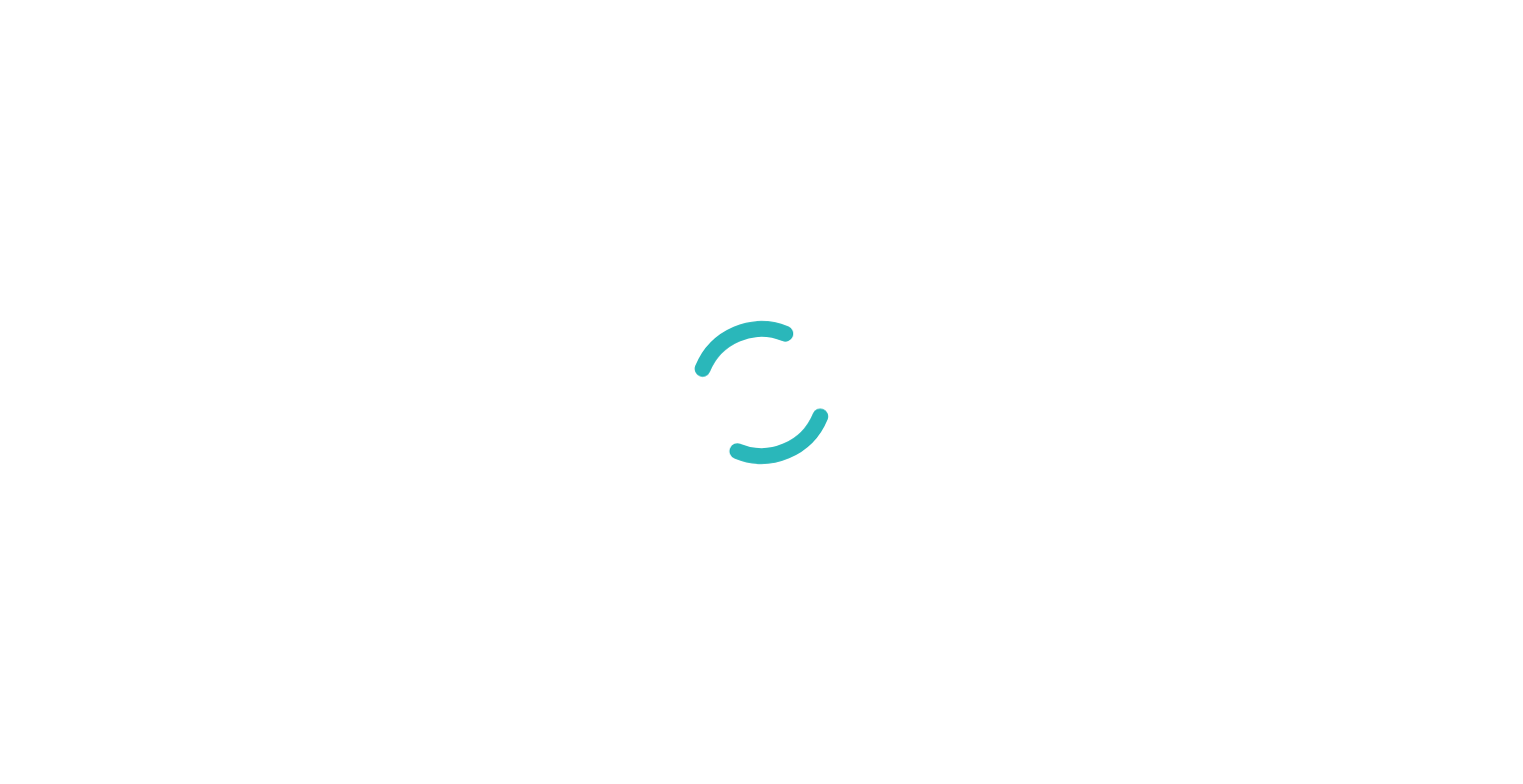 scroll, scrollTop: 0, scrollLeft: 0, axis: both 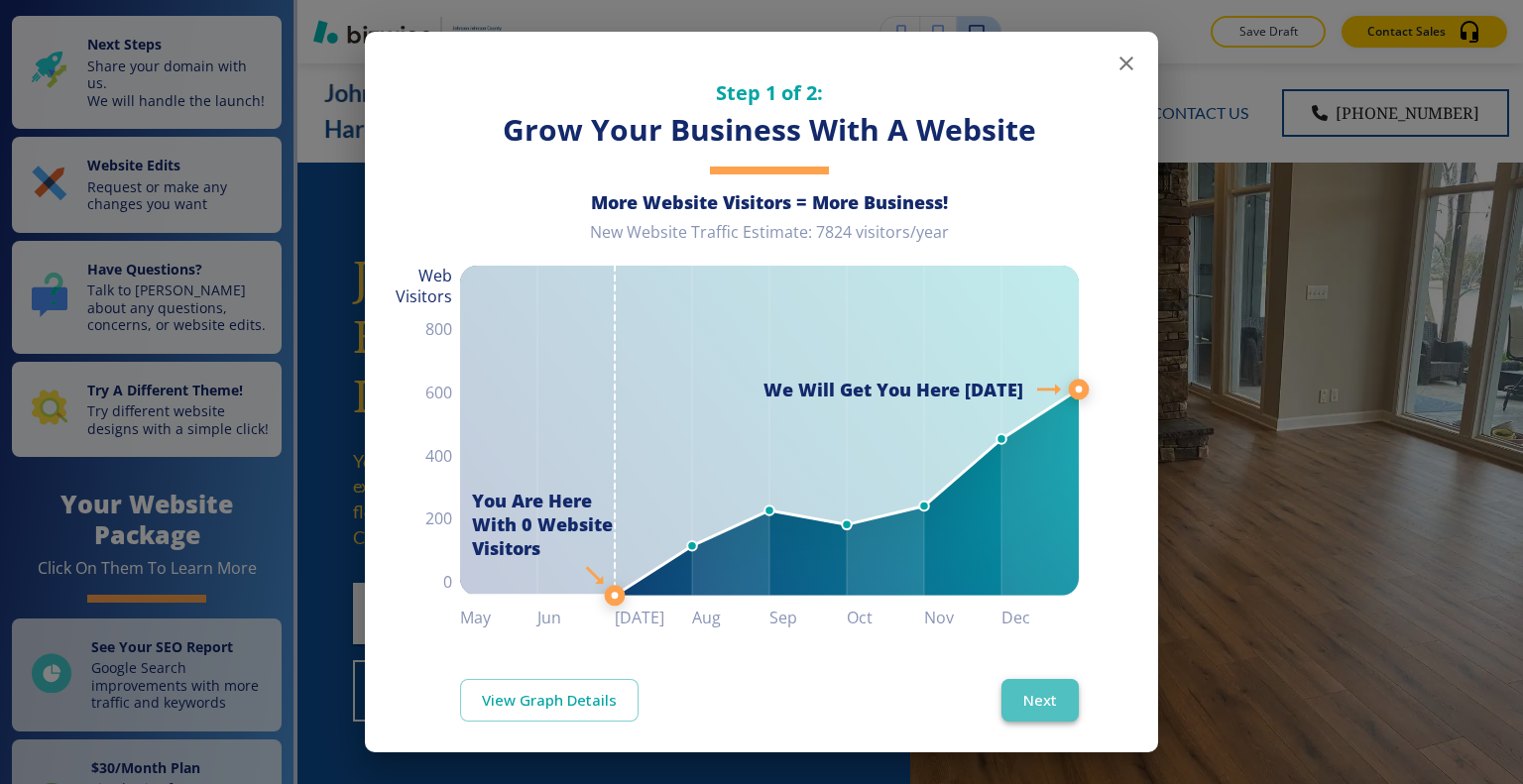 click on "Next" at bounding box center (1040, 700) 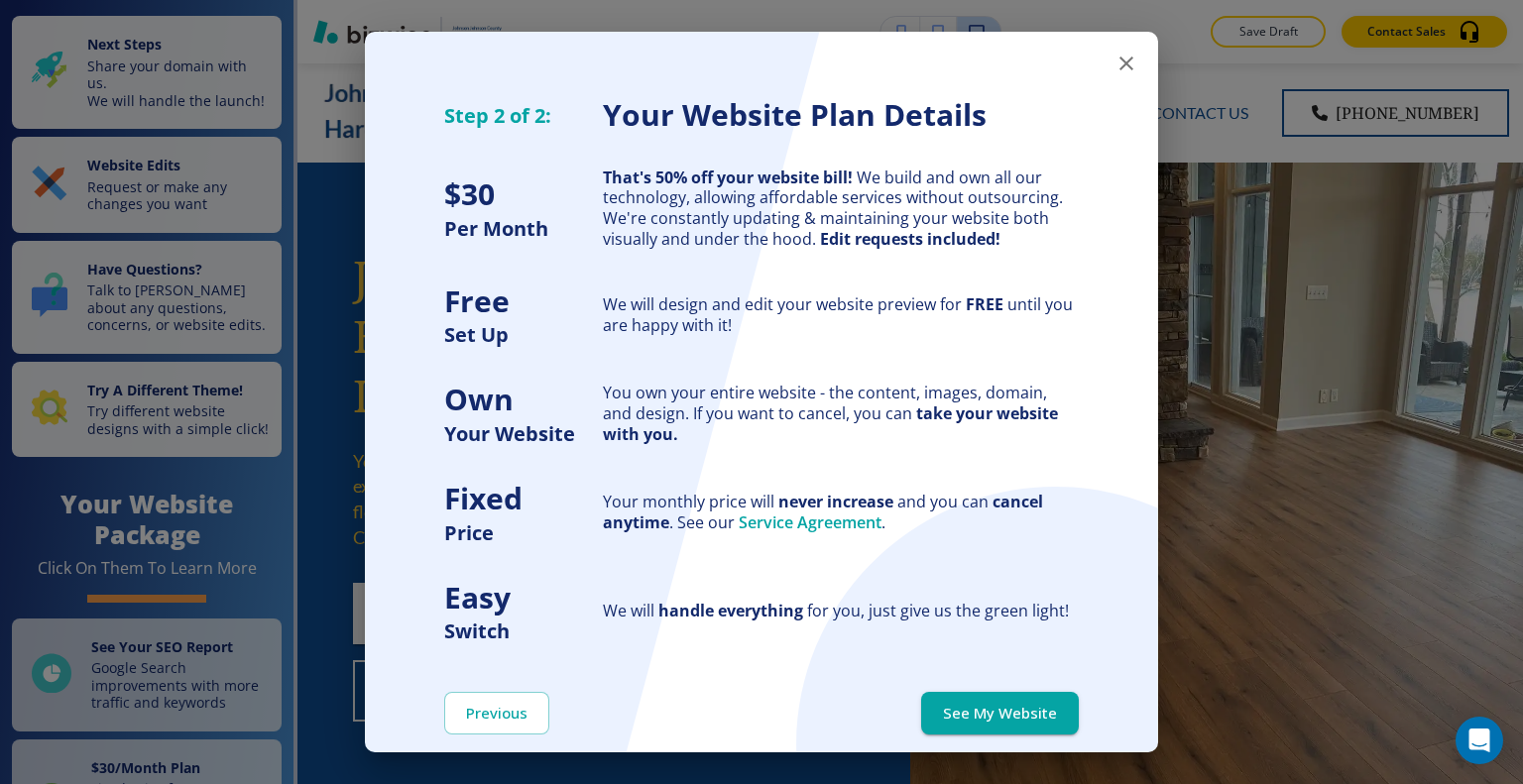 click on "See My Website" at bounding box center (999, 713) 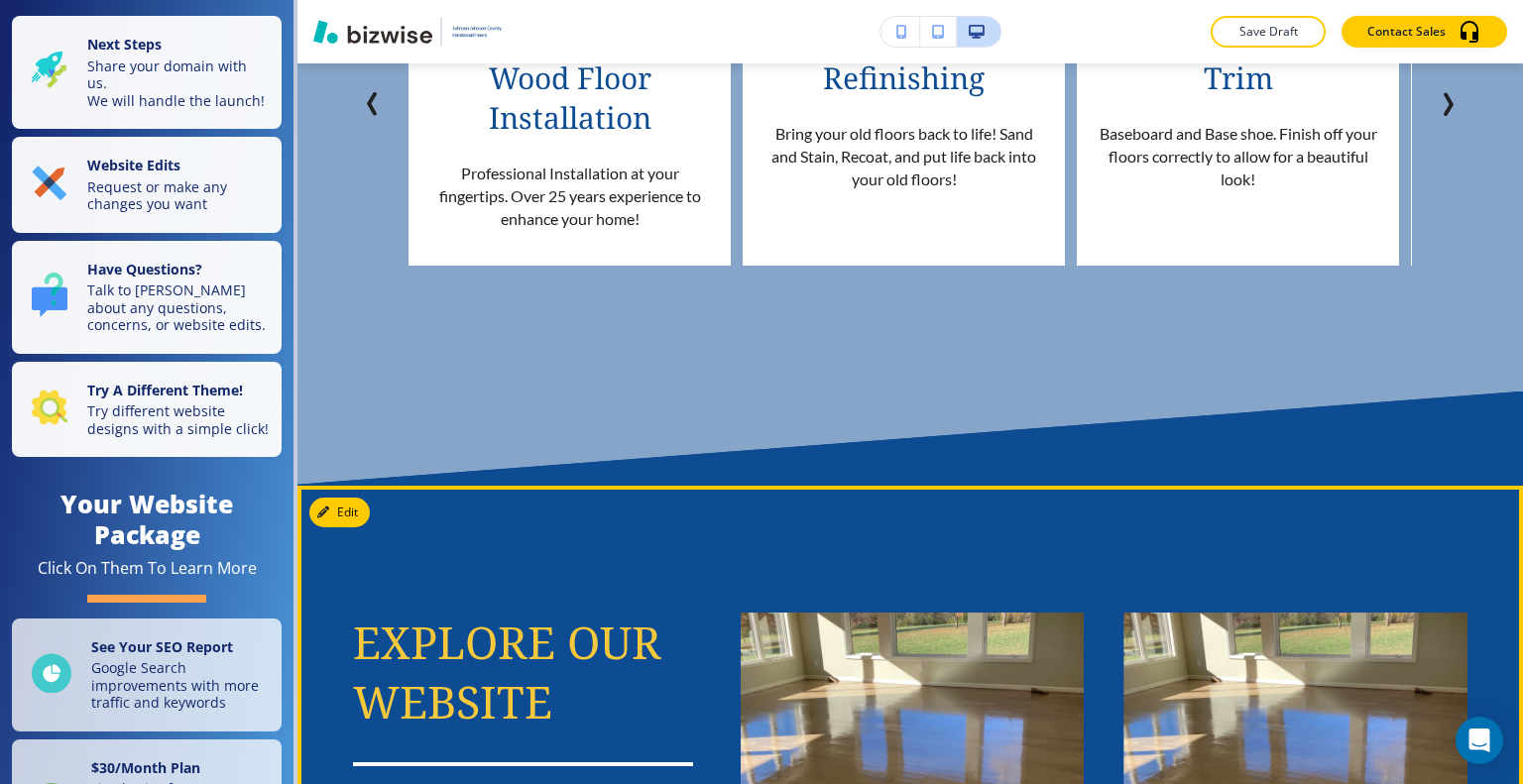 scroll, scrollTop: 1288, scrollLeft: 0, axis: vertical 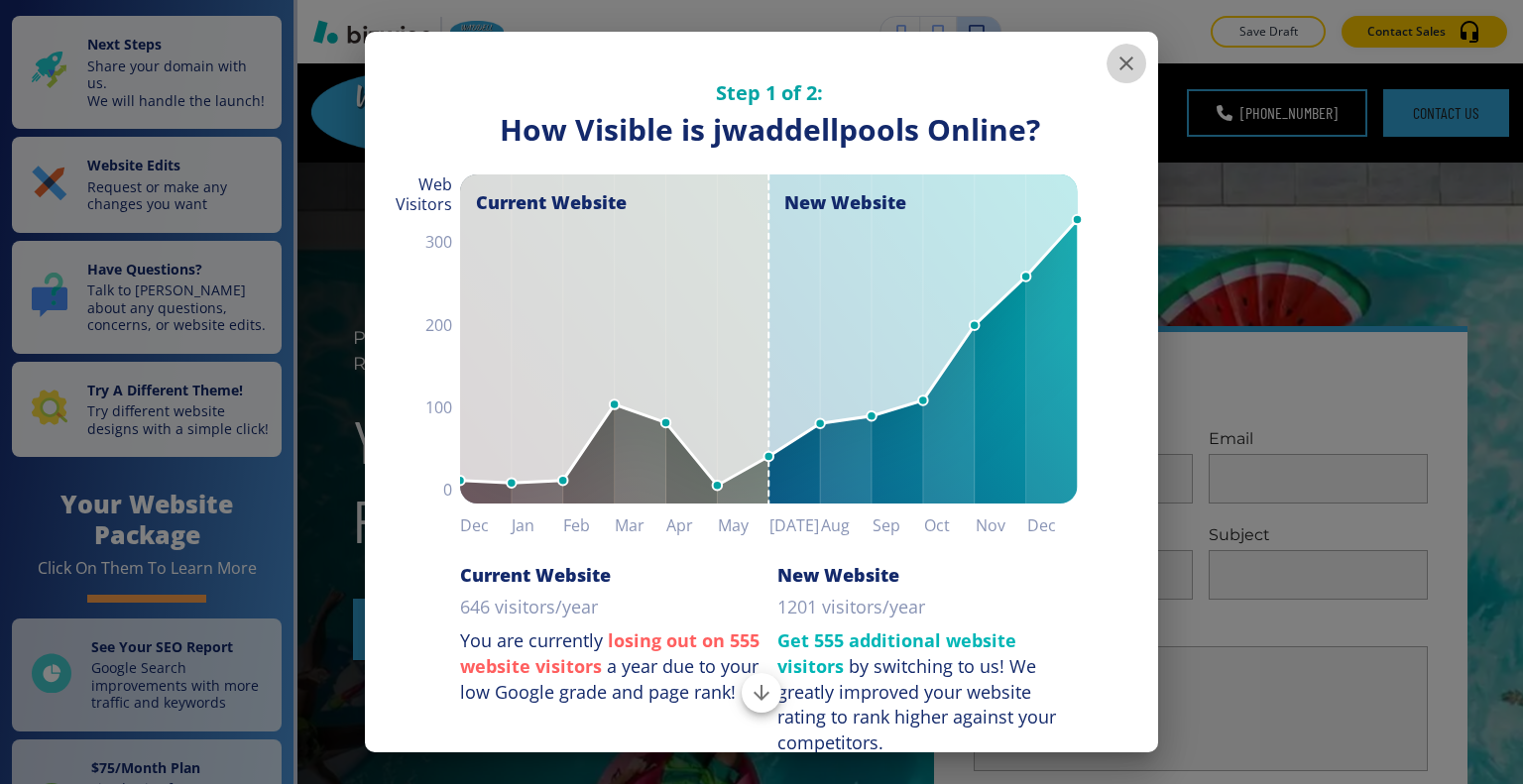 click 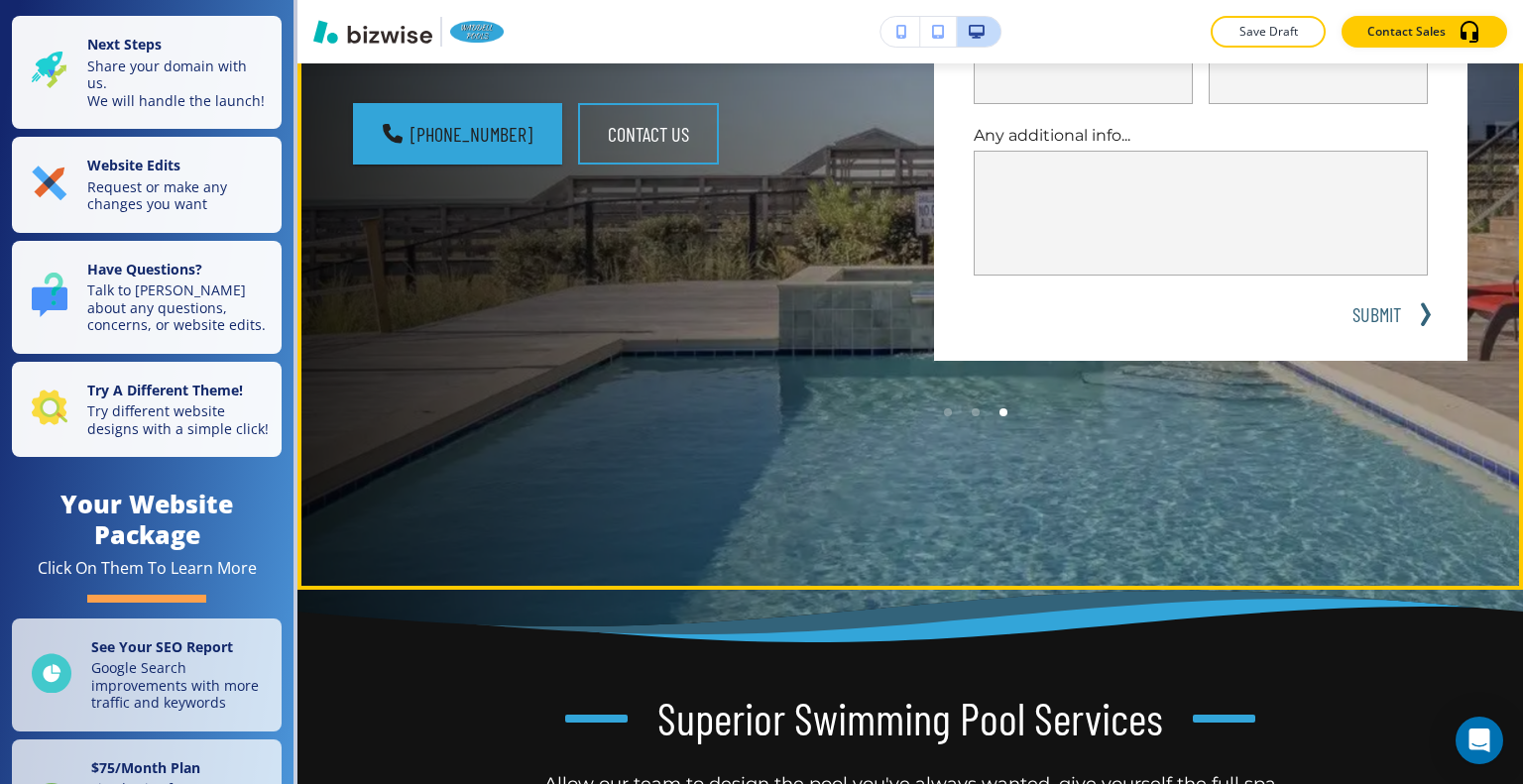 scroll, scrollTop: 0, scrollLeft: 0, axis: both 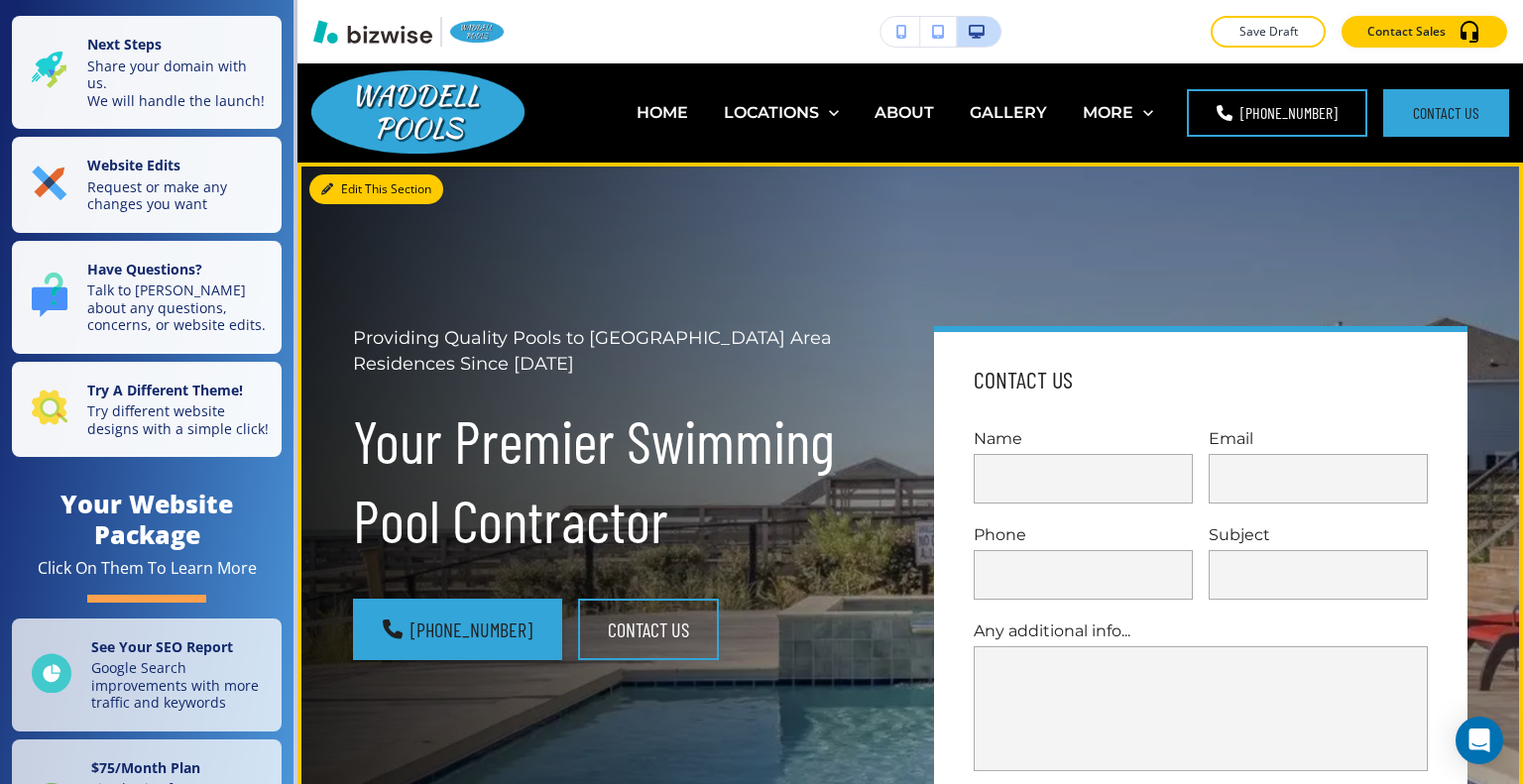 click on "Edit This Section" at bounding box center (376, 189) 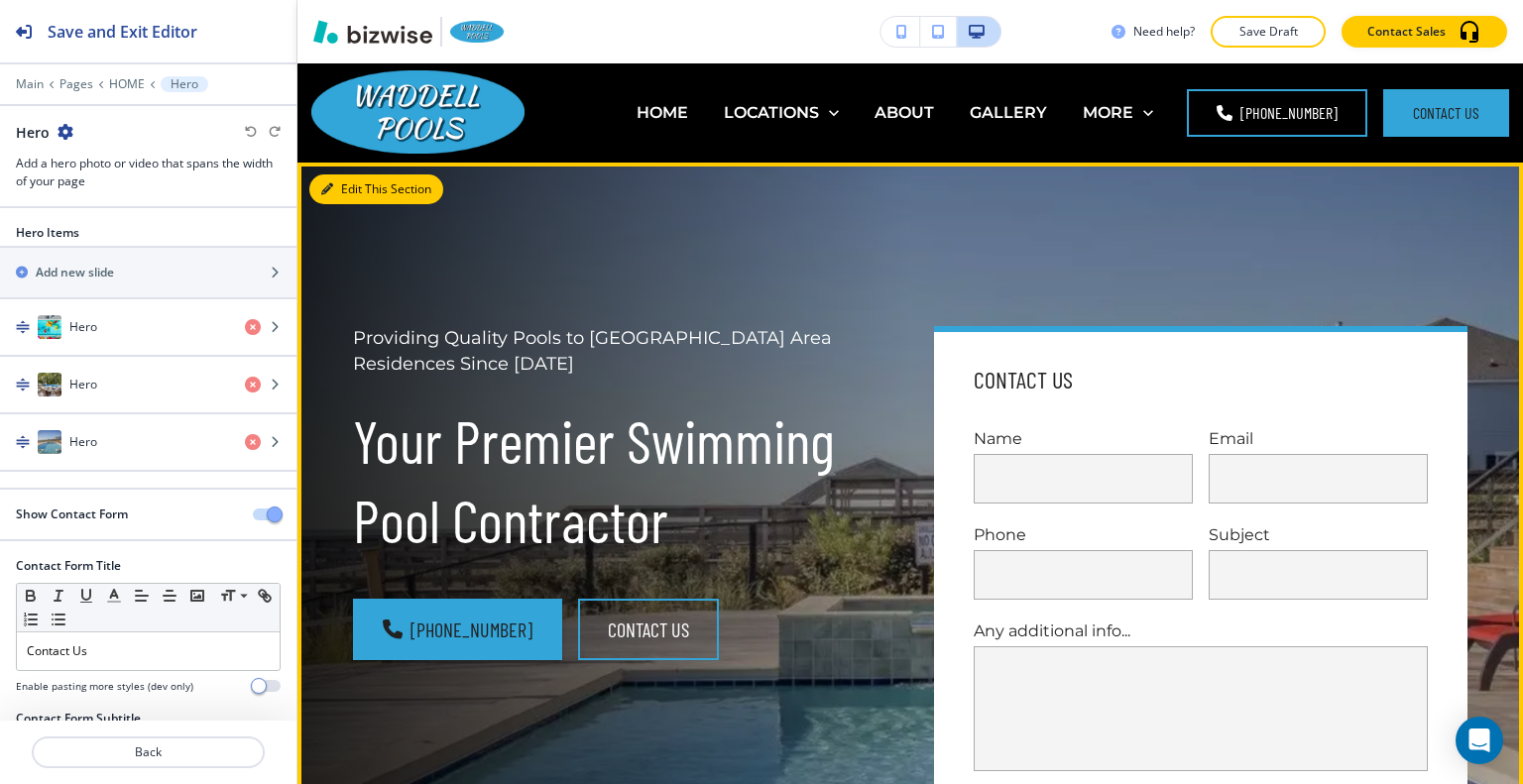 scroll, scrollTop: 99, scrollLeft: 0, axis: vertical 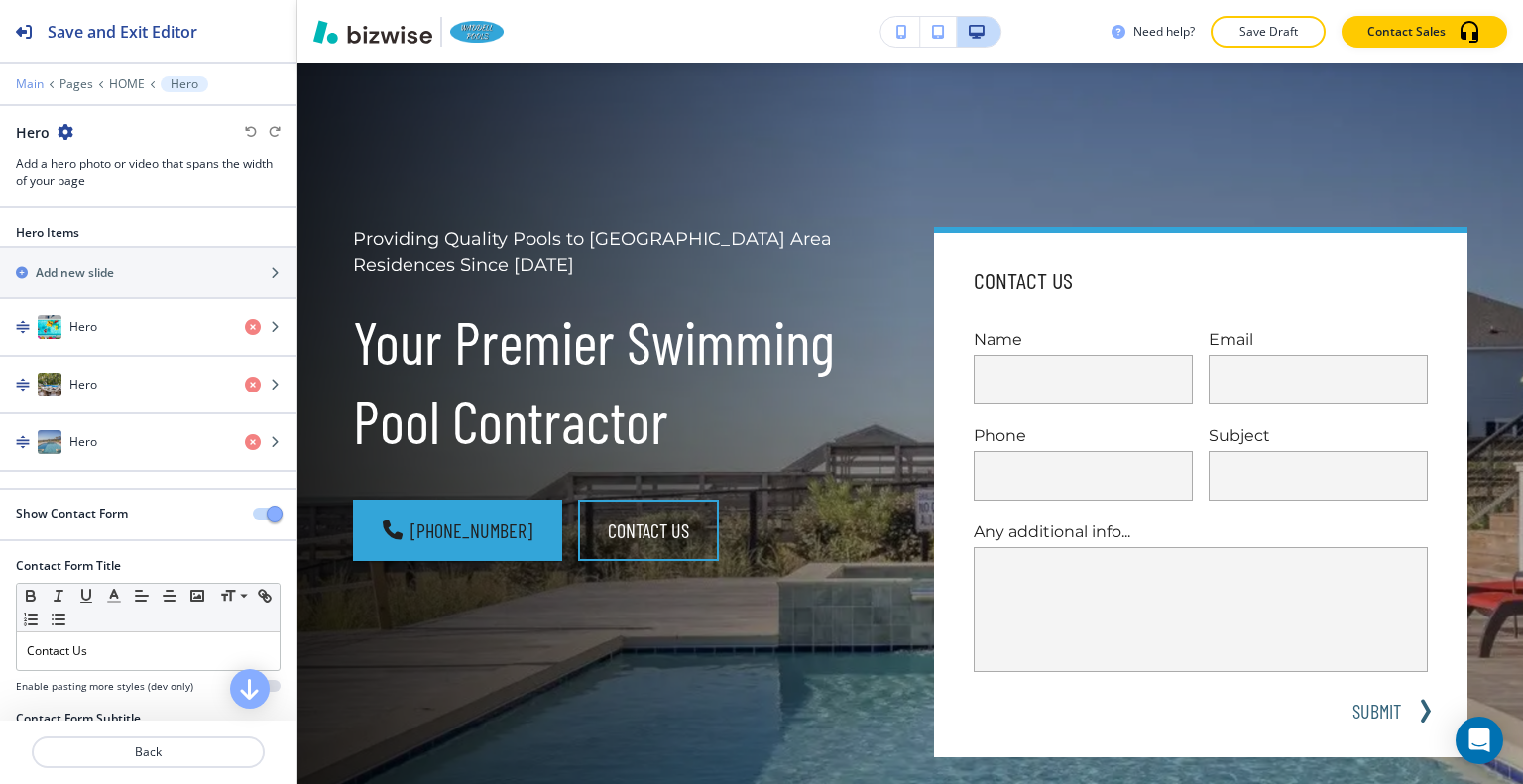 click on "Main" at bounding box center (30, 84) 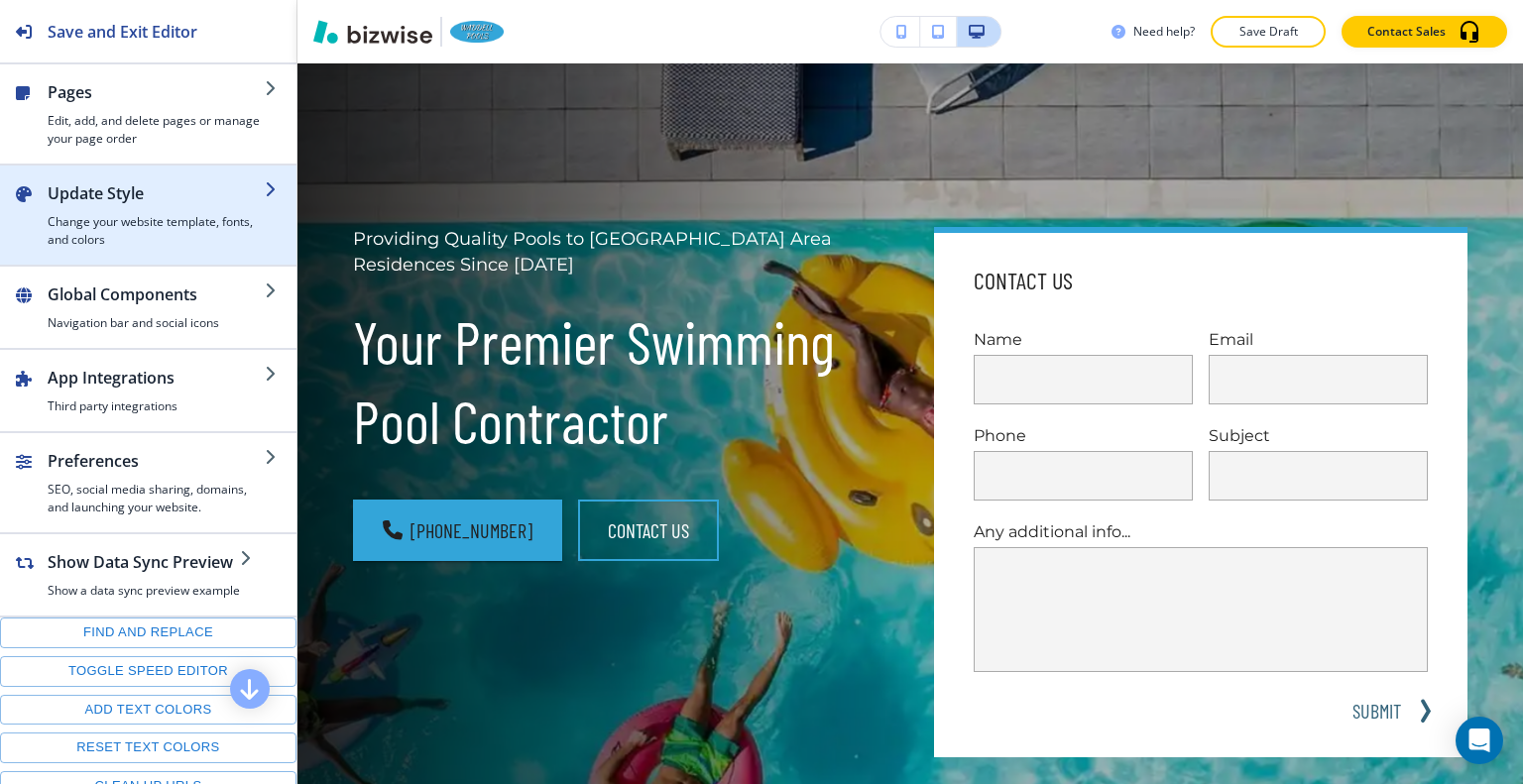click on "Update Style" at bounding box center (156, 193) 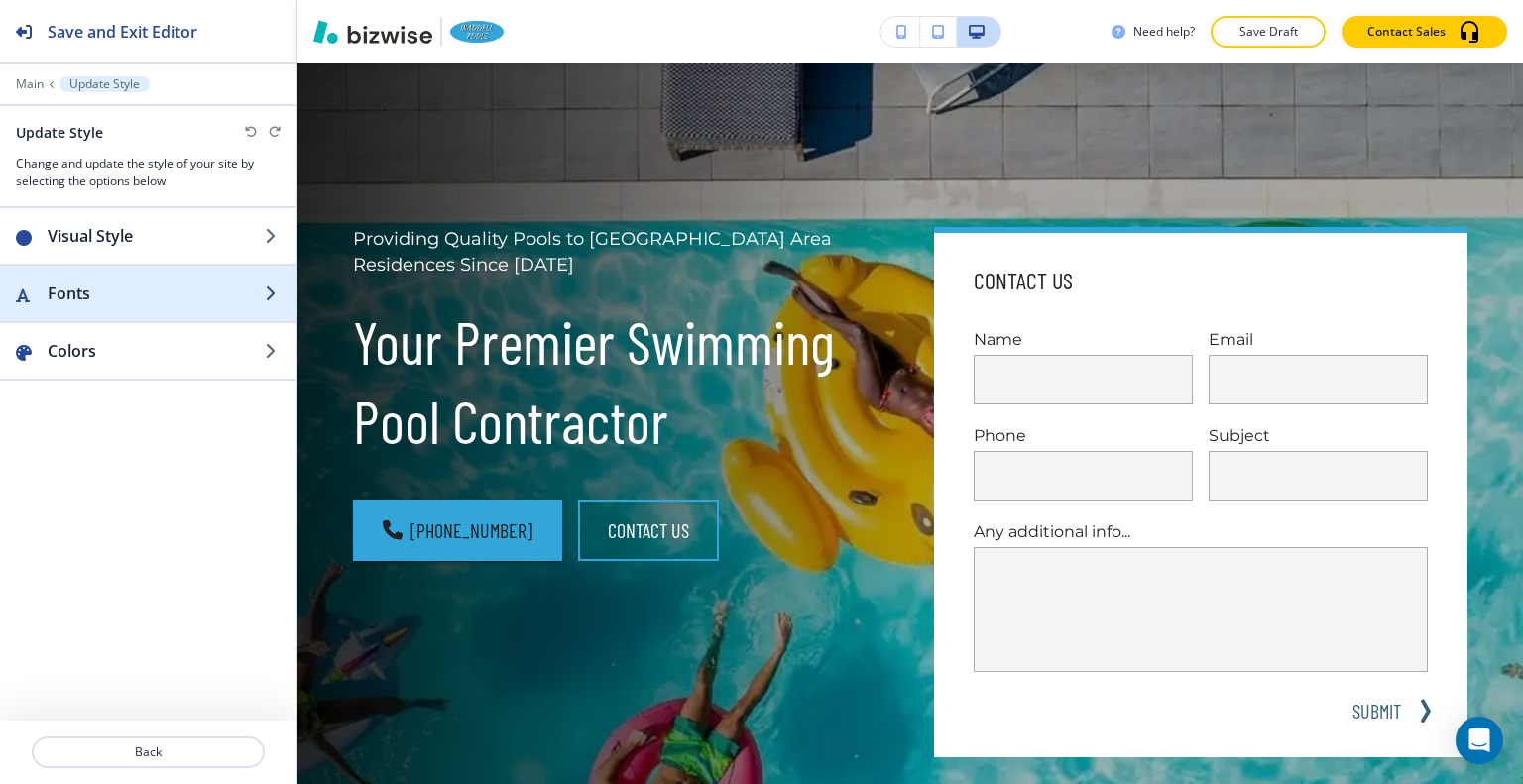 click on "Fonts" at bounding box center [156, 293] 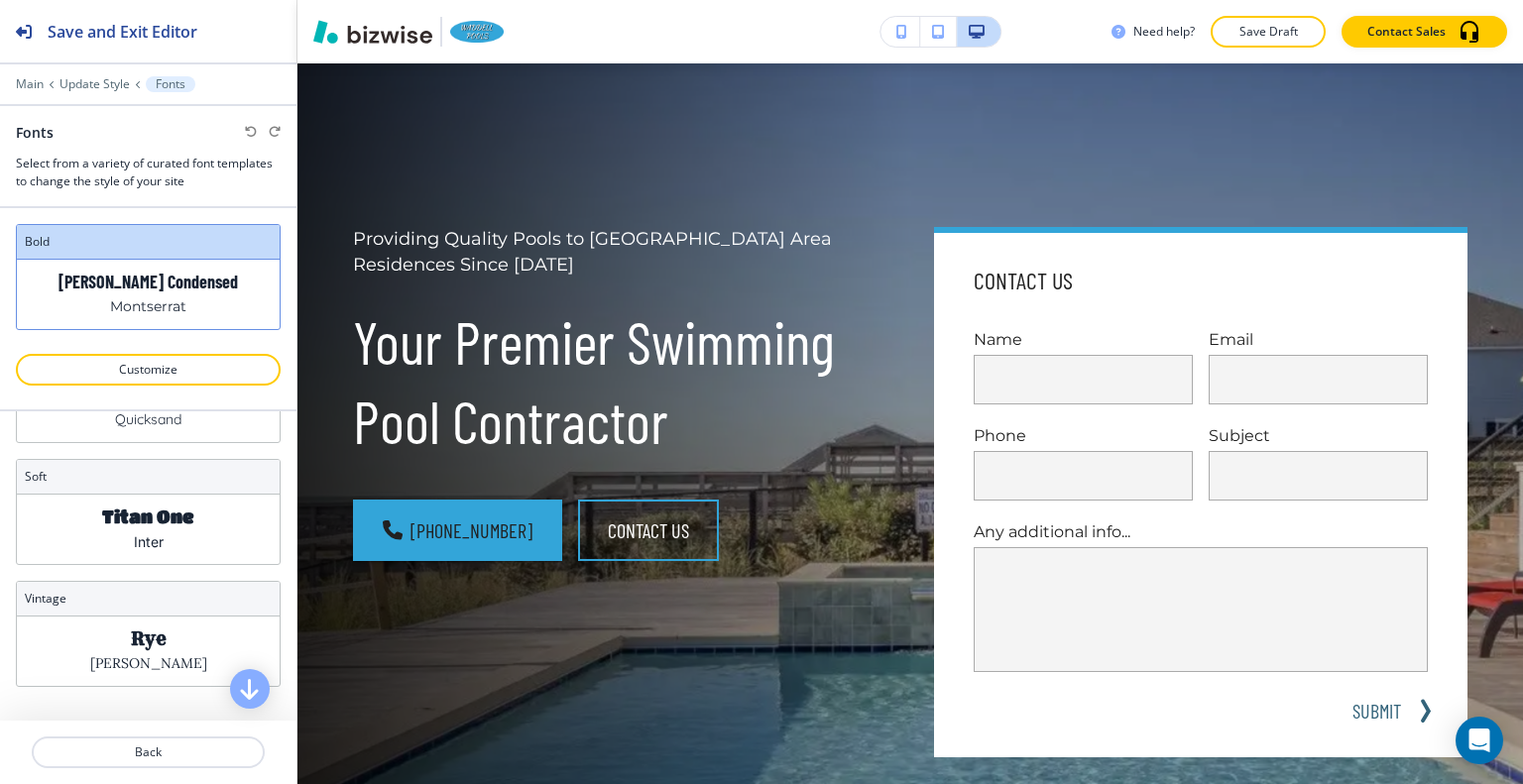 scroll, scrollTop: 0, scrollLeft: 0, axis: both 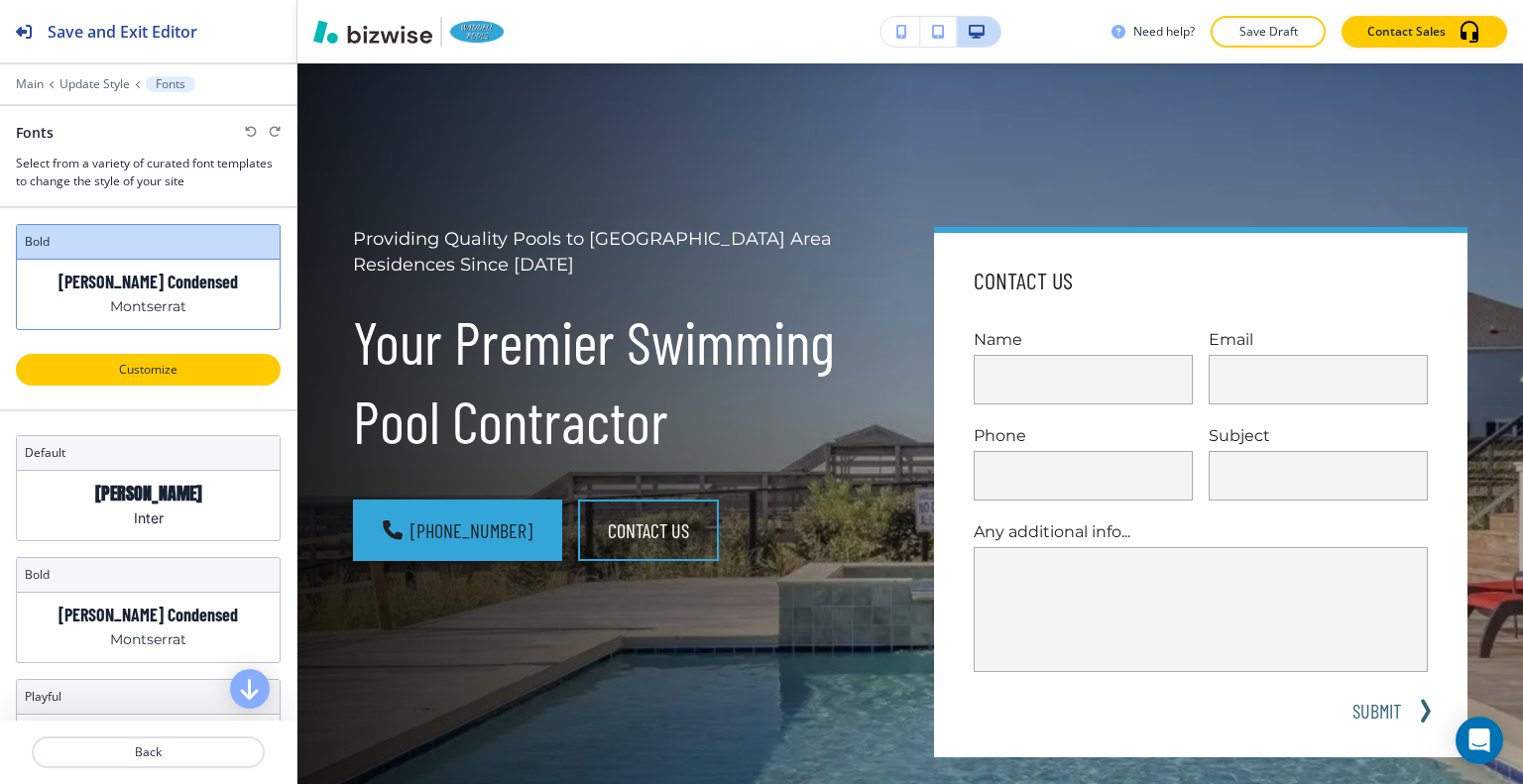 click on "Customize" at bounding box center [148, 370] 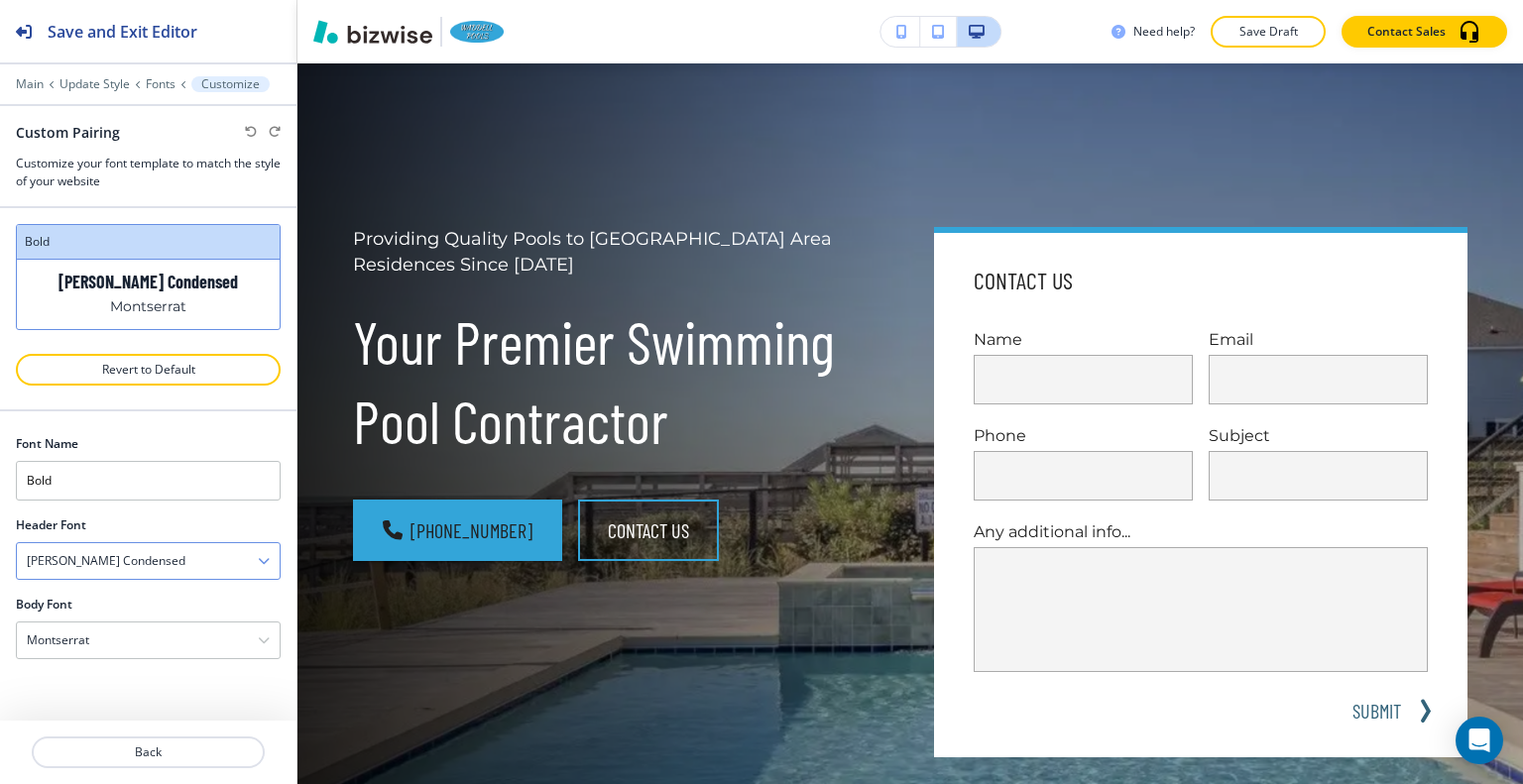 click on "Barlow Condensed" at bounding box center [148, 561] 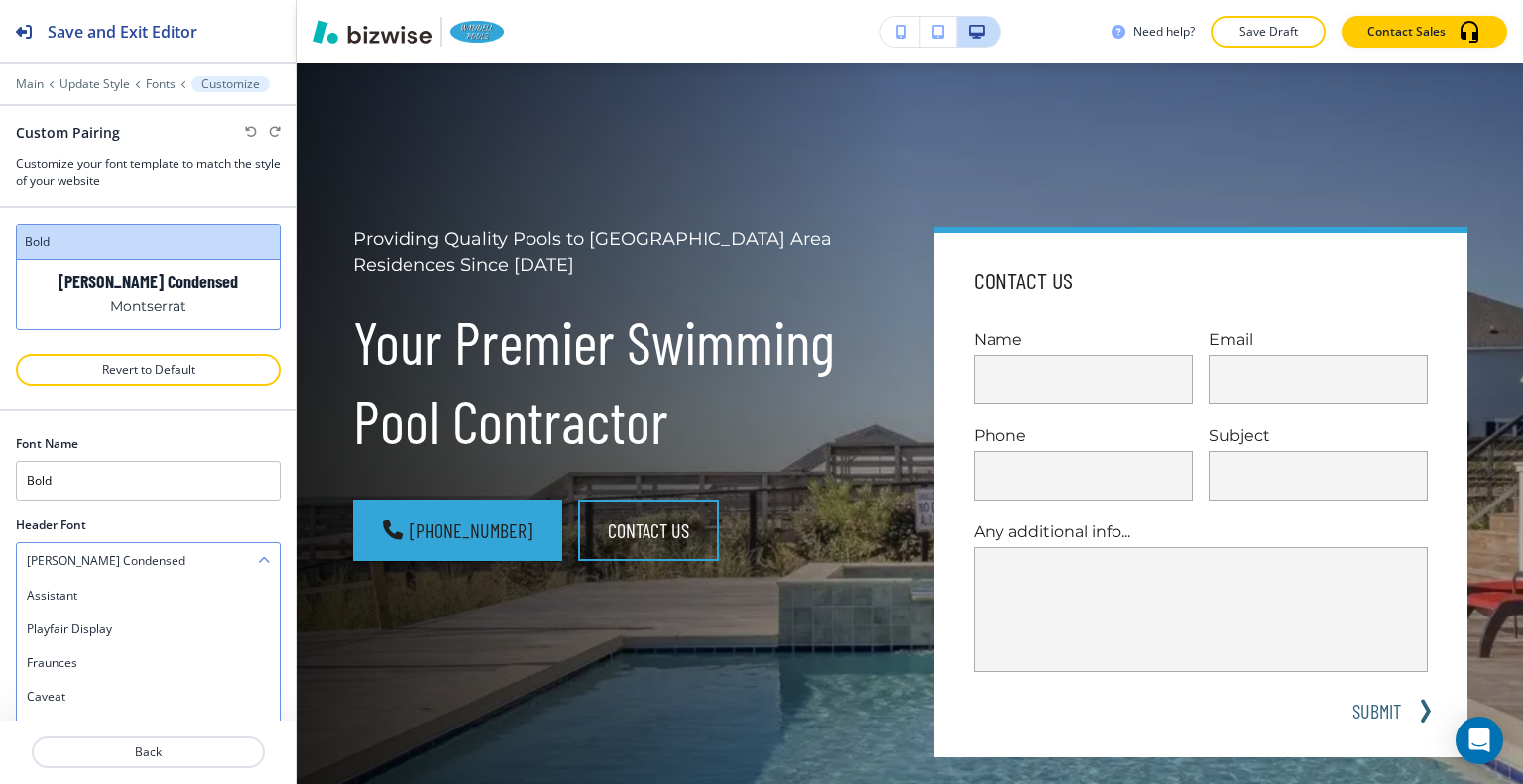 scroll, scrollTop: 1048, scrollLeft: 0, axis: vertical 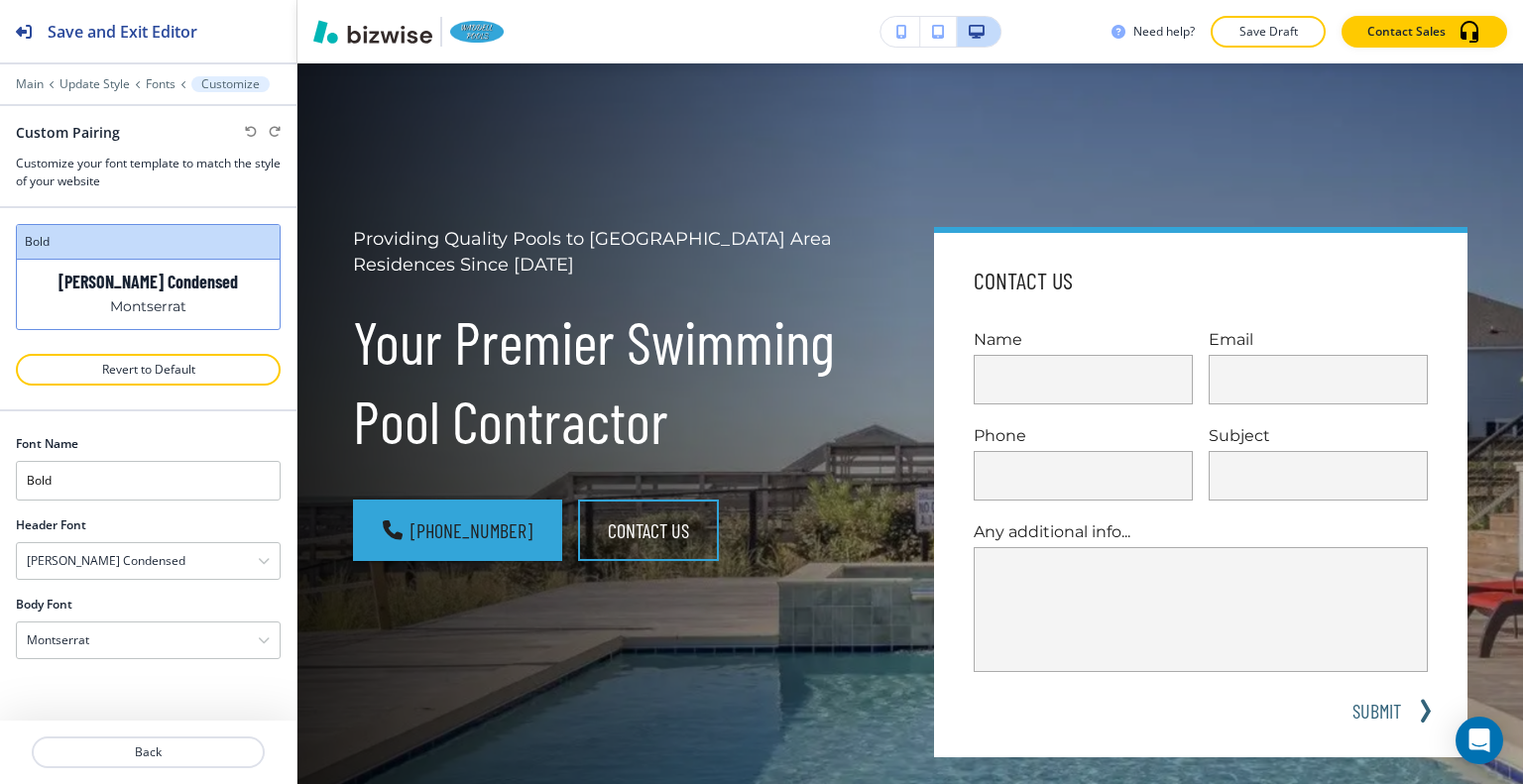 click on "Font Name Bold Header Font Barlow Condensed Assistant Playfair Display Fraunces Caveat Satisfy Courgette Eczar Merriweather Josefin Slab Sacramento Delicious Handrawn Libre Baskerville Amiri Fira Sans Rajdhani Yeseva One PT Serif Lora Great Vibes Open Sans Gilda Display Quicksand Cinzel Decorative Abril Fatface Raleway Muli Judson Source Sans Pro Oswald Libre Caslon Text Noto Sans PT Sans PT Sans Narrow Montserrat Permanent Marker Barlow Condensed Merriweather Sans Erica One Ubuntu Architects Daughter Lato Work Sans Kavarian Serif Gecko Lunch Comic Sans Allura Anton Inter Barlow Titan One Poppins Pinyon Script Rye Comic Neue Corben Gochi Hand BioRhyme Noto Serif Body Font Montserrat Assistant Playfair Display Fraunces Caveat Satisfy Courgette Eczar Merriweather Josefin Slab Sacramento Delicious Handrawn Libre Baskerville Amiri Fira Sans Rajdhani Yeseva One PT Serif Lora Great Vibes Open Sans Gilda Display Quicksand Cinzel Decorative Abril Fatface Raleway Muli Judson Source Sans Pro Oswald Libre Caslon Text" at bounding box center (148, 547) 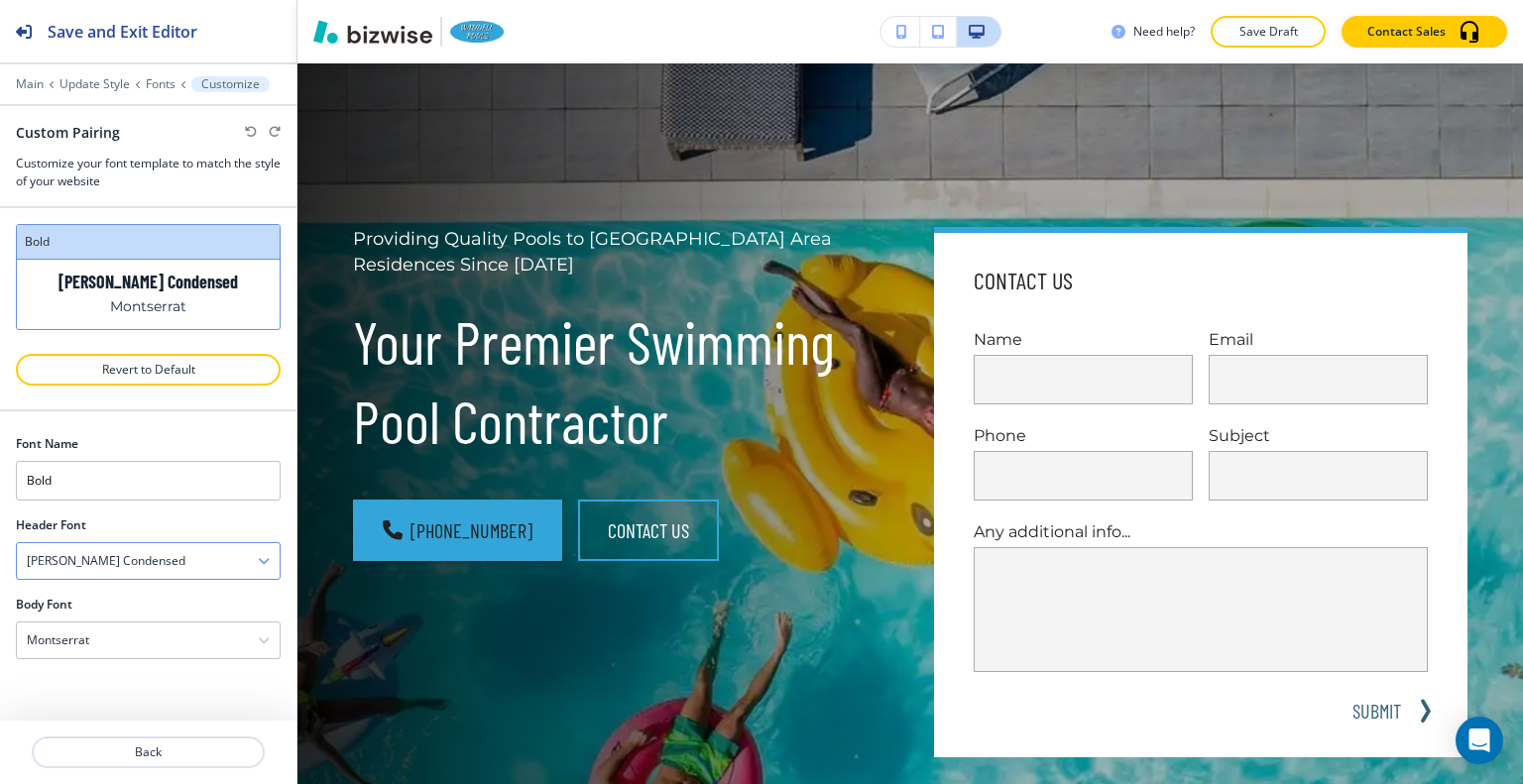click on "Barlow Condensed" at bounding box center [148, 561] 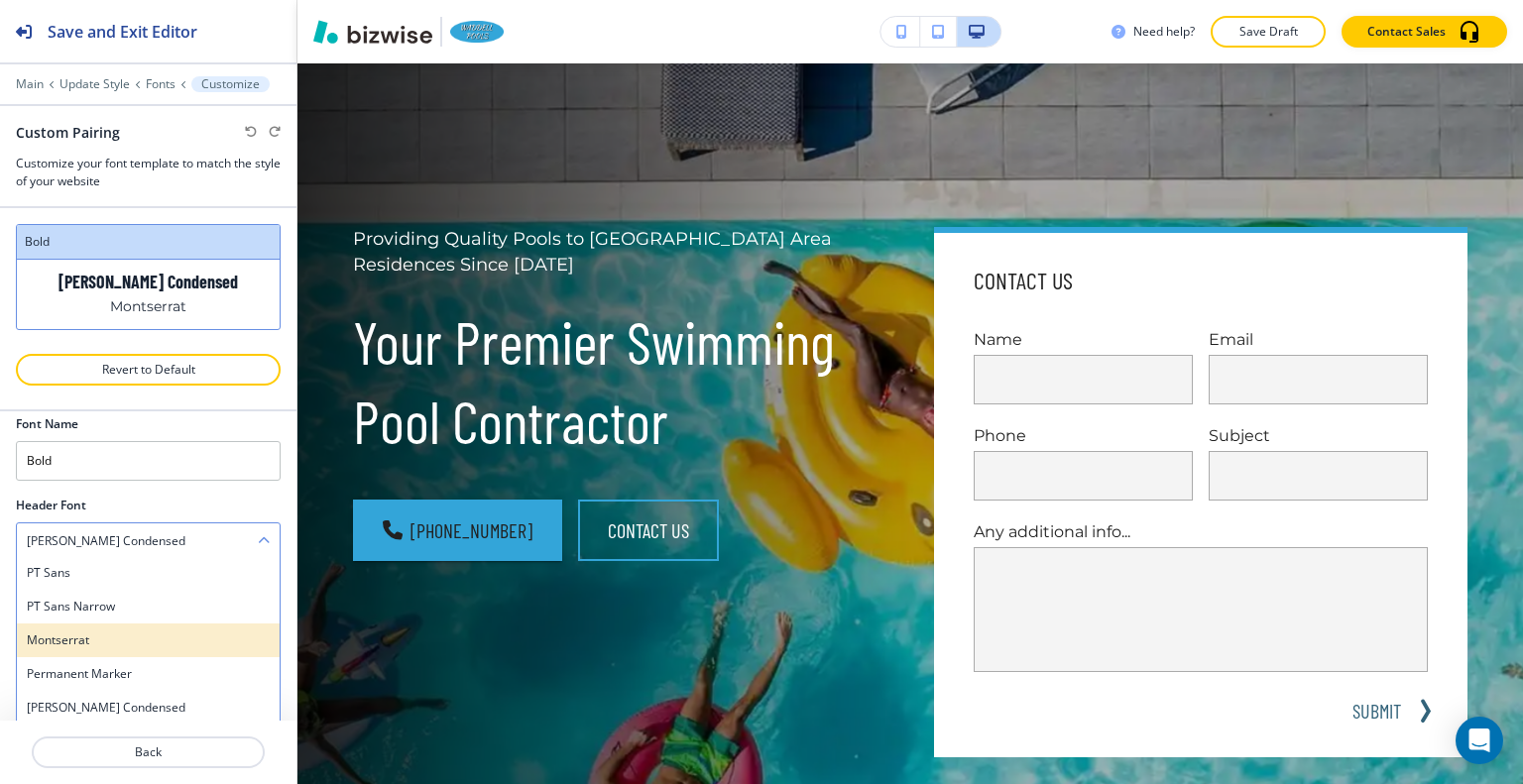 scroll, scrollTop: 1147, scrollLeft: 0, axis: vertical 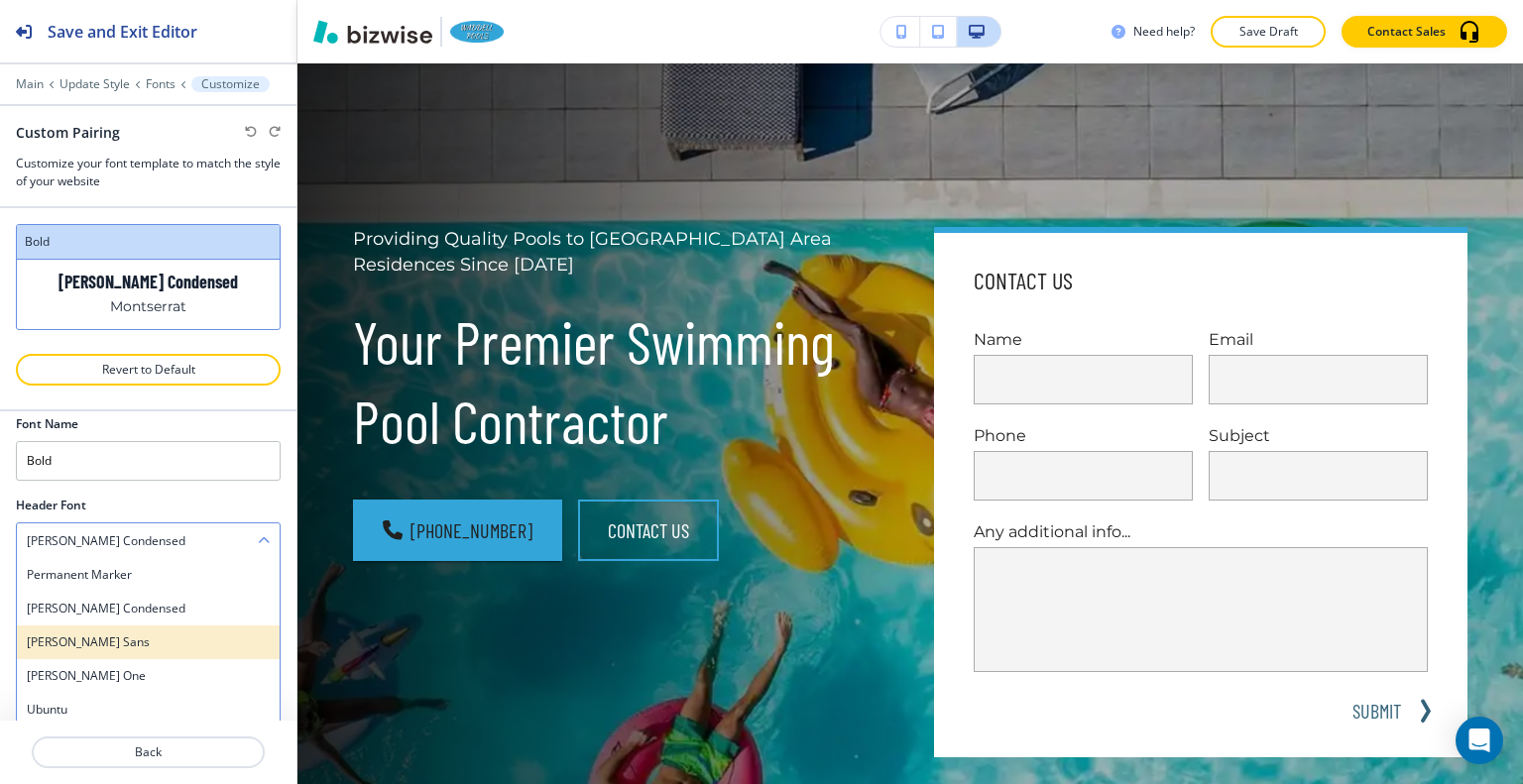 click on "Merriweather Sans" at bounding box center [148, 642] 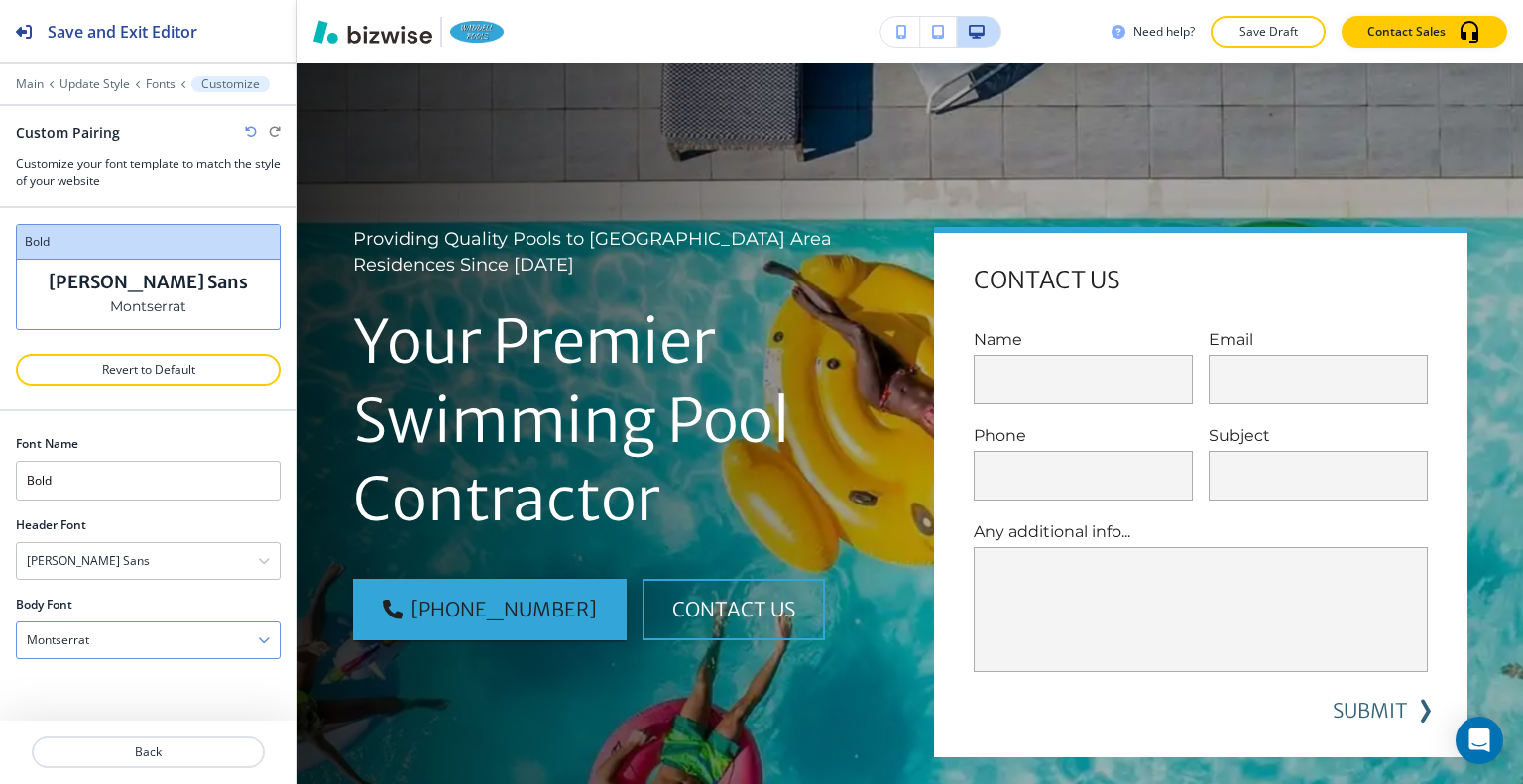 scroll, scrollTop: 0, scrollLeft: 0, axis: both 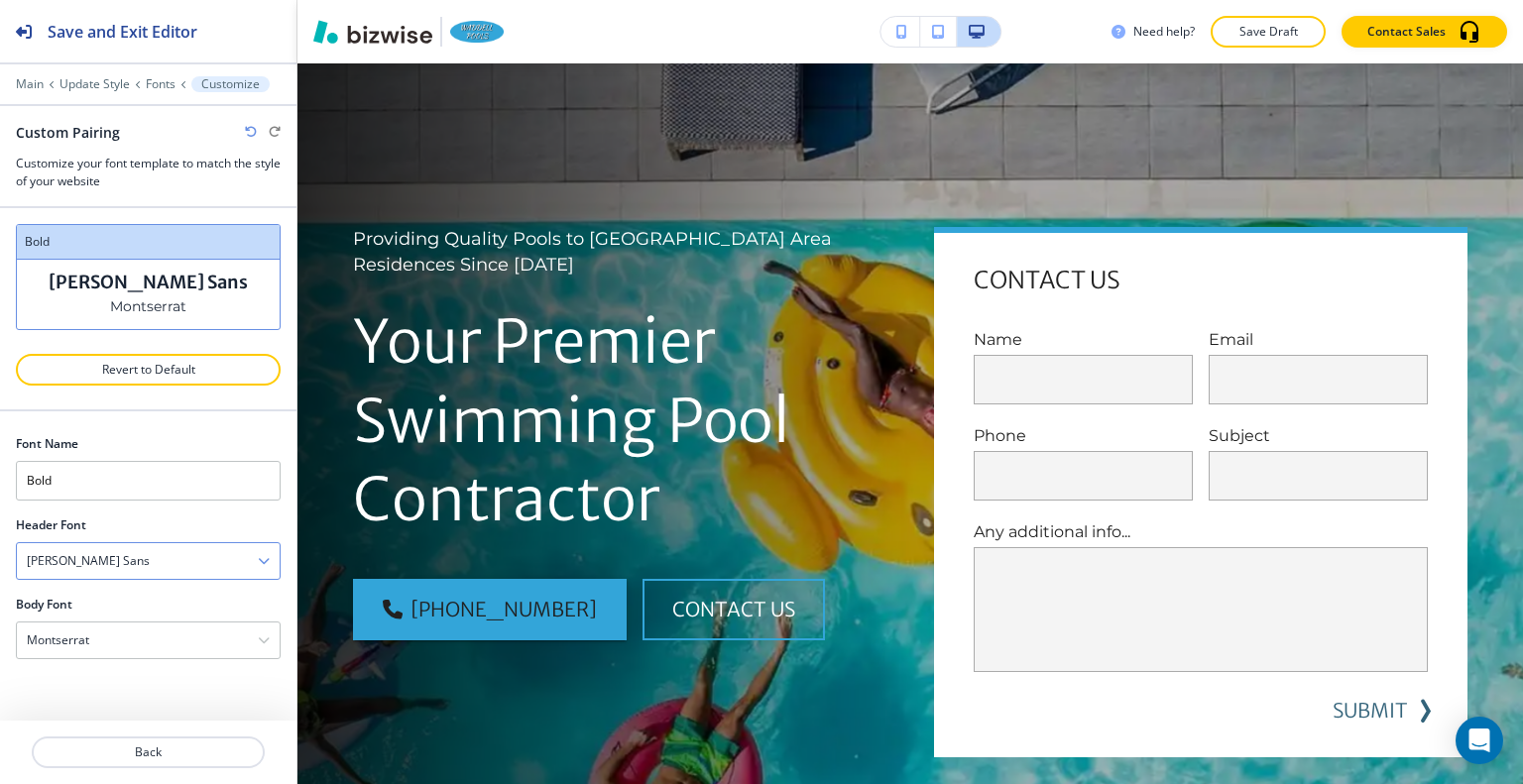 click on "Merriweather Sans" at bounding box center (148, 561) 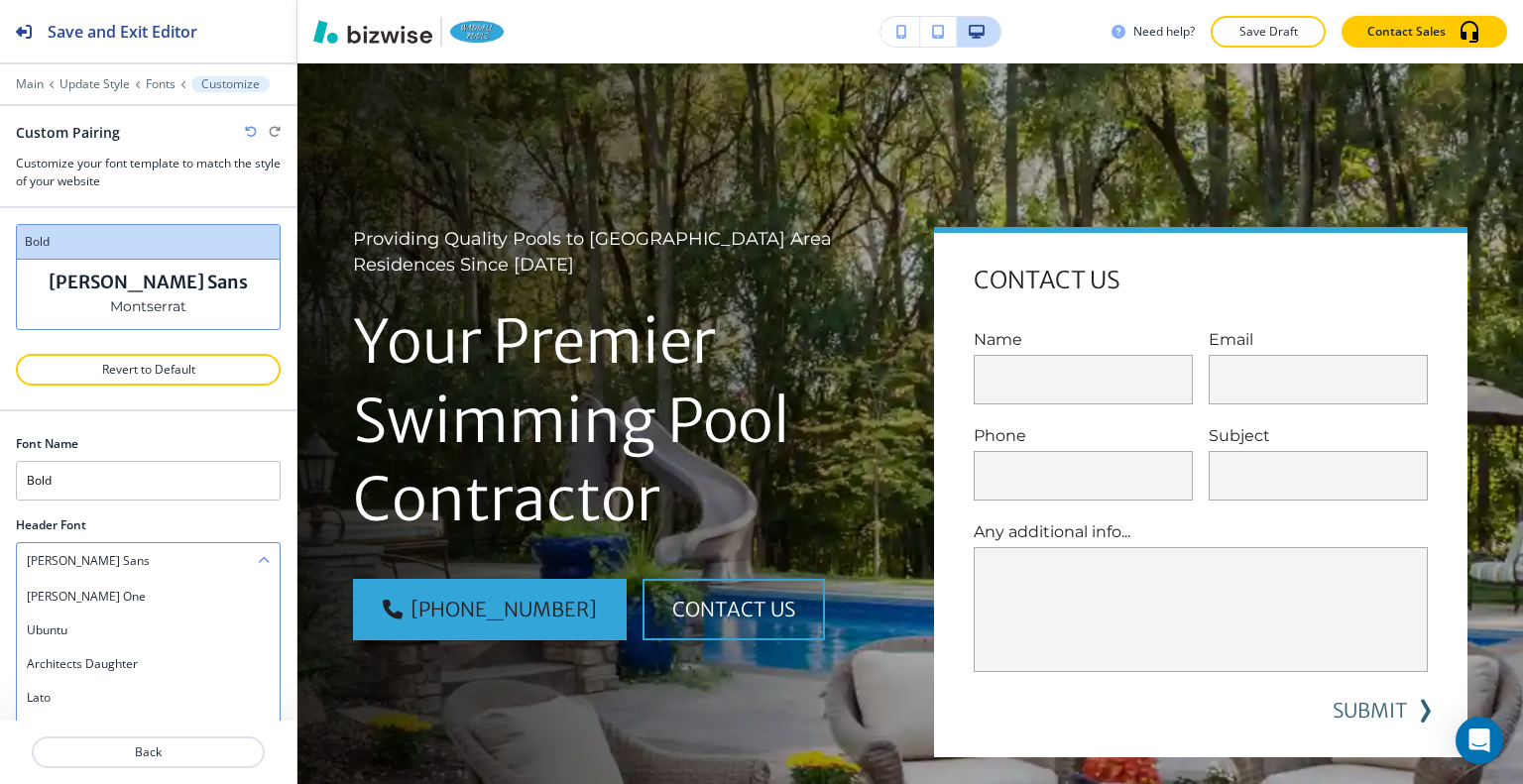 scroll, scrollTop: 1444, scrollLeft: 0, axis: vertical 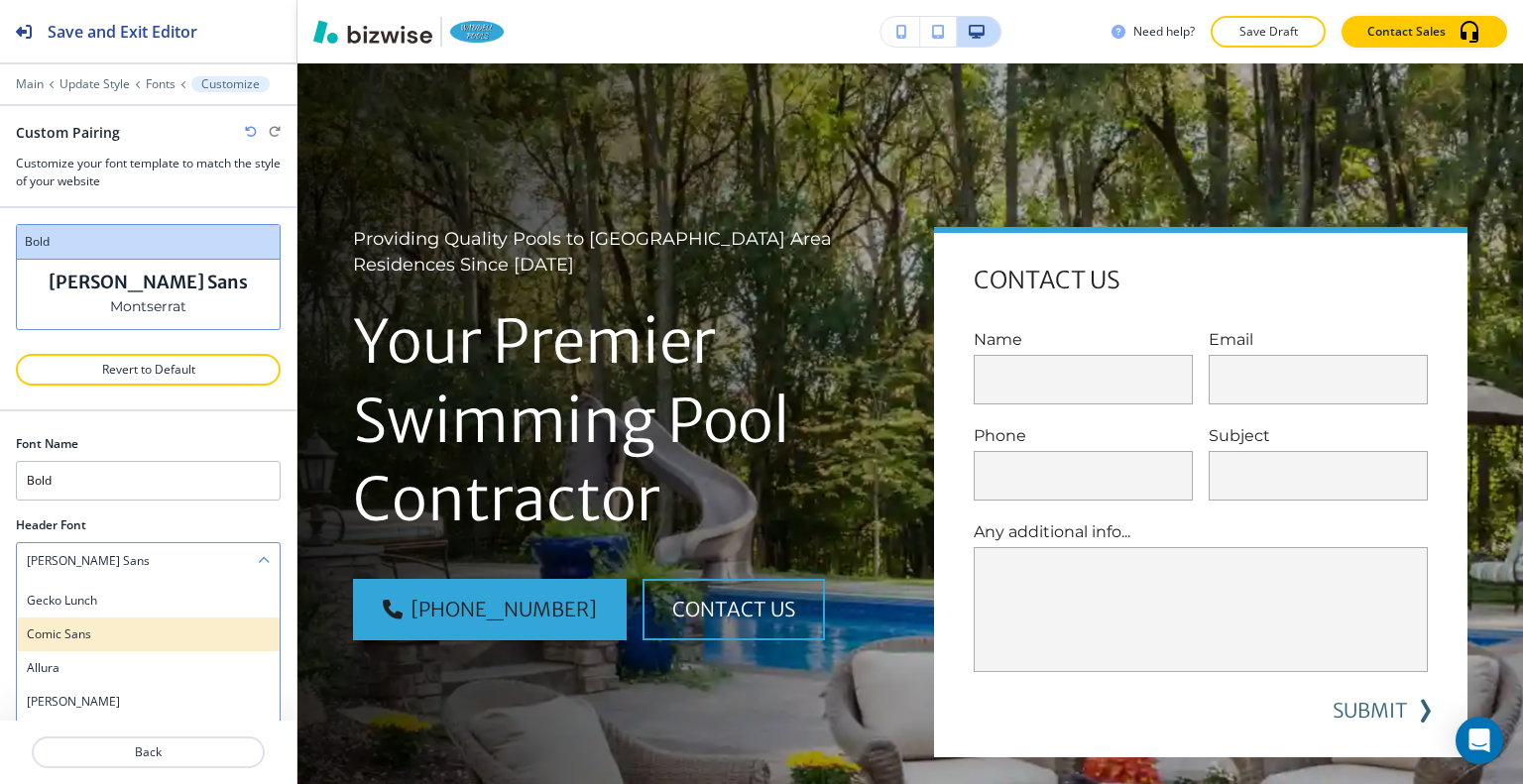 click on "Comic Sans" at bounding box center (148, 634) 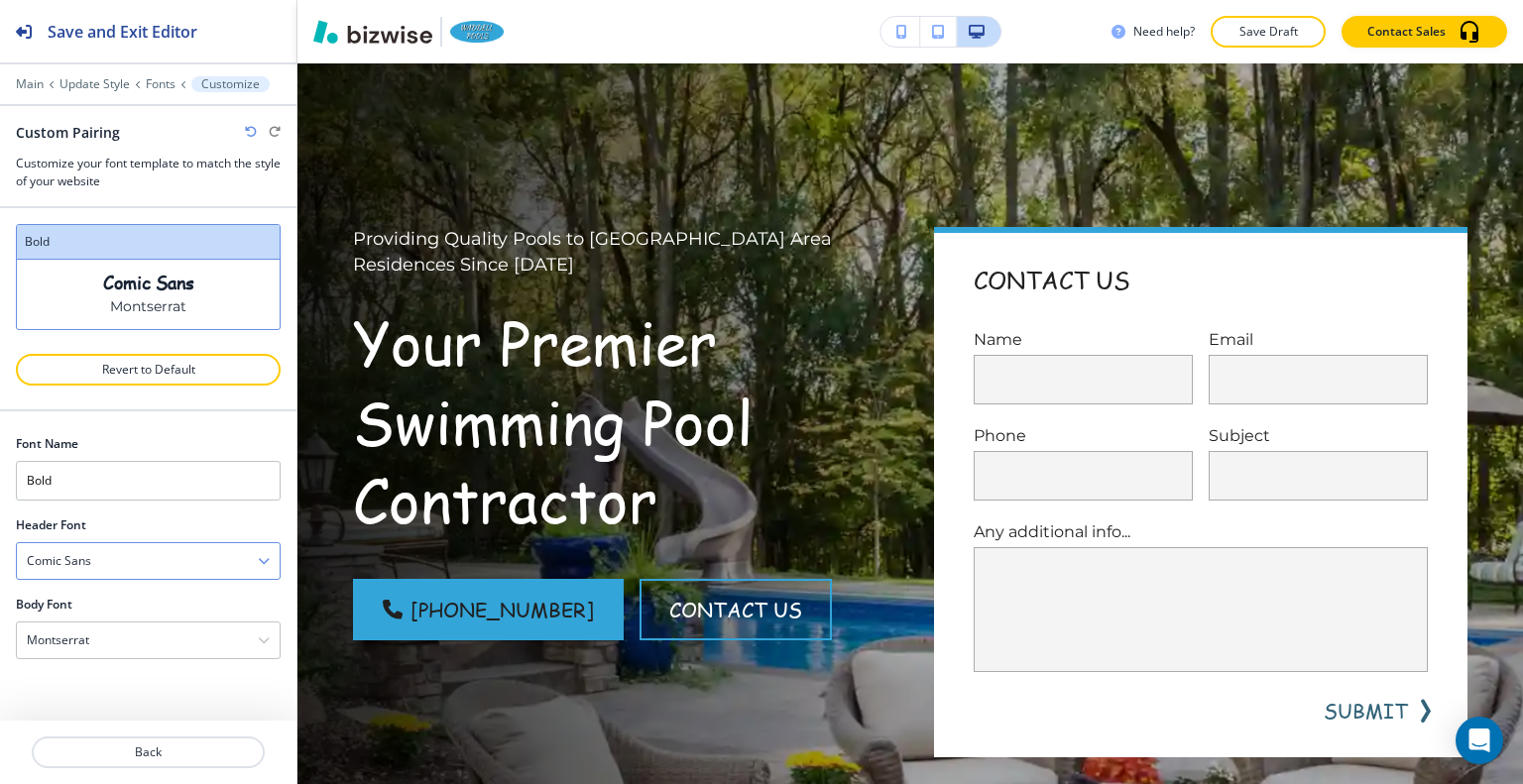 click on "Comic Sans" at bounding box center (148, 561) 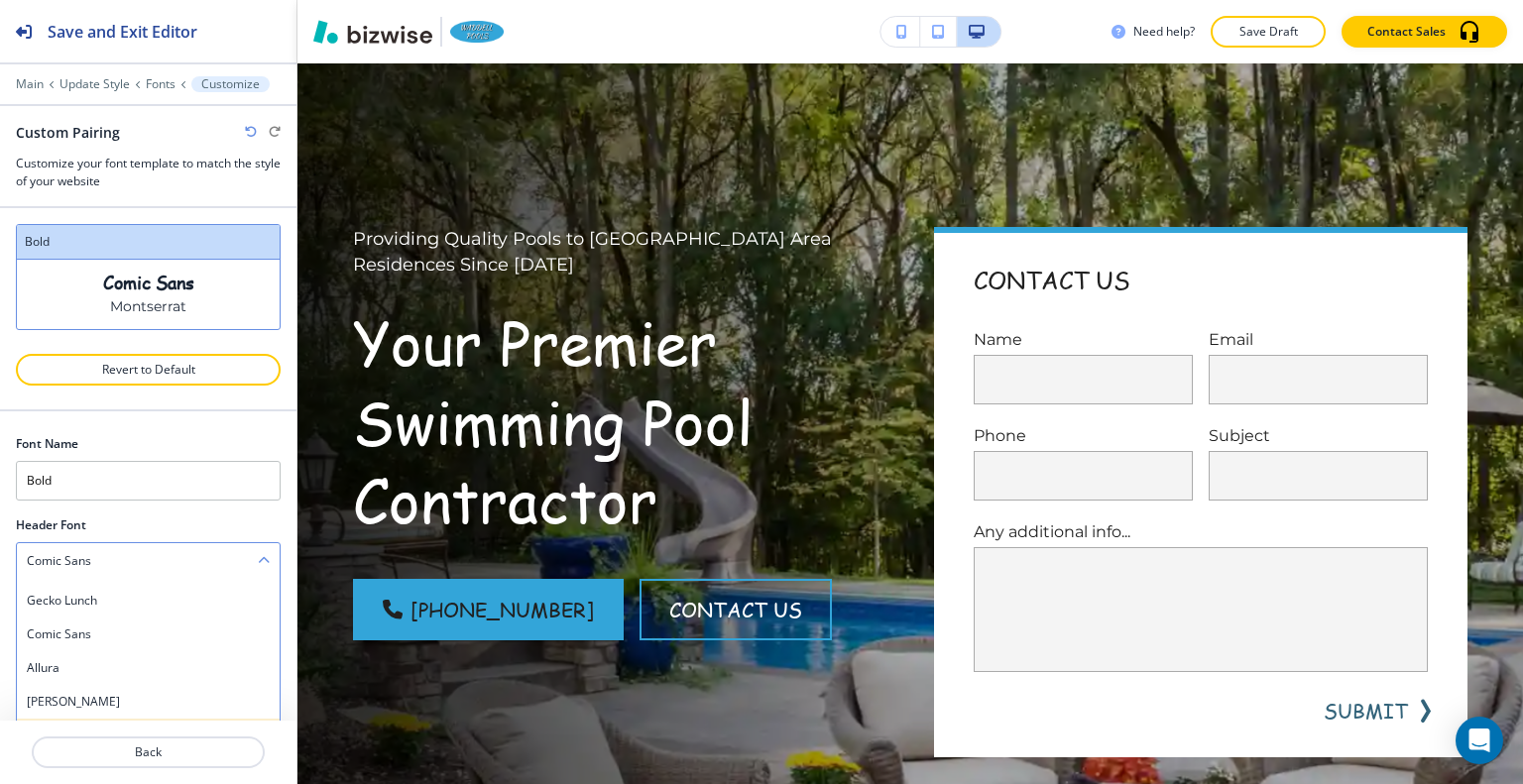 scroll, scrollTop: 1543, scrollLeft: 0, axis: vertical 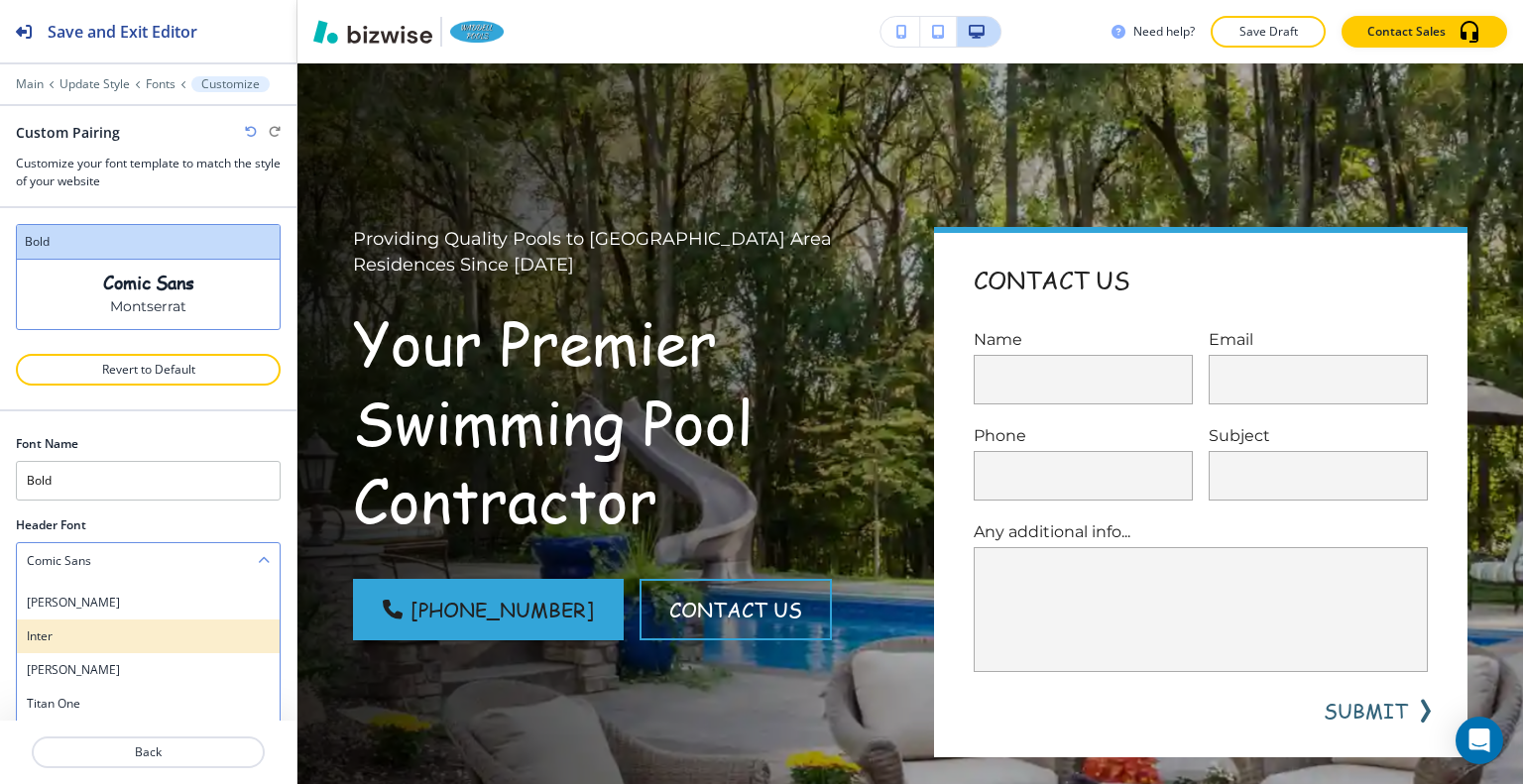 click on "Inter" at bounding box center (148, 636) 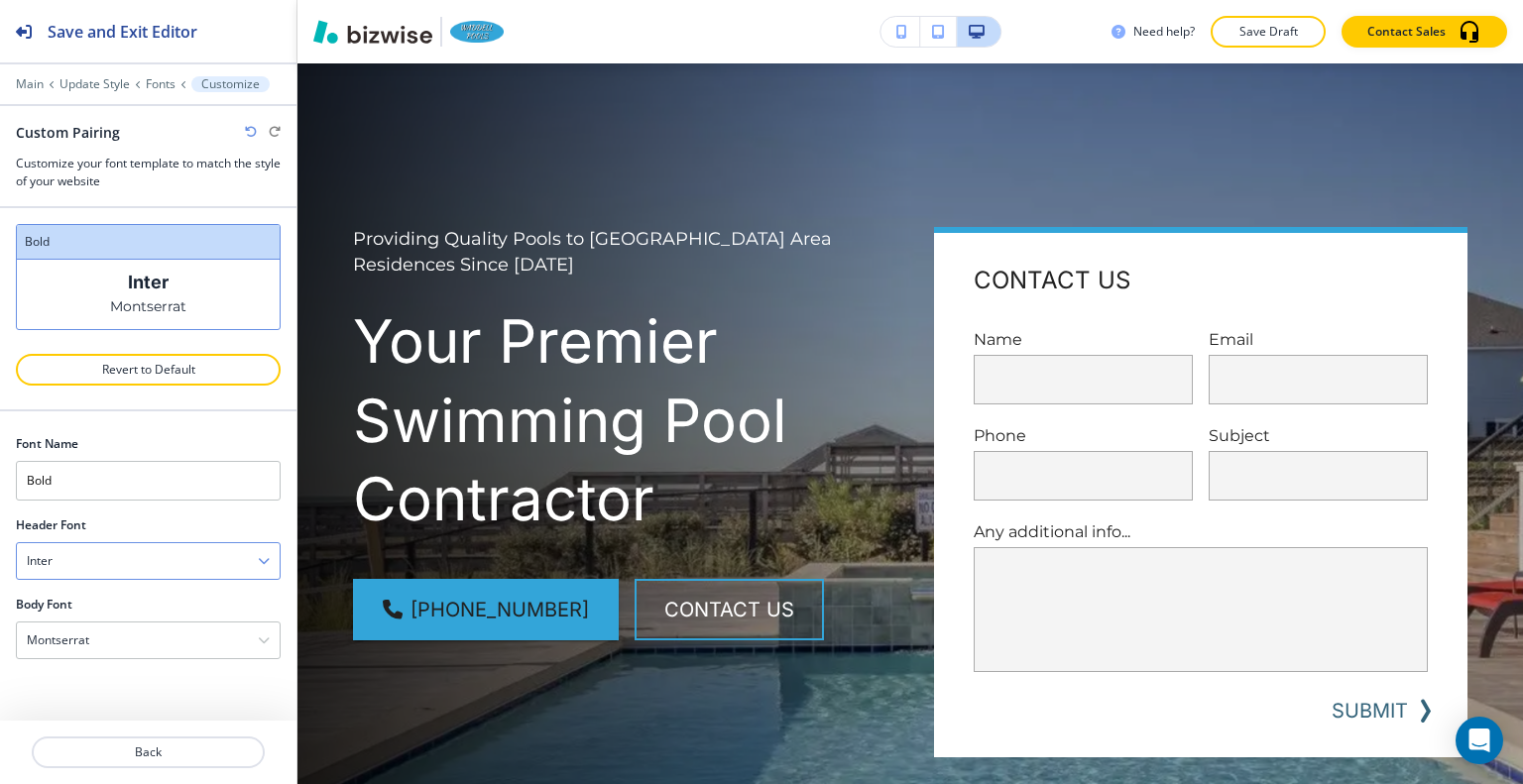 click on "Inter" at bounding box center (148, 561) 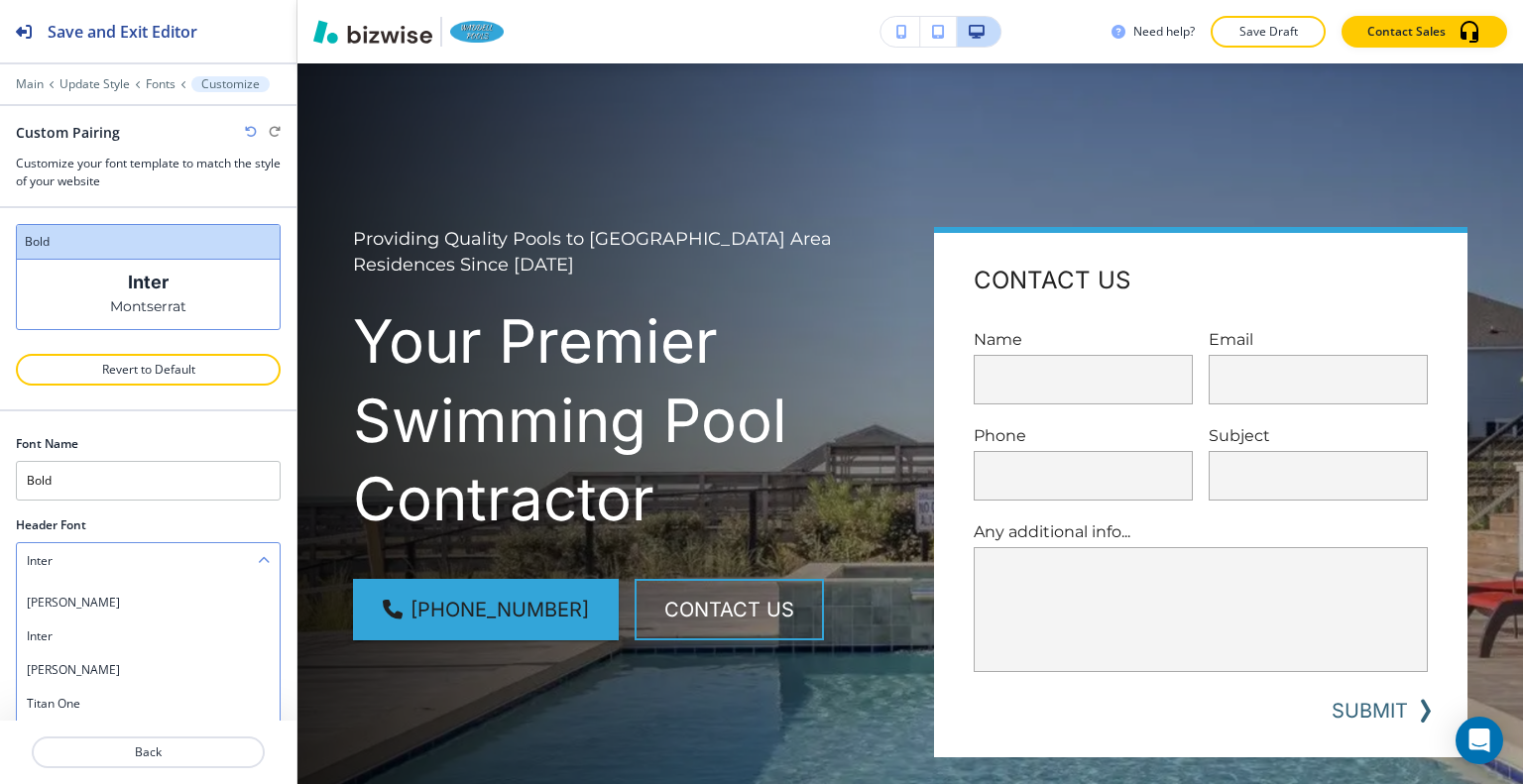 scroll, scrollTop: 1657, scrollLeft: 0, axis: vertical 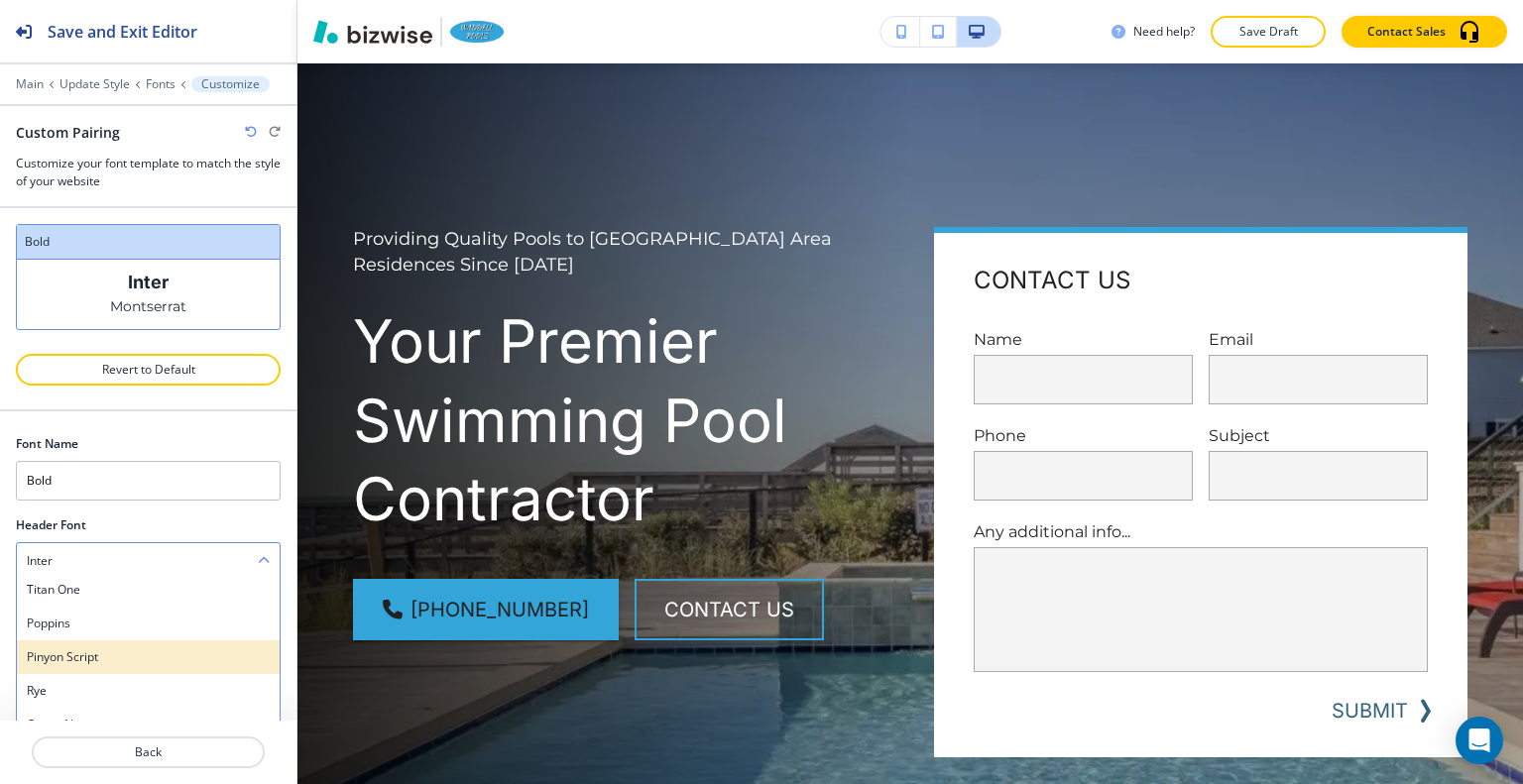 click on "Pinyon Script" at bounding box center [148, 657] 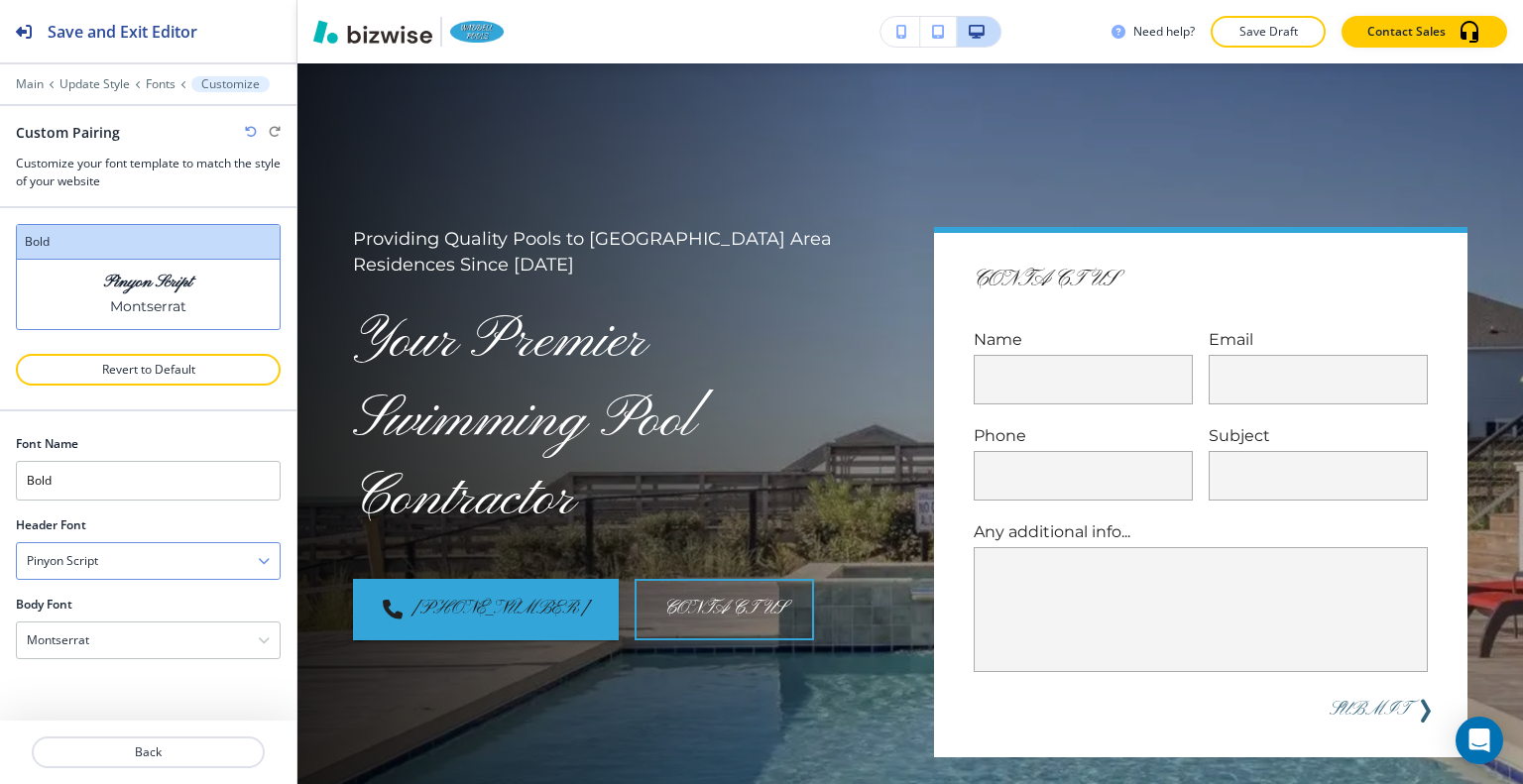 click on "Pinyon Script" at bounding box center (148, 561) 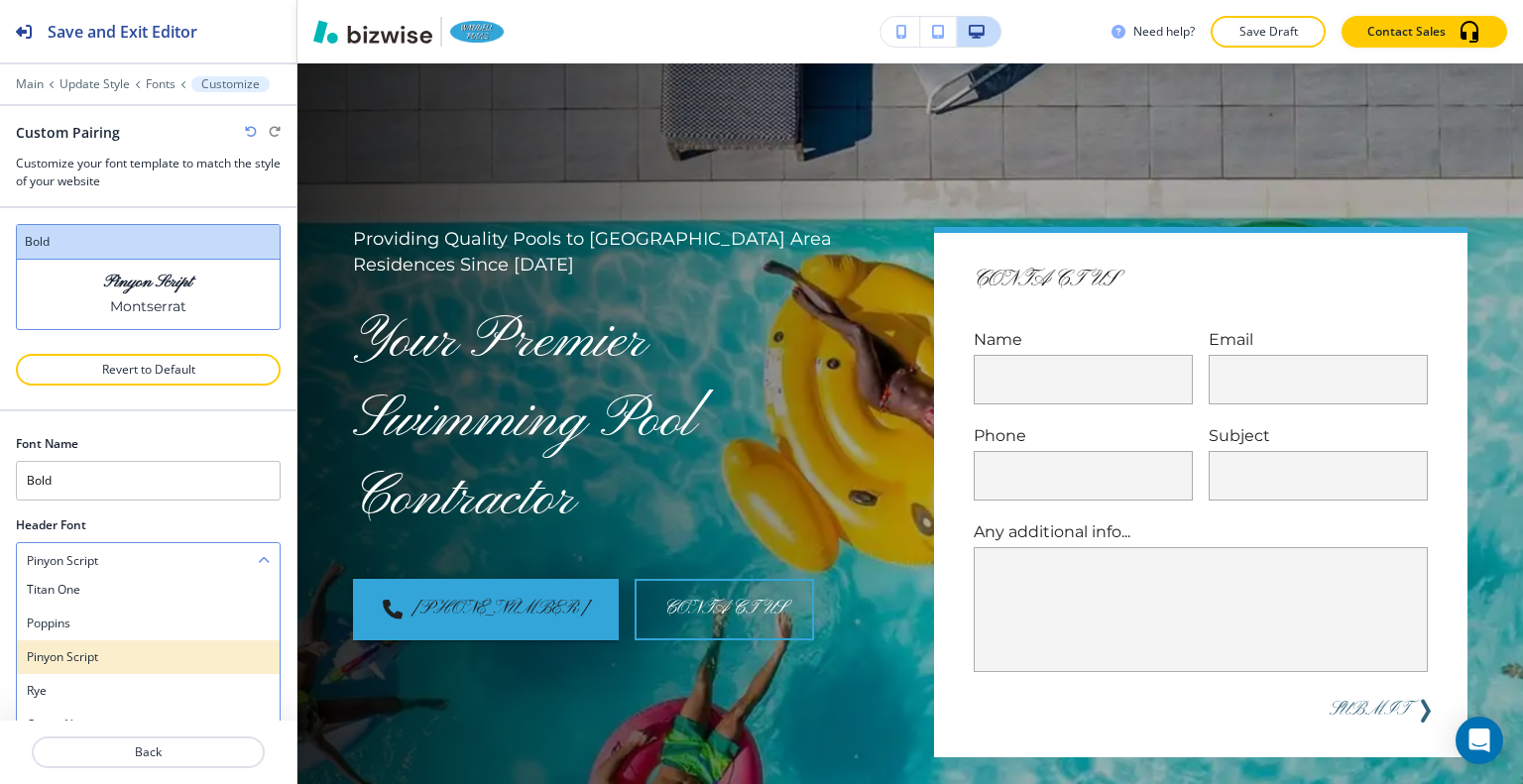 scroll, scrollTop: 152, scrollLeft: 0, axis: vertical 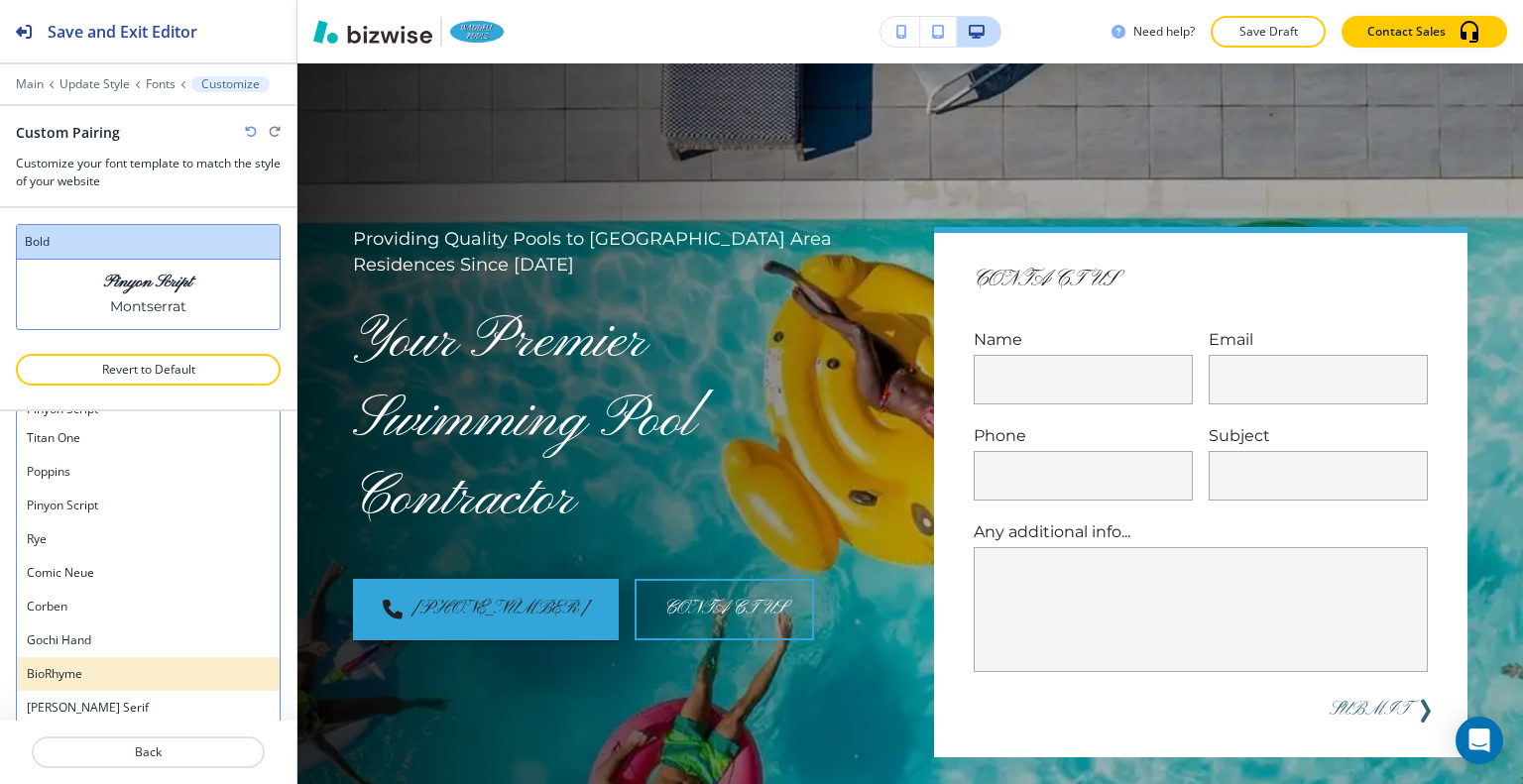 click on "BioRhyme" at bounding box center [148, 674] 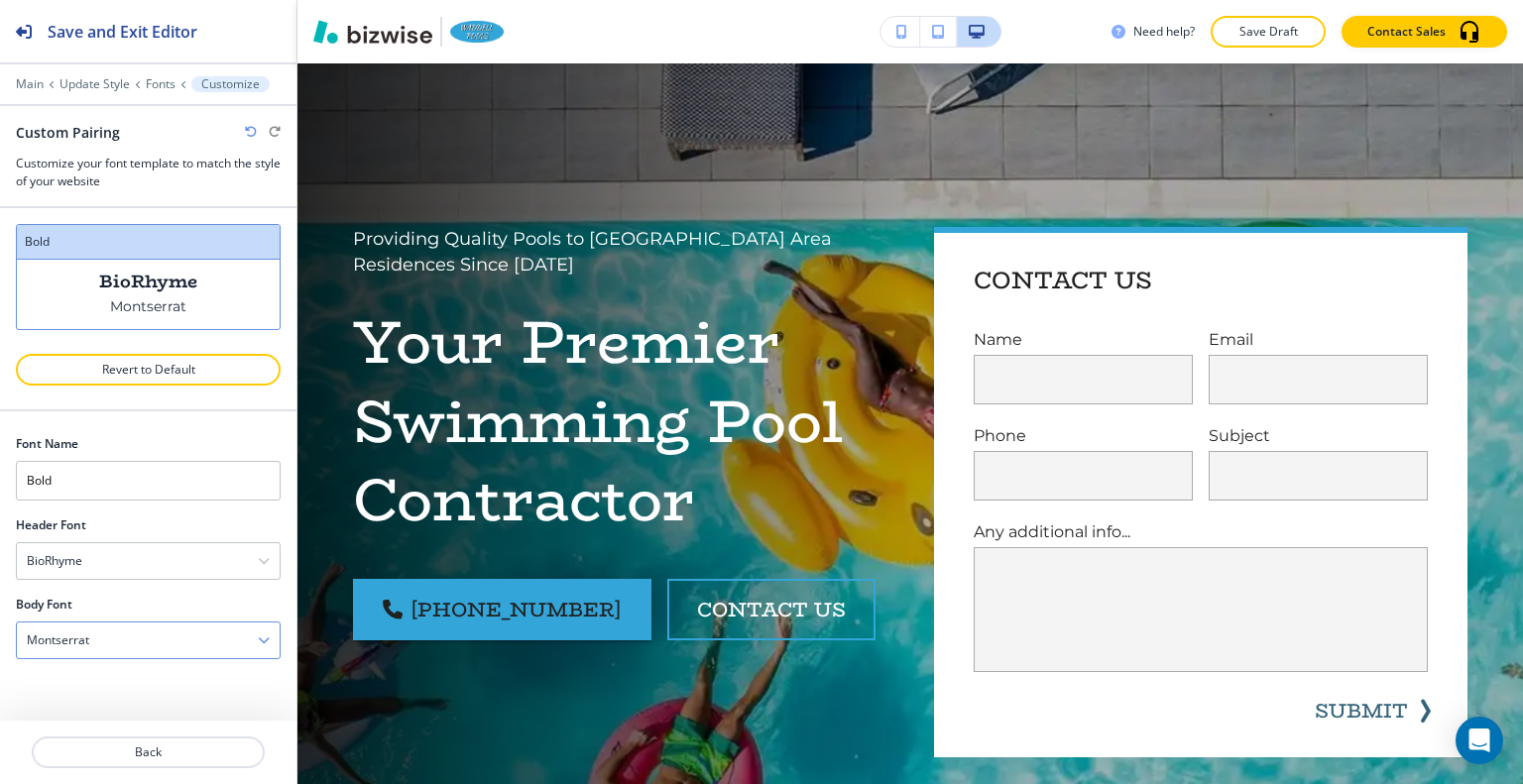 scroll, scrollTop: 0, scrollLeft: 0, axis: both 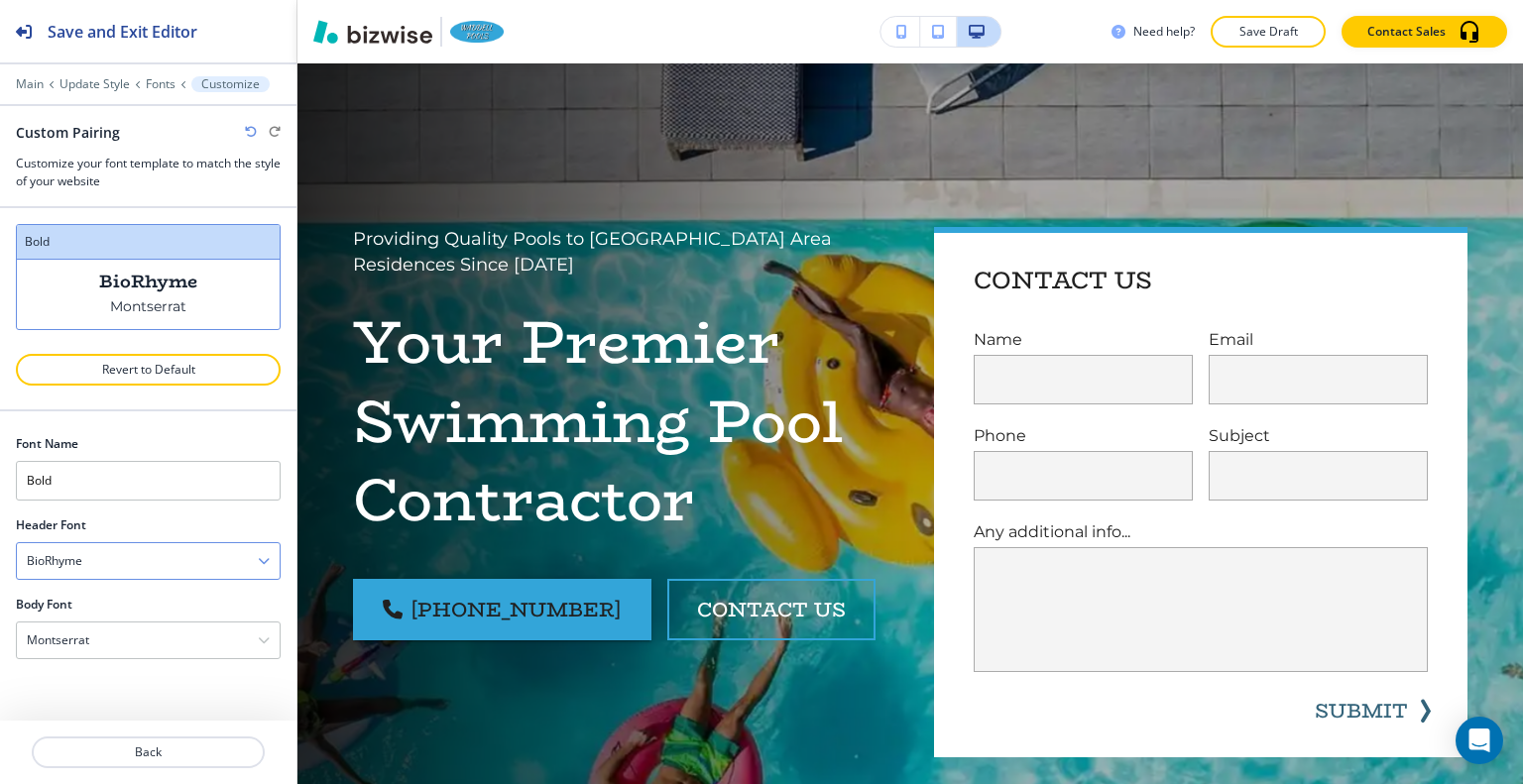 click on "BioRhyme" at bounding box center (148, 561) 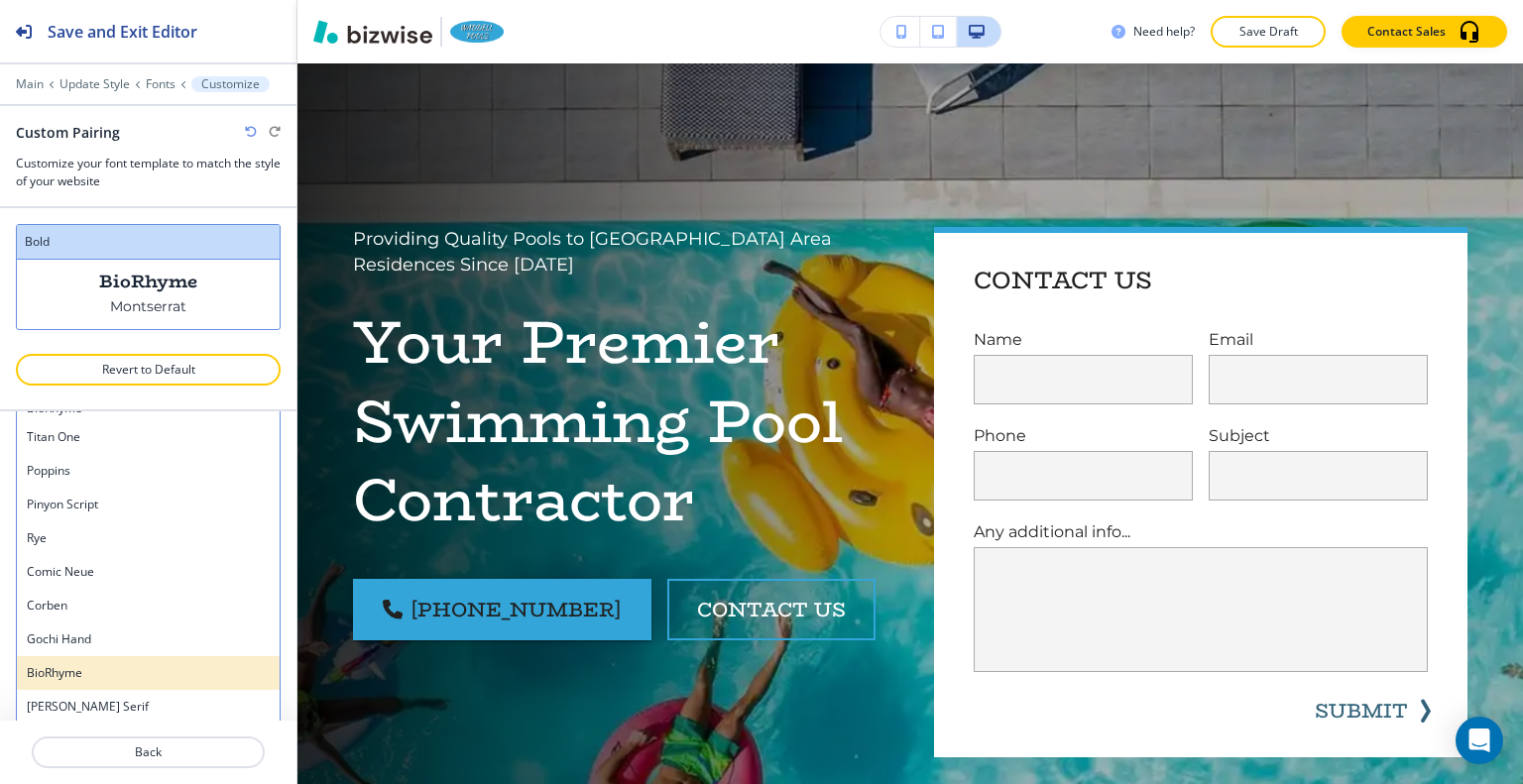 scroll, scrollTop: 152, scrollLeft: 0, axis: vertical 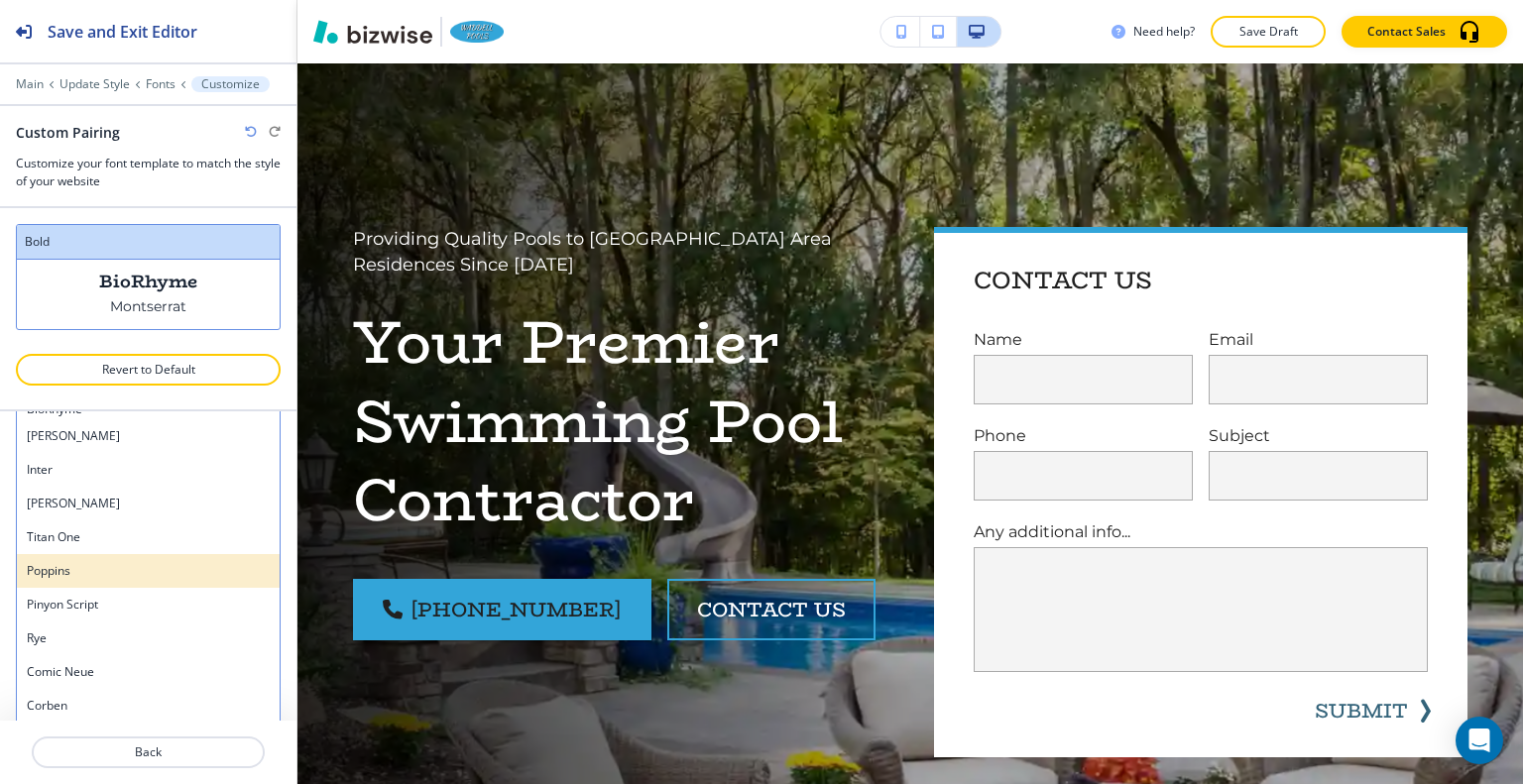 click on "Poppins" at bounding box center (148, 571) 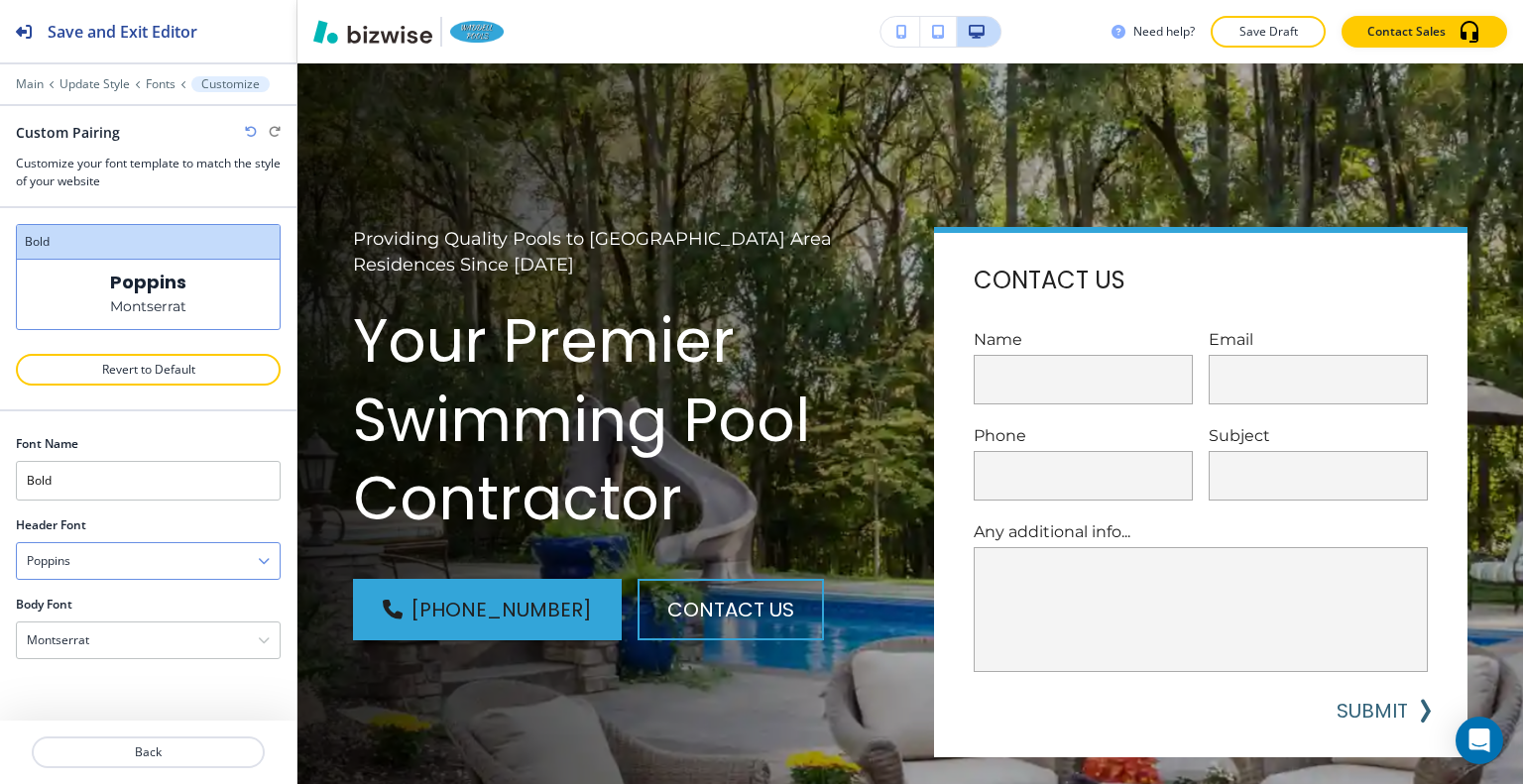 scroll, scrollTop: 0, scrollLeft: 0, axis: both 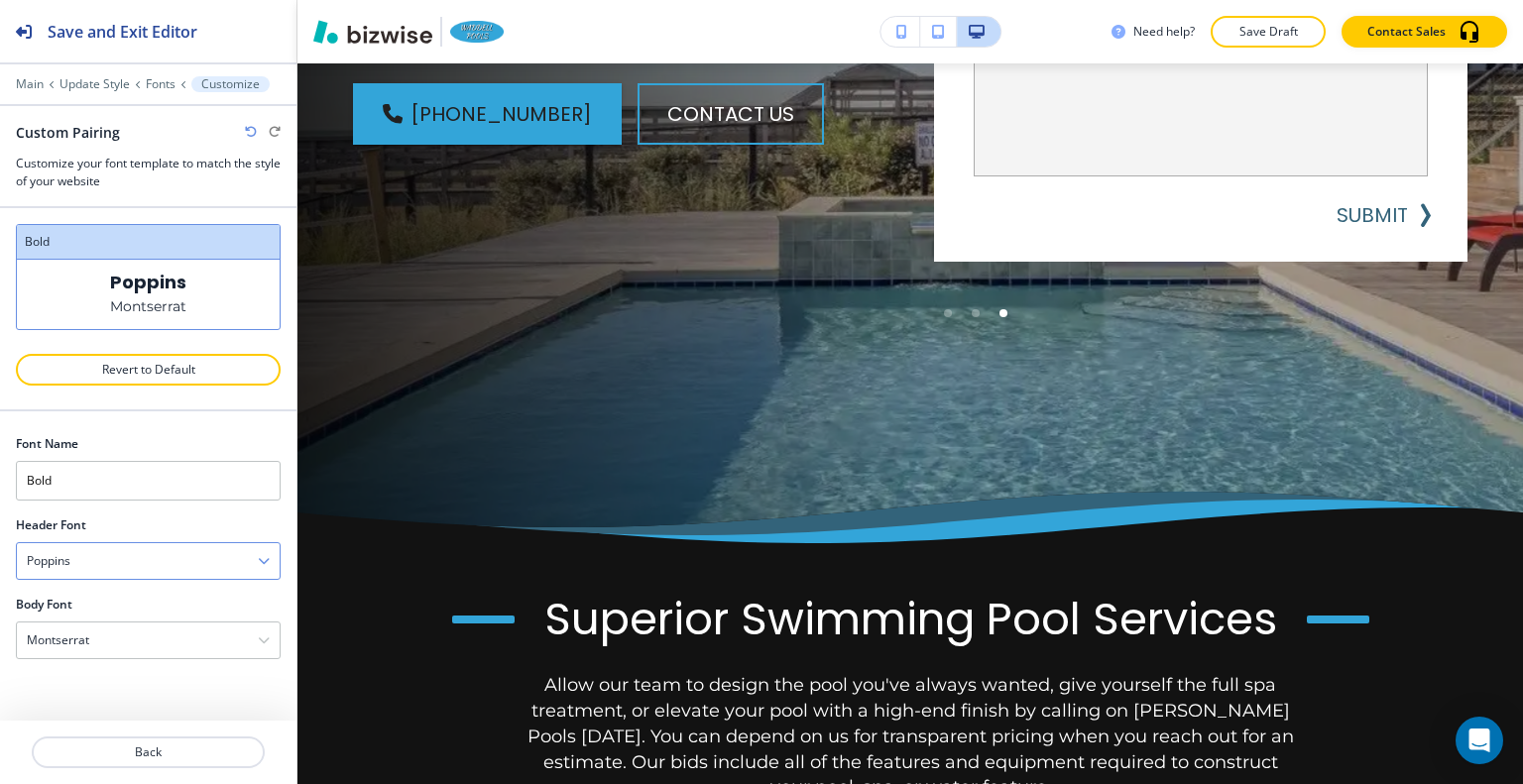 click on "Poppins" at bounding box center (148, 561) 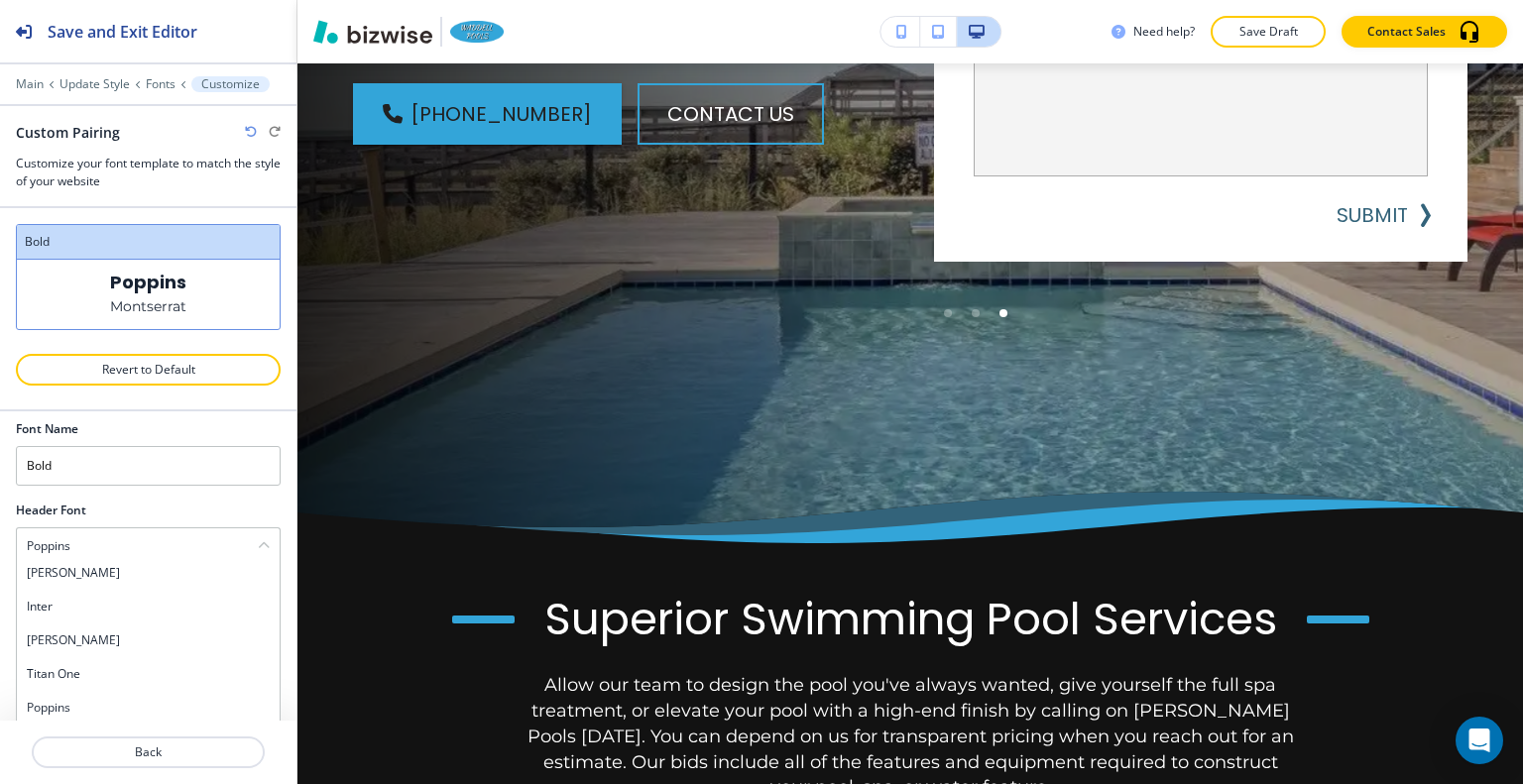 click on "Barlow" at bounding box center [148, 640] 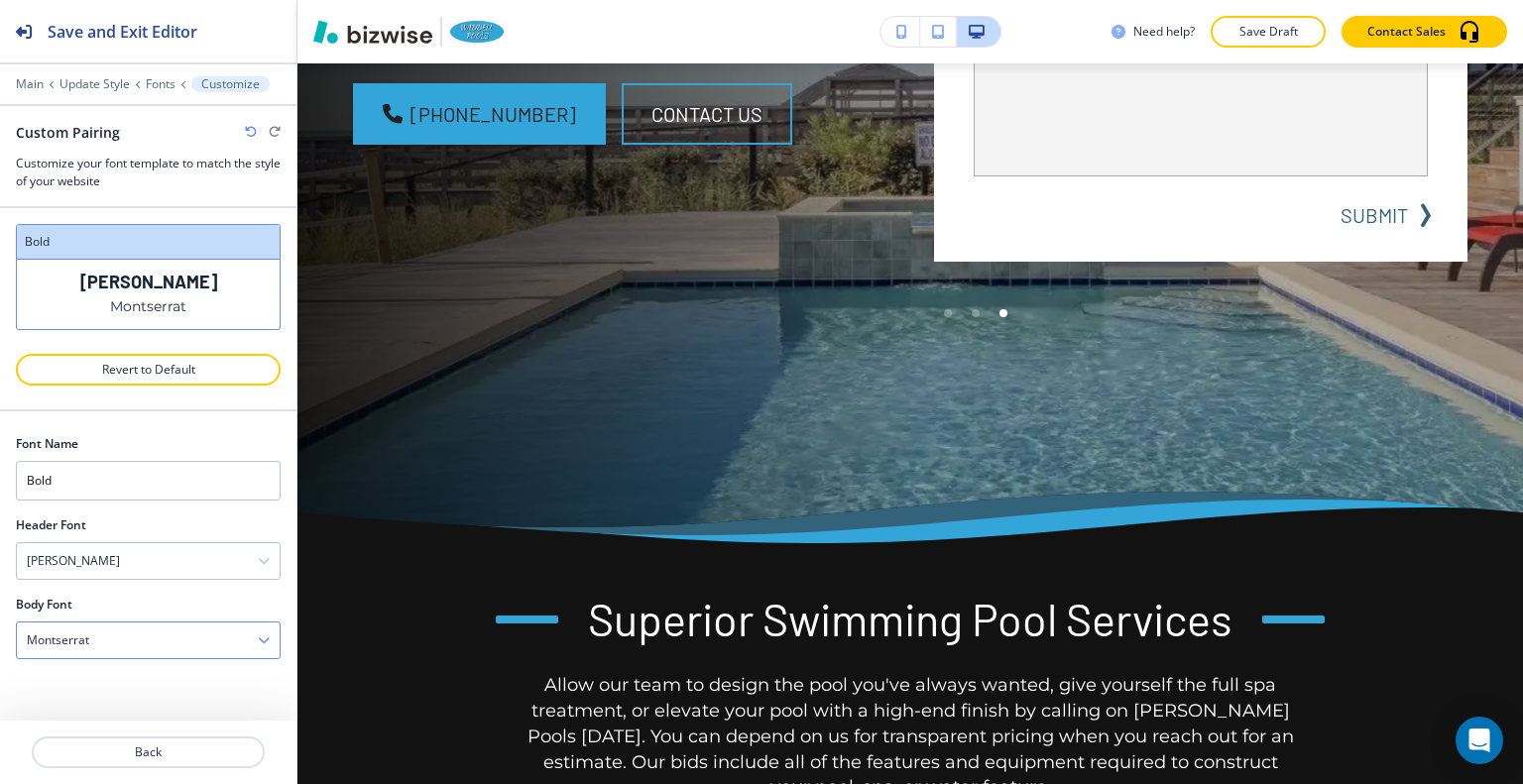 scroll, scrollTop: 0, scrollLeft: 0, axis: both 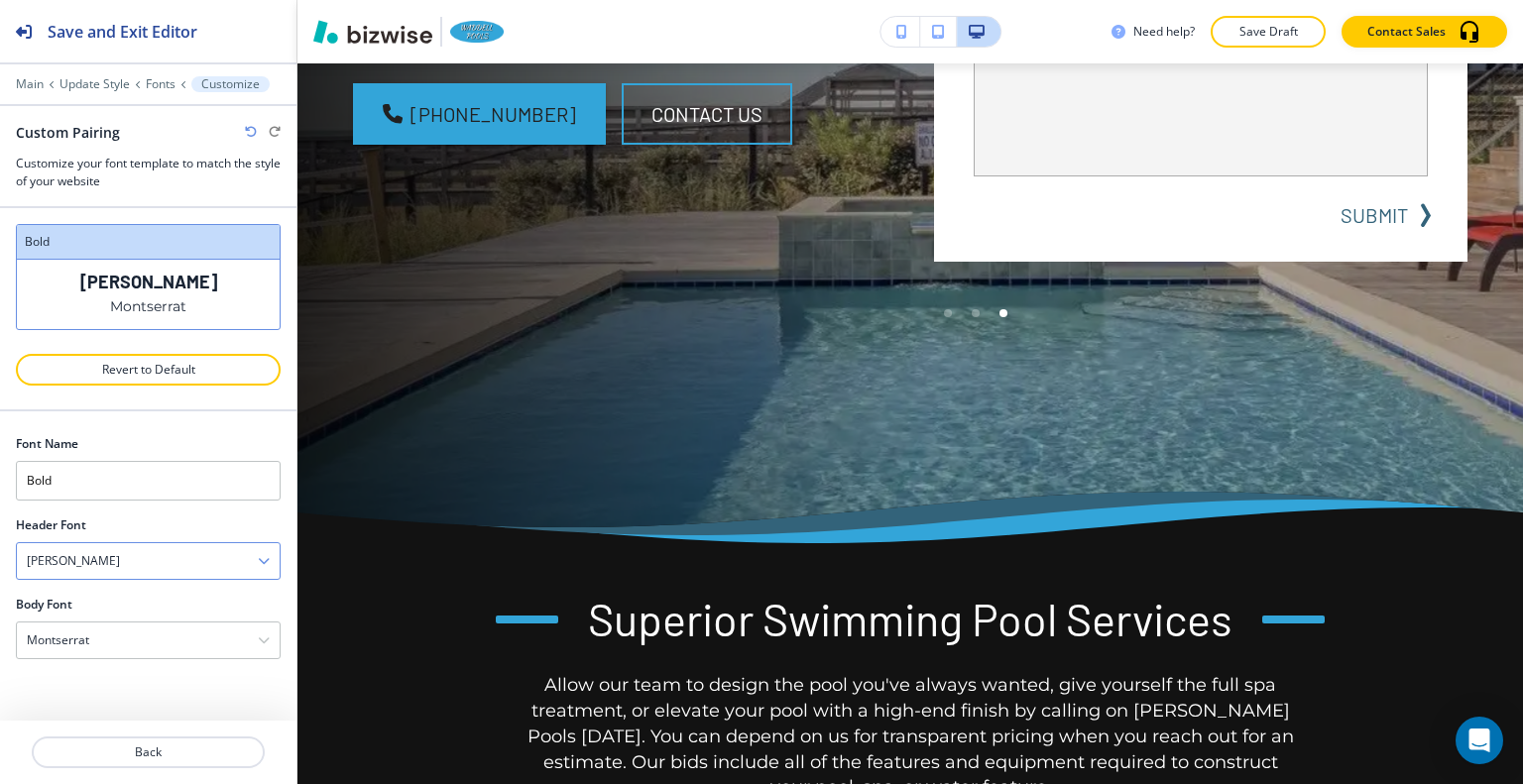 click on "Barlow" at bounding box center [148, 561] 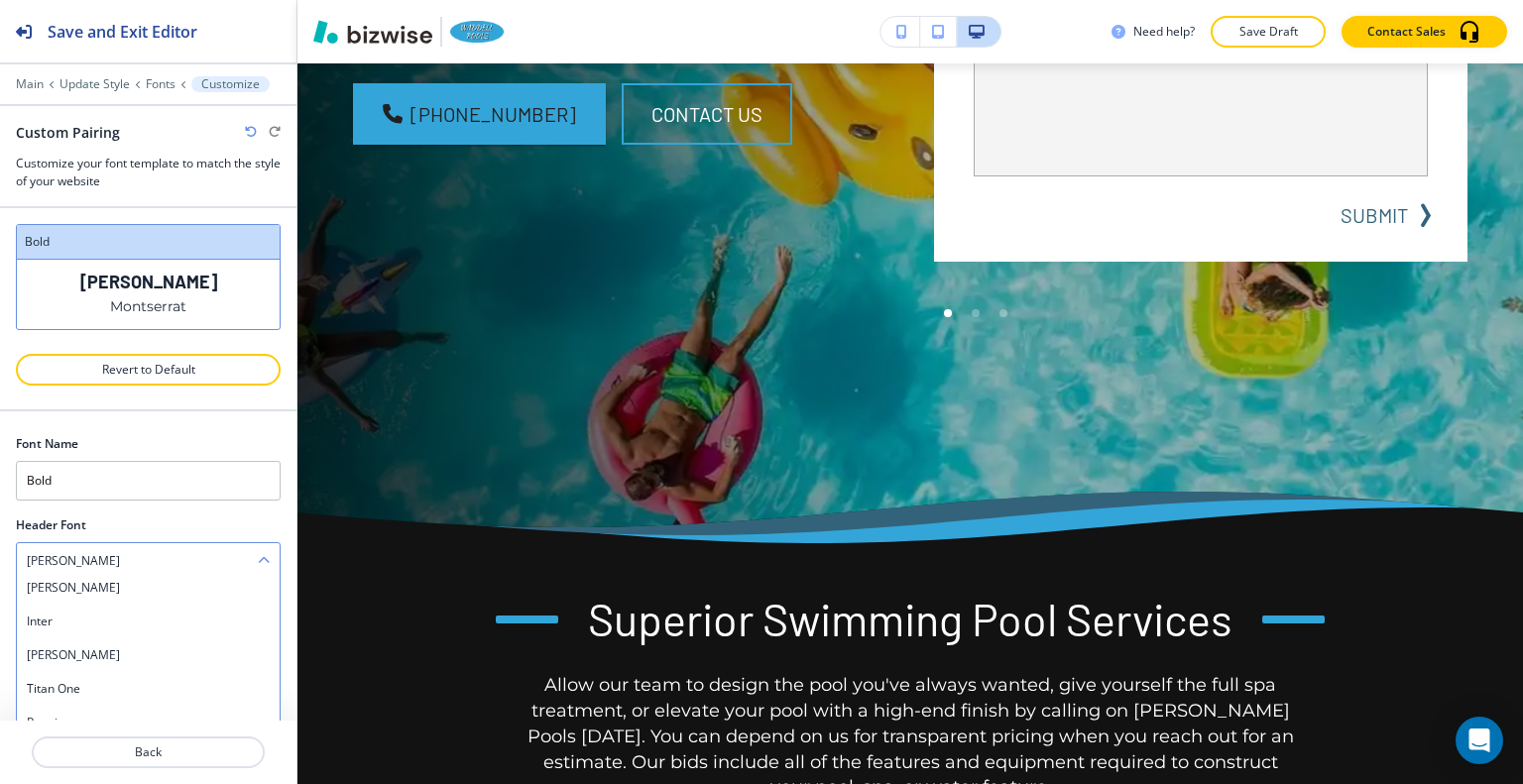 scroll, scrollTop: 1459, scrollLeft: 0, axis: vertical 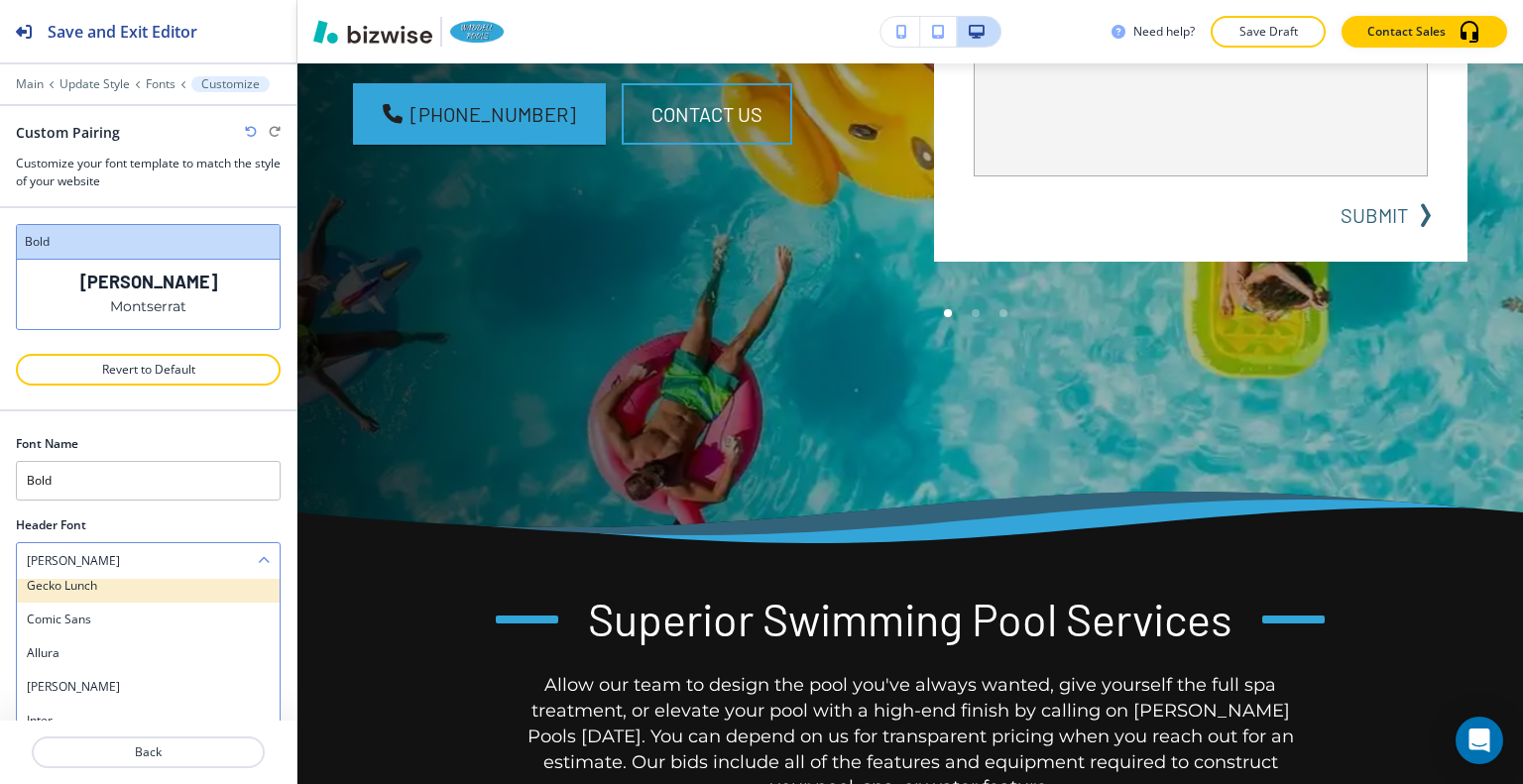 click on "Gecko Lunch" at bounding box center [148, 586] 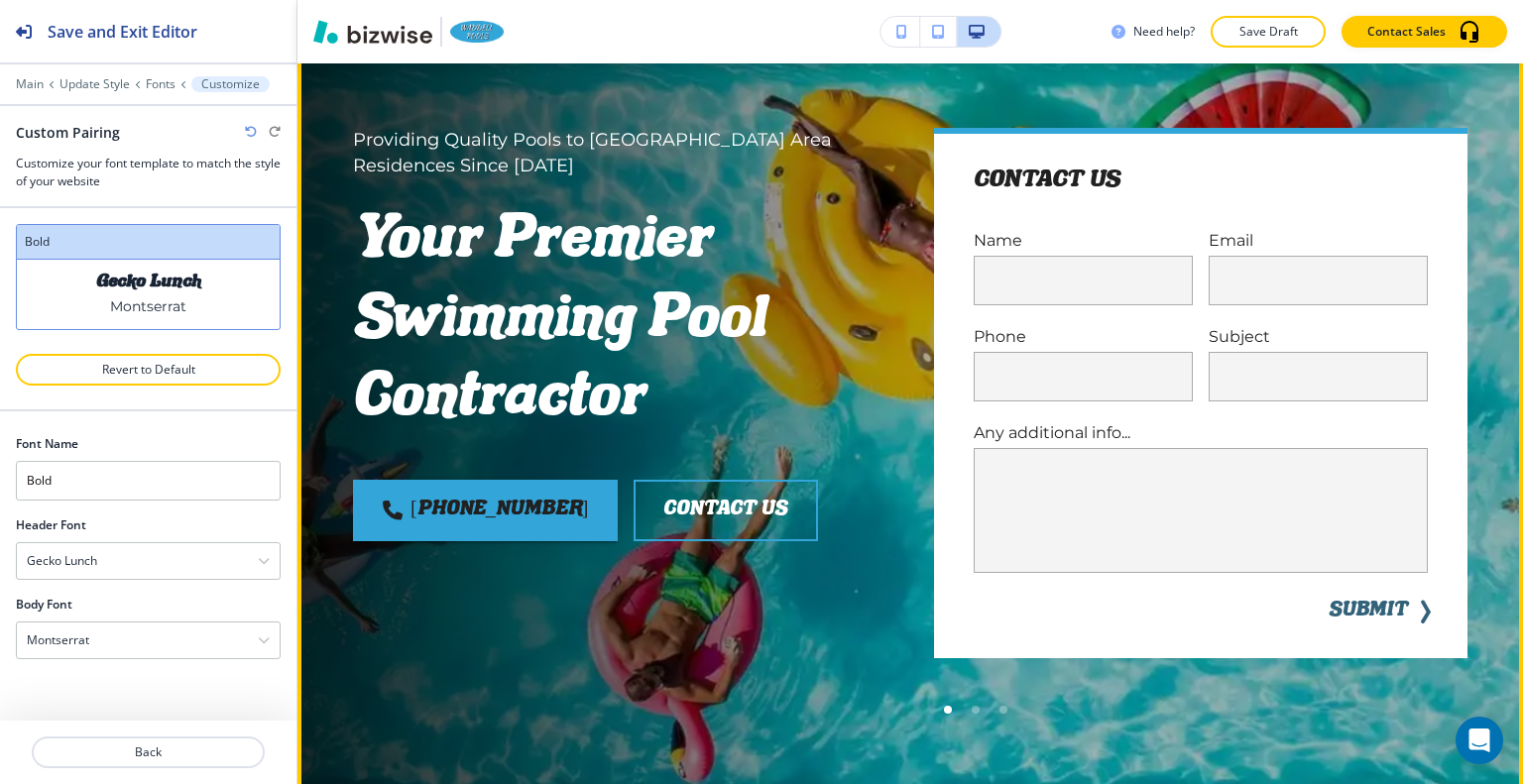 scroll, scrollTop: 0, scrollLeft: 0, axis: both 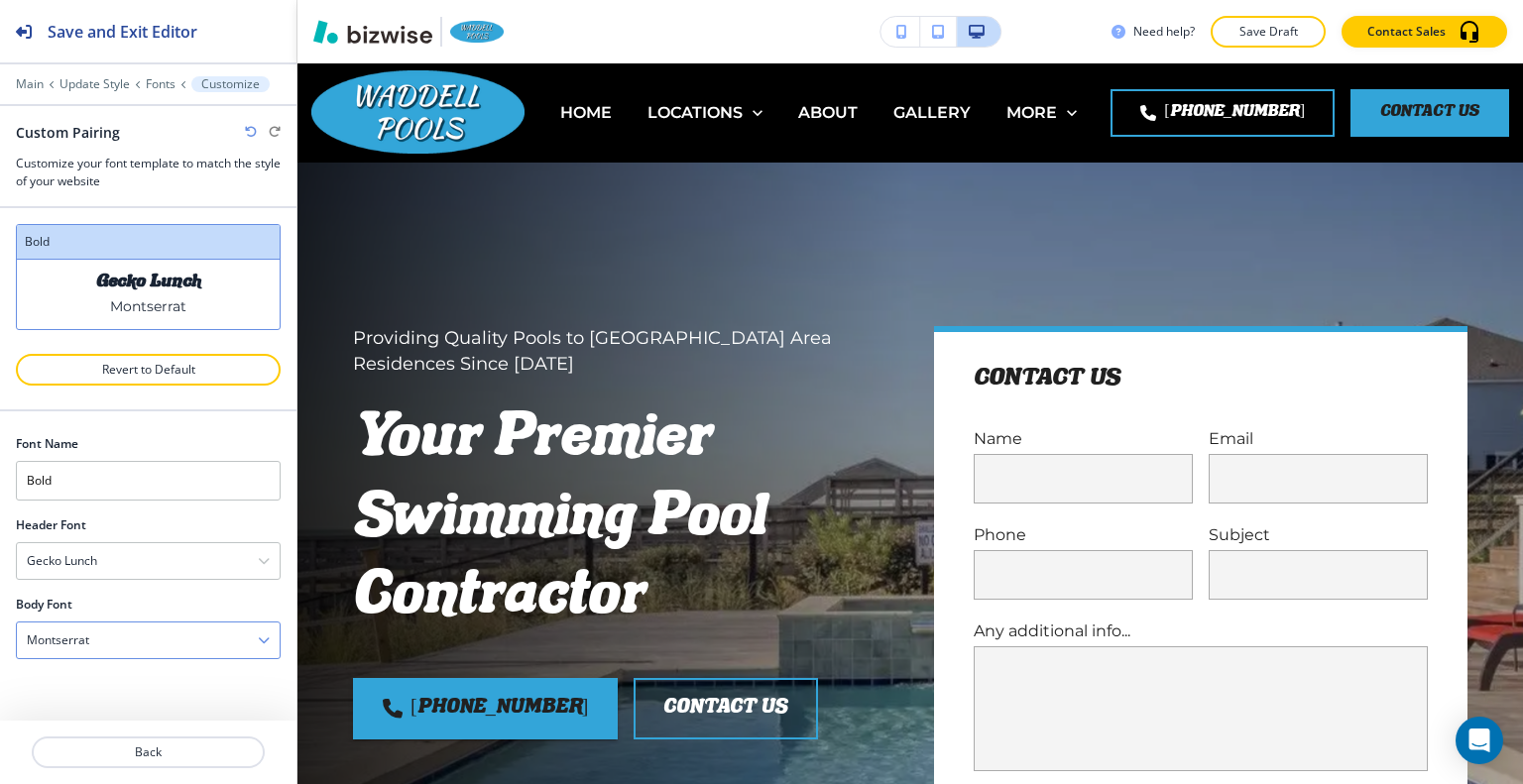 click on "Montserrat" at bounding box center (148, 640) 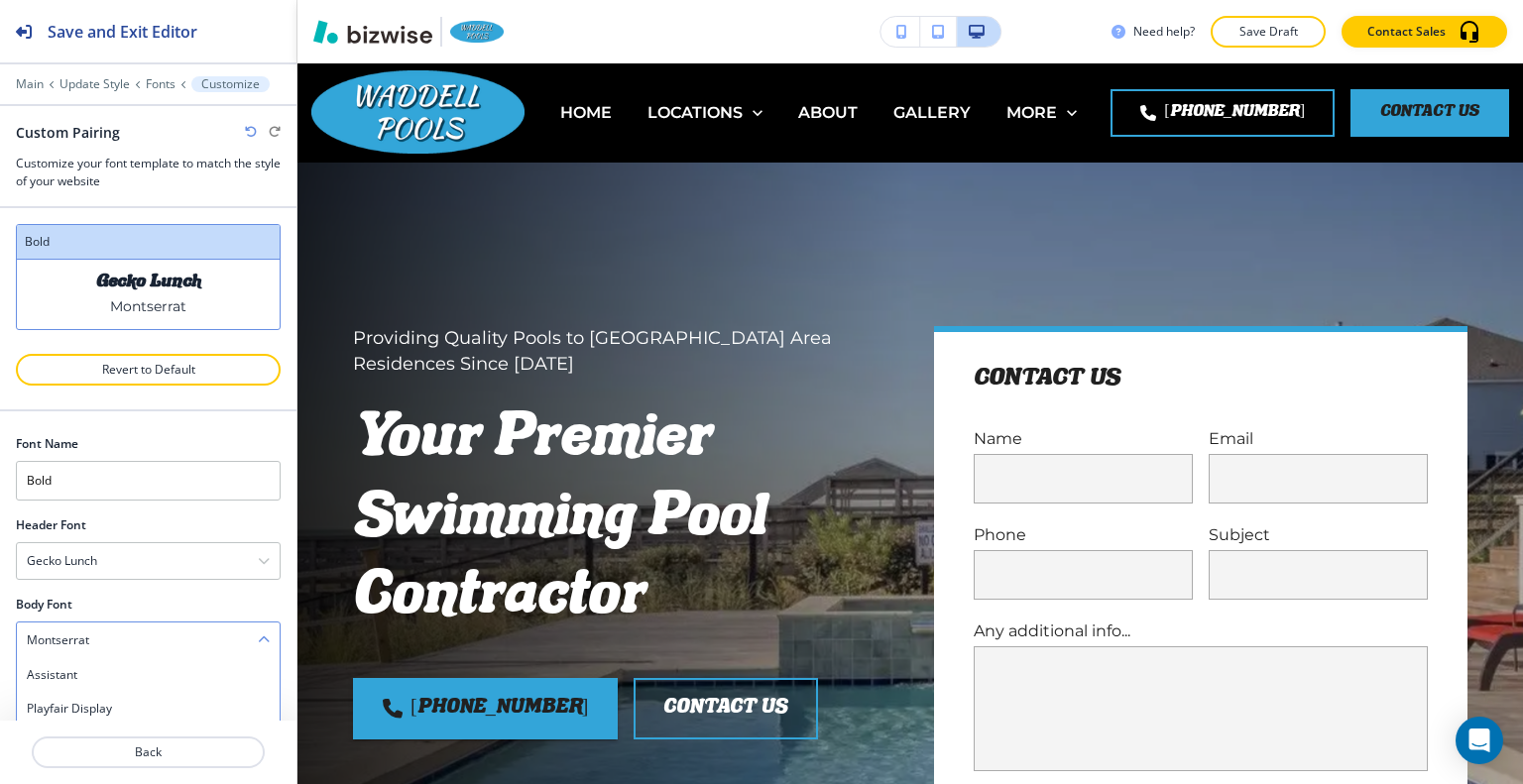 scroll, scrollTop: 980, scrollLeft: 0, axis: vertical 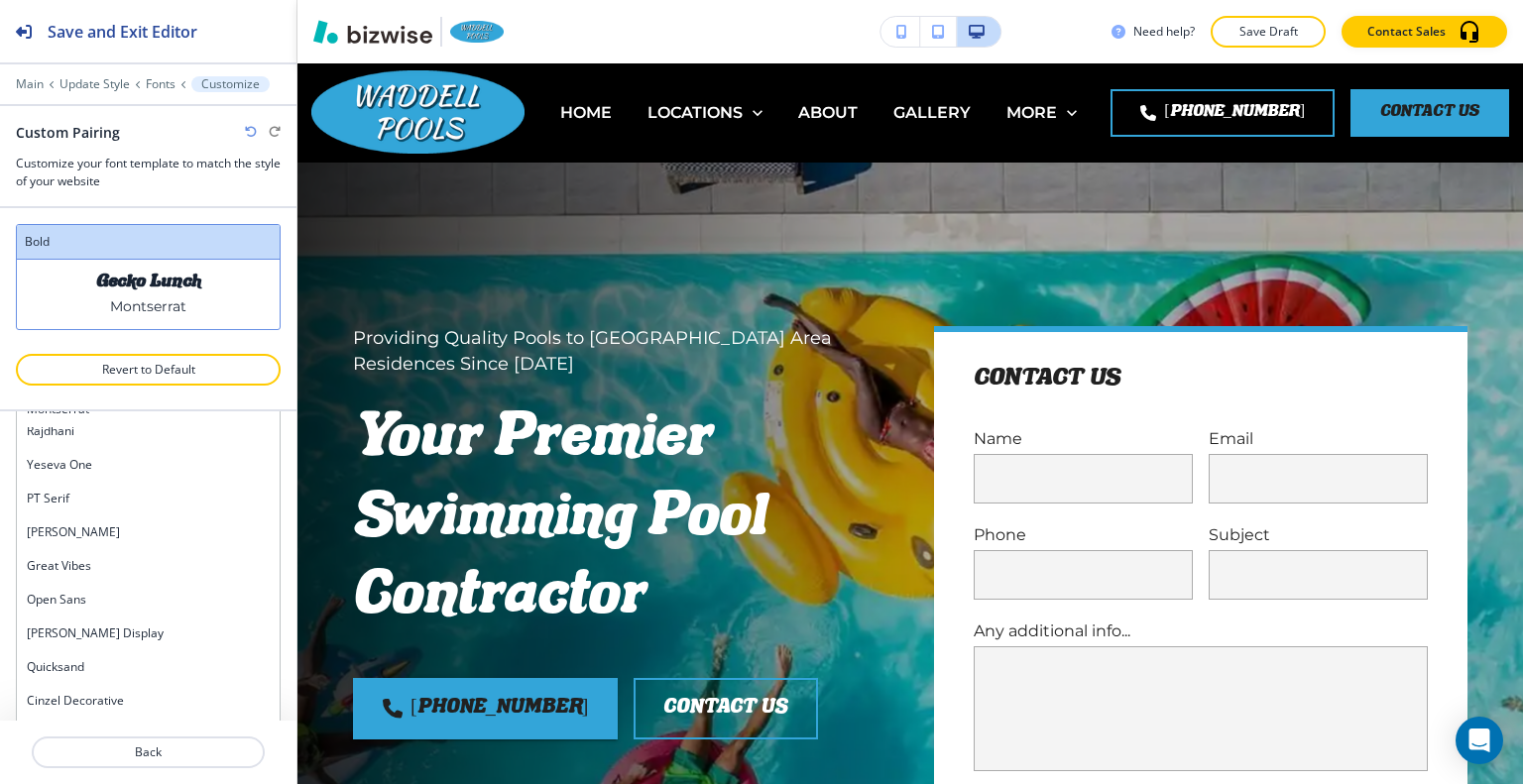 click on "Open Sans" at bounding box center (148, 600) 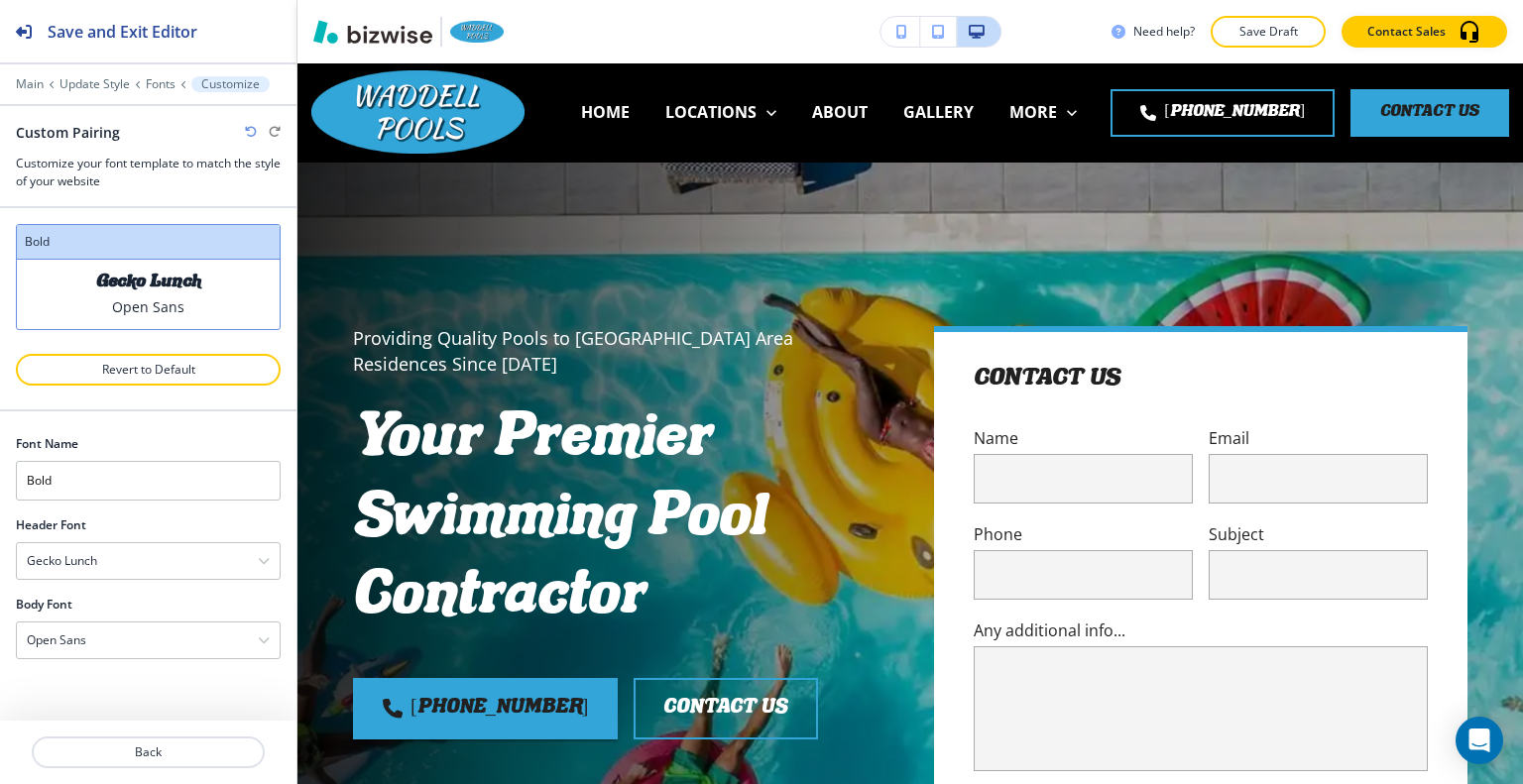 scroll, scrollTop: 0, scrollLeft: 0, axis: both 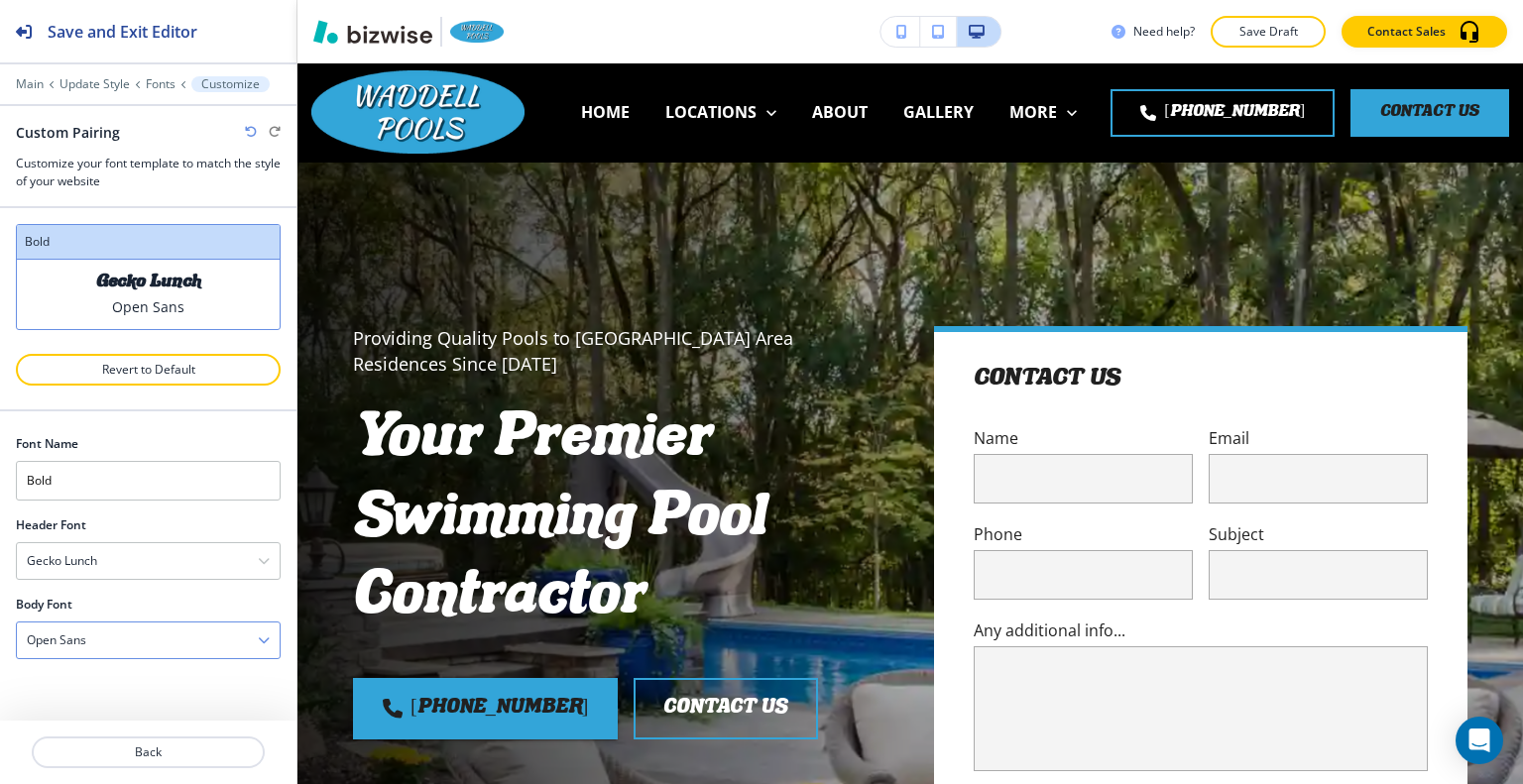 click on "Open Sans" at bounding box center [148, 640] 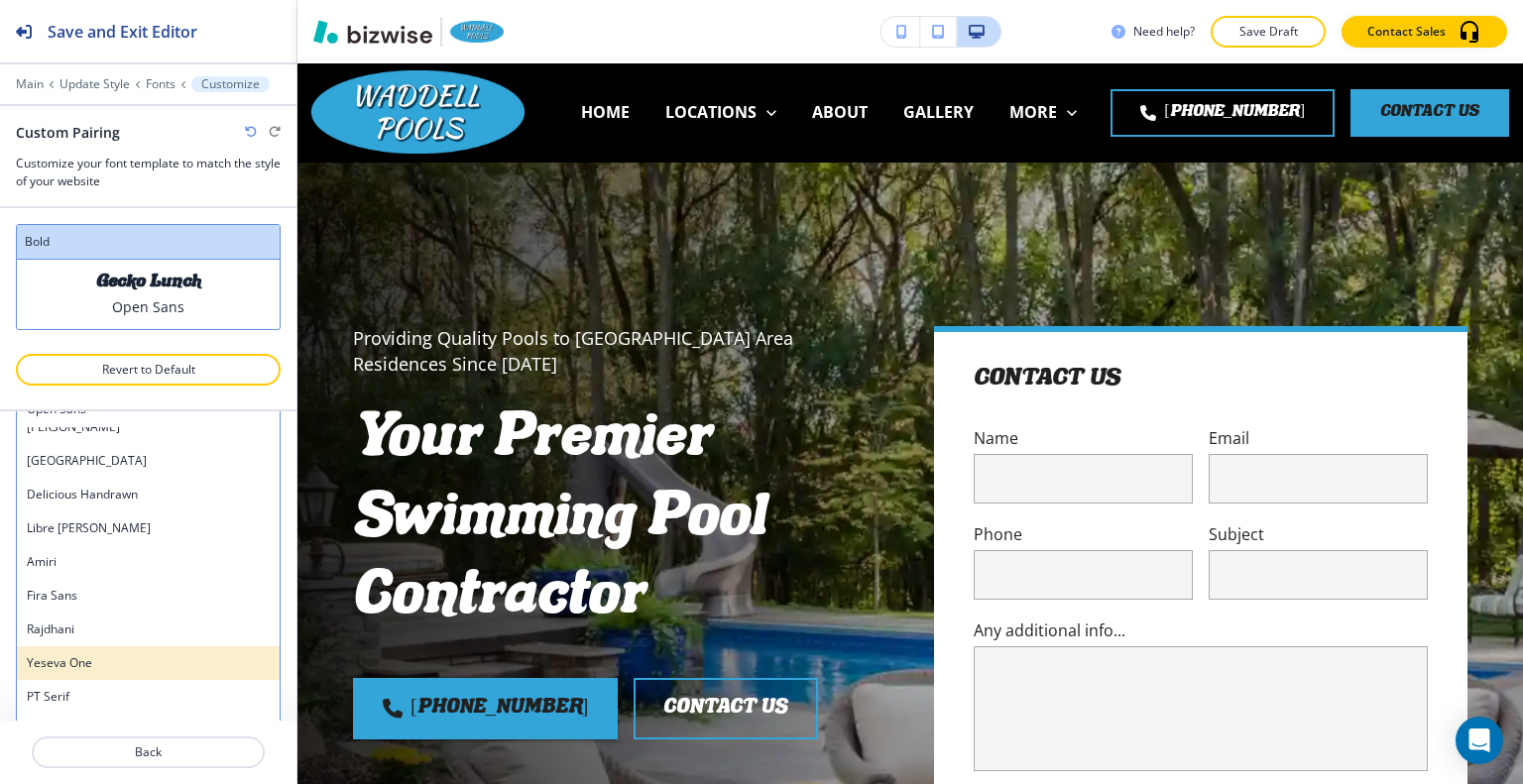 scroll, scrollTop: 187, scrollLeft: 0, axis: vertical 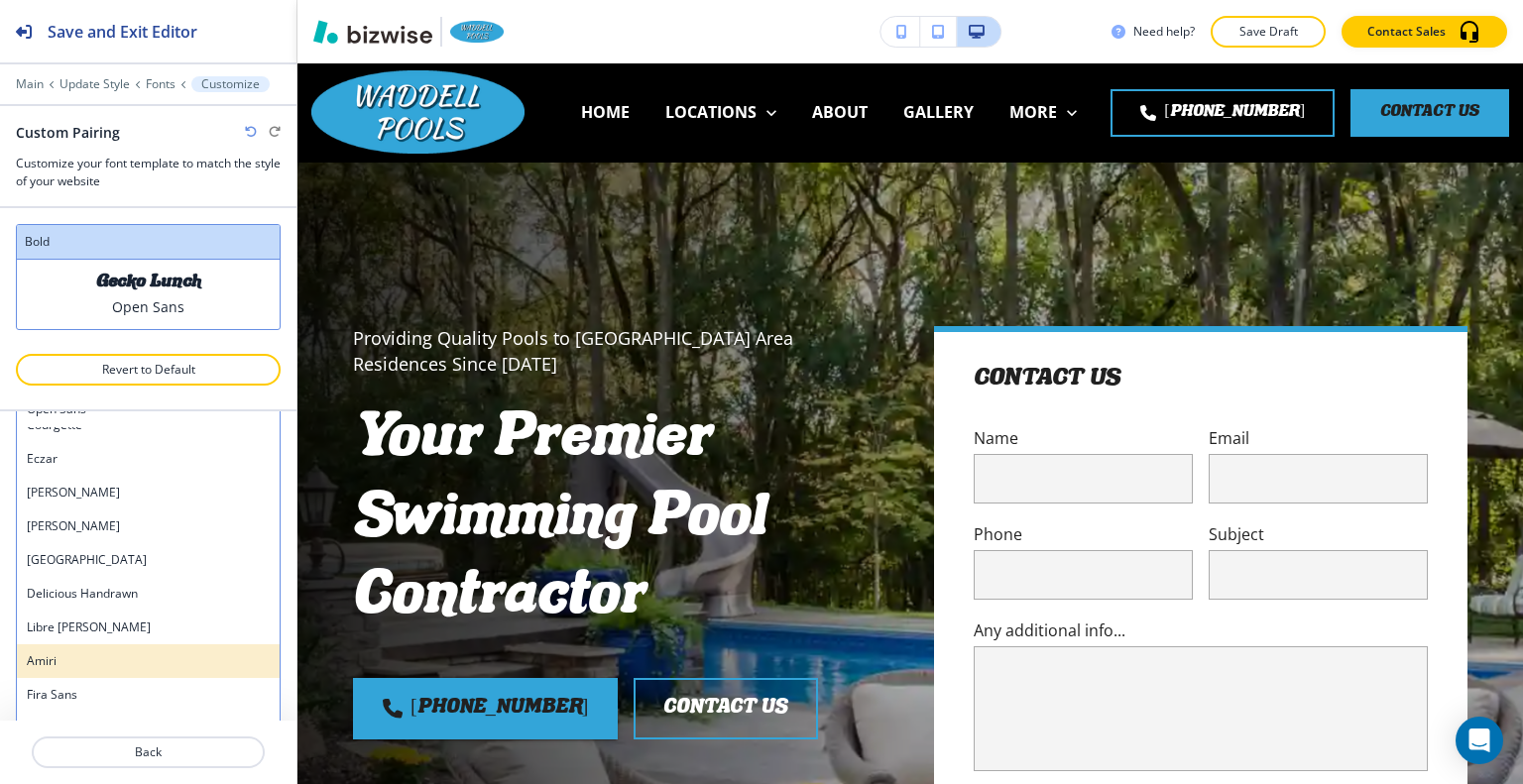 click on "Amiri" at bounding box center [148, 661] 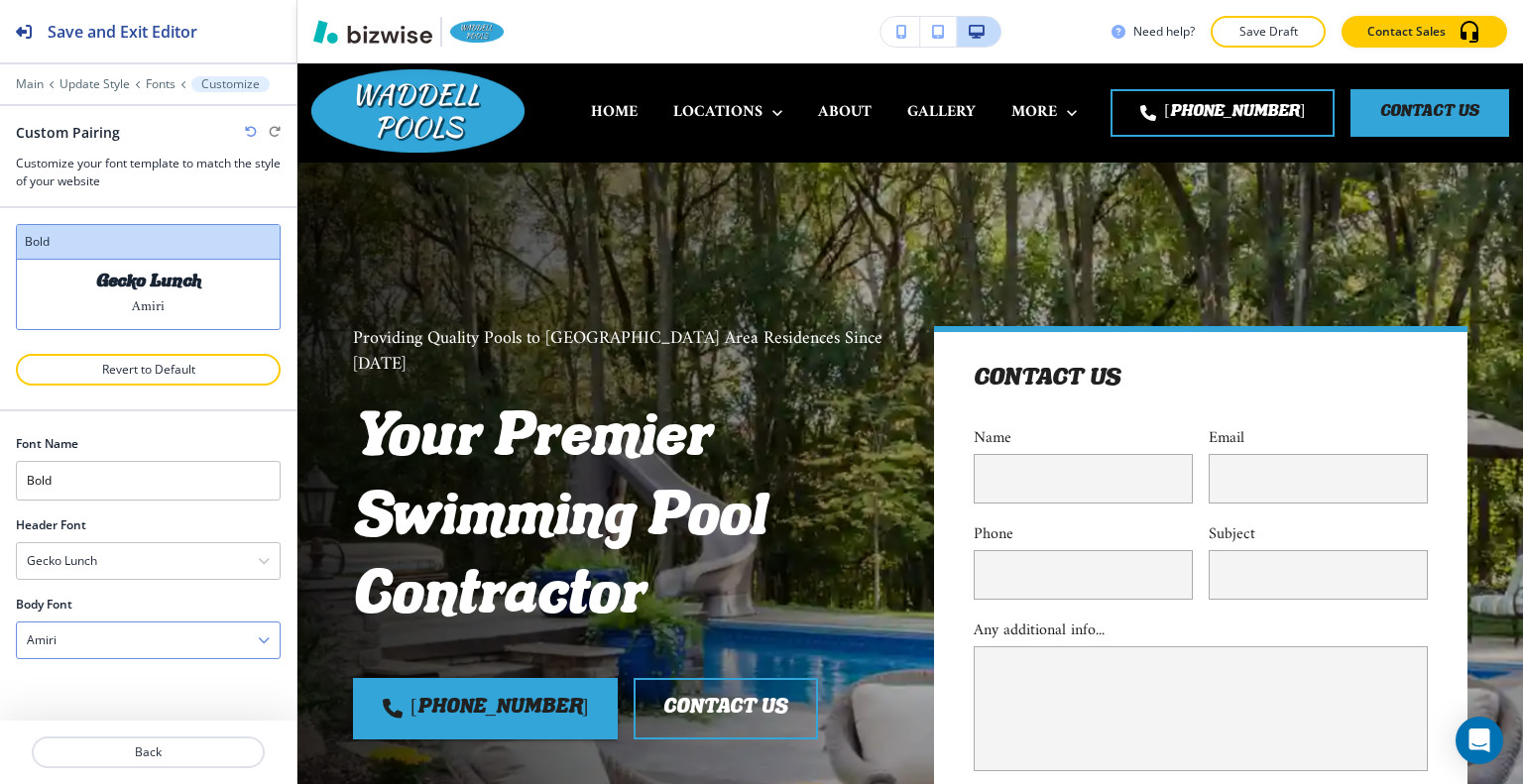scroll, scrollTop: 0, scrollLeft: 0, axis: both 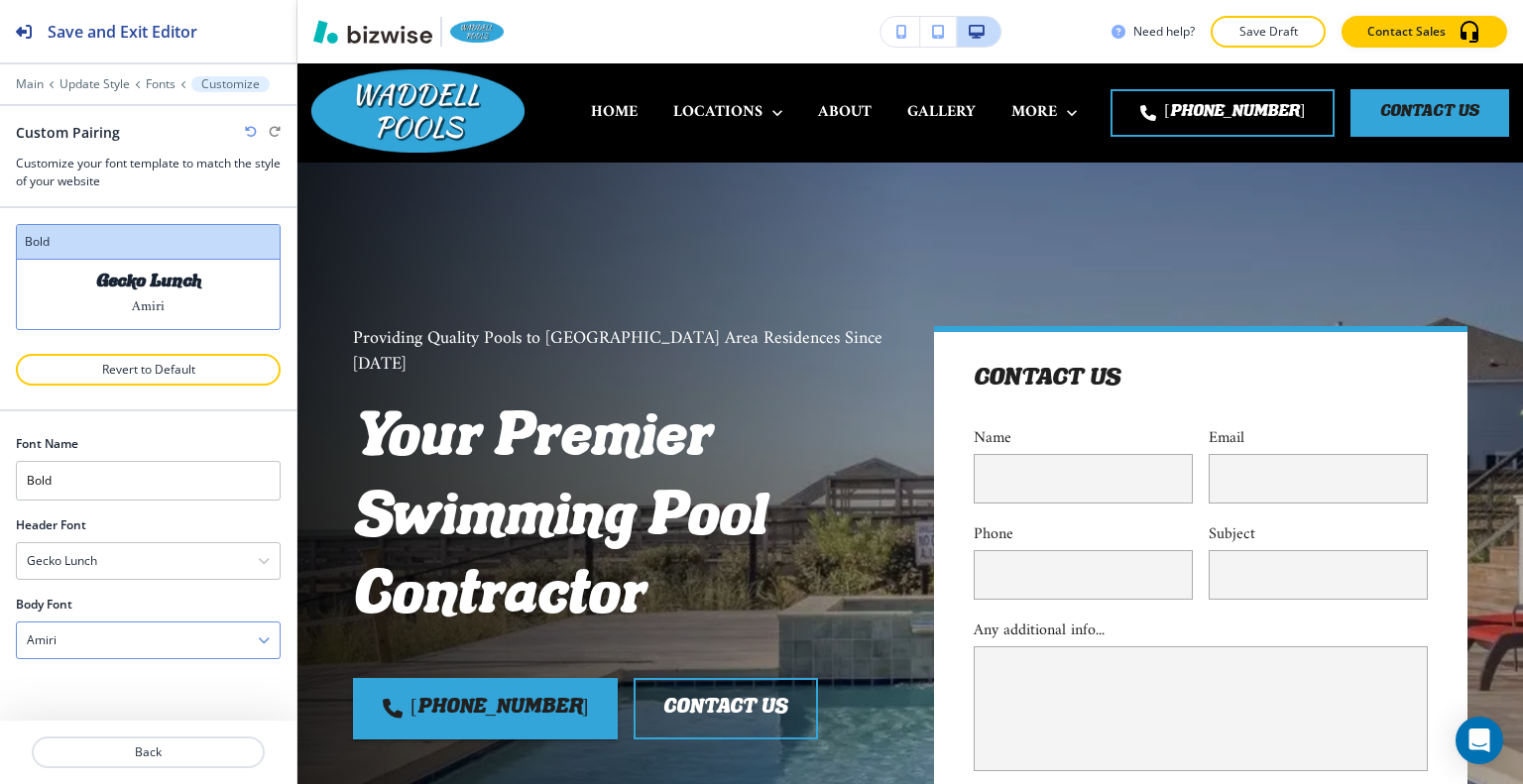 click on "Amiri" at bounding box center (148, 640) 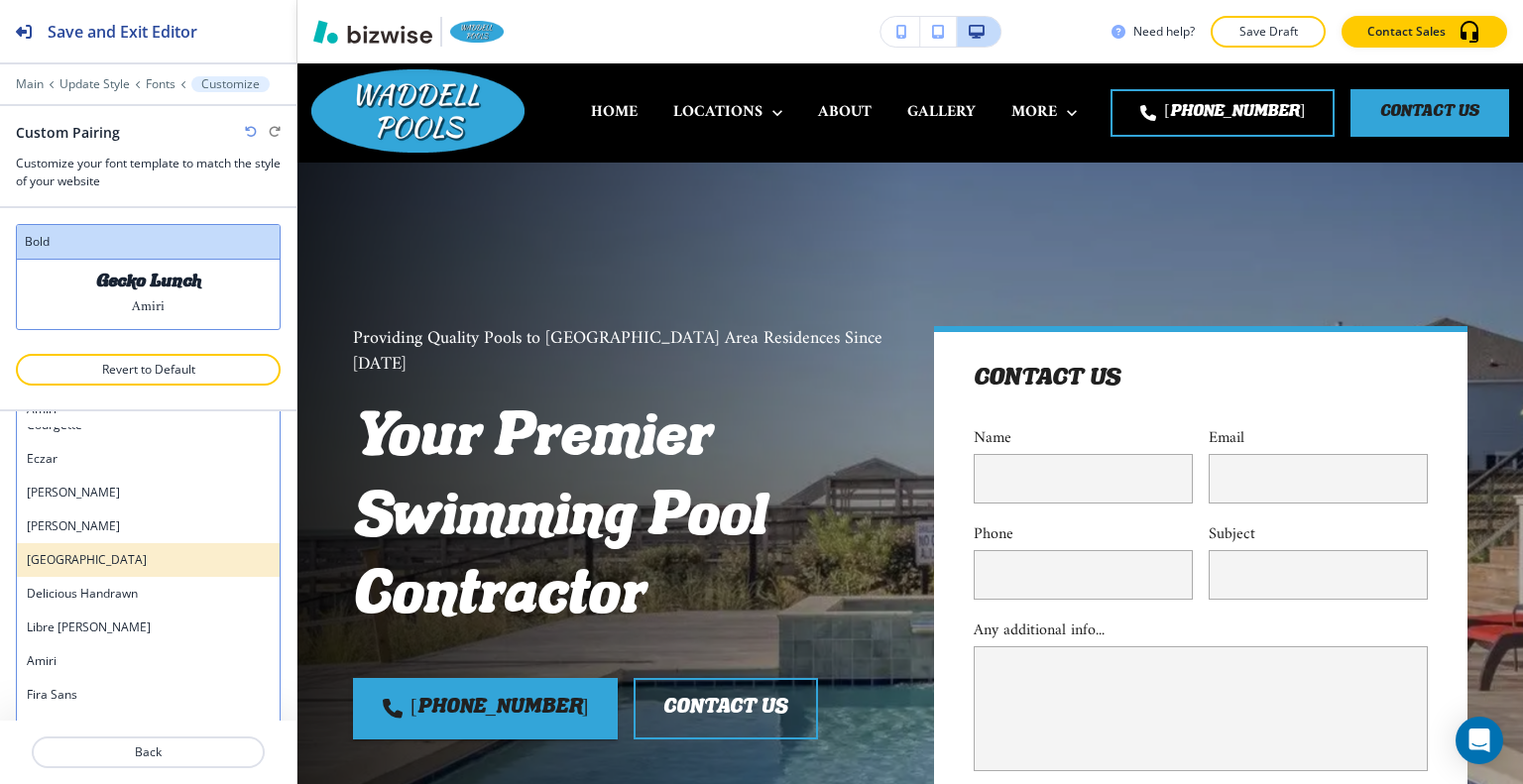 scroll, scrollTop: 0, scrollLeft: 0, axis: both 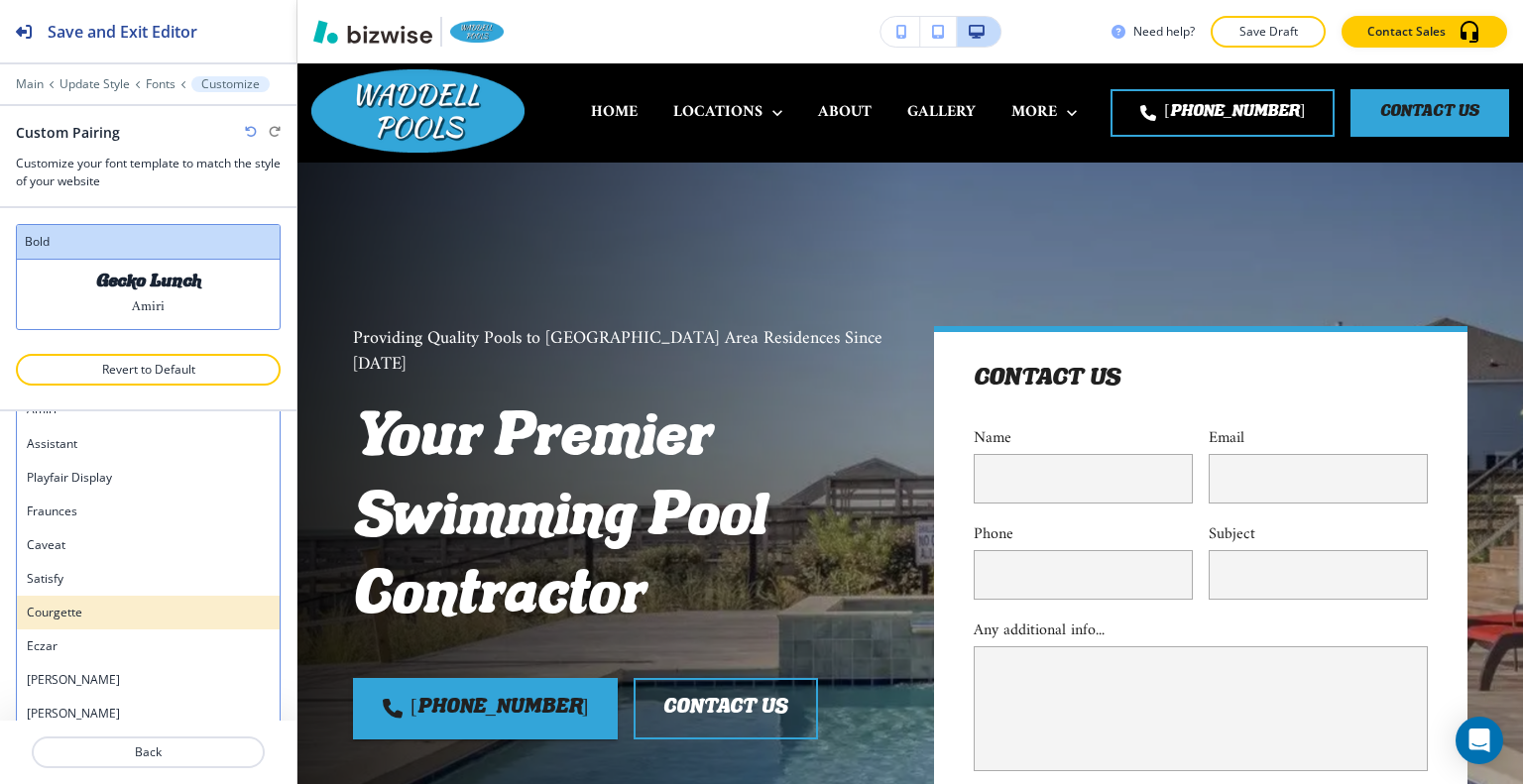 click on "Courgette" at bounding box center [148, 613] 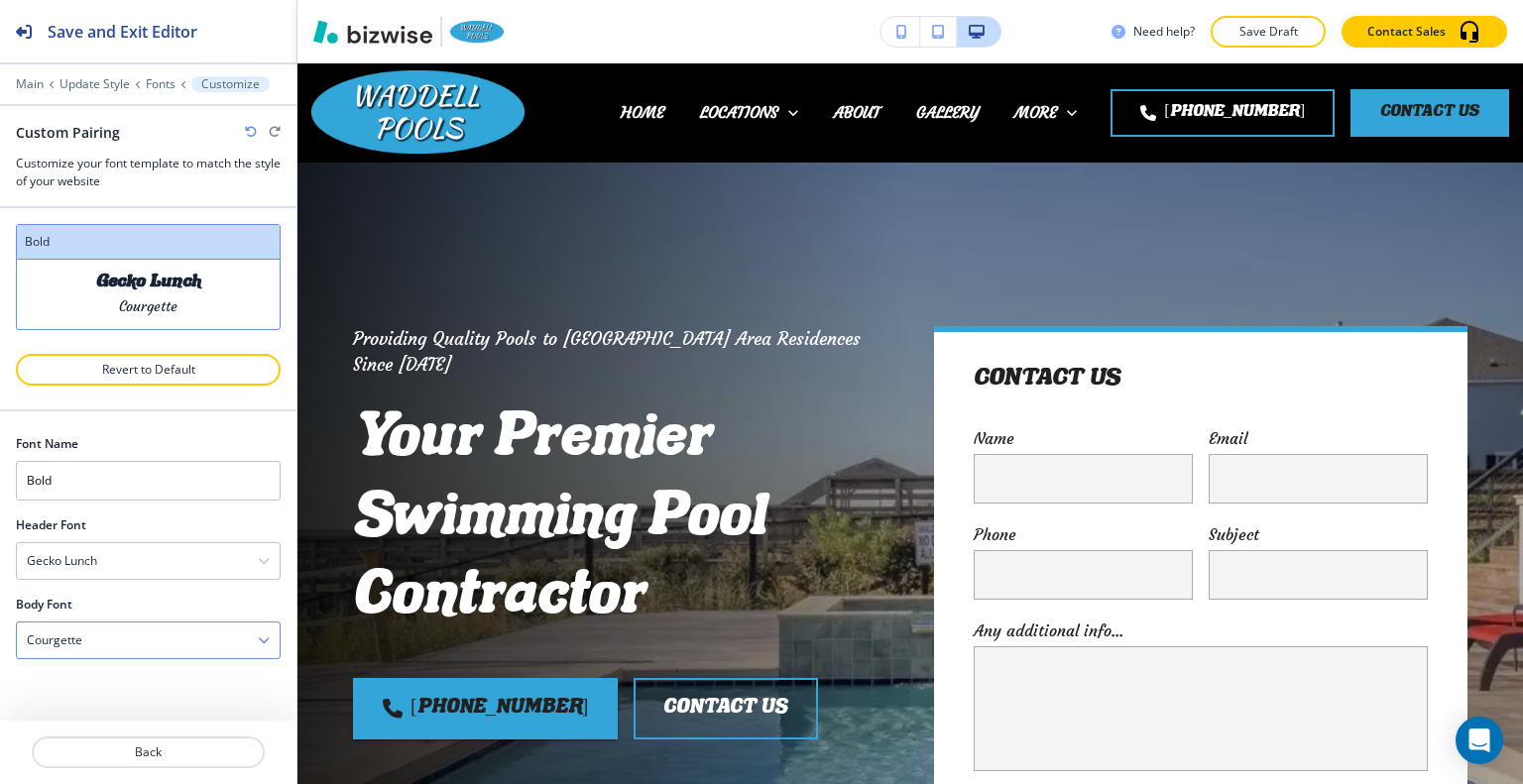 scroll, scrollTop: 0, scrollLeft: 0, axis: both 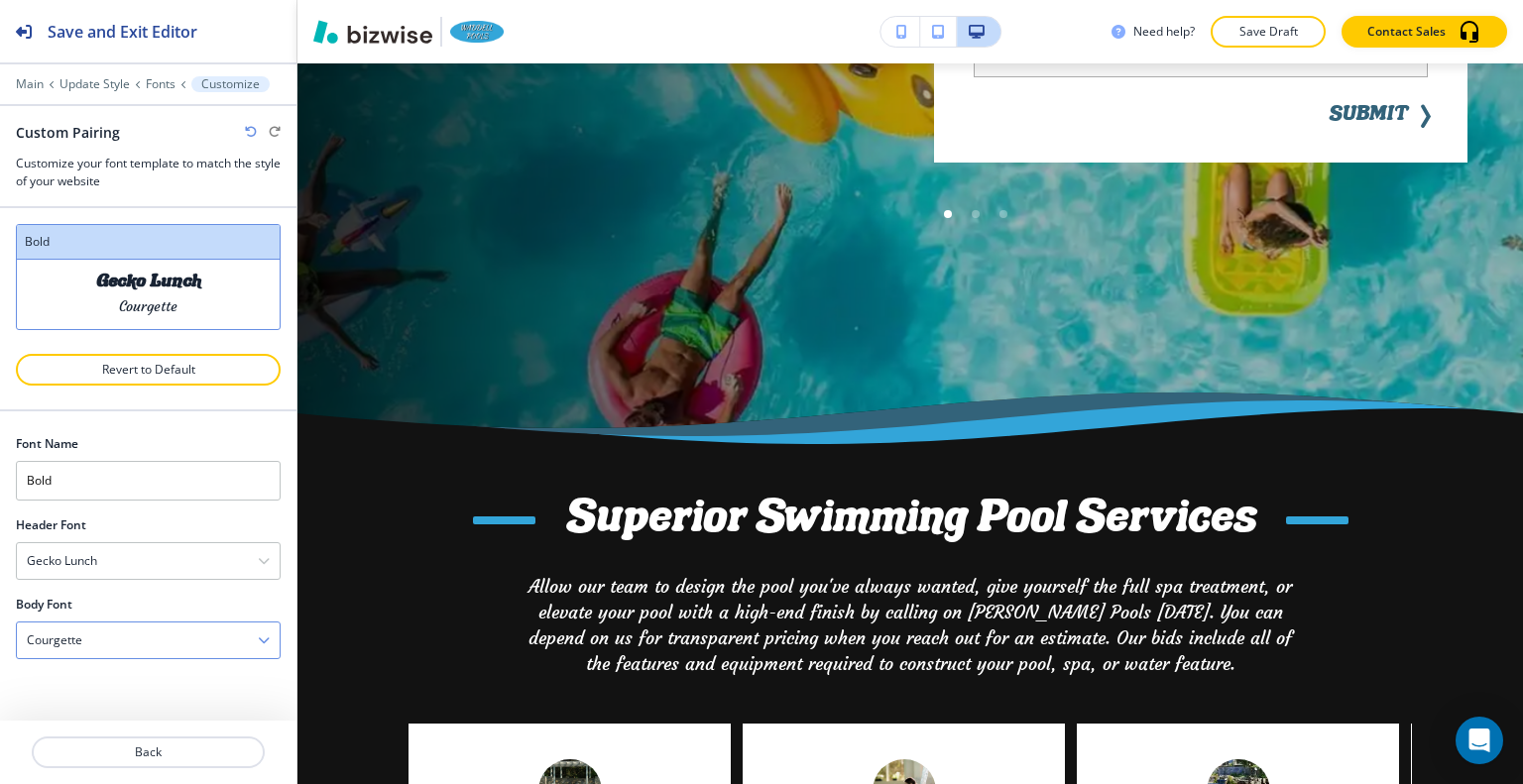 click on "Courgette" at bounding box center (148, 640) 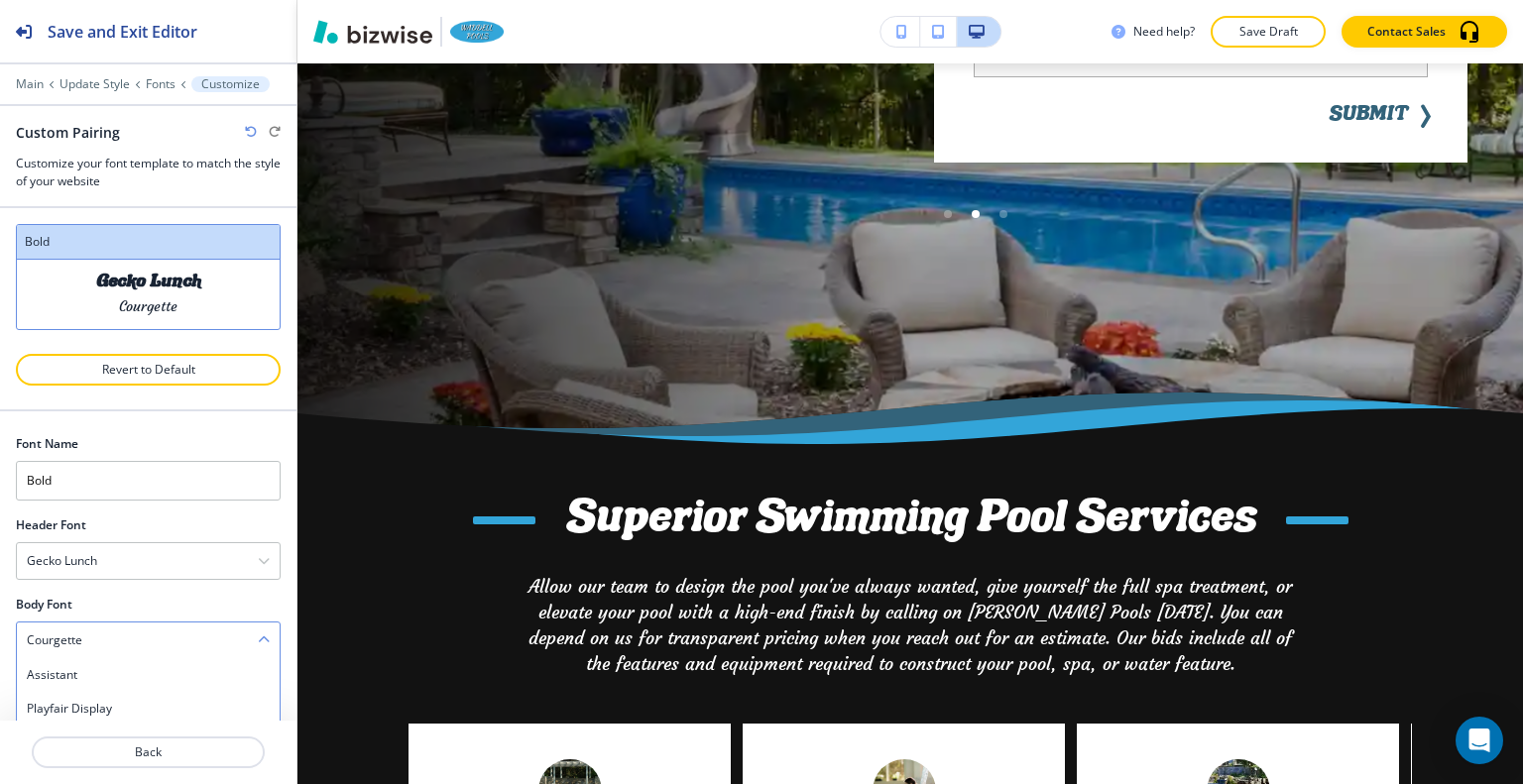 scroll, scrollTop: 231, scrollLeft: 0, axis: vertical 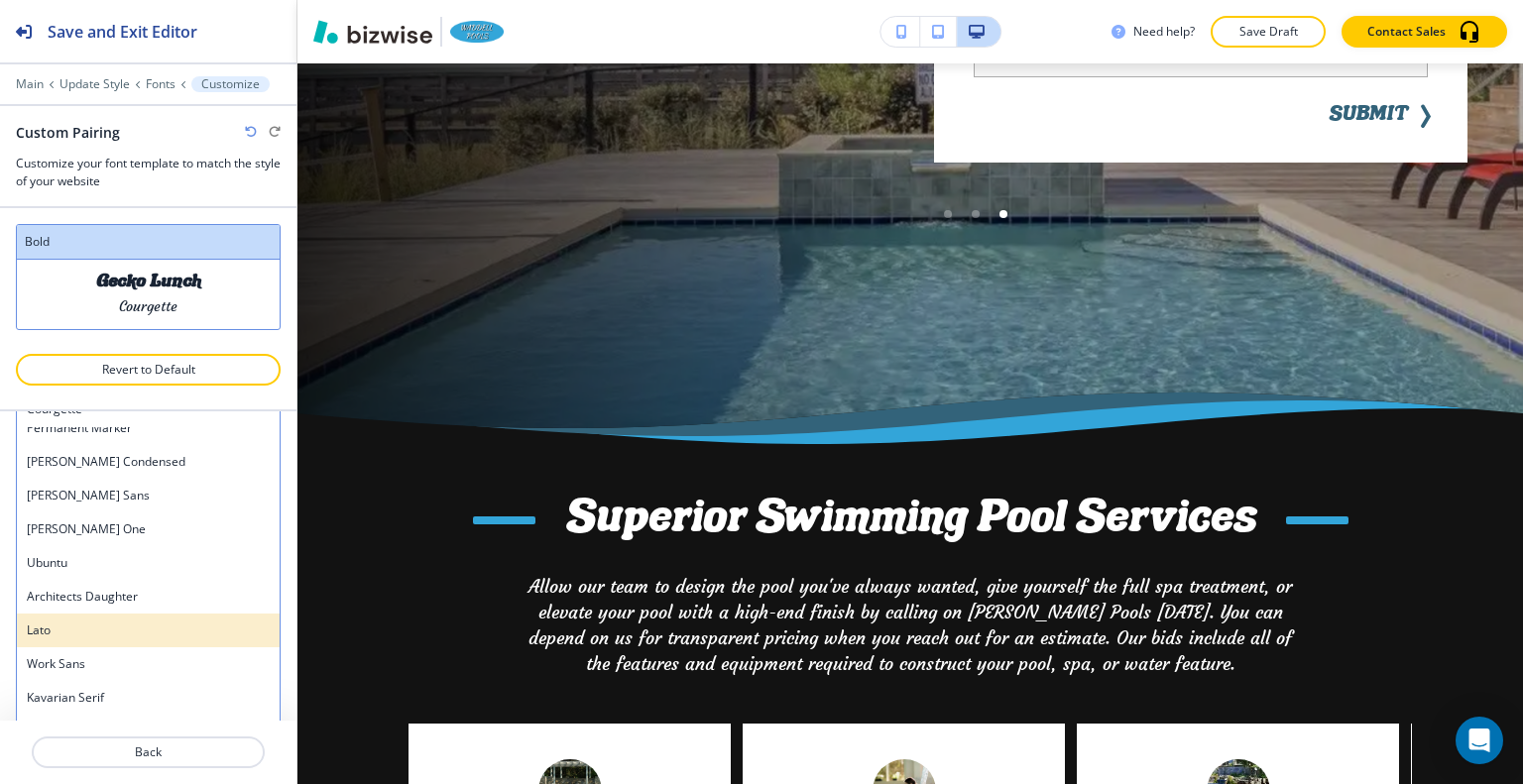 click on "Lato" at bounding box center [148, 630] 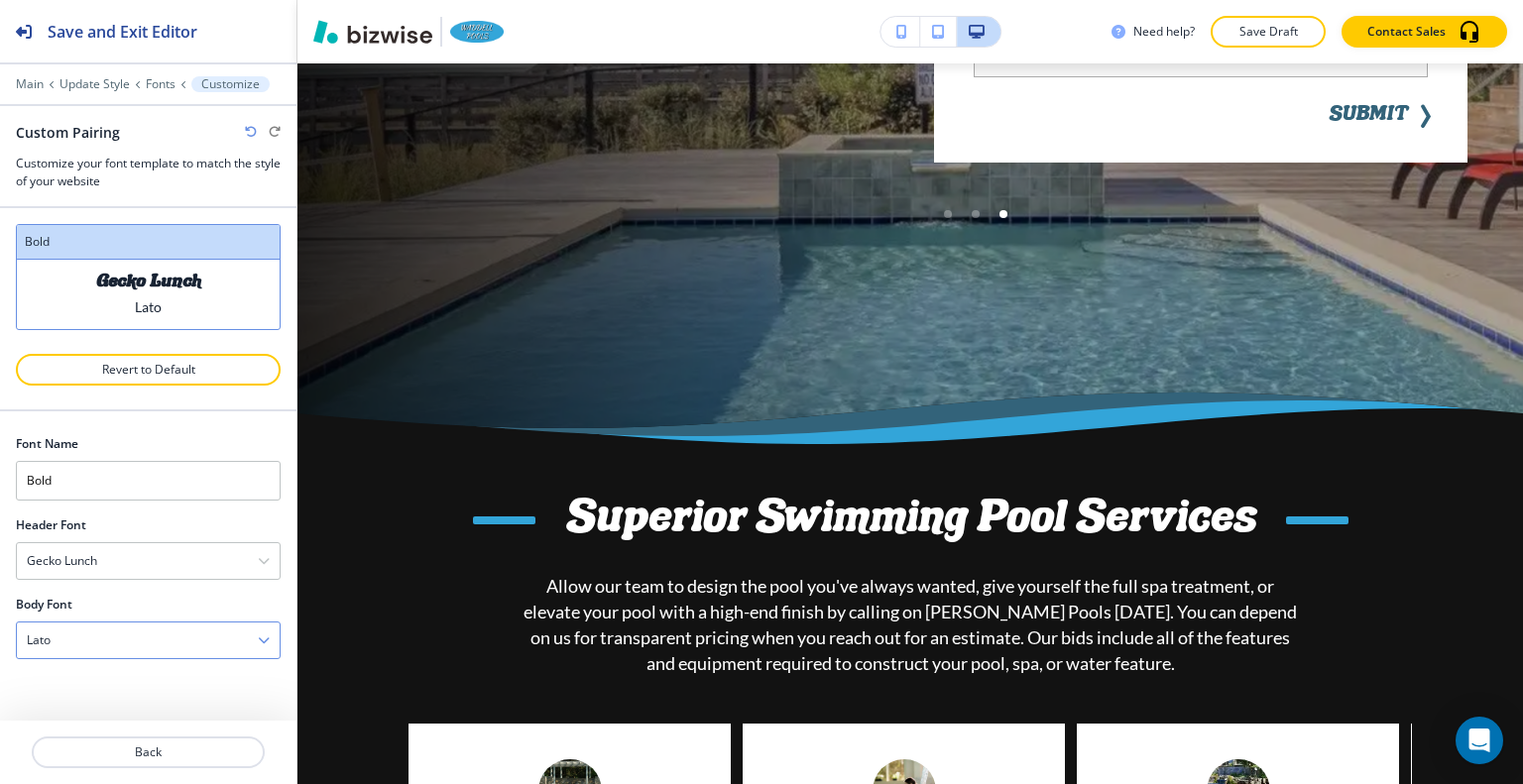 scroll, scrollTop: 0, scrollLeft: 0, axis: both 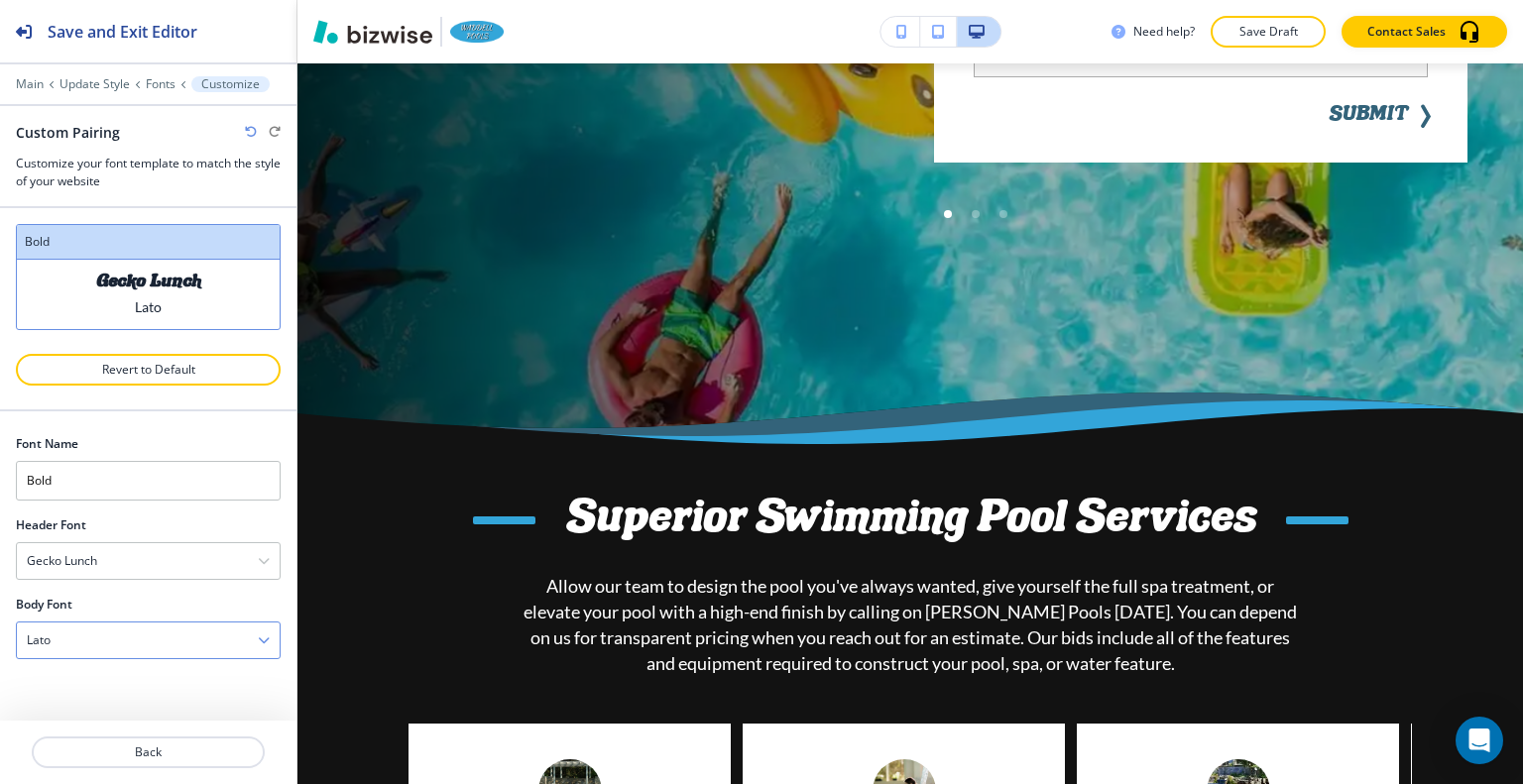 click on "Lato" at bounding box center (148, 640) 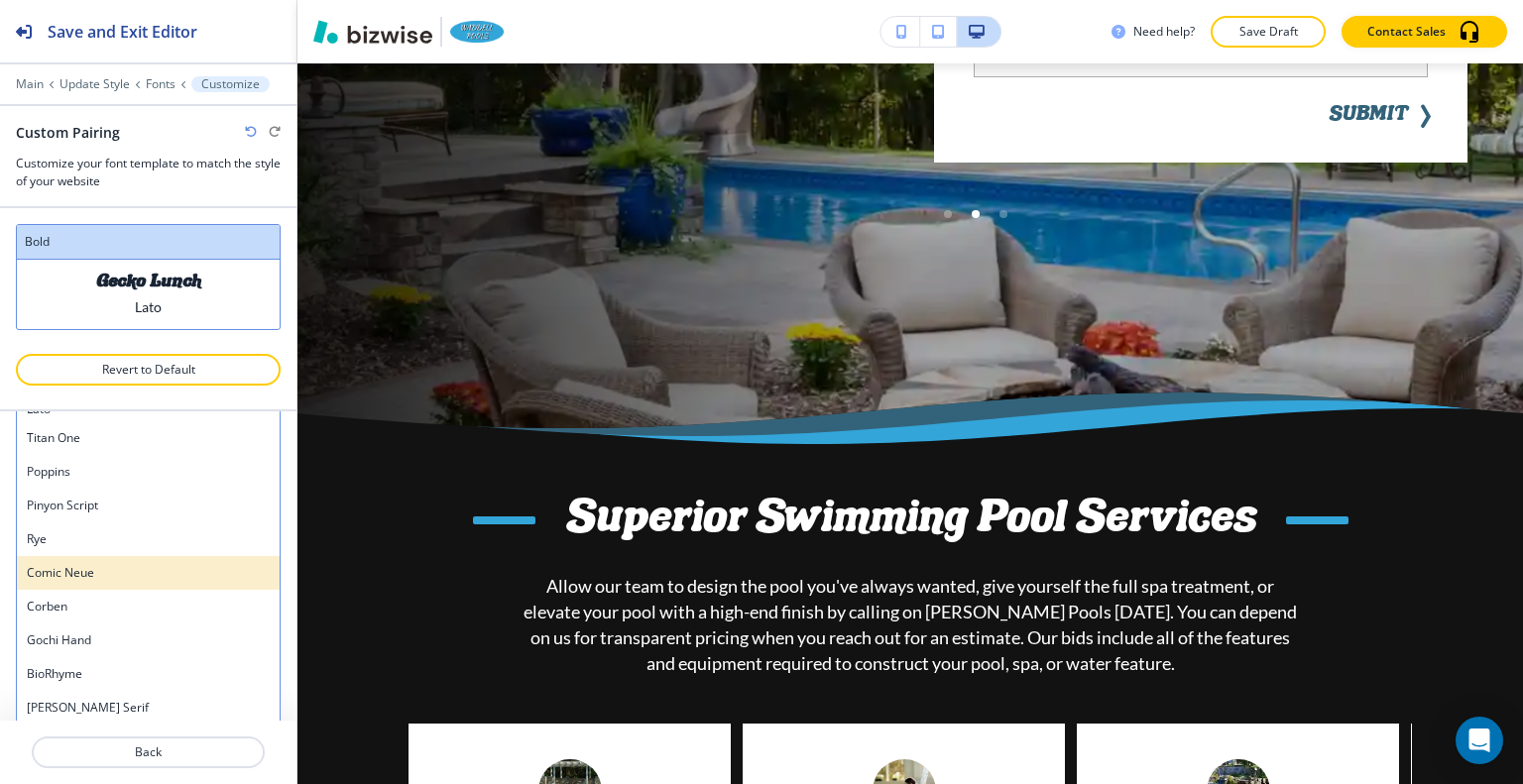 scroll, scrollTop: 1459, scrollLeft: 0, axis: vertical 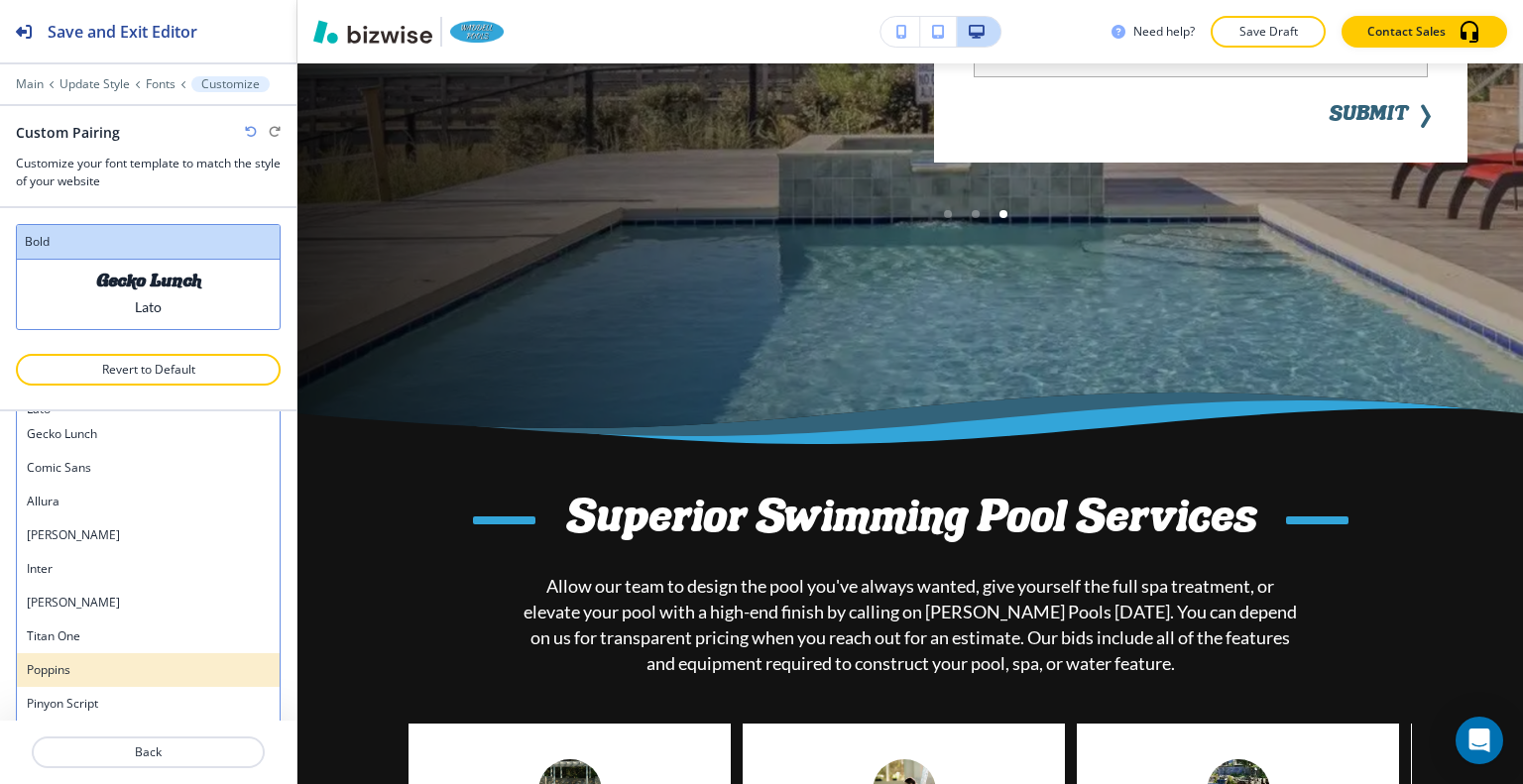 click on "Poppins" at bounding box center (148, 670) 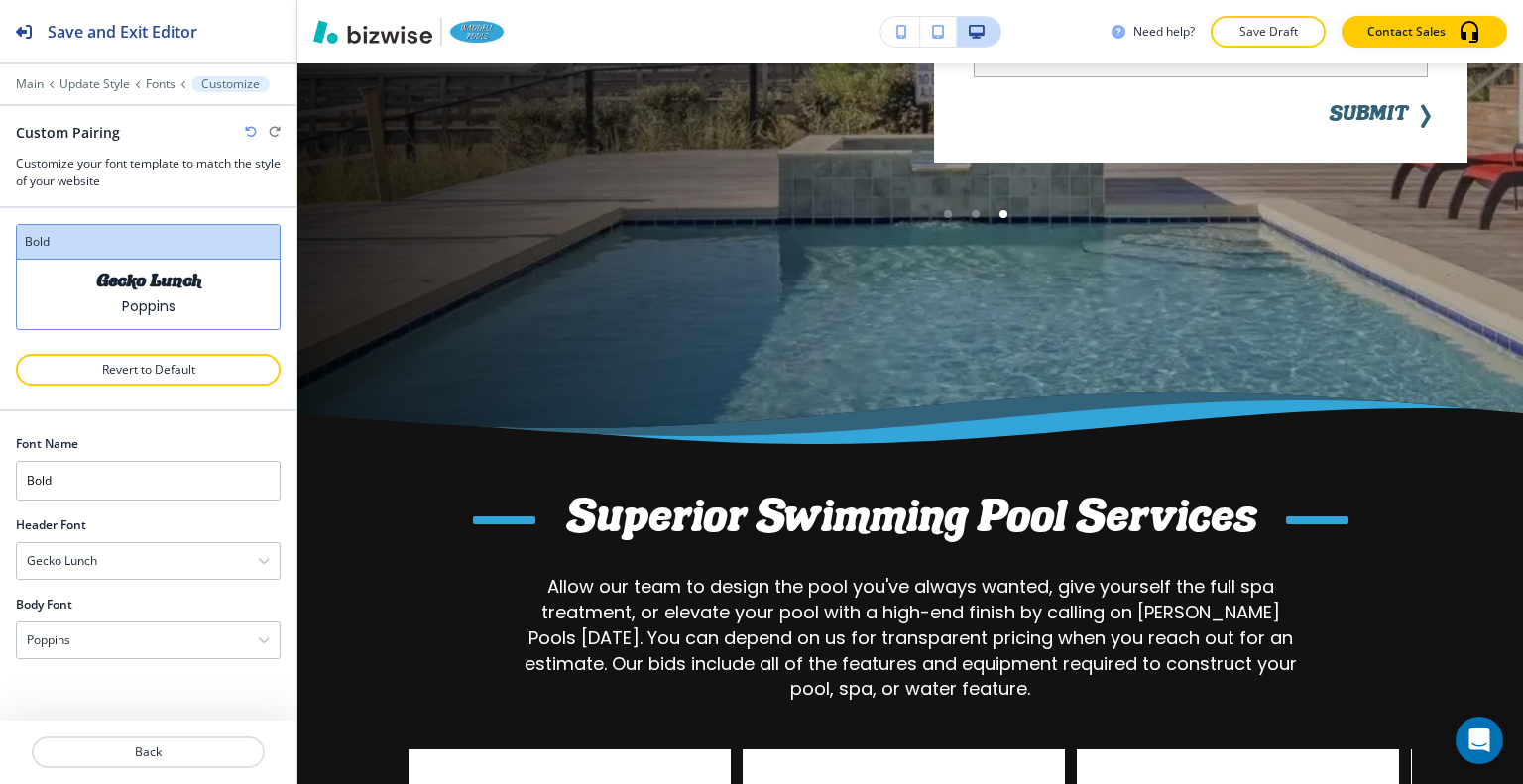 scroll, scrollTop: 0, scrollLeft: 0, axis: both 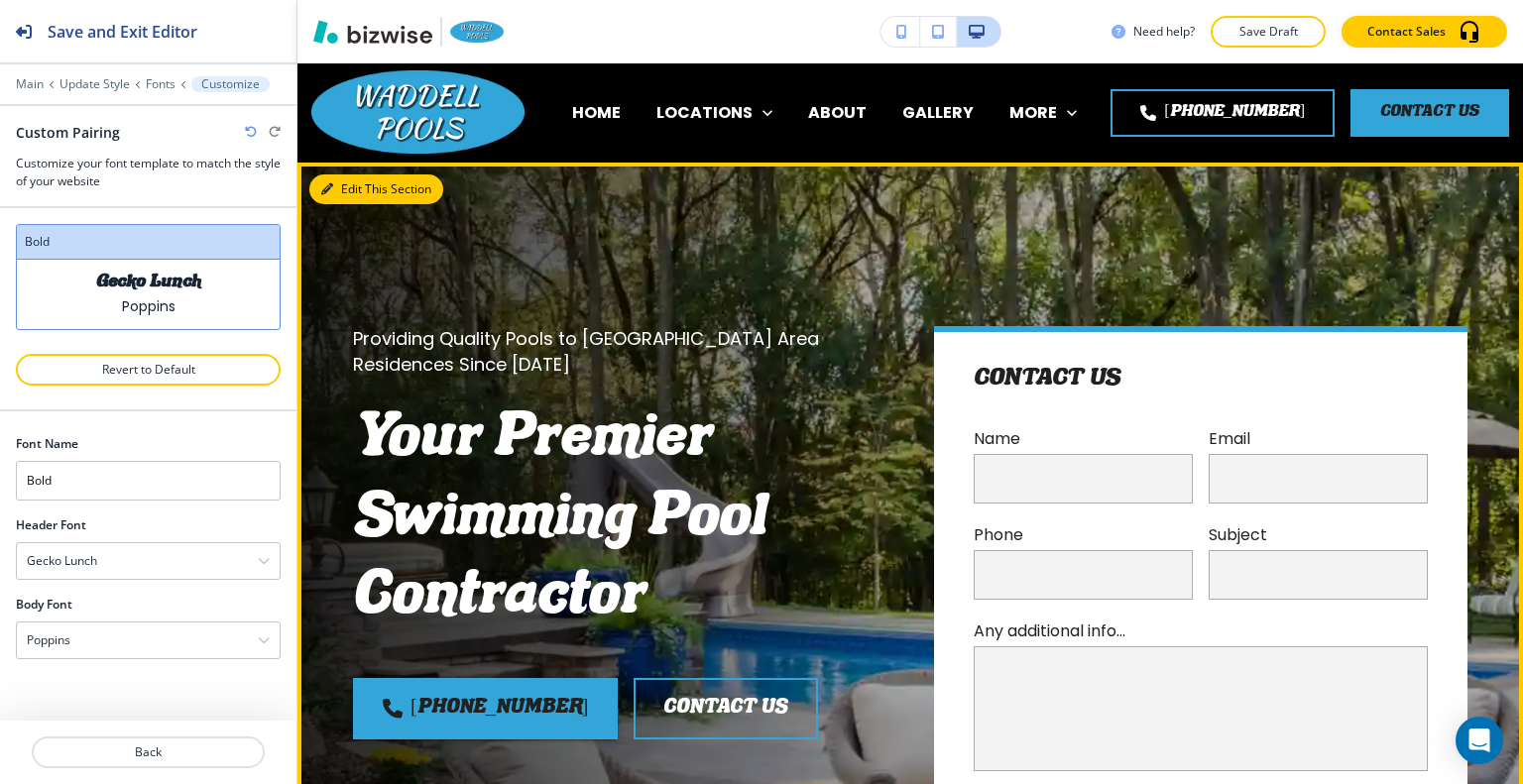 click on "Edit This Section" at bounding box center (376, 189) 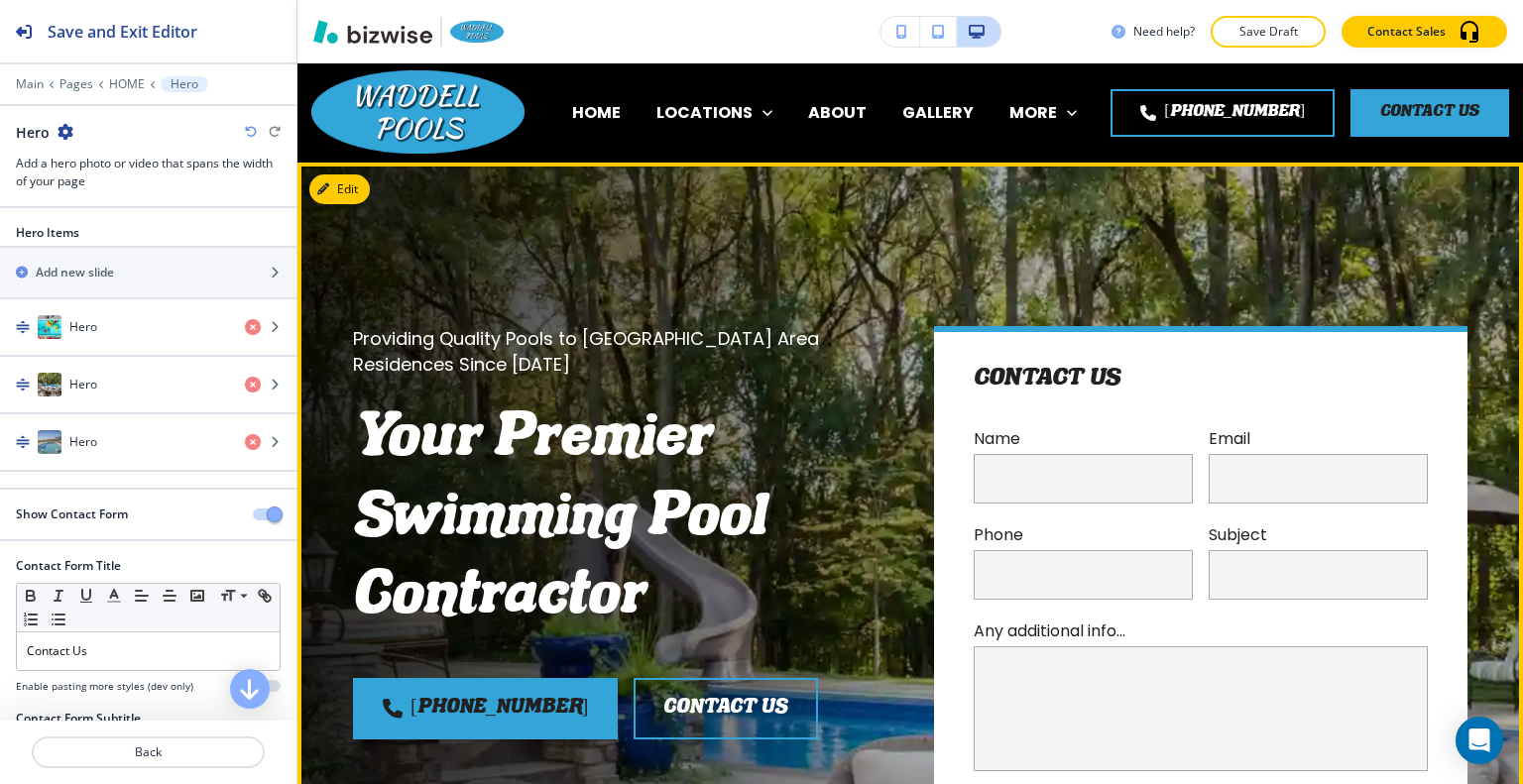 scroll, scrollTop: 99, scrollLeft: 0, axis: vertical 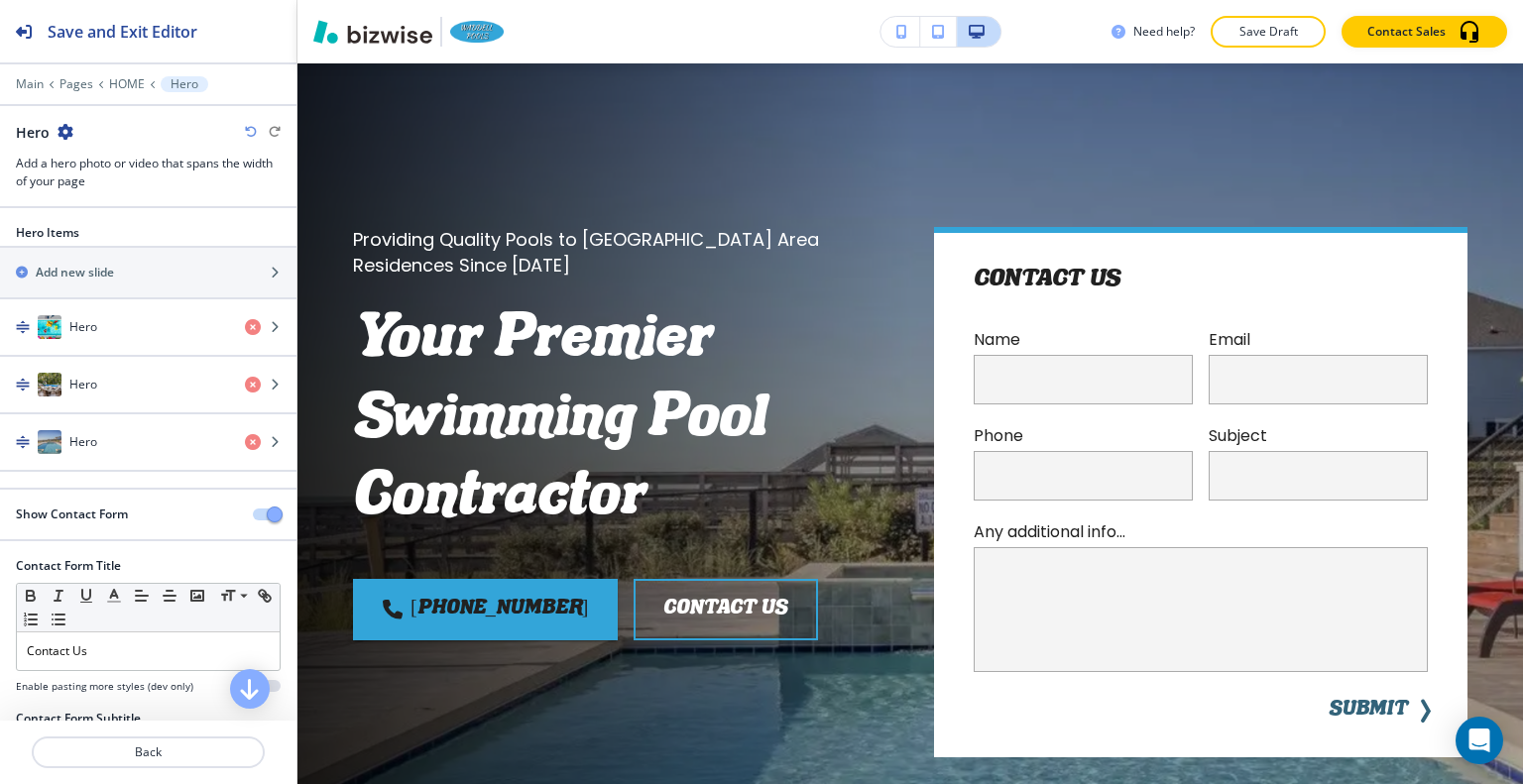 click at bounding box center [275, 514] 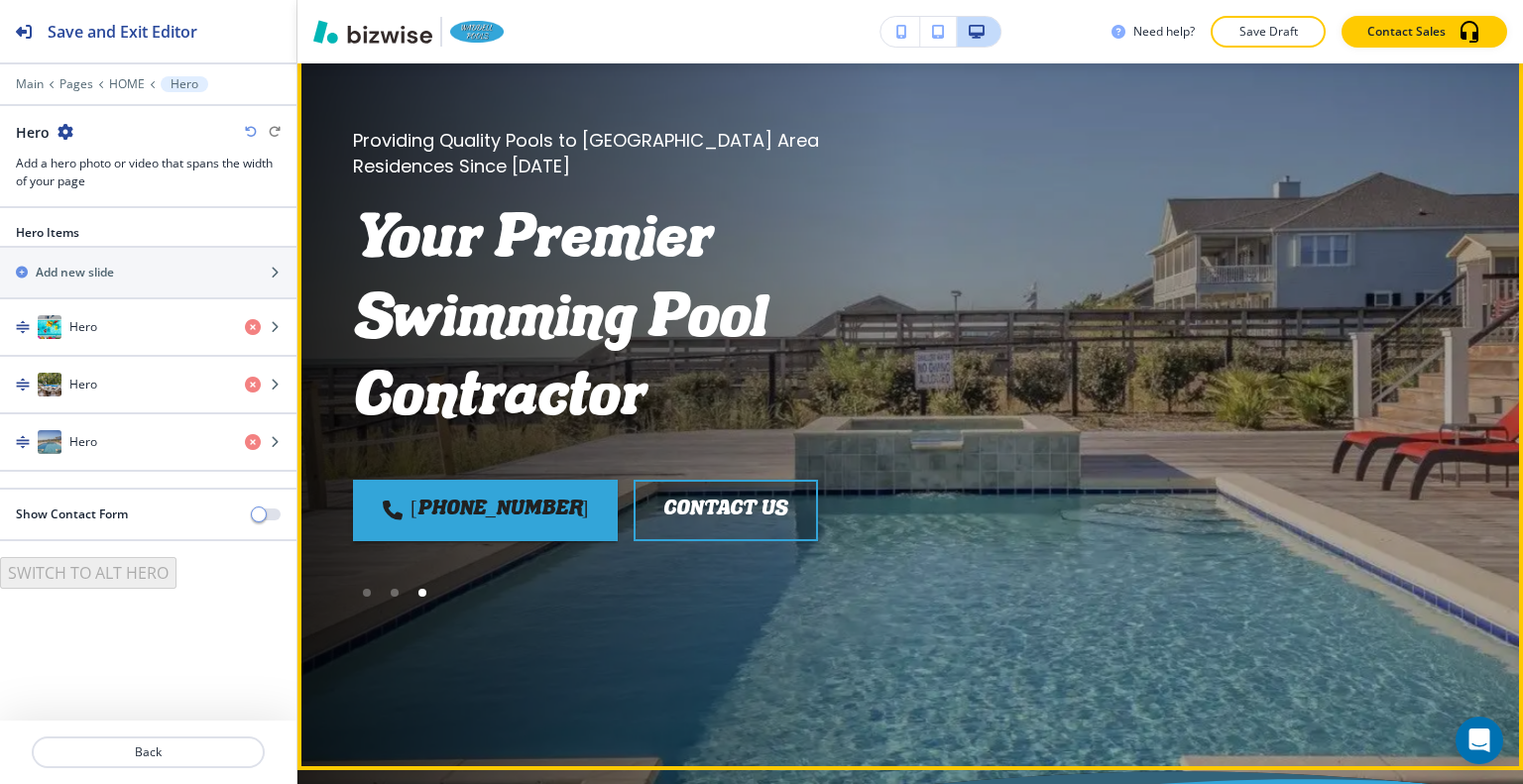 scroll, scrollTop: 0, scrollLeft: 0, axis: both 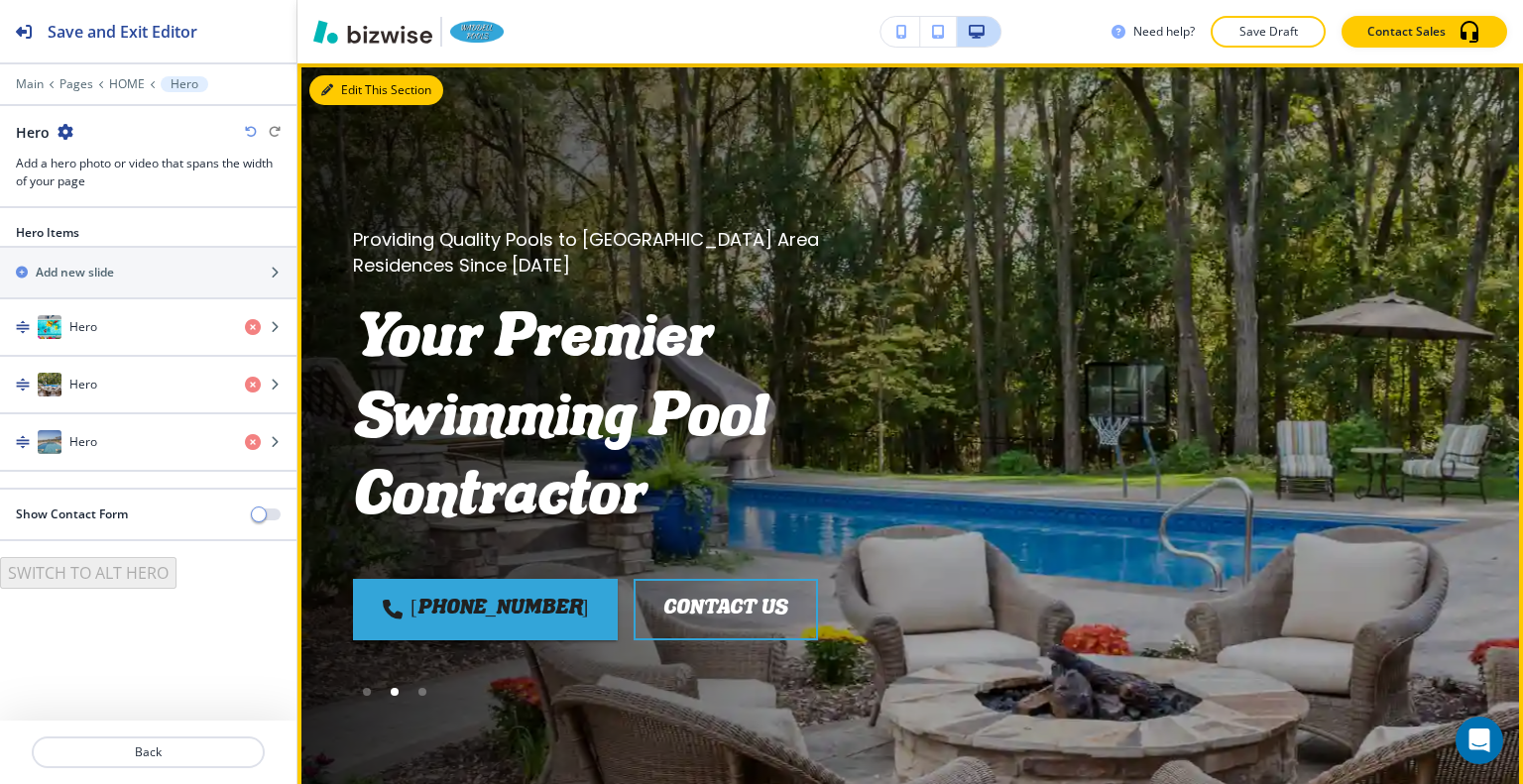 click on "Edit This Section" at bounding box center [376, 90] 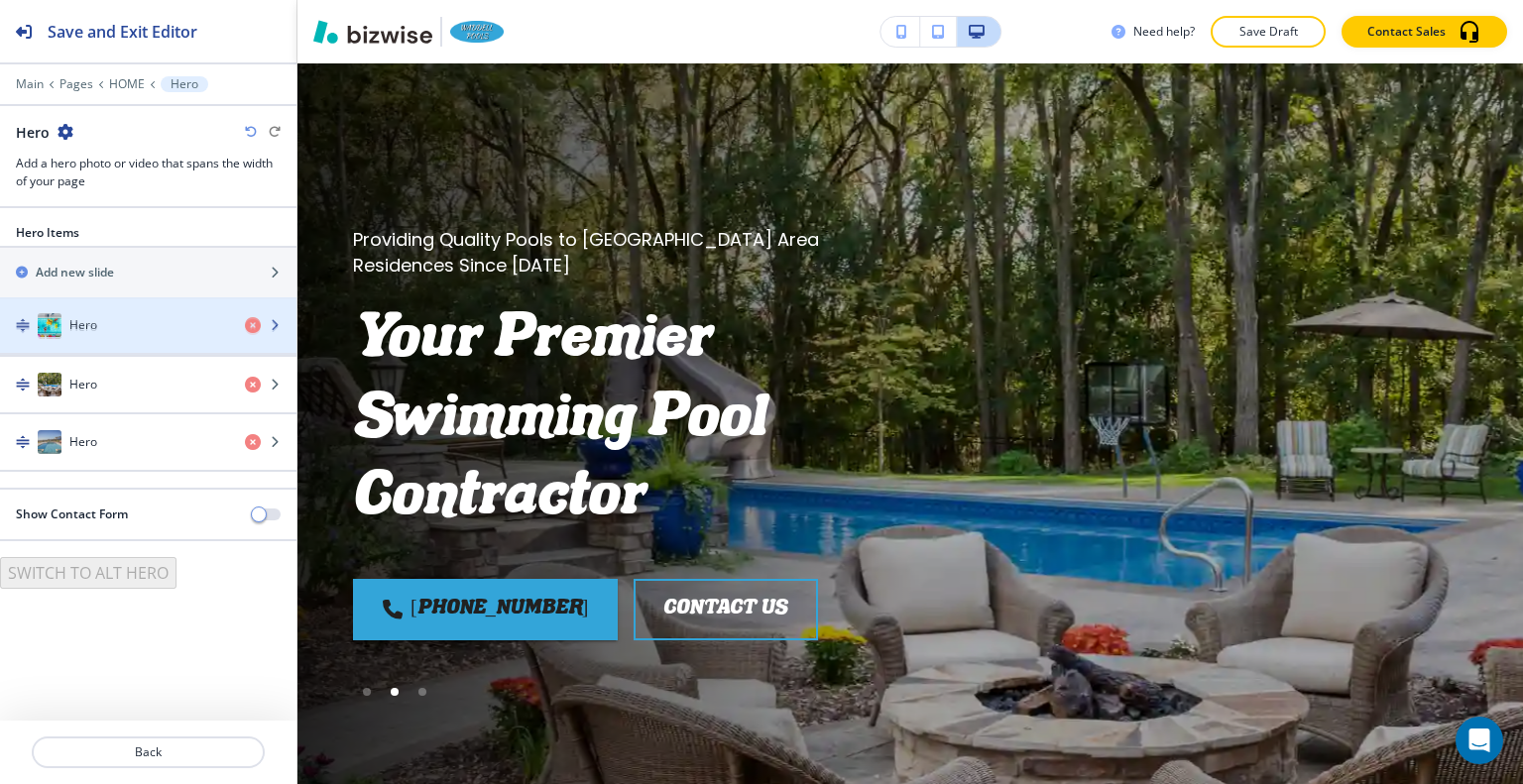 click on "Hero" at bounding box center [114, 327] 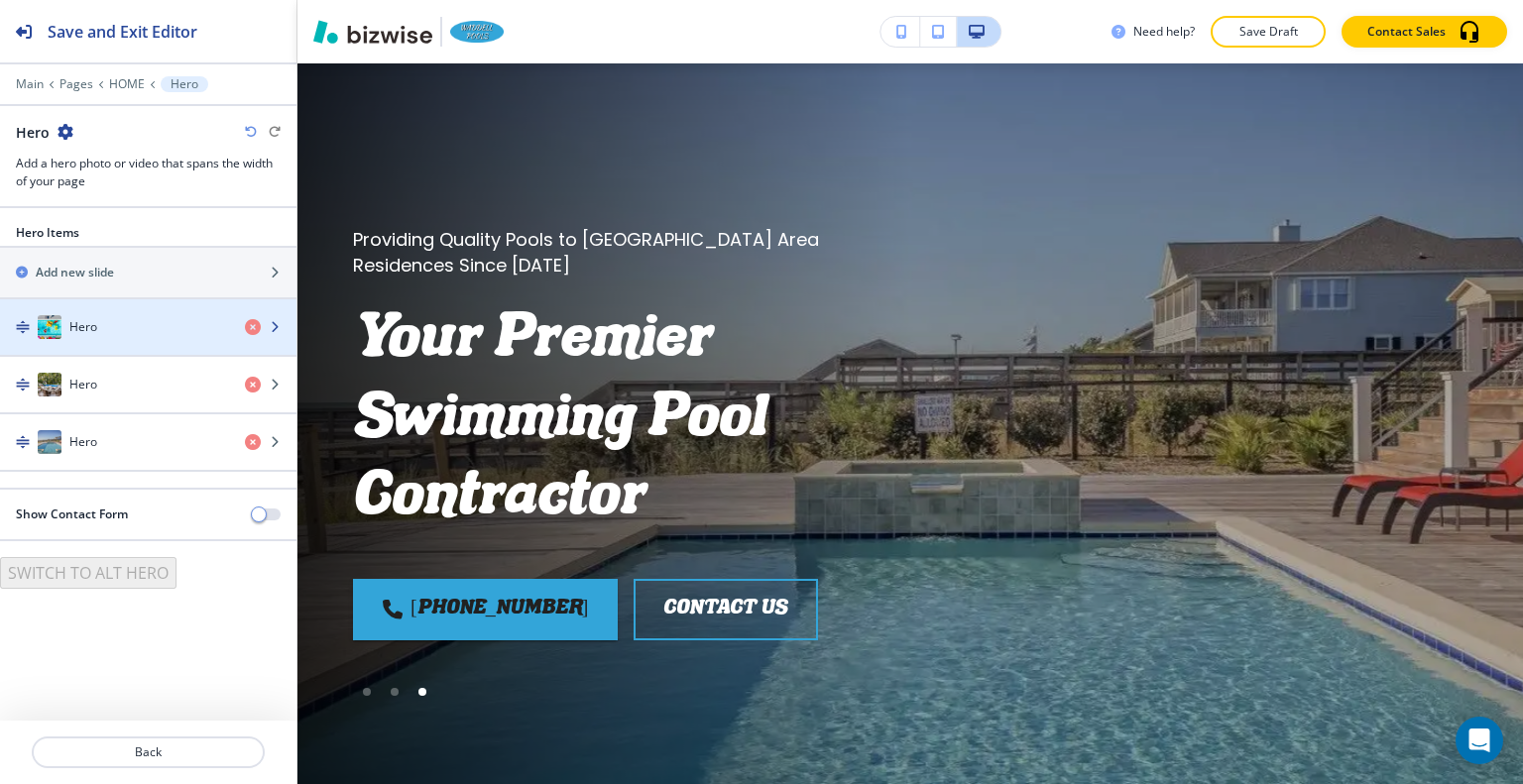 click on "Hero" at bounding box center (114, 327) 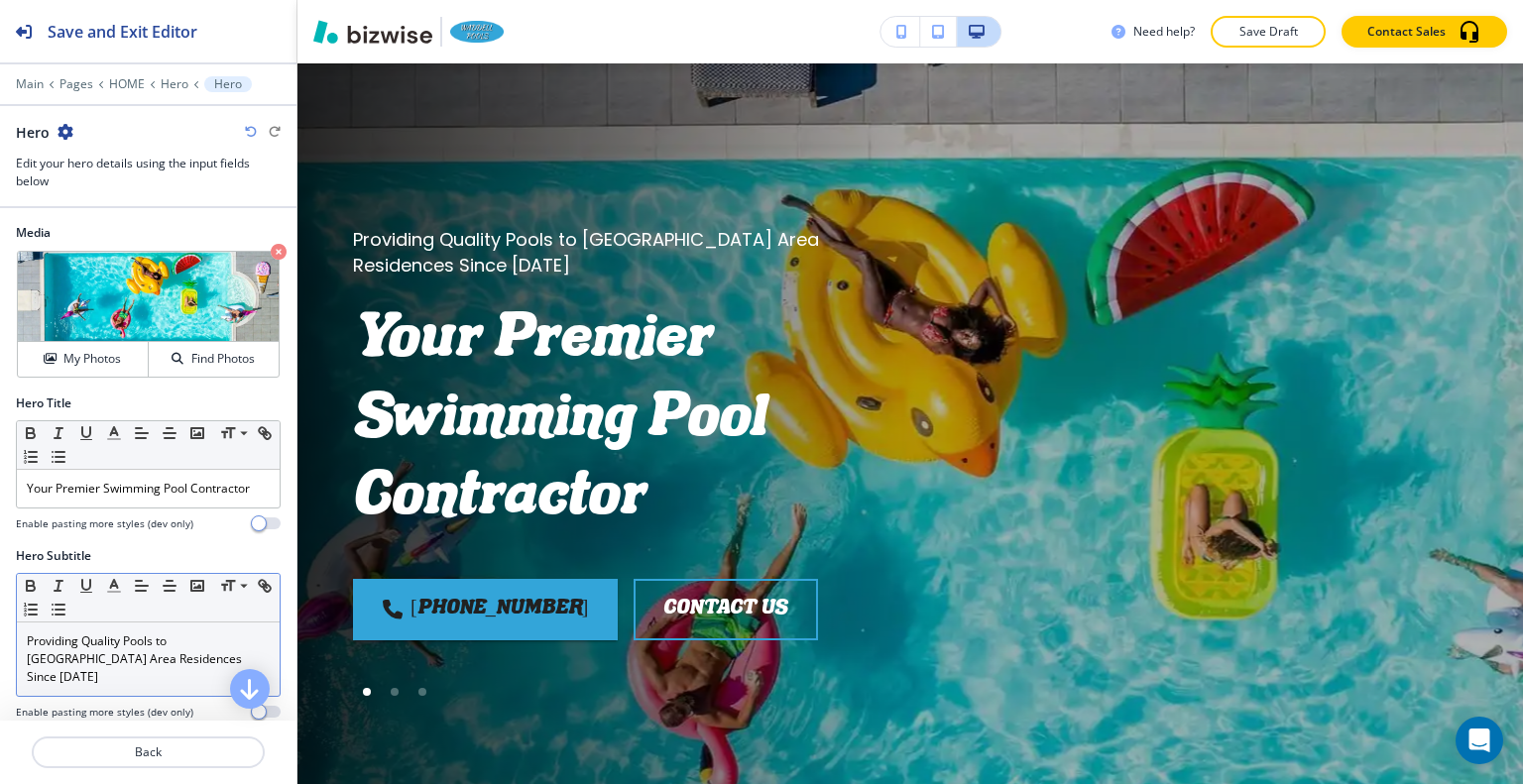 scroll, scrollTop: 99, scrollLeft: 0, axis: vertical 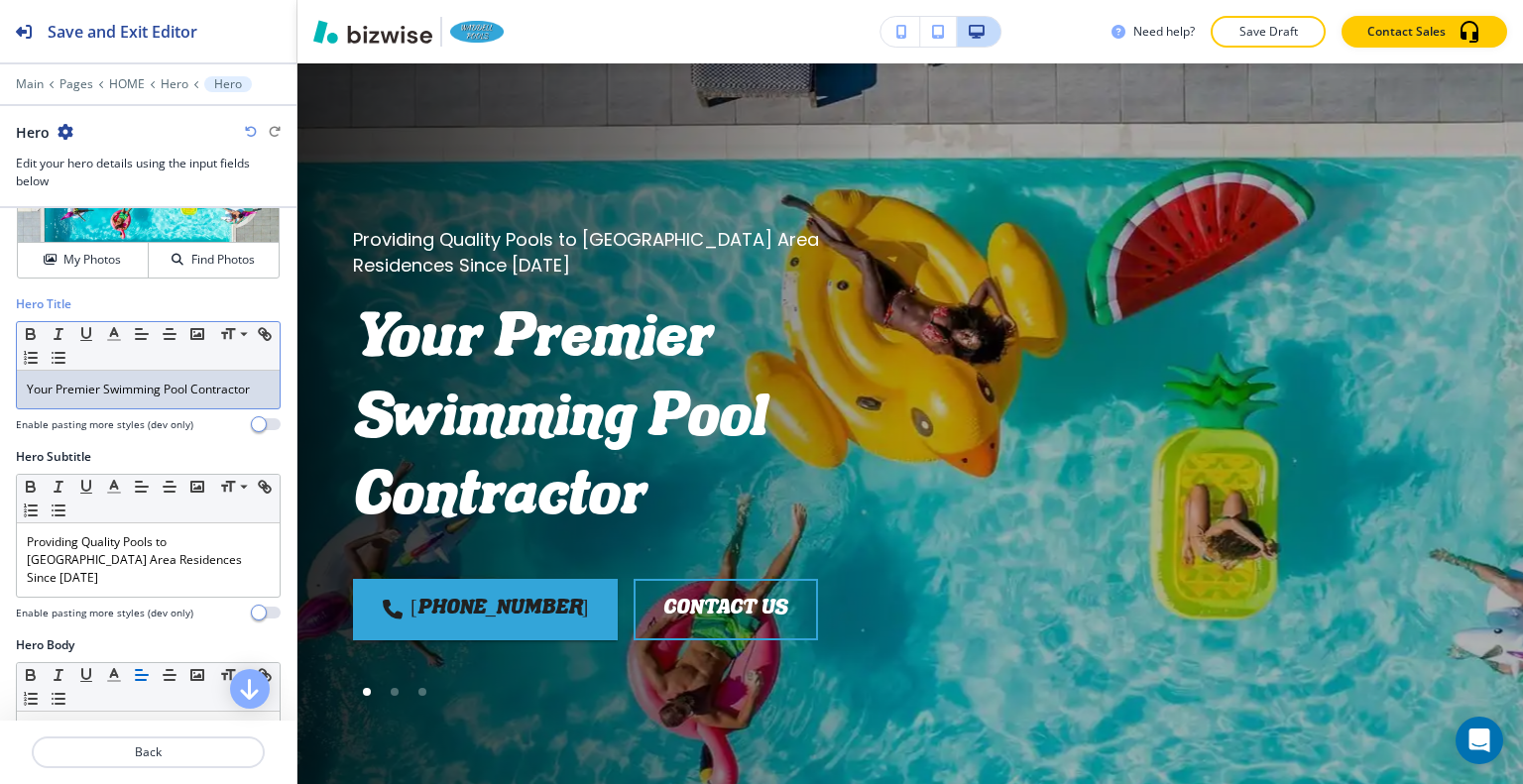 click on "Your Premier Swimming Pool Contractor" at bounding box center (148, 390) 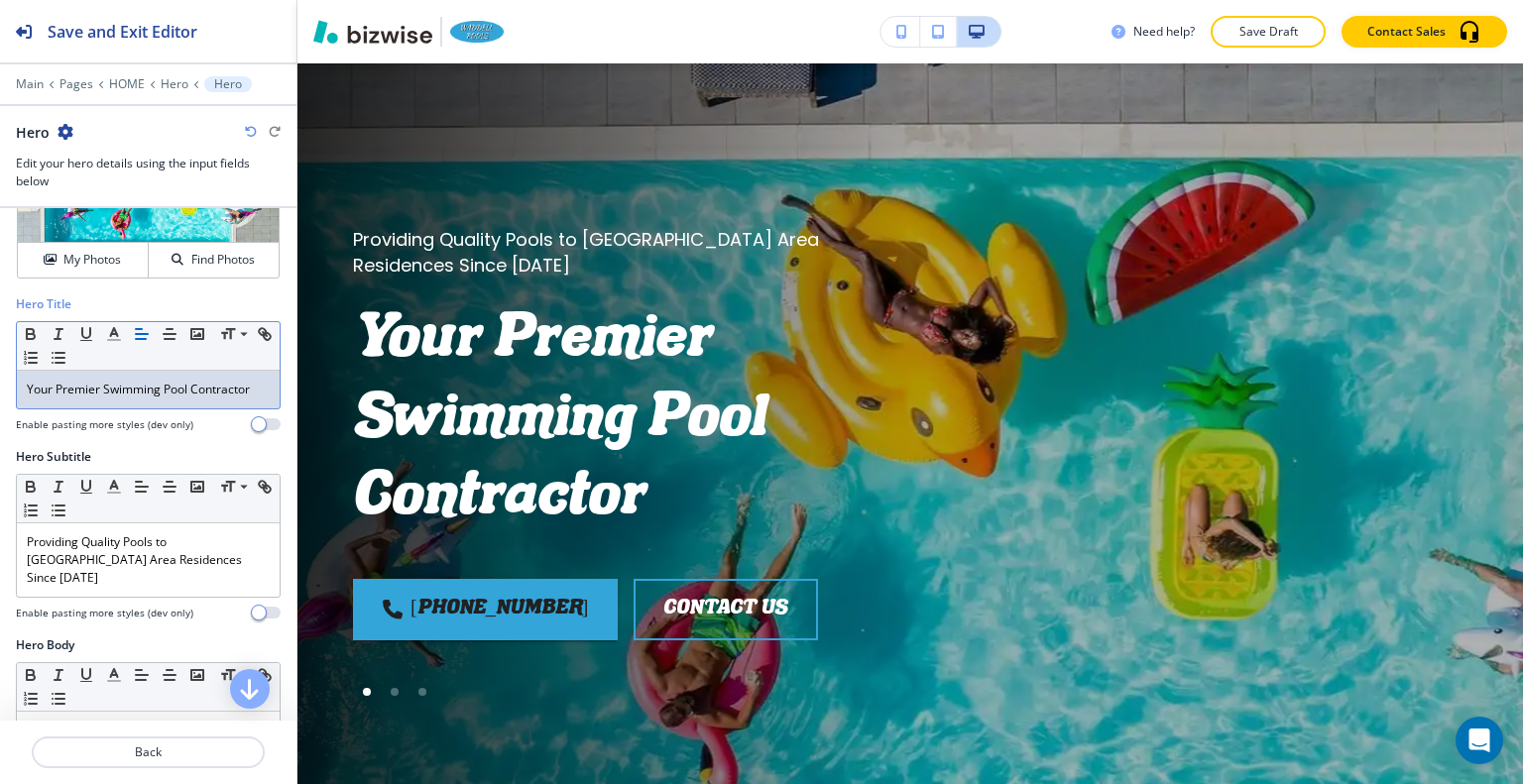 click on "Your Premier Swimming Pool Contractor" at bounding box center [148, 390] 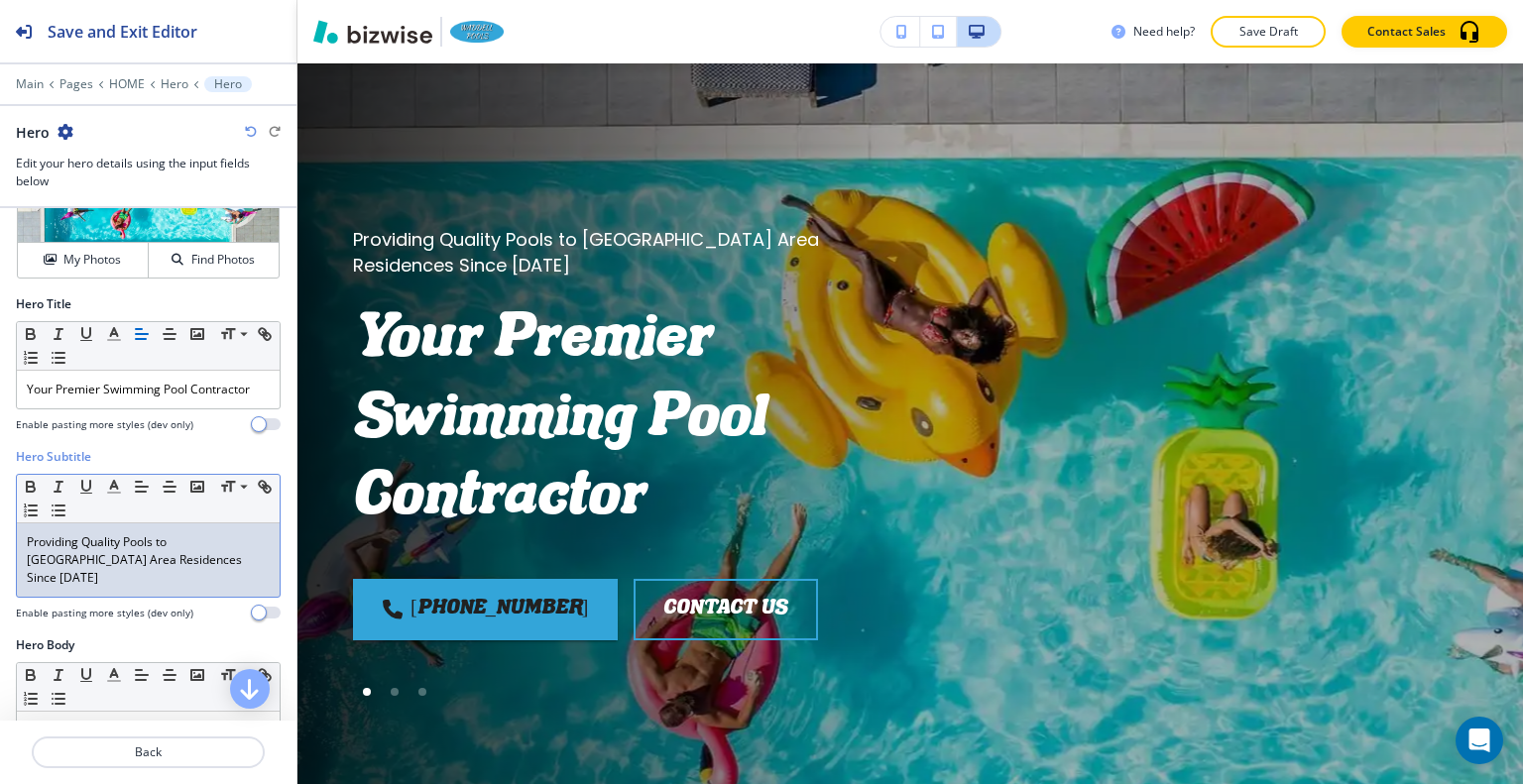click on "Providing Quality Pools to [GEOGRAPHIC_DATA] Area Residences Since [DATE]" at bounding box center [148, 560] 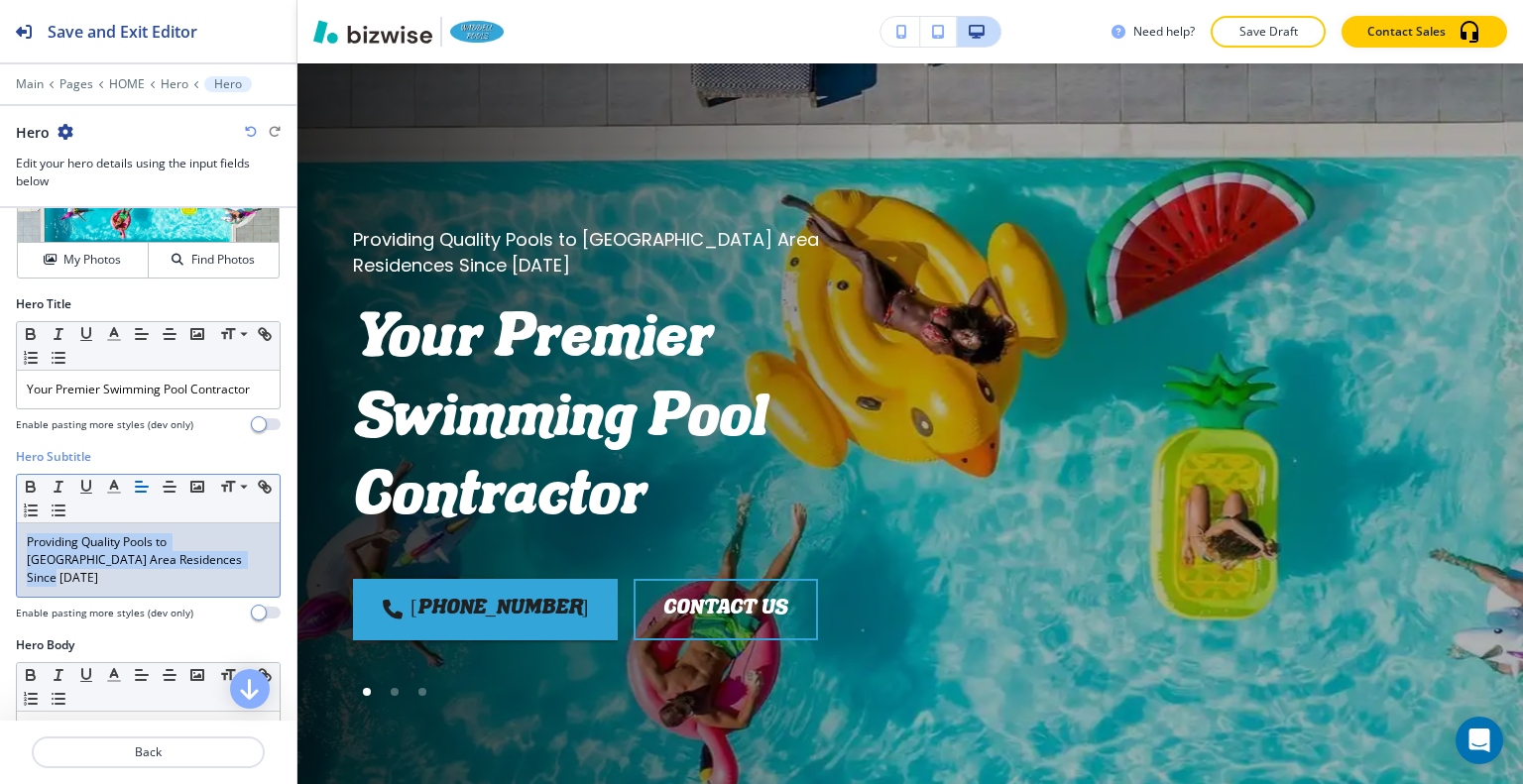 drag, startPoint x: 219, startPoint y: 569, endPoint x: 155, endPoint y: 582, distance: 65.306967 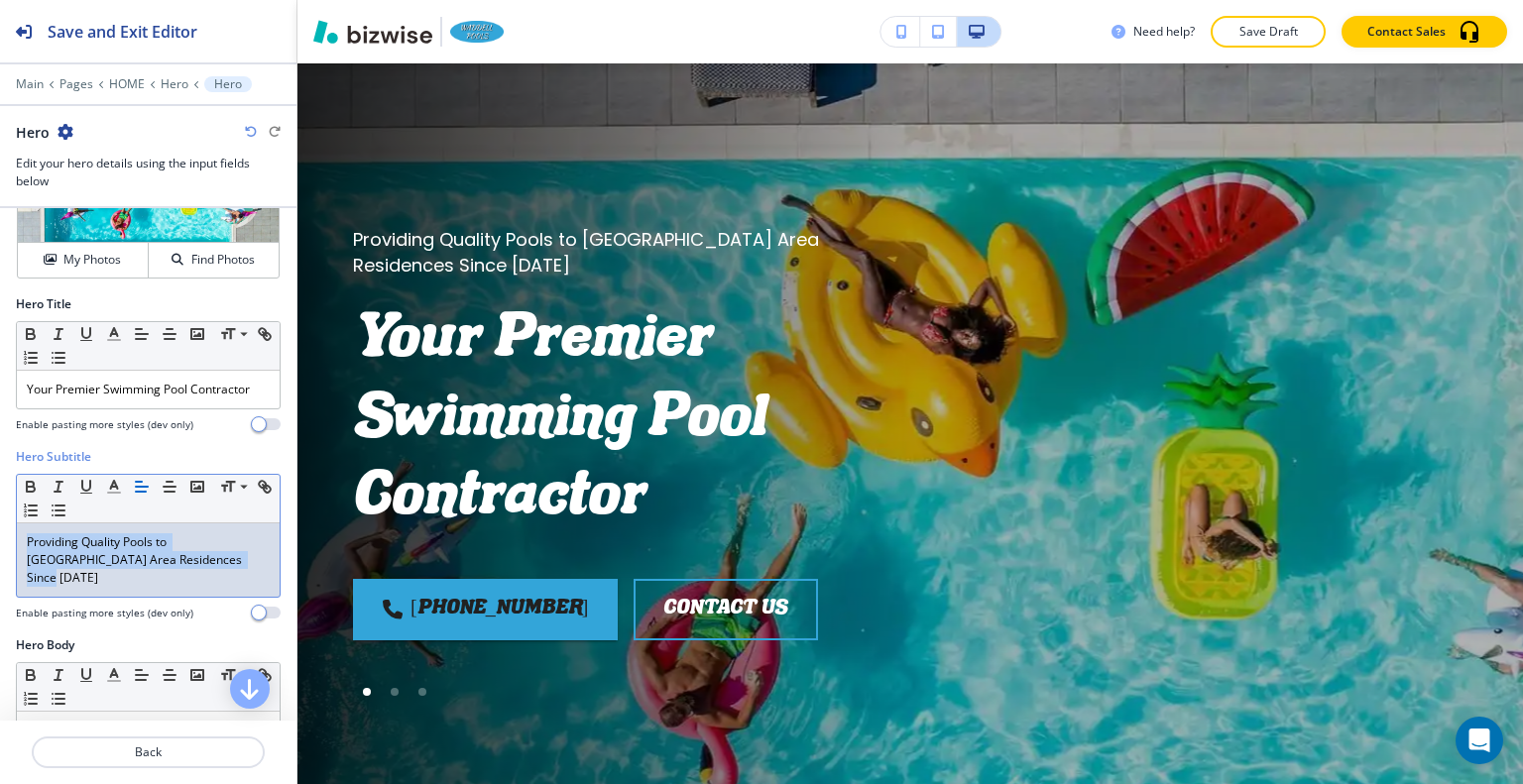 copy on "Providing Quality Pools to [GEOGRAPHIC_DATA] Area Residences Since [DATE]" 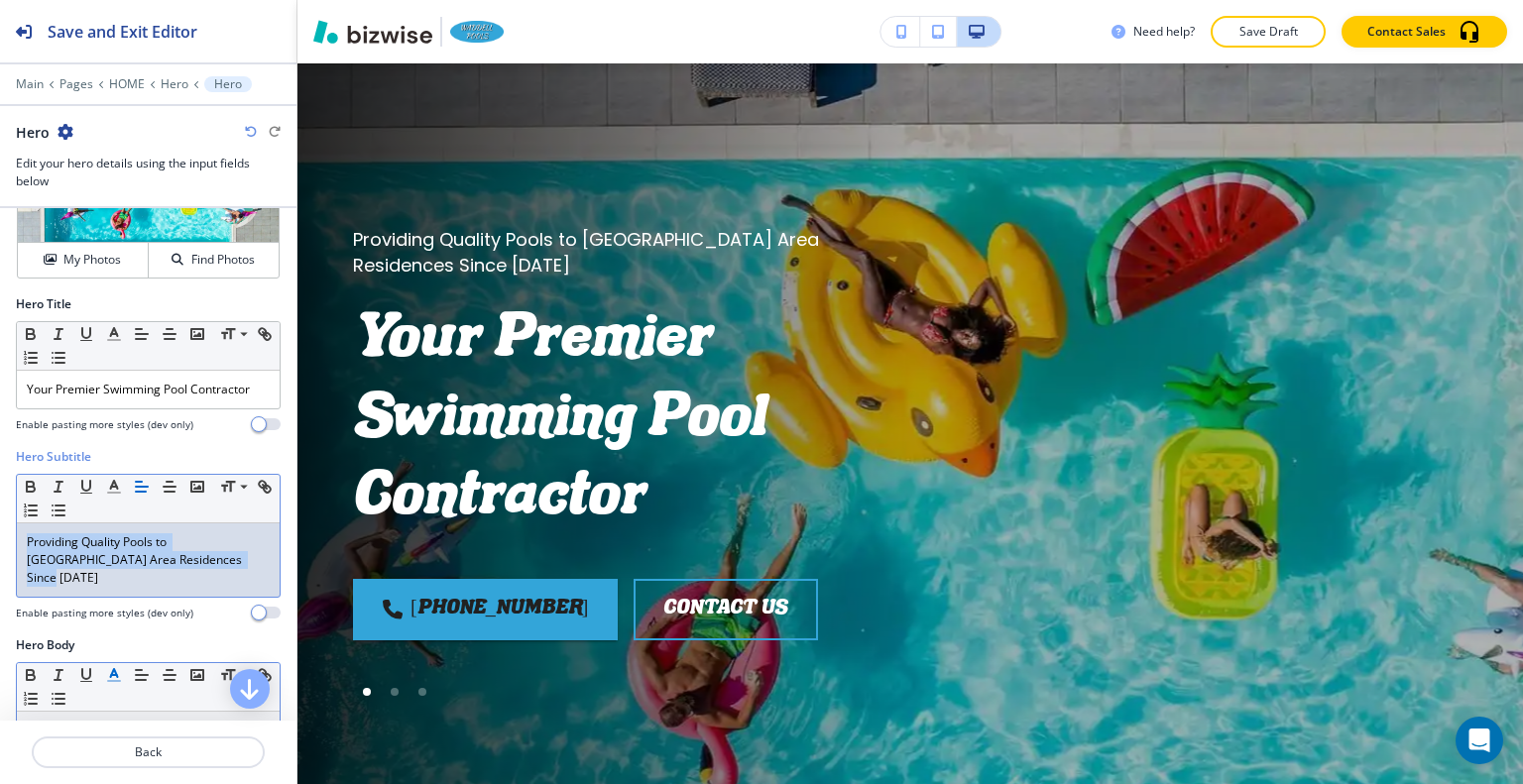 scroll, scrollTop: 297, scrollLeft: 0, axis: vertical 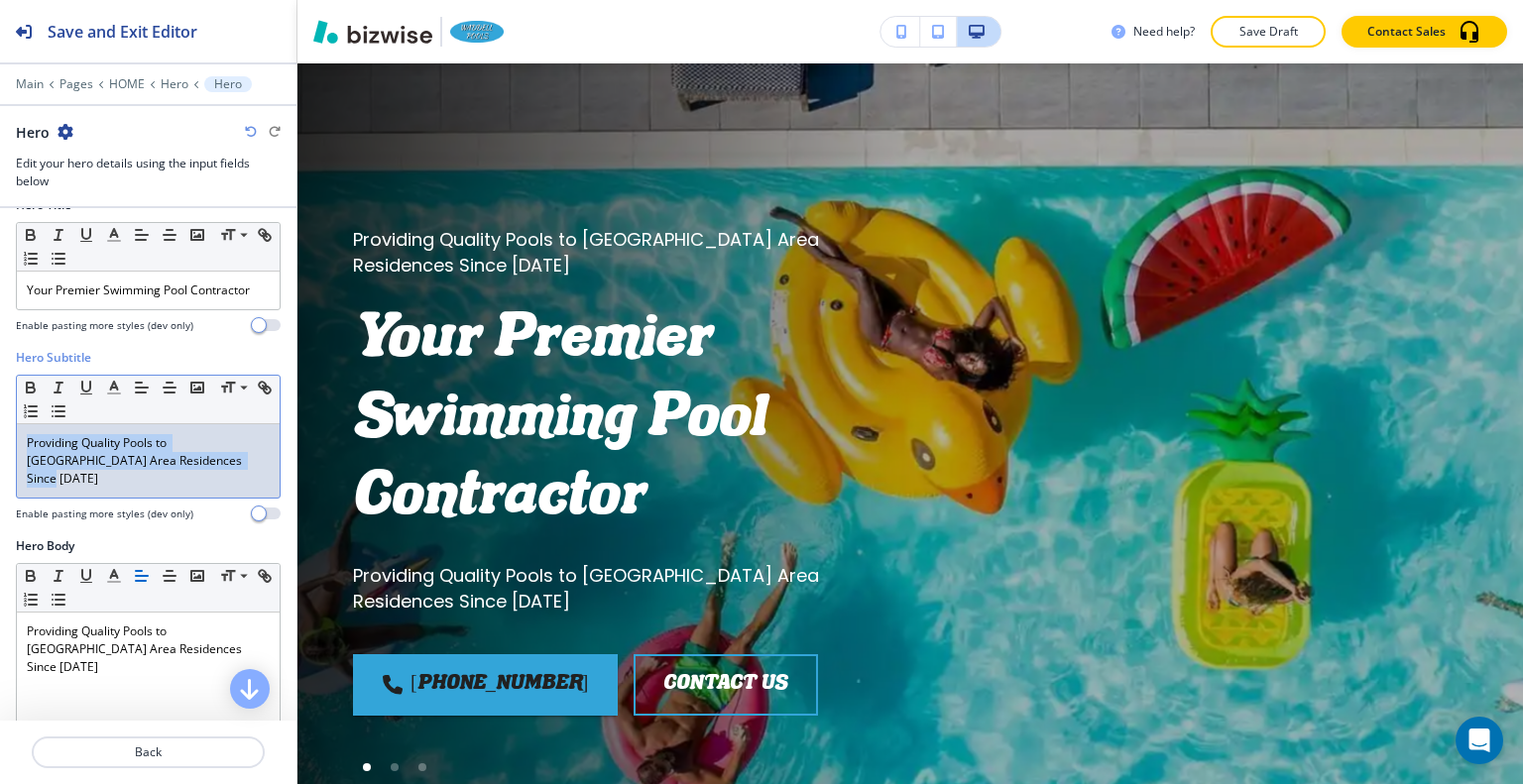 drag, startPoint x: 194, startPoint y: 459, endPoint x: 0, endPoint y: 353, distance: 221.07012 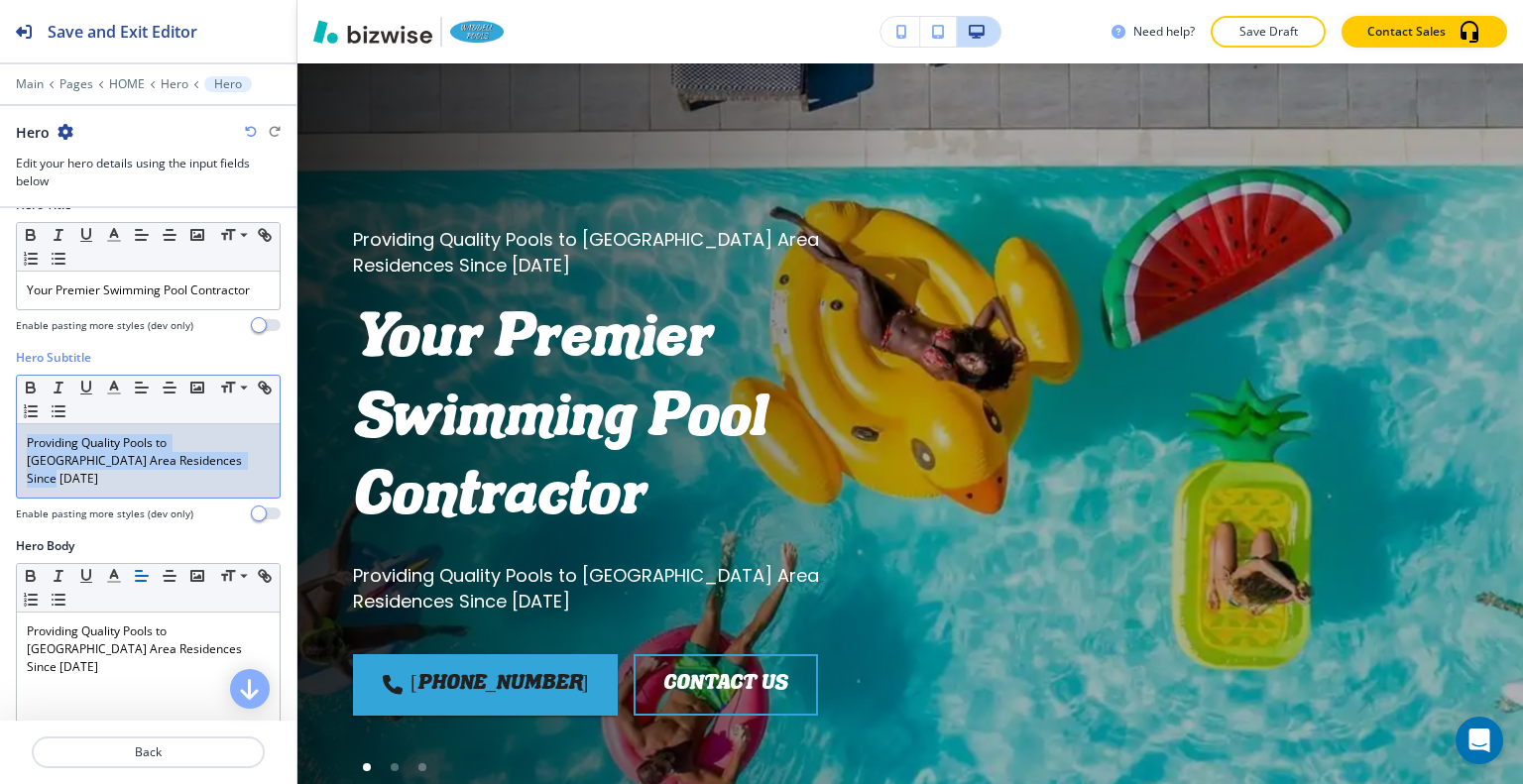 click on "Hero Subtitle                                                   Small Normal Large Huge                                       Providing Quality Pools to North Valley Area Residences Since 1995 Enable pasting more styles (dev only)" at bounding box center [148, 443] 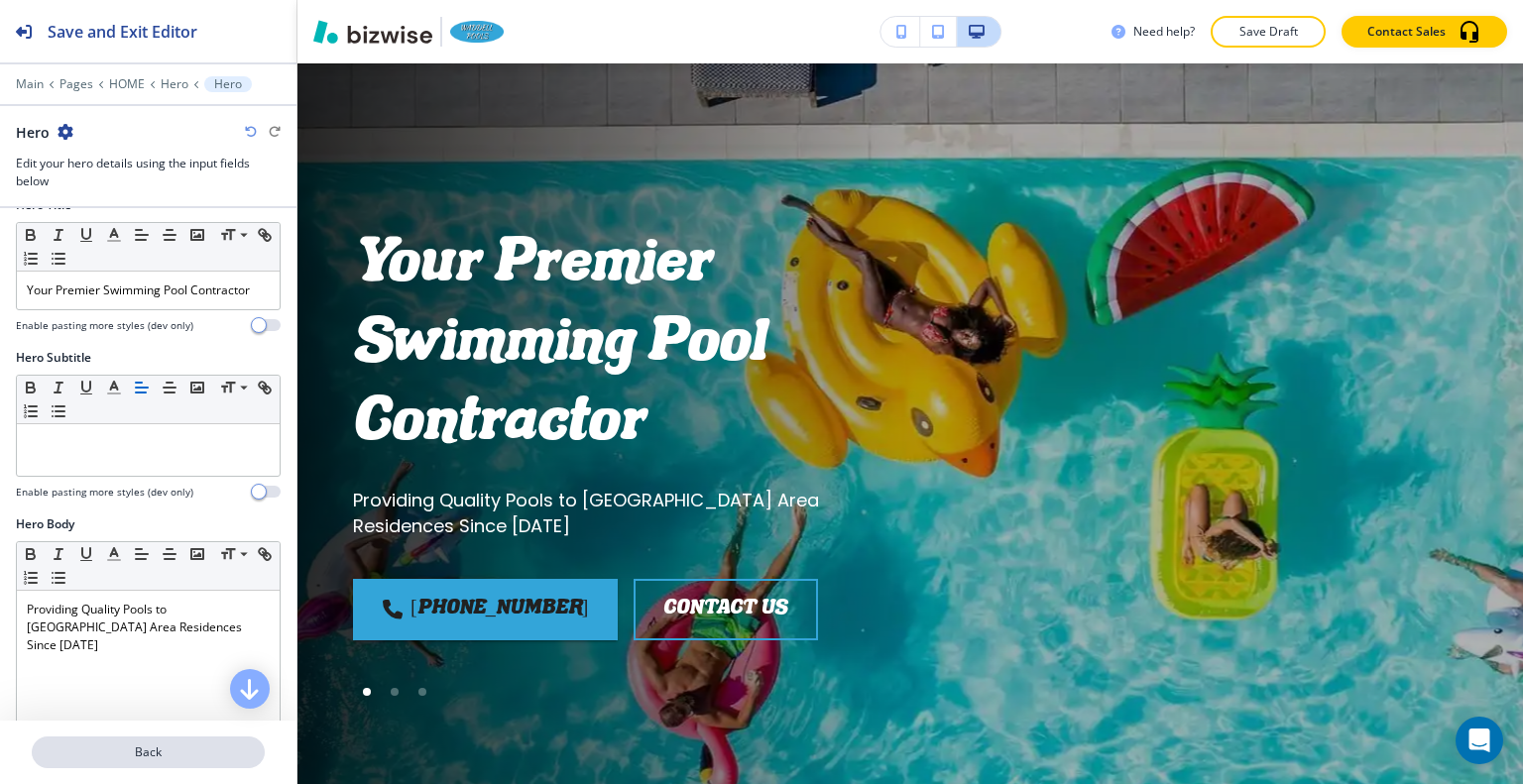 click on "Back" at bounding box center (148, 752) 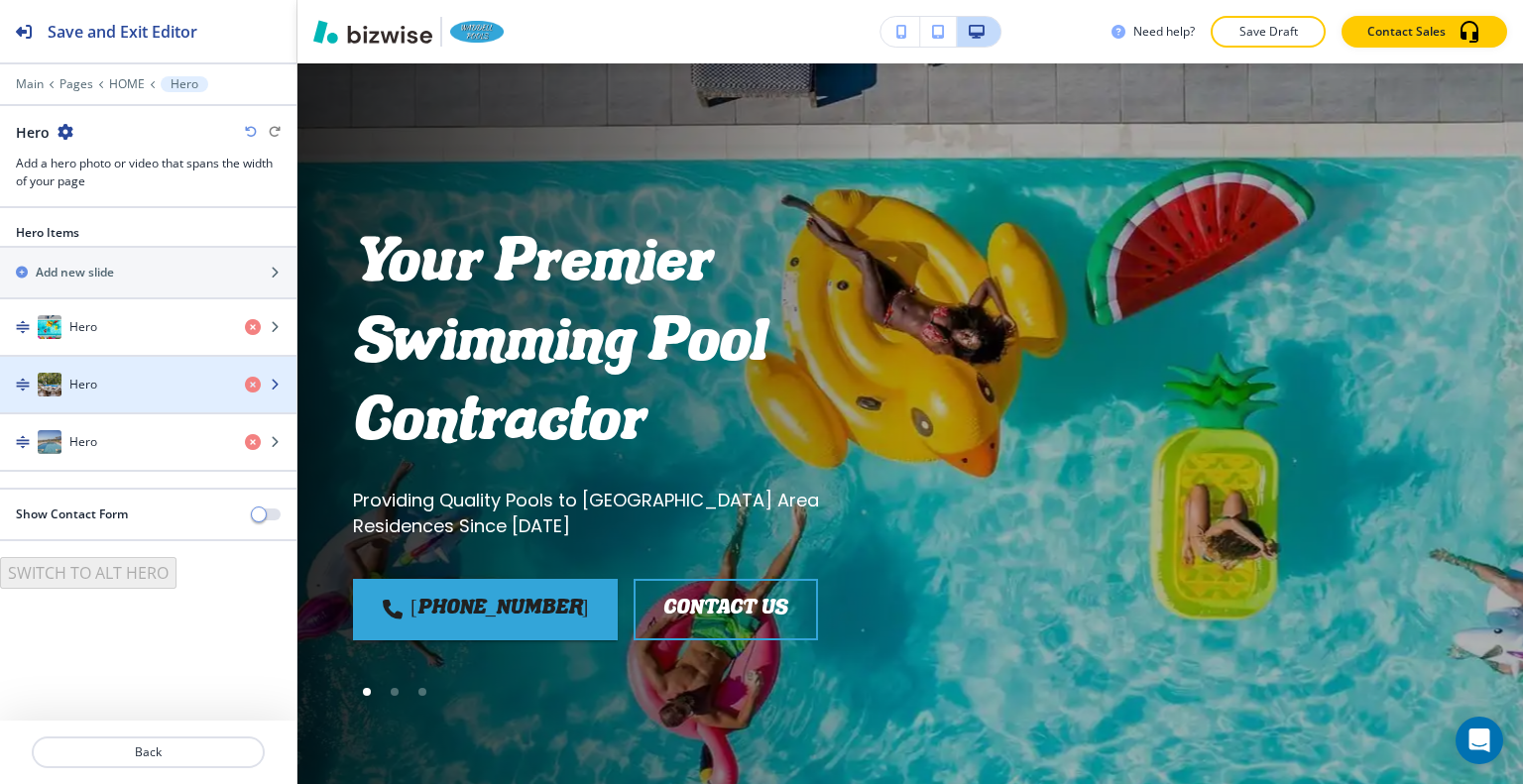 click on "Hero" at bounding box center [114, 385] 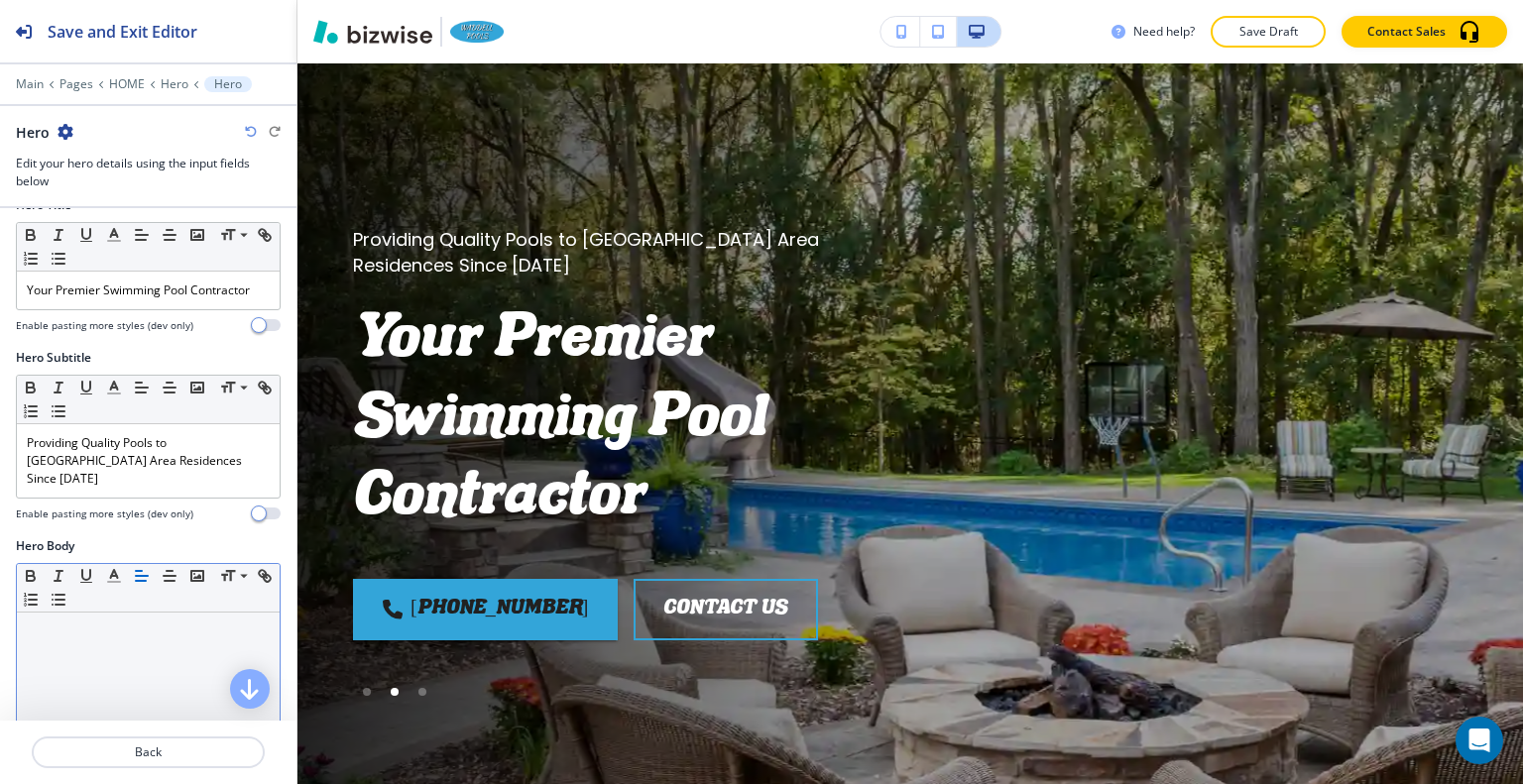 scroll, scrollTop: 297, scrollLeft: 0, axis: vertical 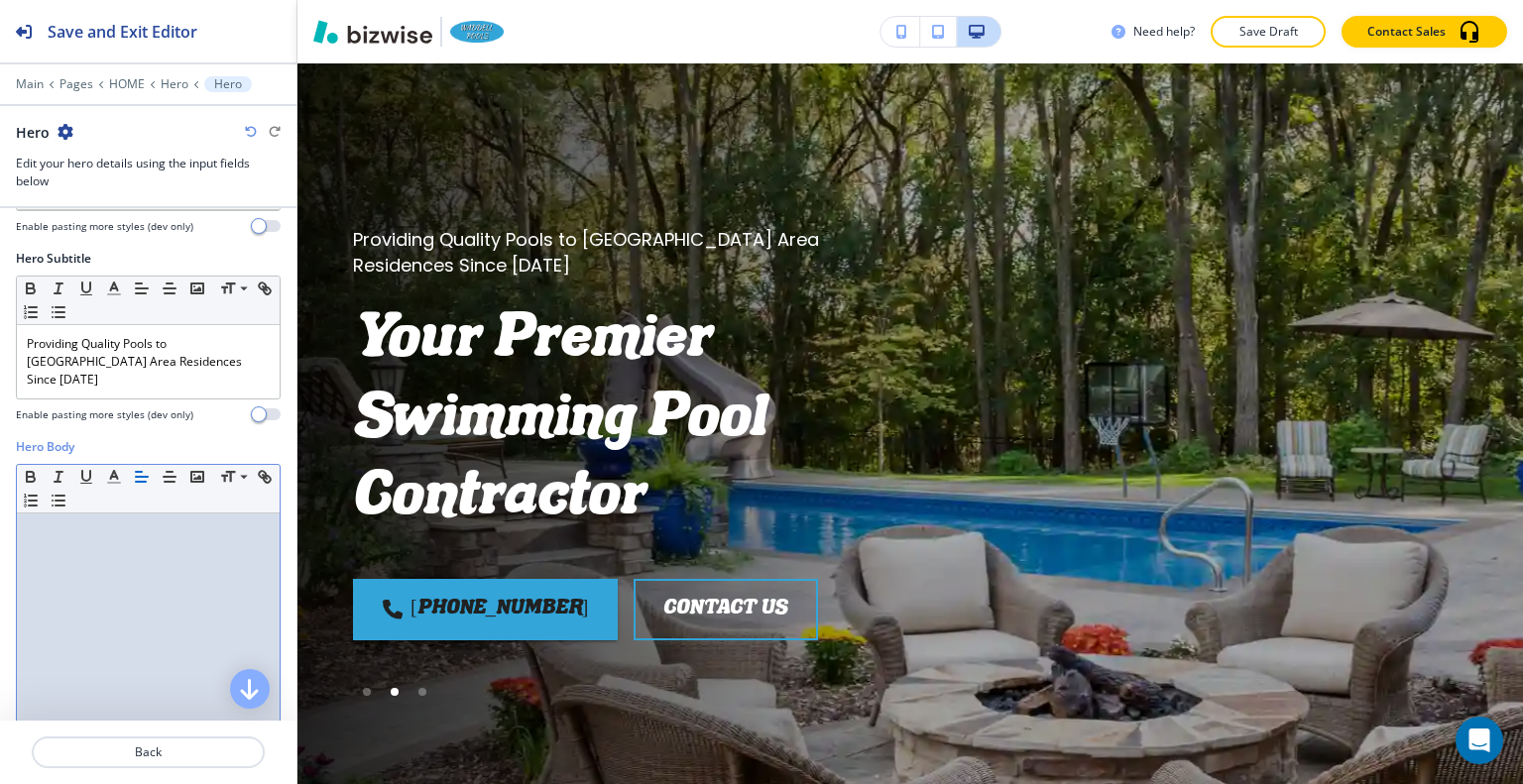 click at bounding box center (148, 642) 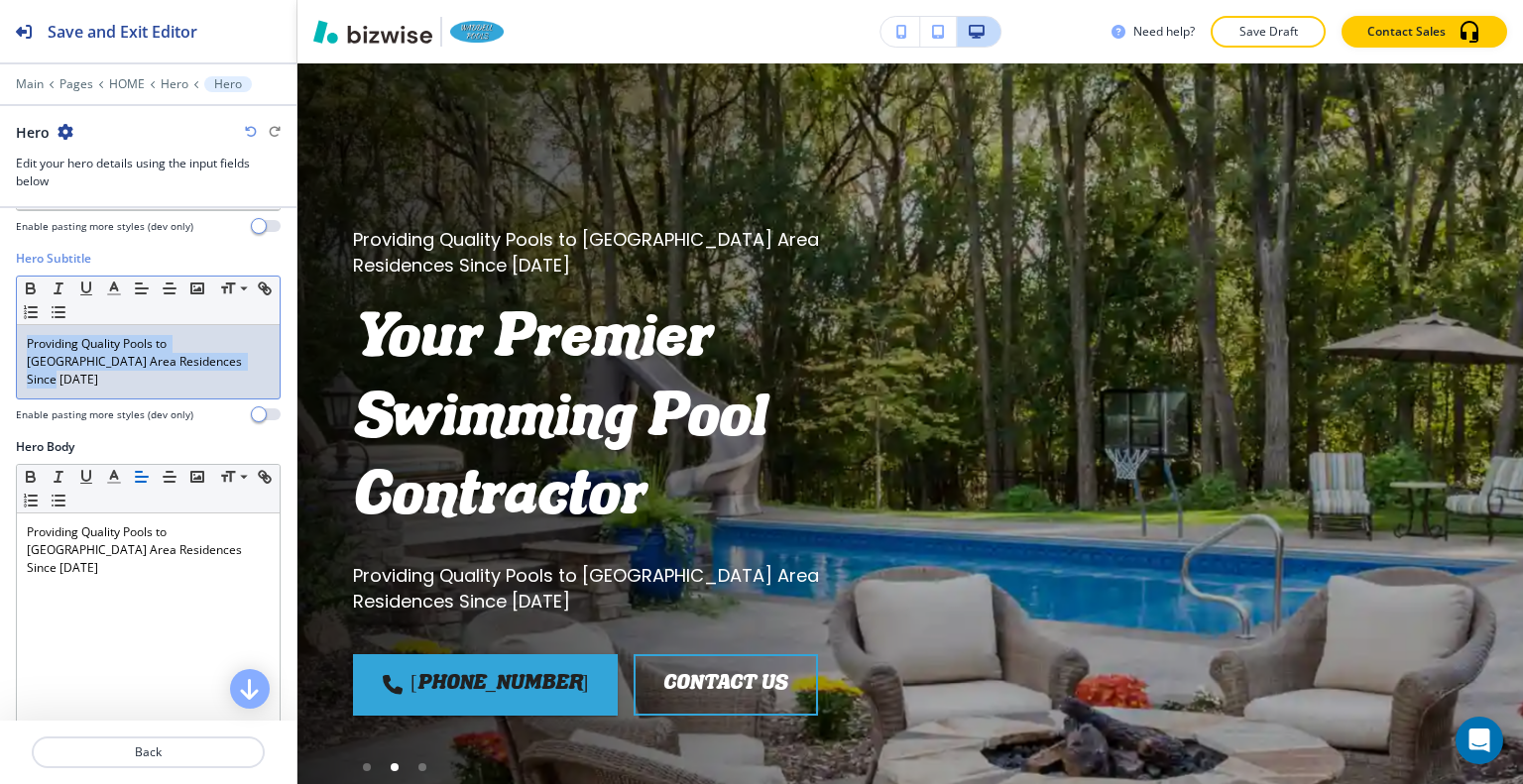drag, startPoint x: 210, startPoint y: 361, endPoint x: 0, endPoint y: 253, distance: 236.14402 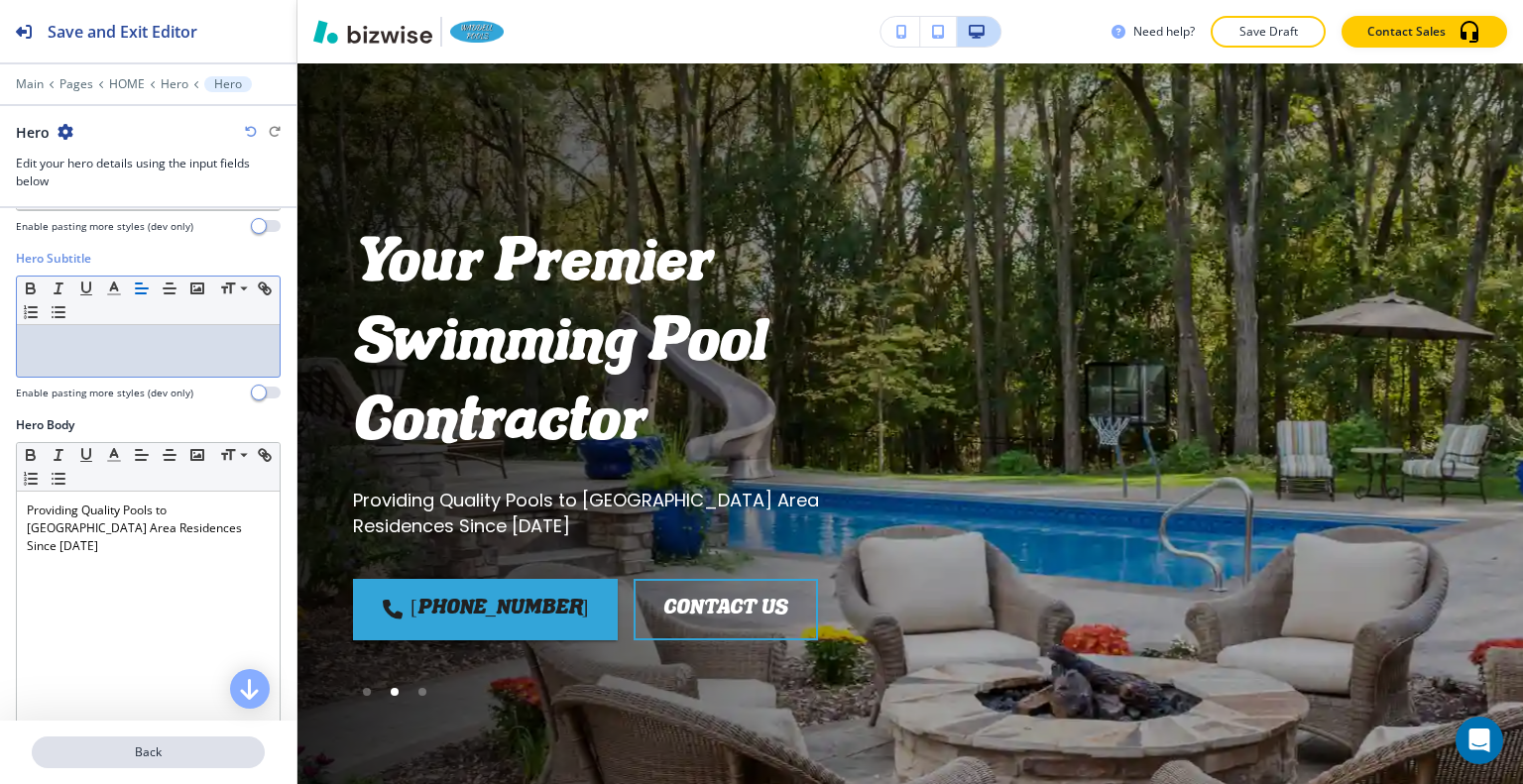 click on "Back" at bounding box center [148, 752] 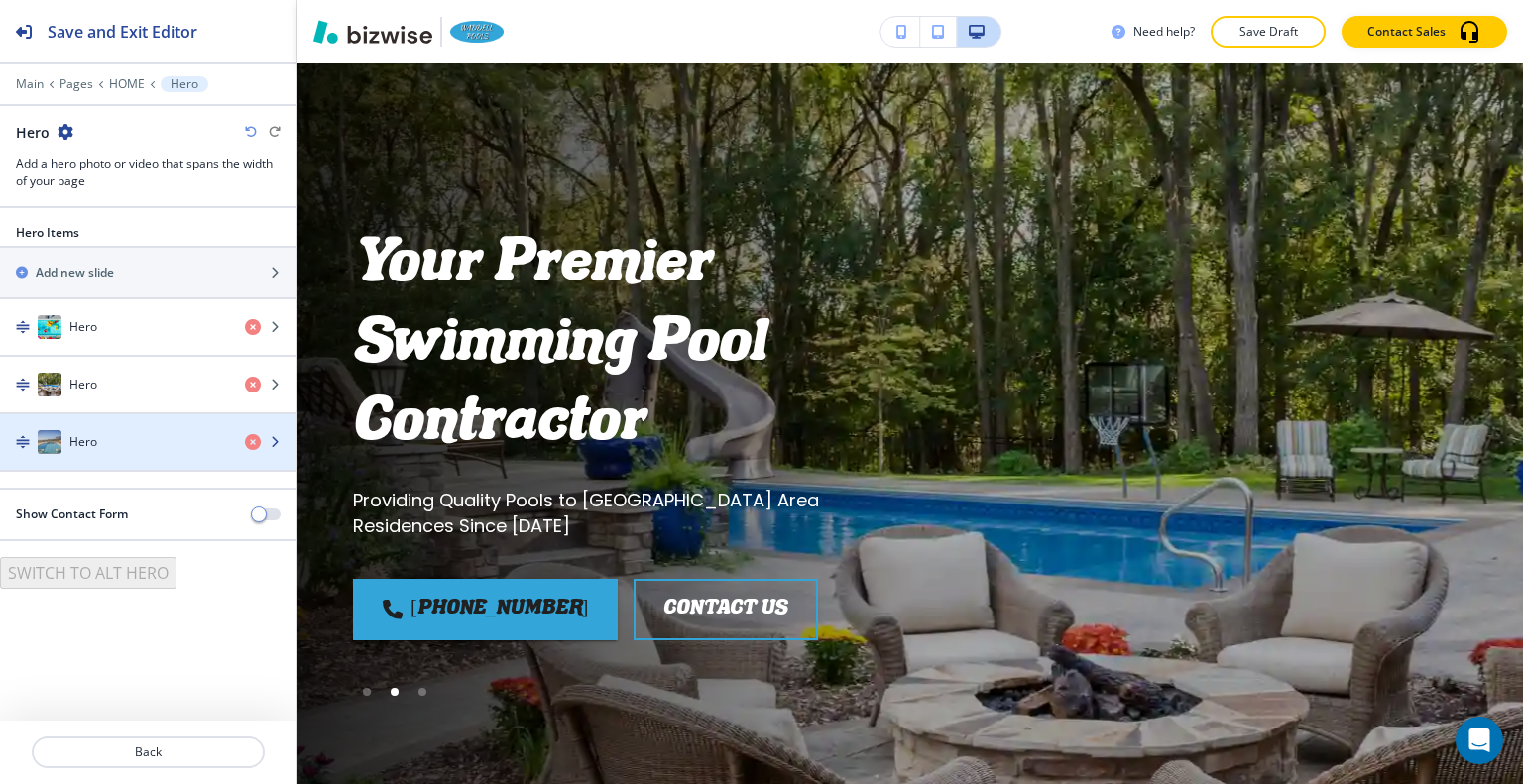 click on "Hero" at bounding box center [114, 442] 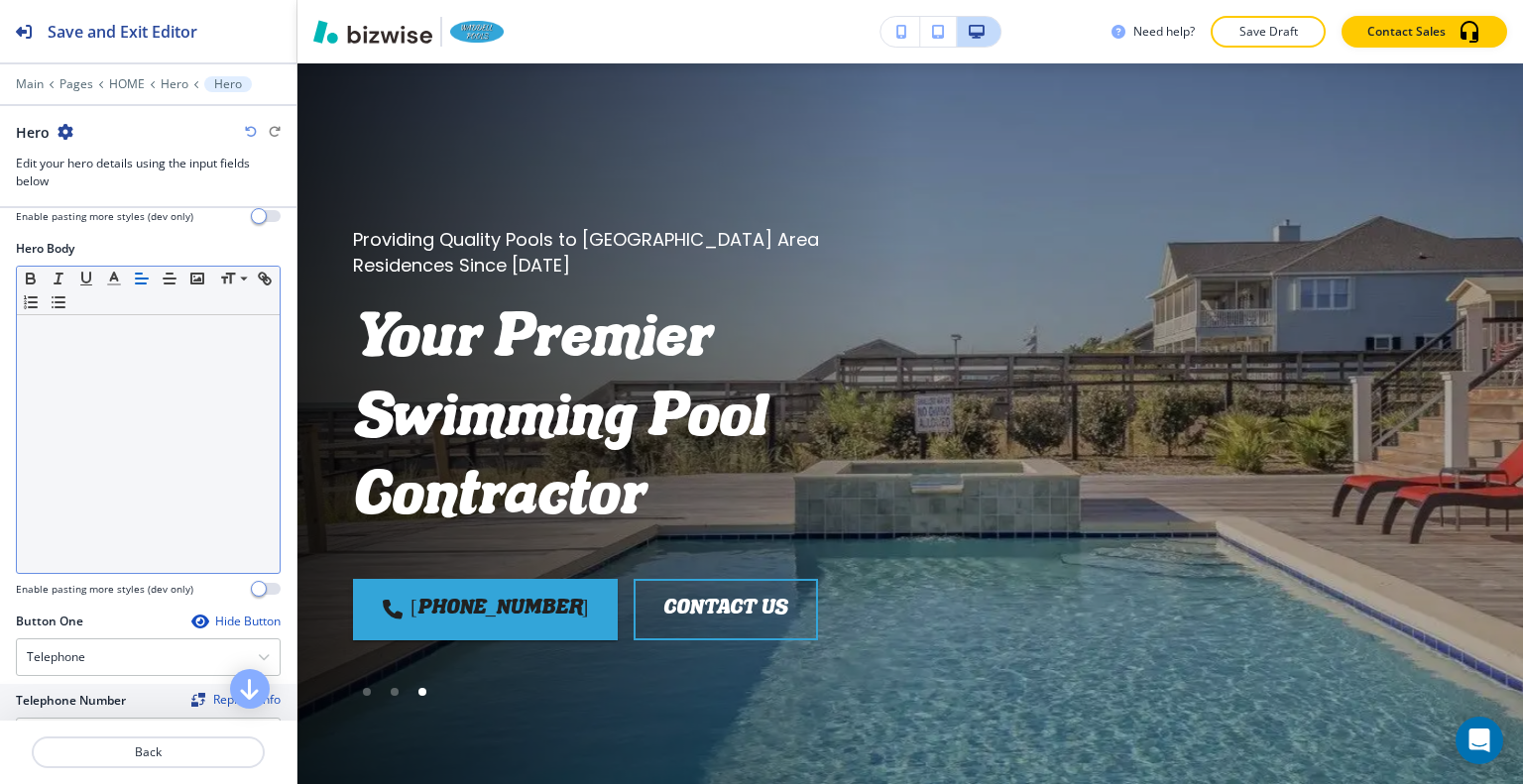 scroll, scrollTop: 198, scrollLeft: 0, axis: vertical 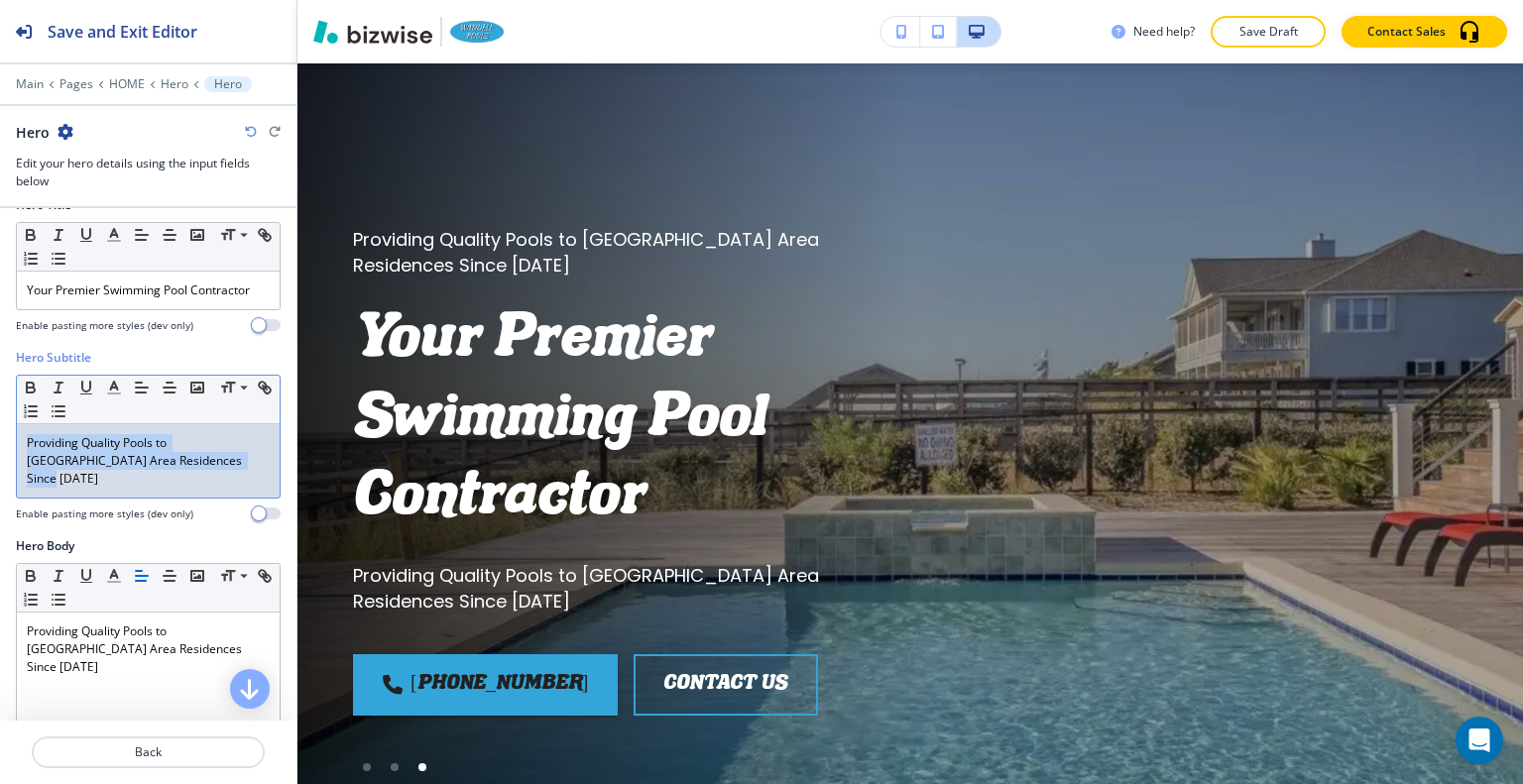 drag, startPoint x: 196, startPoint y: 463, endPoint x: 0, endPoint y: 311, distance: 248.03226 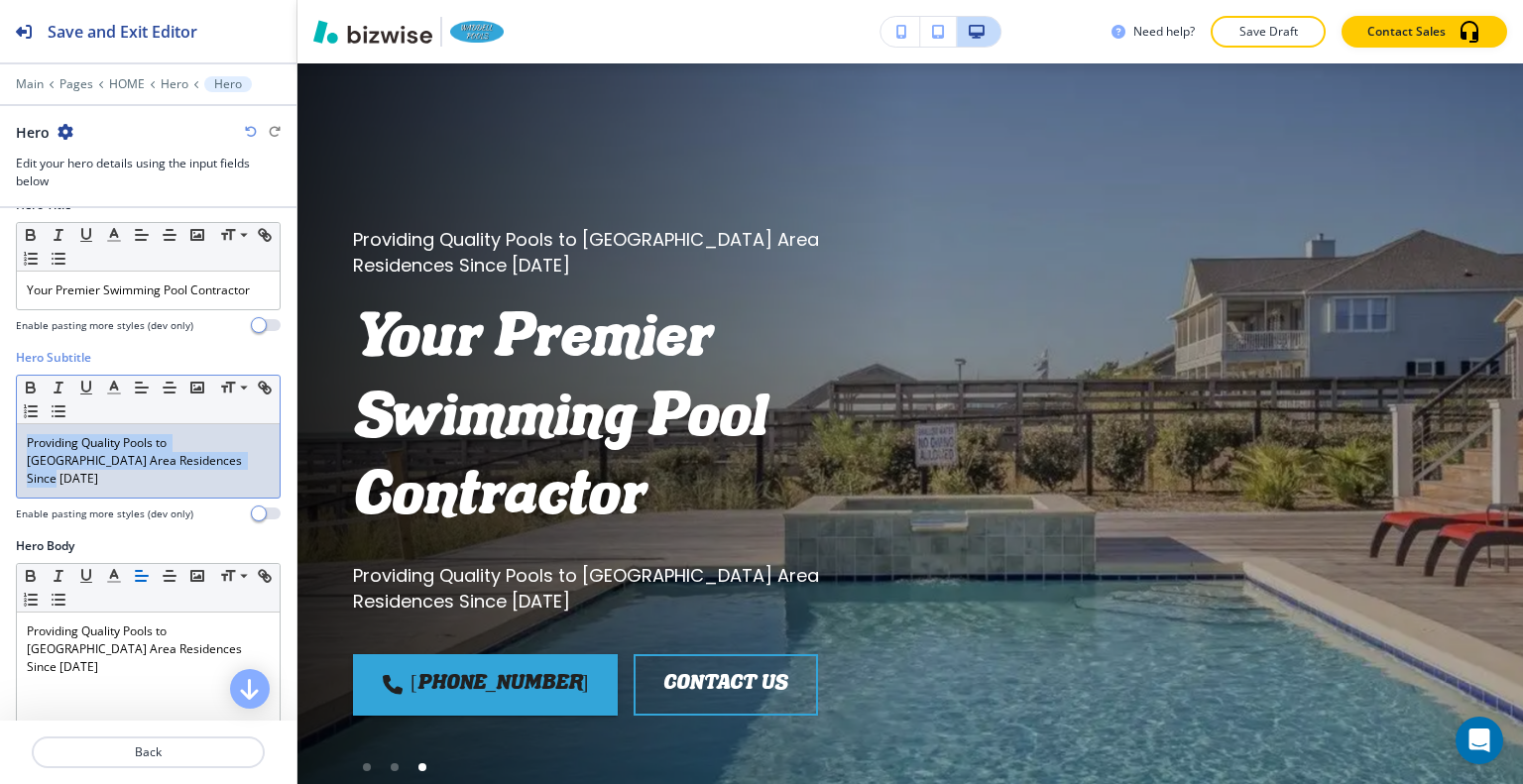 click on "Media Crop My Photos Find Photos Hero Title                                                   Small Normal Large Huge                                       Your Premier Swimming Pool Contractor Enable pasting more styles (dev only) Hero Subtitle                                                   Small Normal Large Huge                                       Providing Quality Pools to North Valley Area Residences Since 1995 Enable pasting more styles (dev only) Hero Body                                                   Small Normal Large Huge                                       Providing Quality Pools to North Valley Area Residences Since 1995 Enable pasting more styles (dev only) Button One Hide Button Telephone Telephone External Link Social Media Email File Sharing Internal Link Telephone Number Replace Info (530) 200-2483 Button Two Hide Button Internal Link Telephone External Link Social Media Email File Sharing Internal Link Button Text Select (page/section) HOME HOME | Hero HOME | About BUILT-IN SPAS" at bounding box center [148, 464] 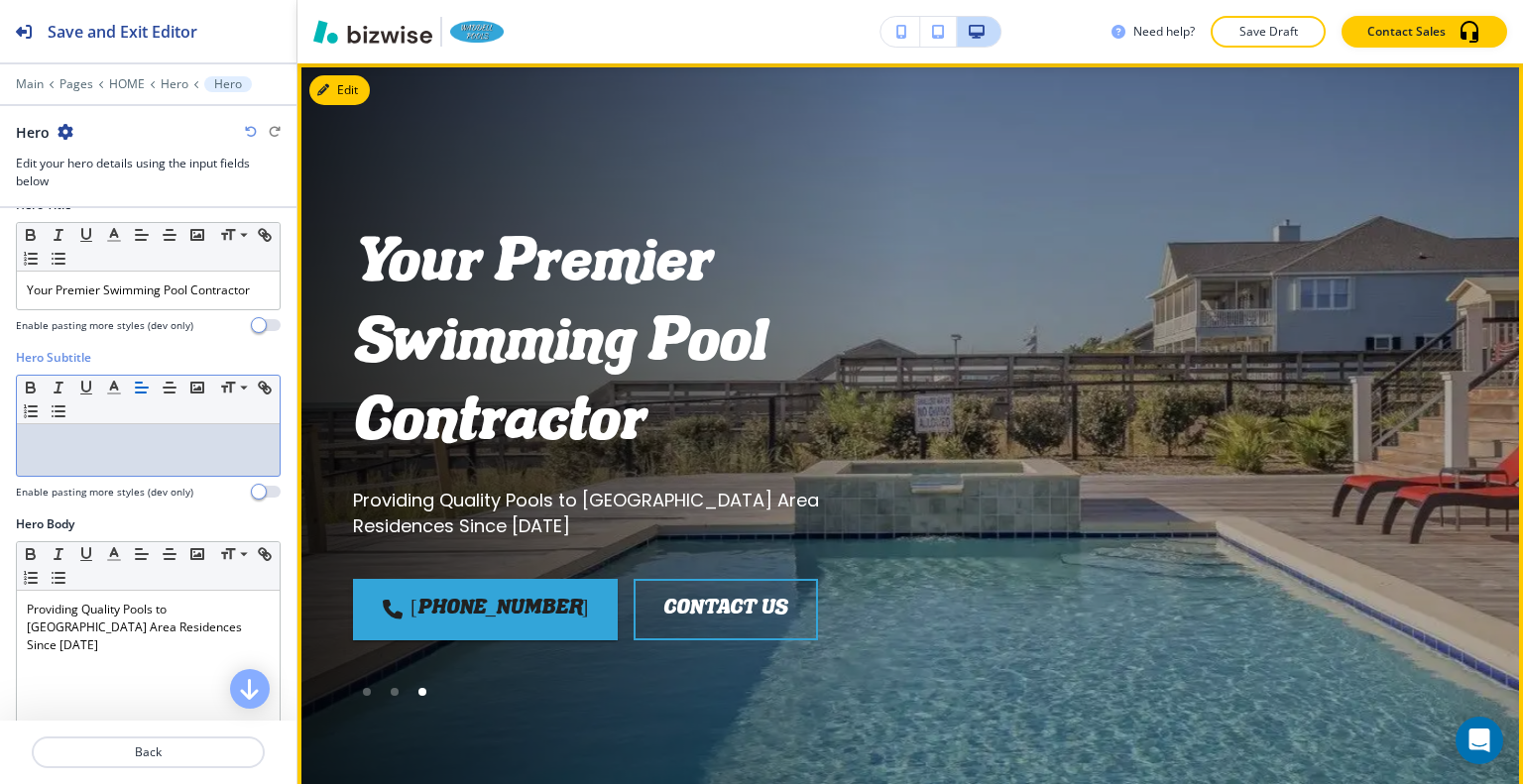scroll, scrollTop: 297, scrollLeft: 0, axis: vertical 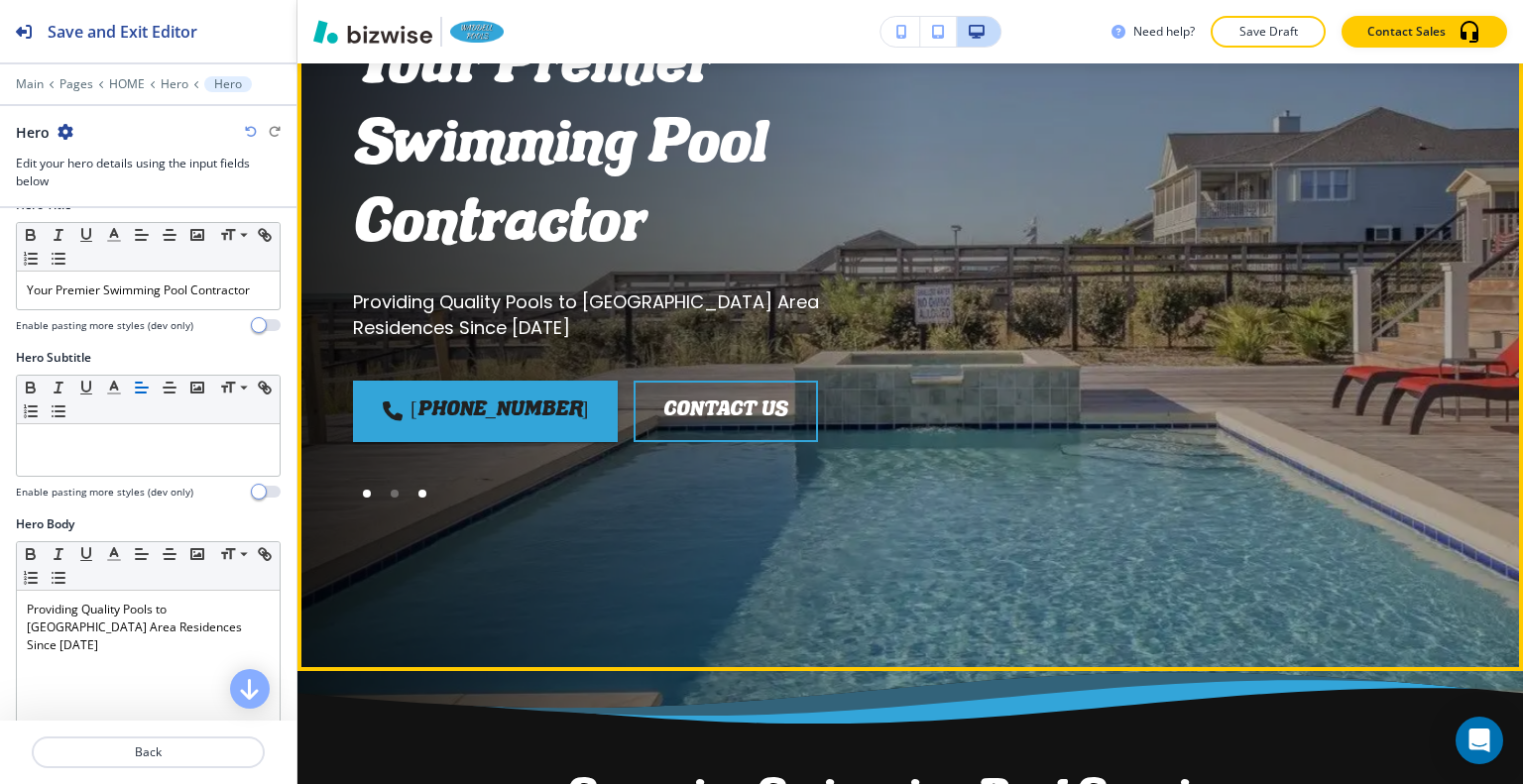 click at bounding box center (367, 494) 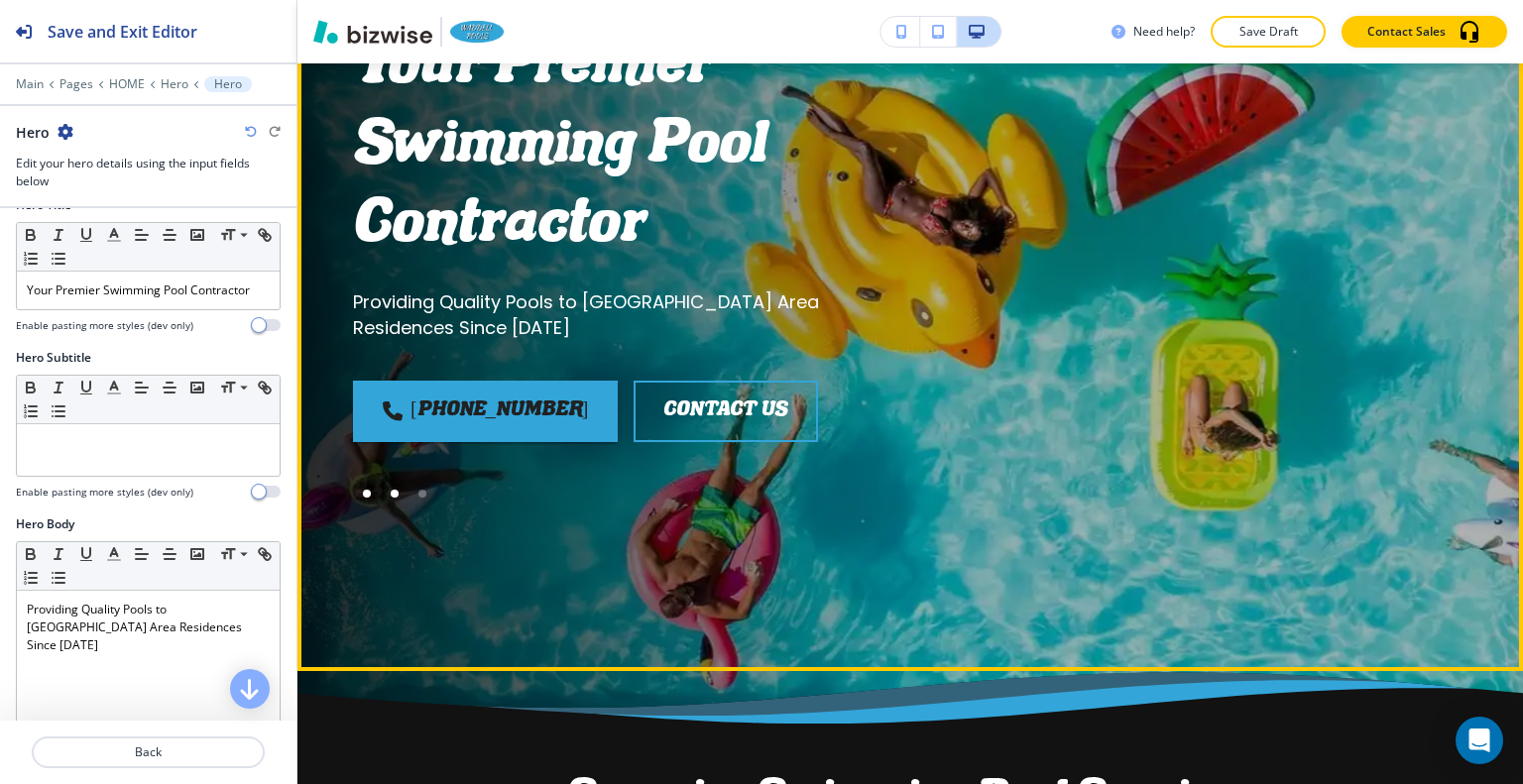 click at bounding box center [395, 494] 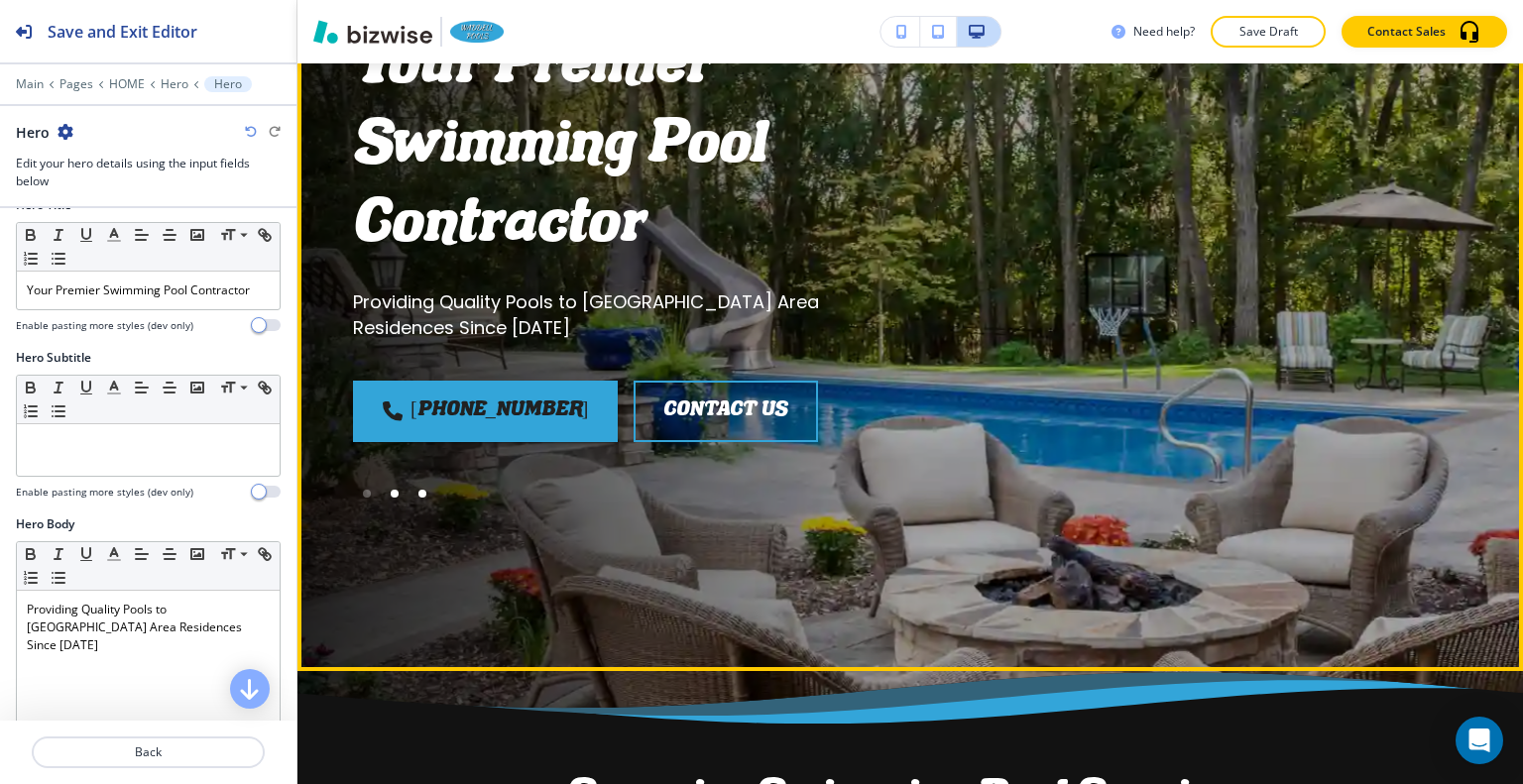 click at bounding box center [422, 494] 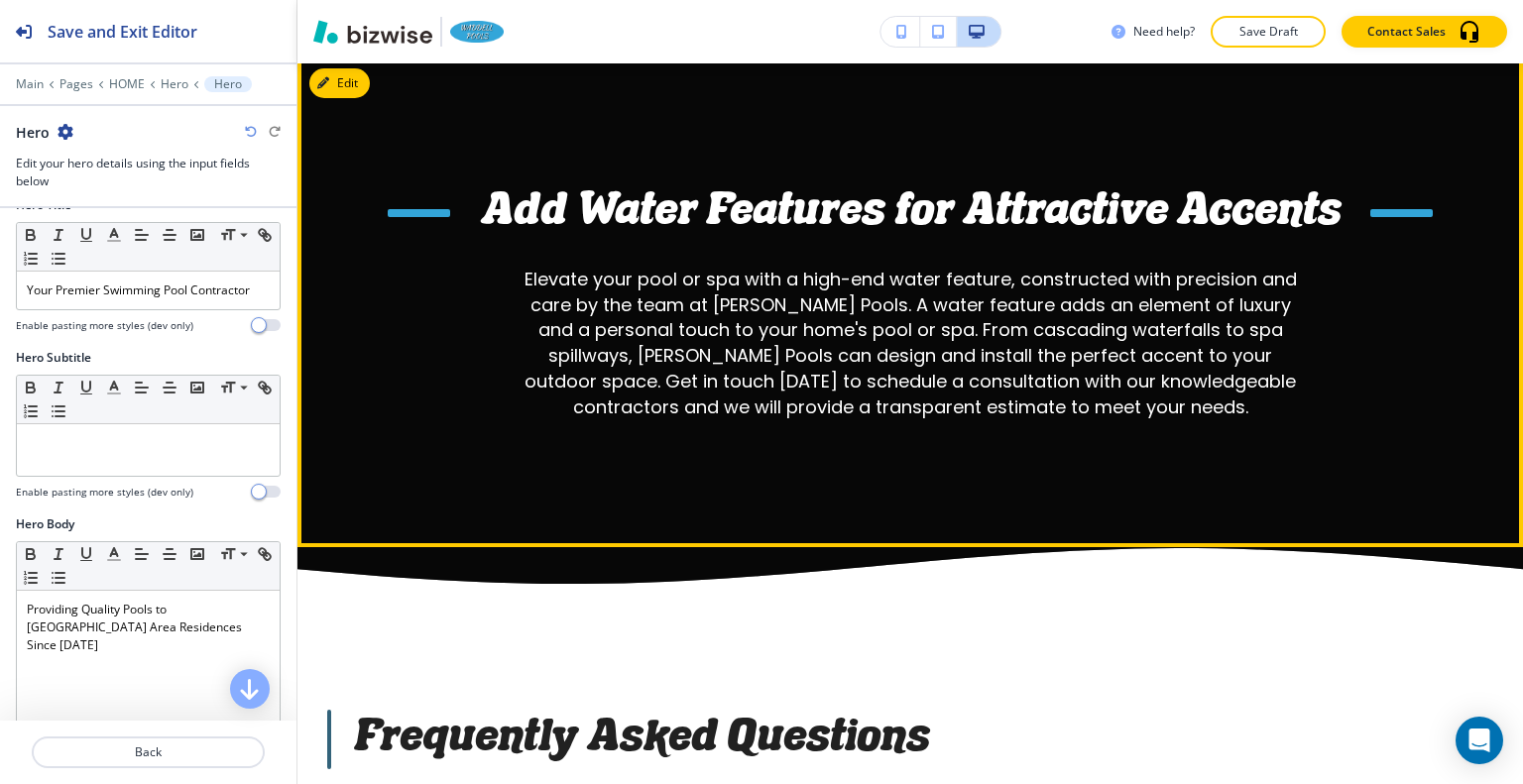 scroll, scrollTop: 7136, scrollLeft: 0, axis: vertical 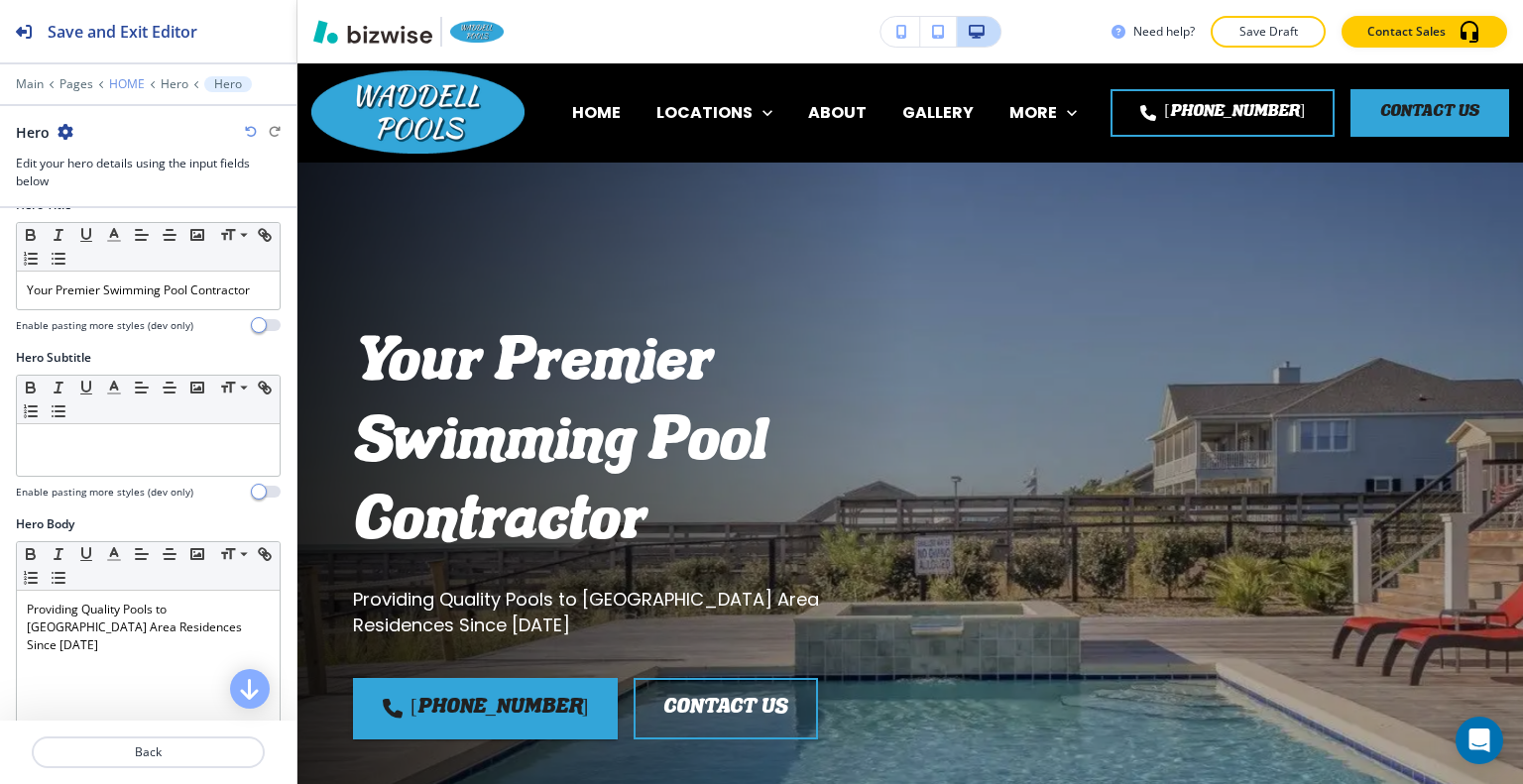 click on "HOME" at bounding box center (127, 84) 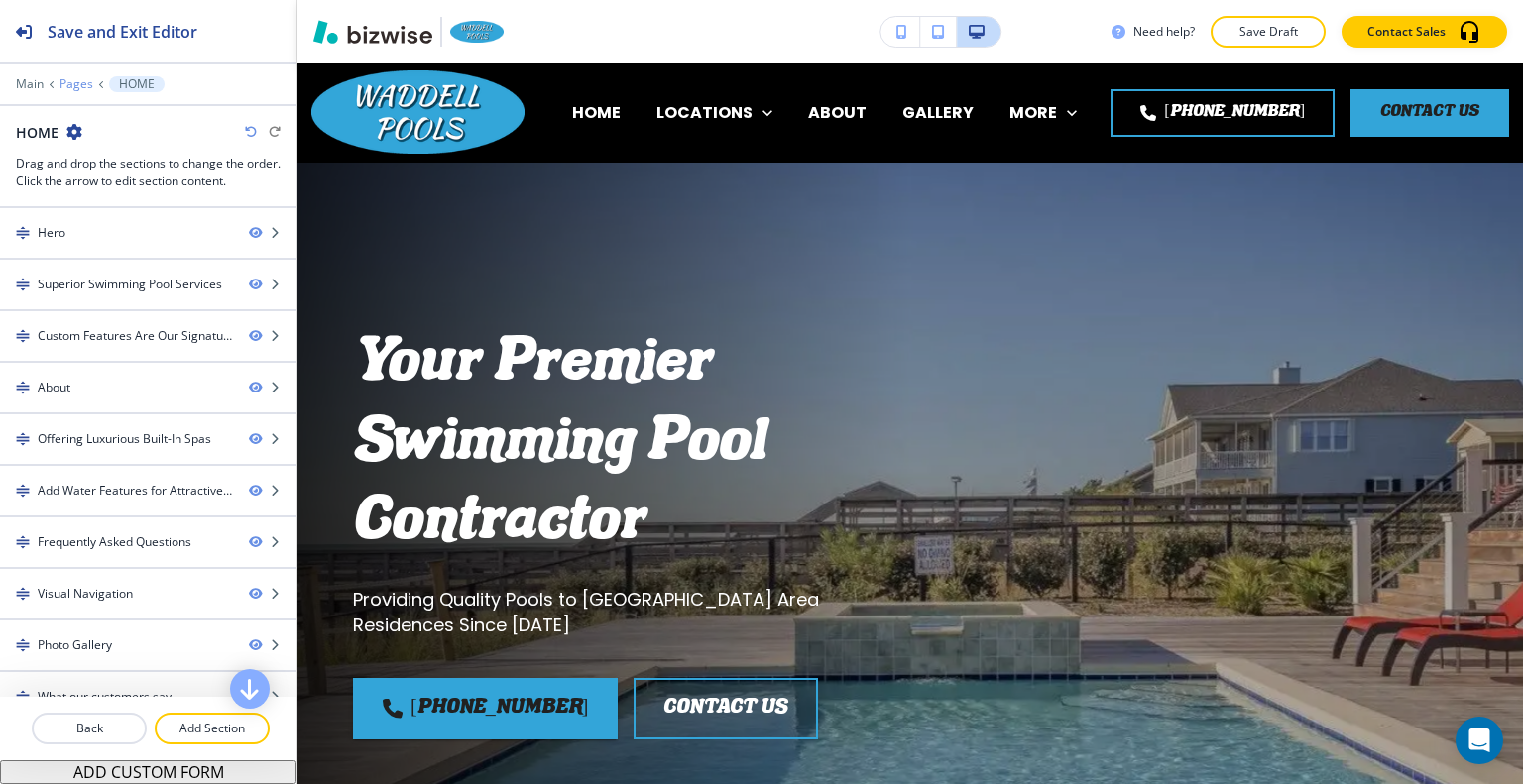click on "Pages" at bounding box center [76, 84] 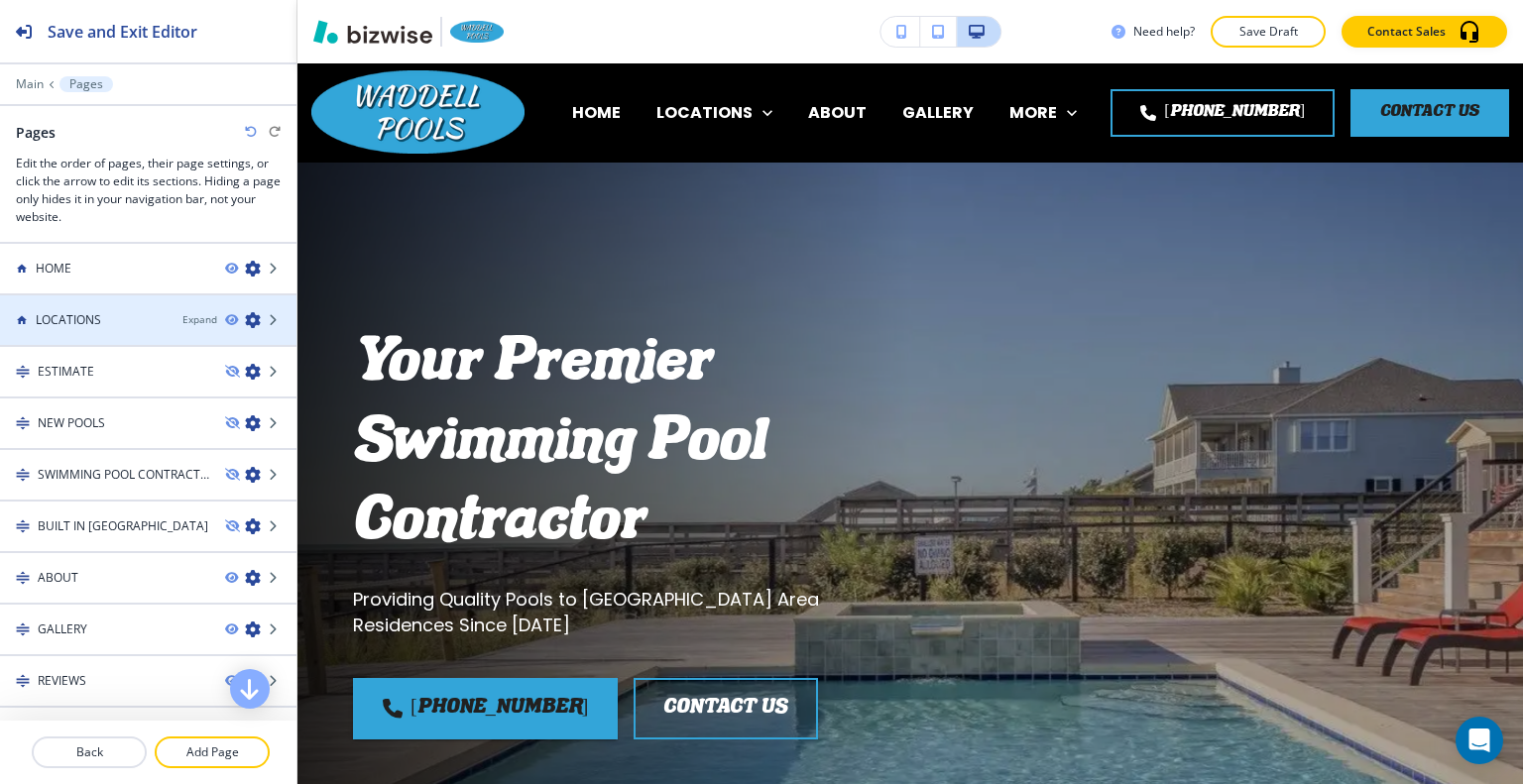 click on "LOCATIONS" at bounding box center (83, 320) 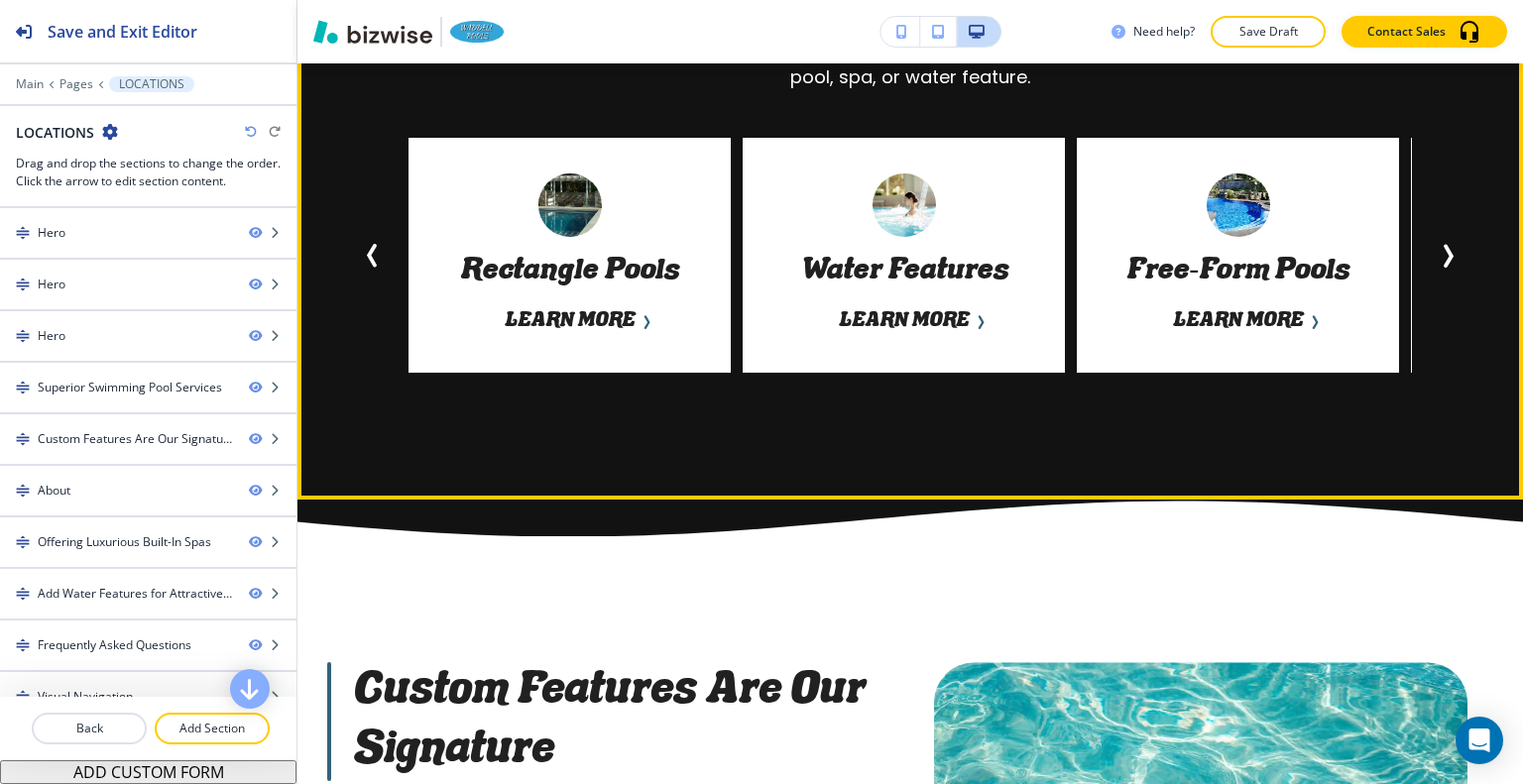 scroll, scrollTop: 793, scrollLeft: 0, axis: vertical 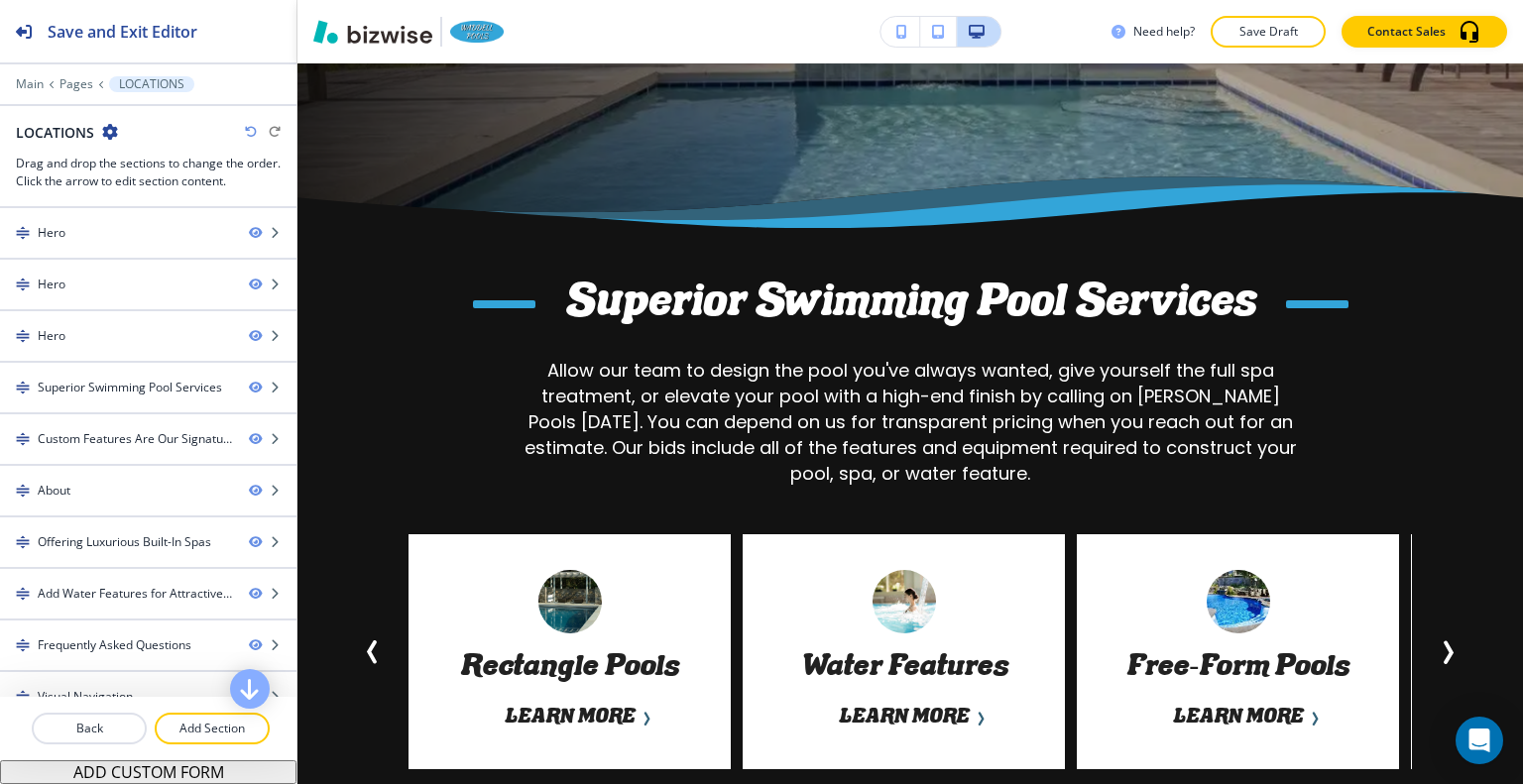 click at bounding box center (148, 70) 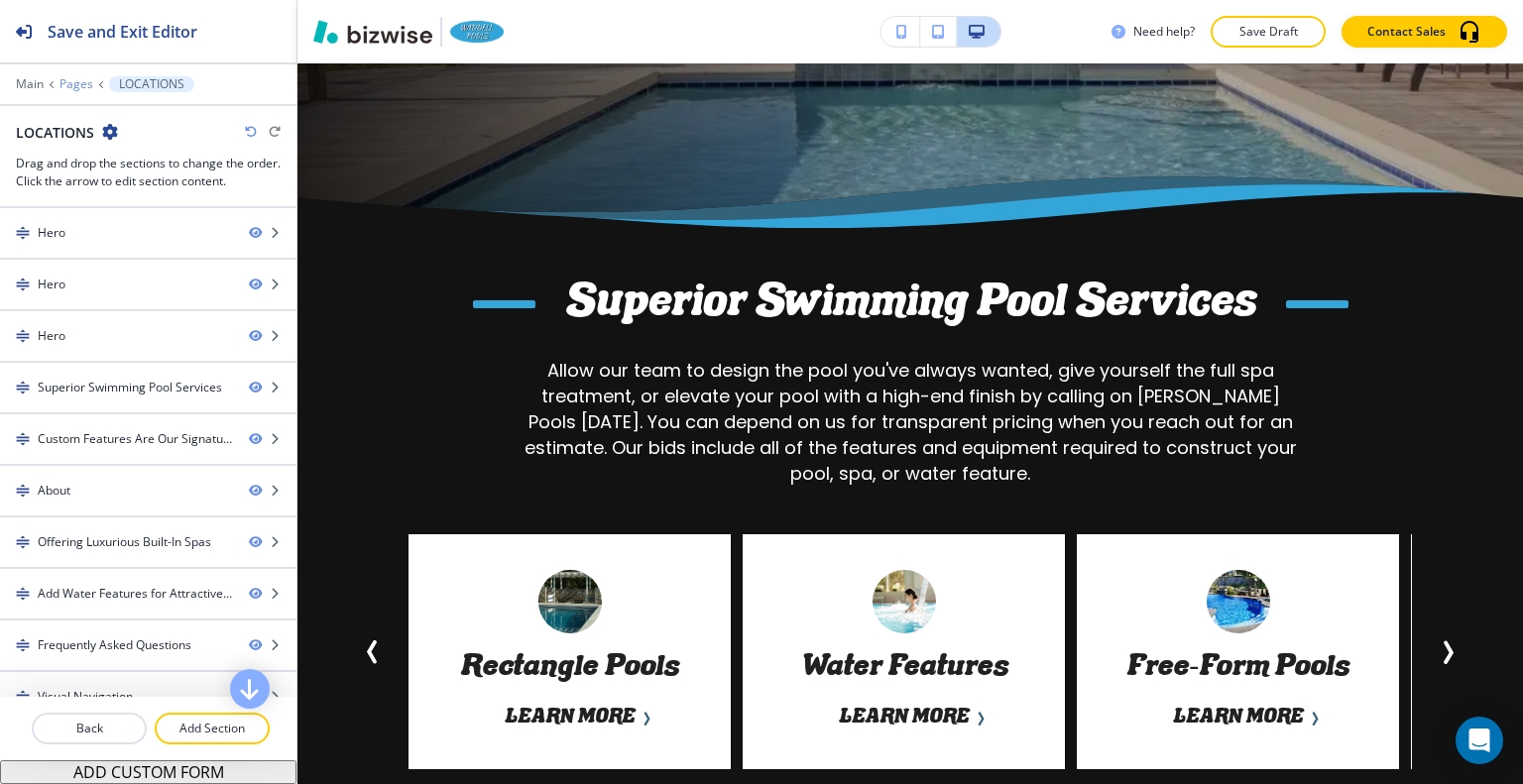 click on "Pages" at bounding box center (76, 84) 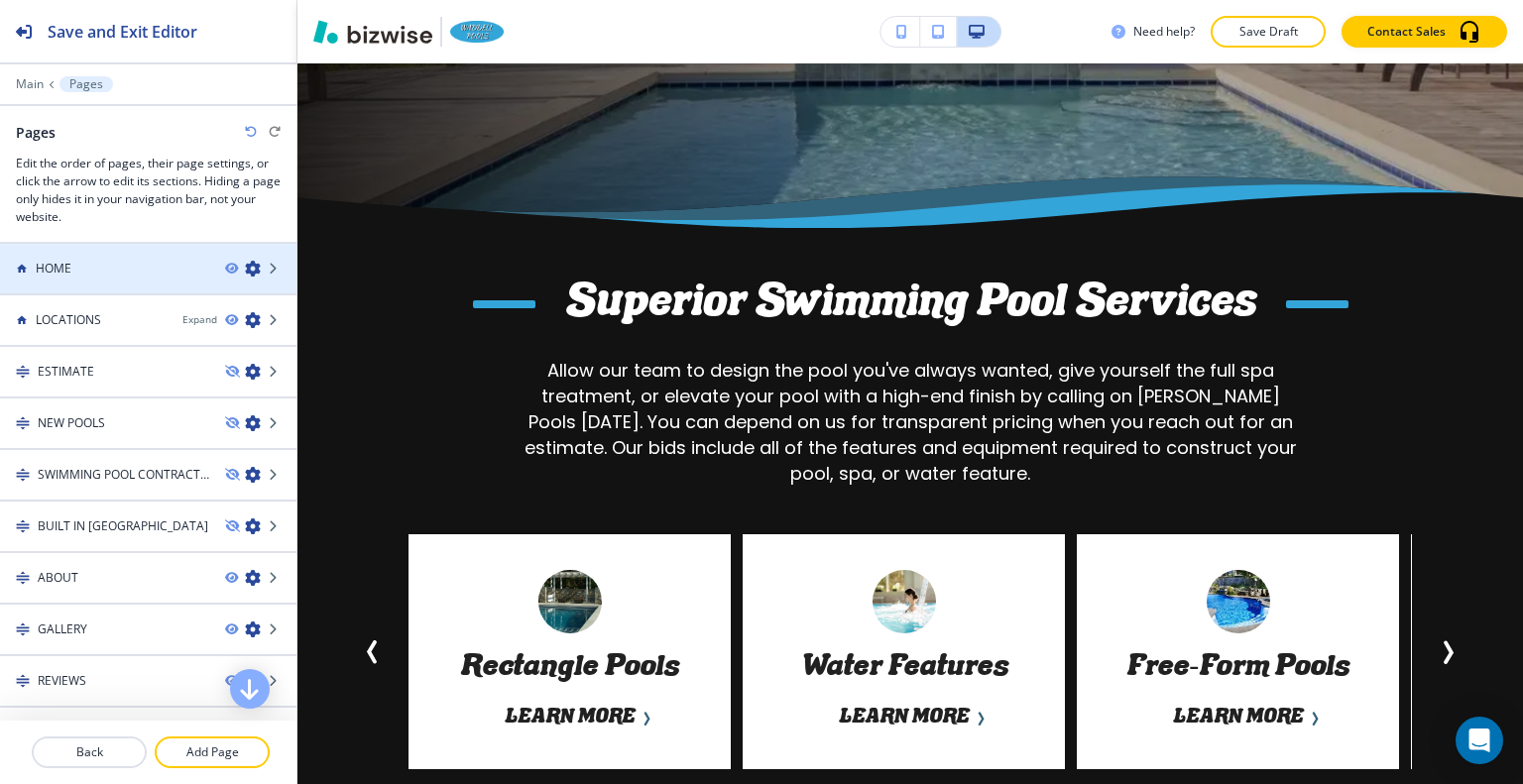 click at bounding box center (148, 252) 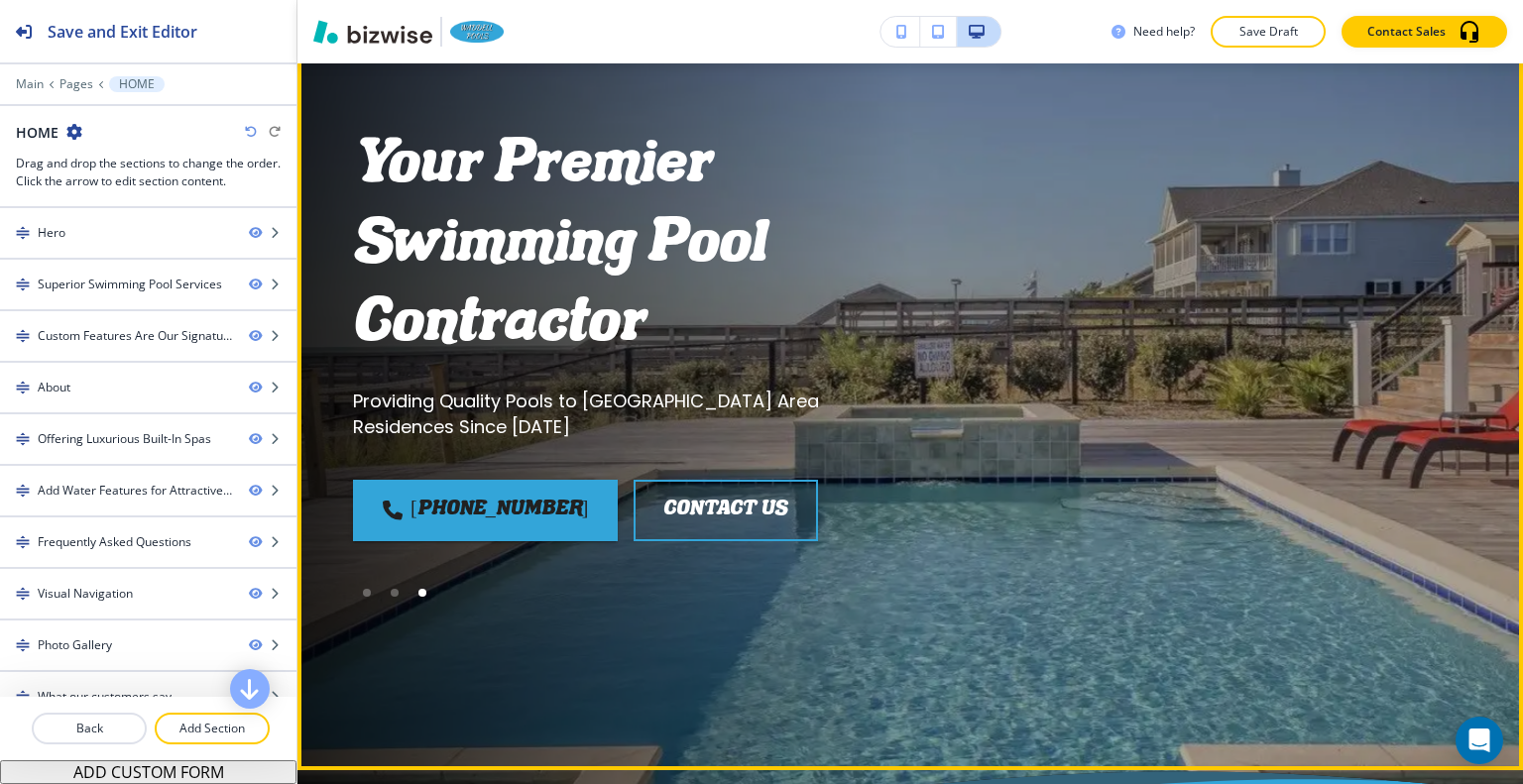 scroll, scrollTop: 0, scrollLeft: 0, axis: both 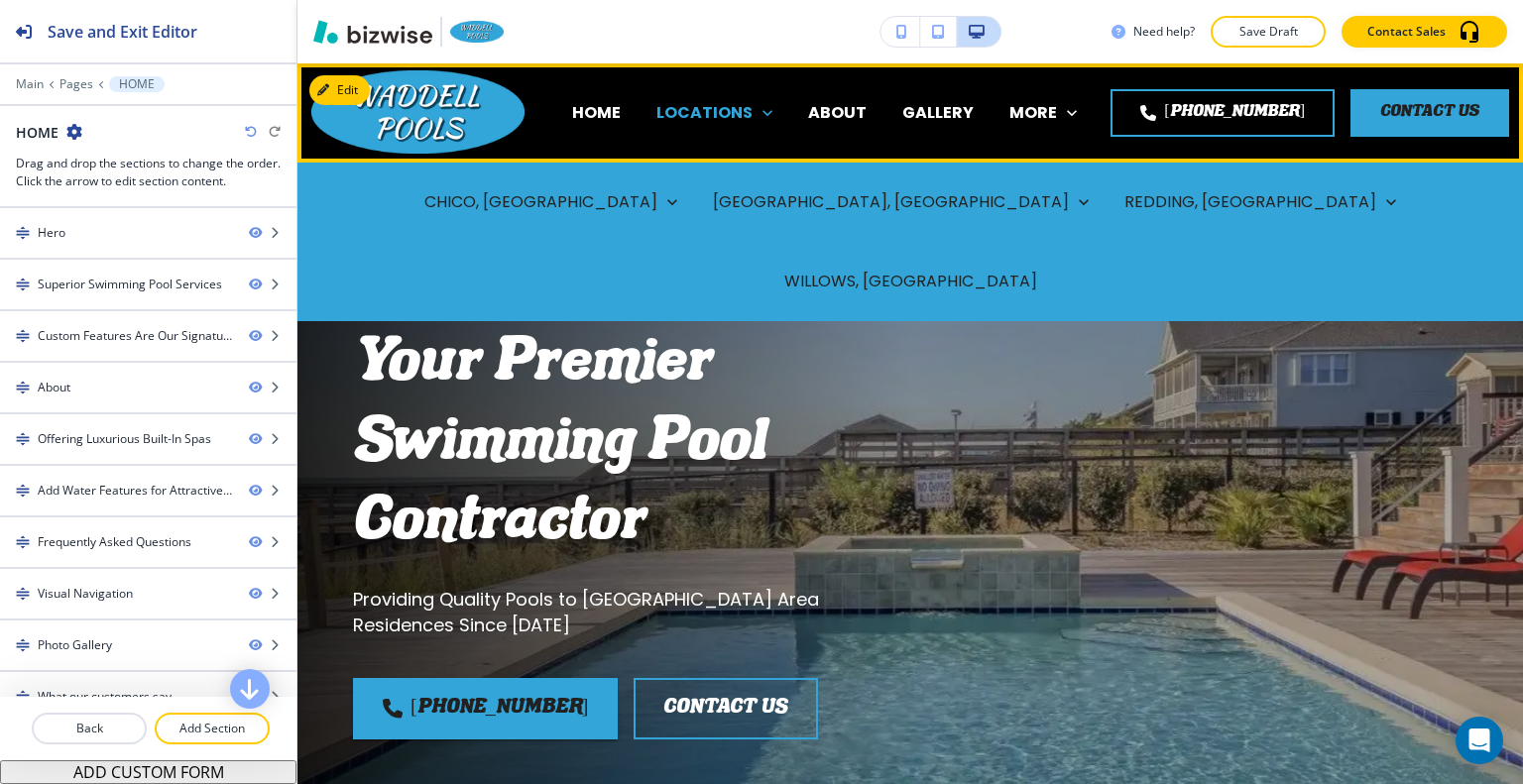 click on "LOCATIONS" at bounding box center [704, 112] 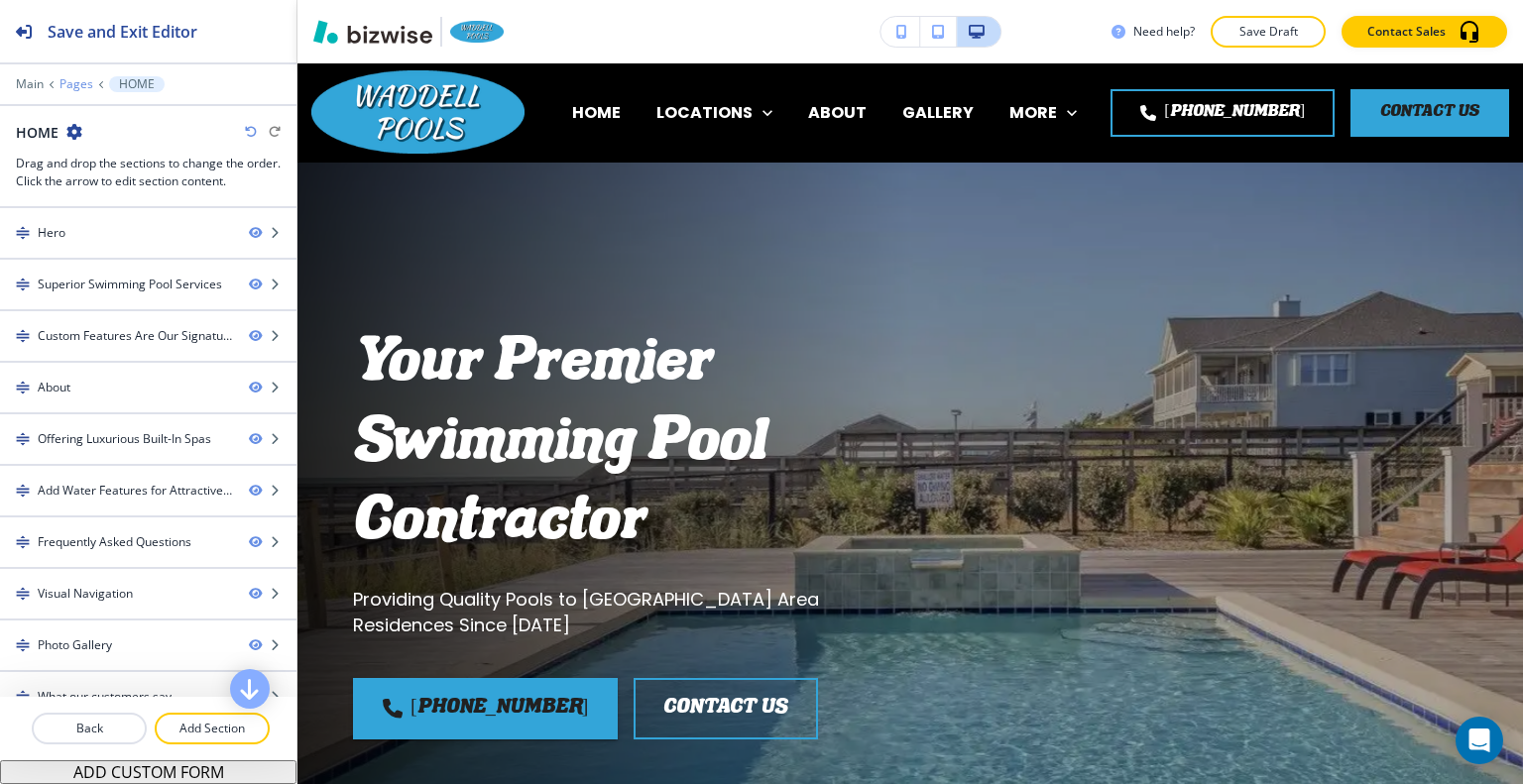 click on "Pages" at bounding box center [76, 84] 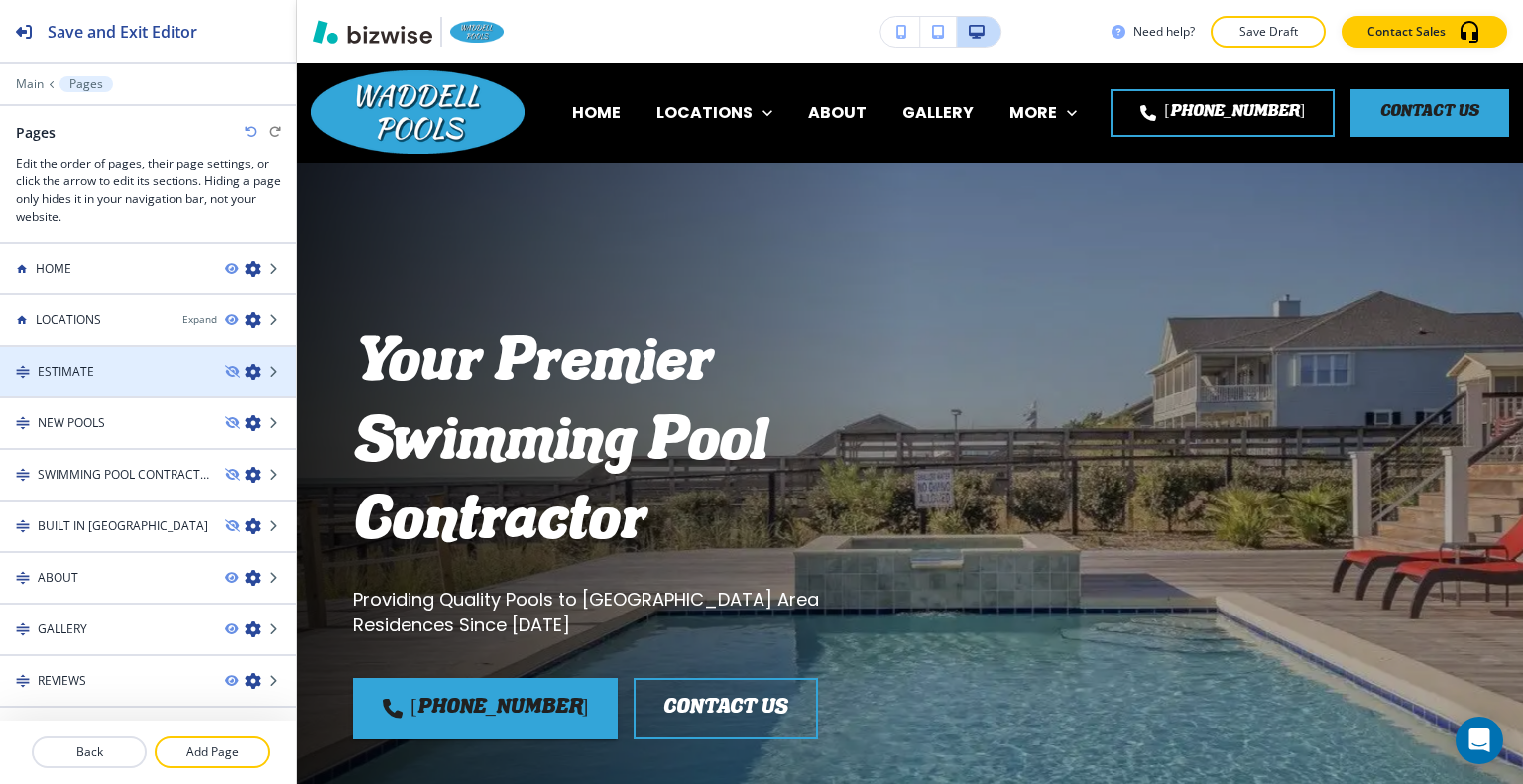 scroll, scrollTop: 33, scrollLeft: 0, axis: vertical 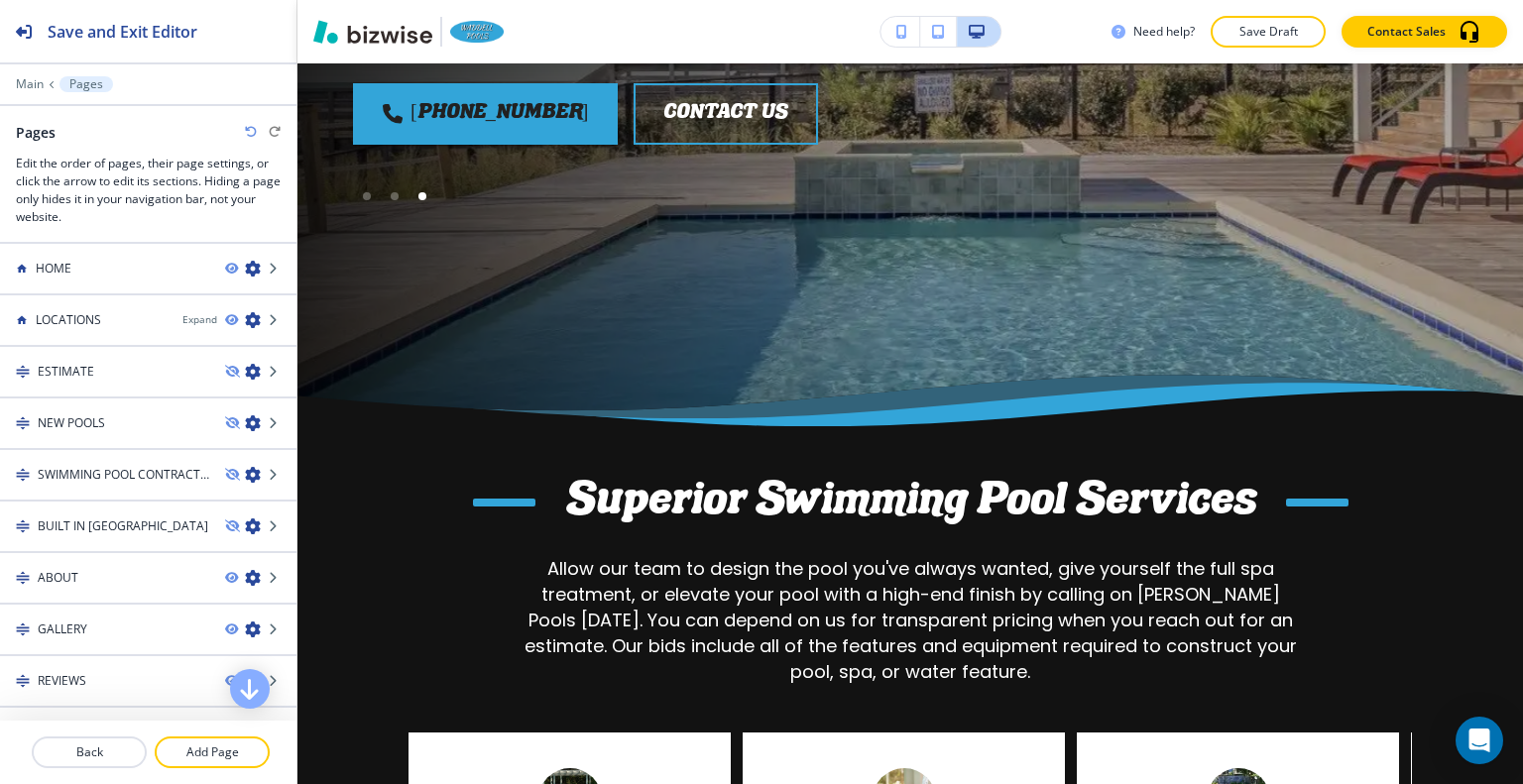 click on "Pages" at bounding box center (86, 84) 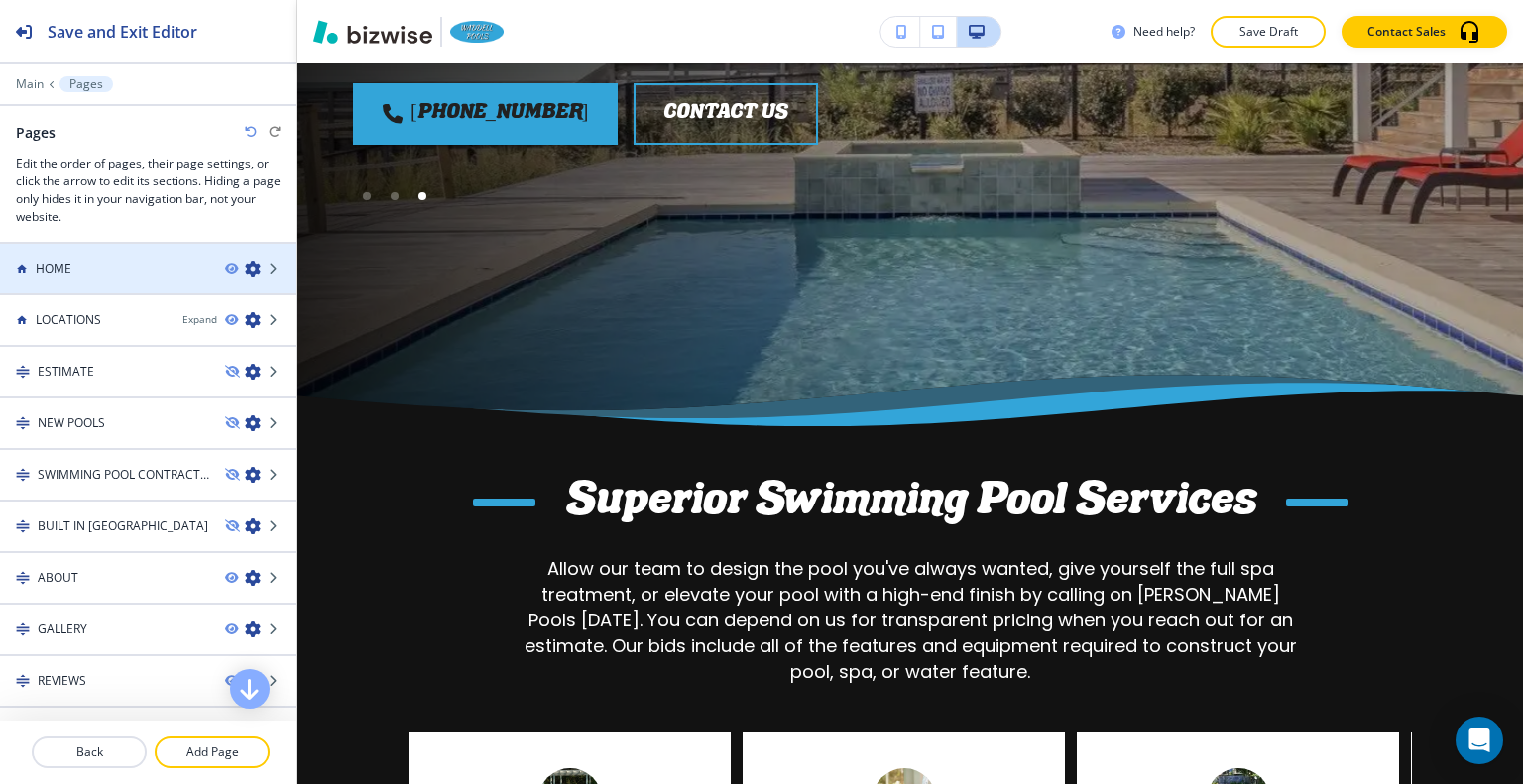 click at bounding box center (148, 252) 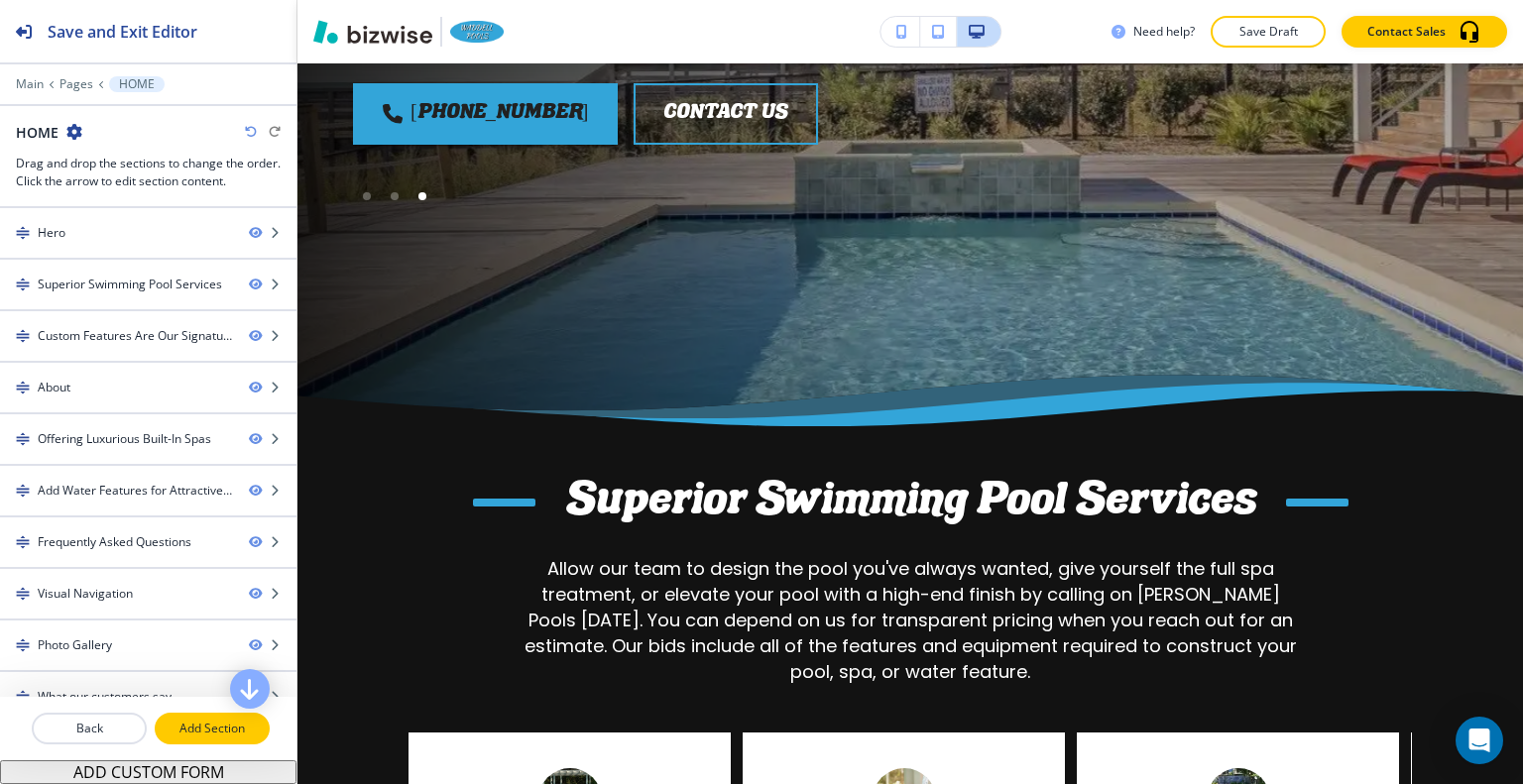 click on "Add Section" at bounding box center [212, 728] 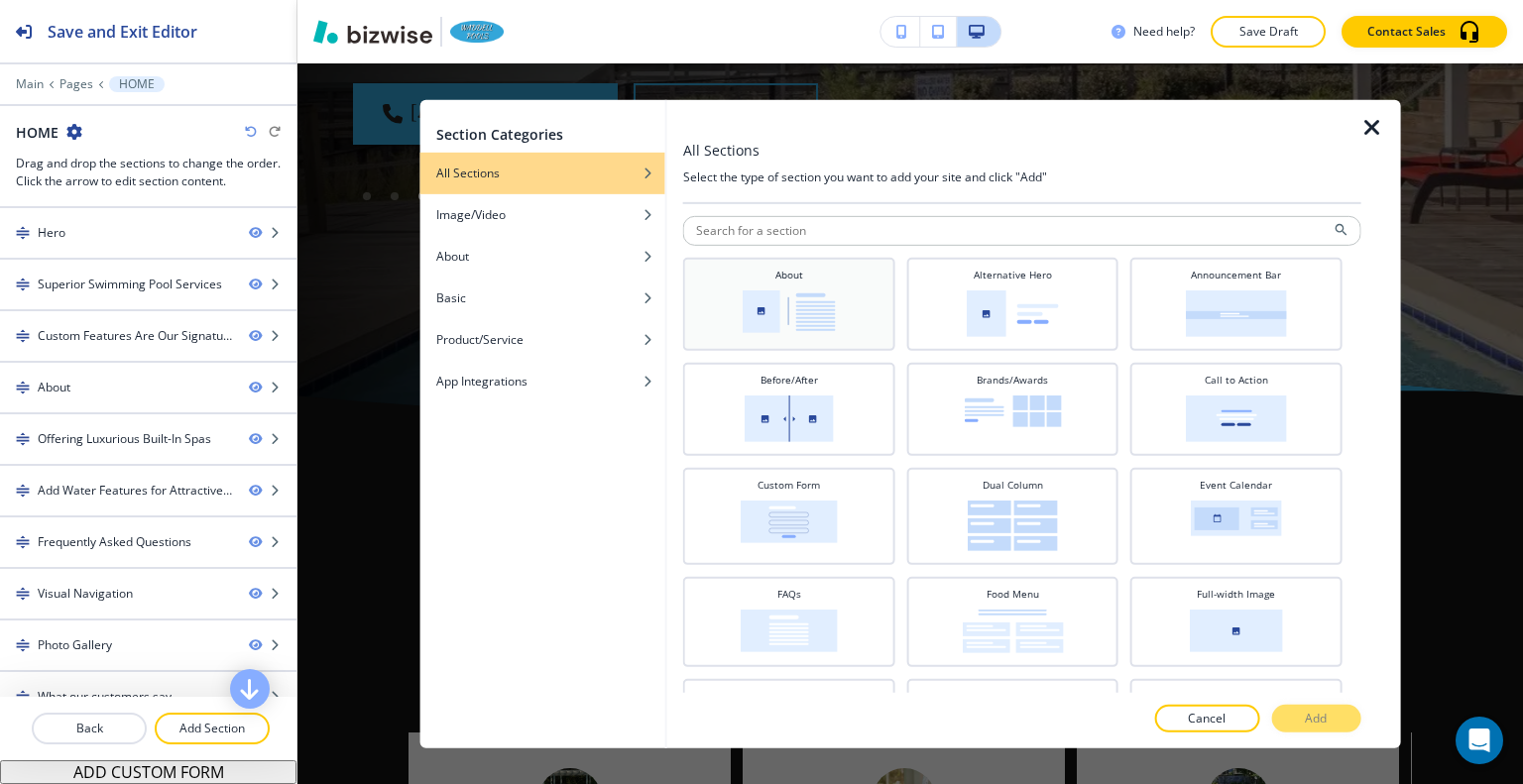 click at bounding box center [789, 310] 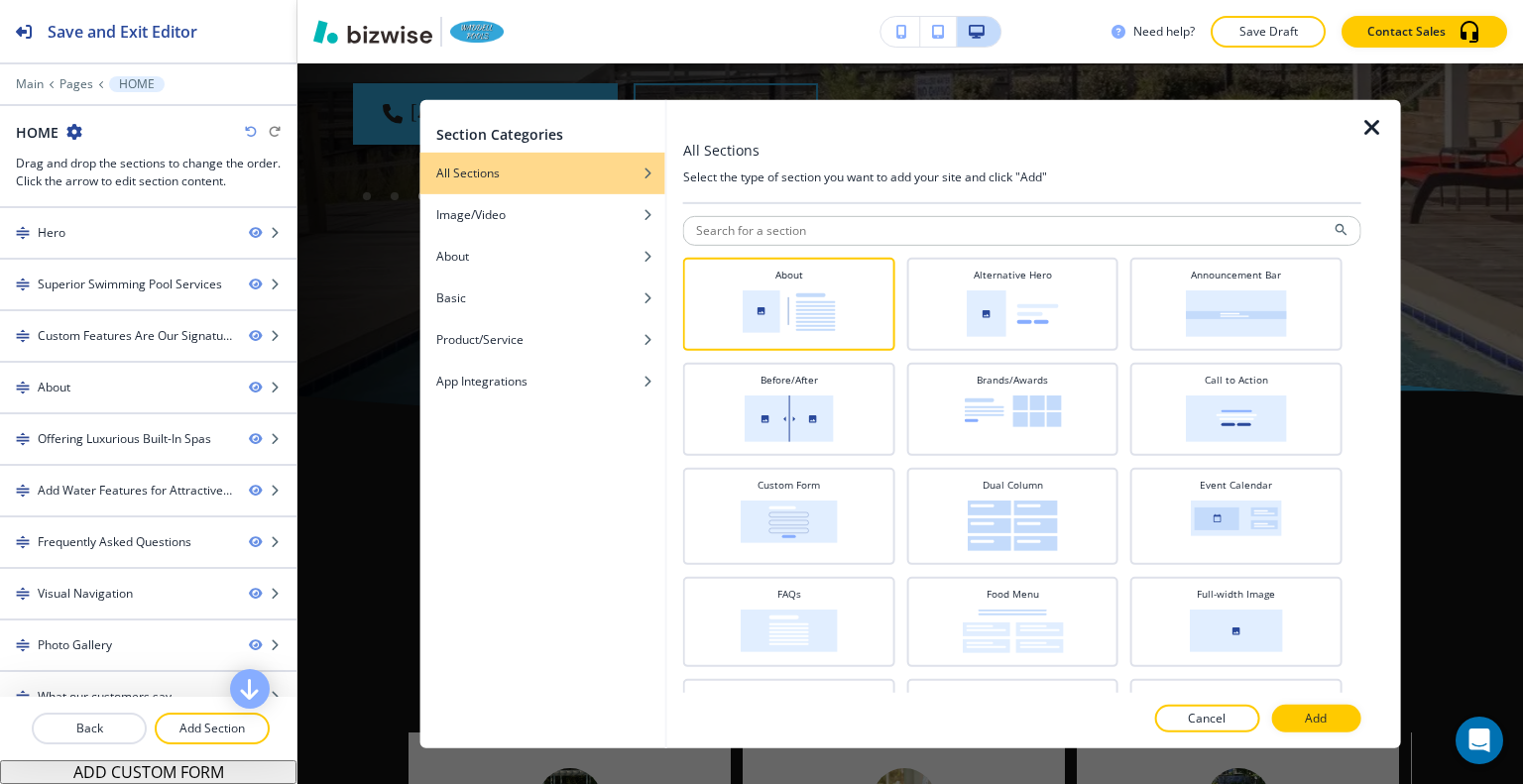 drag, startPoint x: 1315, startPoint y: 722, endPoint x: 682, endPoint y: 544, distance: 657.5508 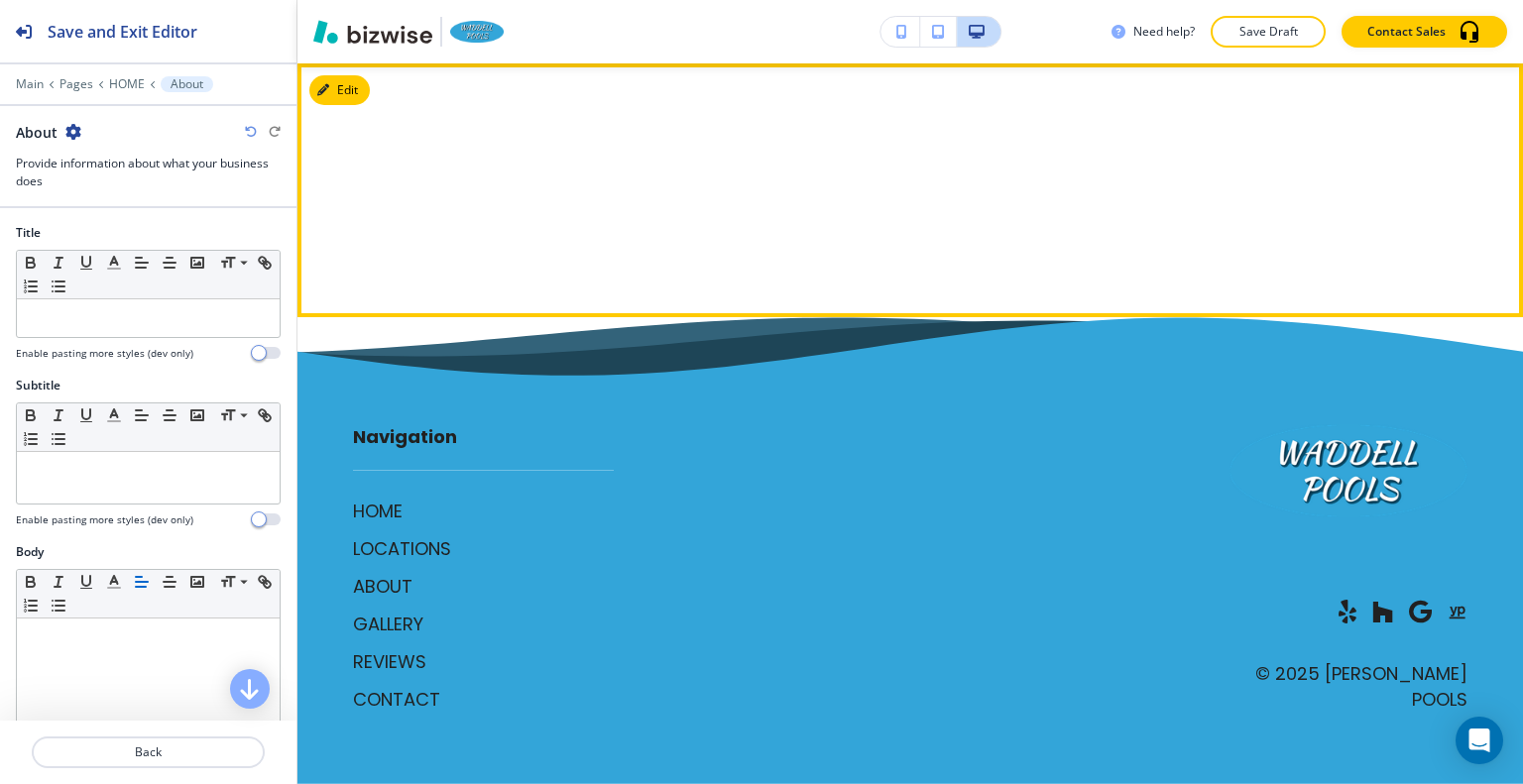 scroll, scrollTop: 16466, scrollLeft: 0, axis: vertical 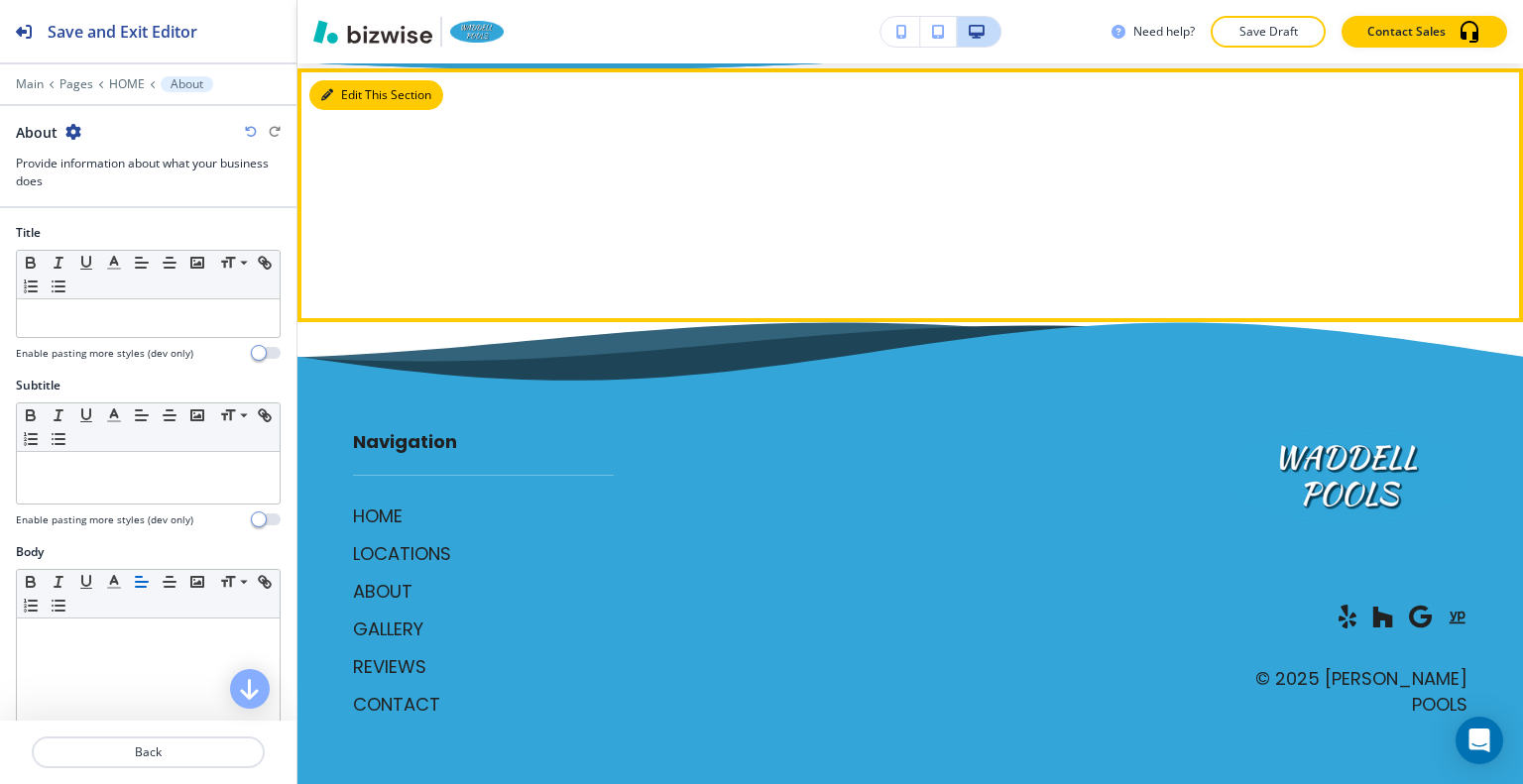 click on "Edit This Section" at bounding box center [376, 95] 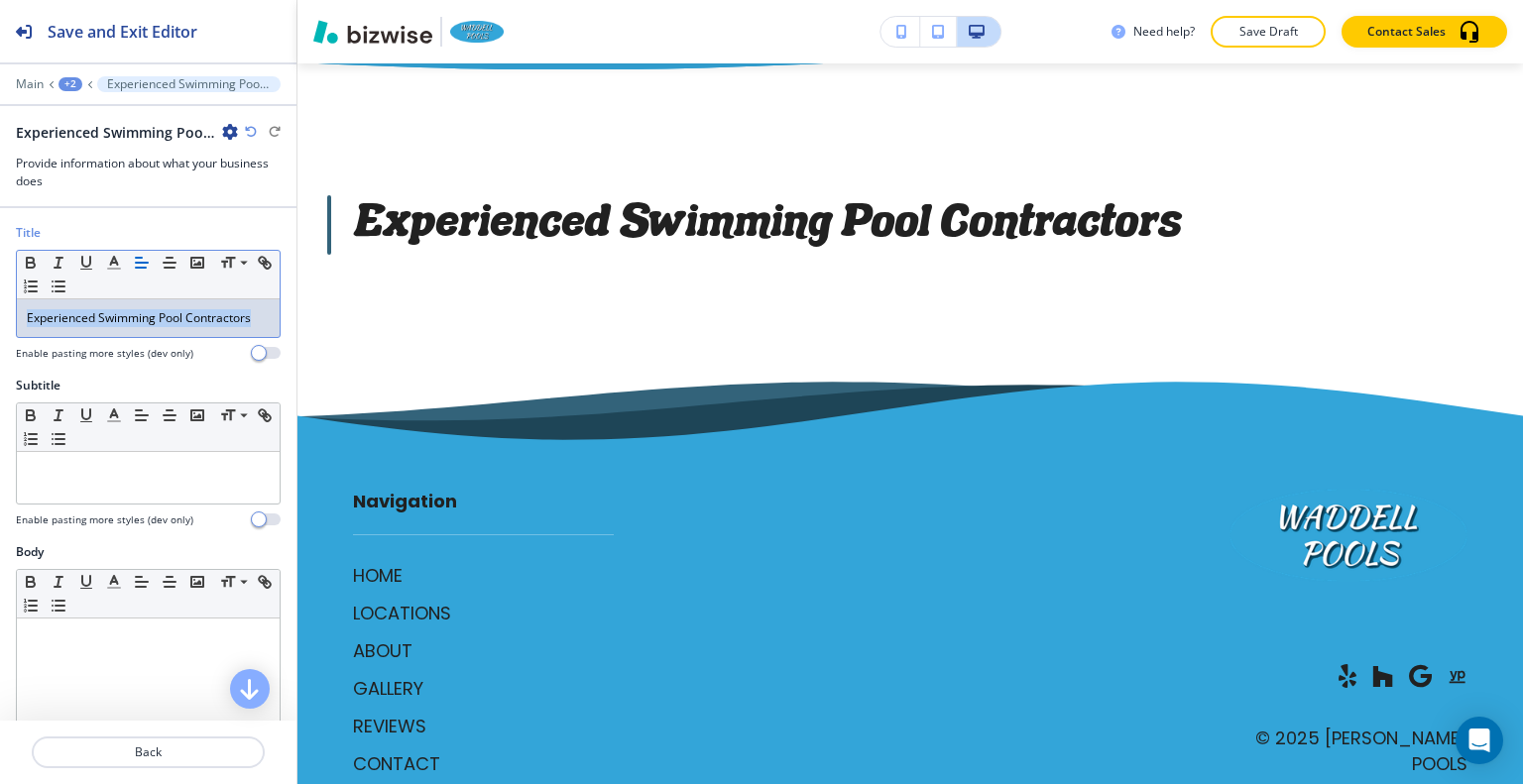 drag, startPoint x: 251, startPoint y: 316, endPoint x: 14, endPoint y: 153, distance: 287.64214 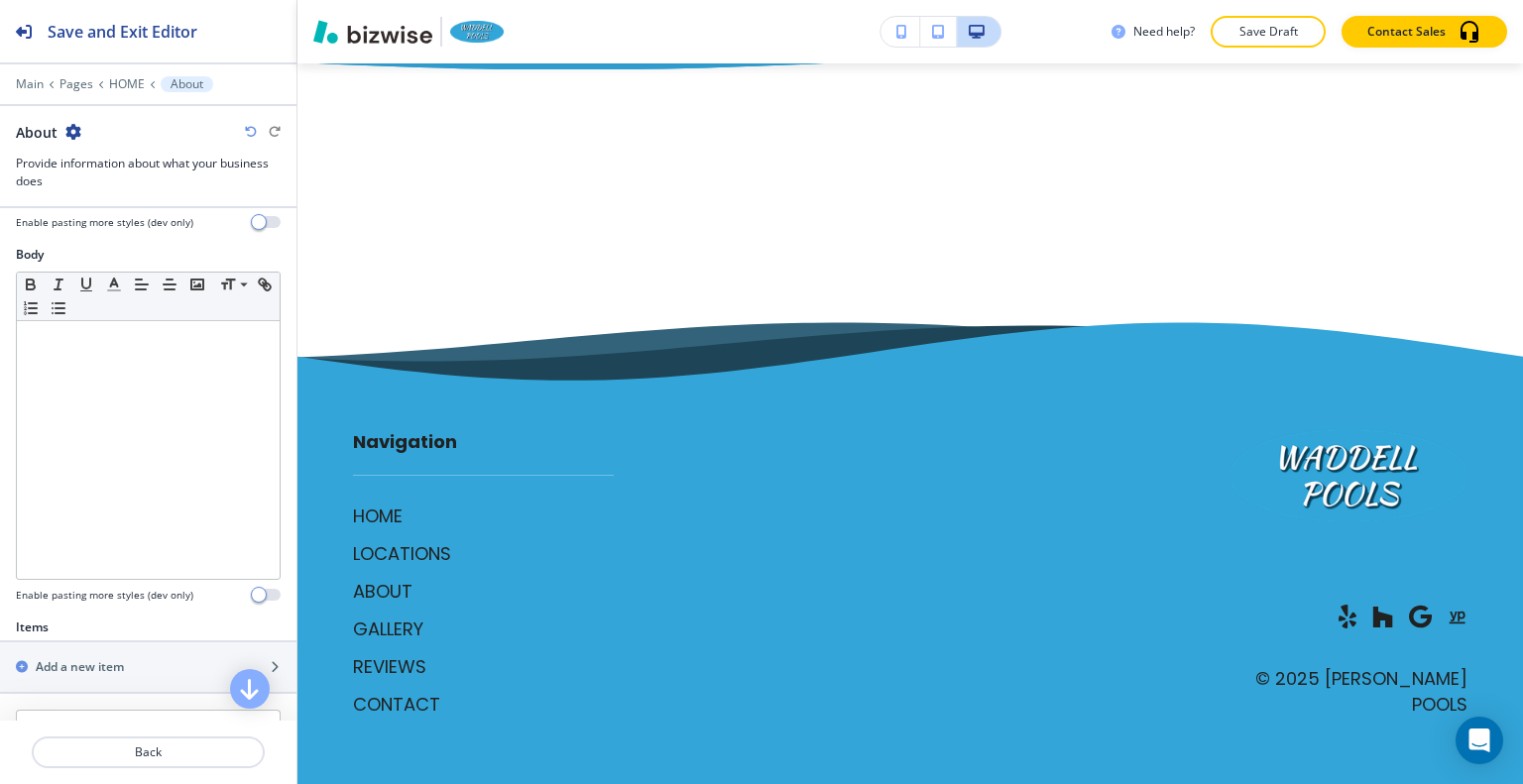 scroll, scrollTop: 595, scrollLeft: 0, axis: vertical 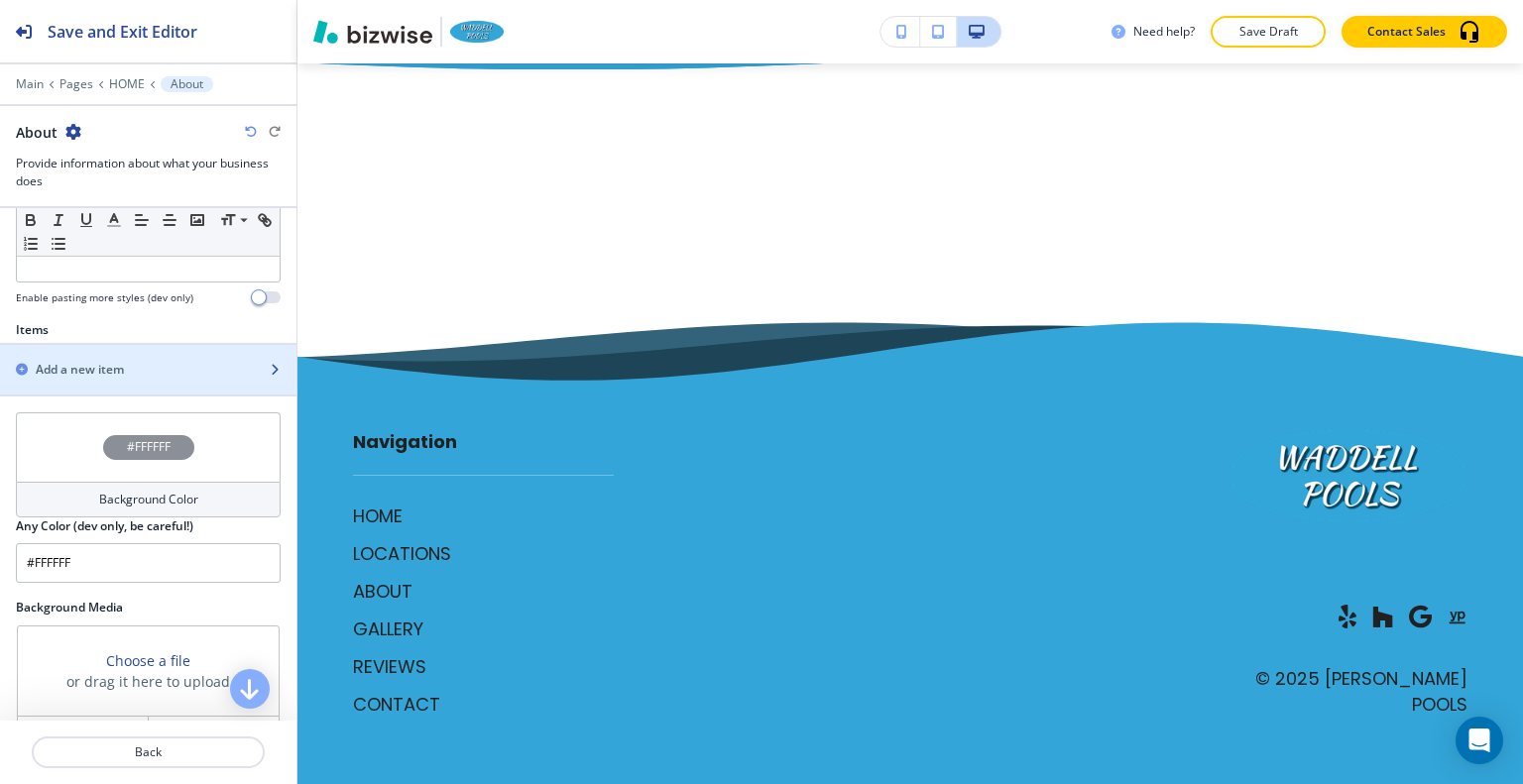 click on "Add a new item" at bounding box center (126, 370) 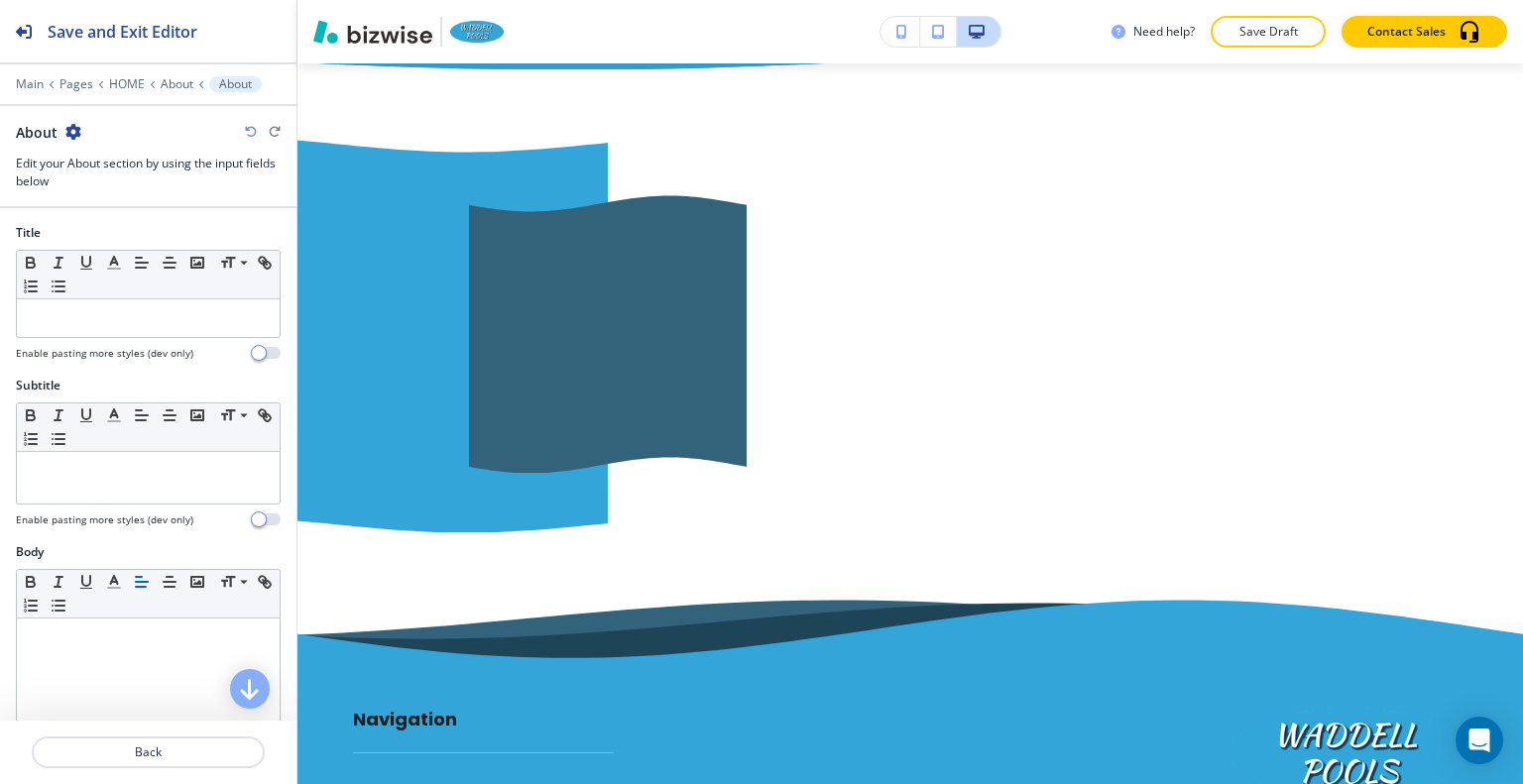 scroll, scrollTop: 16838, scrollLeft: 0, axis: vertical 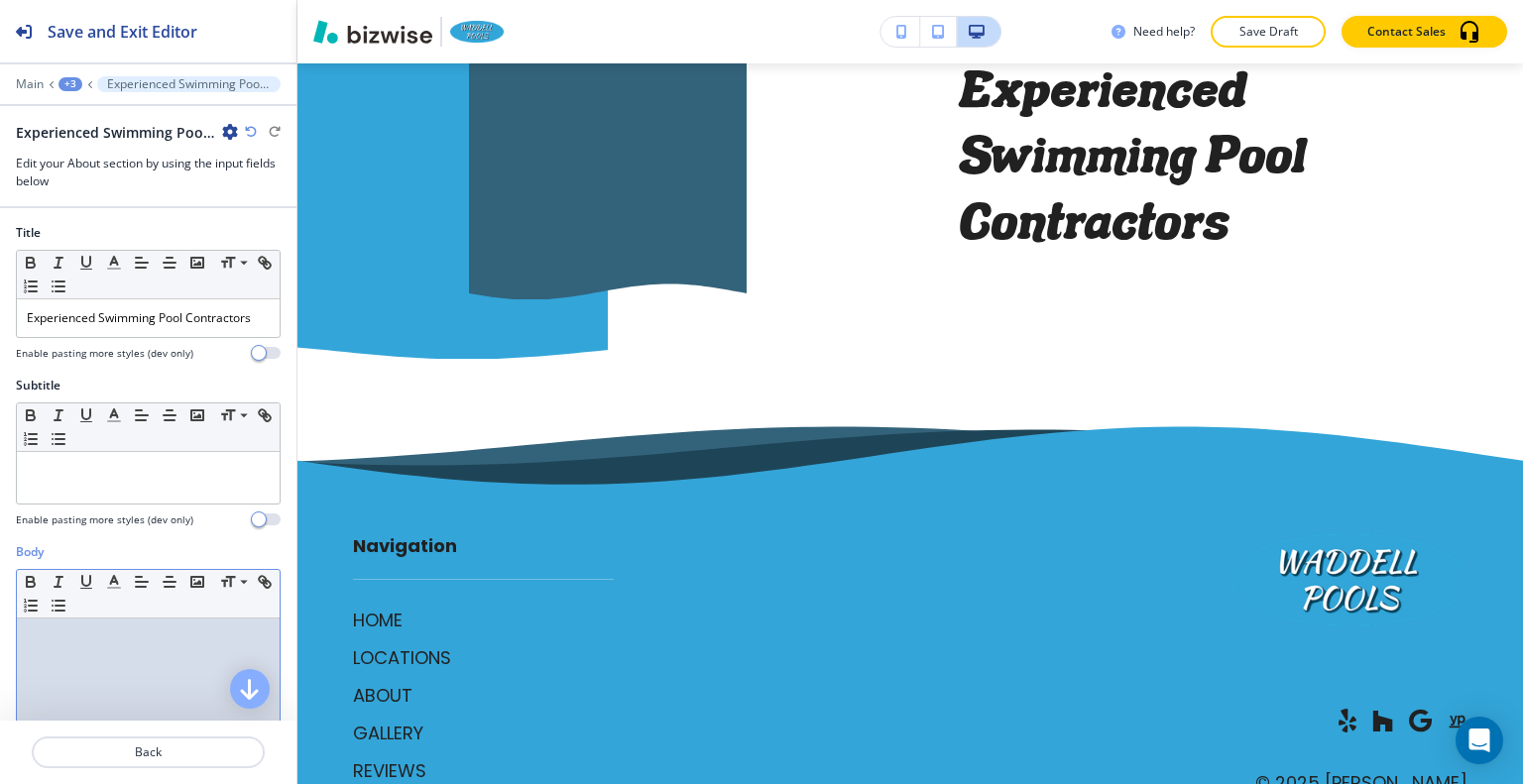 drag, startPoint x: 99, startPoint y: 617, endPoint x: 75, endPoint y: 643, distance: 35.383612 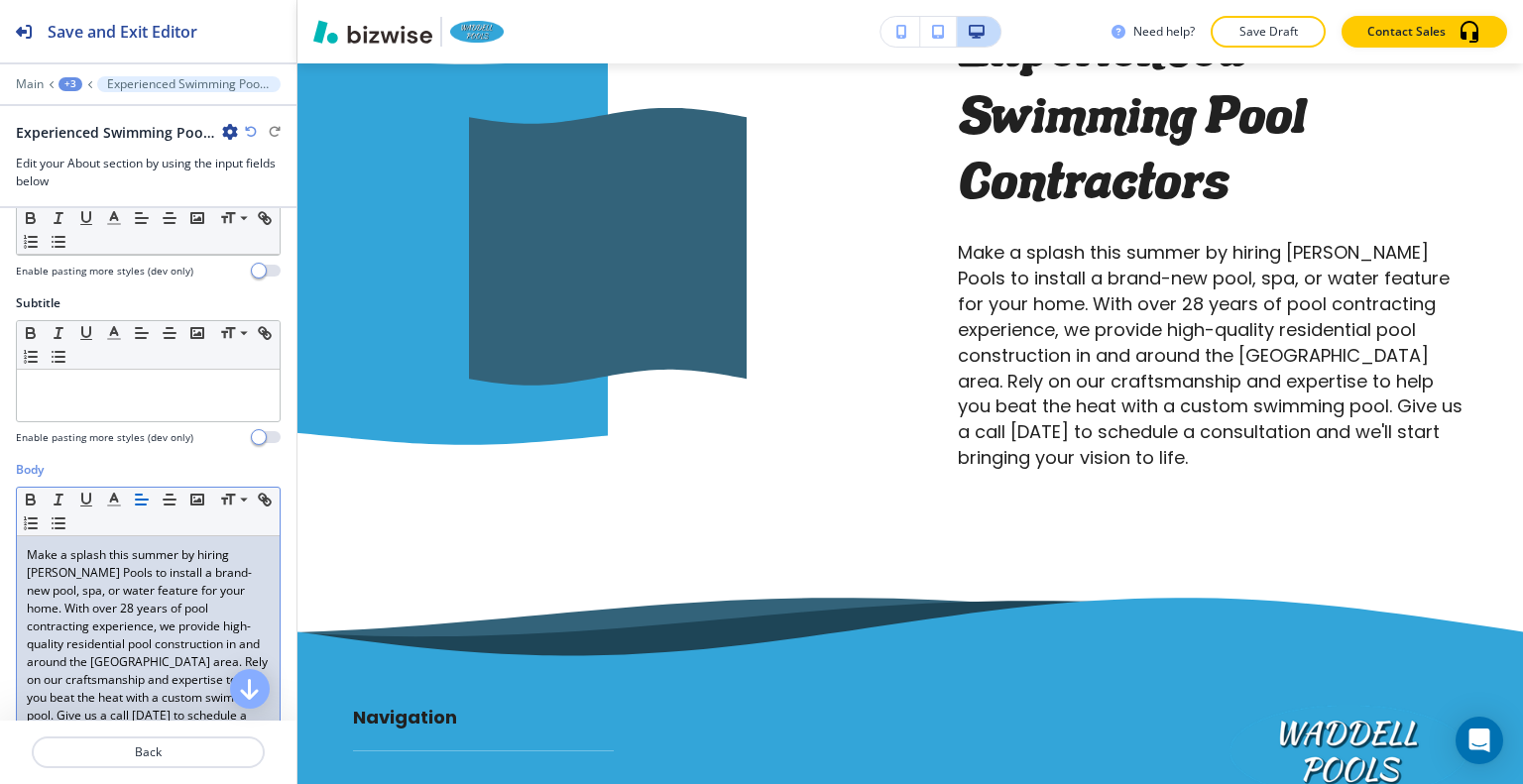 scroll, scrollTop: 0, scrollLeft: 0, axis: both 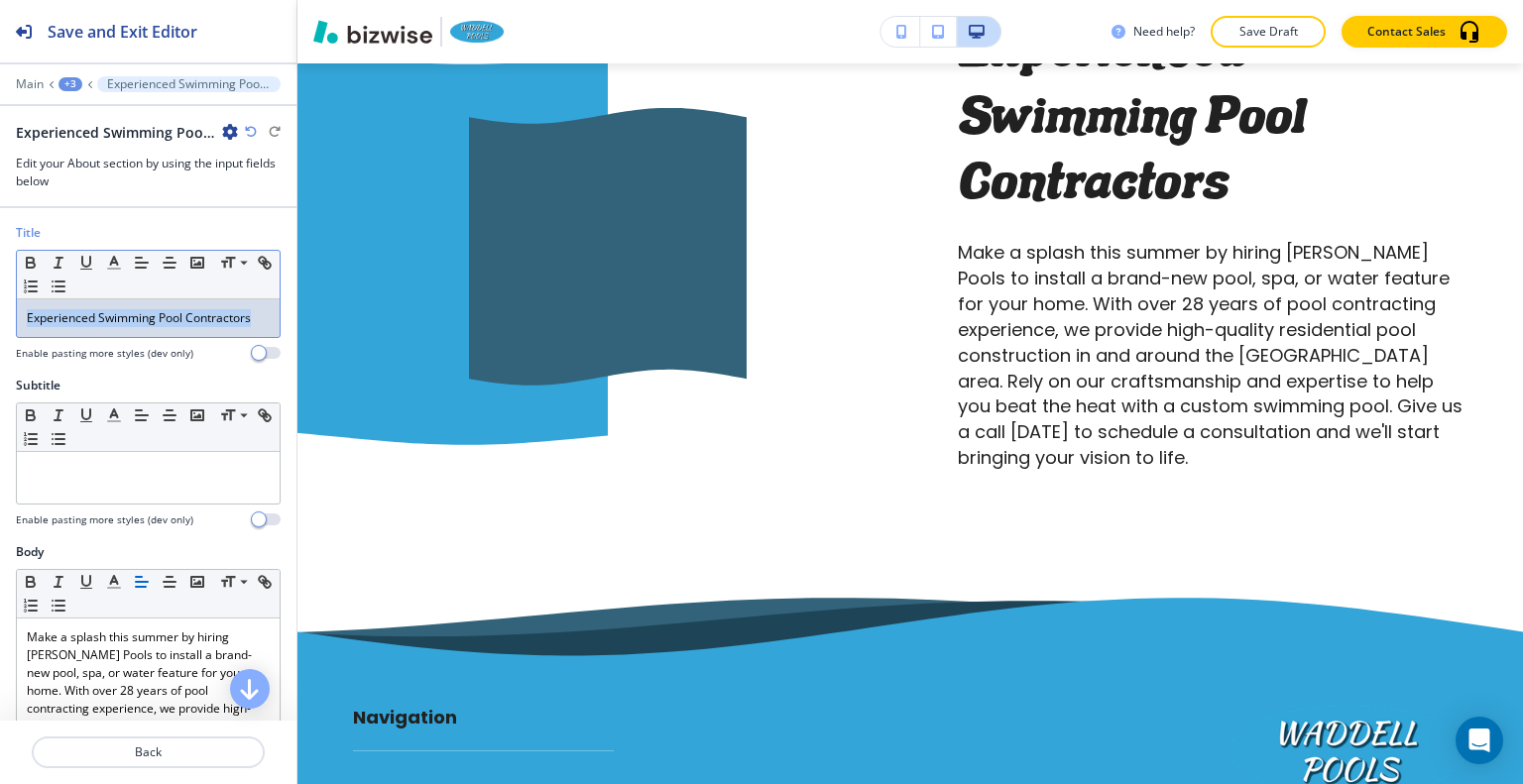 drag, startPoint x: 256, startPoint y: 315, endPoint x: 60, endPoint y: 282, distance: 198.75865 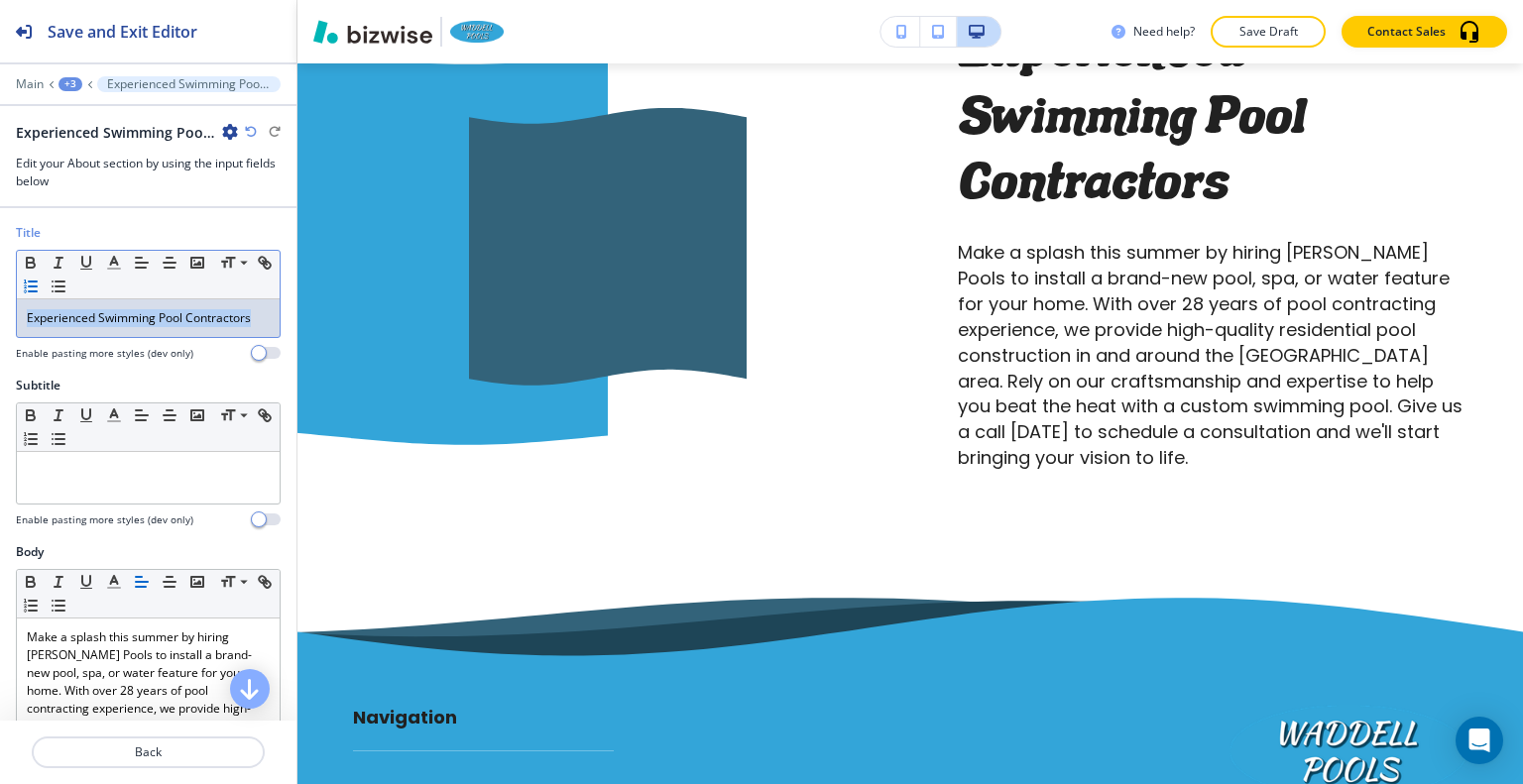 click on "Title                                                   Small Normal Large Huge                                       Experienced Swimming Pool Contractors Enable pasting more styles (dev only)" at bounding box center [148, 300] 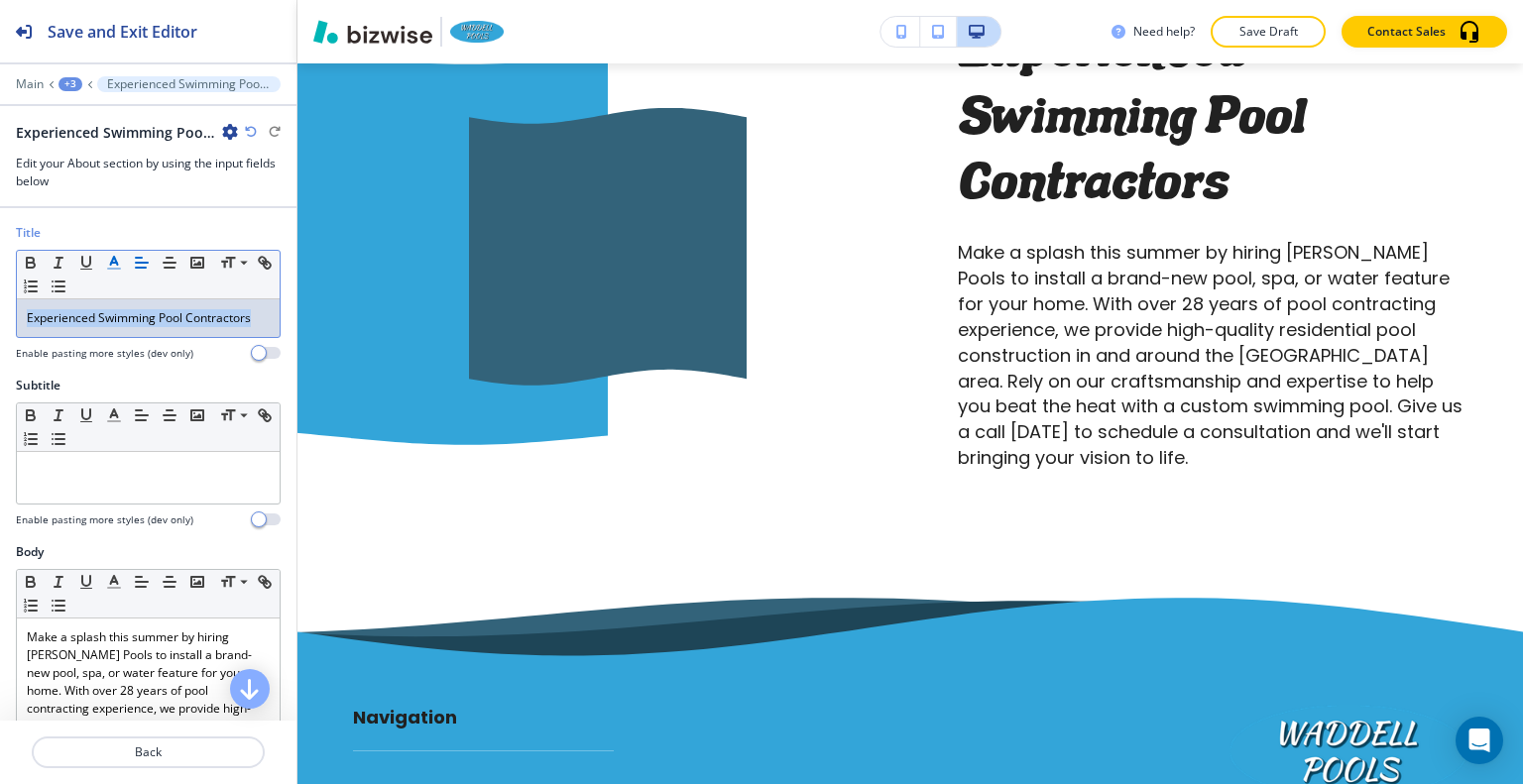 click 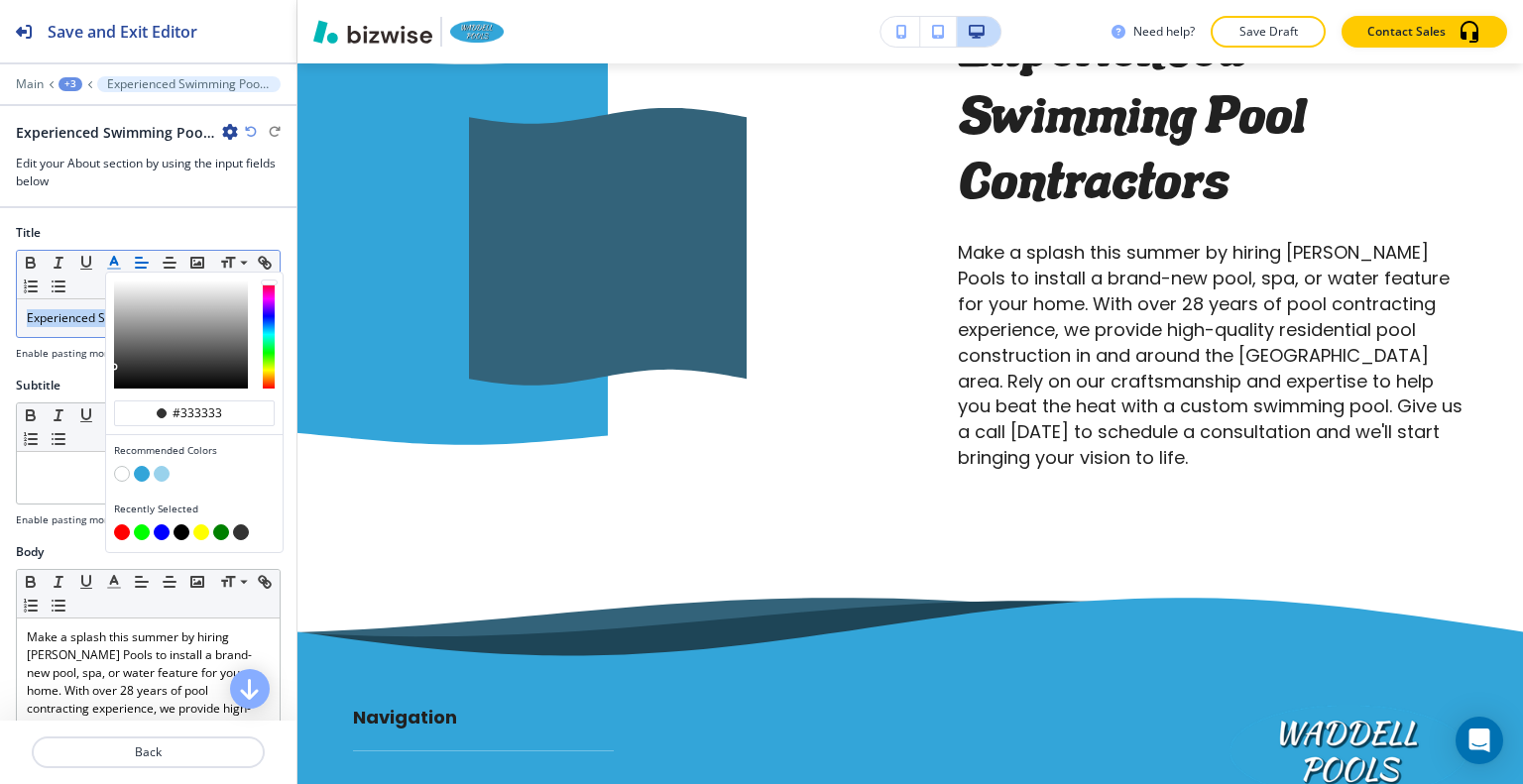 click at bounding box center (142, 474) 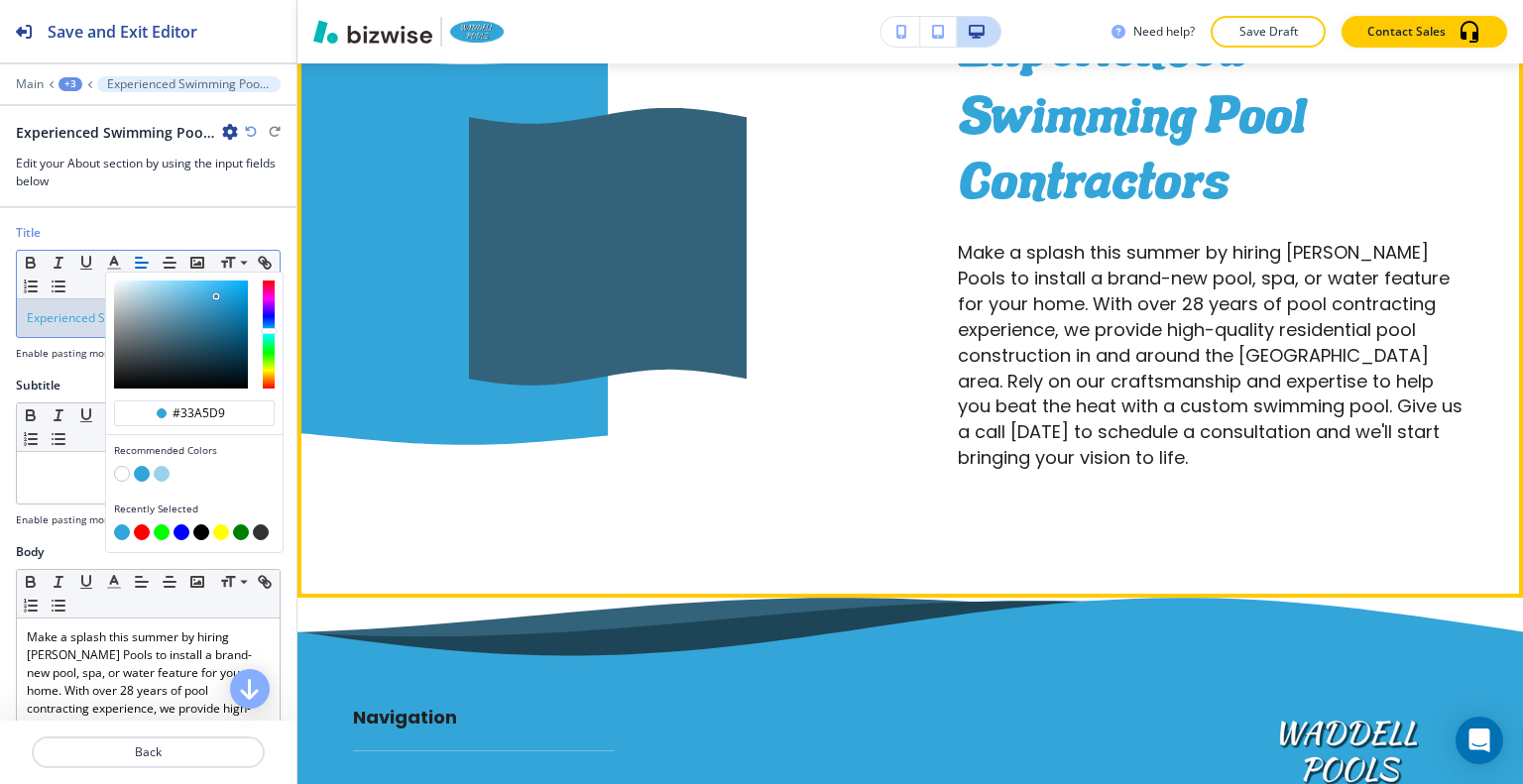 click at bounding box center [560, 198] 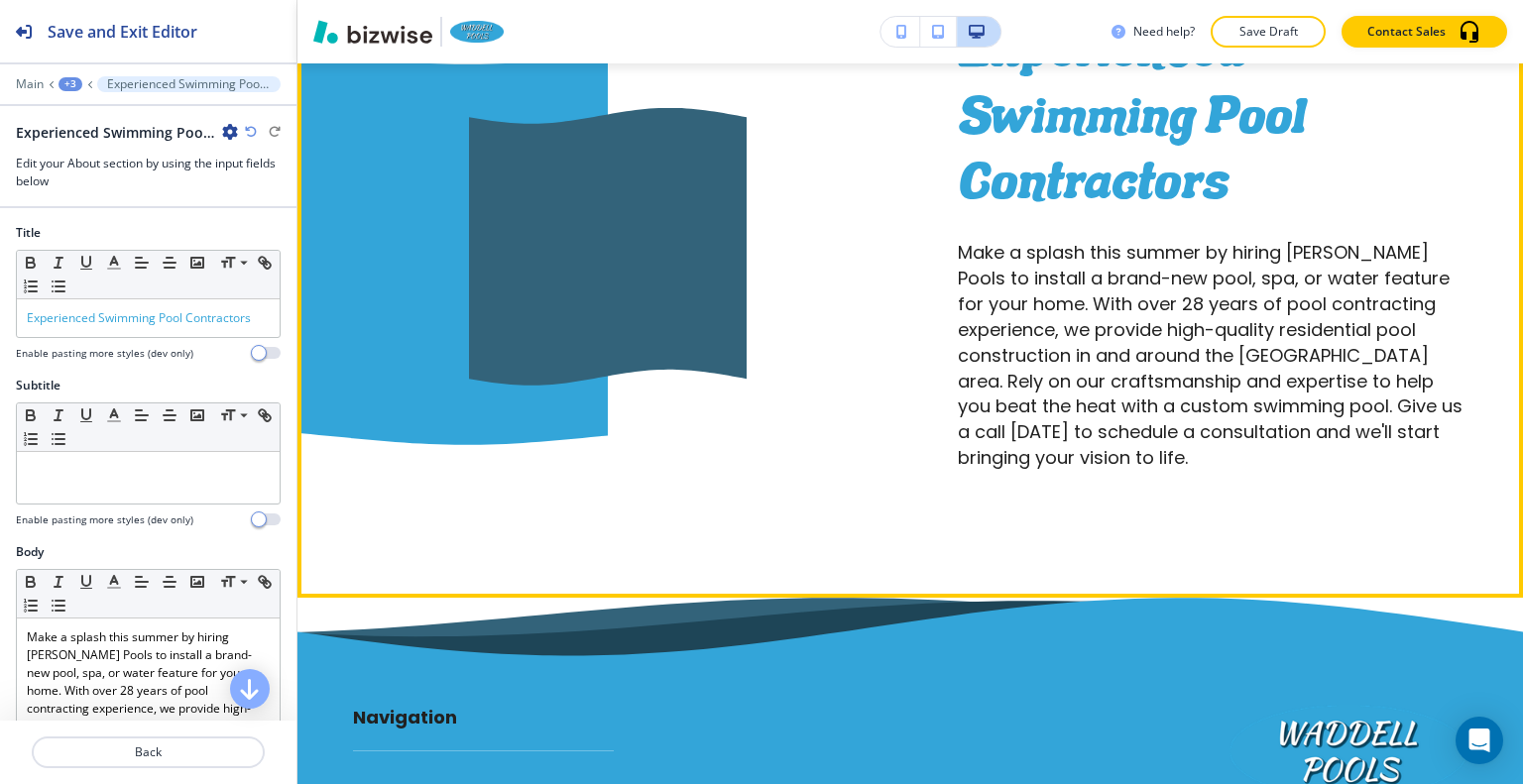 click on "Edit This Section" at bounding box center [376, -78] 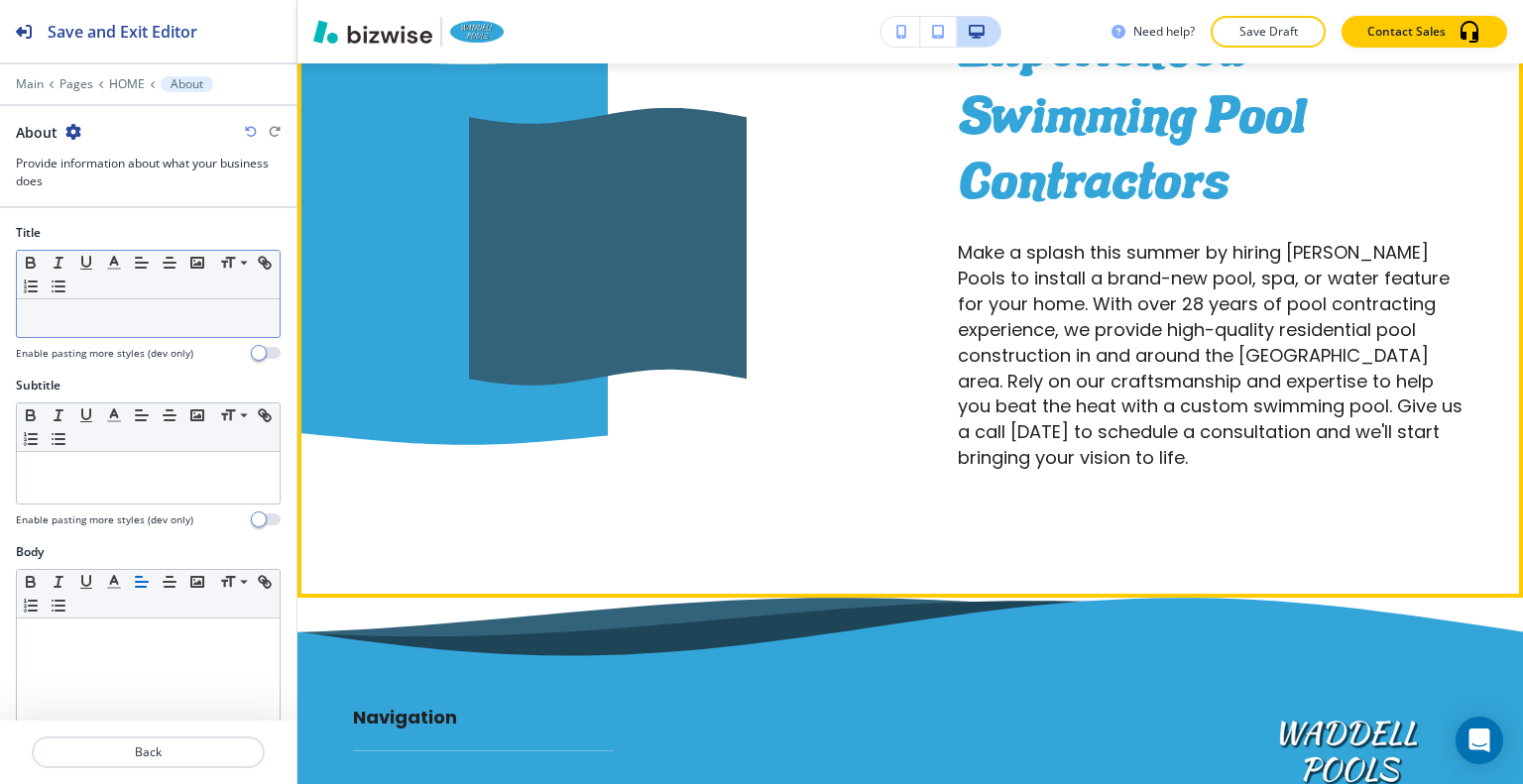 scroll, scrollTop: 16665, scrollLeft: 0, axis: vertical 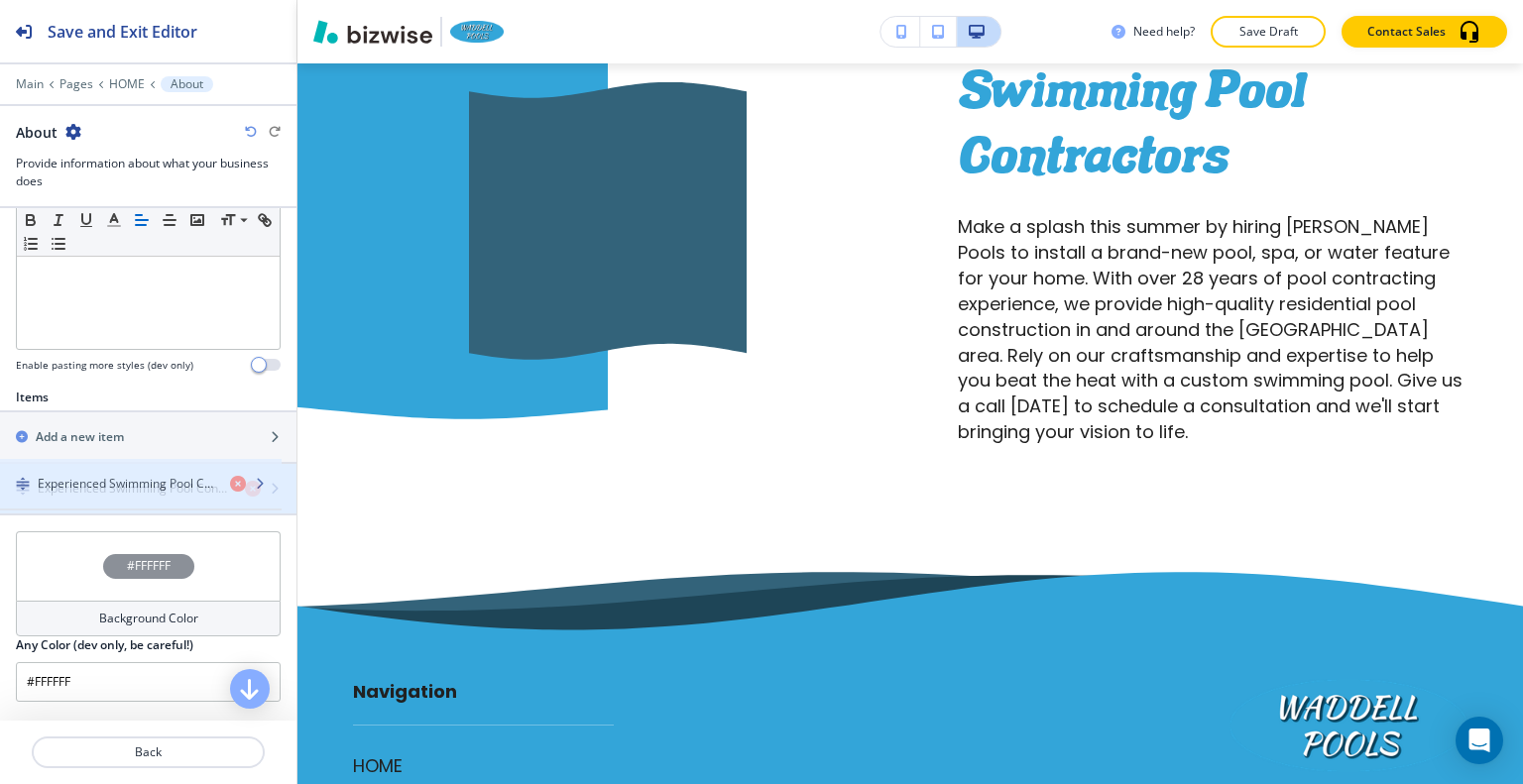 click on "Experienced Swimming Pool Contractors" at bounding box center (133, 489) 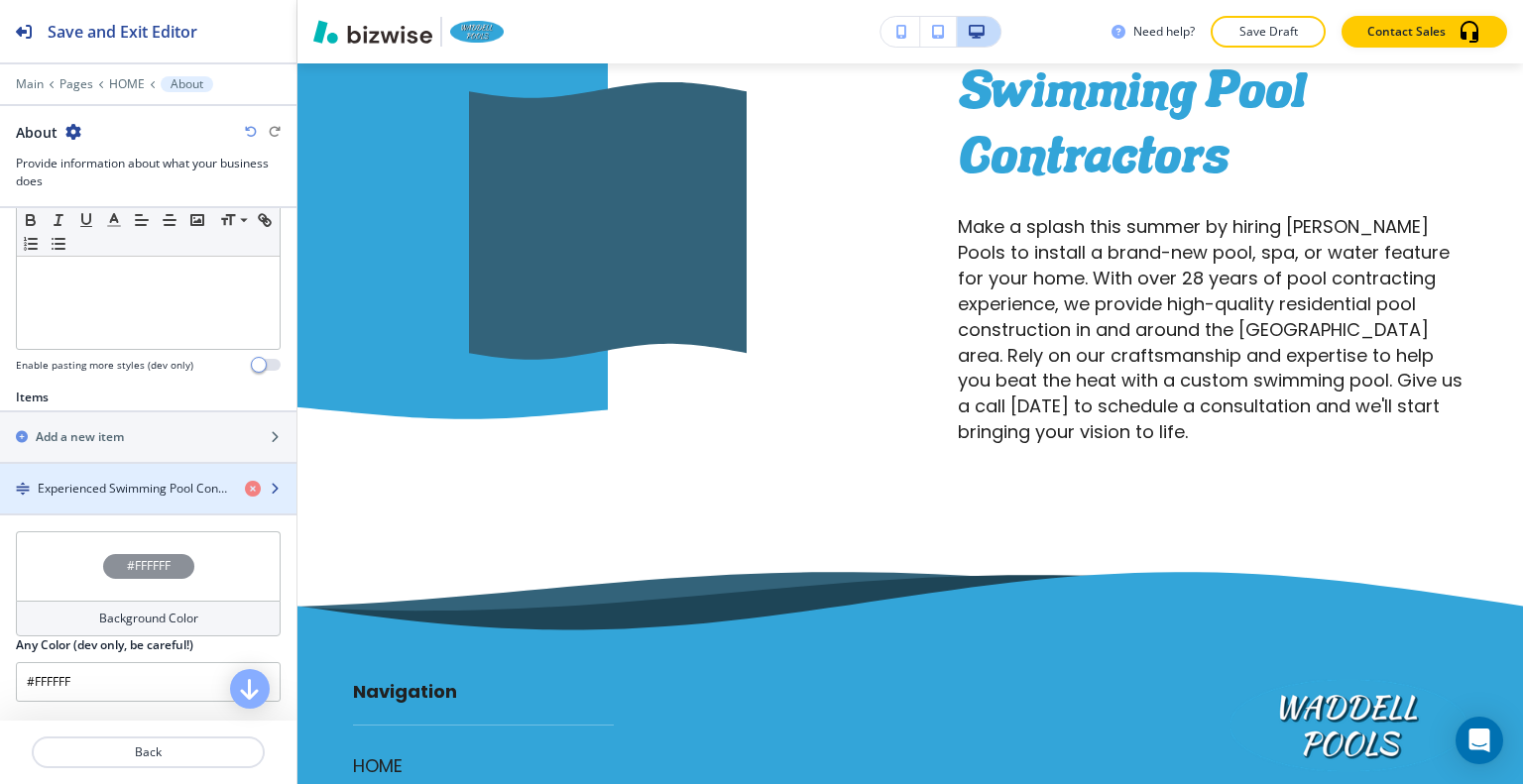 click on "Experienced Swimming Pool Contractors" at bounding box center (133, 489) 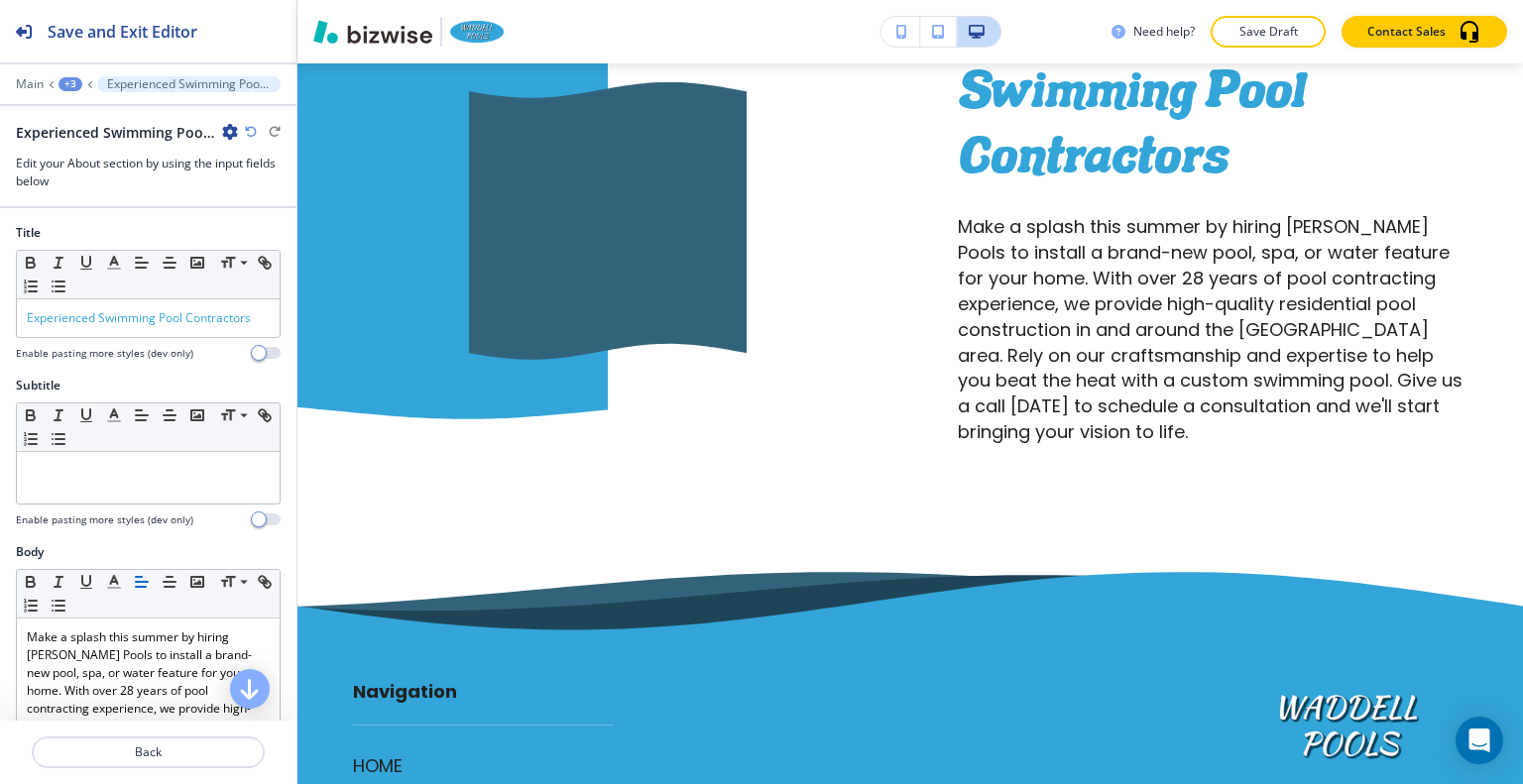 scroll, scrollTop: 16697, scrollLeft: 0, axis: vertical 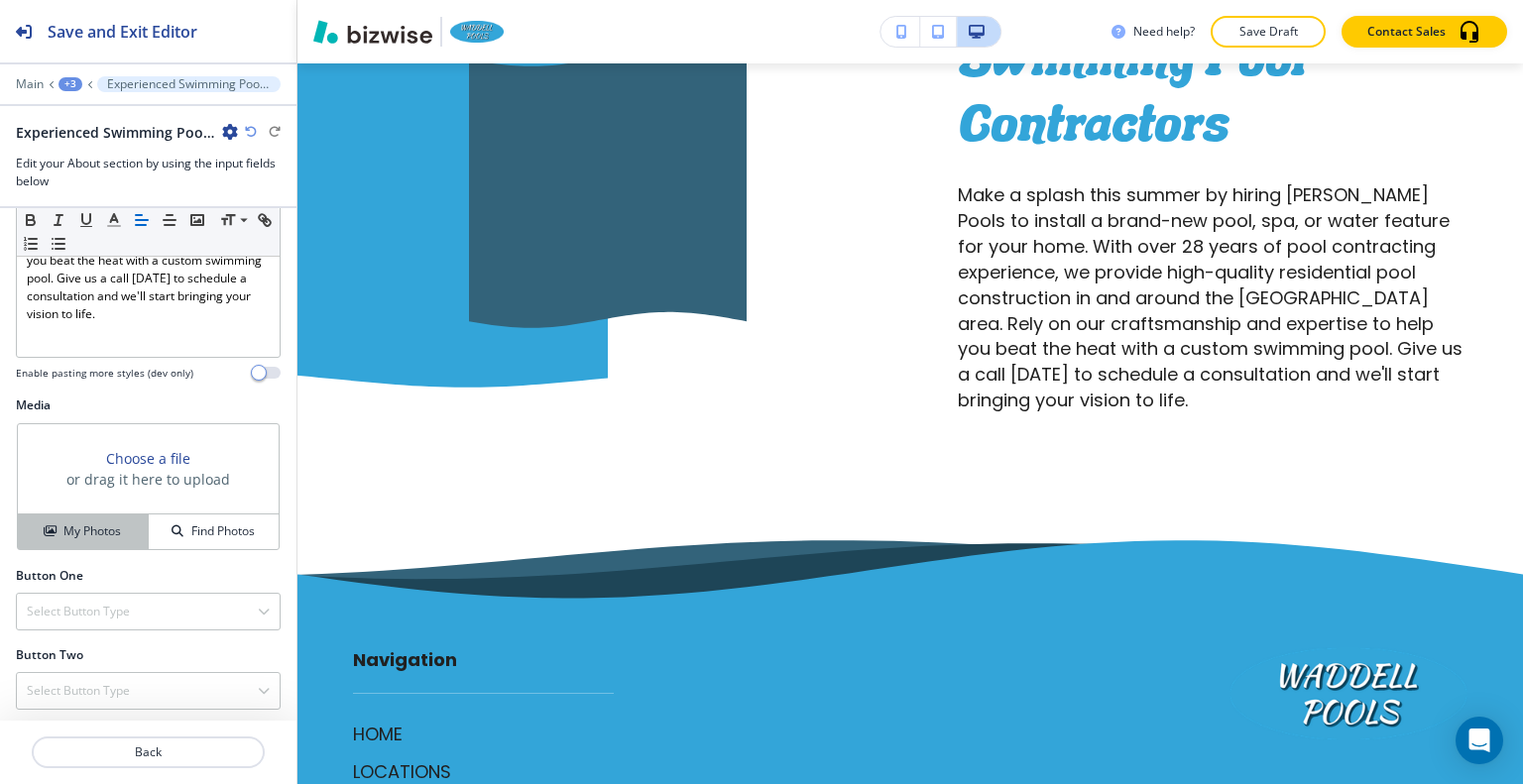 click on "My Photos" at bounding box center [92, 531] 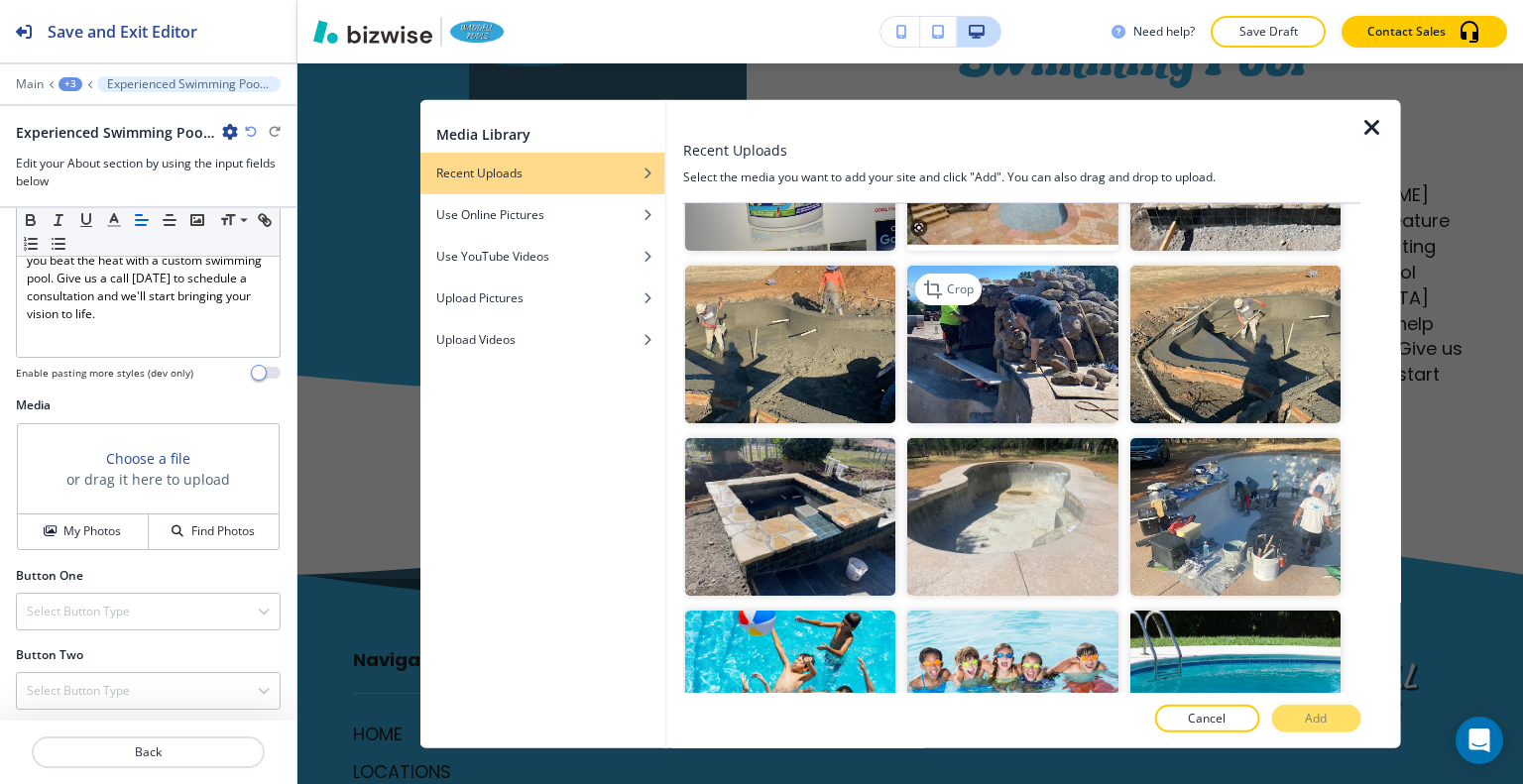 scroll, scrollTop: 595, scrollLeft: 0, axis: vertical 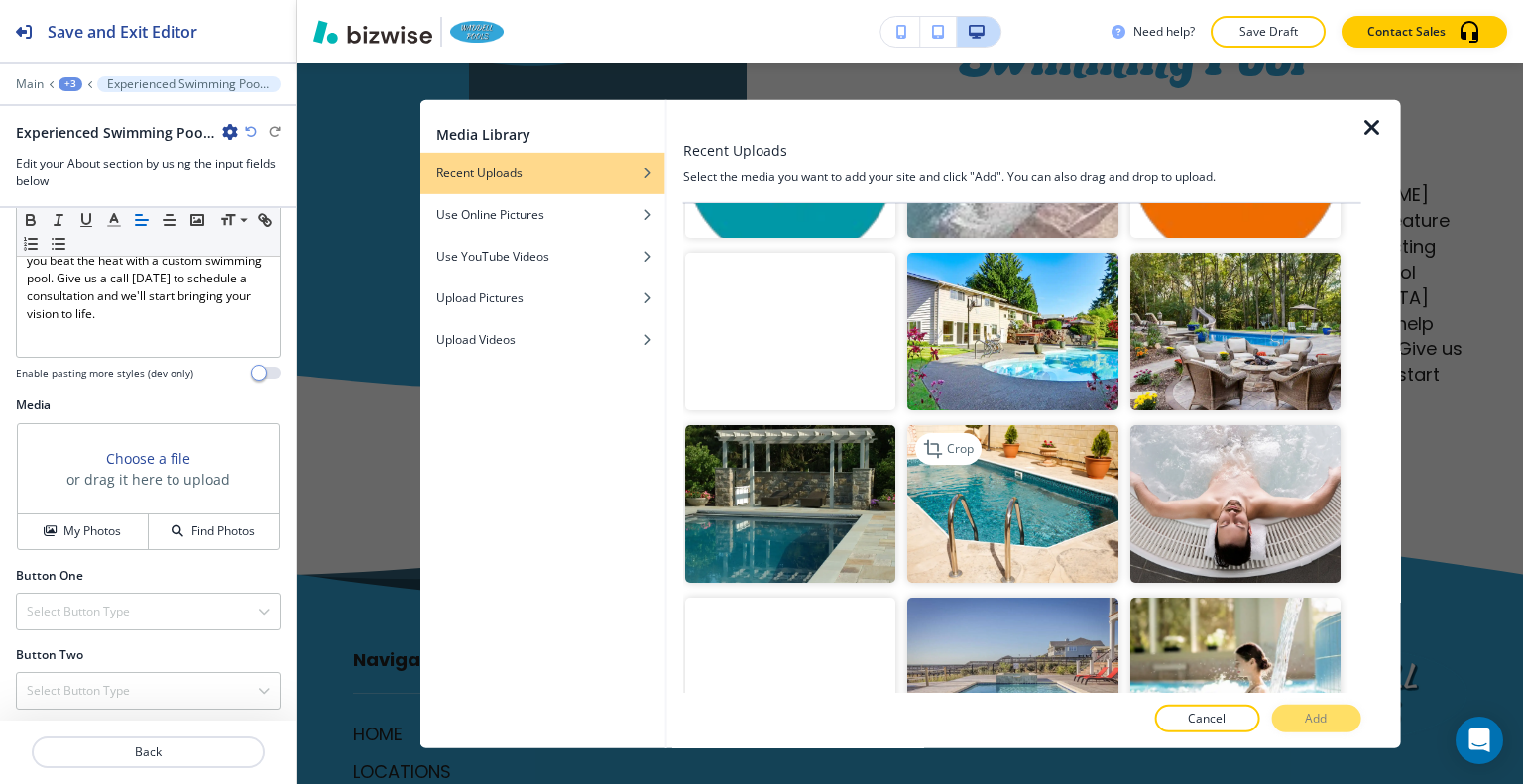 click at bounding box center (1012, 504) 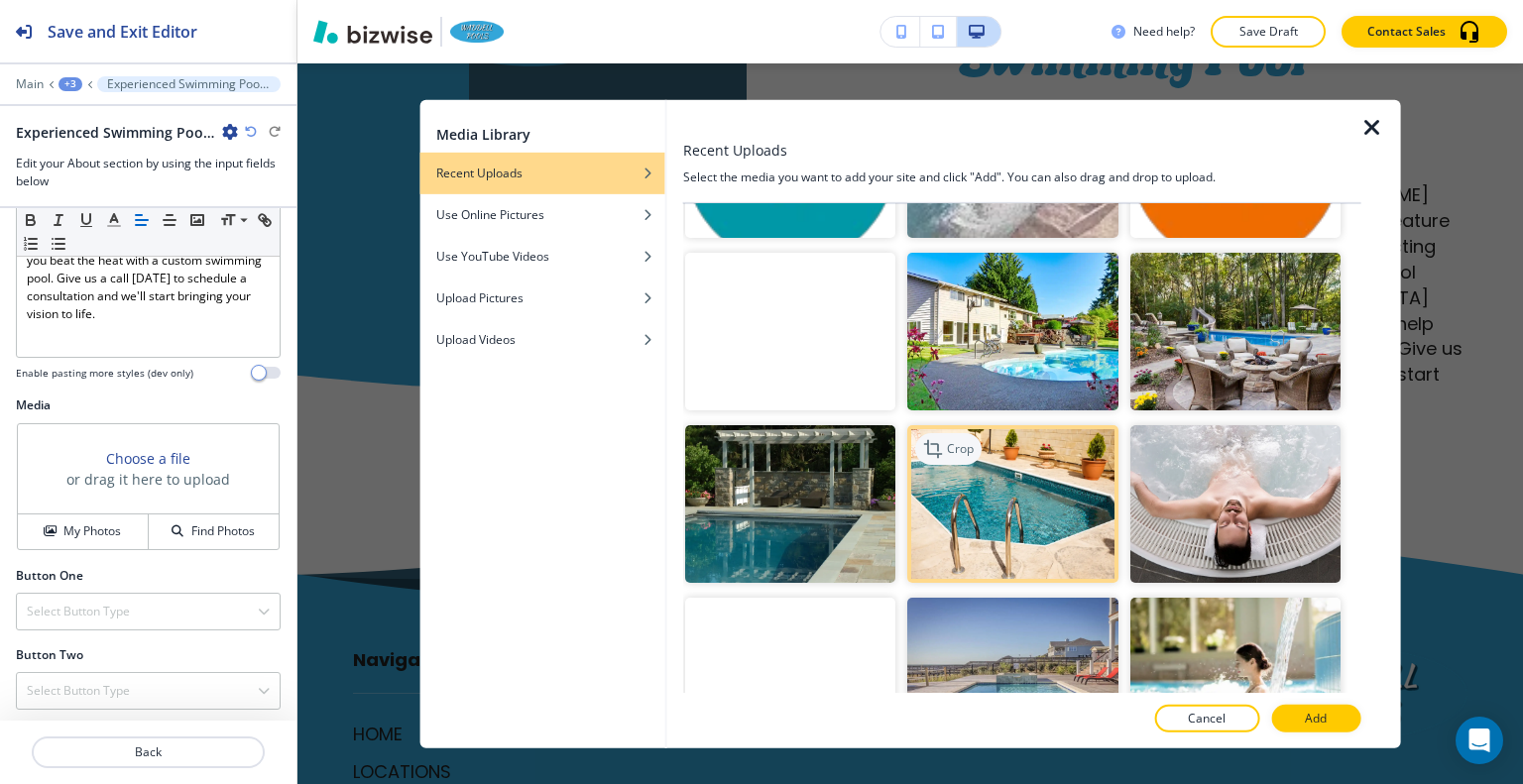 click on "Crop" at bounding box center [948, 449] 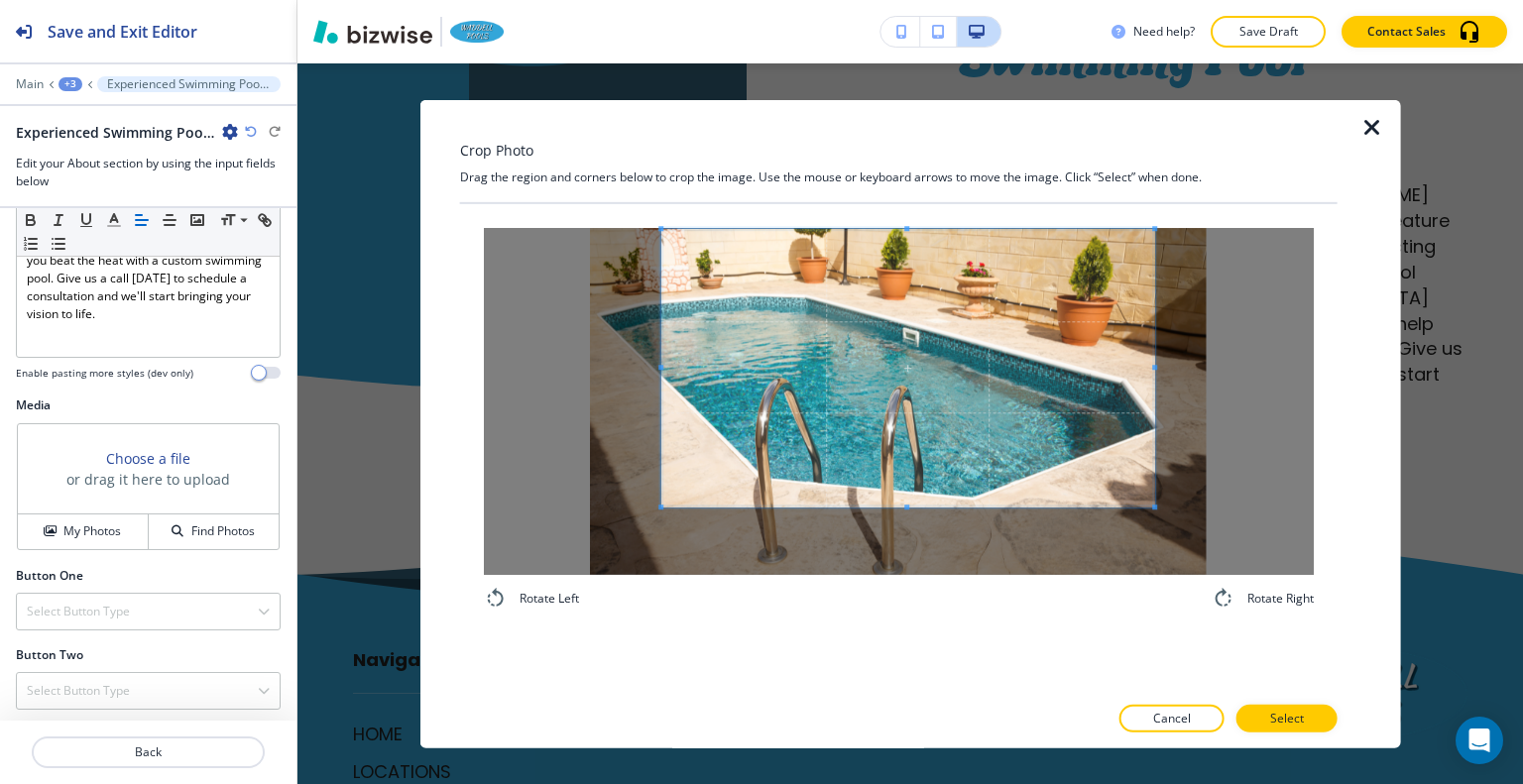 click at bounding box center [907, 368] 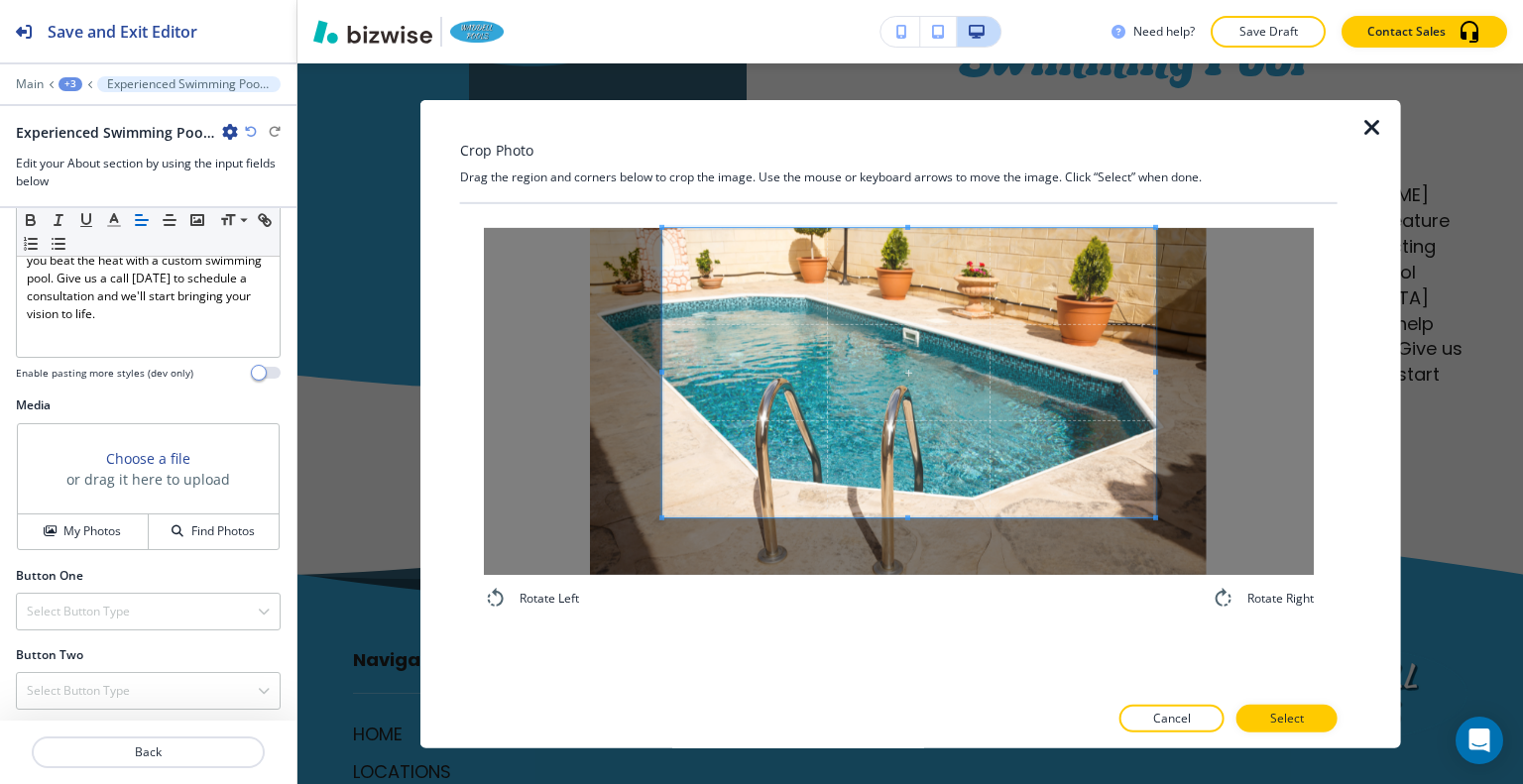 click on "Rotate Left Rotate Right" at bounding box center [898, 418] 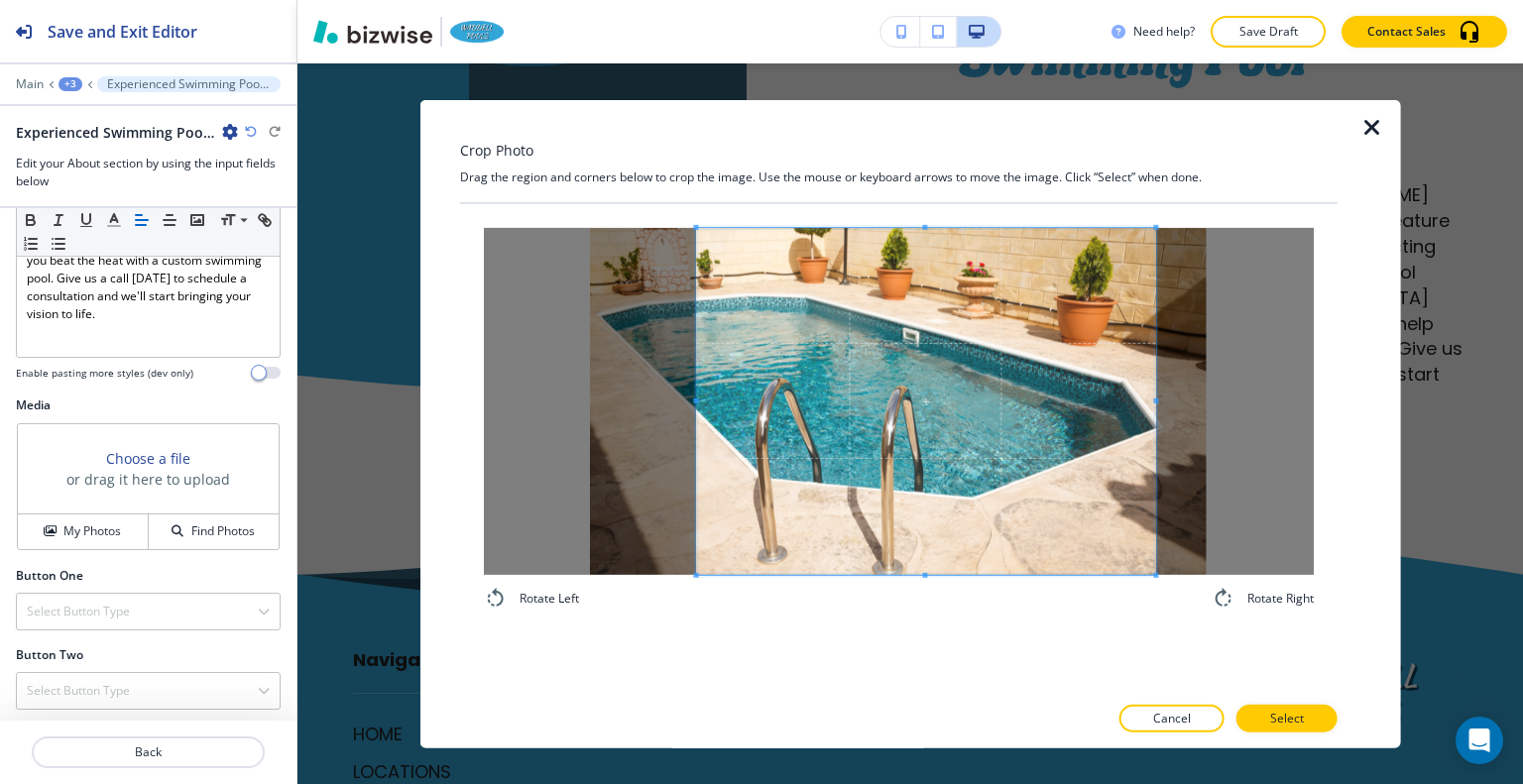 click at bounding box center [925, 400] 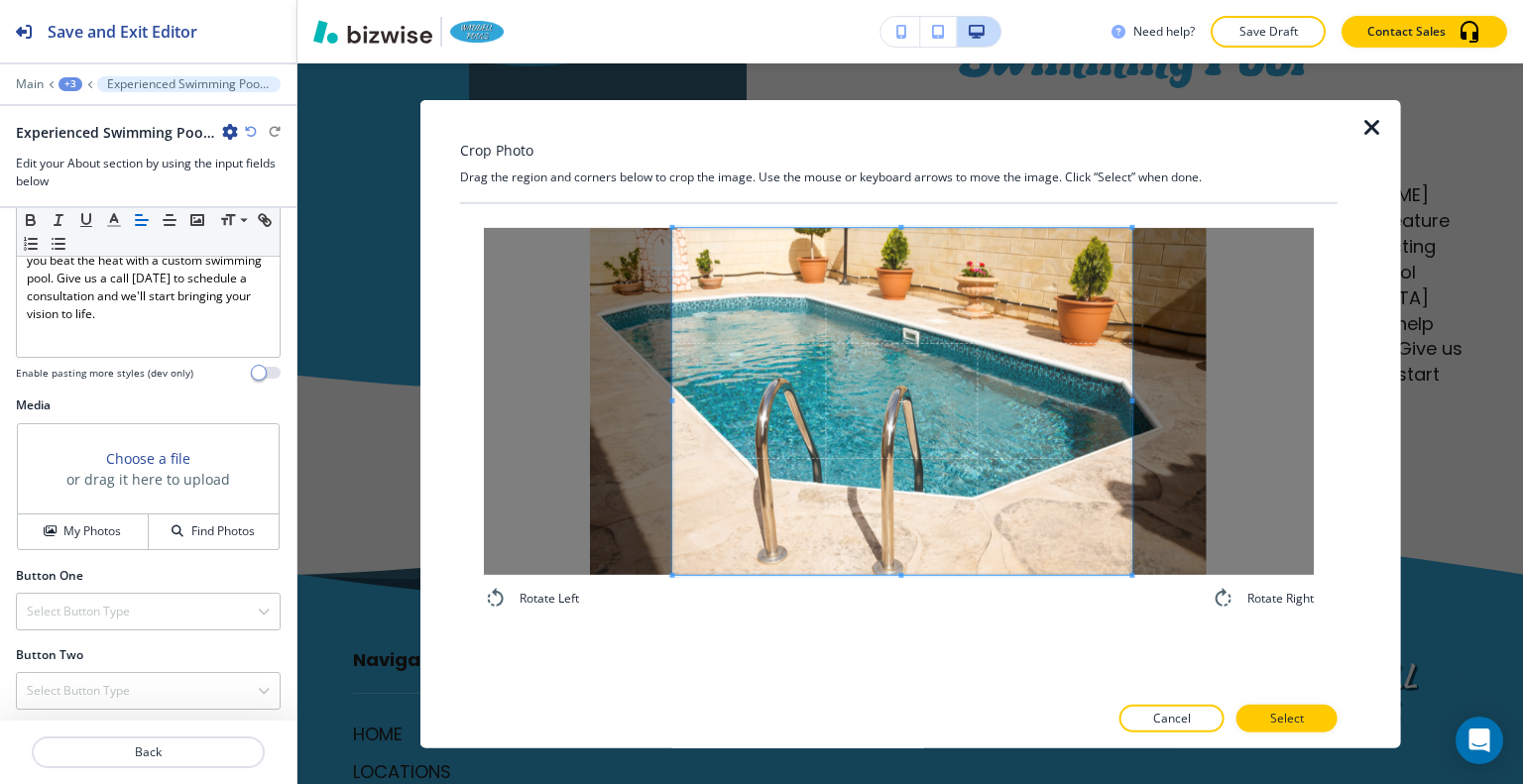 click at bounding box center [901, 400] 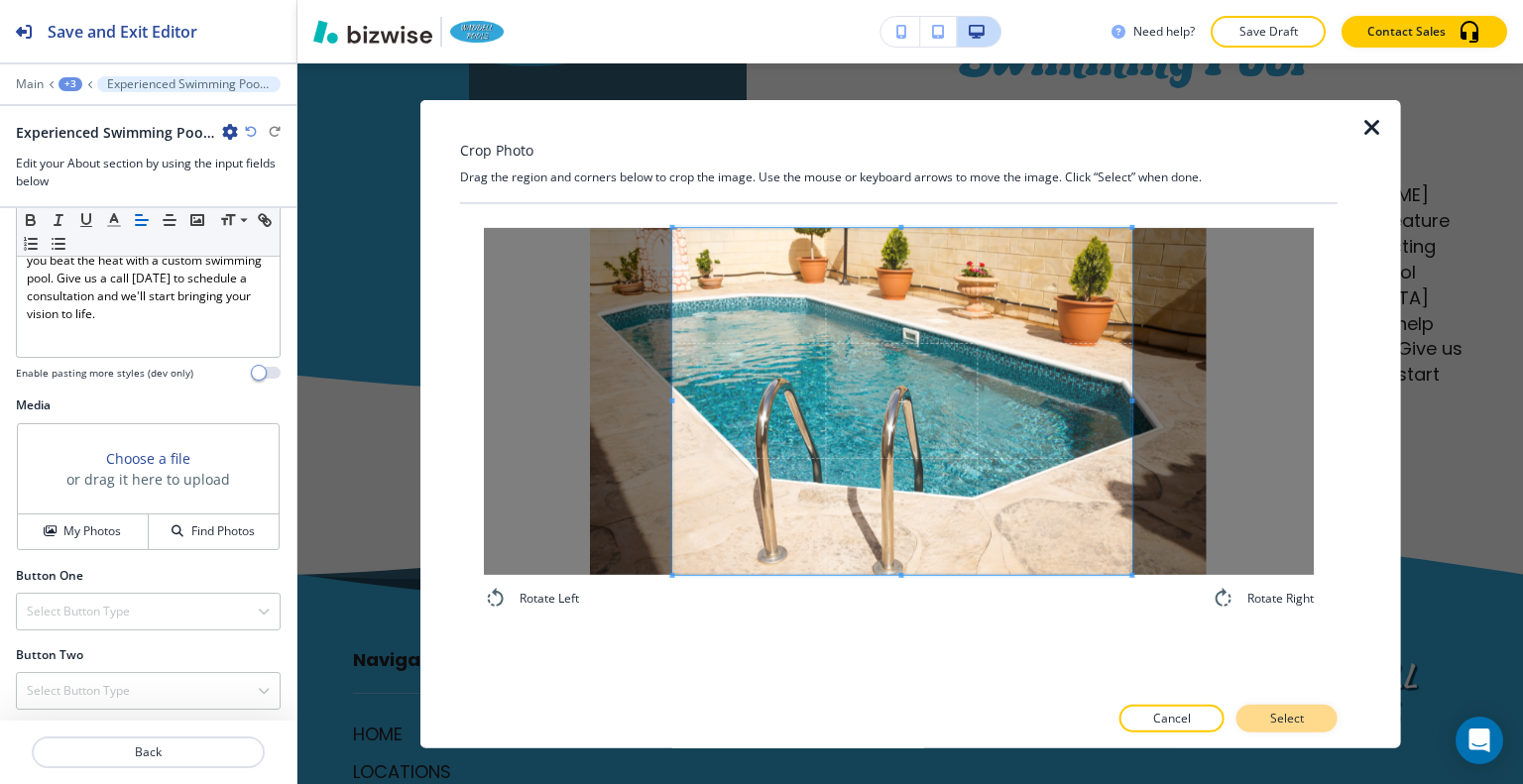 click on "Select" at bounding box center [1287, 719] 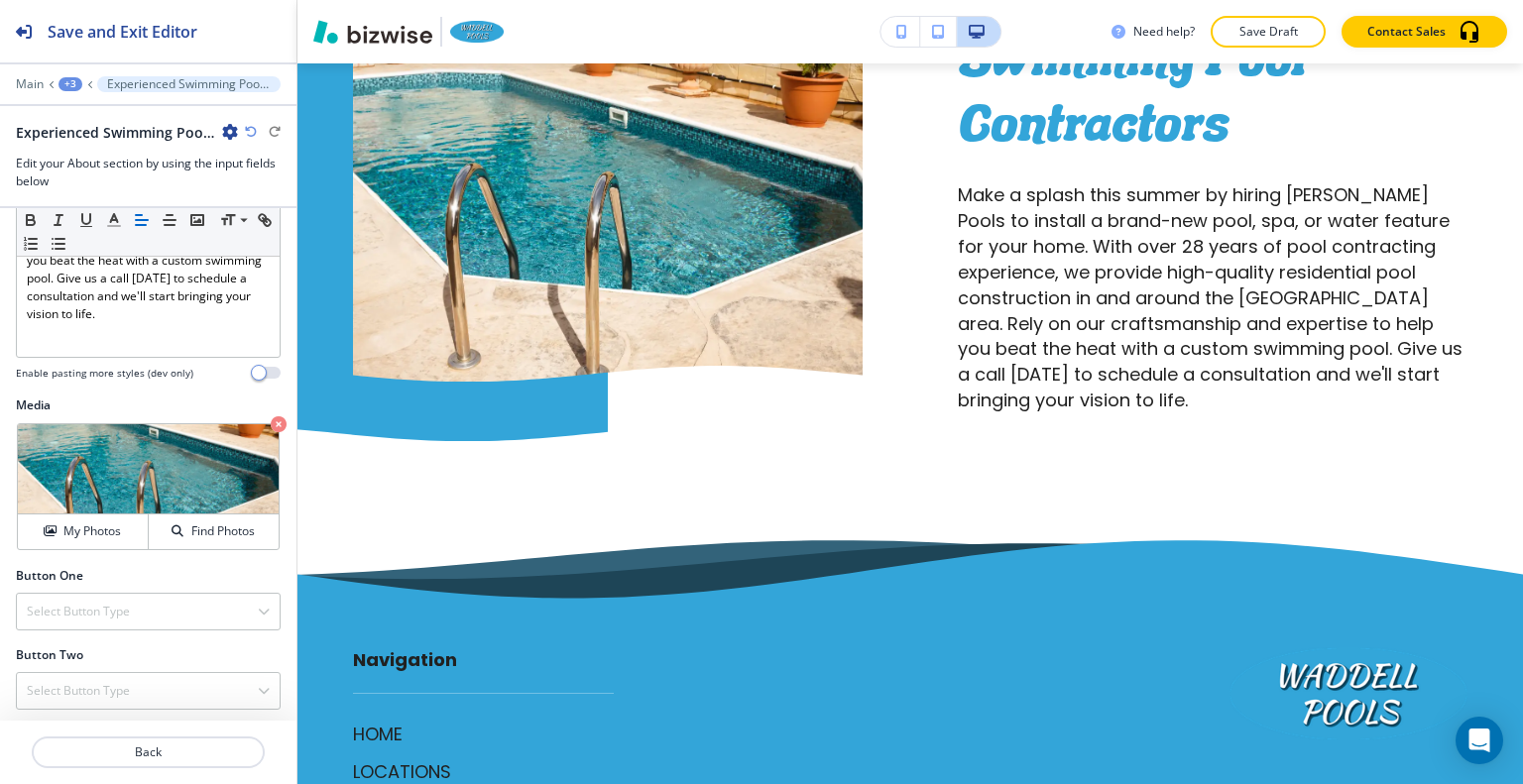 click on "+3" at bounding box center [70, 84] 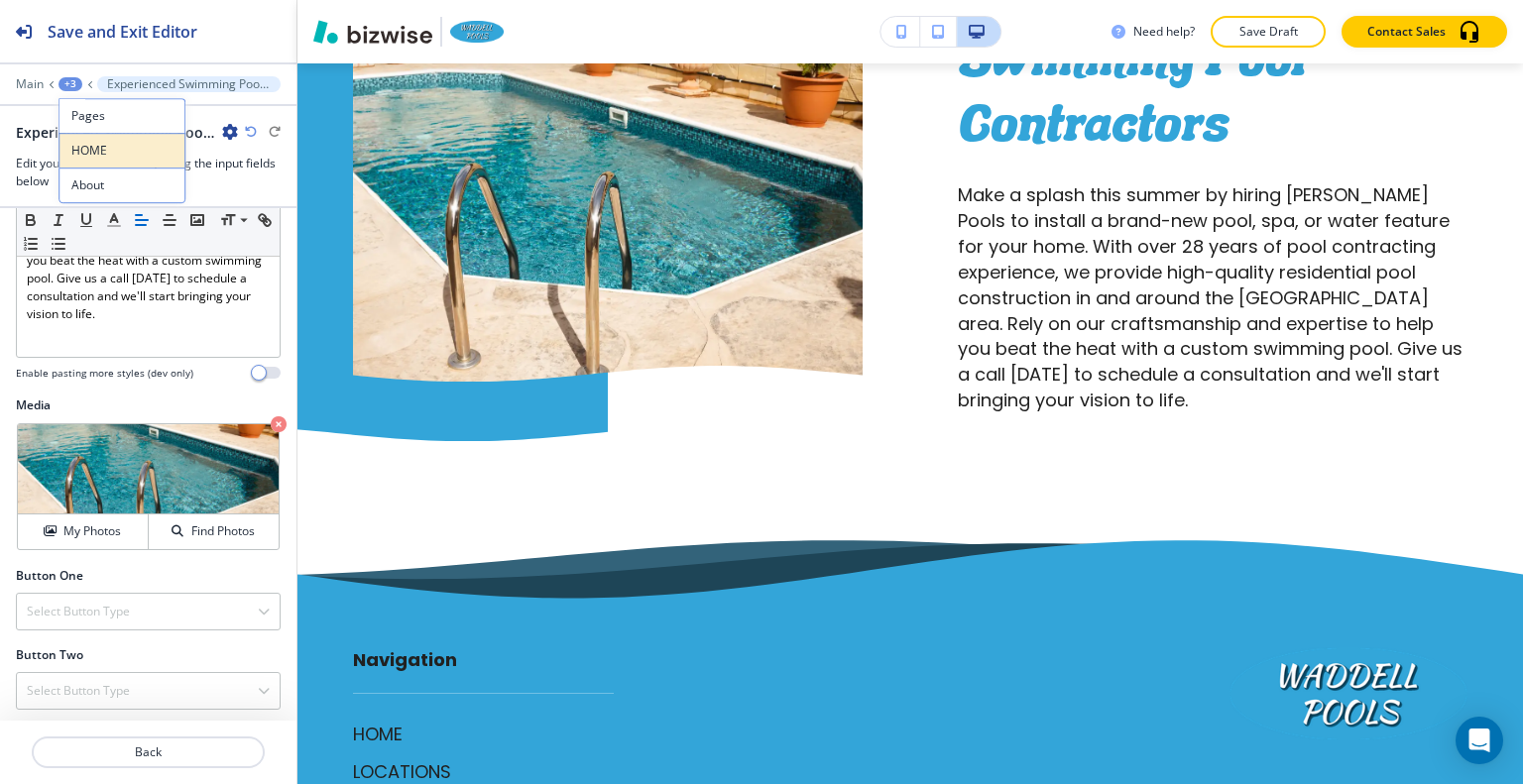 click on "HOME" at bounding box center (122, 151) 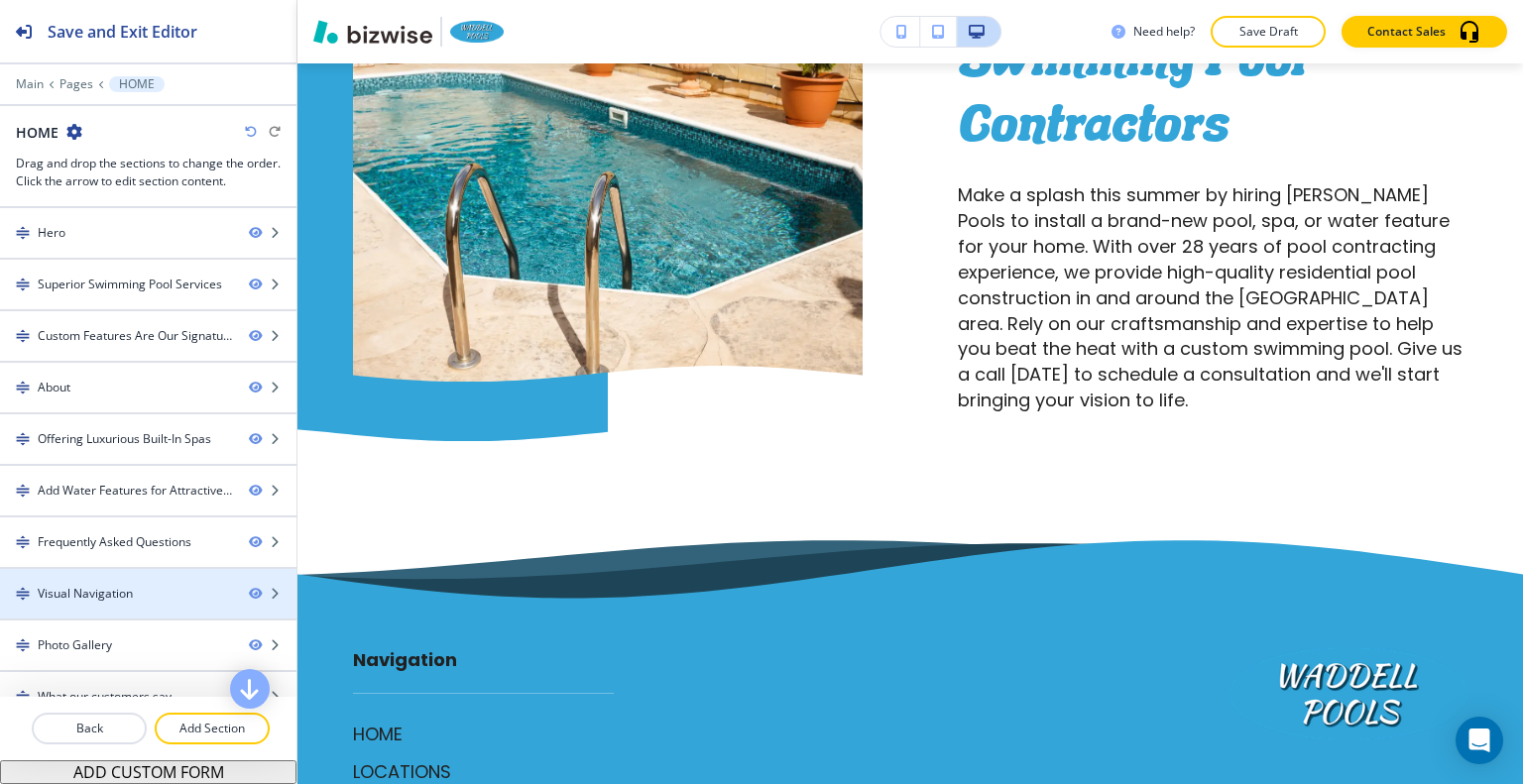 scroll, scrollTop: 276, scrollLeft: 0, axis: vertical 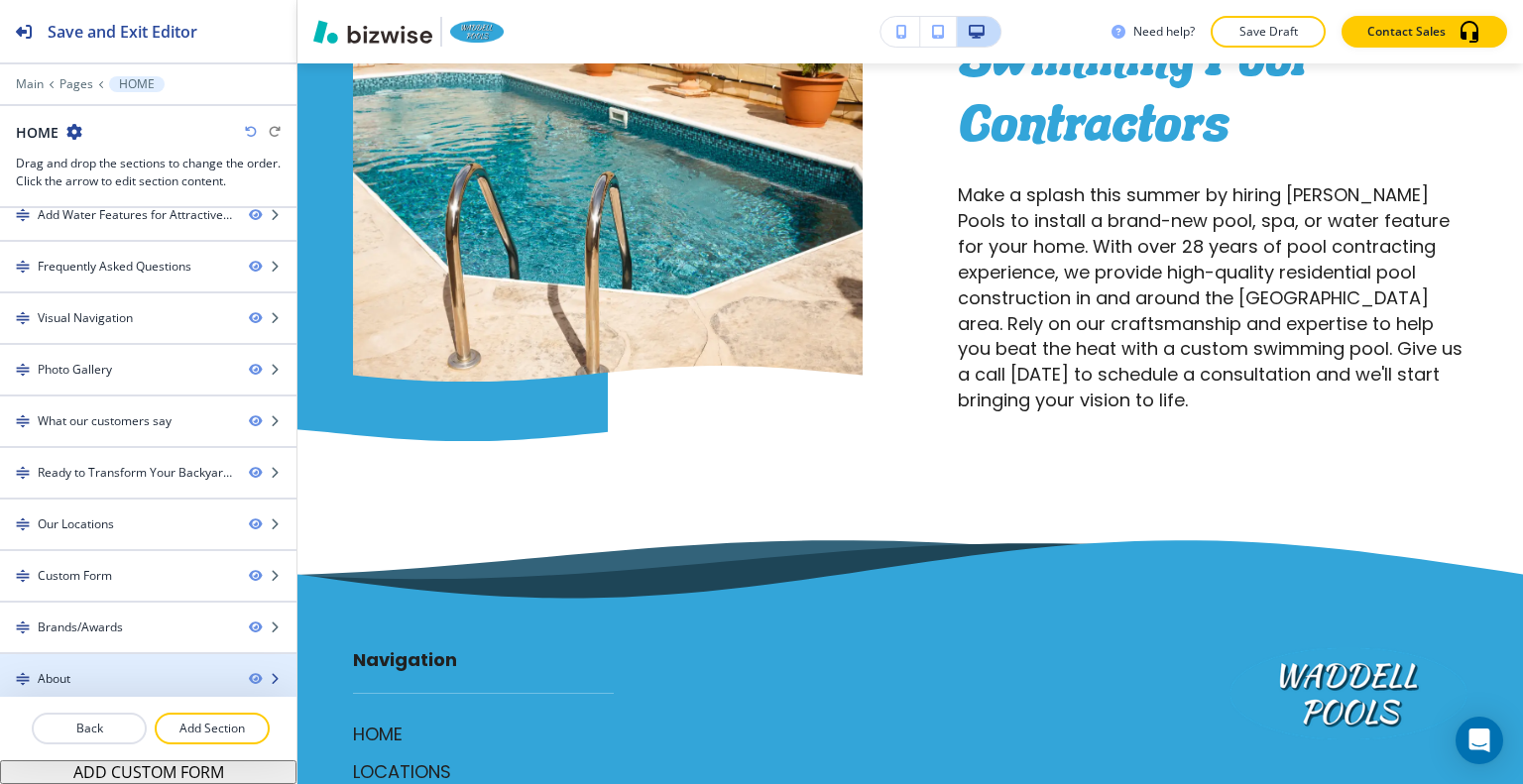 type 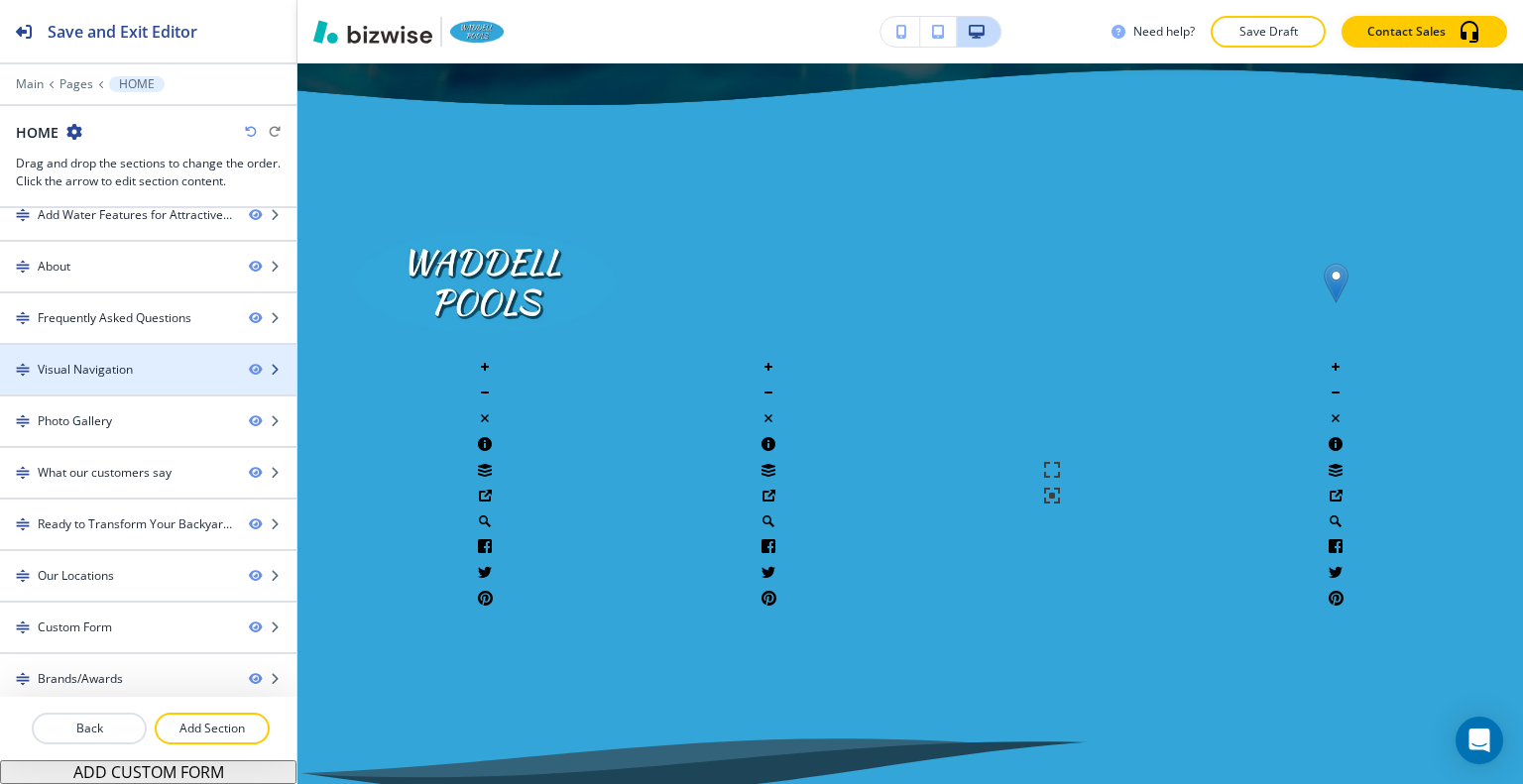 scroll, scrollTop: 7231, scrollLeft: 0, axis: vertical 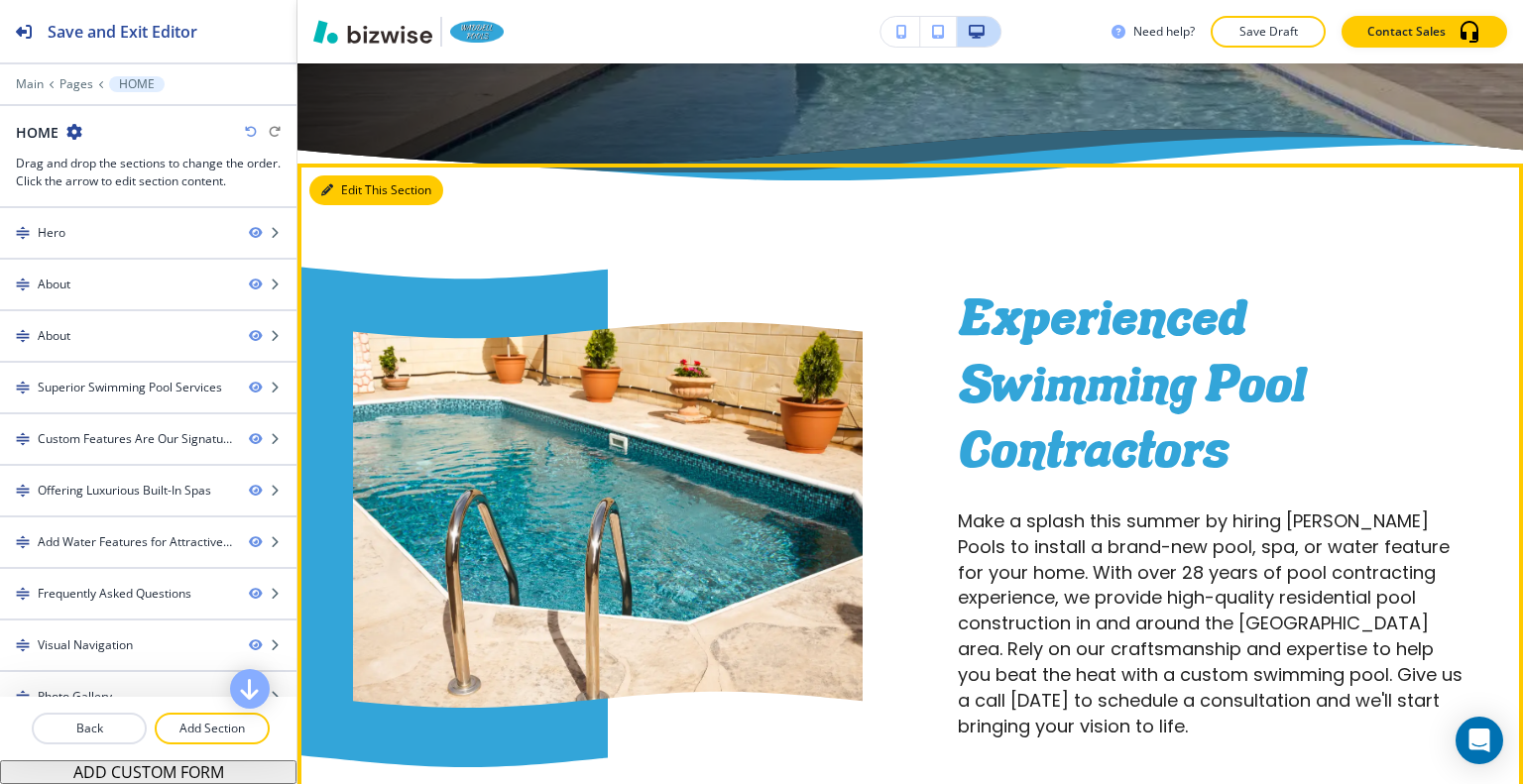 click on "Edit This Section" at bounding box center [376, 190] 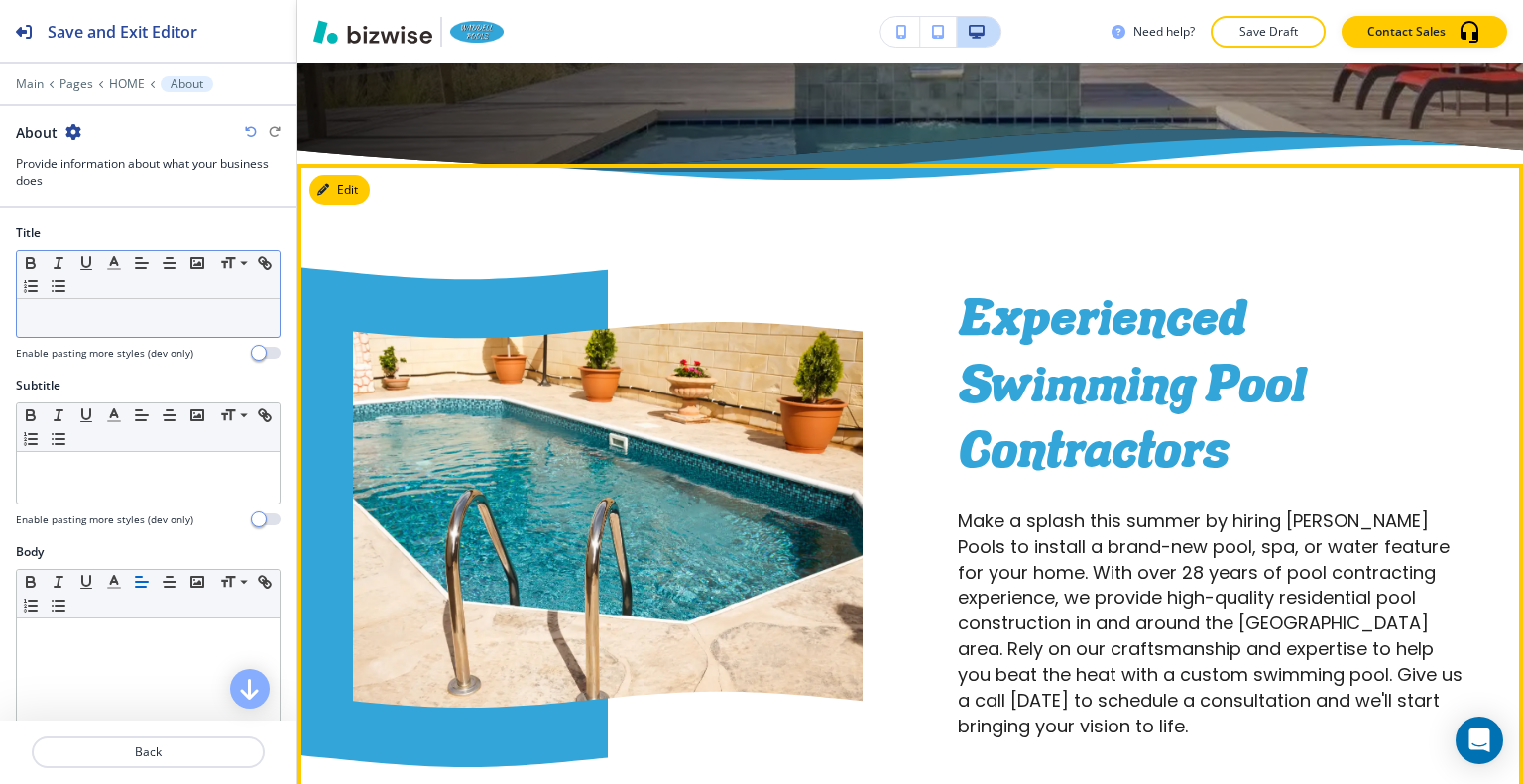 scroll, scrollTop: 940, scrollLeft: 0, axis: vertical 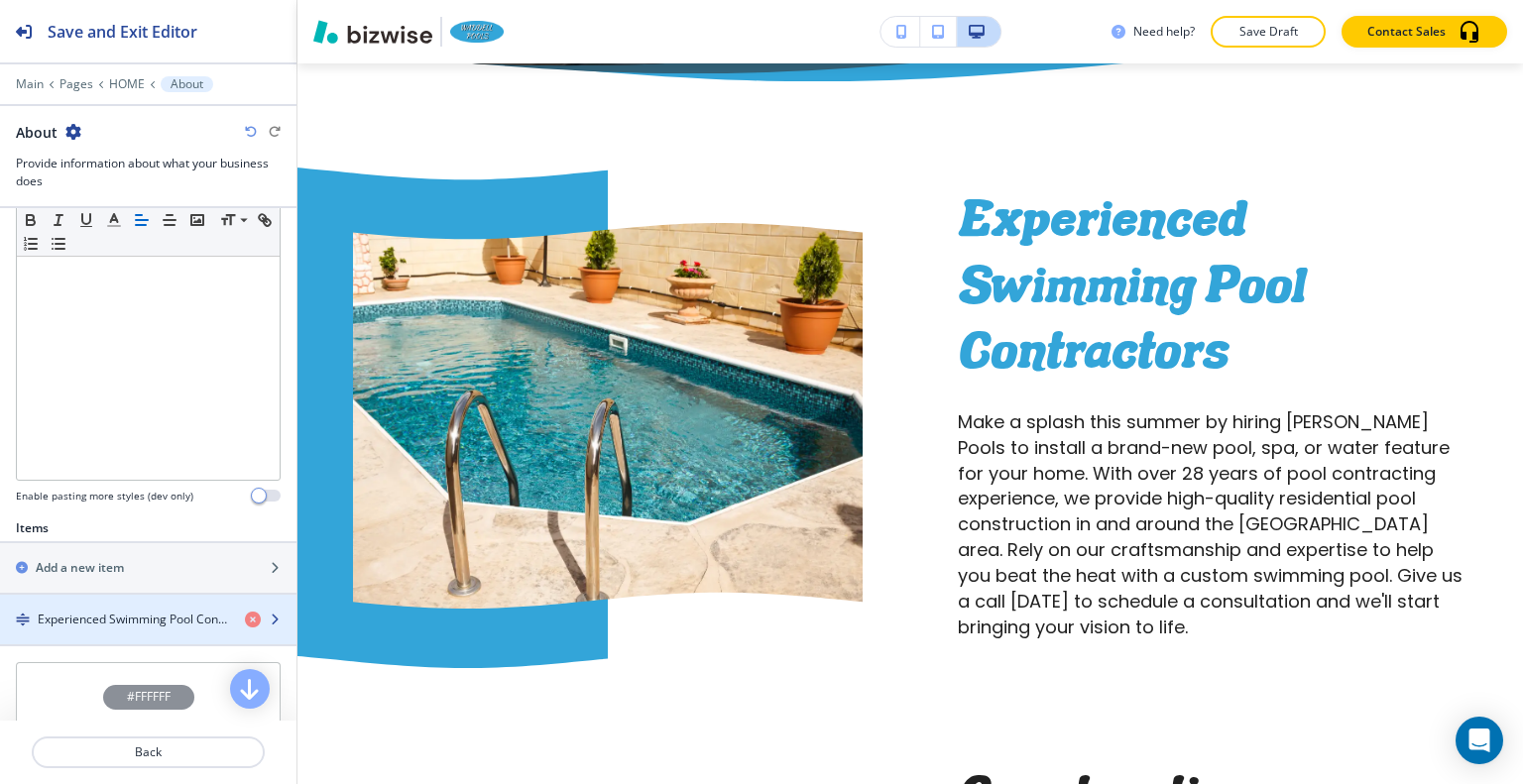 click on "Experienced Swimming Pool Contractors" at bounding box center [133, 619] 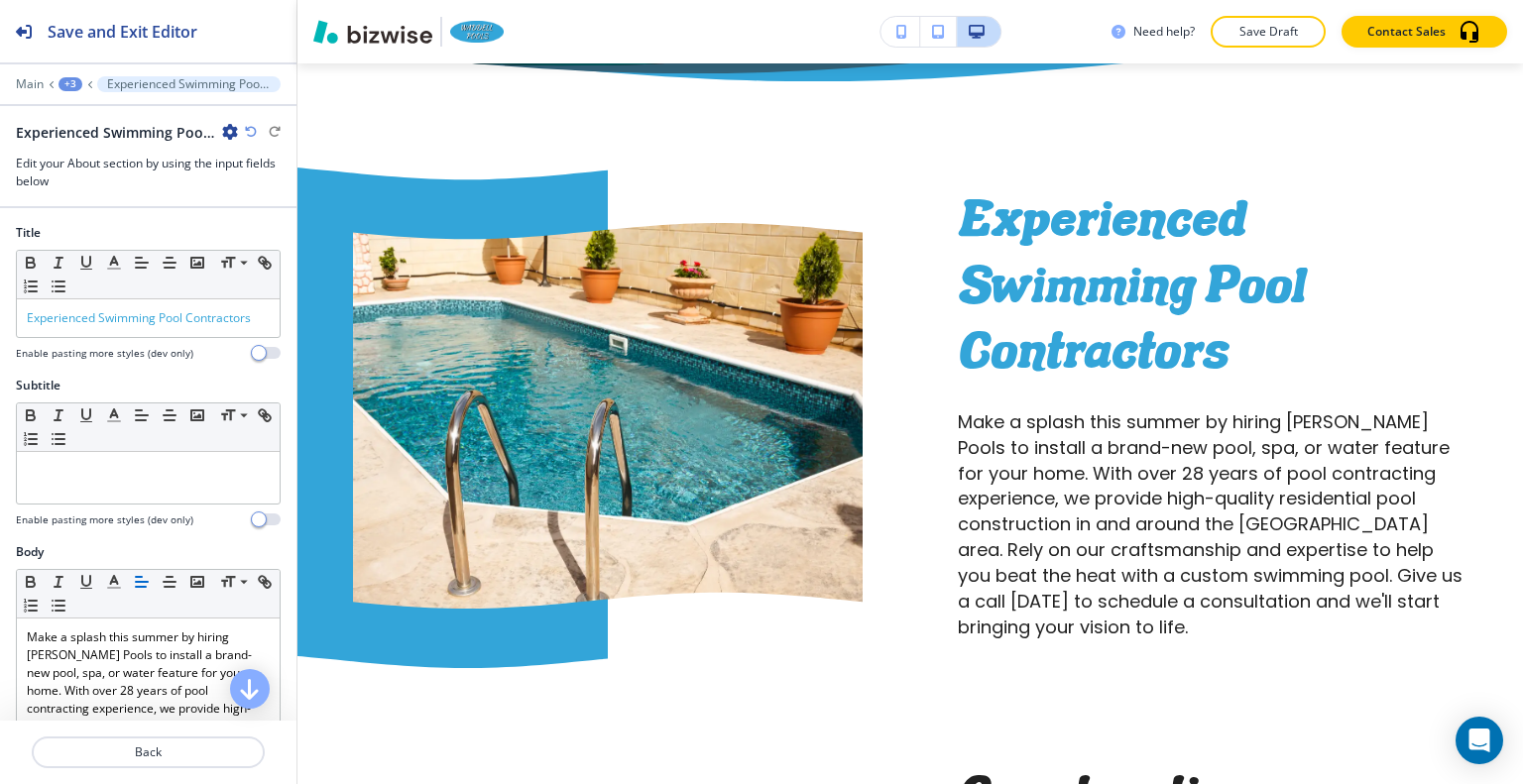scroll, scrollTop: 971, scrollLeft: 0, axis: vertical 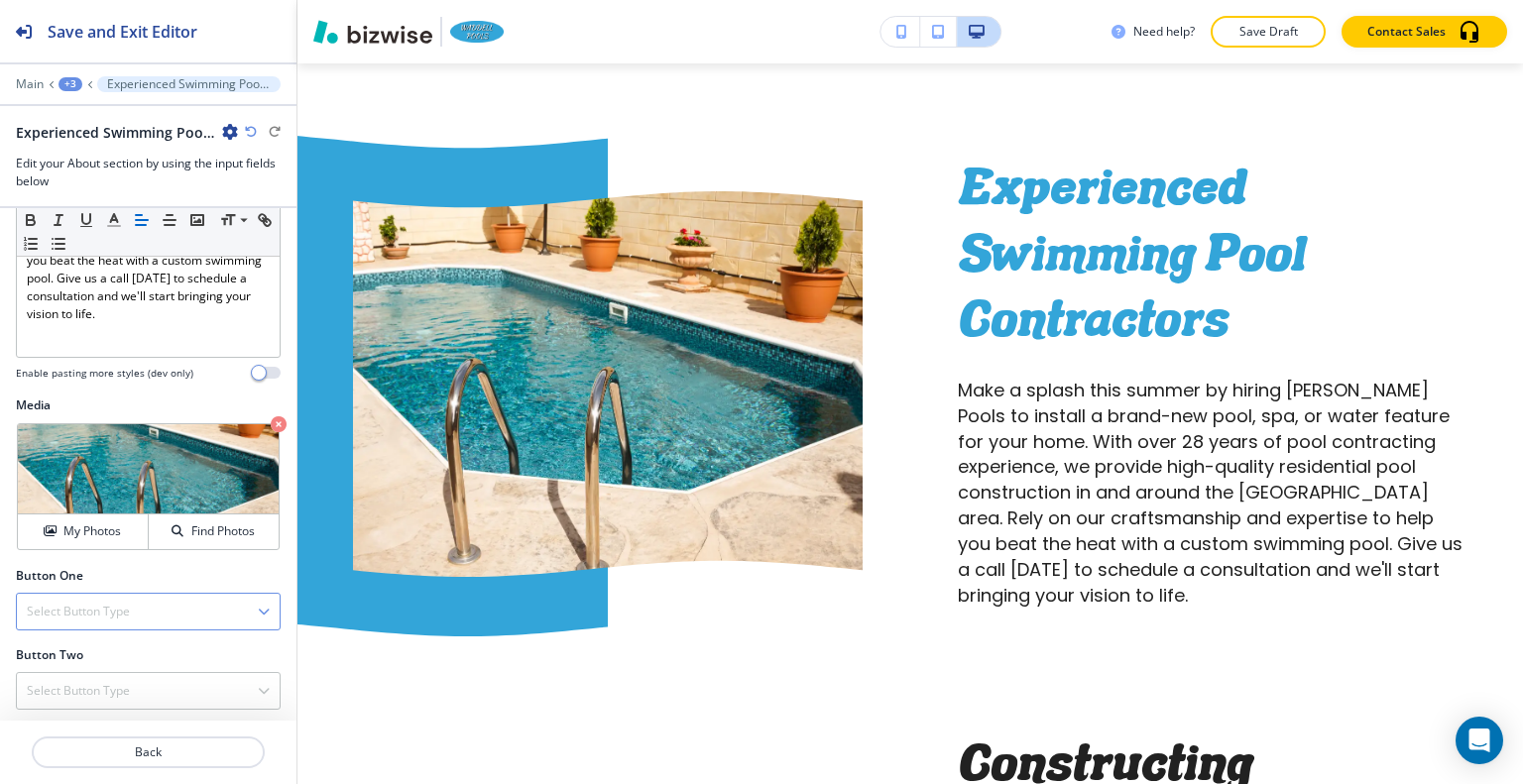click on "Select Button Type" at bounding box center [78, 612] 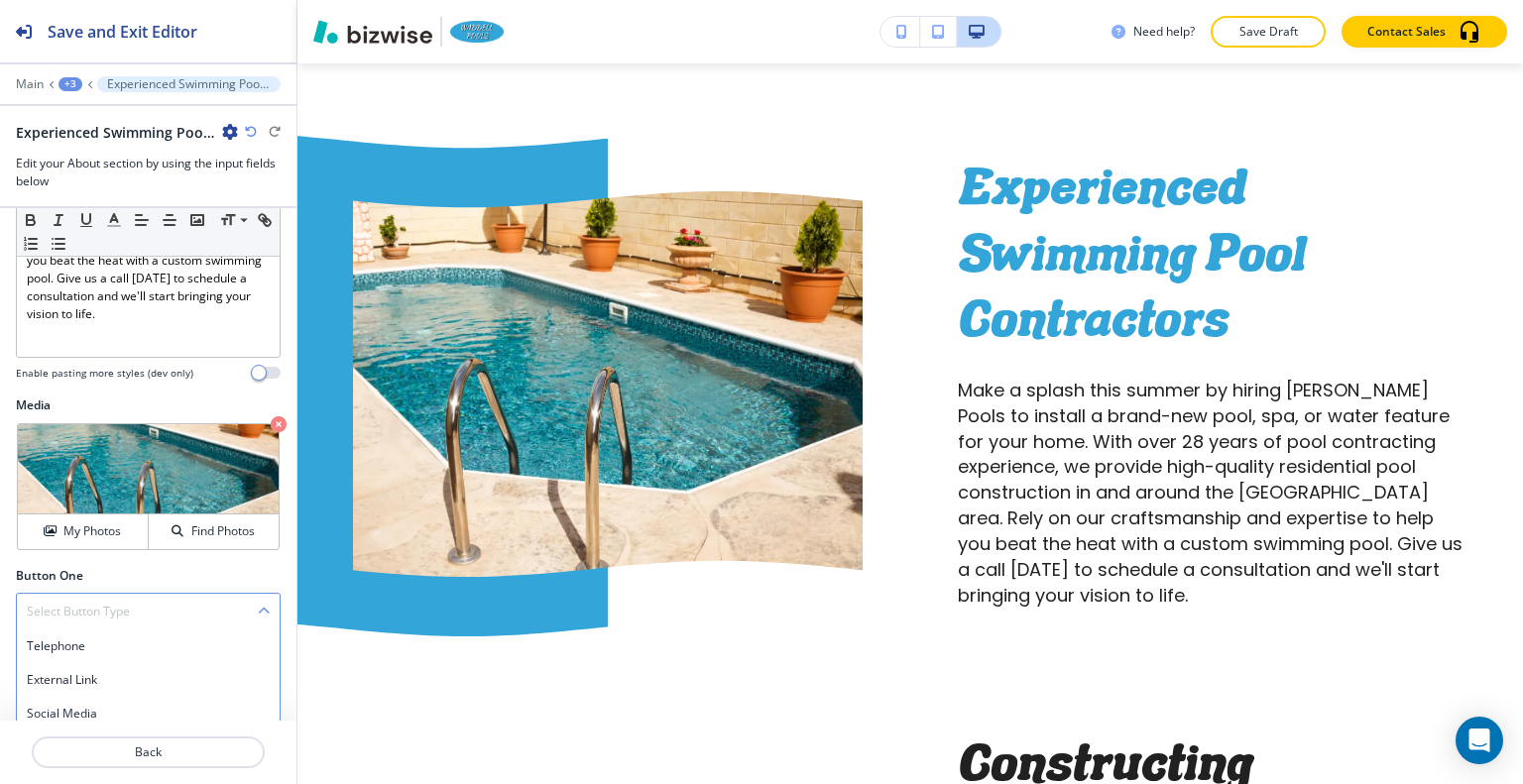 scroll, scrollTop: 626, scrollLeft: 0, axis: vertical 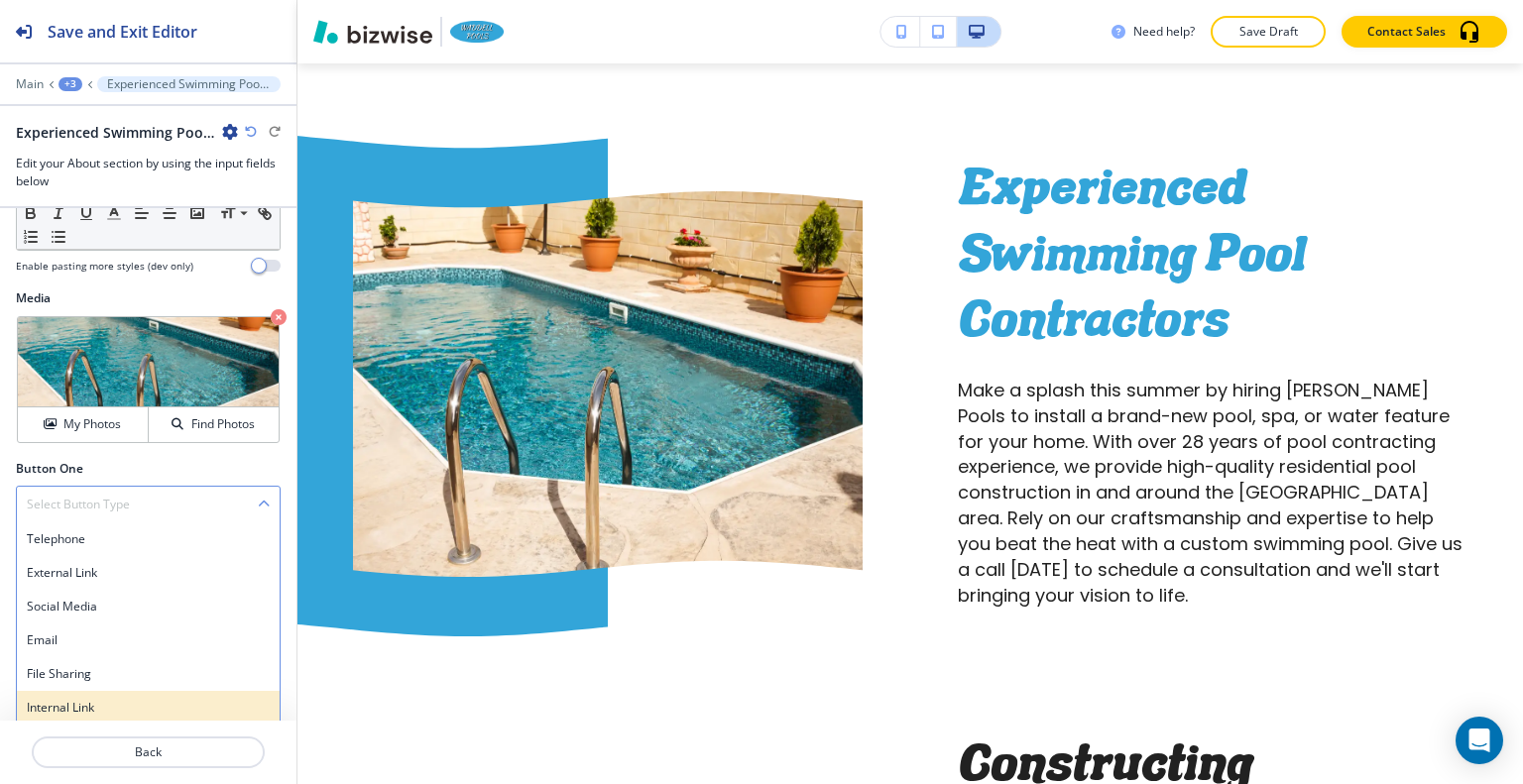 click on "Internal Link" at bounding box center (148, 708) 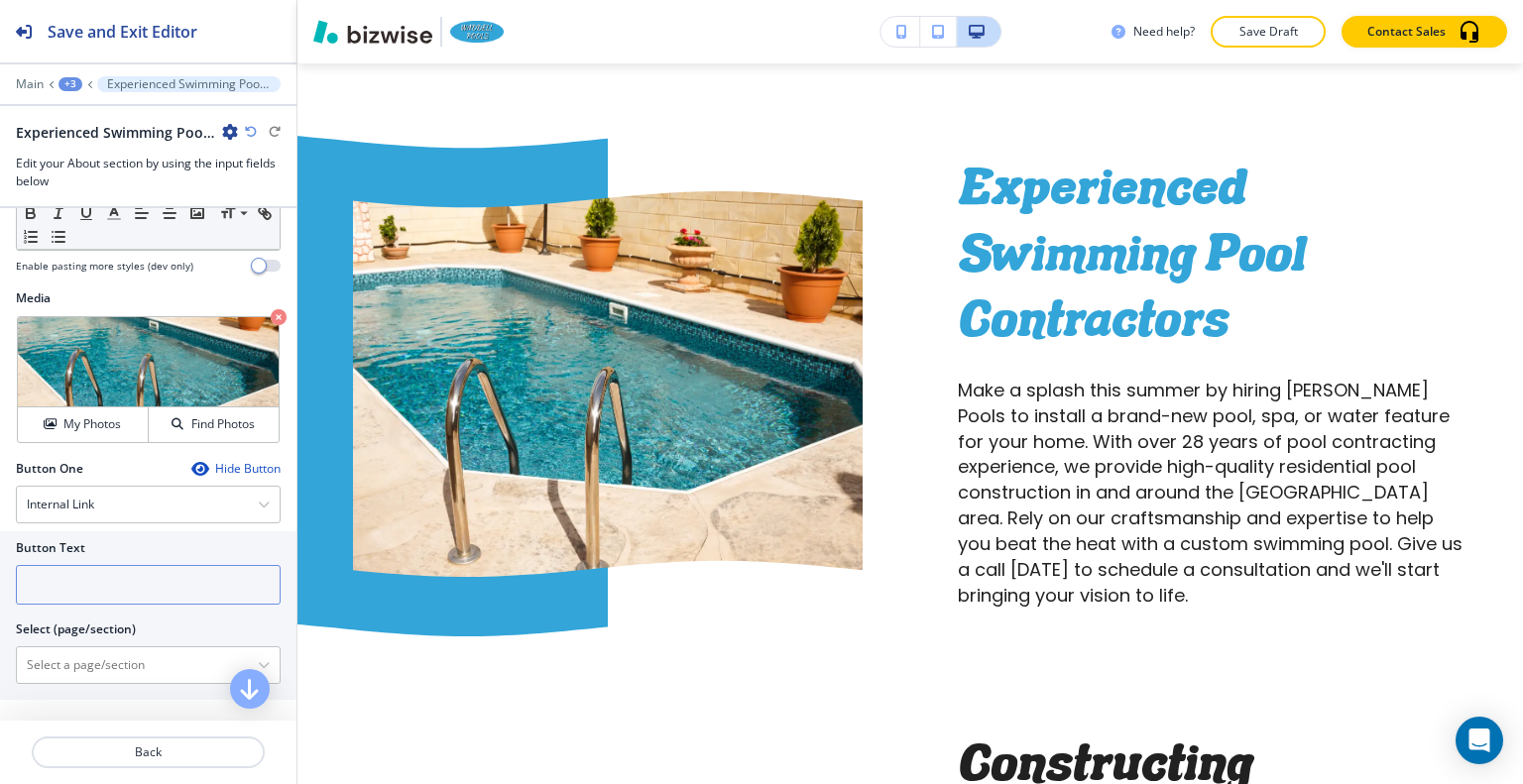 click at bounding box center (148, 585) 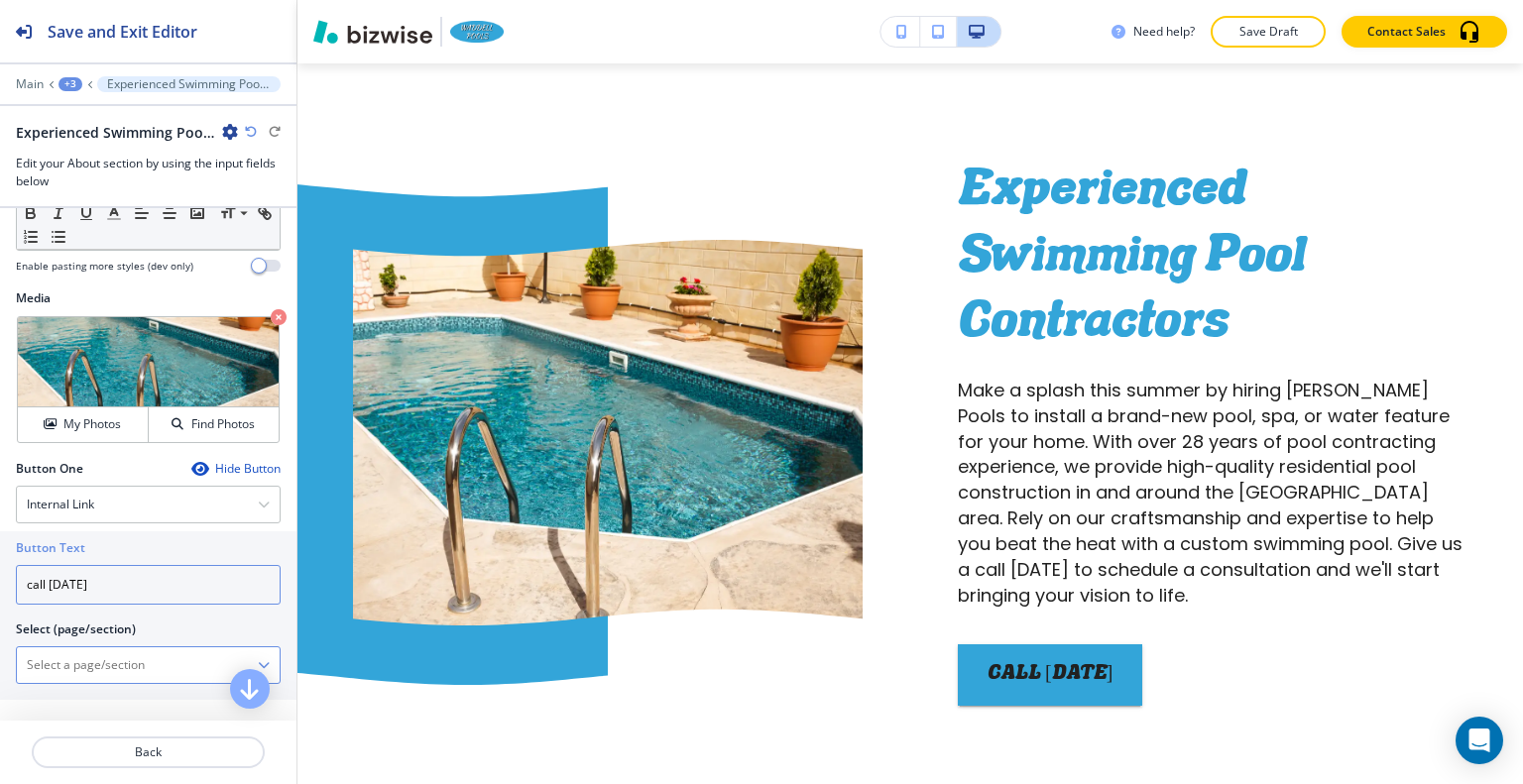type on "call [DATE]" 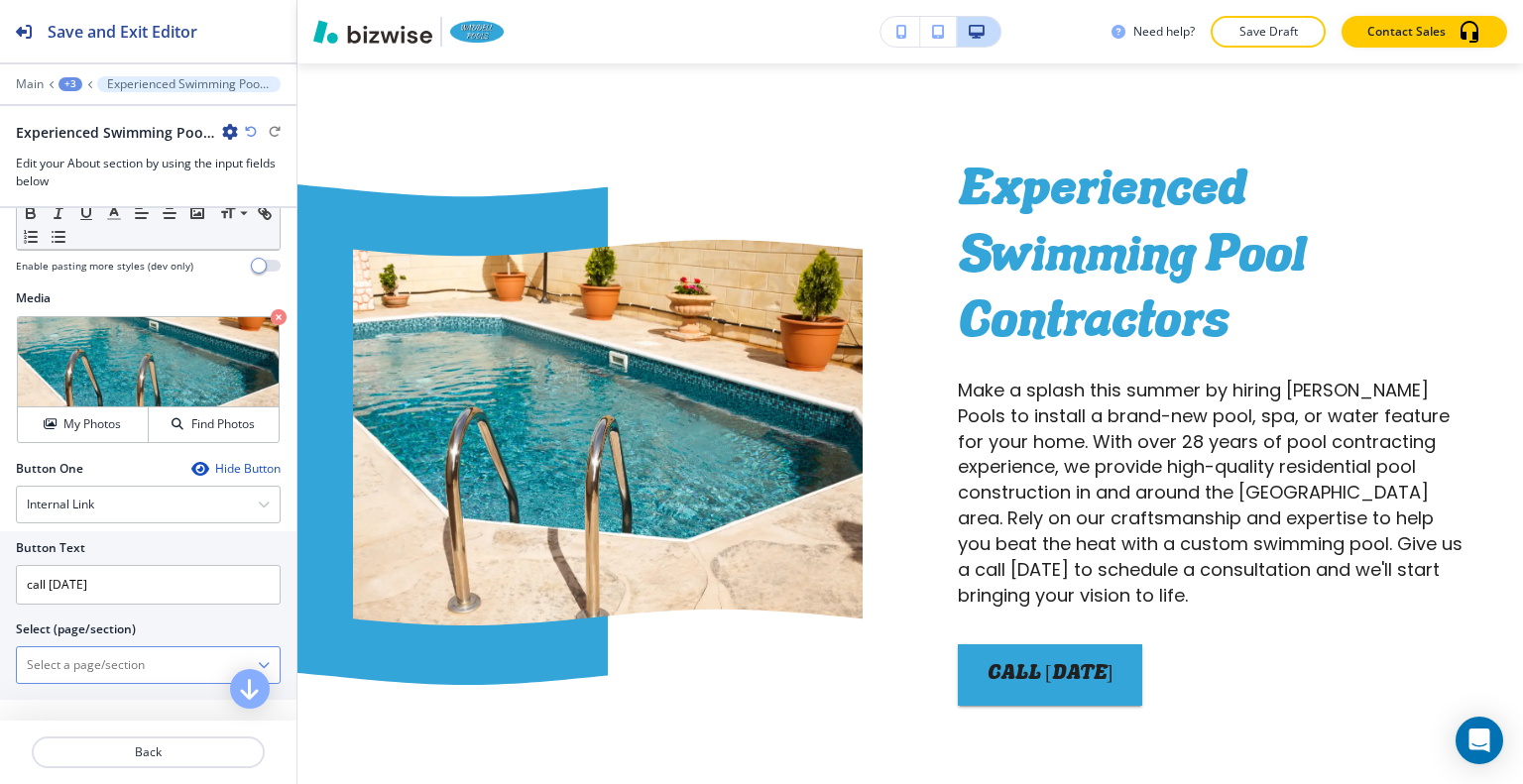 click at bounding box center [137, 665] 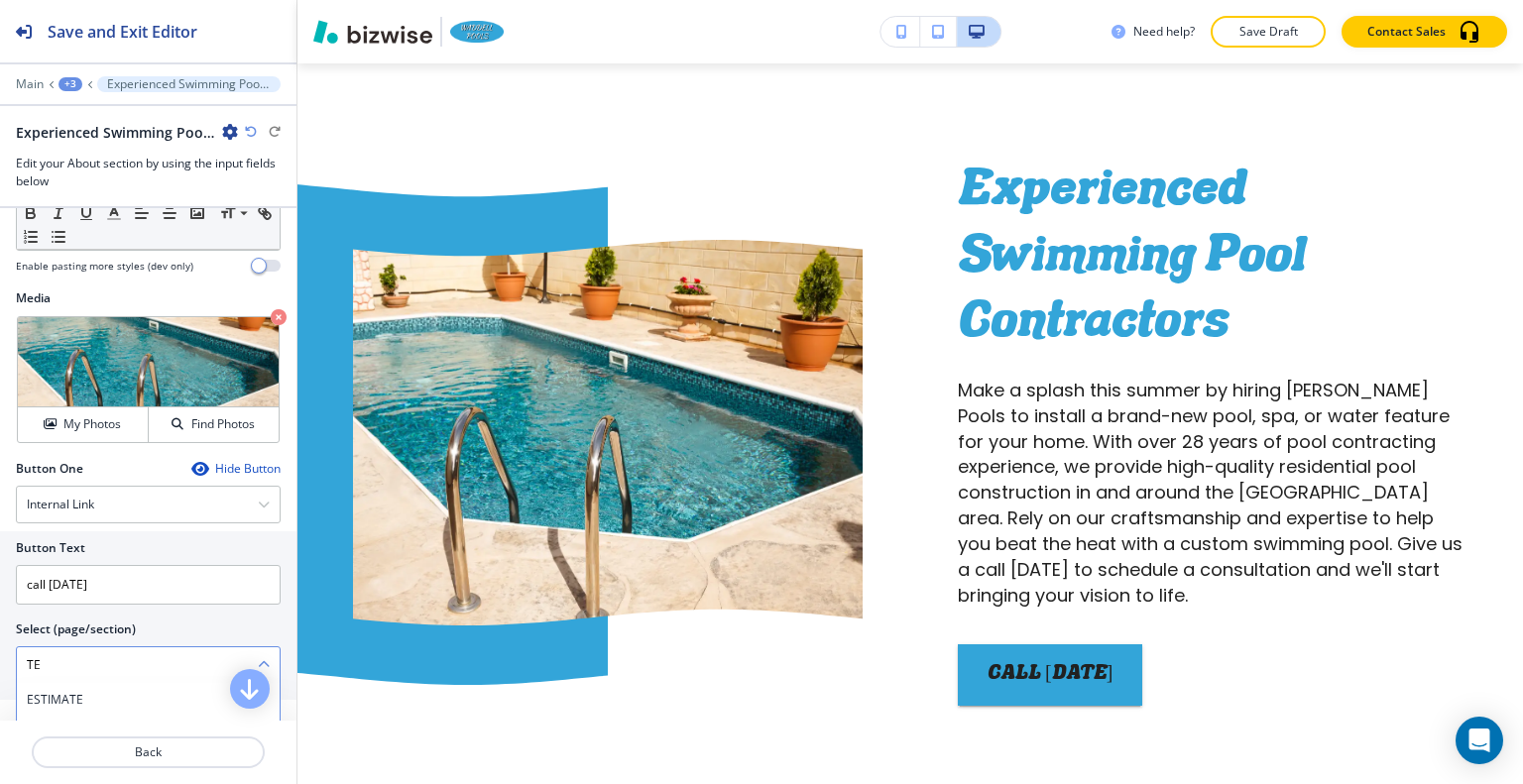 type on "T" 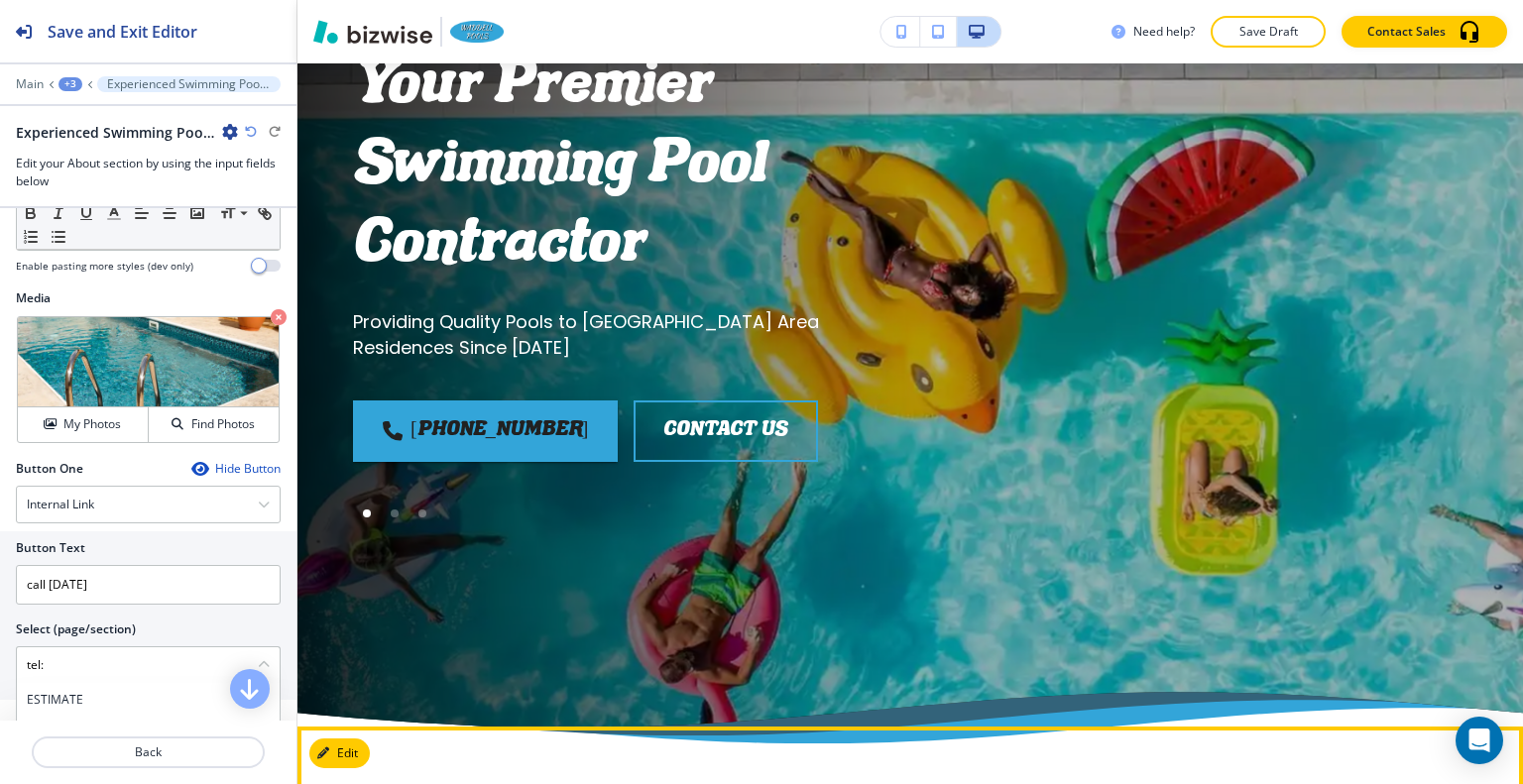 scroll, scrollTop: 178, scrollLeft: 0, axis: vertical 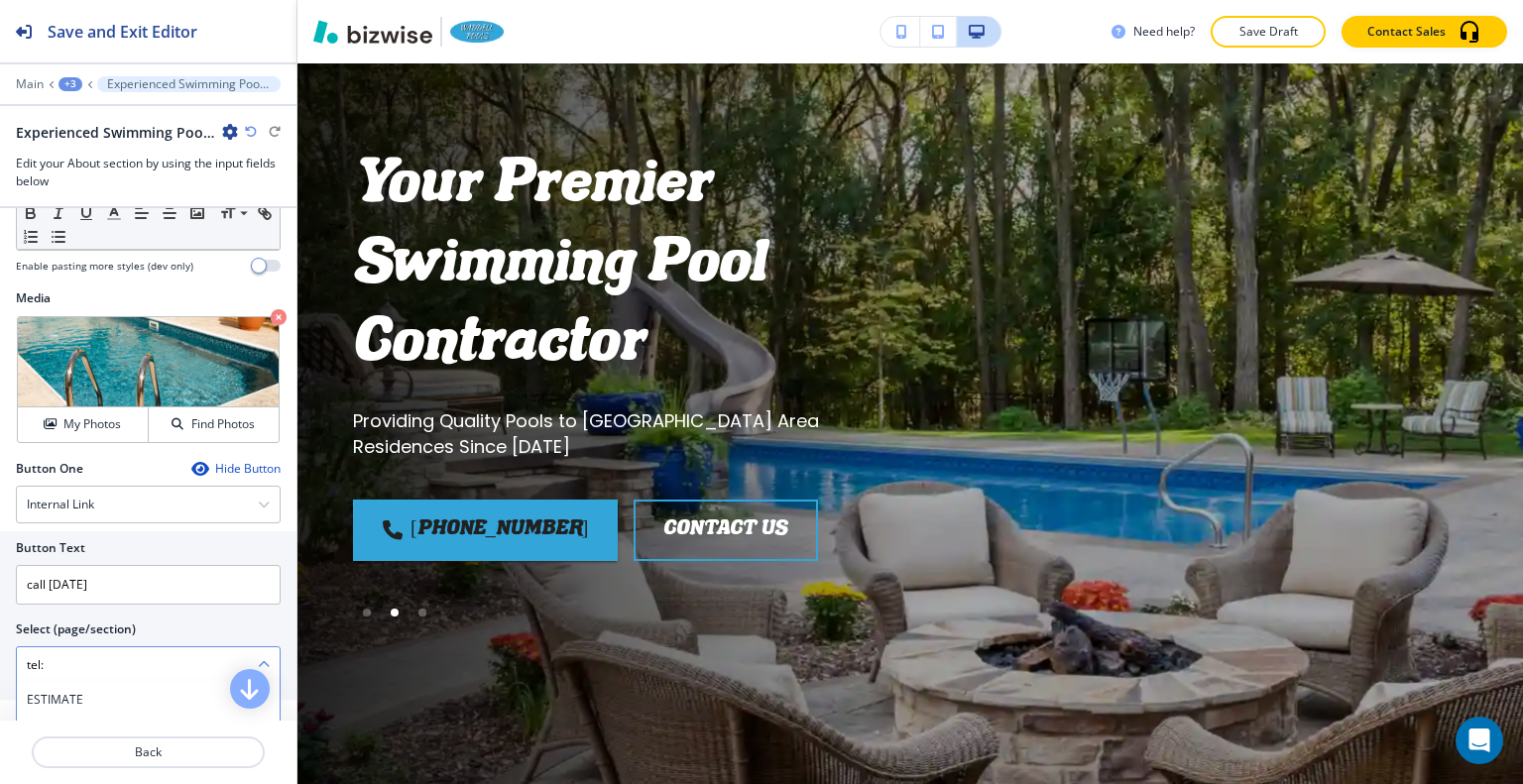 drag, startPoint x: 69, startPoint y: 677, endPoint x: 52, endPoint y: 659, distance: 24.758837 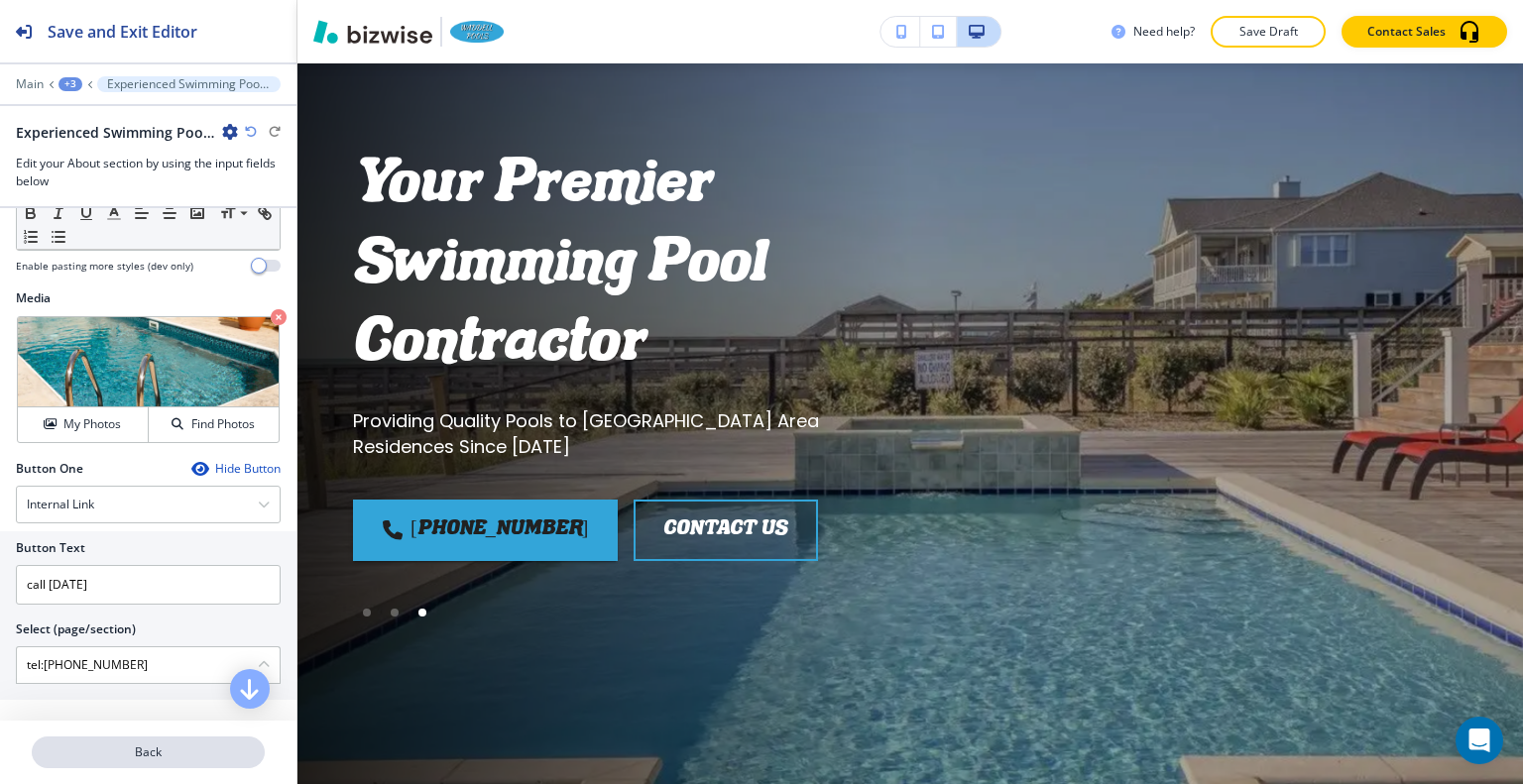 type on "tel:530-200-2483" 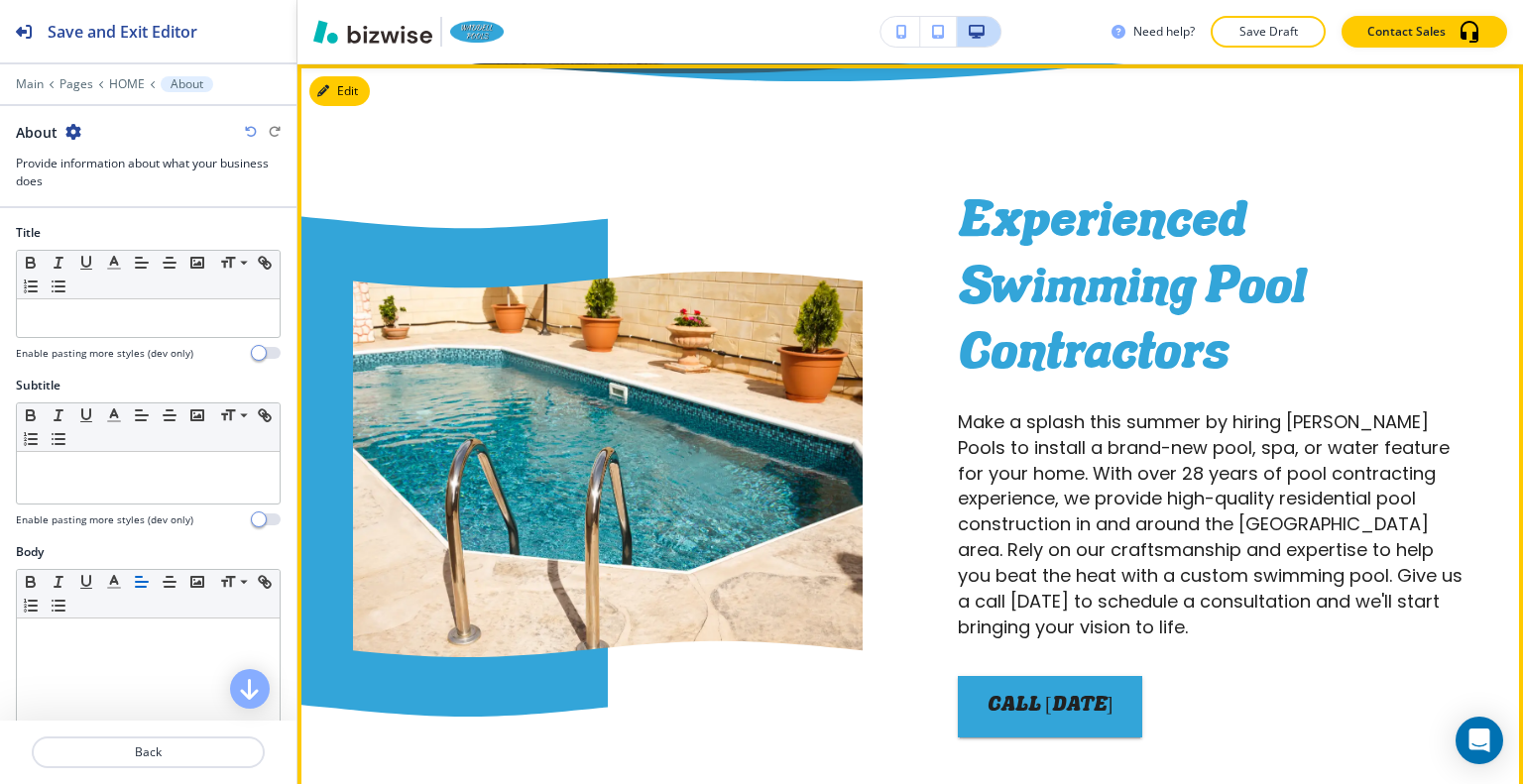 scroll, scrollTop: 1237, scrollLeft: 0, axis: vertical 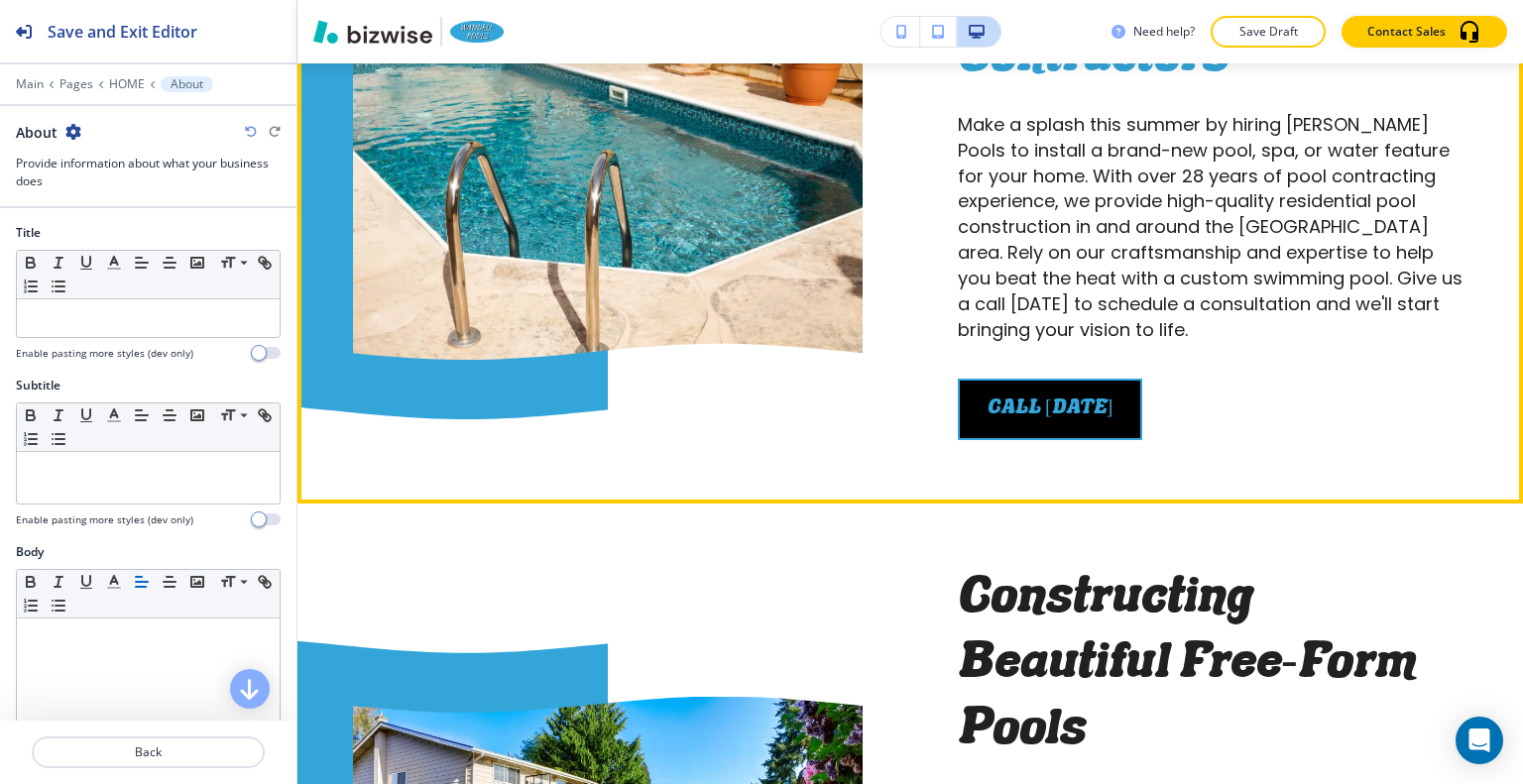 click on "call [DATE]" at bounding box center (1050, 409) 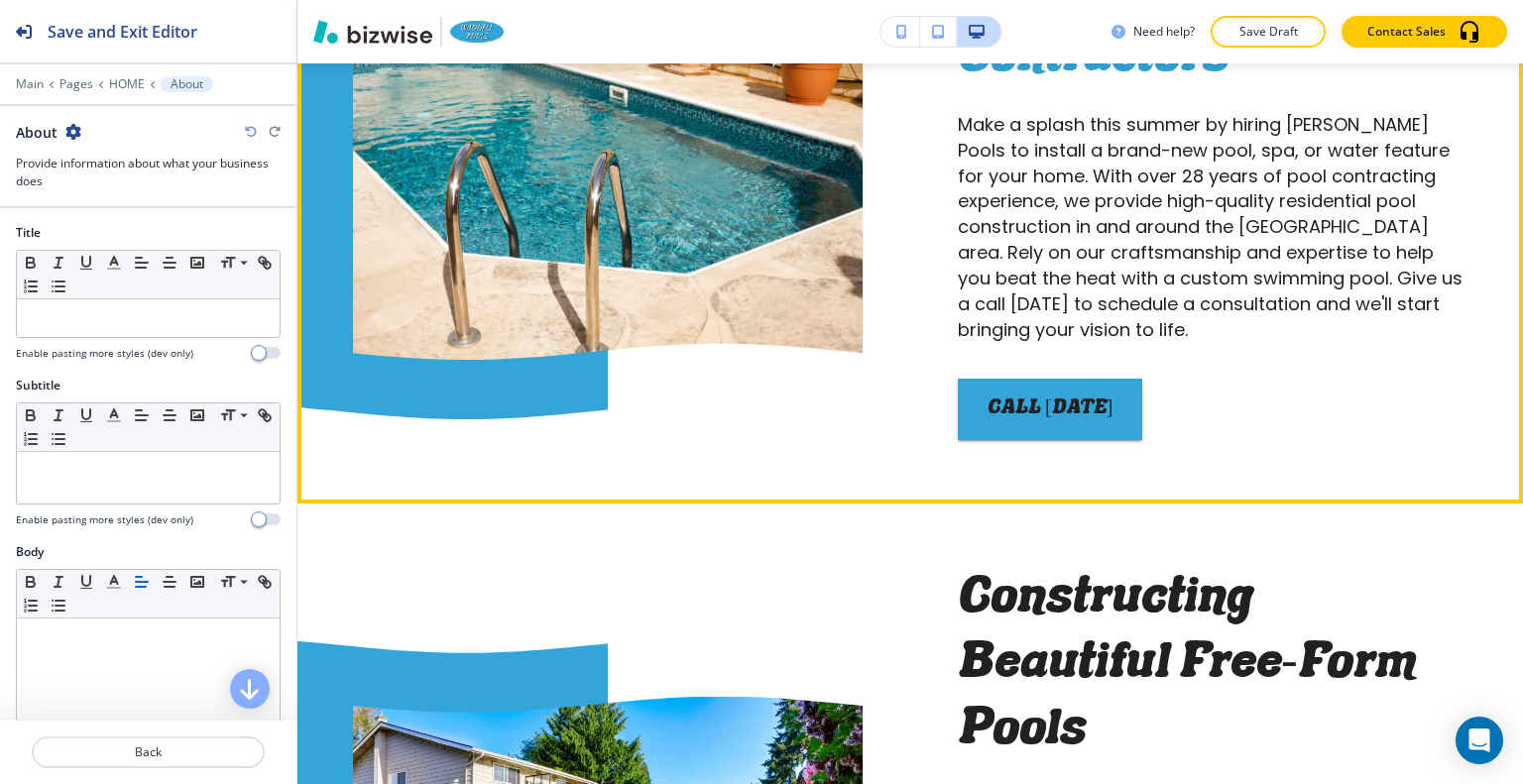 scroll, scrollTop: 1534, scrollLeft: 0, axis: vertical 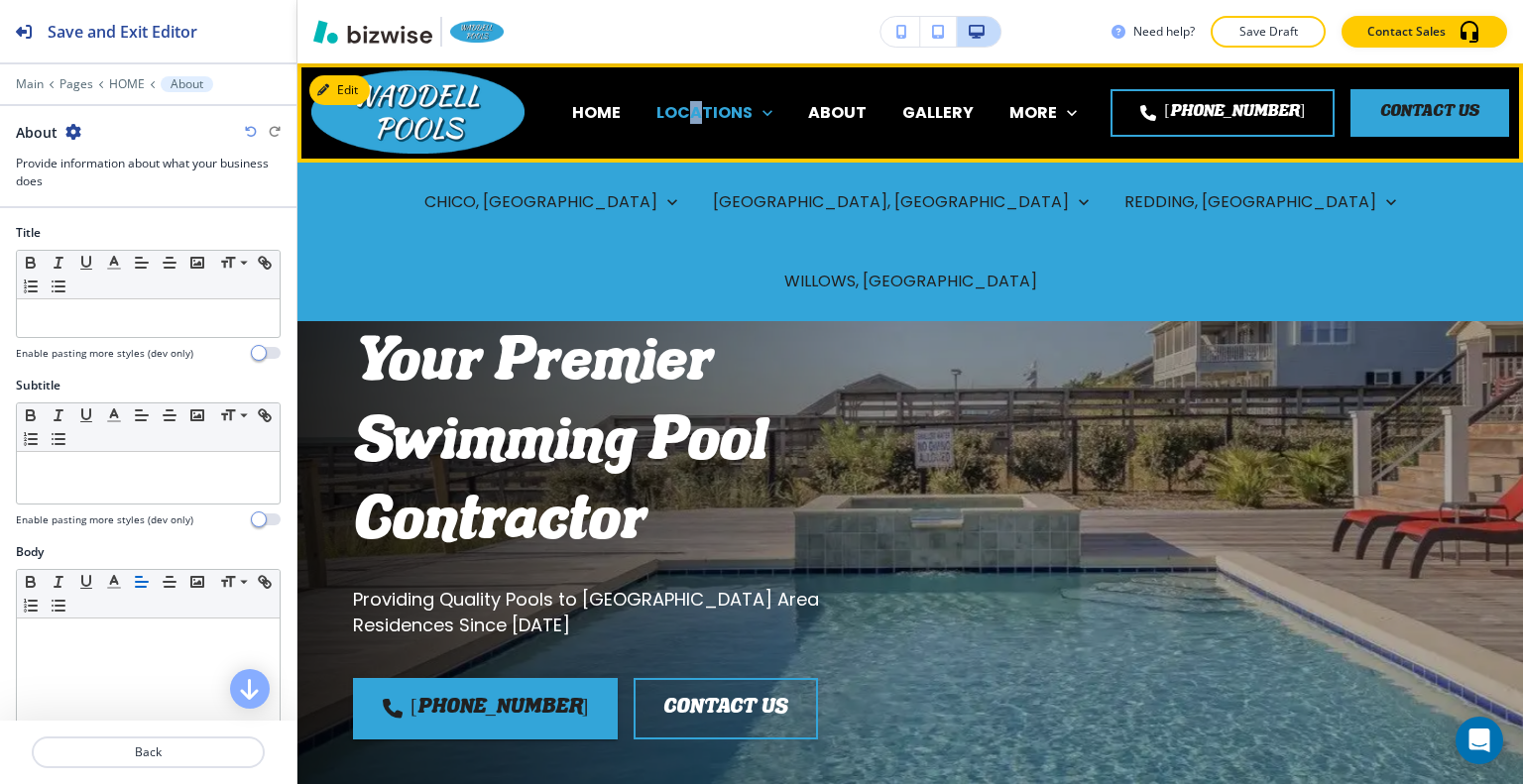 click on "LOCATIONS" at bounding box center [704, 112] 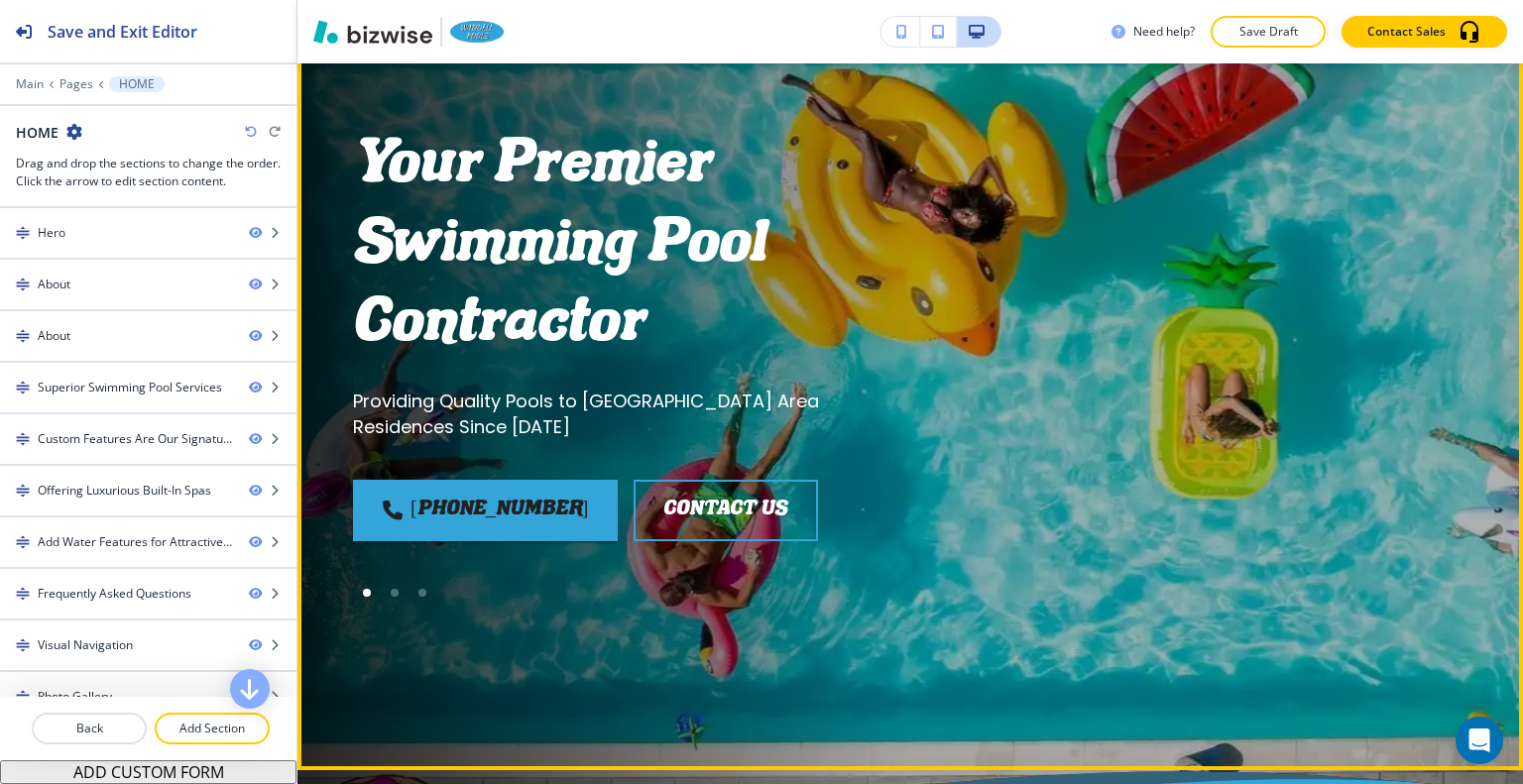 scroll, scrollTop: 0, scrollLeft: 0, axis: both 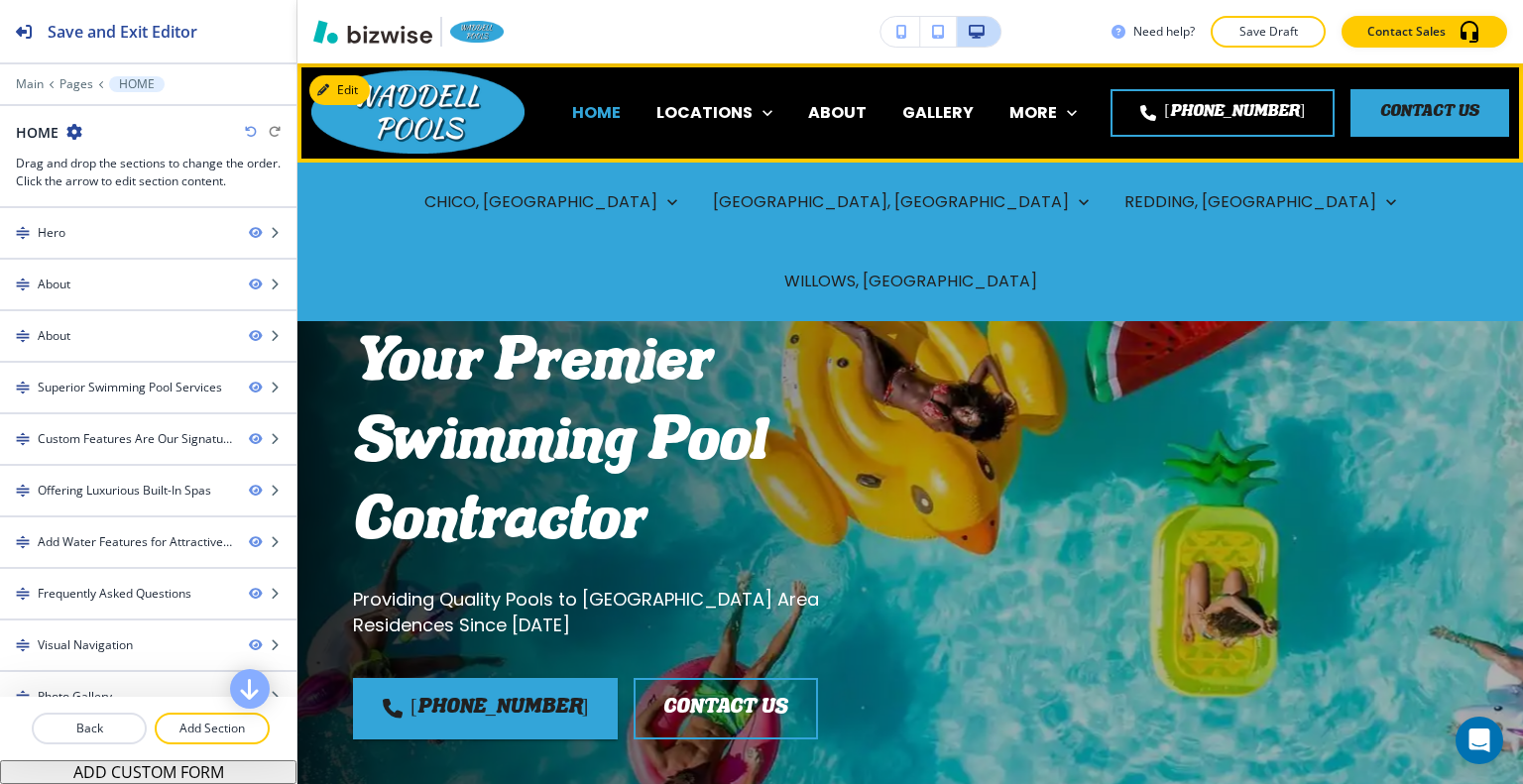 click on "HOME" at bounding box center (596, 112) 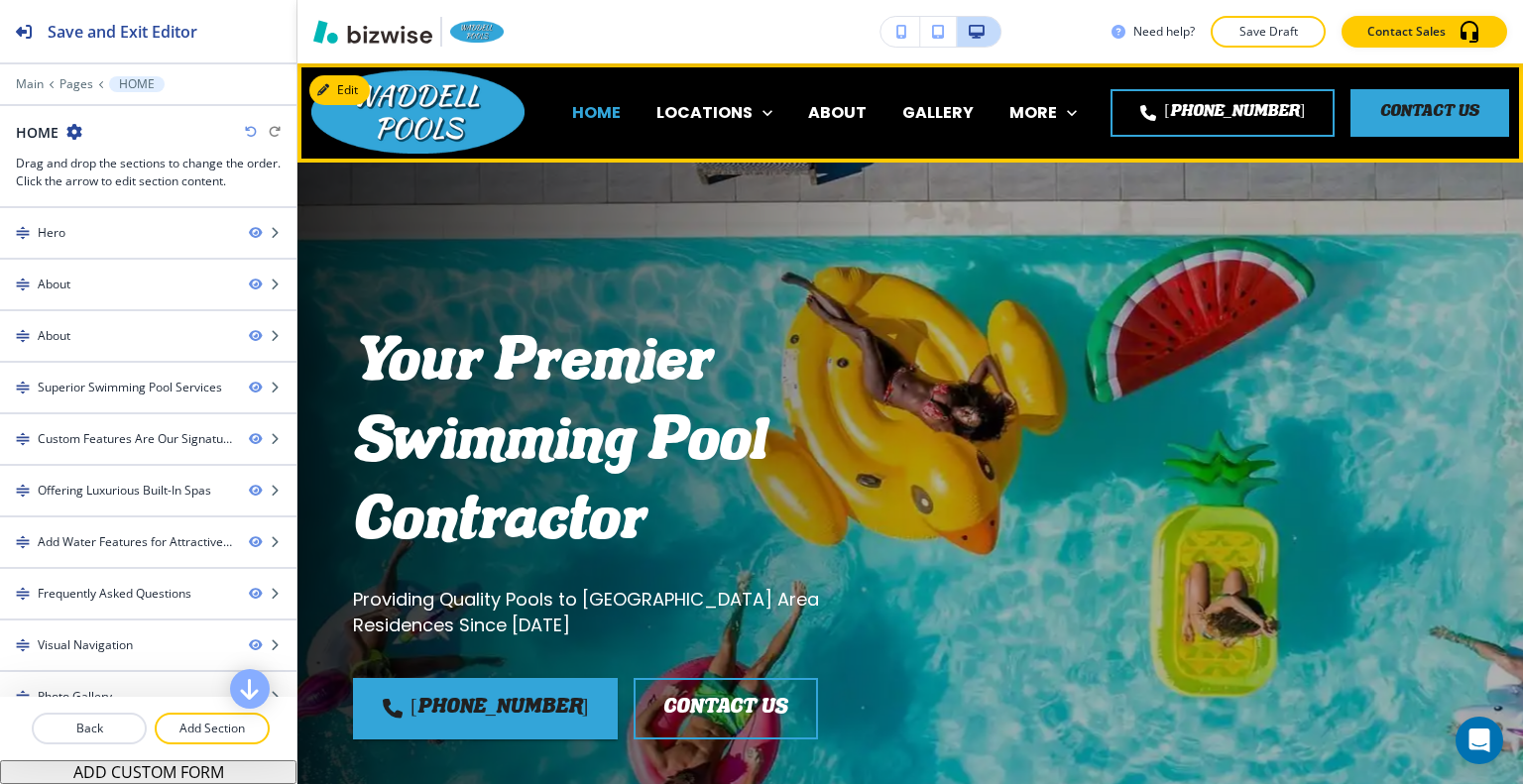 click on "HOME" at bounding box center [596, 112] 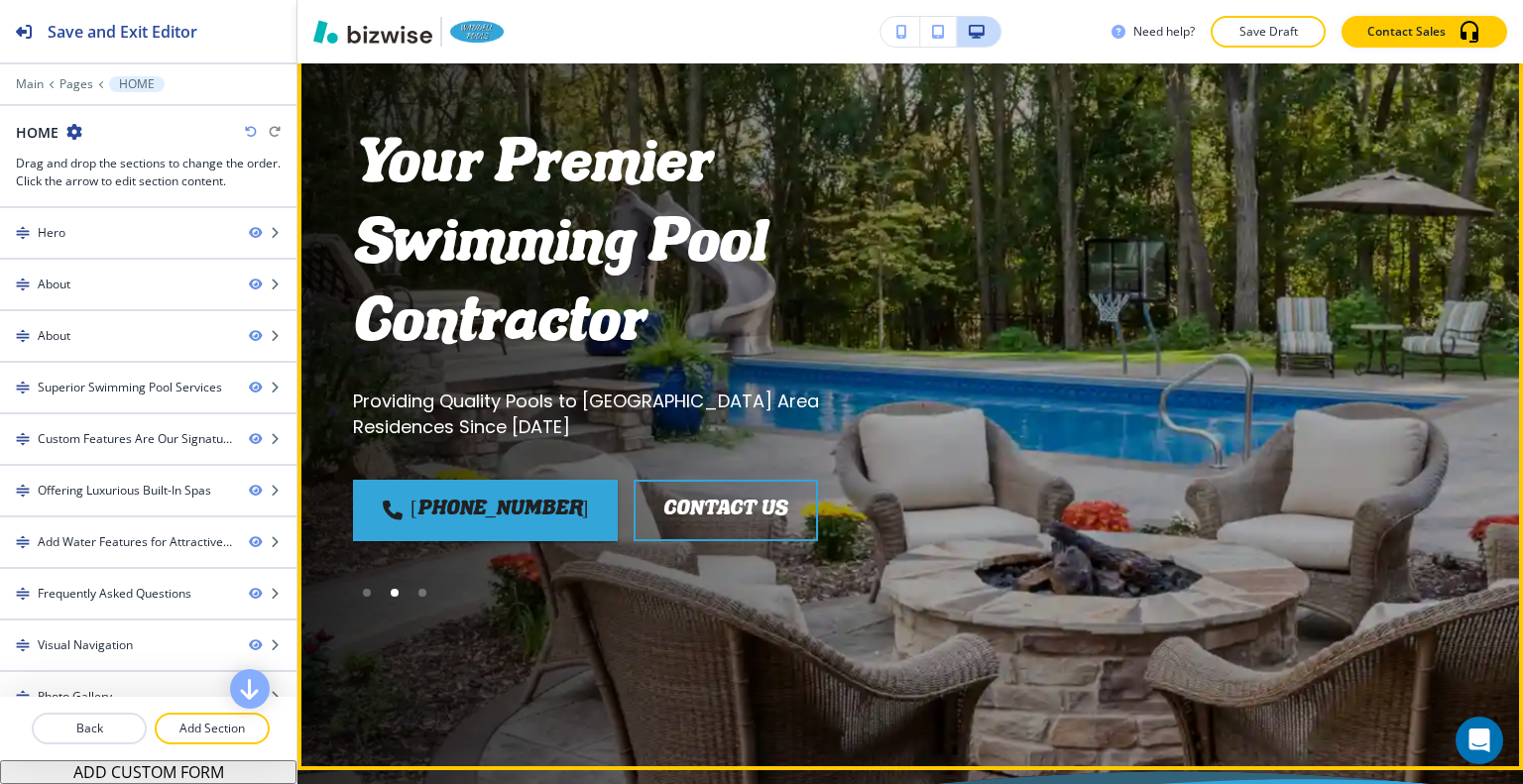 scroll, scrollTop: 0, scrollLeft: 0, axis: both 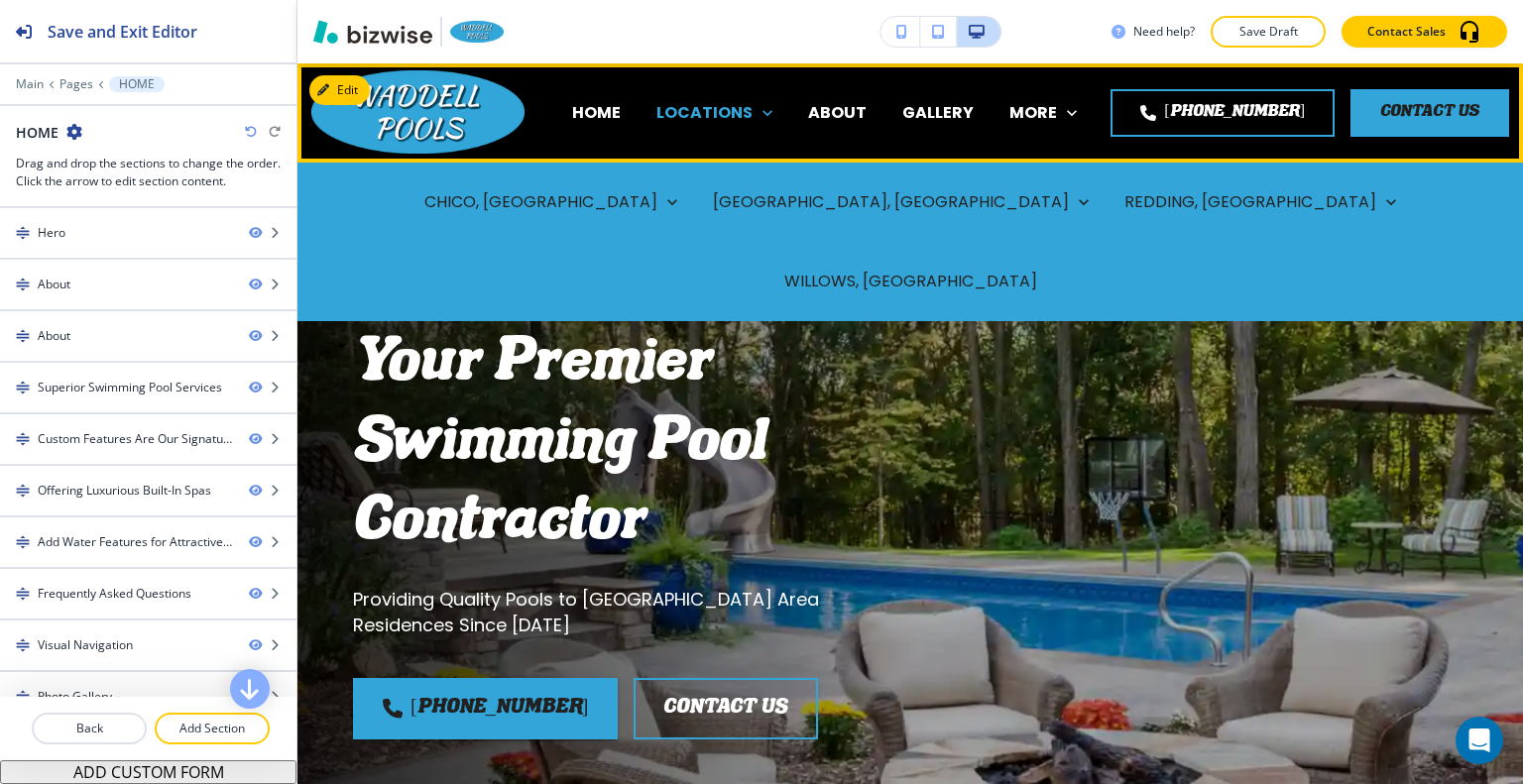 click on "LOCATIONS" at bounding box center [704, 112] 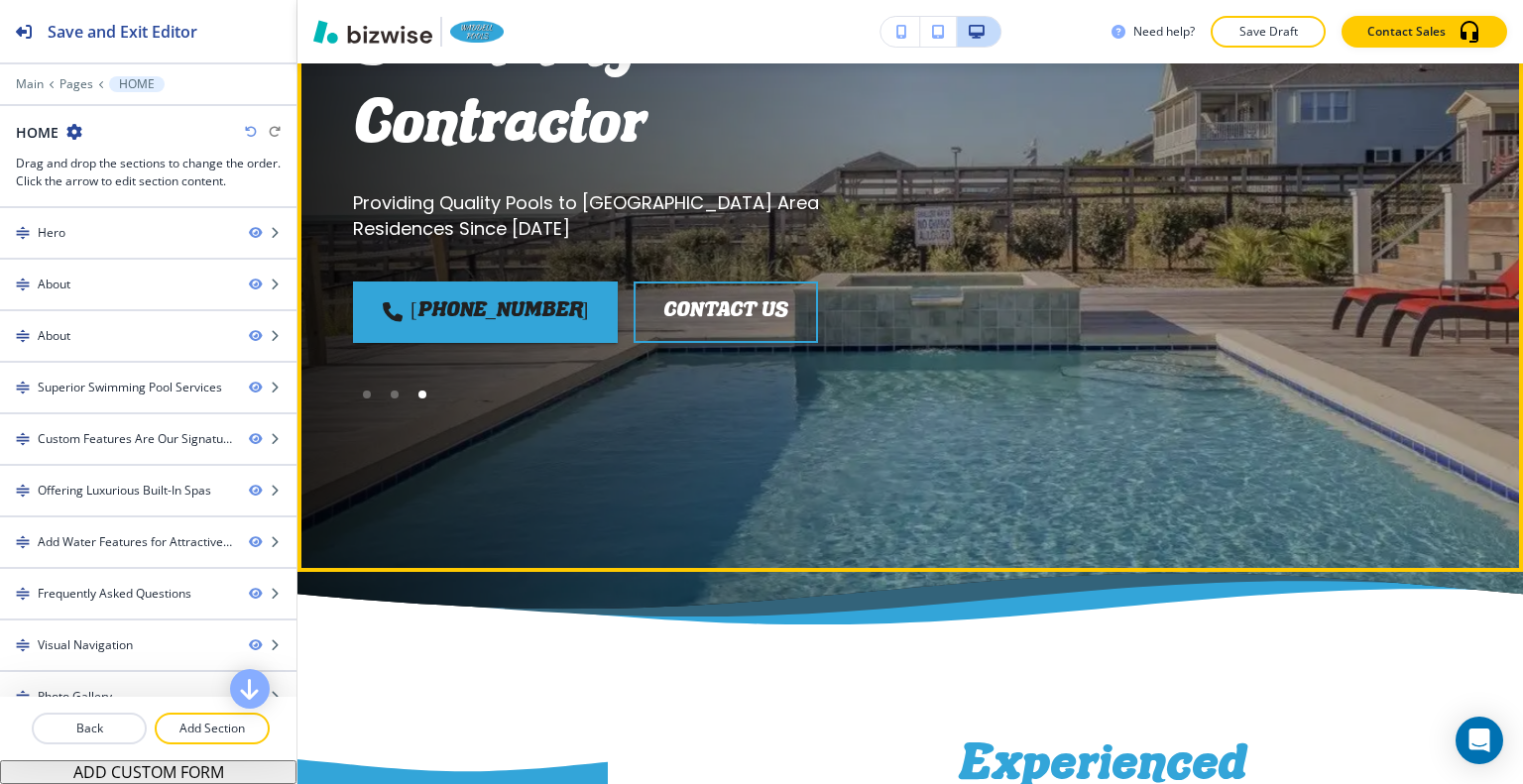 scroll, scrollTop: 0, scrollLeft: 0, axis: both 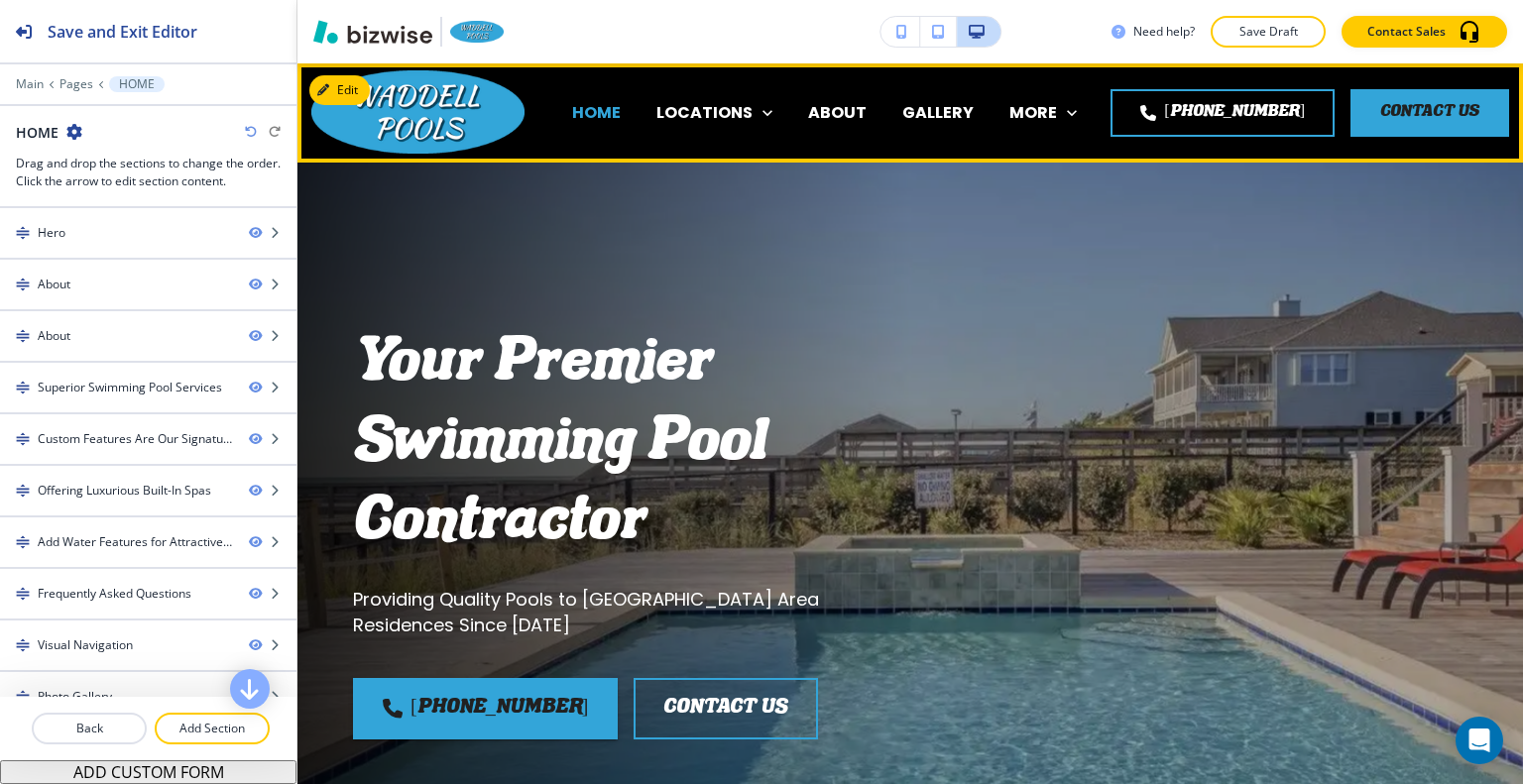 click on "HOME" at bounding box center (596, 112) 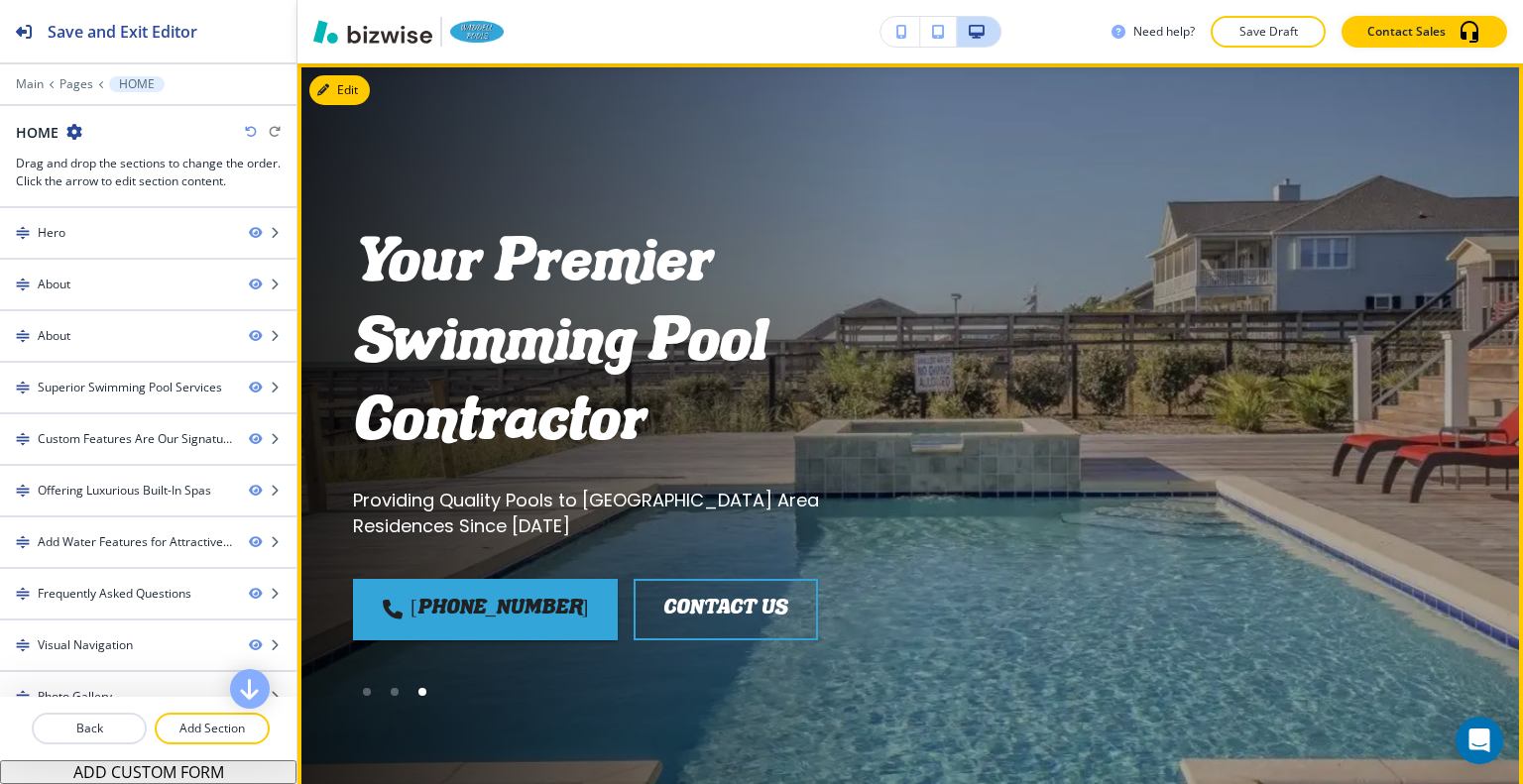 scroll, scrollTop: 0, scrollLeft: 0, axis: both 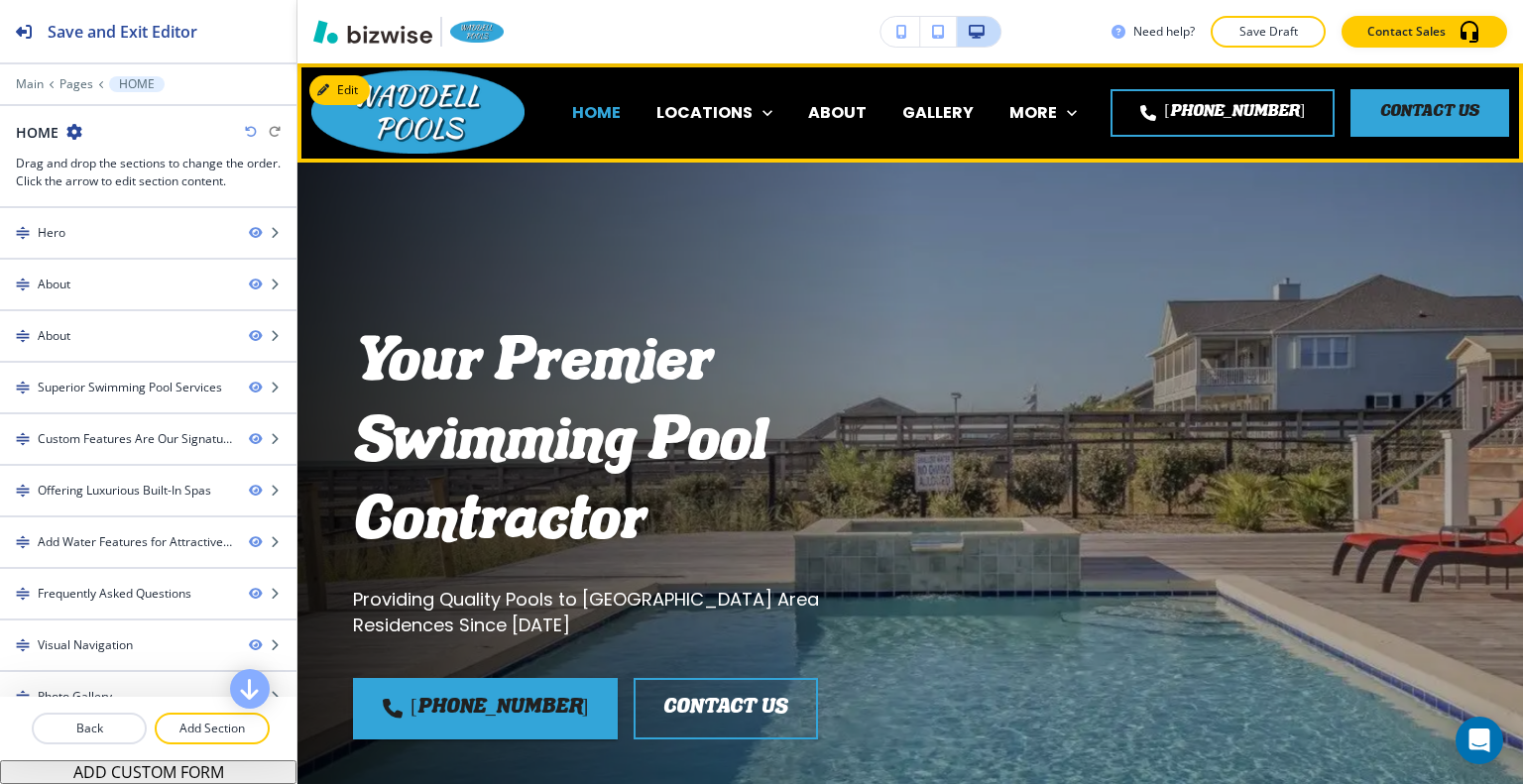 click on "HOME" at bounding box center (596, 112) 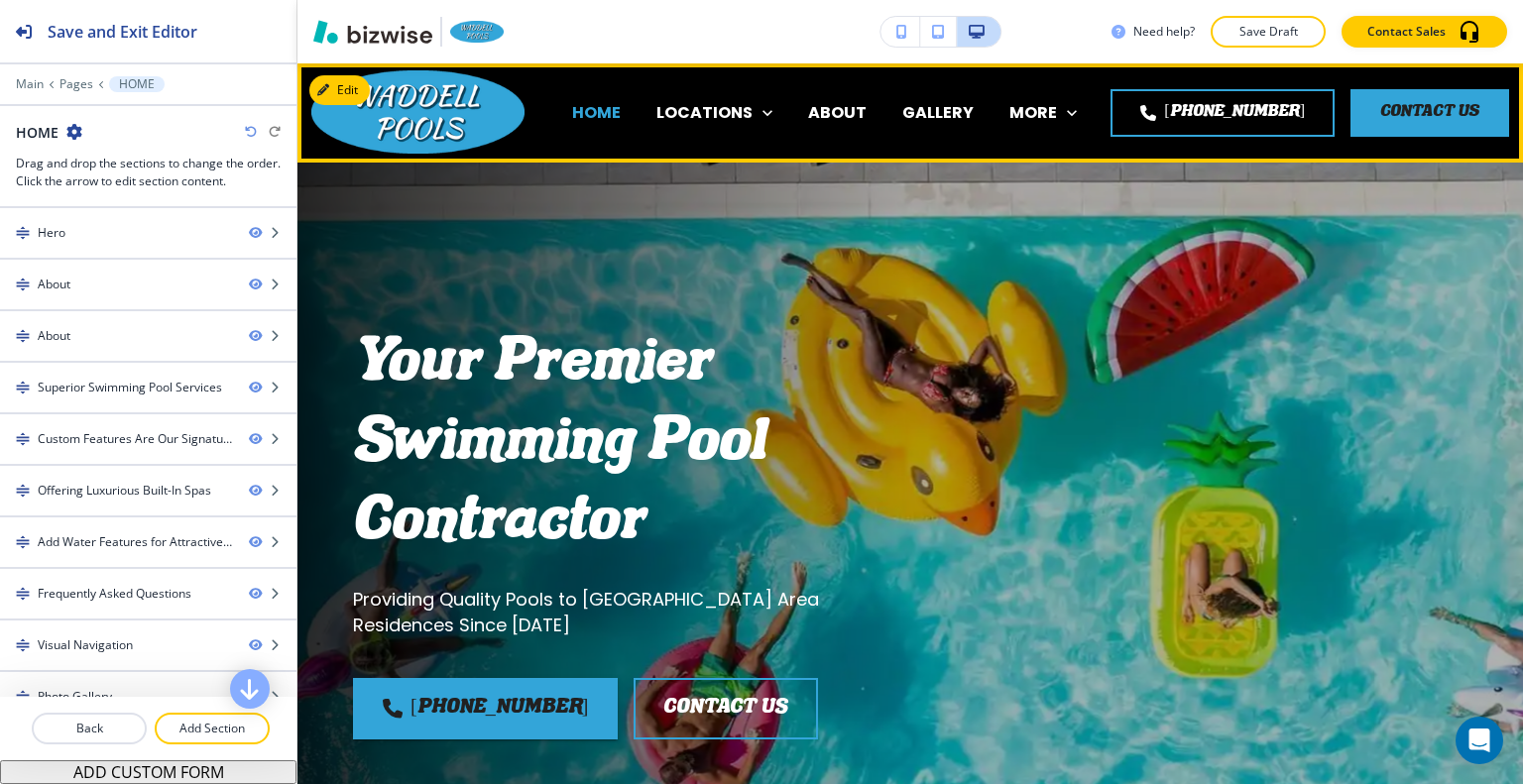 click on "HOME" at bounding box center (596, 112) 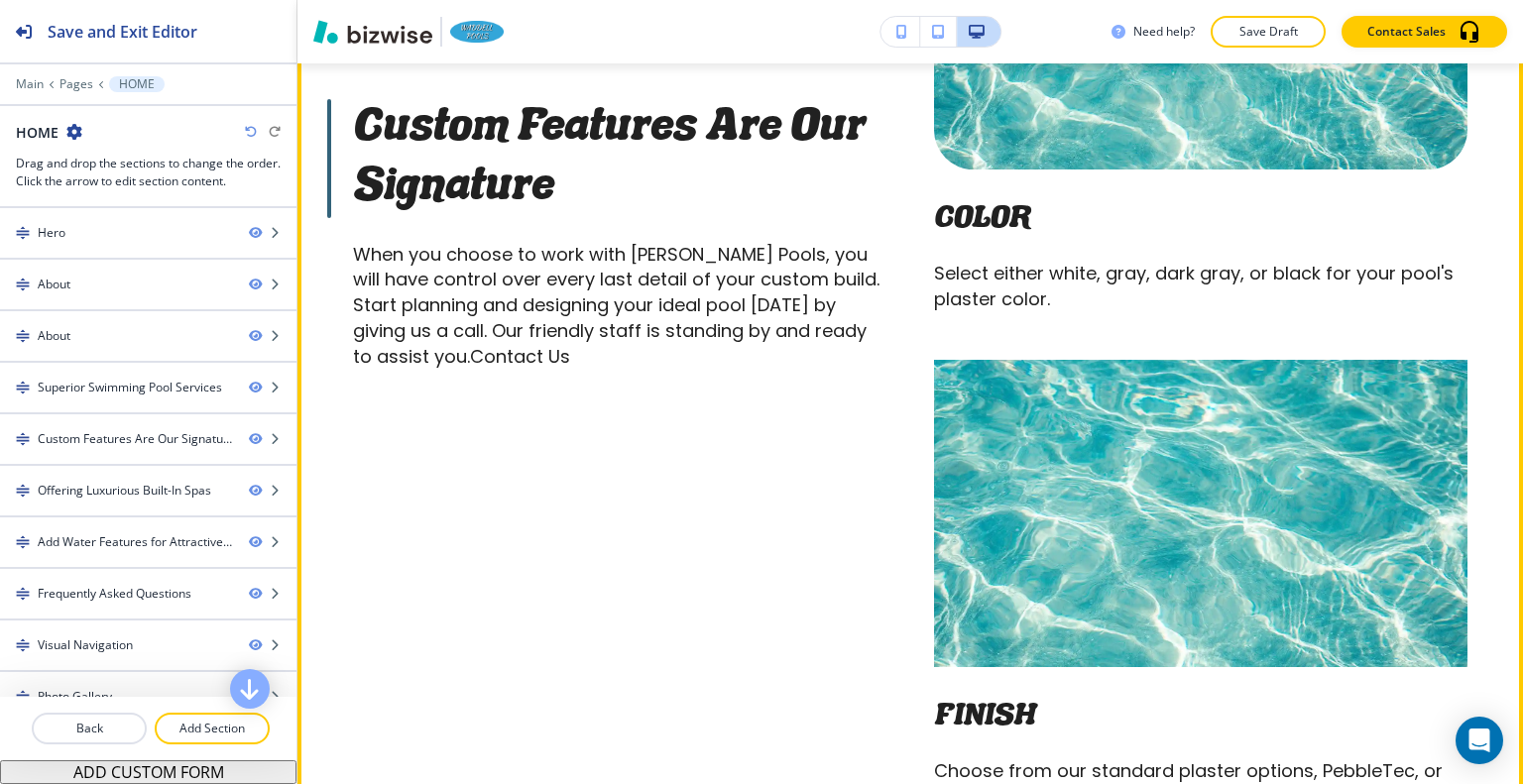 scroll, scrollTop: 5253, scrollLeft: 0, axis: vertical 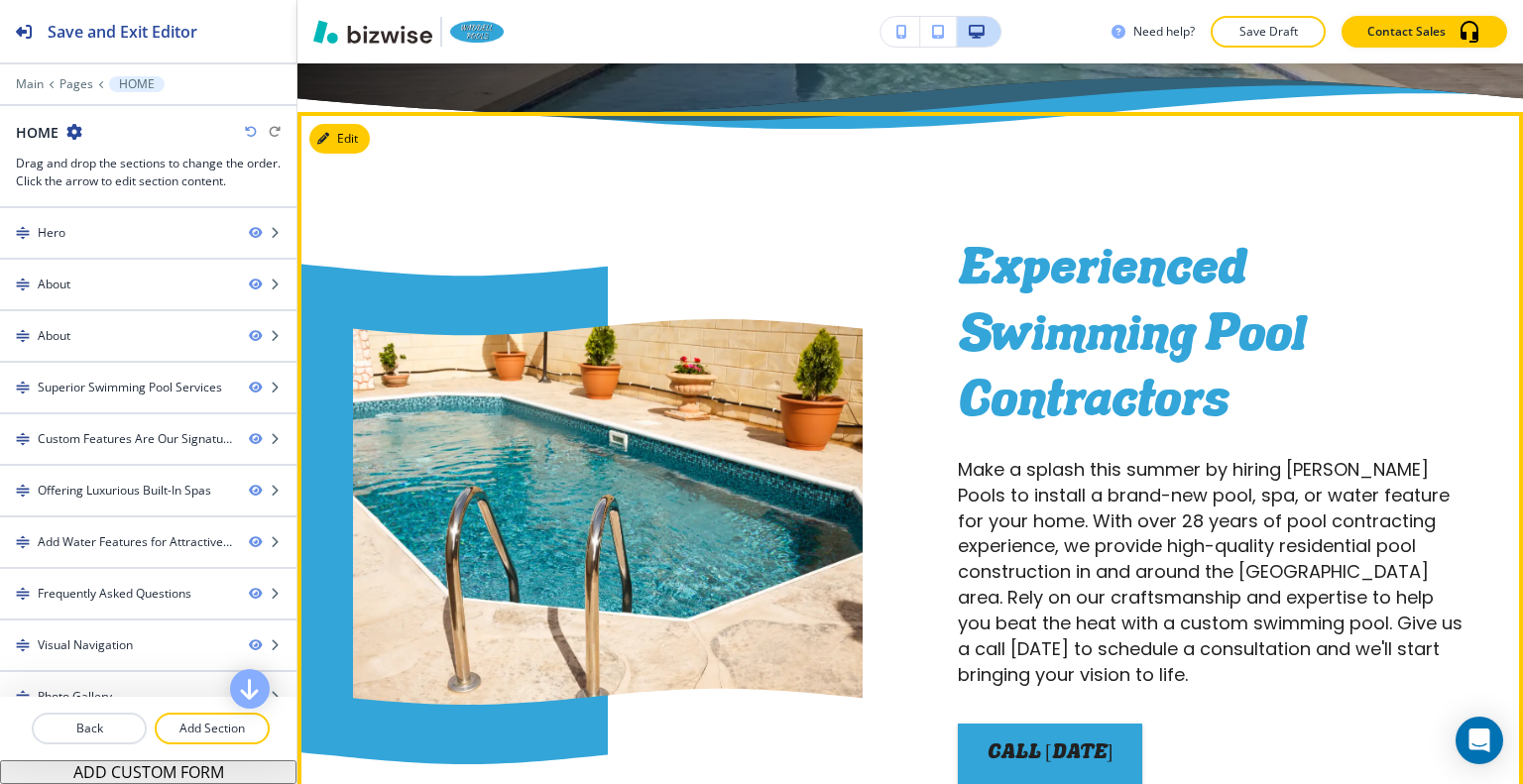 click at bounding box center [560, 464] 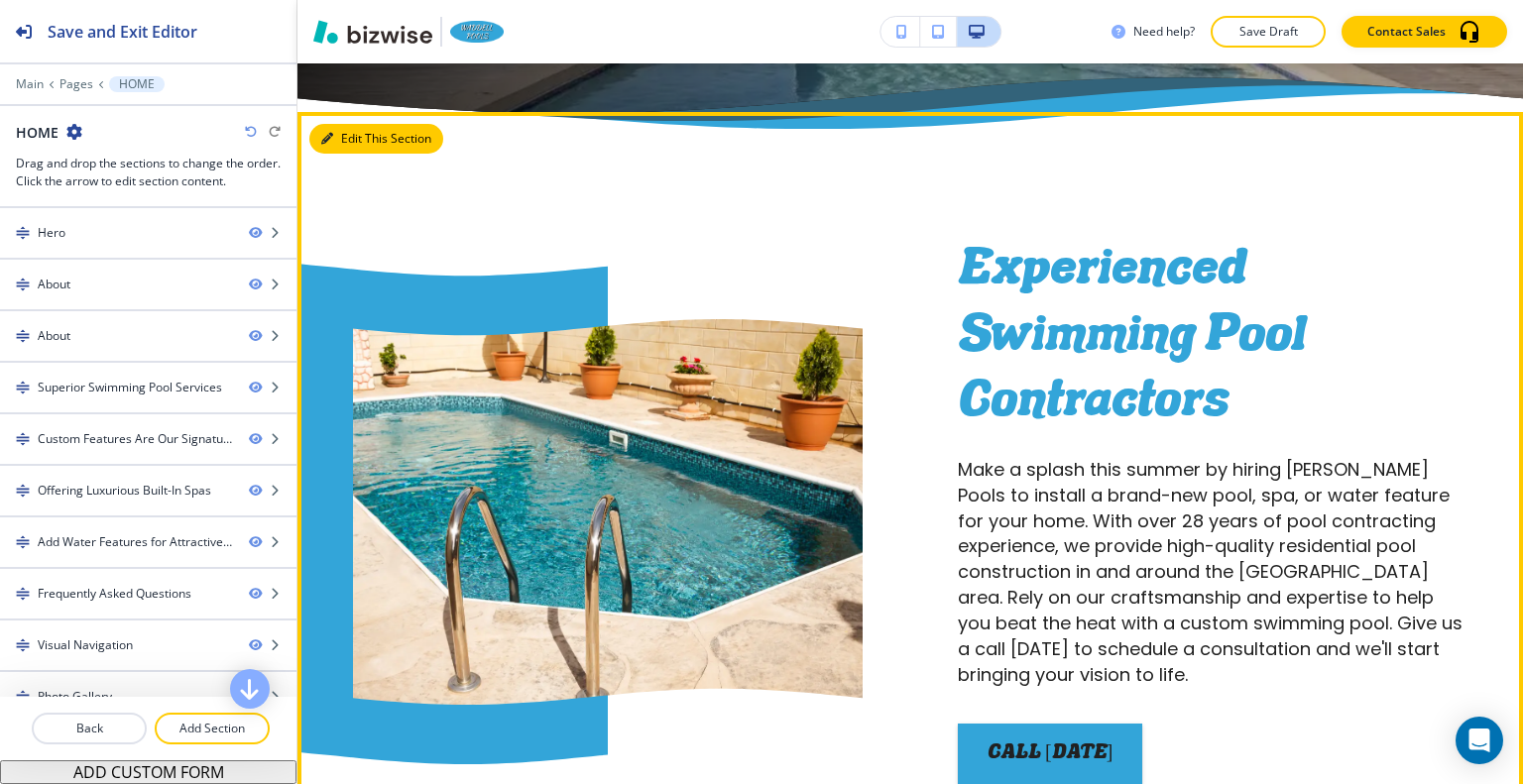 click on "Edit This Section" at bounding box center (376, 139) 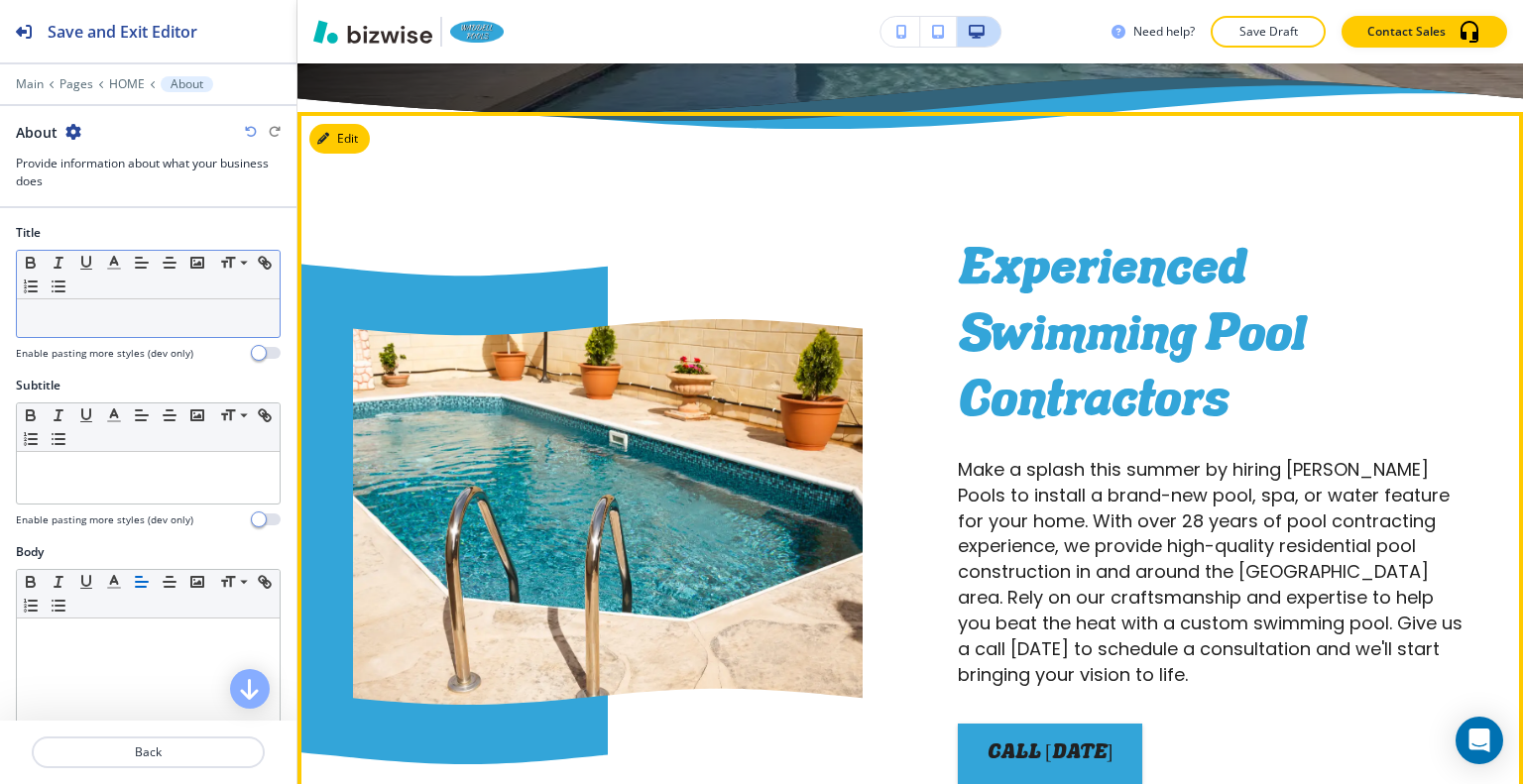 scroll, scrollTop: 940, scrollLeft: 0, axis: vertical 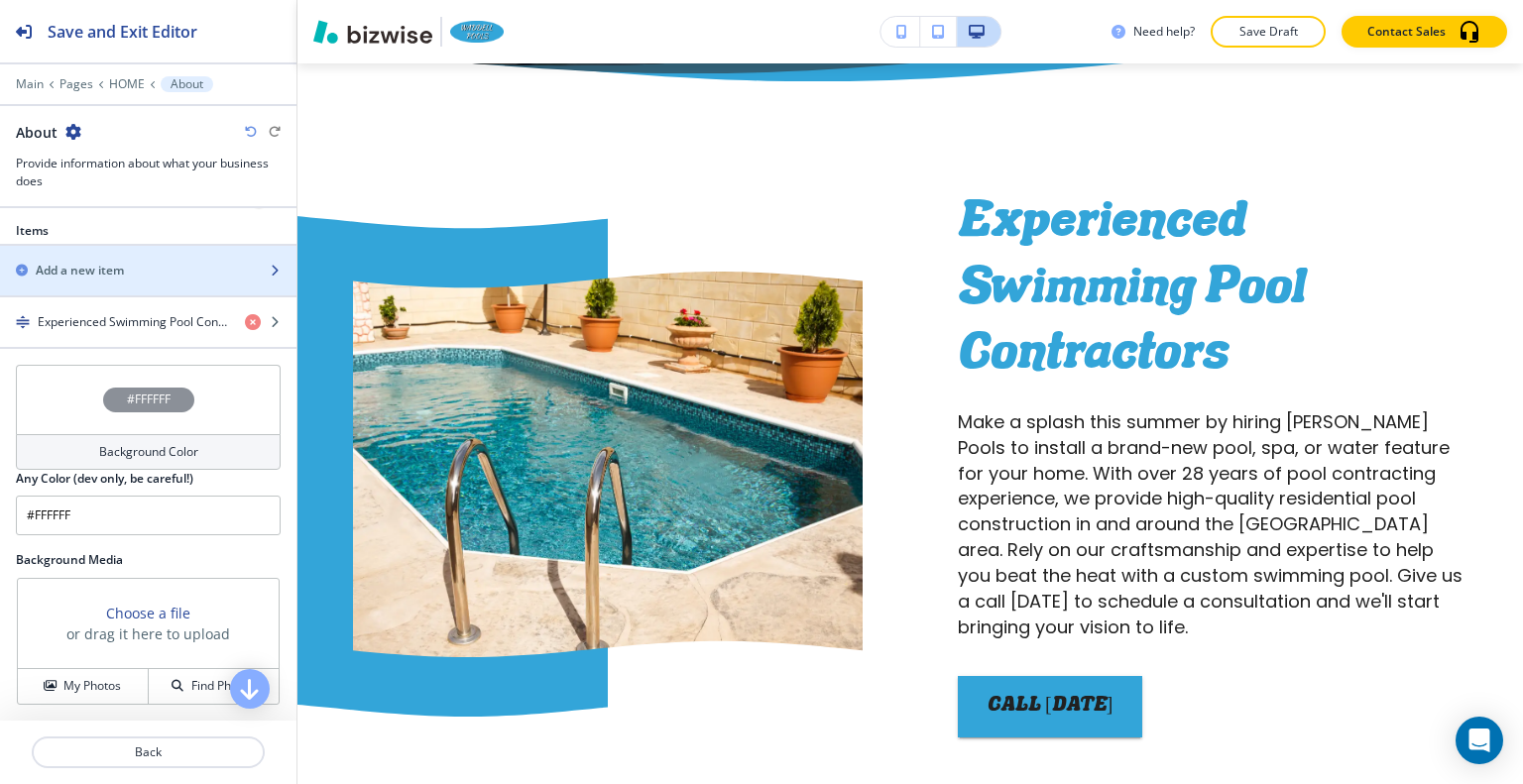 click on "Add a new item" at bounding box center [126, 271] 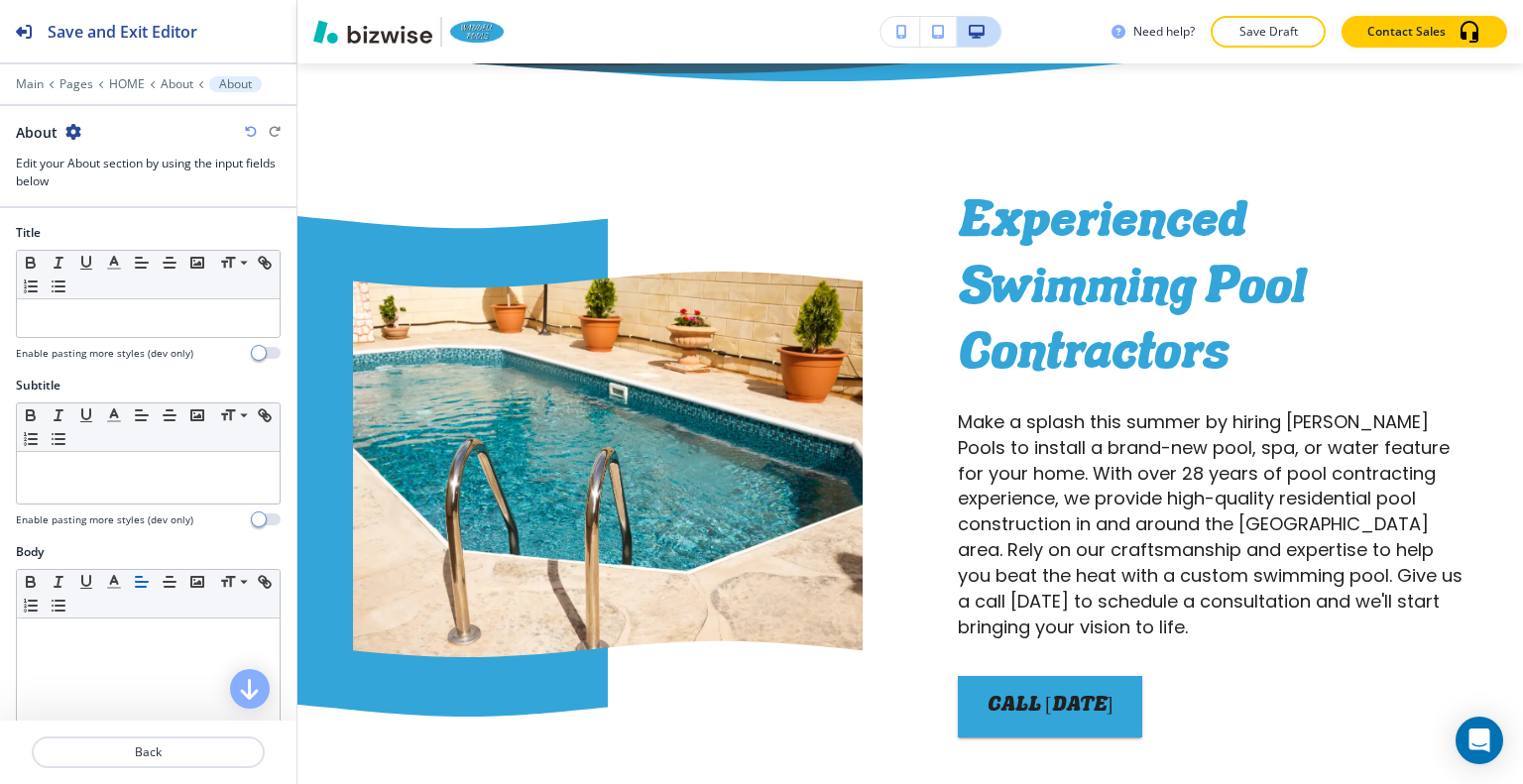scroll, scrollTop: 1847, scrollLeft: 0, axis: vertical 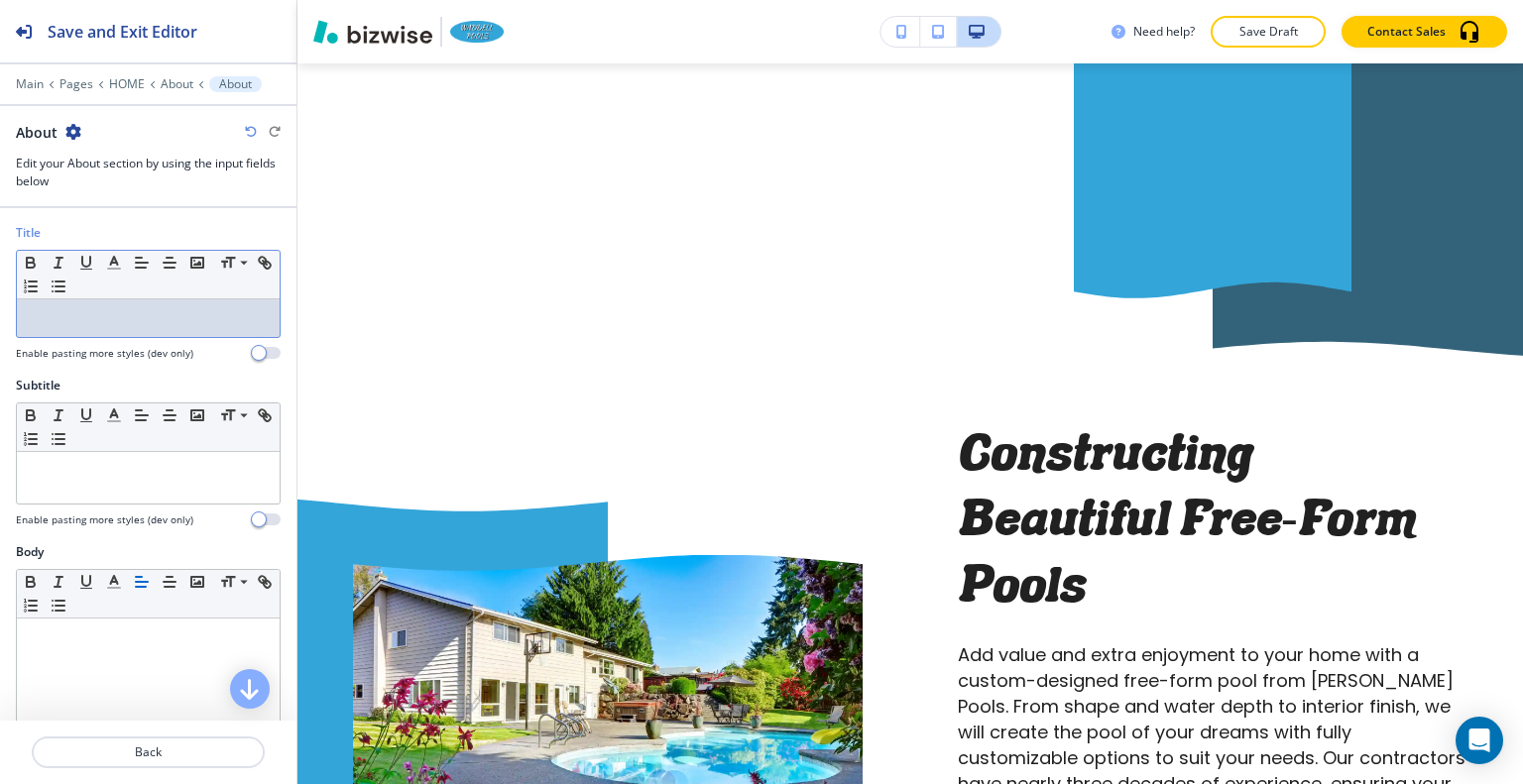 click at bounding box center [148, 318] 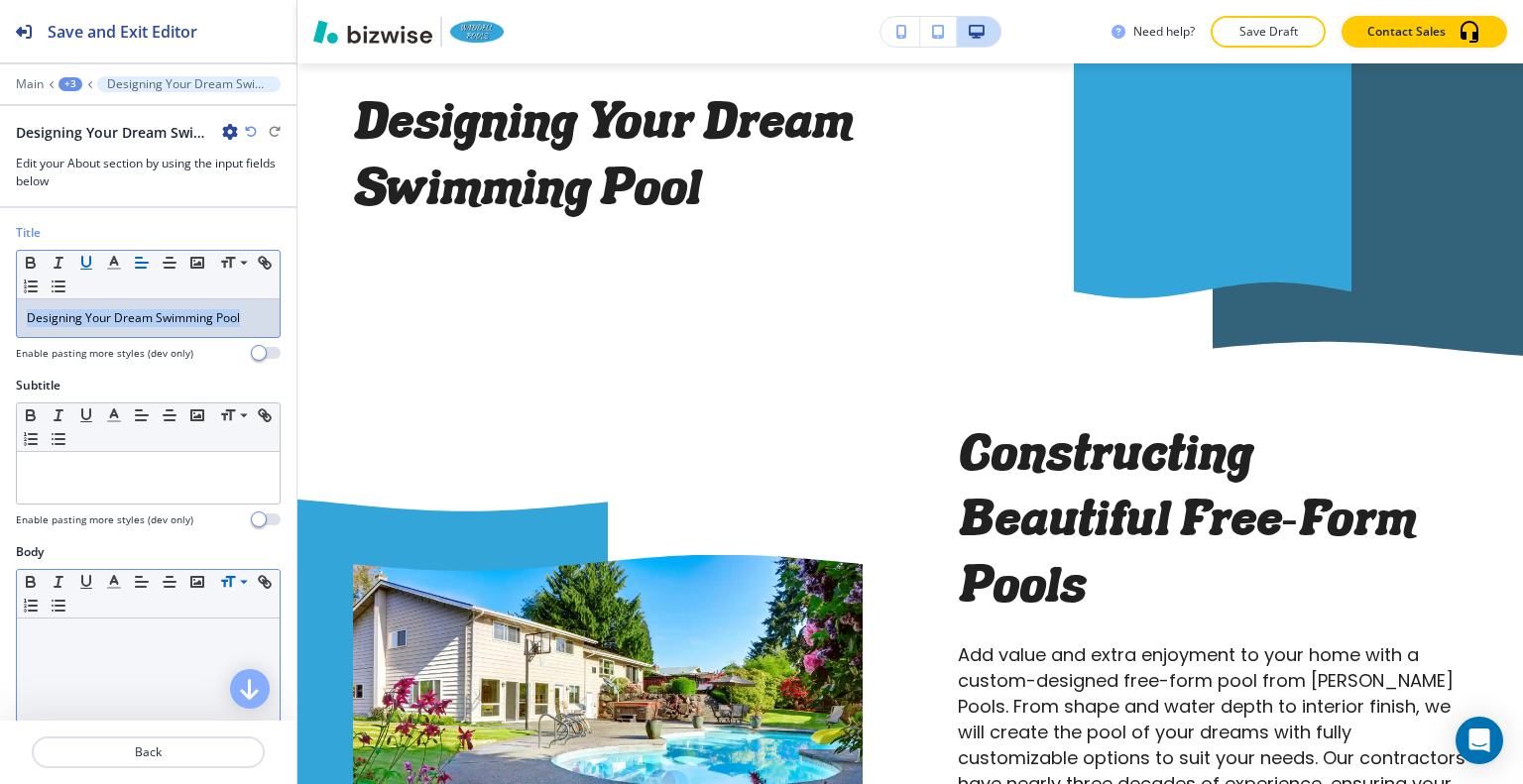 drag, startPoint x: 246, startPoint y: 320, endPoint x: 84, endPoint y: 258, distance: 173.45893 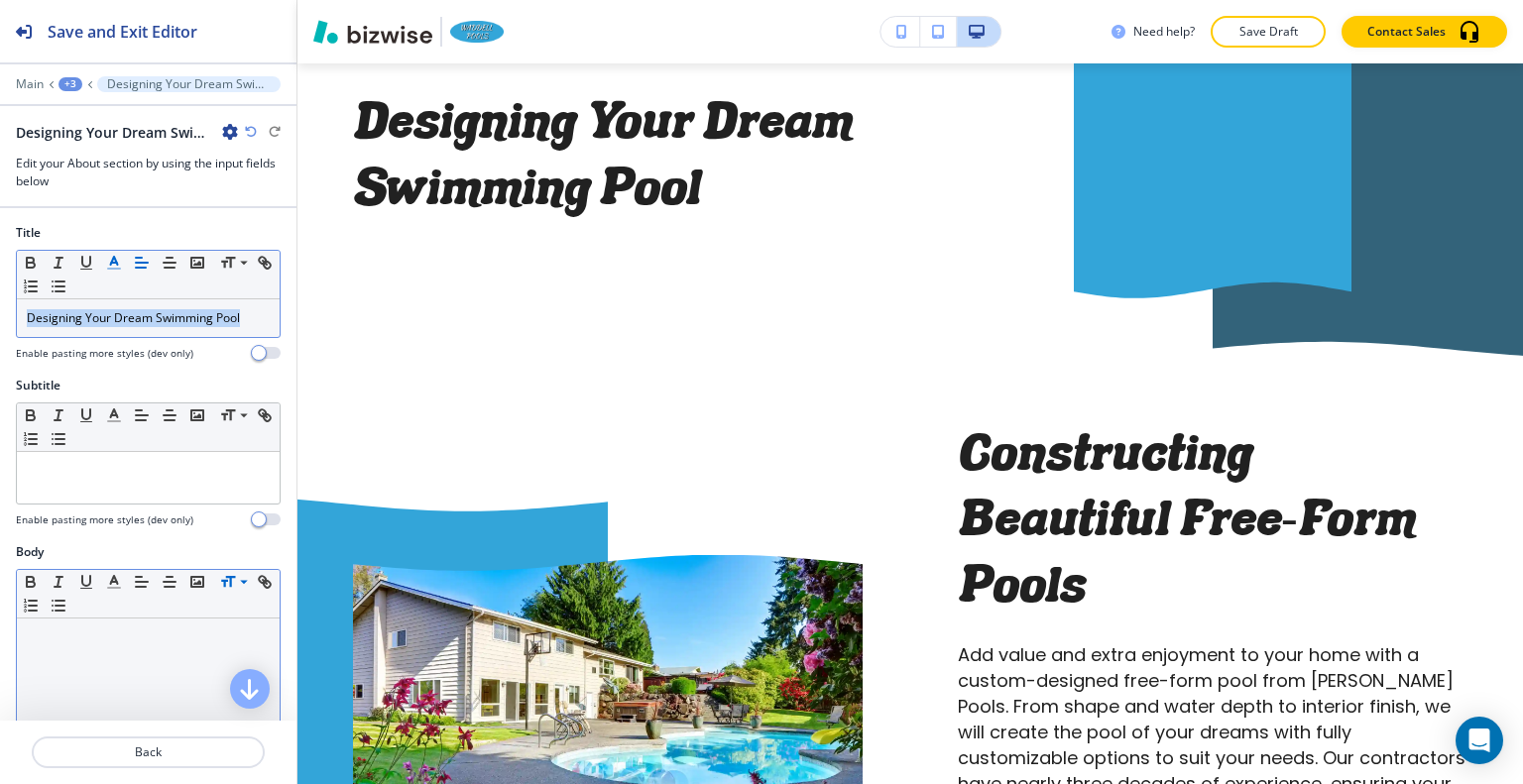 click 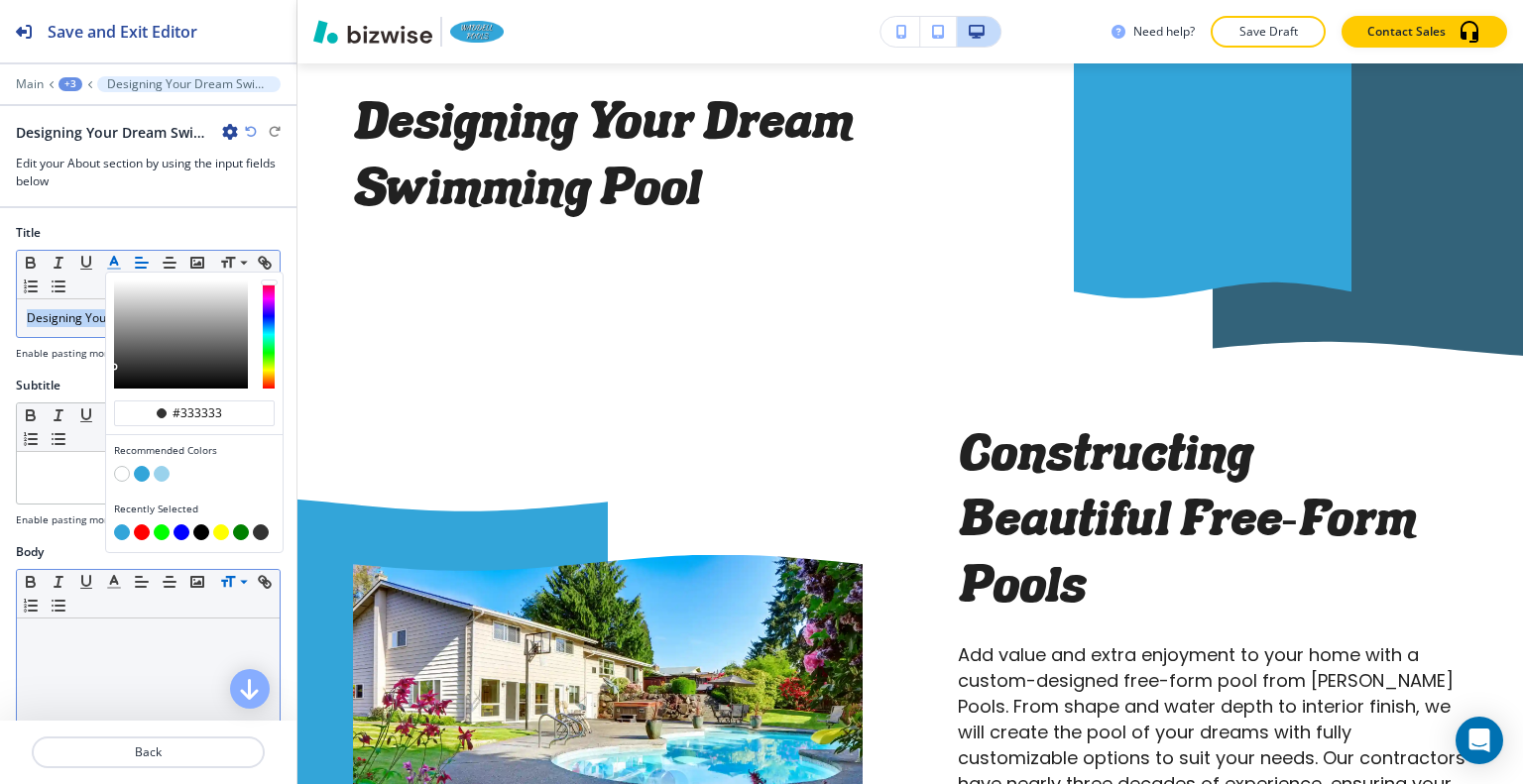 click at bounding box center (142, 474) 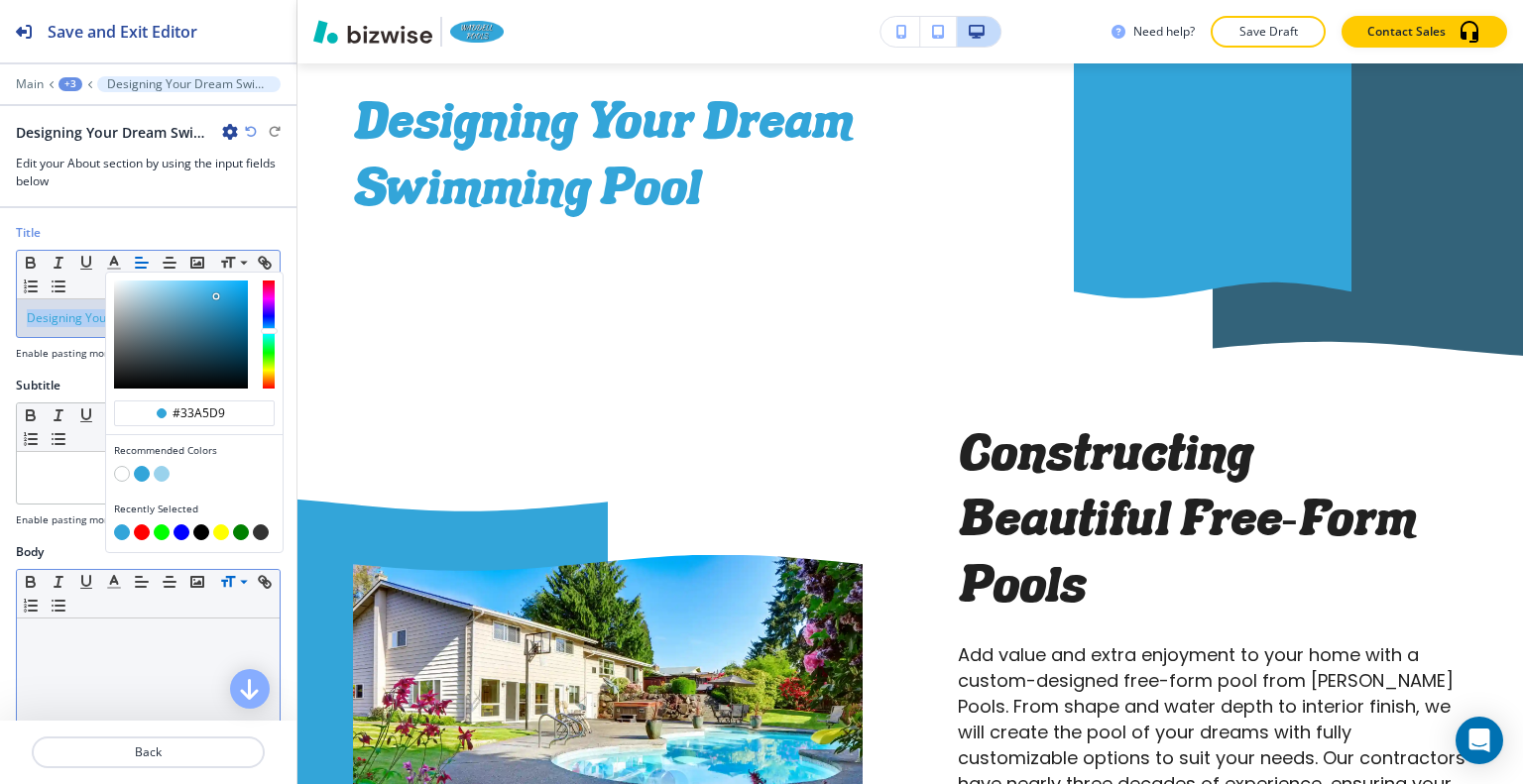 scroll, scrollTop: 198, scrollLeft: 0, axis: vertical 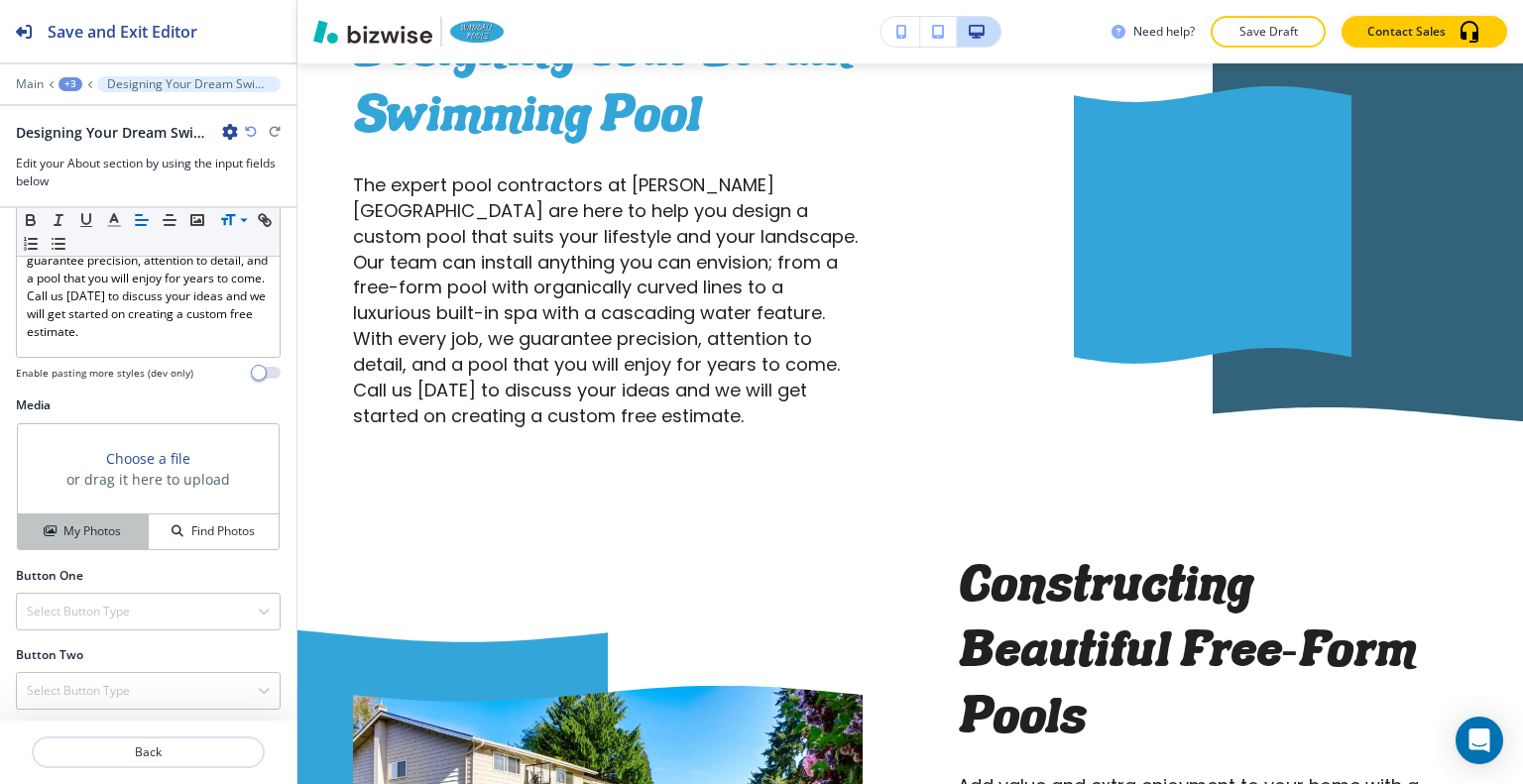 click on "My Photos" at bounding box center (92, 531) 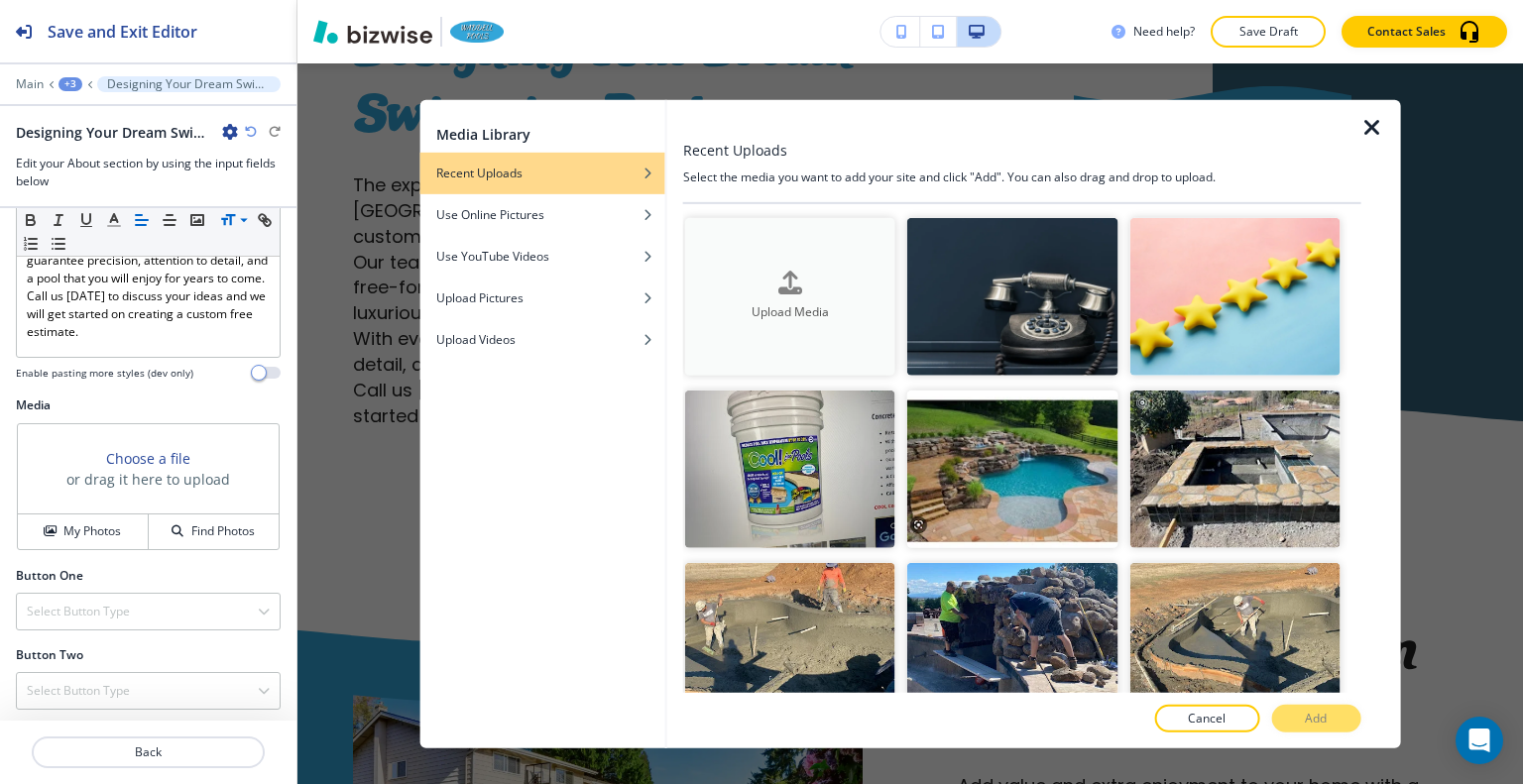 click on "Upload Media" at bounding box center [790, 296] 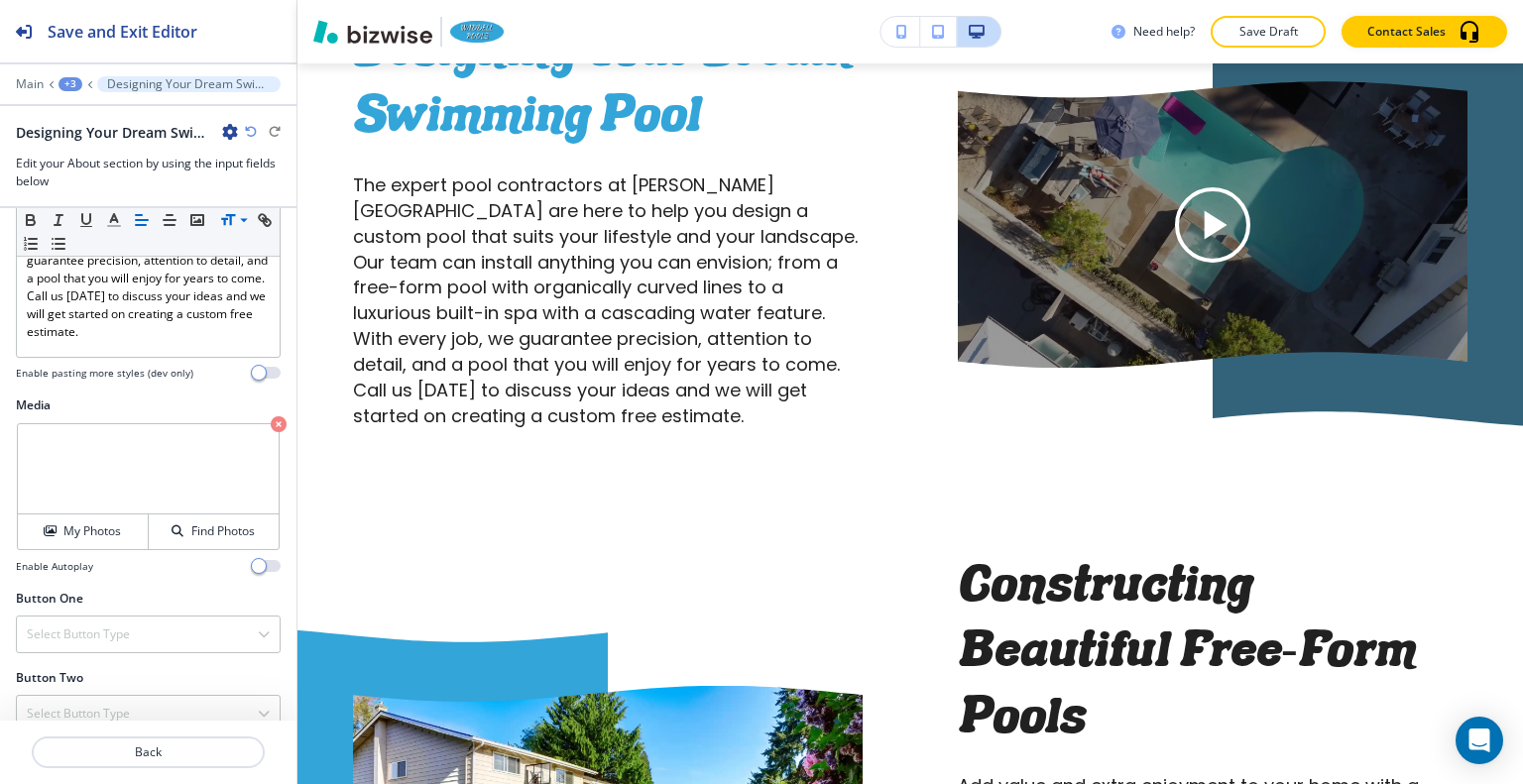scroll, scrollTop: 1648, scrollLeft: 0, axis: vertical 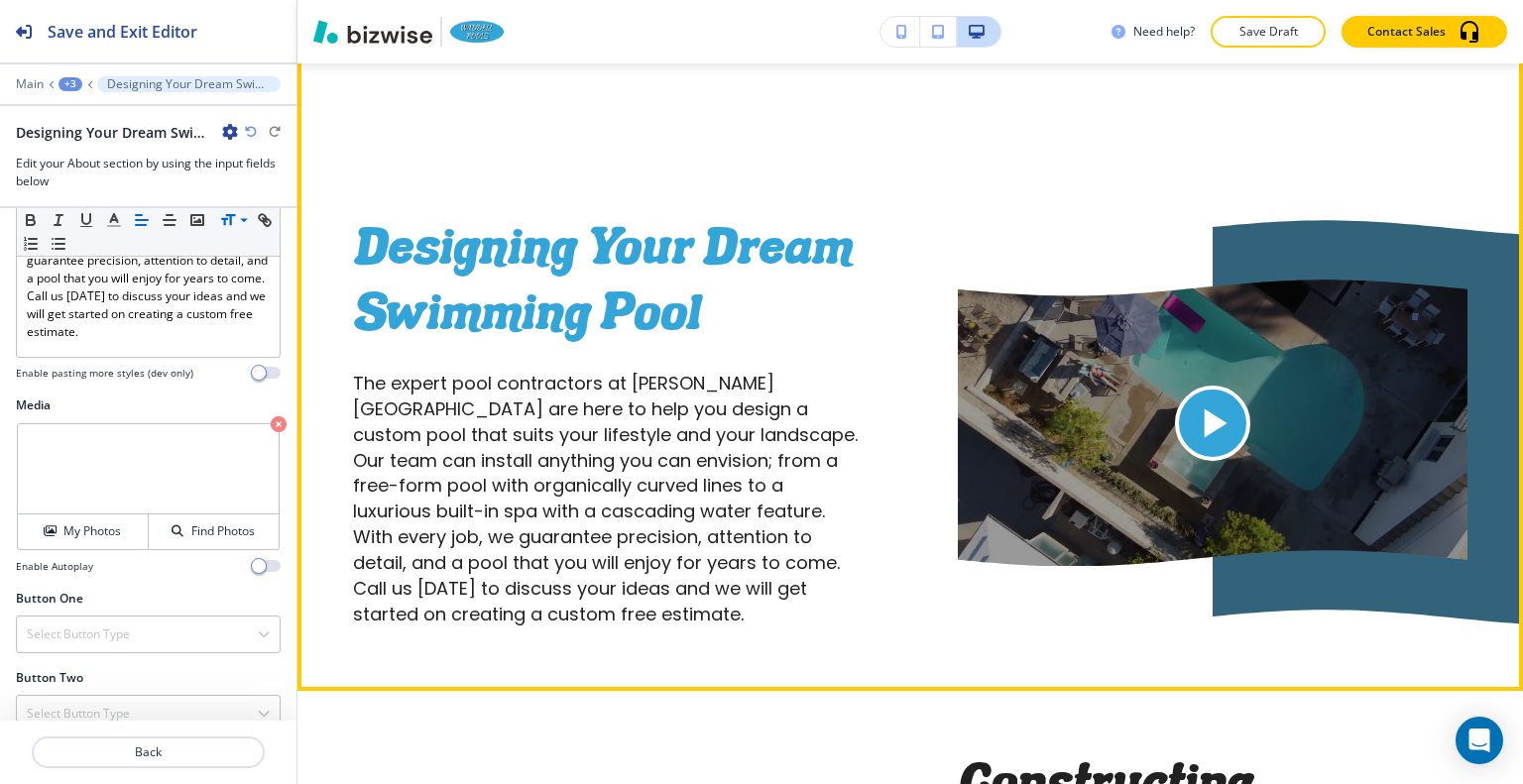 click 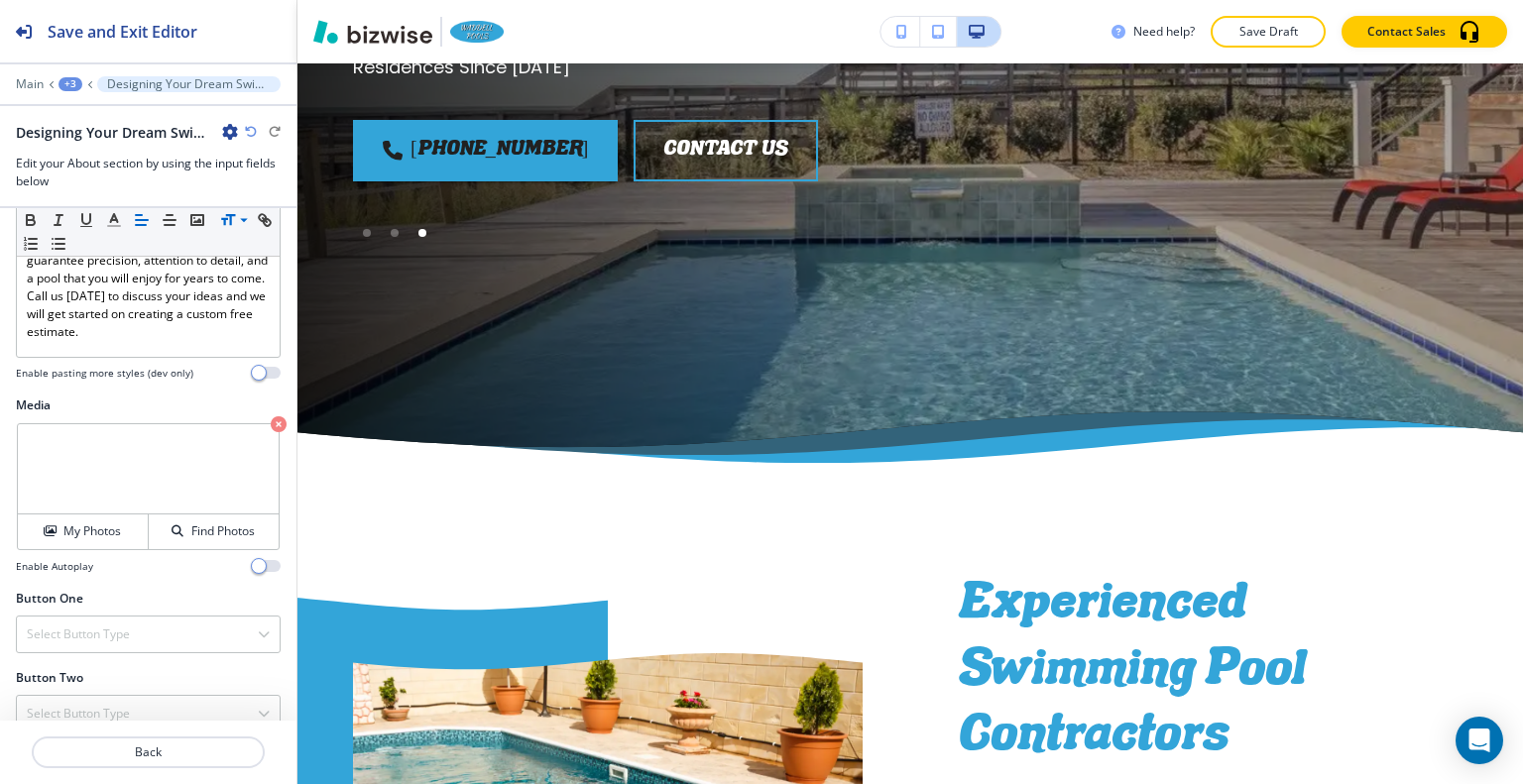 scroll, scrollTop: 0, scrollLeft: 0, axis: both 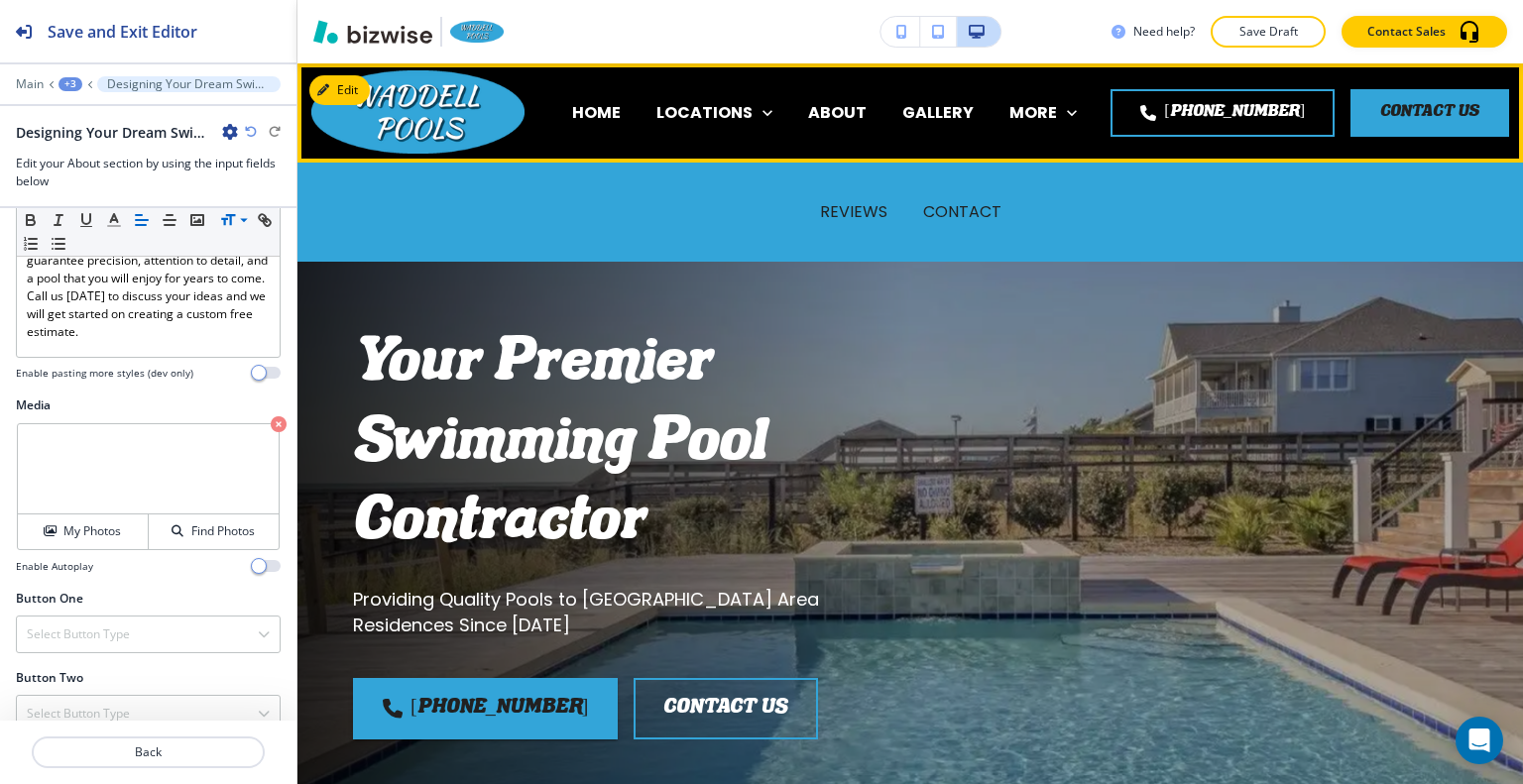 click on "CONTACT" at bounding box center (962, 212) 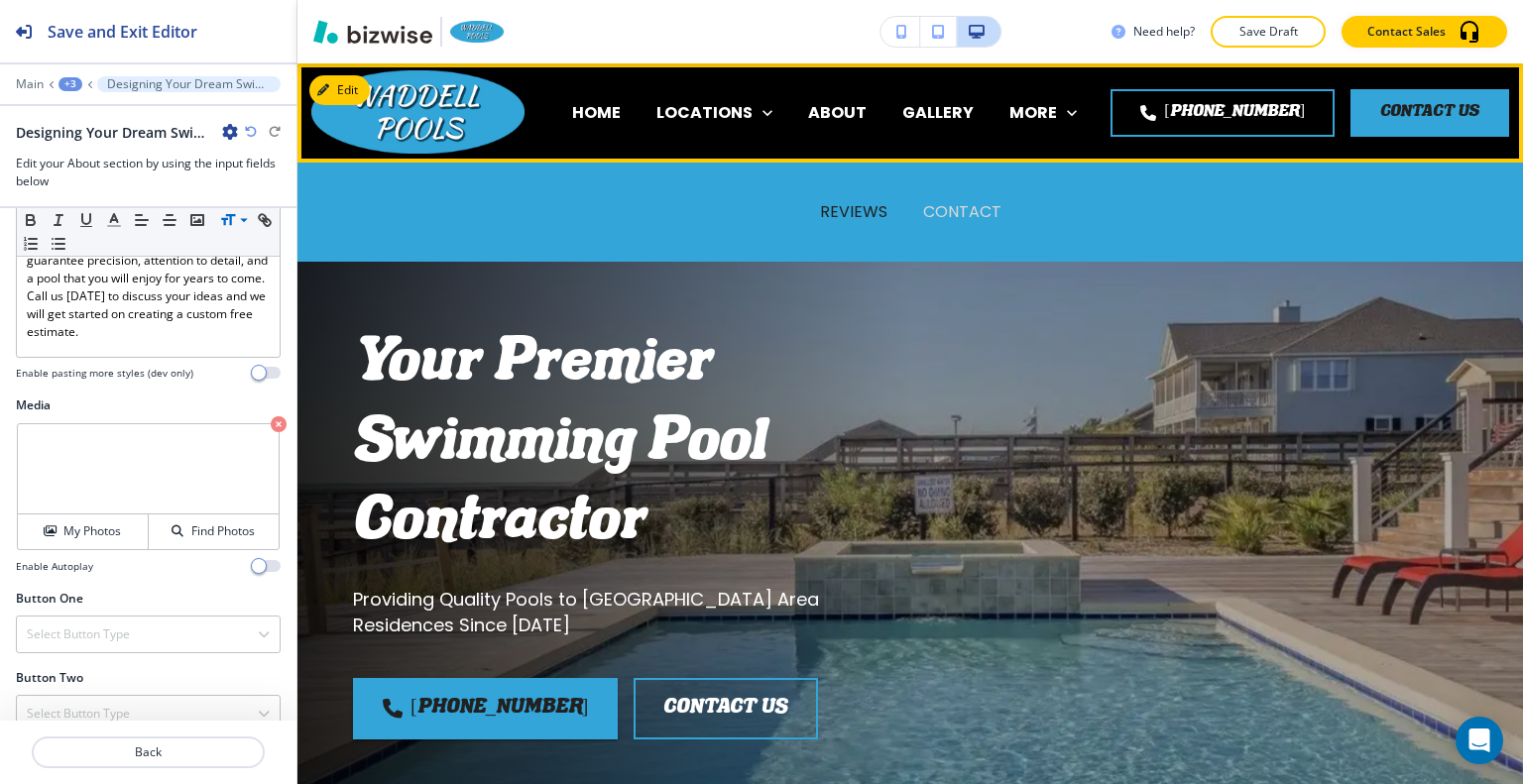 click on "CONTACT" at bounding box center (962, 211) 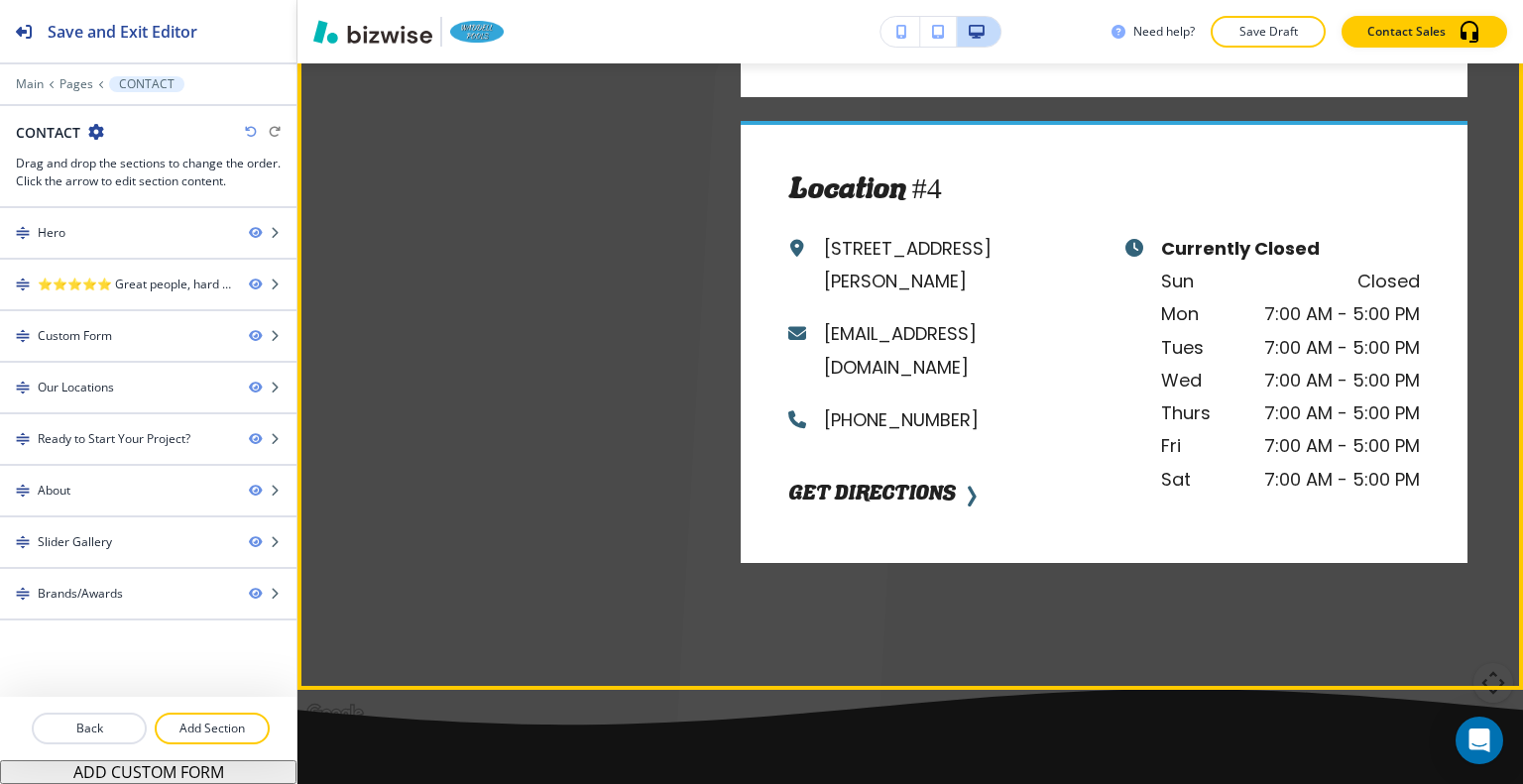 scroll, scrollTop: 3865, scrollLeft: 0, axis: vertical 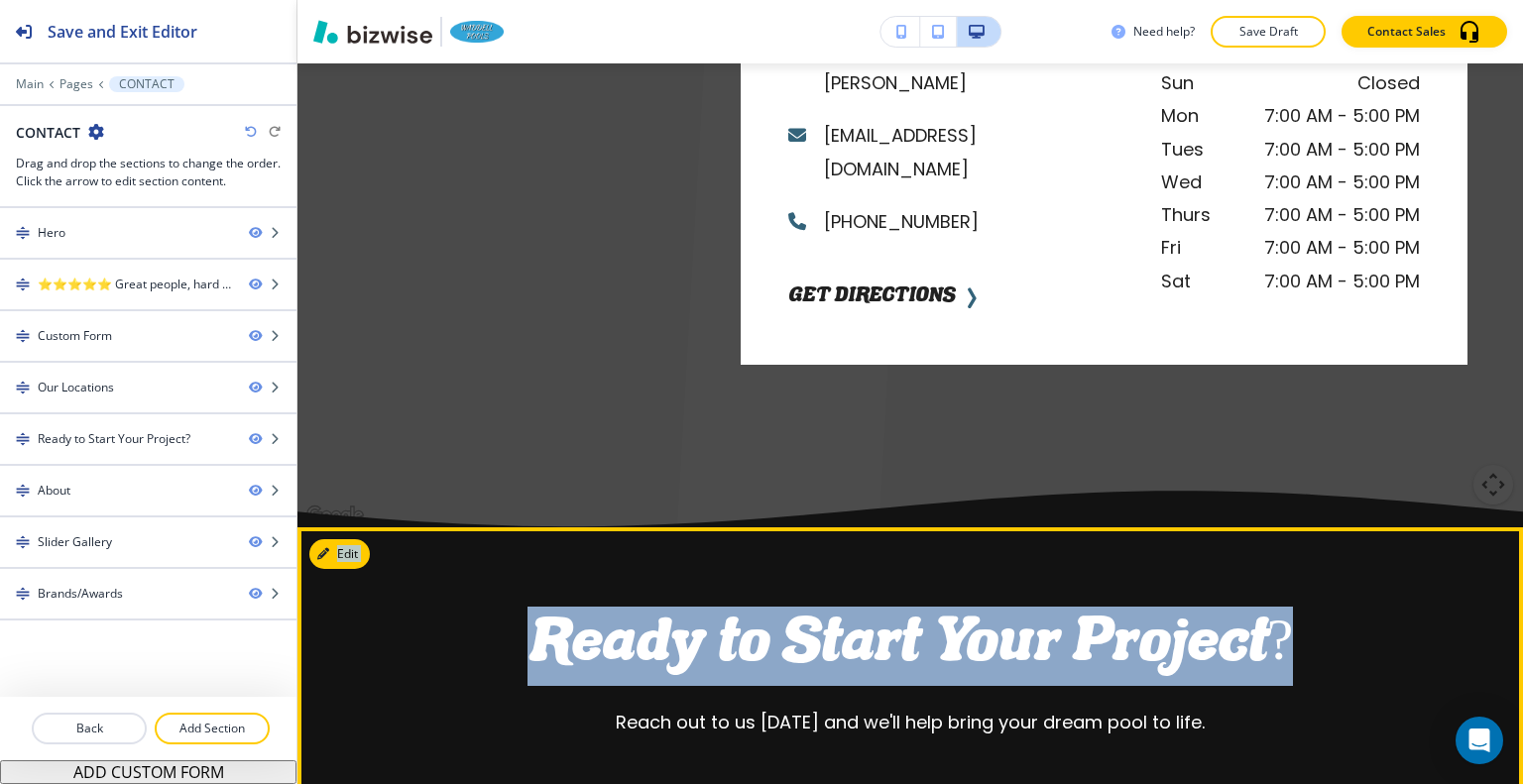 drag, startPoint x: 1505, startPoint y: 479, endPoint x: 1506, endPoint y: 576, distance: 97.005155 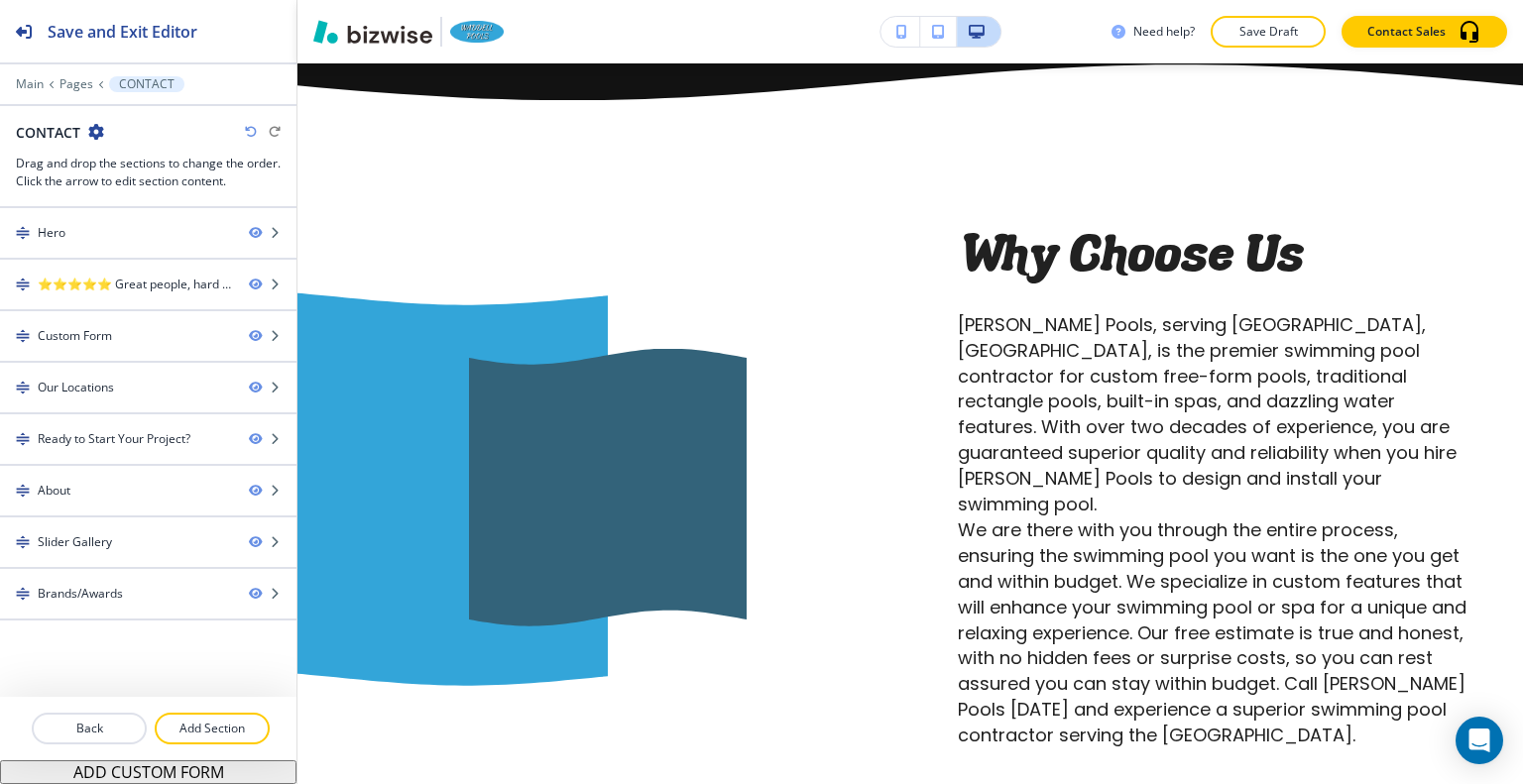 scroll, scrollTop: 0, scrollLeft: 0, axis: both 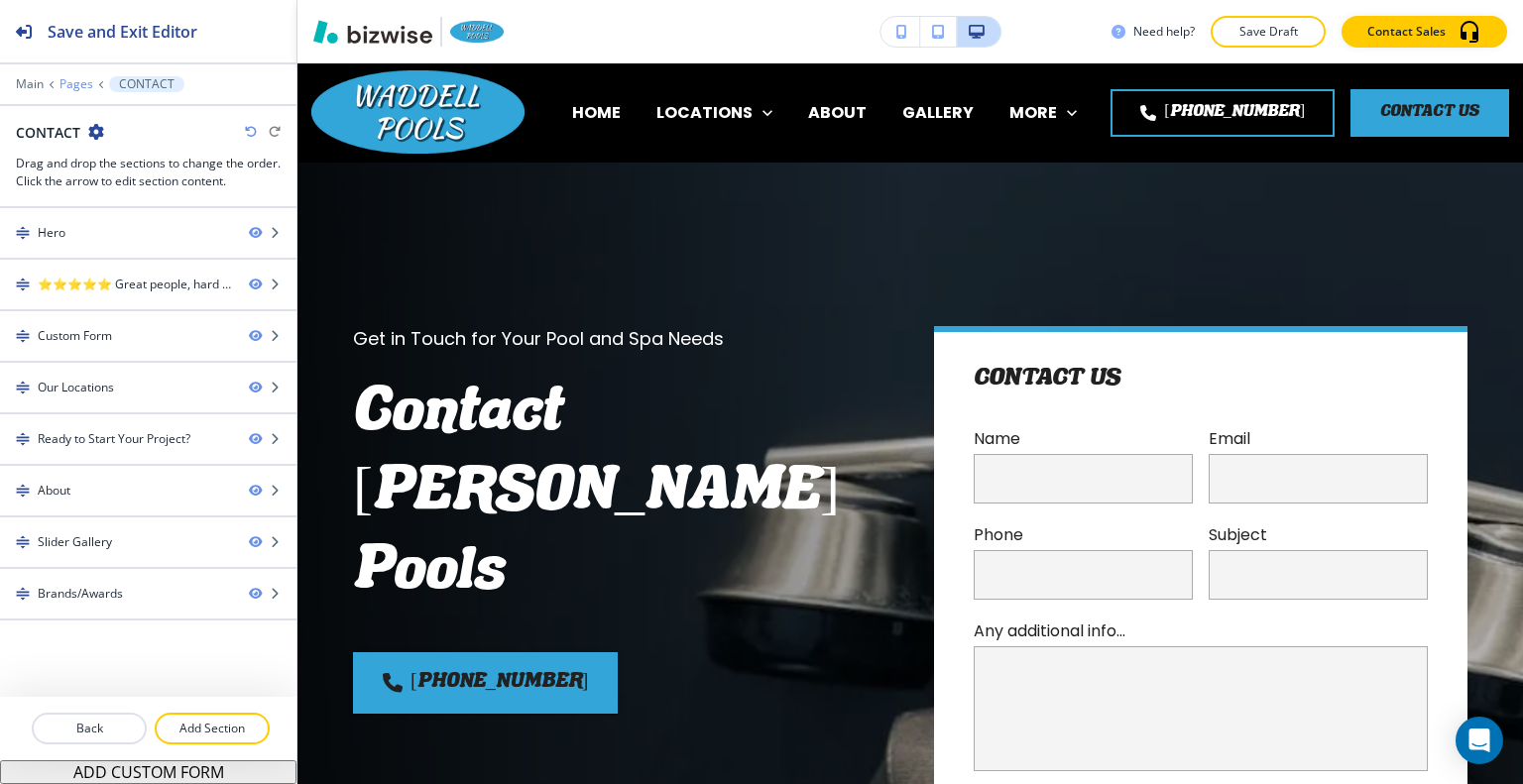 click on "Pages" at bounding box center [76, 84] 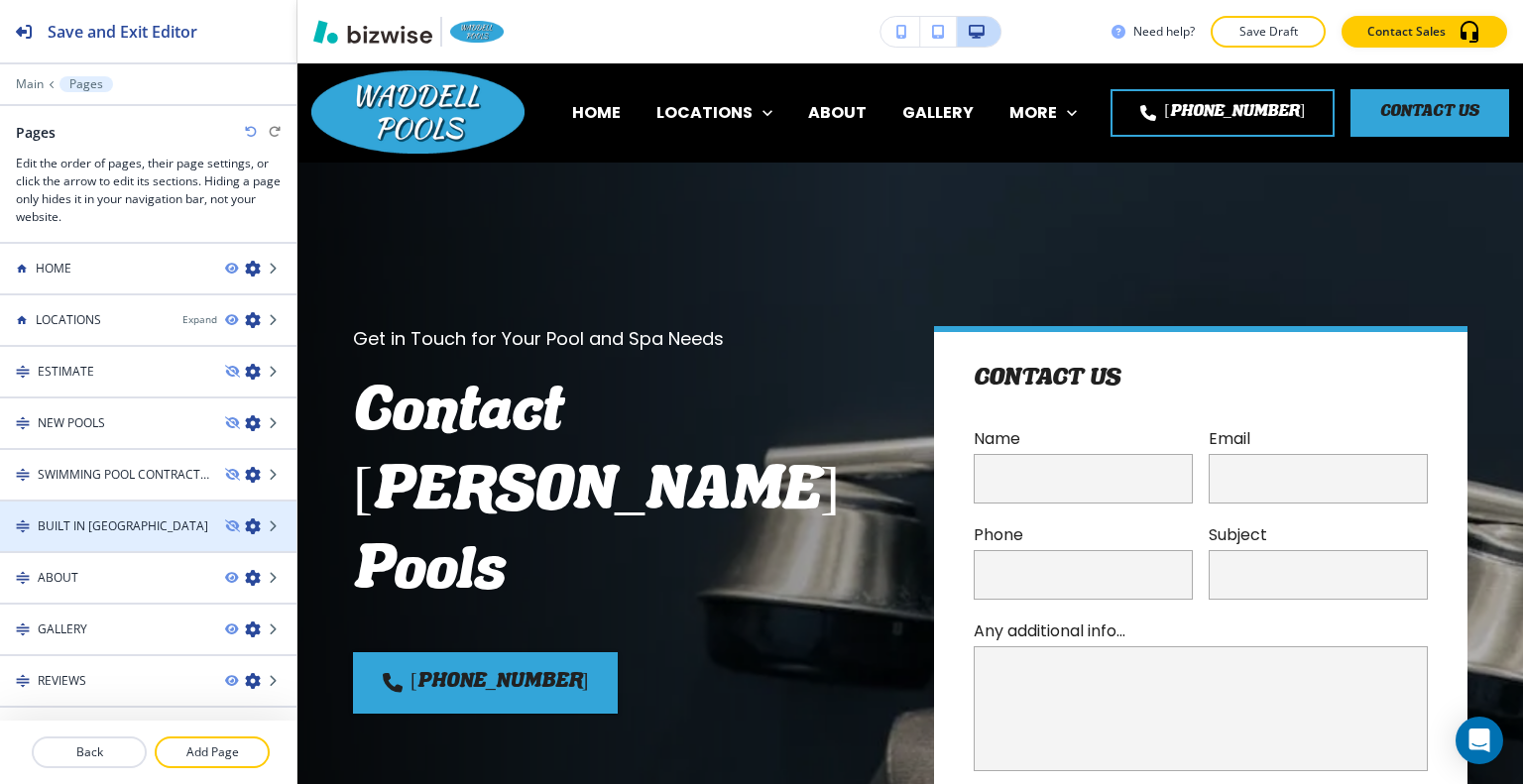 scroll, scrollTop: 33, scrollLeft: 0, axis: vertical 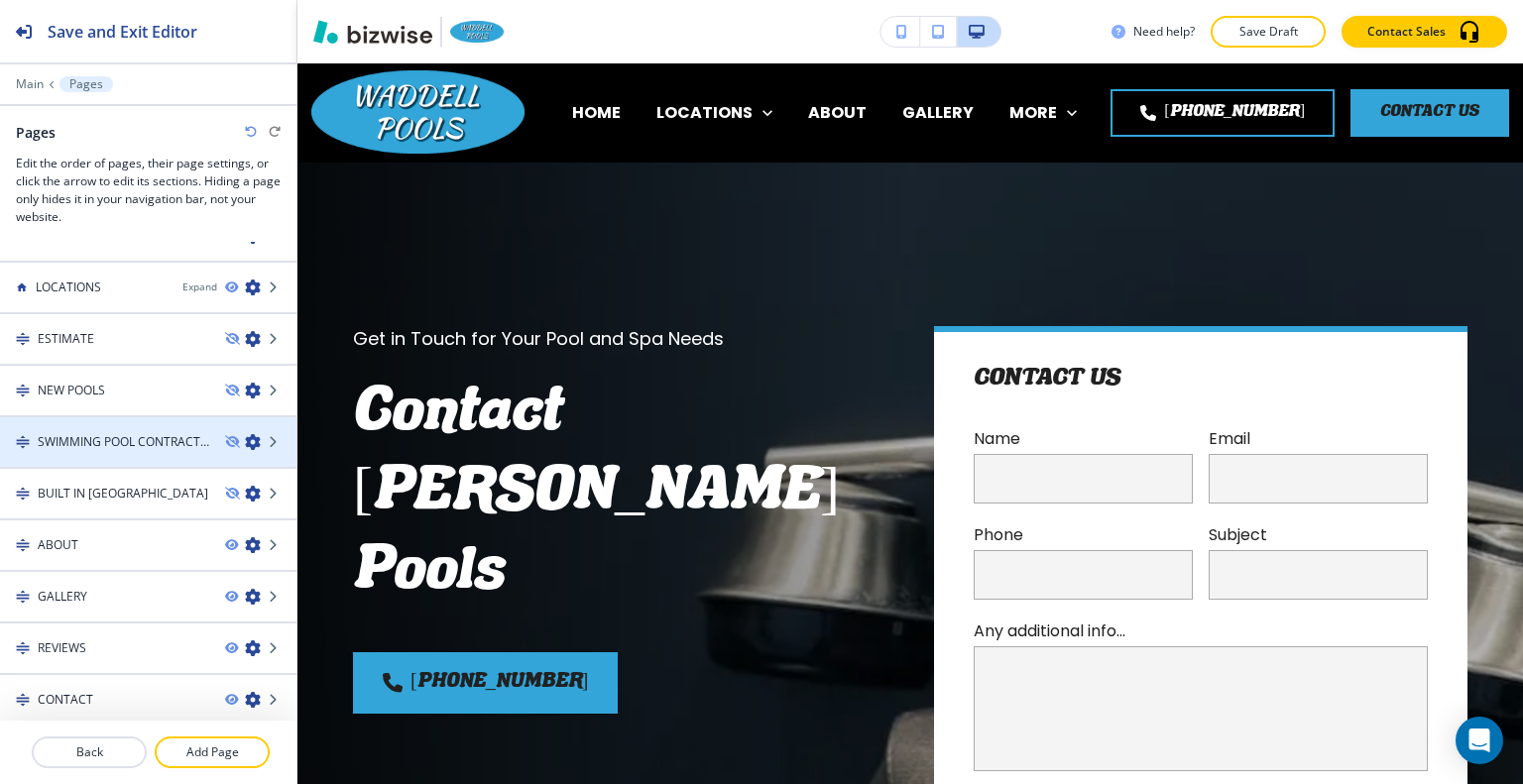 click on "SWIMMING POOL CONTRACTOR" at bounding box center (123, 442) 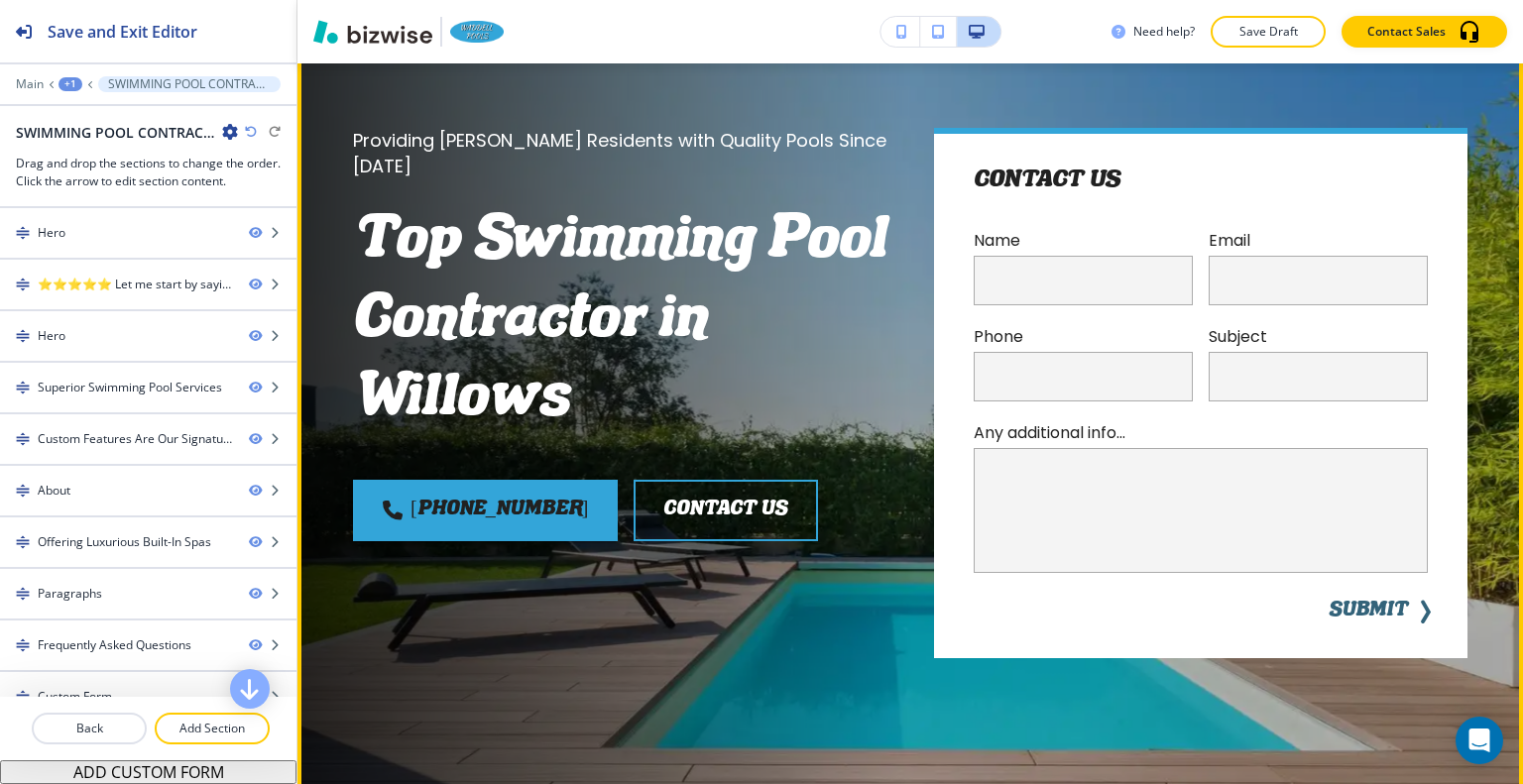 scroll, scrollTop: 0, scrollLeft: 0, axis: both 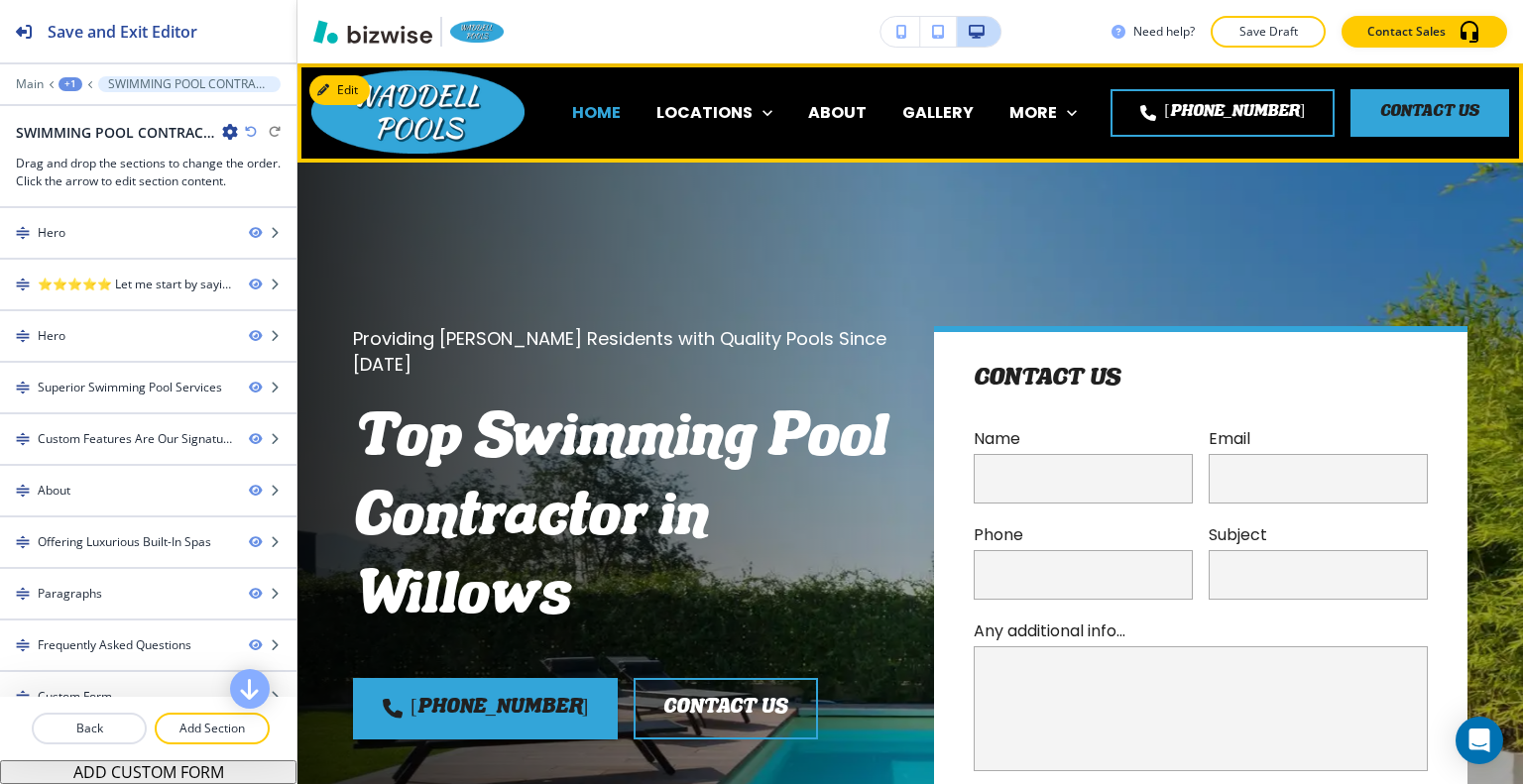 click on "HOME" at bounding box center (596, 113) 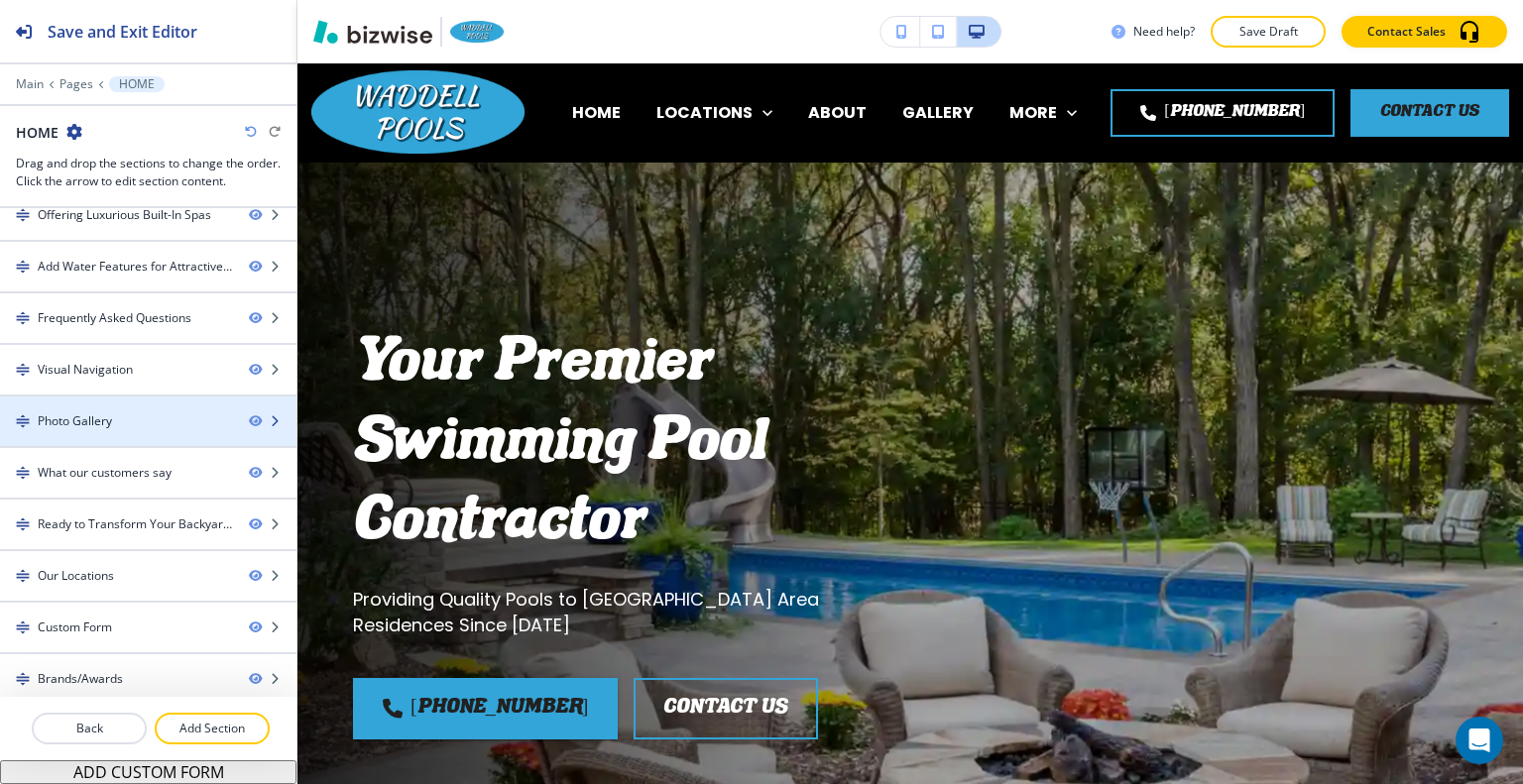 scroll, scrollTop: 0, scrollLeft: 0, axis: both 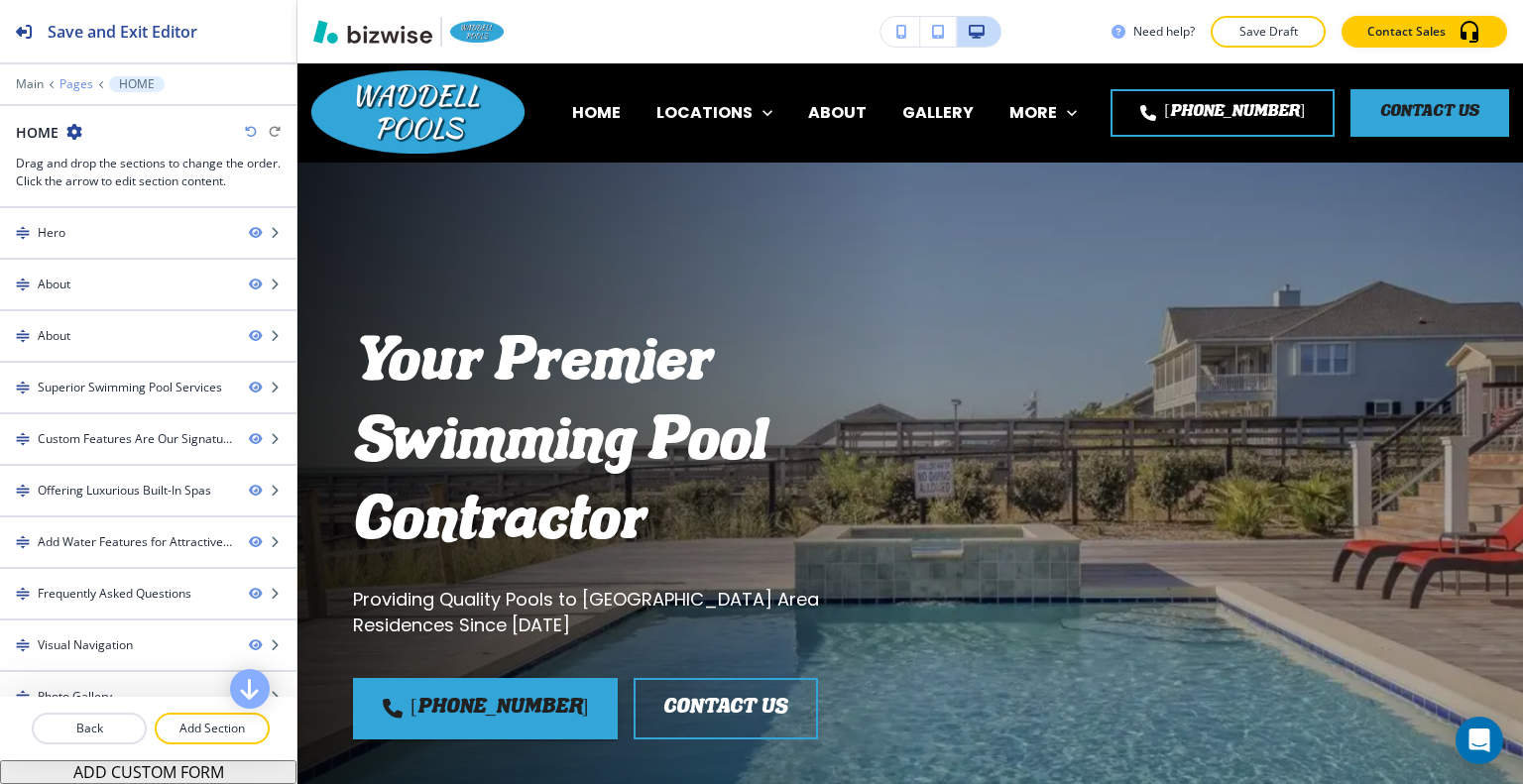 click on "Pages" at bounding box center (76, 84) 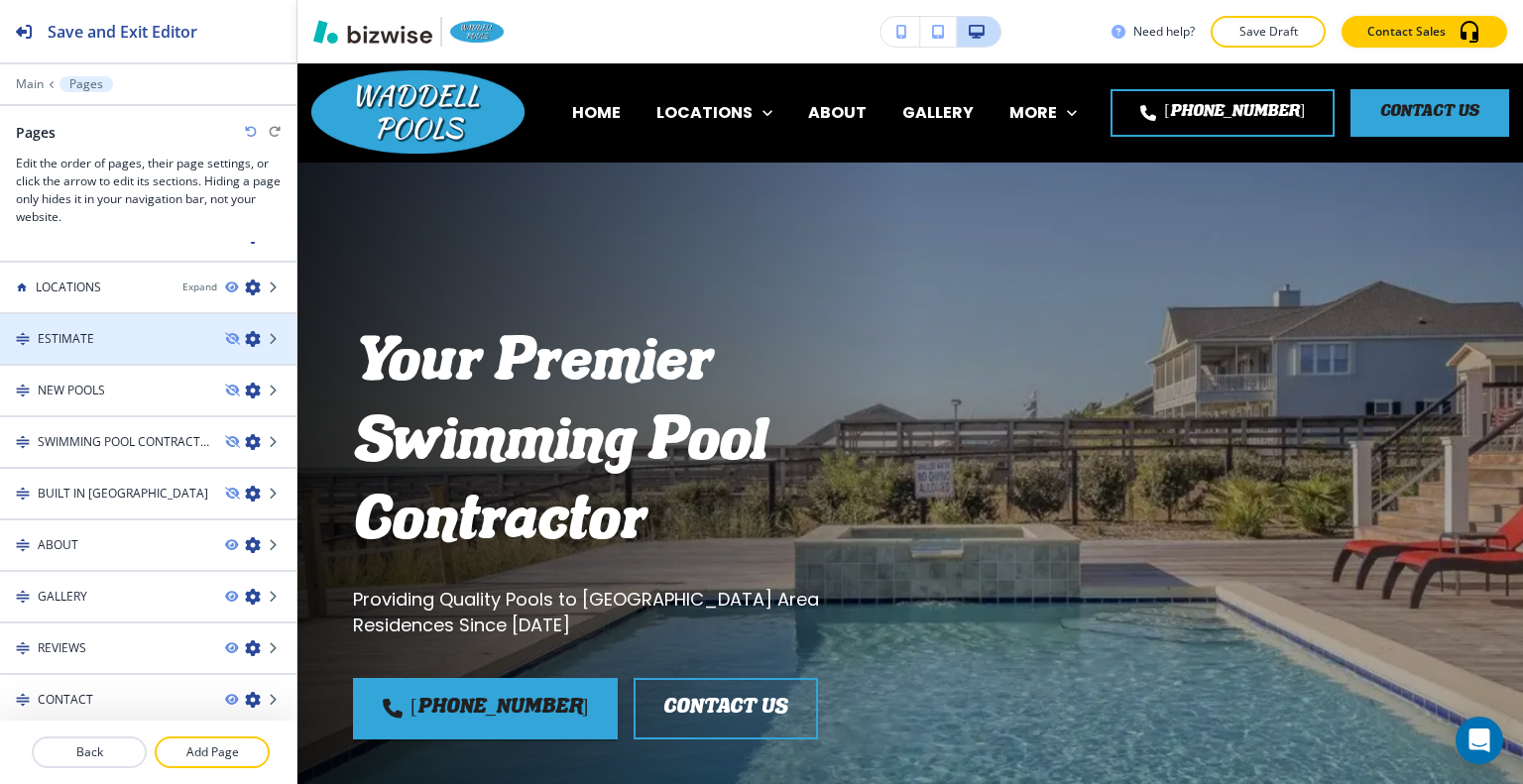 scroll, scrollTop: 0, scrollLeft: 0, axis: both 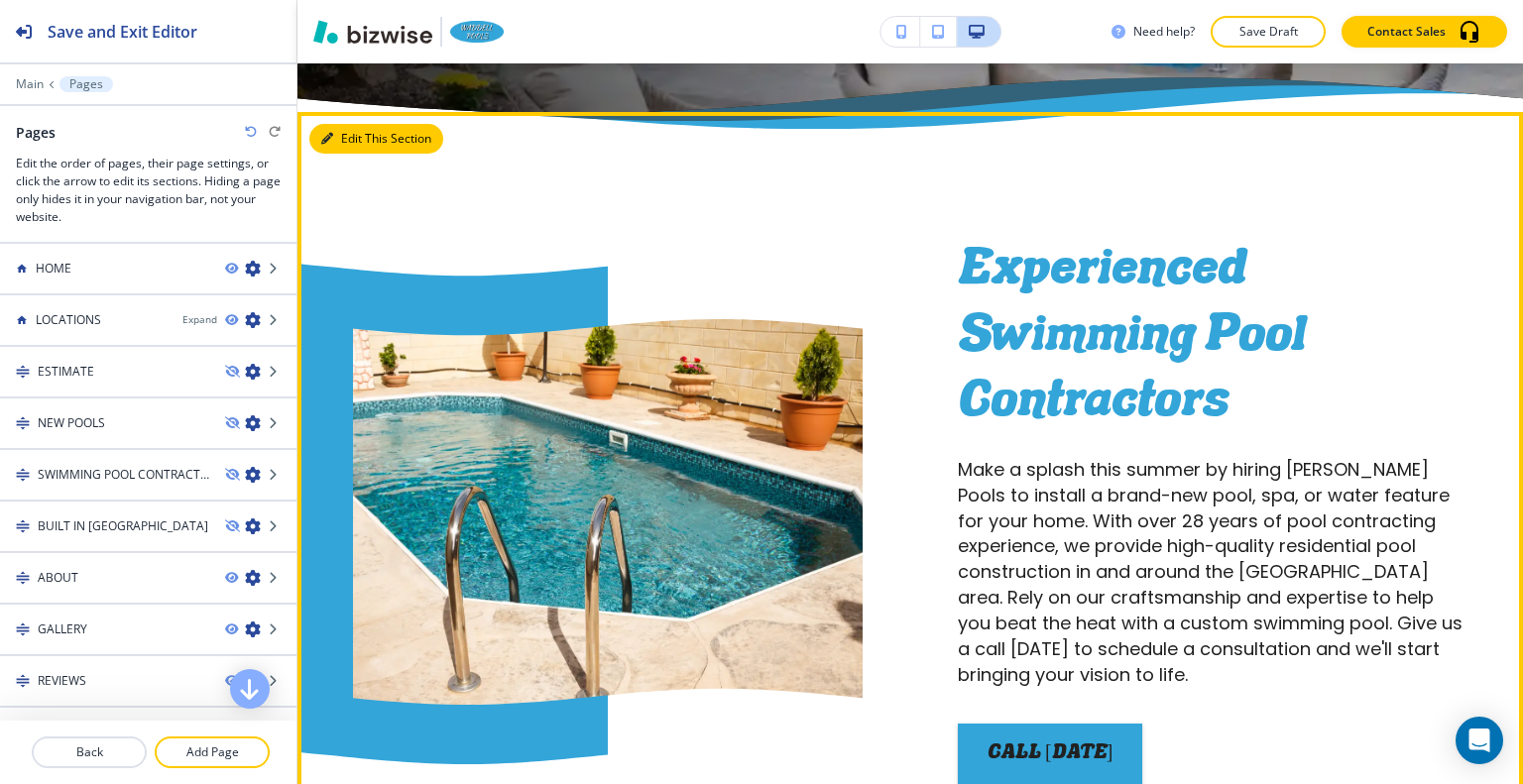 click on "Edit This Section" at bounding box center [376, 139] 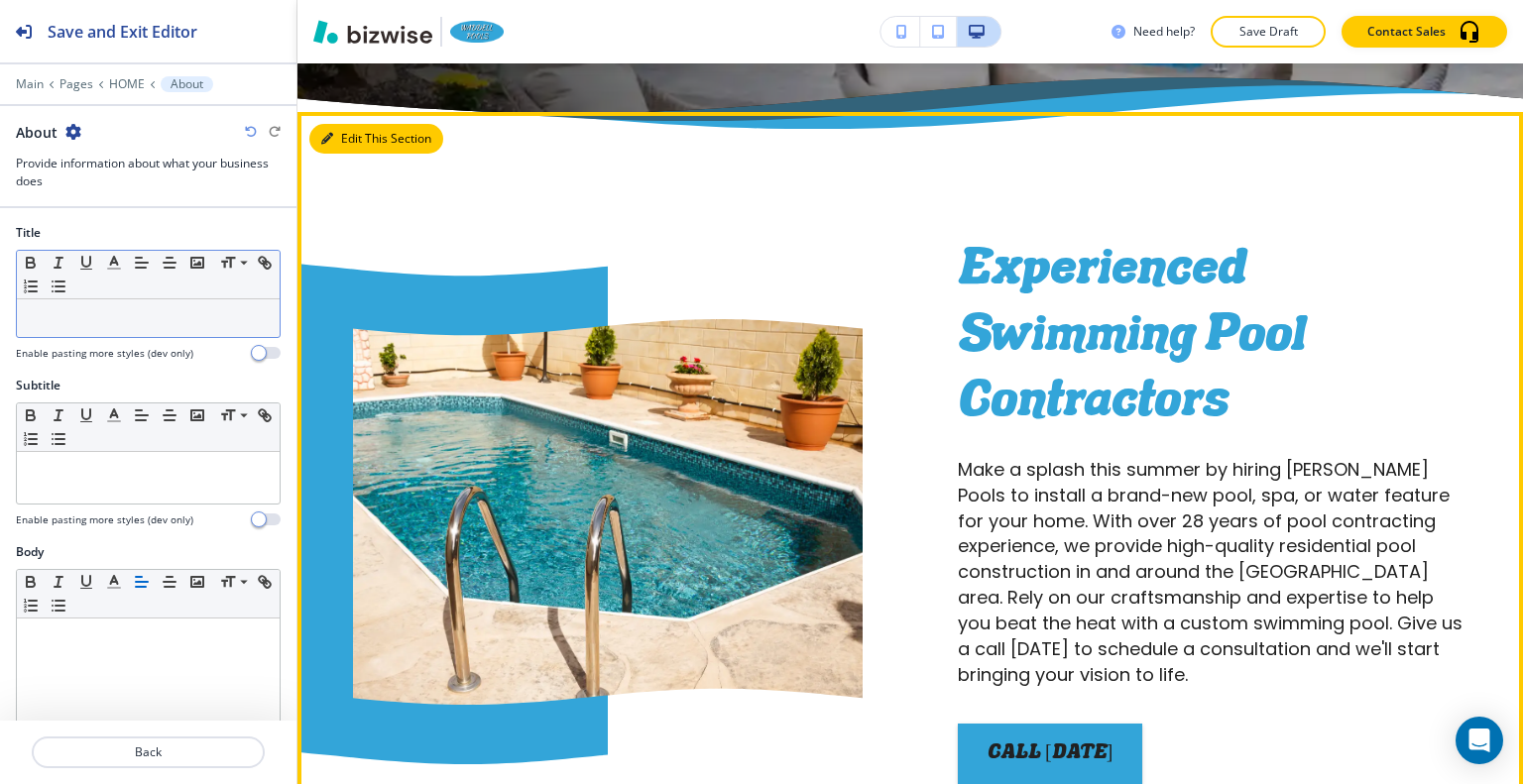scroll, scrollTop: 940, scrollLeft: 0, axis: vertical 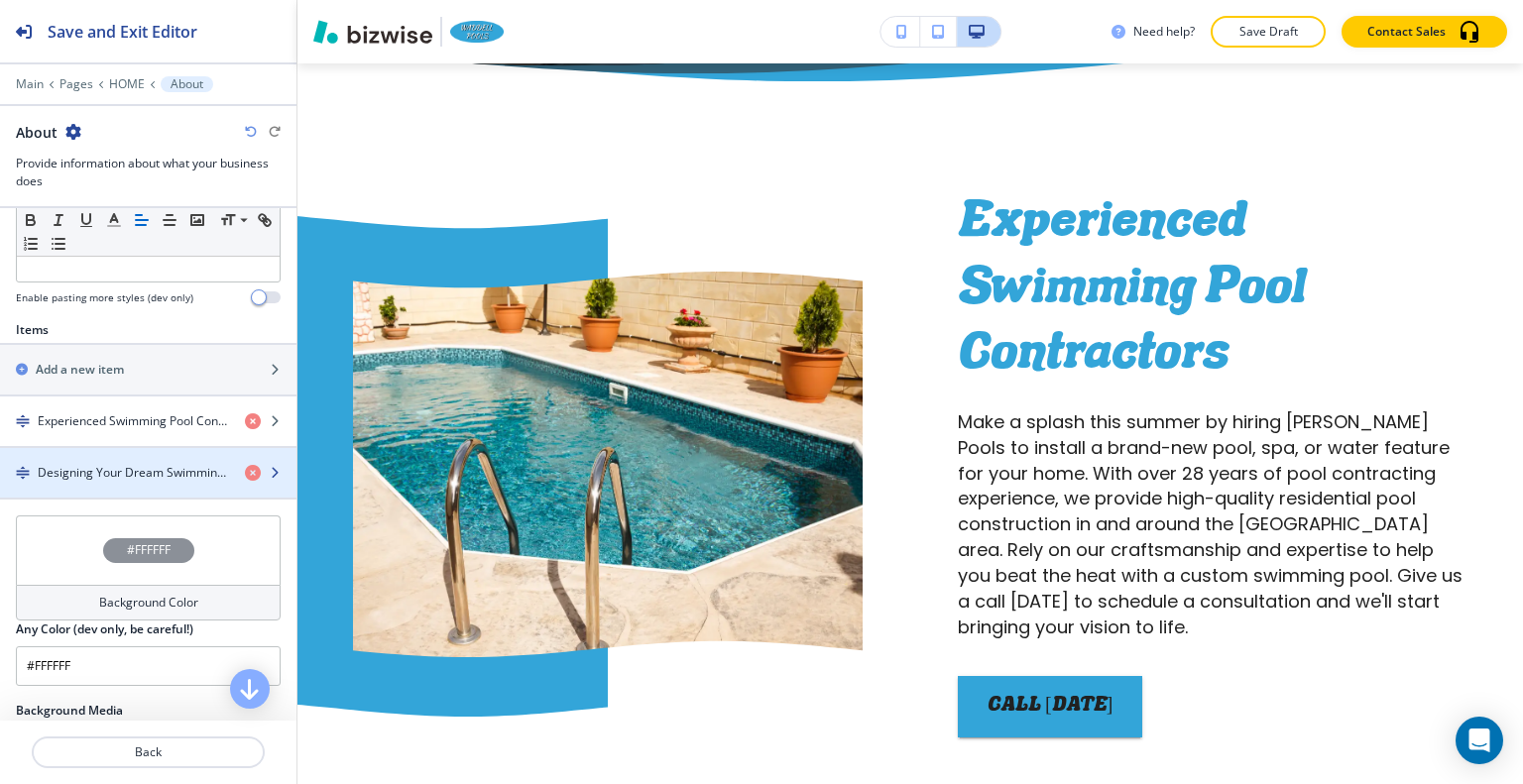 click at bounding box center [148, 456] 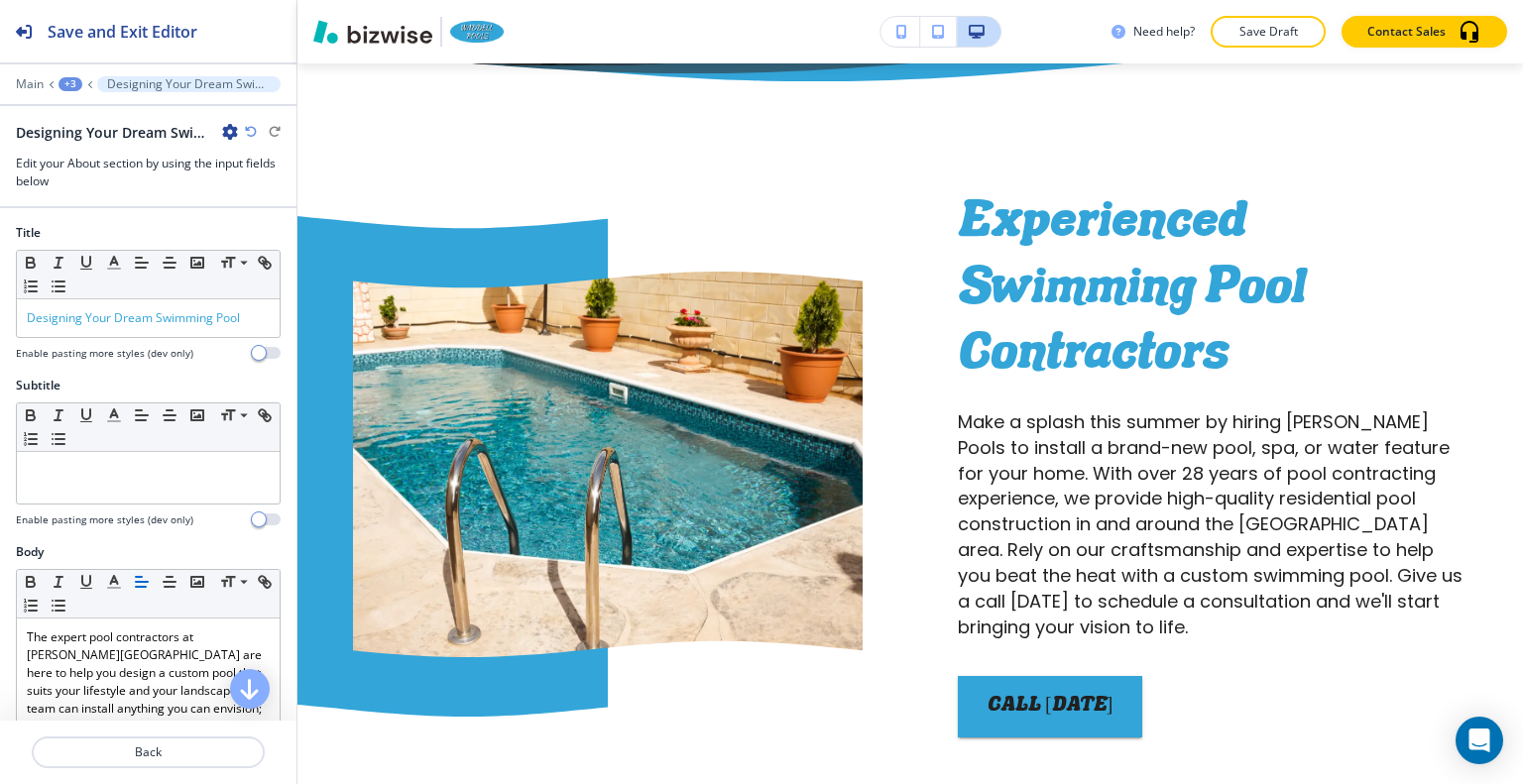 scroll, scrollTop: 1707, scrollLeft: 0, axis: vertical 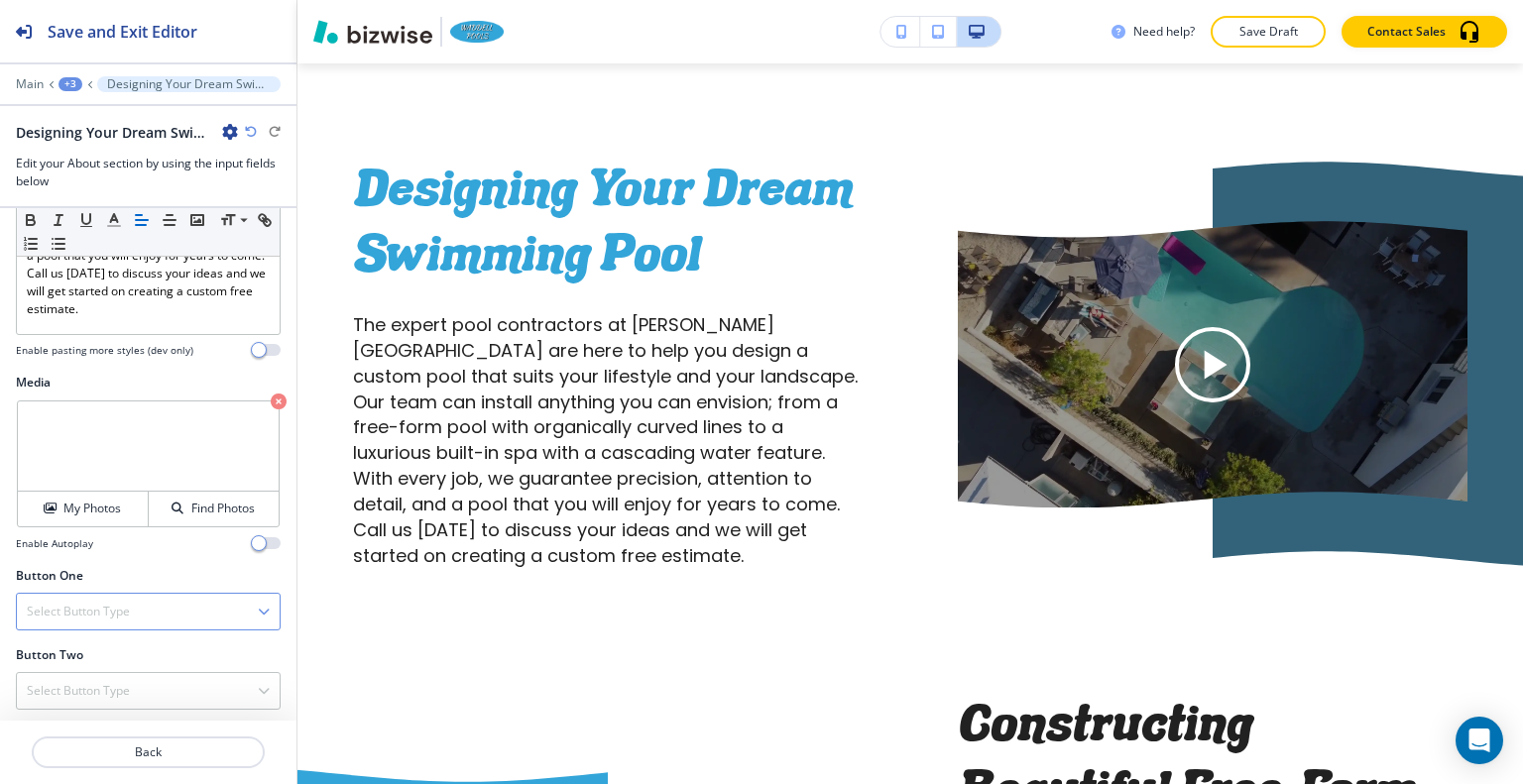 click on "Select Button Type" at bounding box center [148, 612] 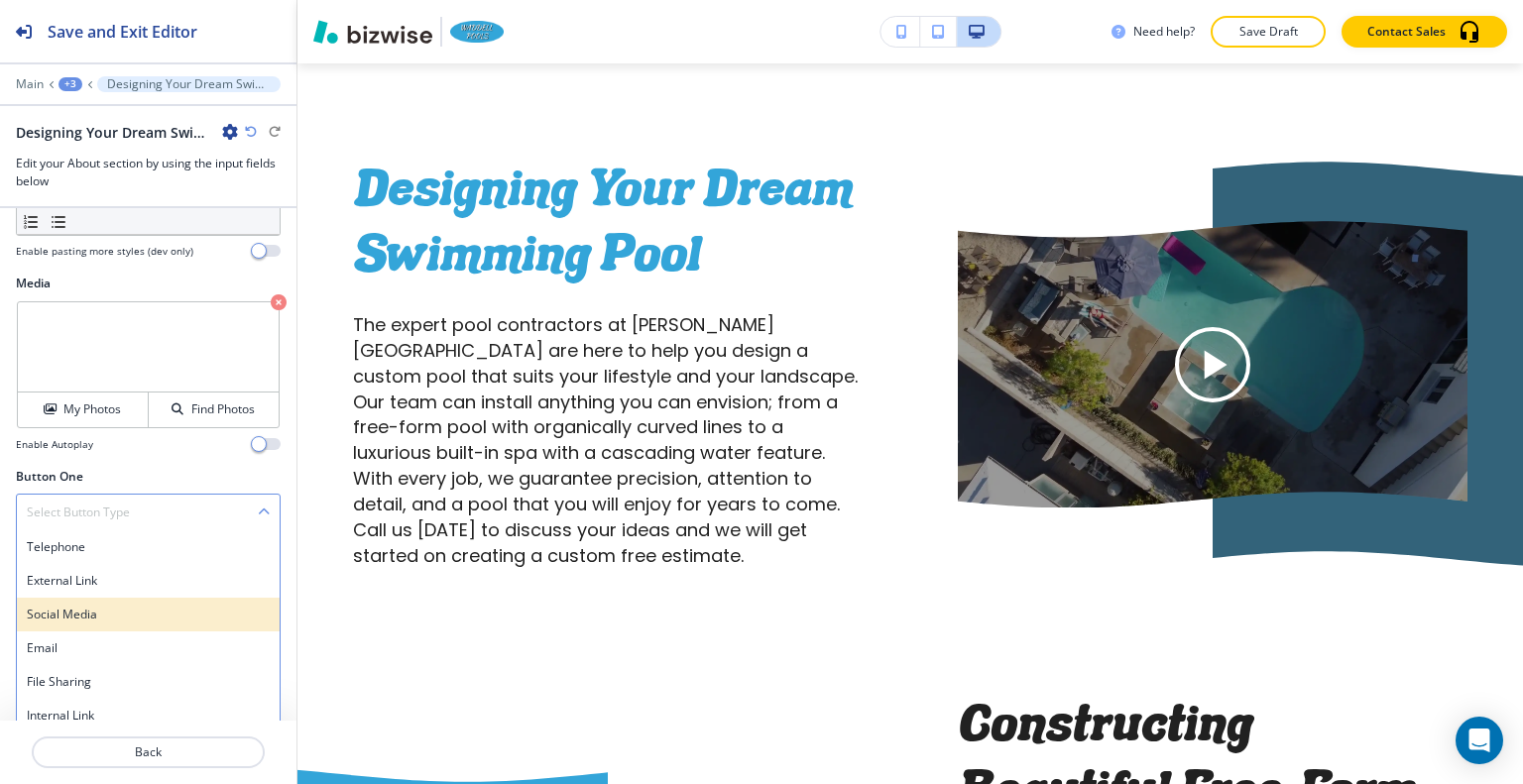 scroll, scrollTop: 650, scrollLeft: 0, axis: vertical 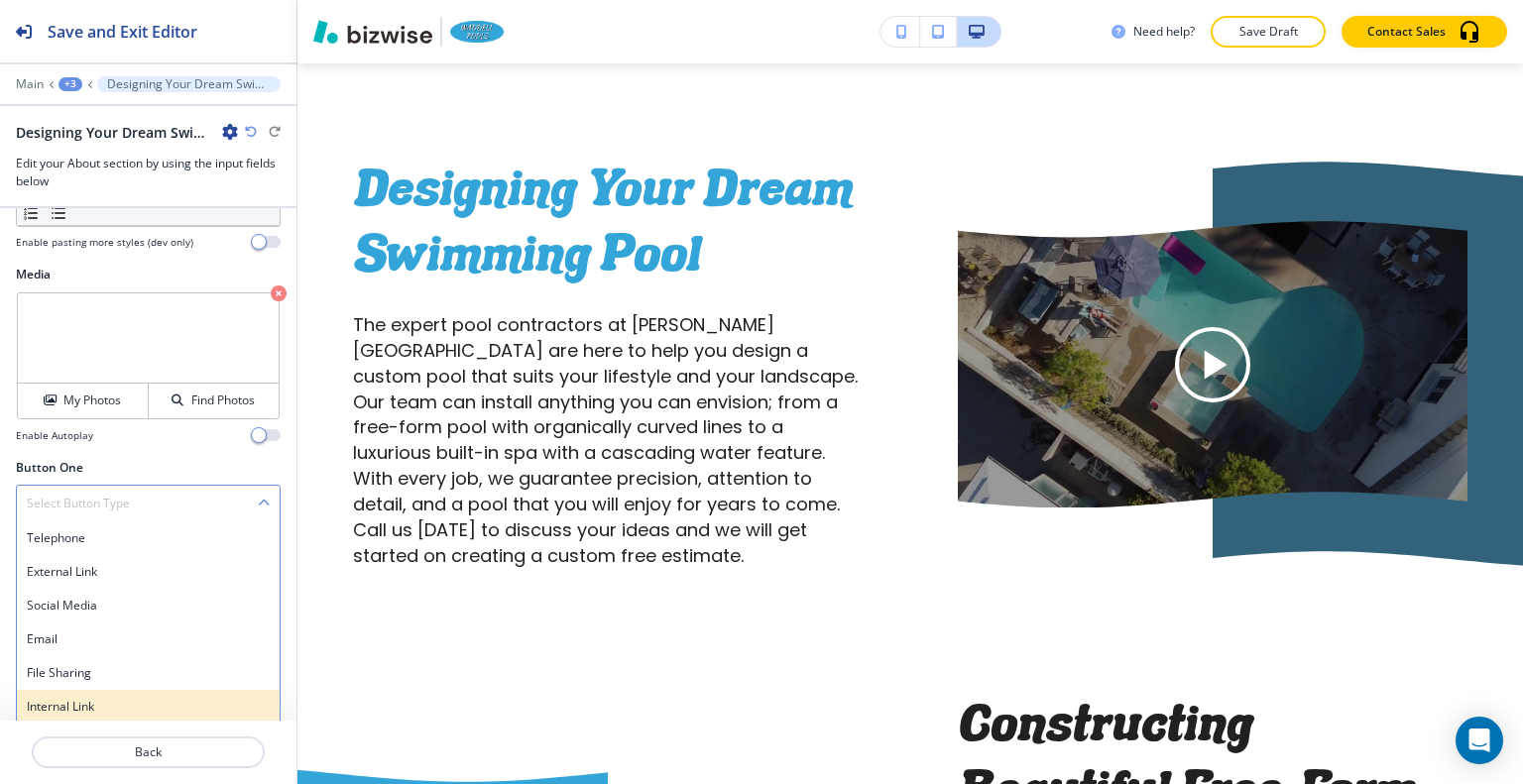 click on "Internal Link" at bounding box center (148, 707) 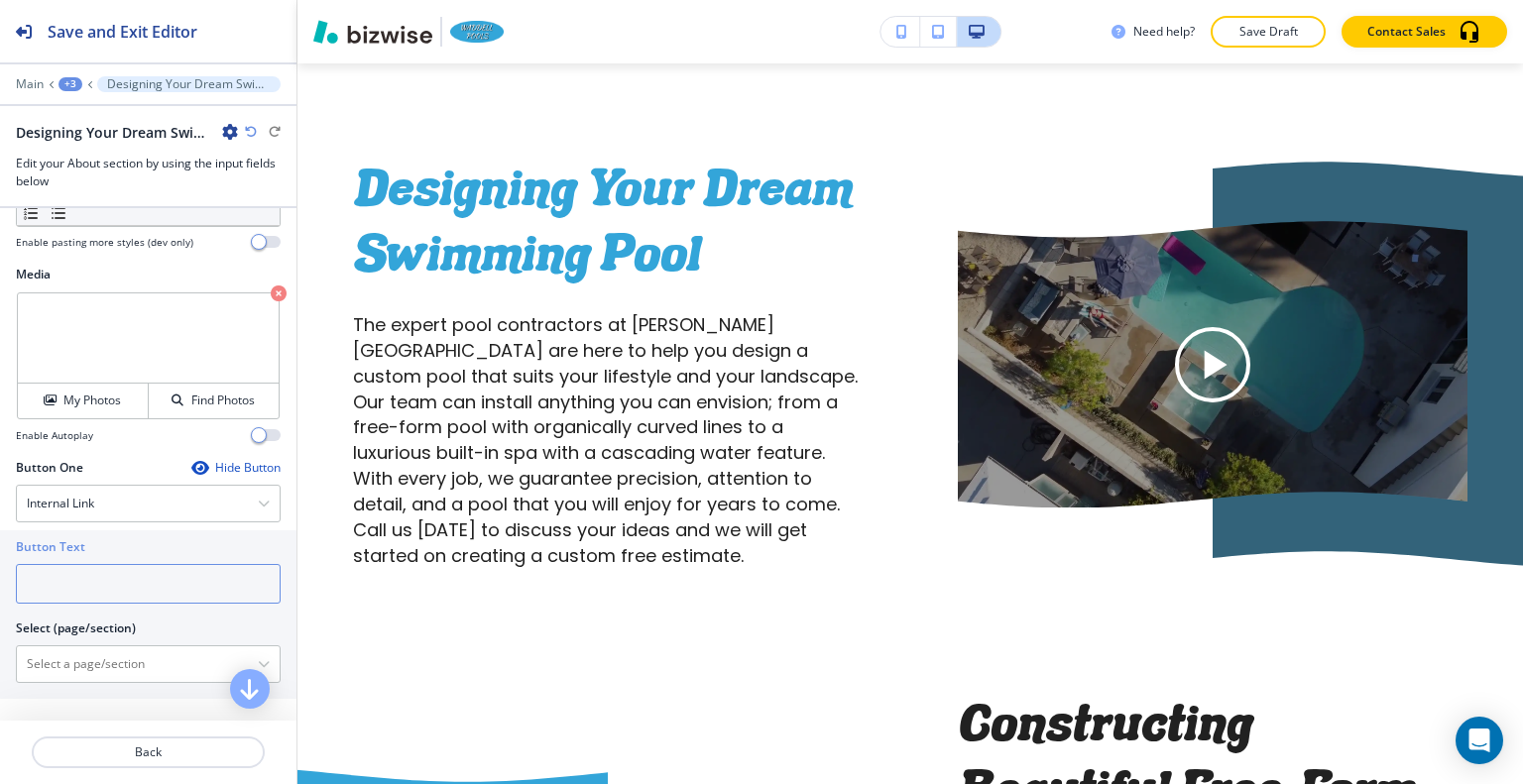 click at bounding box center [148, 584] 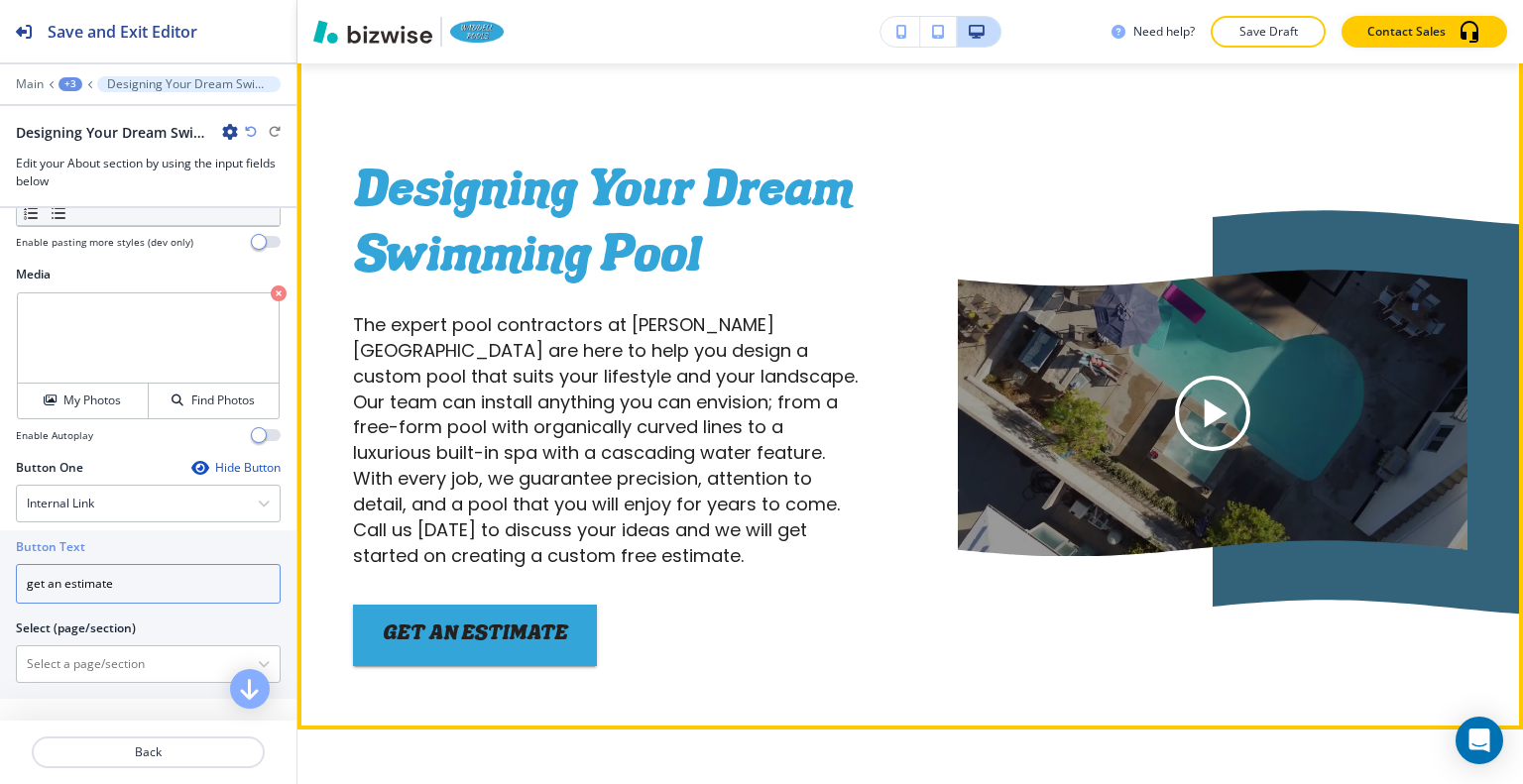 scroll, scrollTop: 2004, scrollLeft: 0, axis: vertical 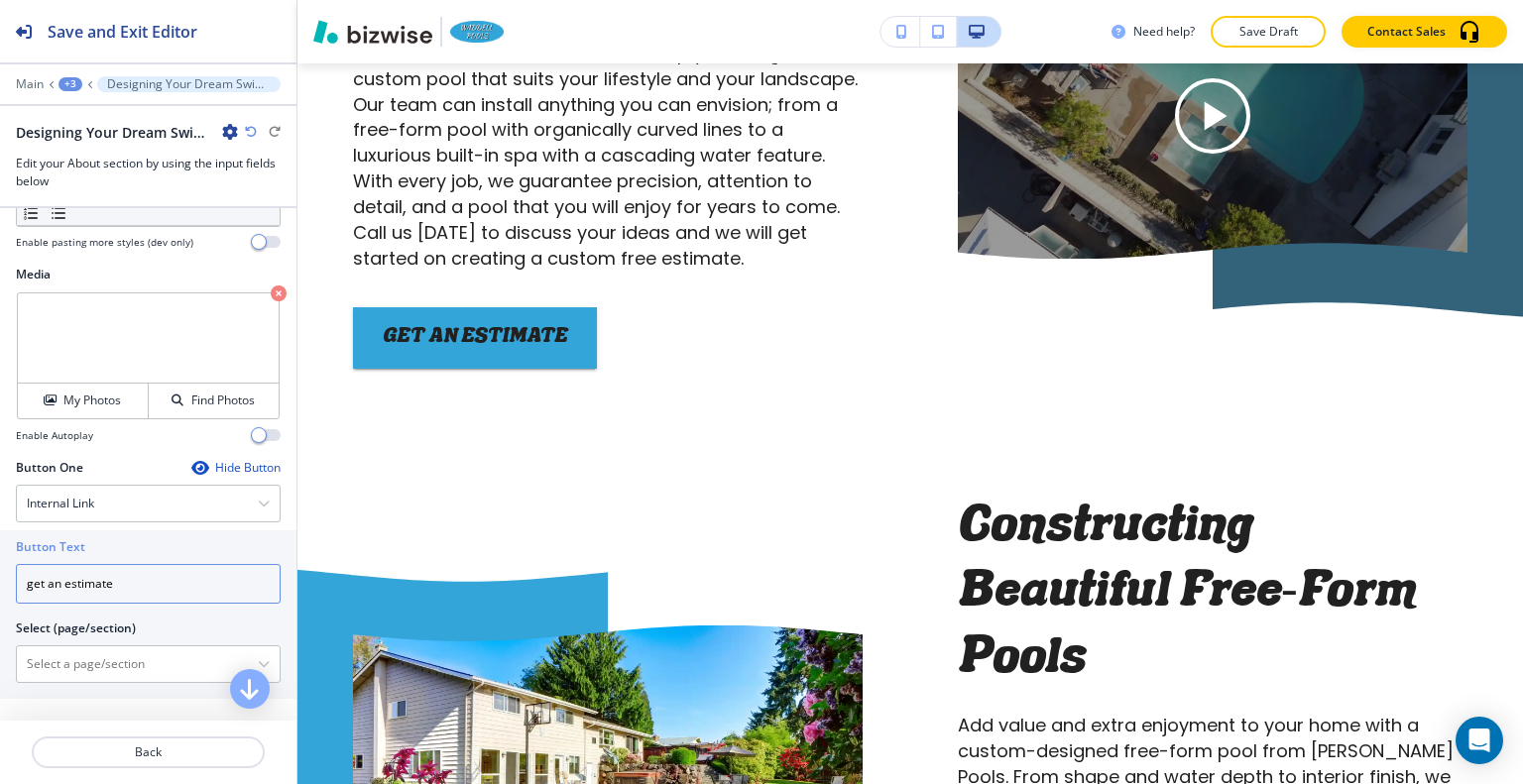 type on "get an estimate" 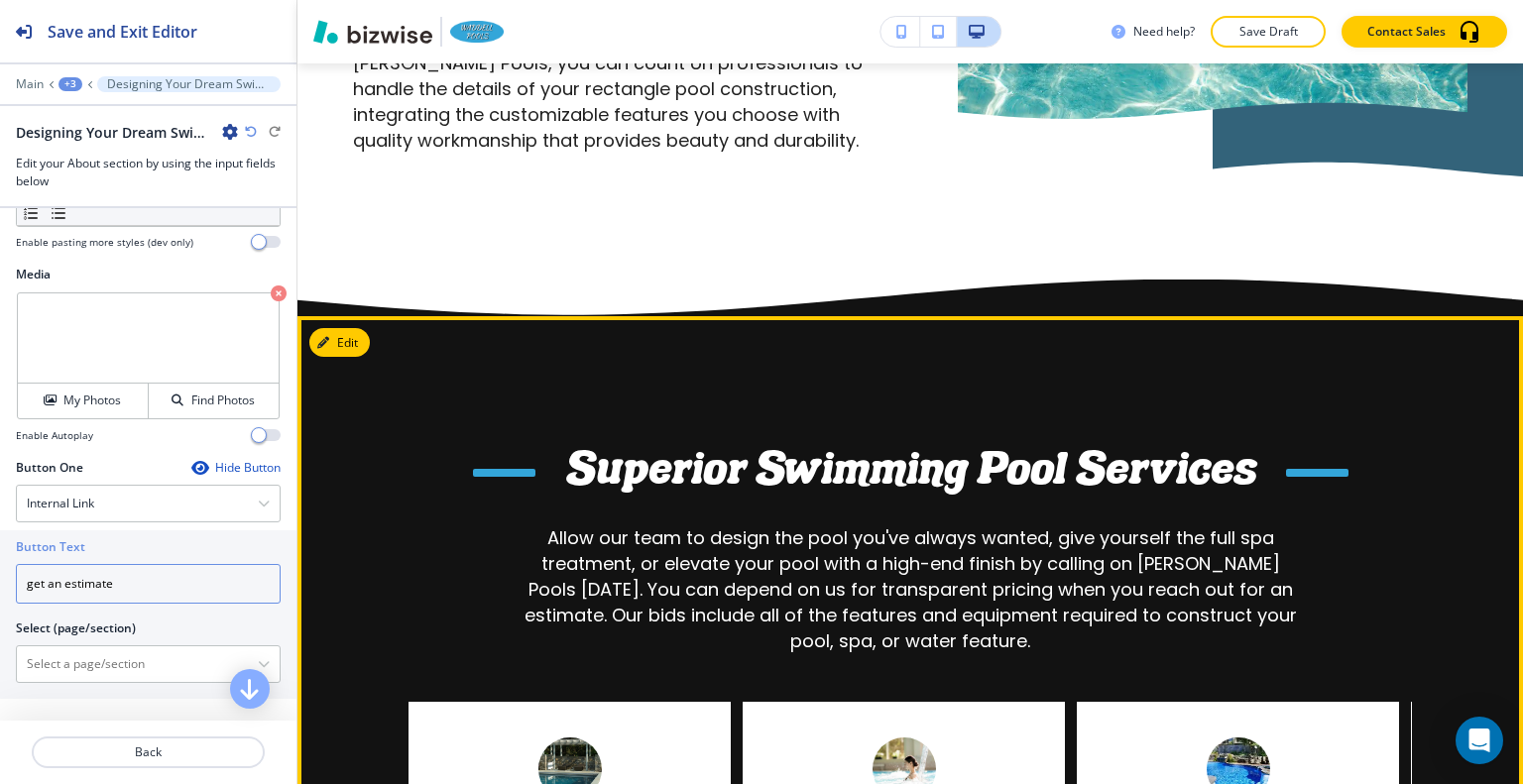 scroll, scrollTop: 3788, scrollLeft: 0, axis: vertical 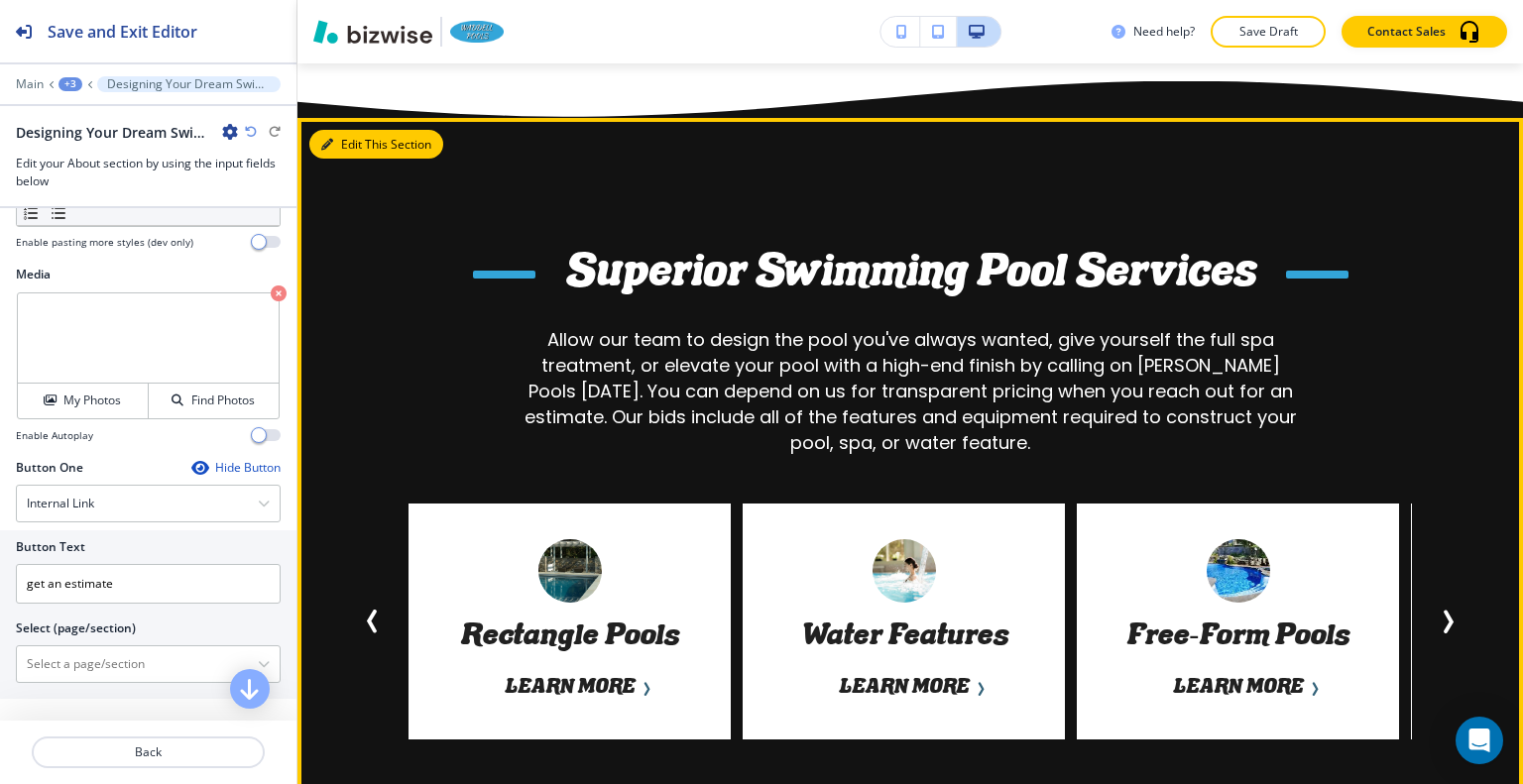 click on "Edit This Section" at bounding box center (376, 145) 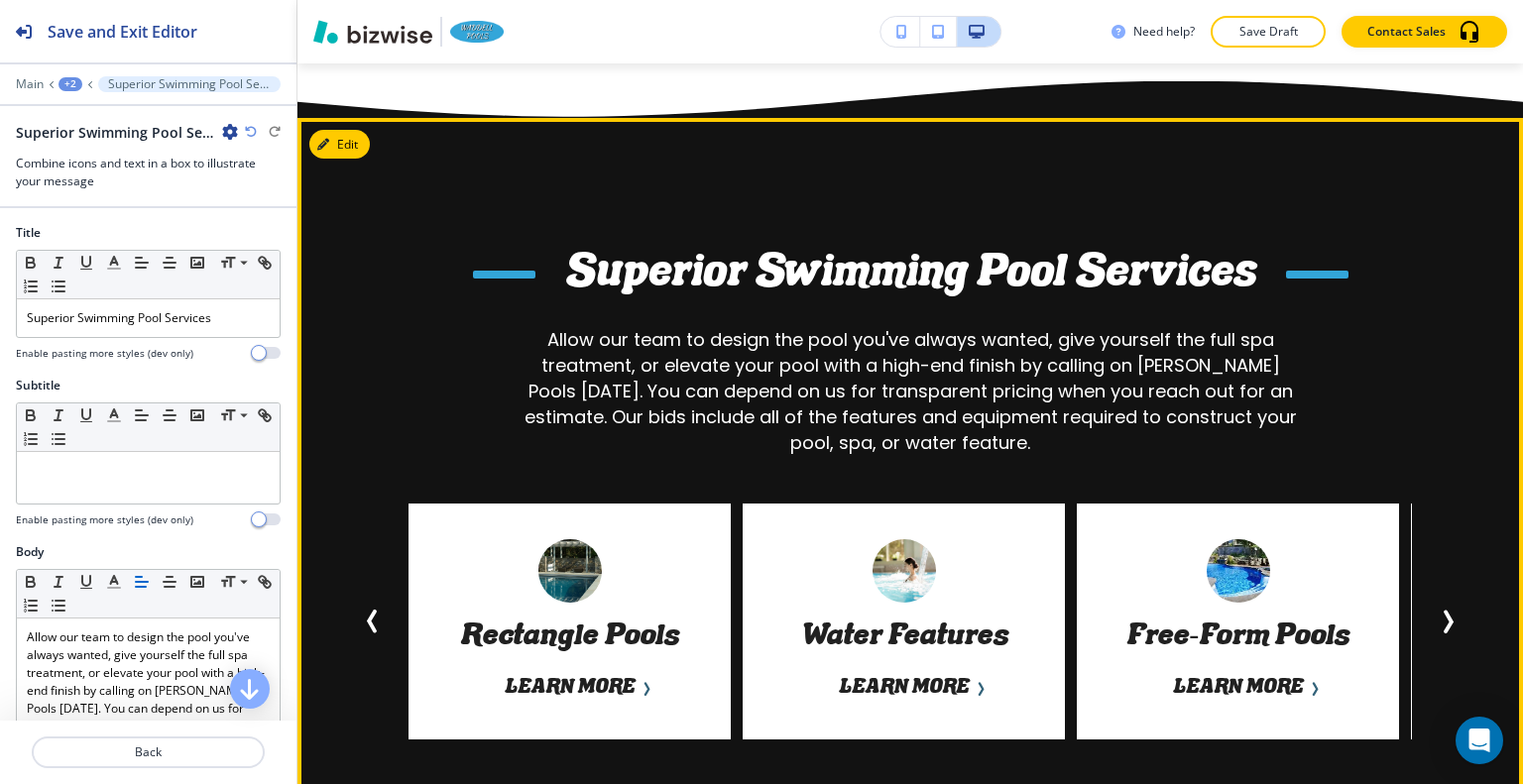 scroll, scrollTop: 3715, scrollLeft: 0, axis: vertical 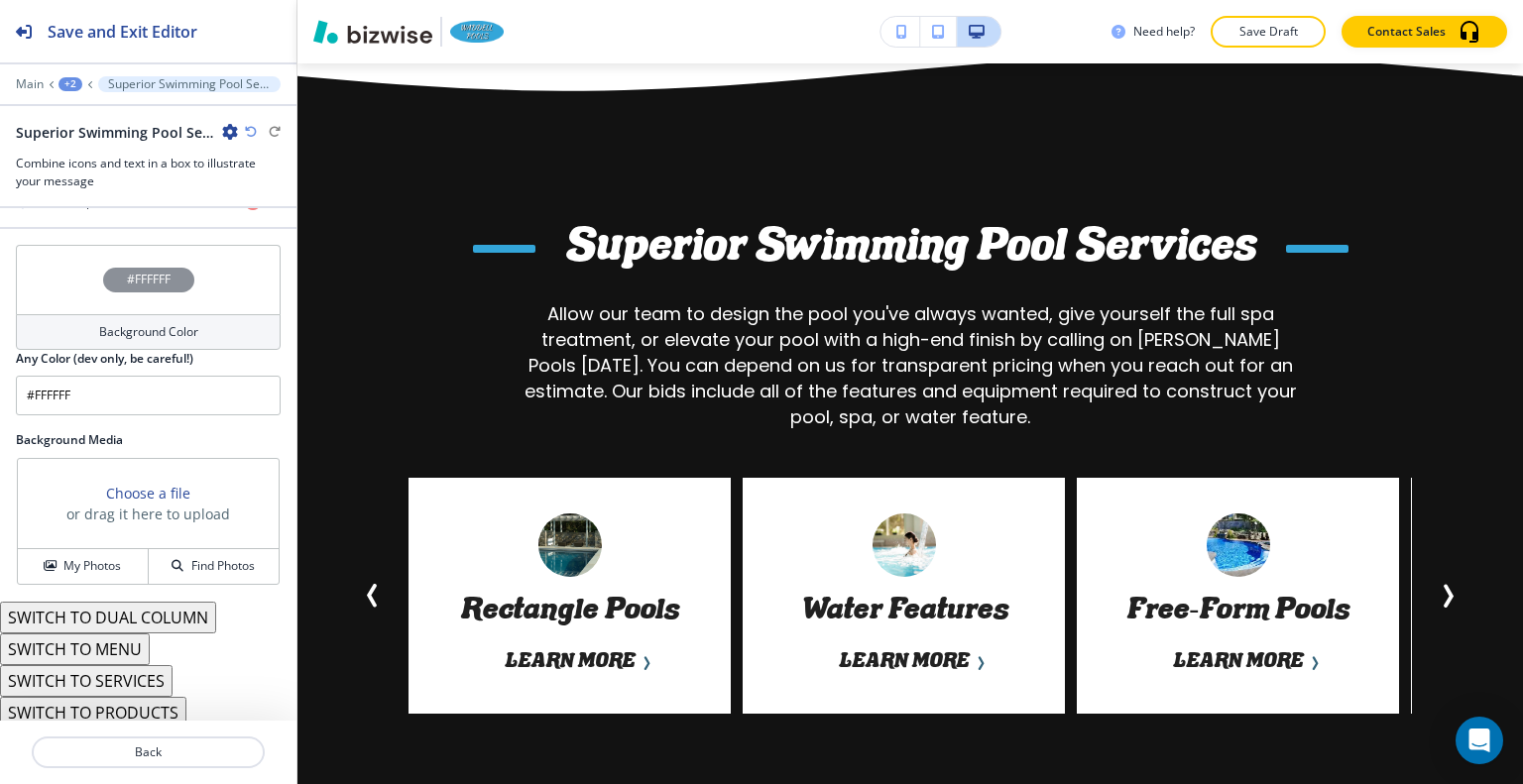 click on "SWITCH TO SERVICES" at bounding box center [86, 681] 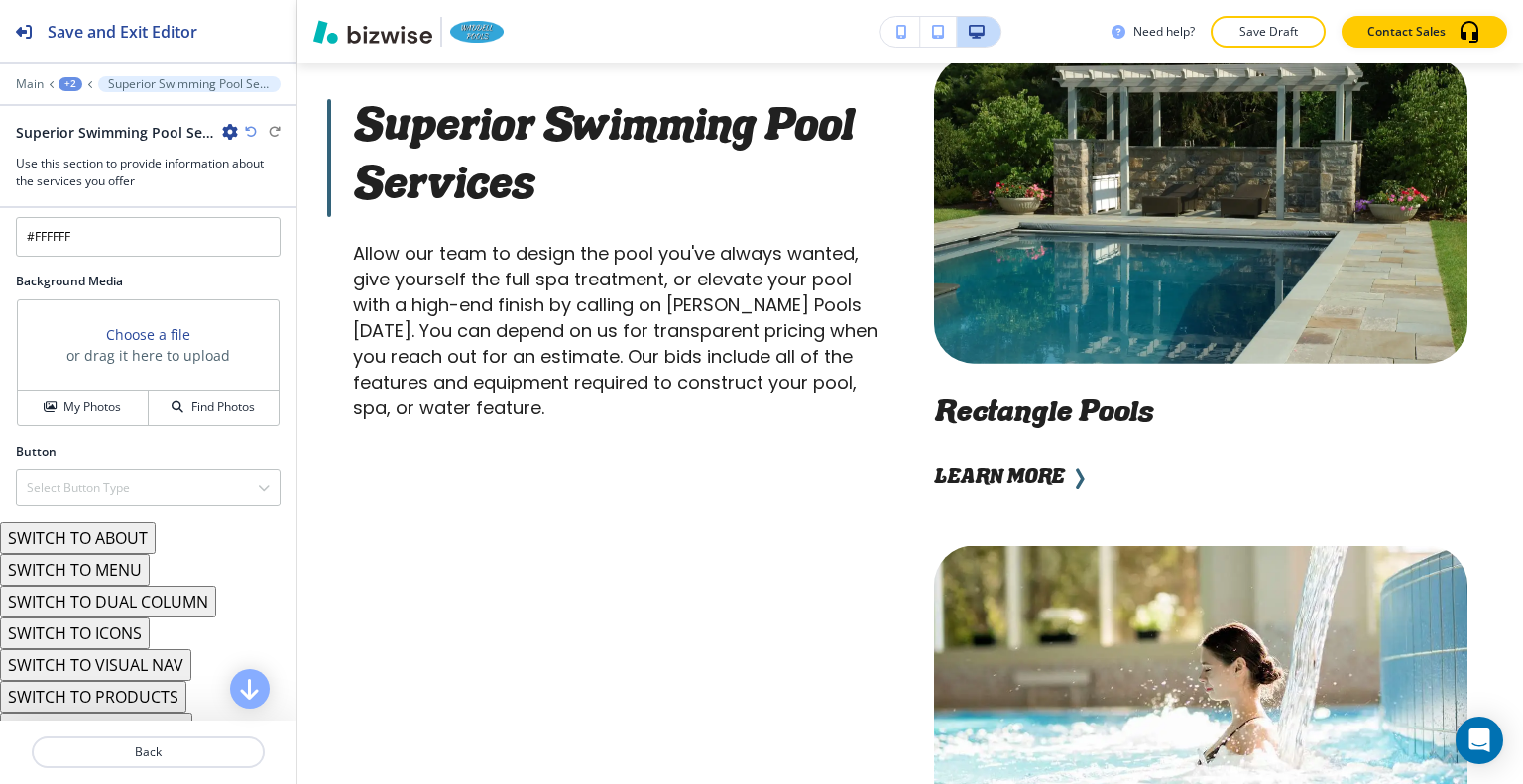 scroll, scrollTop: 1049, scrollLeft: 0, axis: vertical 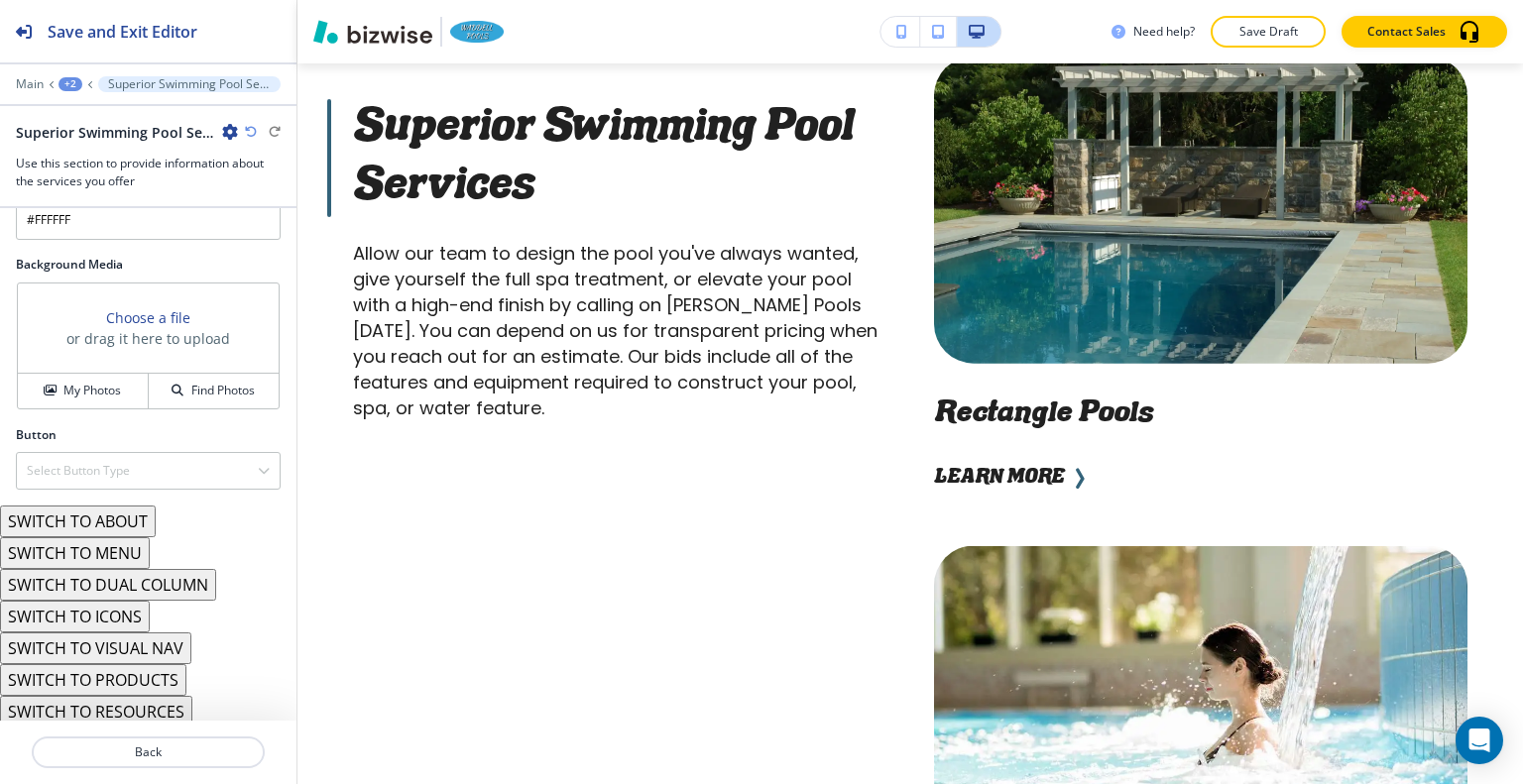 click on "SWITCH TO VISUAL NAV" at bounding box center [95, 648] 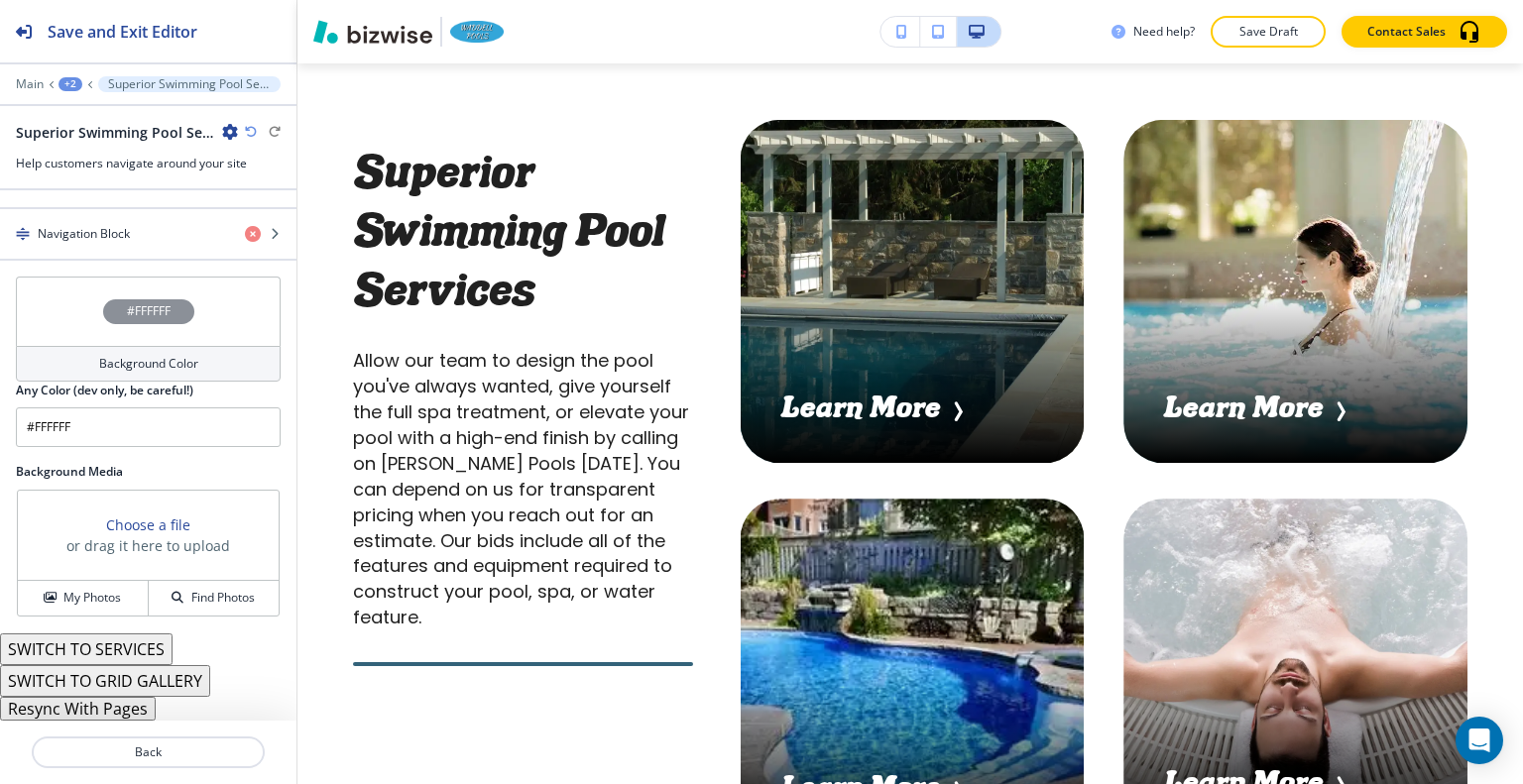scroll, scrollTop: 912, scrollLeft: 0, axis: vertical 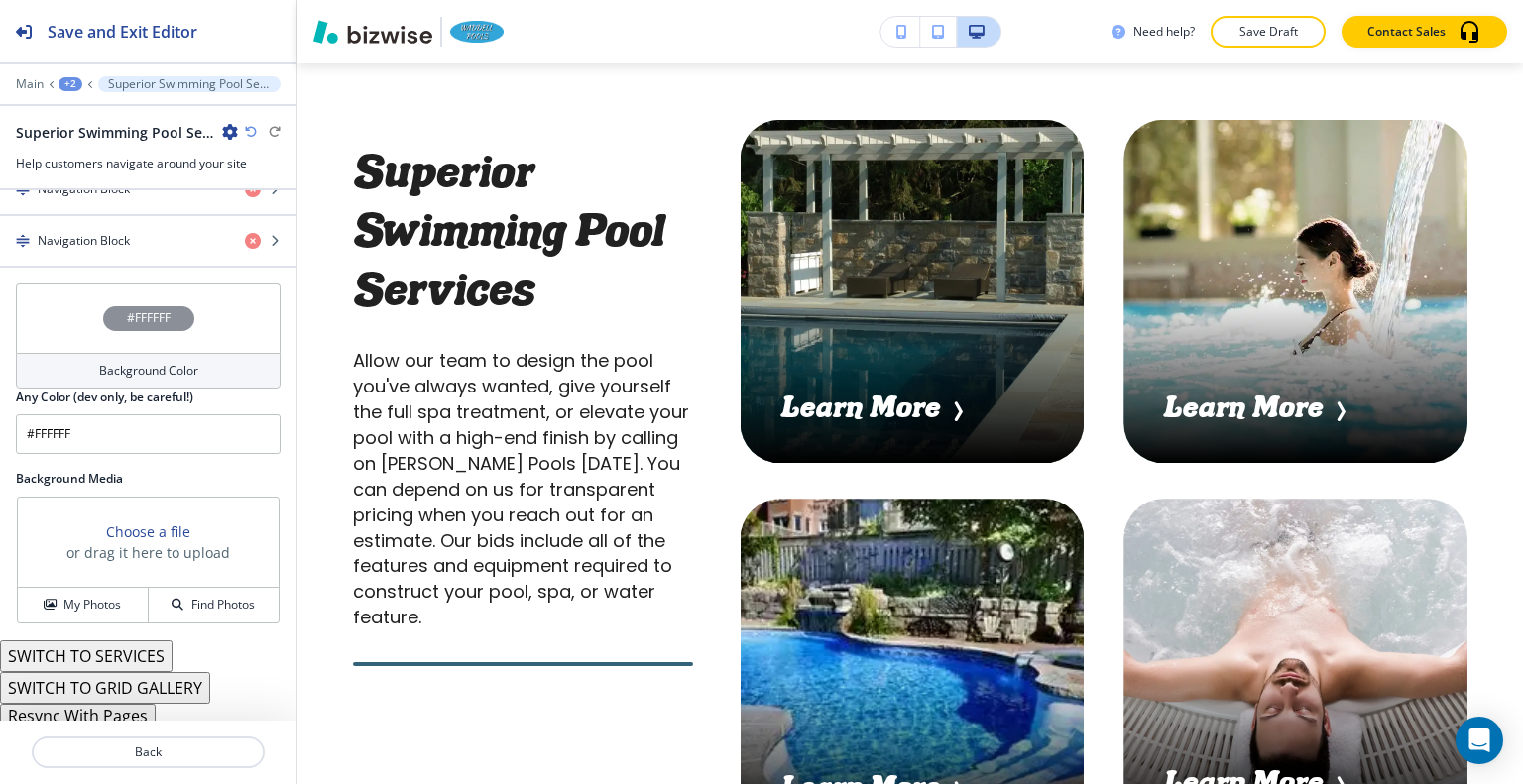click on "SWITCH TO SERVICES" at bounding box center [86, 656] 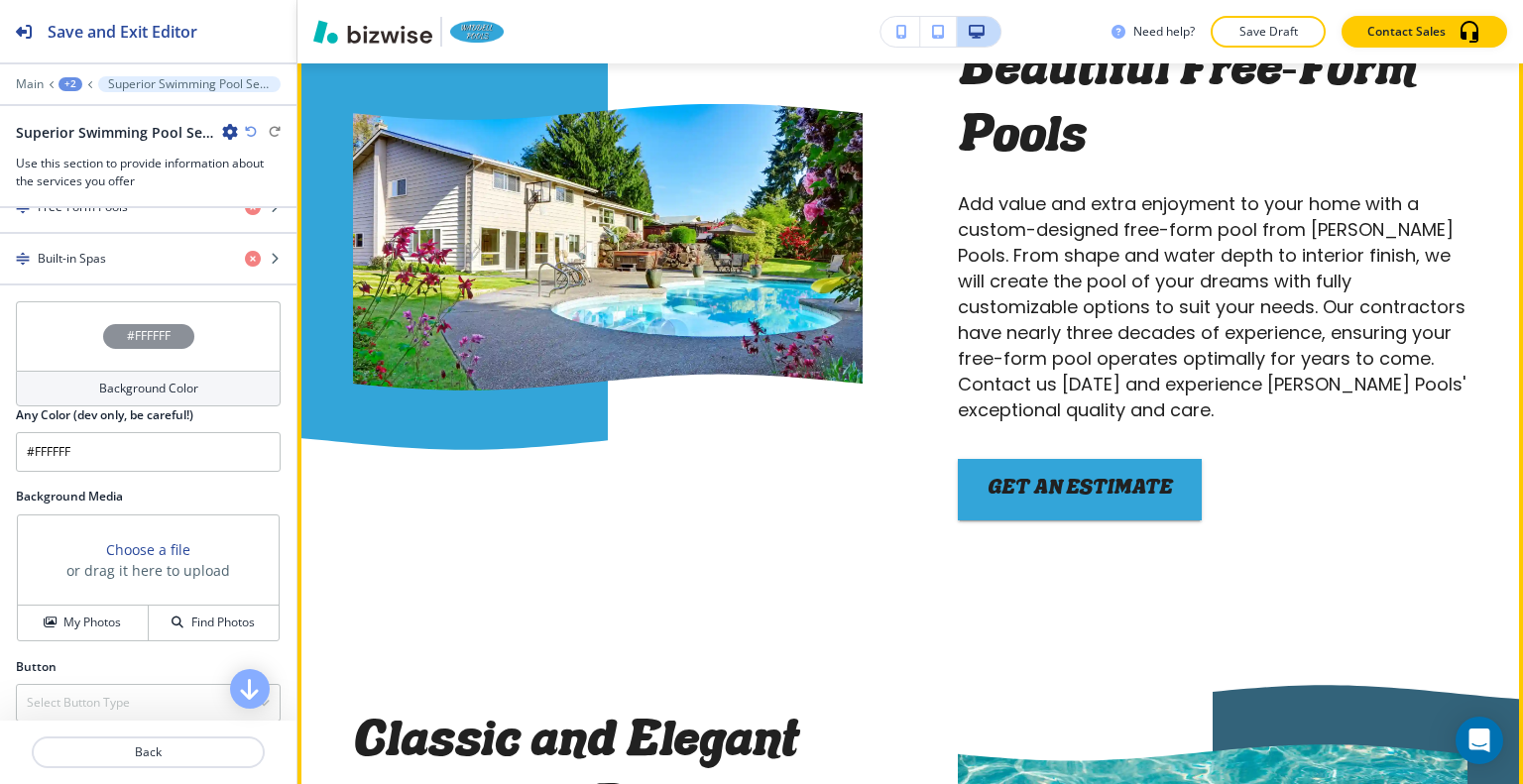 scroll, scrollTop: 2129, scrollLeft: 0, axis: vertical 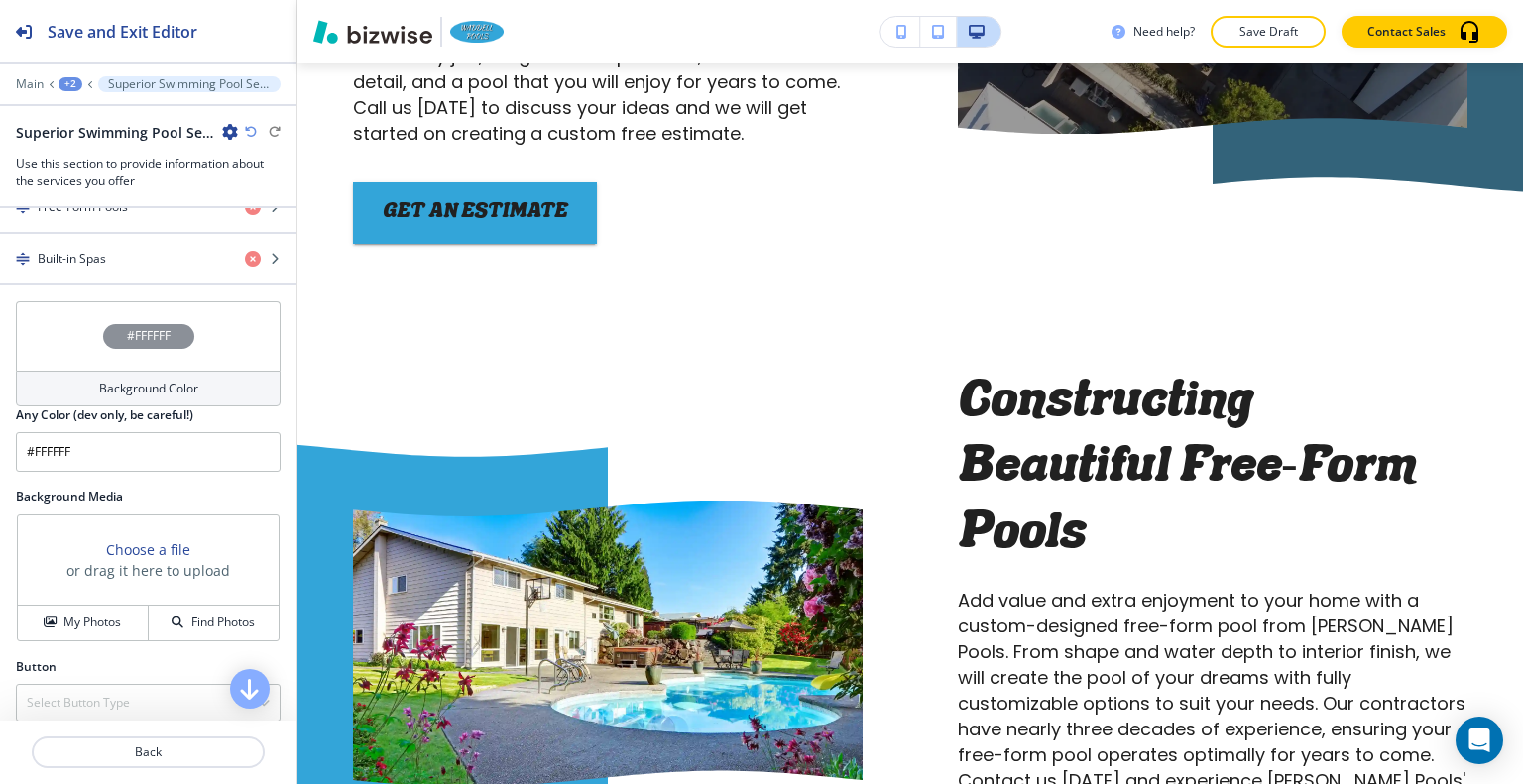 click on "+2" at bounding box center (70, 84) 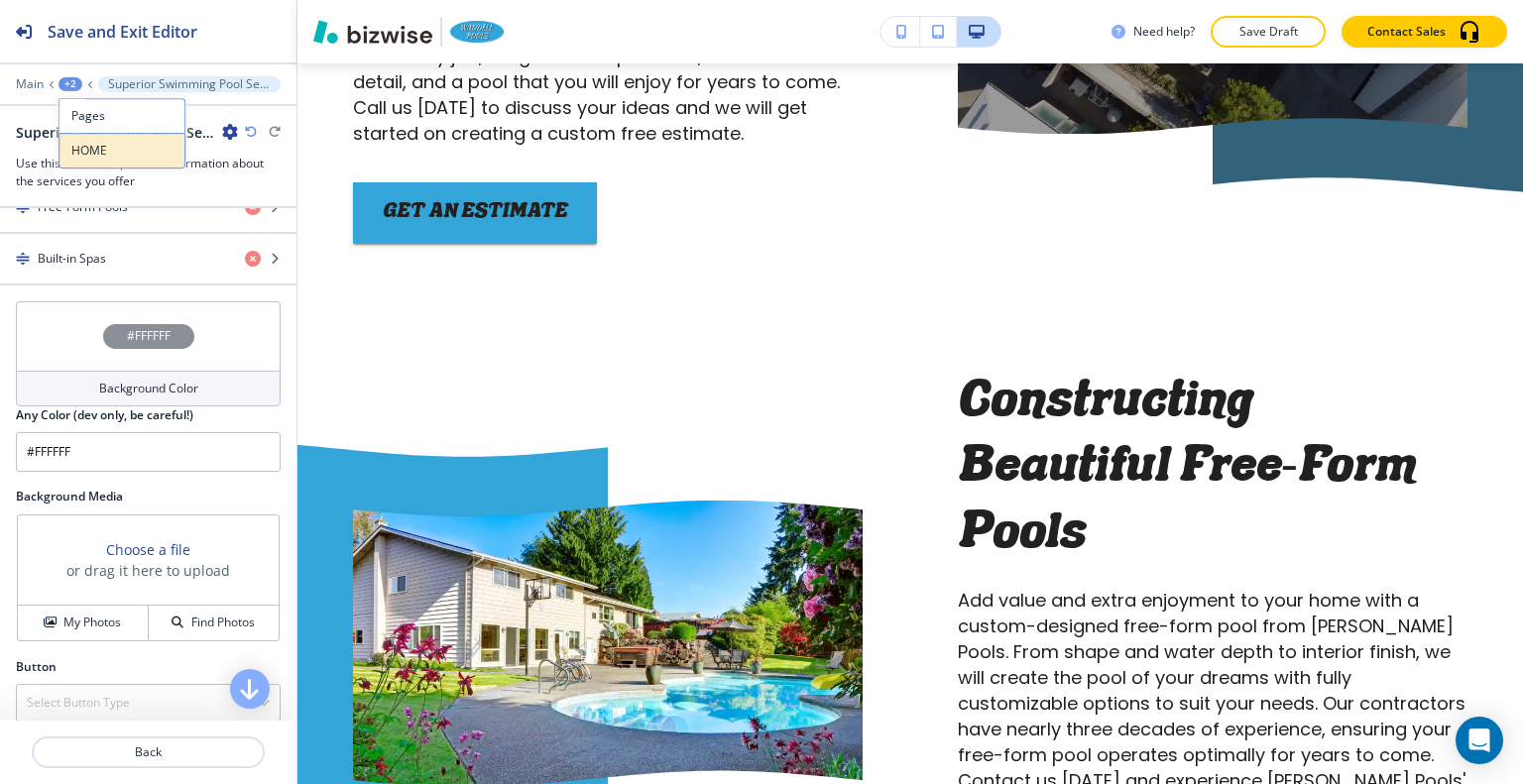 click on "HOME" at bounding box center (122, 151) 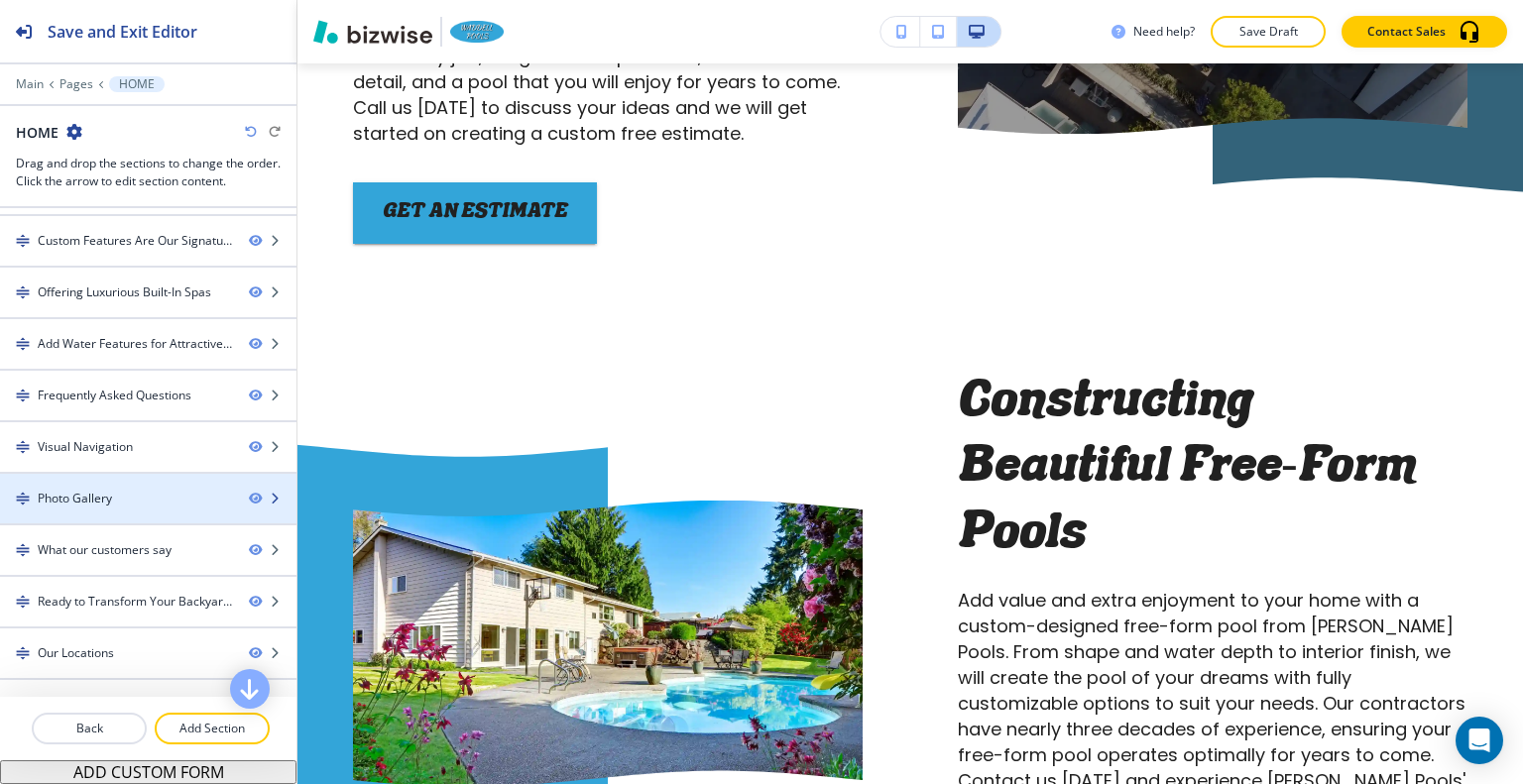 scroll, scrollTop: 0, scrollLeft: 0, axis: both 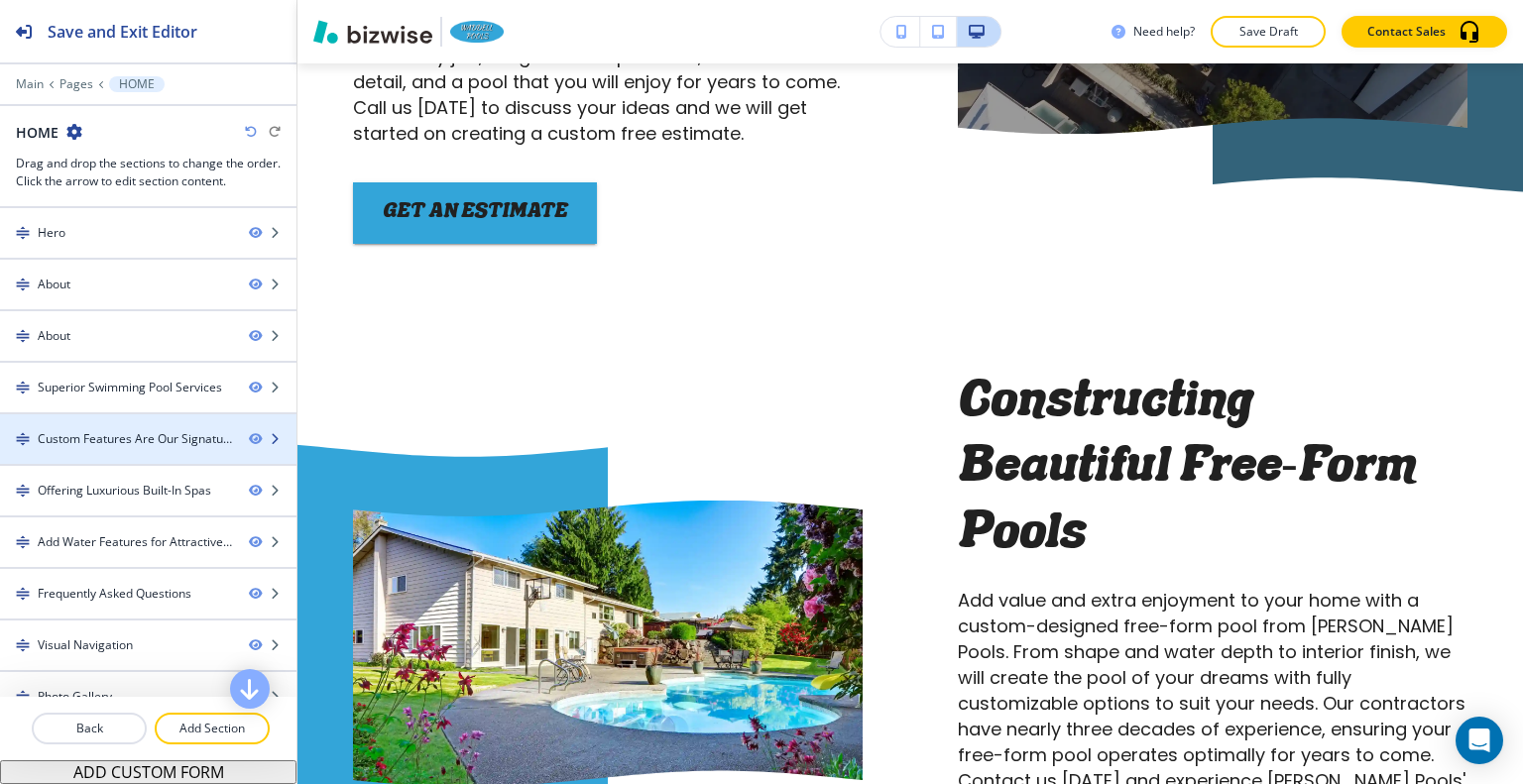type 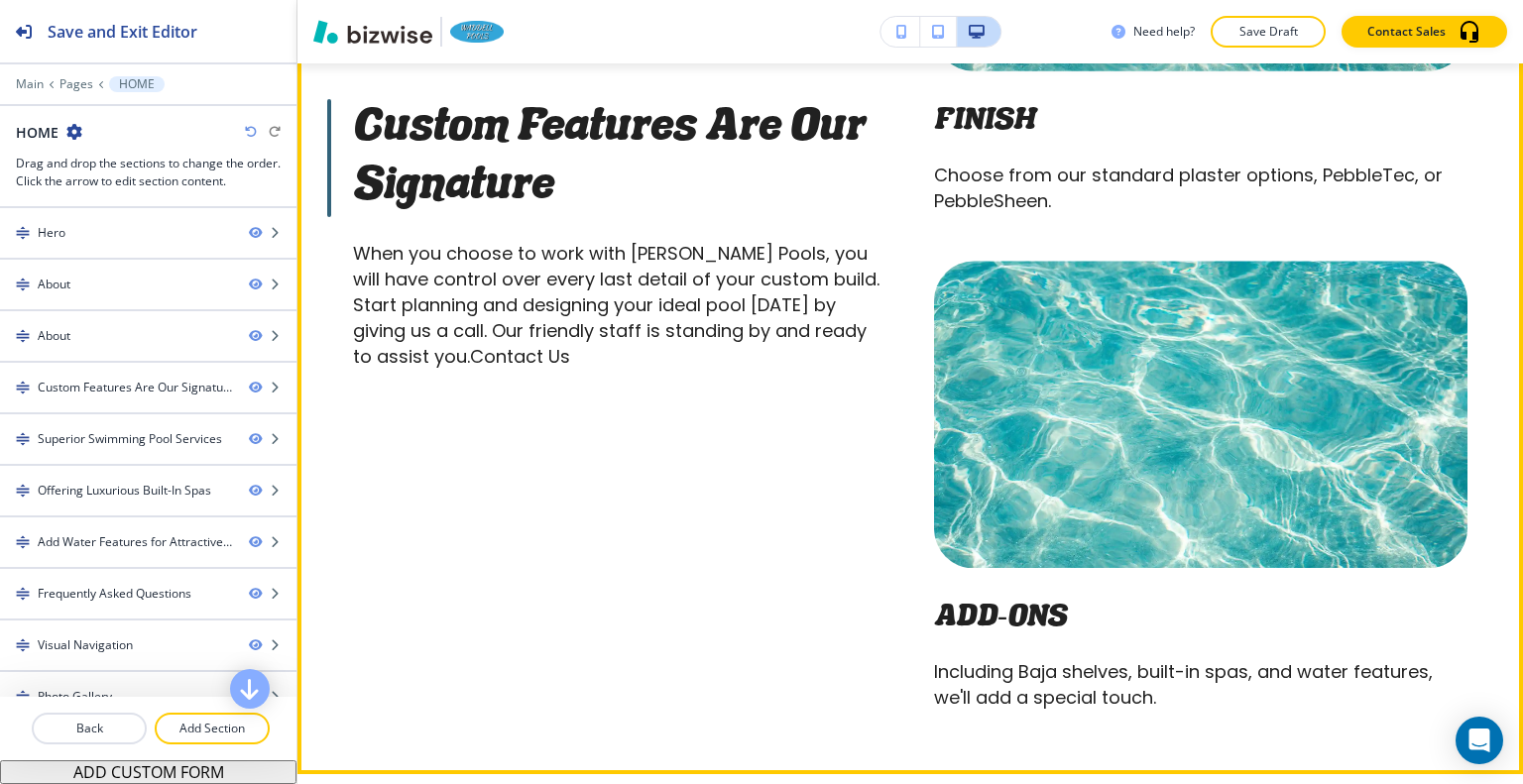 scroll, scrollTop: 6193, scrollLeft: 0, axis: vertical 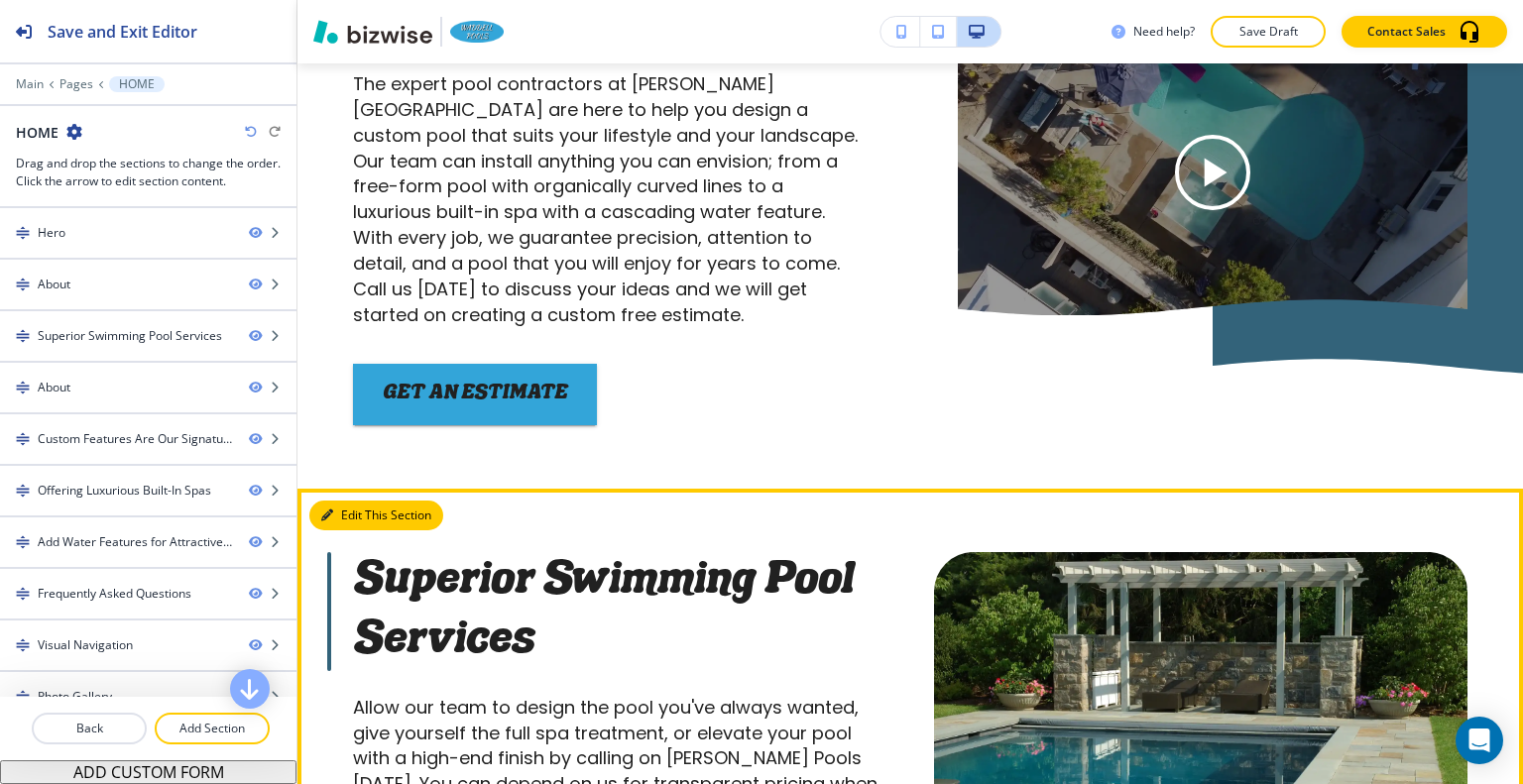 click on "Edit This Section" at bounding box center (376, 515) 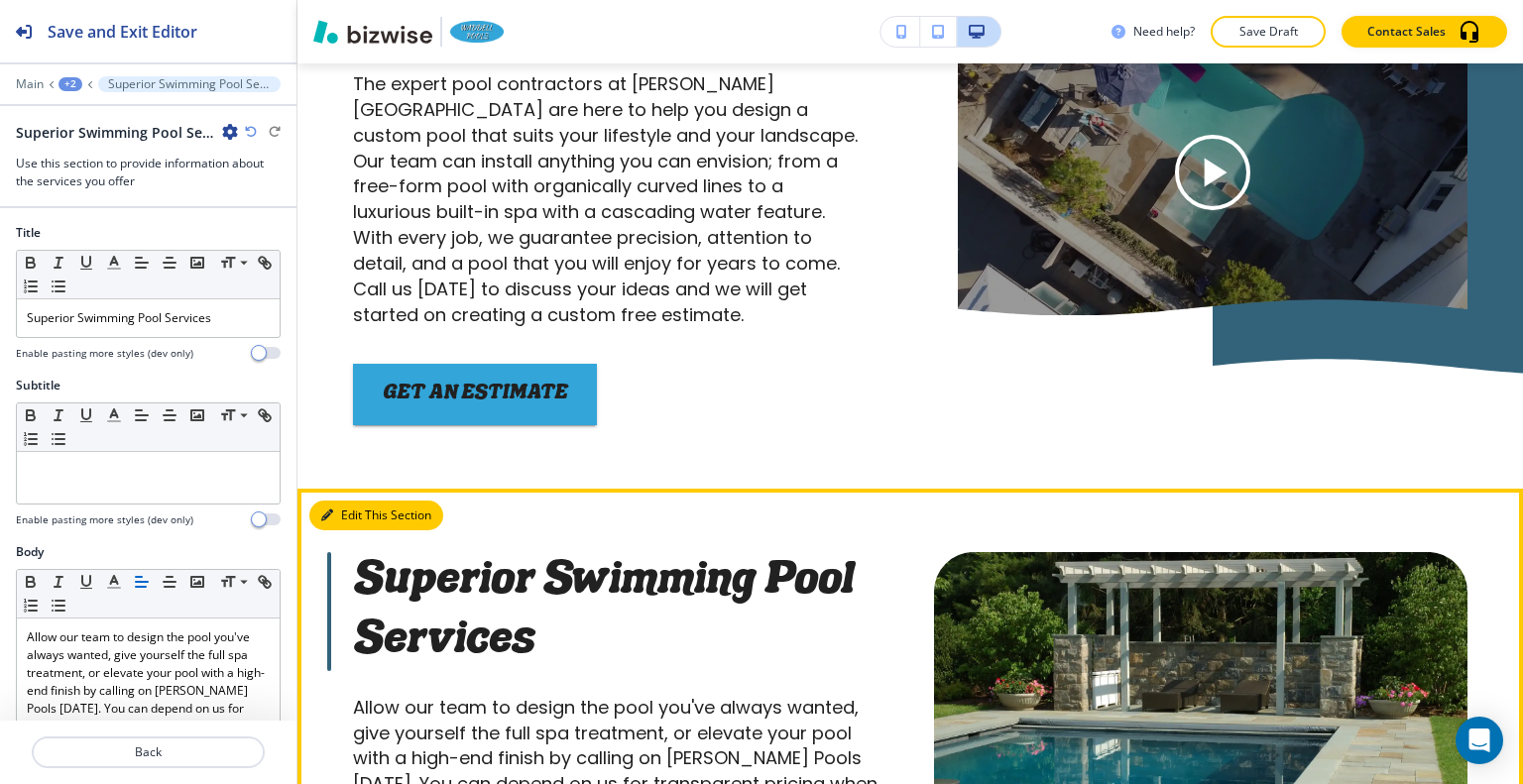 scroll, scrollTop: 2344, scrollLeft: 0, axis: vertical 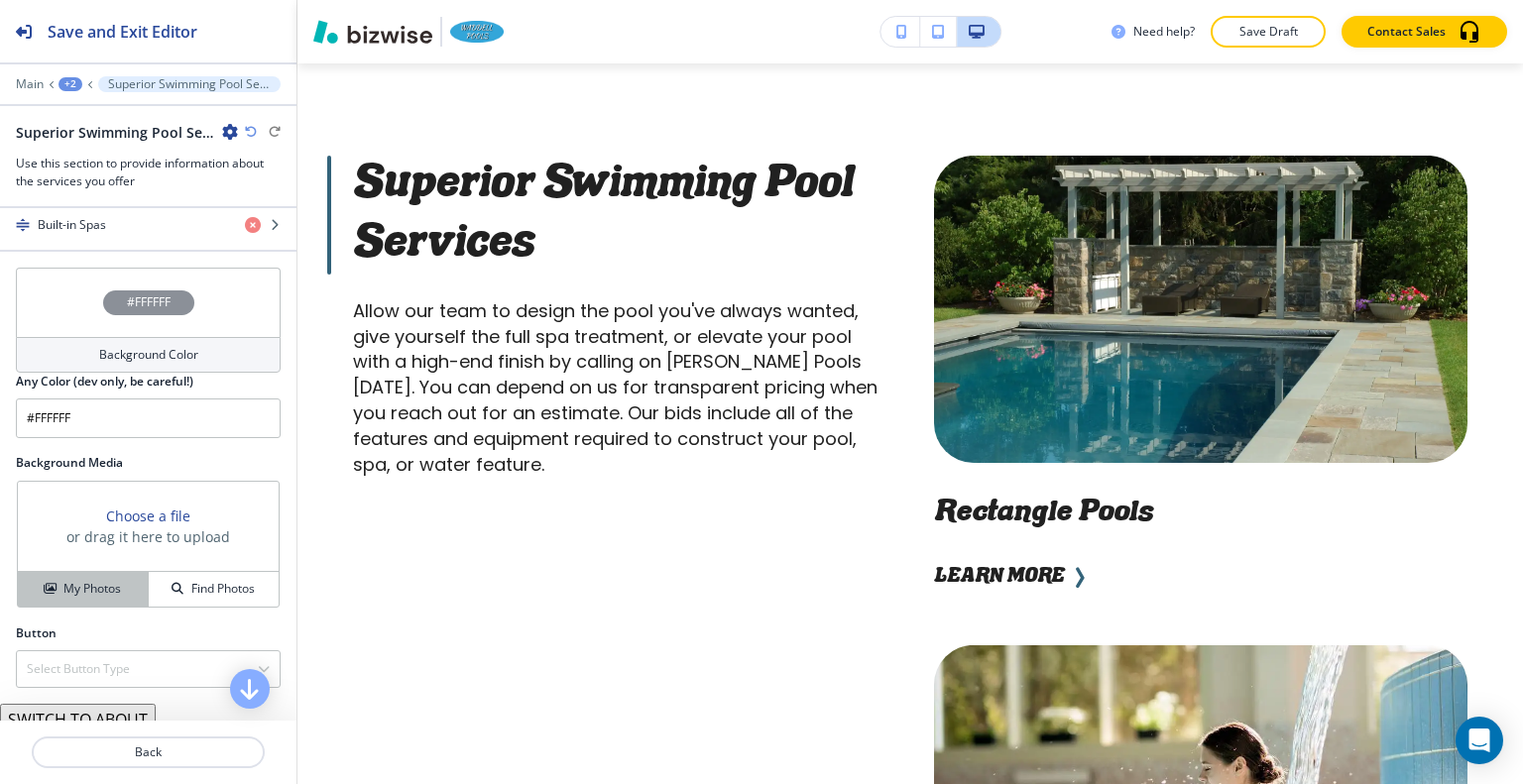 click on "My Photos" at bounding box center [92, 589] 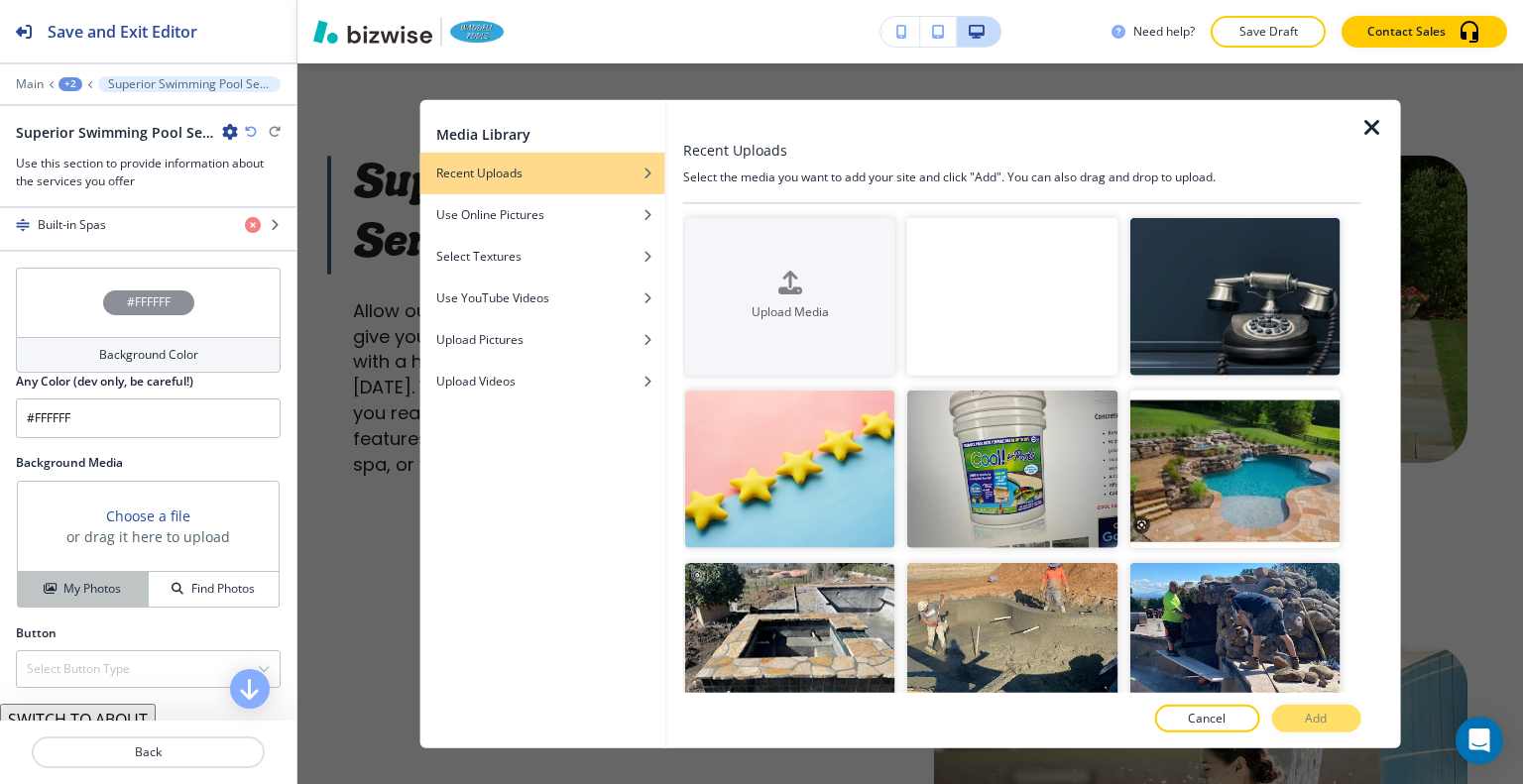 click on "My Photos" at bounding box center (92, 589) 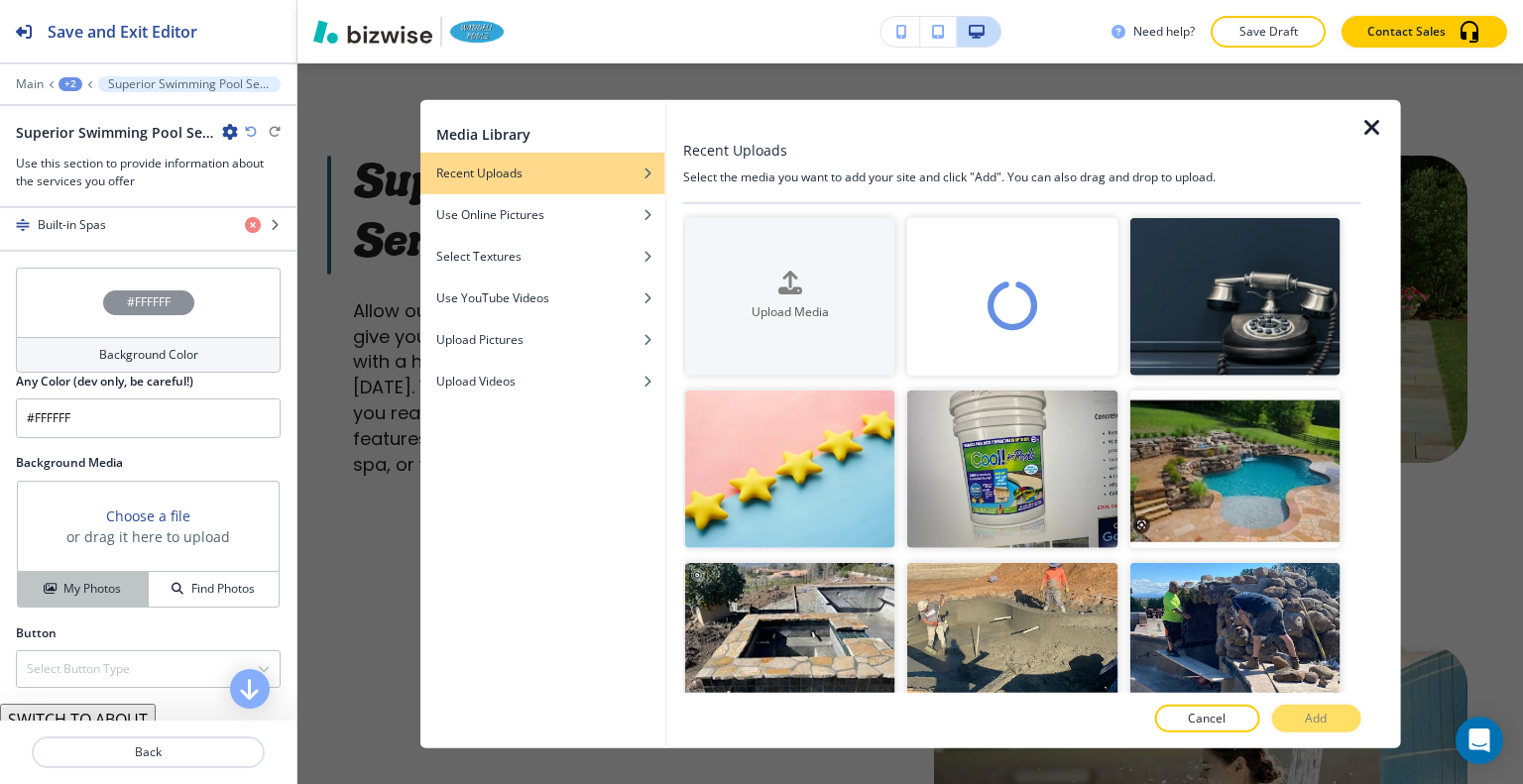 click on "My Photos" at bounding box center [92, 589] 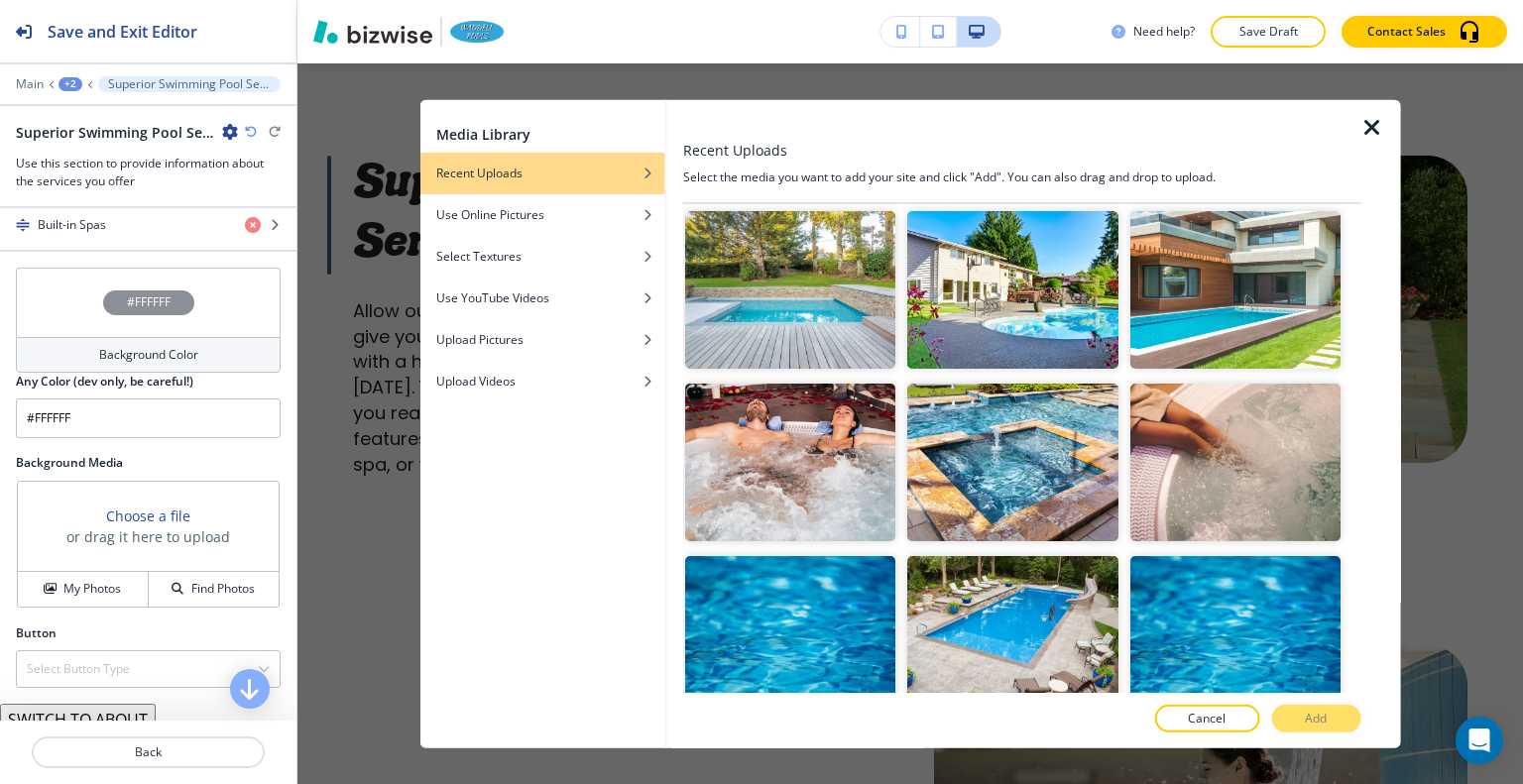 scroll, scrollTop: 1586, scrollLeft: 0, axis: vertical 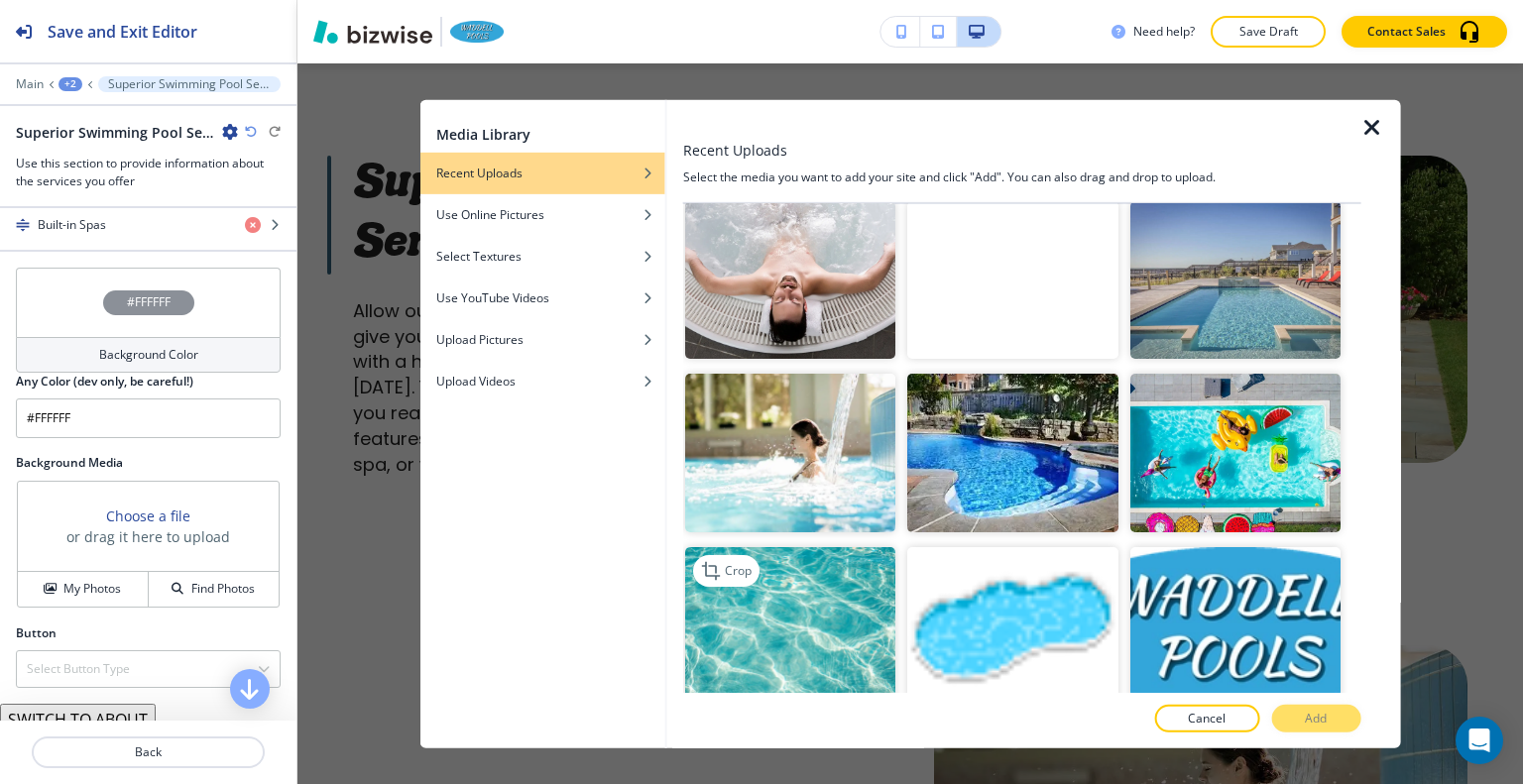 click at bounding box center (790, 624) 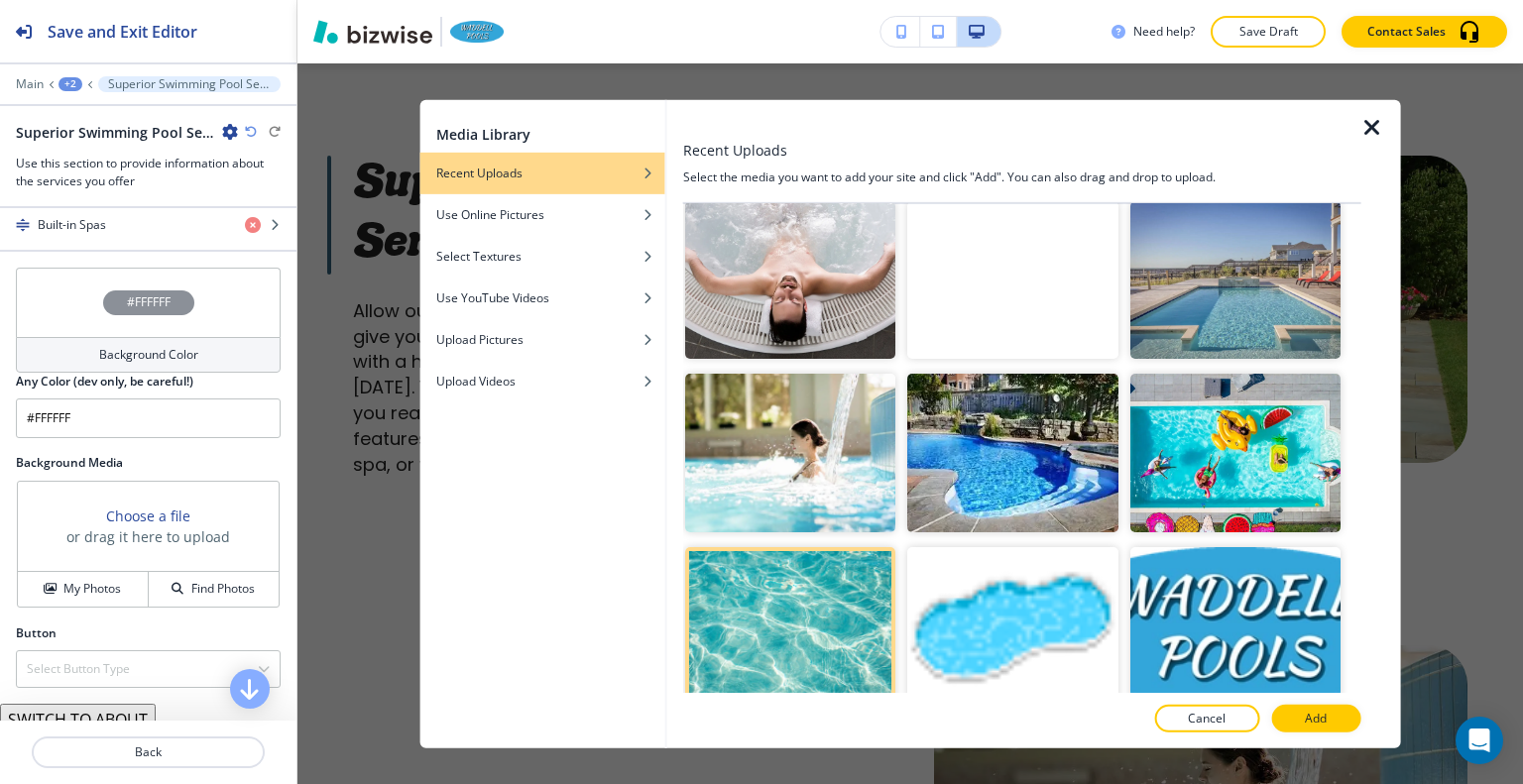 drag, startPoint x: 1325, startPoint y: 714, endPoint x: 1314, endPoint y: 673, distance: 42.44997 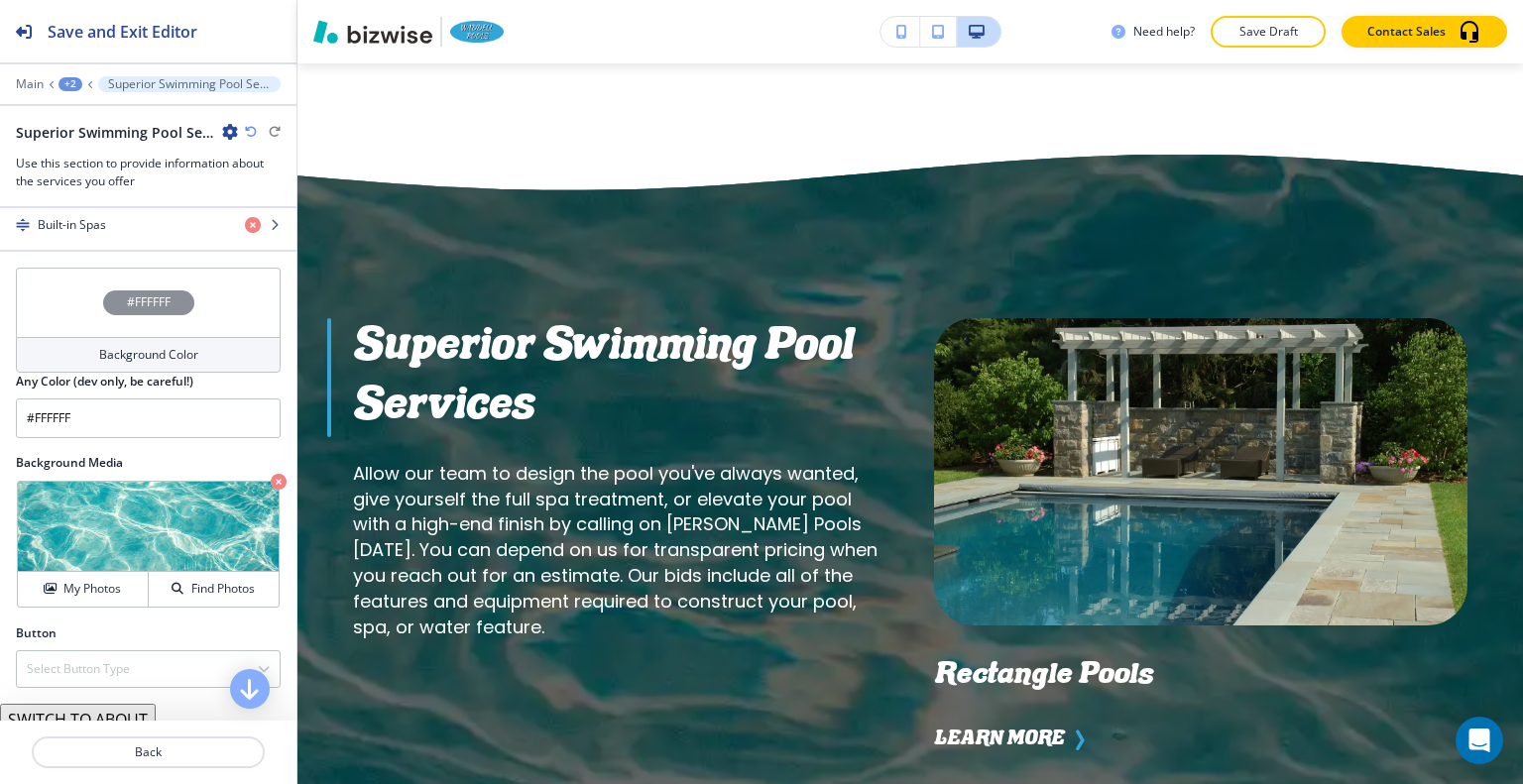 click on "#FFFFFF" at bounding box center (148, 302) 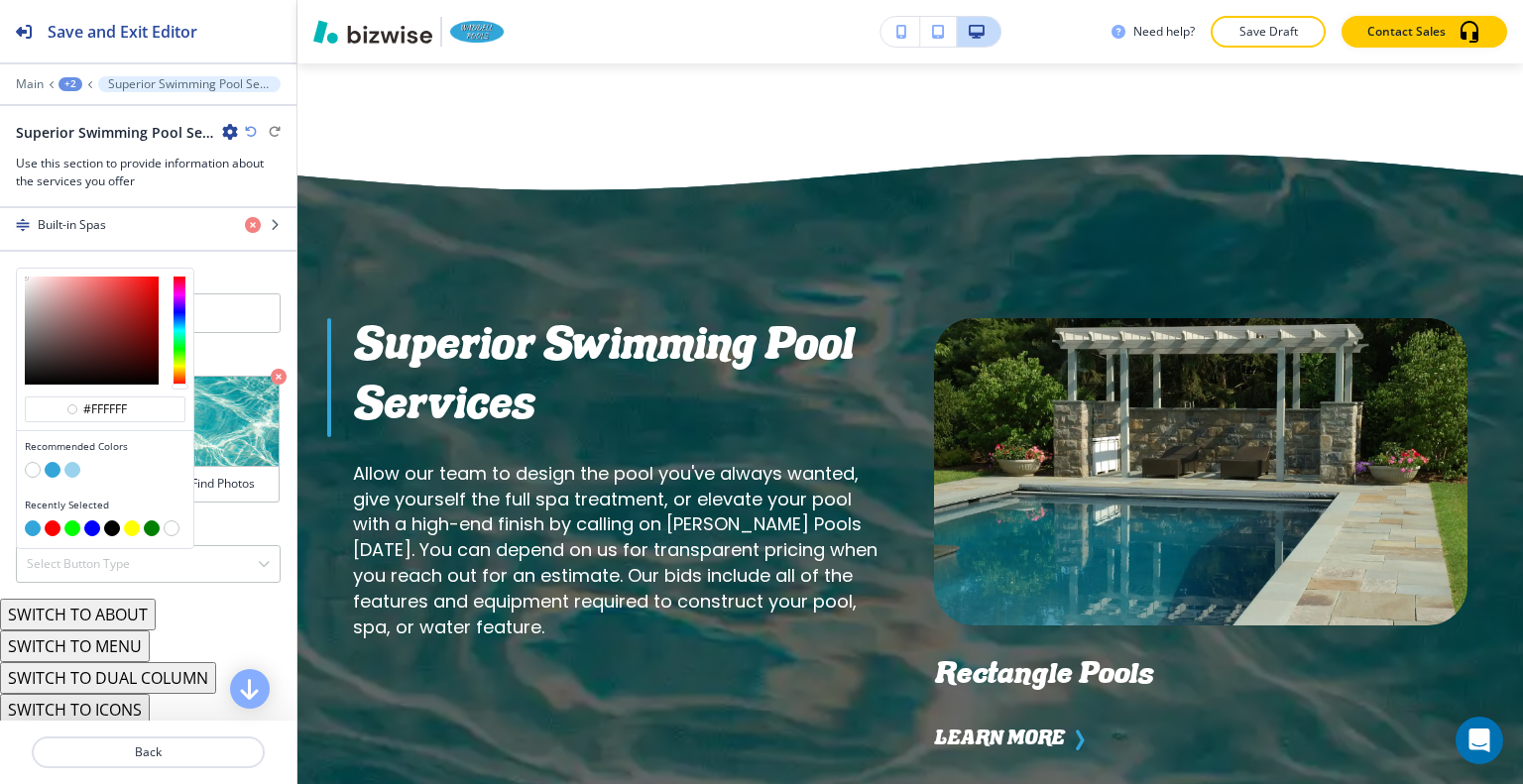 click at bounding box center [33, 470] 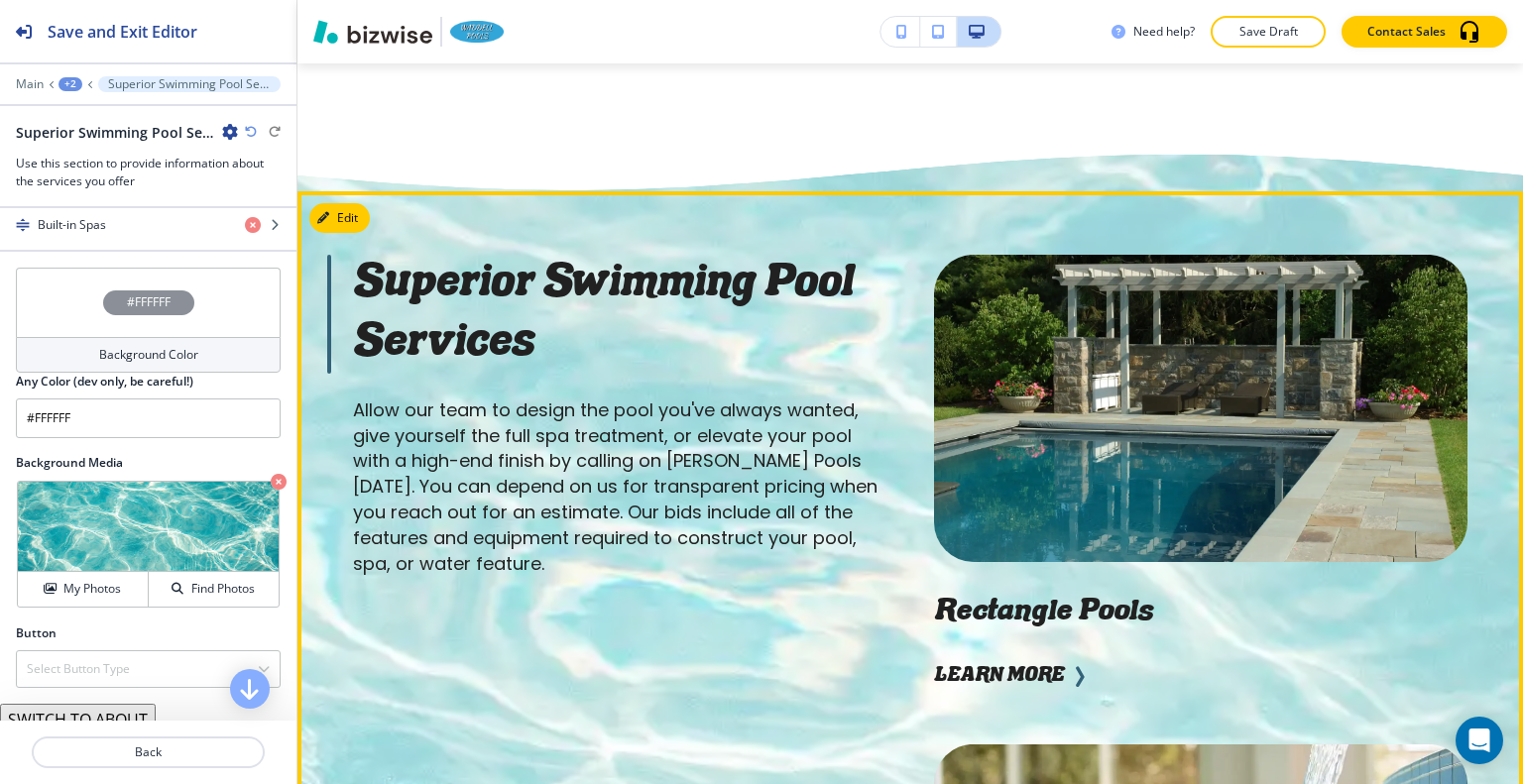 scroll, scrollTop: 2245, scrollLeft: 0, axis: vertical 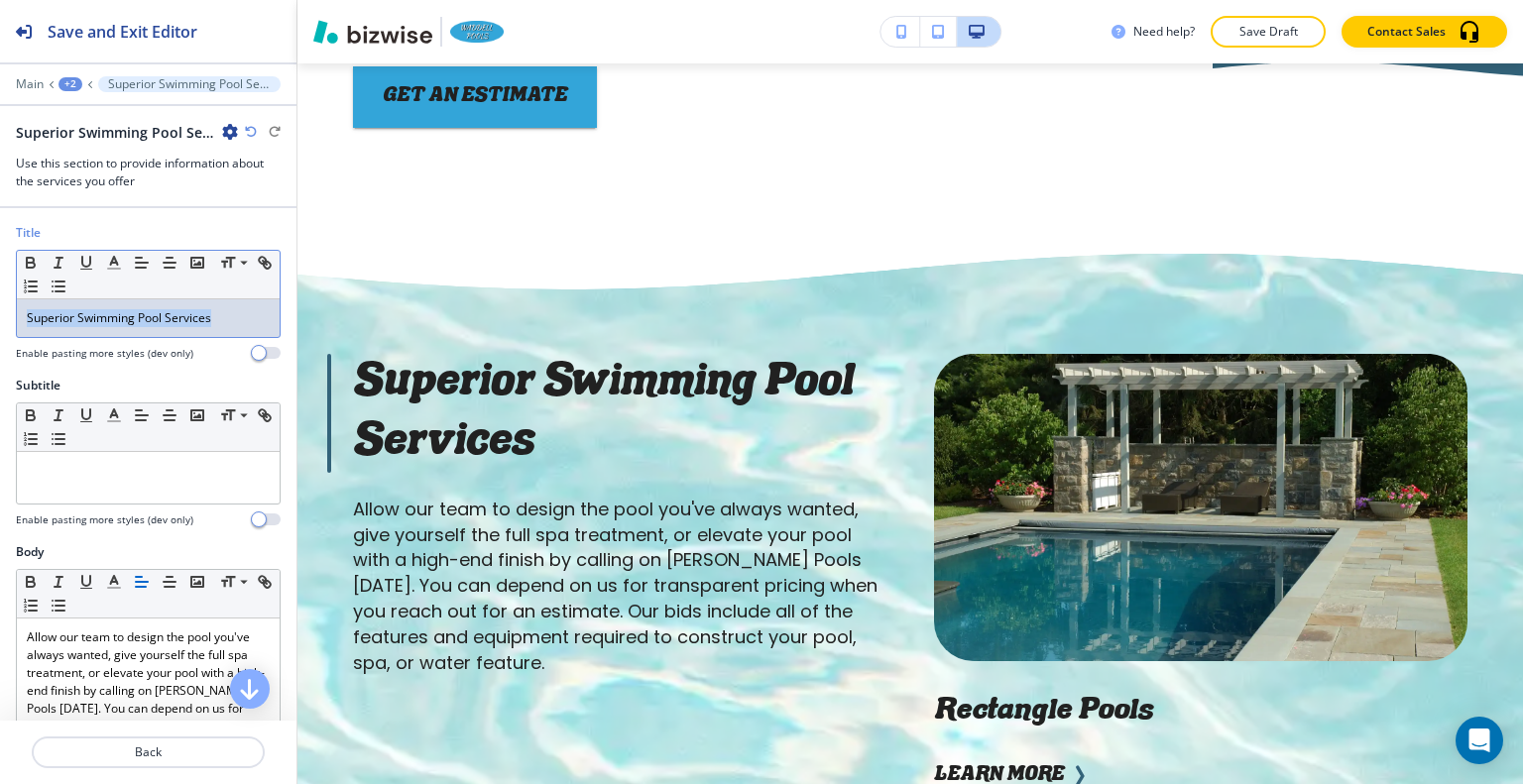 drag, startPoint x: 230, startPoint y: 322, endPoint x: 3, endPoint y: 271, distance: 232.65855 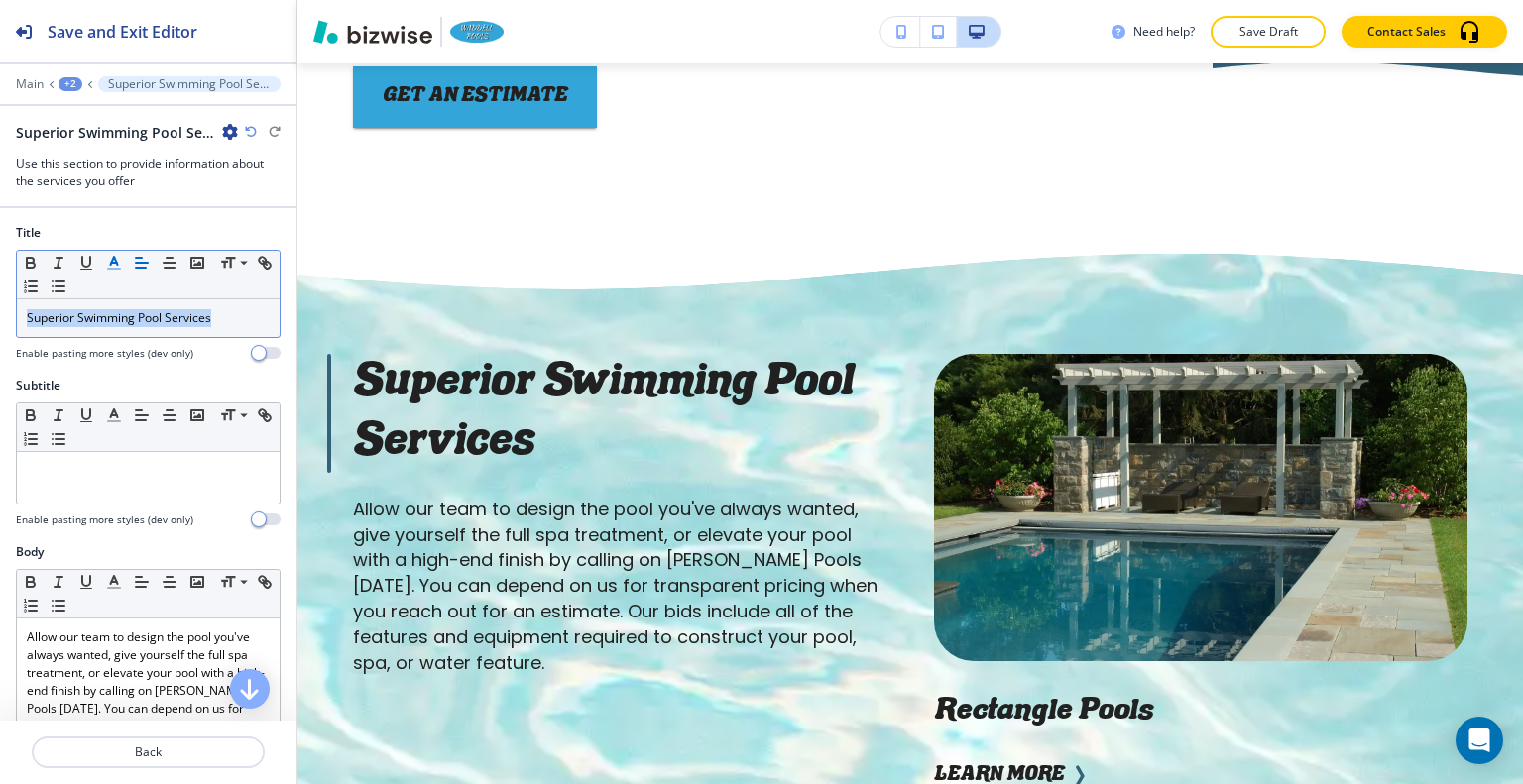 click 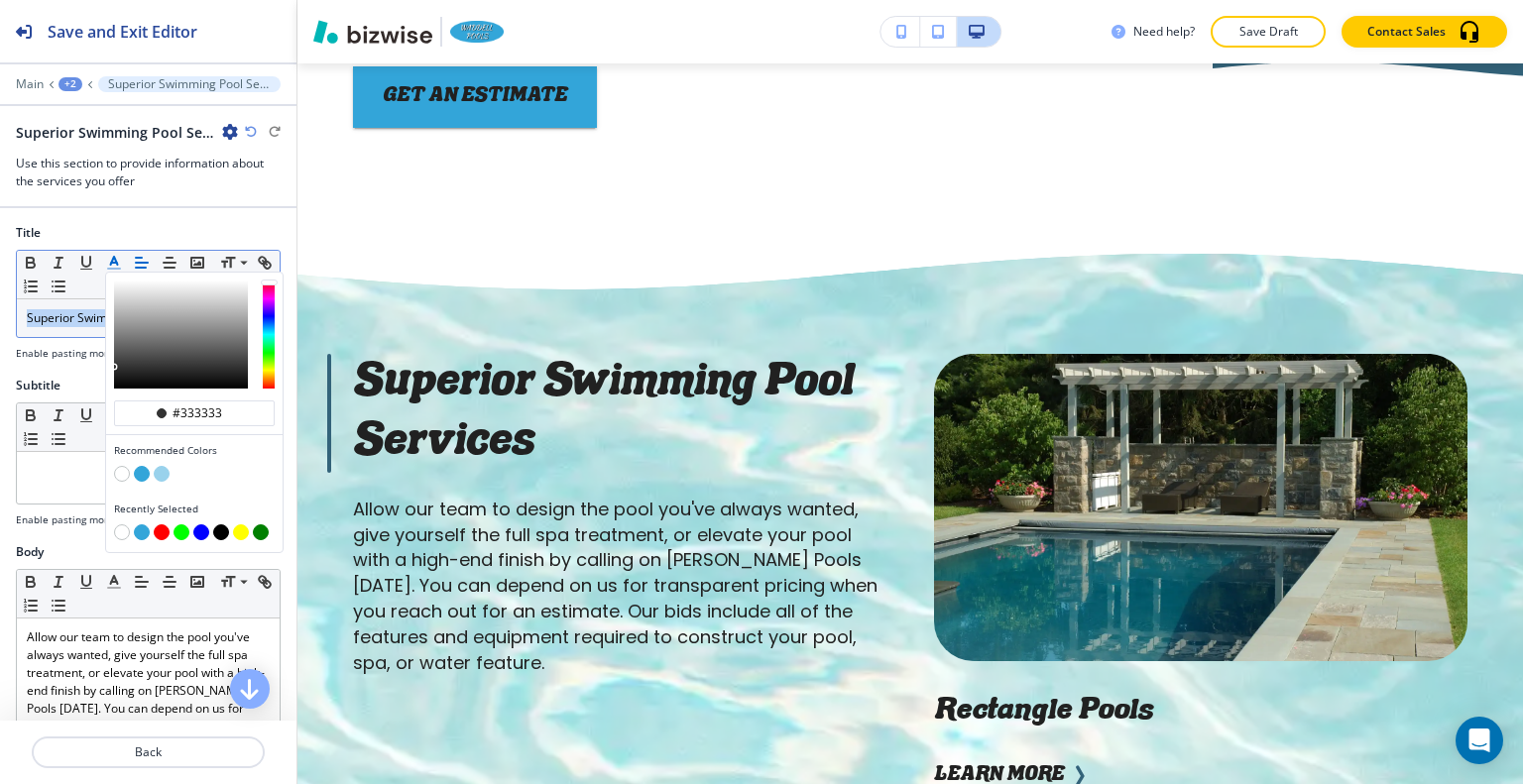 click at bounding box center [142, 474] 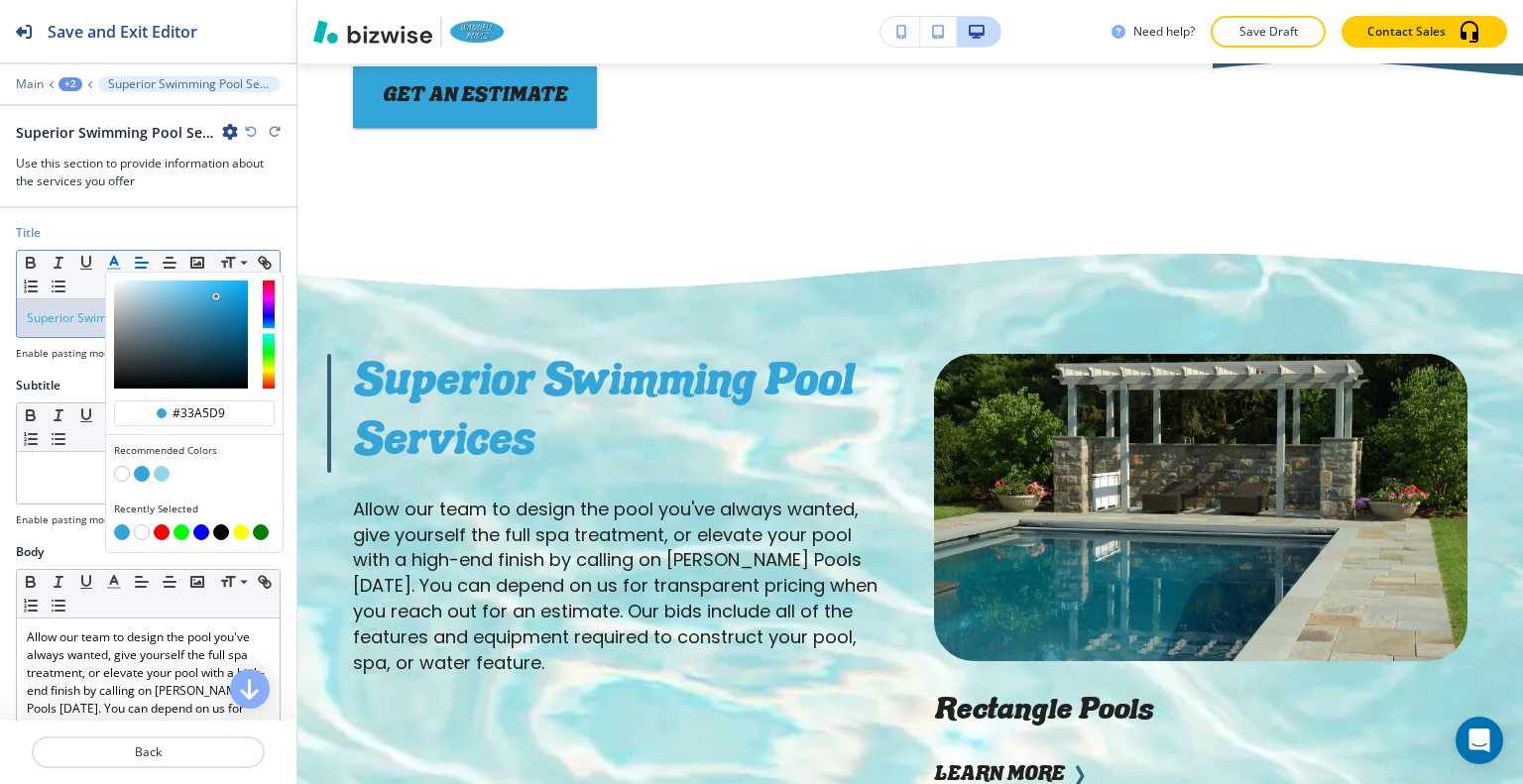 type on "#33a5d9" 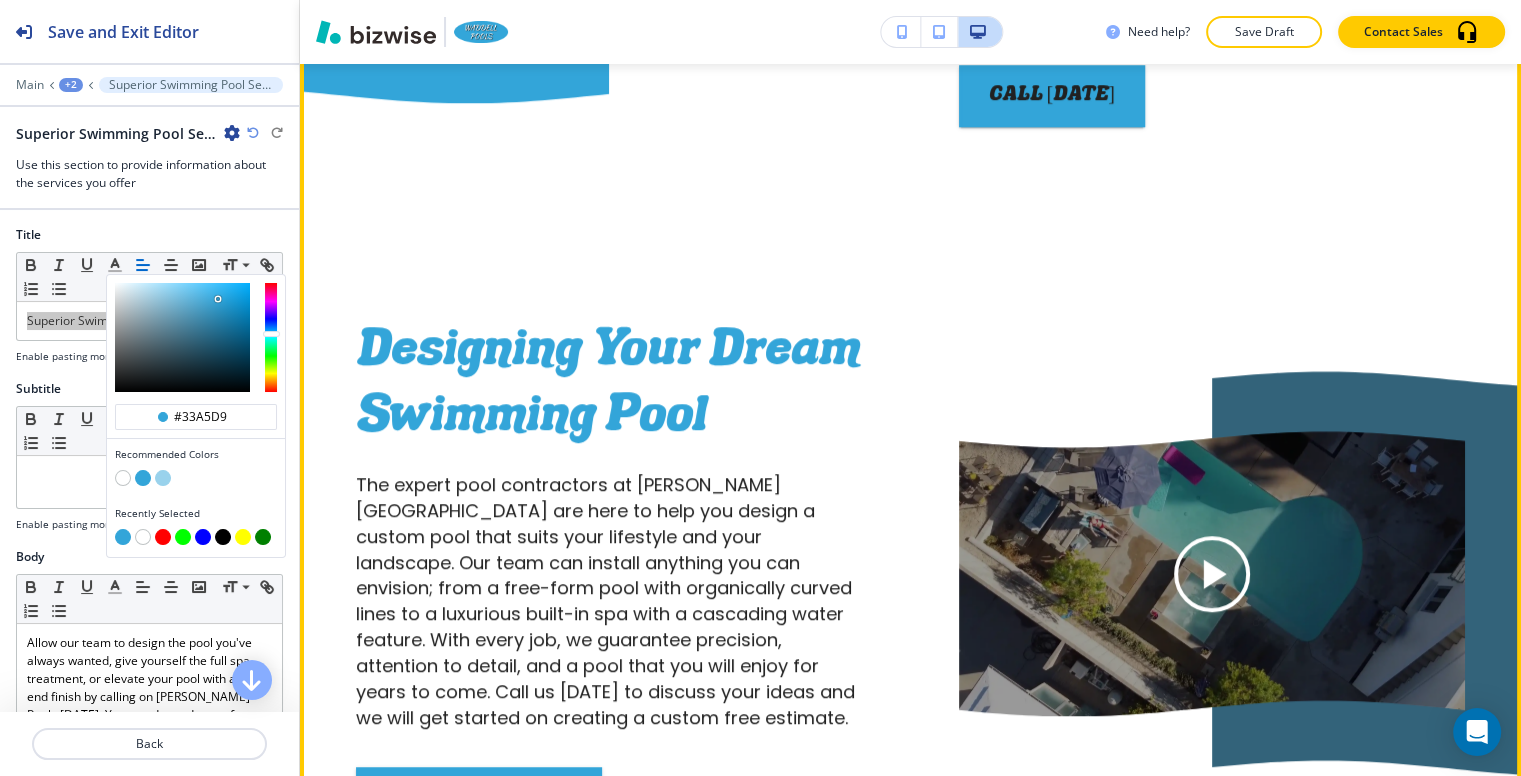 scroll, scrollTop: 1865, scrollLeft: 0, axis: vertical 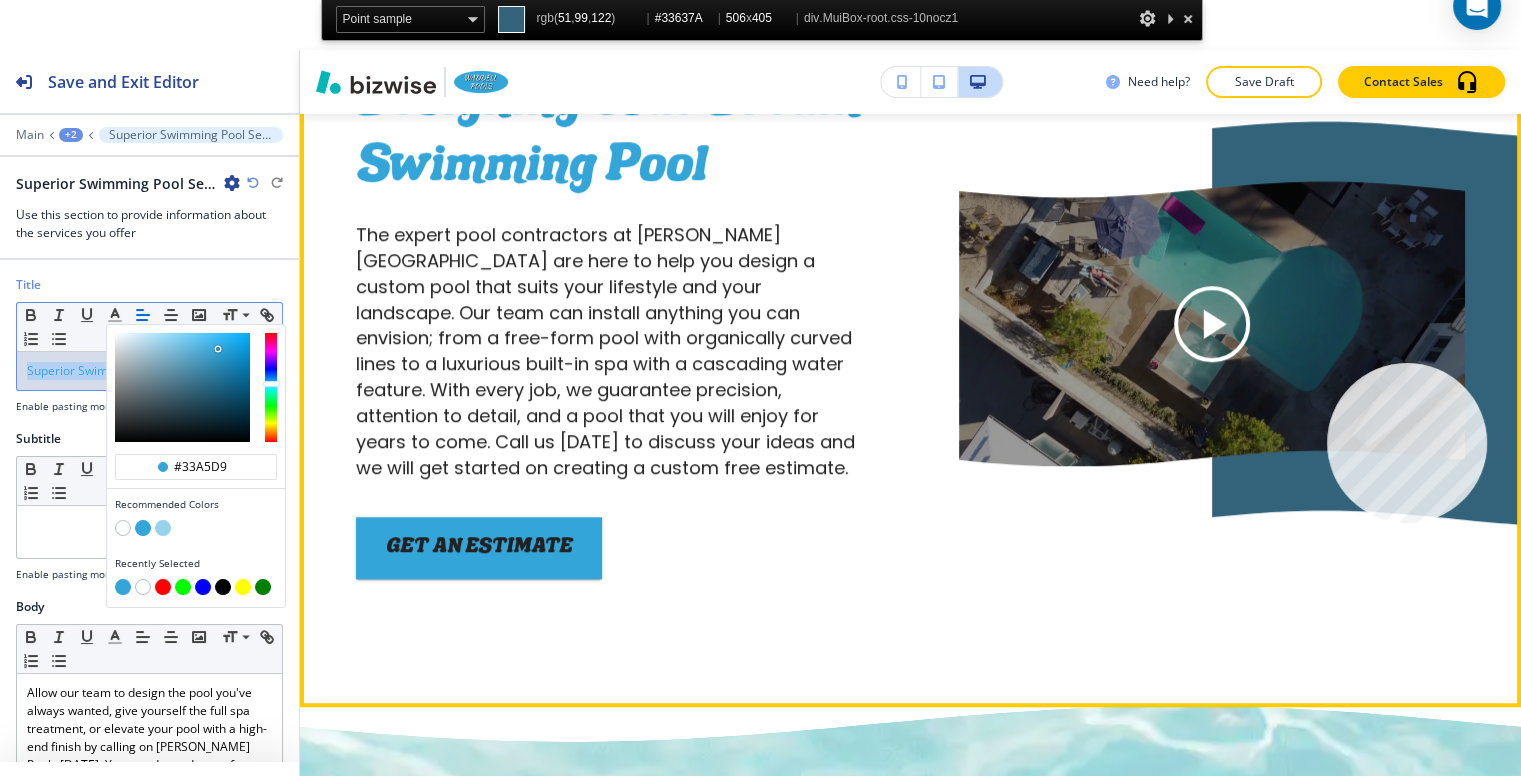copy on "Superior Swimming Pool Services" 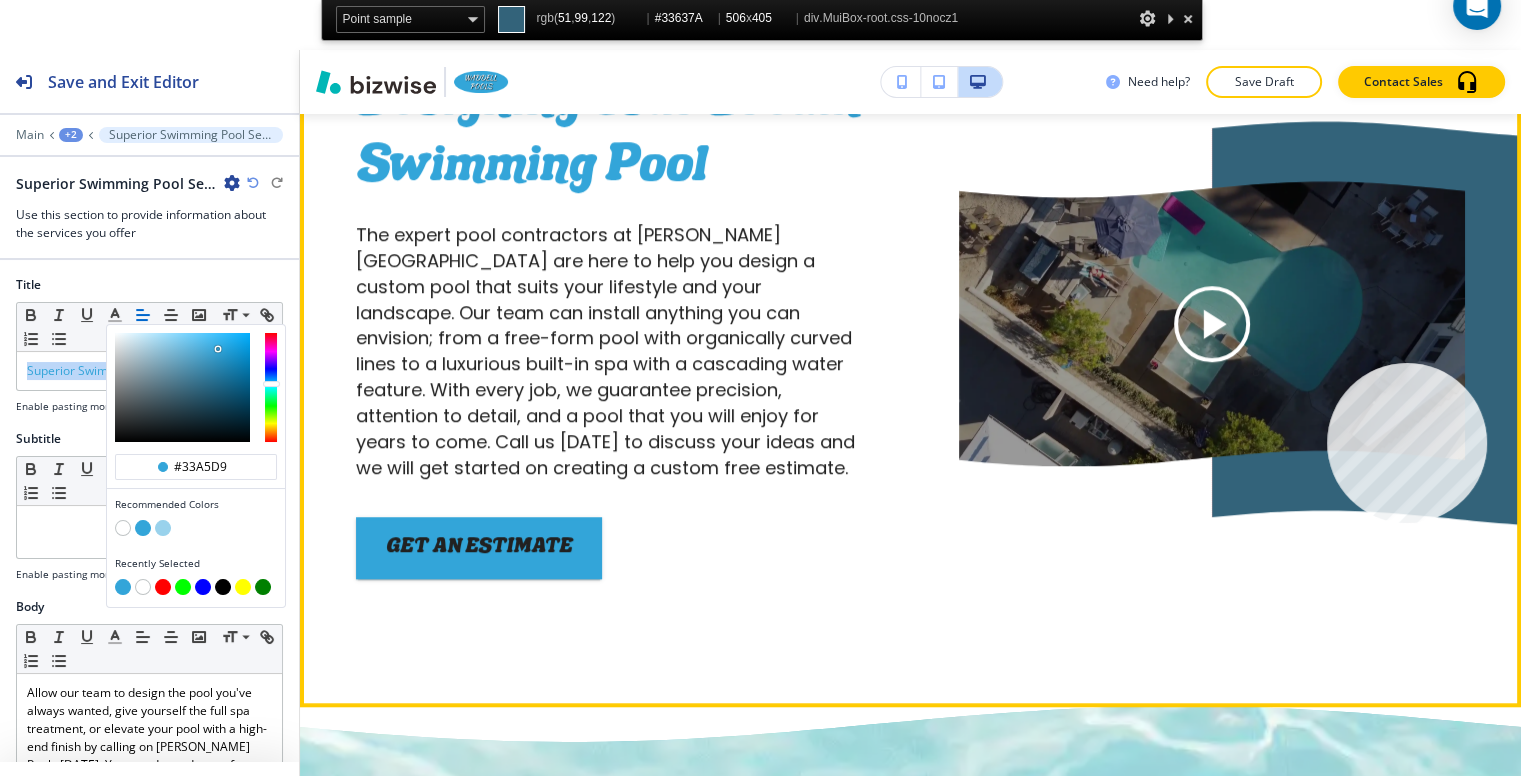 click at bounding box center (1465, 323) 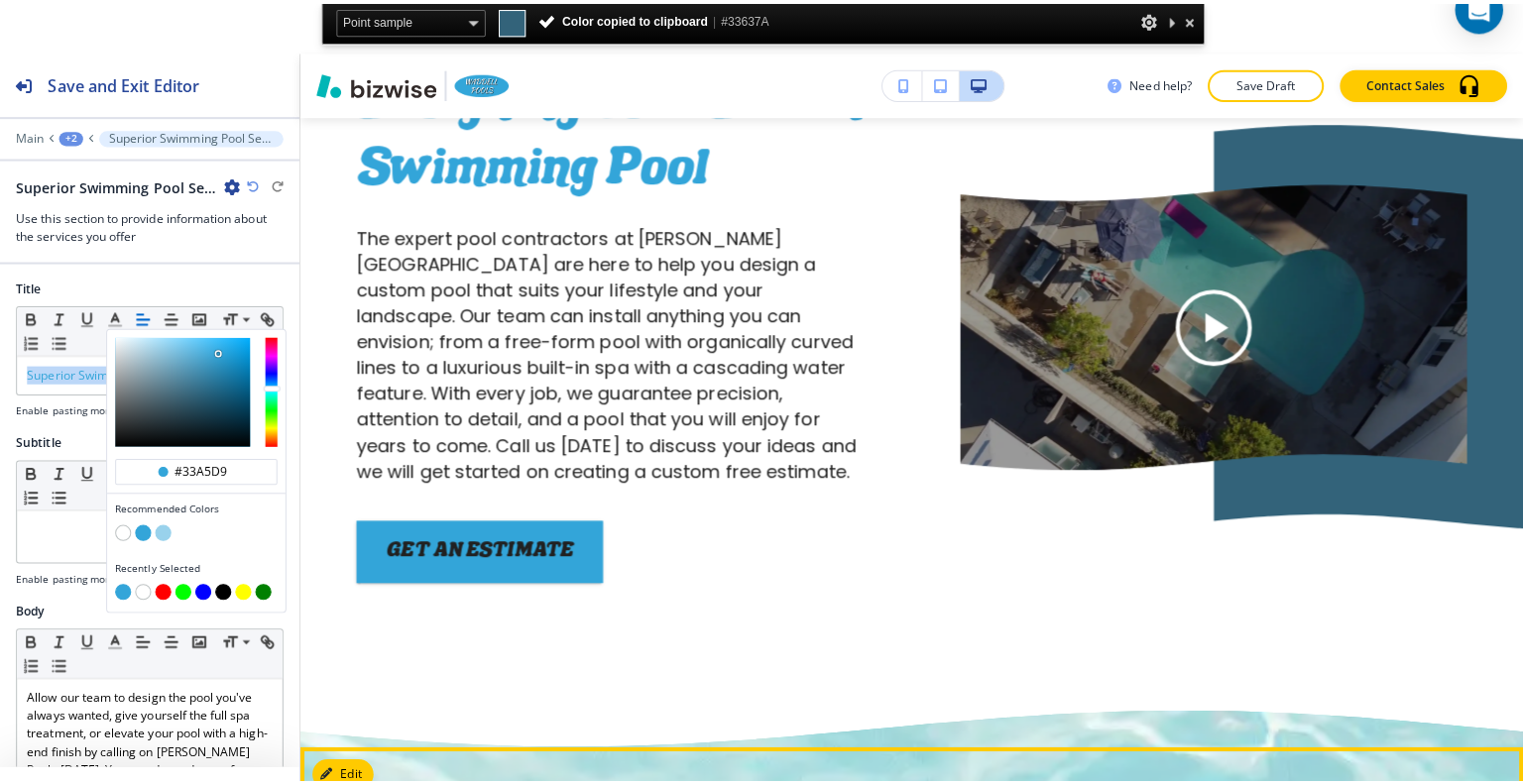 scroll, scrollTop: 2146, scrollLeft: 0, axis: vertical 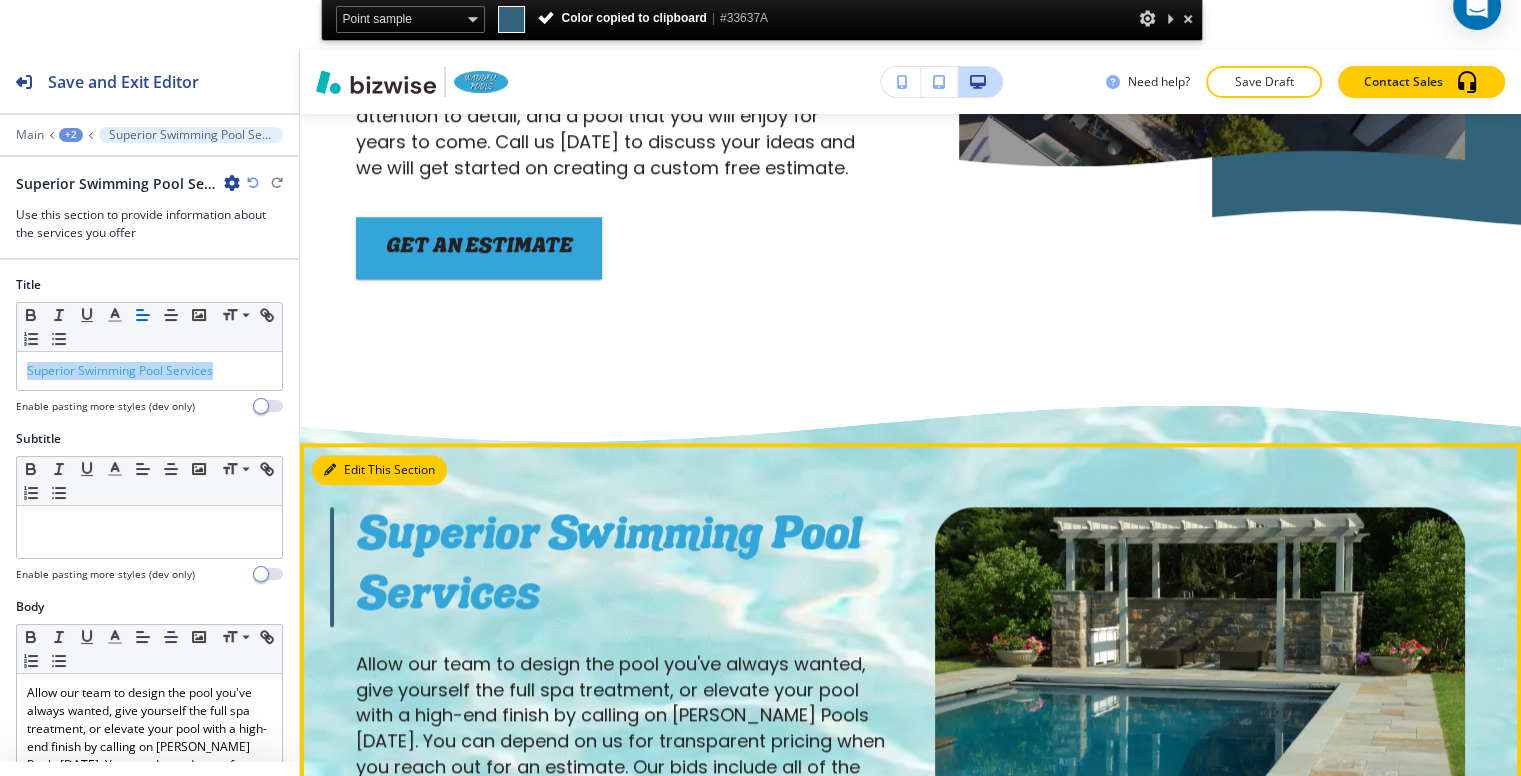 click on "Edit This Section" at bounding box center [379, 470] 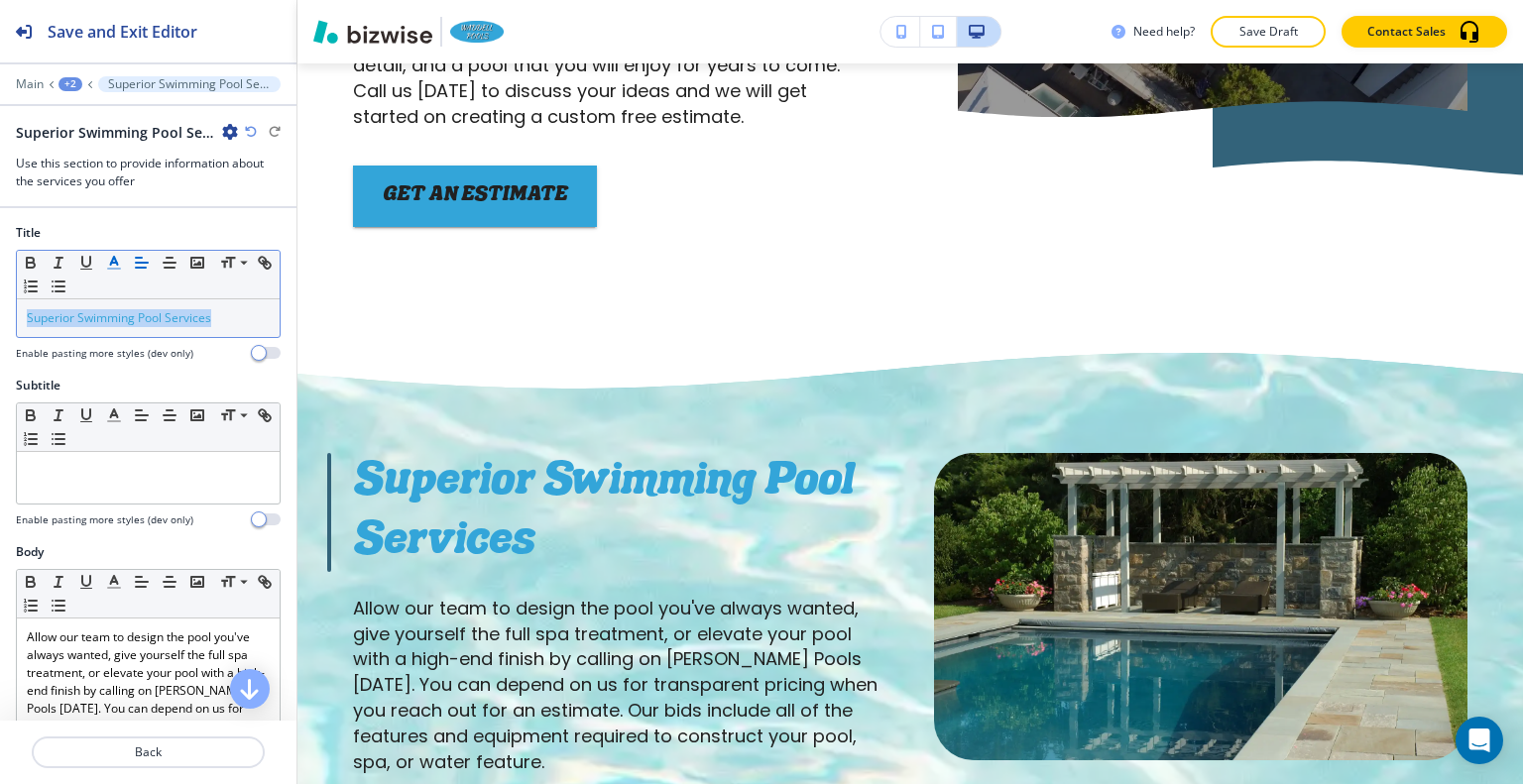 click 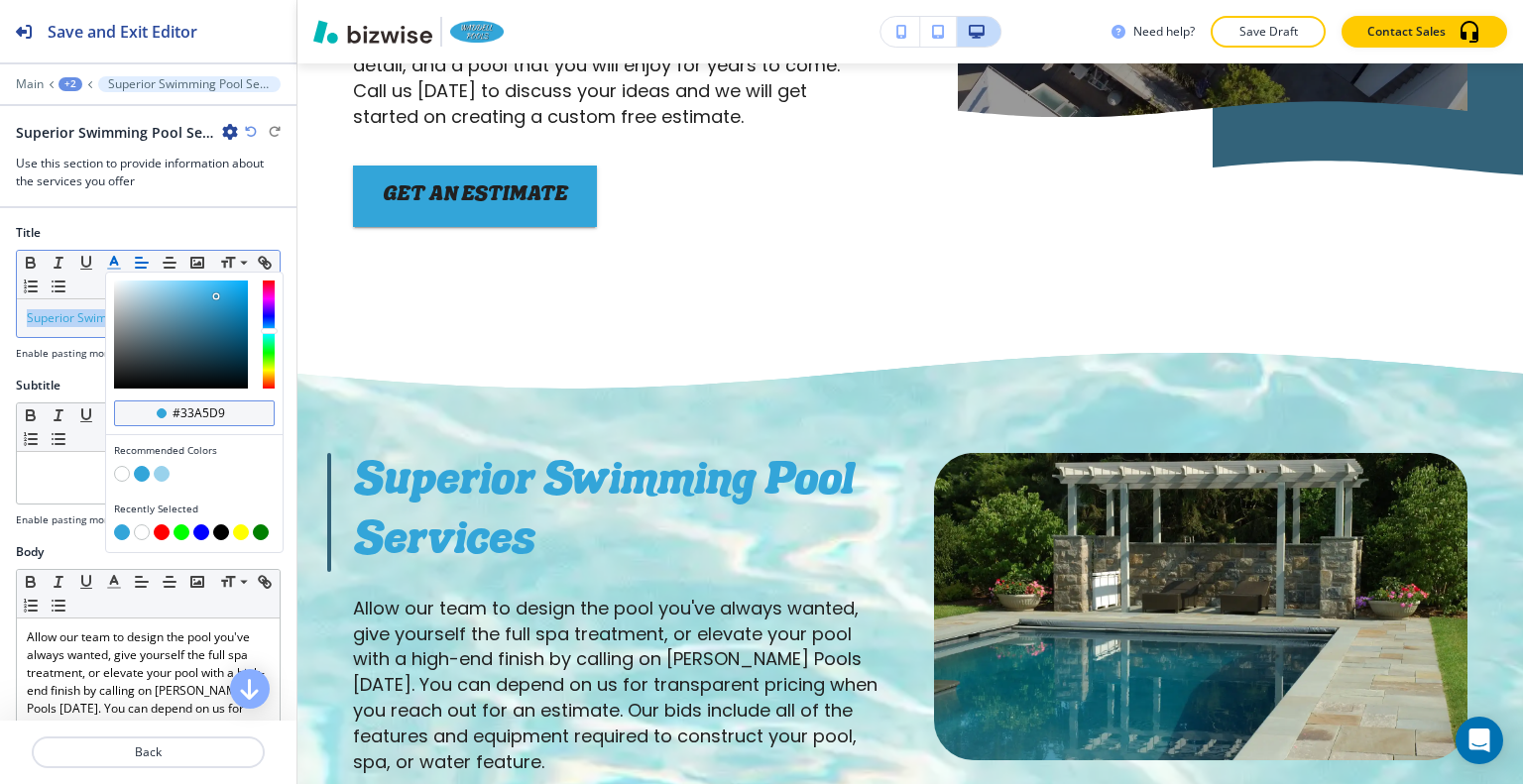 click on "#33a5d9" at bounding box center (194, 413) 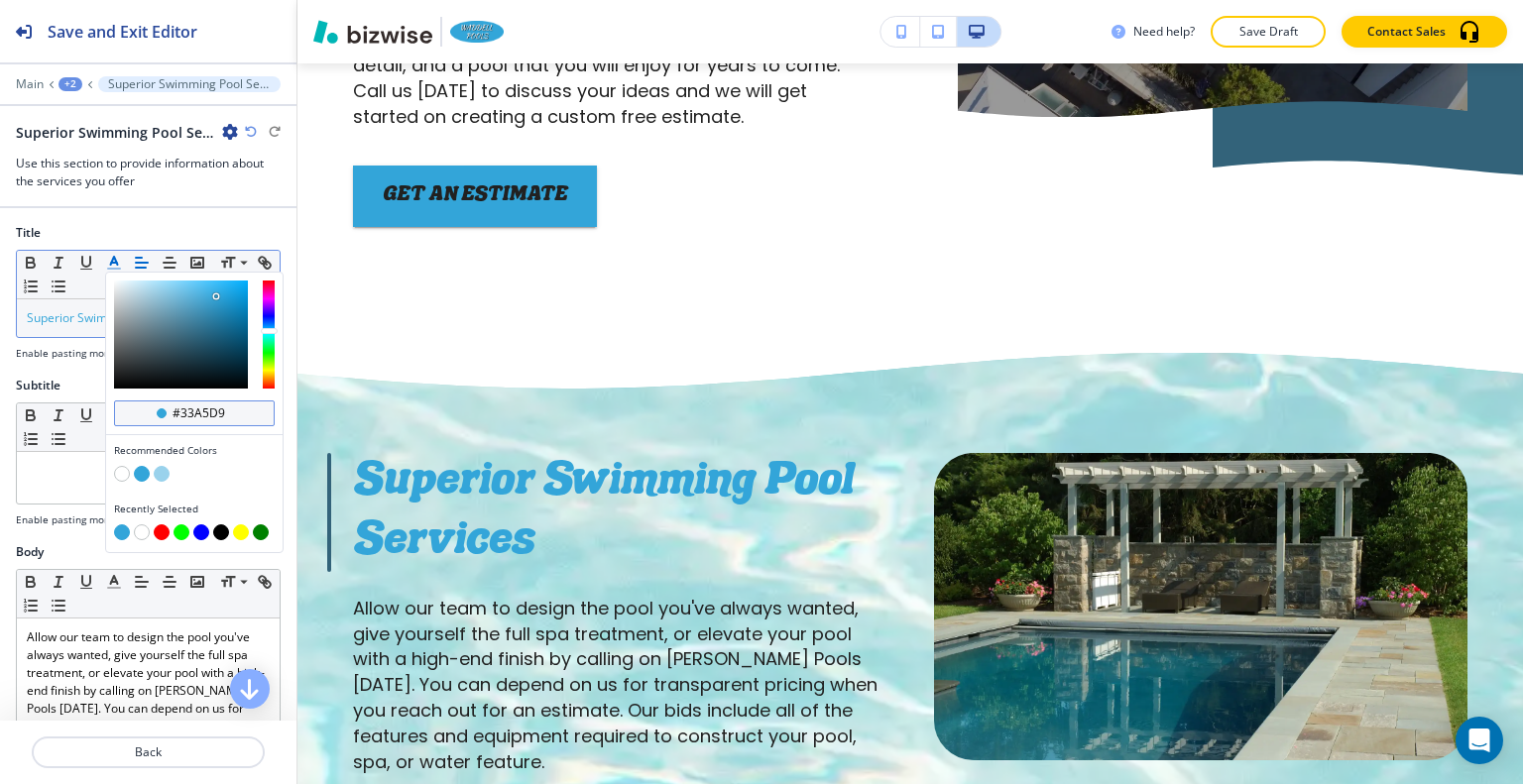 click on "#33a5d9" at bounding box center (205, 413) 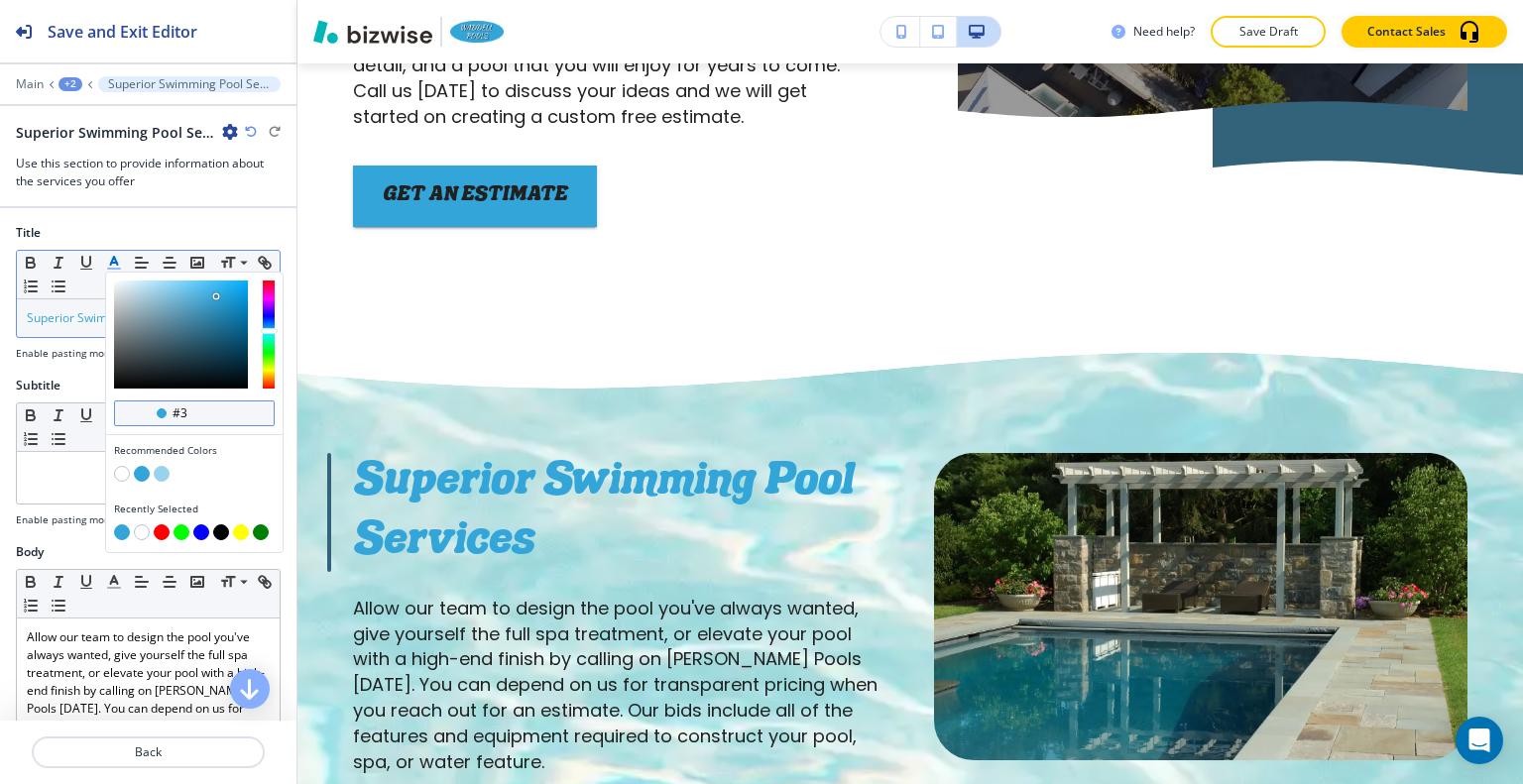 type on "#" 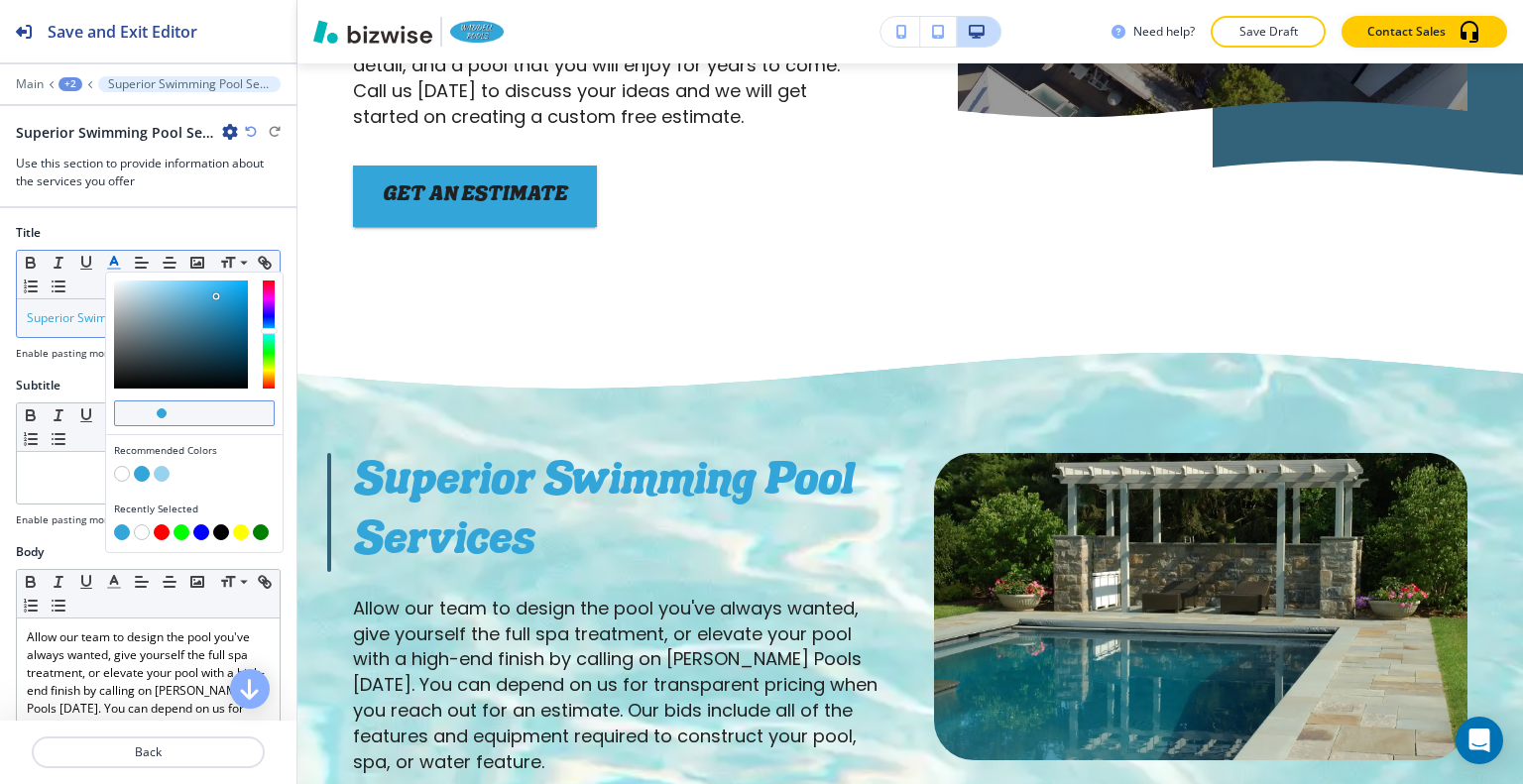 paste on "#33637A" 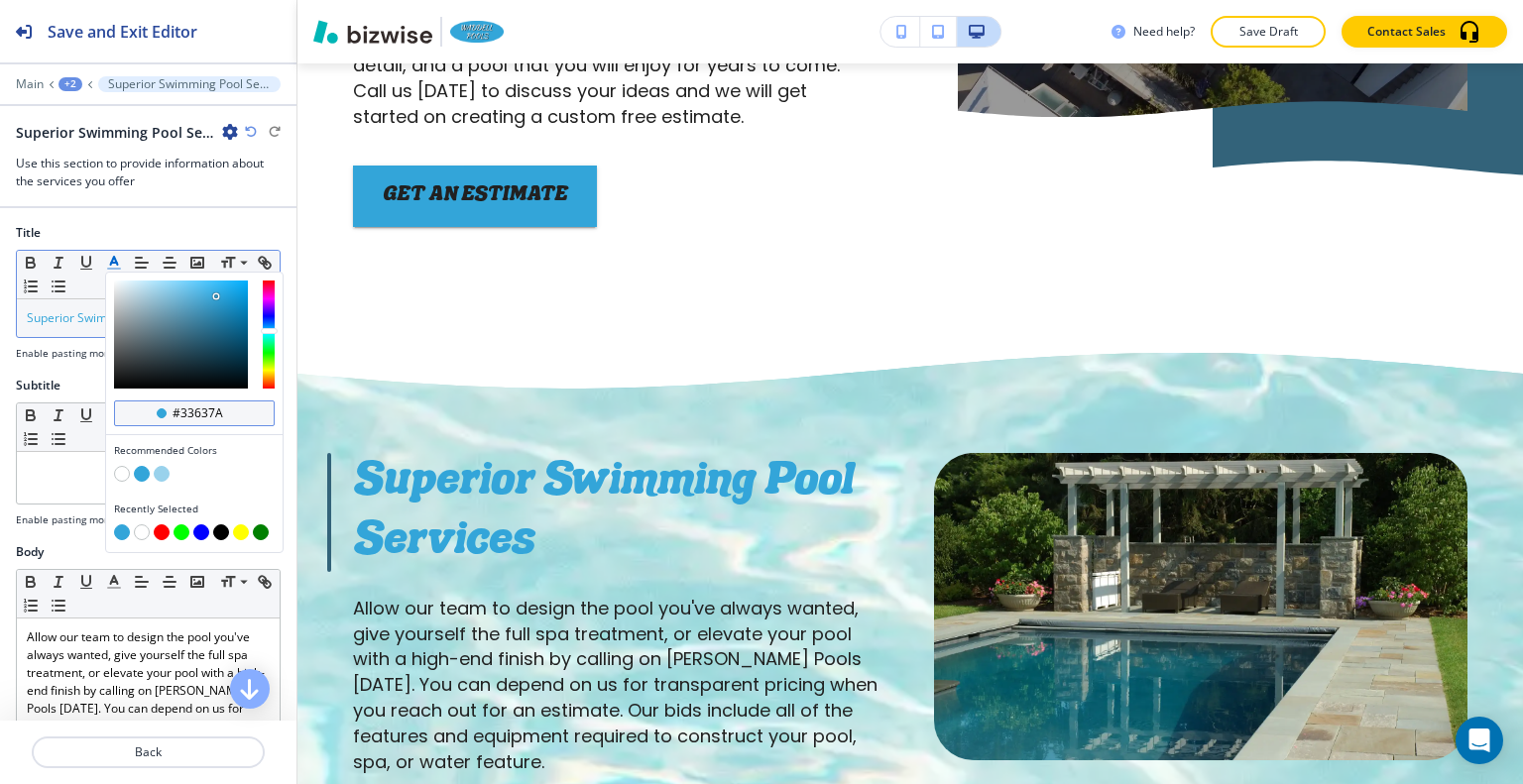 type on "#33637a" 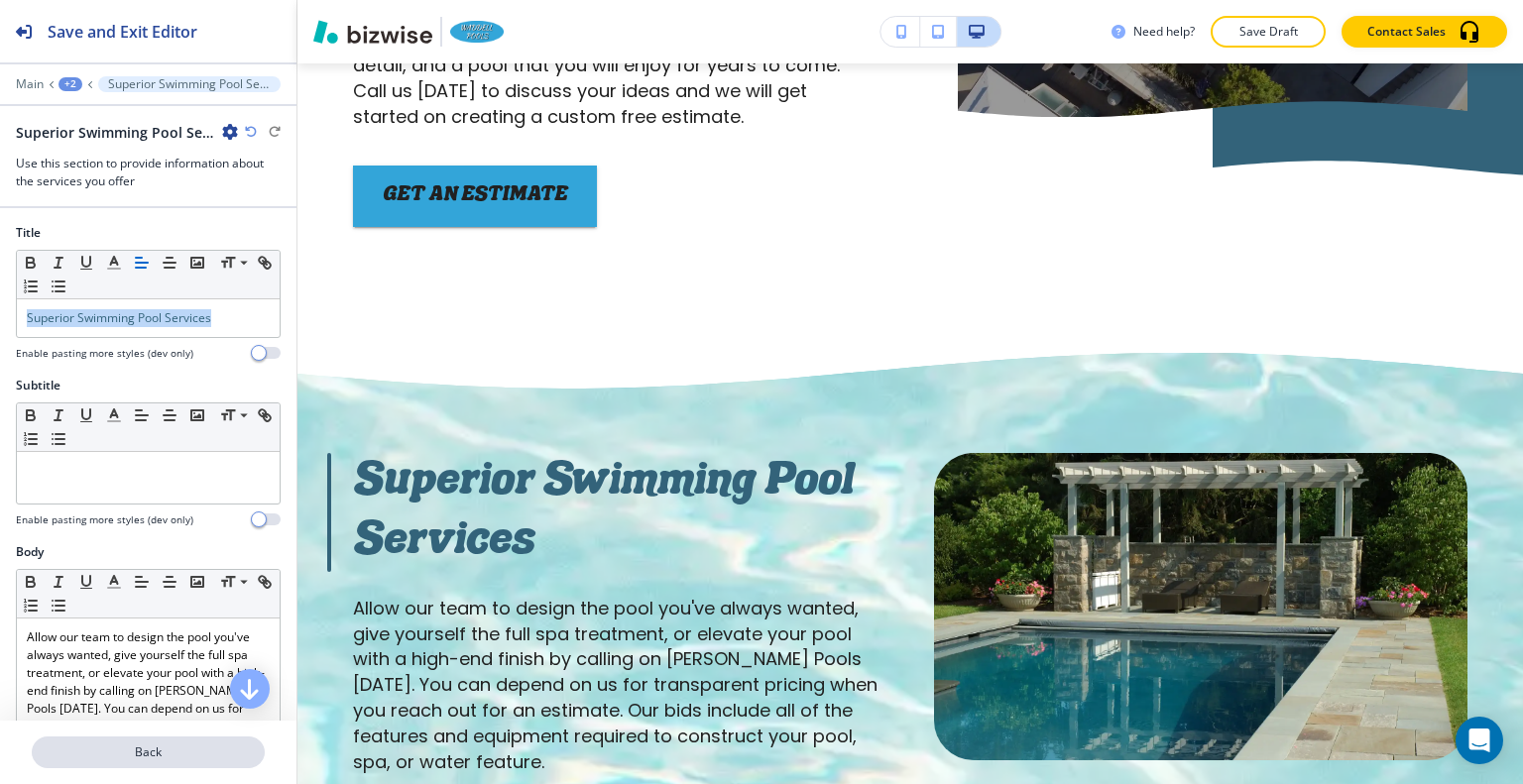 click on "Back" at bounding box center (148, 752) 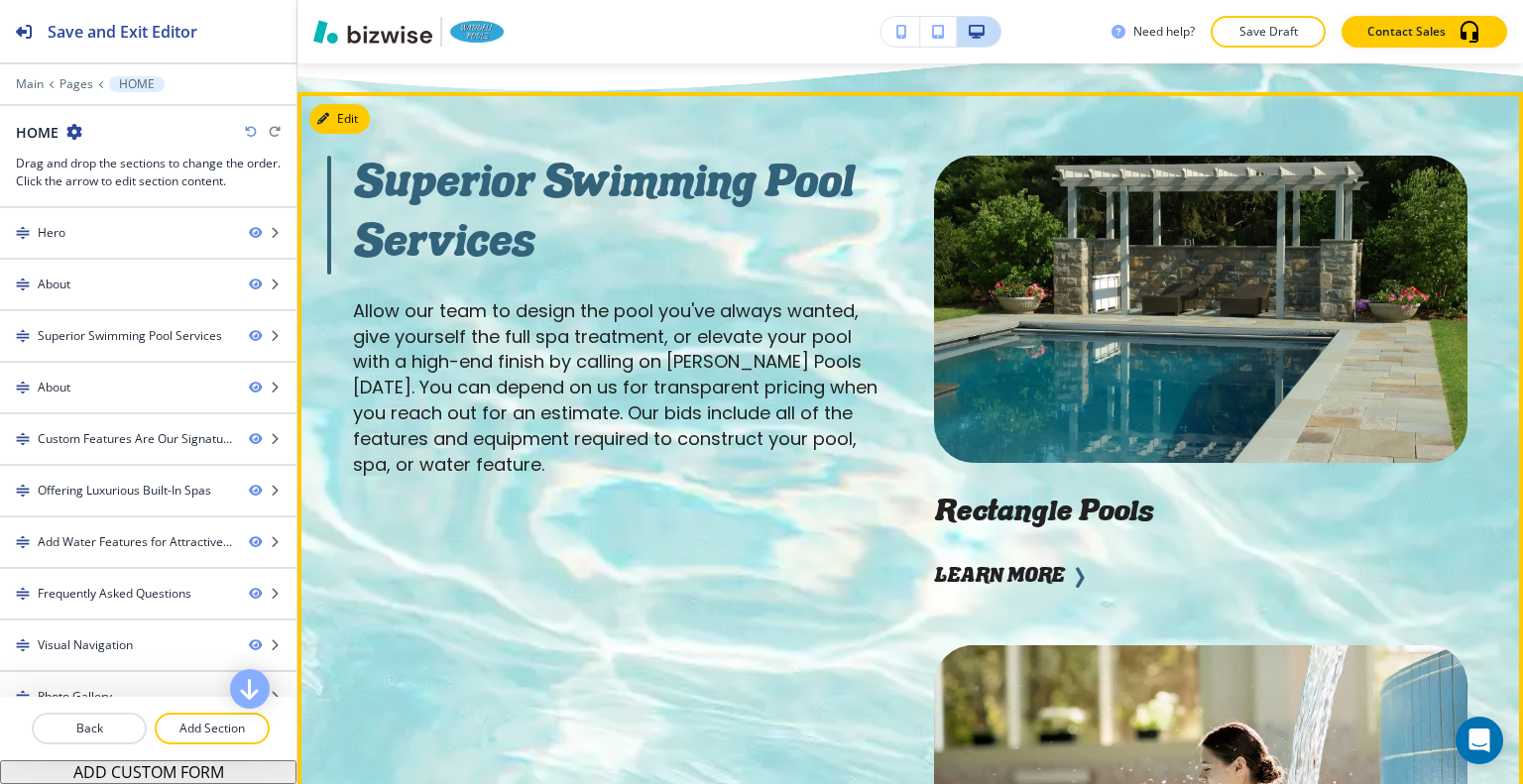 scroll, scrollTop: 2344, scrollLeft: 0, axis: vertical 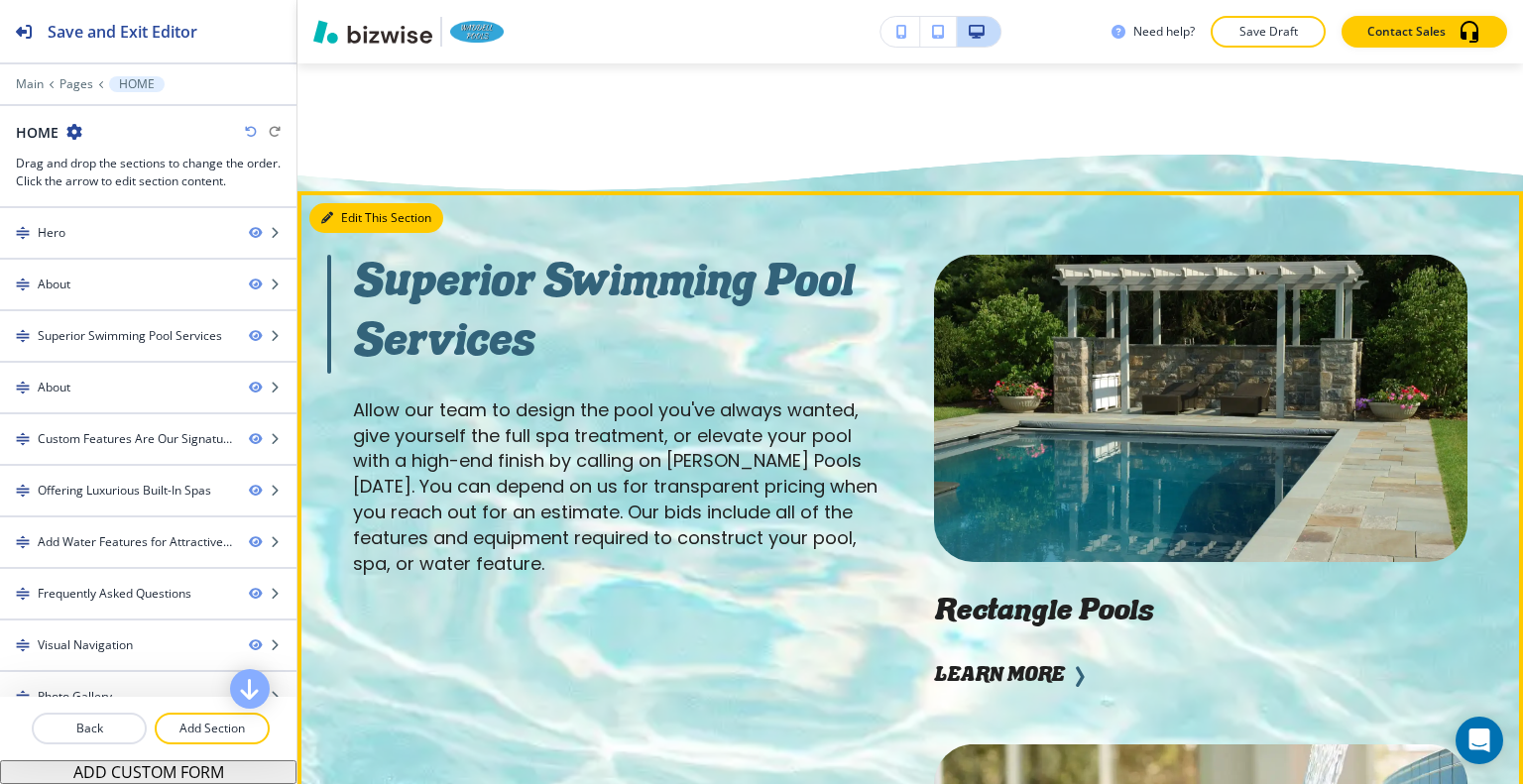 click on "Edit This Section" at bounding box center [376, 218] 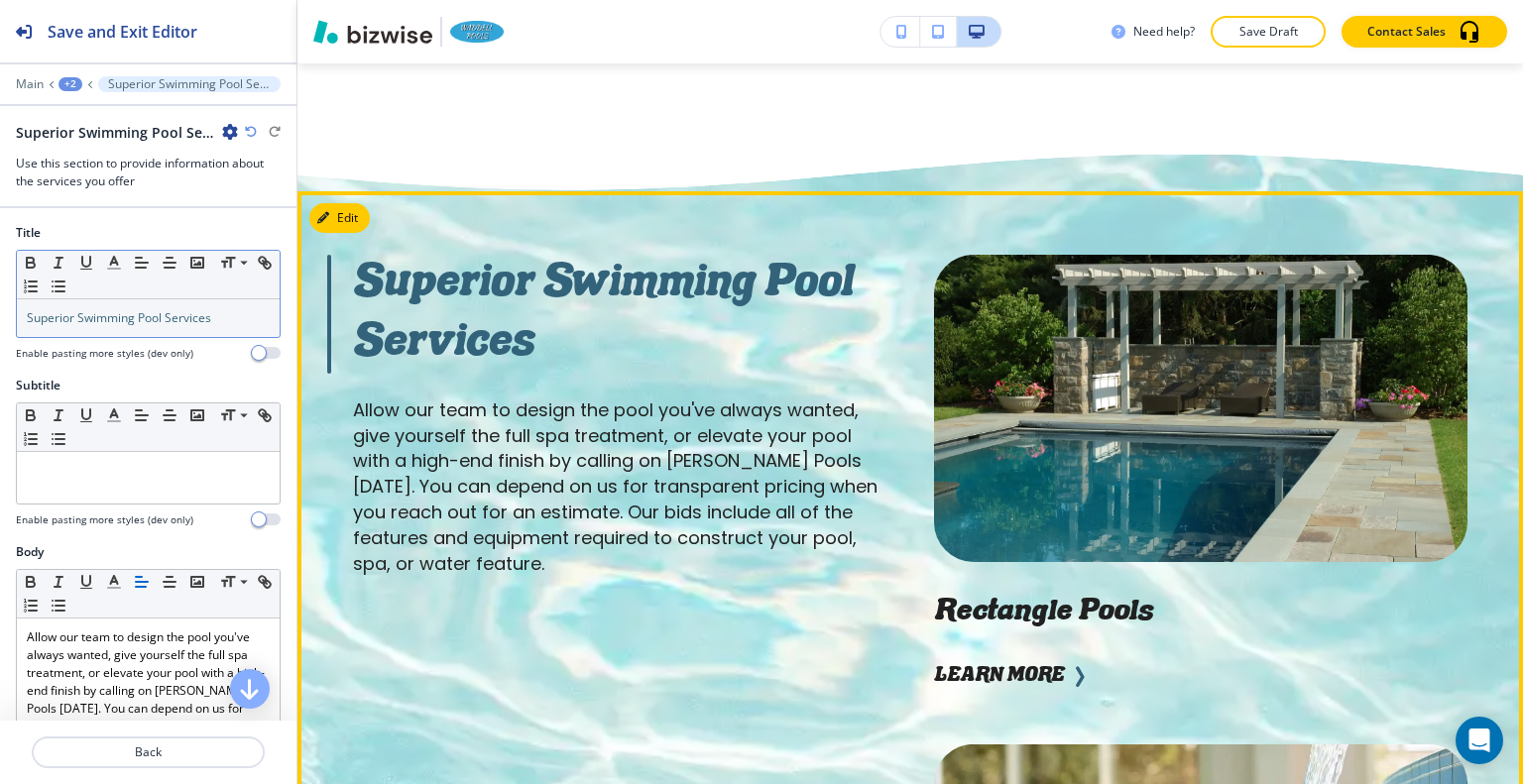 scroll, scrollTop: 2443, scrollLeft: 0, axis: vertical 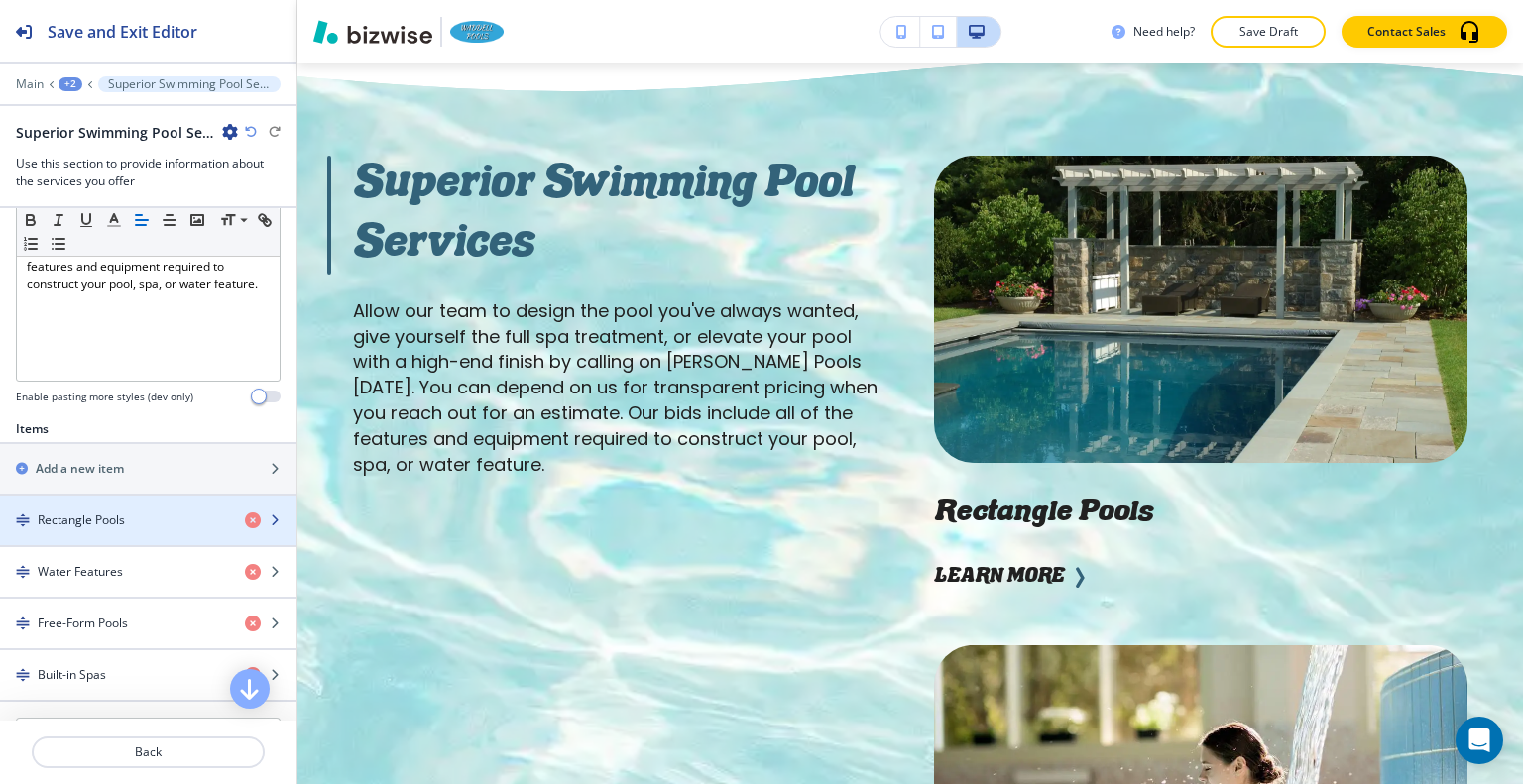 click at bounding box center (148, 504) 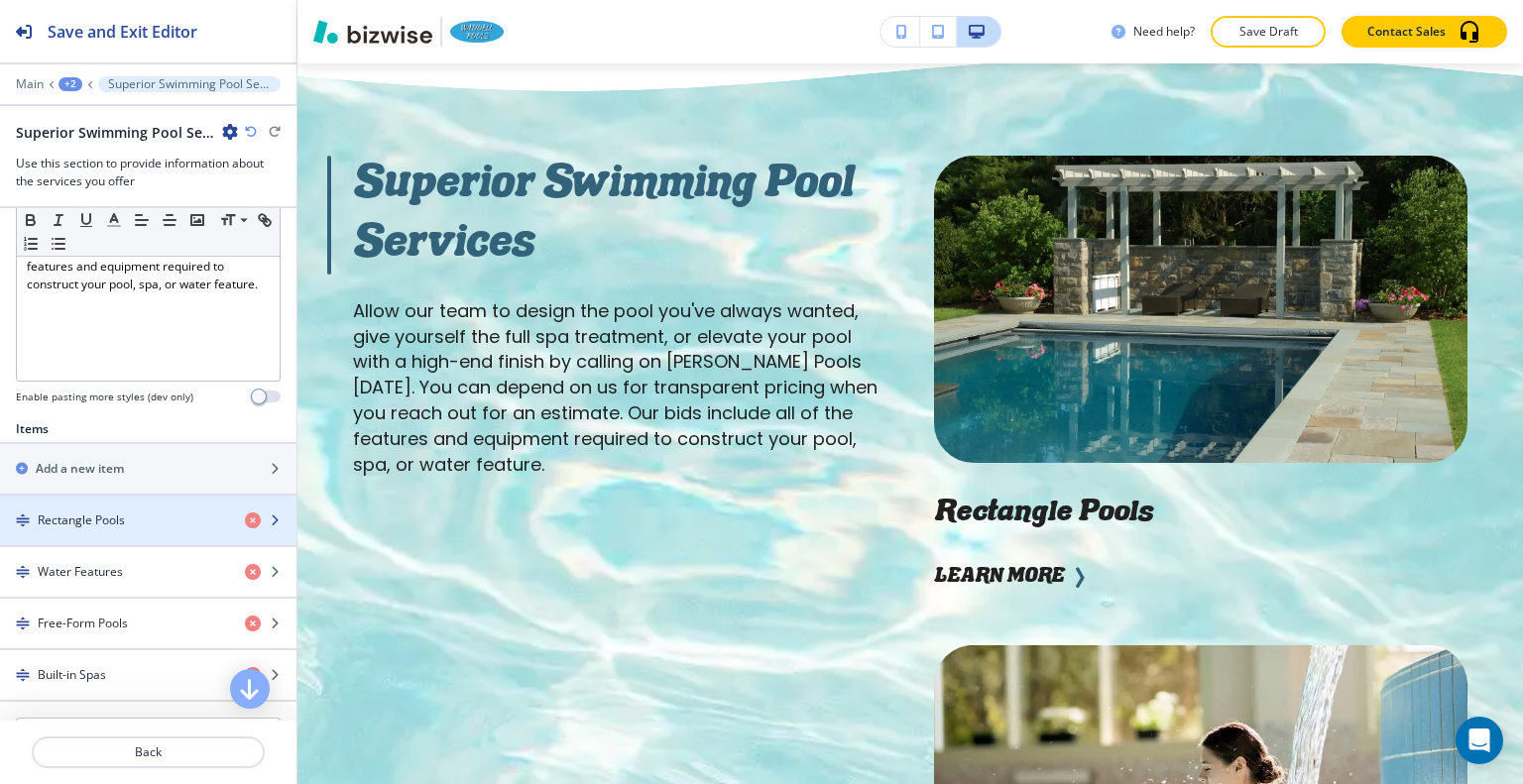 click at bounding box center (148, 504) 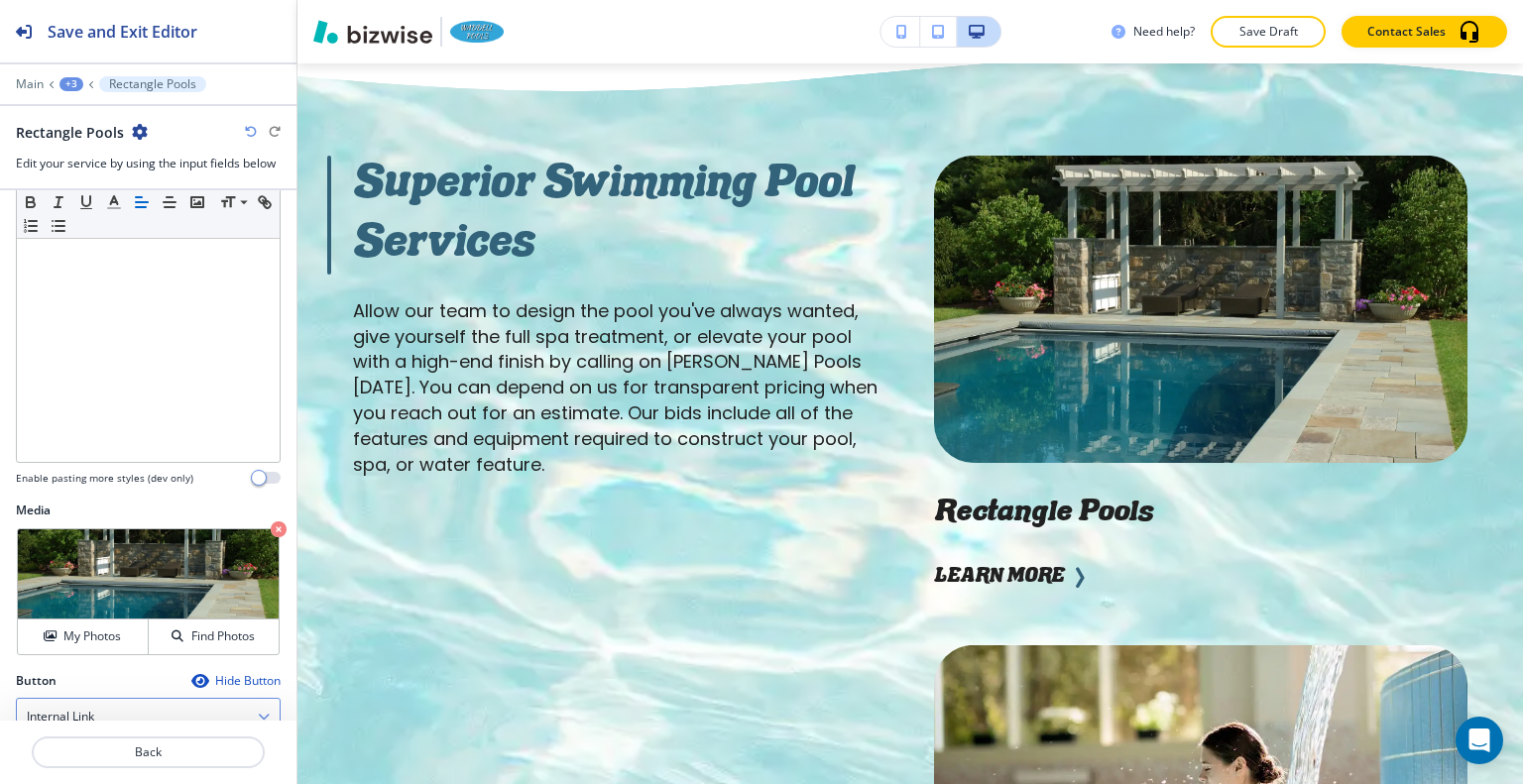 scroll, scrollTop: 607, scrollLeft: 0, axis: vertical 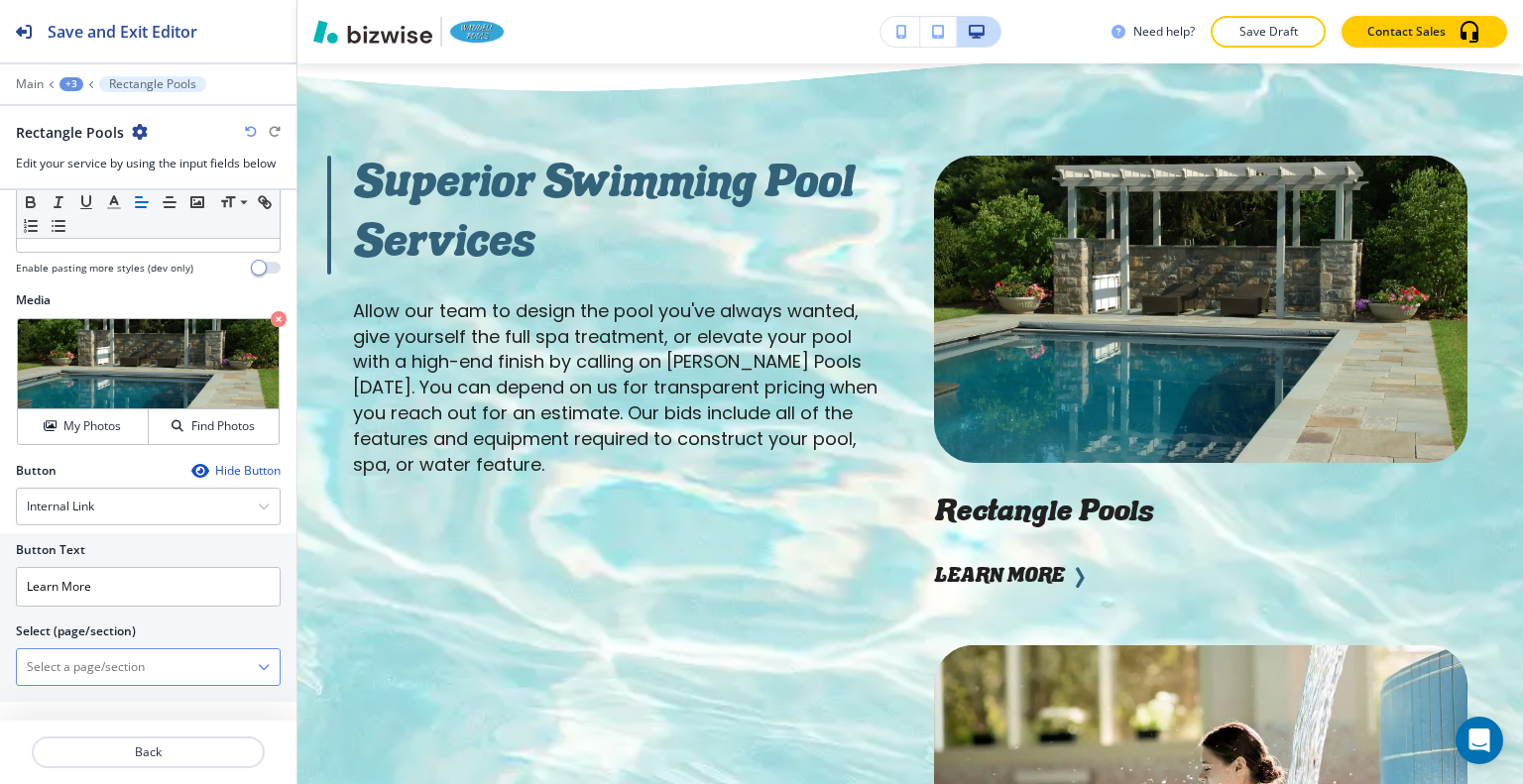 click at bounding box center (137, 667) 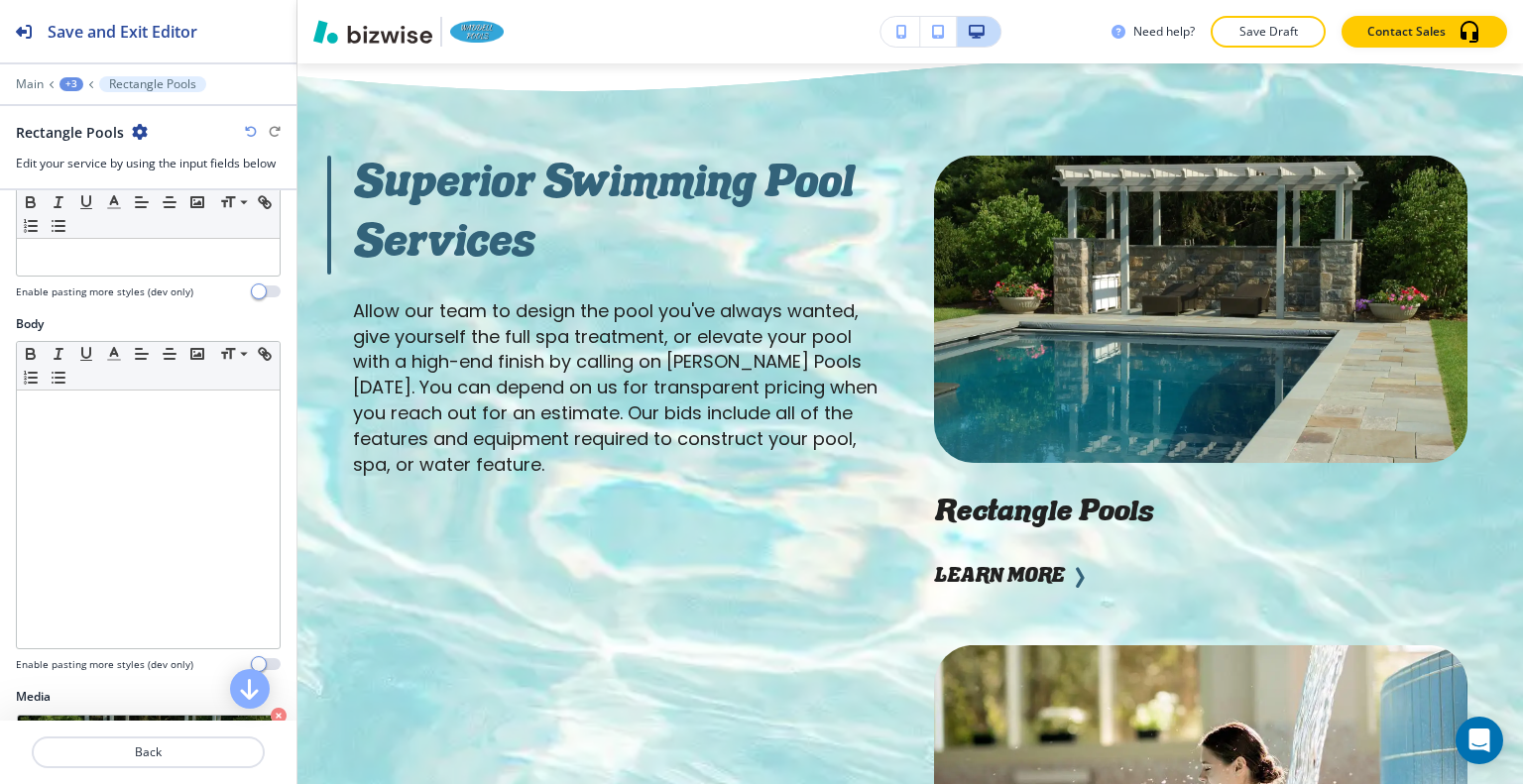 scroll, scrollTop: 0, scrollLeft: 0, axis: both 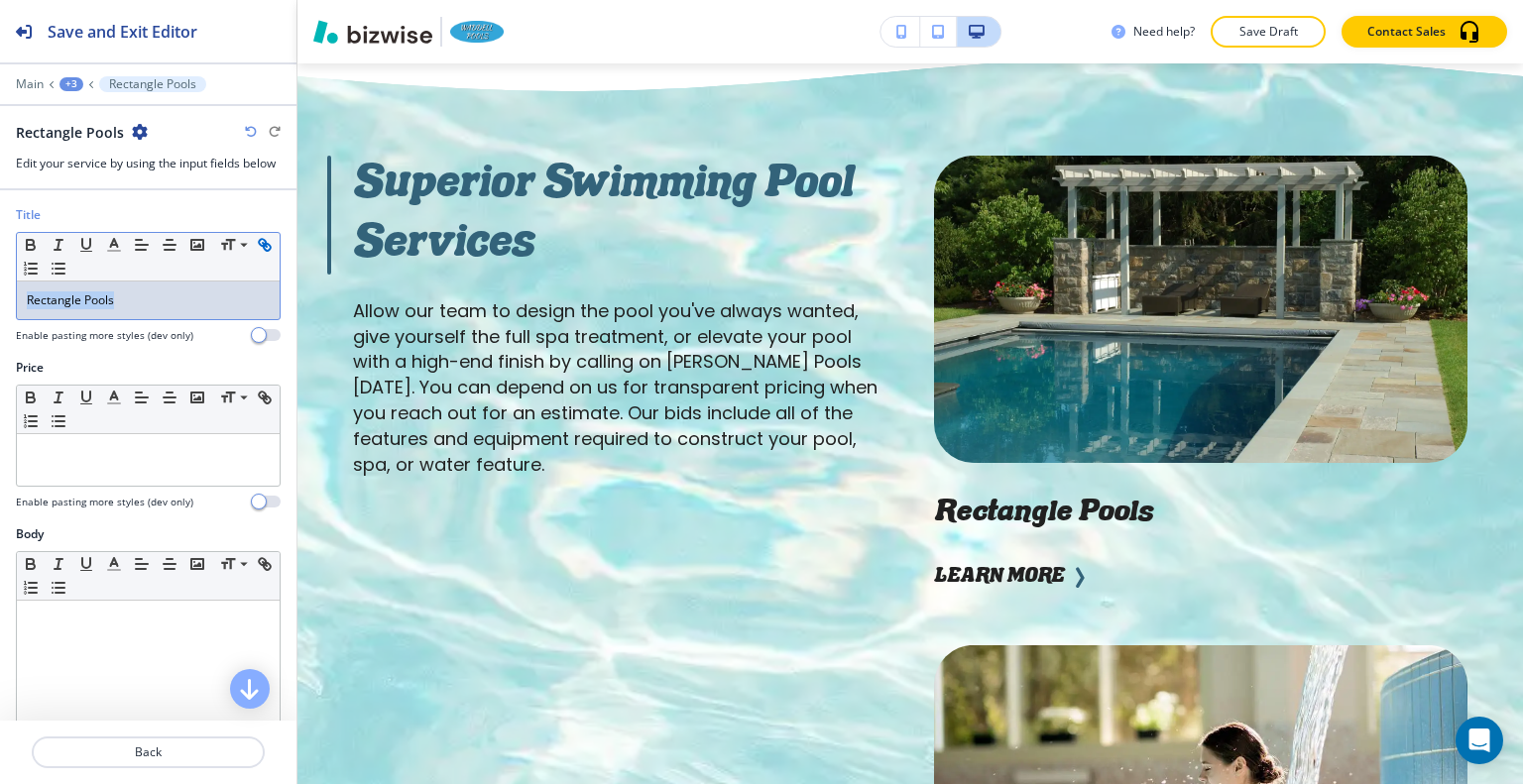 drag, startPoint x: 148, startPoint y: 300, endPoint x: 18, endPoint y: 276, distance: 132.19682 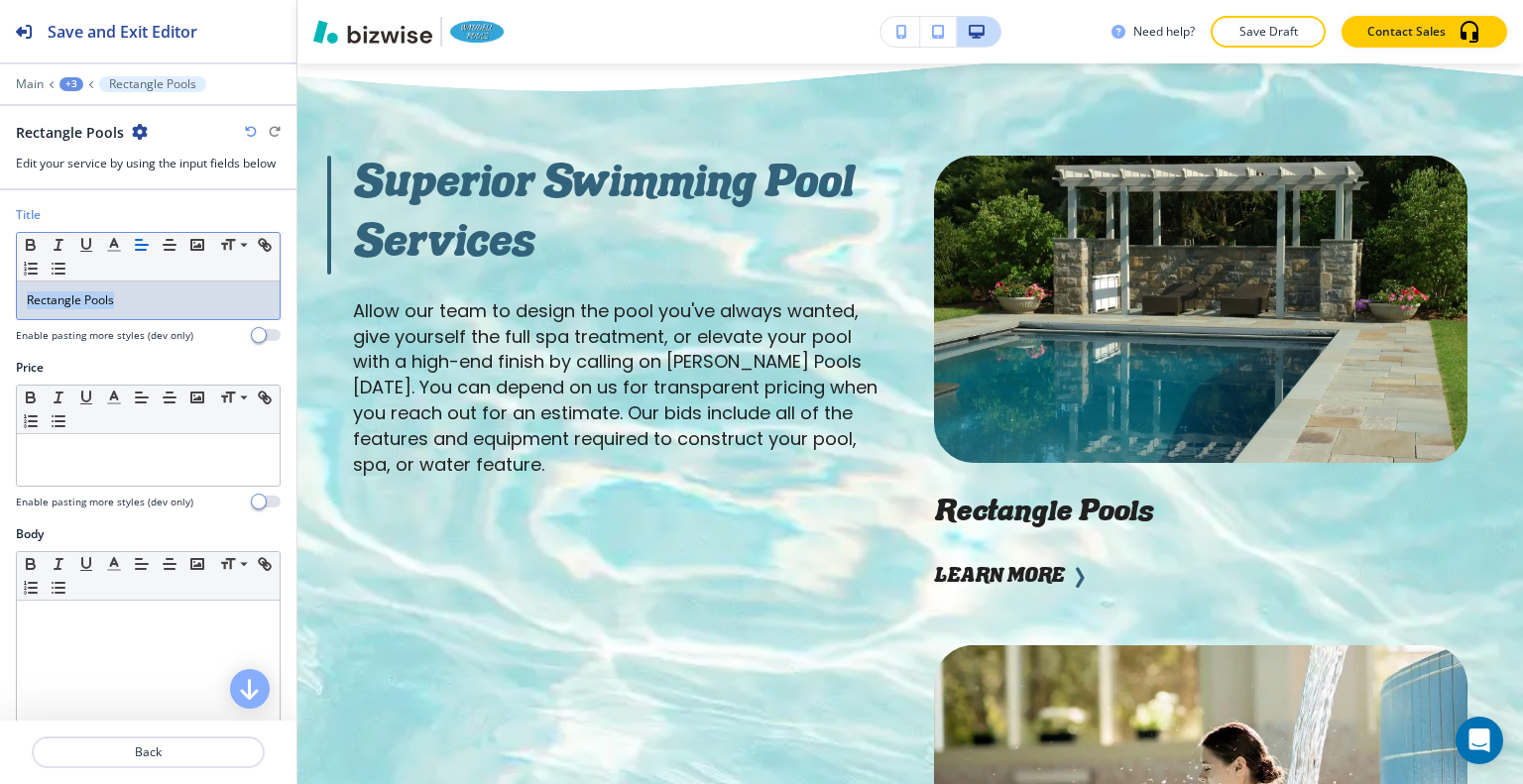 copy on "Rectangle Pools" 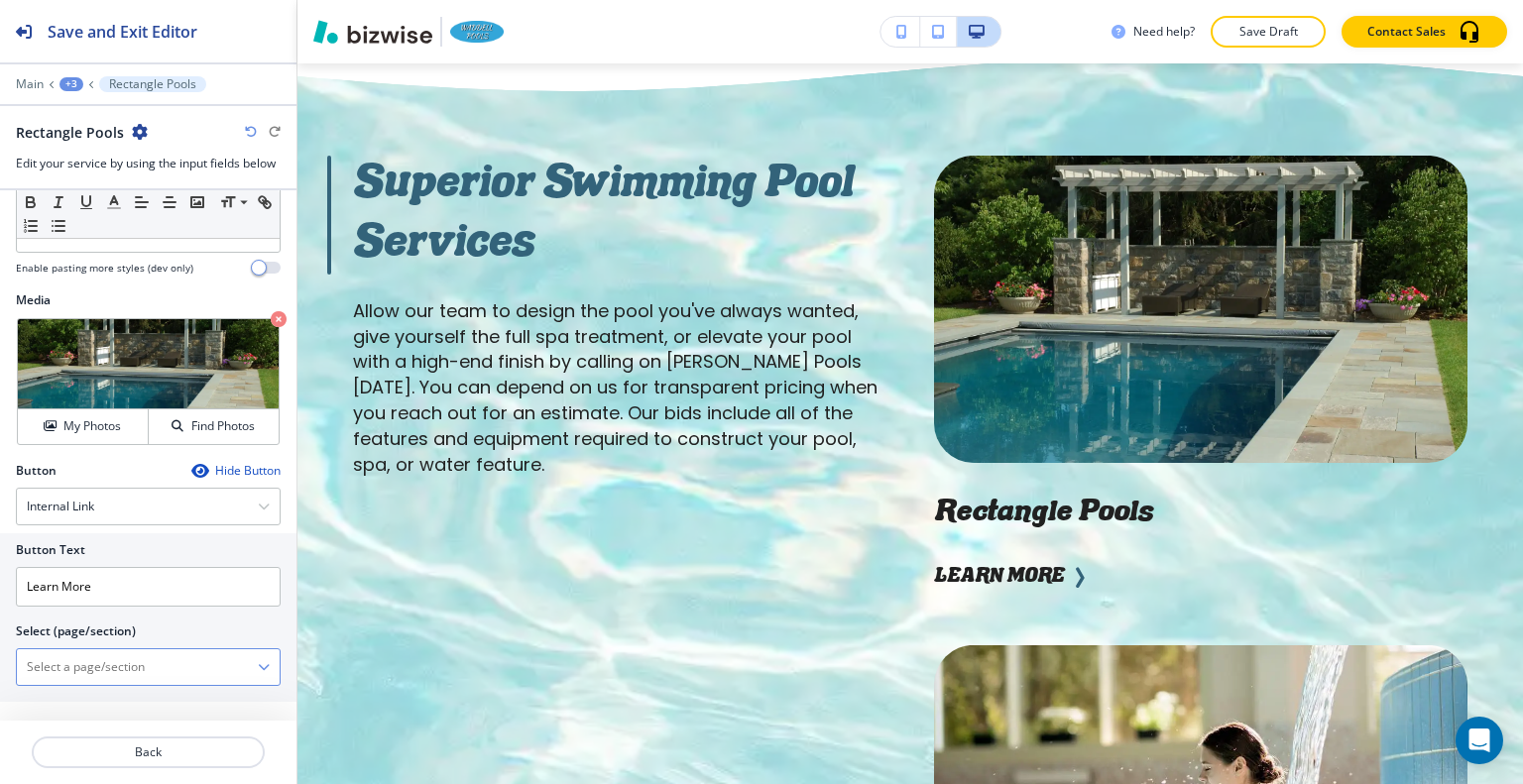 paste on "Rectangle Pools" 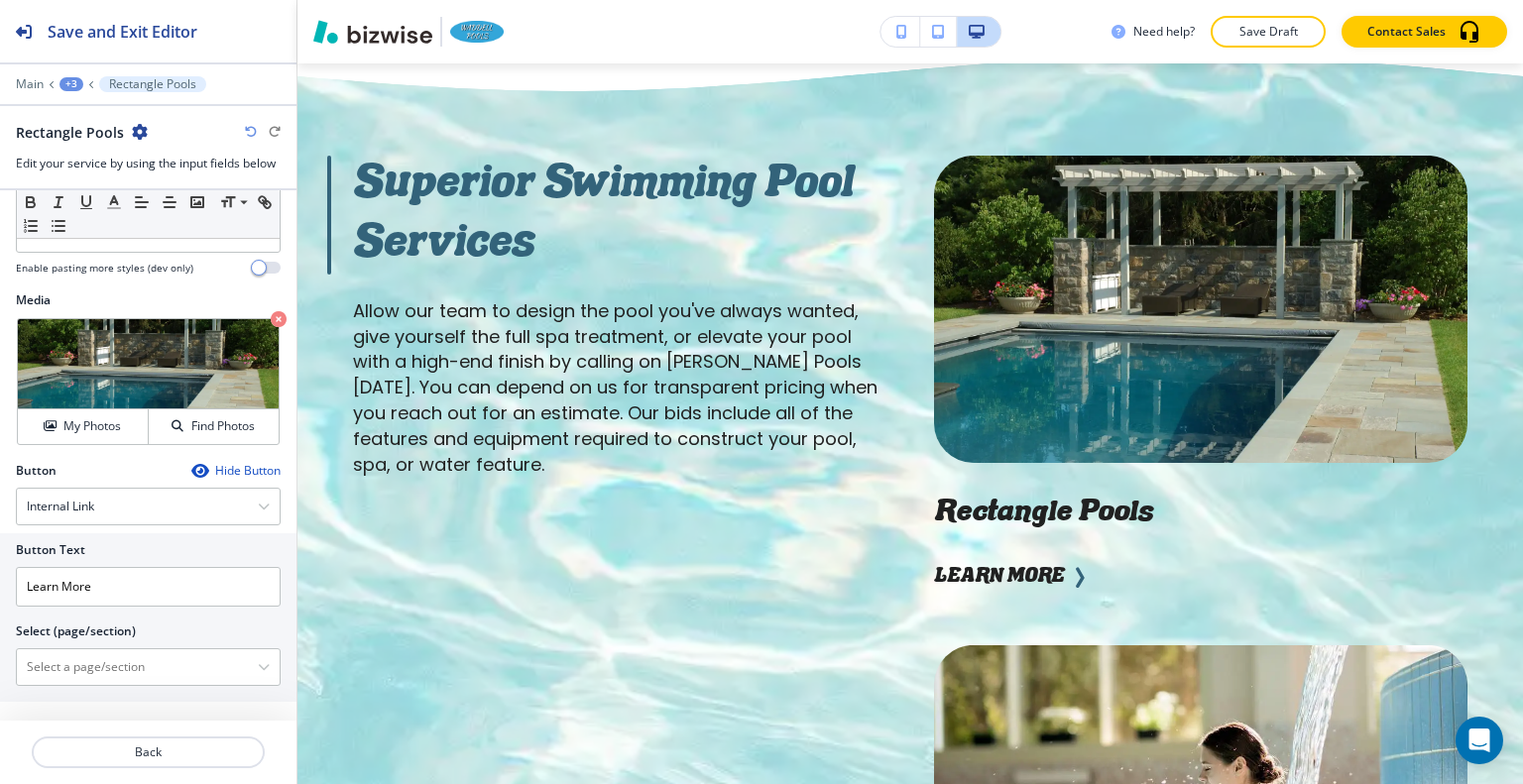 type on "Rectangle Pools" 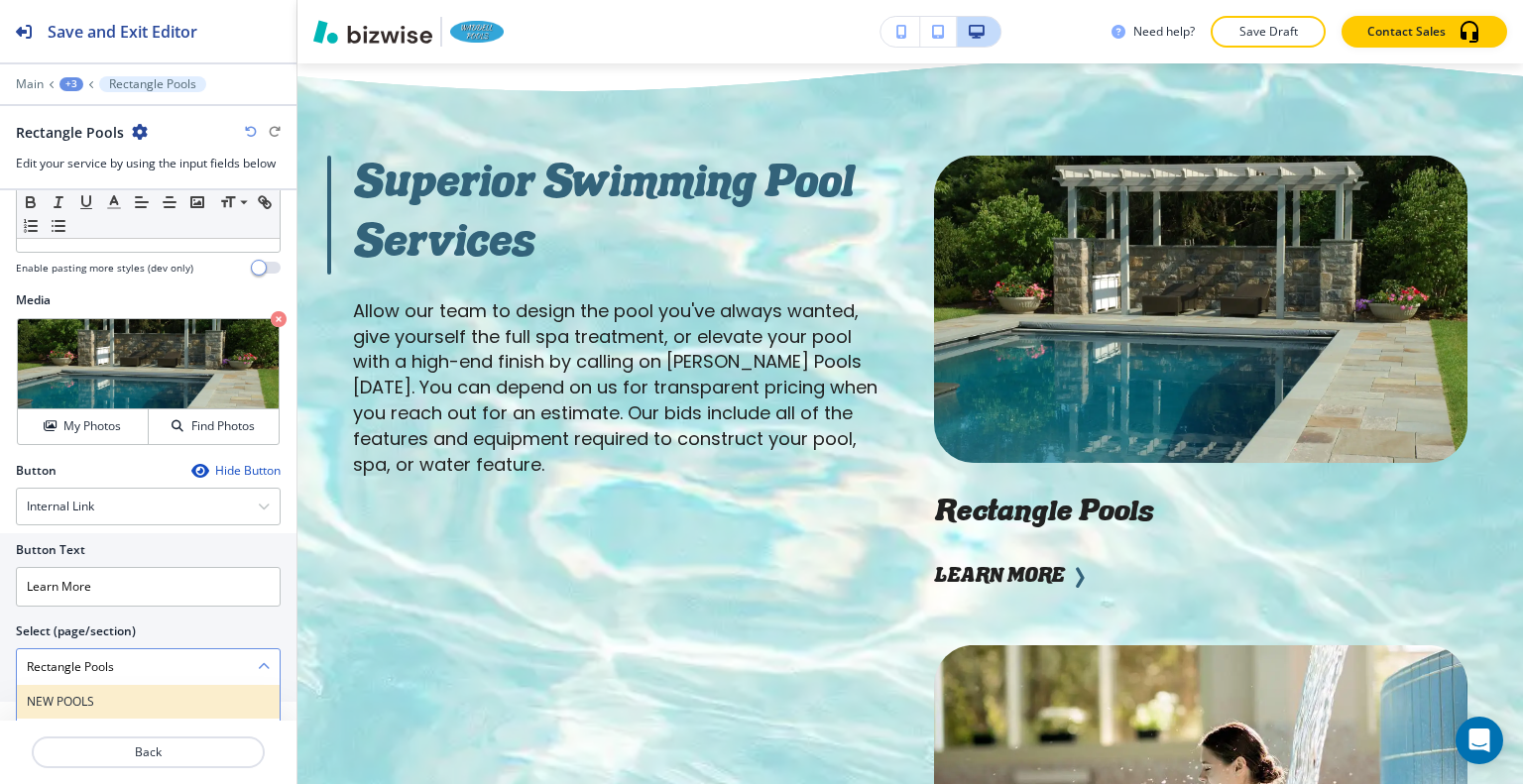 scroll, scrollTop: 706, scrollLeft: 0, axis: vertical 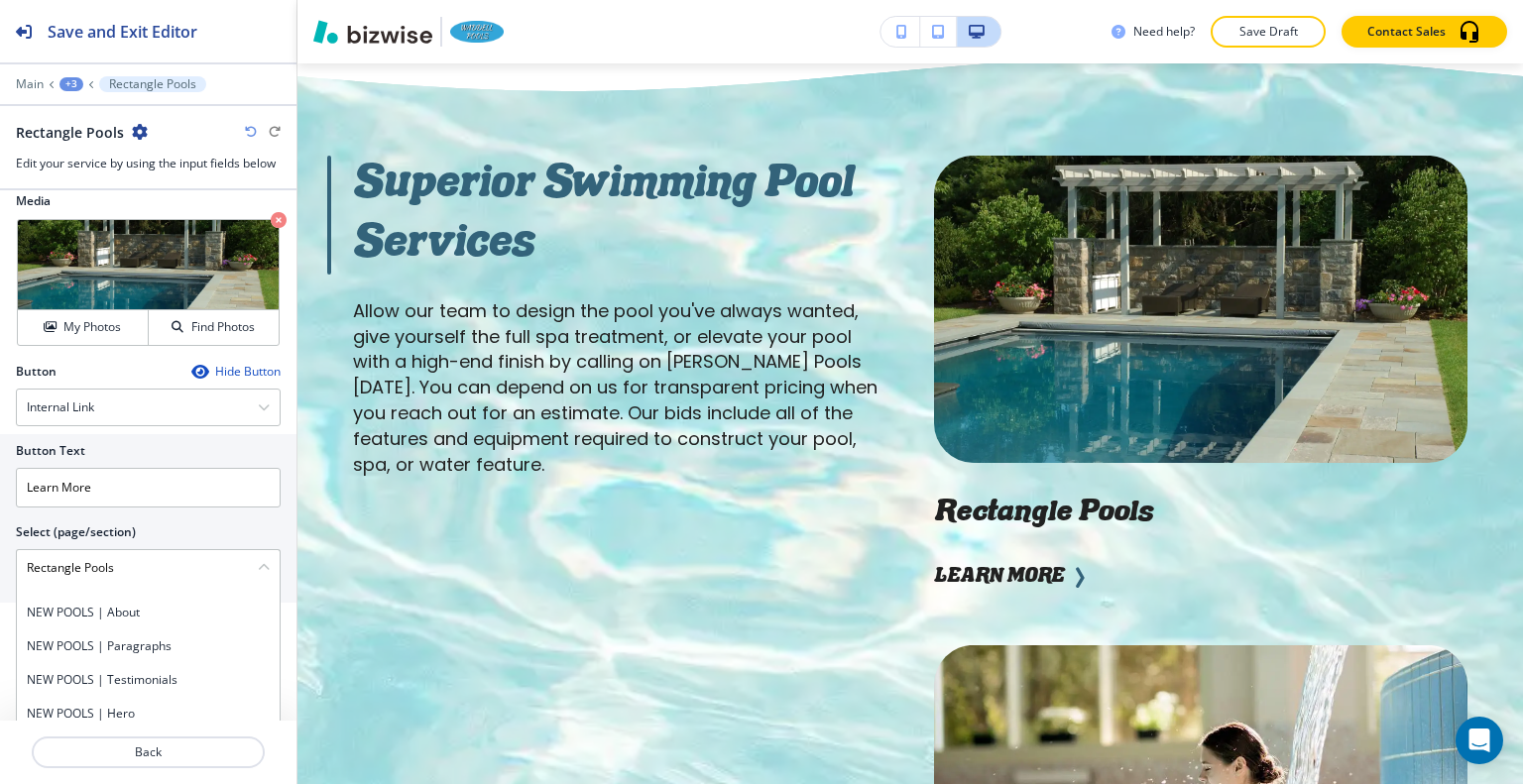 drag, startPoint x: 147, startPoint y: 566, endPoint x: 0, endPoint y: 497, distance: 162.38842 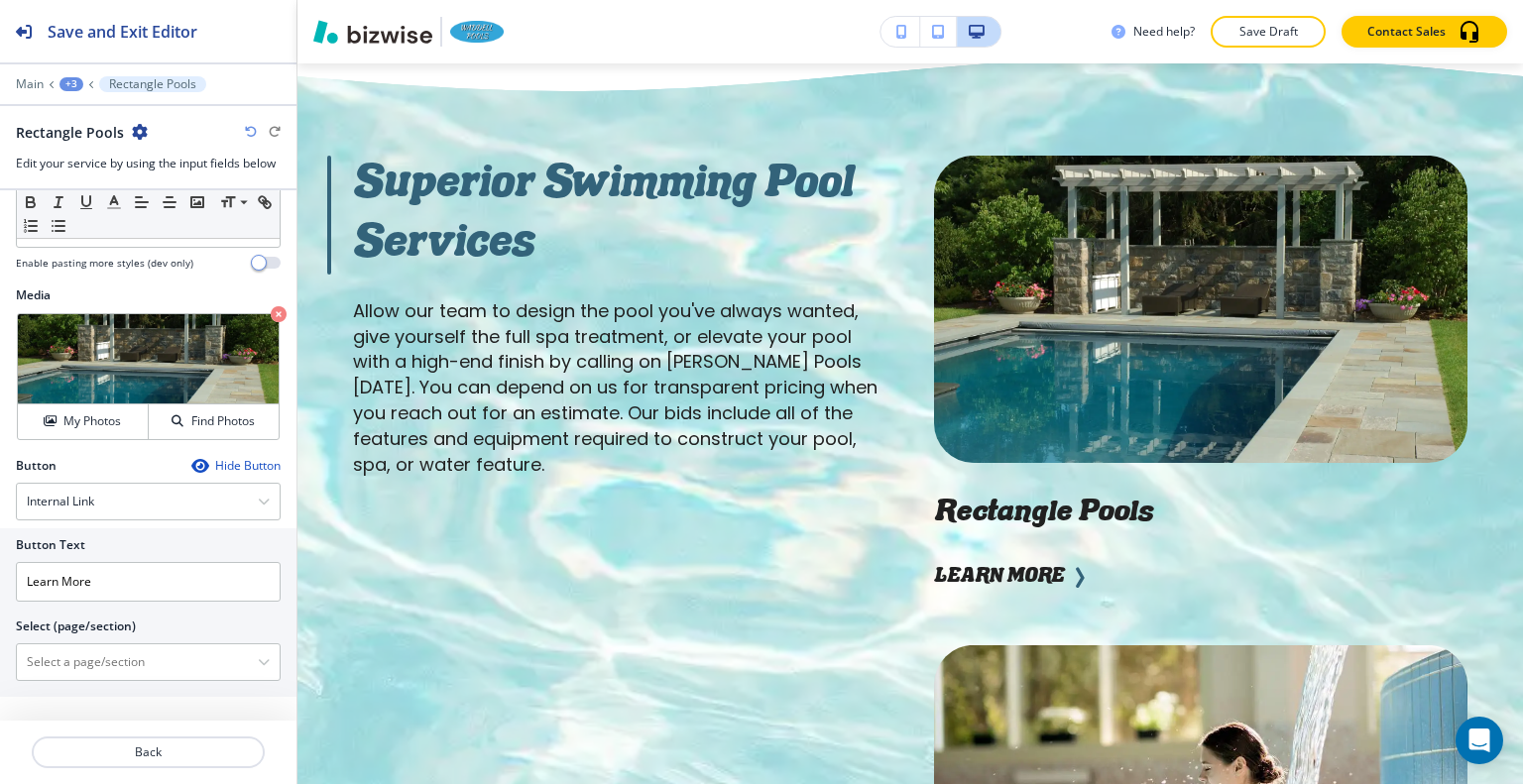 scroll, scrollTop: 607, scrollLeft: 0, axis: vertical 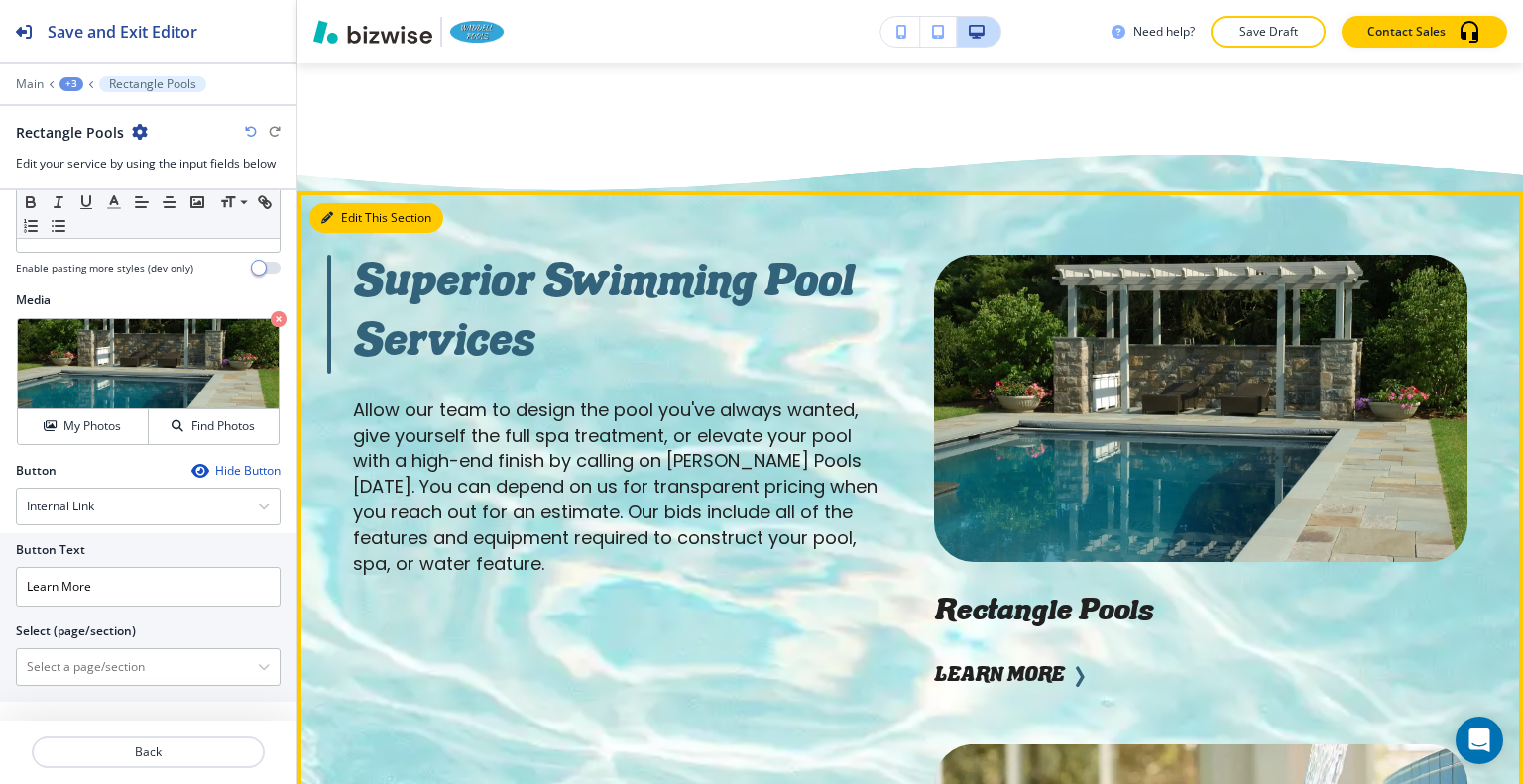 click on "Edit This Section" at bounding box center [376, 218] 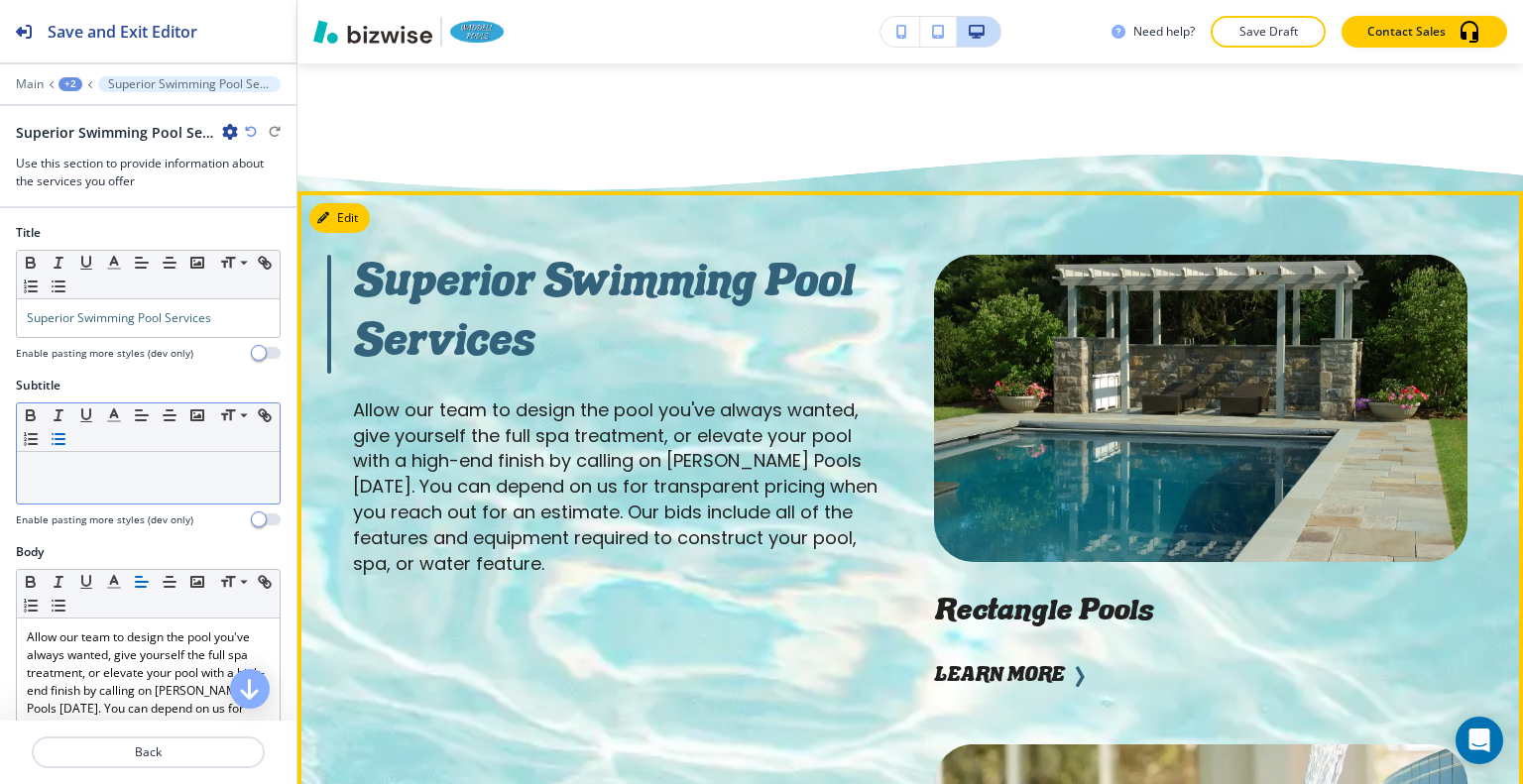 scroll, scrollTop: 2443, scrollLeft: 0, axis: vertical 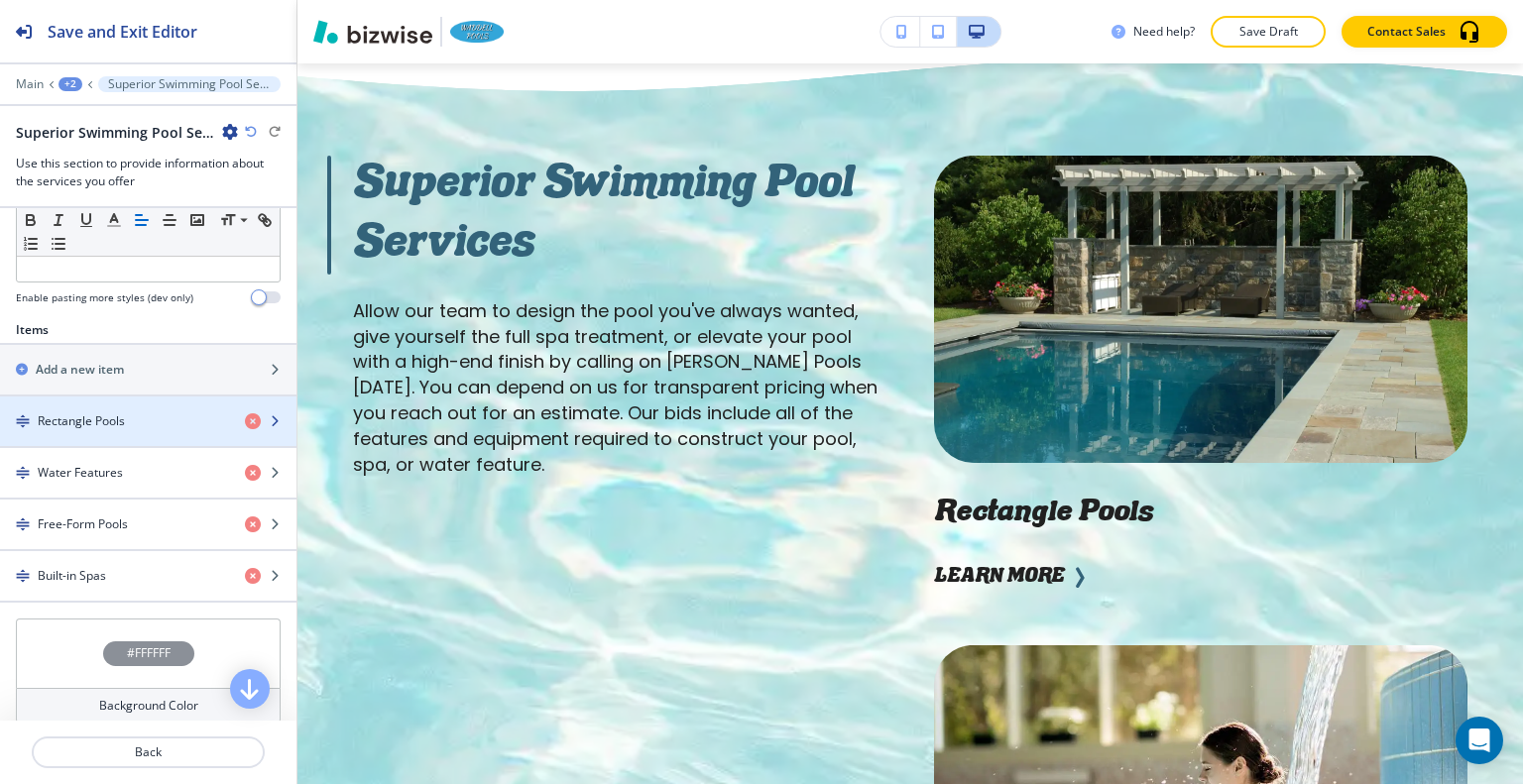 click on "Rectangle Pools" at bounding box center [81, 421] 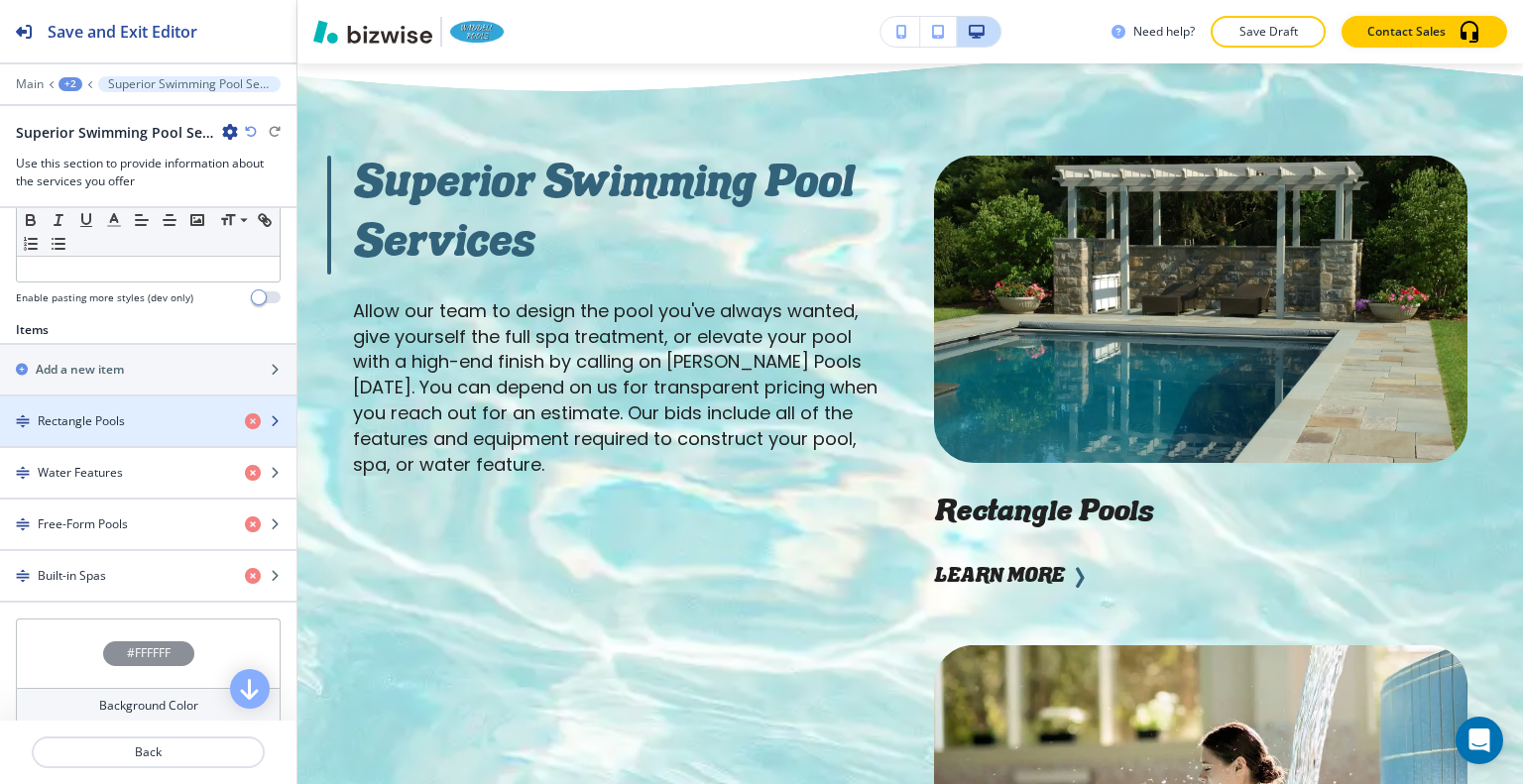 click on "Rectangle Pools" at bounding box center [81, 421] 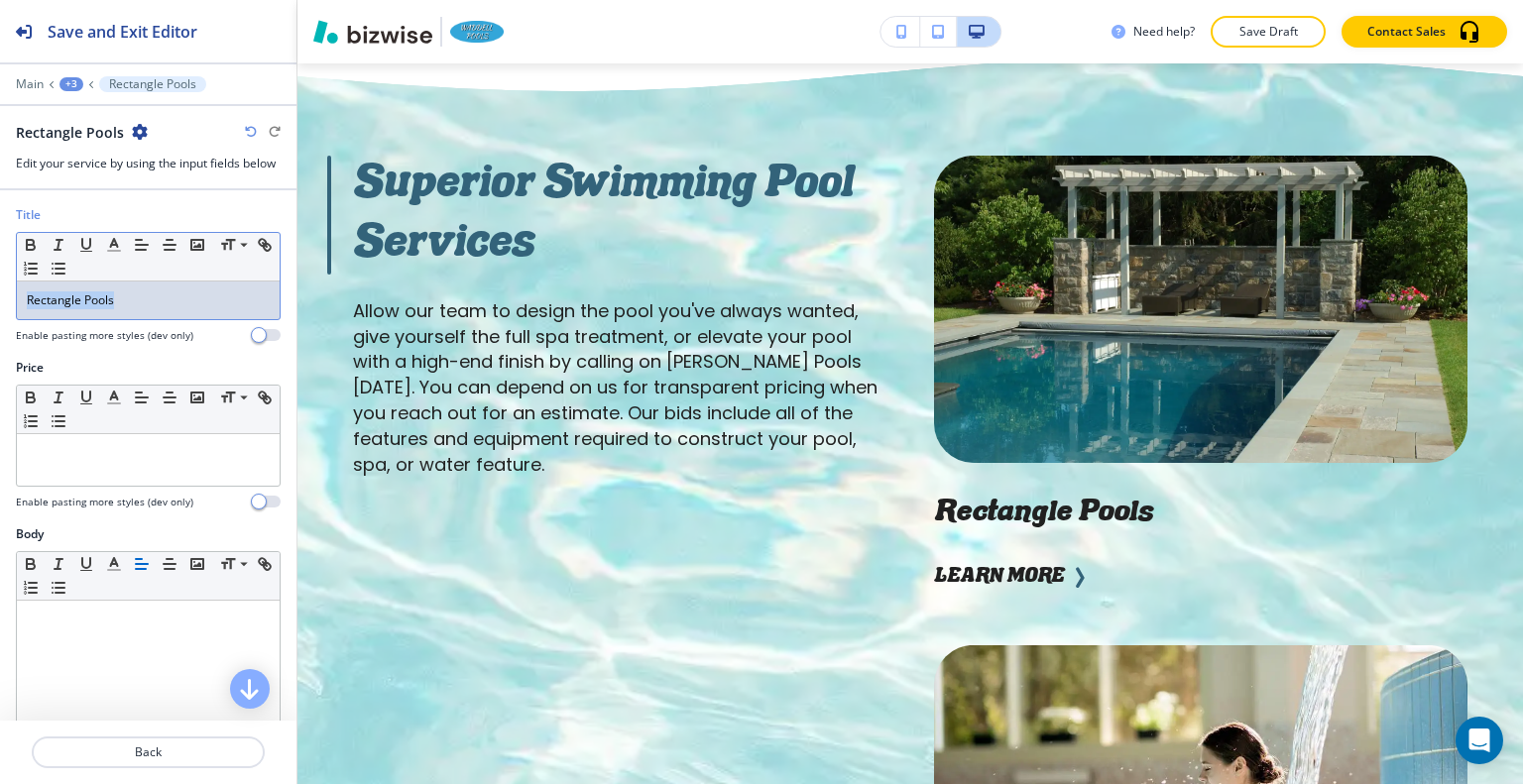 drag, startPoint x: 135, startPoint y: 308, endPoint x: 59, endPoint y: 261, distance: 89.35883 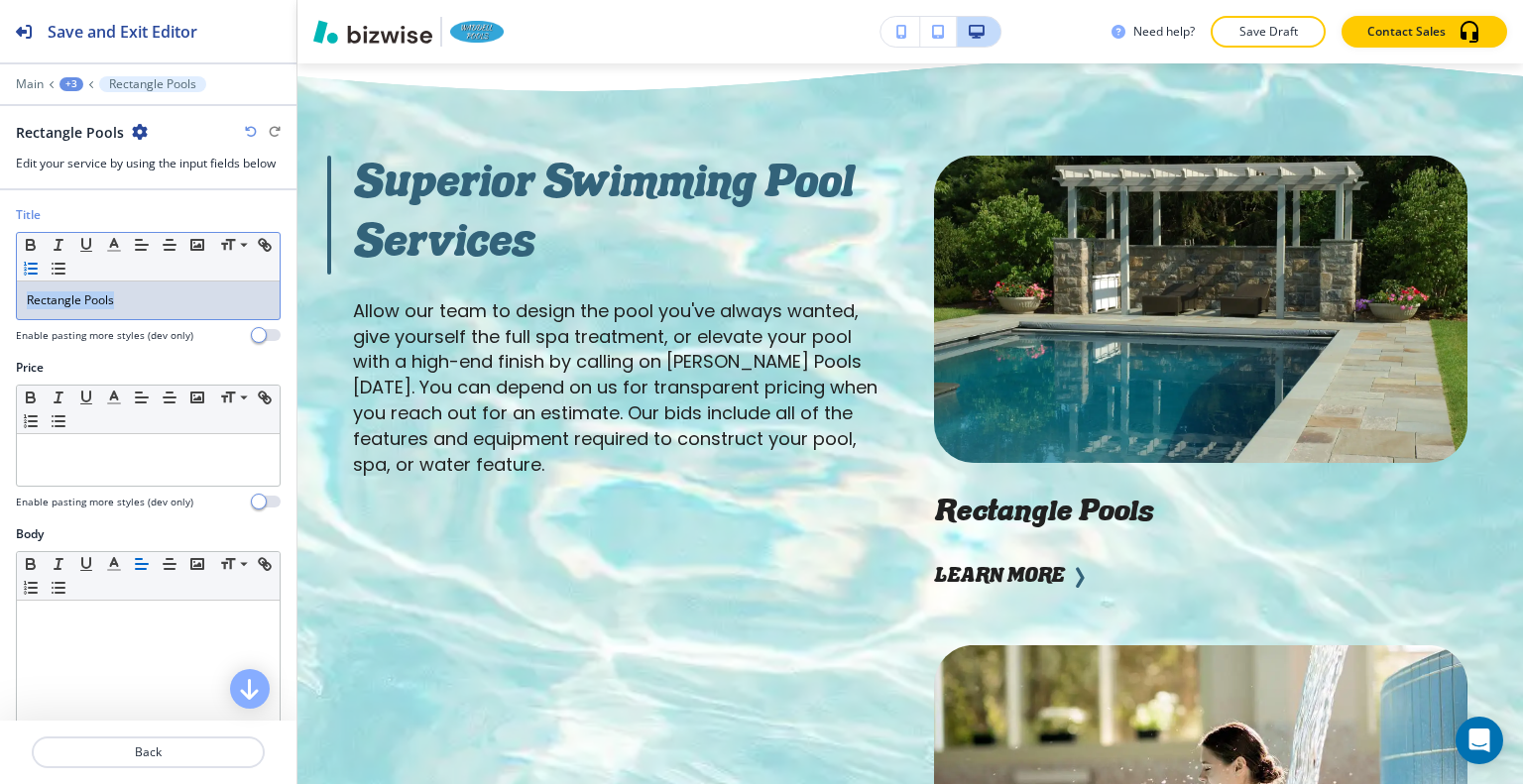 click on "Title                                                   Small Normal Large Huge                                       Rectangle Pools Enable pasting more styles (dev only)" at bounding box center (148, 282) 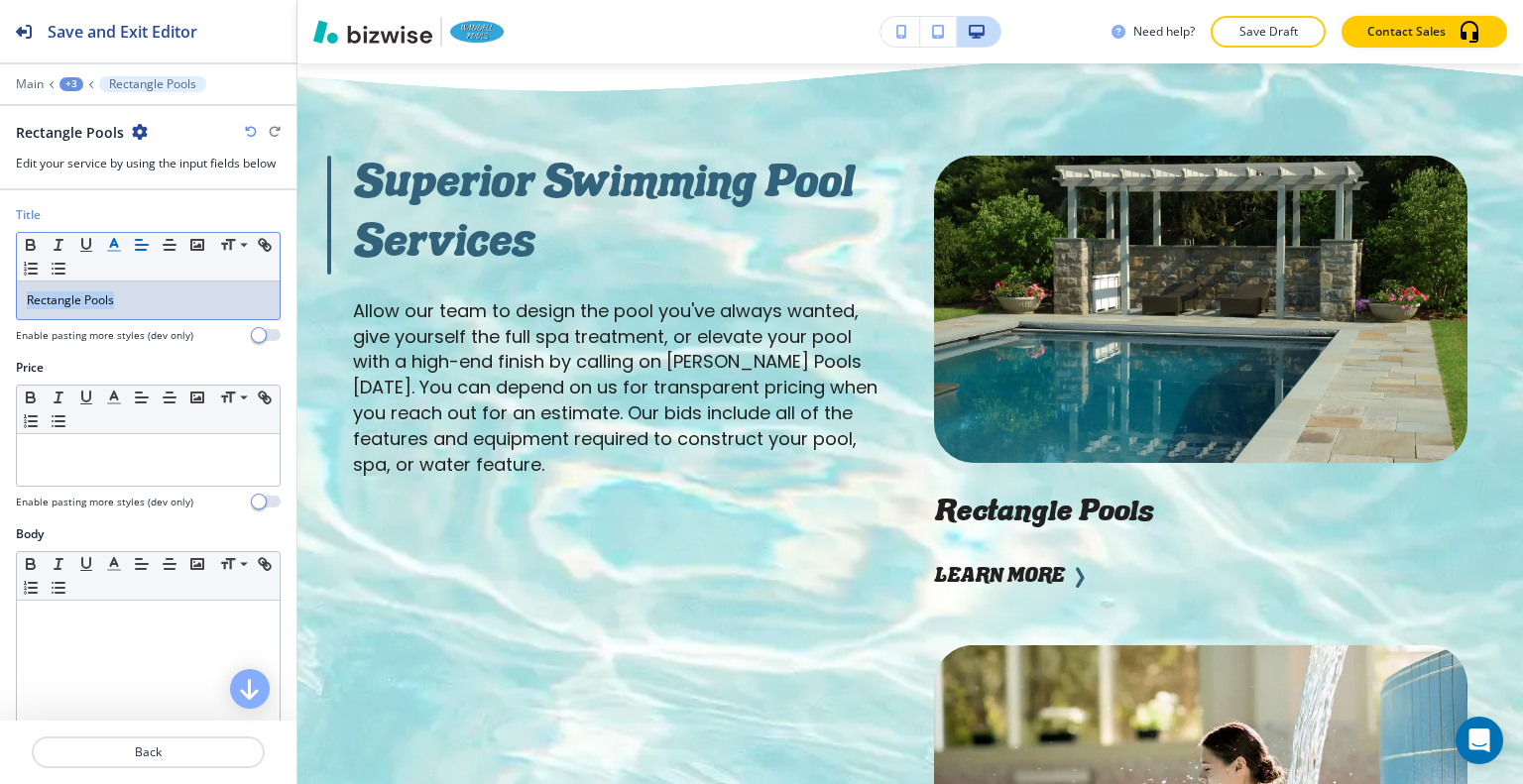 click 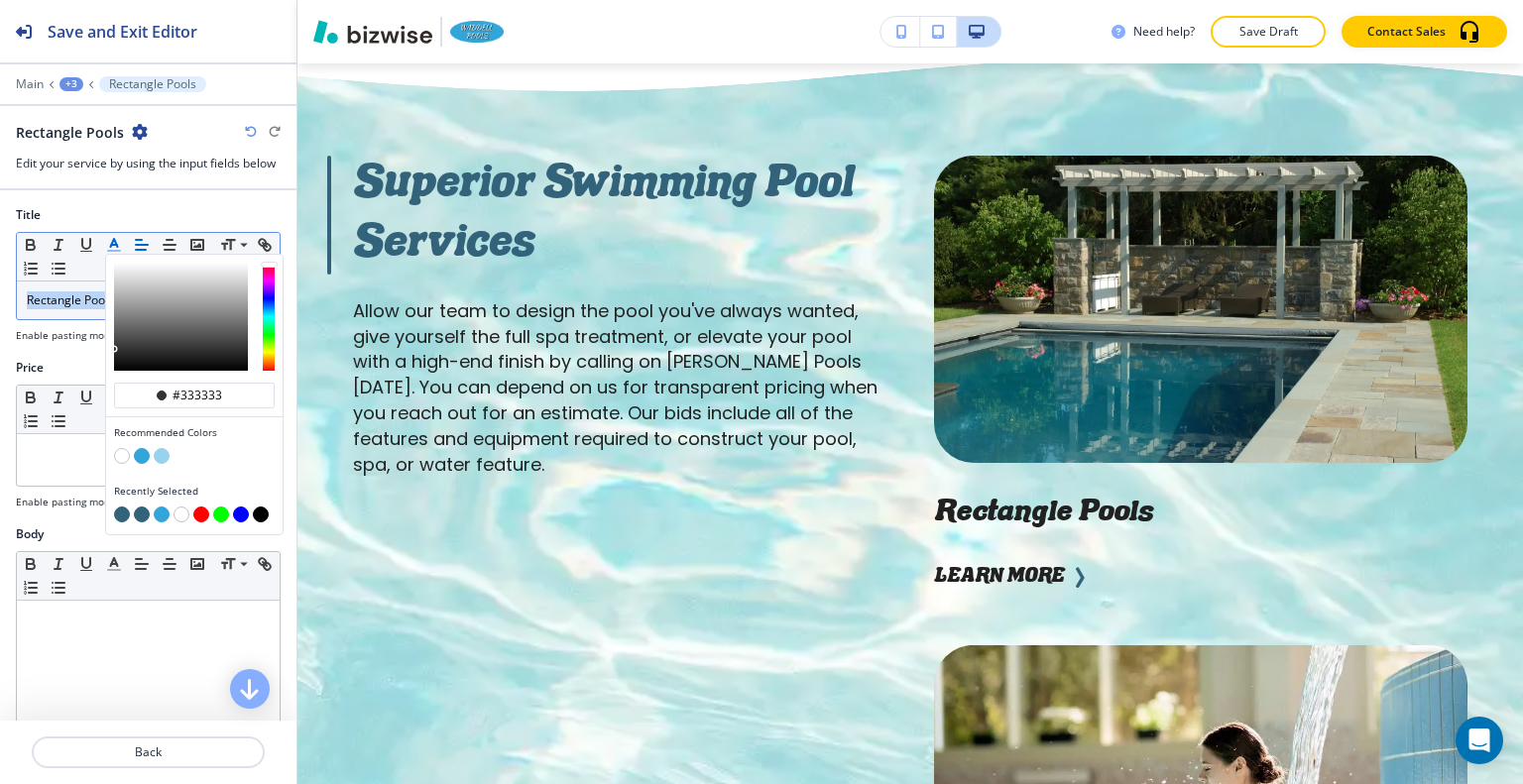 click at bounding box center [122, 514] 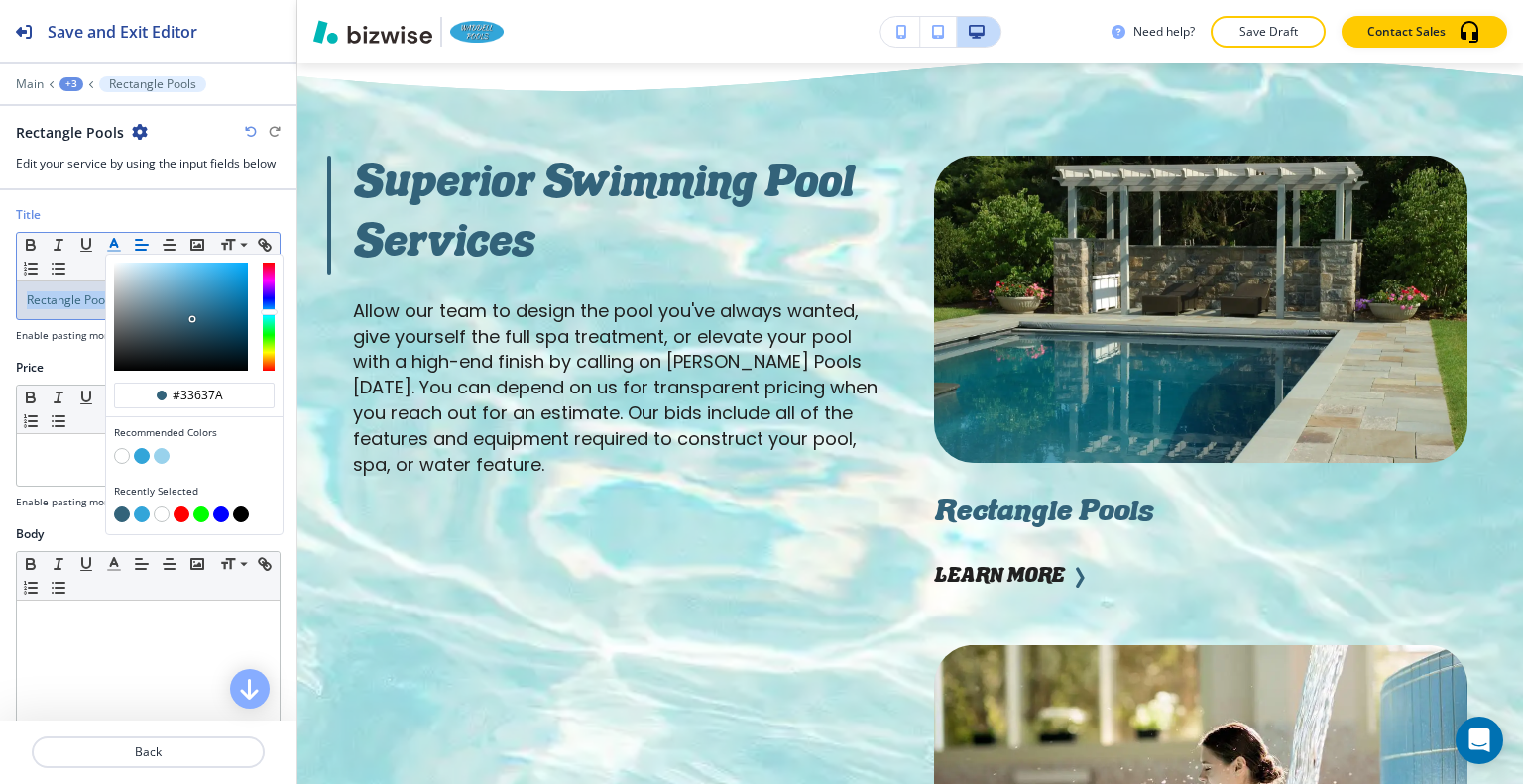 click at bounding box center (142, 456) 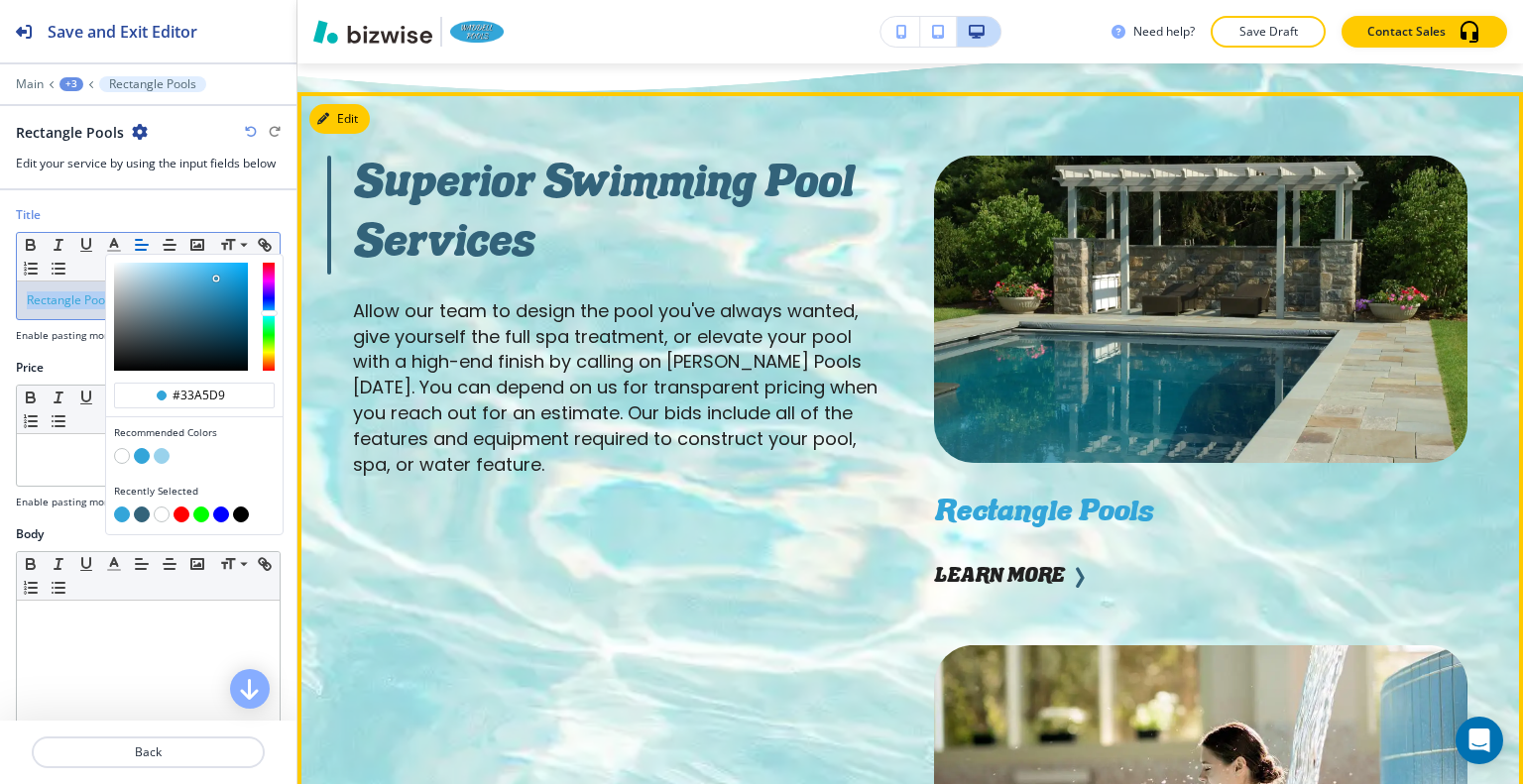 scroll, scrollTop: 2542, scrollLeft: 0, axis: vertical 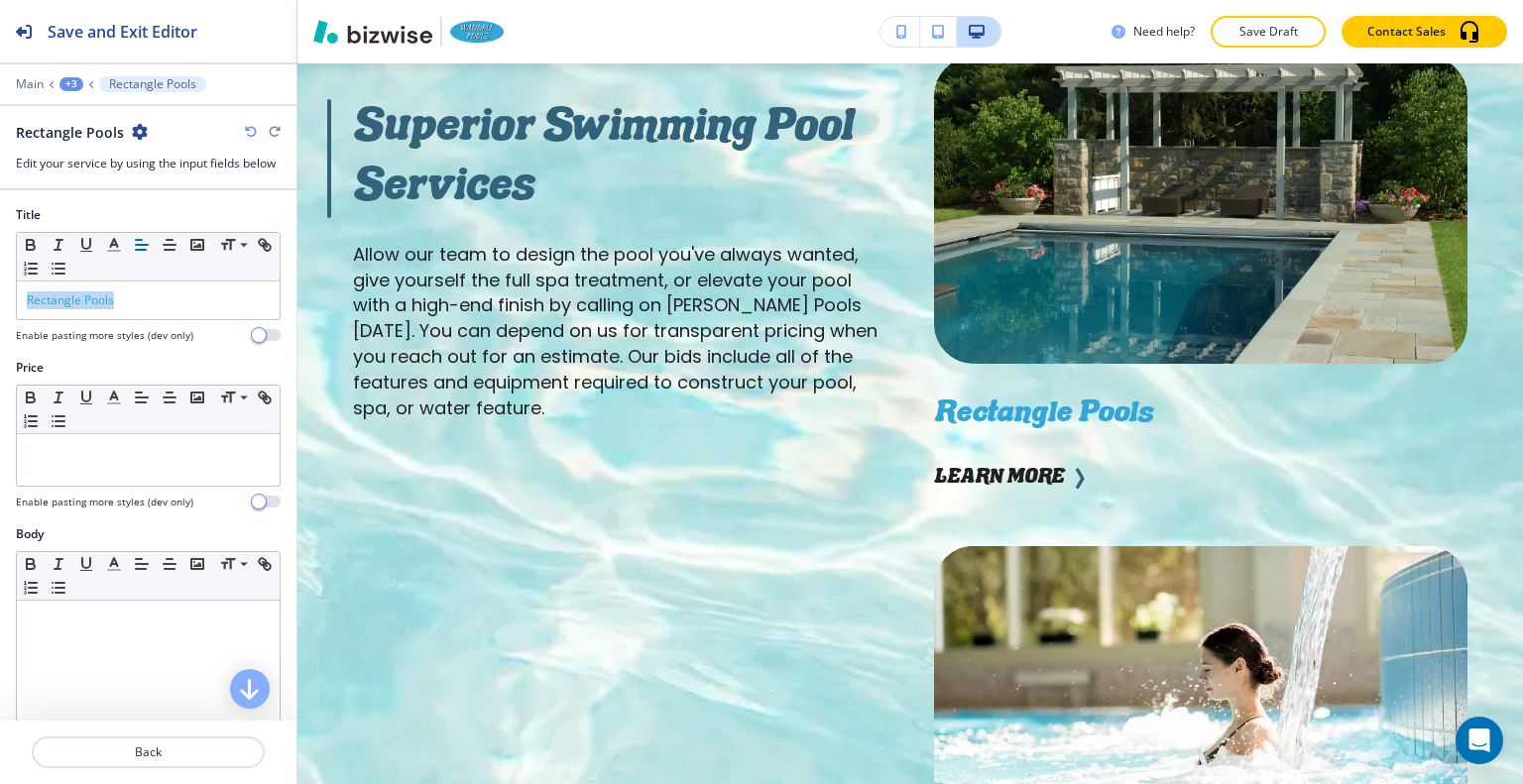 click at bounding box center [251, 132] 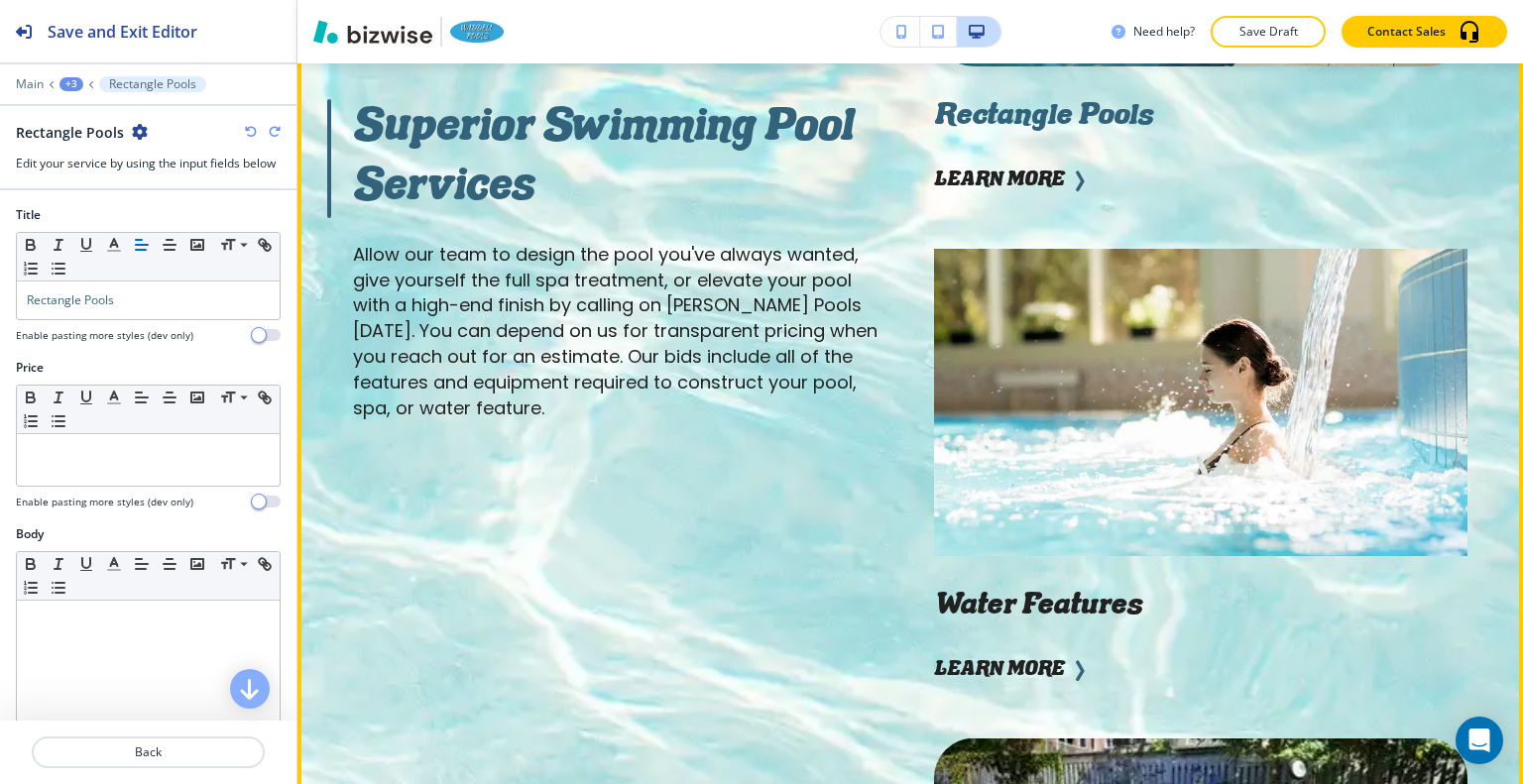 scroll, scrollTop: 2641, scrollLeft: 0, axis: vertical 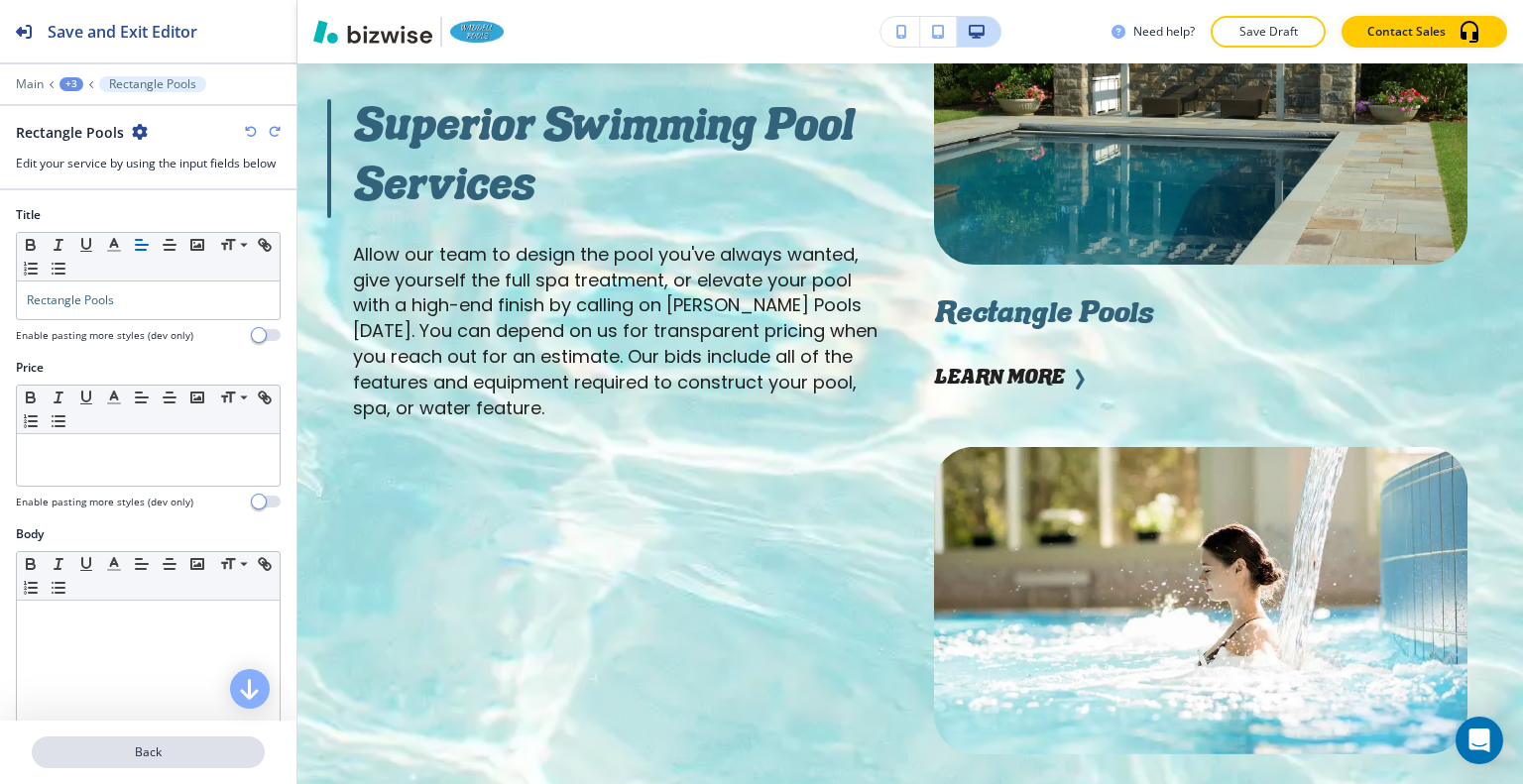 click on "Back" at bounding box center (148, 752) 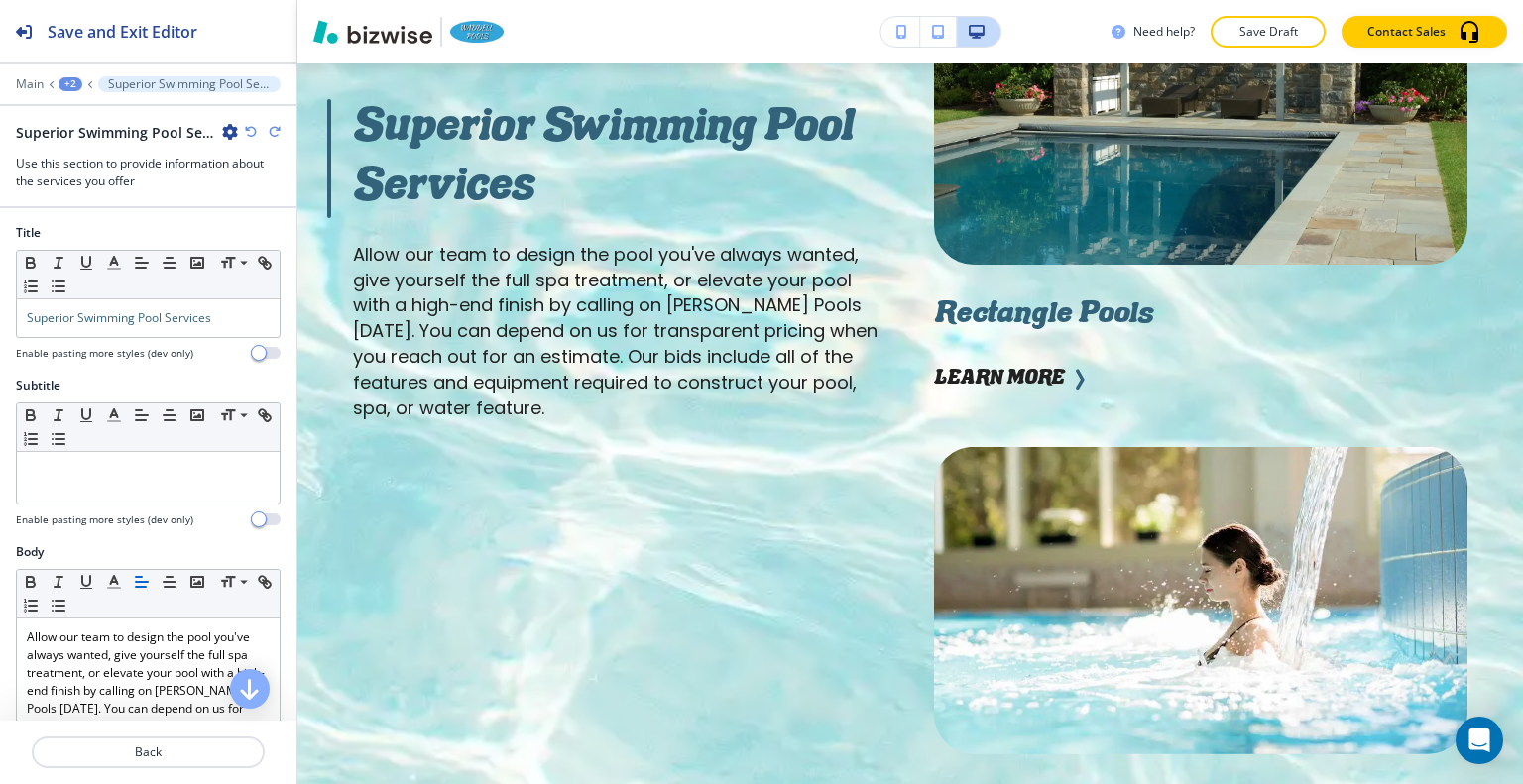 scroll, scrollTop: 2443, scrollLeft: 0, axis: vertical 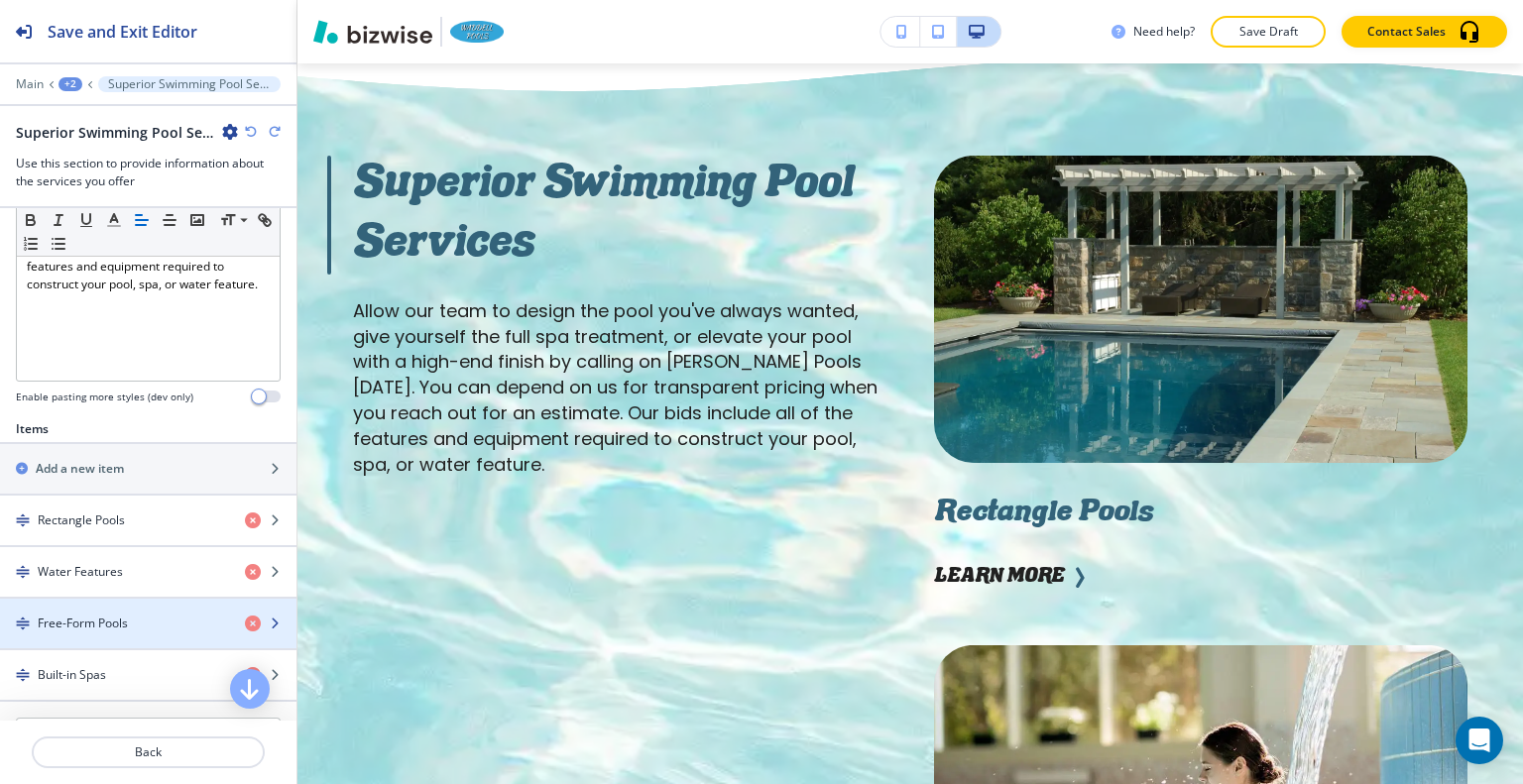 click at bounding box center [148, 607] 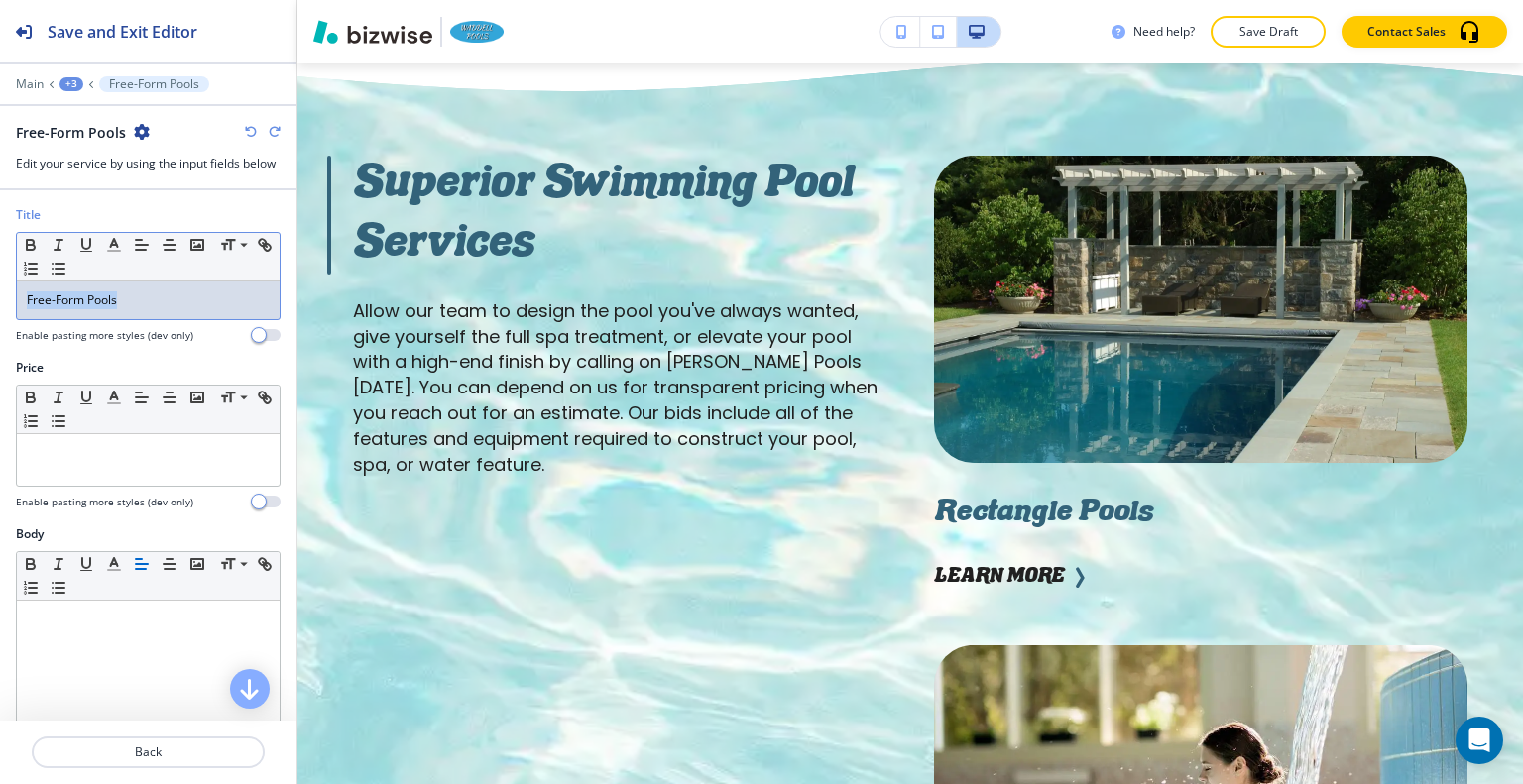drag, startPoint x: 141, startPoint y: 307, endPoint x: 108, endPoint y: 237, distance: 77.38863 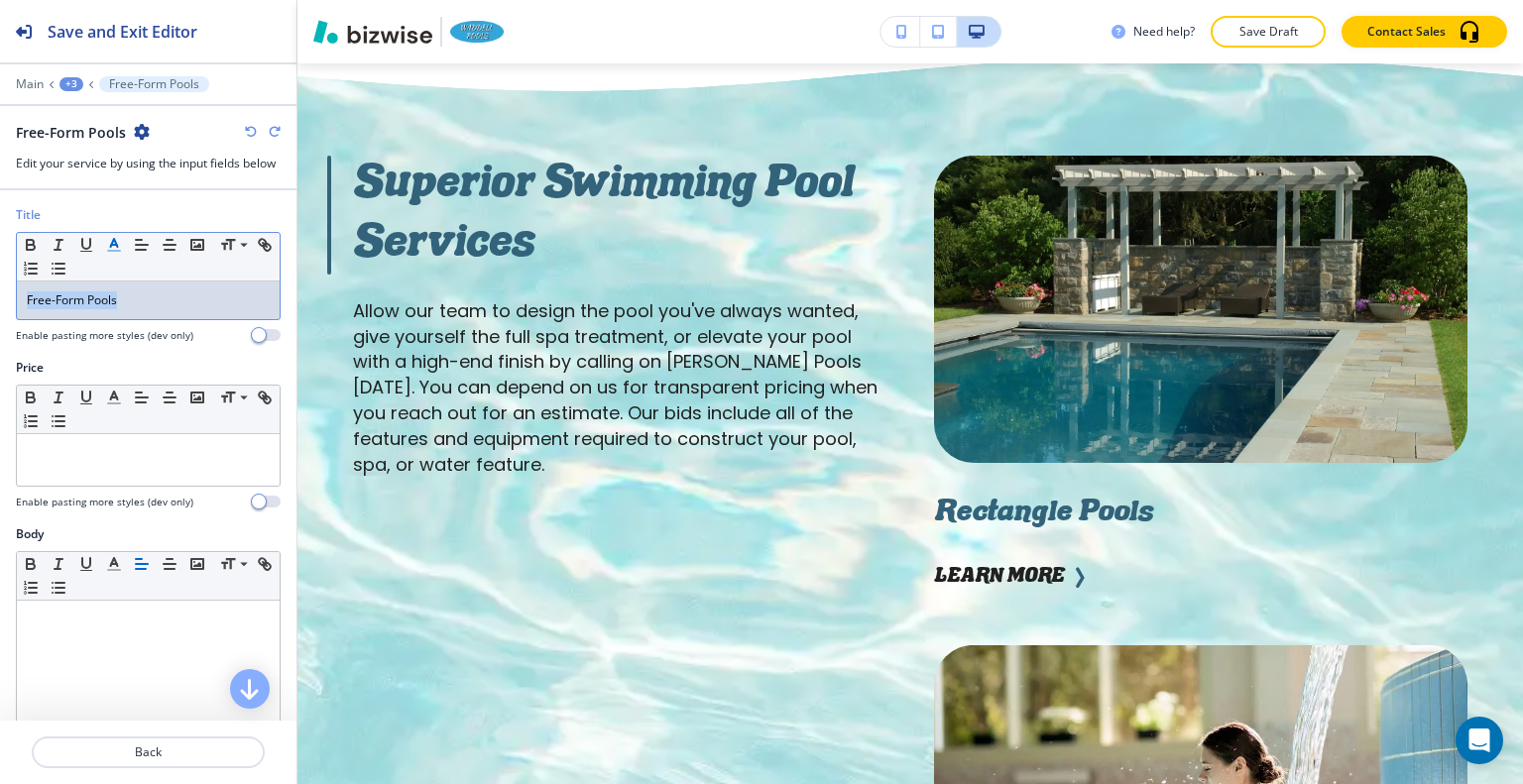 click on "Title                                                   Small Normal Large Huge                                       Free-Form Pools Enable pasting more styles (dev only)" at bounding box center [148, 282] 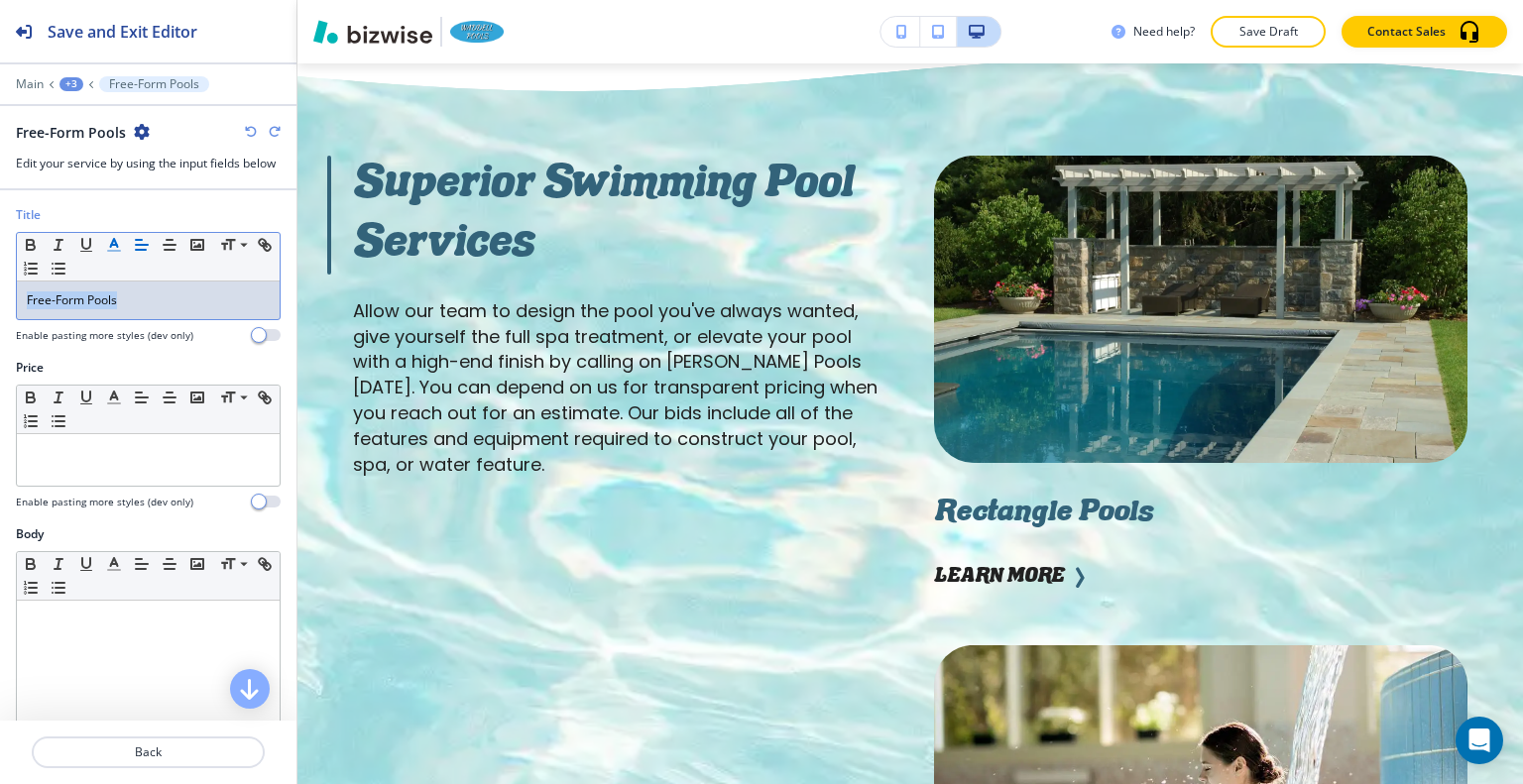 click 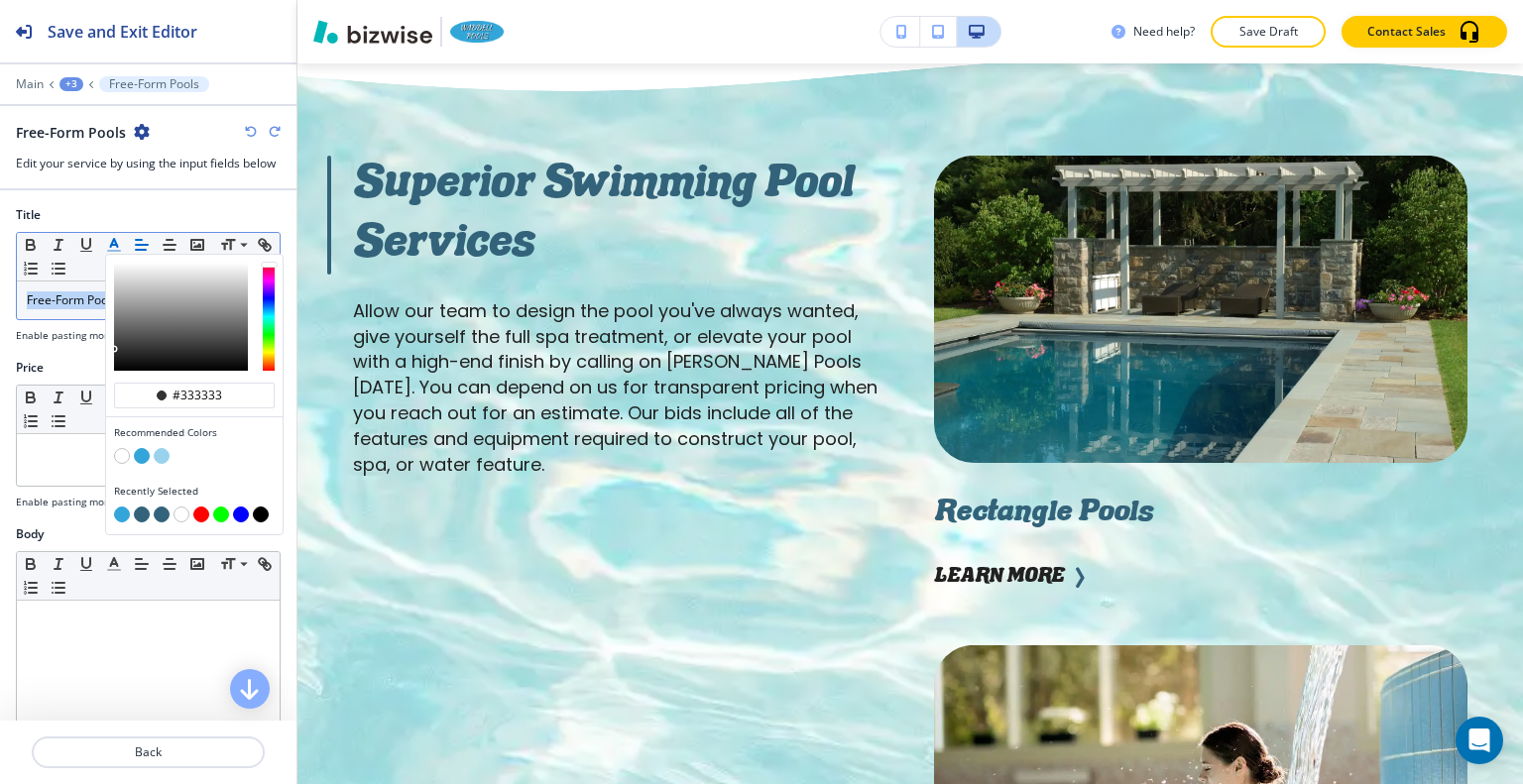 click at bounding box center (142, 514) 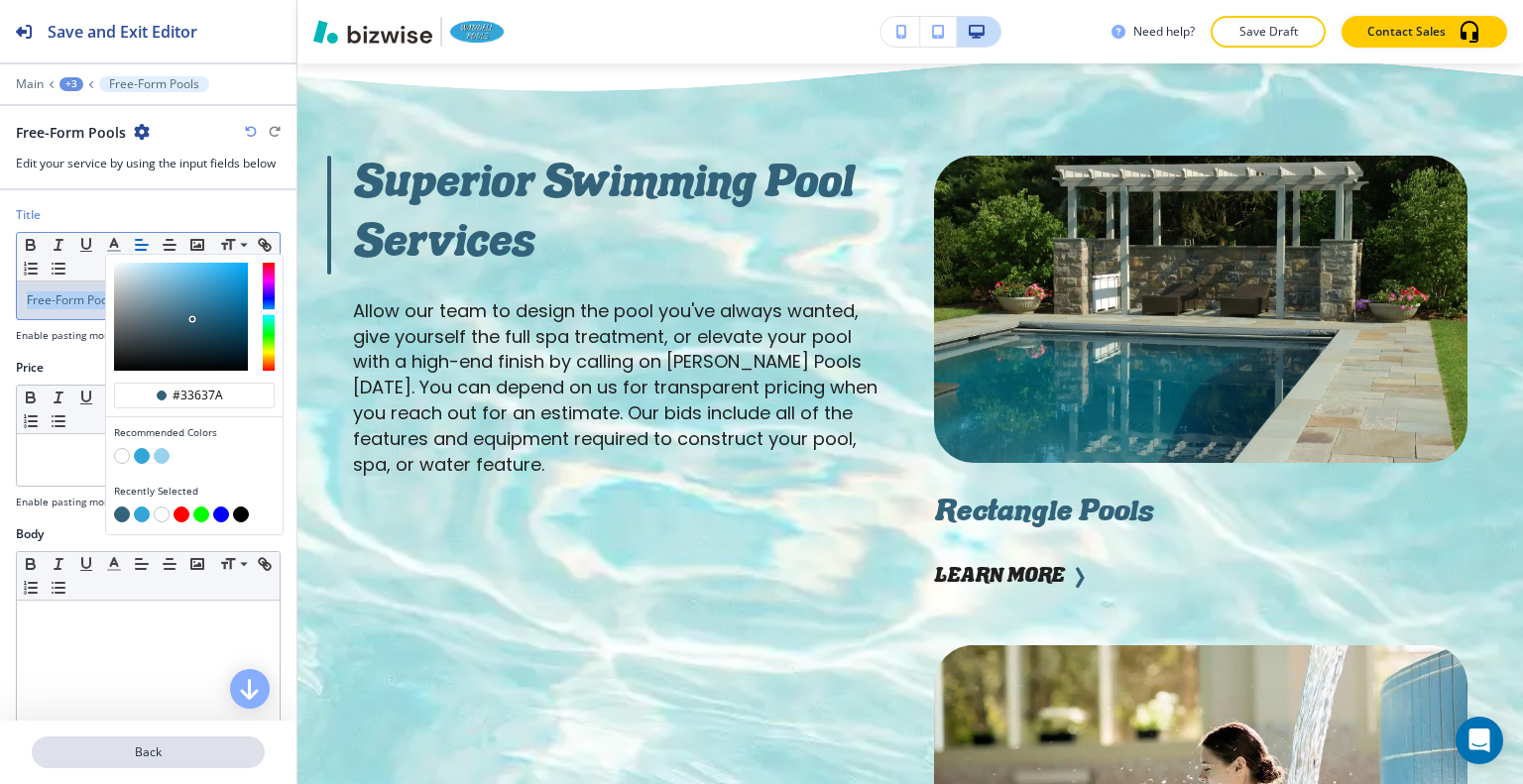 click on "Back" at bounding box center (148, 752) 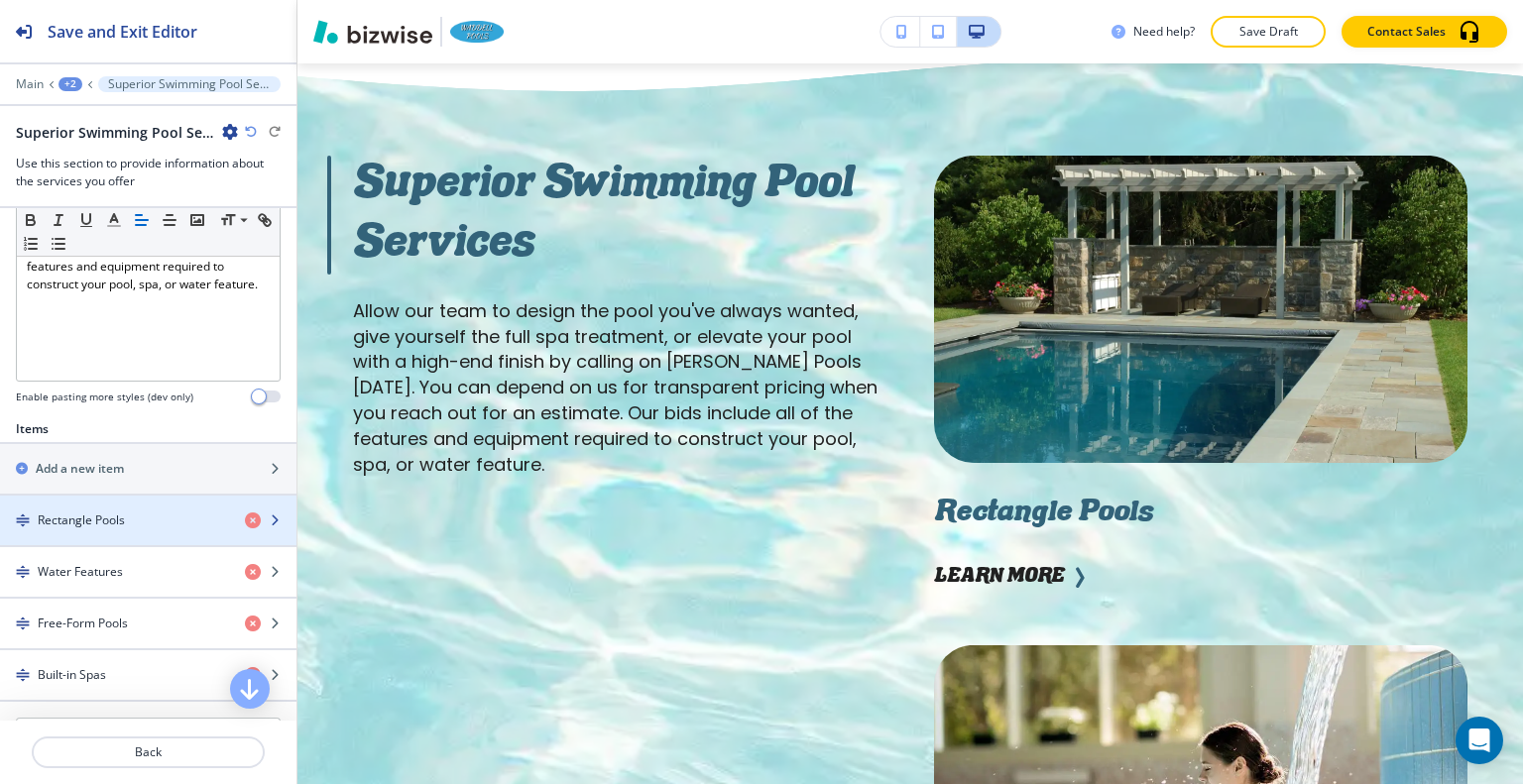 scroll, scrollTop: 694, scrollLeft: 0, axis: vertical 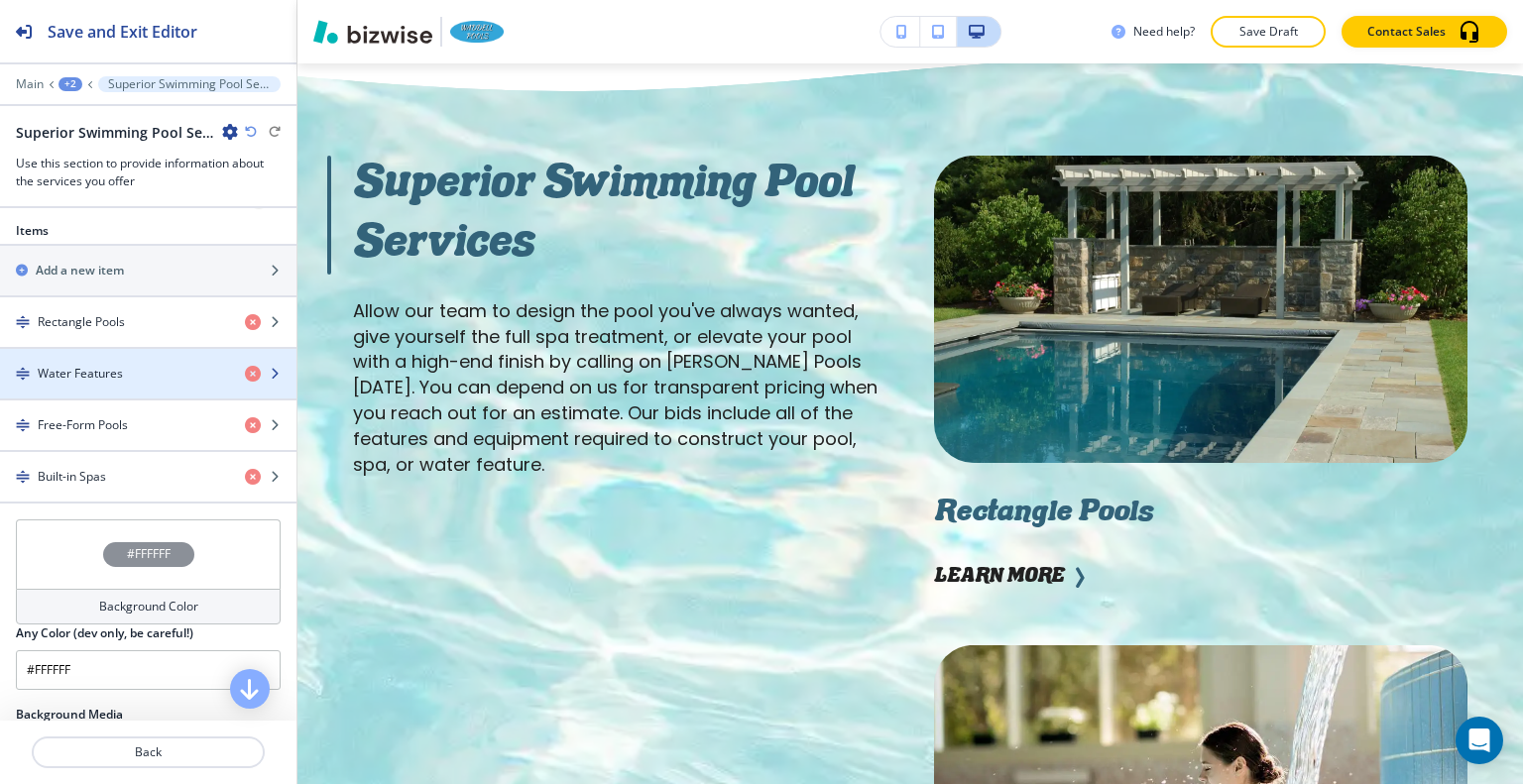 click on "Water Features" at bounding box center (114, 374) 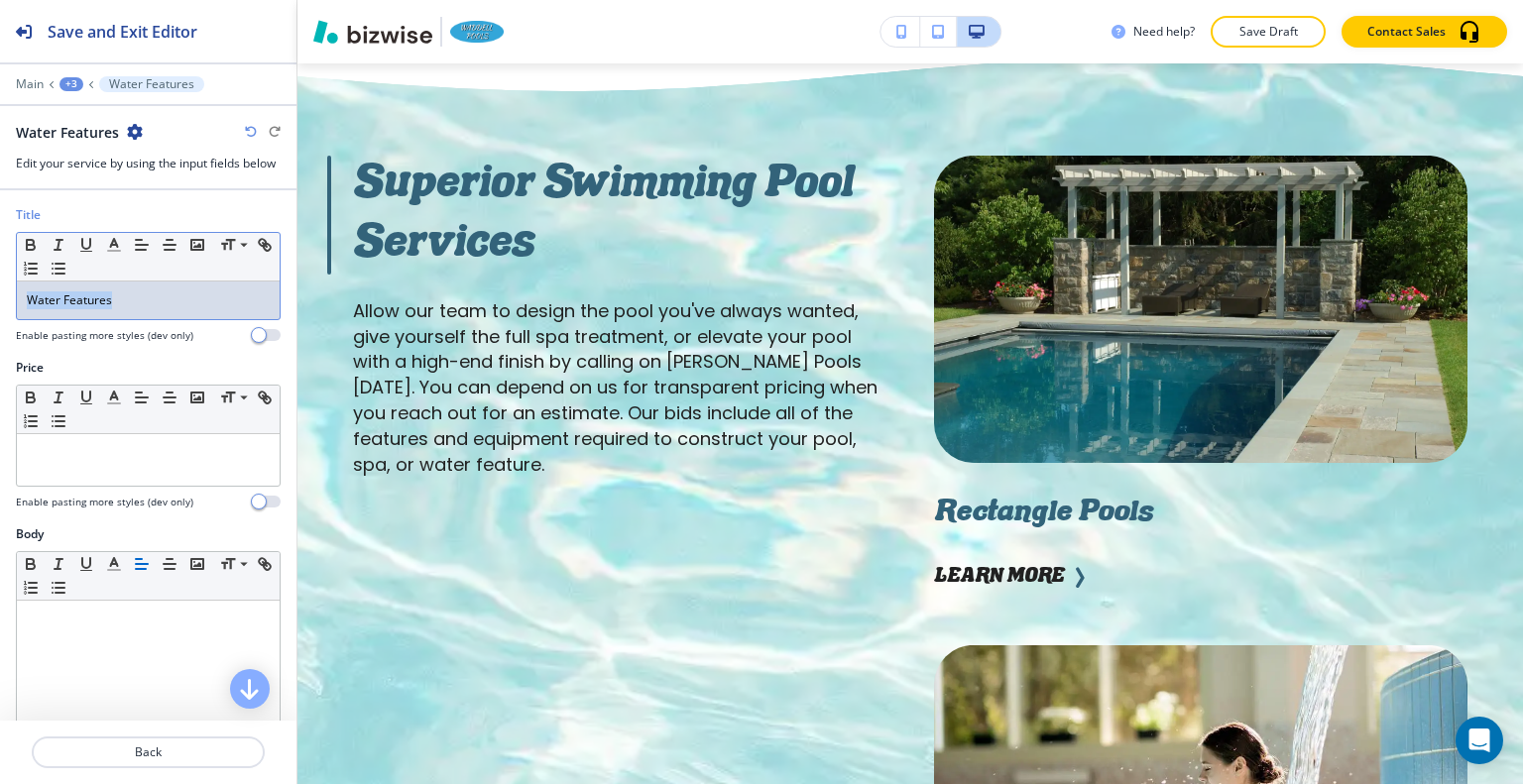 drag, startPoint x: 137, startPoint y: 291, endPoint x: 0, endPoint y: 277, distance: 137.71347 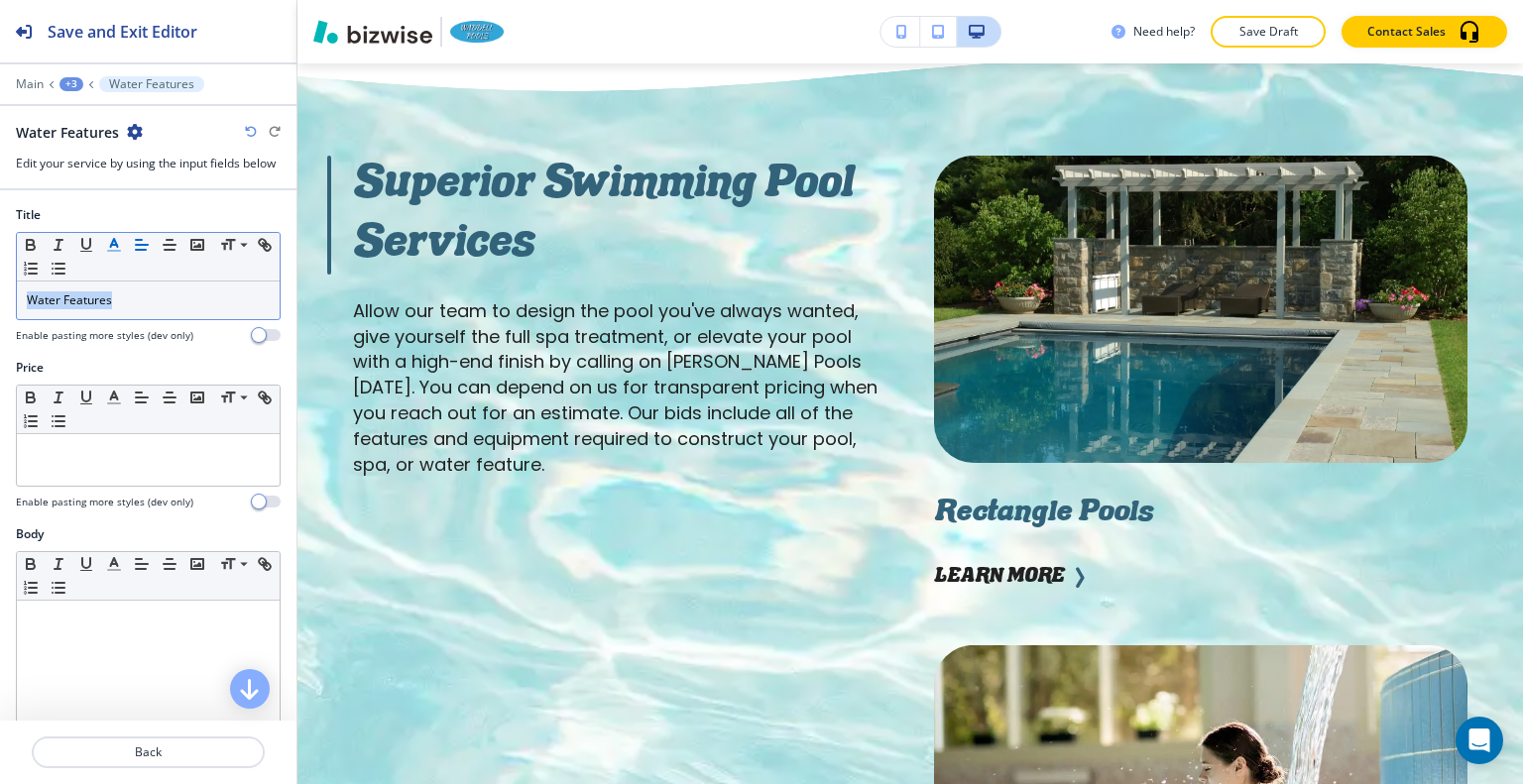click at bounding box center [114, 245] 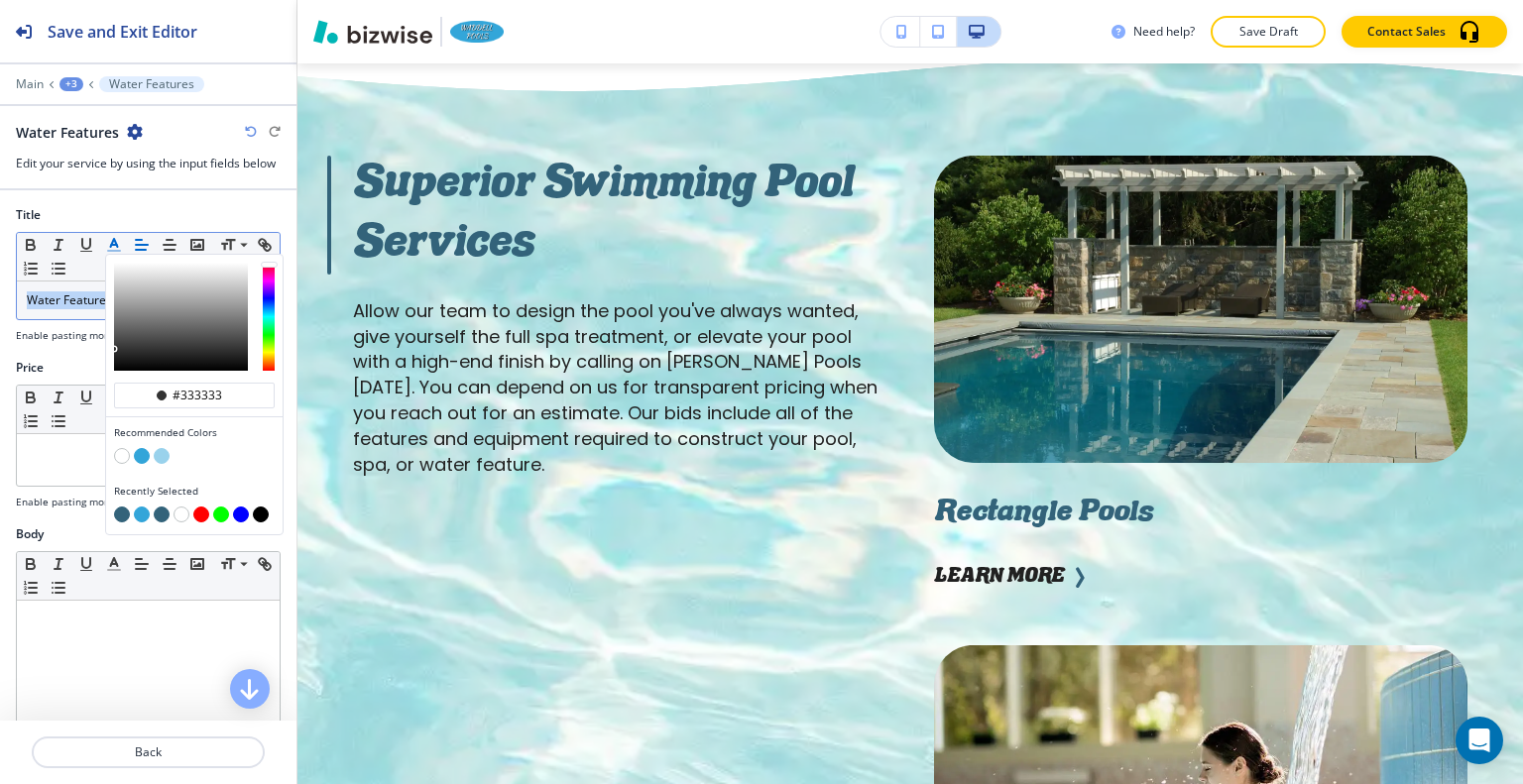 click at bounding box center [122, 514] 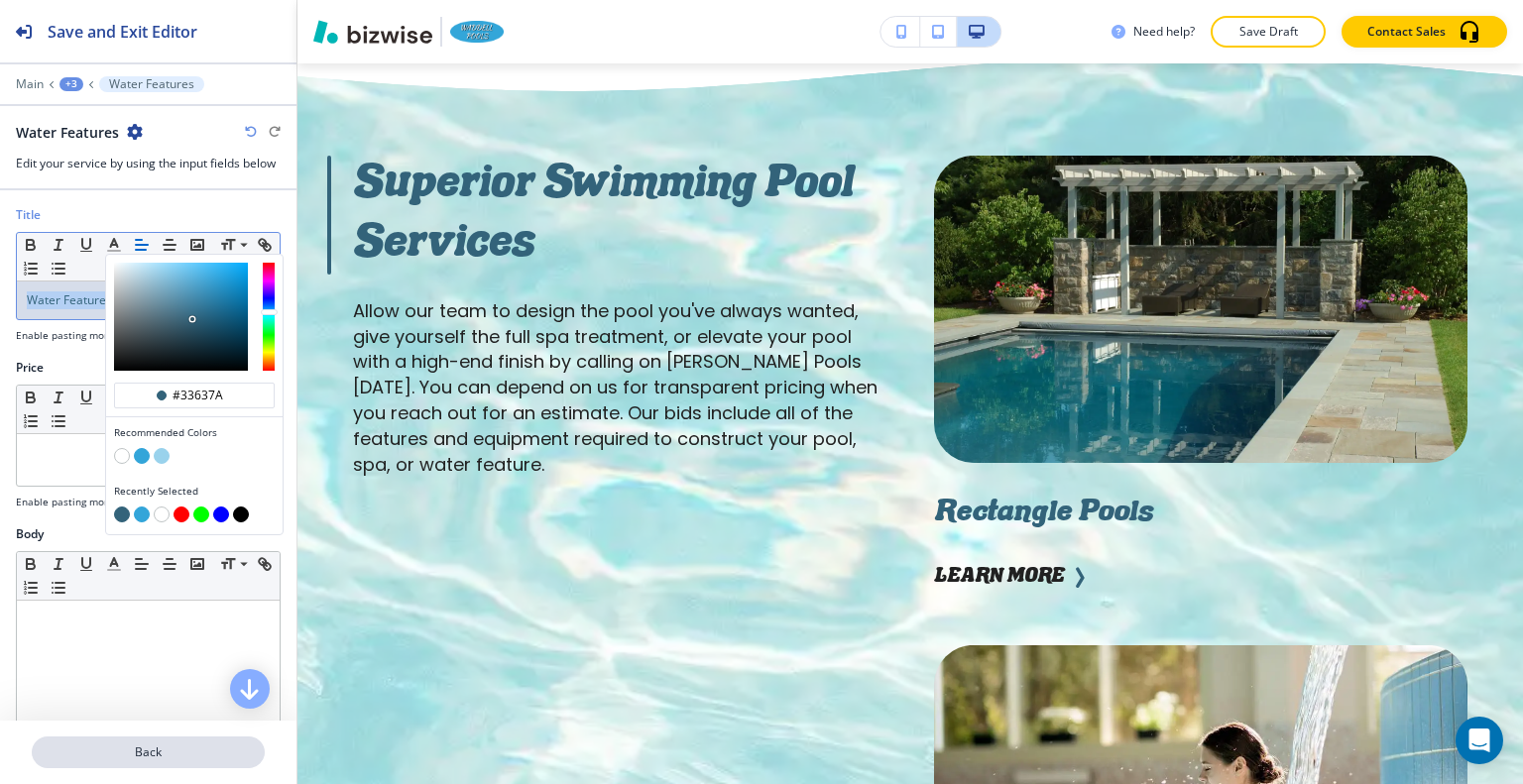 click on "Back" at bounding box center [148, 752] 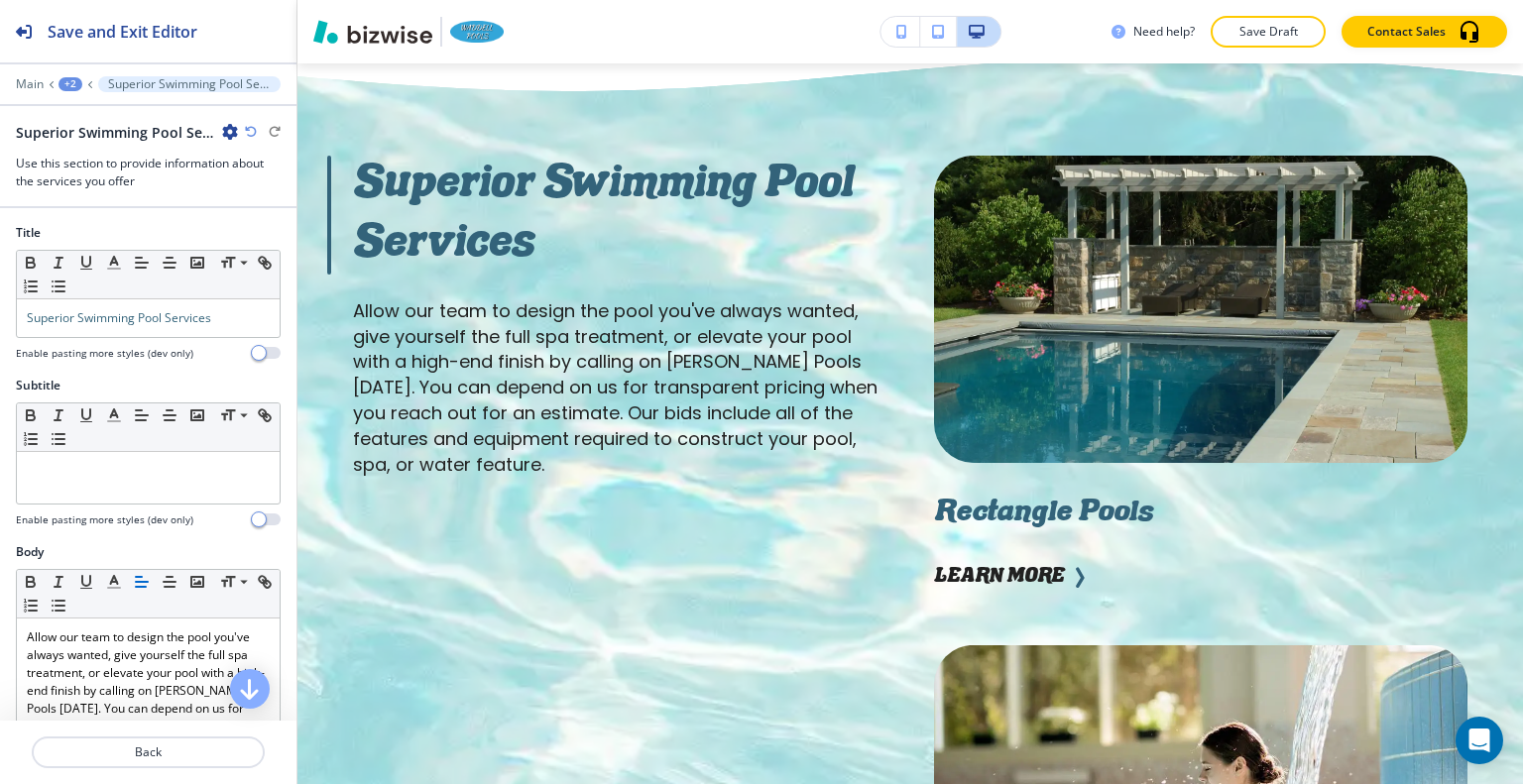 scroll, scrollTop: 694, scrollLeft: 0, axis: vertical 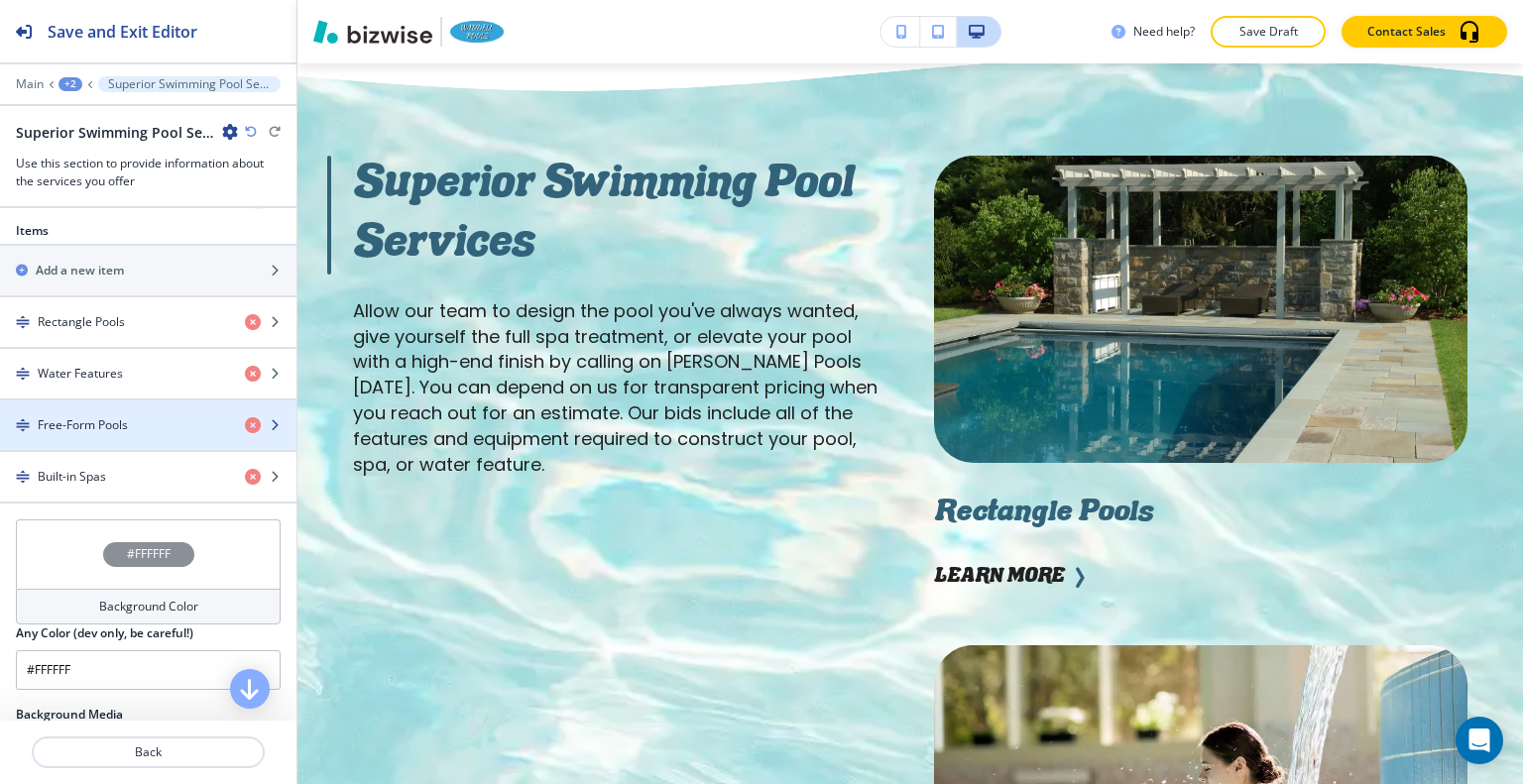 click at bounding box center (148, 442) 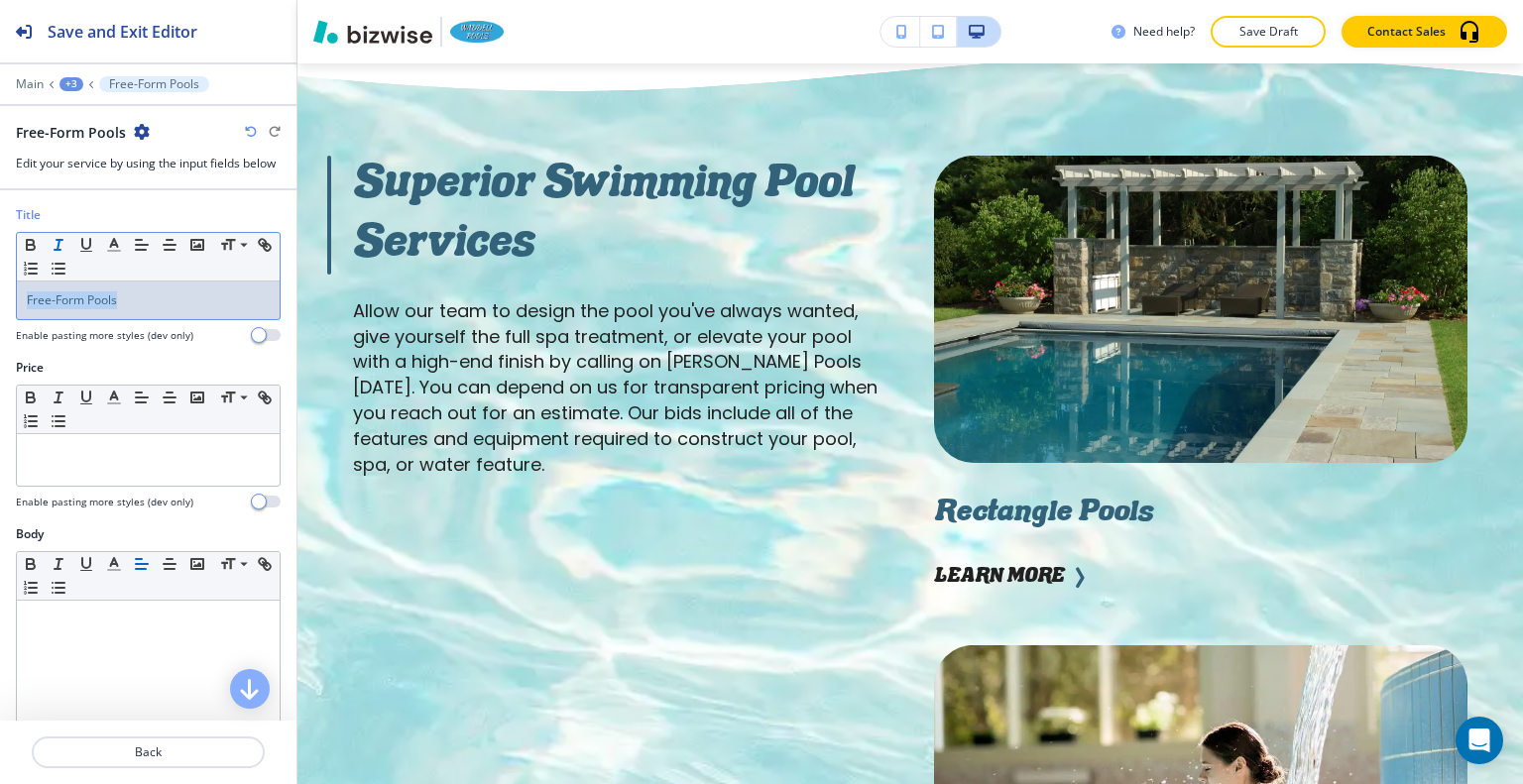 drag, startPoint x: 151, startPoint y: 299, endPoint x: 52, endPoint y: 253, distance: 109.16501 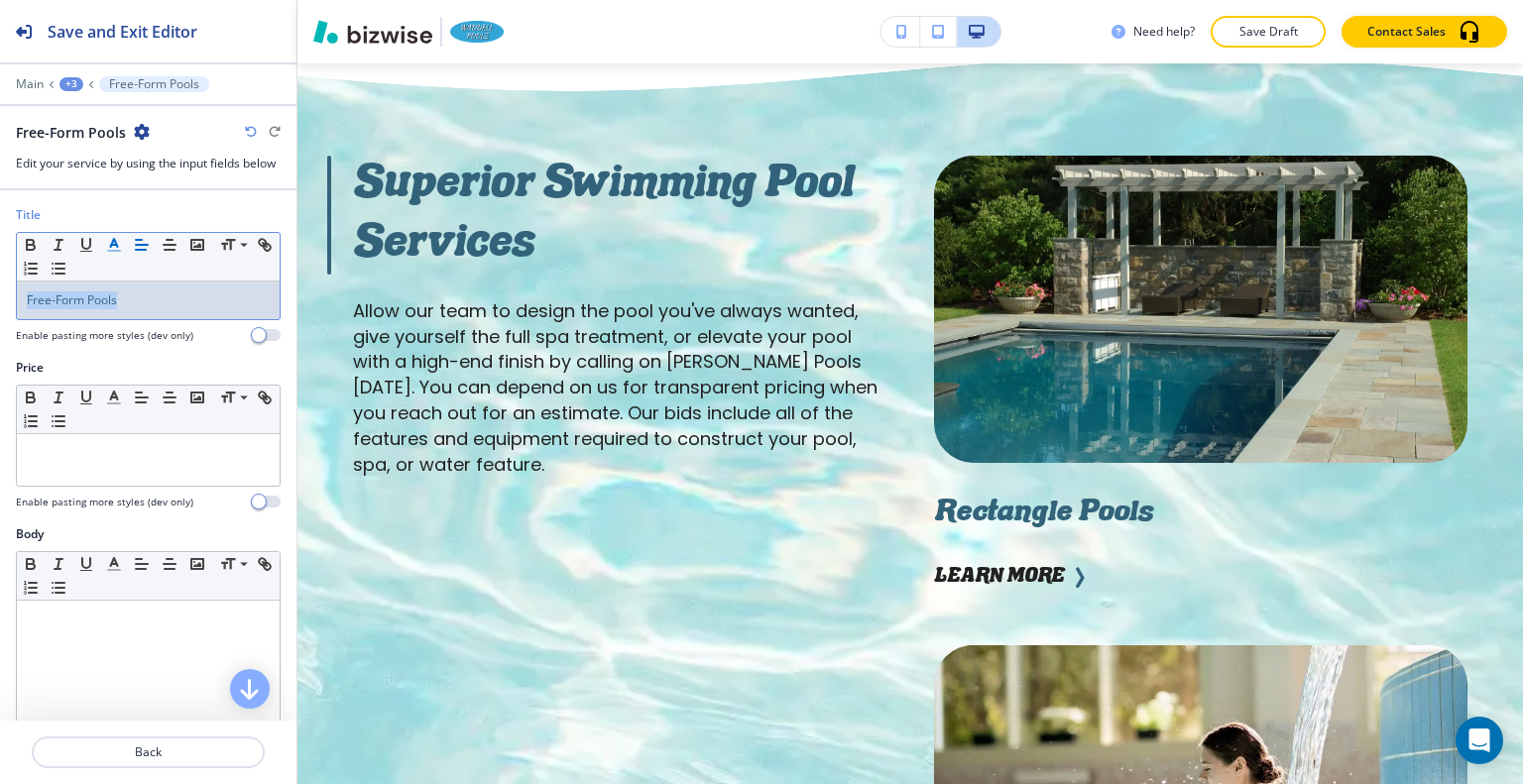 click at bounding box center [114, 245] 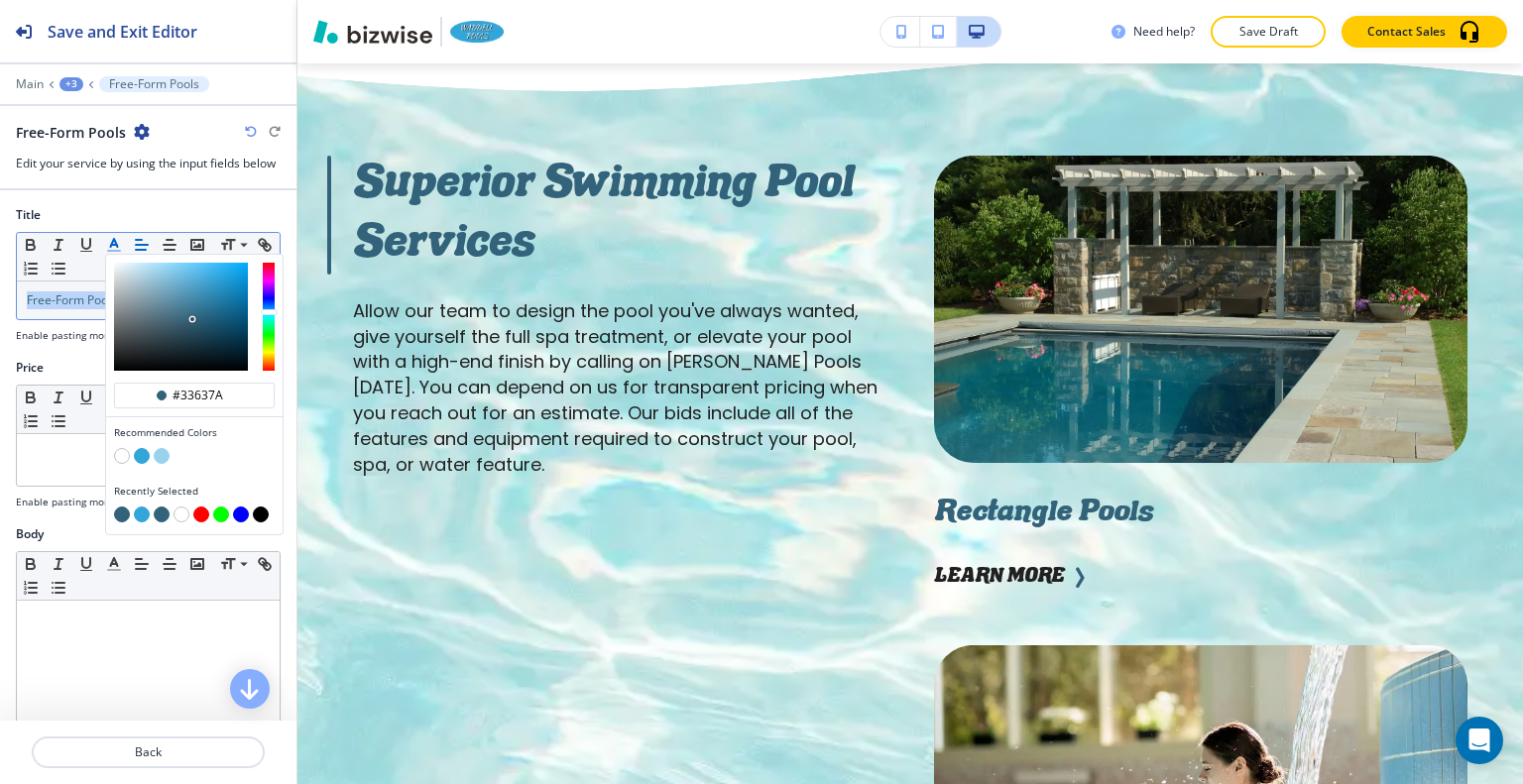 click at bounding box center (122, 514) 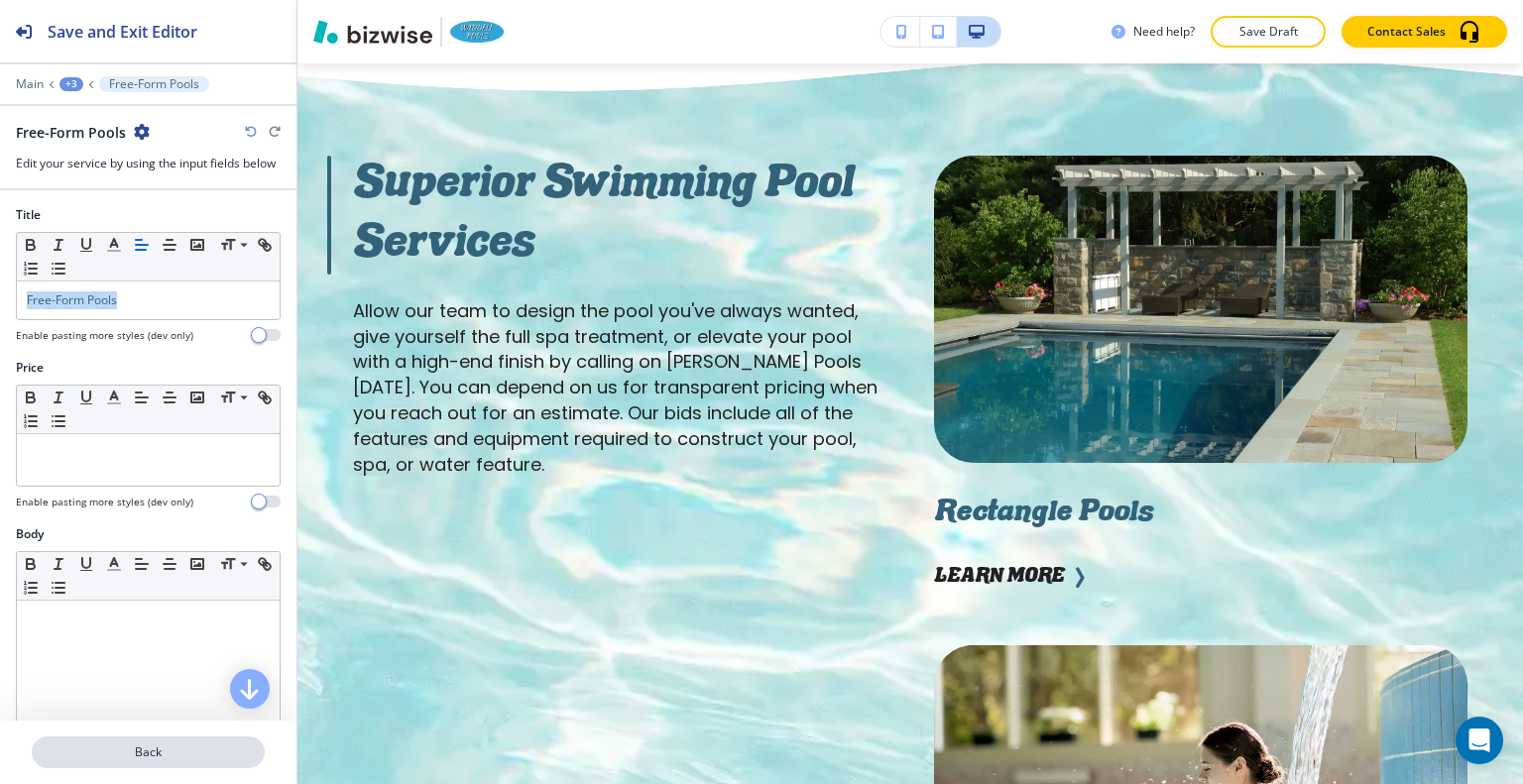 click on "Back" at bounding box center (148, 752) 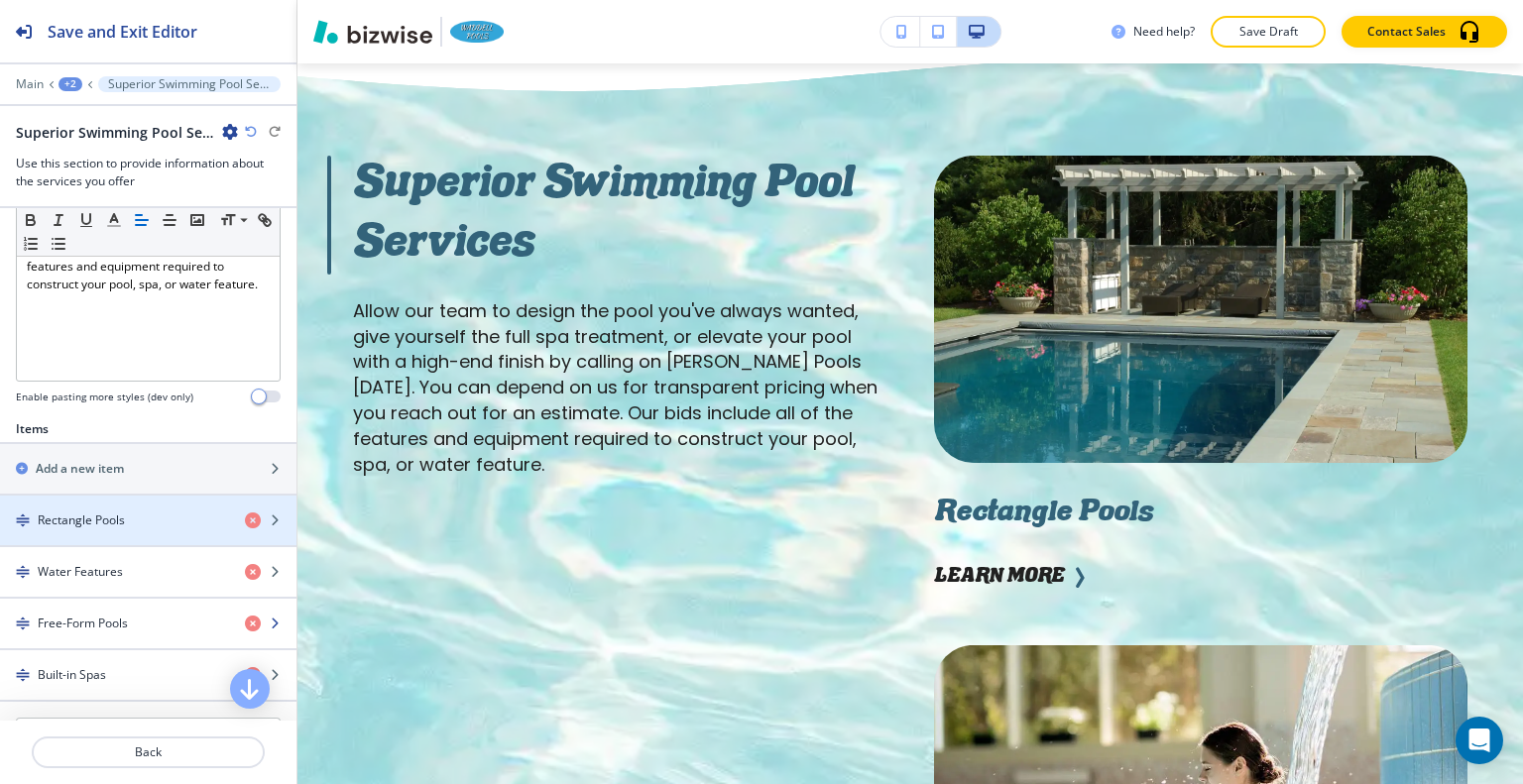 scroll, scrollTop: 694, scrollLeft: 0, axis: vertical 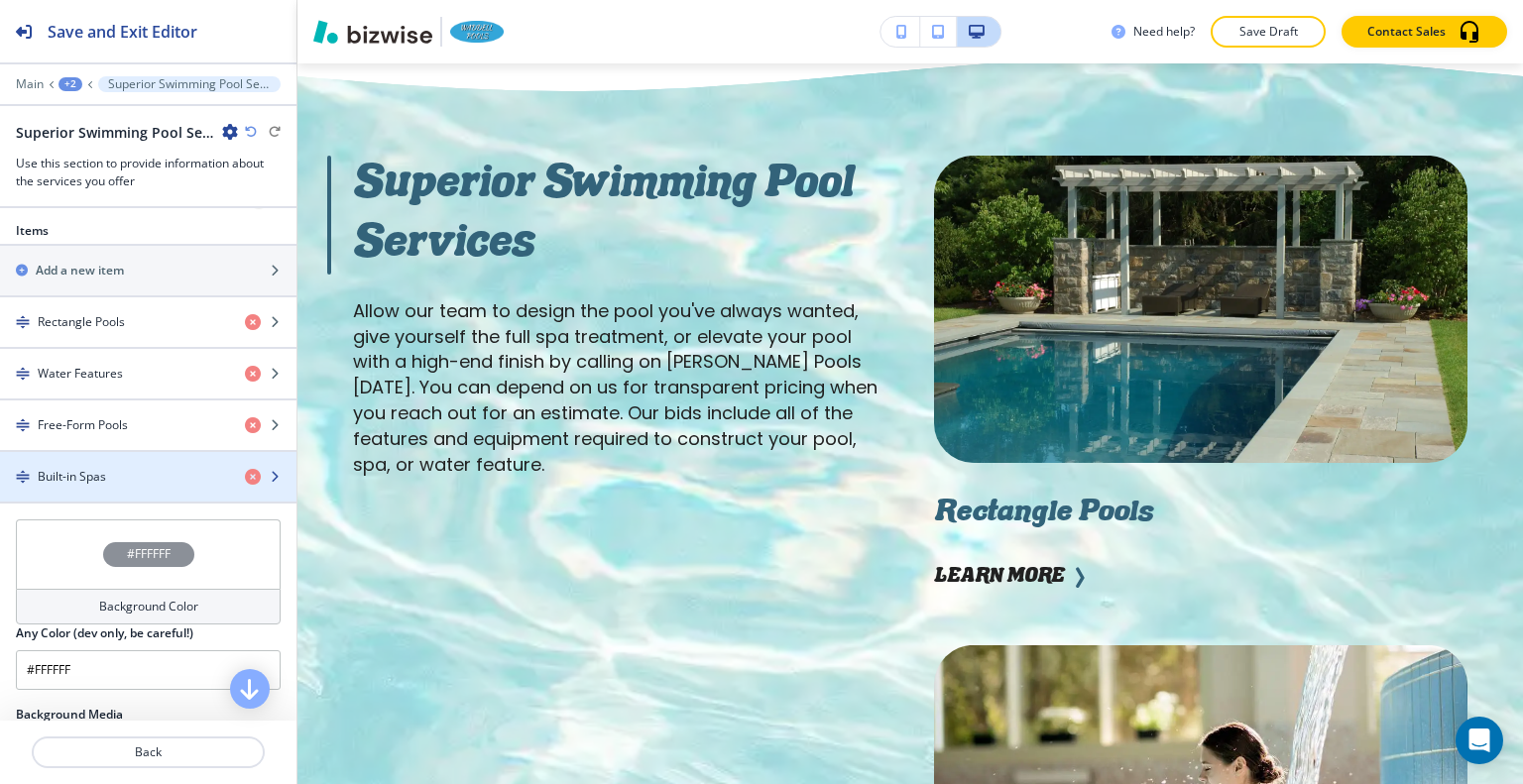 click at bounding box center (148, 494) 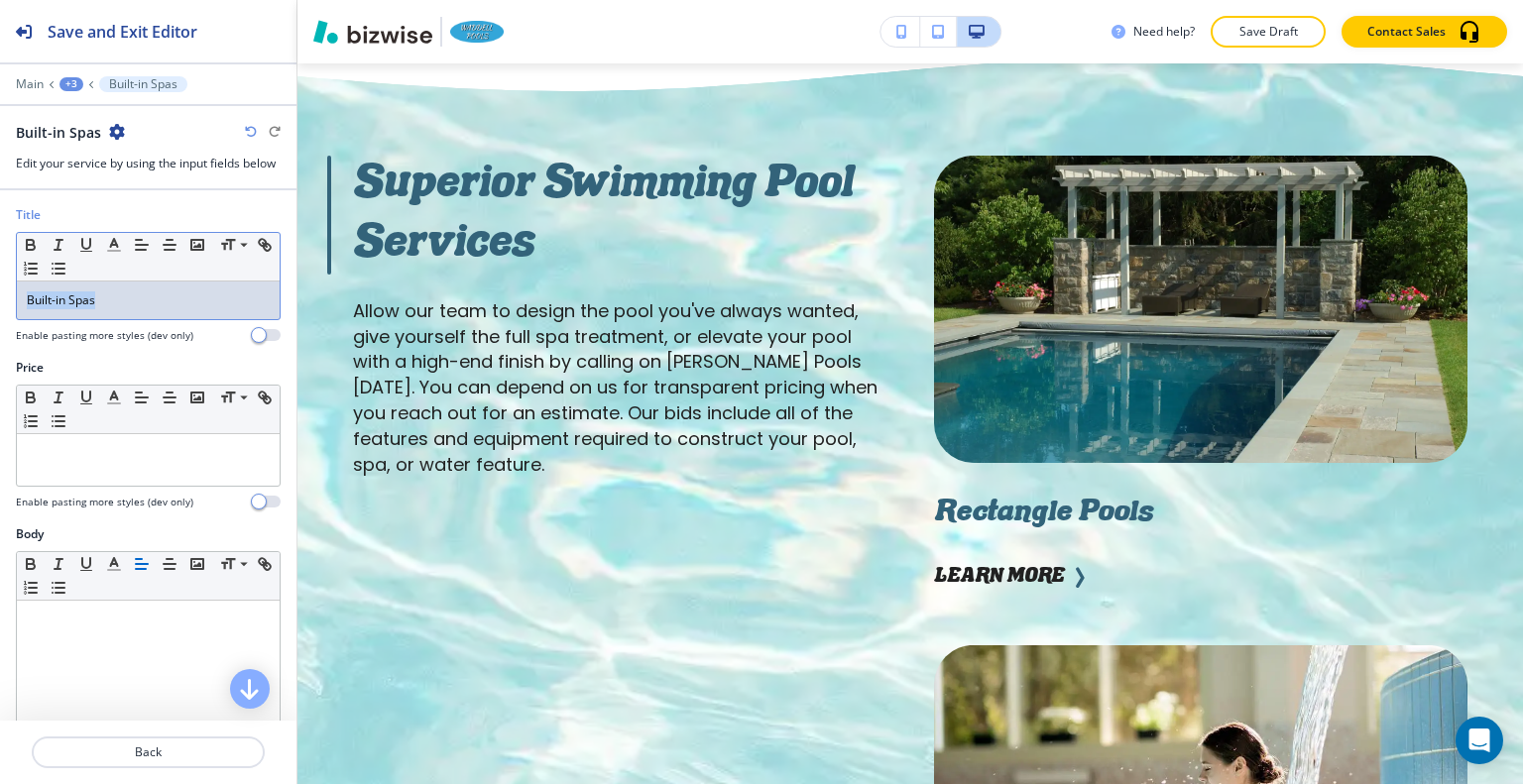 drag, startPoint x: 130, startPoint y: 303, endPoint x: 11, endPoint y: 275, distance: 122.249744 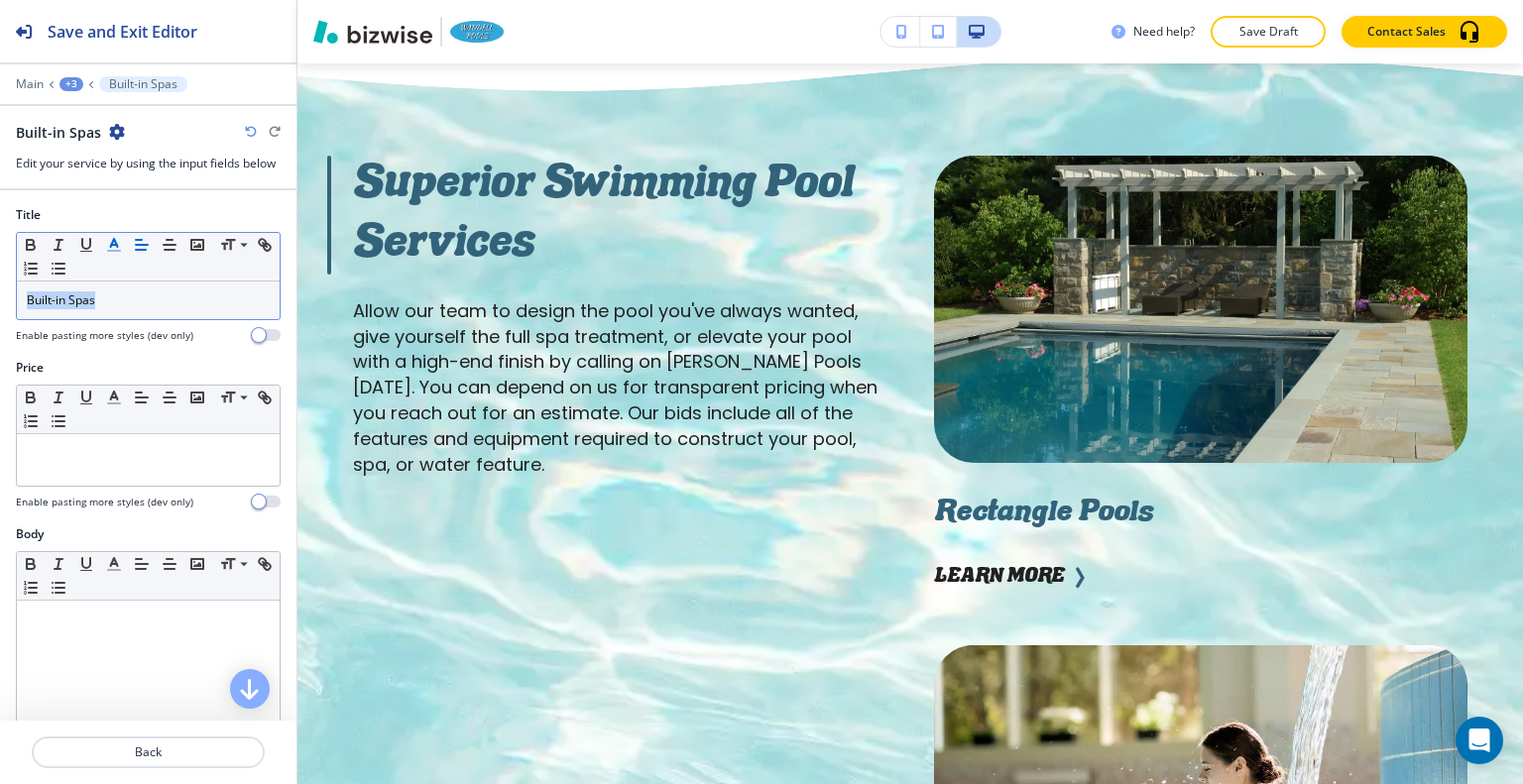 click 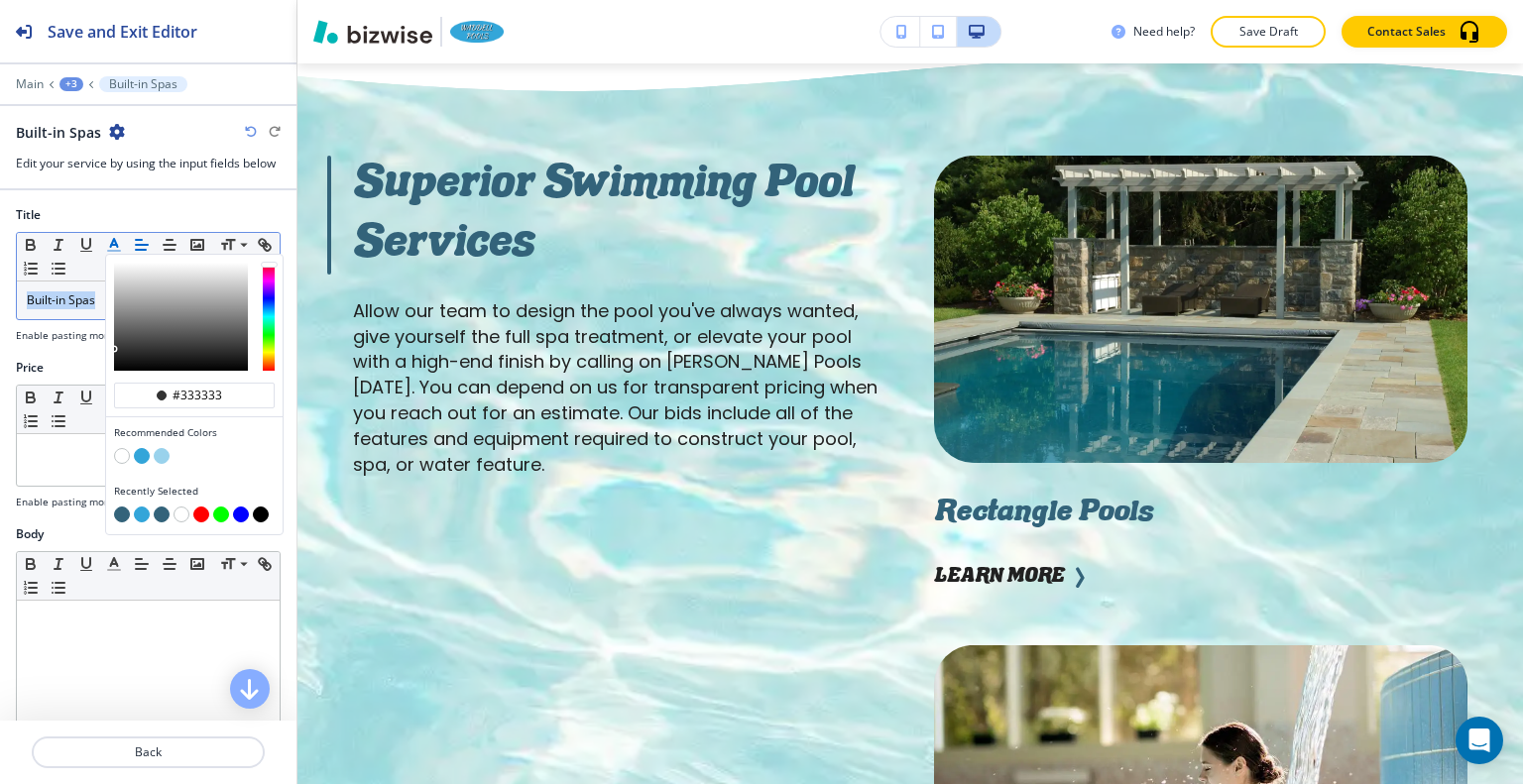 click at bounding box center [122, 514] 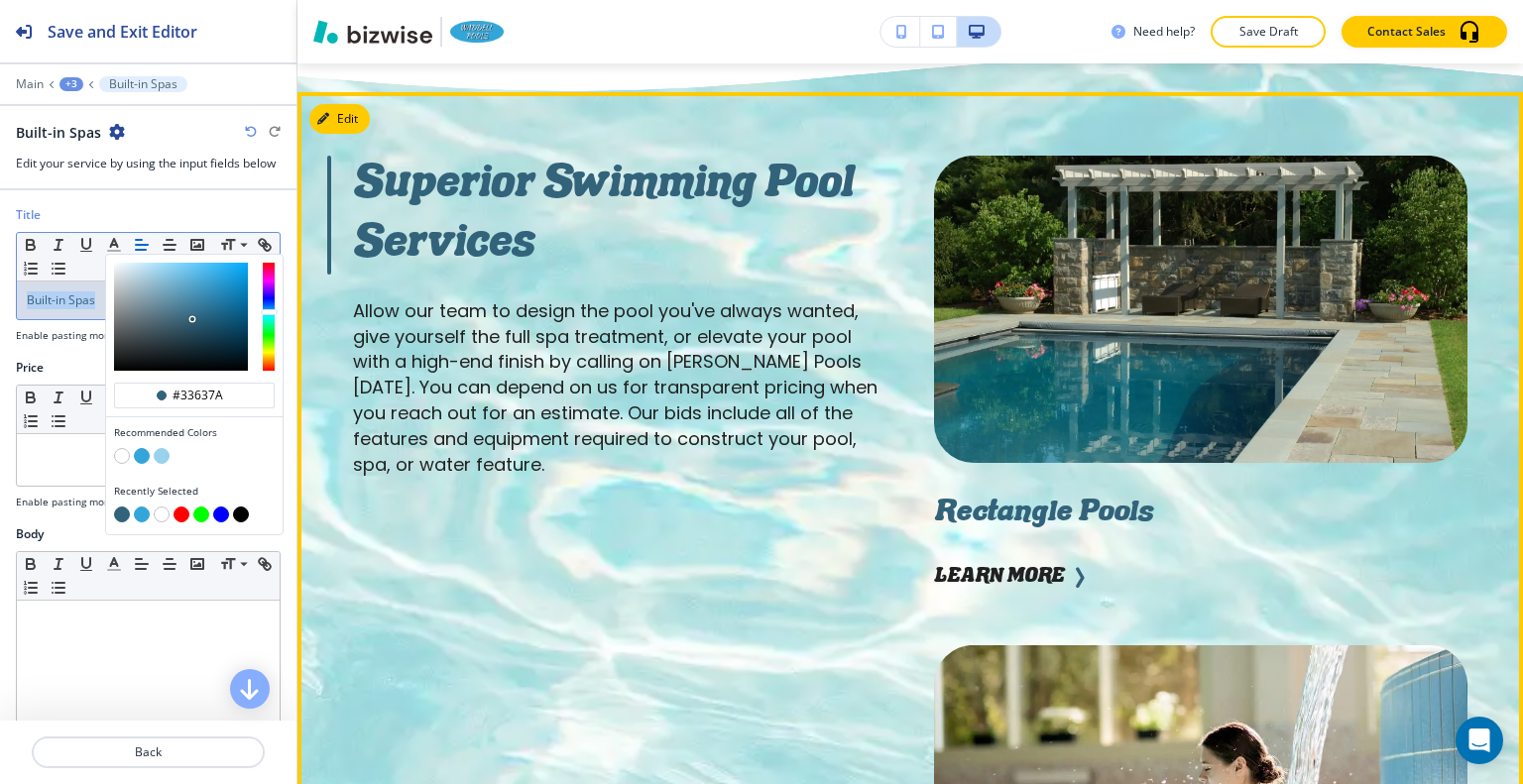 click on "Superior Swimming Pool Services Allow our team to design the pool you've always wanted, give yourself the full spa treatment, or elevate your pool with a high-end finish by calling on Waddell Pools today. You can depend on us for transparent pricing when you reach out for an estimate. Our bids include all of the features and equipment required to construct your pool, spa, or water feature. Rectangle Pools Learn More Water Features Learn More Free-Form Pools Learn More Built-in Spas Learn More" at bounding box center [886, 1111] 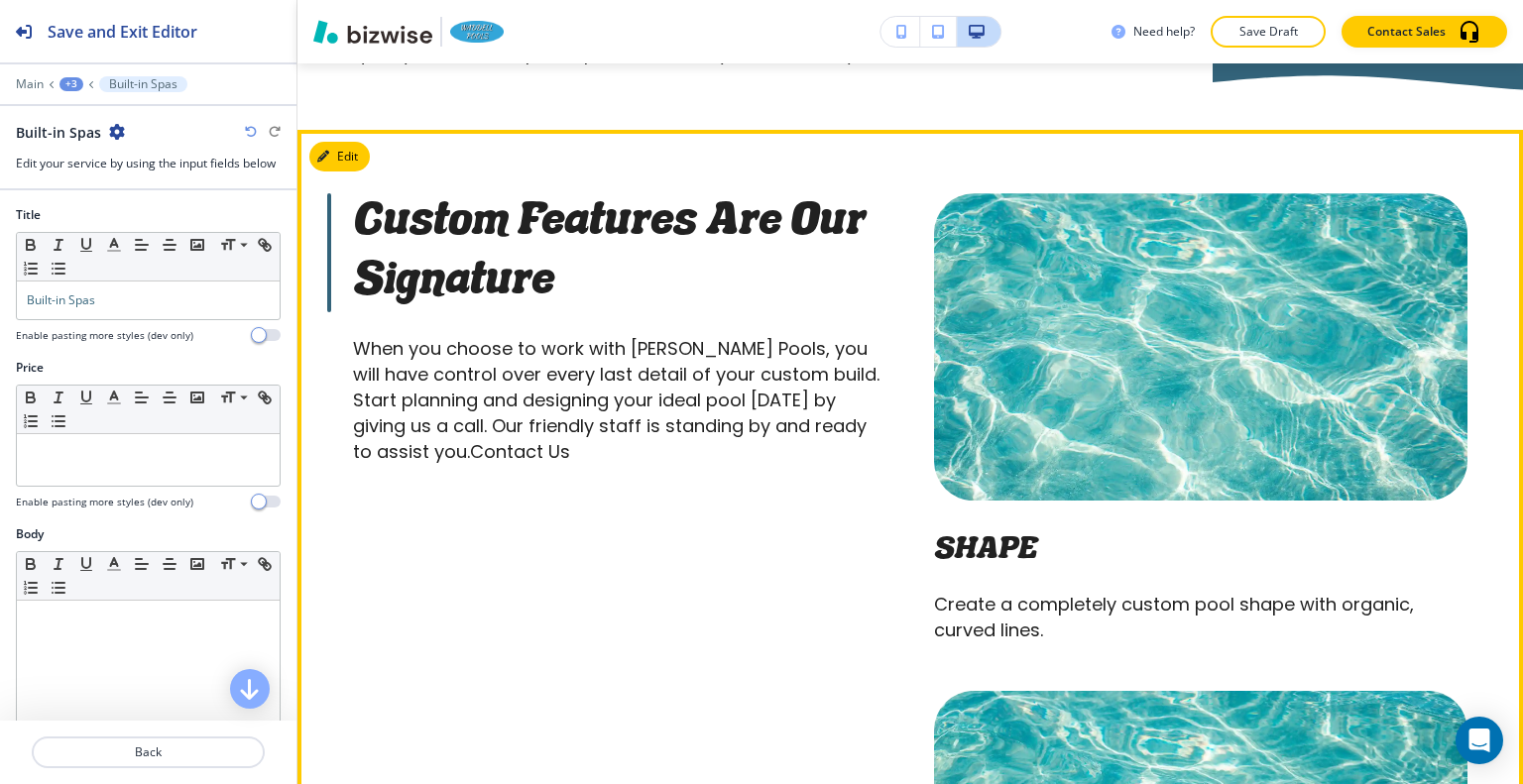 scroll, scrollTop: 5615, scrollLeft: 0, axis: vertical 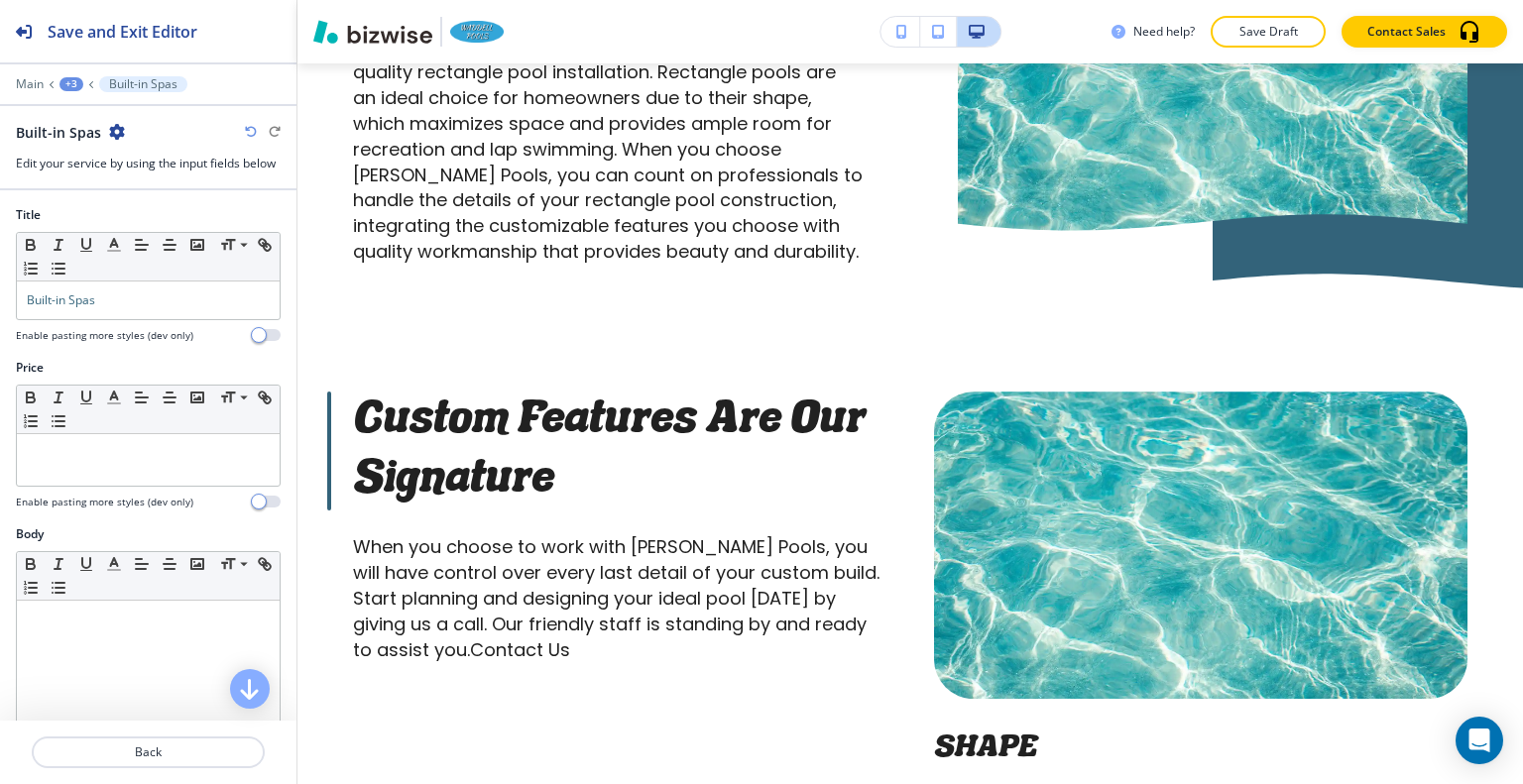 click on "+3" at bounding box center [71, 84] 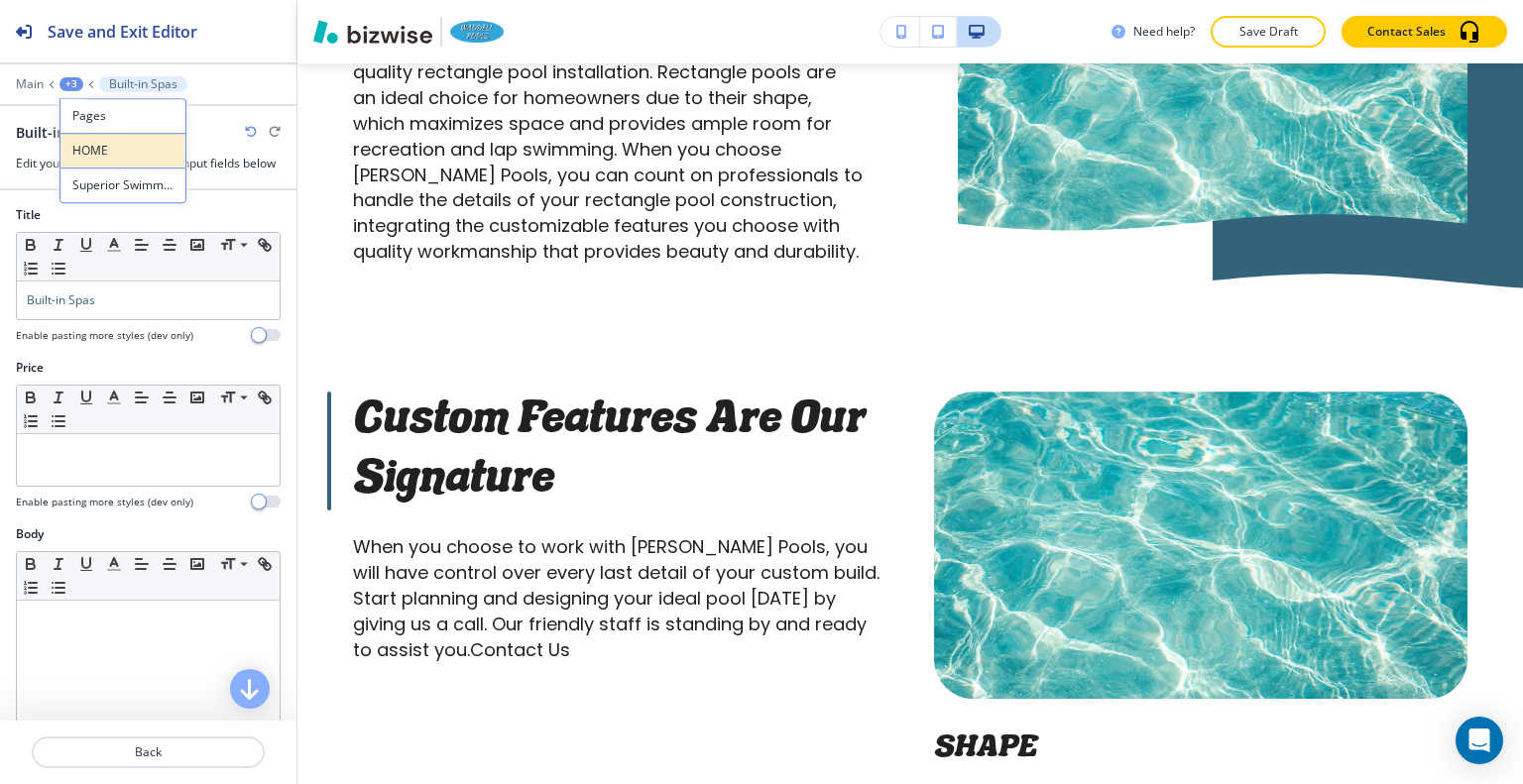 click on "HOME" at bounding box center [123, 151] 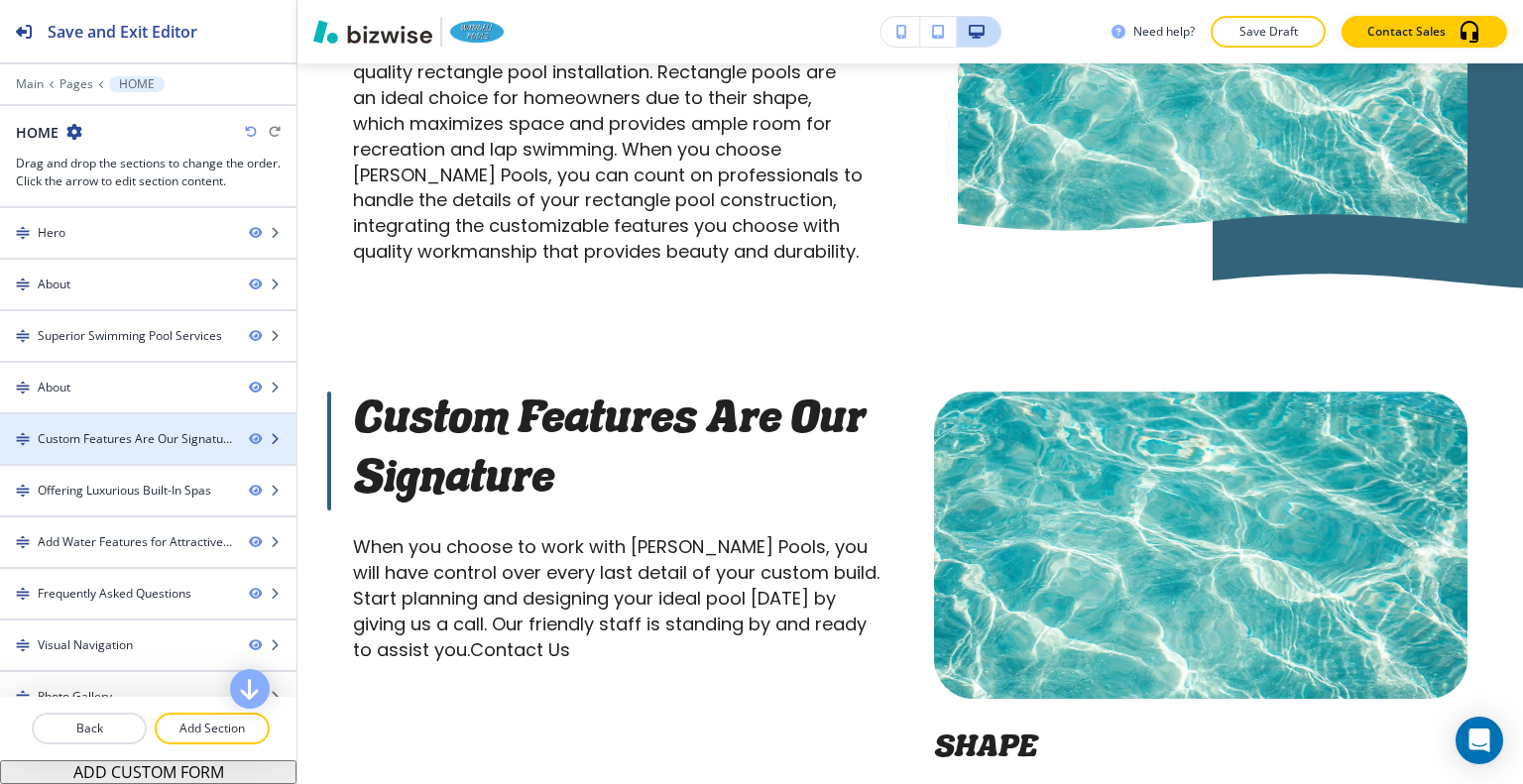 type 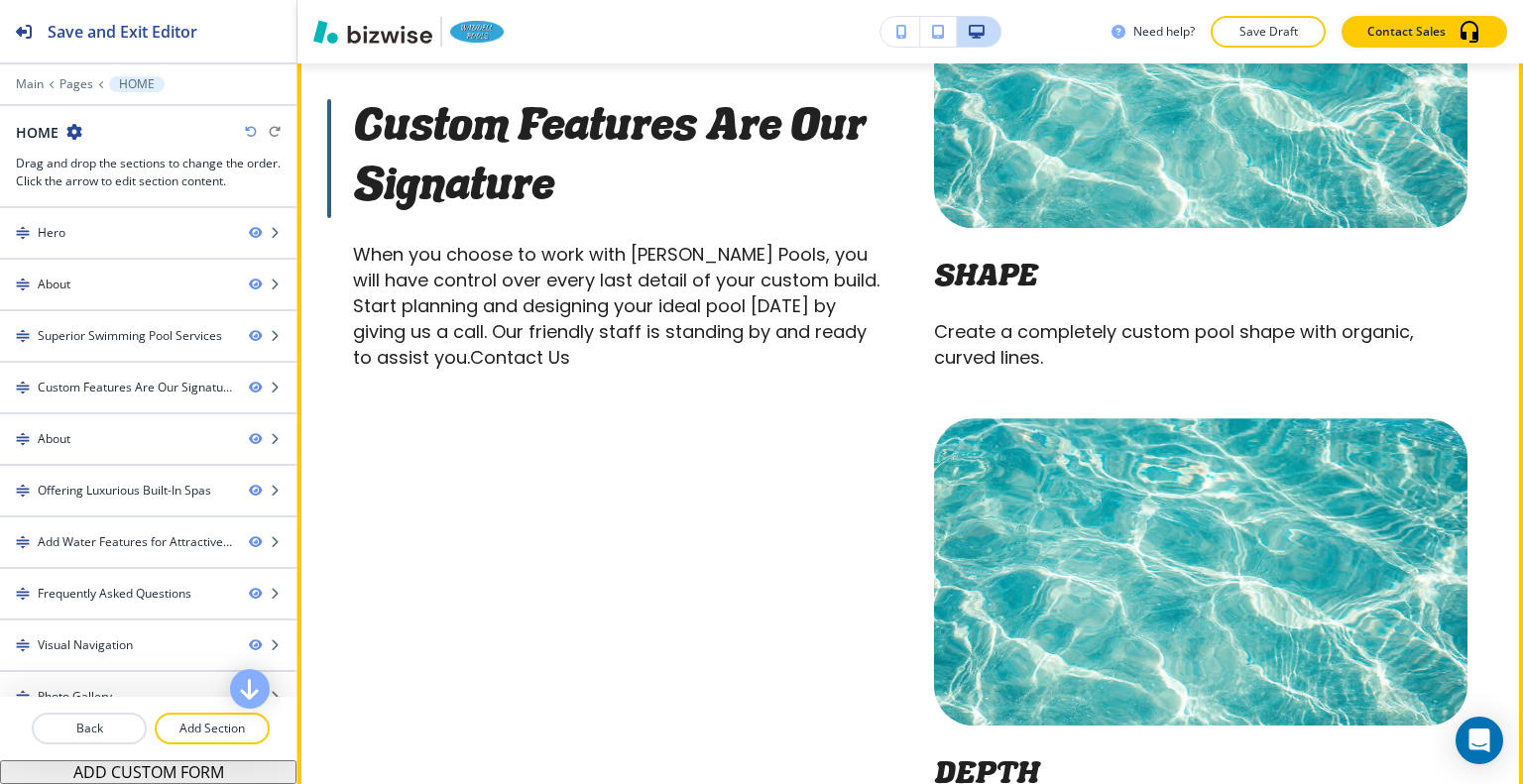 scroll, scrollTop: 4517, scrollLeft: 0, axis: vertical 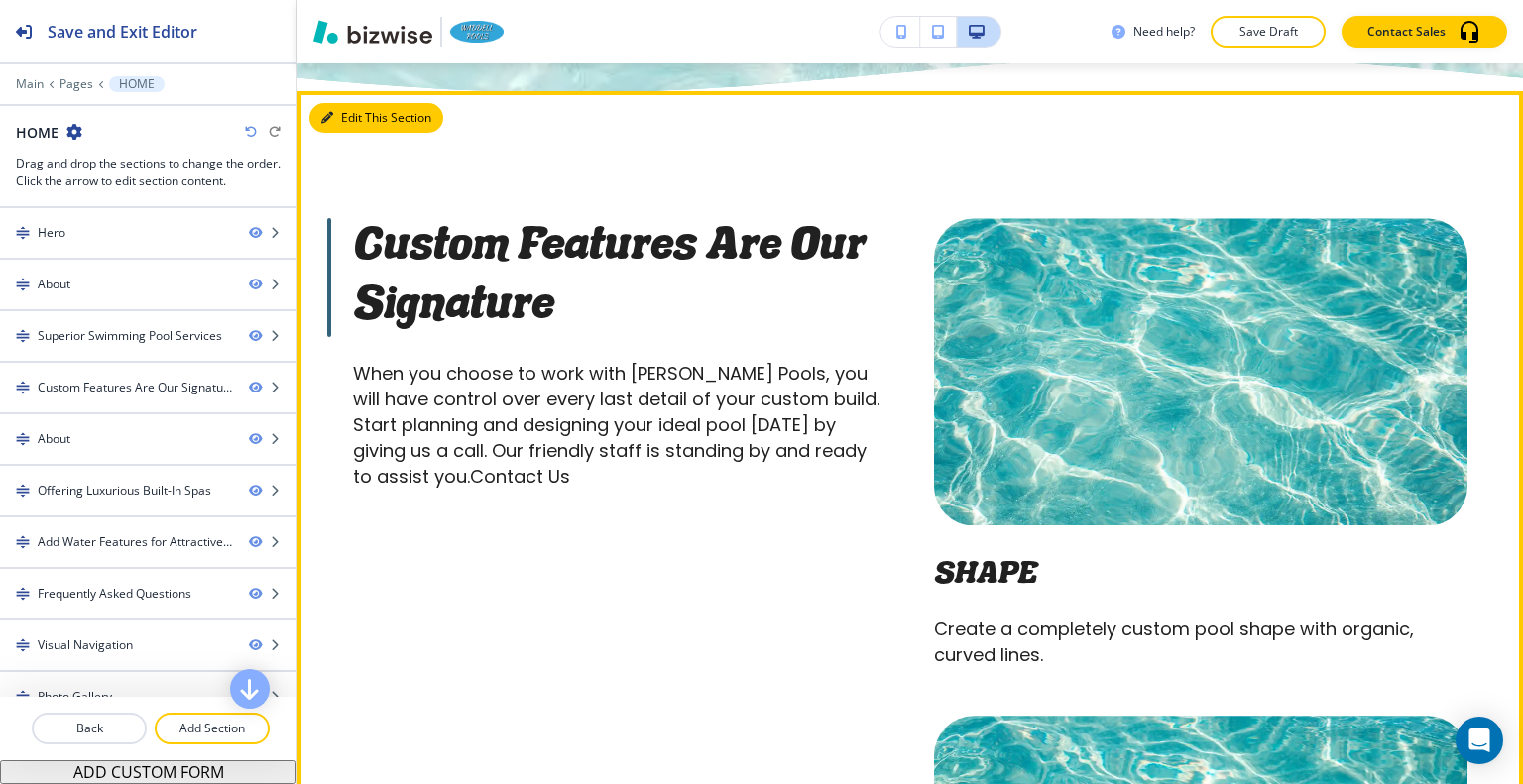 click on "Edit This Section" at bounding box center [376, 118] 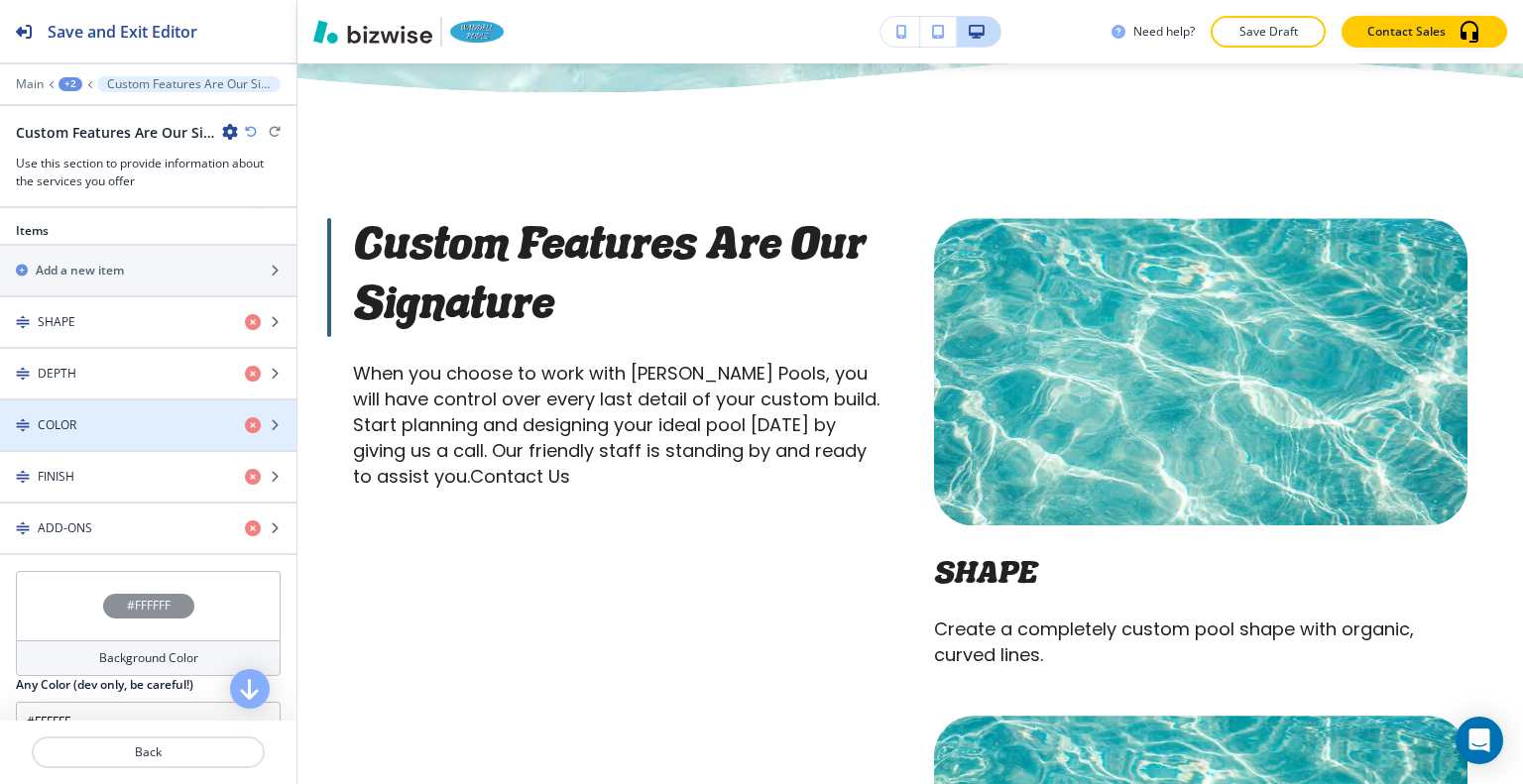 scroll, scrollTop: 1194, scrollLeft: 0, axis: vertical 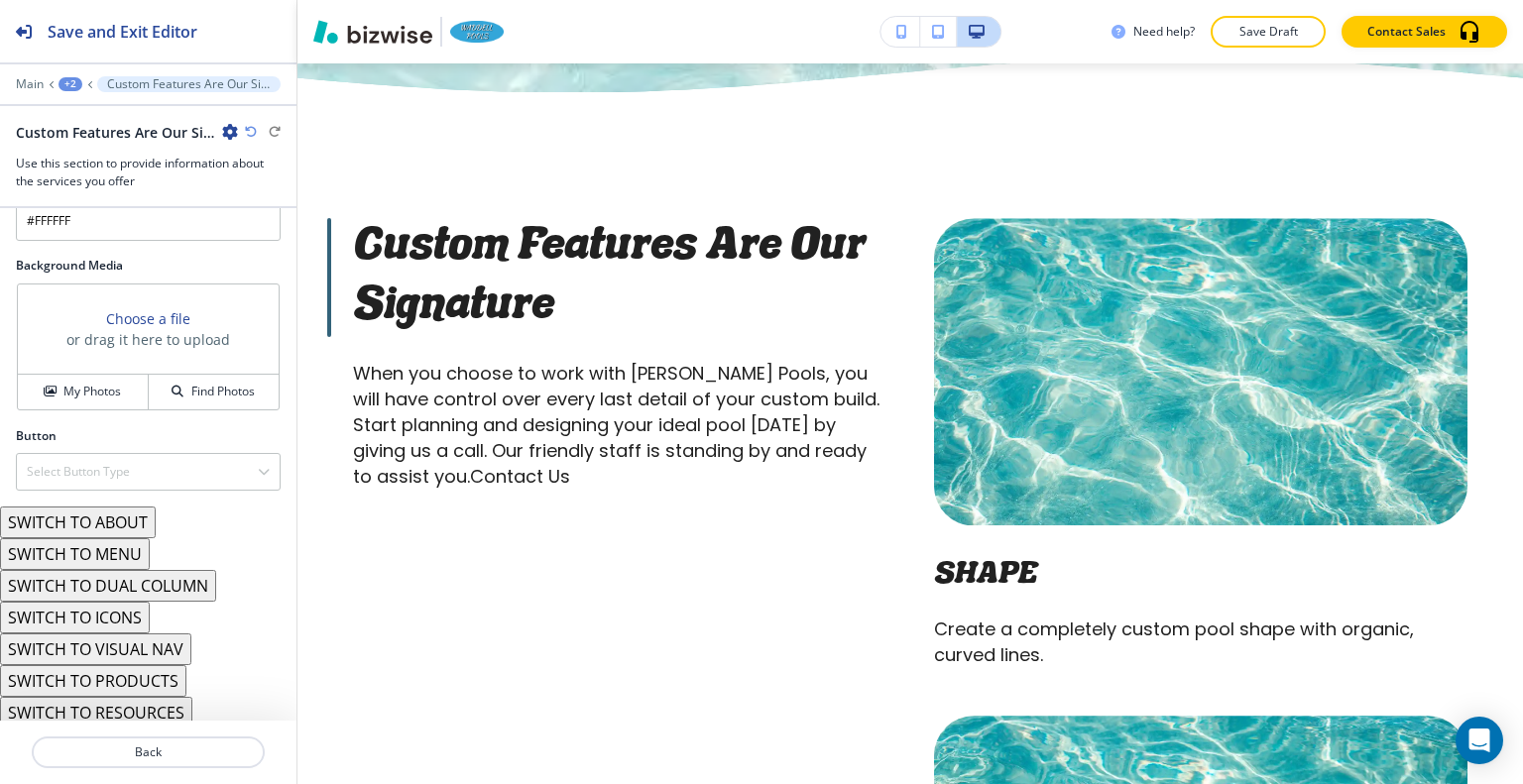 click on "SWITCH TO ICONS" at bounding box center [74, 617] 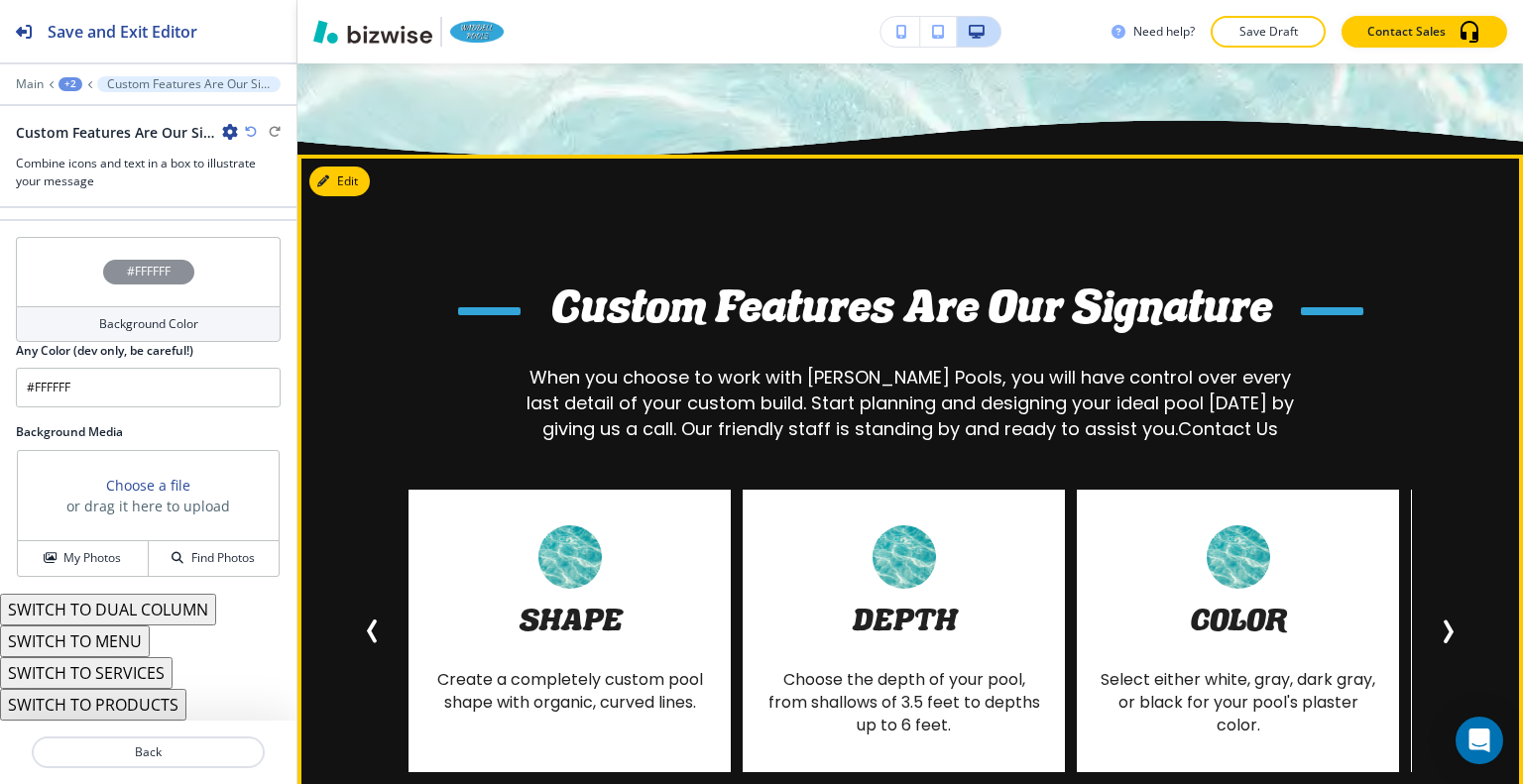 scroll, scrollTop: 1178, scrollLeft: 0, axis: vertical 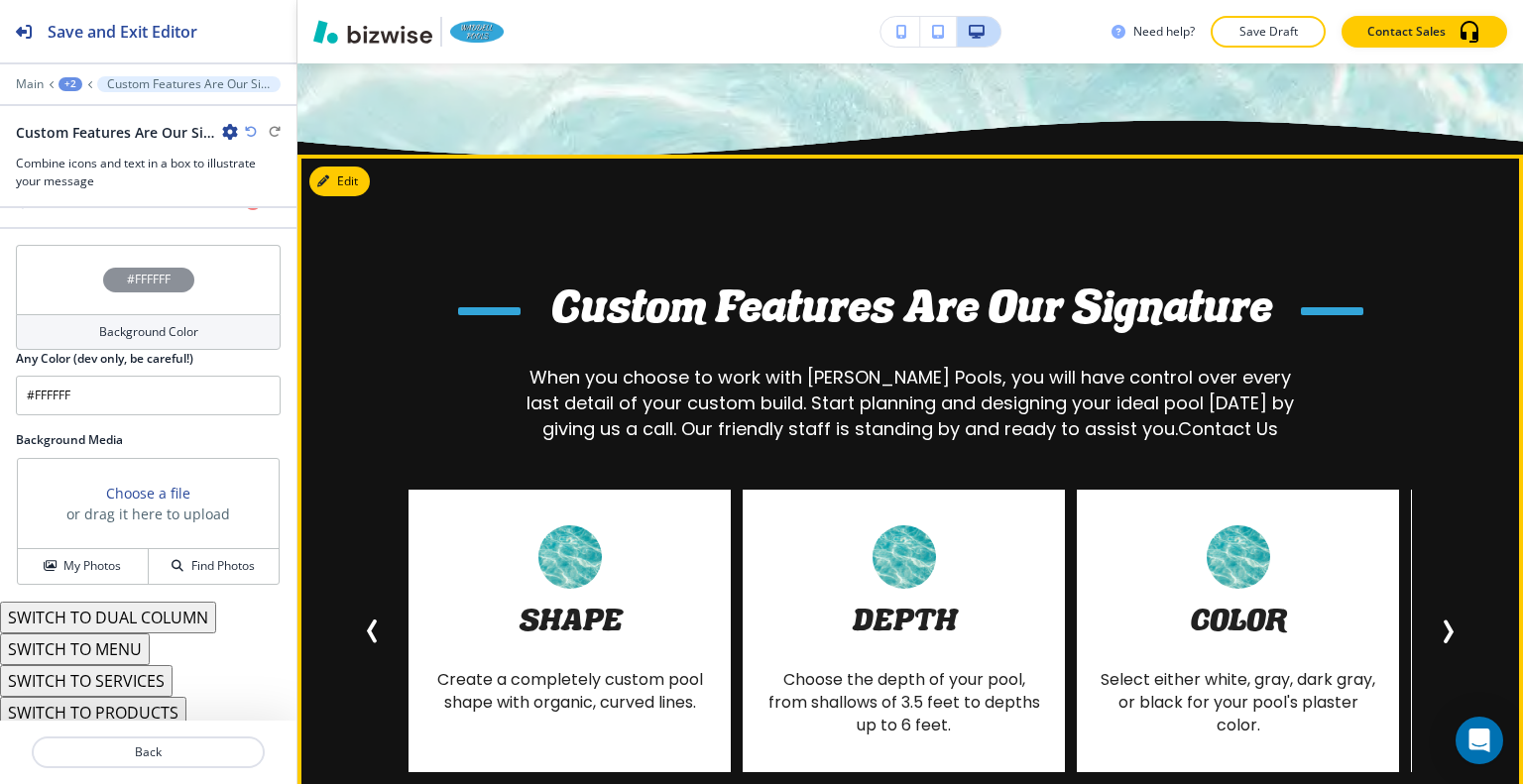 click 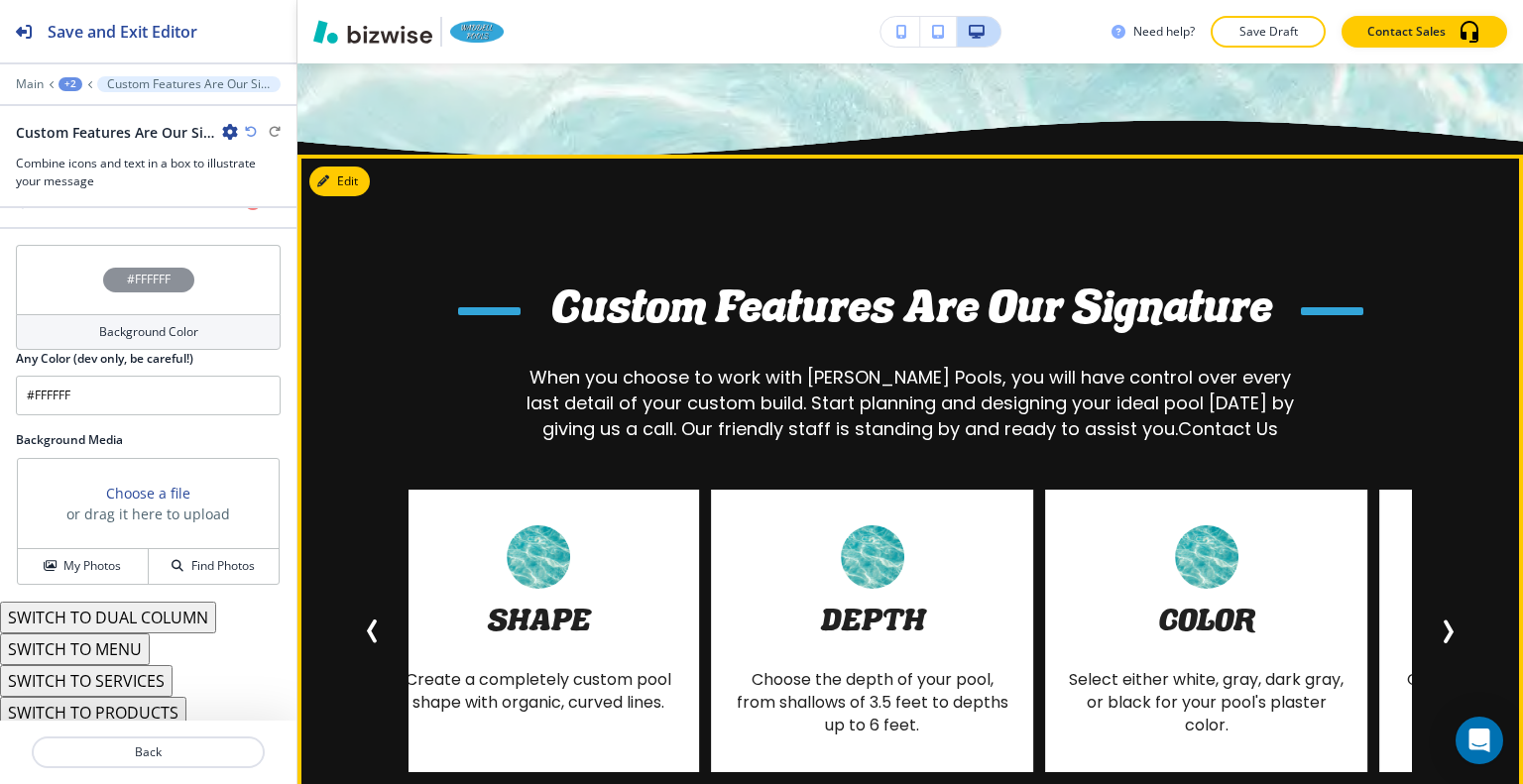 click 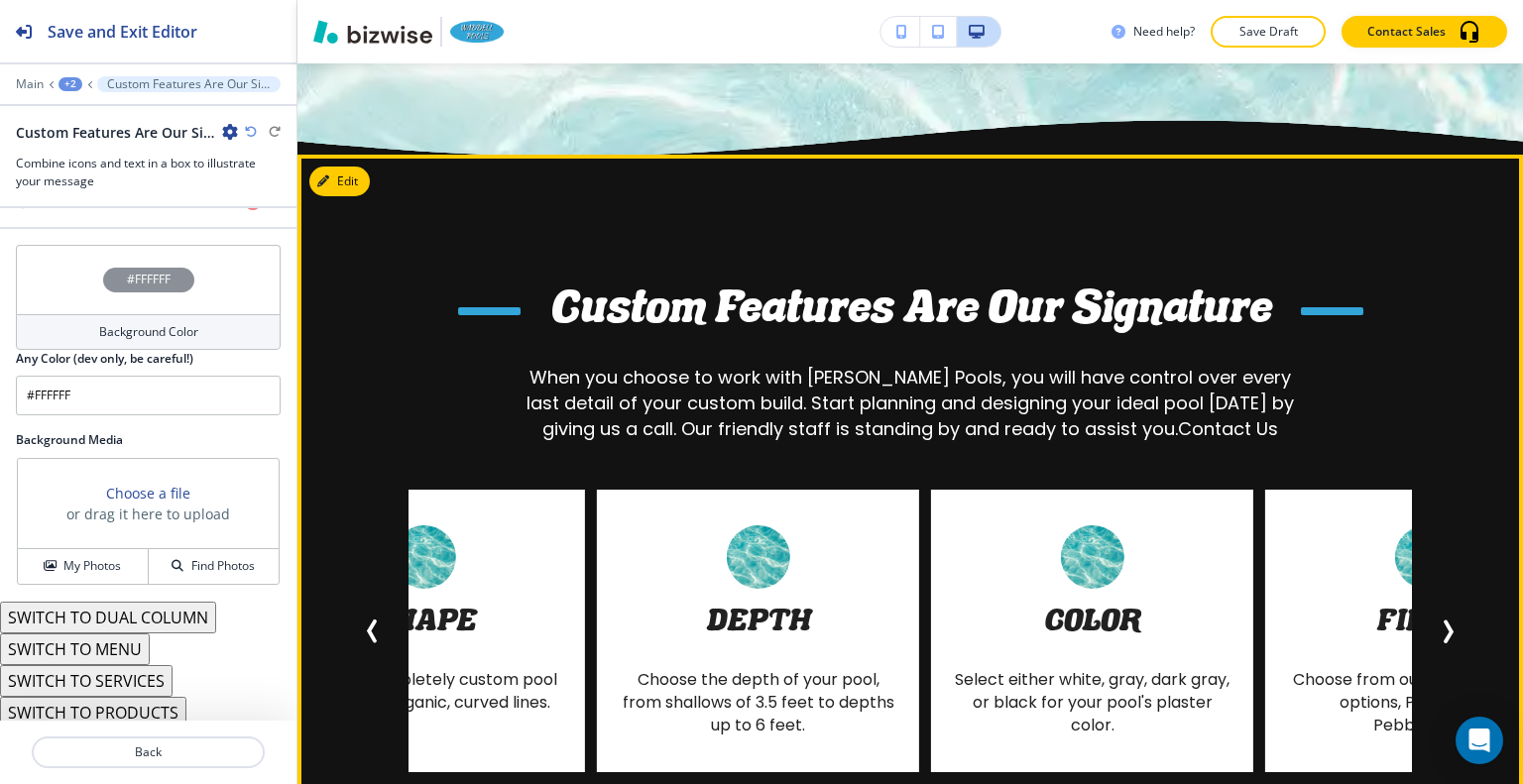 click 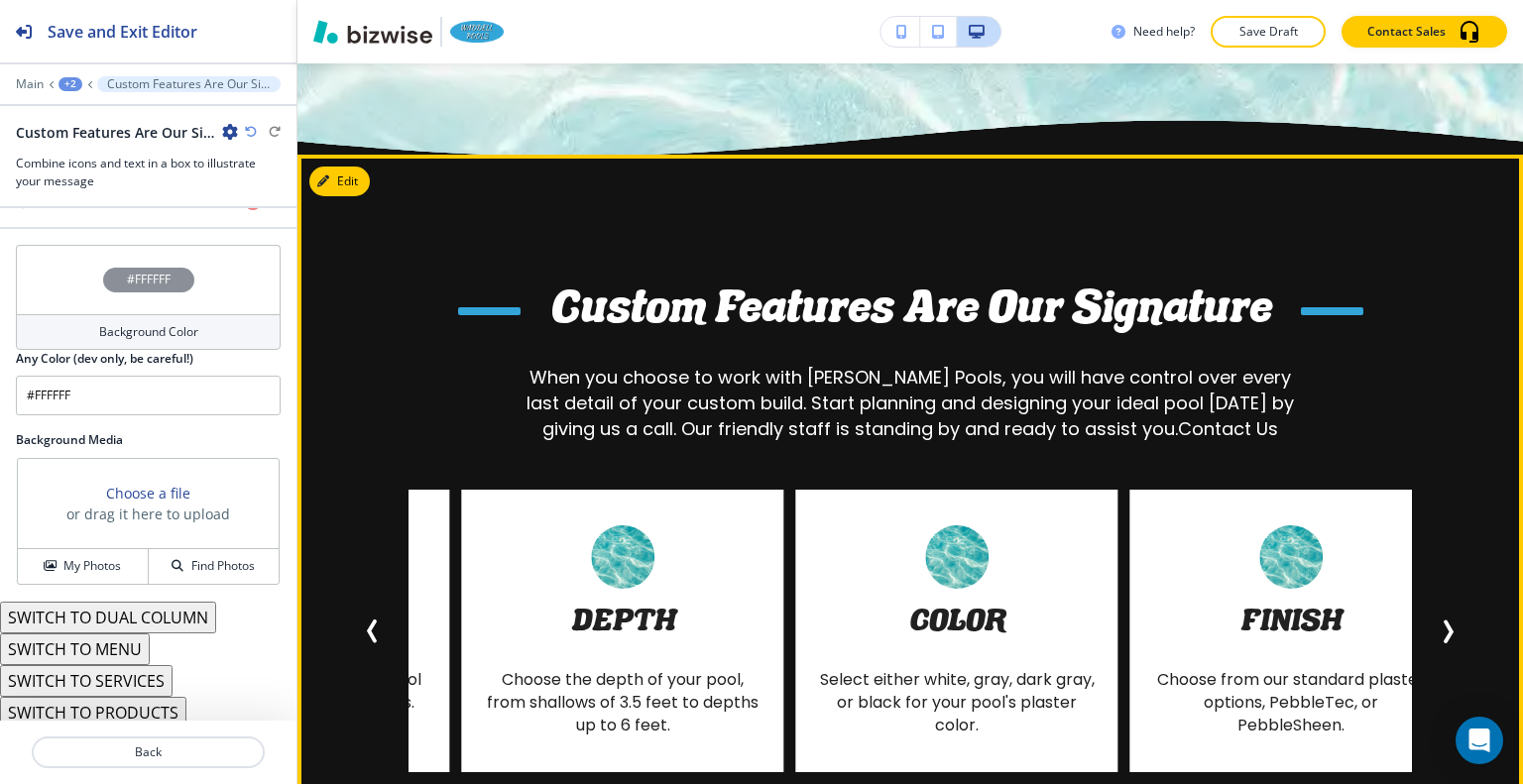 click 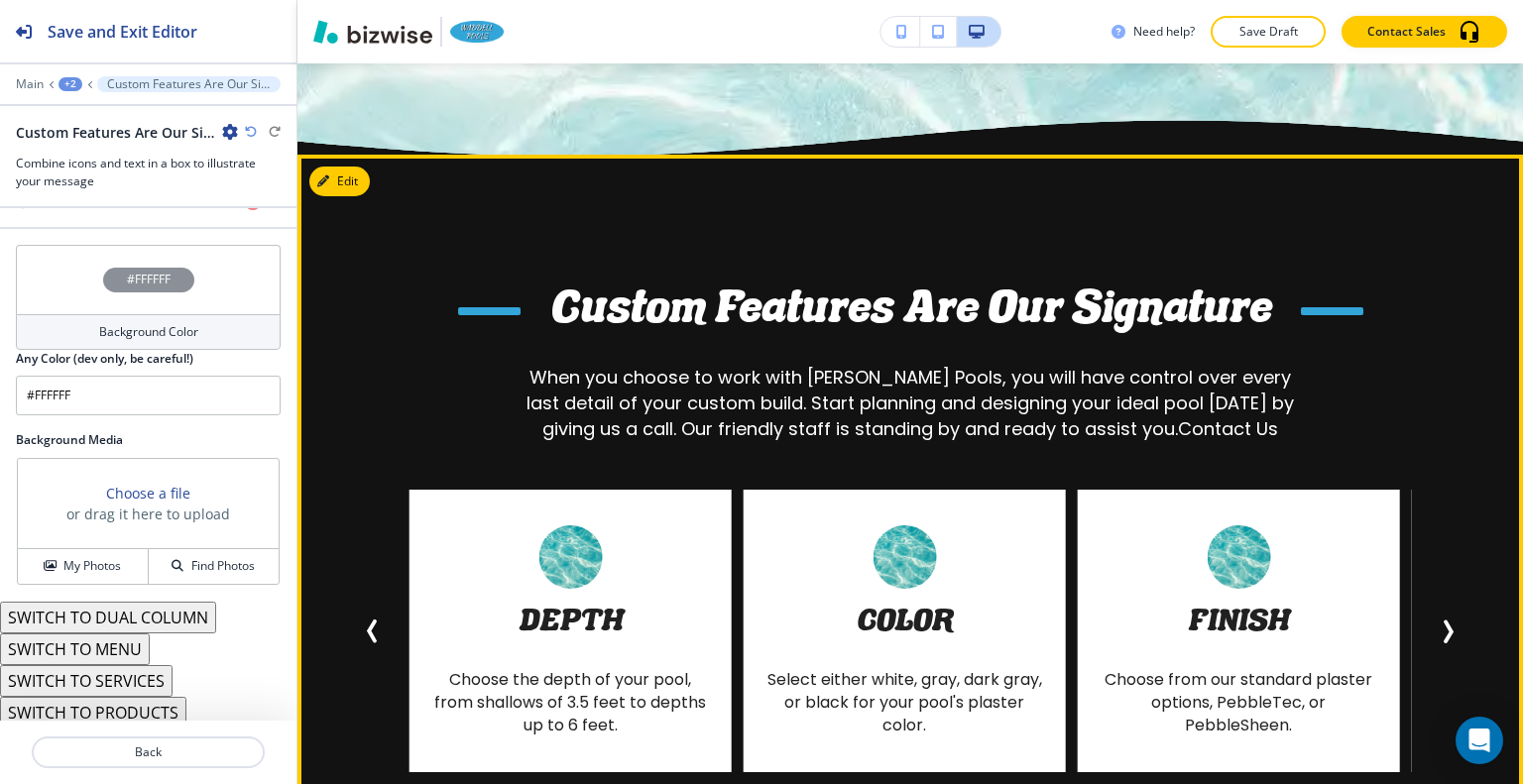 click 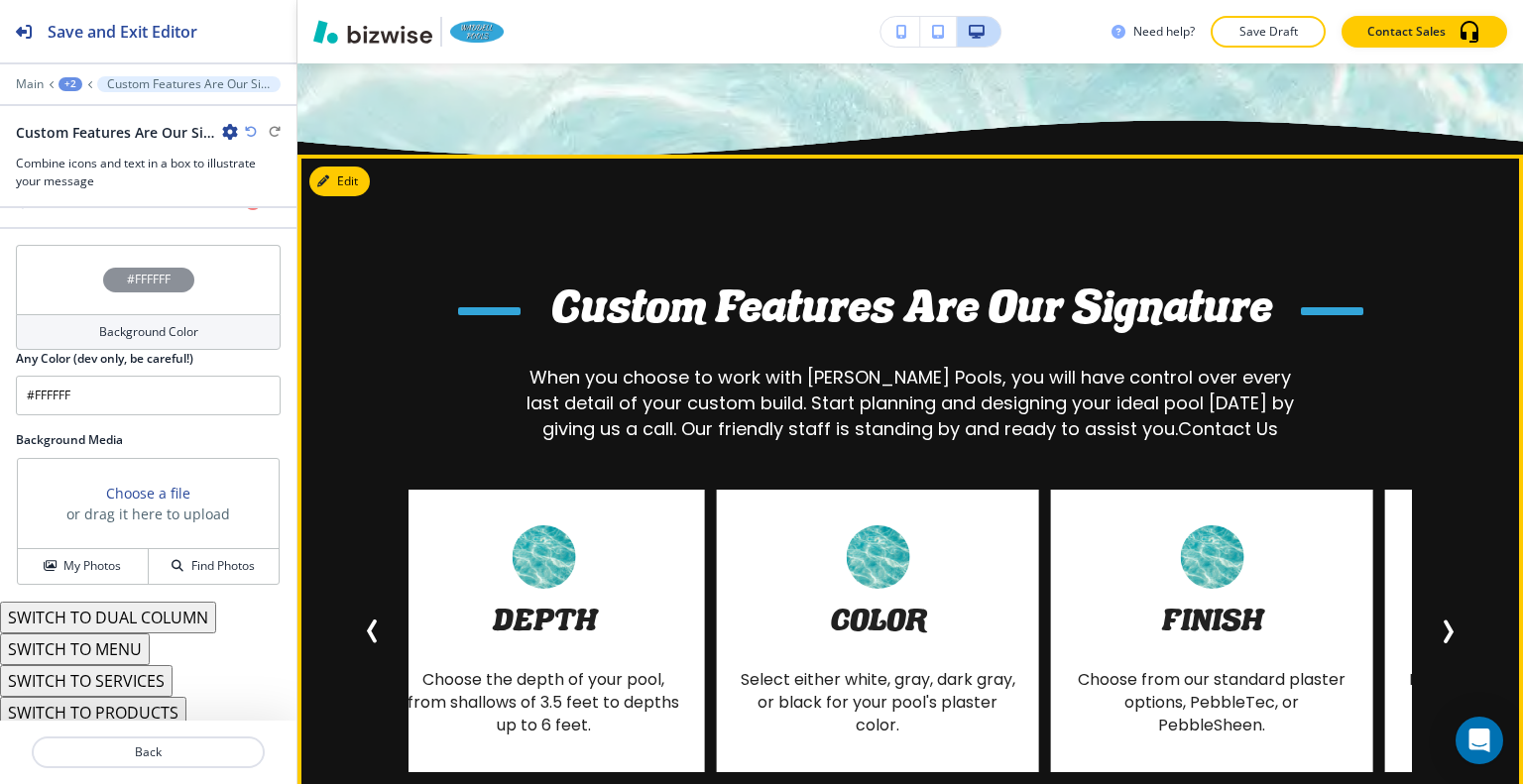 drag, startPoint x: 1433, startPoint y: 602, endPoint x: 1422, endPoint y: 606, distance: 11.7046999 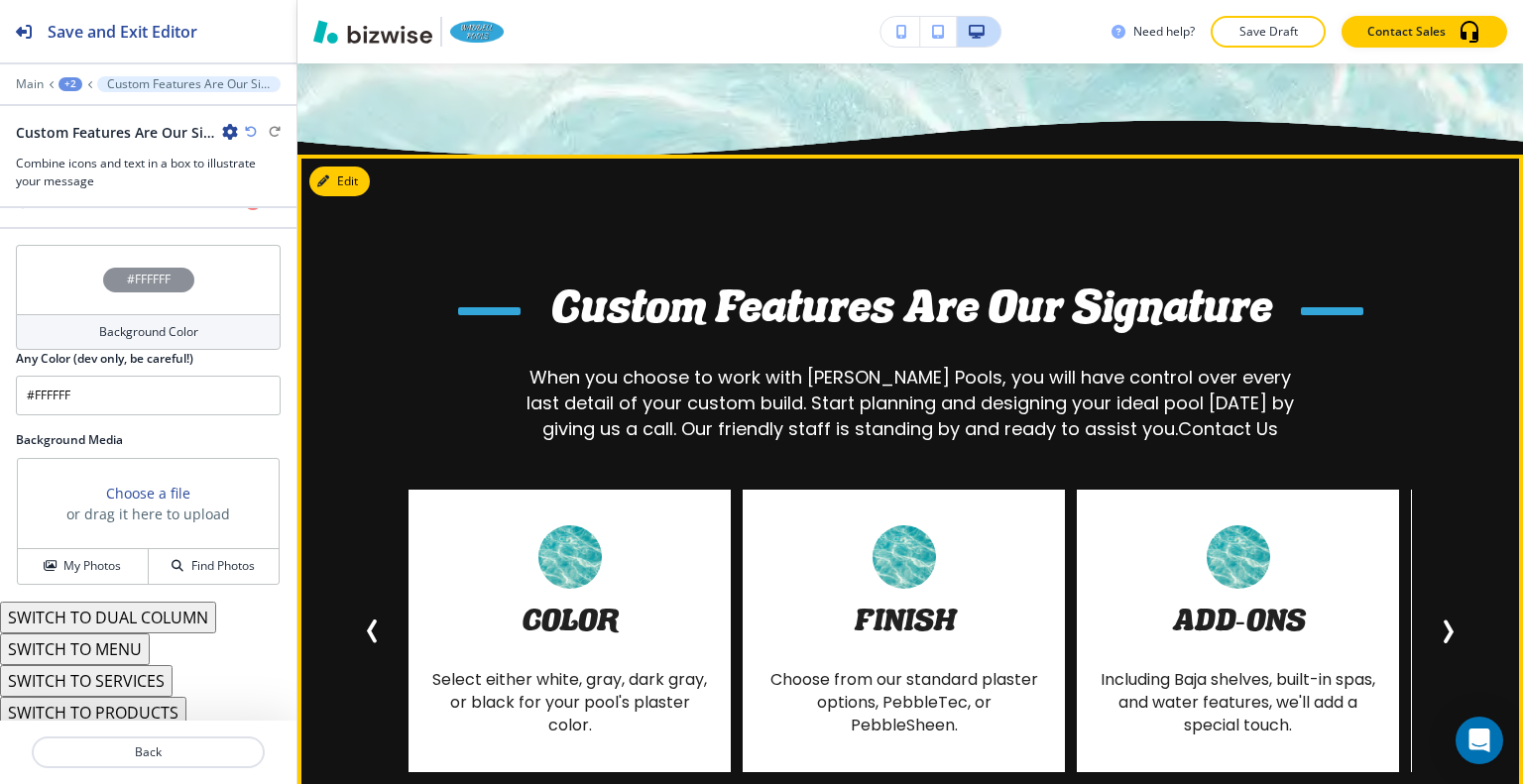 click 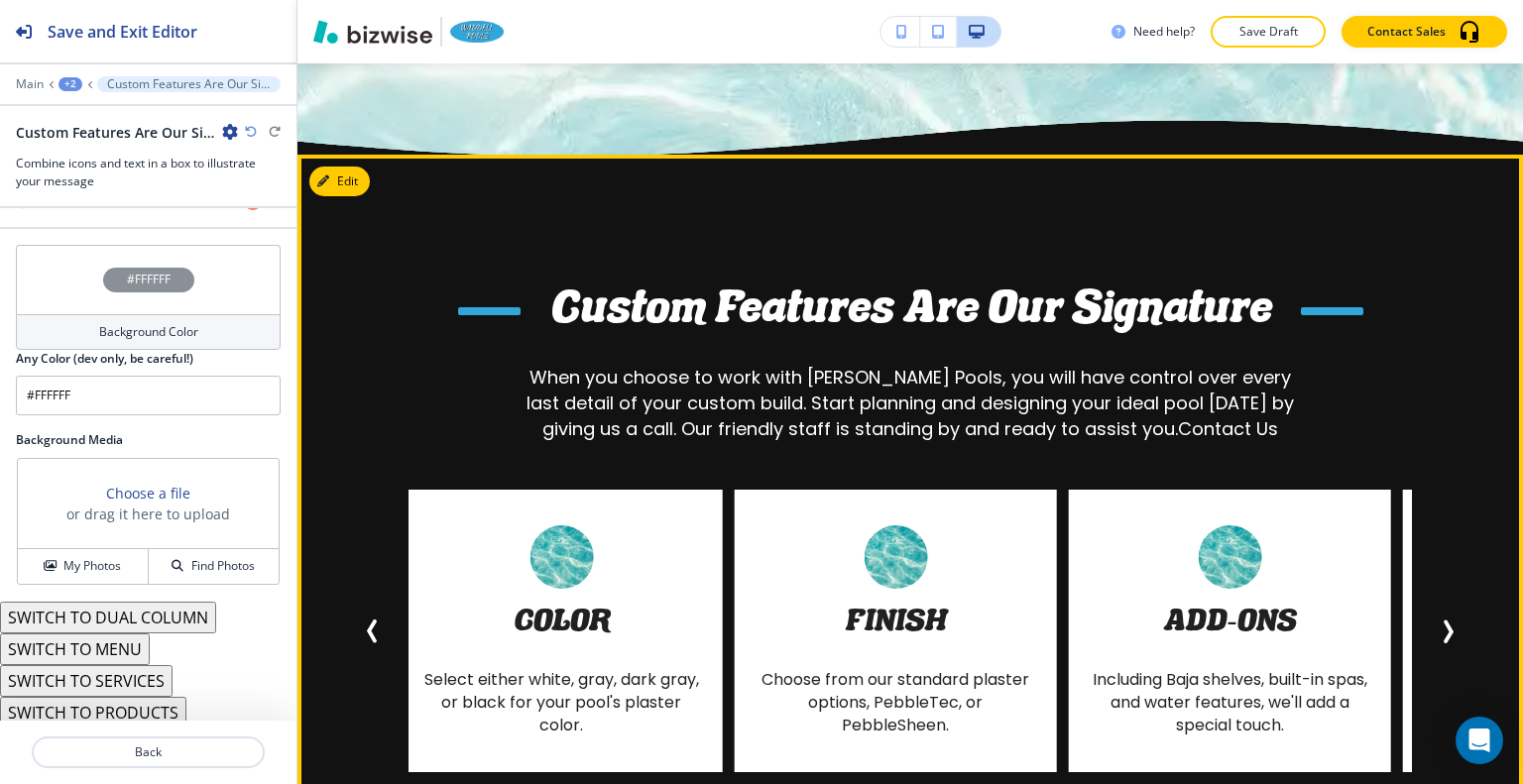click 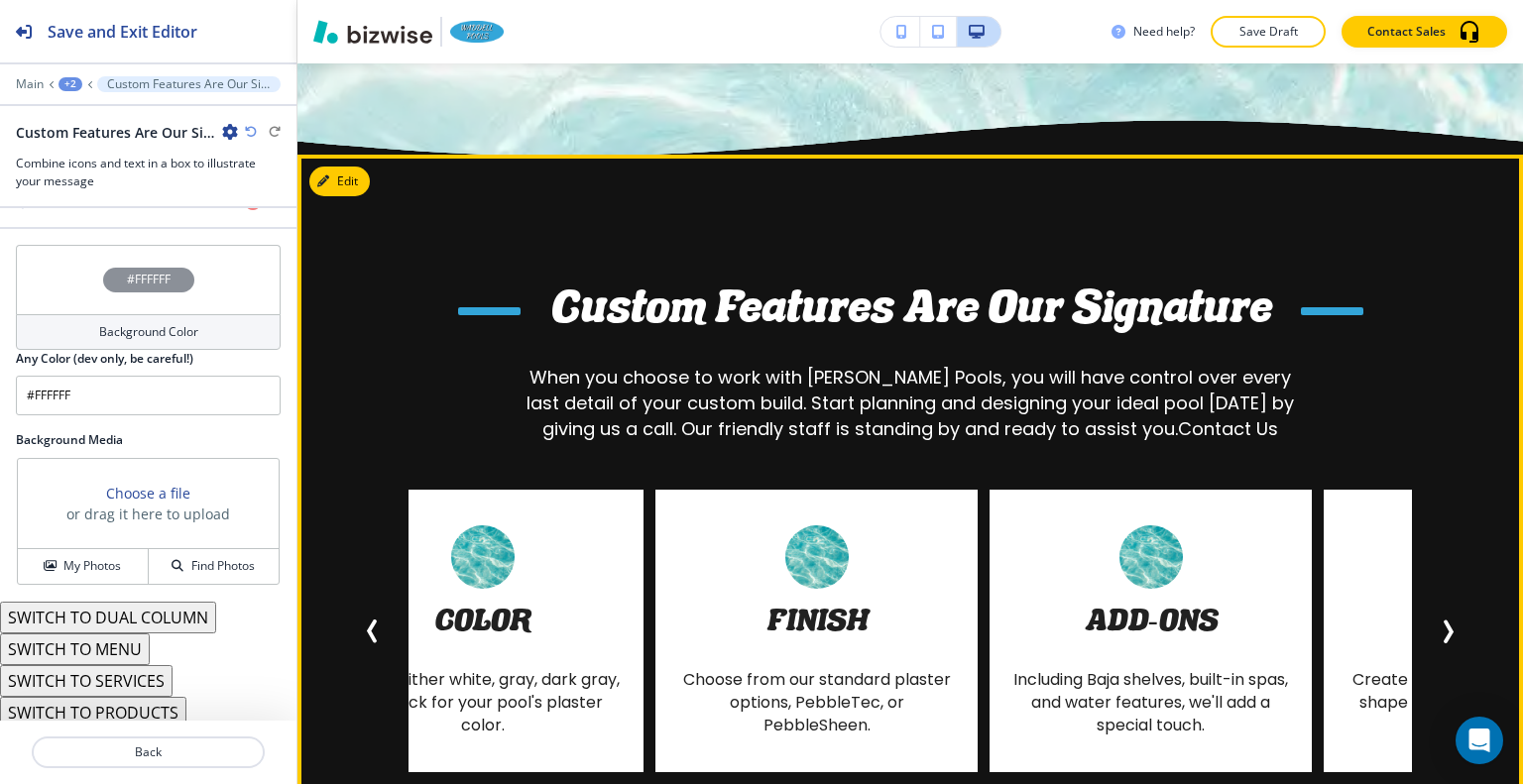 click 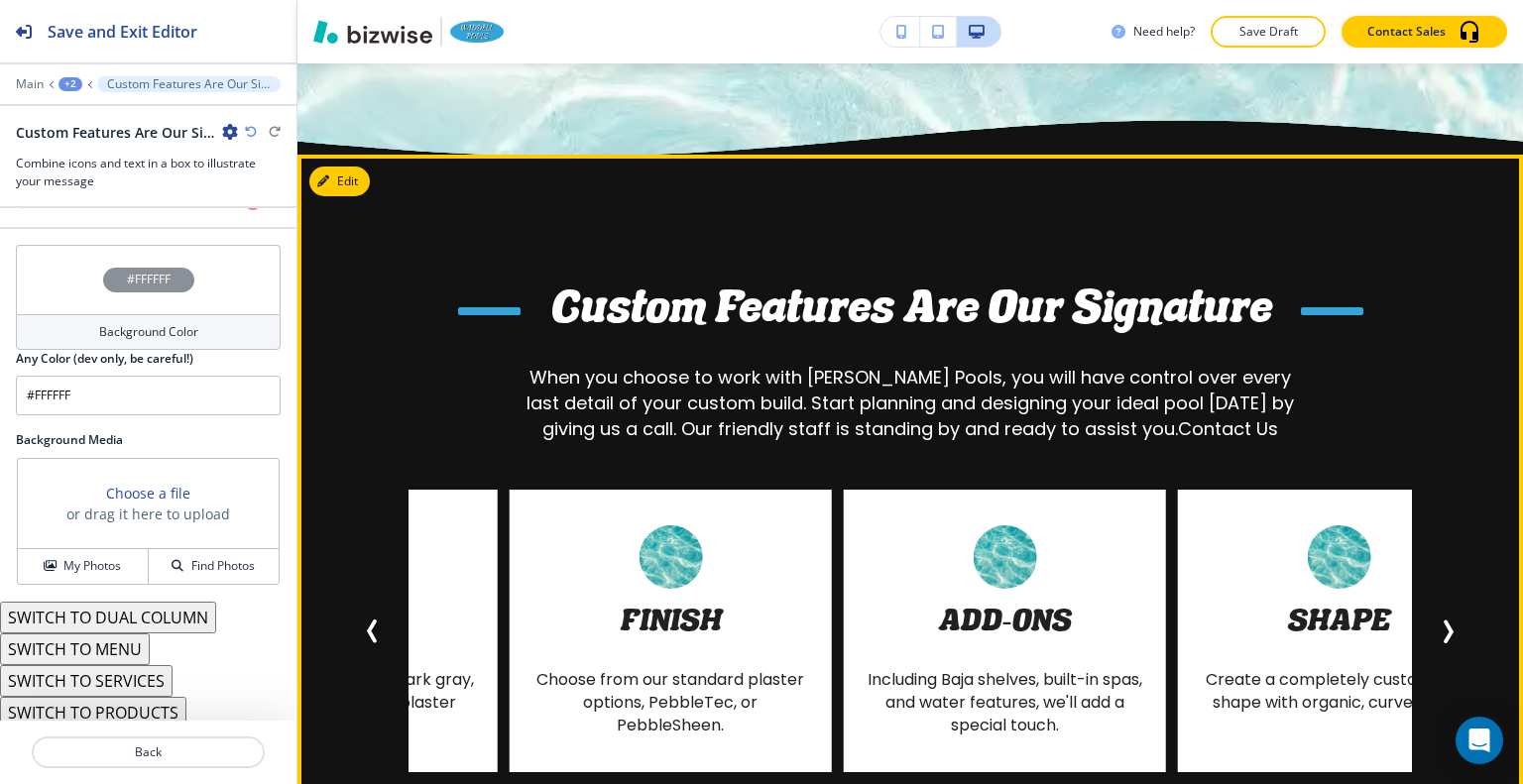 click 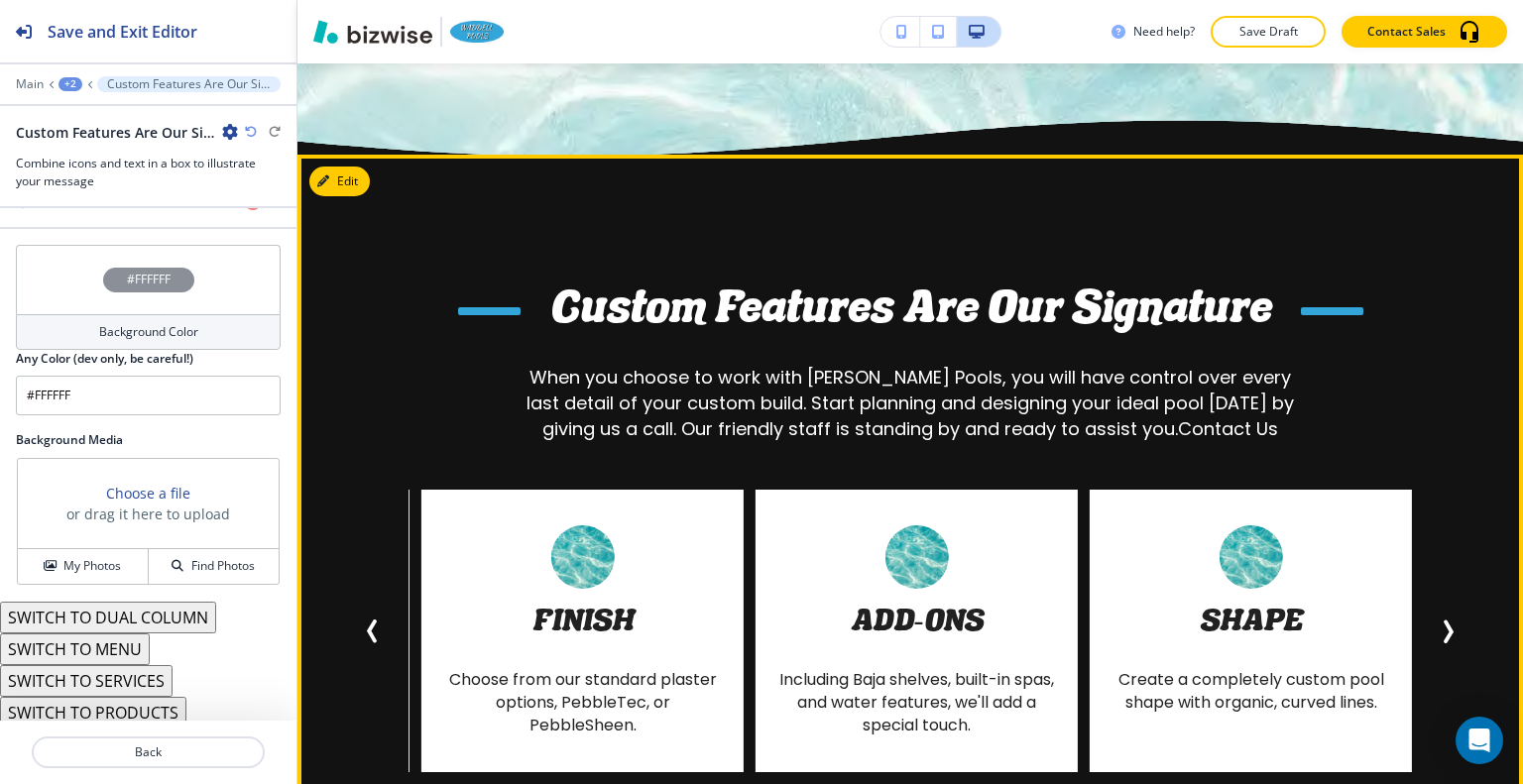 click 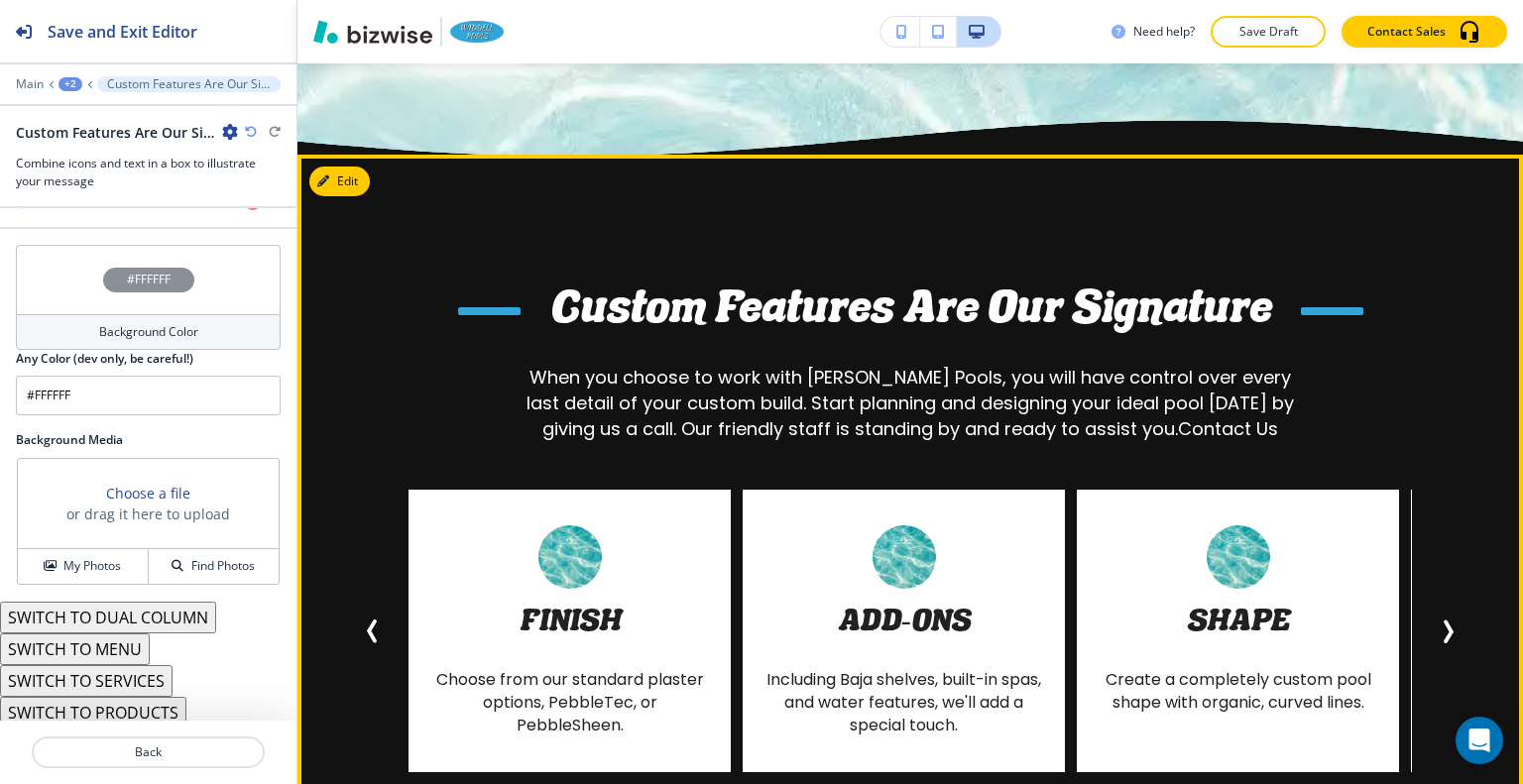 click 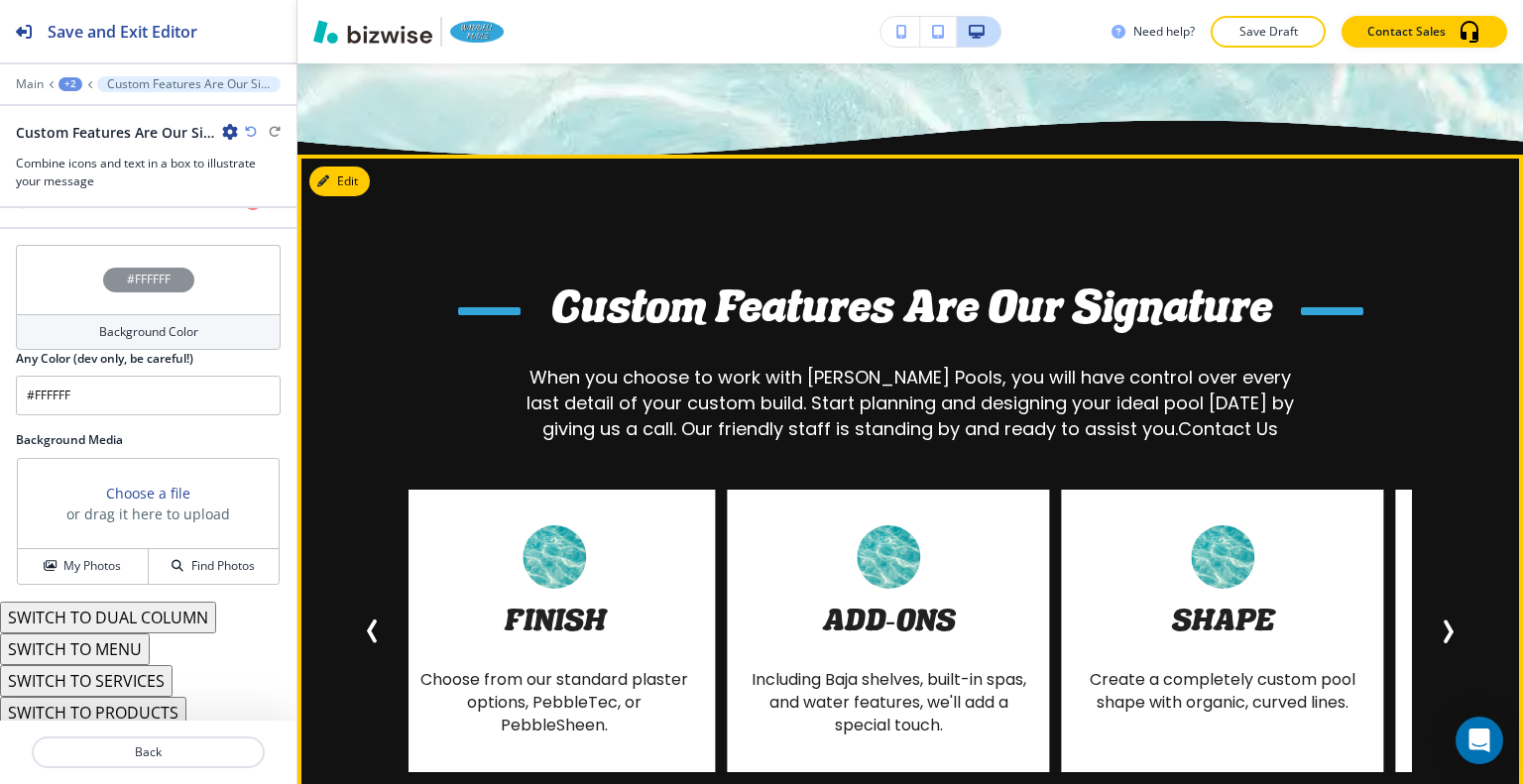 click 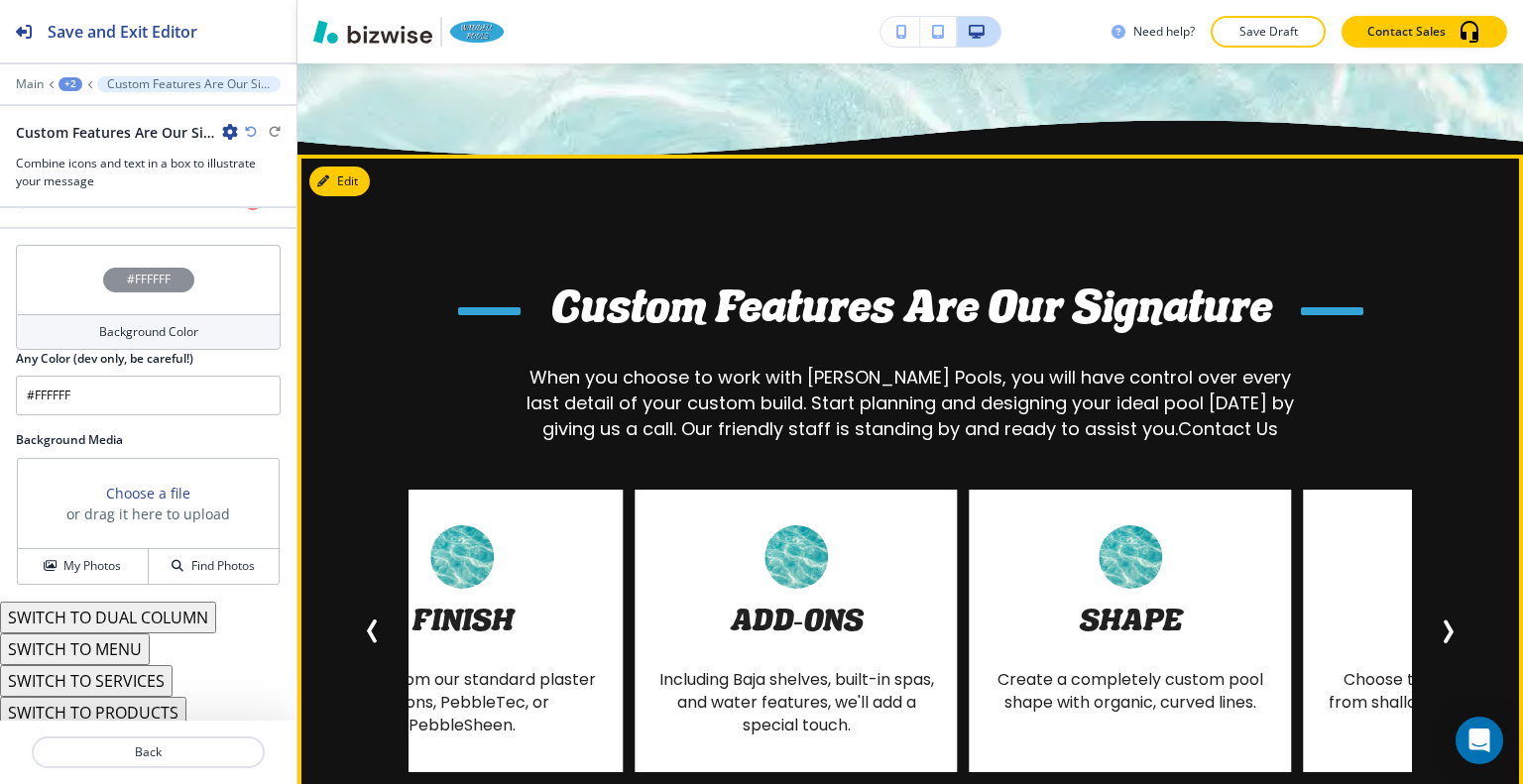 click 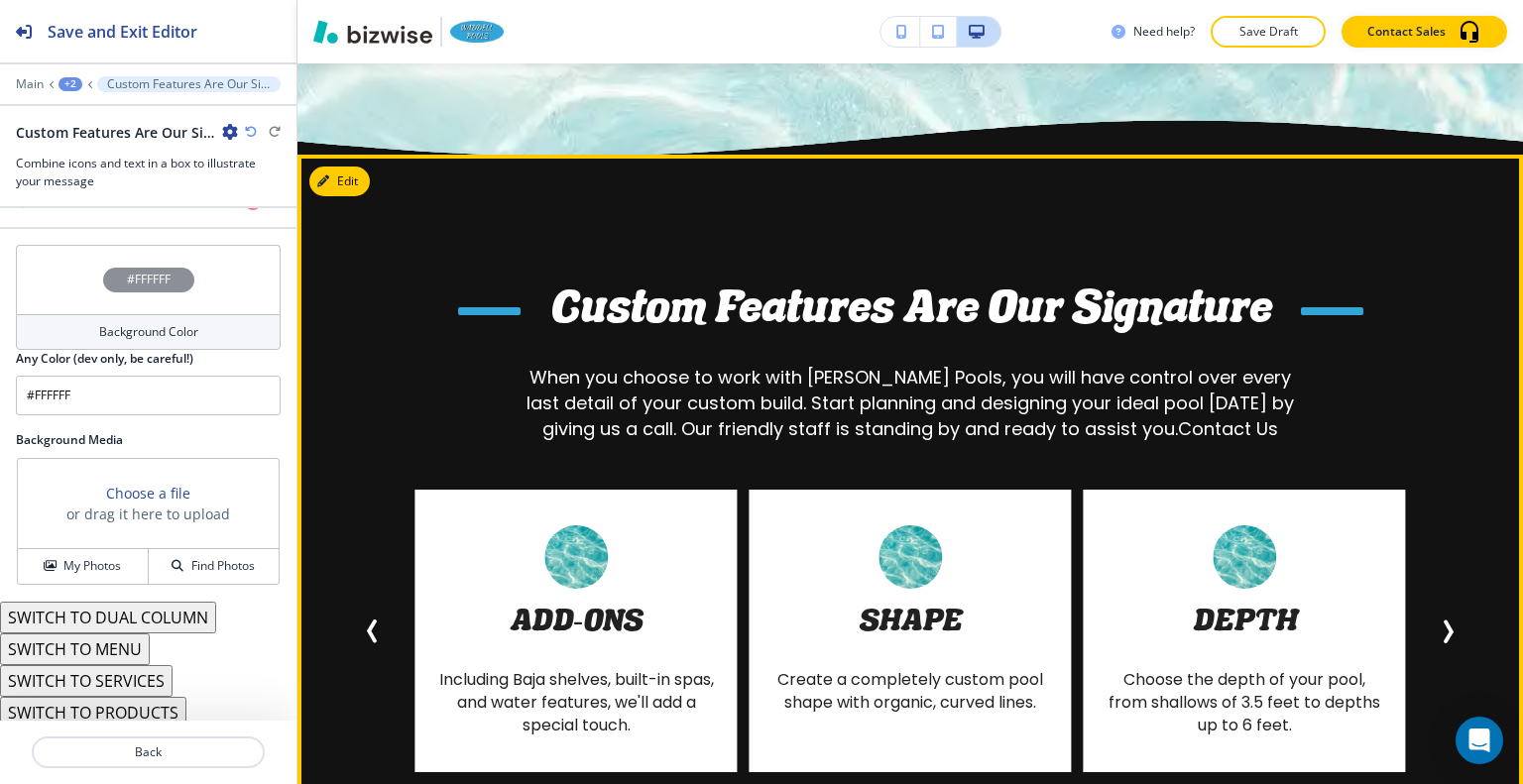 click at bounding box center [1448, 631] 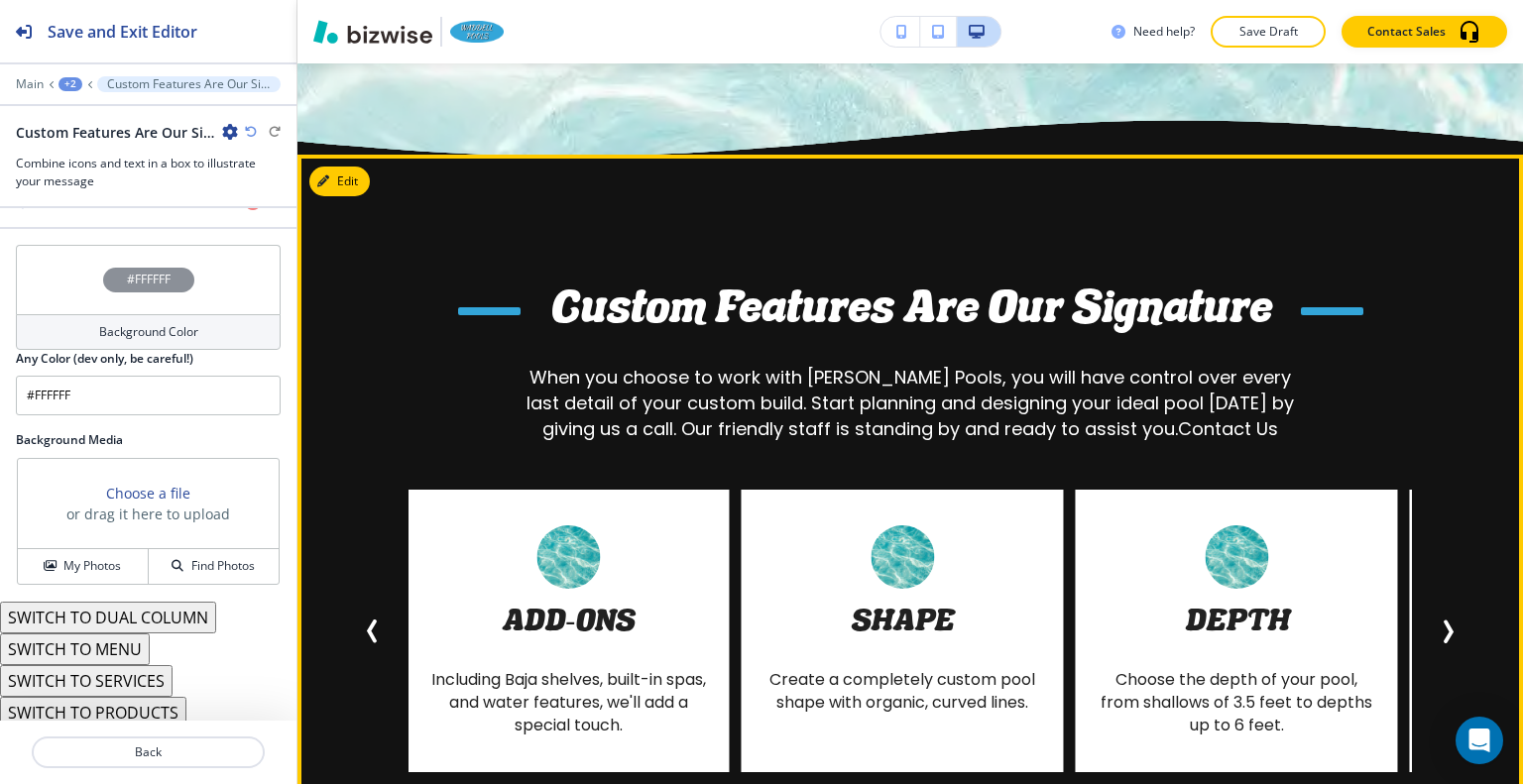 click at bounding box center [1448, 631] 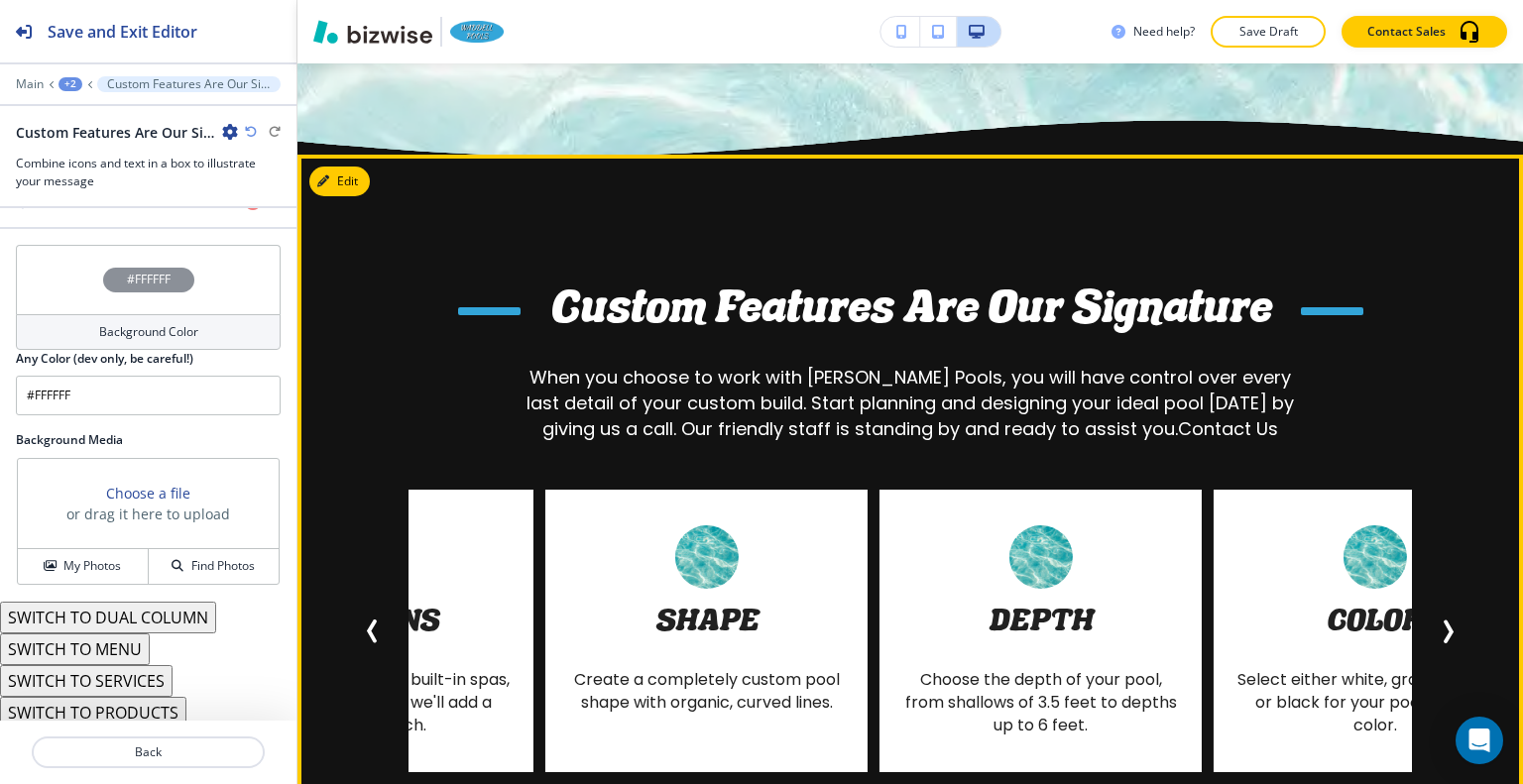 click at bounding box center [1448, 631] 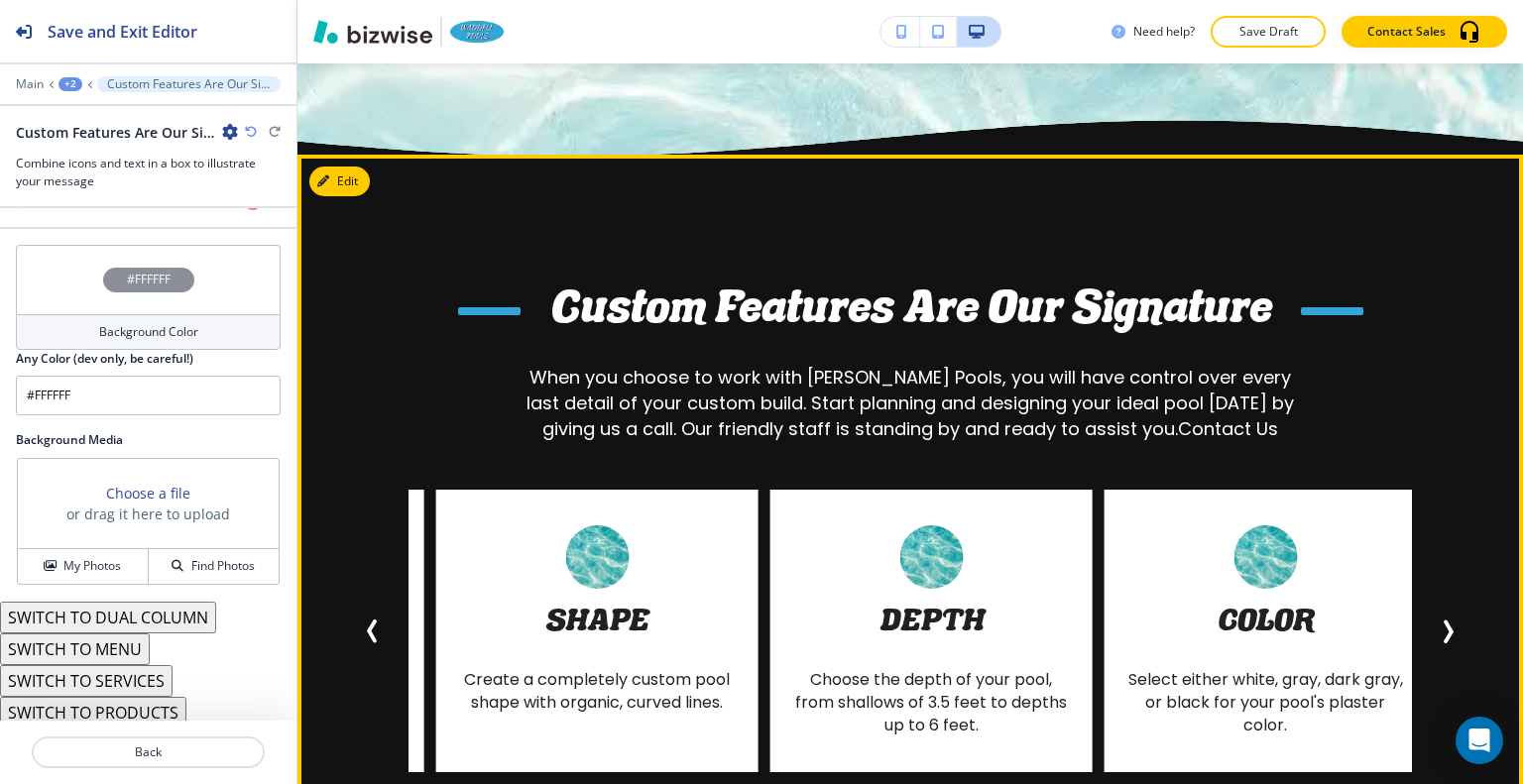 click at bounding box center [1448, 631] 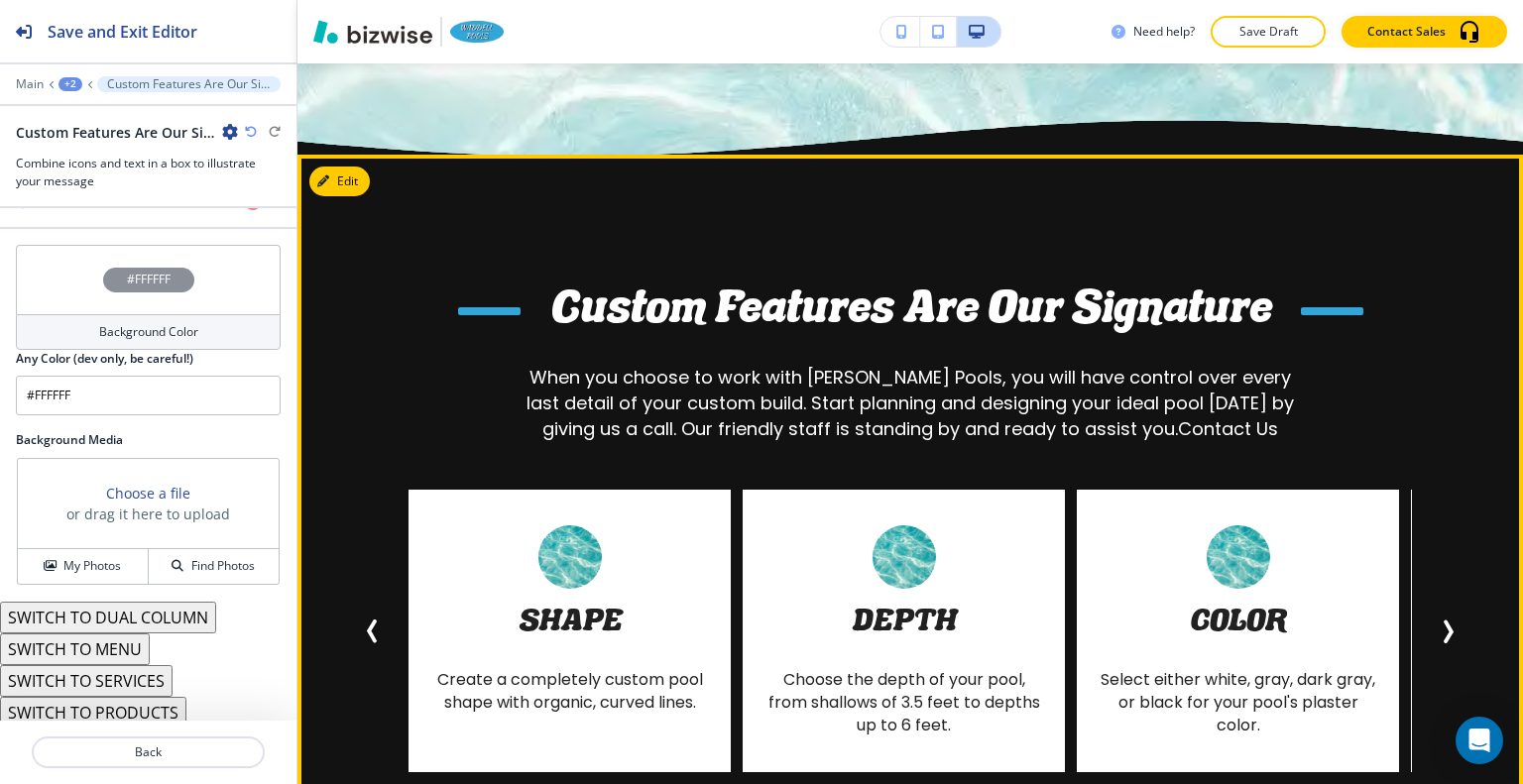 click at bounding box center [1448, 631] 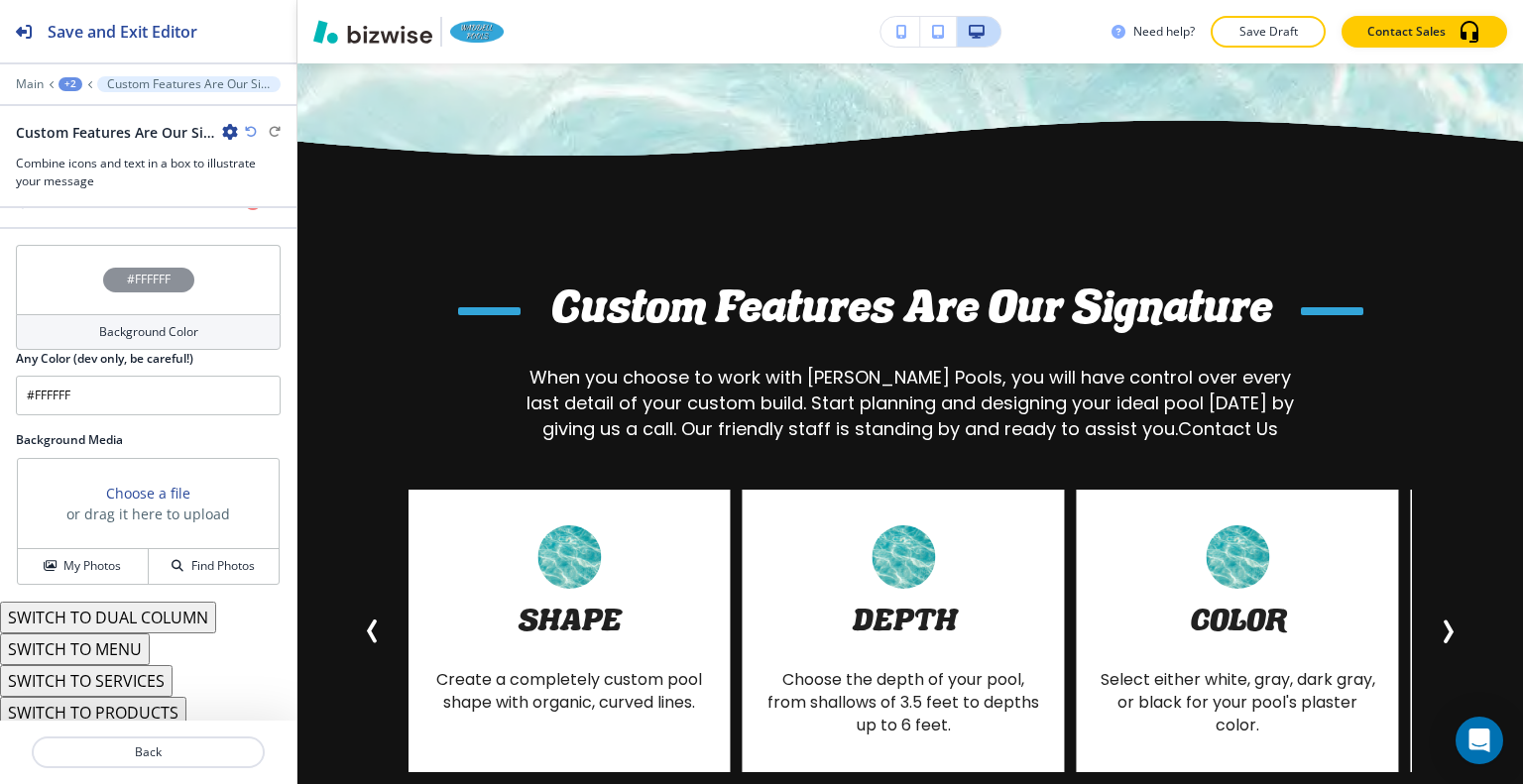 click on "COLOR Select either white, gray, dark gray, or black for your pool's plaster color. FINISH Choose from our standard plaster options, PebbleTec, or PebbleSheen. ADD-ONS Including Baja shelves, built-in spas, and water features, we'll add a special touch. SHAPE Create a completely custom pool shape with organic, curved lines. DEPTH Choose the depth of your pool, from shallows of 3.5 feet to depths up to 6 feet. COLOR Select either white, gray, dark gray, or black for your pool's plaster color. FINISH Choose from our standard plaster options, PebbleTec, or PebbleSheen. ADD-ONS Including Baja shelves, built-in spas, and water features, we'll add a special touch. SHAPE Create a completely custom pool shape with organic, curved lines. DEPTH Choose the depth of your pool, from shallows of 3.5 feet to depths up to 6 feet. COLOR Select either white, gray, dark gray, or black for your pool's plaster color." at bounding box center [910, 630] 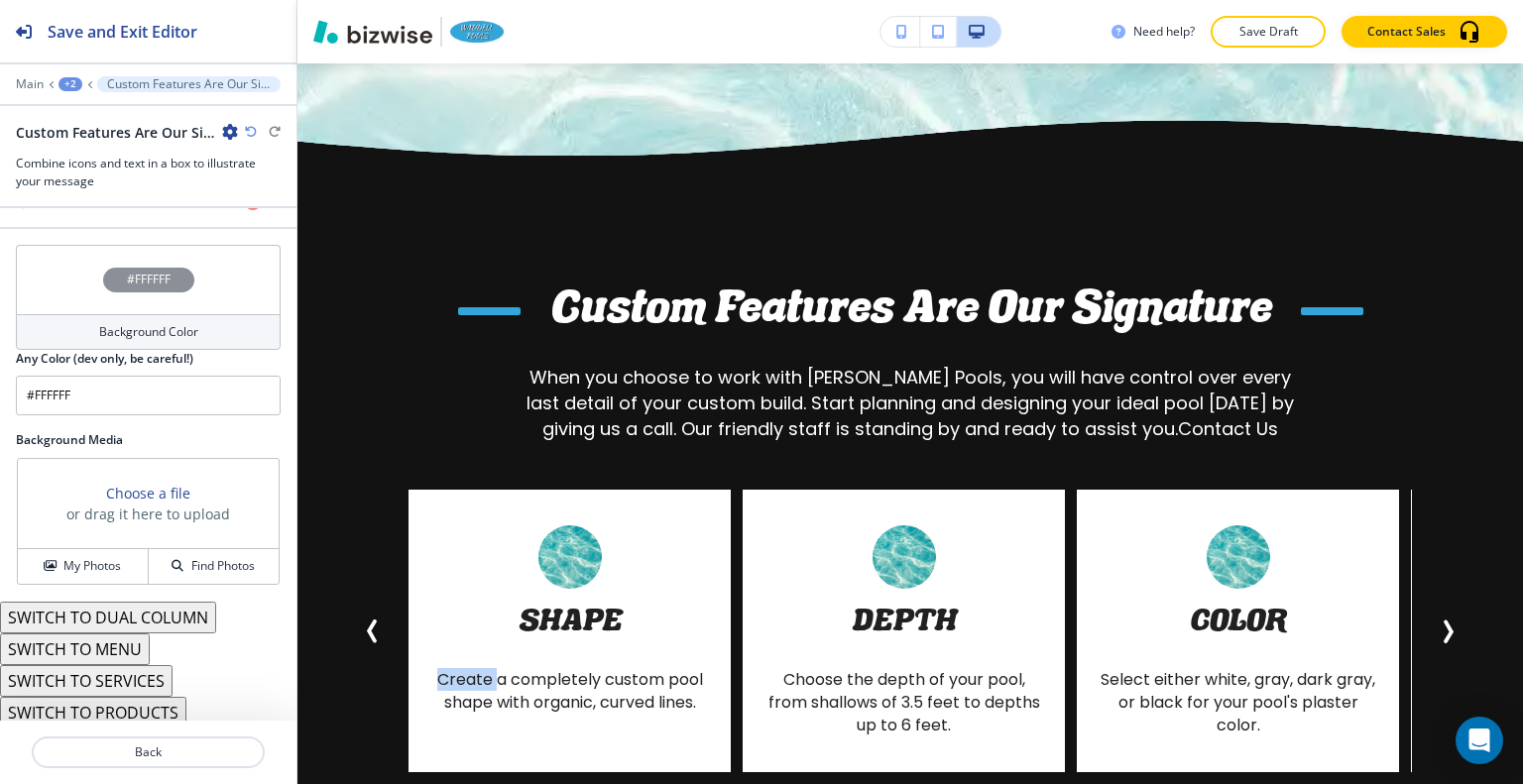 click on "COLOR Select either white, gray, dark gray, or black for your pool's plaster color. FINISH Choose from our standard plaster options, PebbleTec, or PebbleSheen. ADD-ONS Including Baja shelves, built-in spas, and water features, we'll add a special touch. SHAPE Create a completely custom pool shape with organic, curved lines. DEPTH Choose the depth of your pool, from shallows of 3.5 feet to depths up to 6 feet. COLOR Select either white, gray, dark gray, or black for your pool's plaster color. FINISH Choose from our standard plaster options, PebbleTec, or PebbleSheen. ADD-ONS Including Baja shelves, built-in spas, and water features, we'll add a special touch. SHAPE Create a completely custom pool shape with organic, curved lines. DEPTH Choose the depth of your pool, from shallows of 3.5 feet to depths up to 6 feet. COLOR Select either white, gray, dark gray, or black for your pool's plaster color." at bounding box center [910, 630] 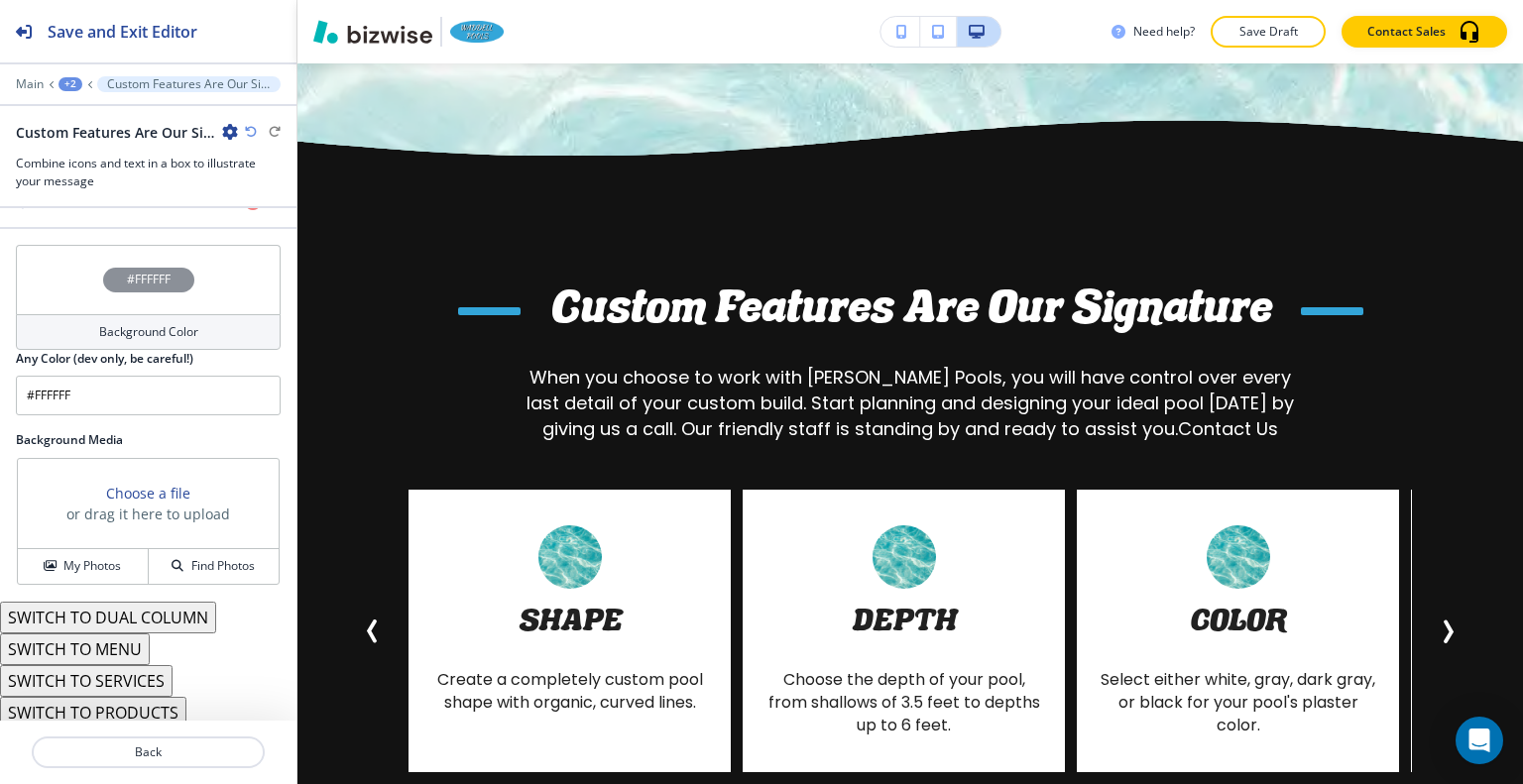 click on "COLOR Select either white, gray, dark gray, or black for your pool's plaster color. FINISH Choose from our standard plaster options, PebbleTec, or PebbleSheen. ADD-ONS Including Baja shelves, built-in spas, and water features, we'll add a special touch. SHAPE Create a completely custom pool shape with organic, curved lines. DEPTH Choose the depth of your pool, from shallows of 3.5 feet to depths up to 6 feet. COLOR Select either white, gray, dark gray, or black for your pool's plaster color. FINISH Choose from our standard plaster options, PebbleTec, or PebbleSheen. ADD-ONS Including Baja shelves, built-in spas, and water features, we'll add a special touch. SHAPE Create a completely custom pool shape with organic, curved lines. DEPTH Choose the depth of your pool, from shallows of 3.5 feet to depths up to 6 feet. COLOR Select either white, gray, dark gray, or black for your pool's plaster color." at bounding box center [910, 630] 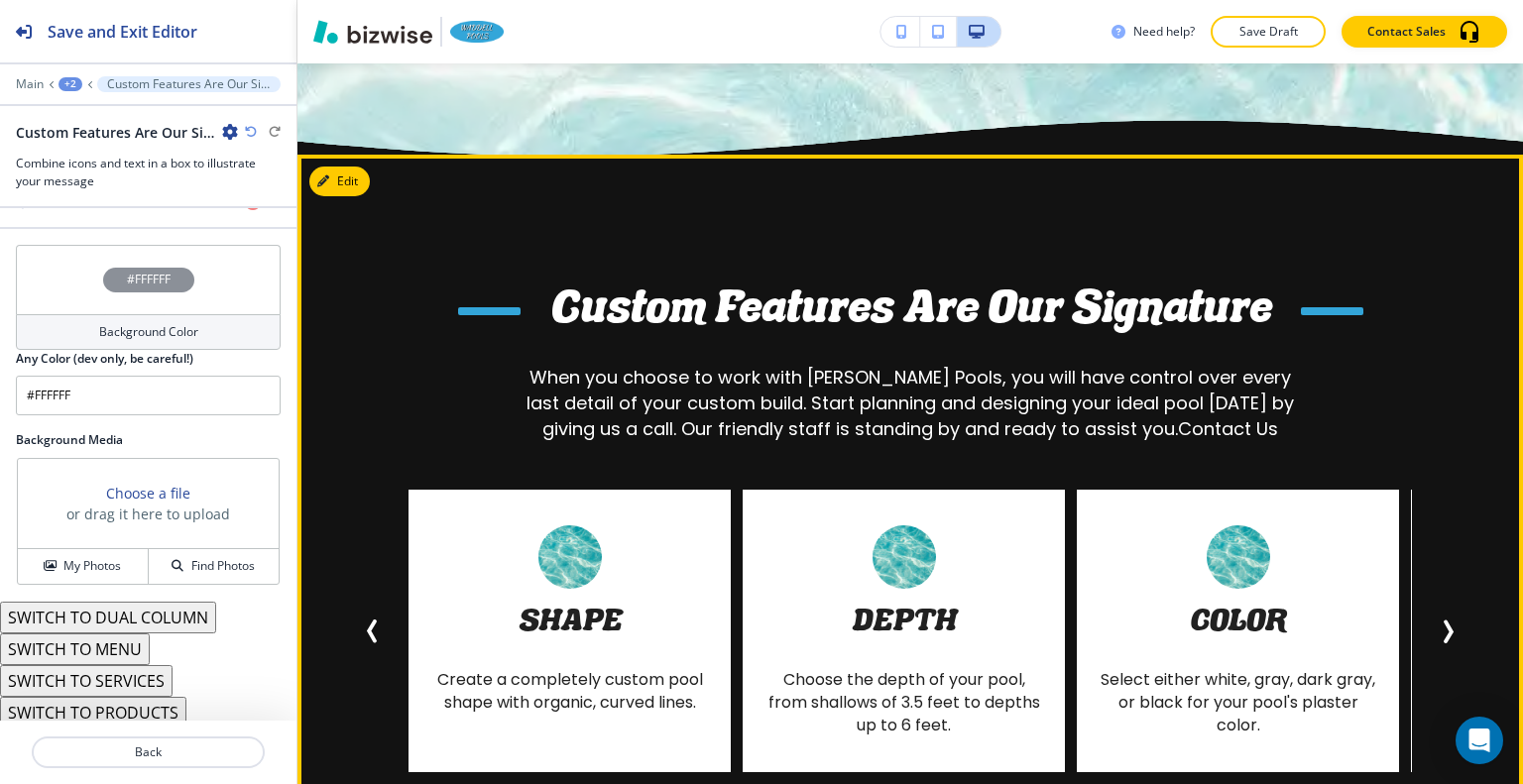 click 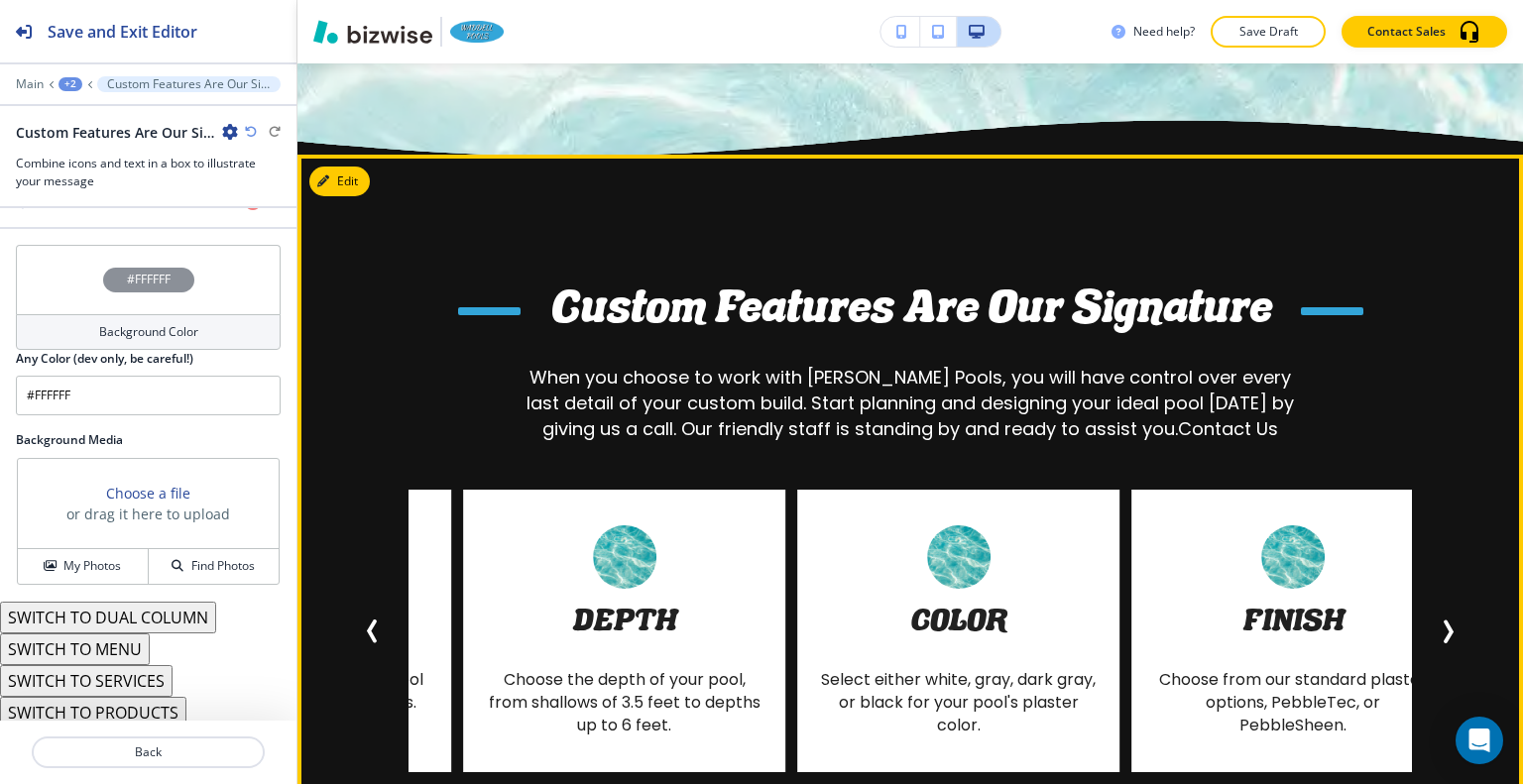 scroll, scrollTop: 4418, scrollLeft: 0, axis: vertical 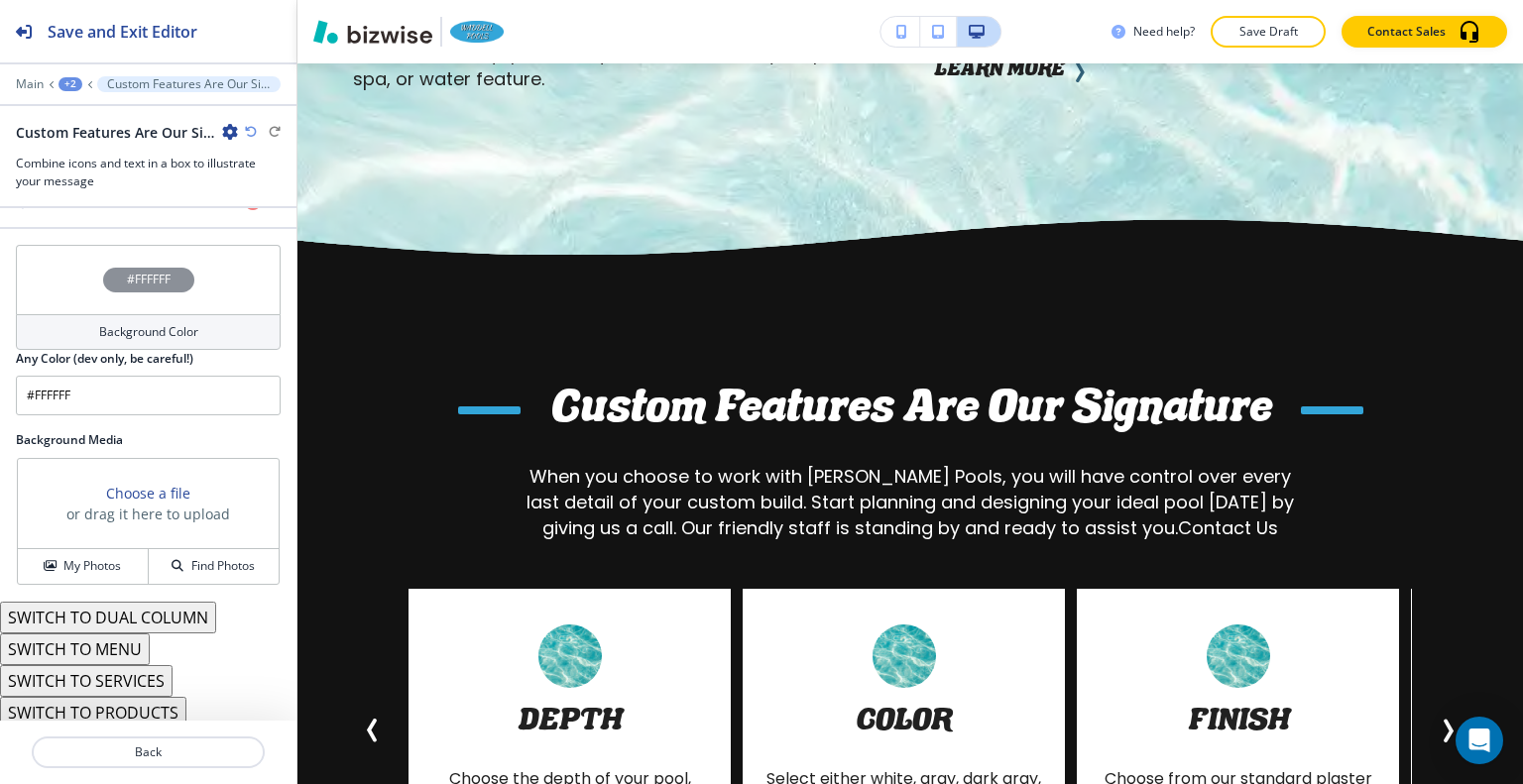 click on "Edit Custom Features Are Our Signature When you choose to work with Waddell Pools, you will have control over every last detail of your custom build. Start planning and designing your ideal pool today by giving us a call. Our friendly staff is standing by and ready to assist you.  Contact Us COLOR Select either white, gray, dark gray, or black for your pool's plaster color. FINISH Choose from our standard plaster options, PebbleTec, or PebbleSheen. ADD-ONS Including Baja shelves, built-in spas, and water features, we'll add a special touch. SHAPE Create a completely custom pool shape with organic, curved lines. DEPTH Choose the depth of your pool, from shallows of 3.5 feet to depths up to 6 feet. COLOR Select either white, gray, dark gray, or black for your pool's plaster color. FINISH Choose from our standard plaster options, PebbleTec, or PebbleSheen. ADD-ONS Including Baja shelves, built-in spas, and water features, we'll add a special touch. SHAPE DEPTH COLOR" at bounding box center (910, 625) 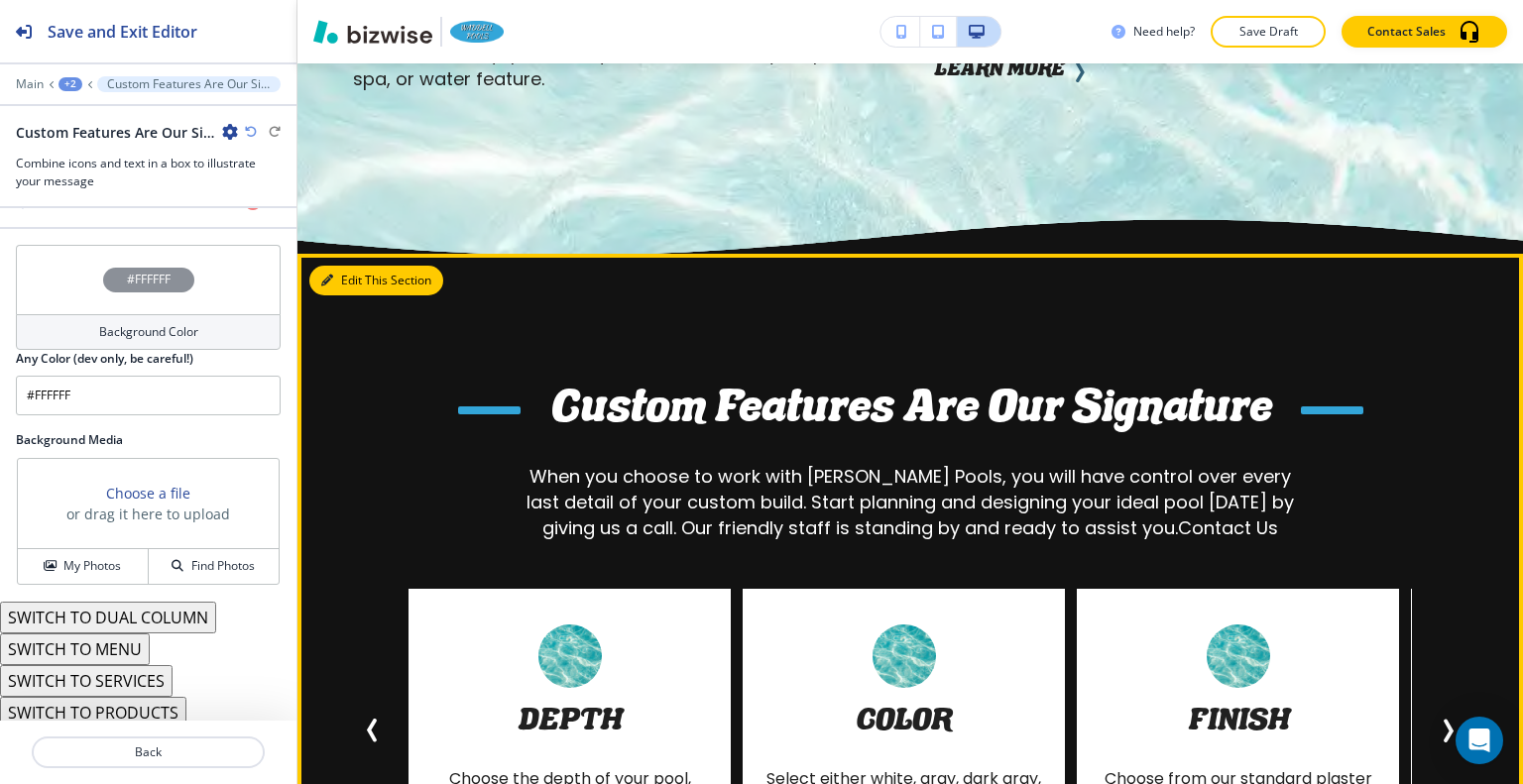 click on "Edit This Section" at bounding box center [376, 280] 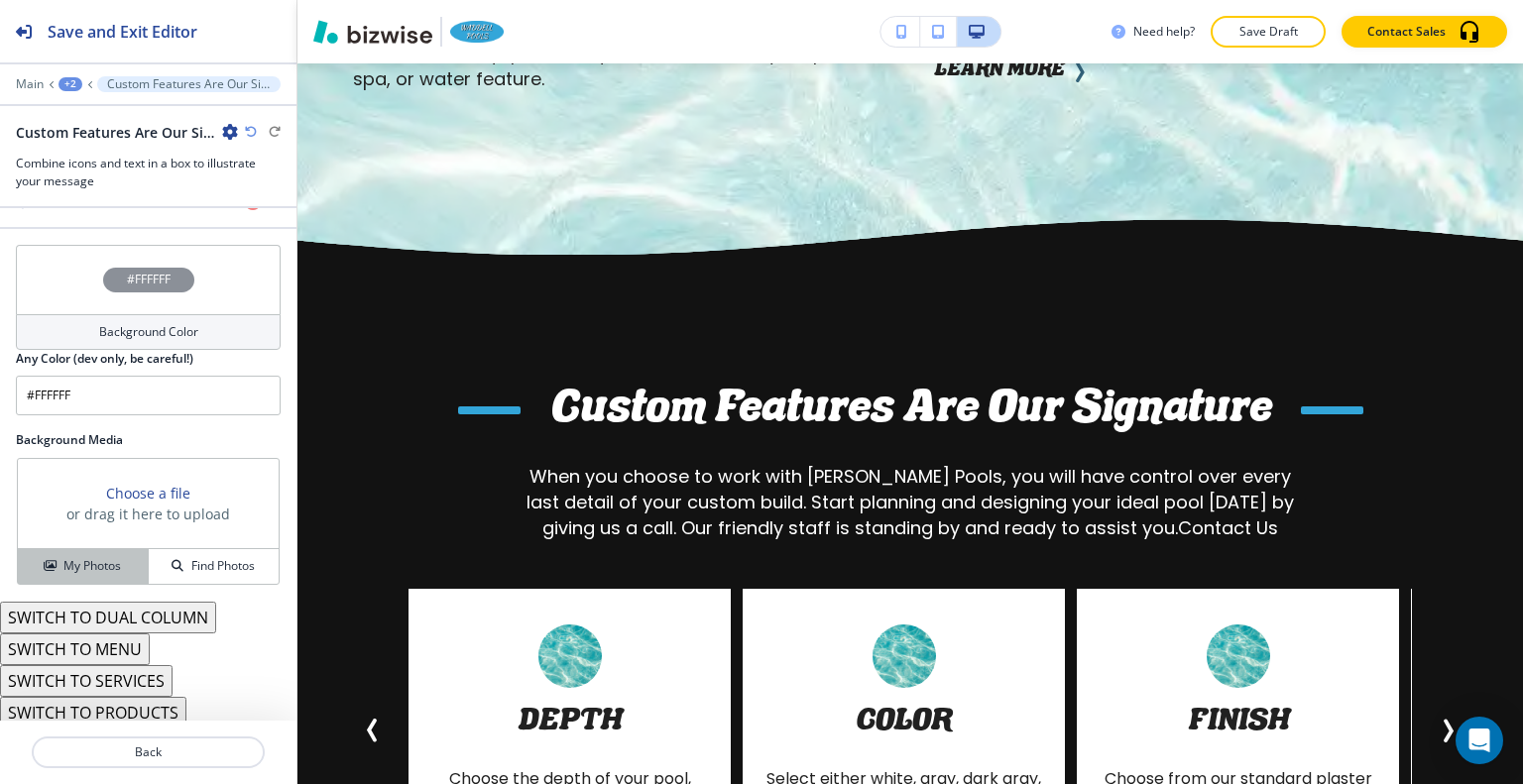 click on "My Photos" at bounding box center [83, 566] 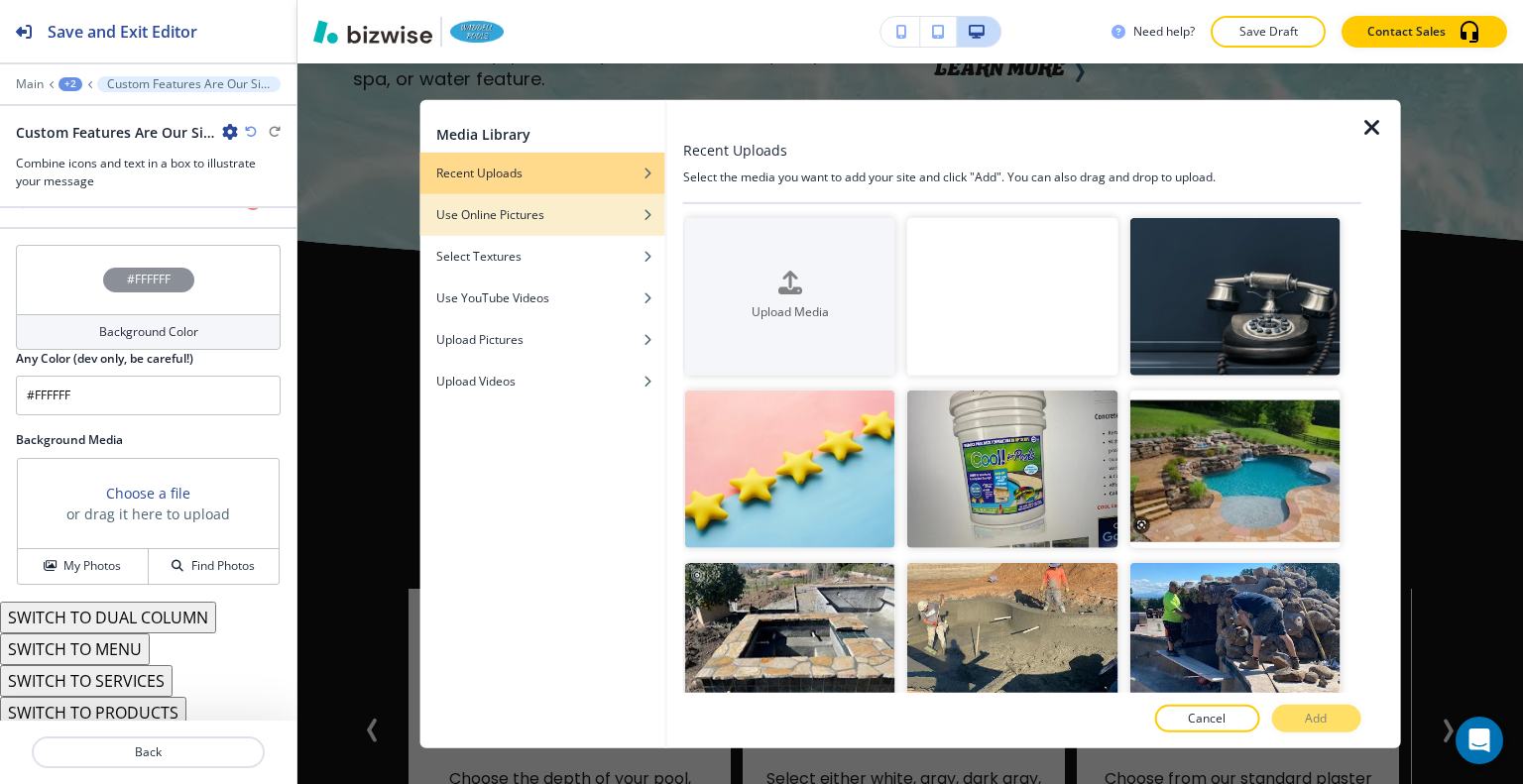 click on "Use Online Pictures" at bounding box center [490, 214] 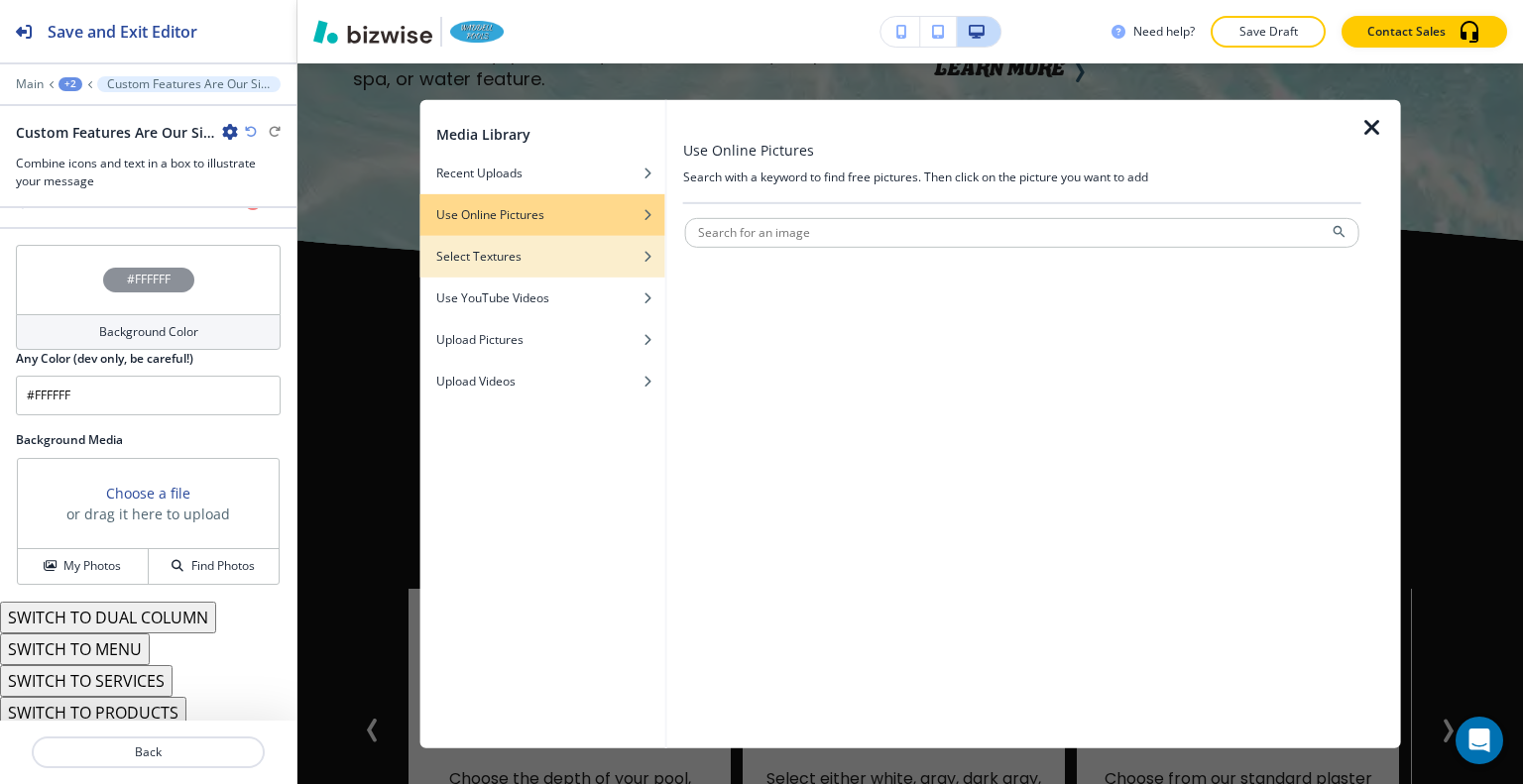 click on "Select Textures" at bounding box center (479, 256) 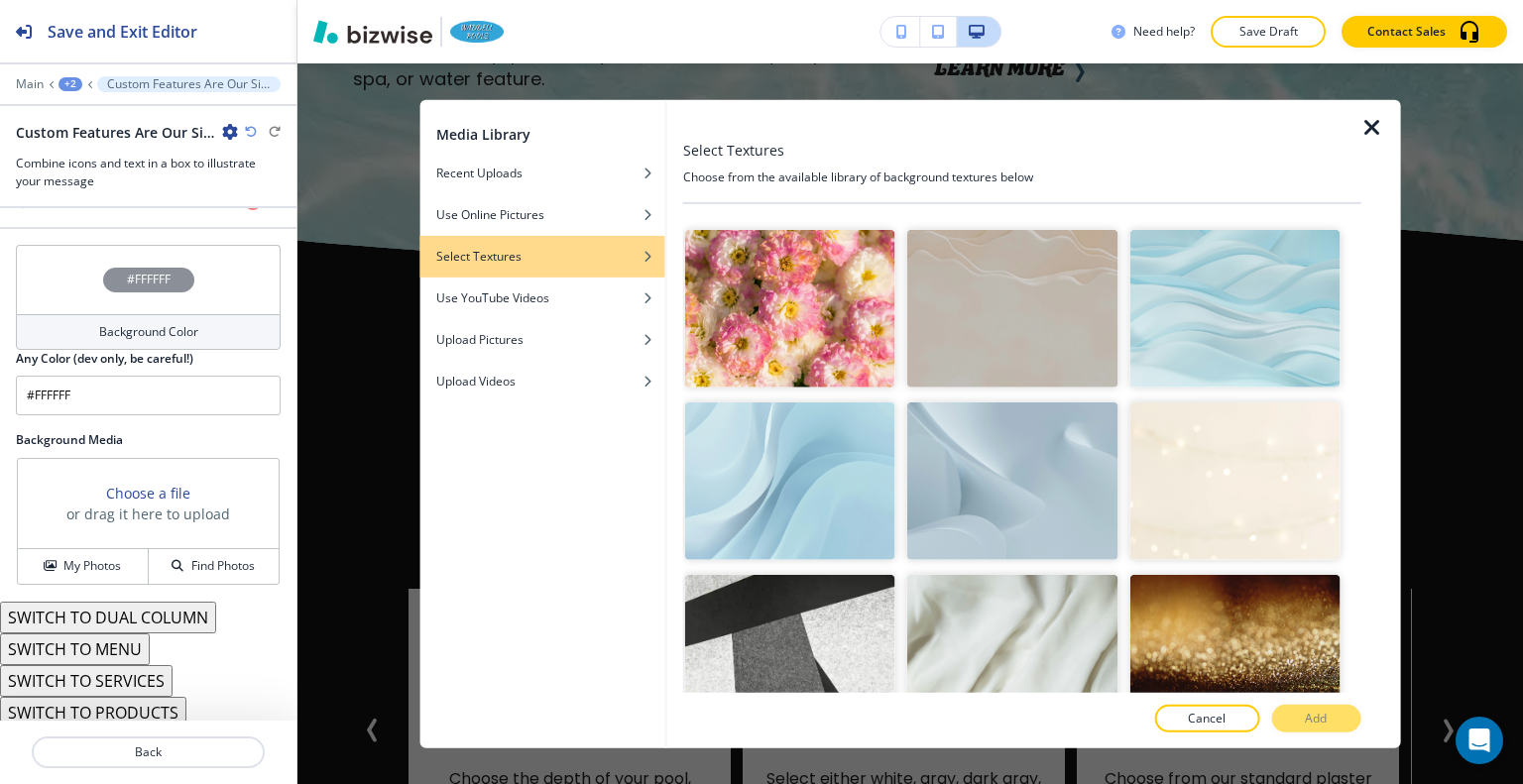 click at bounding box center (1234, 307) 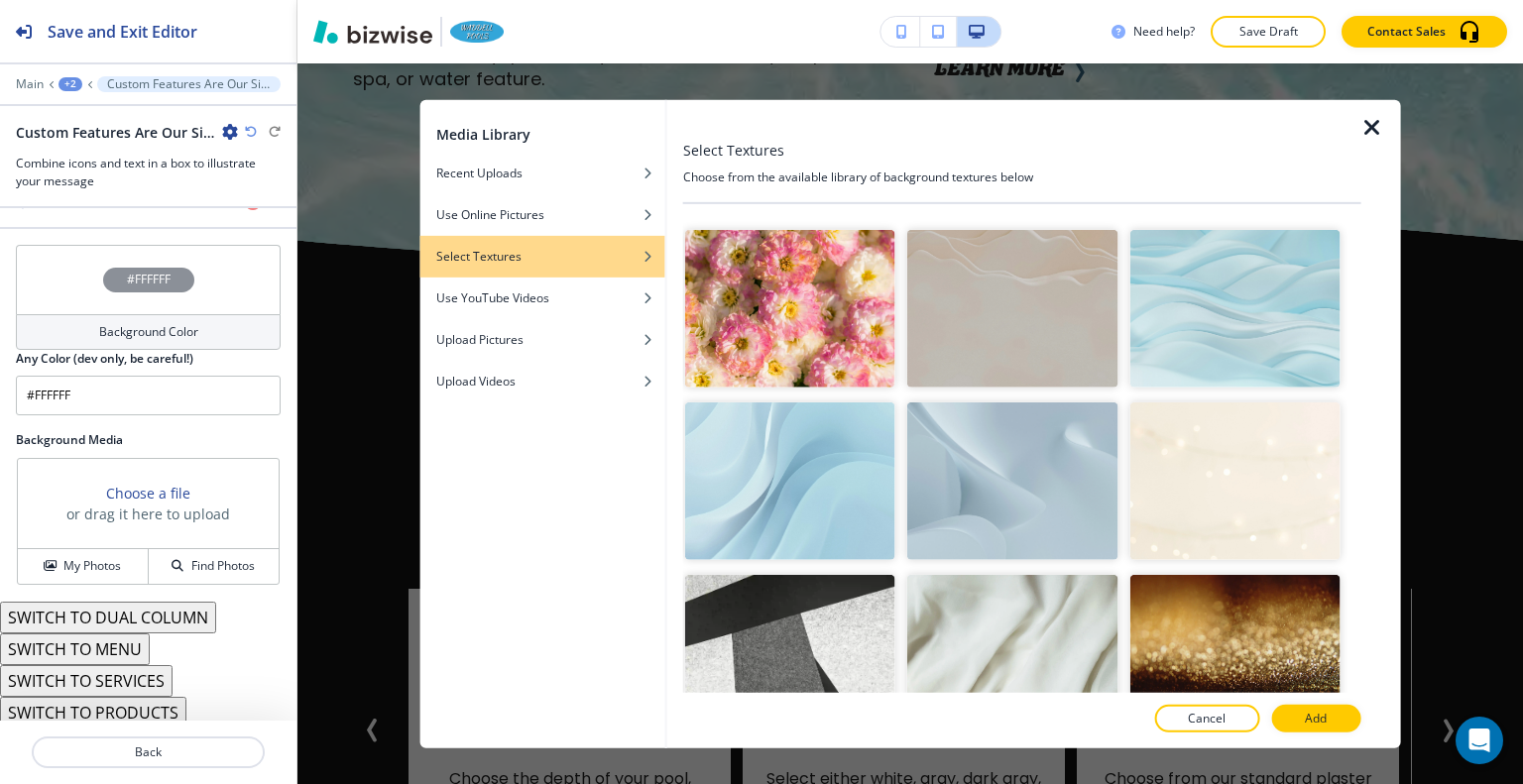 click at bounding box center [1234, 307] 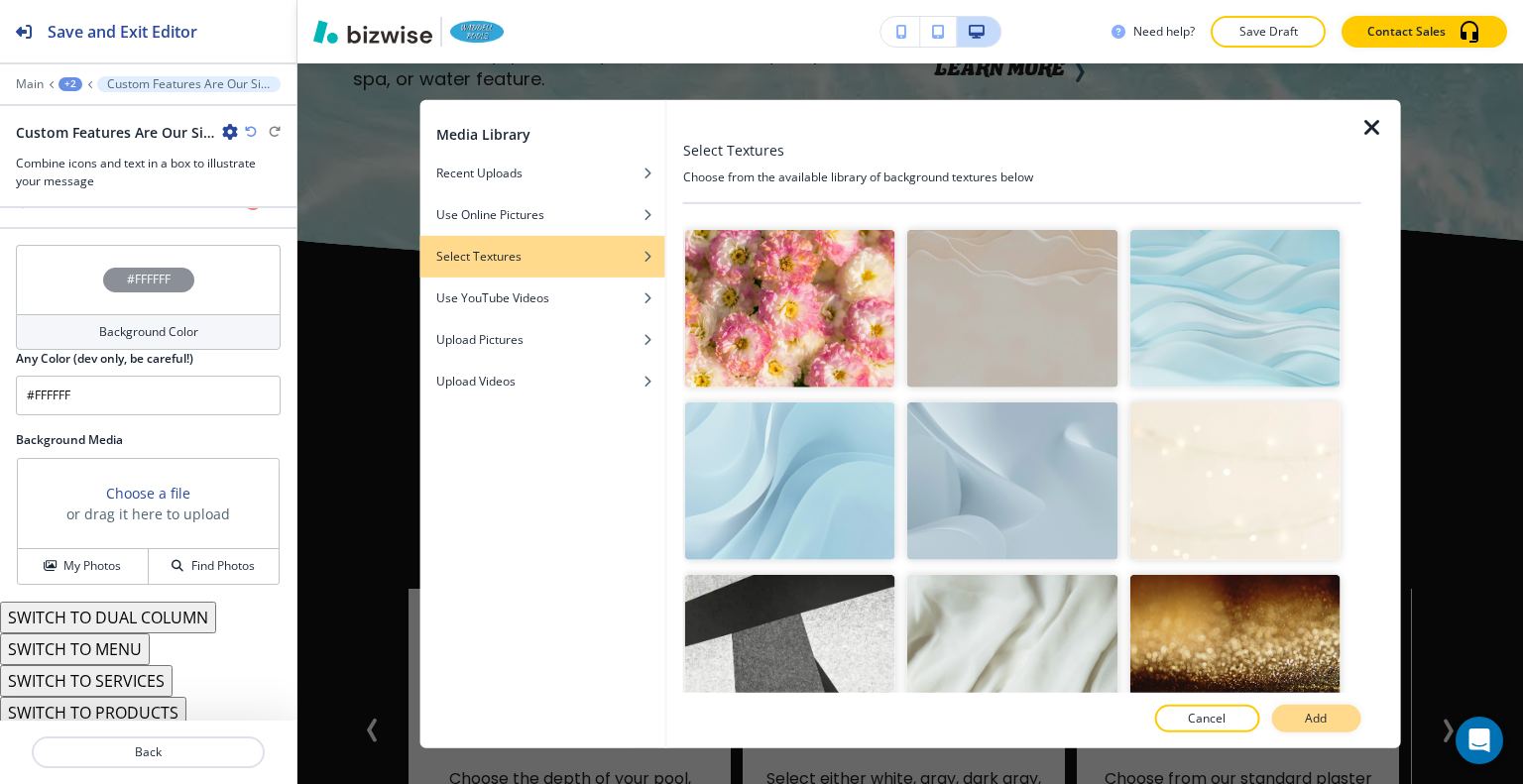 click on "Add" at bounding box center [1316, 719] 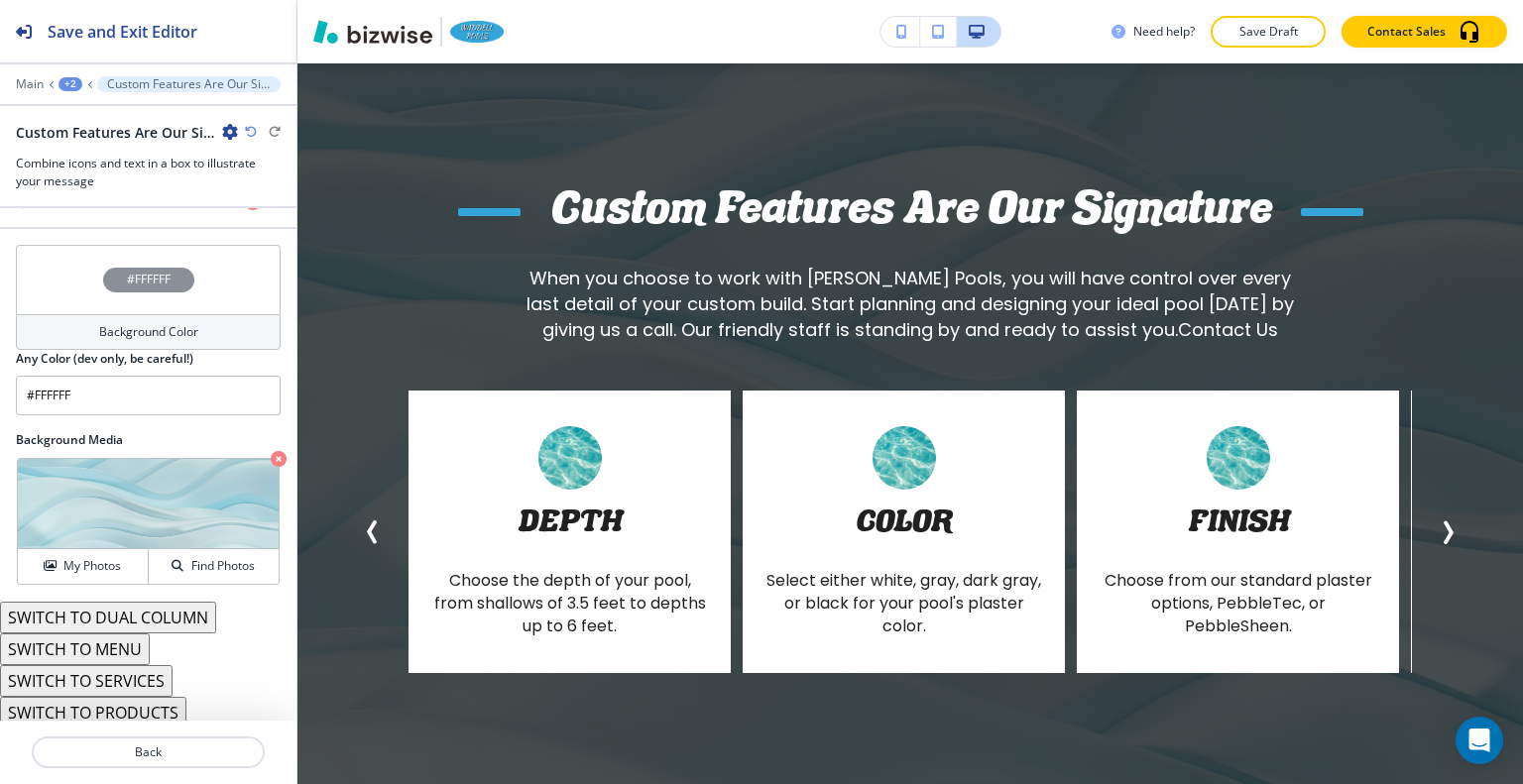 scroll, scrollTop: 4418, scrollLeft: 0, axis: vertical 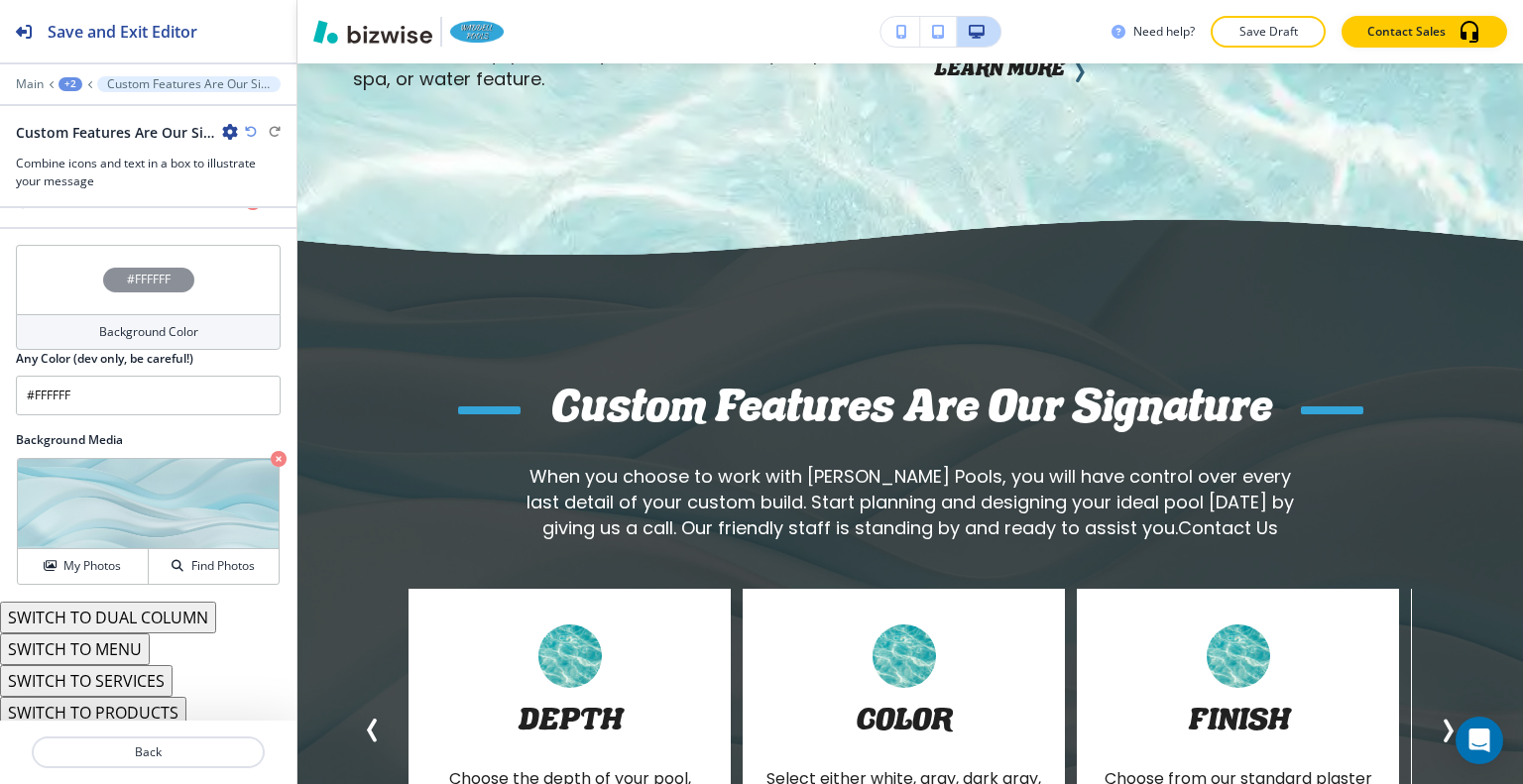 click on "#FFFFFF" at bounding box center (148, 280) 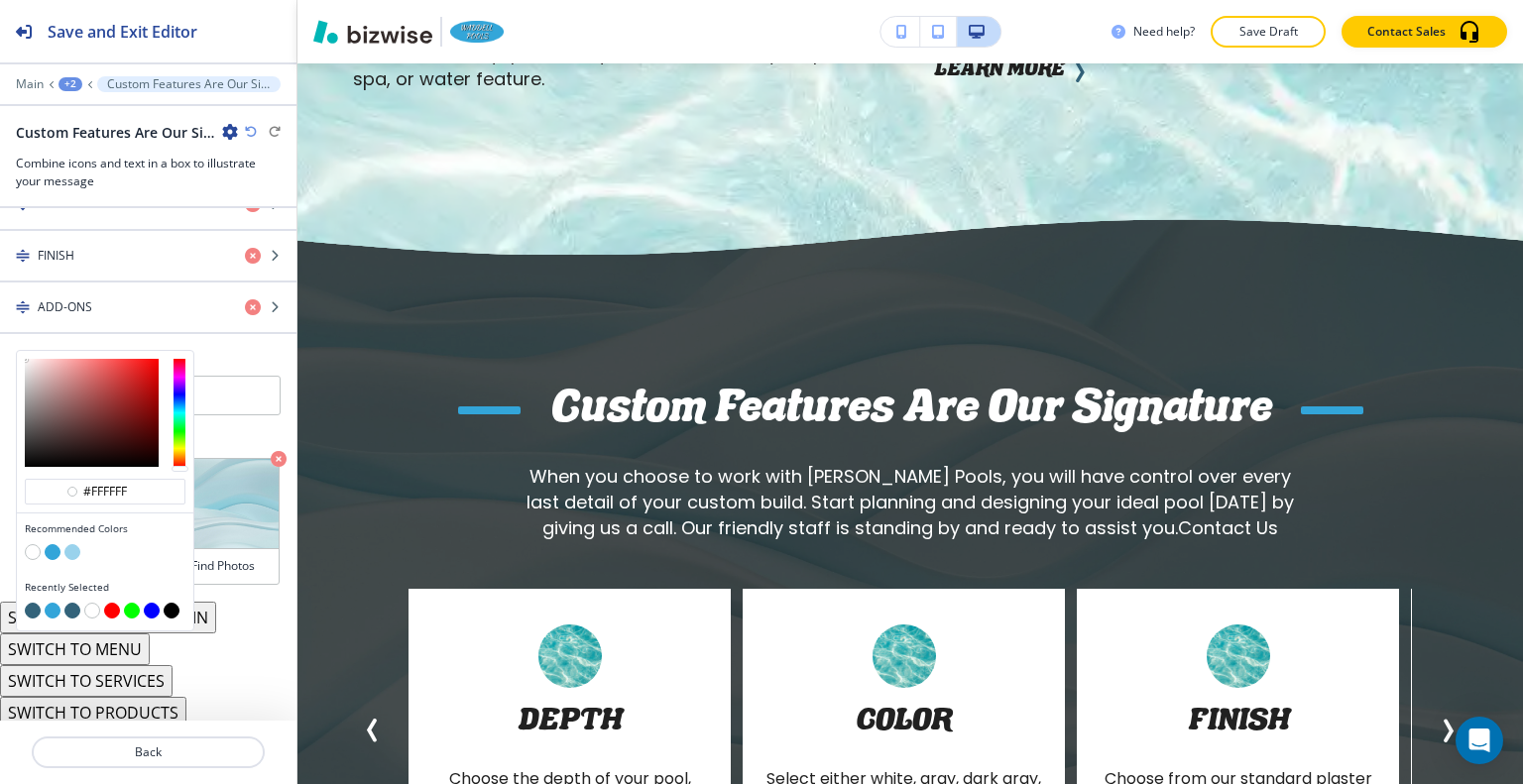 click at bounding box center (33, 552) 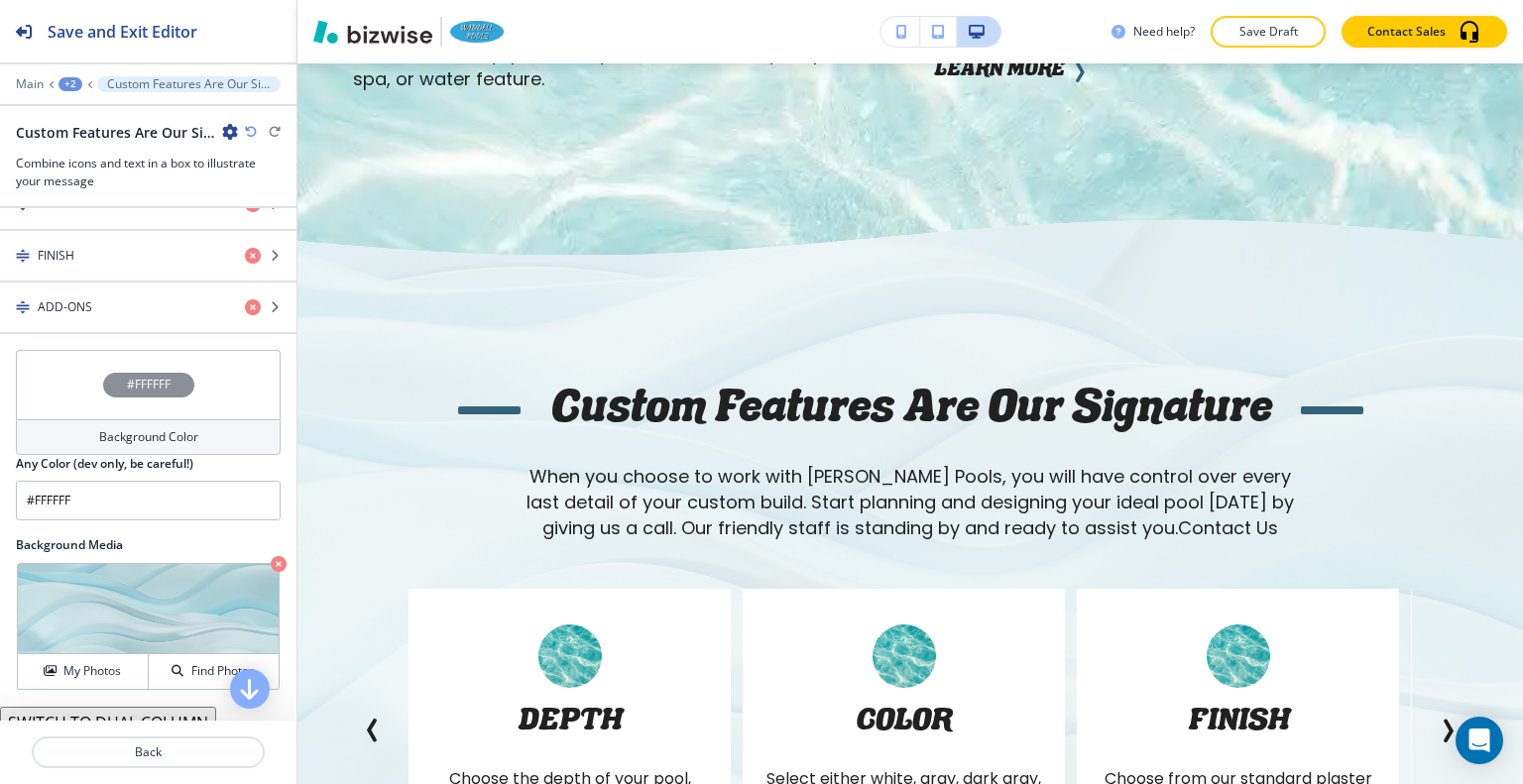click on "Items Add a new item SHAPE DEPTH COLOR FINISH ADD-ONS" at bounding box center (148, 175) 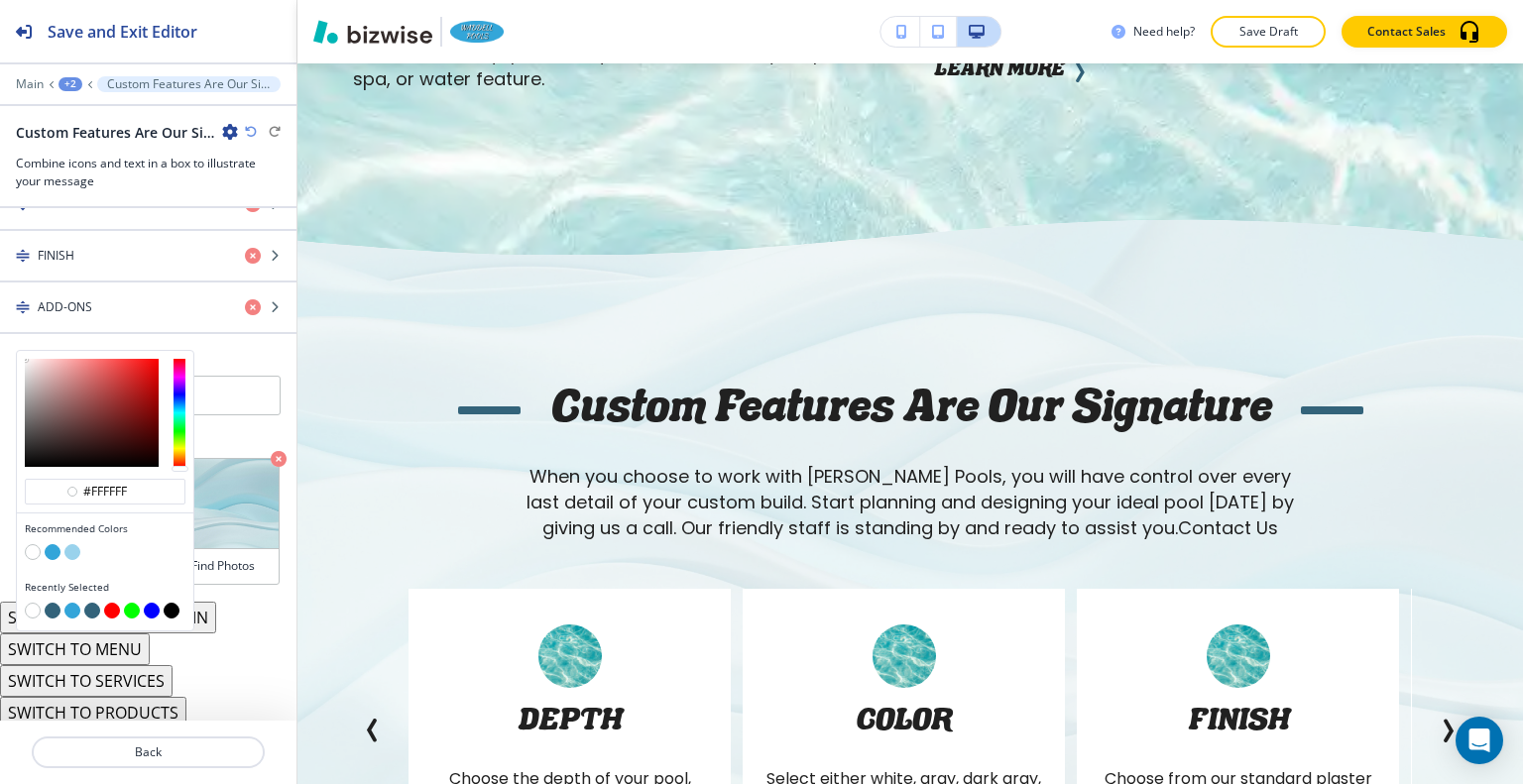click at bounding box center (105, 613) 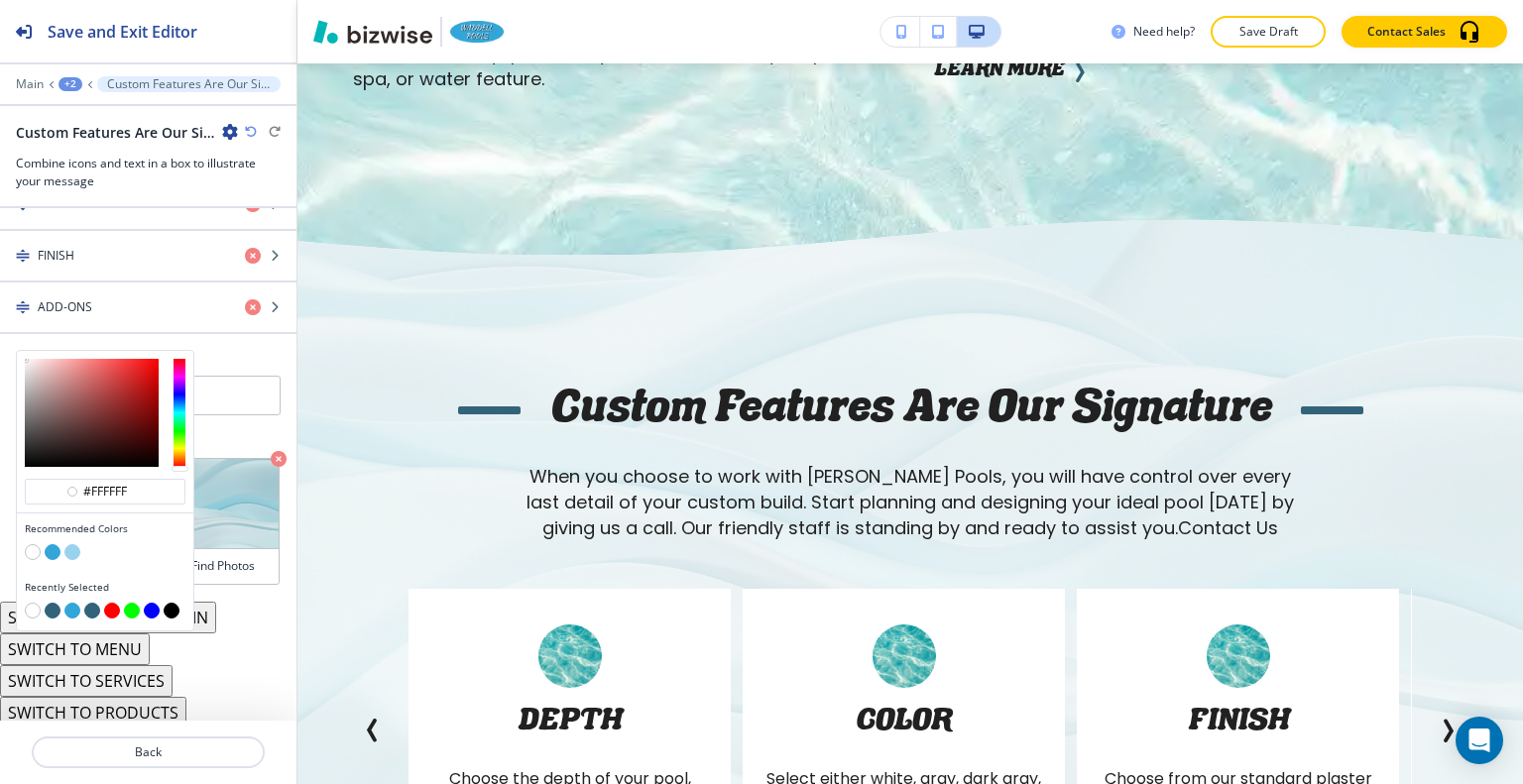type on "#33637a" 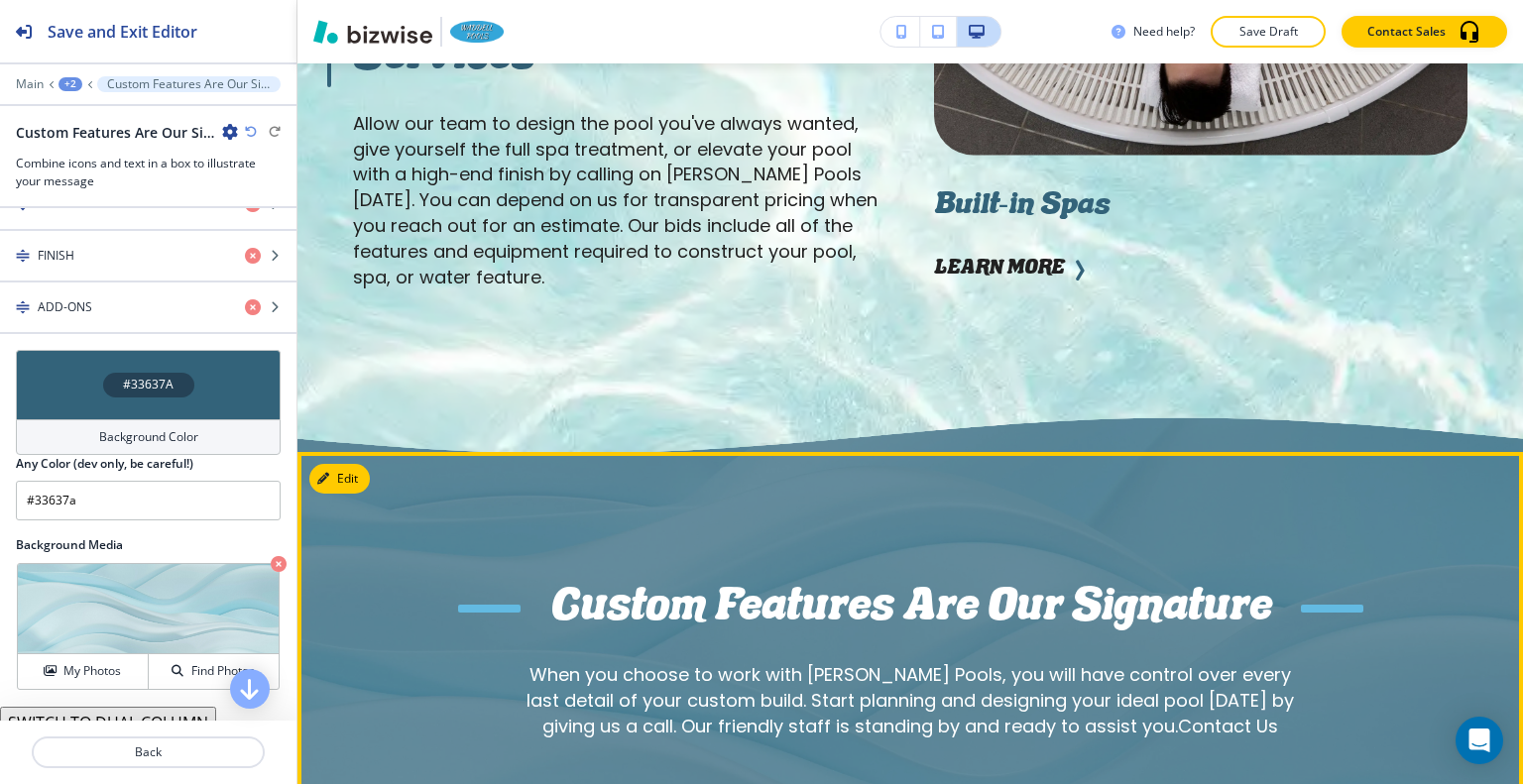 scroll, scrollTop: 4418, scrollLeft: 0, axis: vertical 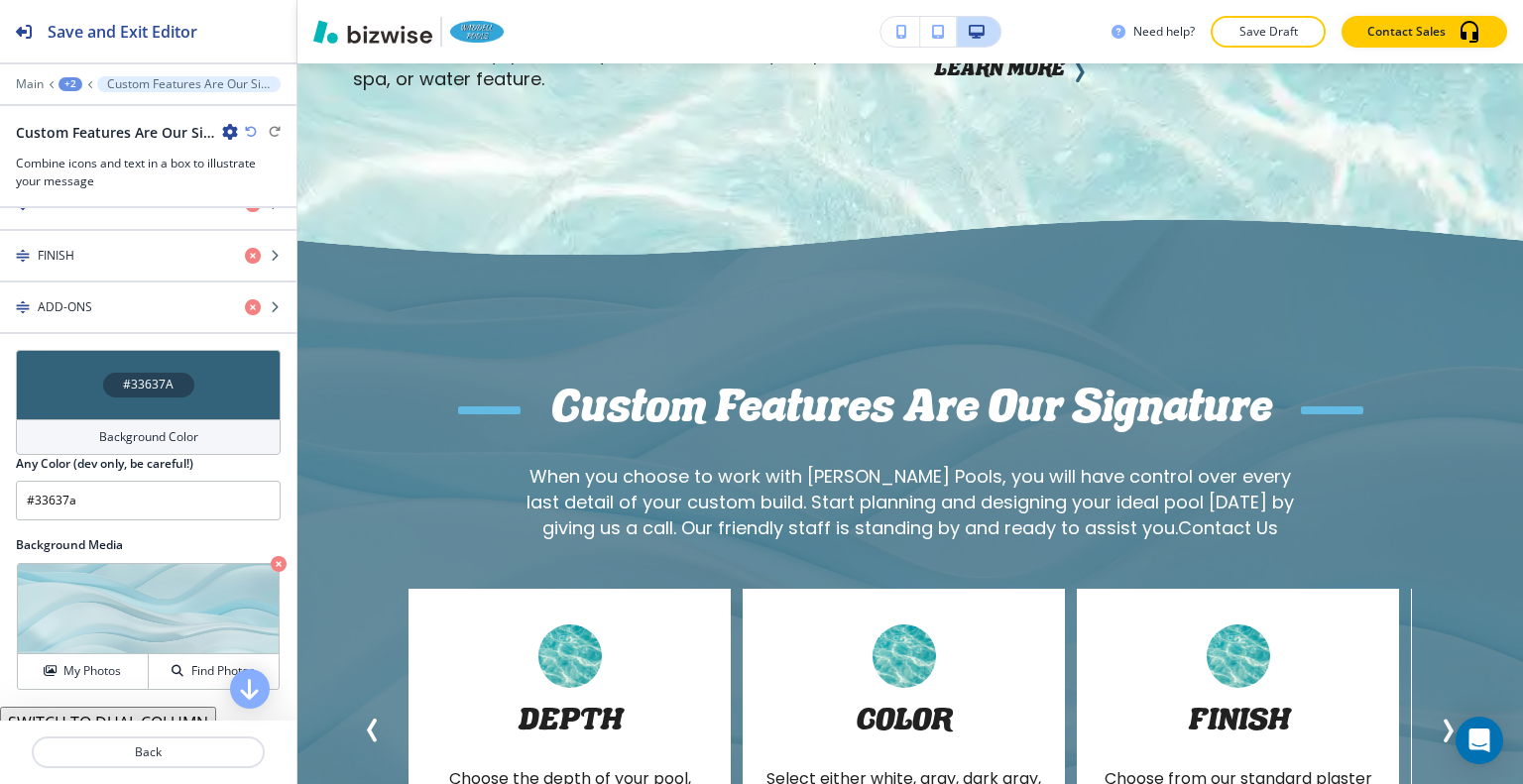 click on "#33637A" at bounding box center [148, 385] 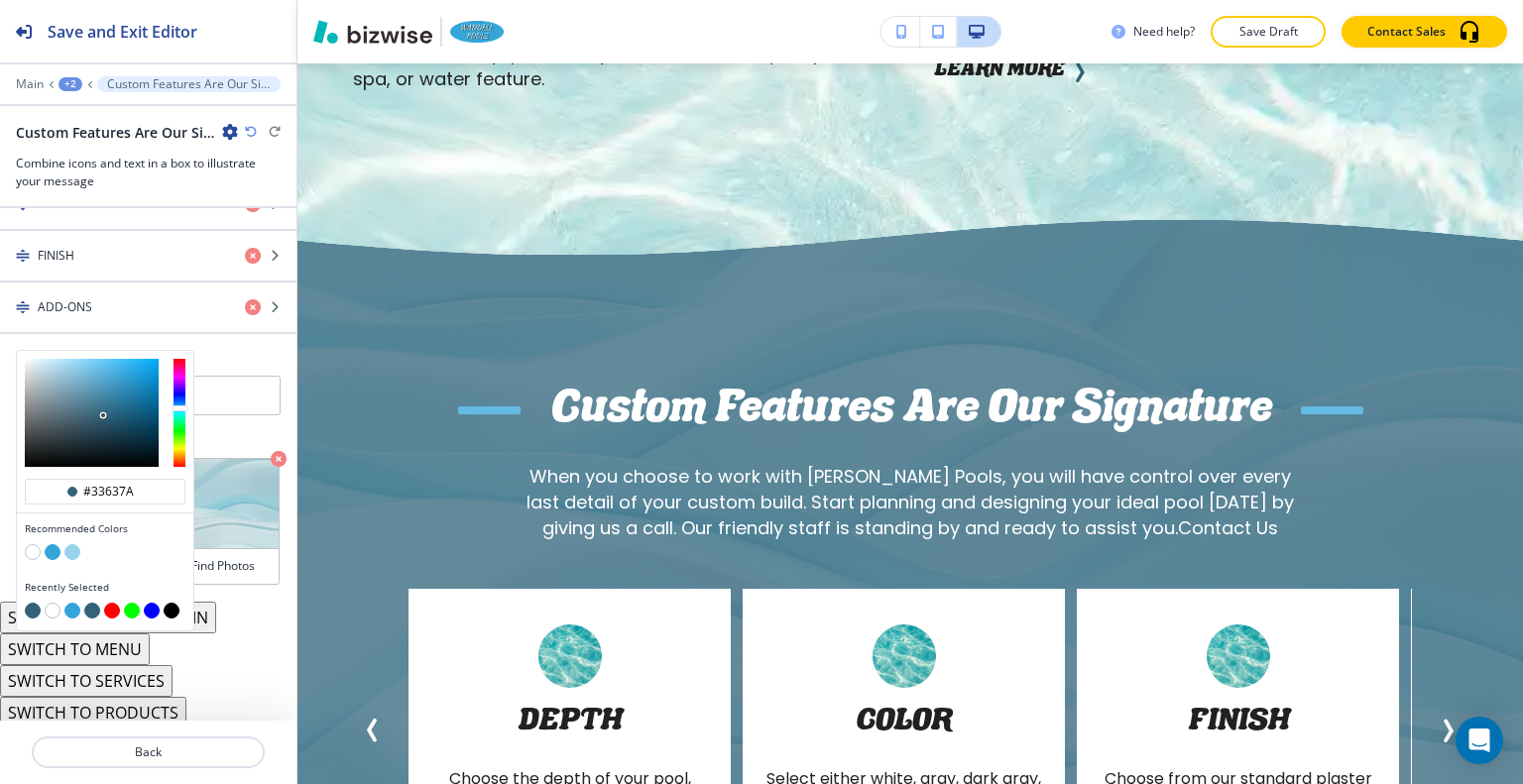 click on "Title                                                   Small Normal Large Huge                                       Custom Features Are Our Signature Enable pasting more styles (dev only) Subtitle                                                   Small Normal Large Huge                                       Enable pasting more styles (dev only) Body                                                   Small Normal Large Huge                                       When you choose to work with Waddell Pools, you will have control over every last detail of your custom build. Start planning and designing your ideal pool today by giving us a call. Our friendly staff is standing by and ready to assist you.  Contact Us Enable pasting more styles (dev only) Button One Select Button Type Telephone External Link Social Media Email File Sharing Internal Link Button Two Select Button Type Telephone External Link Social Media Email File Sharing Internal Link Items Add a new item SHAPE DEPTH COLOR FINISH ADD-ONS #33637a Crop" at bounding box center [148, 464] 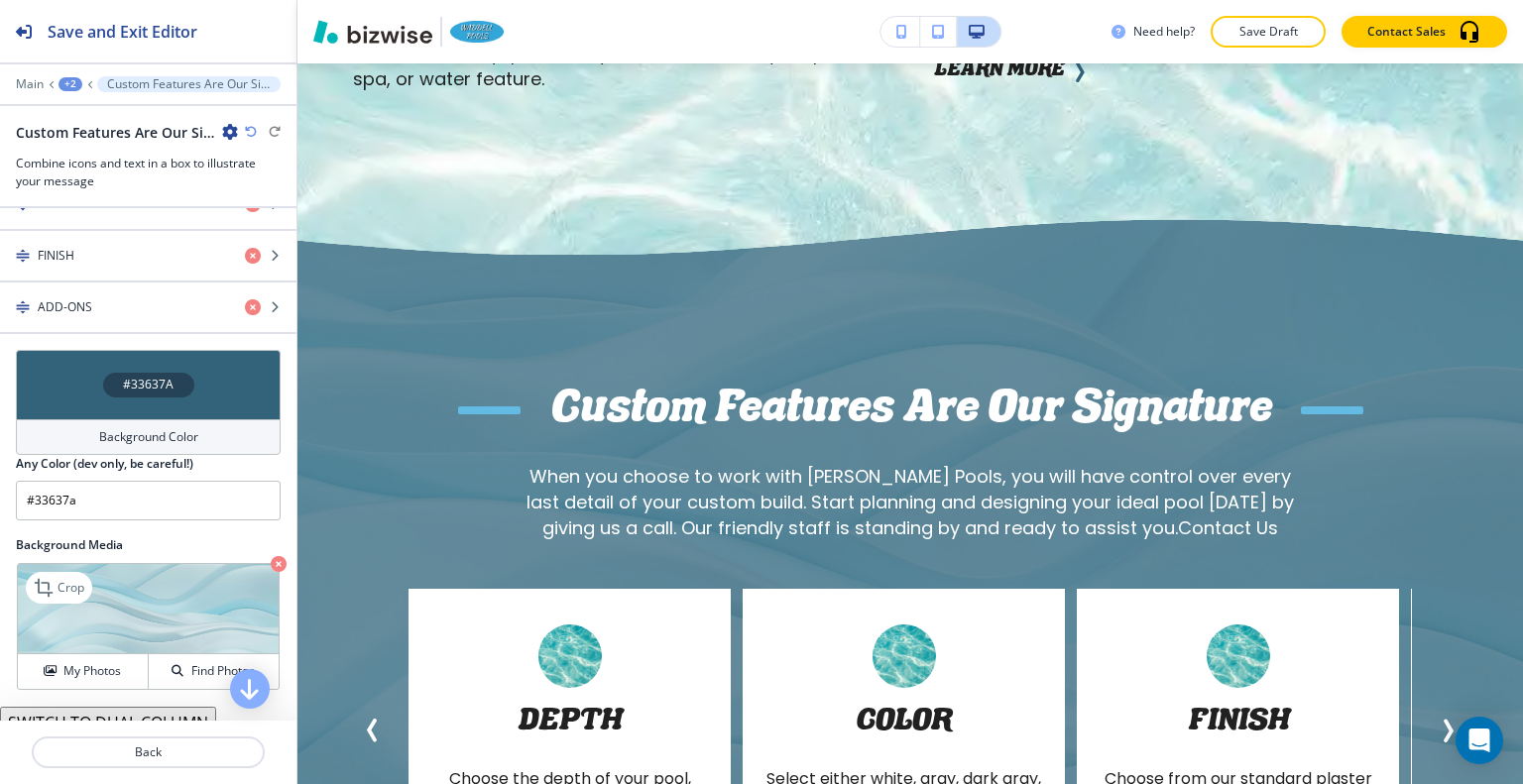 click at bounding box center [279, 564] 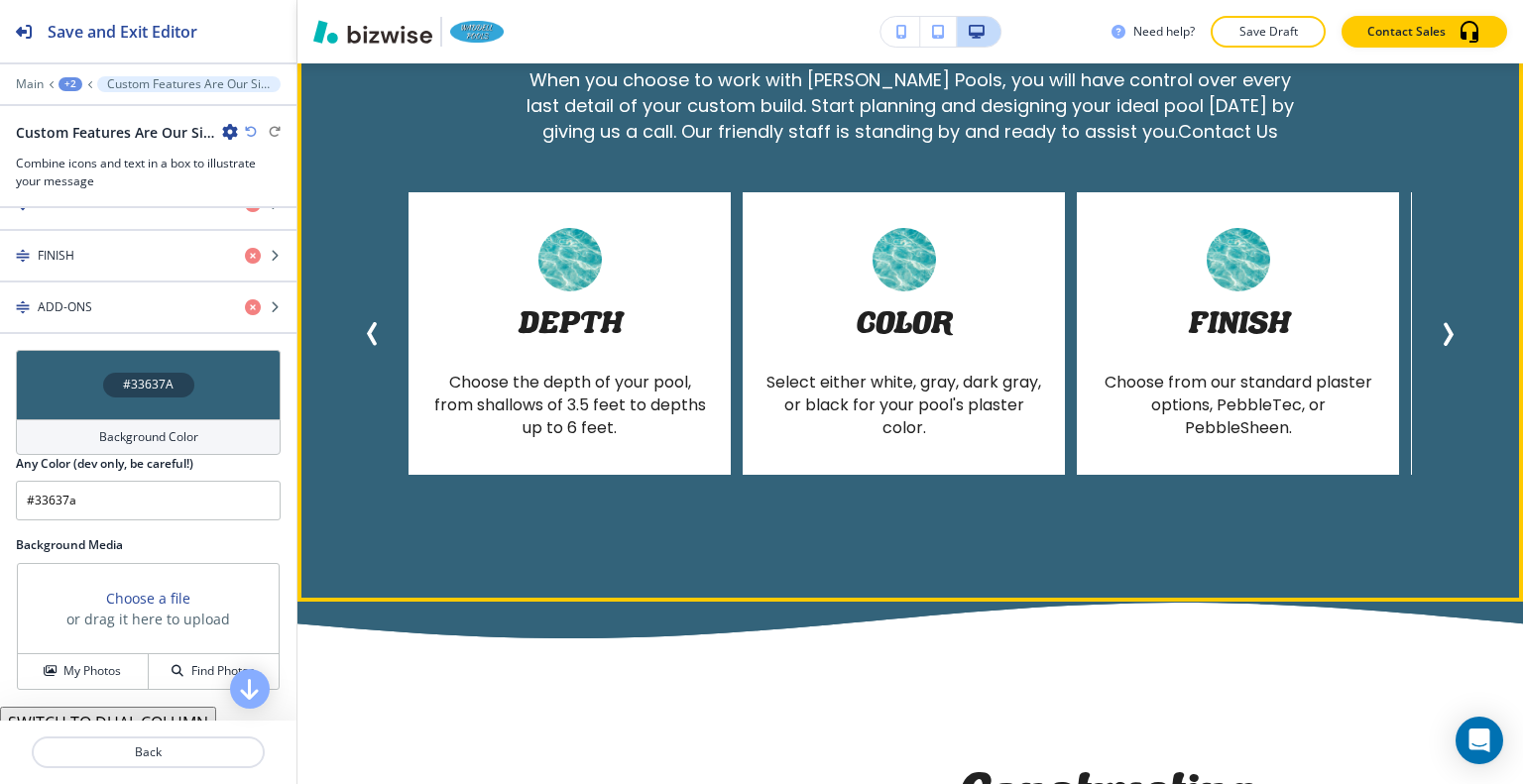 scroll, scrollTop: 4616, scrollLeft: 0, axis: vertical 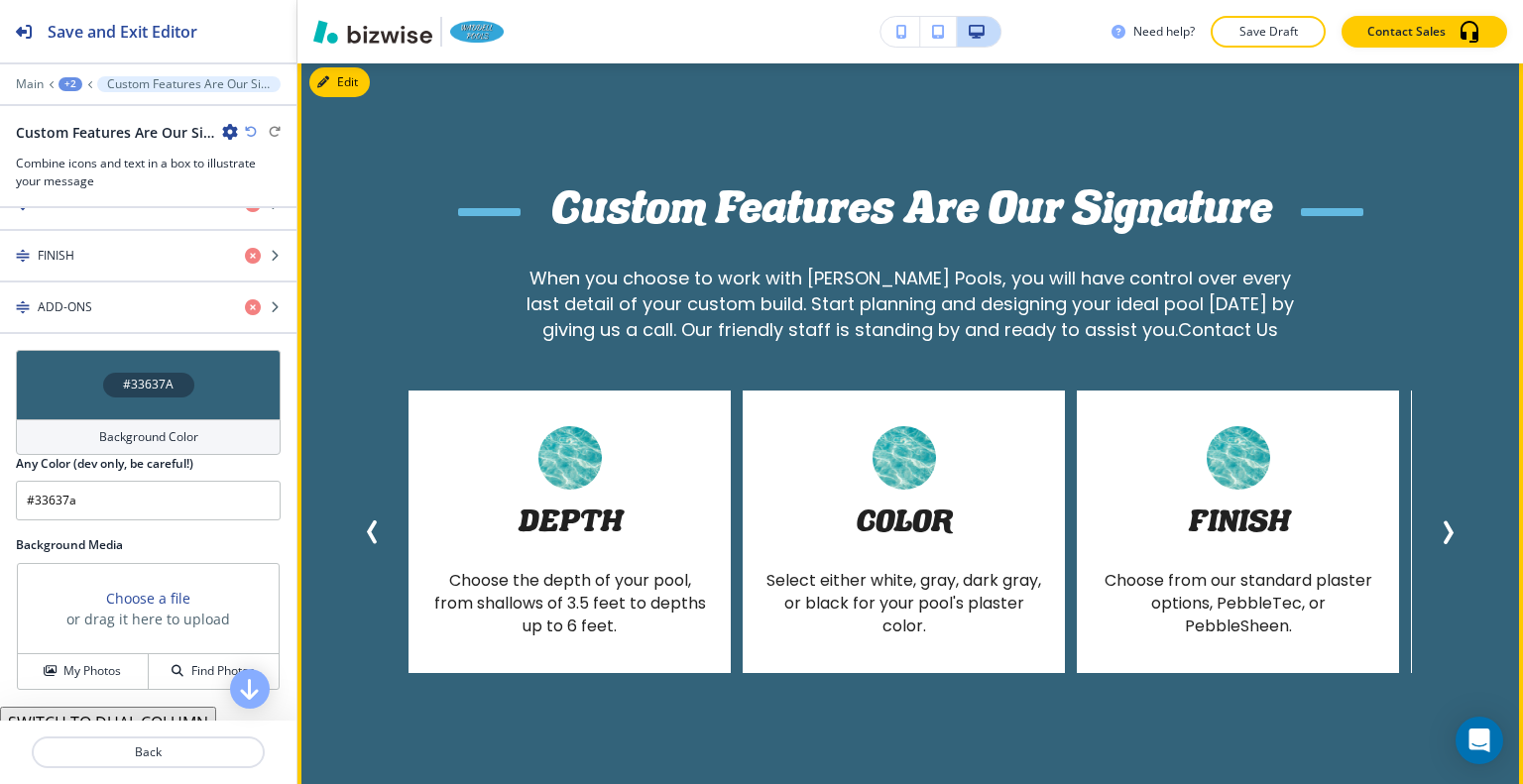 click at bounding box center [1448, 532] 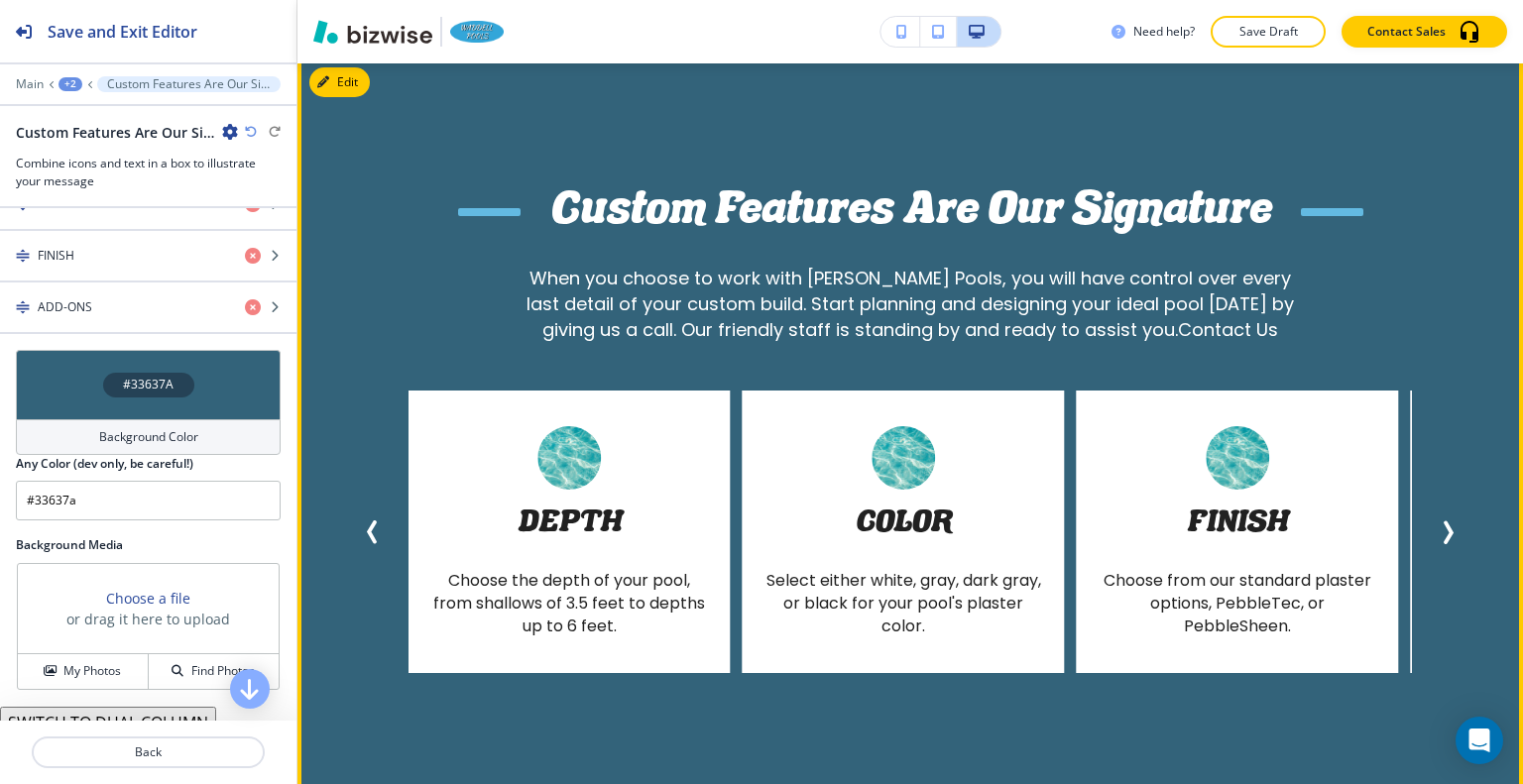 click at bounding box center [1448, 532] 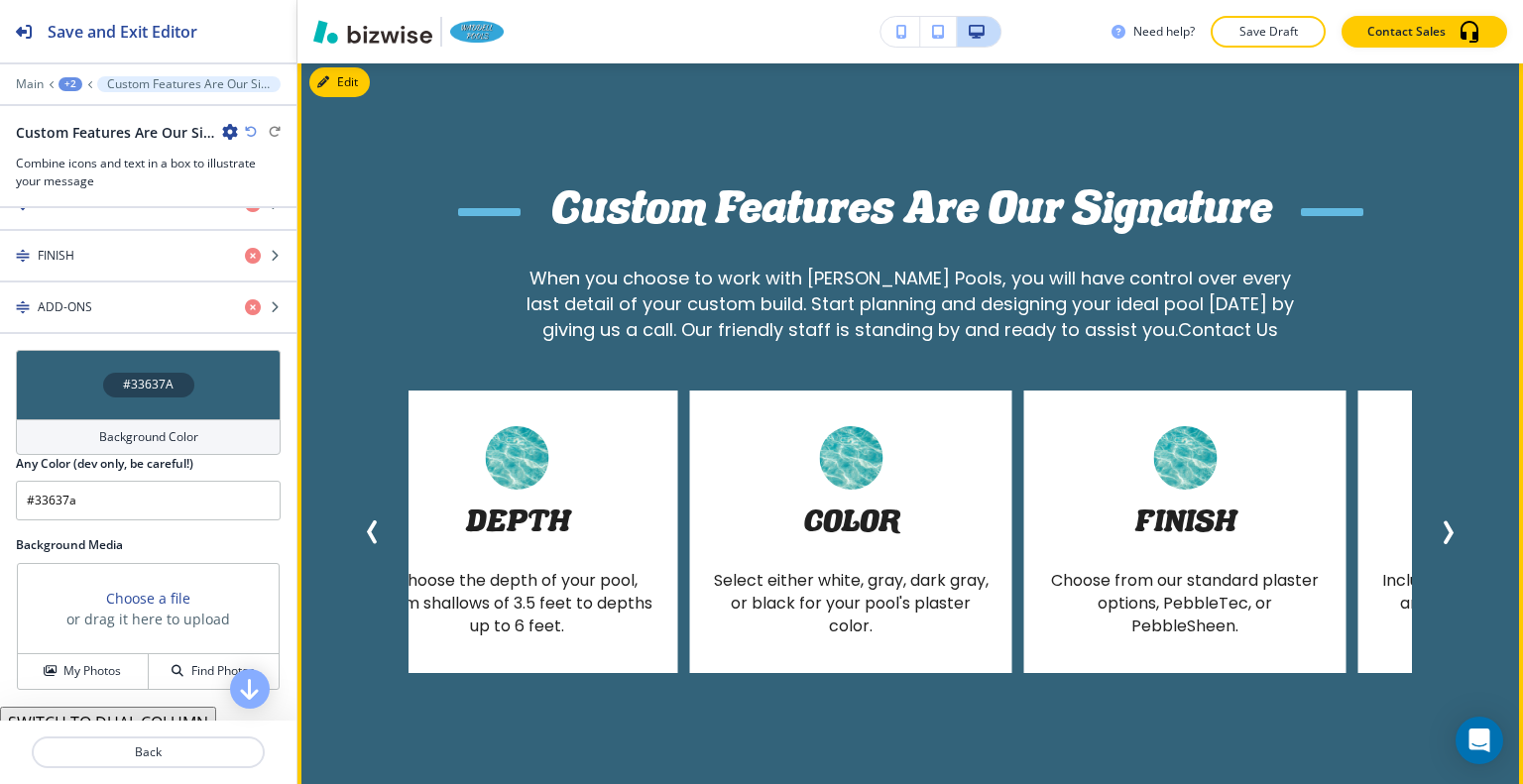 click at bounding box center (1448, 532) 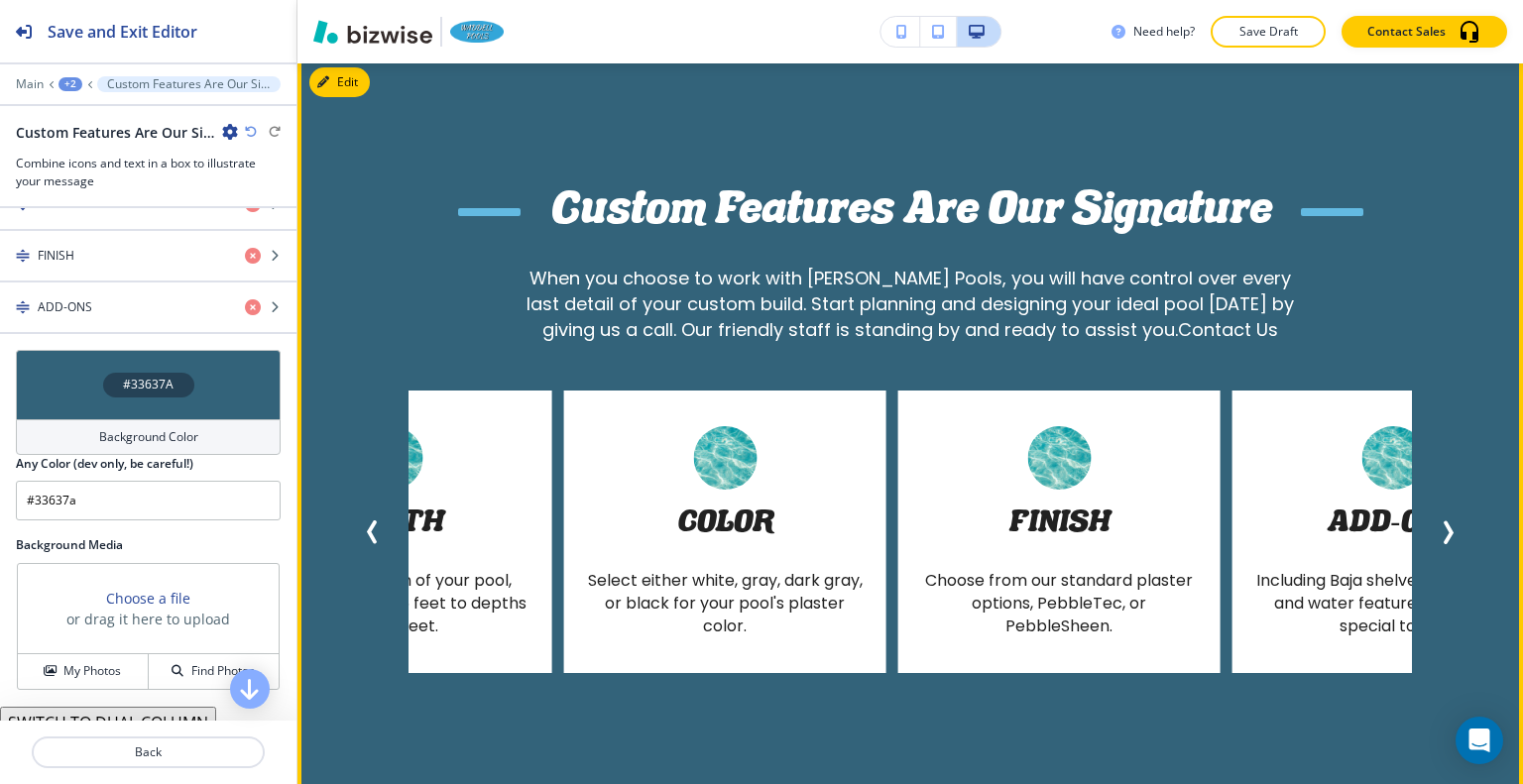 click at bounding box center [1448, 532] 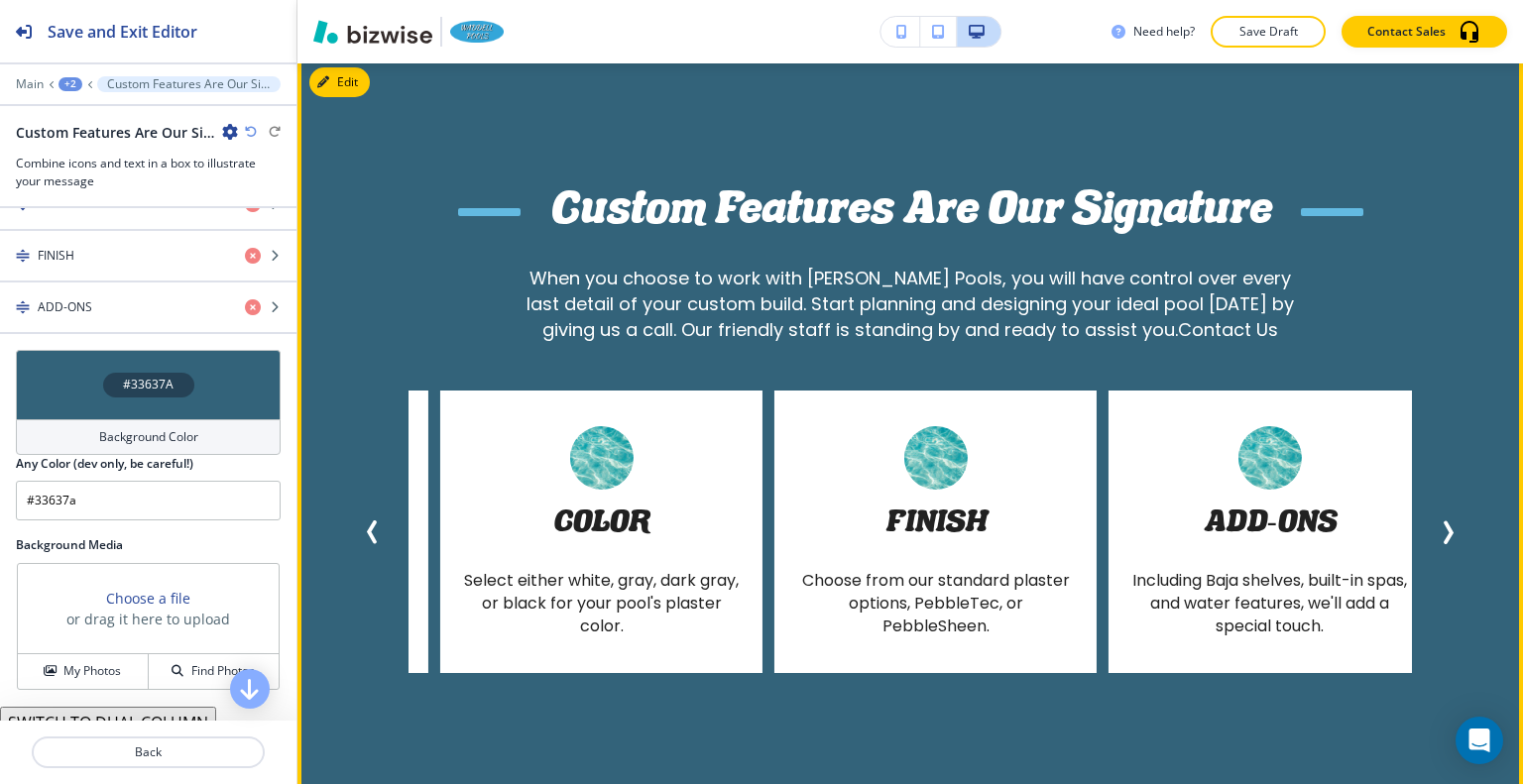 click at bounding box center [1448, 532] 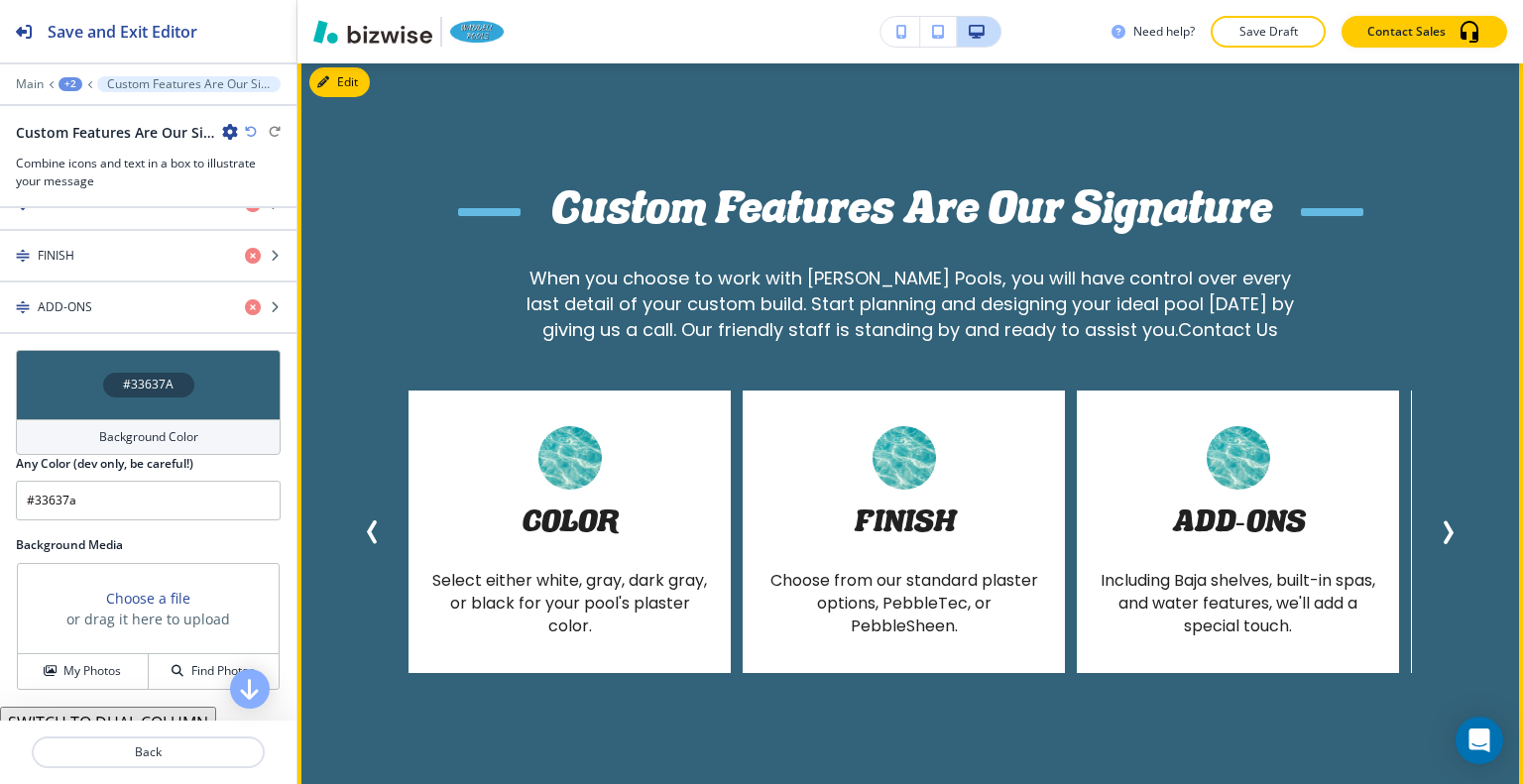 click at bounding box center (1448, 532) 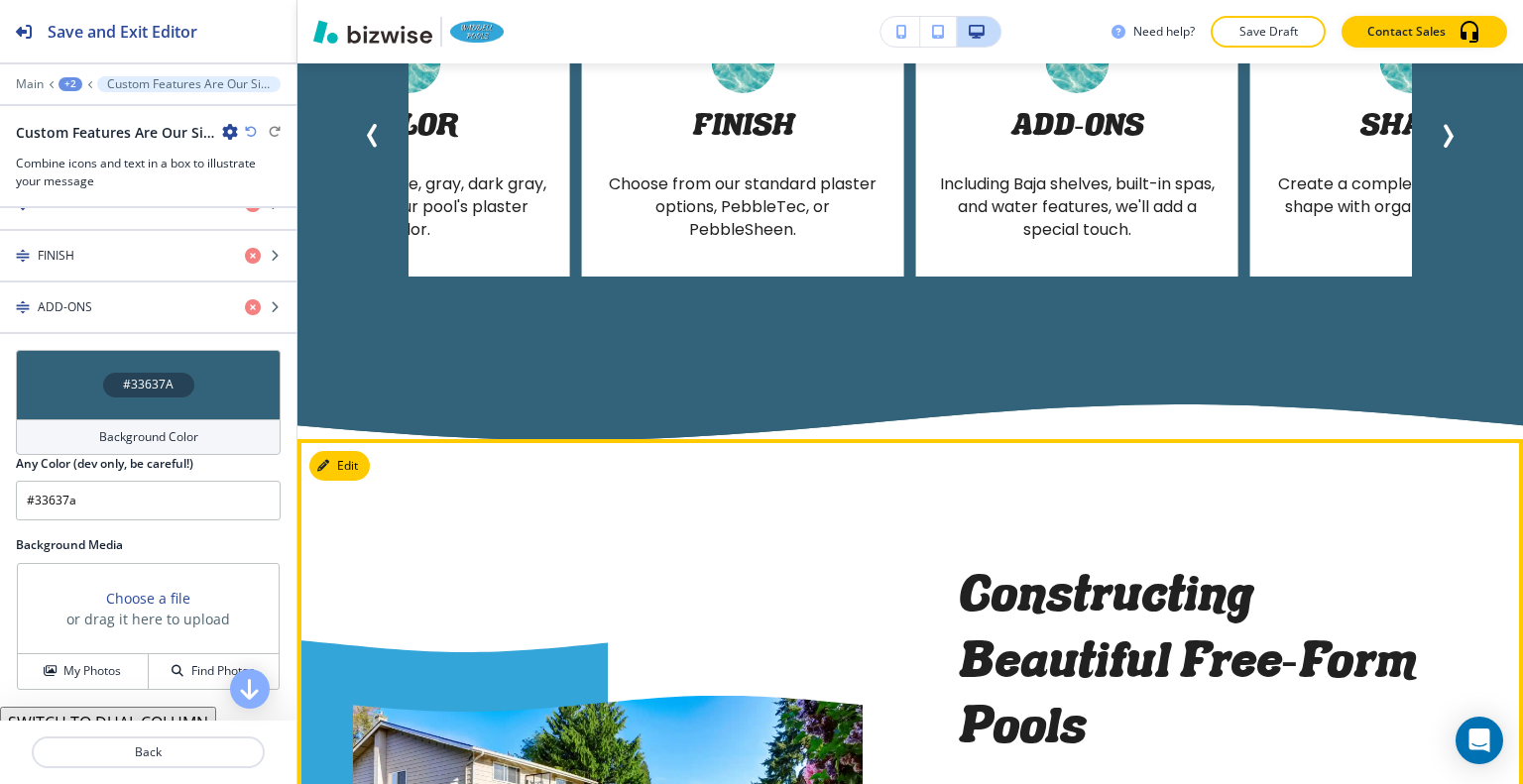 scroll, scrollTop: 5111, scrollLeft: 0, axis: vertical 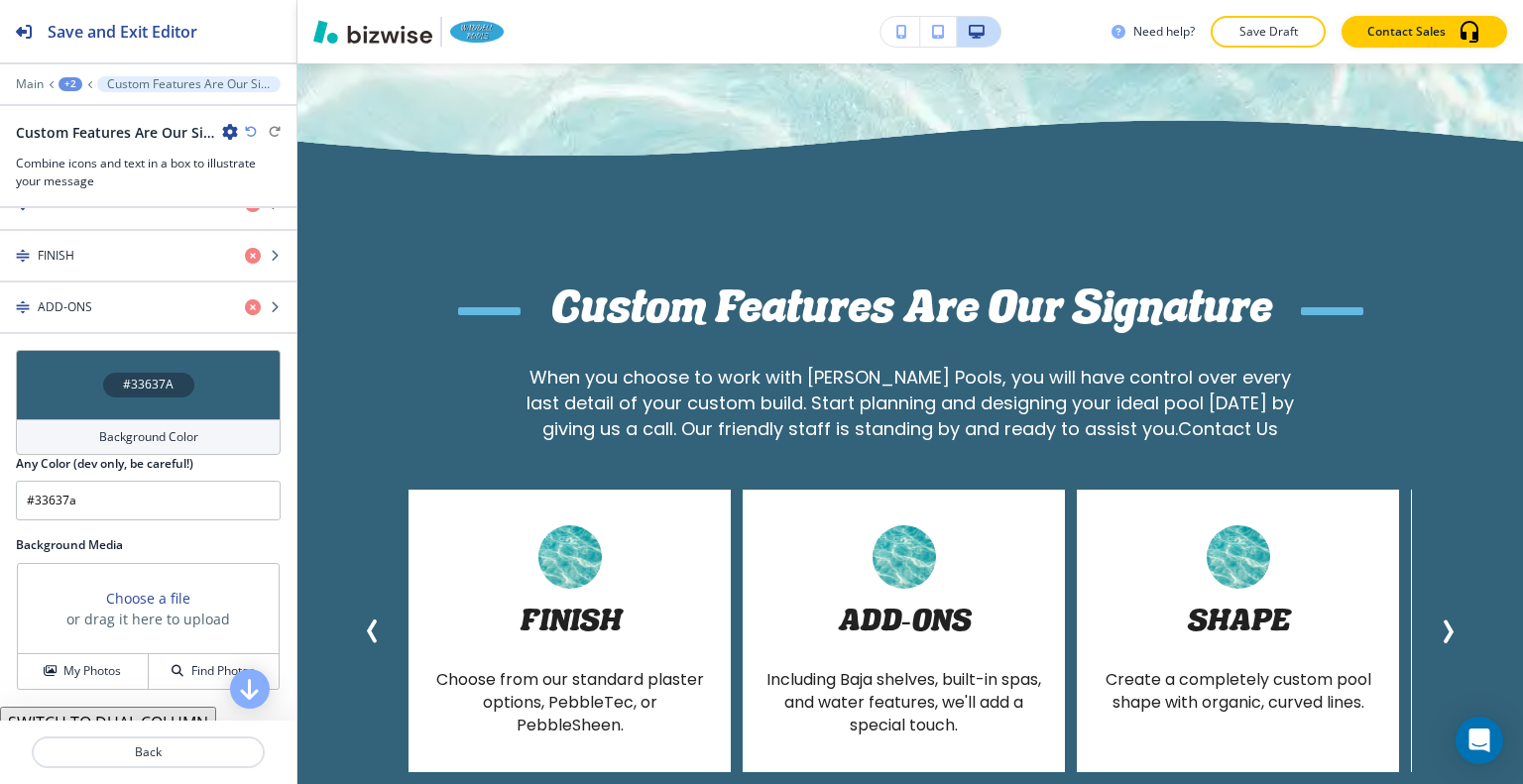 click on "Edit Custom Features Are Our Signature When you choose to work with Waddell Pools, you will have control over every last detail of your custom build. Start planning and designing your ideal pool today by giving us a call. Our friendly staff is standing by and ready to assist you.  Contact Us COLOR Select either white, gray, dark gray, or black for your pool's plaster color. FINISH Choose from our standard plaster options, PebbleTec, or PebbleSheen. ADD-ONS Including Baja shelves, built-in spas, and water features, we'll add a special touch. SHAPE Create a completely custom pool shape with organic, curved lines. DEPTH Choose the depth of your pool, from shallows of 3.5 feet to depths up to 6 feet. COLOR Select either white, gray, dark gray, or black for your pool's plaster color. FINISH Choose from our standard plaster options, PebbleTec, or PebbleSheen. ADD-ONS Including Baja shelves, built-in spas, and water features, we'll add a special touch. SHAPE DEPTH COLOR" at bounding box center [910, 526] 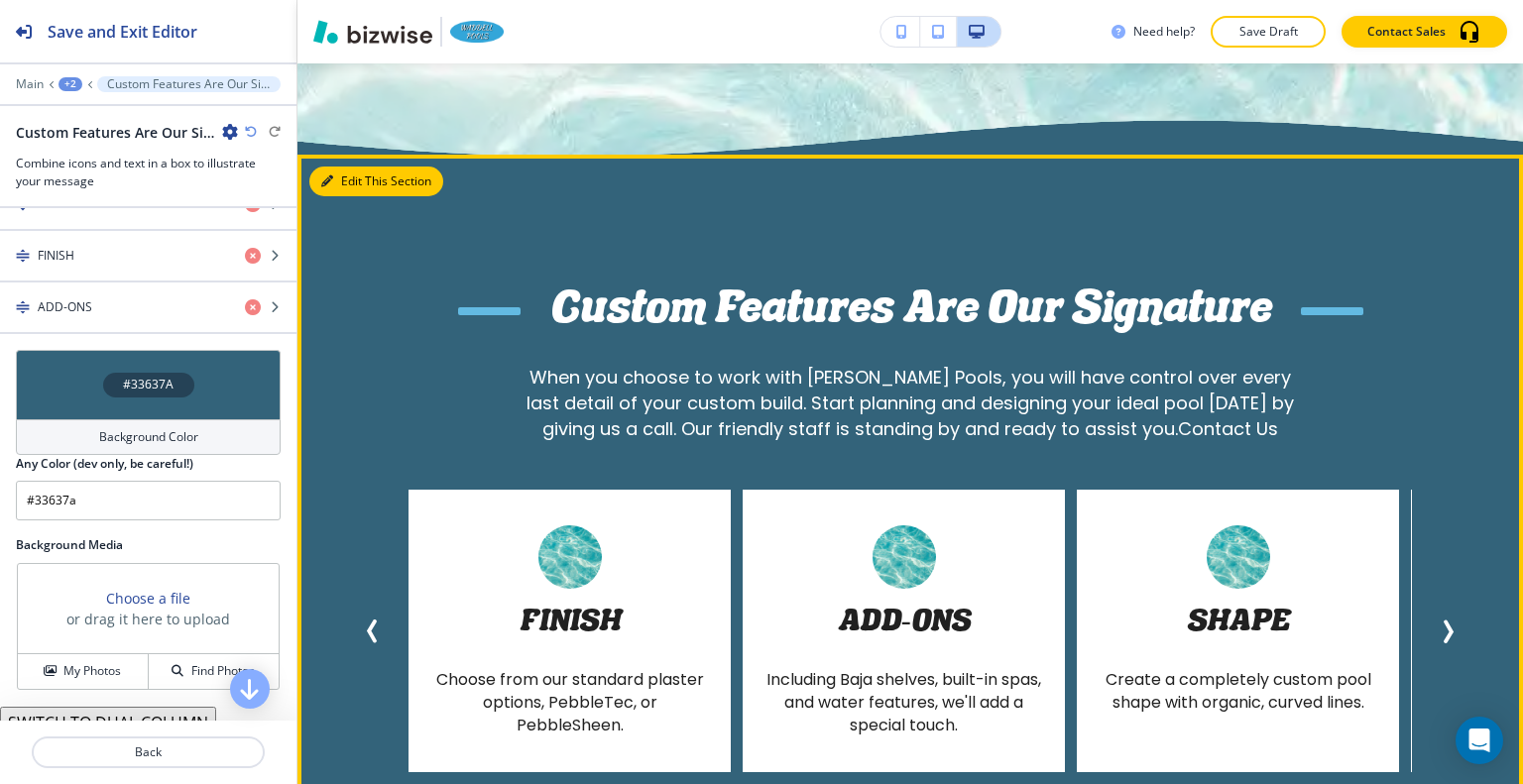 click on "Edit This Section" at bounding box center [376, 181] 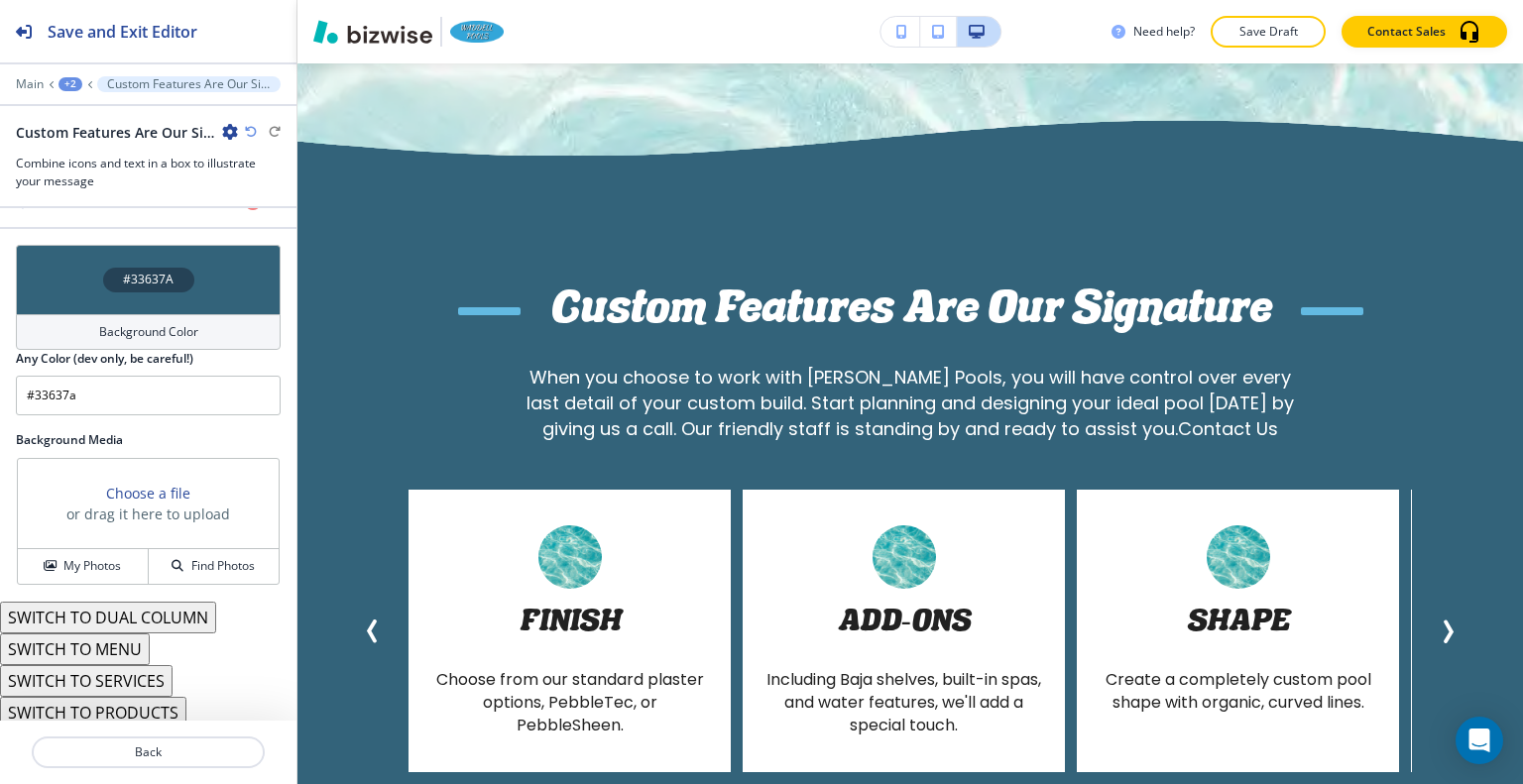 scroll, scrollTop: 881, scrollLeft: 0, axis: vertical 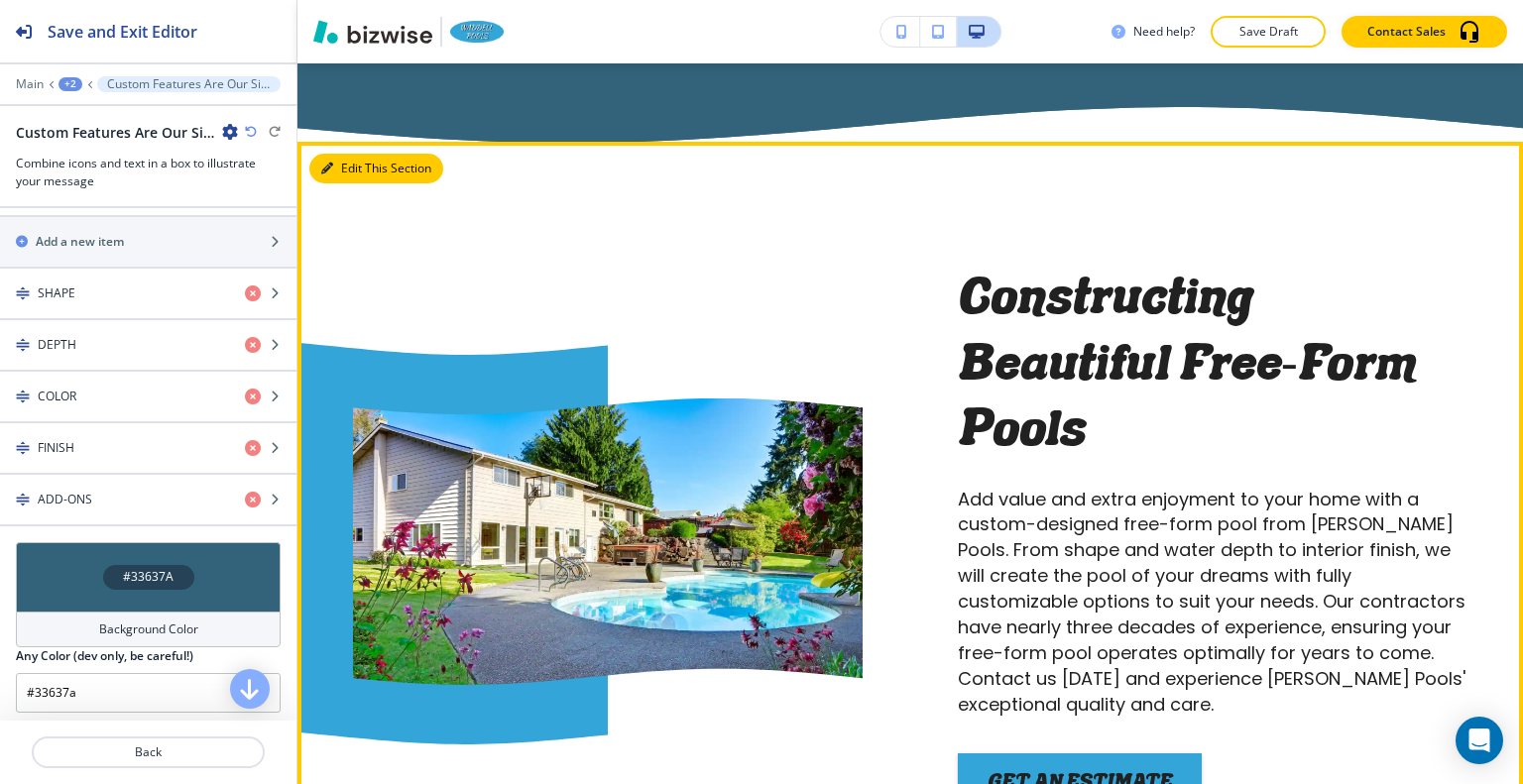 click on "Edit This Section" at bounding box center (376, 168) 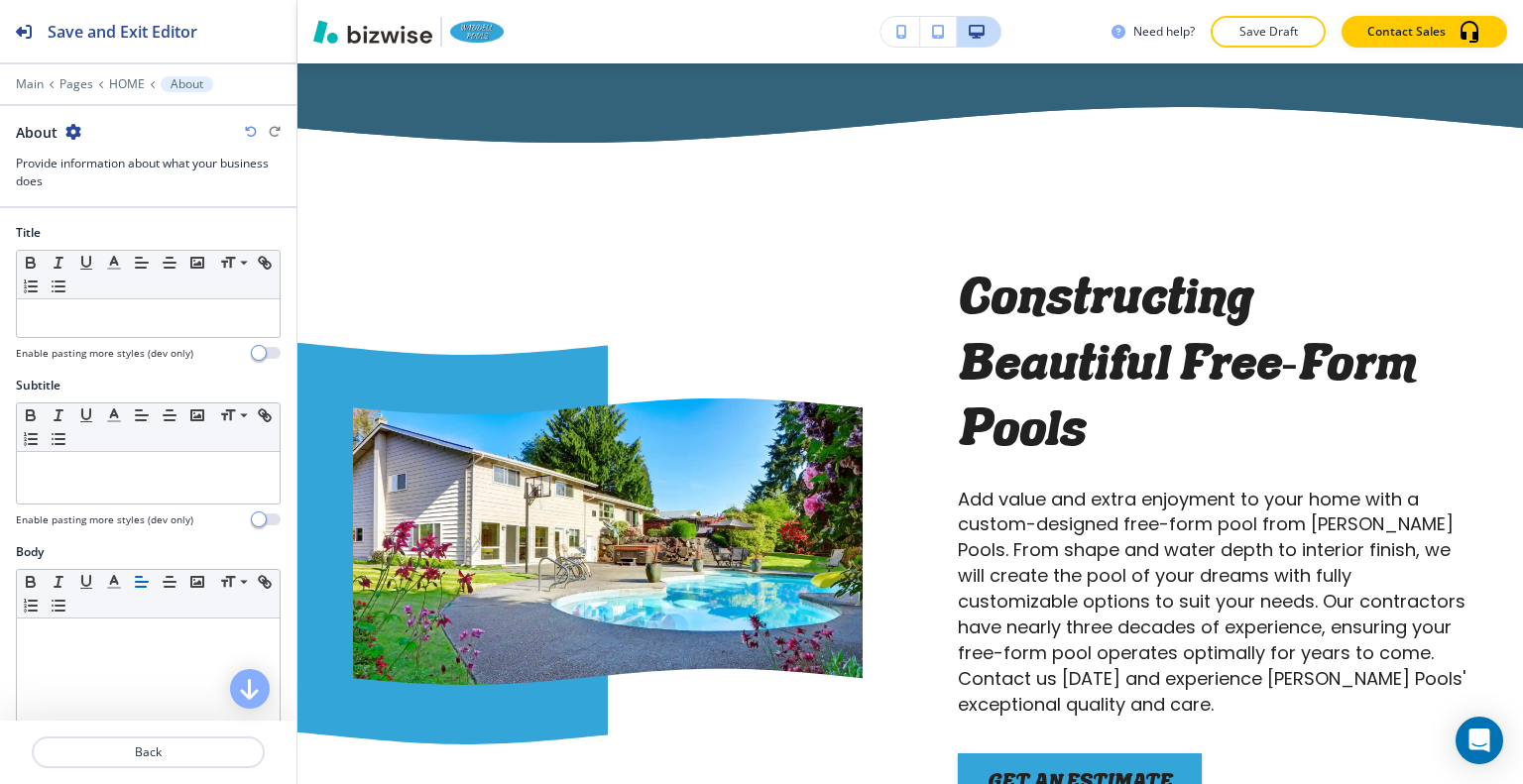 scroll, scrollTop: 5360, scrollLeft: 0, axis: vertical 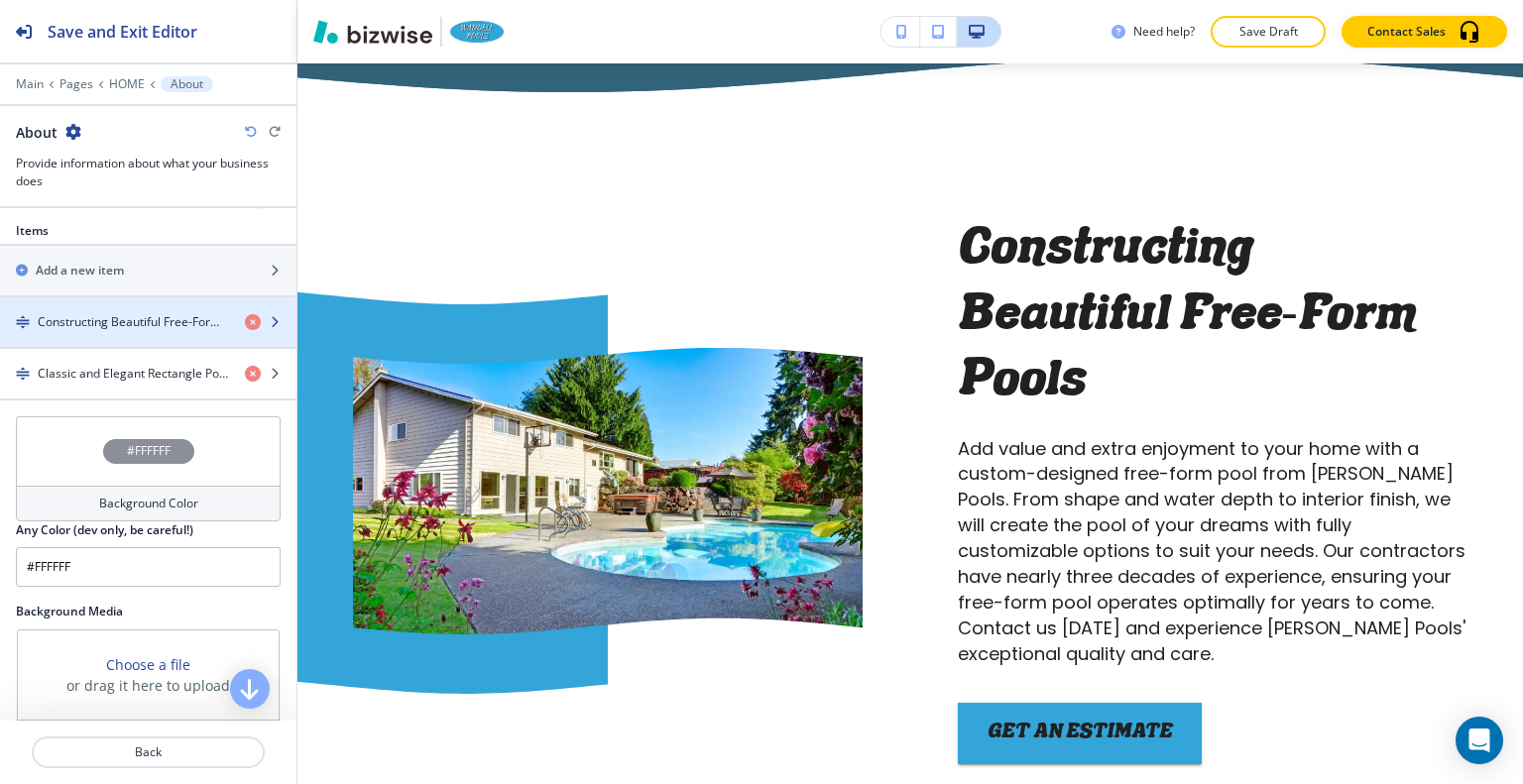 click at bounding box center (148, 339) 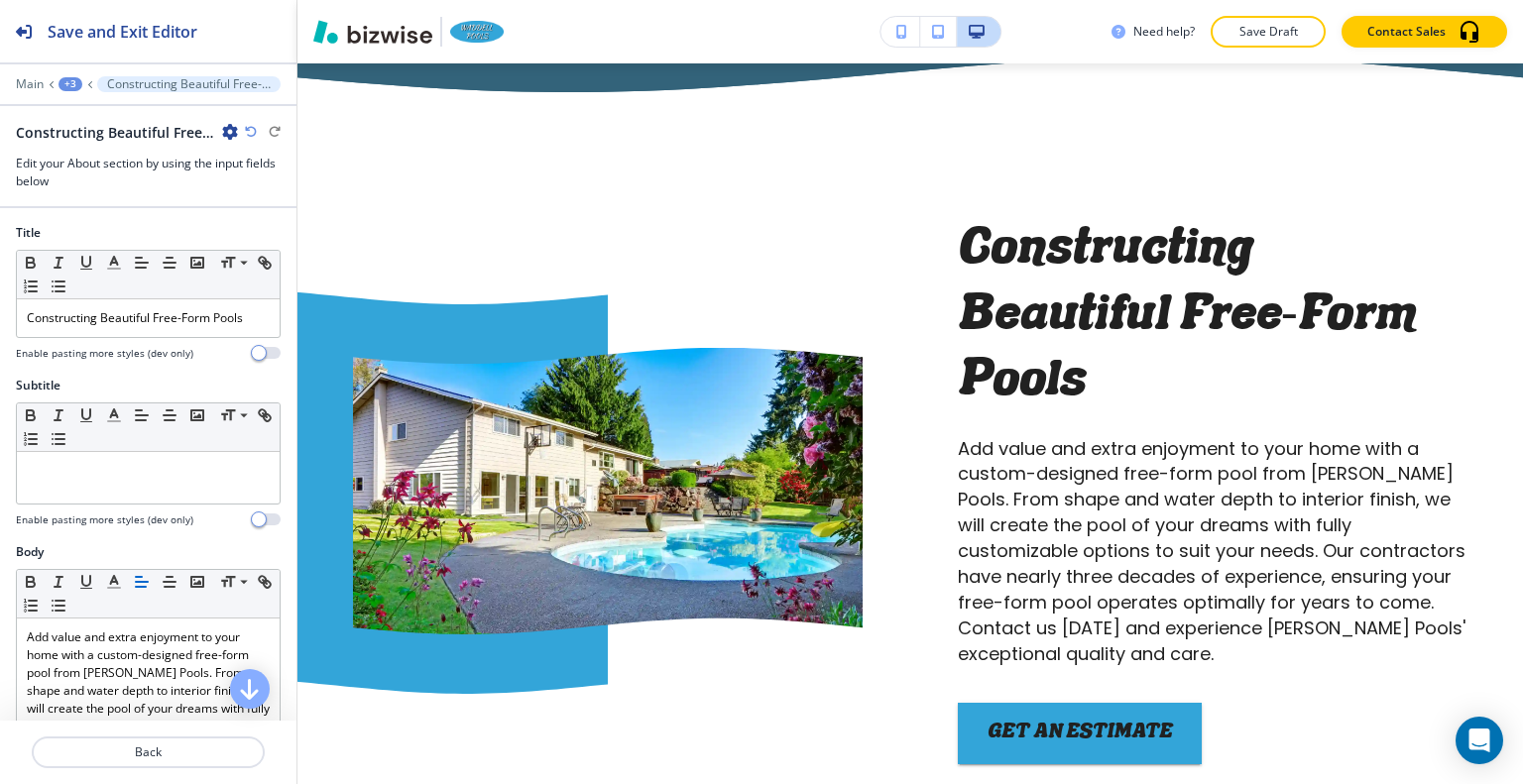 scroll, scrollTop: 5392, scrollLeft: 0, axis: vertical 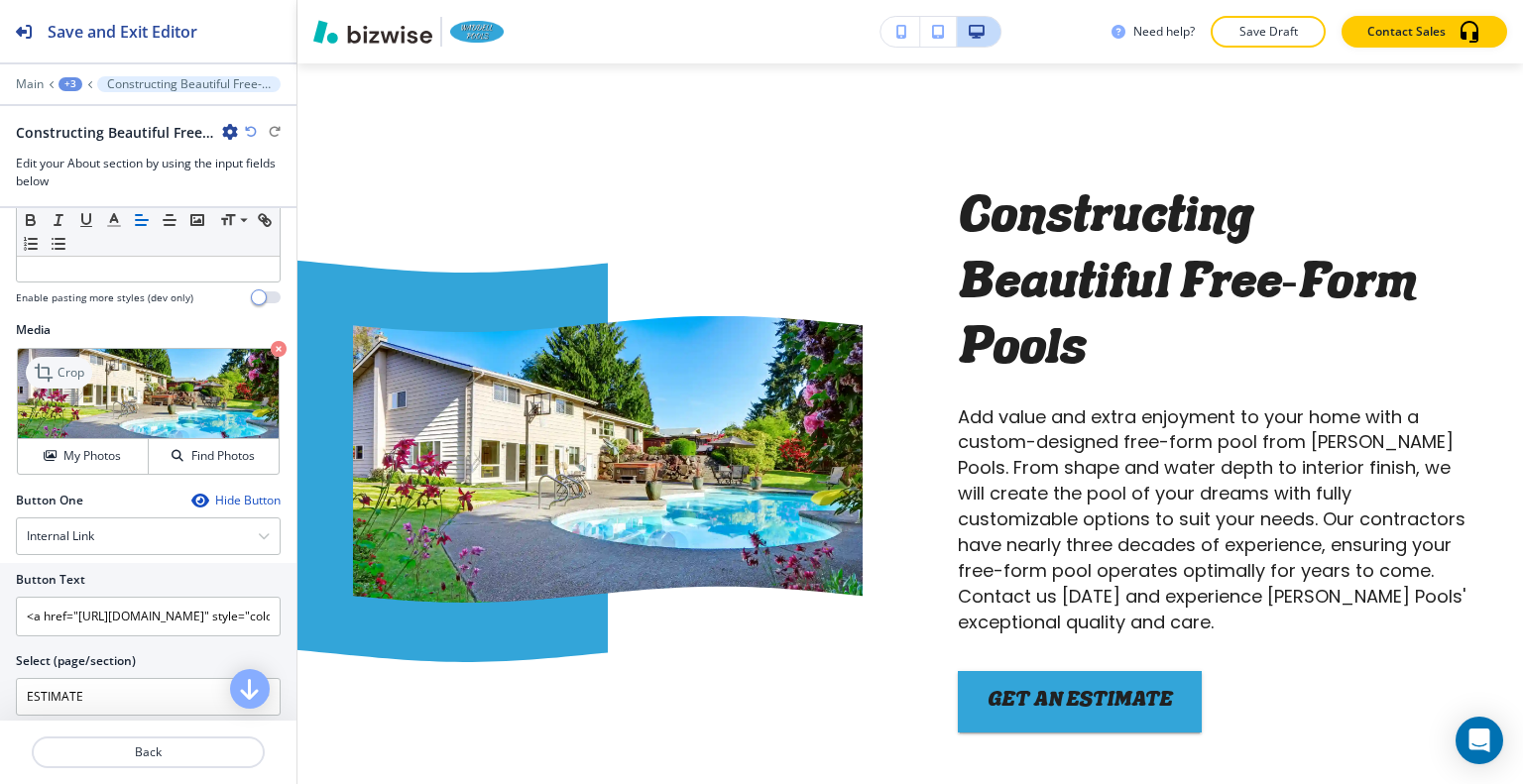 click on "Crop" at bounding box center [70, 373] 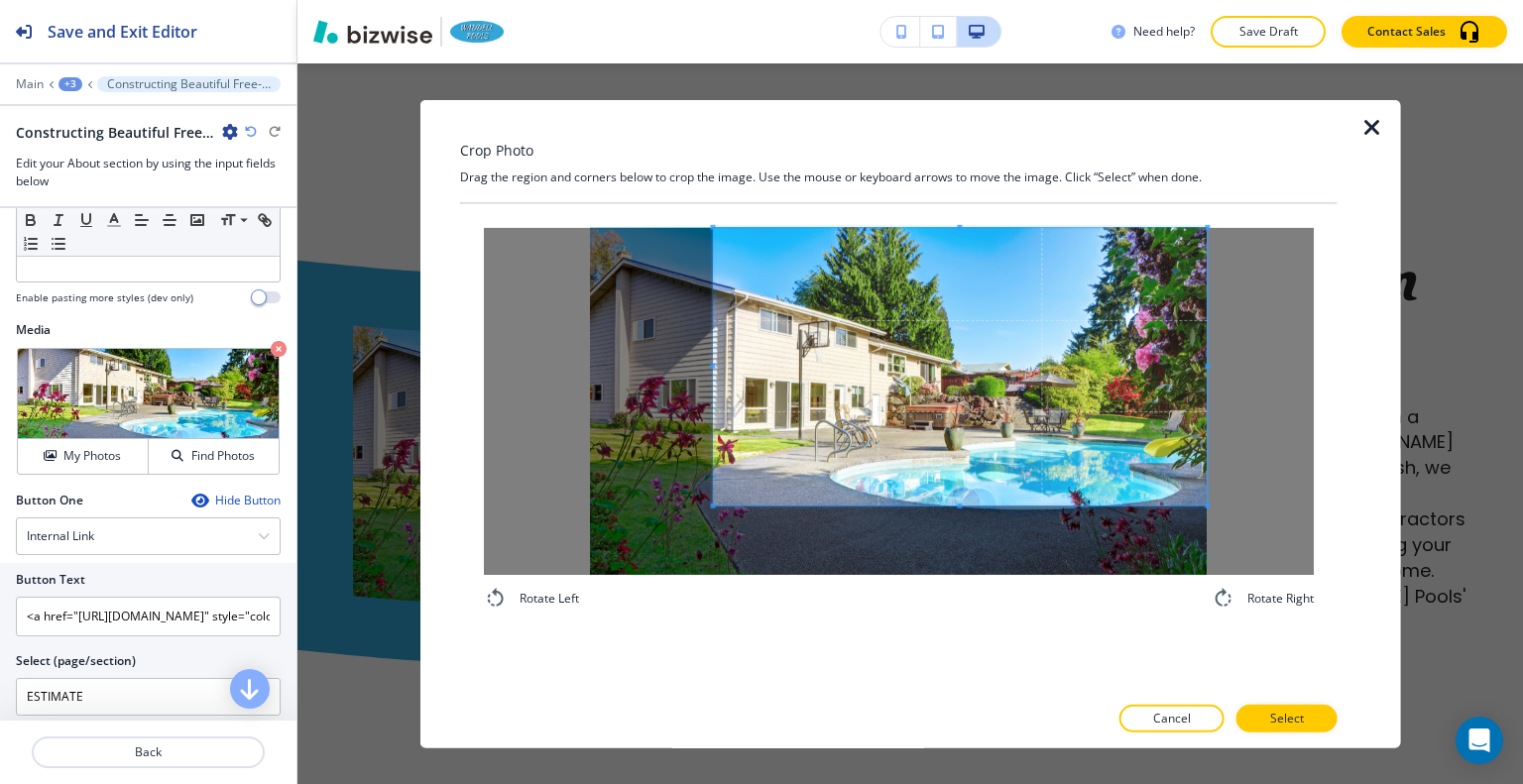 click at bounding box center [960, 366] 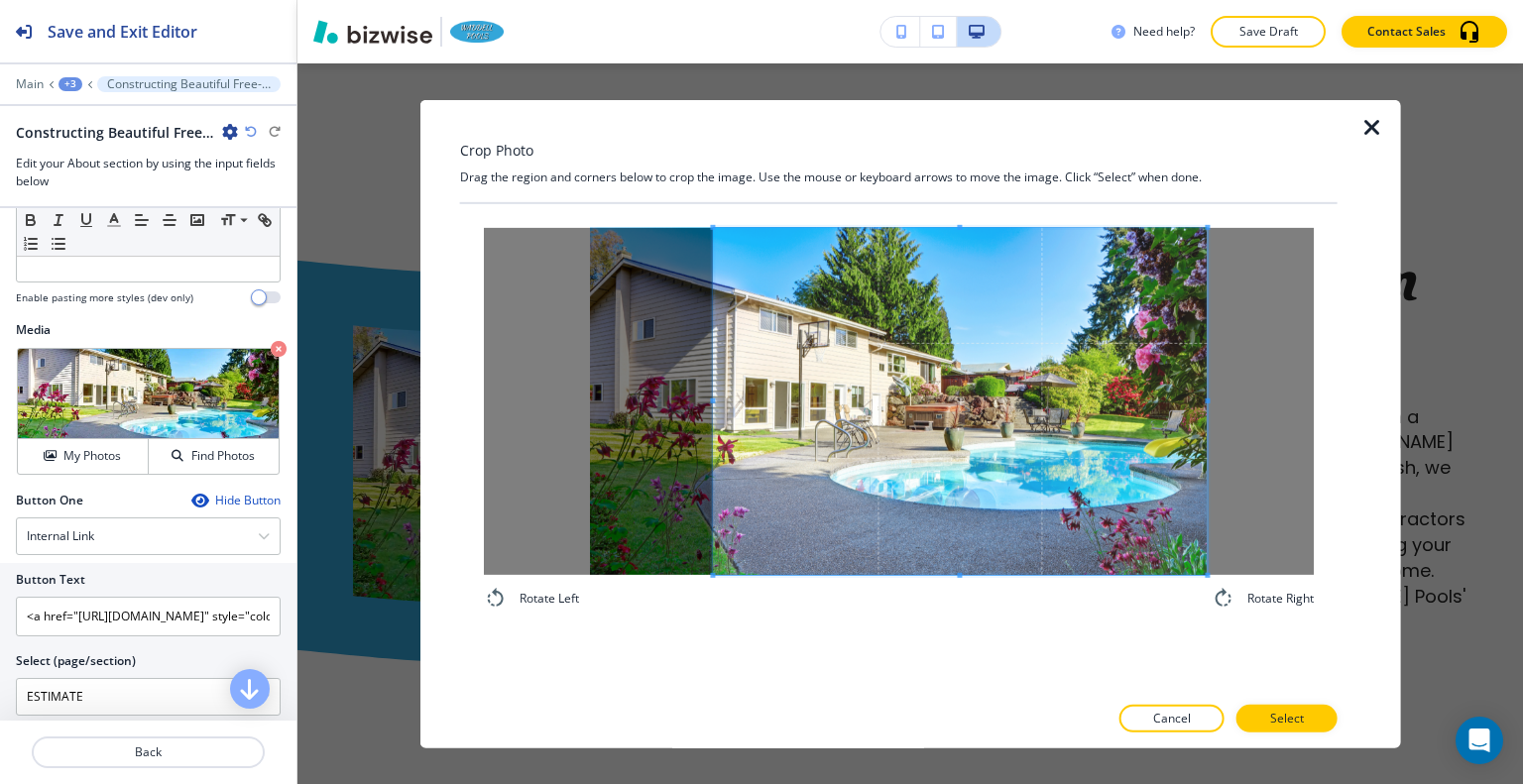click on "Rotate Left Rotate Right" at bounding box center (898, 447) 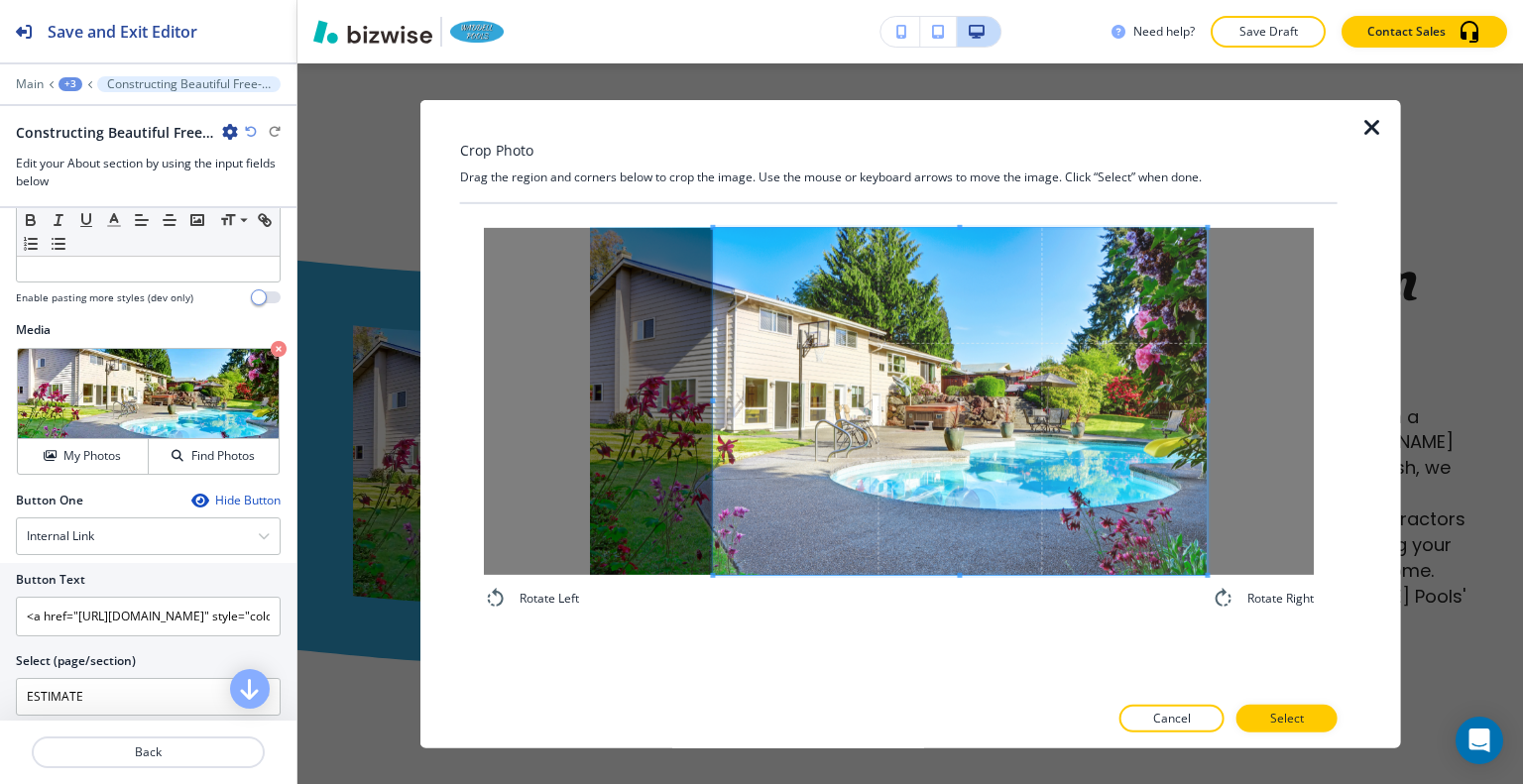 click at bounding box center [960, 400] 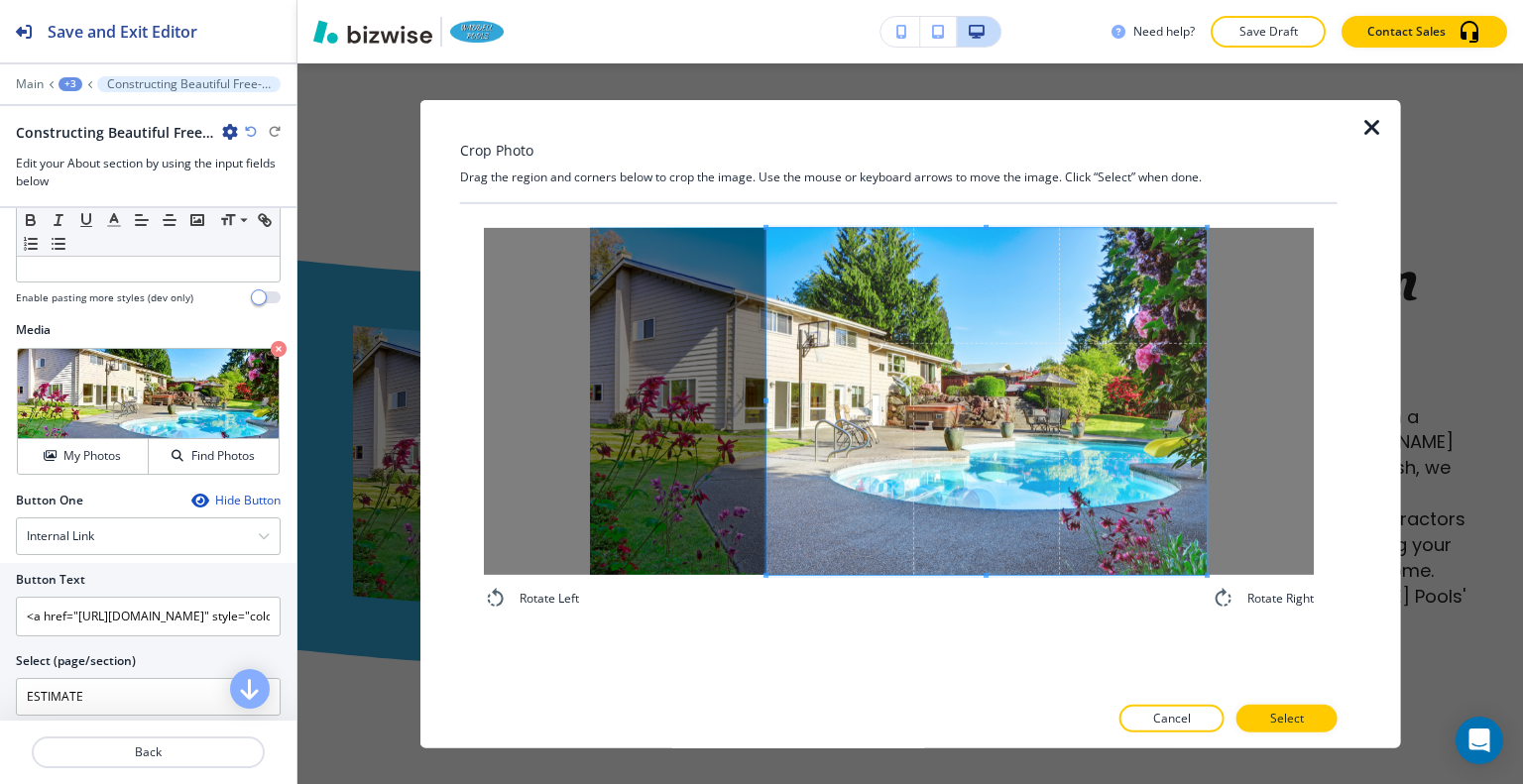 click at bounding box center [987, 400] 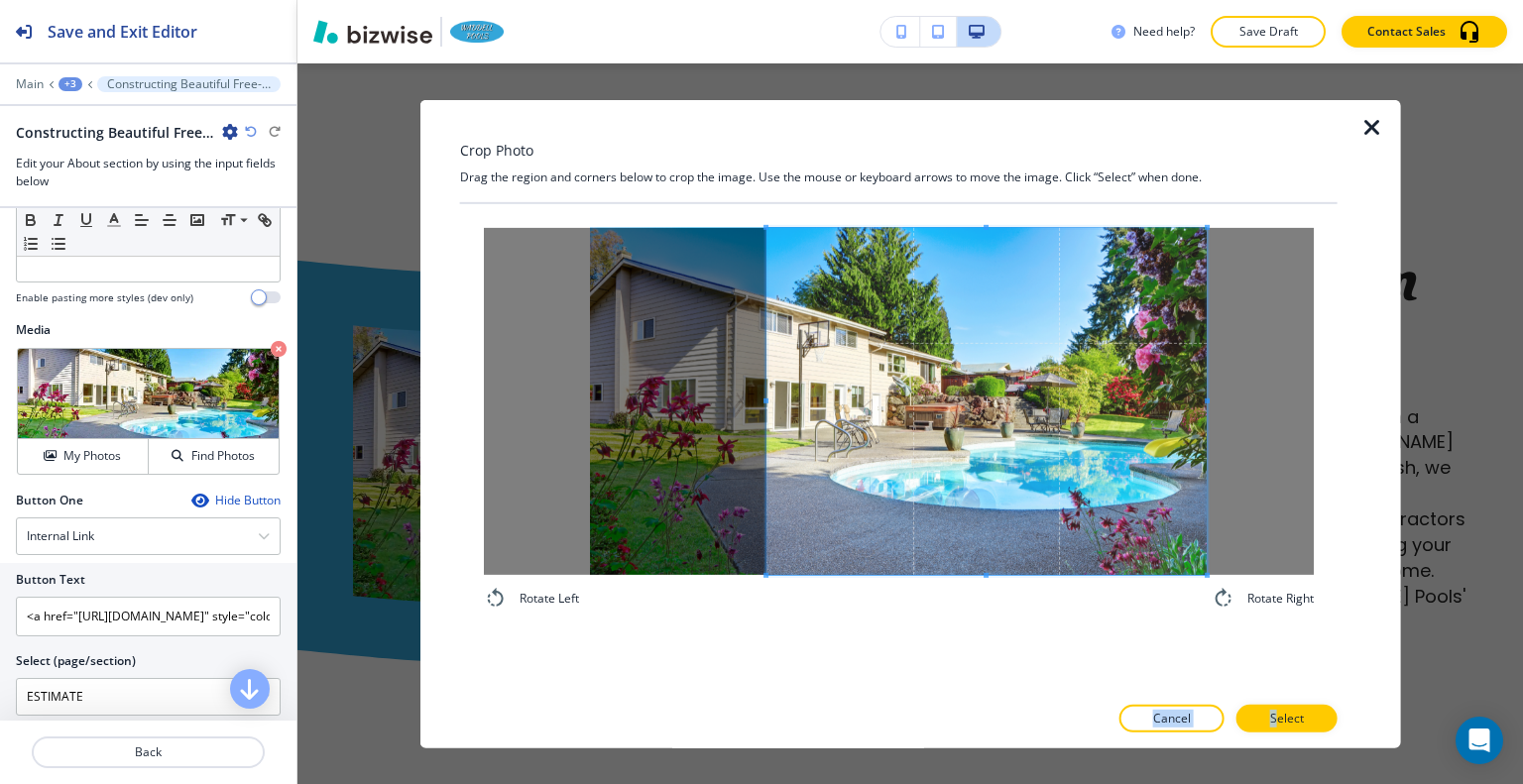 click on "Crop Photo Drag the region and corners below to crop the image. Use the mouse or keyboard arrows to move the image. Click “Select” when done. Rotate Left Rotate Right Cancel Select" at bounding box center [898, 423] 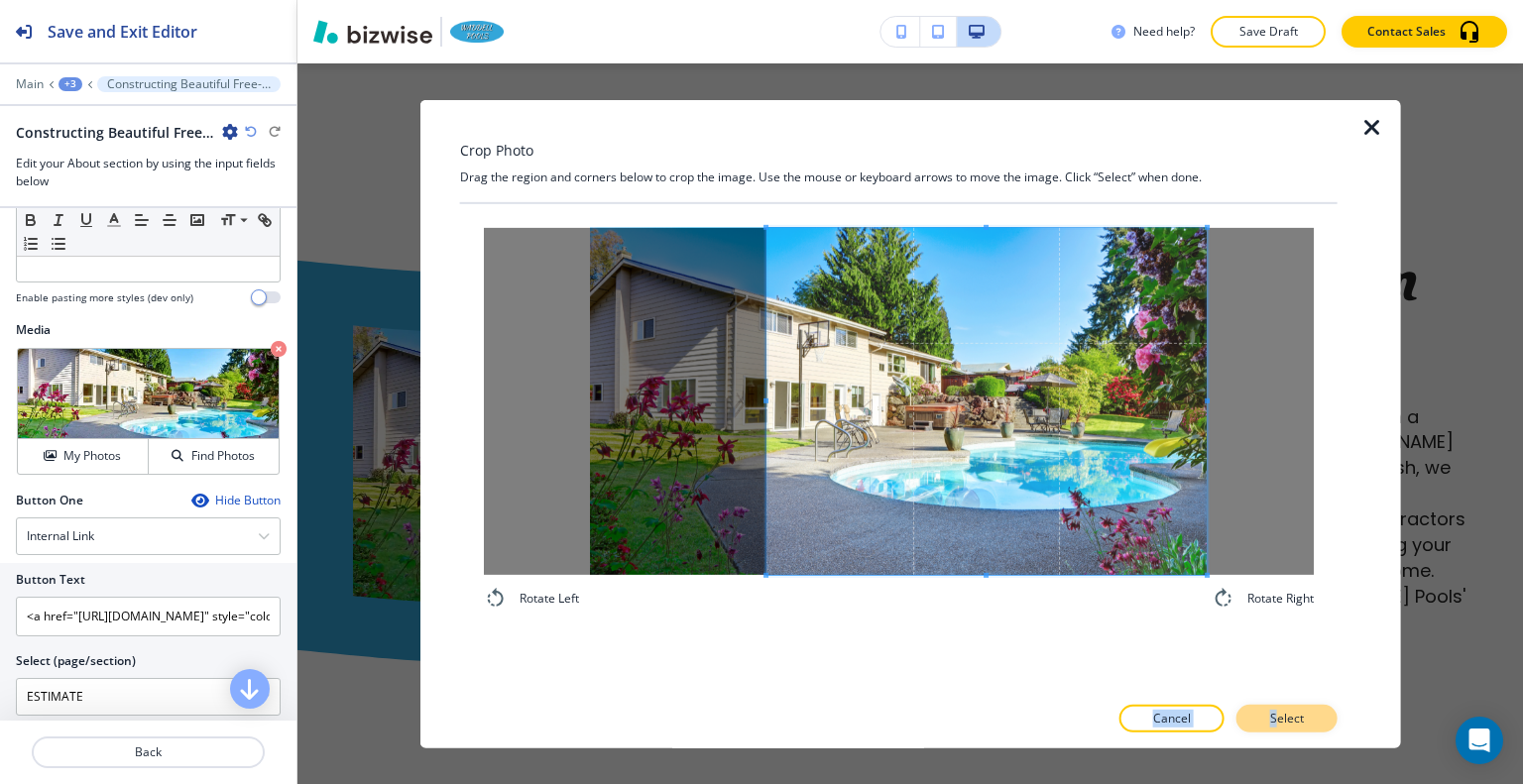 click on "Select" at bounding box center [1287, 719] 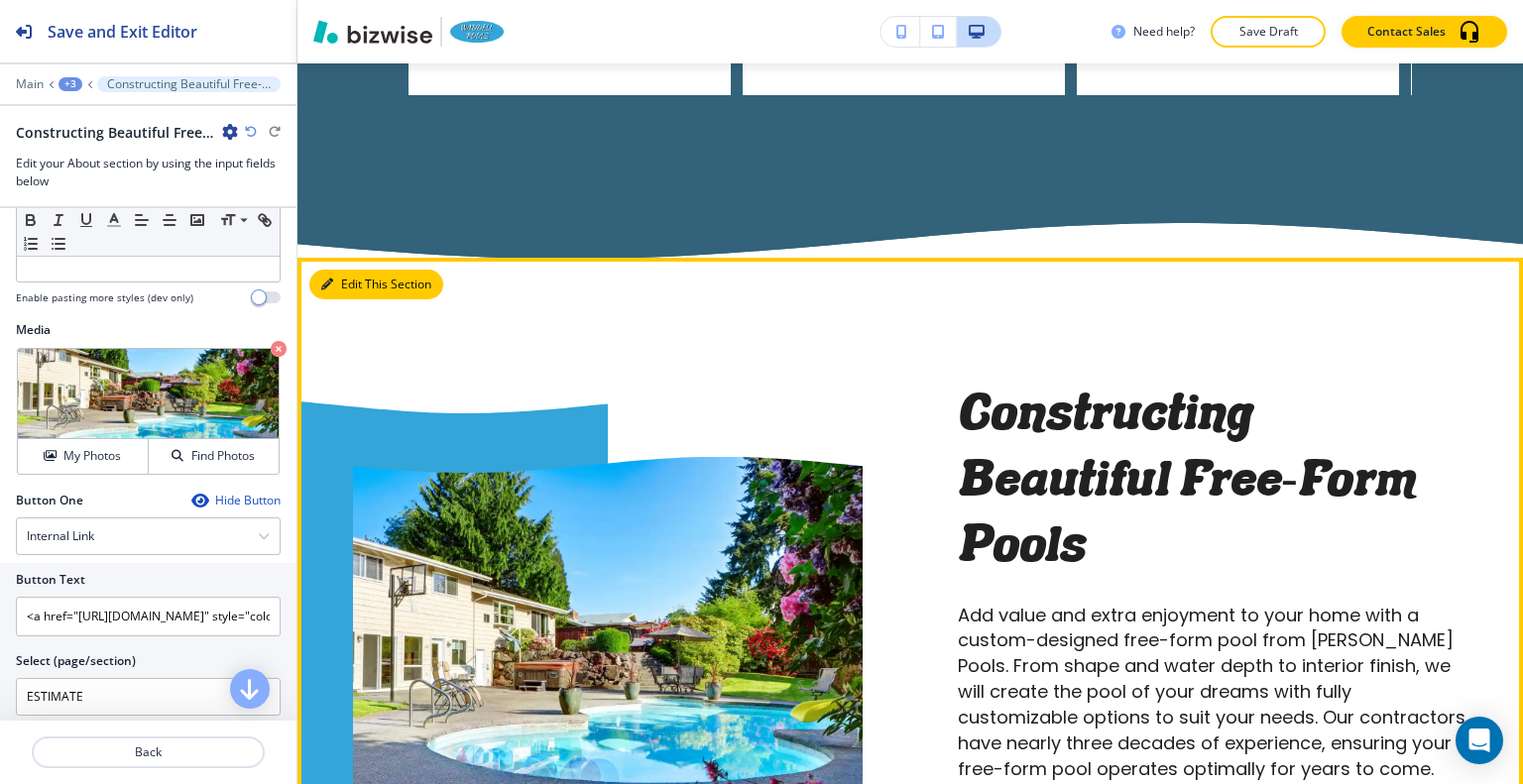 click on "Edit This Section" at bounding box center (376, 284) 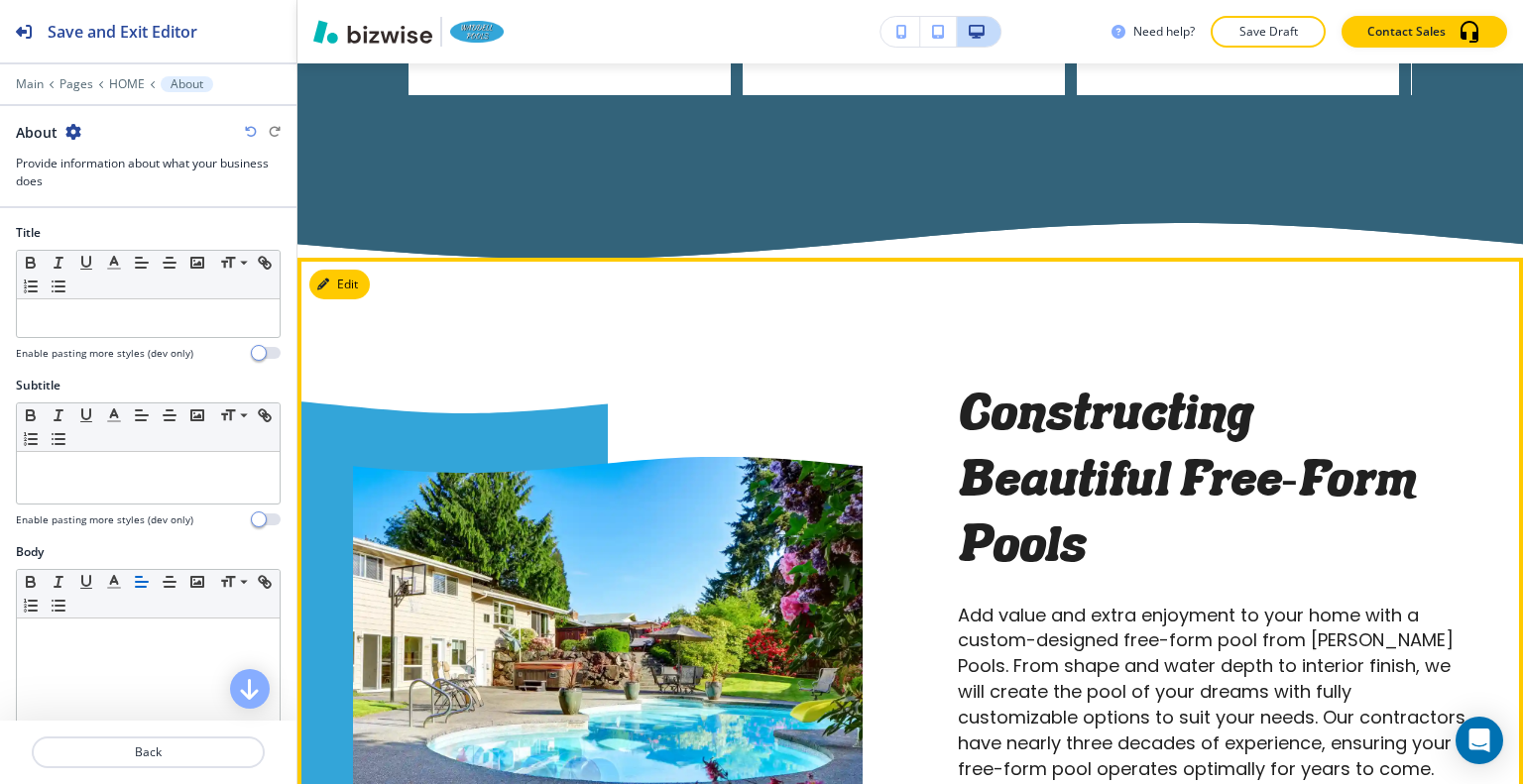 scroll, scrollTop: 5360, scrollLeft: 0, axis: vertical 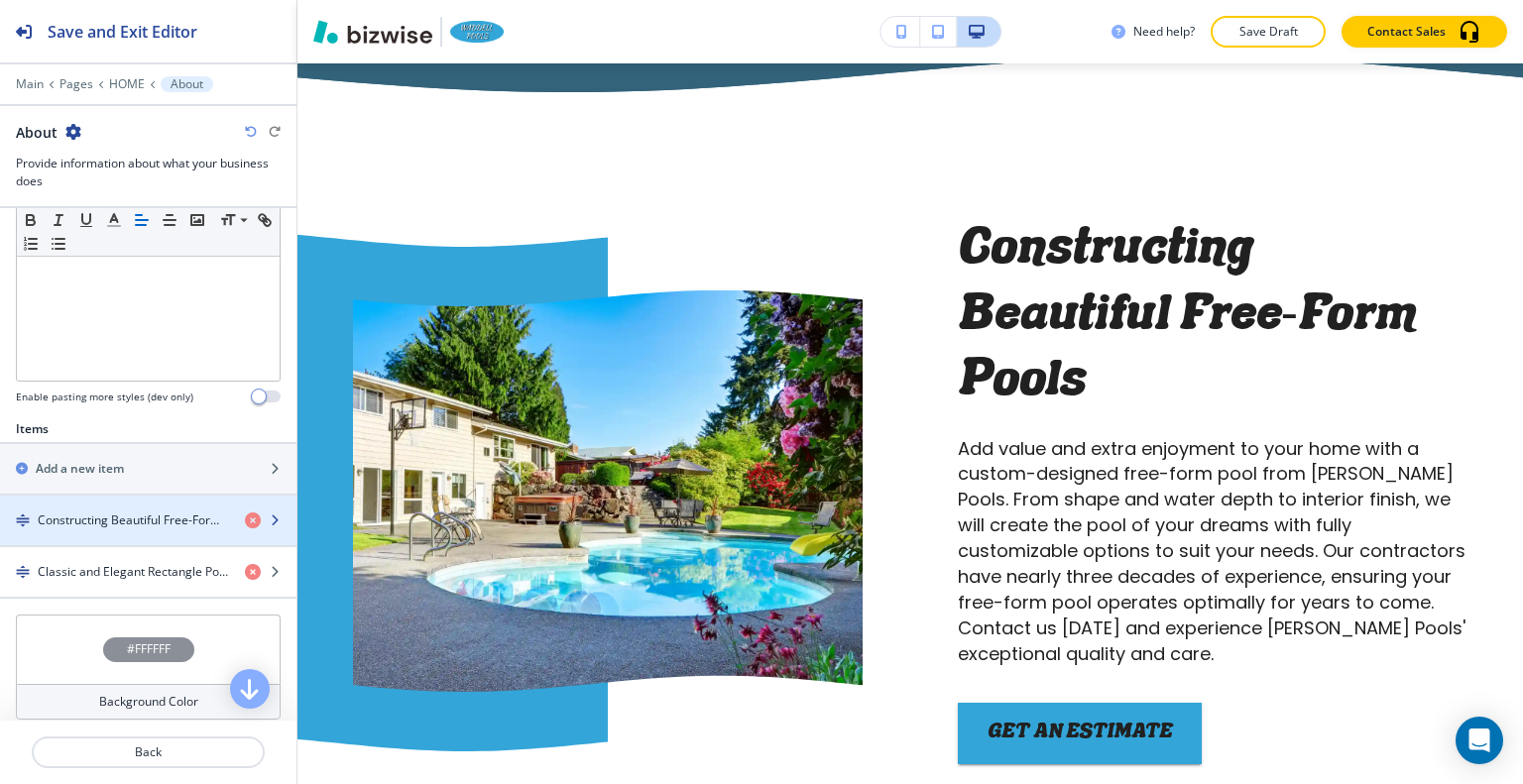 click on "Constructing Beautiful Free-Form Pools" at bounding box center [133, 520] 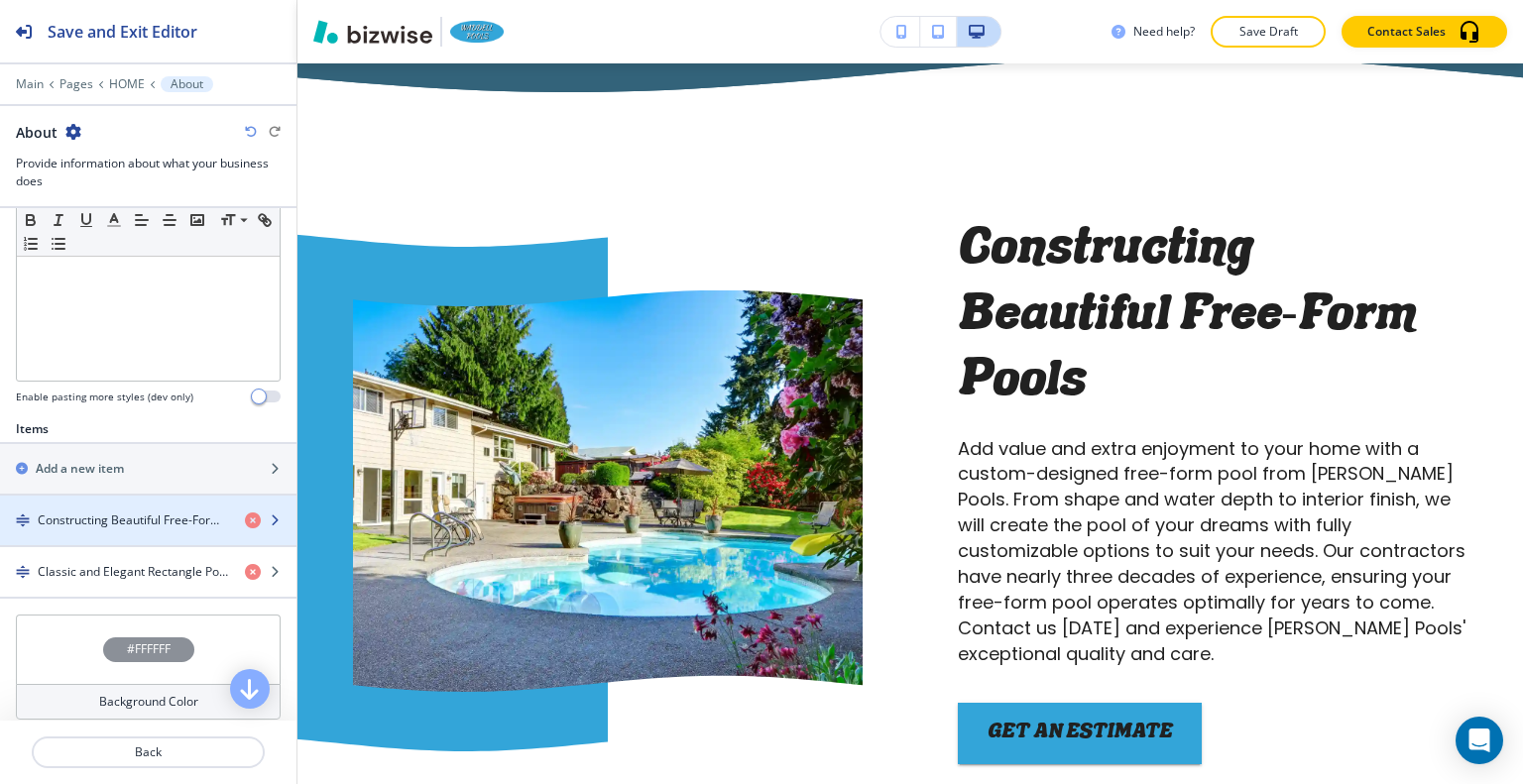 click on "Constructing Beautiful Free-Form Pools" at bounding box center (133, 520) 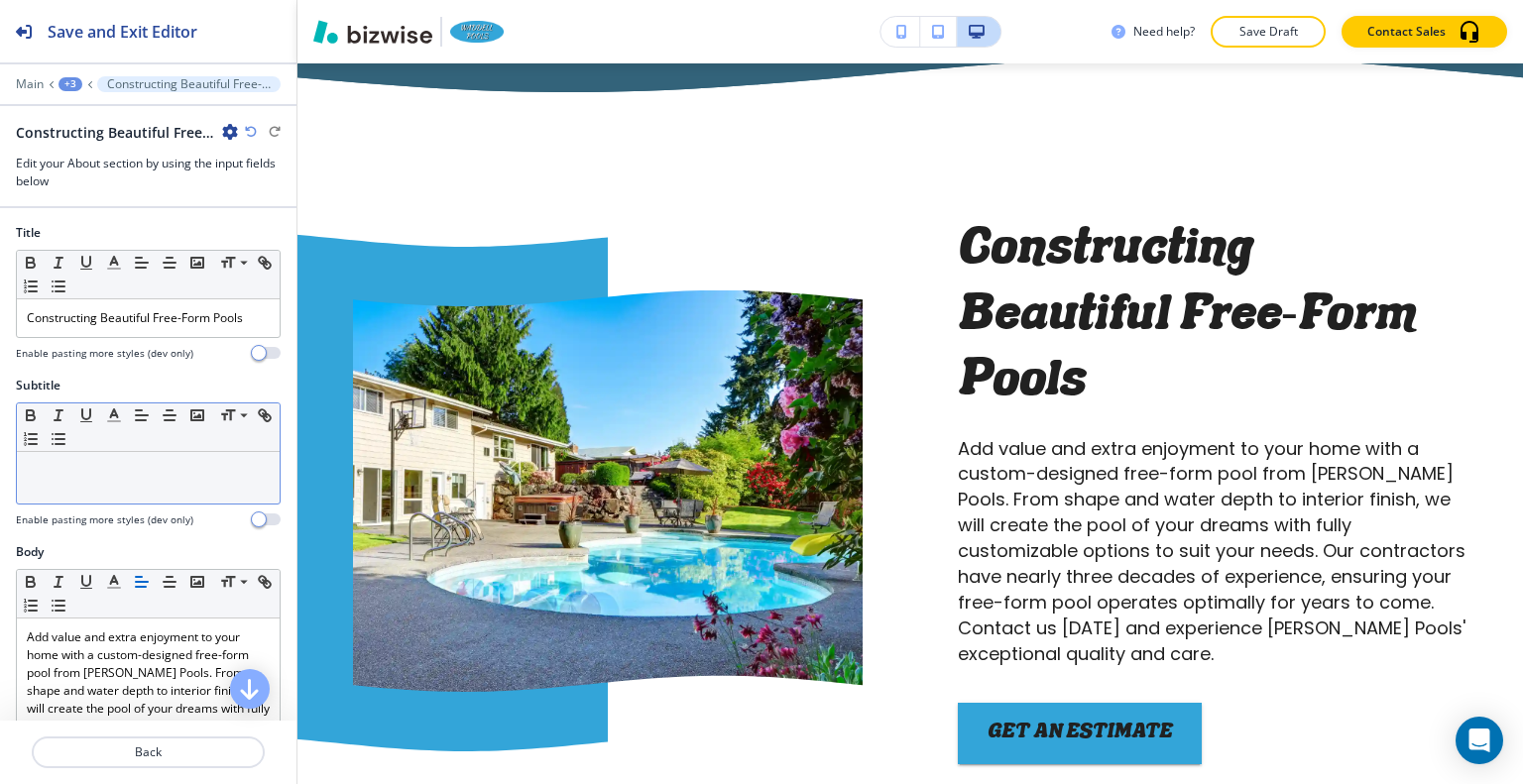 scroll, scrollTop: 5392, scrollLeft: 0, axis: vertical 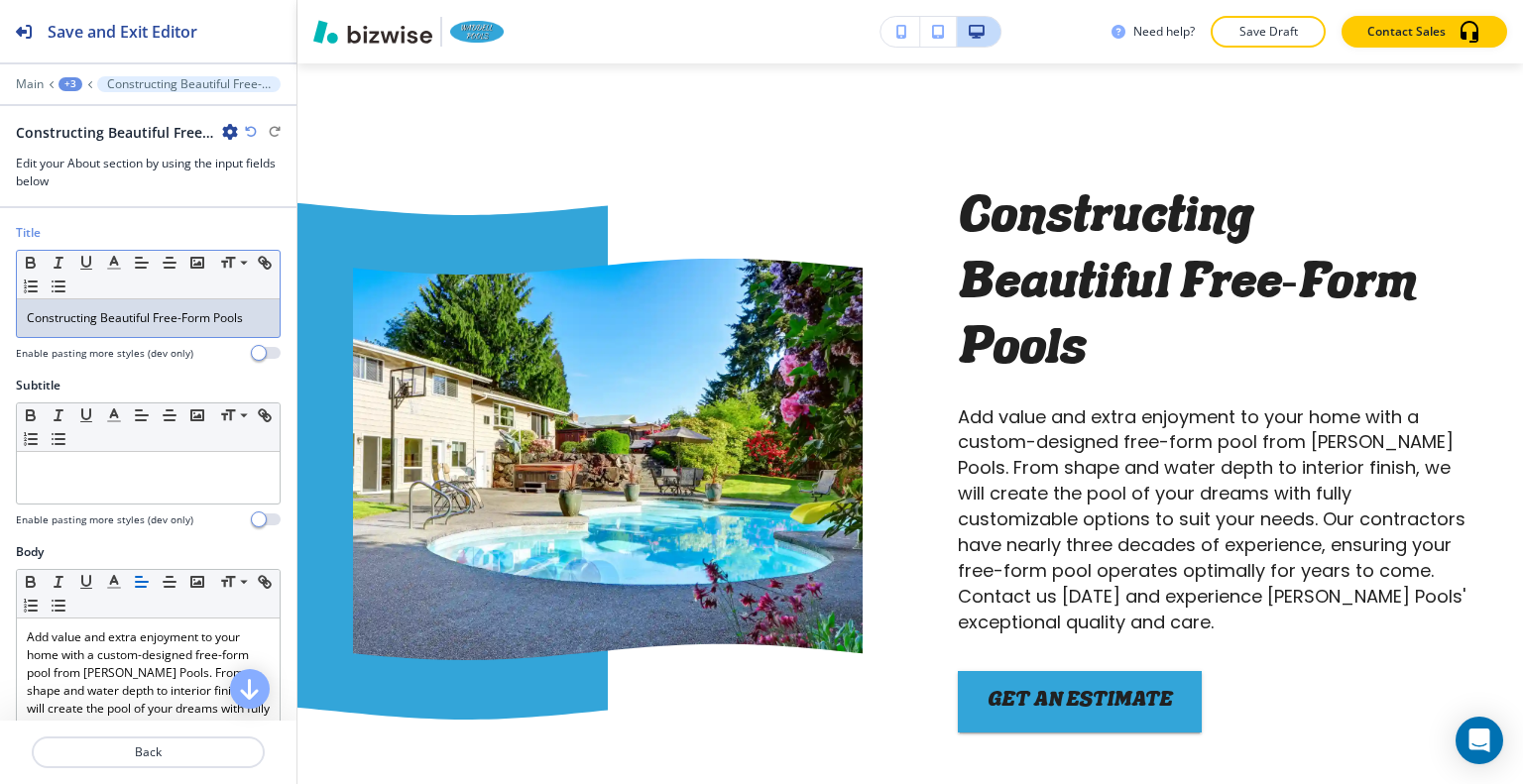 click on "Constructing Beautiful Free-Form Pools" at bounding box center (148, 318) 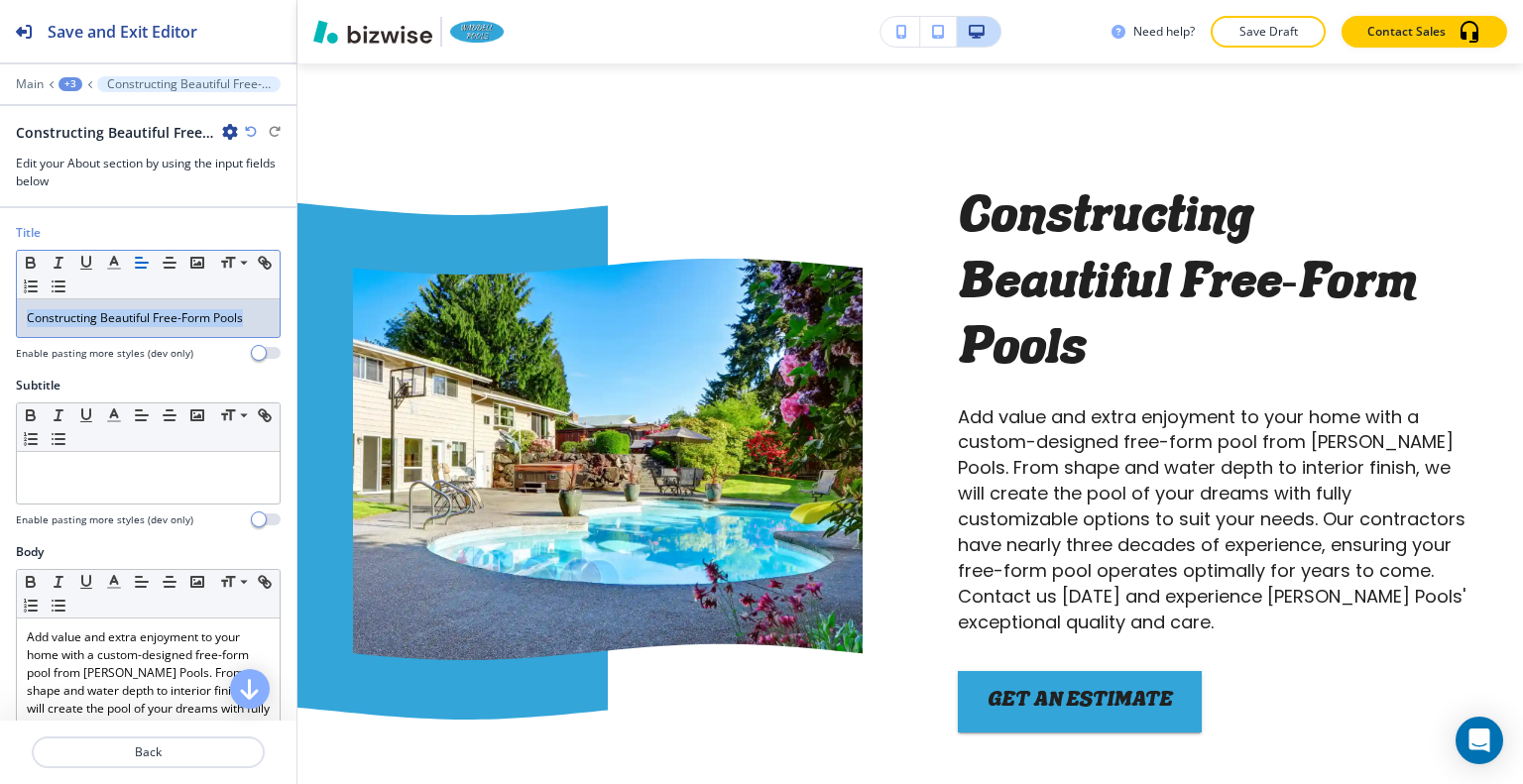 drag, startPoint x: 253, startPoint y: 316, endPoint x: 13, endPoint y: 284, distance: 242.12394 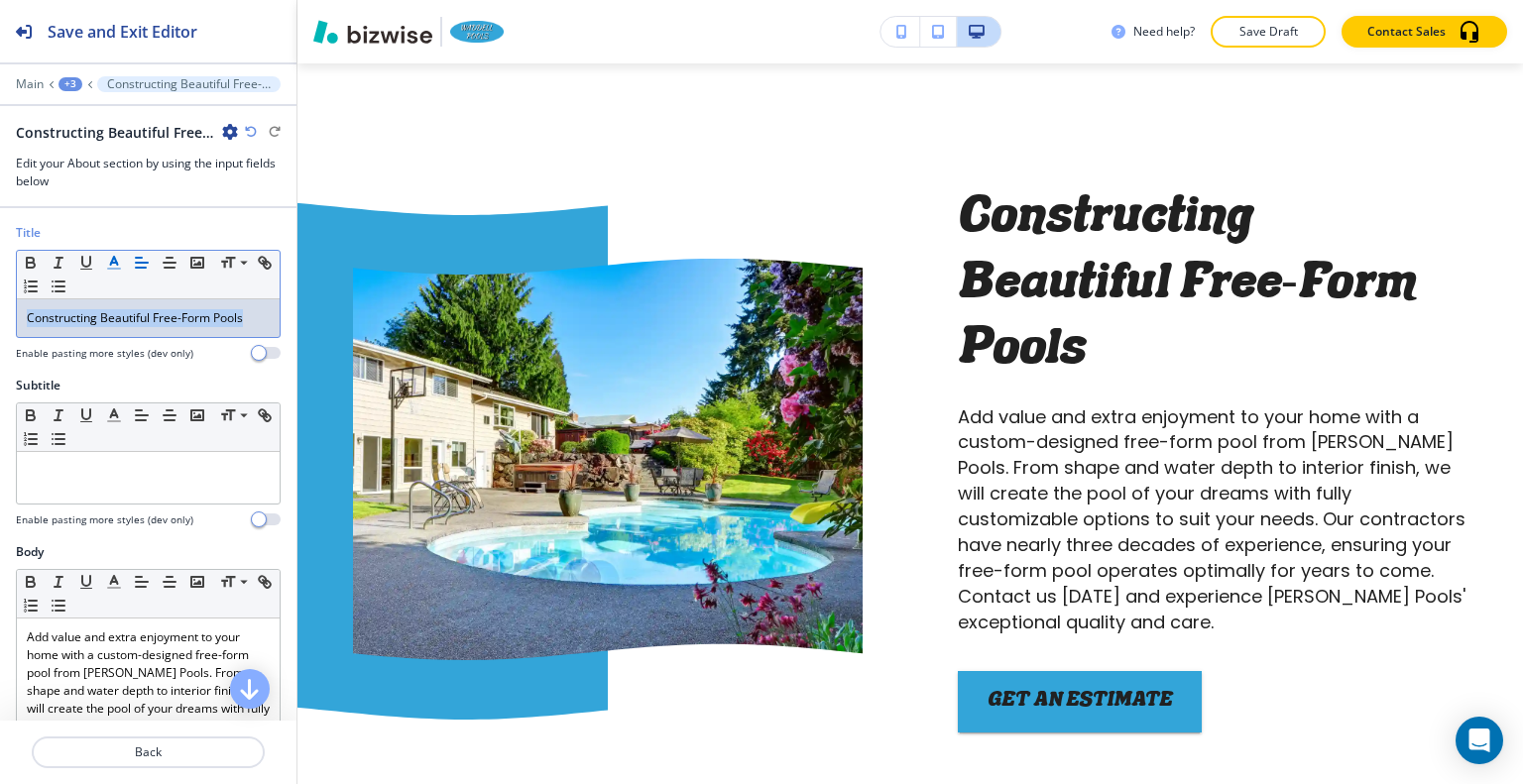 click 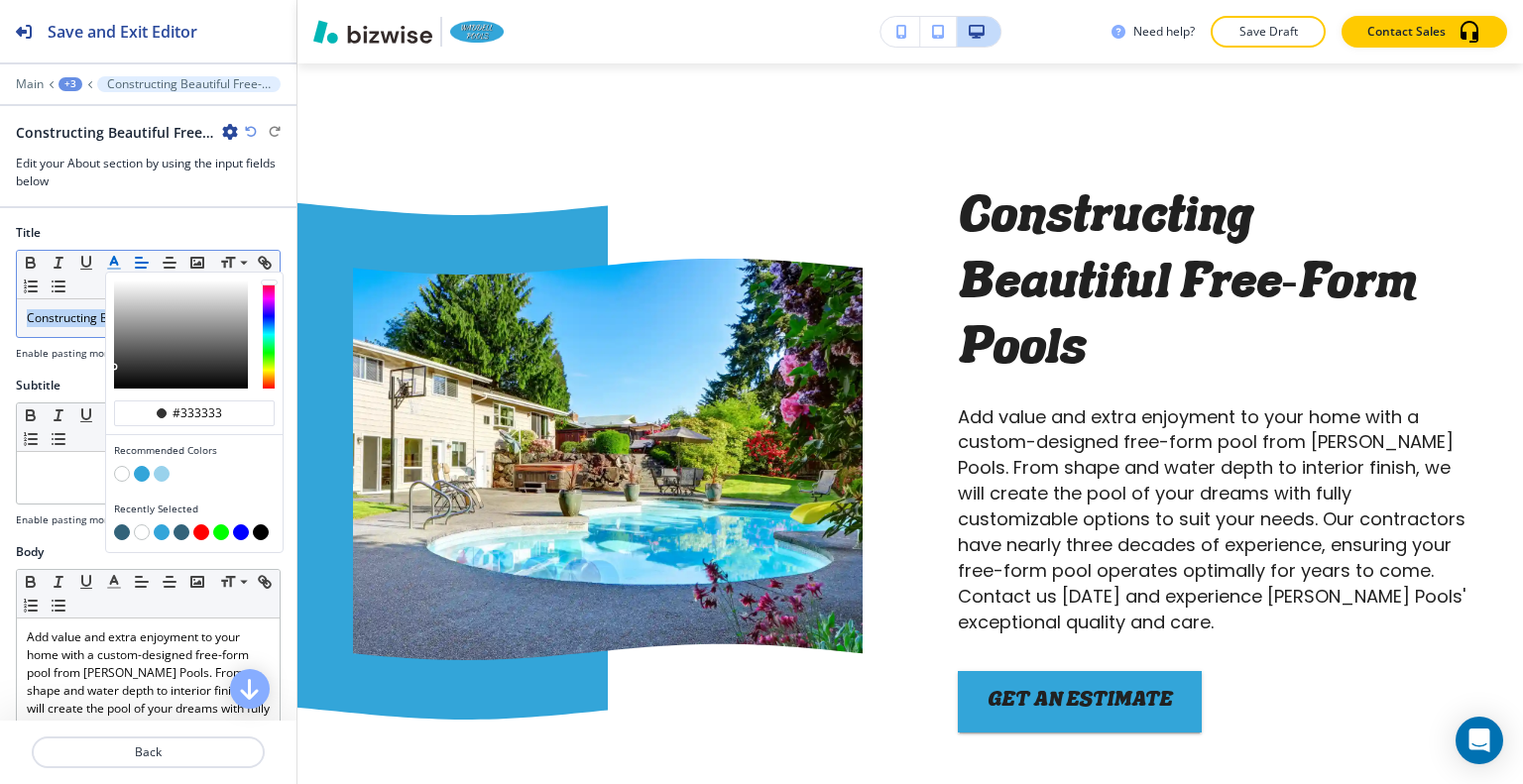 click at bounding box center [122, 532] 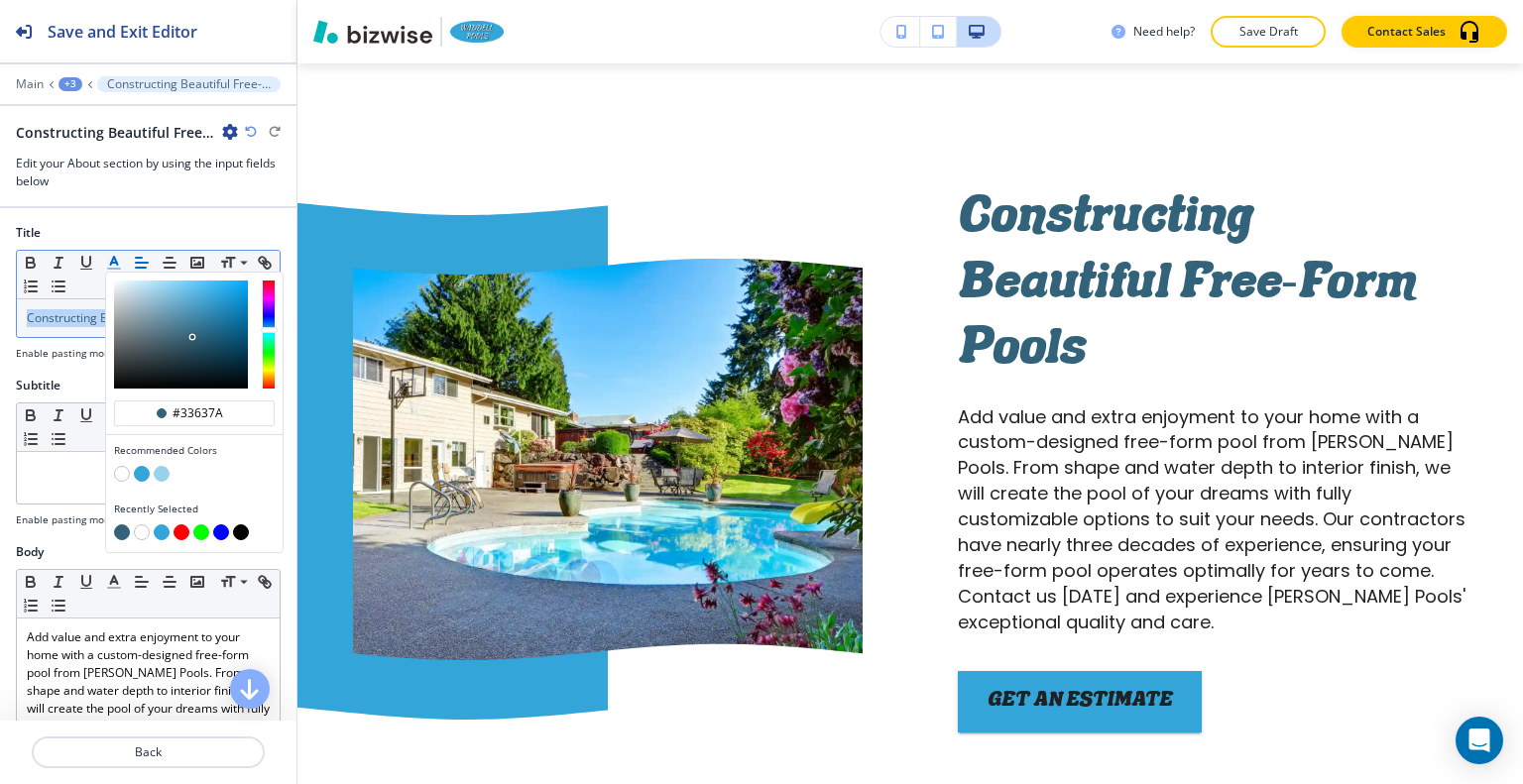 click at bounding box center [142, 474] 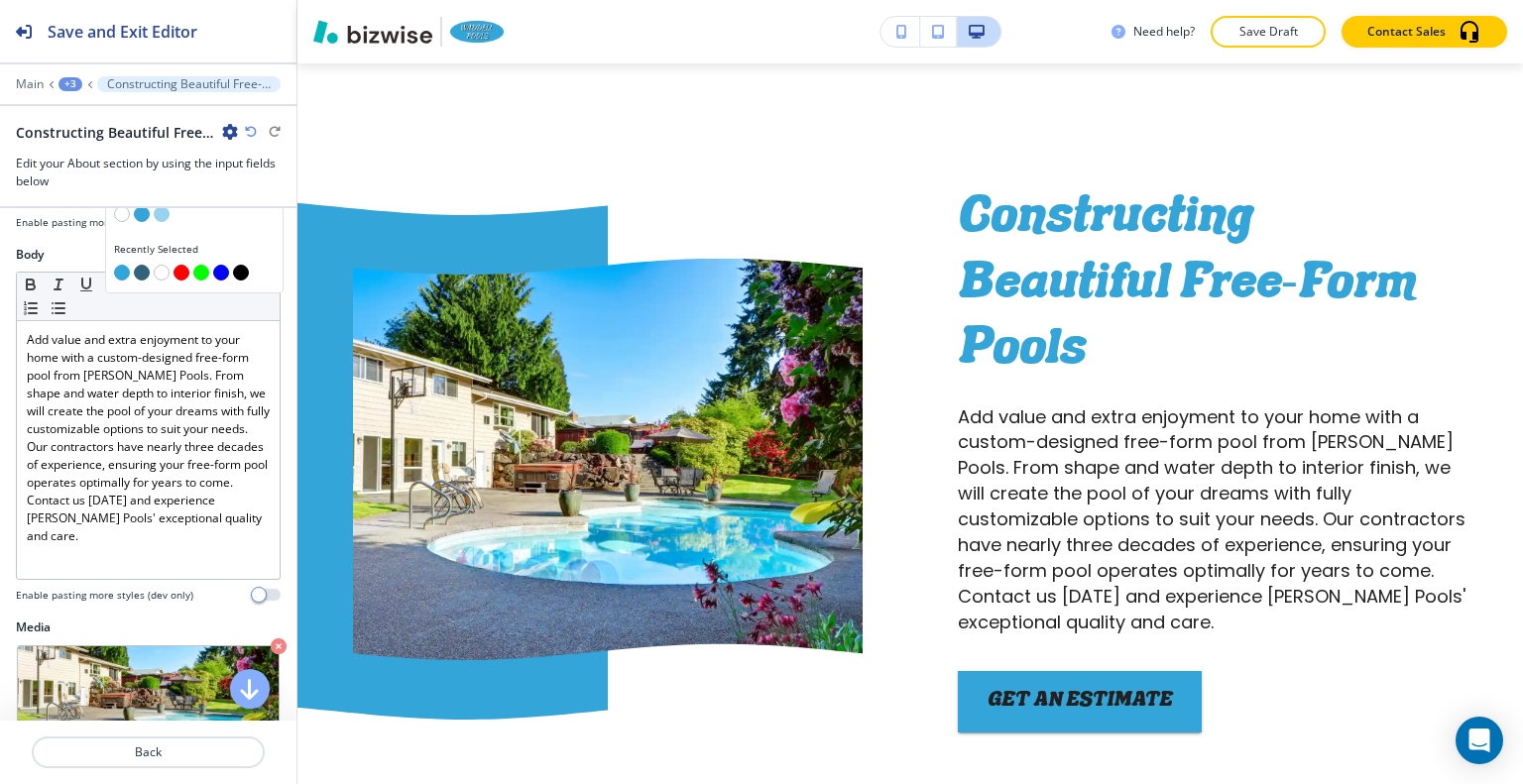scroll, scrollTop: 595, scrollLeft: 0, axis: vertical 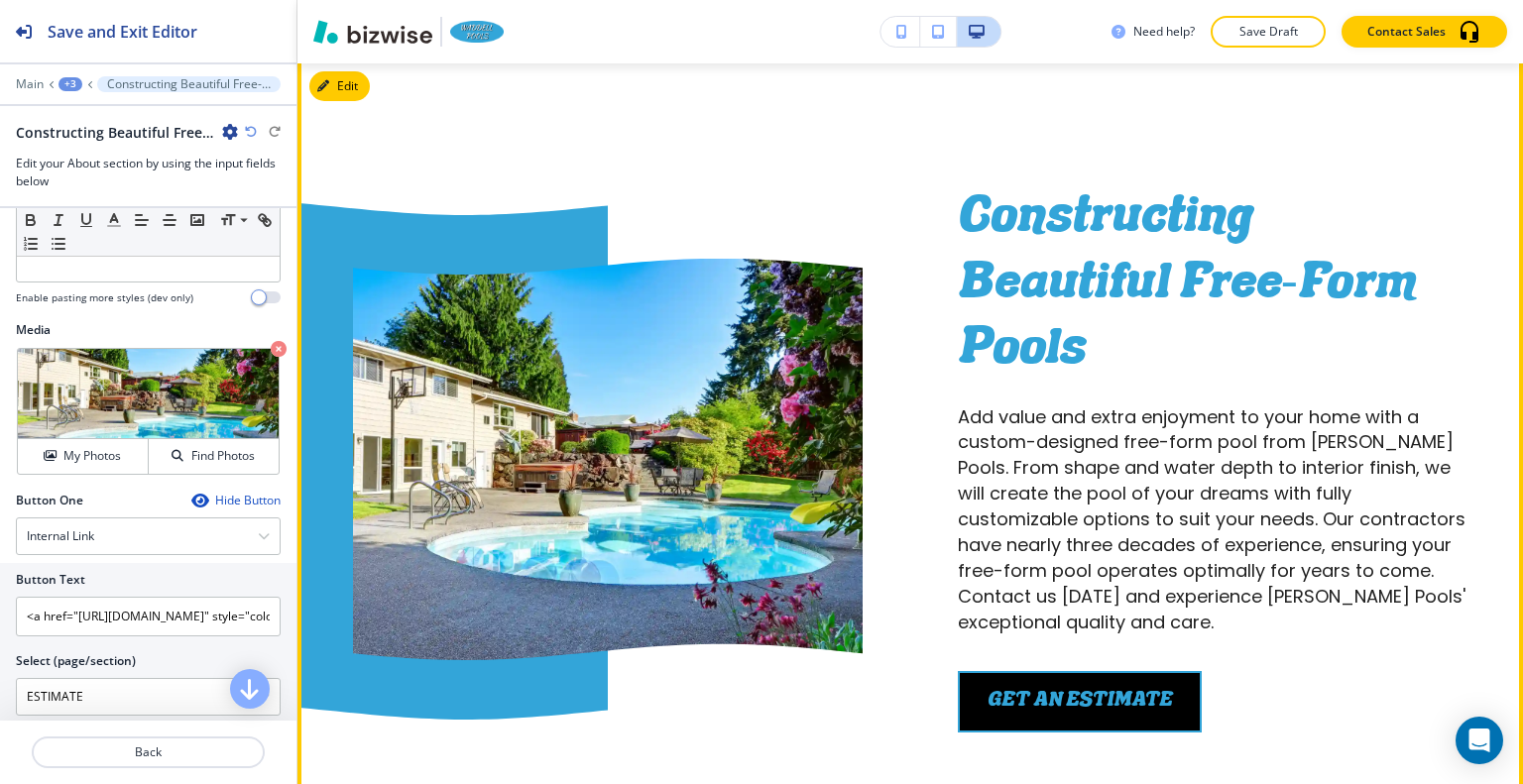 click on "Get an Estimate" at bounding box center [1080, 702] 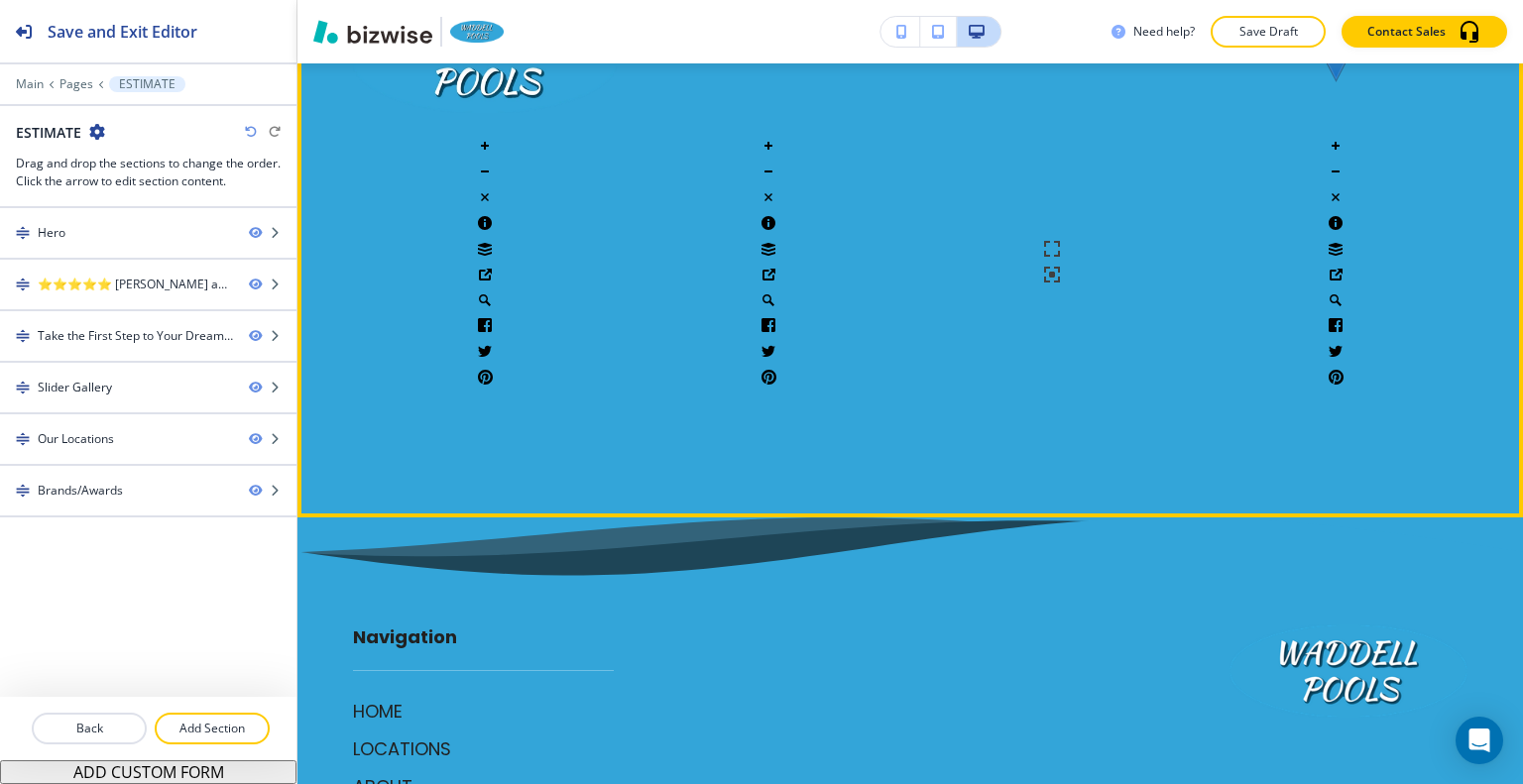 scroll, scrollTop: 4845, scrollLeft: 0, axis: vertical 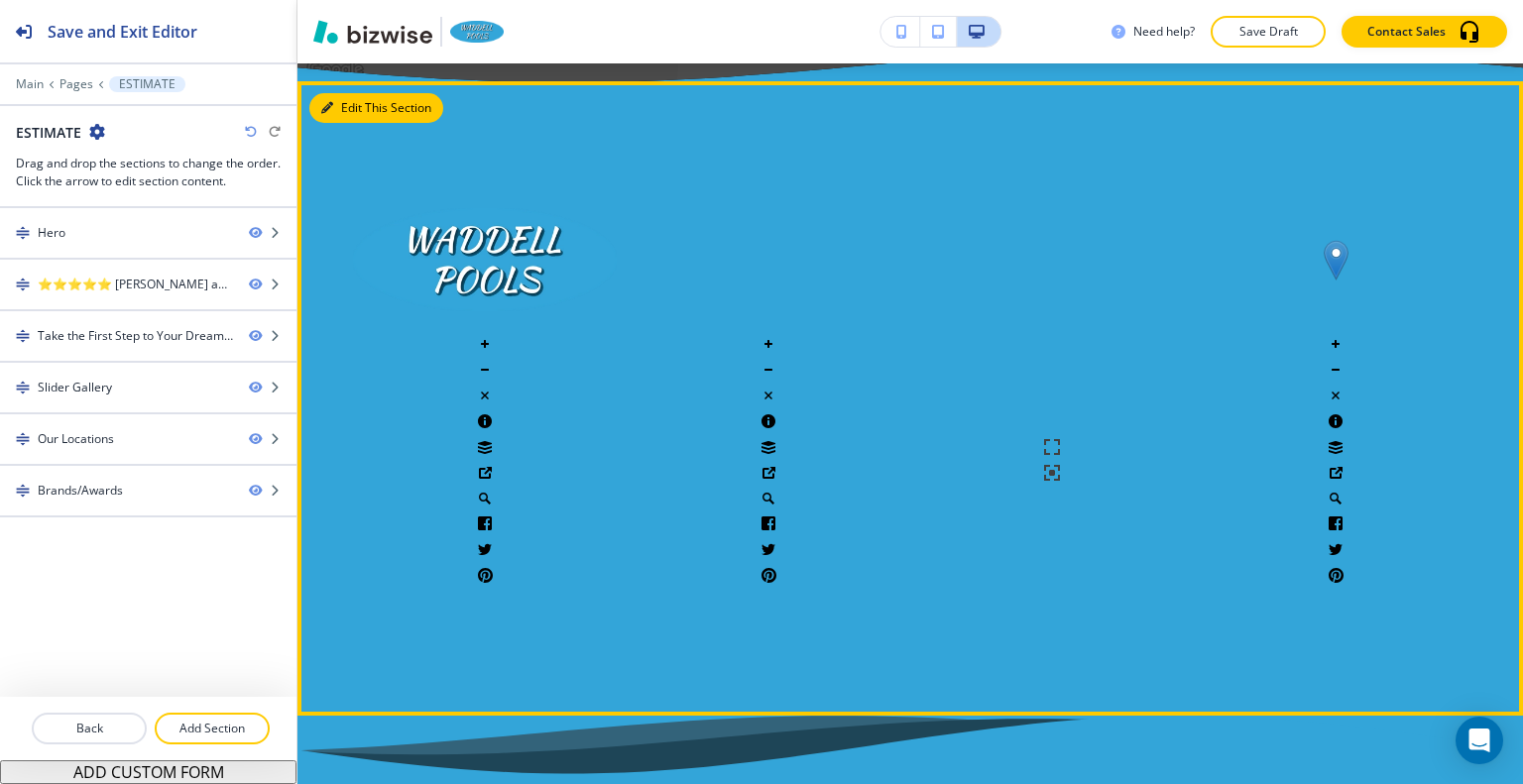 click on "Edit This Section" at bounding box center [376, 108] 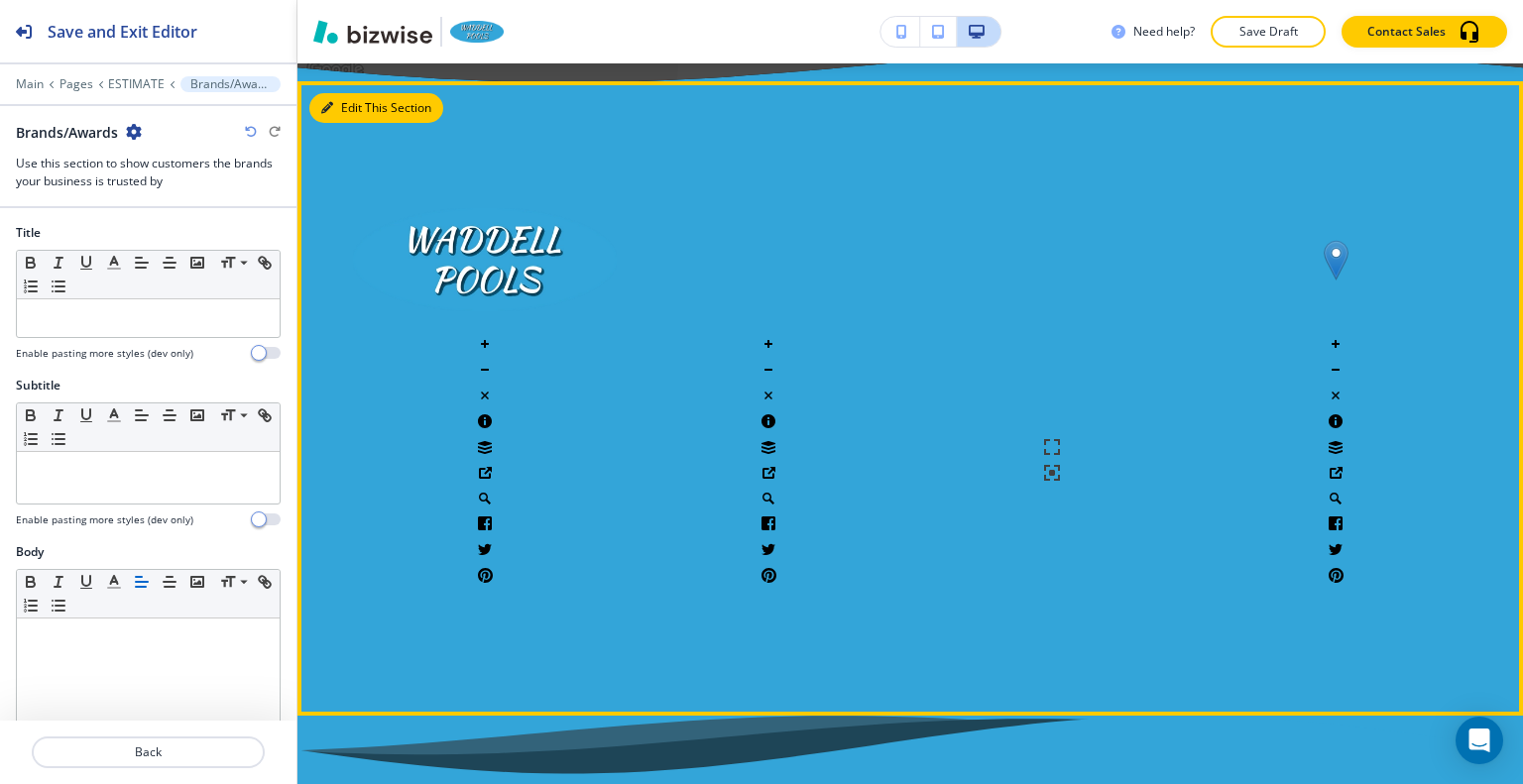 scroll, scrollTop: 4863, scrollLeft: 0, axis: vertical 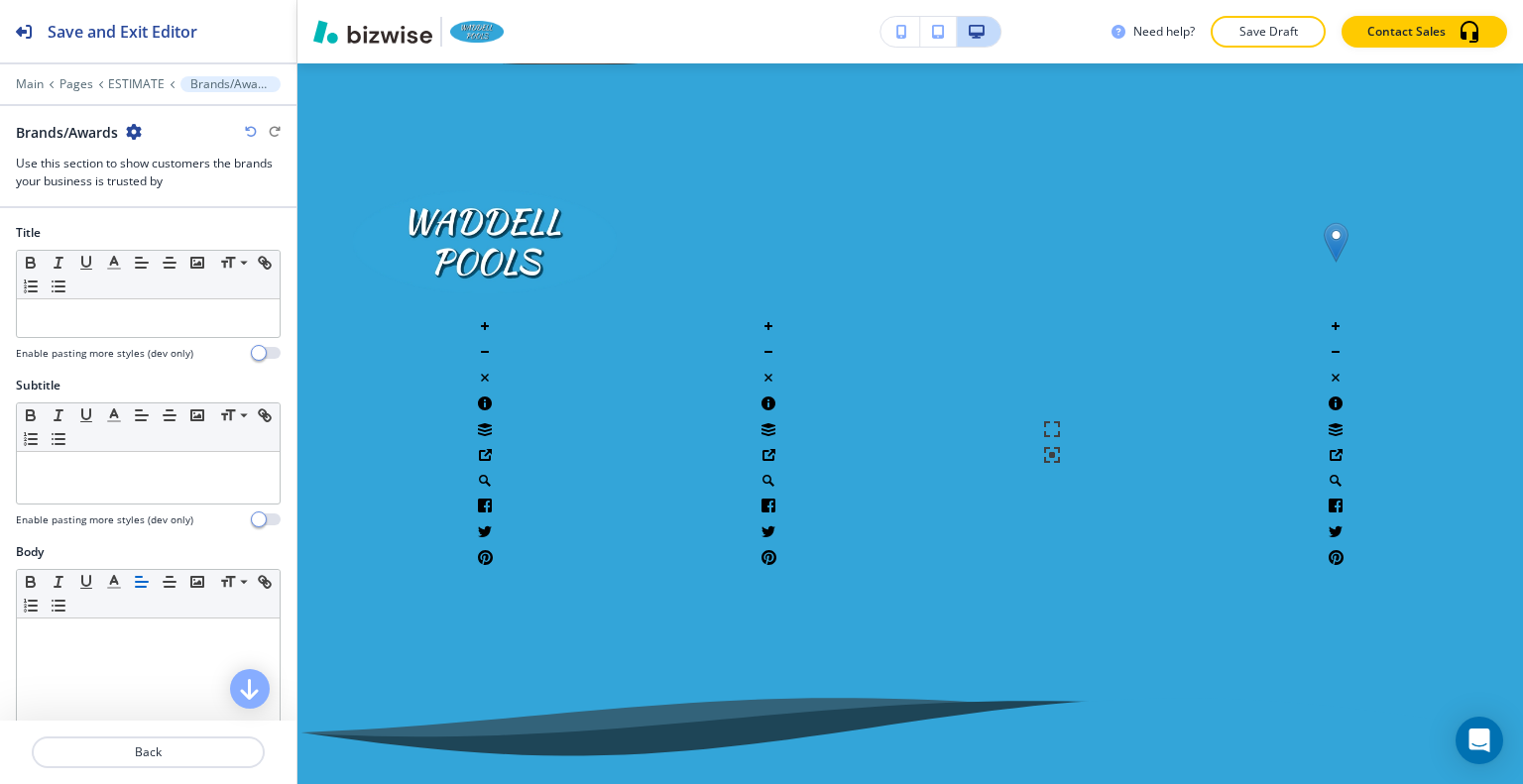 click at bounding box center [134, 132] 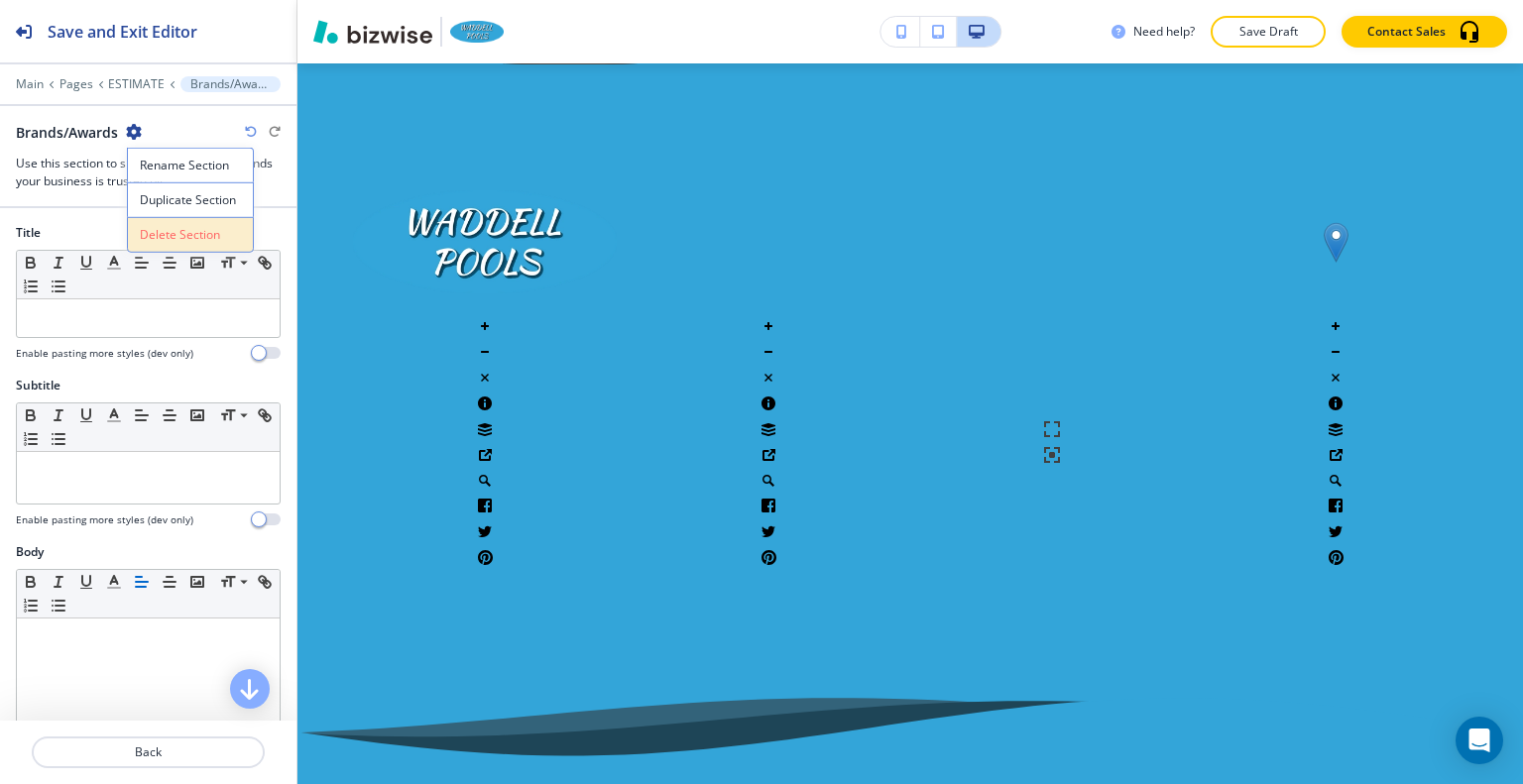 click on "Delete Section" at bounding box center [190, 235] 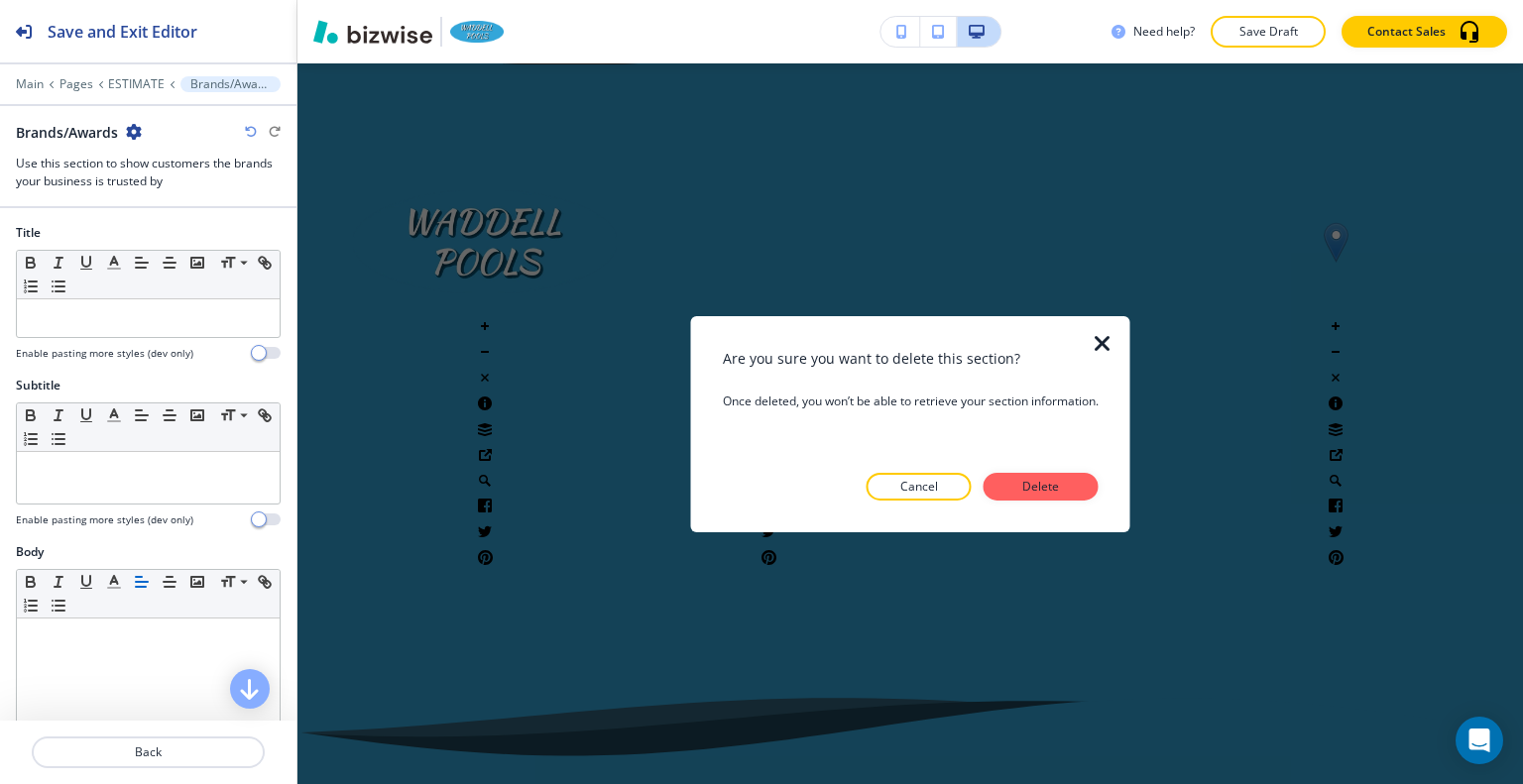 click on "Cancel Delete" at bounding box center (910, 487) 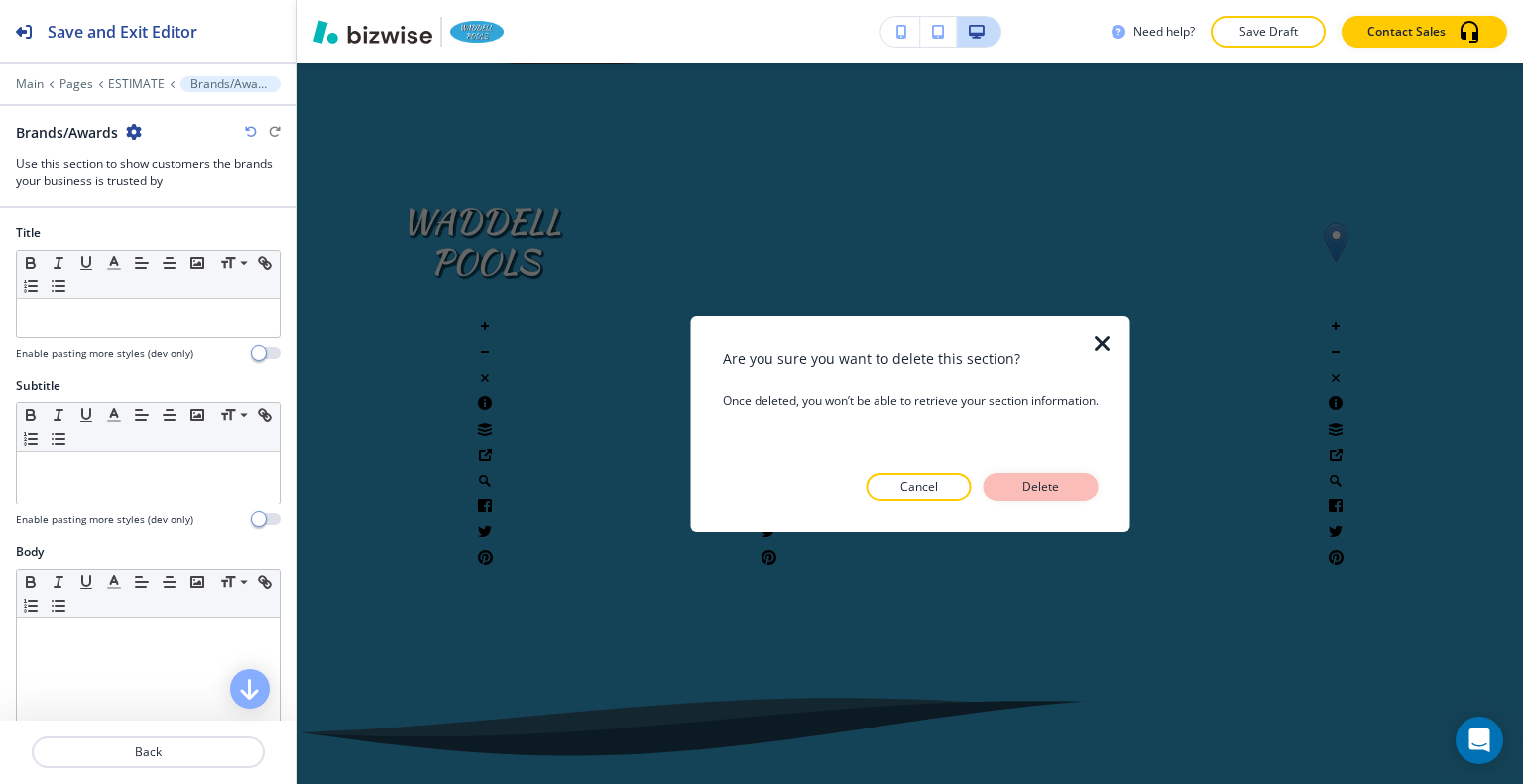 click on "Delete" at bounding box center (1041, 487) 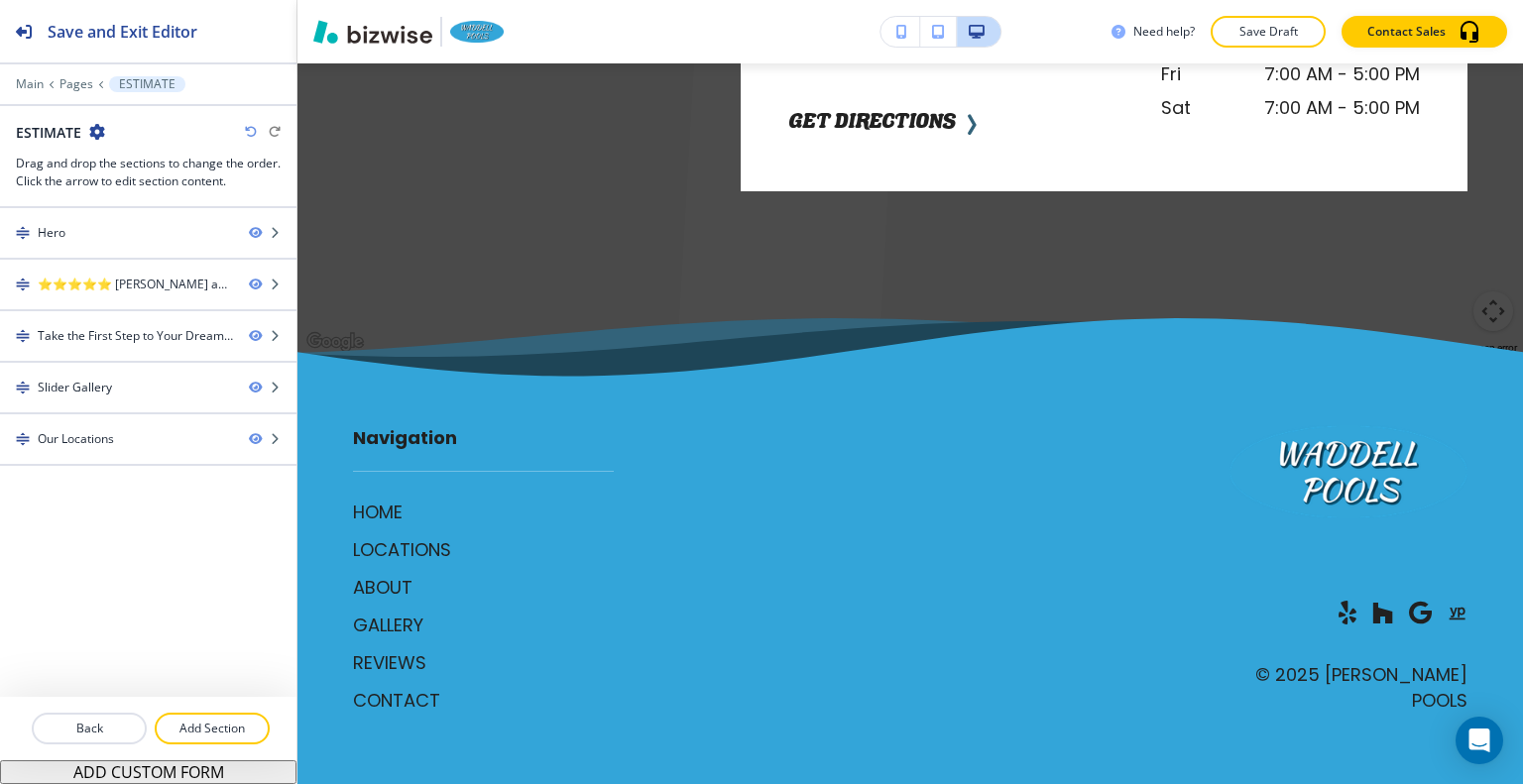 scroll, scrollTop: 4571, scrollLeft: 0, axis: vertical 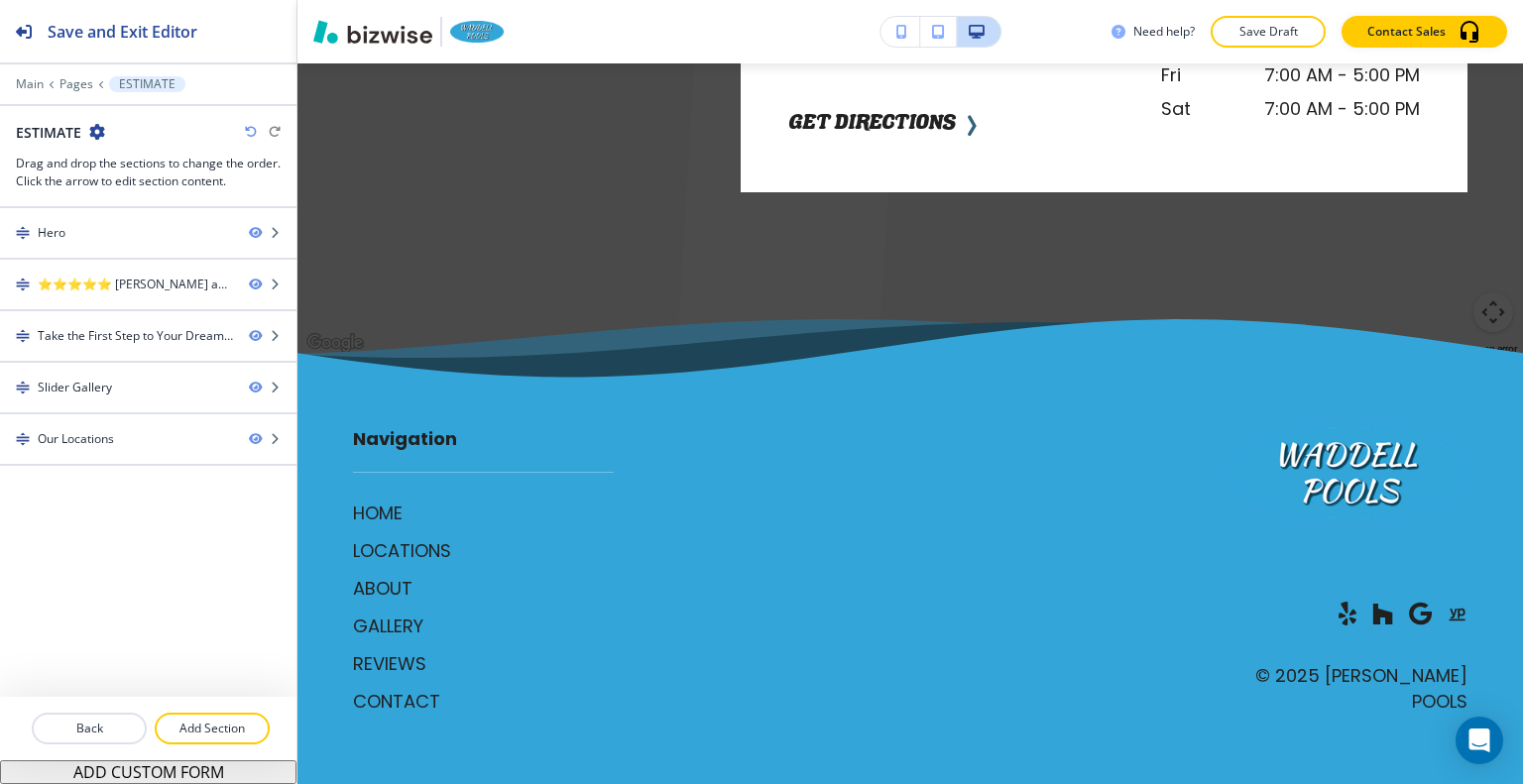 click at bounding box center [898, 550] 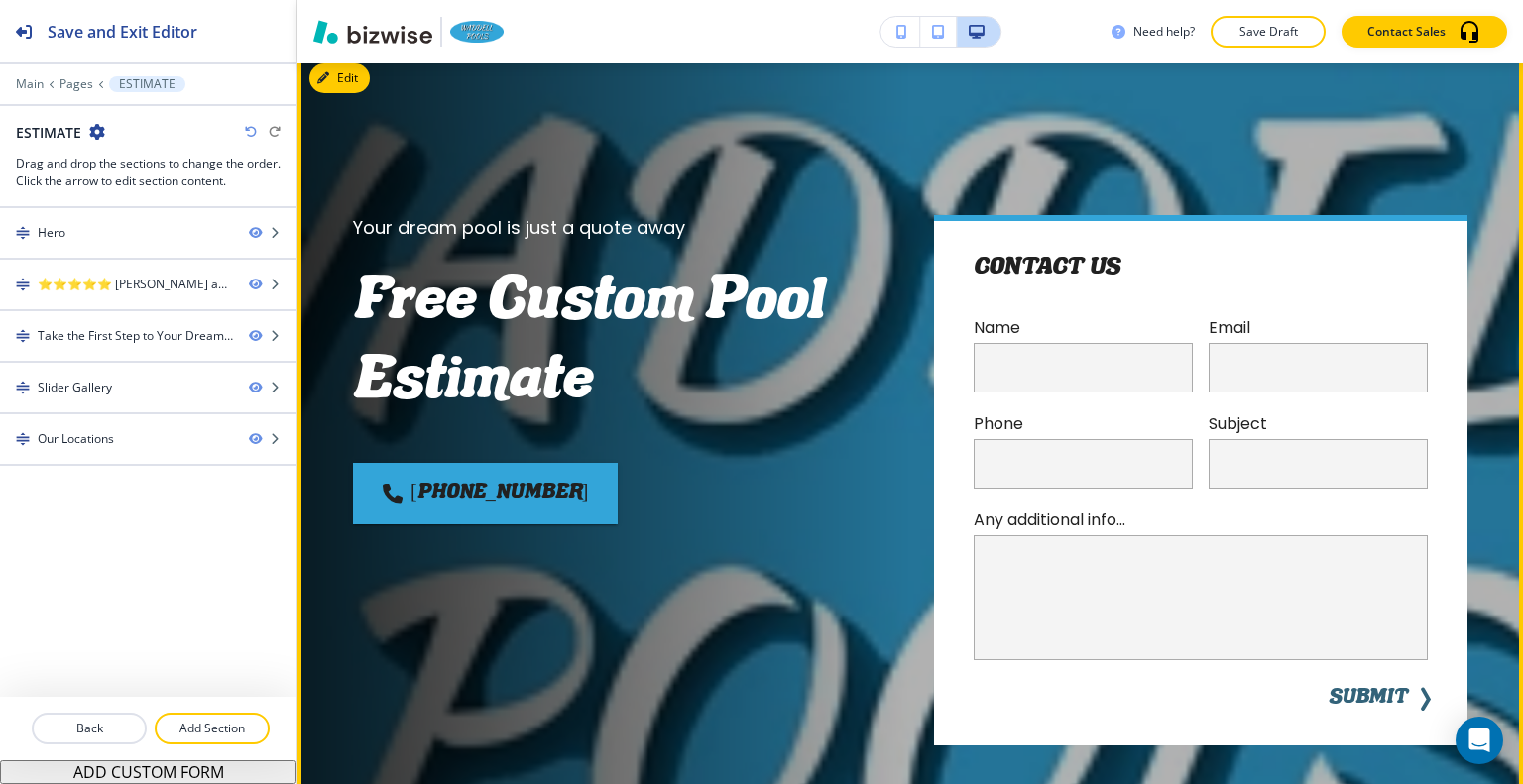 scroll, scrollTop: 0, scrollLeft: 0, axis: both 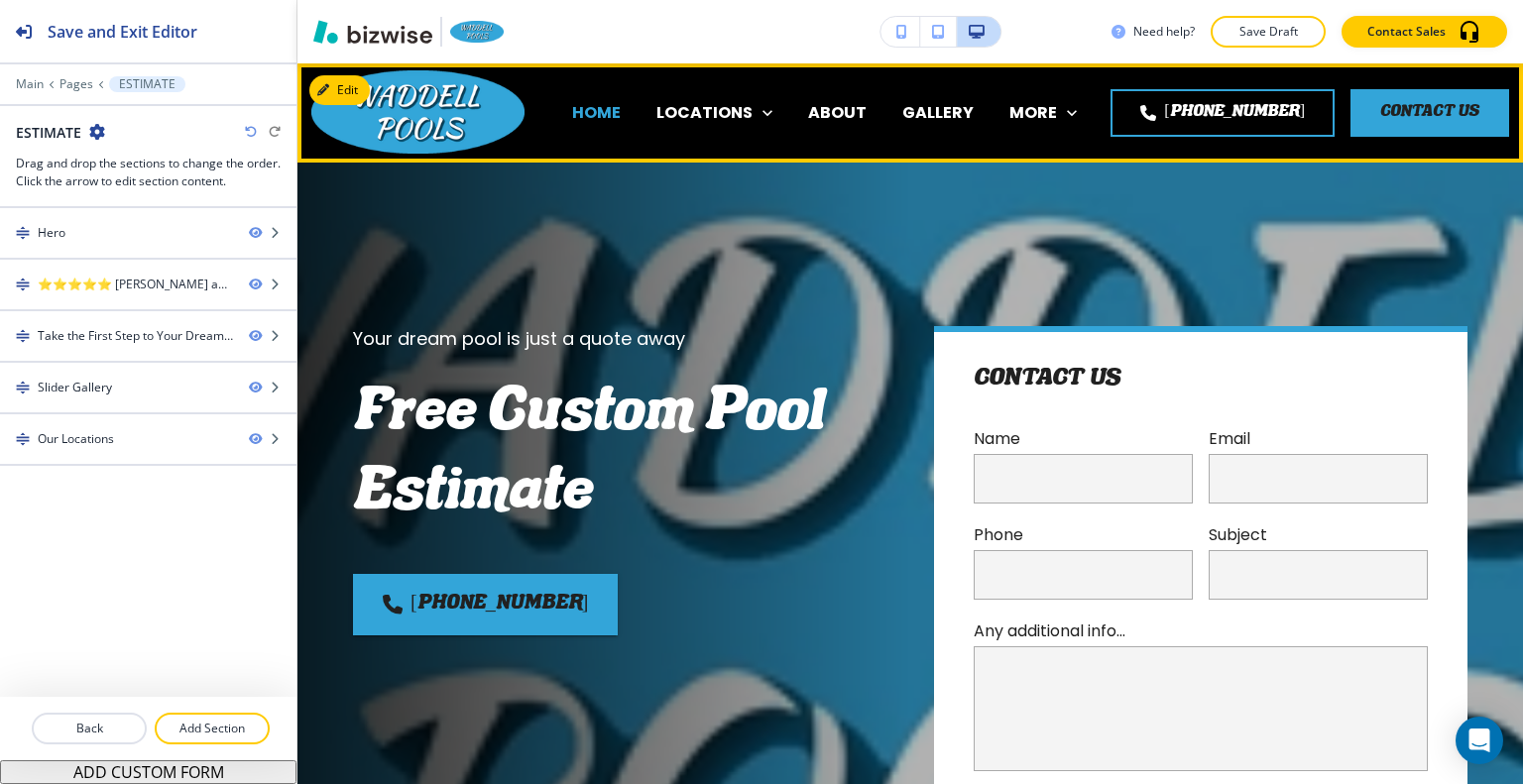 click on "HOME" at bounding box center [596, 112] 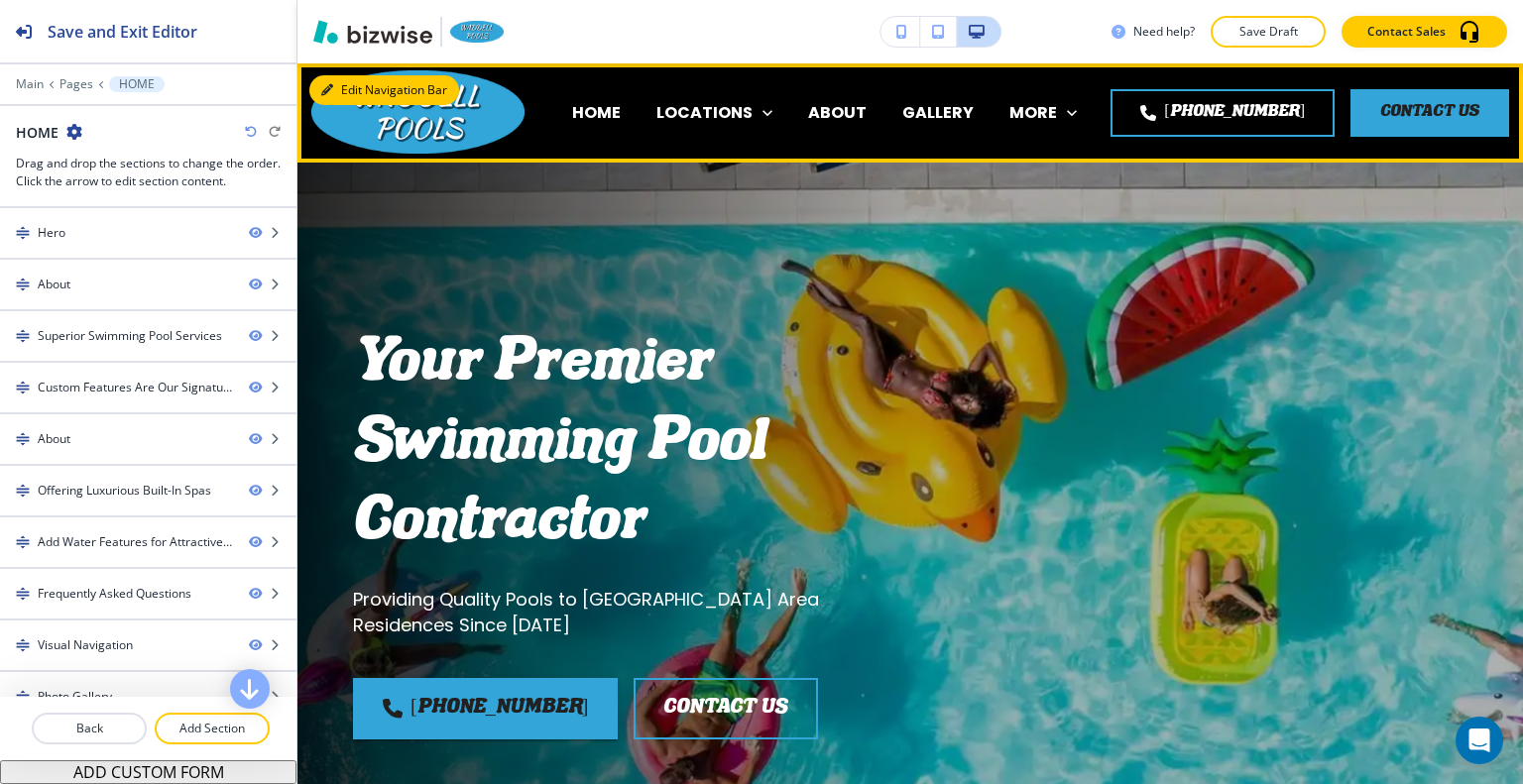 click on "Edit Navigation Bar" at bounding box center (384, 90) 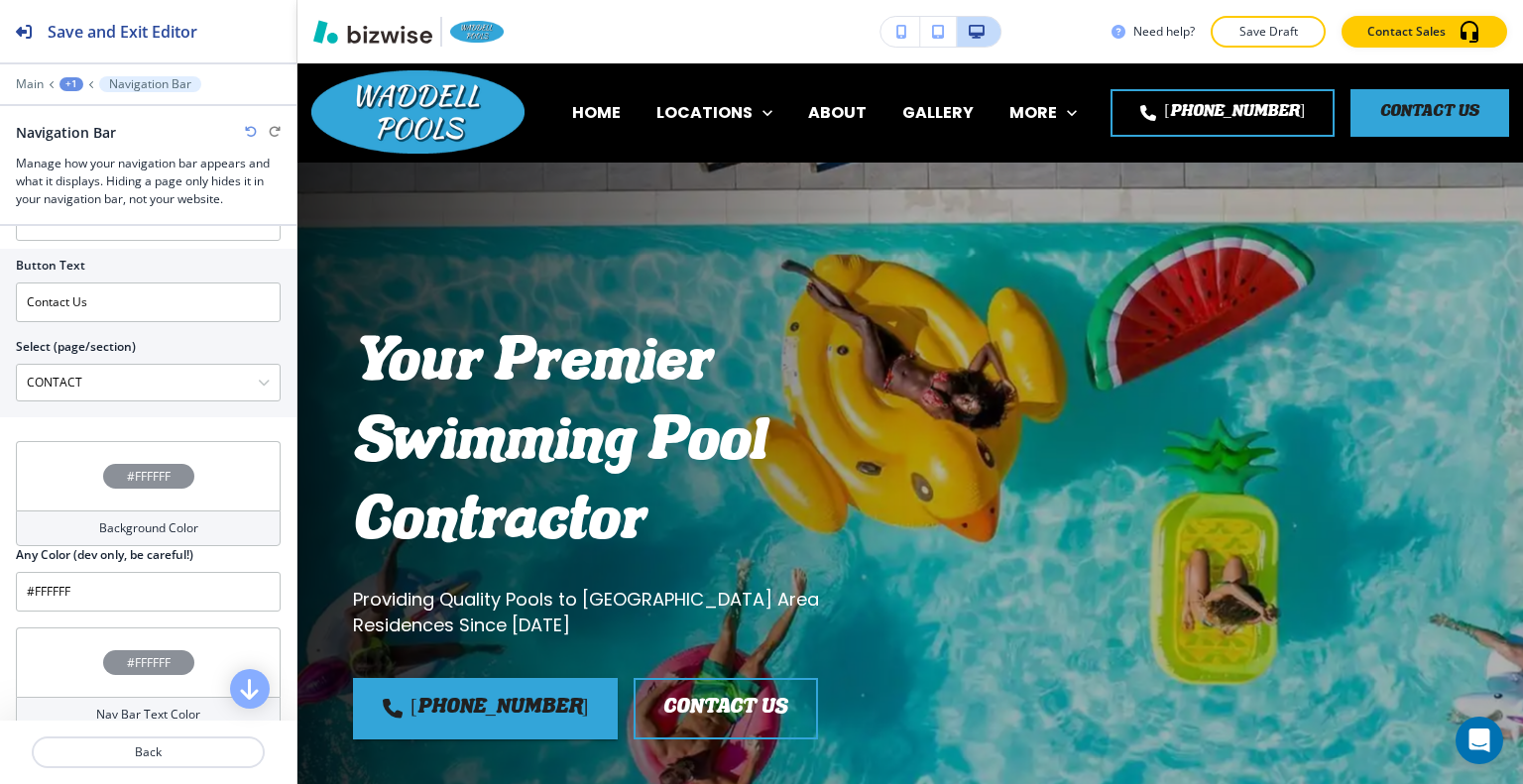 scroll, scrollTop: 793, scrollLeft: 0, axis: vertical 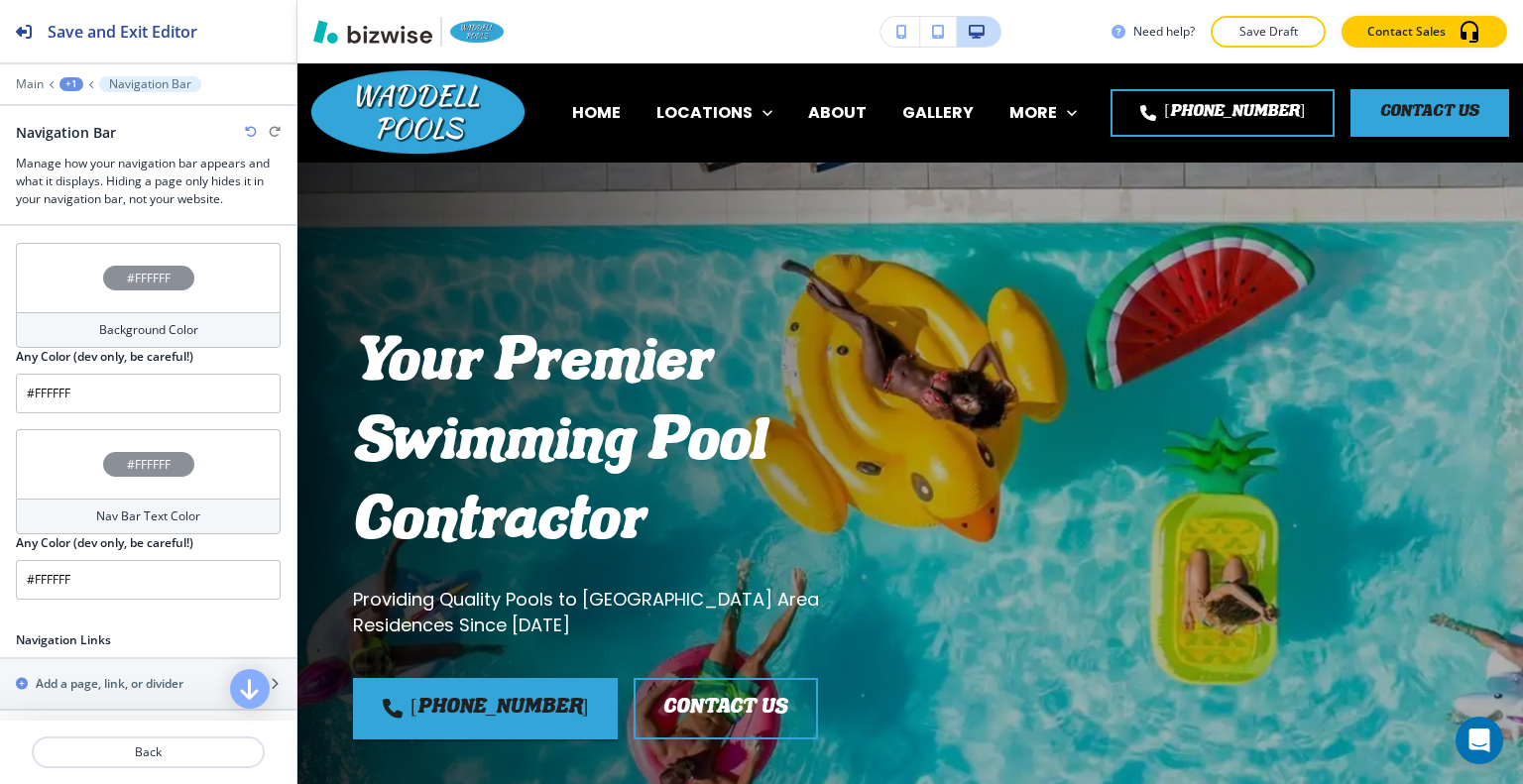 click on "#FFFFFF" at bounding box center [148, 278] 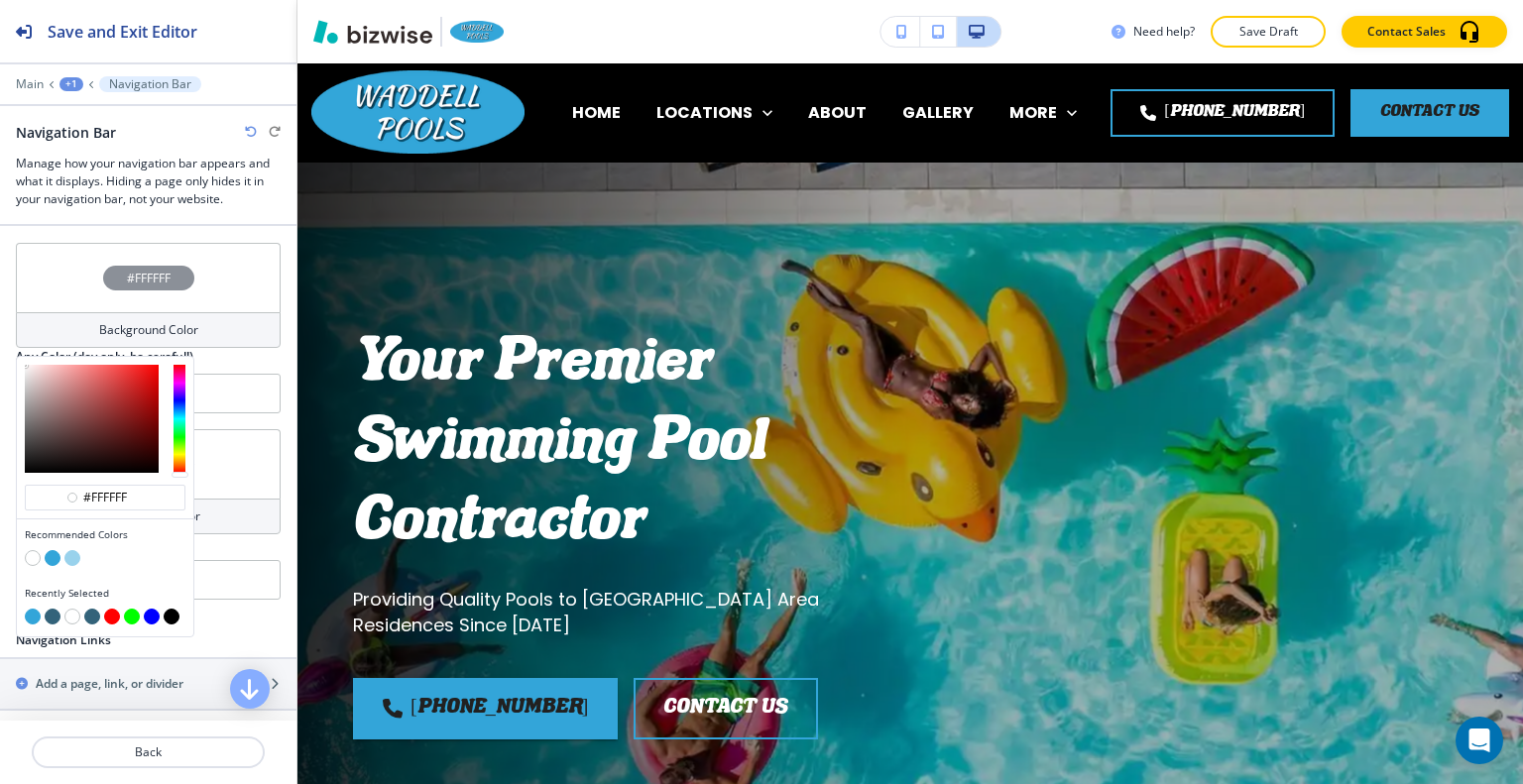 click at bounding box center (53, 558) 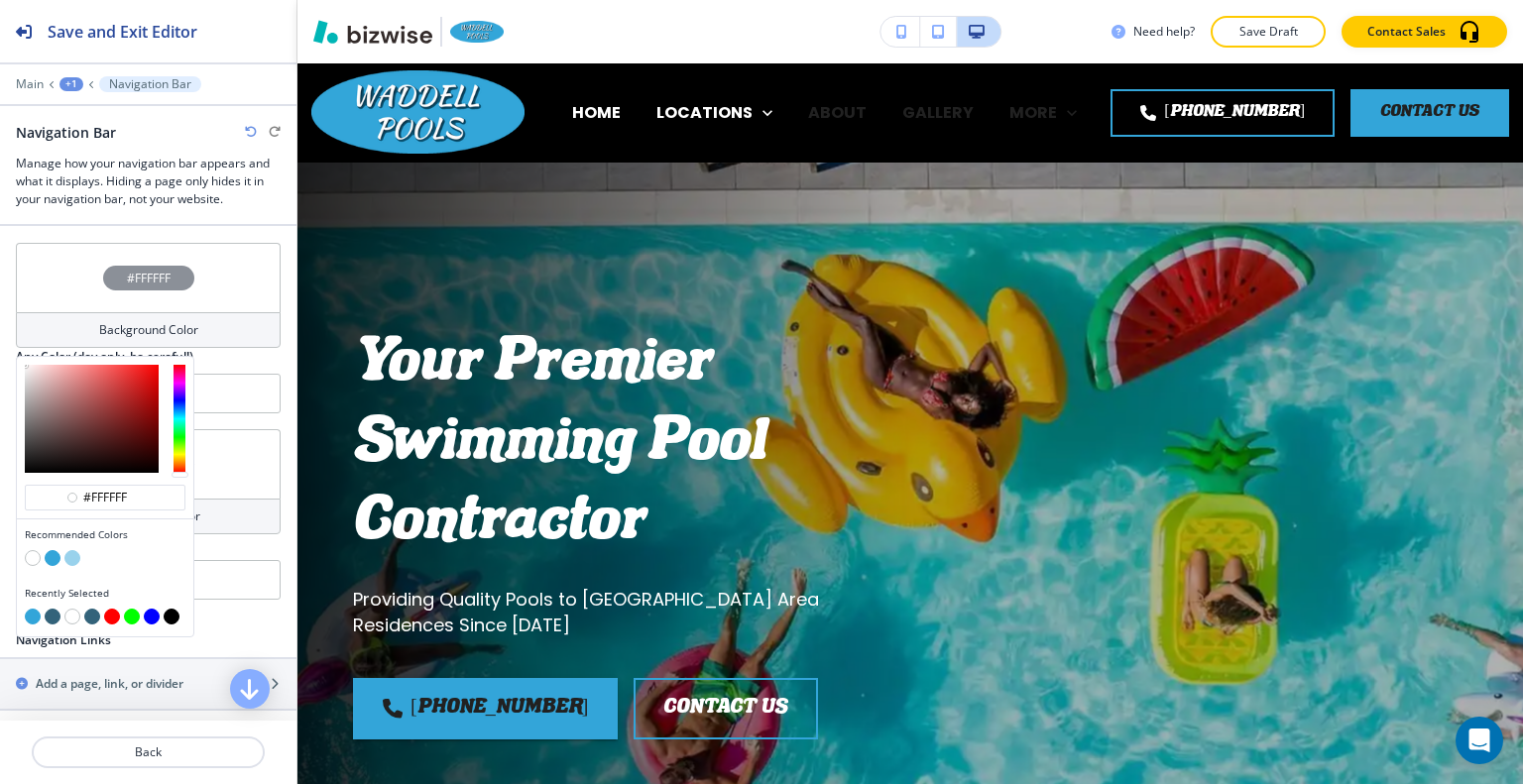 type on "#33a5d9" 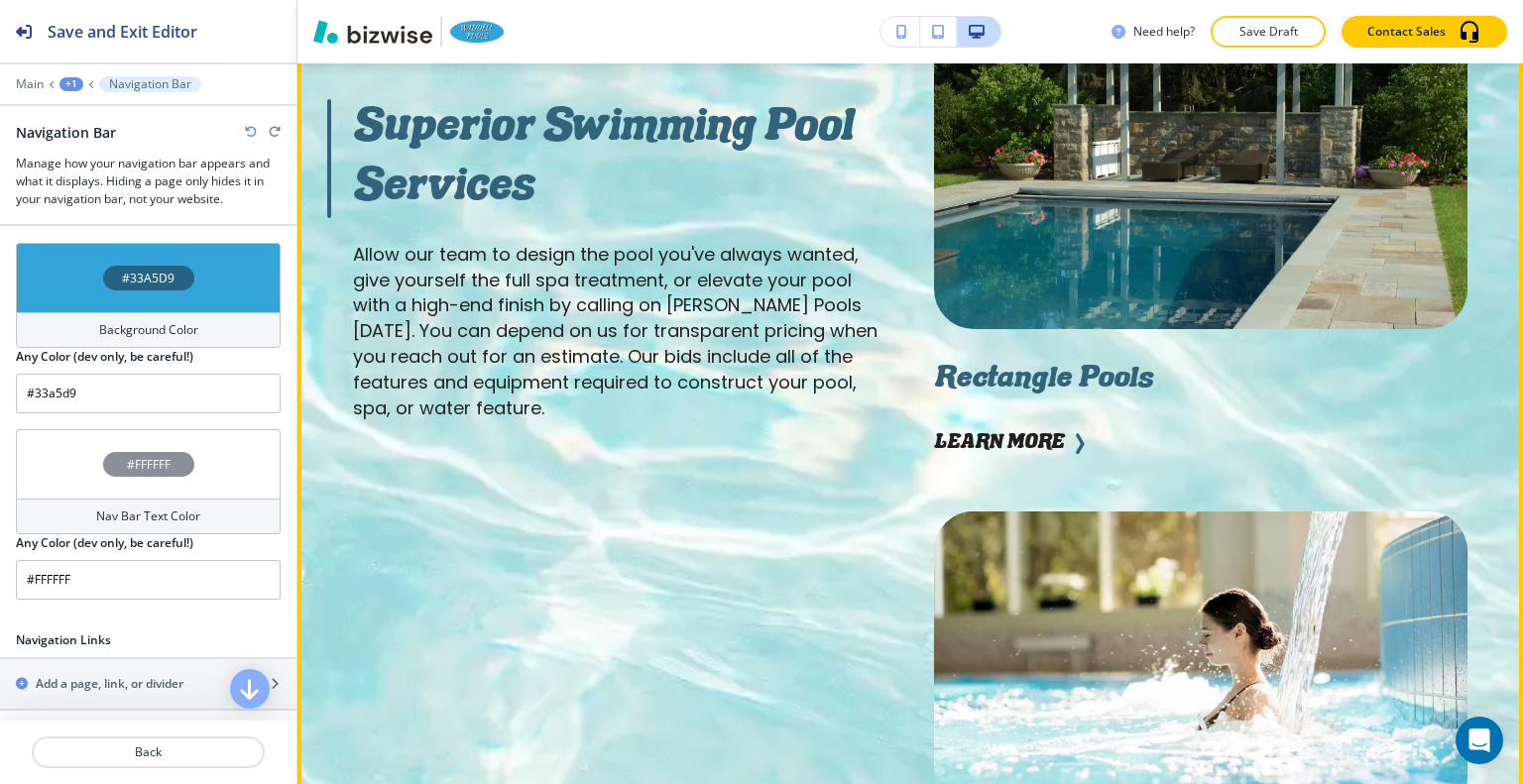 scroll, scrollTop: 2280, scrollLeft: 0, axis: vertical 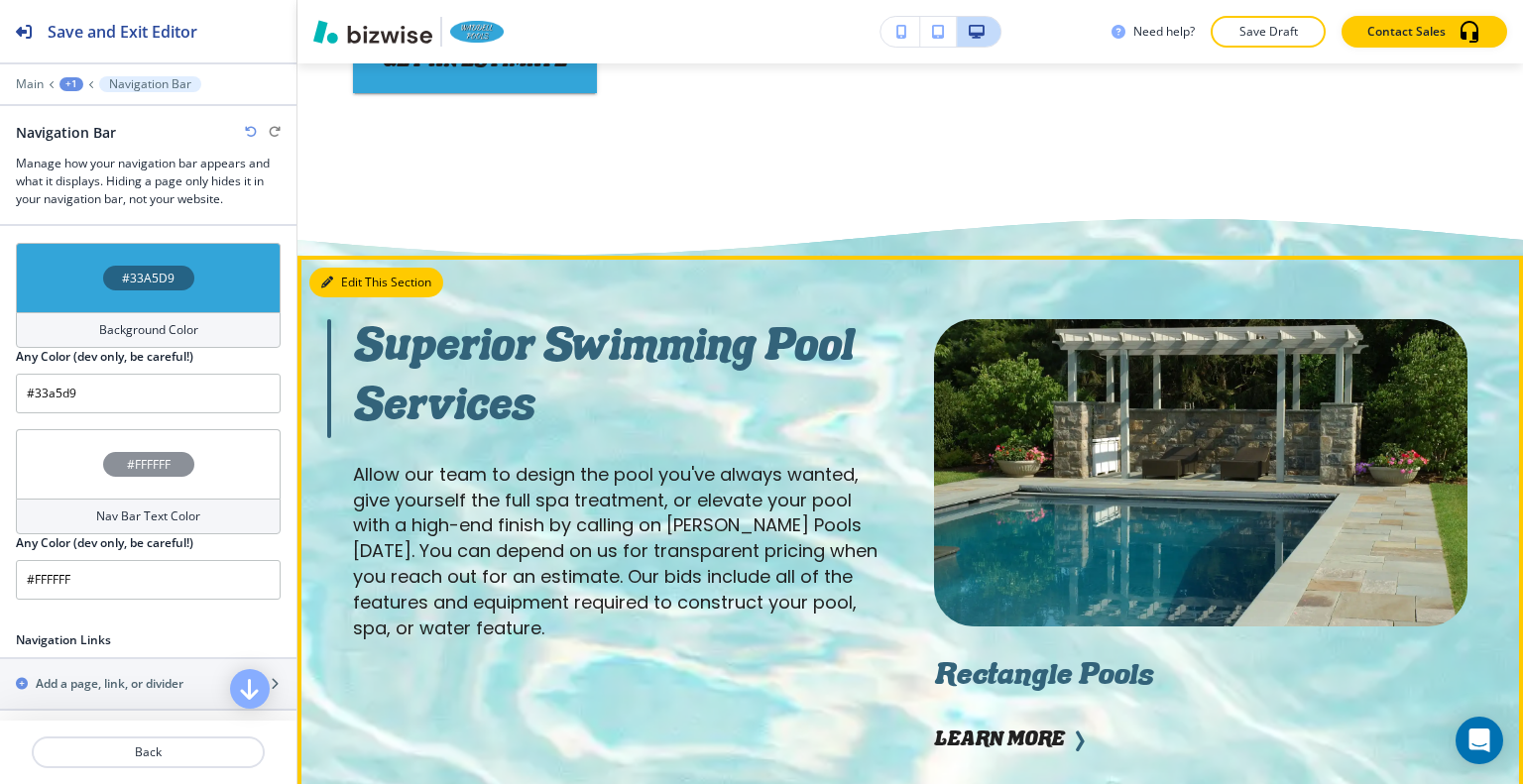 click on "Edit This Section" at bounding box center [376, 282] 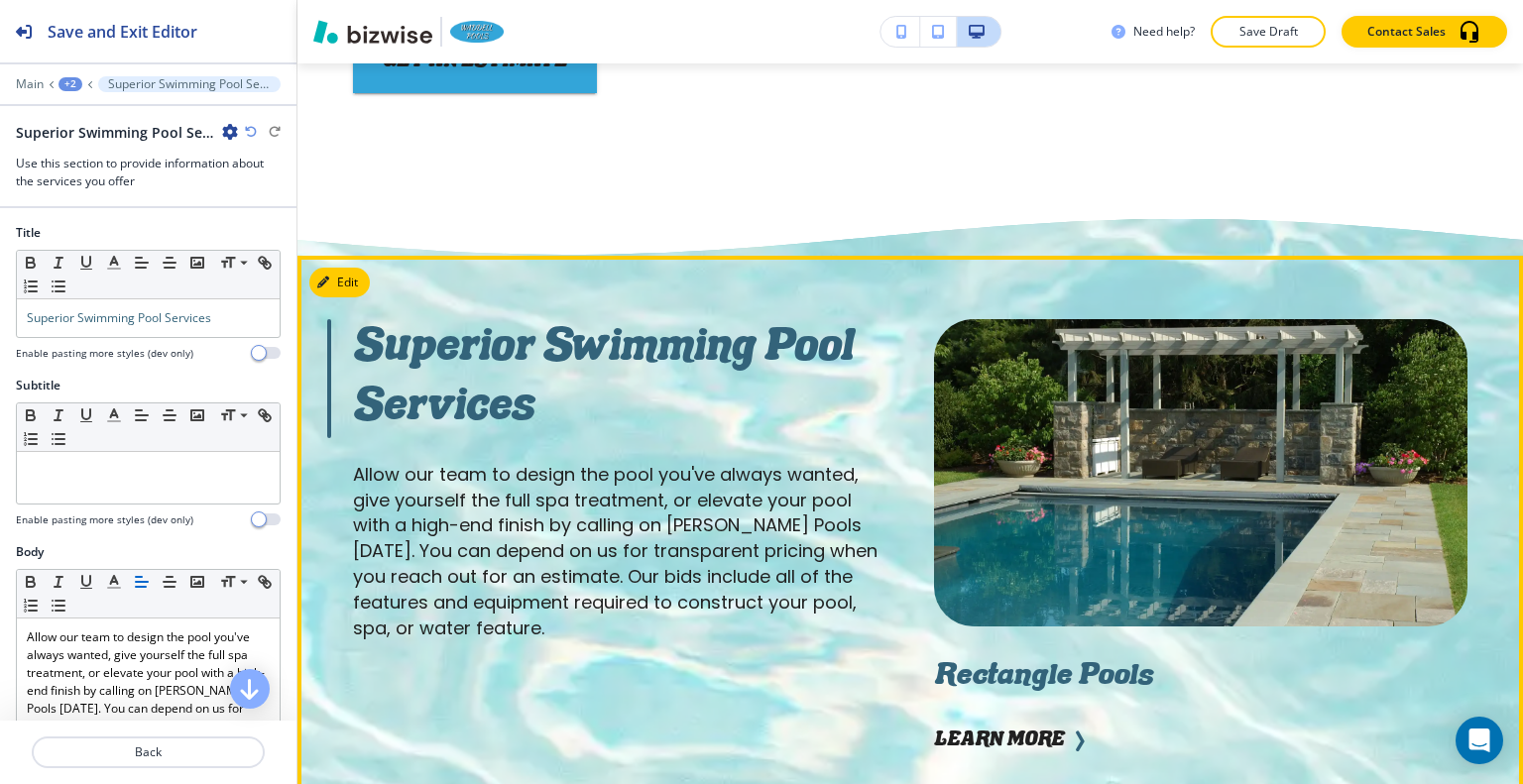 scroll, scrollTop: 2443, scrollLeft: 0, axis: vertical 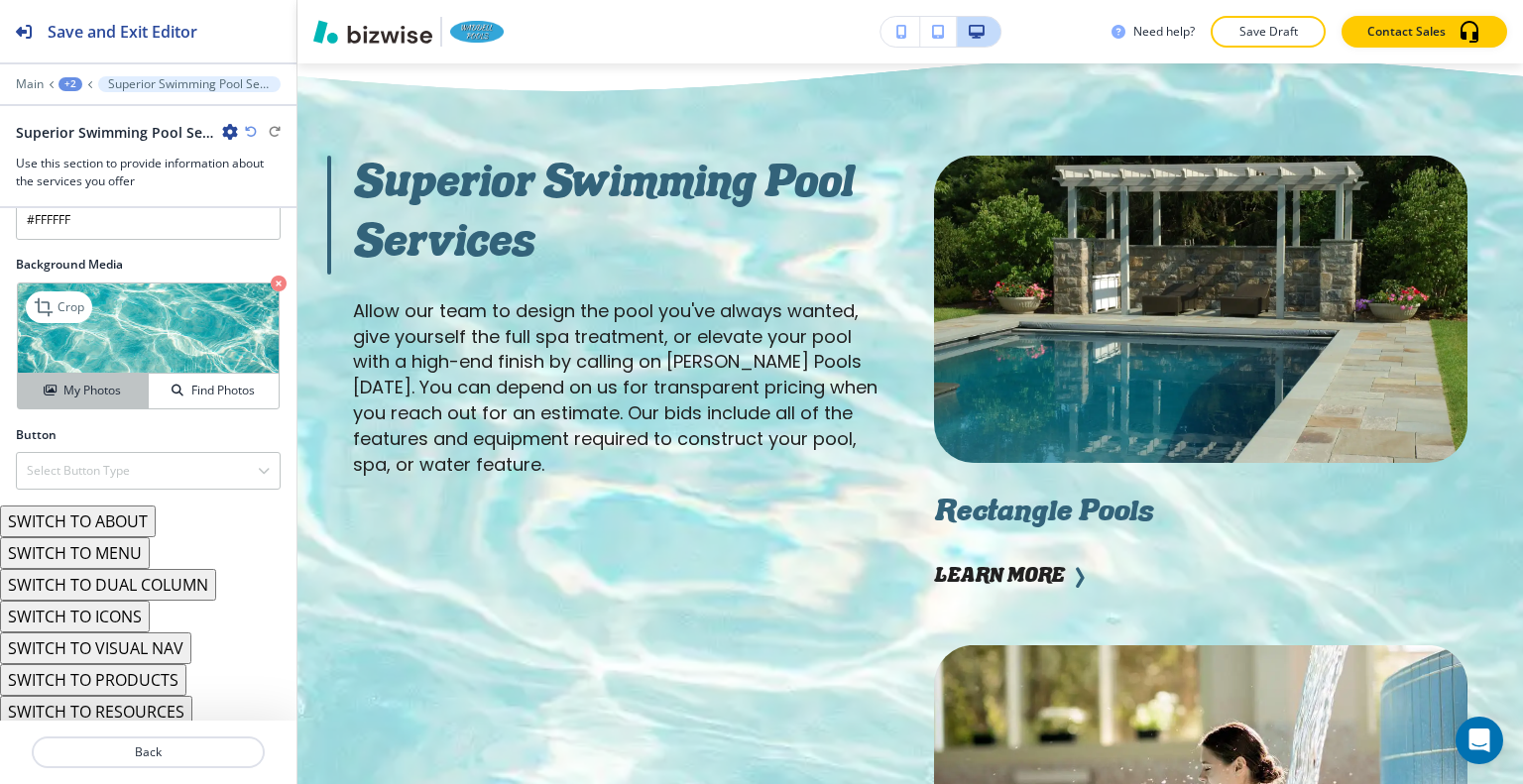 click on "My Photos" at bounding box center [92, 391] 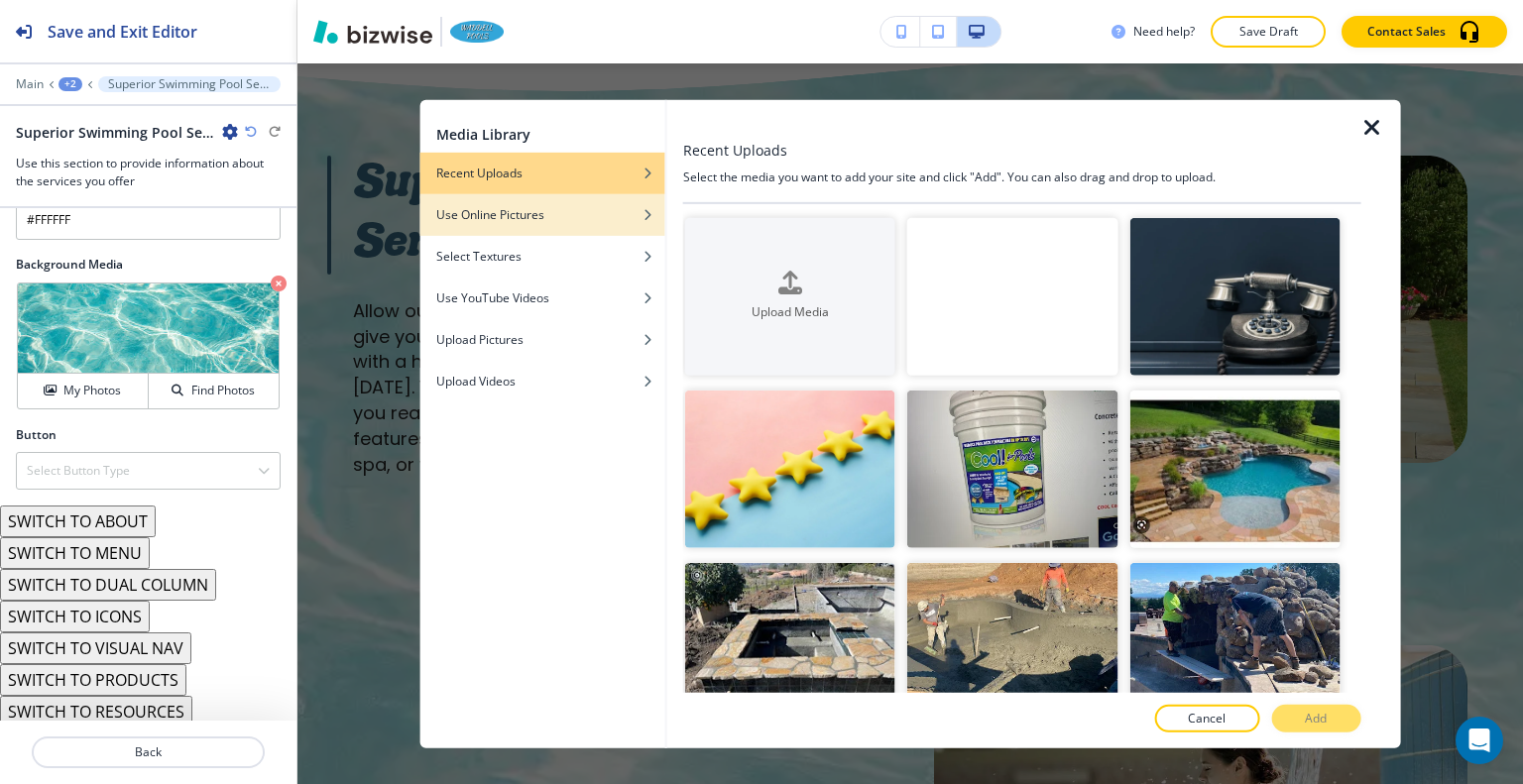 click on "Use Online Pictures" at bounding box center [490, 214] 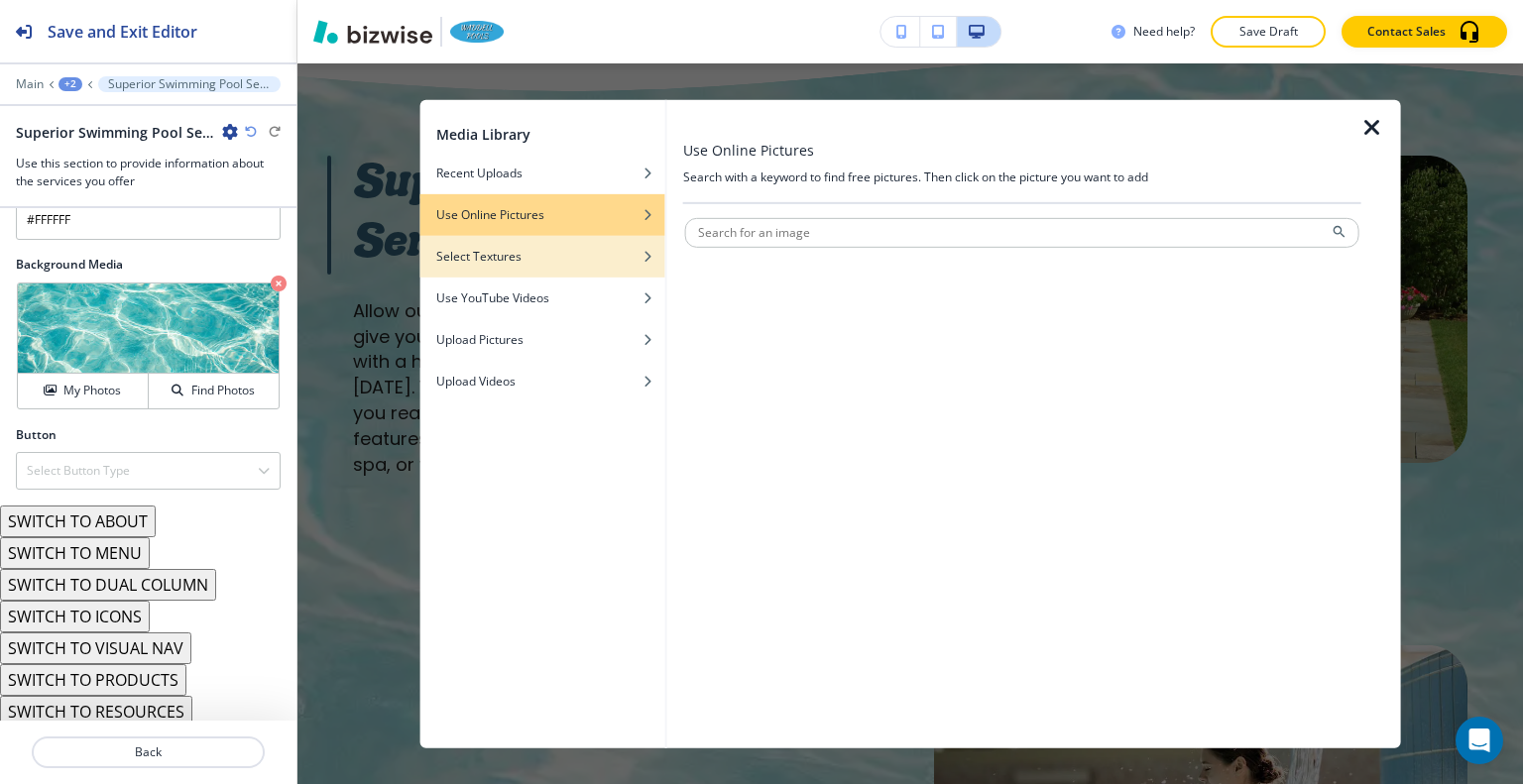 click on "Select Textures" at bounding box center [542, 256] 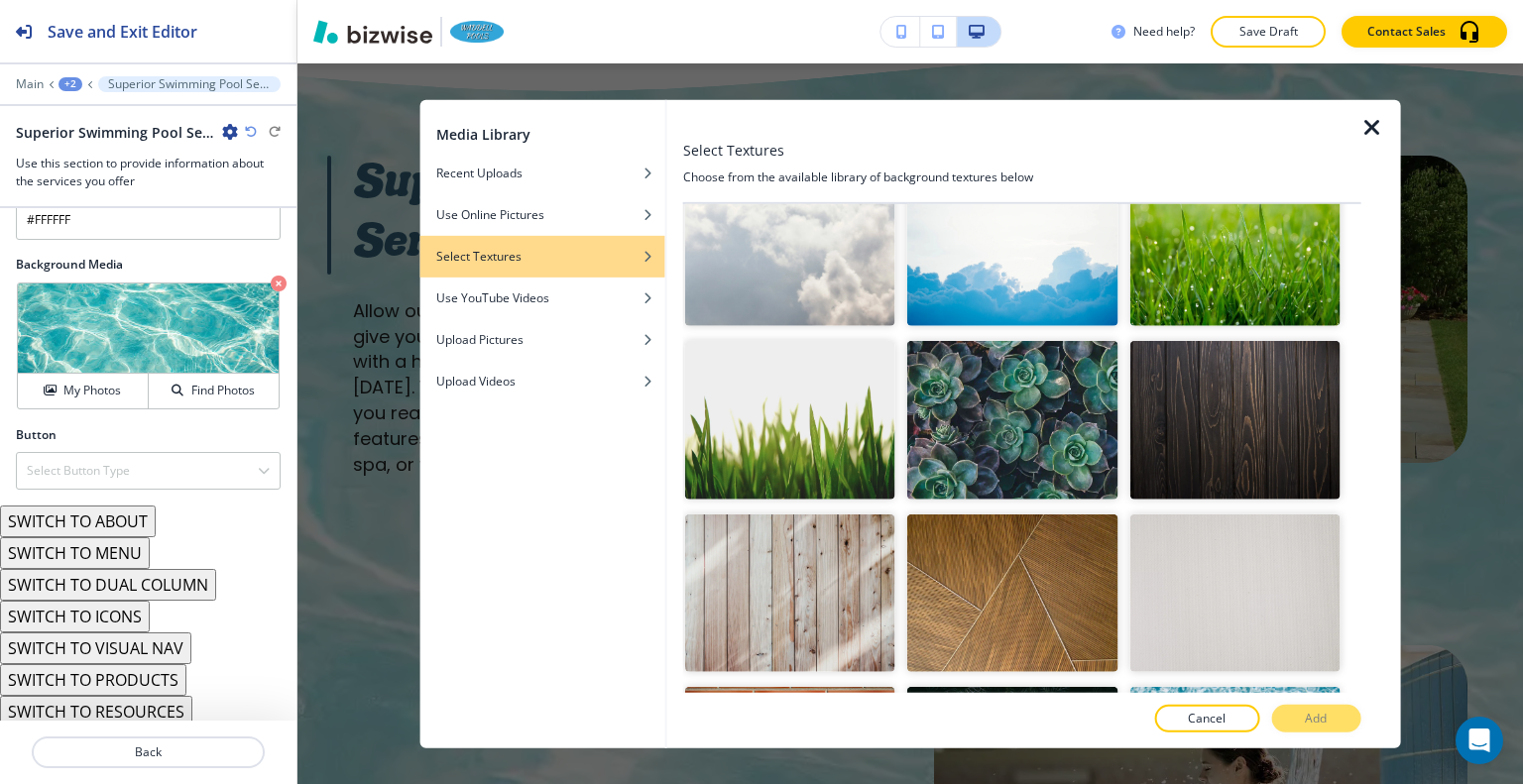 scroll, scrollTop: 2909, scrollLeft: 0, axis: vertical 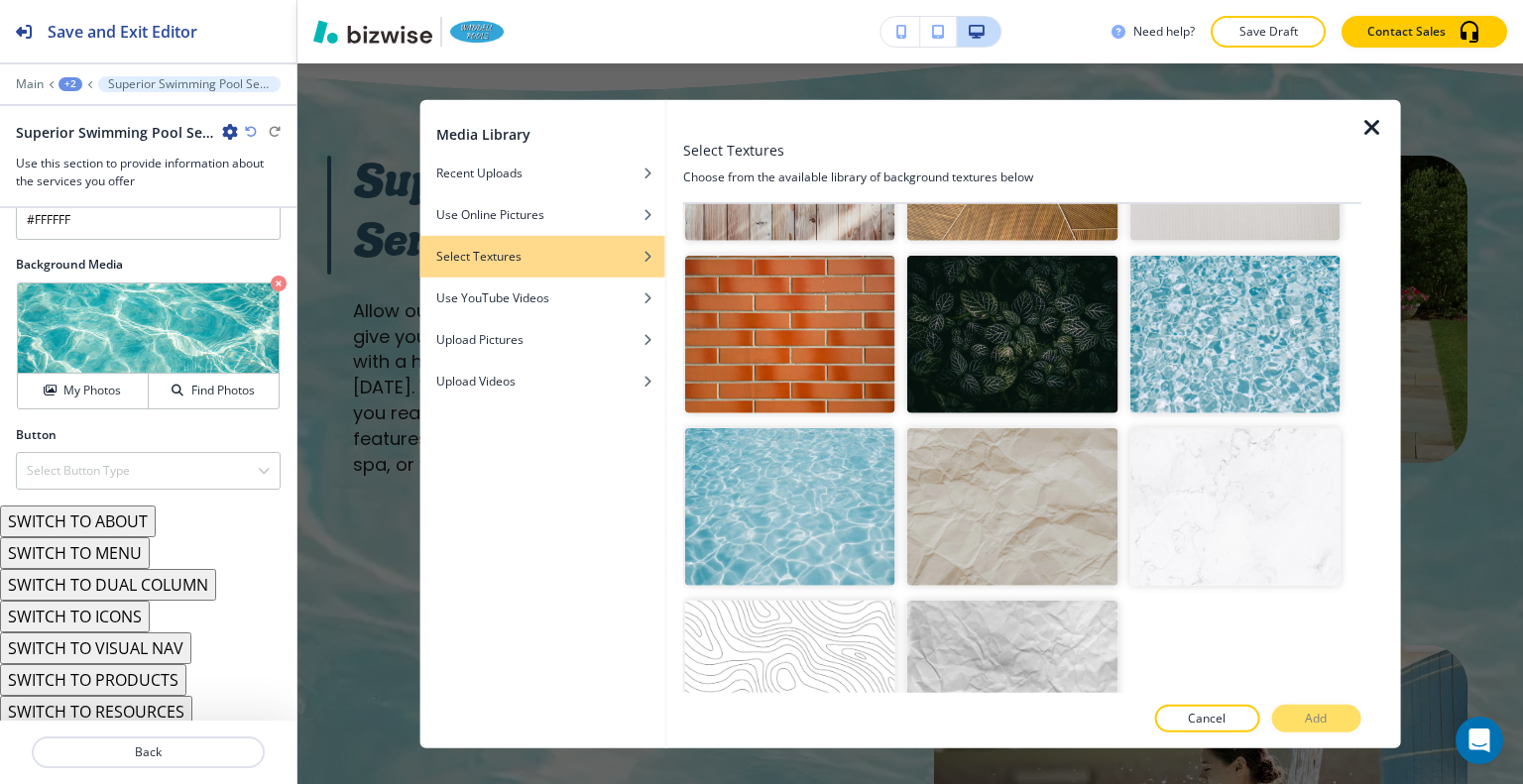 click at bounding box center [790, 506] 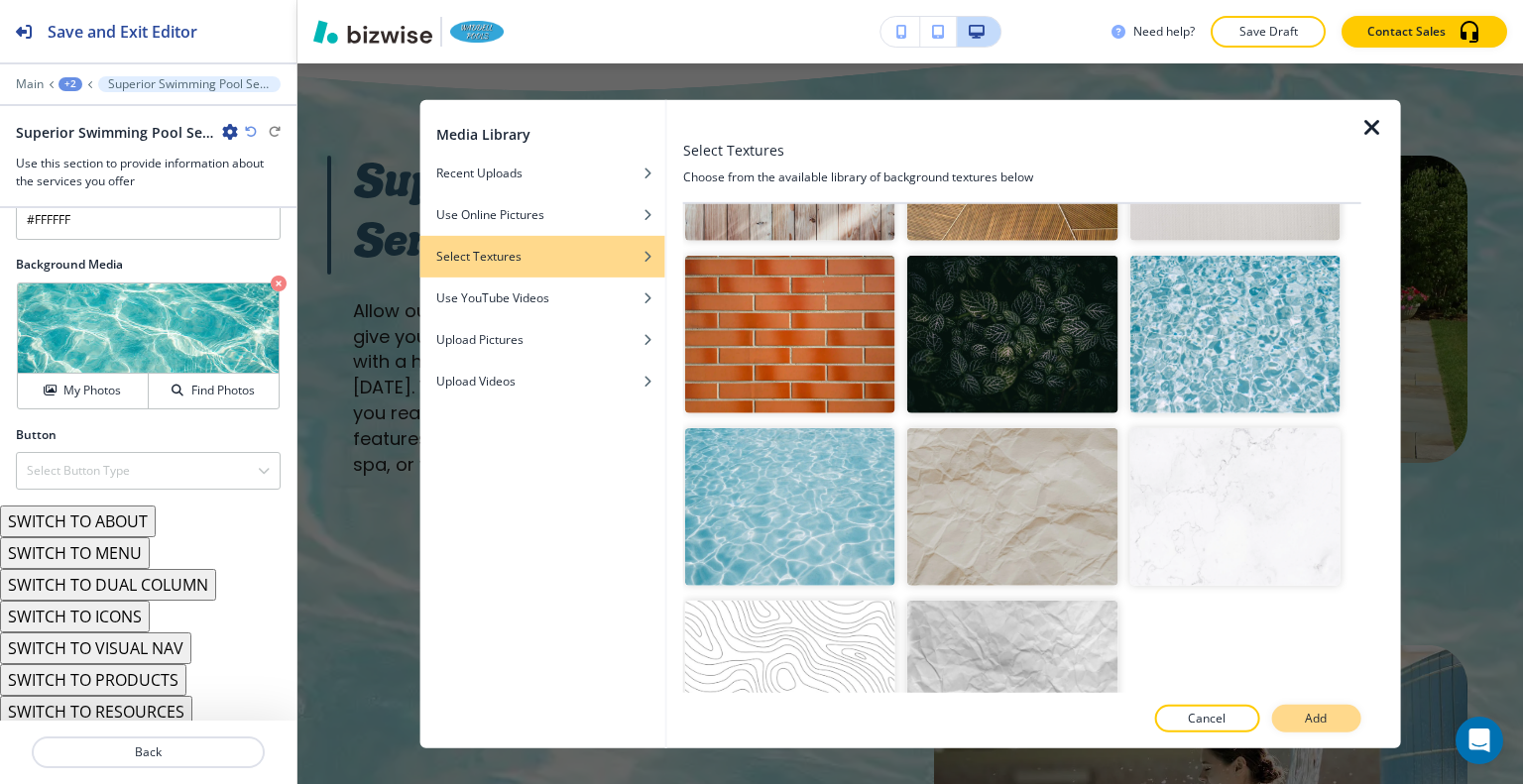 click on "Add" at bounding box center [1316, 719] 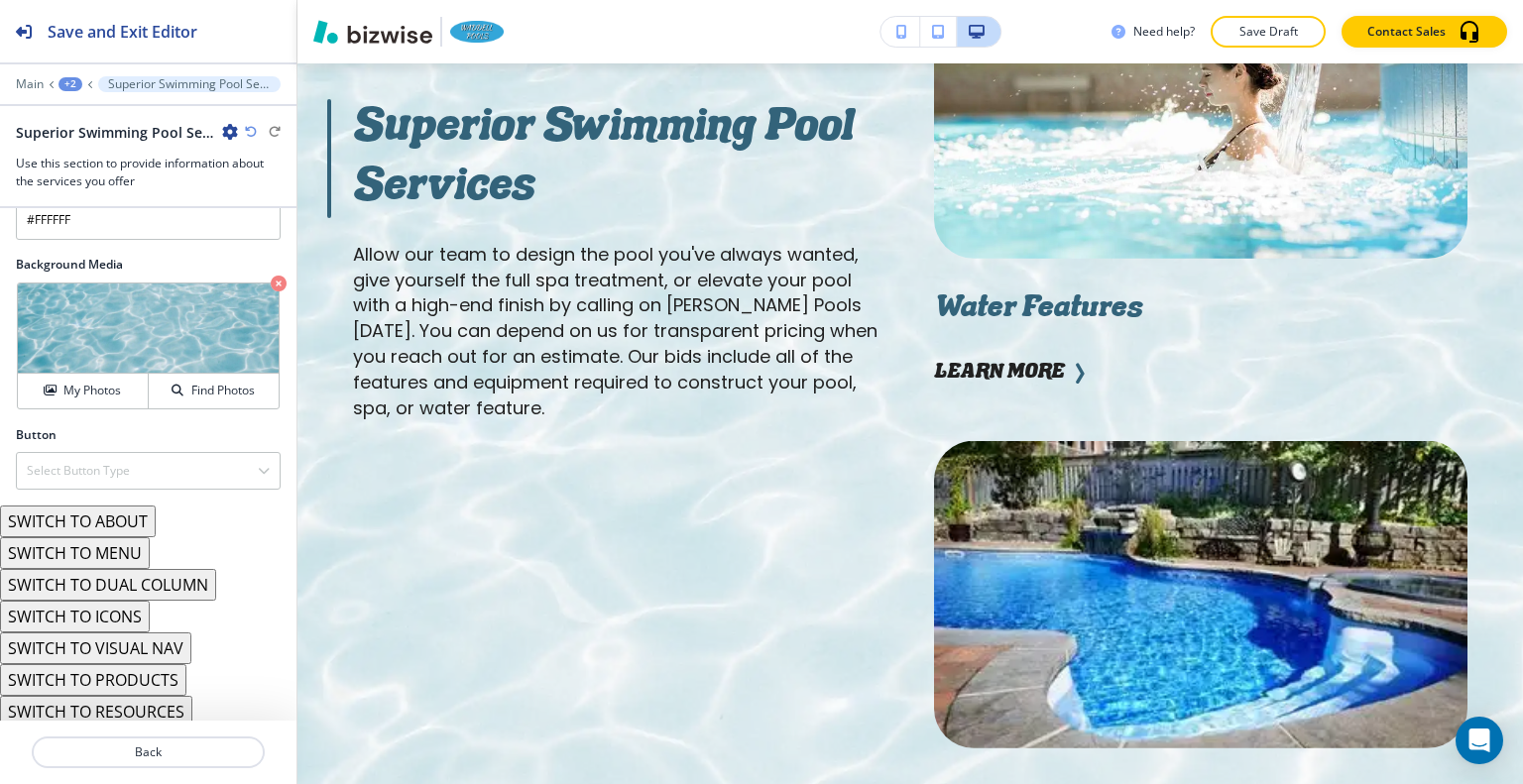 scroll, scrollTop: 3038, scrollLeft: 0, axis: vertical 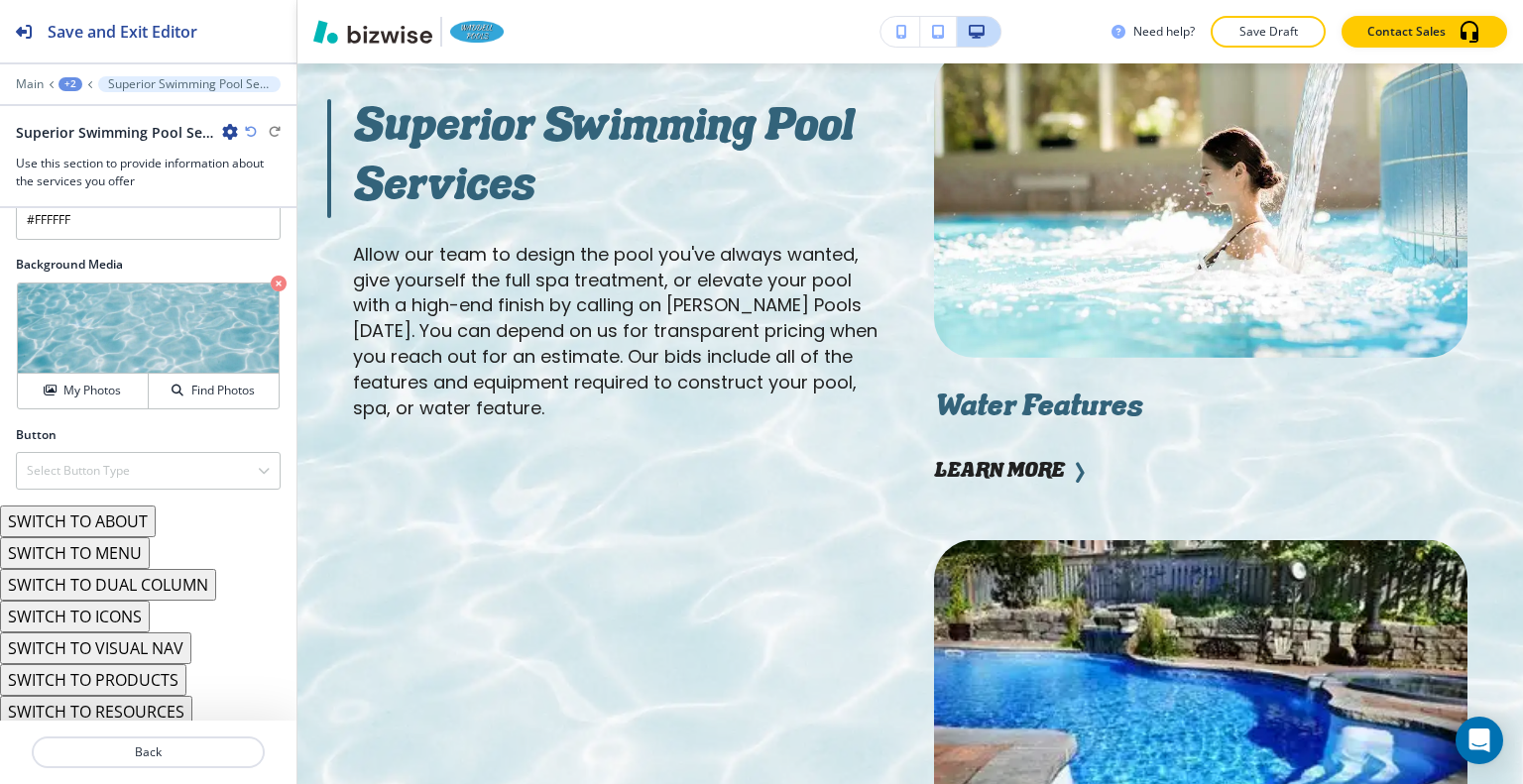 click at bounding box center (251, 132) 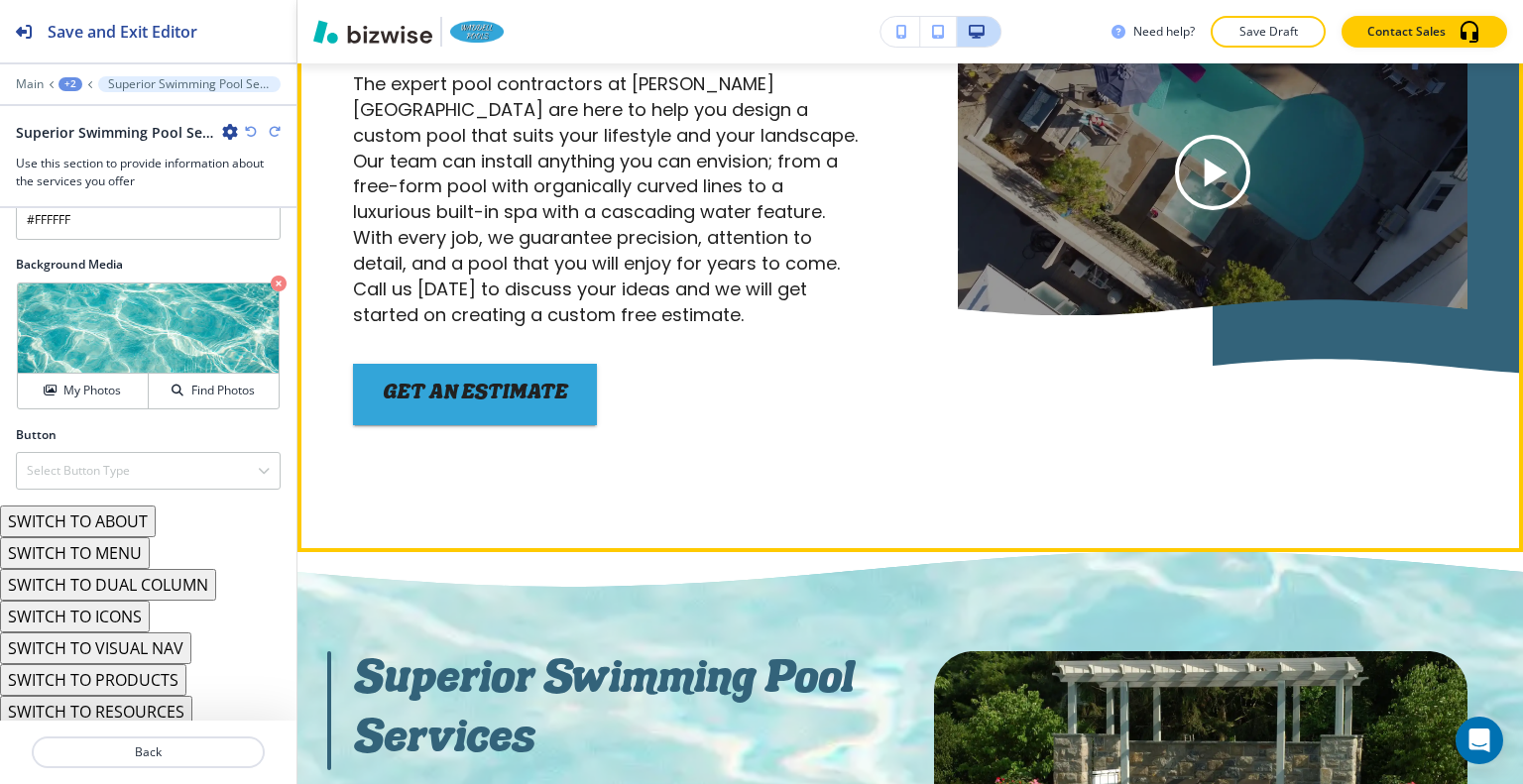 scroll, scrollTop: 2245, scrollLeft: 0, axis: vertical 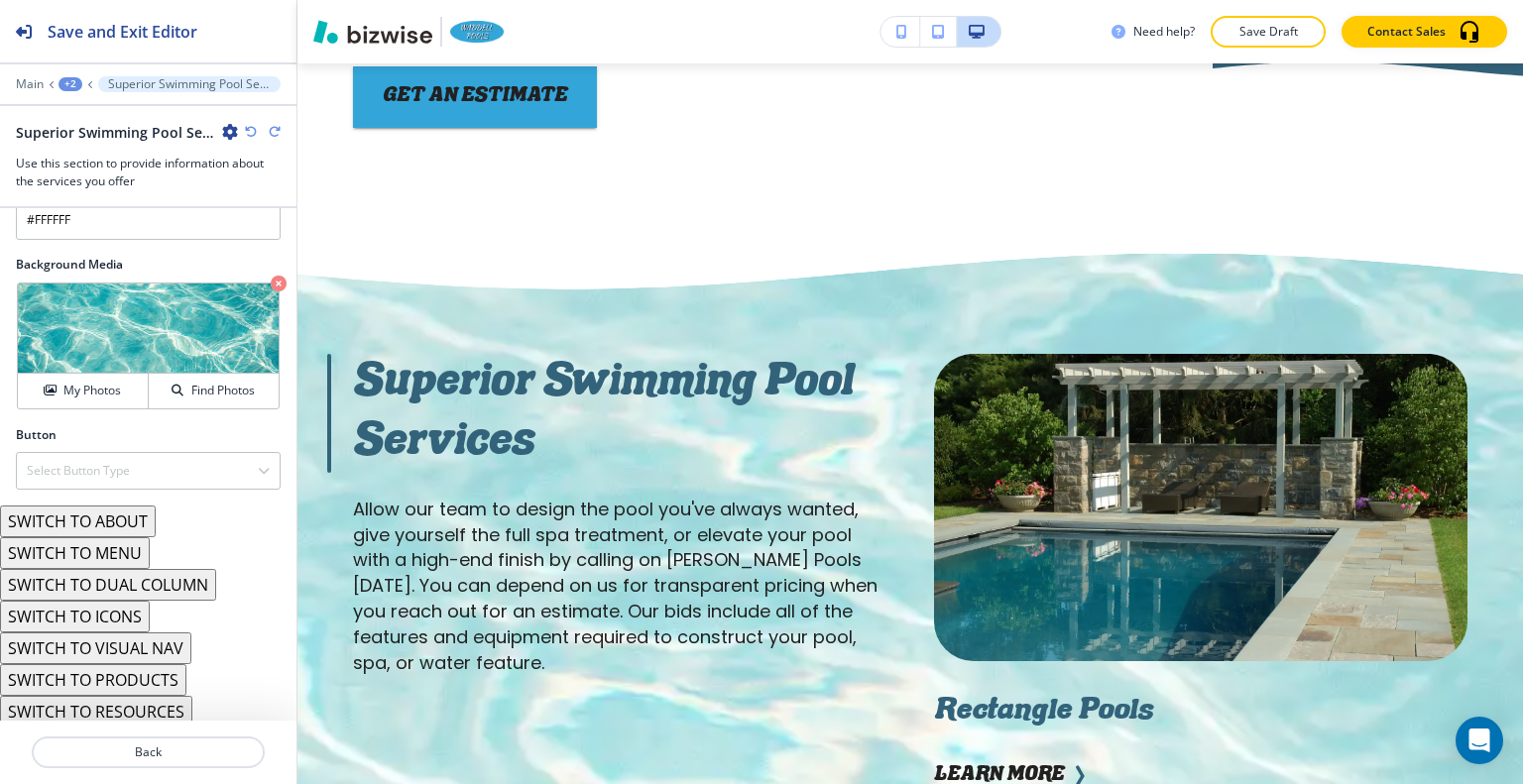 click at bounding box center (275, 132) 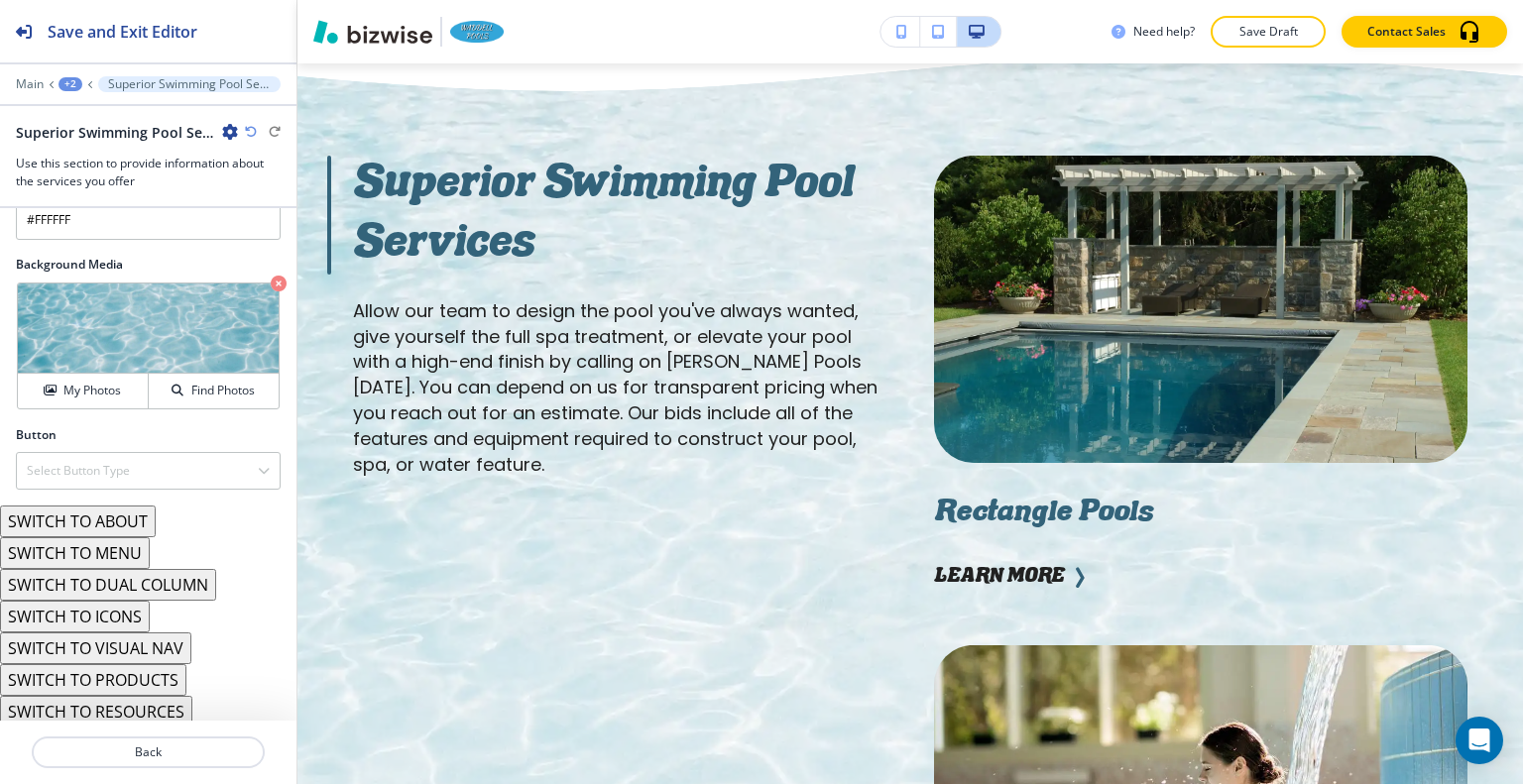 scroll, scrollTop: 2741, scrollLeft: 0, axis: vertical 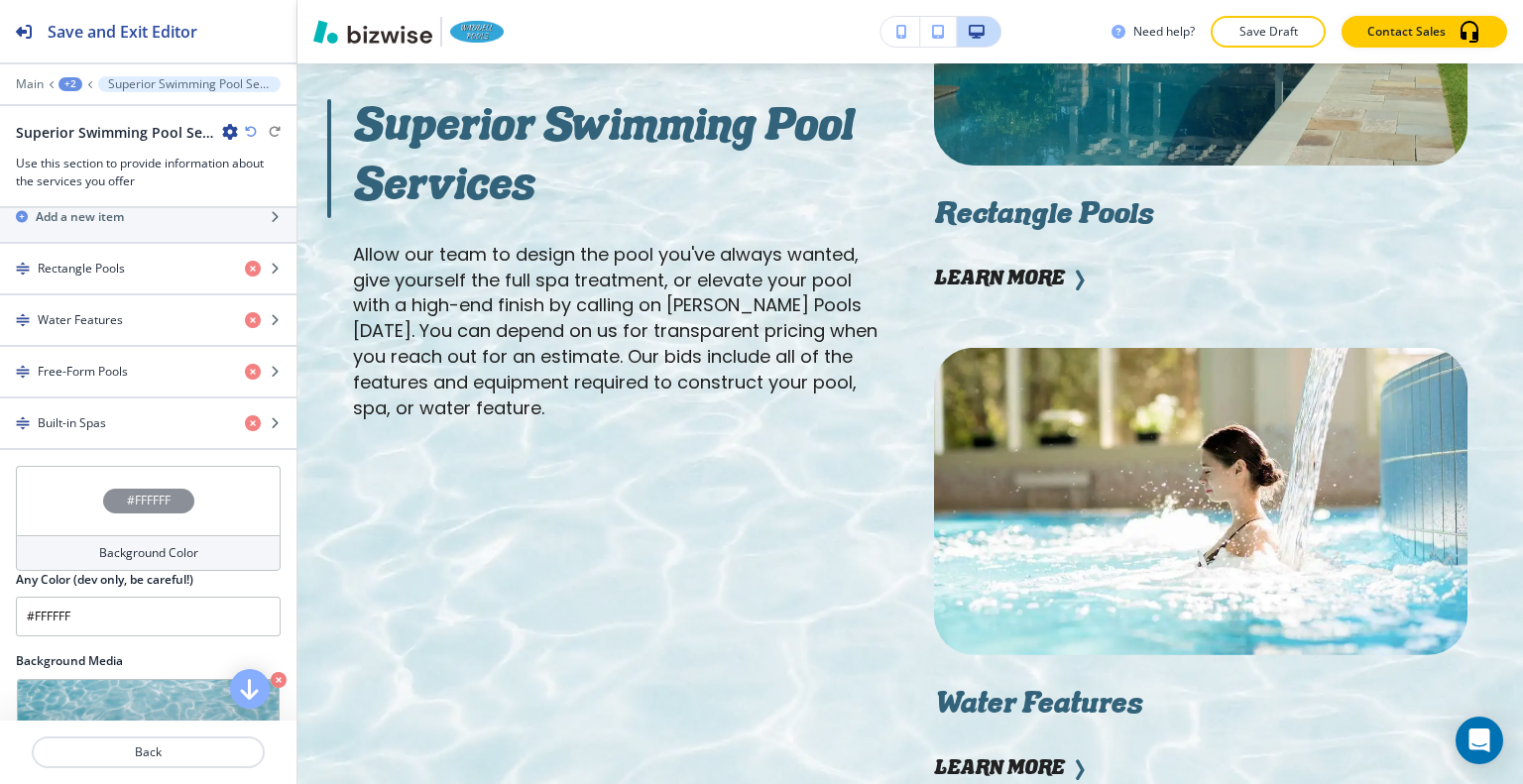 click on "#FFFFFF" at bounding box center (148, 501) 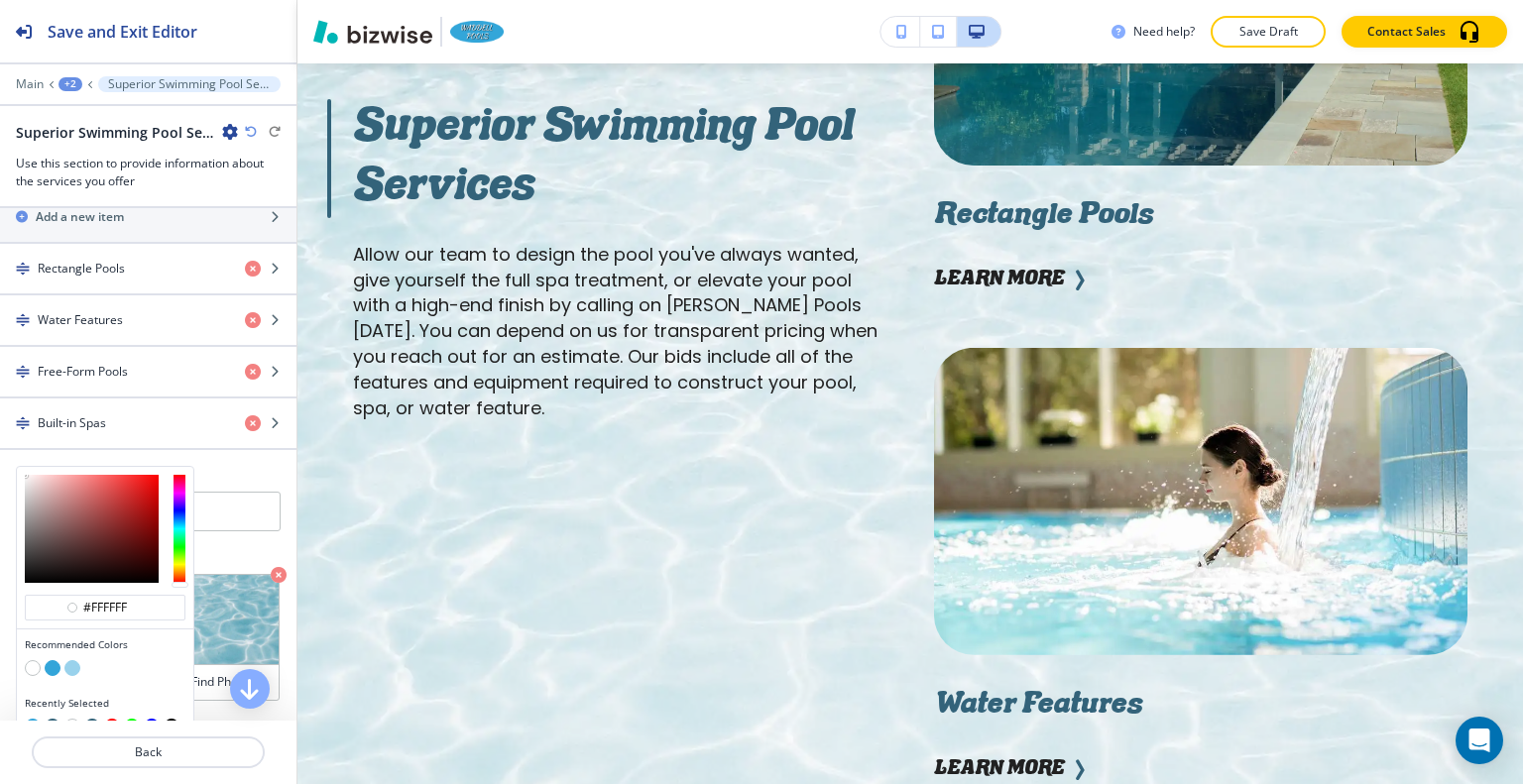 scroll, scrollTop: 946, scrollLeft: 0, axis: vertical 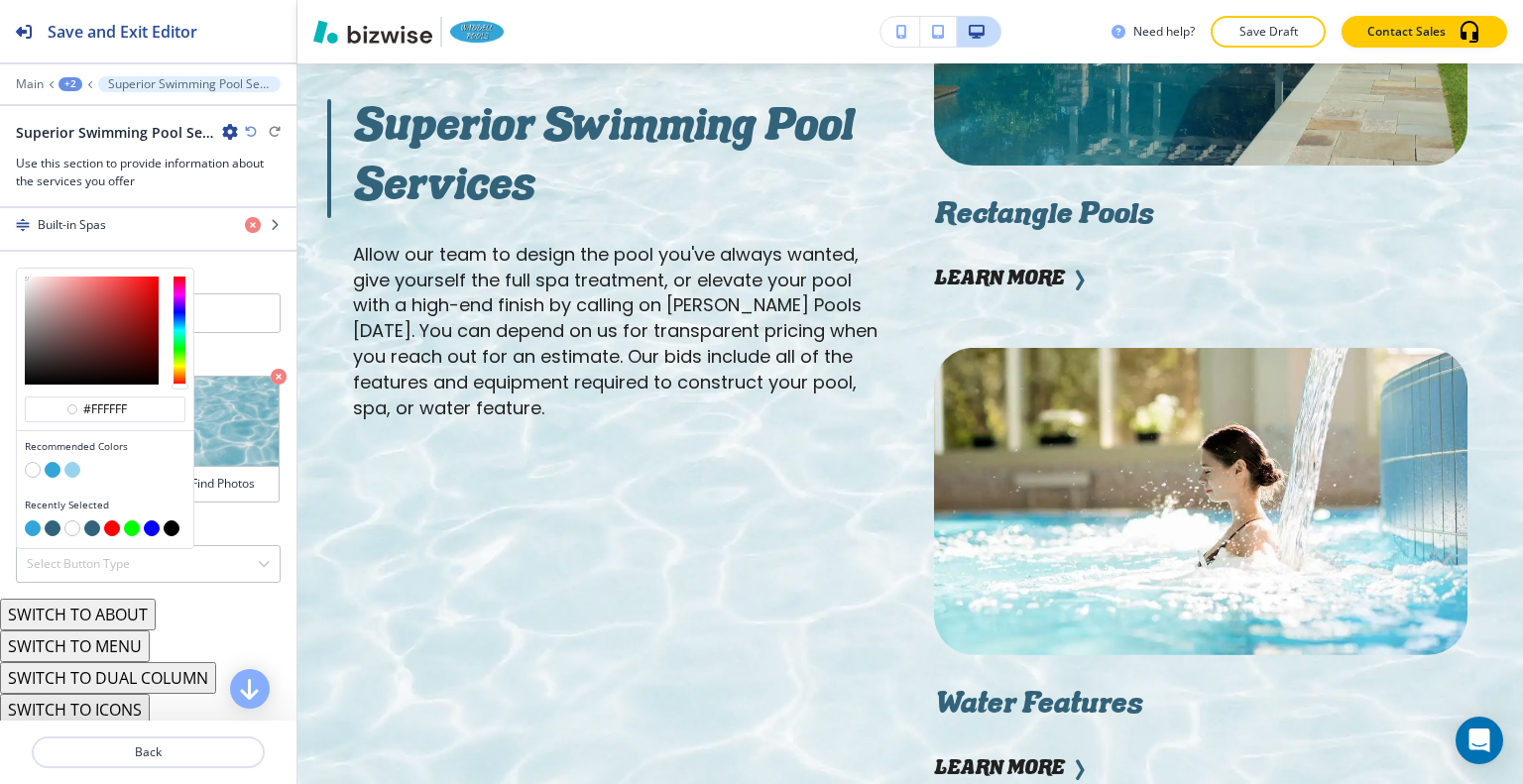 click at bounding box center [172, 528] 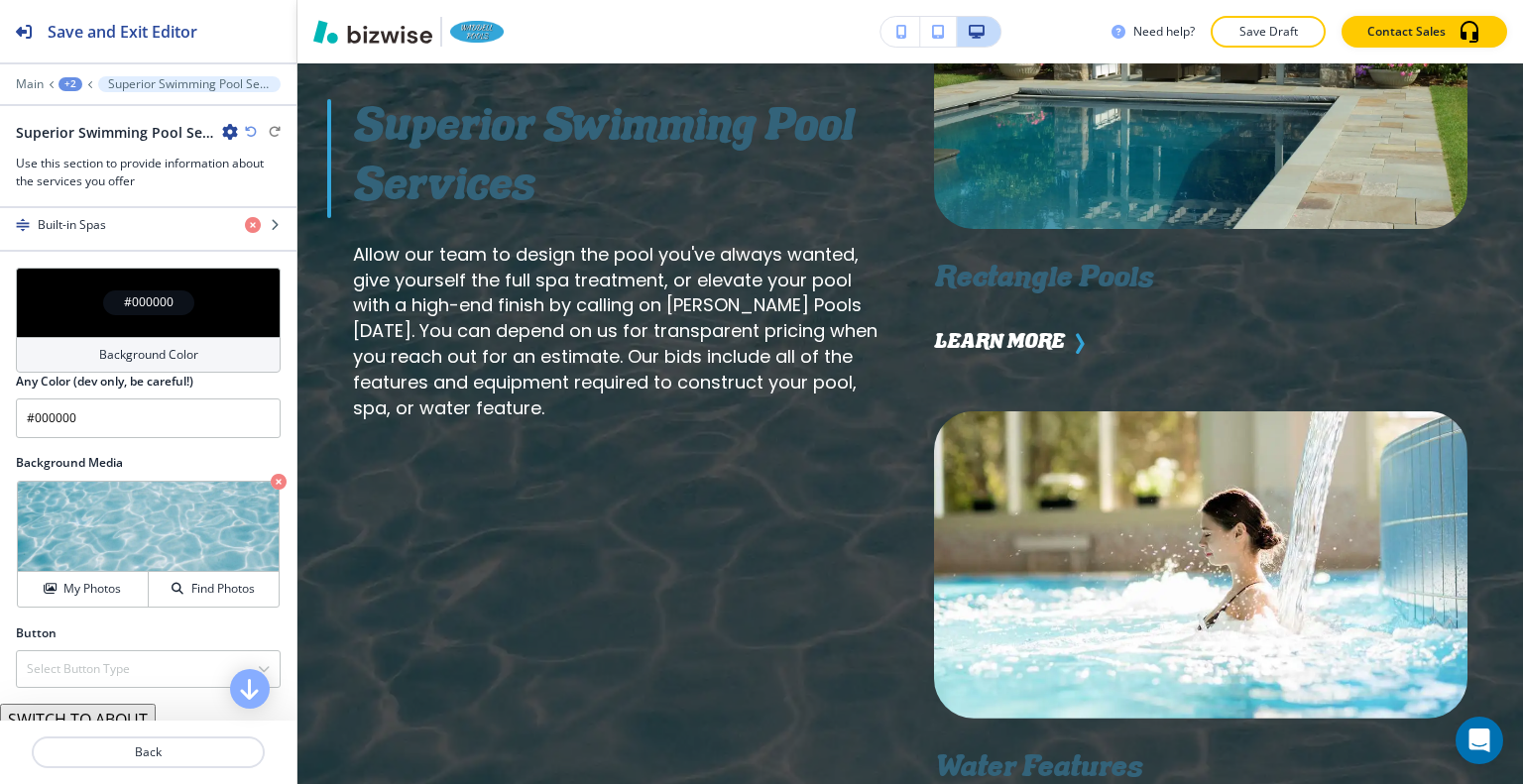 click on "#000000" at bounding box center [148, 302] 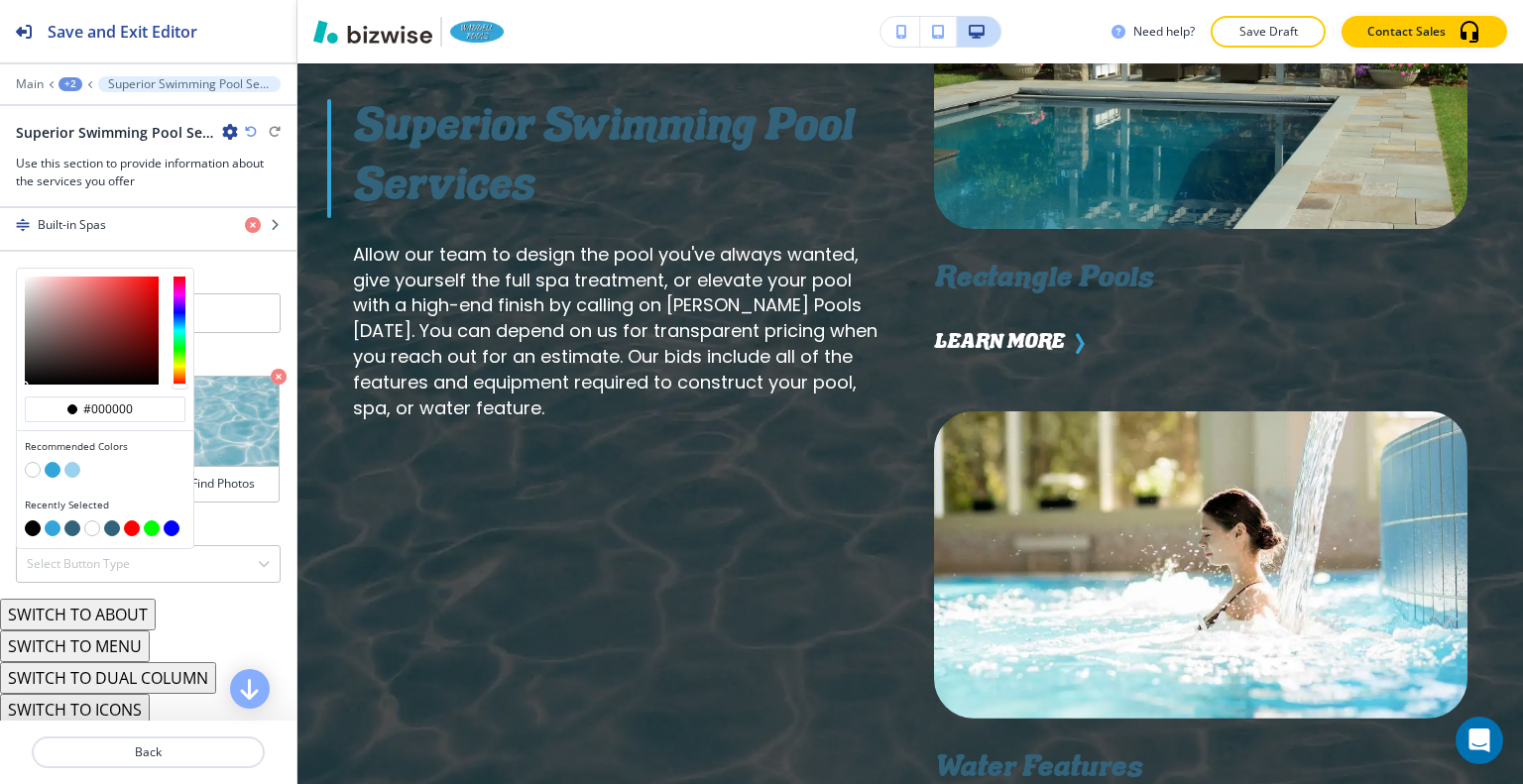 click at bounding box center [72, 528] 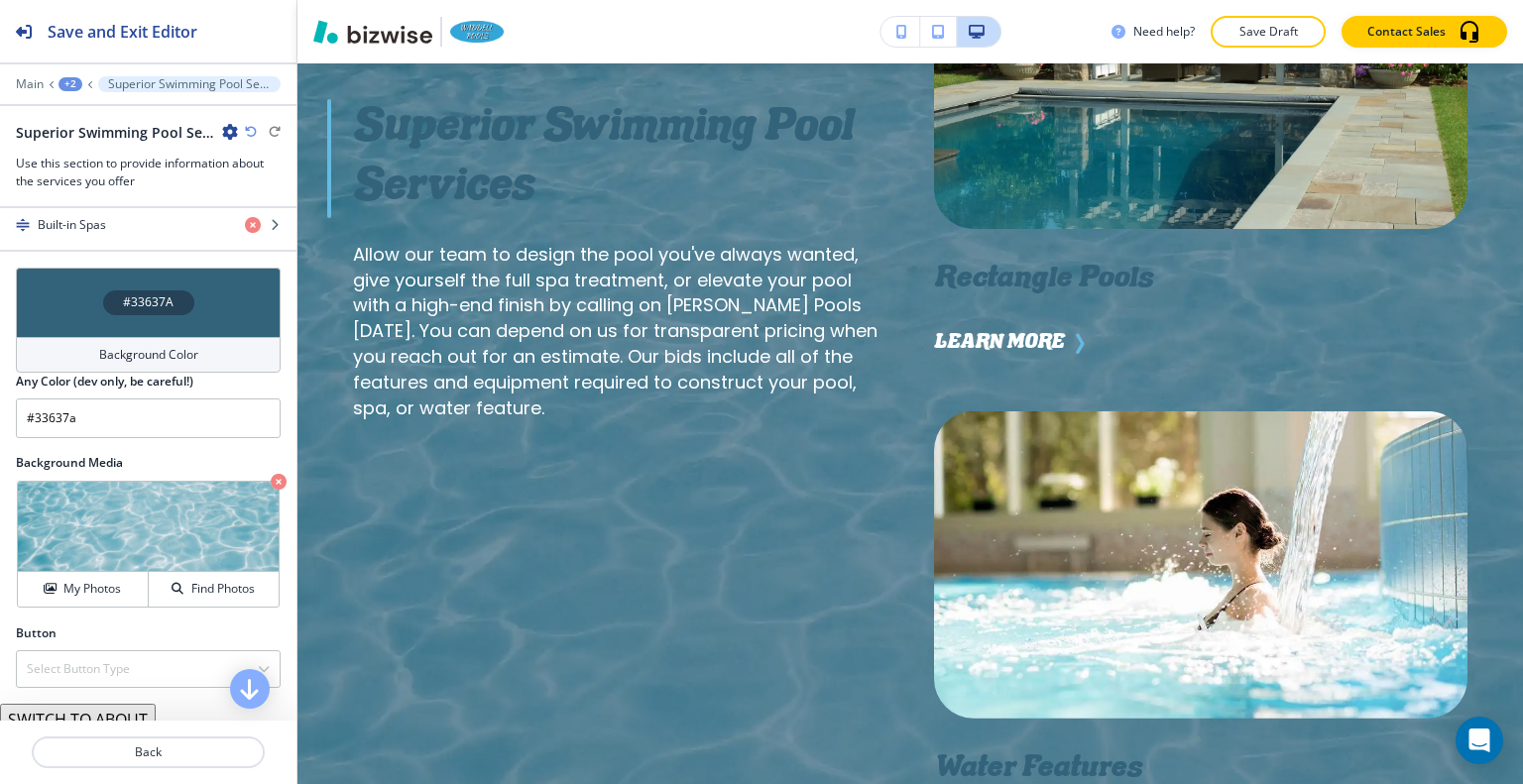 click on "#33637A" at bounding box center [148, 302] 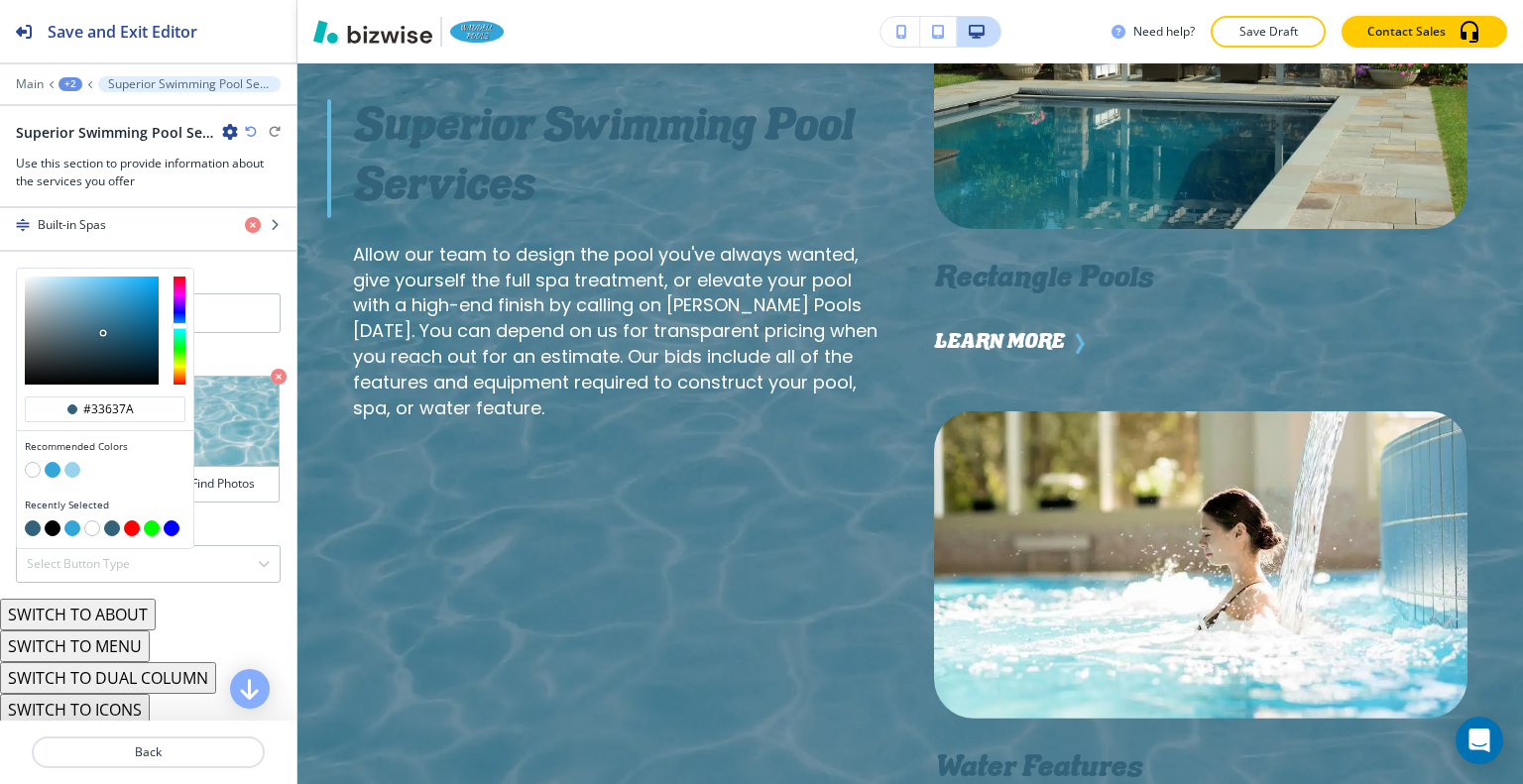 click at bounding box center (72, 470) 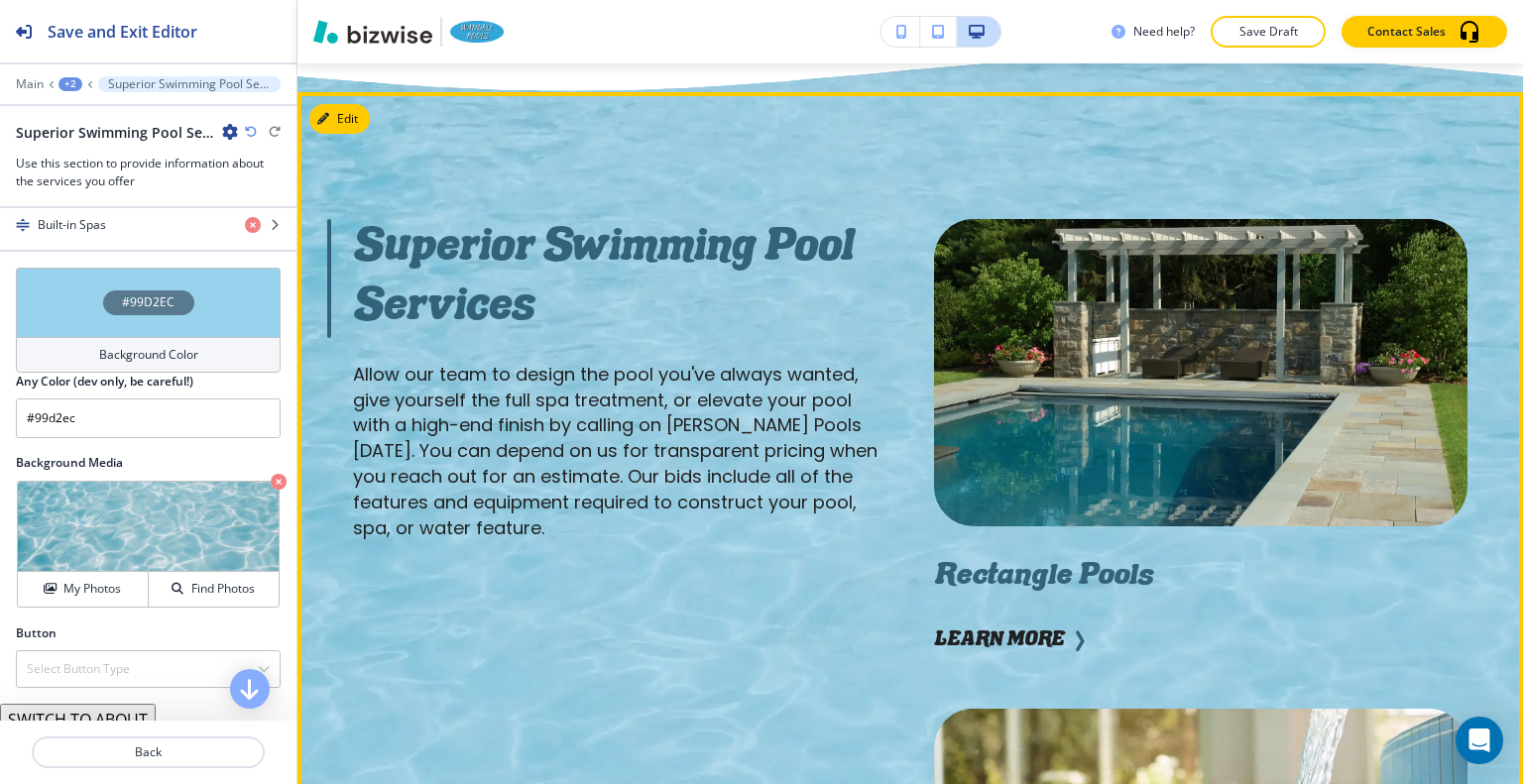 scroll, scrollTop: 2344, scrollLeft: 0, axis: vertical 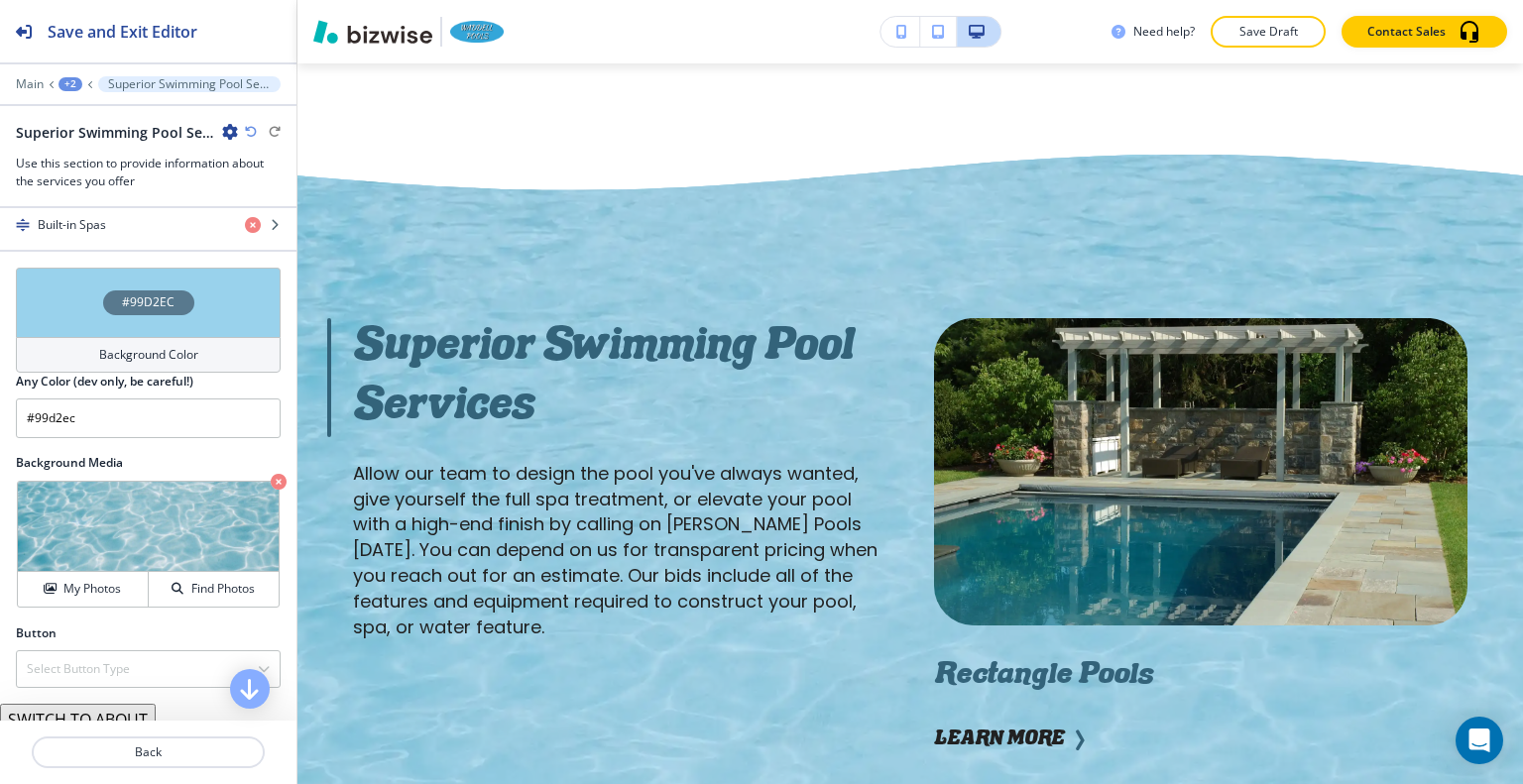 click on "#99D2EC" at bounding box center (148, 302) 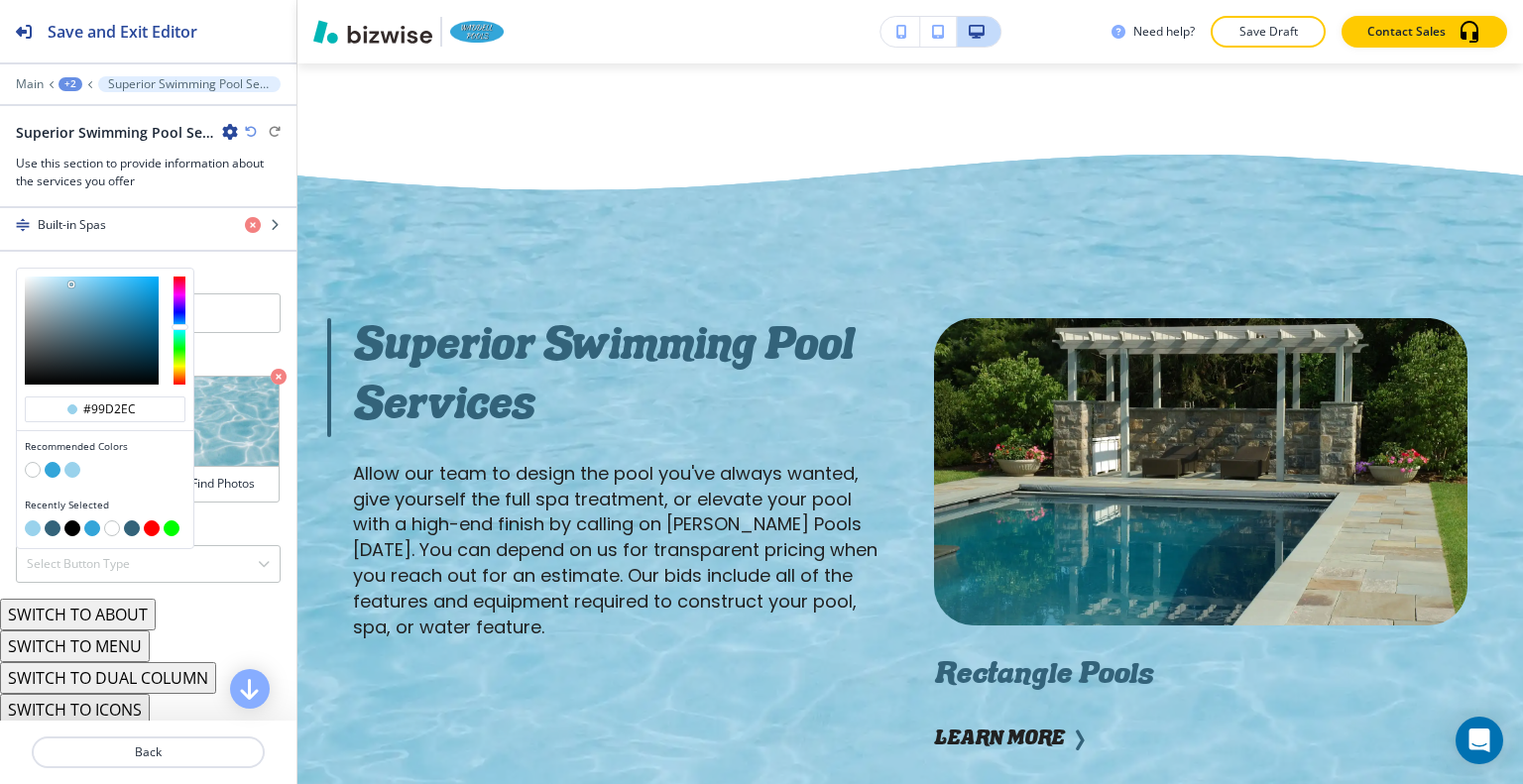 click at bounding box center [33, 470] 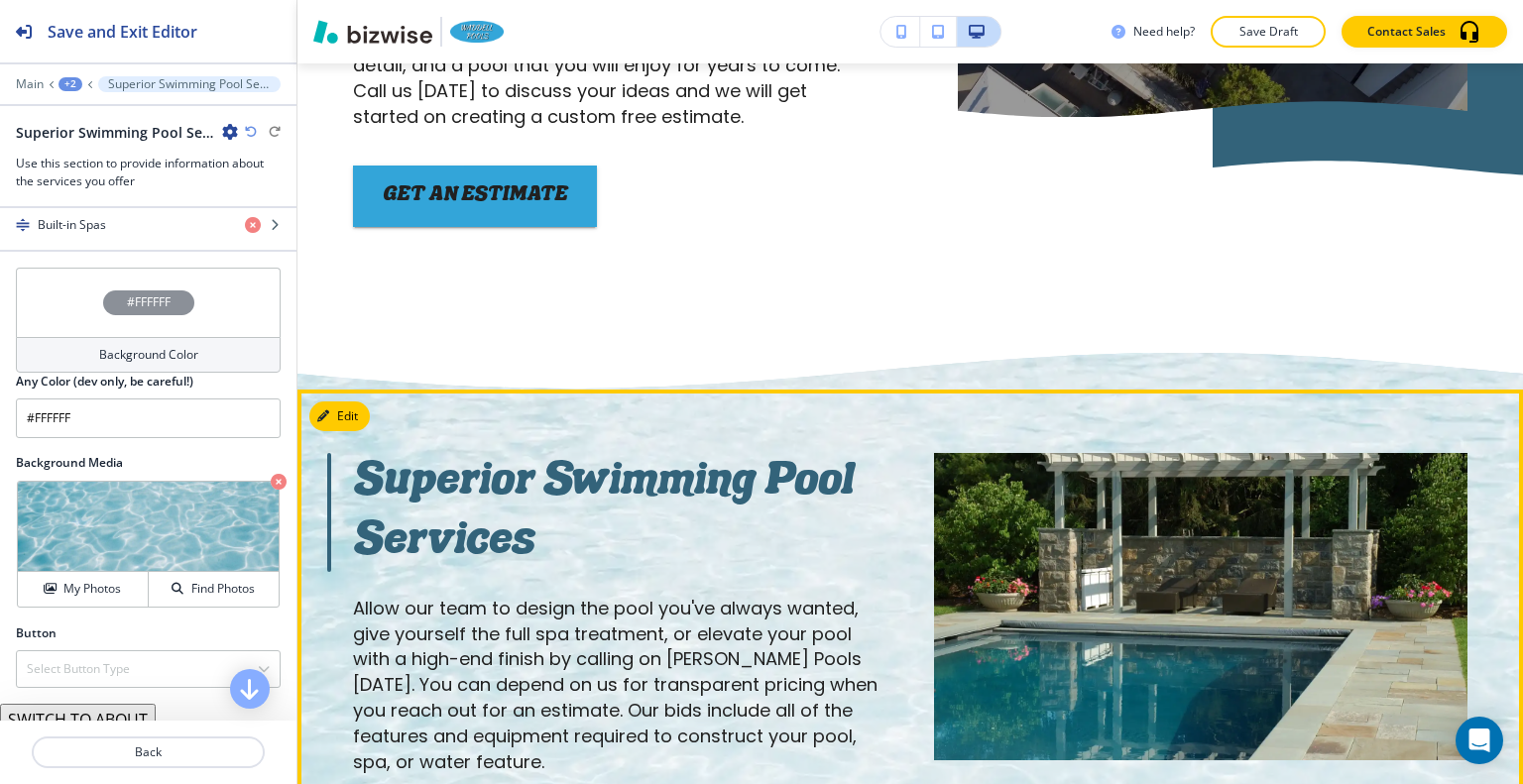 scroll, scrollTop: 2542, scrollLeft: 0, axis: vertical 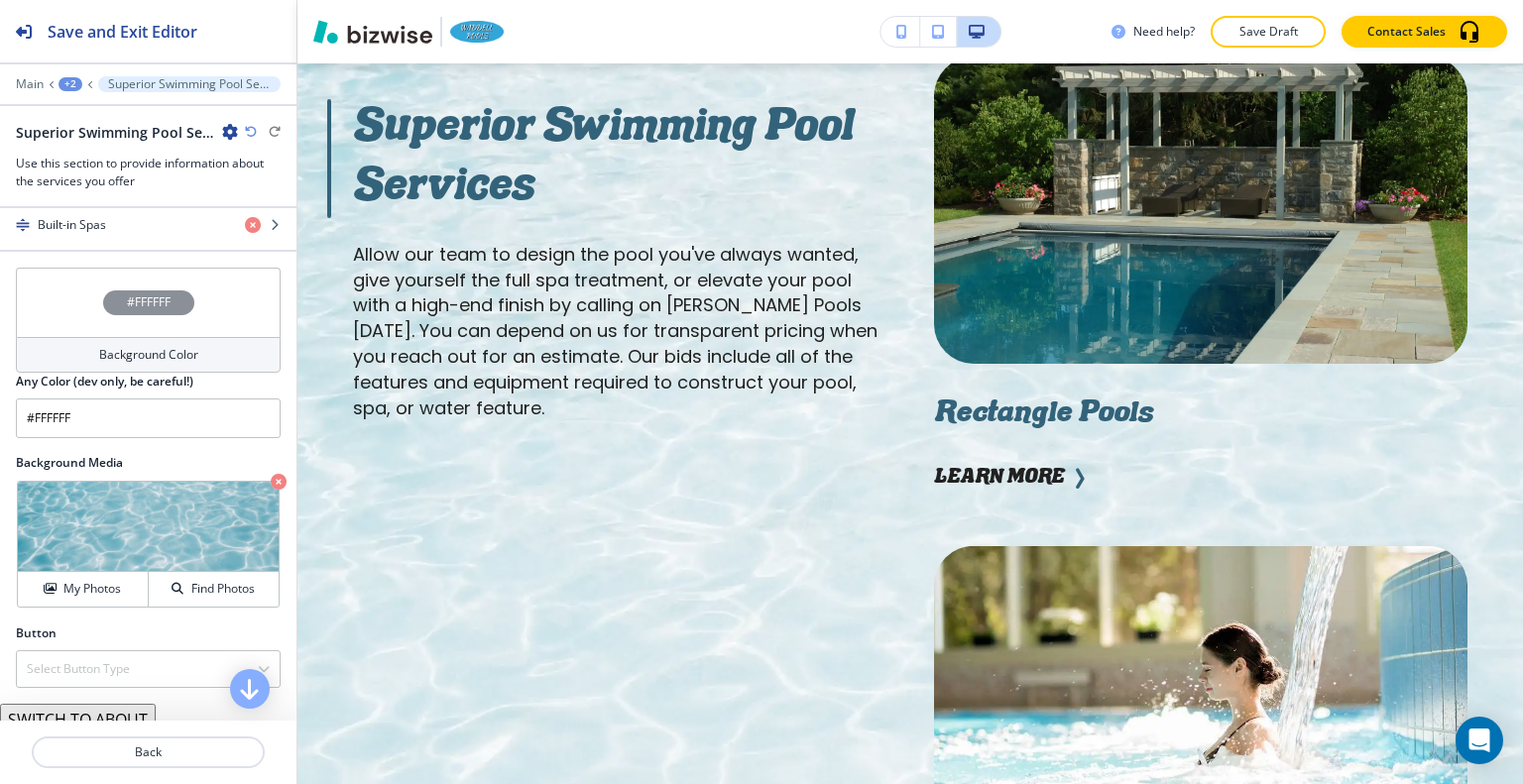 click on "#FFFFFF" at bounding box center [148, 302] 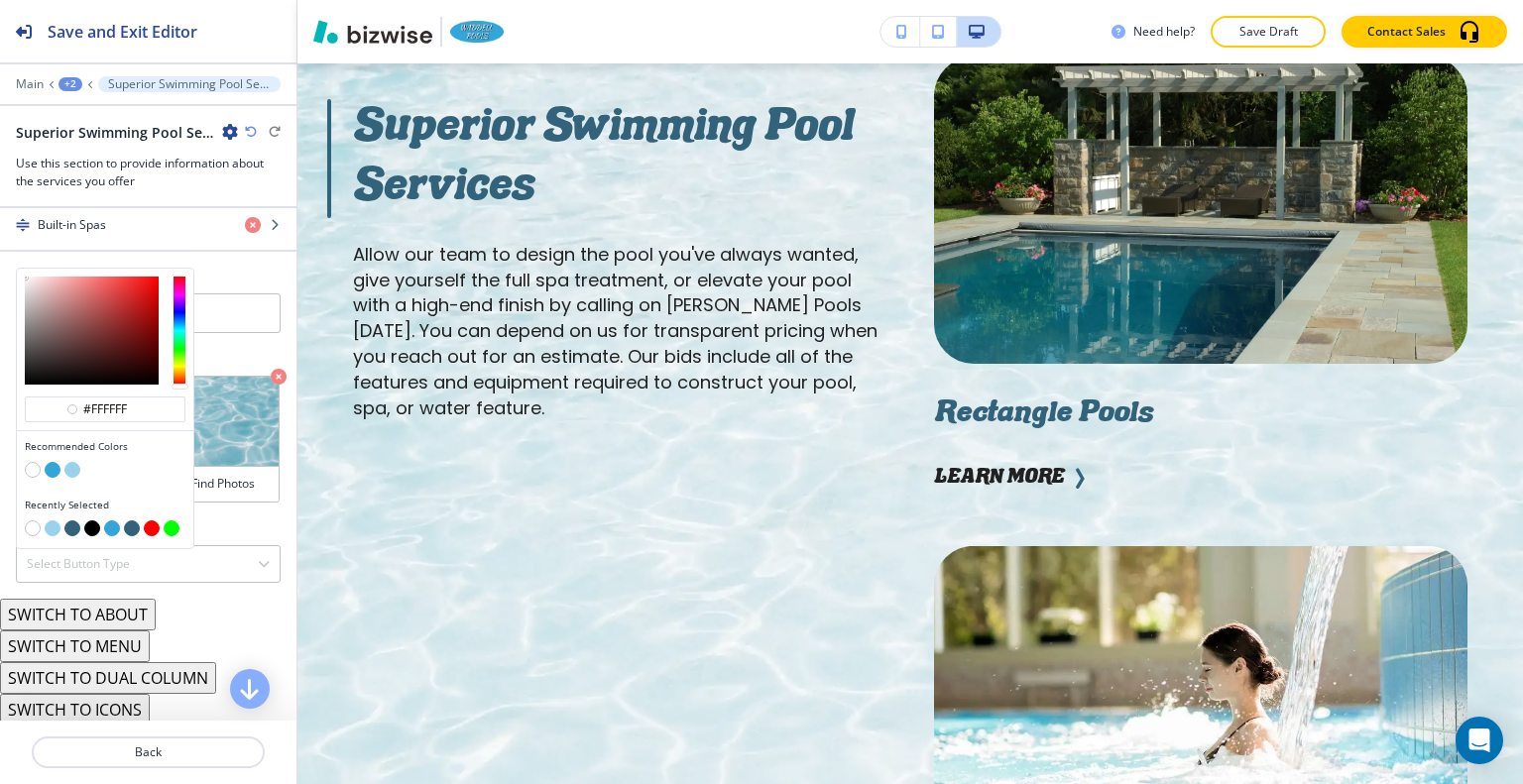 click at bounding box center [72, 470] 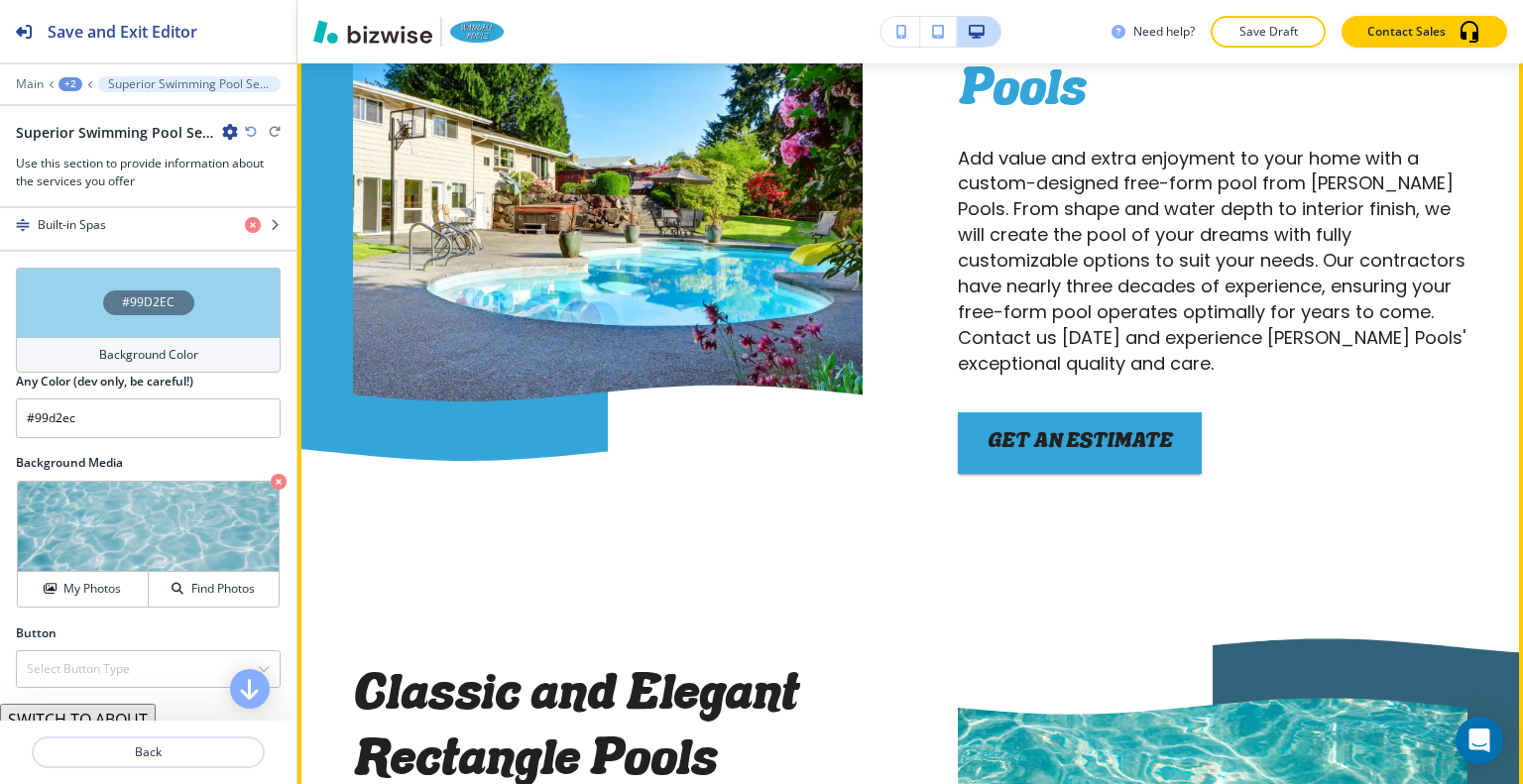 scroll, scrollTop: 6011, scrollLeft: 0, axis: vertical 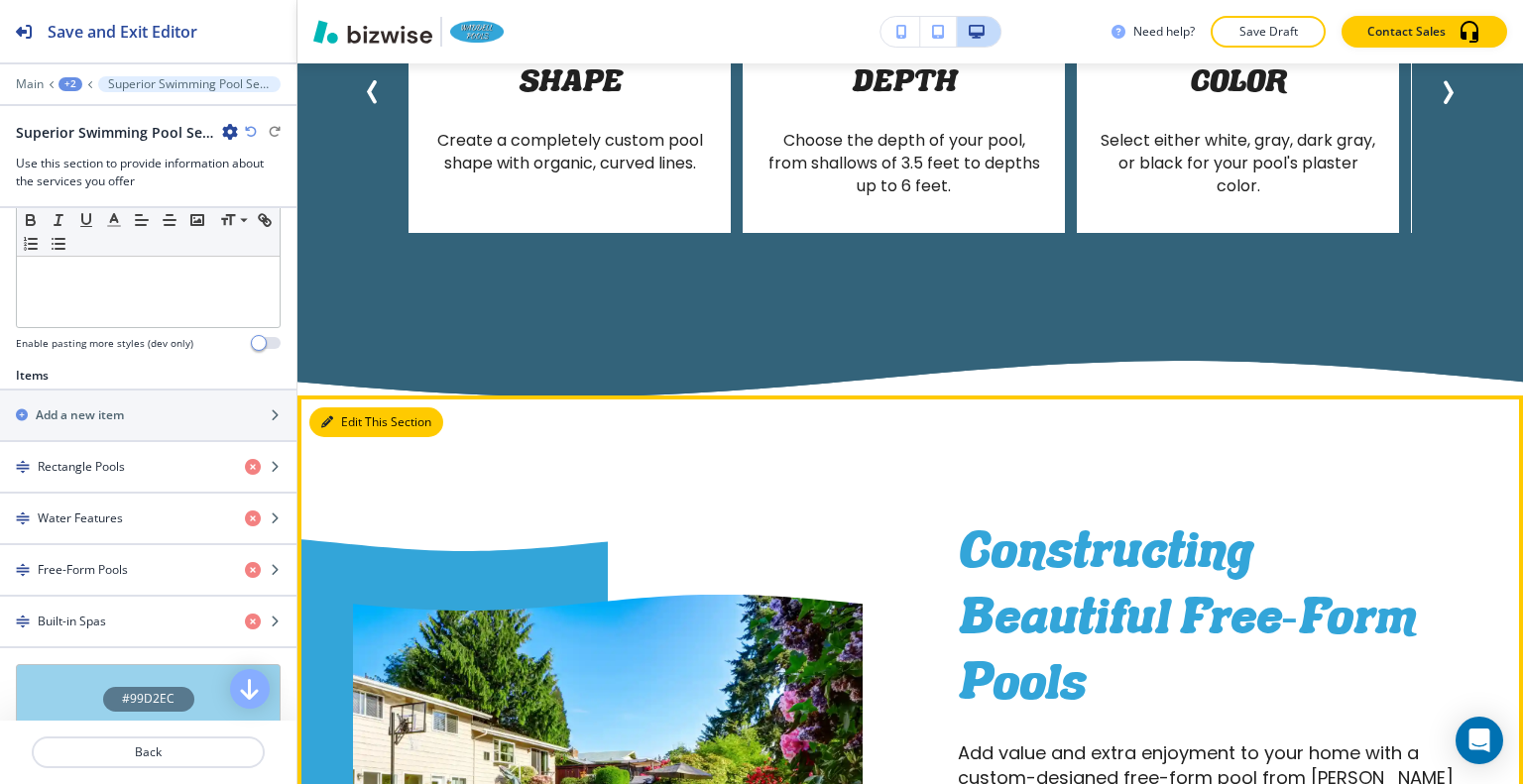 click on "Edit This Section" at bounding box center [376, 422] 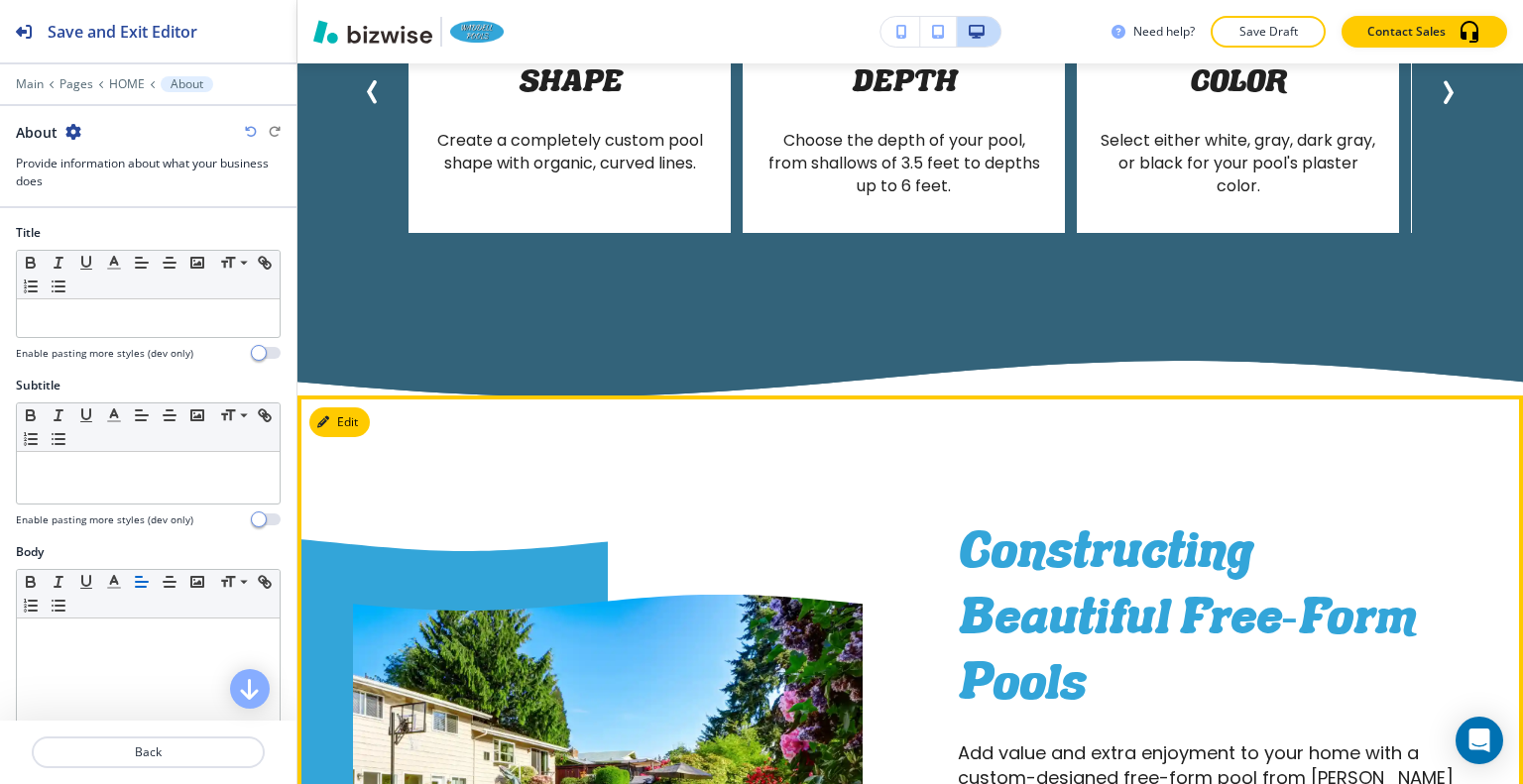 scroll, scrollTop: 5424, scrollLeft: 0, axis: vertical 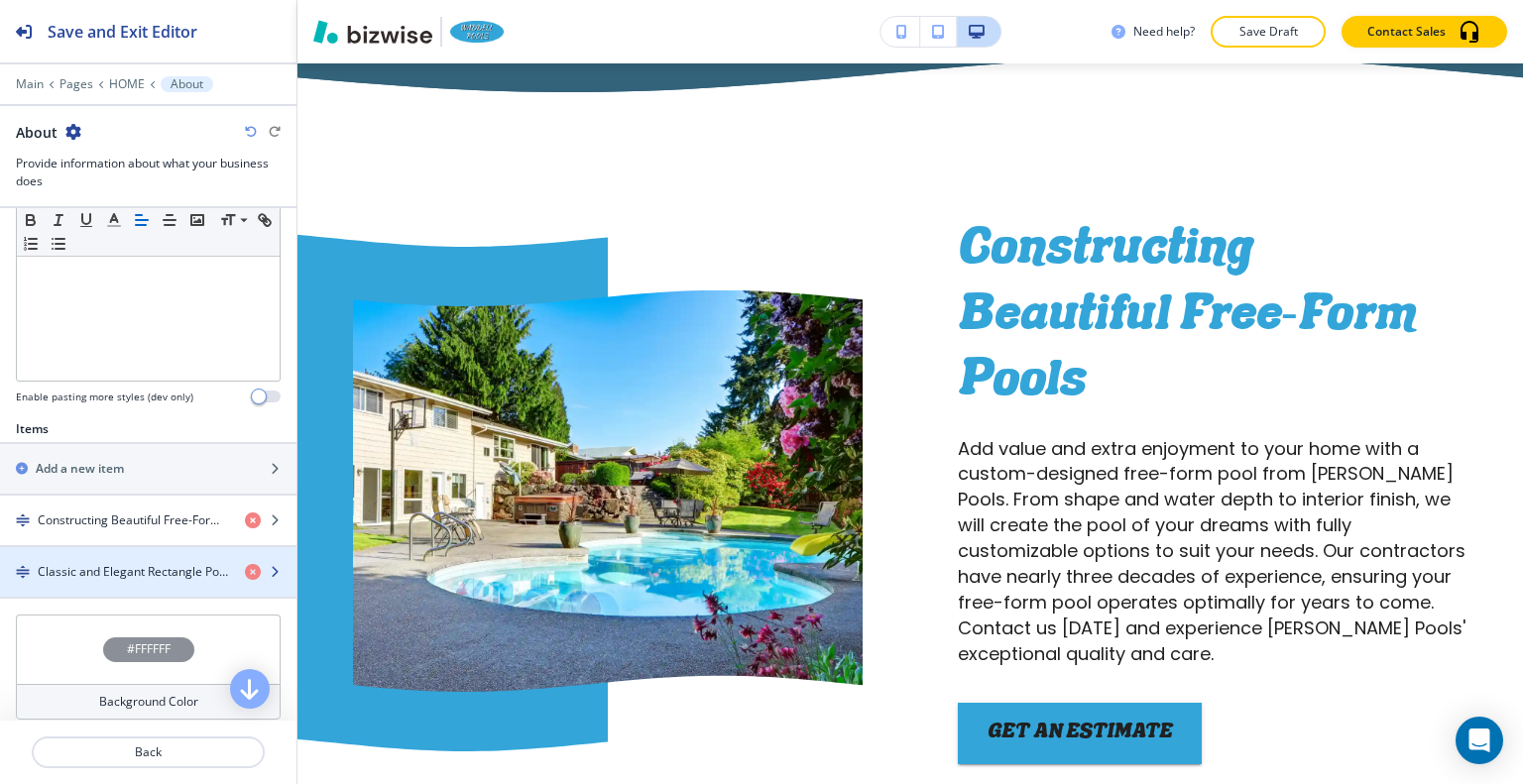 click at bounding box center (148, 555) 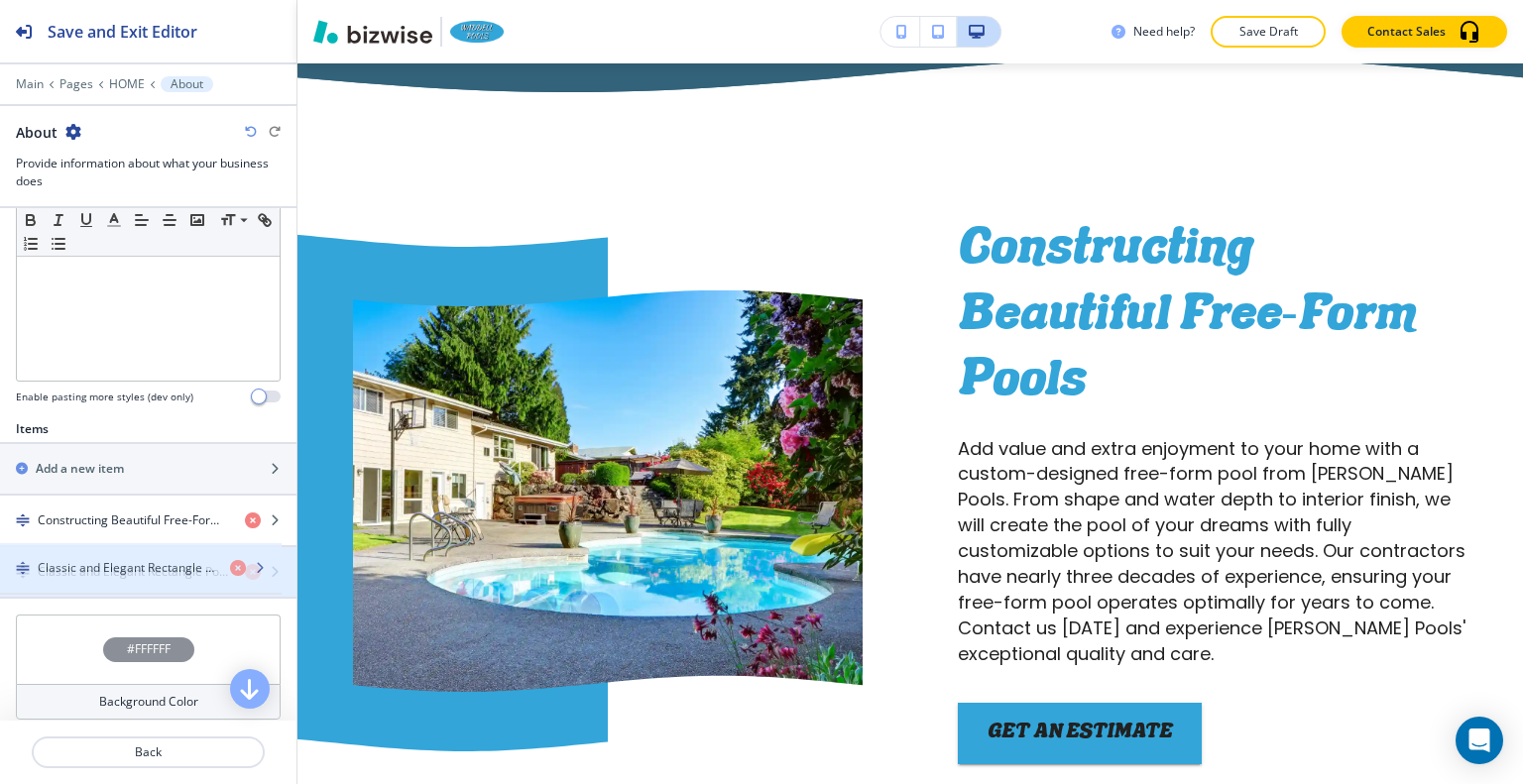 click on "Classic and Elegant Rectangle Pools" at bounding box center (133, 572) 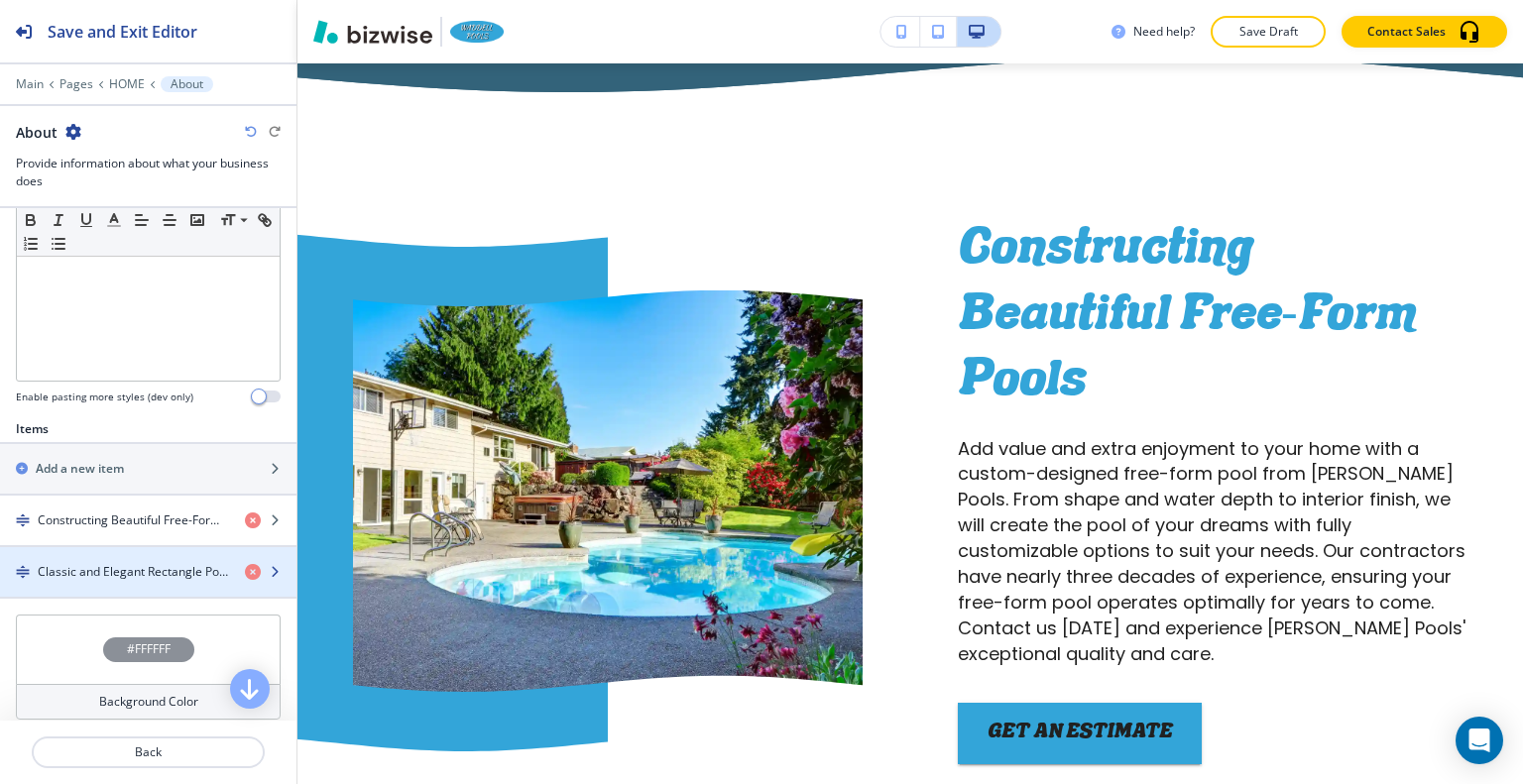 click on "Classic and Elegant Rectangle Pools" at bounding box center [133, 572] 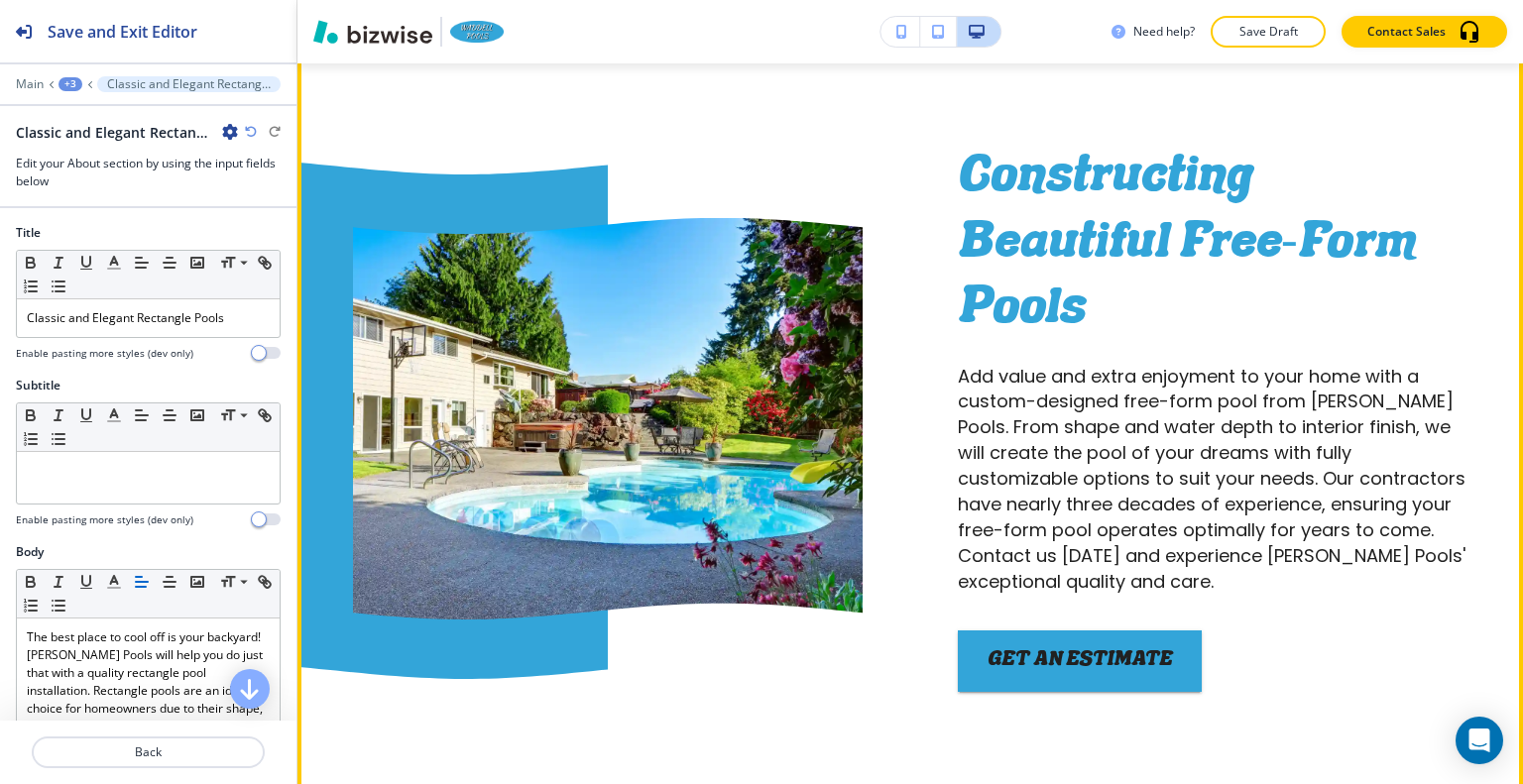 scroll, scrollTop: 5298, scrollLeft: 0, axis: vertical 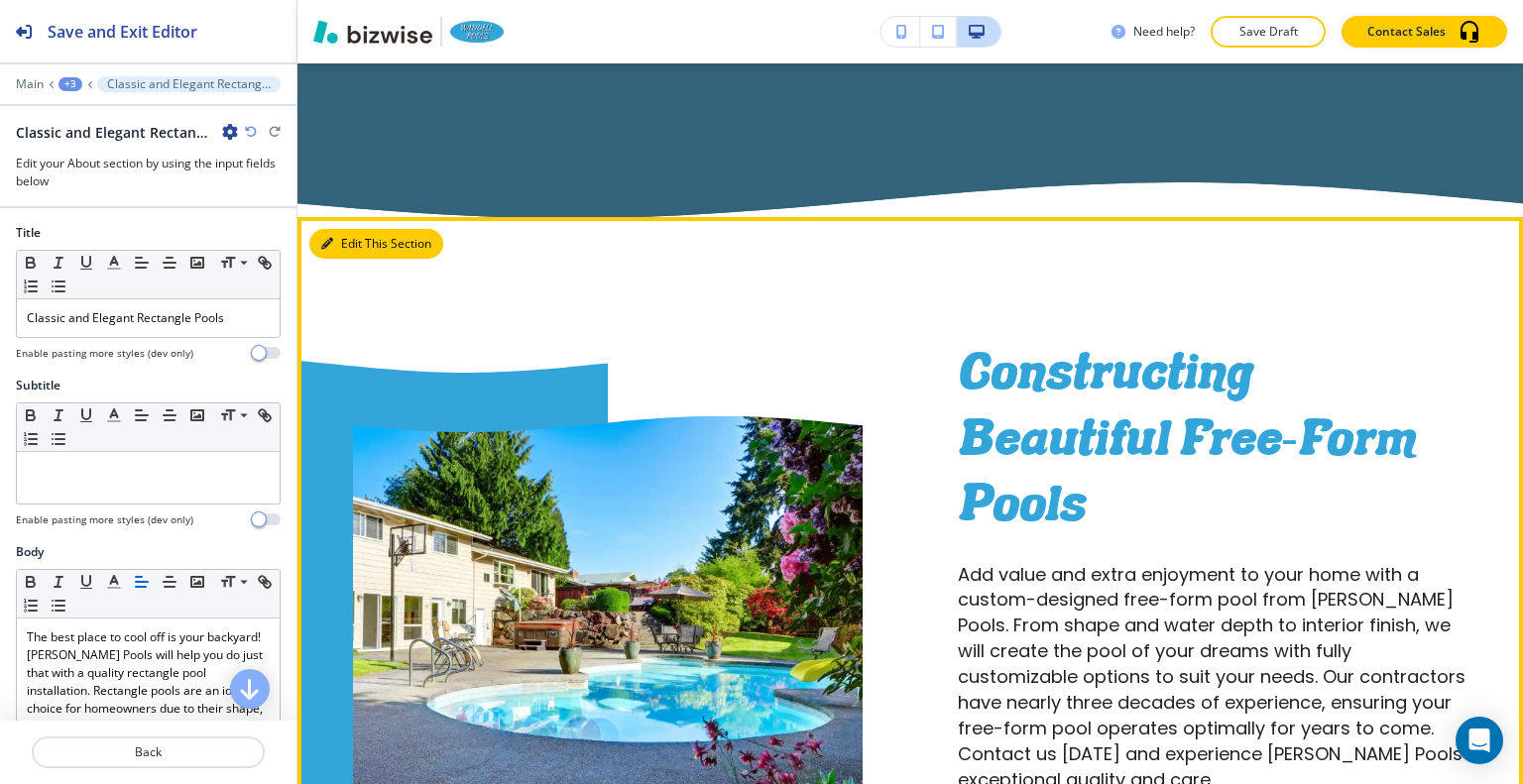 click on "Edit This Section" at bounding box center (376, 244) 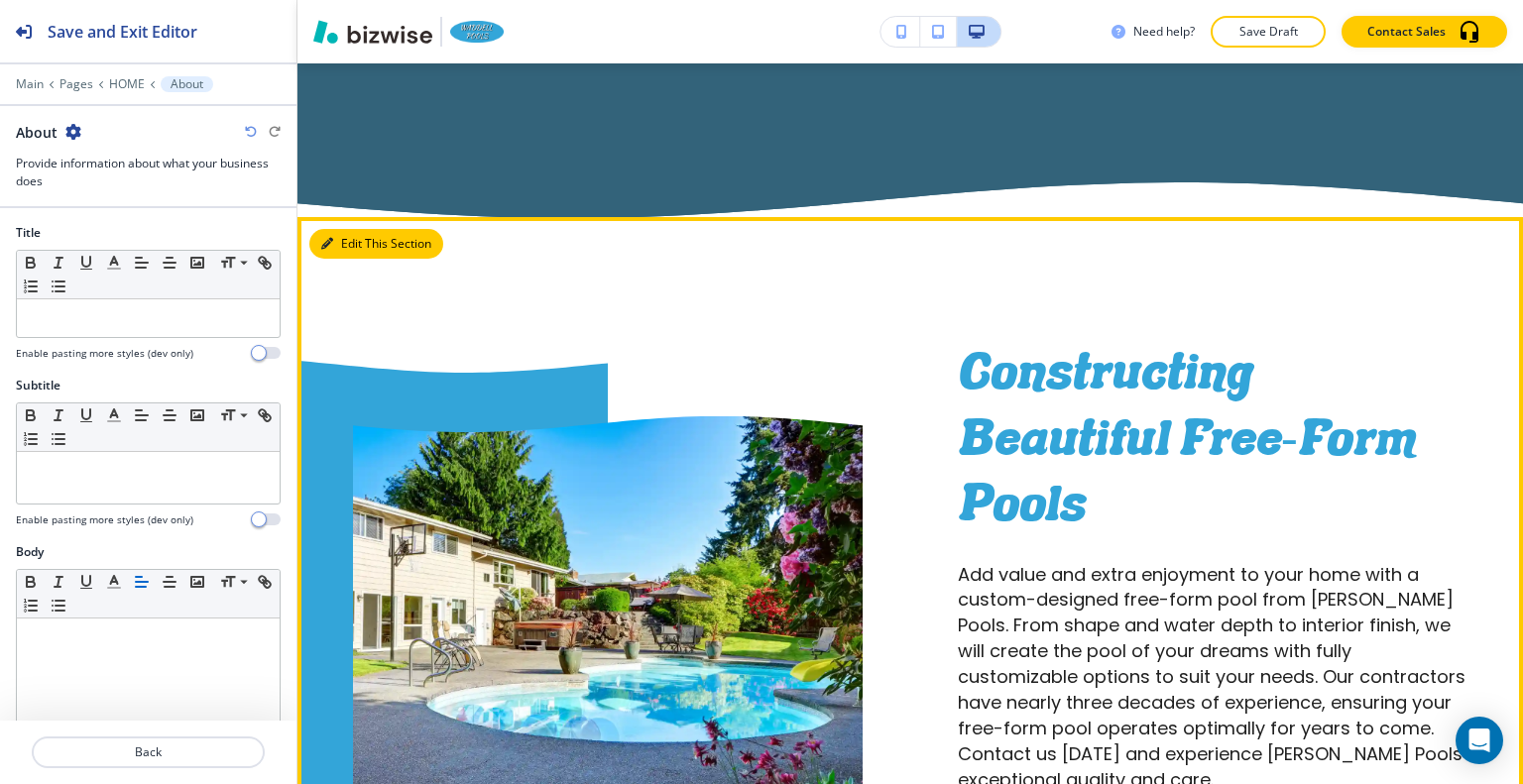 scroll, scrollTop: 5424, scrollLeft: 0, axis: vertical 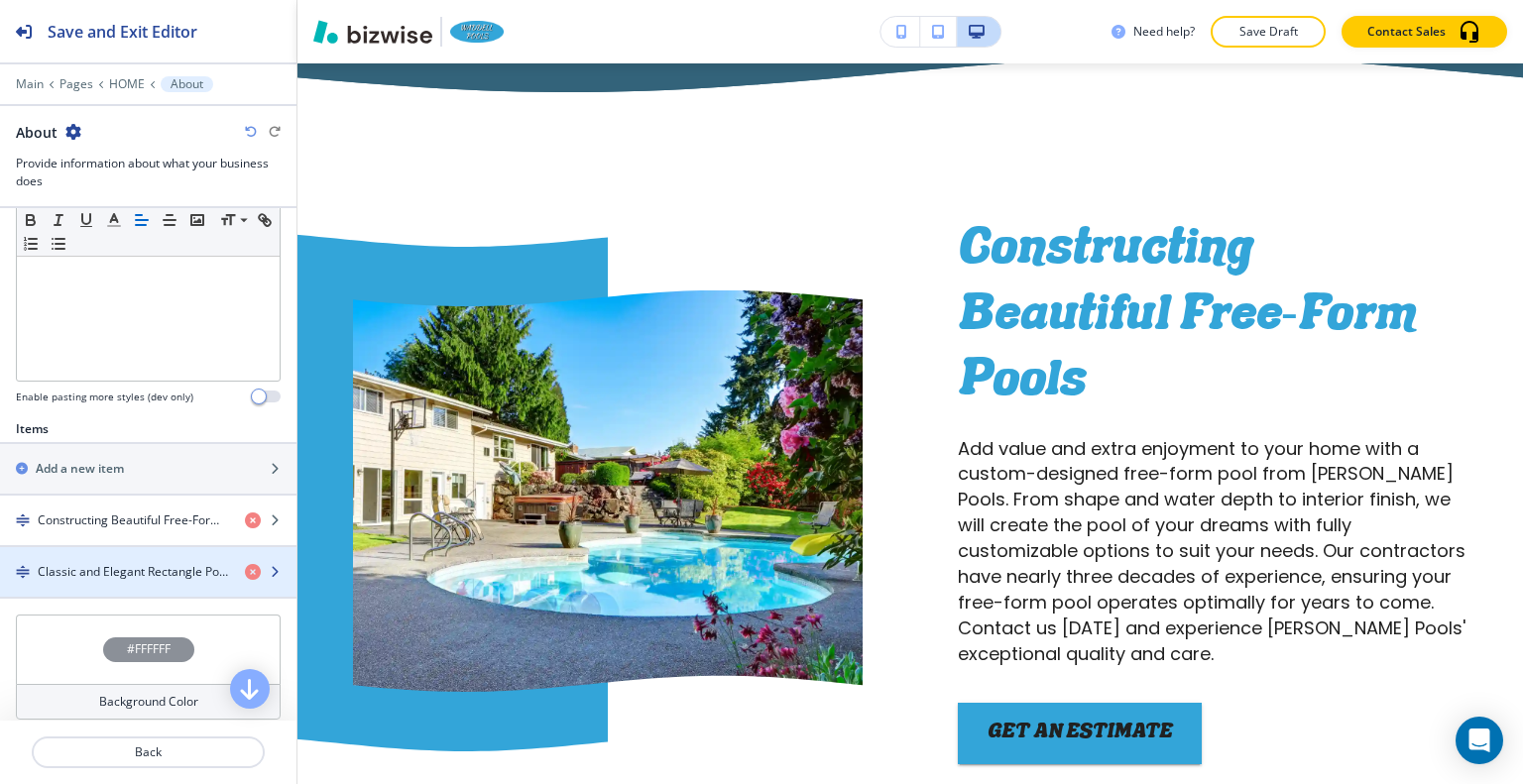 click on "Classic and Elegant Rectangle Pools" at bounding box center [133, 572] 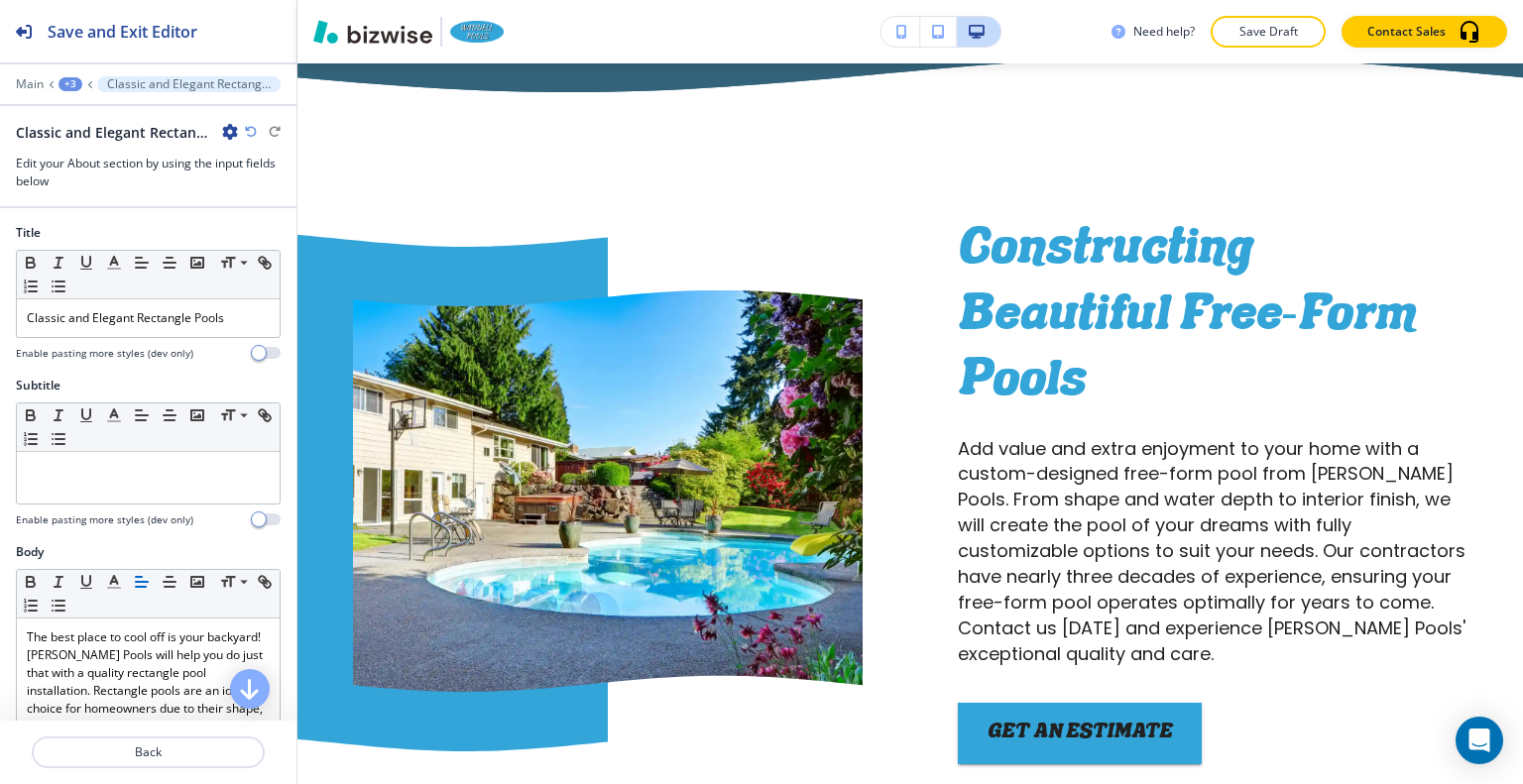 scroll, scrollTop: 6190, scrollLeft: 0, axis: vertical 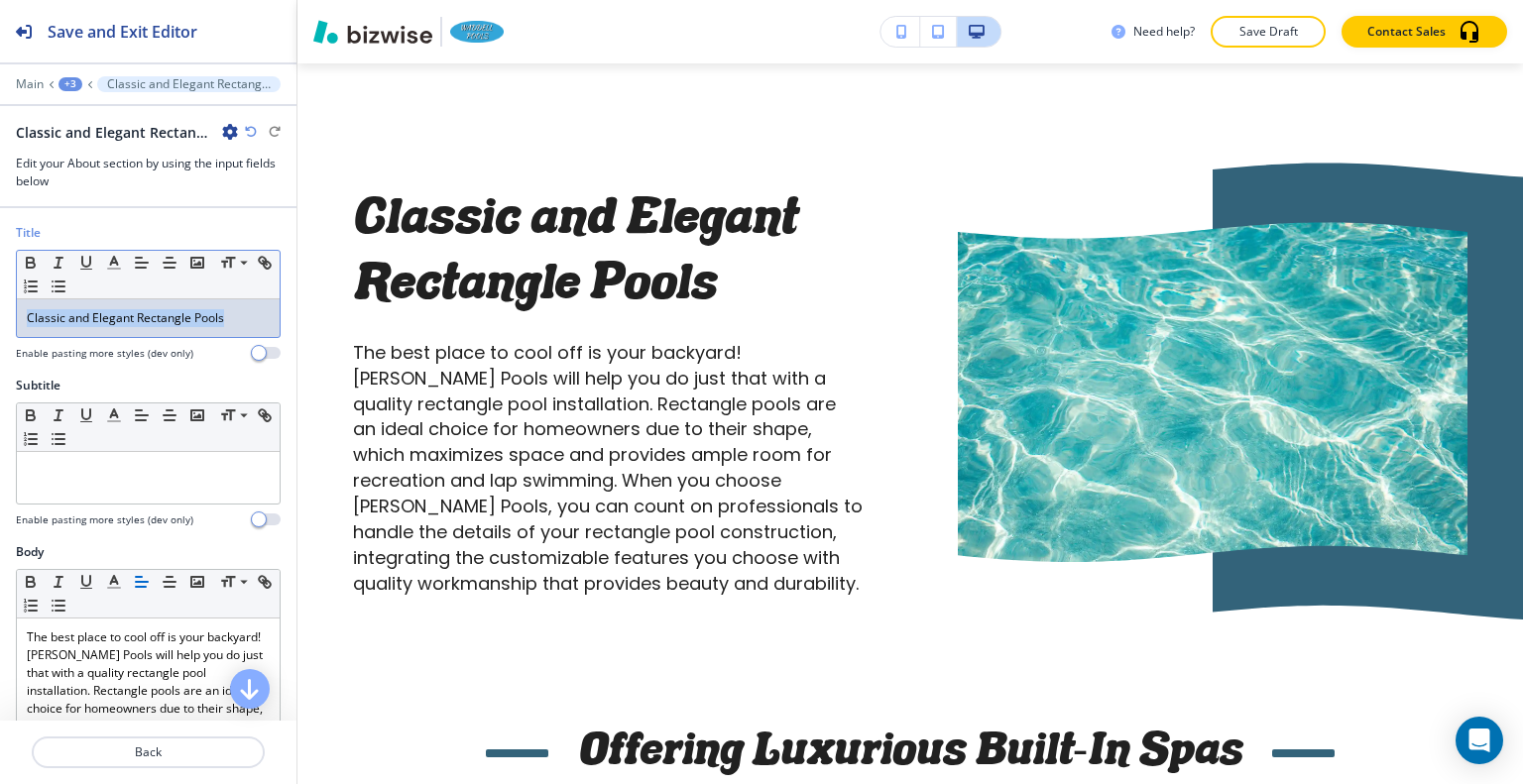 drag, startPoint x: 247, startPoint y: 316, endPoint x: 0, endPoint y: 288, distance: 248.58198 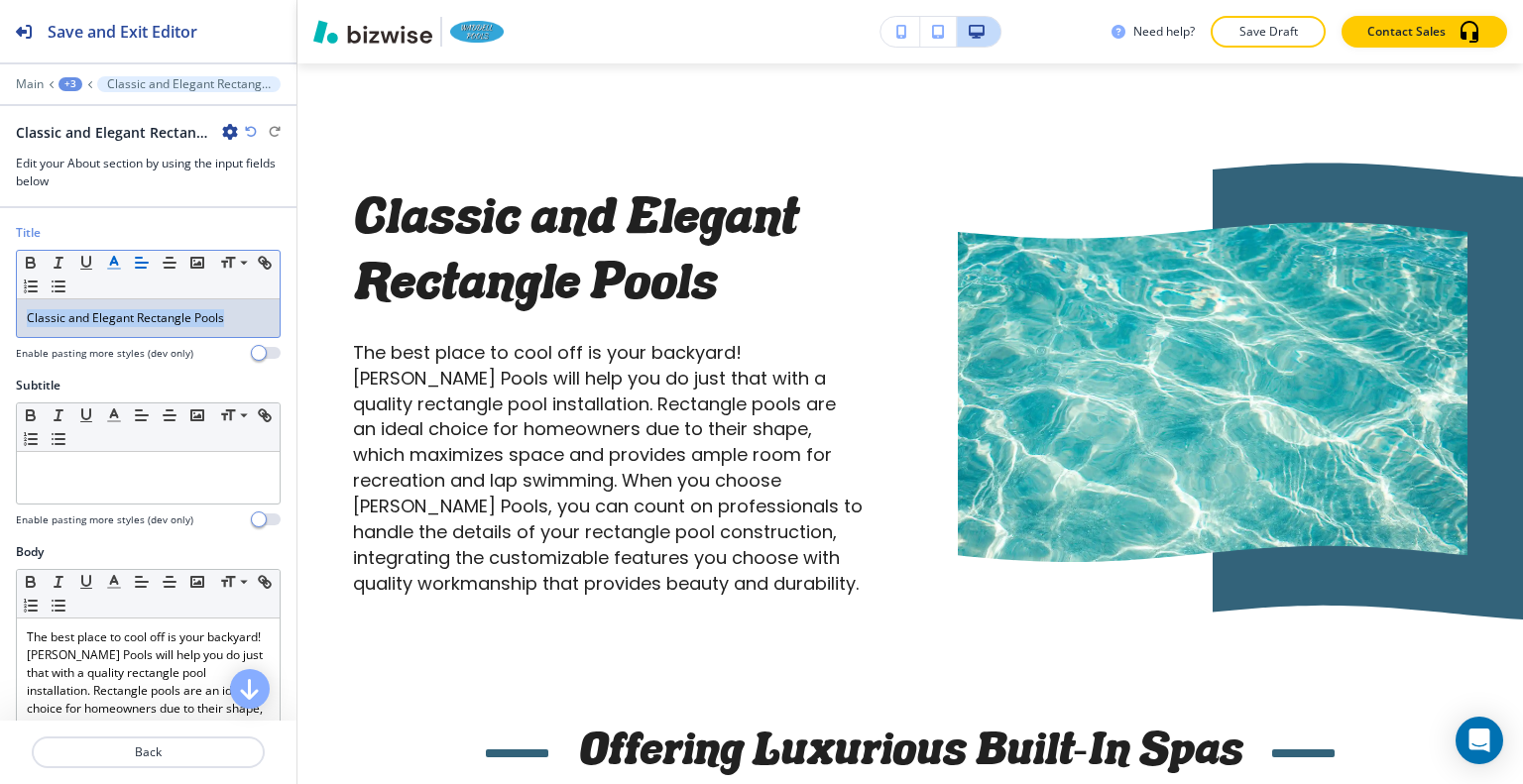 click 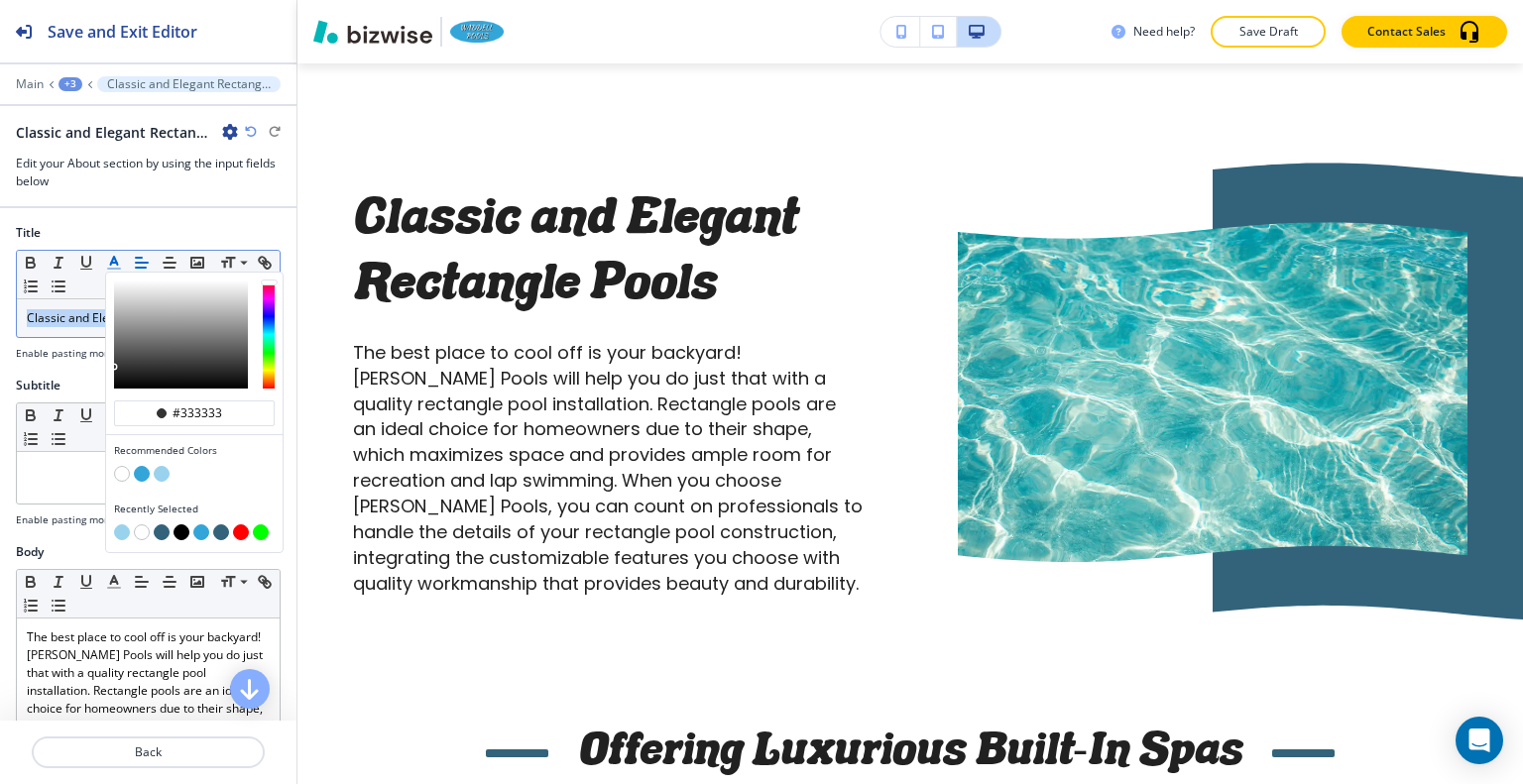 click at bounding box center (162, 474) 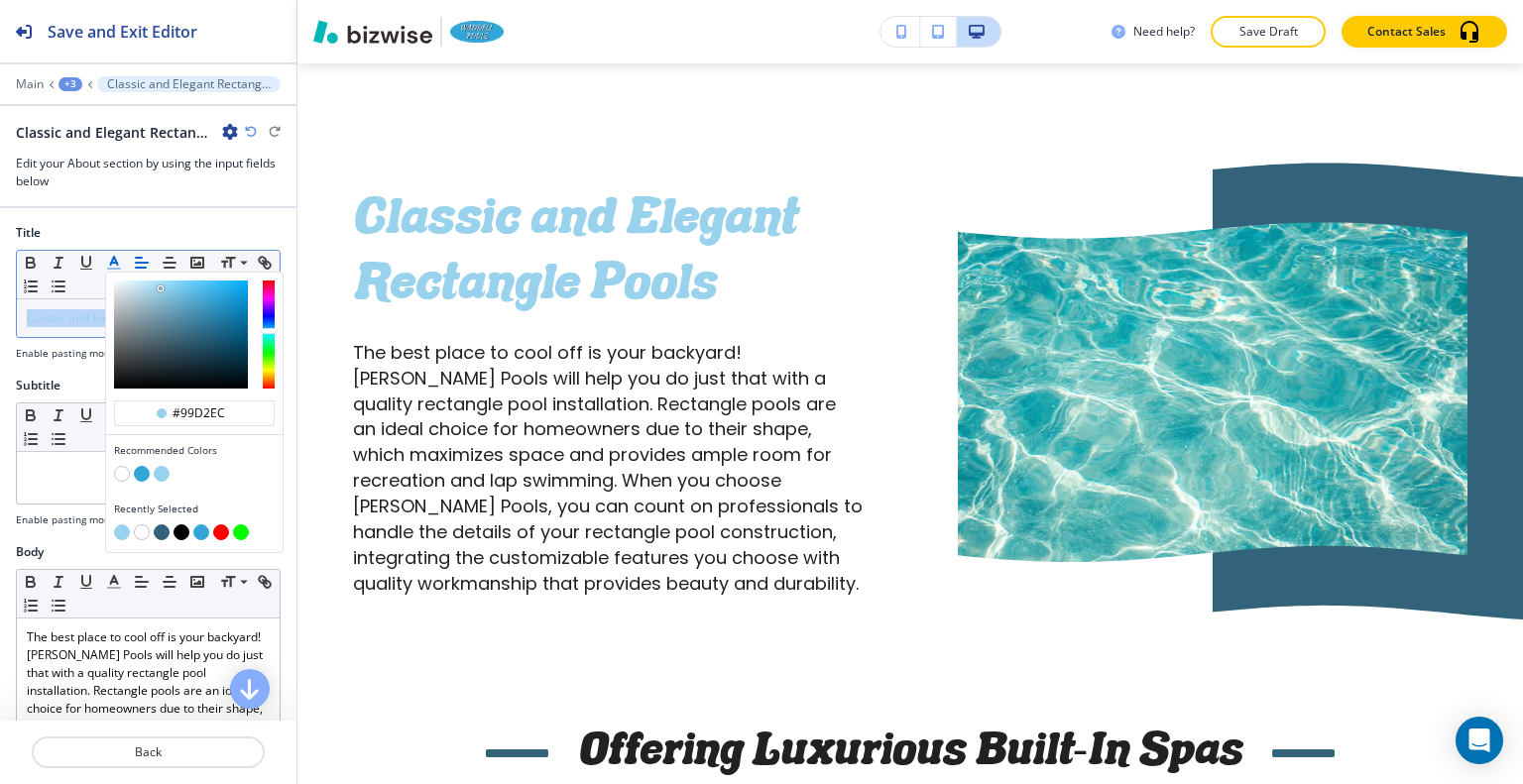 click at bounding box center (162, 474) 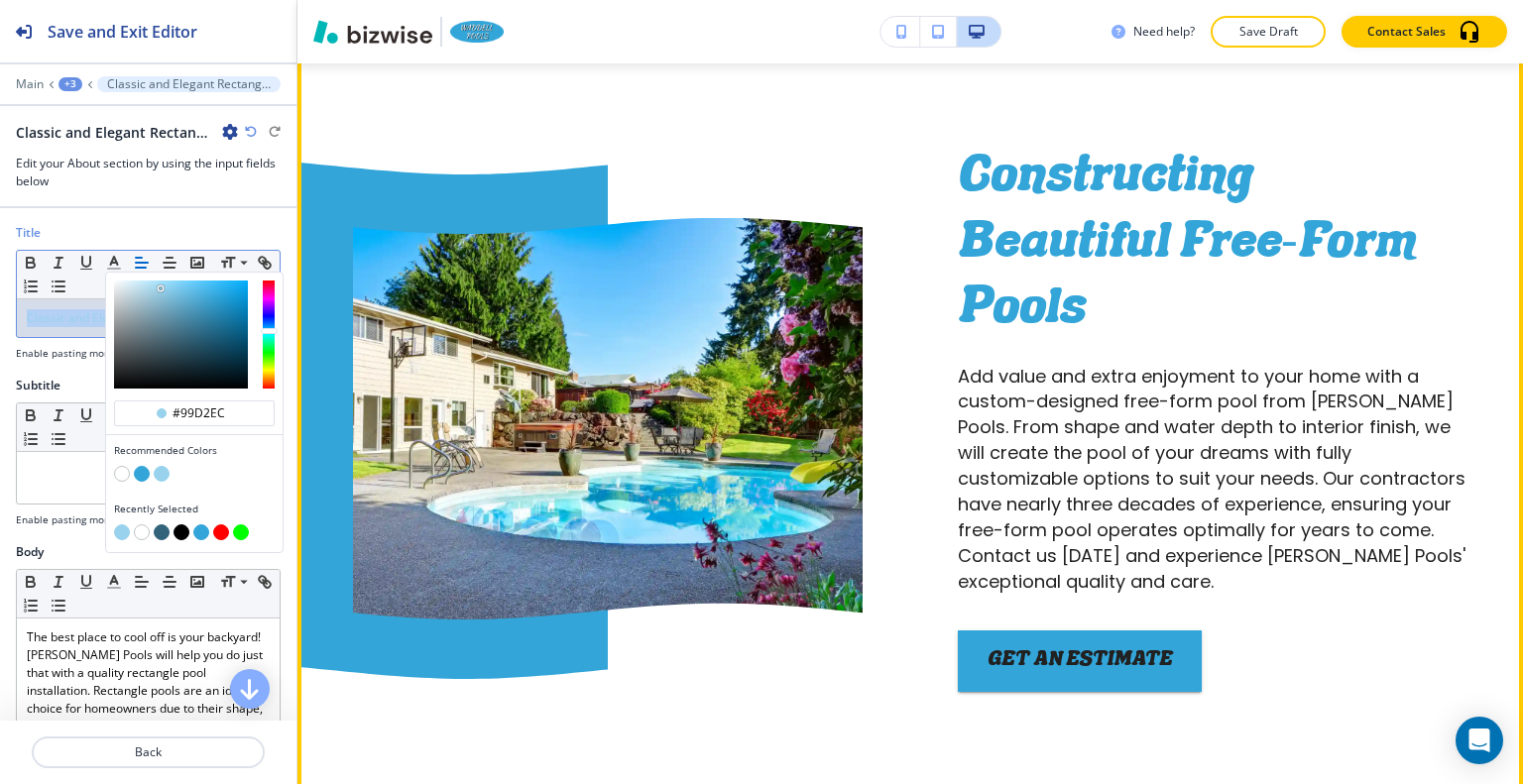 scroll, scrollTop: 5793, scrollLeft: 0, axis: vertical 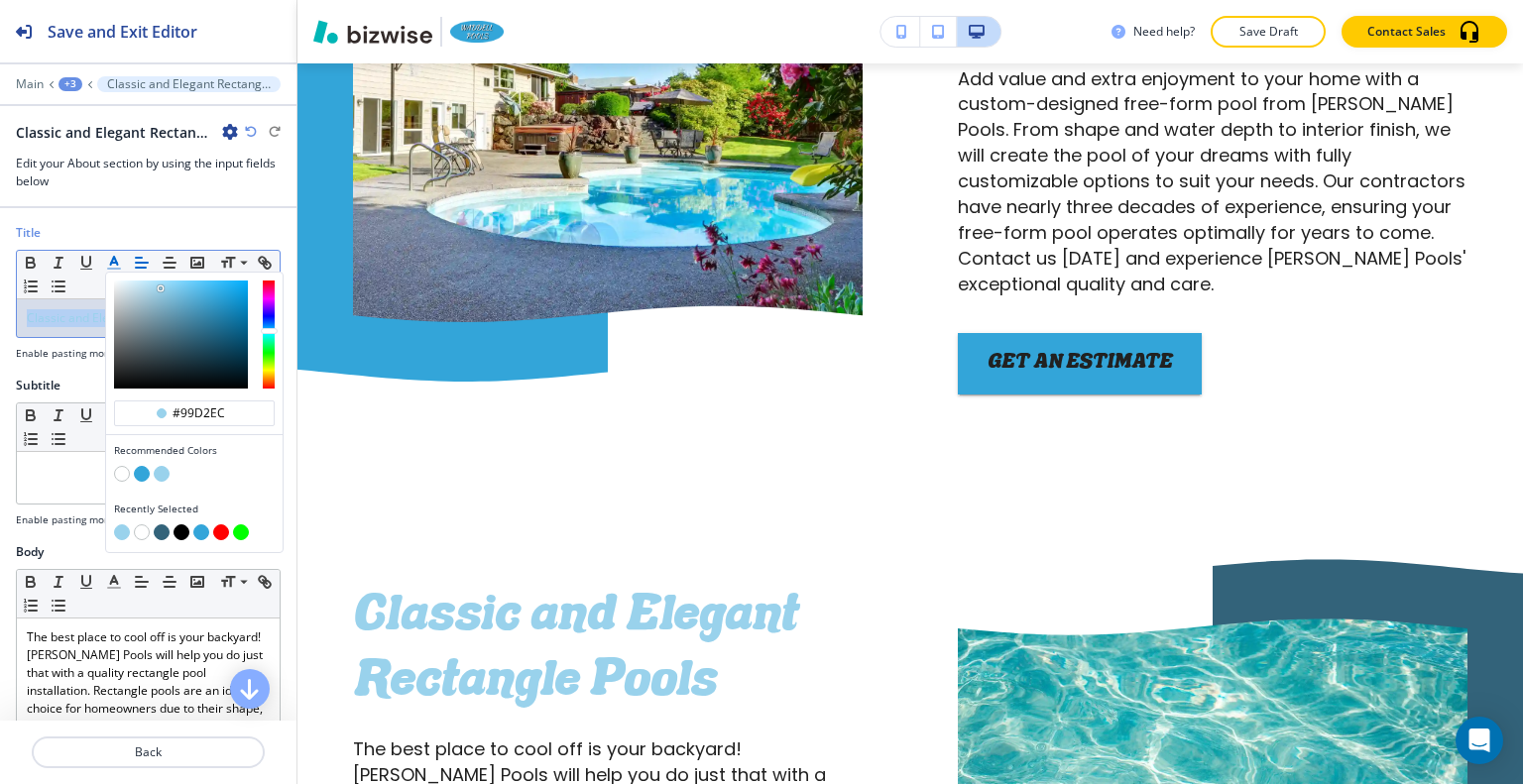 click at bounding box center [142, 474] 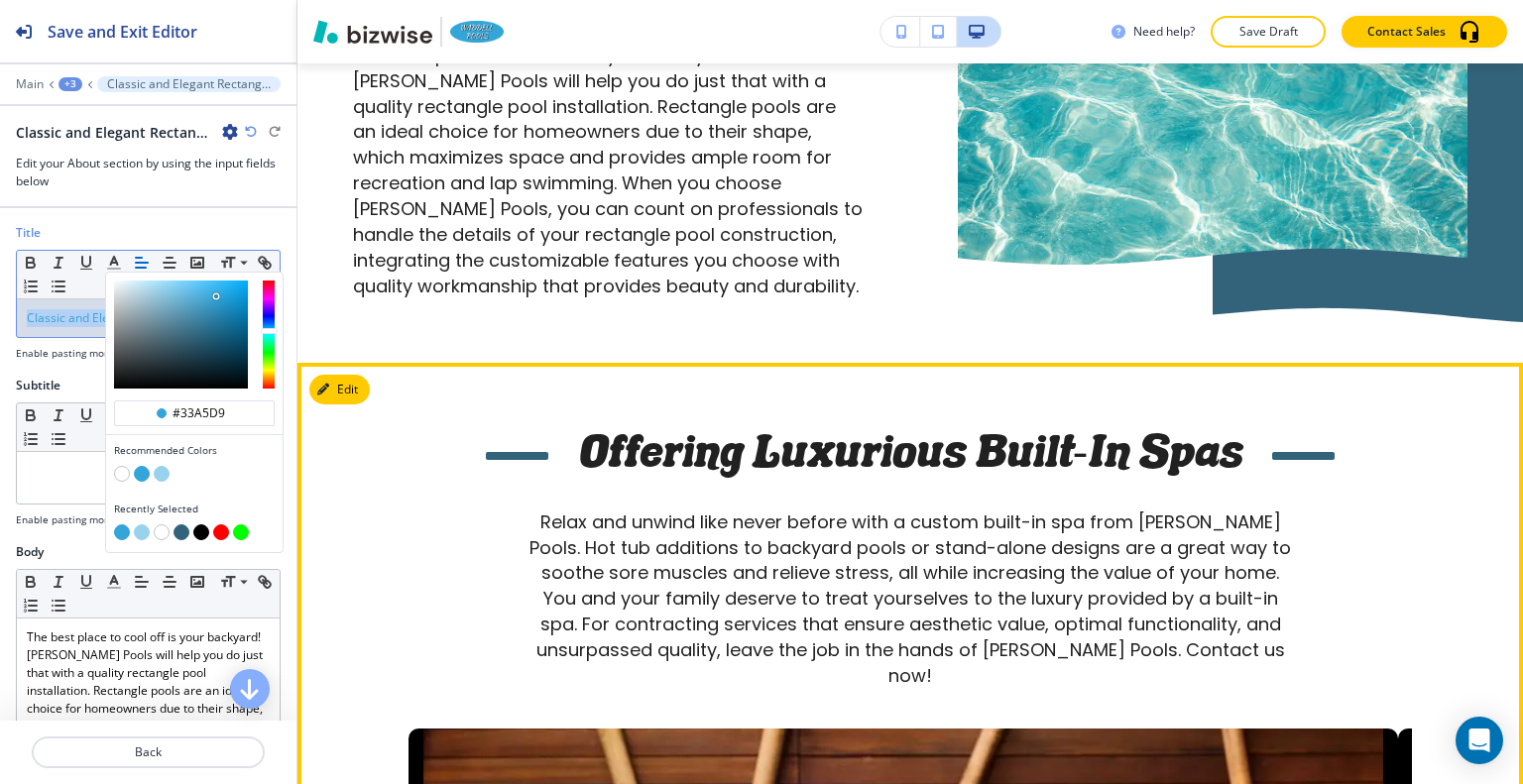 scroll, scrollTop: 6190, scrollLeft: 0, axis: vertical 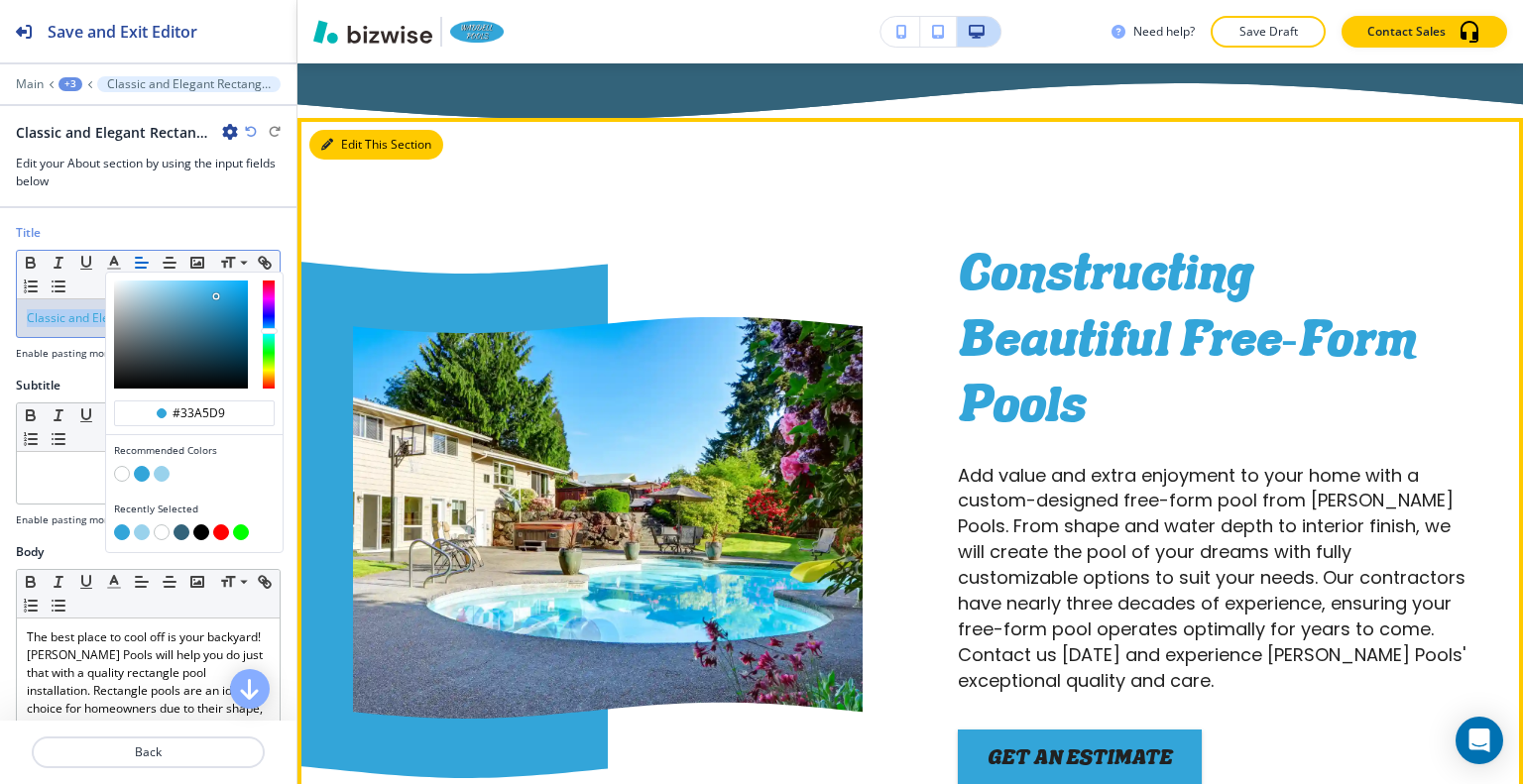 click on "Edit This Section" at bounding box center (376, 145) 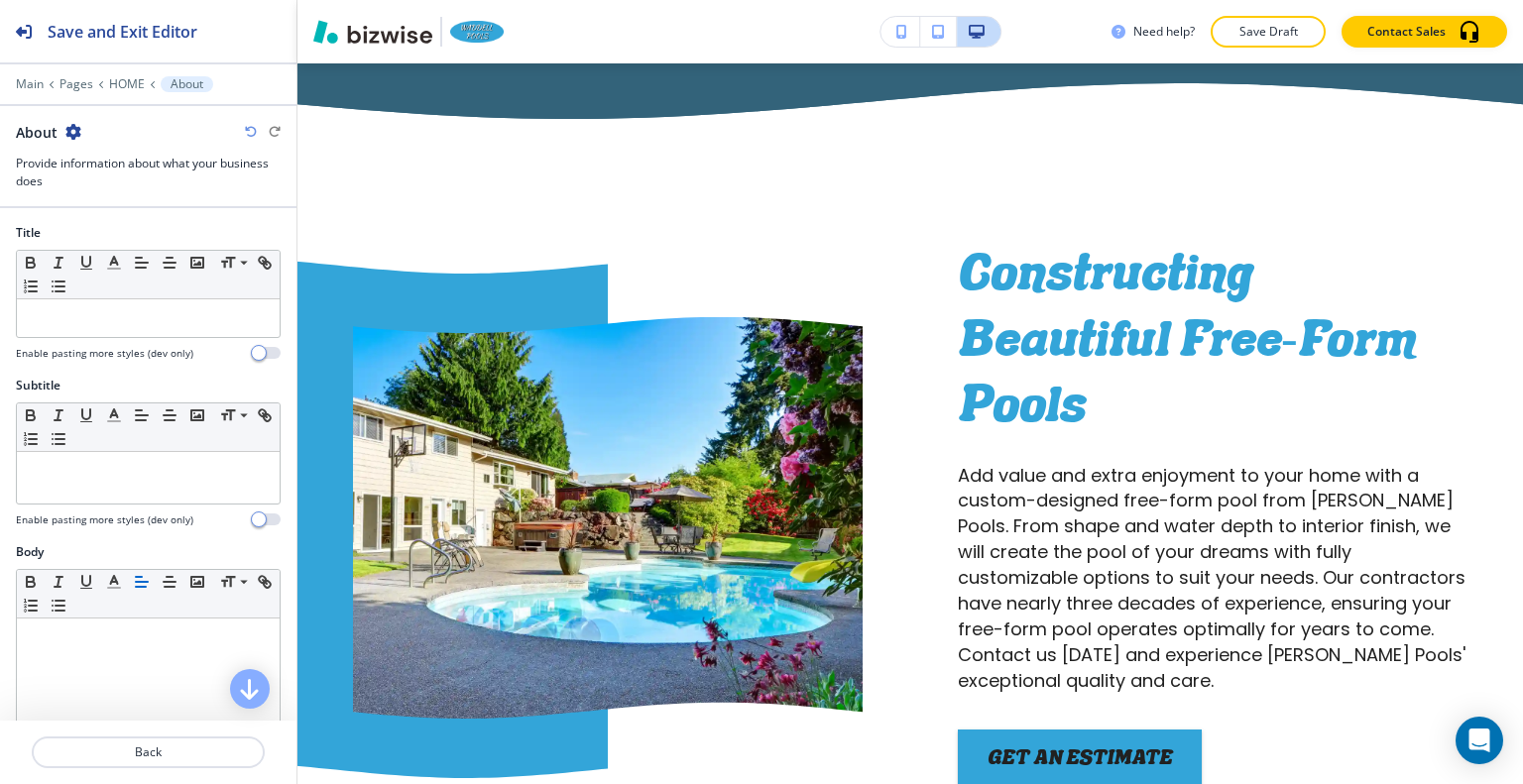 scroll, scrollTop: 5424, scrollLeft: 0, axis: vertical 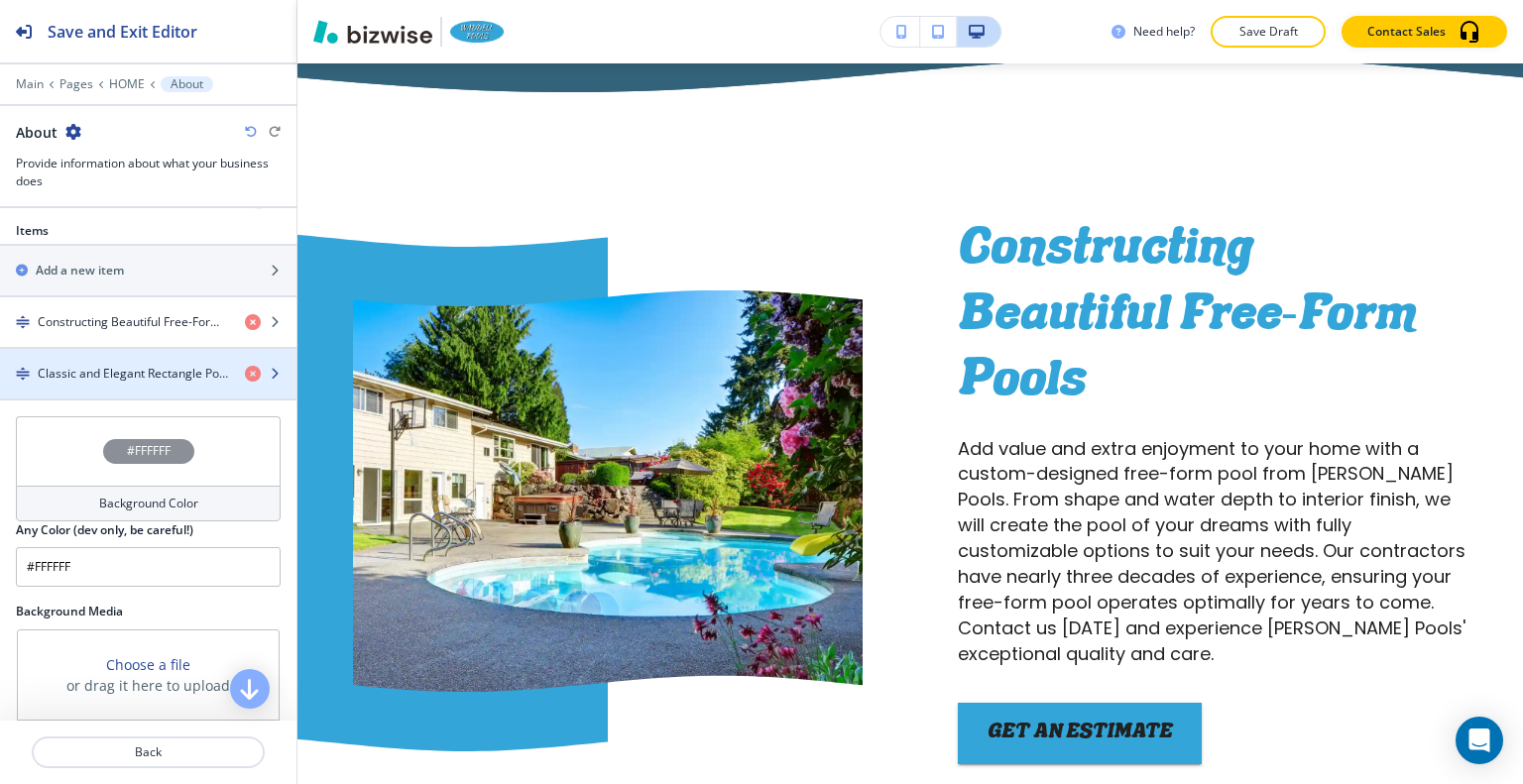 click on "Classic and Elegant Rectangle Pools" at bounding box center (133, 374) 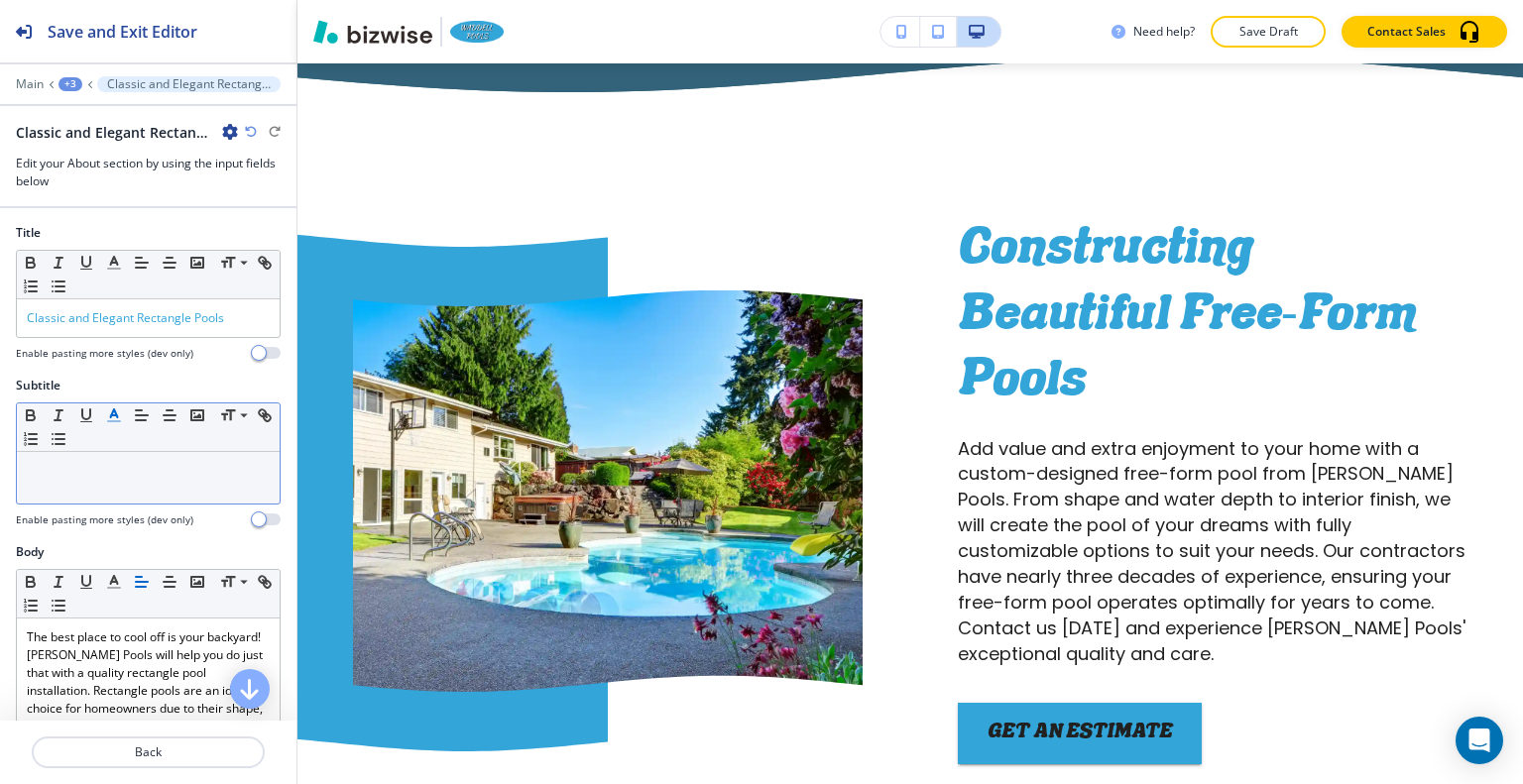 scroll, scrollTop: 6190, scrollLeft: 0, axis: vertical 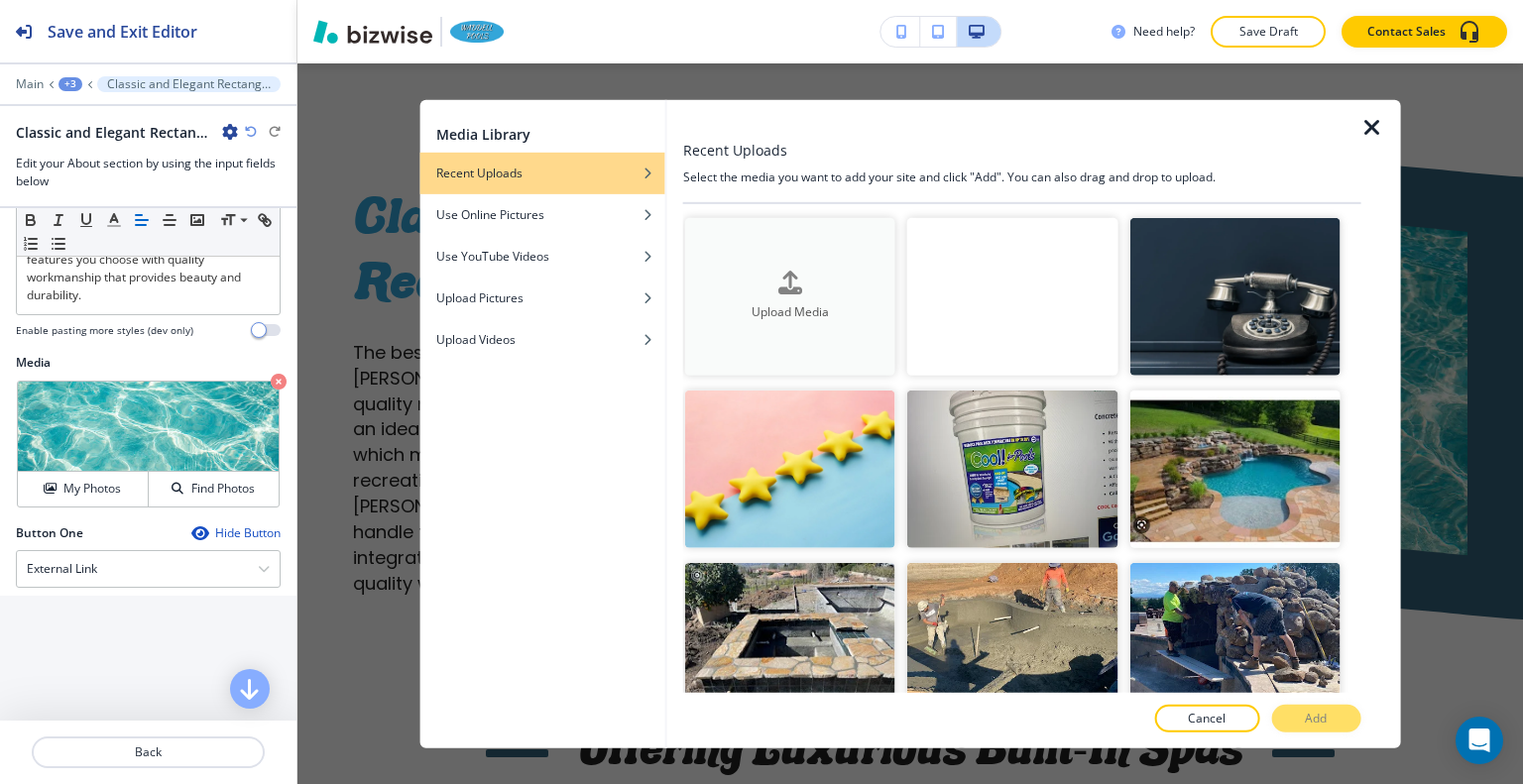 click on "Upload Media" at bounding box center [790, 296] 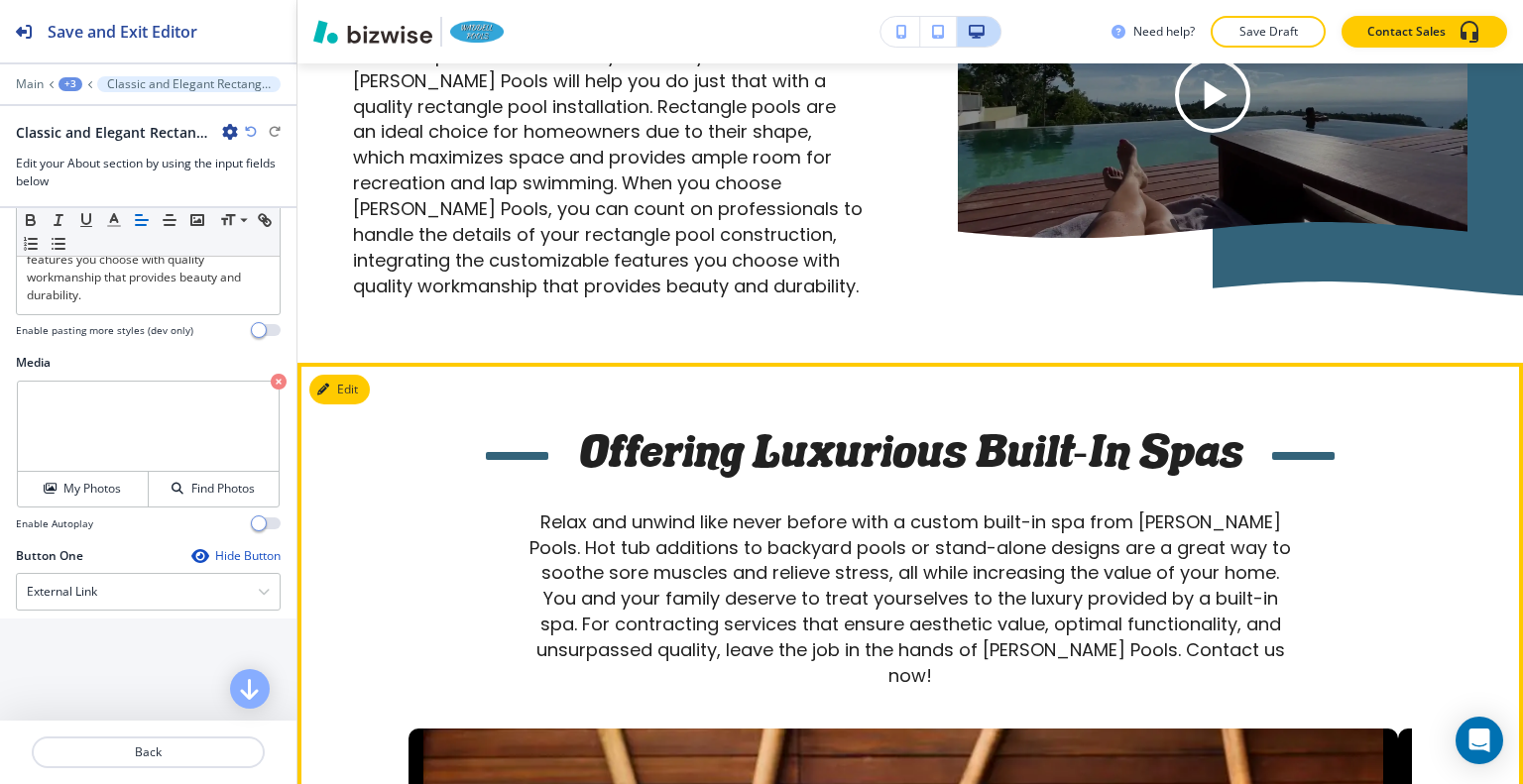 scroll, scrollTop: 6586, scrollLeft: 0, axis: vertical 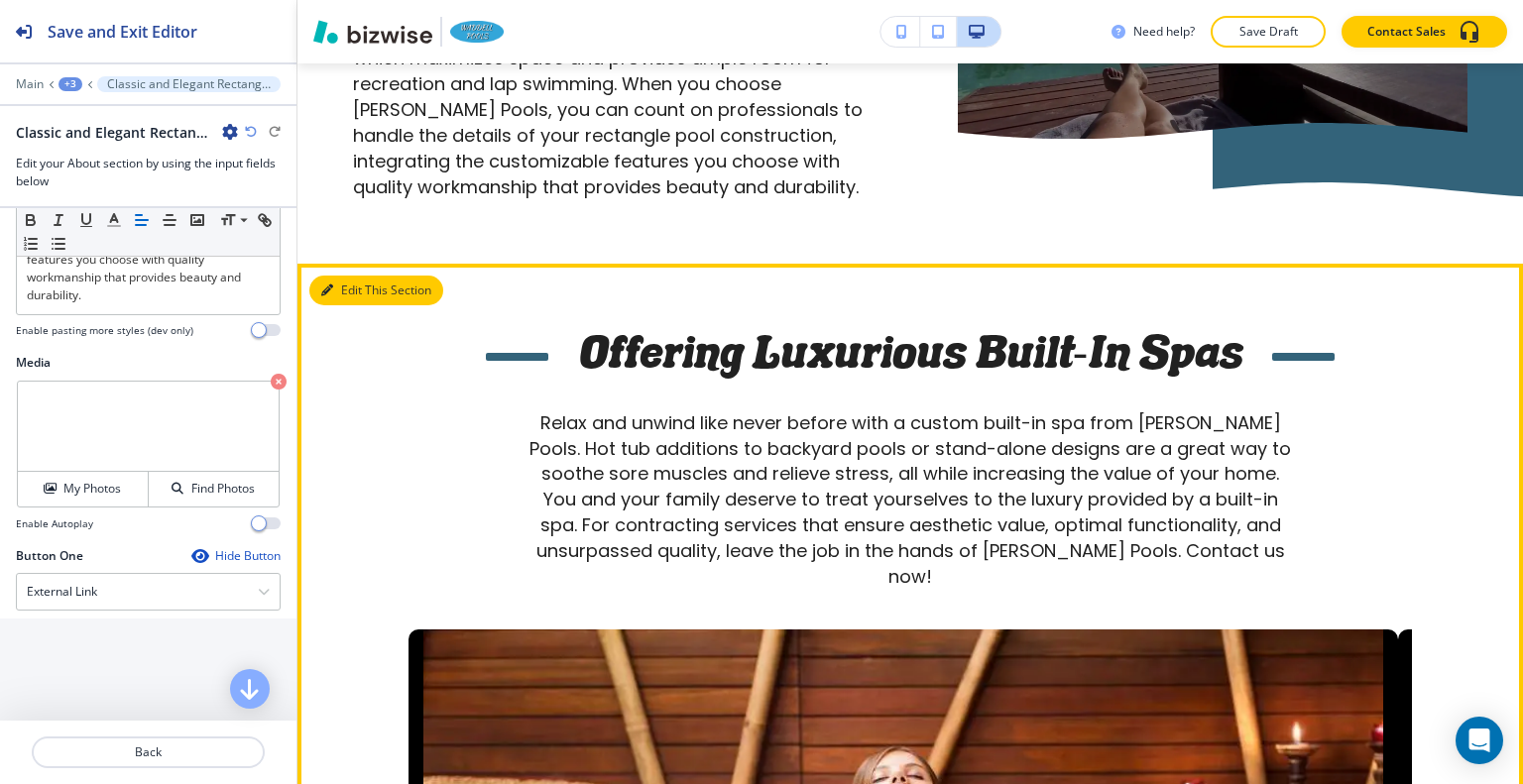 click on "Edit This Section" at bounding box center (376, 290) 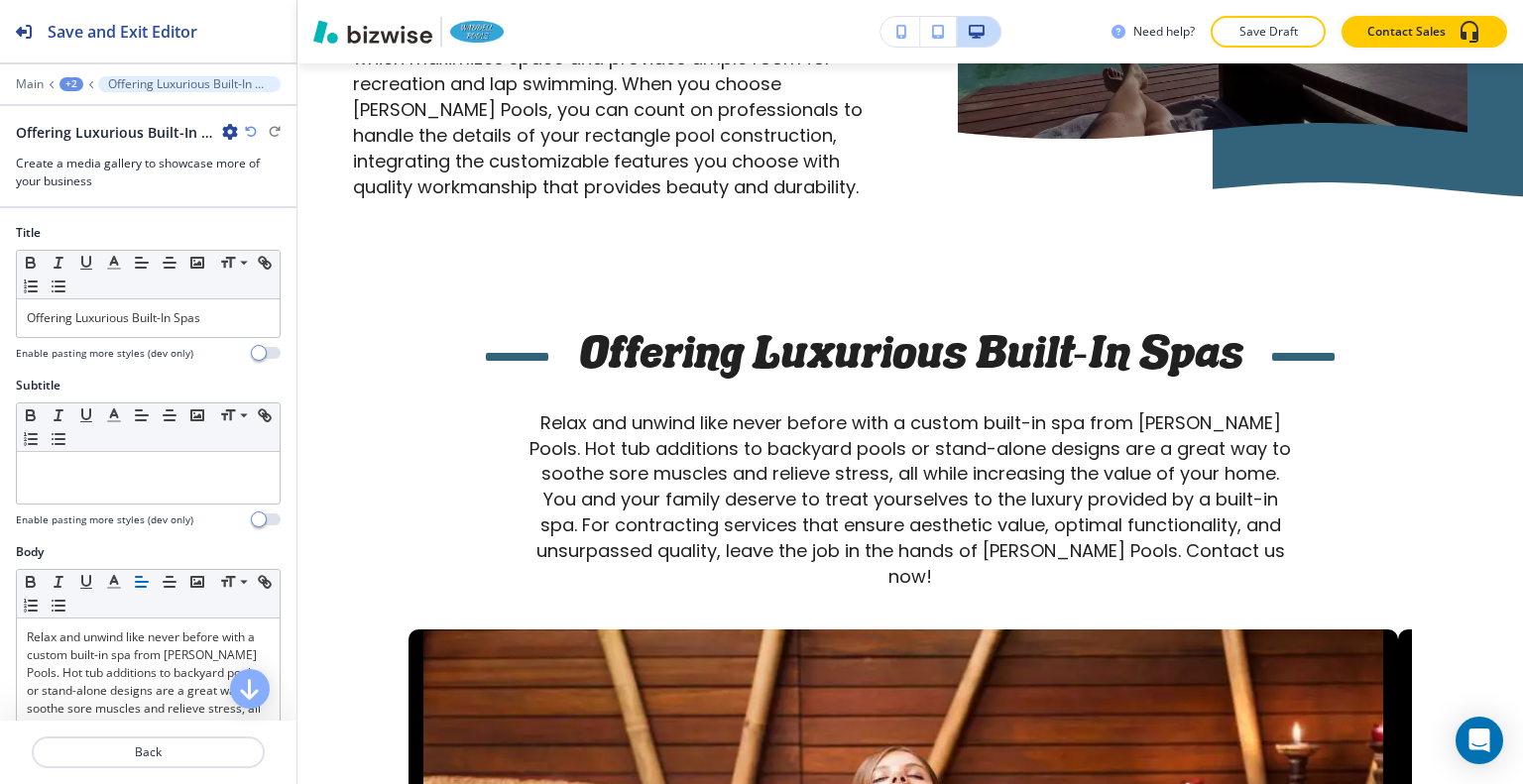 scroll, scrollTop: 6757, scrollLeft: 0, axis: vertical 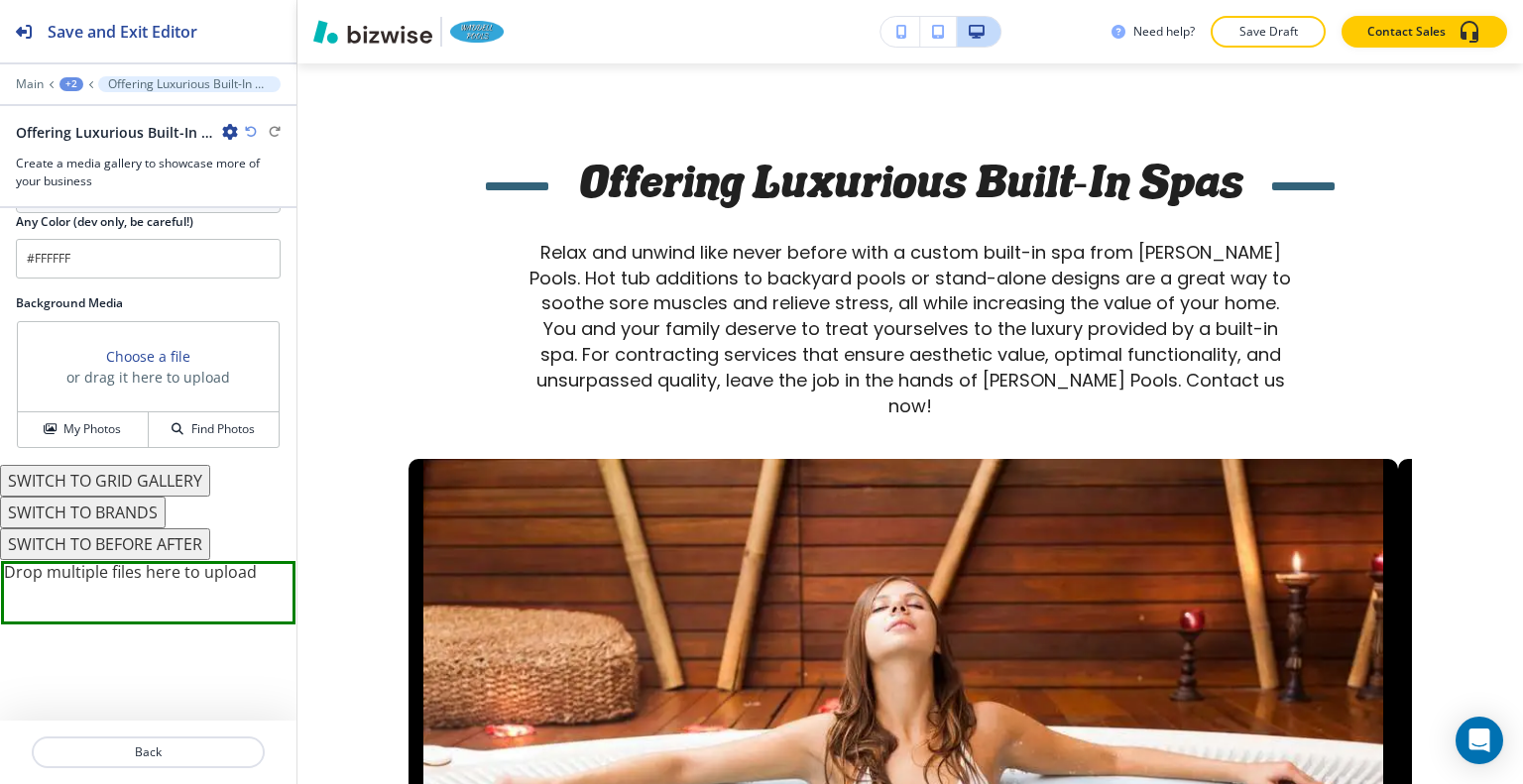 click on "SWITCH TO GRID GALLERY" at bounding box center [105, 481] 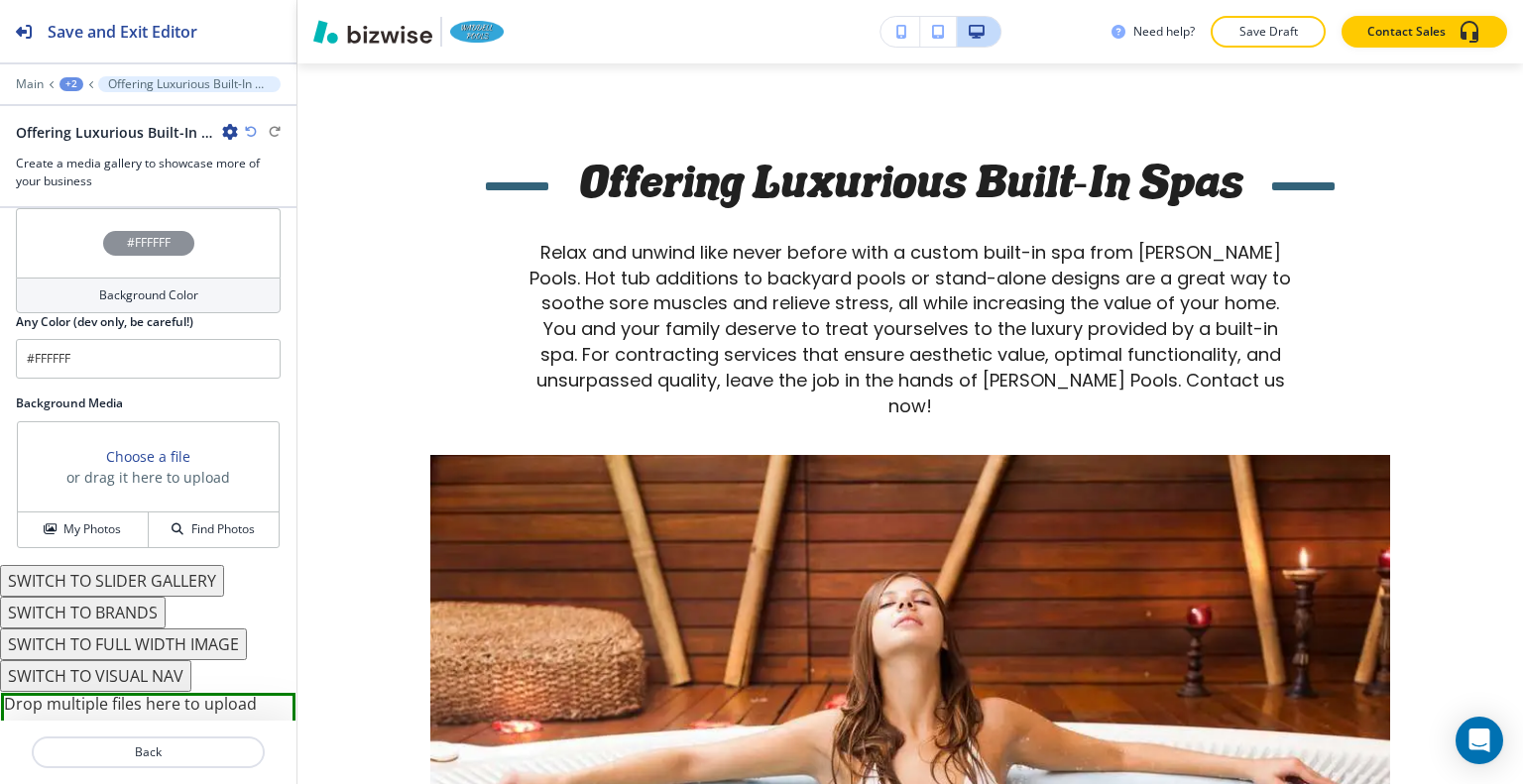 scroll, scrollTop: 1219, scrollLeft: 0, axis: vertical 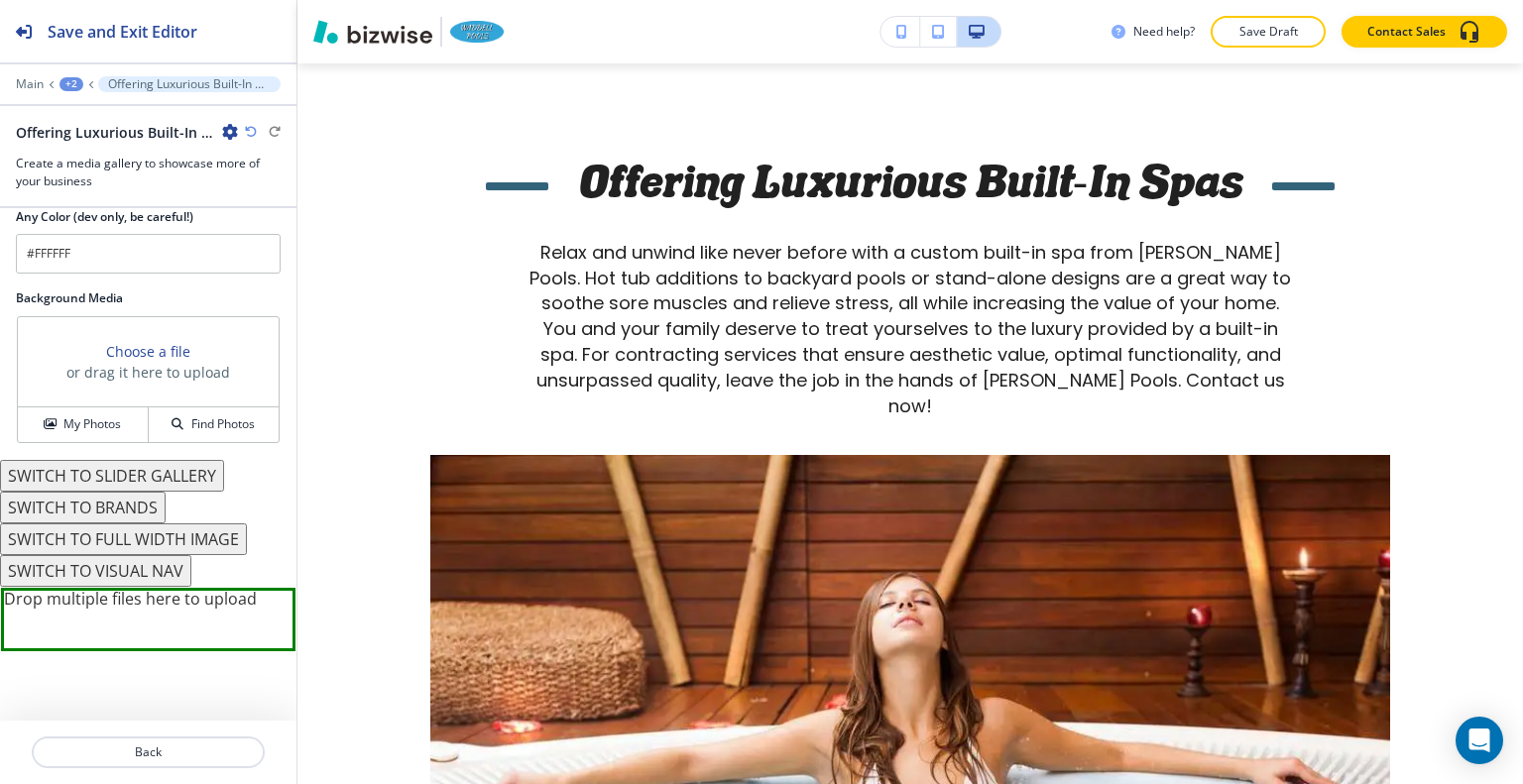 click on "SWITCH TO VISUAL NAV" at bounding box center (95, 571) 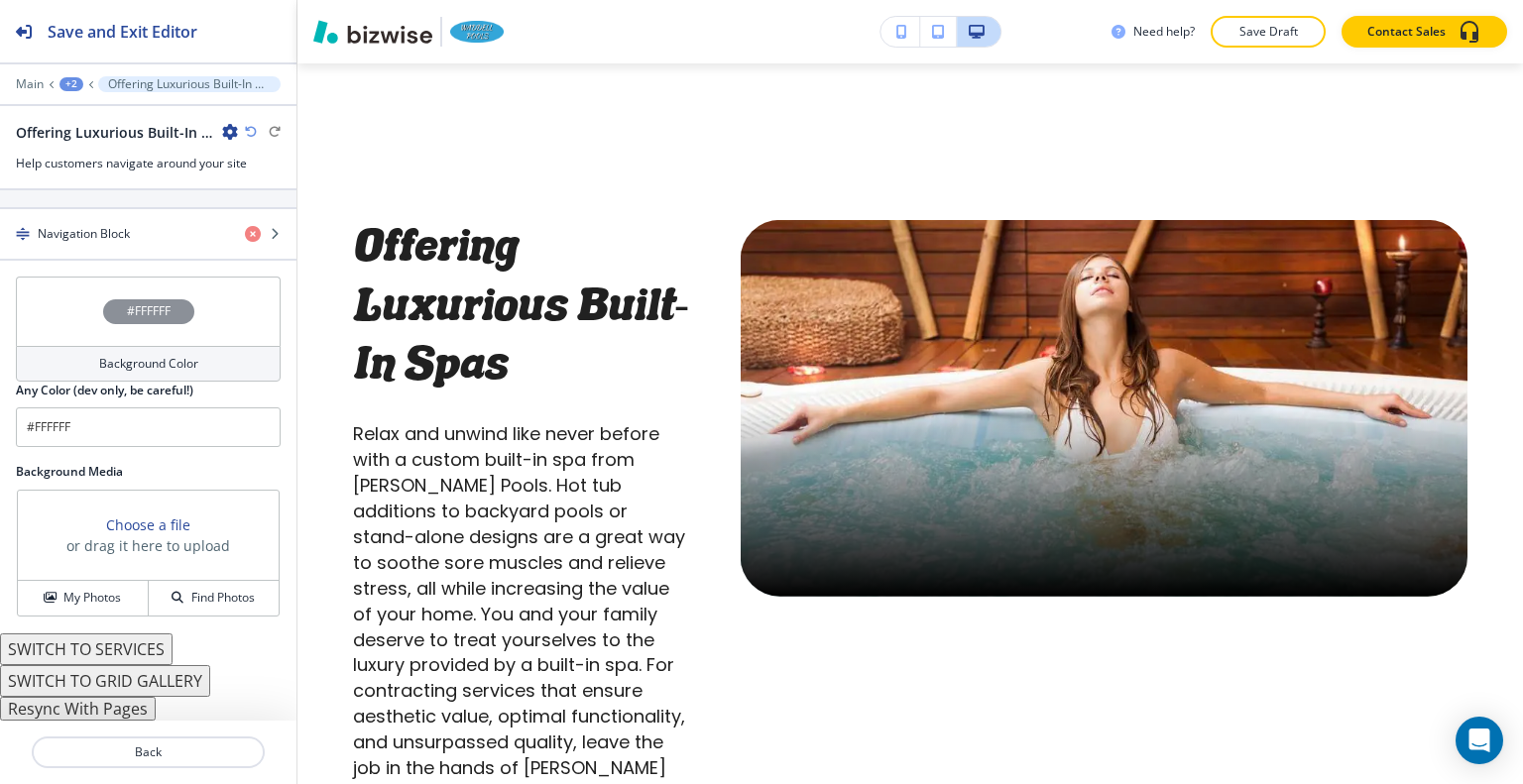 scroll, scrollTop: 769, scrollLeft: 0, axis: vertical 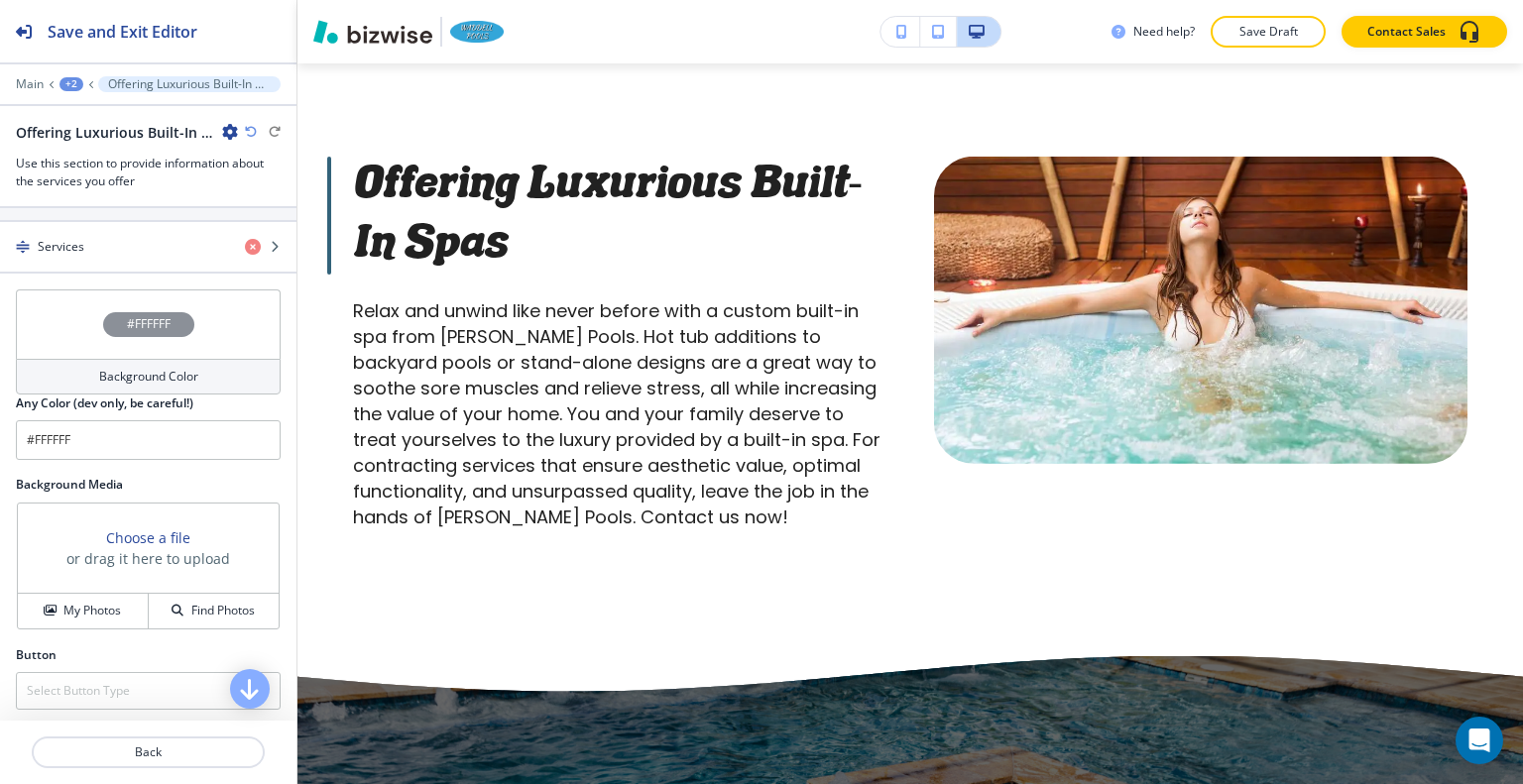 click on "Background Media Choose a file or drag it here to upload My Photos Find Photos" at bounding box center [148, 561] 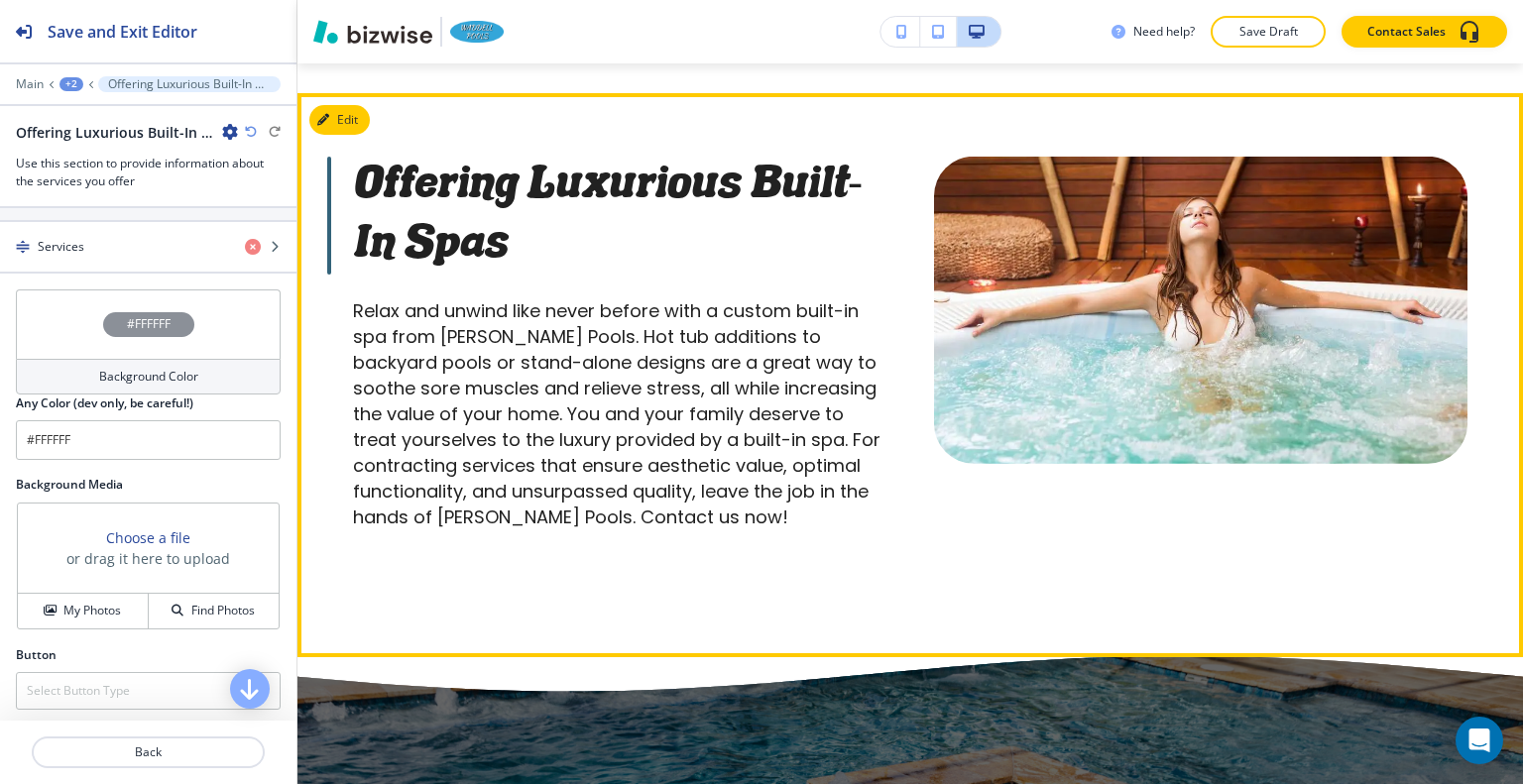 scroll, scrollTop: 6459, scrollLeft: 0, axis: vertical 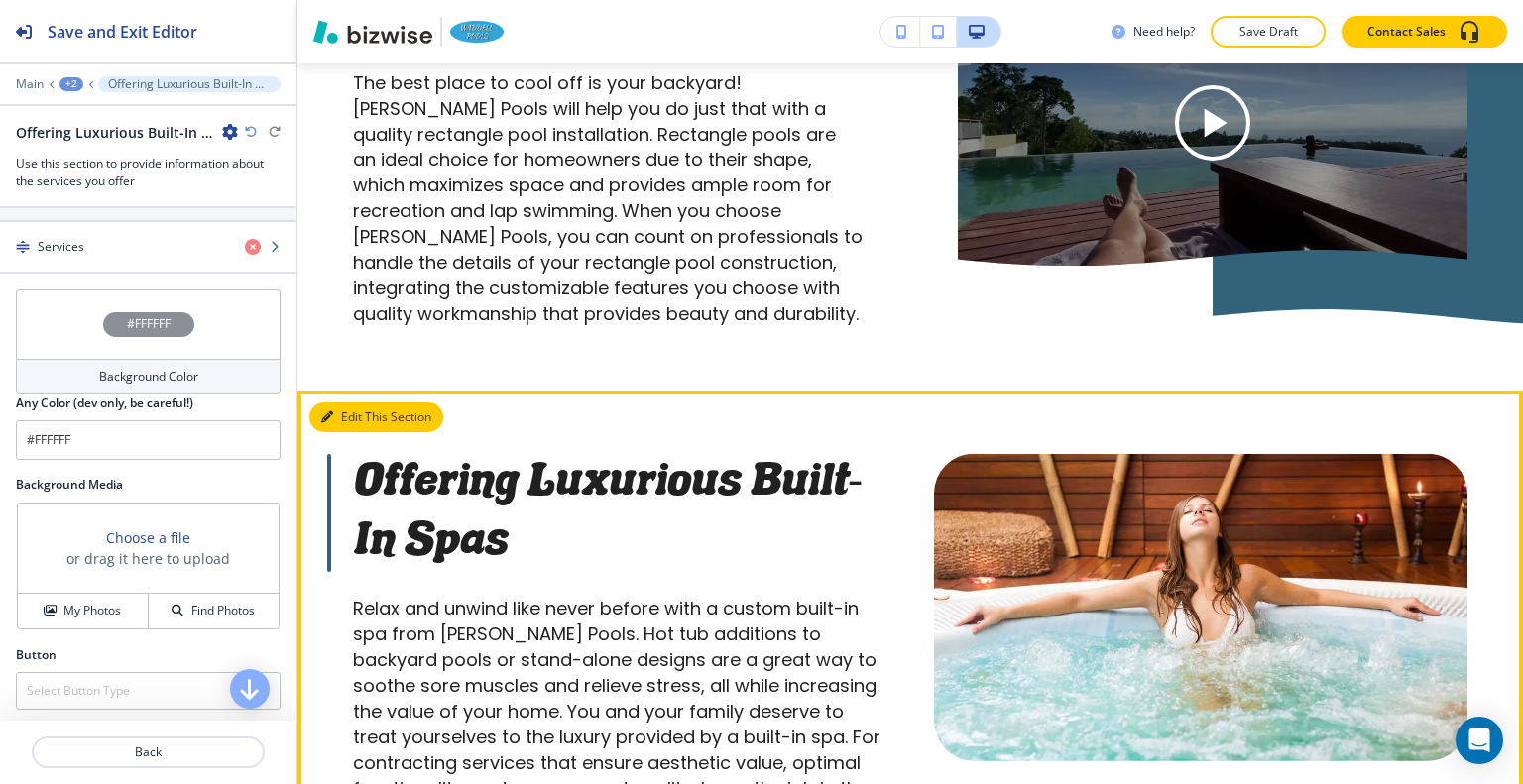 click on "Edit This Section" at bounding box center [376, 417] 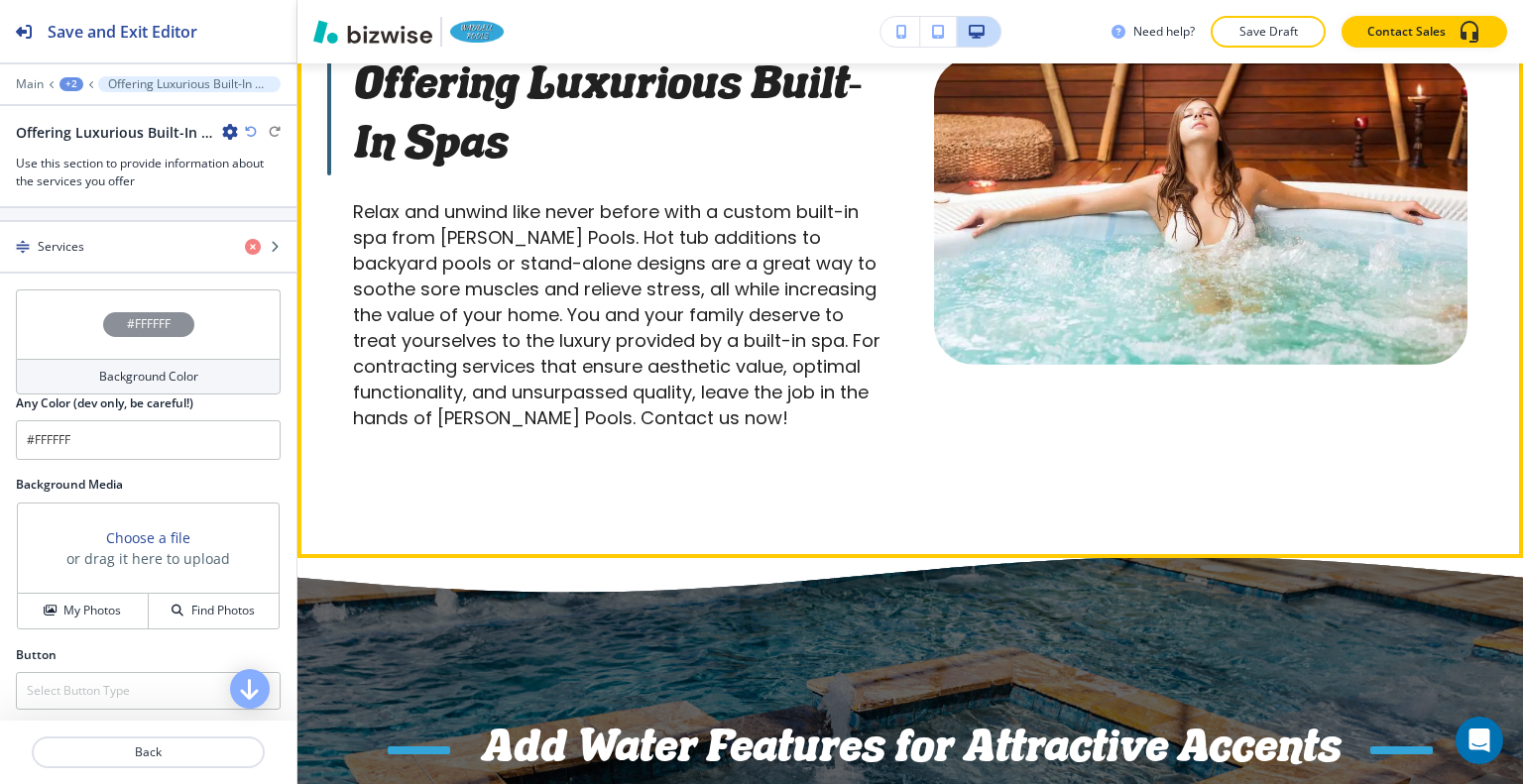 scroll, scrollTop: 7054, scrollLeft: 0, axis: vertical 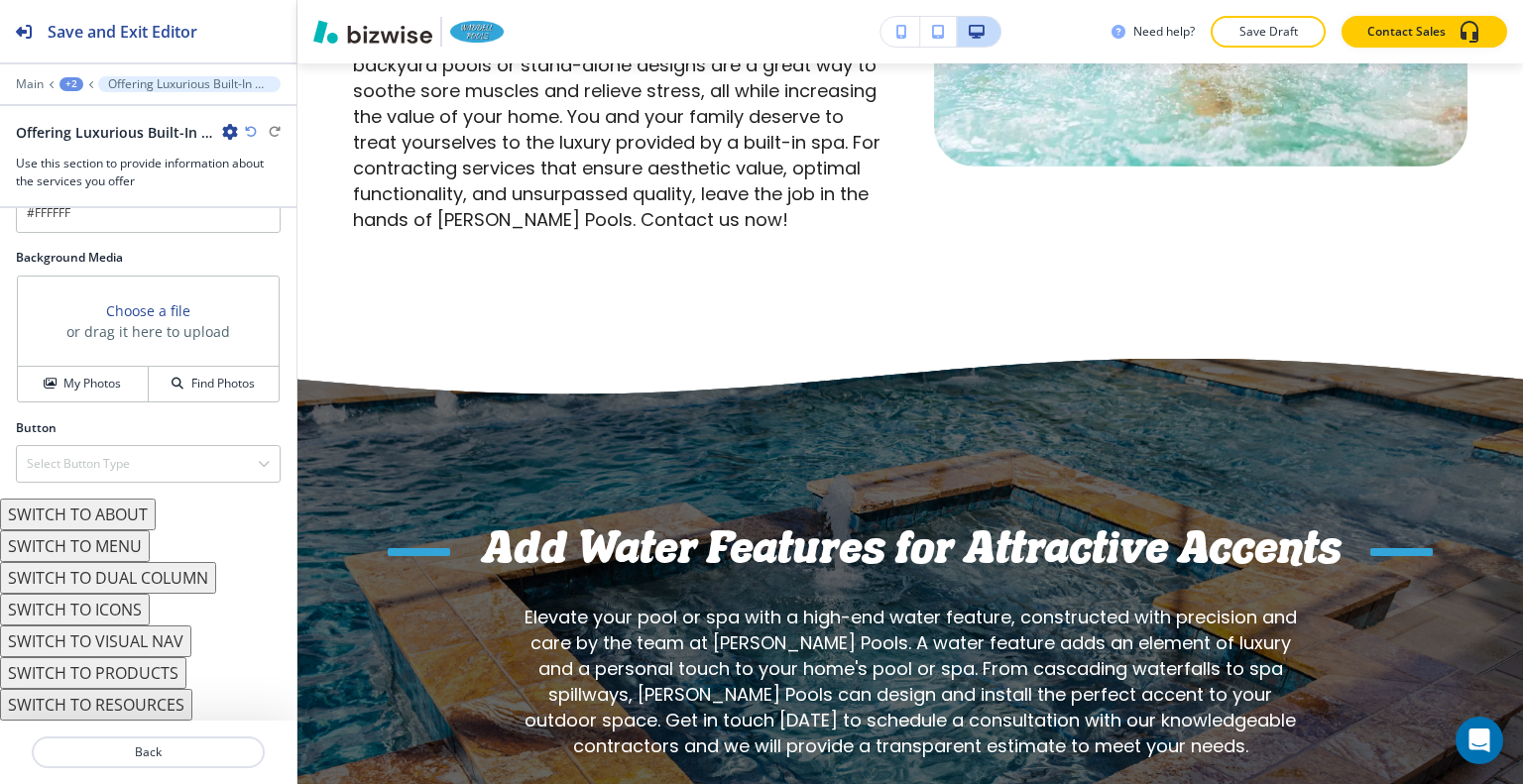 click on "SWITCH TO ABOUT" at bounding box center [77, 514] 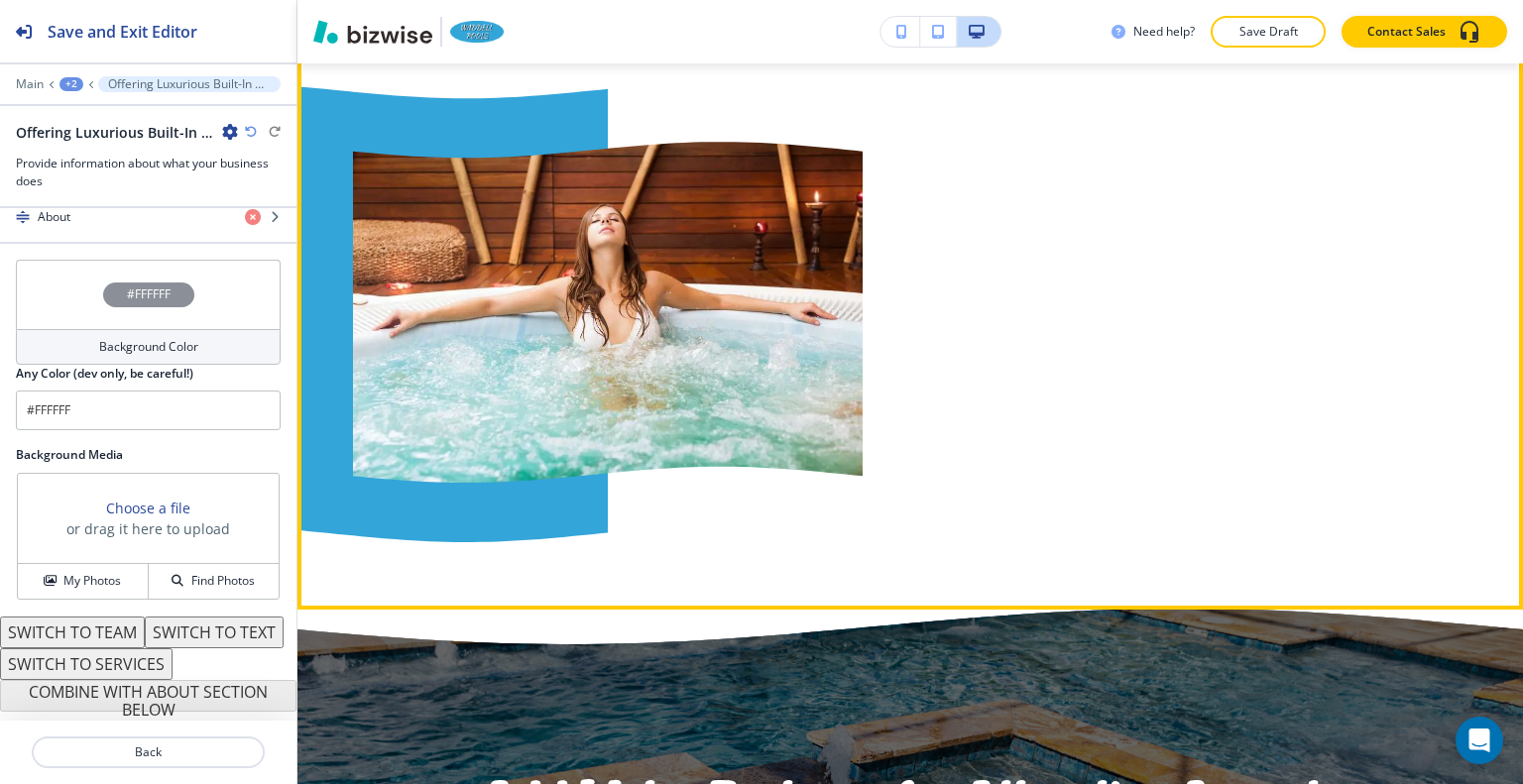 scroll, scrollTop: 837, scrollLeft: 0, axis: vertical 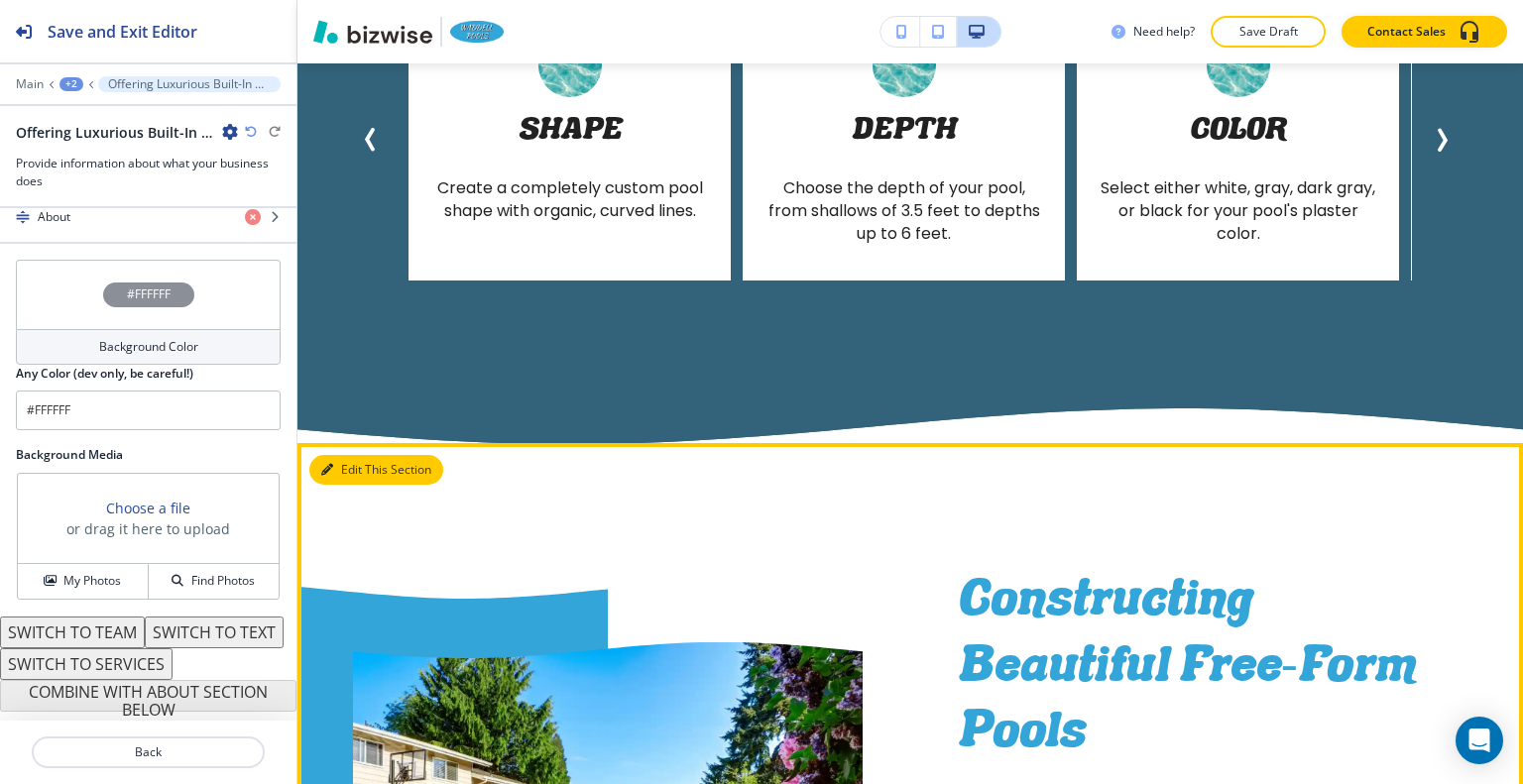 click on "Edit This Section" at bounding box center [376, 470] 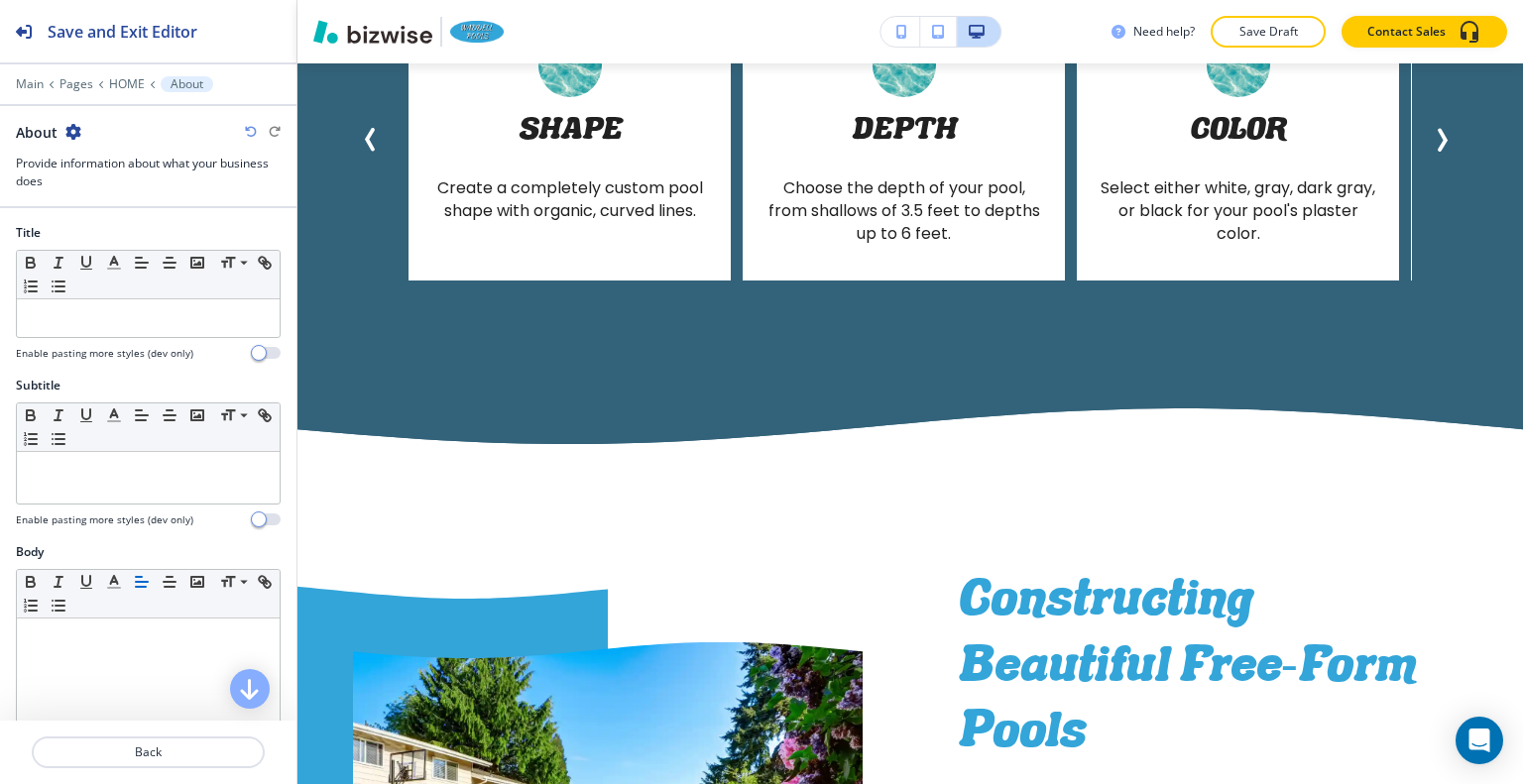 scroll, scrollTop: 5424, scrollLeft: 0, axis: vertical 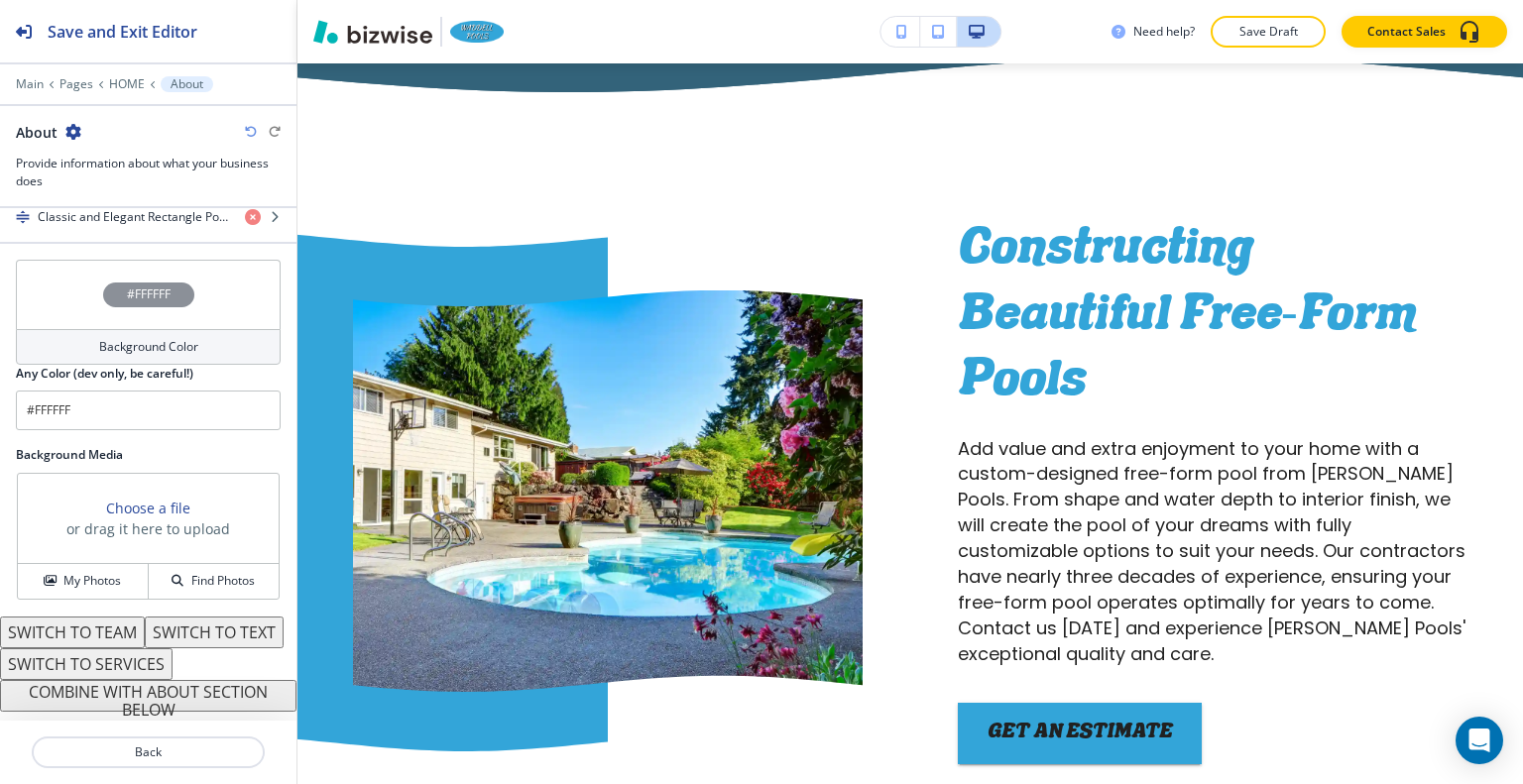 click on "COMBINE WITH ABOUT SECTION BELOW" at bounding box center [148, 696] 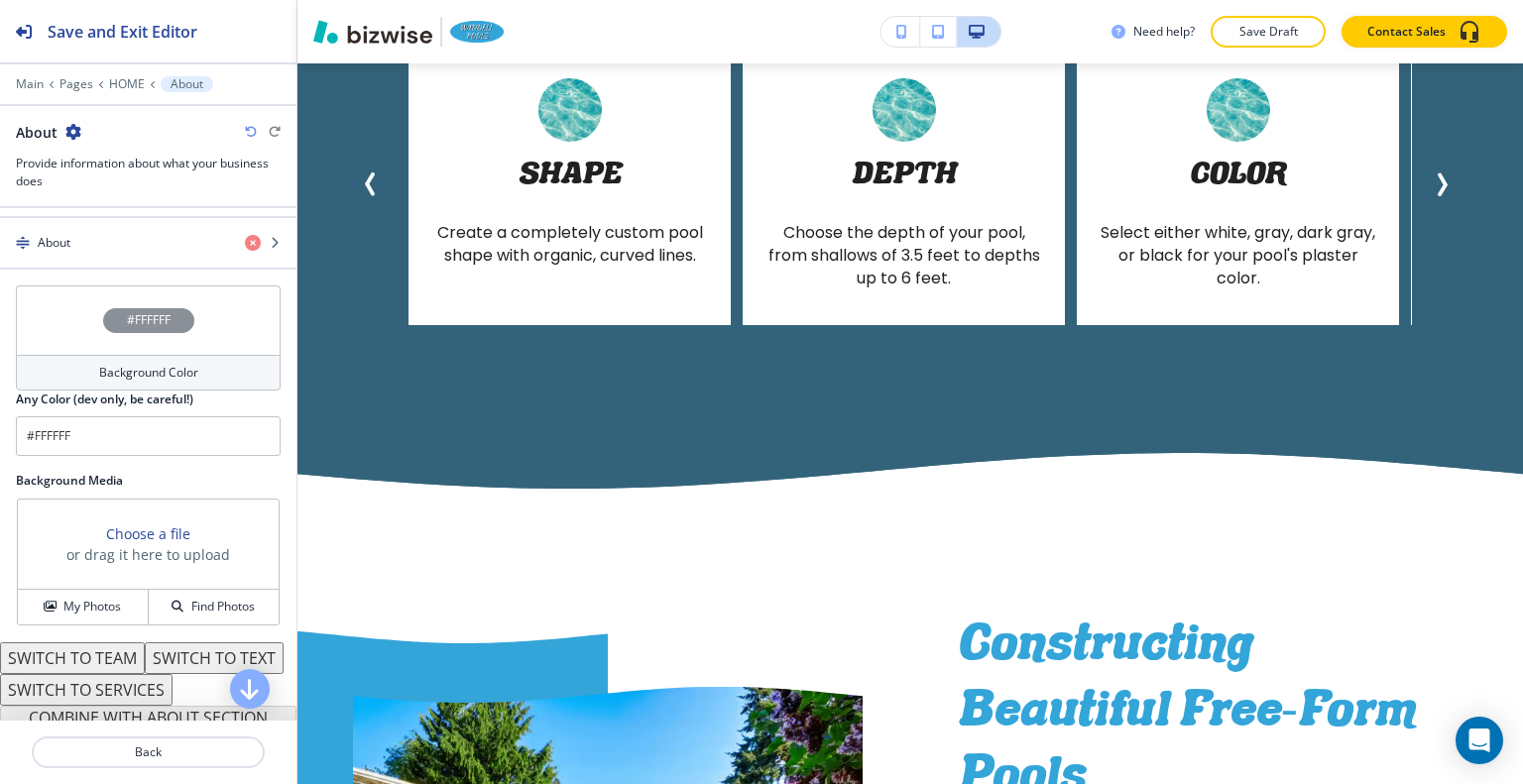 scroll, scrollTop: 5225, scrollLeft: 0, axis: vertical 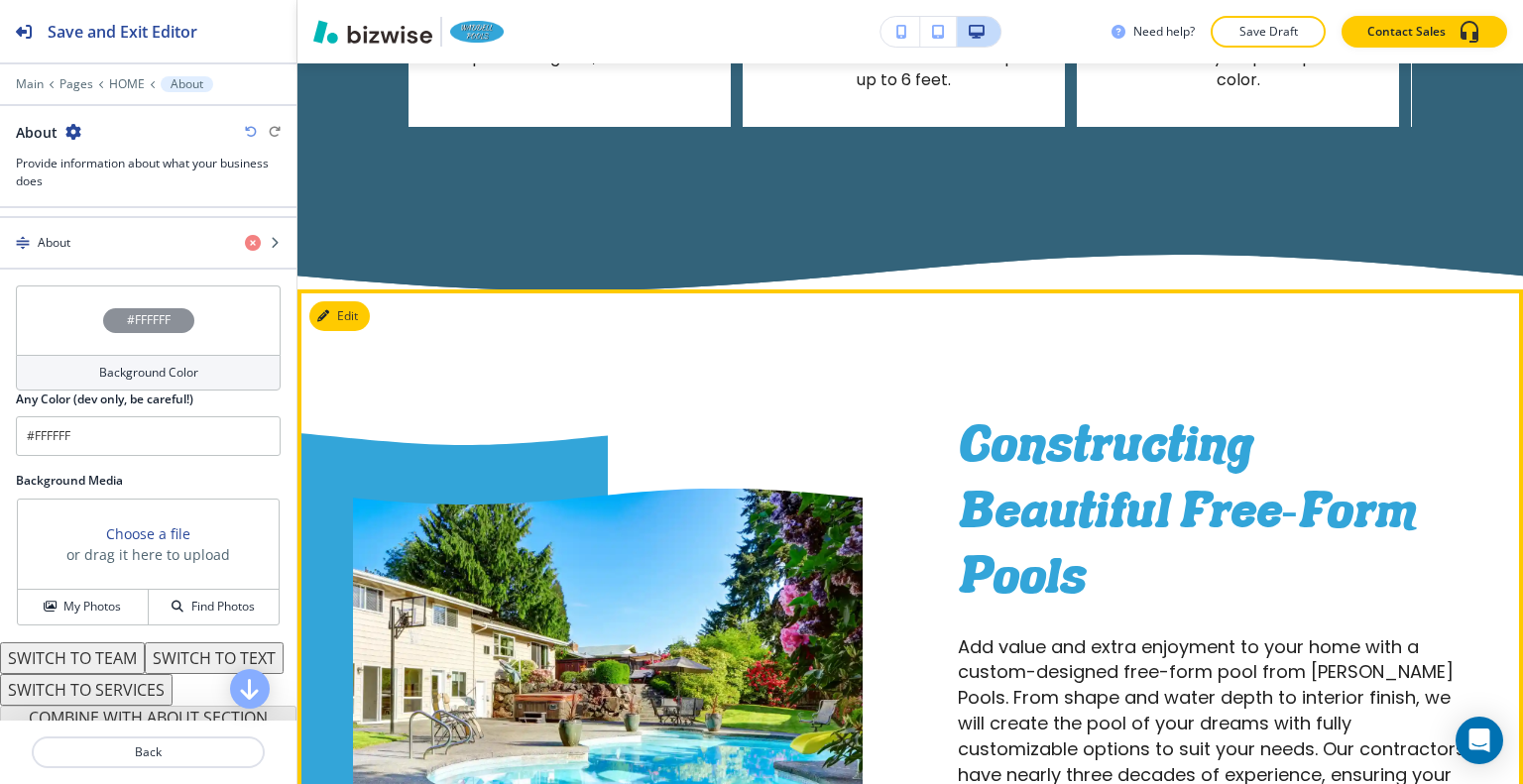 drag, startPoint x: 334, startPoint y: 323, endPoint x: 342, endPoint y: 288, distance: 35.902646 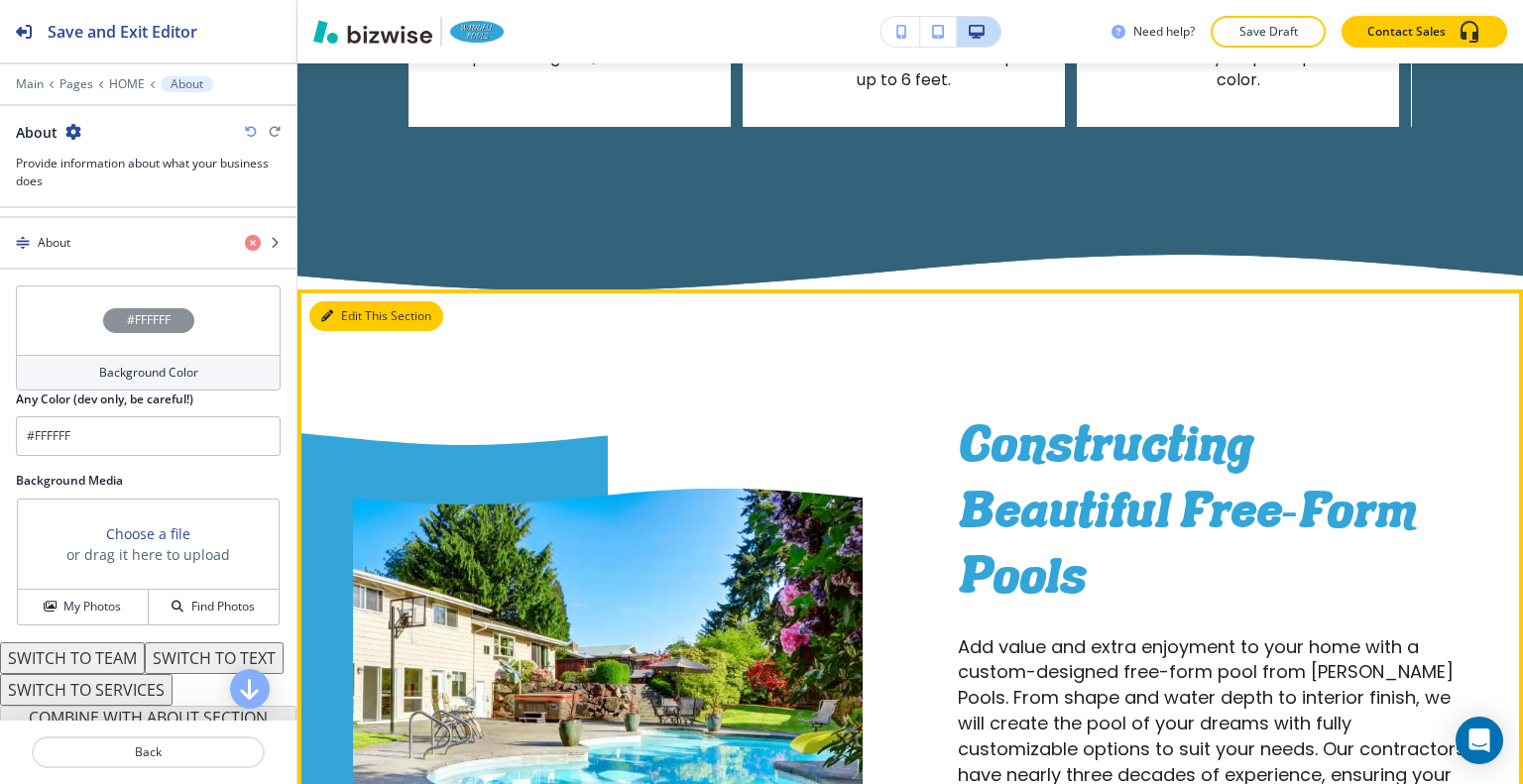 click on "Edit This Section" at bounding box center (376, 316) 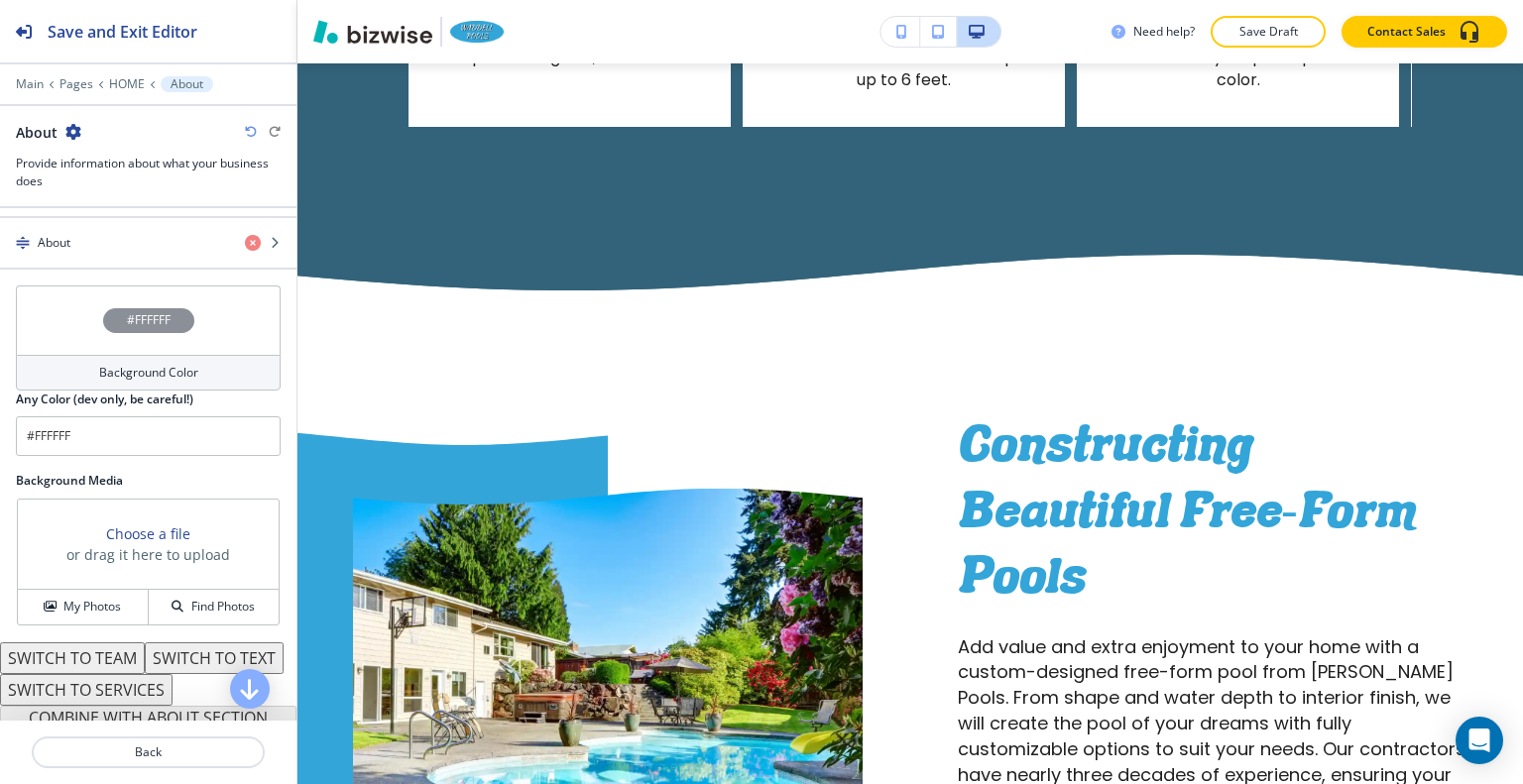 scroll, scrollTop: 678, scrollLeft: 0, axis: vertical 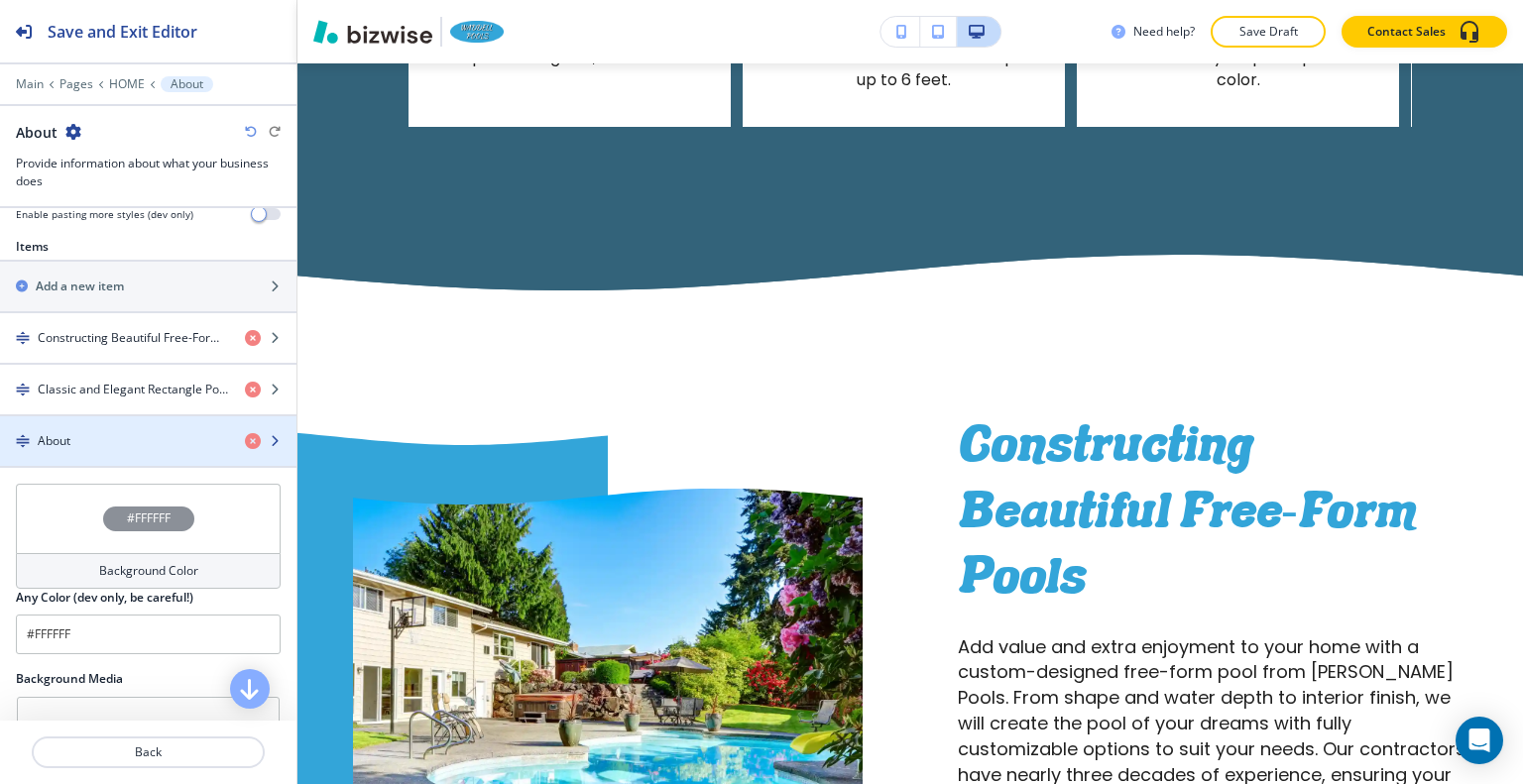 click at bounding box center [148, 424] 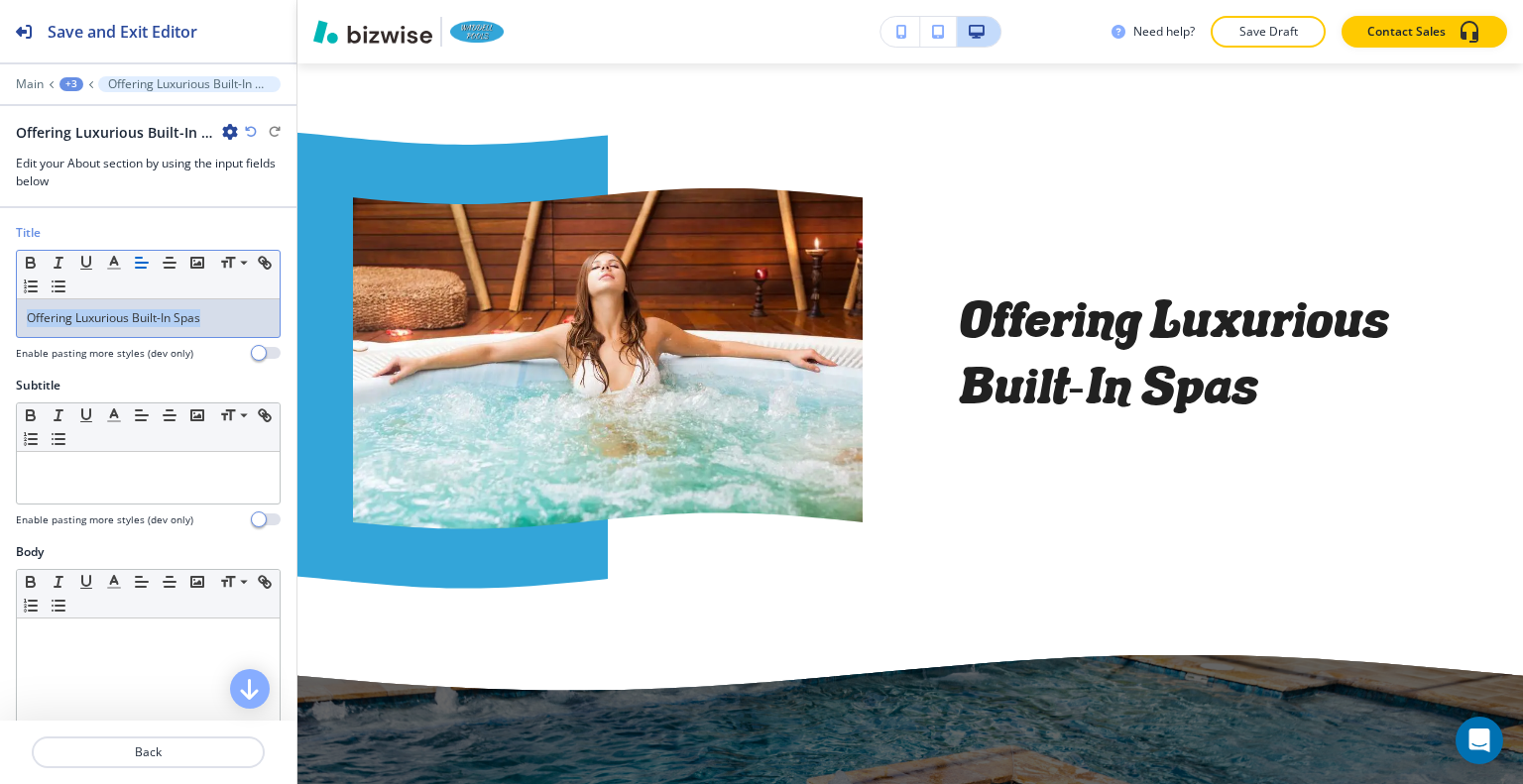 drag, startPoint x: 227, startPoint y: 322, endPoint x: 8, endPoint y: 332, distance: 219.22819 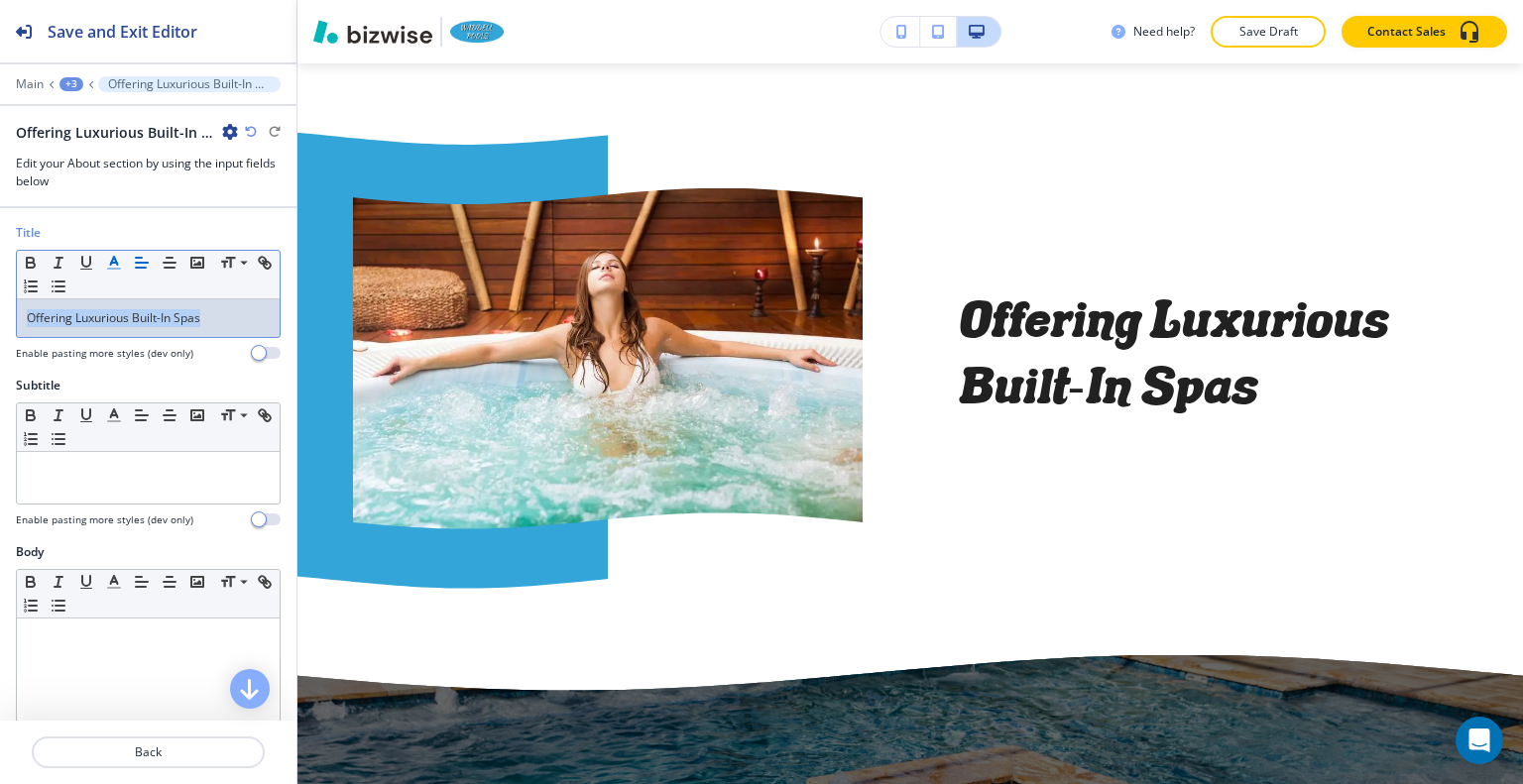 click on "Small Normal Large Huge" at bounding box center (148, 275) 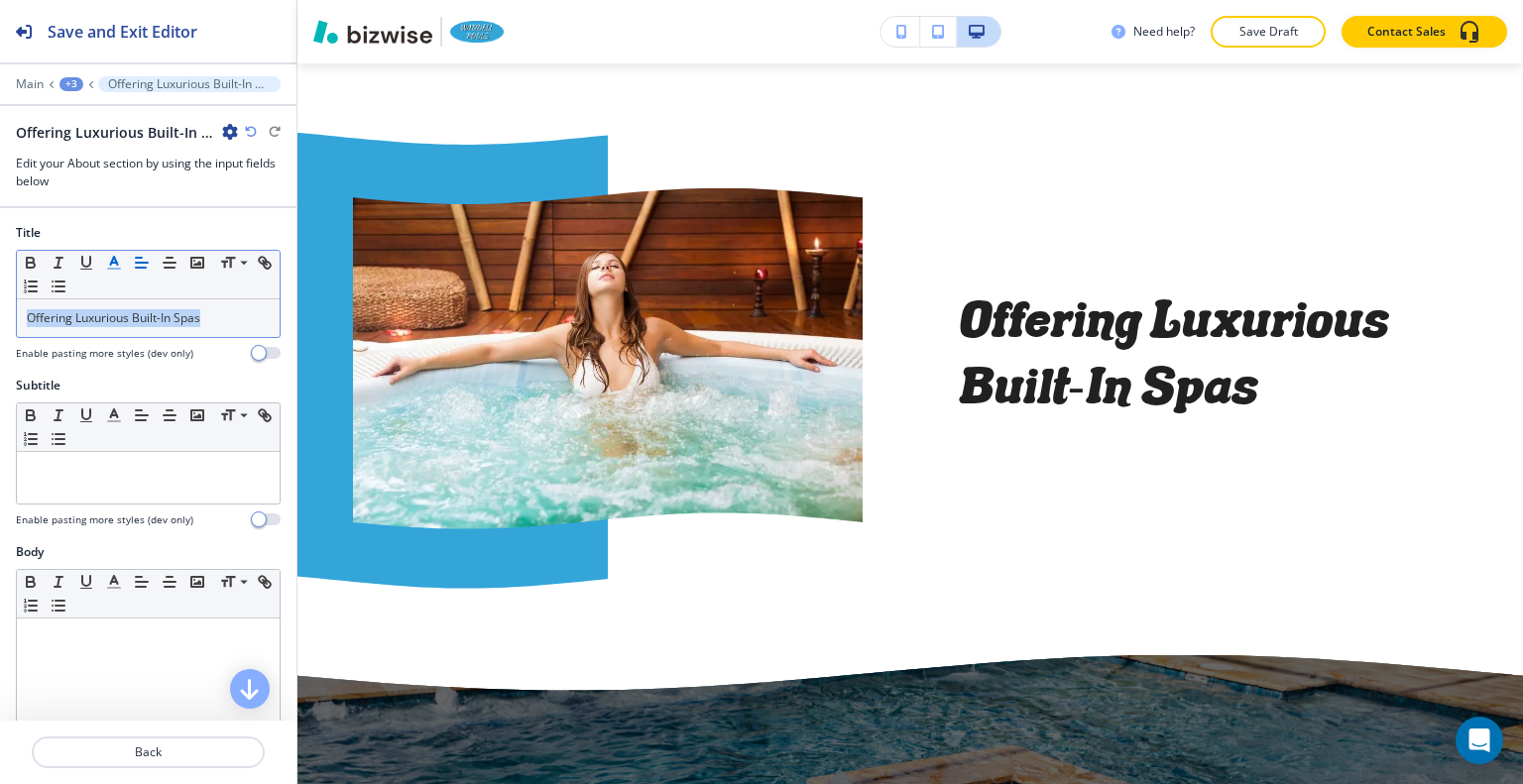 click 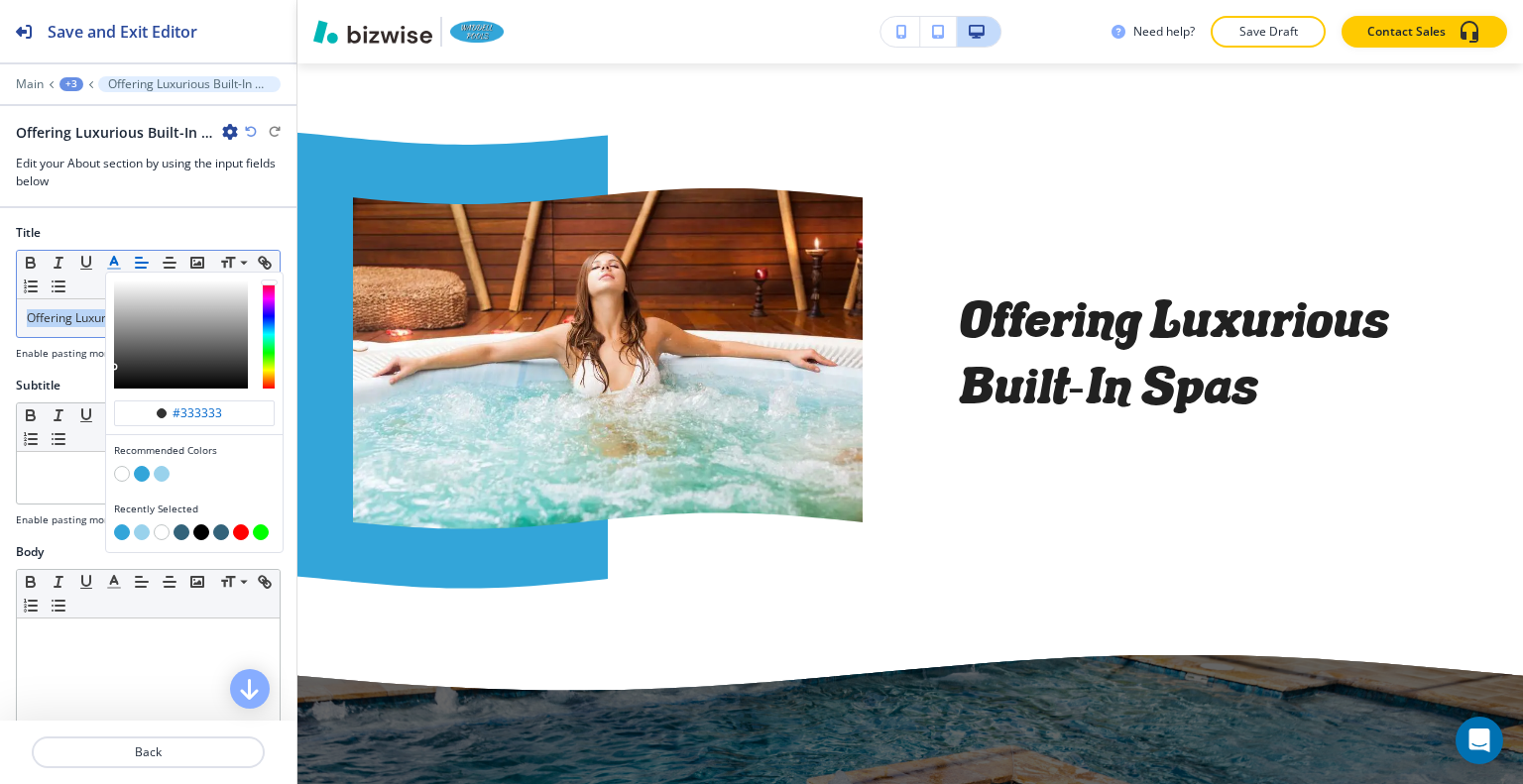 click at bounding box center (142, 474) 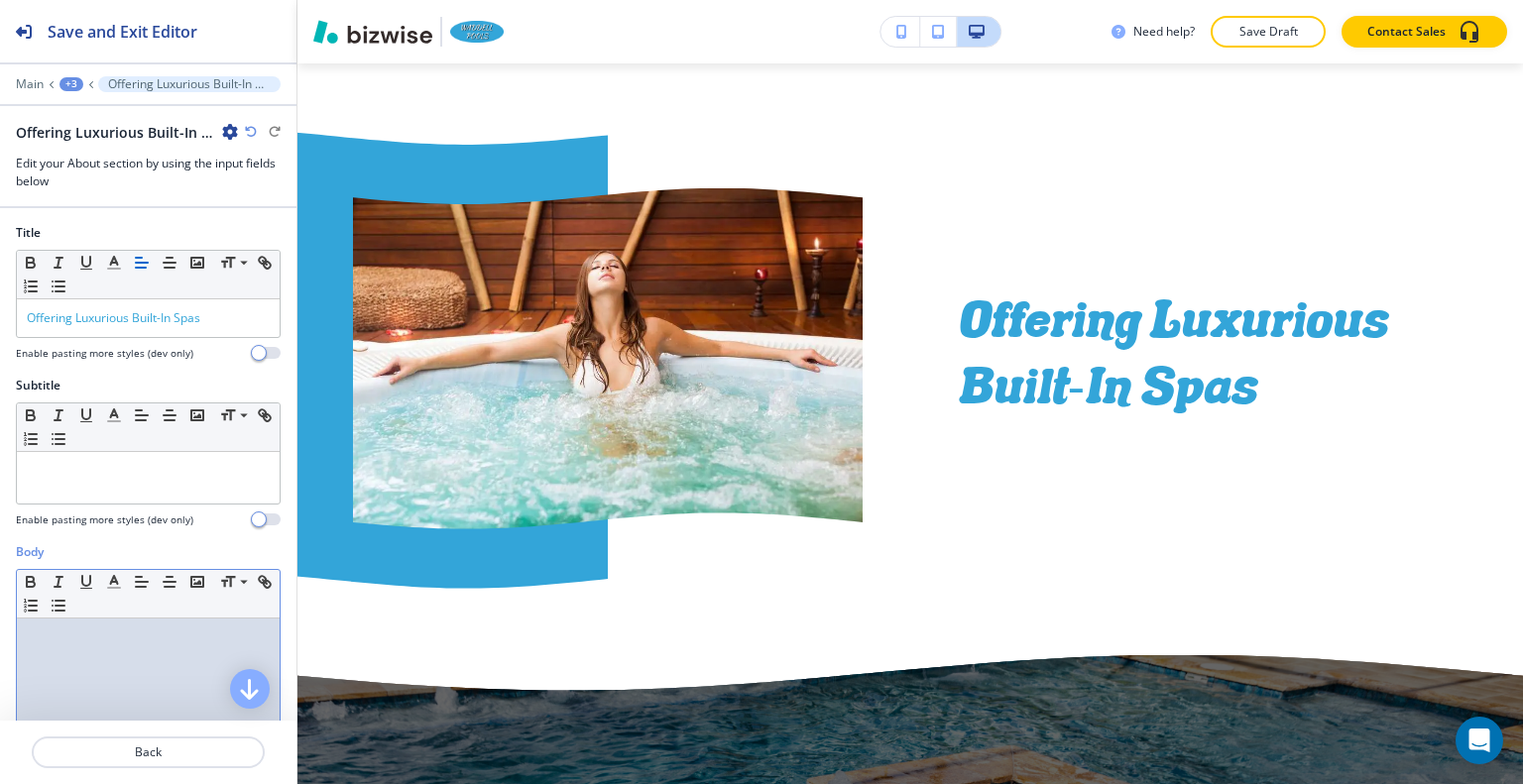click at bounding box center (148, 747) 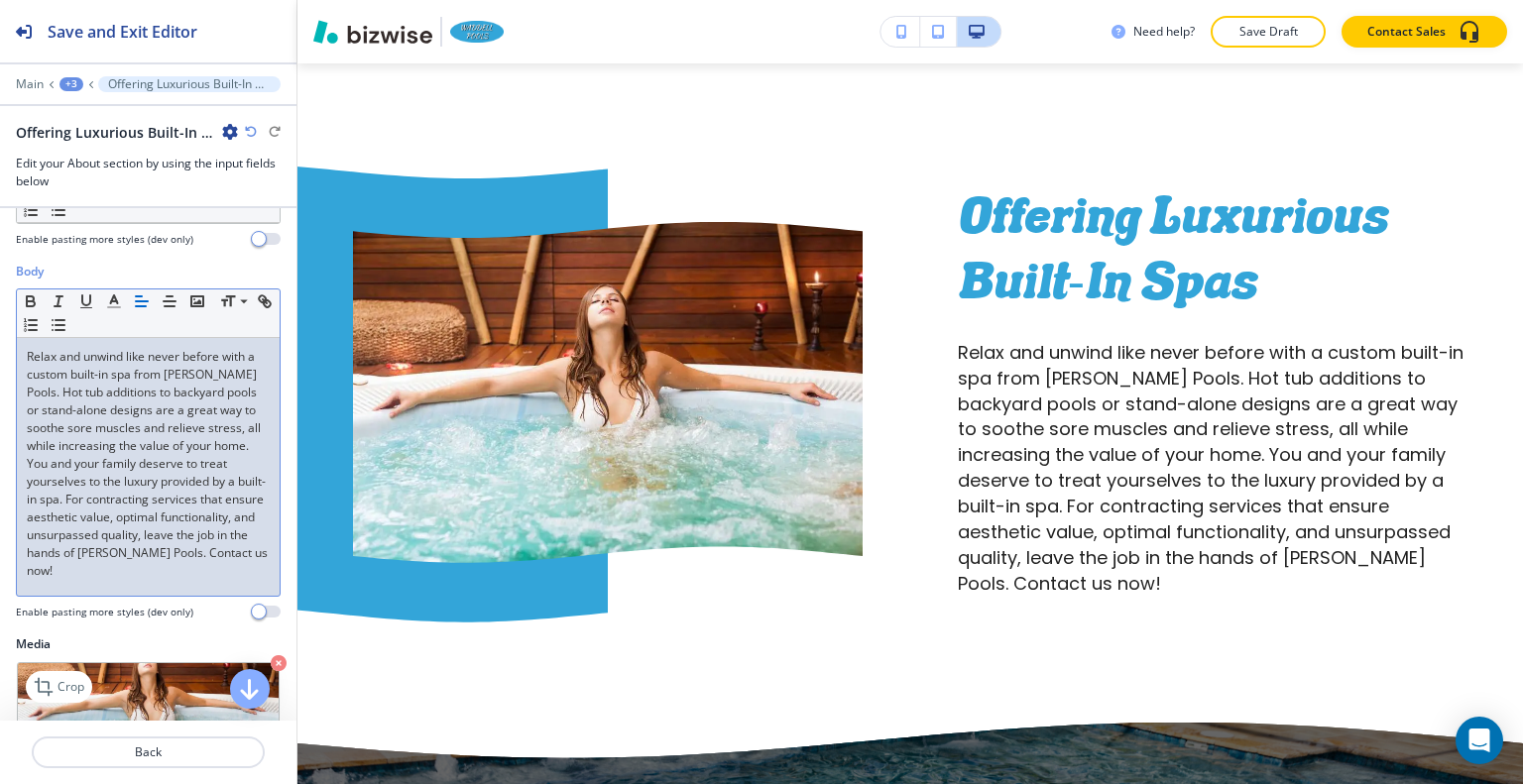 scroll, scrollTop: 531, scrollLeft: 0, axis: vertical 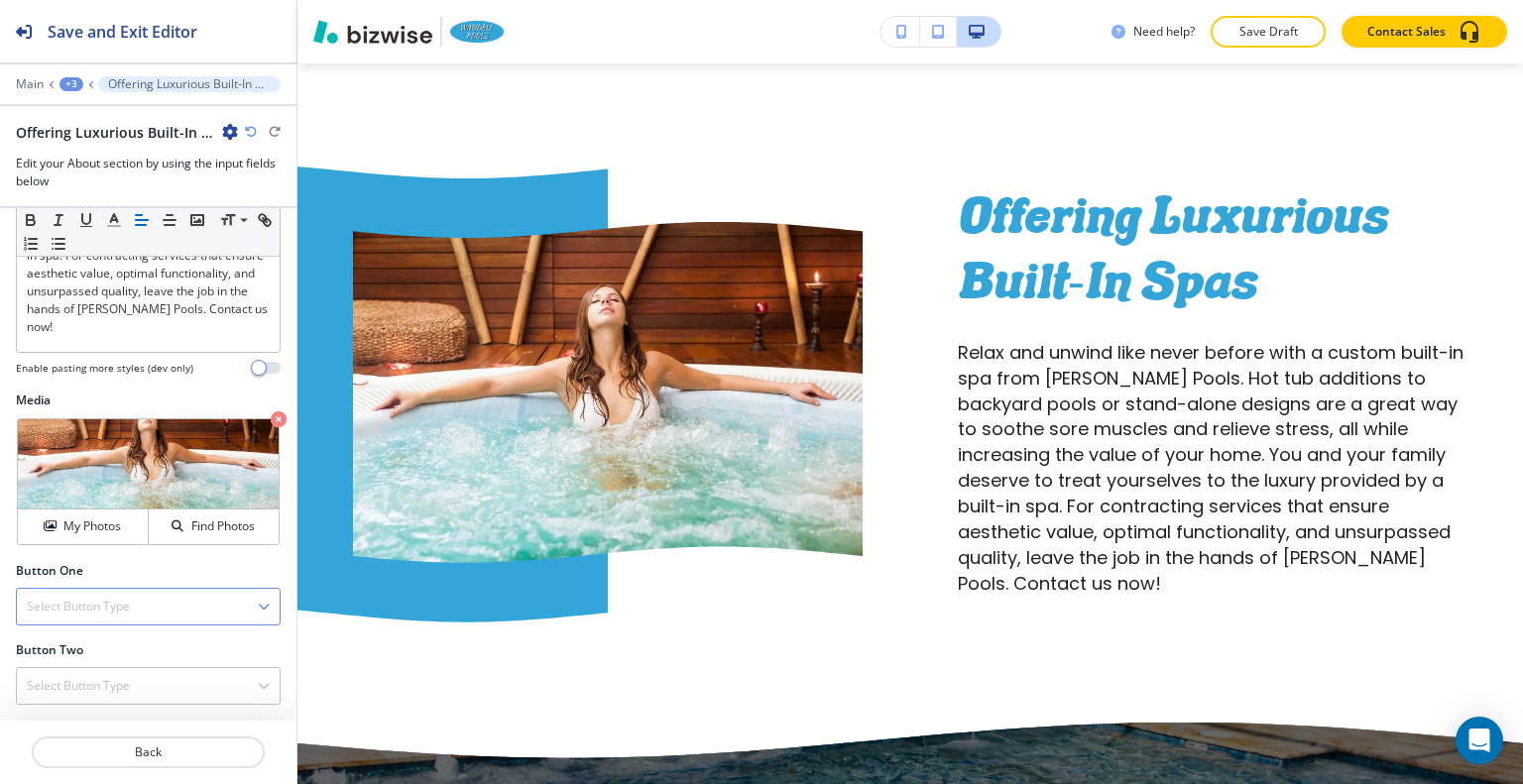 click on "Select Button Type" at bounding box center (78, 607) 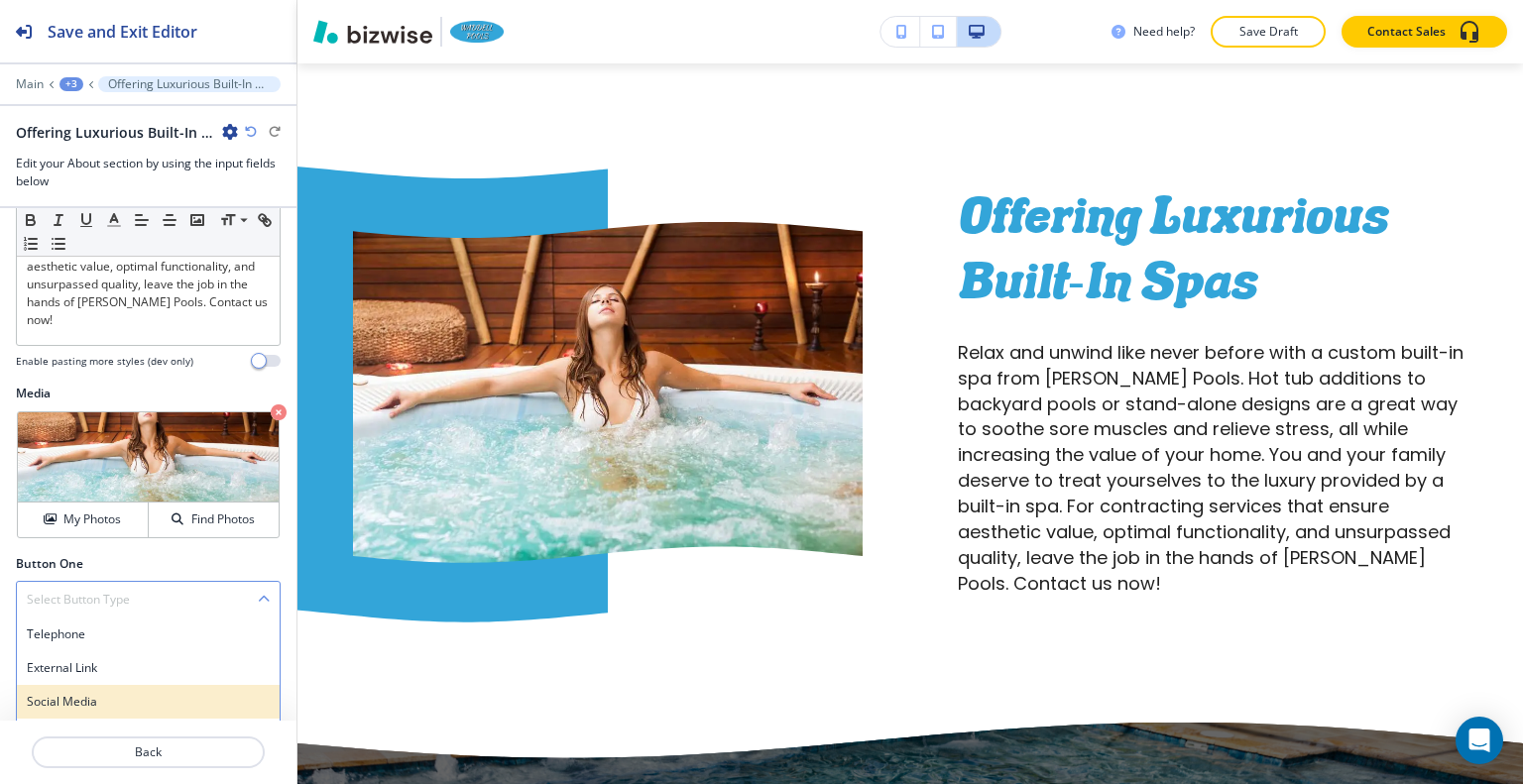 scroll, scrollTop: 638, scrollLeft: 0, axis: vertical 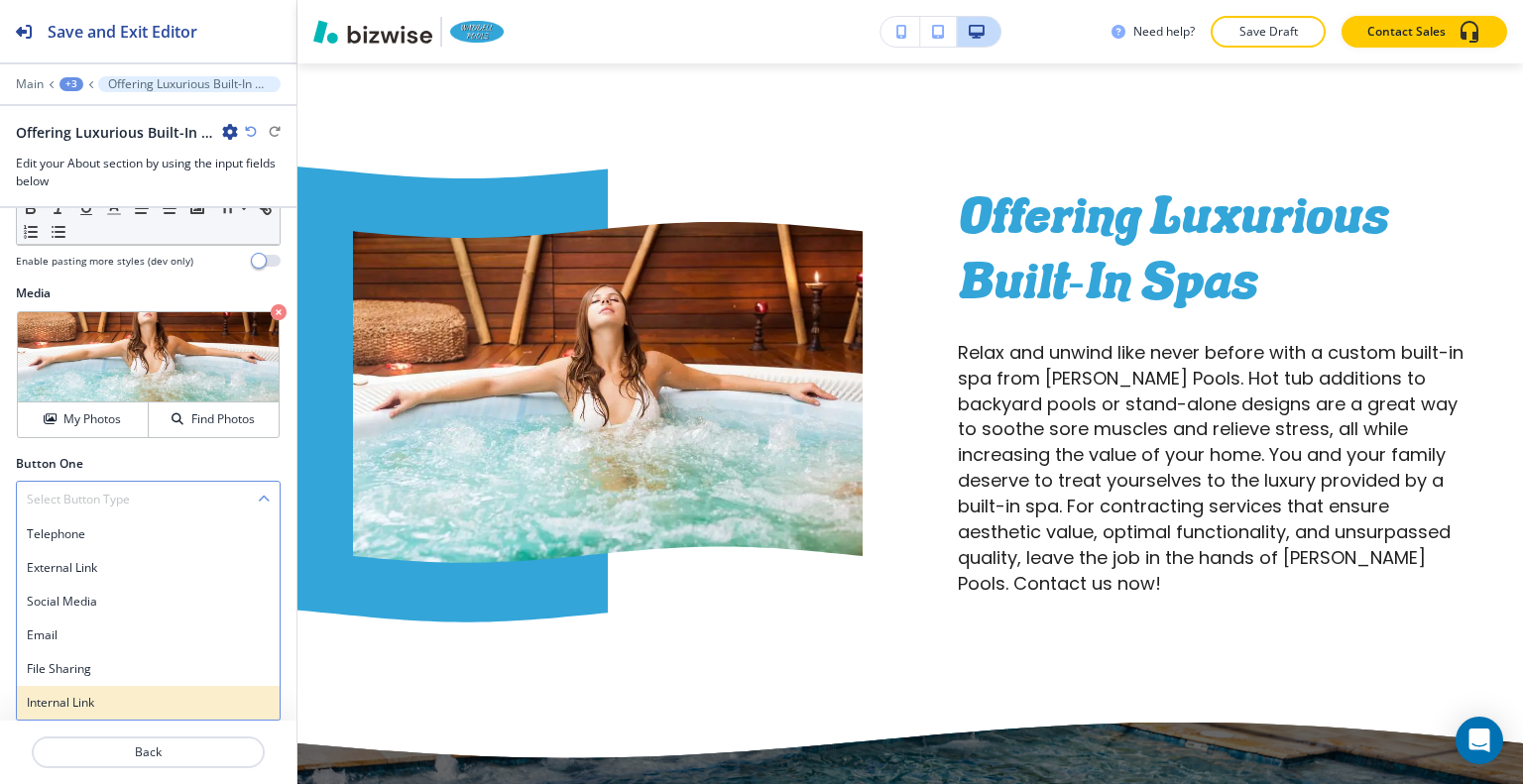 click on "Internal Link" at bounding box center (148, 703) 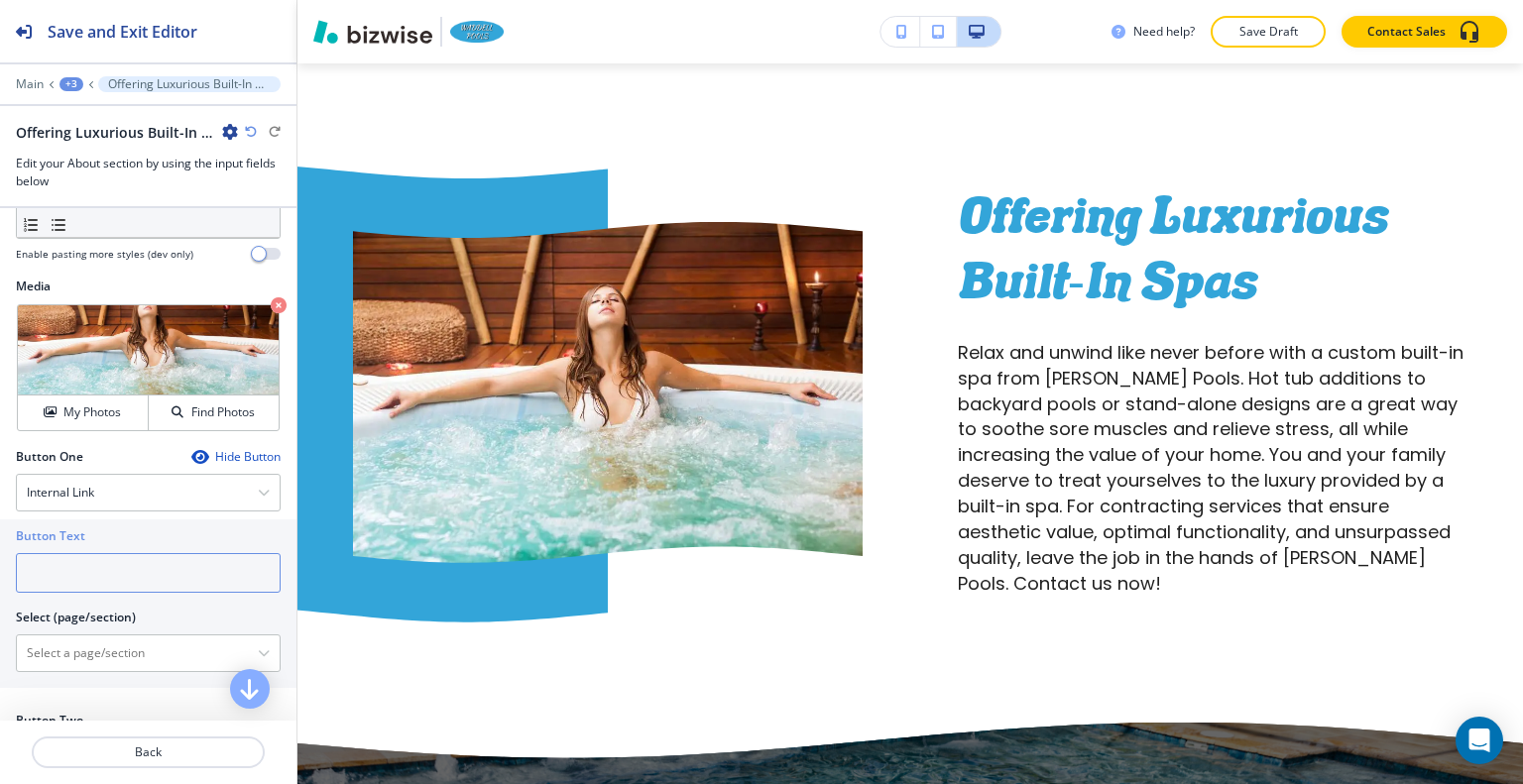 click at bounding box center [148, 573] 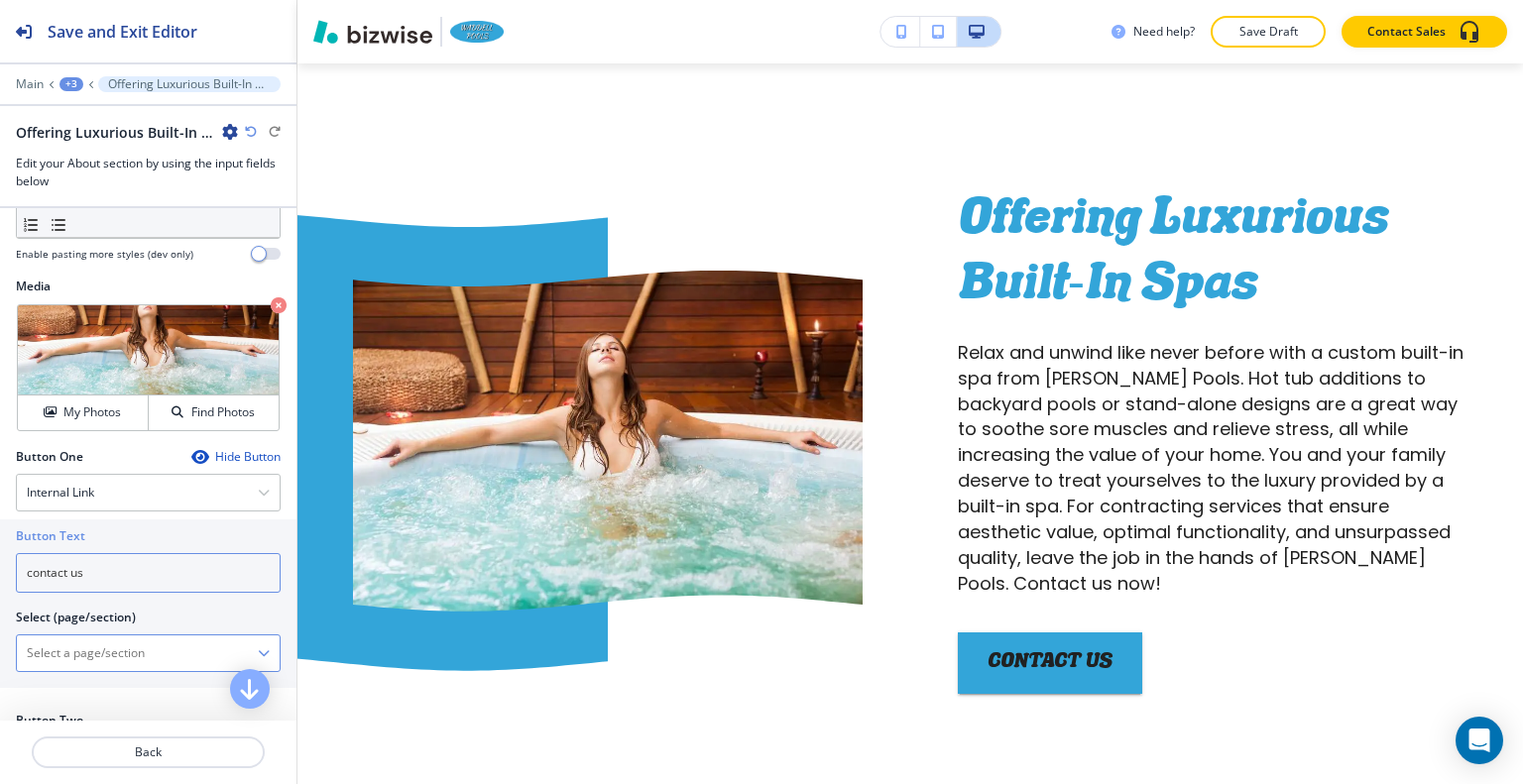 type on "contact us" 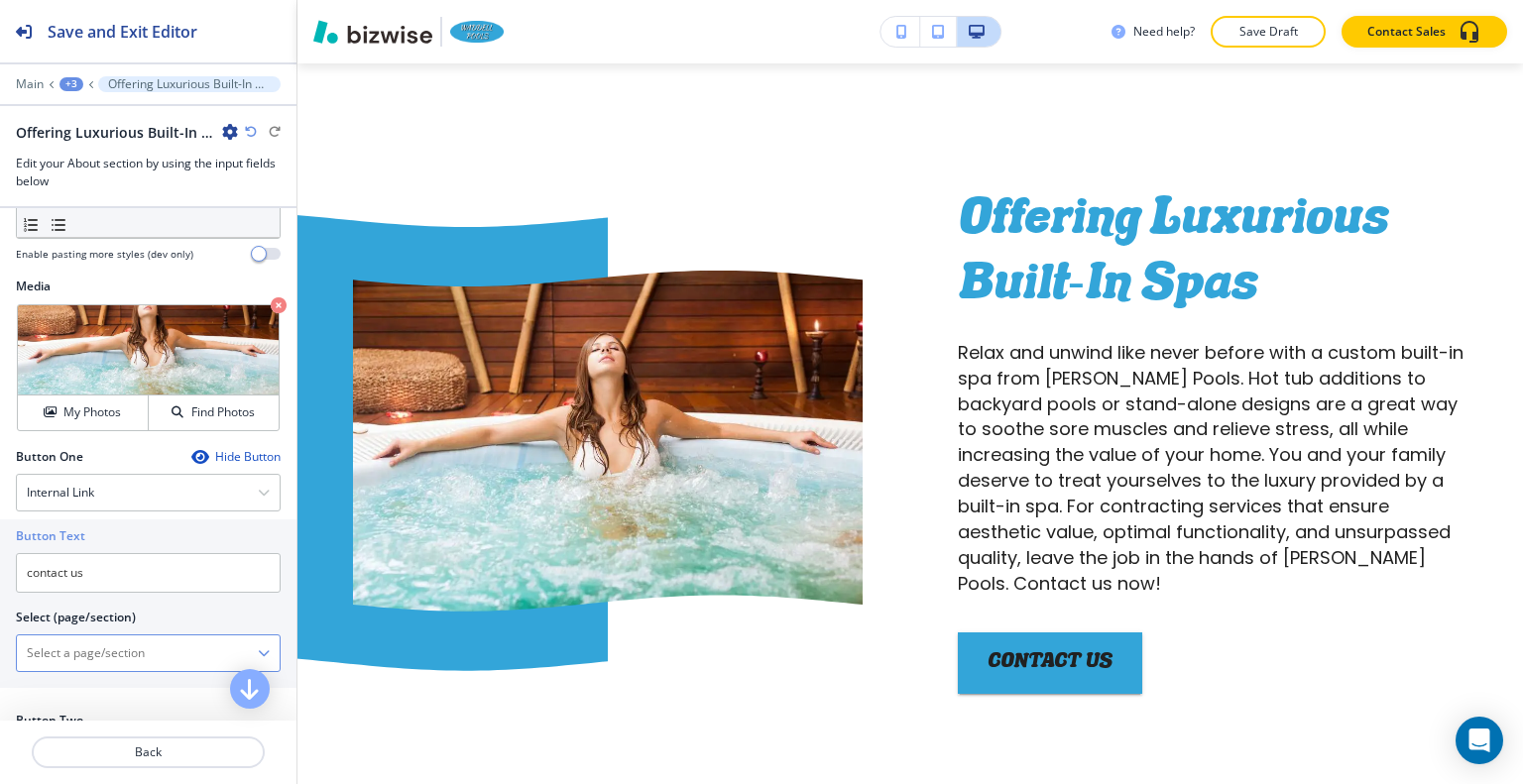 click at bounding box center [137, 653] 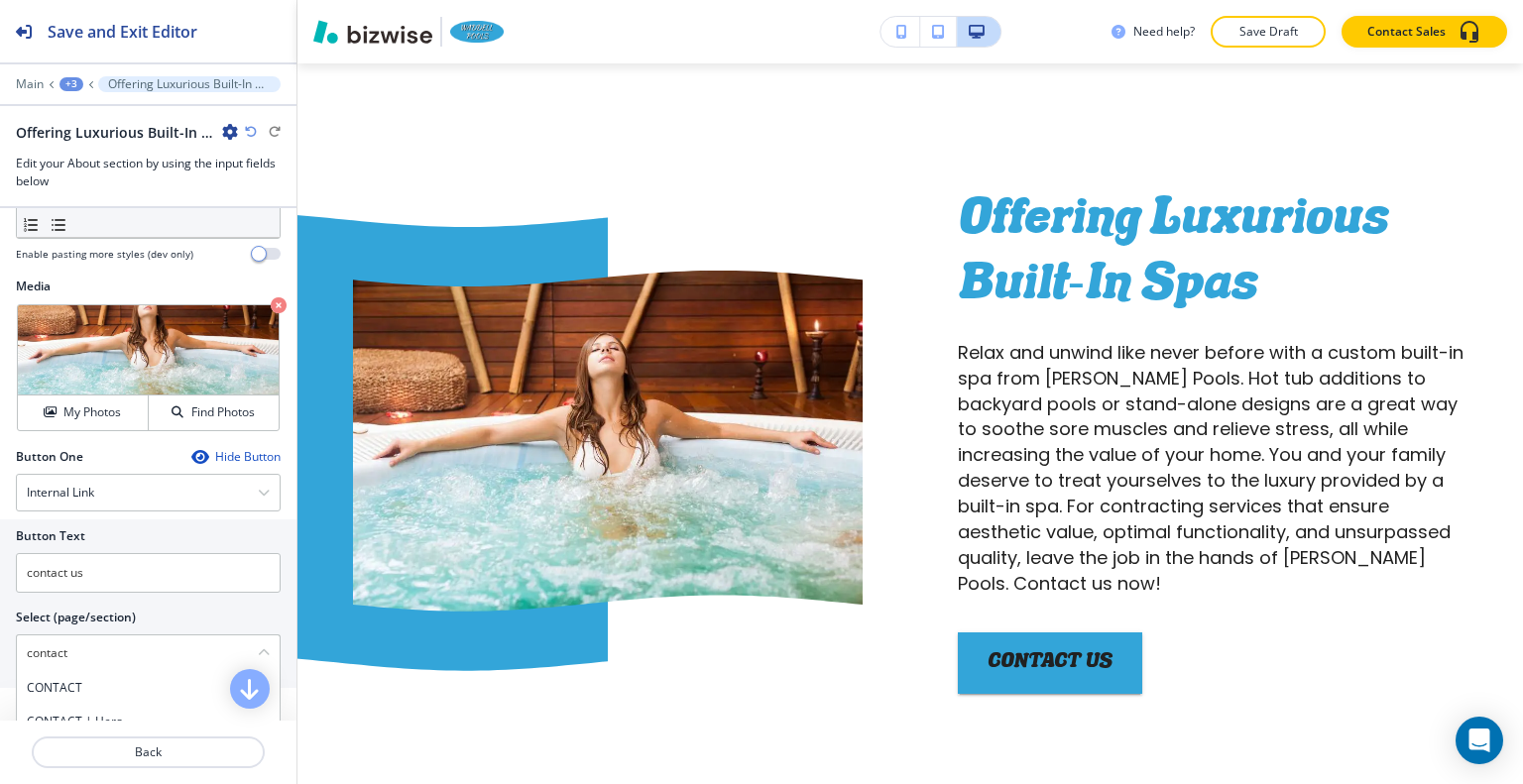 drag, startPoint x: 76, startPoint y: 693, endPoint x: 322, endPoint y: 631, distance: 253.69273 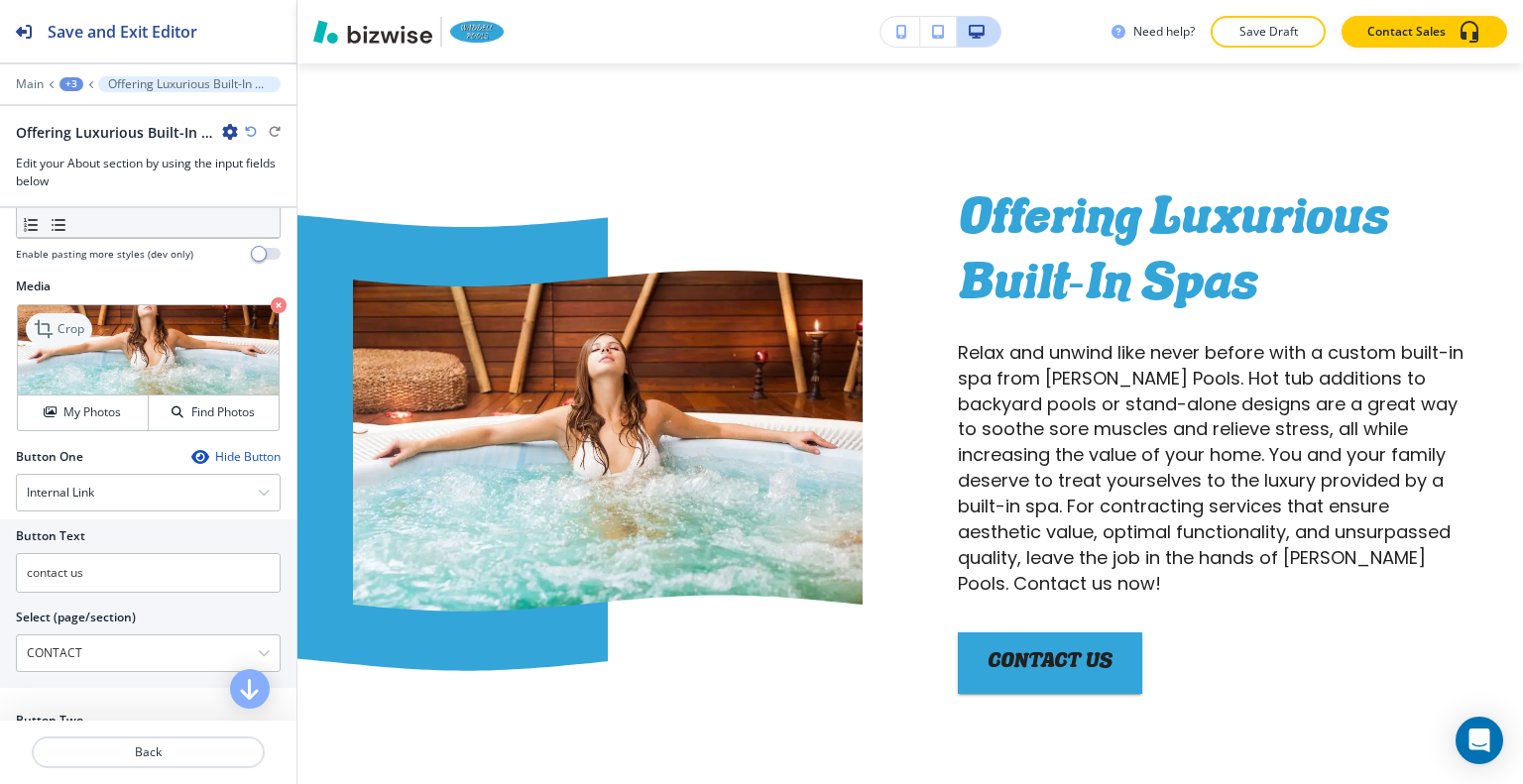 click on "Crop" at bounding box center [59, 329] 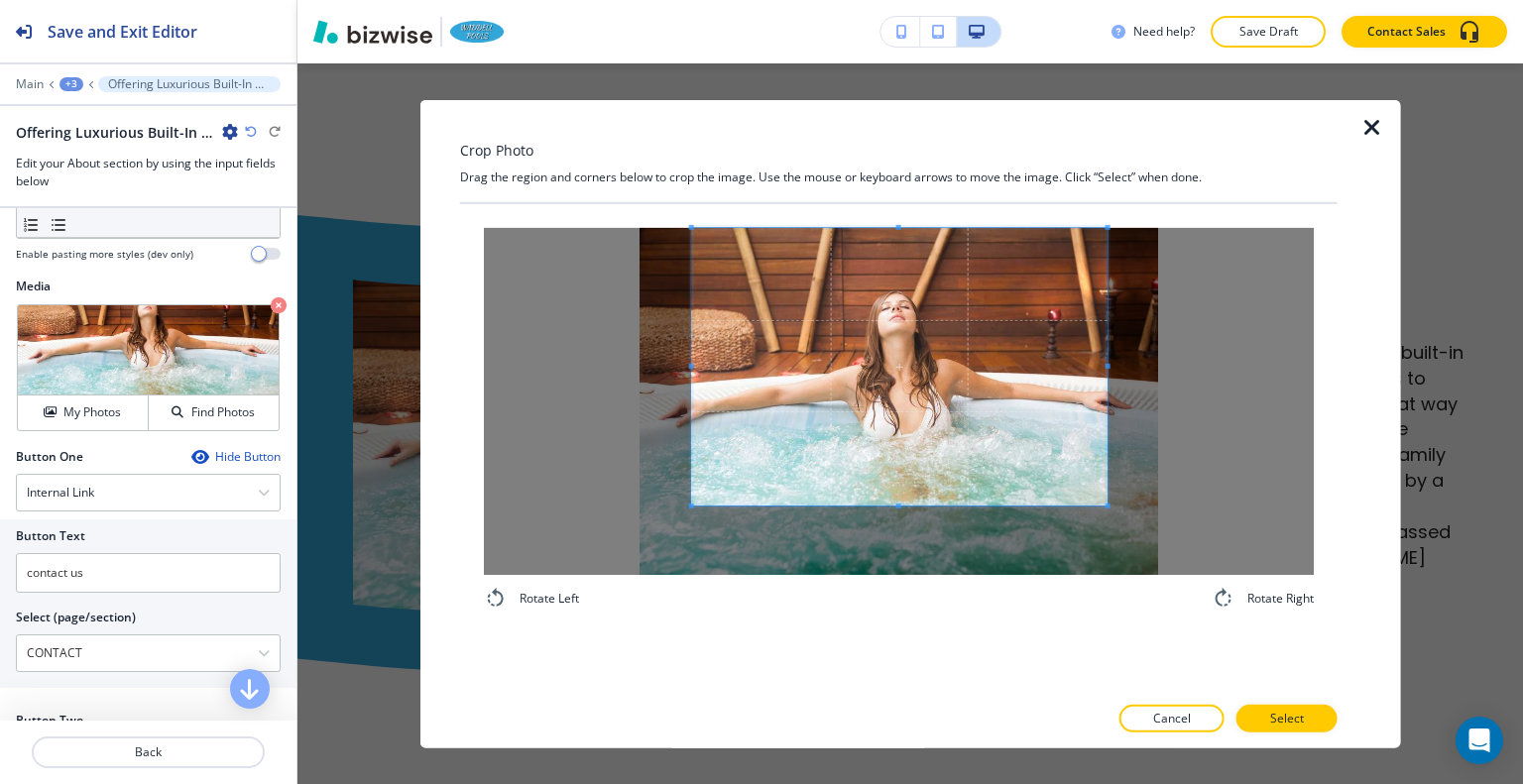 click at bounding box center (899, 366) 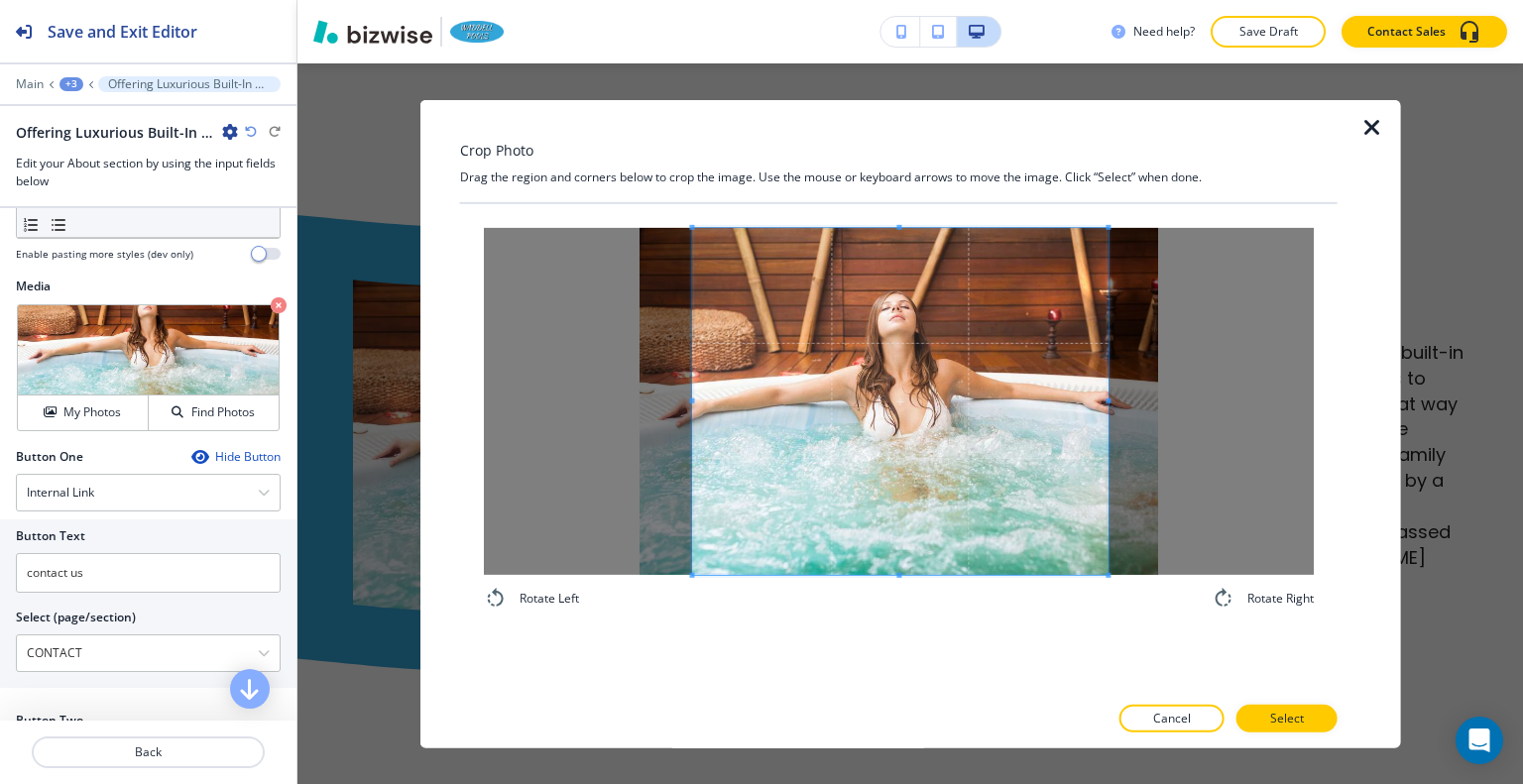click on "Rotate Left Rotate Right" at bounding box center [898, 418] 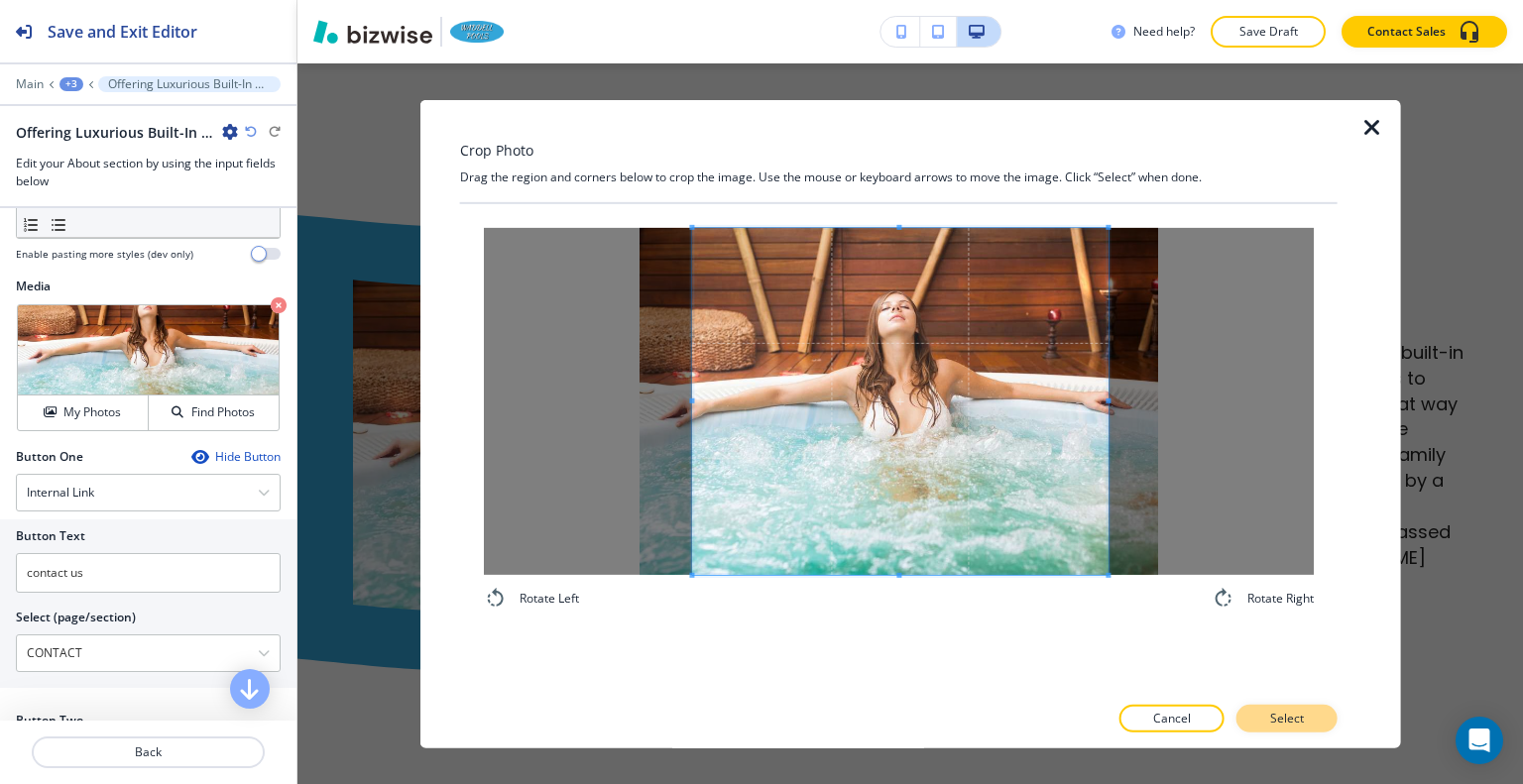 click on "Select" at bounding box center (1287, 719) 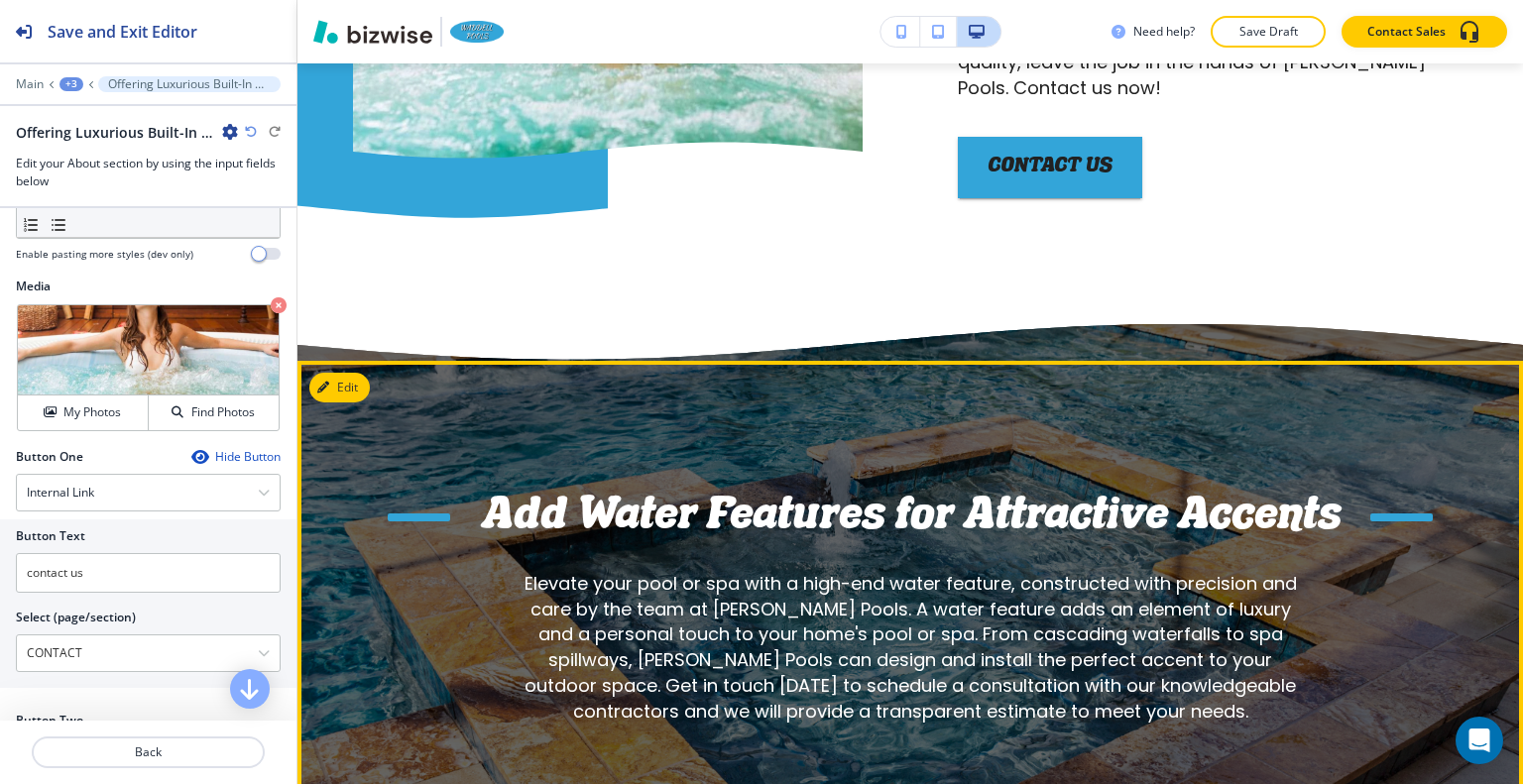 scroll, scrollTop: 7383, scrollLeft: 0, axis: vertical 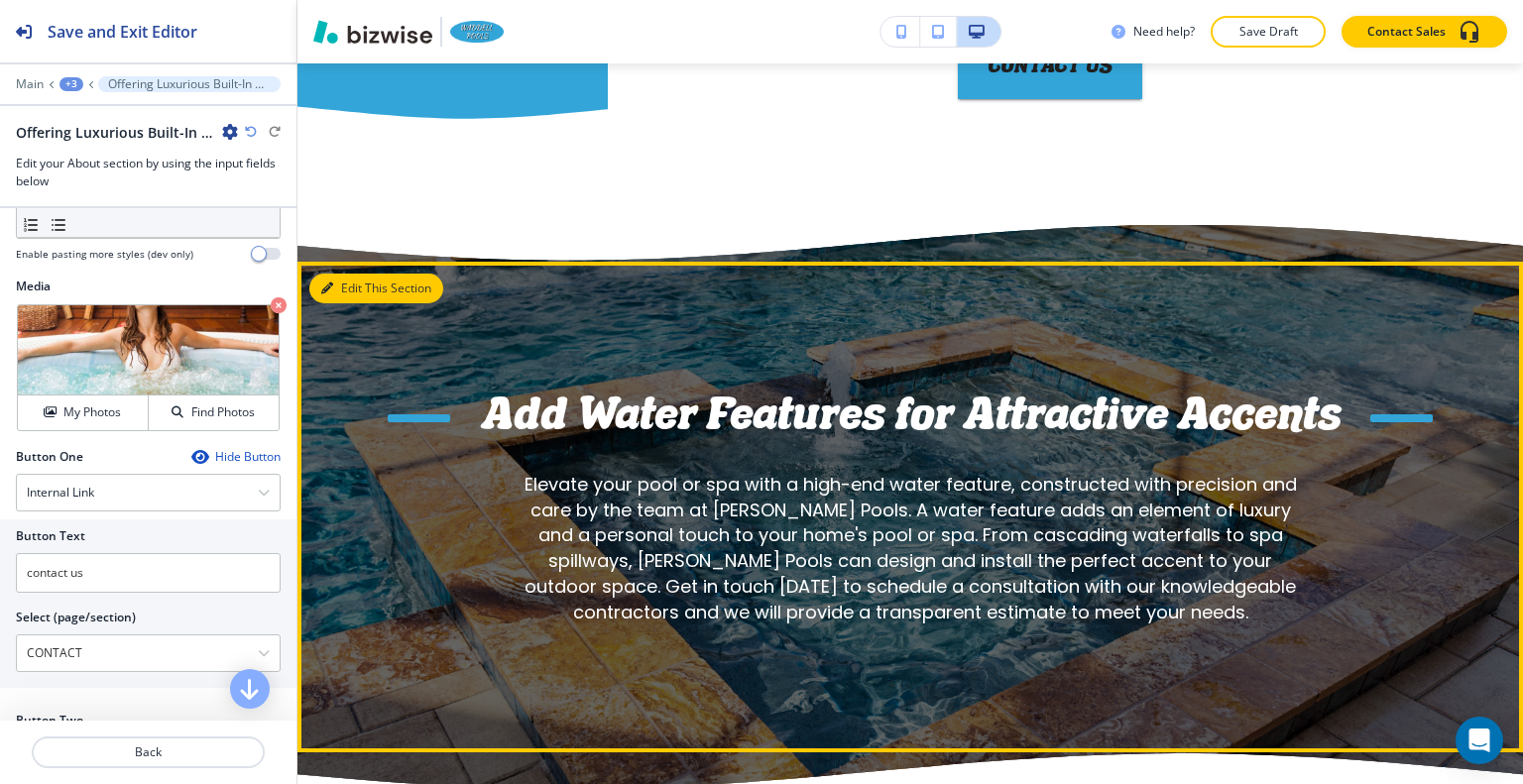 click on "Edit This Section" at bounding box center (376, 288) 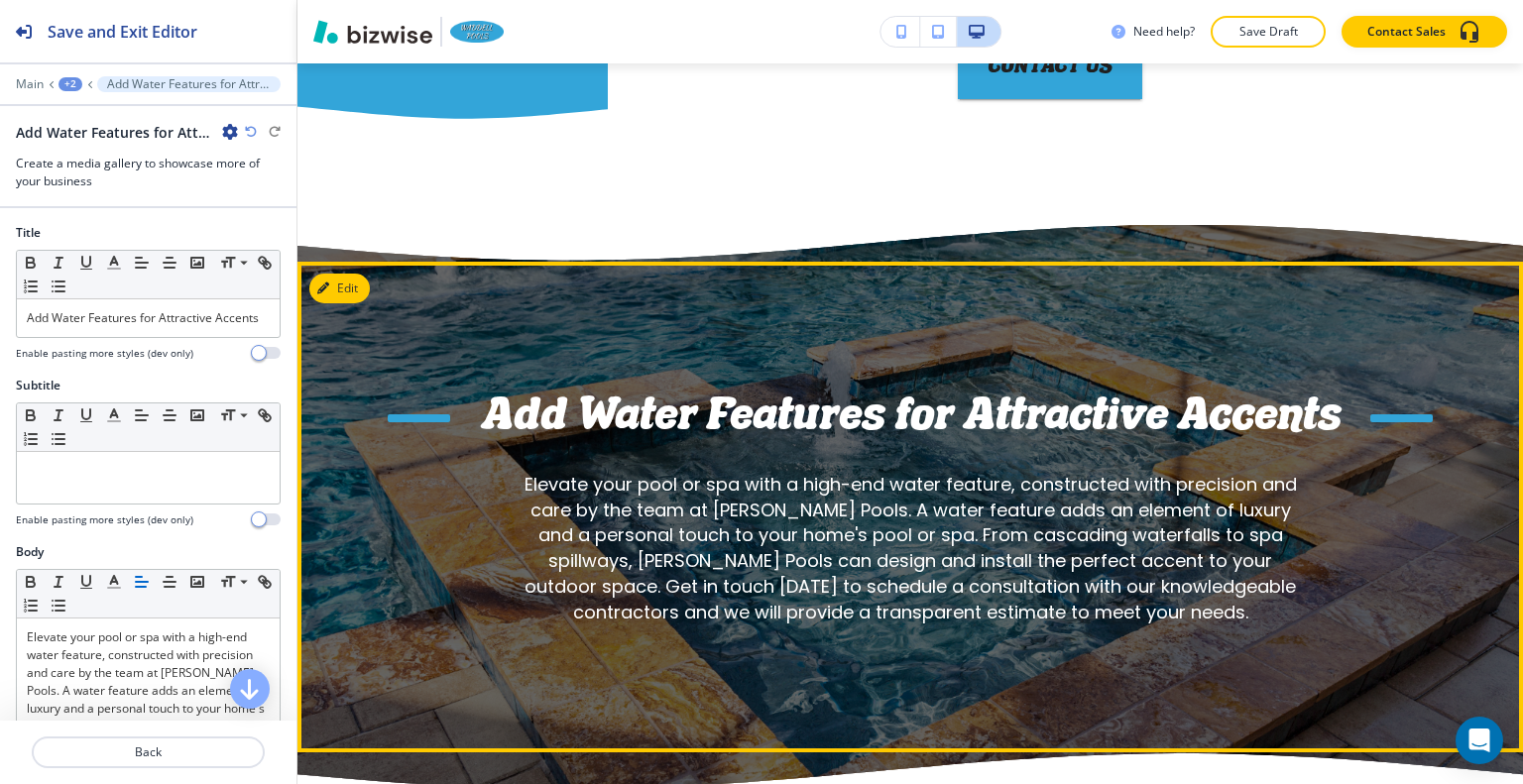 scroll, scrollTop: 7552, scrollLeft: 0, axis: vertical 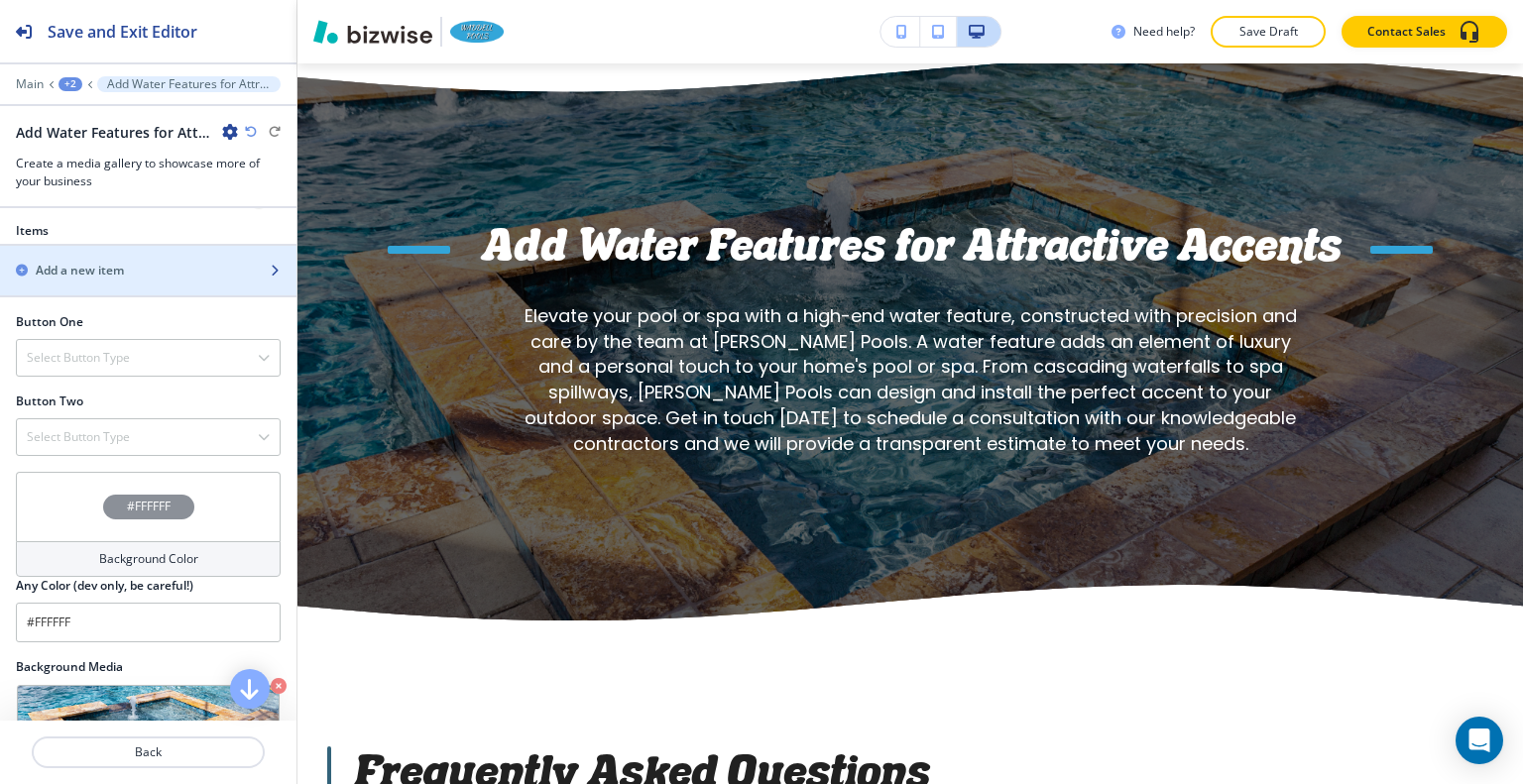 click on "Add a new item" at bounding box center [126, 271] 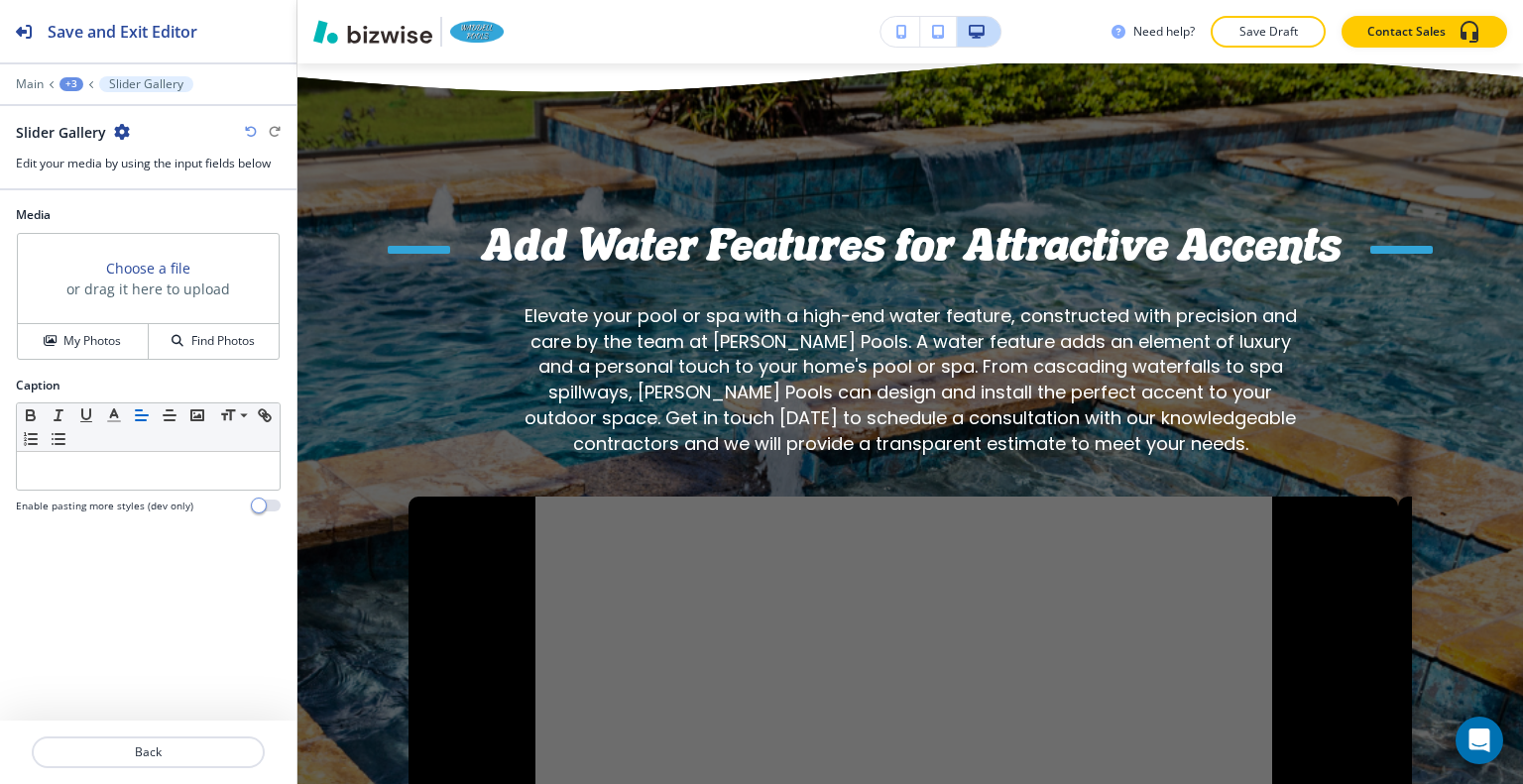 click at bounding box center [251, 132] 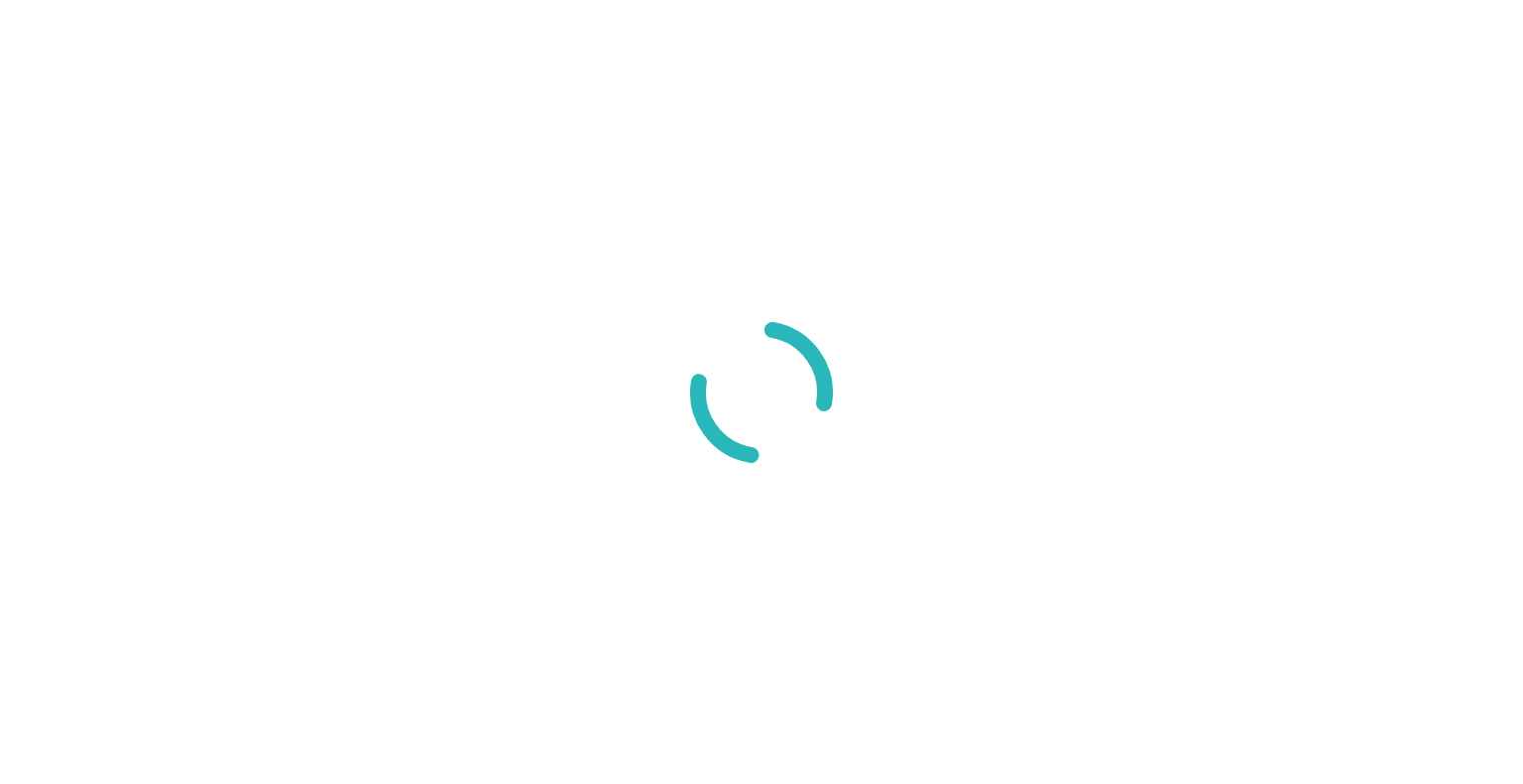scroll, scrollTop: 0, scrollLeft: 0, axis: both 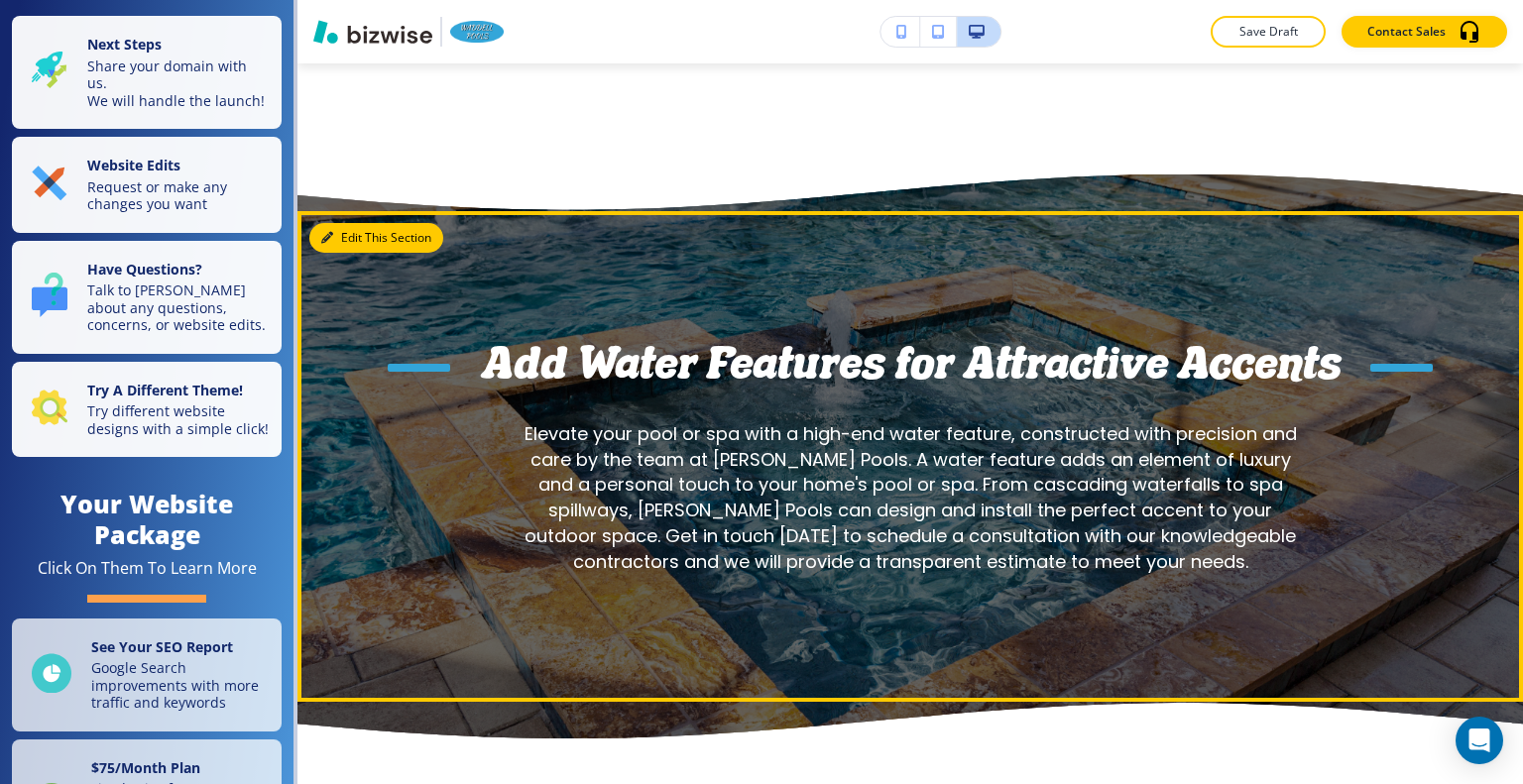 click on "Edit This Section" at bounding box center [376, 238] 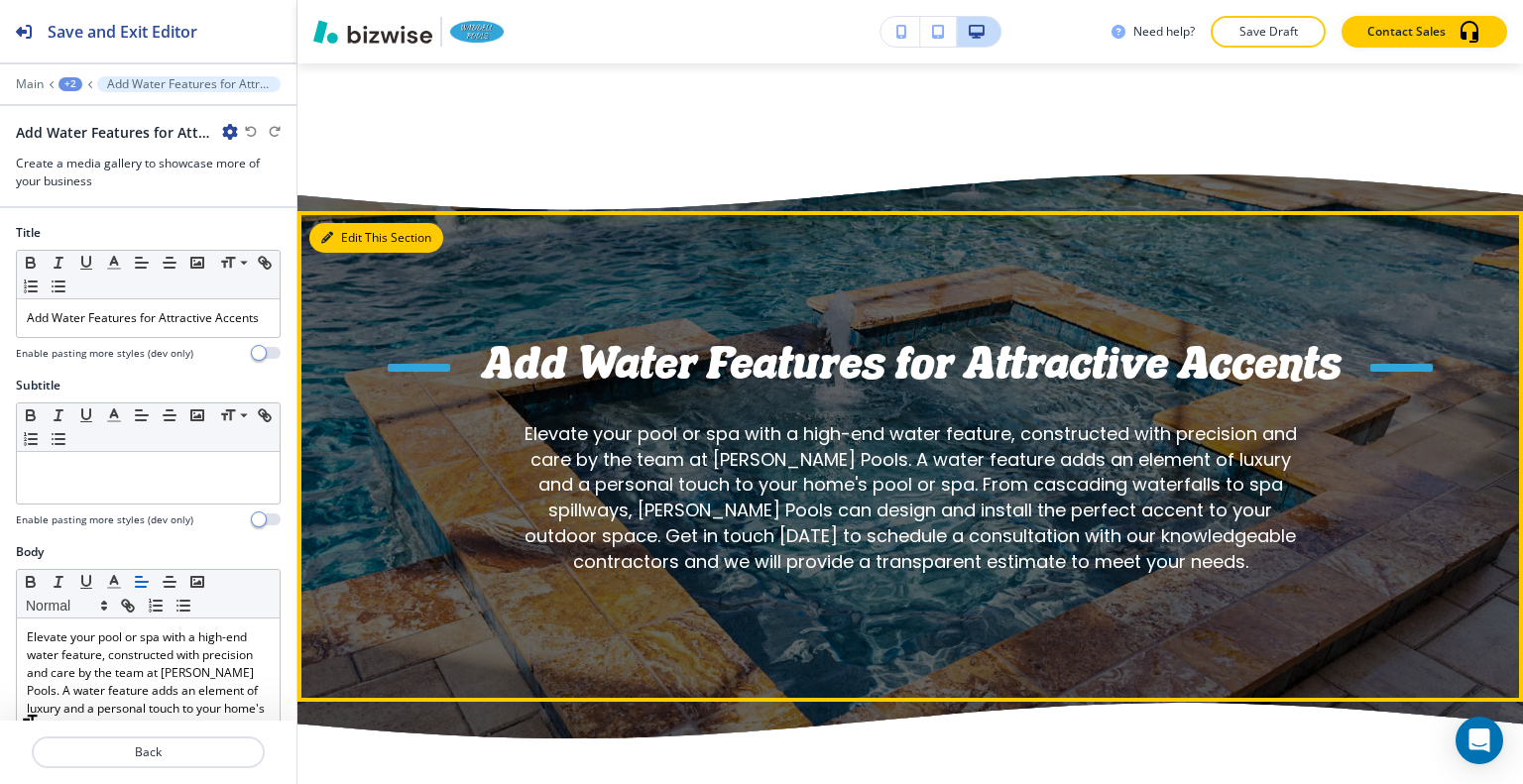 scroll, scrollTop: 7552, scrollLeft: 0, axis: vertical 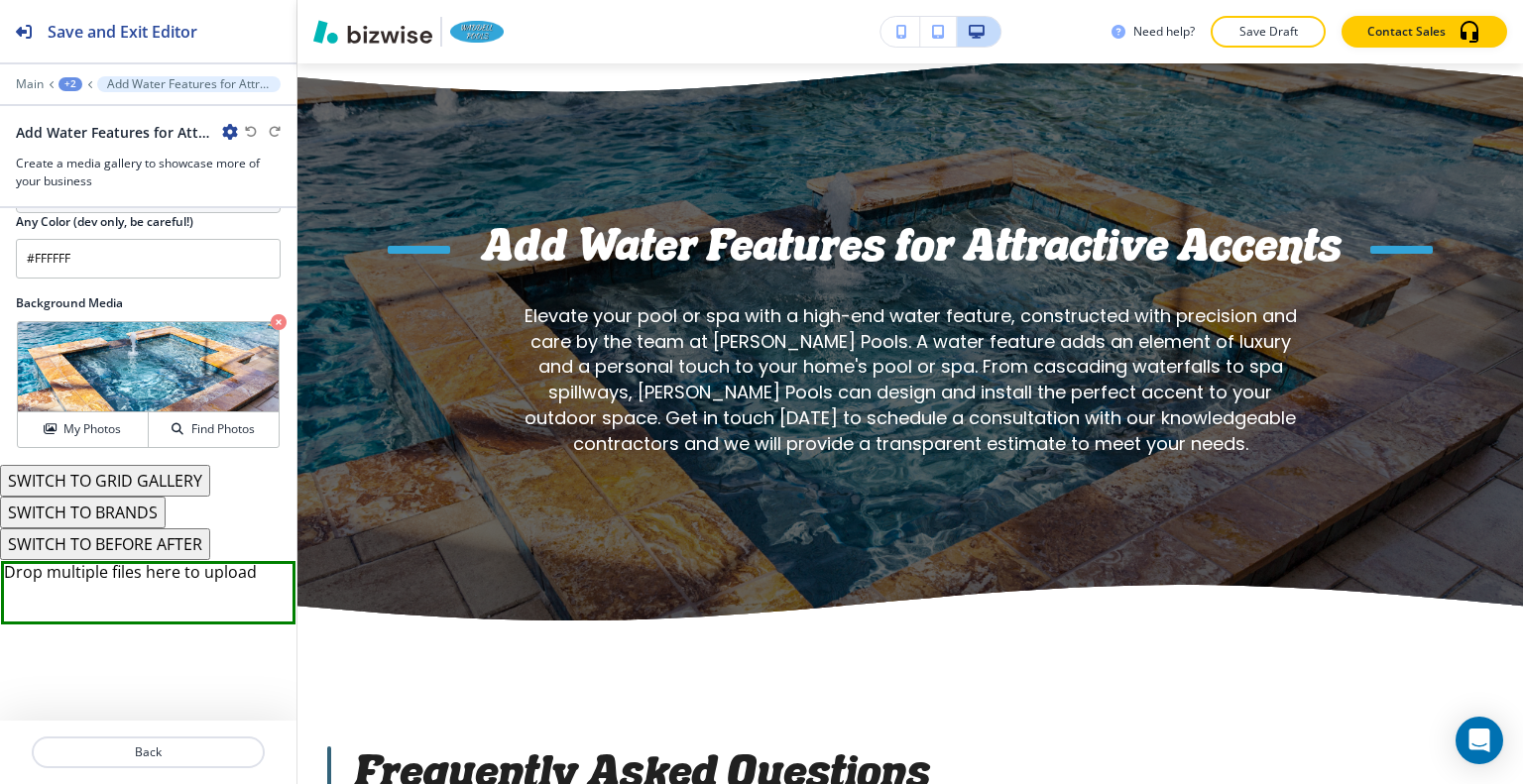 click on "SWITCH TO GRID GALLERY" at bounding box center (105, 481) 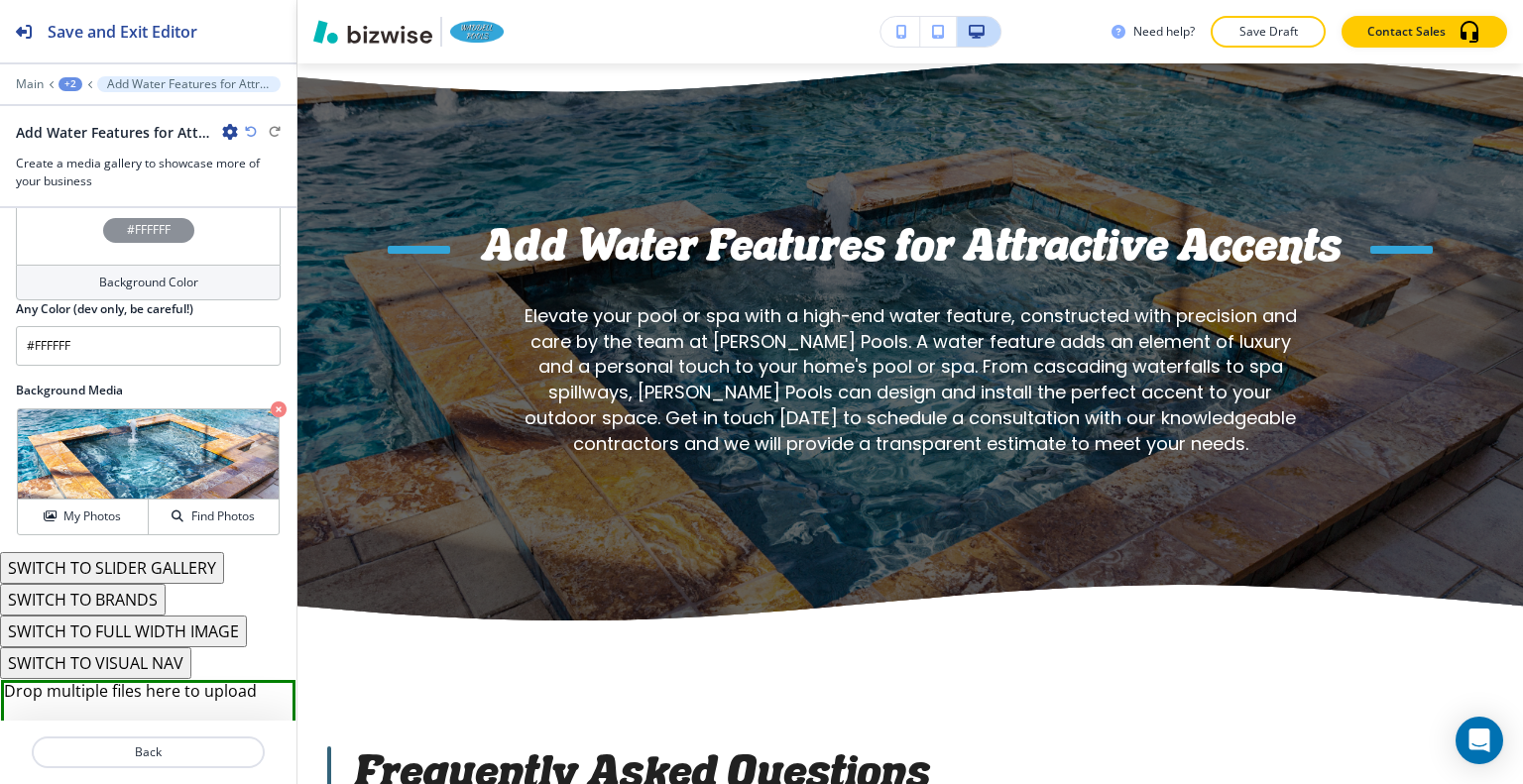 scroll, scrollTop: 1168, scrollLeft: 0, axis: vertical 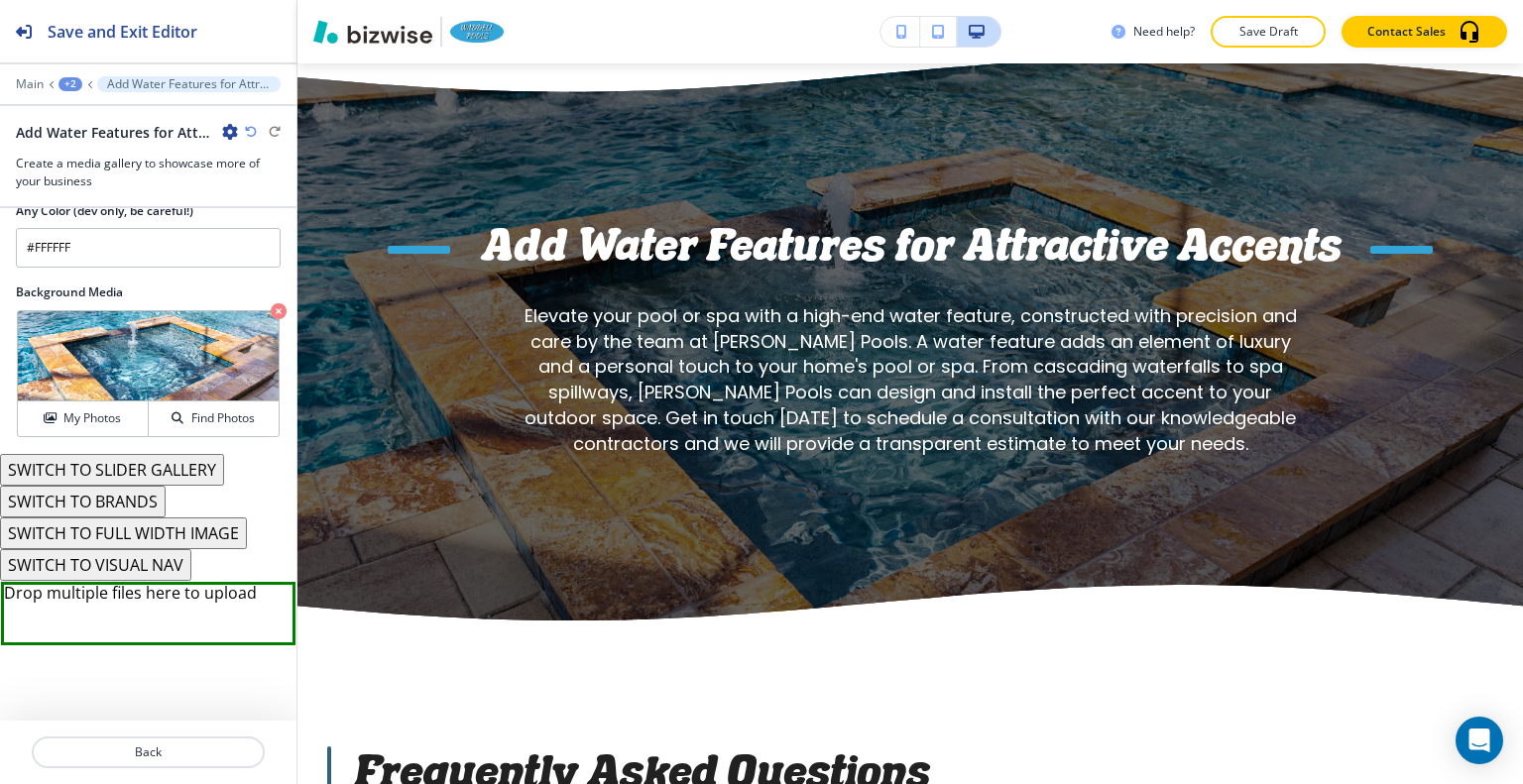click on "SWITCH TO VISUAL NAV" at bounding box center [95, 565] 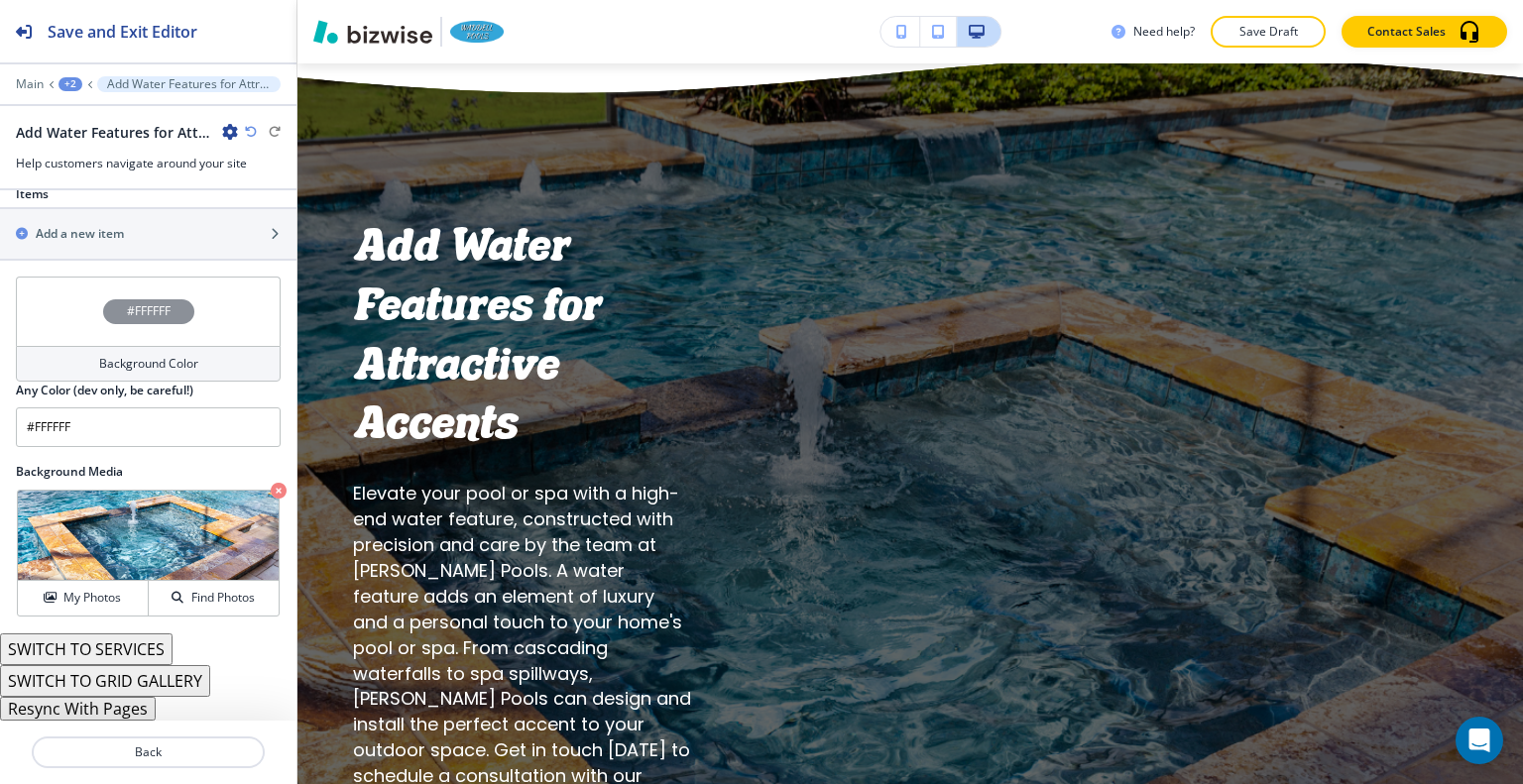 scroll, scrollTop: 725, scrollLeft: 0, axis: vertical 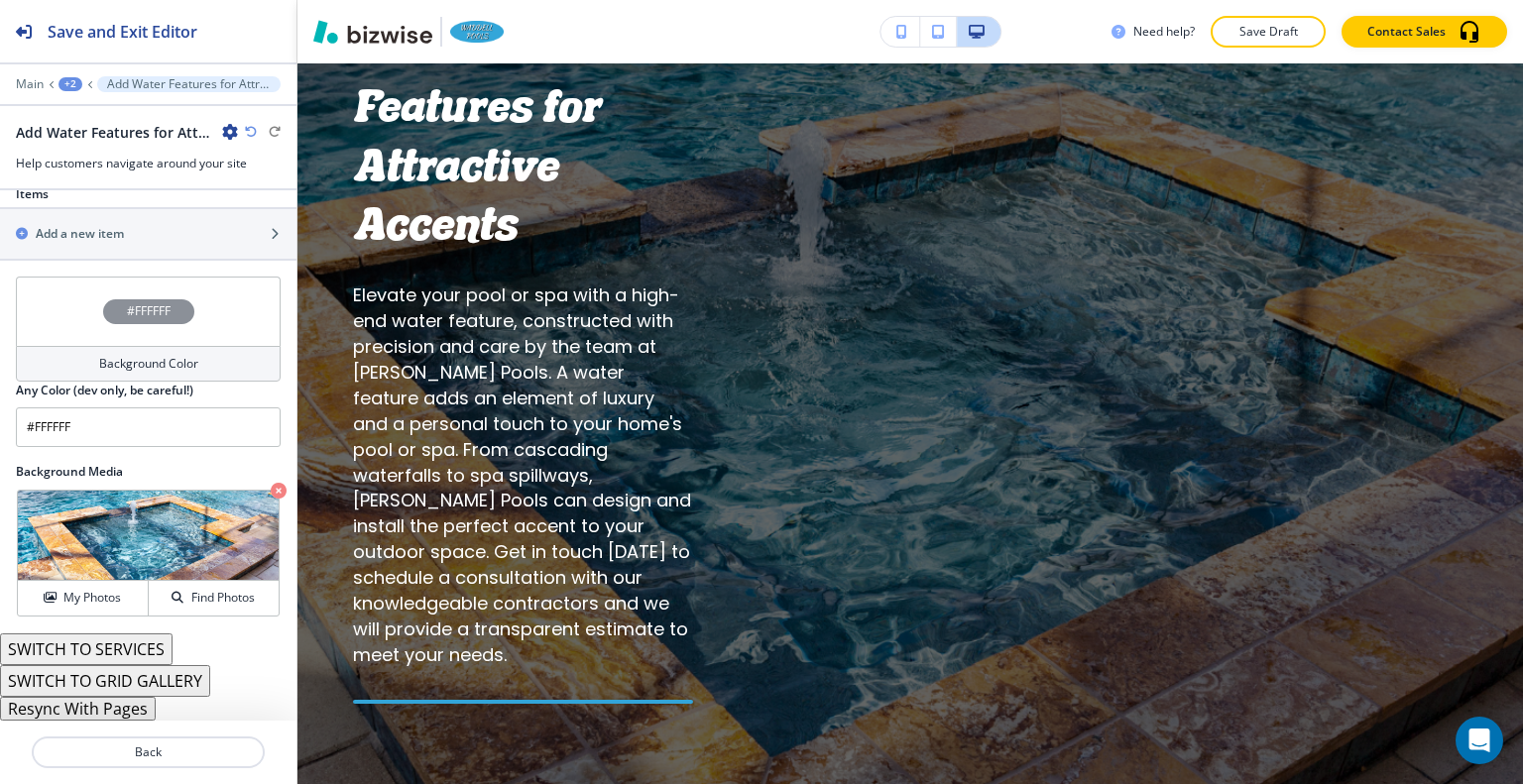 click on "SWITCH TO SERVICES" at bounding box center (86, 649) 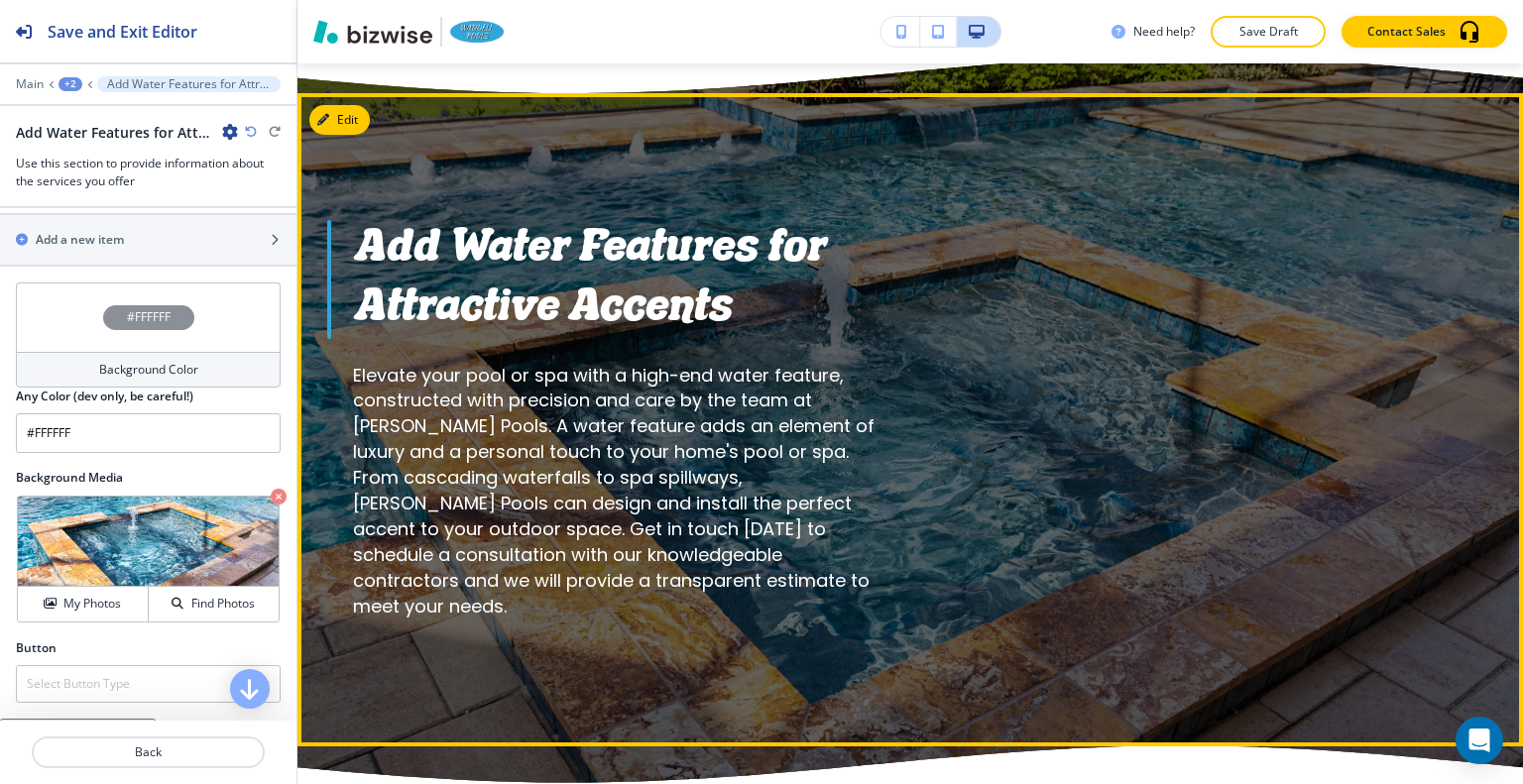 scroll, scrollTop: 7452, scrollLeft: 0, axis: vertical 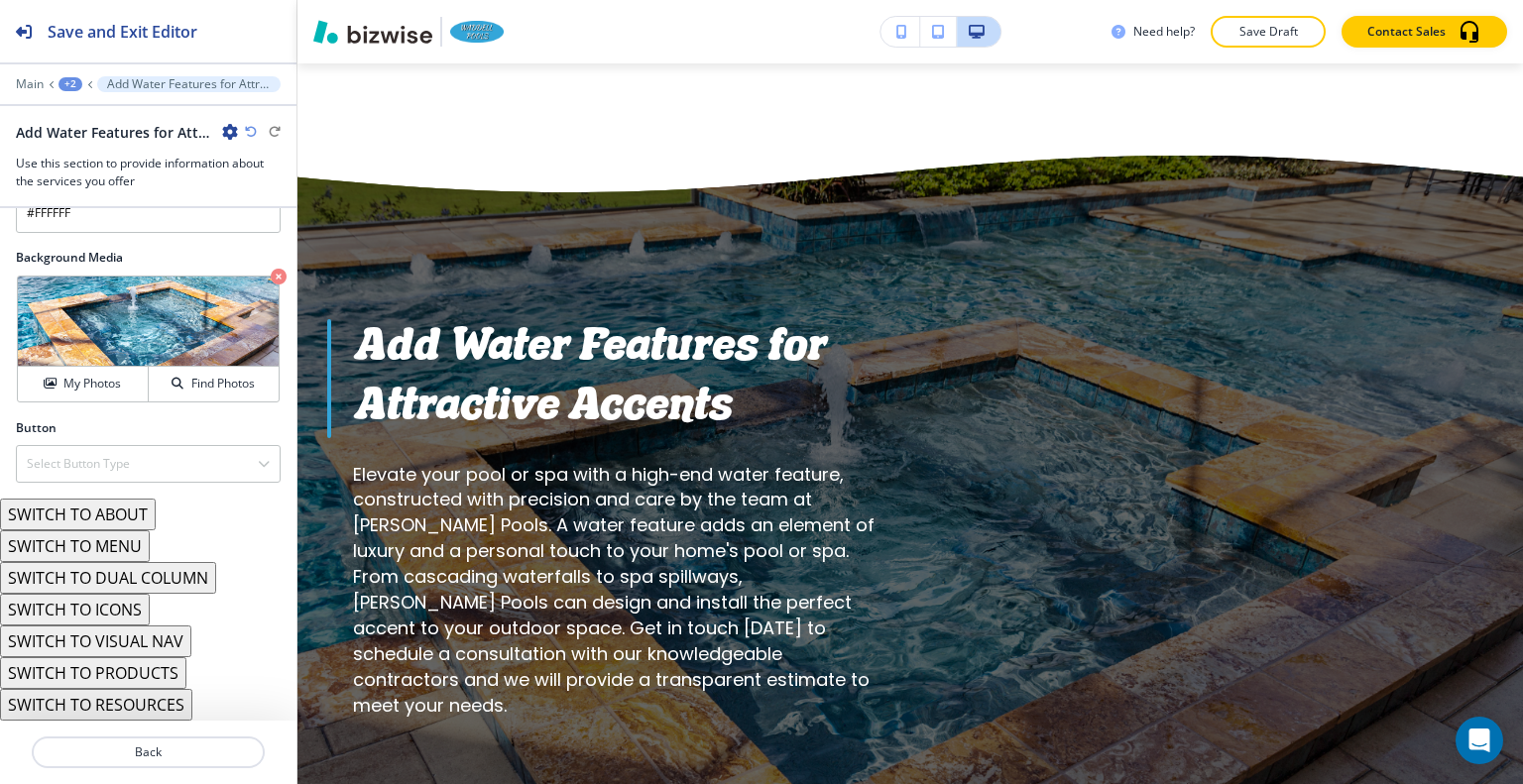 click on "SWITCH TO ABOUT" at bounding box center [77, 514] 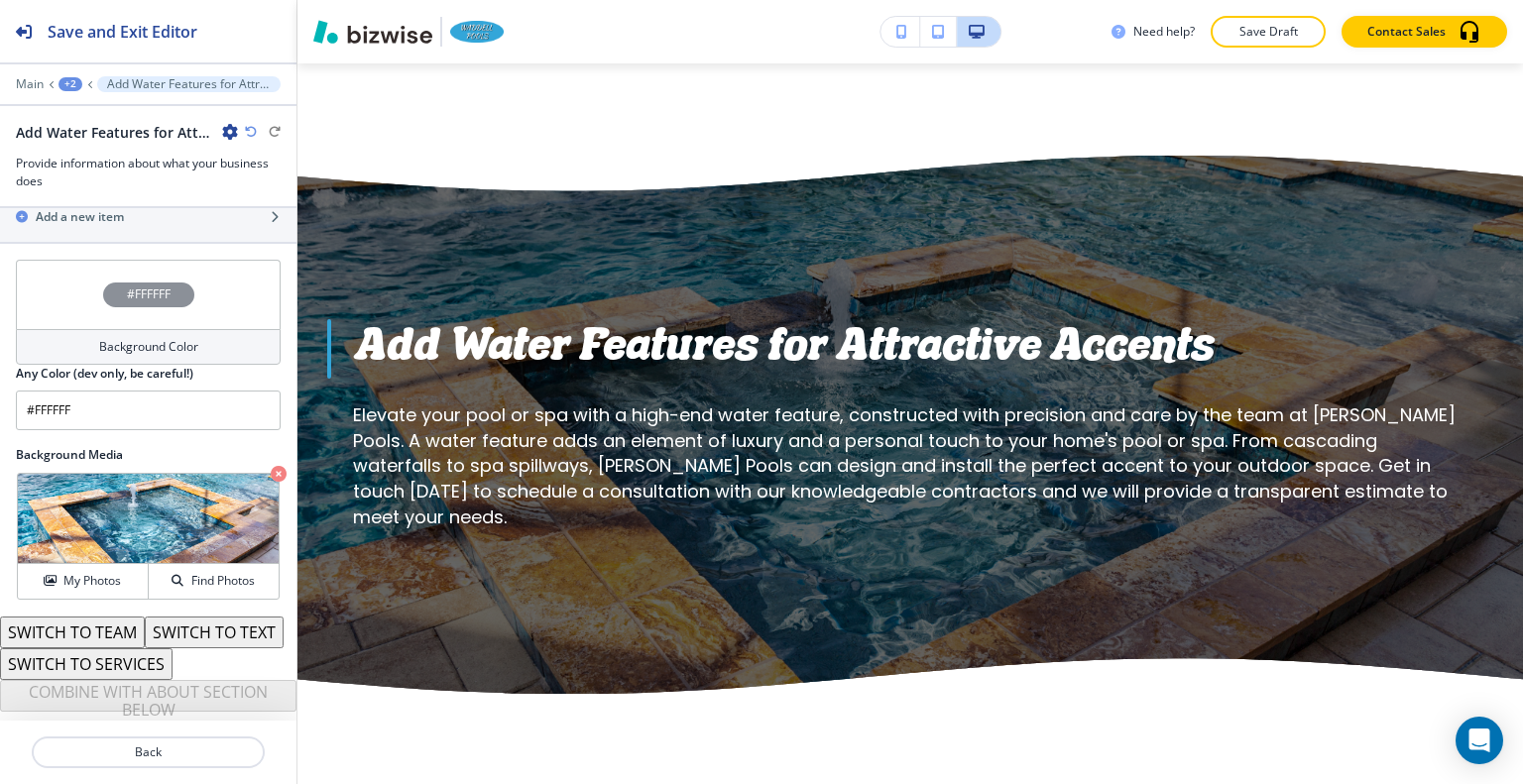 scroll, scrollTop: 792, scrollLeft: 0, axis: vertical 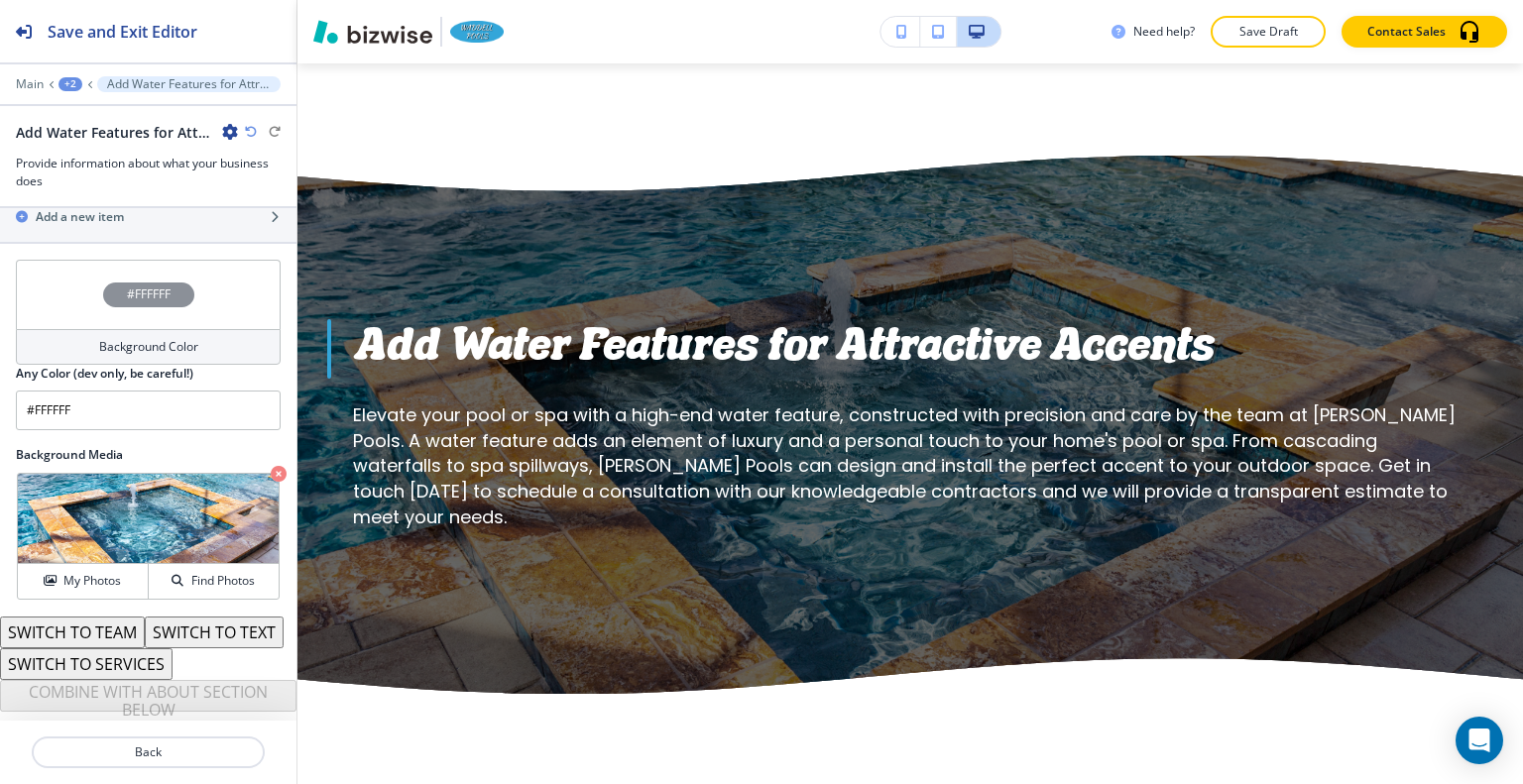 click on "SWITCH TO TEXT" at bounding box center [214, 632] 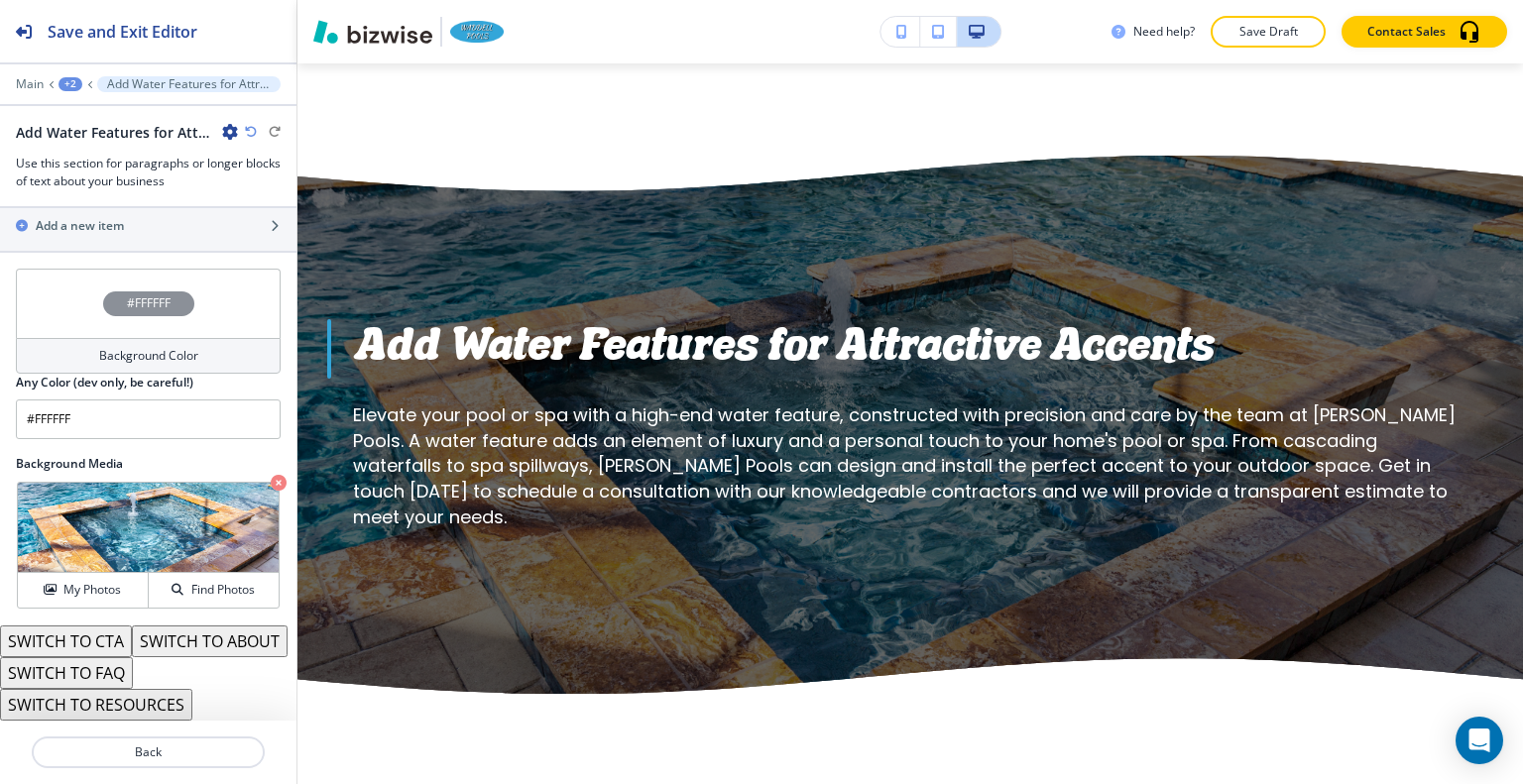 scroll, scrollTop: 783, scrollLeft: 0, axis: vertical 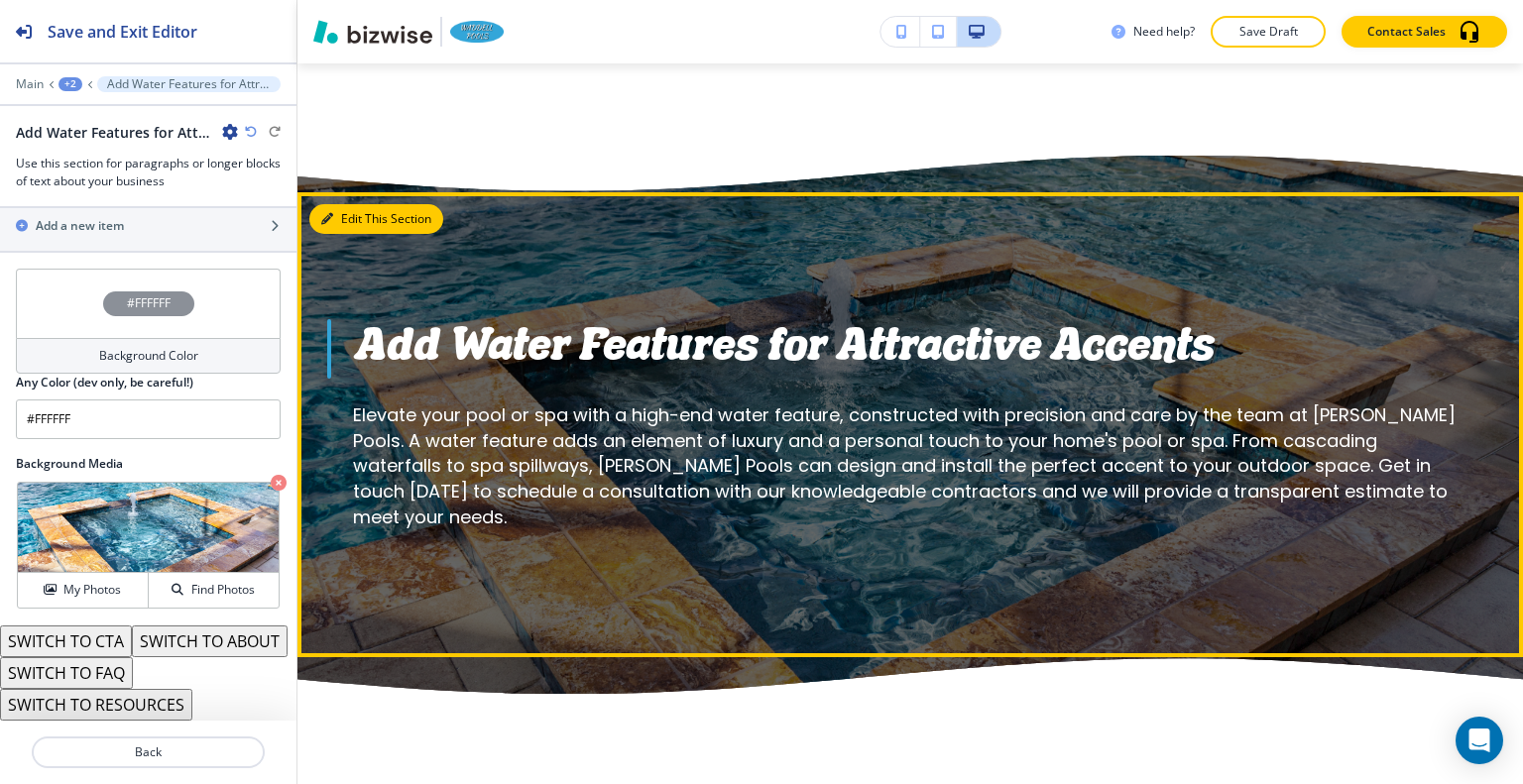 click on "Edit This Section" at bounding box center [376, 219] 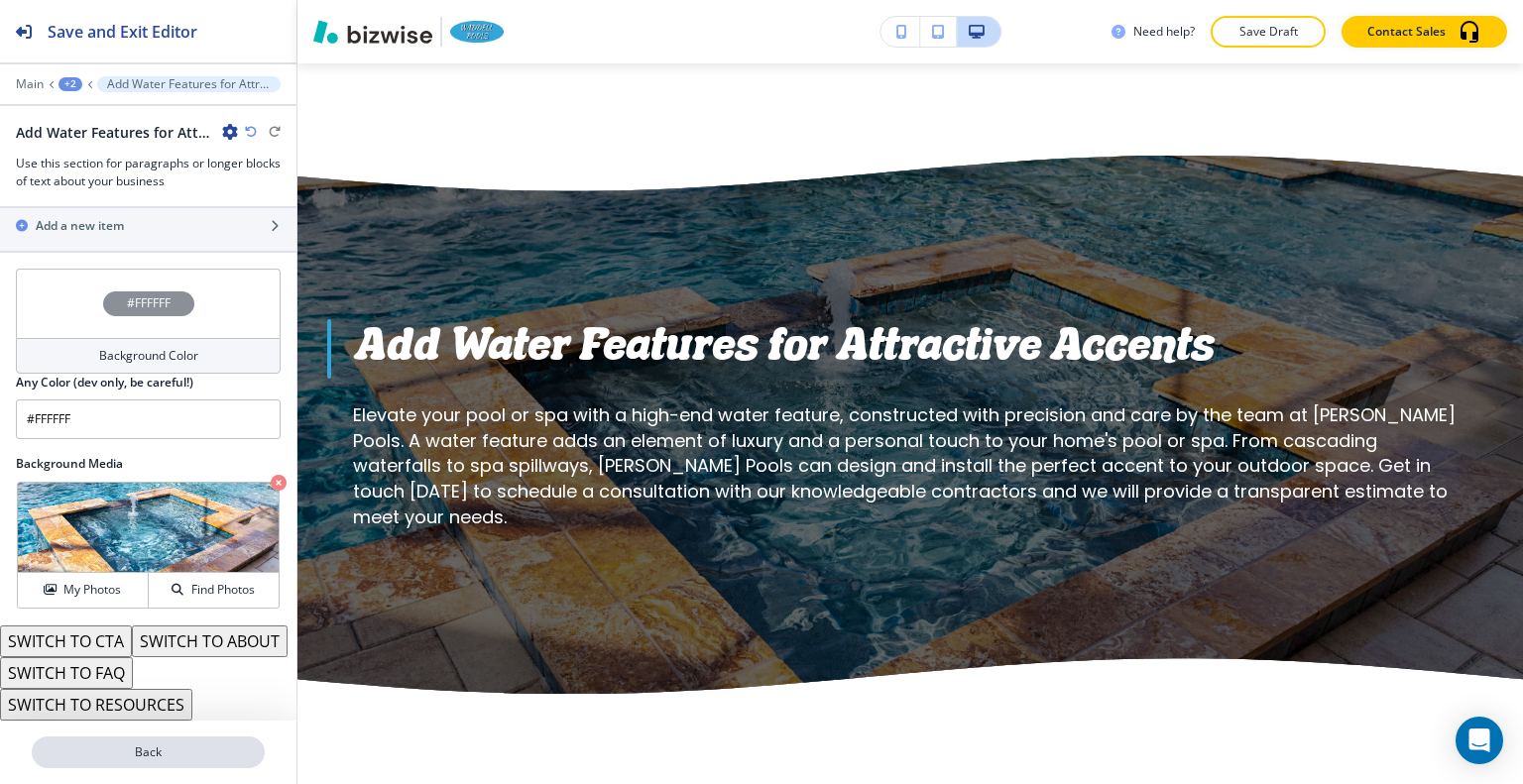 click on "Back" at bounding box center [148, 752] 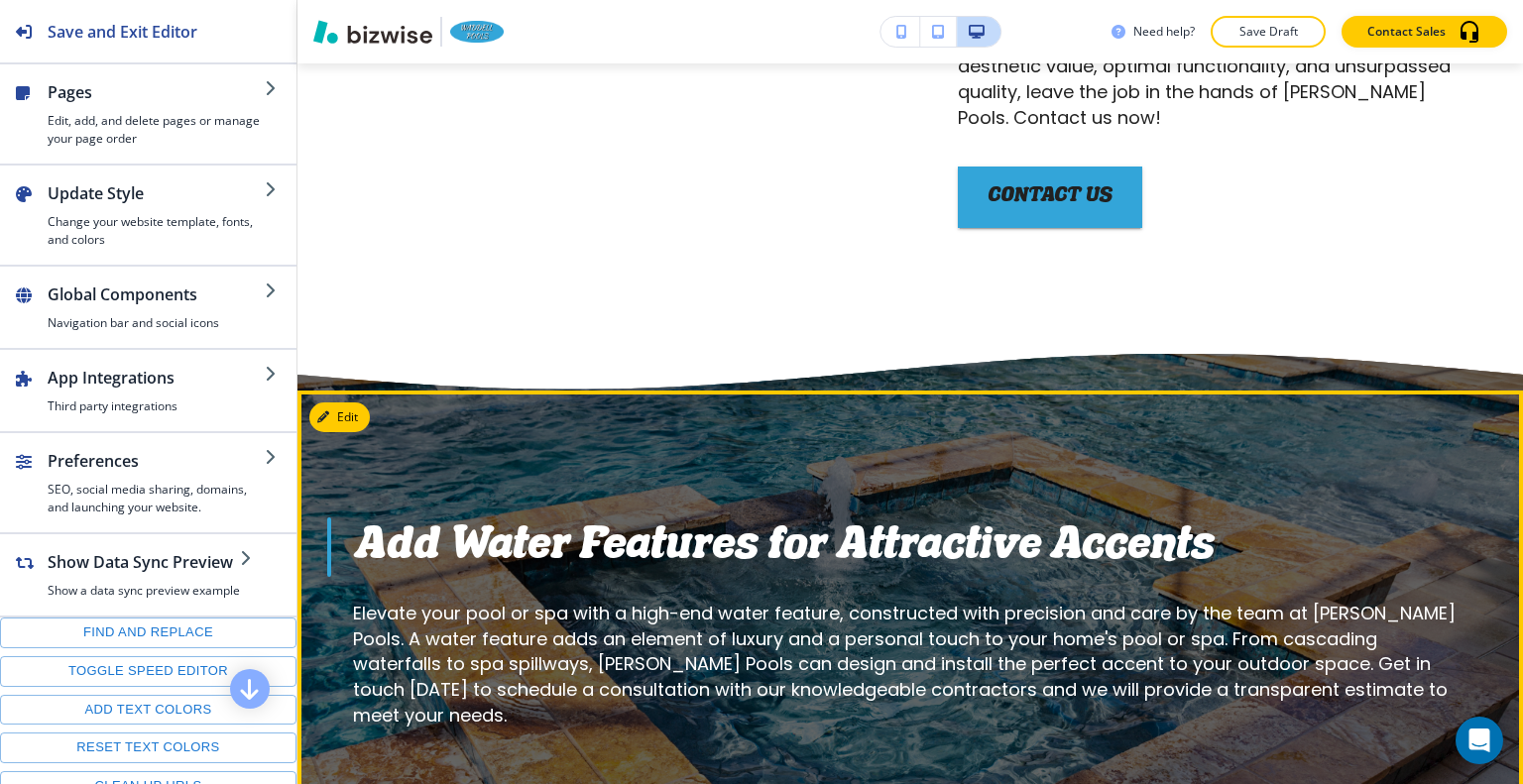 scroll, scrollTop: 7452, scrollLeft: 0, axis: vertical 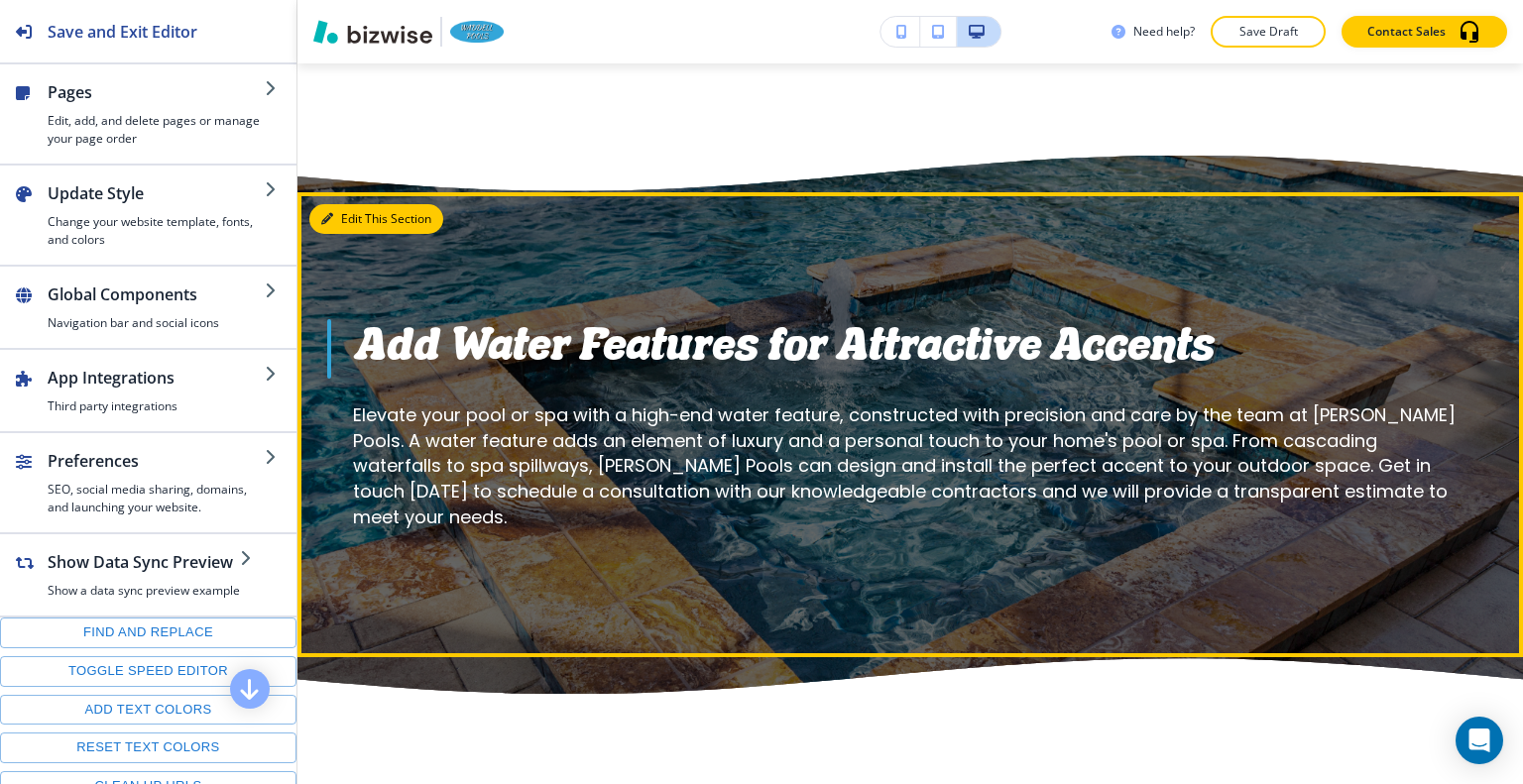 click on "Edit This Section" at bounding box center [376, 219] 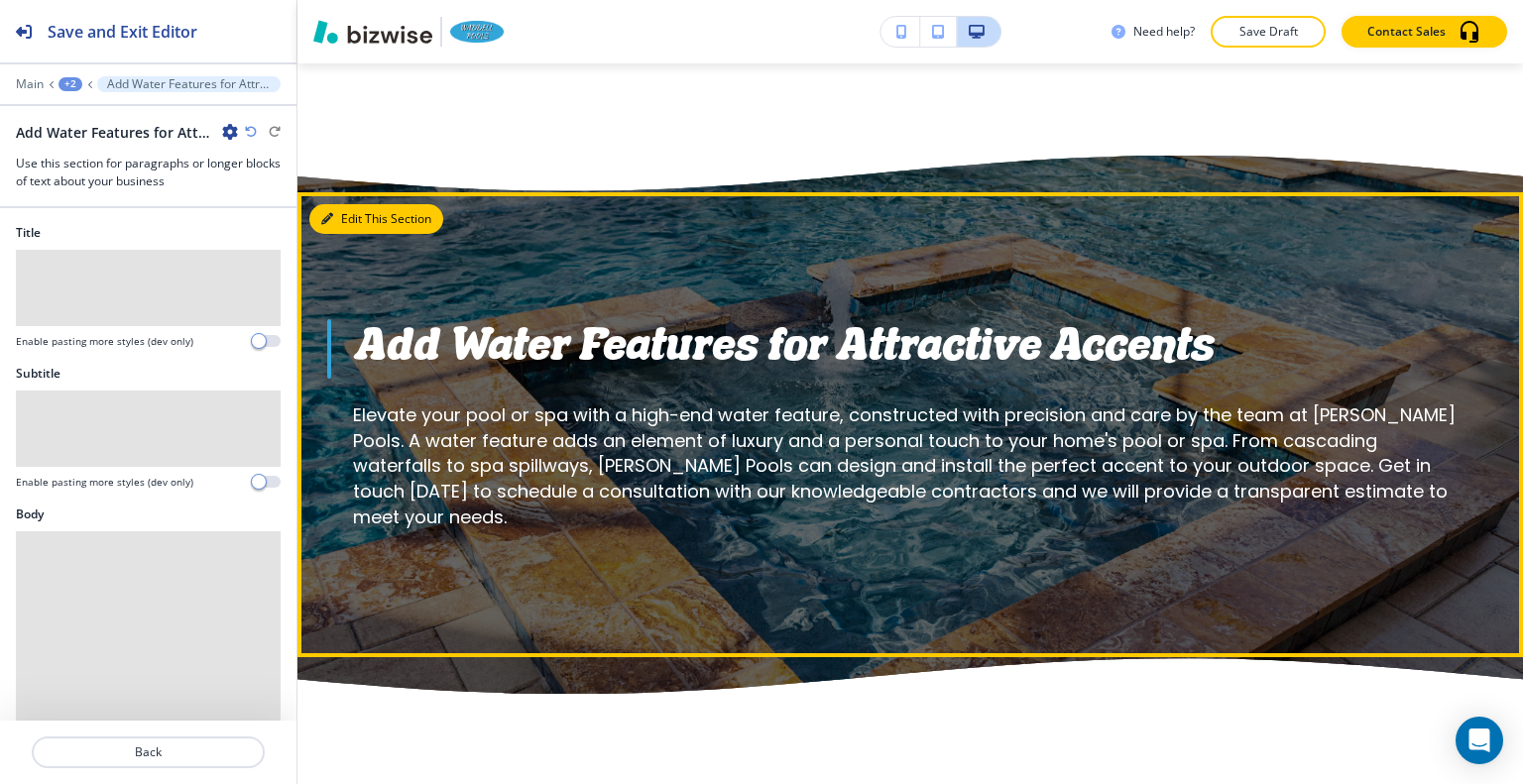 scroll, scrollTop: 7552, scrollLeft: 0, axis: vertical 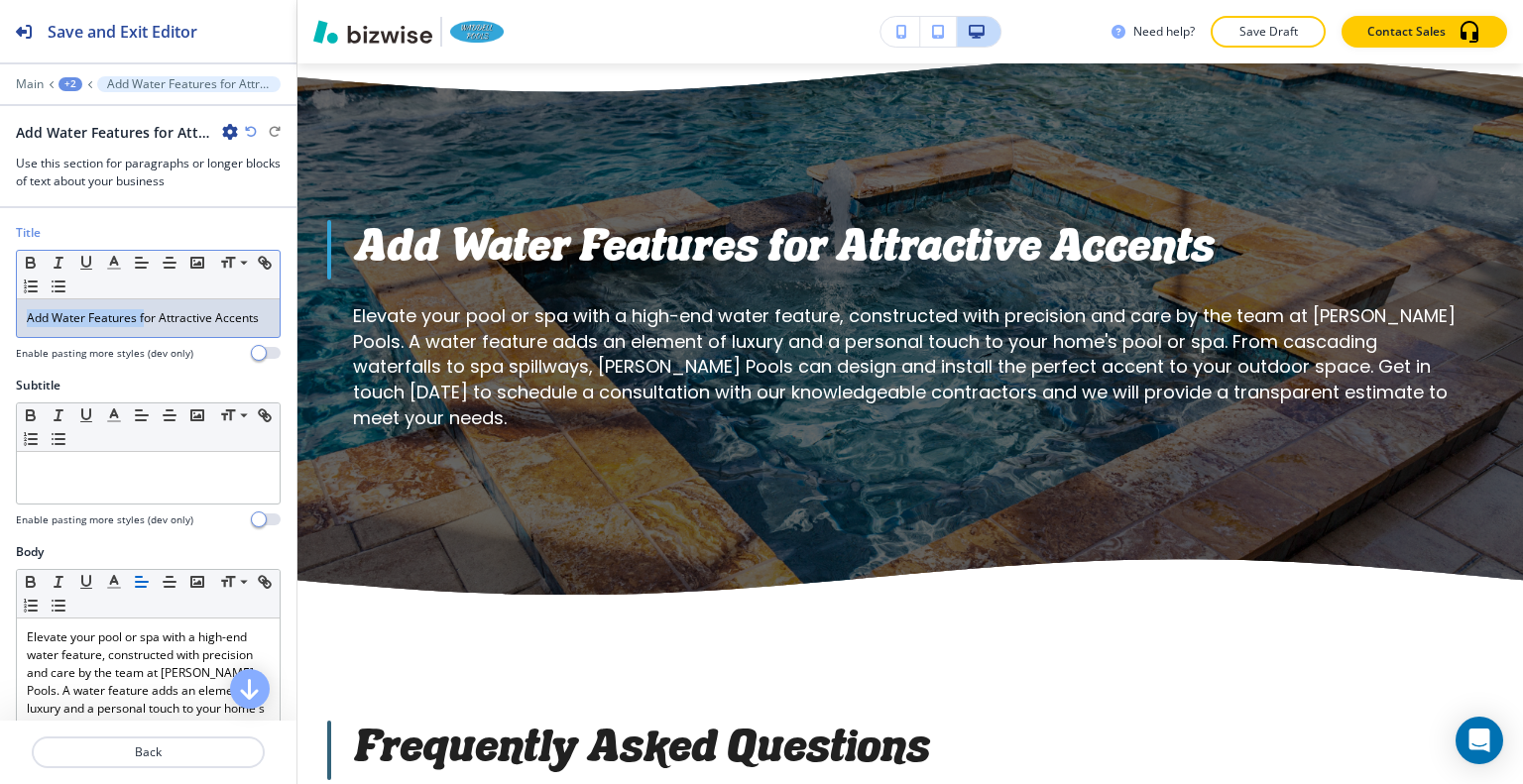 drag, startPoint x: 147, startPoint y: 312, endPoint x: 0, endPoint y: 273, distance: 152.0855 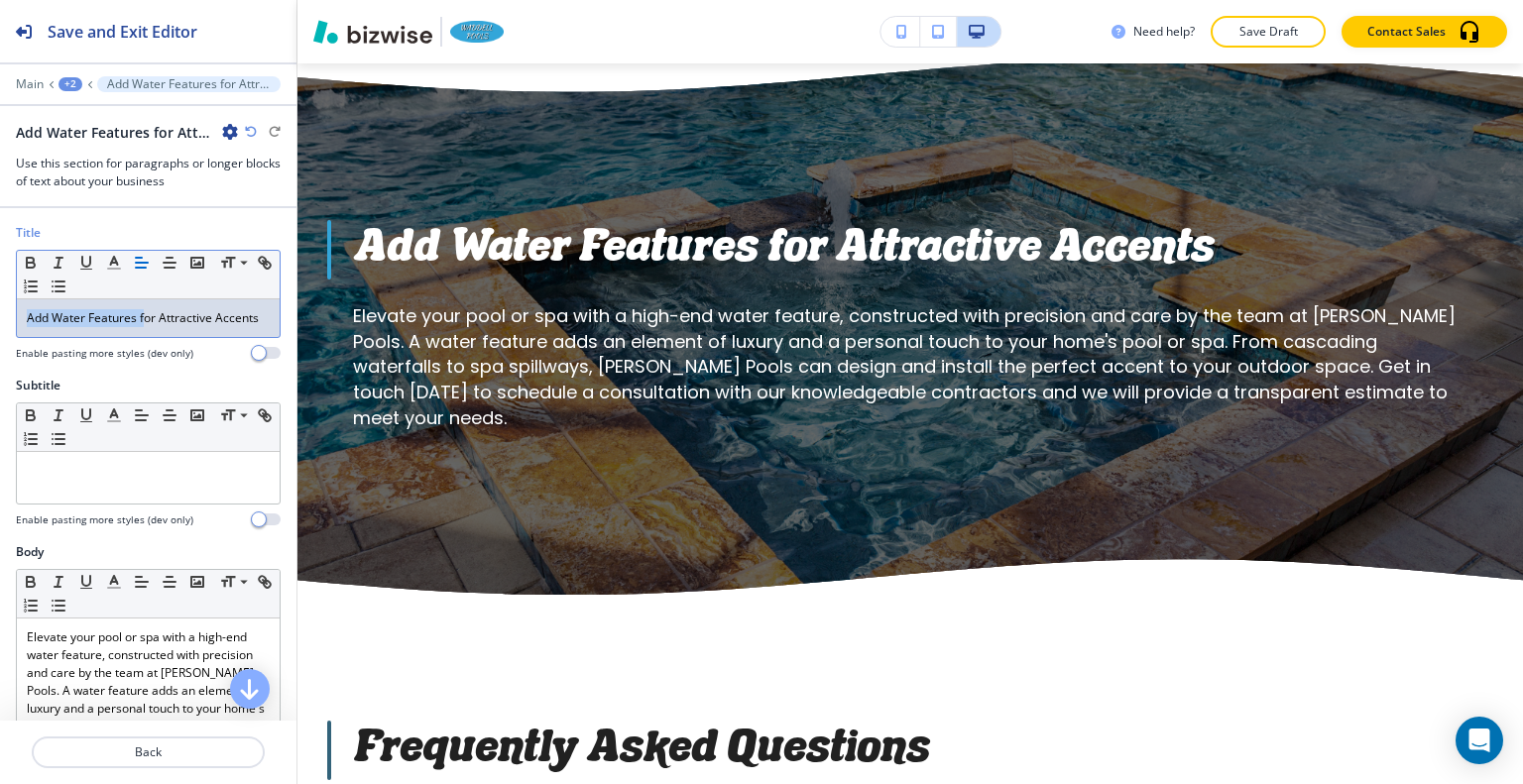 click on "Add Water Features for Attractive Accents" at bounding box center (148, 318) 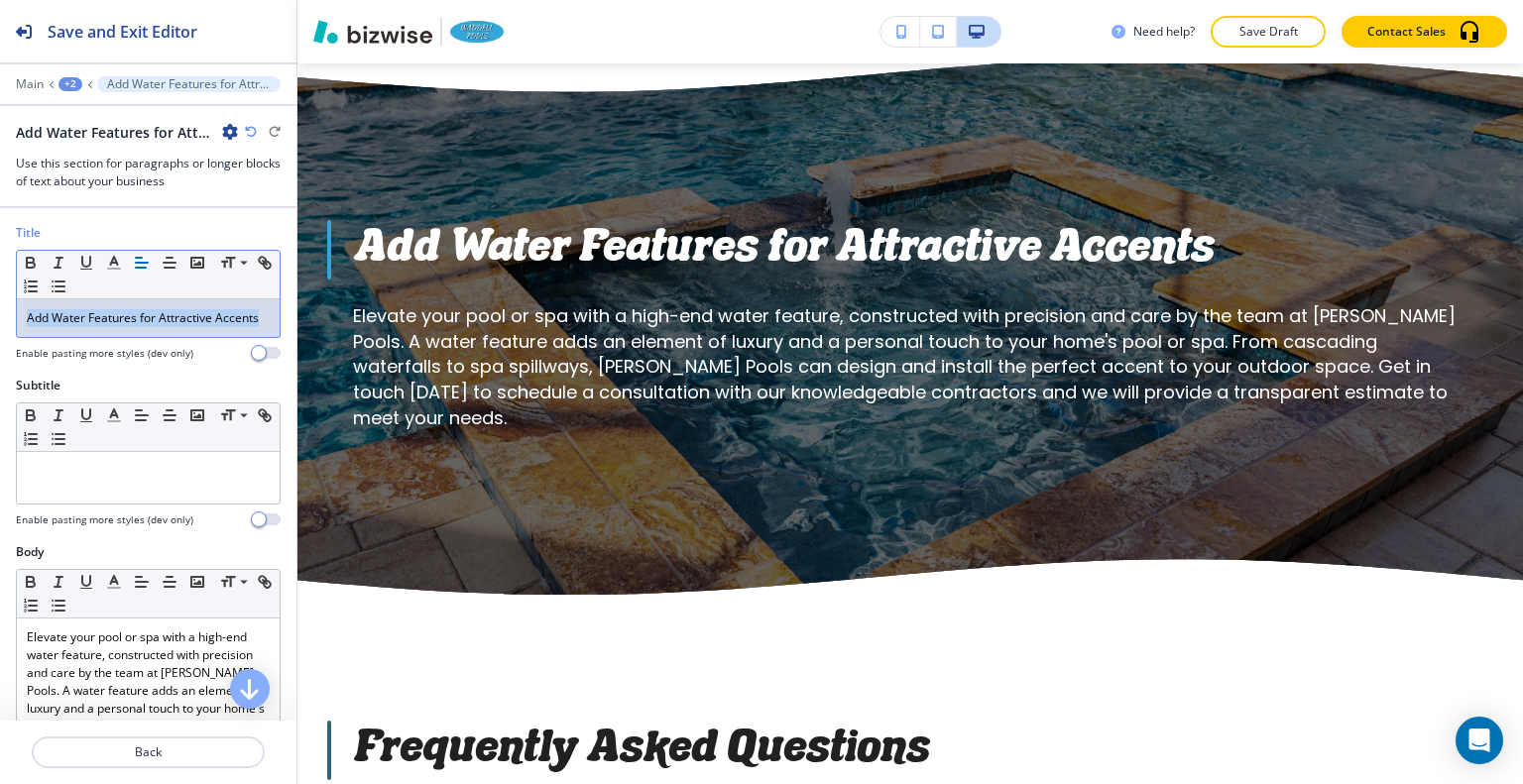 drag, startPoint x: 82, startPoint y: 332, endPoint x: 8, endPoint y: 287, distance: 86.60831 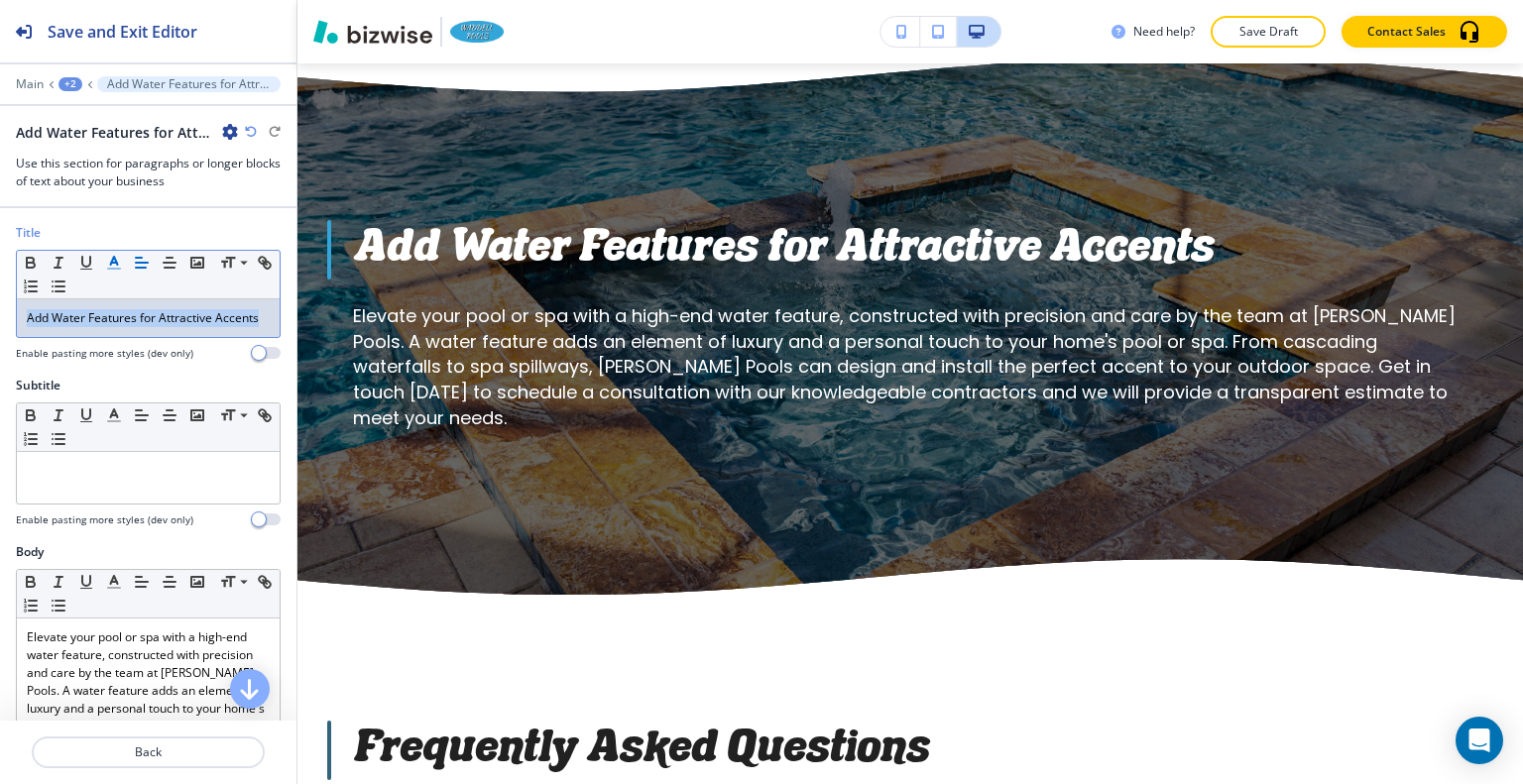 click 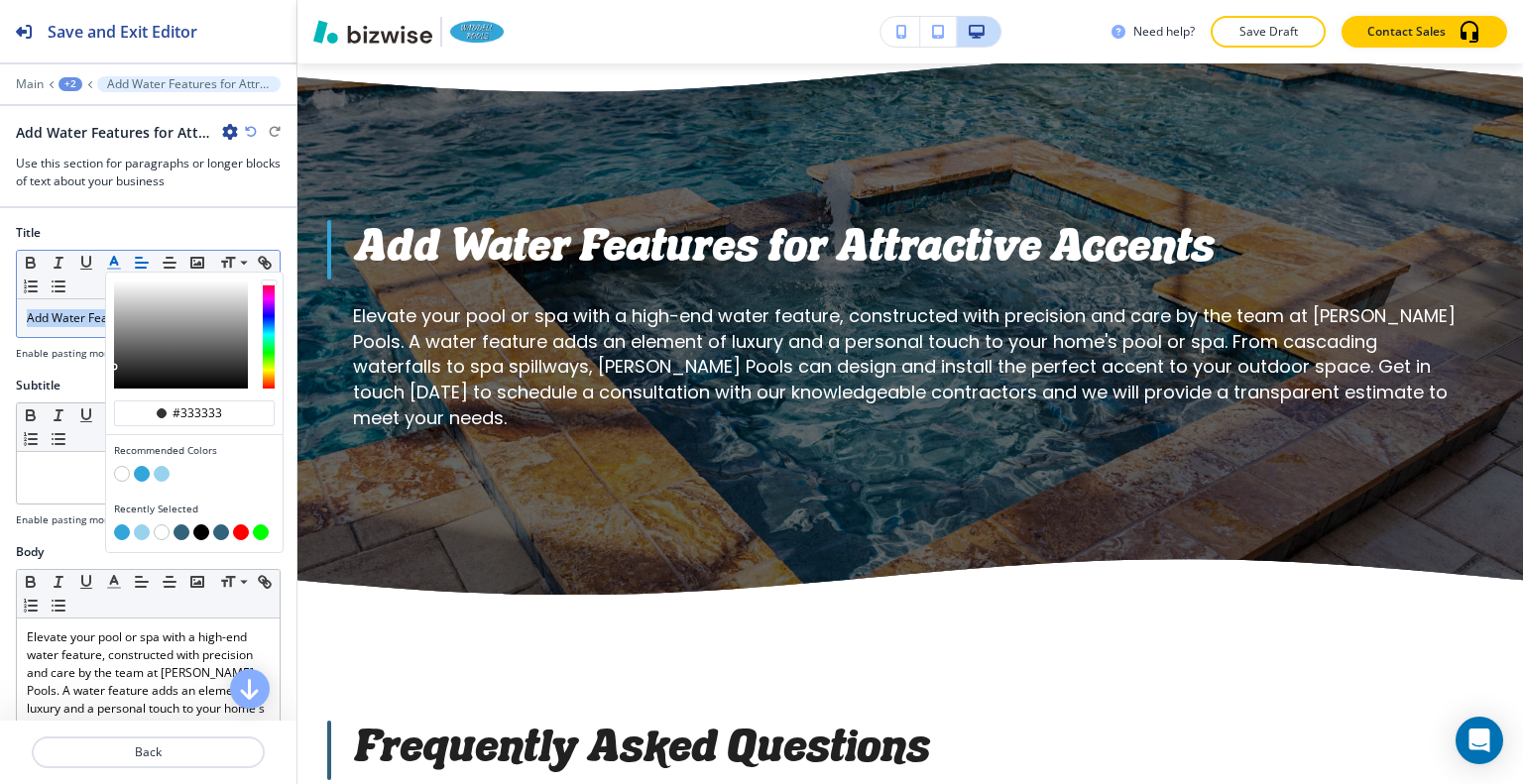 click at bounding box center (142, 474) 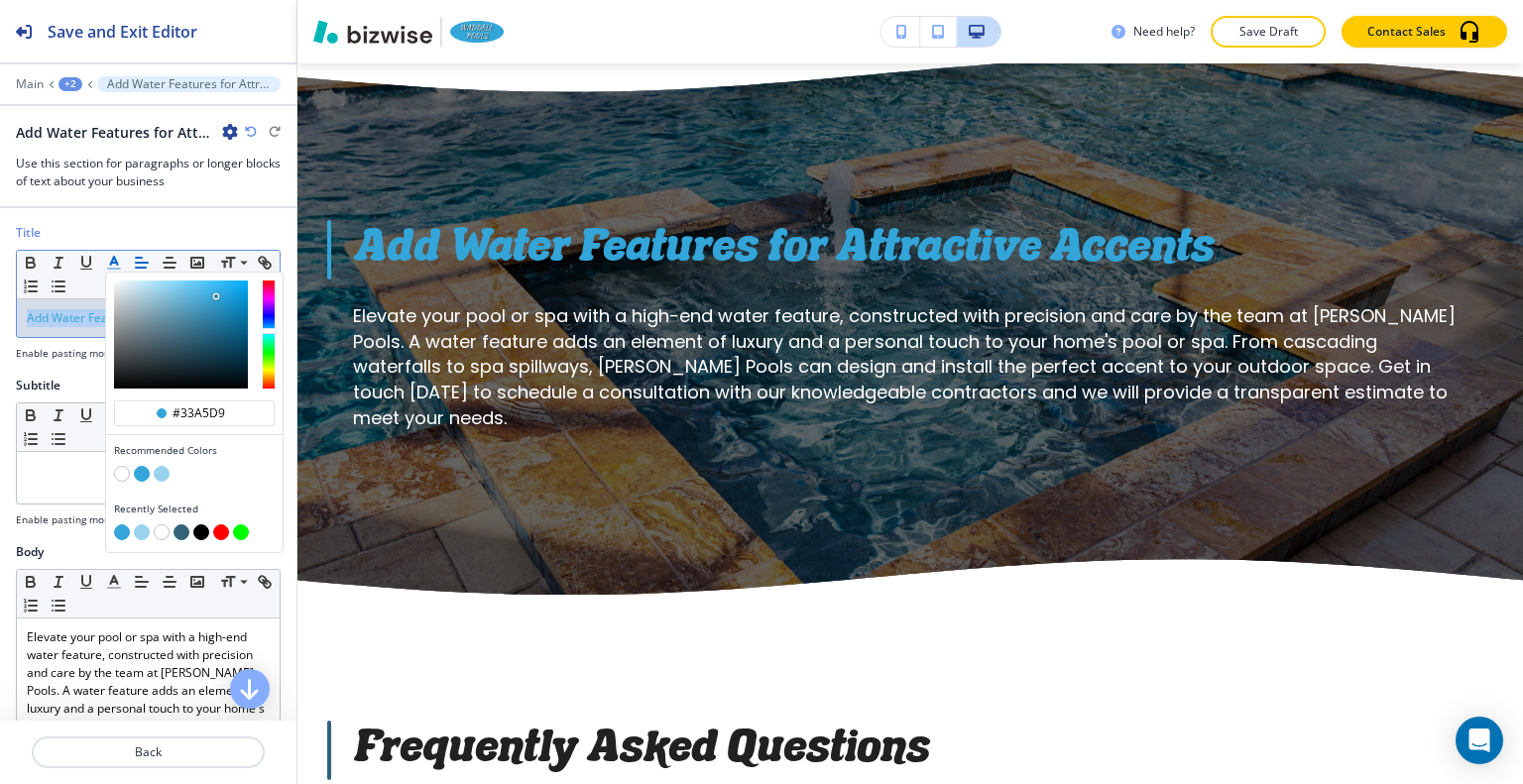 click at bounding box center [162, 474] 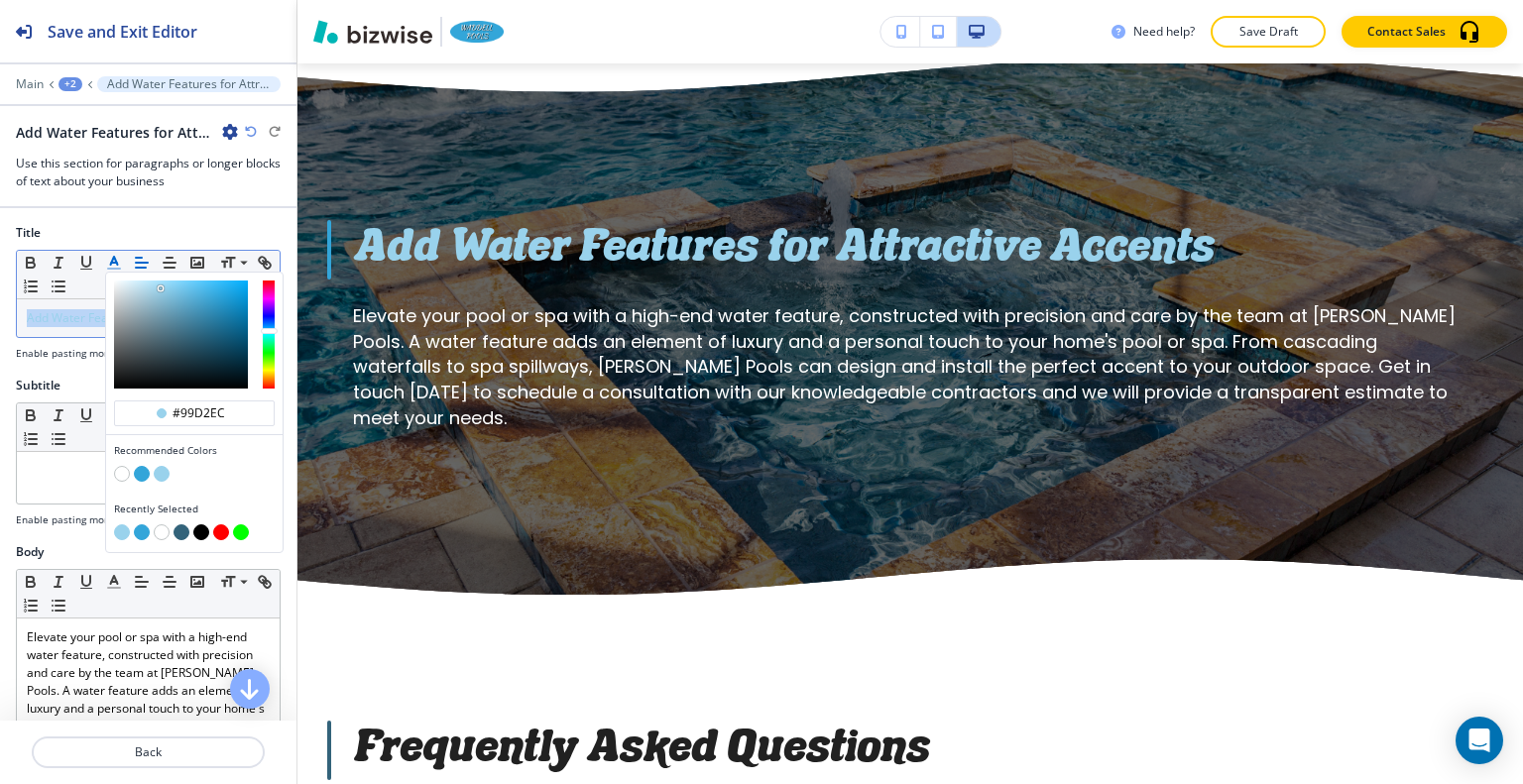 click at bounding box center [142, 474] 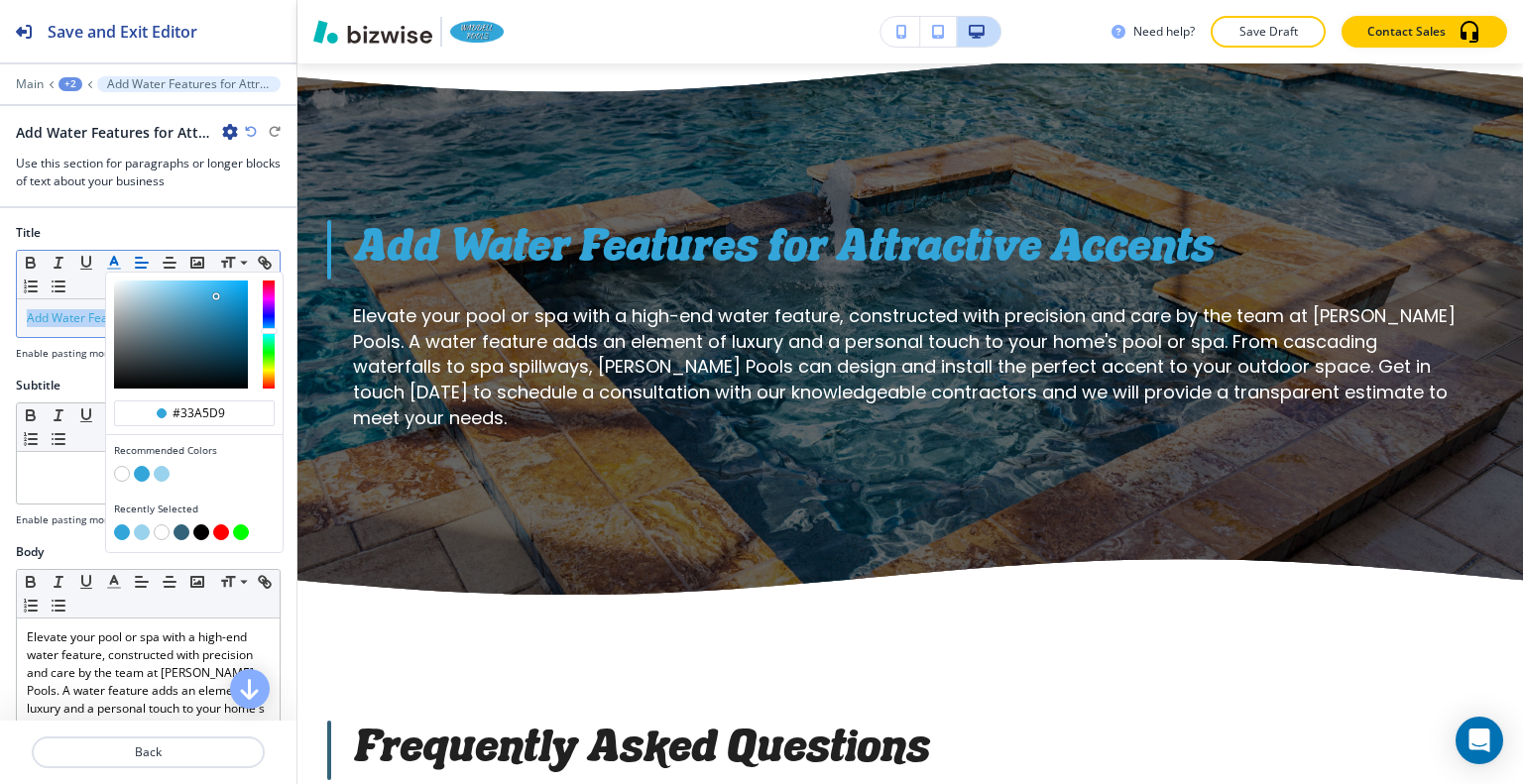 click at bounding box center (181, 532) 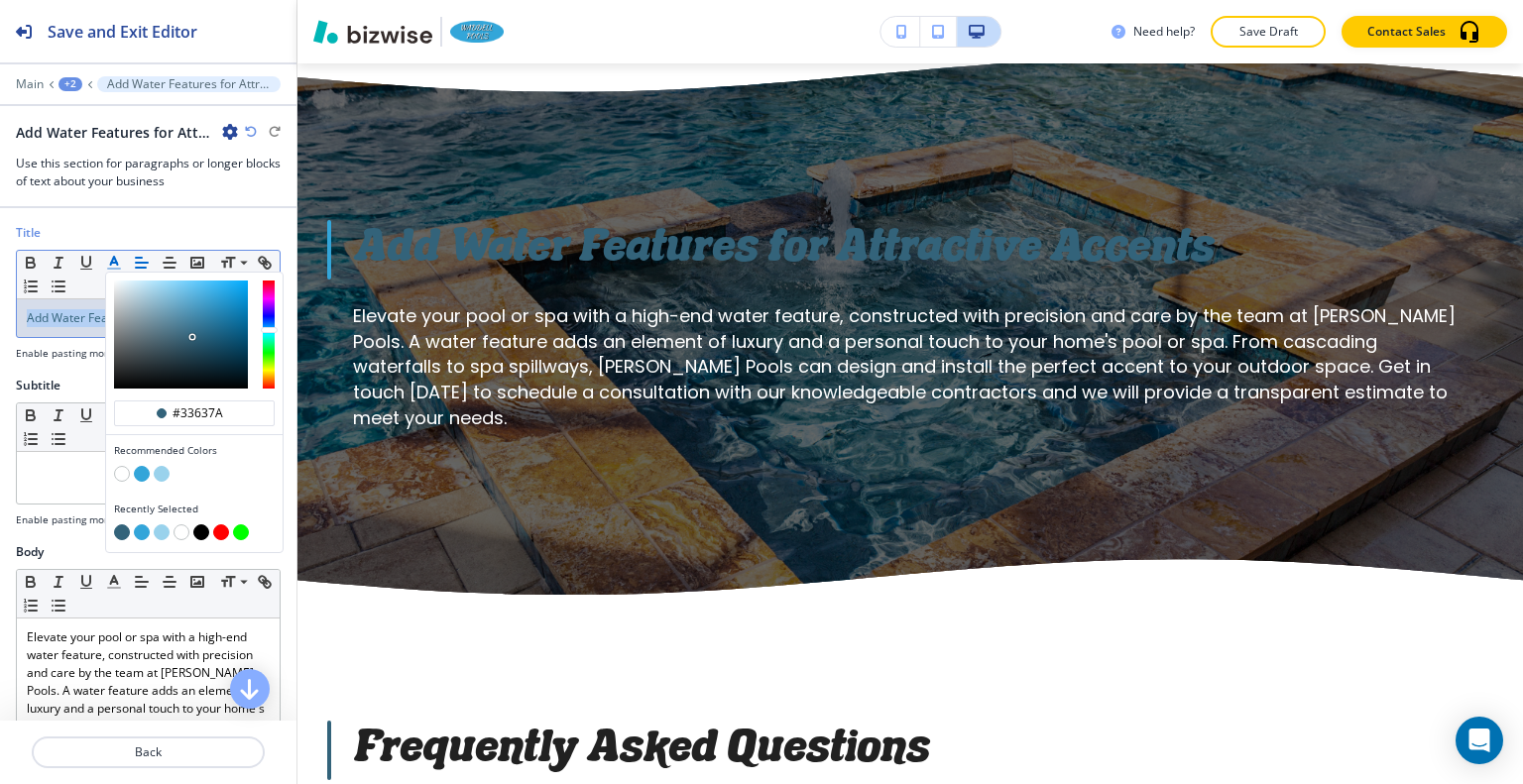 click at bounding box center (122, 474) 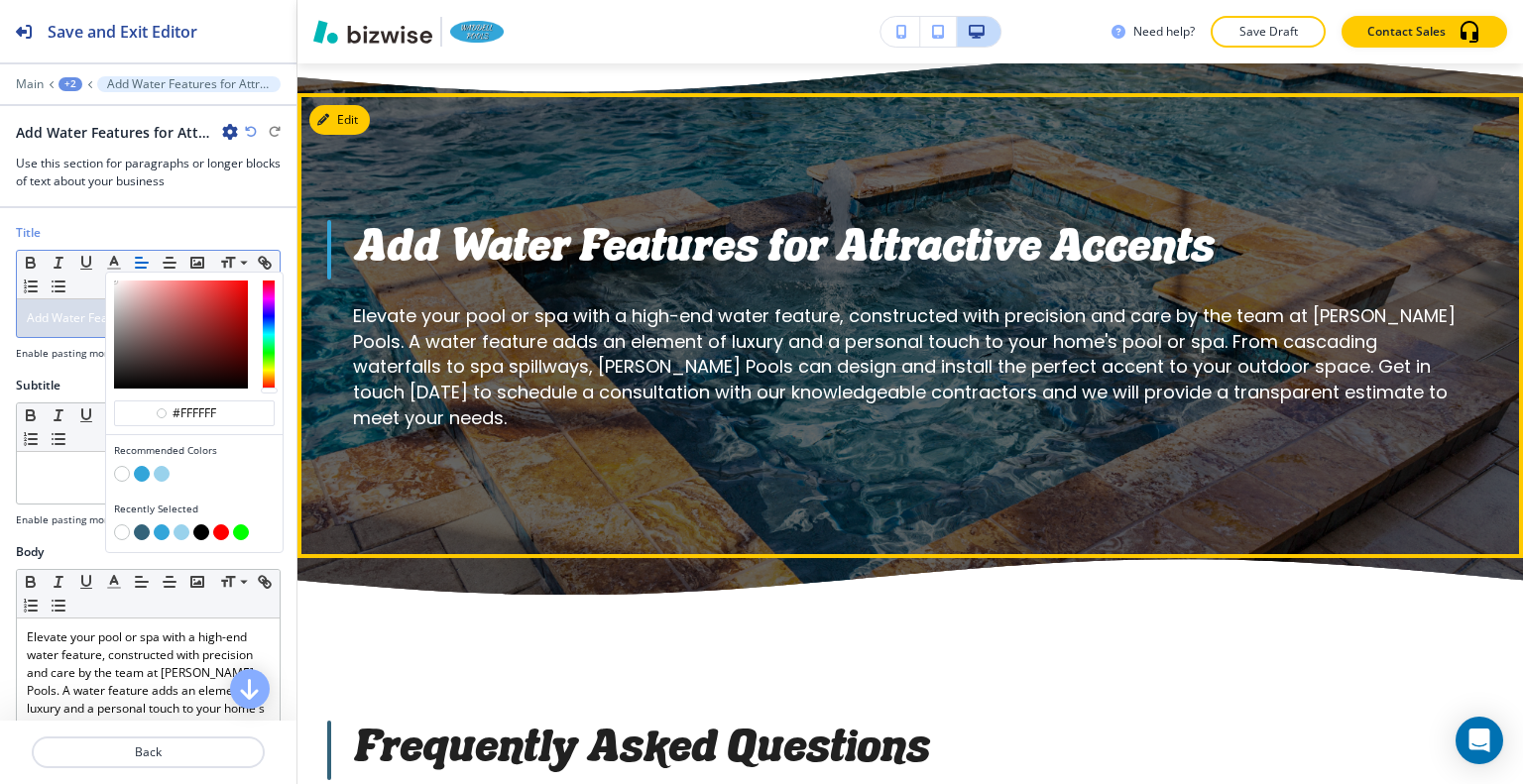click on "Add Water Features for Attractive Accents Elevate your pool or spa with a high-end water feature, constructed with precision and care by the team at Waddell Pools. A water feature adds an element of luxury and a personal touch to your home's pool or spa. From cascading waterfalls to spa spillways, Waddell Pools can design and install the perfect accent to your outdoor space. Get in touch today to schedule a consultation with our knowledgeable contractors and we will provide a transparent estimate to meet your needs." at bounding box center (910, 325) 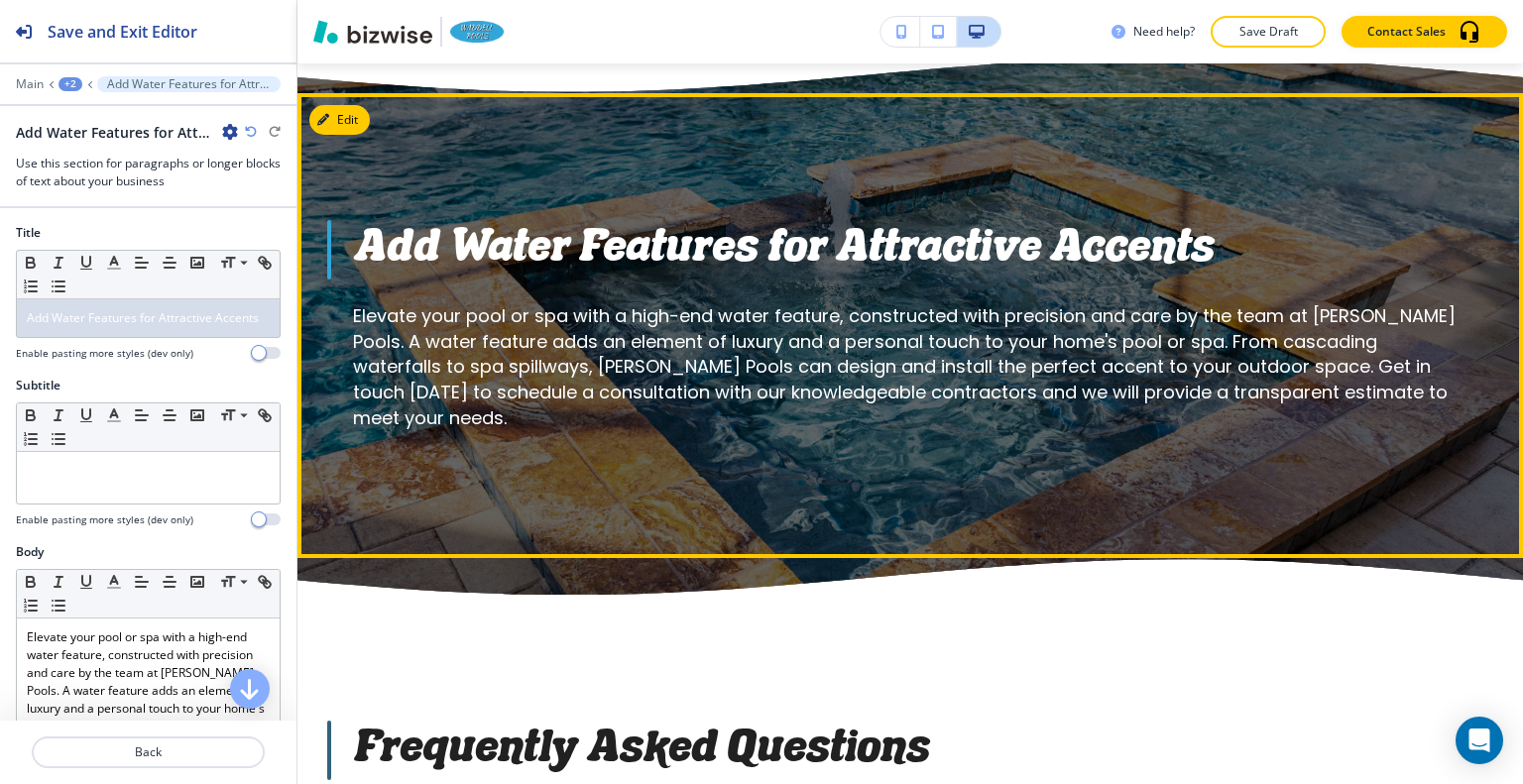 scroll, scrollTop: 7452, scrollLeft: 0, axis: vertical 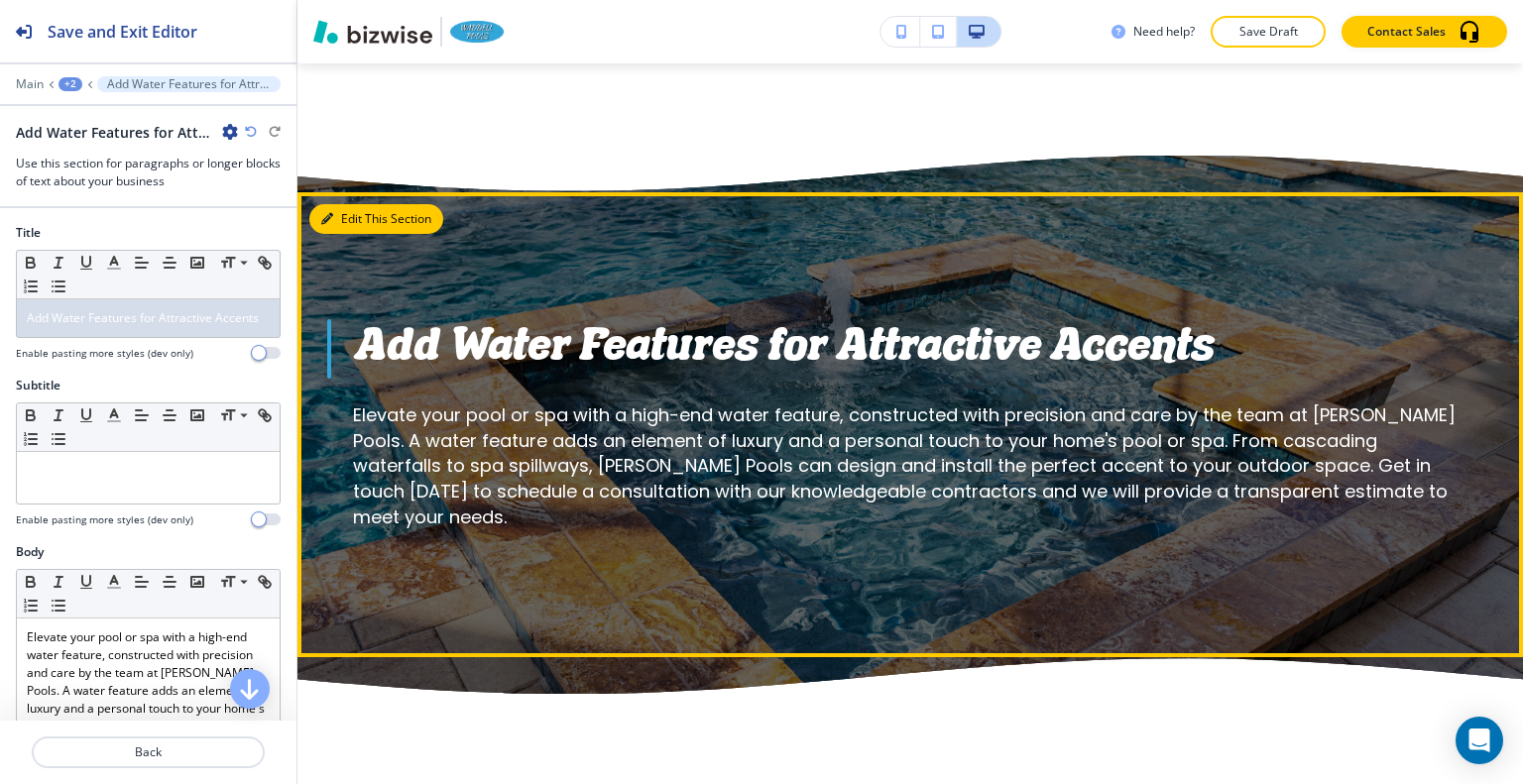 click on "Edit This Section" at bounding box center (376, 219) 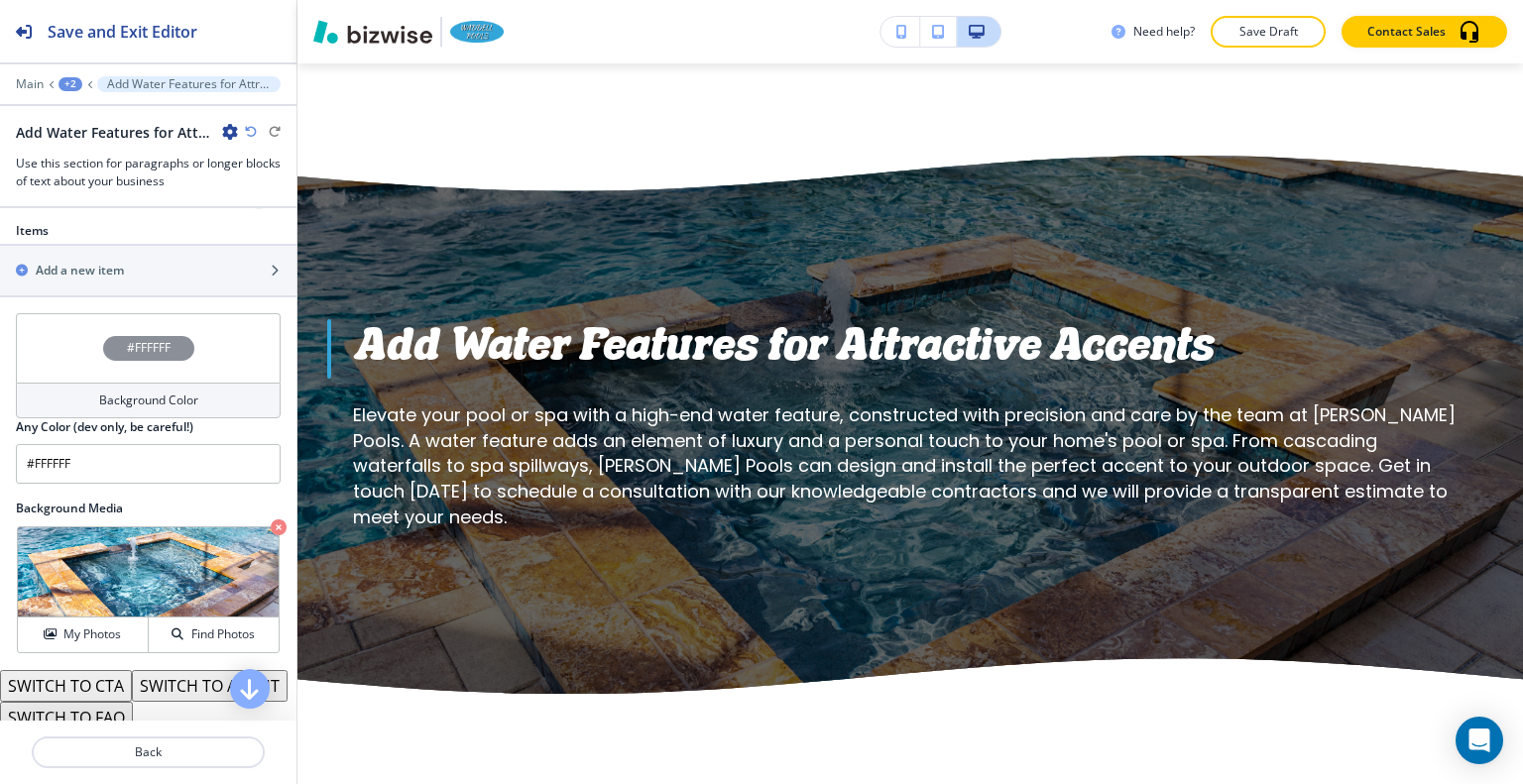scroll, scrollTop: 783, scrollLeft: 0, axis: vertical 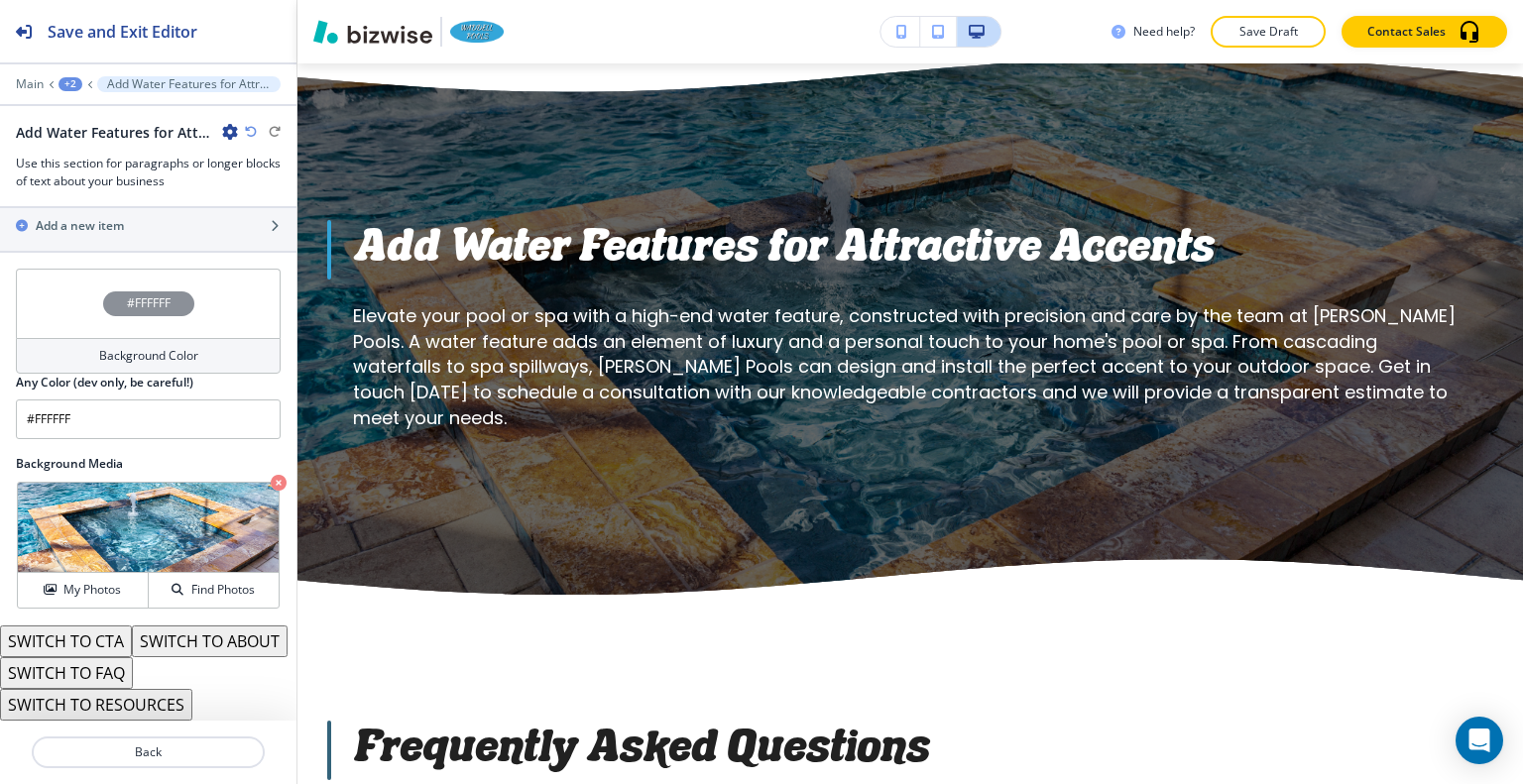 click on "SWITCH TO ABOUT" at bounding box center (209, 641) 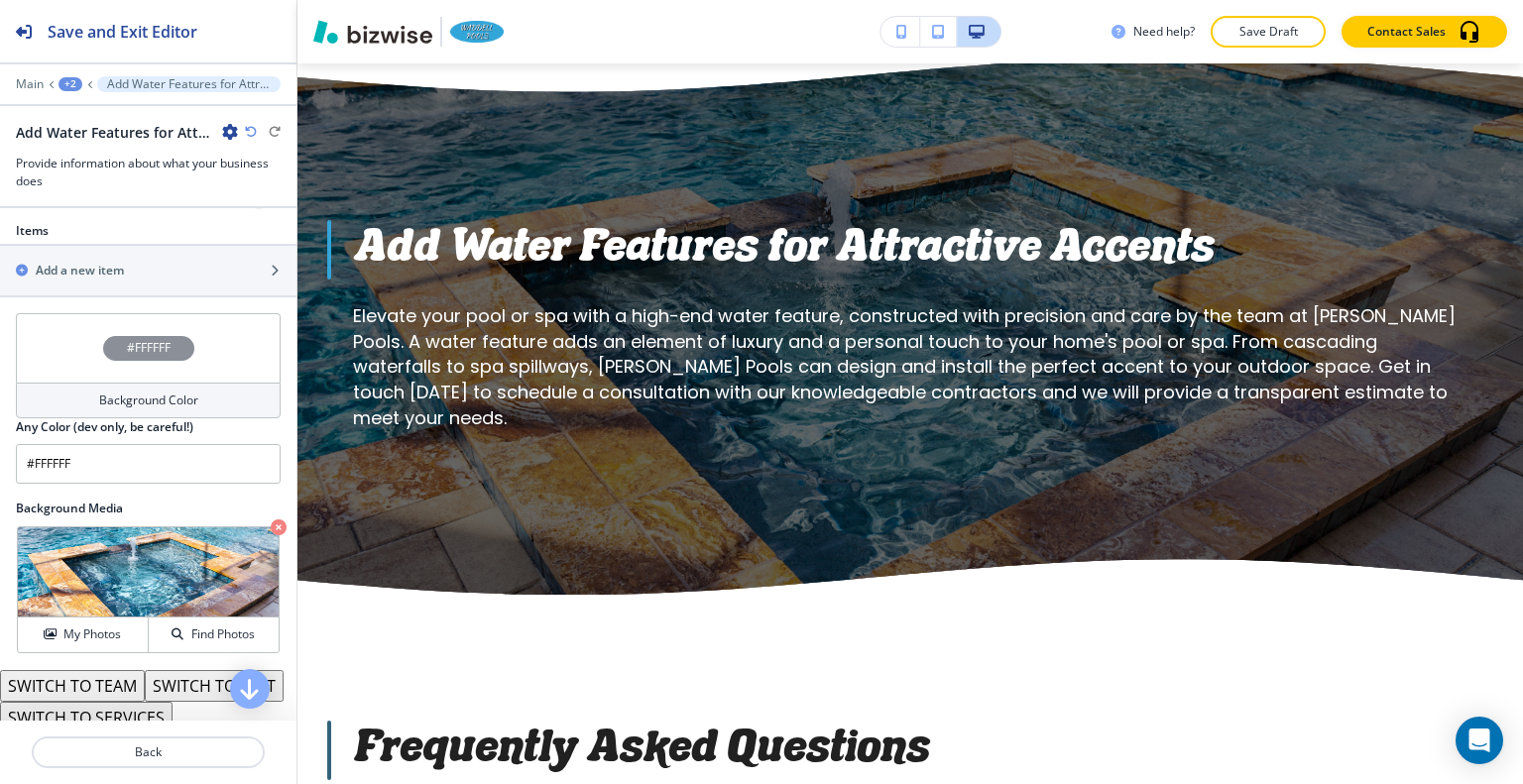 scroll, scrollTop: 792, scrollLeft: 0, axis: vertical 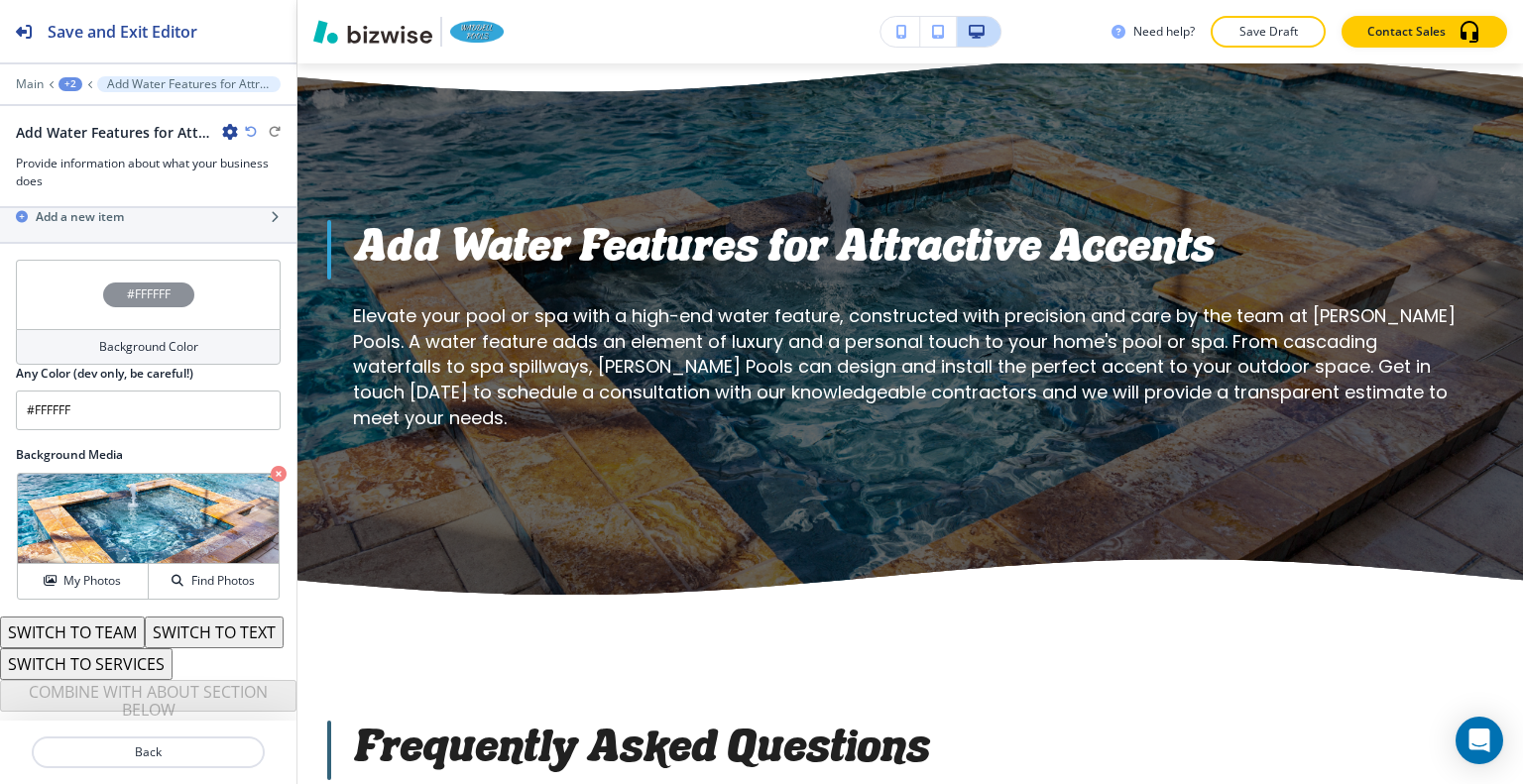 click on "SWITCH TO TEAM" at bounding box center [72, 632] 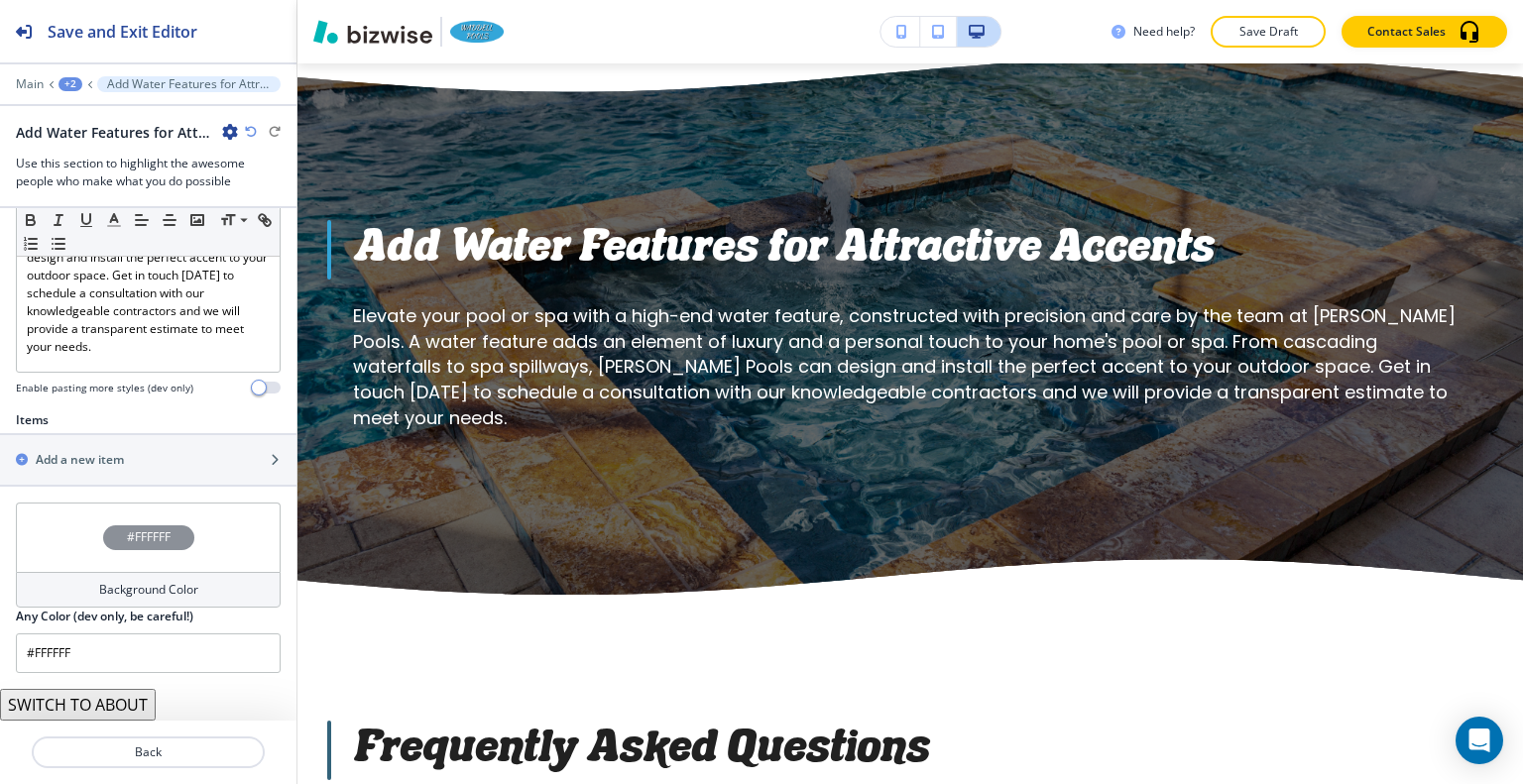 scroll, scrollTop: 517, scrollLeft: 0, axis: vertical 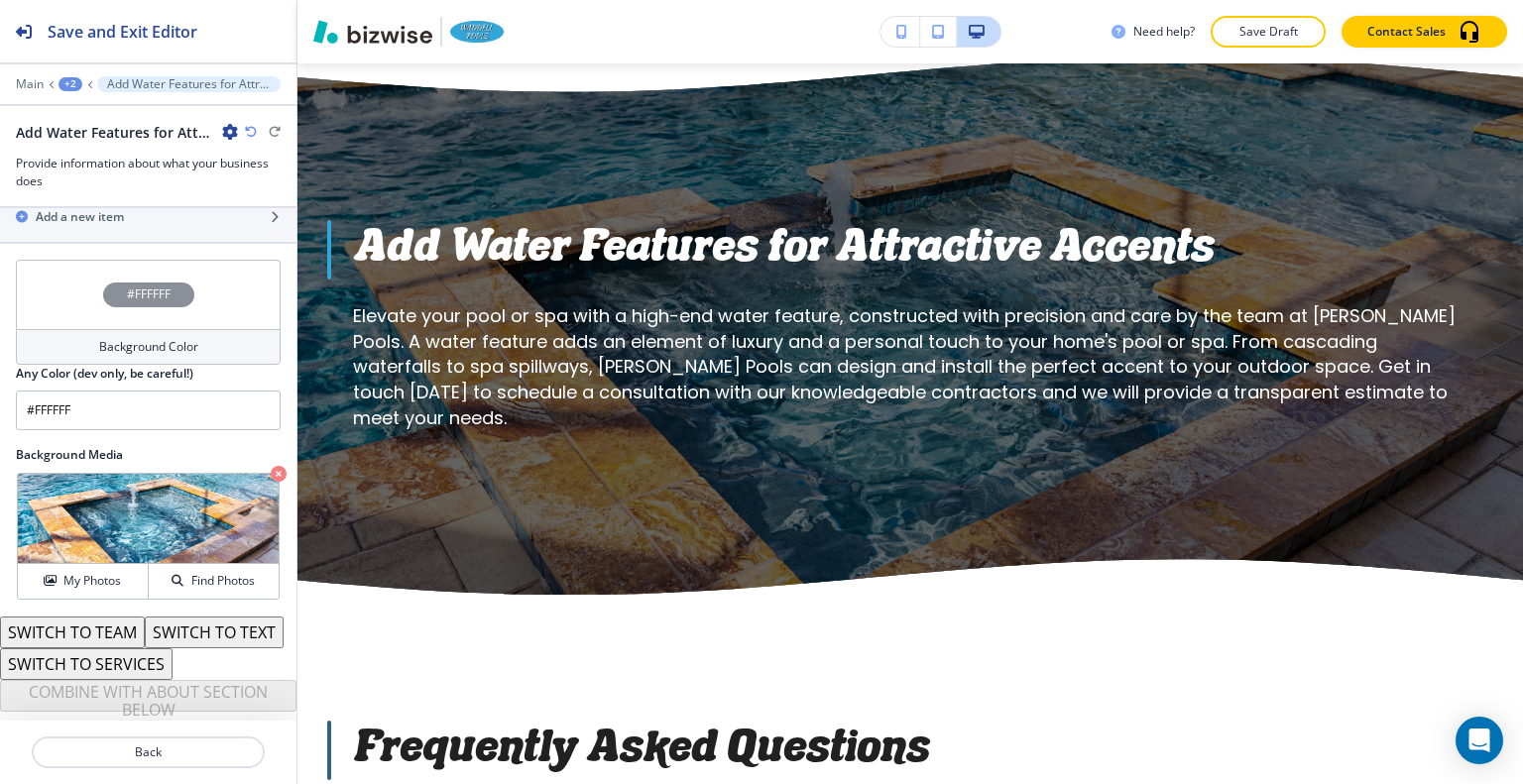 click on "SWITCH TO TEXT" at bounding box center [214, 632] 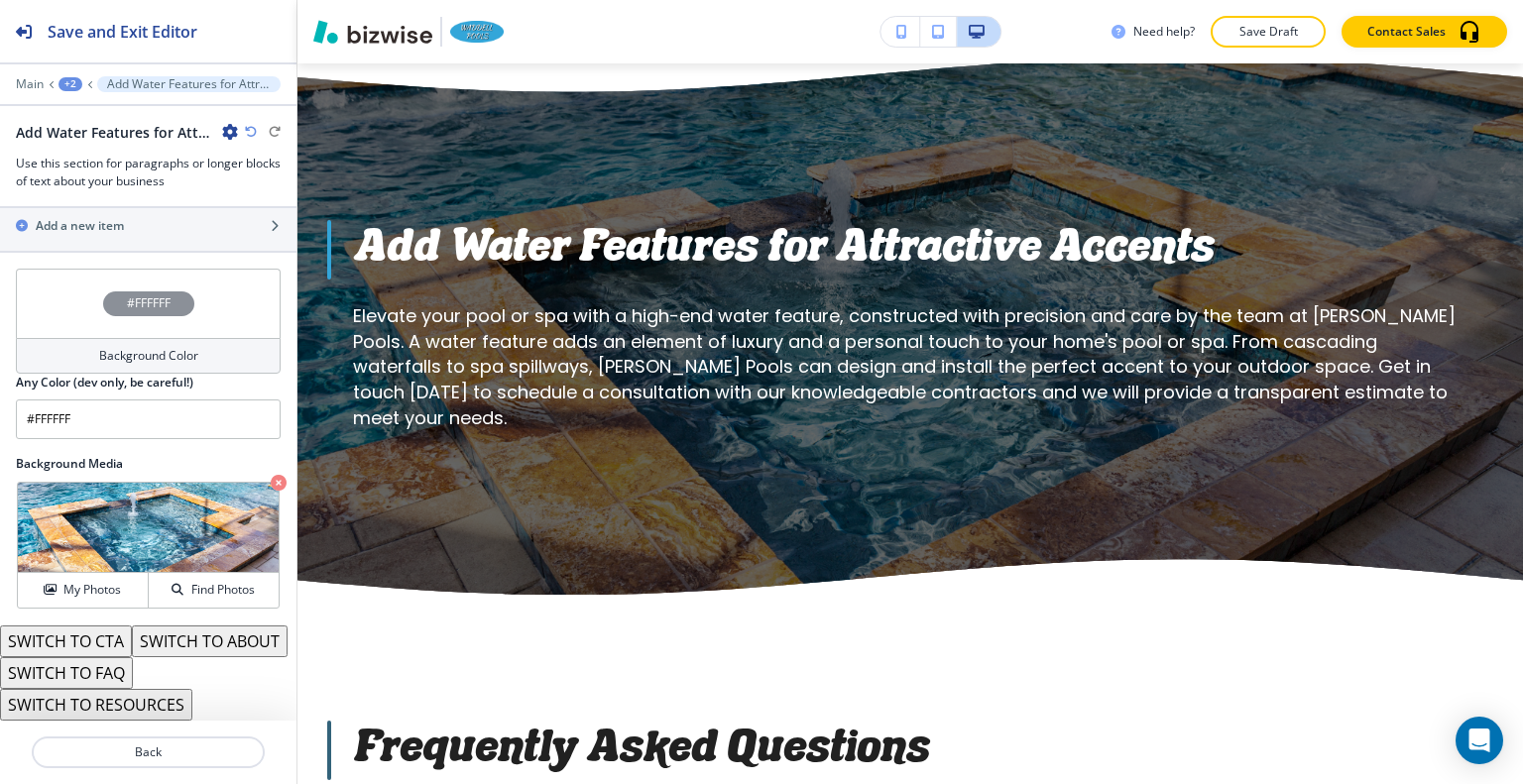 scroll, scrollTop: 783, scrollLeft: 0, axis: vertical 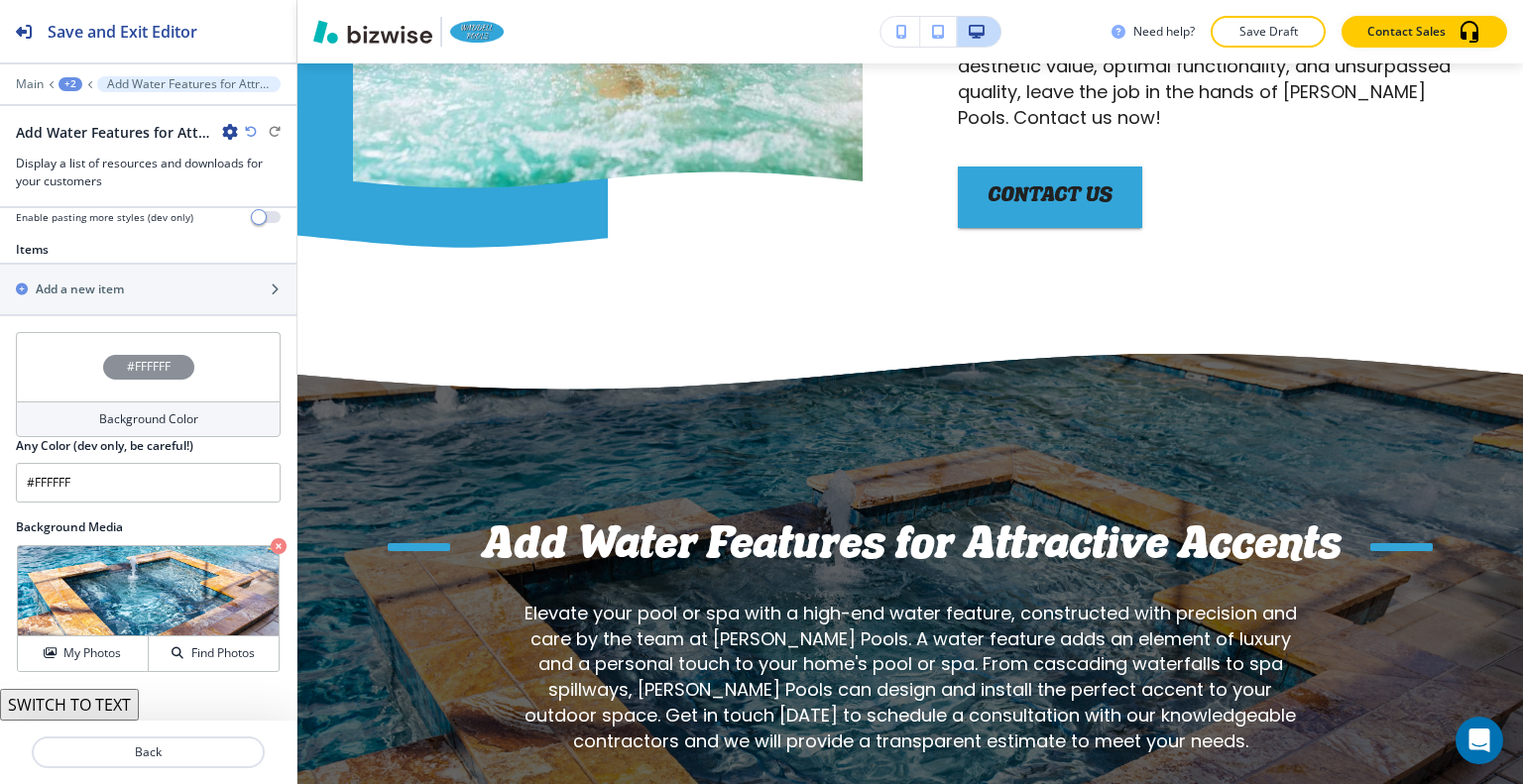 click on "SWITCH TO TEXT" at bounding box center (69, 705) 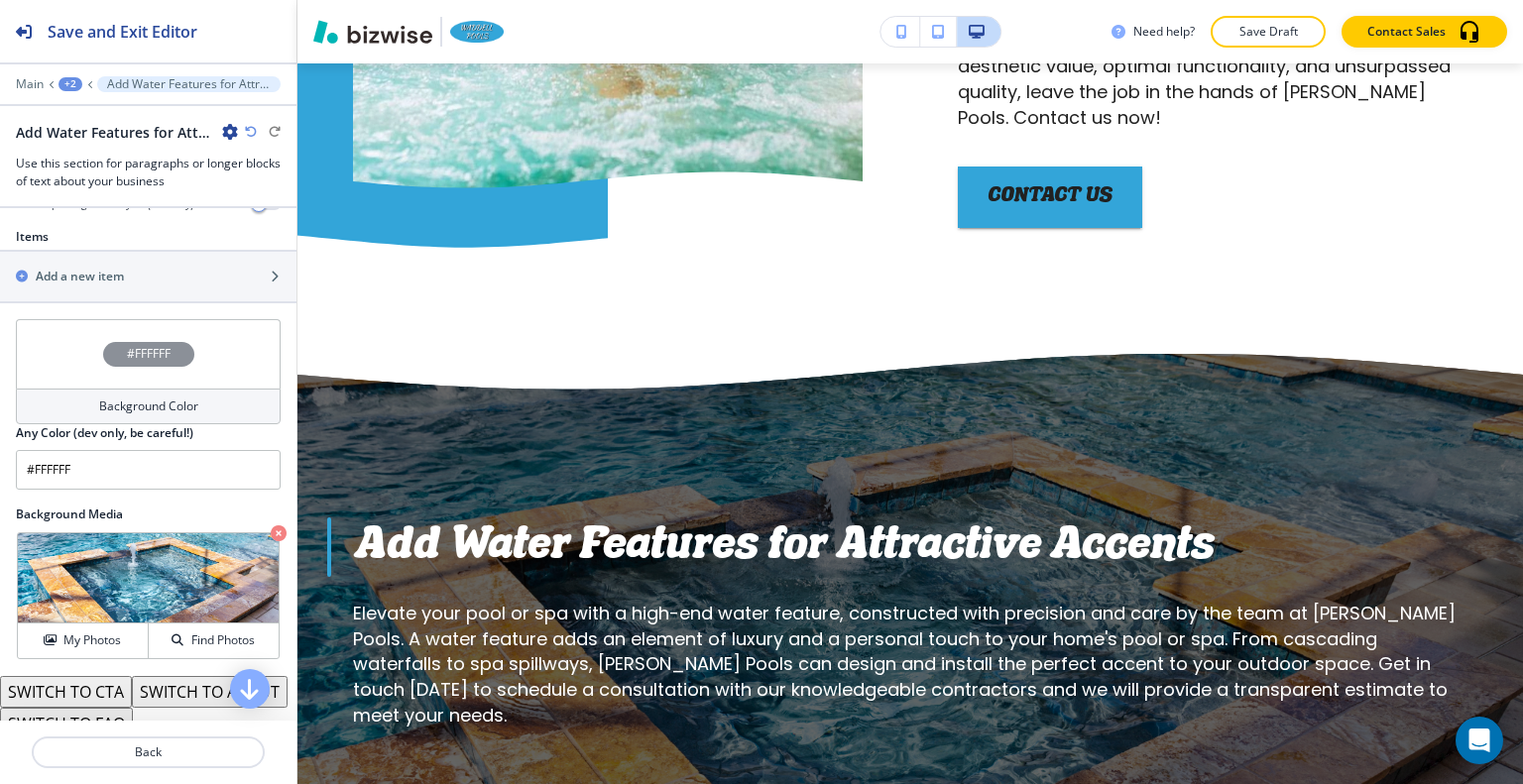 scroll, scrollTop: 783, scrollLeft: 0, axis: vertical 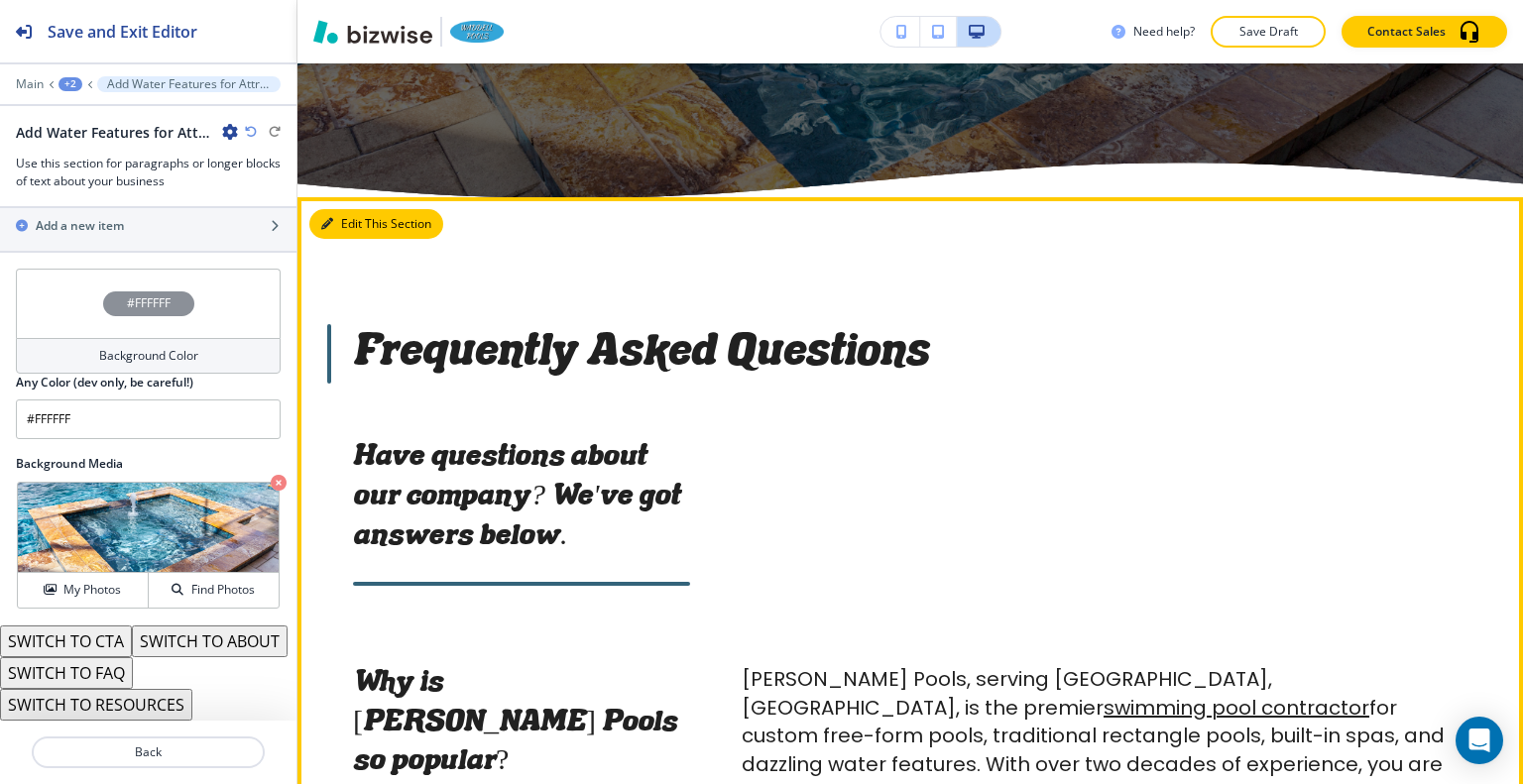 click on "Edit This Section" at bounding box center (376, 224) 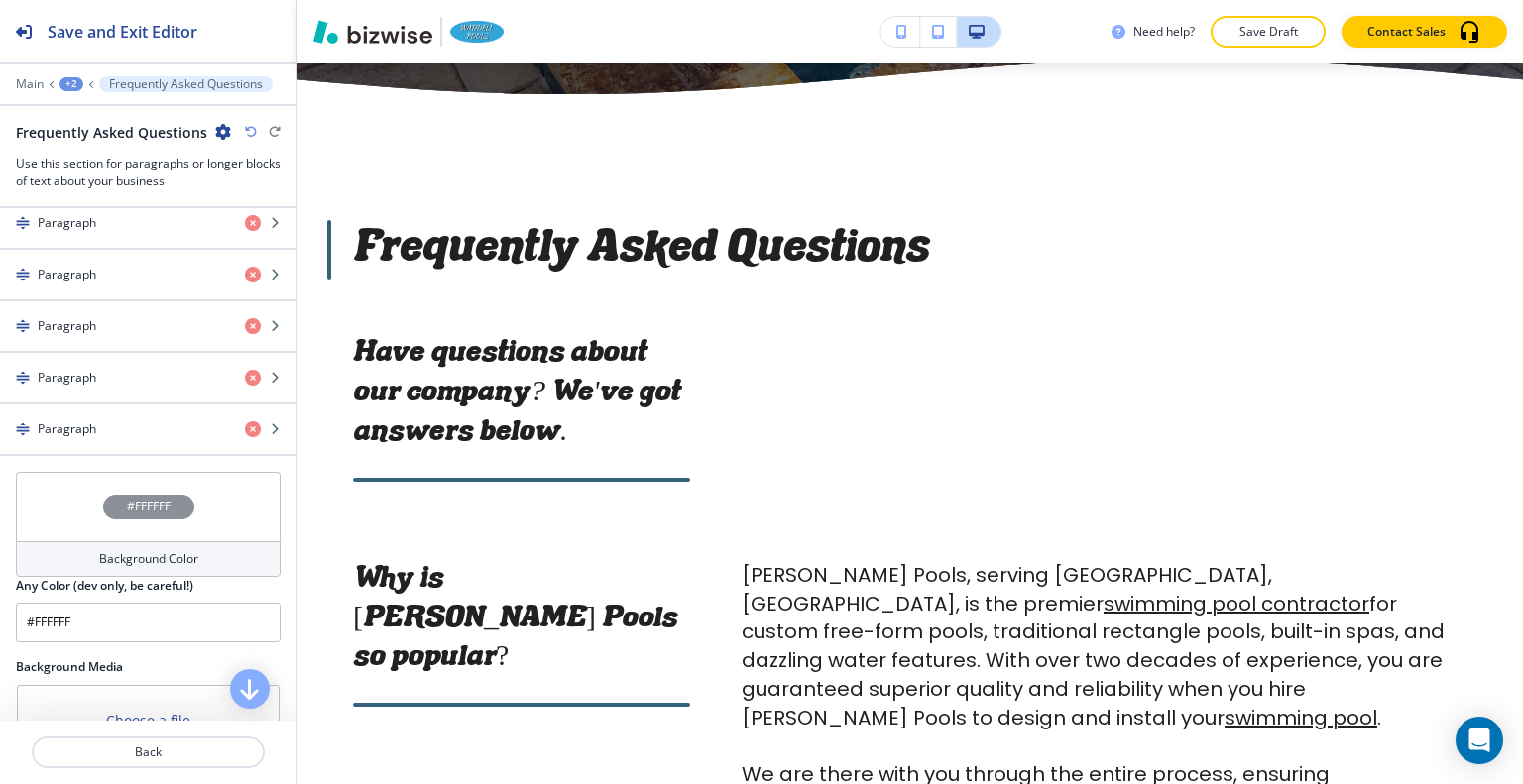 scroll, scrollTop: 1021, scrollLeft: 0, axis: vertical 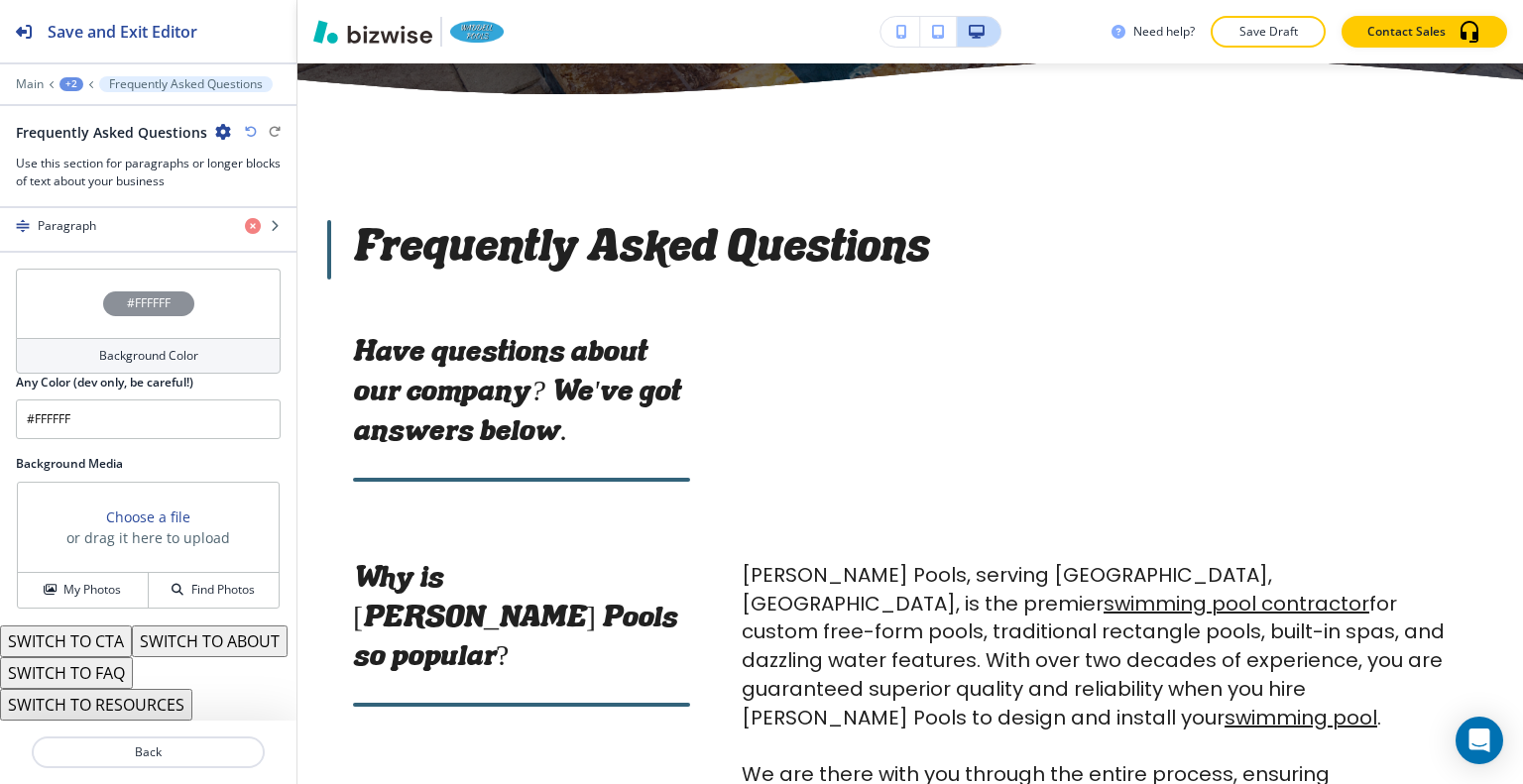 click on "SWITCH TO FAQ" at bounding box center (66, 673) 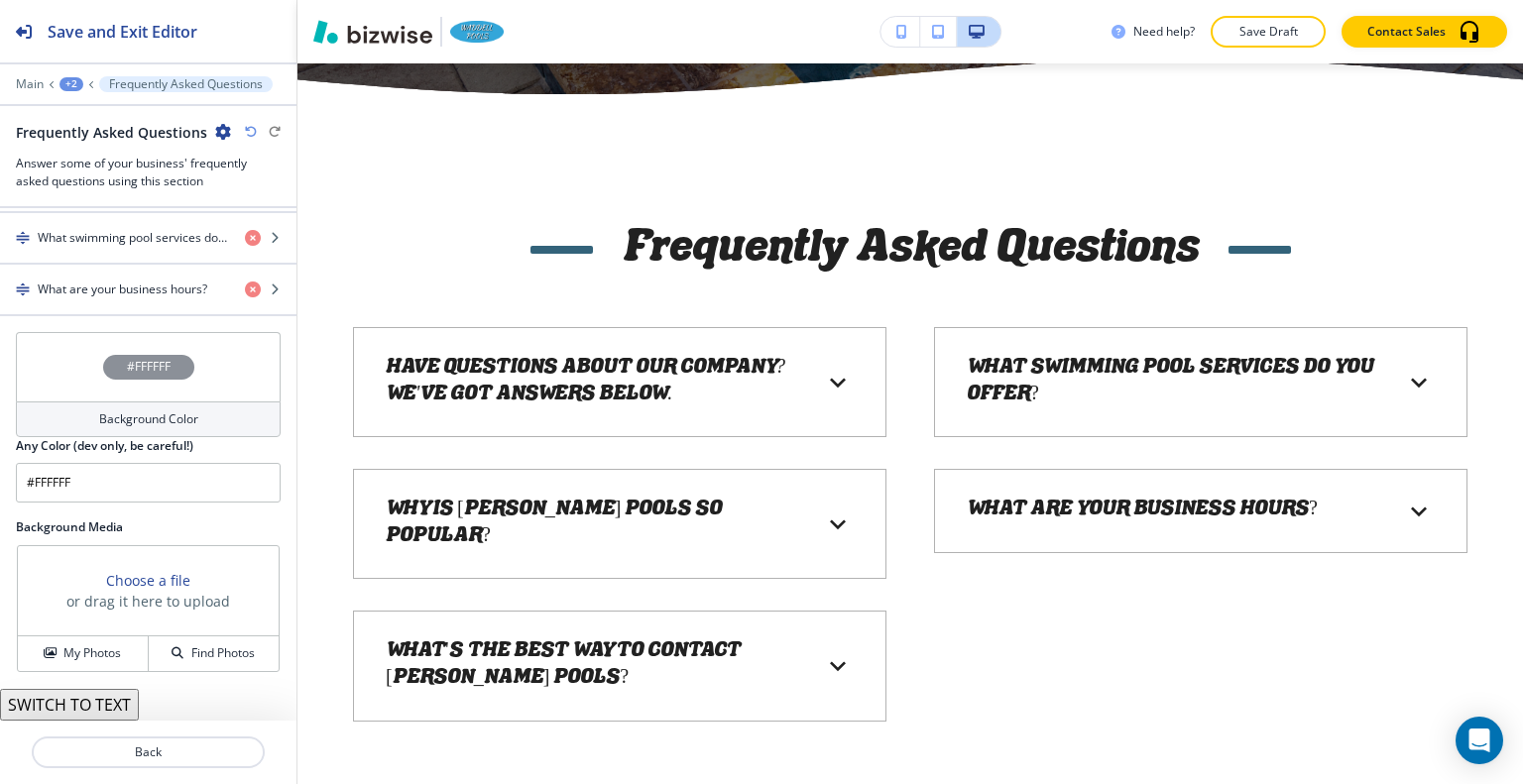 scroll, scrollTop: 926, scrollLeft: 0, axis: vertical 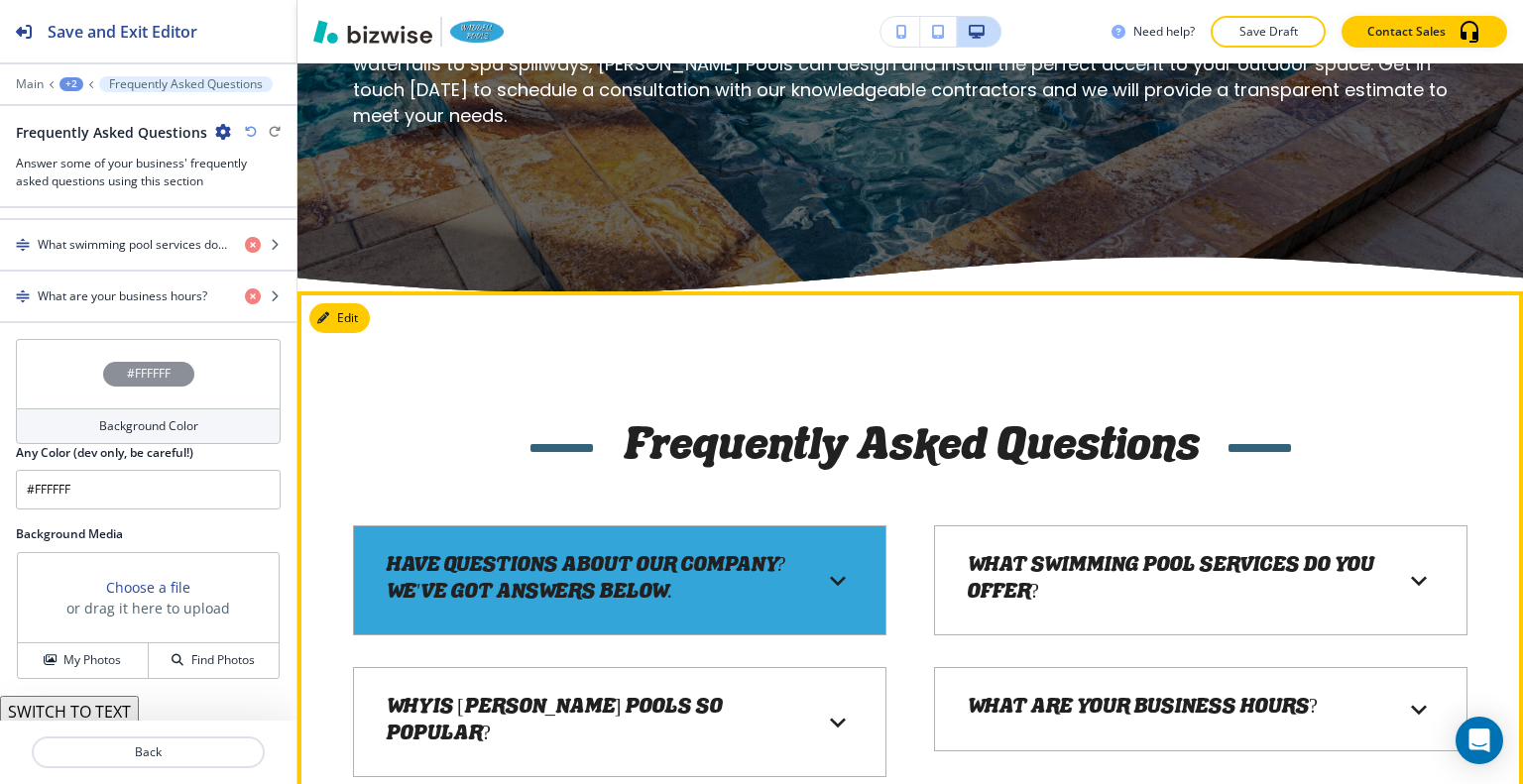 click on "Have questions about our company? We've got answers below." at bounding box center [592, 580] 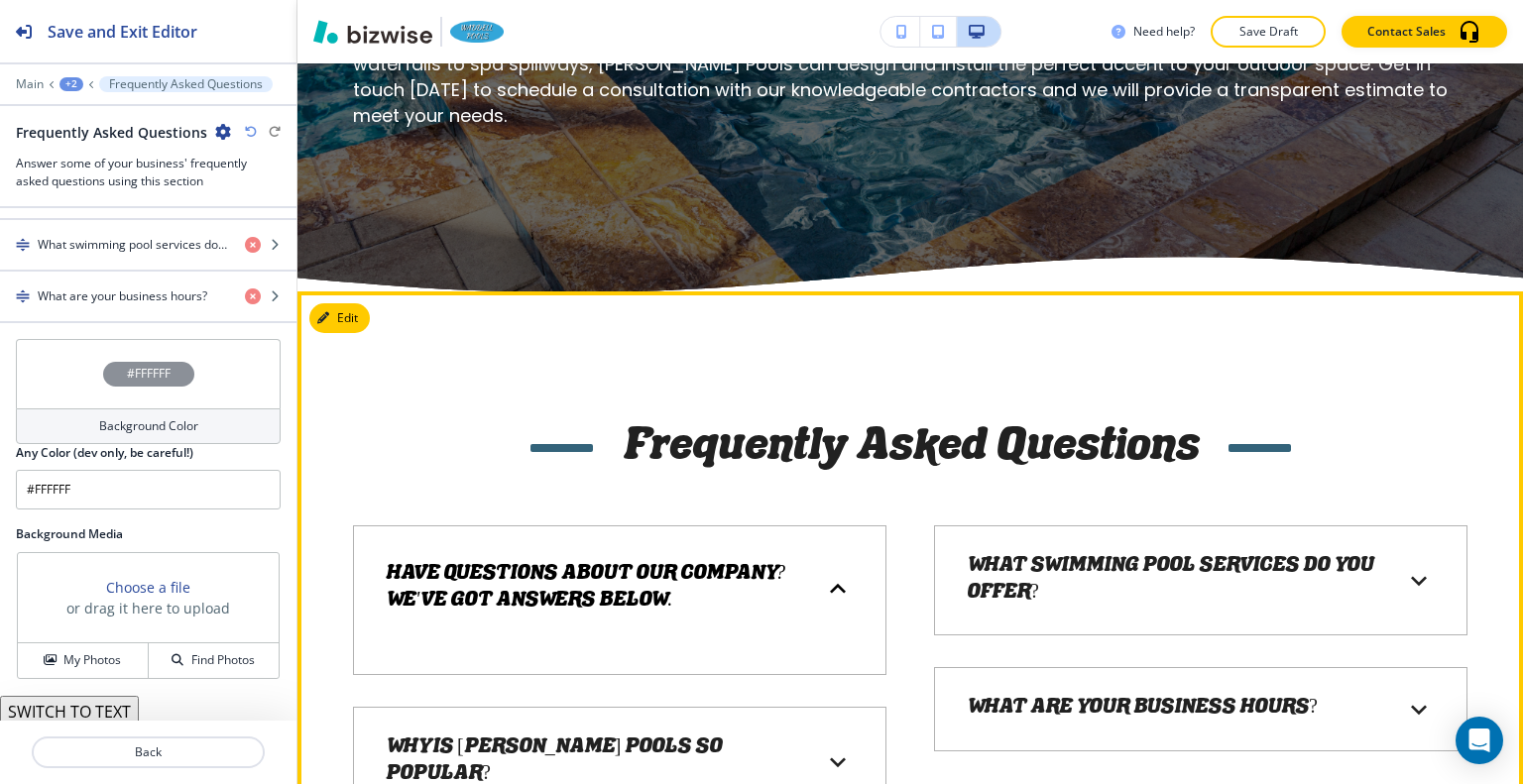 click on "Have questions about our company? We've got answers below." at bounding box center [592, 588] 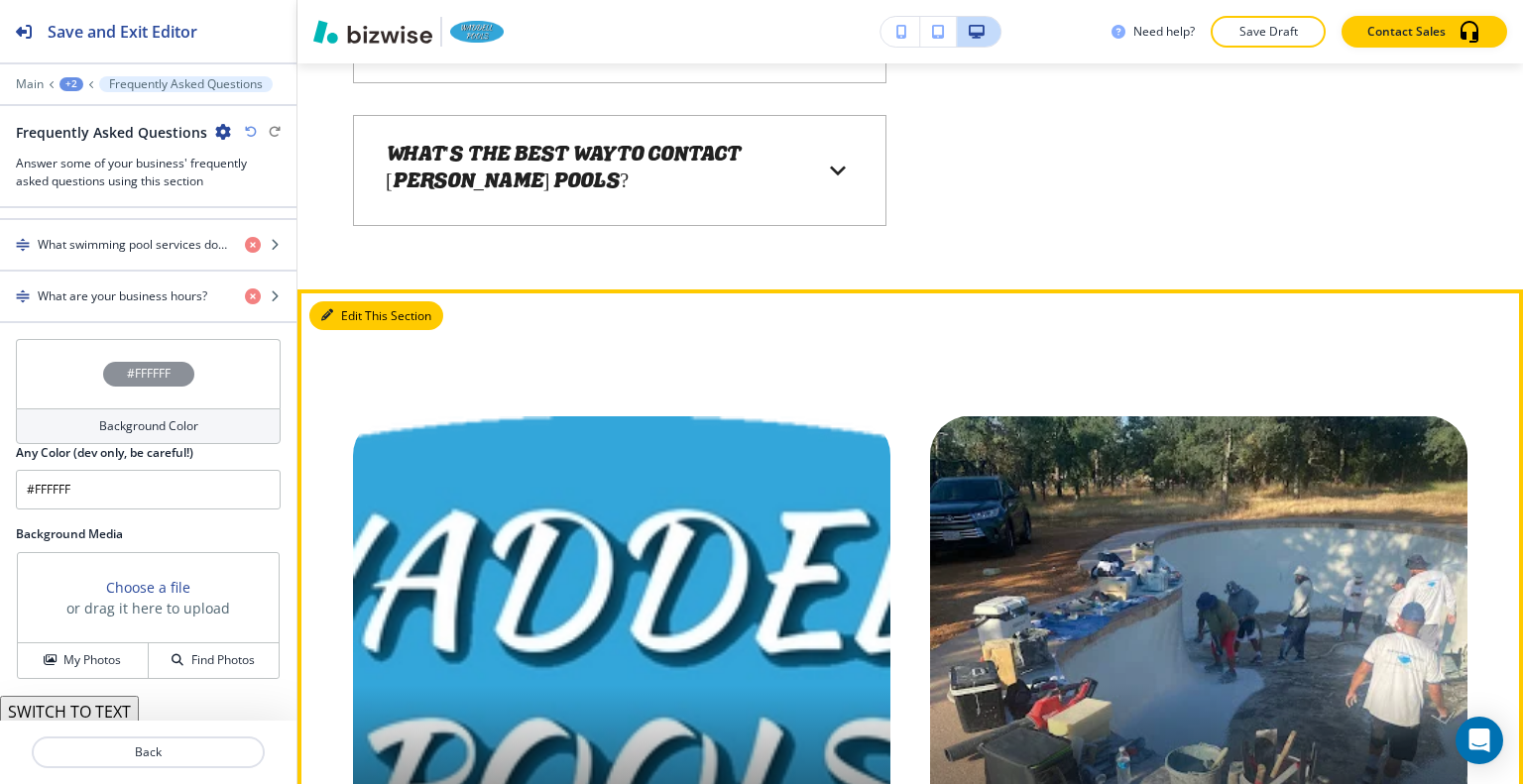 click on "Edit This Section" at bounding box center [376, 316] 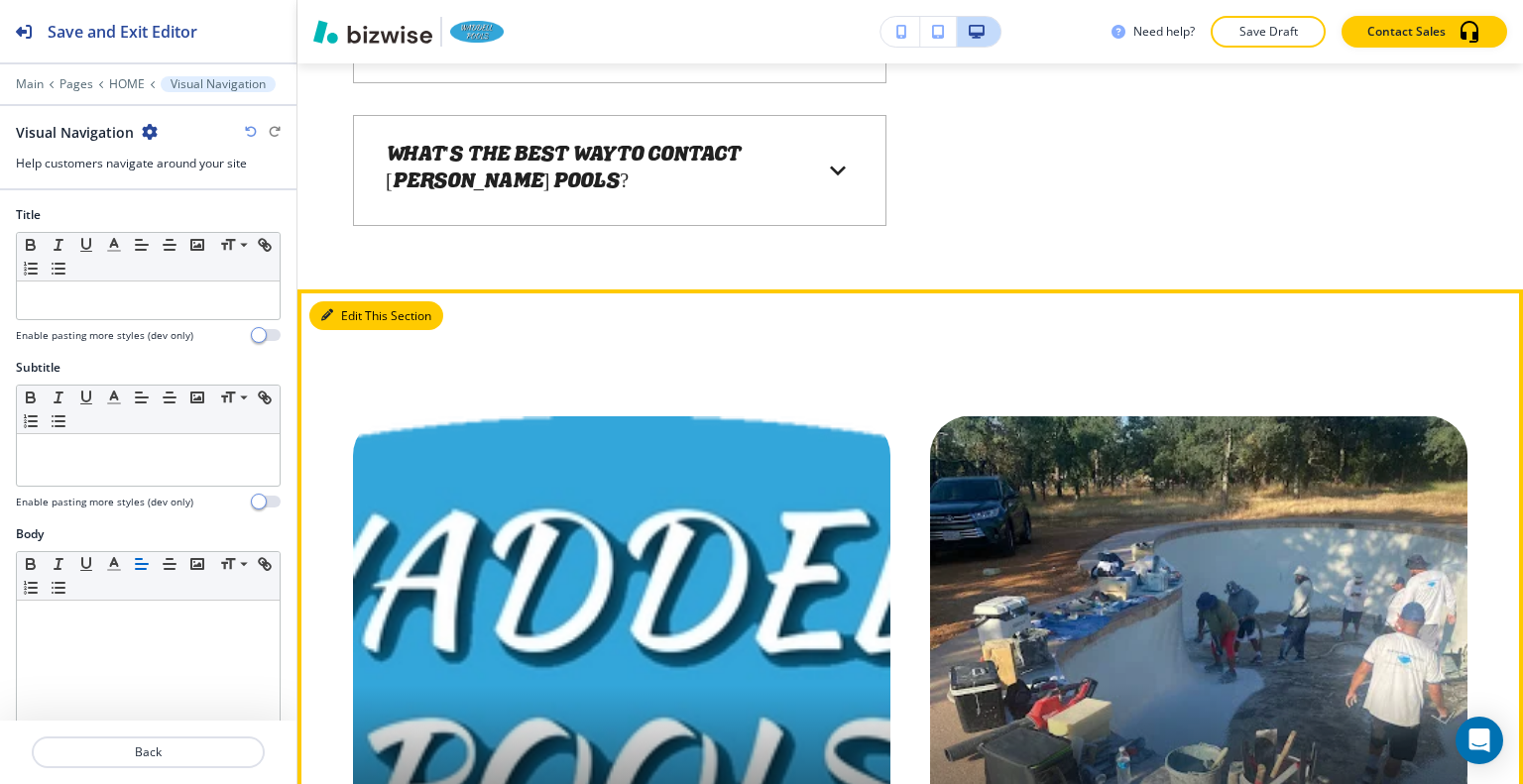 scroll, scrollTop: 8716, scrollLeft: 0, axis: vertical 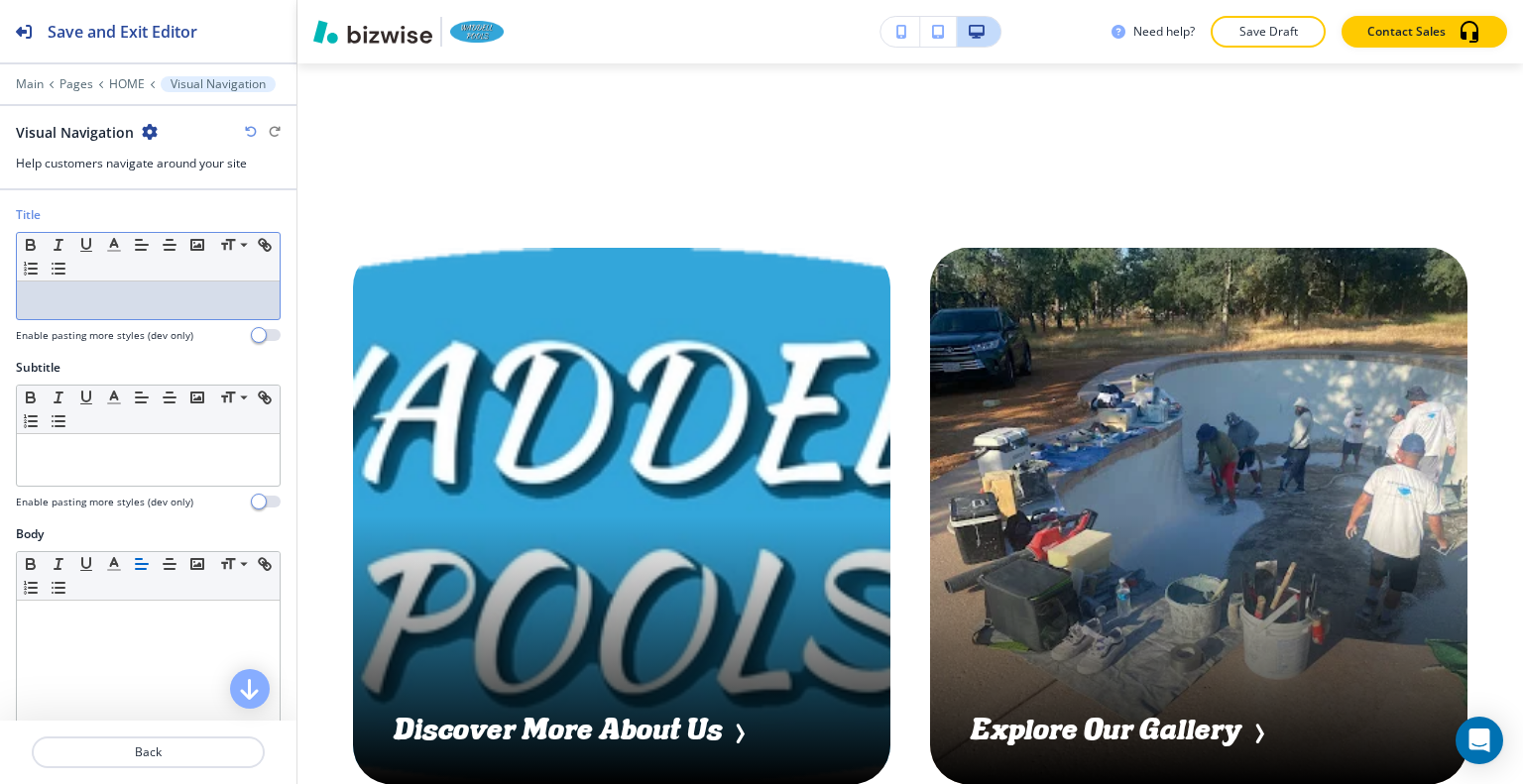 click at bounding box center (148, 300) 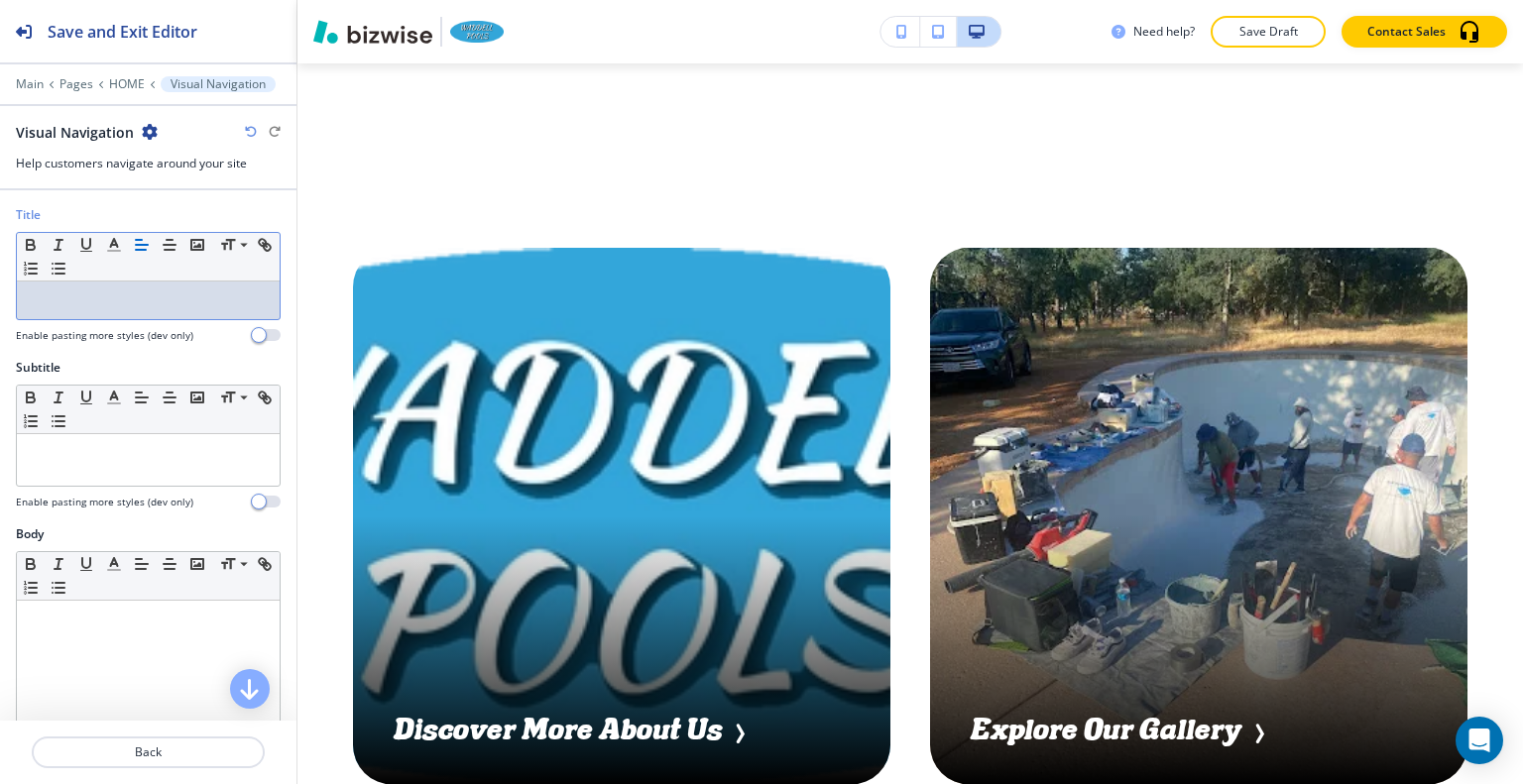 type 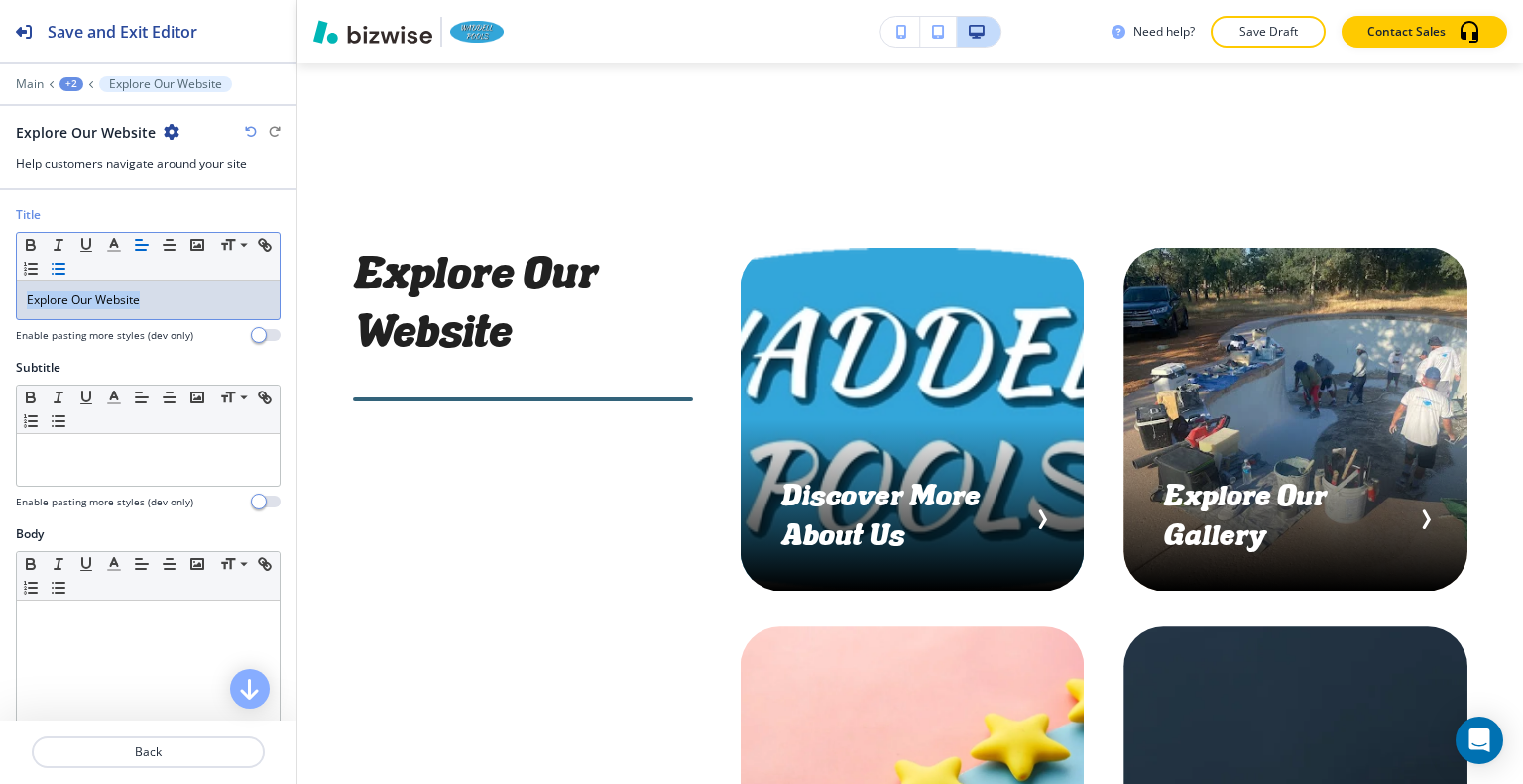 drag, startPoint x: 174, startPoint y: 304, endPoint x: 73, endPoint y: 257, distance: 111.40018 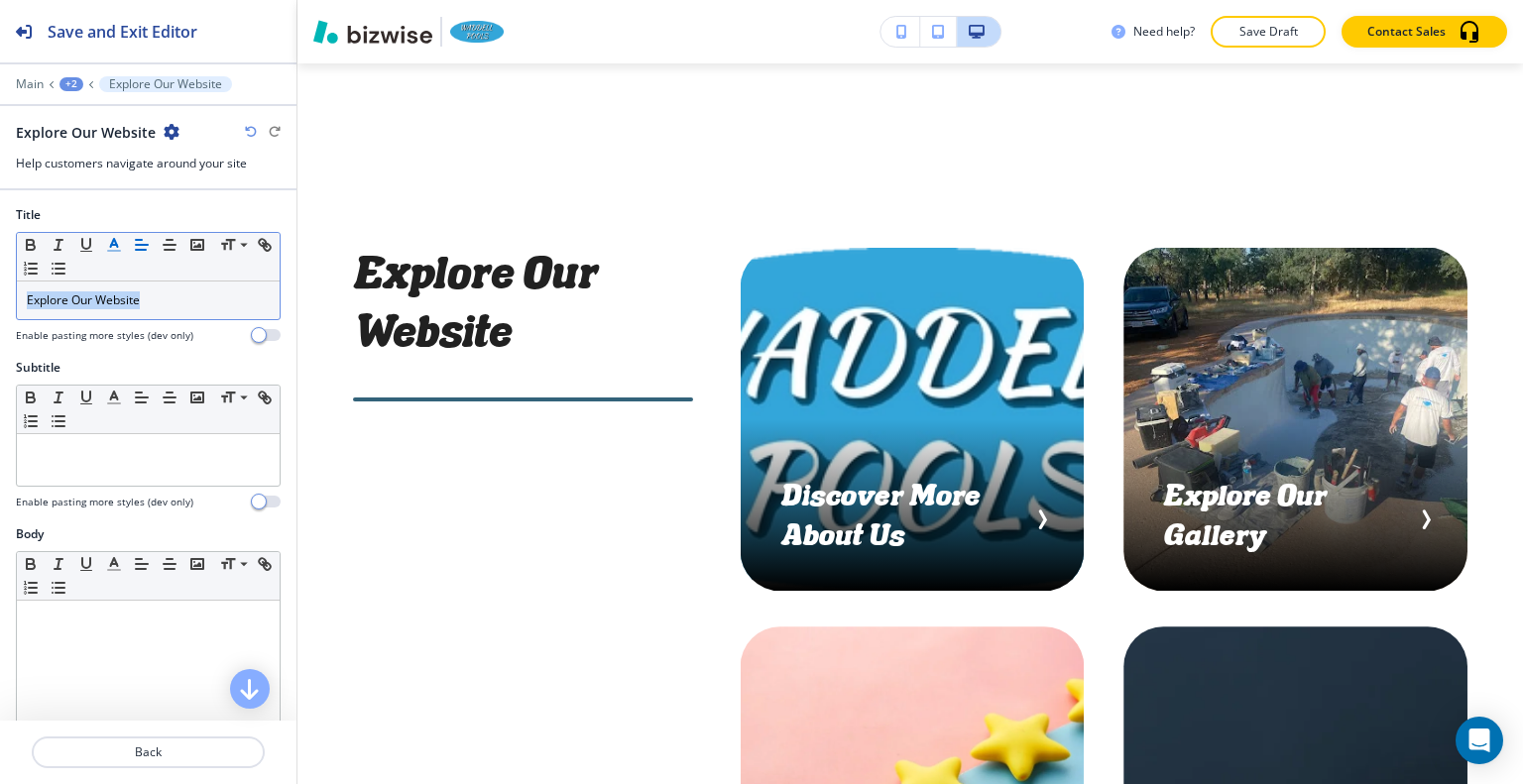 click 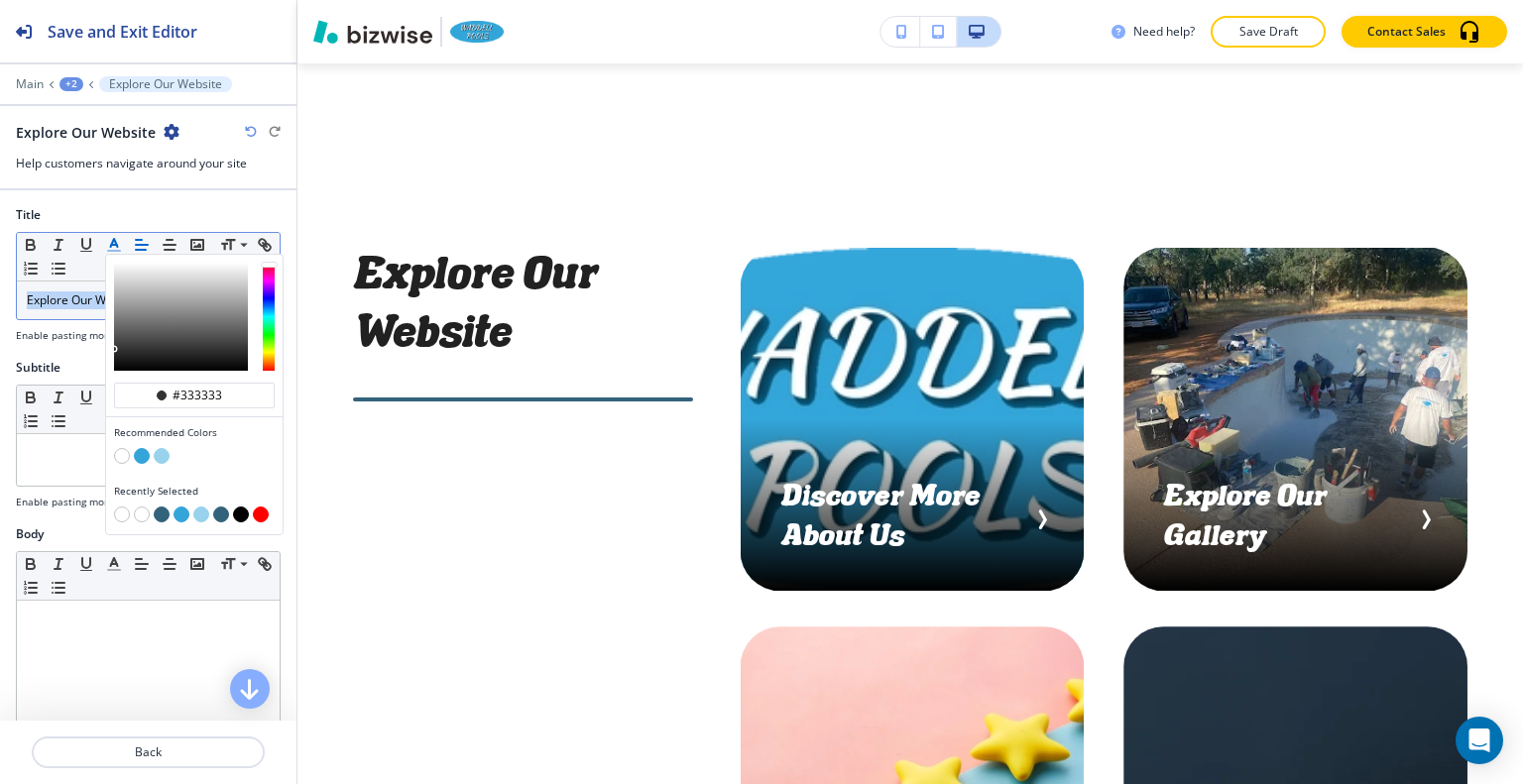 click at bounding box center [194, 516] 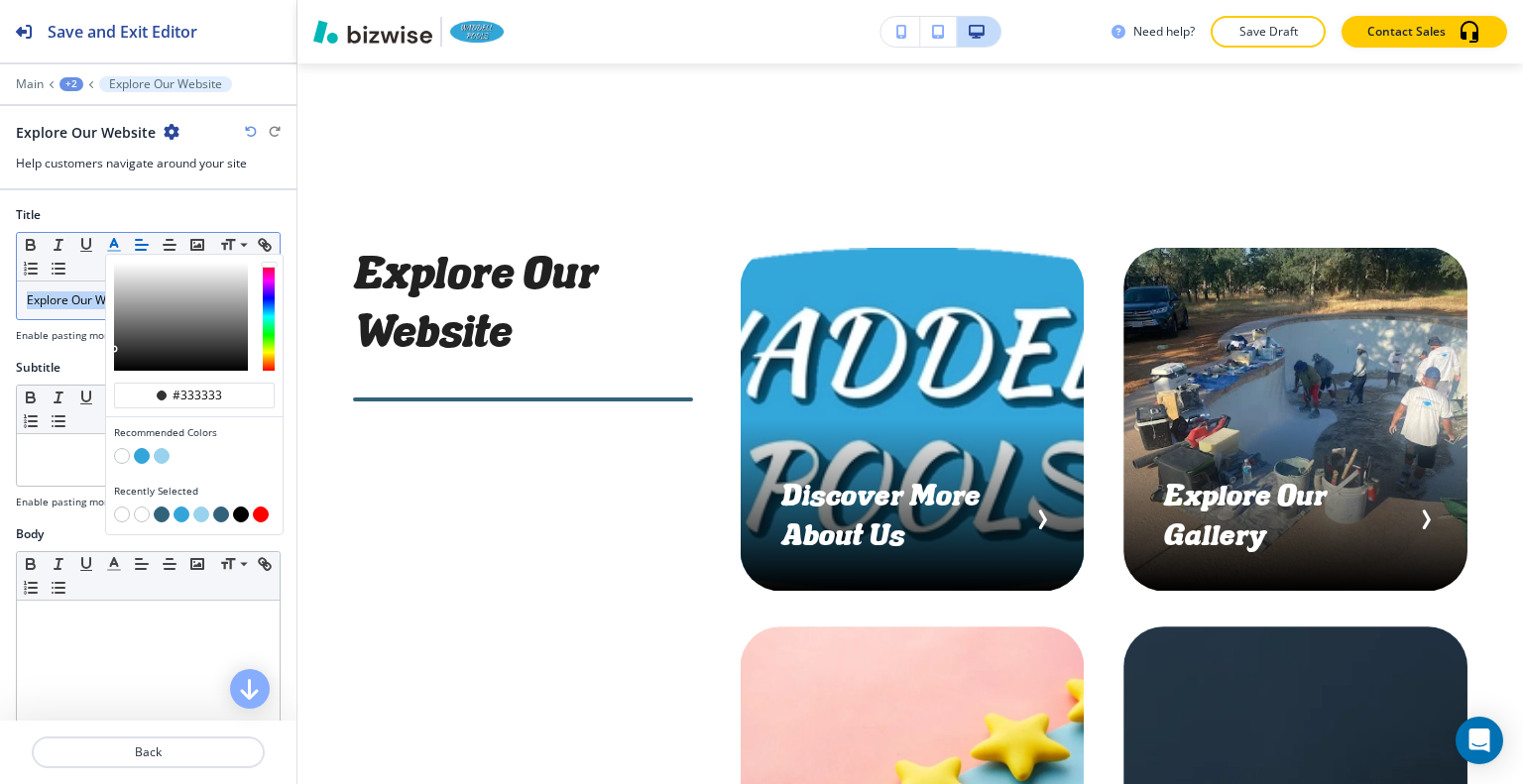 click at bounding box center [162, 514] 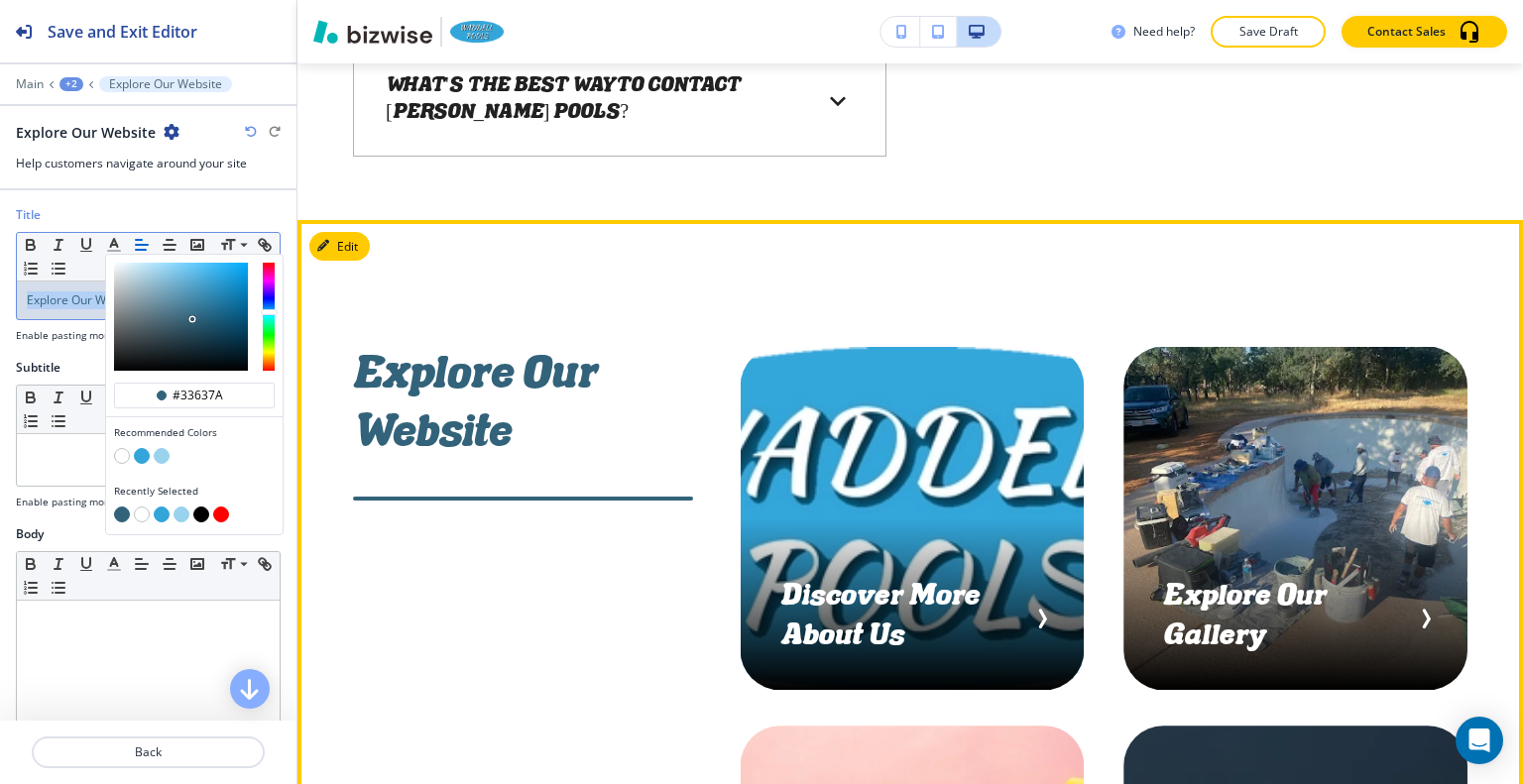 scroll, scrollTop: 8716, scrollLeft: 0, axis: vertical 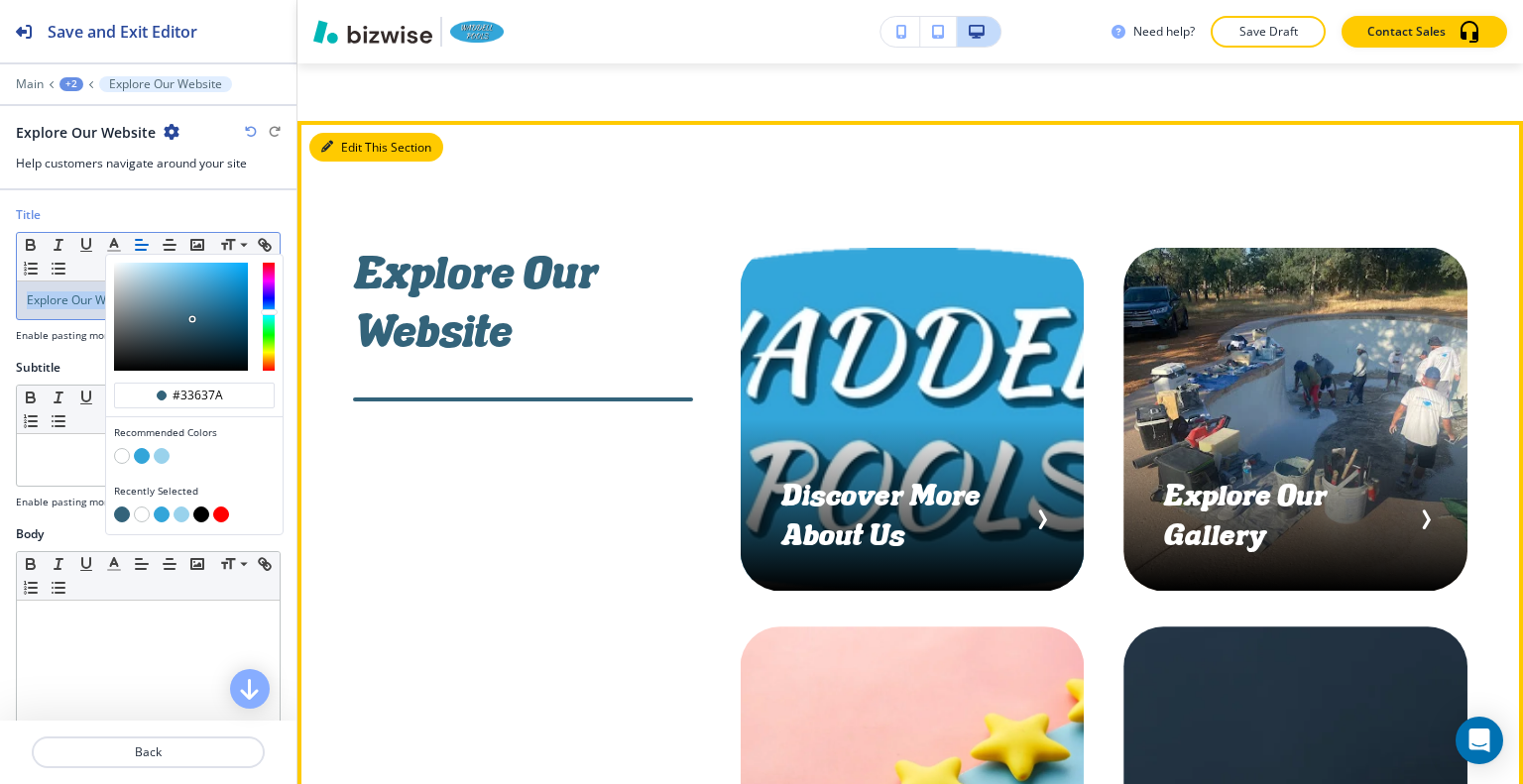 click on "Edit This Section" at bounding box center [376, 148] 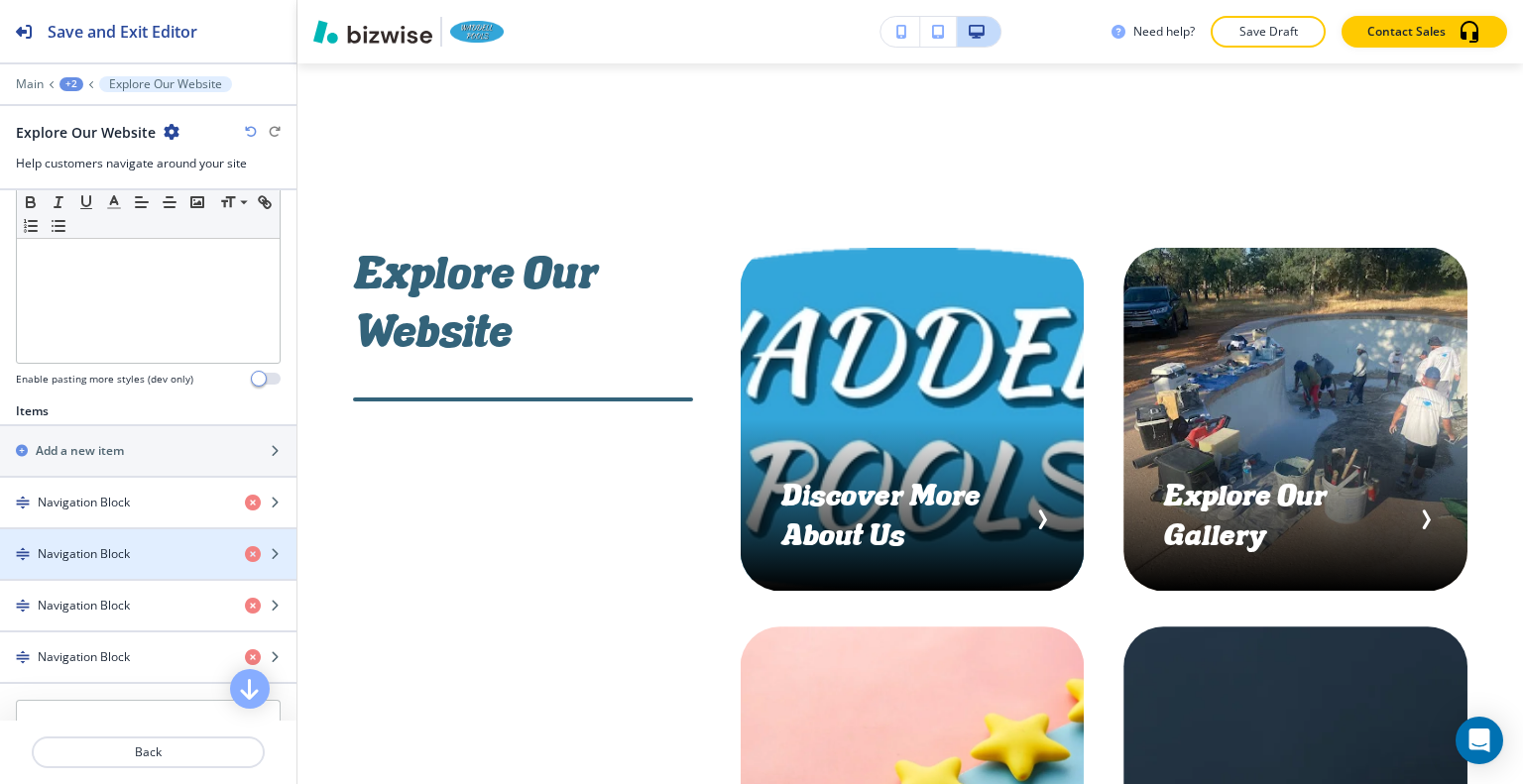 scroll, scrollTop: 694, scrollLeft: 0, axis: vertical 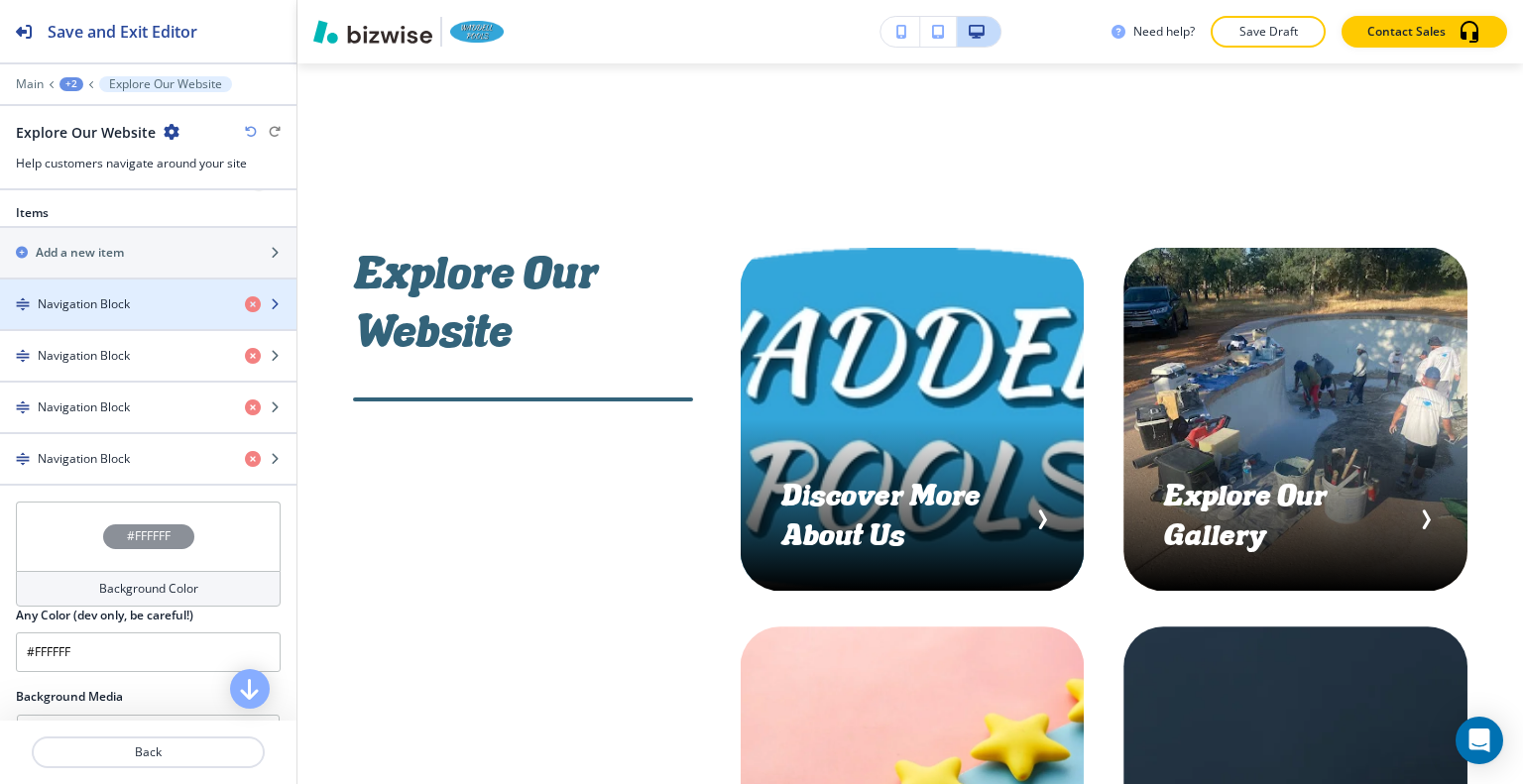 click at bounding box center [148, 287] 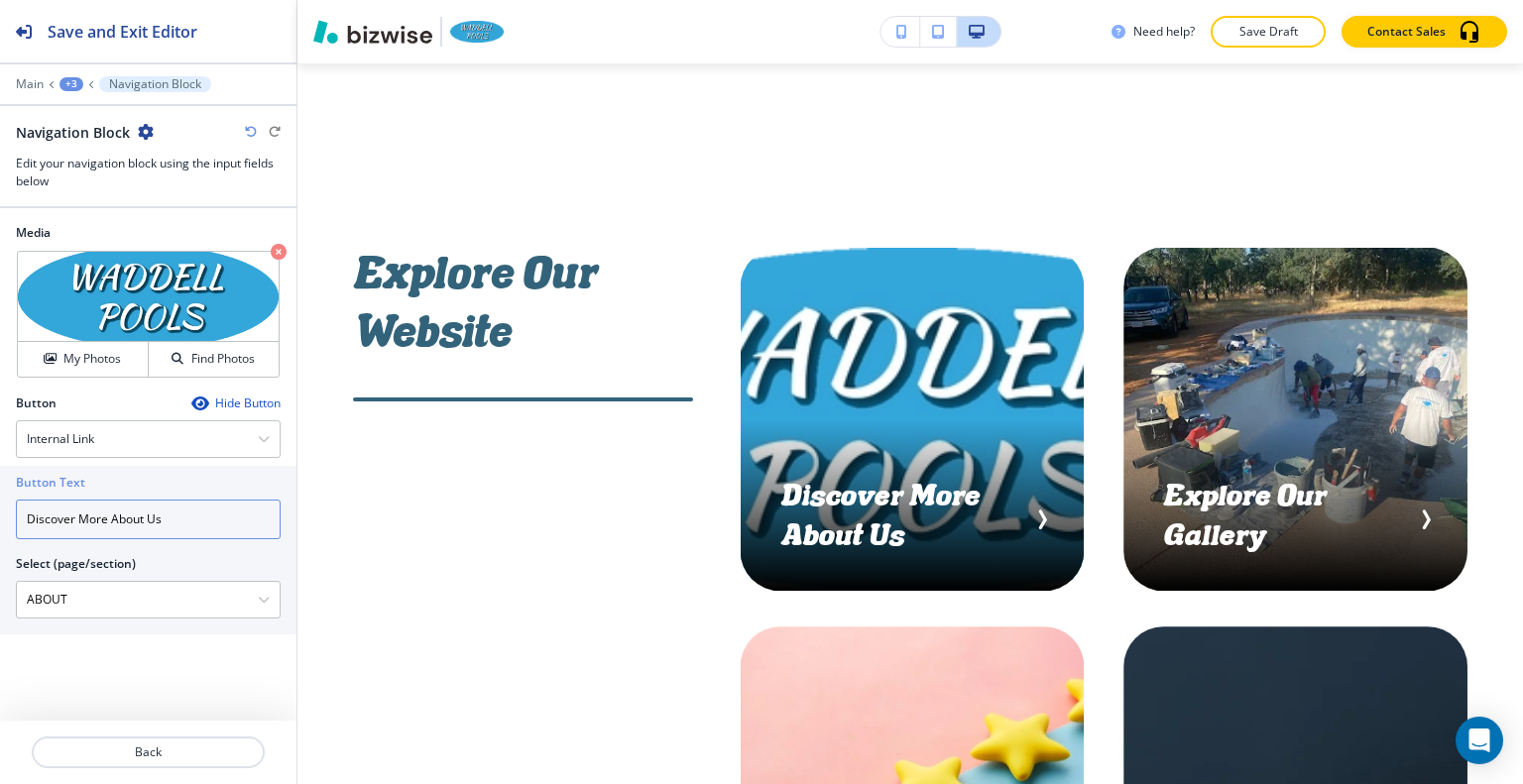 drag, startPoint x: 115, startPoint y: 523, endPoint x: 0, endPoint y: 486, distance: 120.80563 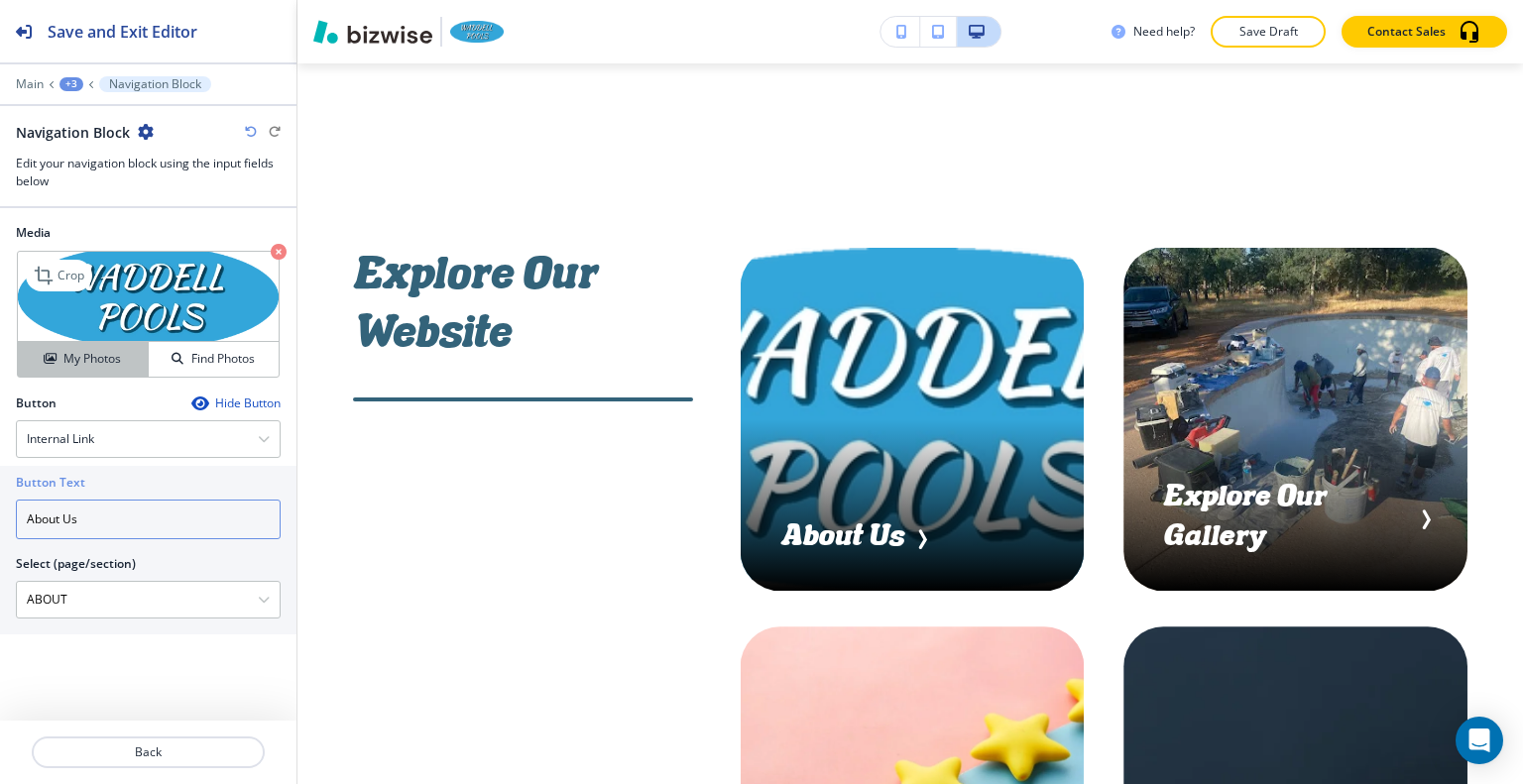 type on "About Us" 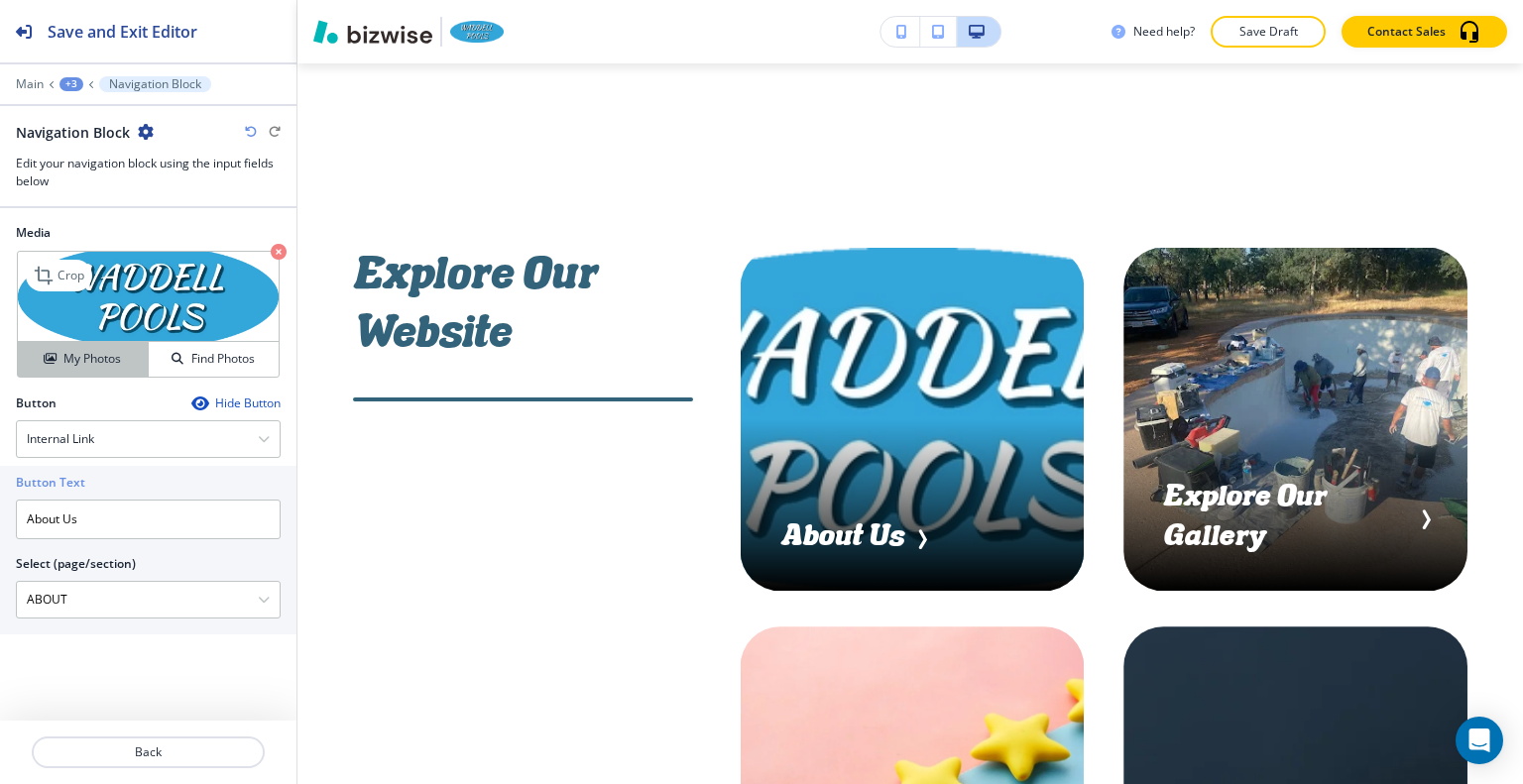 click on "My Photos" at bounding box center (92, 359) 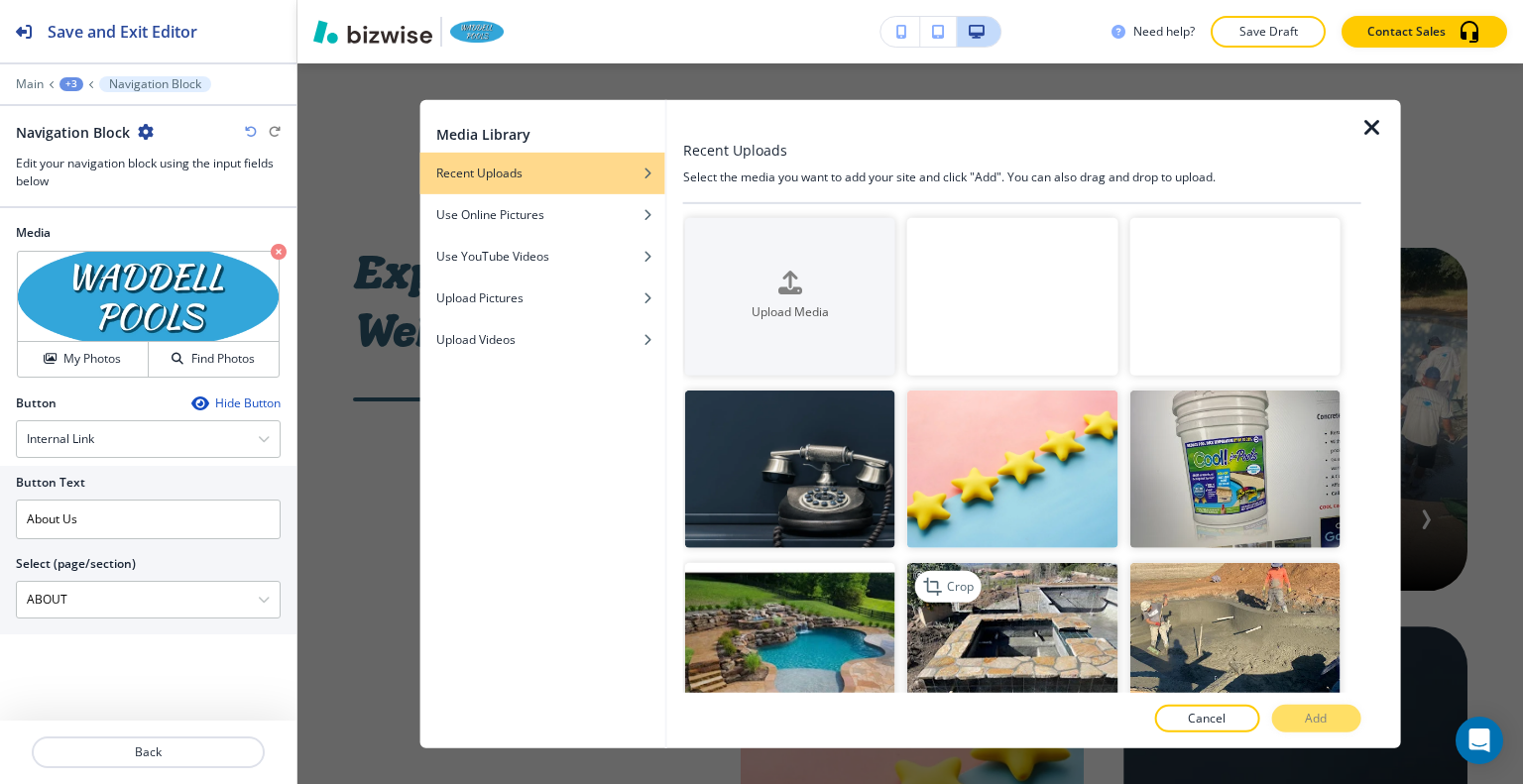 scroll, scrollTop: 297, scrollLeft: 0, axis: vertical 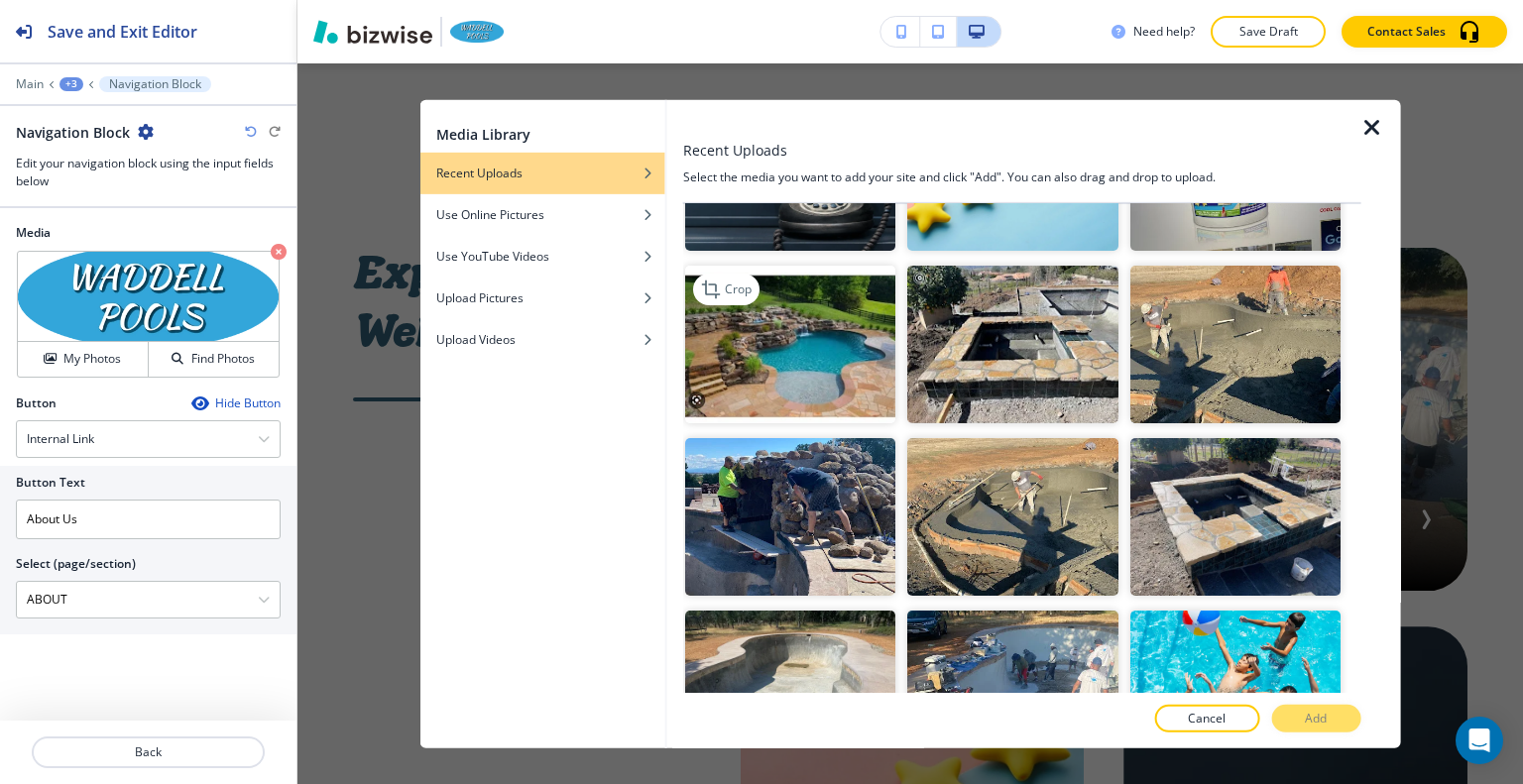 click at bounding box center [790, 344] 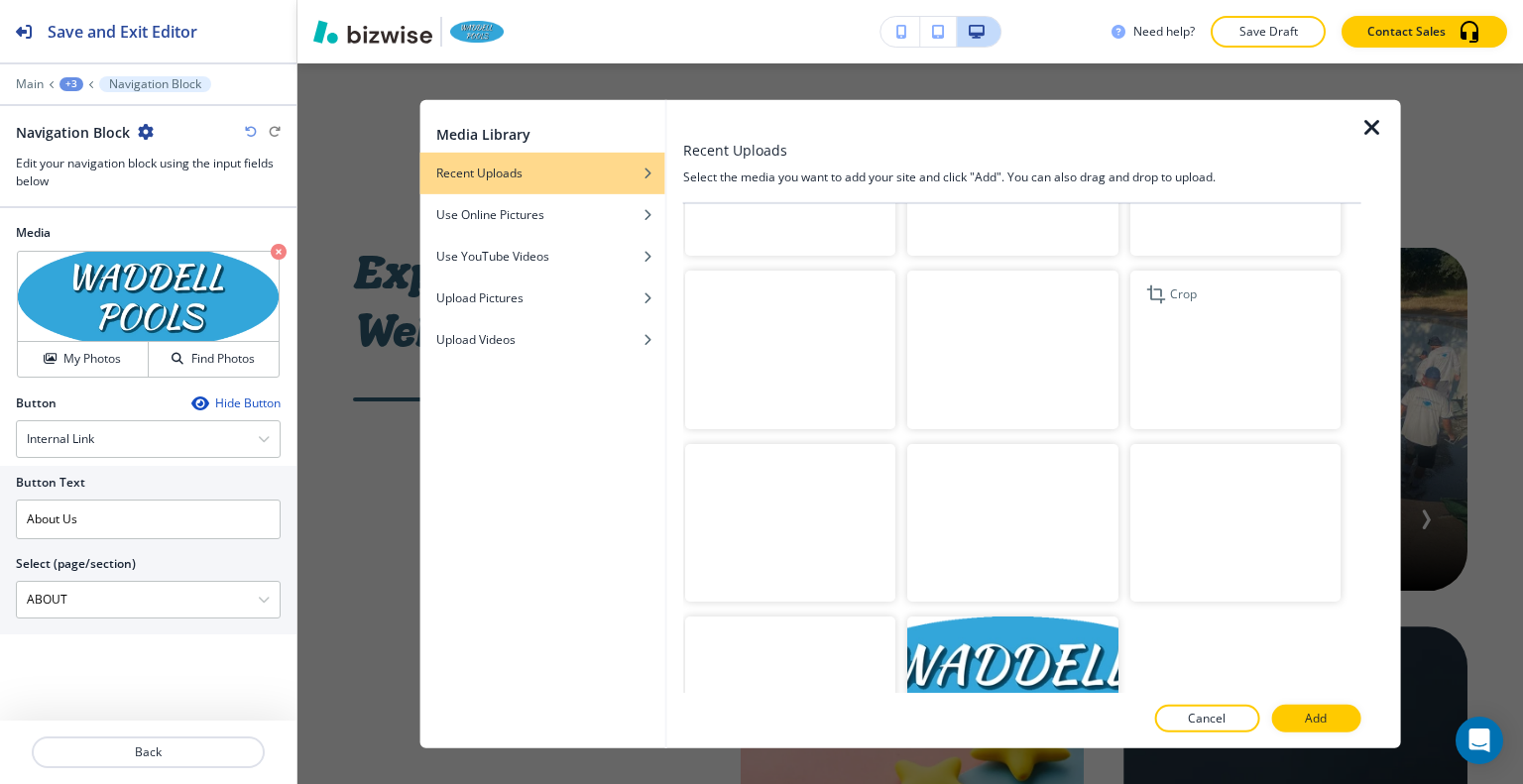 scroll, scrollTop: 3275, scrollLeft: 0, axis: vertical 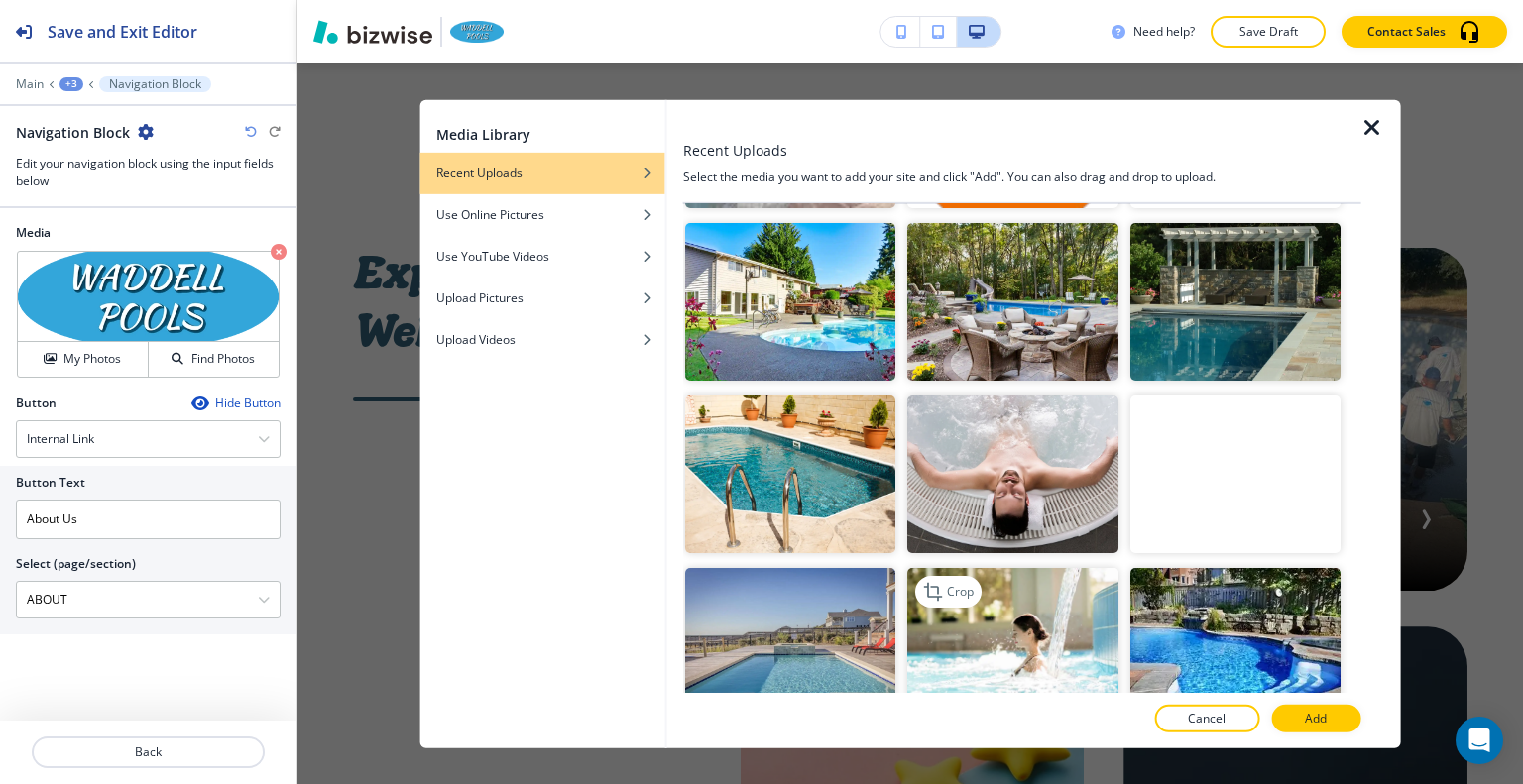click at bounding box center [1012, 646] 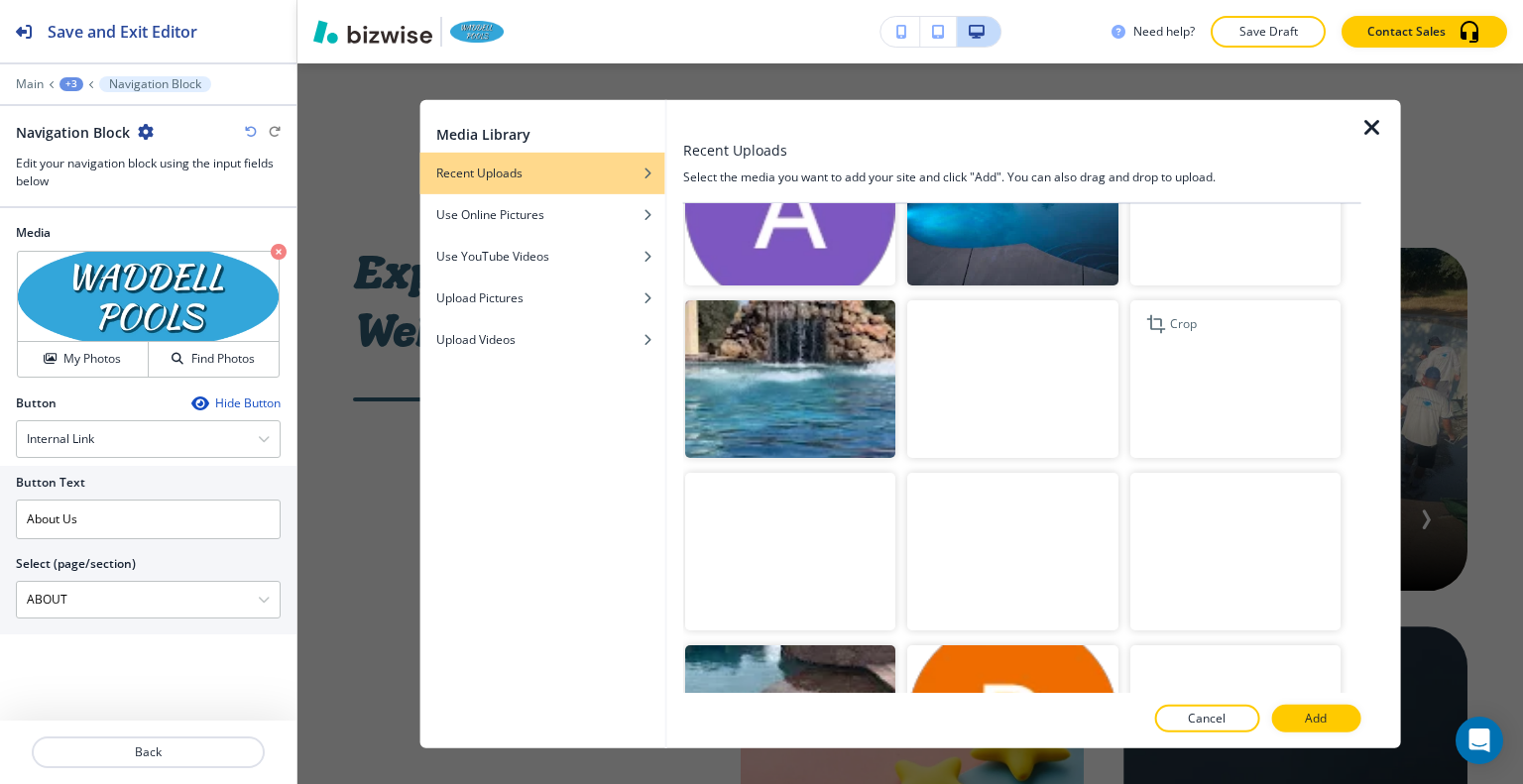 scroll, scrollTop: 2383, scrollLeft: 0, axis: vertical 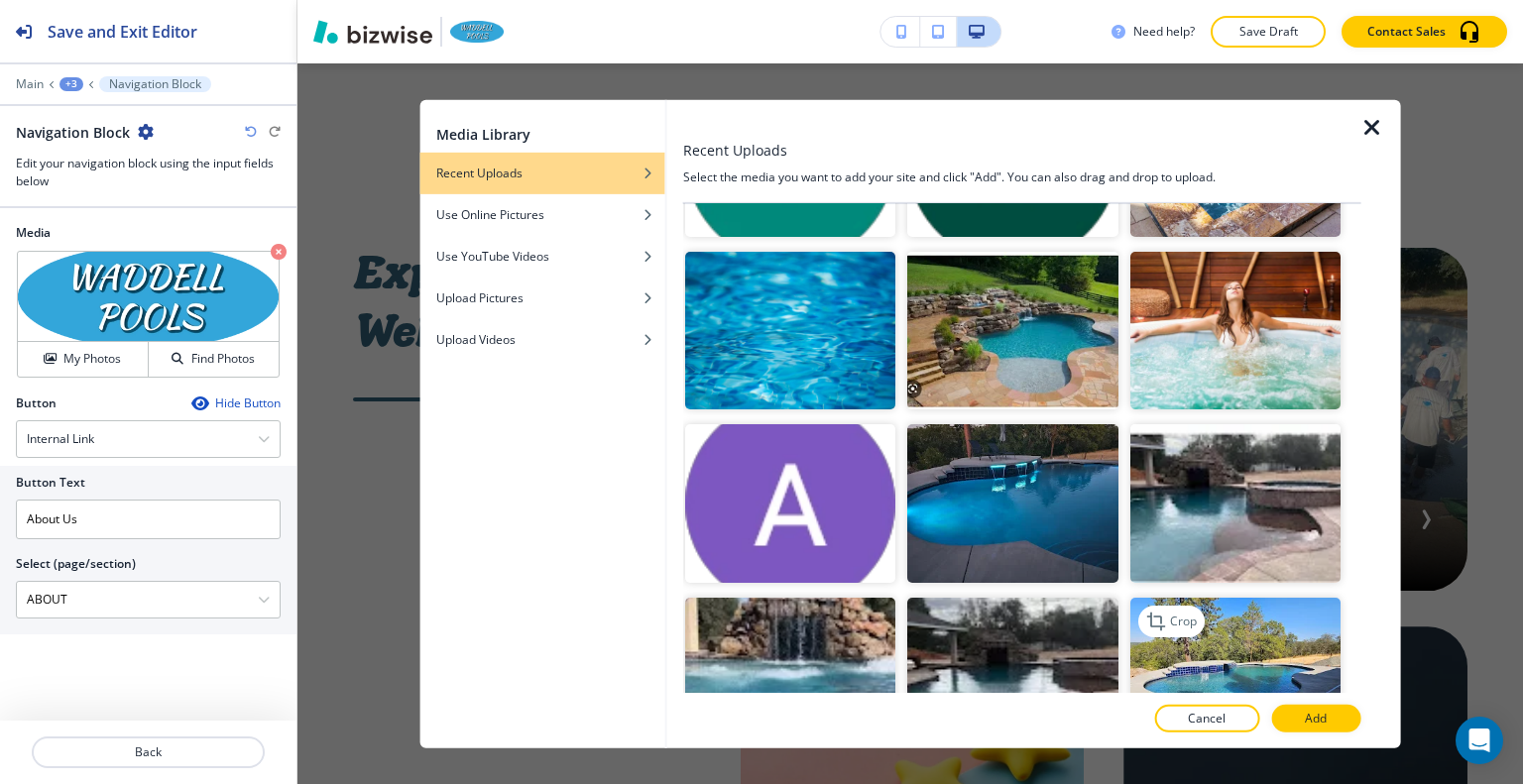 click at bounding box center (1234, 675) 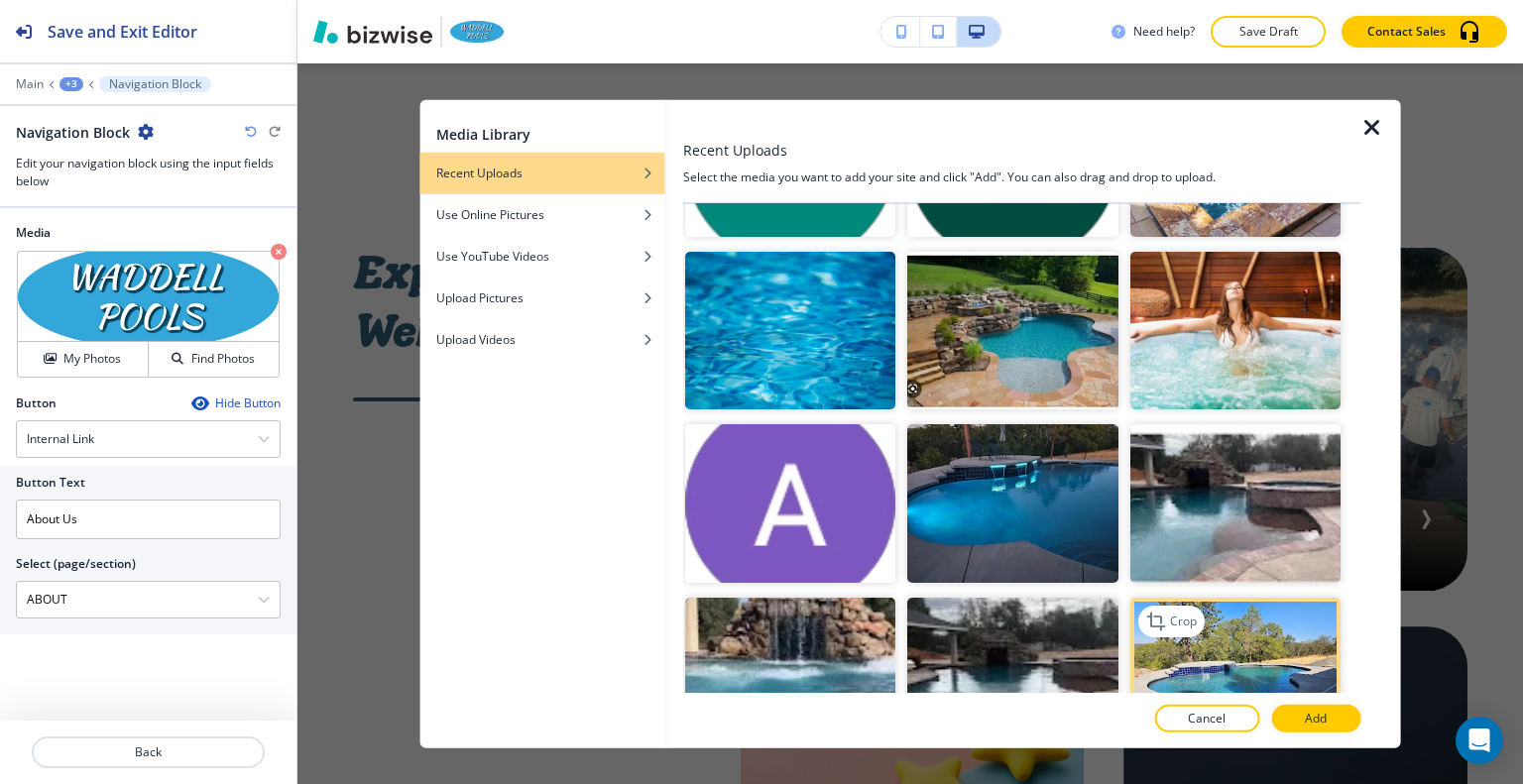 click at bounding box center [1234, 675] 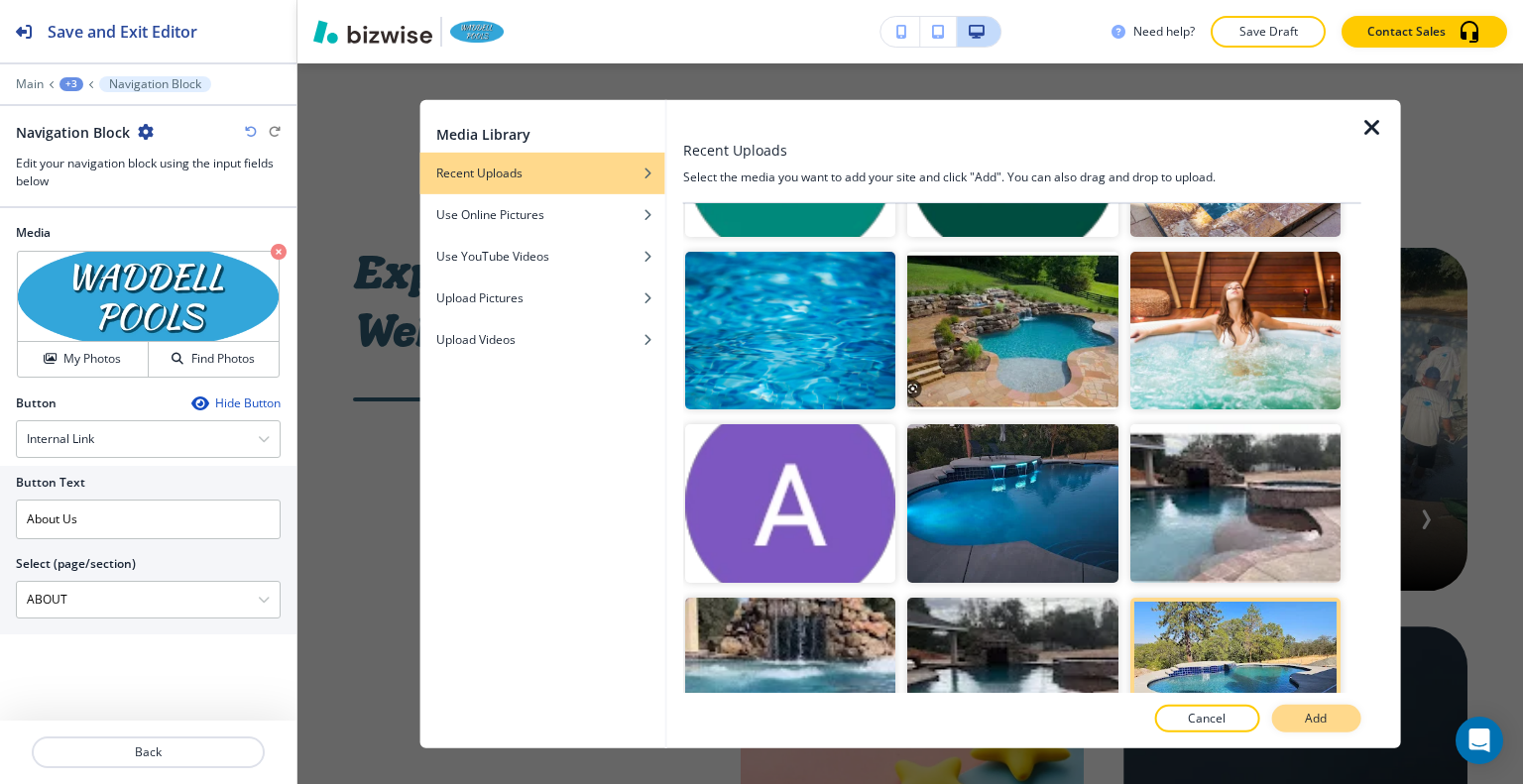 click on "Add" at bounding box center (1316, 719) 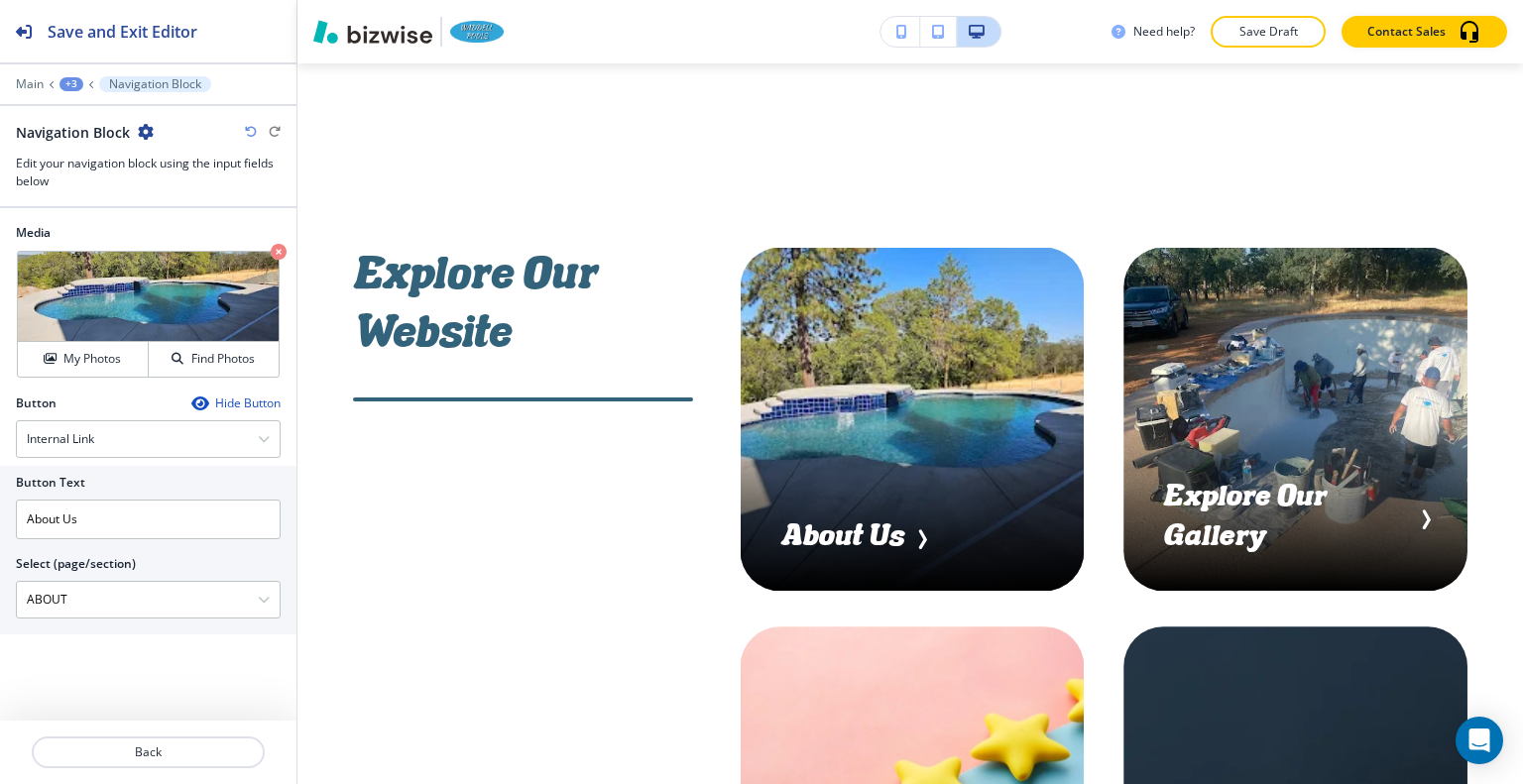 click at bounding box center (148, 728) 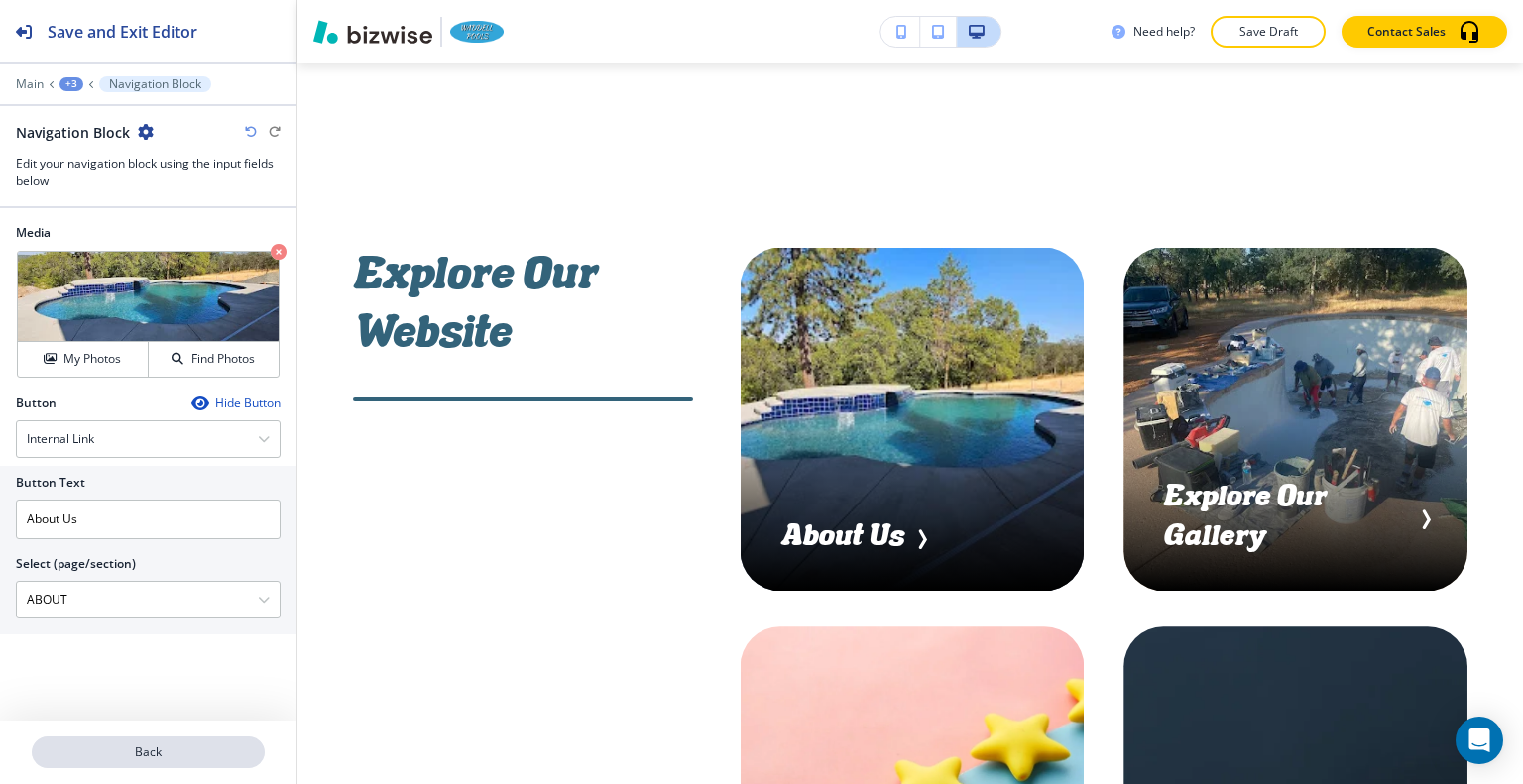 click on "Back" at bounding box center (148, 752) 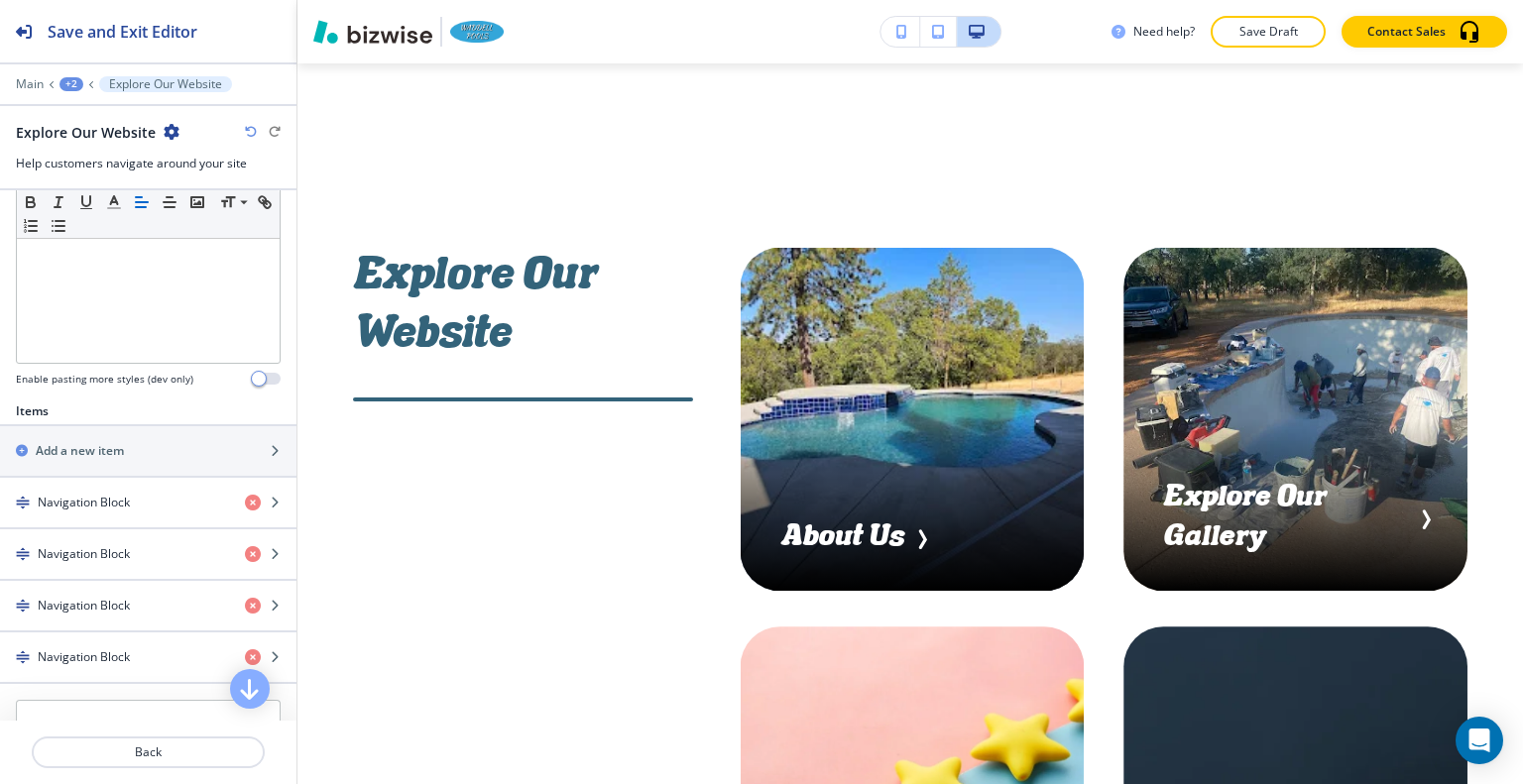 scroll, scrollTop: 595, scrollLeft: 0, axis: vertical 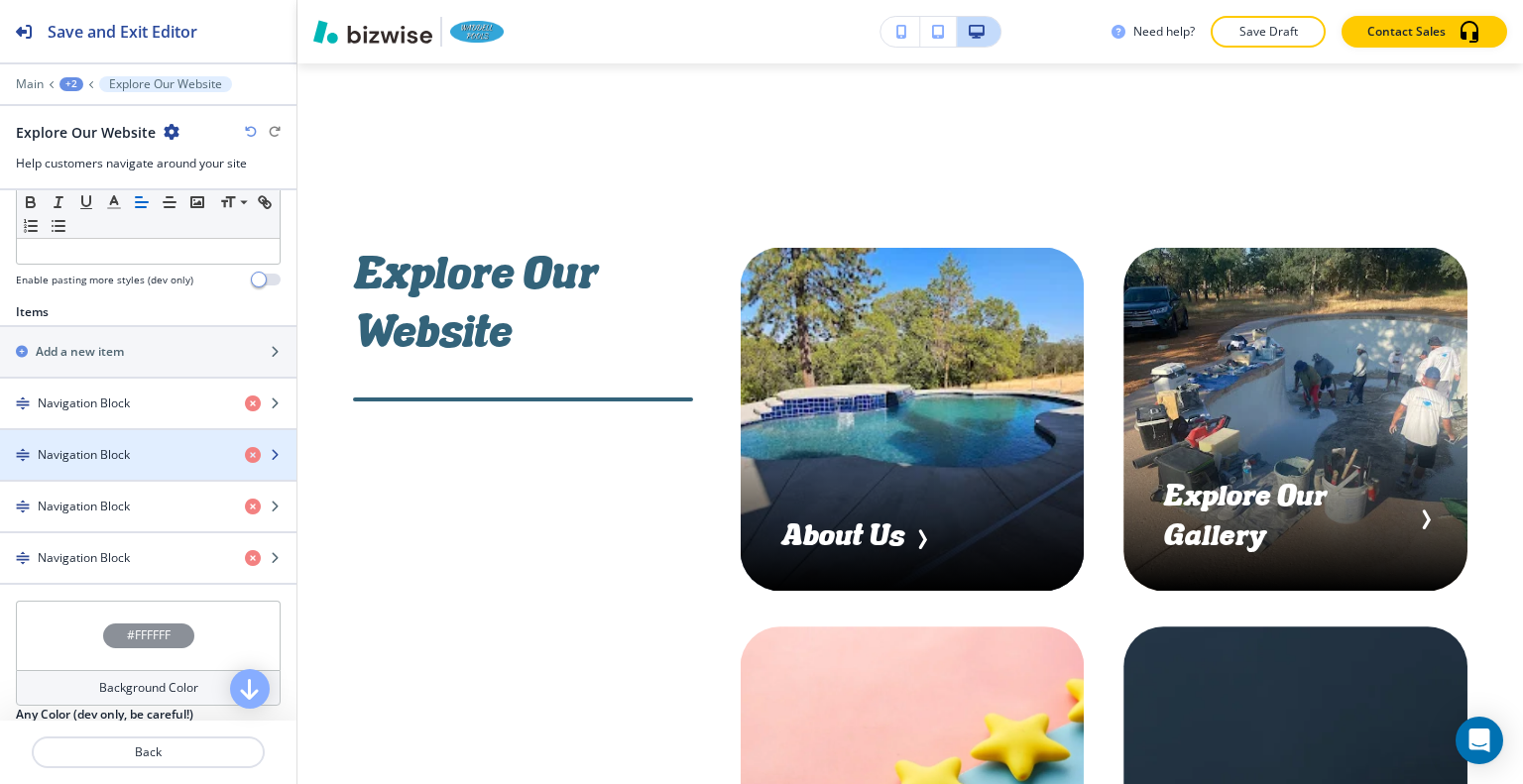 click on "Navigation Block" at bounding box center [114, 455] 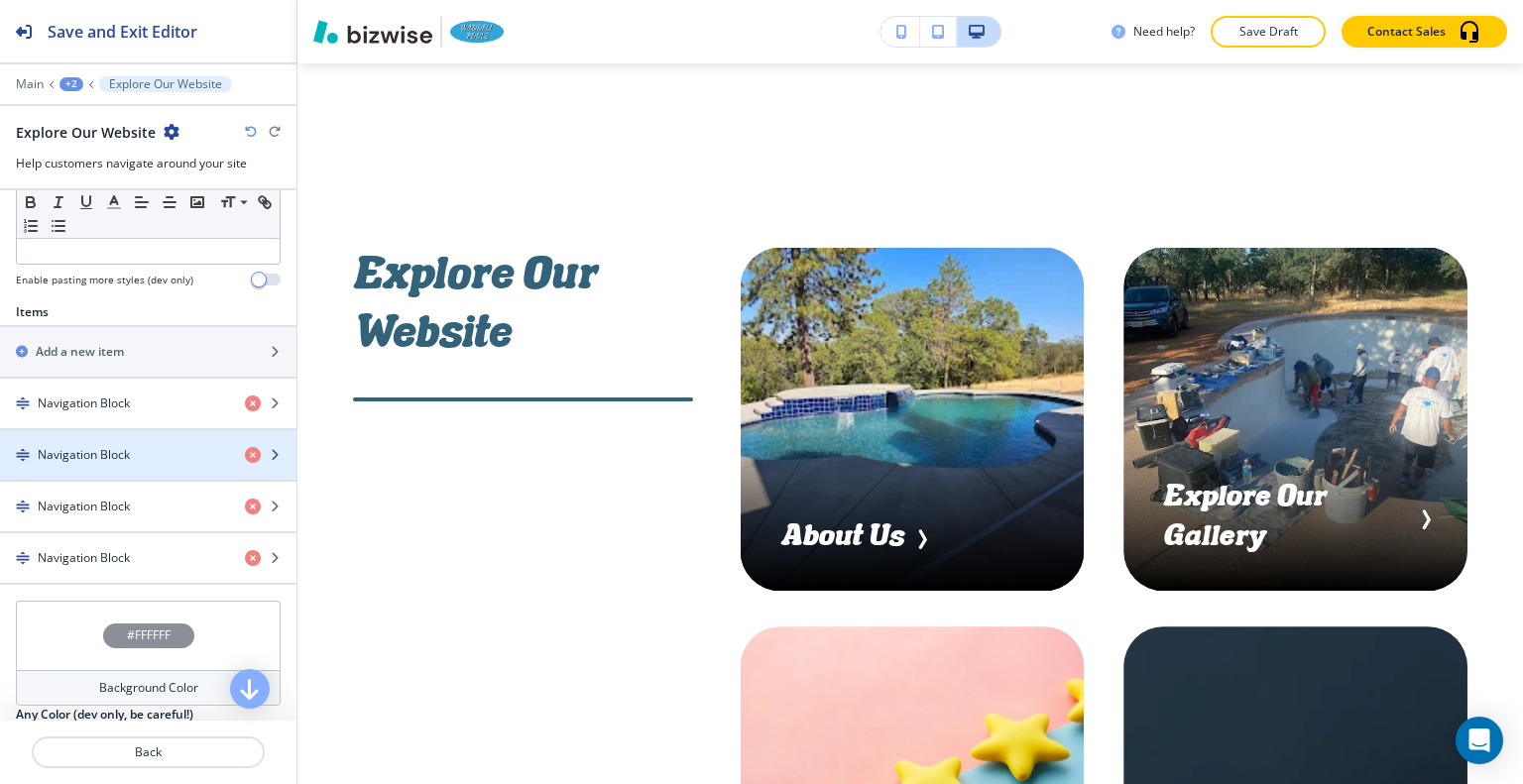 click at bounding box center [148, 472] 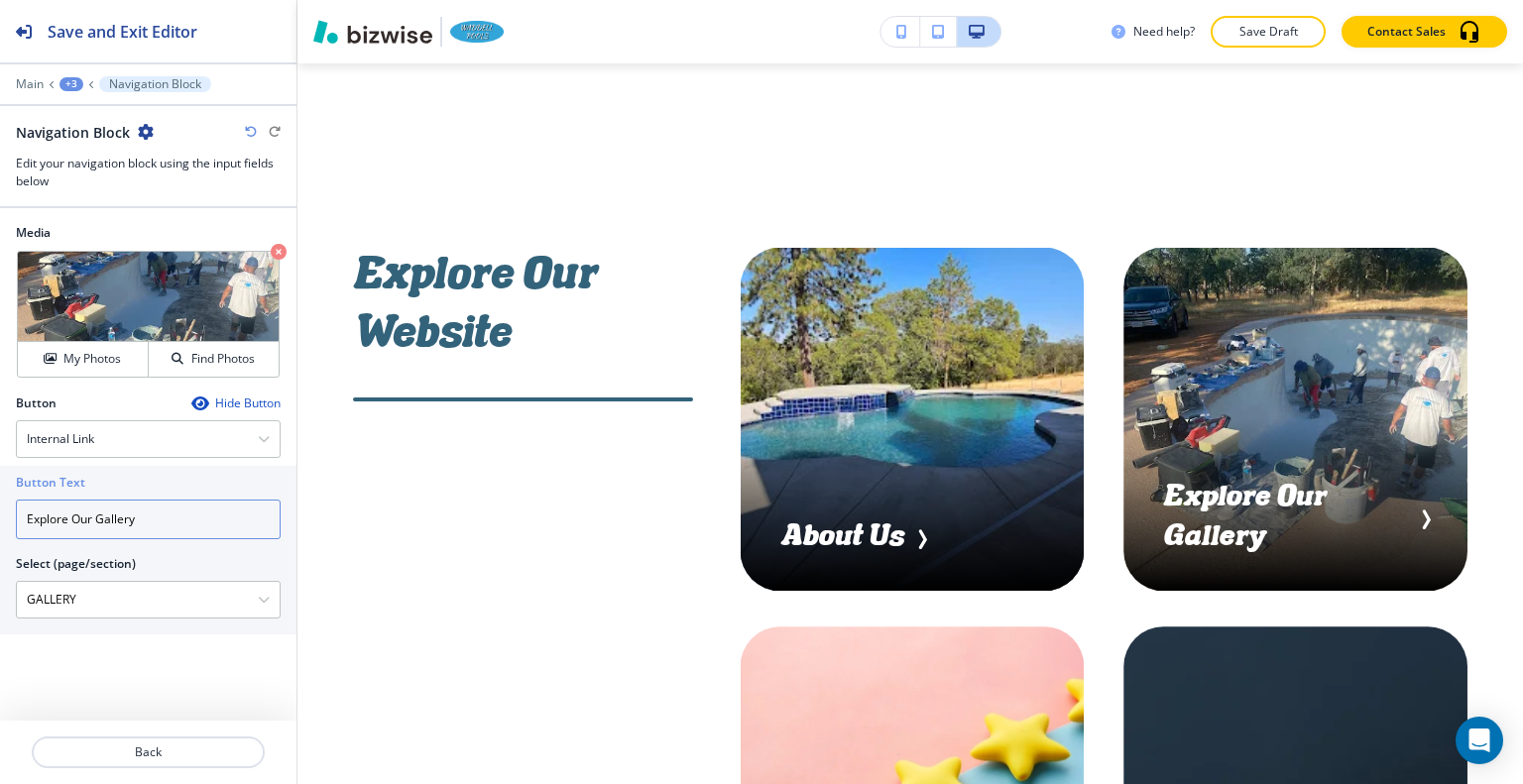 drag, startPoint x: 96, startPoint y: 520, endPoint x: 0, endPoint y: 382, distance: 168.10711 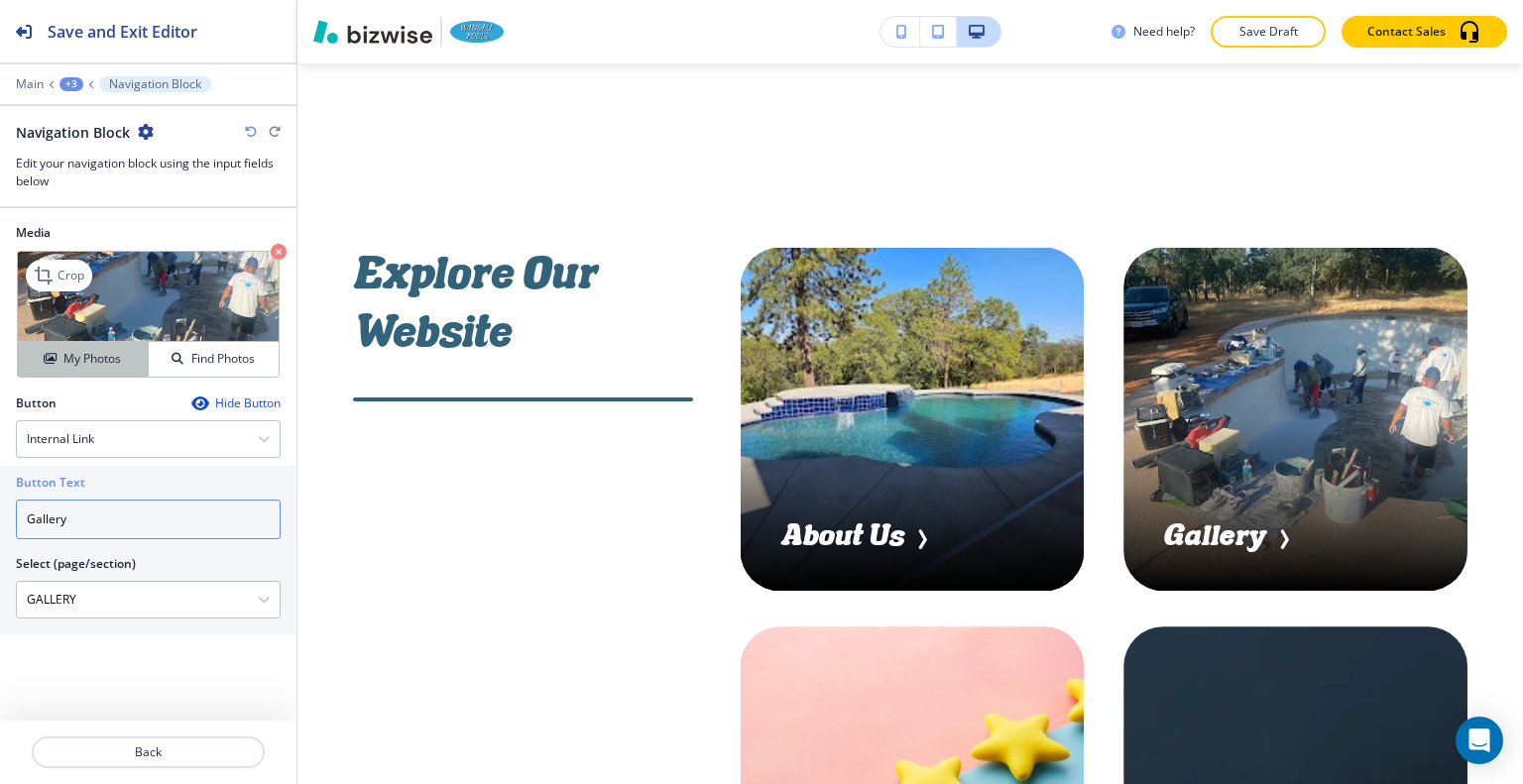 type on "Gallery" 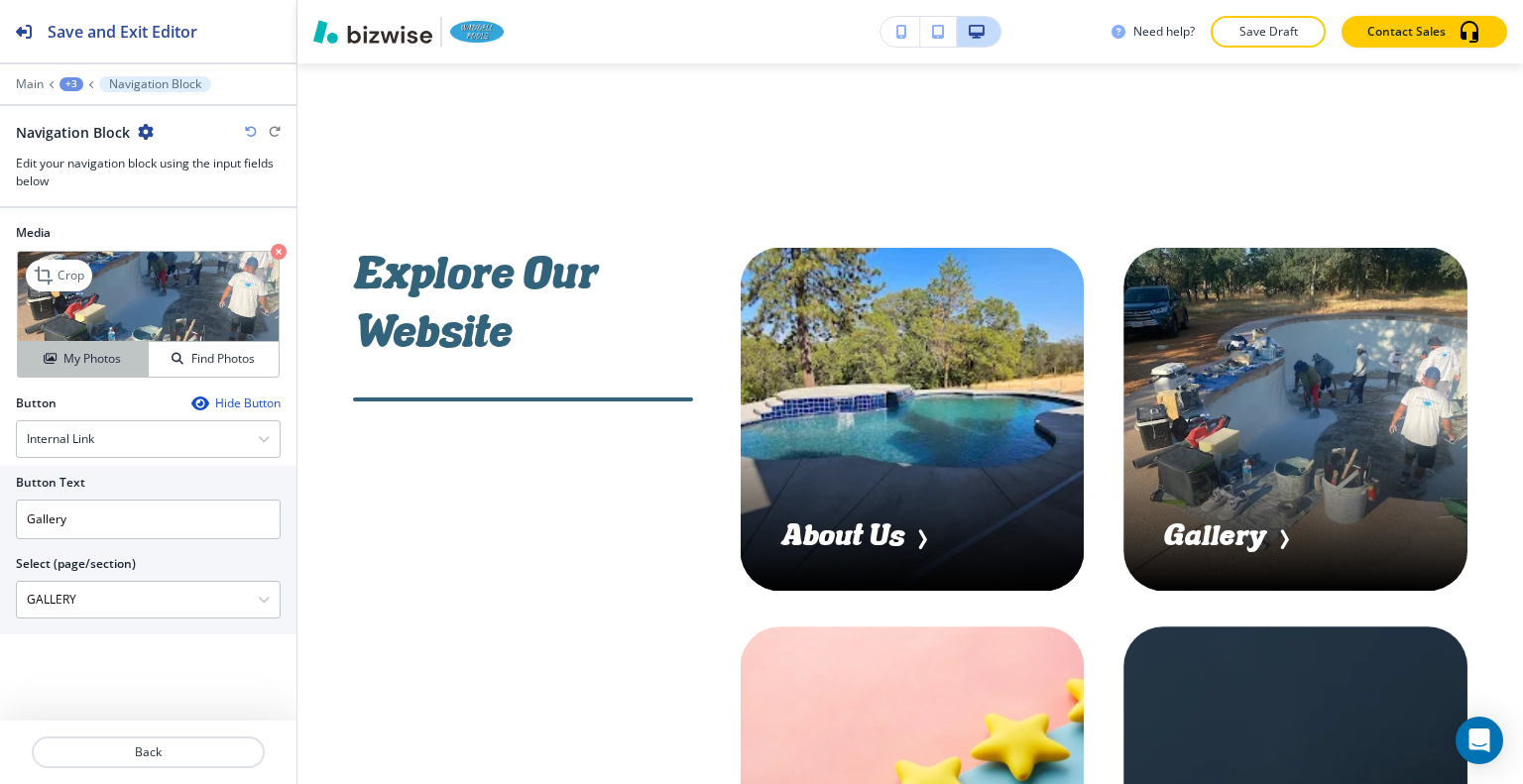 click on "My Photos" at bounding box center (83, 359) 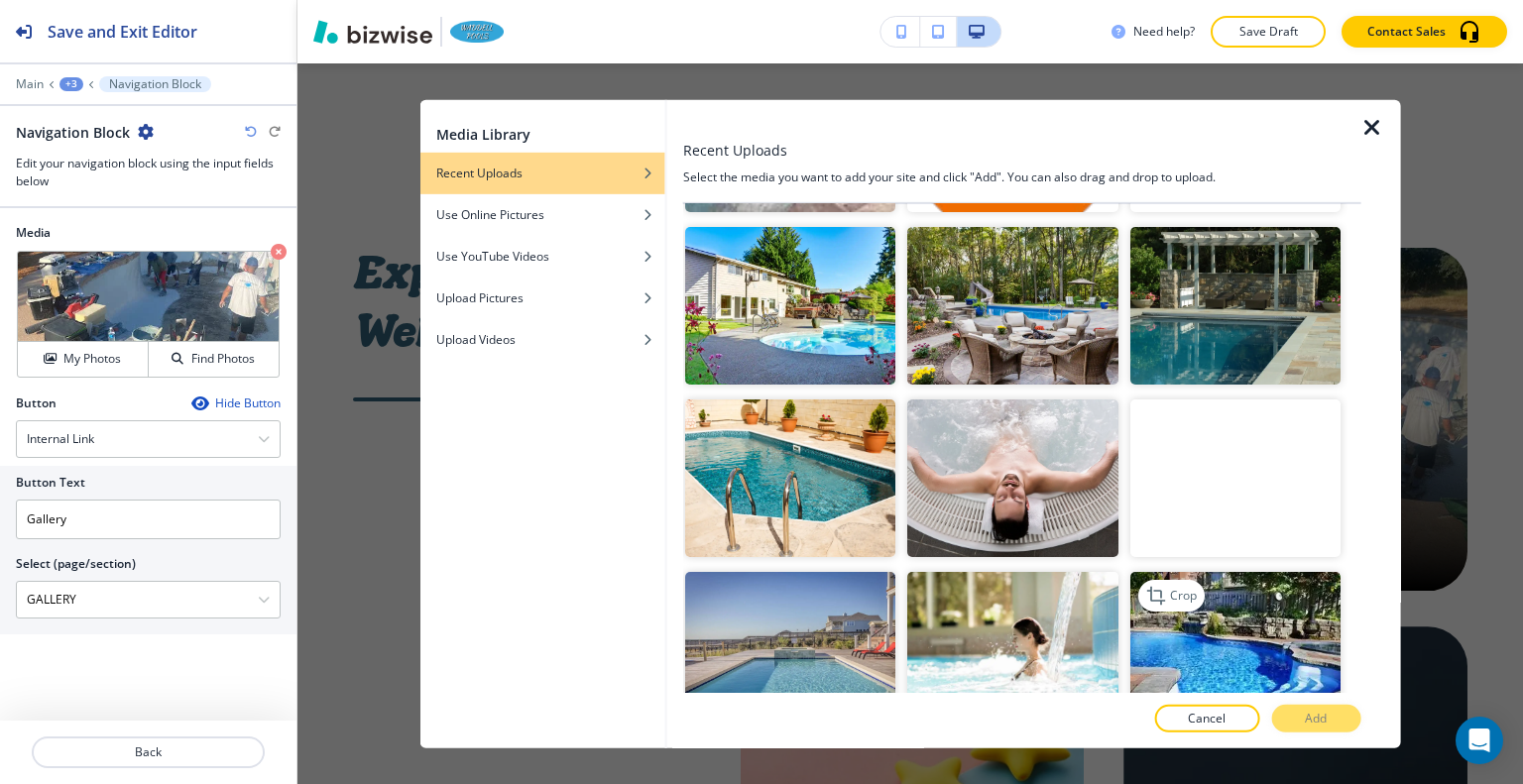scroll, scrollTop: 3172, scrollLeft: 0, axis: vertical 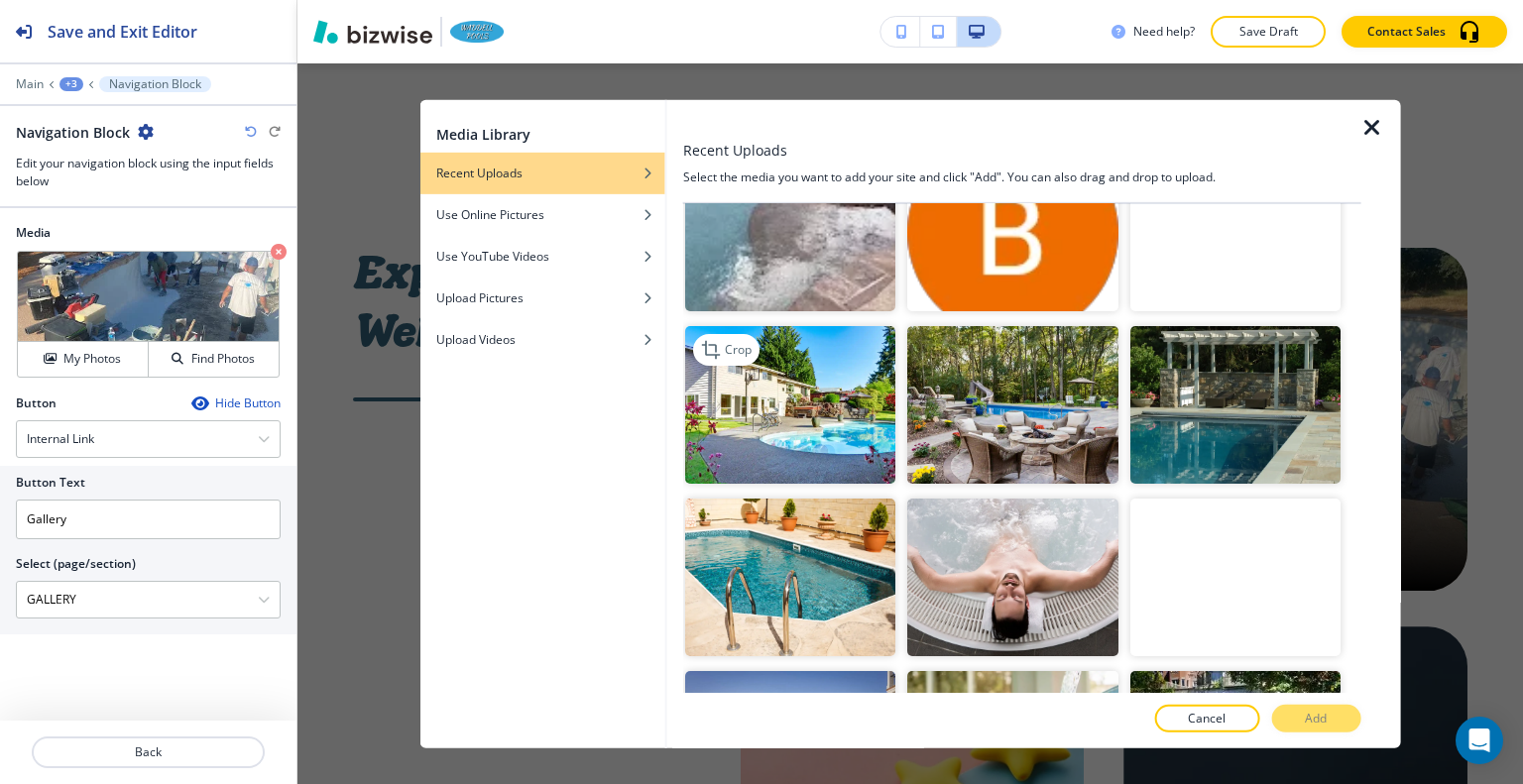 click at bounding box center (790, 404) 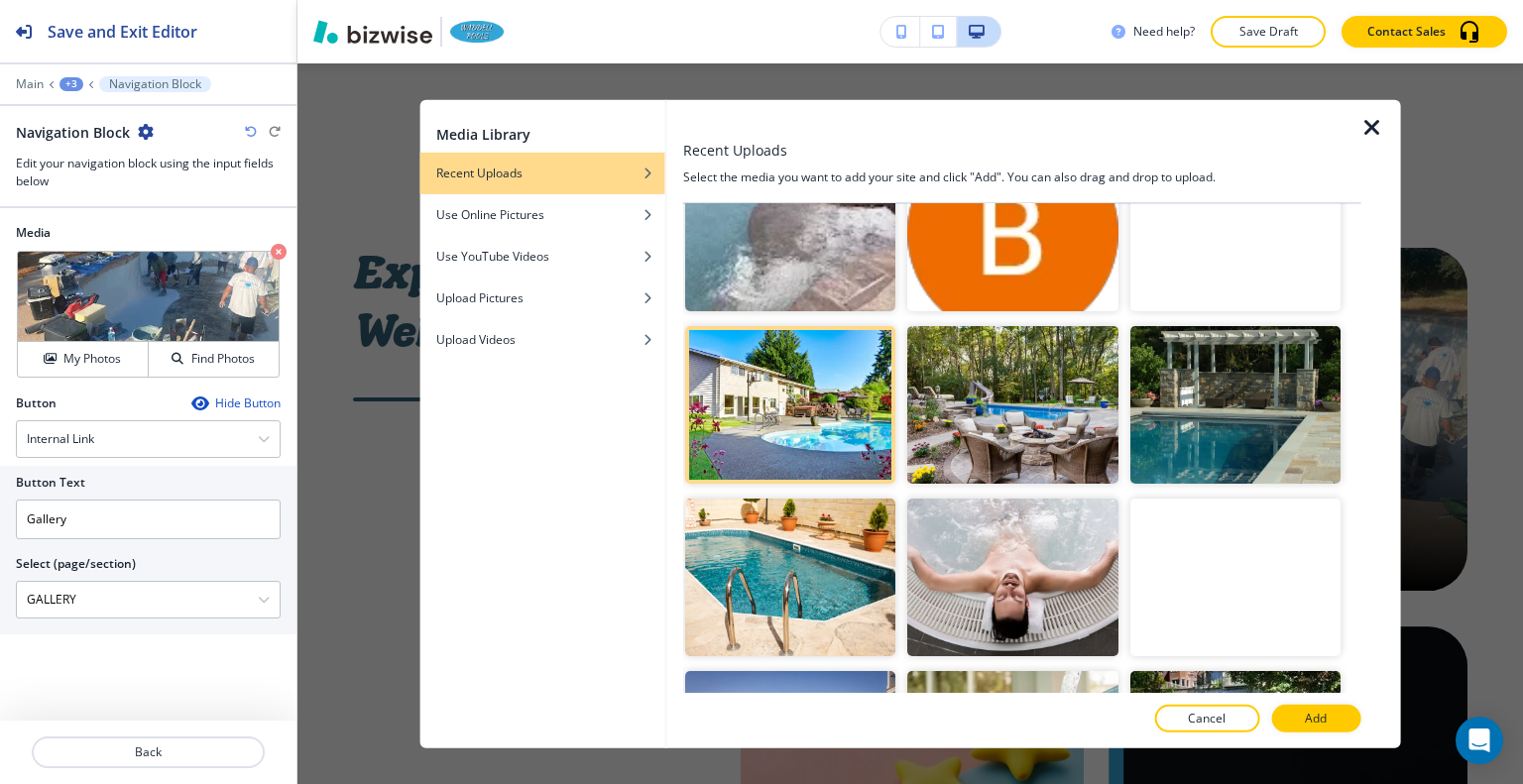 drag, startPoint x: 1305, startPoint y: 713, endPoint x: 1309, endPoint y: 670, distance: 43.185646 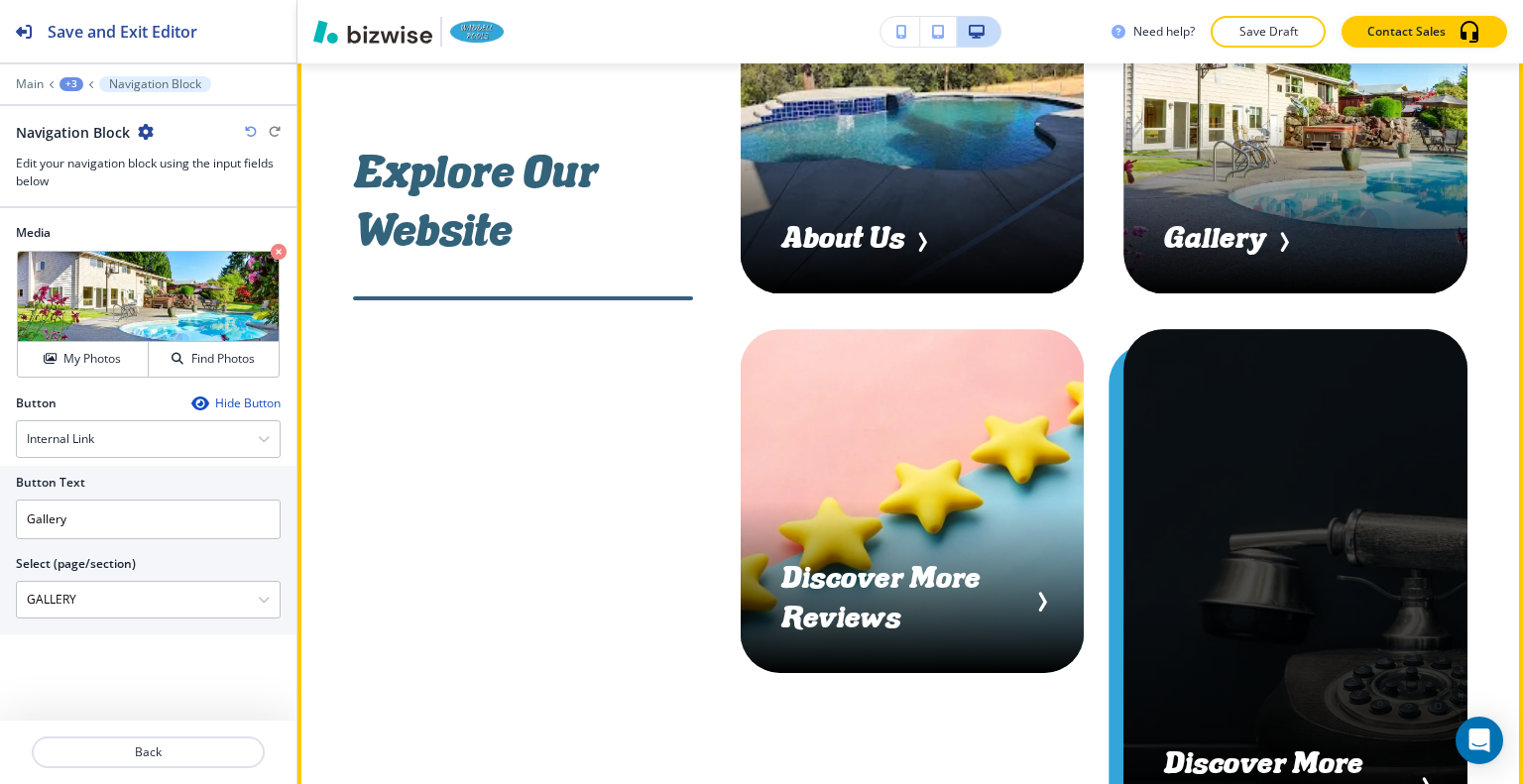scroll, scrollTop: 9212, scrollLeft: 0, axis: vertical 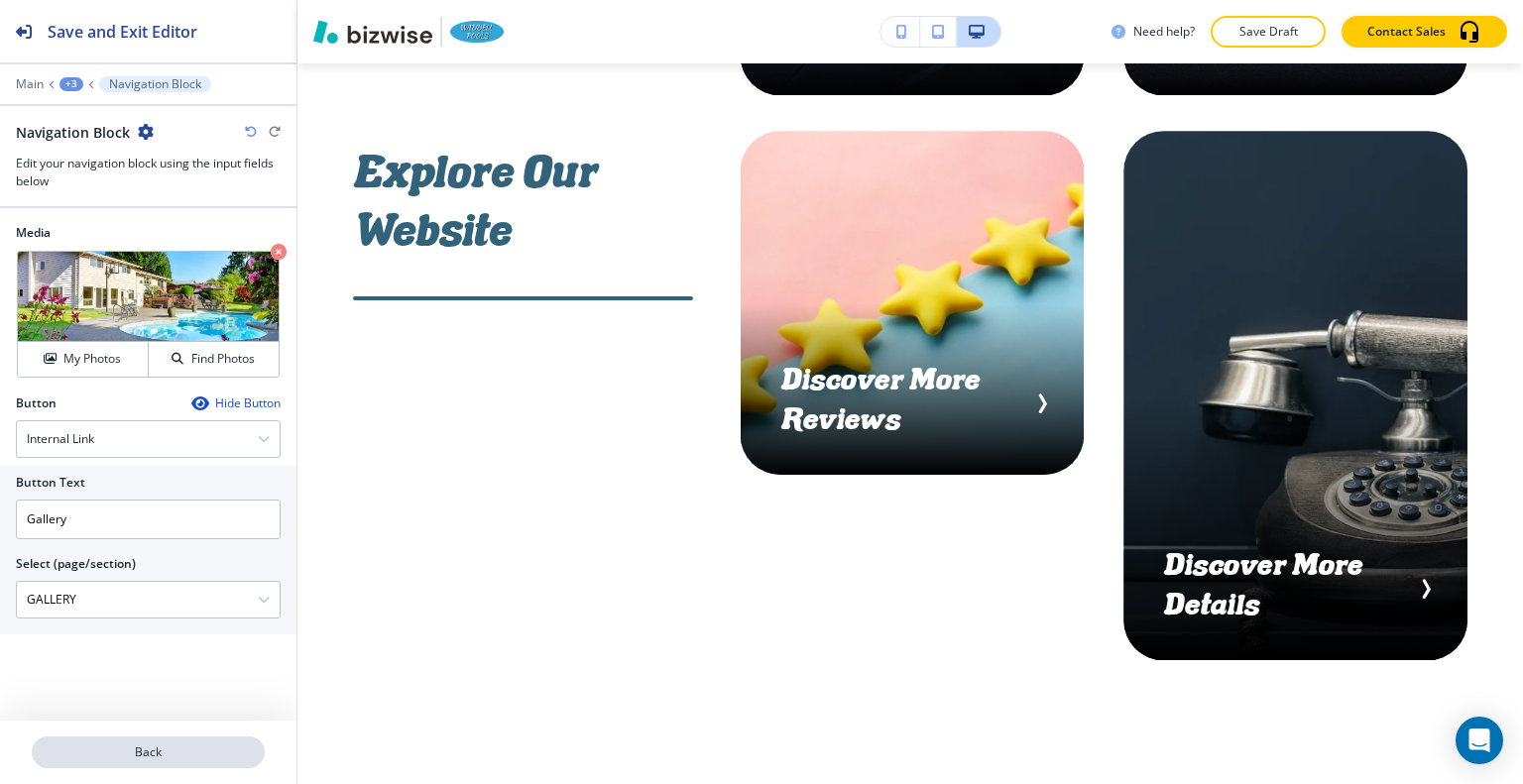 click on "Back" at bounding box center (148, 752) 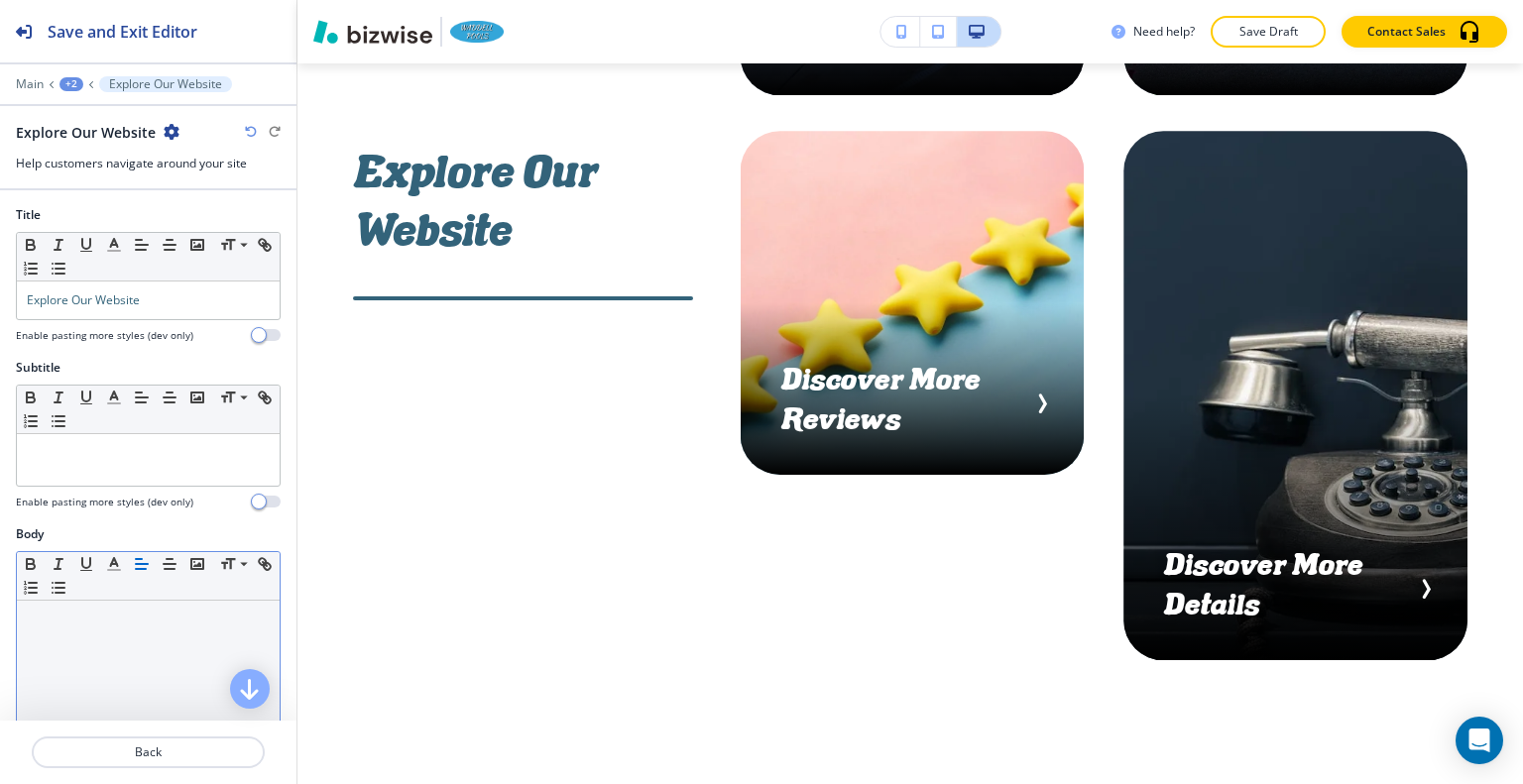 scroll, scrollTop: 8716, scrollLeft: 0, axis: vertical 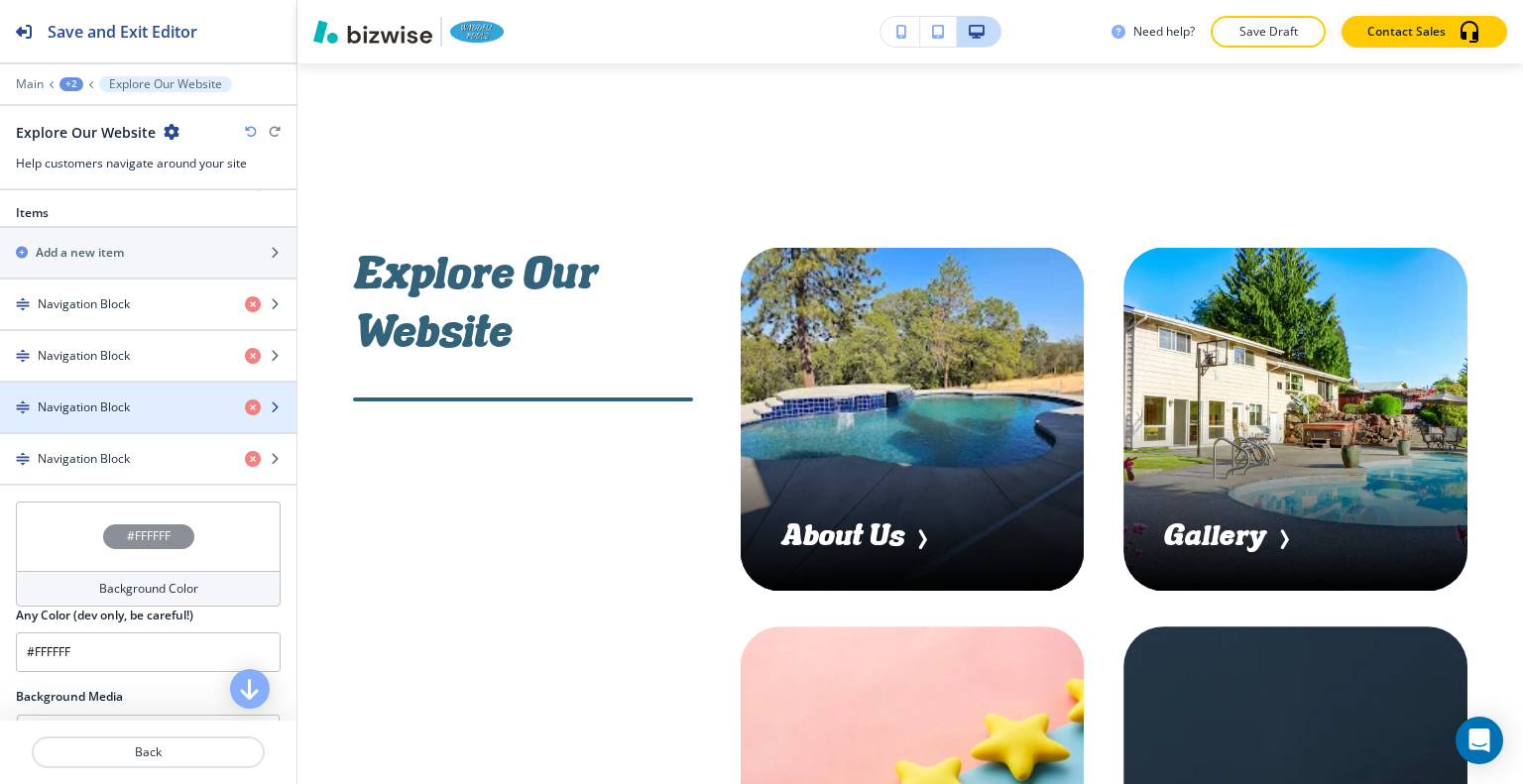 click on "Navigation Block" at bounding box center [83, 407] 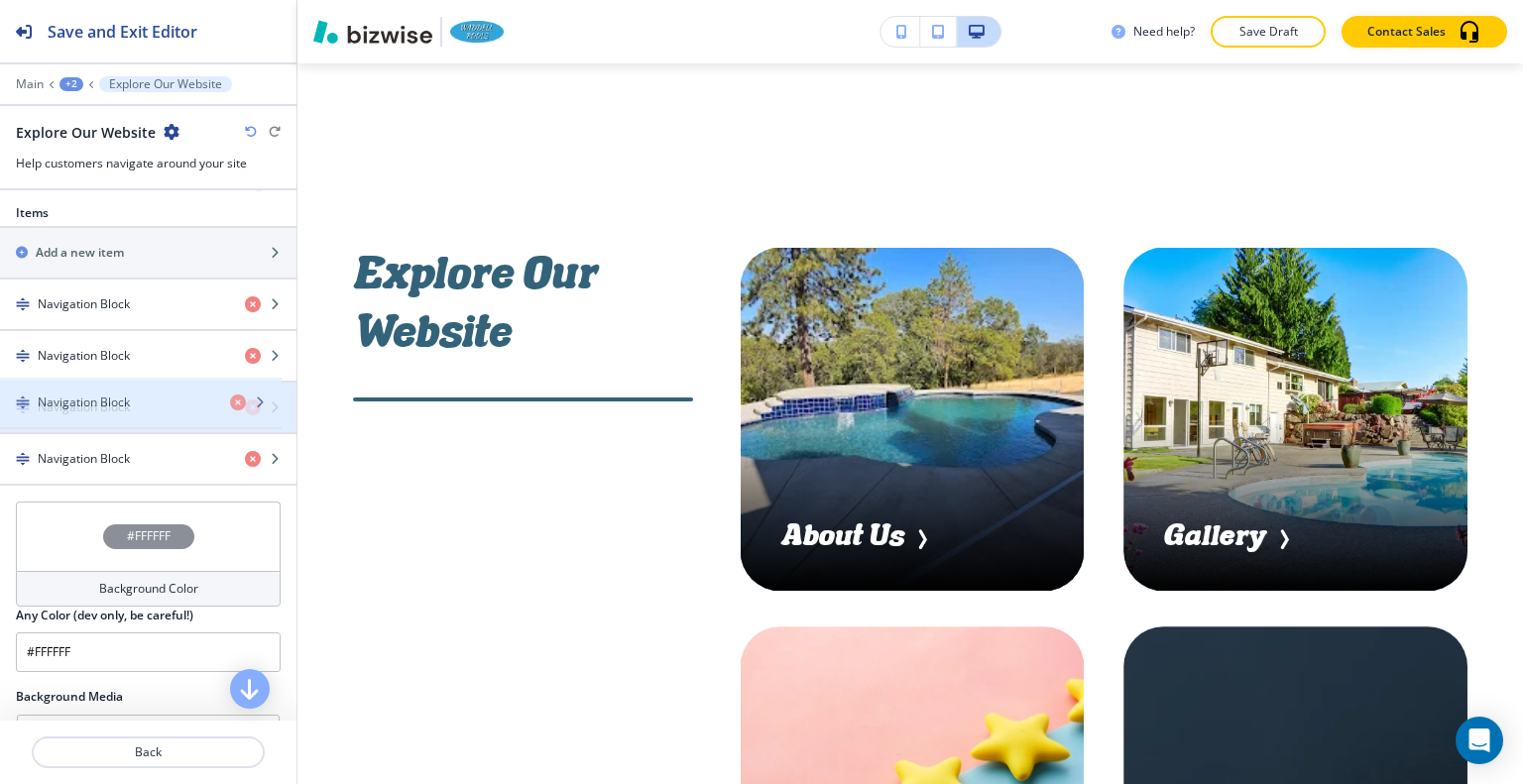 click at bounding box center (148, 424) 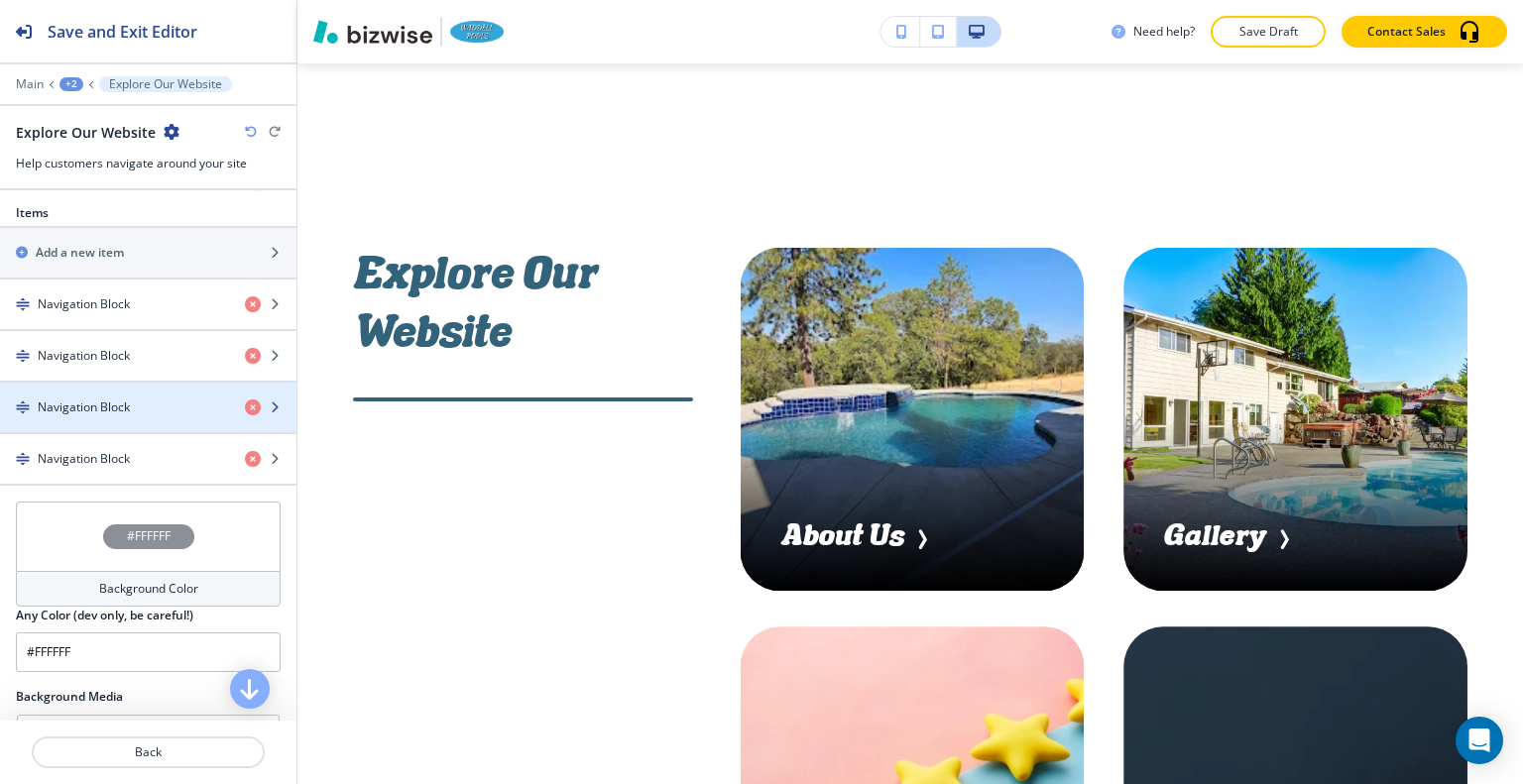 click at bounding box center (148, 424) 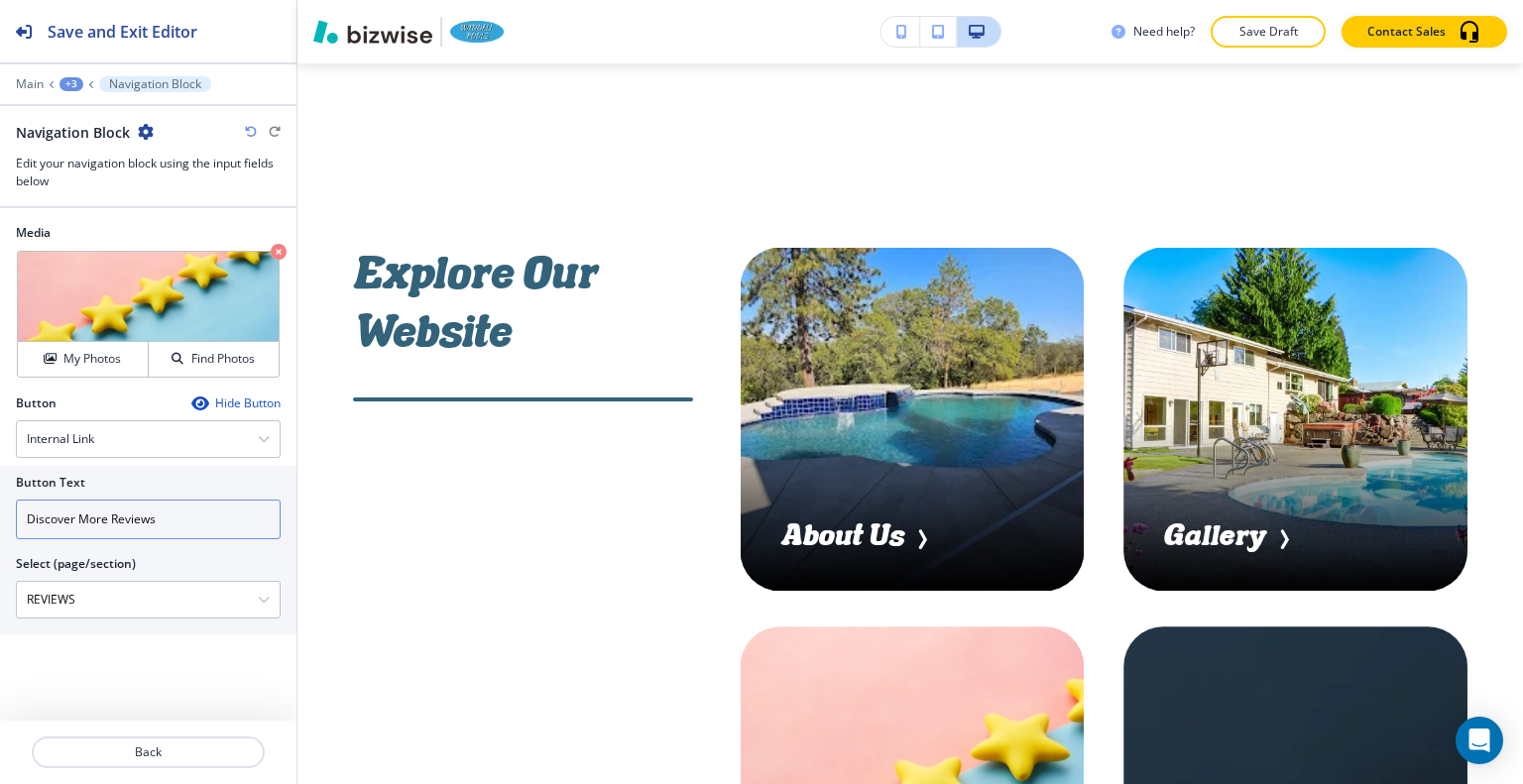 click on "Discover More Reviews" at bounding box center (148, 519) 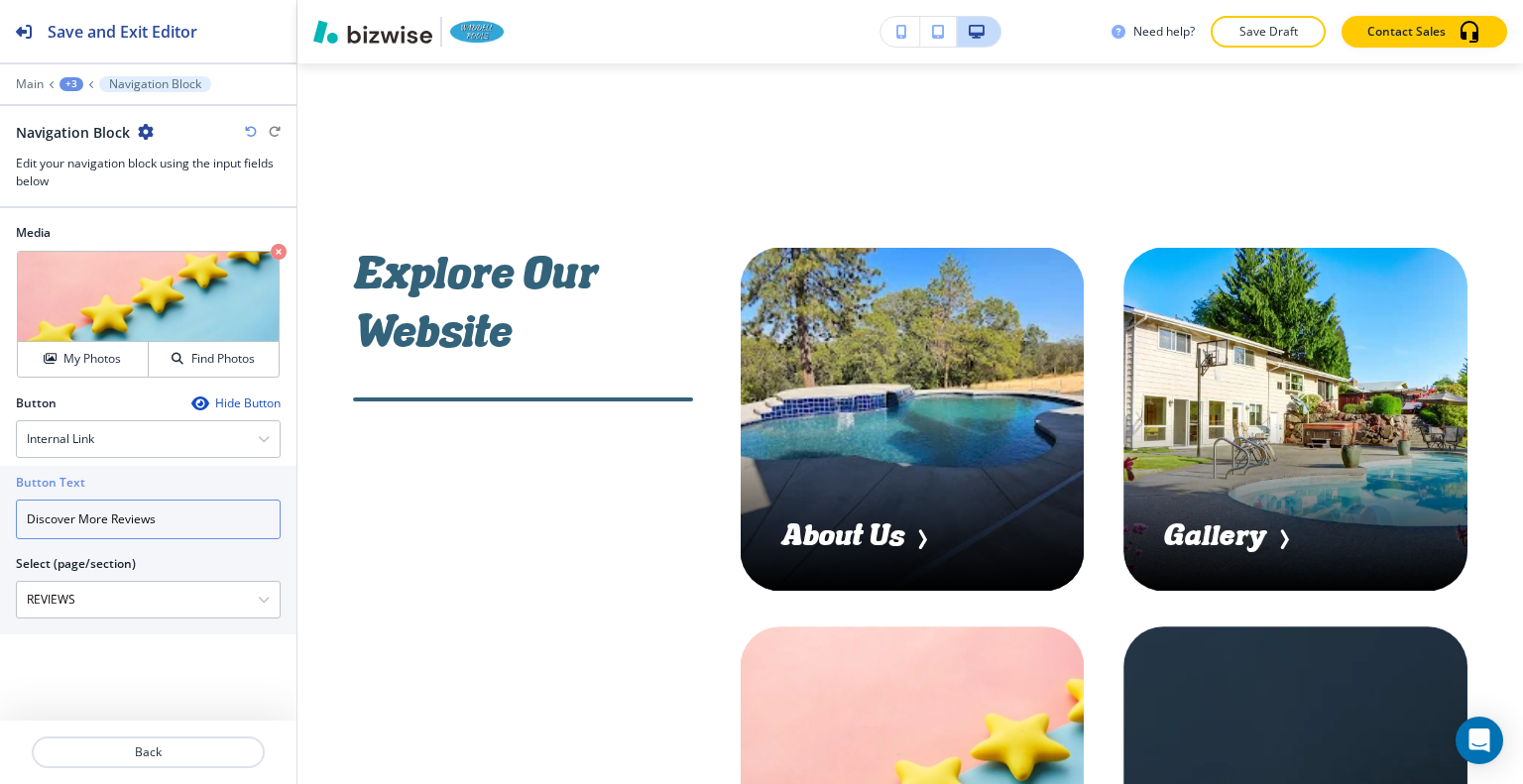 drag, startPoint x: 113, startPoint y: 526, endPoint x: 0, endPoint y: 358, distance: 202.46728 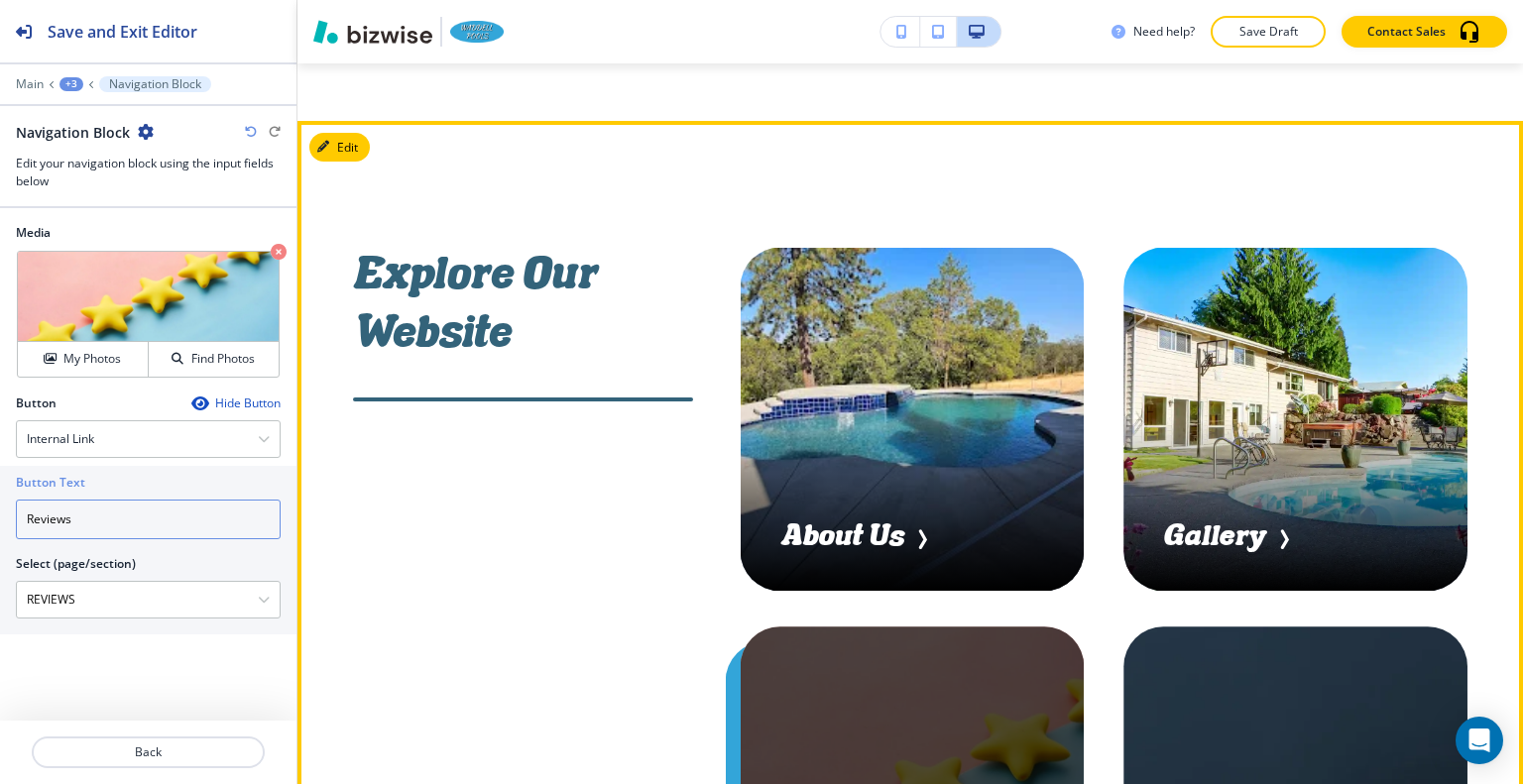 scroll, scrollTop: 9113, scrollLeft: 0, axis: vertical 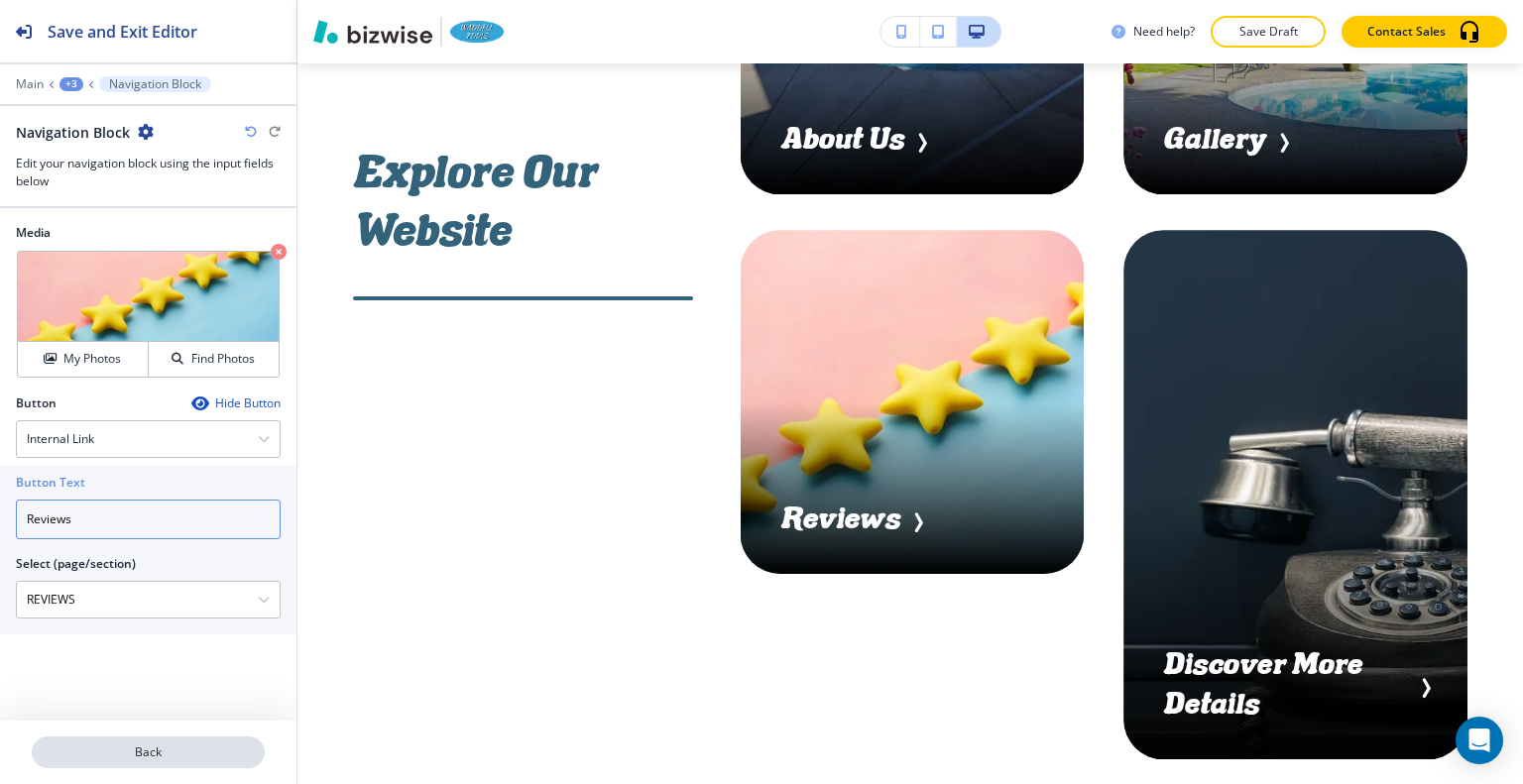 type on "Reviews" 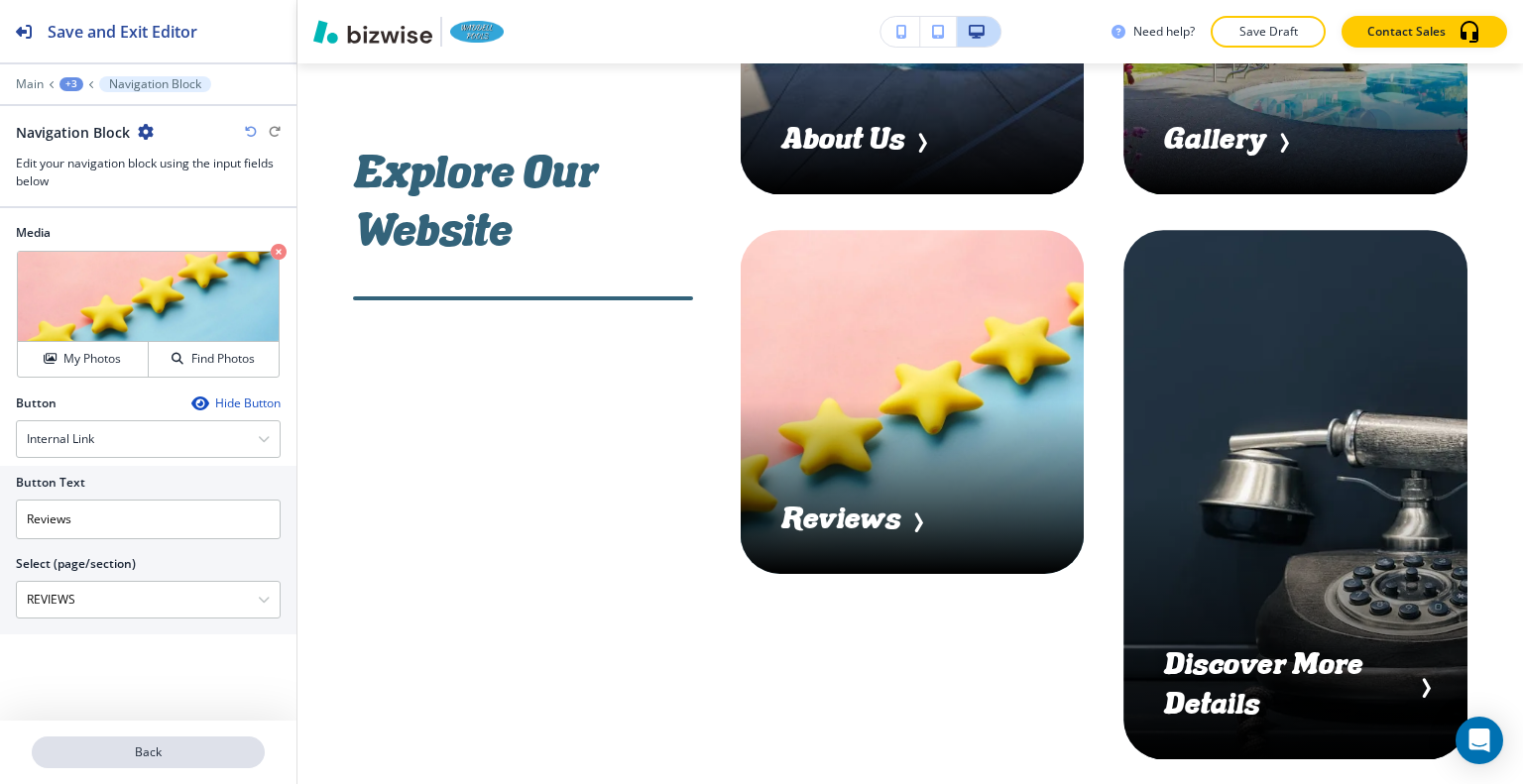 click on "Back" at bounding box center (148, 752) 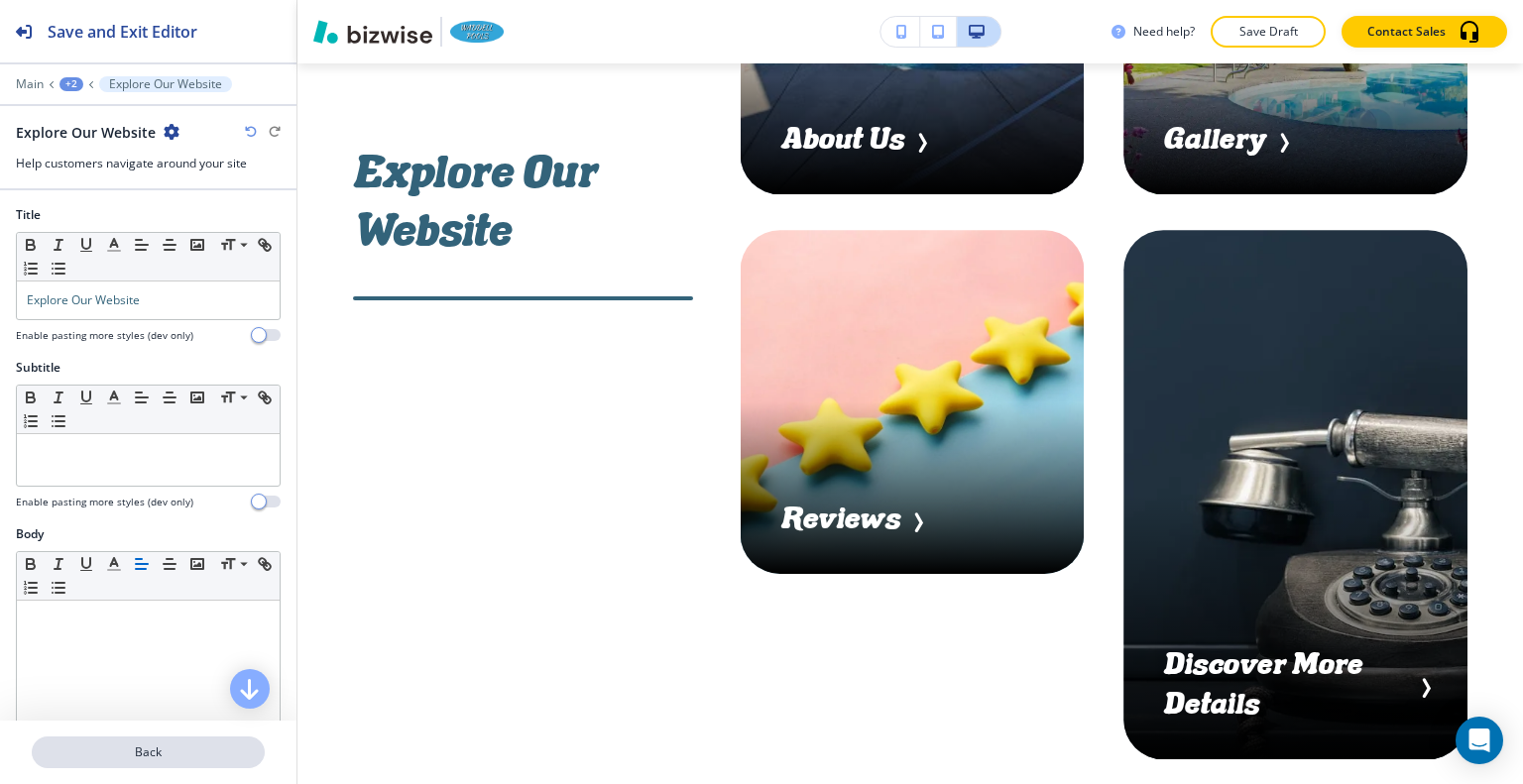 scroll, scrollTop: 8716, scrollLeft: 0, axis: vertical 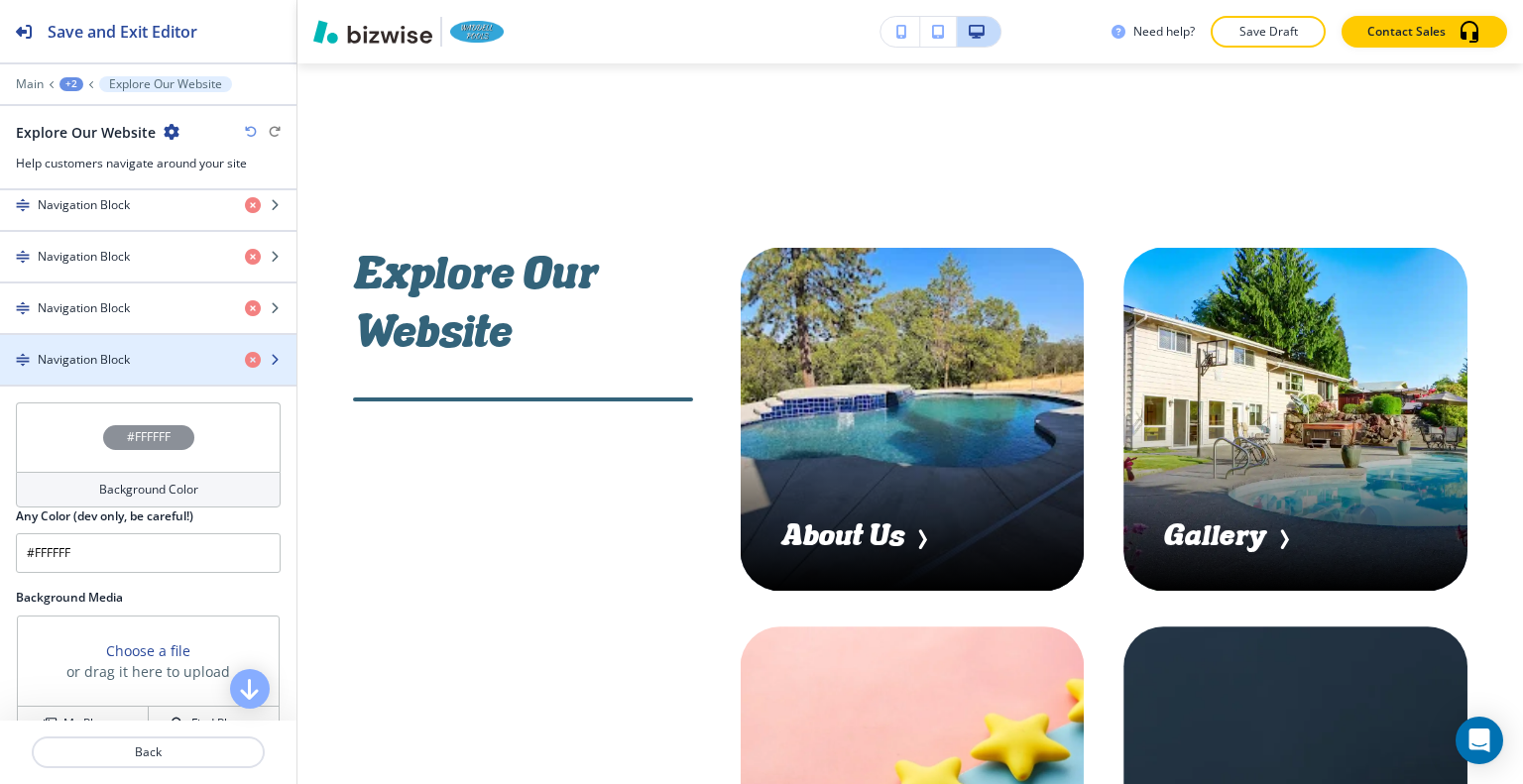 click on "Navigation Block" at bounding box center [83, 360] 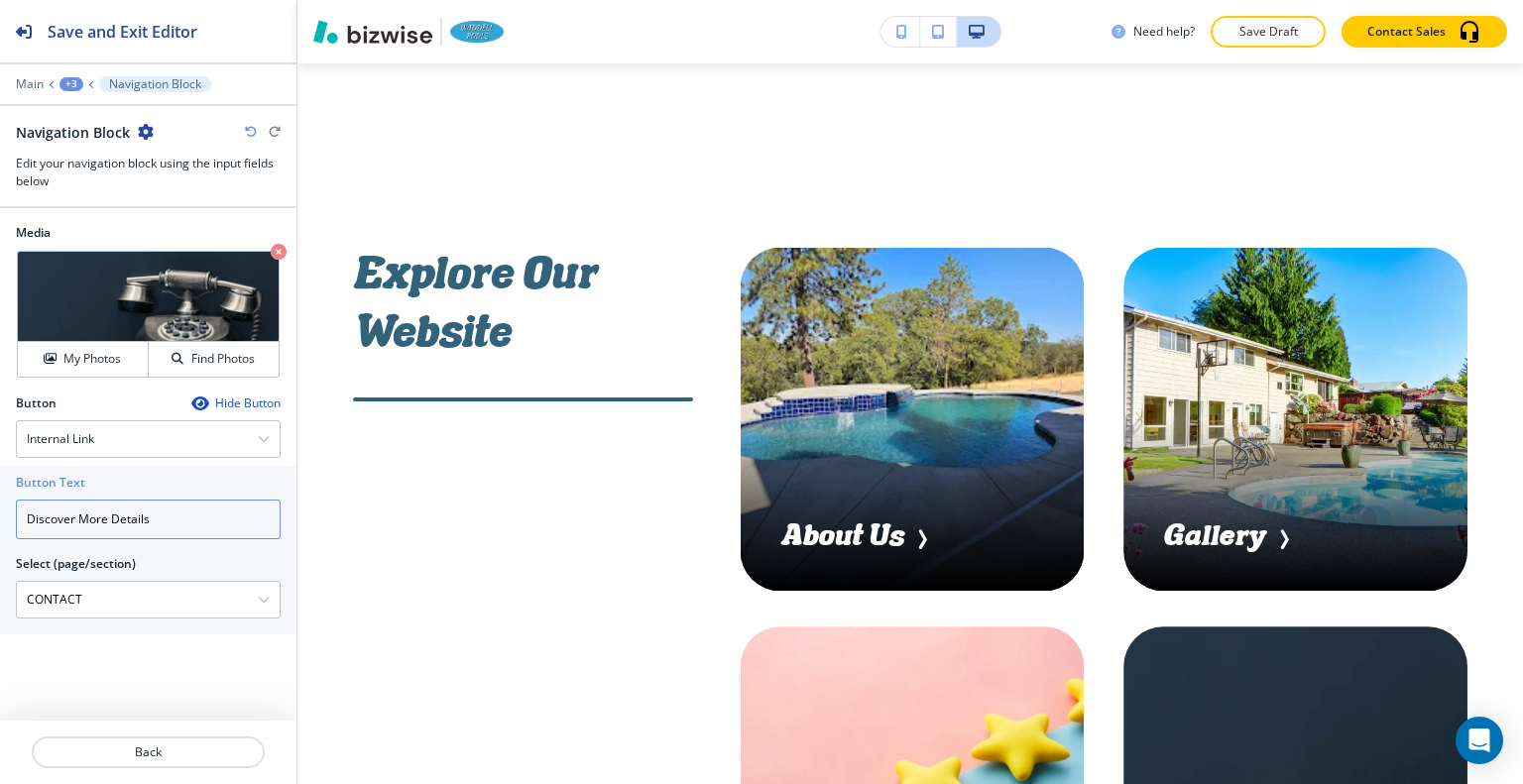 click on "Discover More Details" at bounding box center (148, 519) 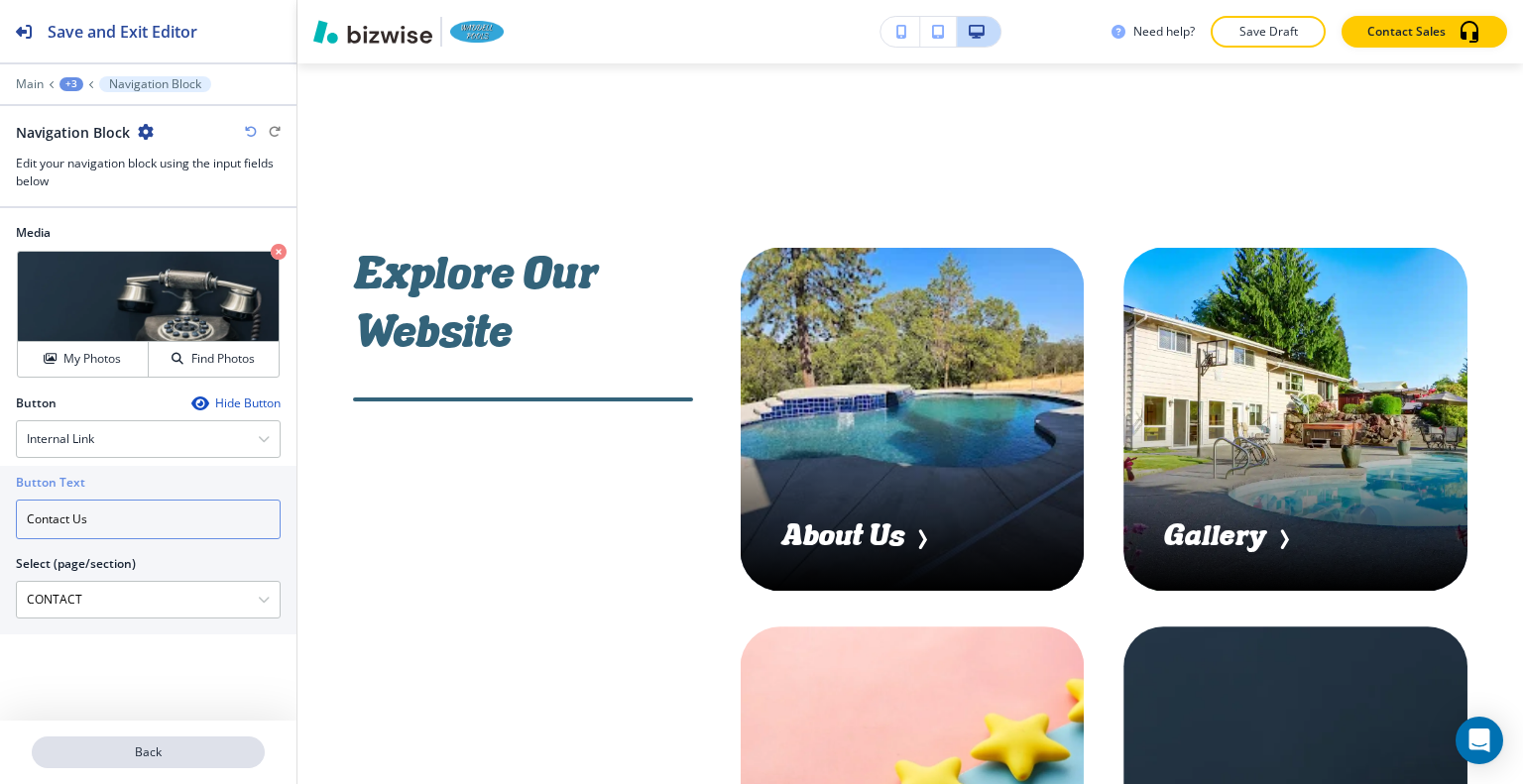 type on "Contact Us" 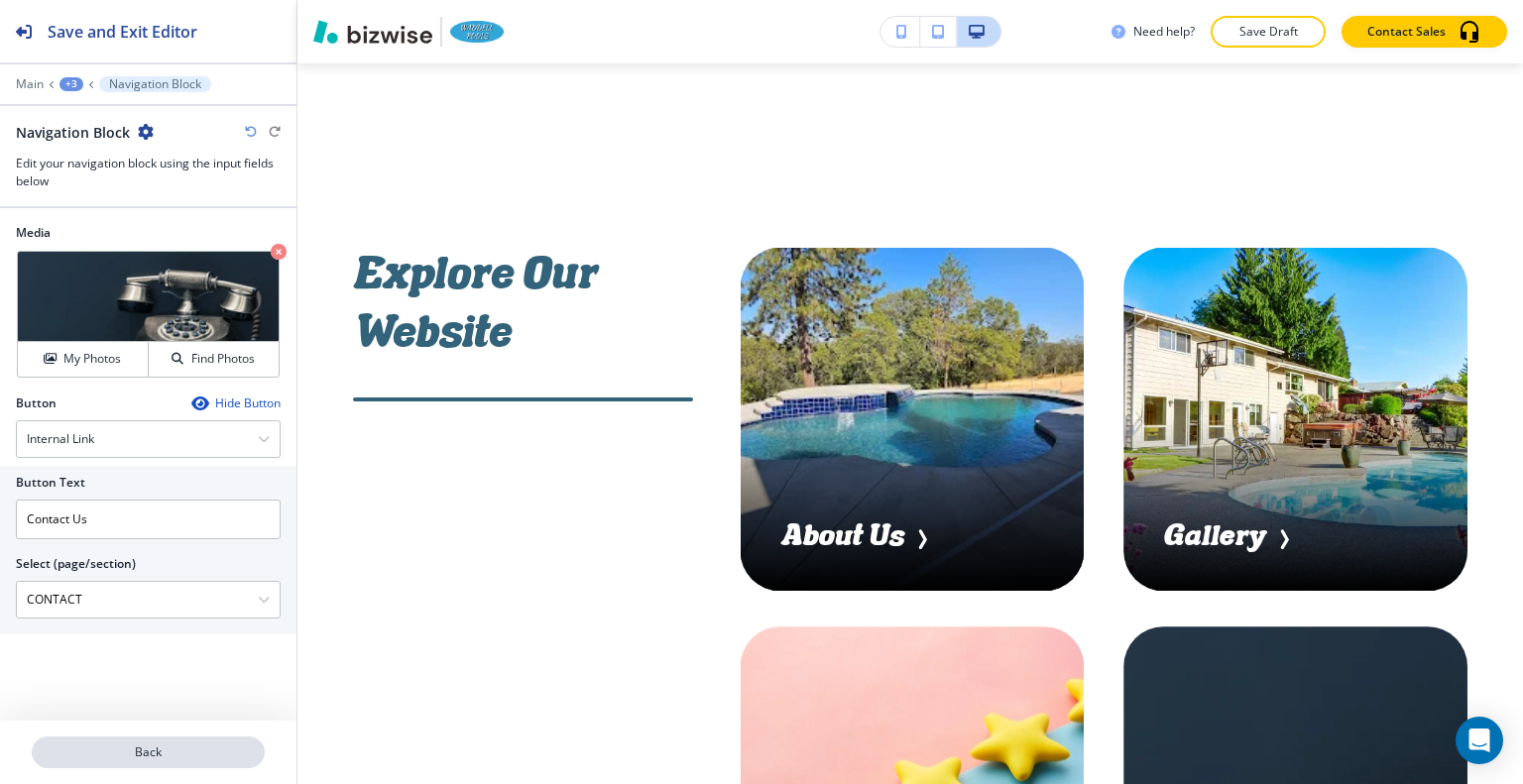 click on "Back" at bounding box center [148, 752] 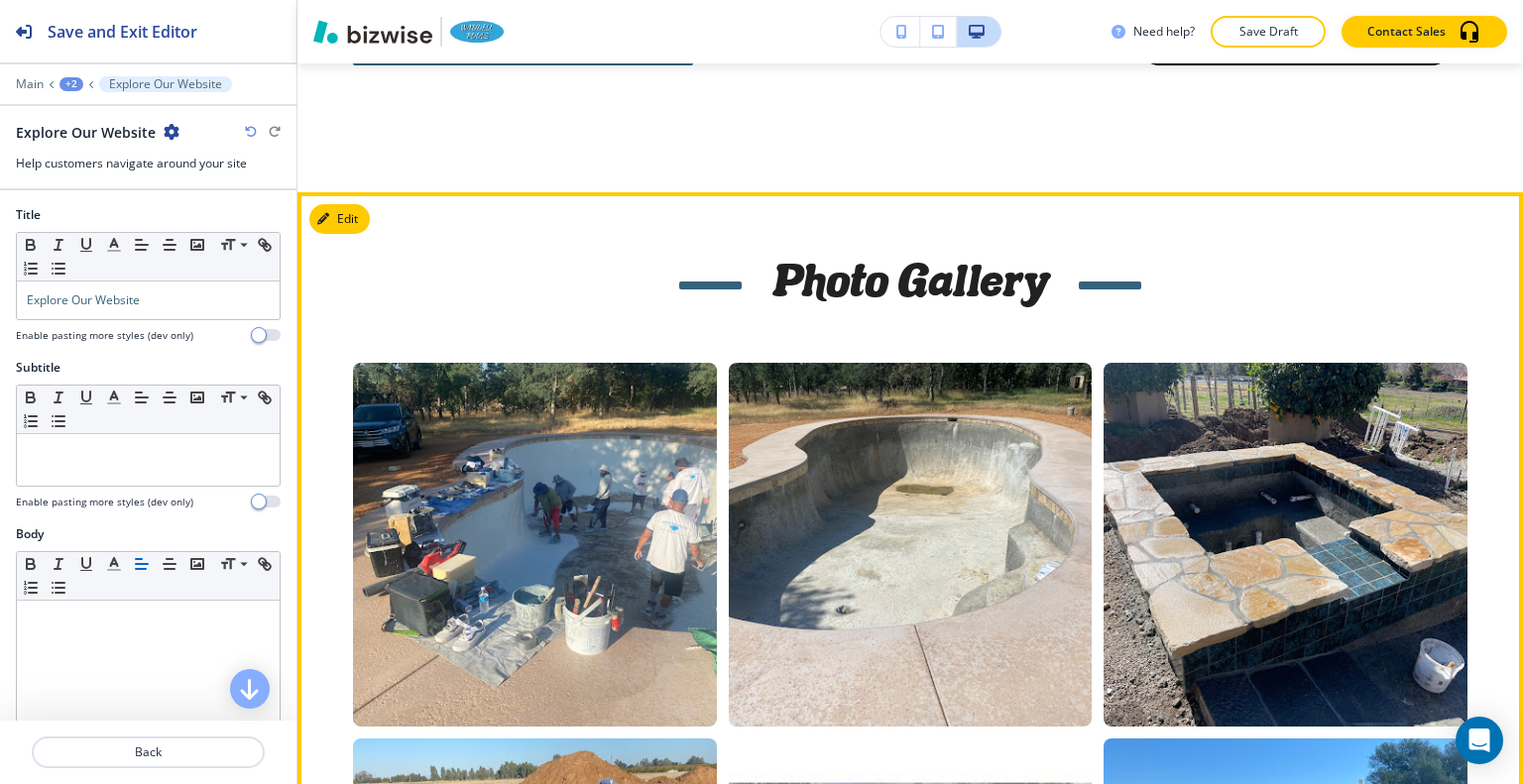 scroll, scrollTop: 9608, scrollLeft: 0, axis: vertical 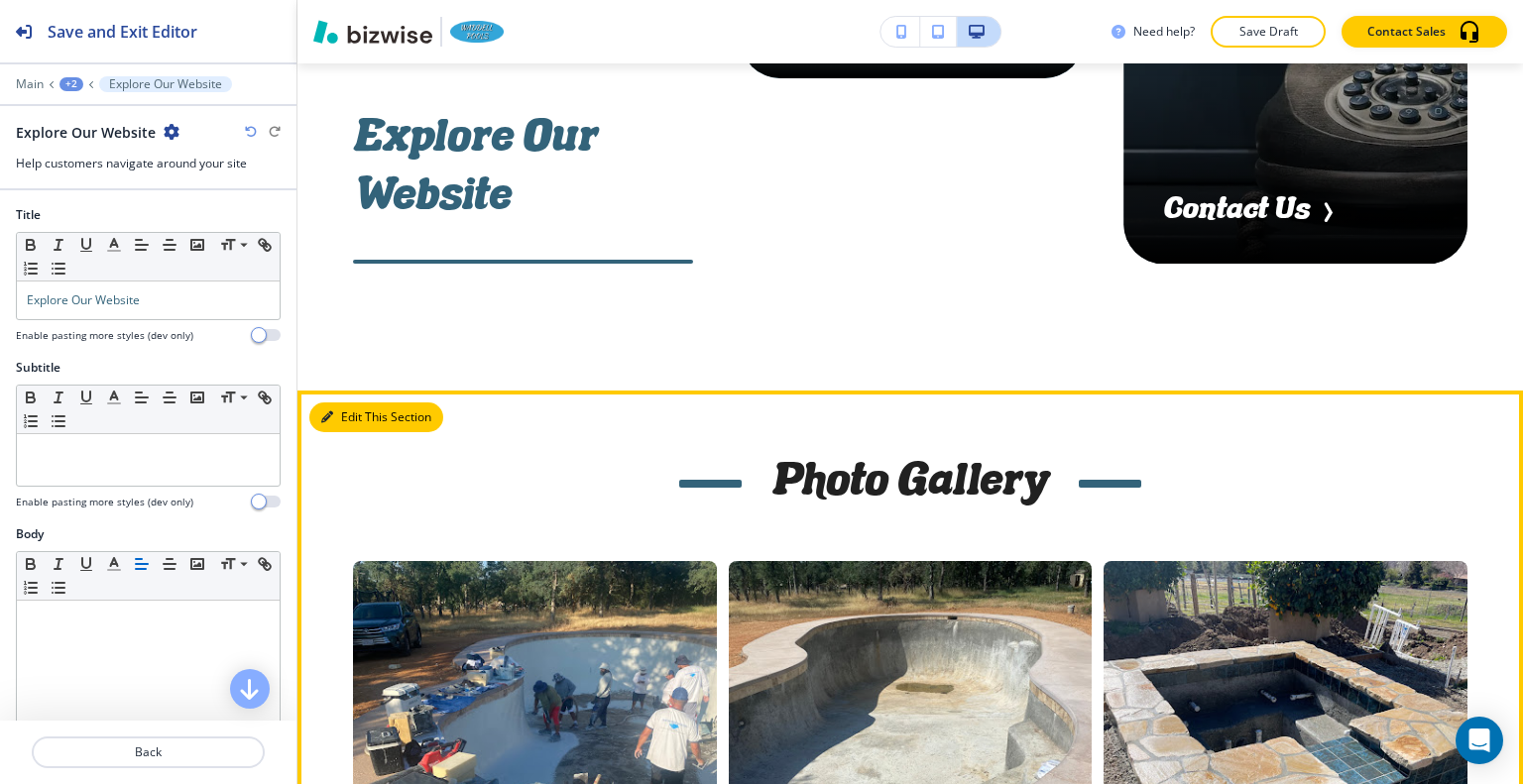 click on "Edit This Section" at bounding box center [376, 417] 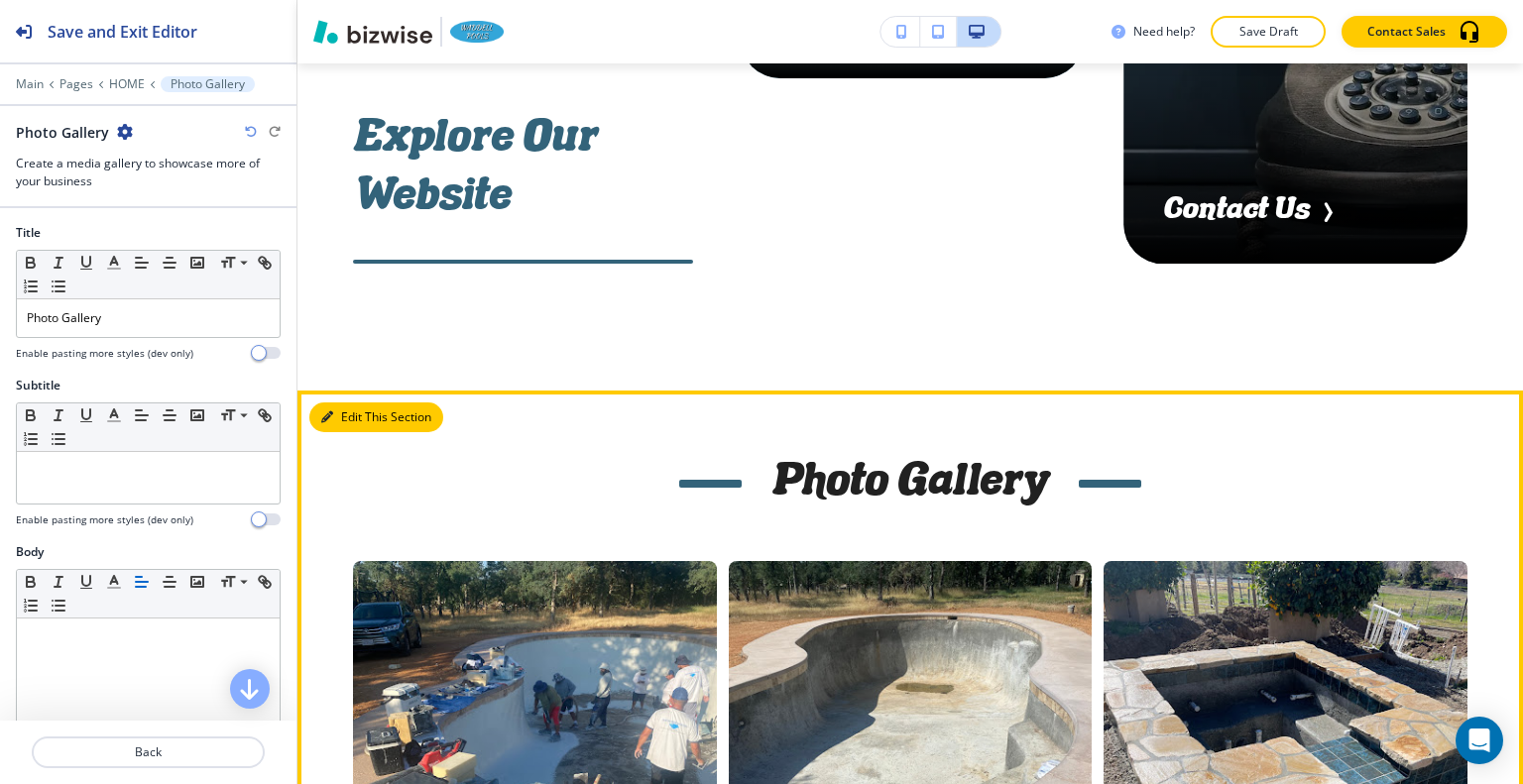 scroll, scrollTop: 9873, scrollLeft: 0, axis: vertical 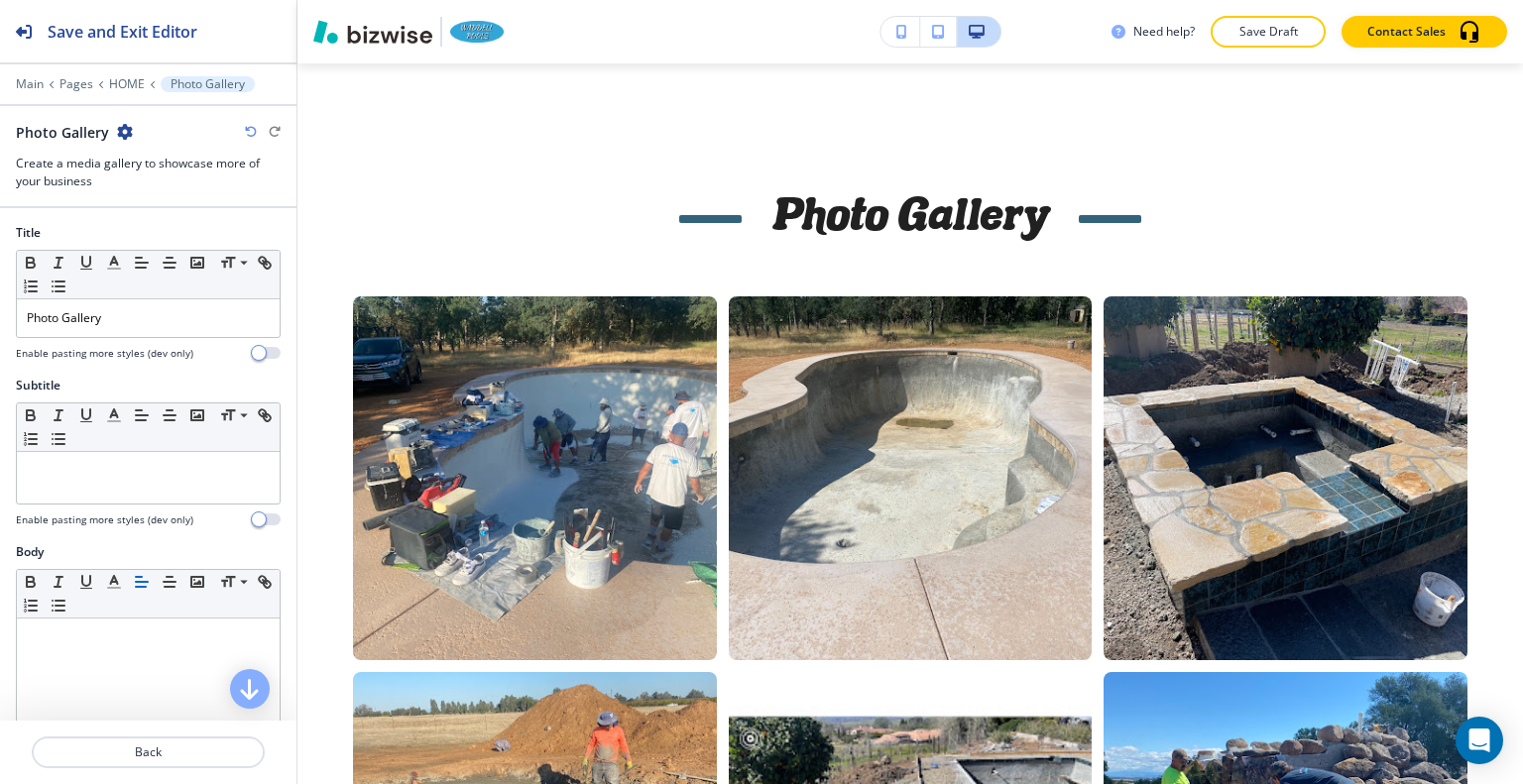 click at bounding box center (125, 132) 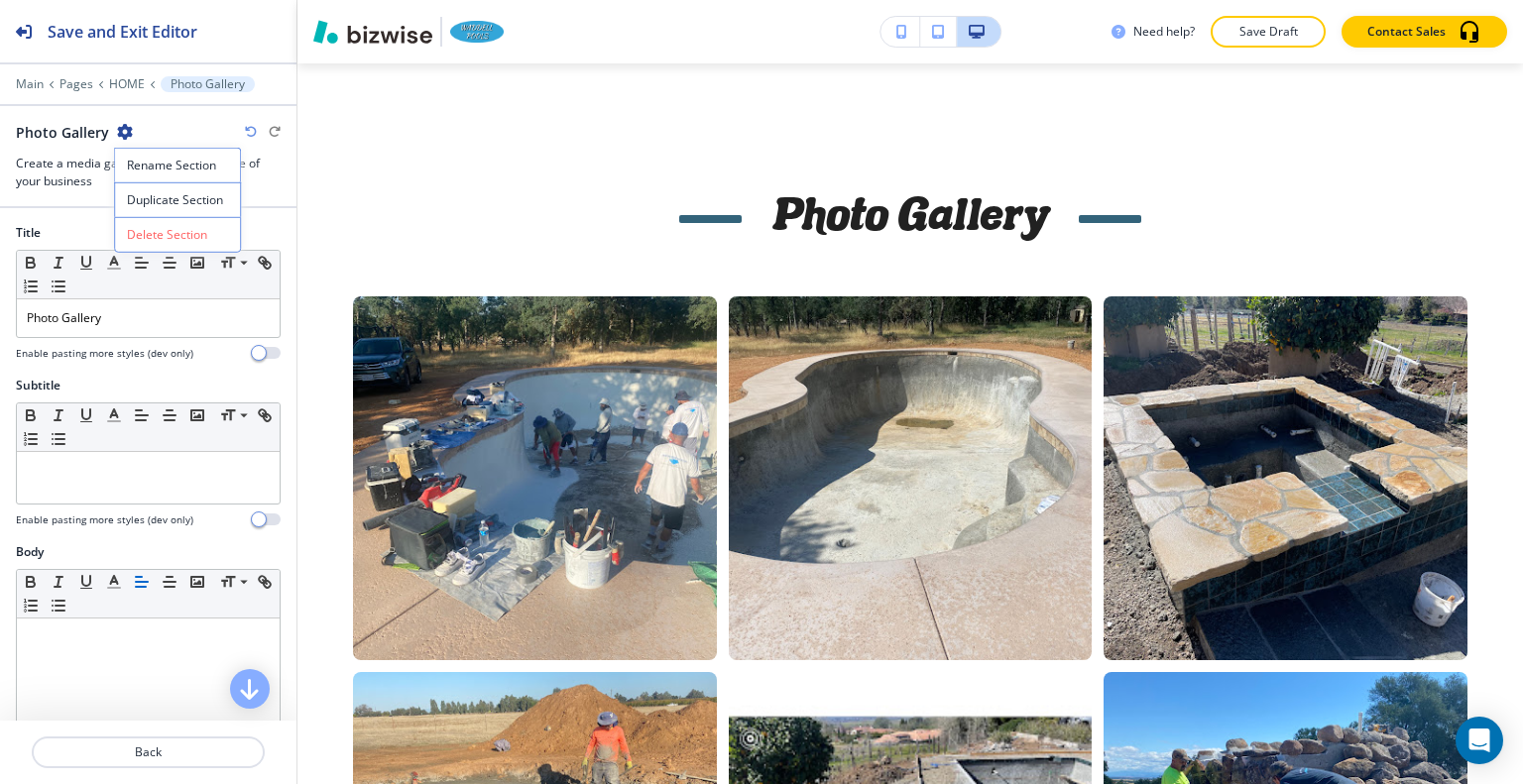 click on "Duplicate Section" at bounding box center (177, 200) 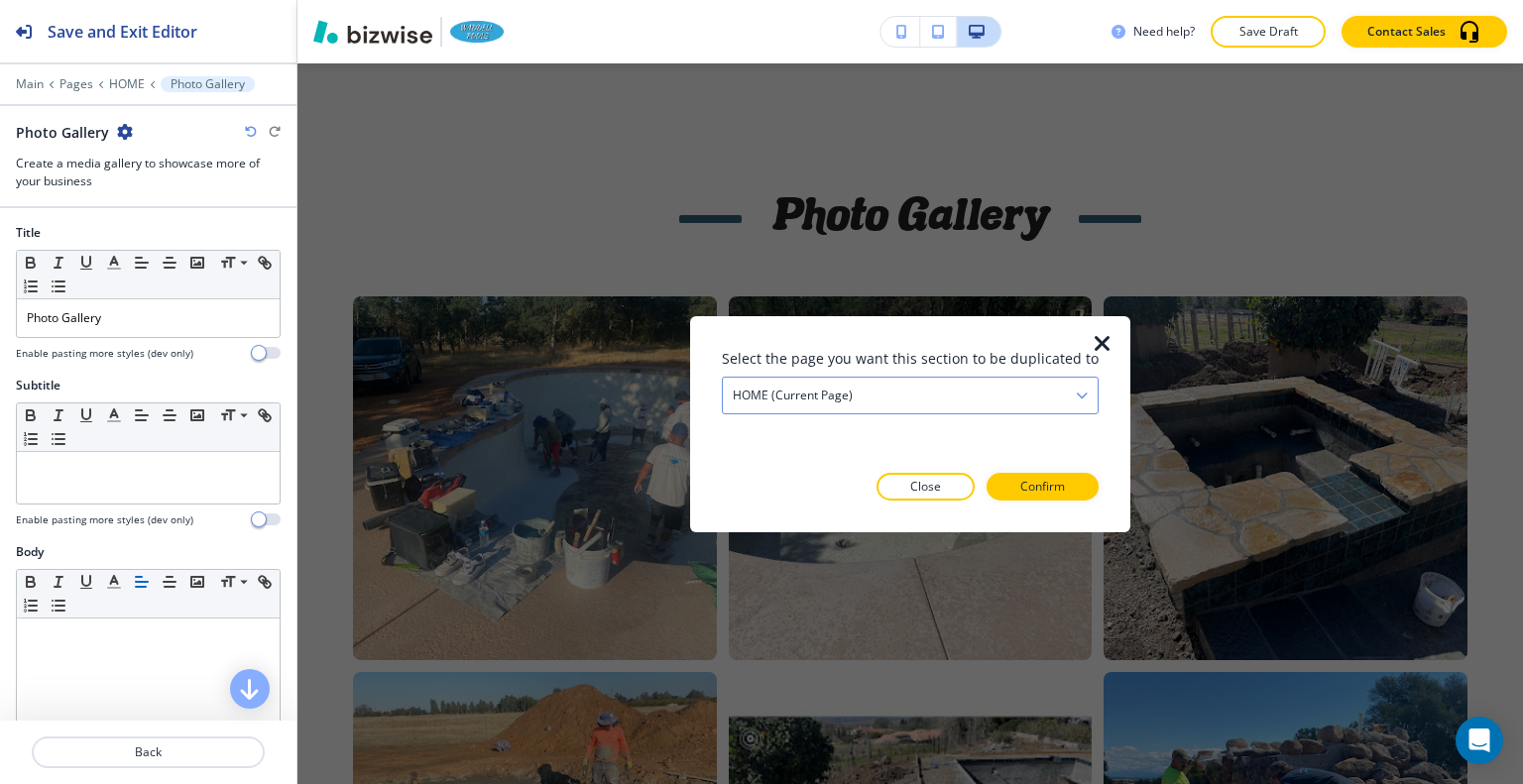click on "HOME (current page)" at bounding box center (792, 394) 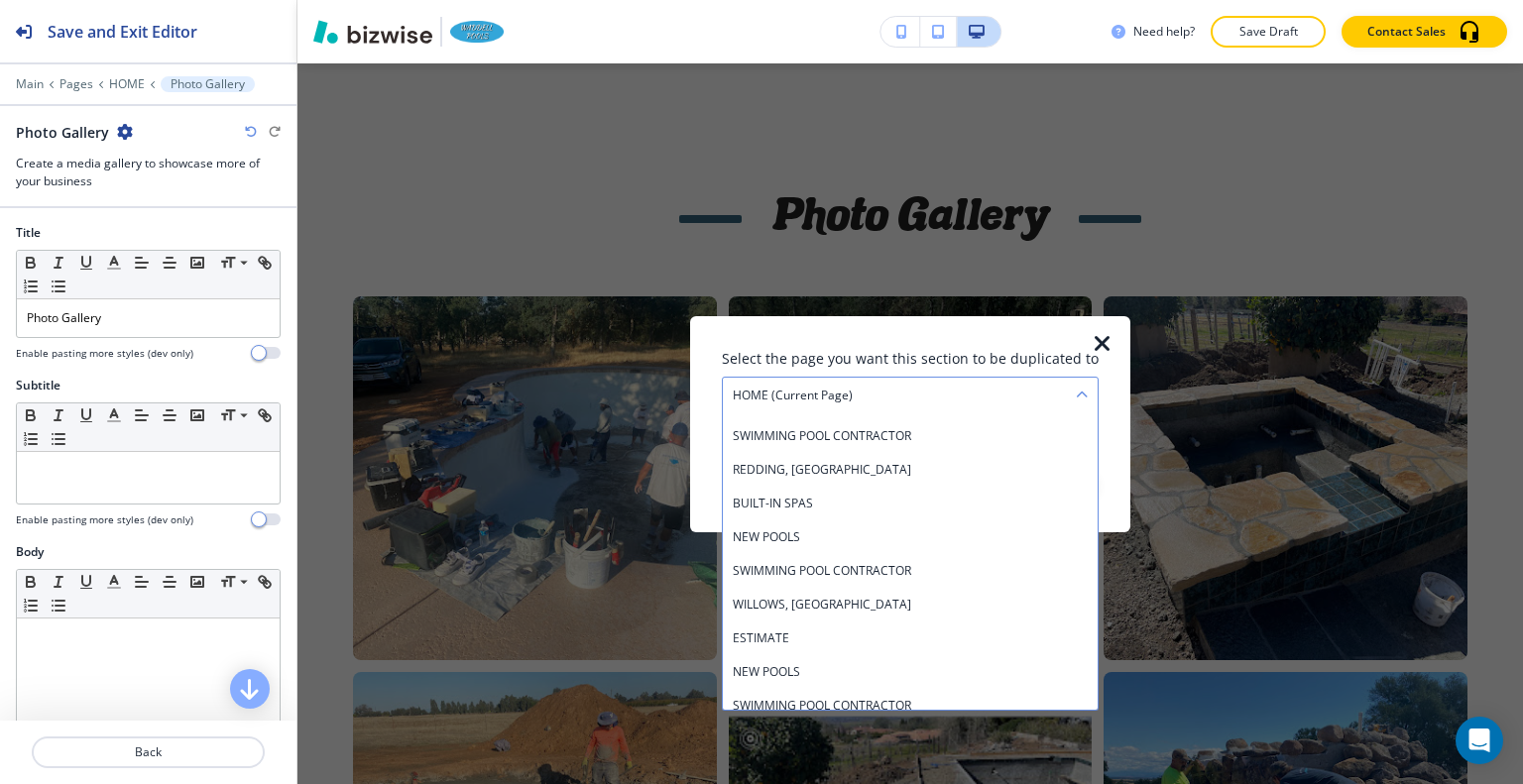 scroll, scrollTop: 478, scrollLeft: 0, axis: vertical 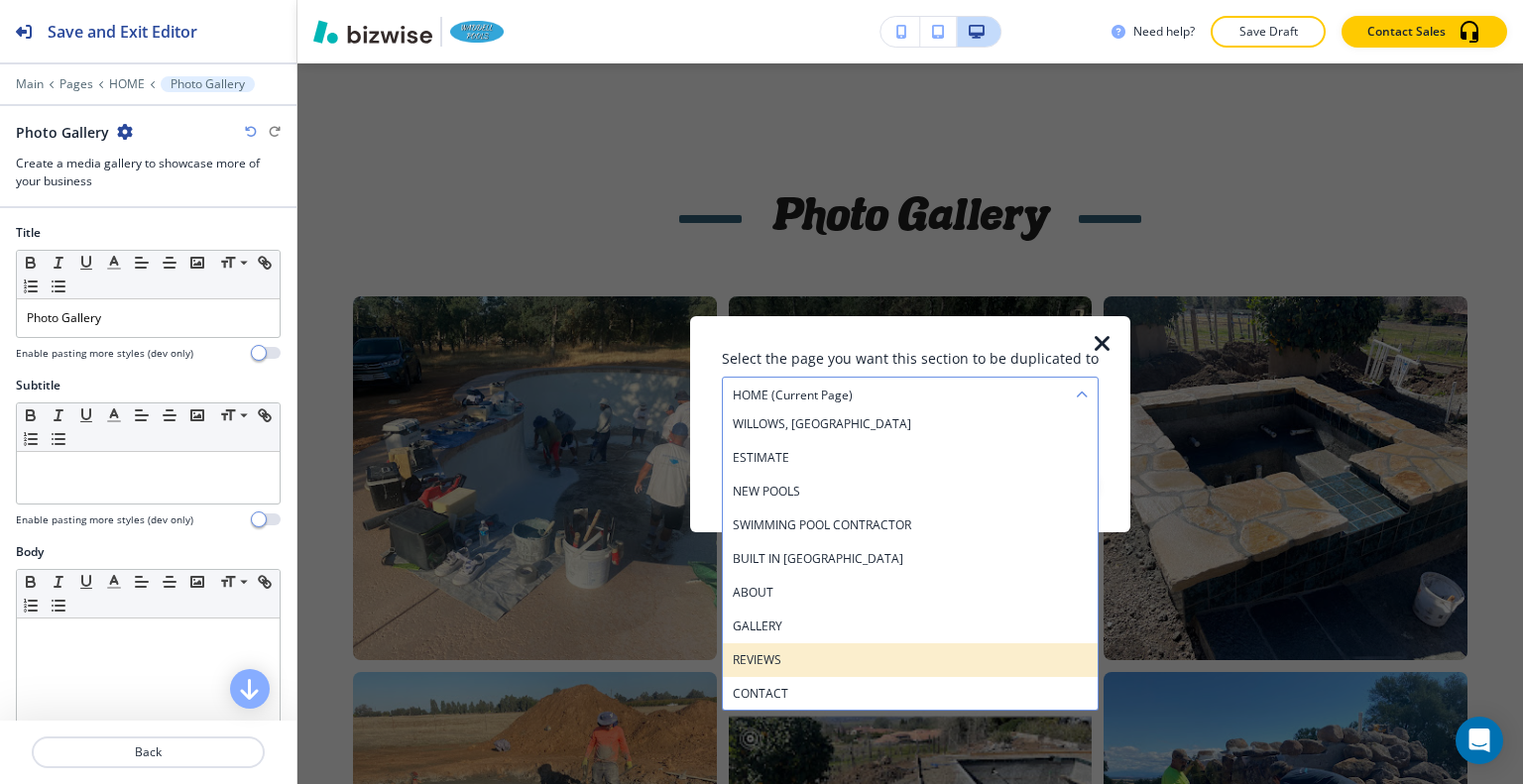 click on "REVIEWS" at bounding box center (910, 659) 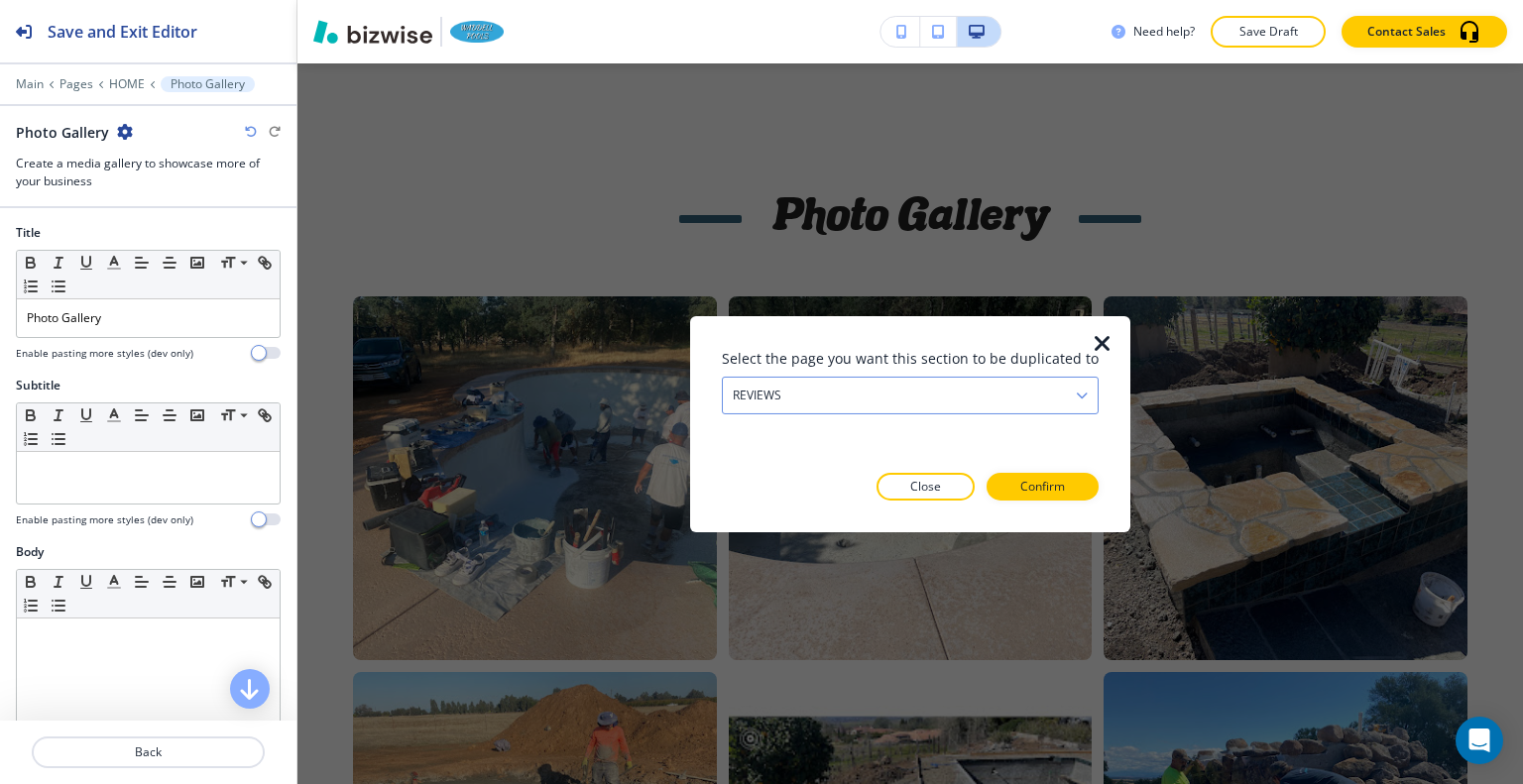 click on "REVIEWS" at bounding box center (910, 394) 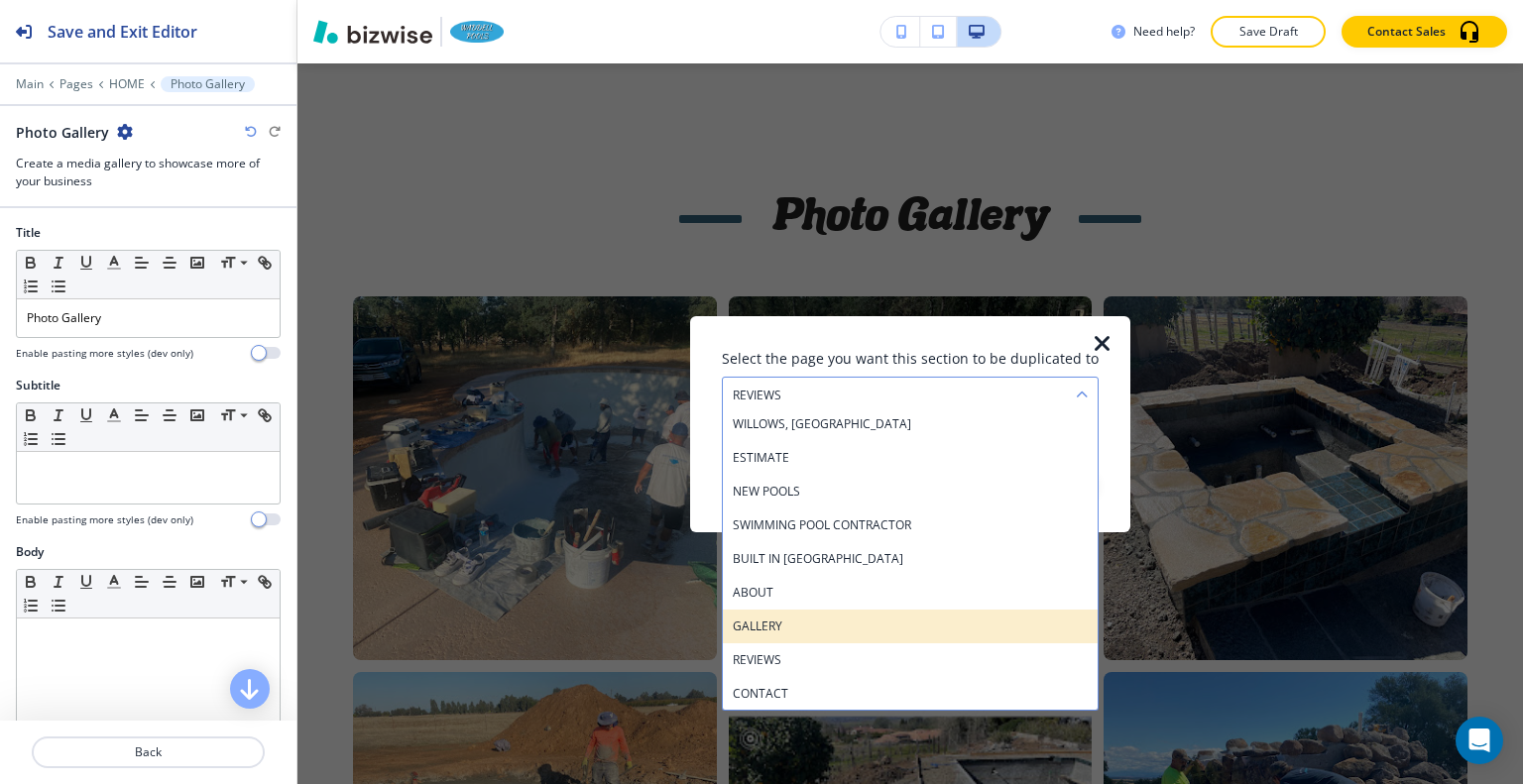 click on "REVIEWS" at bounding box center (910, 659) 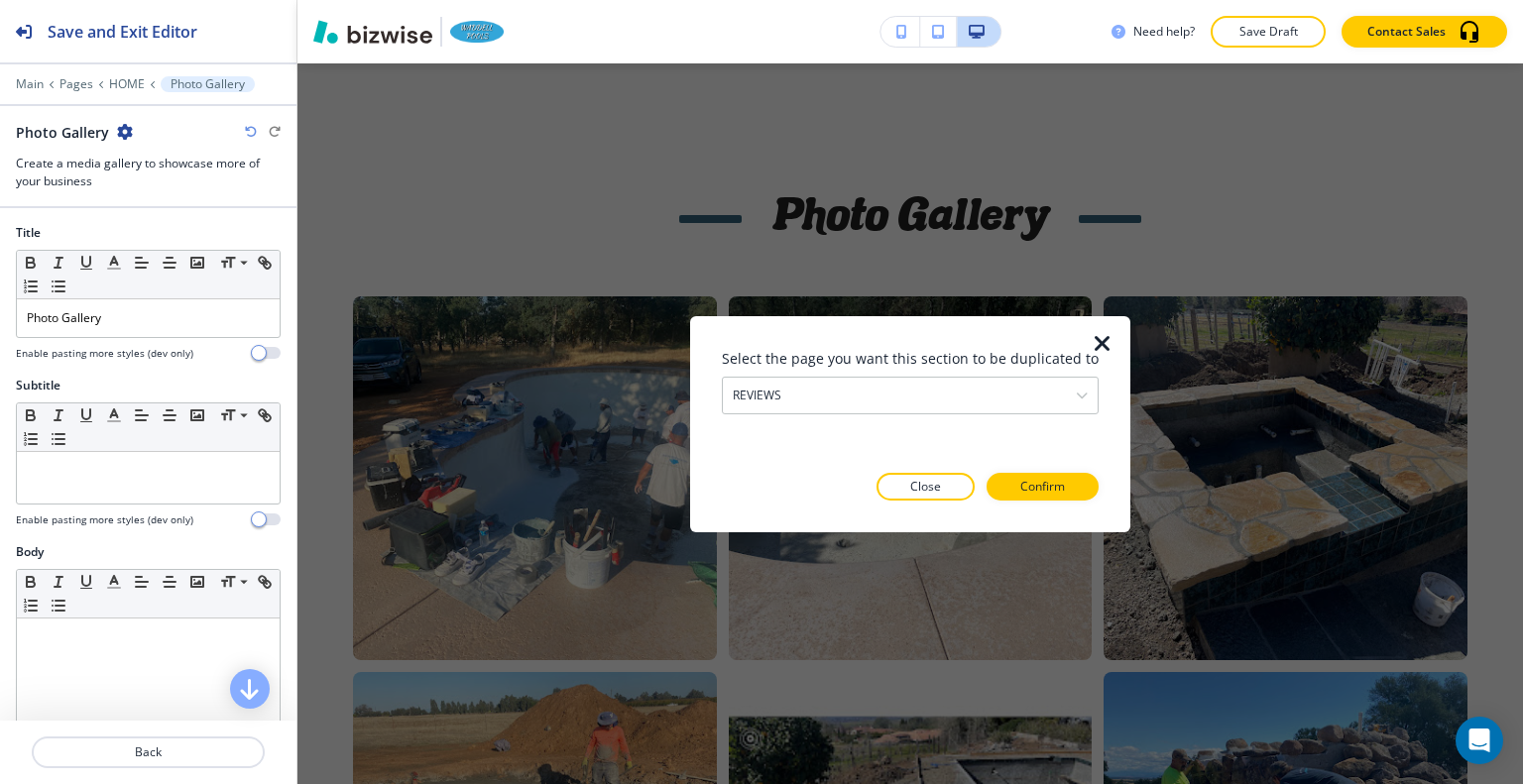 click at bounding box center (910, 372) 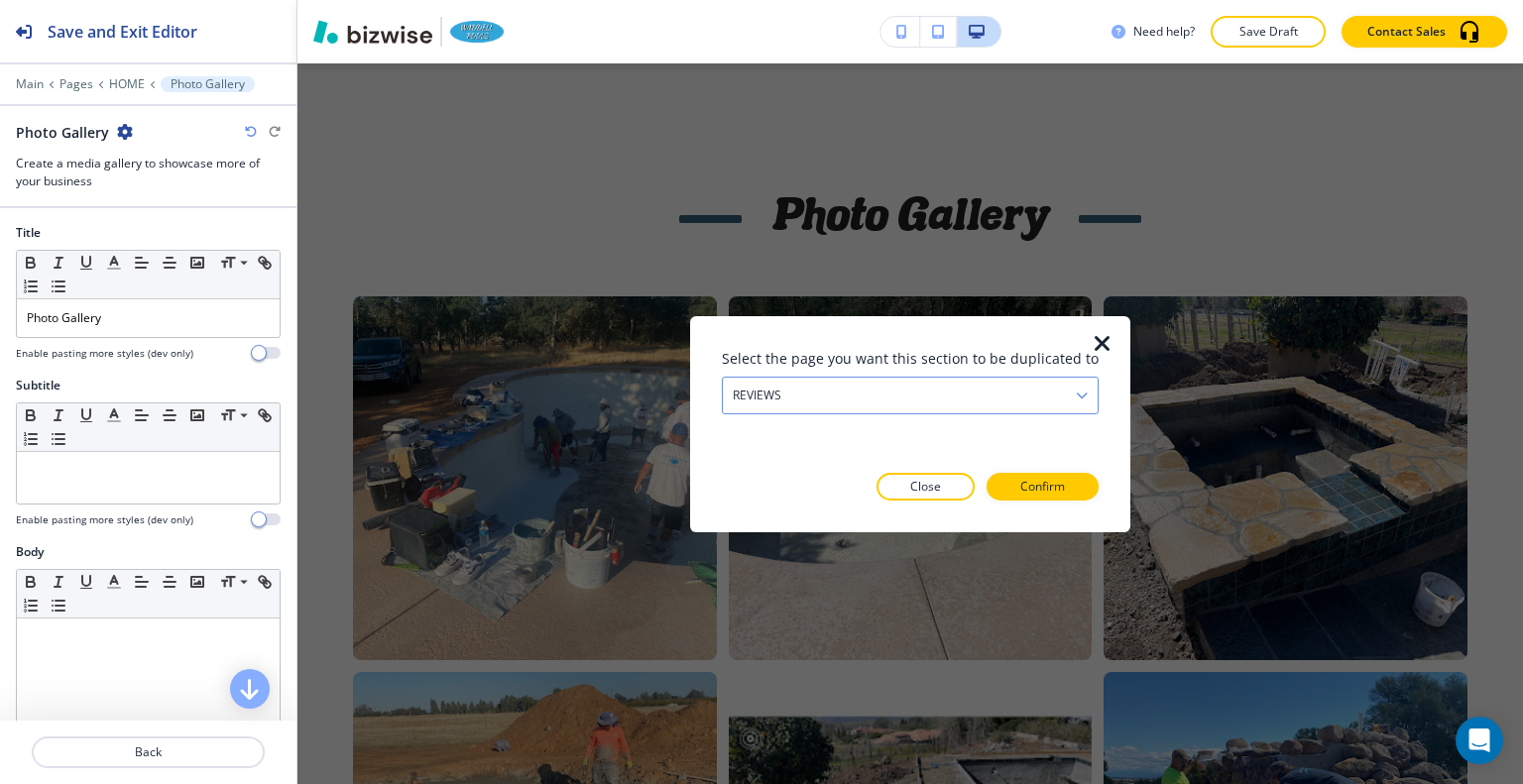 click on "REVIEWS" at bounding box center [910, 394] 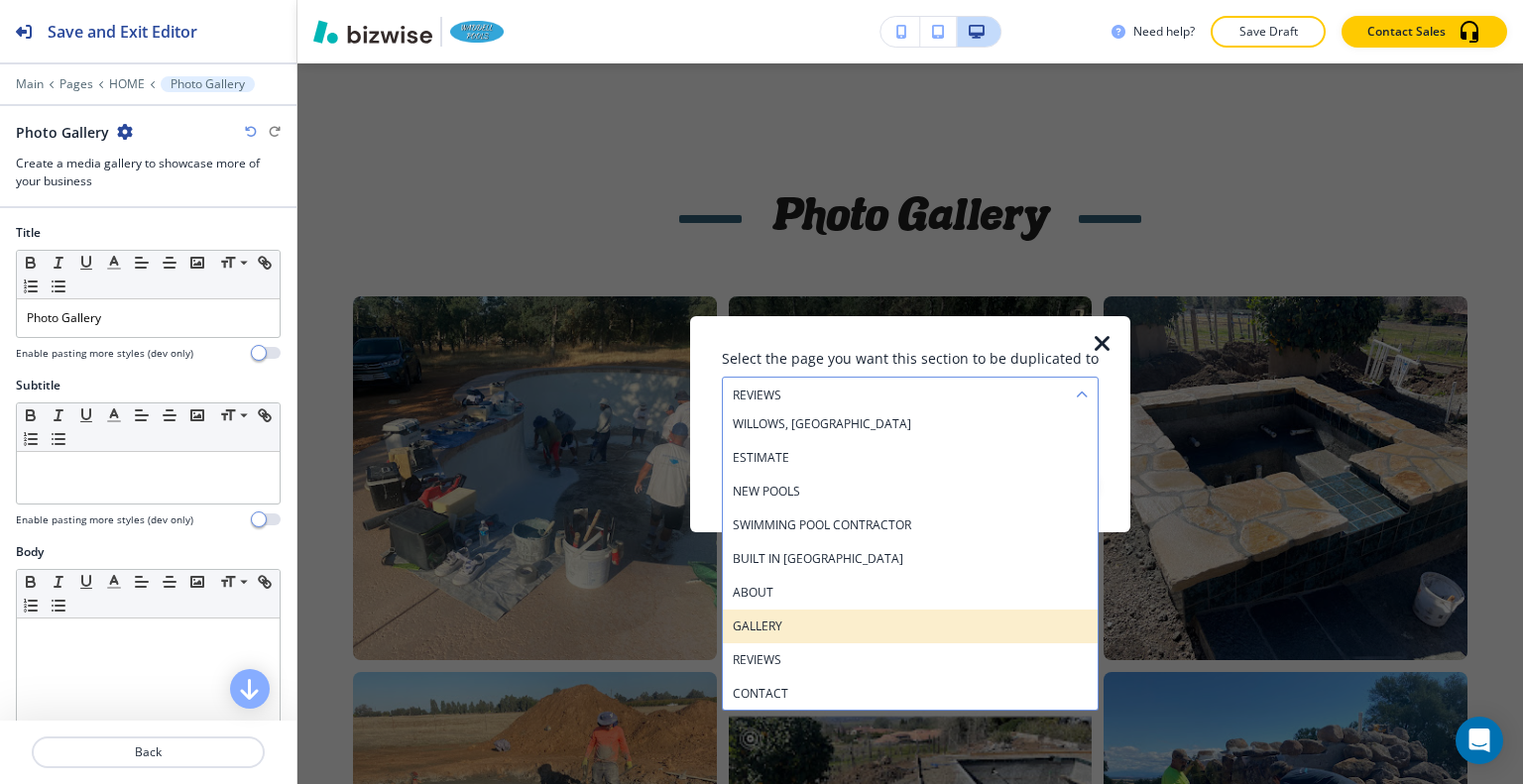 click on "GALLERY" at bounding box center [910, 625] 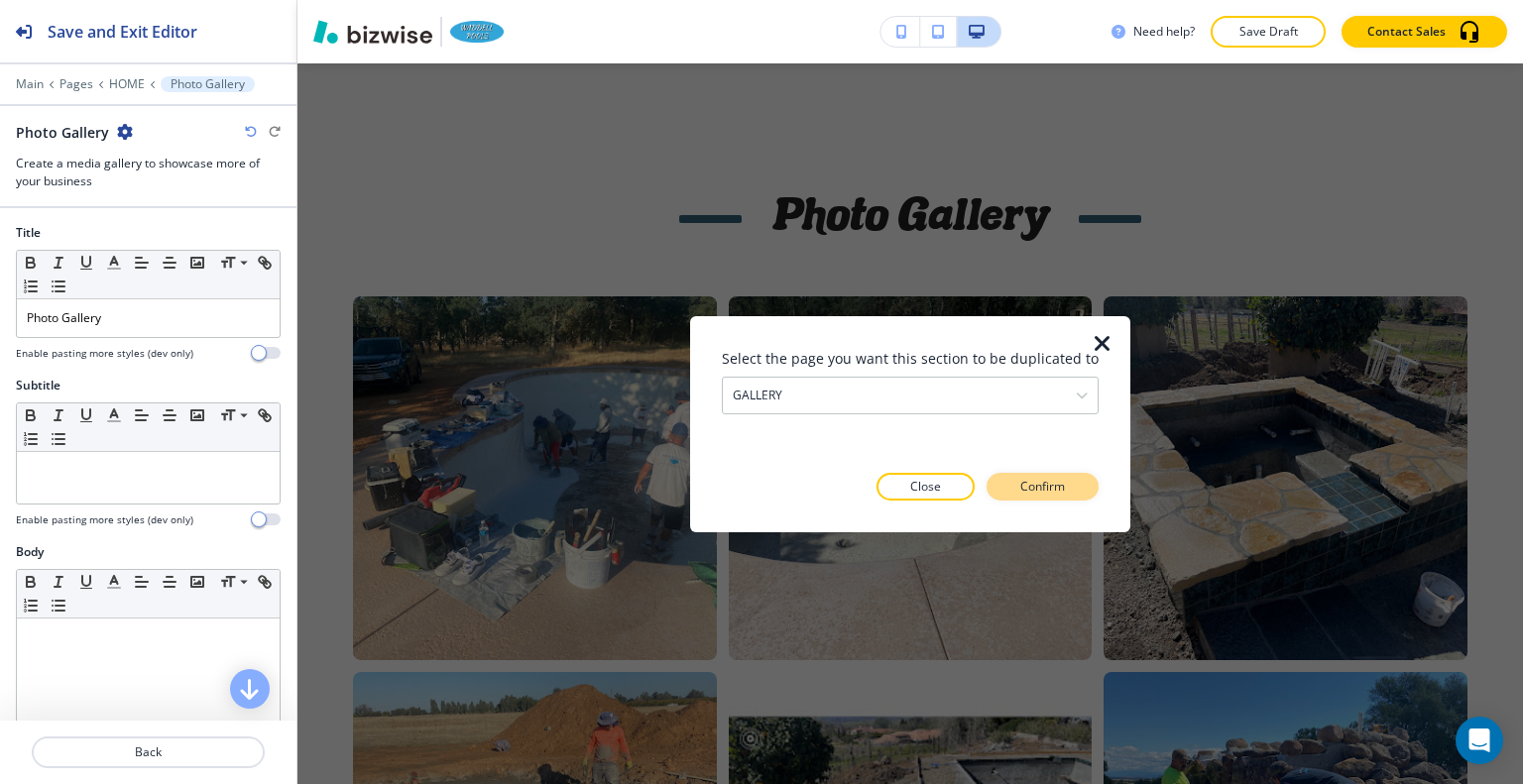 click on "Confirm" at bounding box center (1042, 487) 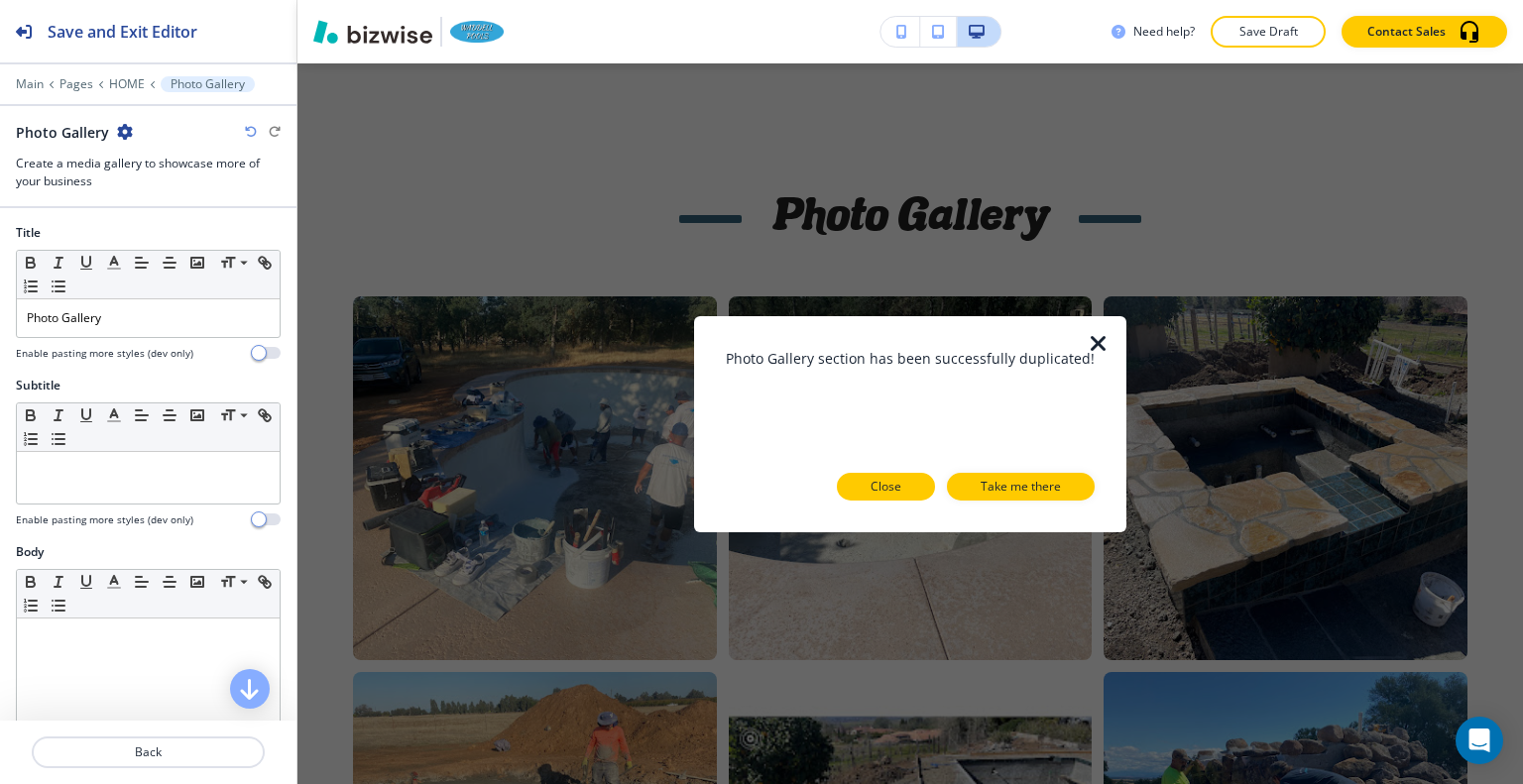 click on "Close" at bounding box center (885, 487) 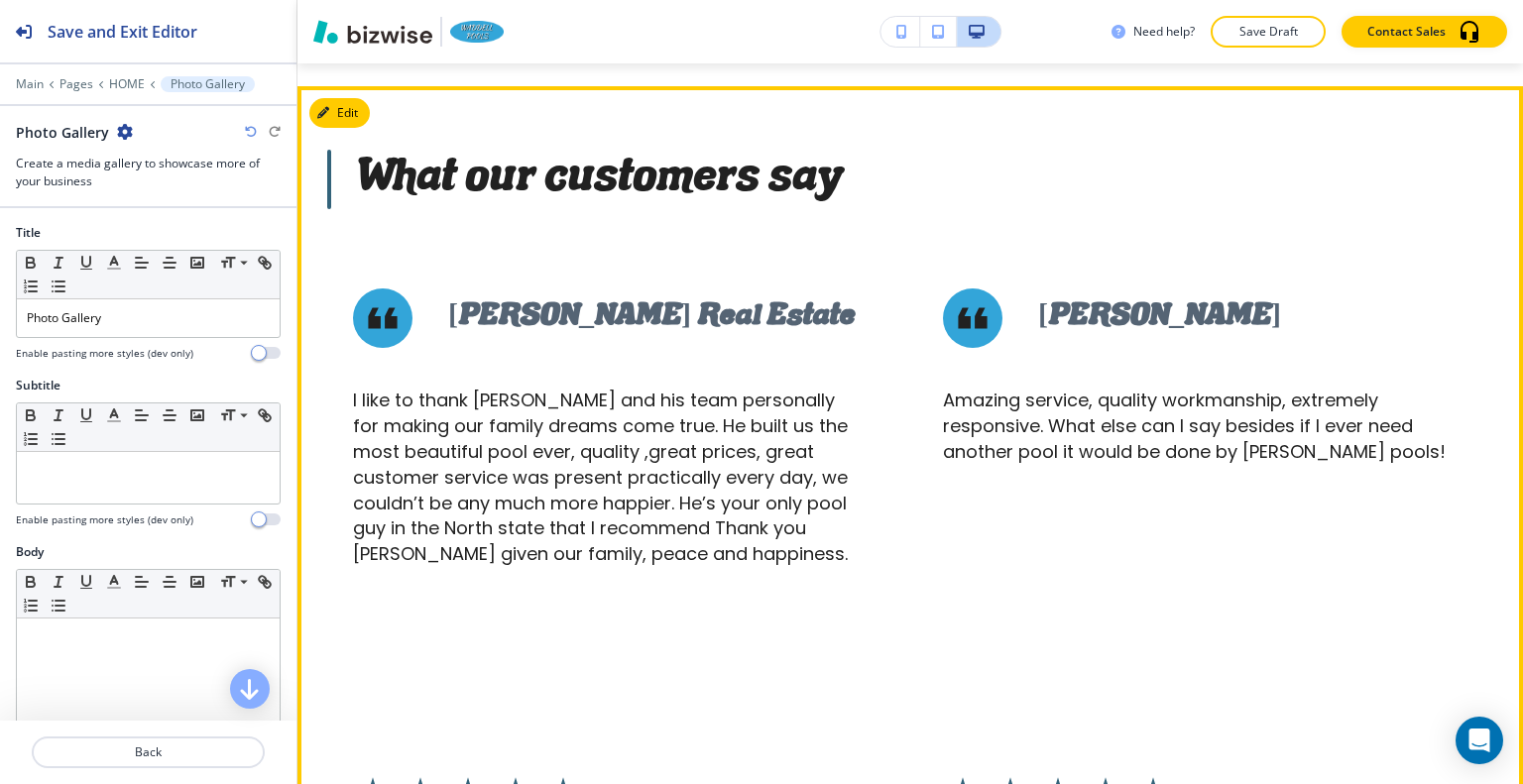 scroll, scrollTop: 11062, scrollLeft: 0, axis: vertical 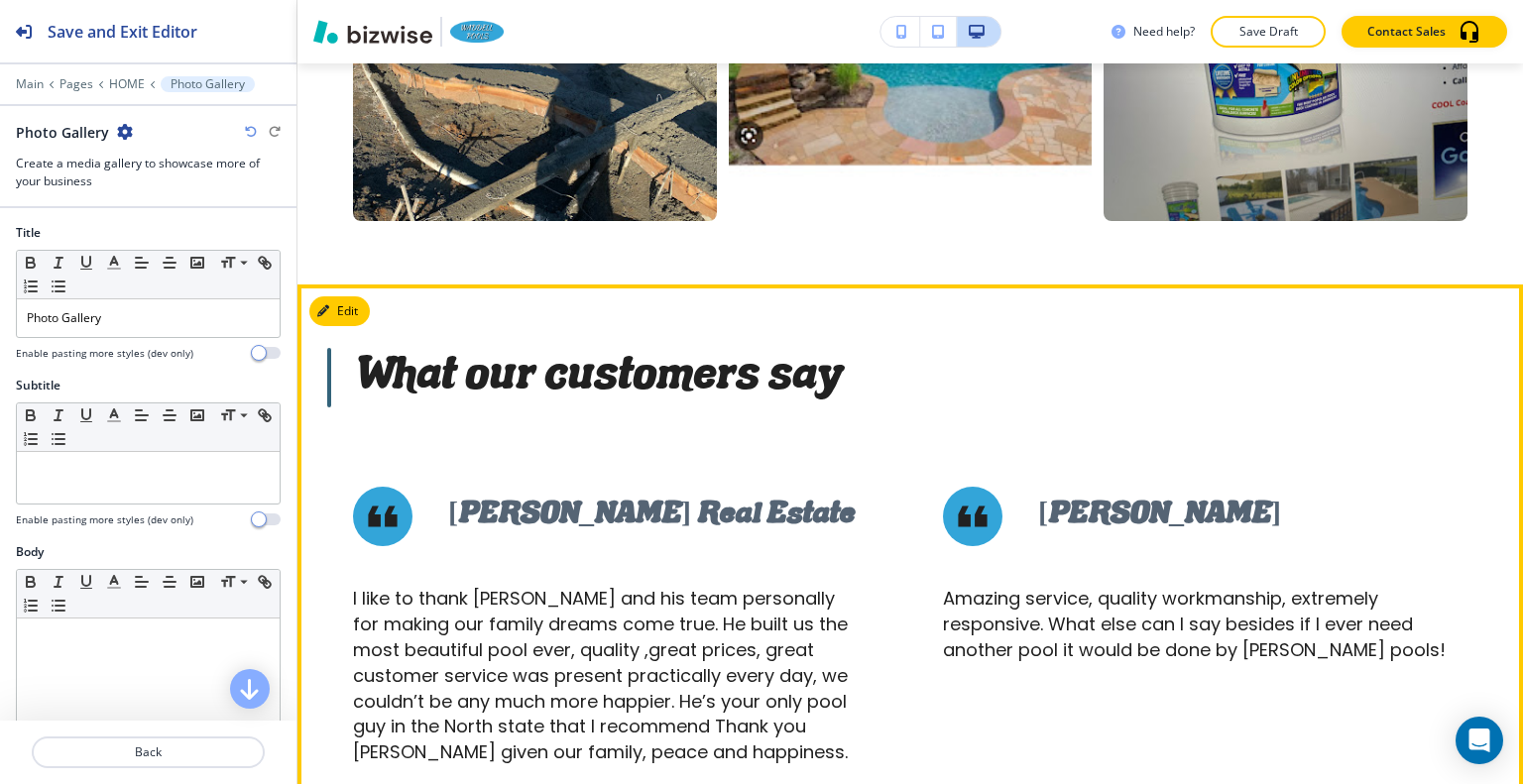 drag, startPoint x: 385, startPoint y: 232, endPoint x: 337, endPoint y: 243, distance: 49.24429 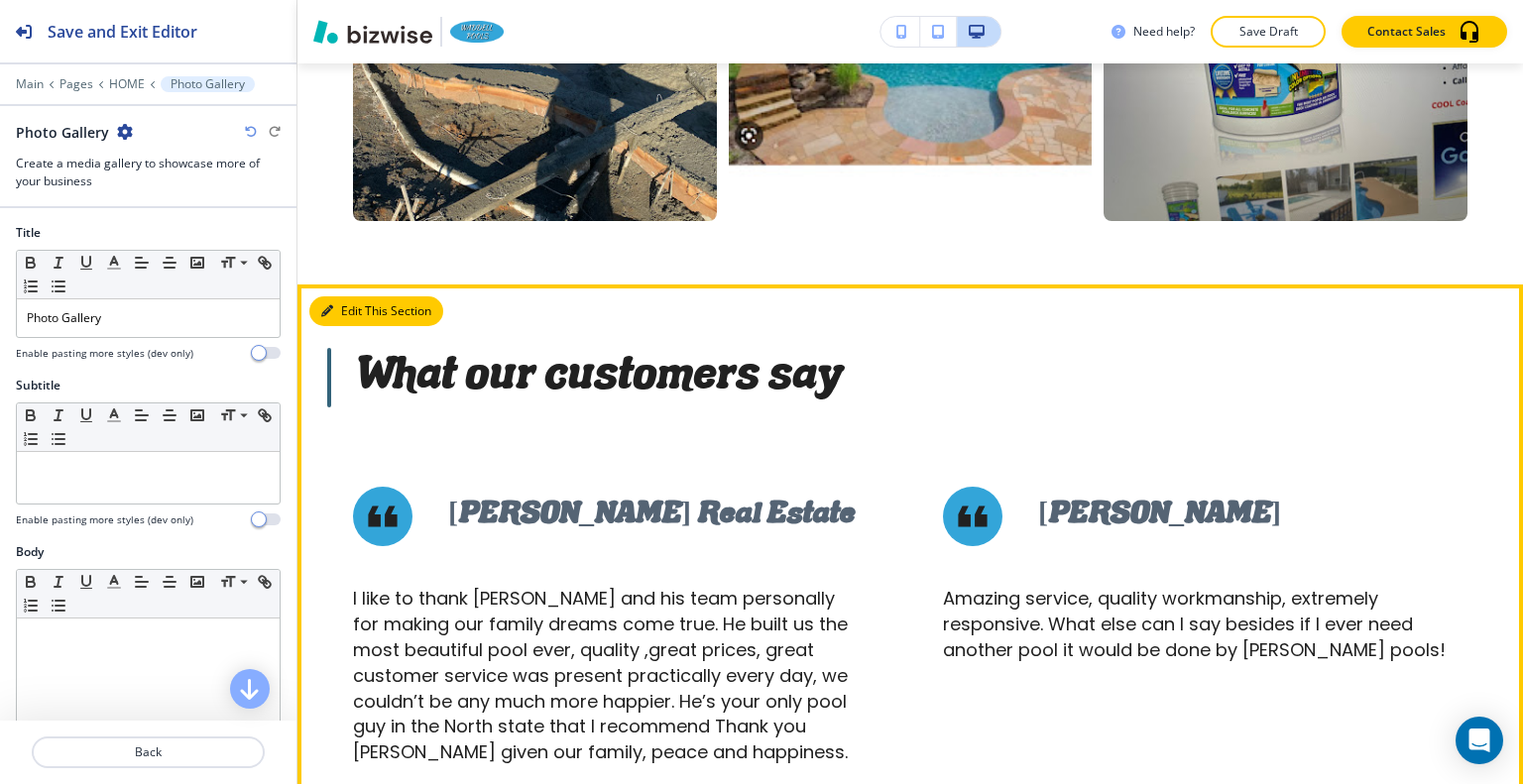 click on "Edit This Section" at bounding box center (376, 311) 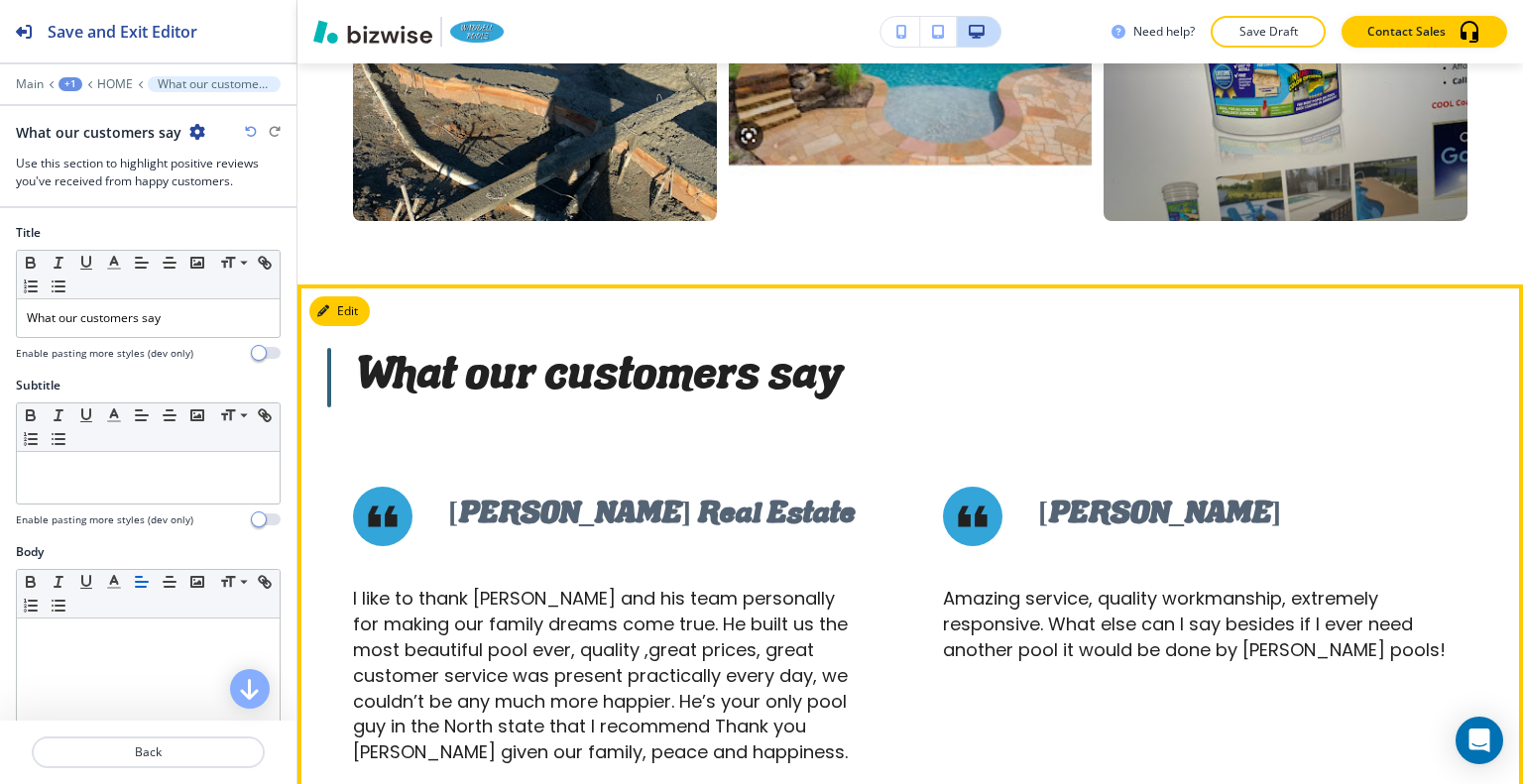 scroll, scrollTop: 11206, scrollLeft: 0, axis: vertical 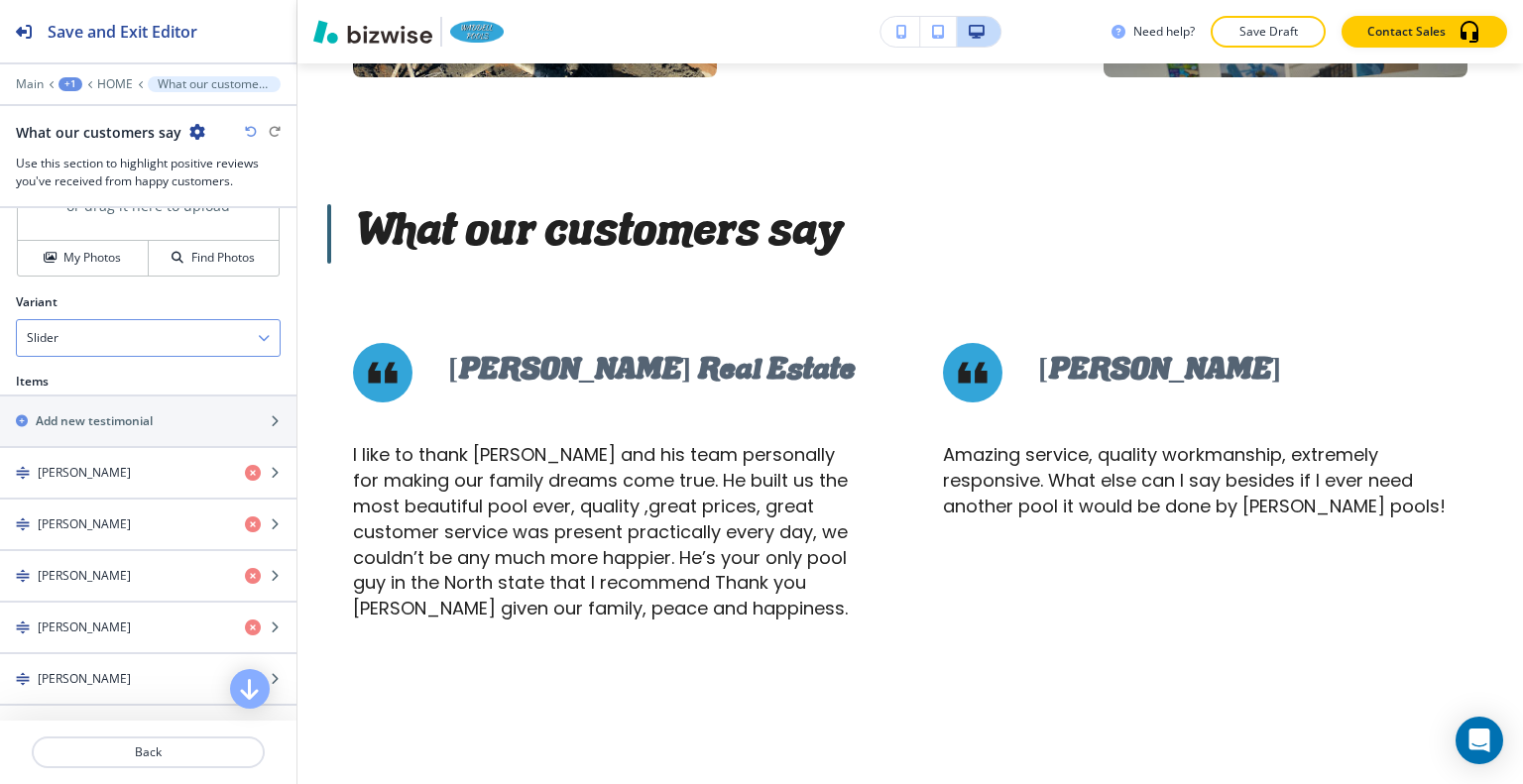 click on "Slider" at bounding box center (148, 338) 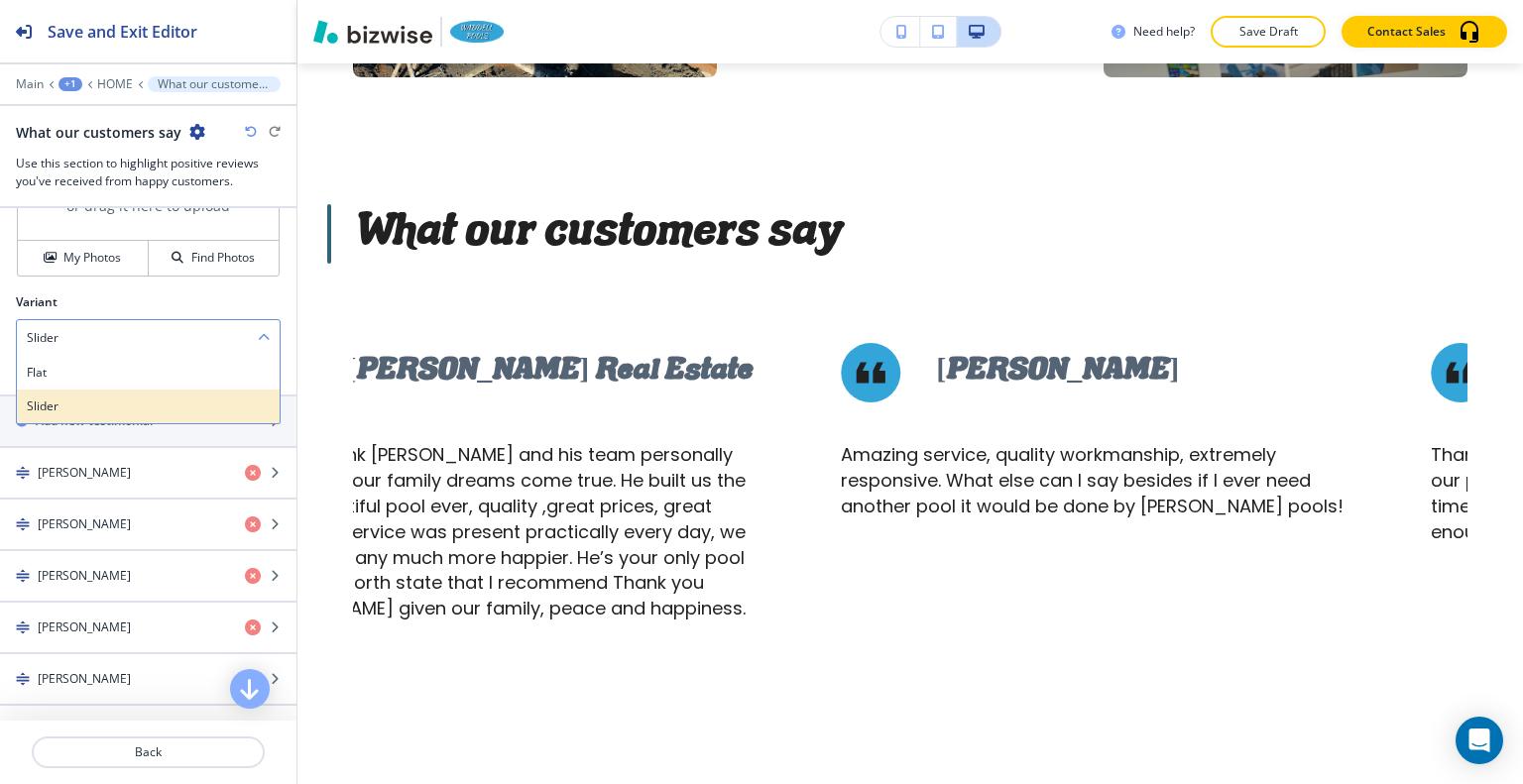 click on "Slider" at bounding box center [148, 406] 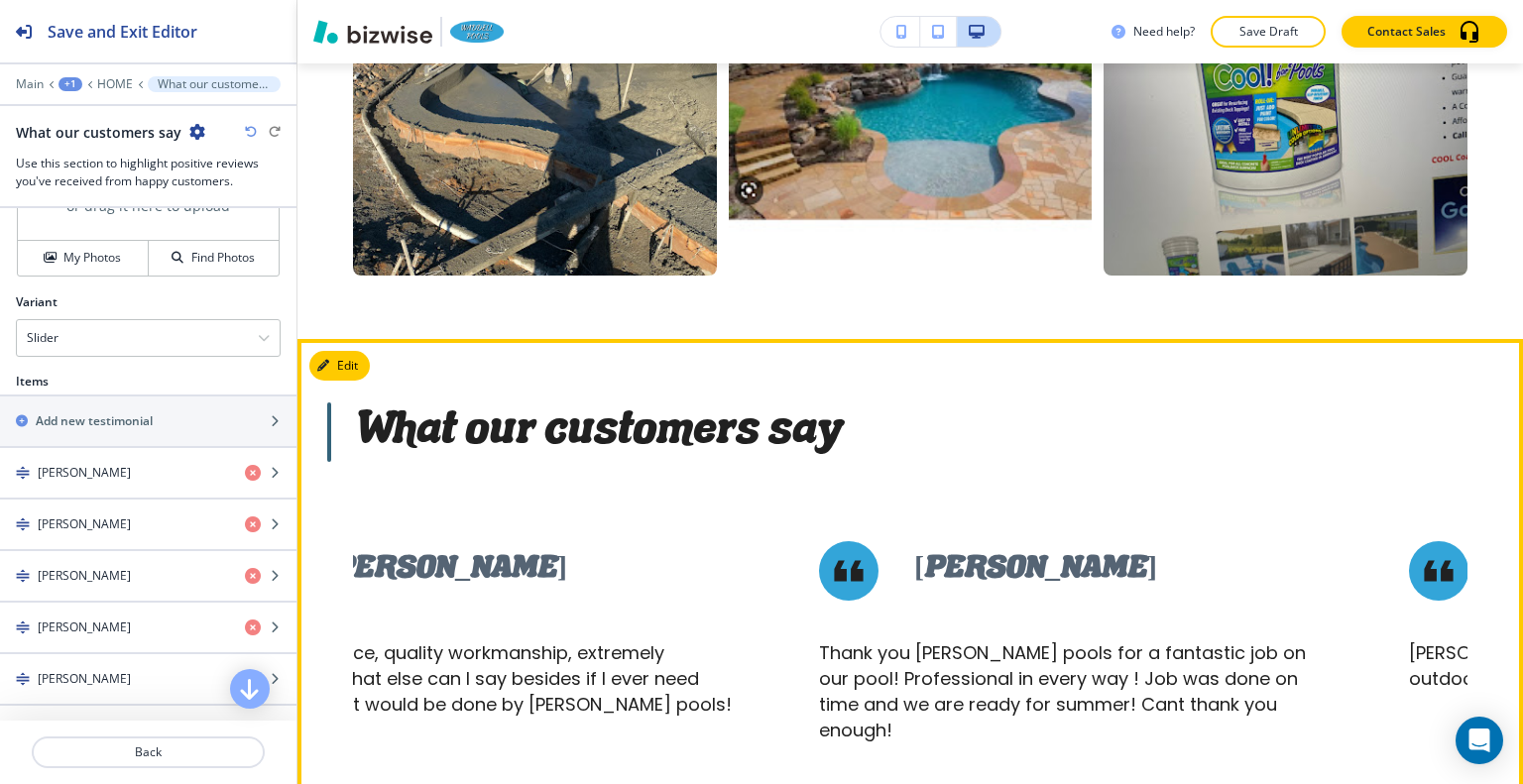scroll, scrollTop: 10909, scrollLeft: 0, axis: vertical 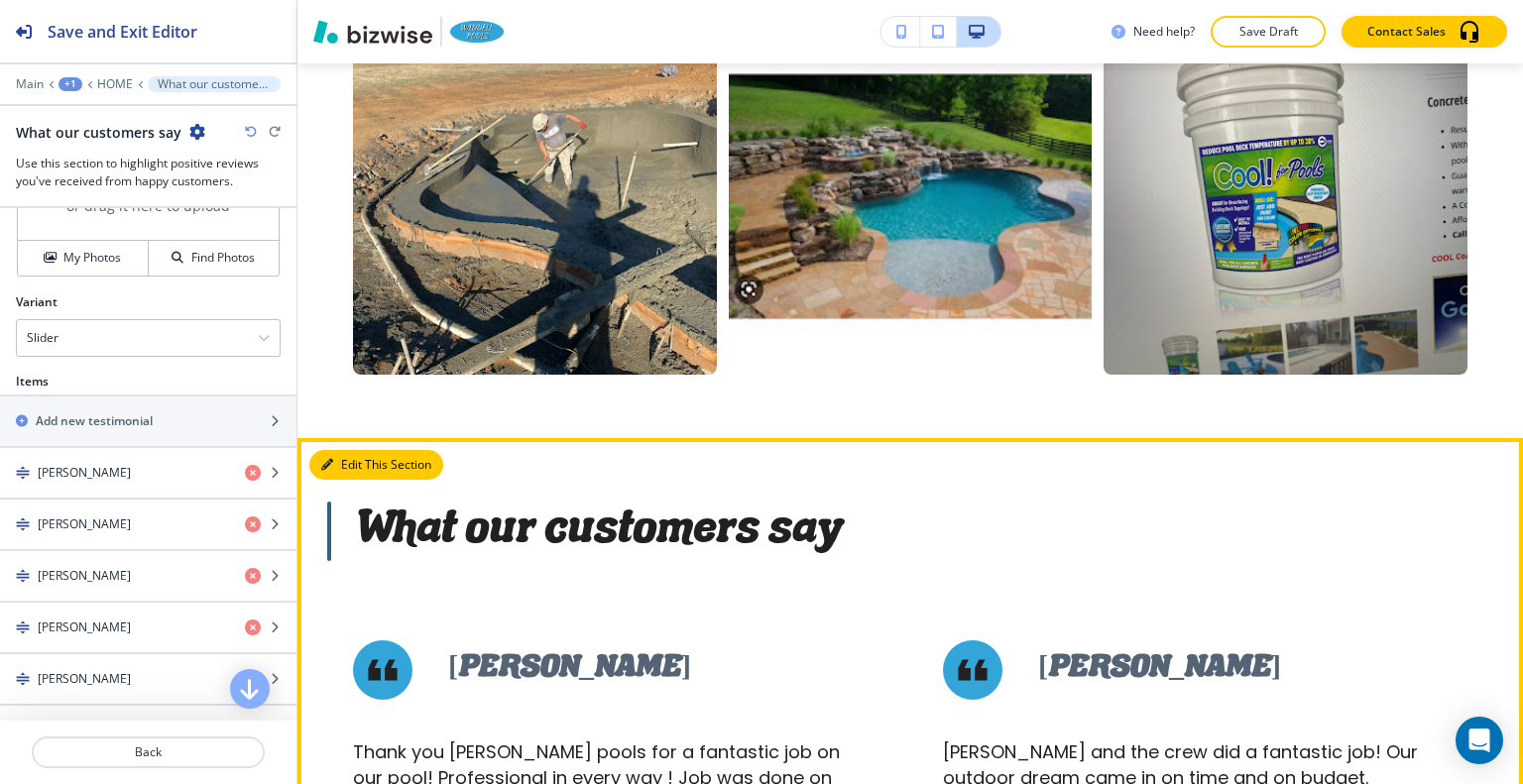 click on "Edit This Section" at bounding box center [376, 465] 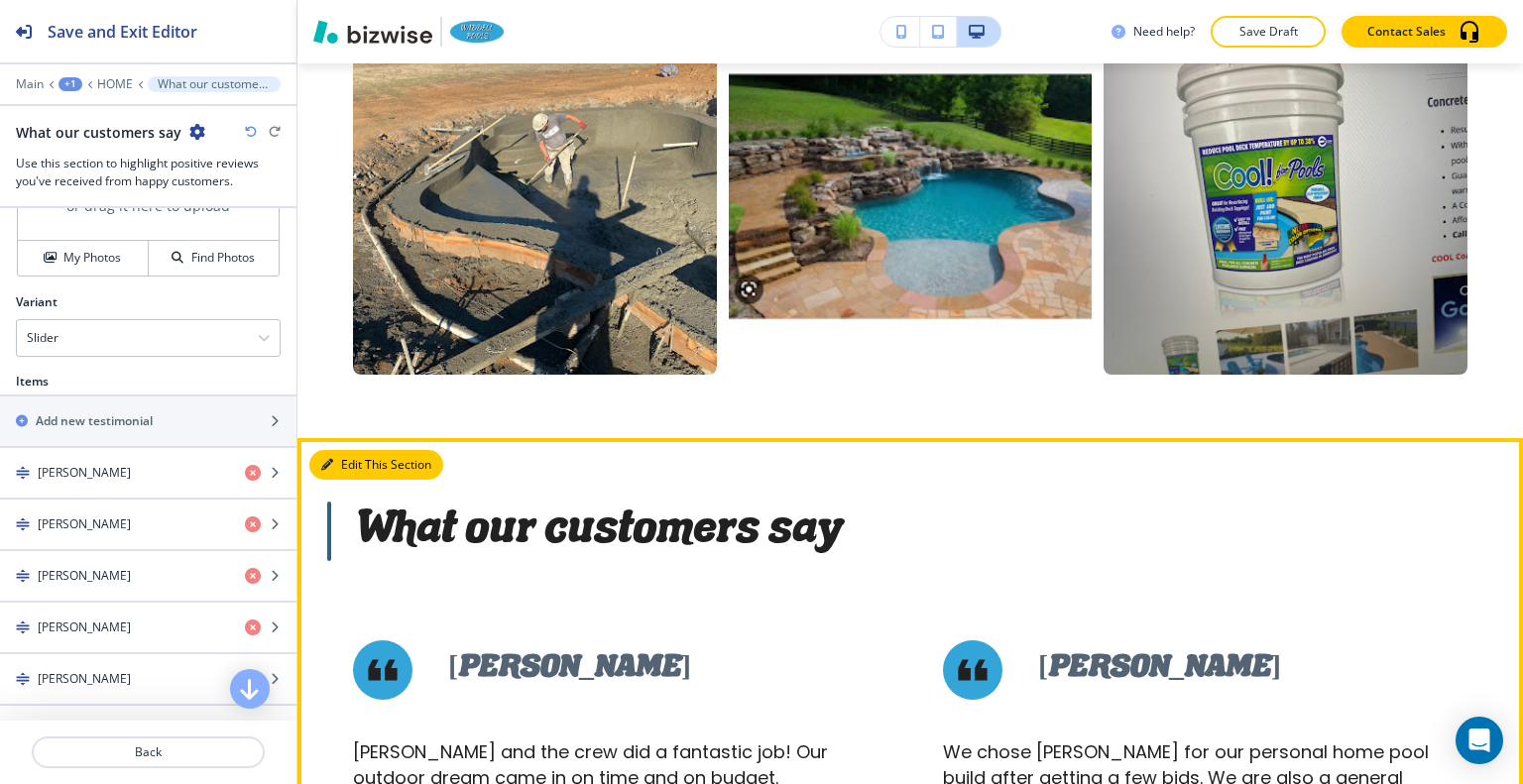 click on "Edit This Section" at bounding box center (376, 465) 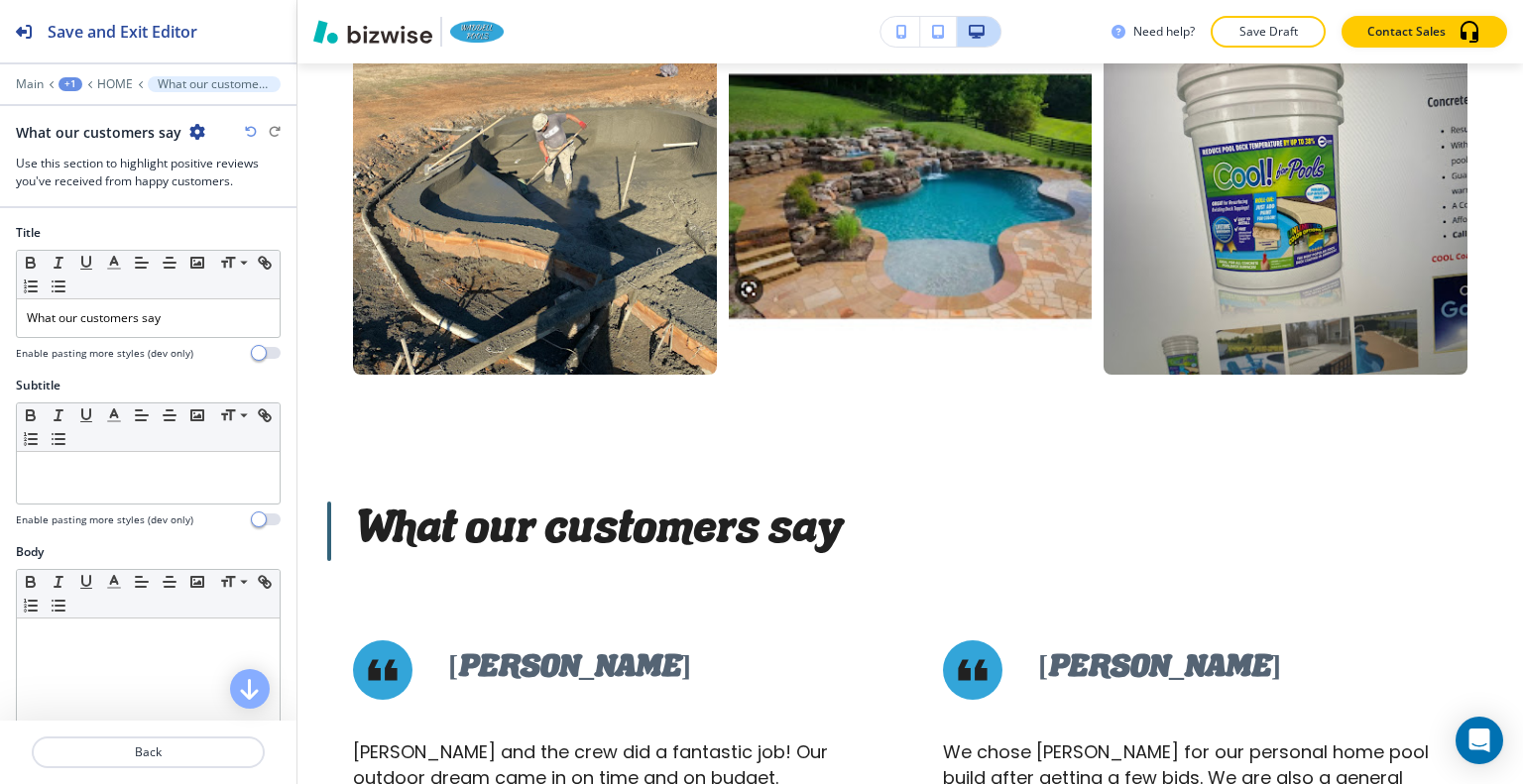 scroll, scrollTop: 595, scrollLeft: 0, axis: vertical 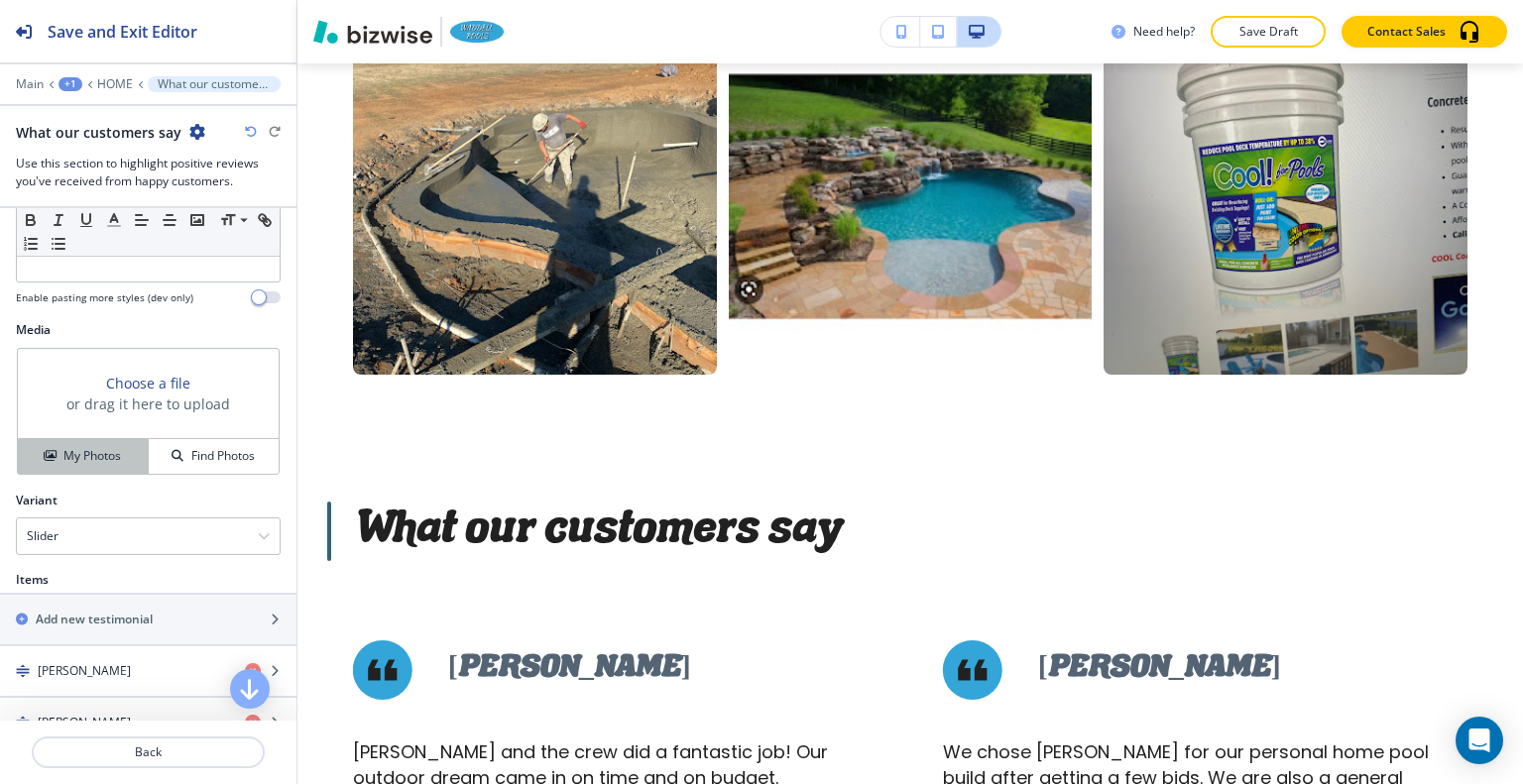click on "My Photos" at bounding box center (83, 456) 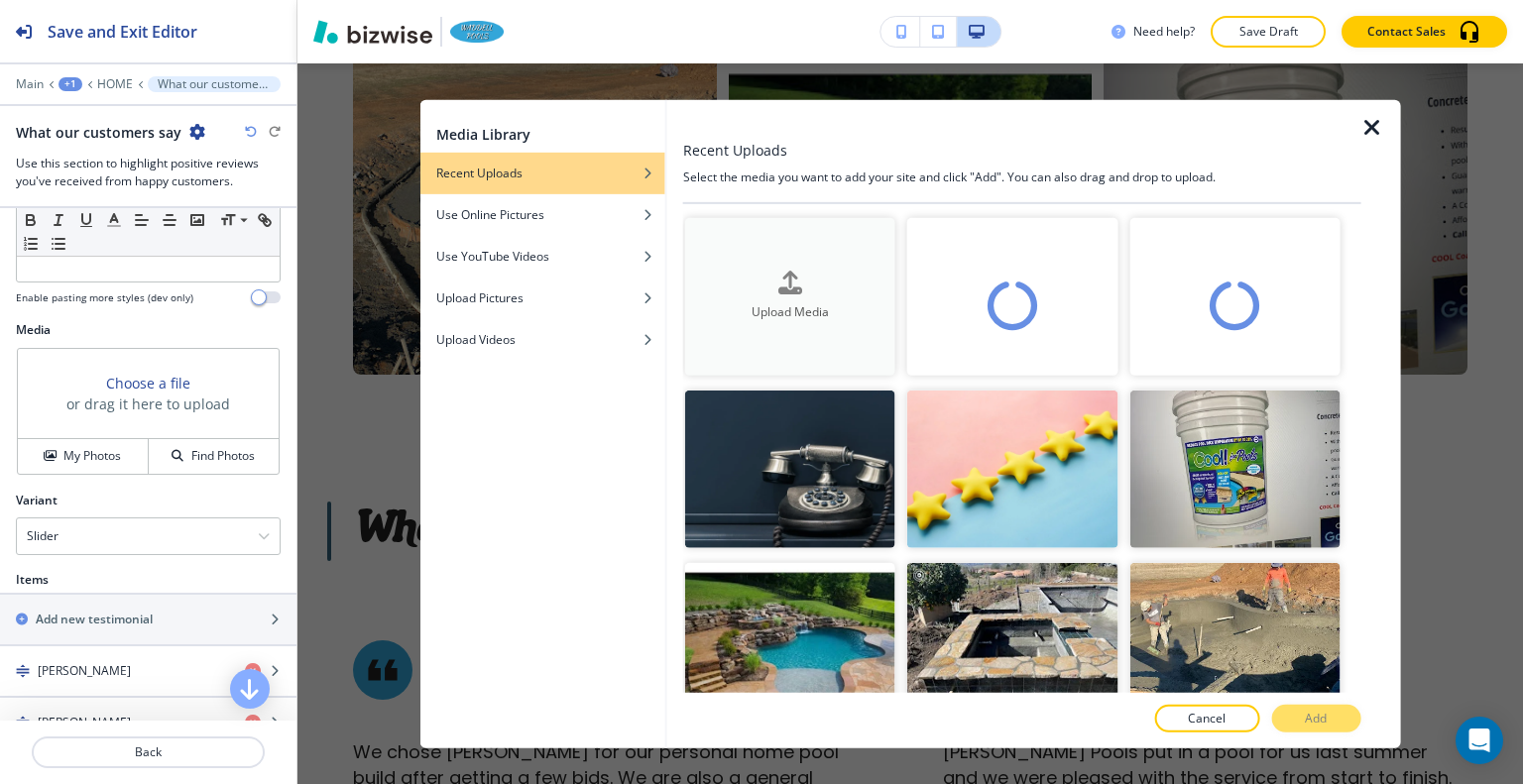 click on "Upload Media" at bounding box center [790, 296] 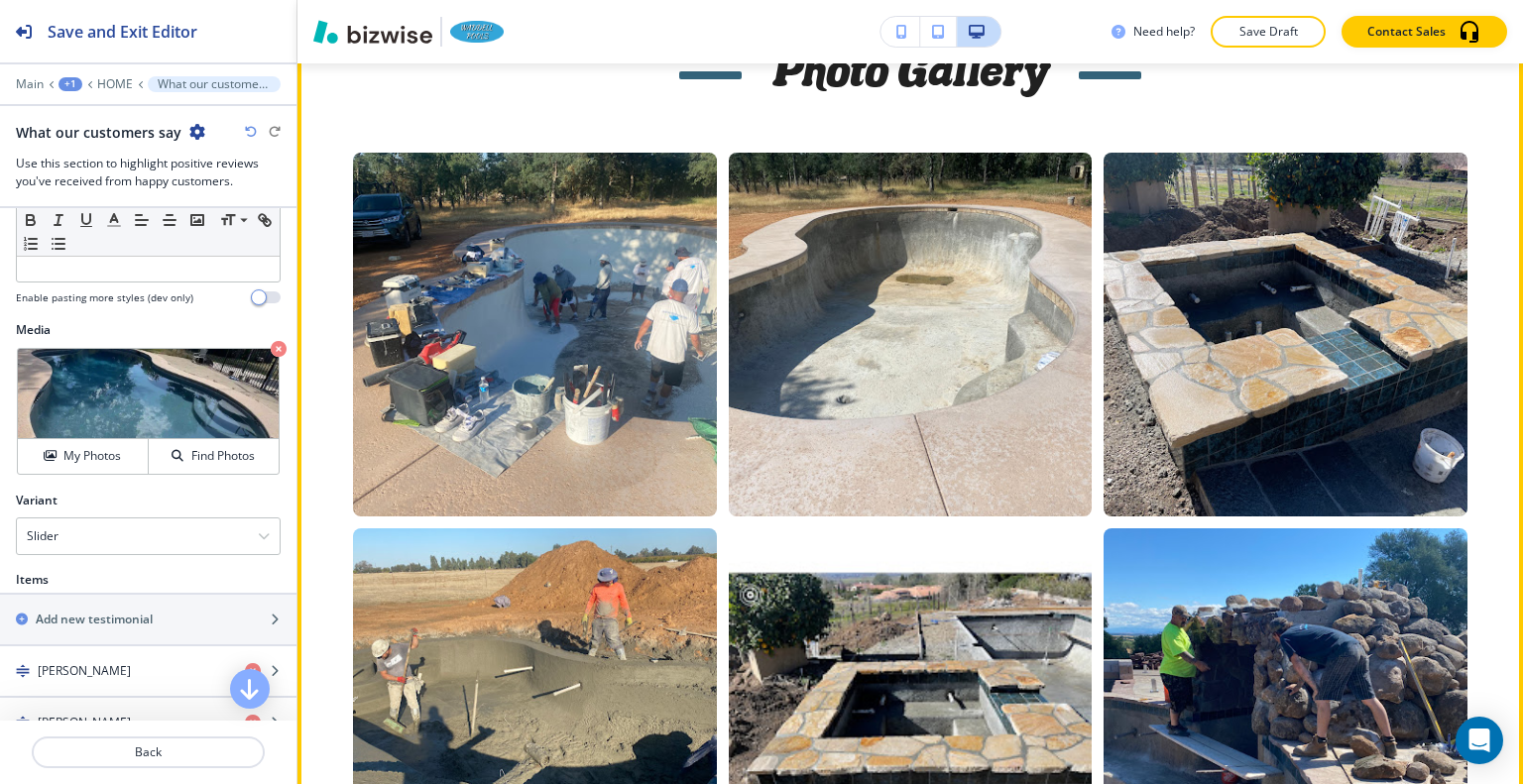 scroll, scrollTop: 9620, scrollLeft: 0, axis: vertical 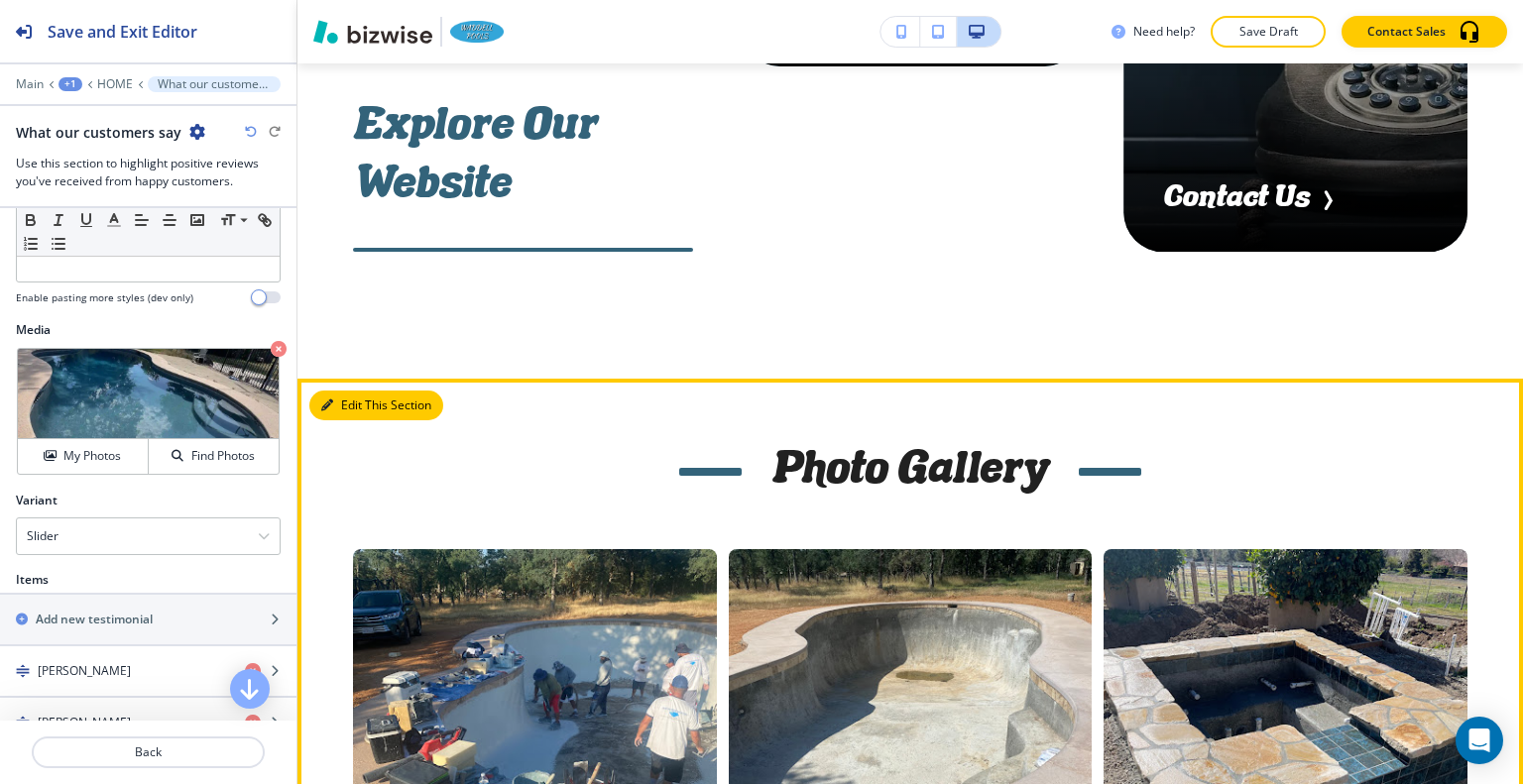 click on "Edit This Section" at bounding box center (376, 405) 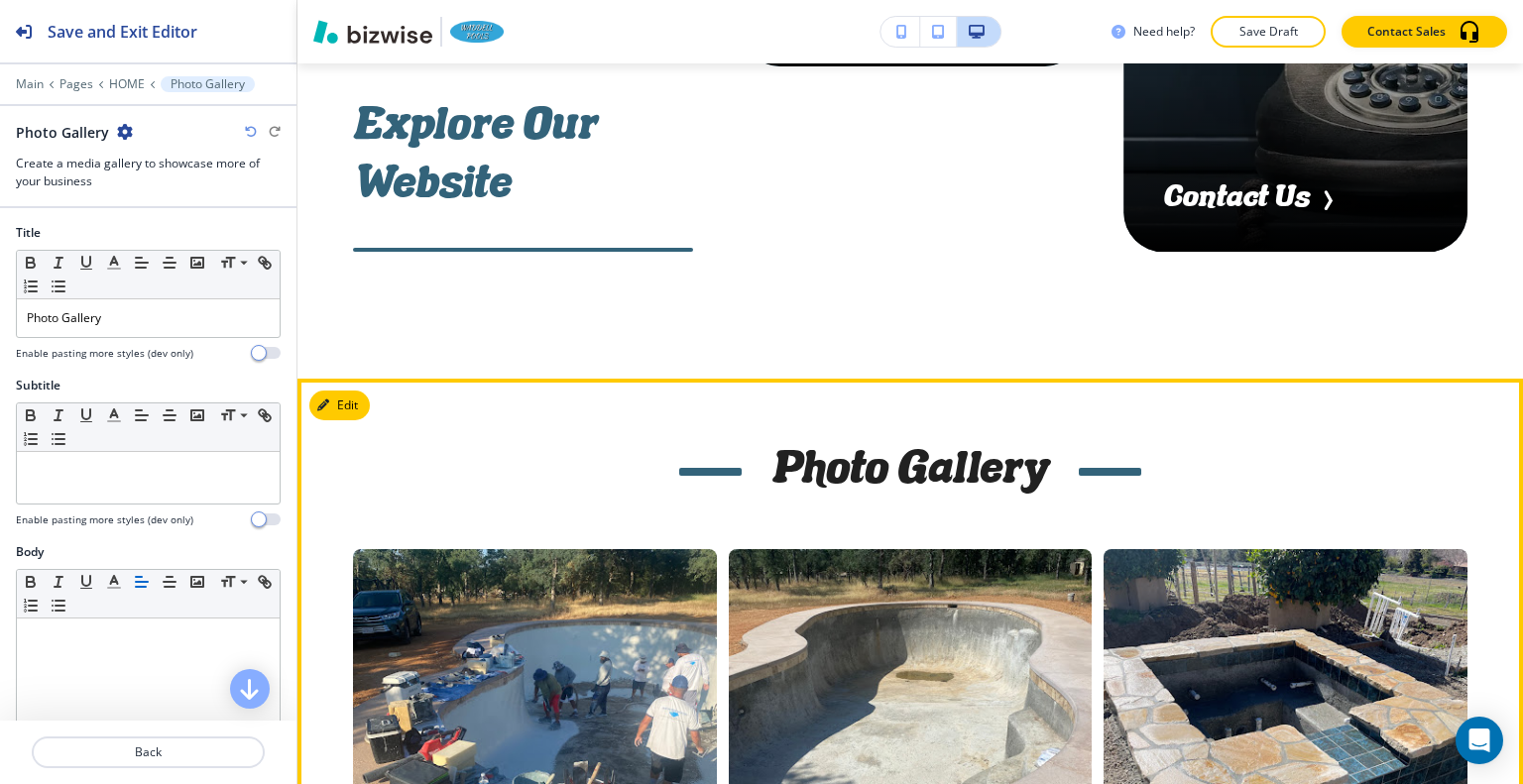 scroll, scrollTop: 9873, scrollLeft: 0, axis: vertical 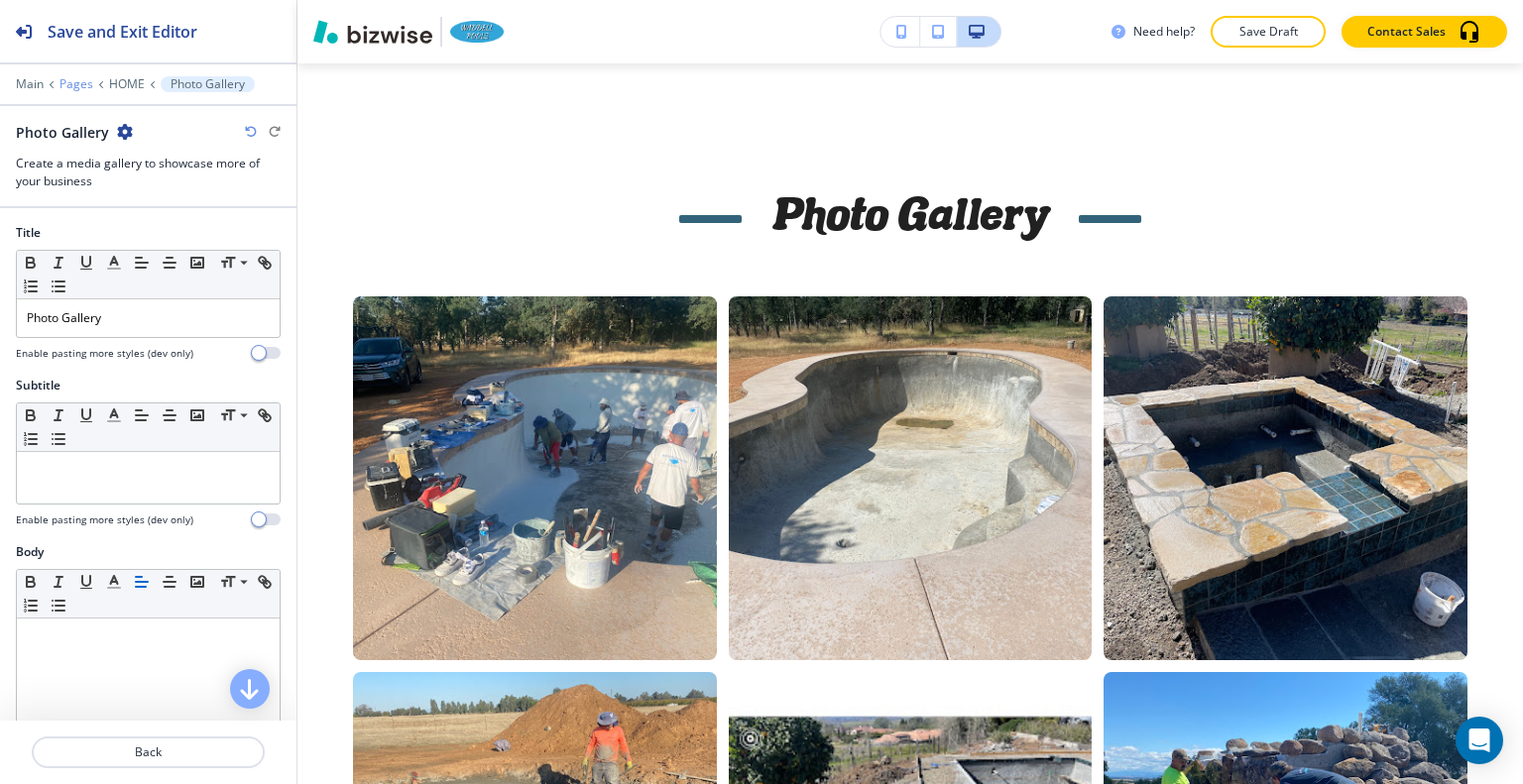 click on "Pages" at bounding box center [76, 84] 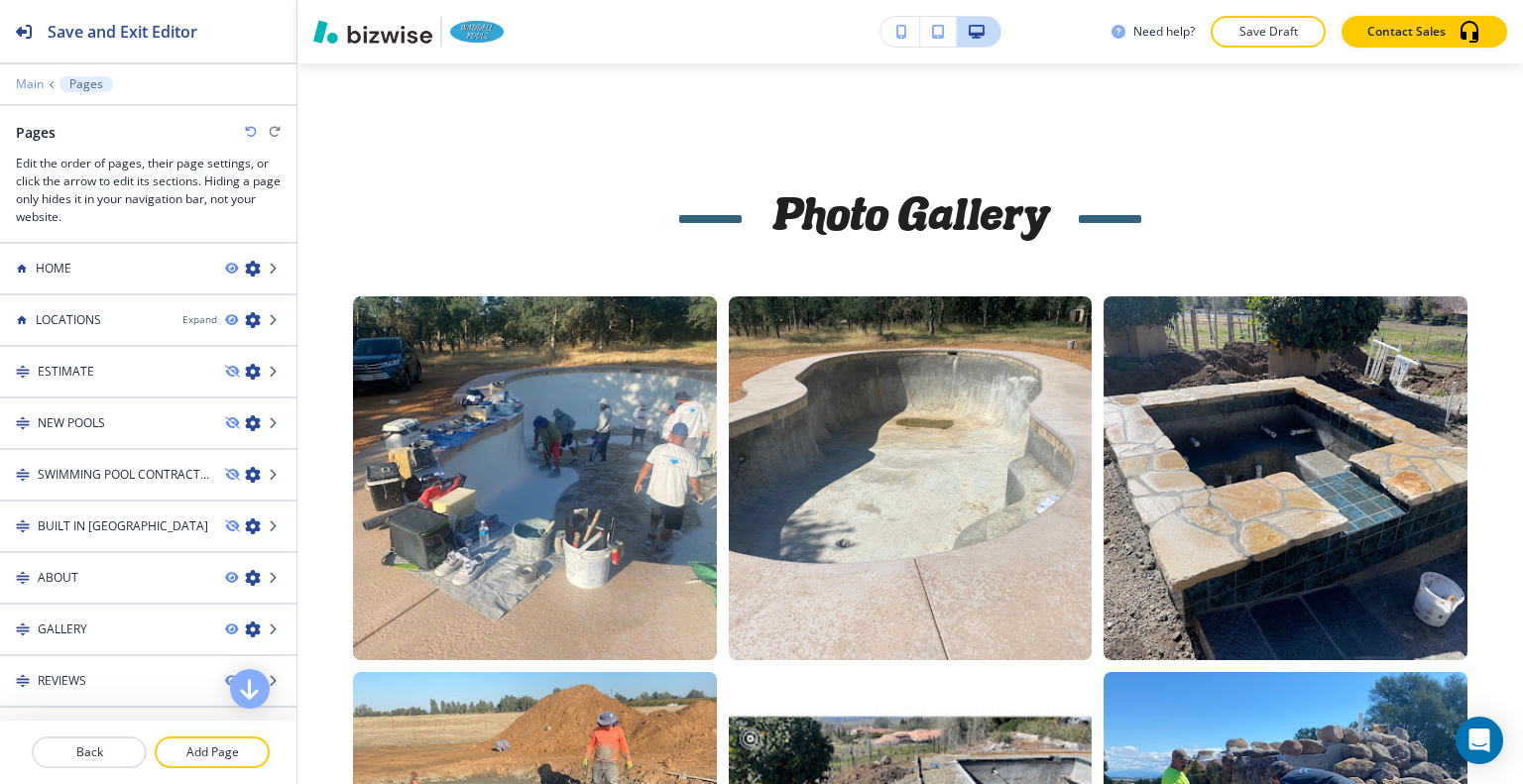click on "Main" at bounding box center [30, 84] 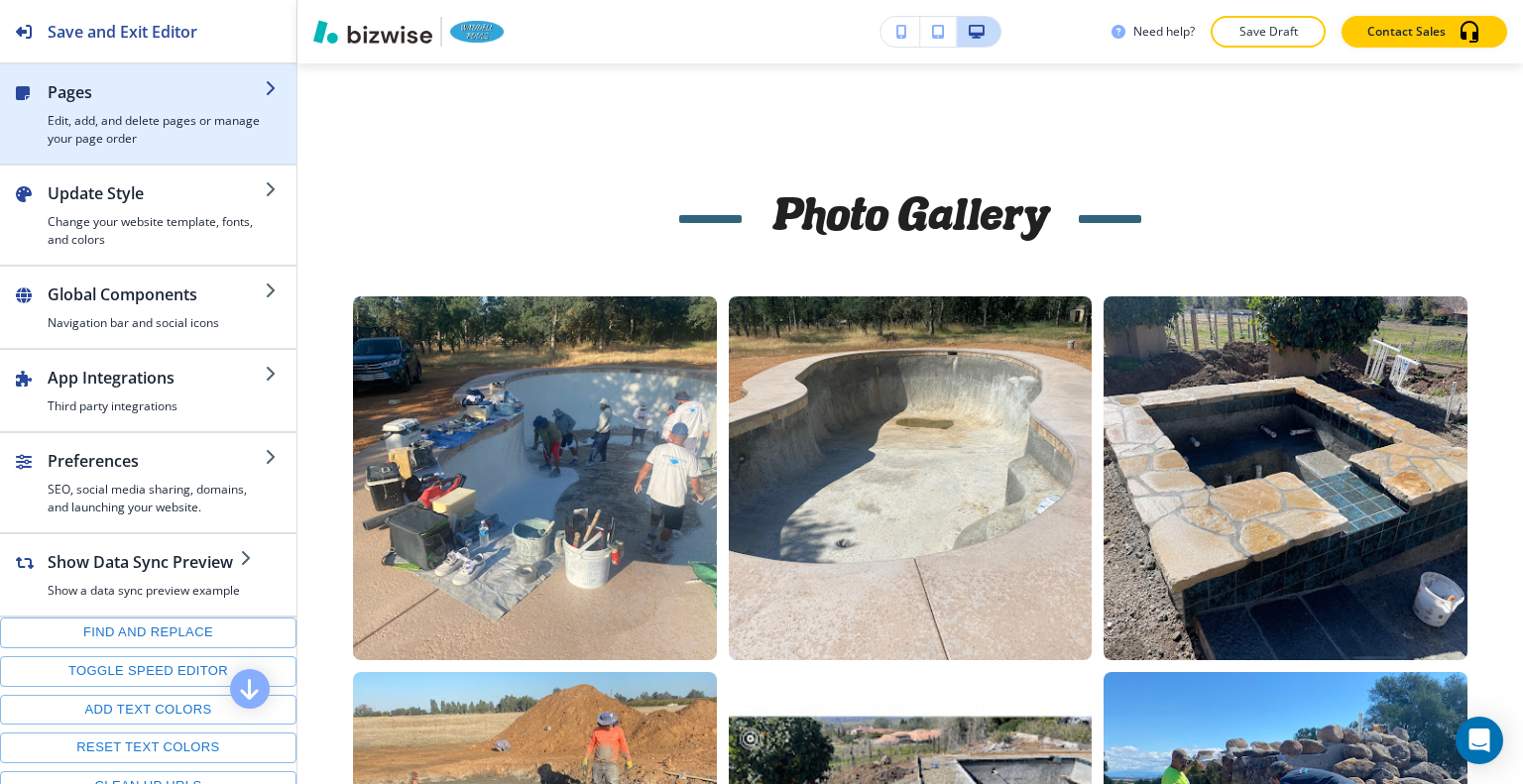 click on "Edit, add, and delete pages or manage your page order" at bounding box center (156, 130) 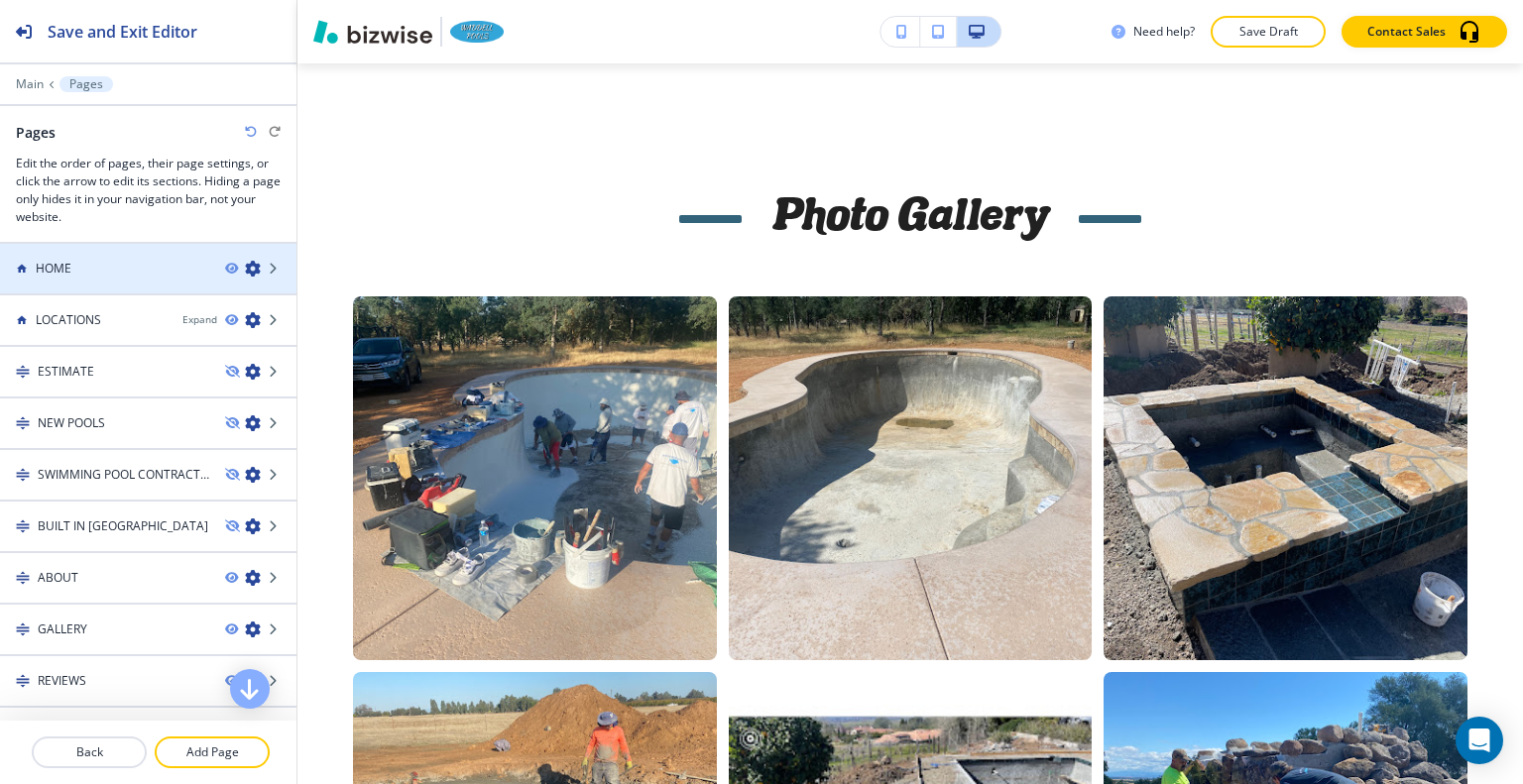 click at bounding box center (148, 285) 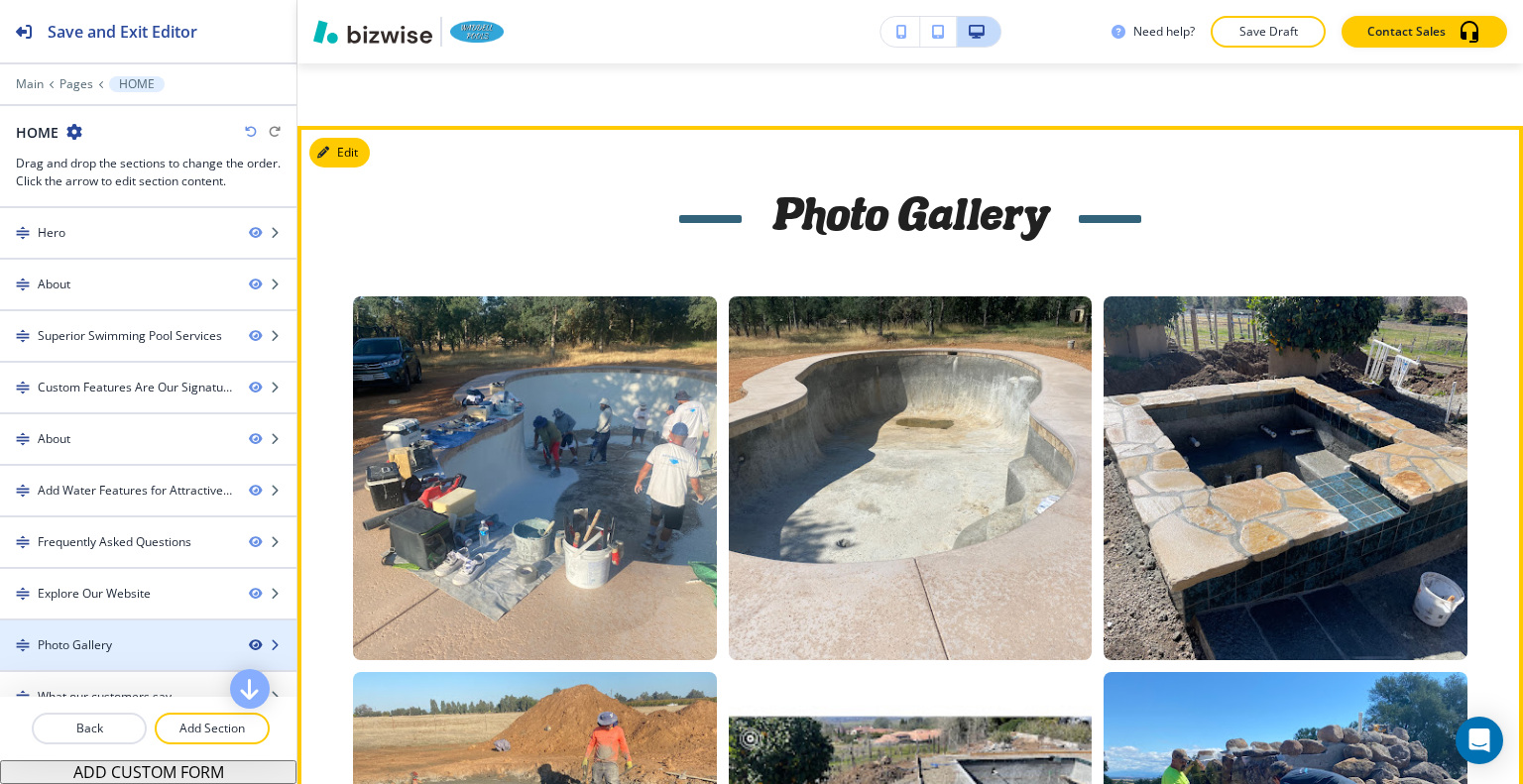 click at bounding box center [255, 645] 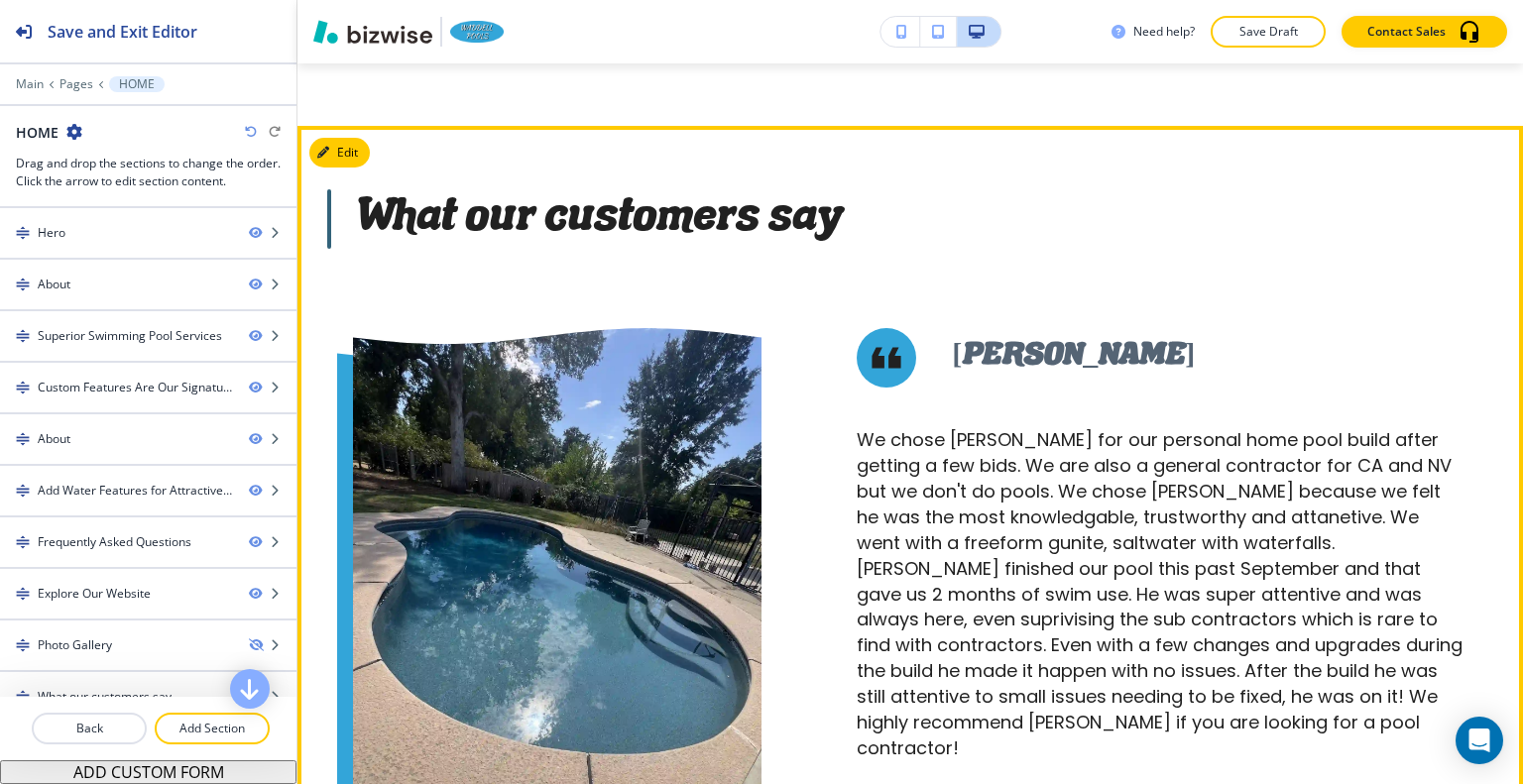 scroll, scrollTop: 9774, scrollLeft: 0, axis: vertical 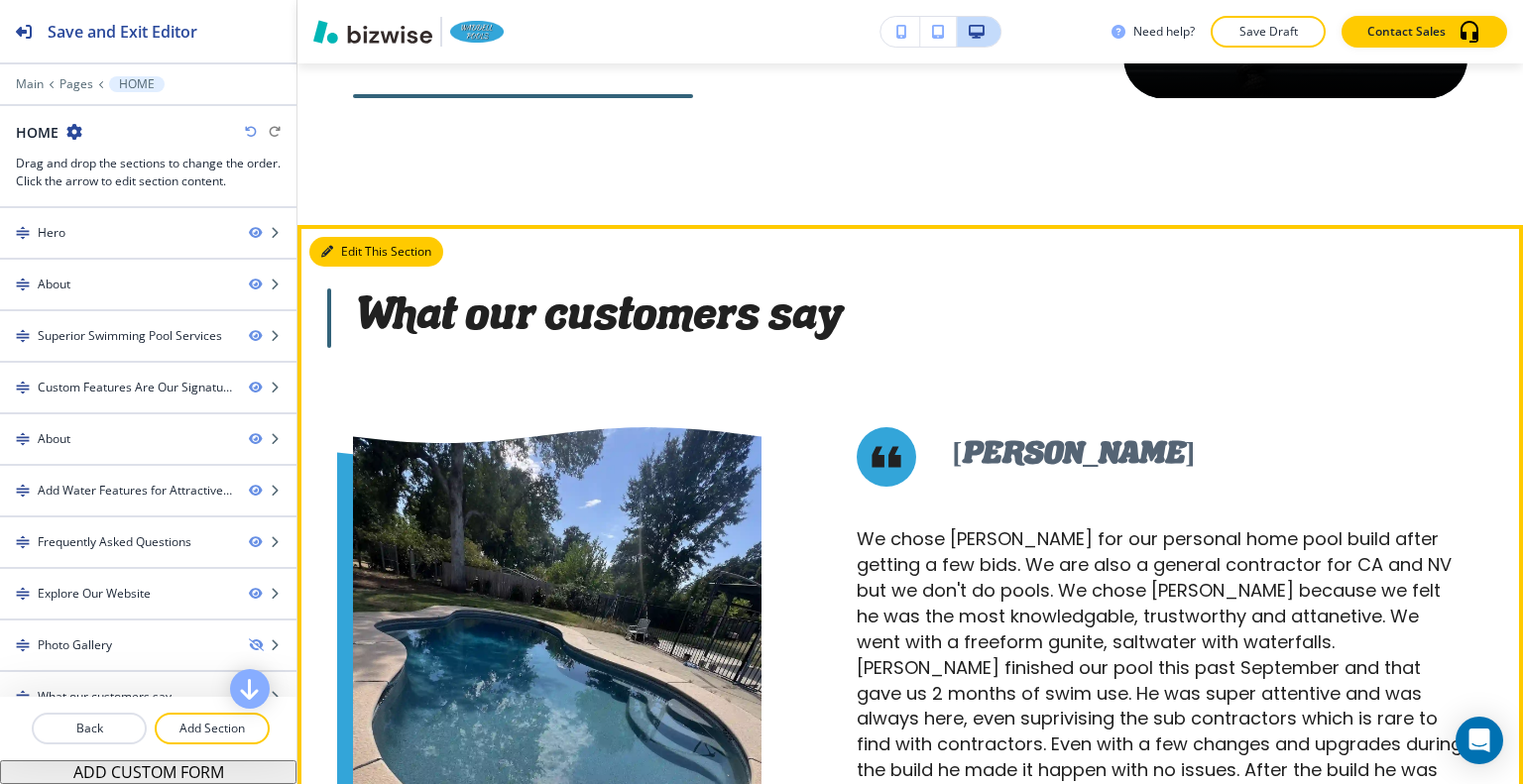 click at bounding box center [327, 252] 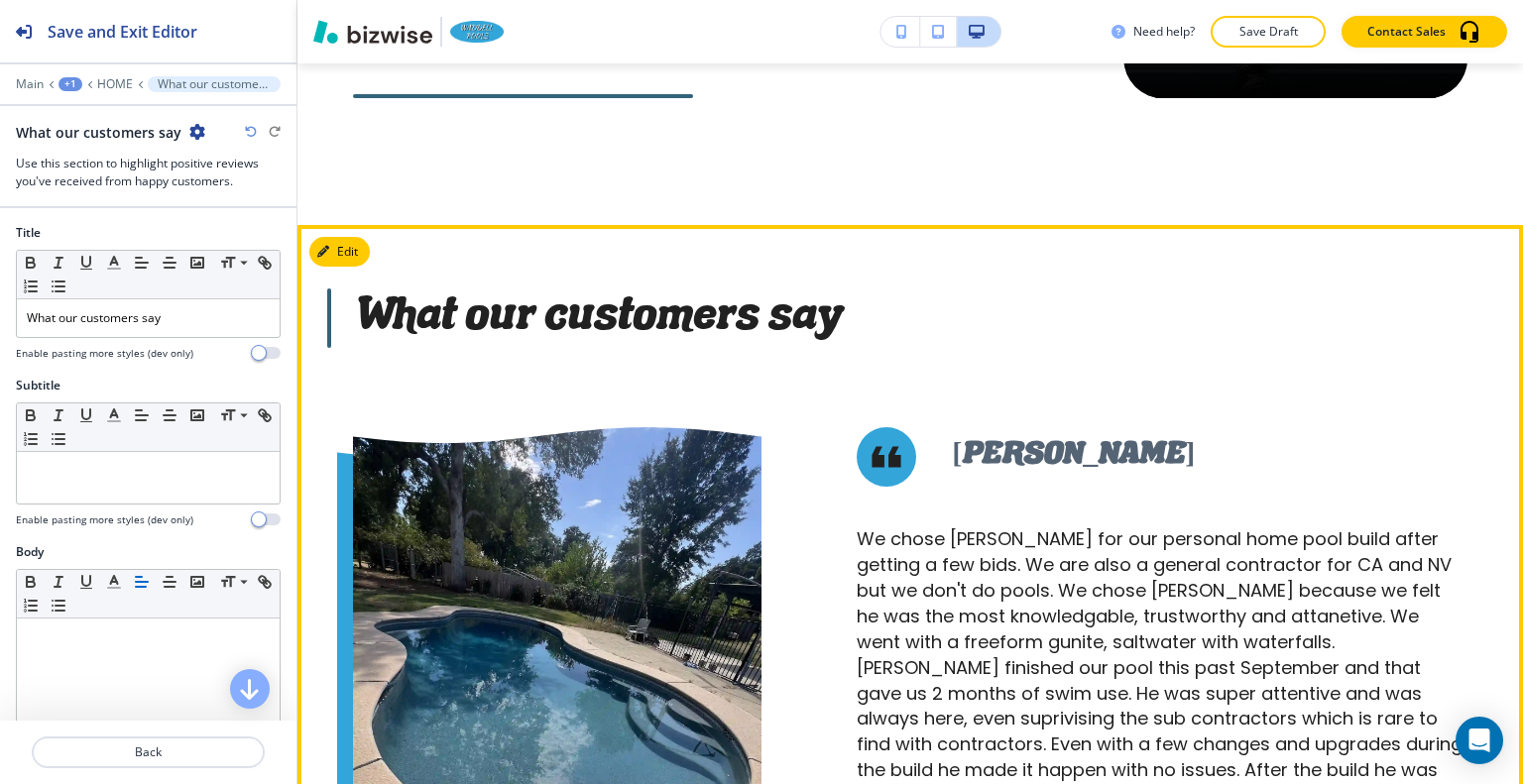 scroll, scrollTop: 9873, scrollLeft: 0, axis: vertical 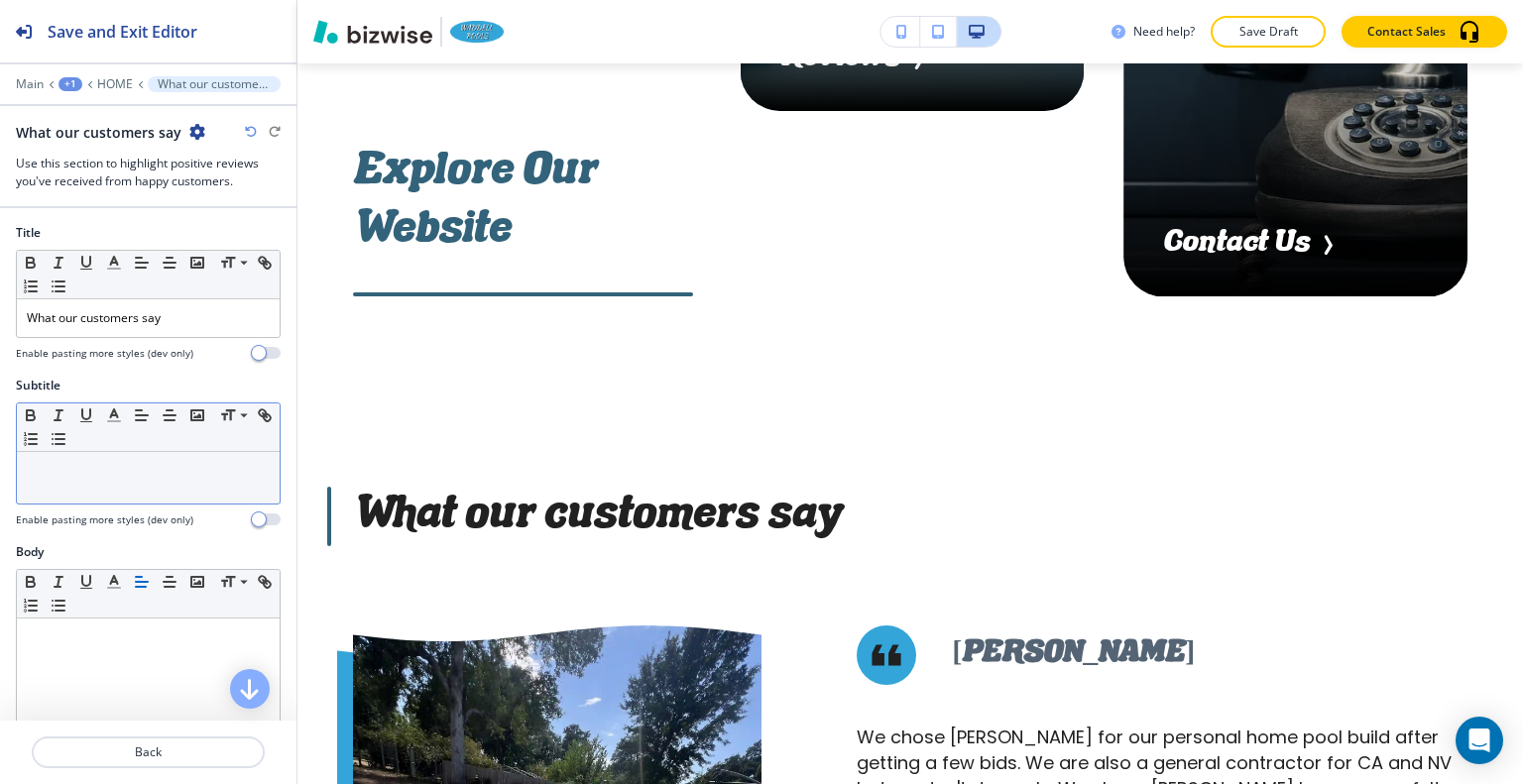 drag, startPoint x: 103, startPoint y: 491, endPoint x: 81, endPoint y: 498, distance: 23.086793 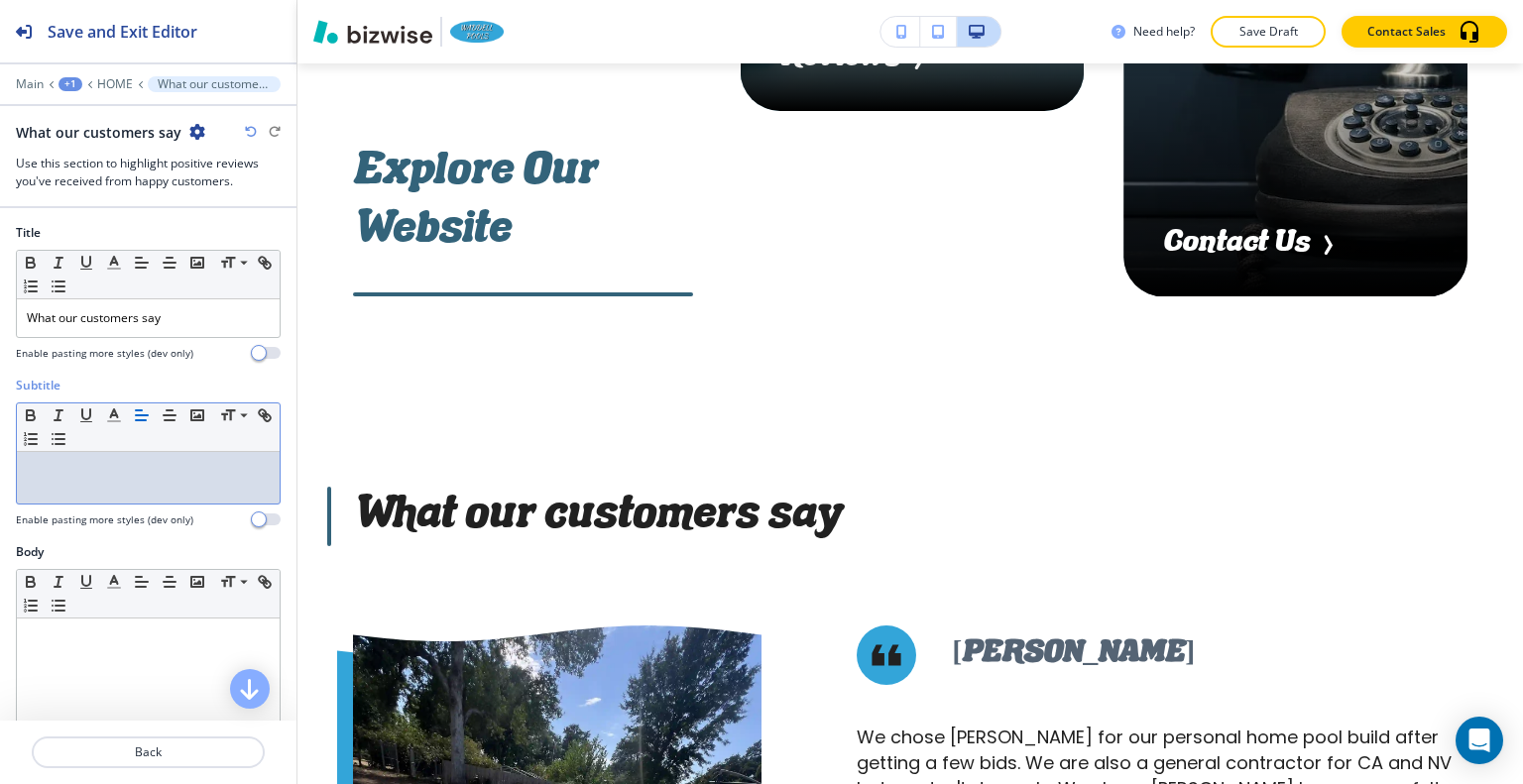 type 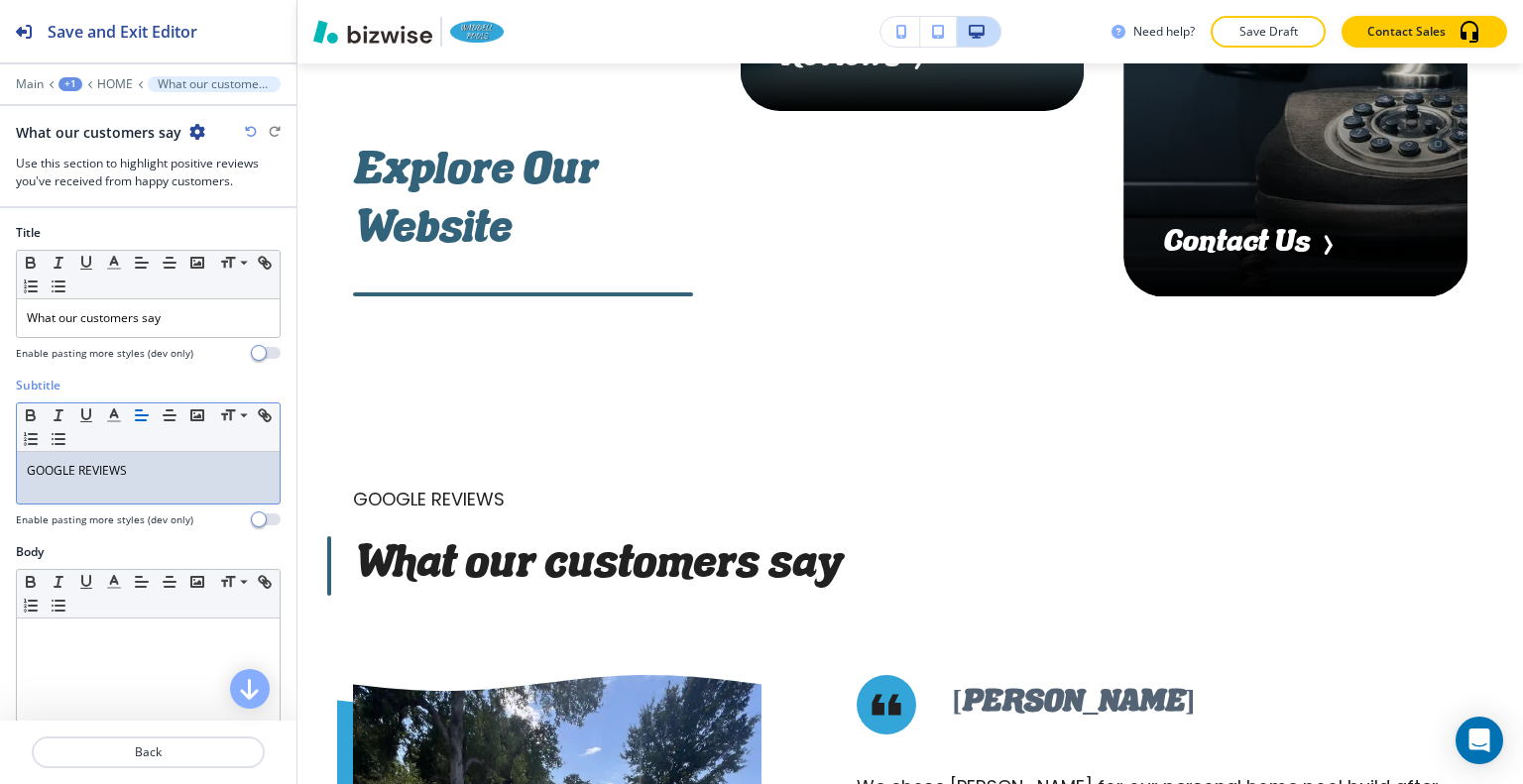 click on "GOOGLE REVIEWS" at bounding box center [148, 471] 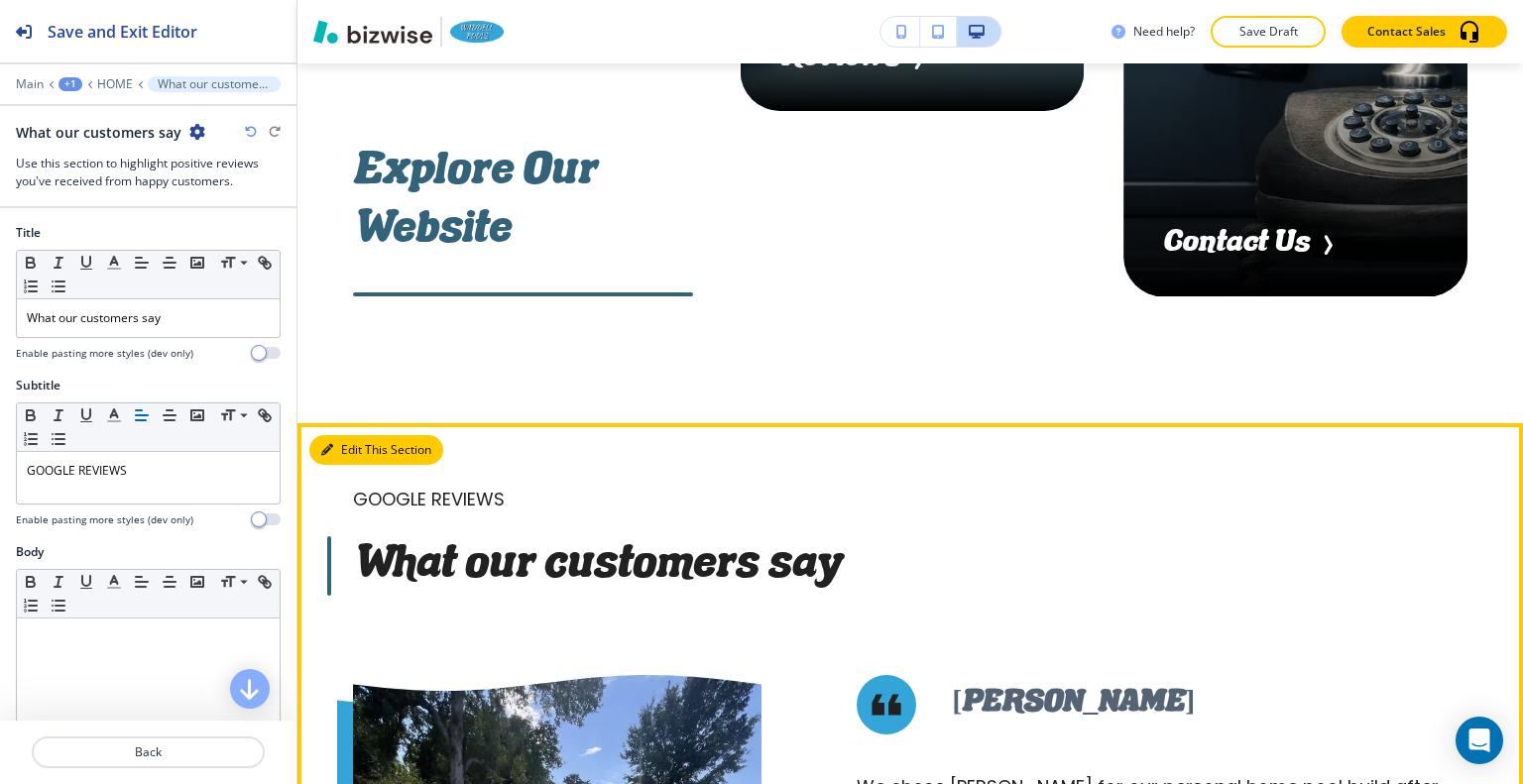 click on "Edit This Section" at bounding box center (376, 450) 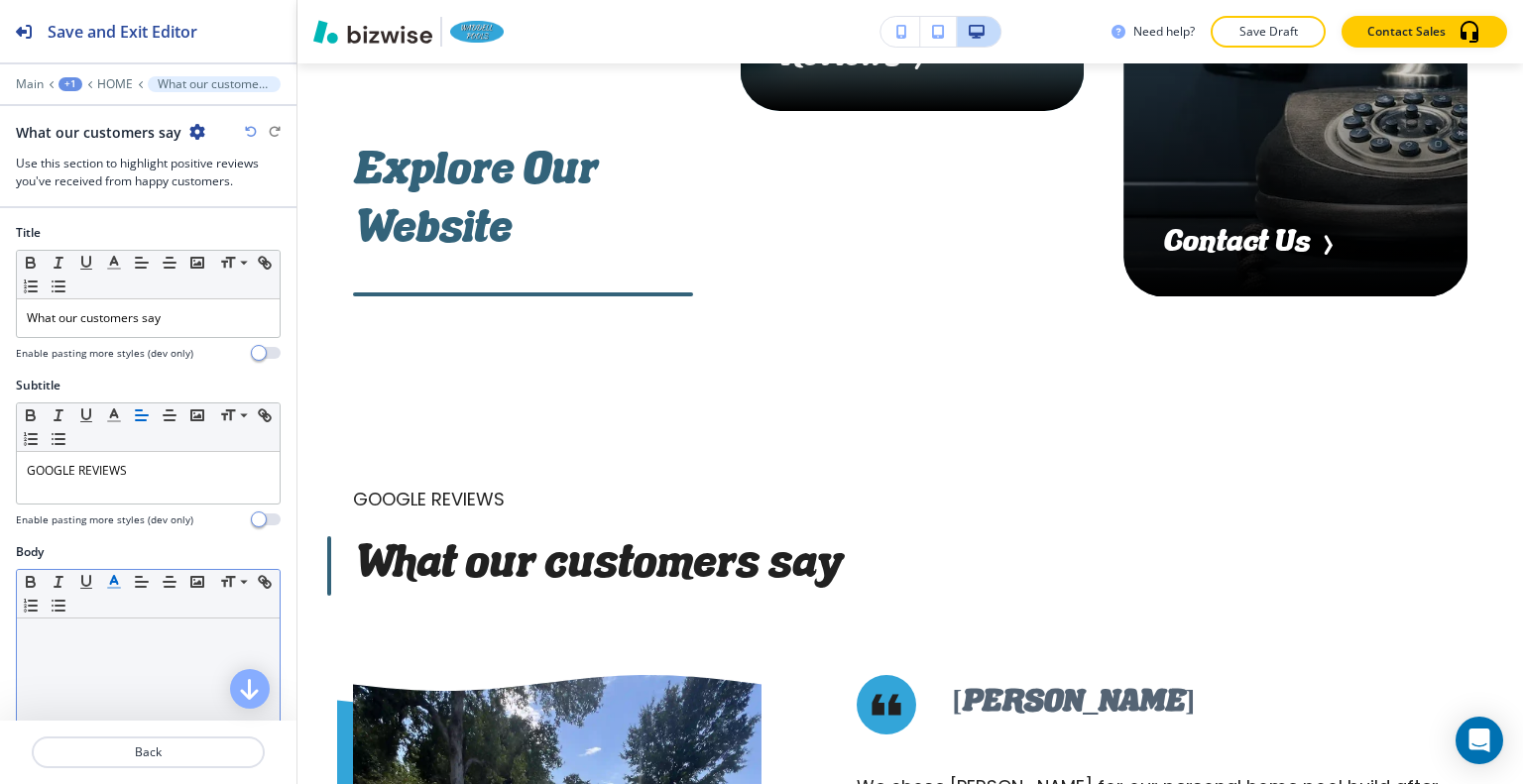 scroll, scrollTop: 694, scrollLeft: 0, axis: vertical 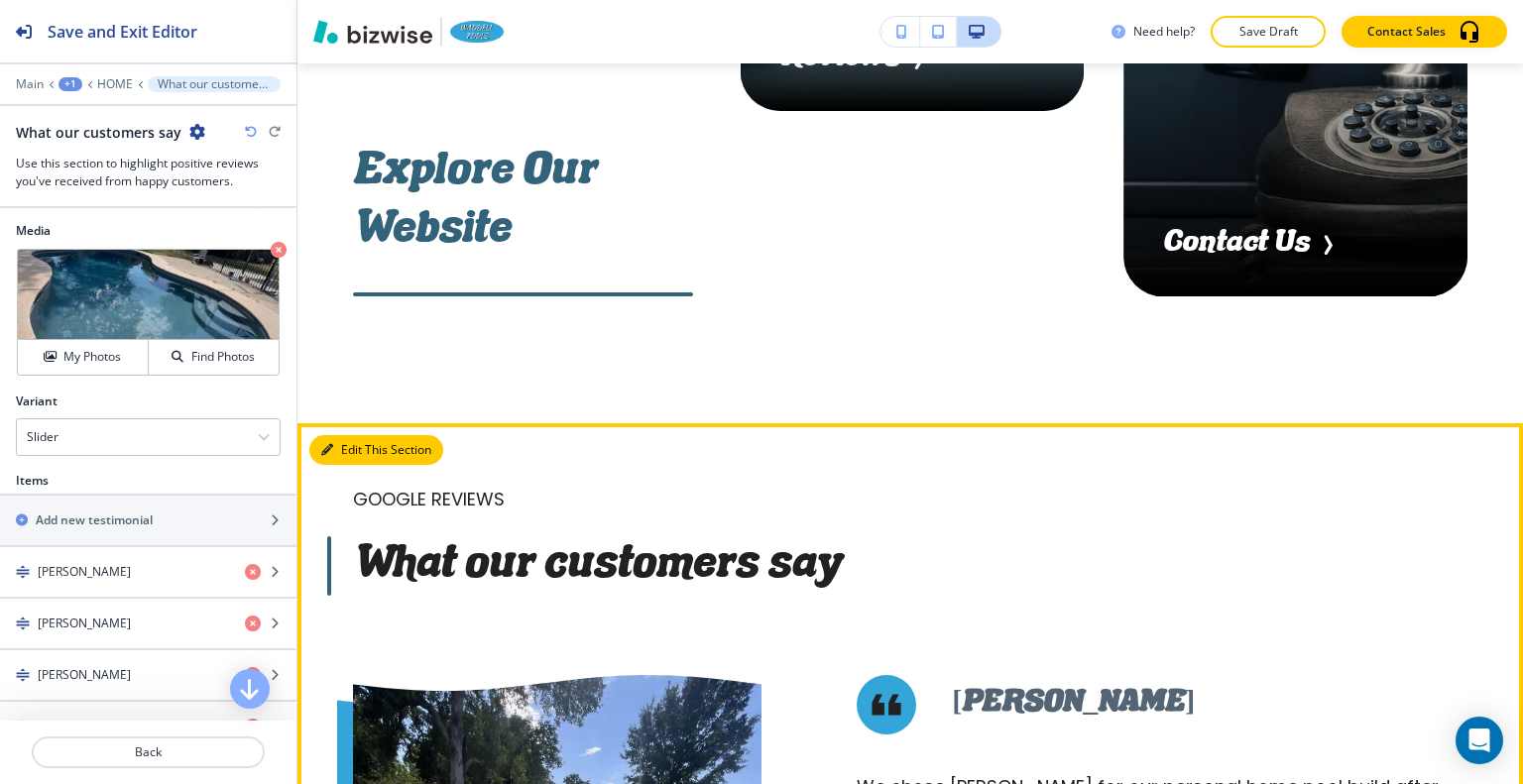 click on "Edit This Section" at bounding box center [376, 450] 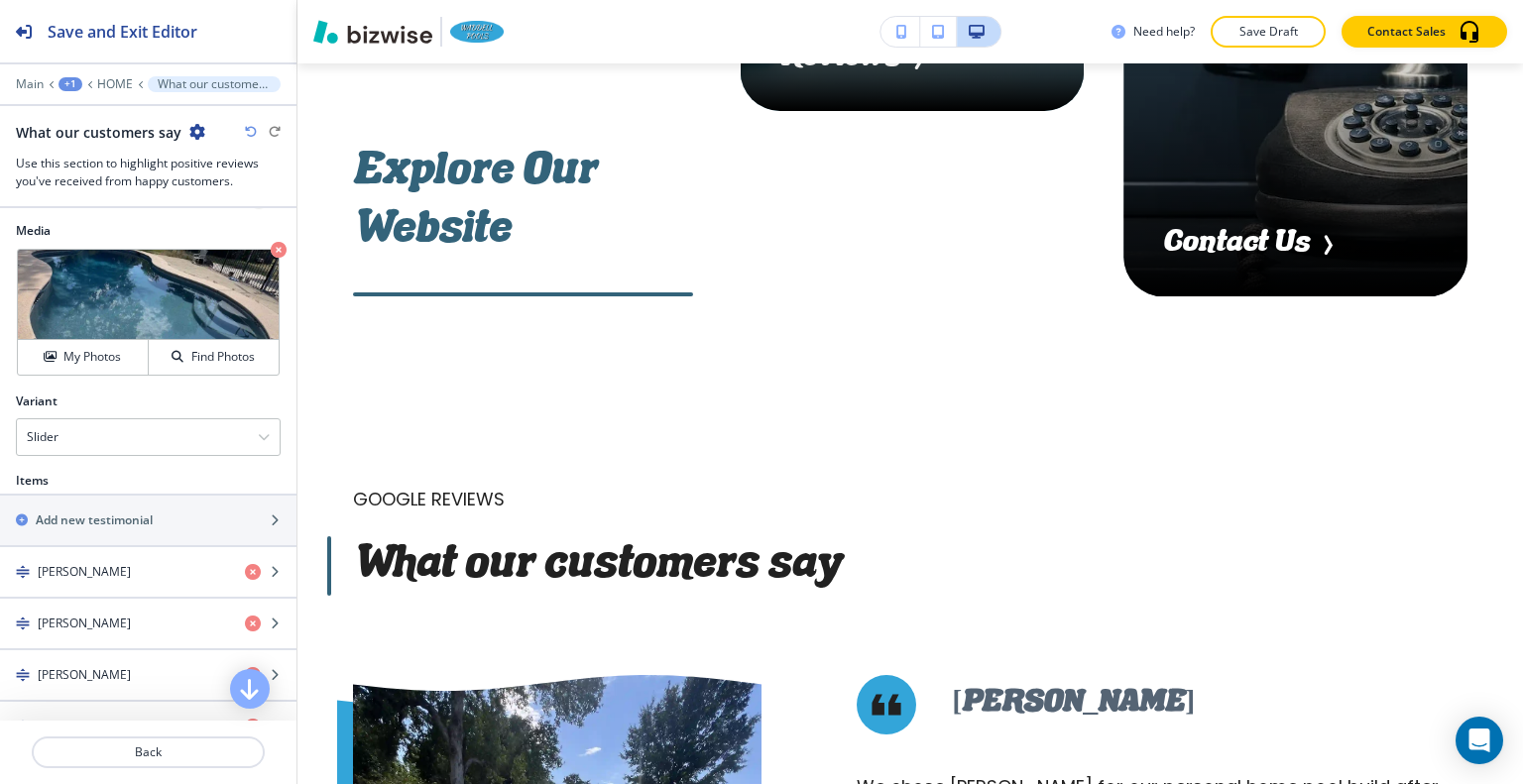 scroll, scrollTop: 1348, scrollLeft: 0, axis: vertical 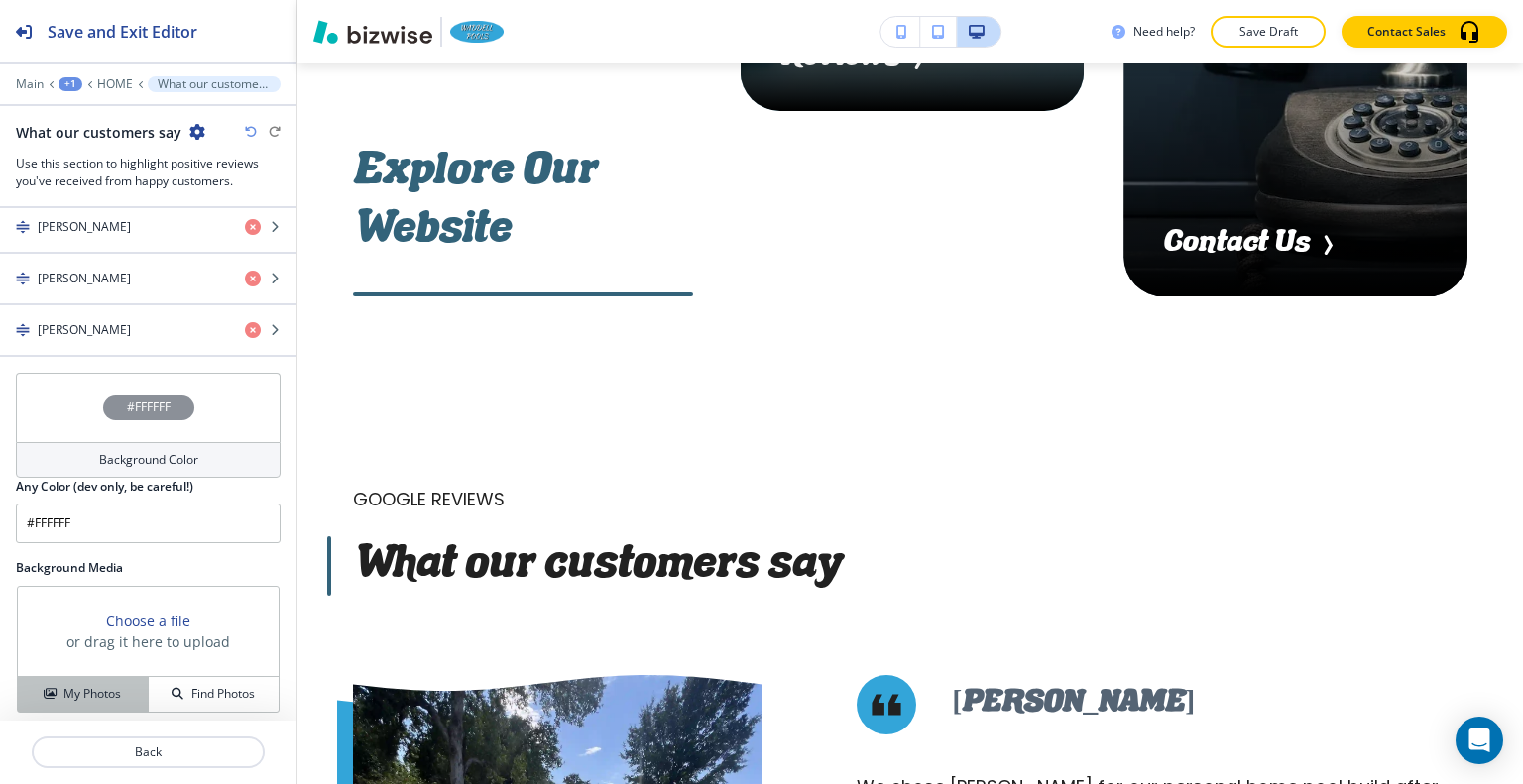 click on "My Photos" at bounding box center [83, 694] 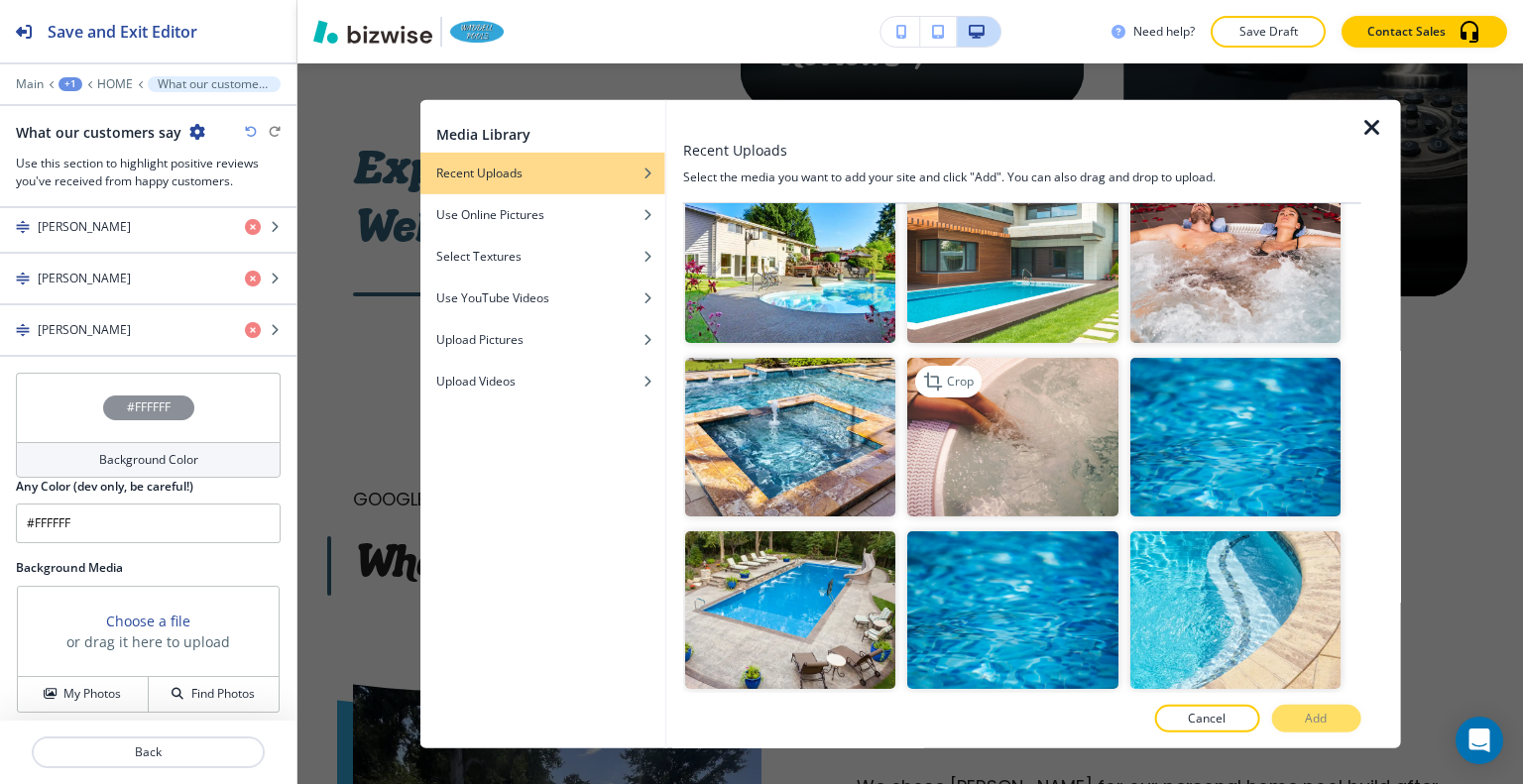 scroll, scrollTop: 1685, scrollLeft: 0, axis: vertical 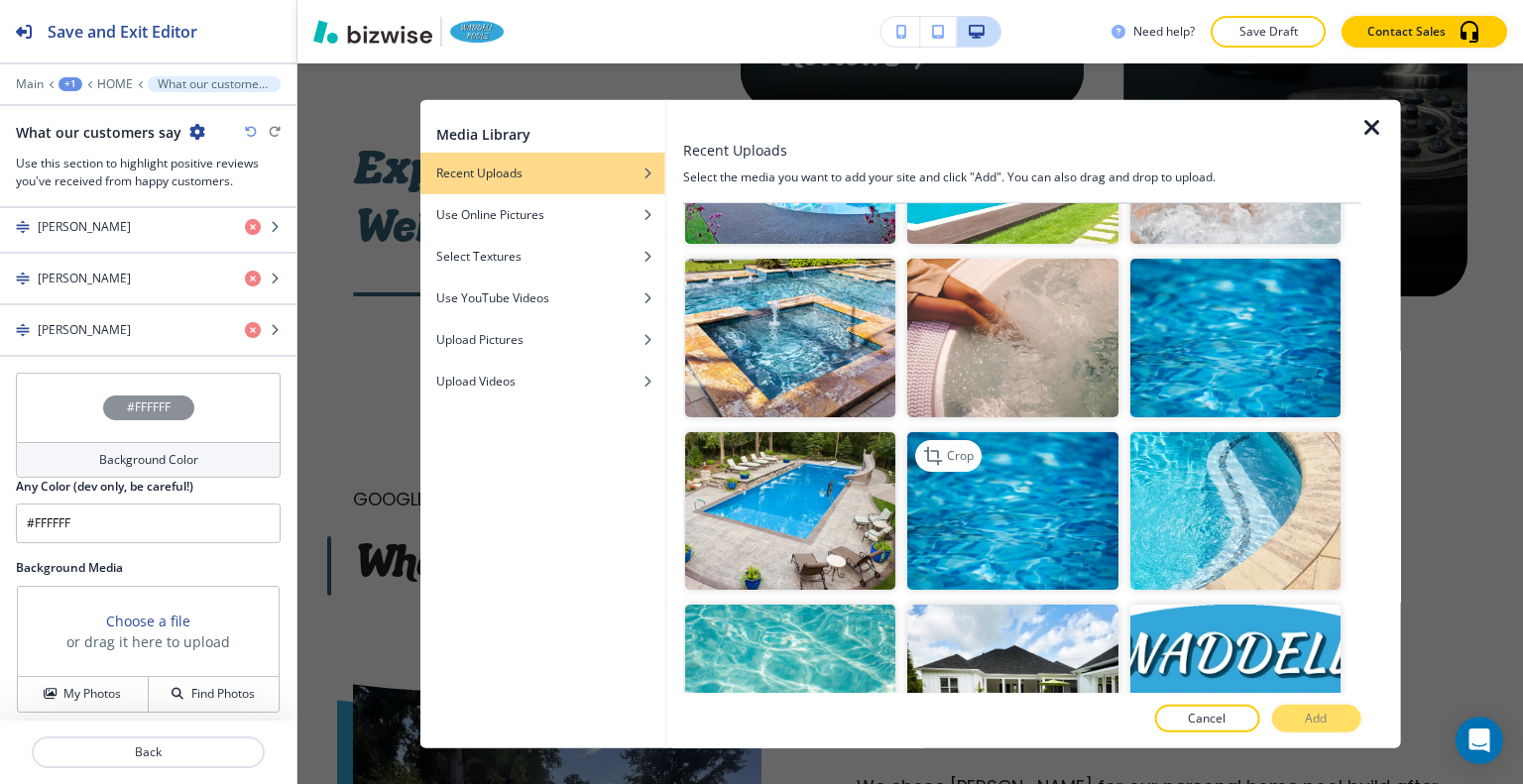 click at bounding box center [1012, 509] 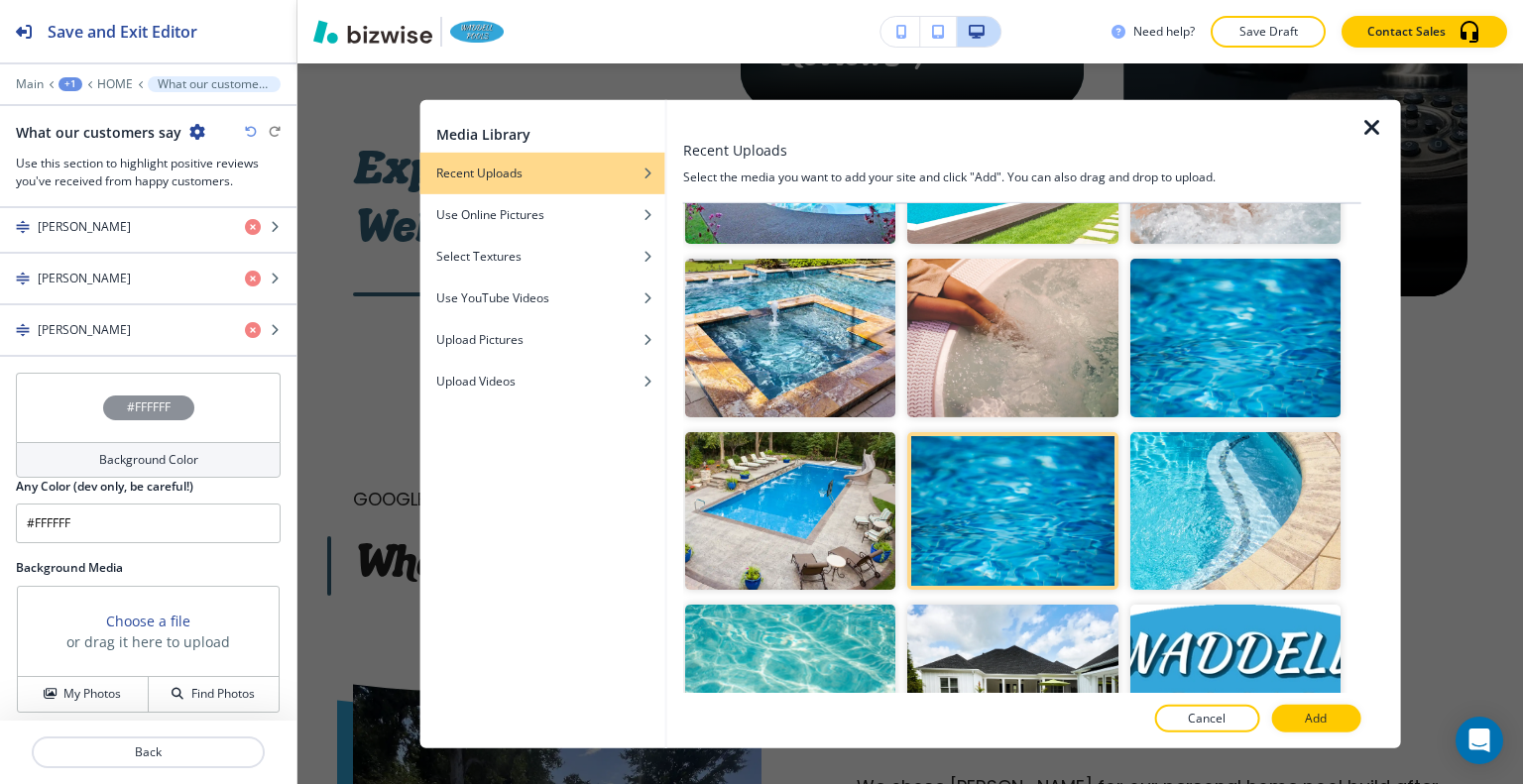 click on "Add" at bounding box center (1316, 719) 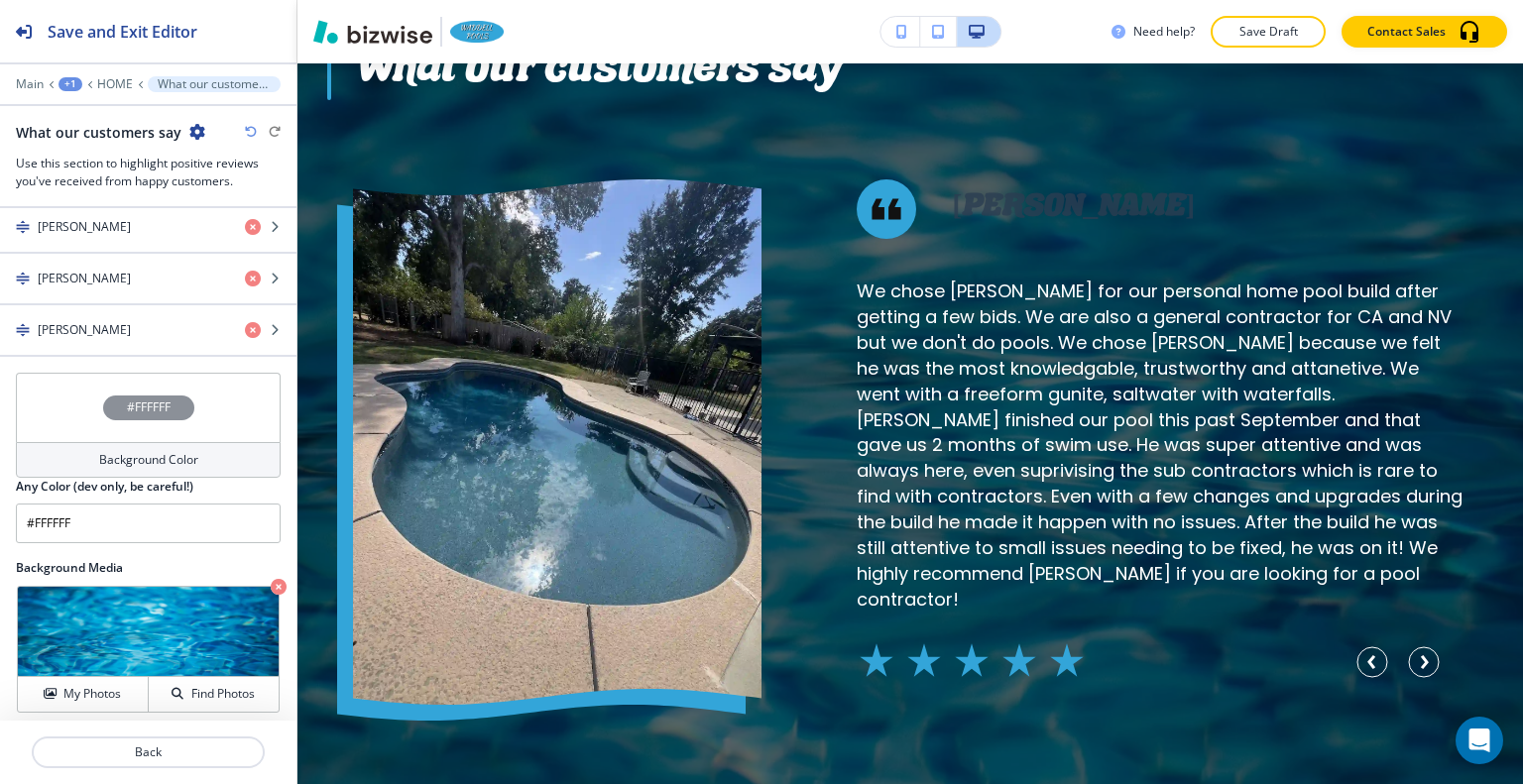 scroll, scrollTop: 9873, scrollLeft: 0, axis: vertical 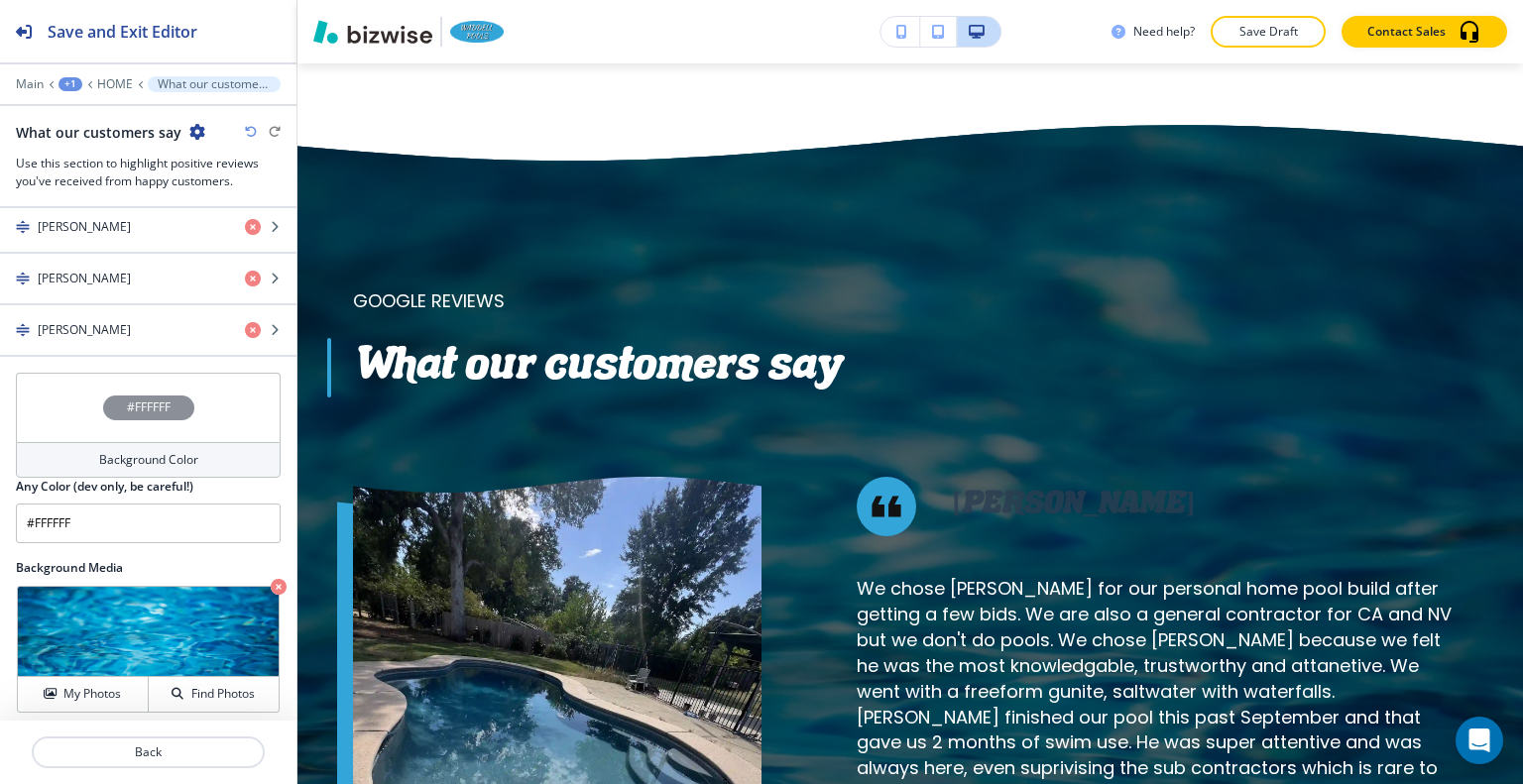 click on "#FFFFFF" at bounding box center [148, 407] 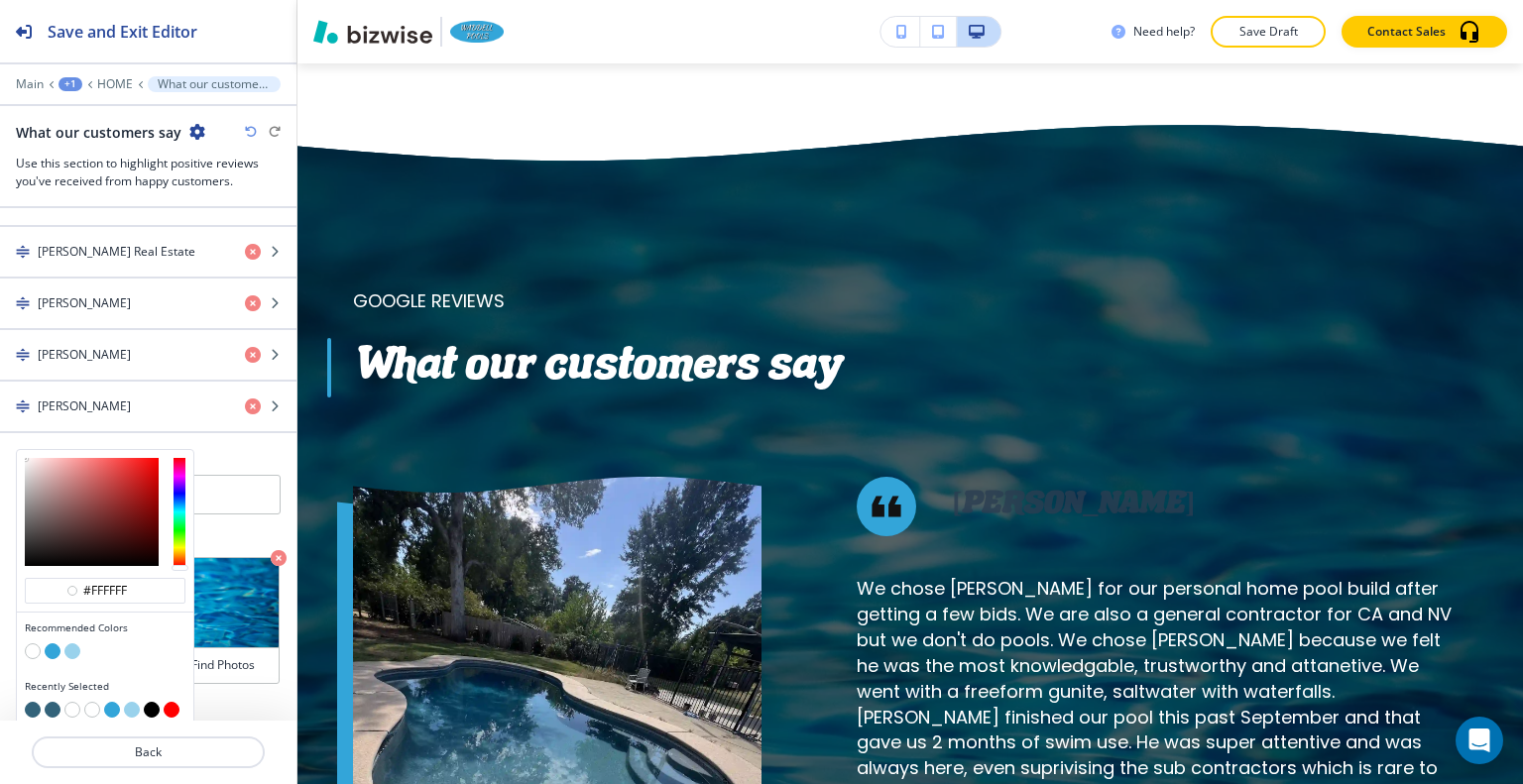click at bounding box center (72, 651) 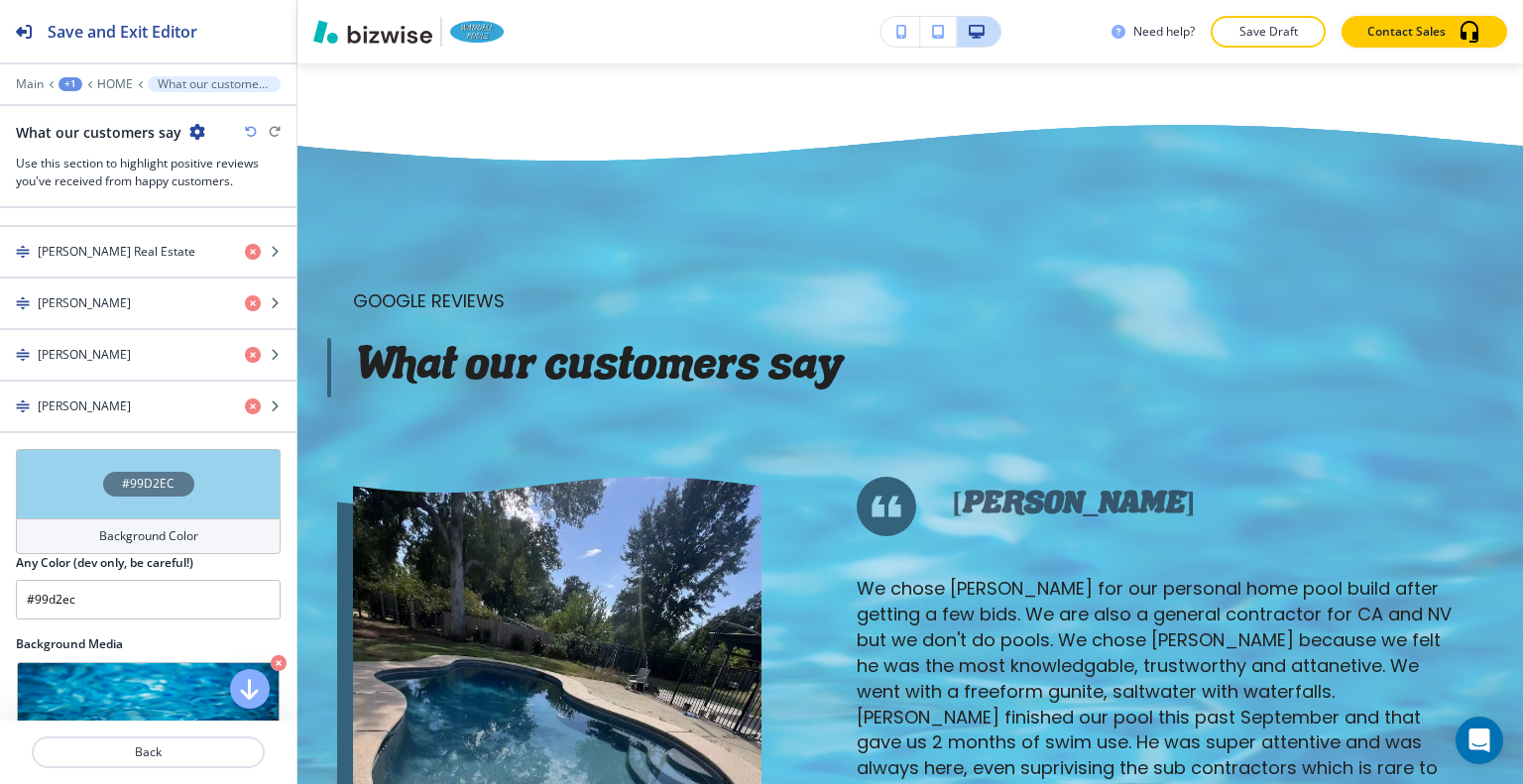 click on "#99D2EC" at bounding box center (148, 484) 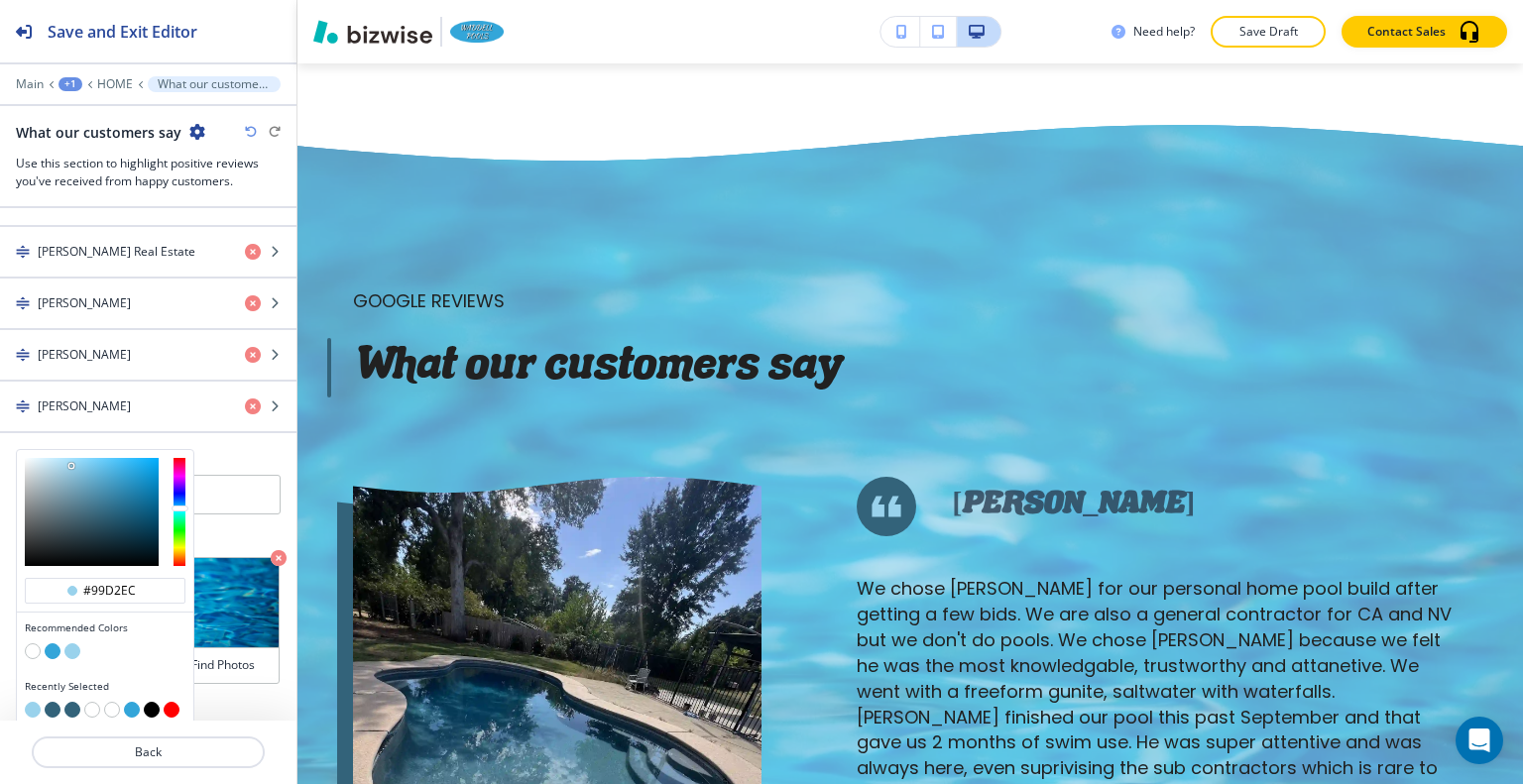 click at bounding box center [53, 710] 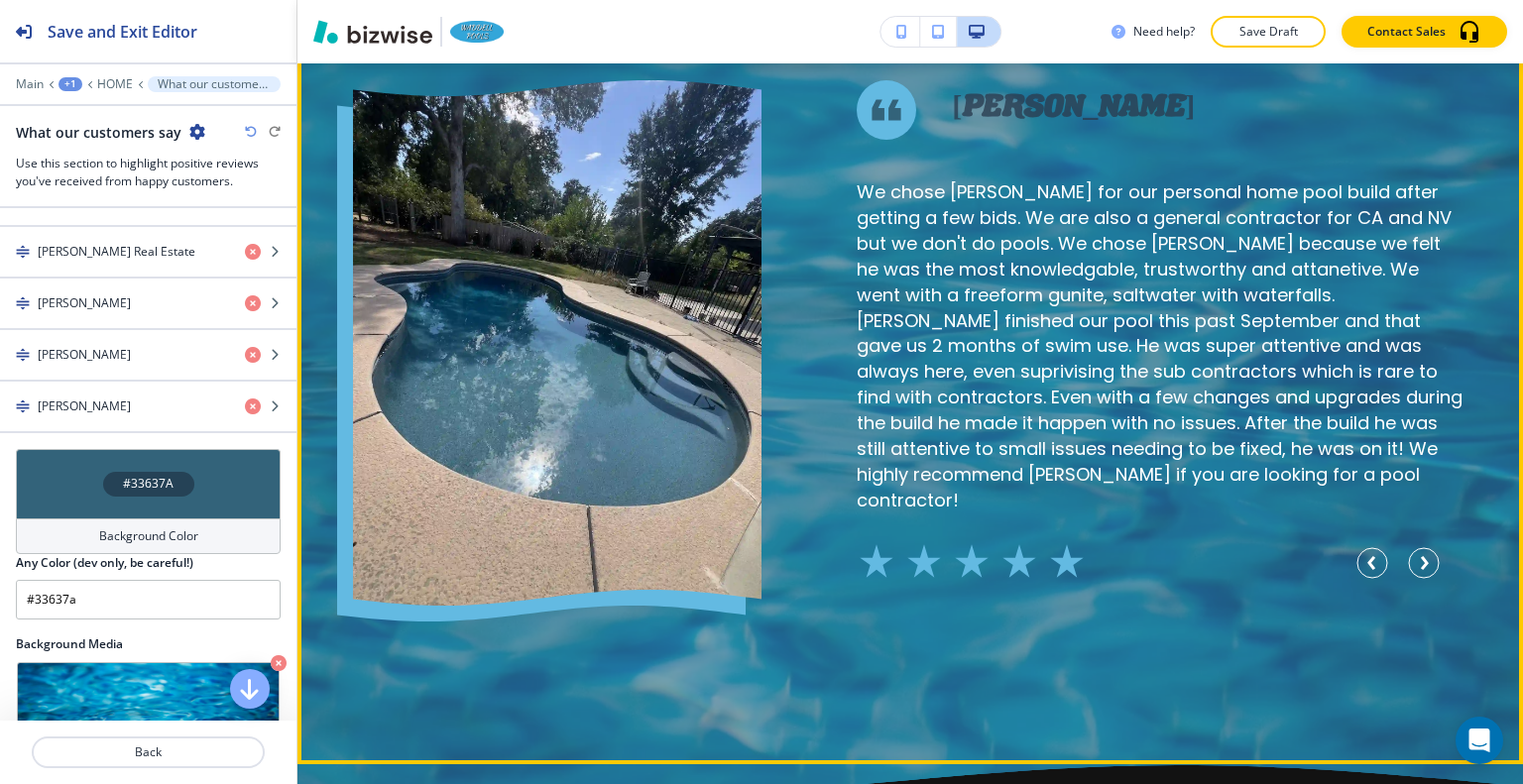 scroll, scrollTop: 9972, scrollLeft: 0, axis: vertical 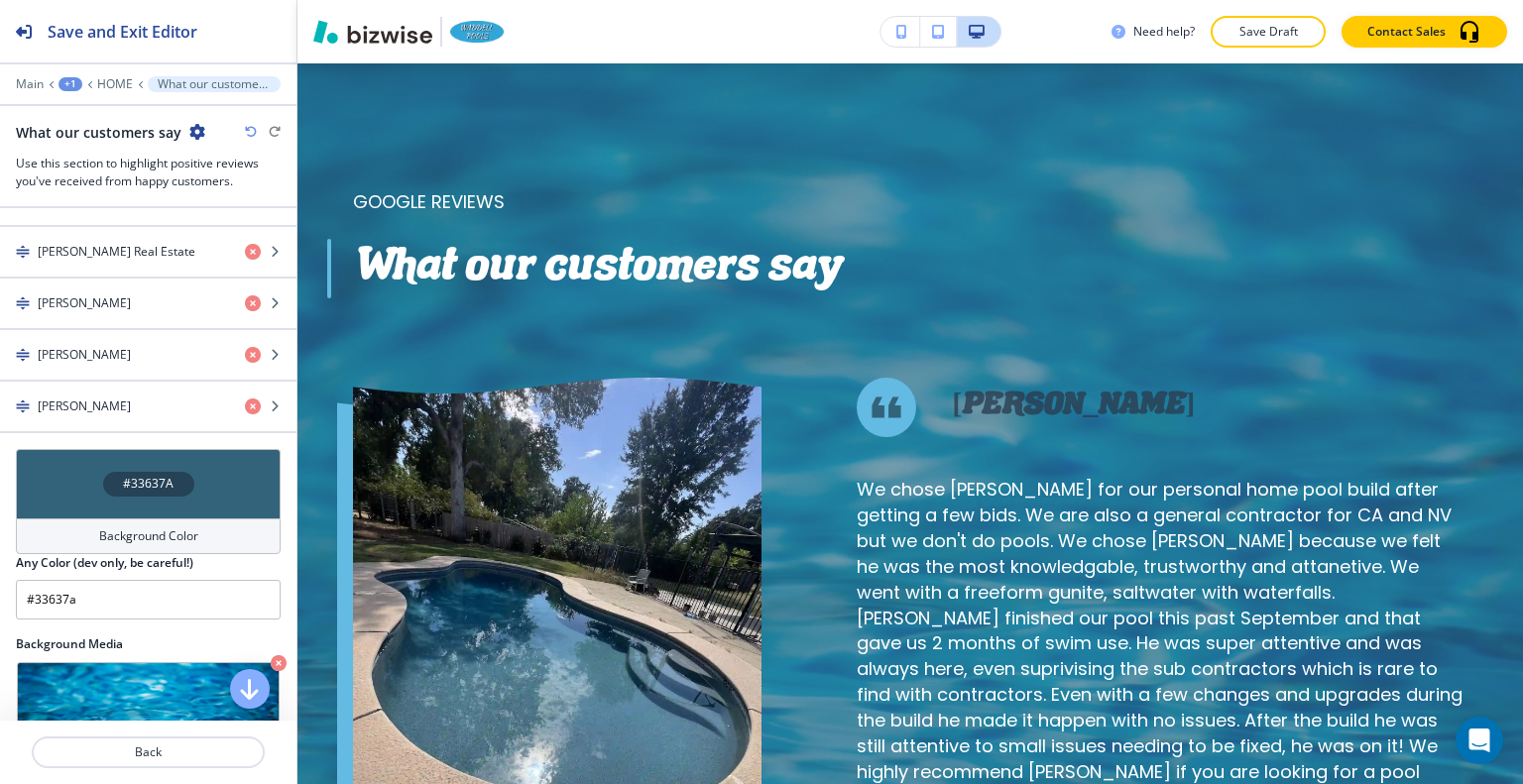 click on "#33637A" at bounding box center (148, 484) 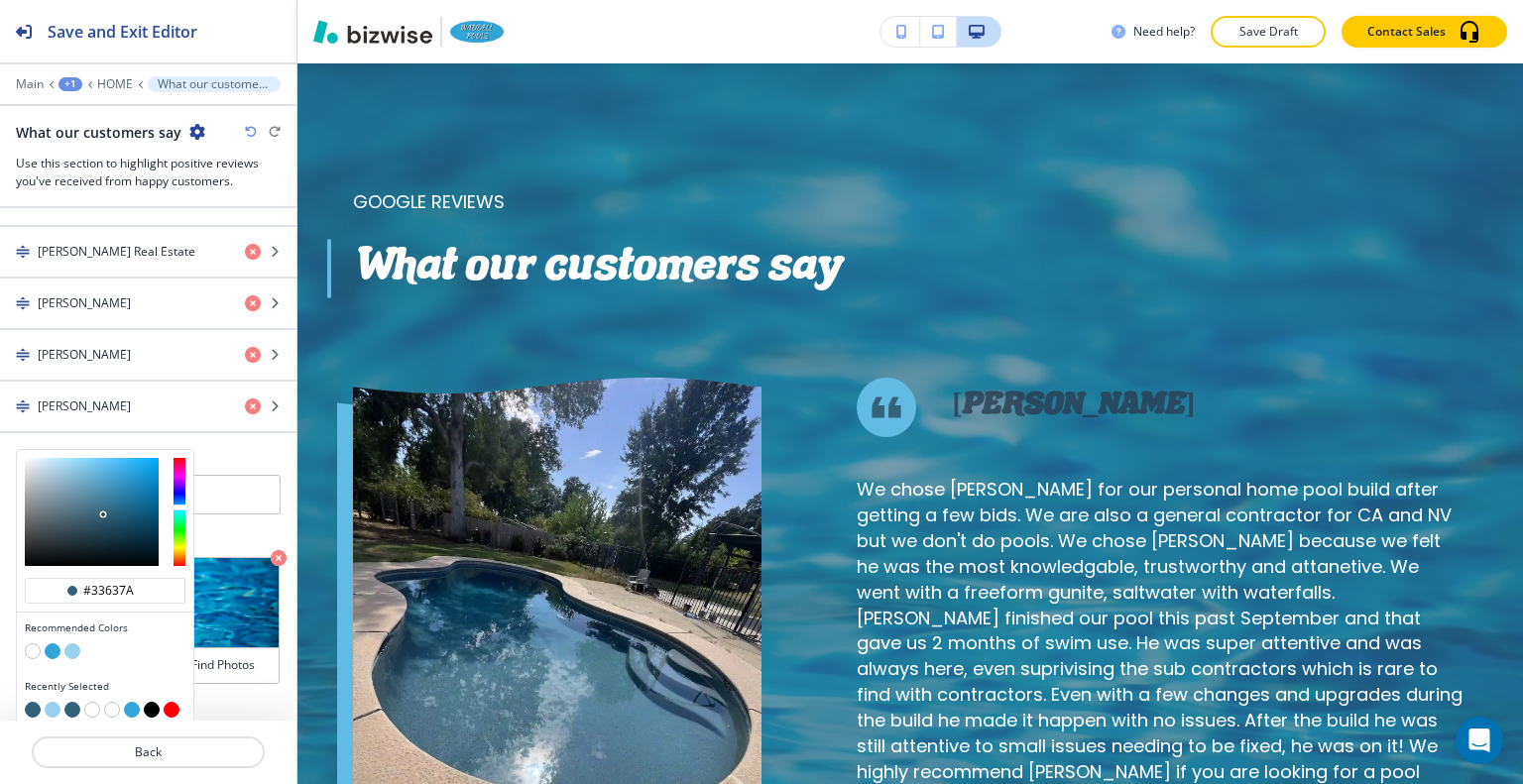 click at bounding box center [152, 710] 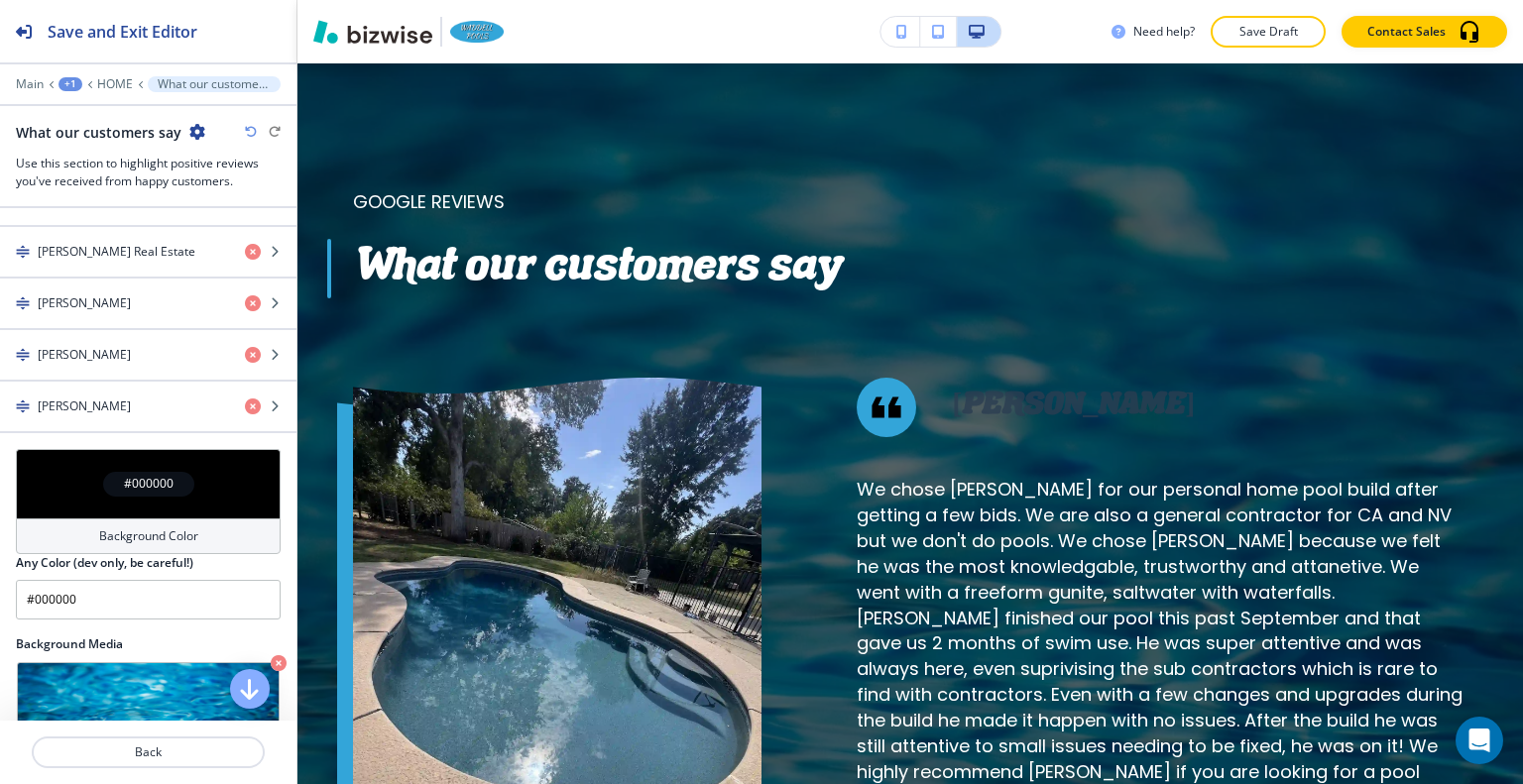 click at bounding box center [251, 132] 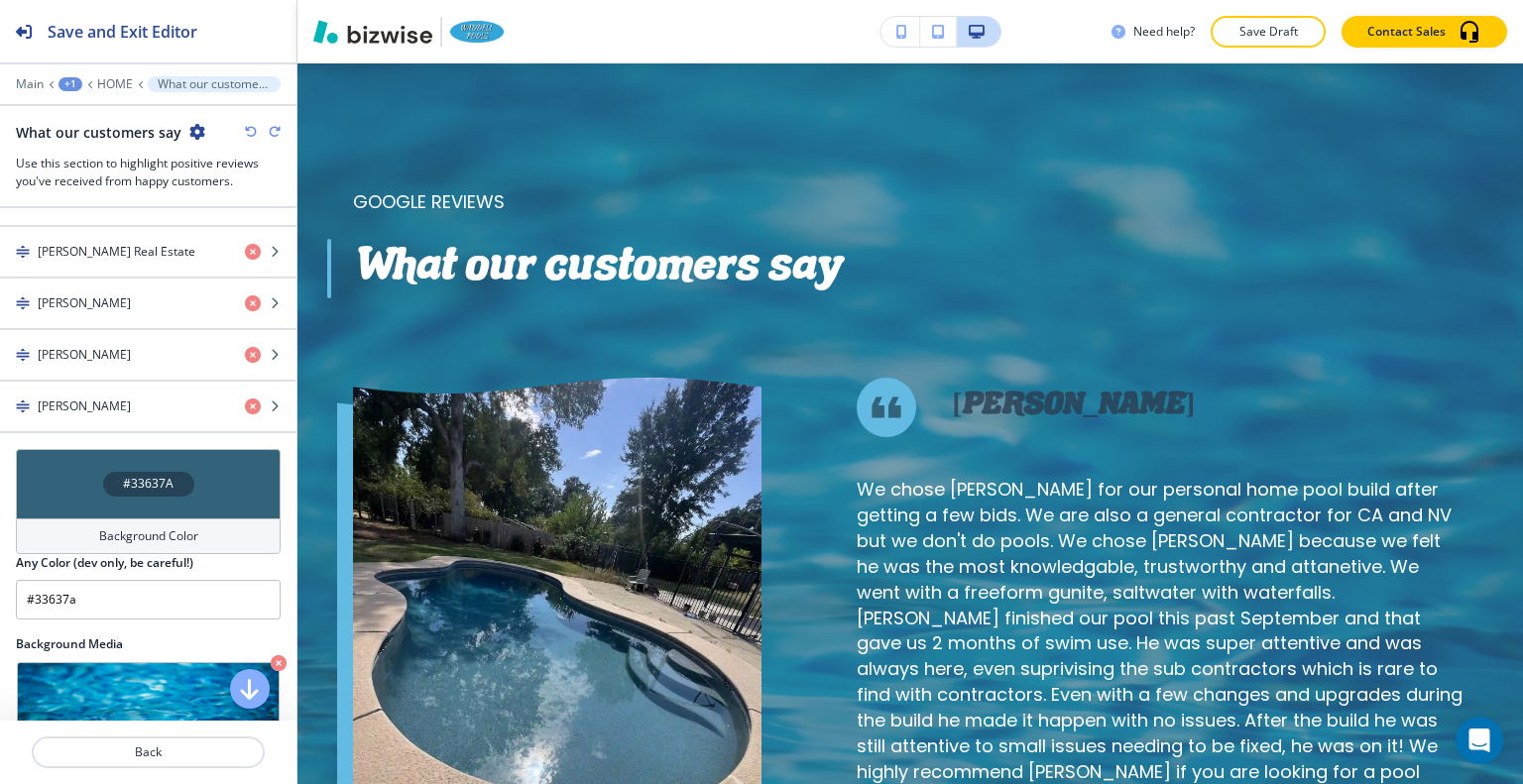 click at bounding box center [275, 132] 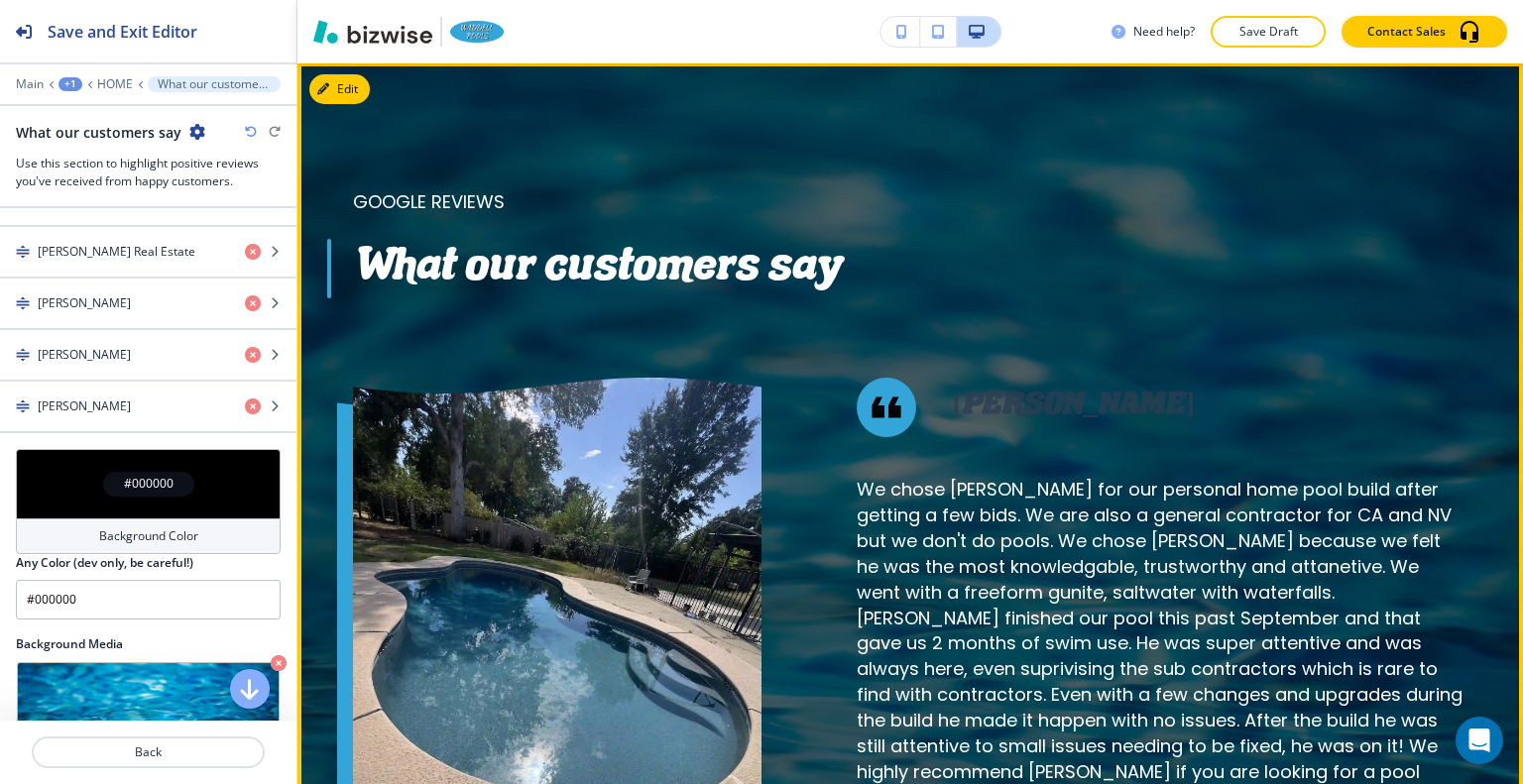 scroll, scrollTop: 9873, scrollLeft: 0, axis: vertical 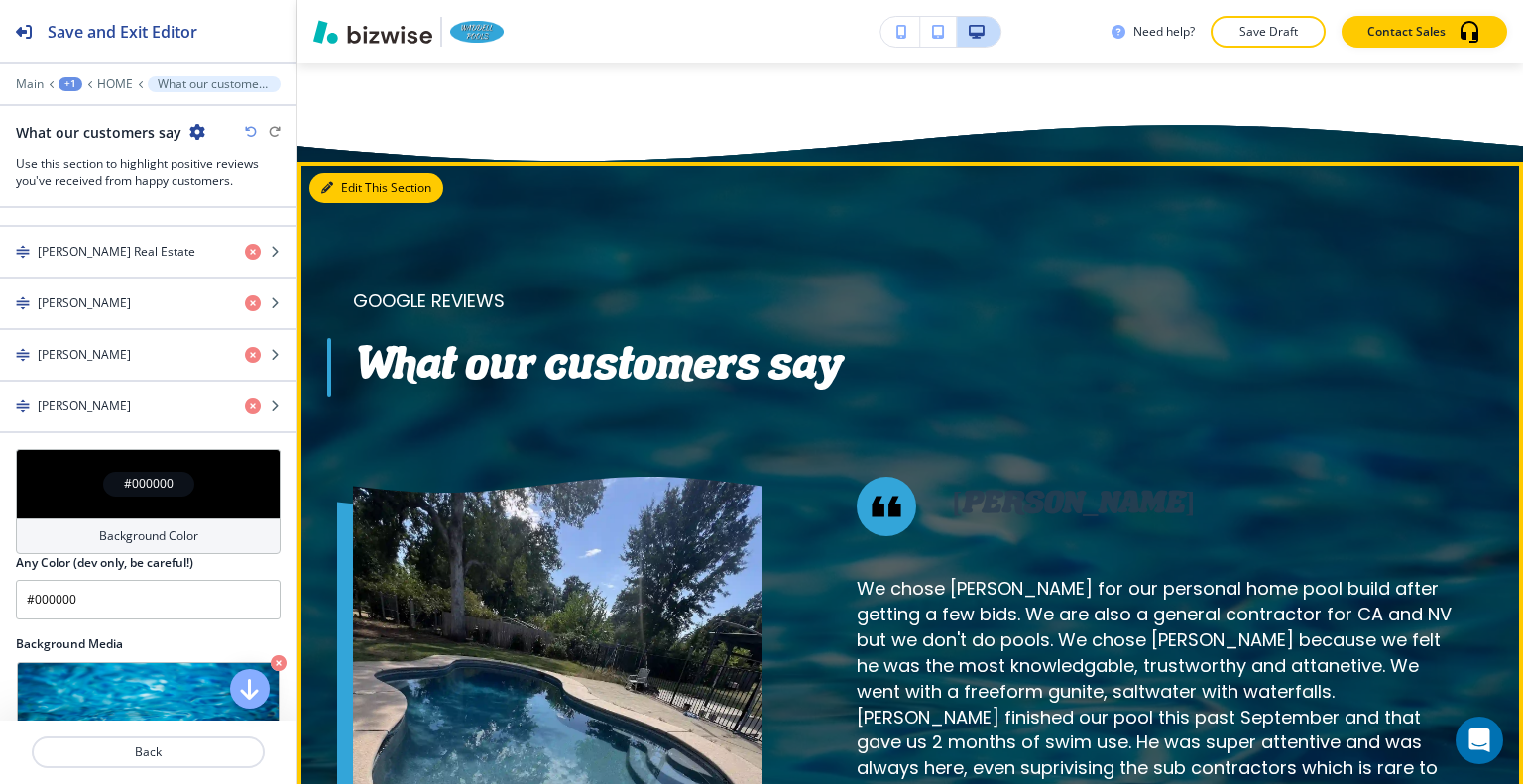 click on "Edit This Section" at bounding box center [376, 188] 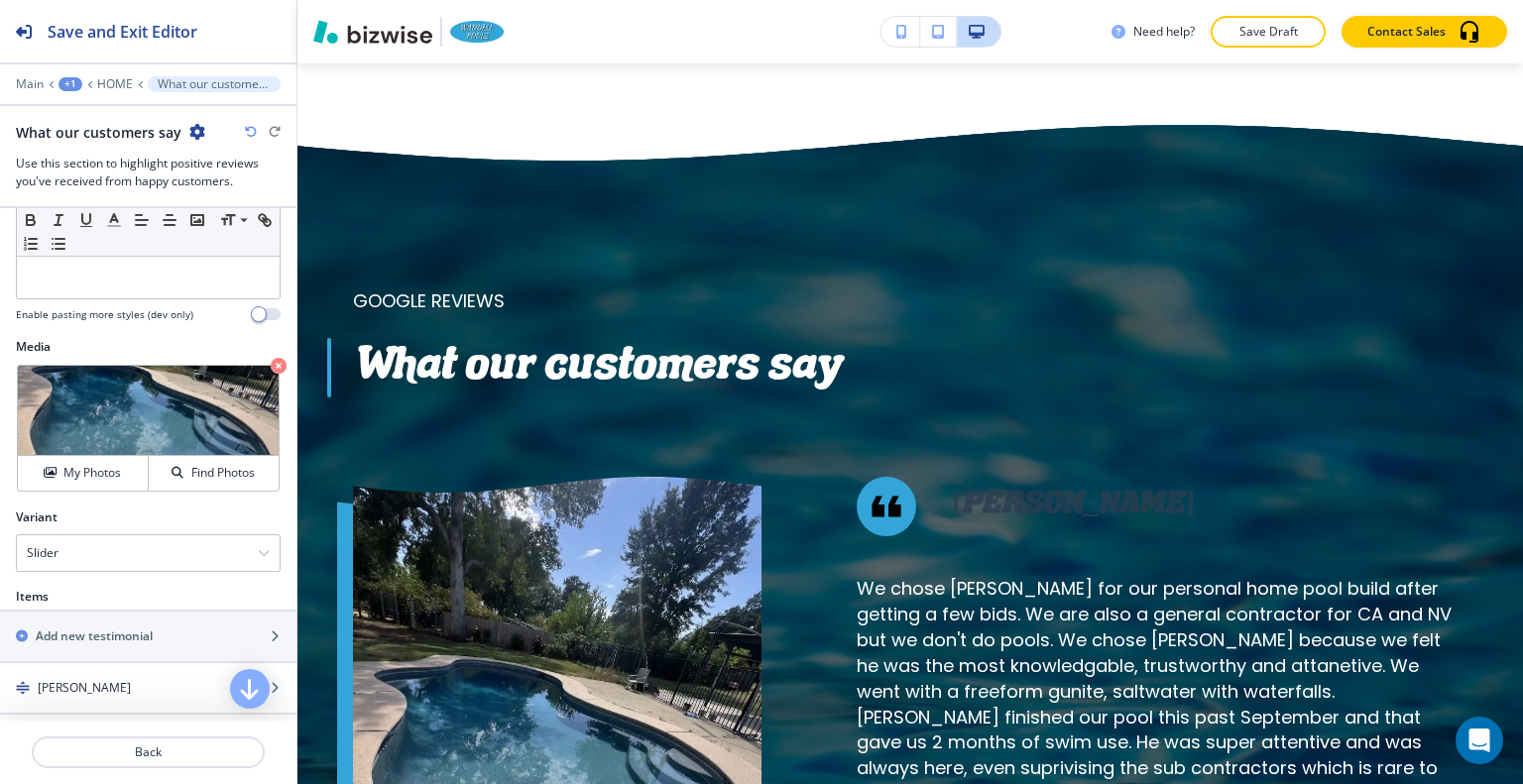 scroll, scrollTop: 776, scrollLeft: 0, axis: vertical 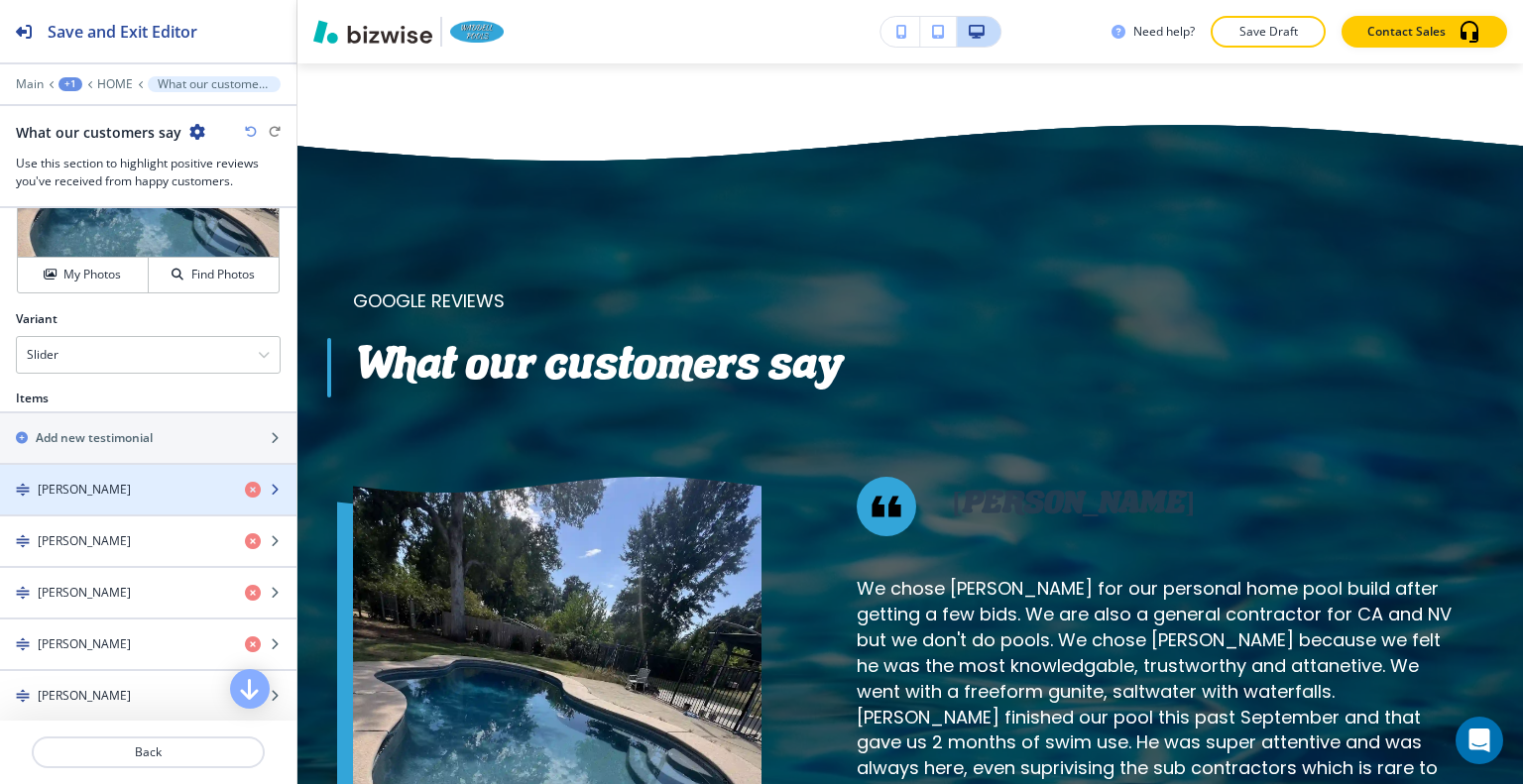 click at bounding box center [148, 506] 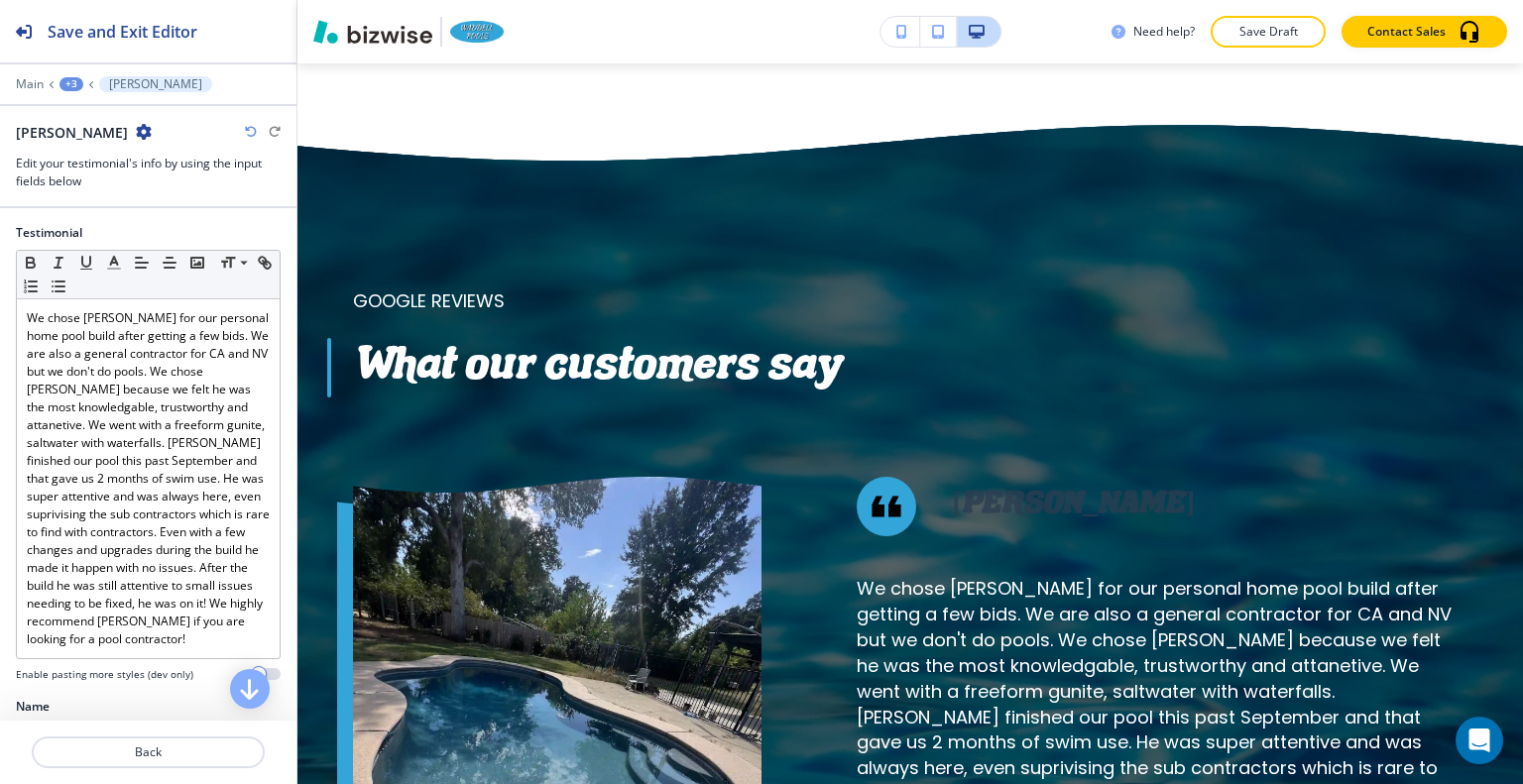 scroll, scrollTop: 297, scrollLeft: 0, axis: vertical 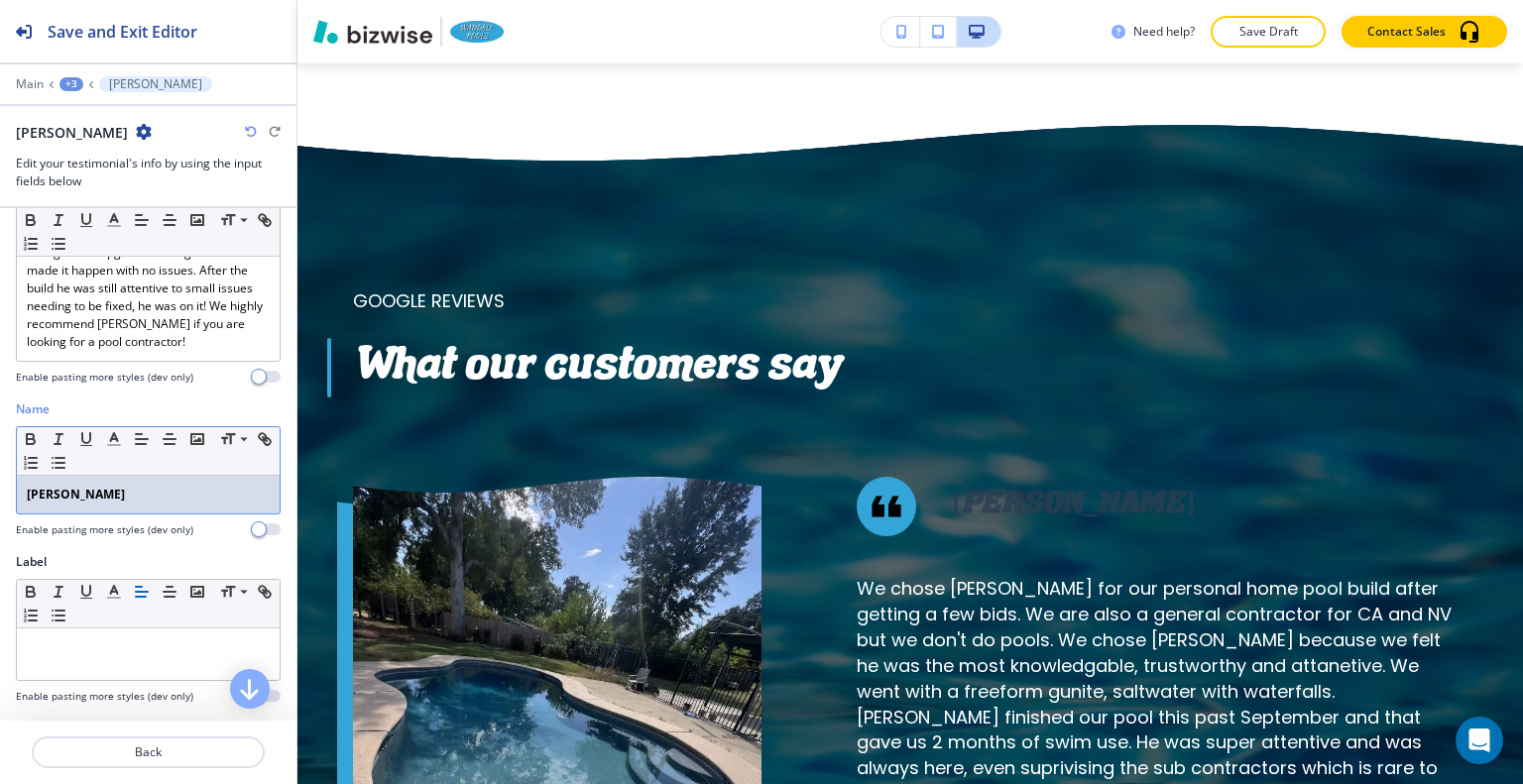 drag, startPoint x: 151, startPoint y: 520, endPoint x: 0, endPoint y: 519, distance: 151.0033 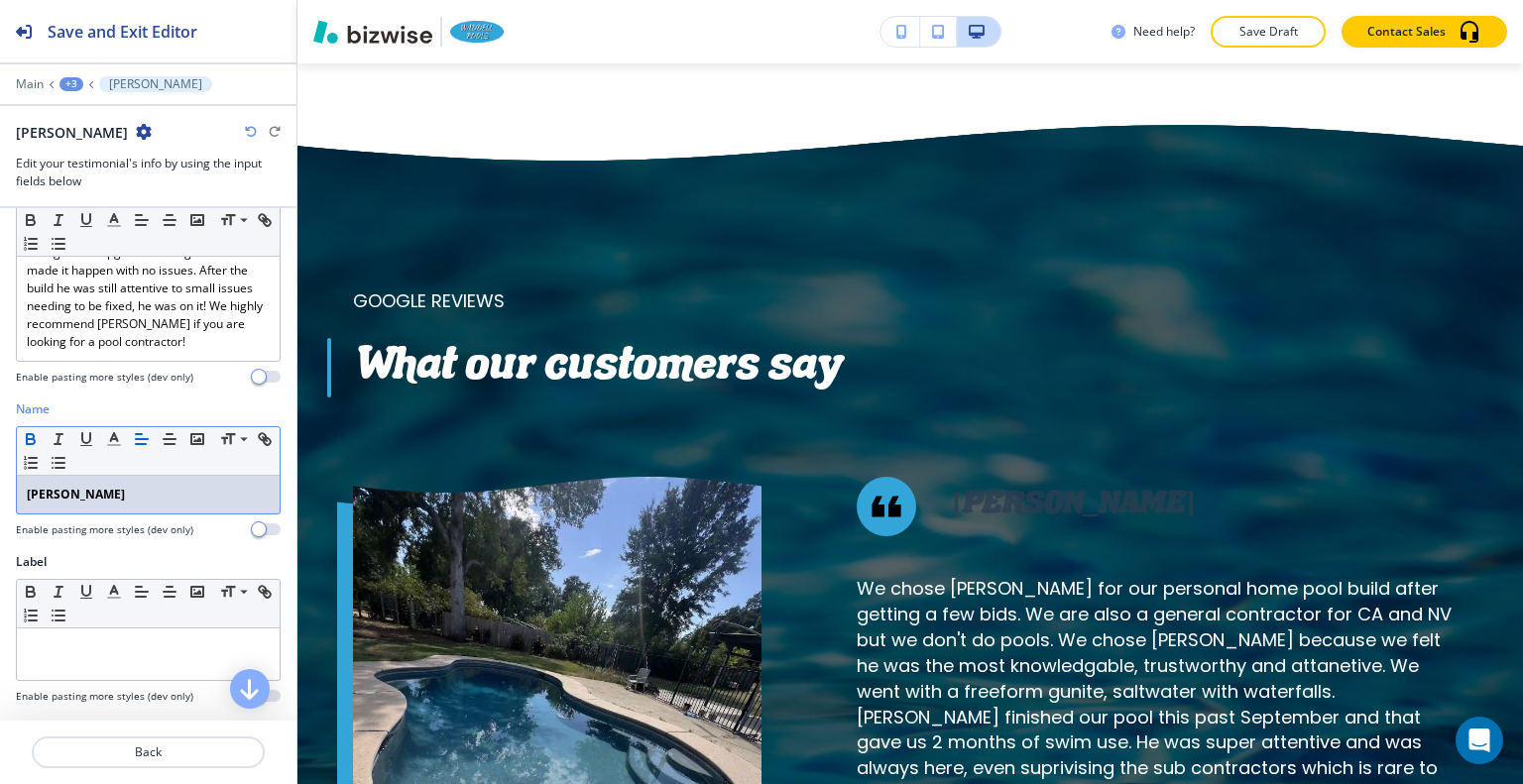 drag, startPoint x: 32, startPoint y: 456, endPoint x: 44, endPoint y: 511, distance: 56.293872 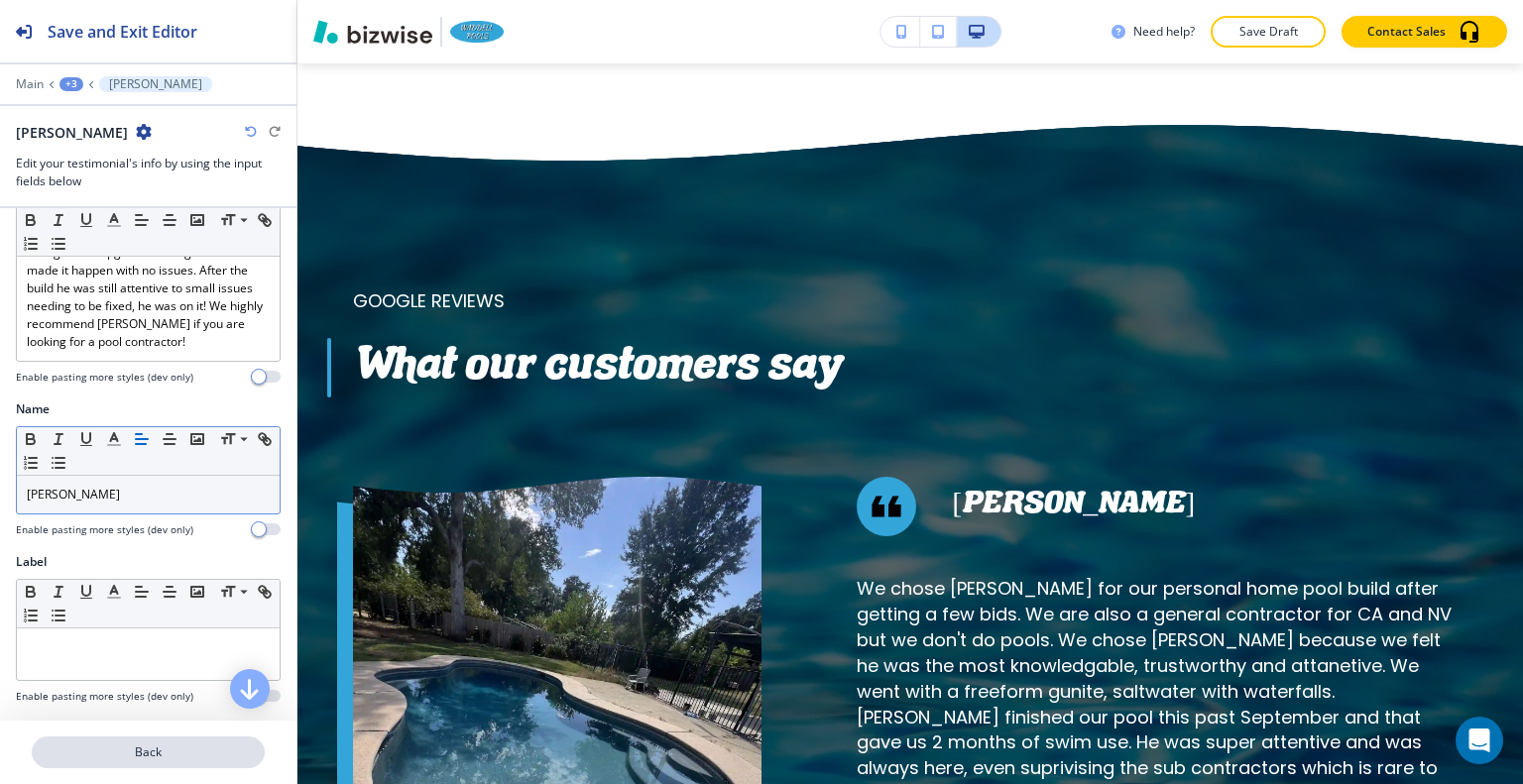 click on "Back" at bounding box center (148, 752) 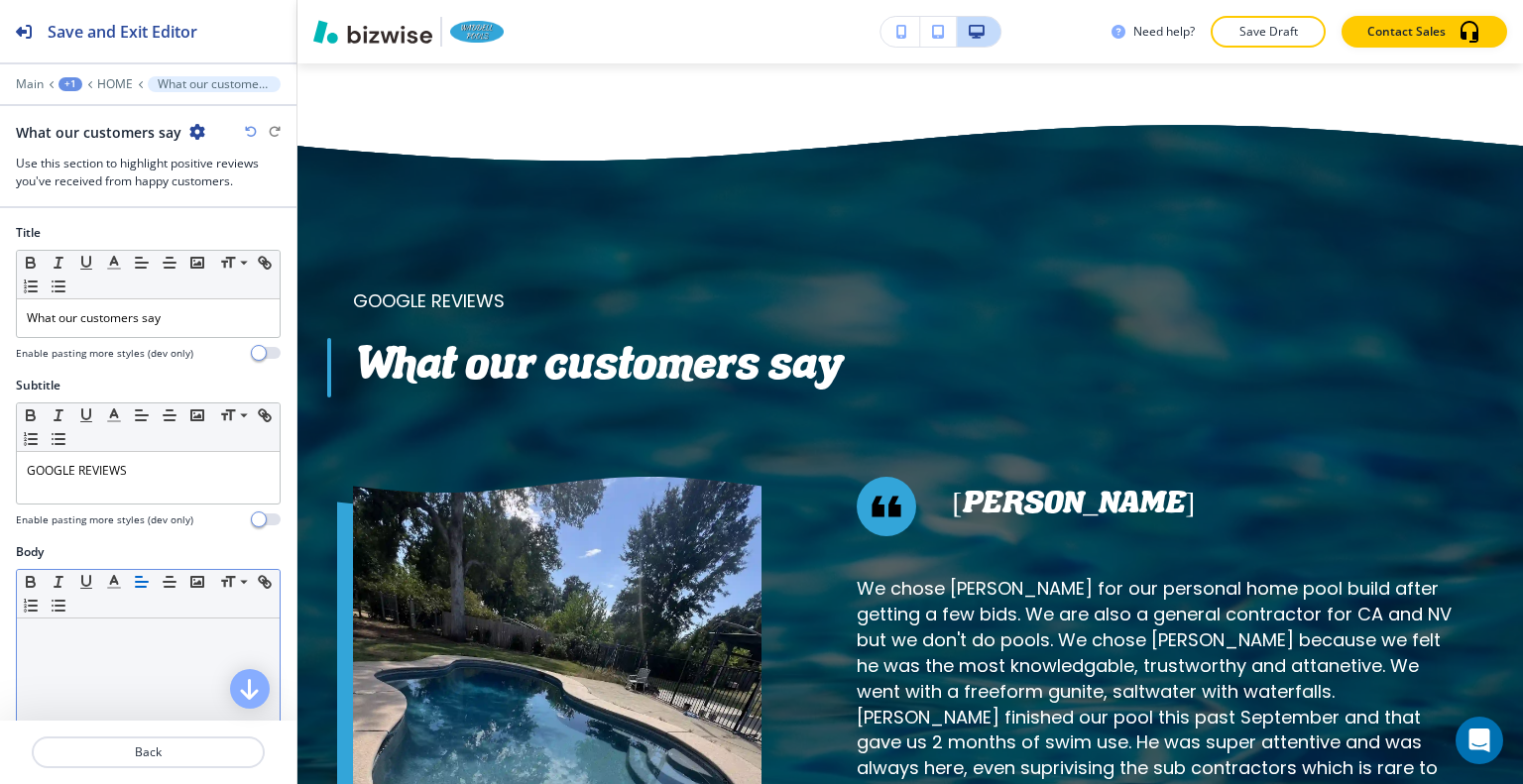 scroll, scrollTop: 9909, scrollLeft: 0, axis: vertical 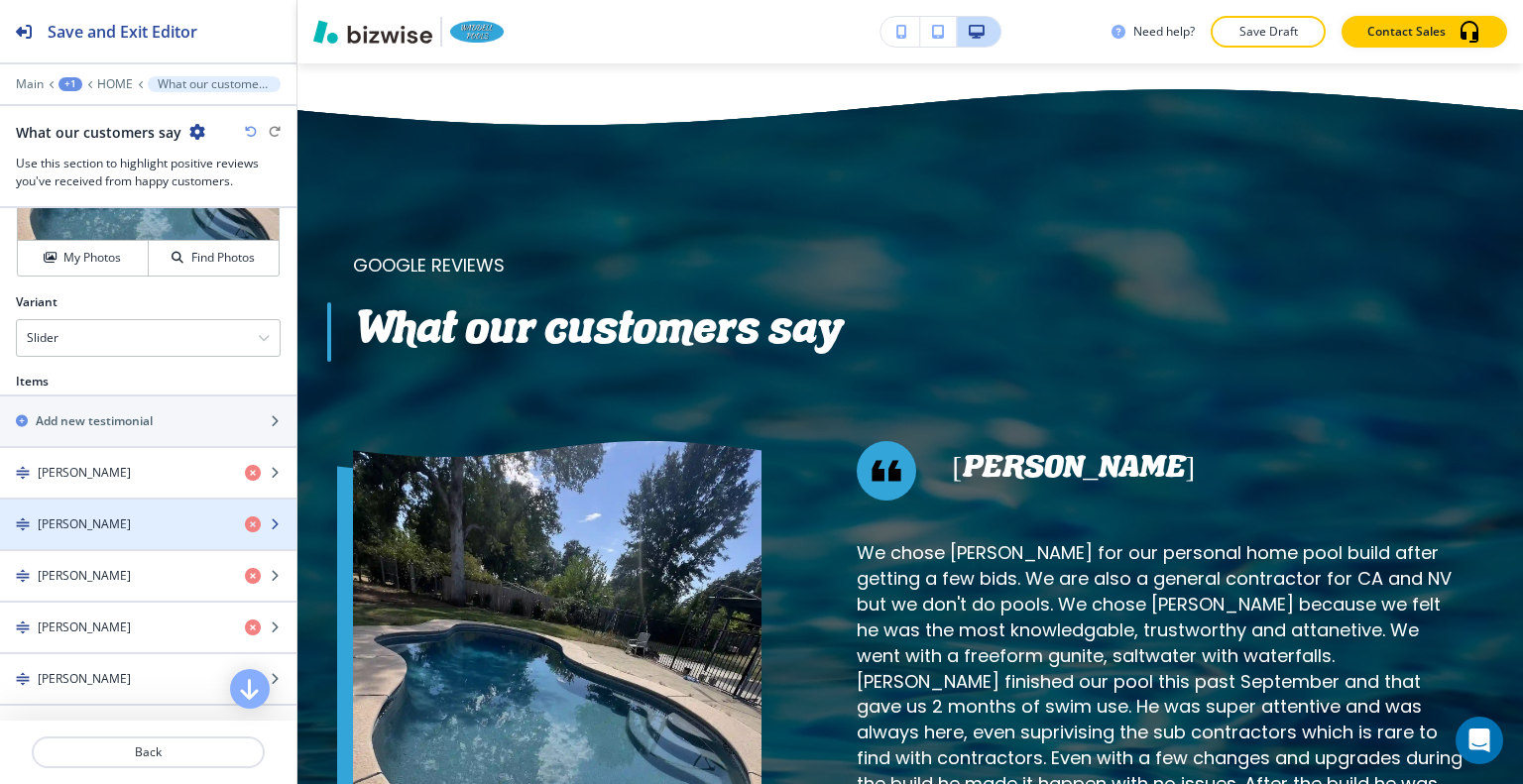 click on "[PERSON_NAME]" at bounding box center (84, 524) 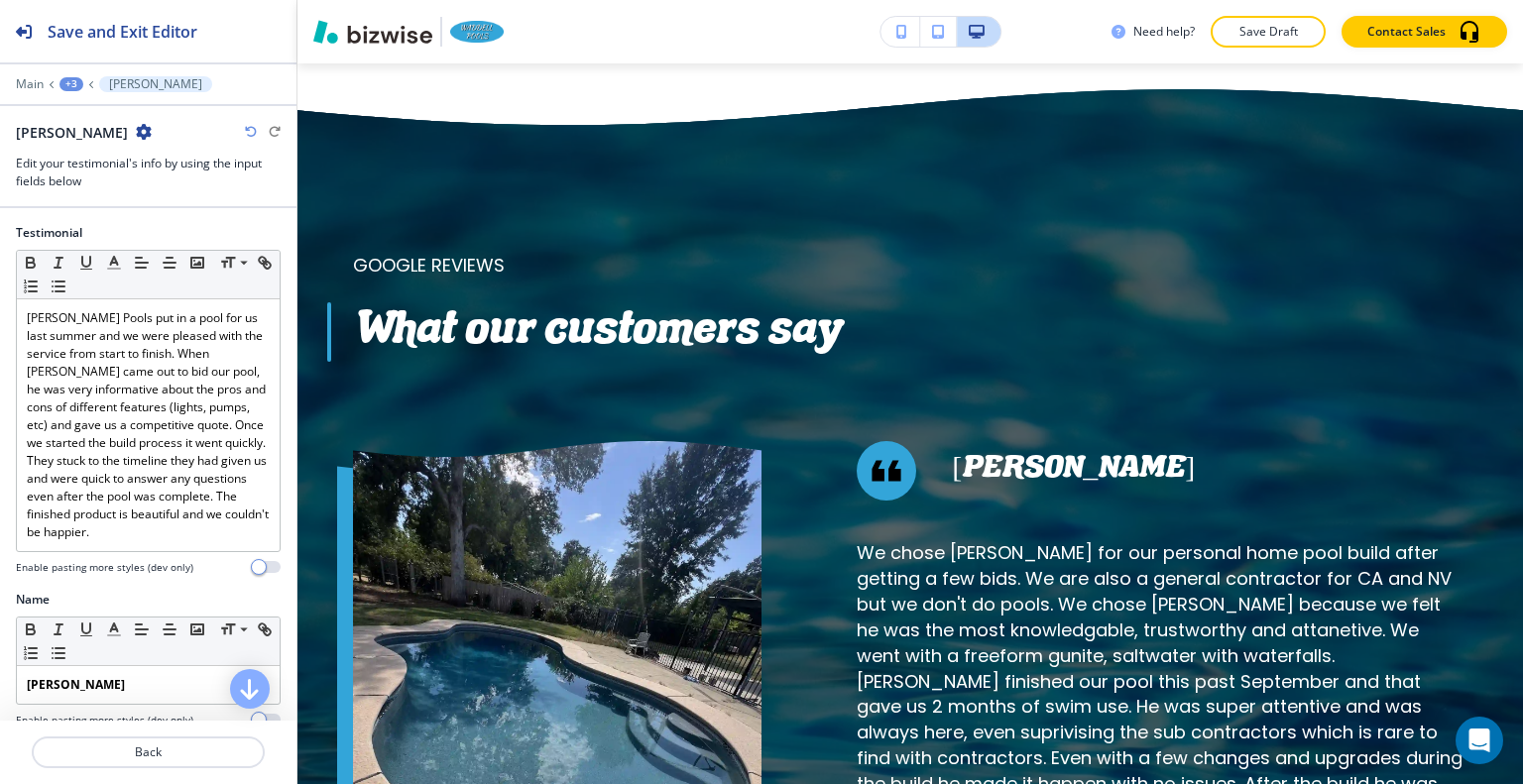 scroll, scrollTop: 198, scrollLeft: 0, axis: vertical 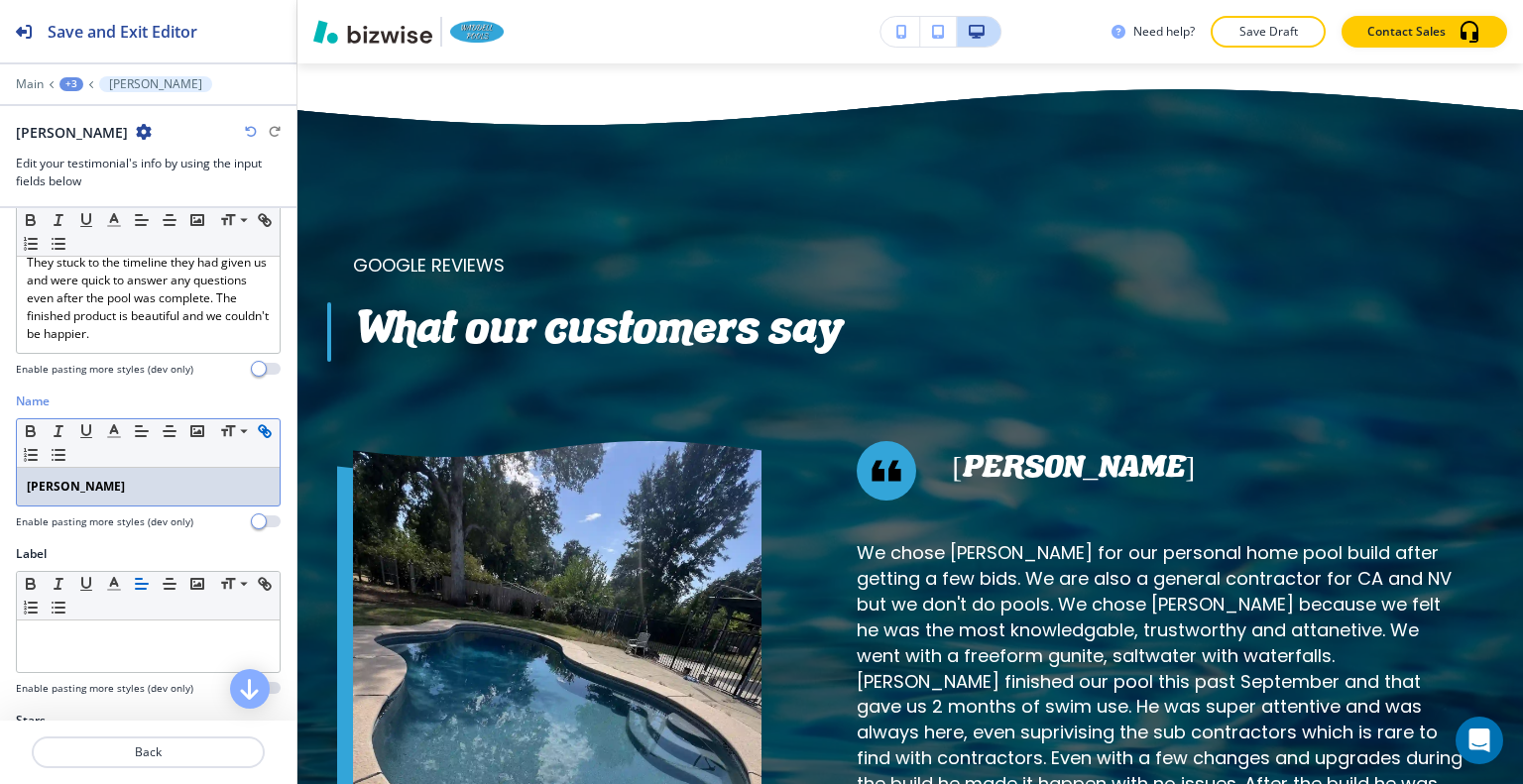 drag, startPoint x: 139, startPoint y: 489, endPoint x: 22, endPoint y: 459, distance: 120.78493 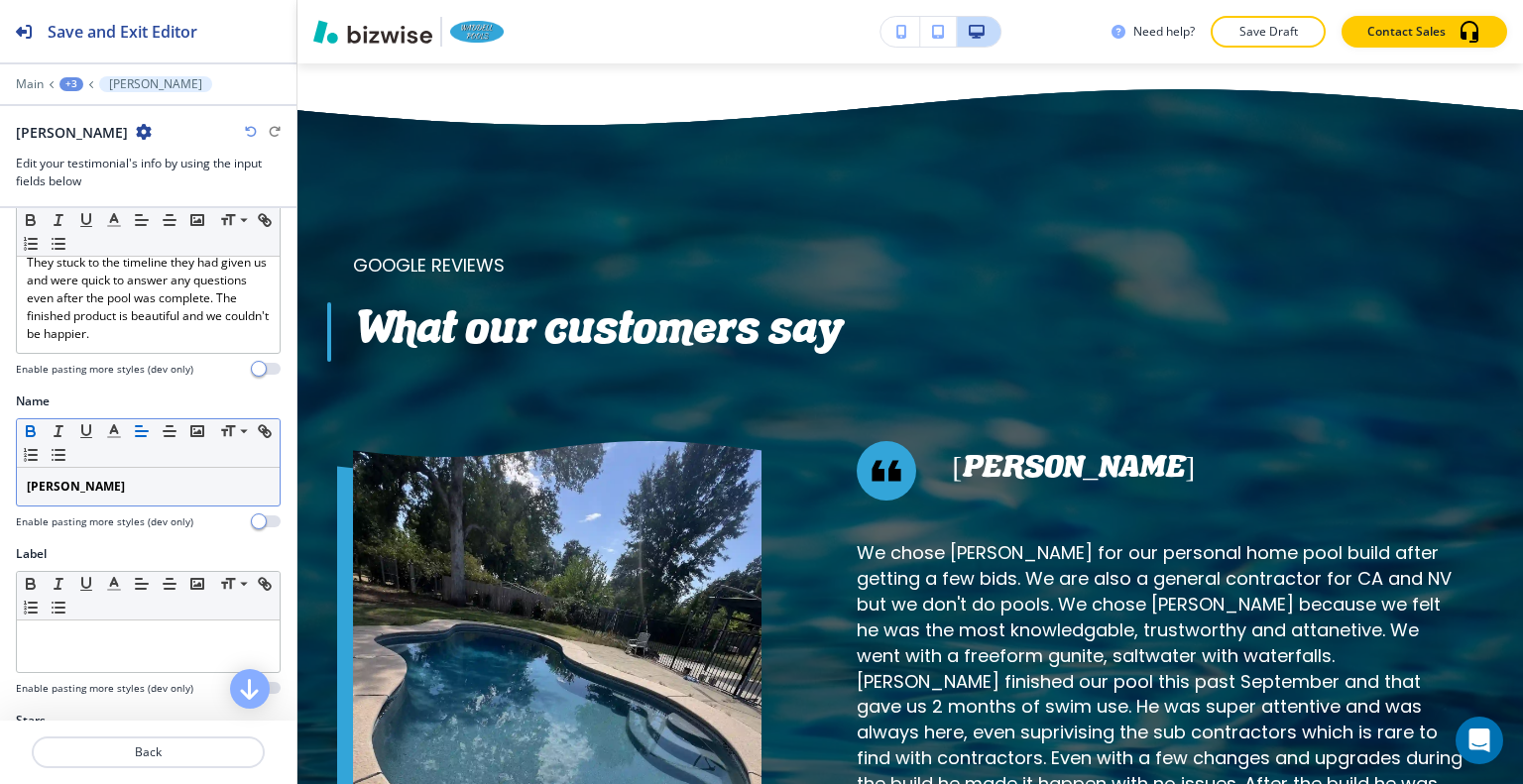 click 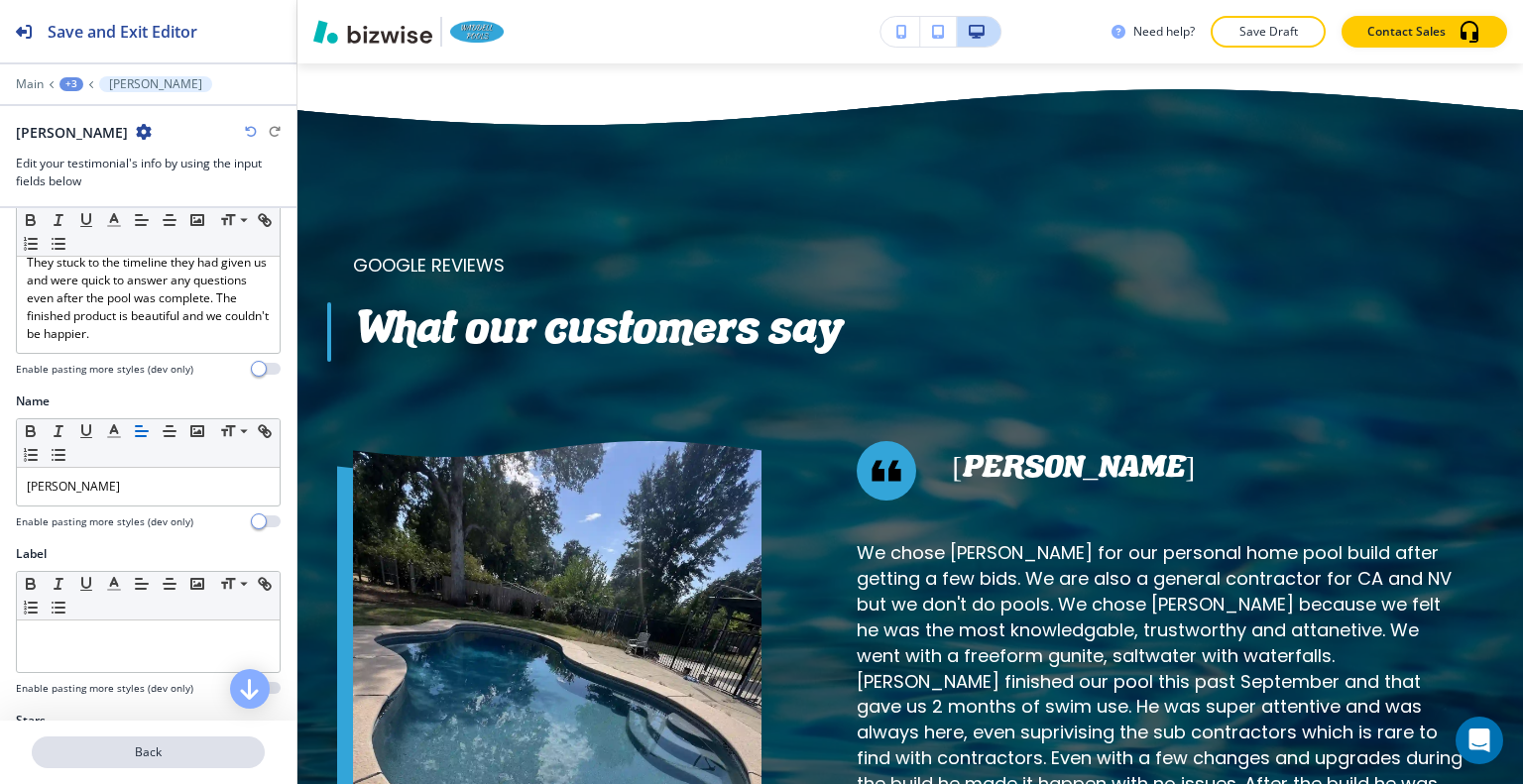 click on "Back" at bounding box center [148, 752] 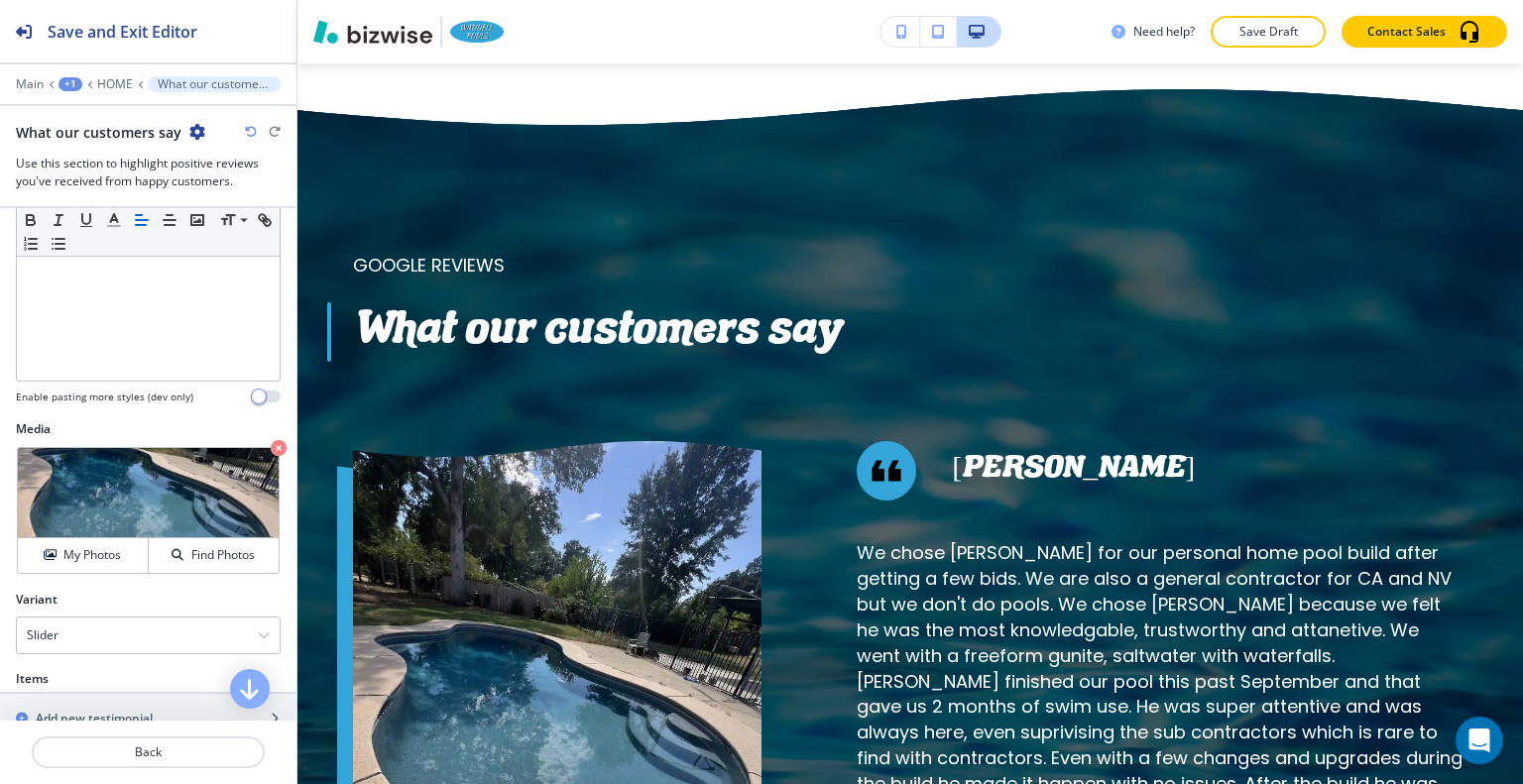 scroll, scrollTop: 793, scrollLeft: 0, axis: vertical 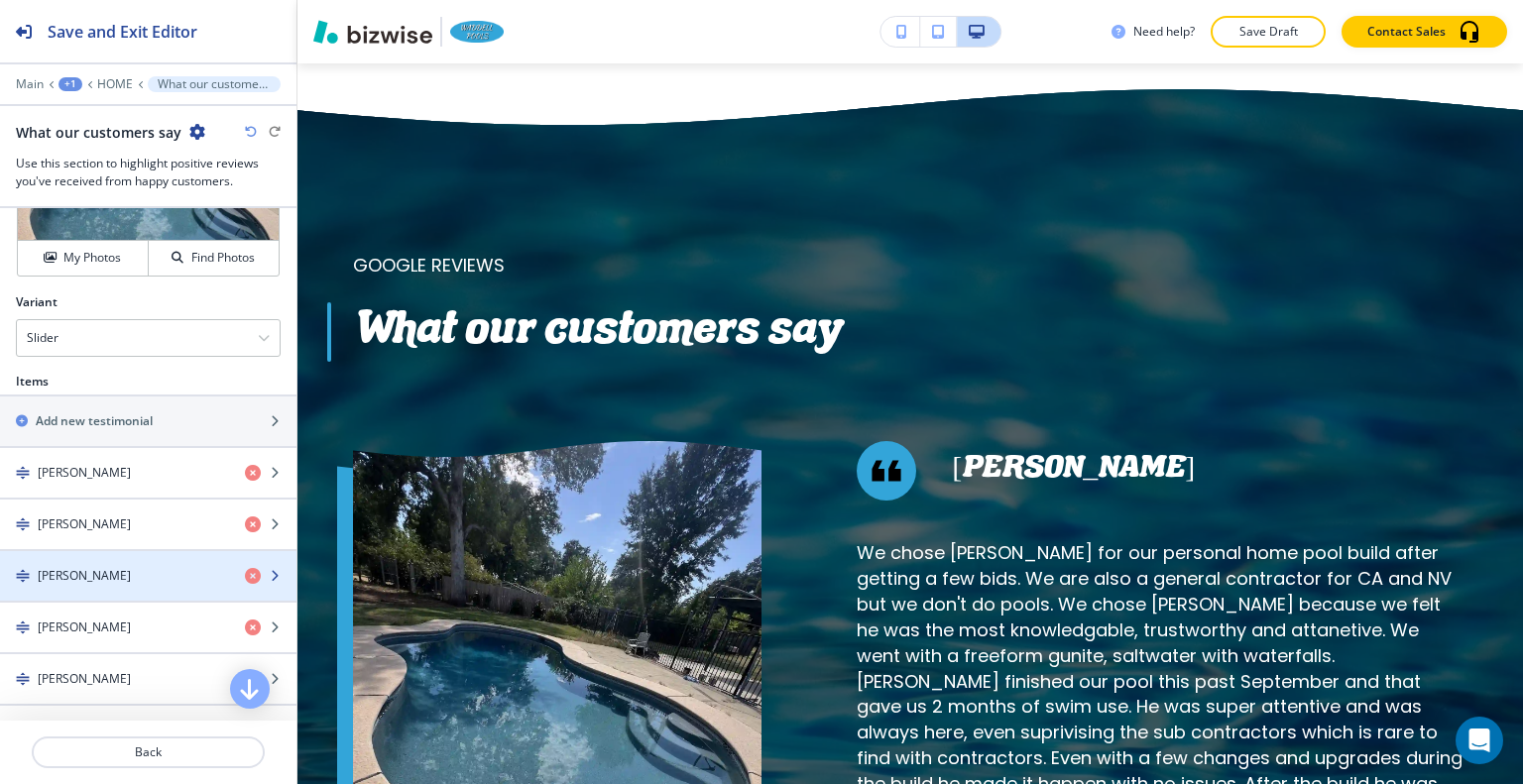 click on "[PERSON_NAME]" at bounding box center [114, 576] 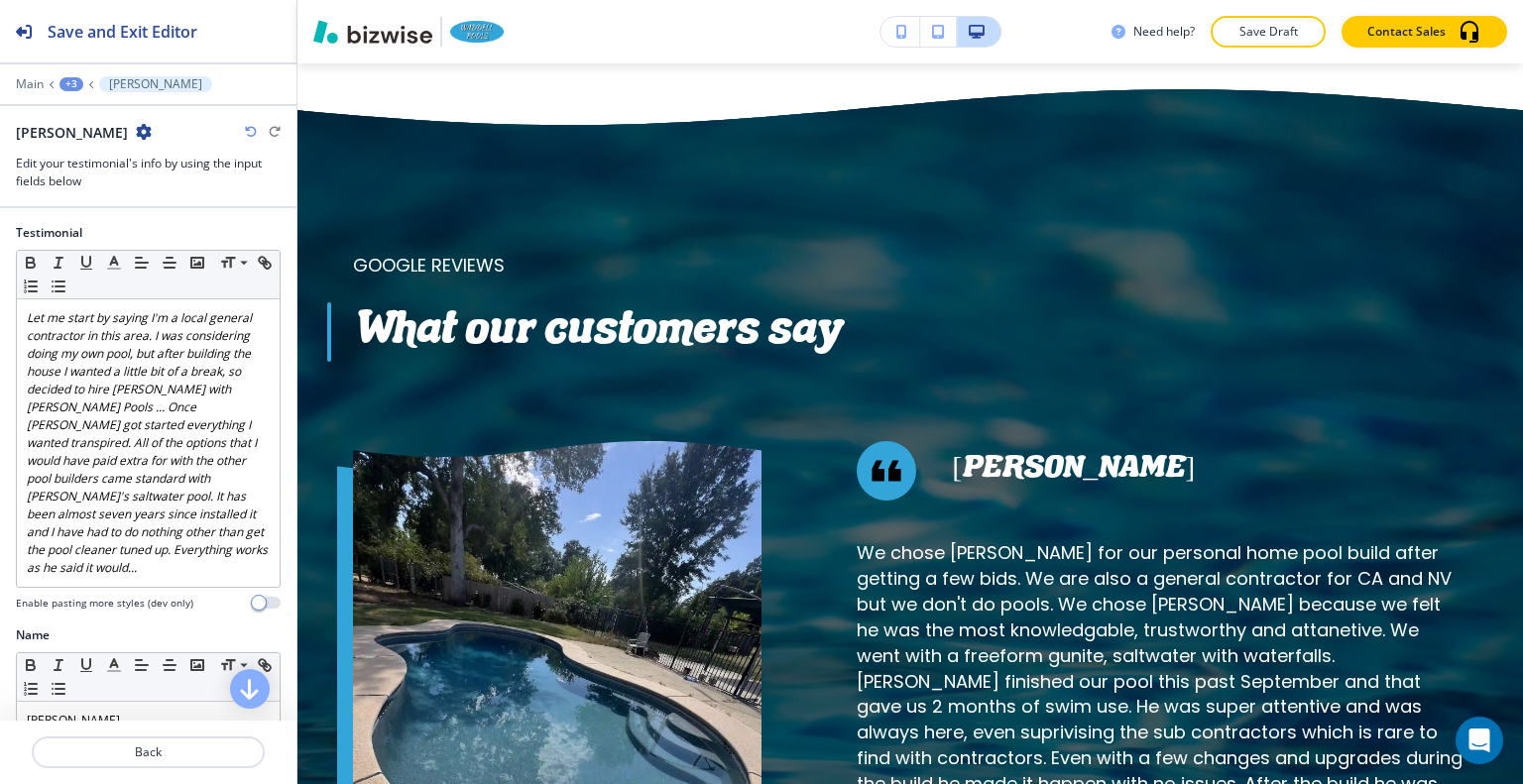 scroll, scrollTop: 198, scrollLeft: 0, axis: vertical 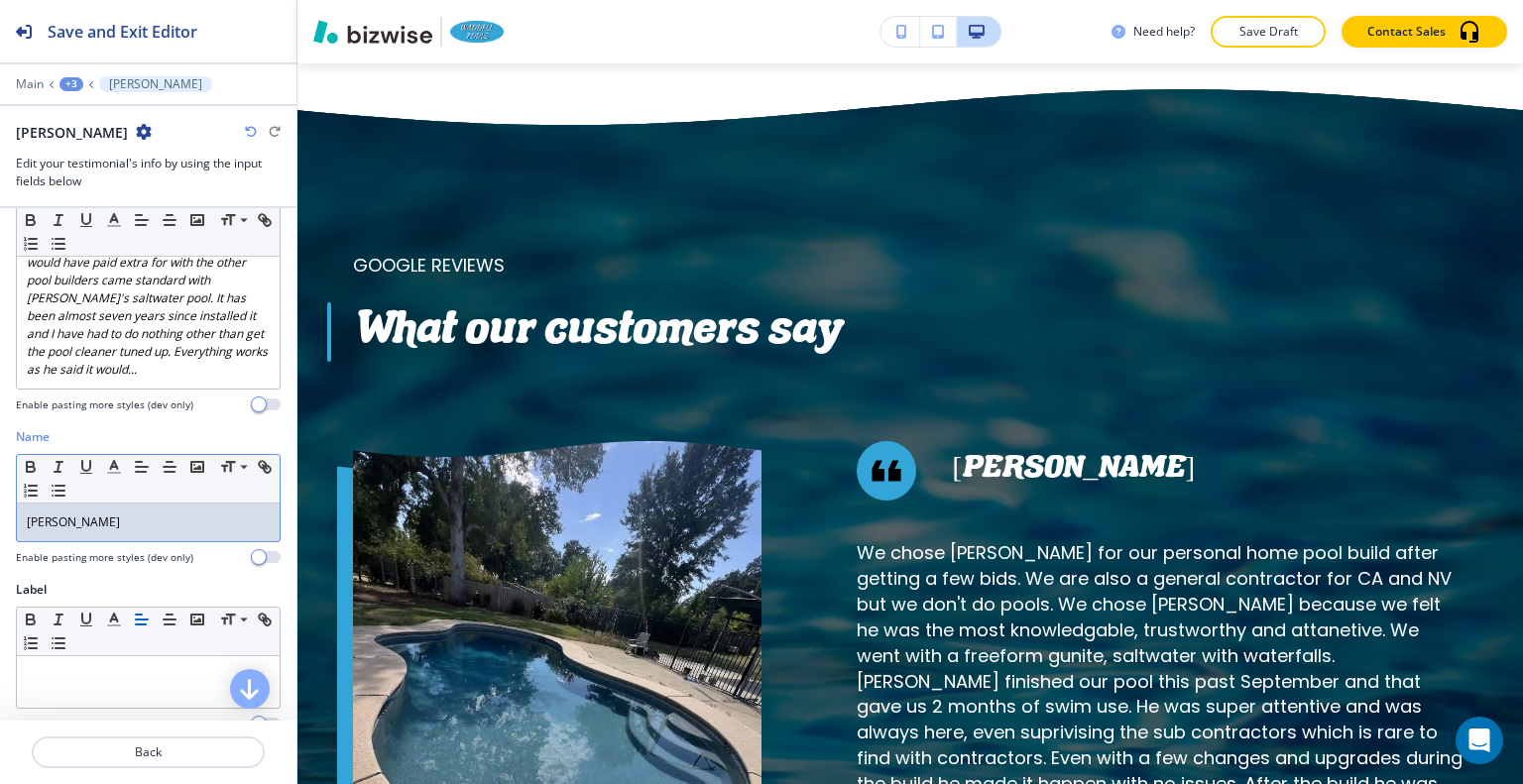 click on "[PERSON_NAME]" at bounding box center [148, 522] 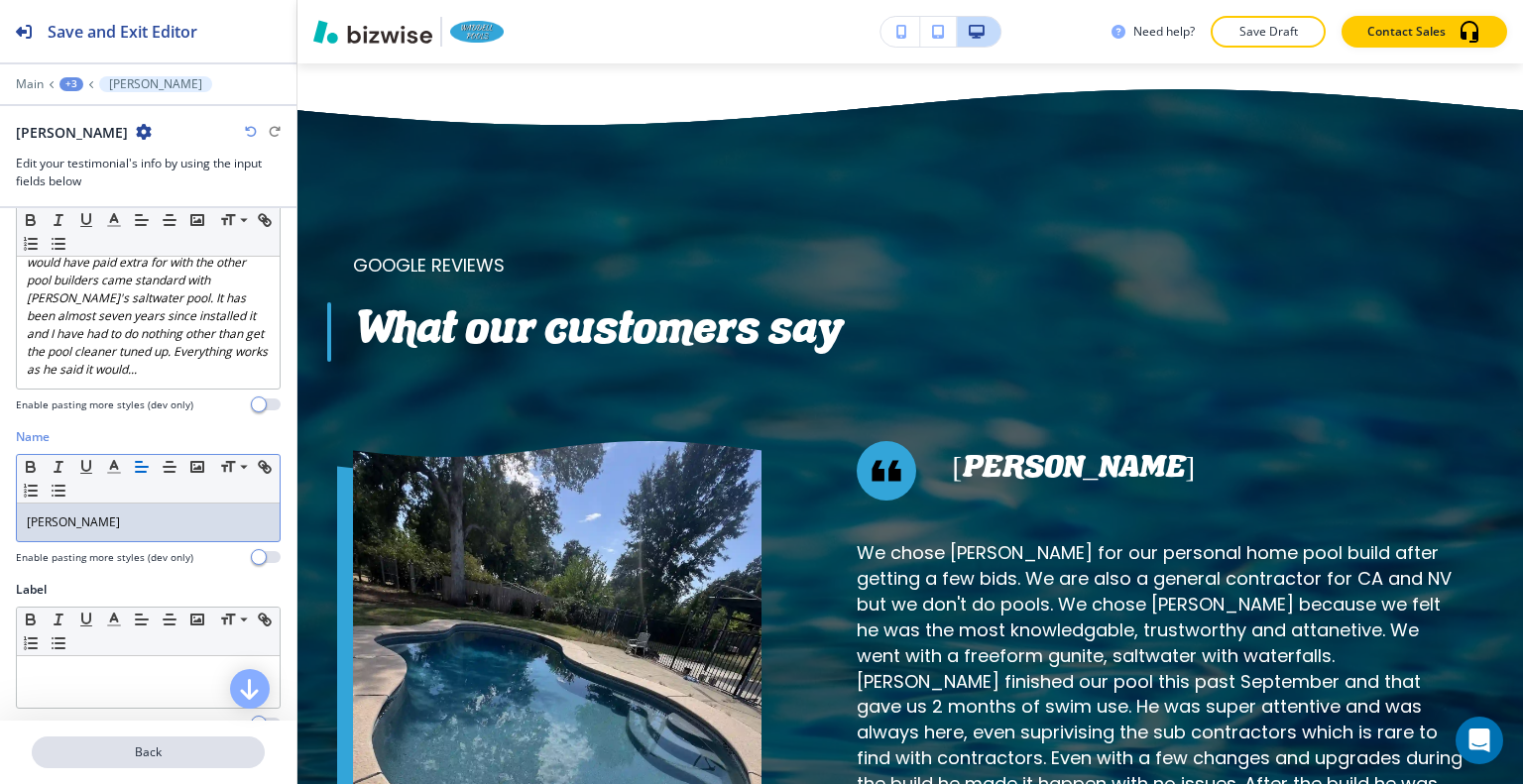 click on "Back" at bounding box center [148, 752] 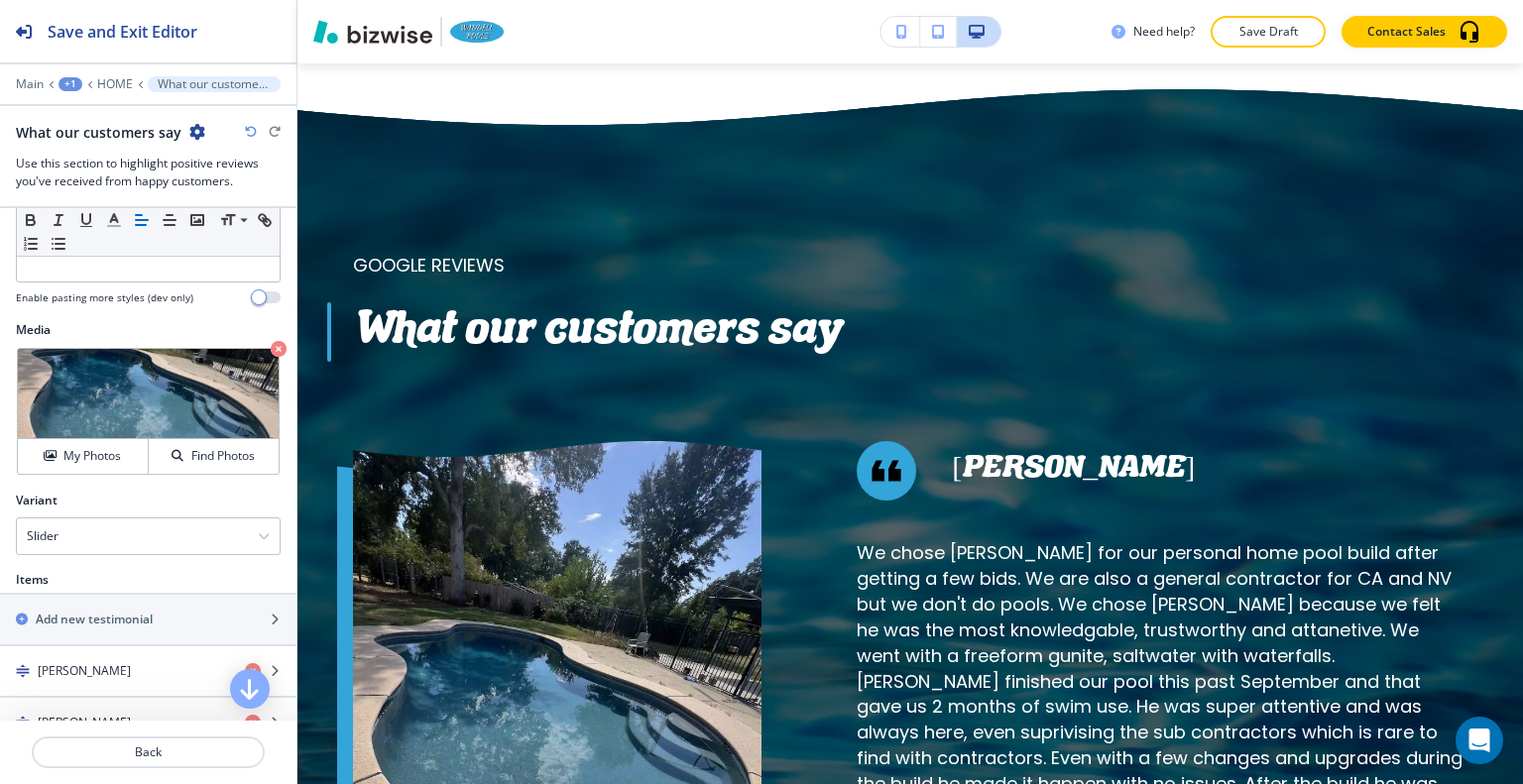 scroll, scrollTop: 892, scrollLeft: 0, axis: vertical 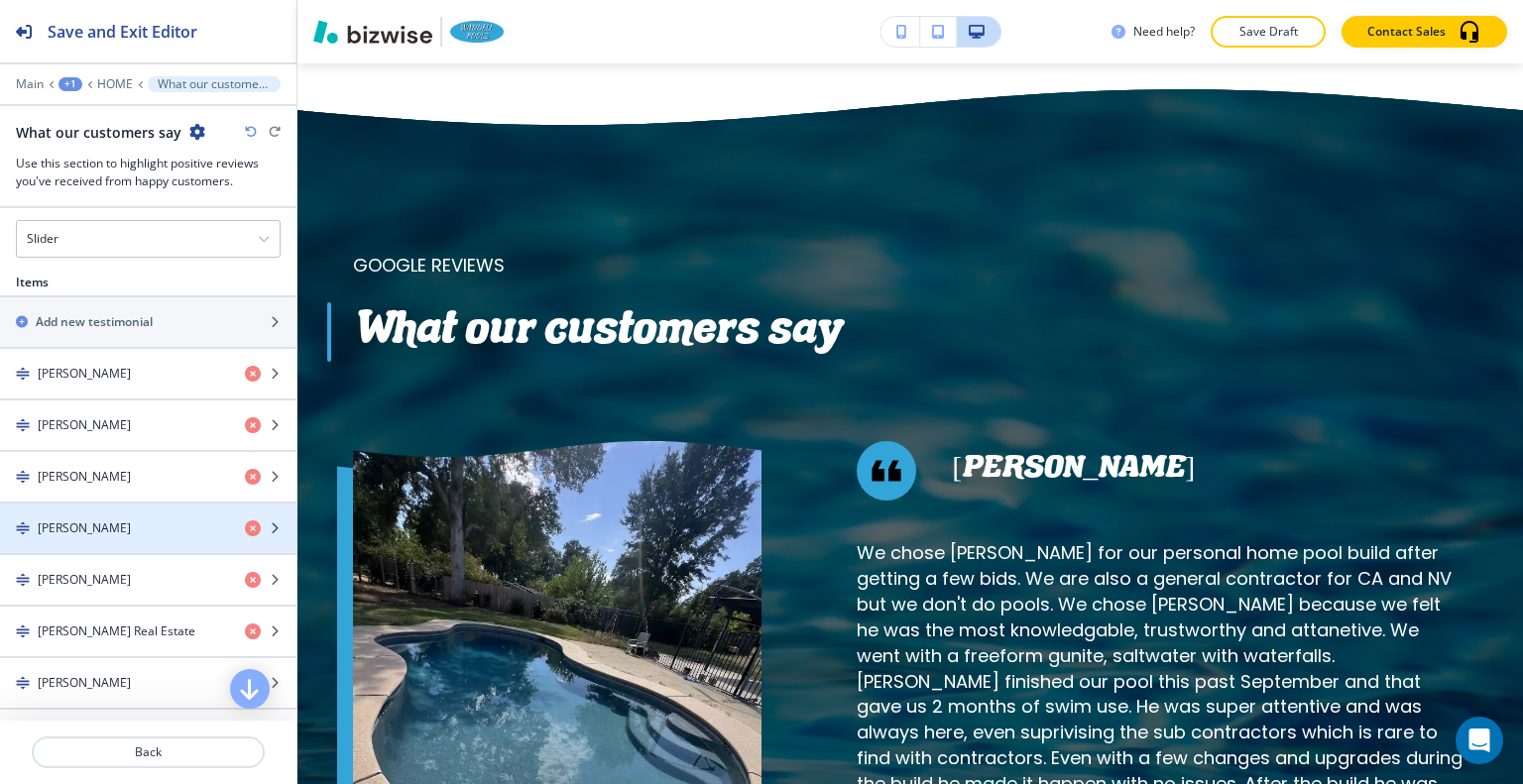 click at bounding box center [148, 511] 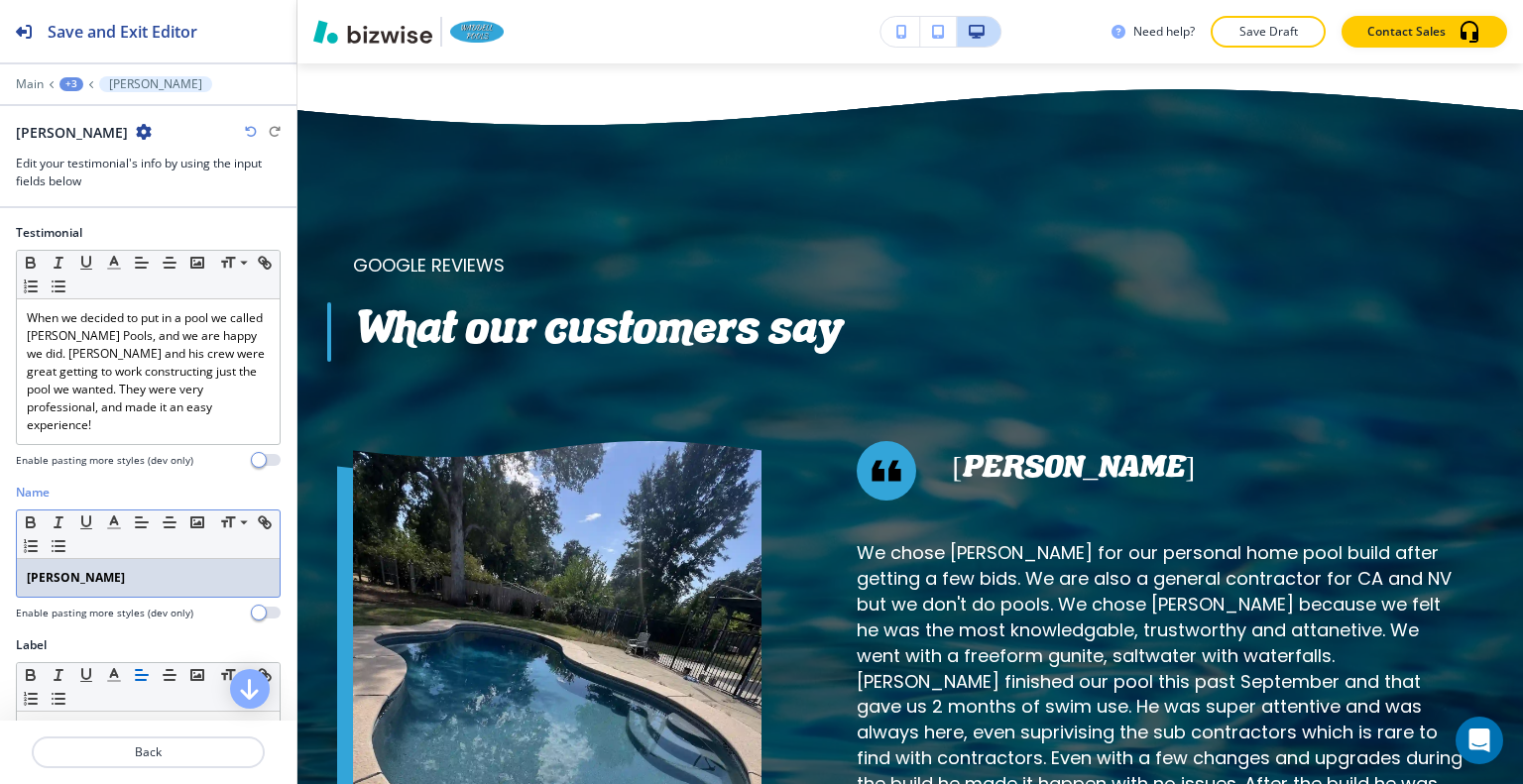 drag, startPoint x: 145, startPoint y: 558, endPoint x: 0, endPoint y: 546, distance: 145.4957 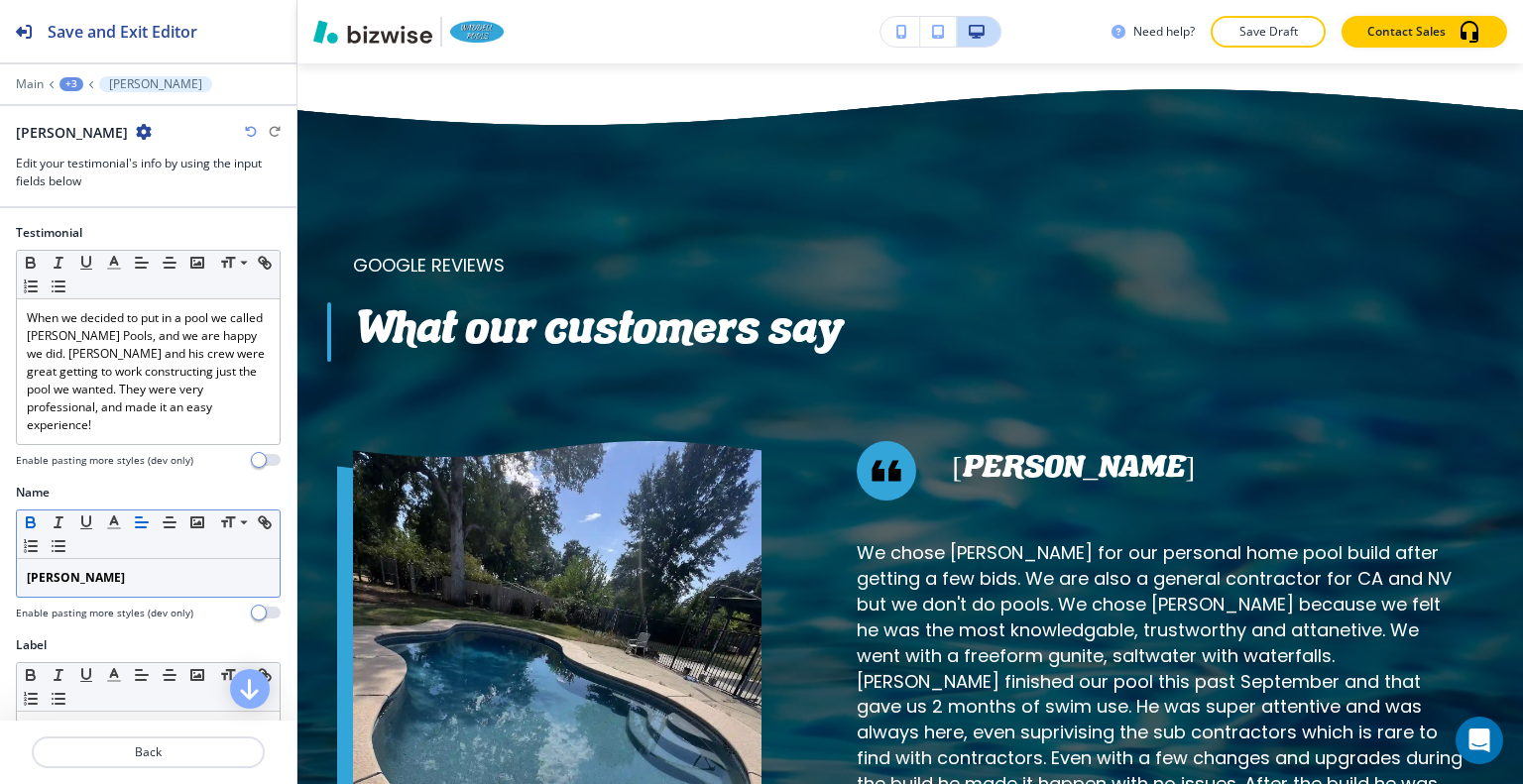 click 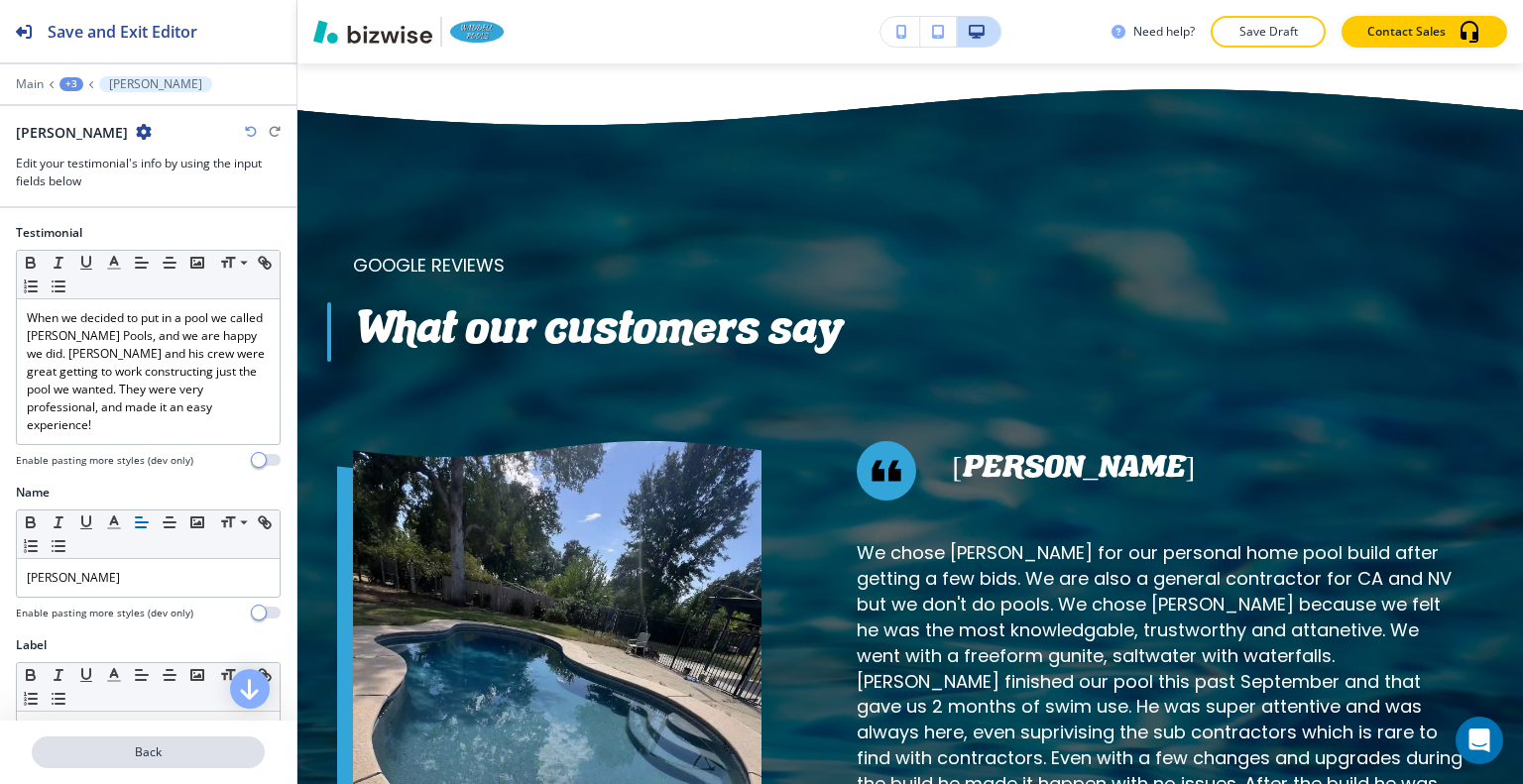 click on "Back" at bounding box center (148, 752) 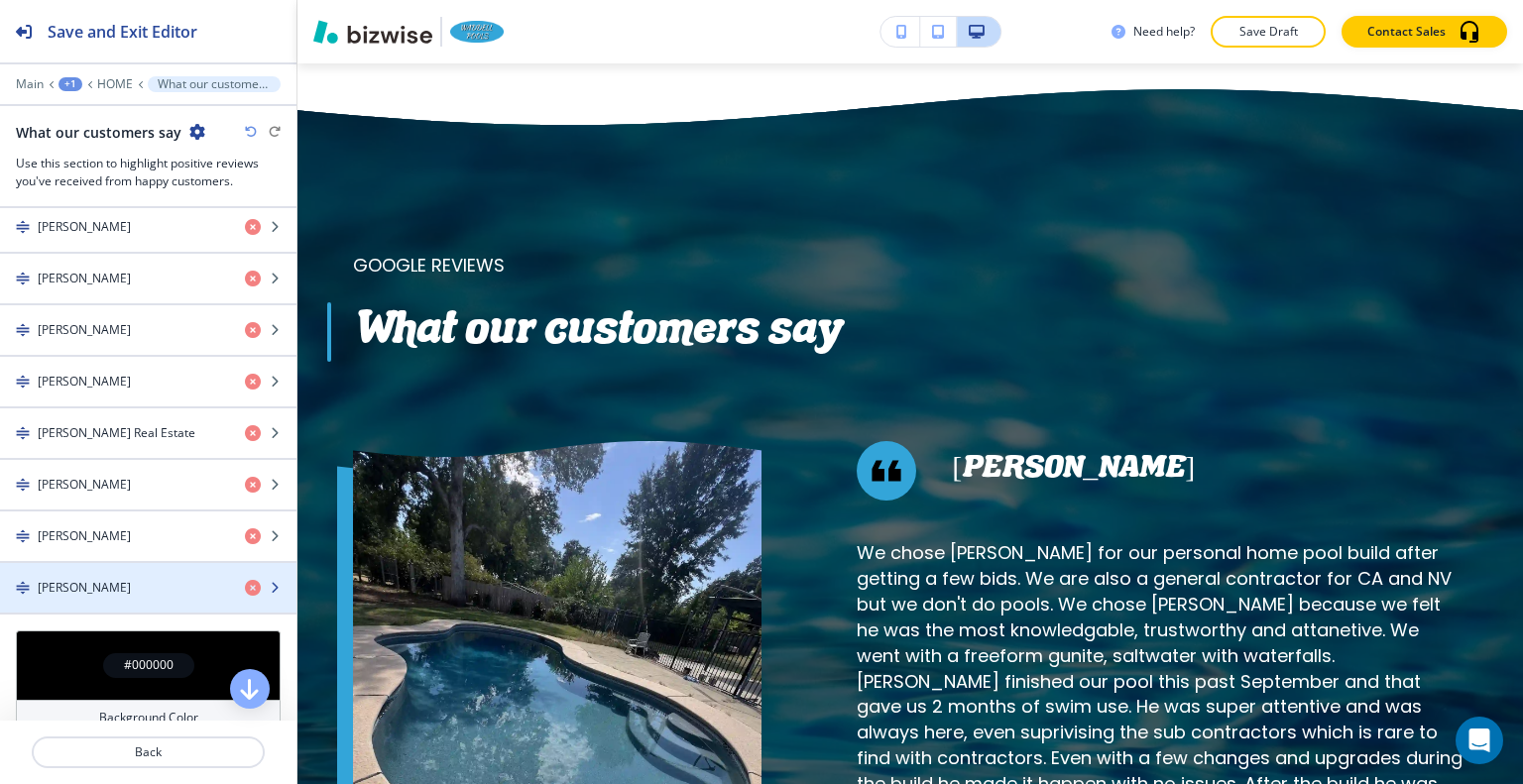 scroll, scrollTop: 991, scrollLeft: 0, axis: vertical 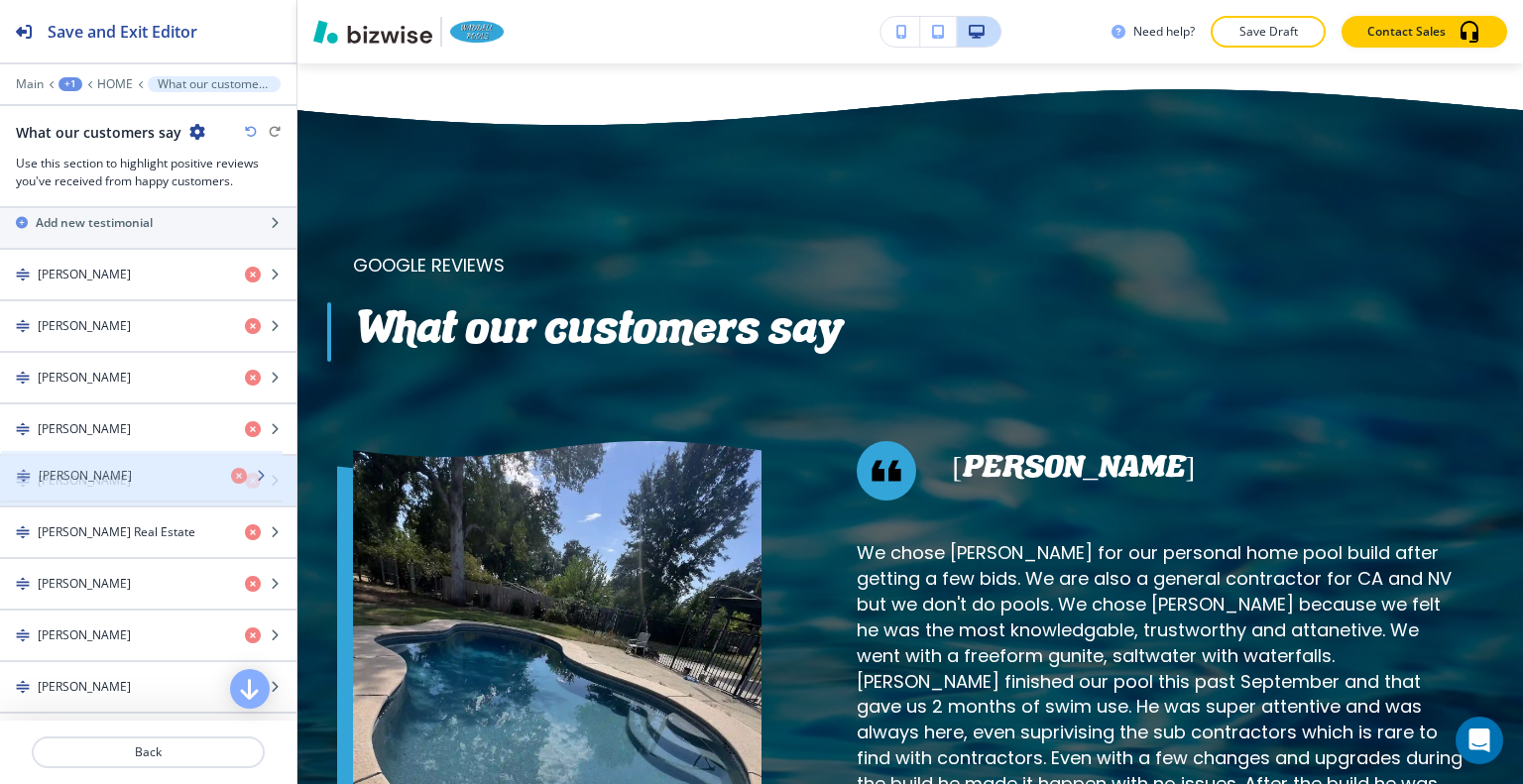 click on "[PERSON_NAME]" at bounding box center (84, 481) 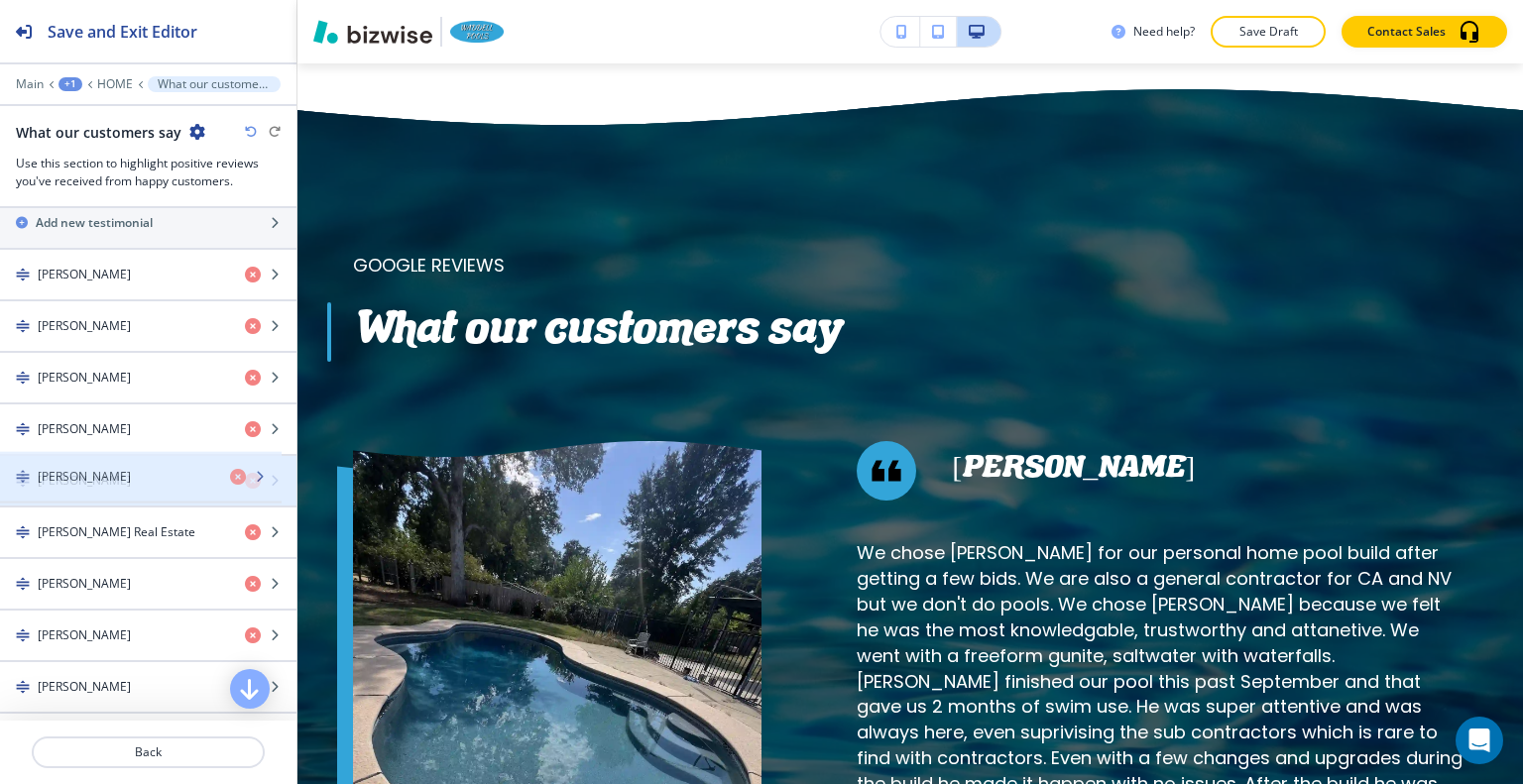 click on "[PERSON_NAME]" at bounding box center [84, 481] 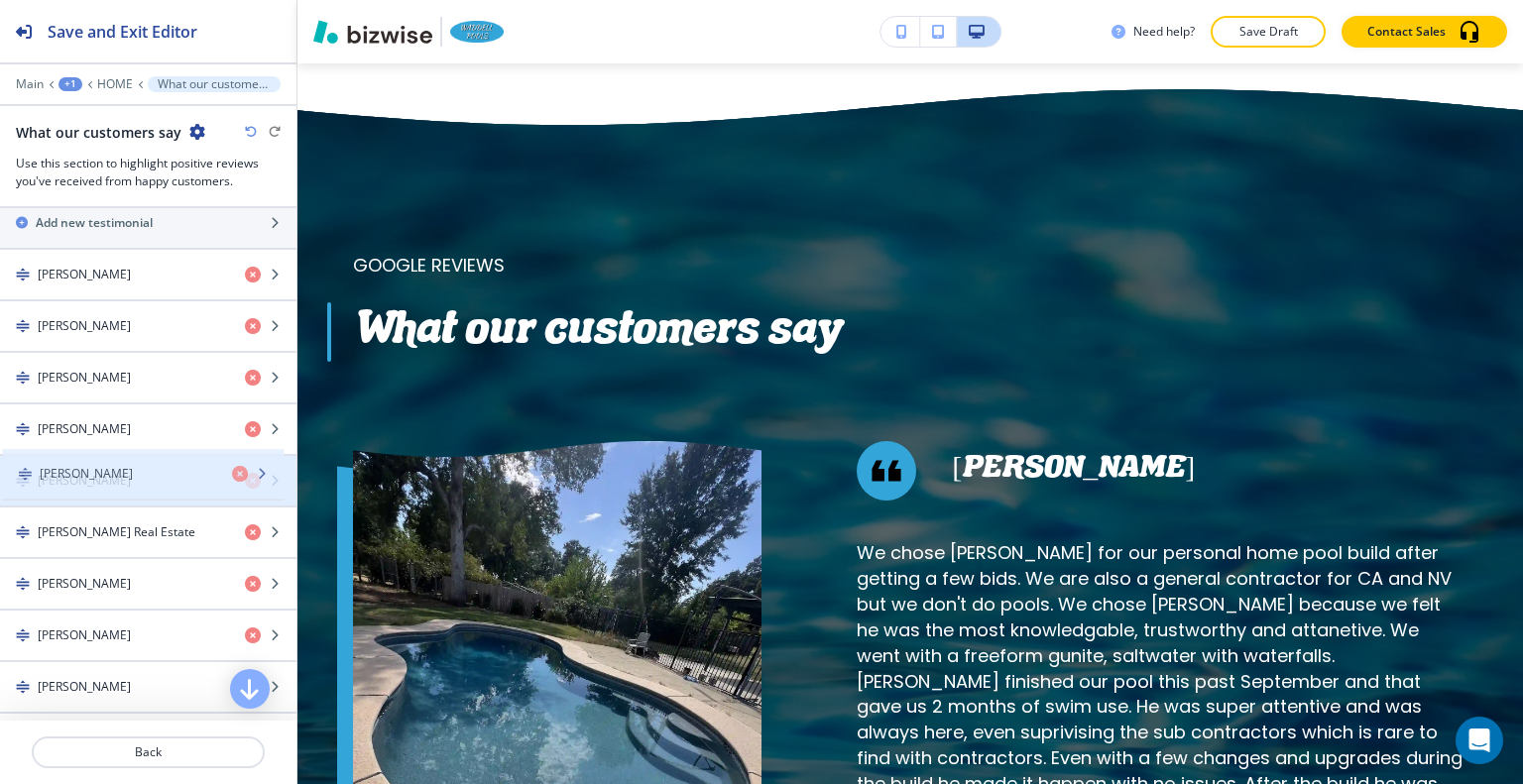 click on "[PERSON_NAME]" at bounding box center (84, 481) 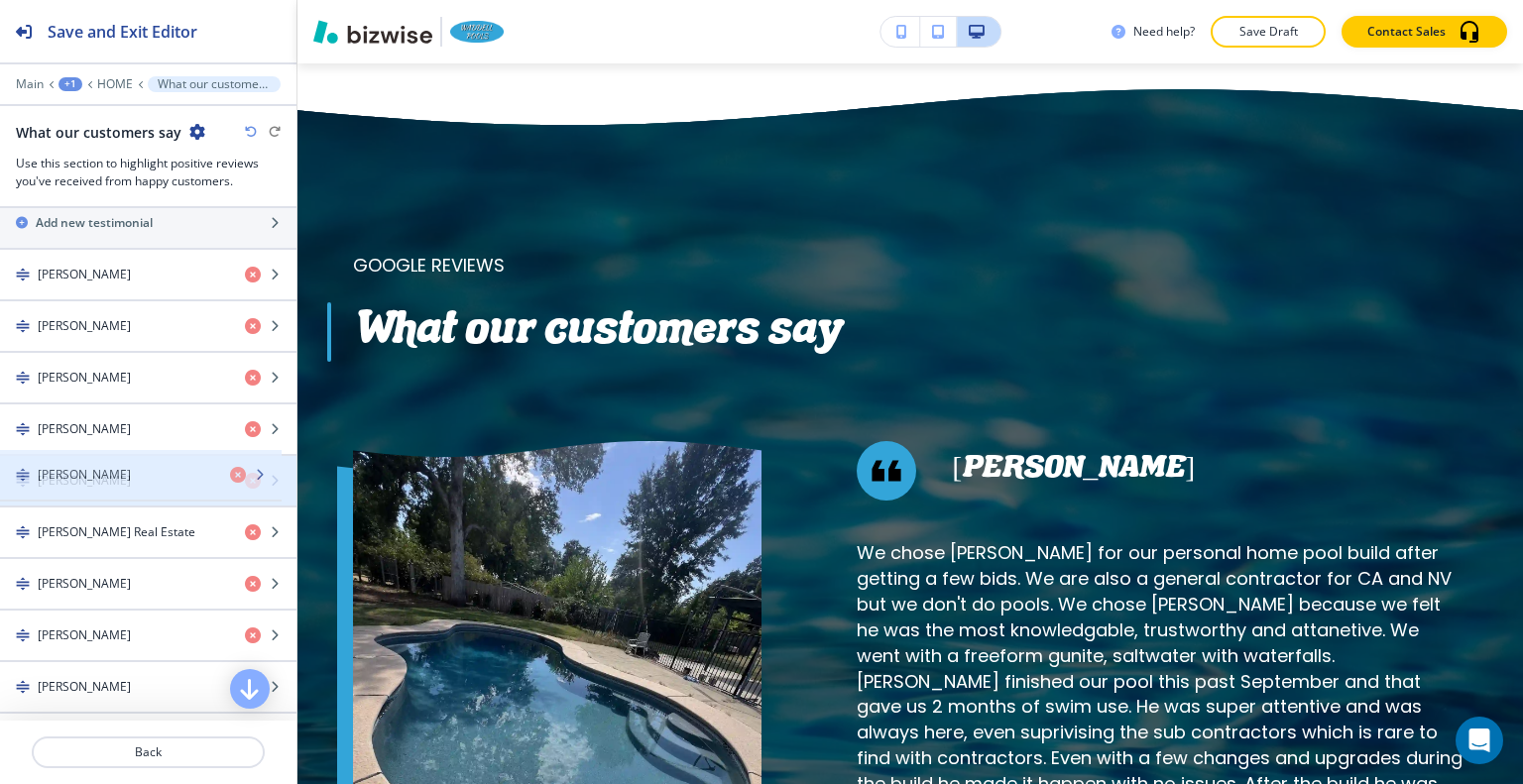 click at bounding box center [148, 498] 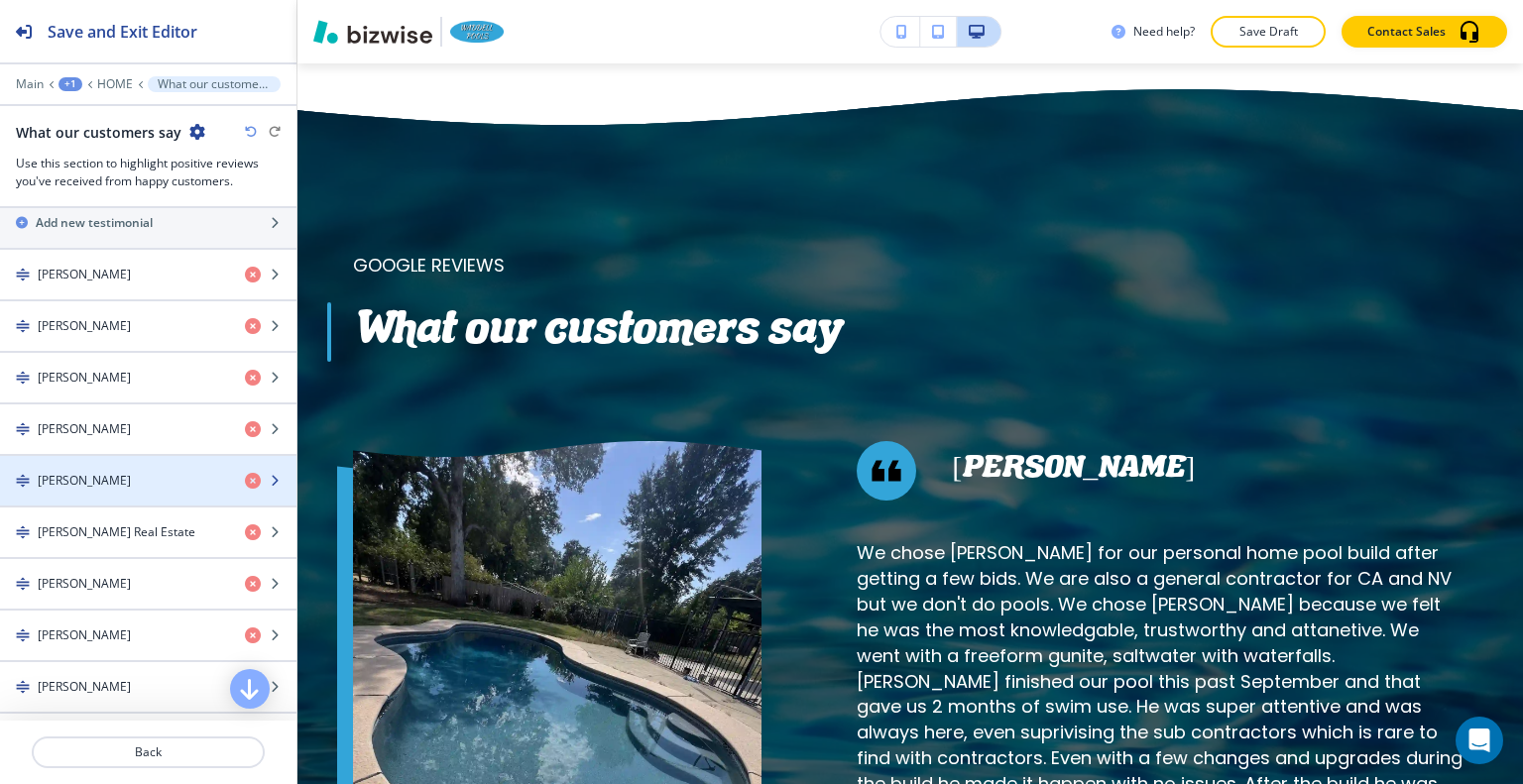 click at bounding box center [148, 498] 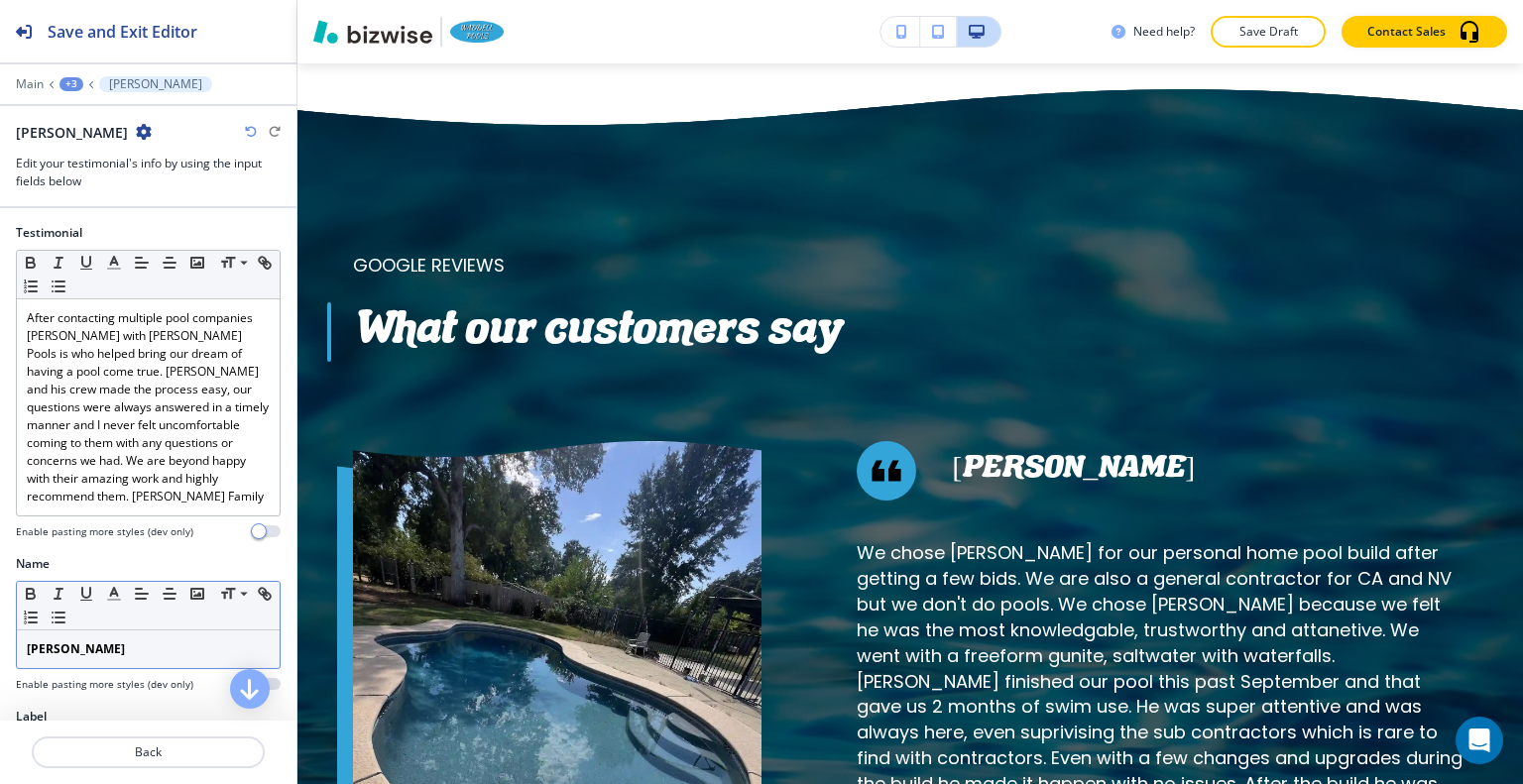 click on "[PERSON_NAME]" at bounding box center [148, 649] 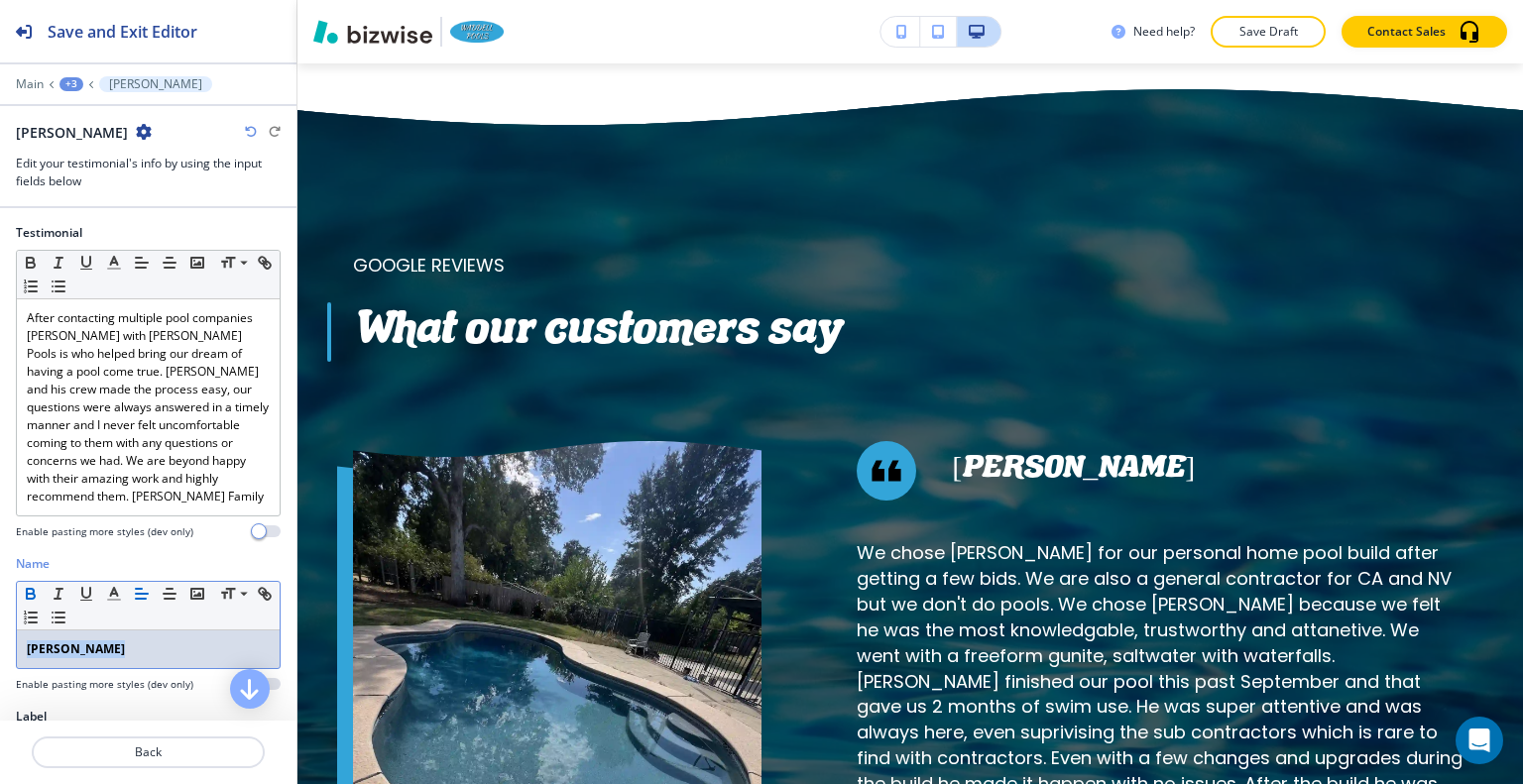 drag, startPoint x: 158, startPoint y: 645, endPoint x: 0, endPoint y: 621, distance: 159.81239 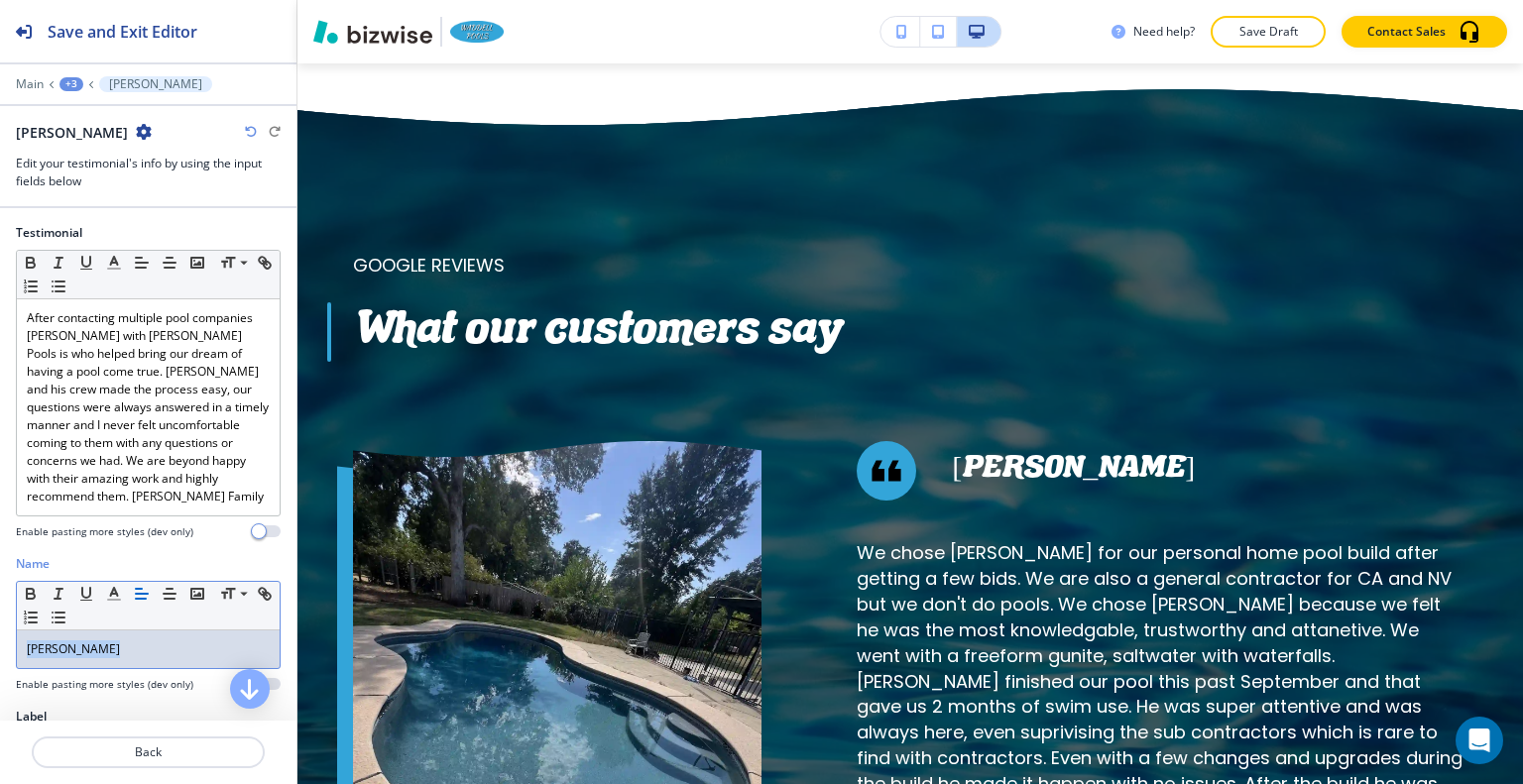 click on "[PERSON_NAME]" at bounding box center [148, 649] 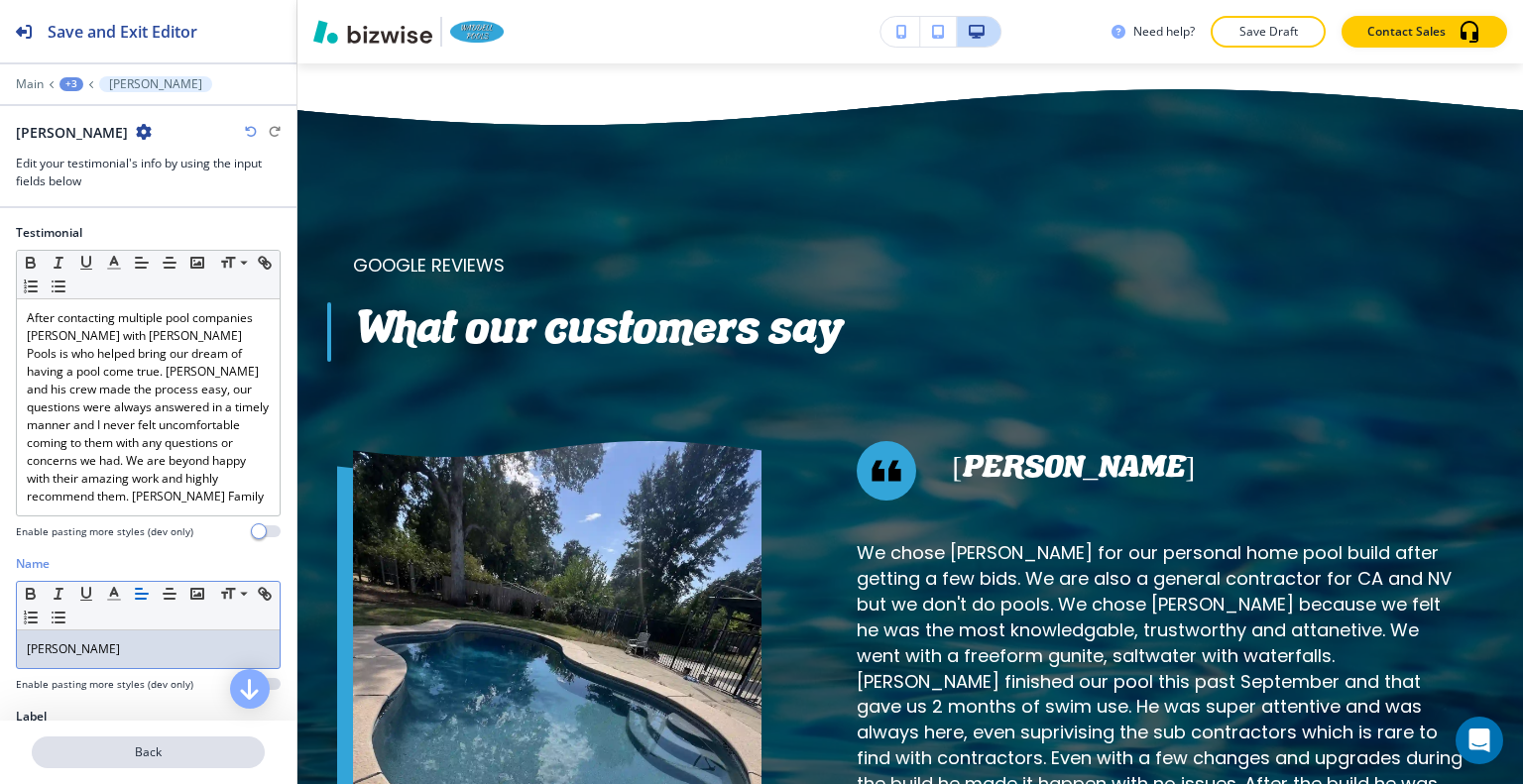 click on "Back" at bounding box center (148, 752) 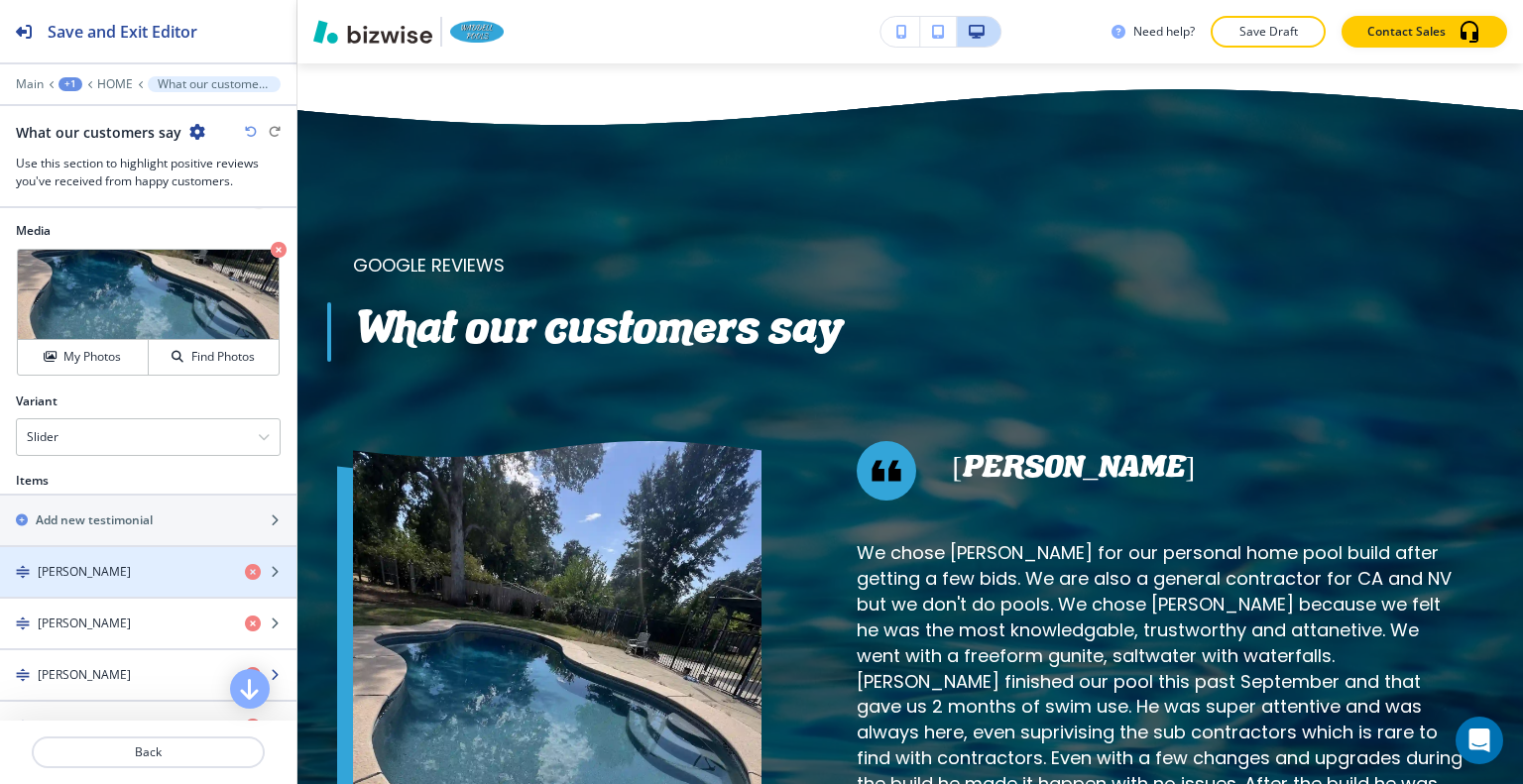 scroll, scrollTop: 991, scrollLeft: 0, axis: vertical 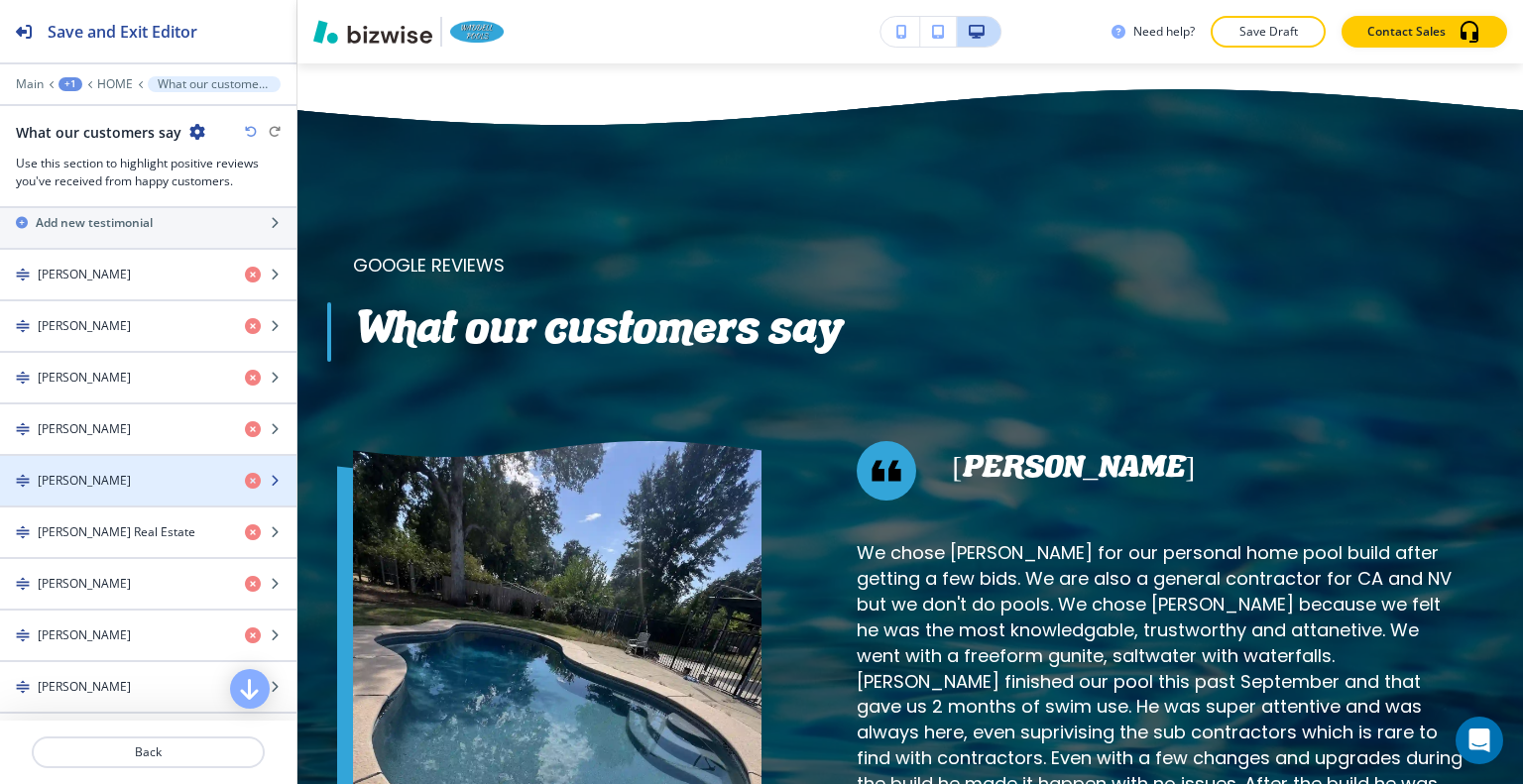 click on "[PERSON_NAME]" at bounding box center (114, 481) 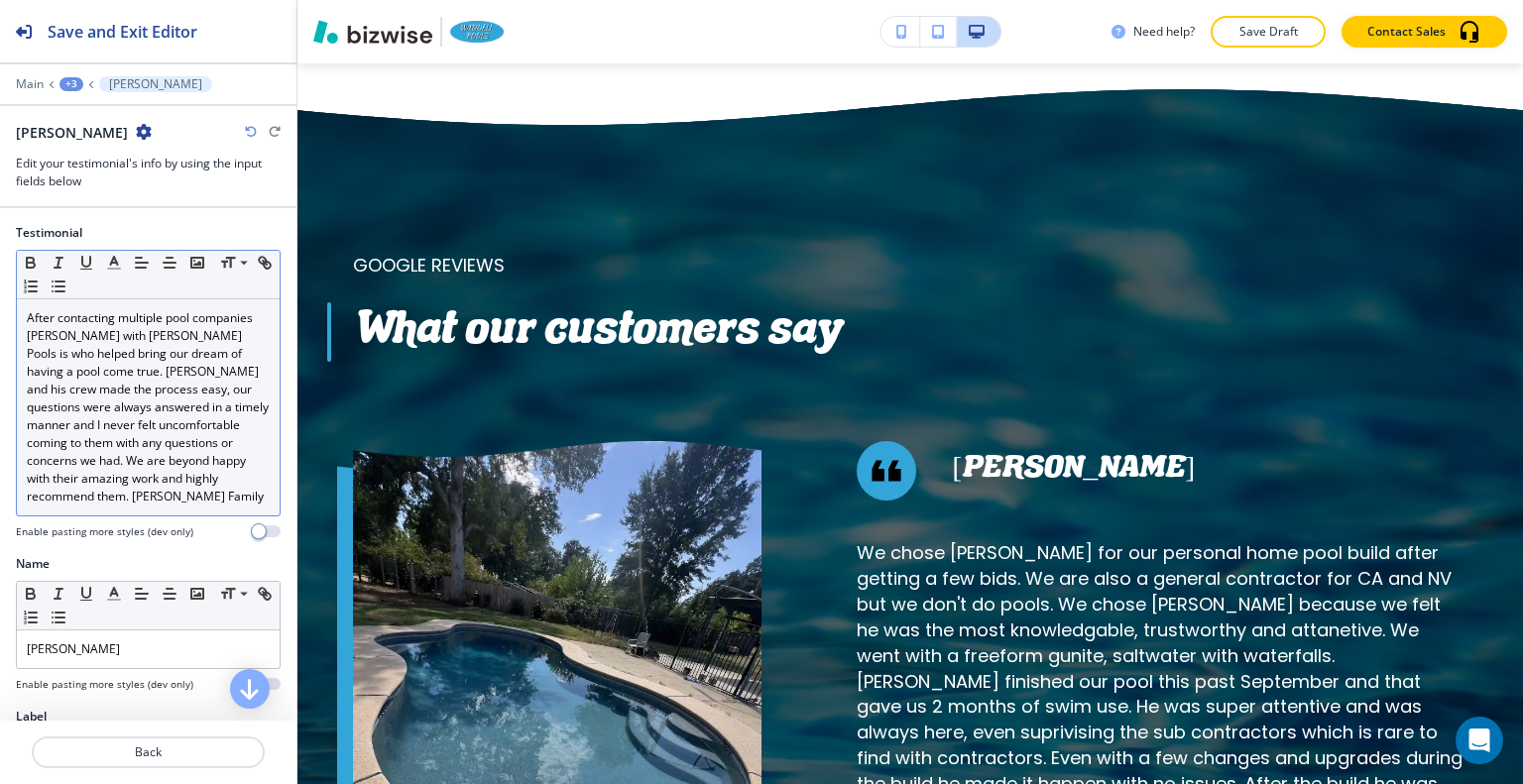 scroll, scrollTop: 207, scrollLeft: 0, axis: vertical 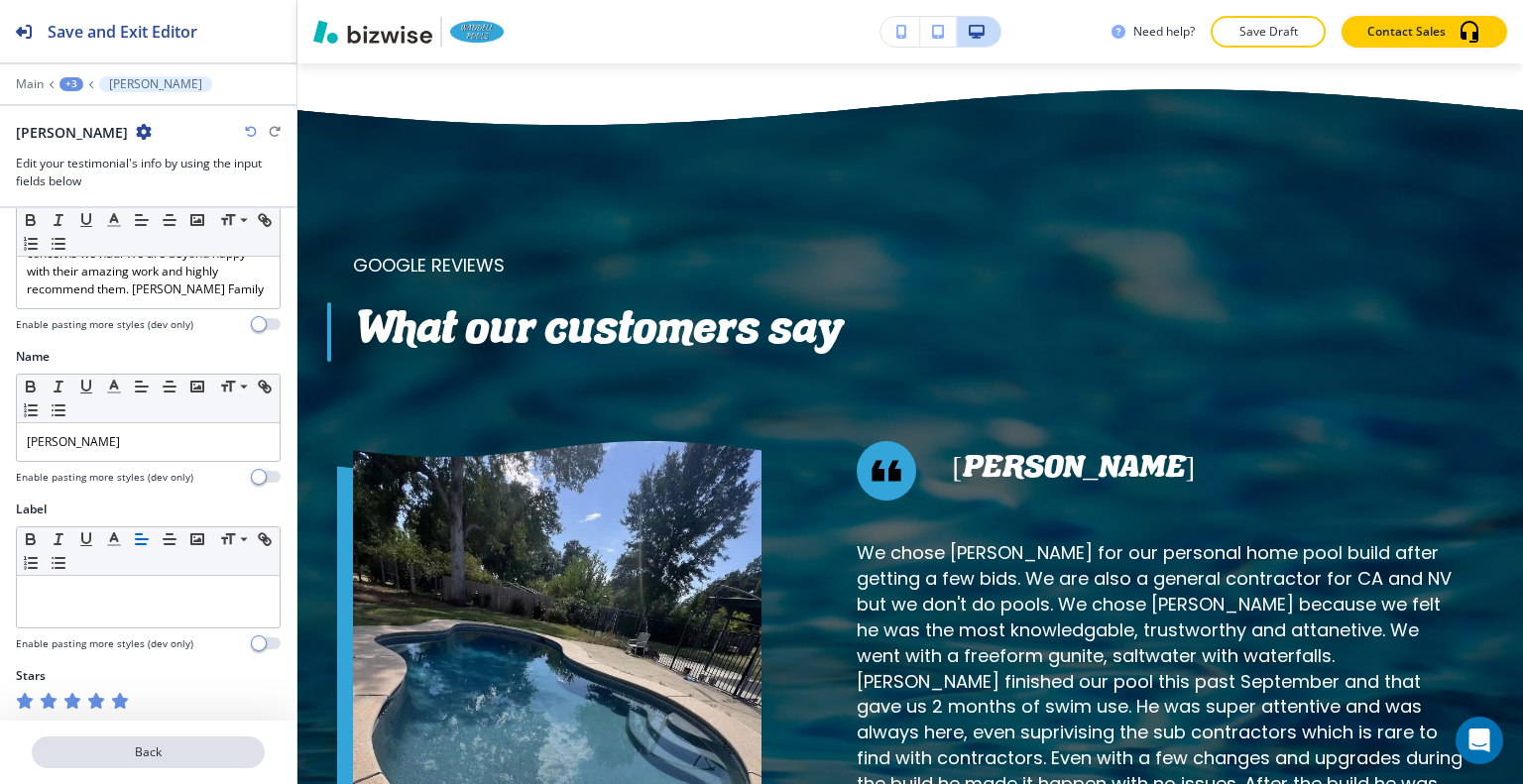 click on "Back" at bounding box center (148, 752) 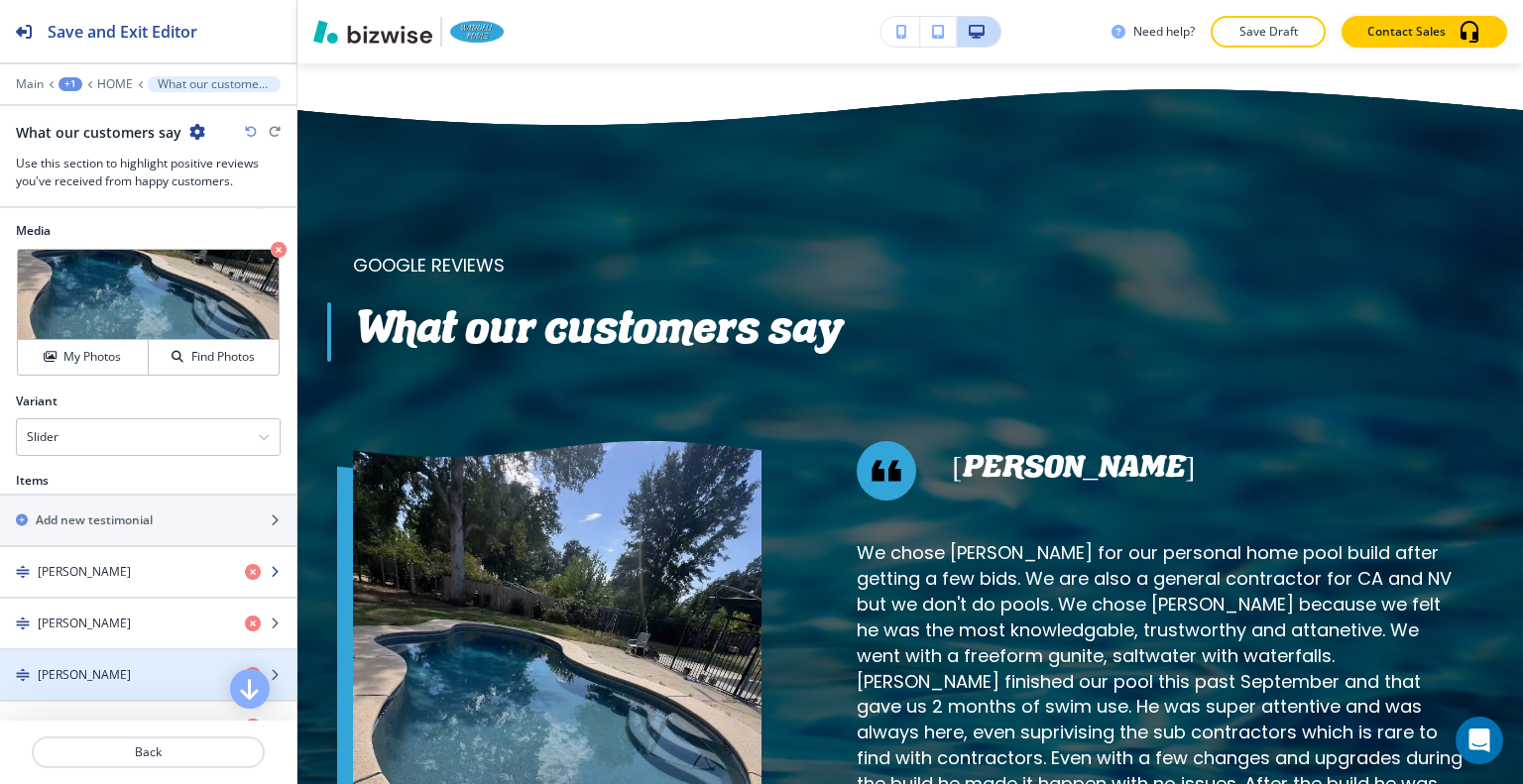 scroll, scrollTop: 991, scrollLeft: 0, axis: vertical 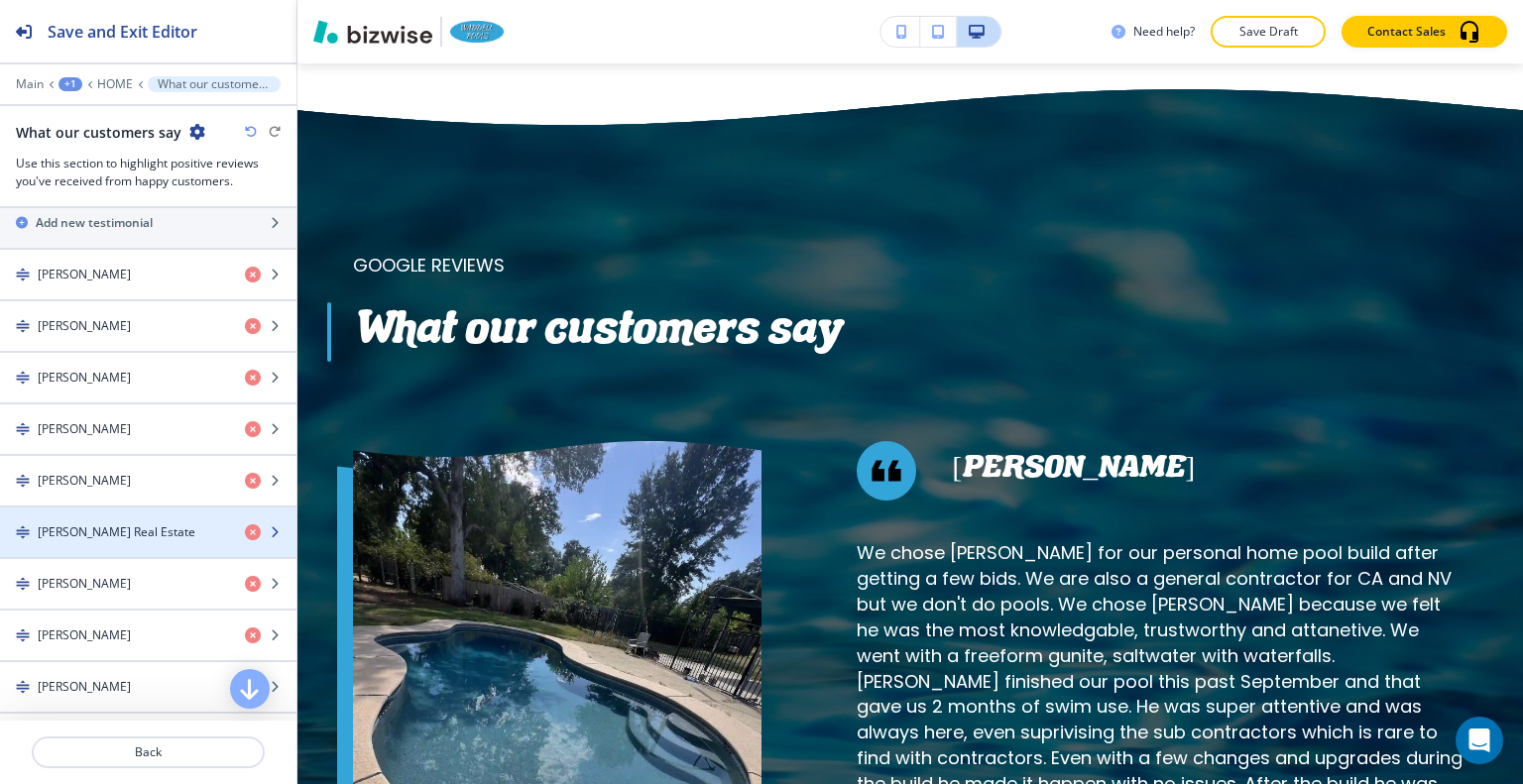 click on "[PERSON_NAME] Real Estate" at bounding box center [116, 532] 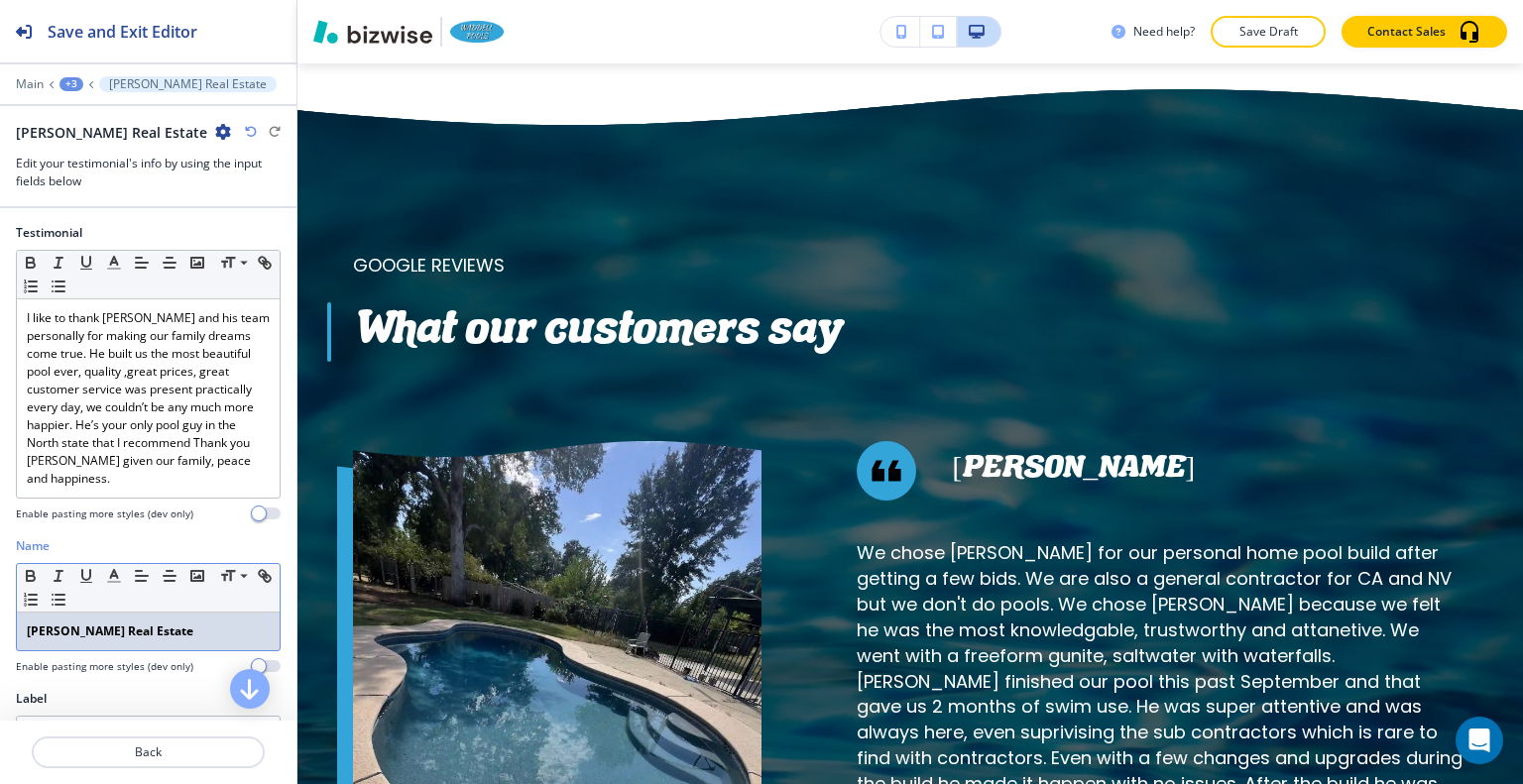 drag, startPoint x: 210, startPoint y: 639, endPoint x: 0, endPoint y: 614, distance: 211.4829 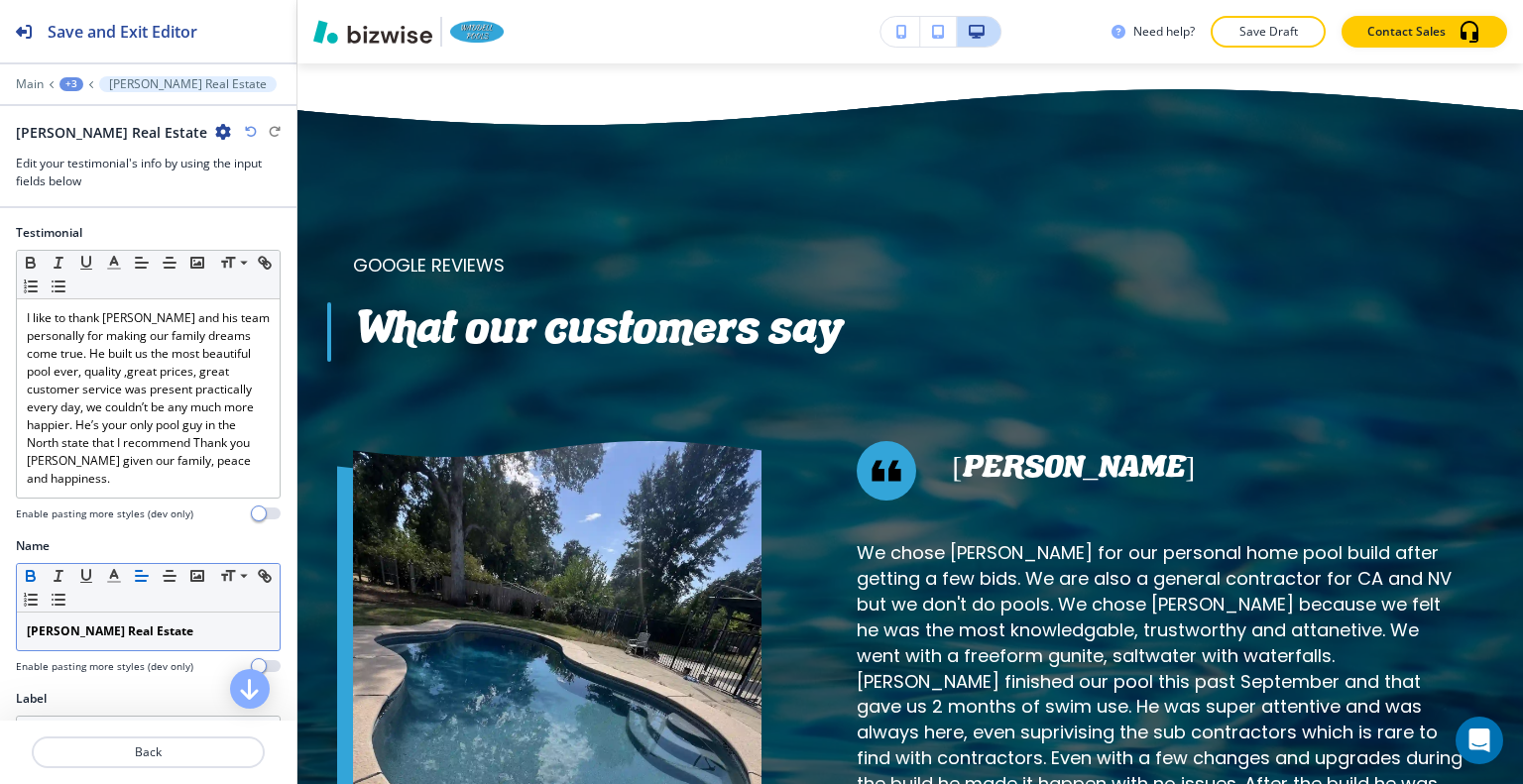 drag, startPoint x: 33, startPoint y: 574, endPoint x: 36, endPoint y: 584, distance: 10.440307 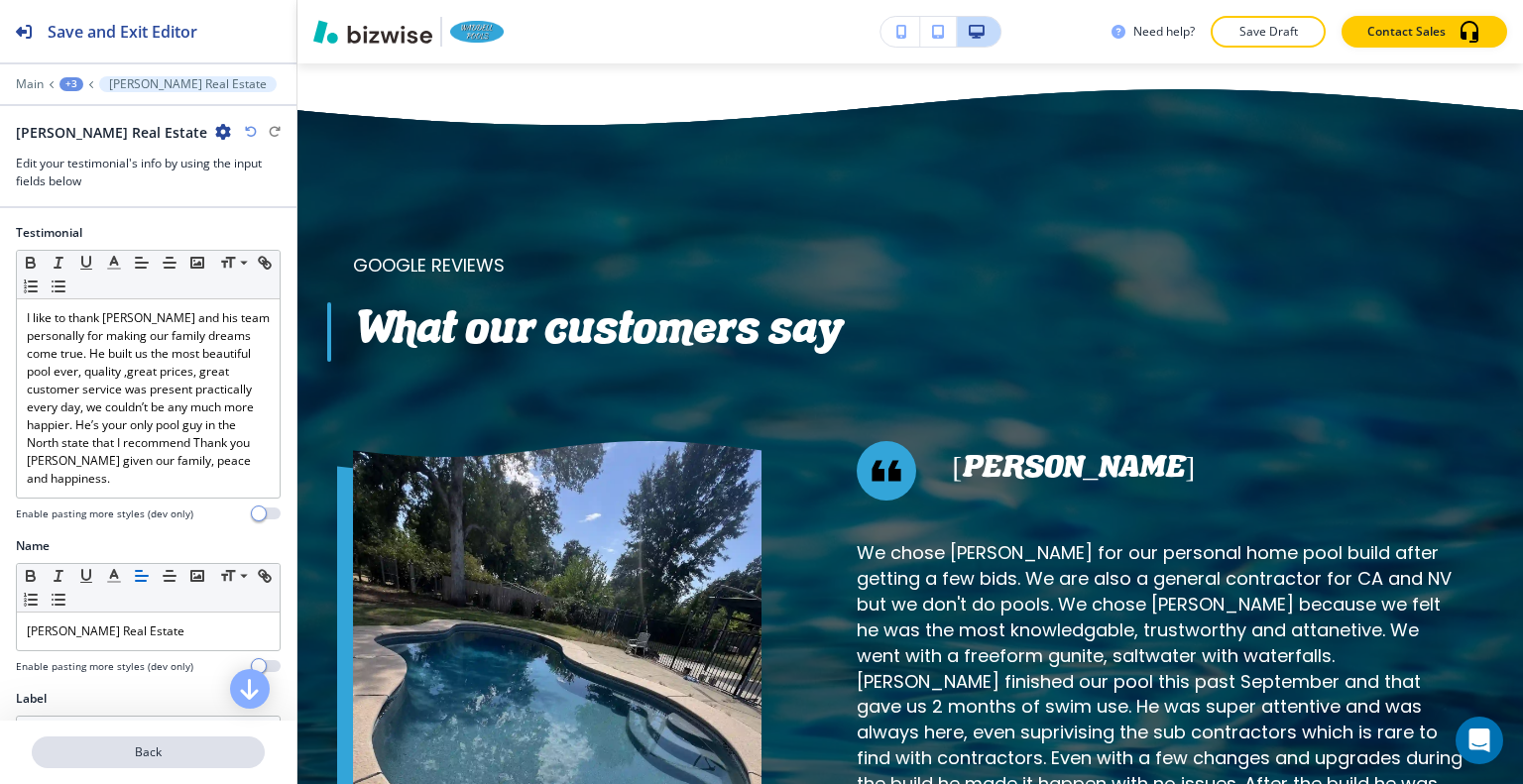 click on "Back" at bounding box center [148, 752] 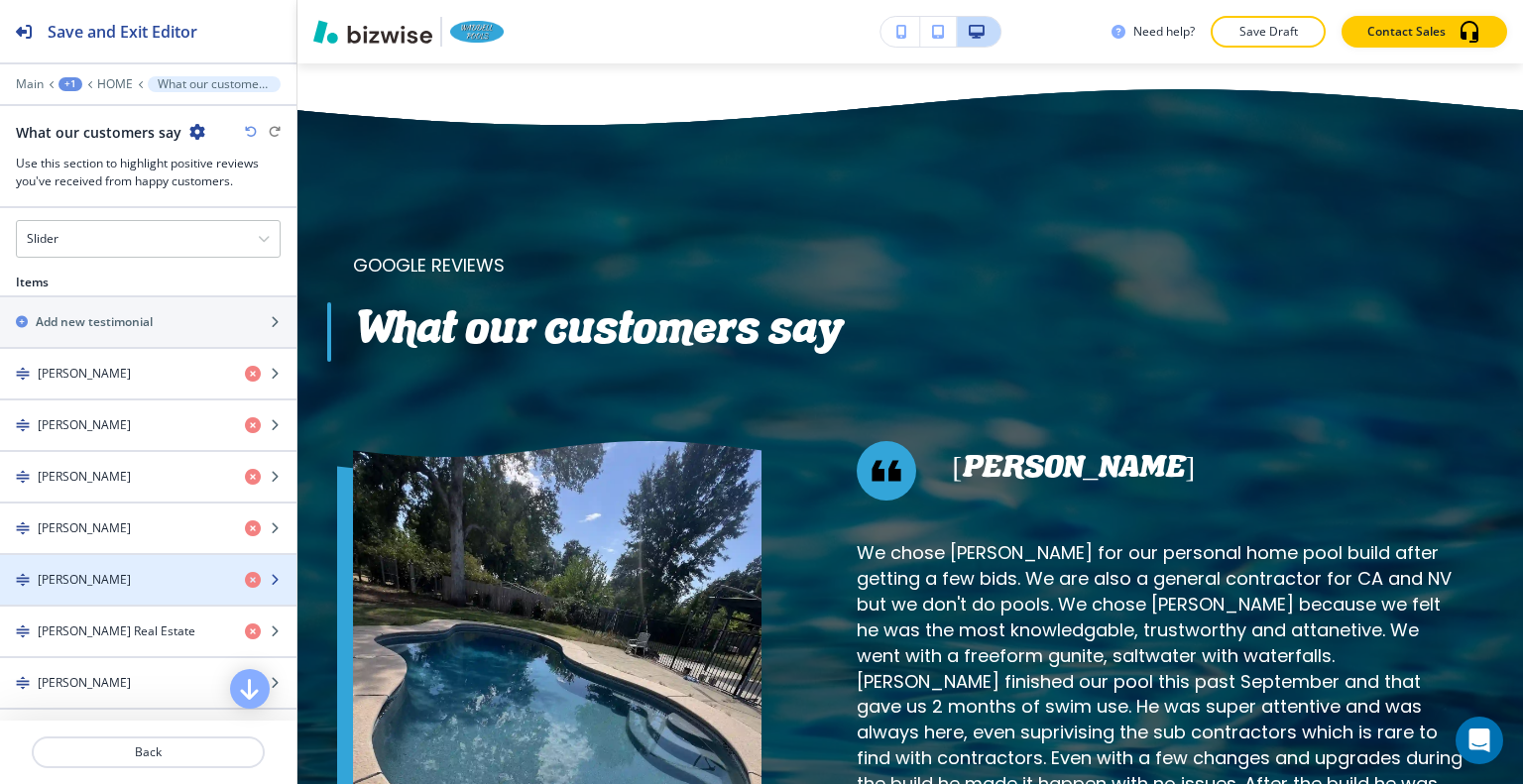 scroll, scrollTop: 1090, scrollLeft: 0, axis: vertical 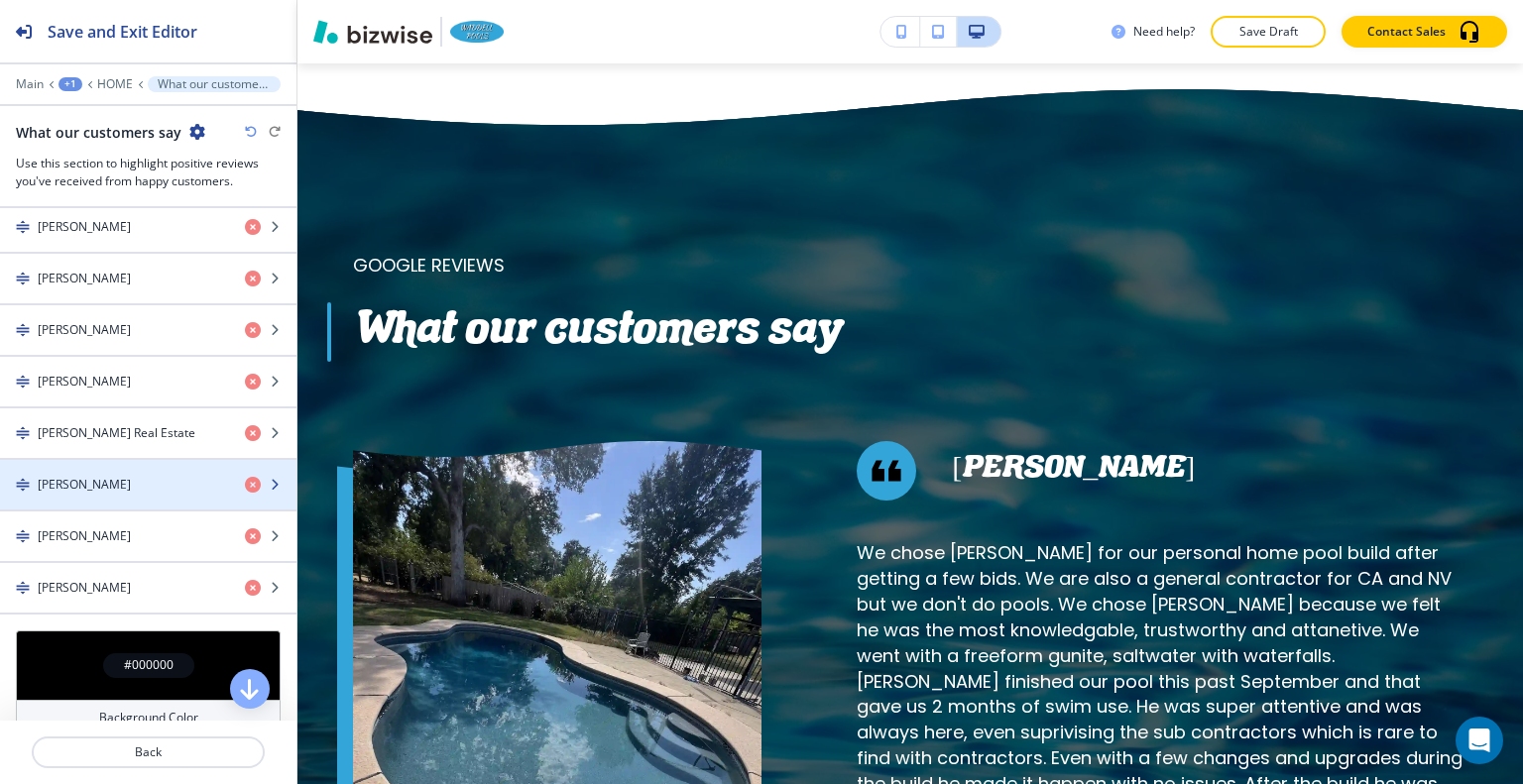 click on "[PERSON_NAME]" at bounding box center (114, 485) 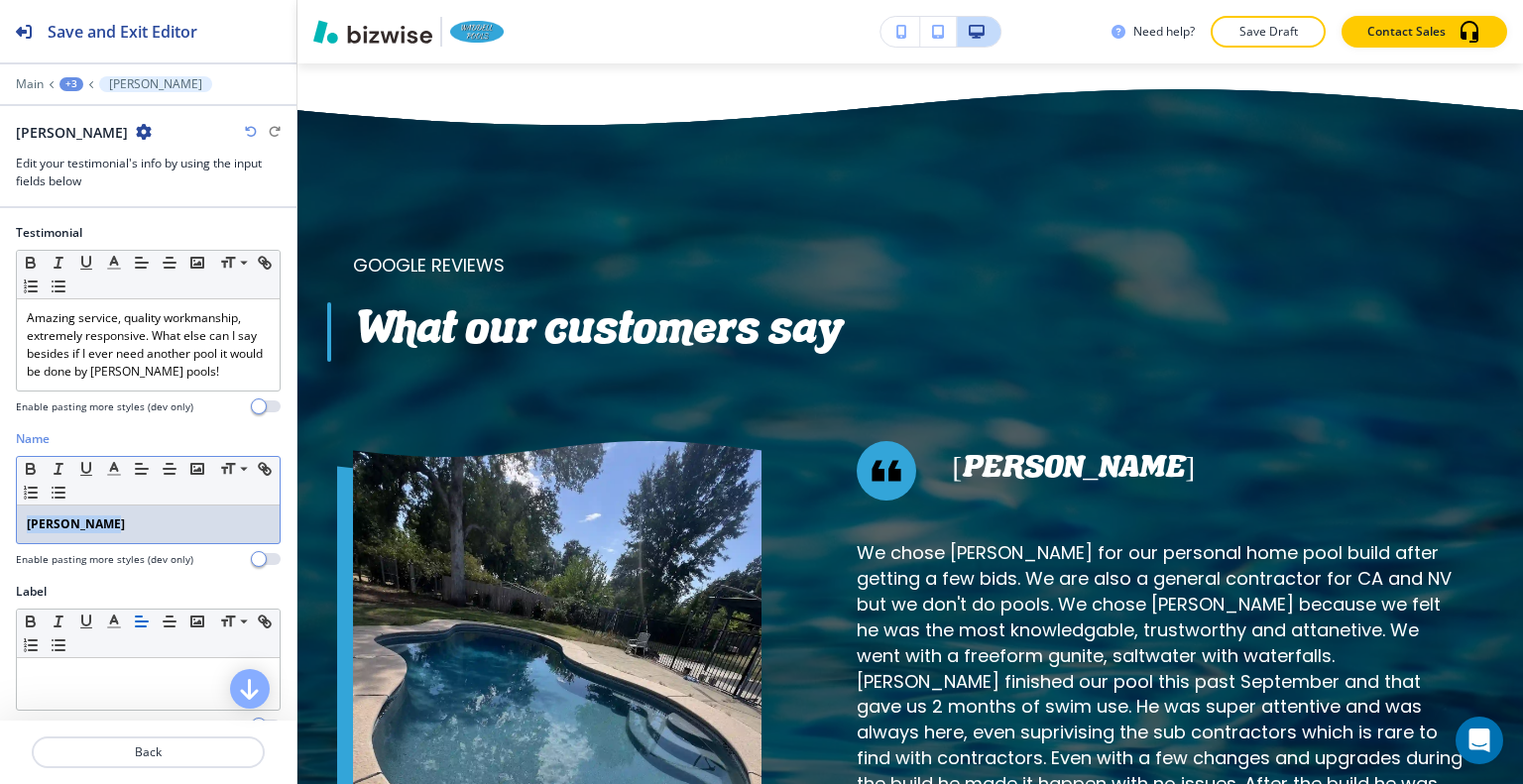 drag, startPoint x: 128, startPoint y: 522, endPoint x: 0, endPoint y: 520, distance: 128.0156 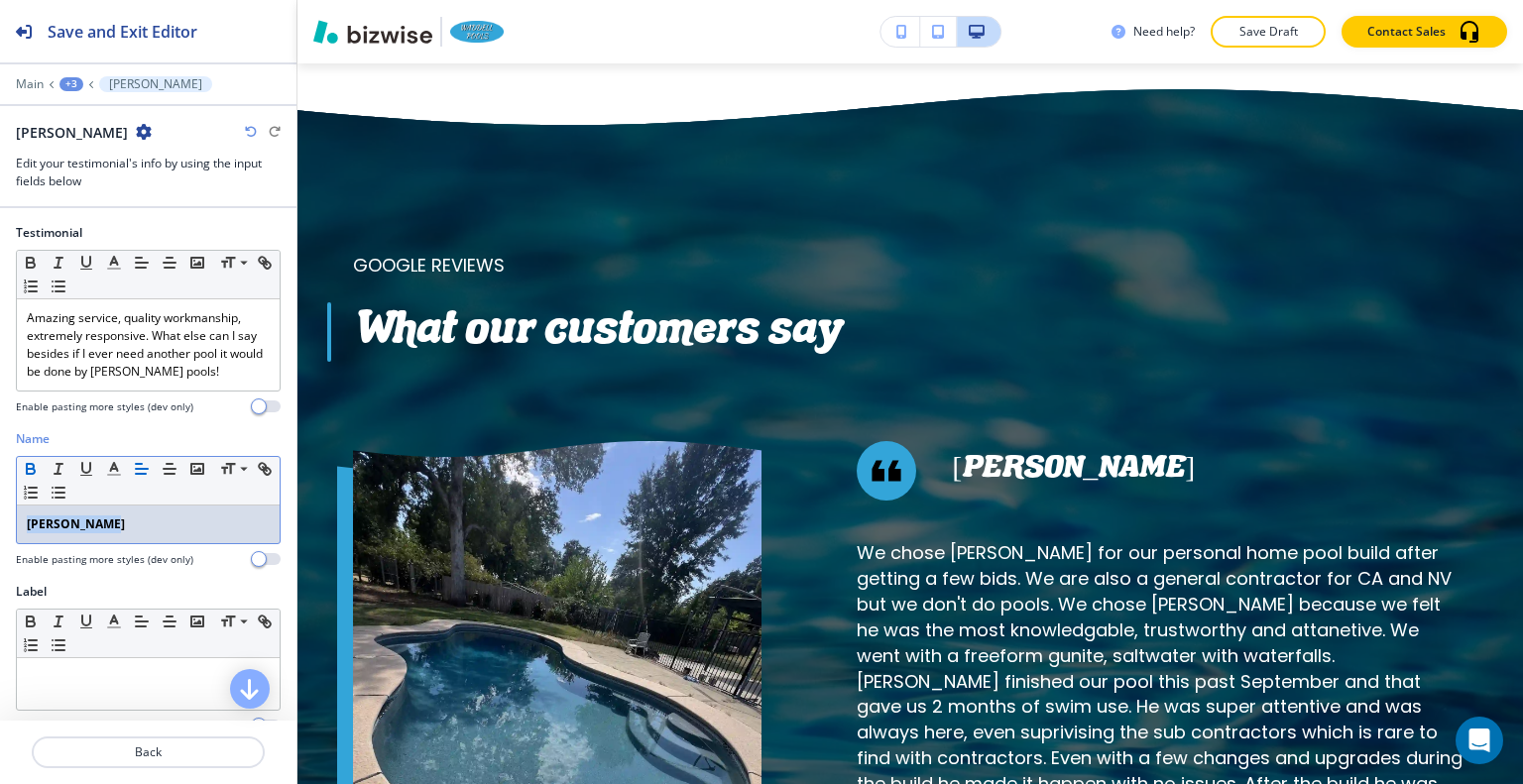 click 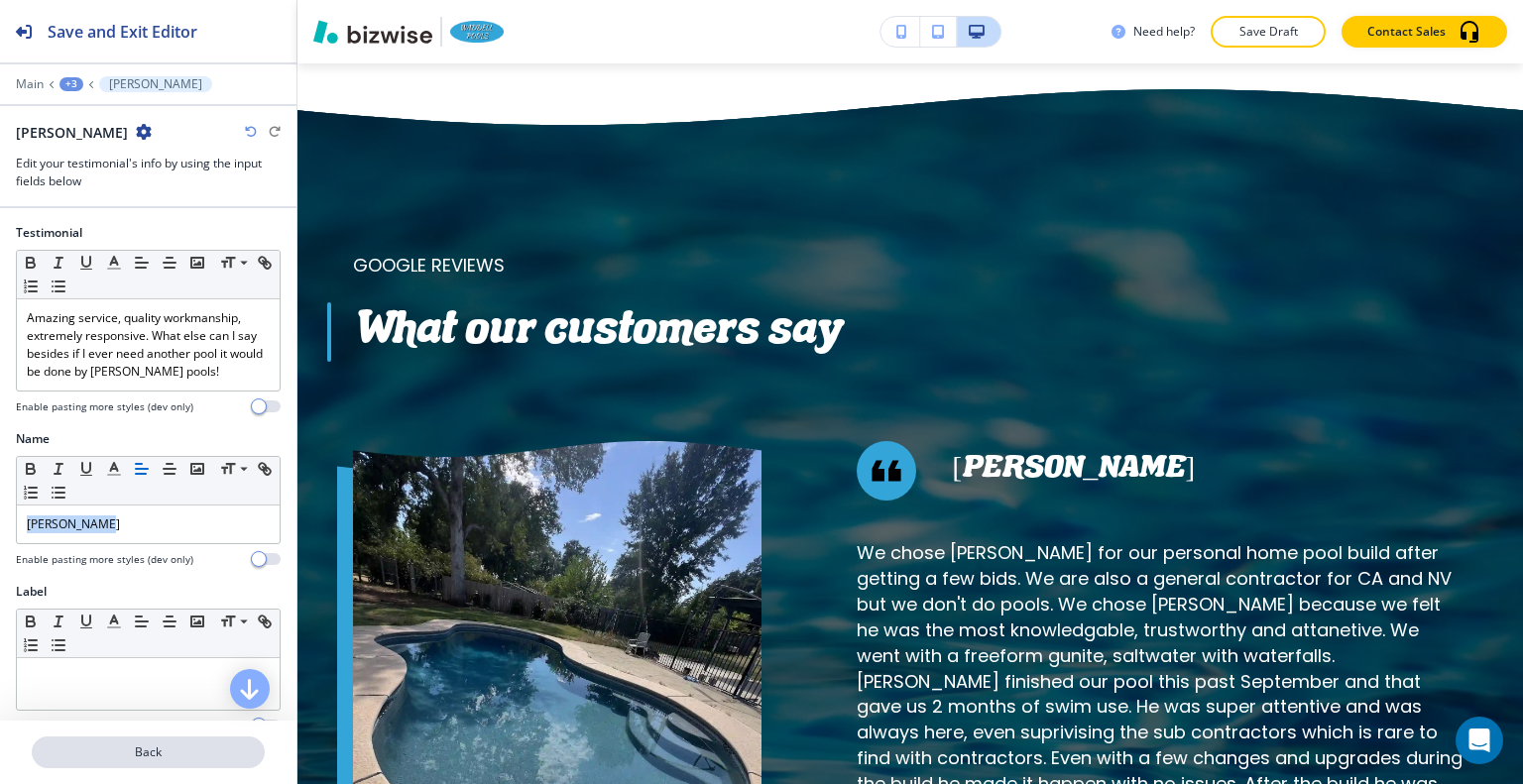 click on "Back" at bounding box center (148, 752) 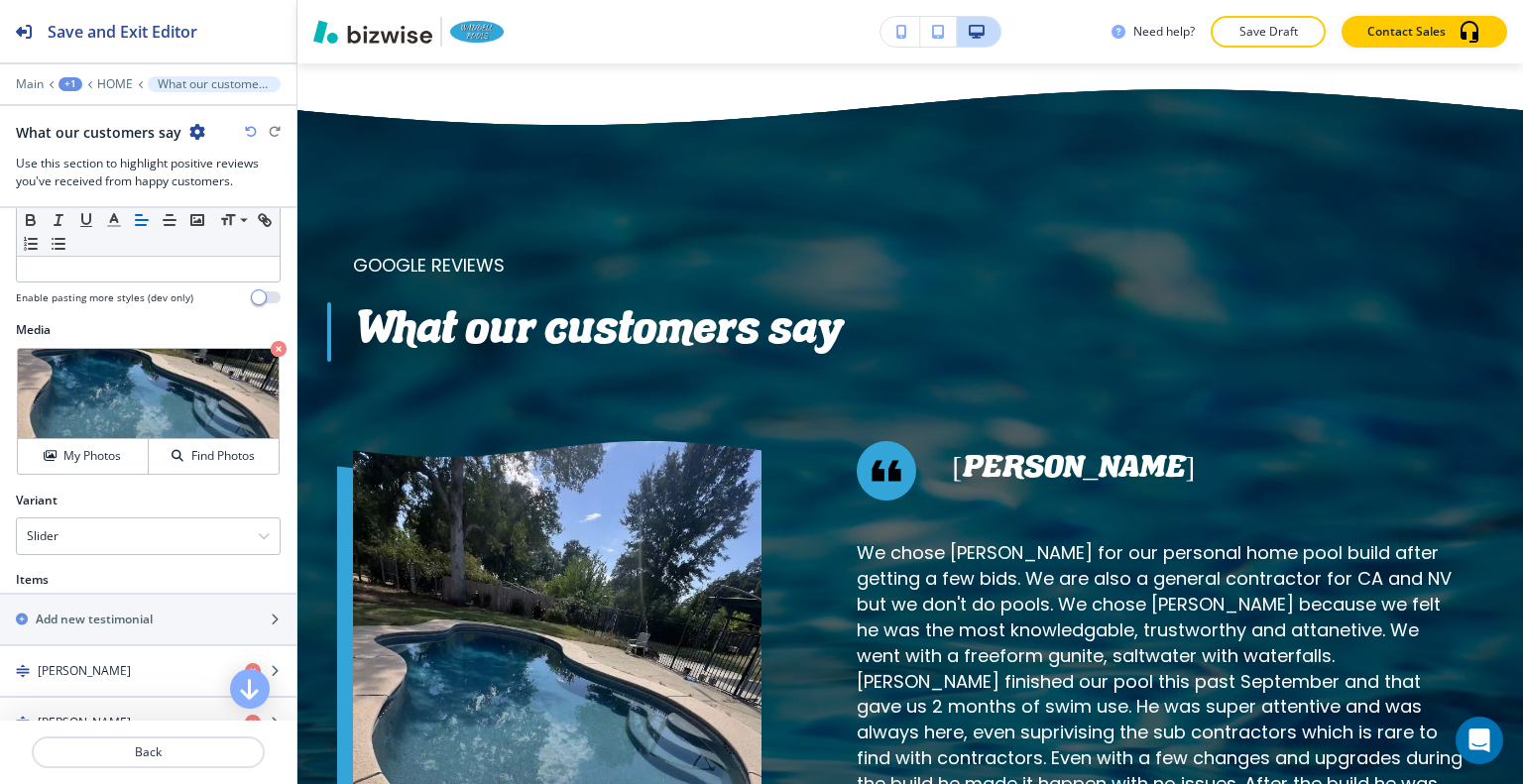 scroll, scrollTop: 991, scrollLeft: 0, axis: vertical 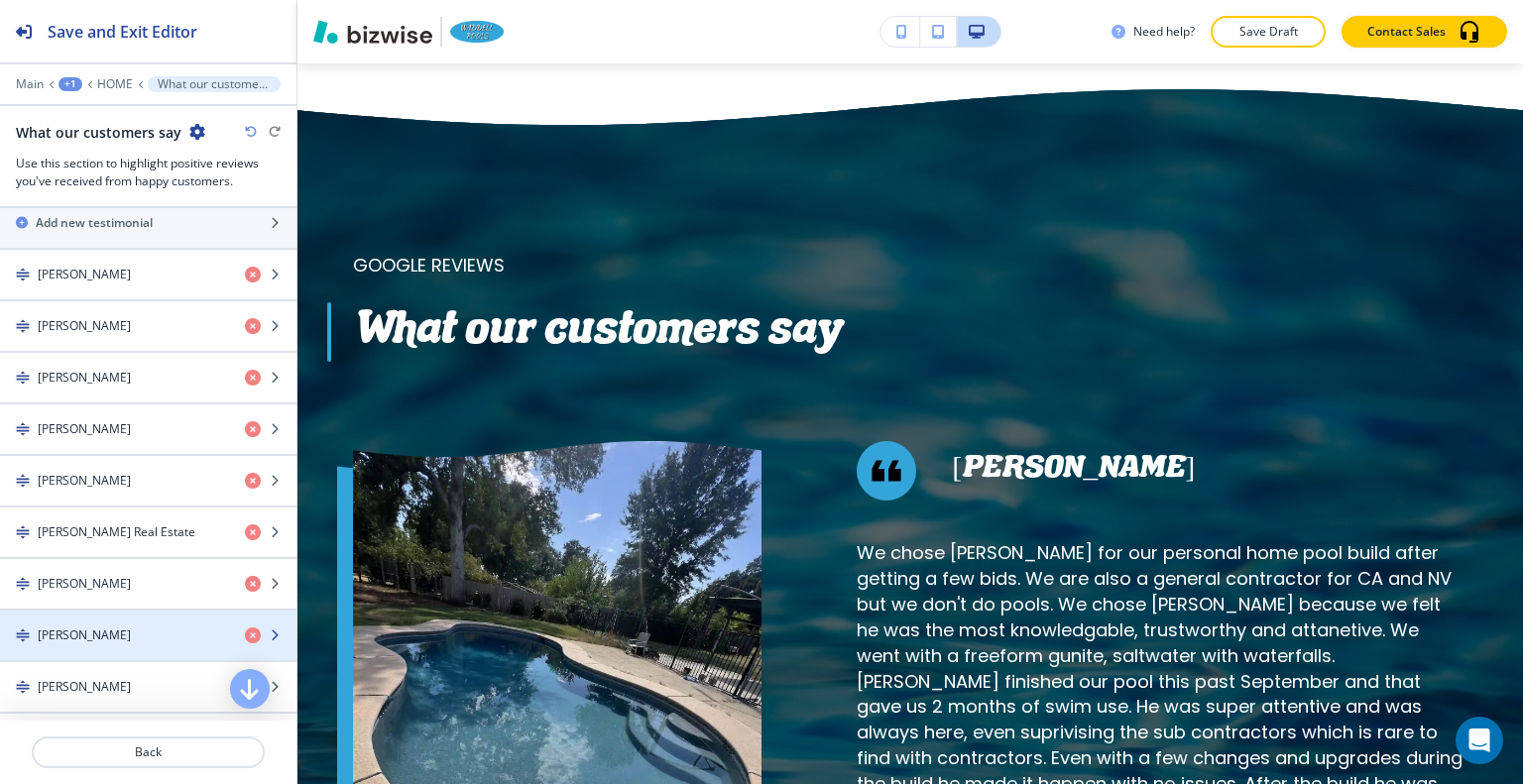 click on "[PERSON_NAME]" at bounding box center [114, 635] 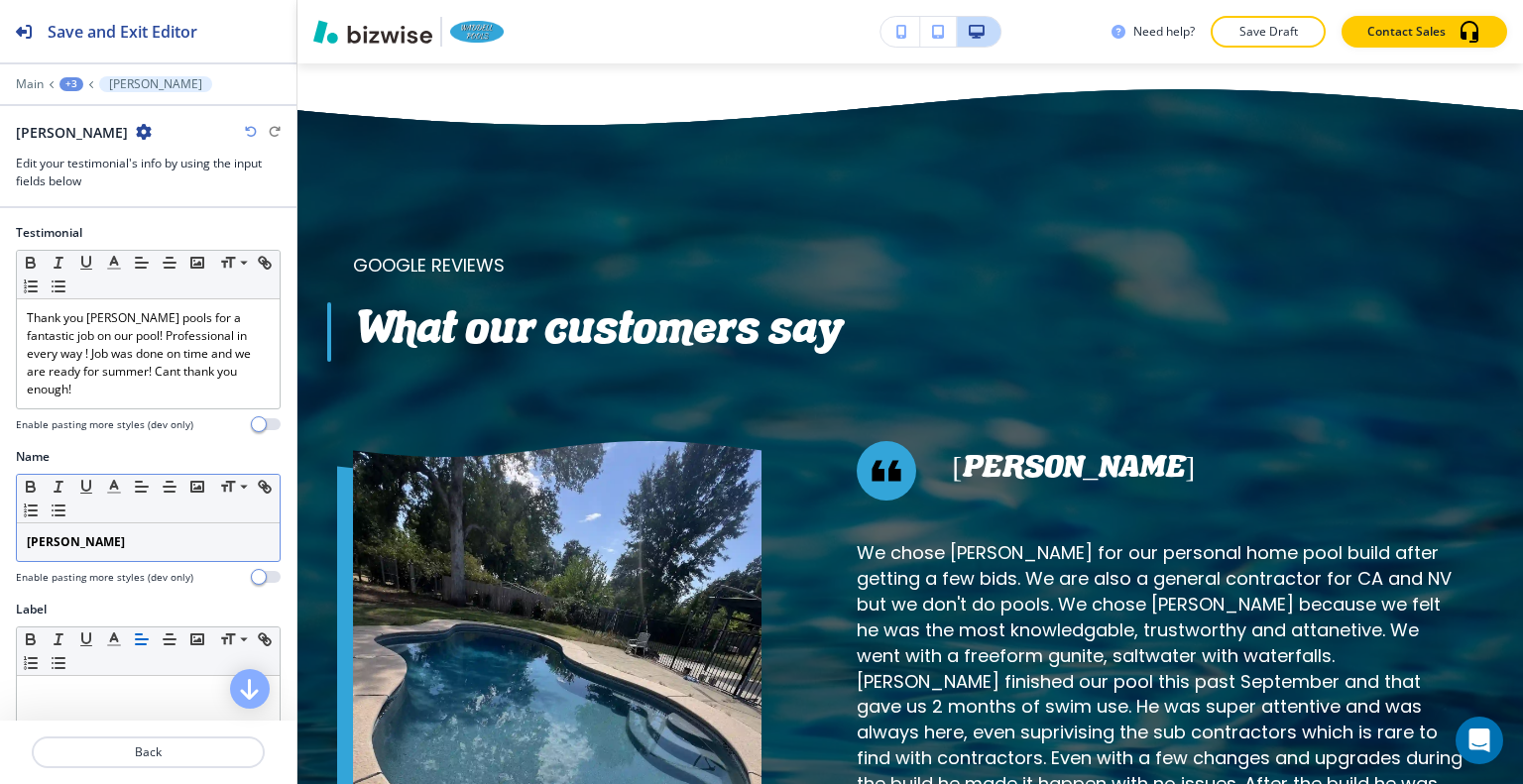 click on "[PERSON_NAME]" at bounding box center (148, 542) 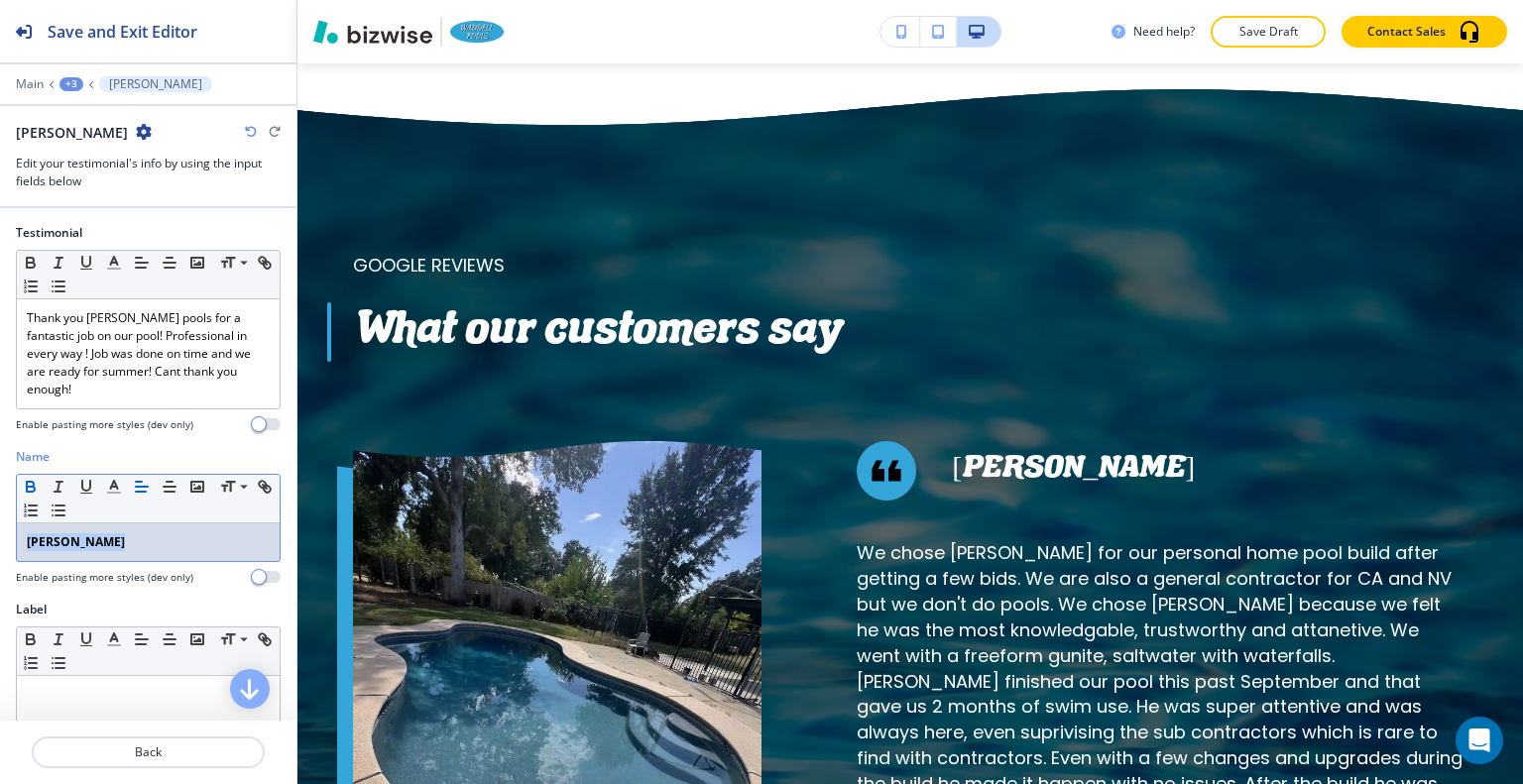 drag, startPoint x: 31, startPoint y: 533, endPoint x: 6, endPoint y: 514, distance: 31.400637 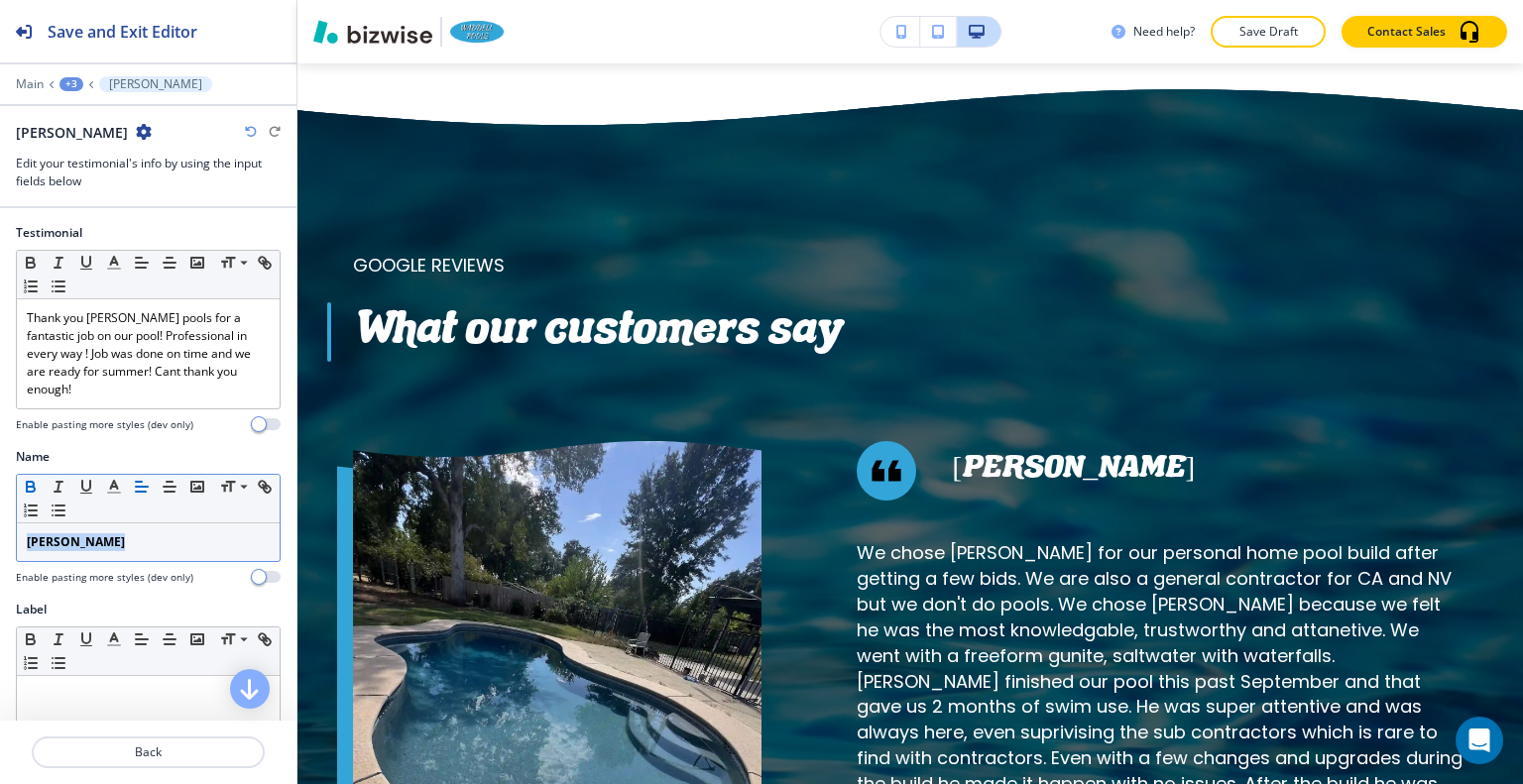 click 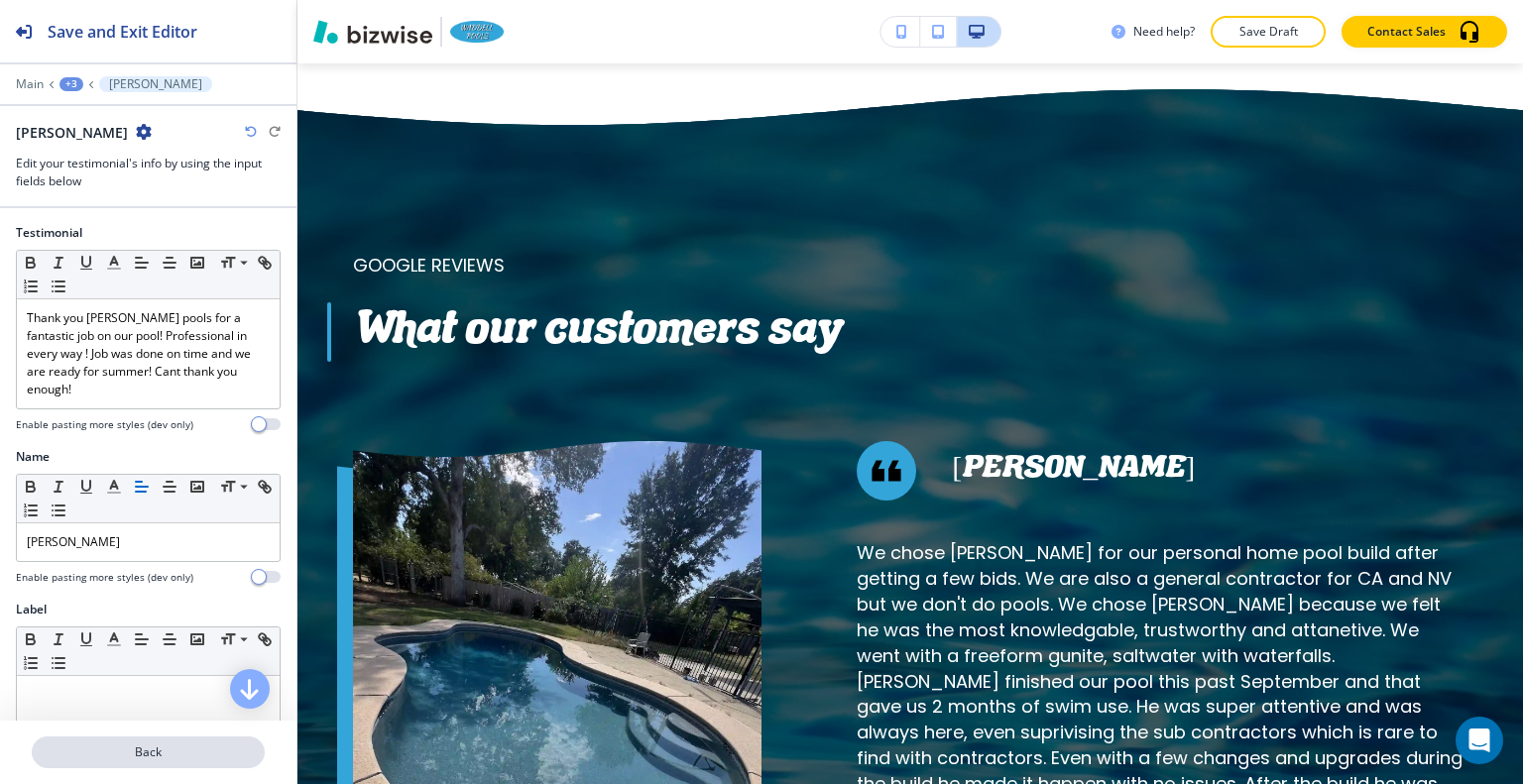 click on "Back" at bounding box center (148, 752) 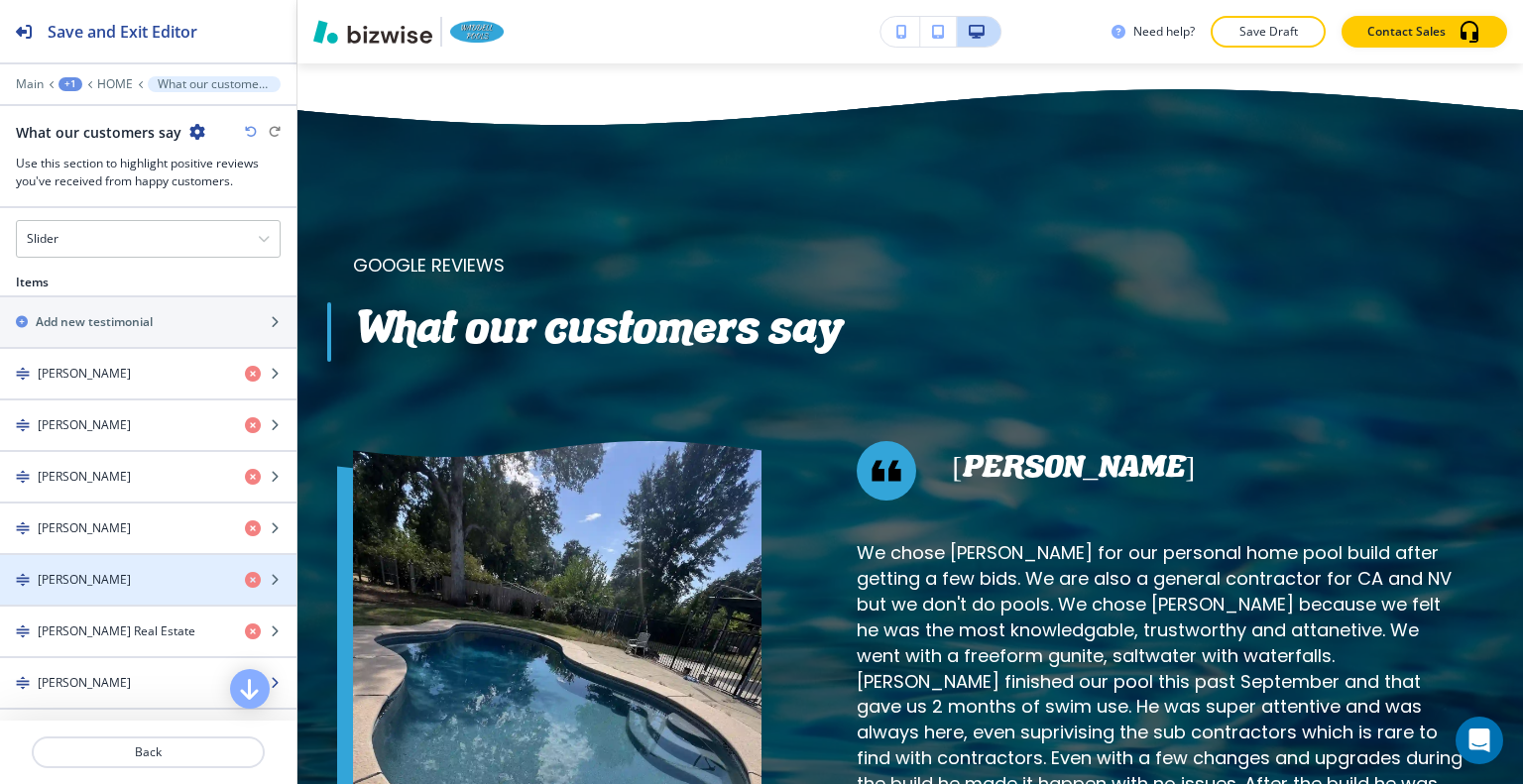 scroll, scrollTop: 1090, scrollLeft: 0, axis: vertical 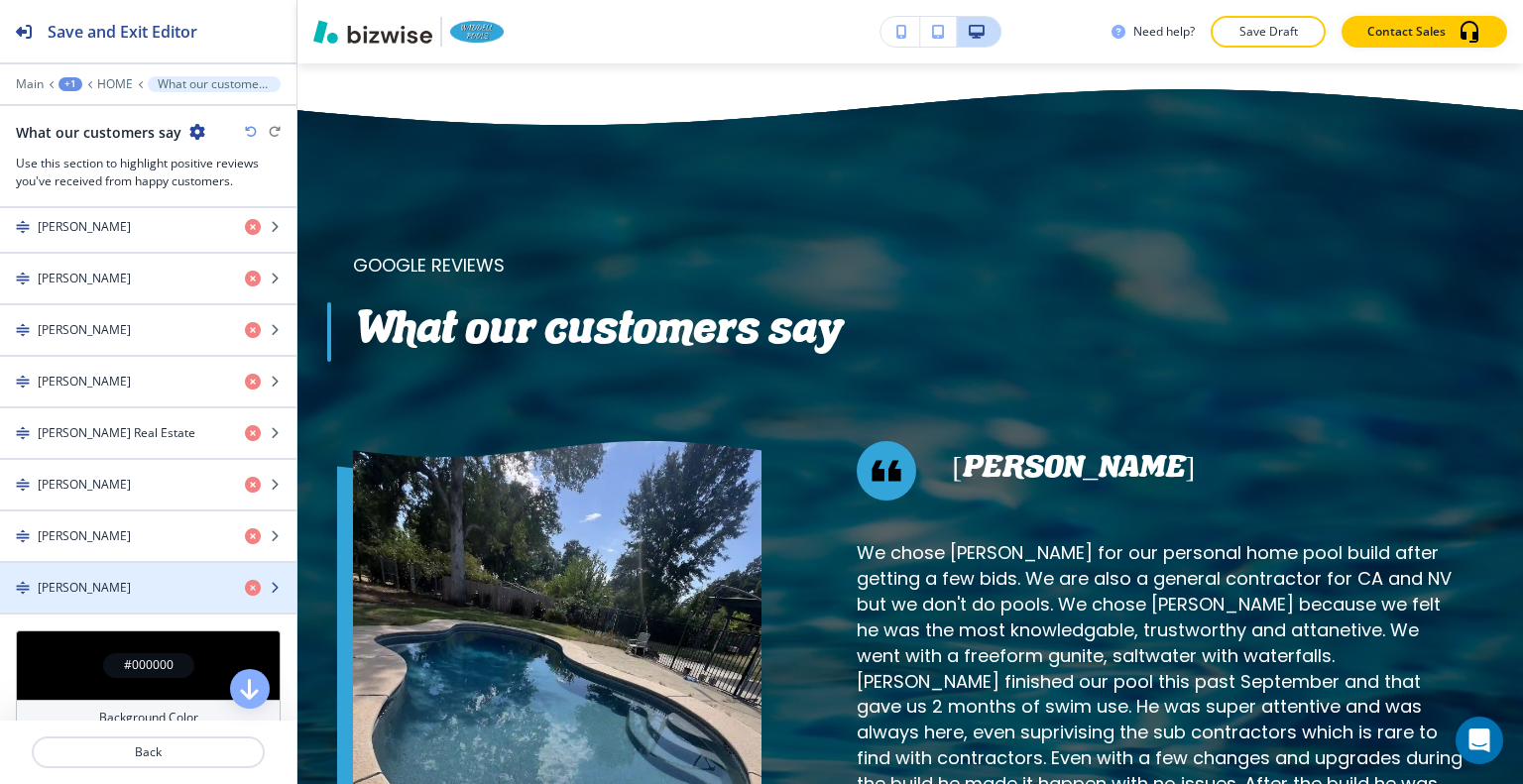 click on "[PERSON_NAME]" at bounding box center (114, 588) 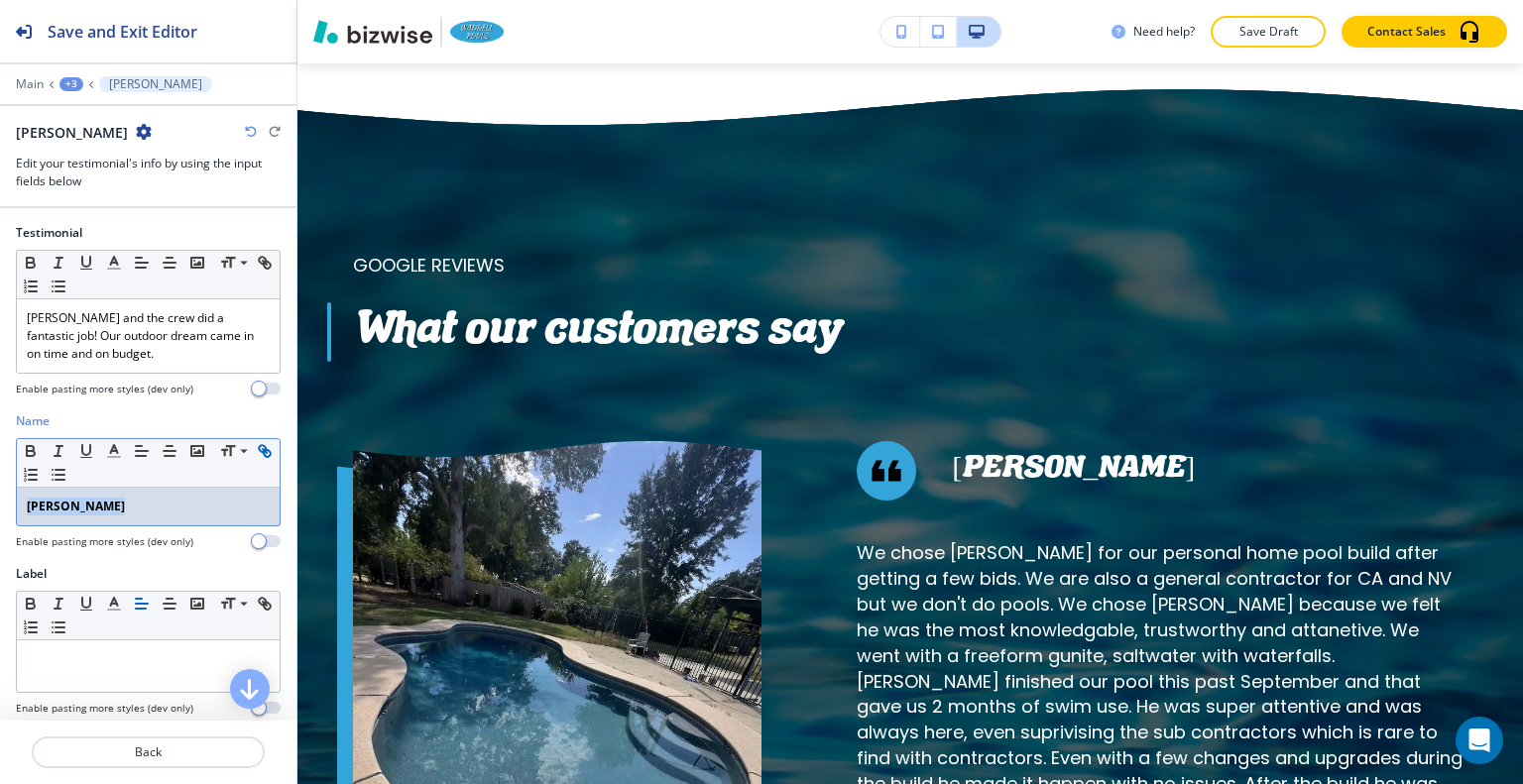 drag, startPoint x: 151, startPoint y: 505, endPoint x: 21, endPoint y: 475, distance: 133.41664 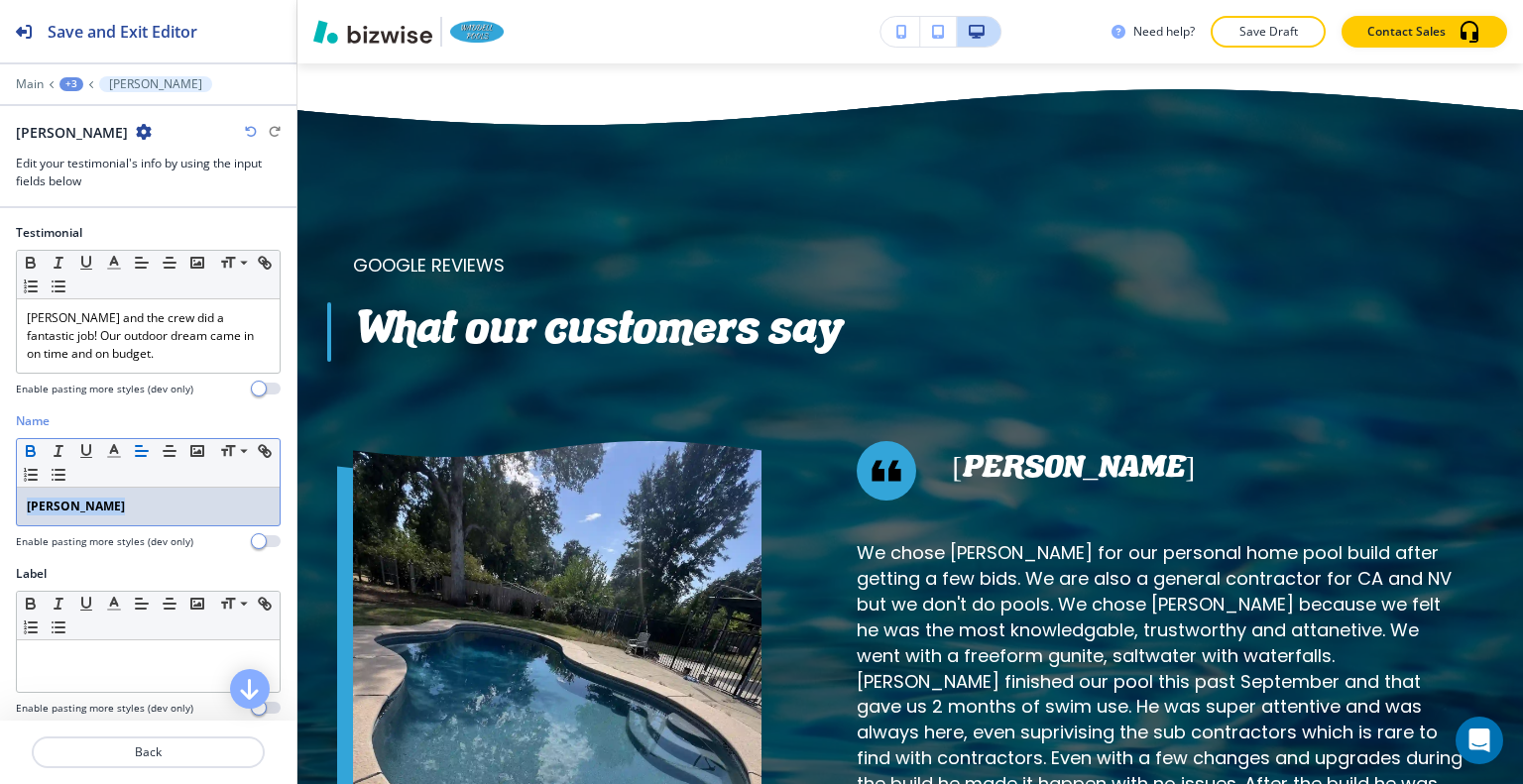 click at bounding box center [31, 451] 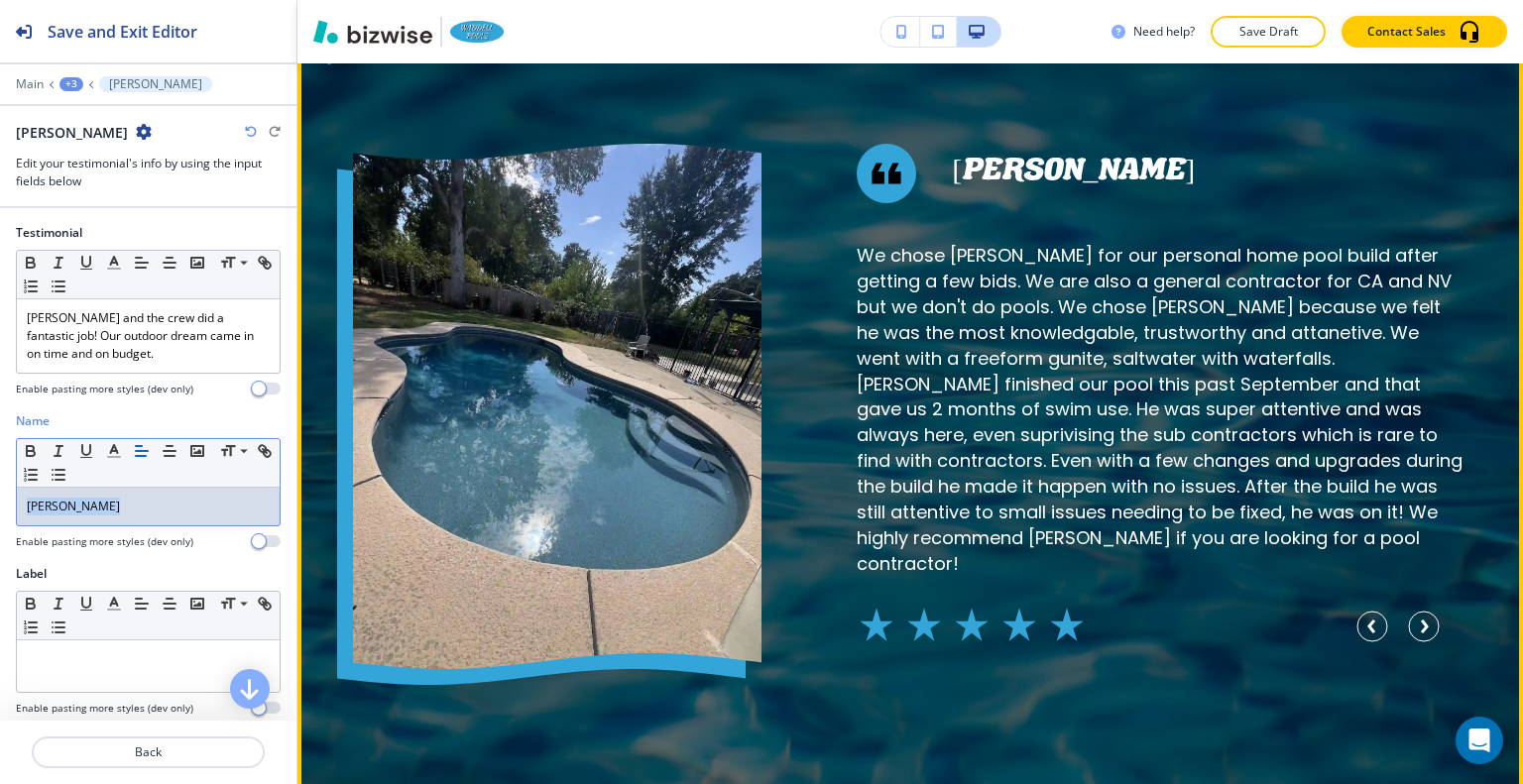 scroll, scrollTop: 10305, scrollLeft: 0, axis: vertical 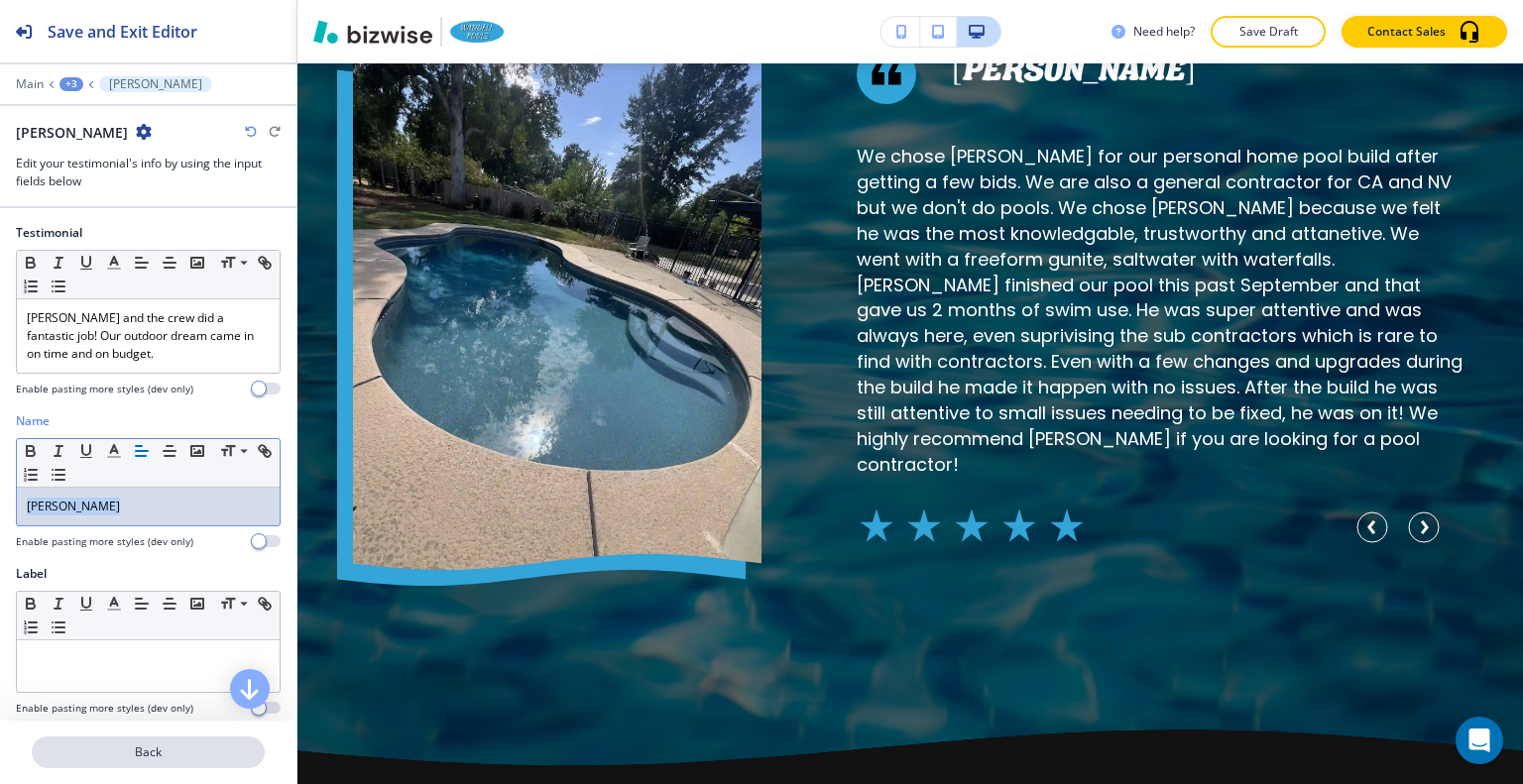 click on "Back" at bounding box center (148, 752) 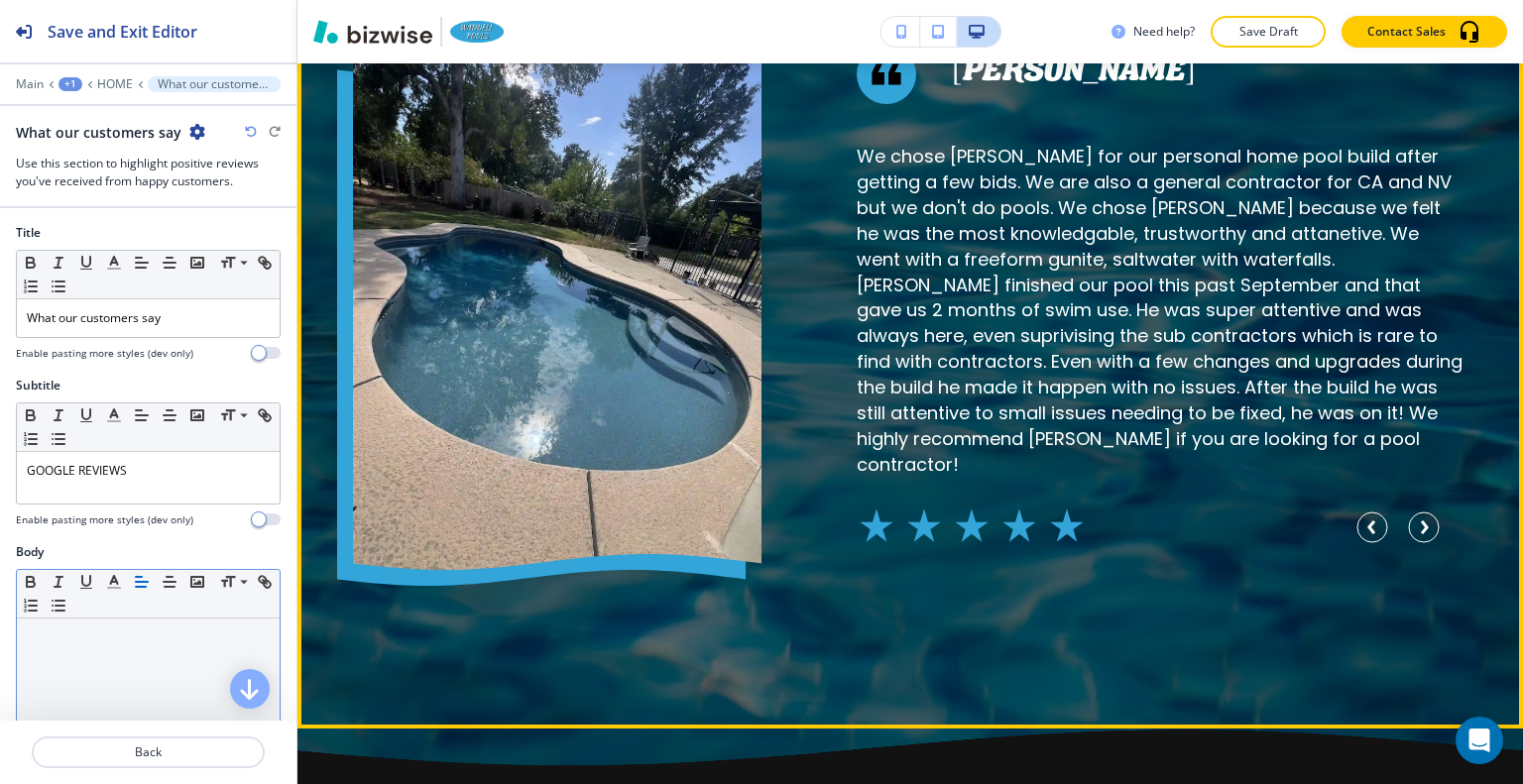 scroll, scrollTop: 10206, scrollLeft: 0, axis: vertical 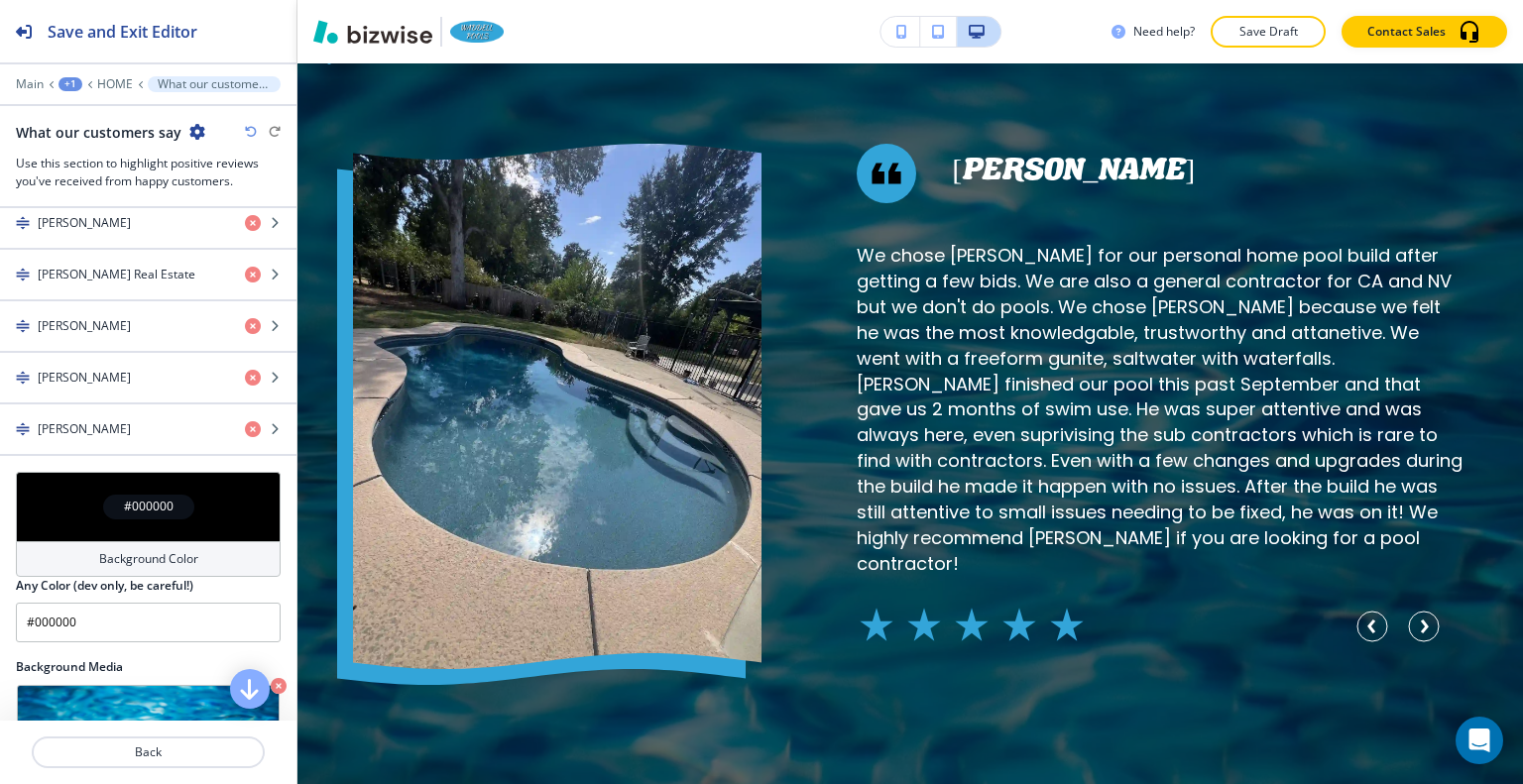 click on "#000000" at bounding box center (148, 506) 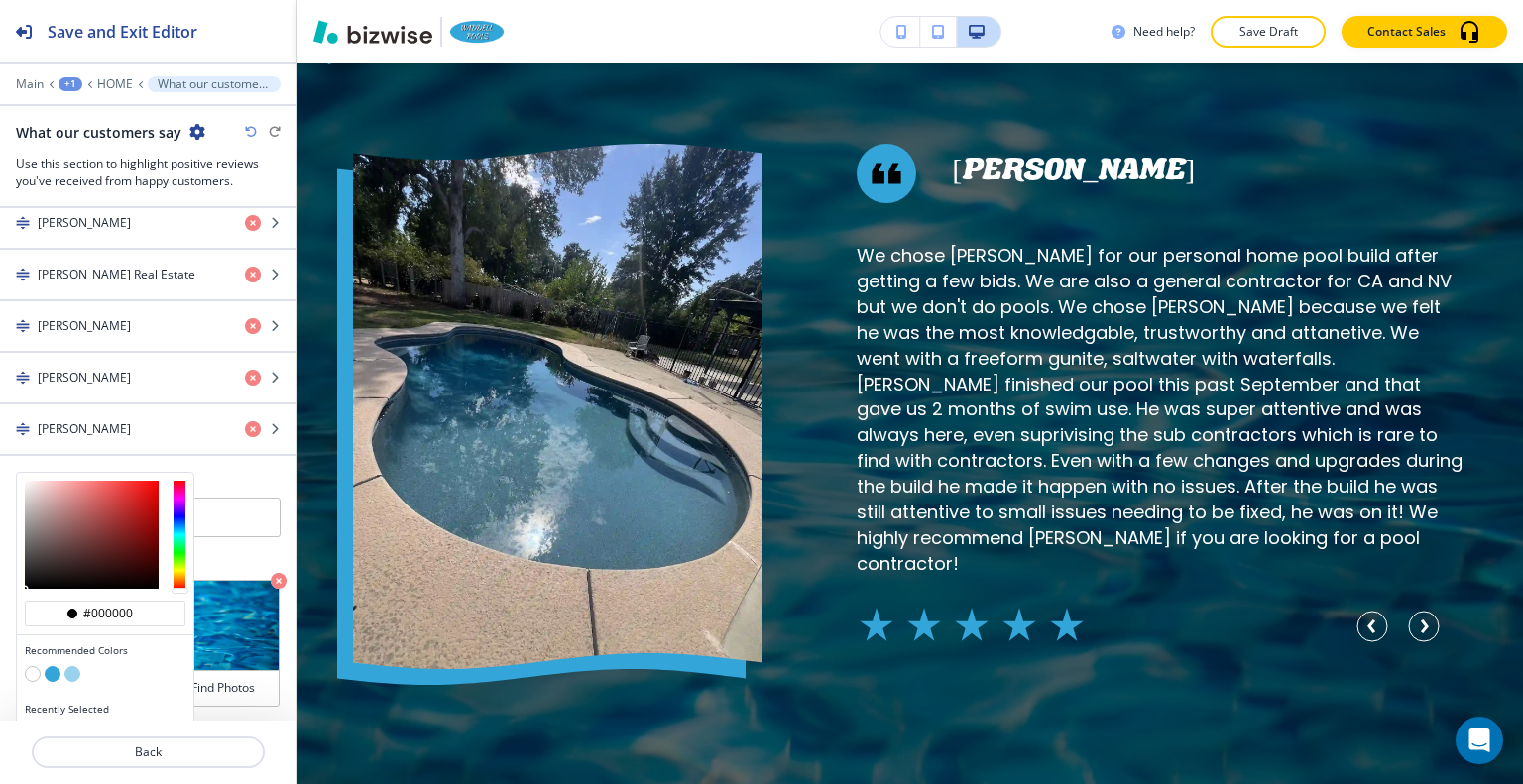 scroll, scrollTop: 1272, scrollLeft: 0, axis: vertical 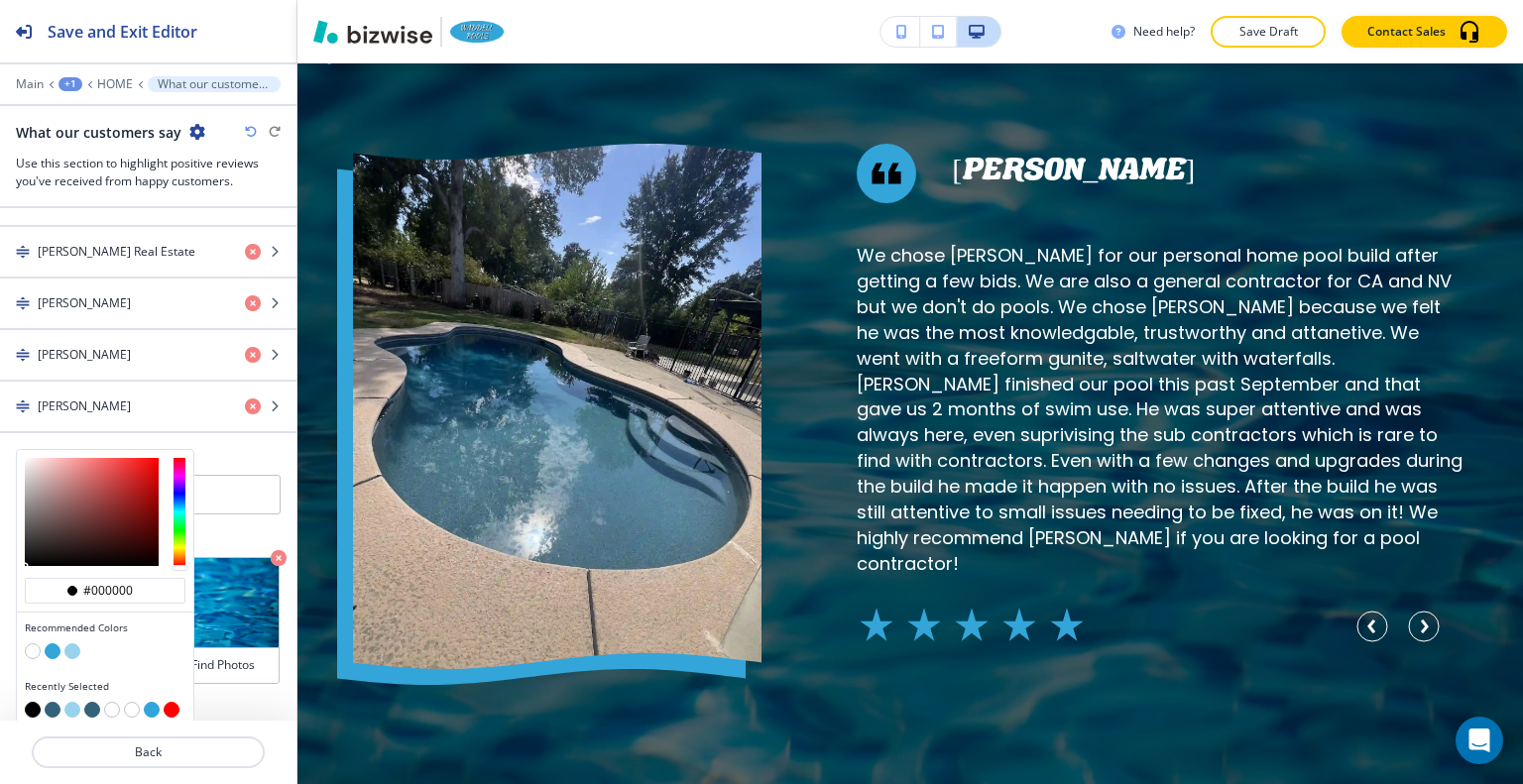 click at bounding box center (53, 710) 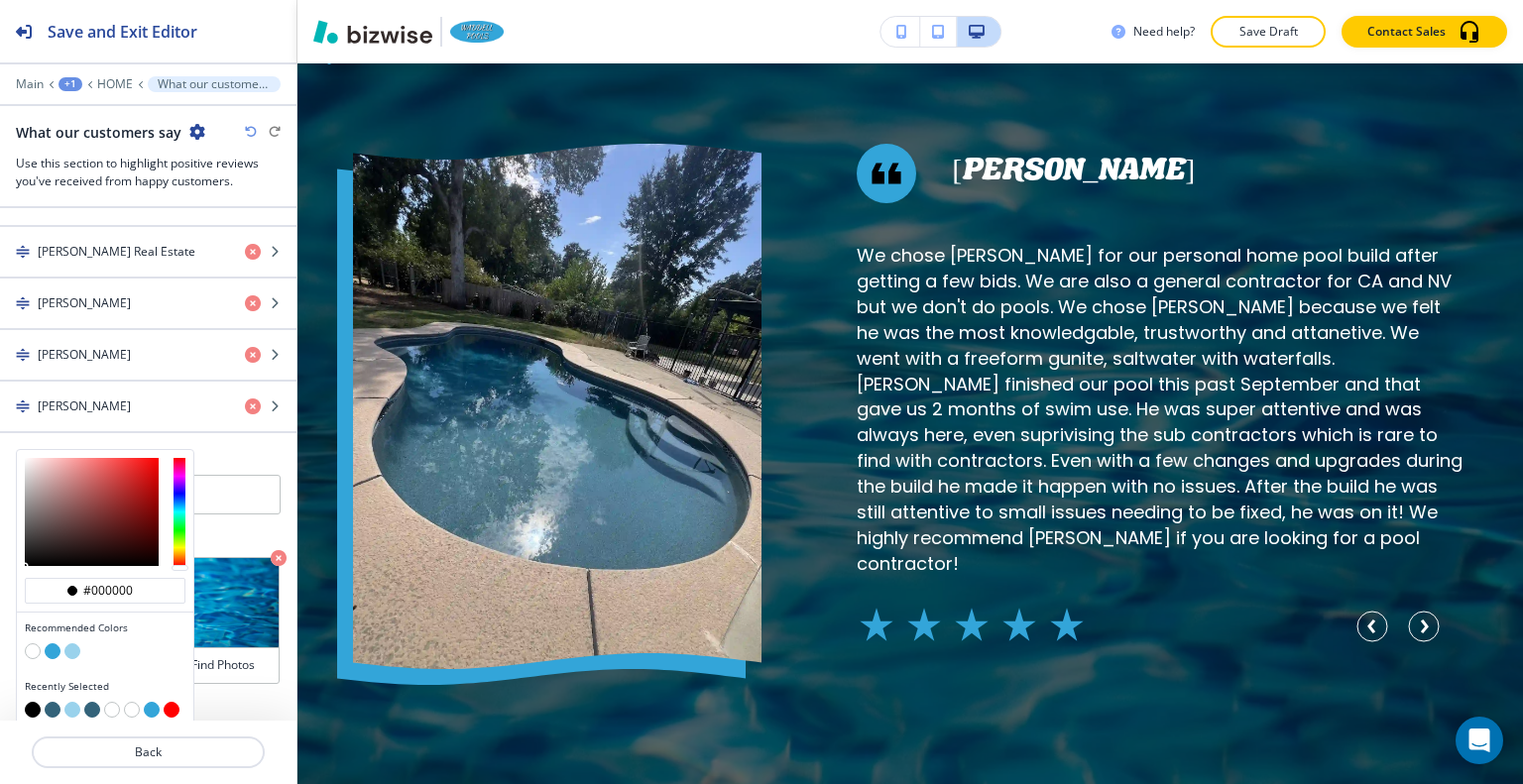 type on "#33637a" 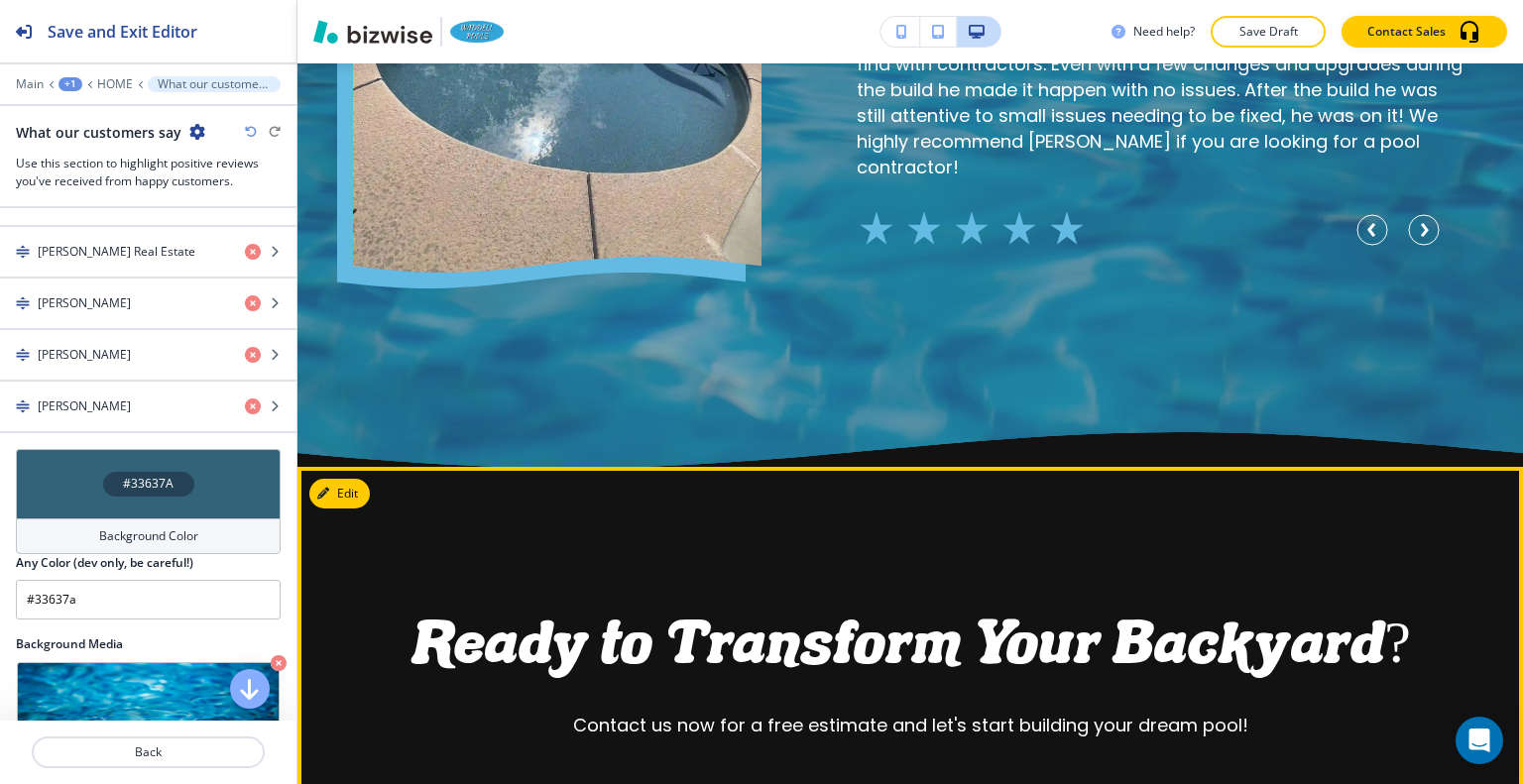 scroll, scrollTop: 10701, scrollLeft: 0, axis: vertical 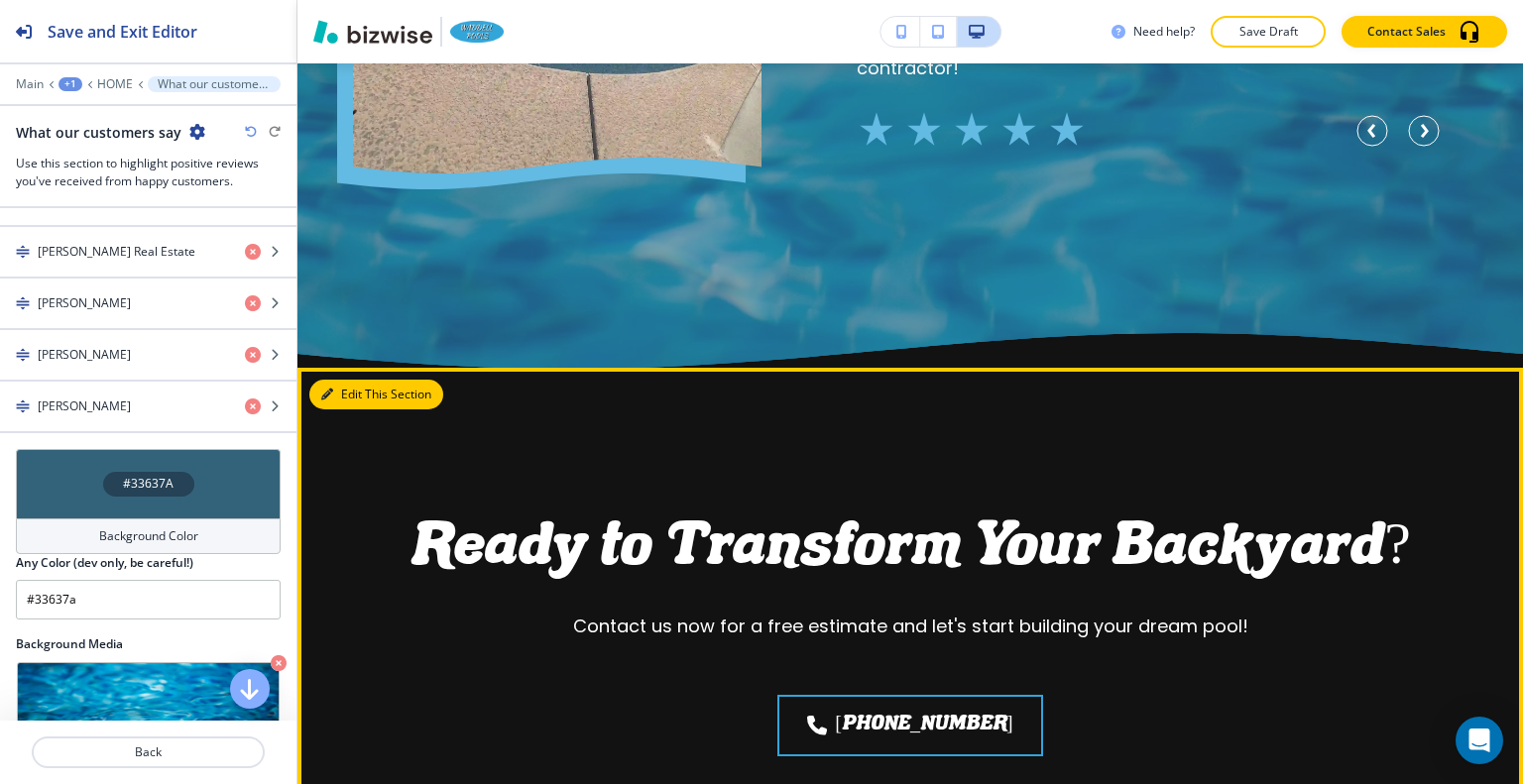 click on "Edit This Section" at bounding box center [376, 394] 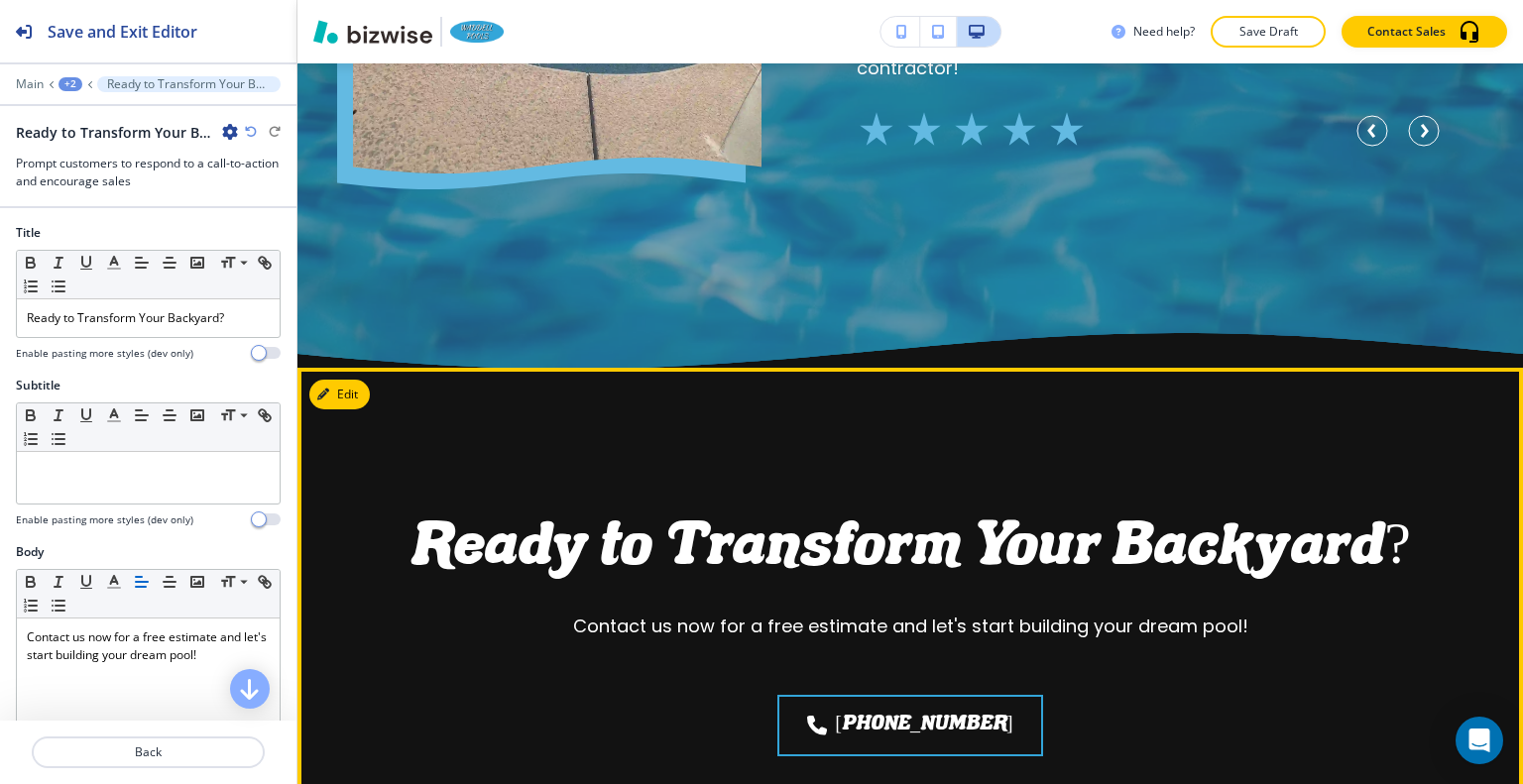 scroll, scrollTop: 10943, scrollLeft: 0, axis: vertical 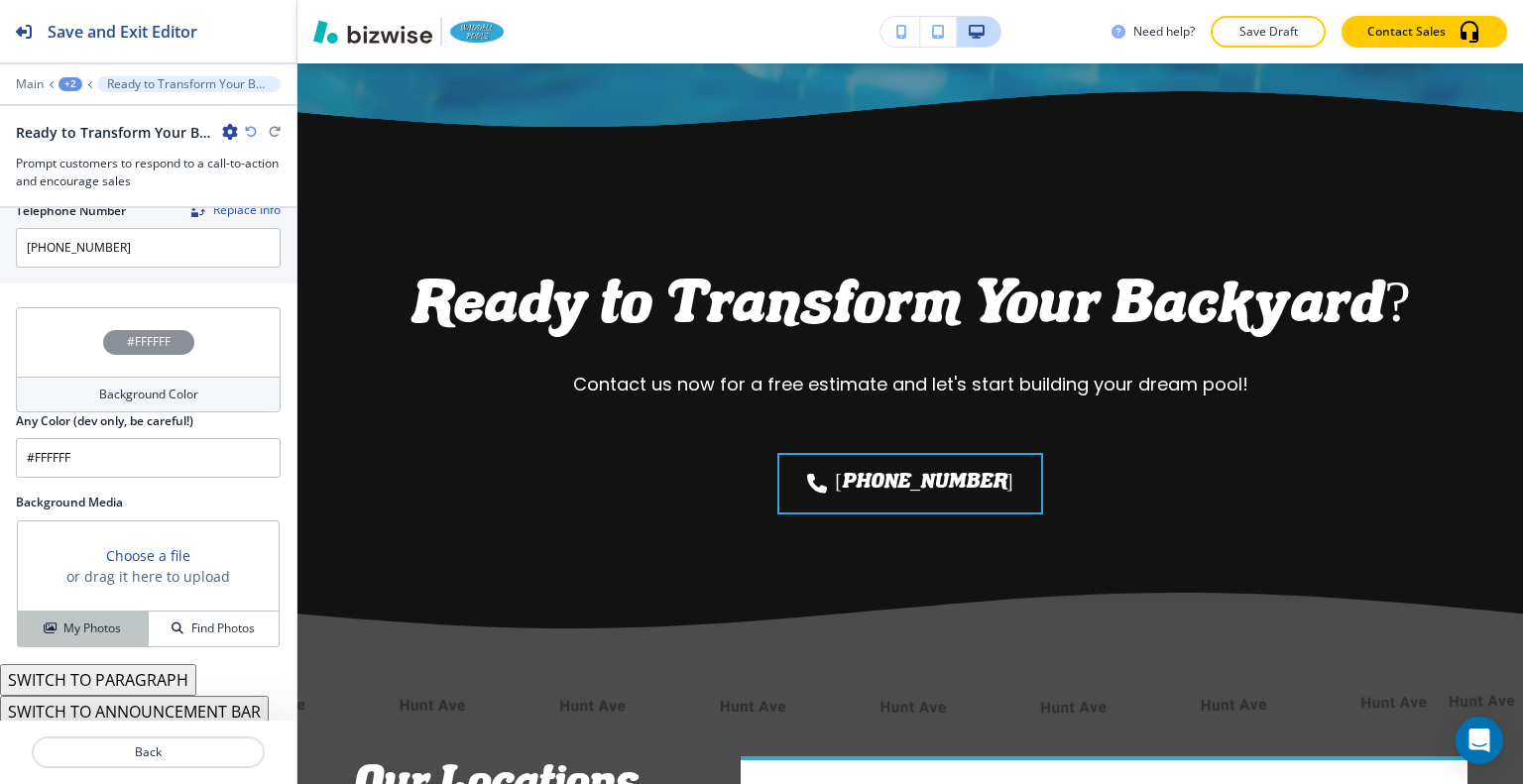 click on "My Photos" at bounding box center [92, 628] 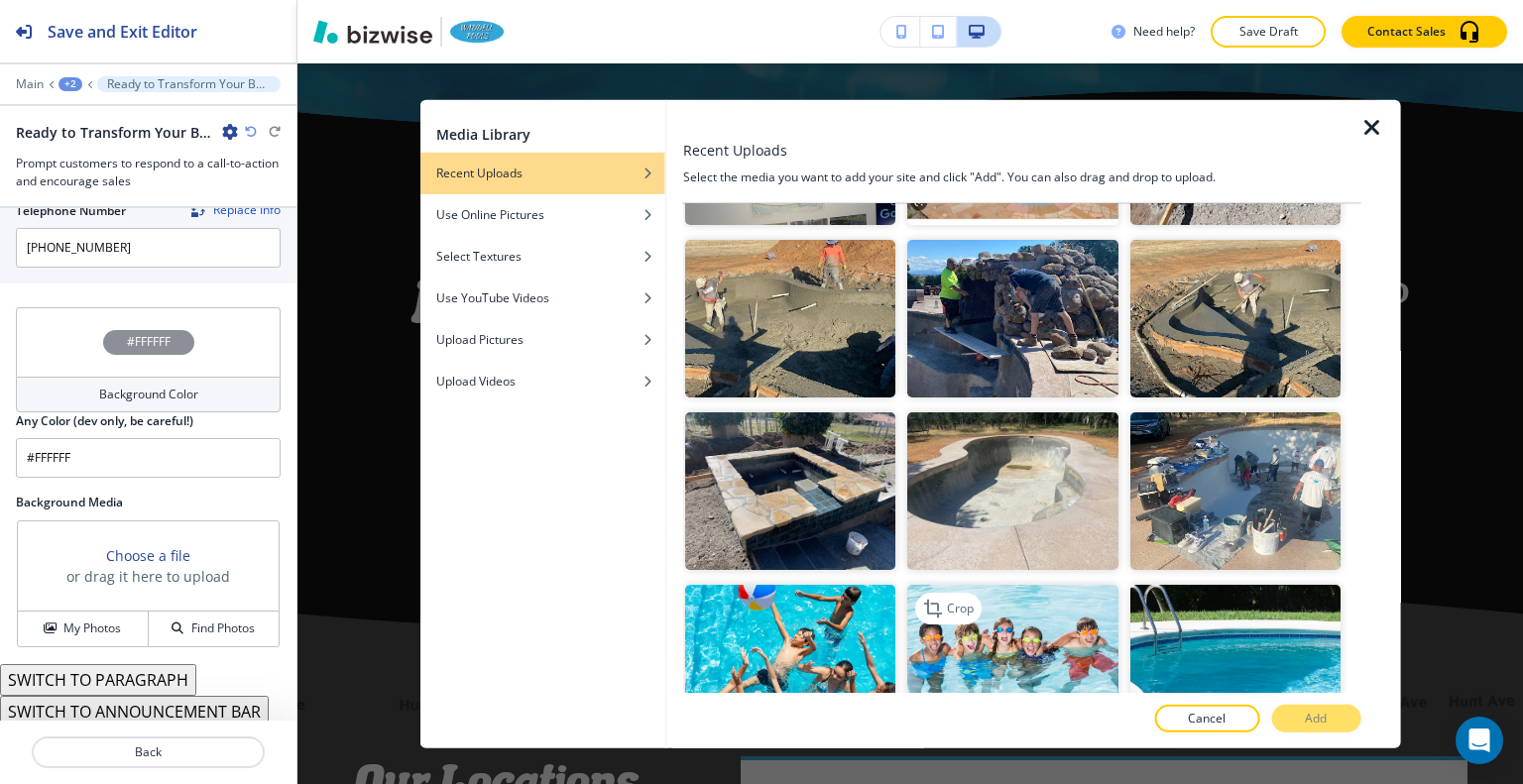 scroll, scrollTop: 595, scrollLeft: 0, axis: vertical 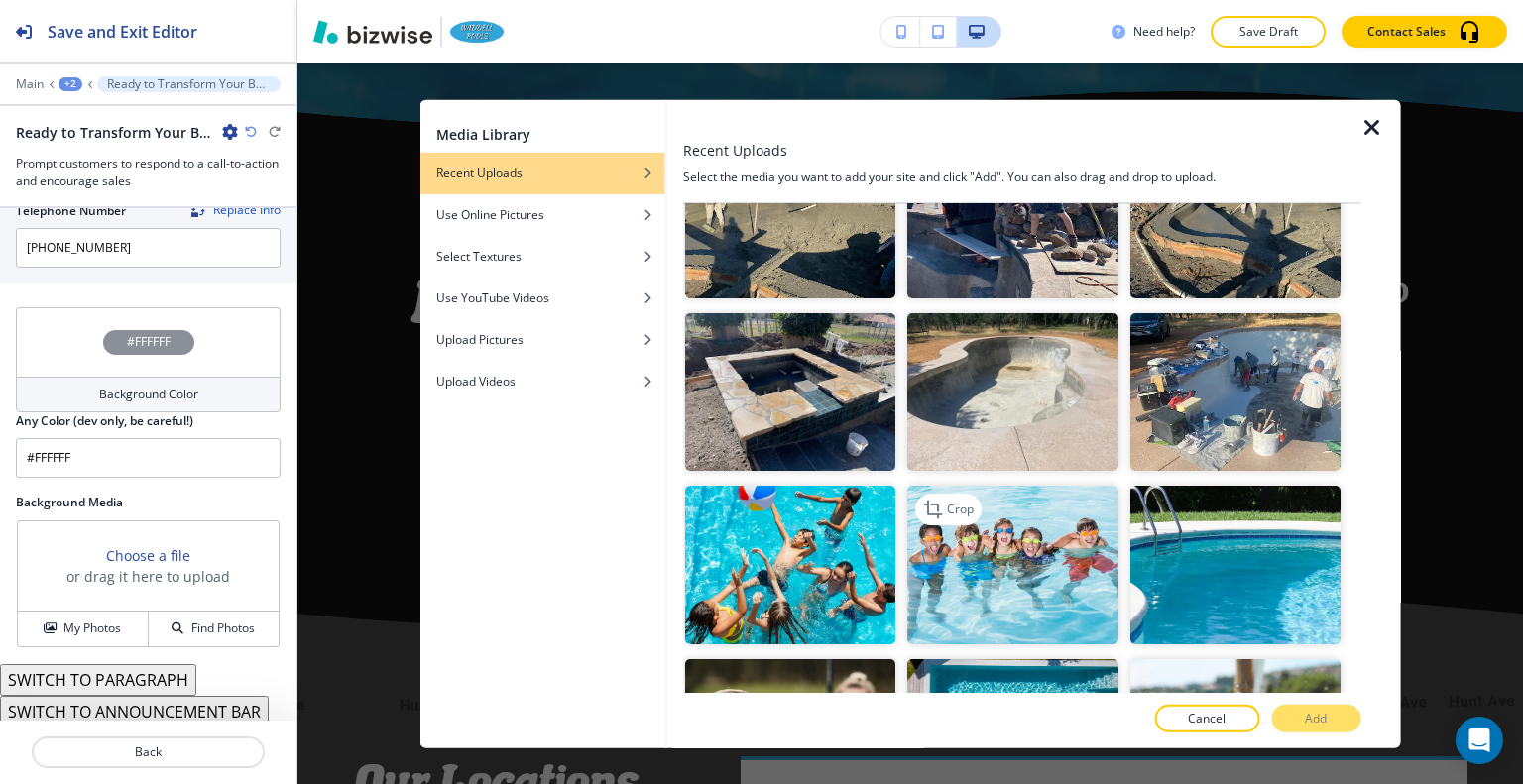 click at bounding box center [1012, 564] 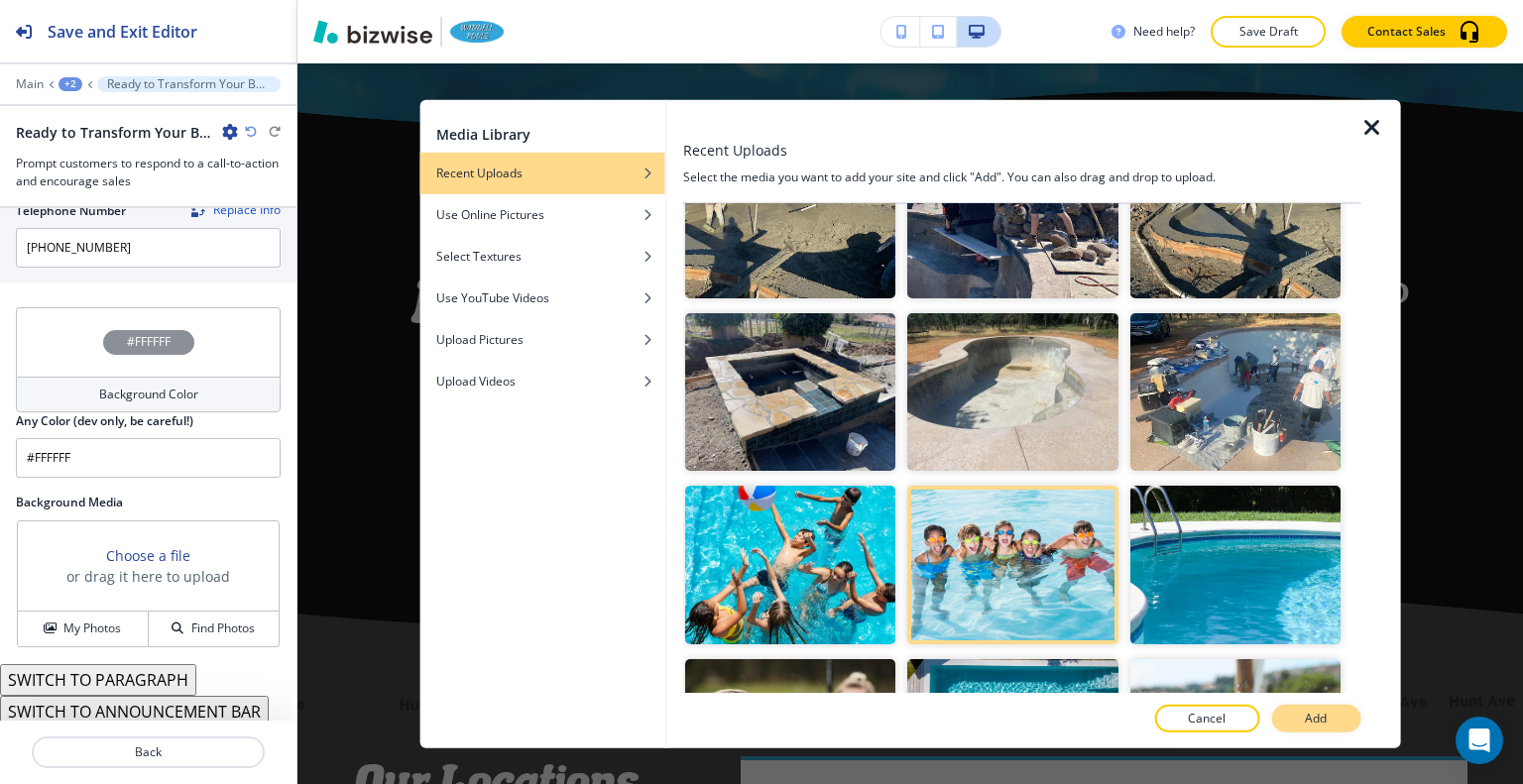 click on "Add" at bounding box center (1316, 719) 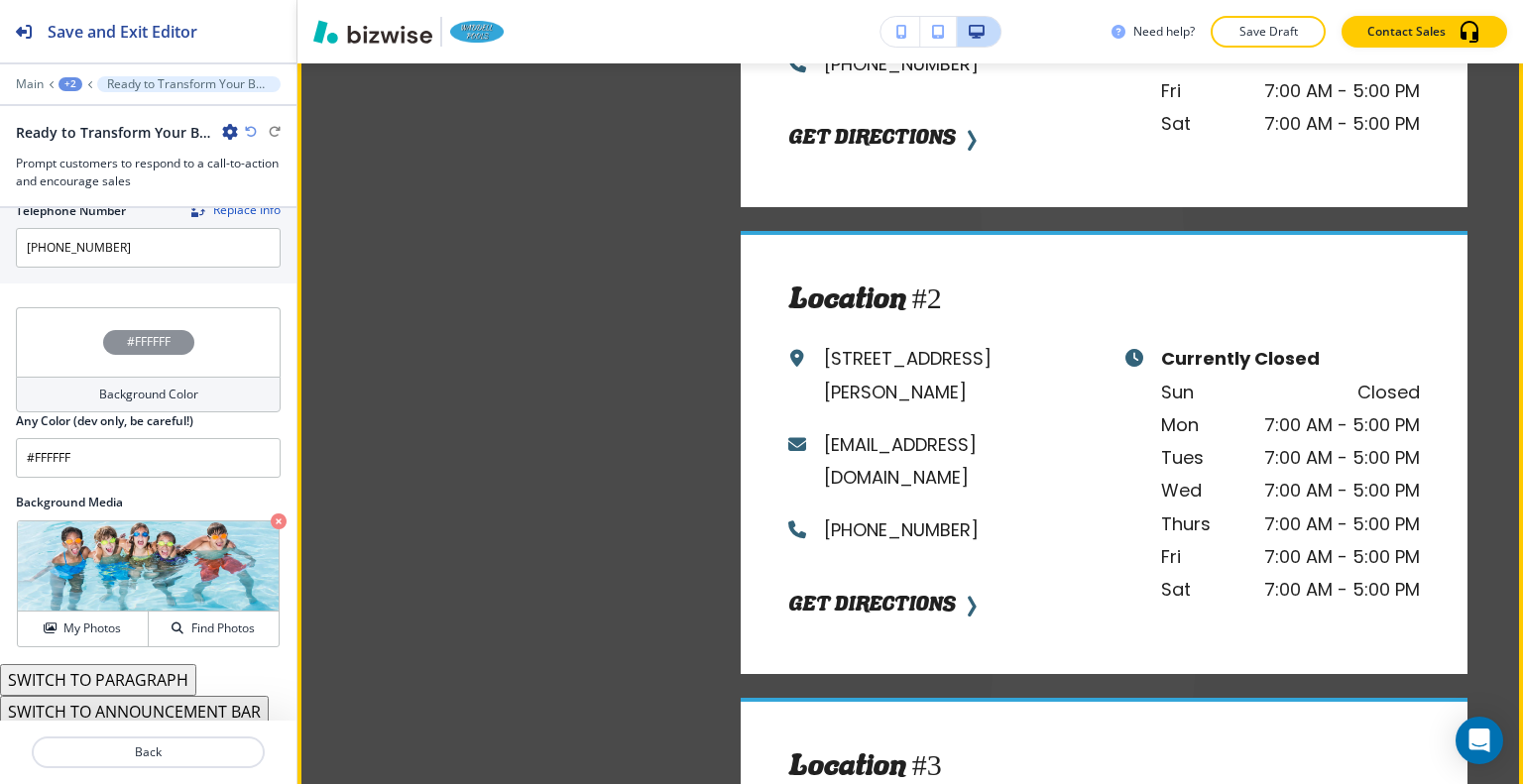 scroll, scrollTop: 11340, scrollLeft: 0, axis: vertical 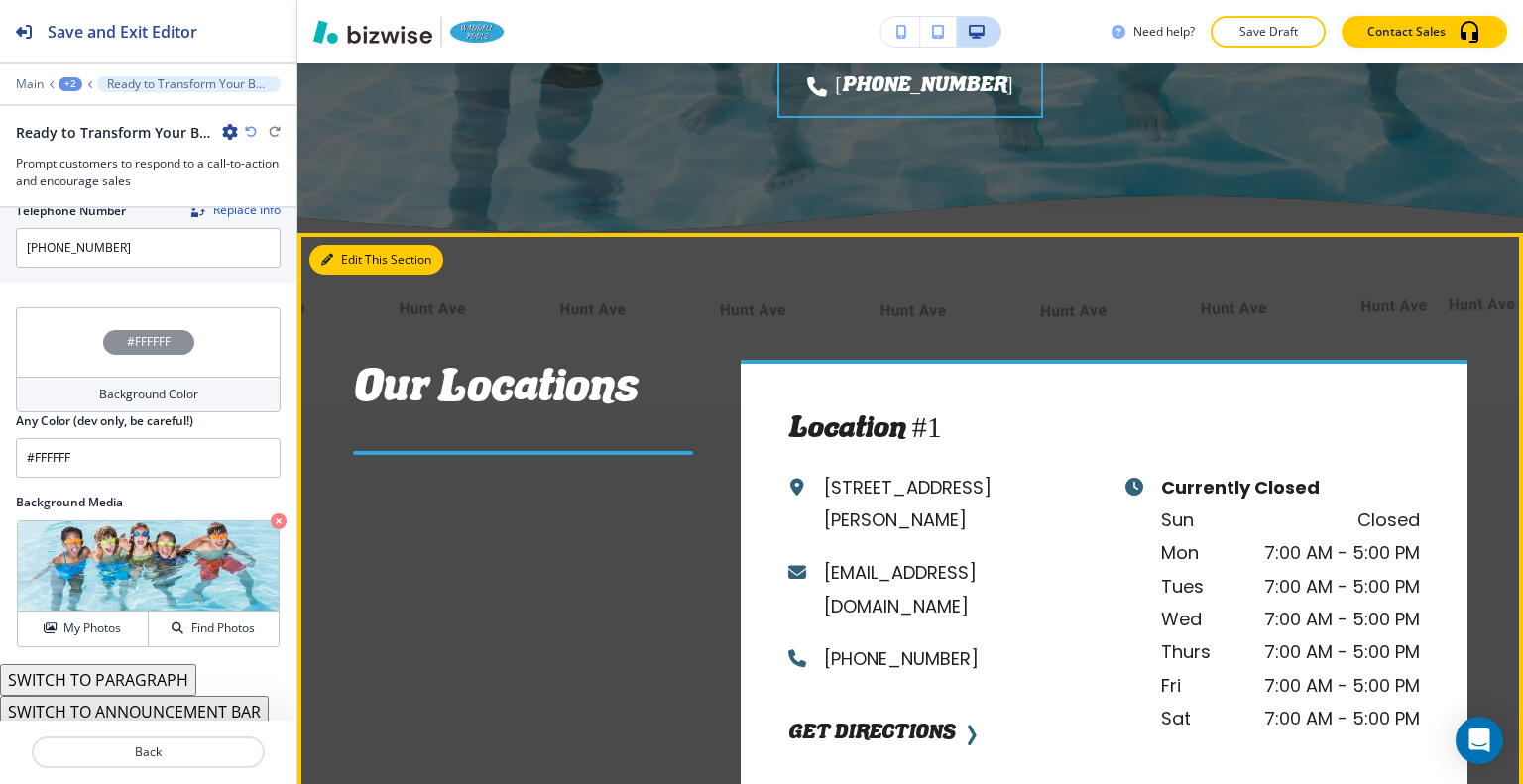 click on "Edit This Section" at bounding box center (376, 260) 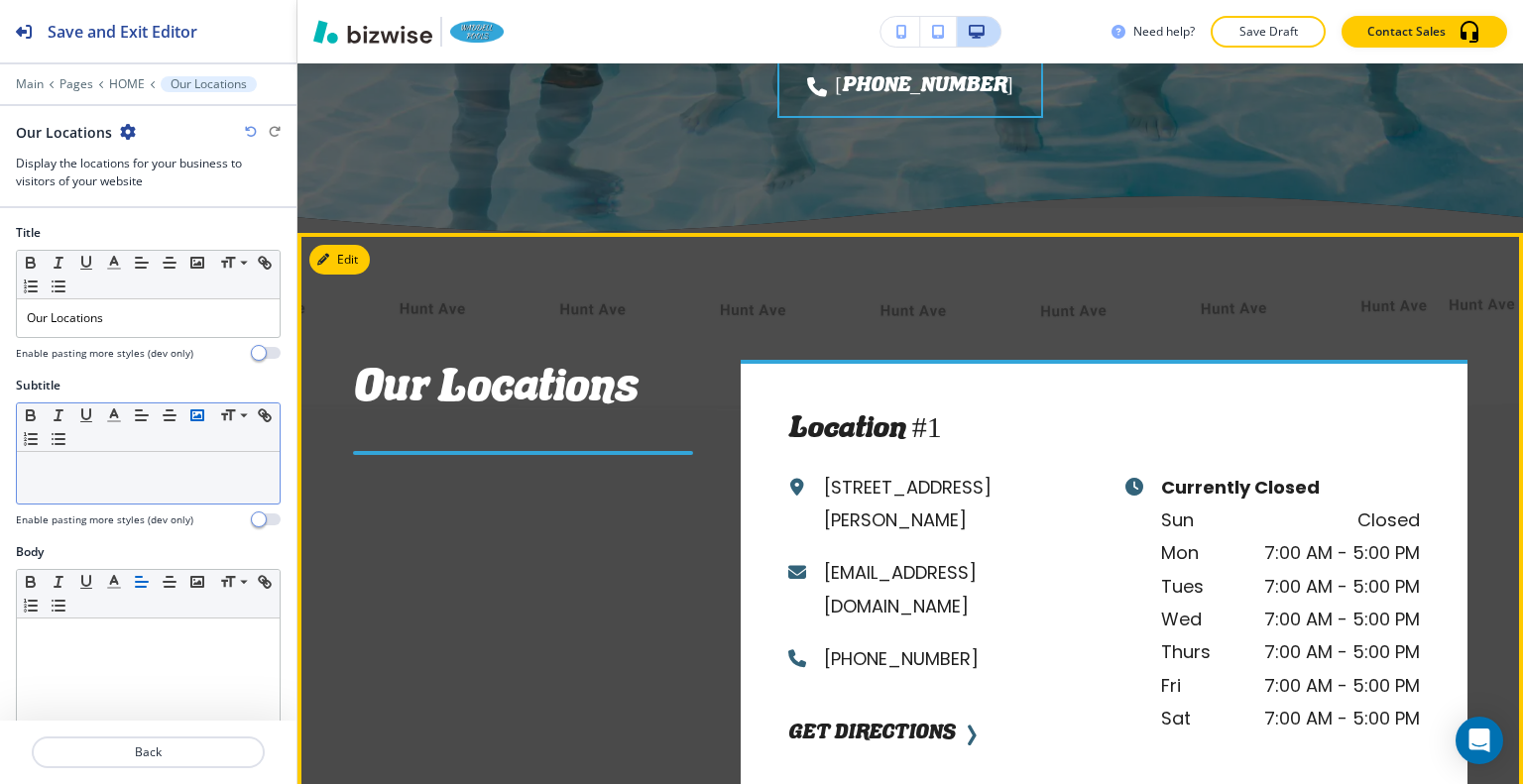 scroll, scrollTop: 11447, scrollLeft: 0, axis: vertical 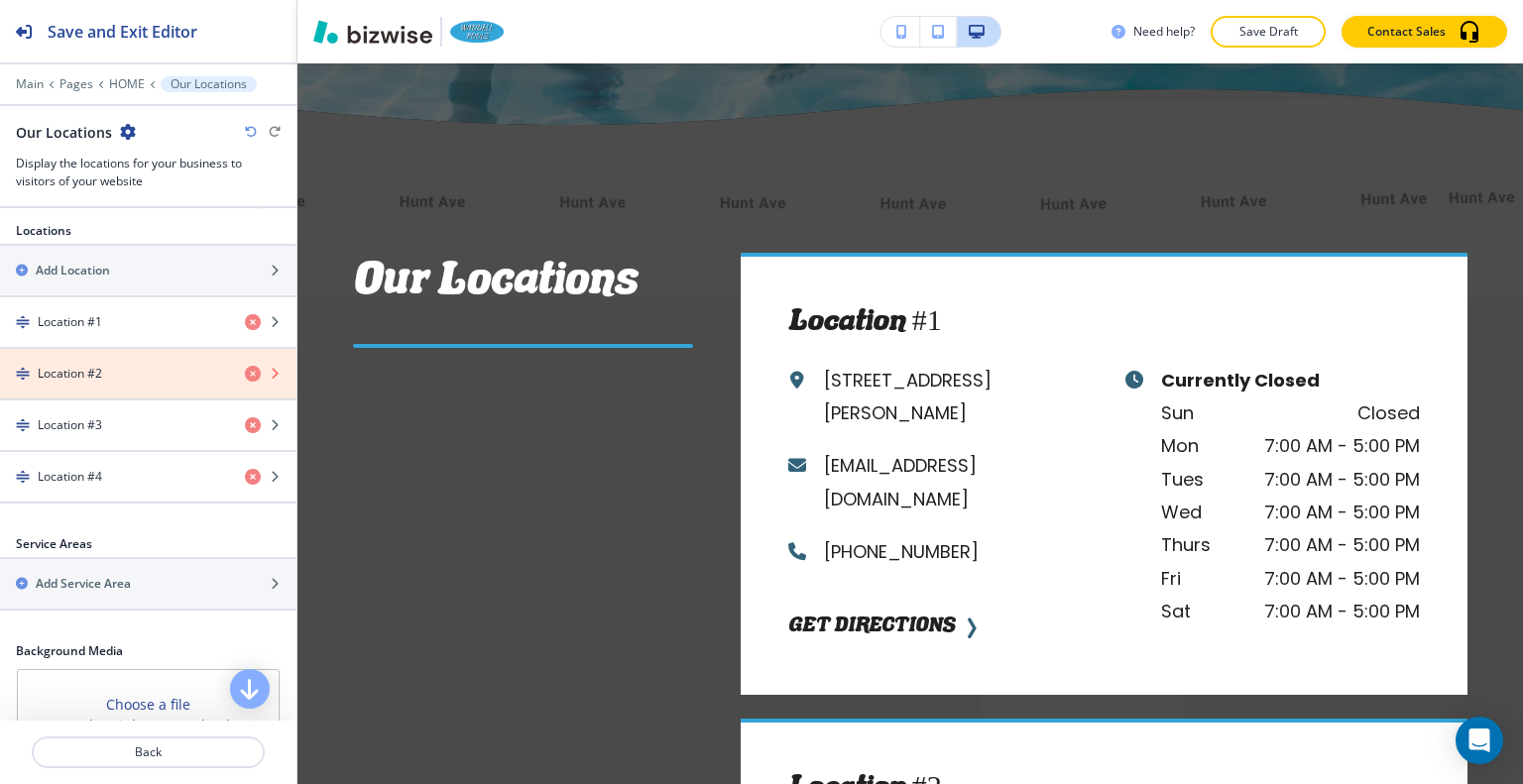 click at bounding box center [253, 374] 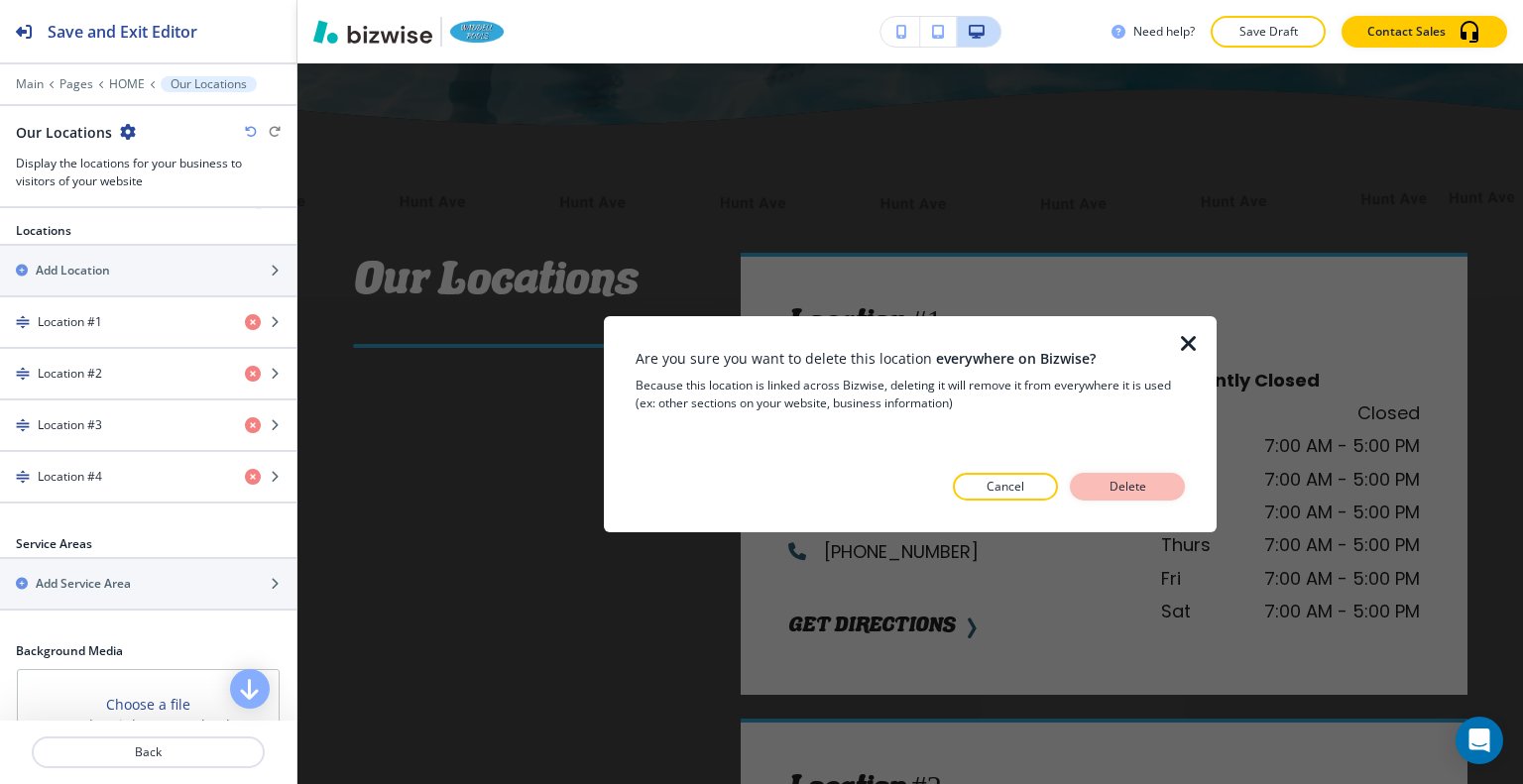 click on "Delete" at bounding box center [1127, 487] 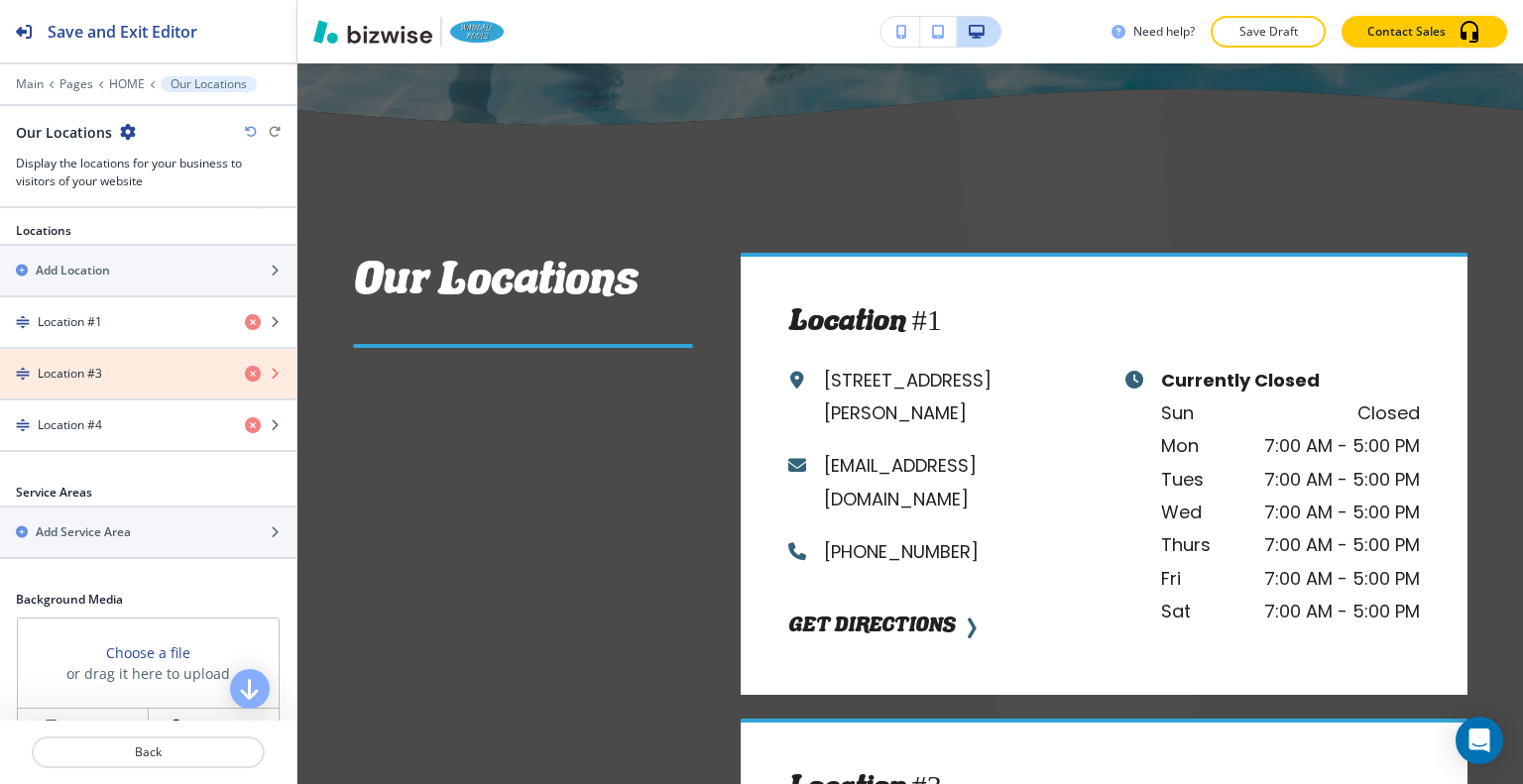 click at bounding box center [253, 374] 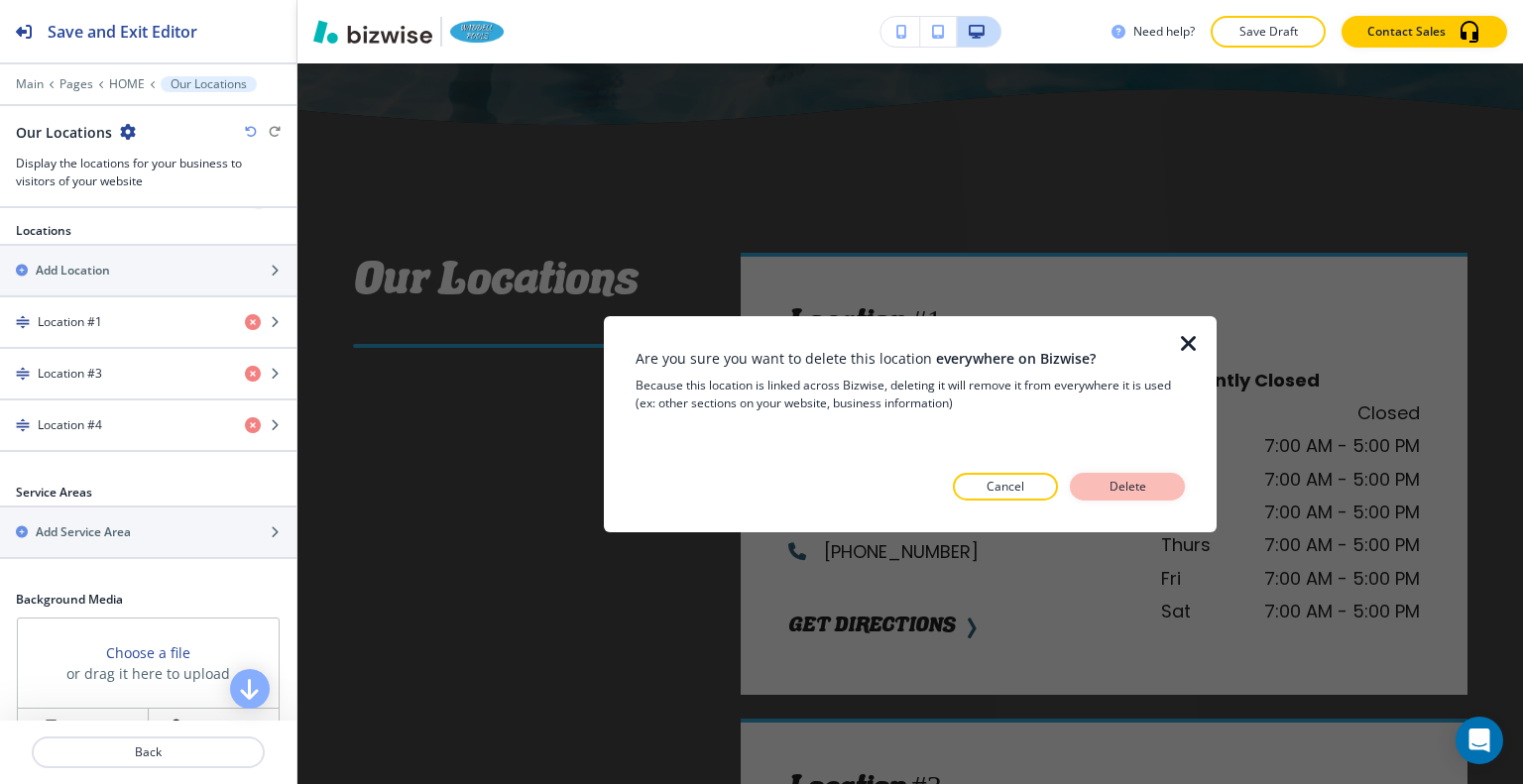 click on "Delete" at bounding box center (1127, 487) 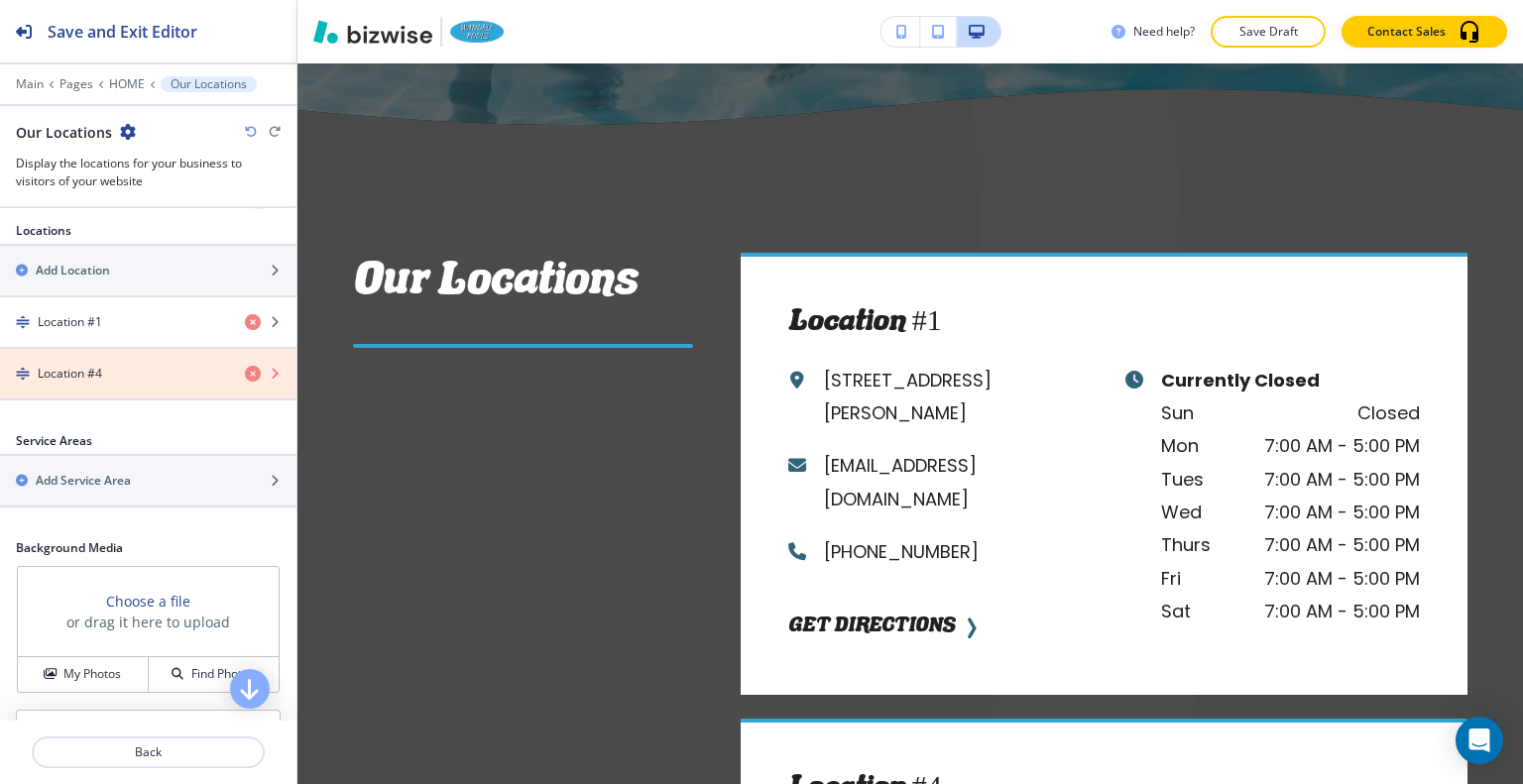 click at bounding box center (253, 374) 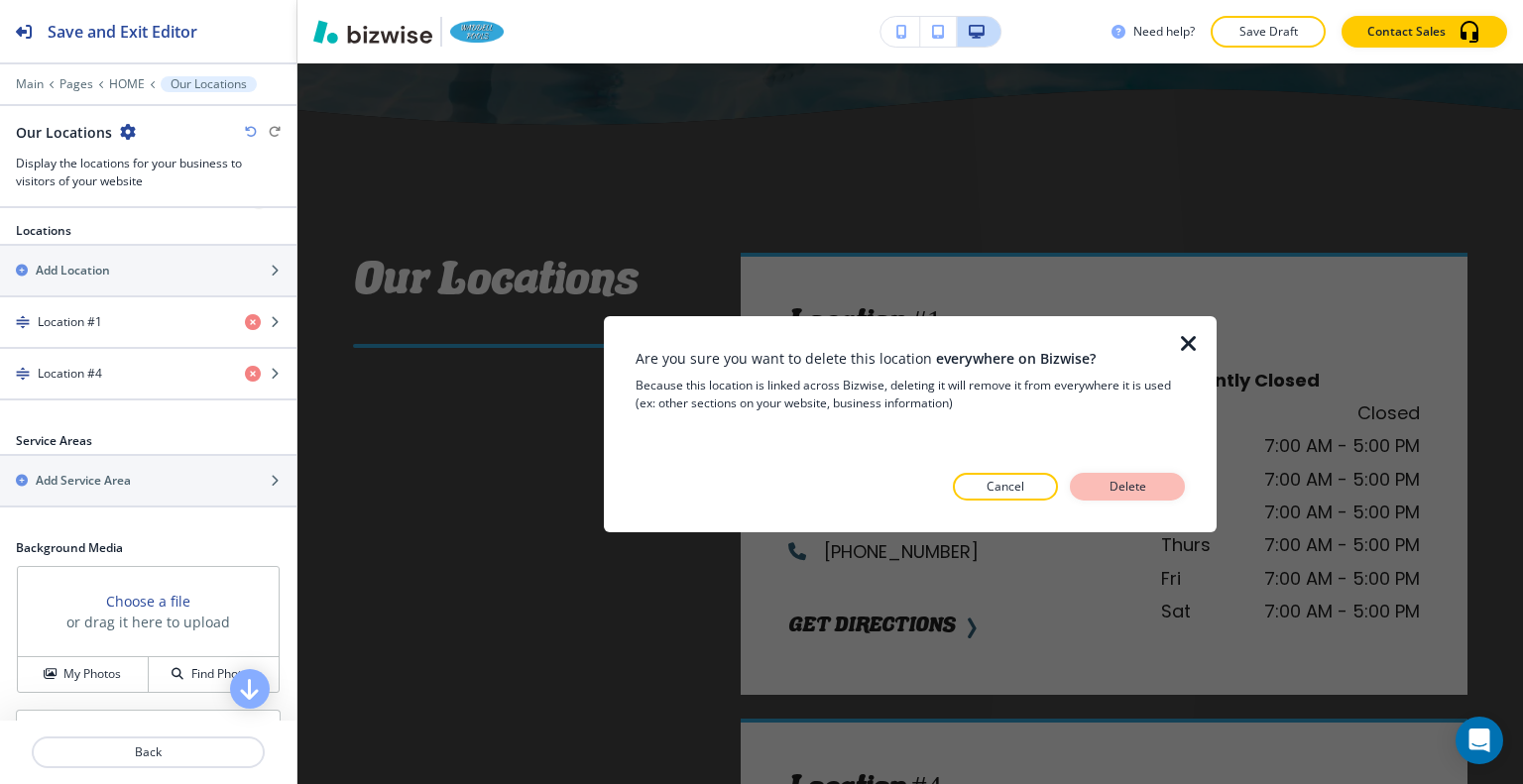 click on "Delete" at bounding box center (1127, 487) 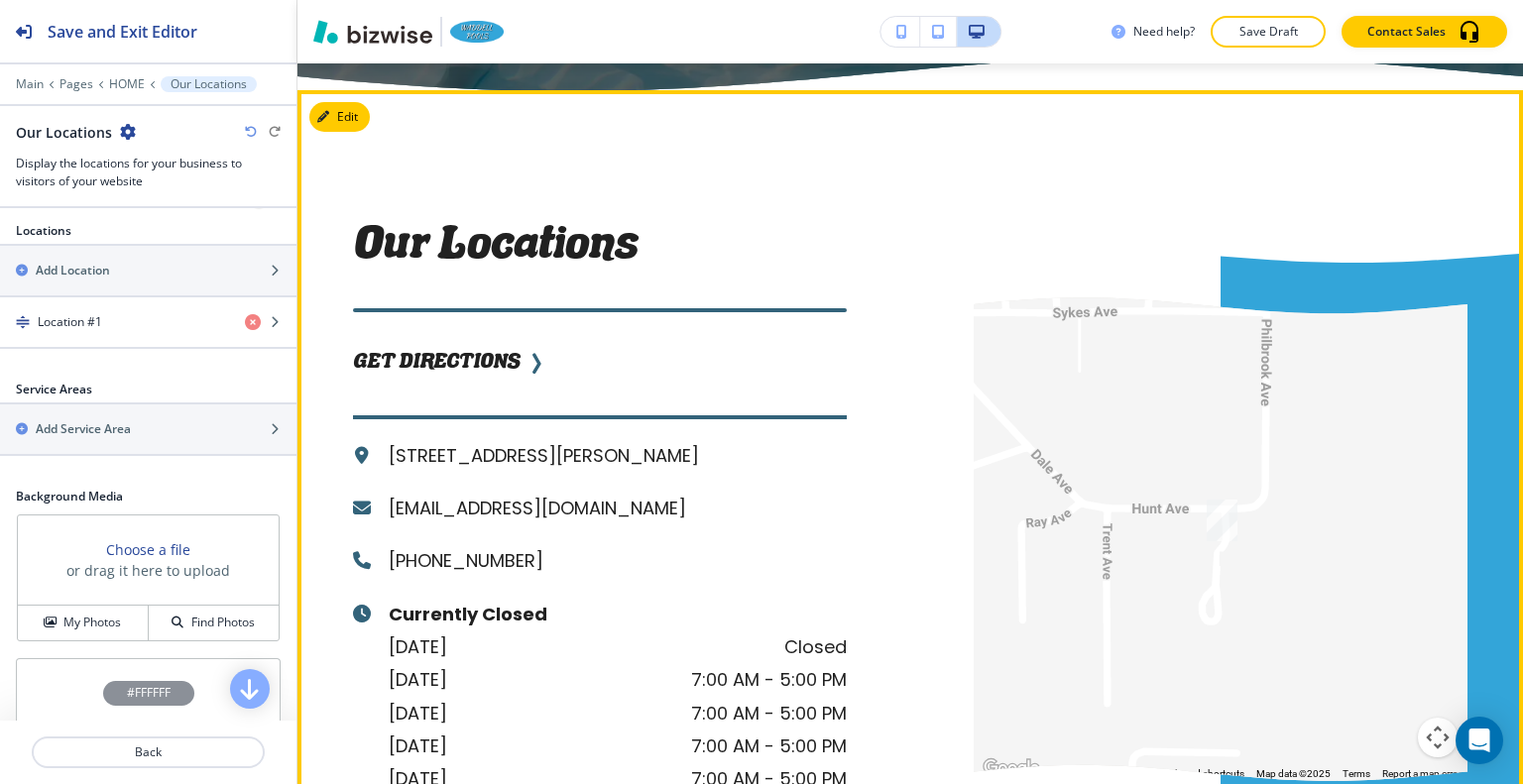 scroll, scrollTop: 11348, scrollLeft: 0, axis: vertical 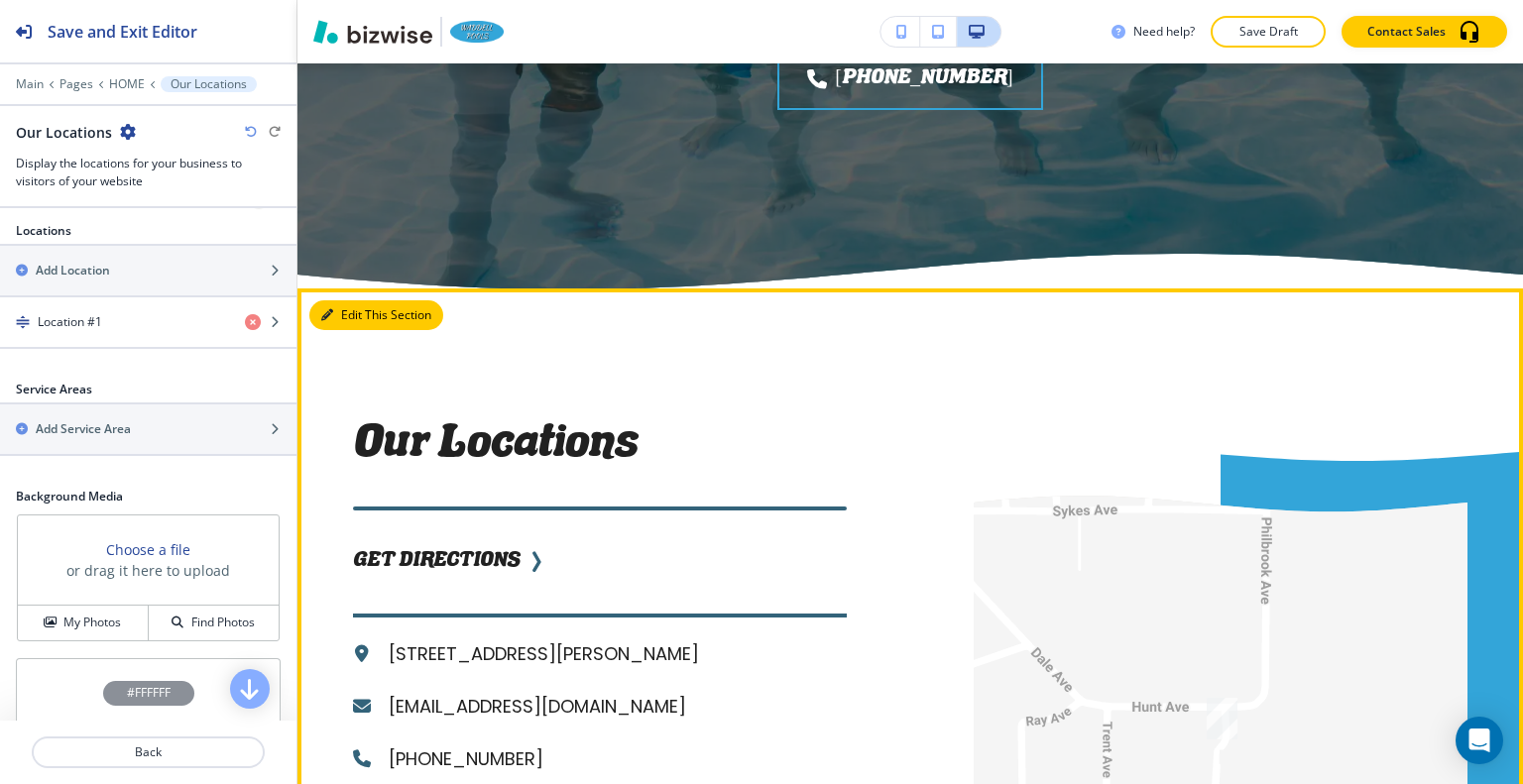 click on "Edit This Section" at bounding box center (376, 315) 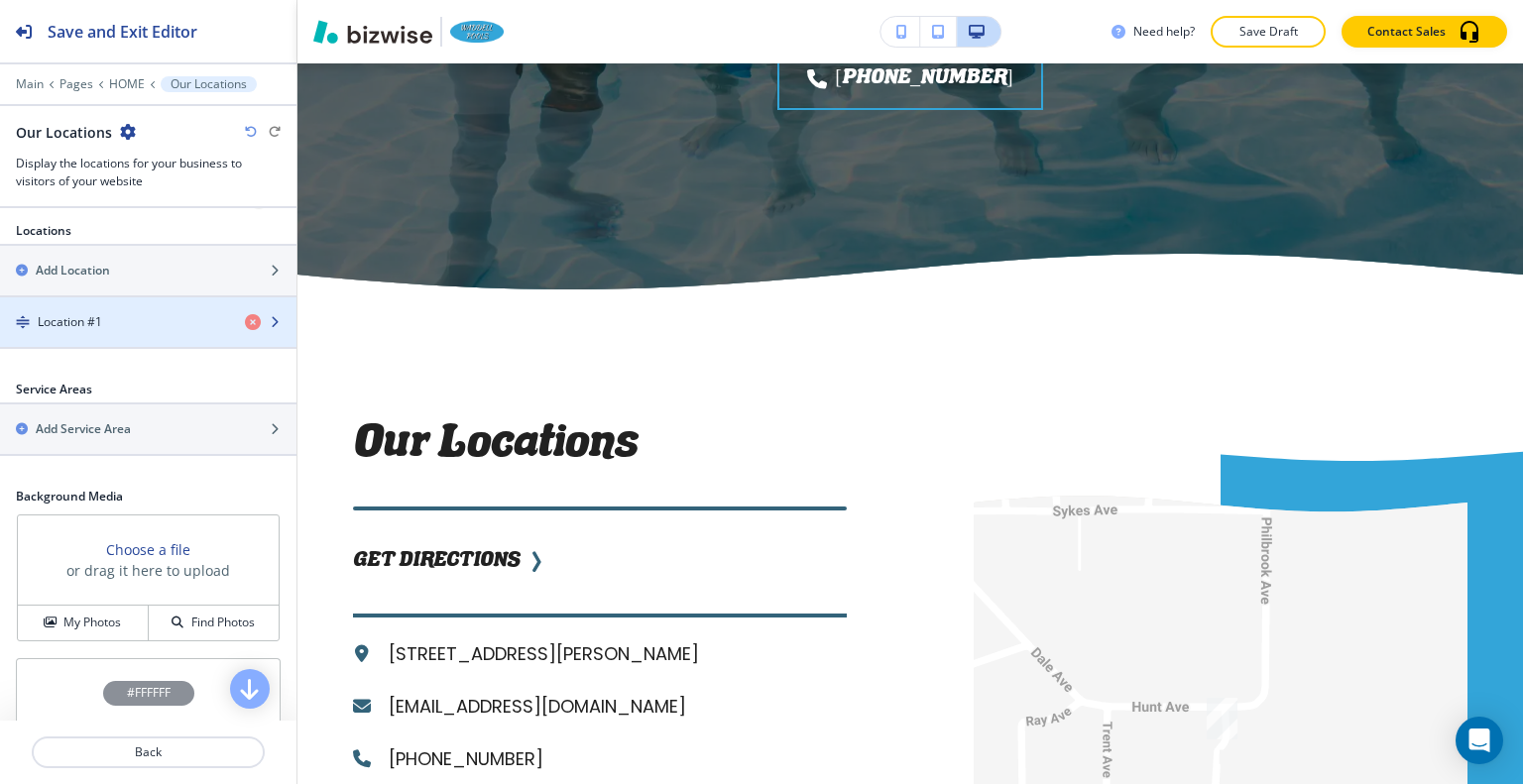 click on "Location #1" at bounding box center [114, 322] 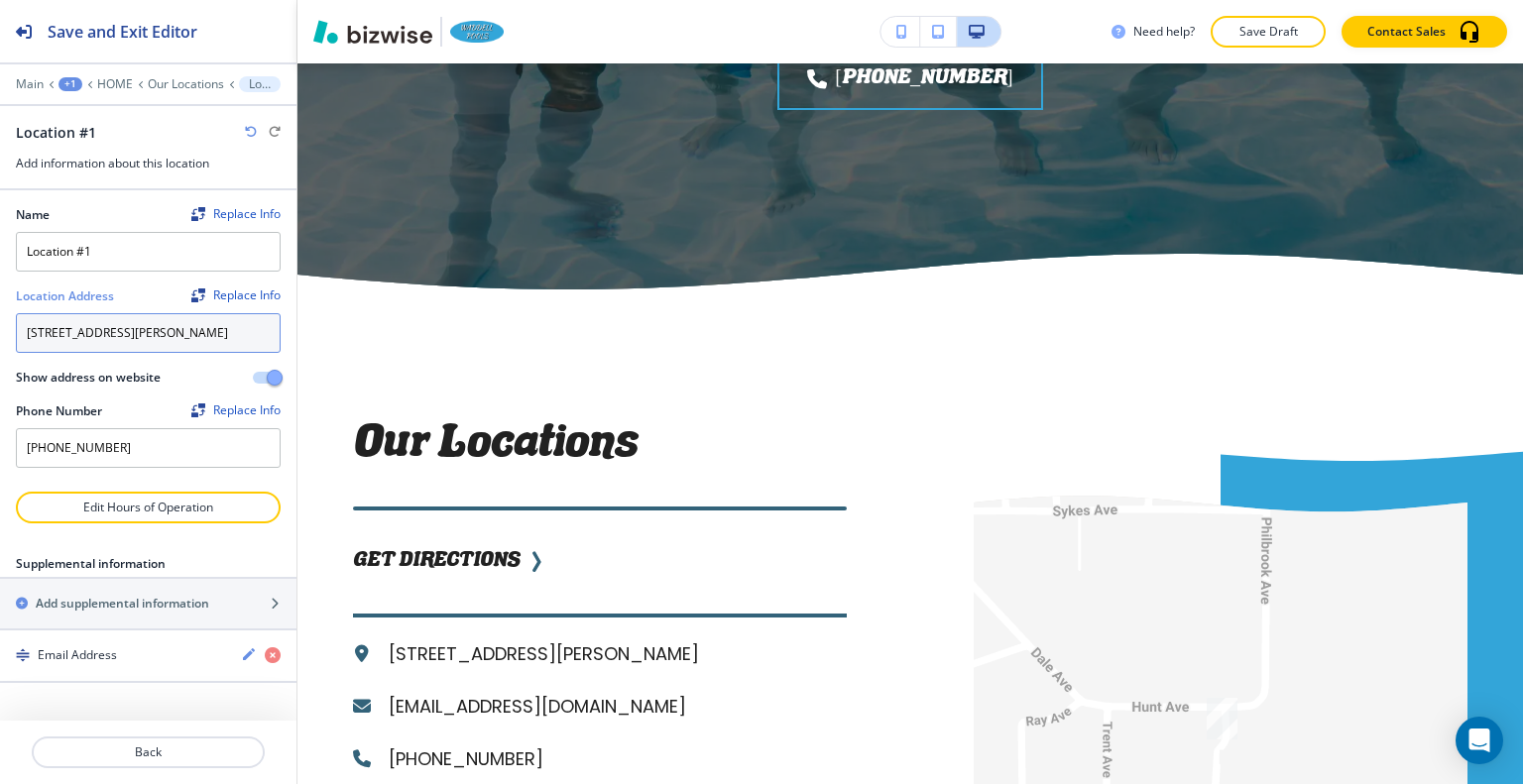 drag, startPoint x: 258, startPoint y: 332, endPoint x: 0, endPoint y: 335, distance: 258.0174 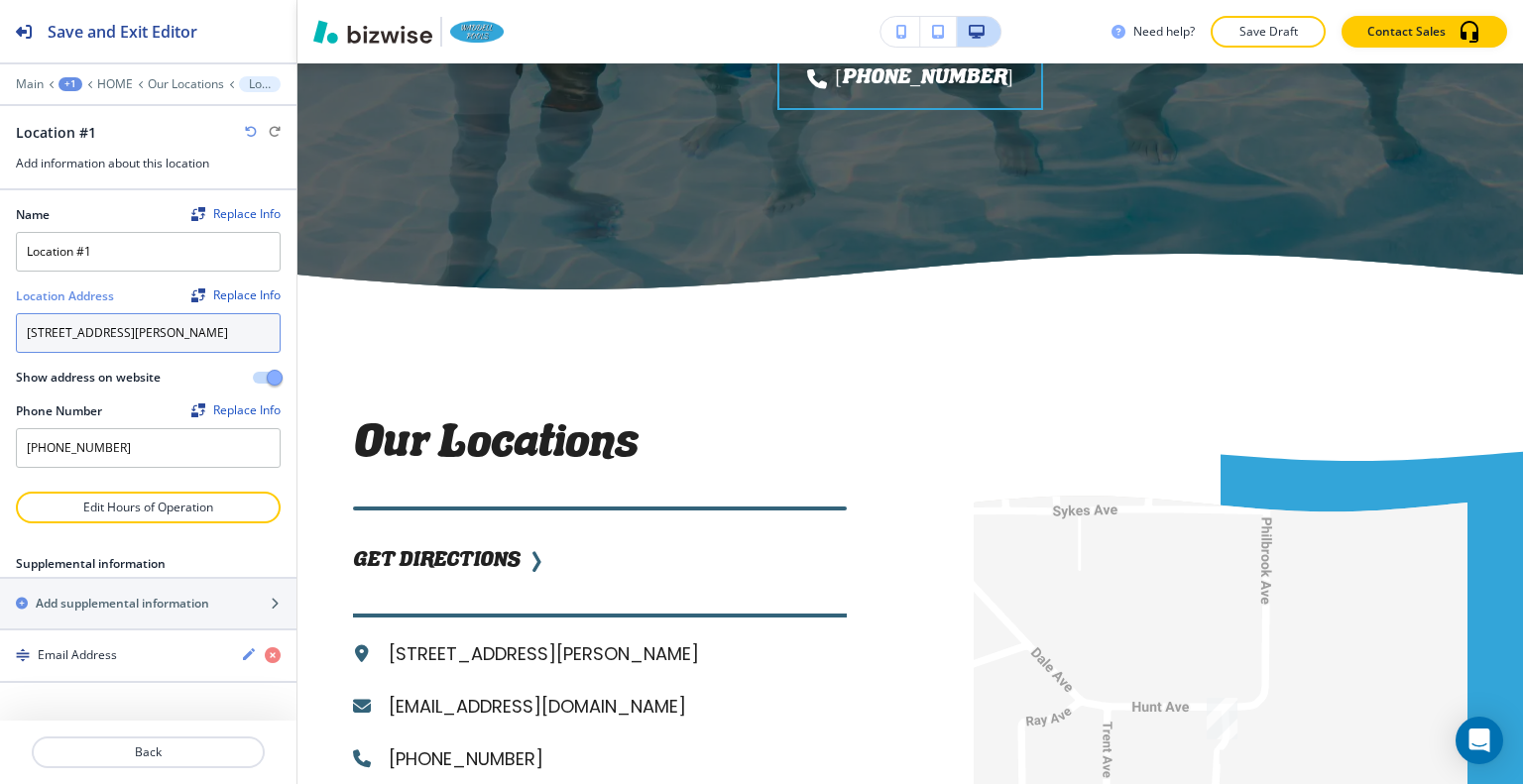 paste on "[PERSON_NAME] Pools, [STREET_ADDRESS][PERSON_NAME]" 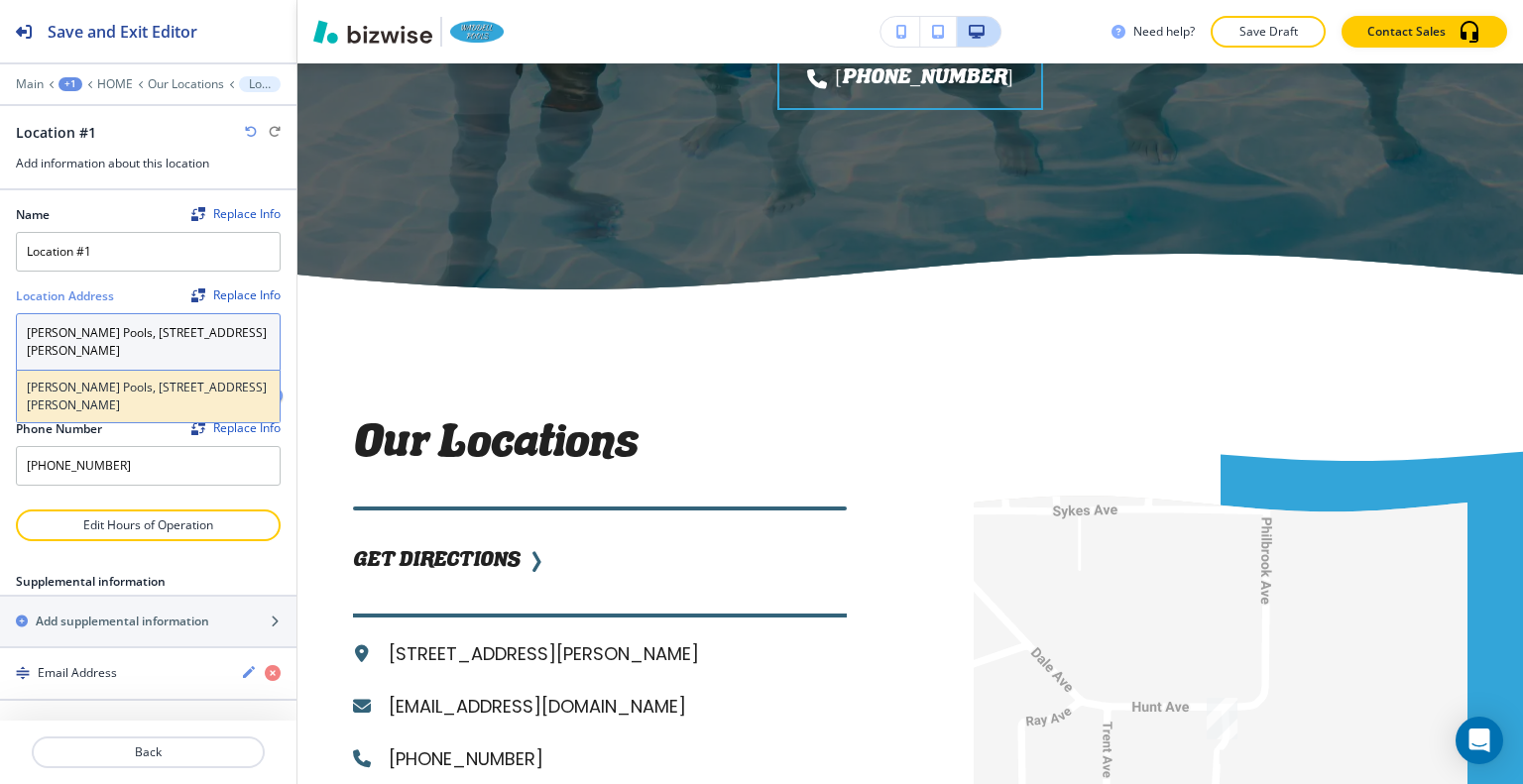 click on "[PERSON_NAME] Pools, [STREET_ADDRESS][PERSON_NAME]" at bounding box center (148, 396) 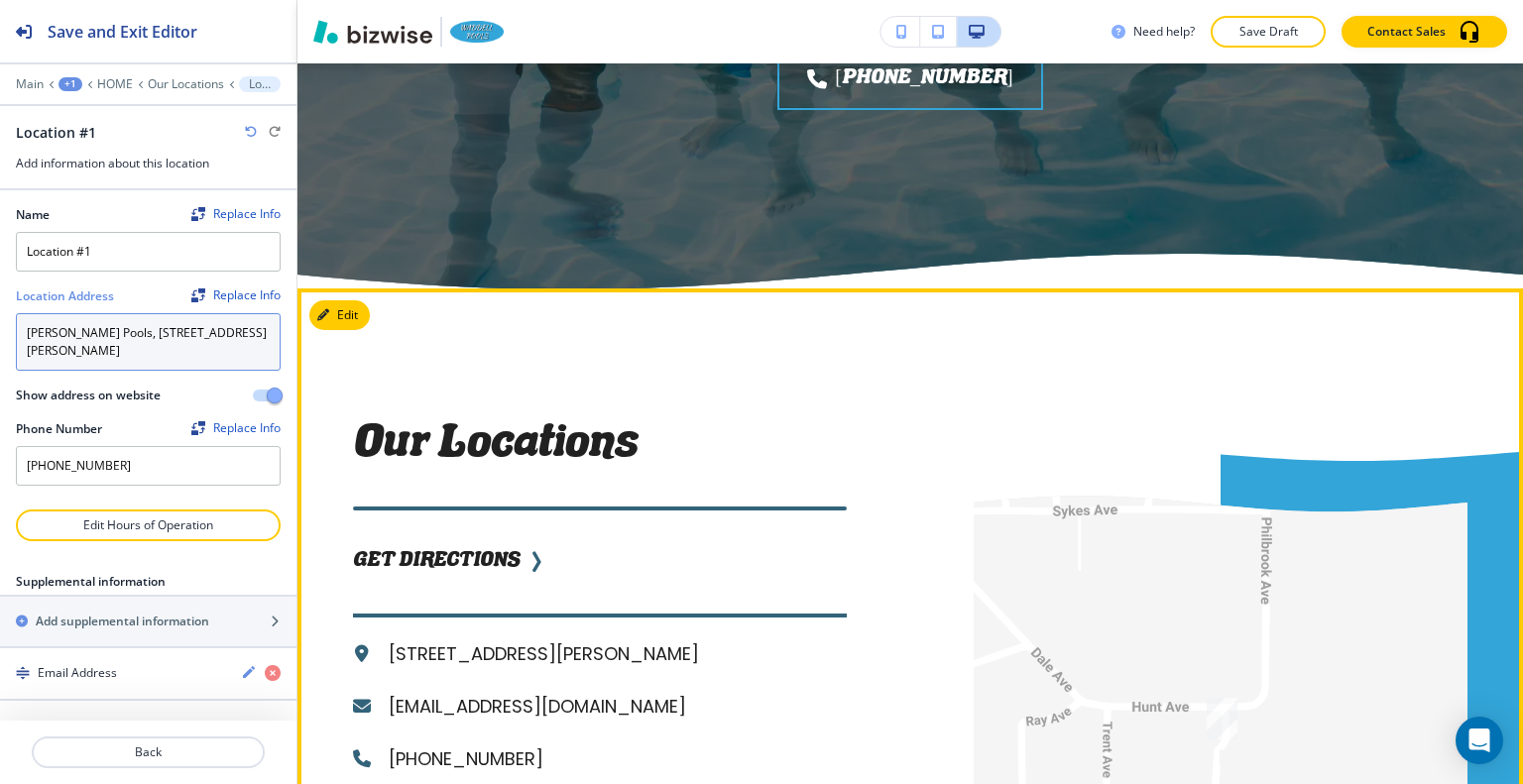 type on "[PERSON_NAME] Pools, [STREET_ADDRESS][PERSON_NAME]" 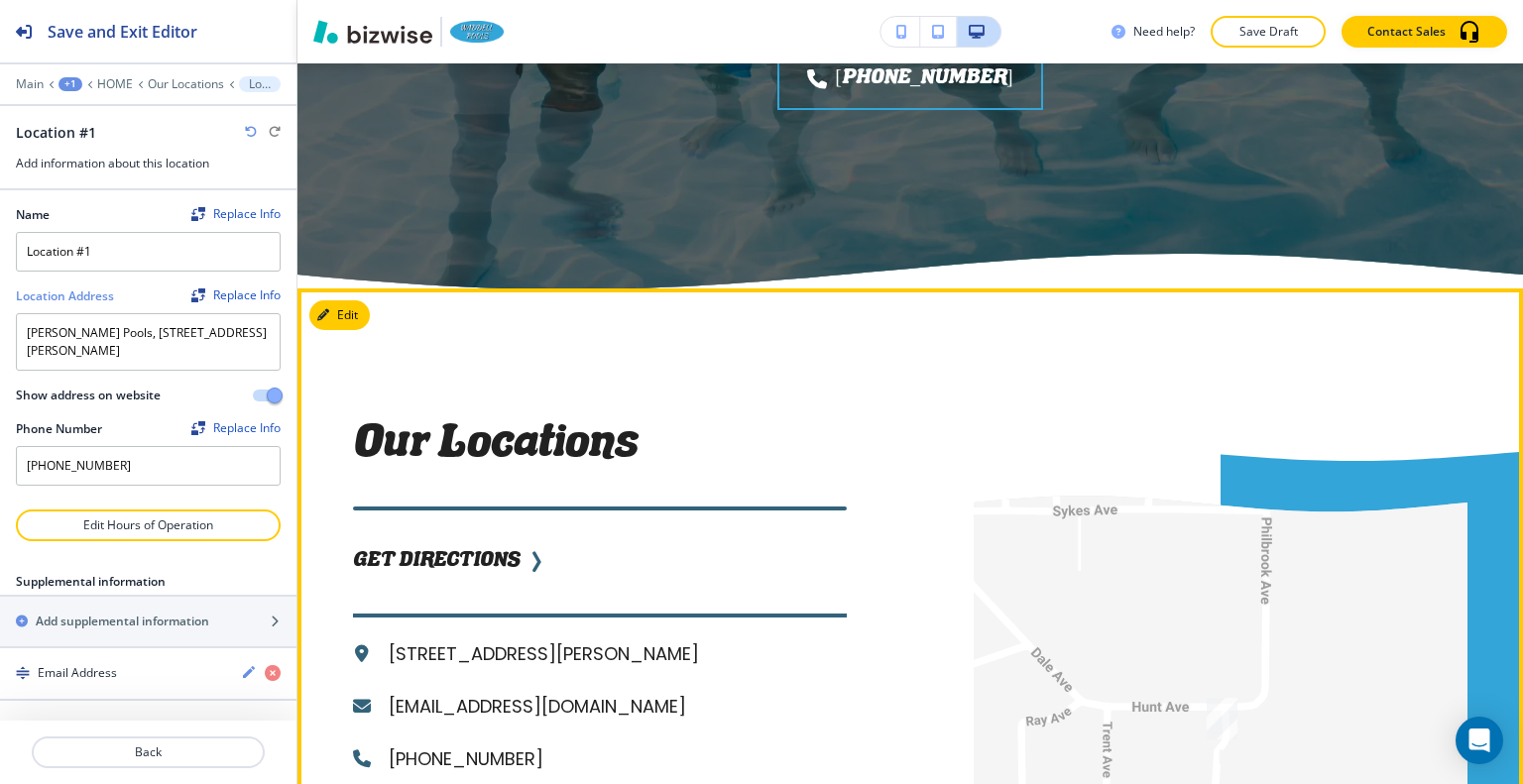 drag, startPoint x: 502, startPoint y: 641, endPoint x: 192, endPoint y: 725, distance: 321.1791 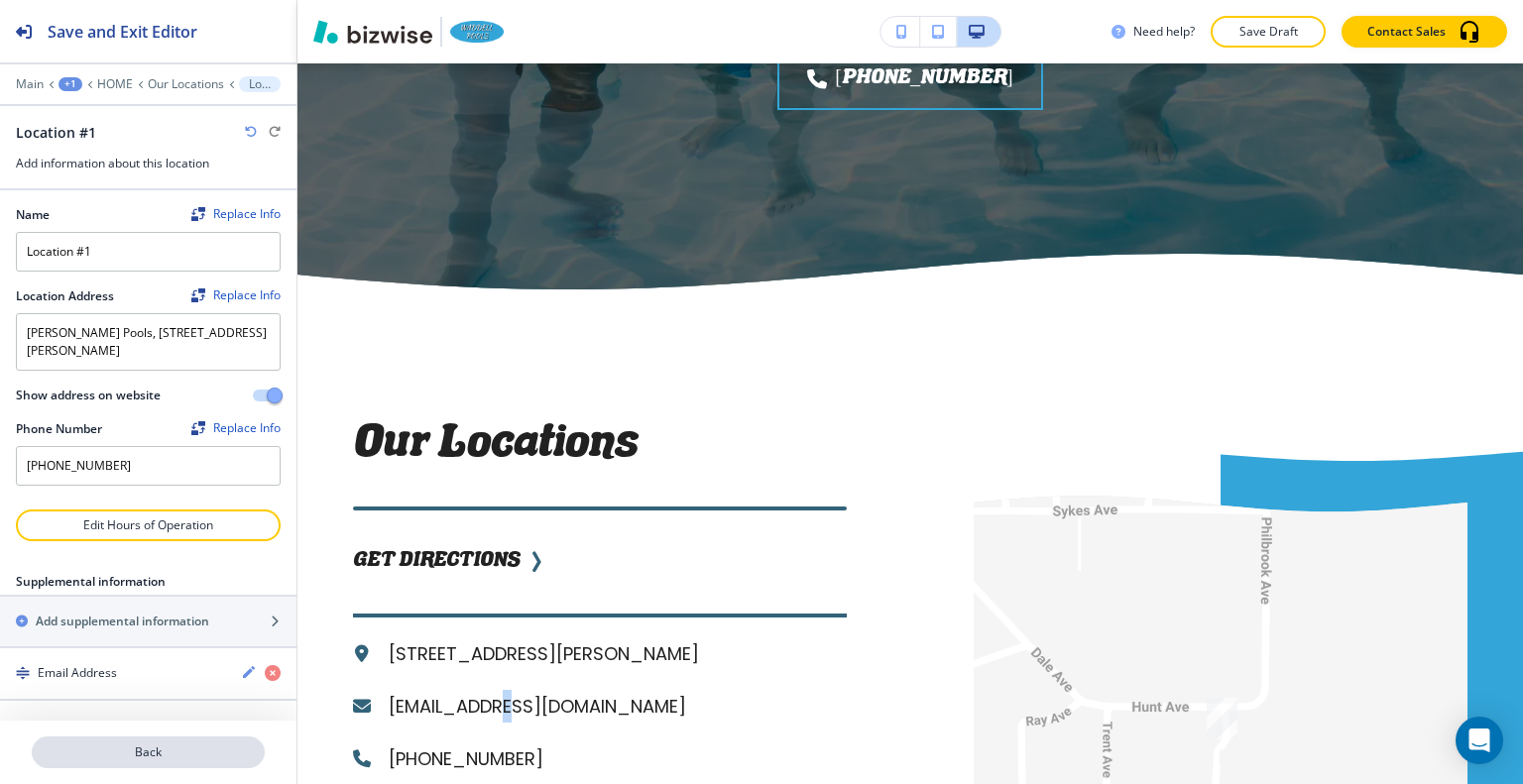 click on "Back" at bounding box center (148, 752) 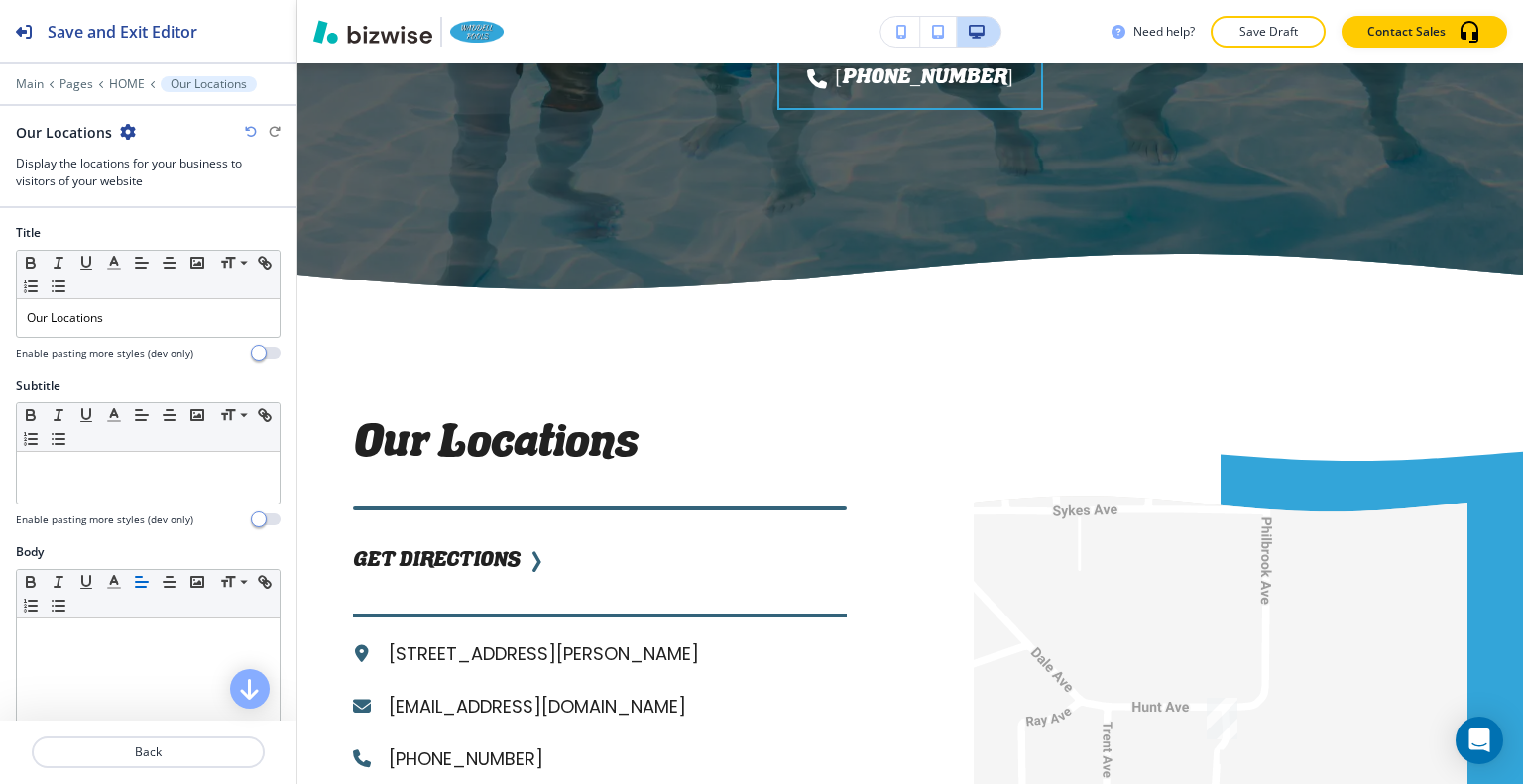 scroll, scrollTop: 11510, scrollLeft: 0, axis: vertical 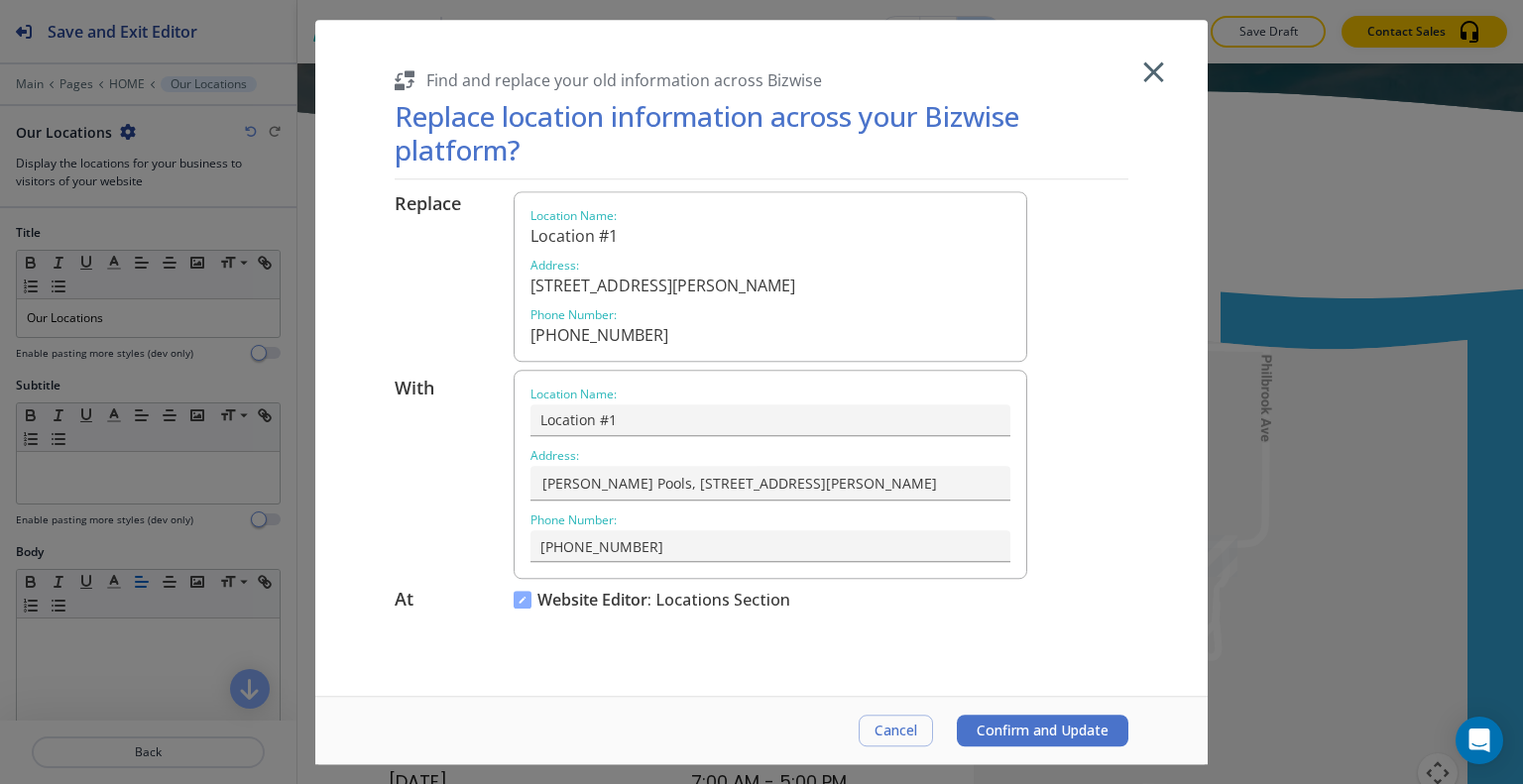 click on "Confirm and Update" at bounding box center [1042, 730] 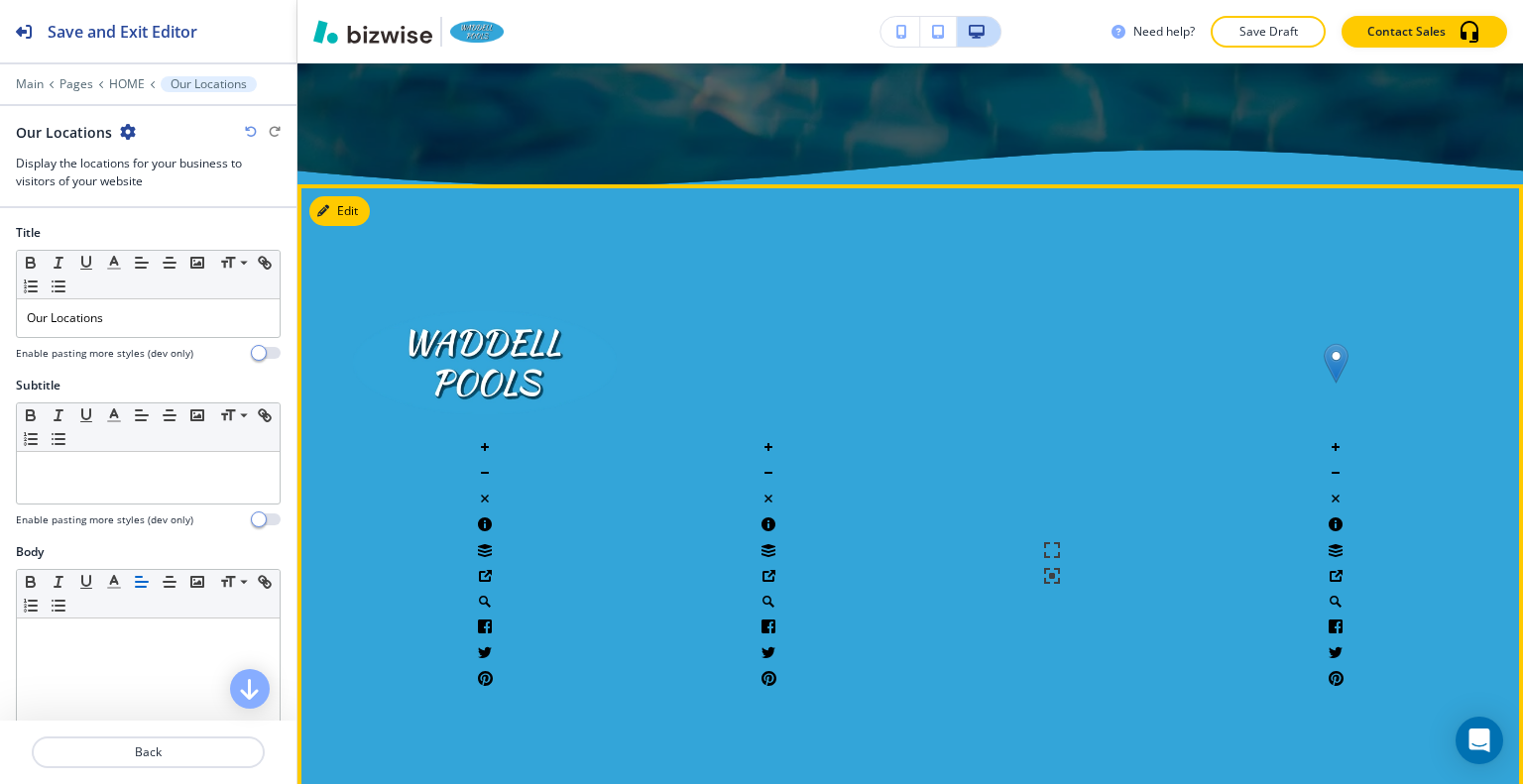 scroll, scrollTop: 13195, scrollLeft: 0, axis: vertical 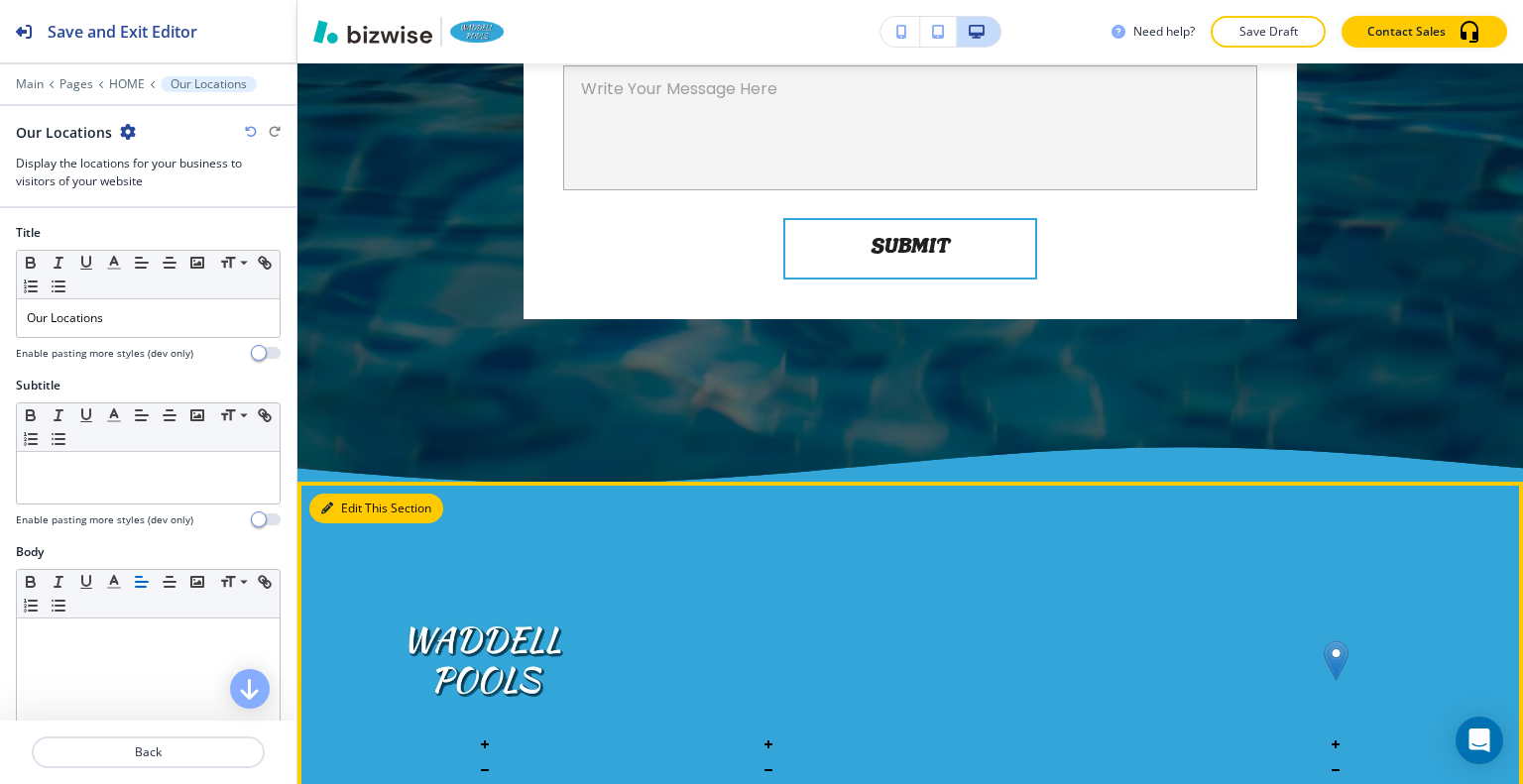 click on "Edit This Section" at bounding box center [376, 508] 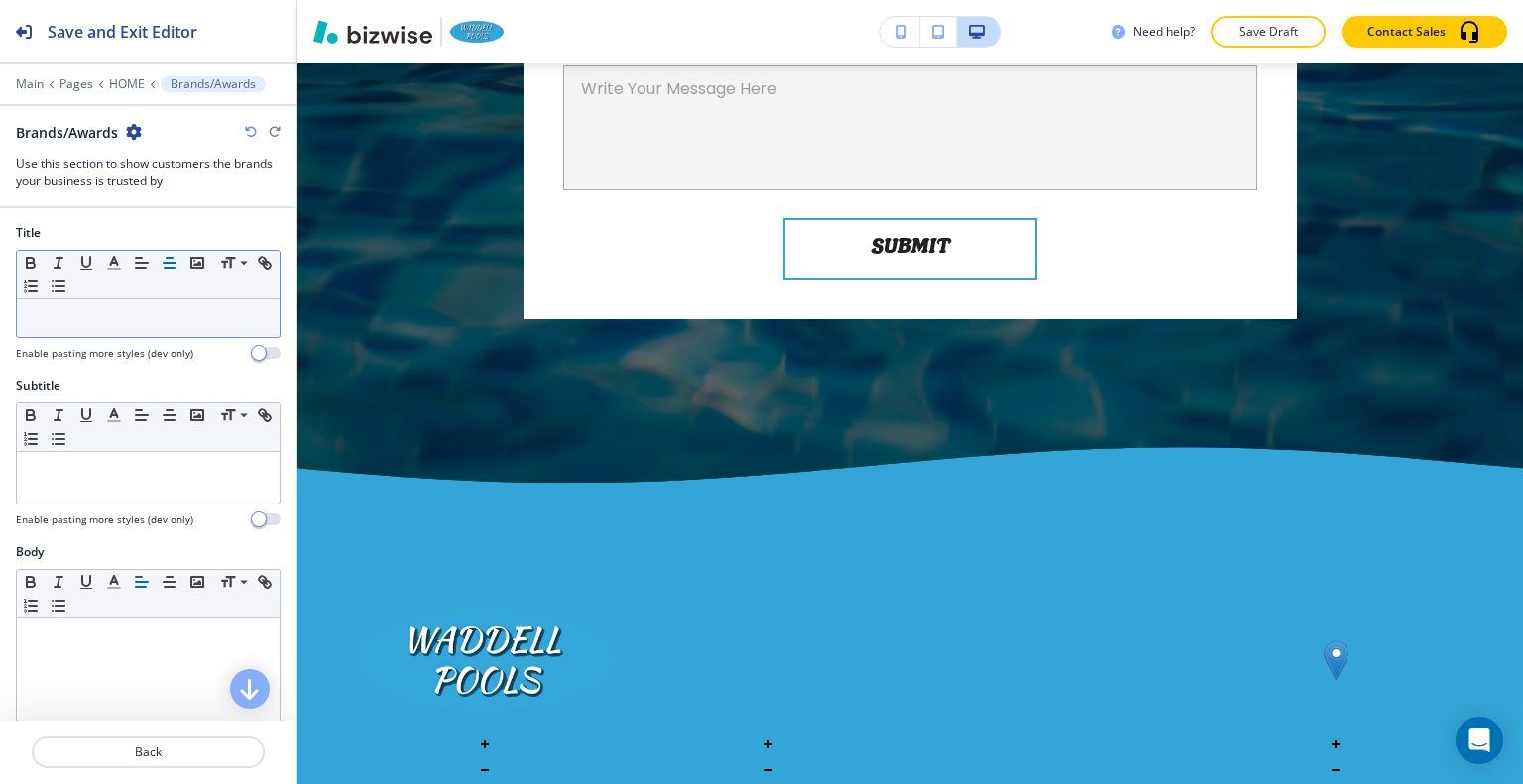 scroll, scrollTop: 13551, scrollLeft: 0, axis: vertical 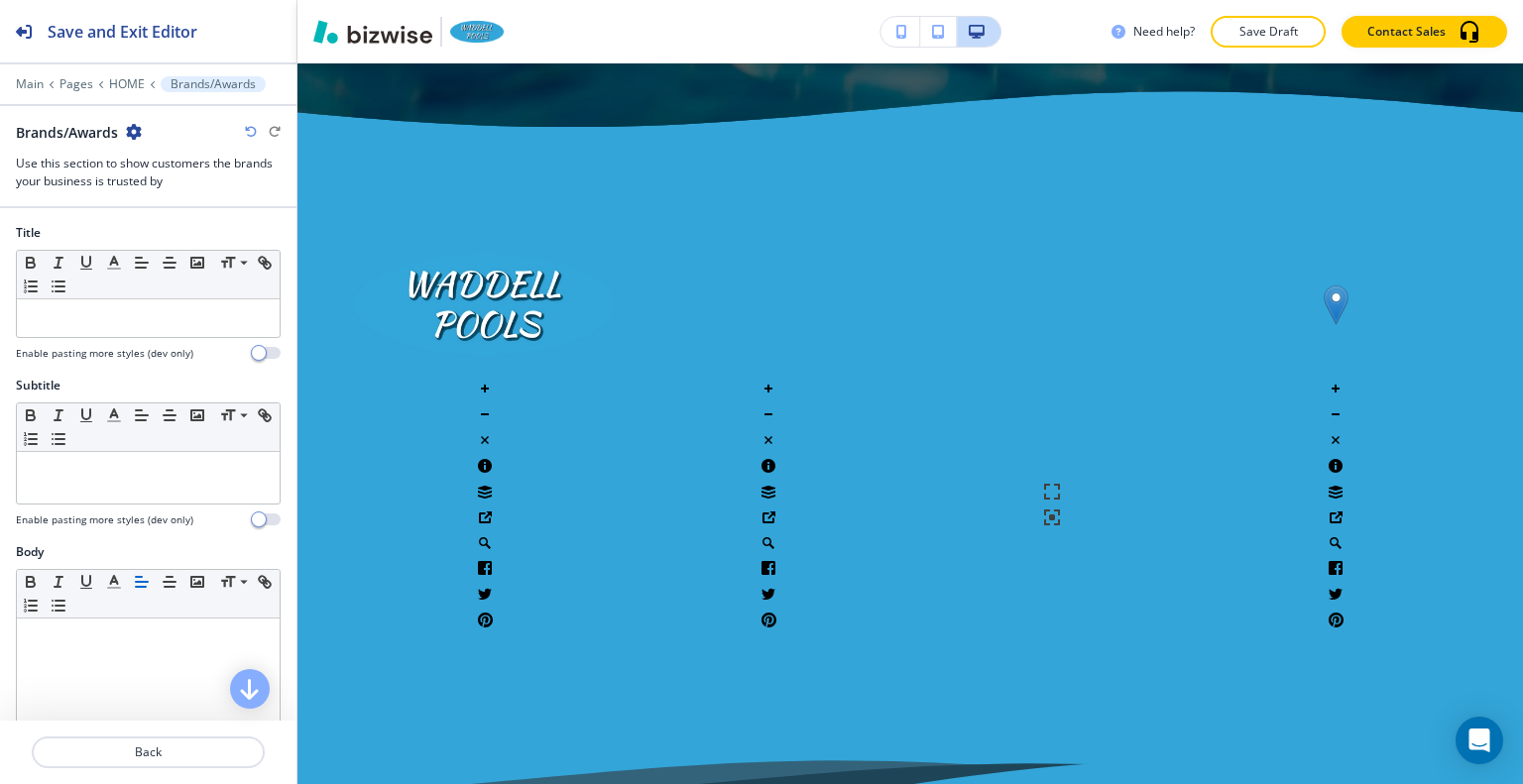 click at bounding box center [148, 149] 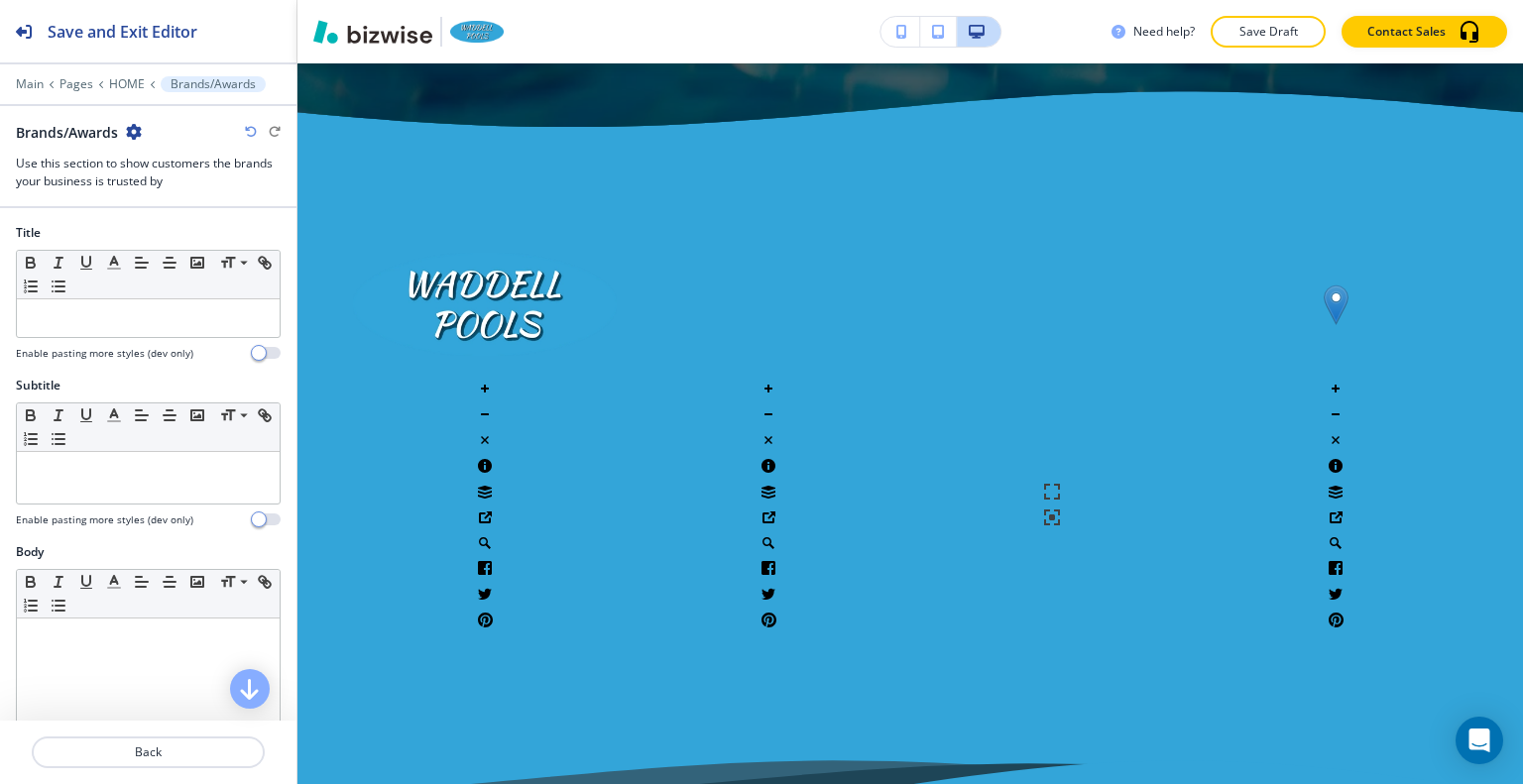 click at bounding box center [134, 132] 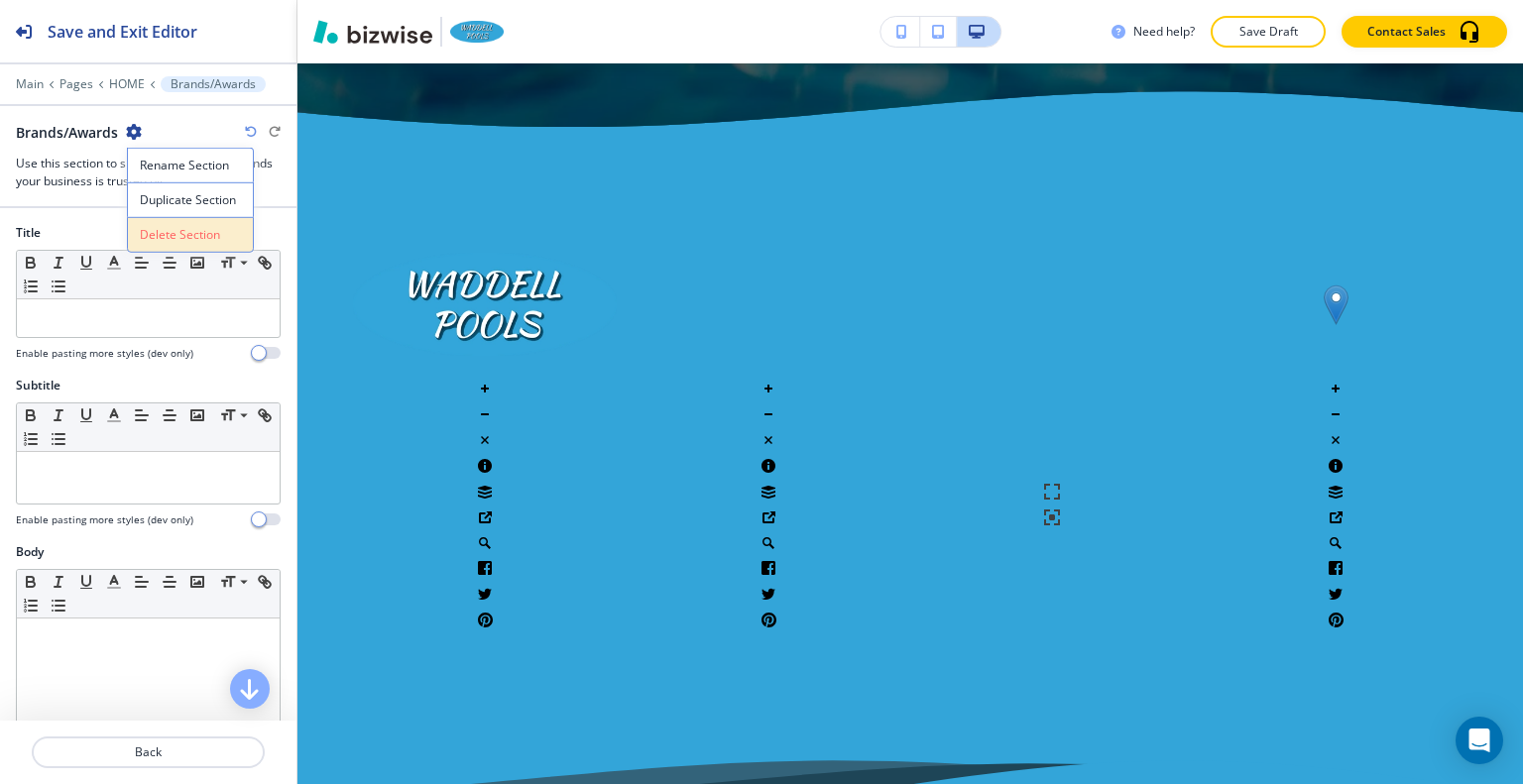 click on "Delete Section" at bounding box center [190, 235] 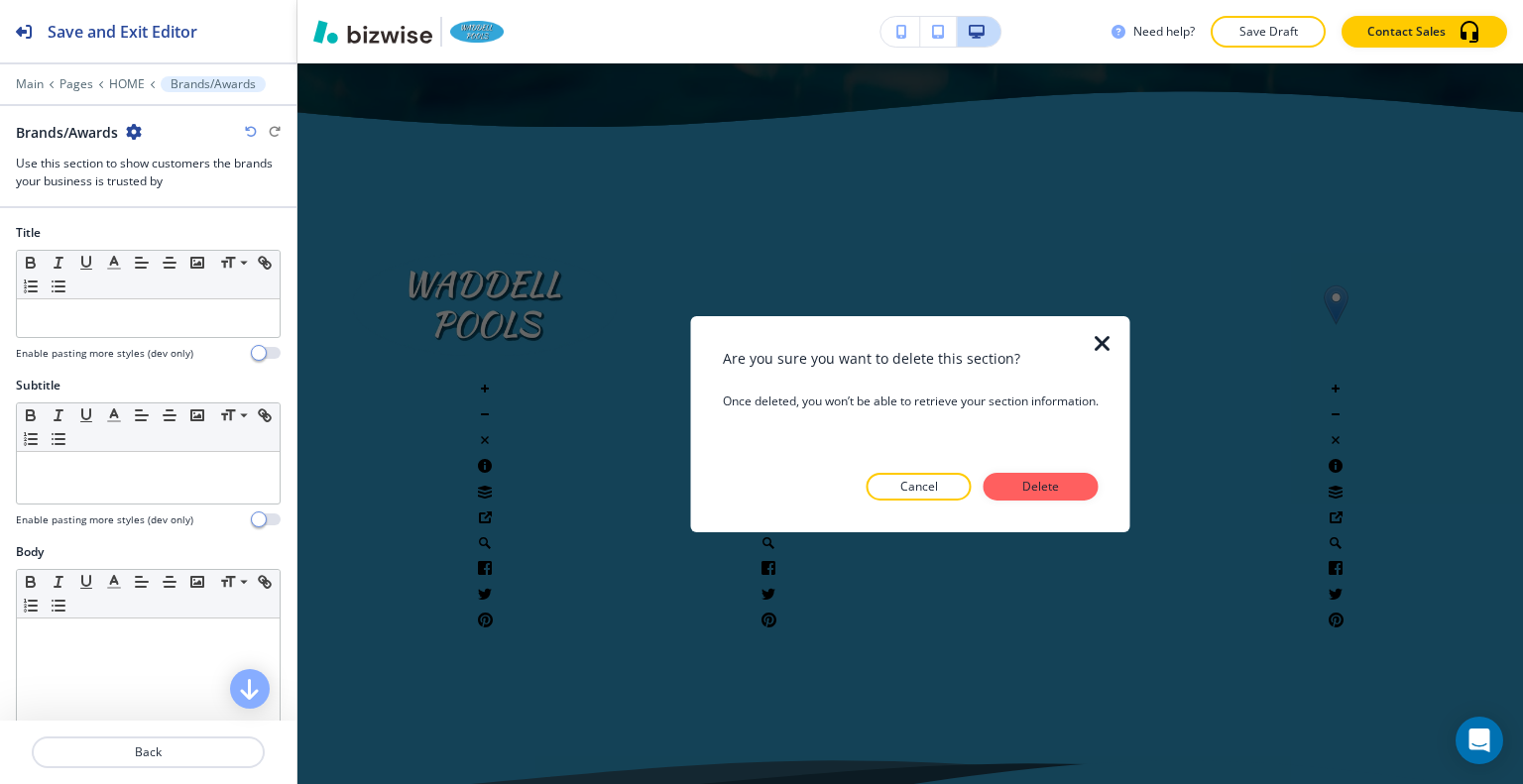 click on "Delete" at bounding box center [1041, 487] 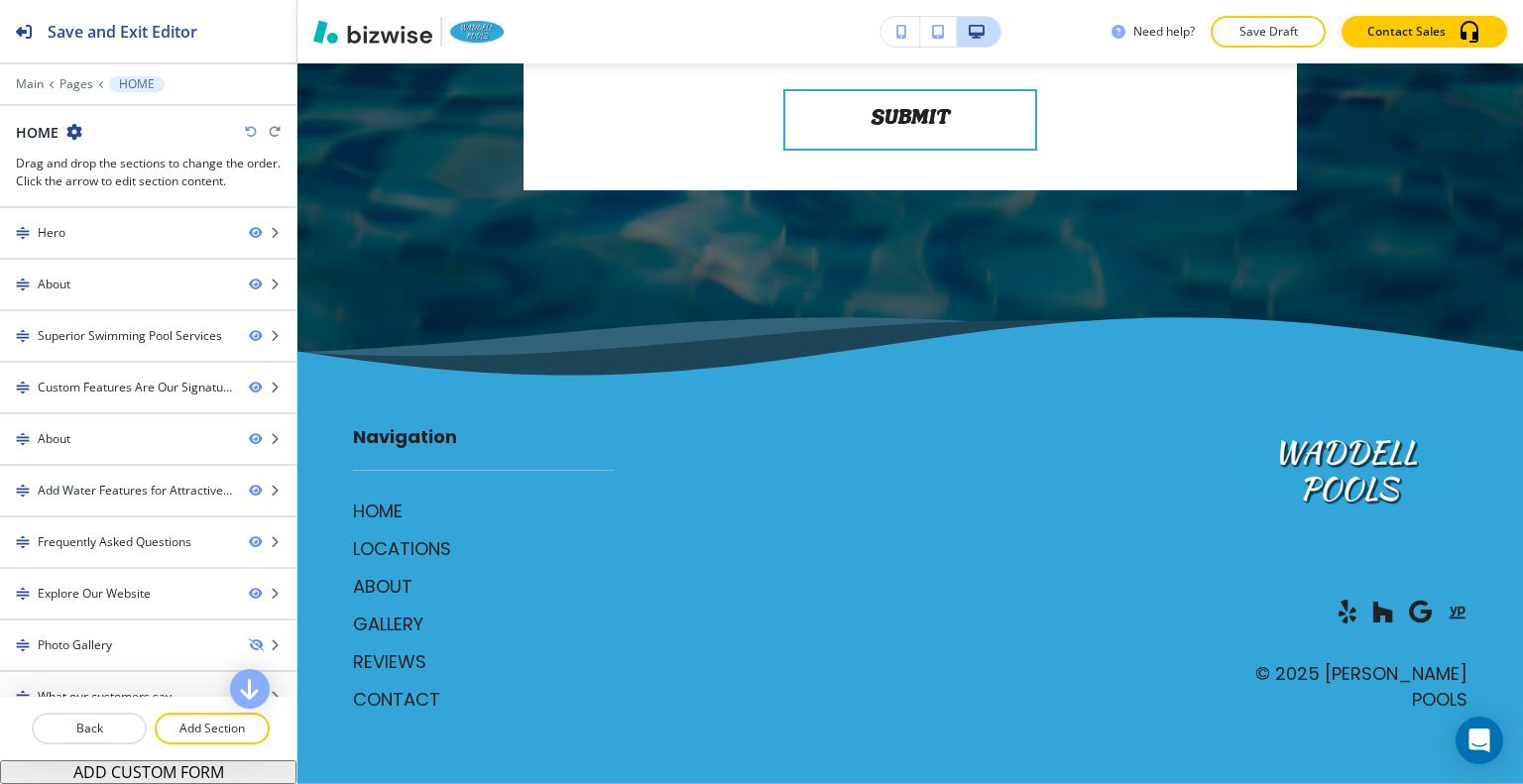 scroll, scrollTop: 13261, scrollLeft: 0, axis: vertical 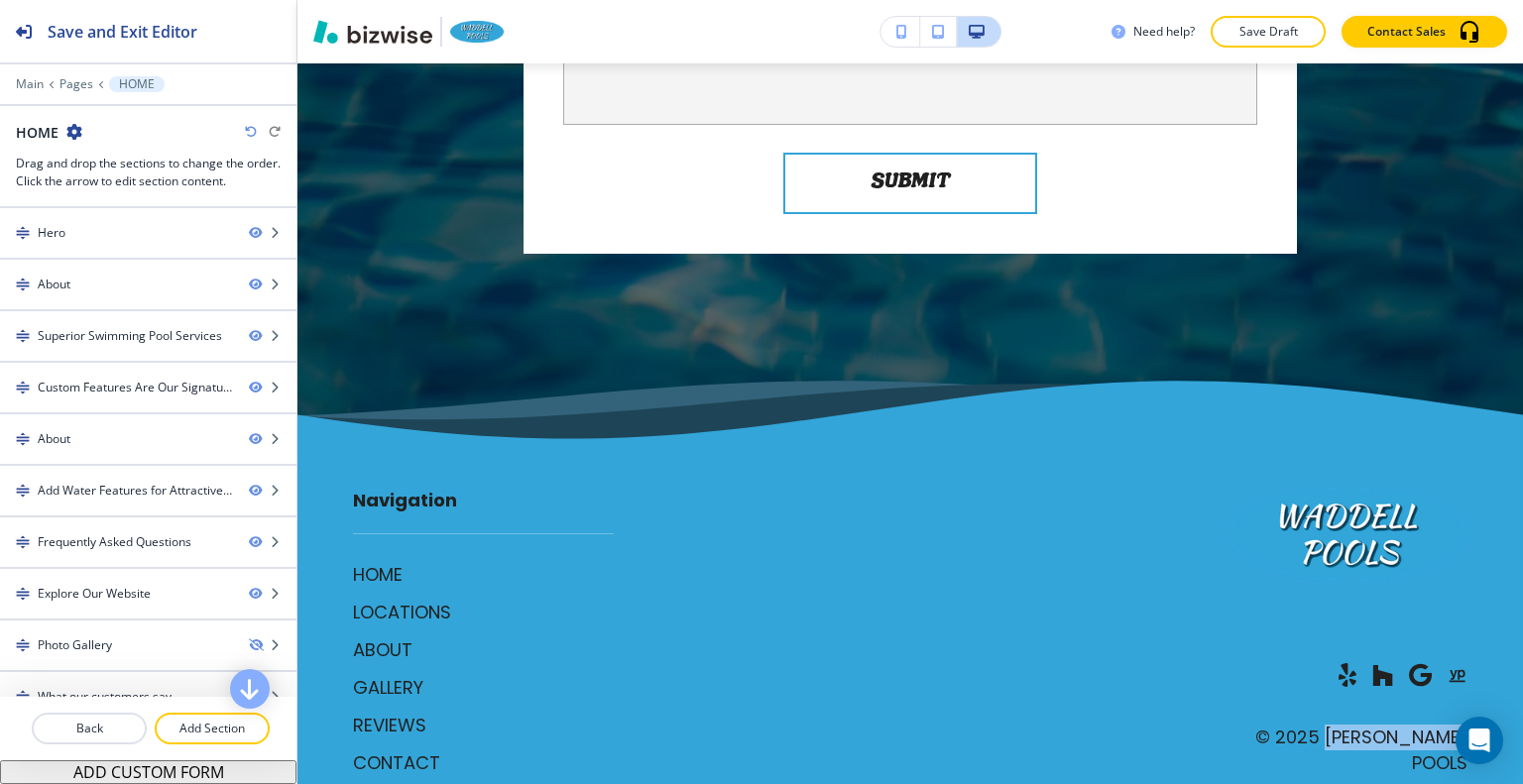 drag, startPoint x: 1464, startPoint y: 690, endPoint x: 1317, endPoint y: 687, distance: 147.0306 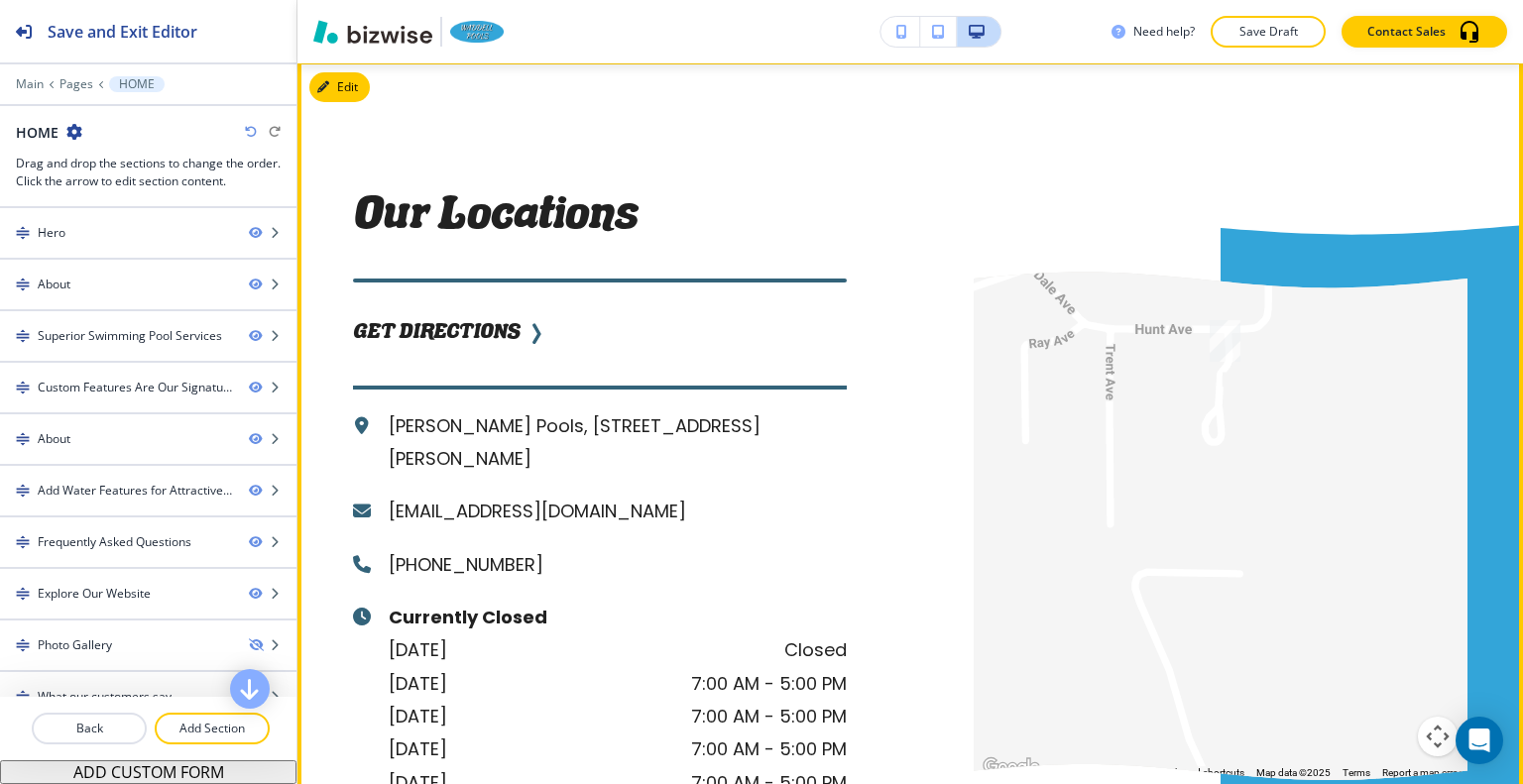 scroll, scrollTop: 11377, scrollLeft: 0, axis: vertical 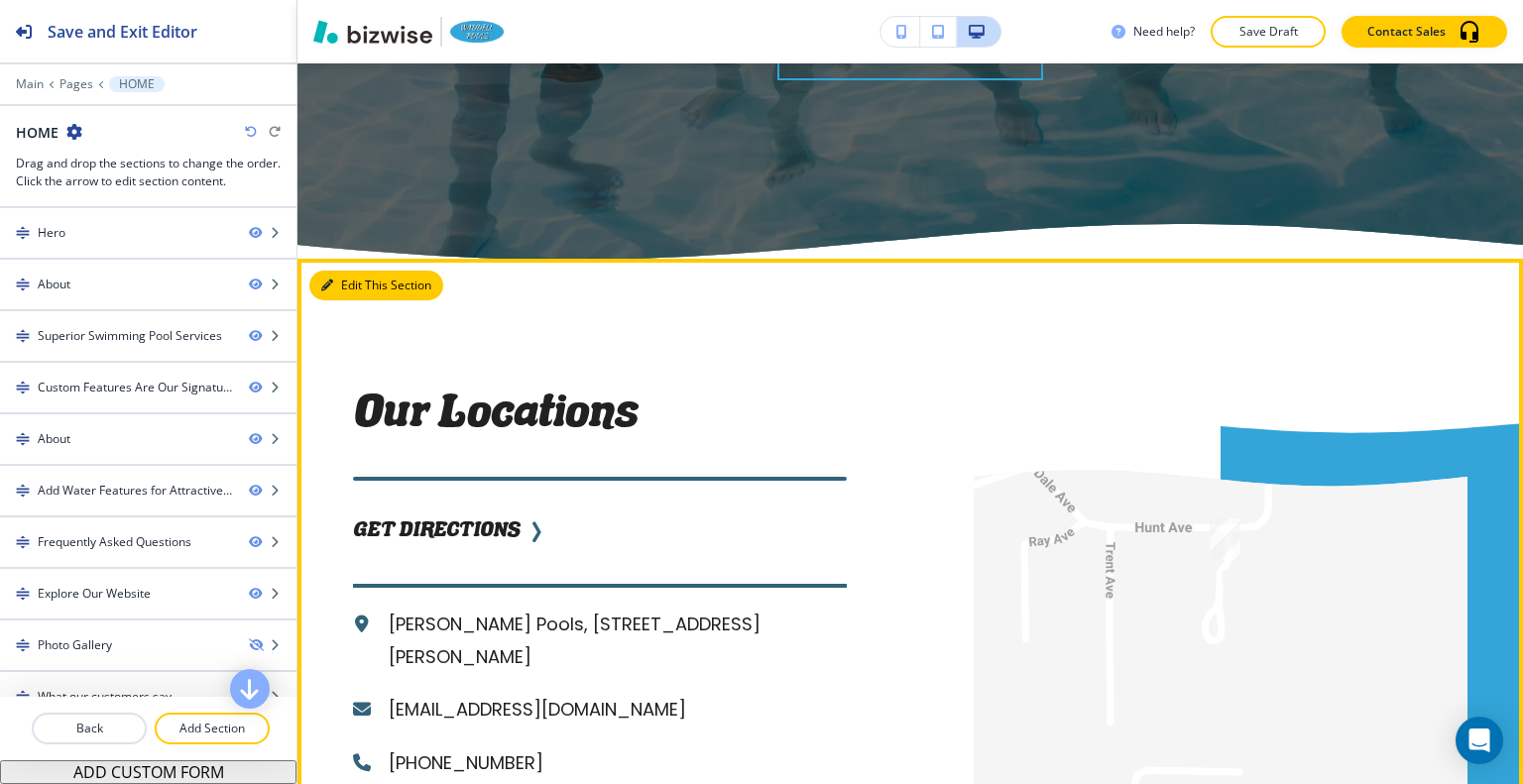 click on "Edit This Section" at bounding box center [376, 285] 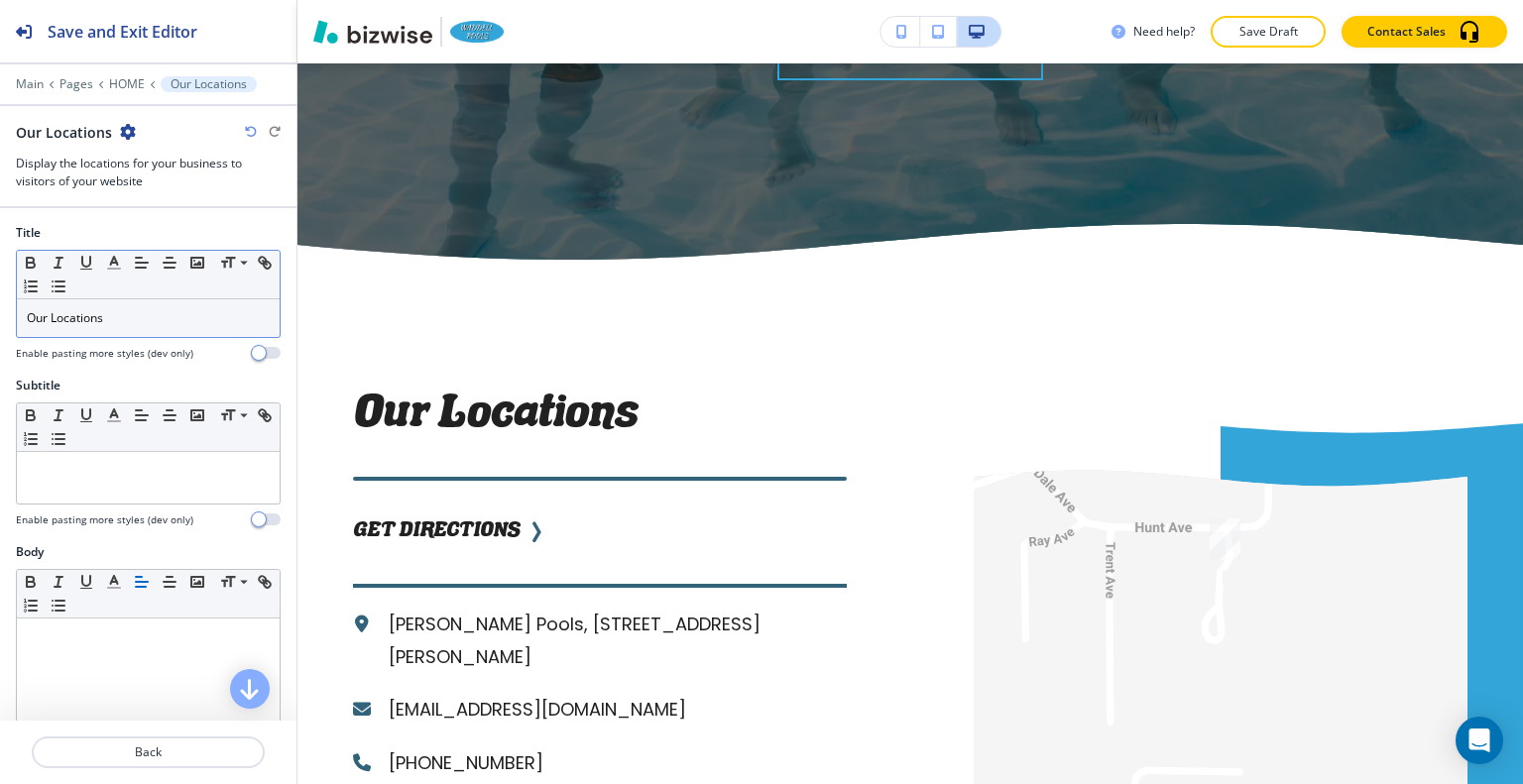 scroll, scrollTop: 11510, scrollLeft: 0, axis: vertical 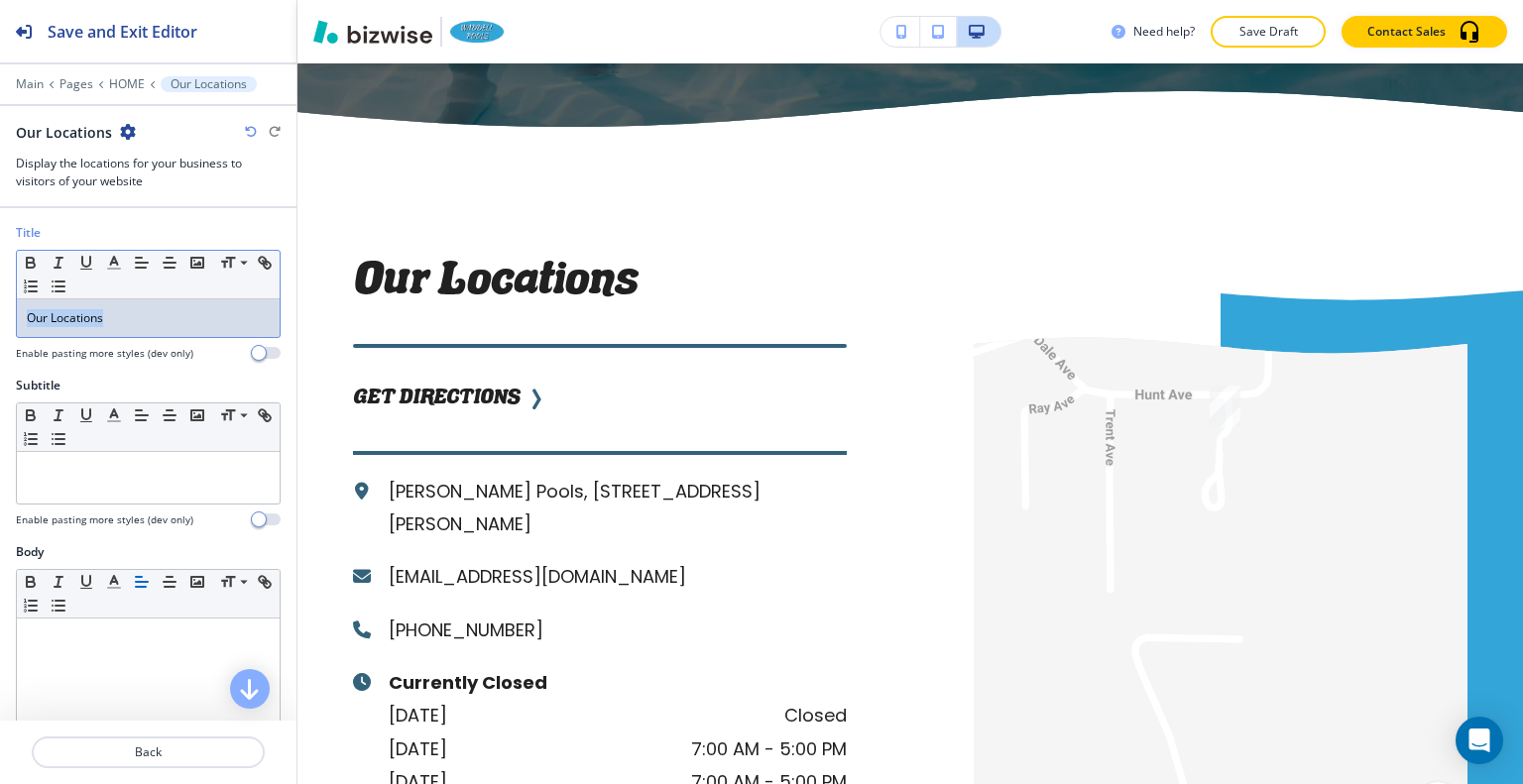 drag, startPoint x: 135, startPoint y: 313, endPoint x: 0, endPoint y: 307, distance: 135.1333 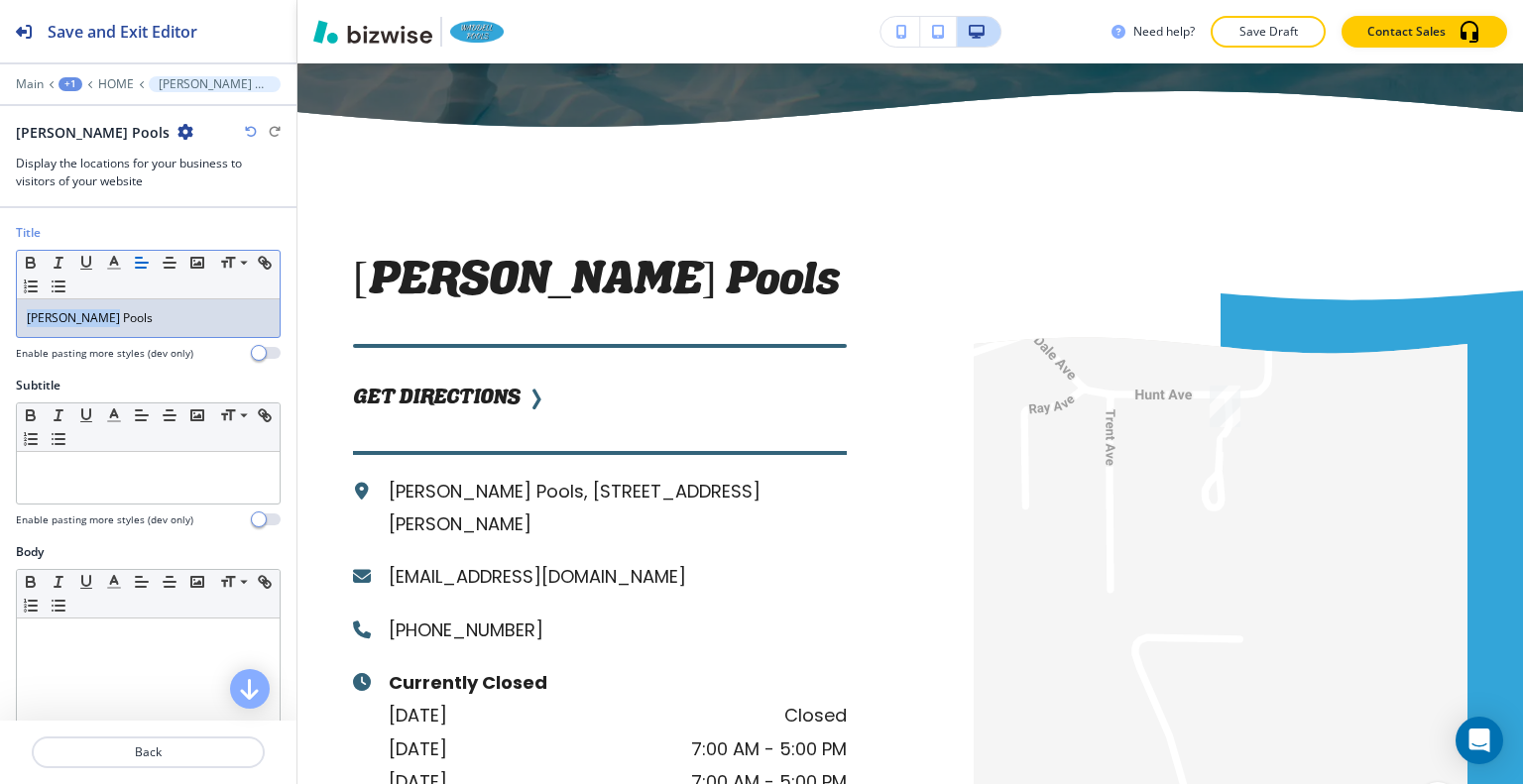 drag, startPoint x: 128, startPoint y: 317, endPoint x: 0, endPoint y: 314, distance: 128.03515 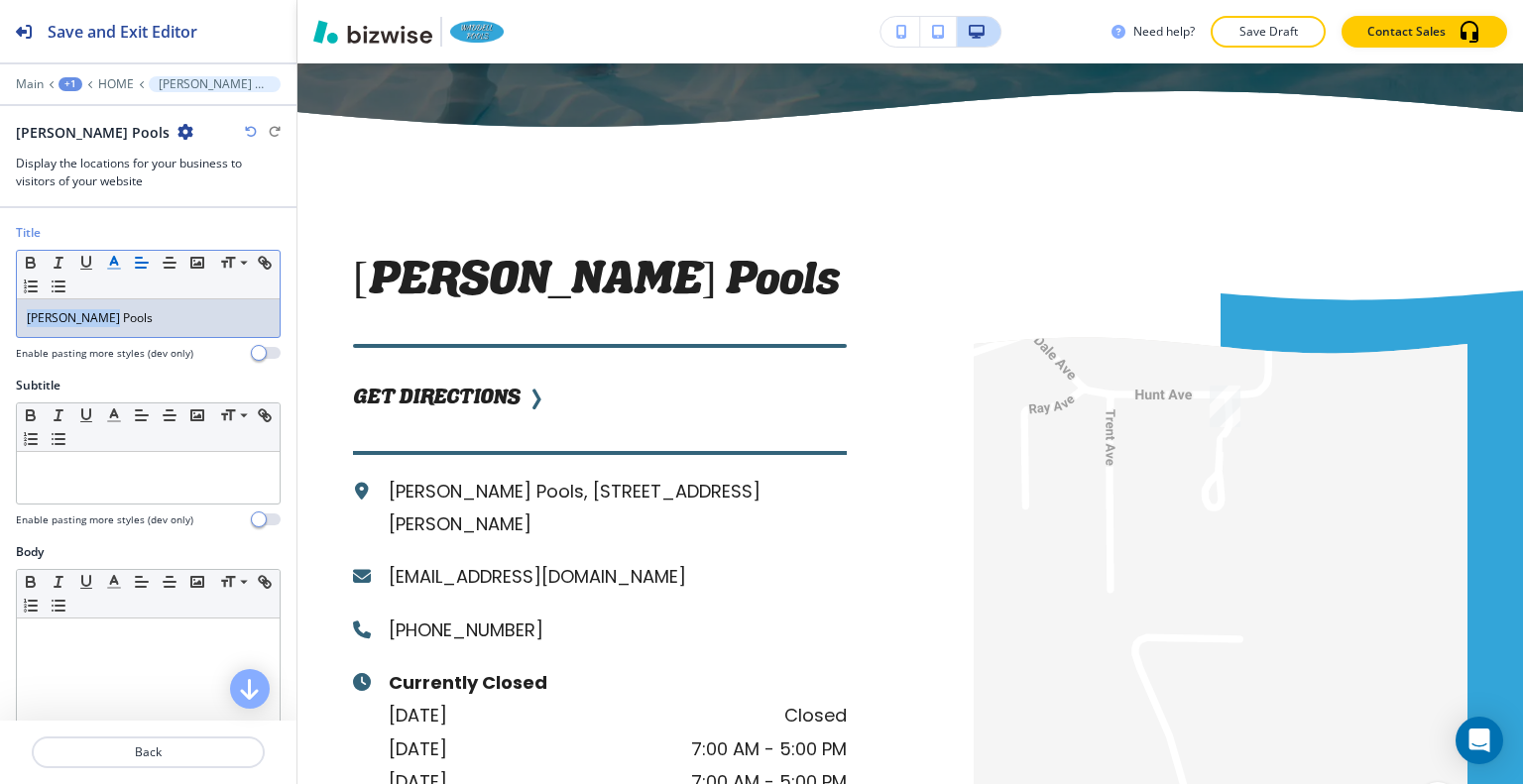 click 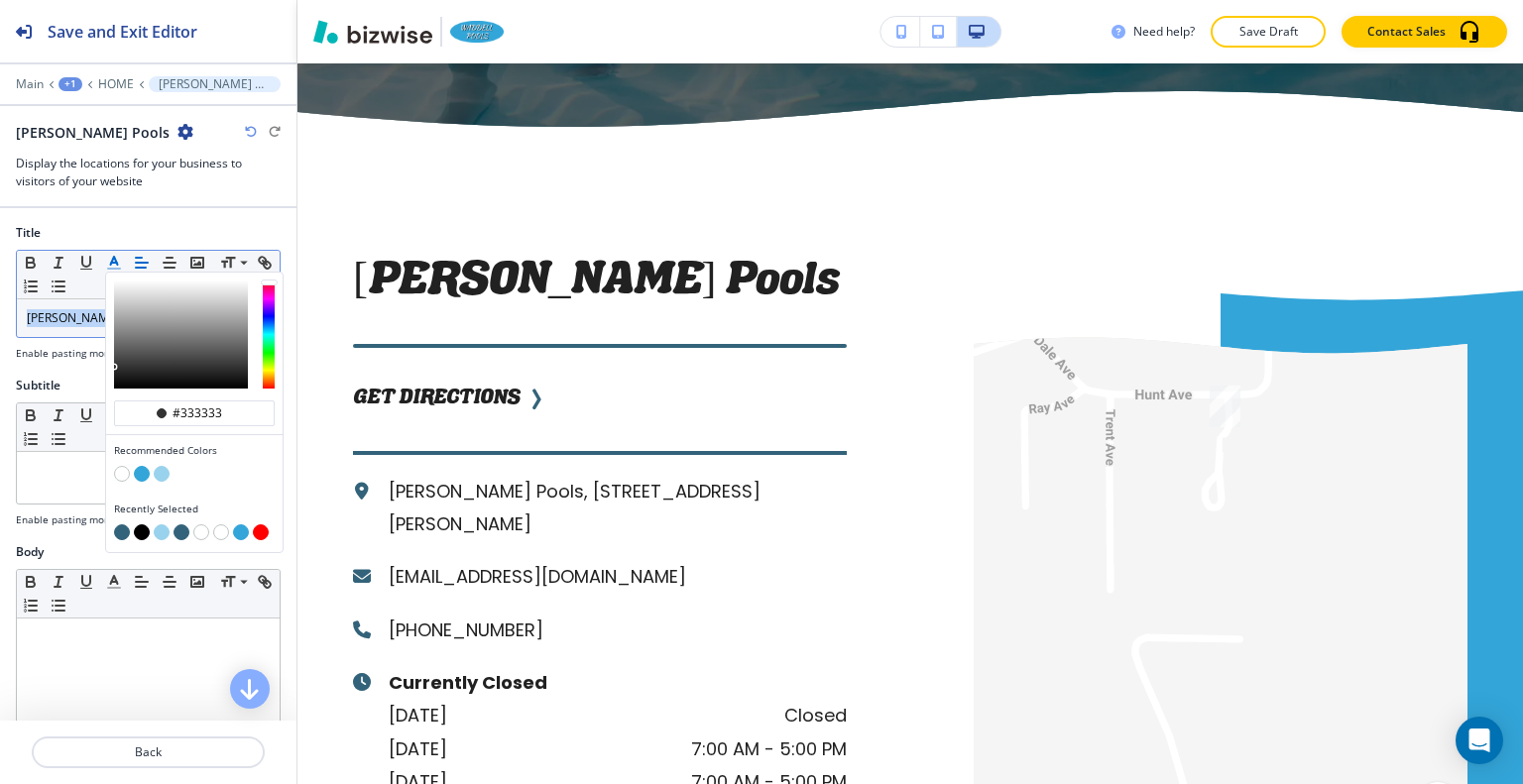 click at bounding box center [142, 474] 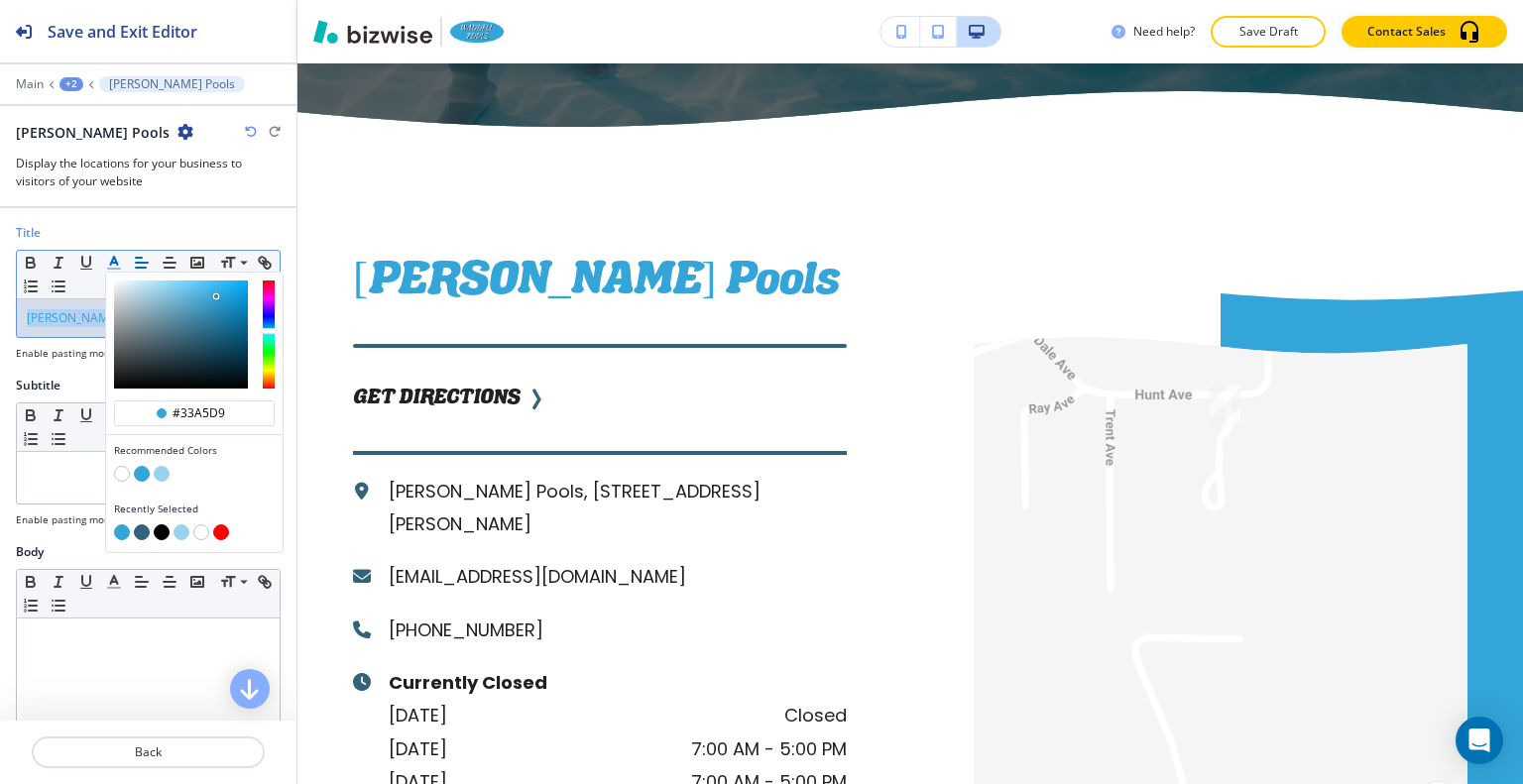 click at bounding box center (122, 532) 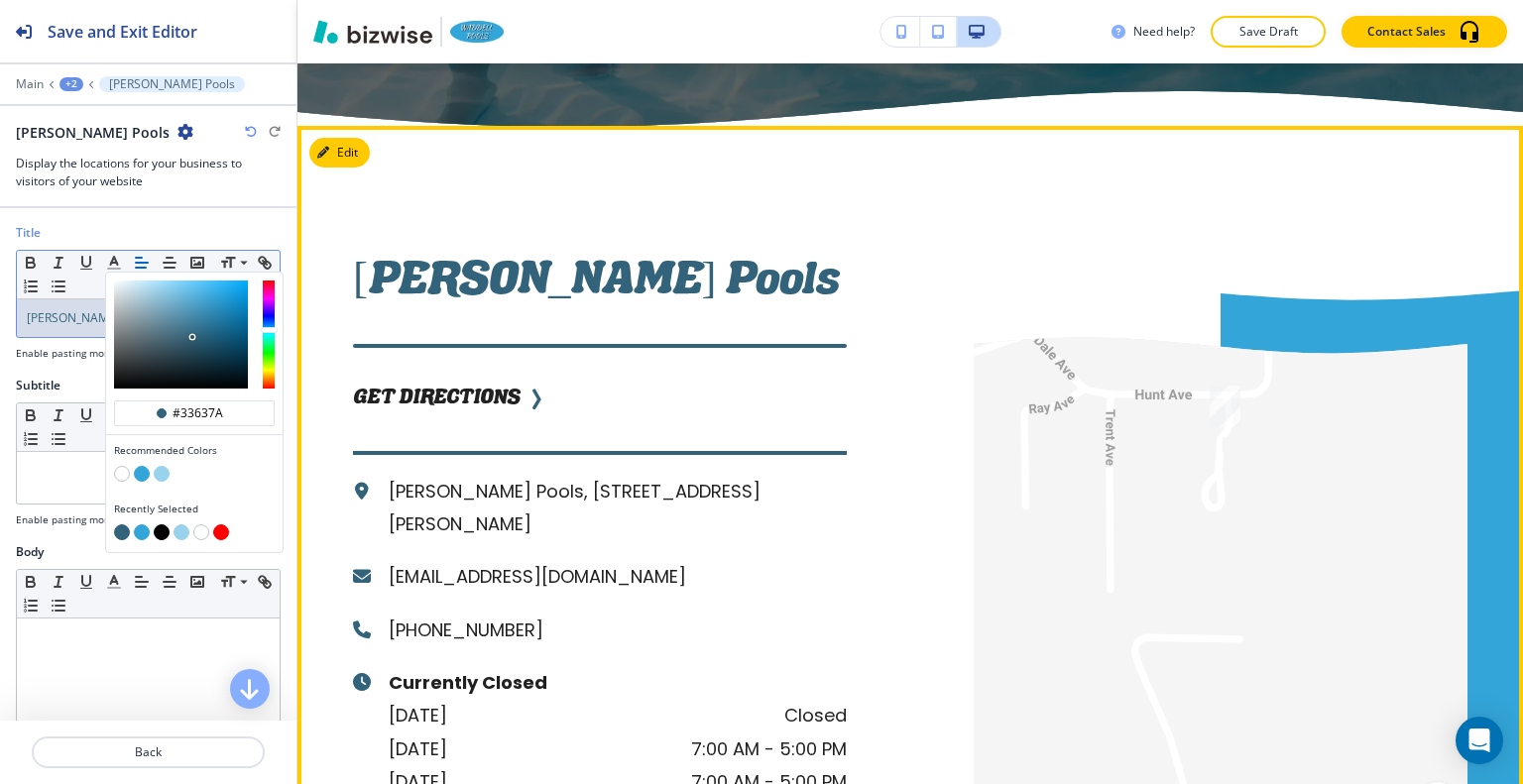 click on "← Move left → Move right ↑ Move up ↓ Move down + Zoom in - Zoom out Home Jump left by 75% End Jump right by 75% Page Up Jump up by 75% Page Down Jump down by 75% To navigate, press the arrow keys. Keyboard shortcuts Map Data Map data ©2025 Map data ©2025 50 m  Click to toggle between metric and imperial units Terms Report a map error" at bounding box center (1157, 527) 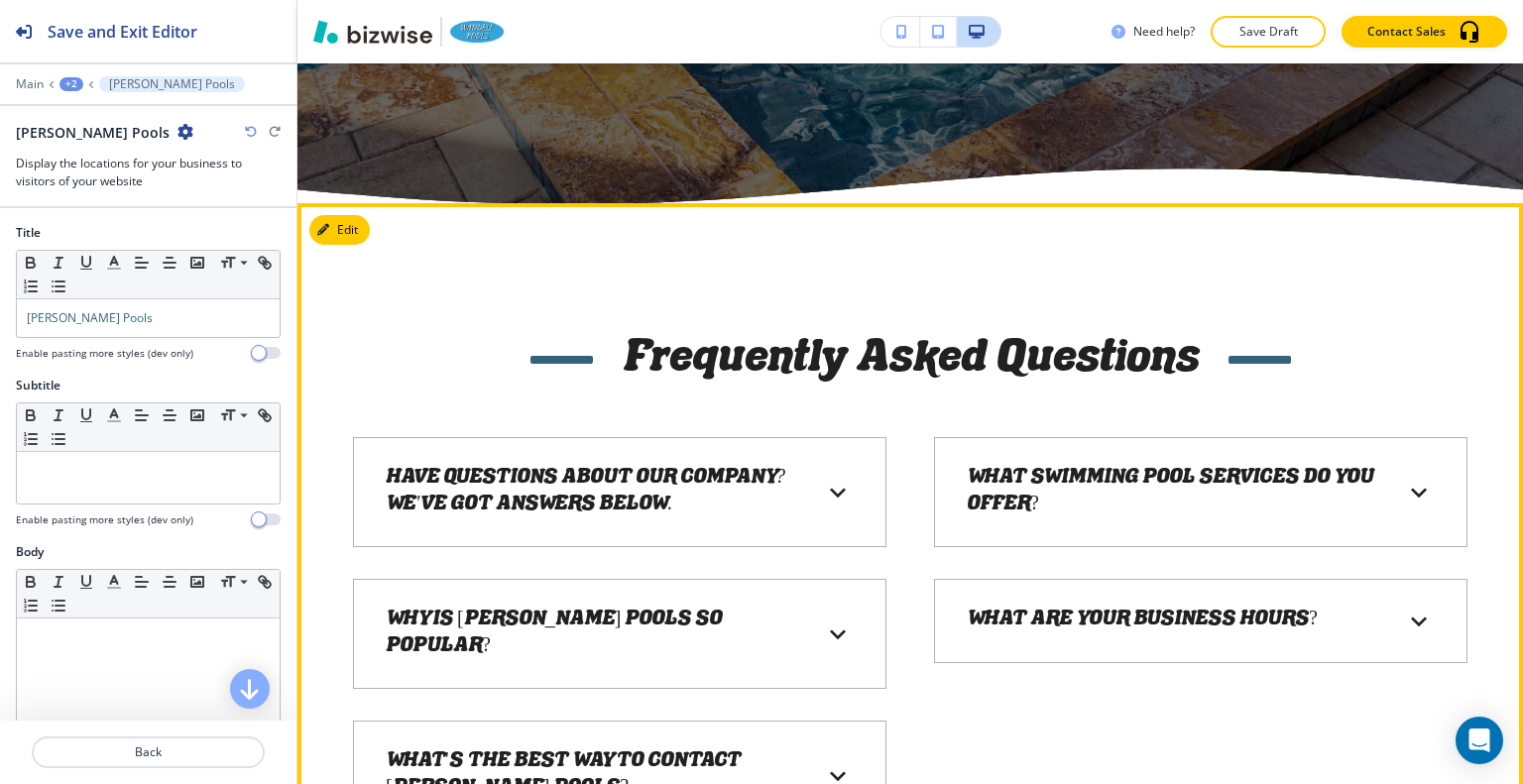 scroll, scrollTop: 7546, scrollLeft: 0, axis: vertical 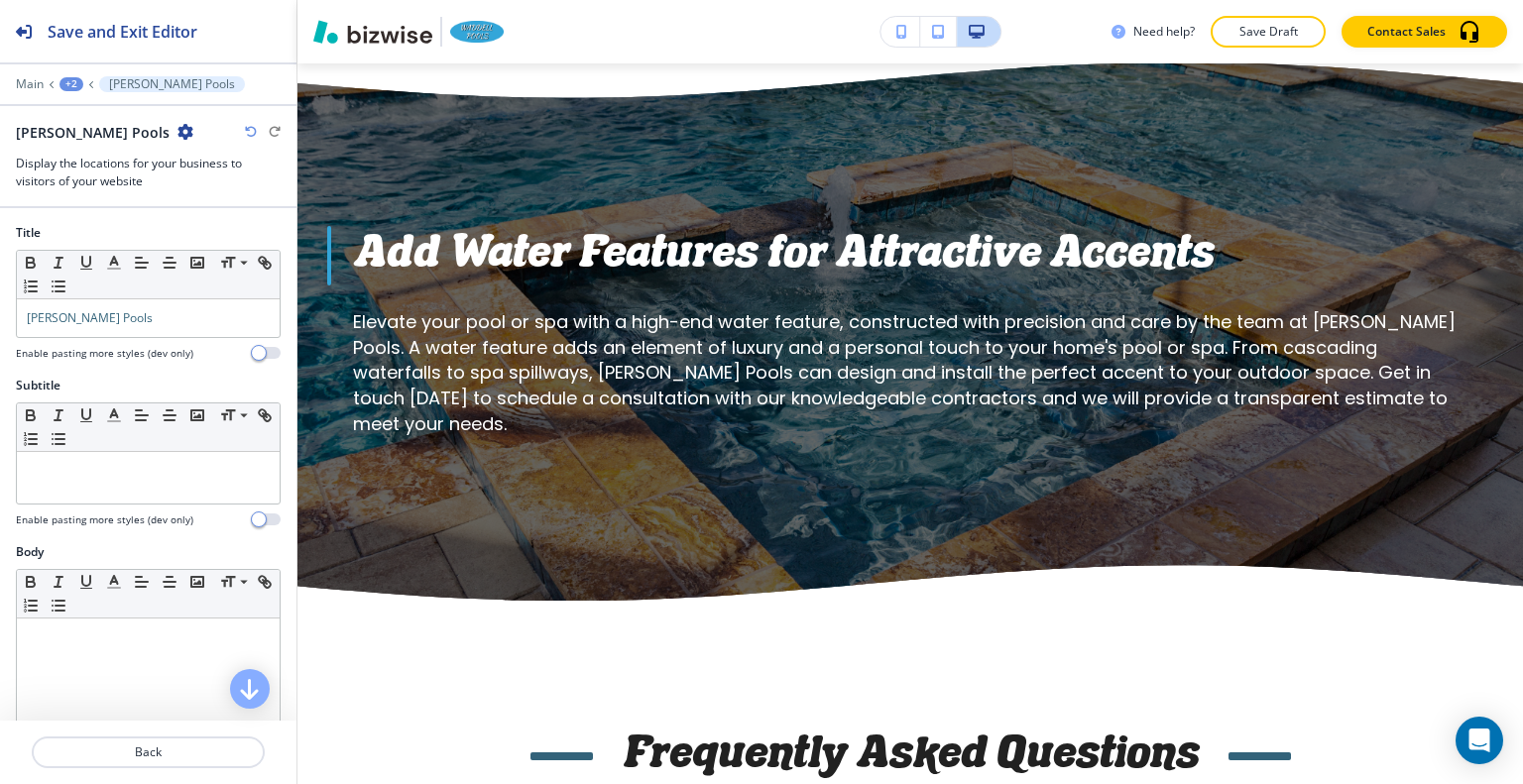 click at bounding box center [52, 84] 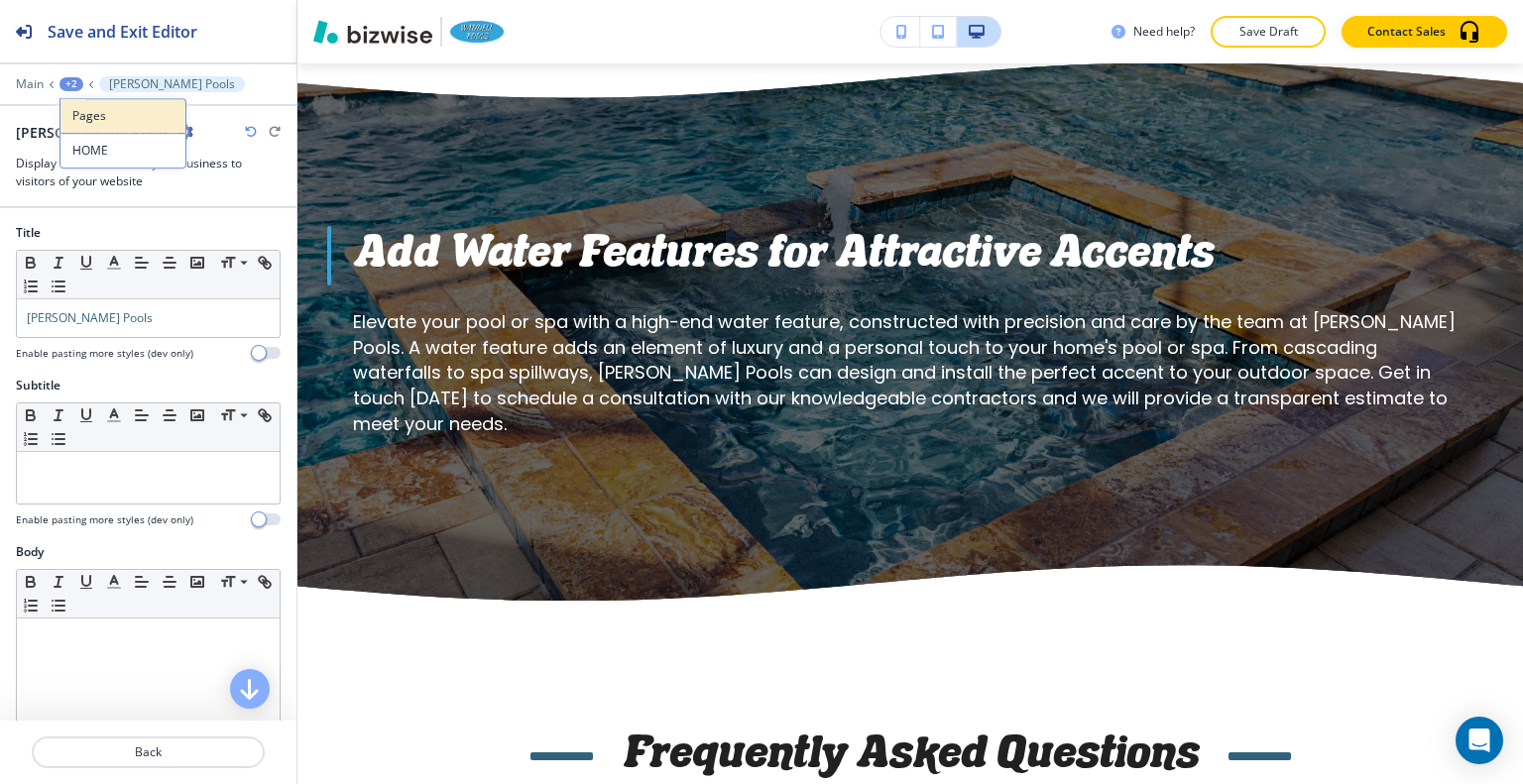 click on "Pages" at bounding box center (123, 116) 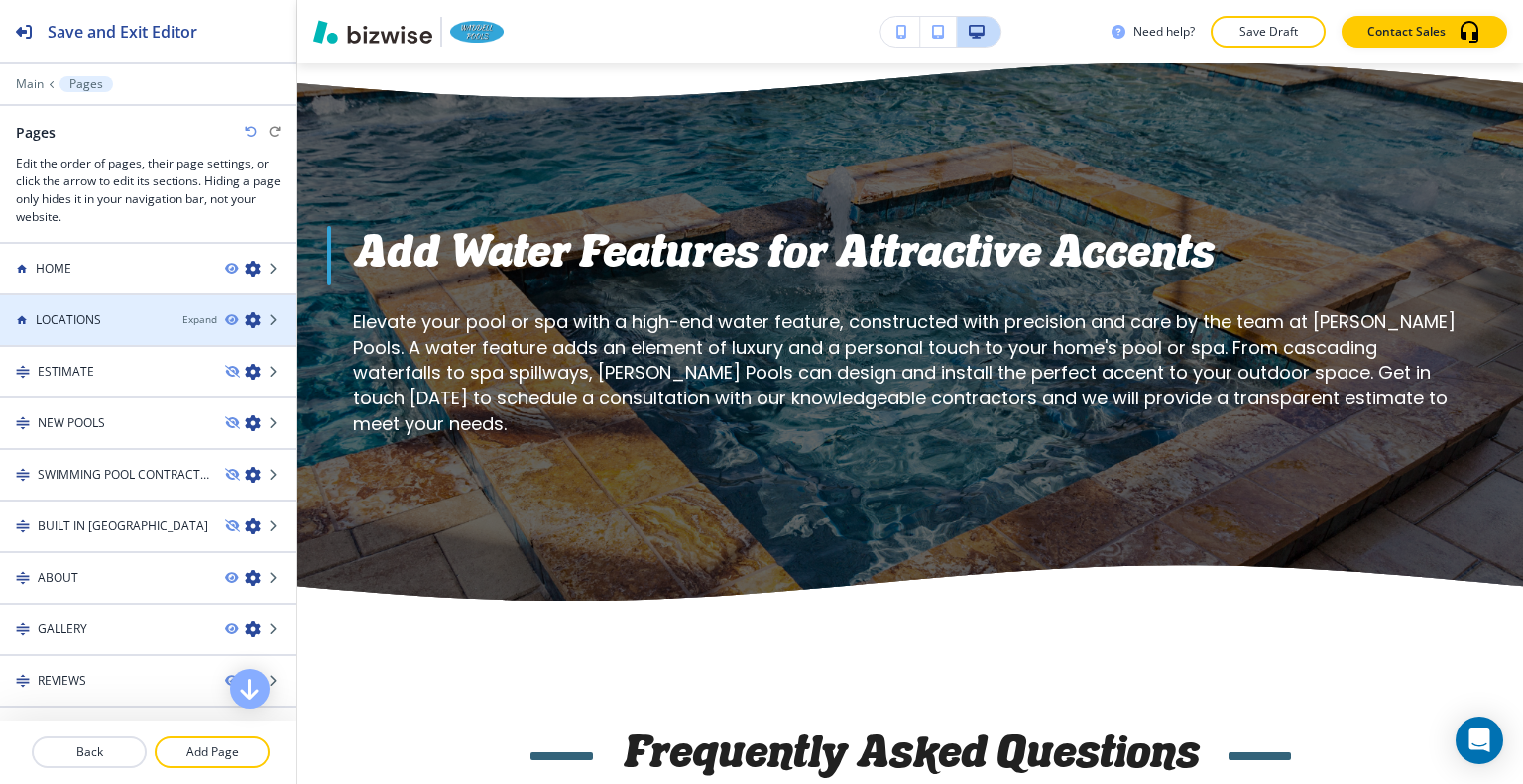 click at bounding box center [148, 303] 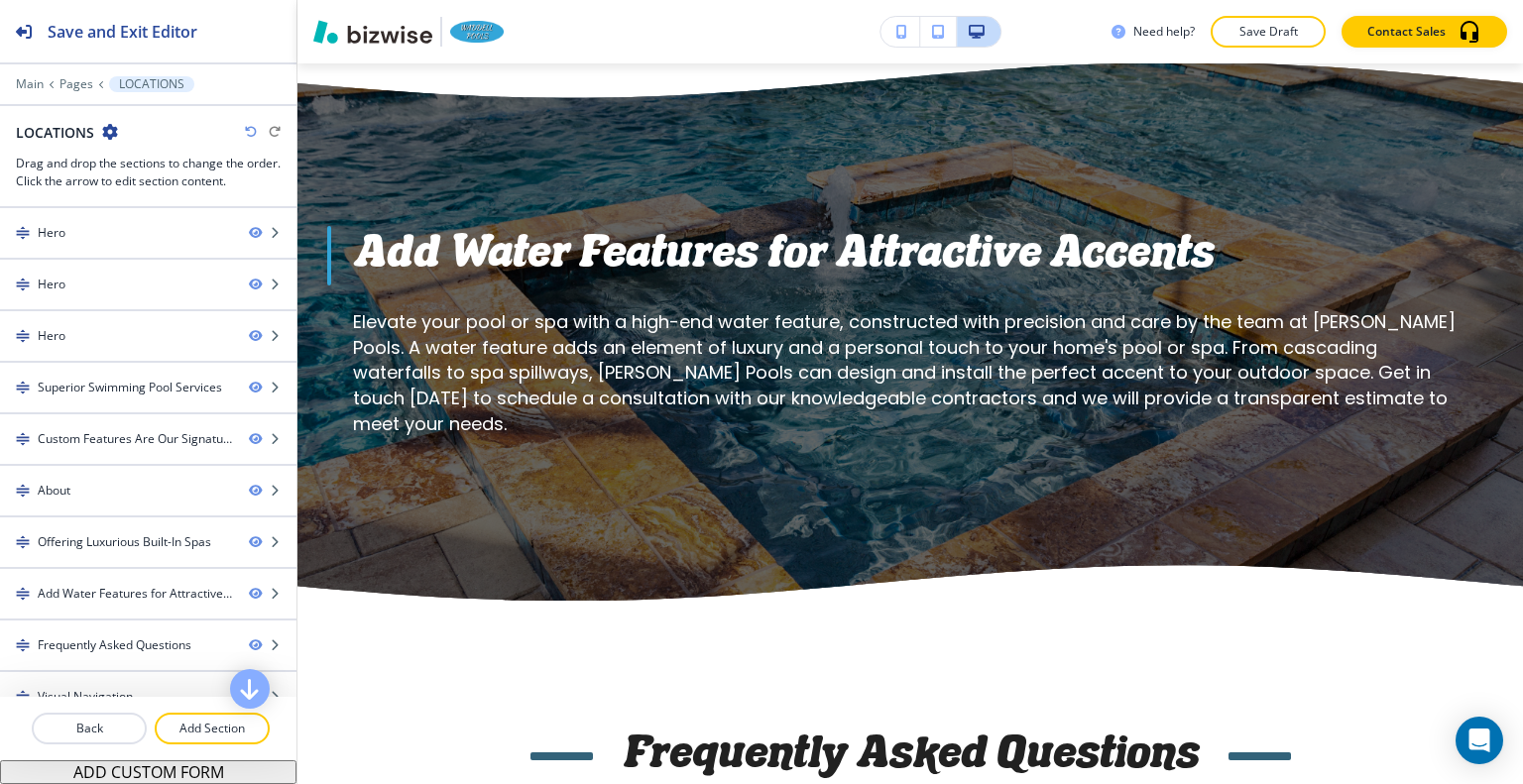 click at bounding box center [148, 301] 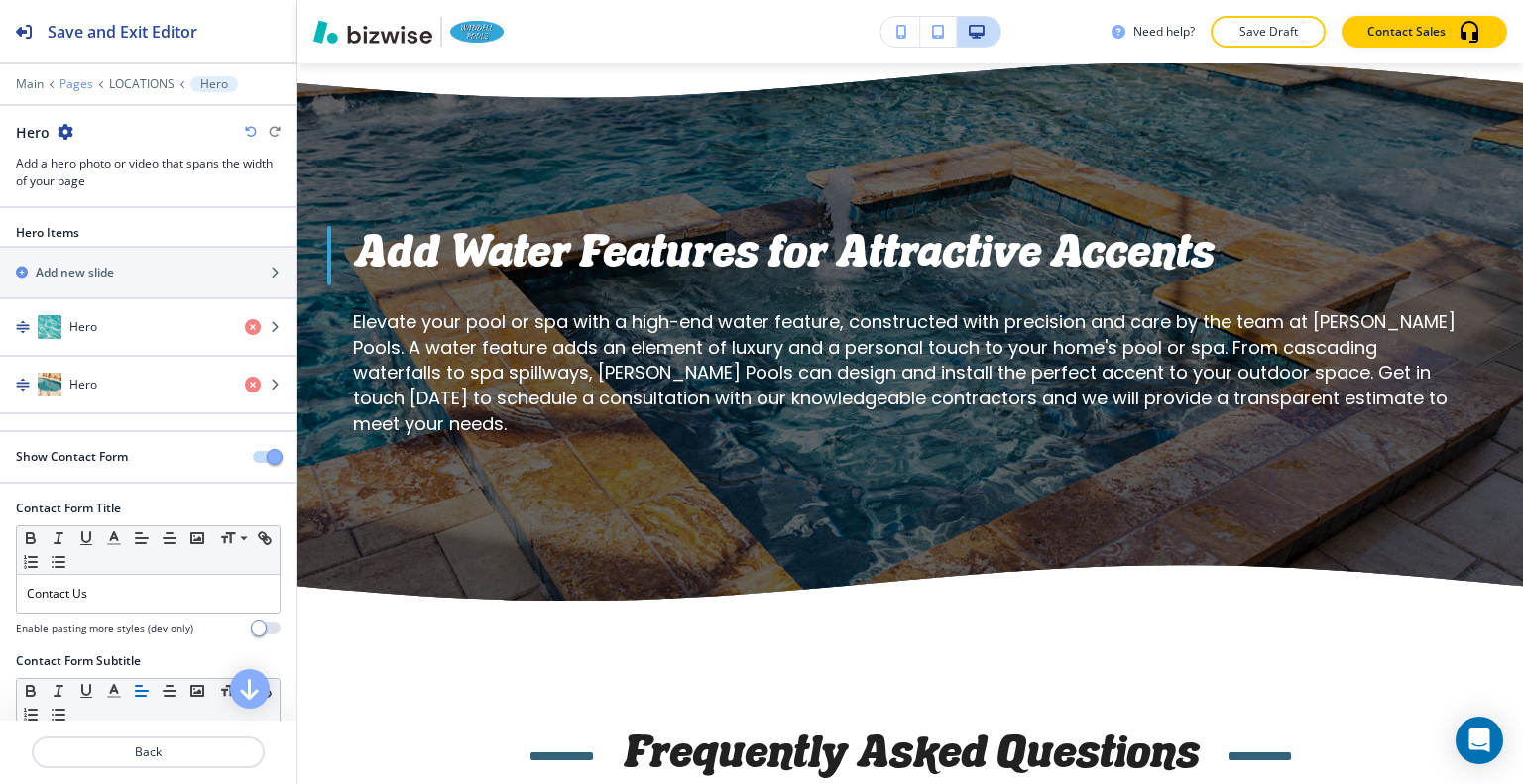click on "Pages" at bounding box center [76, 84] 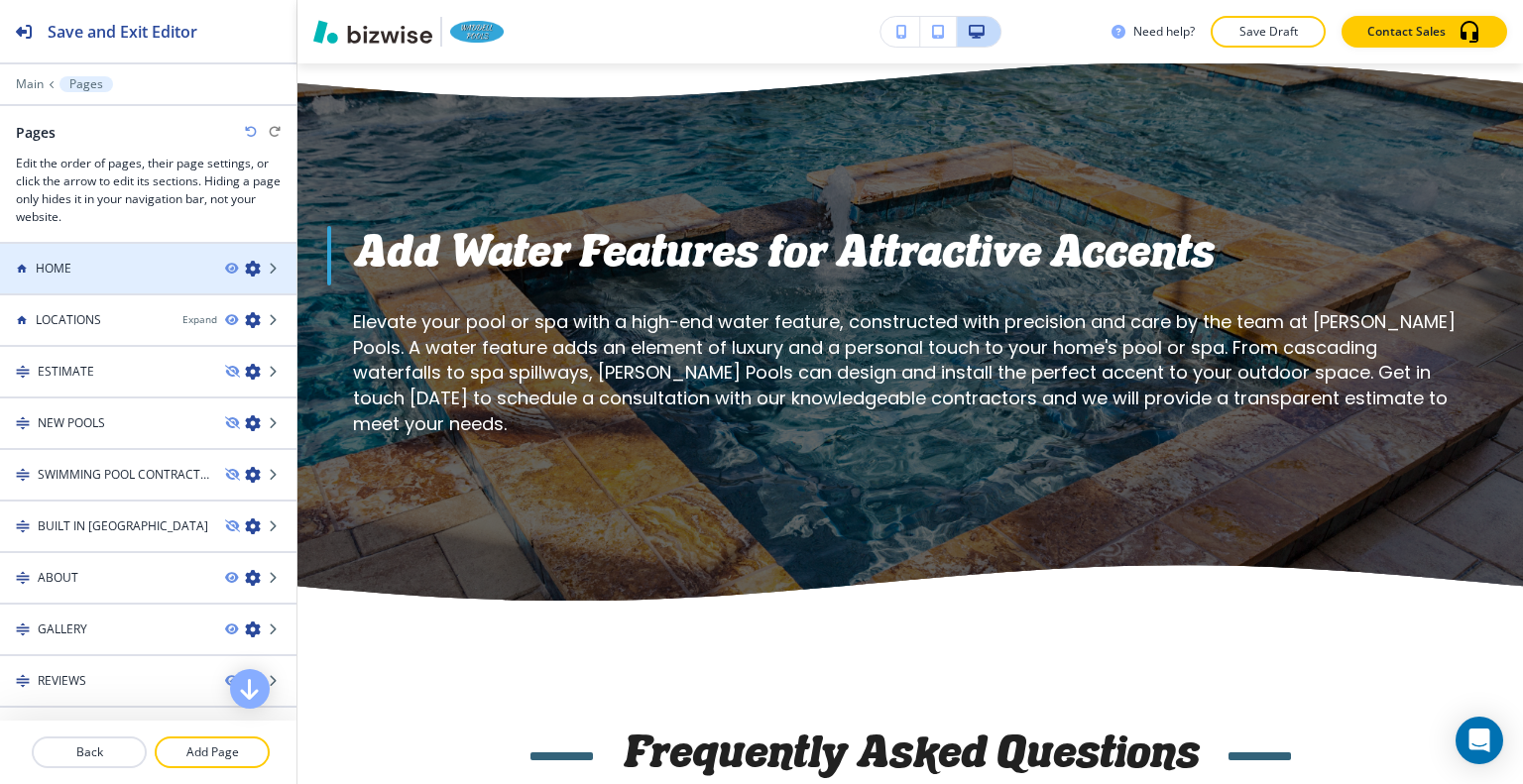 click on "HOME" at bounding box center (104, 269) 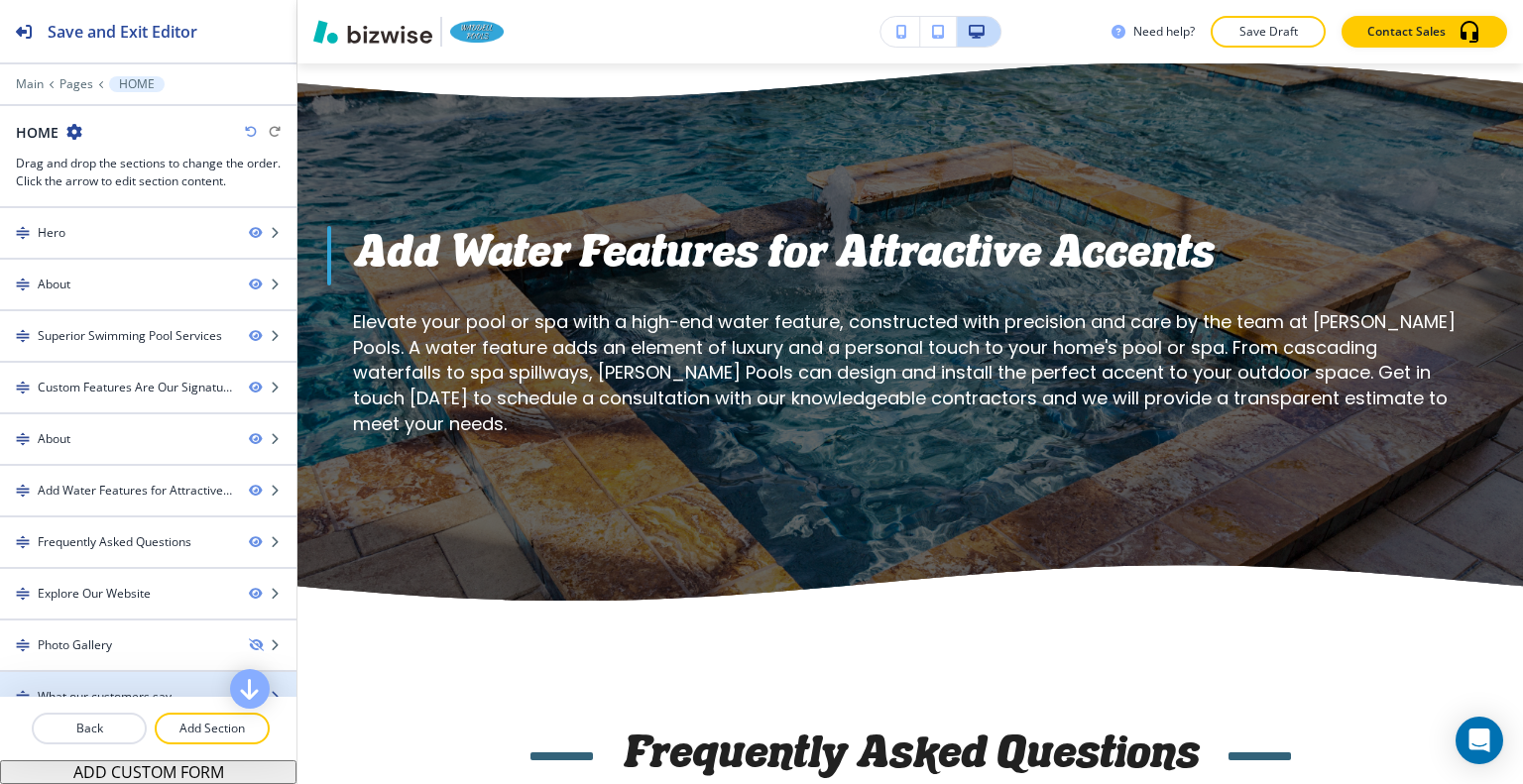 scroll, scrollTop: 99, scrollLeft: 0, axis: vertical 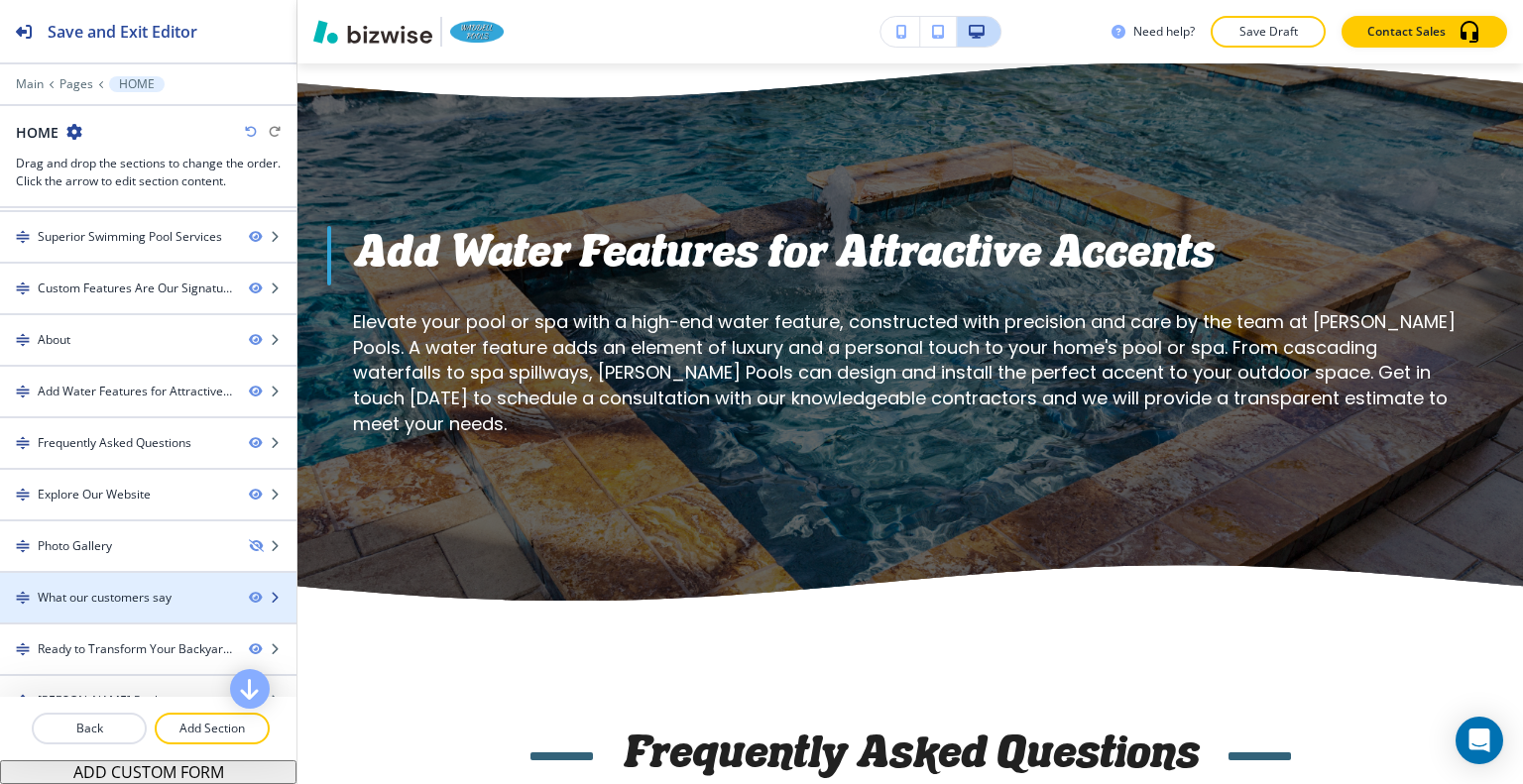 type 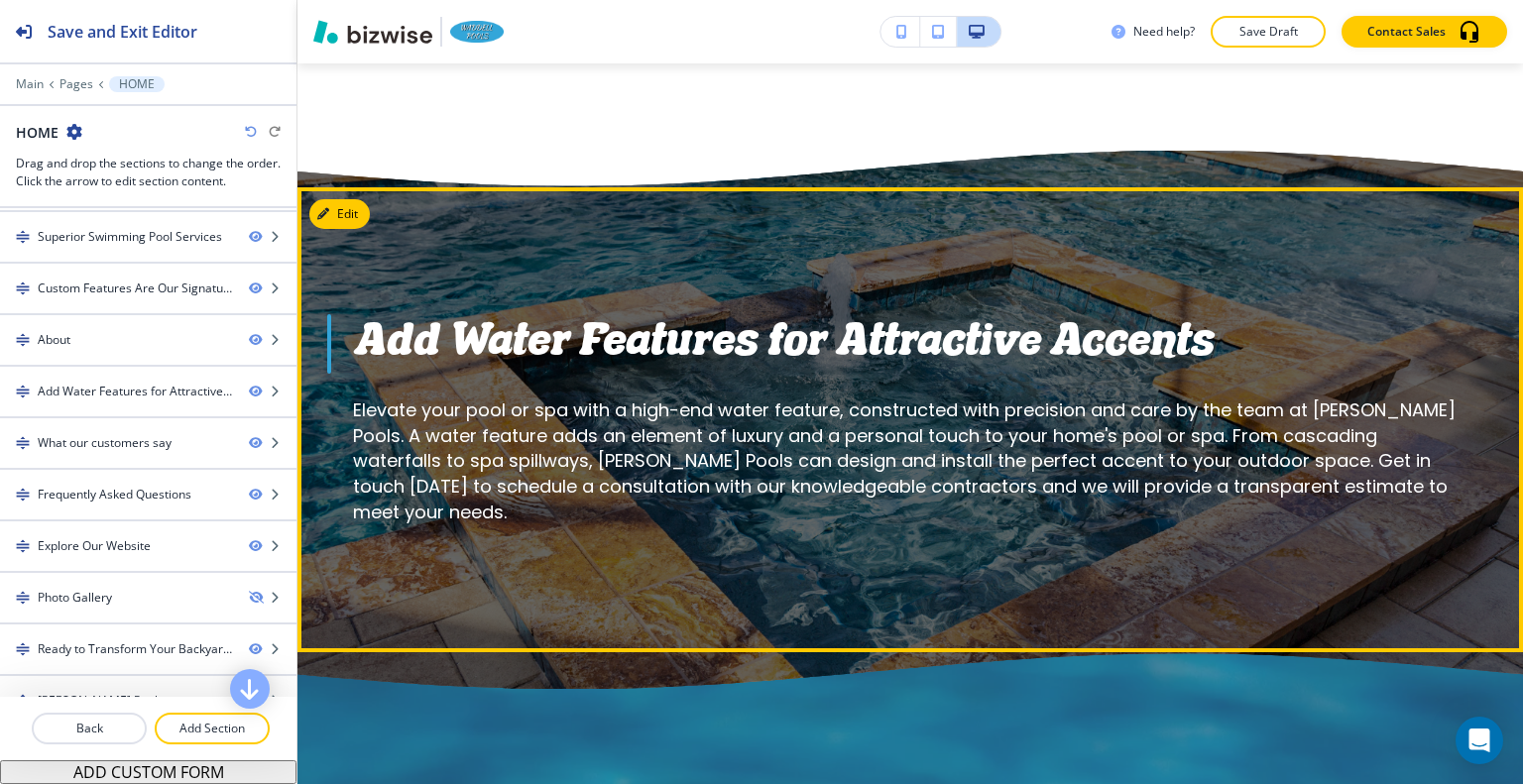scroll, scrollTop: 7358, scrollLeft: 0, axis: vertical 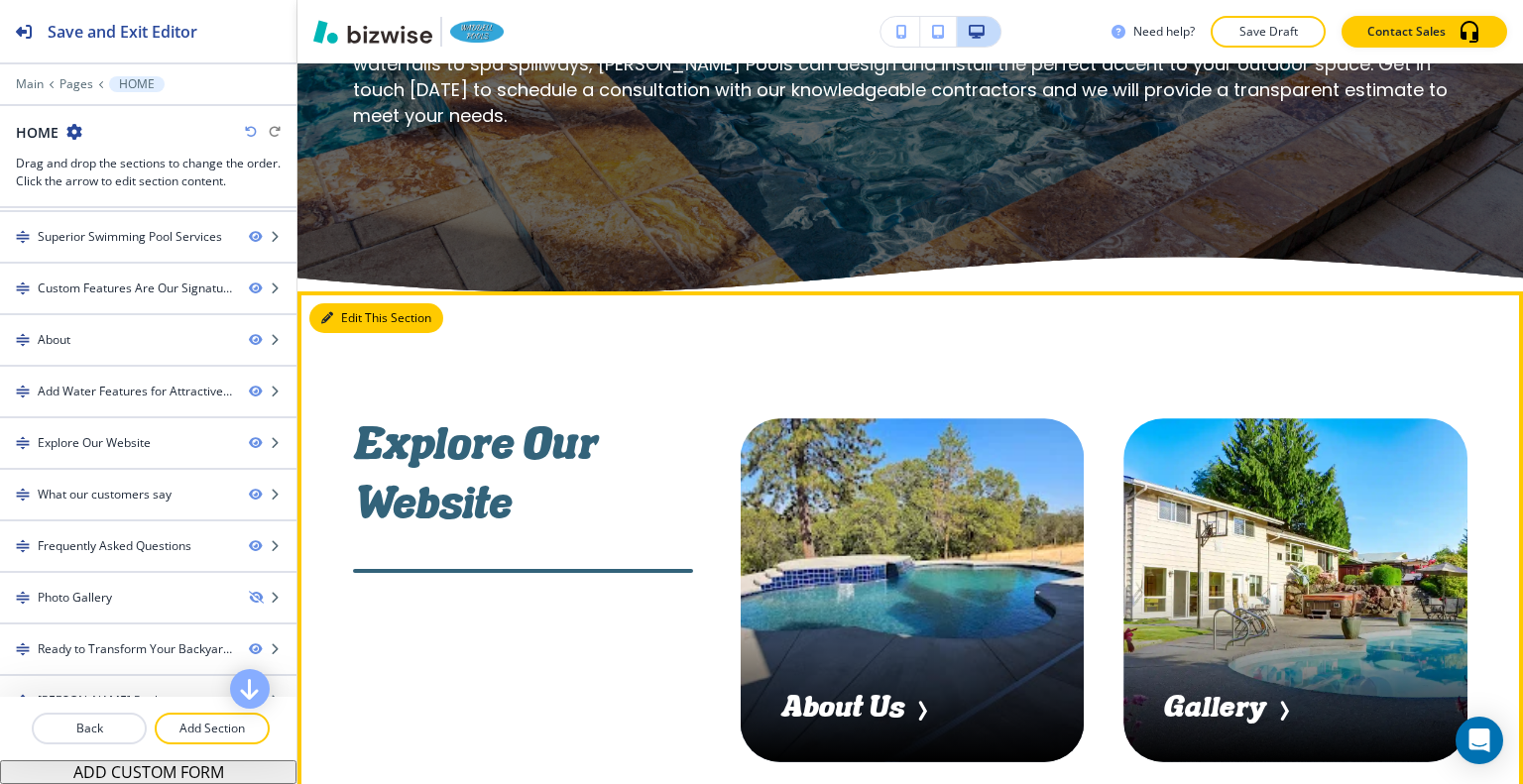 click on "Edit This Section" at bounding box center [376, 318] 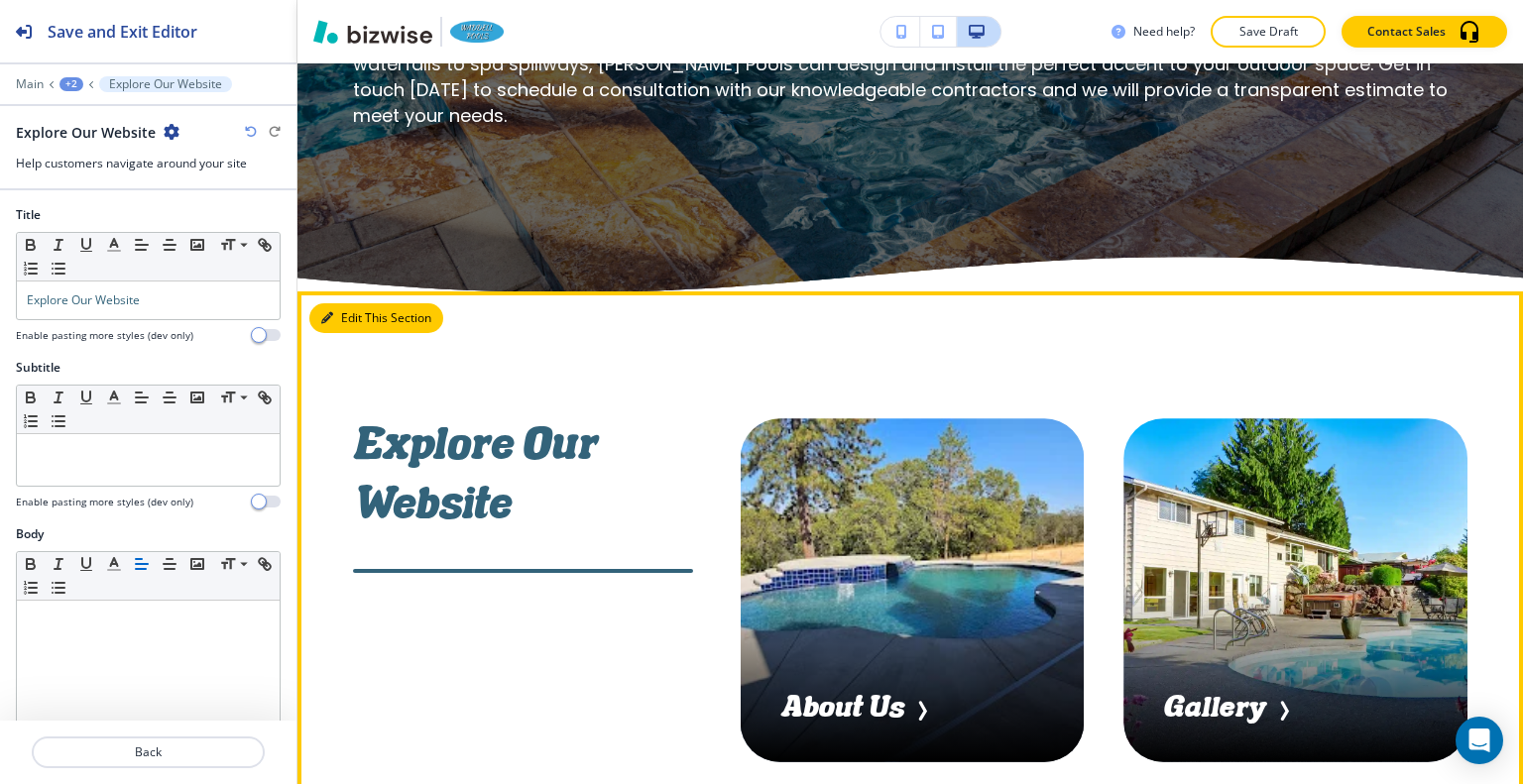 scroll, scrollTop: 8052, scrollLeft: 0, axis: vertical 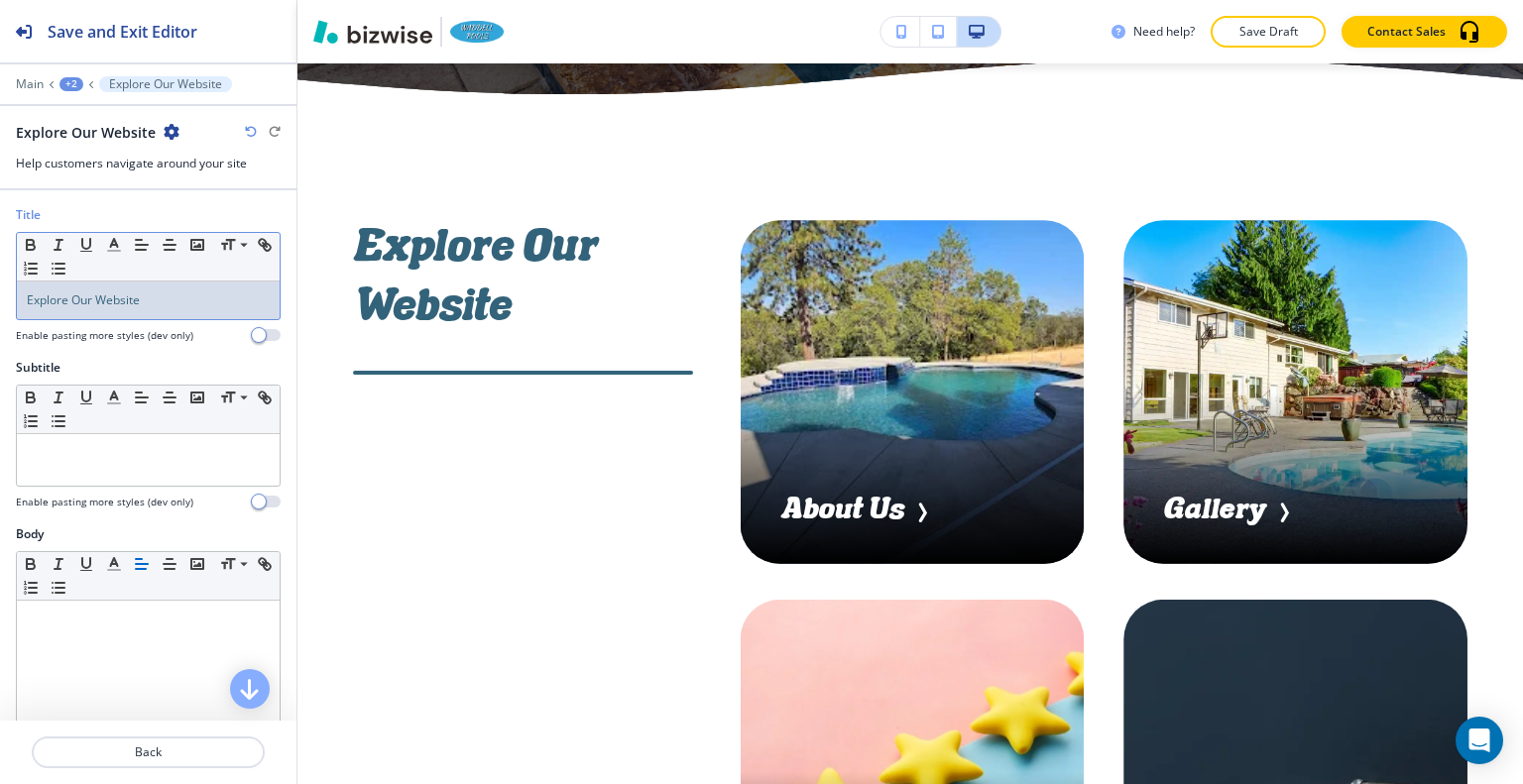 click on "Explore Our Website" at bounding box center [83, 299] 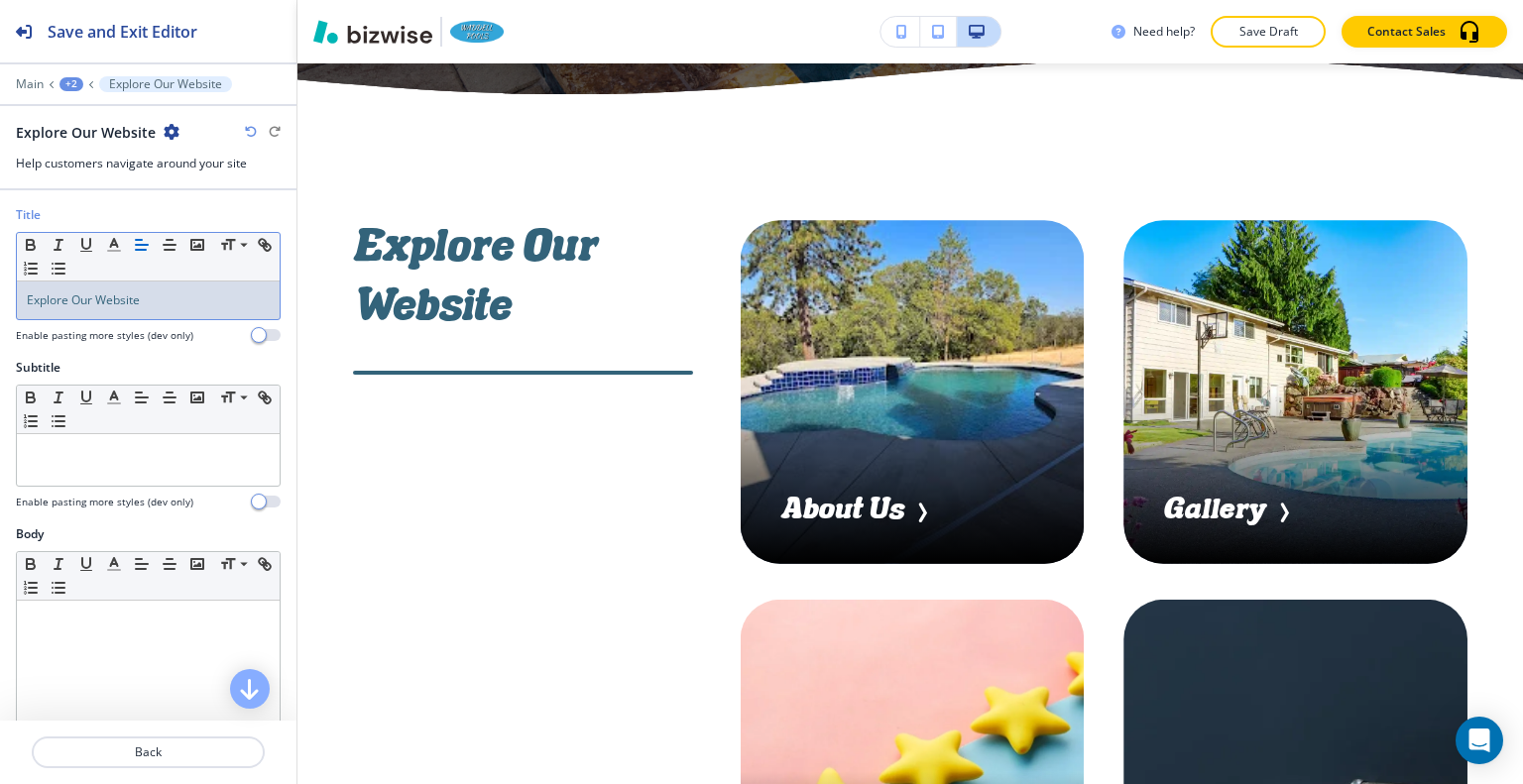 type 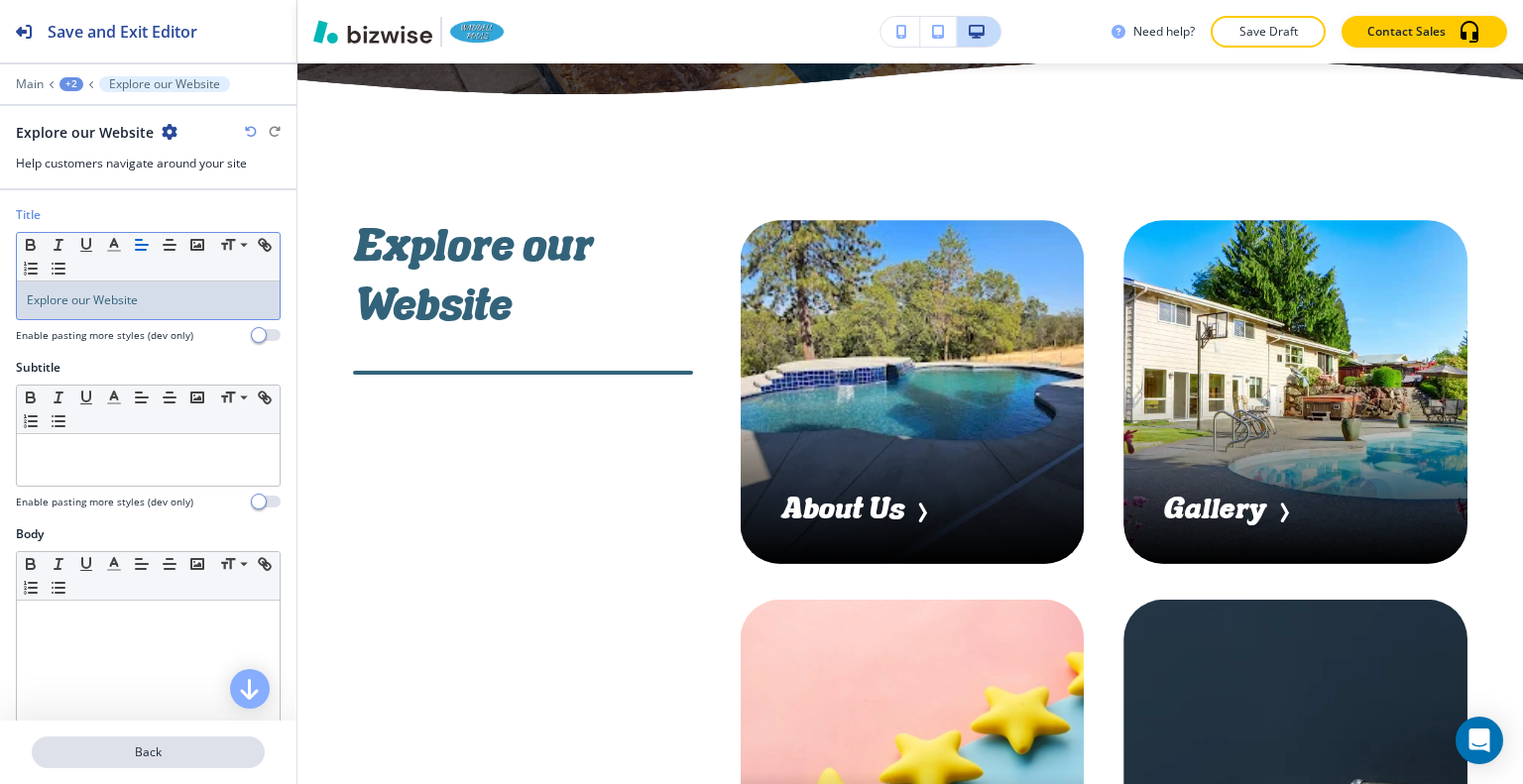 click on "Back" at bounding box center [148, 752] 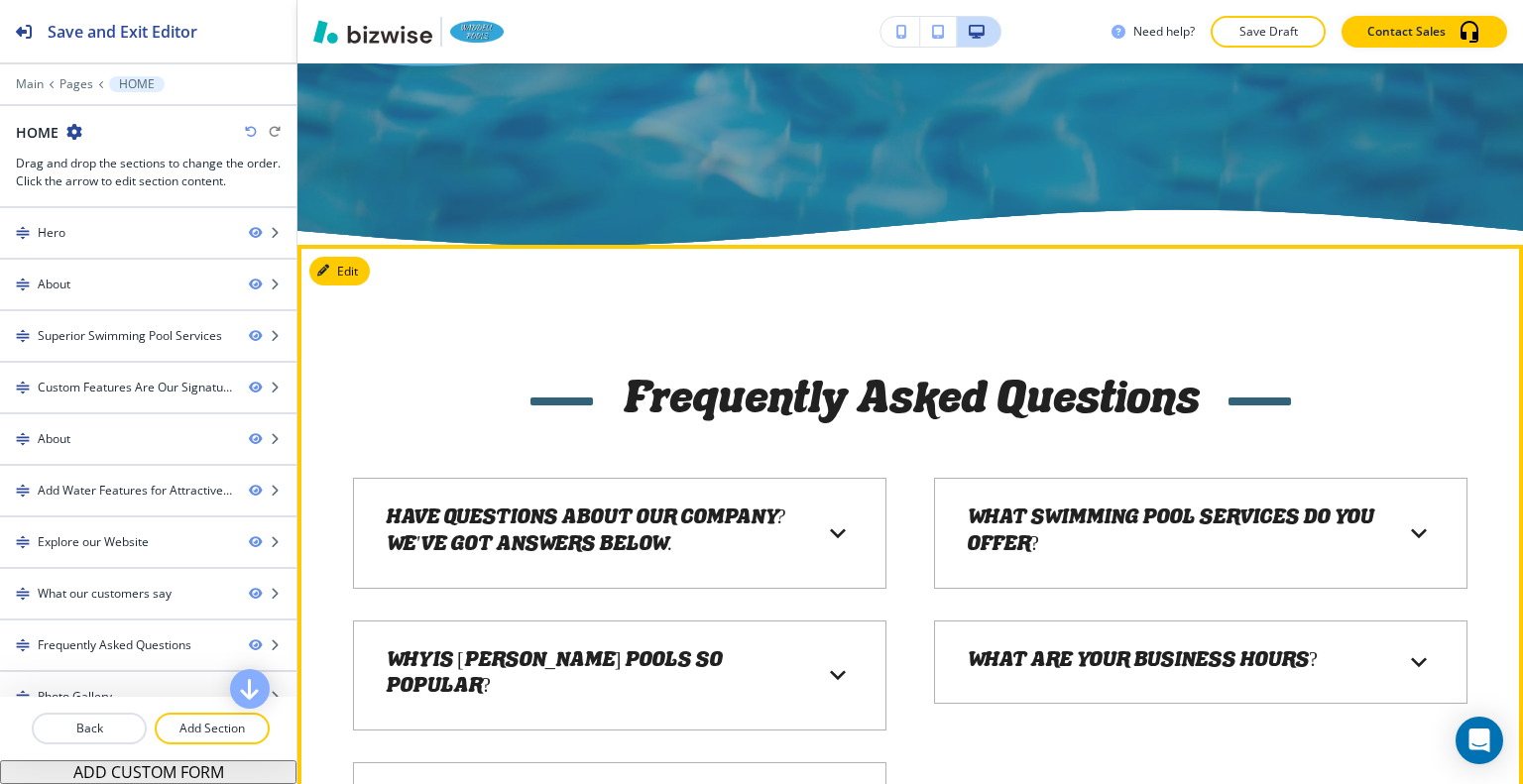 scroll, scrollTop: 10332, scrollLeft: 0, axis: vertical 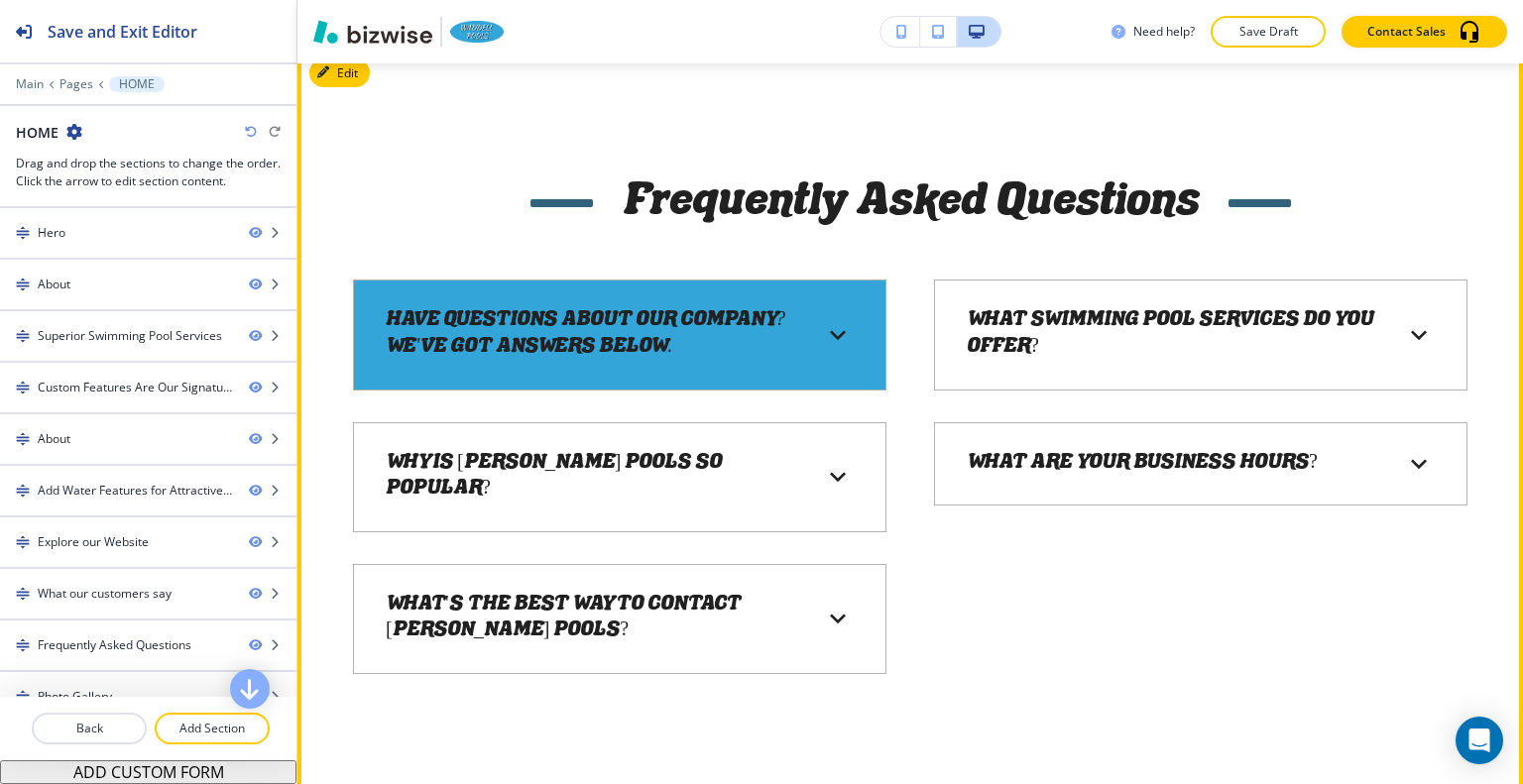 click on "Have questions about our company? We've got answers below." at bounding box center (604, 334) 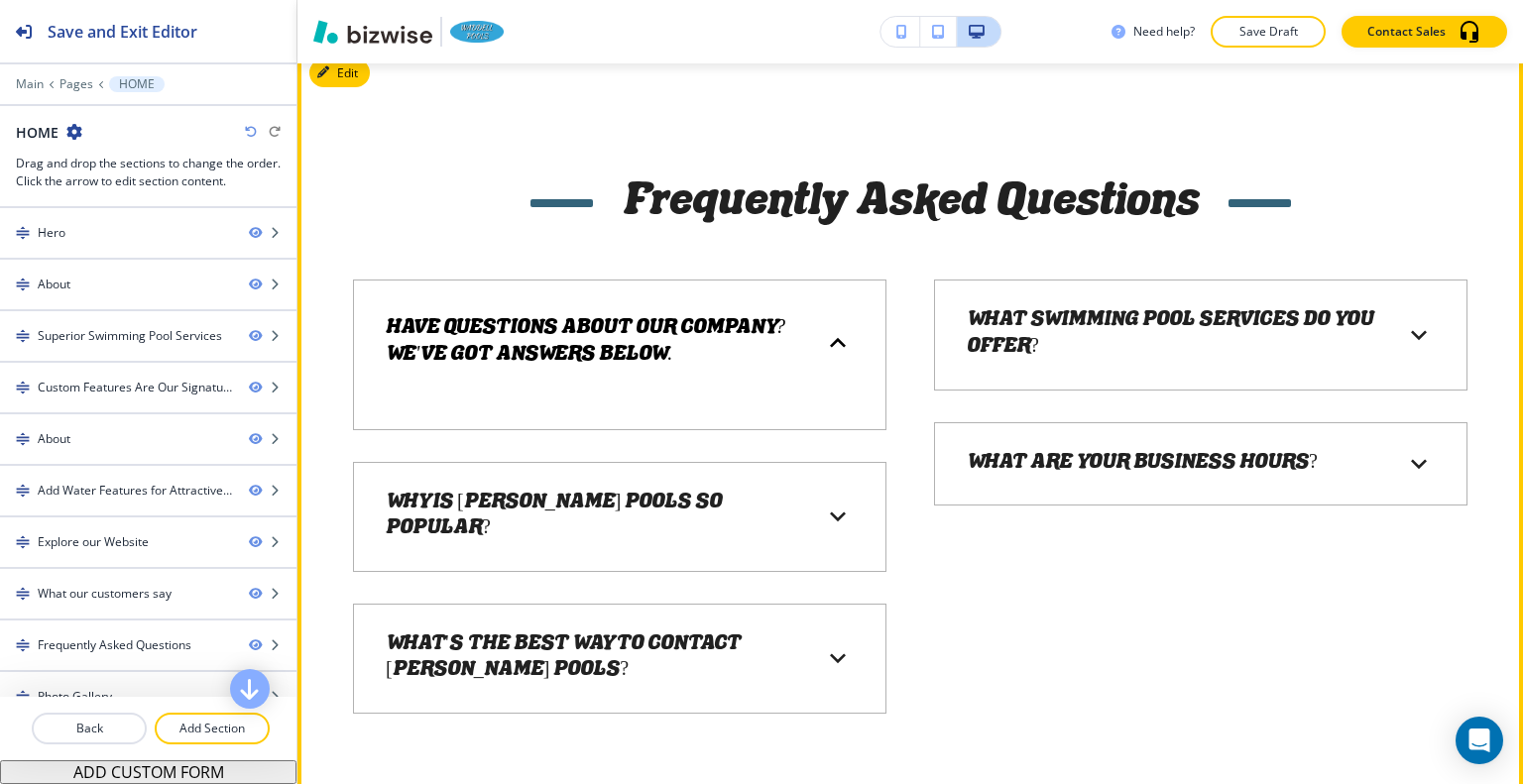 click on "Have questions about our company? We've got answers below." at bounding box center (604, 342) 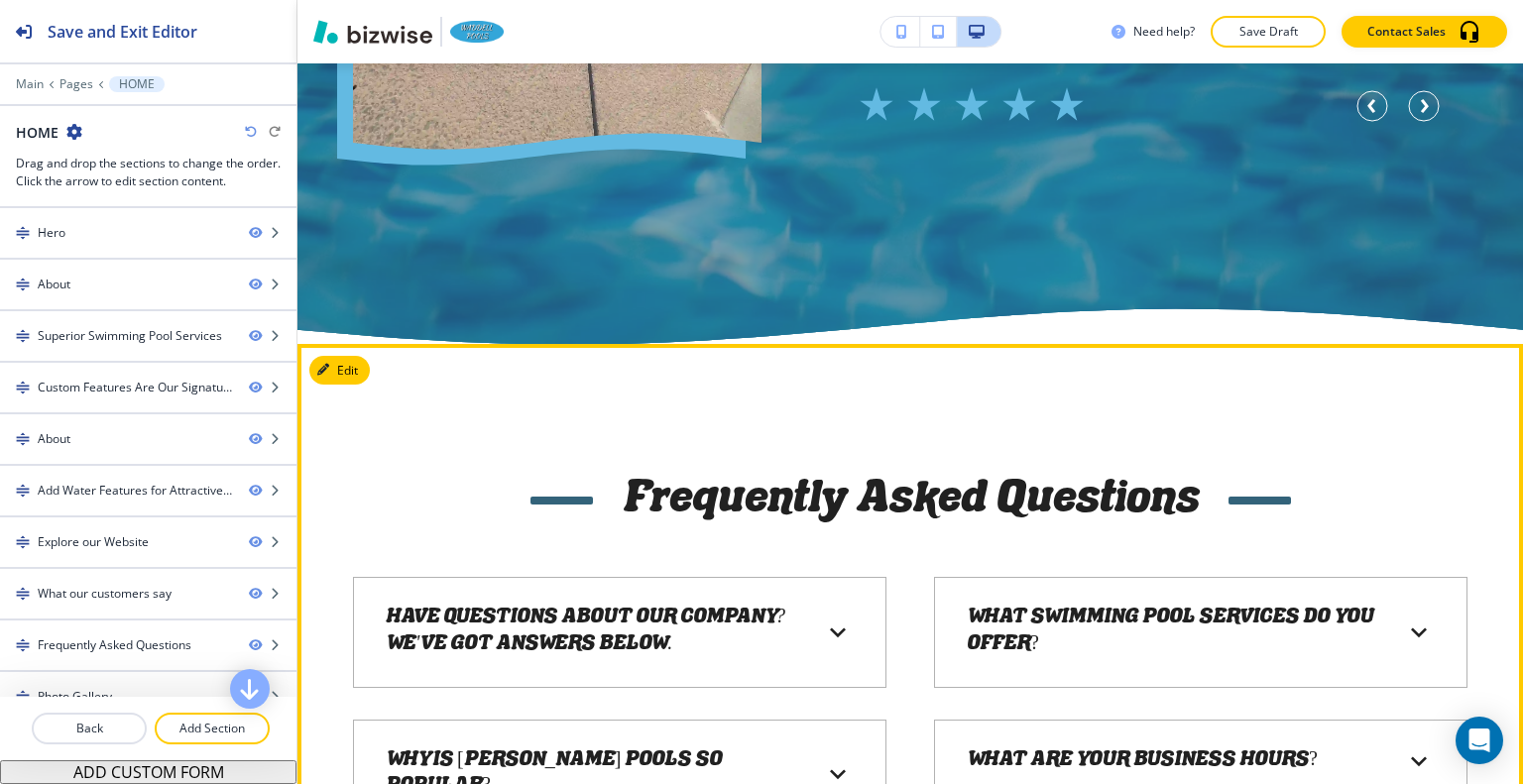 scroll, scrollTop: 10332, scrollLeft: 0, axis: vertical 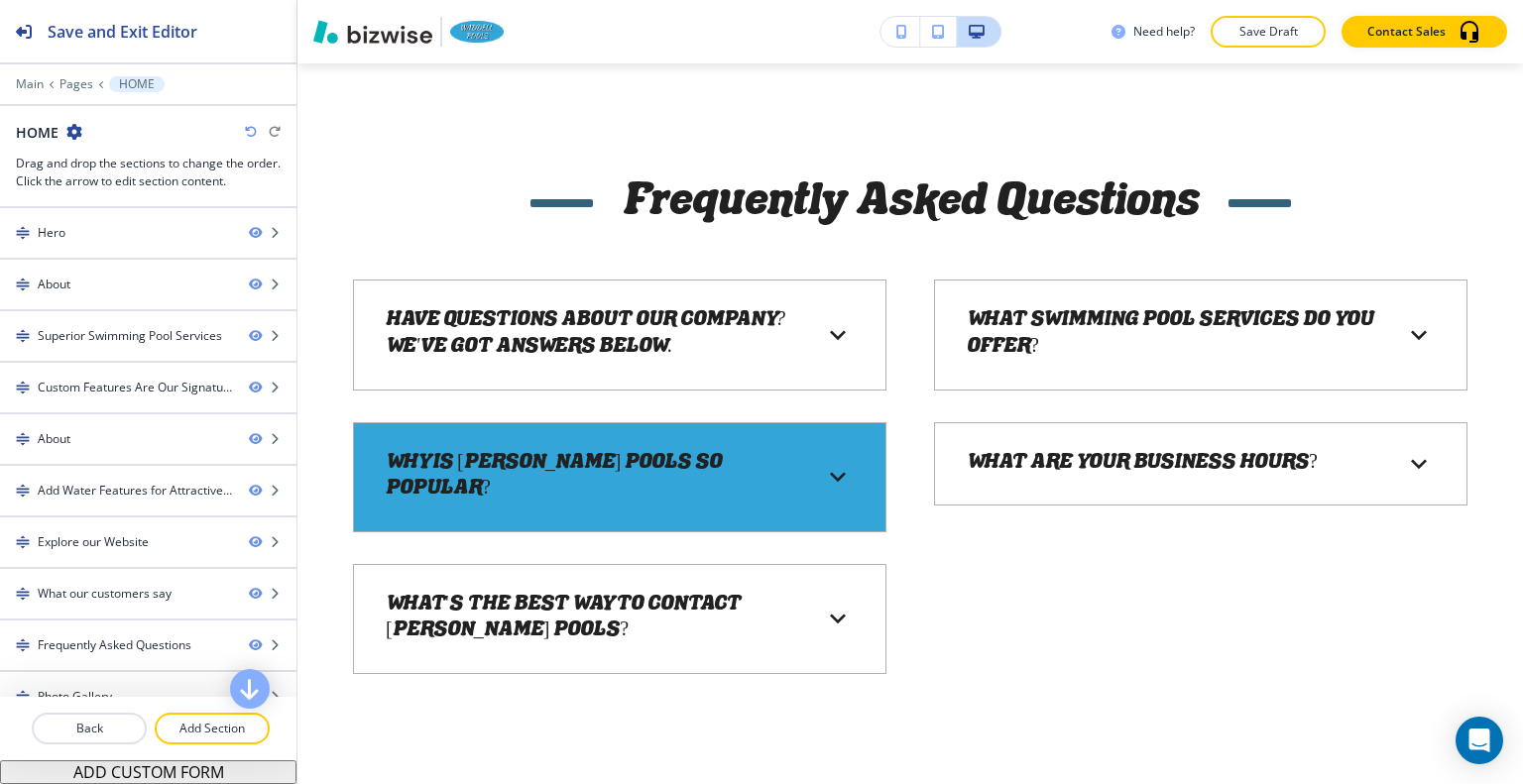 click on "Why is Waddell Pools so popular? Waddell Pools, serving North Valley, CA, is the premier  swimming pool contractor  for custom free-form pools, traditional rectangle pools, built-in spas, and dazzling water features. With over two decades of experience, you are guaranteed superior quality and reliability when you hire Waddell Pools to design and install your  swimming pool . We are there with you through the entire process, ensuring the  swimming pool  you want is the one you get and within budget. We specialize in custom features that will enhance your  swimming pool  or spa for a unique and relaxing experience. Our free estimate is true and honest, with no hidden fees or surprise costs, so you can rest assured you can stay within budget. Call Waddell Pools today and experience a superior  swimming pool contractor  serving the North Valley." at bounding box center [620, 477] 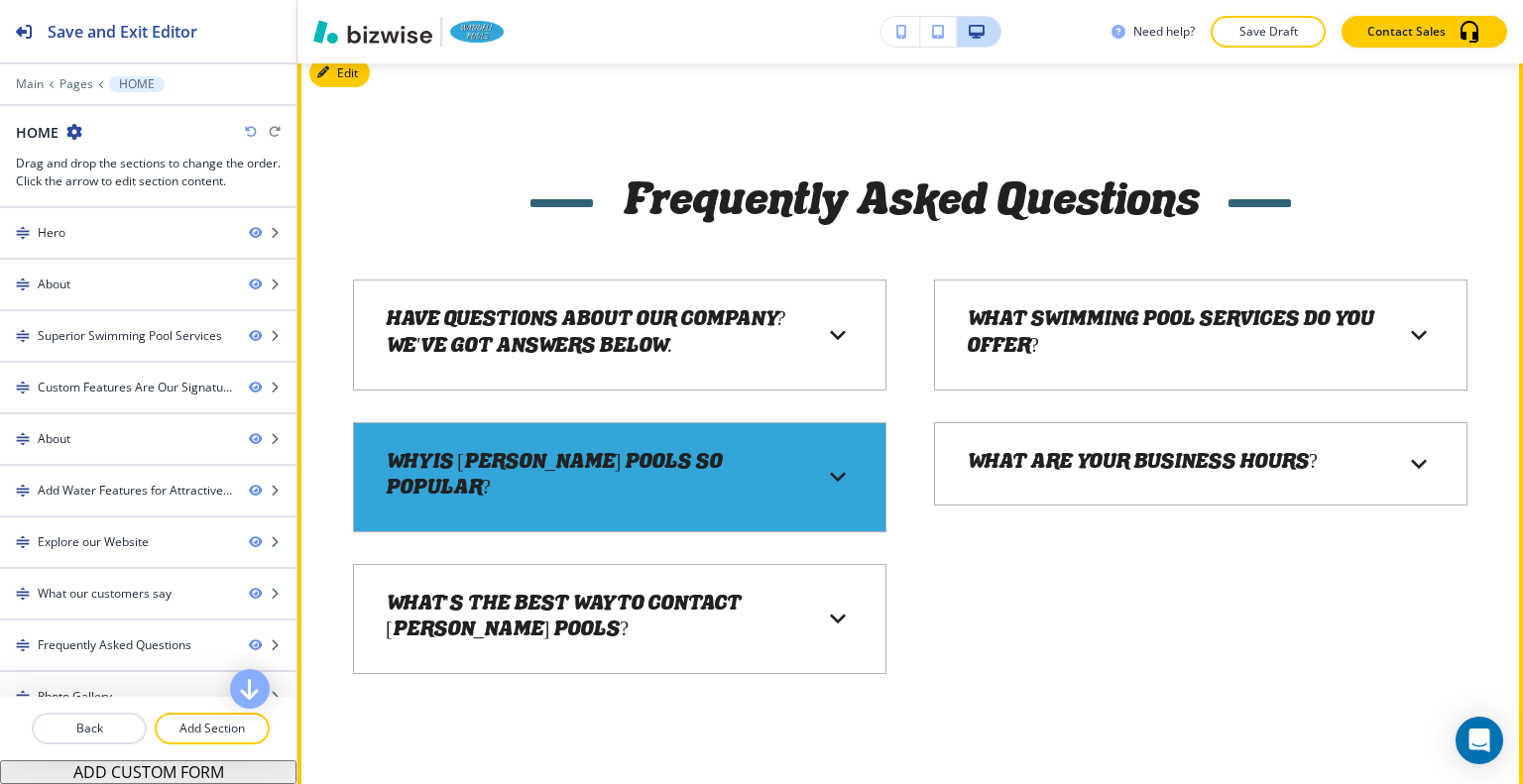 click on "Why is [PERSON_NAME] Pools so popular?" at bounding box center [620, 477] 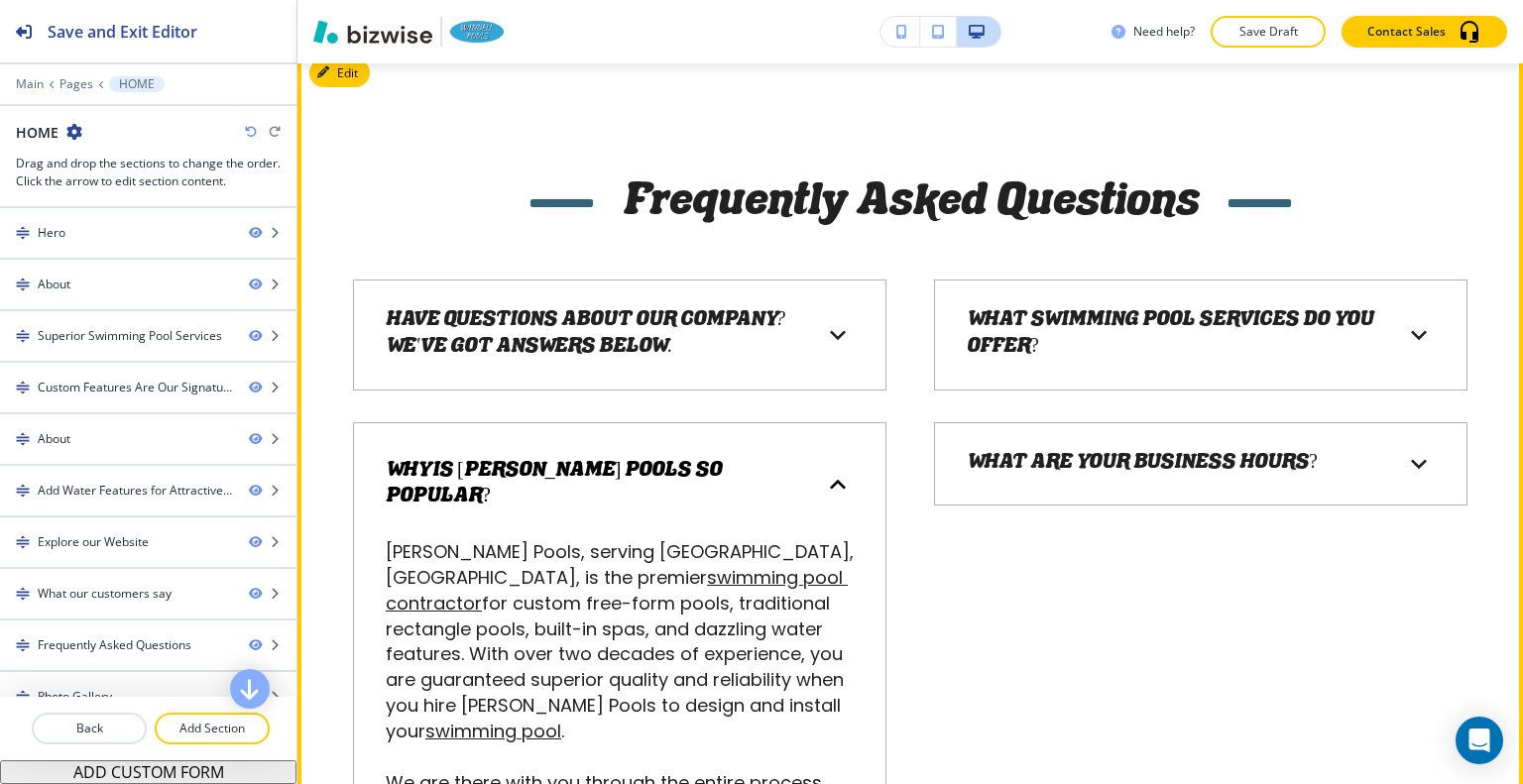click on "Why is [PERSON_NAME] Pools so popular?" at bounding box center (592, 485) 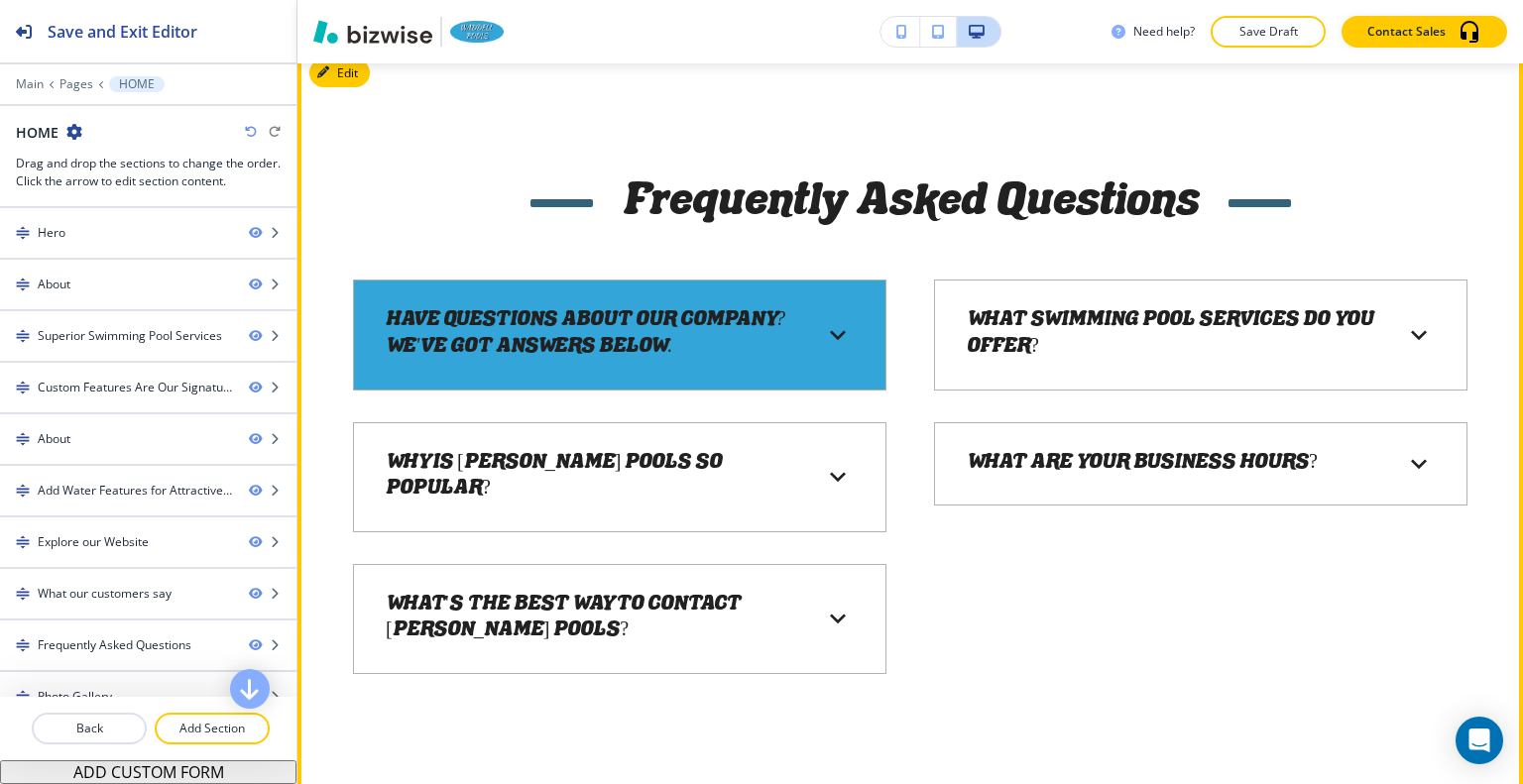 scroll, scrollTop: 10134, scrollLeft: 0, axis: vertical 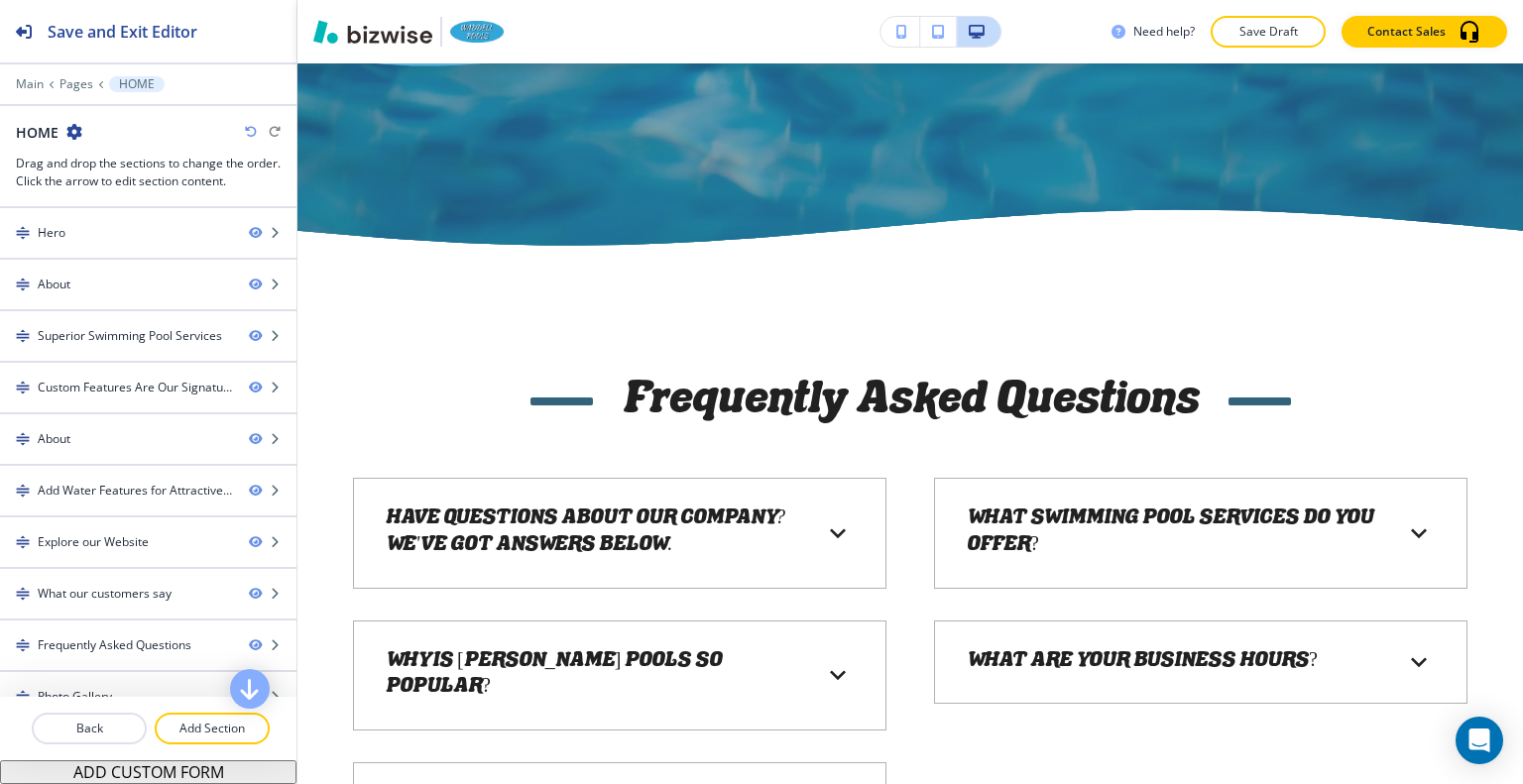 click on "Edit Frequently Asked Questions Have questions about our company? We've got answers below. Why is Waddell Pools so popular? Waddell Pools, serving North Valley, CA, is the premier  swimming pool contractor  for custom free-form pools, traditional rectangle pools, built-in spas, and dazzling water features. With over two decades of experience, you are guaranteed superior quality and reliability when you hire Waddell Pools to design and install your  swimming pool . We are there with you through the entire process, ensuring the  swimming pool  you want is the one you get and within budget. We specialize in custom features that will enhance your  swimming pool  or spa for a unique and relaxing experience. Our free estimate is true and honest, with no hidden fees or surprise costs, so you can rest assured you can stay within budget. Call Waddell Pools today and experience a superior  swimming pool contractor  serving the North Valley. What's the best way to contact Waddell Pools? 530-200-2483  or emailing us at" at bounding box center [910, 621] 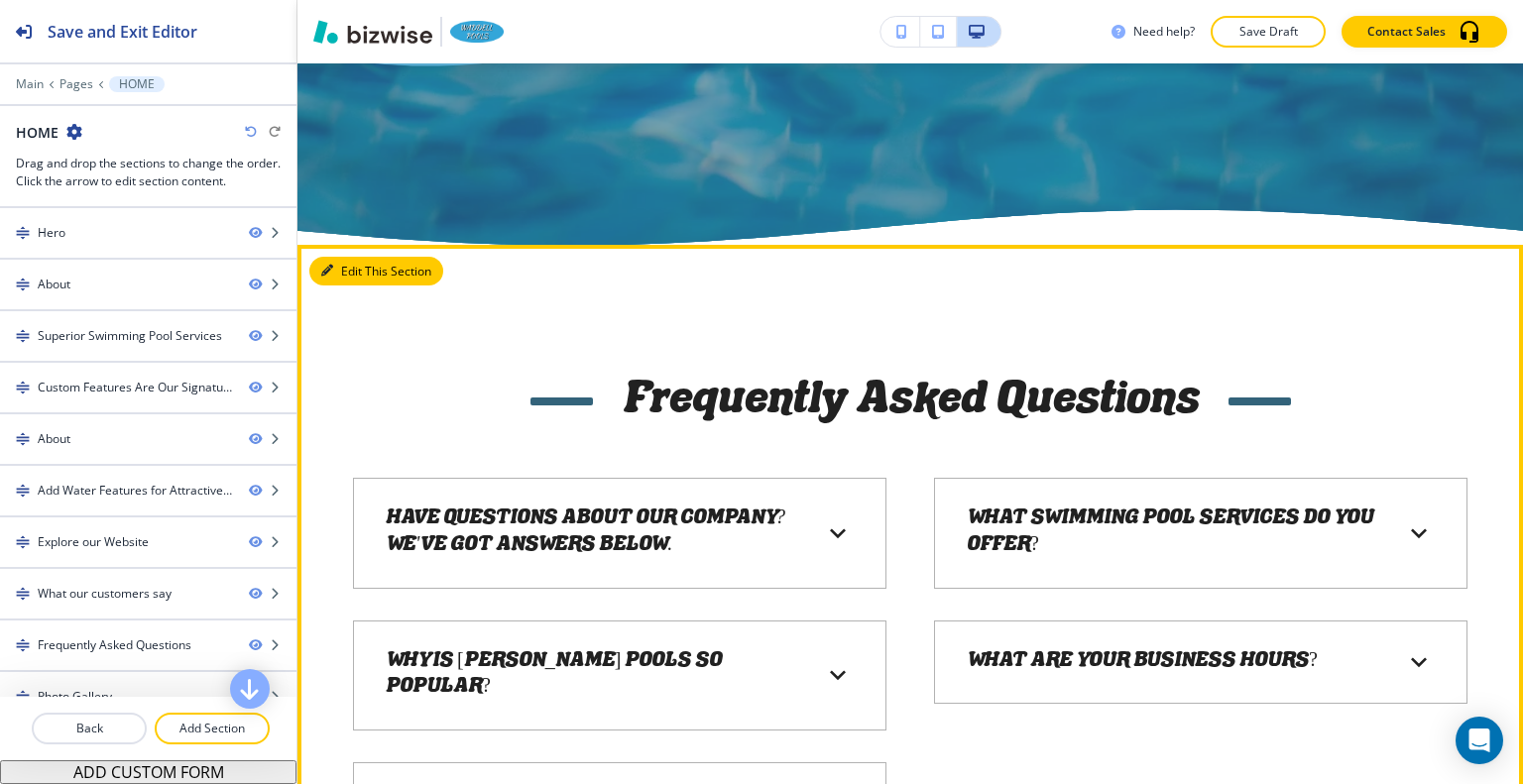 click on "Edit This Section" at bounding box center [376, 272] 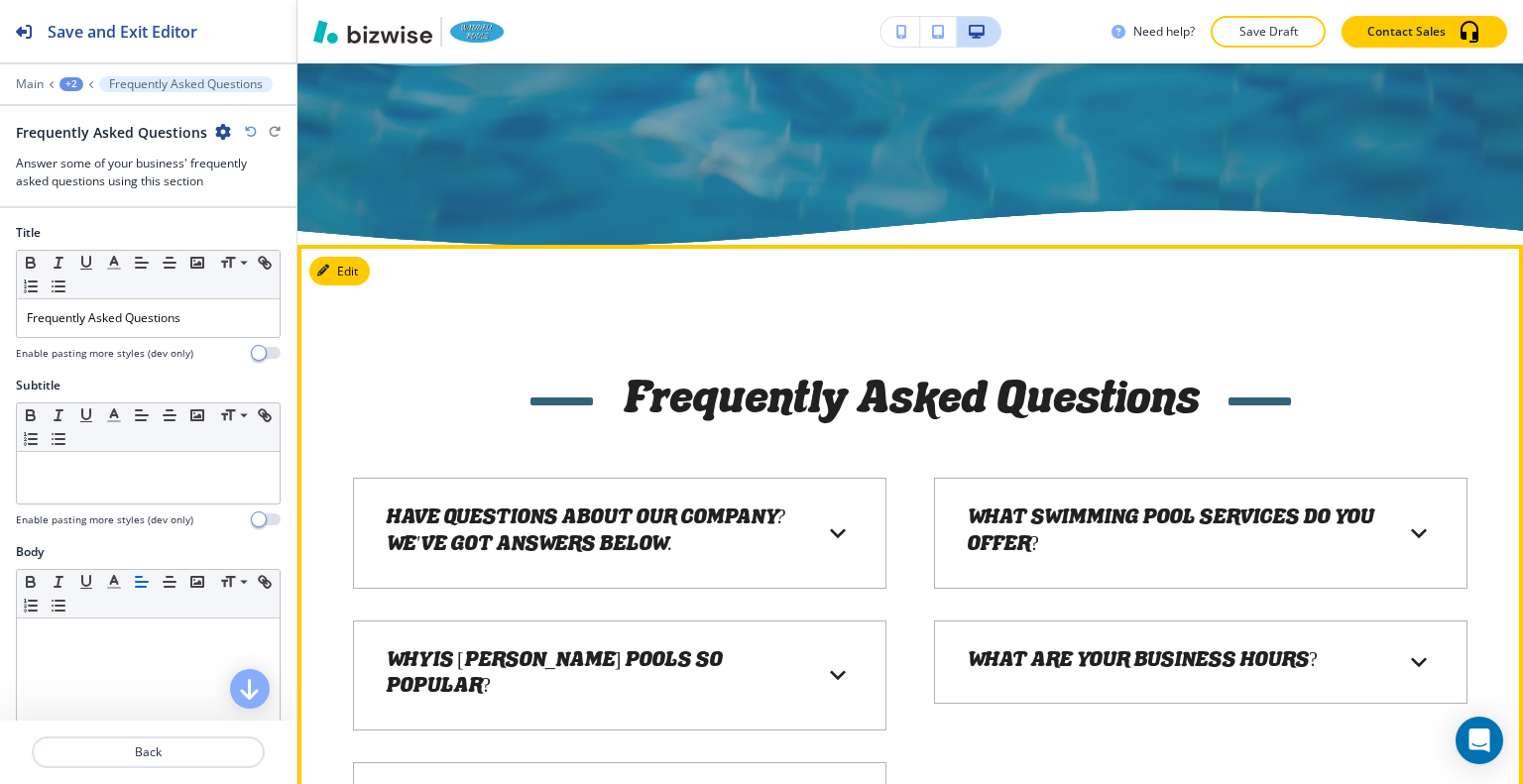 scroll, scrollTop: 10280, scrollLeft: 0, axis: vertical 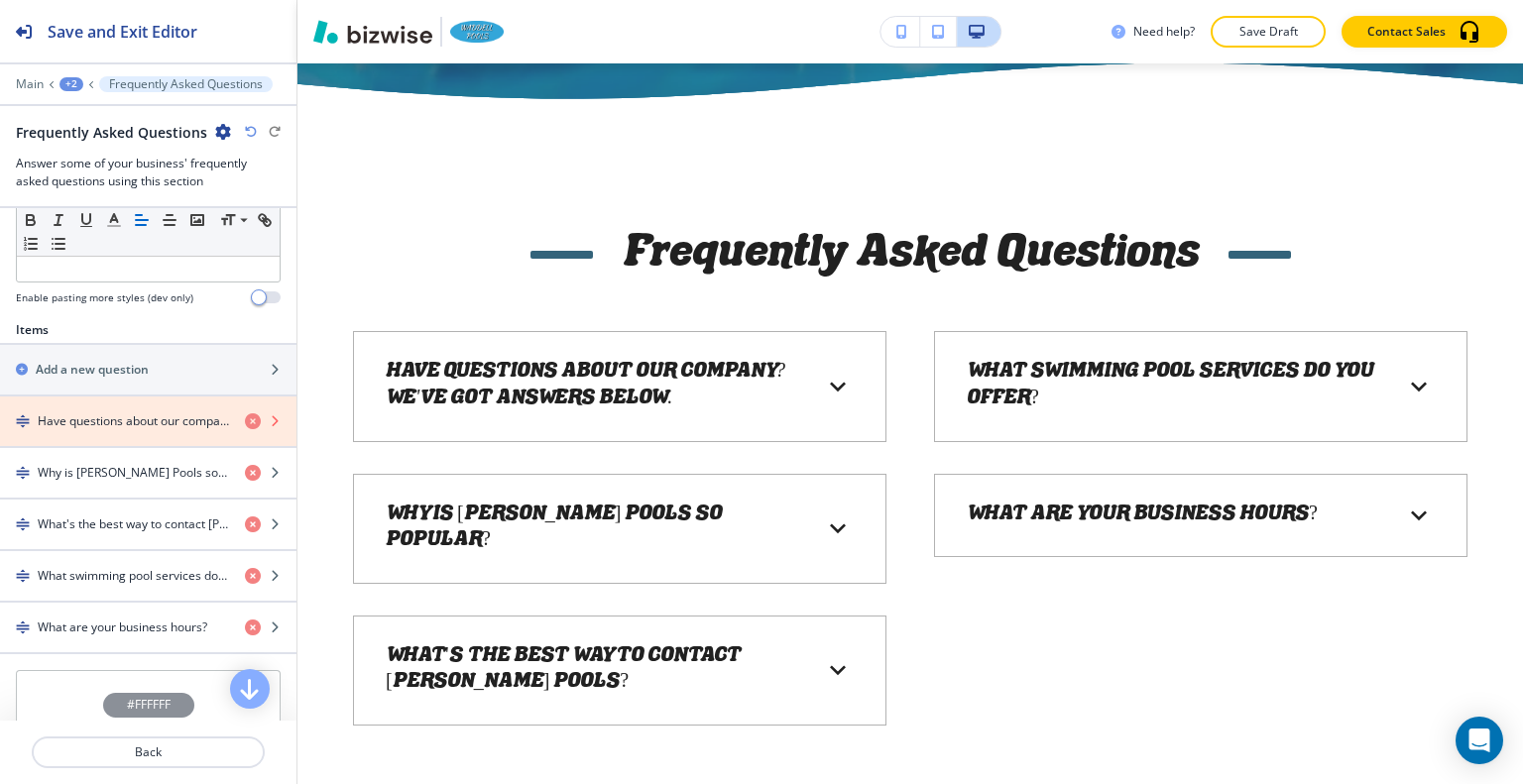 click at bounding box center (253, 421) 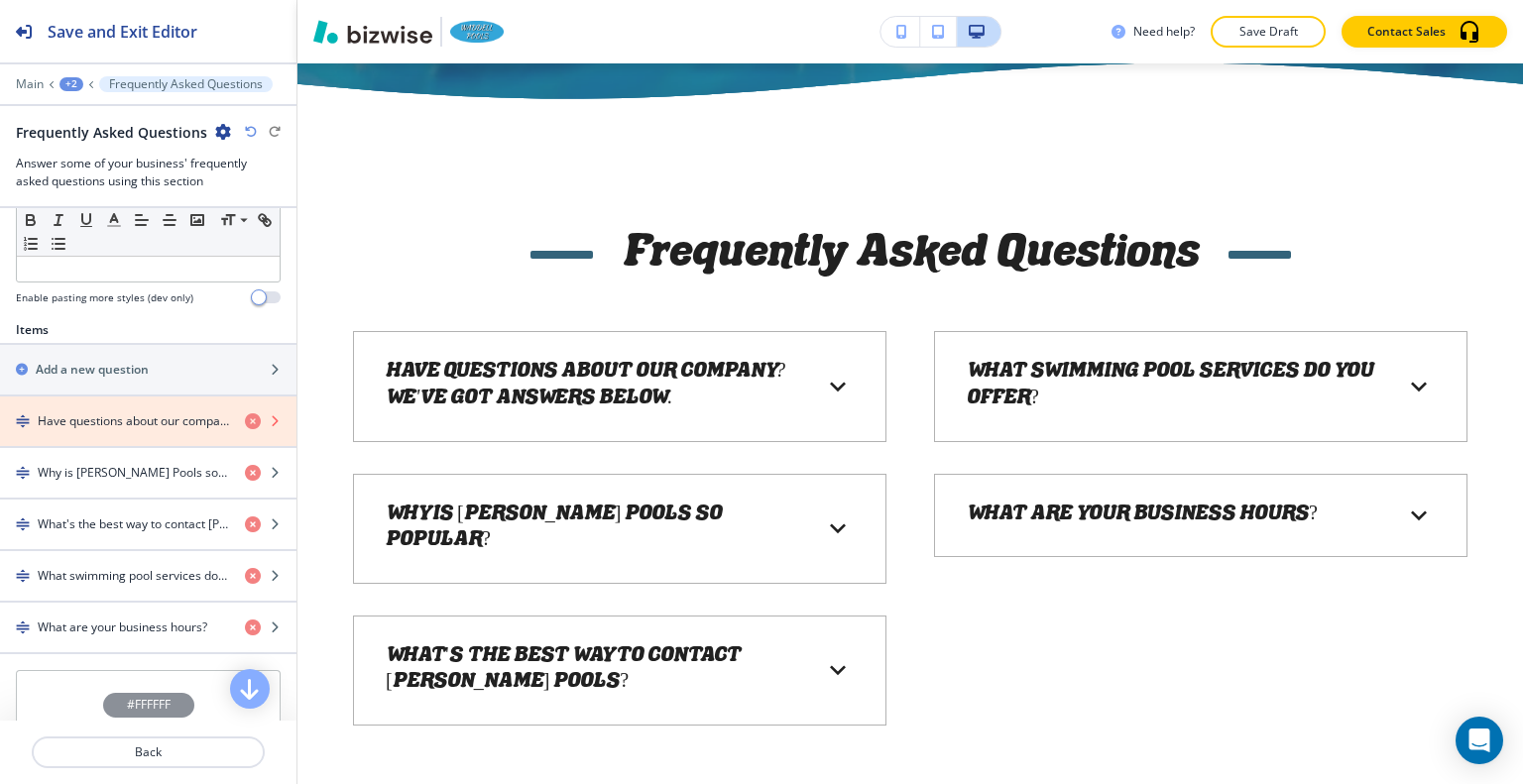 click at bounding box center [253, 421] 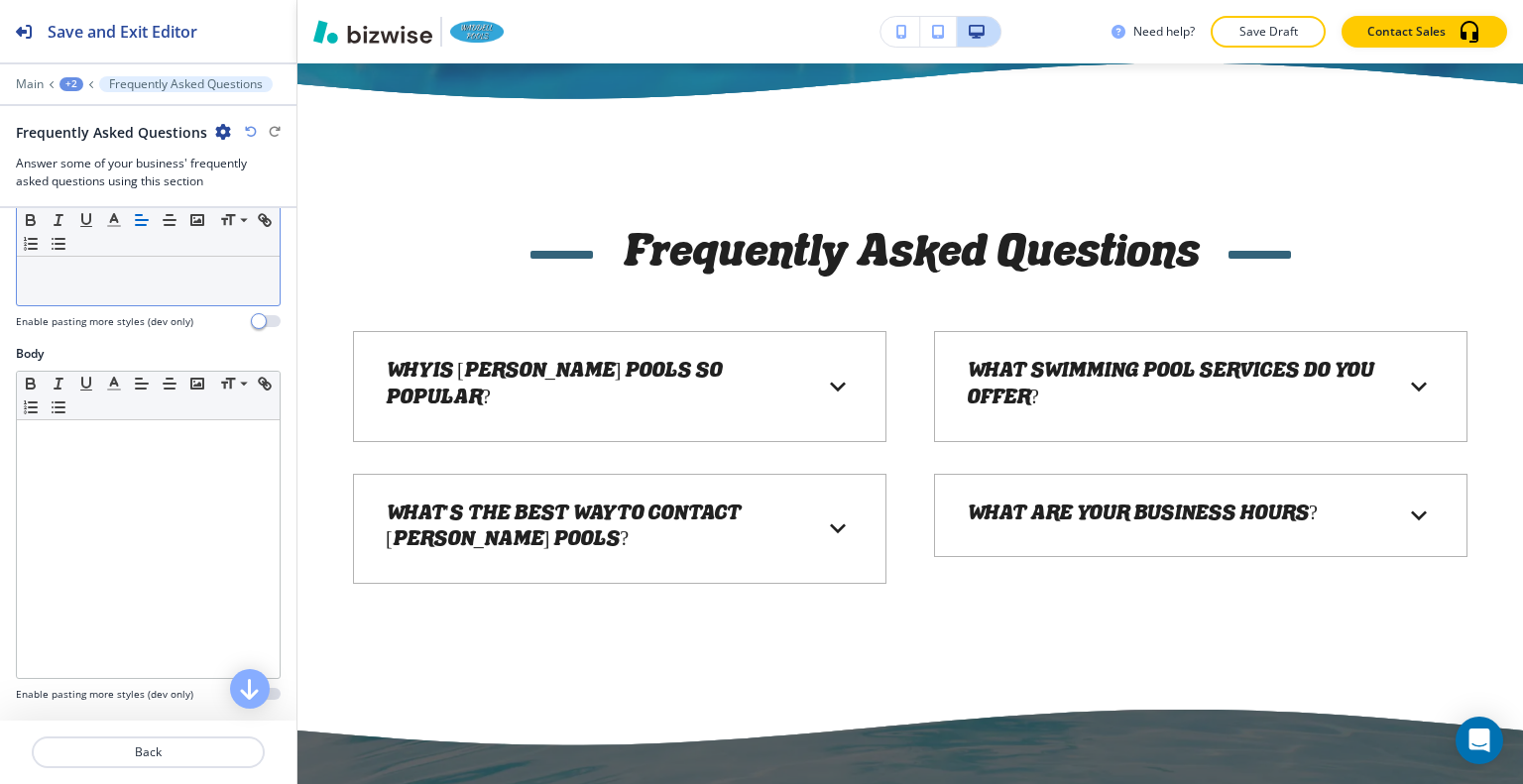 scroll, scrollTop: 0, scrollLeft: 0, axis: both 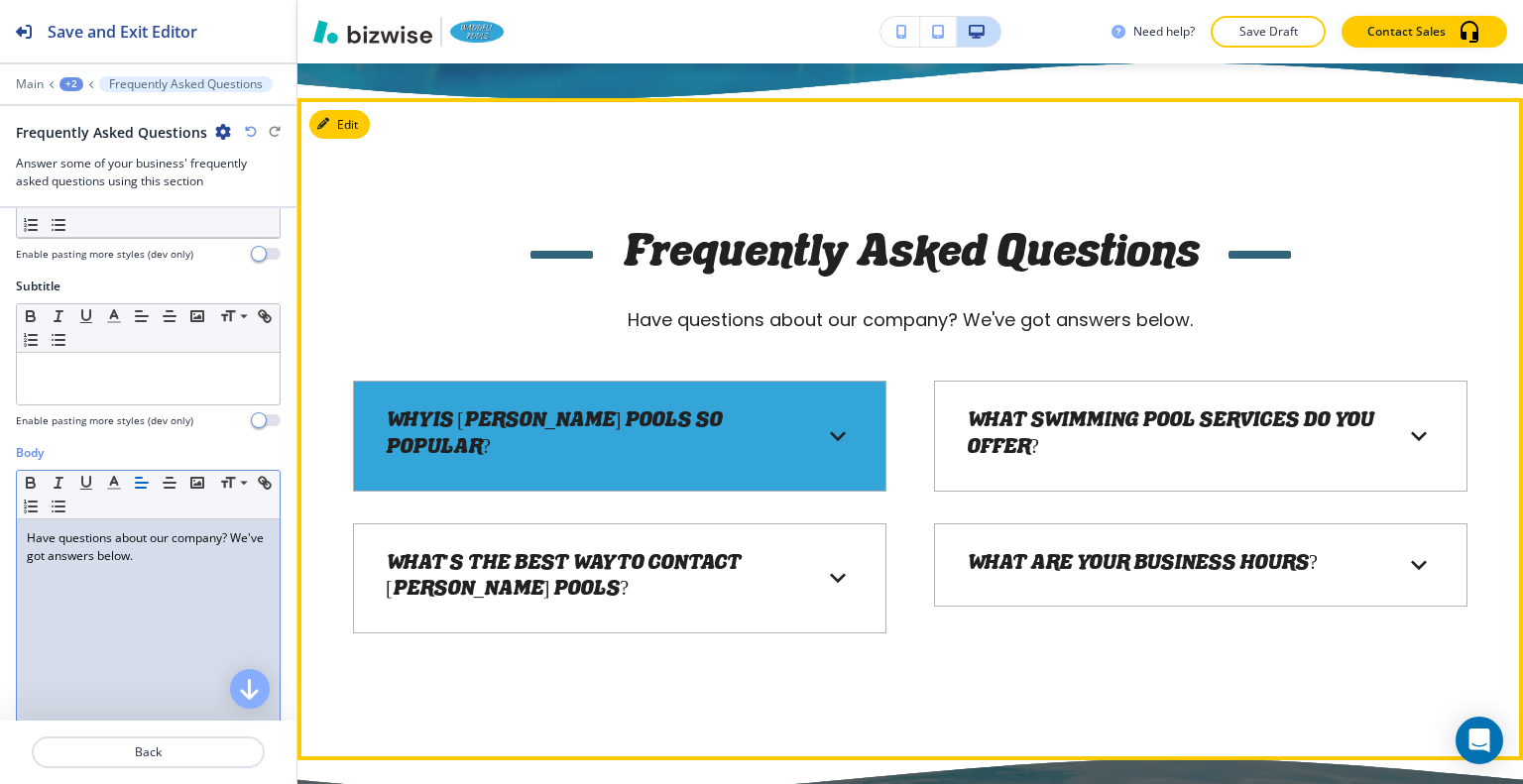 click on "Why is Waddell Pools so popular? Waddell Pools, serving North Valley, CA, is the premier  swimming pool contractor  for custom free-form pools, traditional rectangle pools, built-in spas, and dazzling water features. With over two decades of experience, you are guaranteed superior quality and reliability when you hire Waddell Pools to design and install your  swimming pool . We are there with you through the entire process, ensuring the  swimming pool  you want is the one you get and within budget. We specialize in custom features that will enhance your  swimming pool  or spa for a unique and relaxing experience. Our free estimate is true and honest, with no hidden fees or surprise costs, so you can rest assured you can stay within budget. Call Waddell Pools today and experience a superior  swimming pool contractor  serving the North Valley." at bounding box center (620, 435) 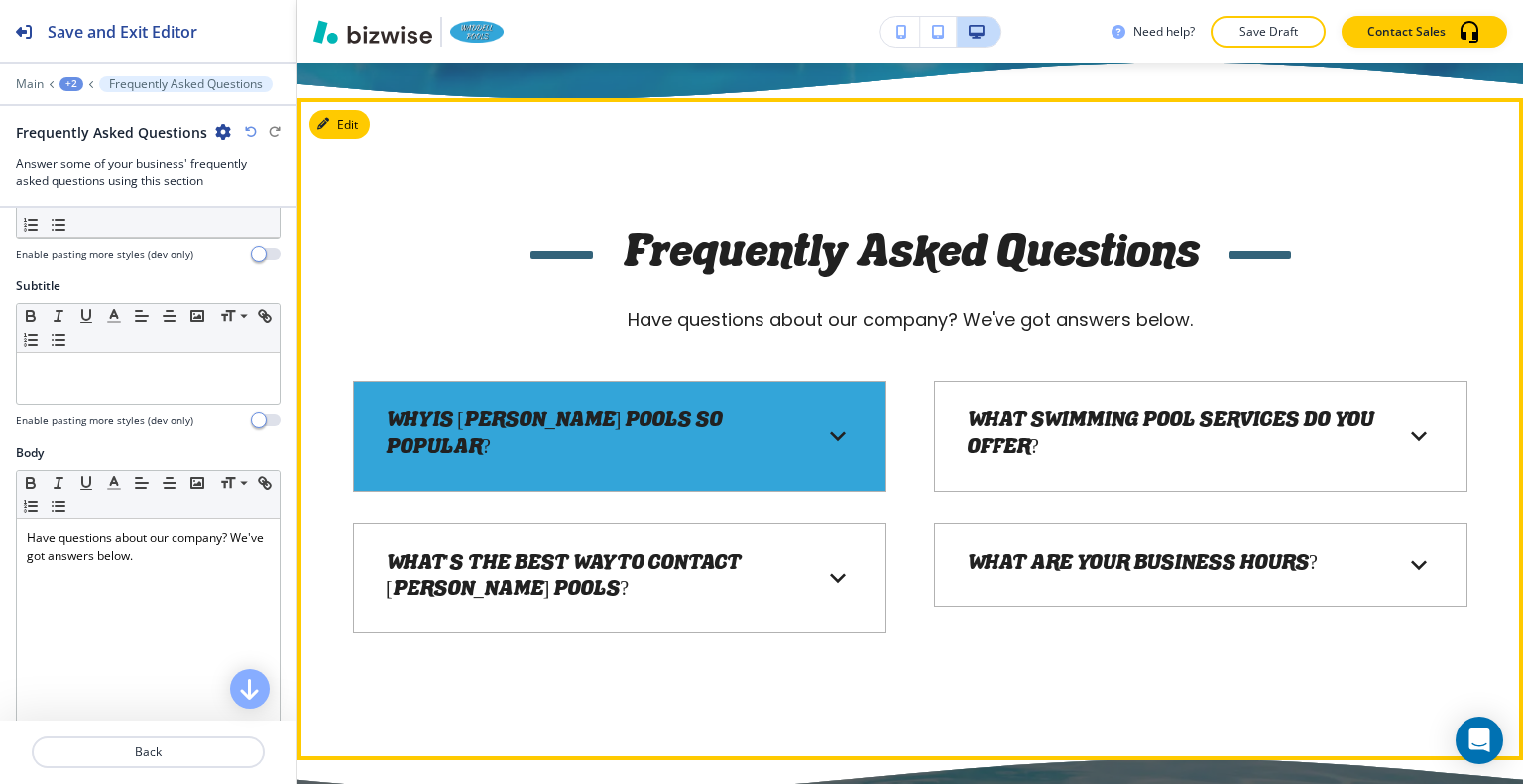 click on "Why is [PERSON_NAME] Pools so popular?" at bounding box center (592, 435) 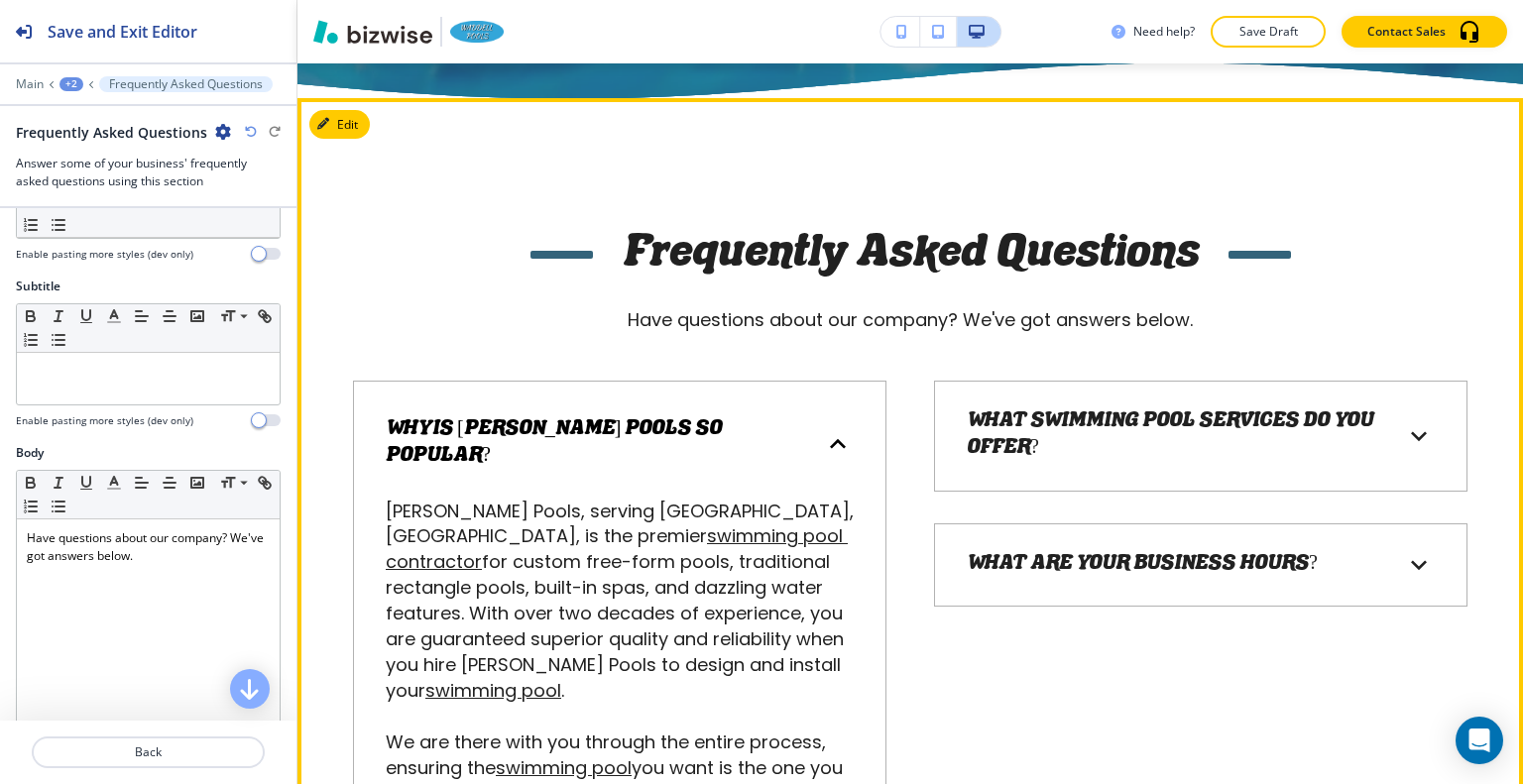 click on "Why is [PERSON_NAME] Pools so popular?" at bounding box center [592, 443] 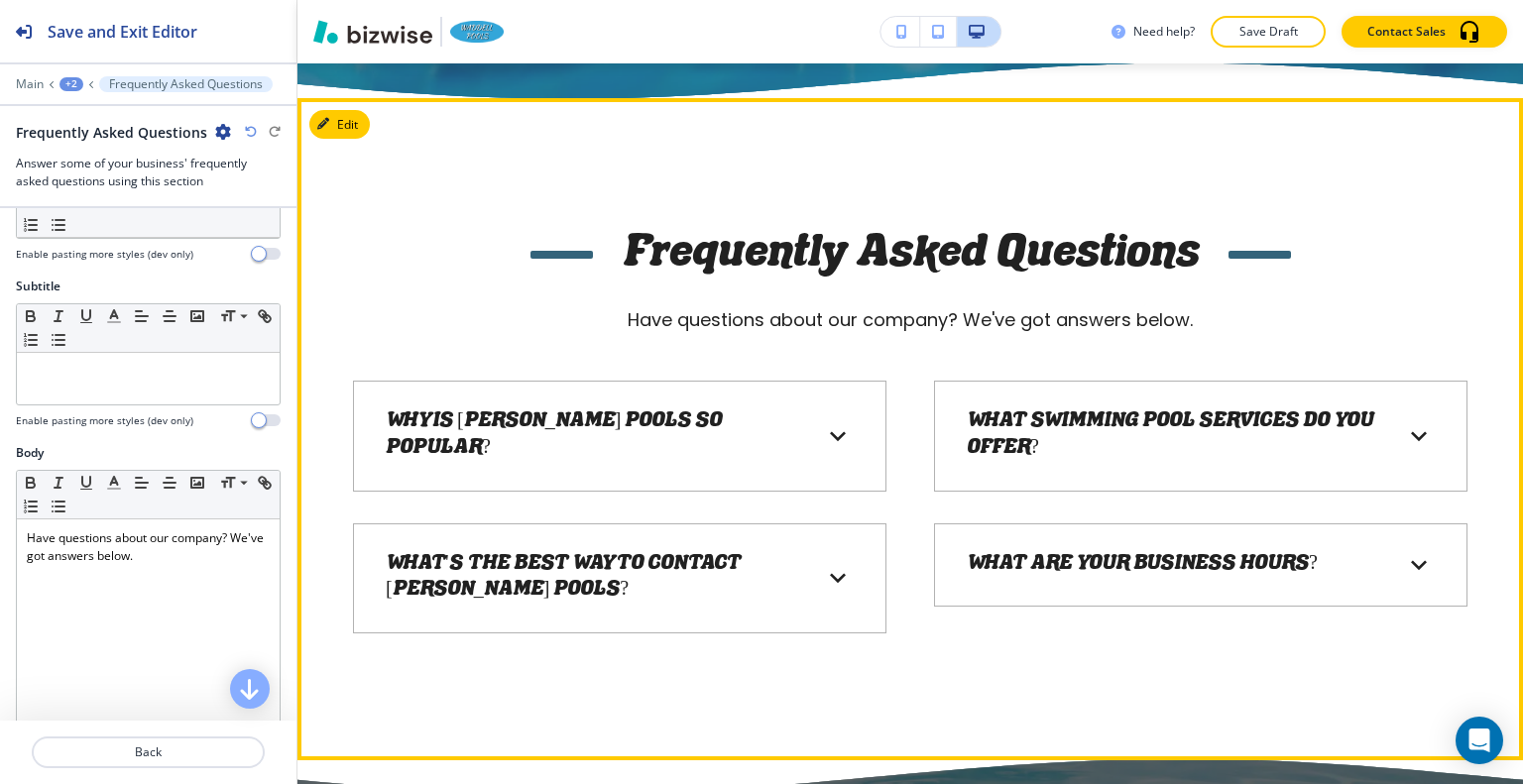 scroll, scrollTop: 10082, scrollLeft: 0, axis: vertical 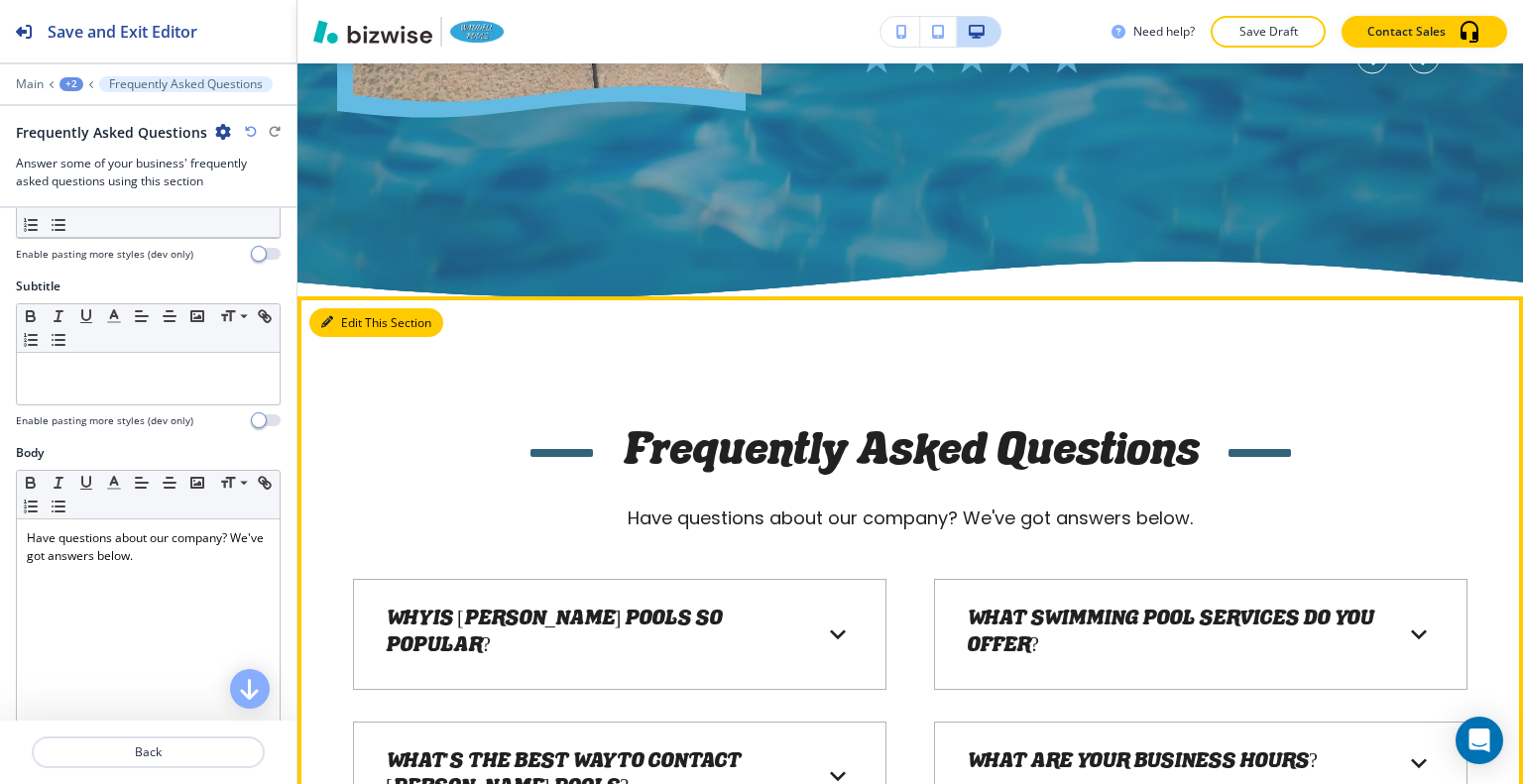 click on "Edit This Section Frequently Asked Questions Have questions about our company? We've got answers below. Why is Waddell Pools so popular? Waddell Pools, serving North Valley, CA, is the premier  swimming pool contractor  for custom free-form pools, traditional rectangle pools, built-in spas, and dazzling water features. With over two decades of experience, you are guaranteed superior quality and reliability when you hire Waddell Pools to design and install your  swimming pool . We are there with you through the entire process, ensuring the  swimming pool  you want is the one you get and within budget. We specialize in custom features that will enhance your  swimming pool  or spa for a unique and relaxing experience. Our free estimate is true and honest, with no hidden fees or surprise costs, so you can rest assured you can stay within budget. Call Waddell Pools today and experience a superior  swimming pool contractor  serving the North Valley. What's the best way to contact Waddell Pools? 530-200-2483  page." at bounding box center [910, 627] 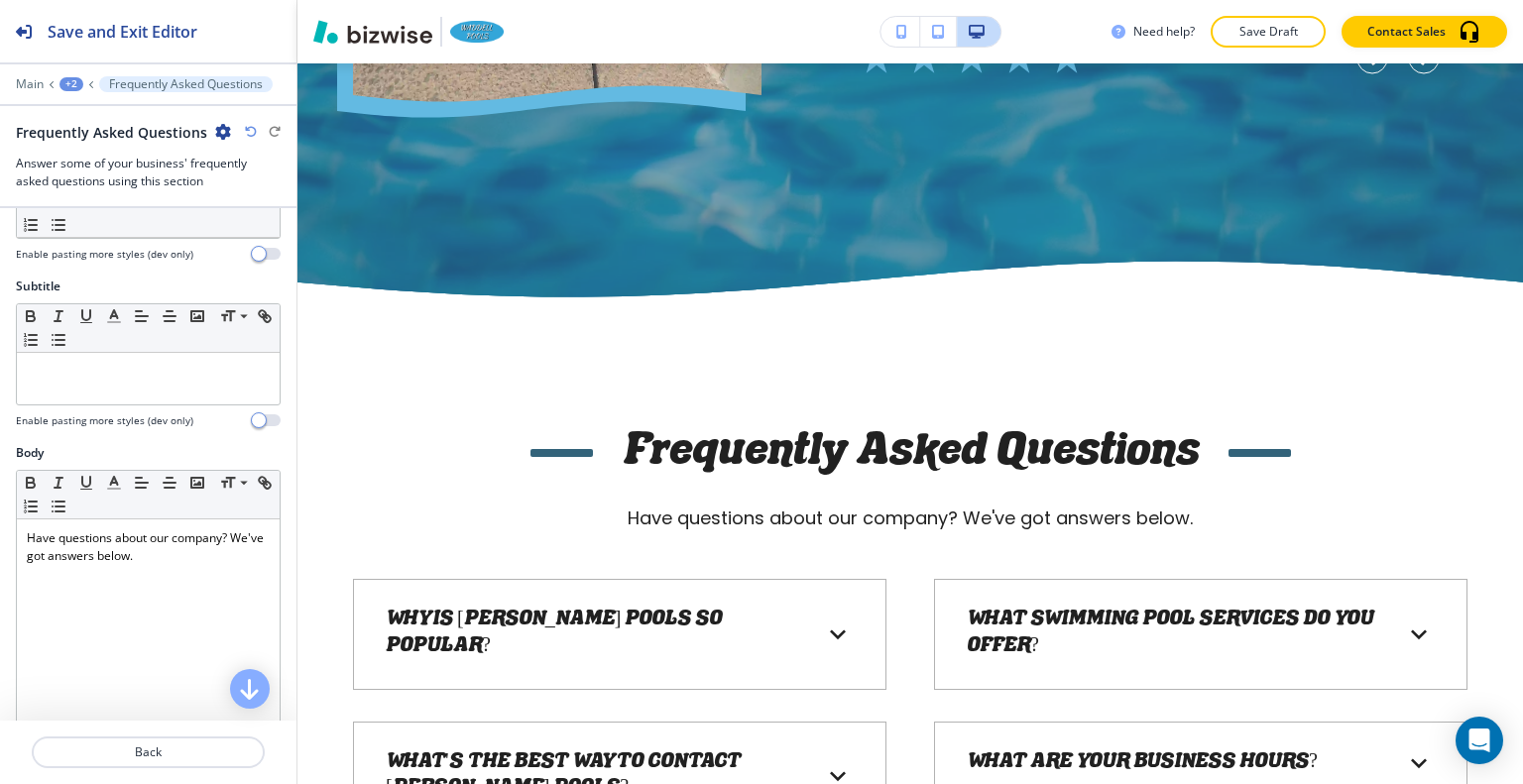 scroll, scrollTop: 694, scrollLeft: 0, axis: vertical 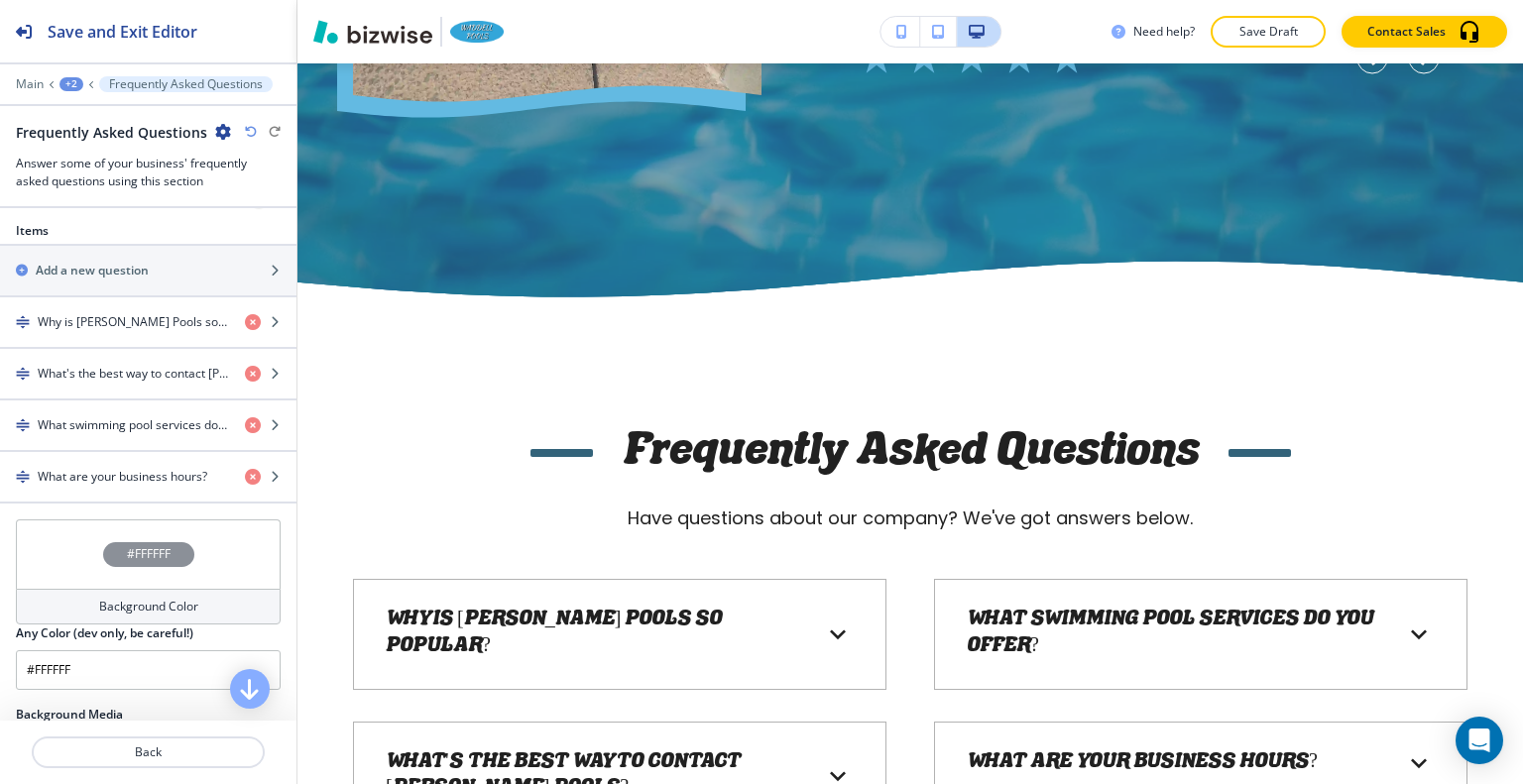 click on "#FFFFFF" at bounding box center [148, 554] 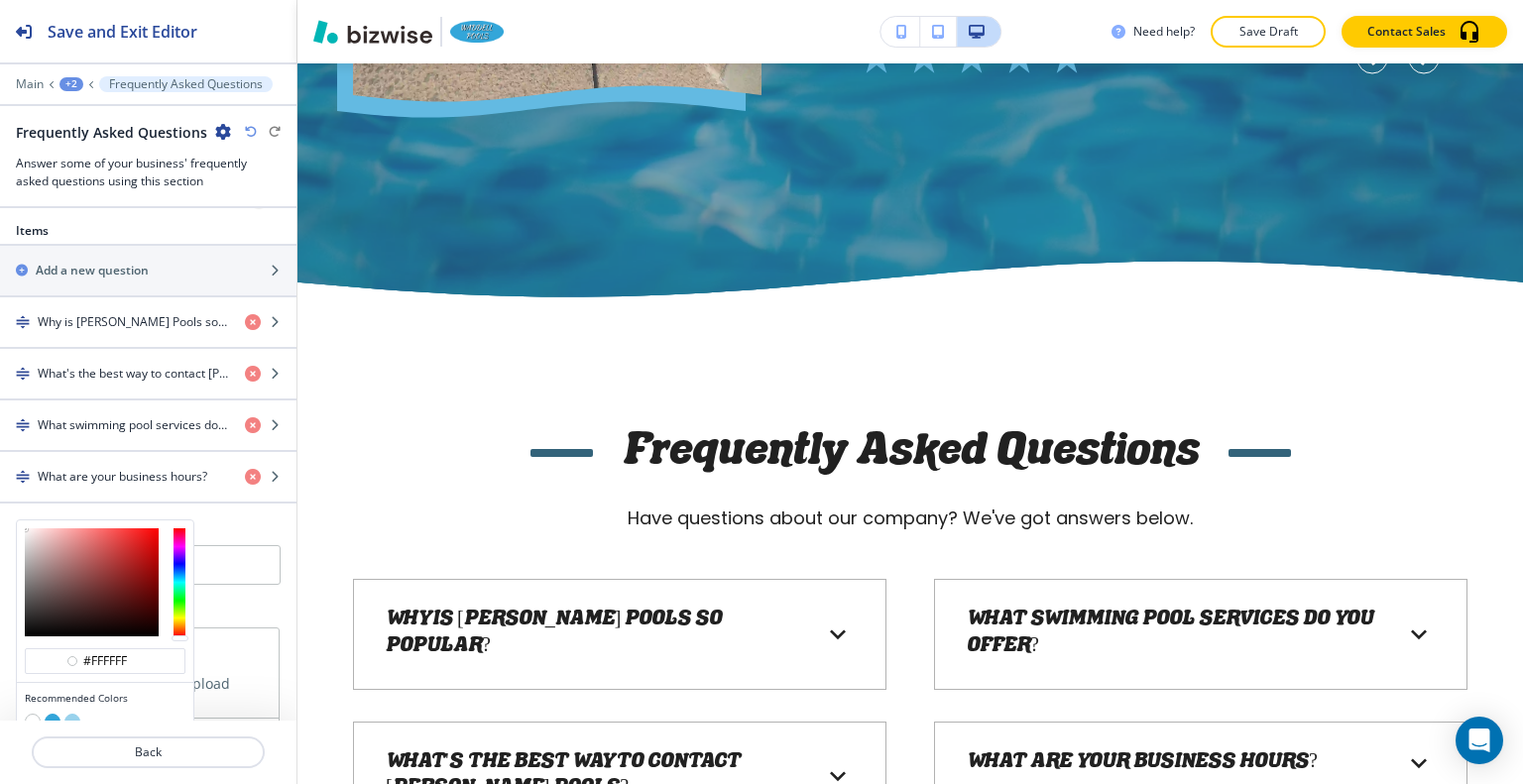 scroll, scrollTop: 769, scrollLeft: 0, axis: vertical 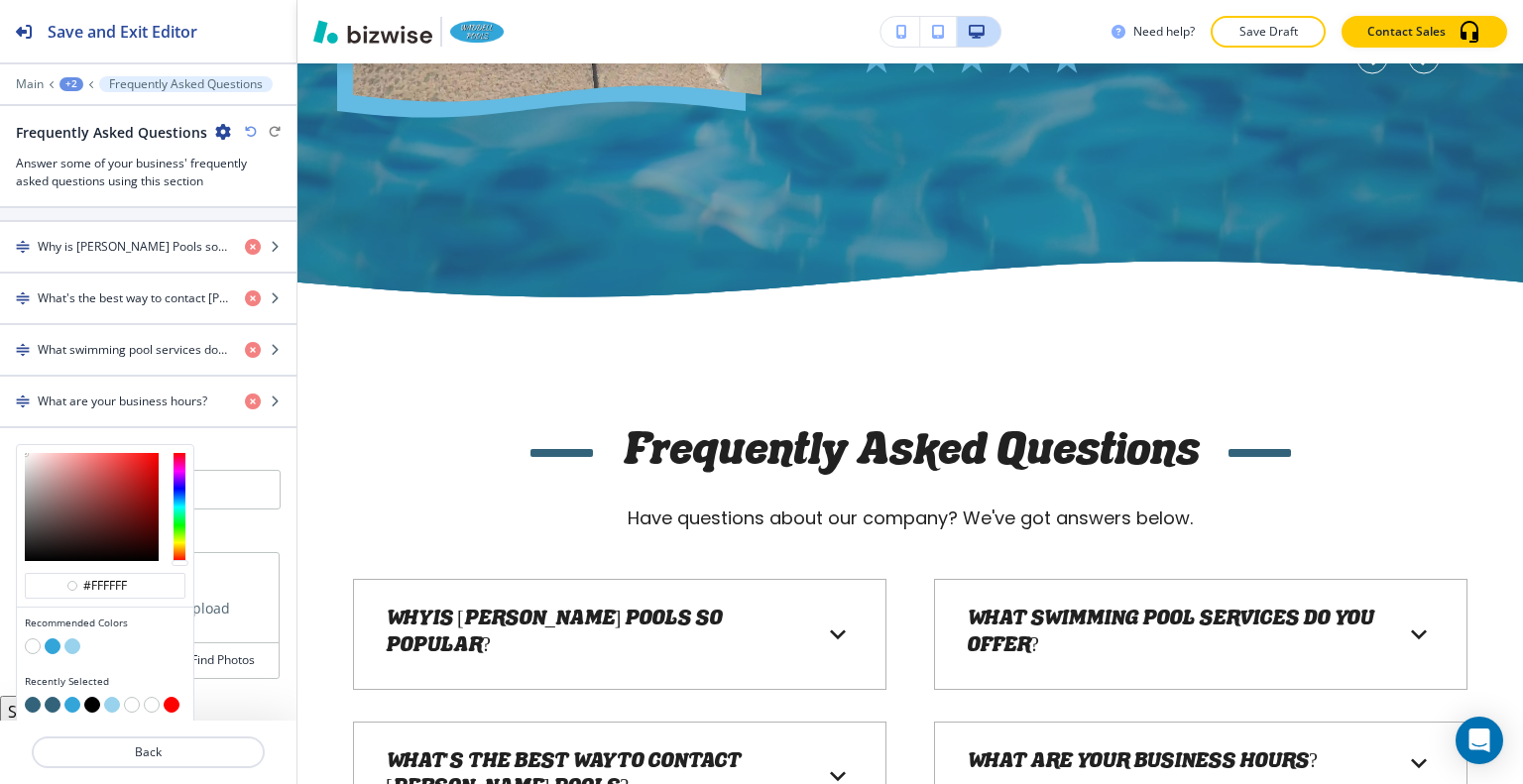 click at bounding box center [72, 646] 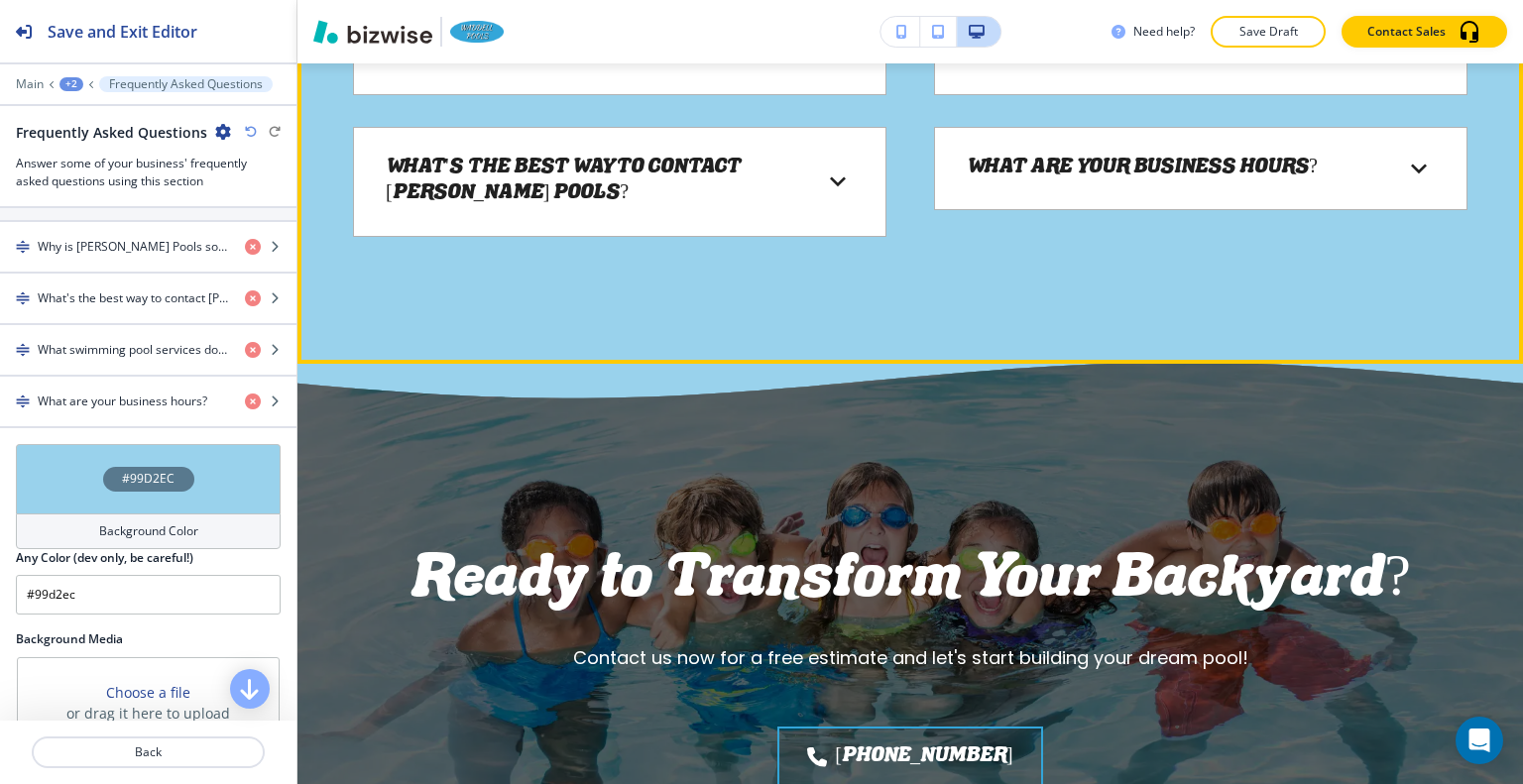 scroll, scrollTop: 10379, scrollLeft: 0, axis: vertical 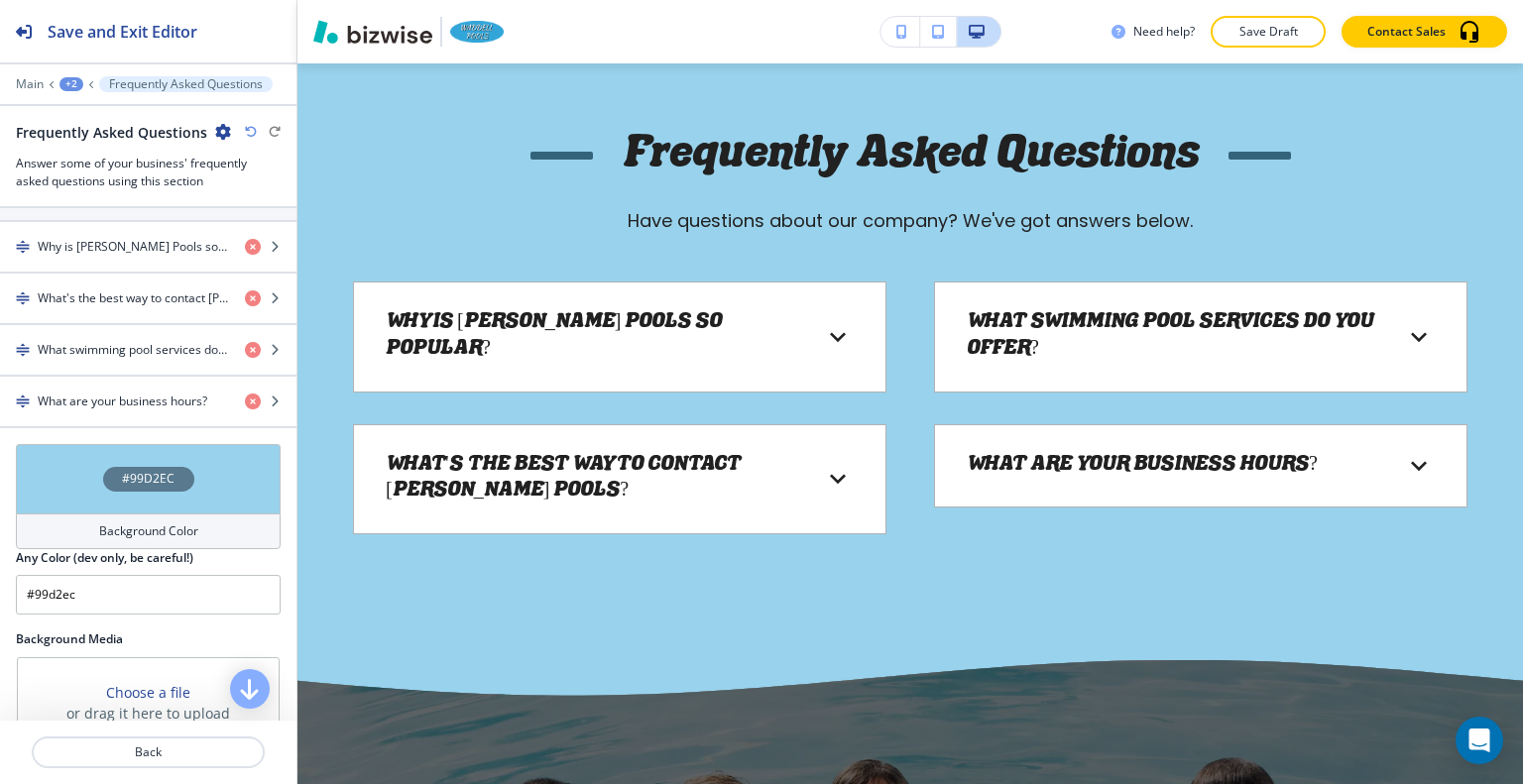 click on "#99D2EC" at bounding box center [148, 479] 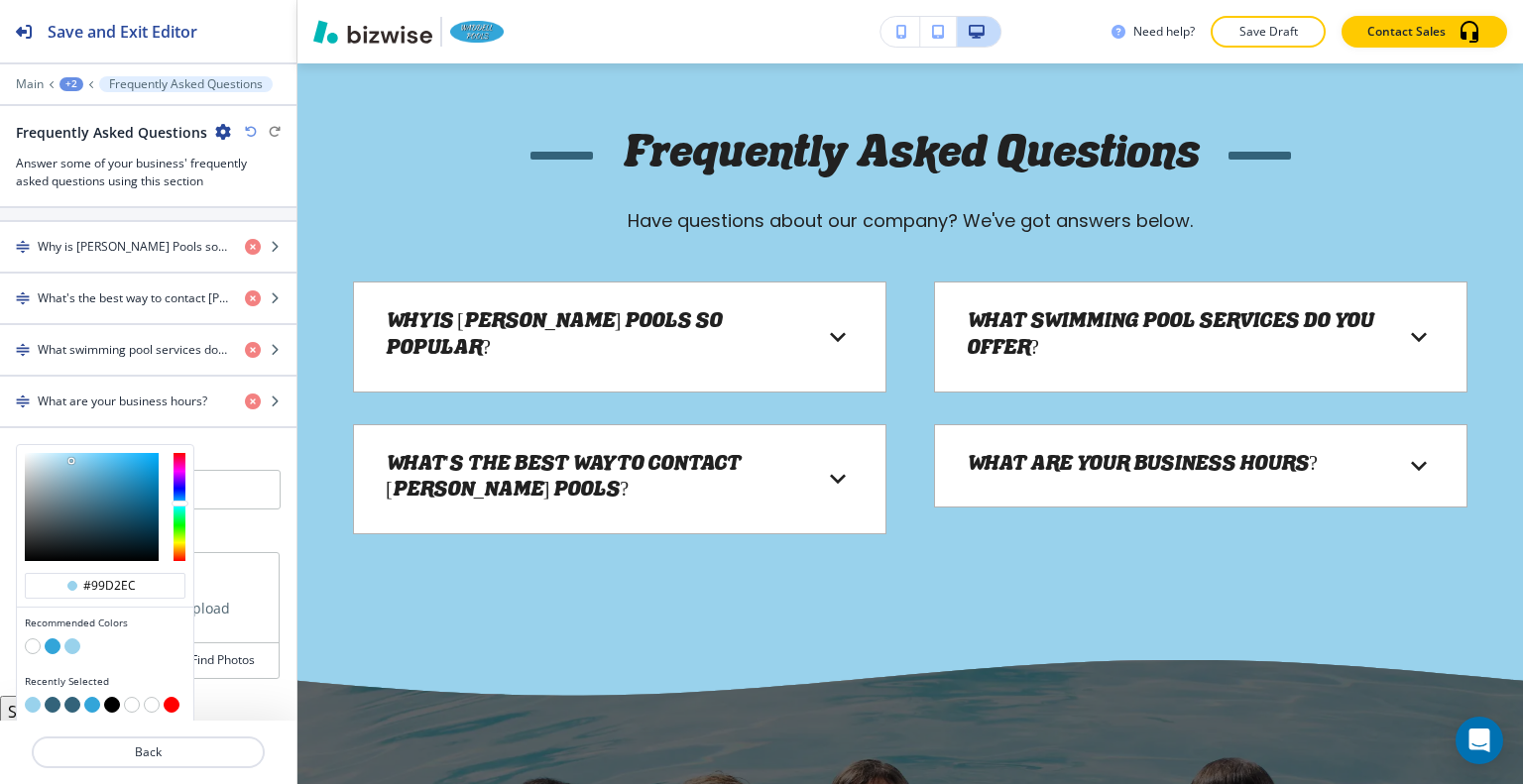 type on "#c6d1d6" 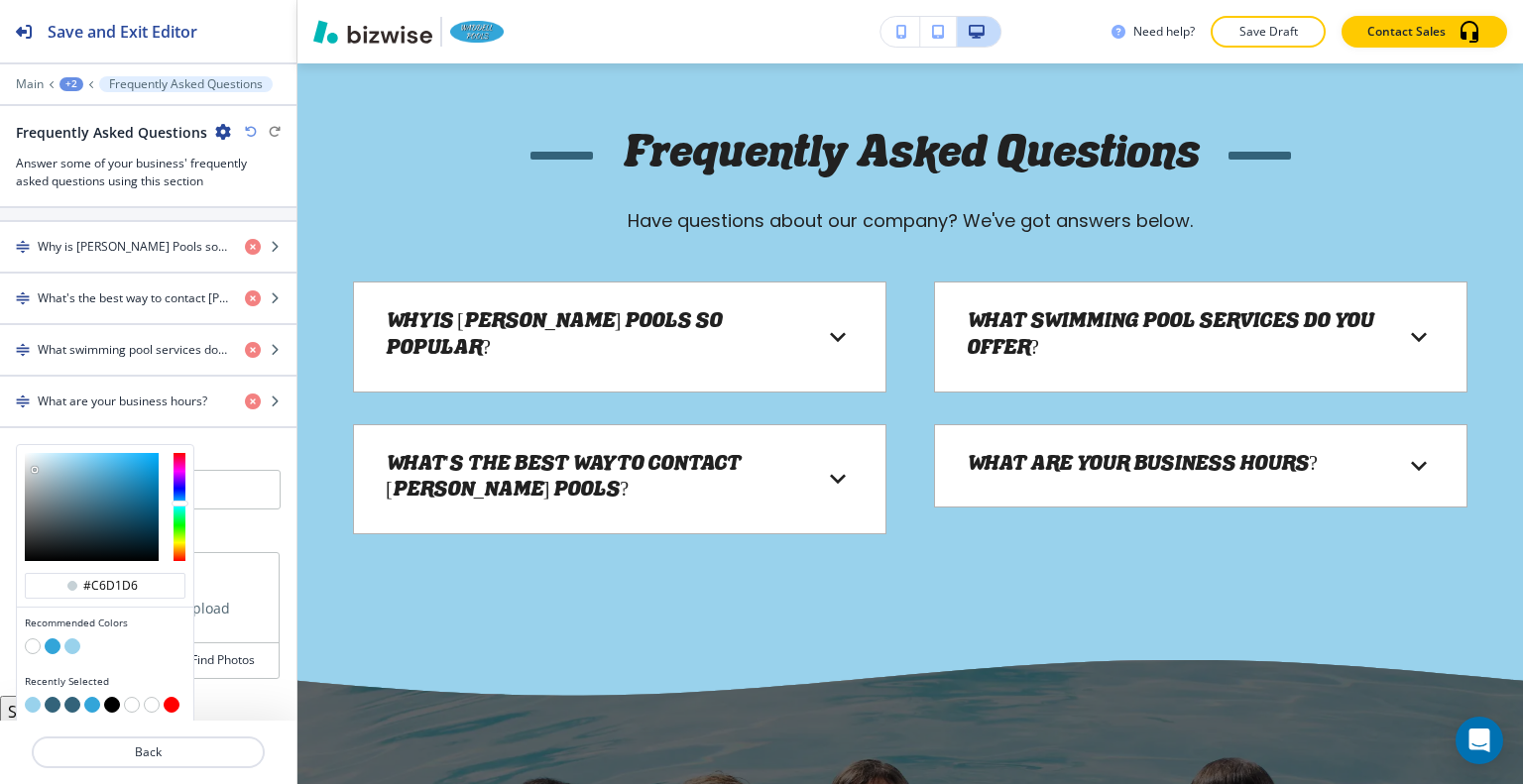 click at bounding box center [91, 506] 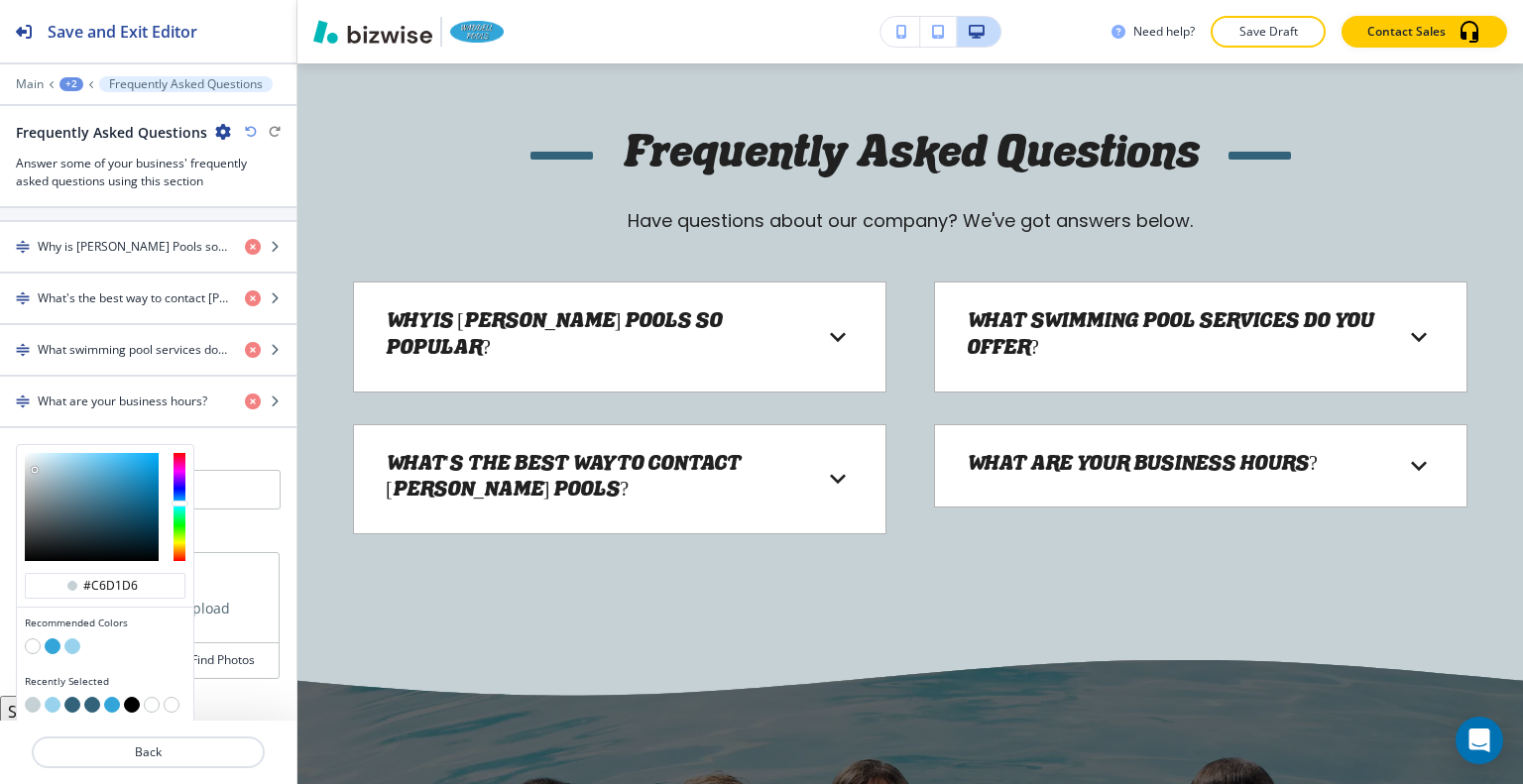 type on "#aac7d3" 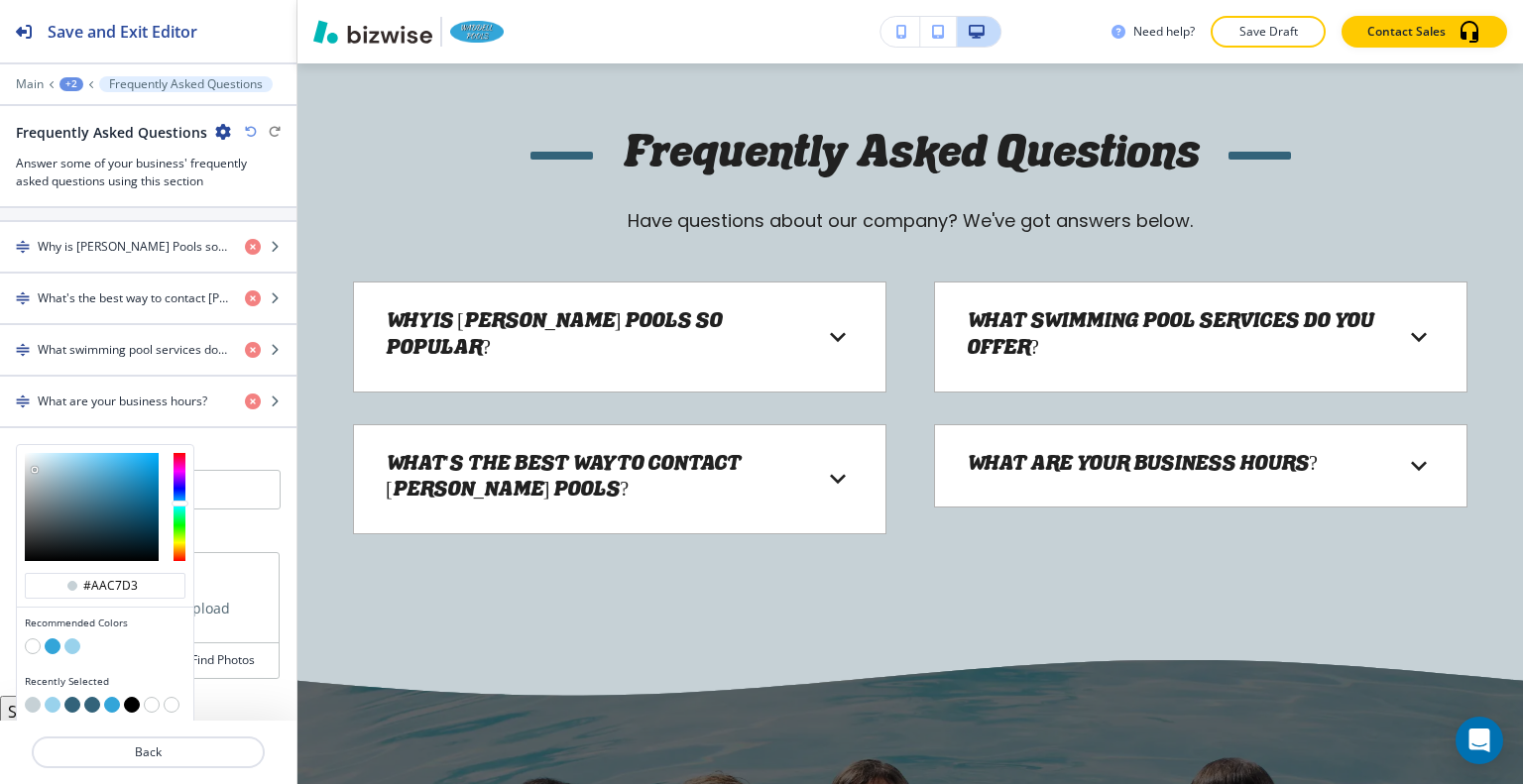click at bounding box center (91, 506) 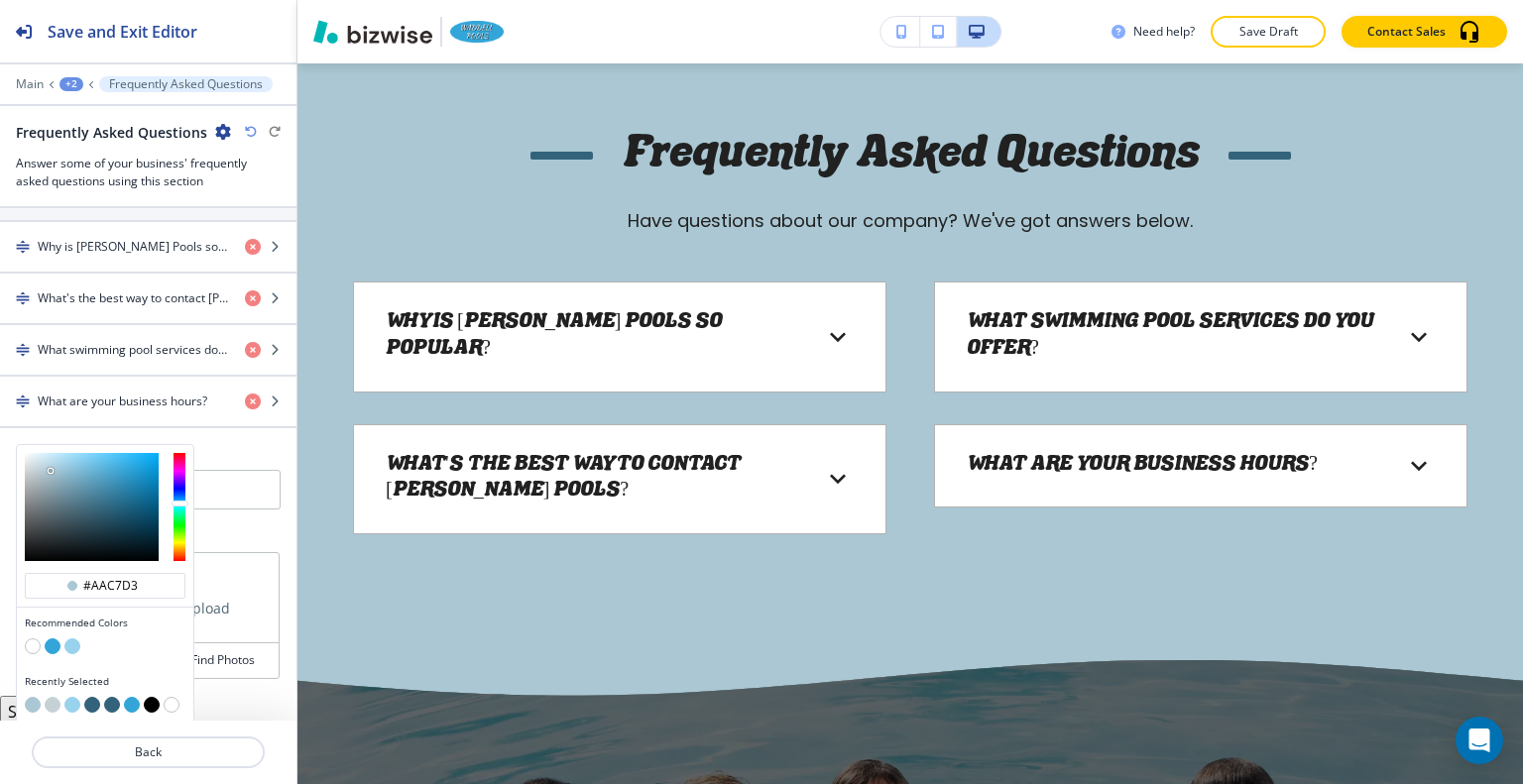 type on "#9db7c3" 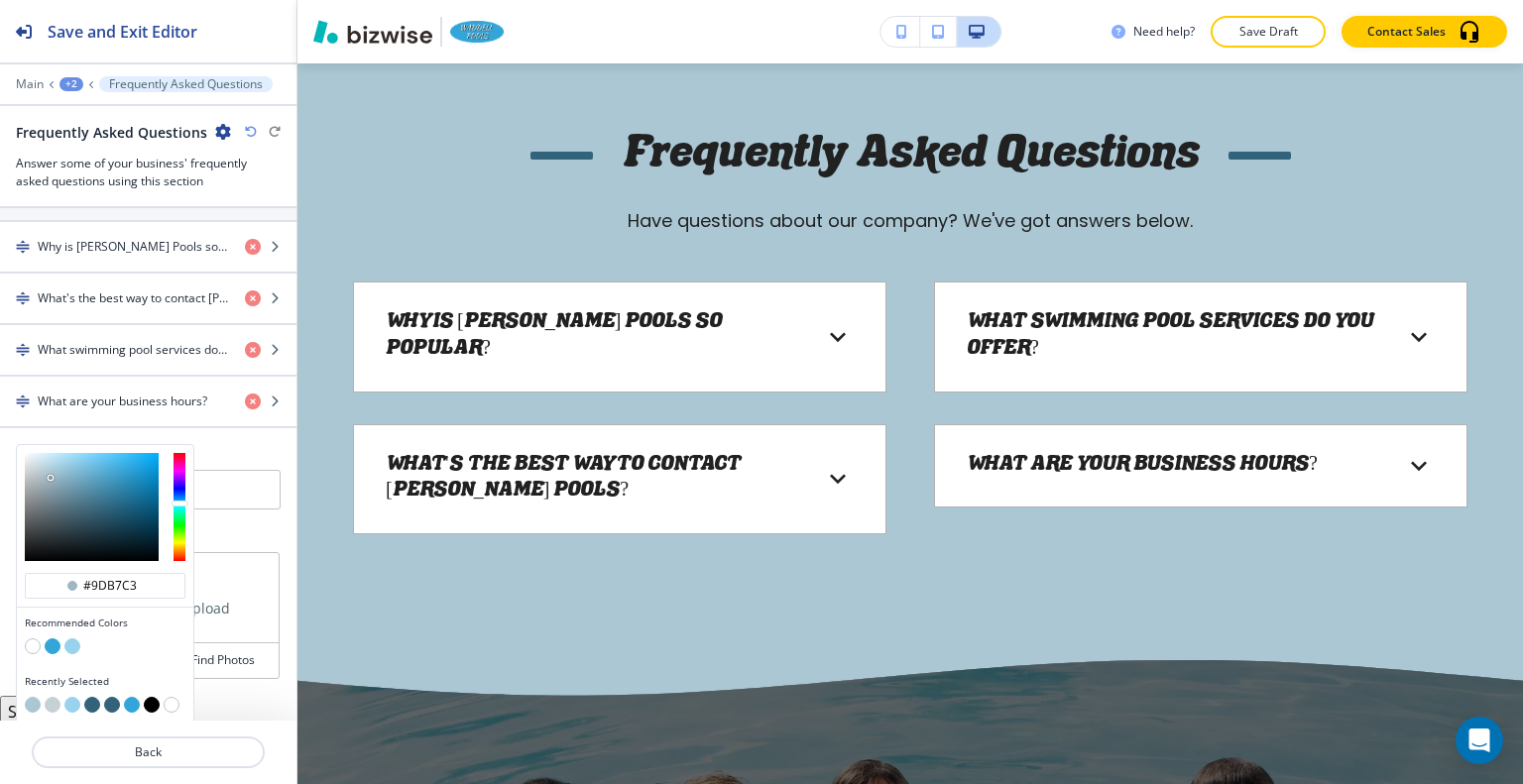 click at bounding box center (91, 506) 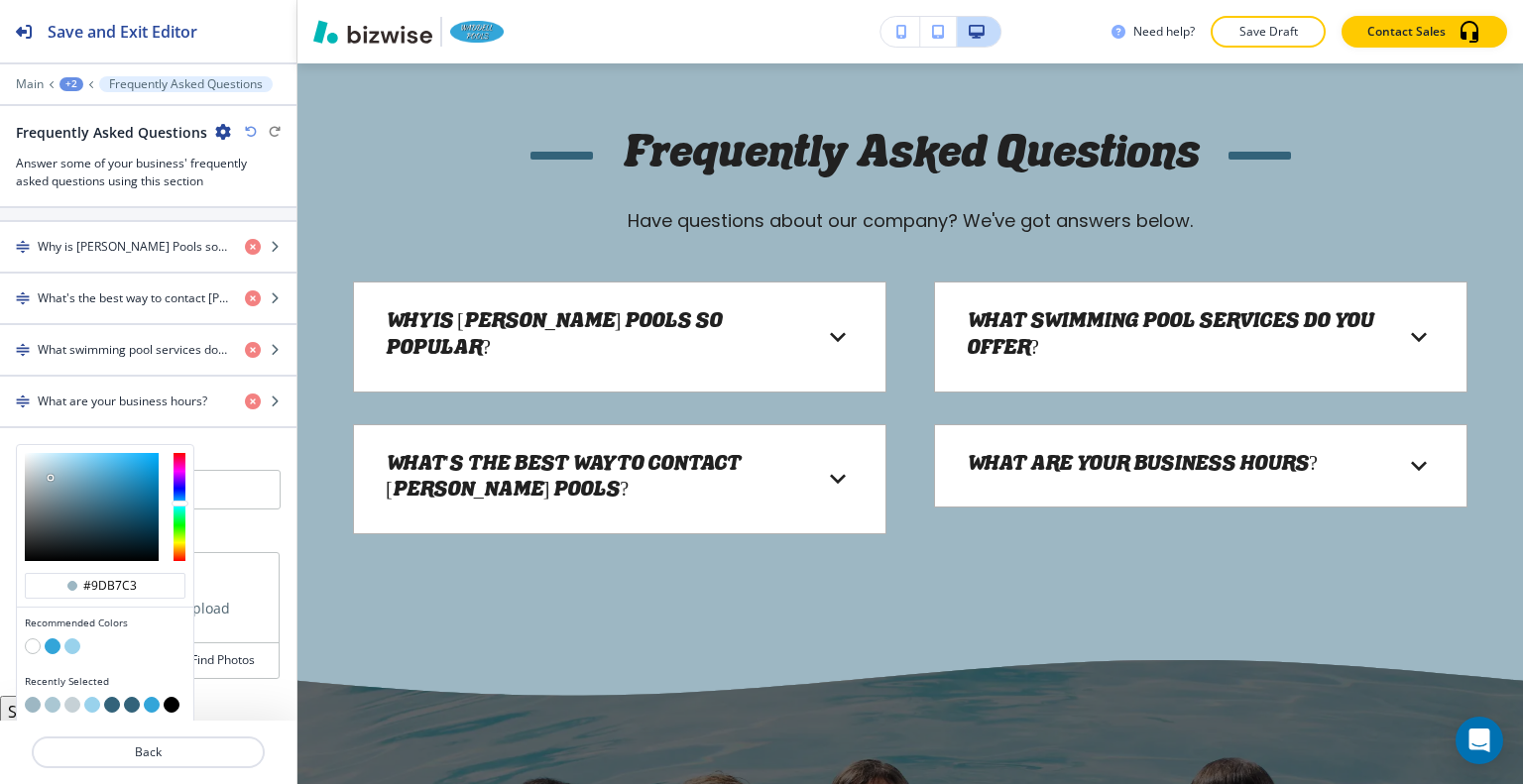 type on "#add1e2" 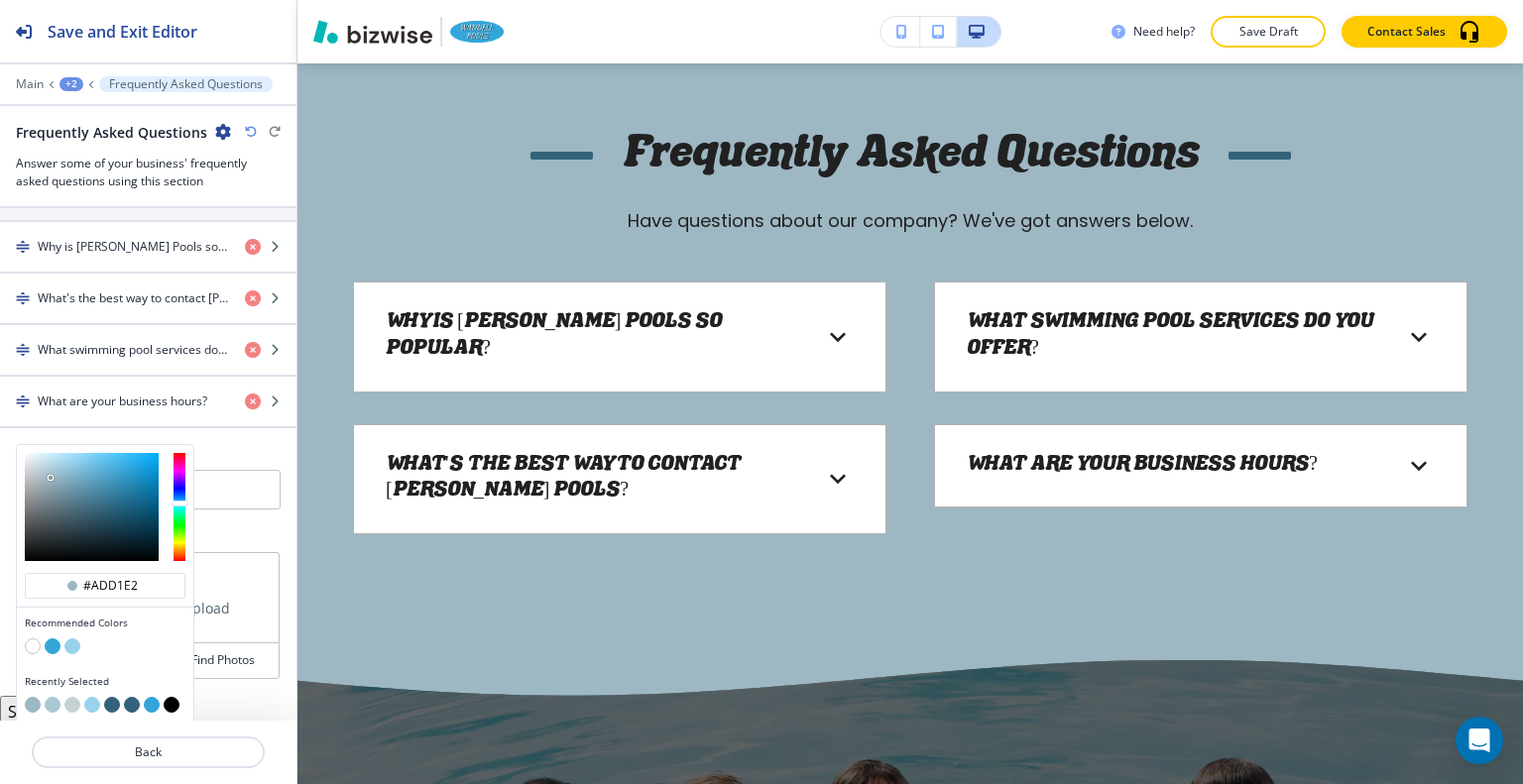 click at bounding box center (91, 506) 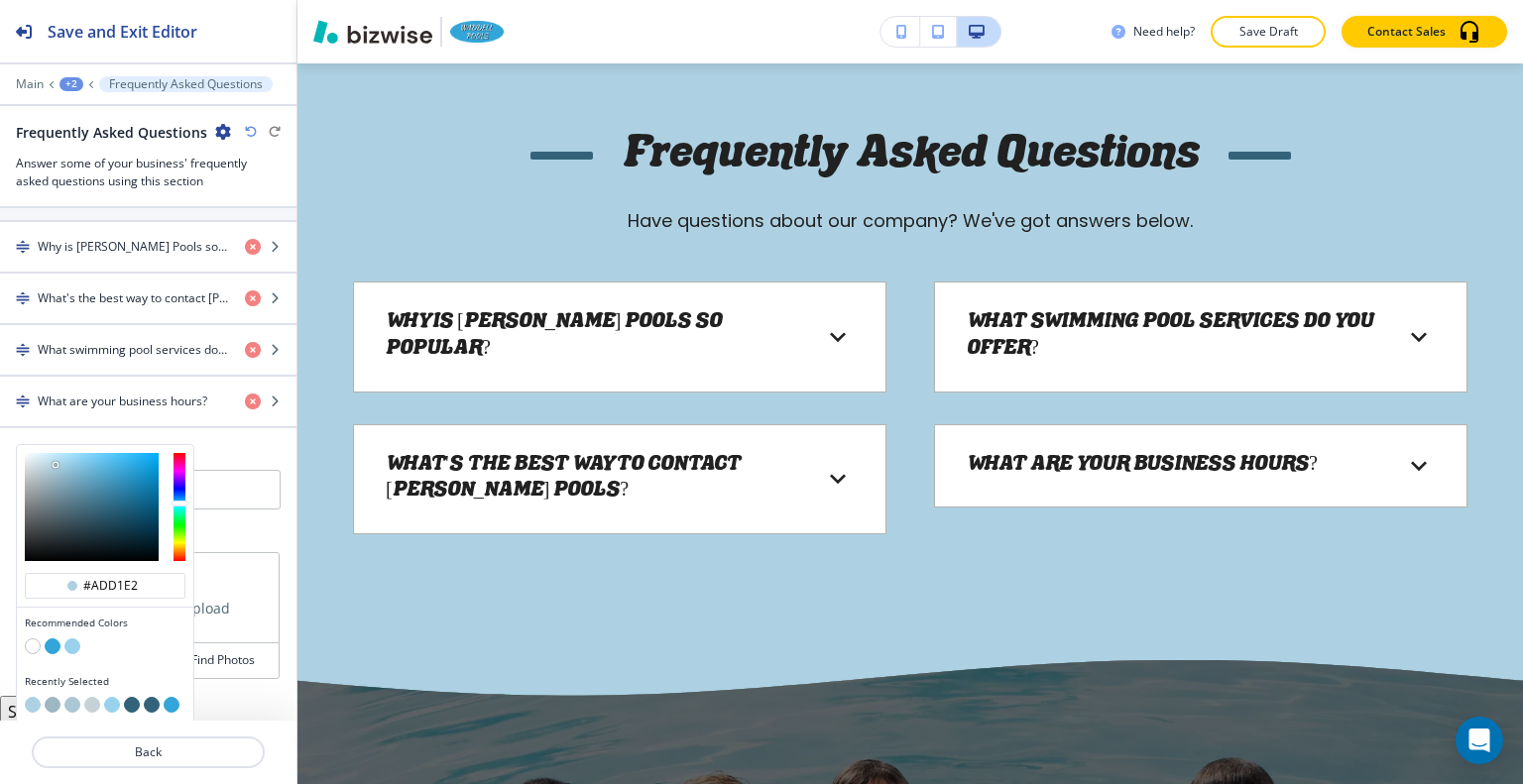 type on "#cceefe" 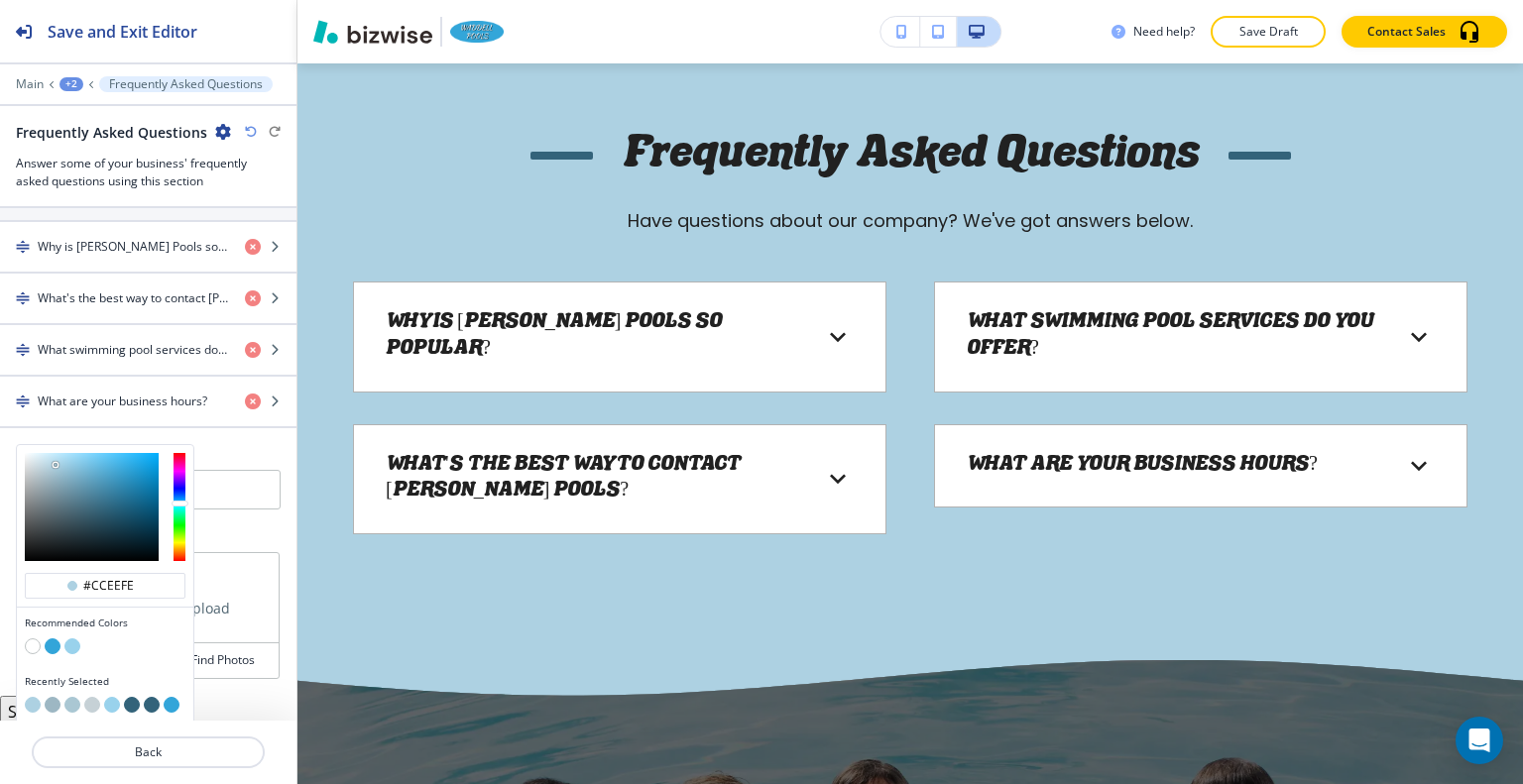 click at bounding box center (91, 506) 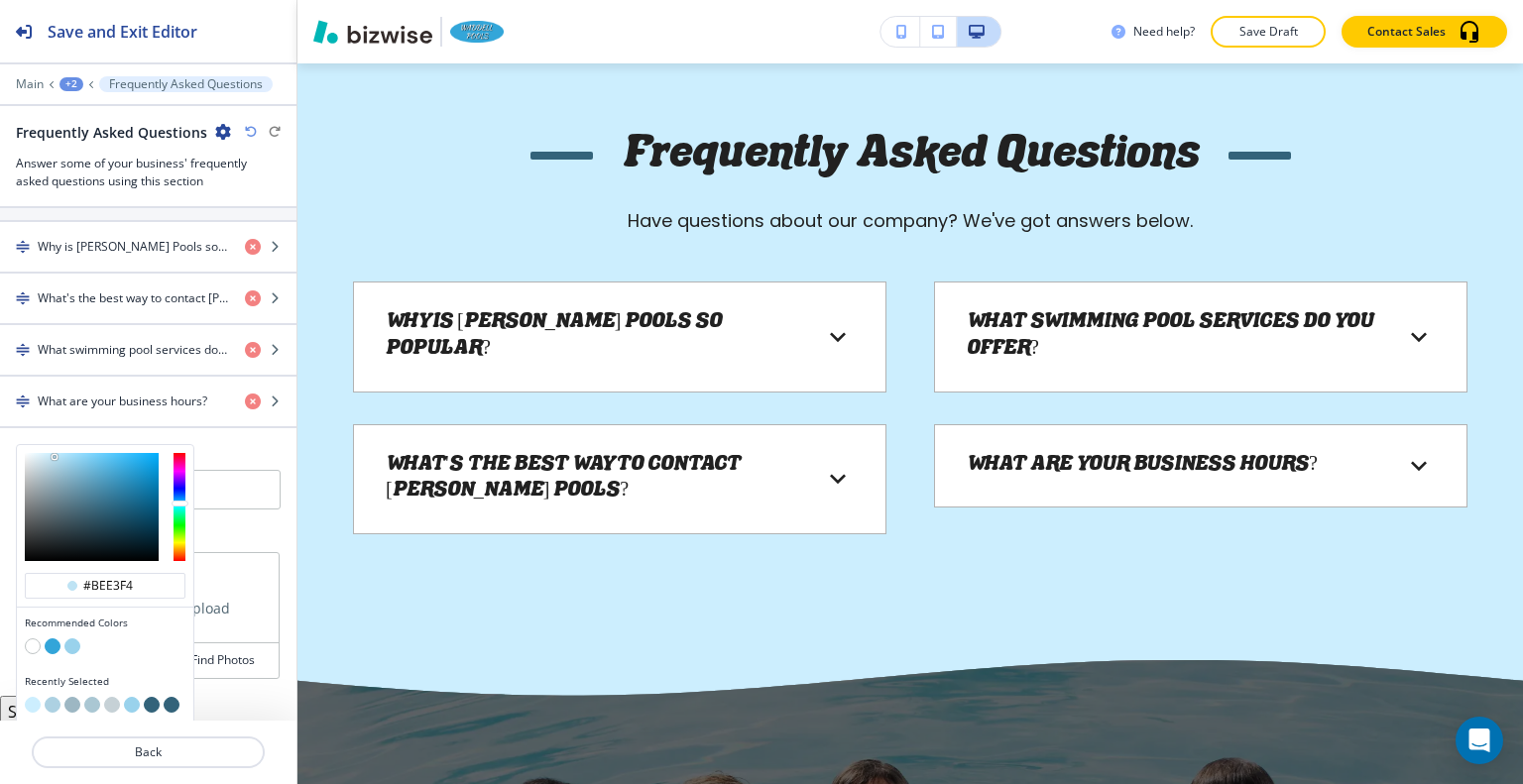 type on "#bce3f4" 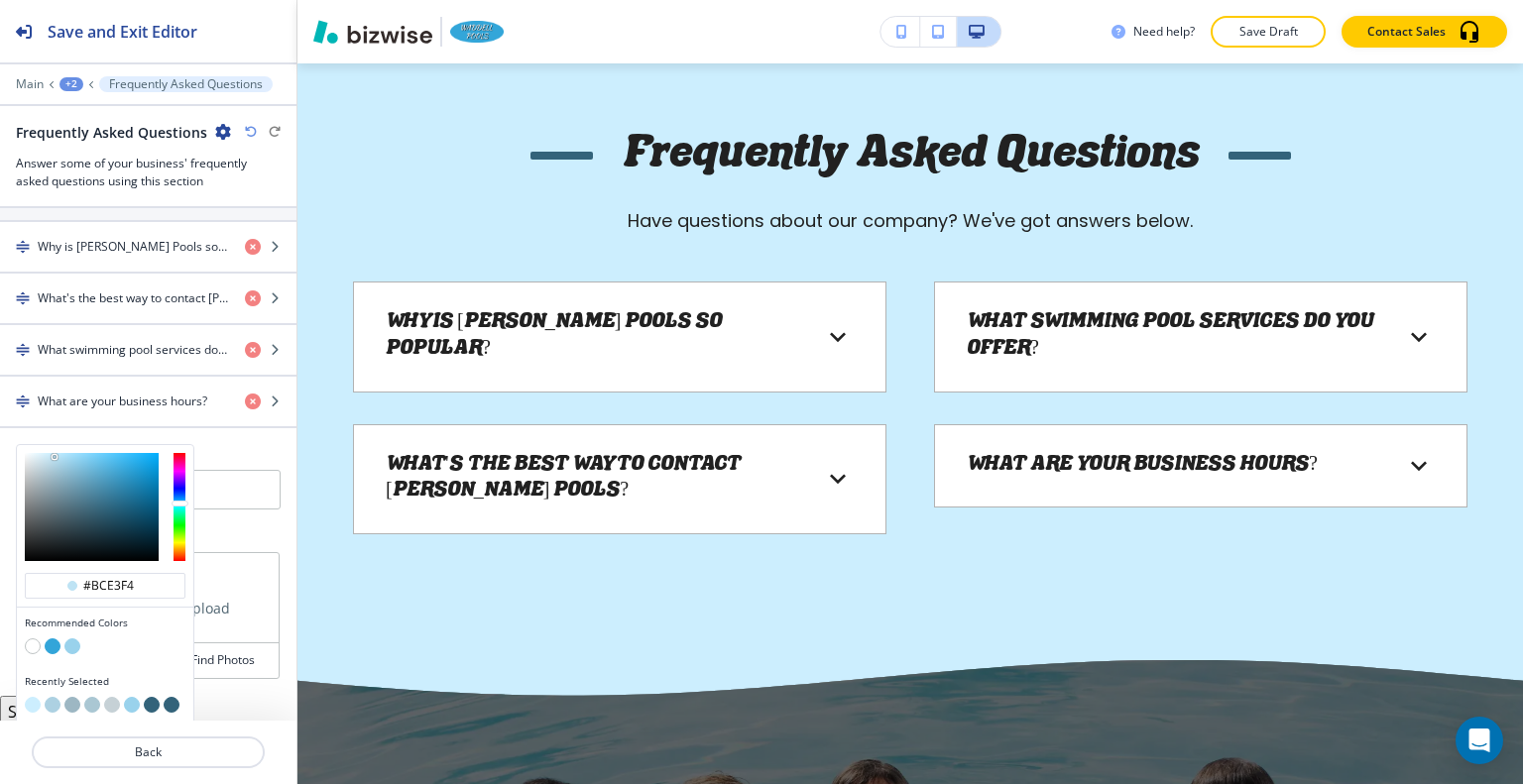 click at bounding box center (91, 506) 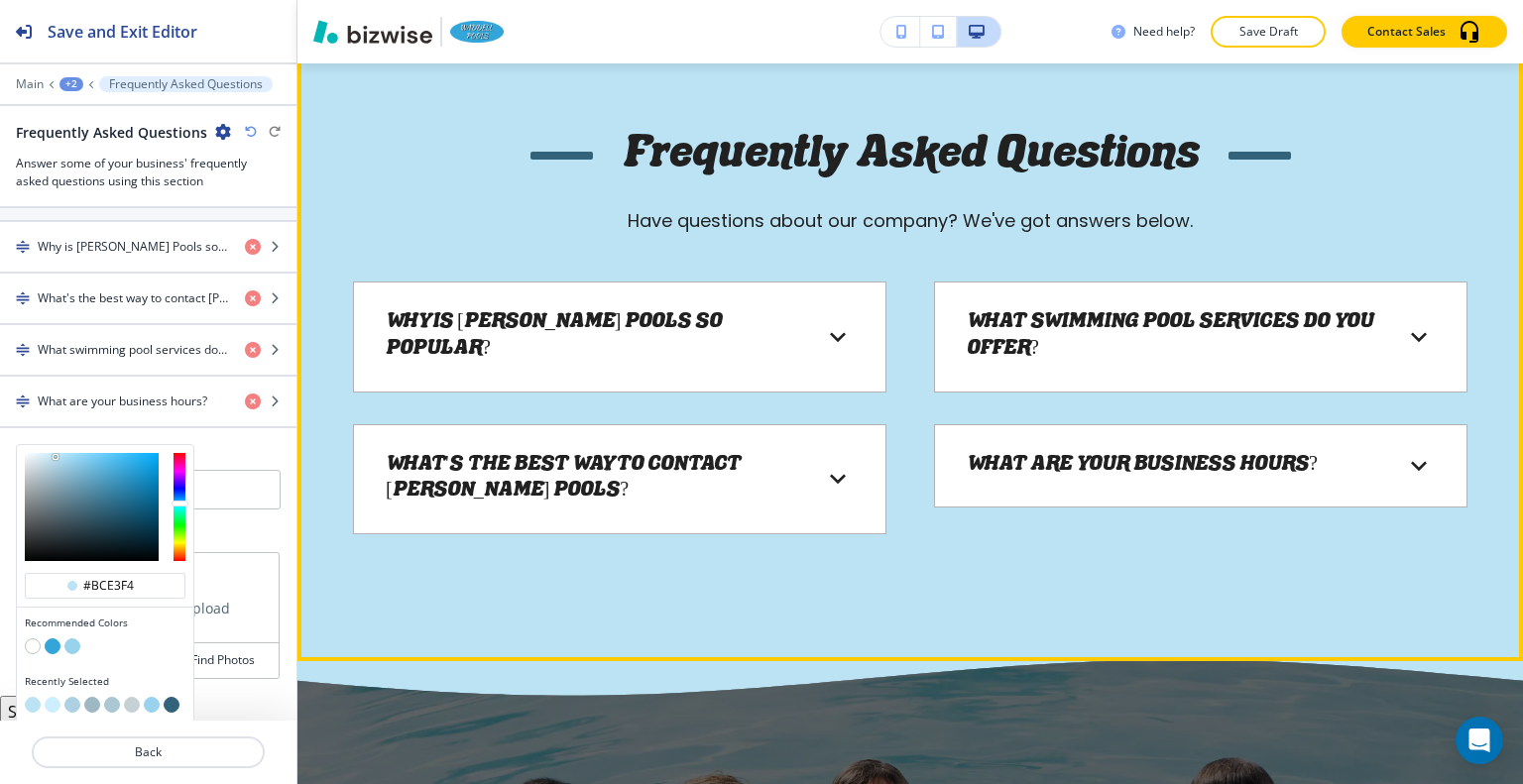 scroll, scrollTop: 10181, scrollLeft: 0, axis: vertical 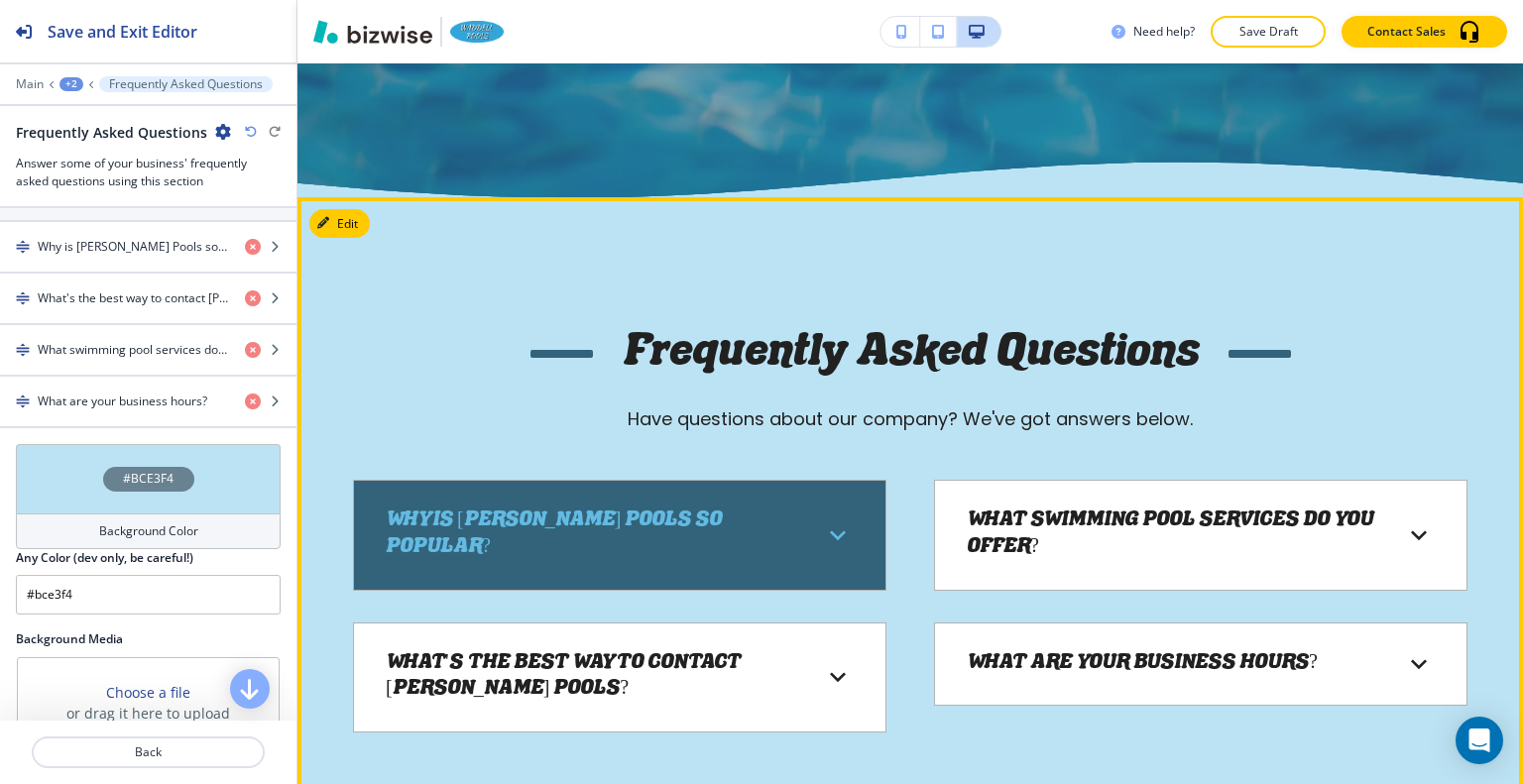 click on "Why is [PERSON_NAME] Pools so popular?" at bounding box center (592, 534) 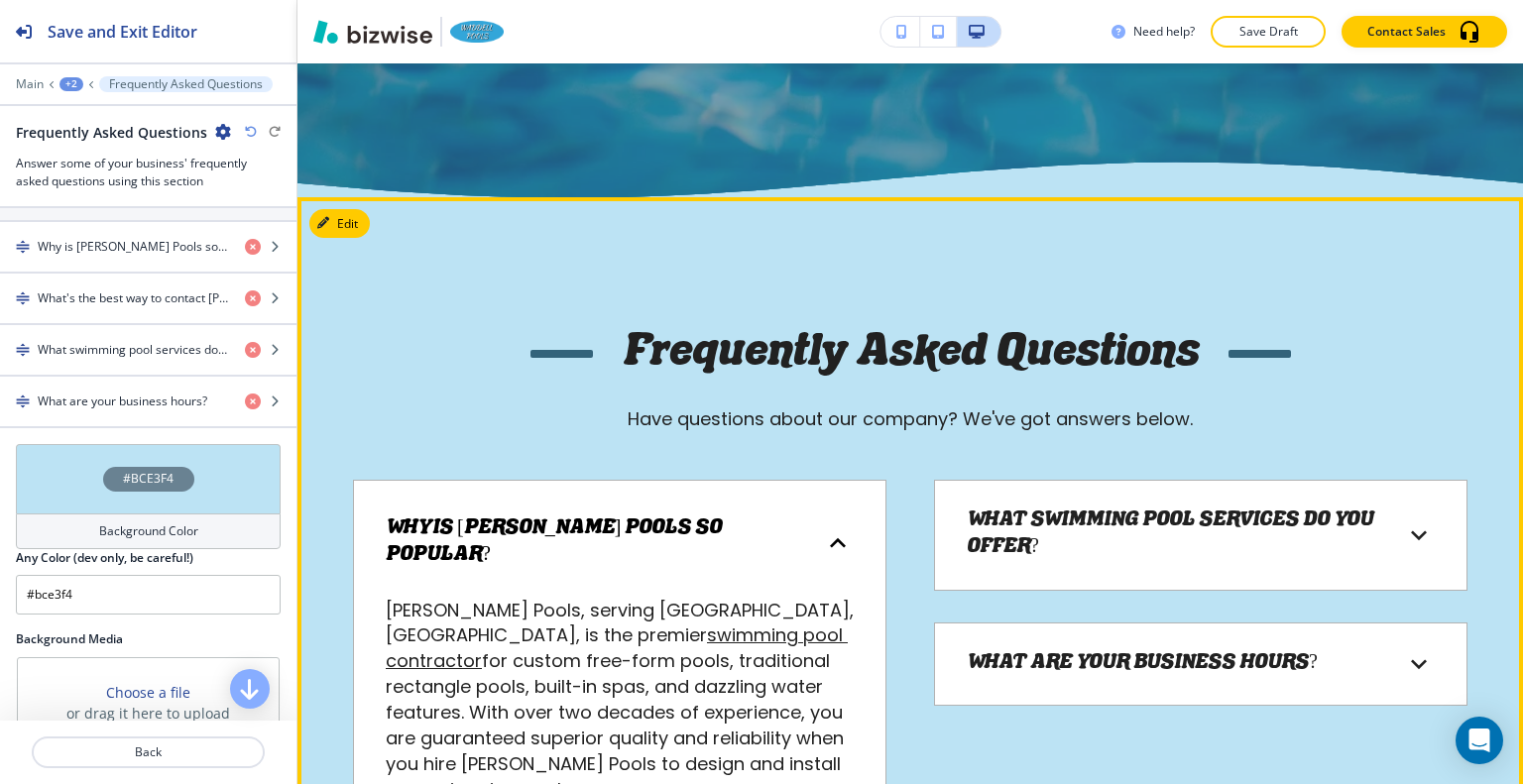 click on "Why is [PERSON_NAME] Pools so popular?" at bounding box center (592, 542) 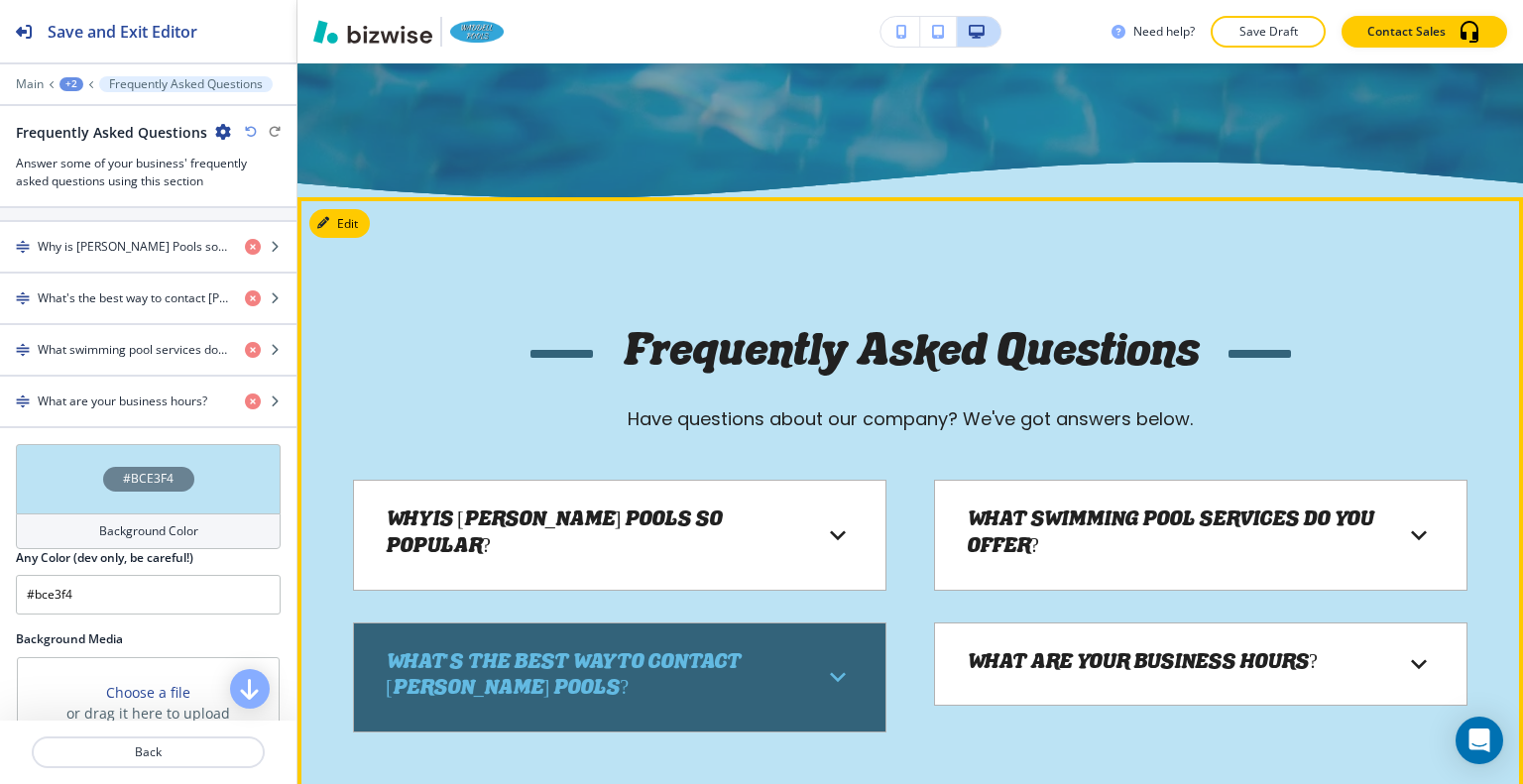 click on "What's the best way to contact [PERSON_NAME] Pools?" at bounding box center [592, 677] 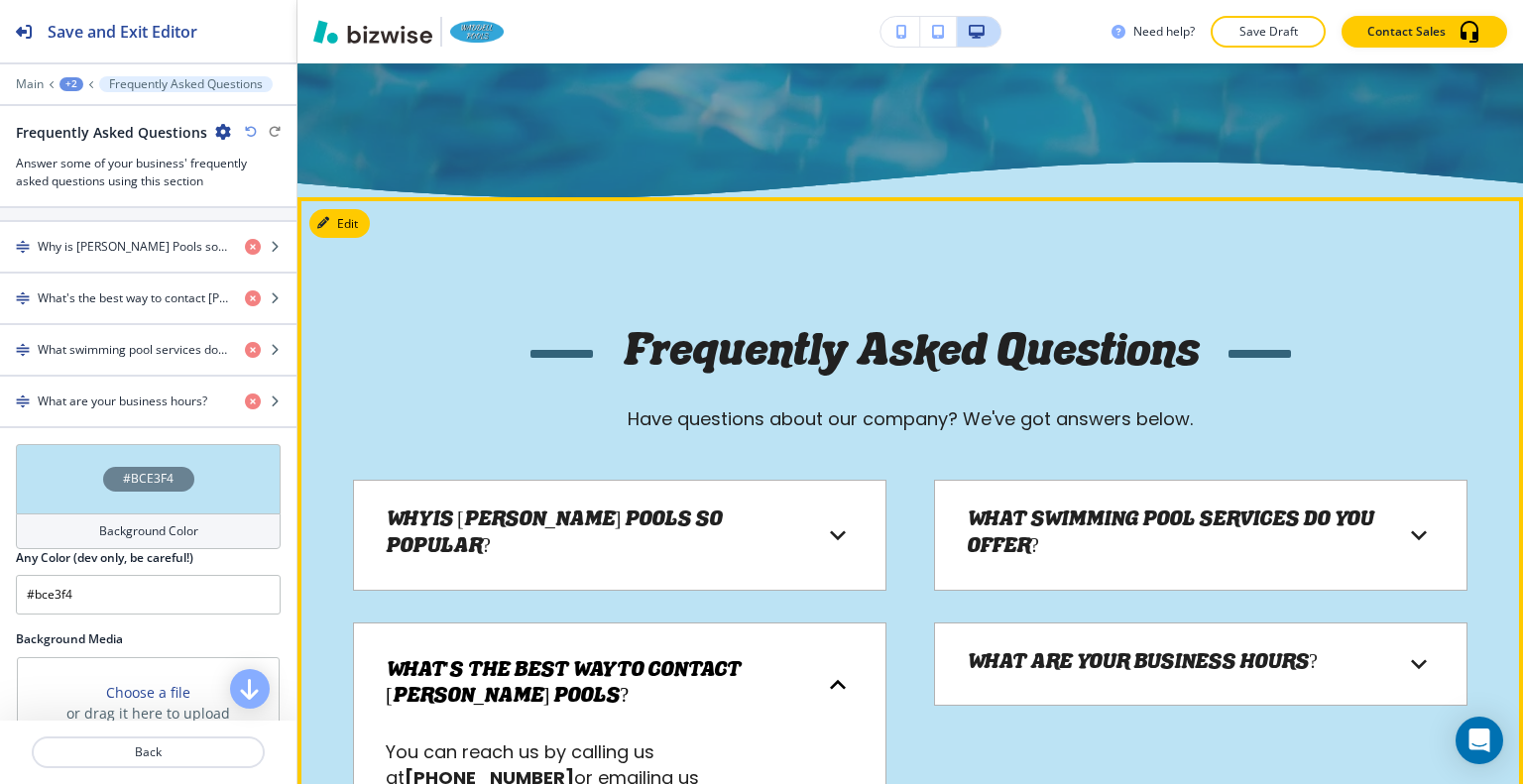 click on "What's the best way to contact [PERSON_NAME] Pools?" at bounding box center [592, 685] 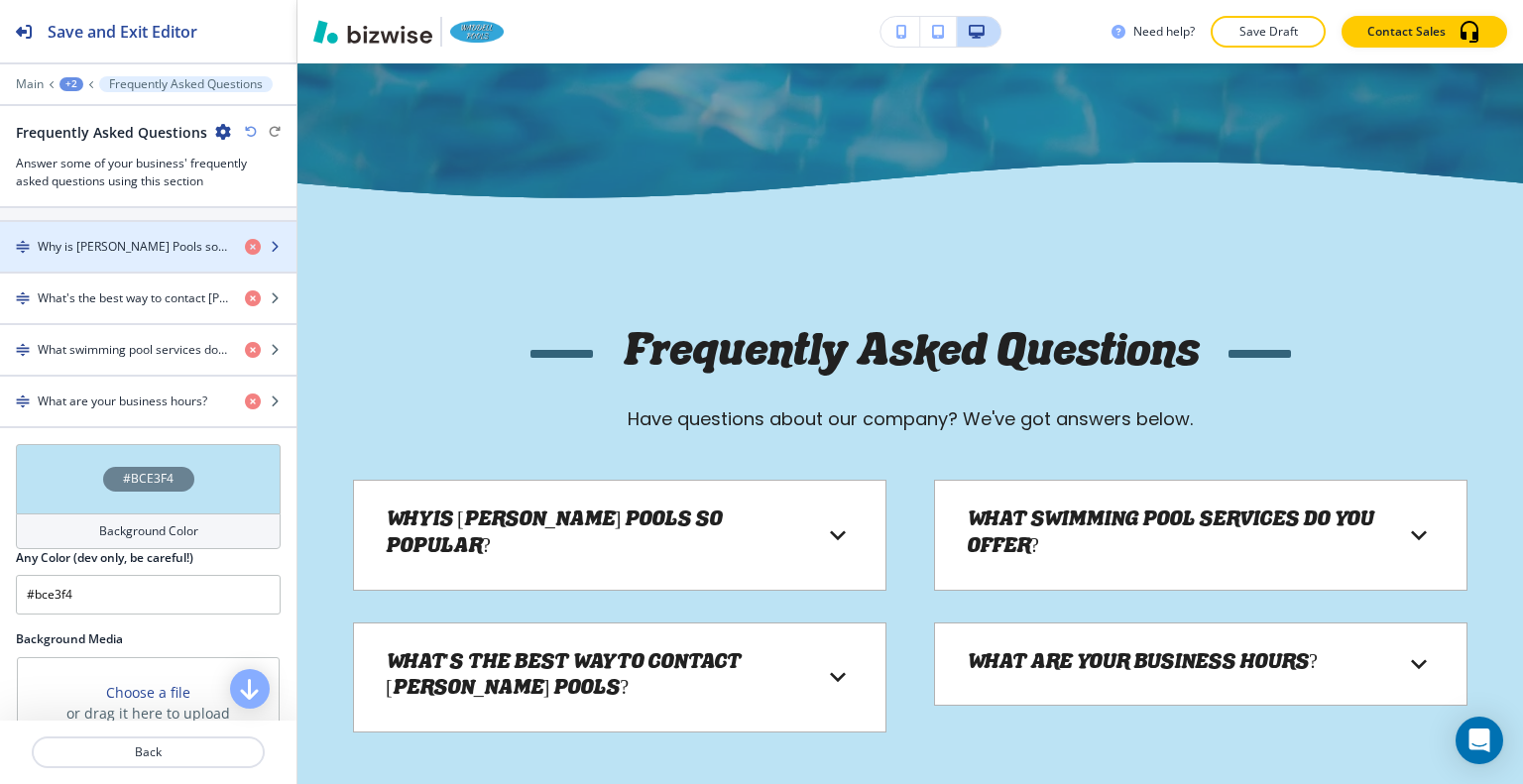scroll, scrollTop: 472, scrollLeft: 0, axis: vertical 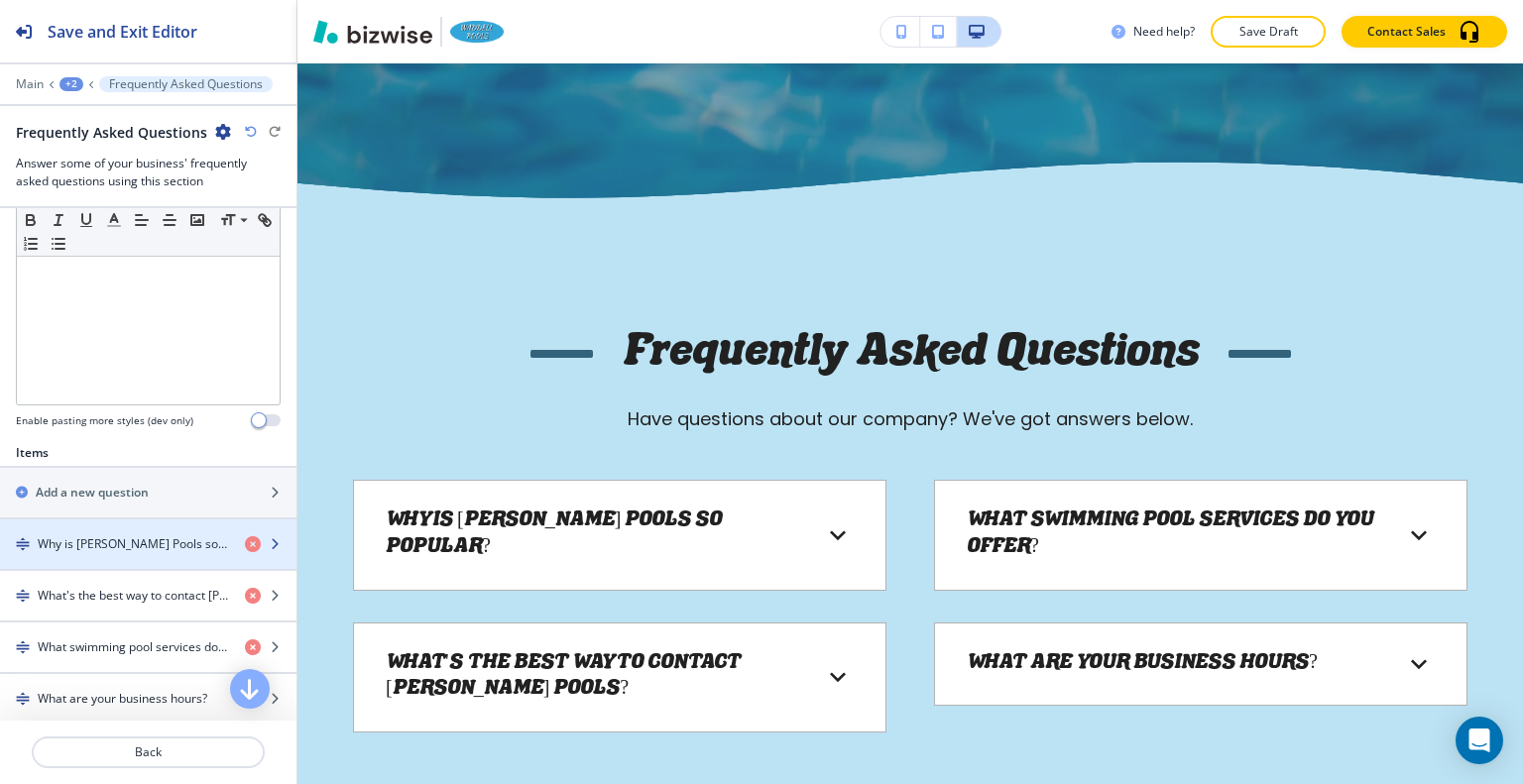 click on "Why is [PERSON_NAME] Pools so popular?" at bounding box center [133, 544] 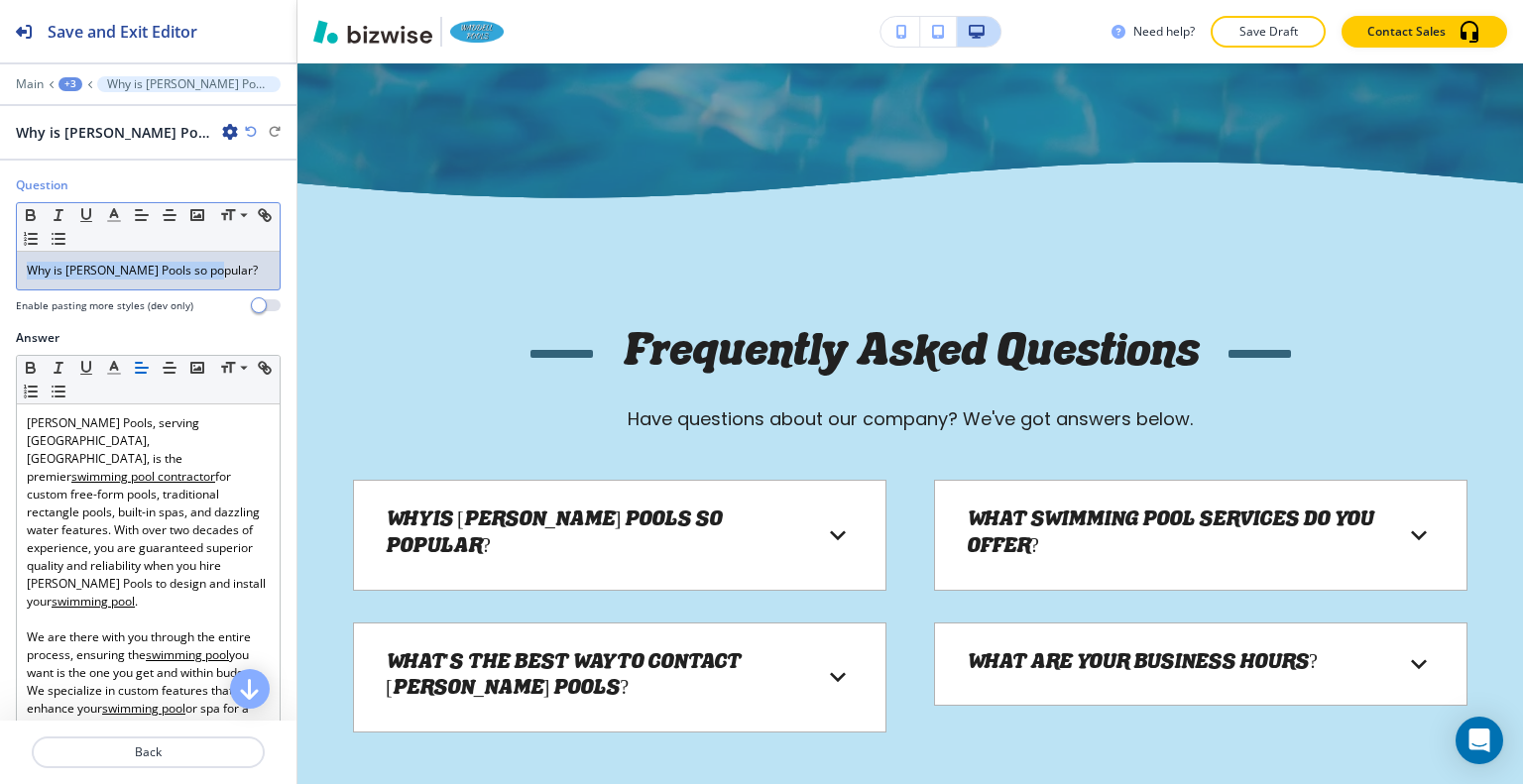 drag, startPoint x: 217, startPoint y: 273, endPoint x: 122, endPoint y: 287, distance: 96.02604 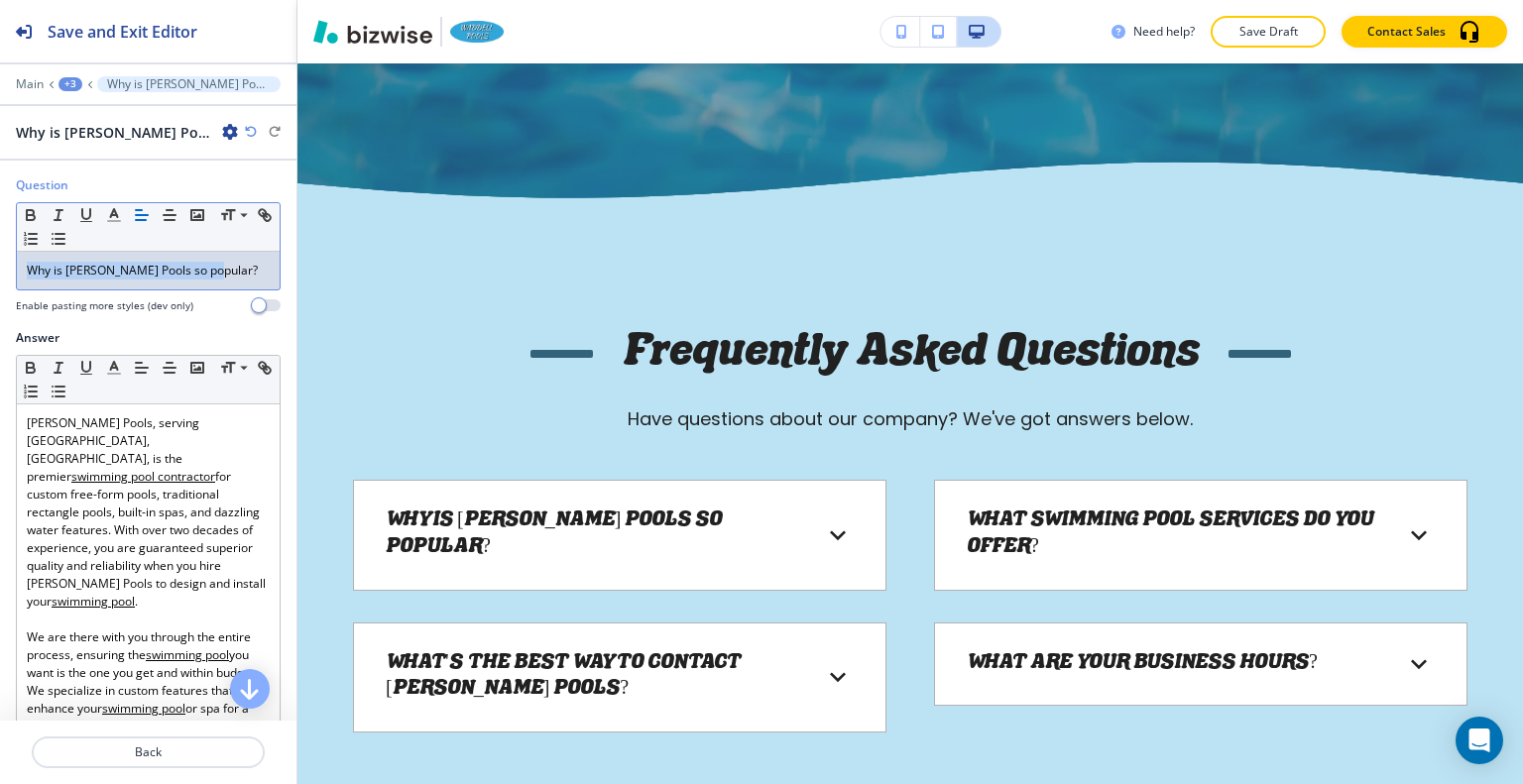drag, startPoint x: 122, startPoint y: 287, endPoint x: 174, endPoint y: 267, distance: 55.7136 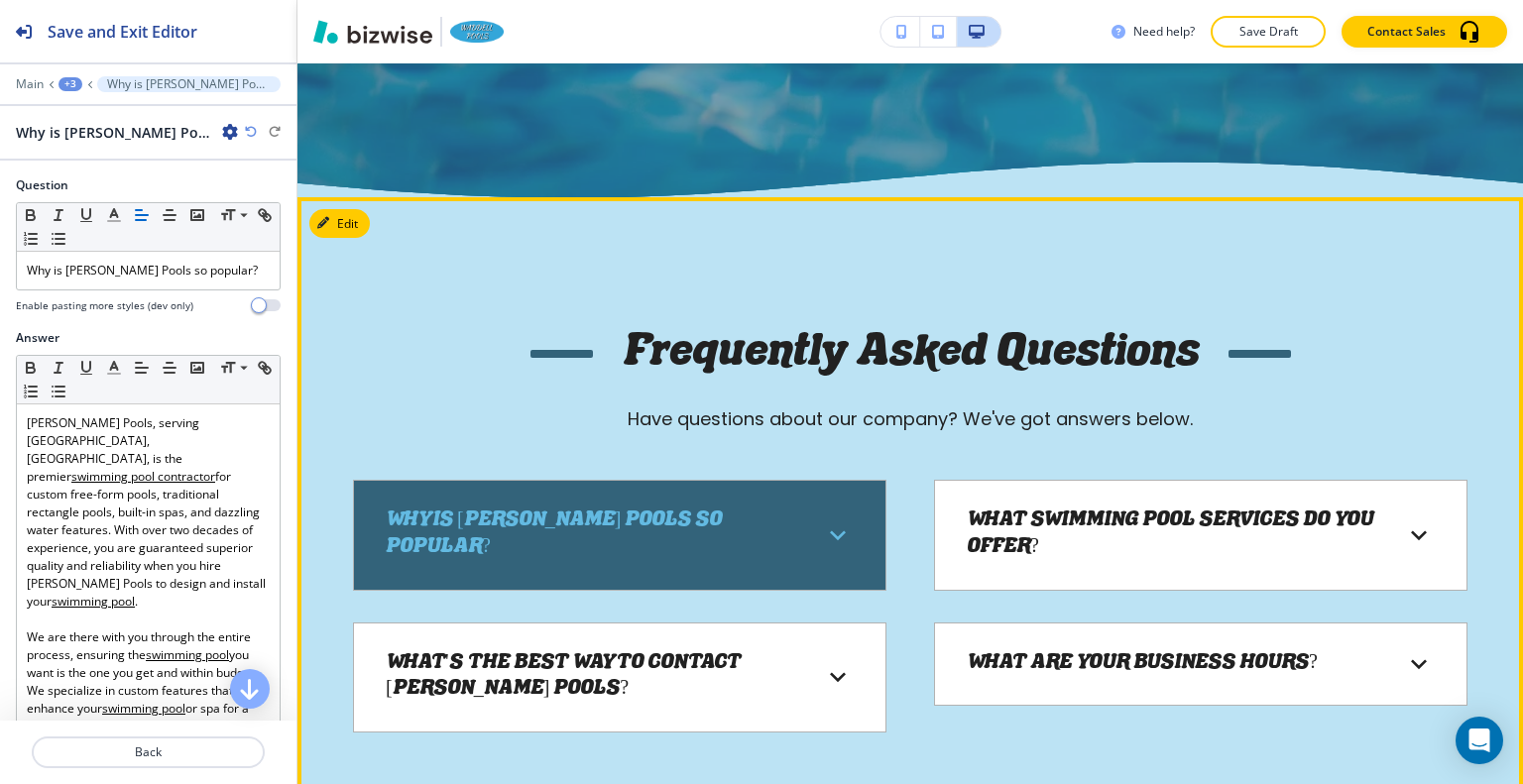 click on "Why is Waddell Pools so popular? Waddell Pools, serving North Valley, CA, is the premier  swimming pool contractor  for custom free-form pools, traditional rectangle pools, built-in spas, and dazzling water features. With over two decades of experience, you are guaranteed superior quality and reliability when you hire Waddell Pools to design and install your  swimming pool . We are there with you through the entire process, ensuring the  swimming pool  you want is the one you get and within budget. We specialize in custom features that will enhance your  swimming pool  or spa for a unique and relaxing experience. Our free estimate is true and honest, with no hidden fees or surprise costs, so you can rest assured you can stay within budget. Call Waddell Pools today and experience a superior  swimming pool contractor  serving the North Valley." at bounding box center (620, 534) 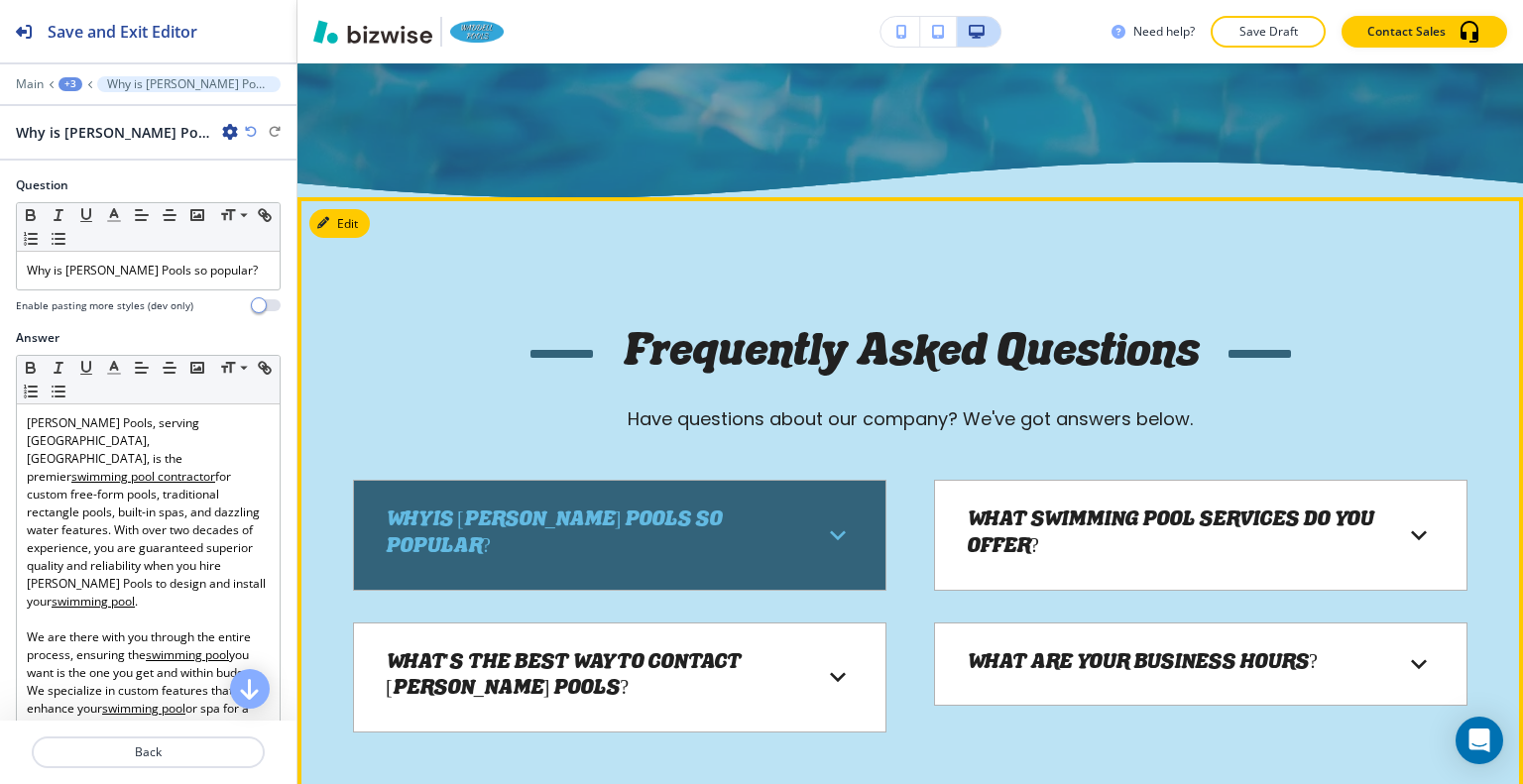 click on "Why is [PERSON_NAME] Pools so popular?" at bounding box center (592, 534) 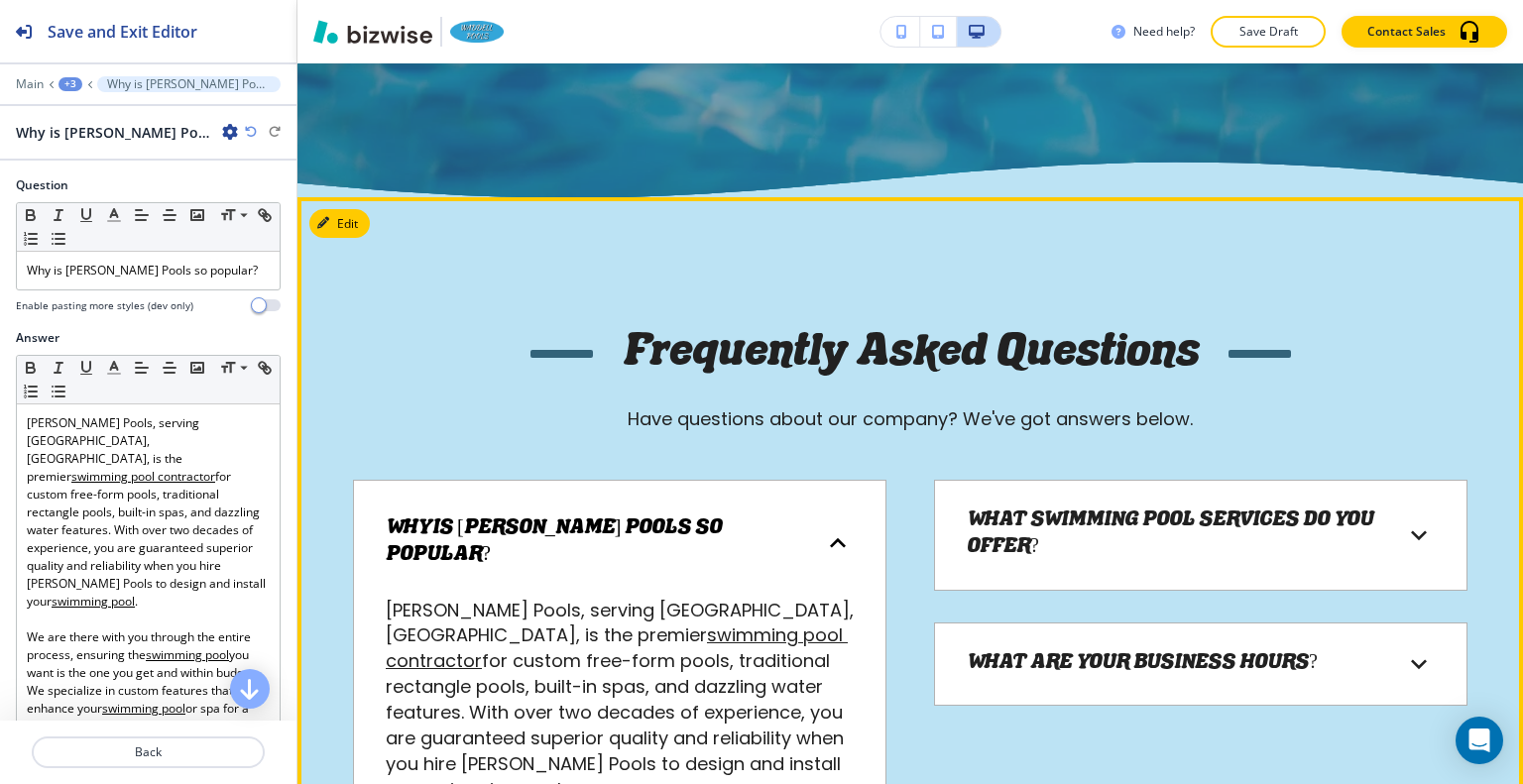 click on "Why is [PERSON_NAME] Pools so popular?" at bounding box center (592, 542) 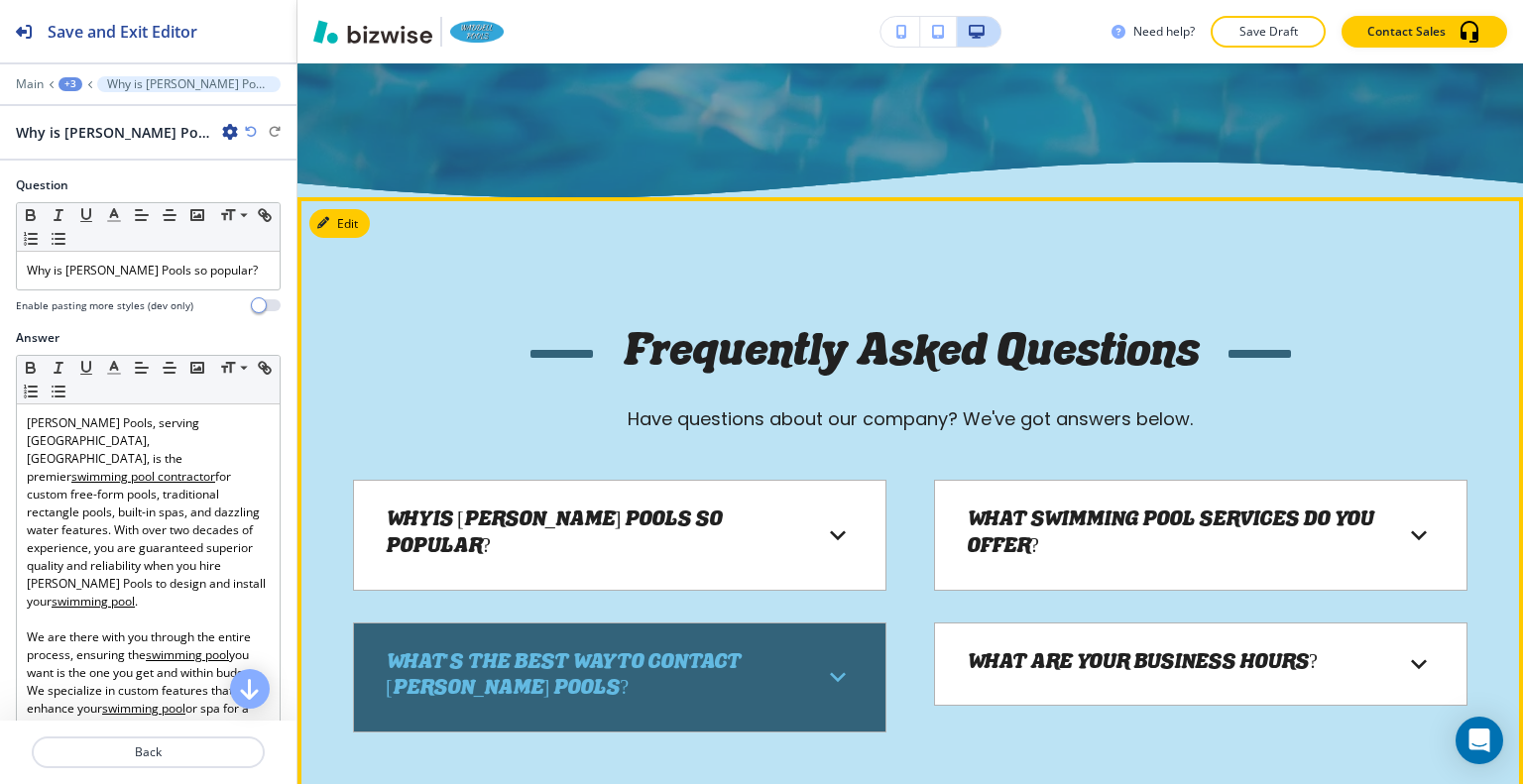 click on "What's the best way to contact [PERSON_NAME] Pools?" at bounding box center [592, 677] 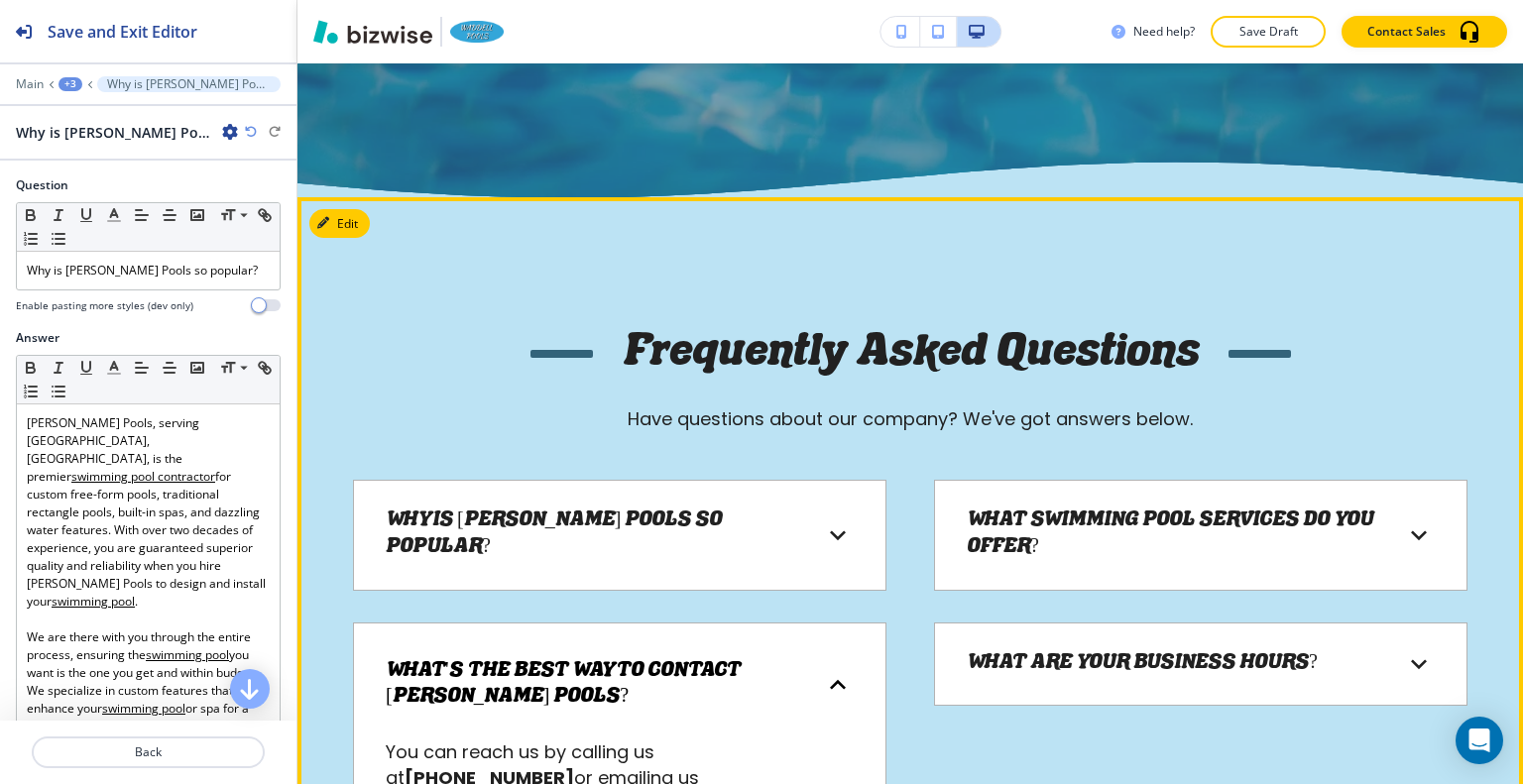 click on "What's the best way to contact [PERSON_NAME] Pools?" at bounding box center [592, 685] 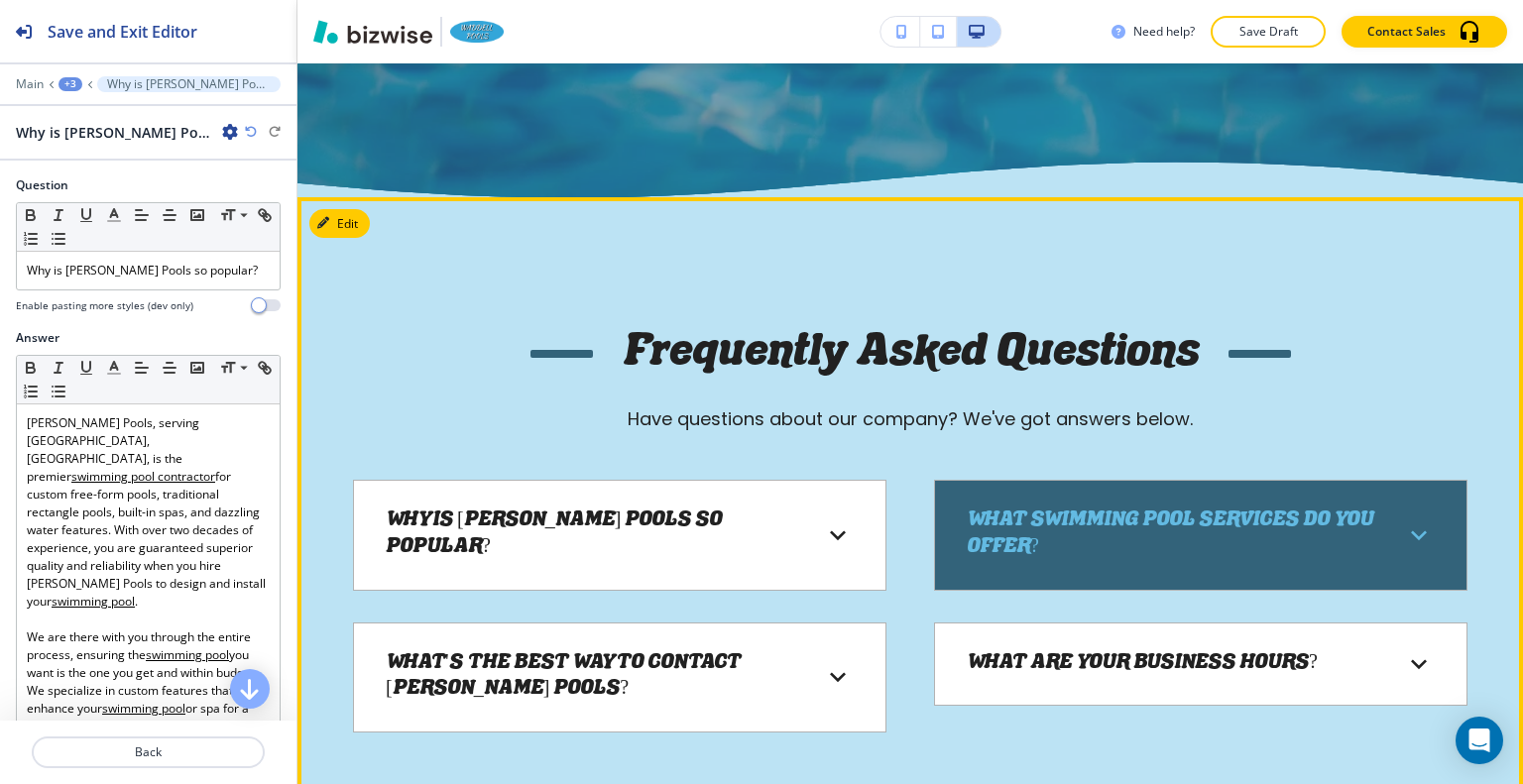 click on "What swimming pool services do you offer?" at bounding box center (1173, 534) 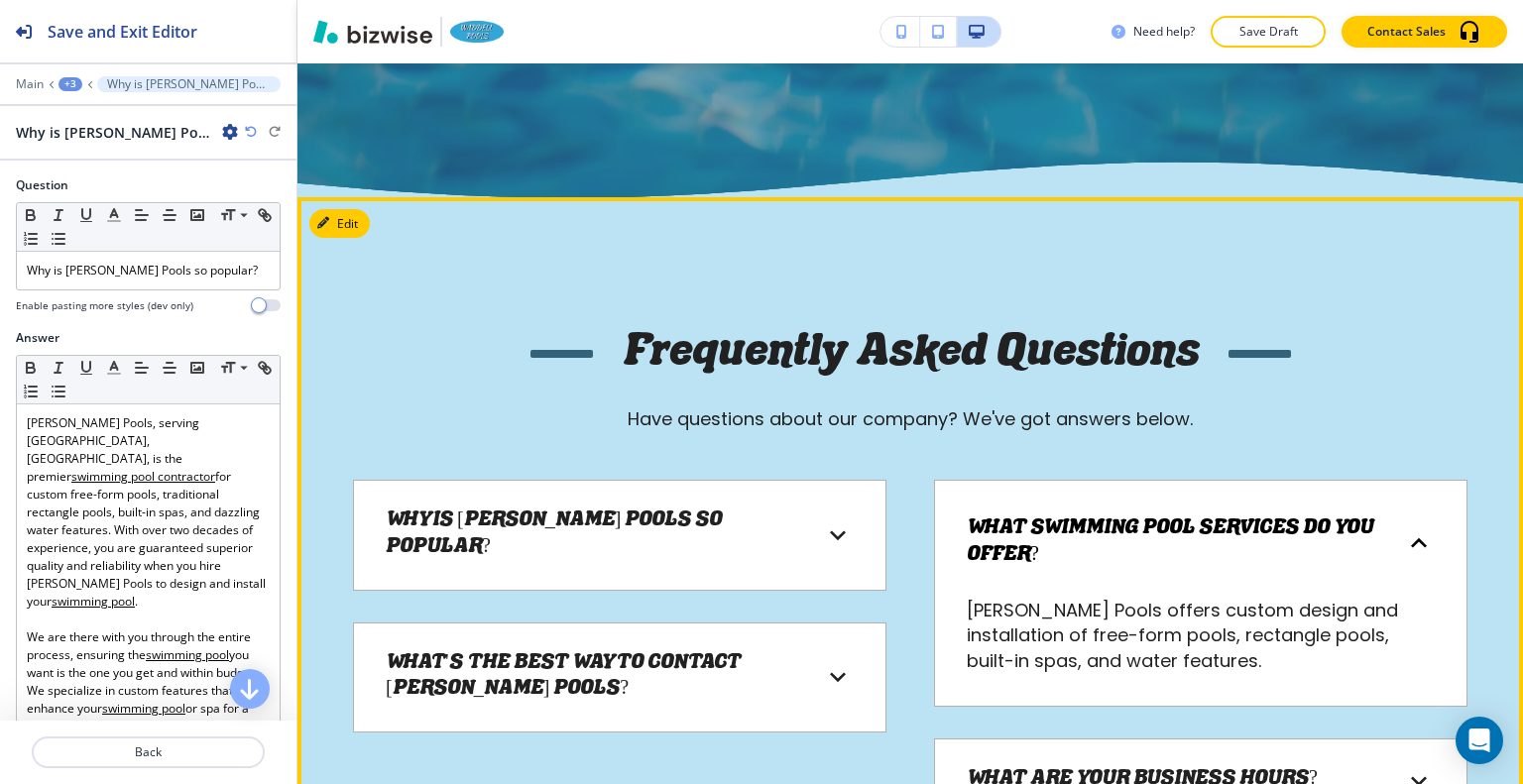 click on "What swimming pool services do you offer?" at bounding box center (1173, 542) 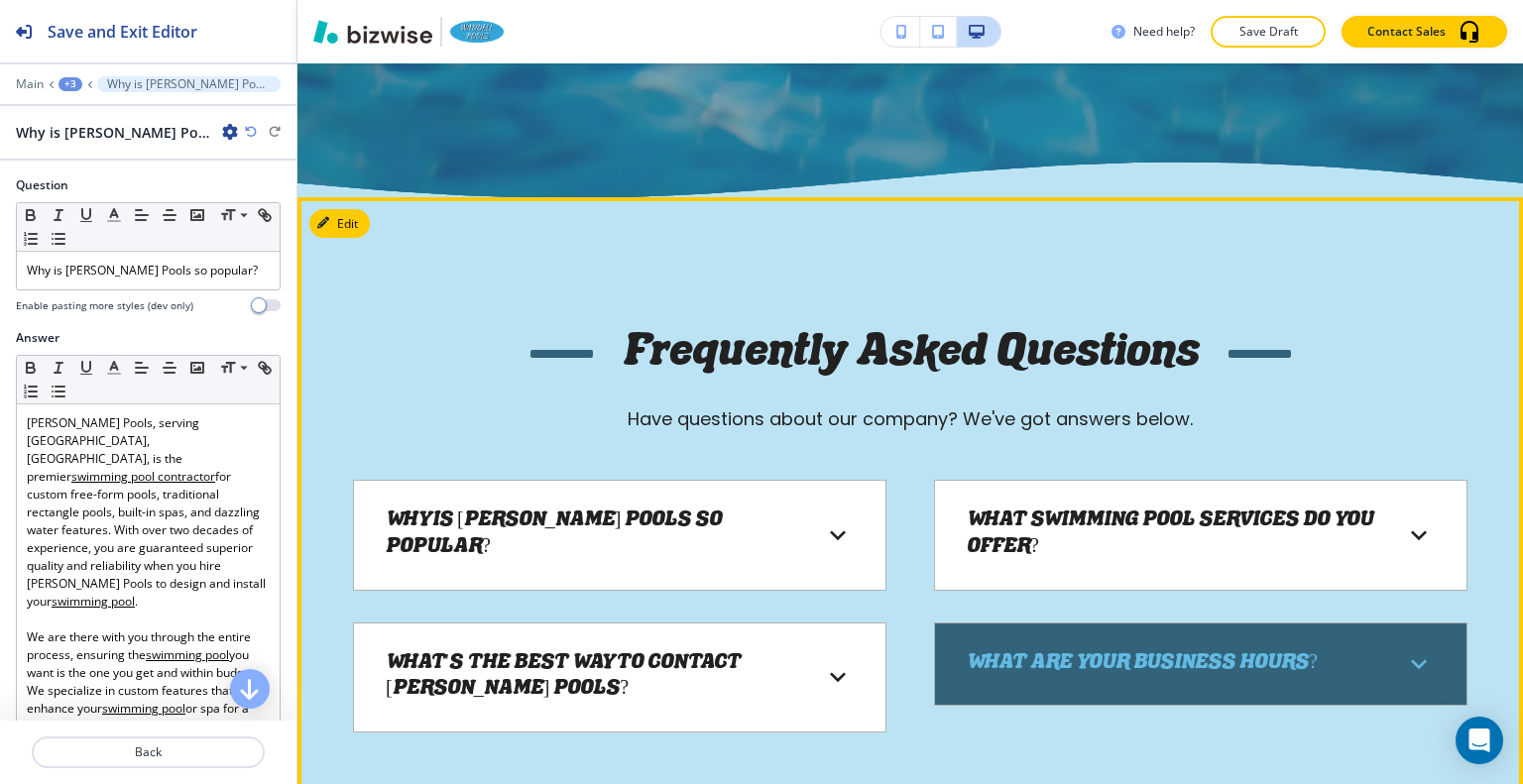 click on "What are your business hours?" at bounding box center [1201, 664] 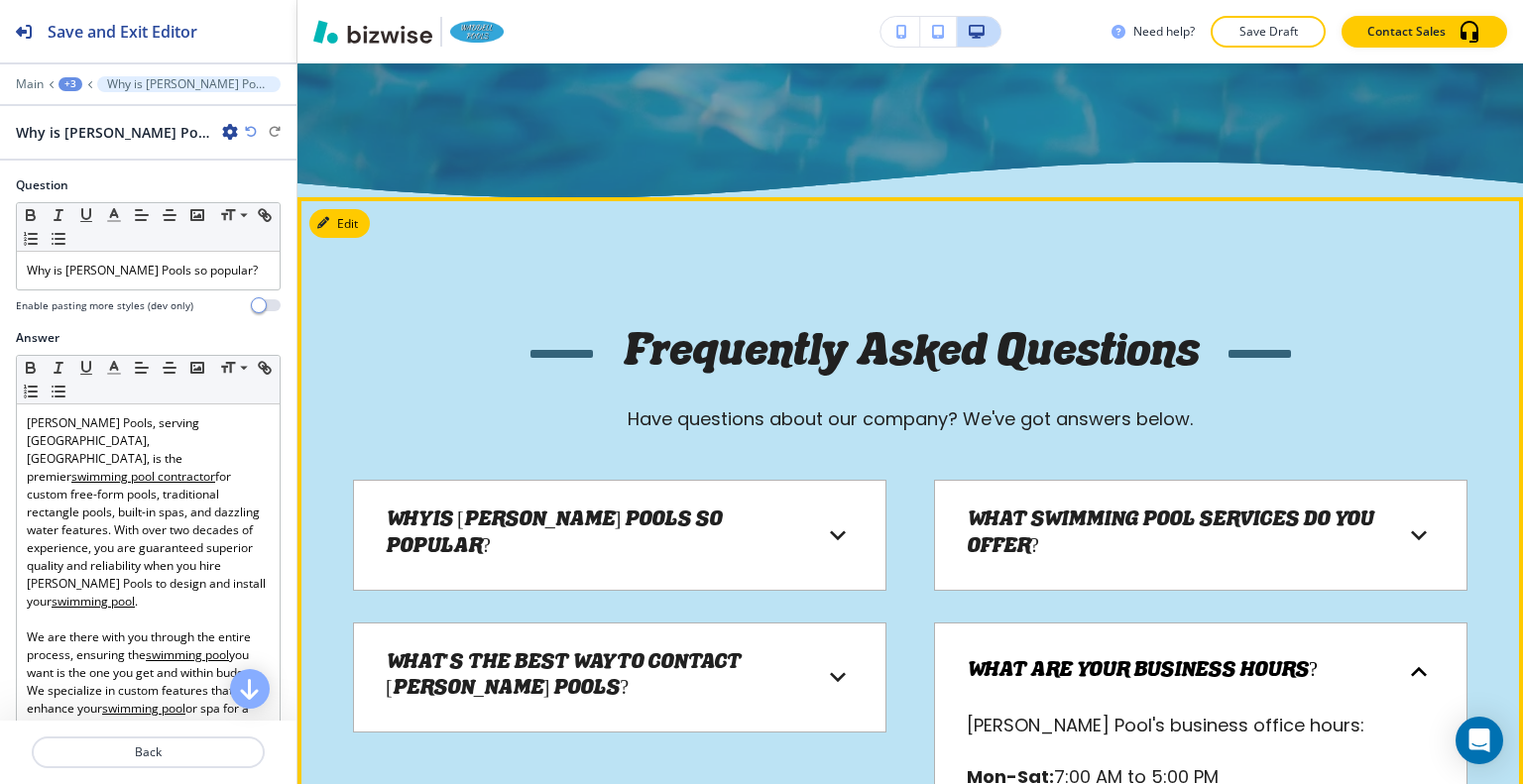 click on "What are your business hours?" at bounding box center [1142, 672] 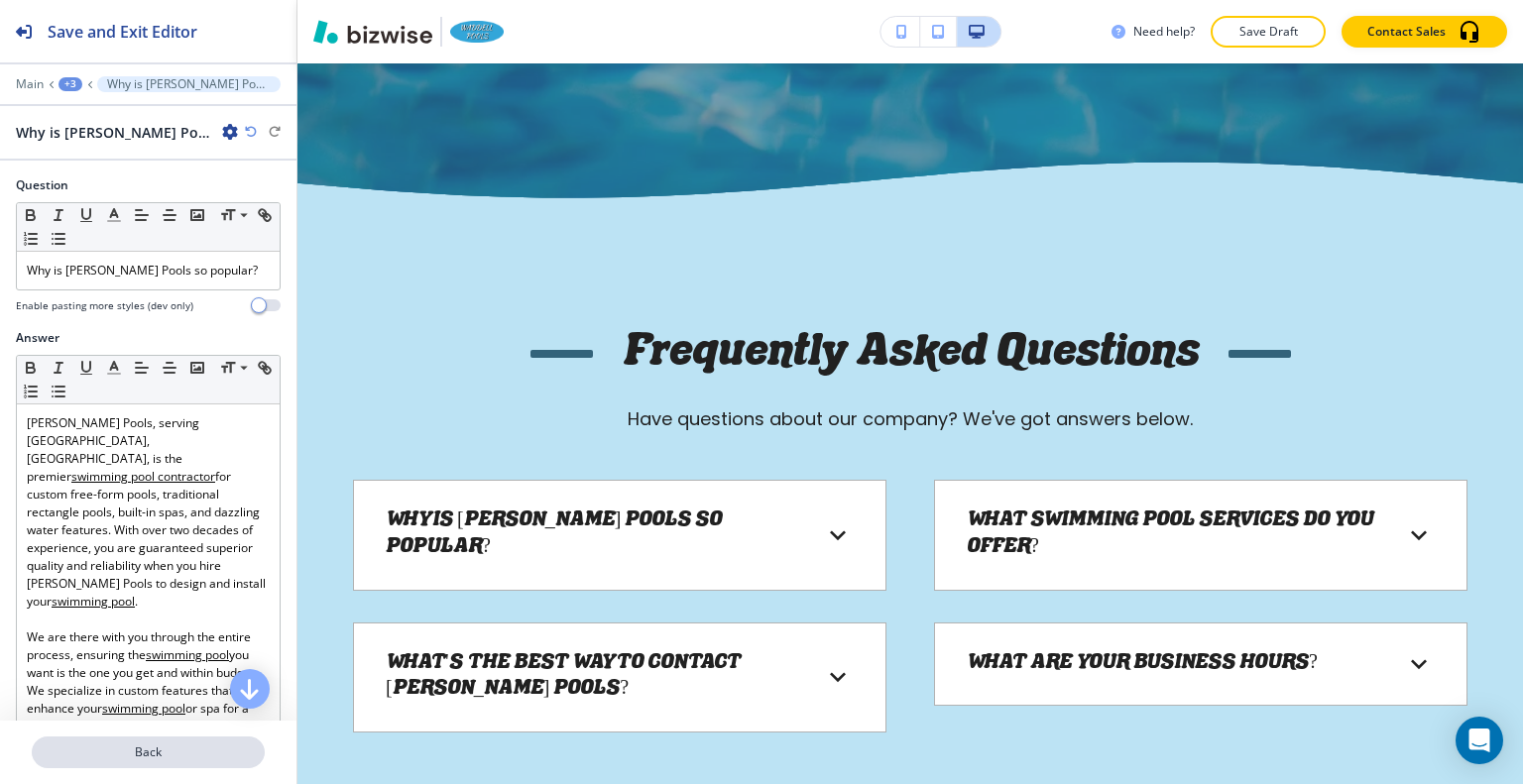 click on "Back" at bounding box center [148, 752] 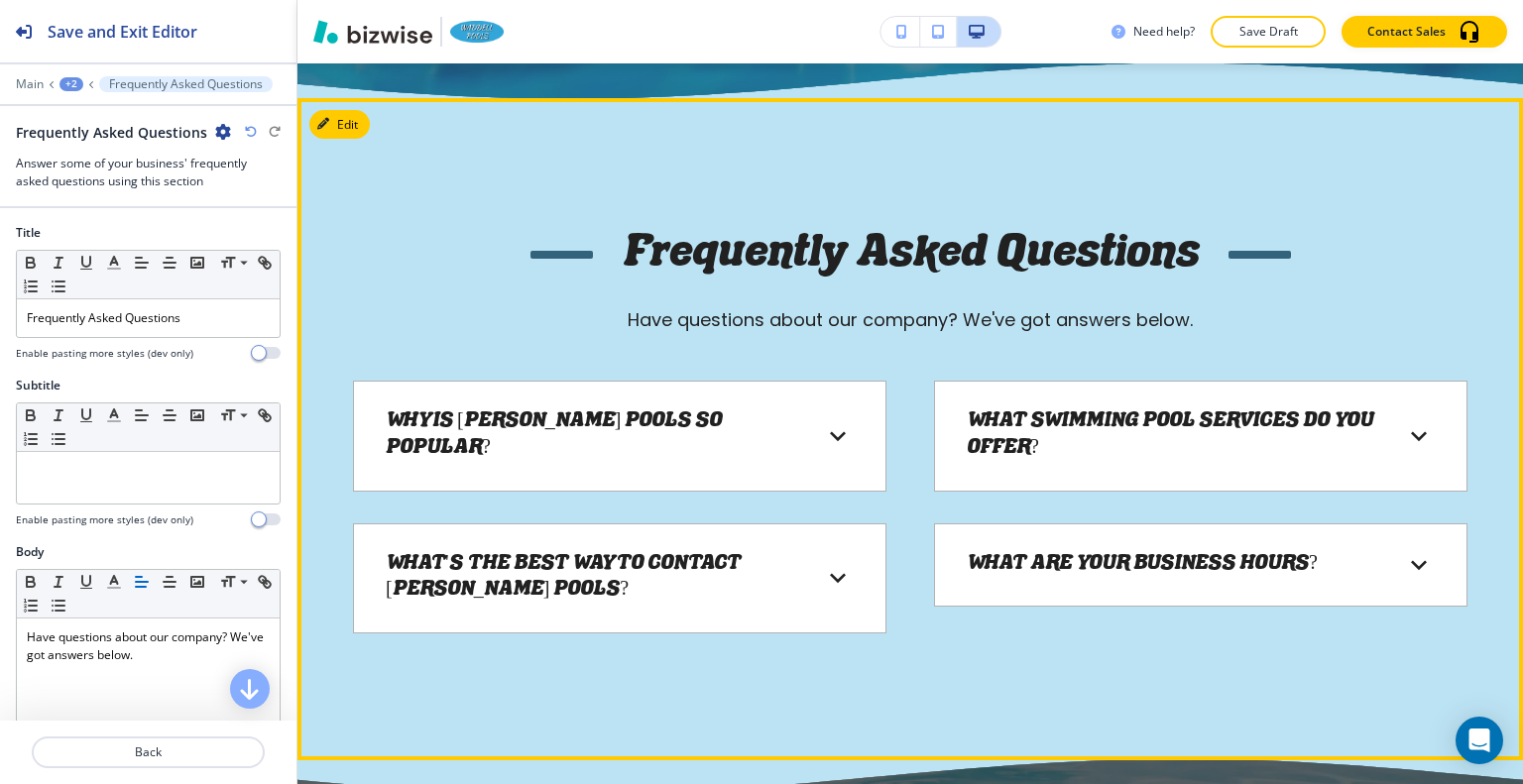 scroll, scrollTop: 10082, scrollLeft: 0, axis: vertical 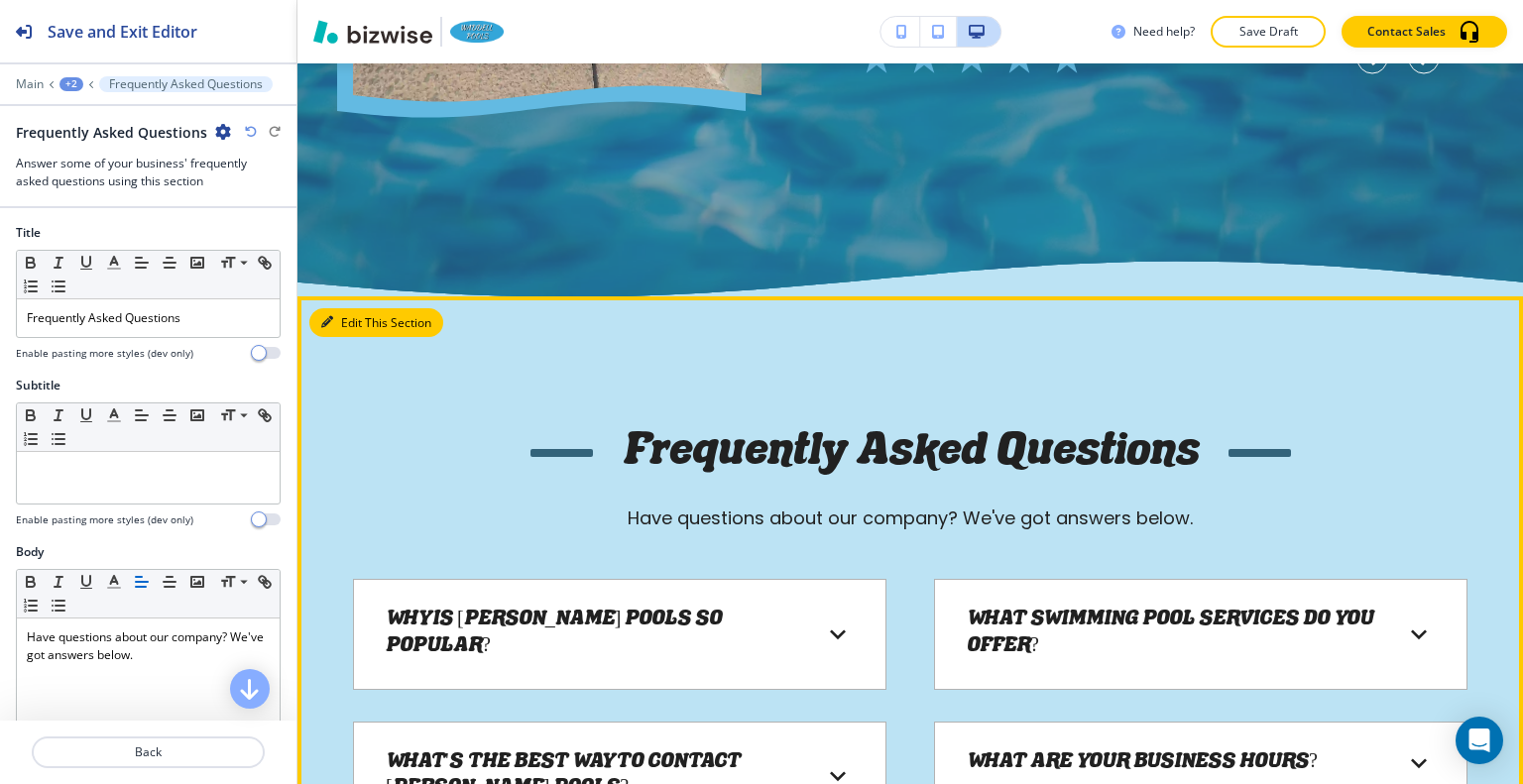 click on "Edit This Section" at bounding box center [376, 323] 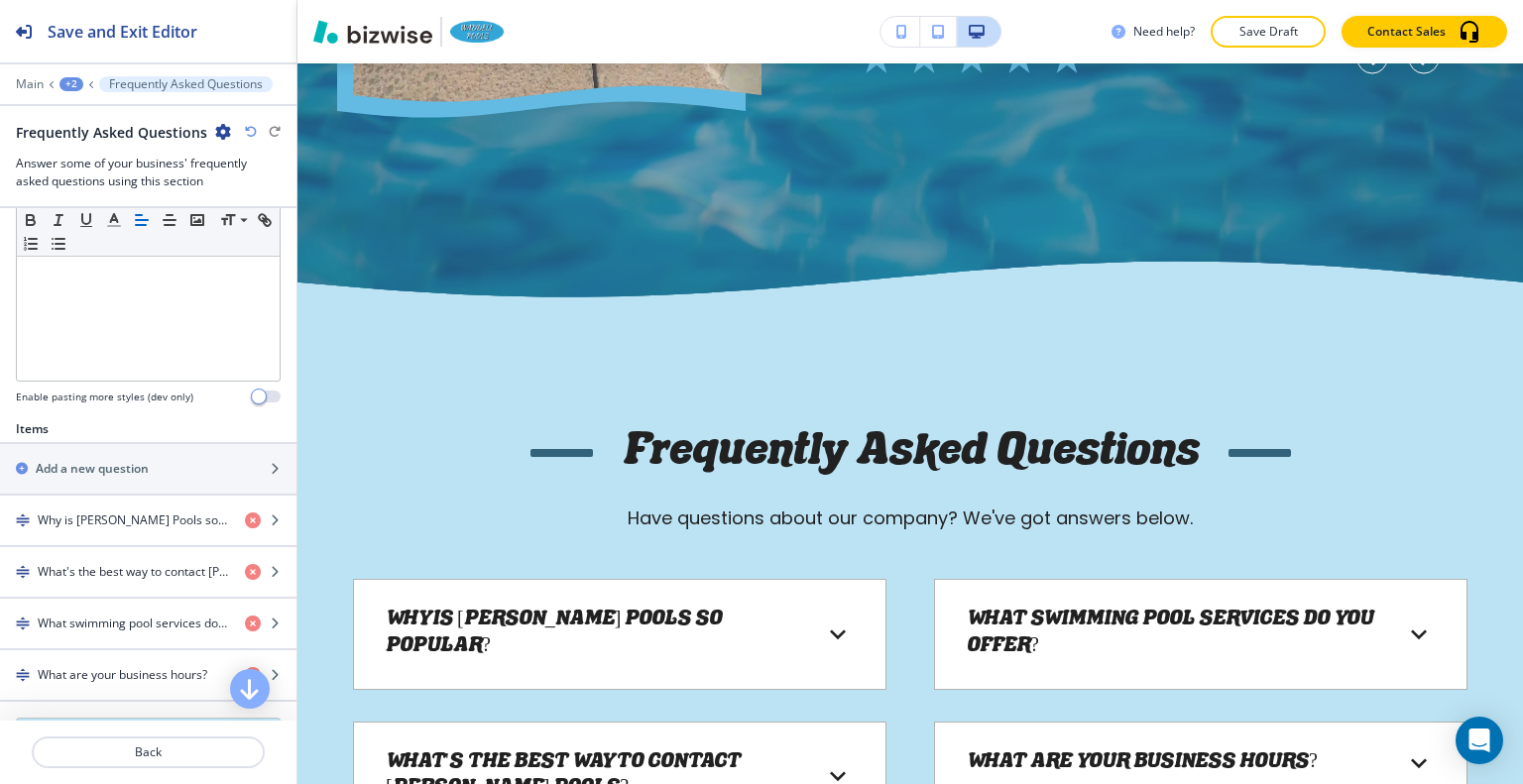 scroll, scrollTop: 874, scrollLeft: 0, axis: vertical 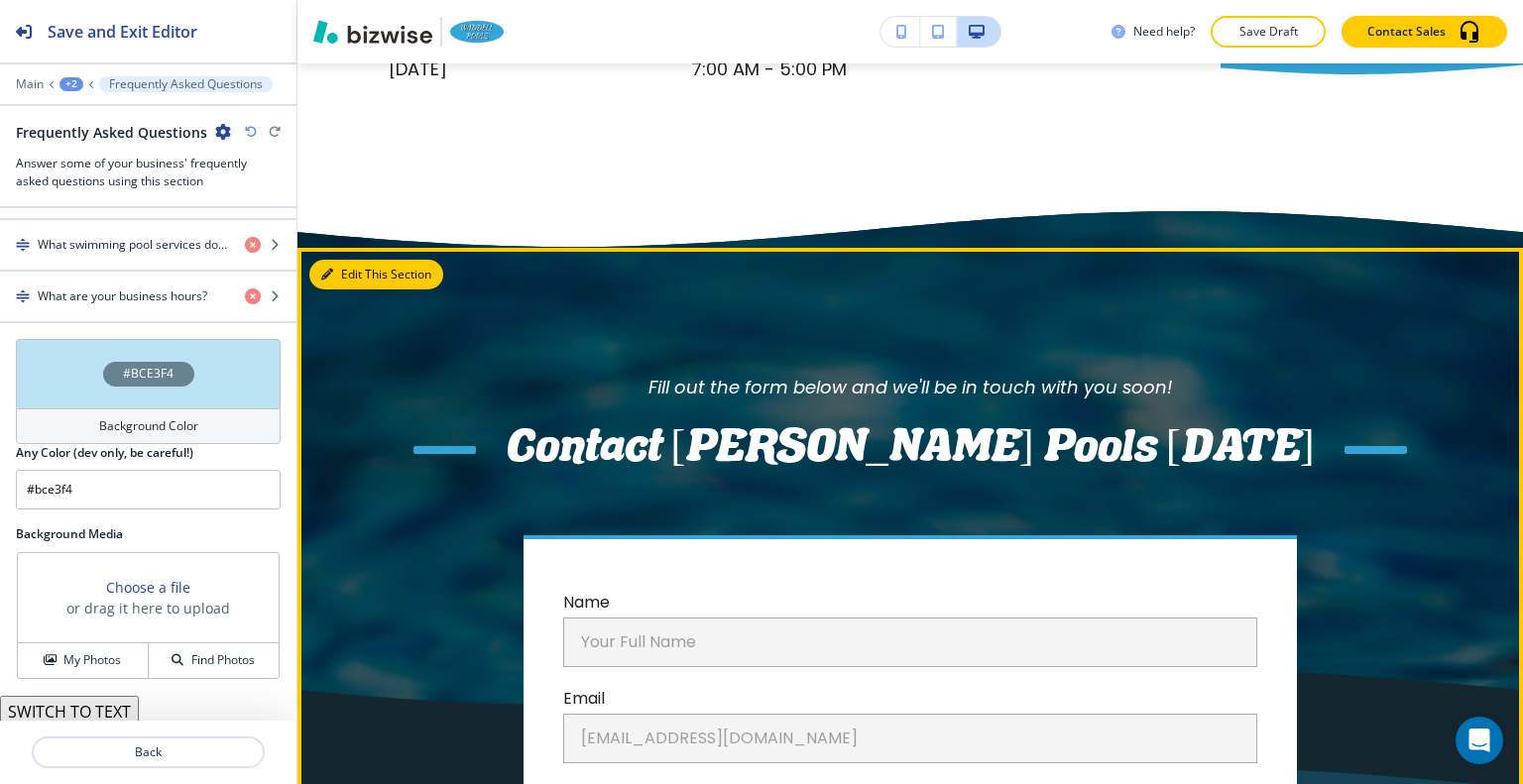 click on "Edit This Section" at bounding box center (376, 275) 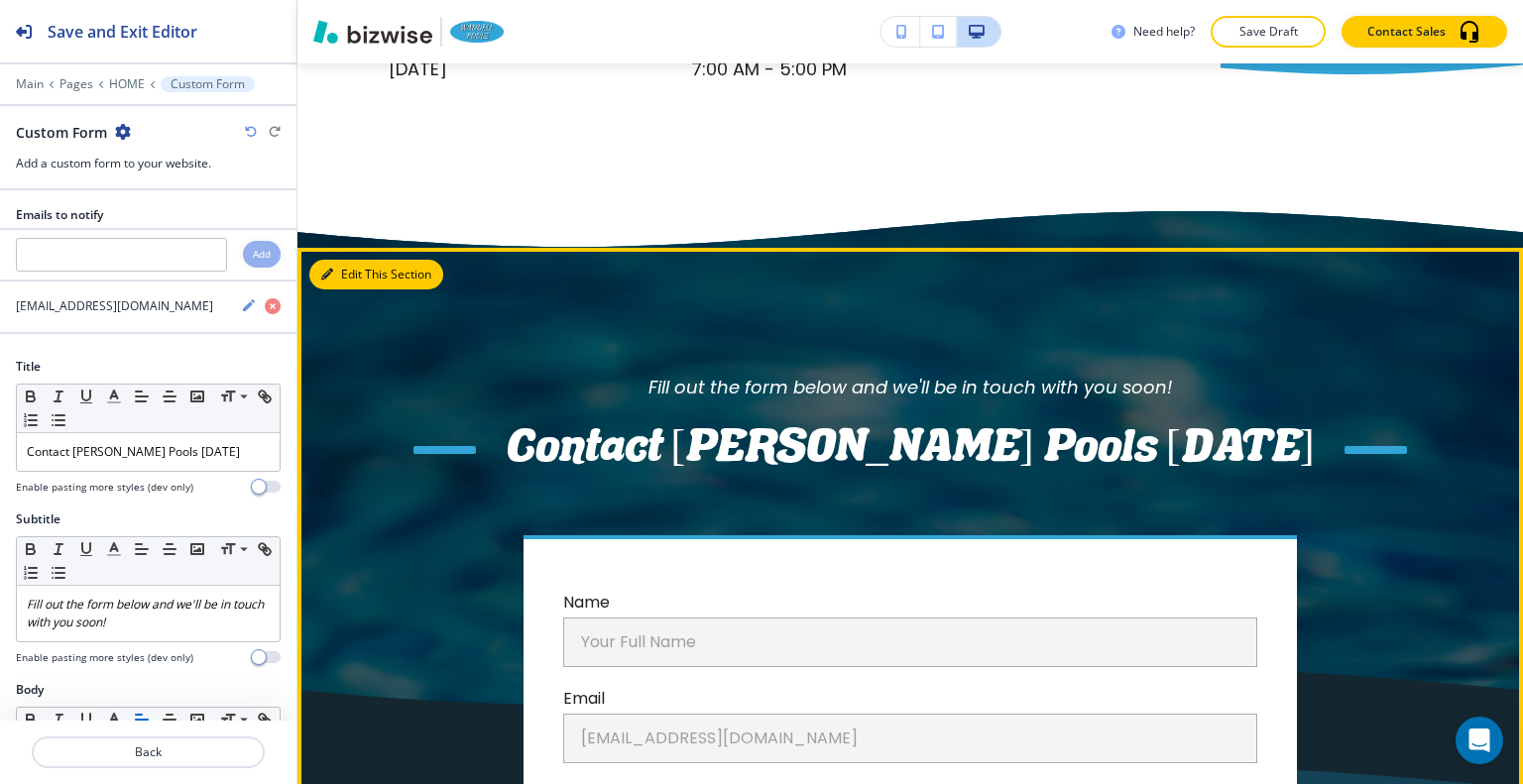 scroll, scrollTop: 12485, scrollLeft: 0, axis: vertical 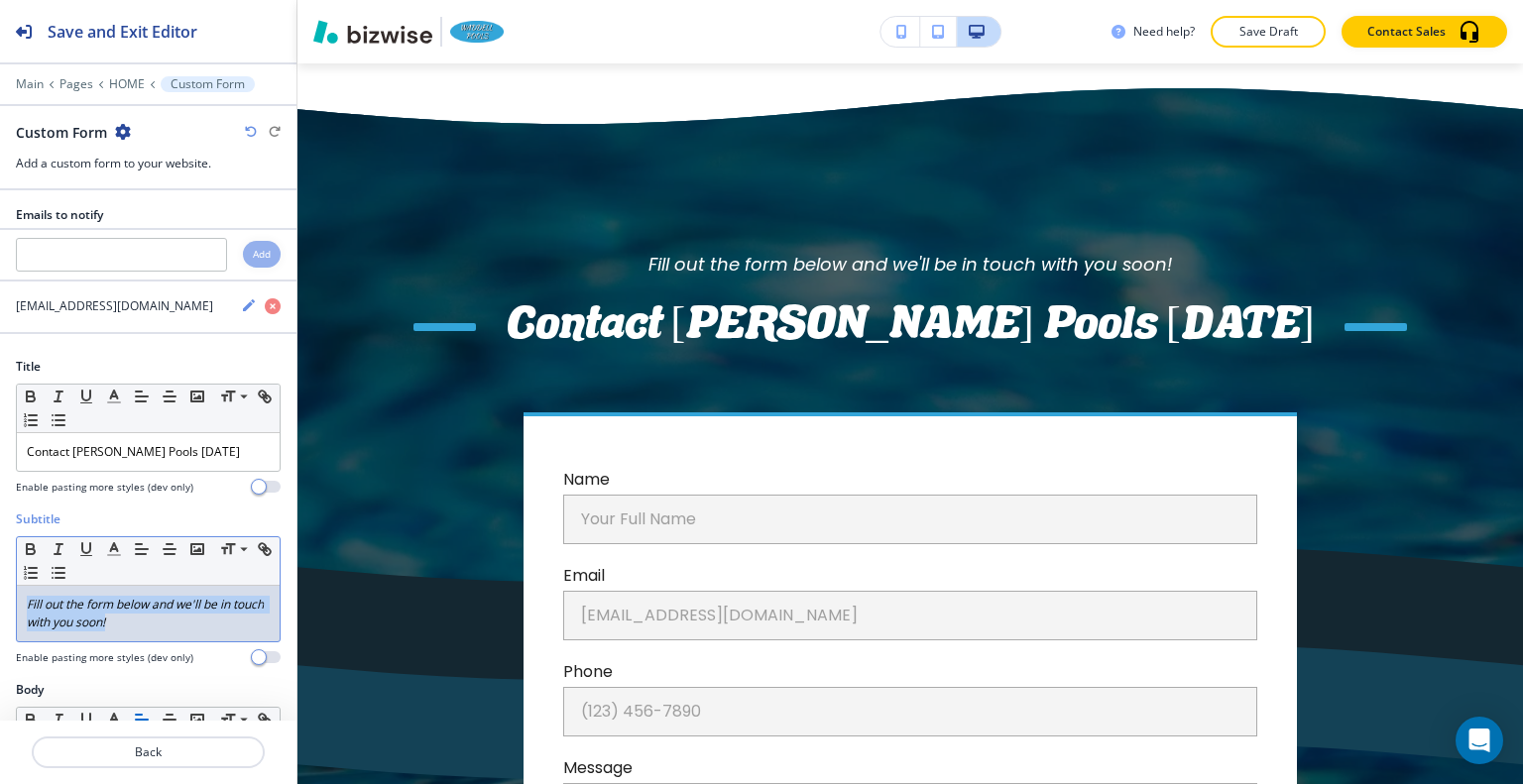 drag, startPoint x: 157, startPoint y: 617, endPoint x: 0, endPoint y: 564, distance: 165.70456 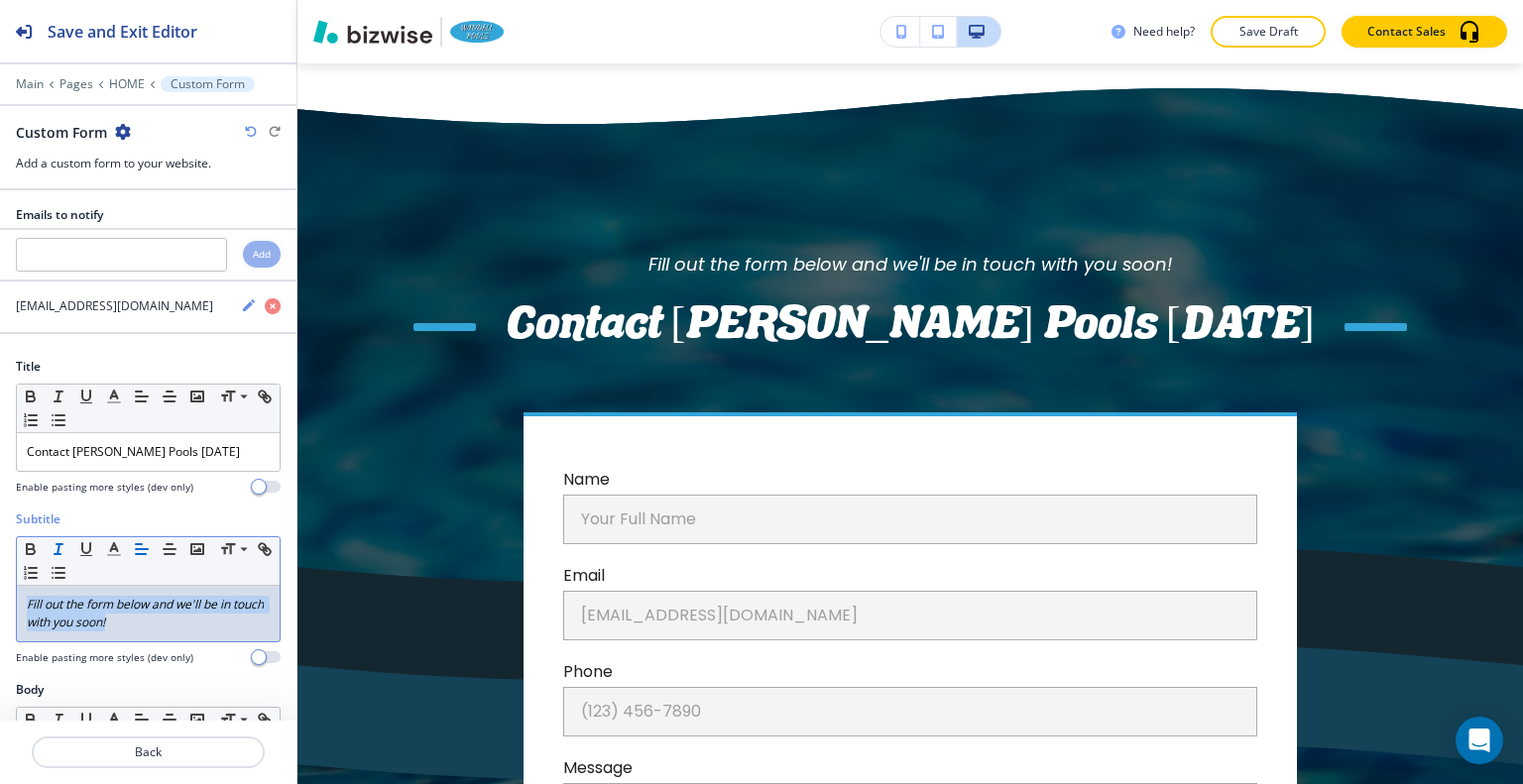 copy on "Fill out the form below and we'll be in touch with you soon!" 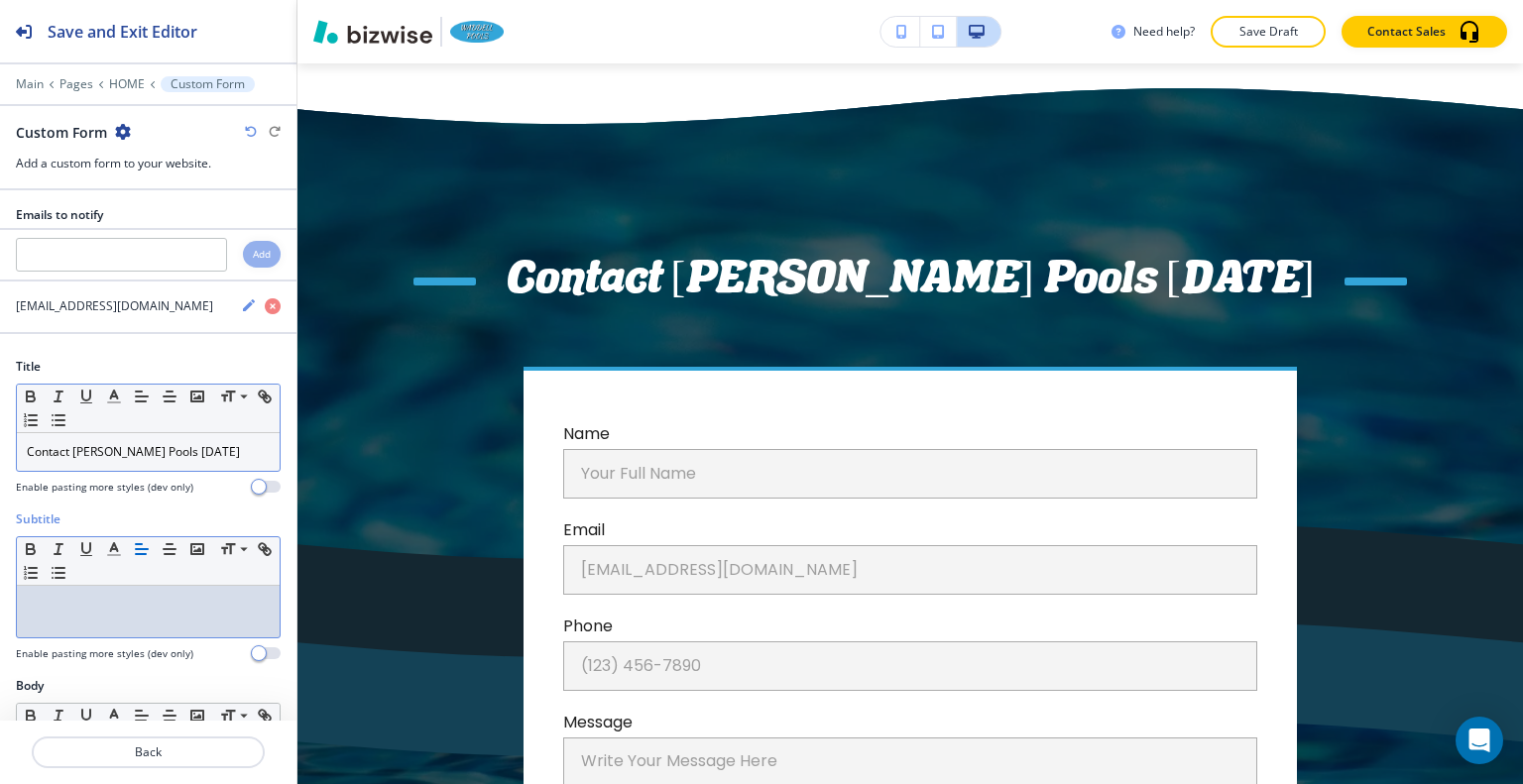 scroll, scrollTop: 198, scrollLeft: 0, axis: vertical 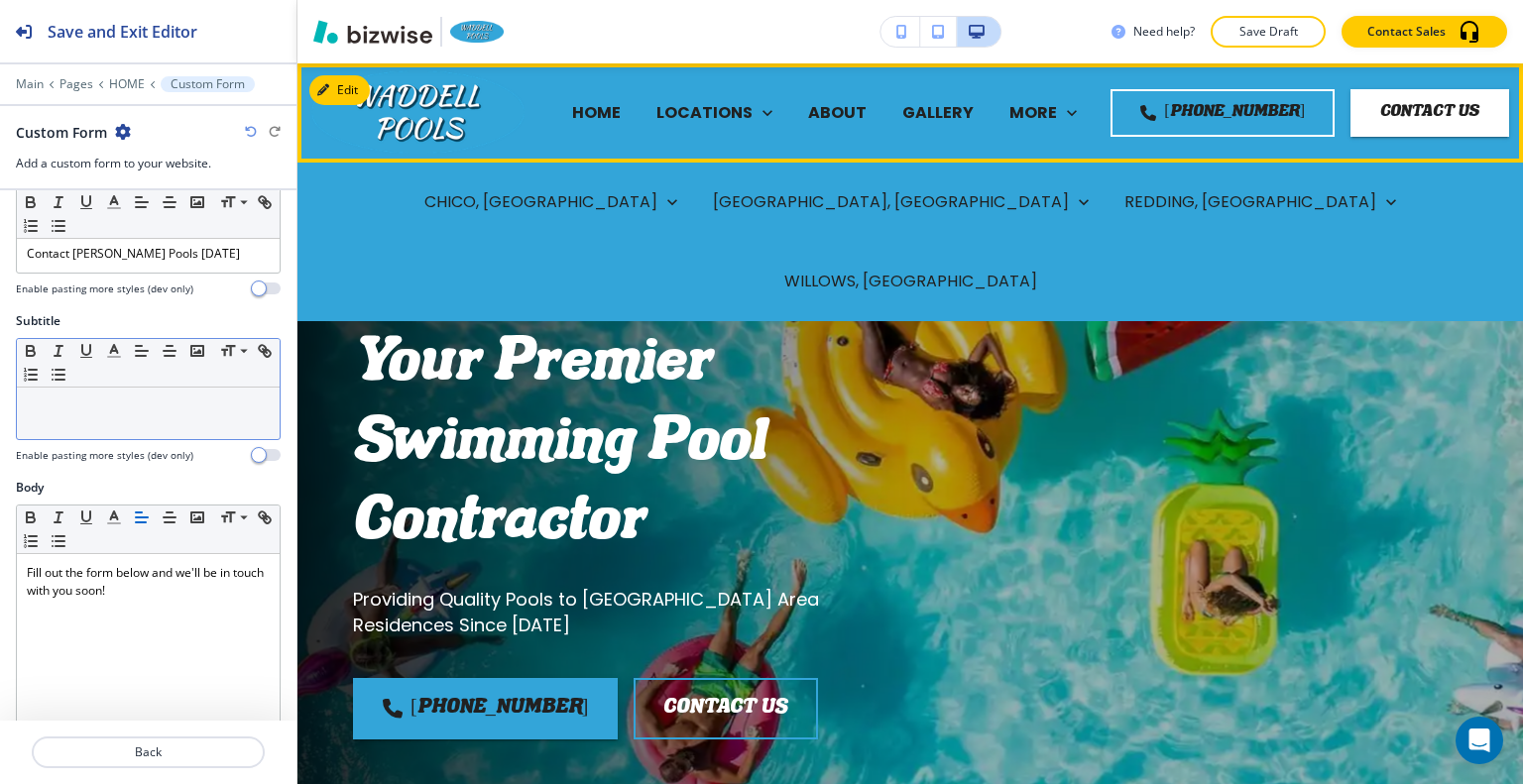 click on "LOCATIONS" at bounding box center (704, 112) 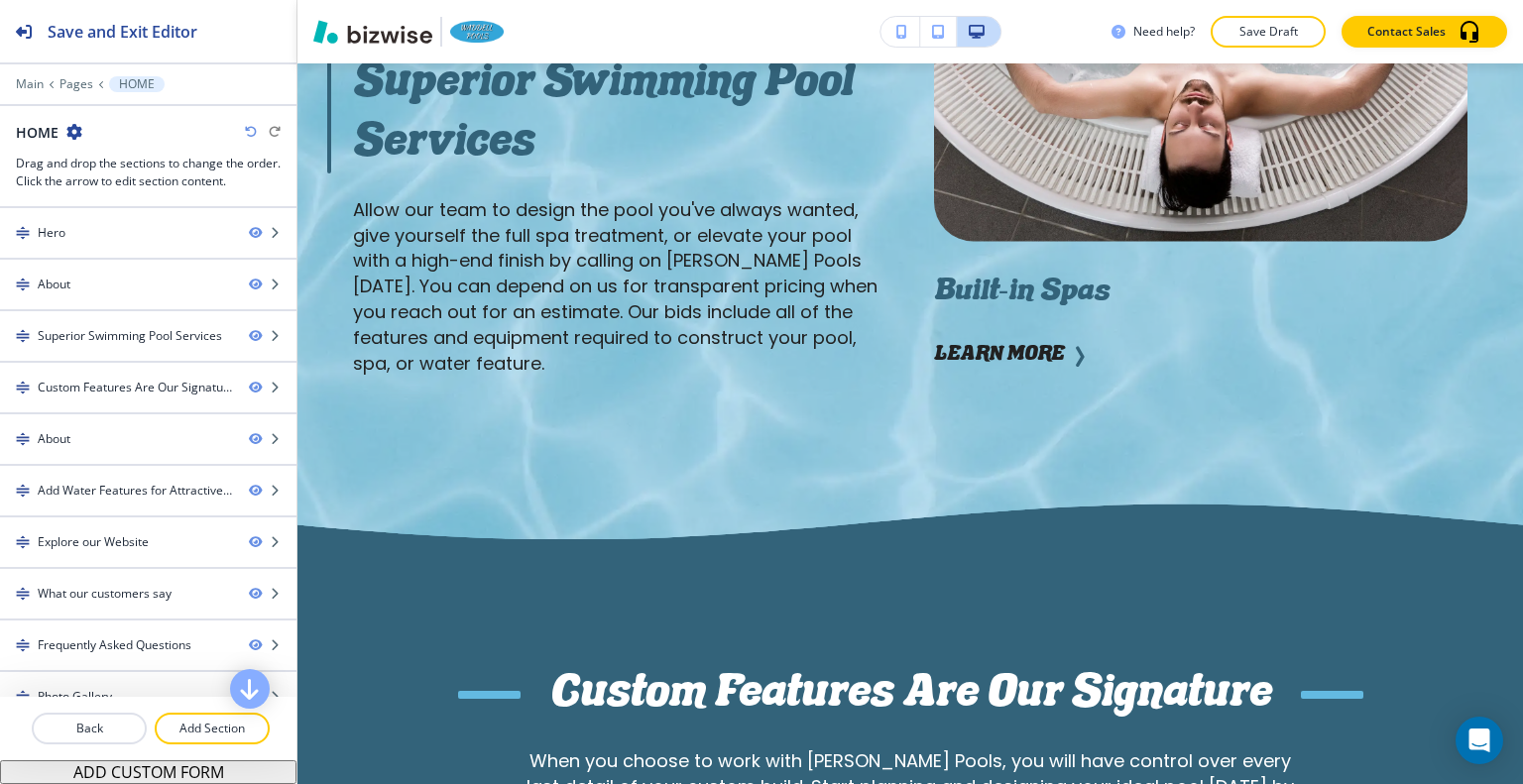 scroll, scrollTop: 0, scrollLeft: 0, axis: both 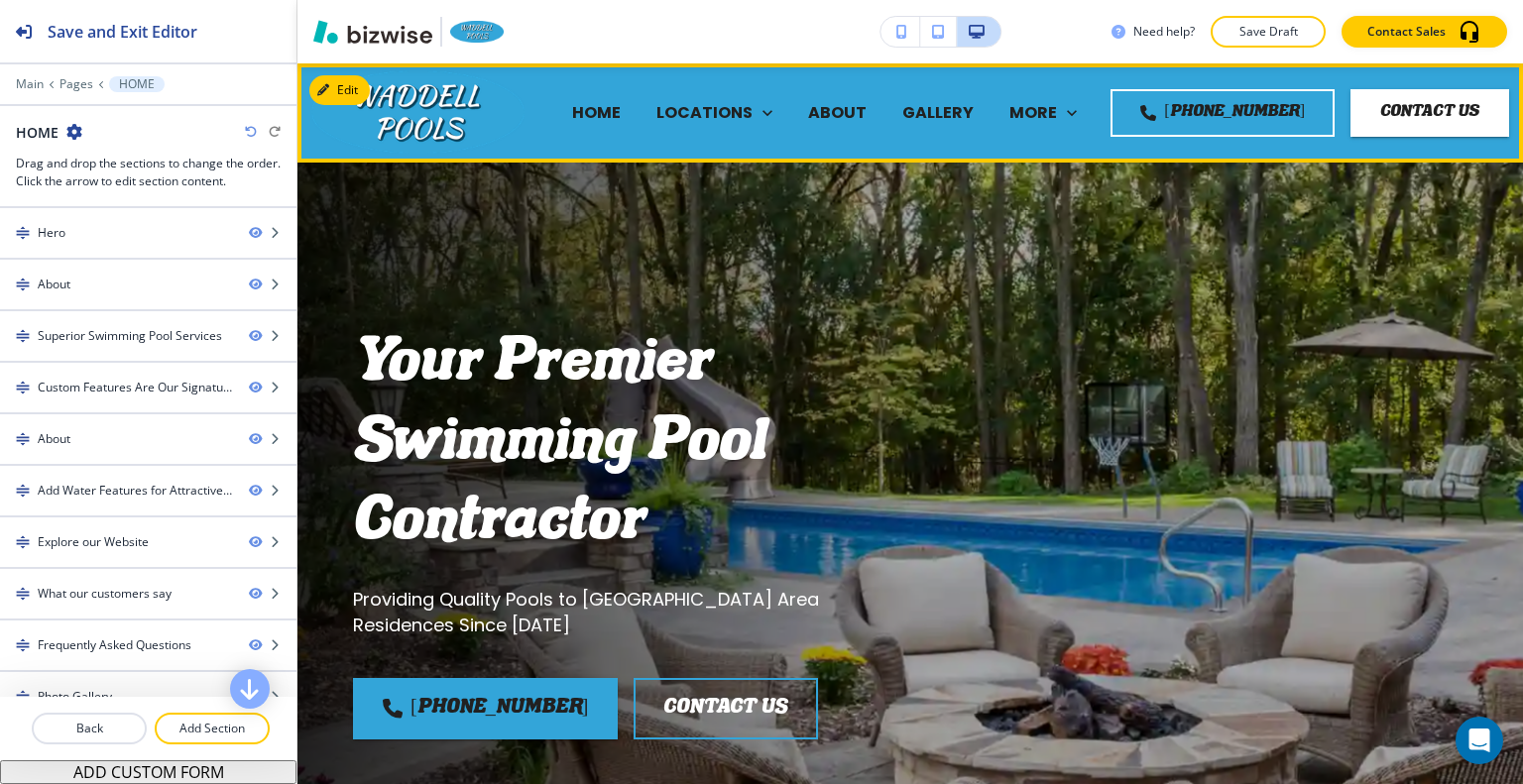 click on "HOME" at bounding box center [596, 113] 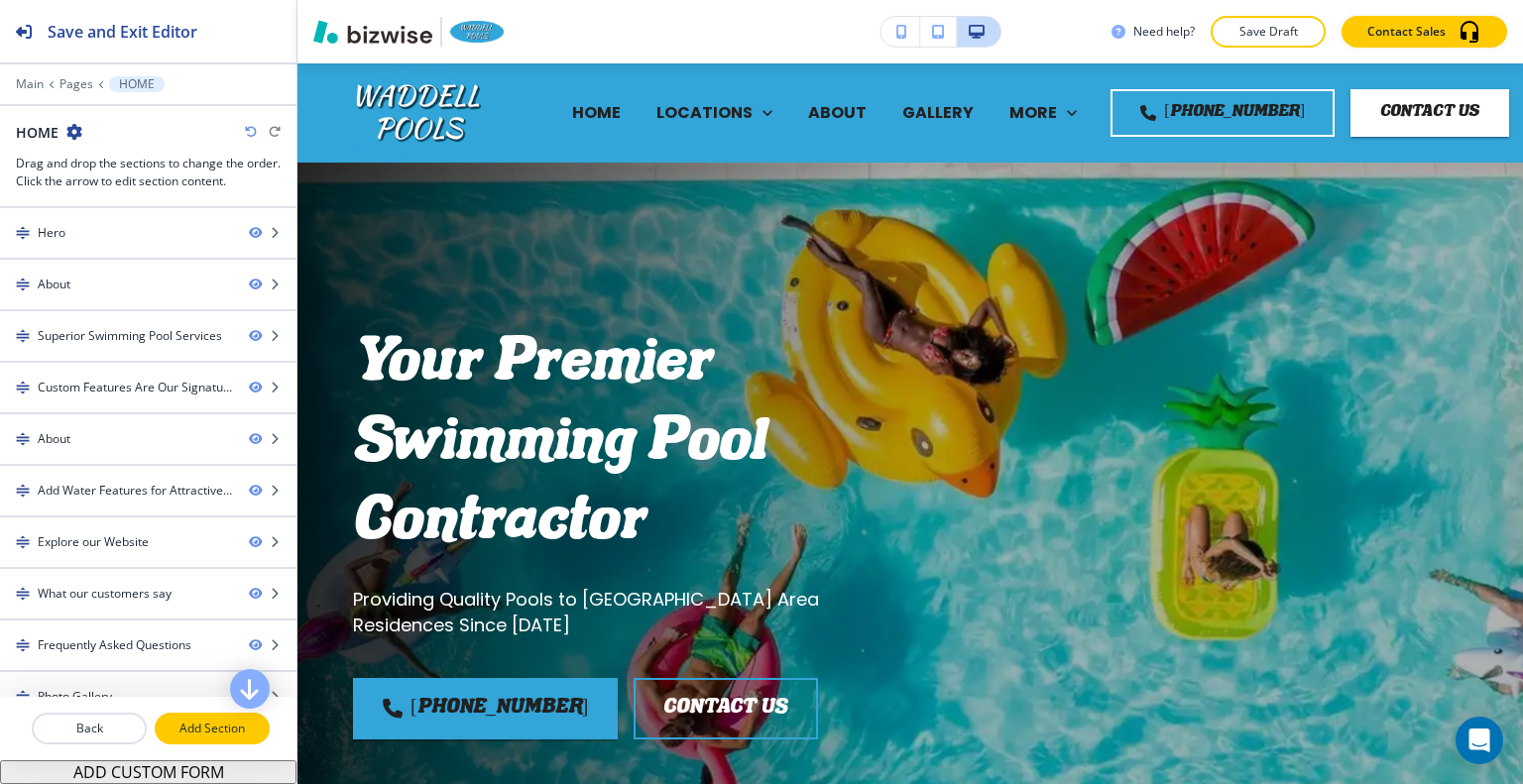 click on "Add Section" at bounding box center [212, 728] 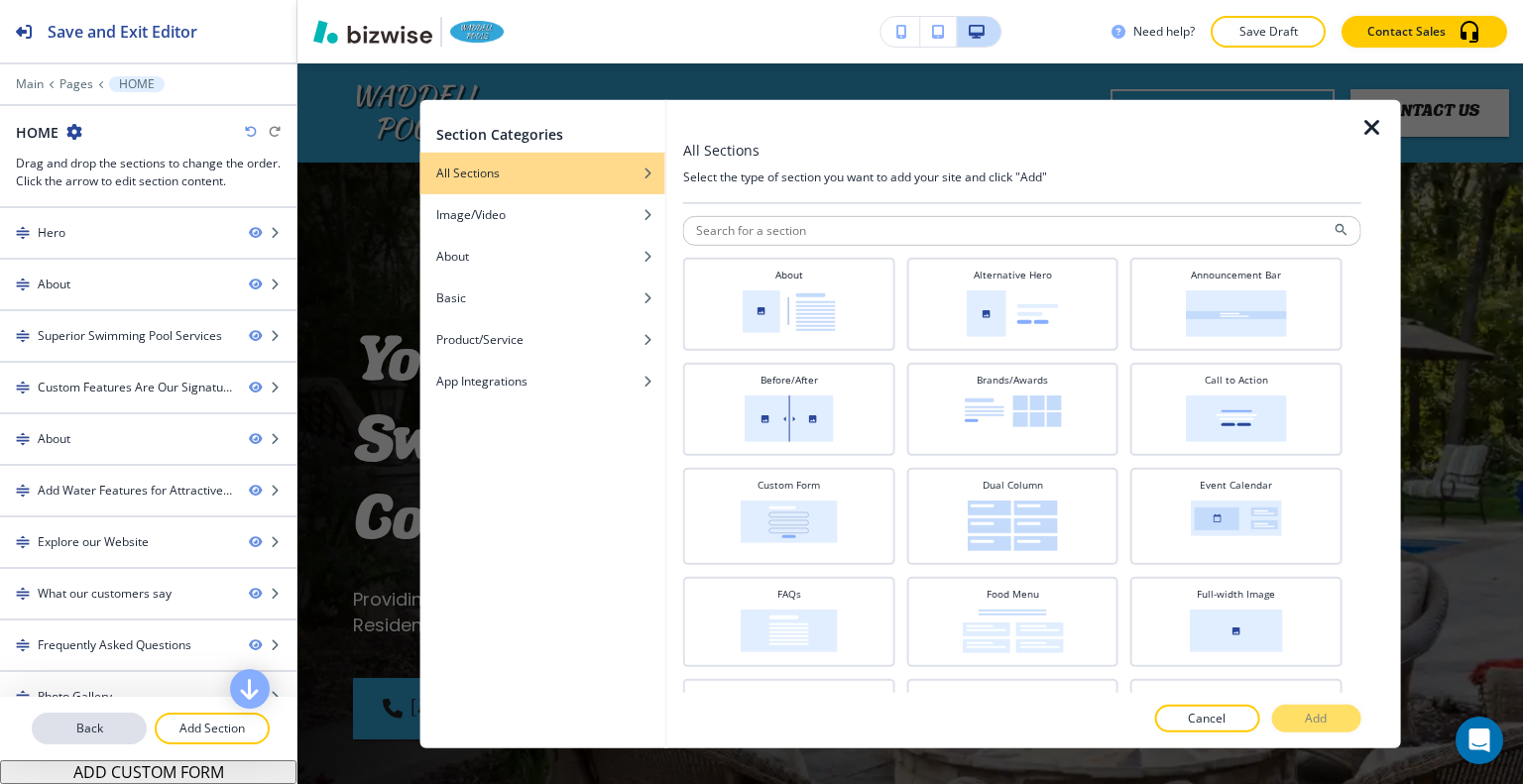 click on "Back" at bounding box center (89, 728) 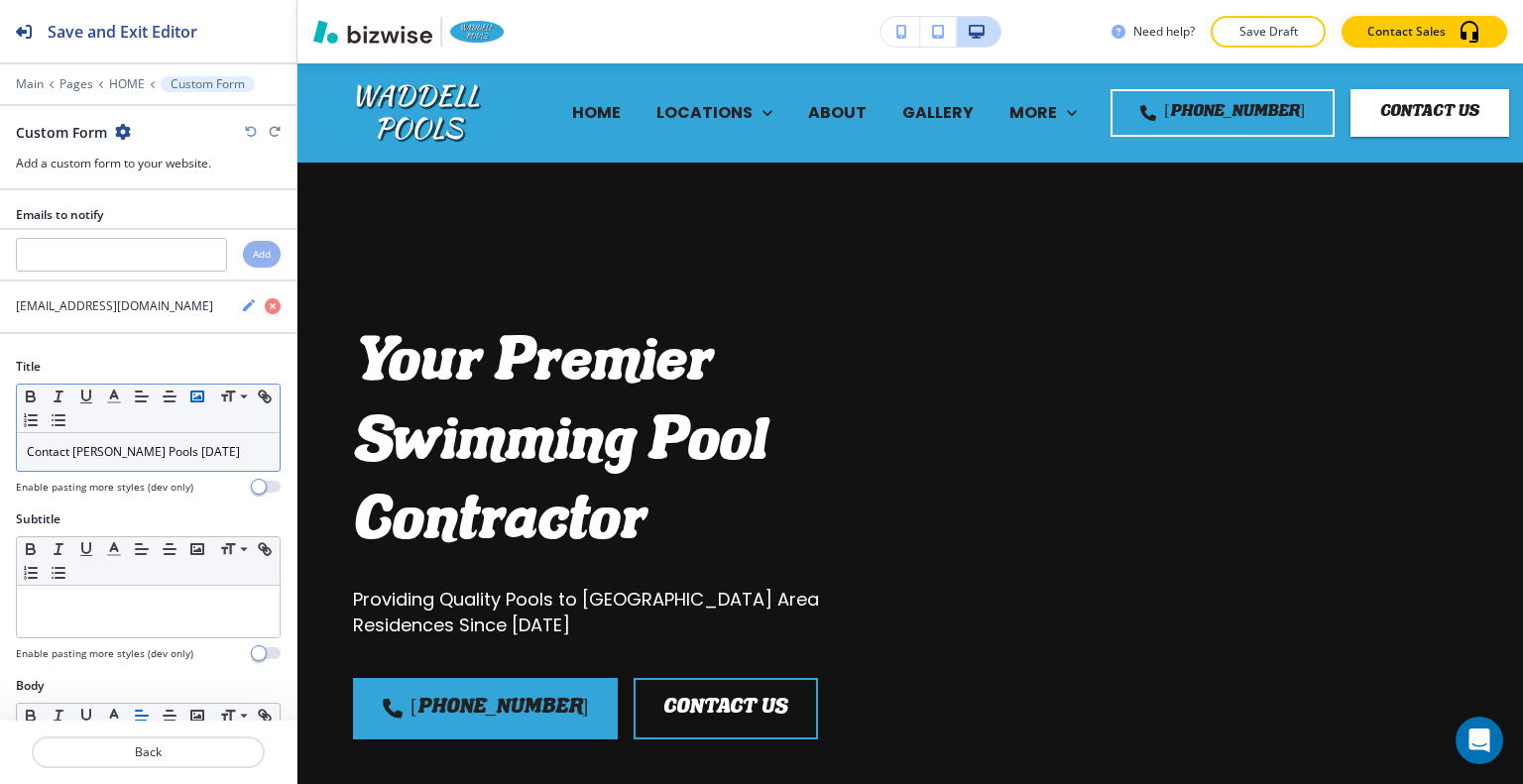 scroll, scrollTop: 12485, scrollLeft: 0, axis: vertical 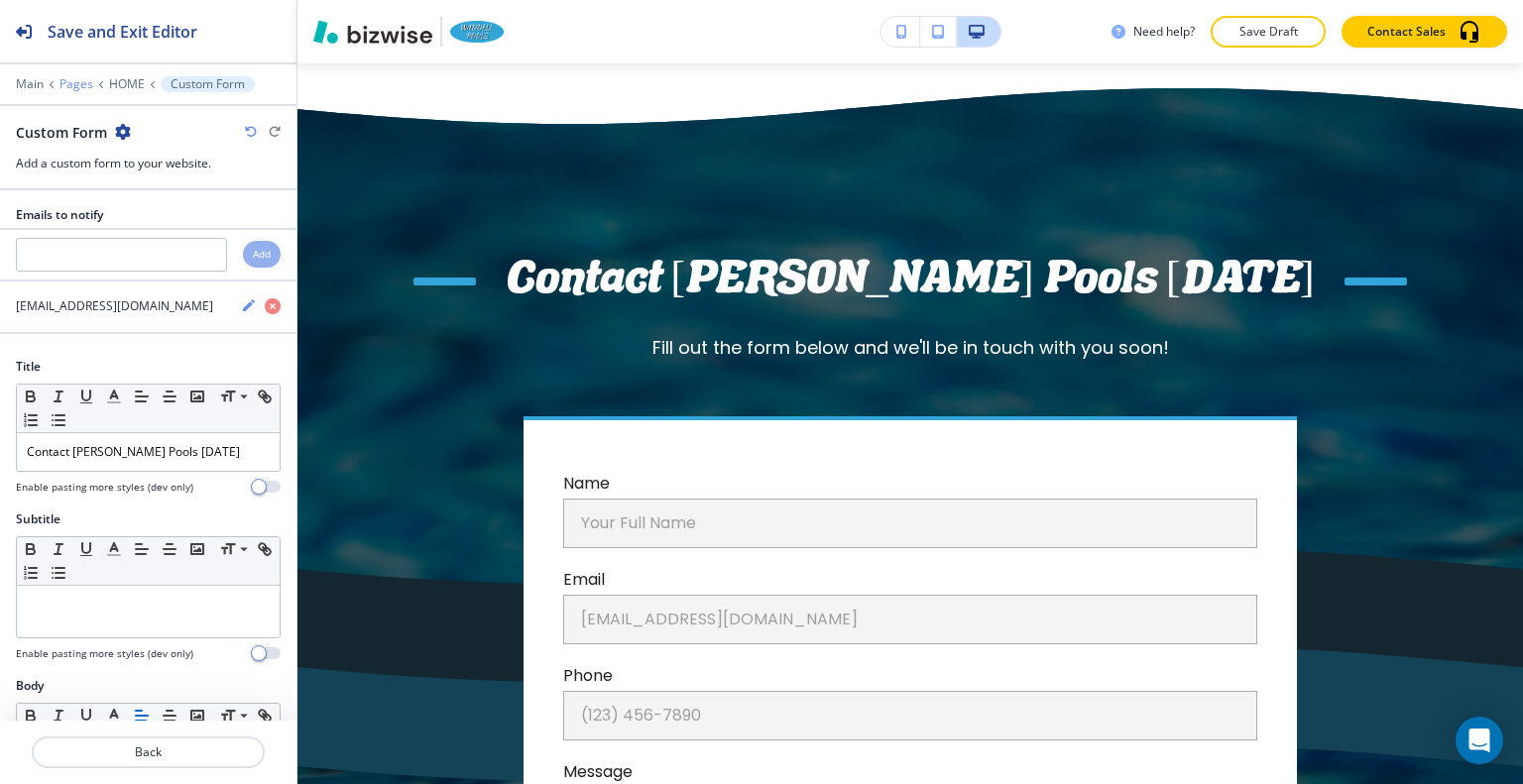 click on "Pages" at bounding box center [76, 84] 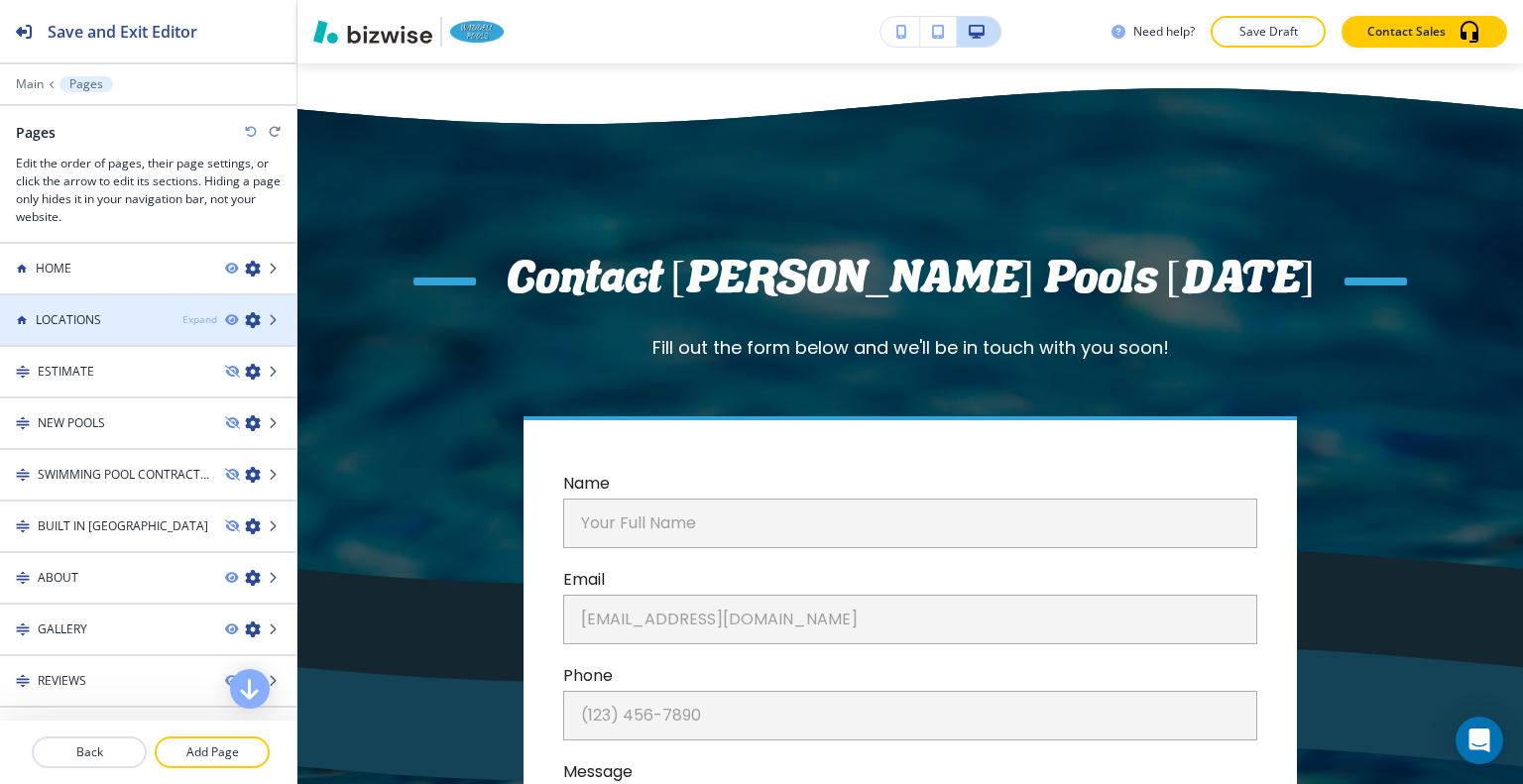 click on "Expand" at bounding box center (199, 319) 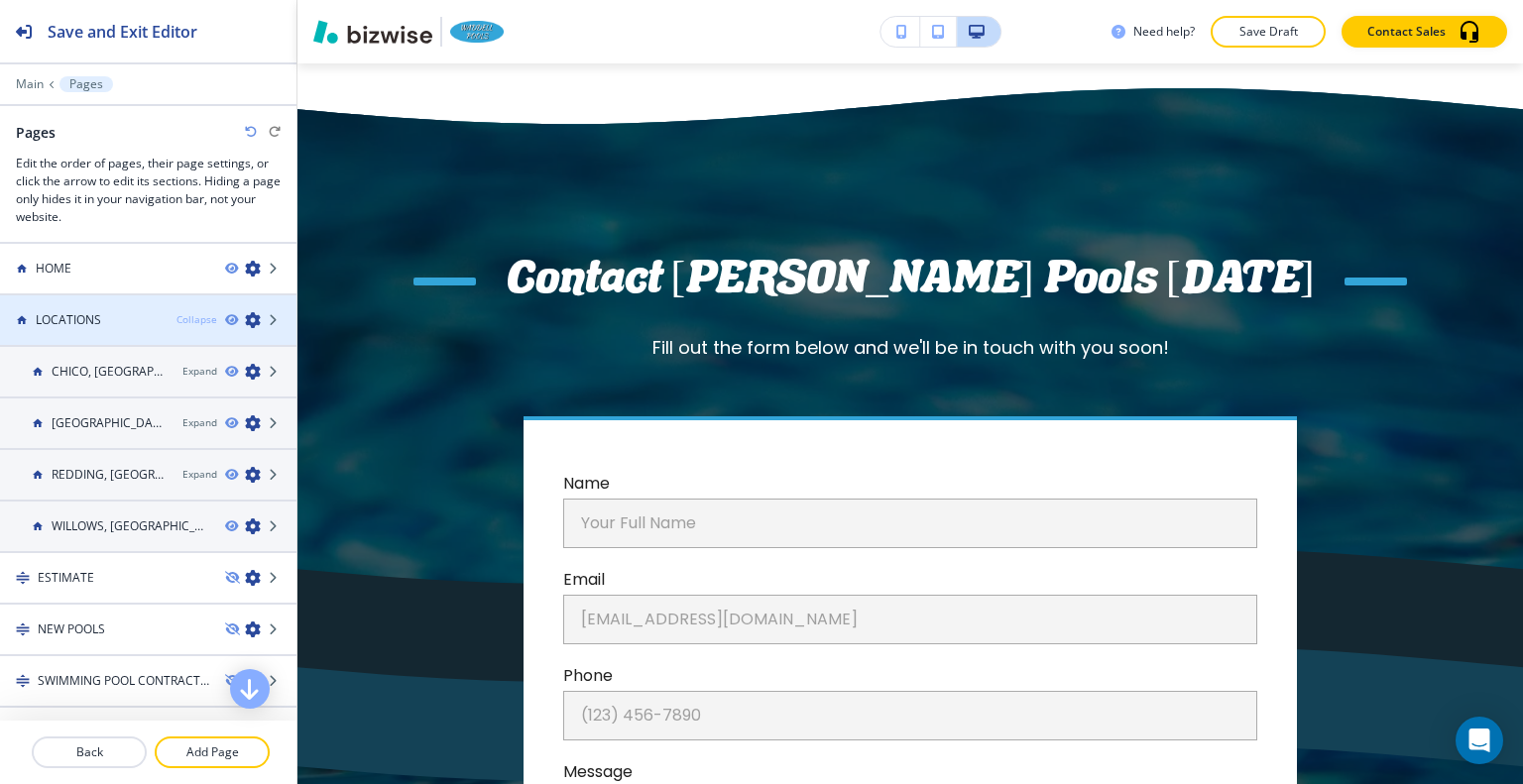 click on "Collapse" at bounding box center (196, 319) 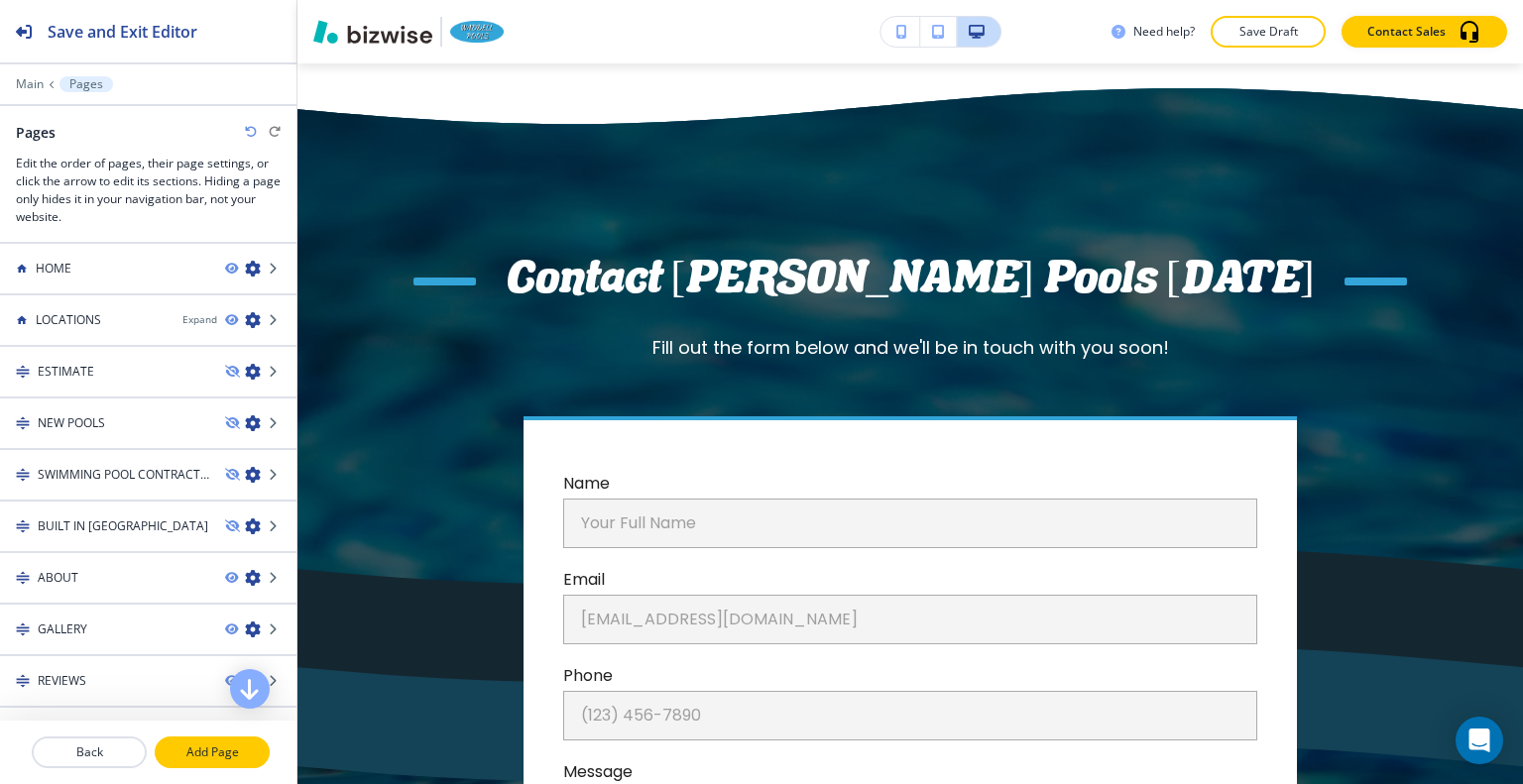 click on "Add Page" at bounding box center (212, 752) 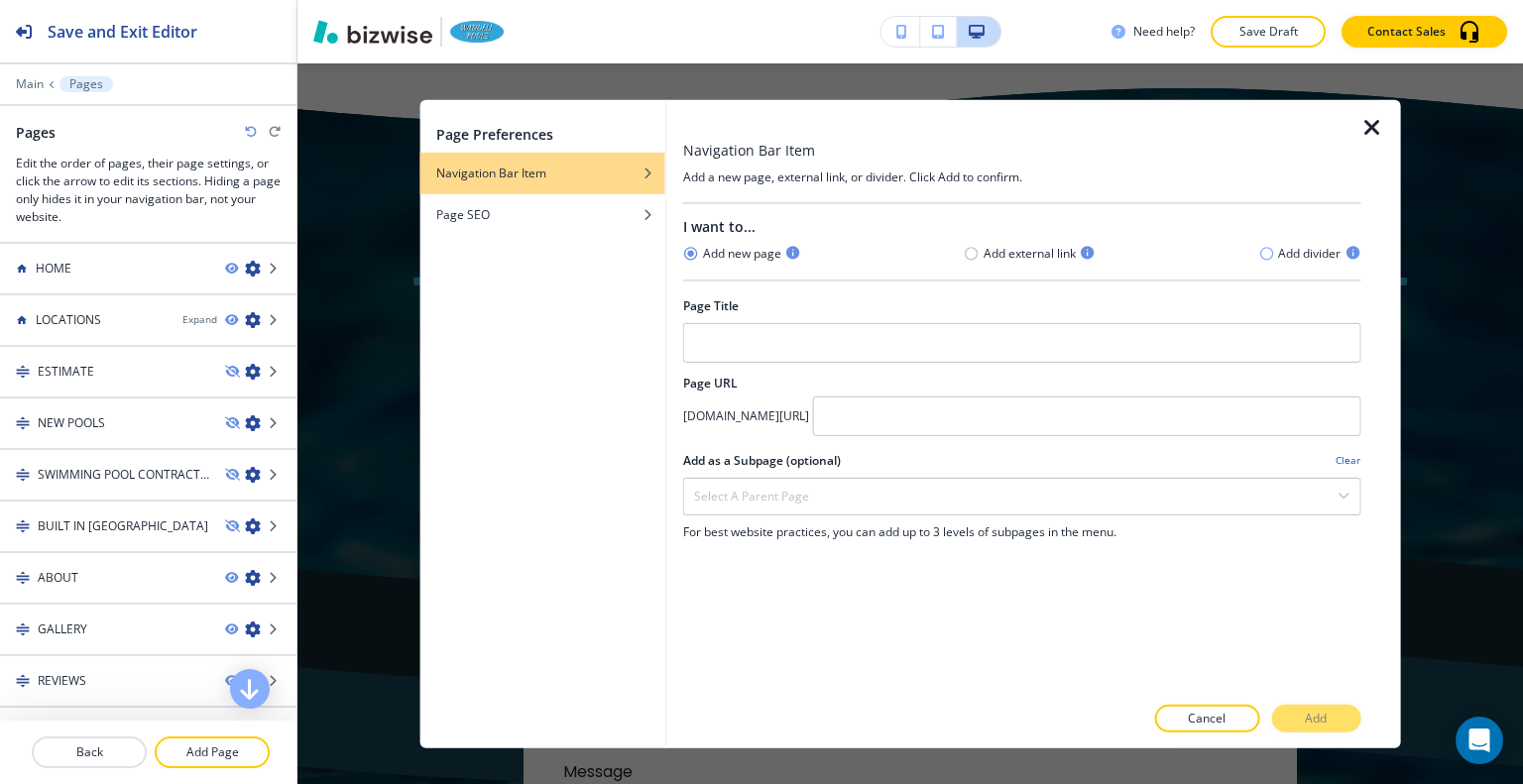 click 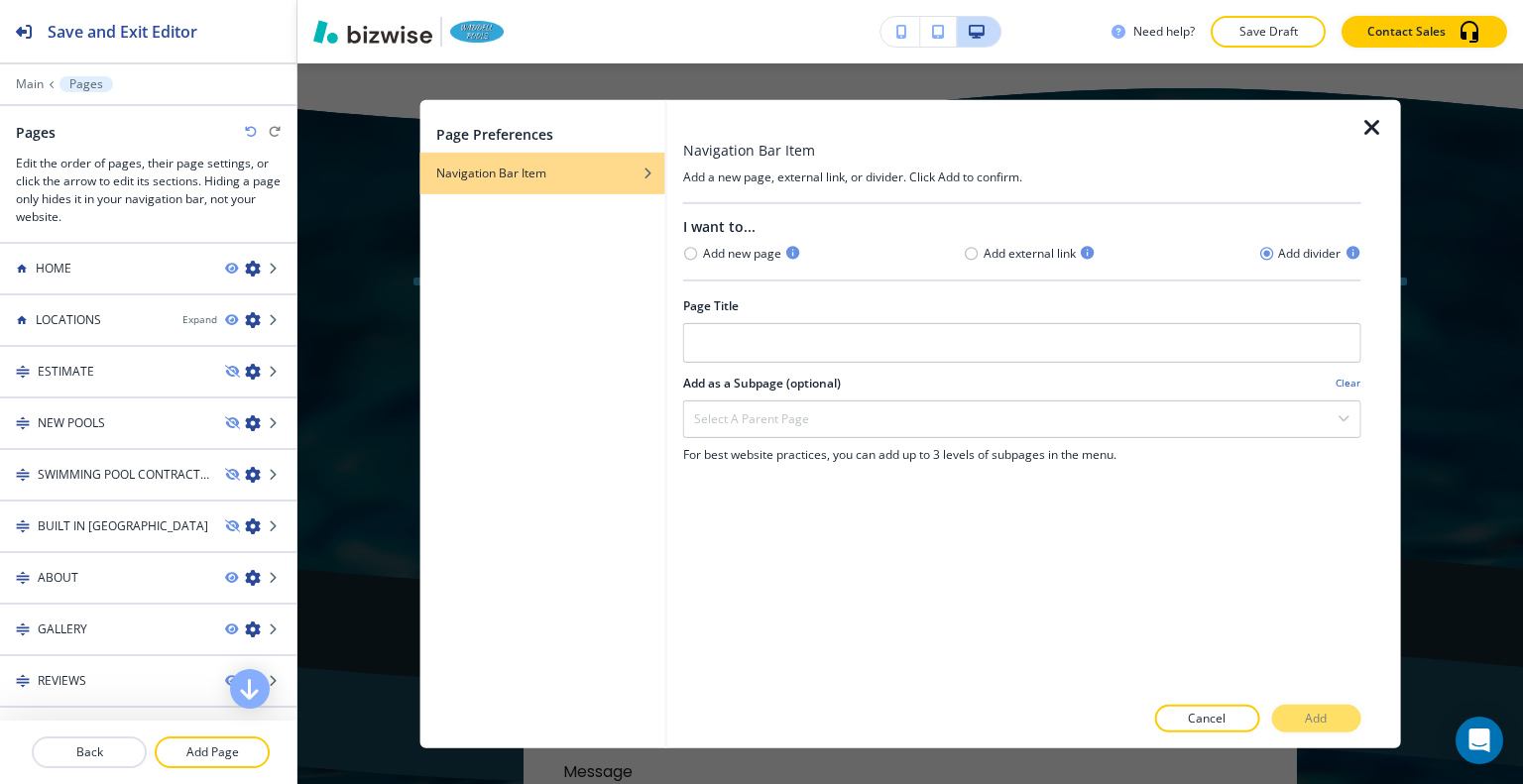 click 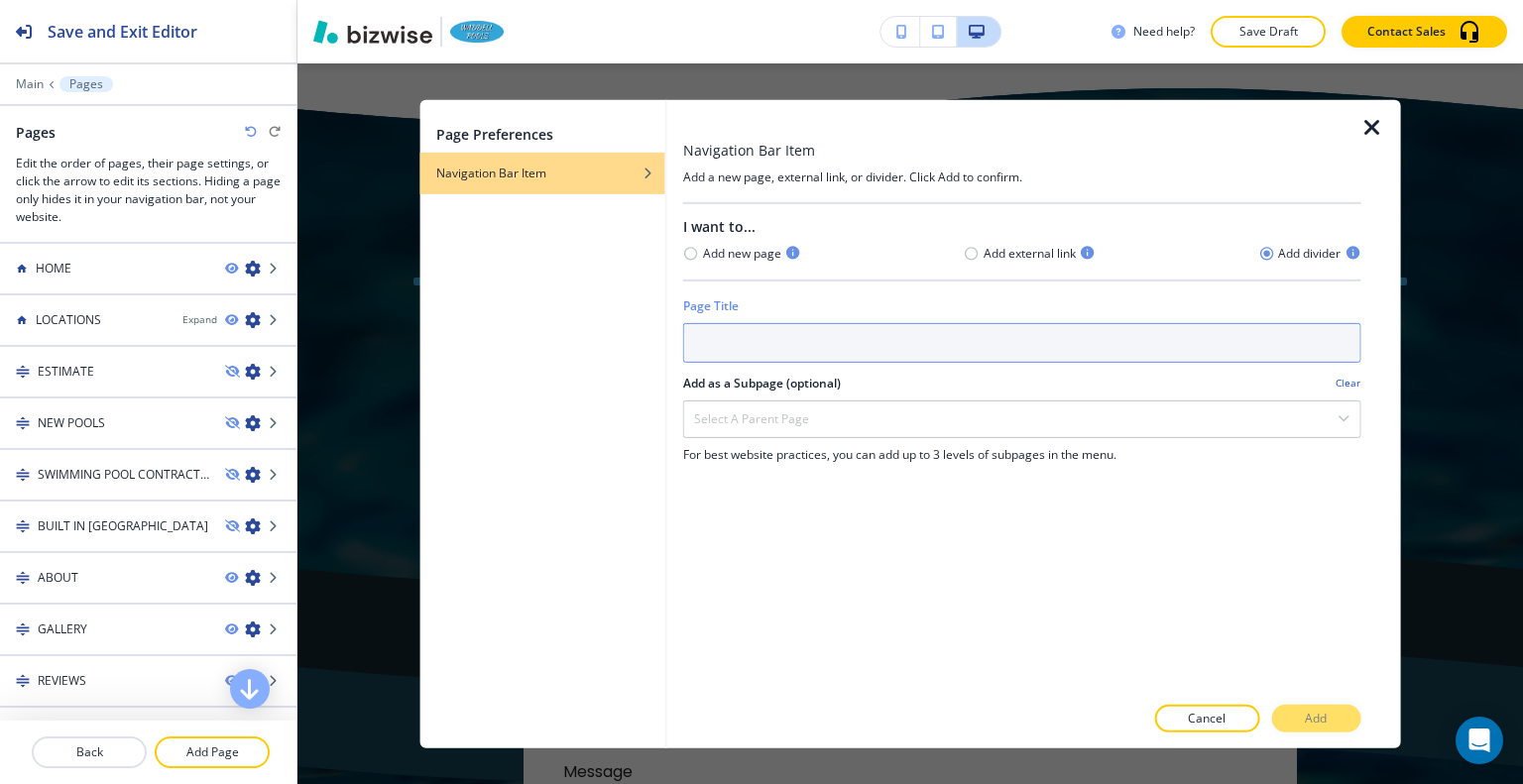 click at bounding box center [1022, 342] 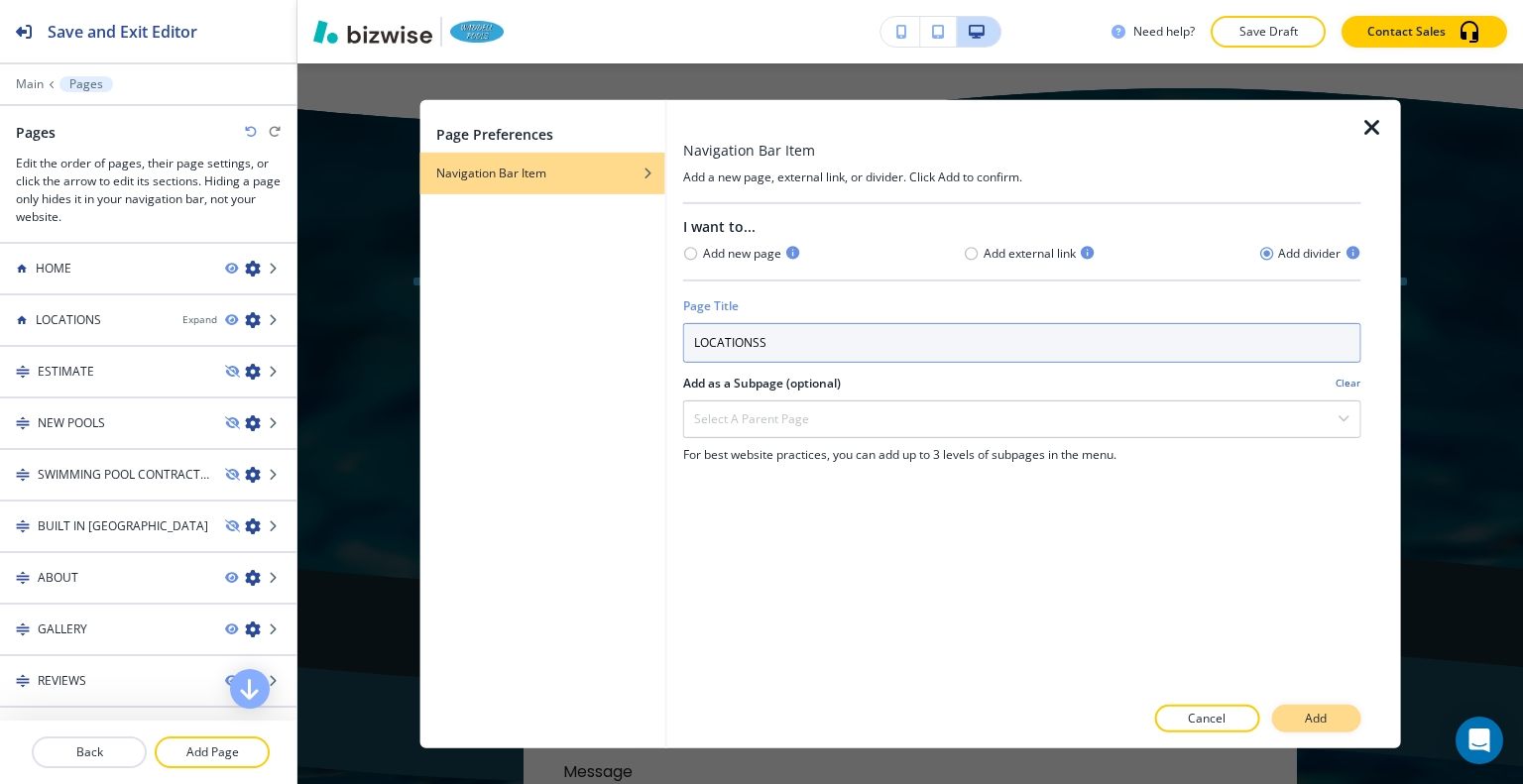 type on "LOCATIONSS" 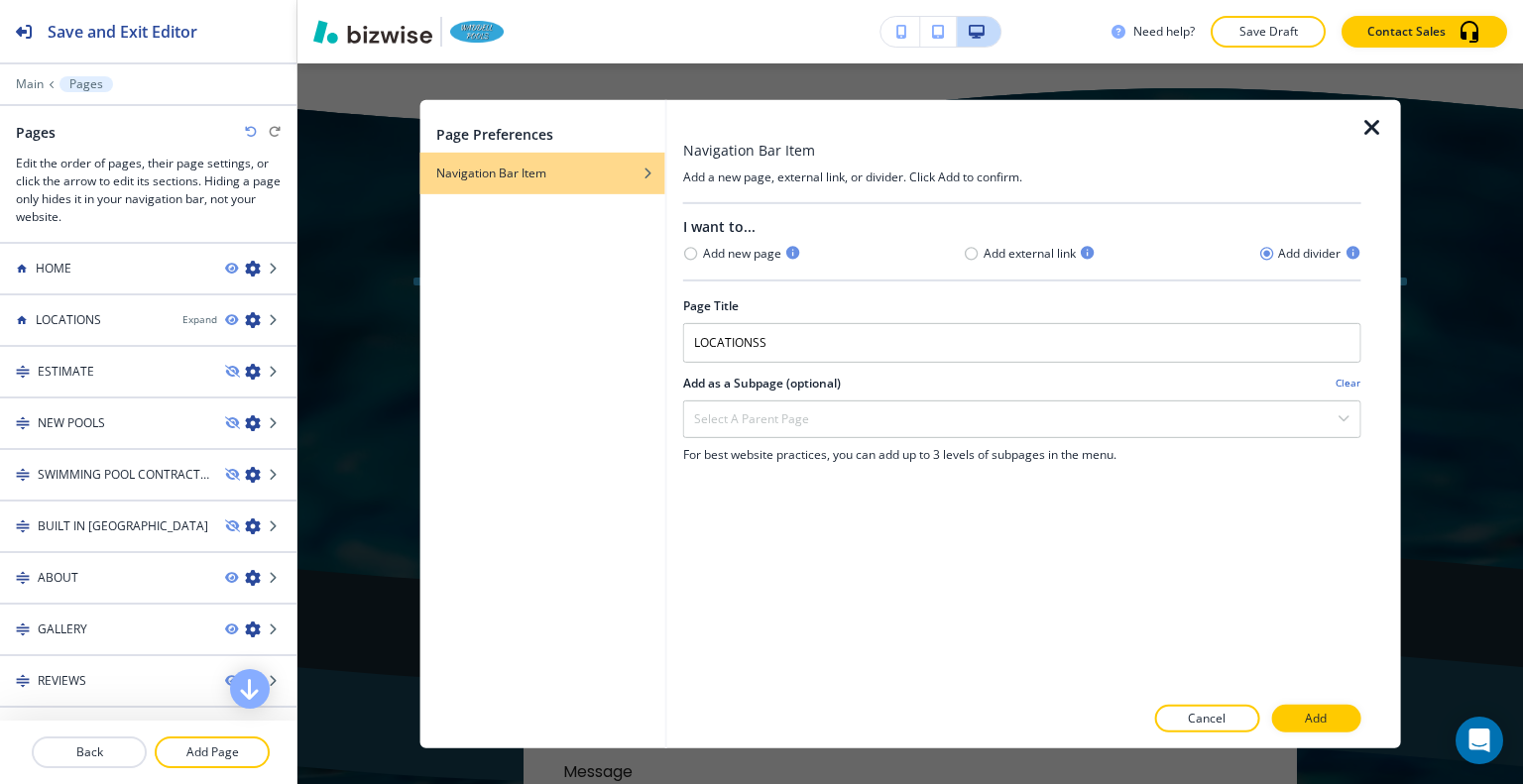 drag, startPoint x: 1333, startPoint y: 728, endPoint x: 1177, endPoint y: 782, distance: 165.0818 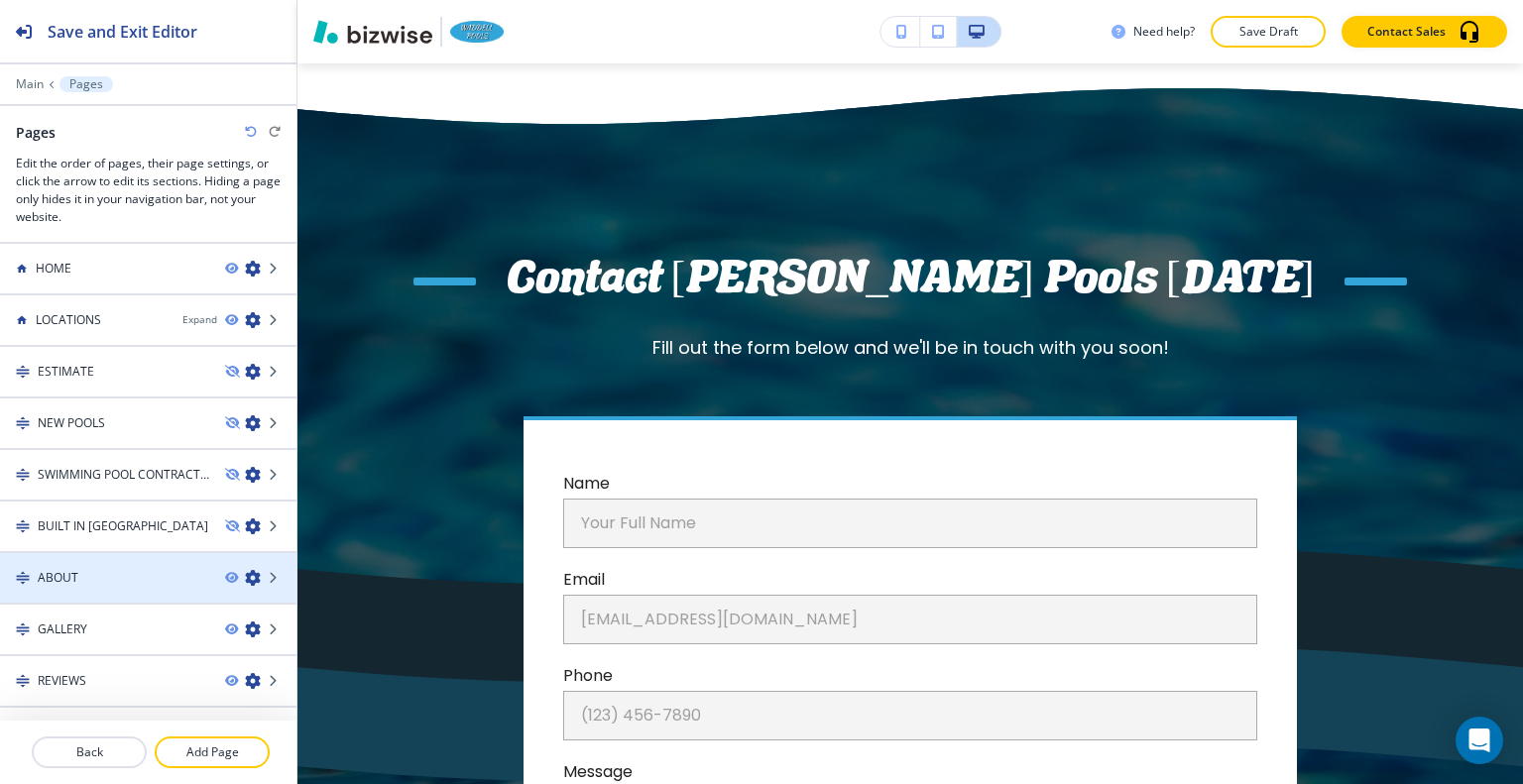 scroll, scrollTop: 83, scrollLeft: 0, axis: vertical 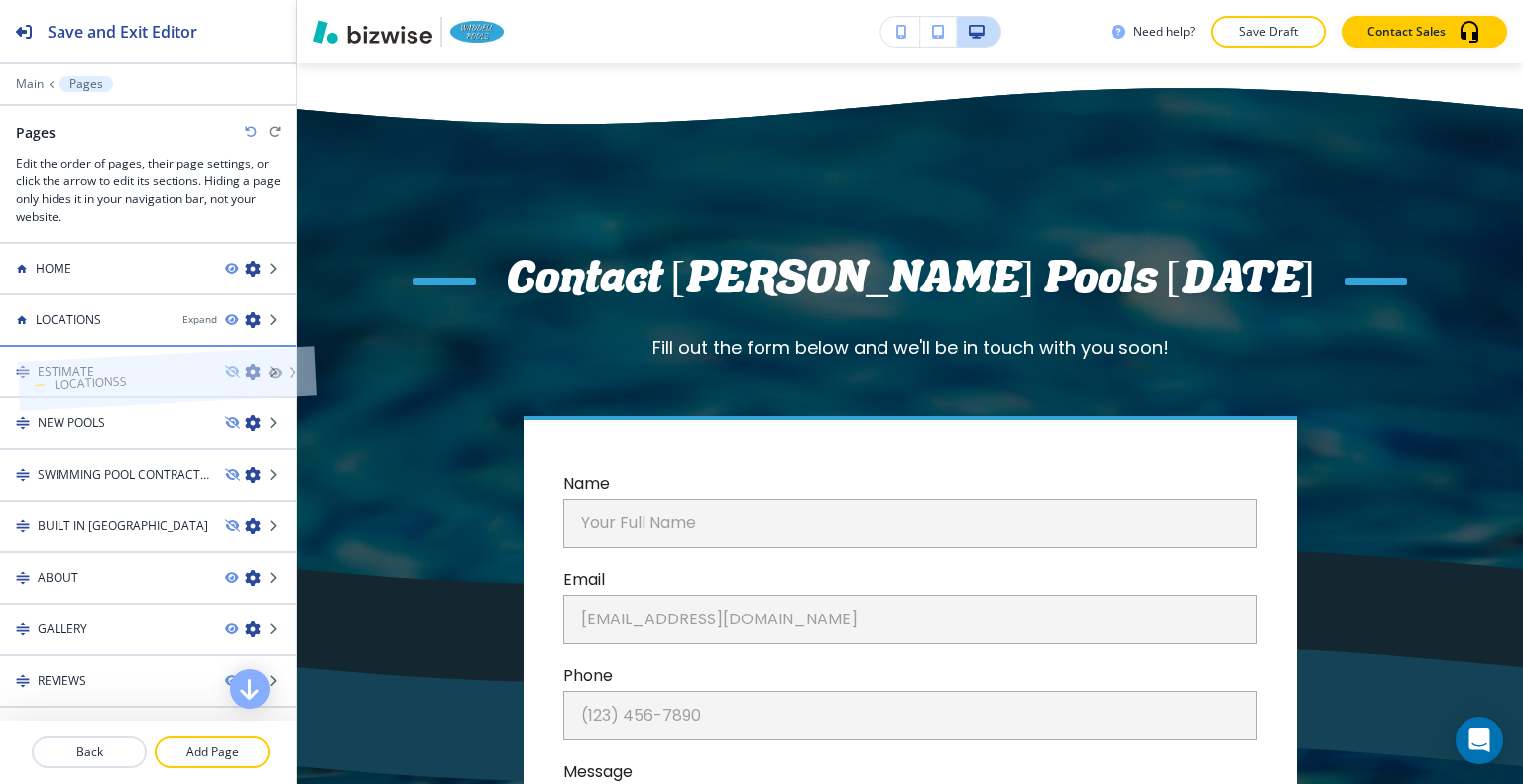 drag, startPoint x: 81, startPoint y: 695, endPoint x: 99, endPoint y: 347, distance: 348.46521 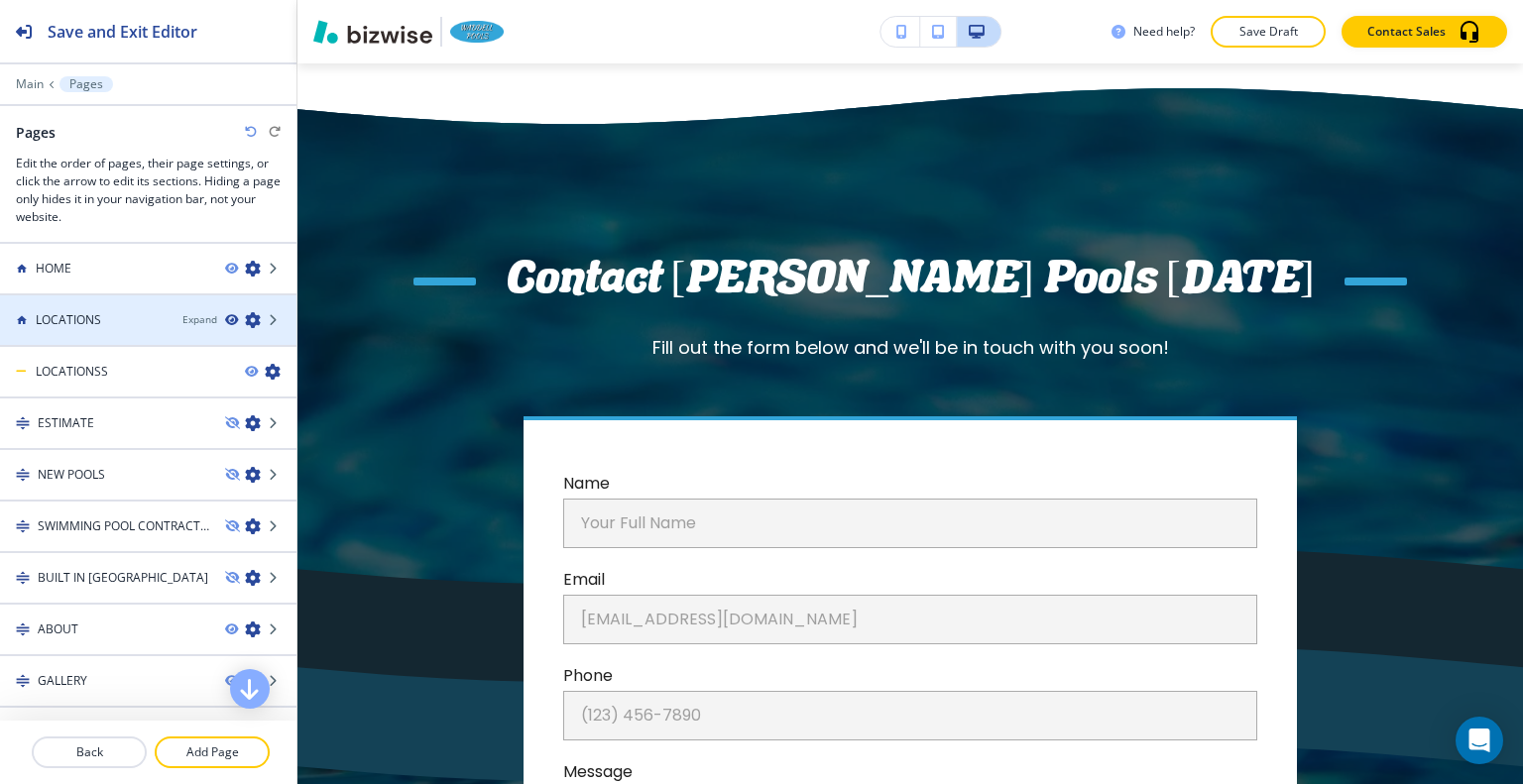 click at bounding box center [231, 320] 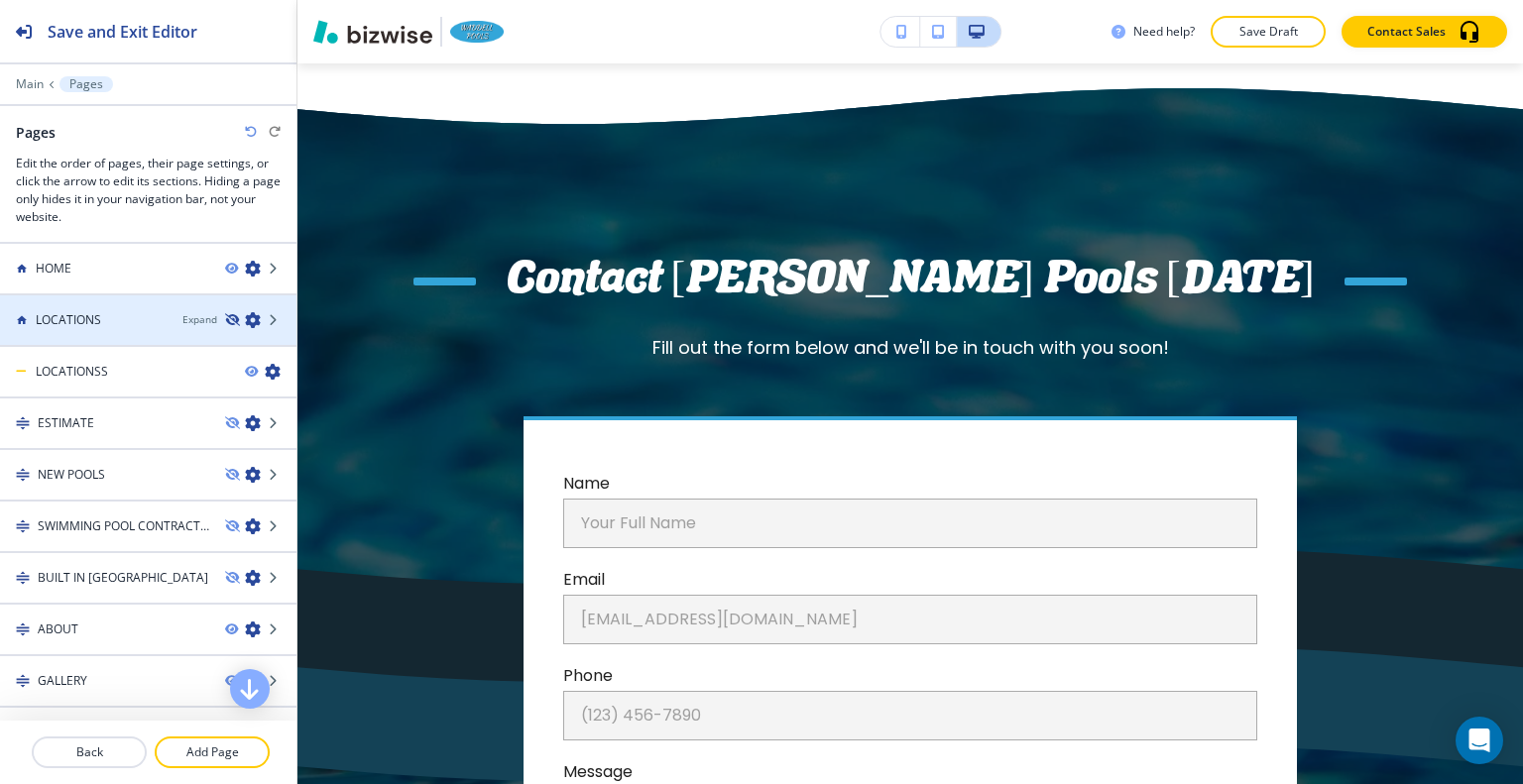 click at bounding box center (231, 320) 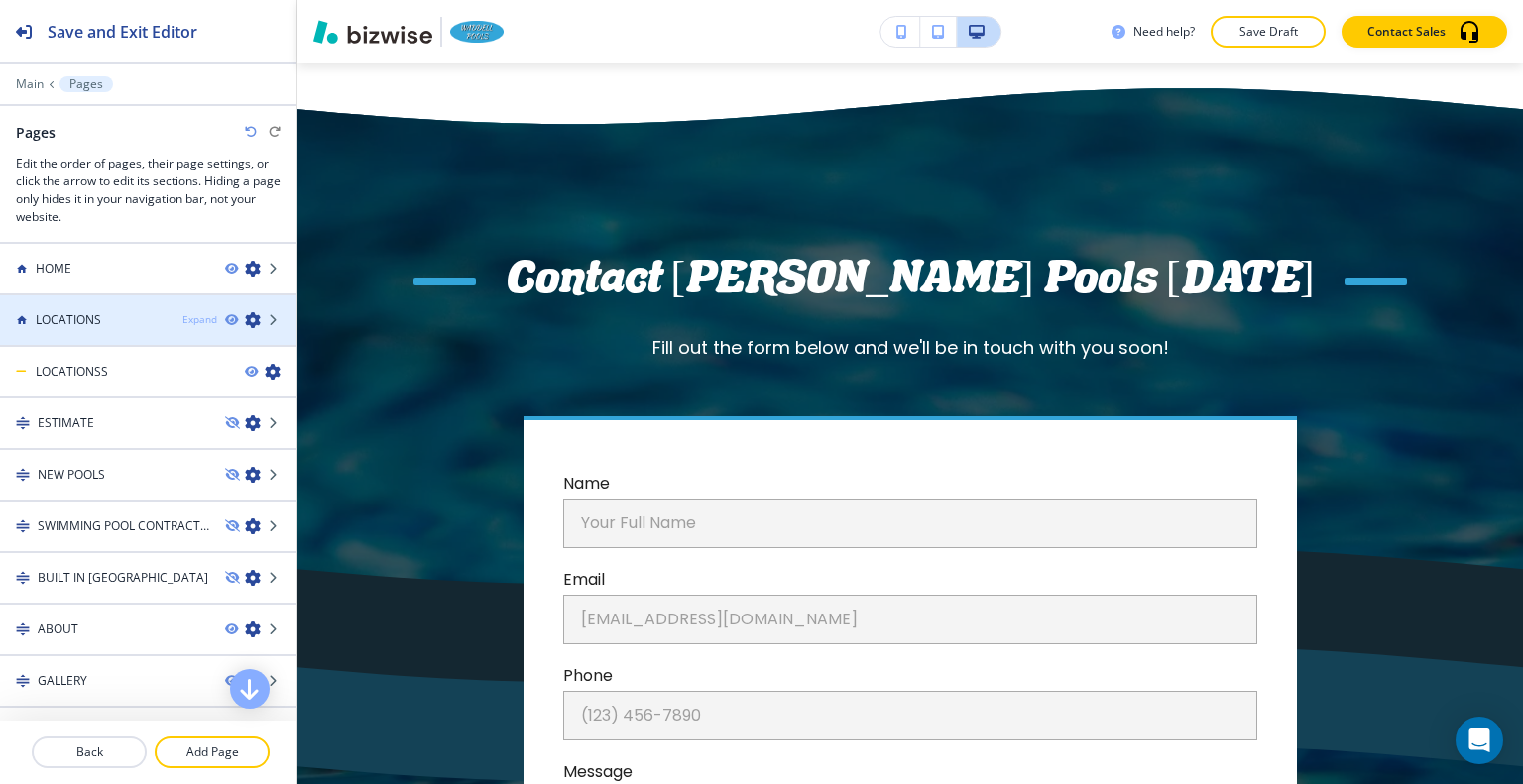 click on "Expand" at bounding box center [199, 319] 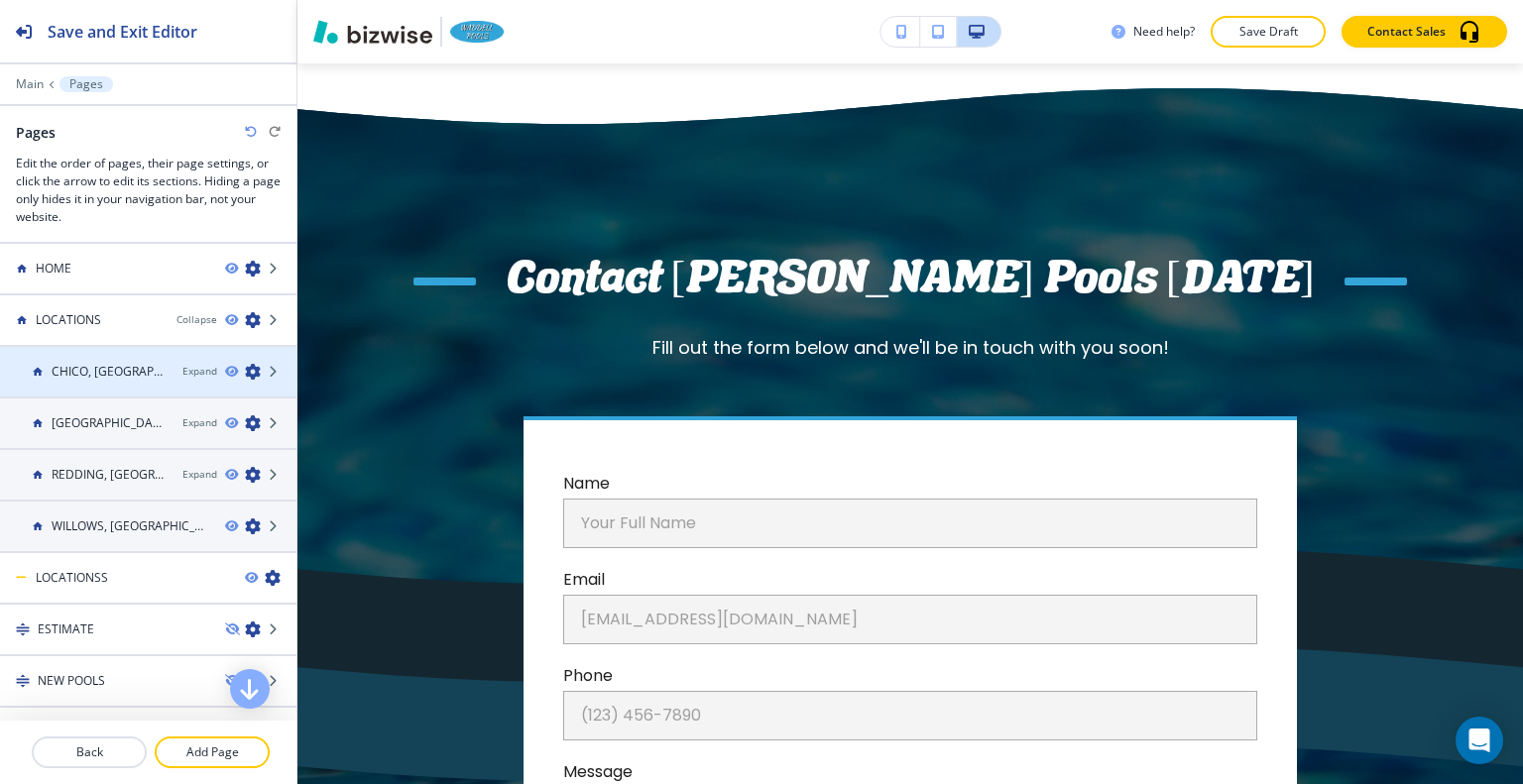 click at bounding box center (253, 372) 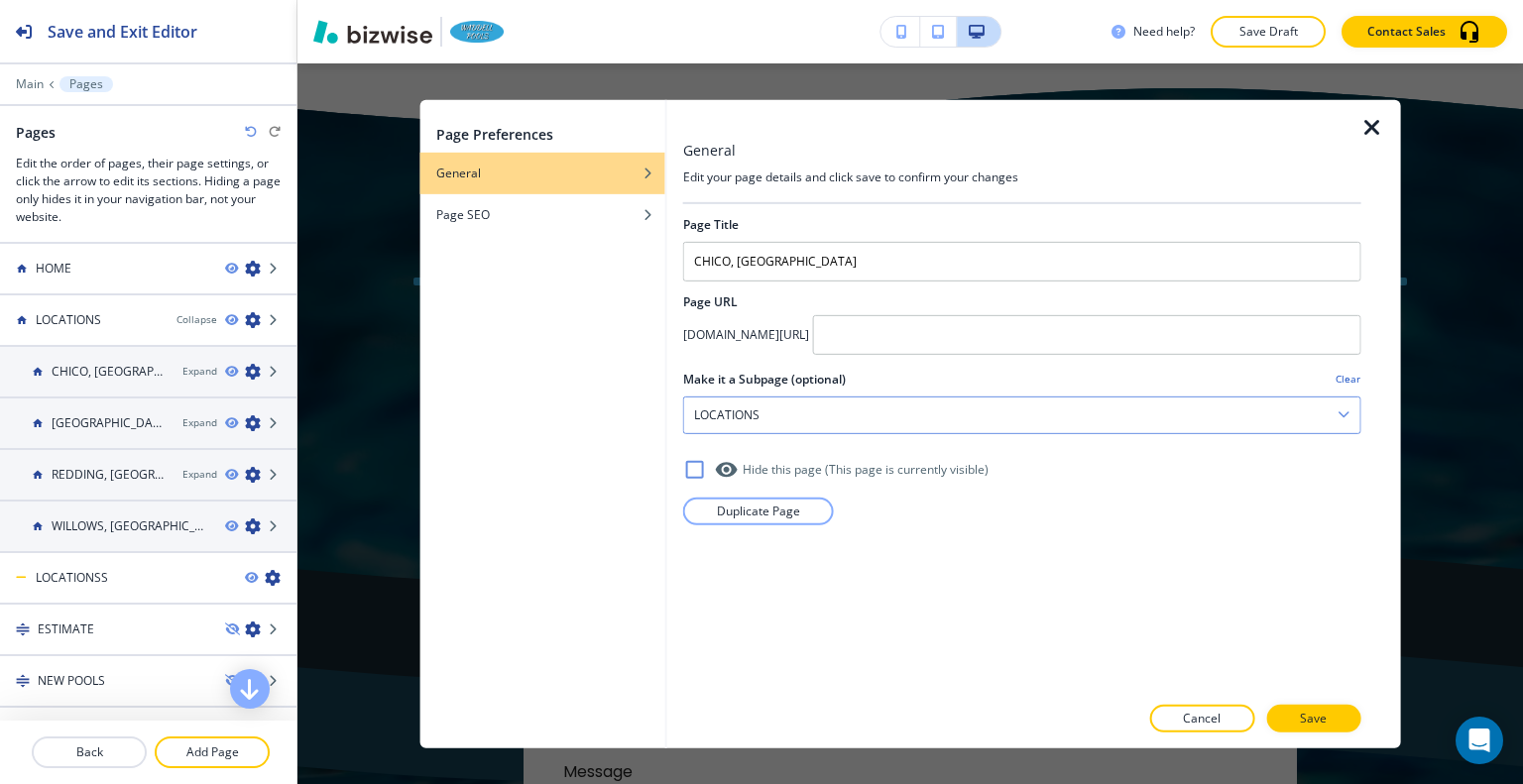 click on "LOCATIONS" at bounding box center [1022, 414] 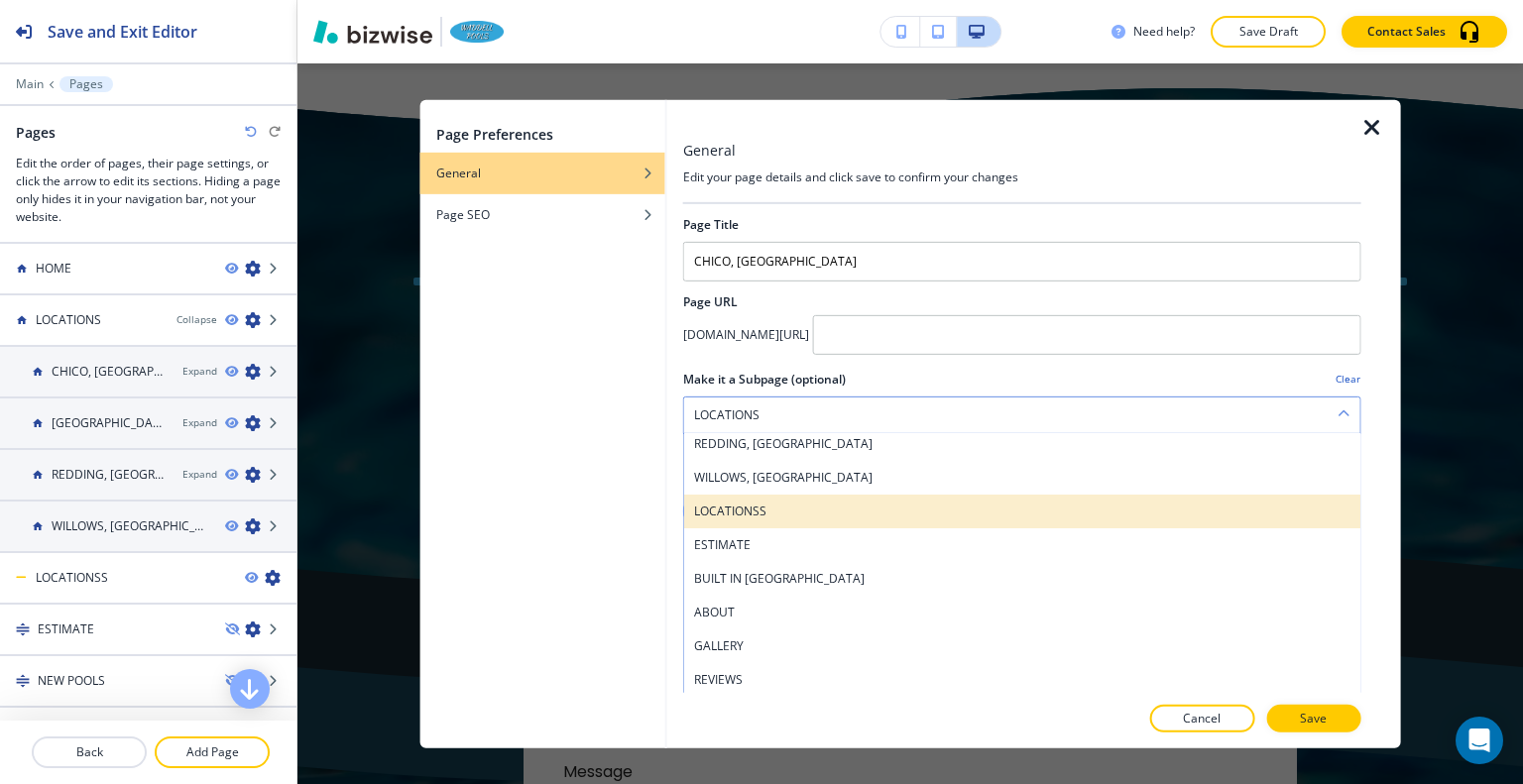 scroll, scrollTop: 0, scrollLeft: 0, axis: both 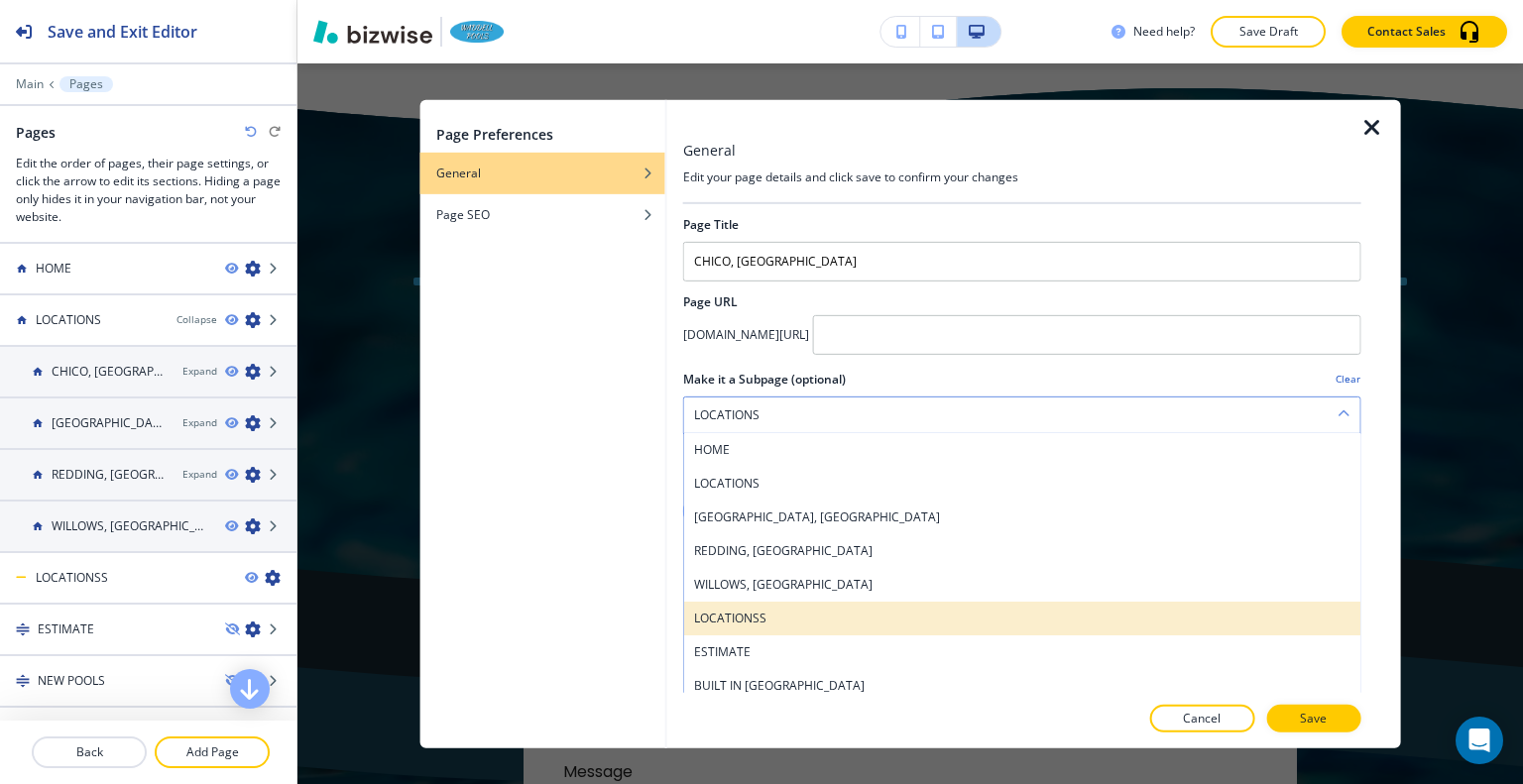 click on "LOCATIONSS" at bounding box center (1022, 617) 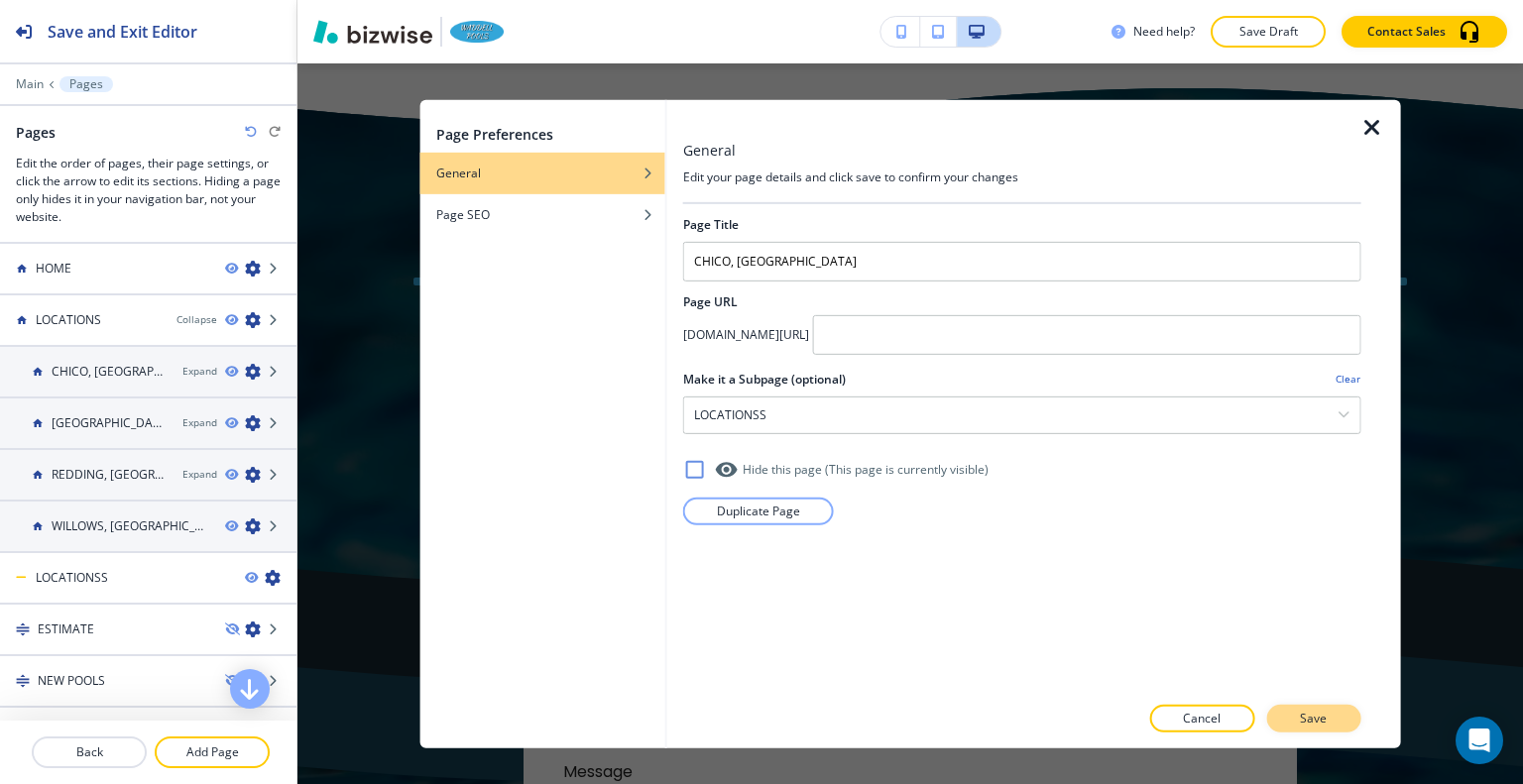 click on "Save" at bounding box center (1313, 719) 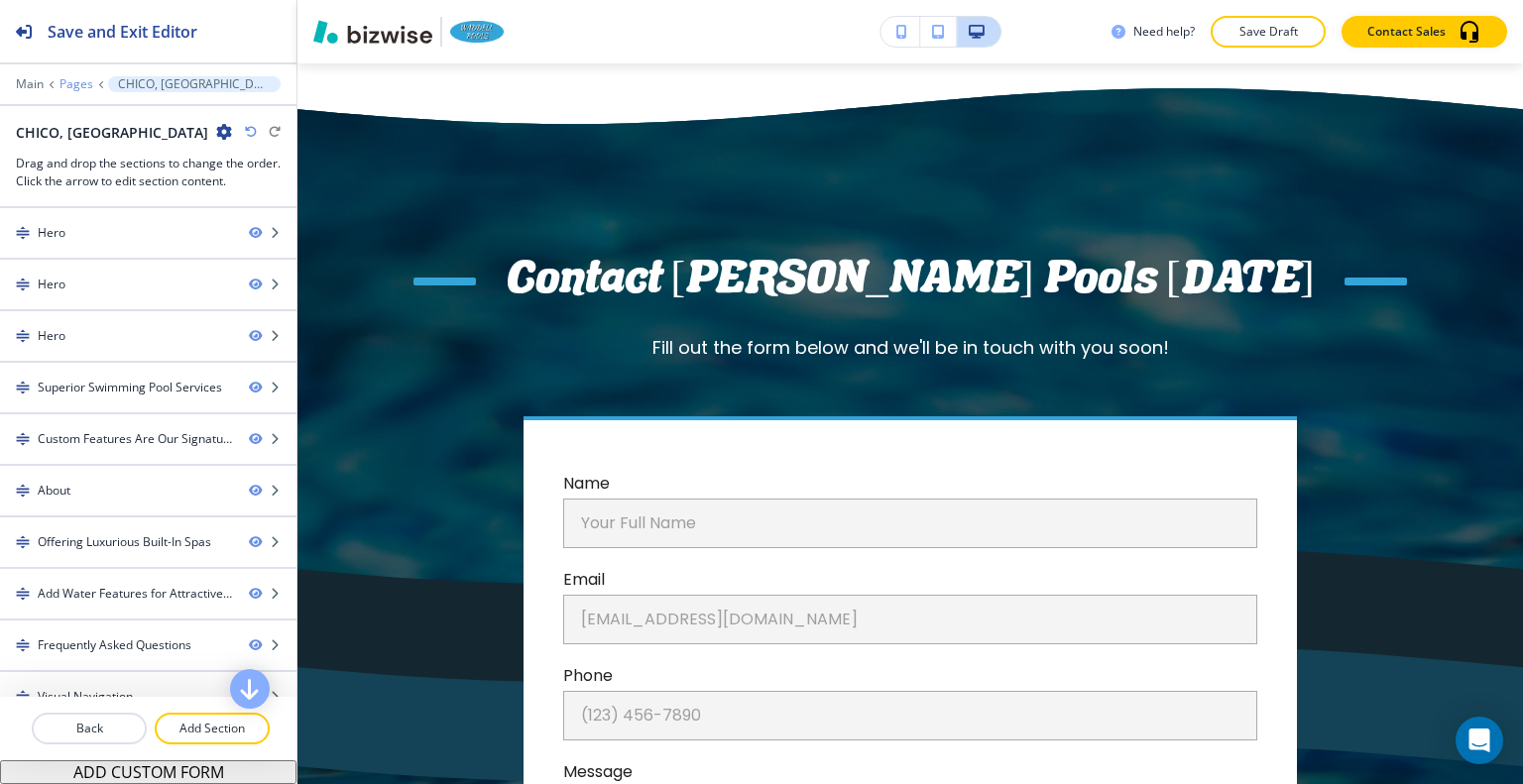 click on "Pages" at bounding box center [76, 84] 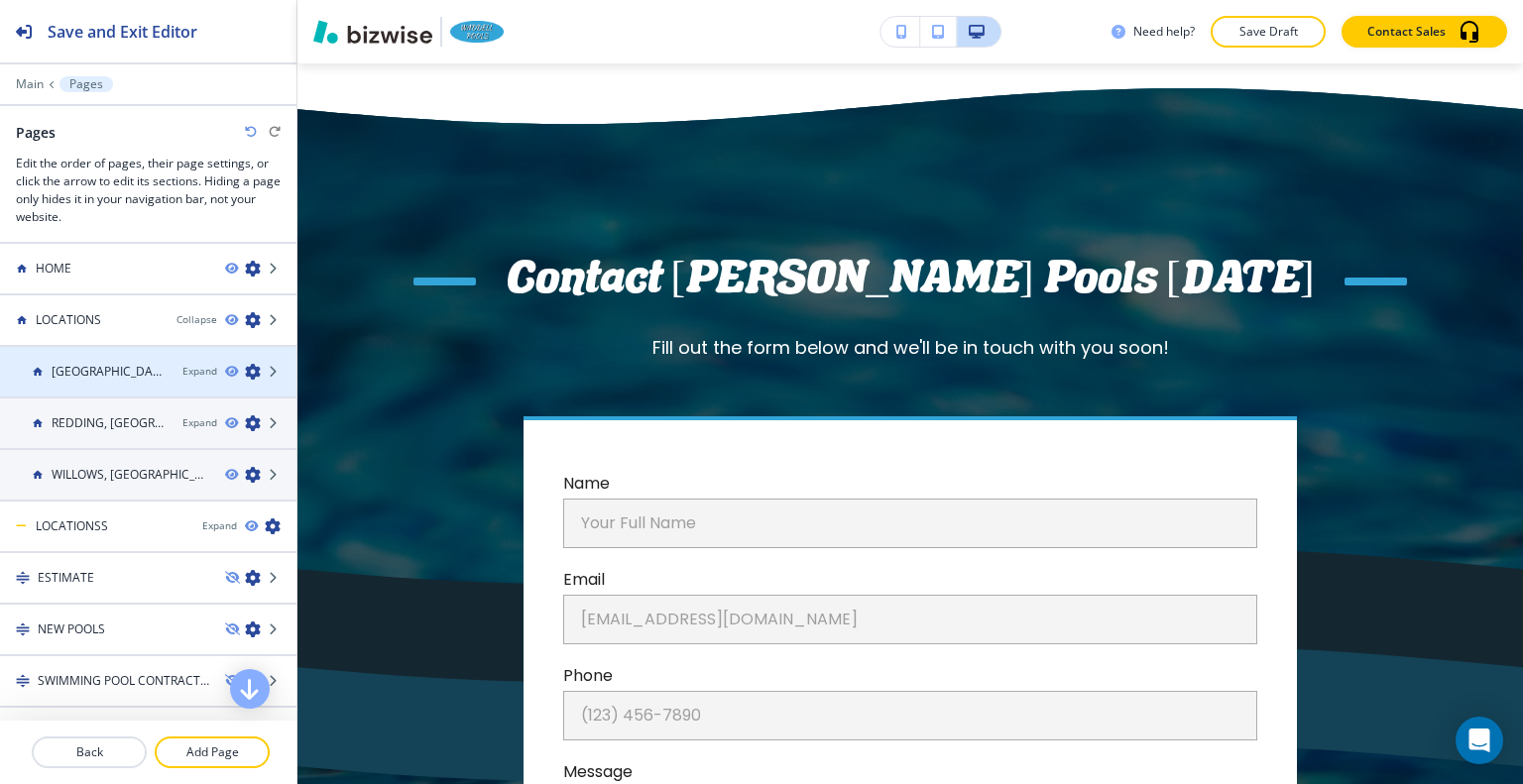 click at bounding box center [253, 372] 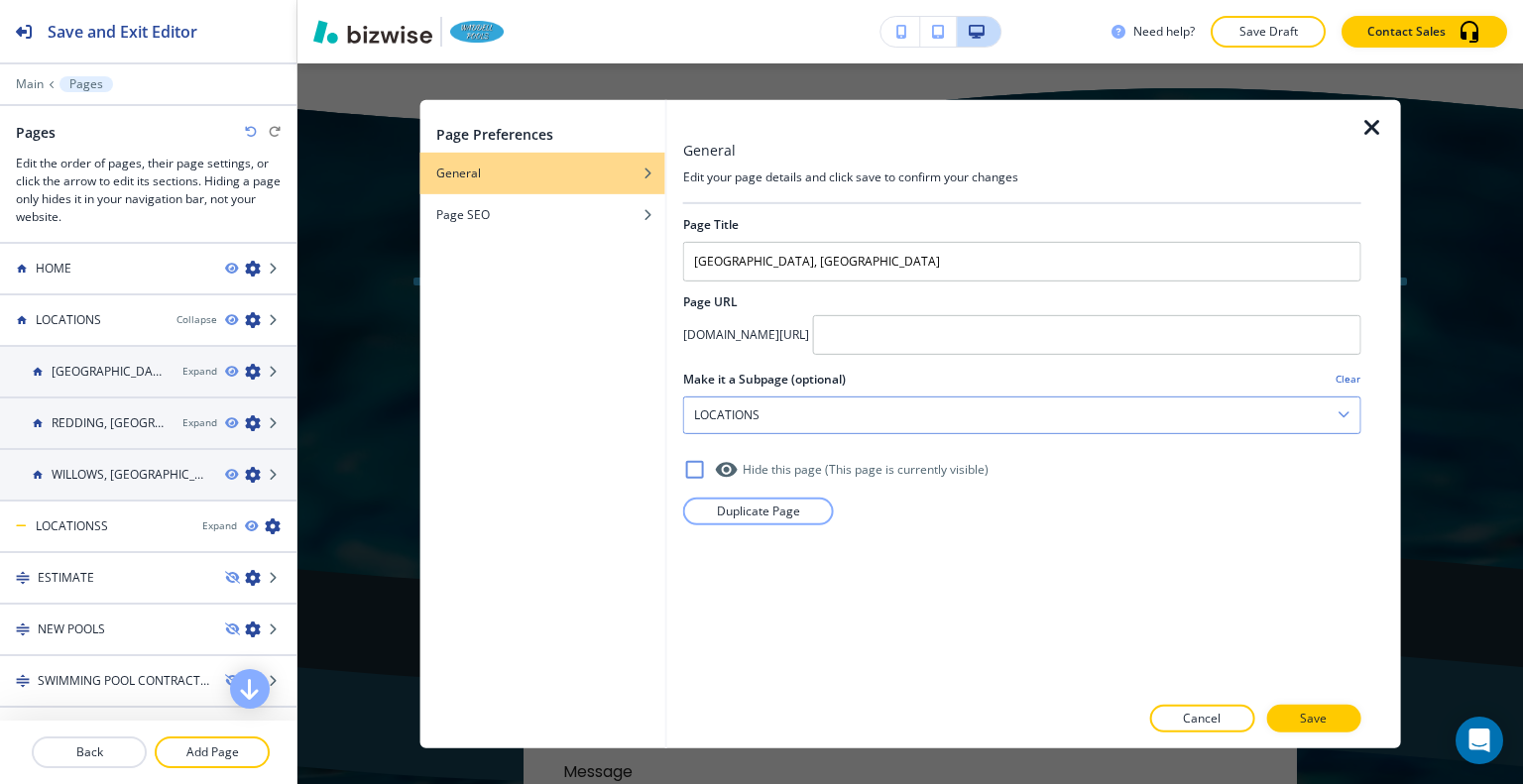click on "LOCATIONS" at bounding box center (1022, 414) 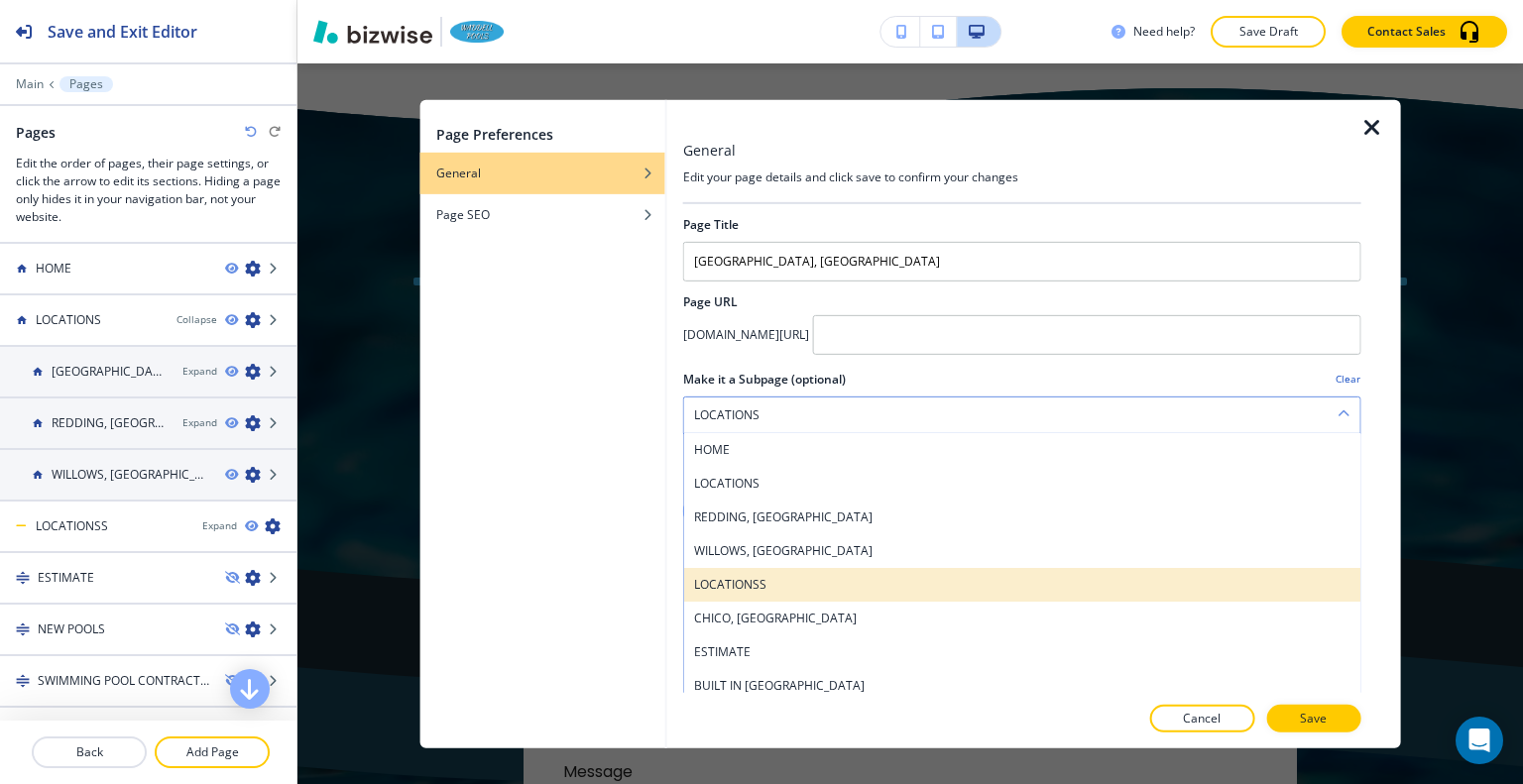 click on "LOCATIONSS" at bounding box center [1022, 584] 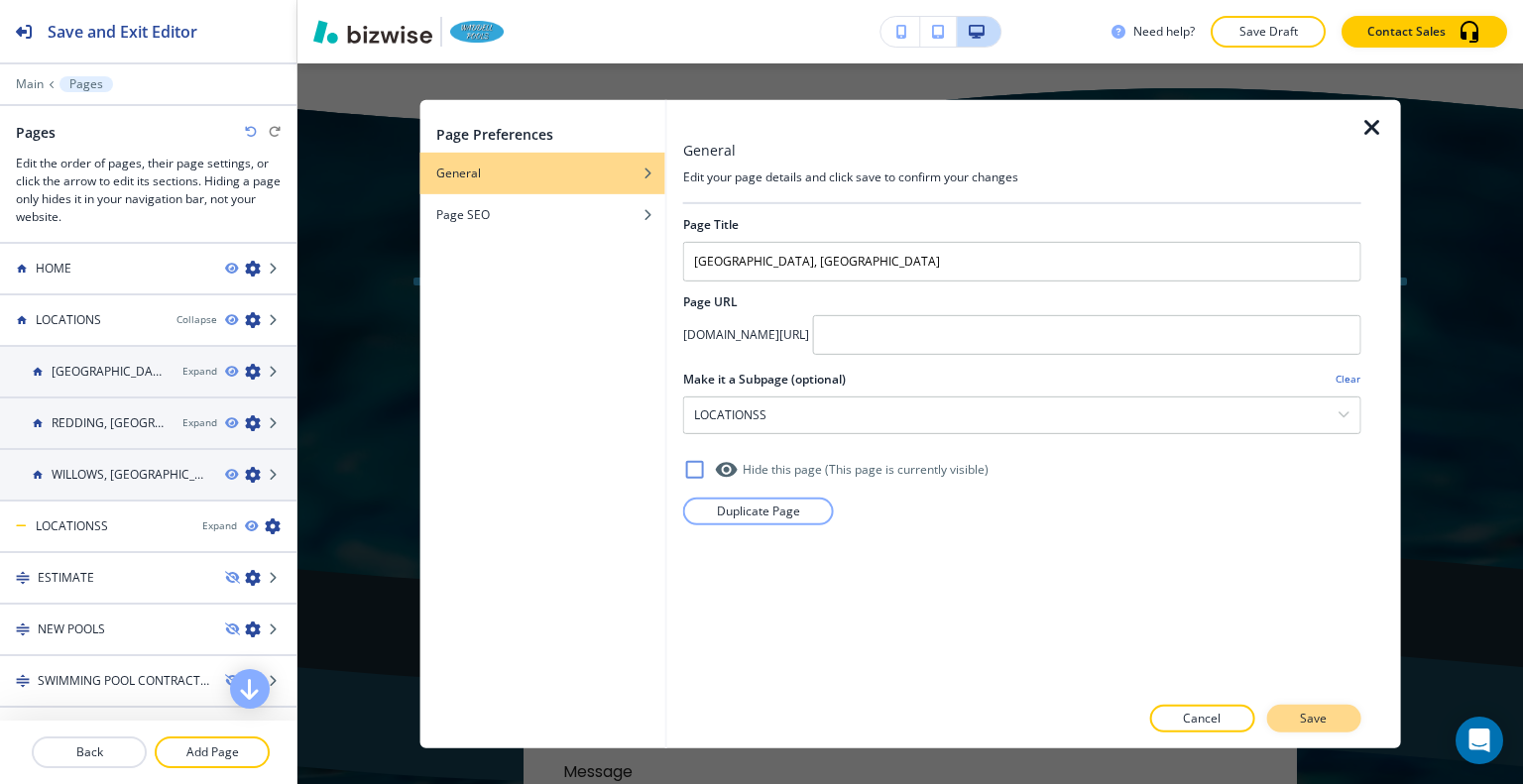 click on "Save" at bounding box center [1313, 719] 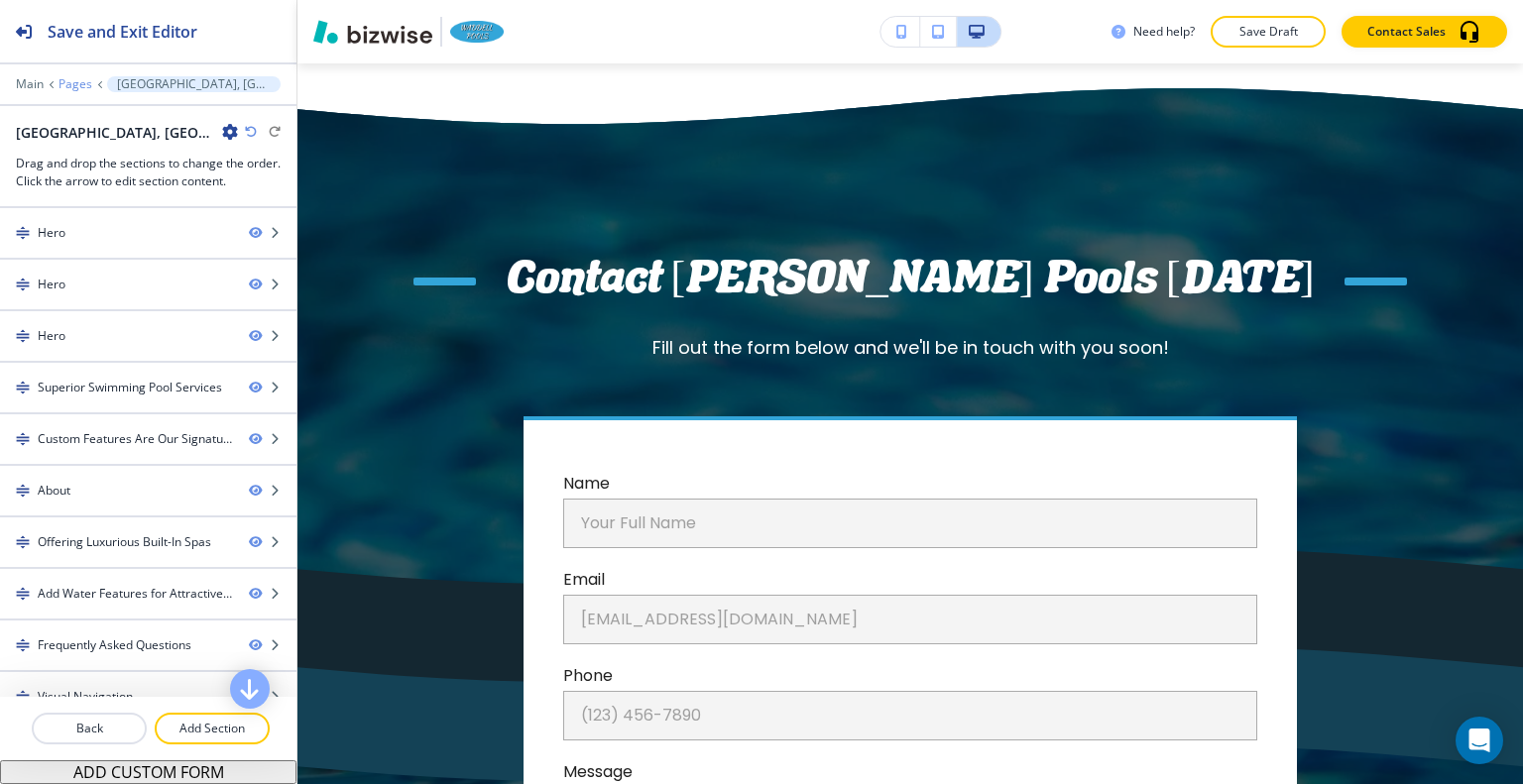 click on "Pages" at bounding box center [75, 84] 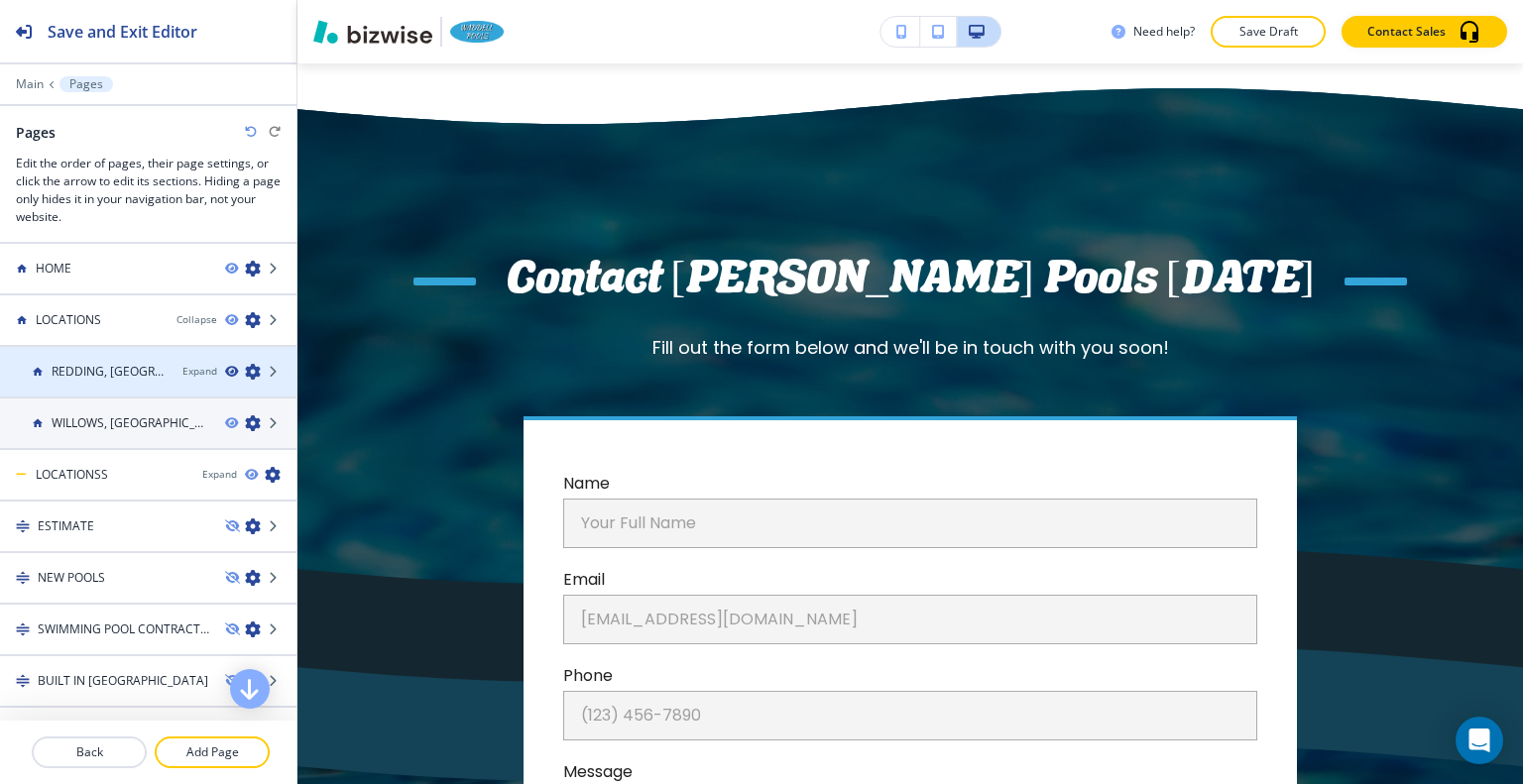 click at bounding box center (231, 372) 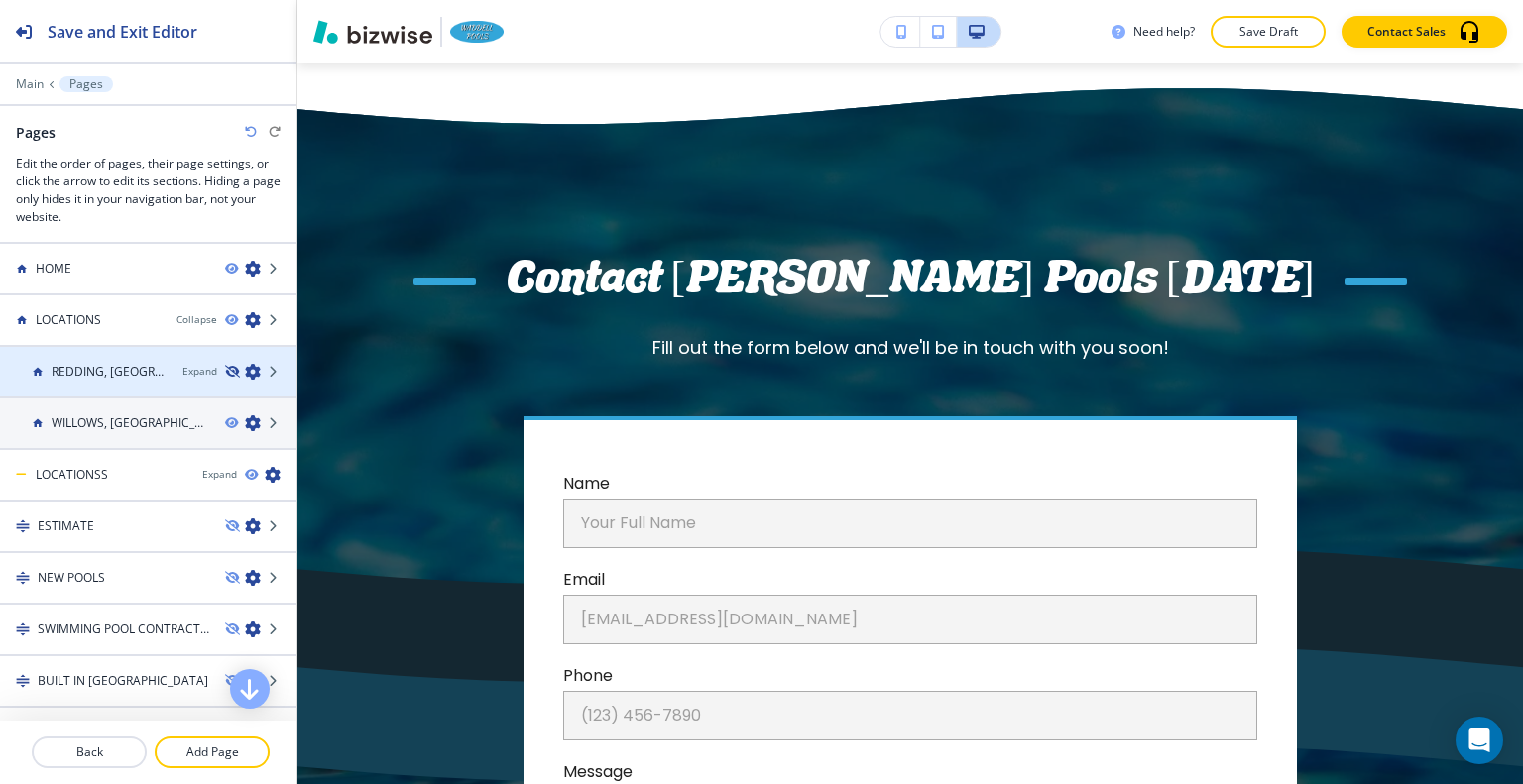 click at bounding box center [231, 372] 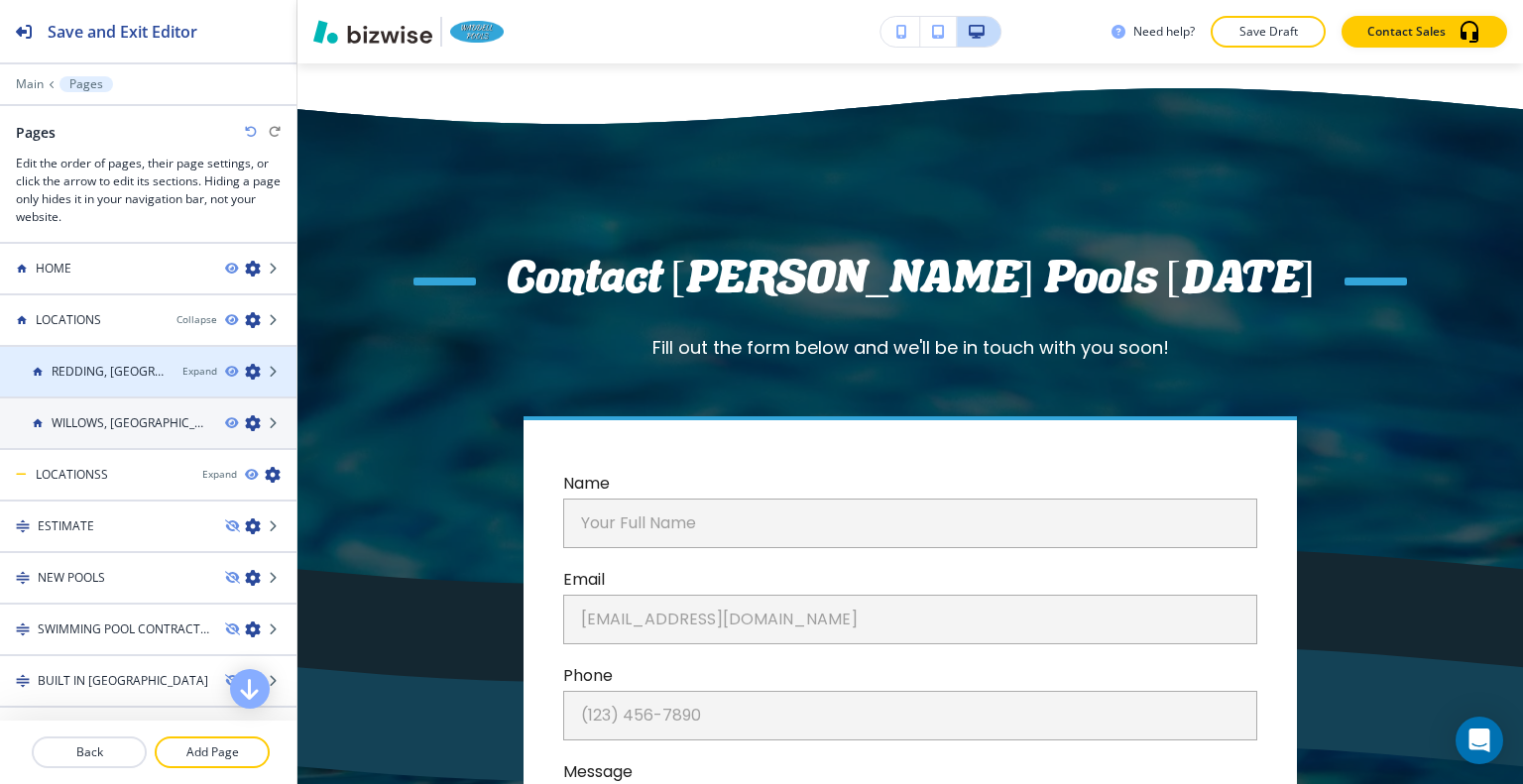 click at bounding box center [253, 372] 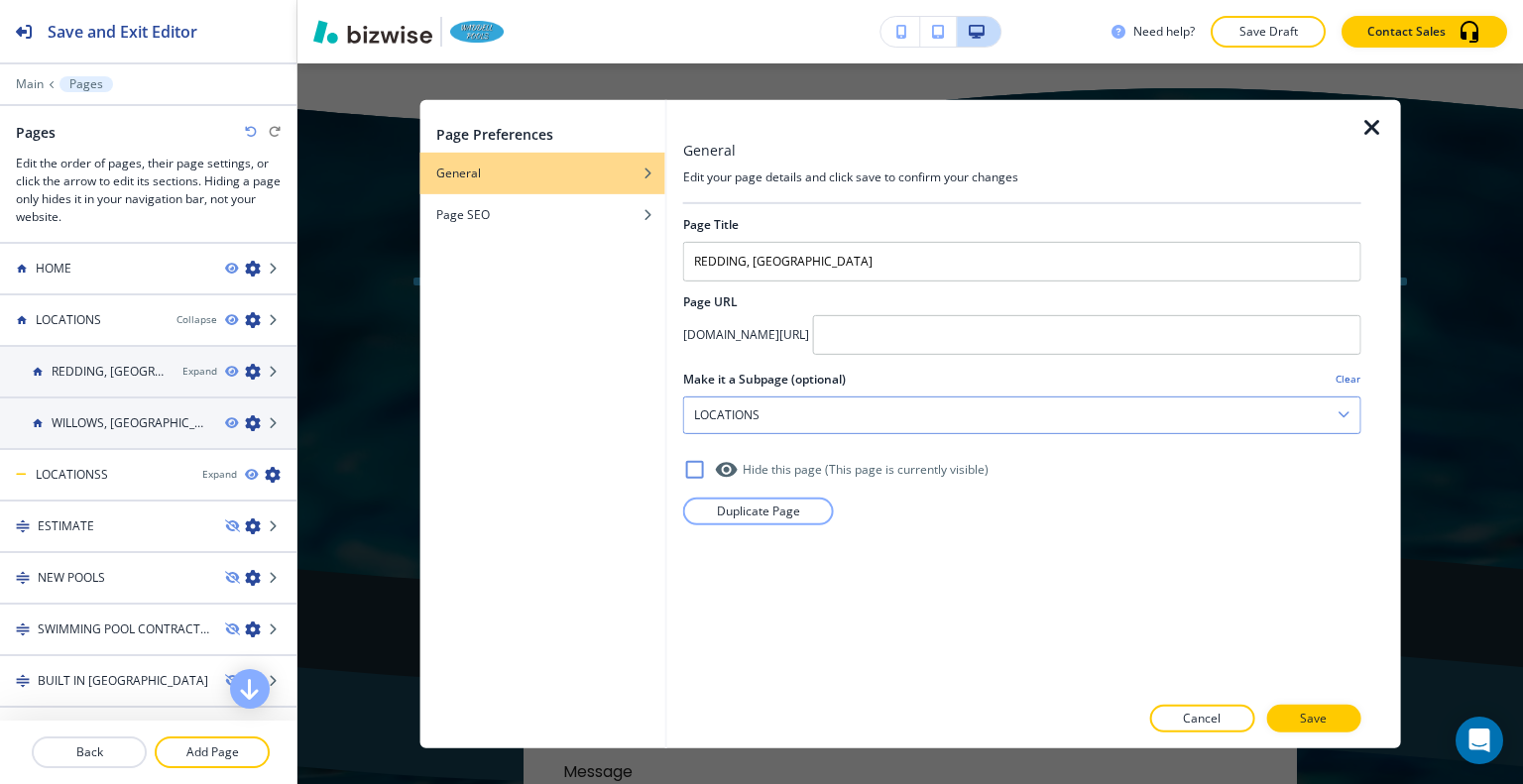 click on "LOCATIONS" at bounding box center (1022, 414) 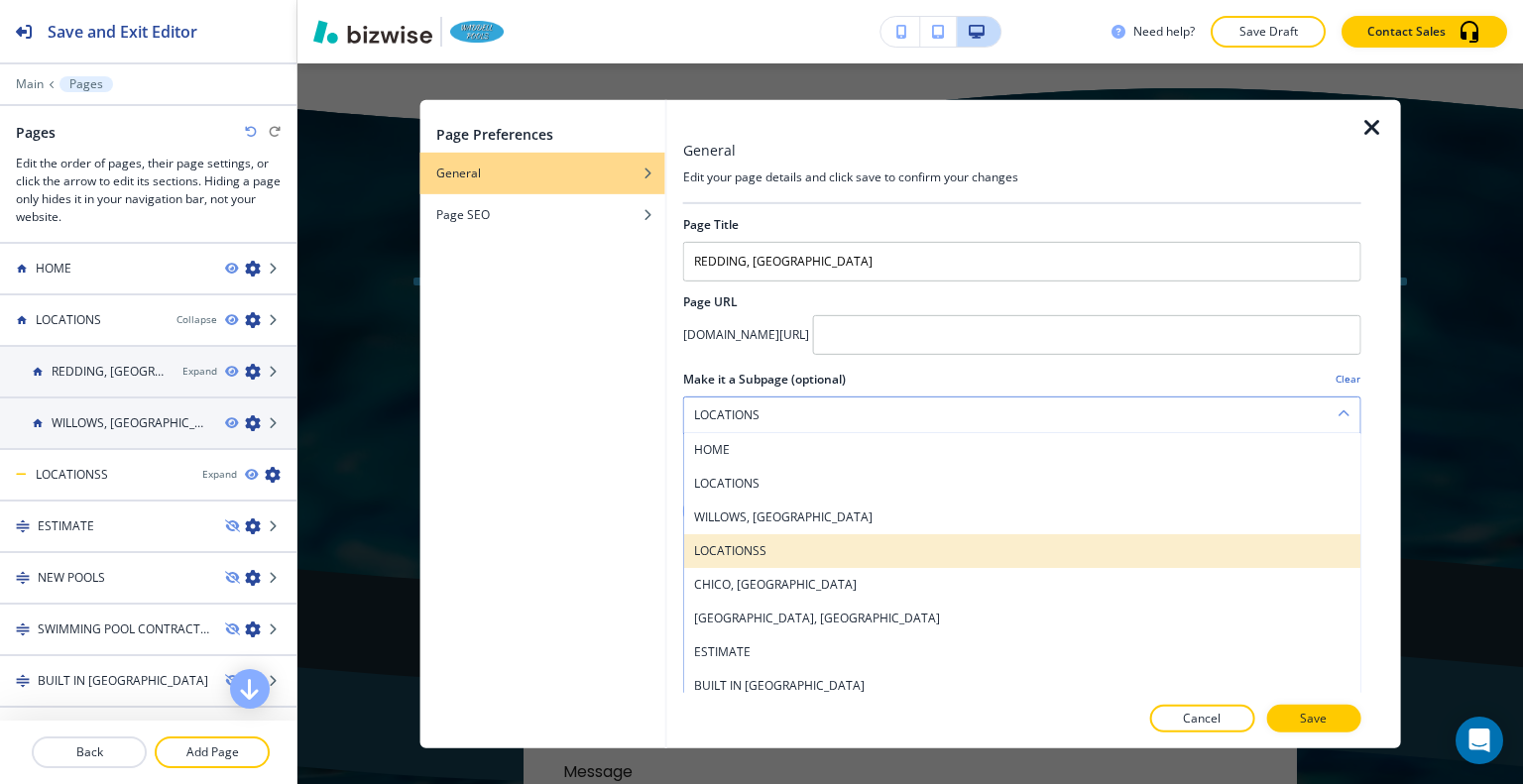 click on "LOCATIONSS" at bounding box center (1022, 550) 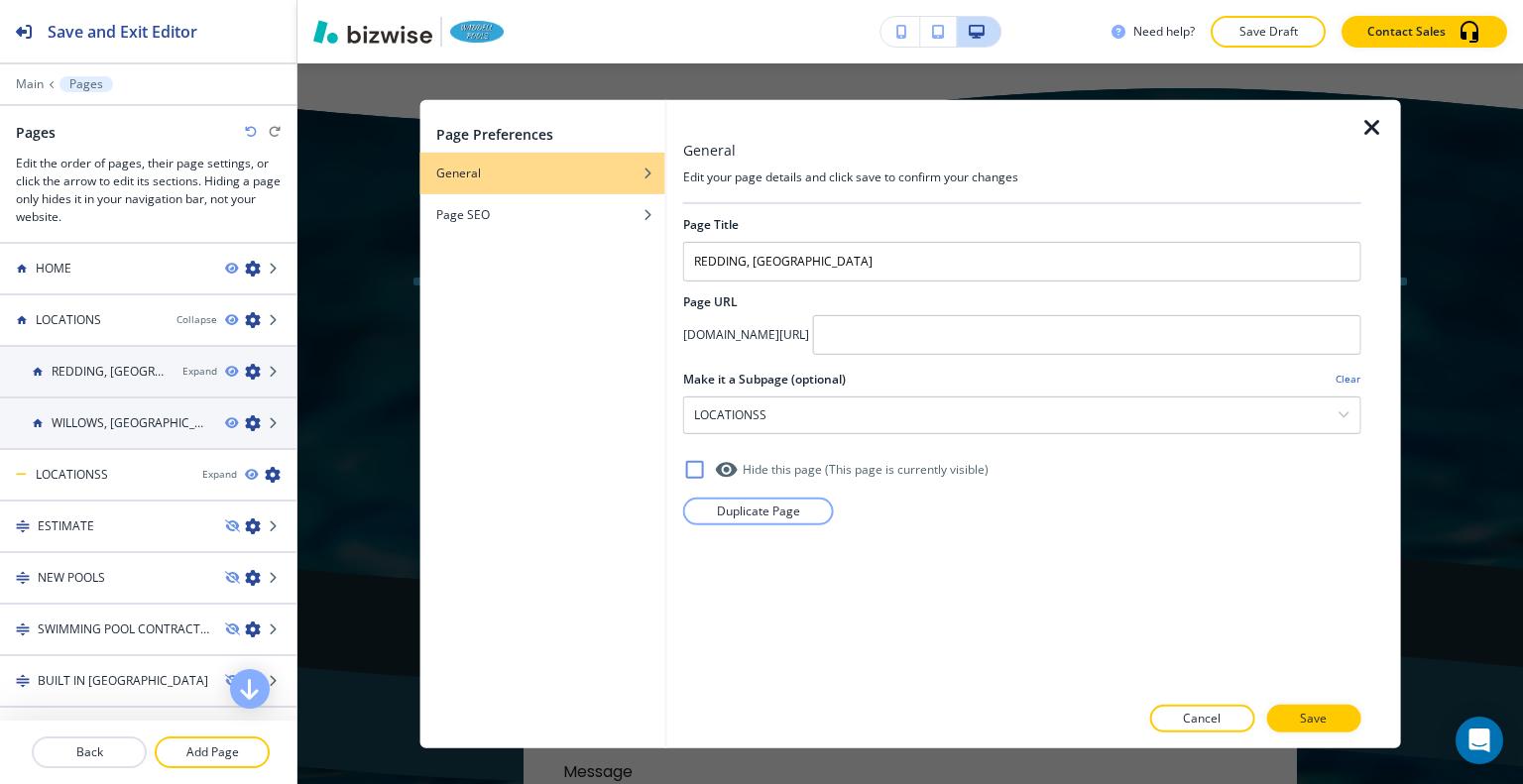 click at bounding box center [1022, 699] 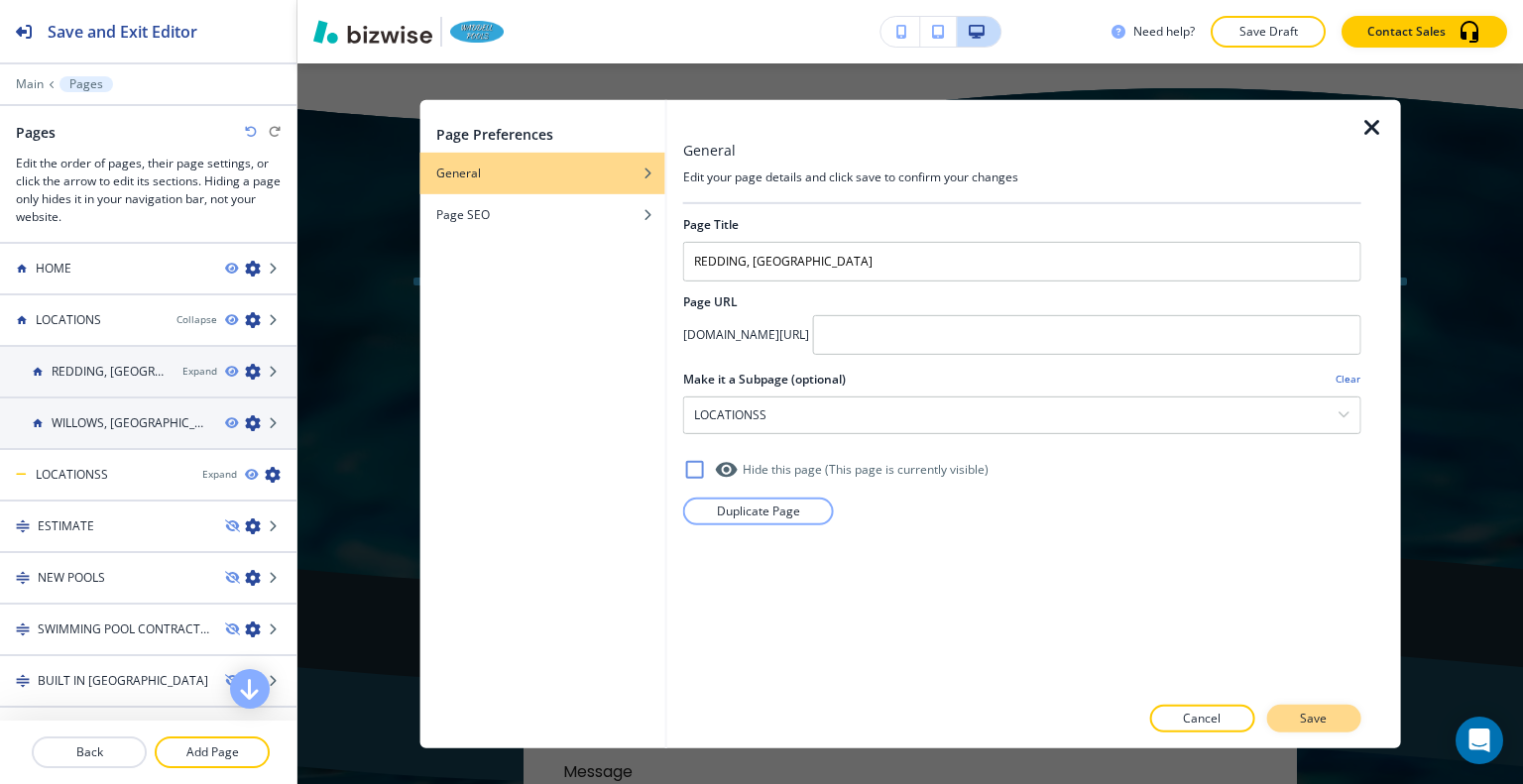 click on "Save" at bounding box center [1313, 719] 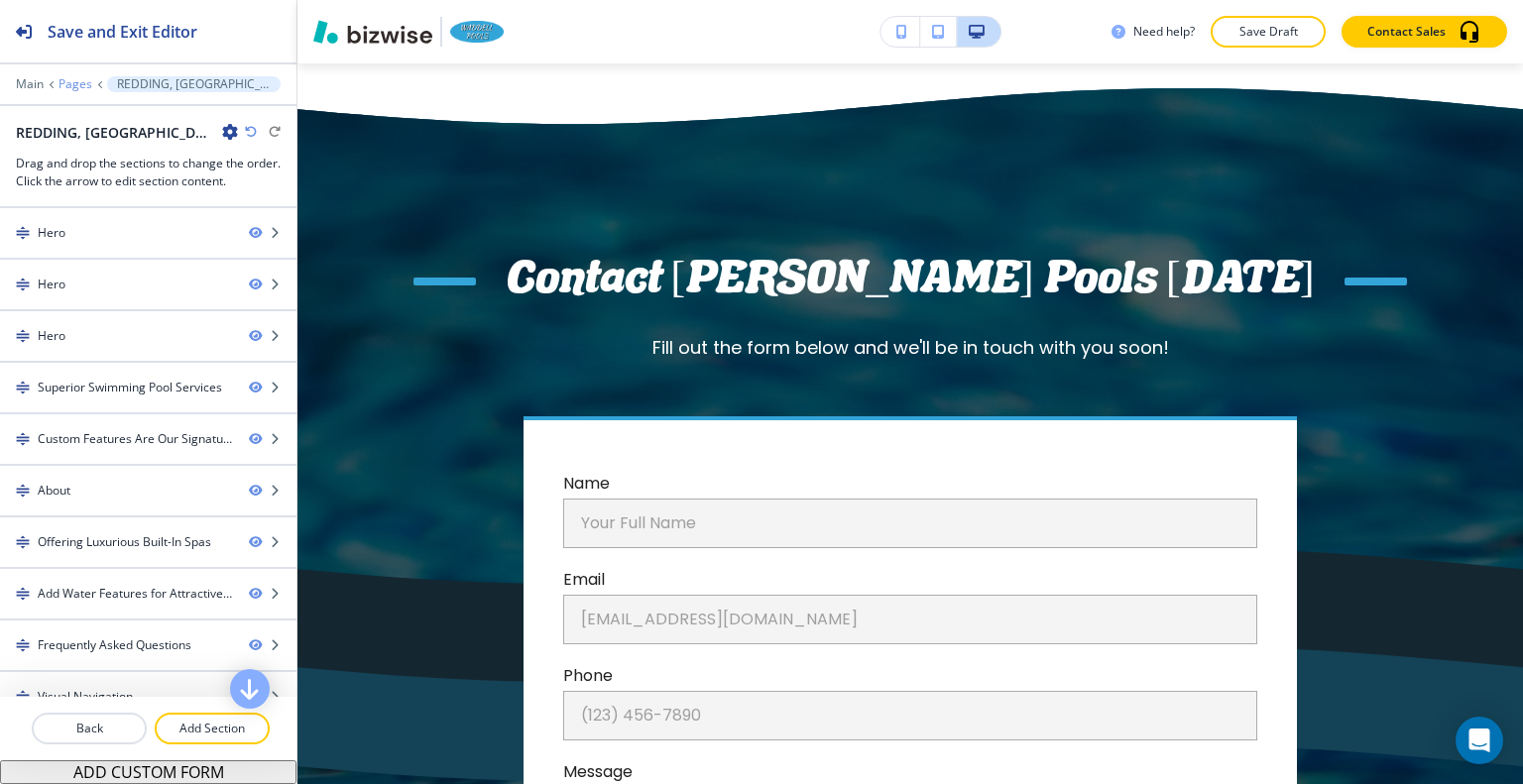 click on "Pages" at bounding box center (75, 84) 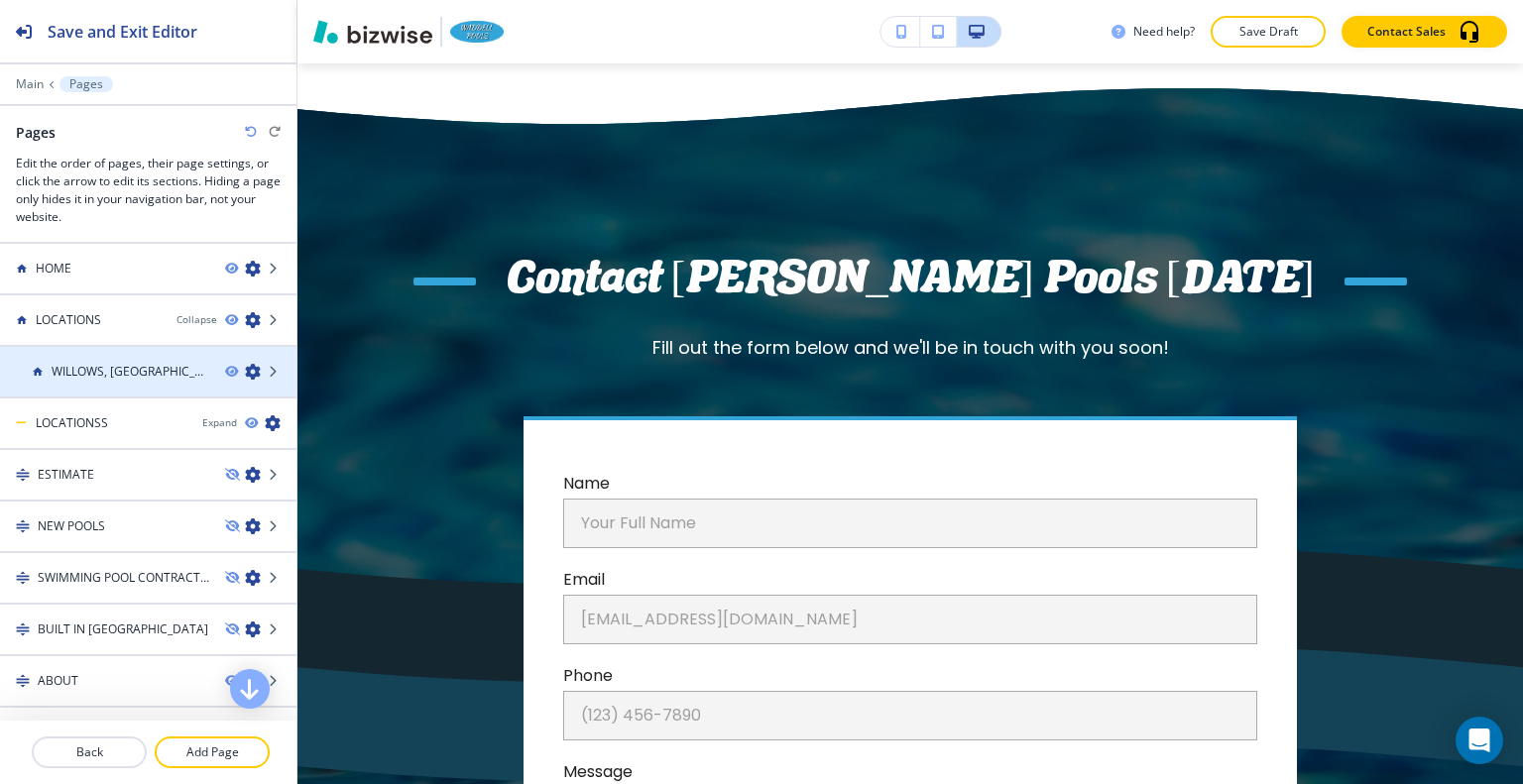 click at bounding box center [253, 372] 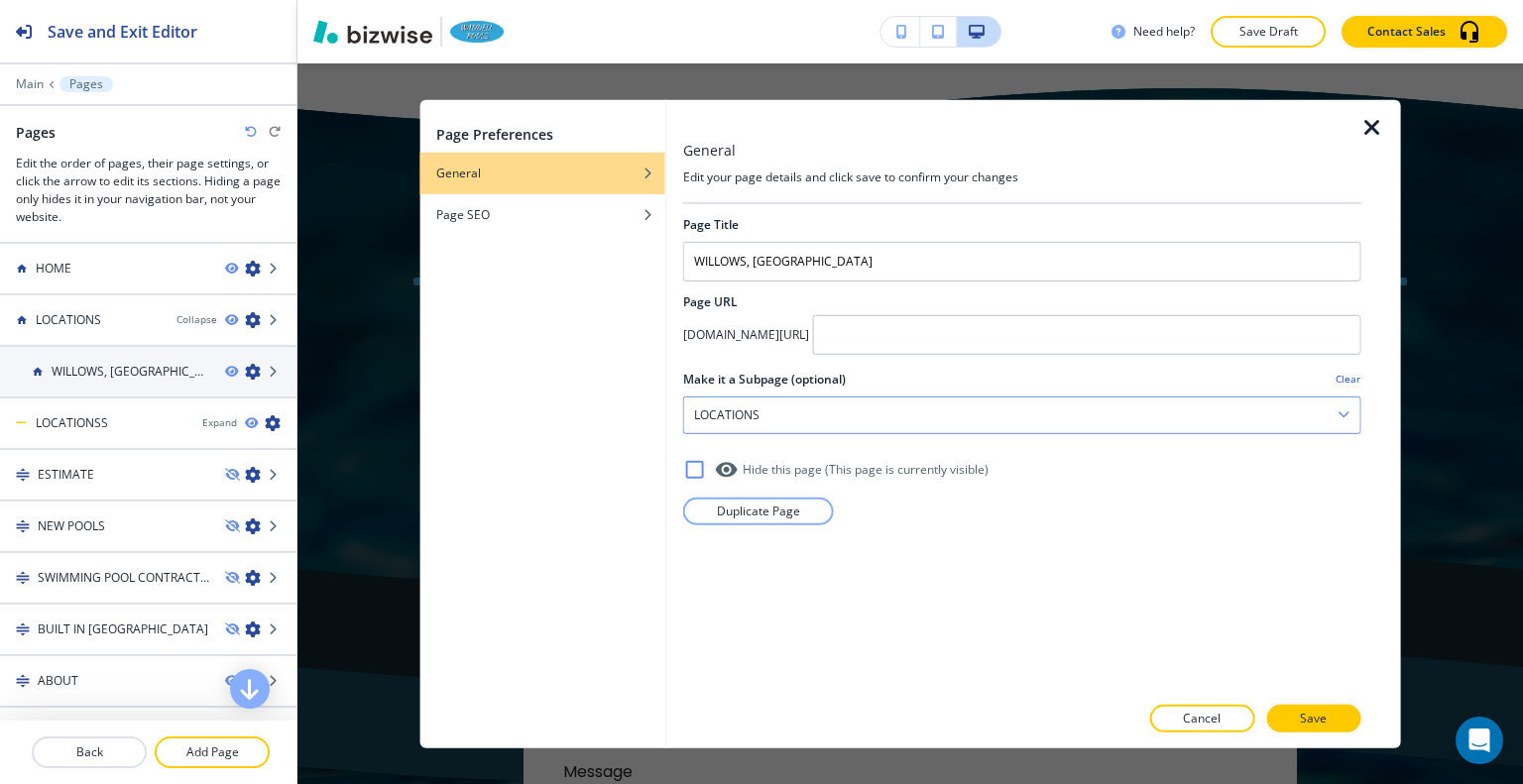 click on "LOCATIONS" at bounding box center (1022, 414) 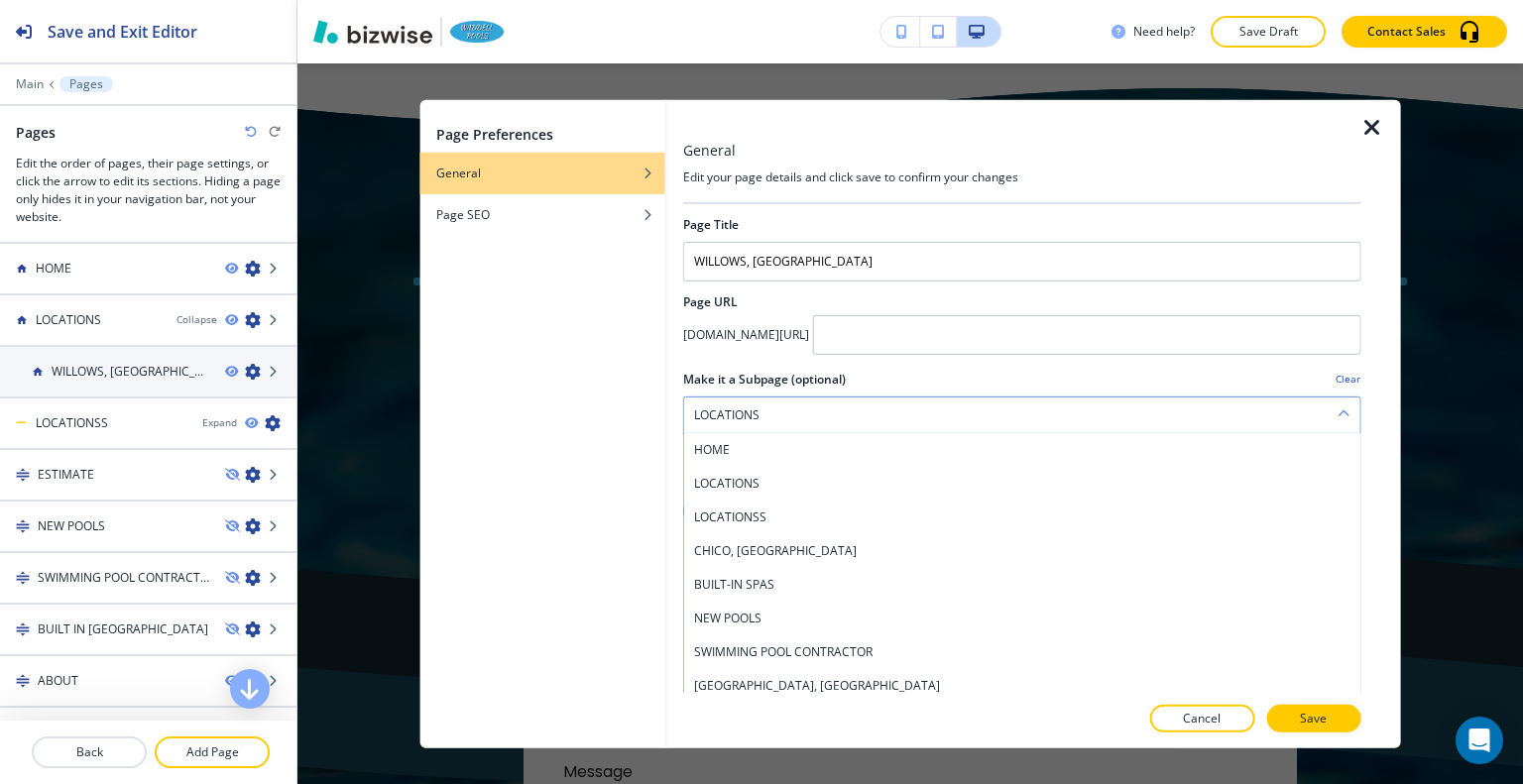 click on "LOCATIONS" at bounding box center (1022, 414) 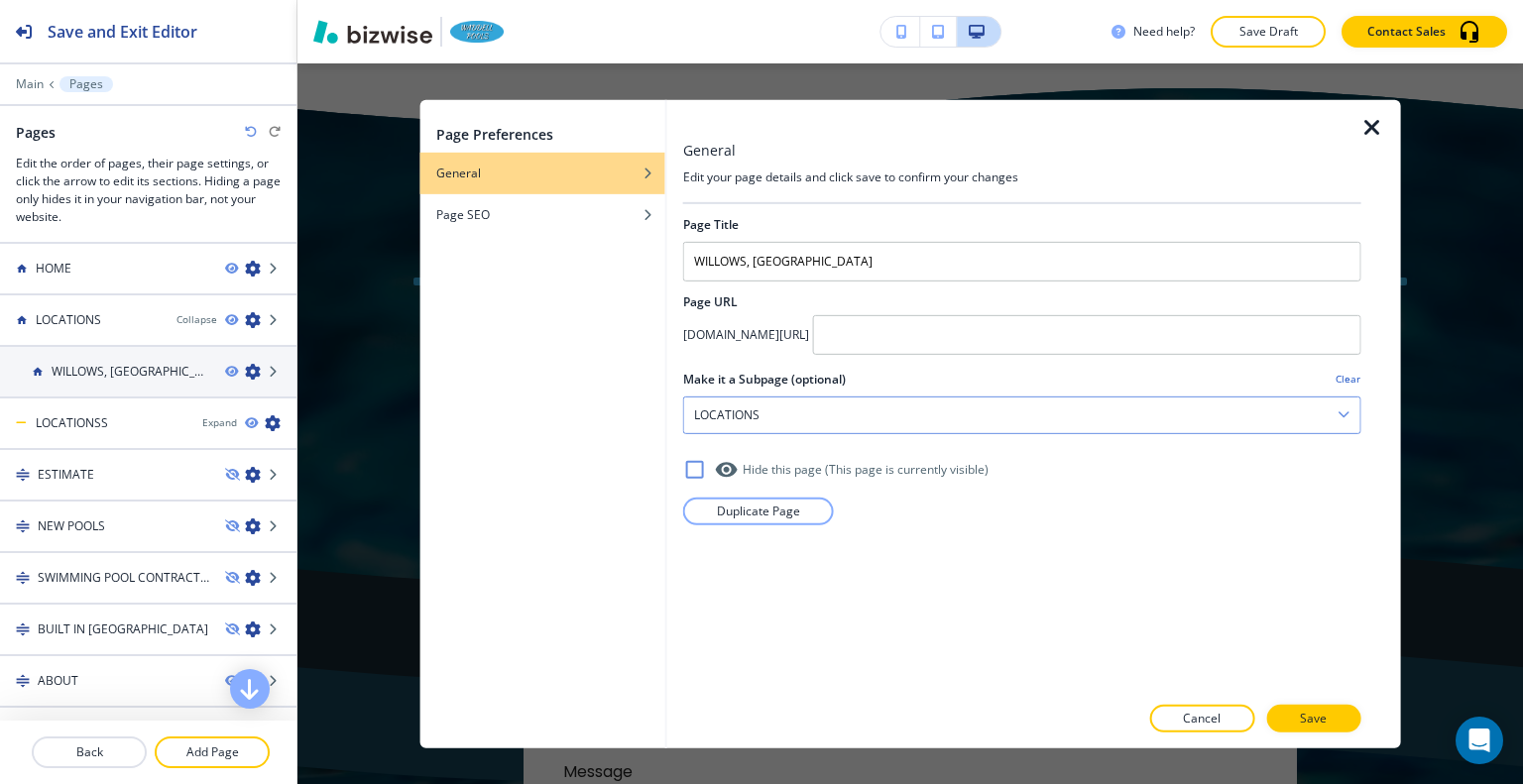 click on "LOCATIONS" at bounding box center [1022, 414] 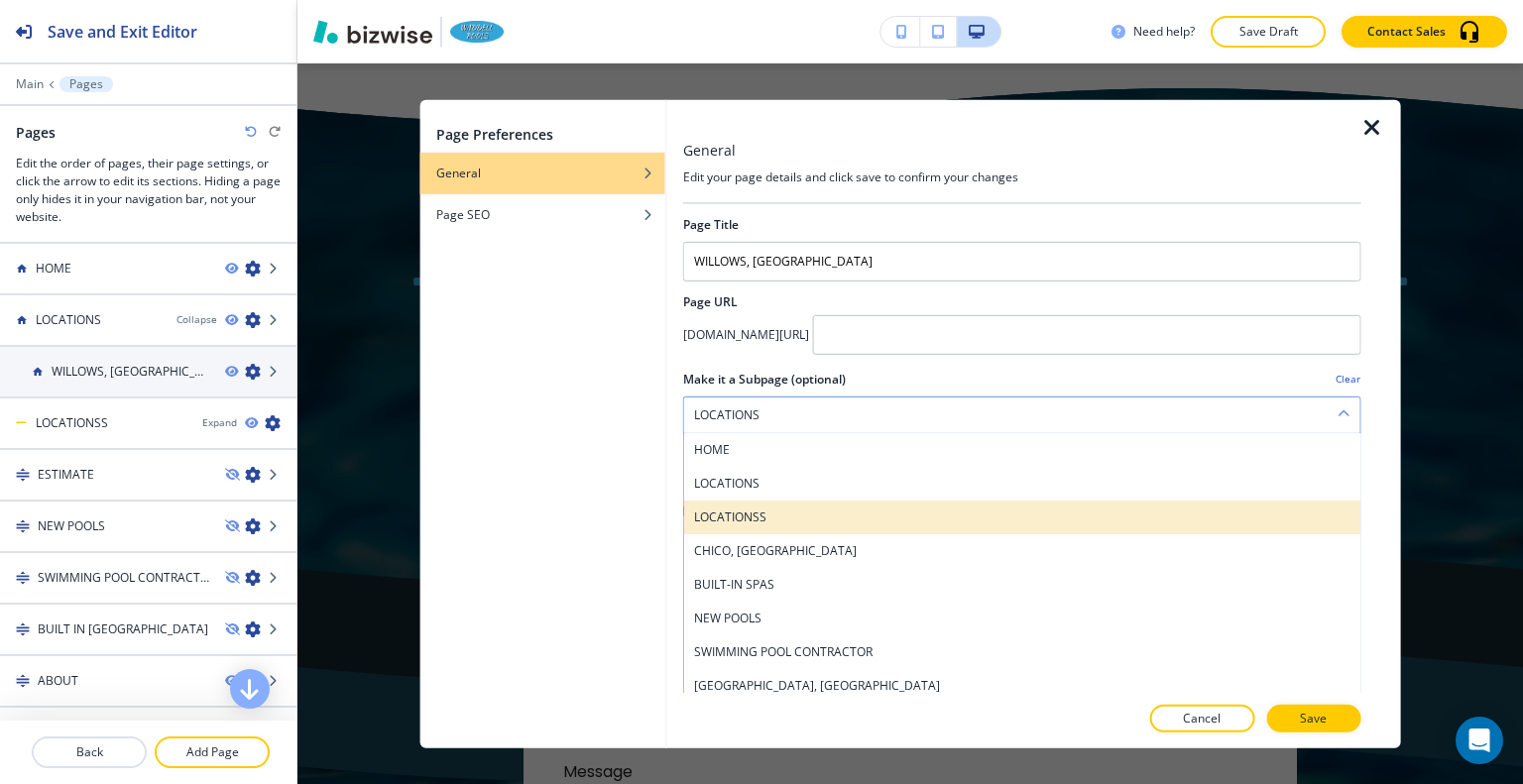 click on "LOCATIONSS" at bounding box center (1022, 516) 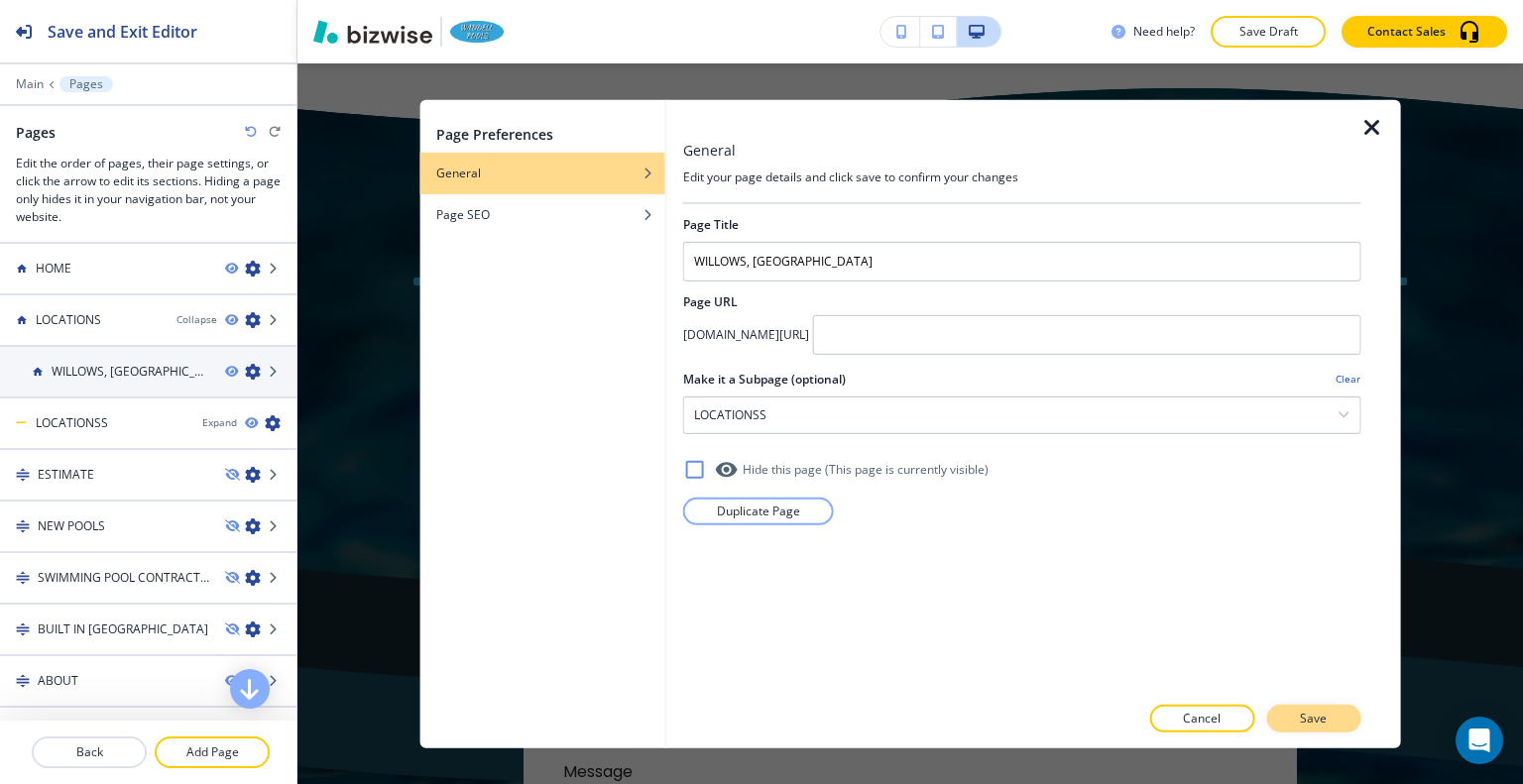 click on "Save" at bounding box center (1313, 719) 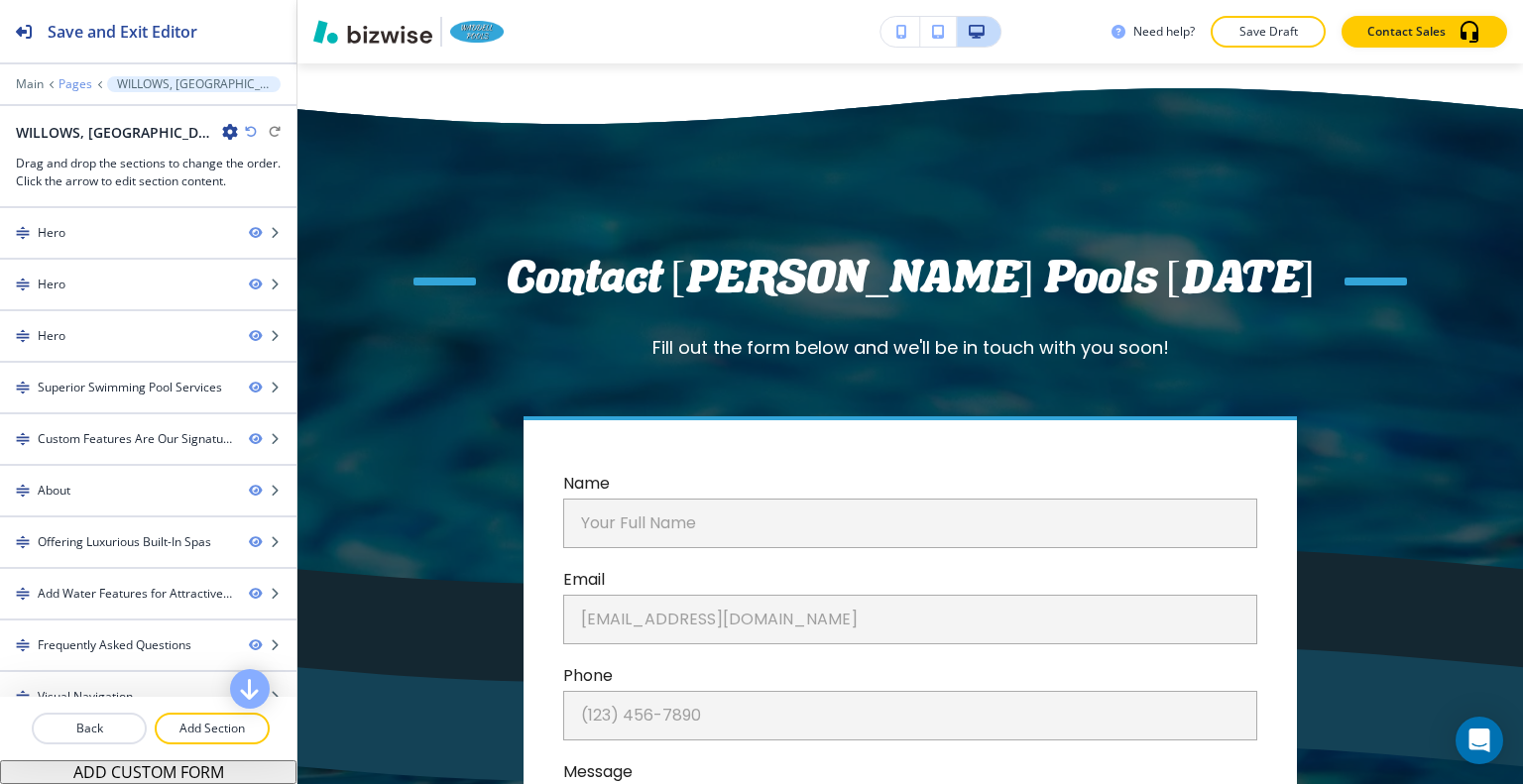 click on "Pages" at bounding box center (75, 84) 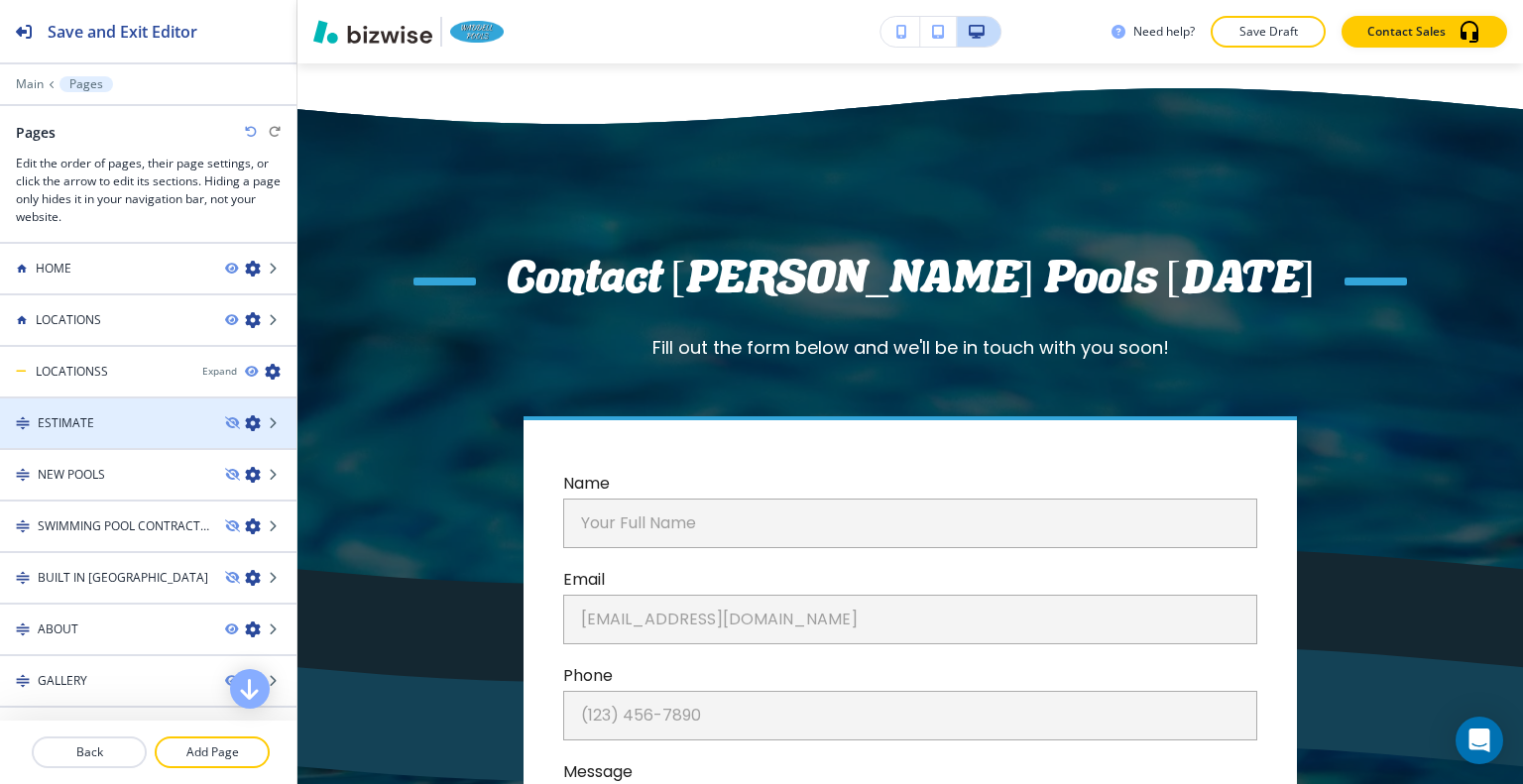 click at bounding box center (148, 406) 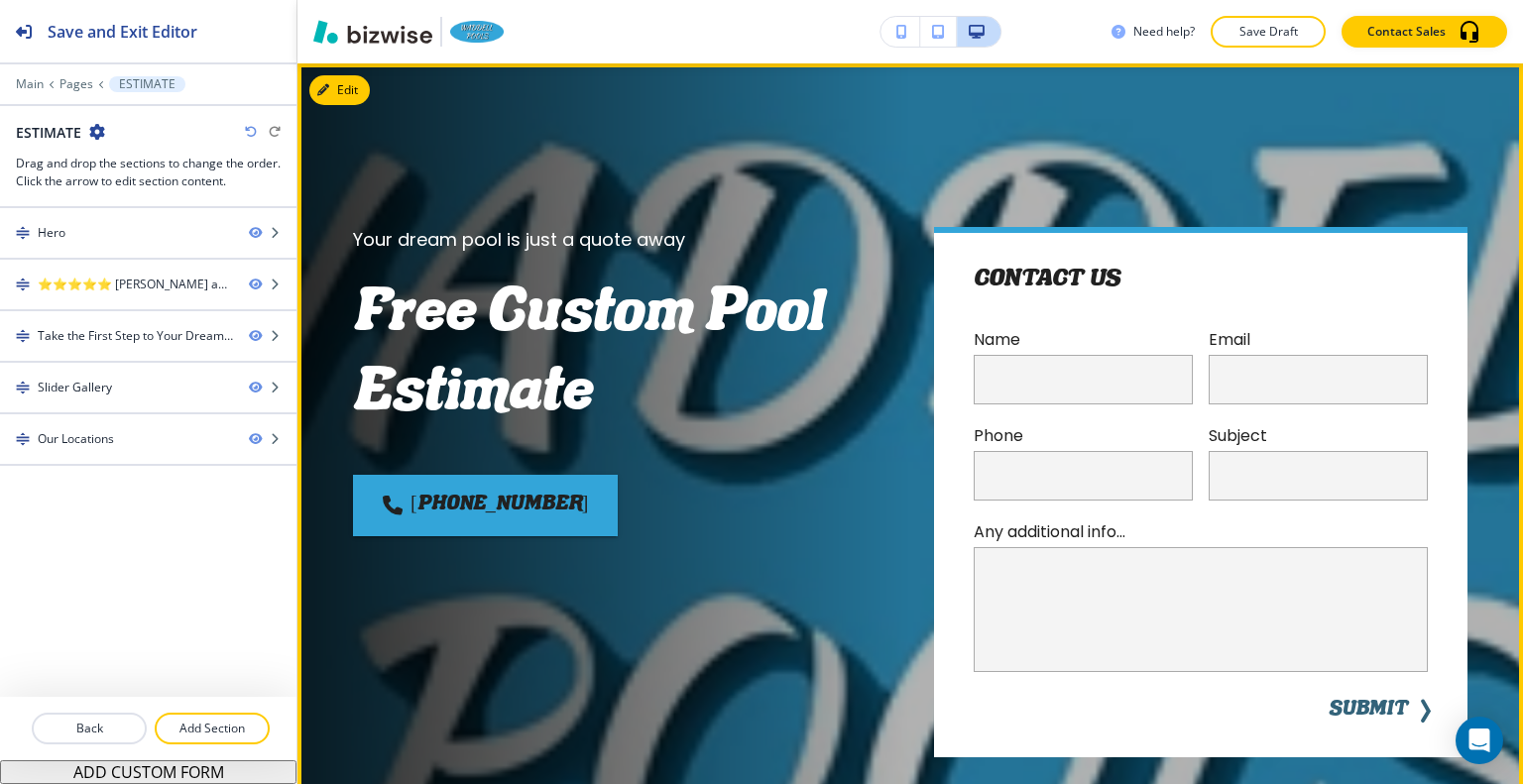 scroll, scrollTop: 0, scrollLeft: 0, axis: both 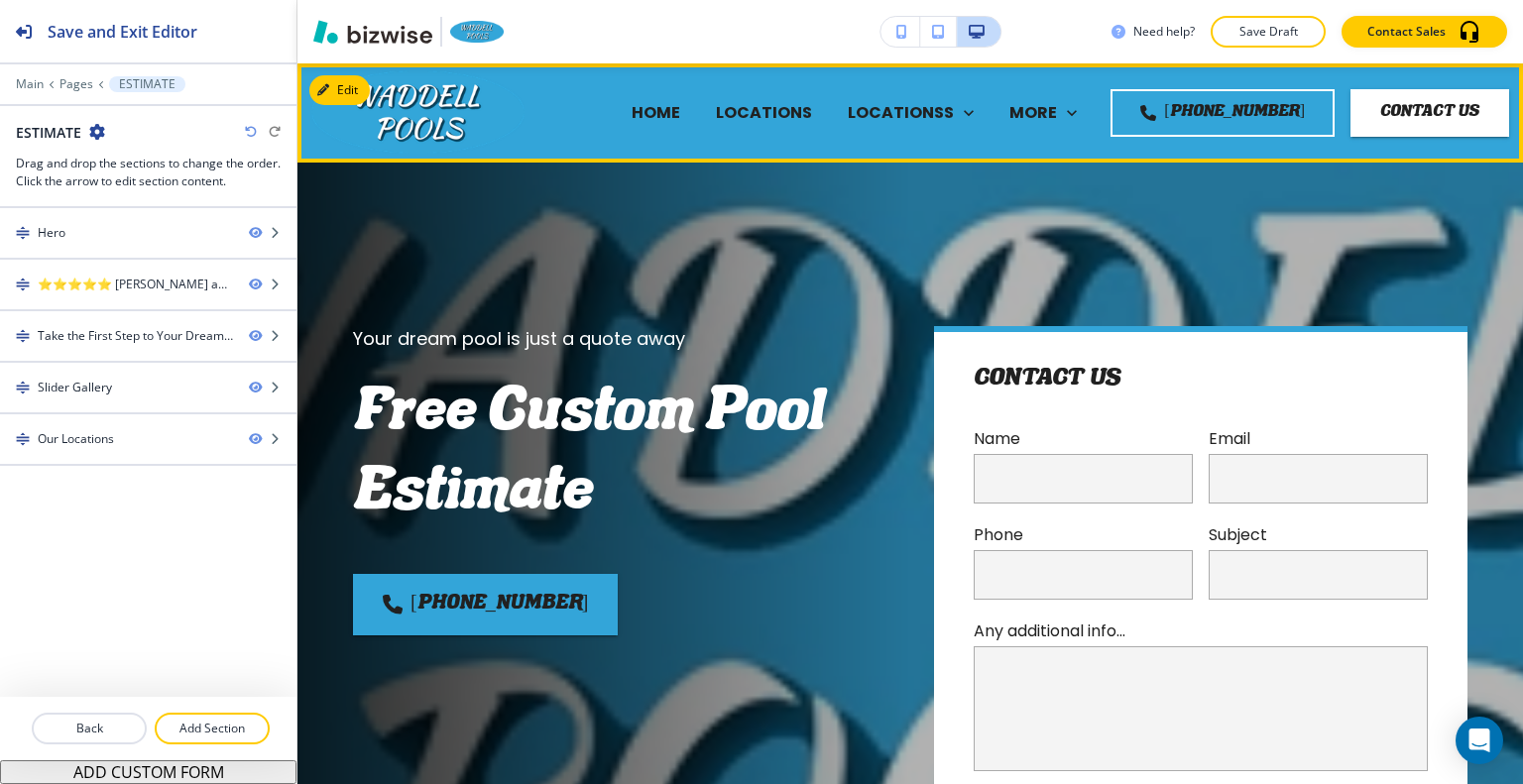 click on "HOME" at bounding box center [655, 112] 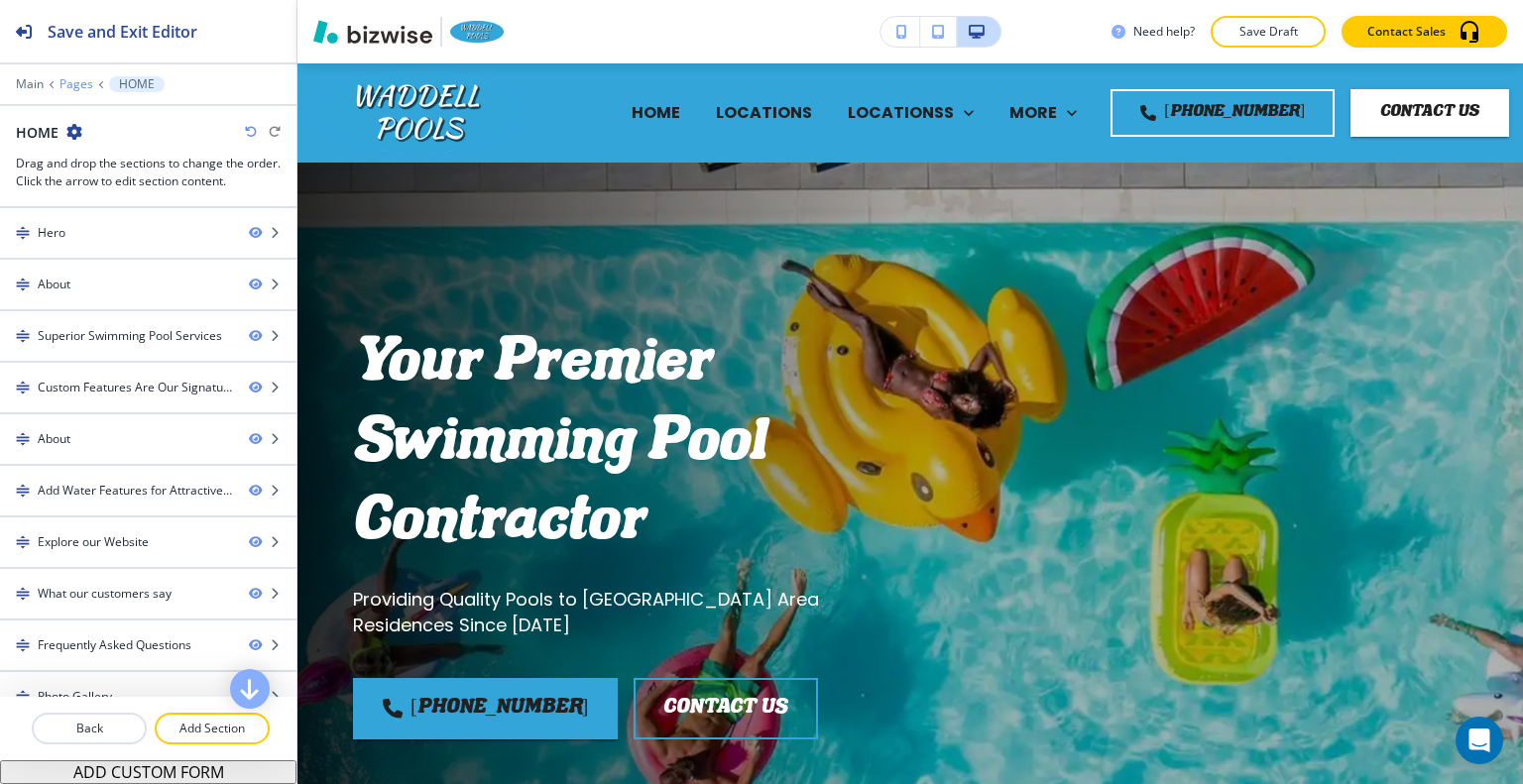 click on "Pages" at bounding box center [76, 84] 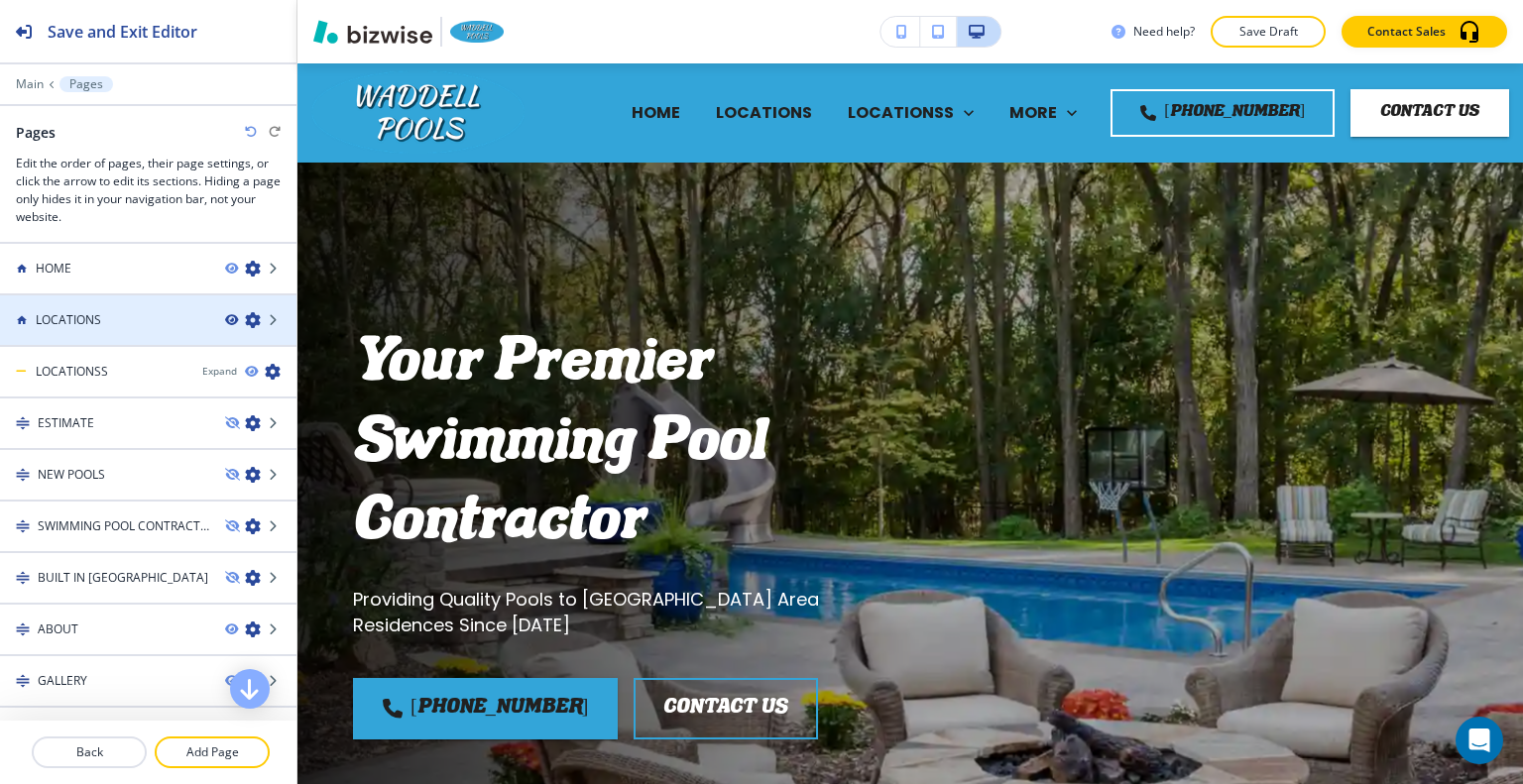 click at bounding box center (231, 320) 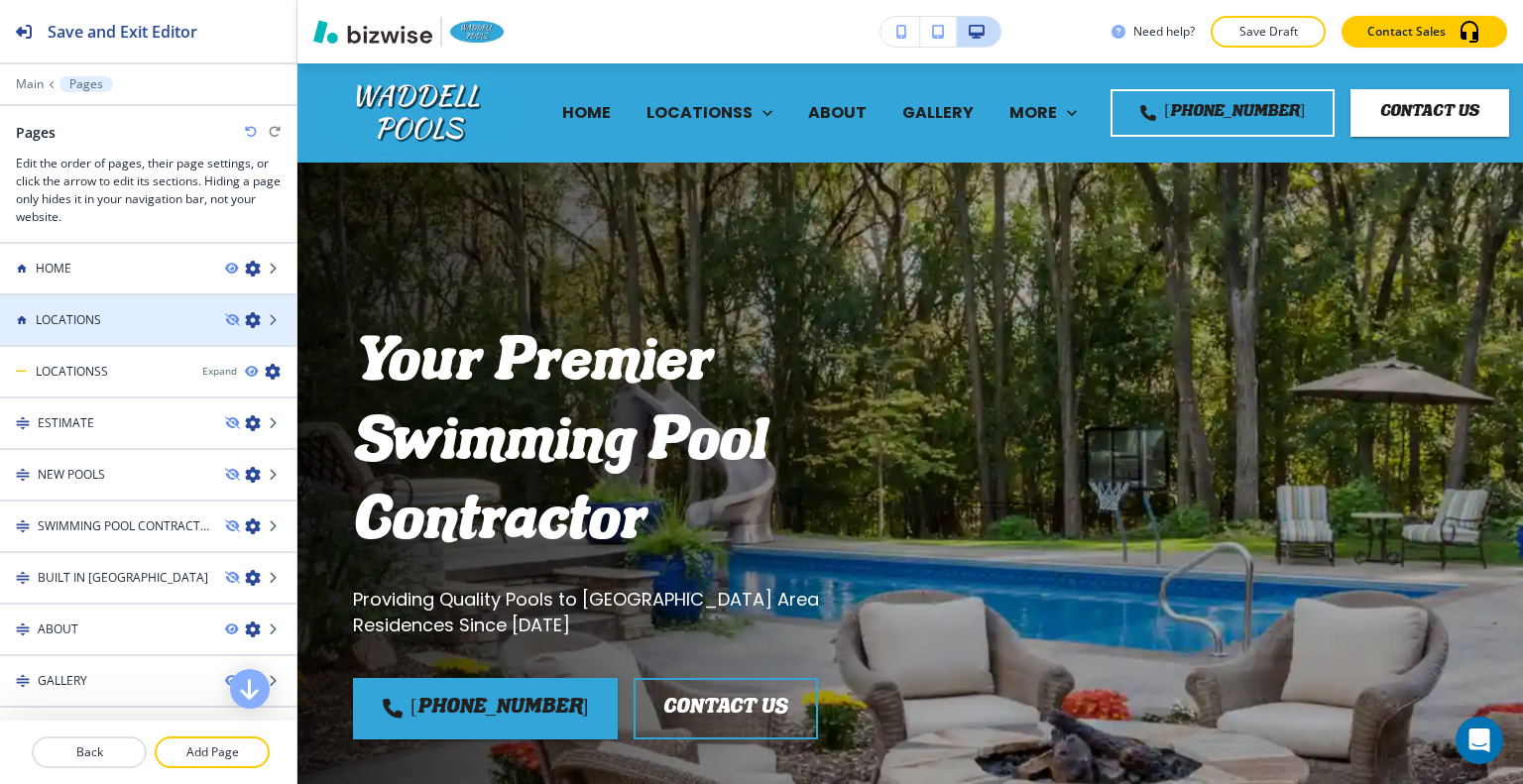 click at bounding box center [253, 320] 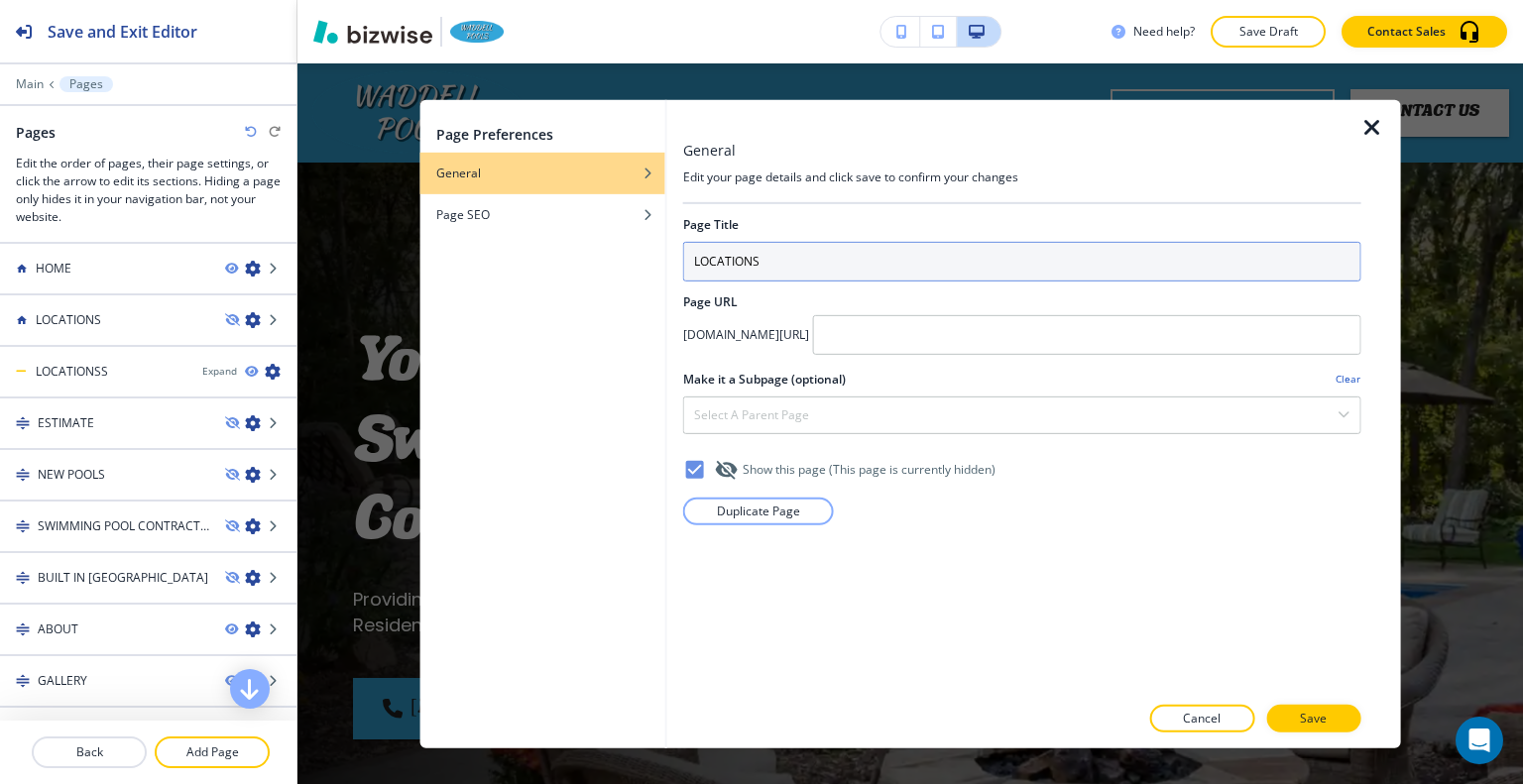 click on "LOCATIONS" at bounding box center [1022, 261] 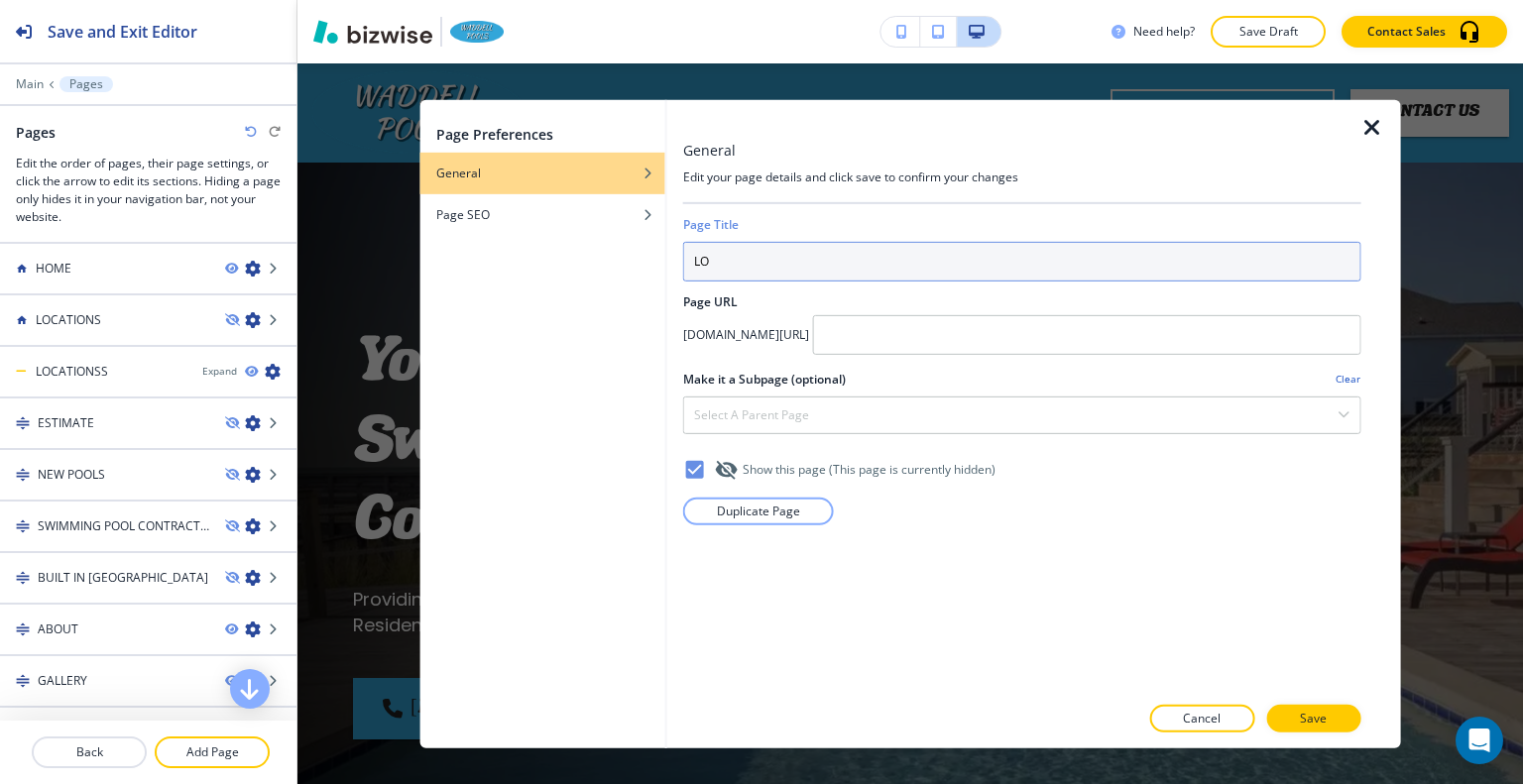 type on "L" 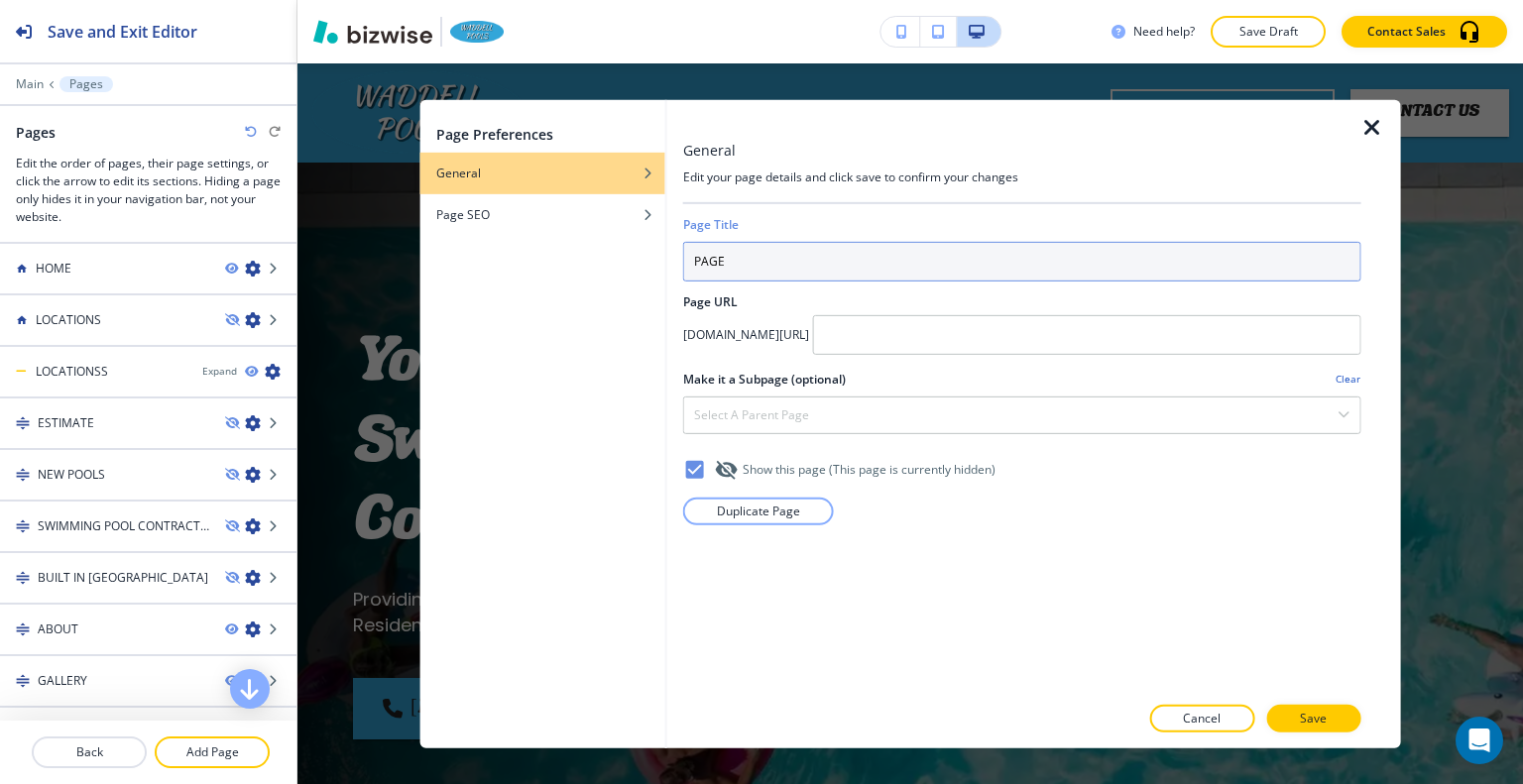 type on "PAGE" 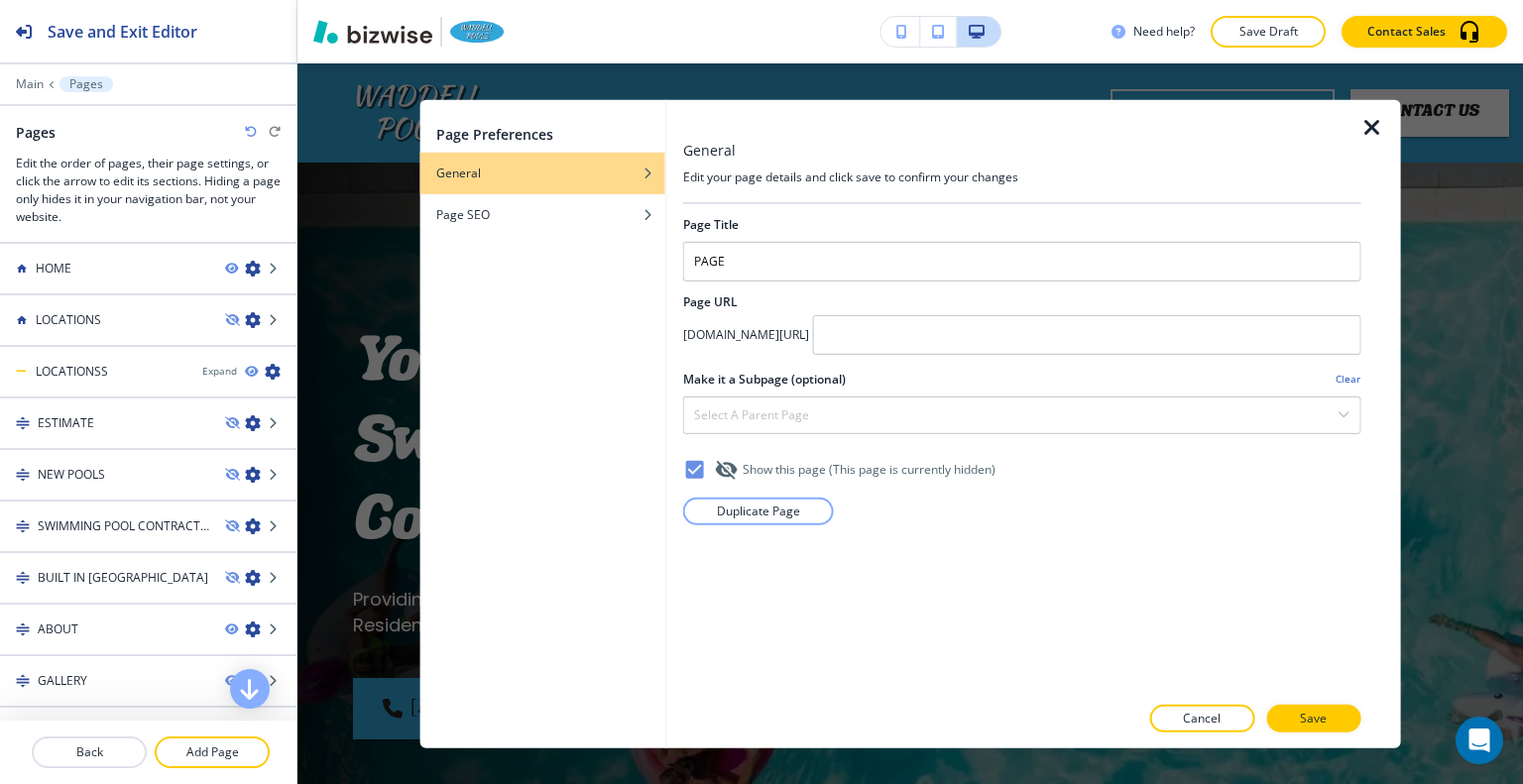 click at bounding box center (1022, 699) 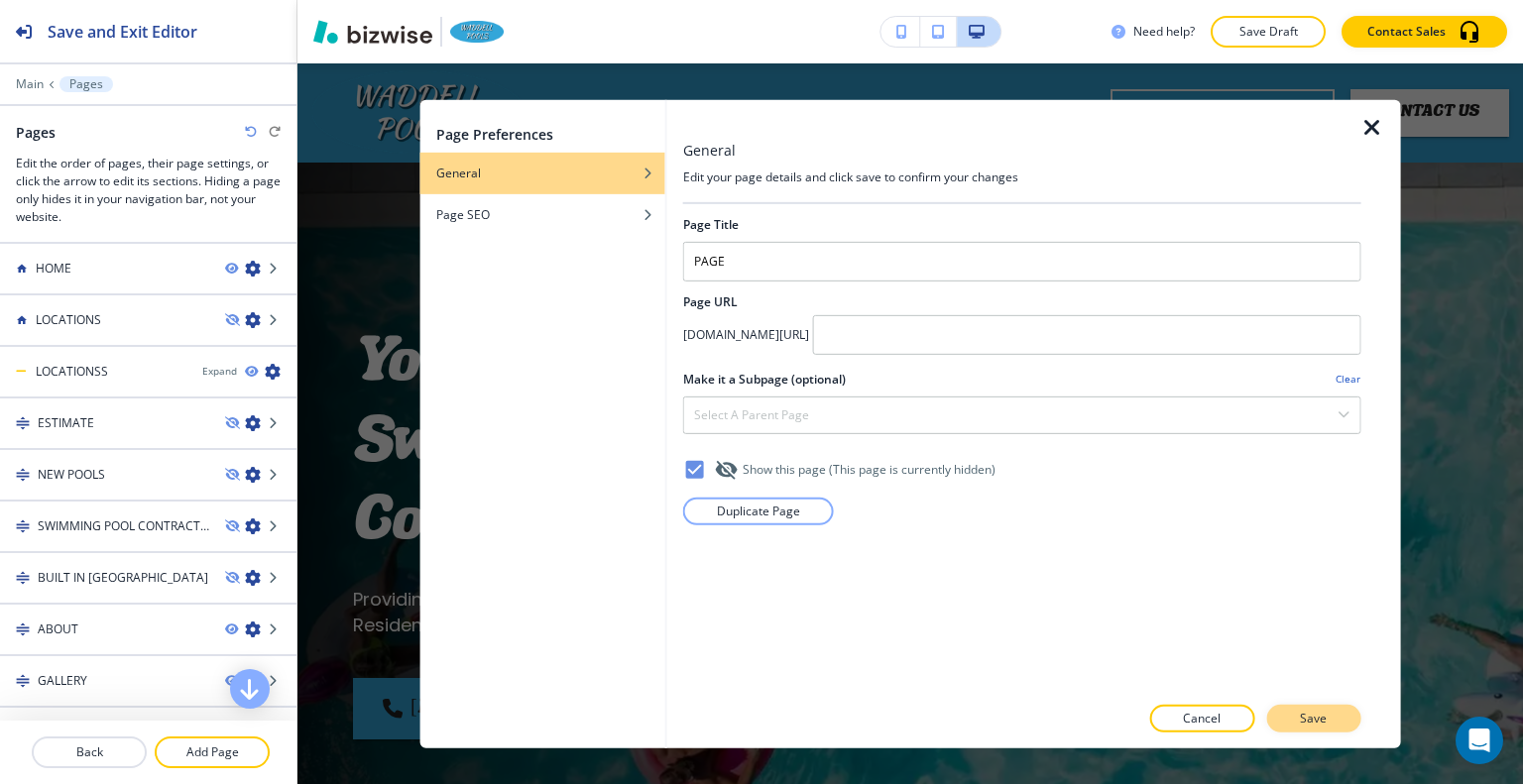 click on "Save" at bounding box center (1313, 719) 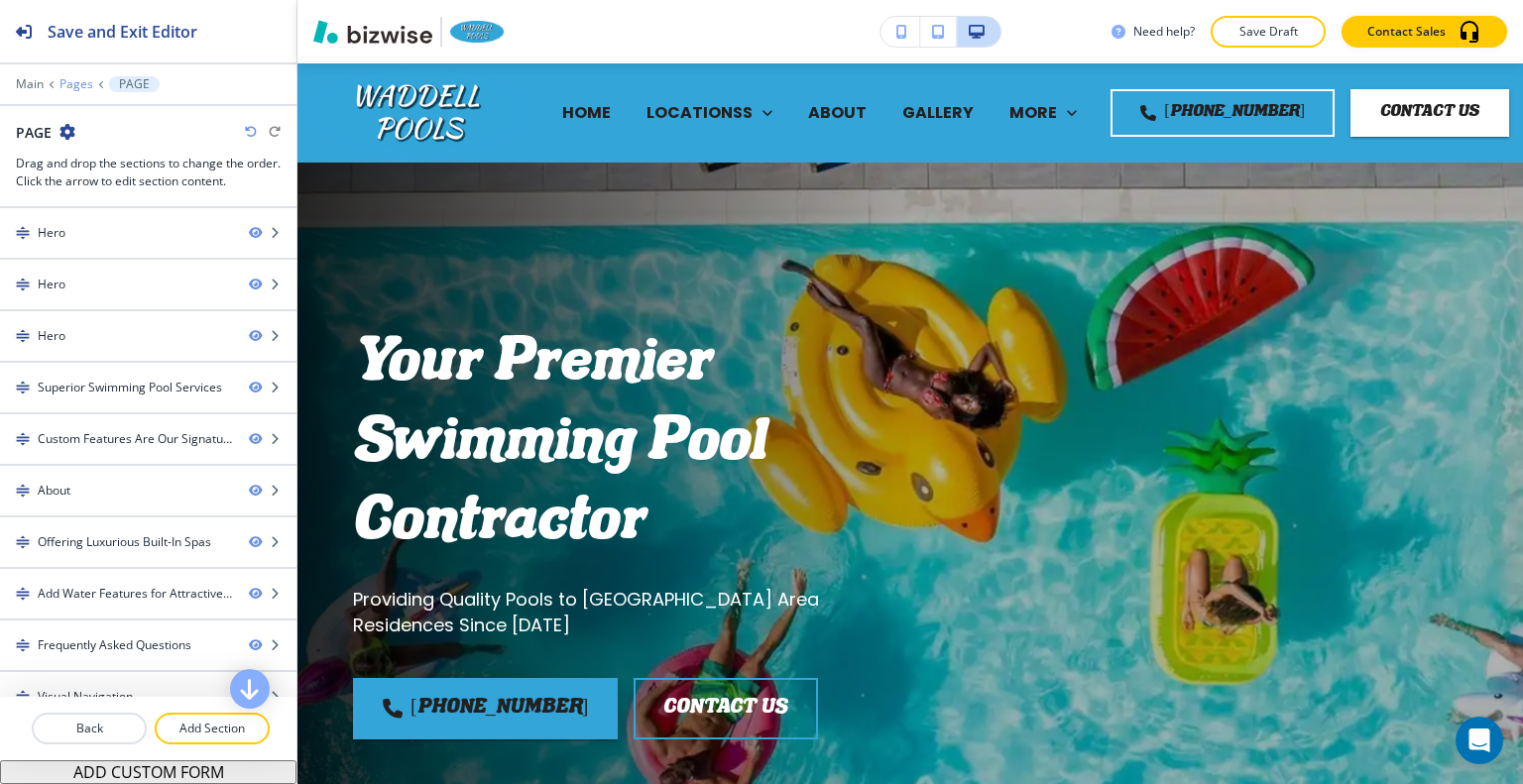 click on "Pages" at bounding box center (76, 84) 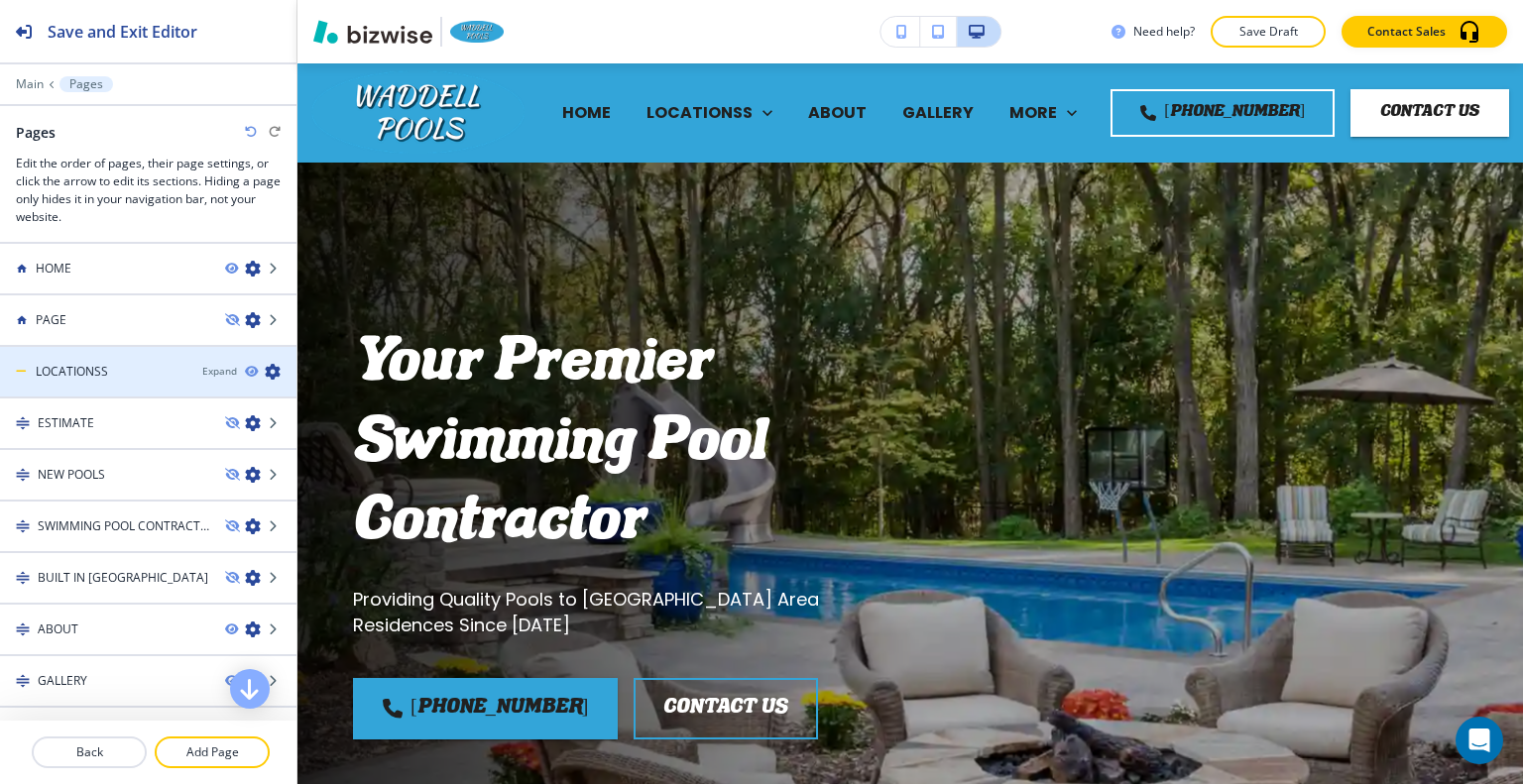 click at bounding box center (273, 372) 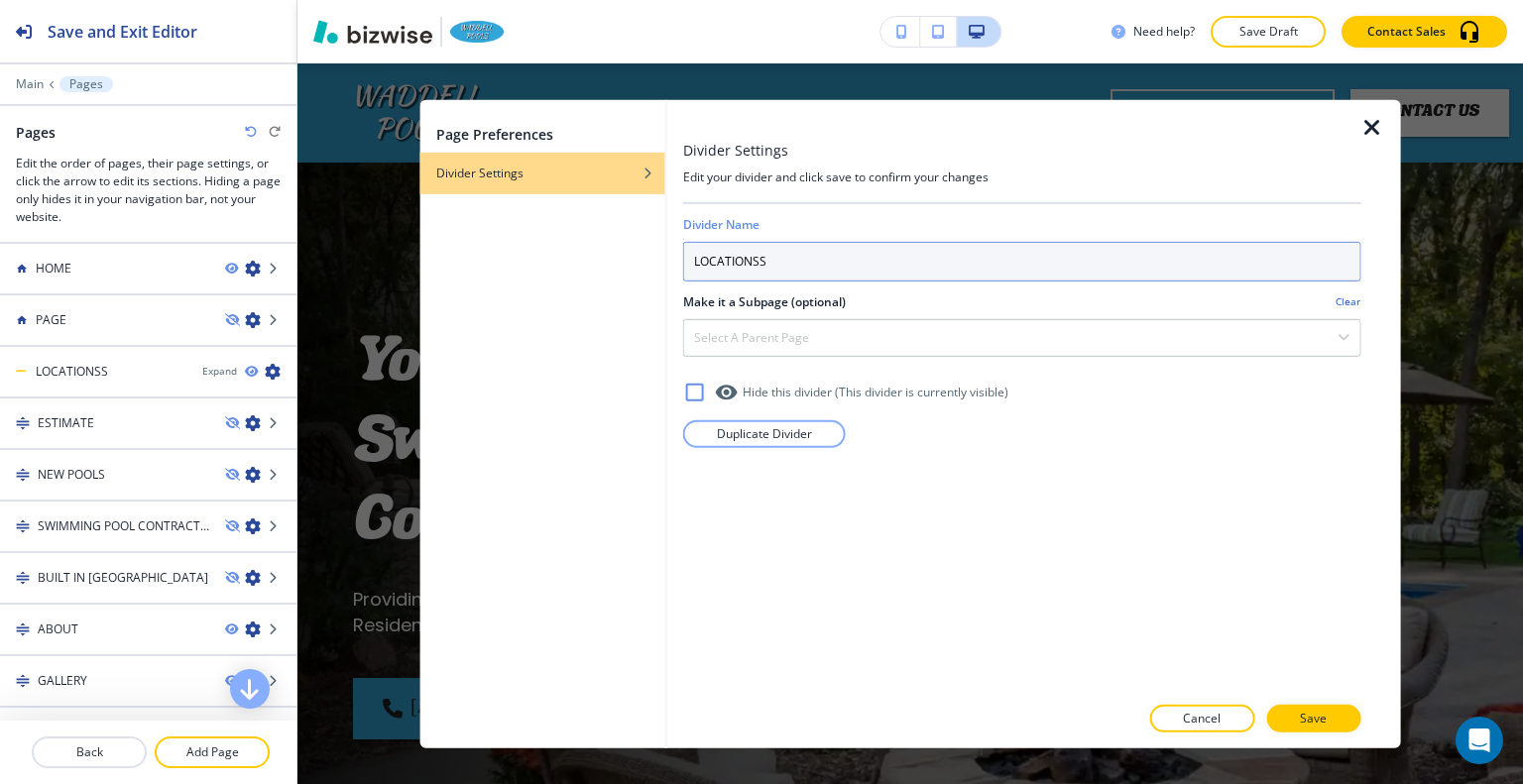 click on "LOCATIONSS" at bounding box center [1022, 261] 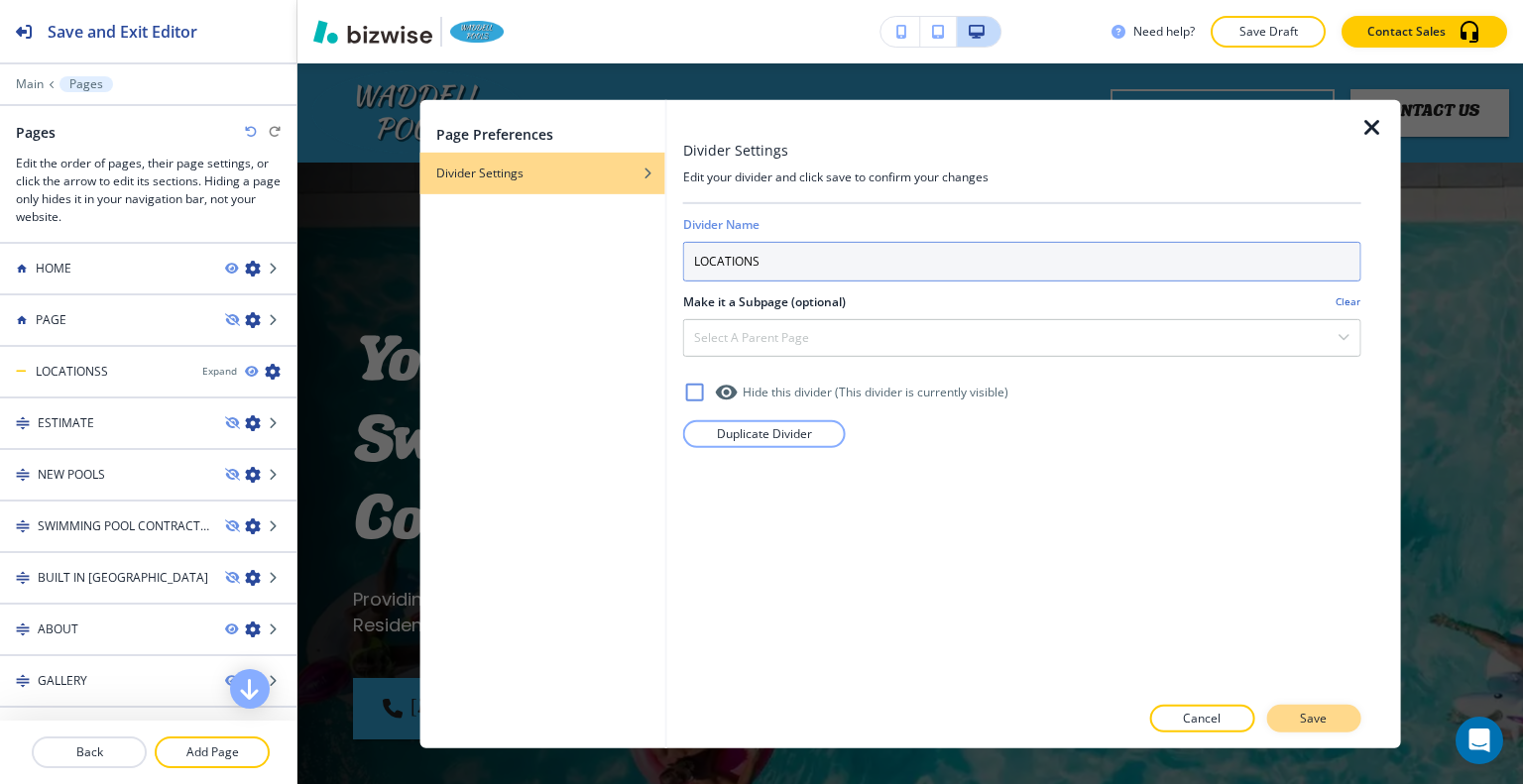 type on "LOCATIONS" 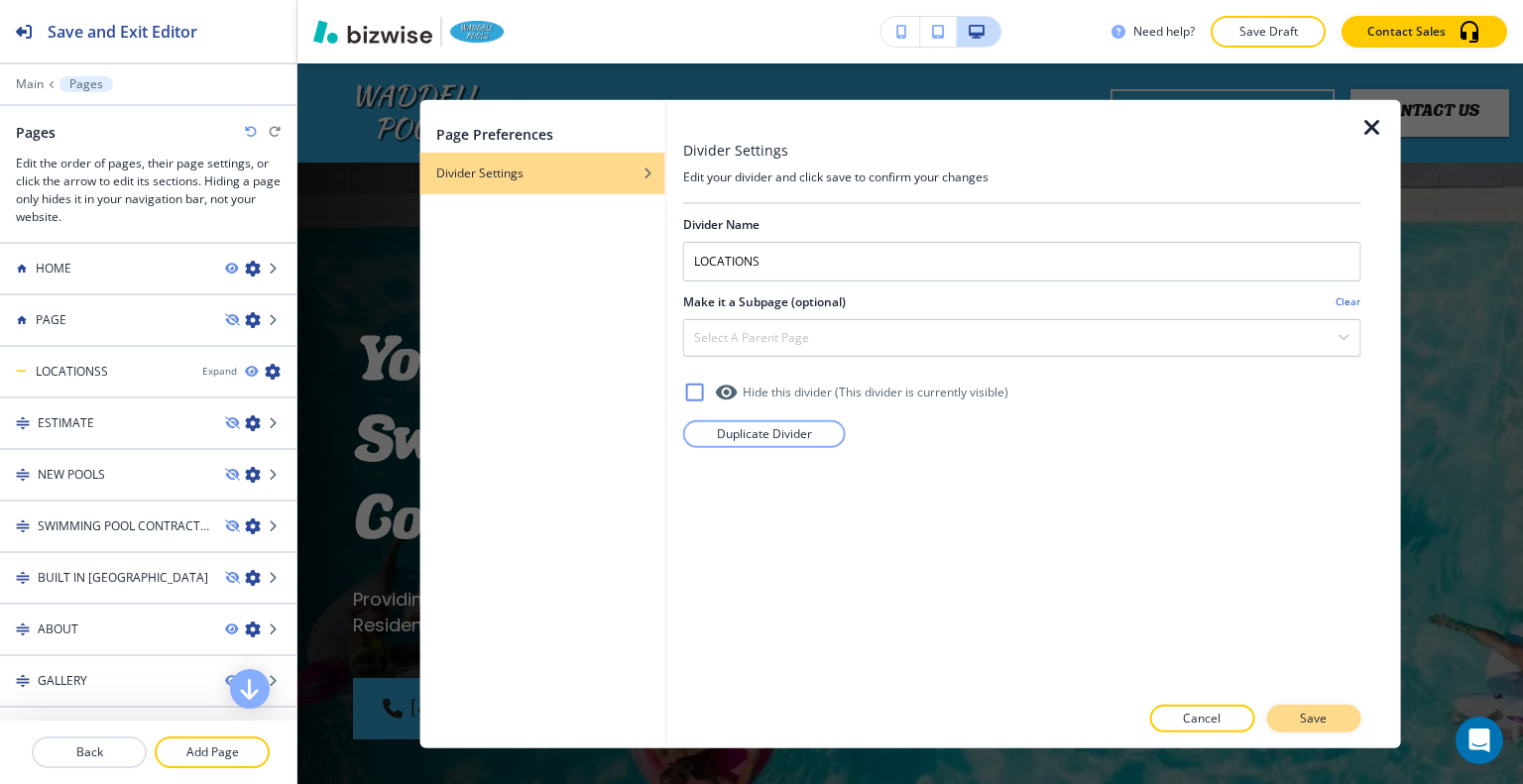 click on "Save" at bounding box center (1313, 719) 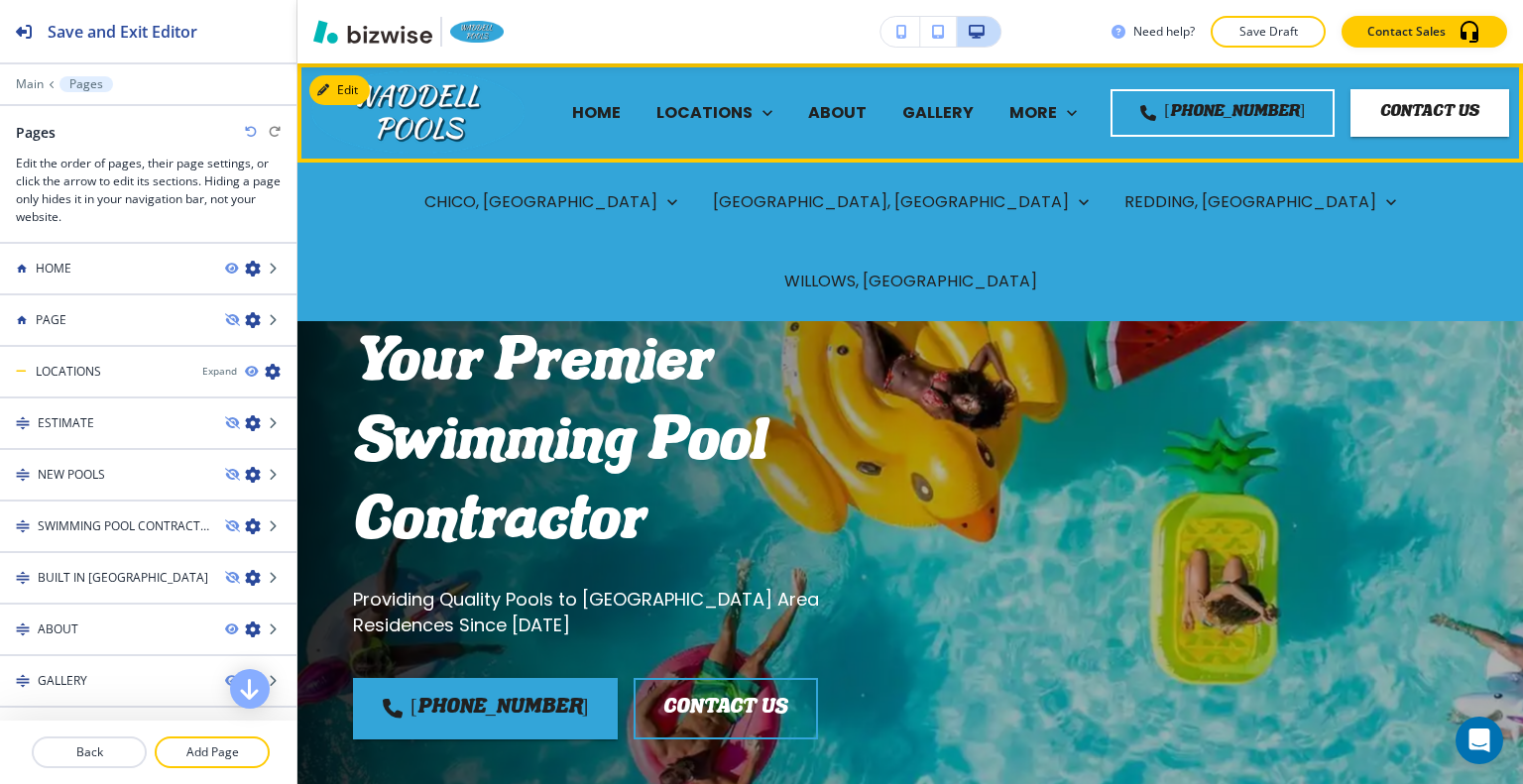 click on "LOCATIONS" at bounding box center [704, 112] 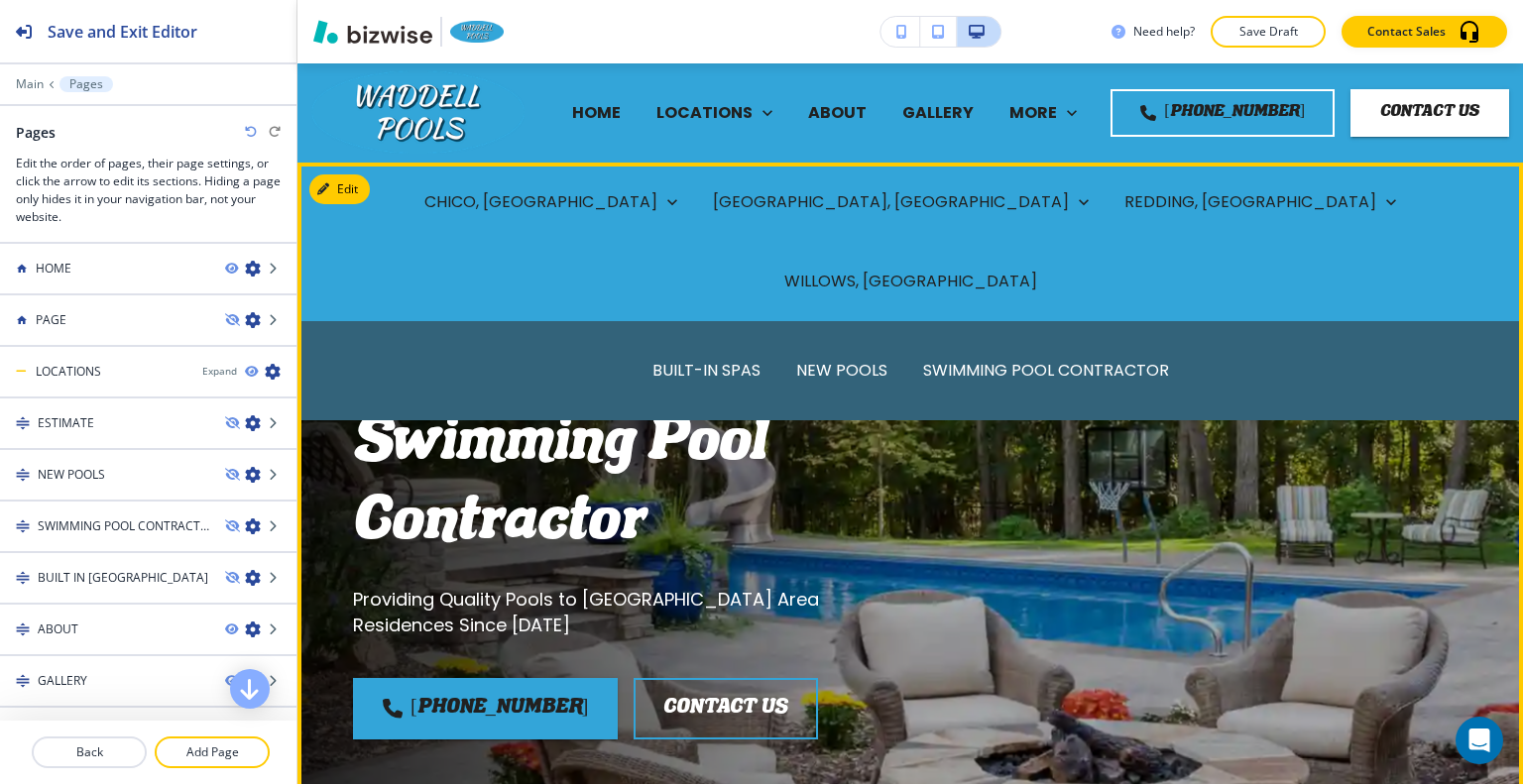 click on "Your Premier Swimming Pool Contractor Providing Quality Pools to North Valley Area Residences Since 1995 (530) 200-2483 Contact Us" at bounding box center [886, 541] 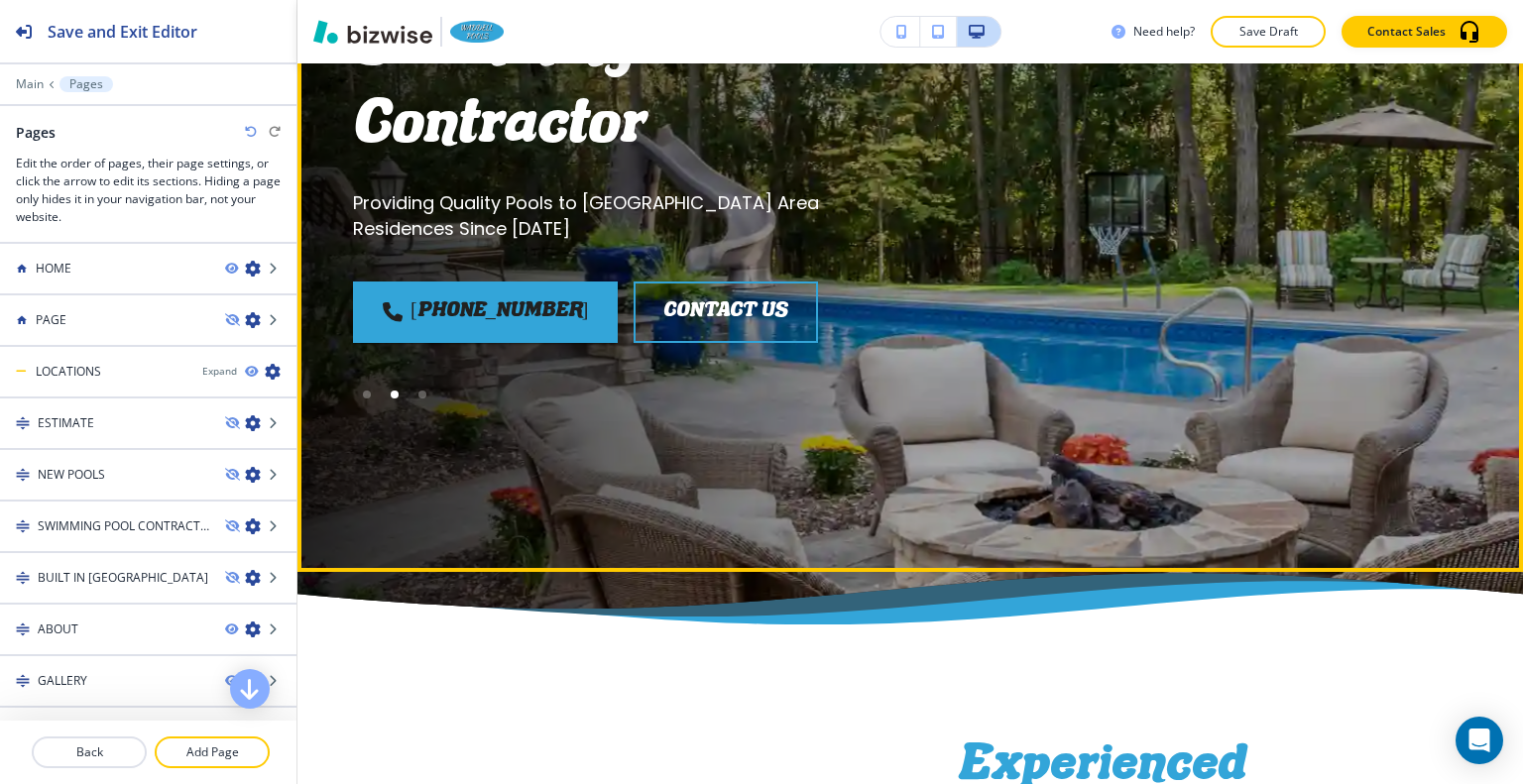 scroll, scrollTop: 0, scrollLeft: 0, axis: both 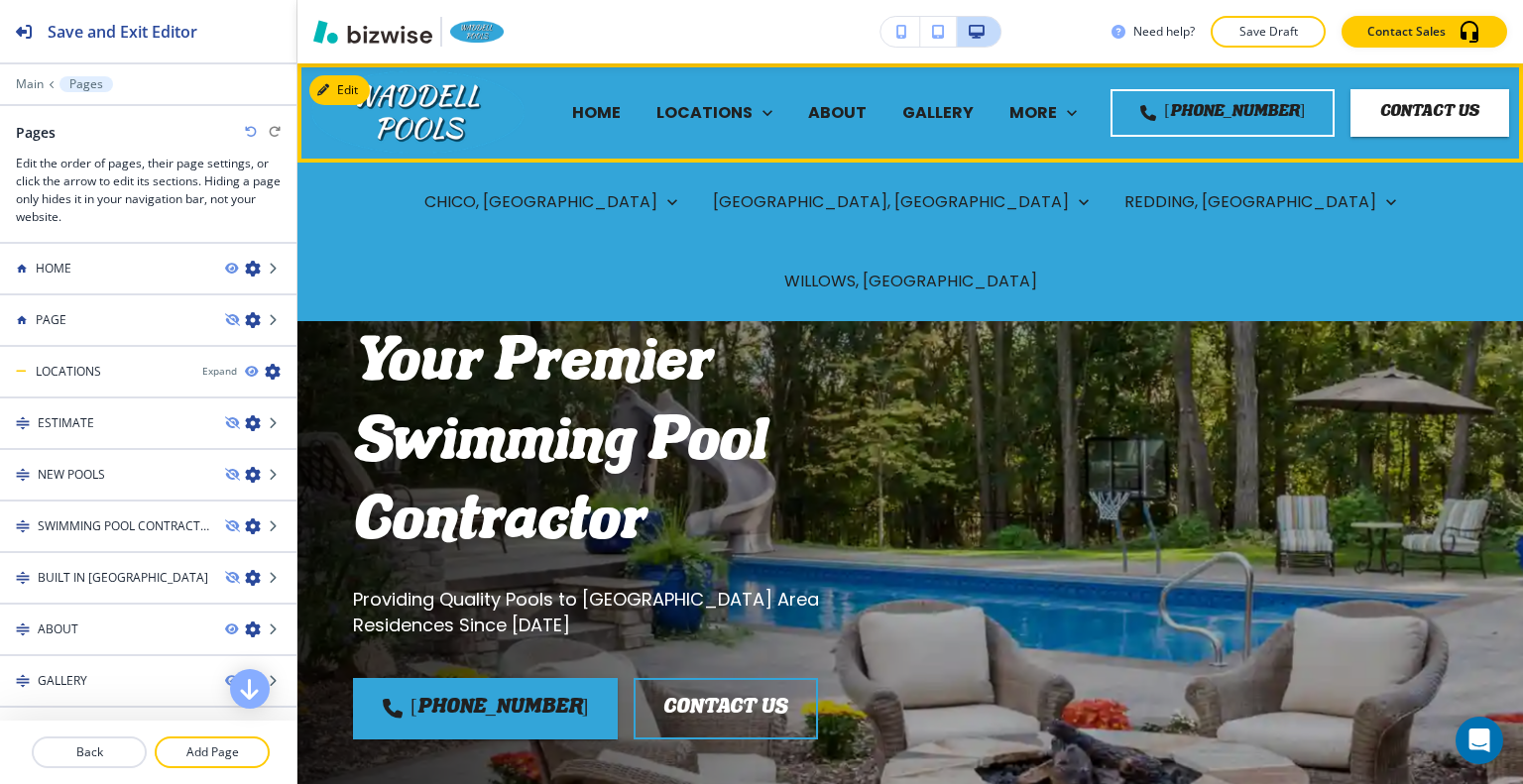 click on "LOCATIONS" at bounding box center (704, 112) 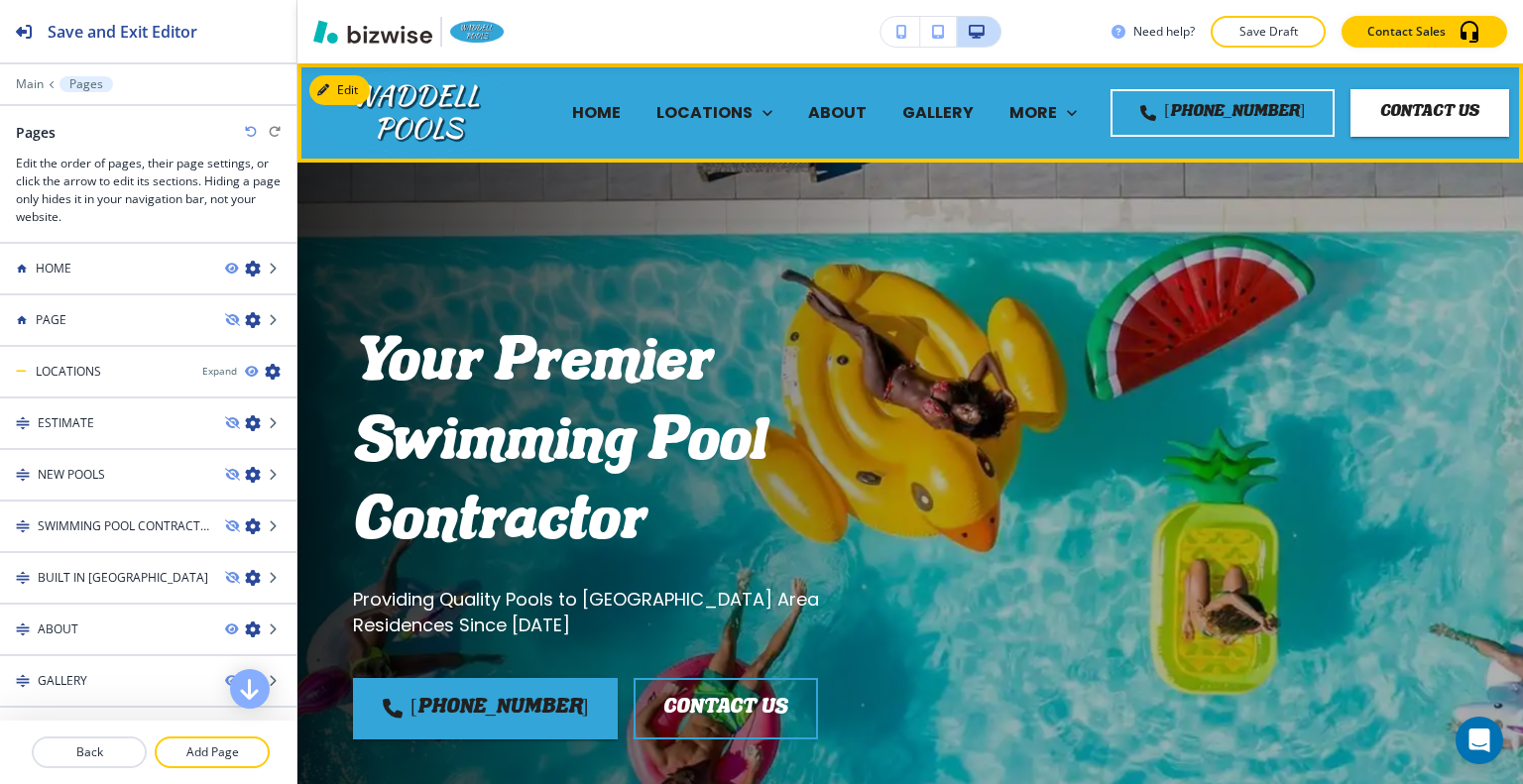 click on "ABOUT" at bounding box center (837, 112) 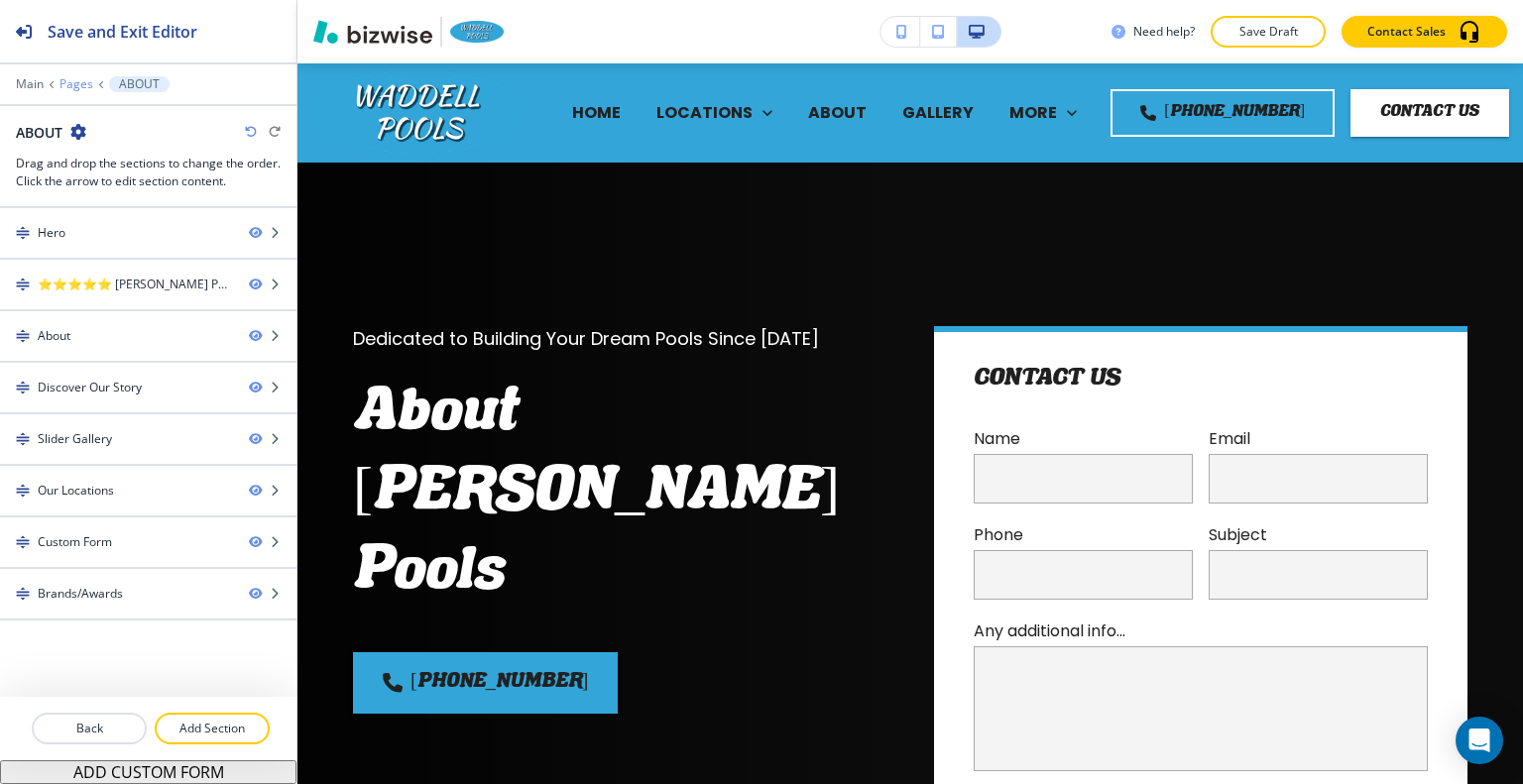 click on "Pages" at bounding box center [76, 84] 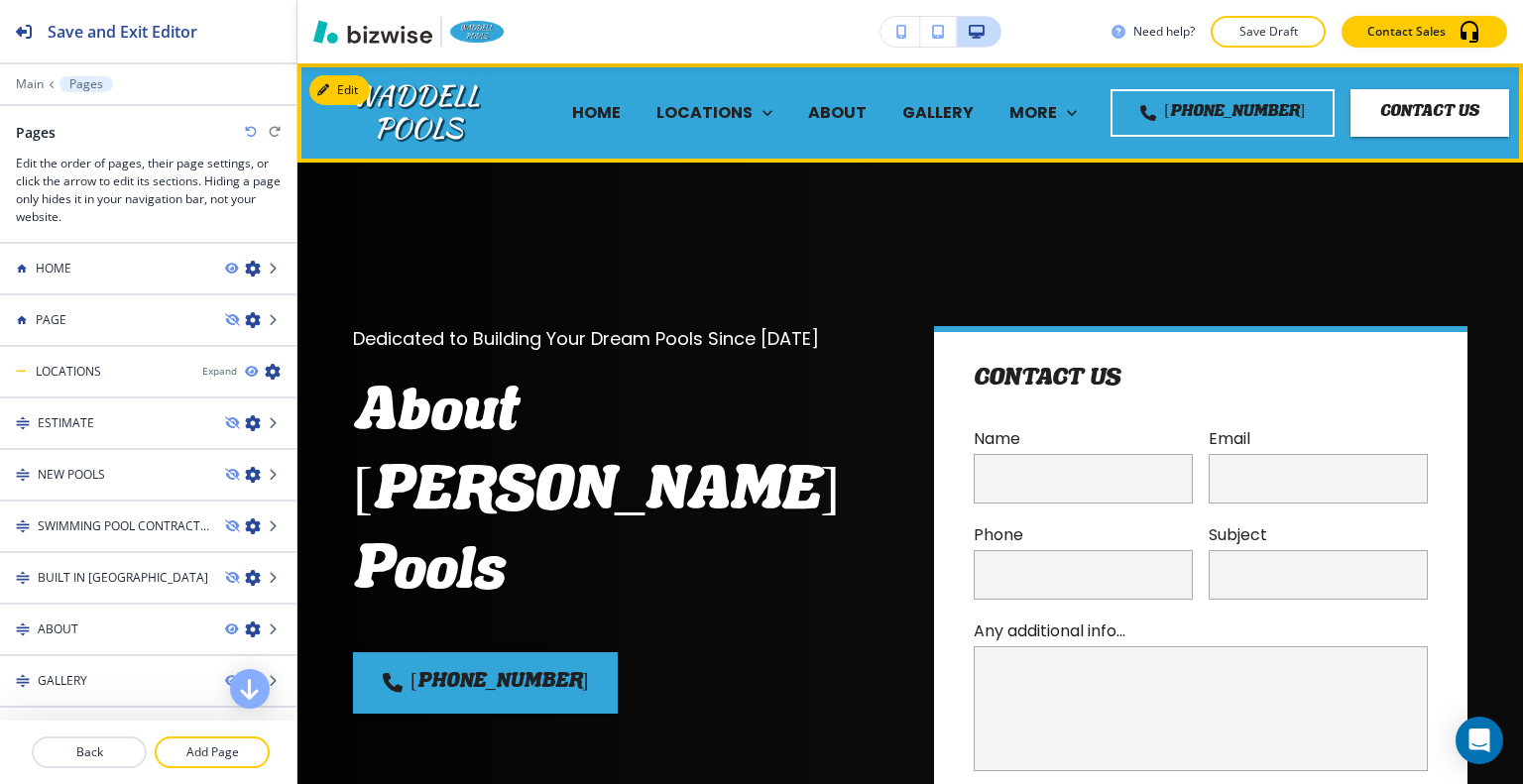 click on "ABOUT" at bounding box center (837, 112) 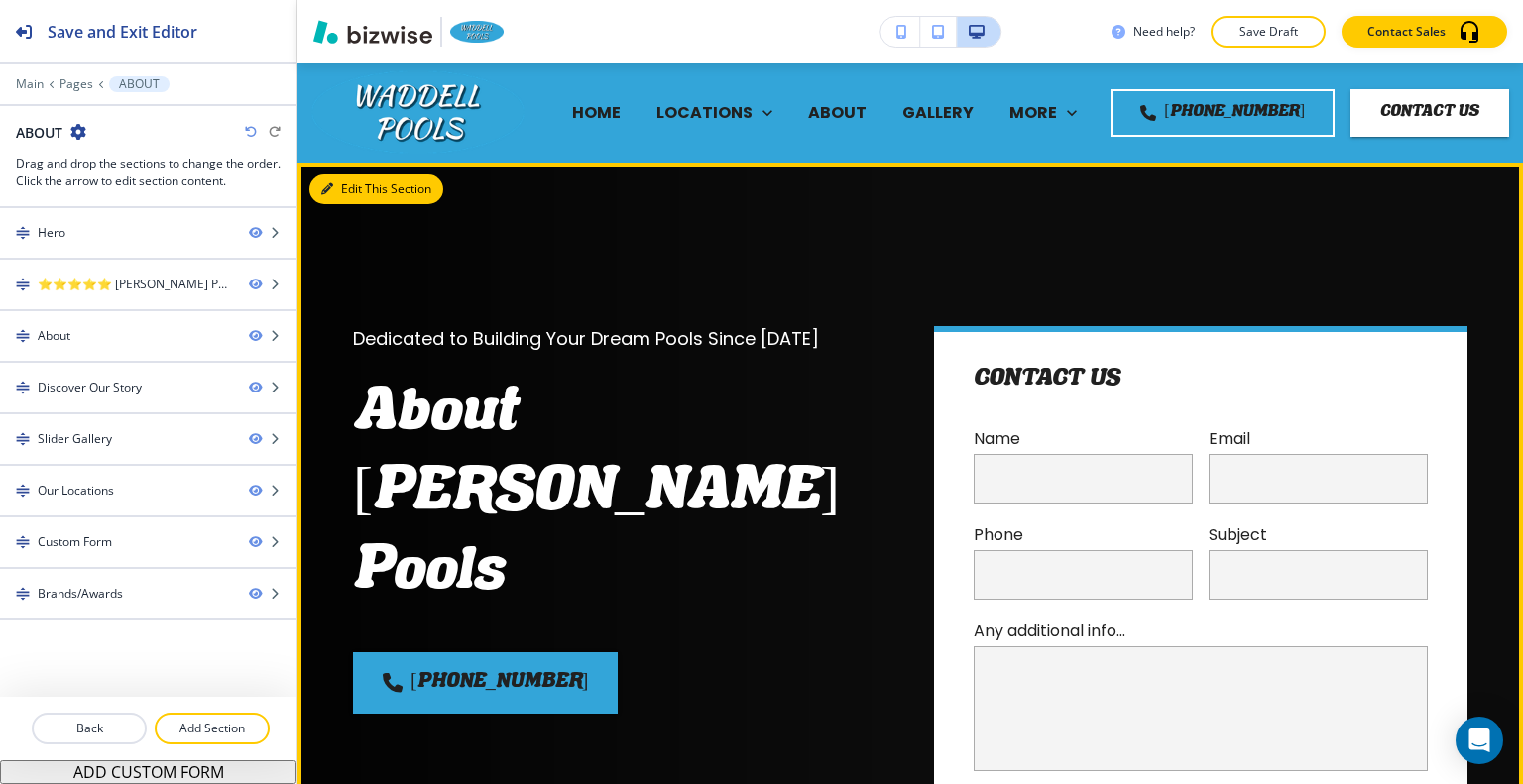 click on "Edit This Section" at bounding box center [376, 189] 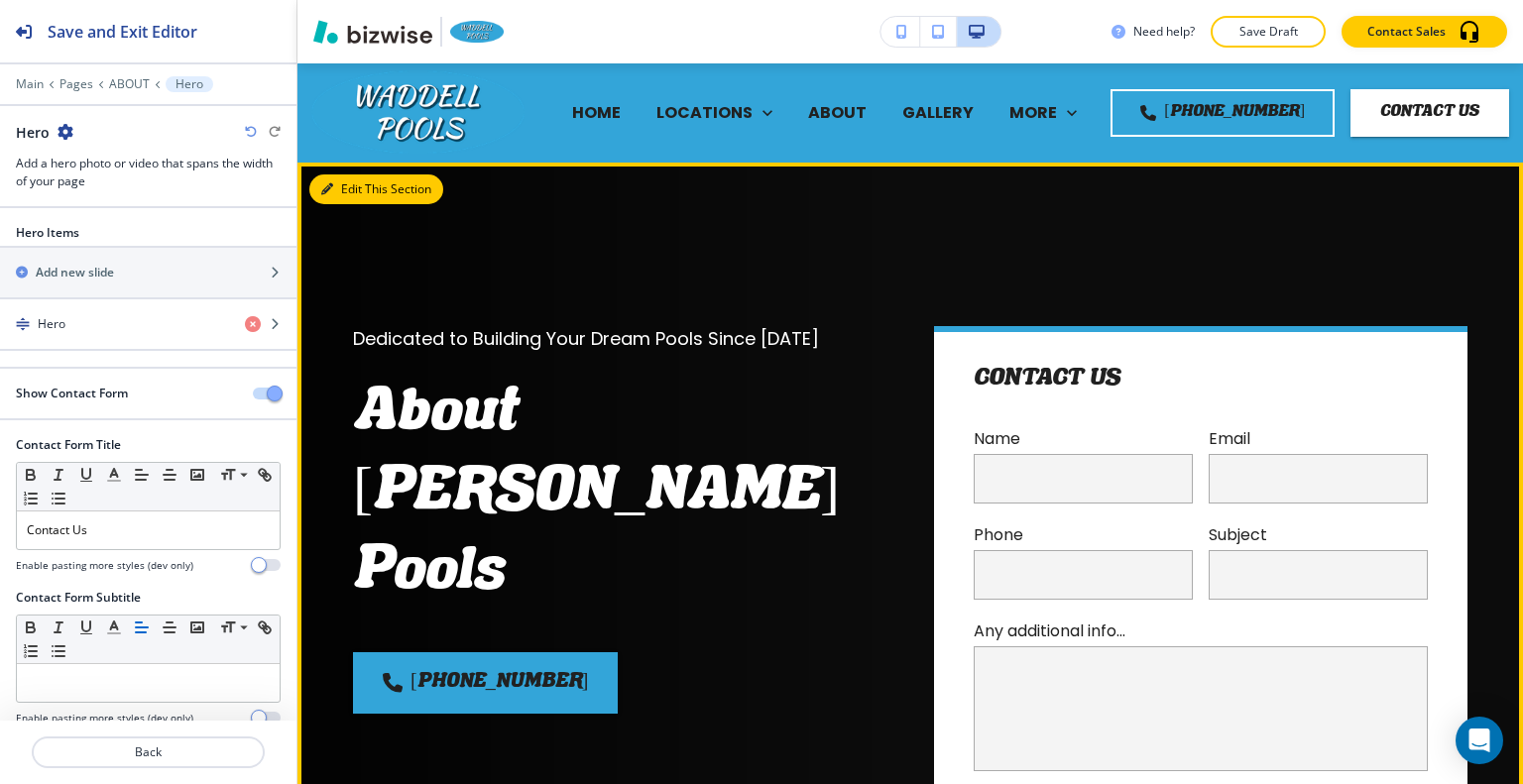 scroll, scrollTop: 99, scrollLeft: 0, axis: vertical 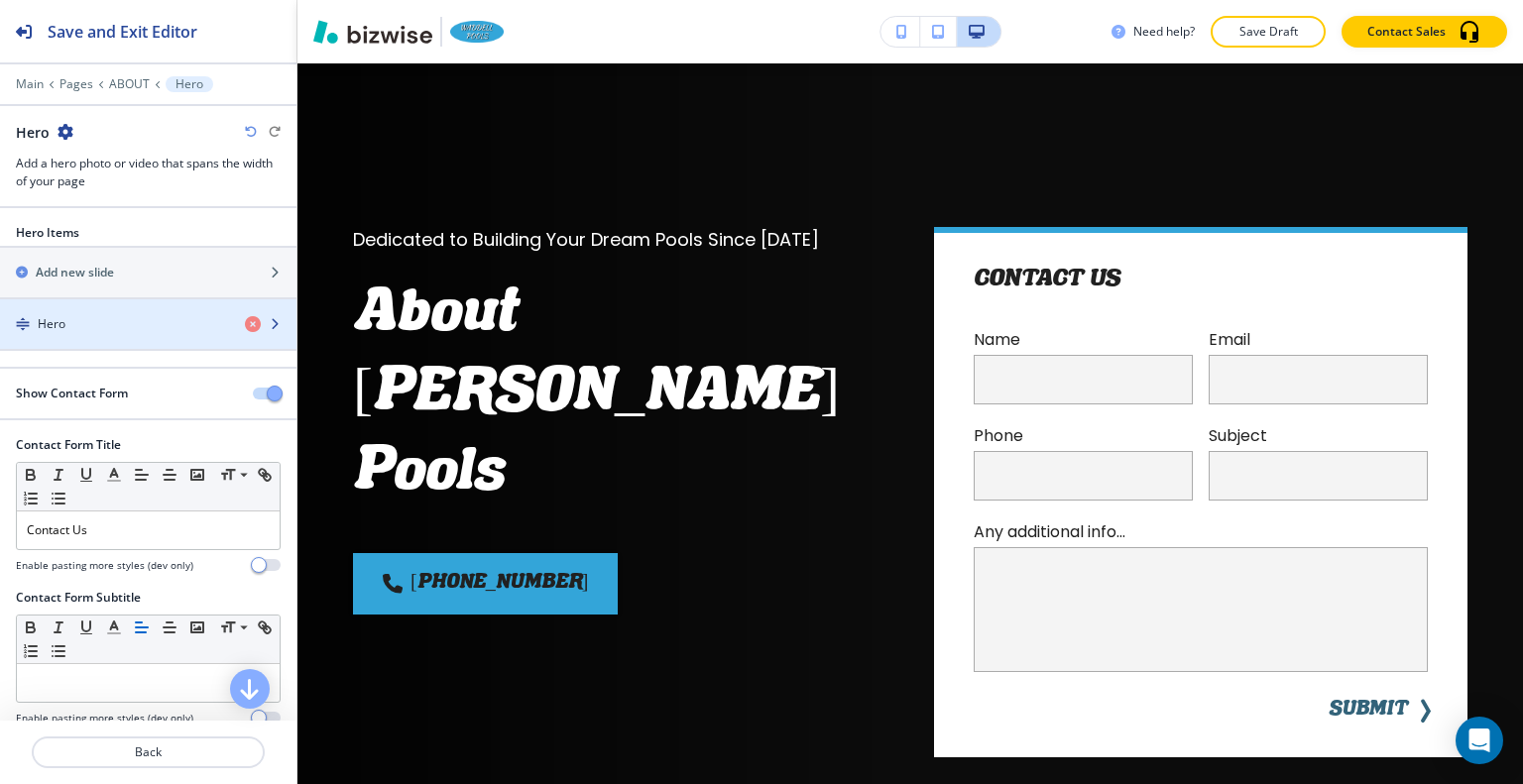 click on "Hero" at bounding box center (114, 324) 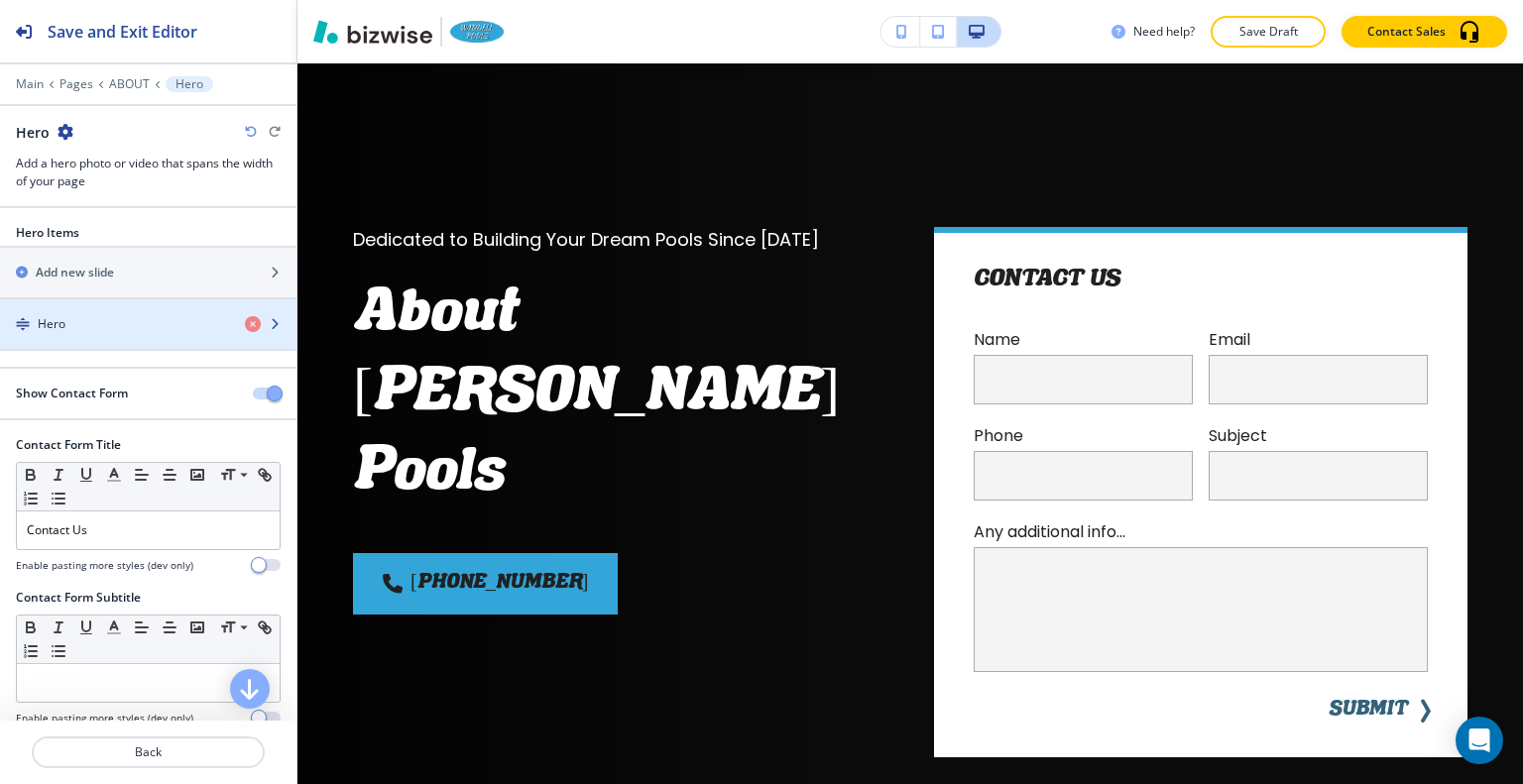 click on "Hero" at bounding box center [114, 324] 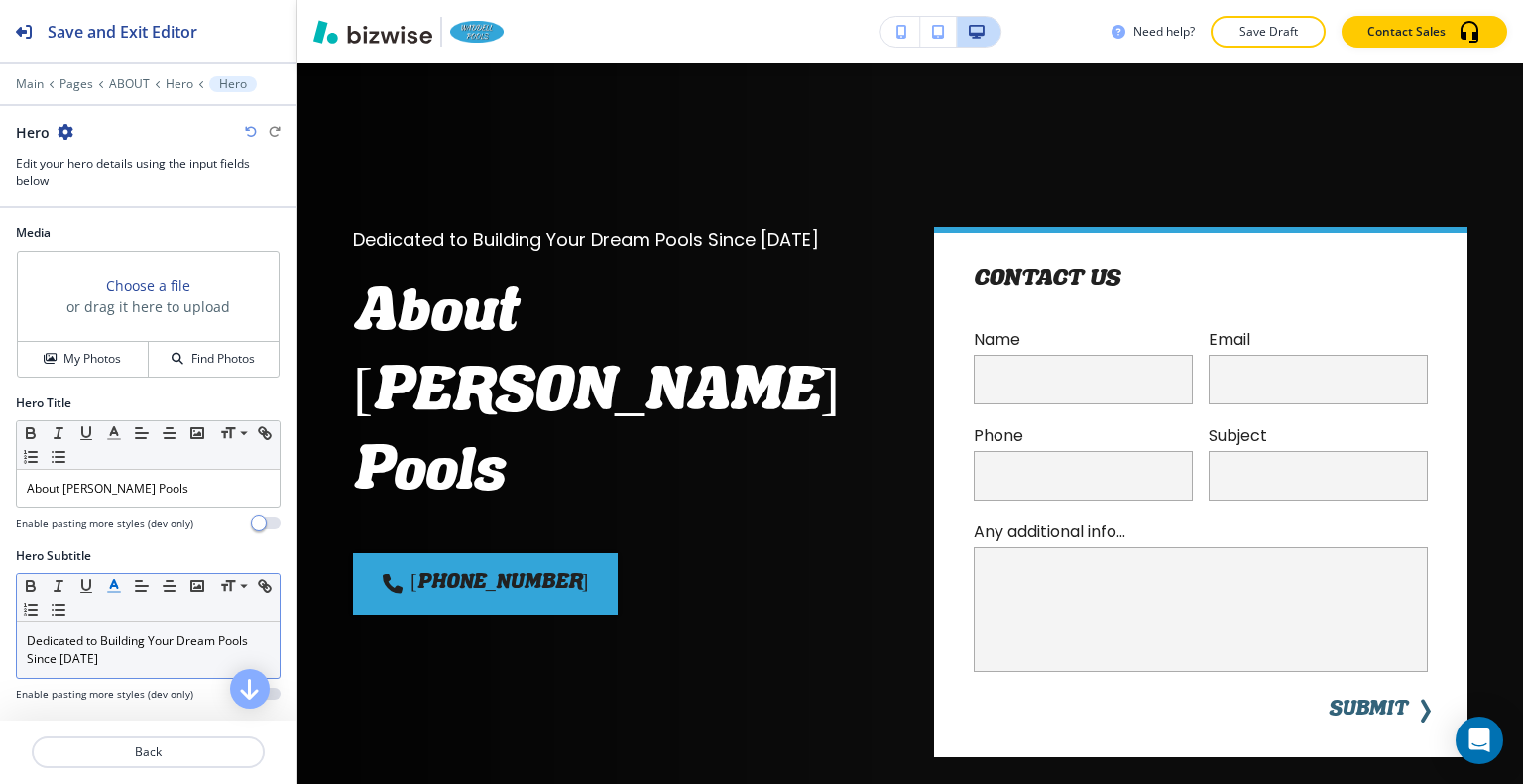 click 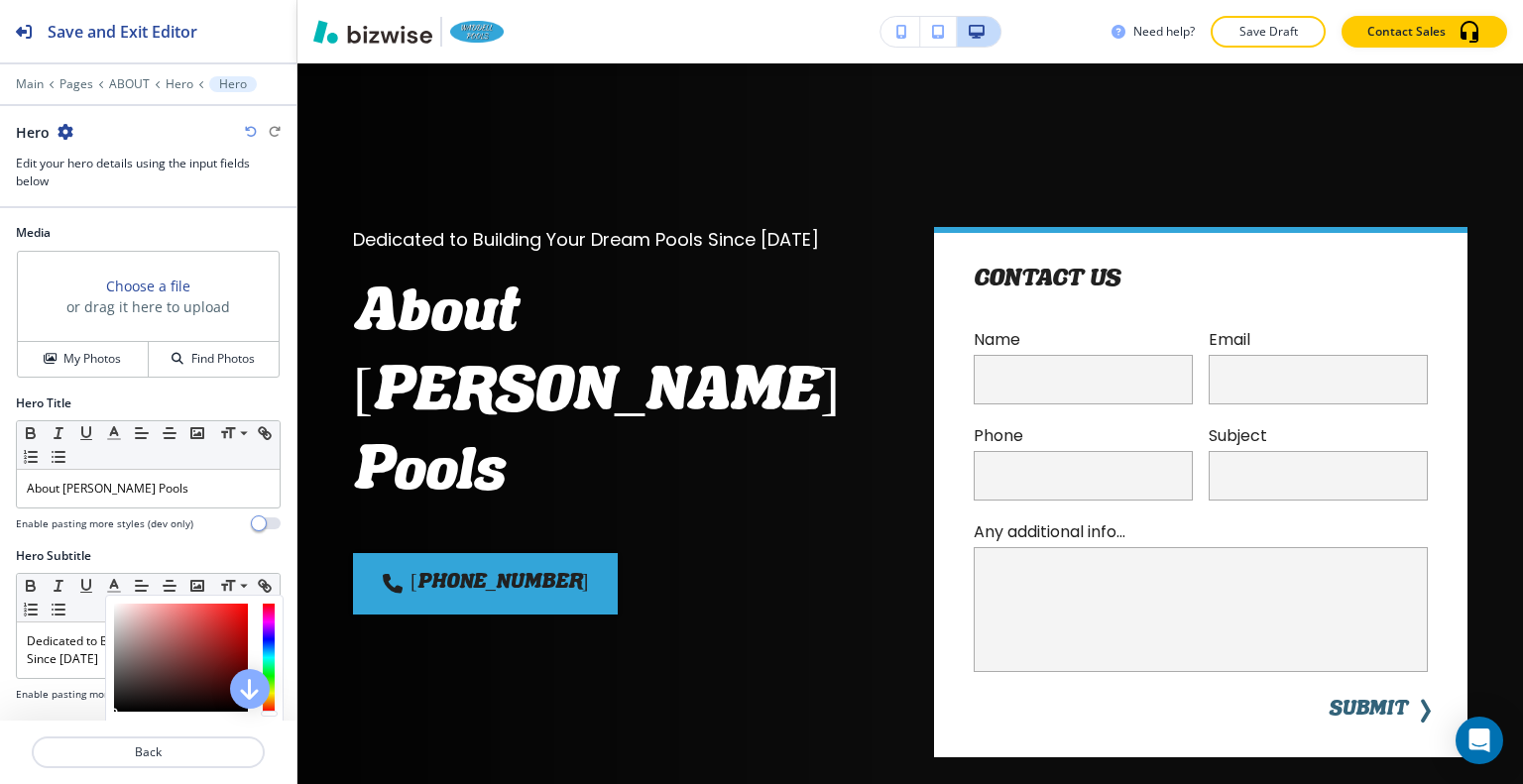click on "Hero Subtitle" at bounding box center [148, 556] 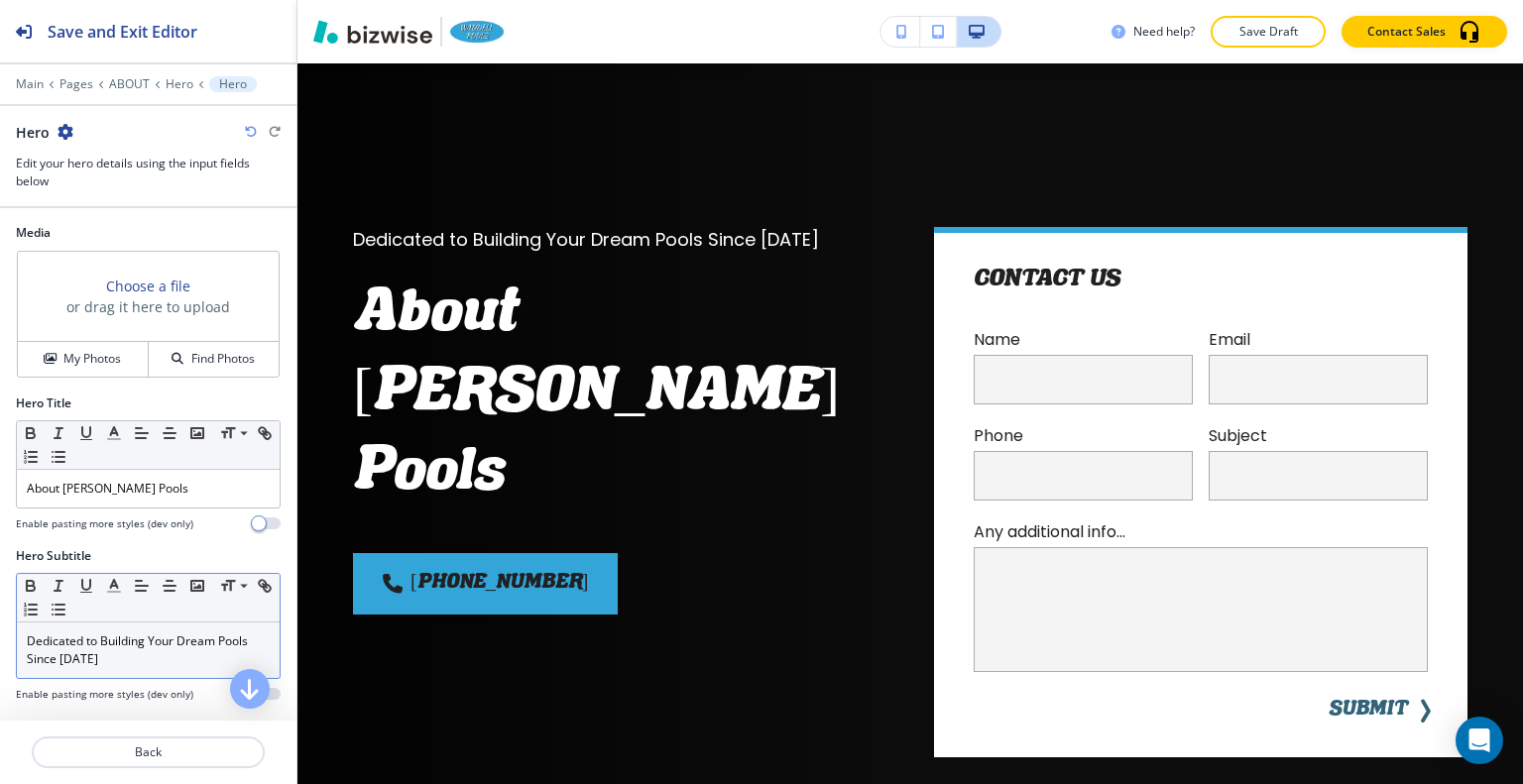 scroll, scrollTop: 198, scrollLeft: 0, axis: vertical 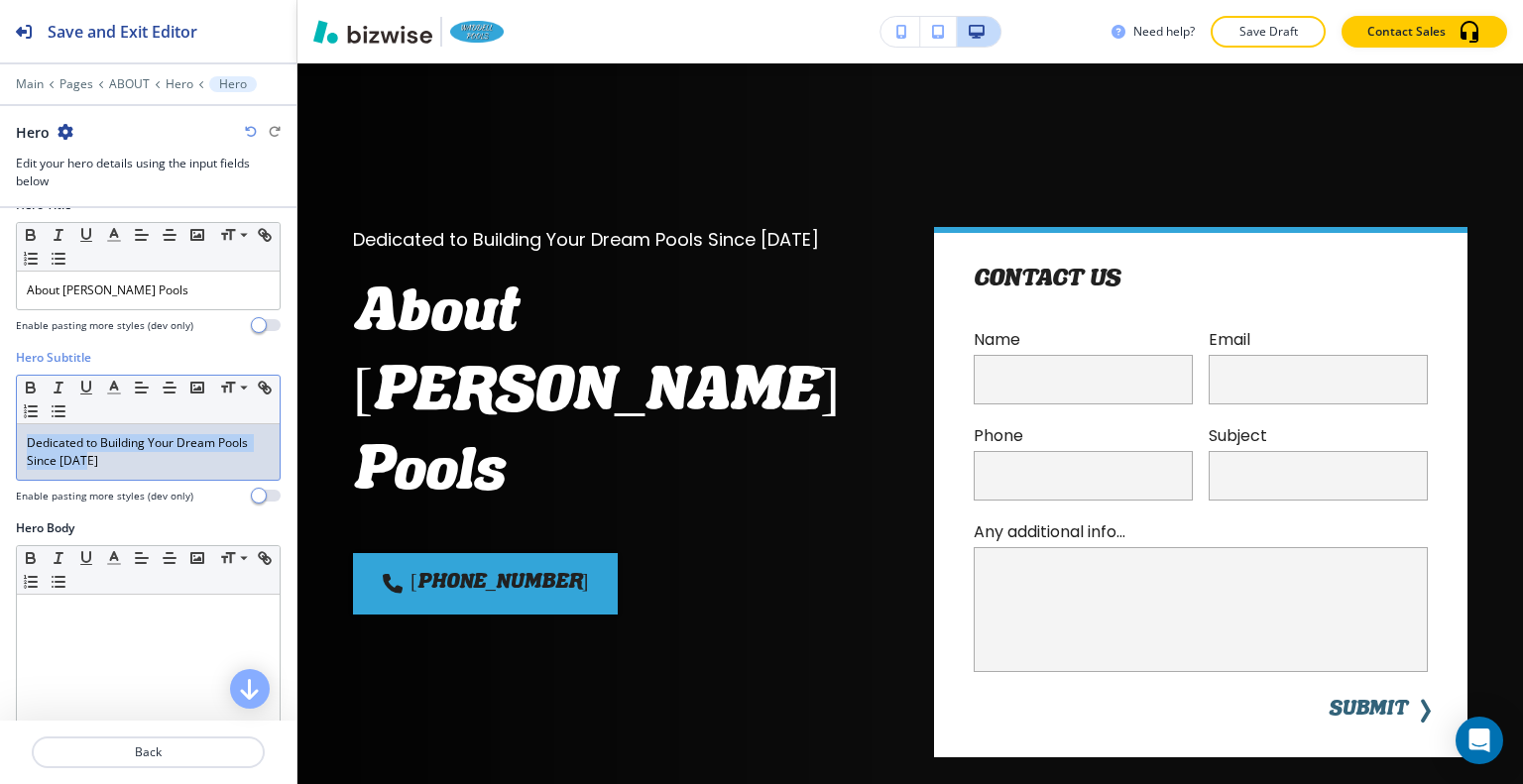 drag, startPoint x: 102, startPoint y: 472, endPoint x: 0, endPoint y: 420, distance: 114.49017 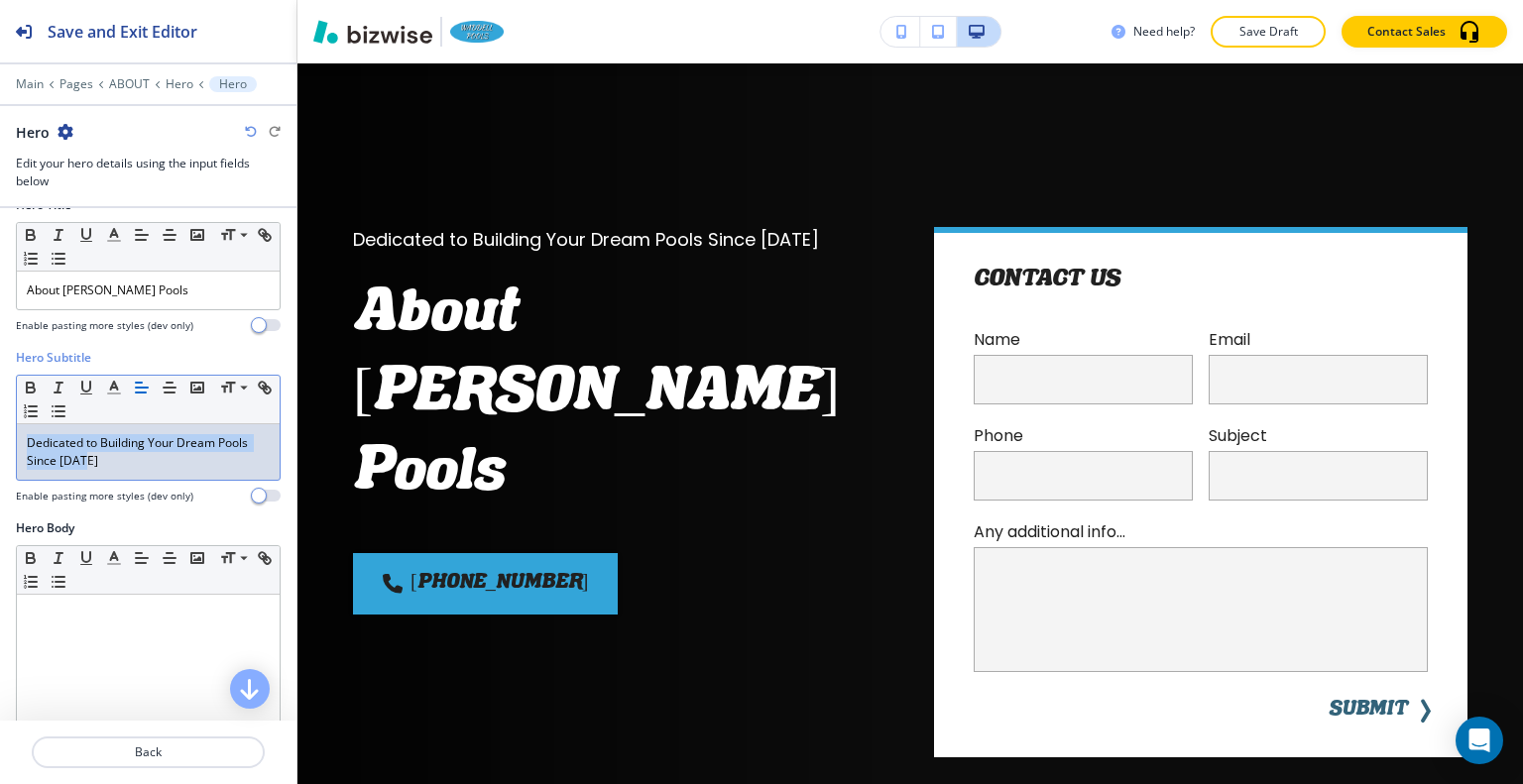 copy on "﻿ Dedicated to Building Your Dream Pools Since 1995" 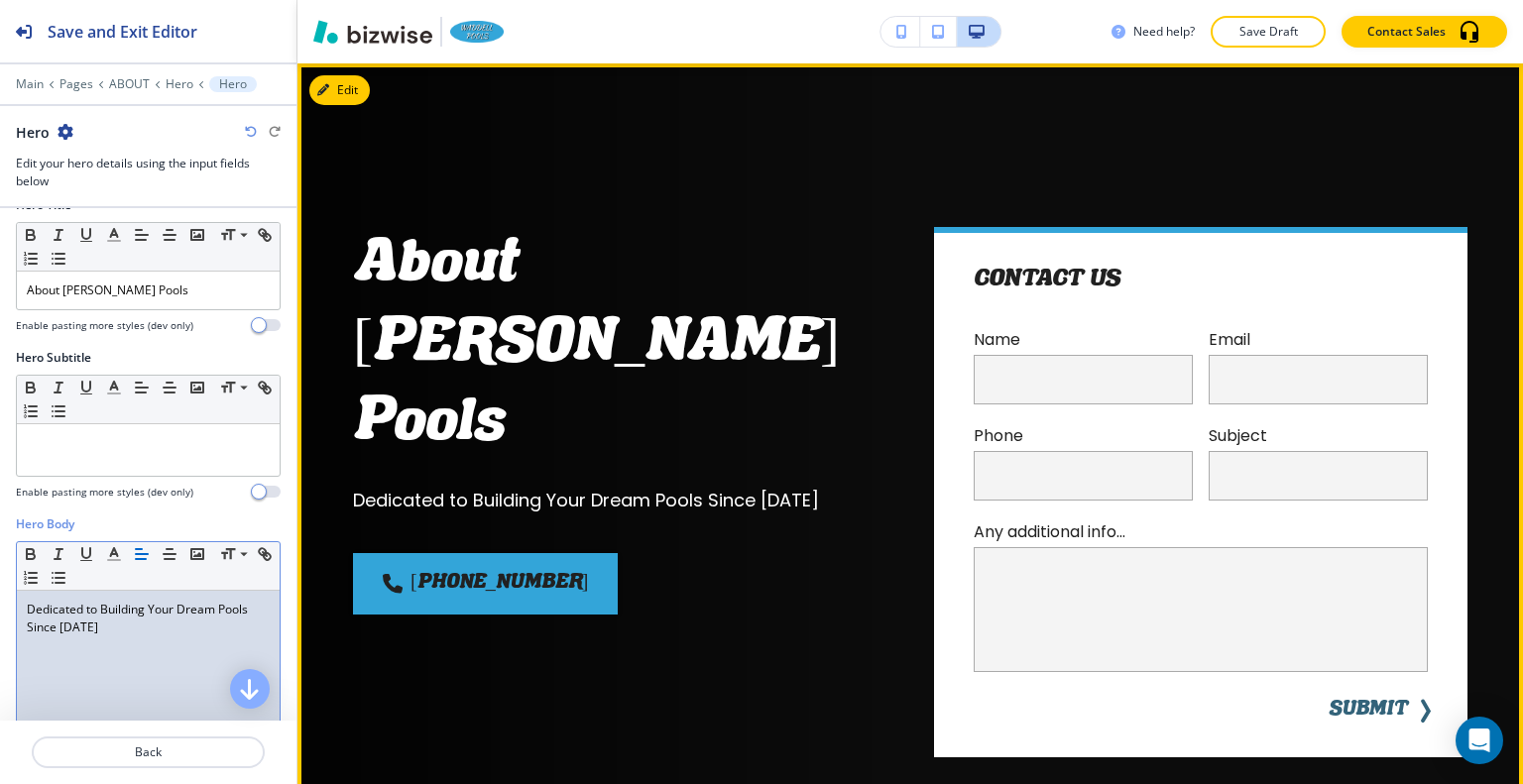 scroll, scrollTop: 0, scrollLeft: 0, axis: both 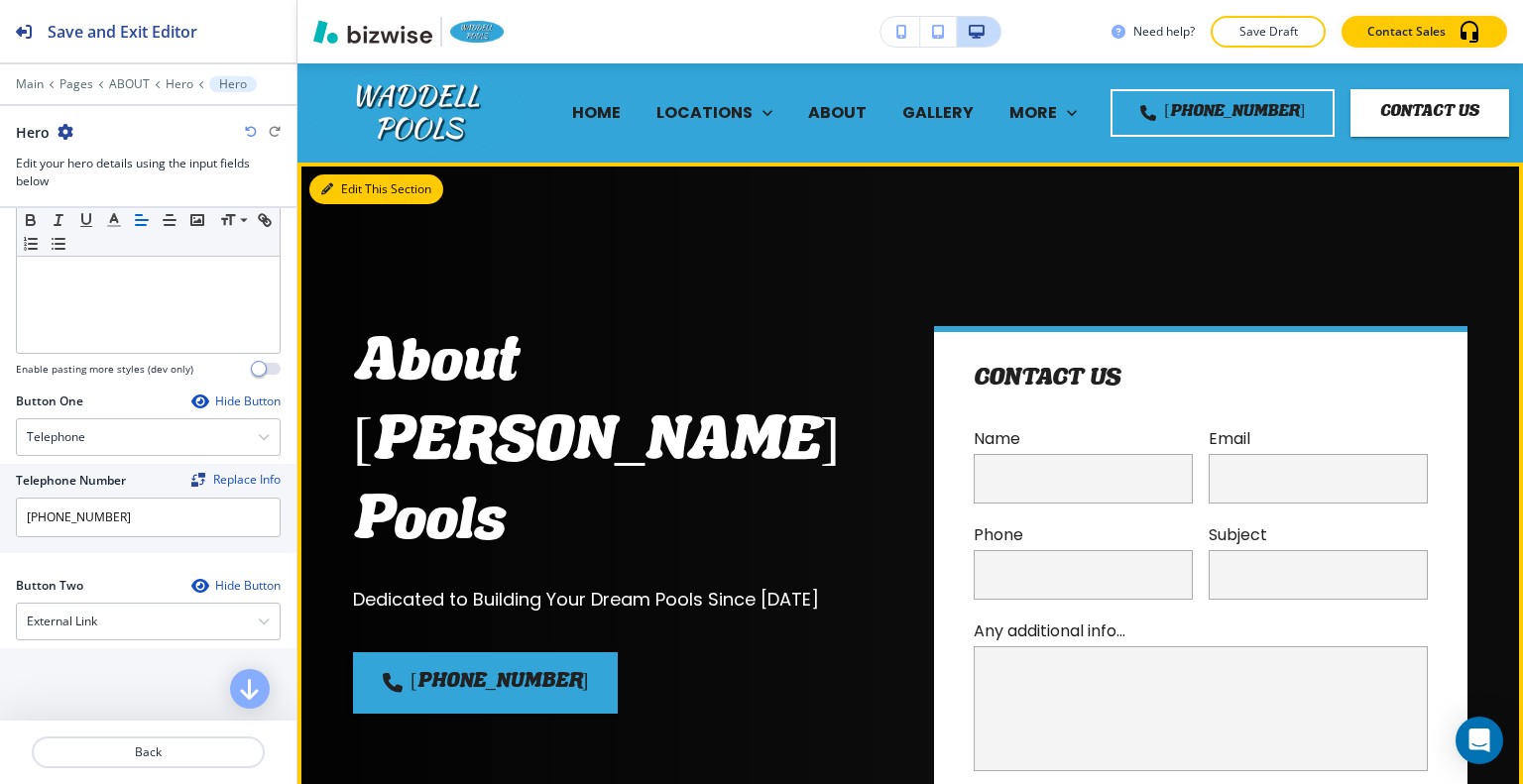 click on "Edit This Section" at bounding box center [376, 189] 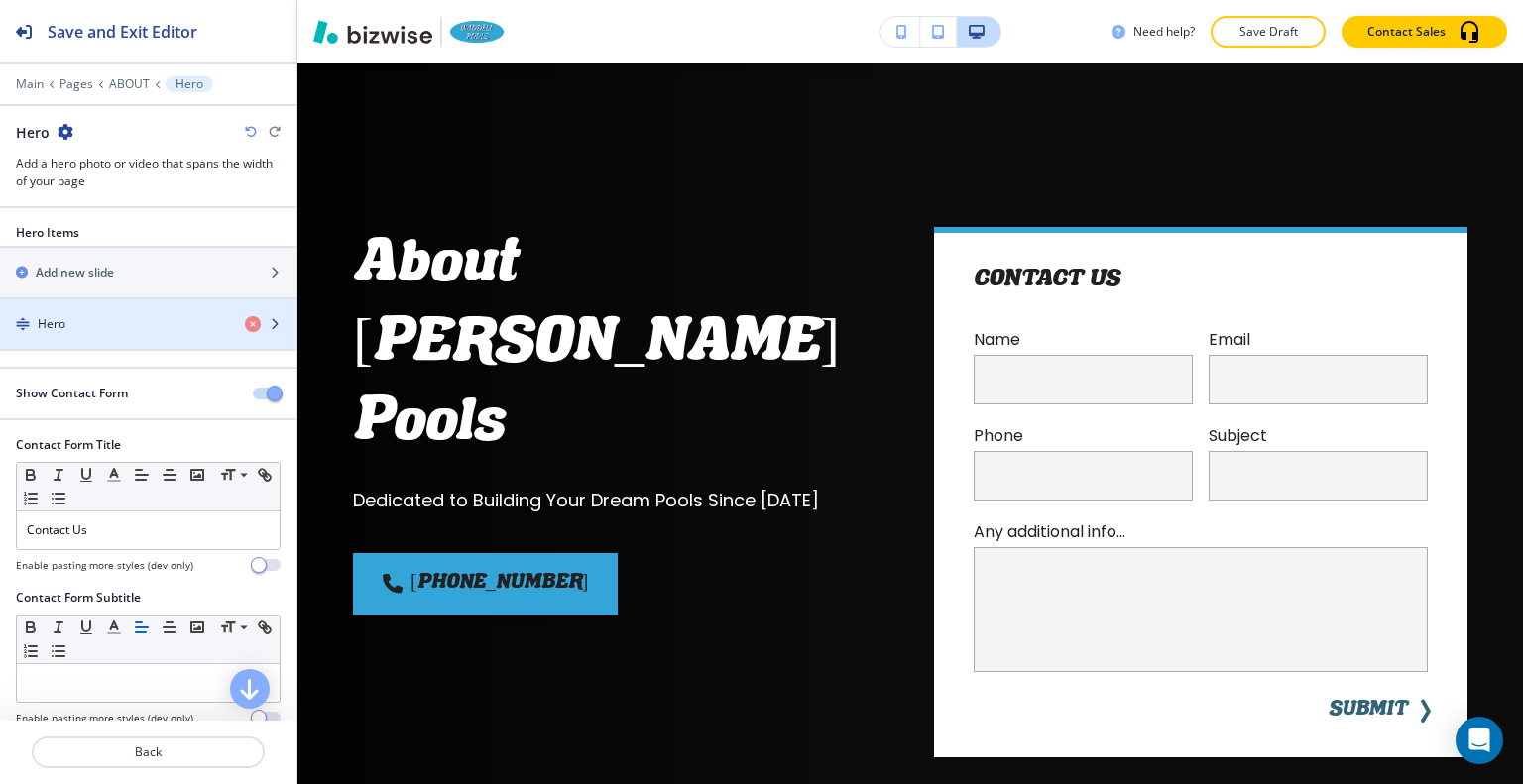 click on "Hero" at bounding box center (114, 324) 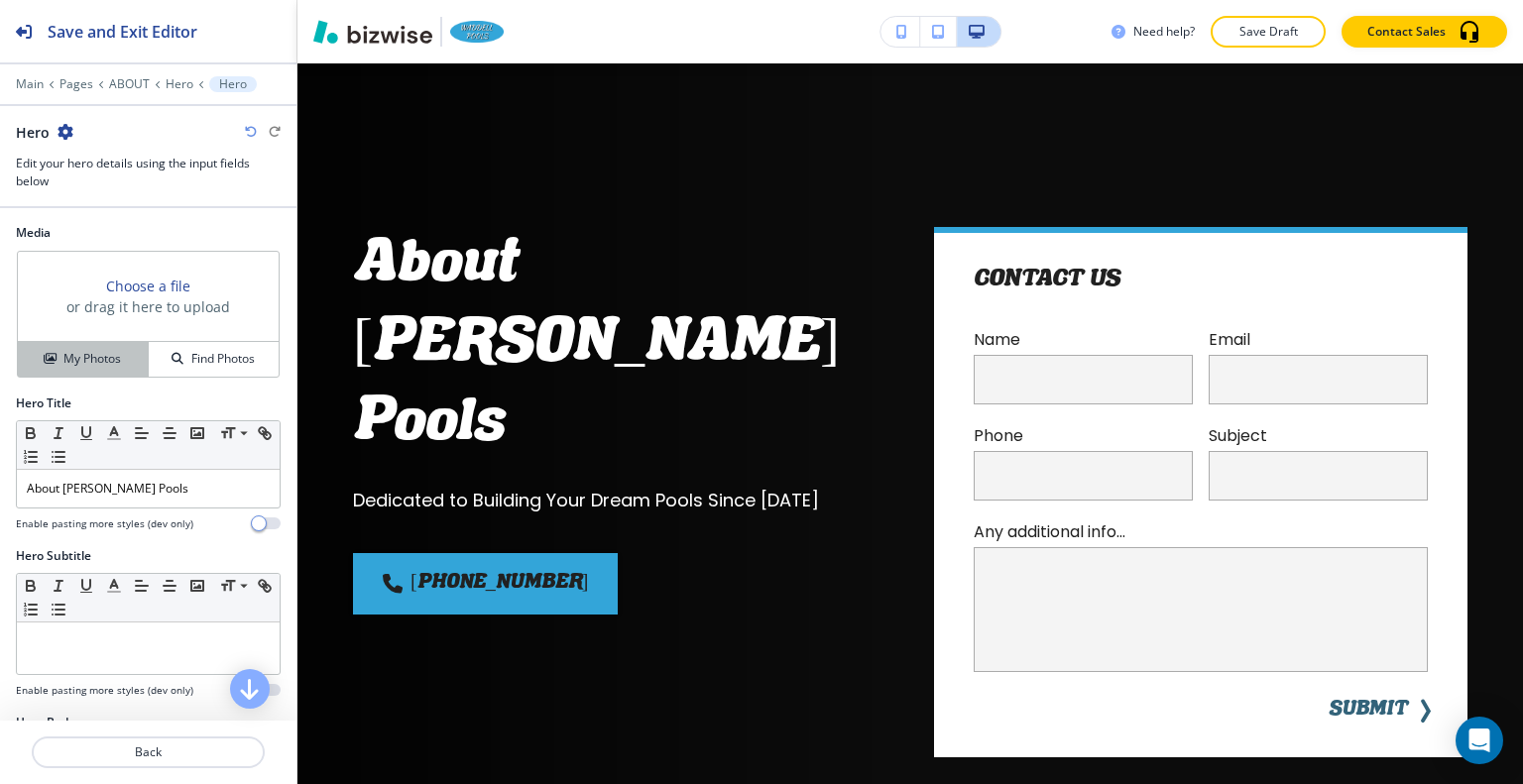 click on "My Photos" at bounding box center [83, 359] 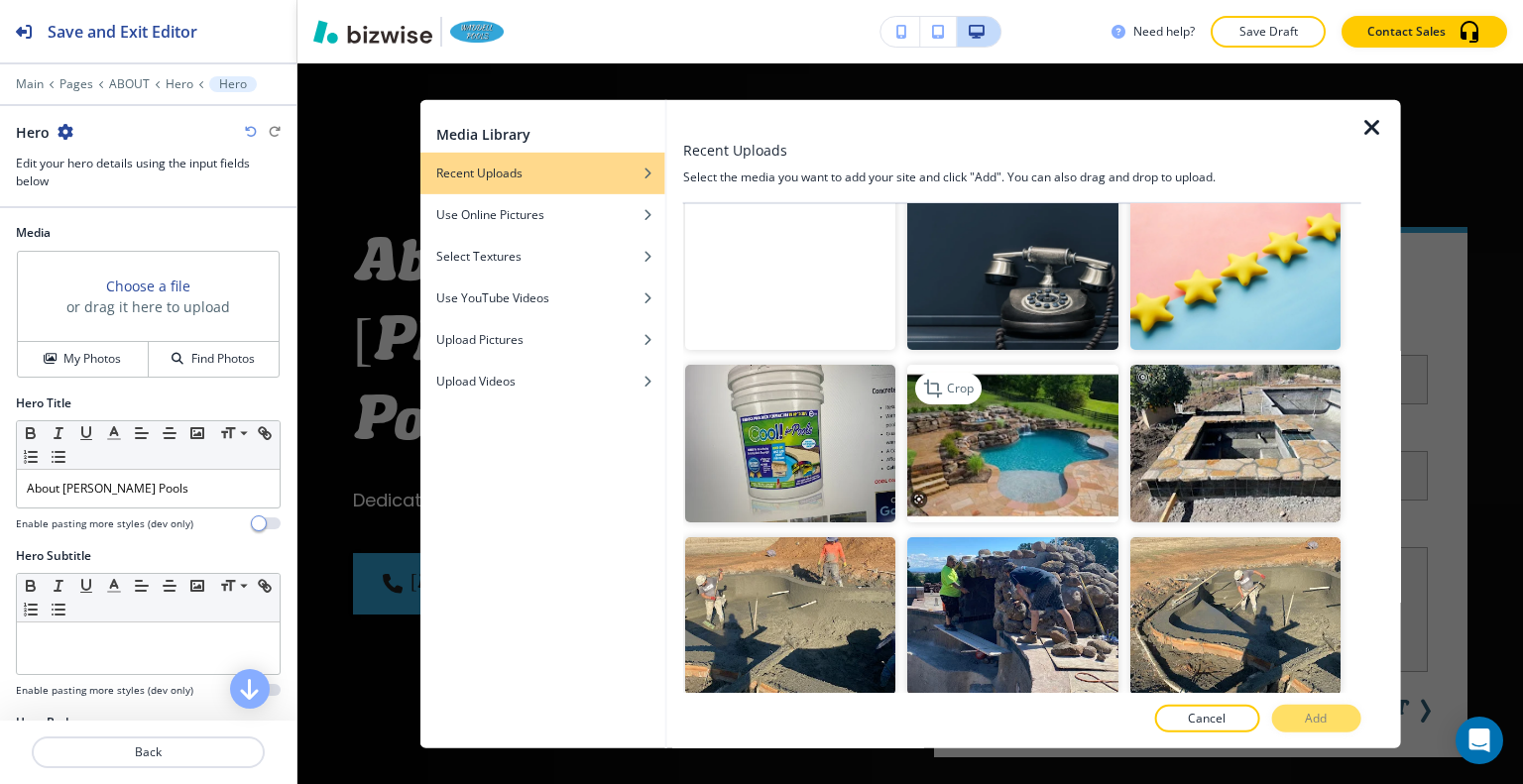 scroll, scrollTop: 99, scrollLeft: 0, axis: vertical 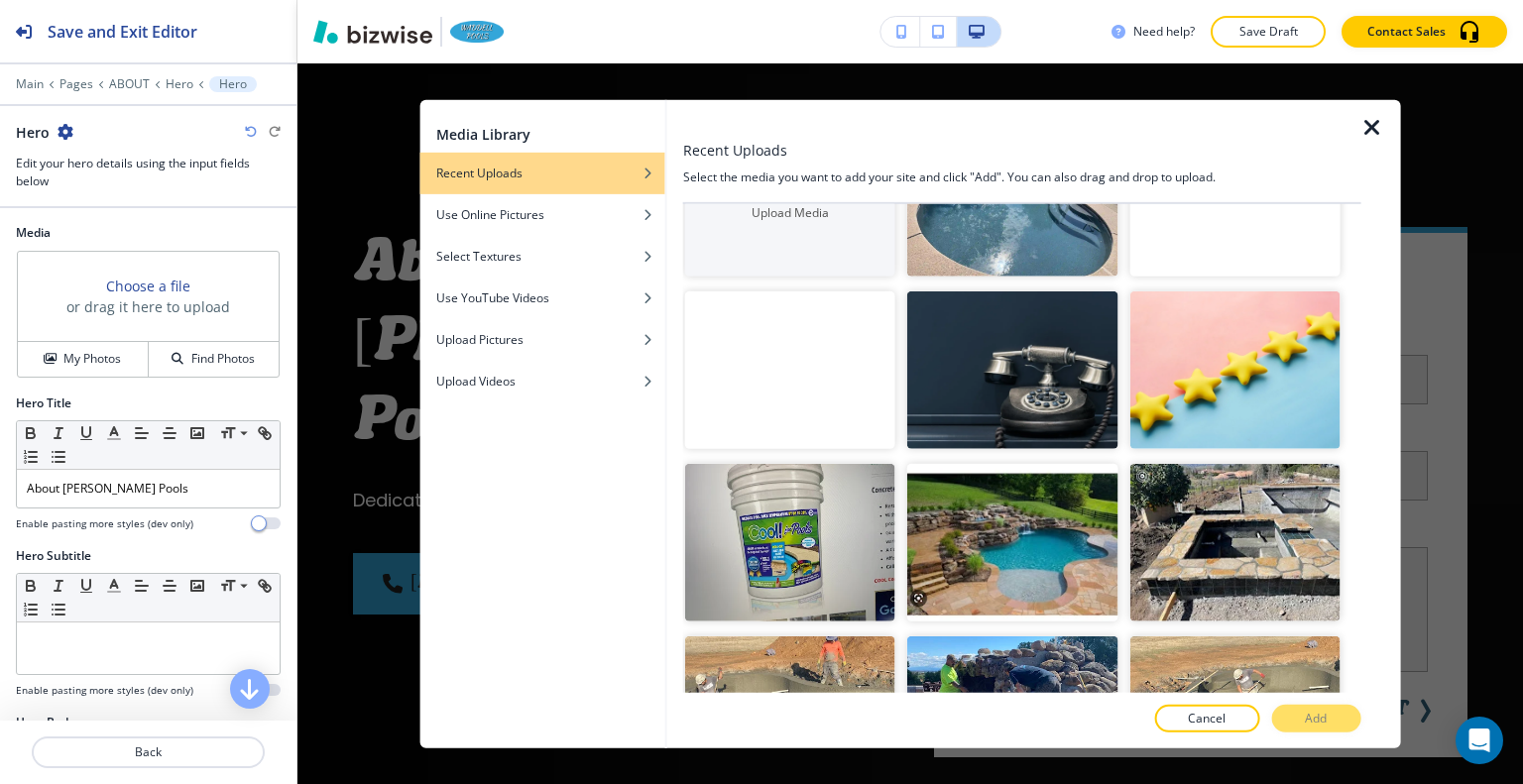 click at bounding box center (790, 370) 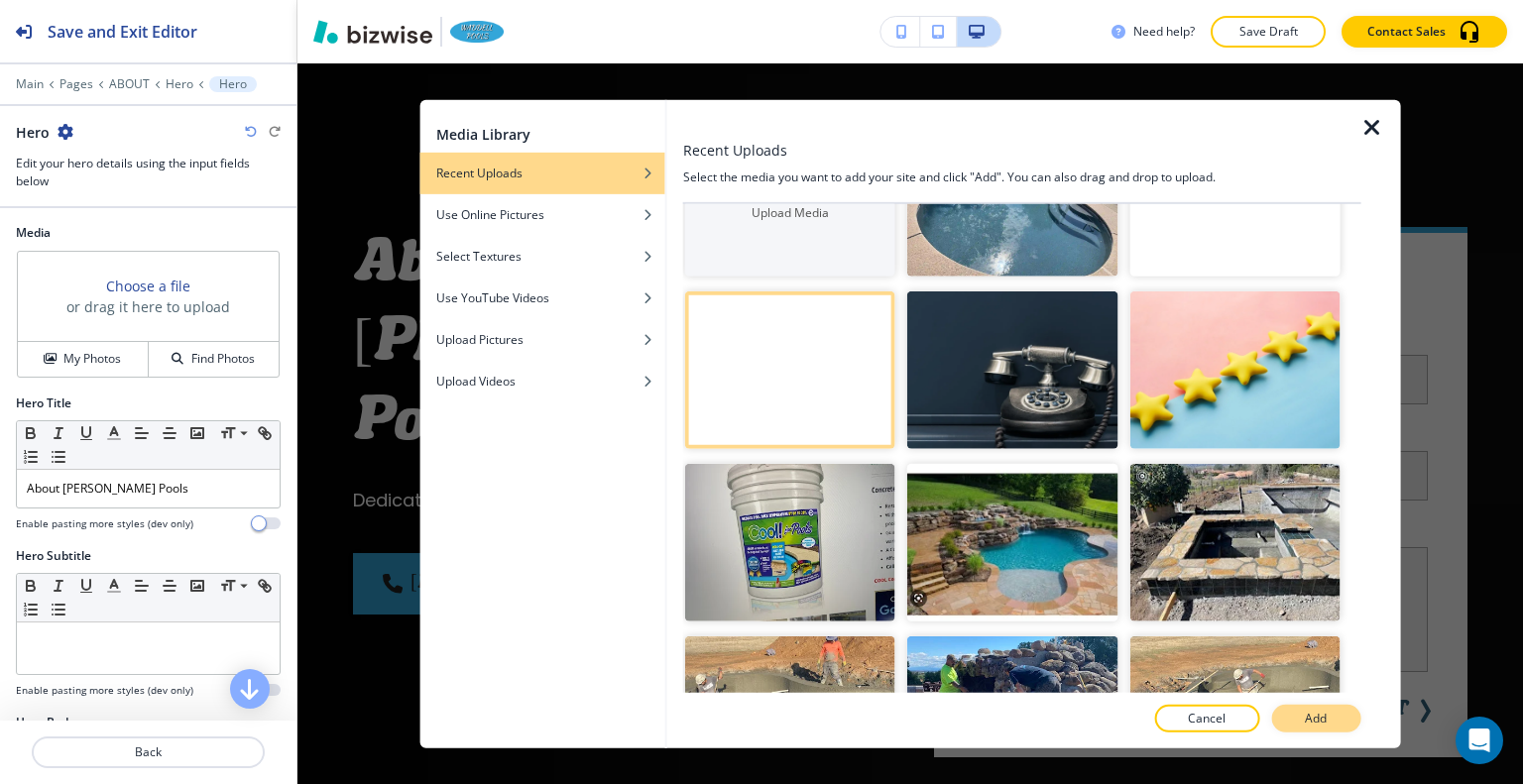 click on "Add" at bounding box center [1316, 719] 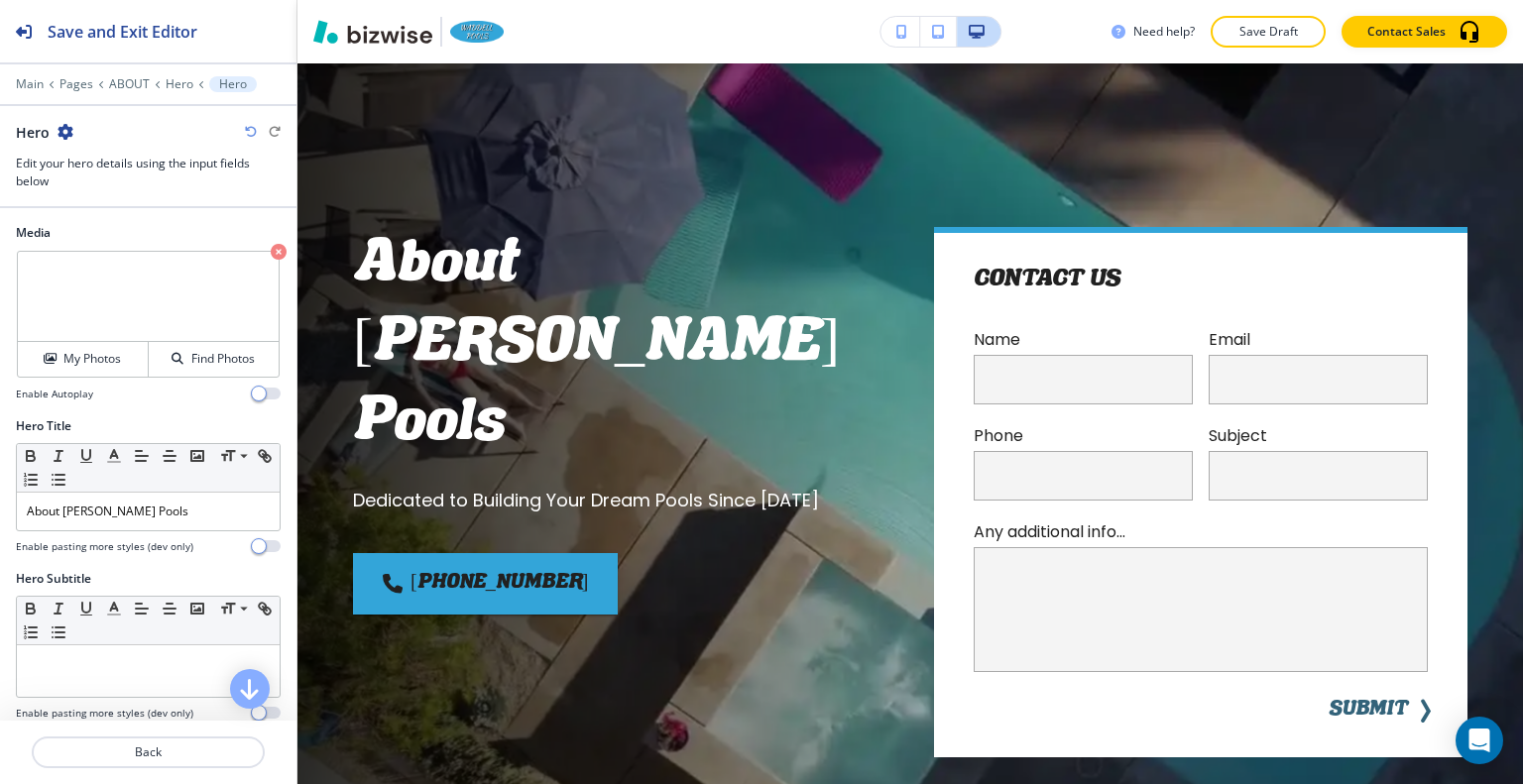 scroll, scrollTop: 297, scrollLeft: 0, axis: vertical 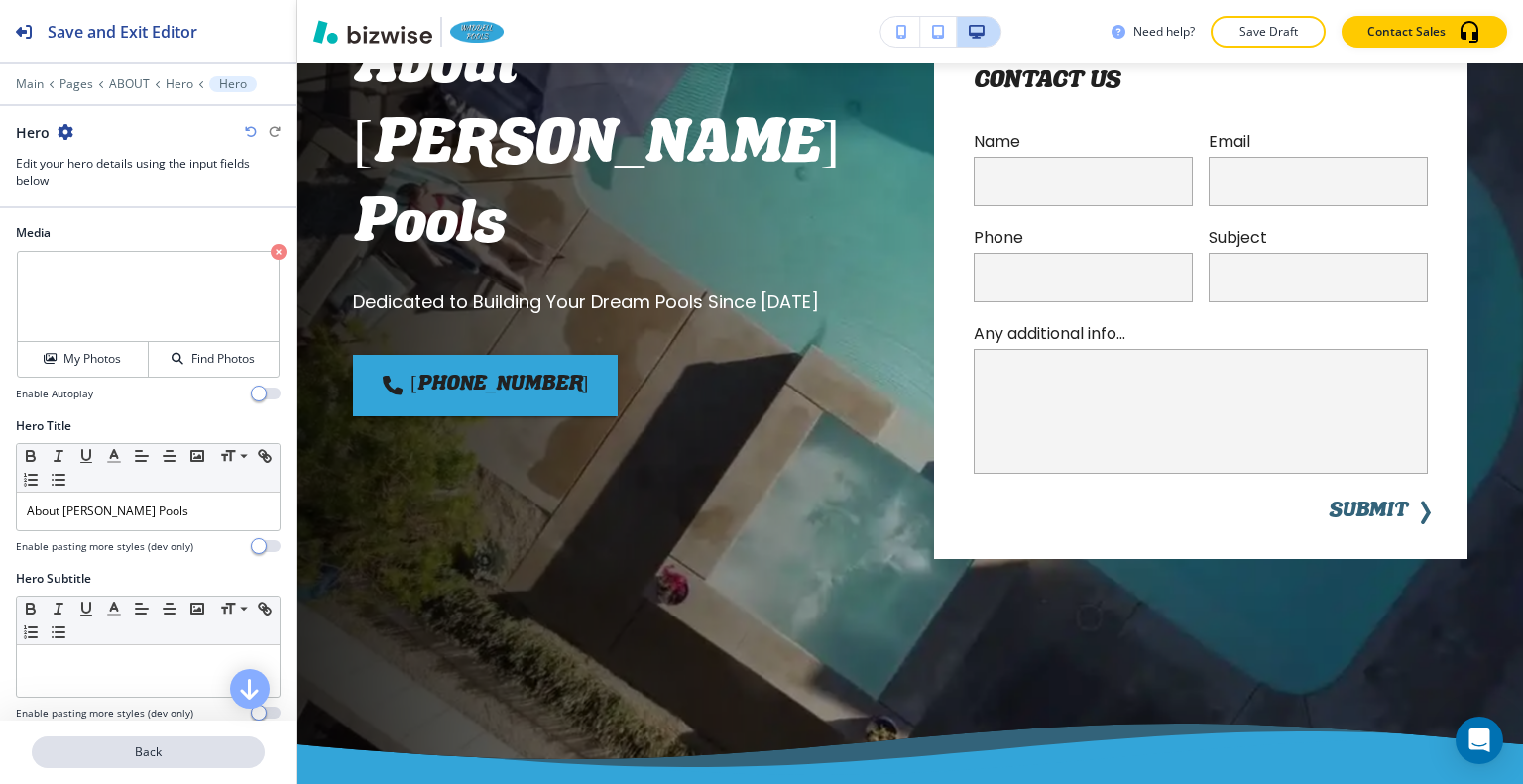 click on "Back" at bounding box center (148, 752) 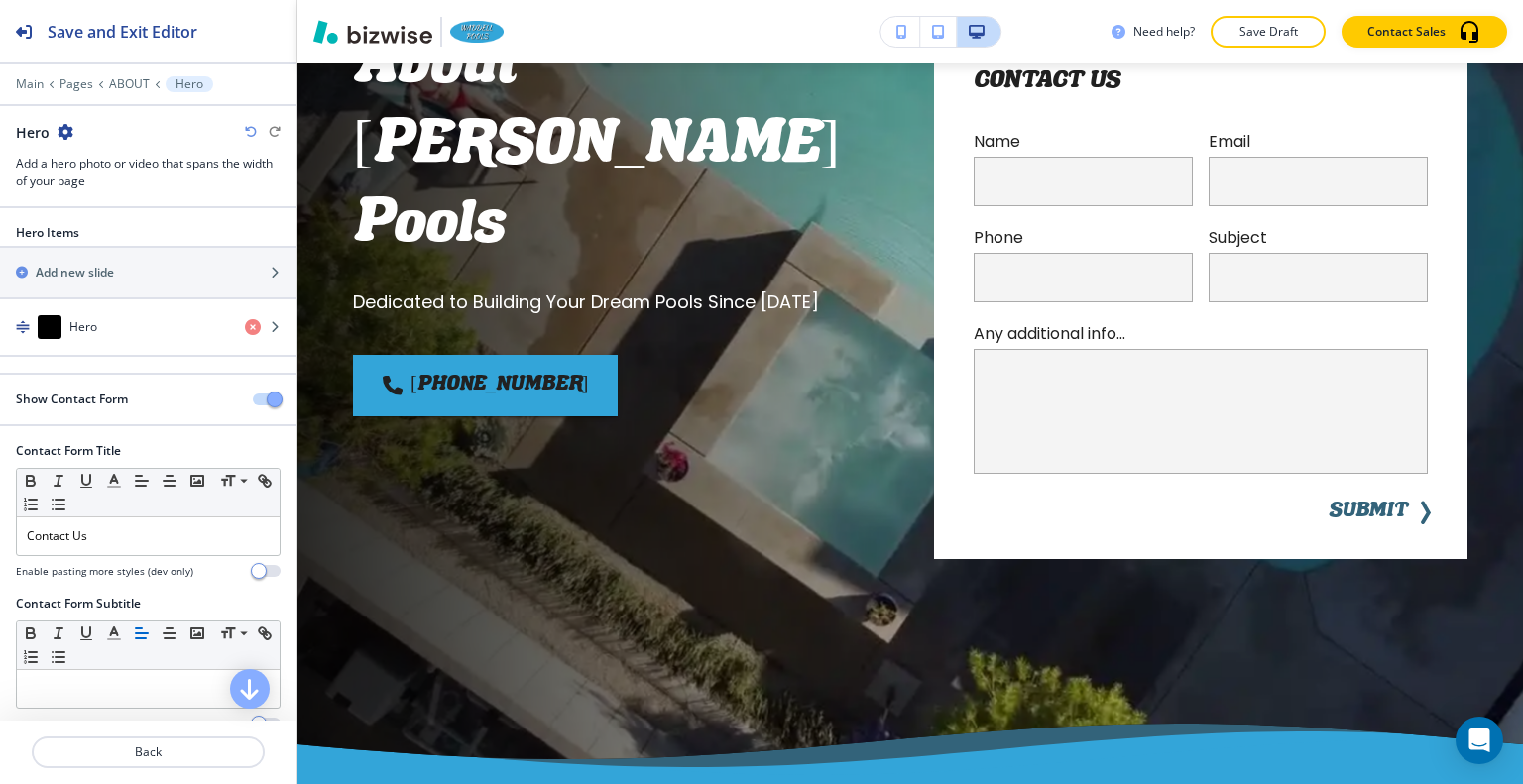 scroll, scrollTop: 99, scrollLeft: 0, axis: vertical 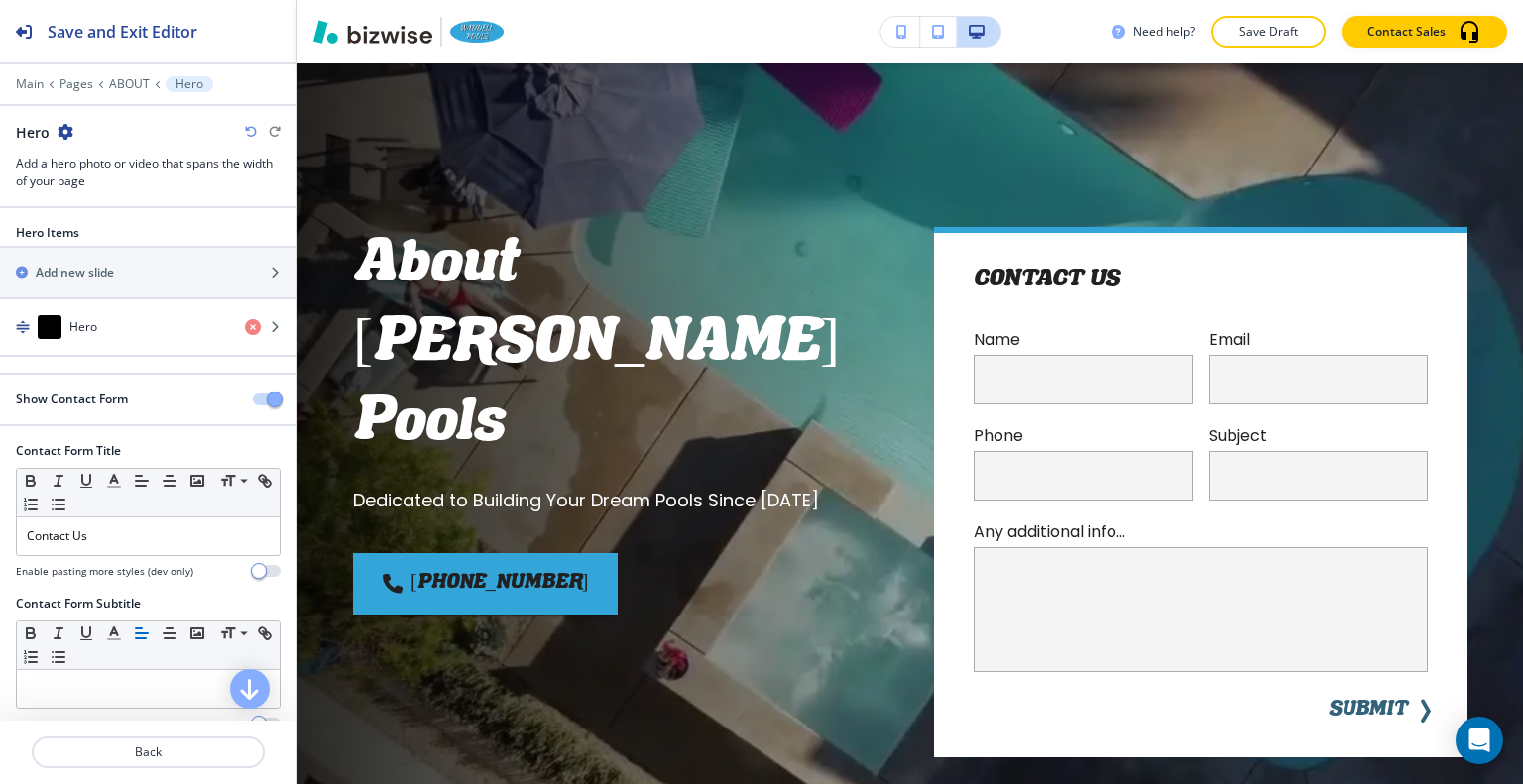 click at bounding box center (267, 399) 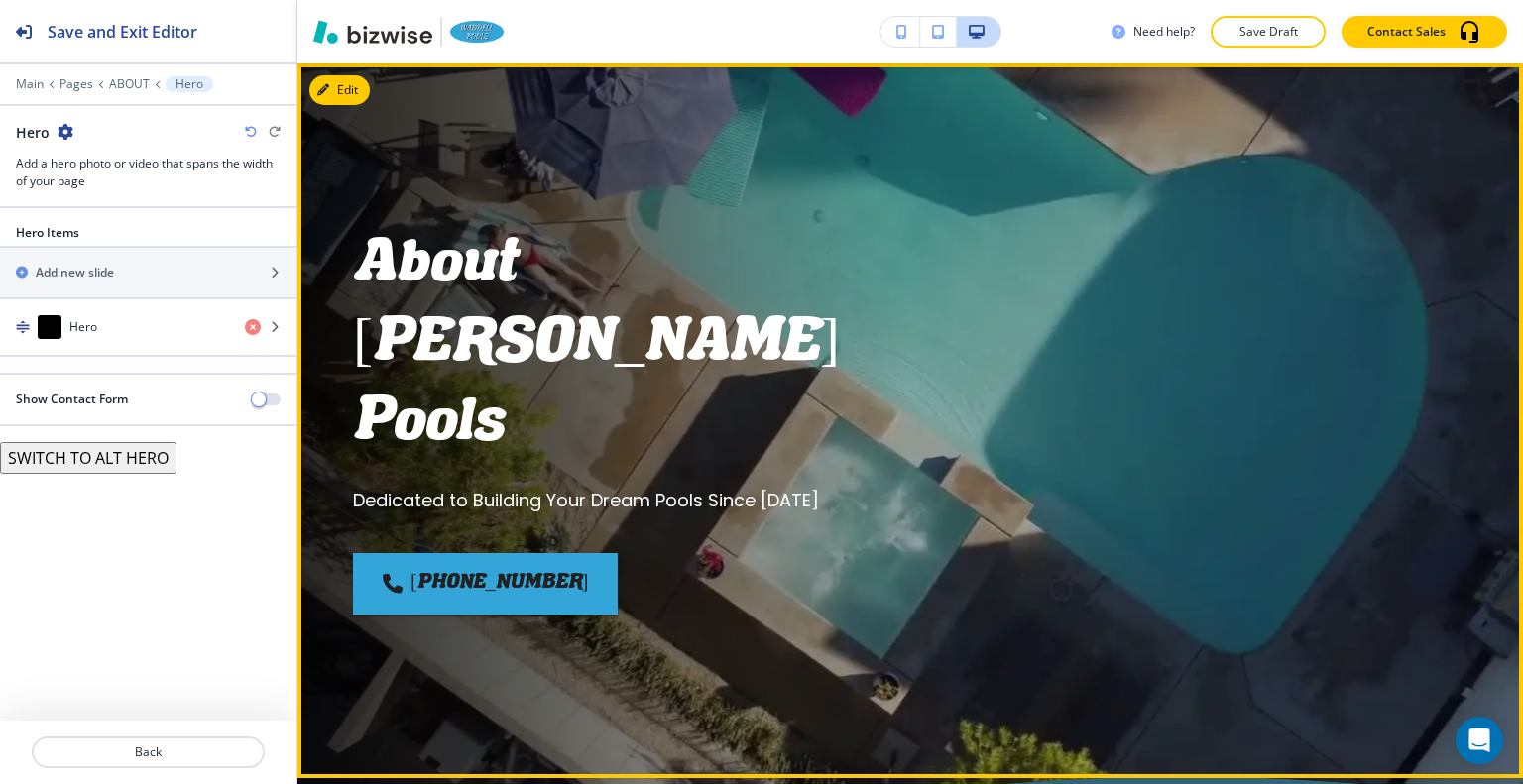 scroll, scrollTop: 0, scrollLeft: 0, axis: both 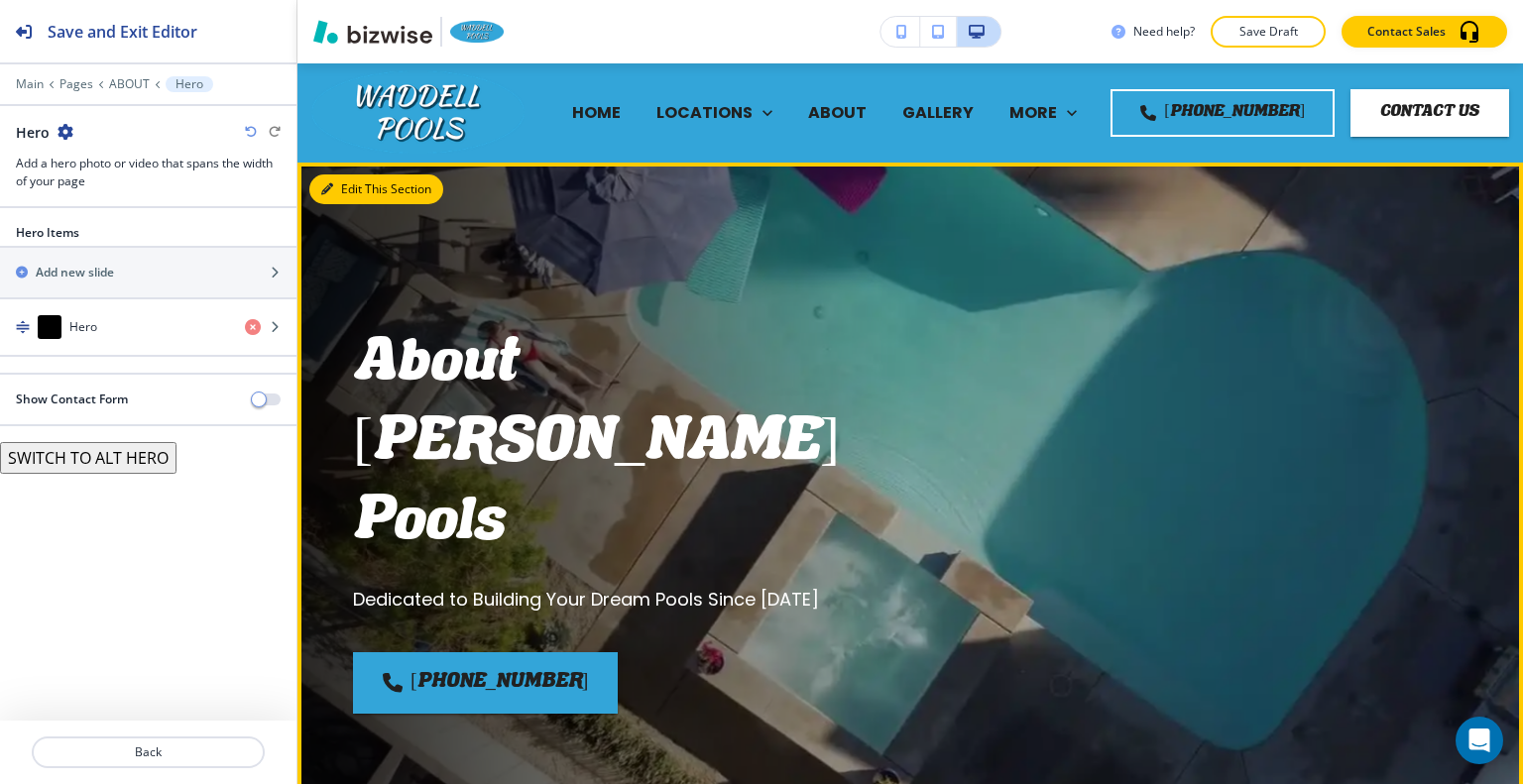 click at bounding box center (327, 189) 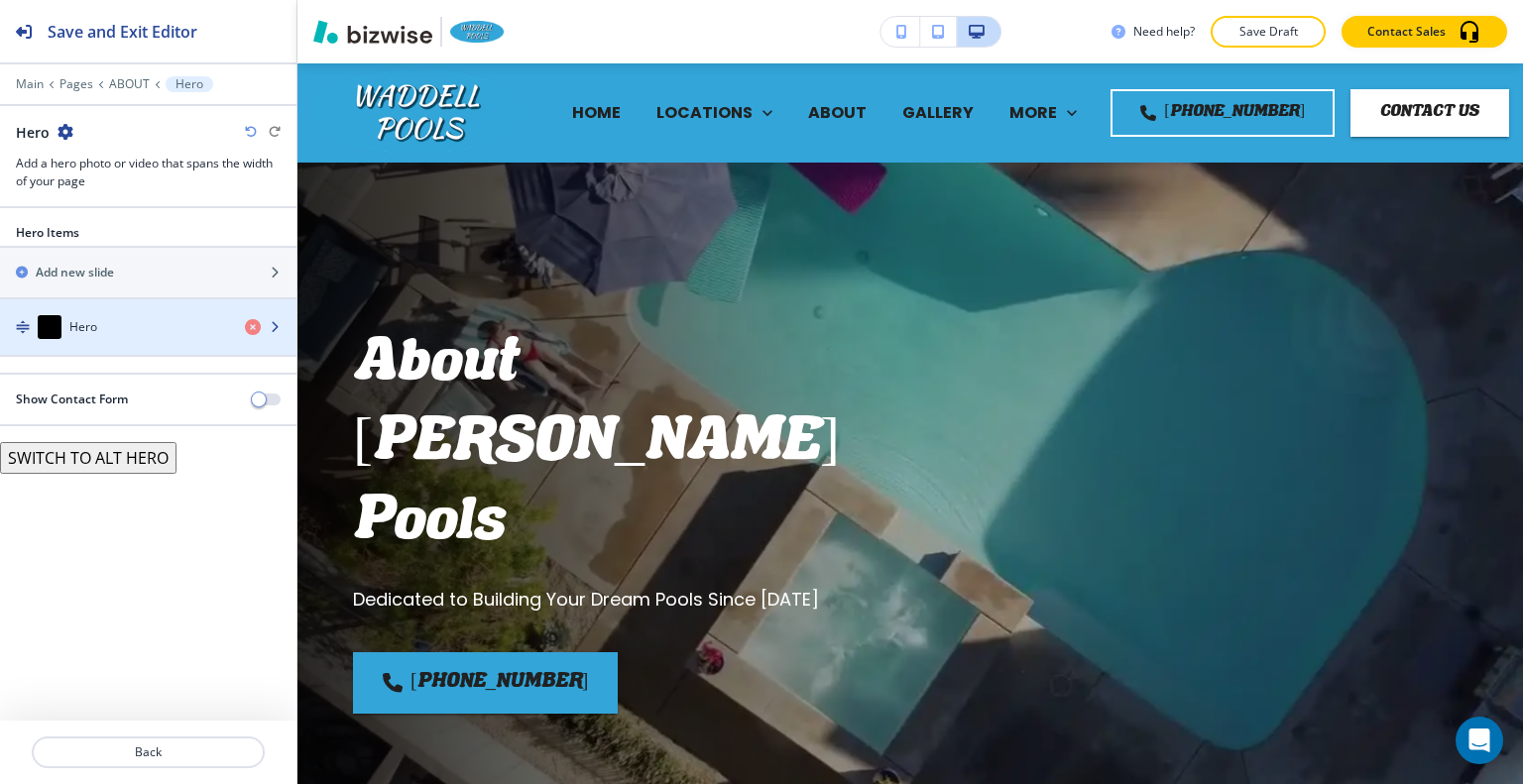 click at bounding box center [148, 307] 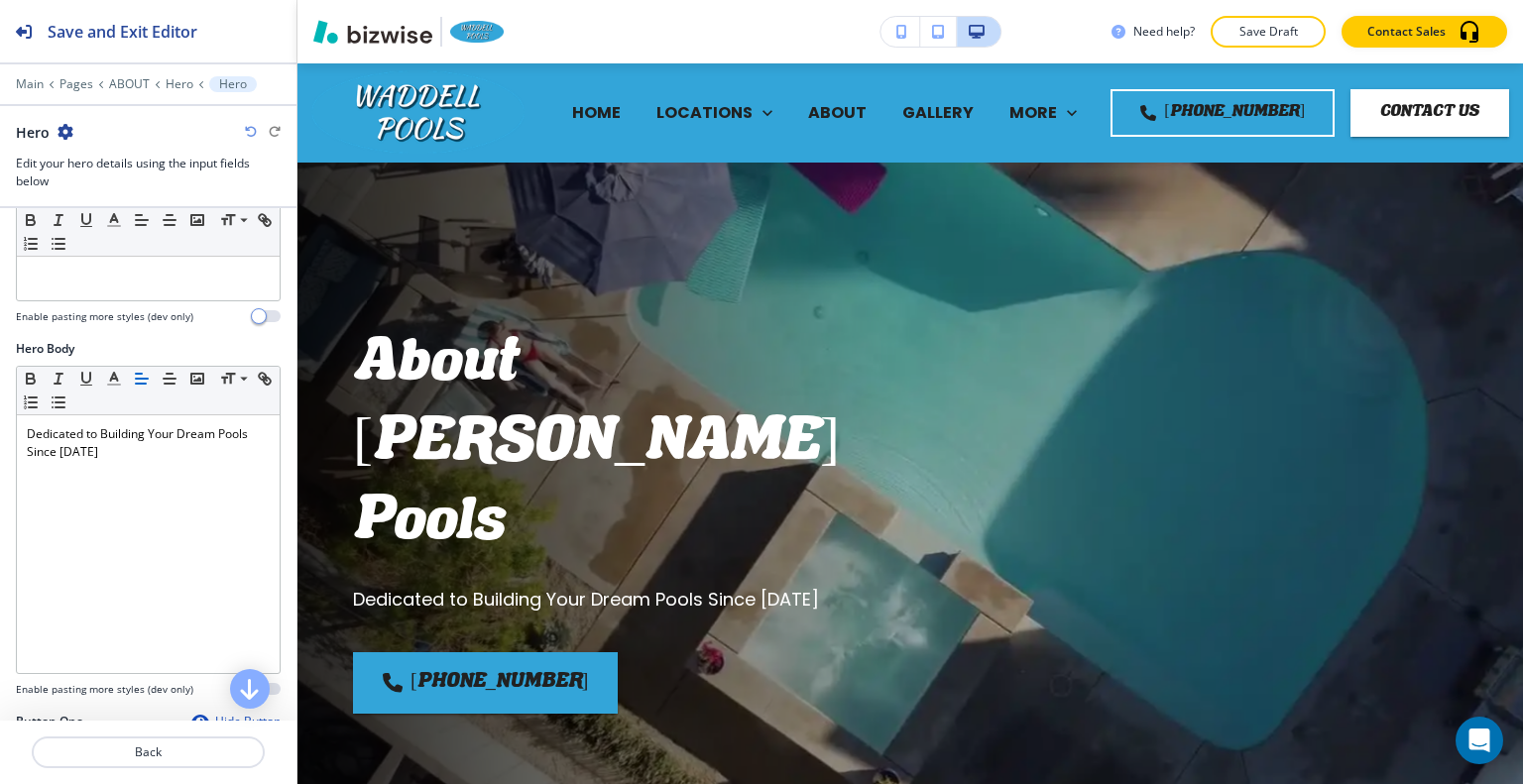 scroll, scrollTop: 793, scrollLeft: 0, axis: vertical 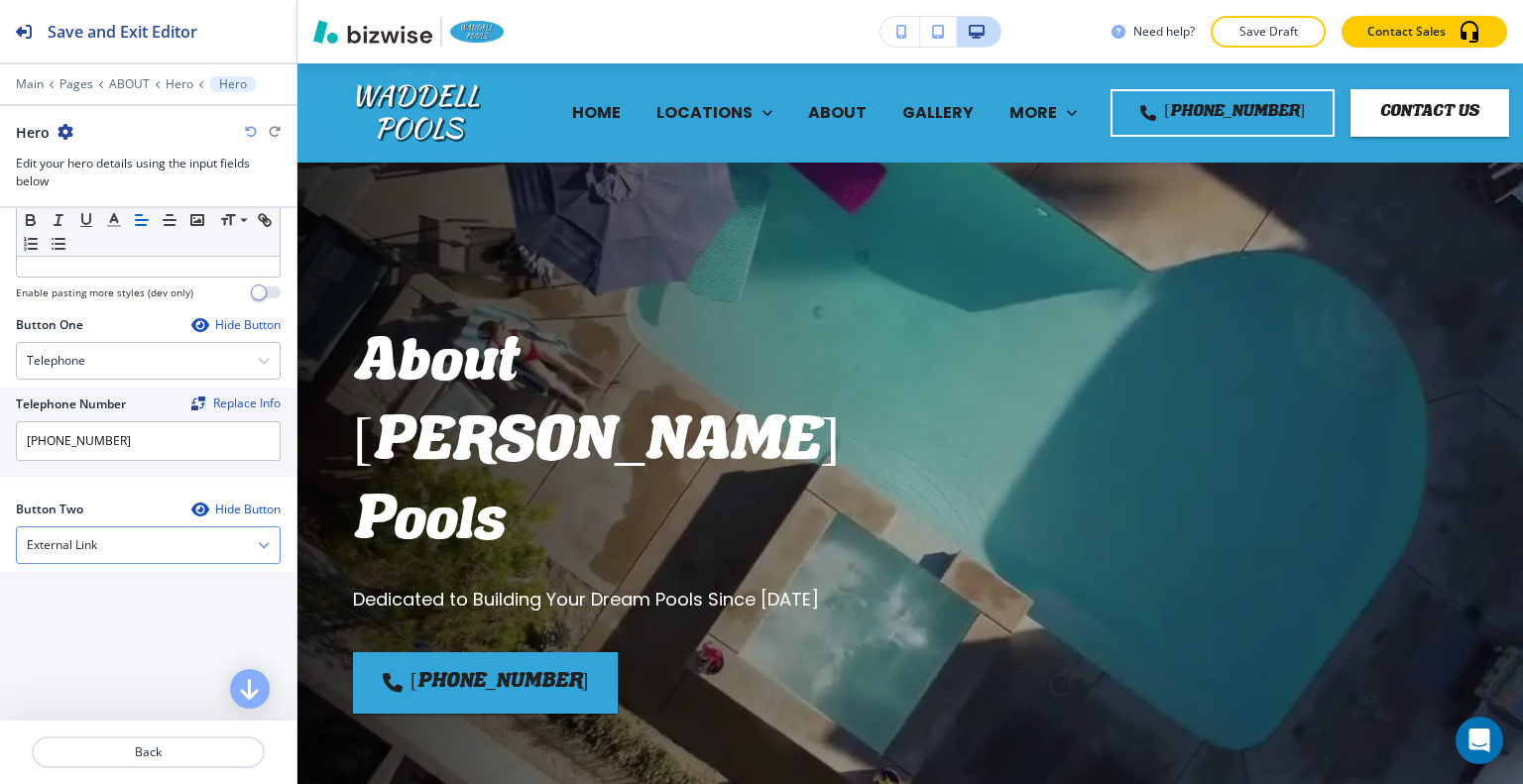 click on "External Link" at bounding box center [148, 545] 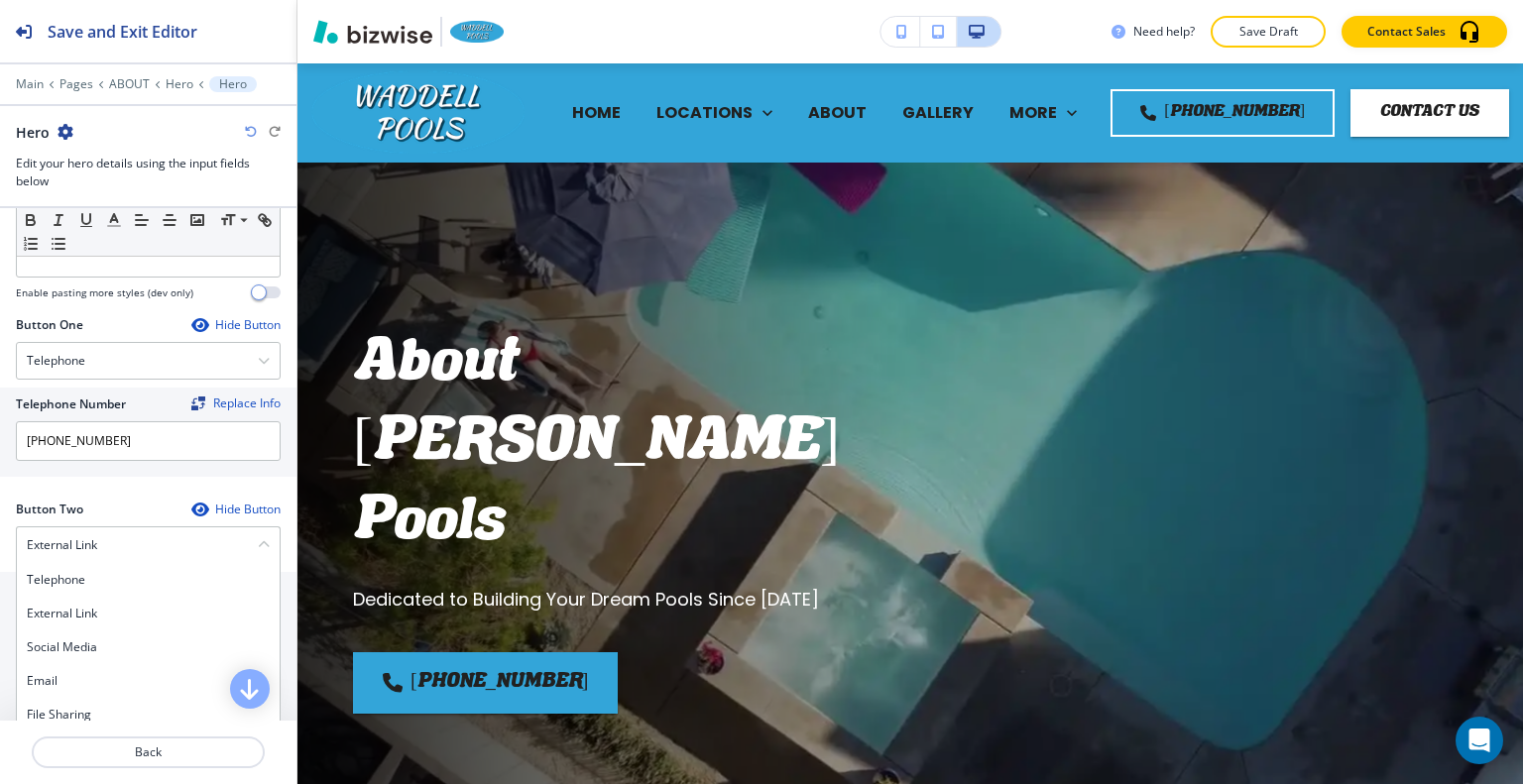 scroll, scrollTop: 991, scrollLeft: 0, axis: vertical 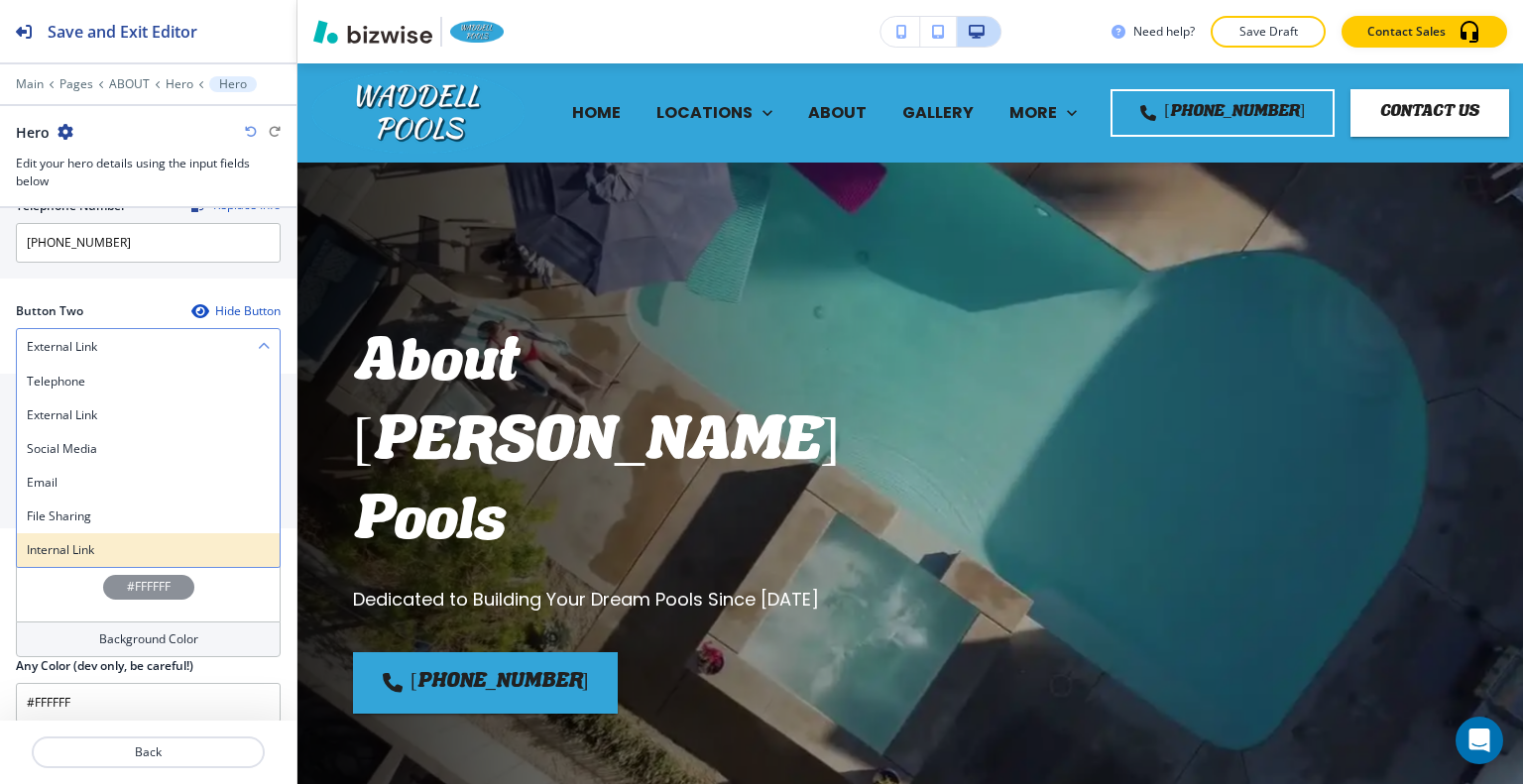 click on "Internal Link" at bounding box center [148, 550] 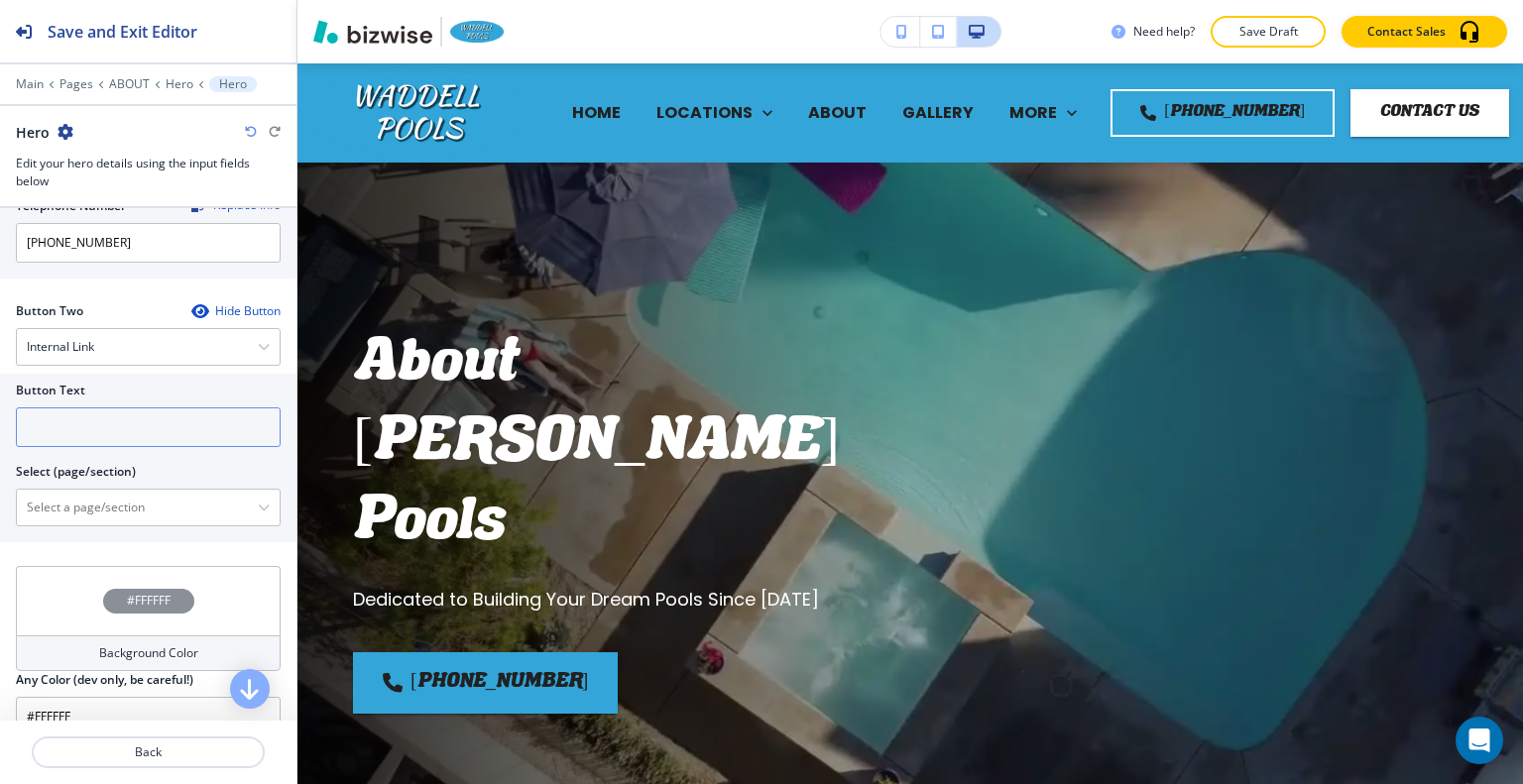 drag, startPoint x: 118, startPoint y: 451, endPoint x: 117, endPoint y: 435, distance: 16.03122 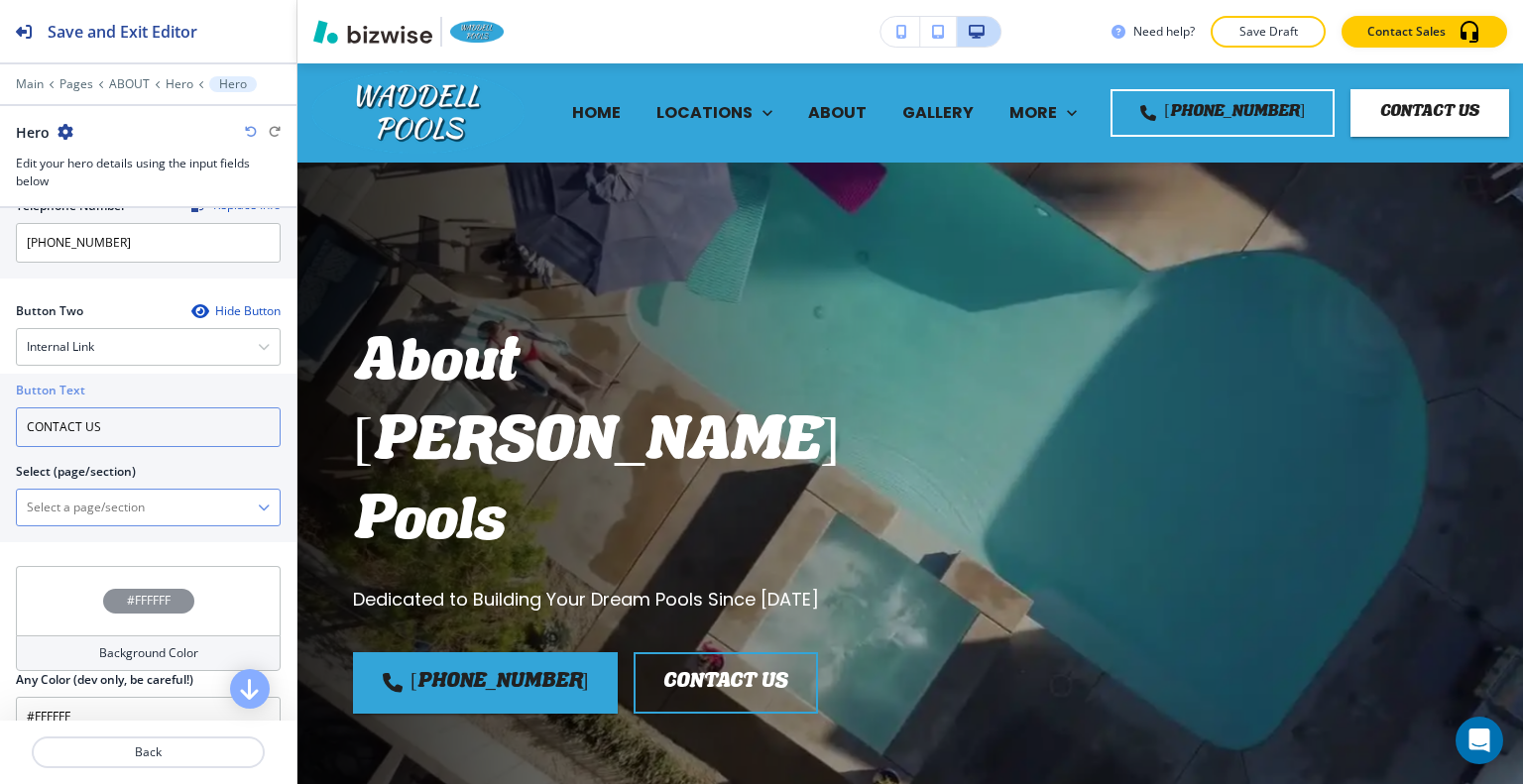 type on "CONTACT US" 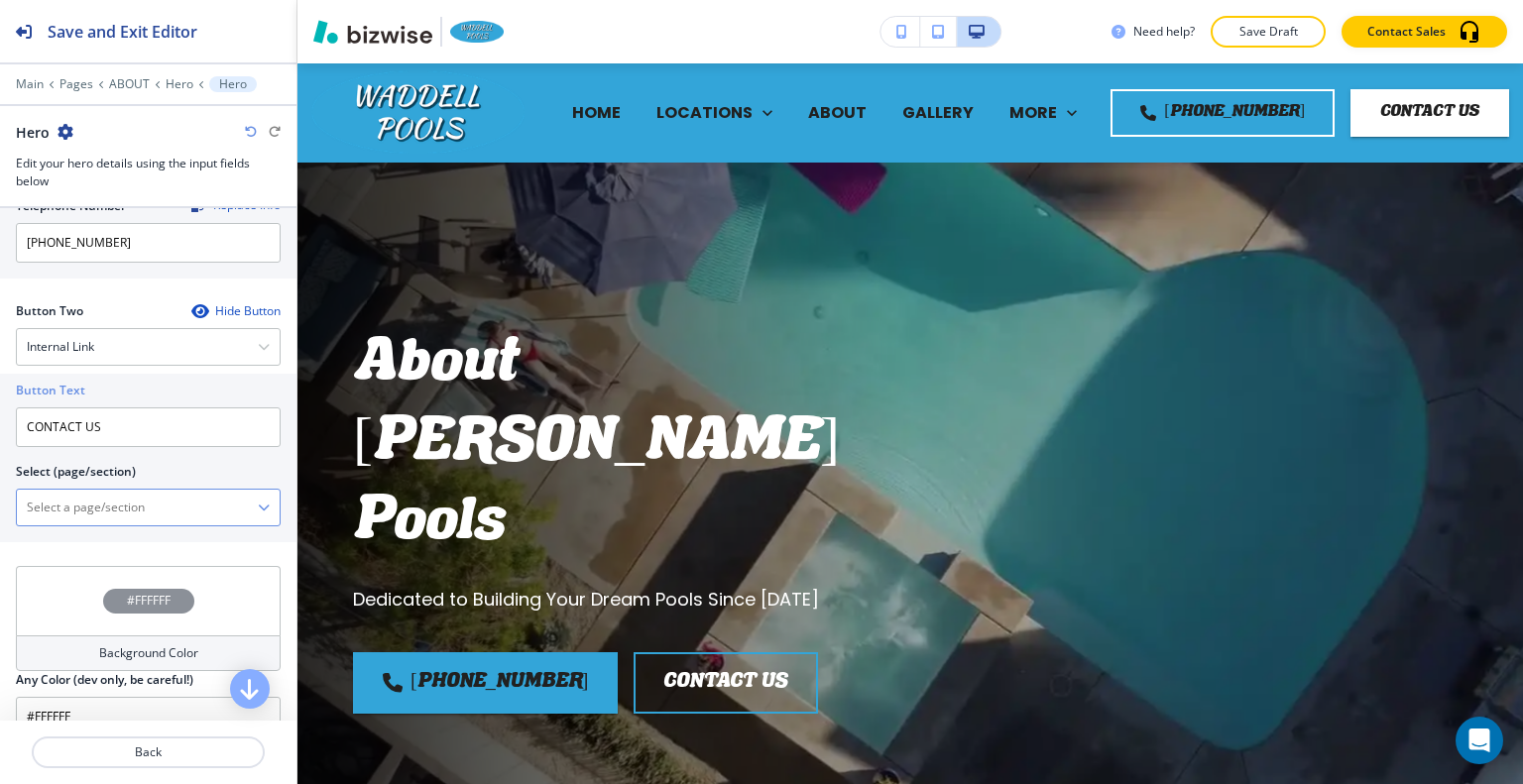 click at bounding box center (137, 507) 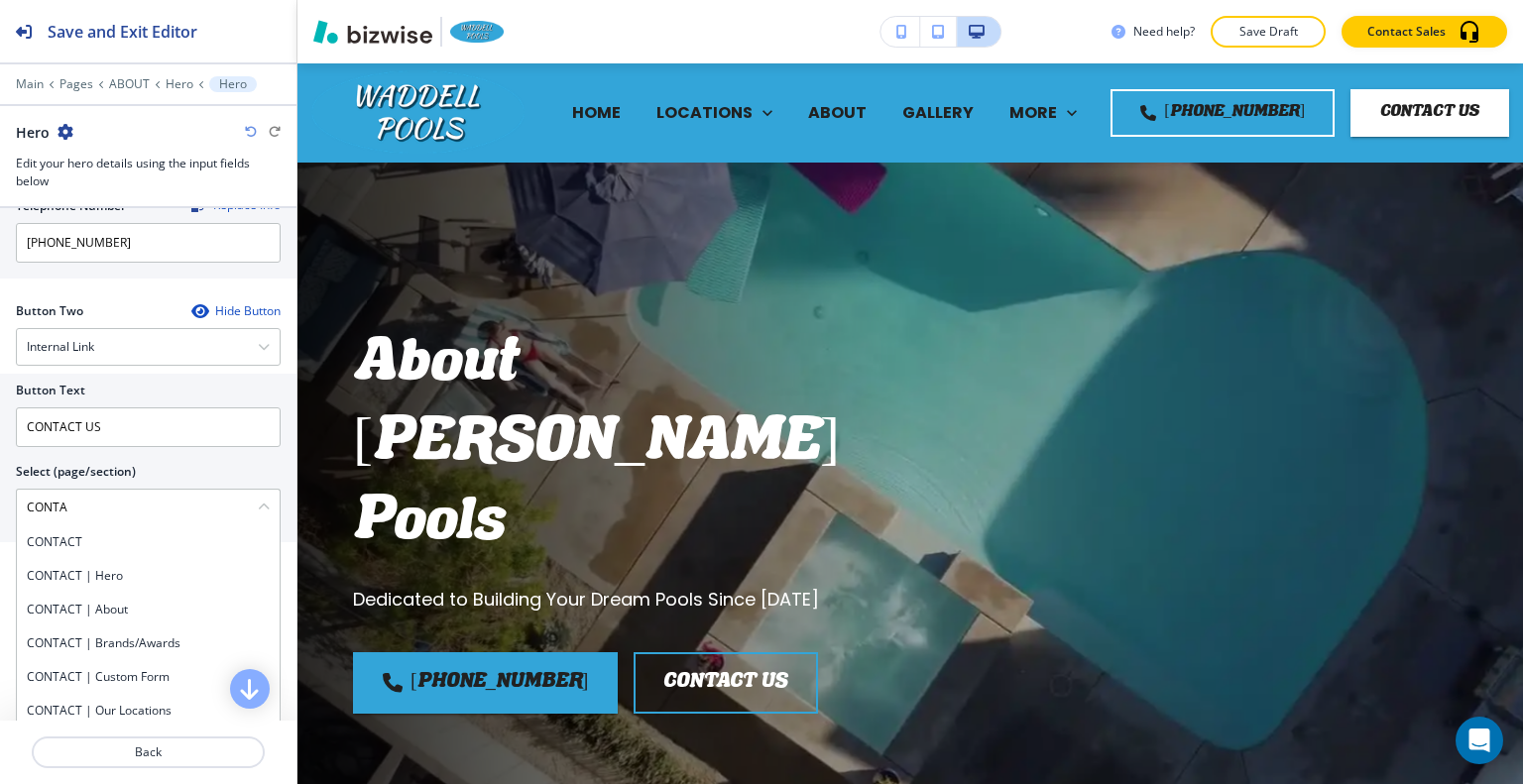 drag, startPoint x: 63, startPoint y: 487, endPoint x: 0, endPoint y: 567, distance: 101.82829 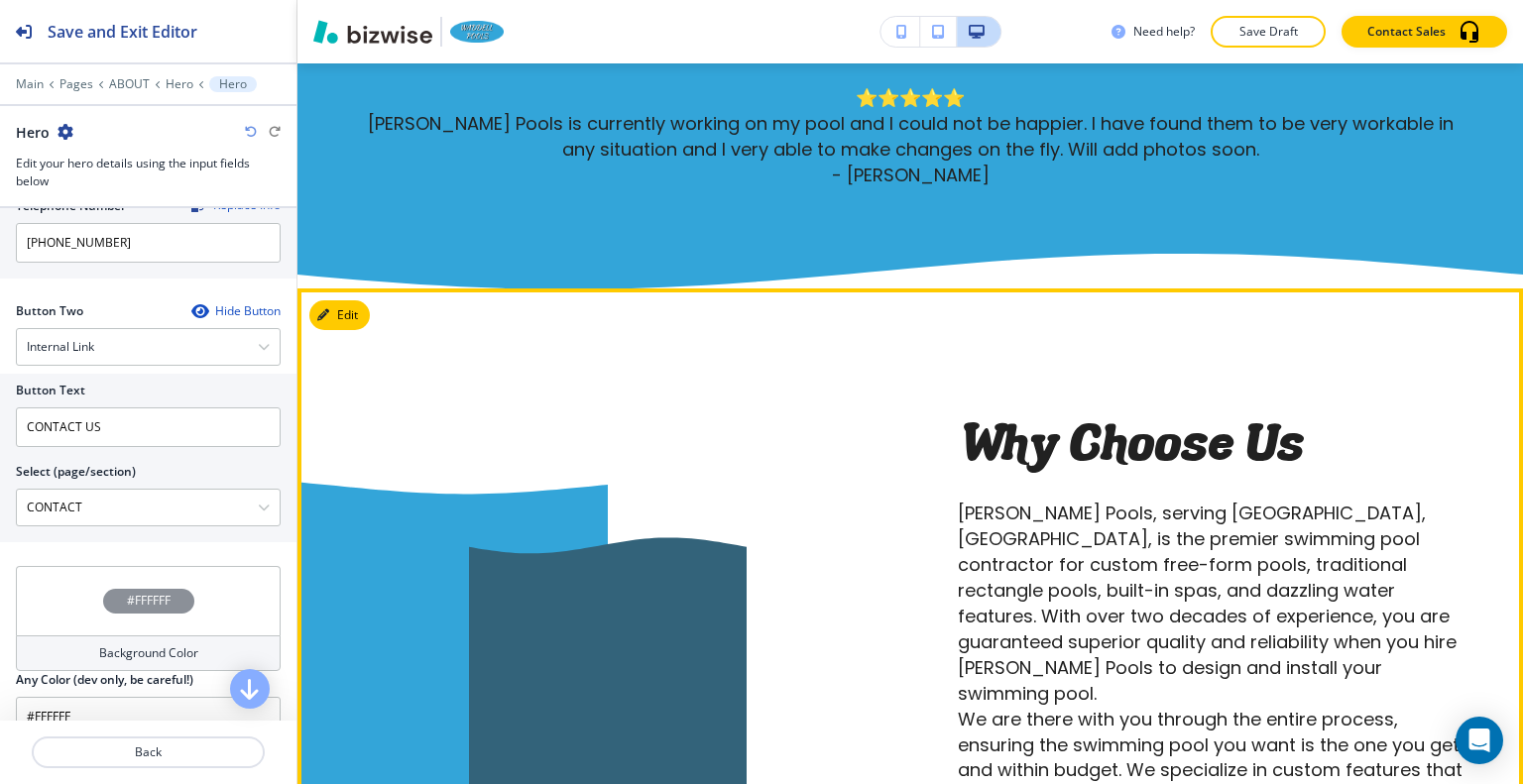 scroll, scrollTop: 1090, scrollLeft: 0, axis: vertical 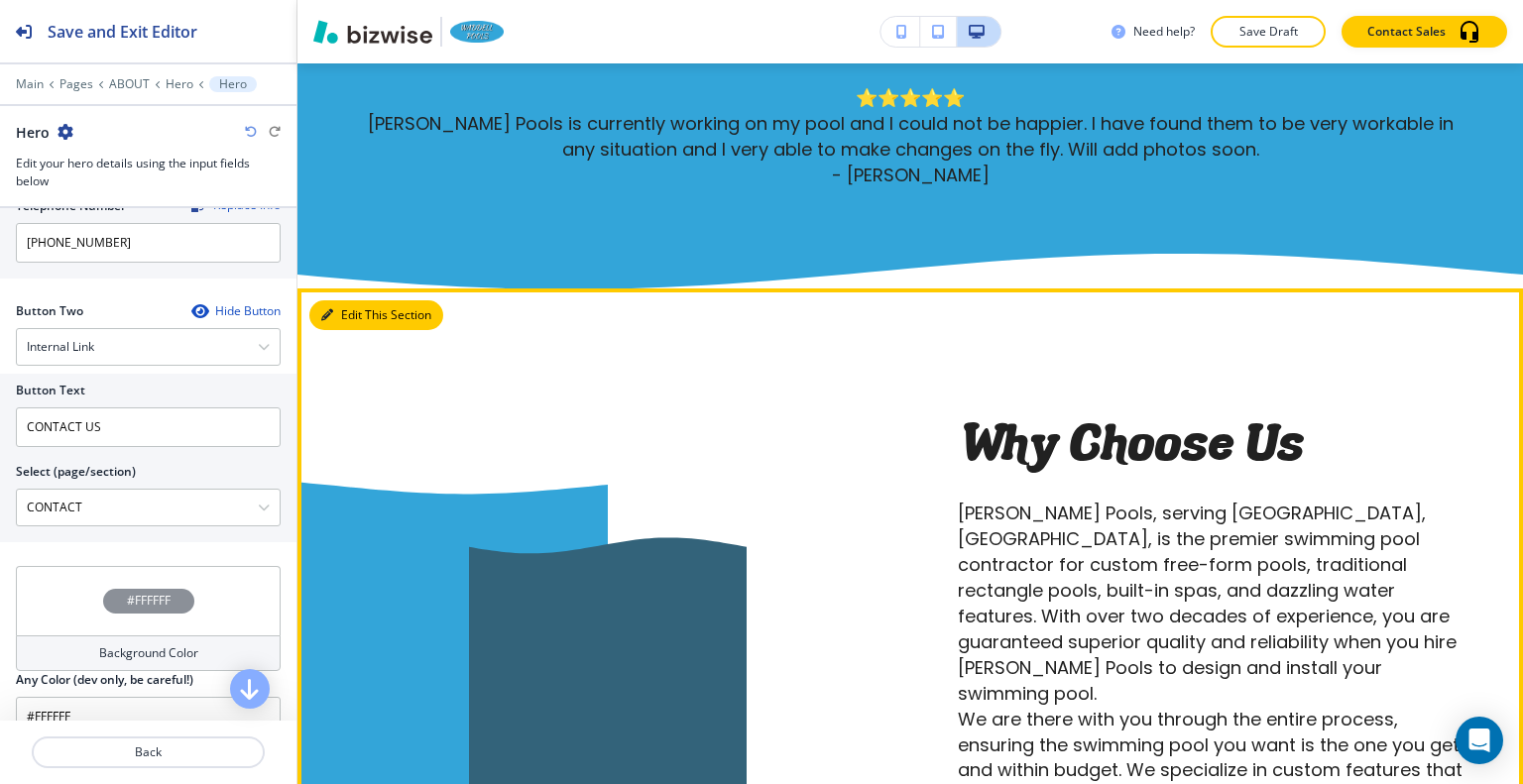 click on "Edit This Section" at bounding box center [376, 315] 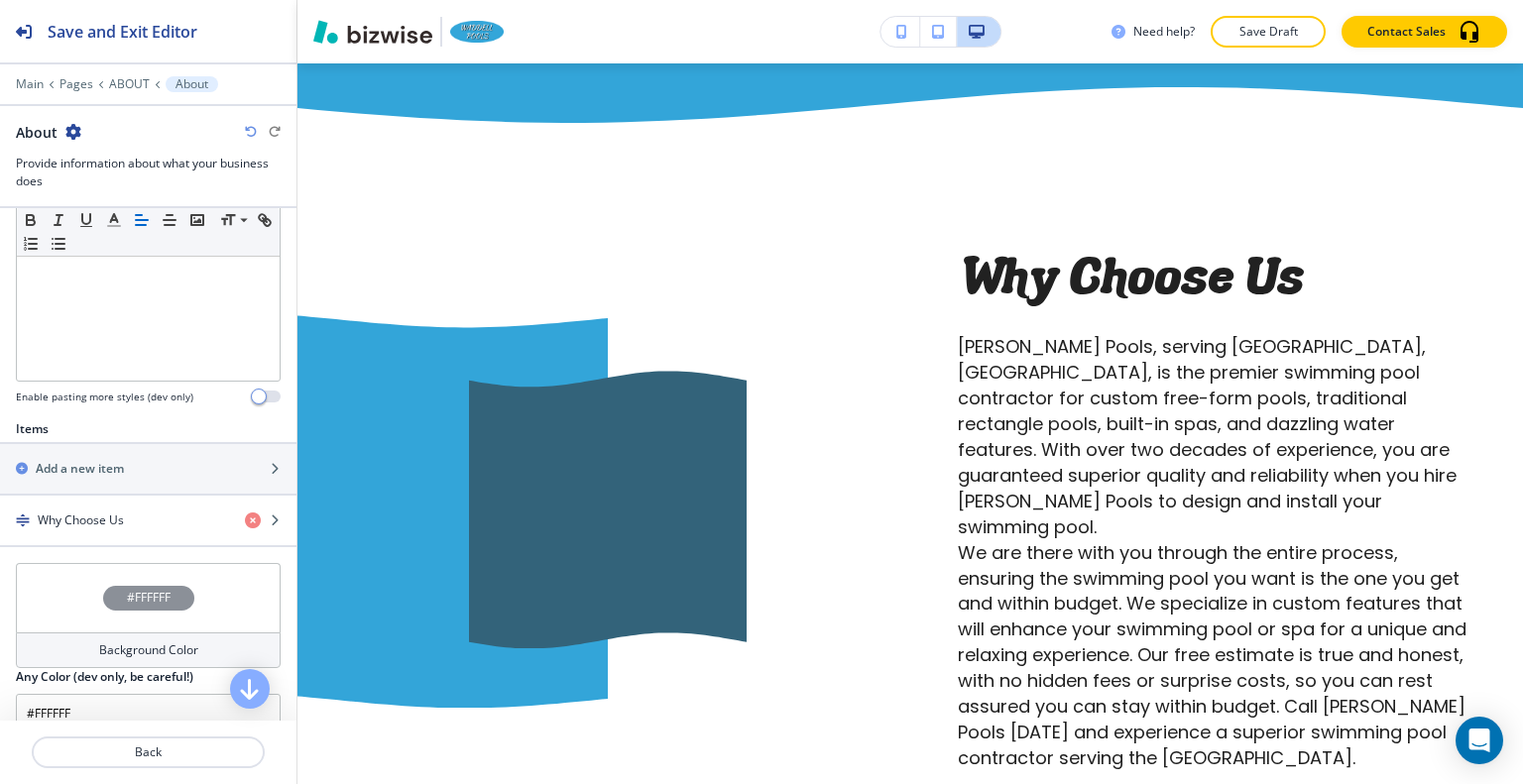 scroll, scrollTop: 793, scrollLeft: 0, axis: vertical 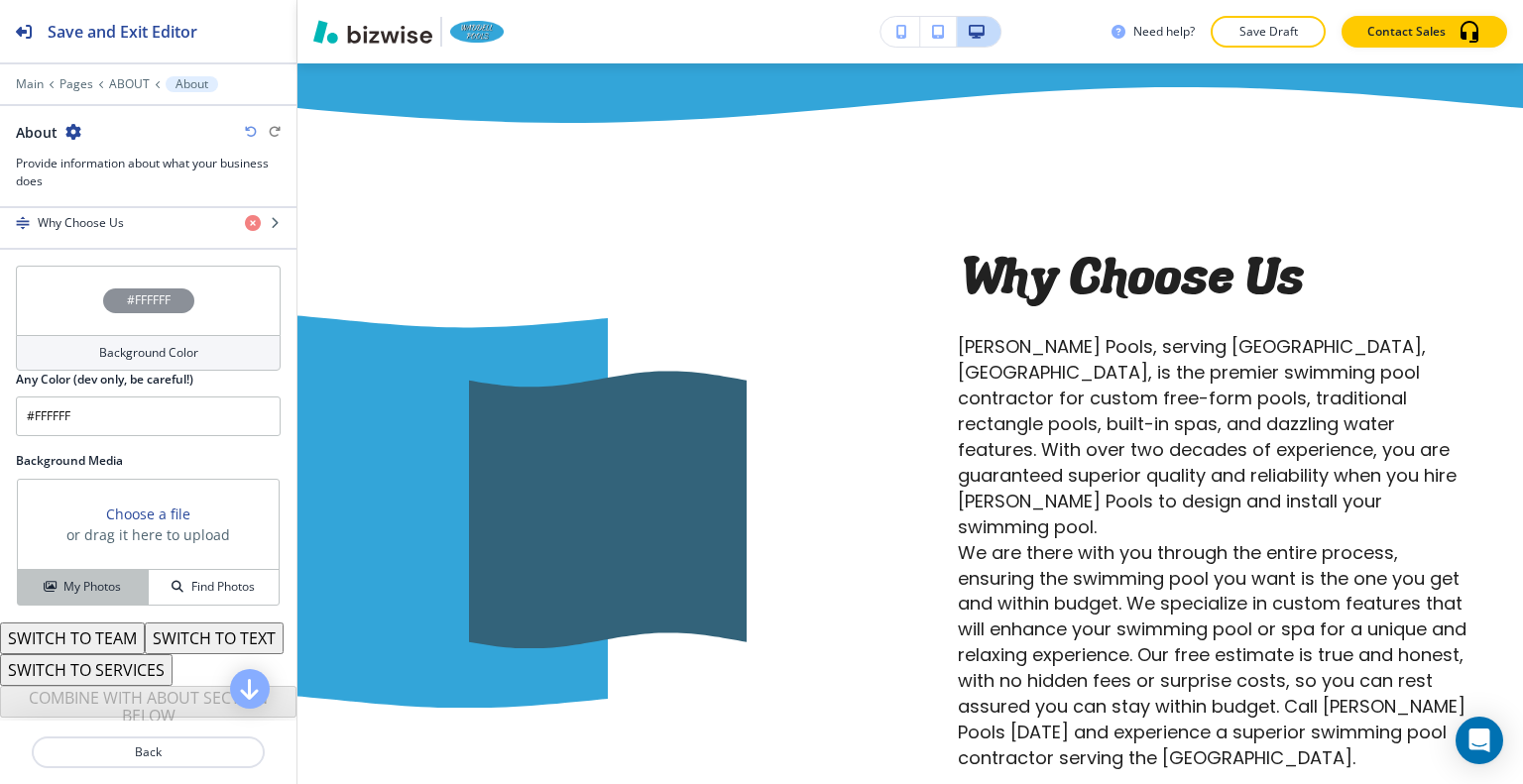 click on "My Photos" at bounding box center (83, 587) 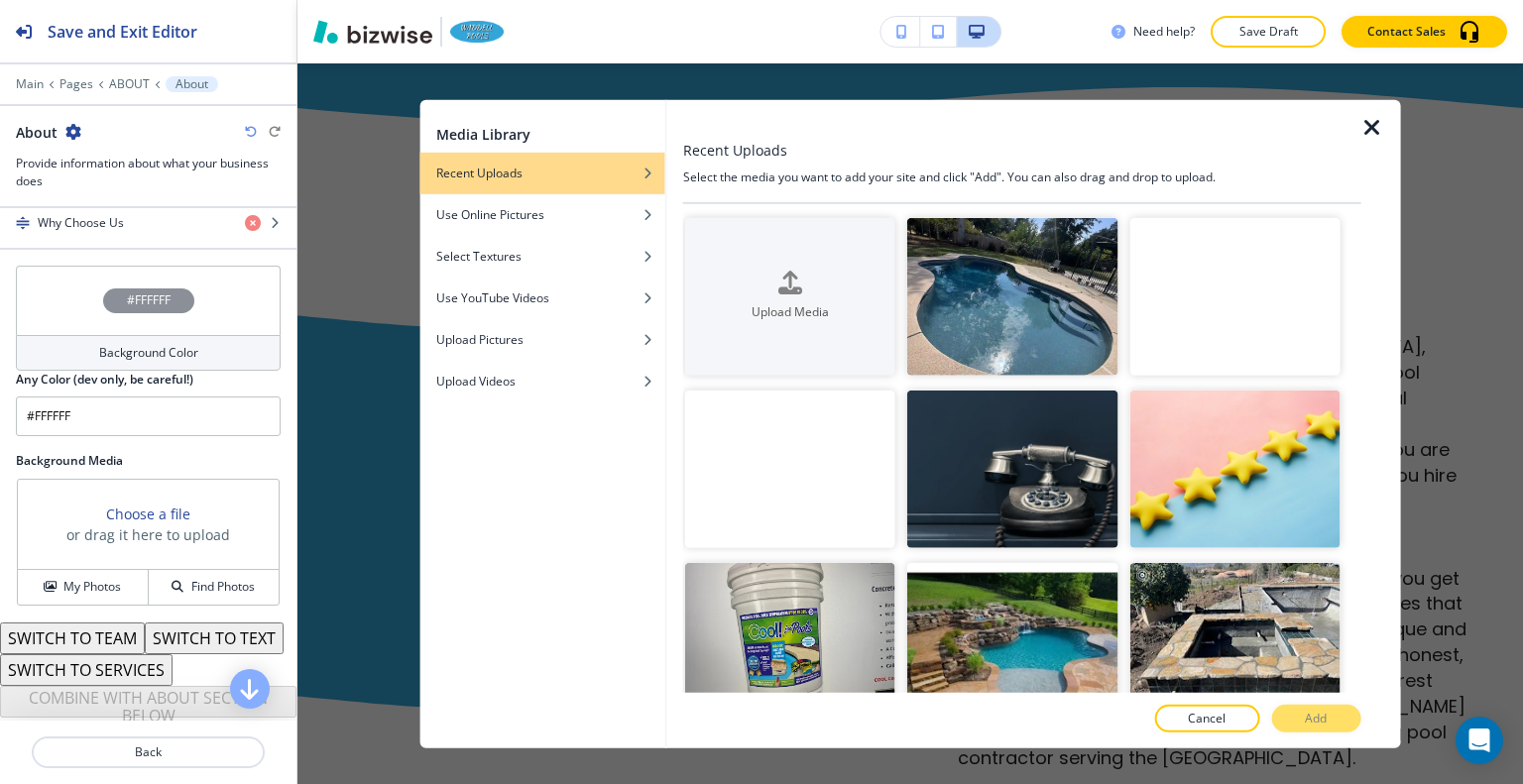 click at bounding box center (1372, 127) 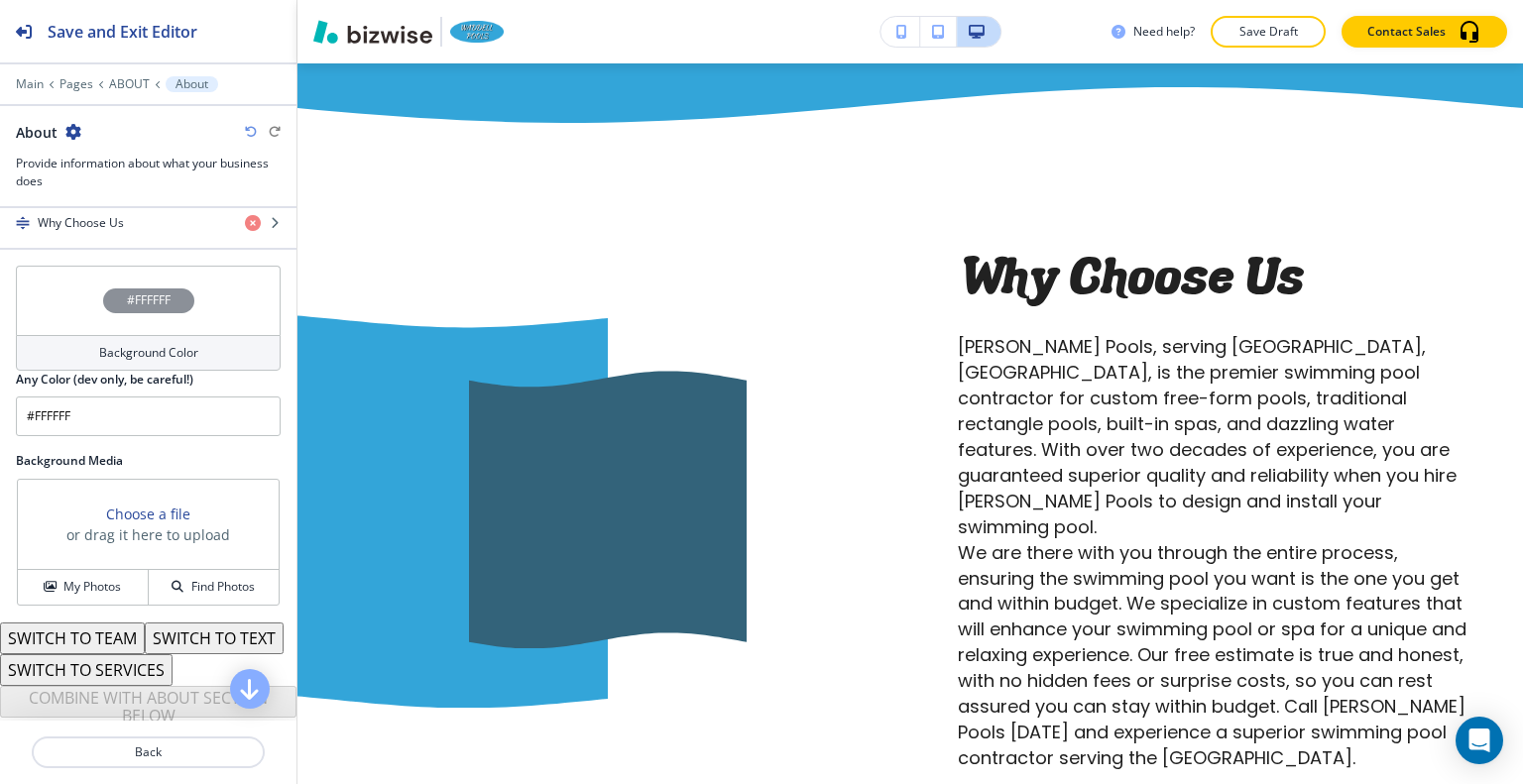scroll, scrollTop: 694, scrollLeft: 0, axis: vertical 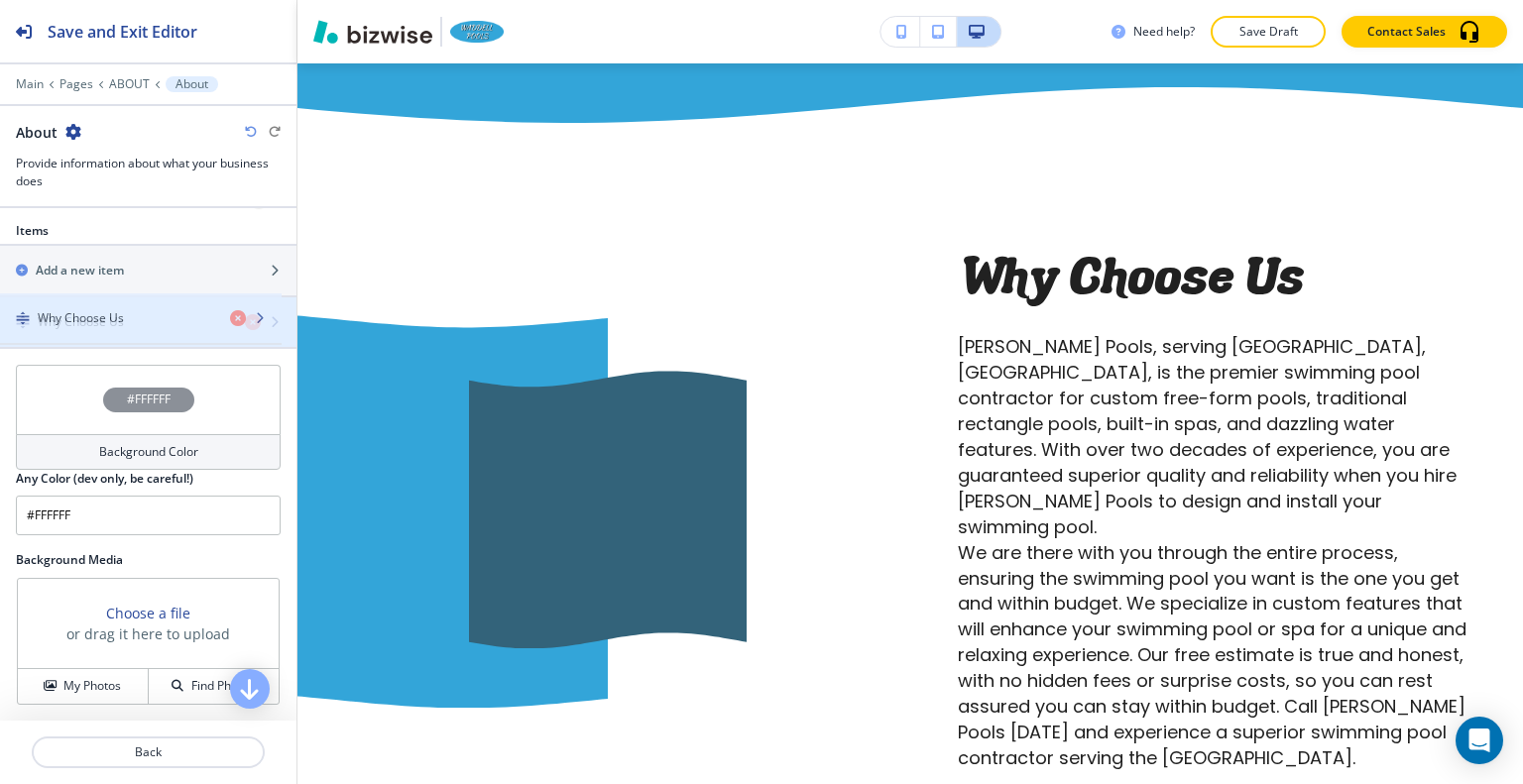 click at bounding box center (148, 339) 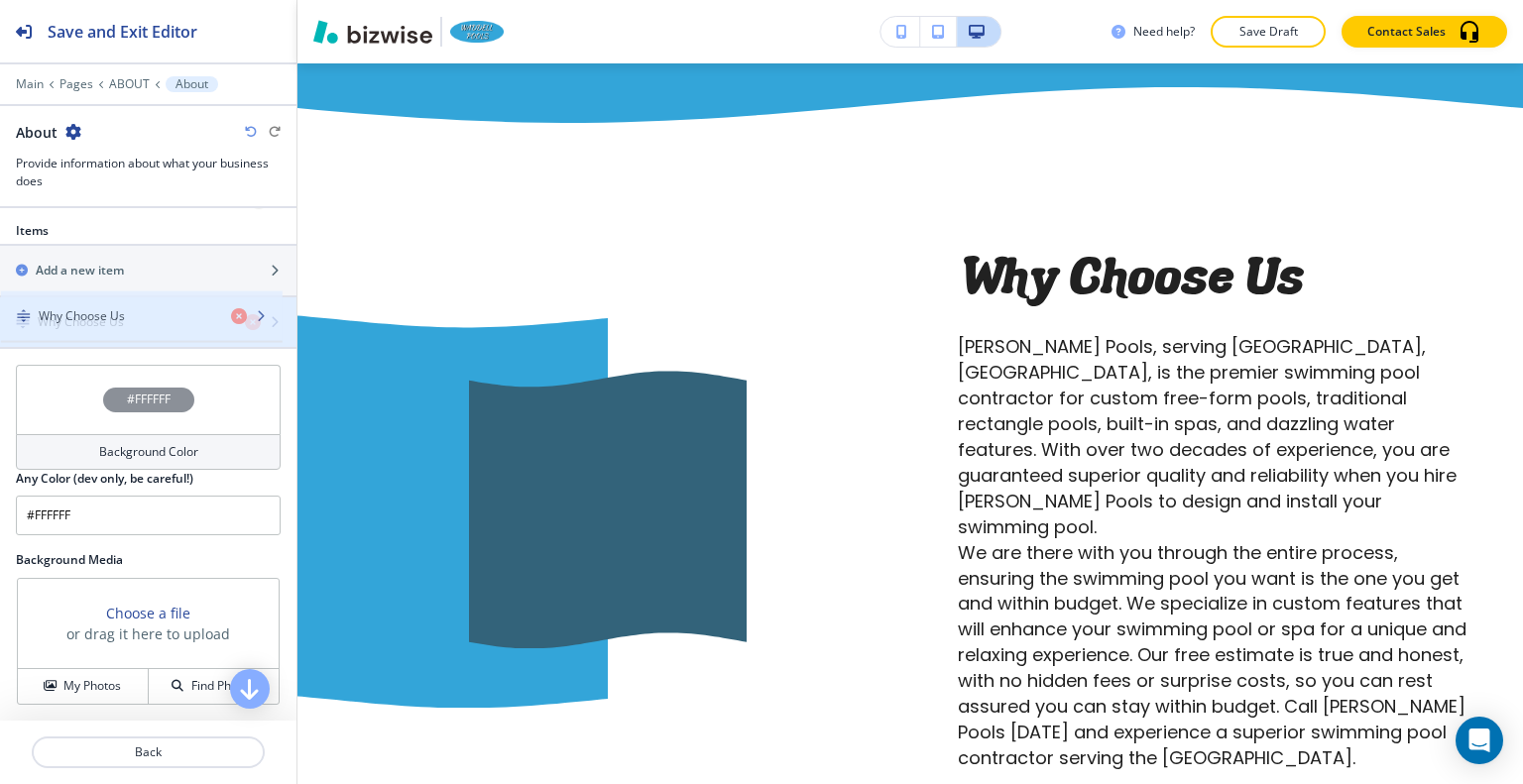 click on "Why Choose Us" at bounding box center [80, 322] 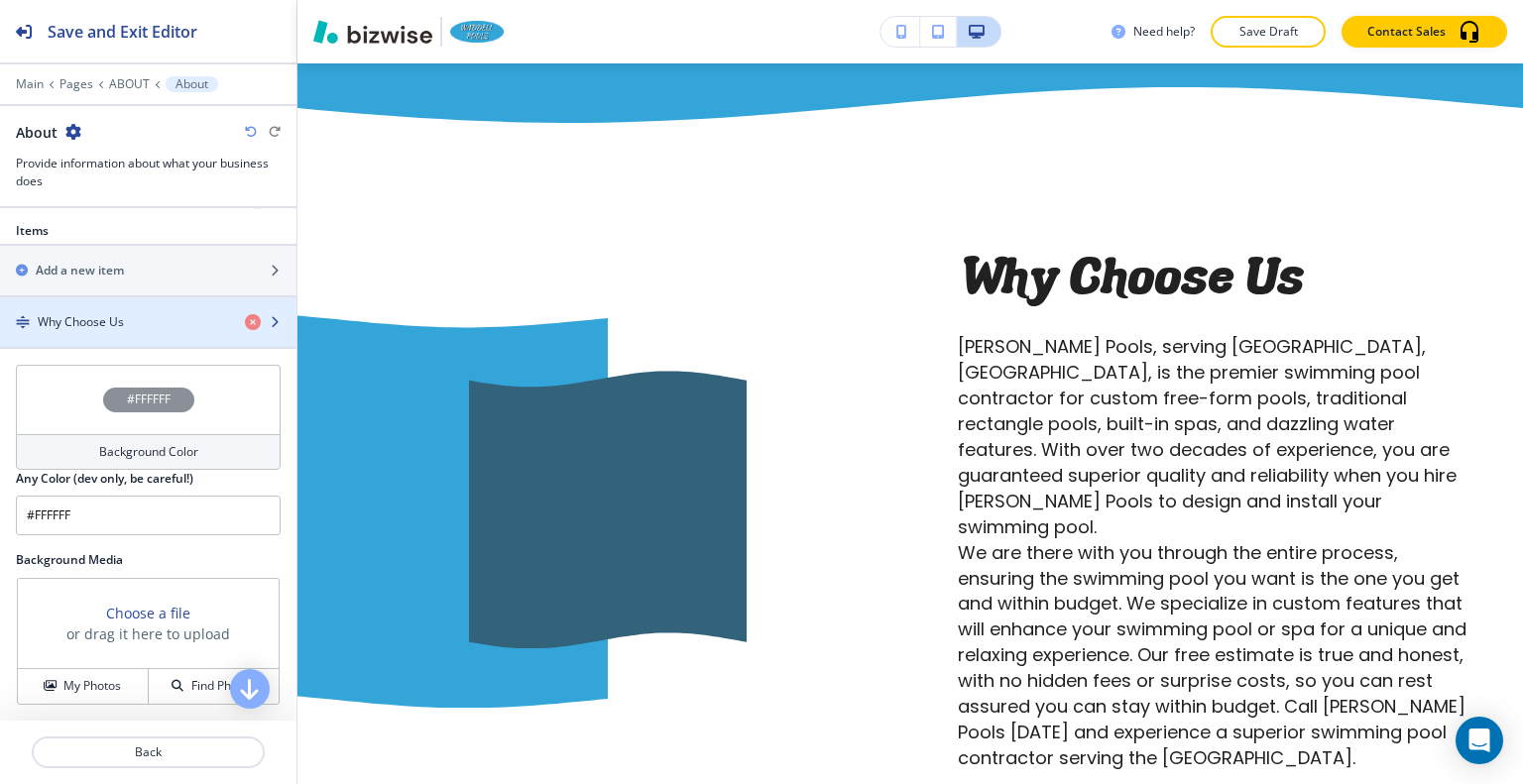 click on "Why Choose Us" at bounding box center (80, 322) 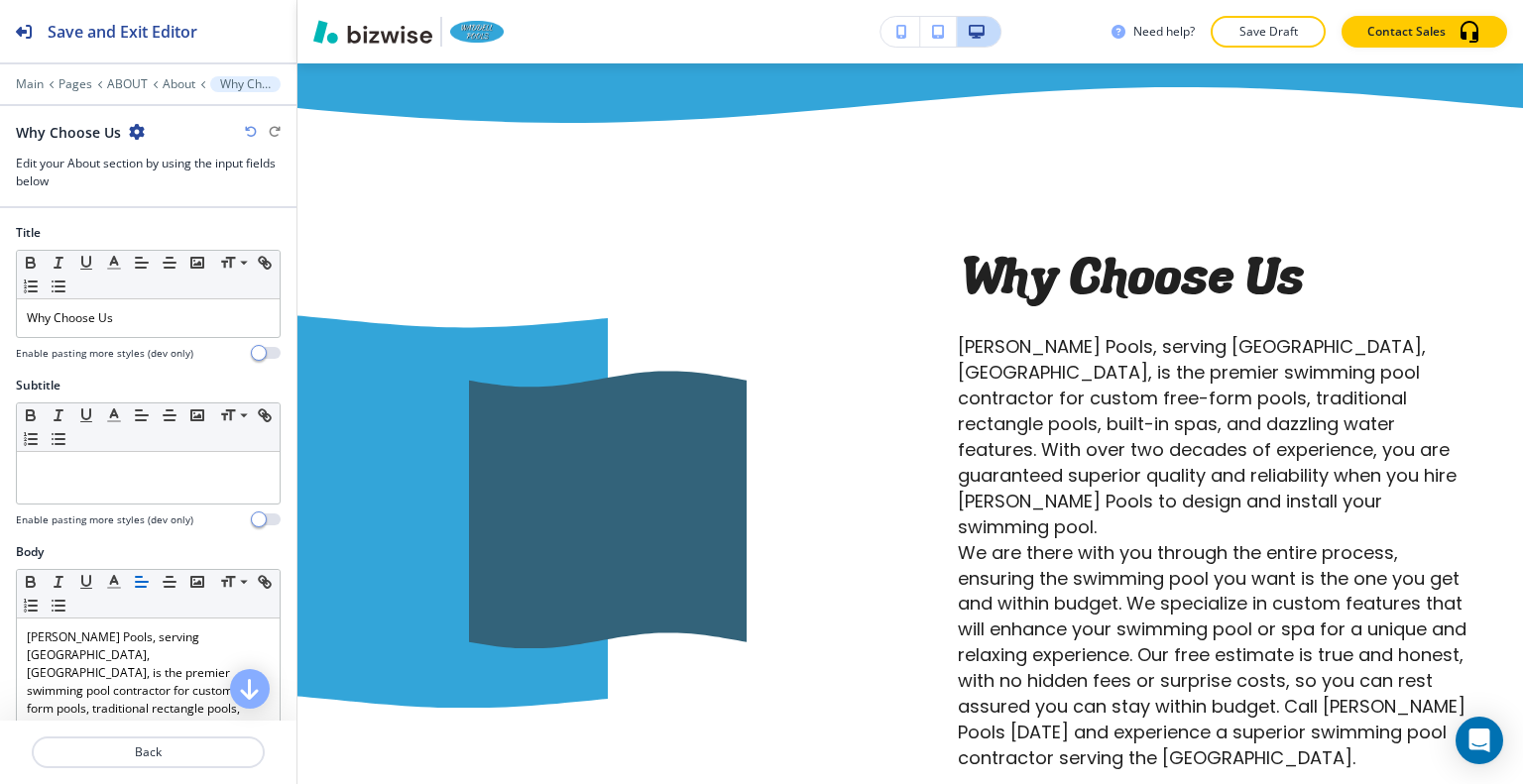scroll, scrollTop: 1090, scrollLeft: 0, axis: vertical 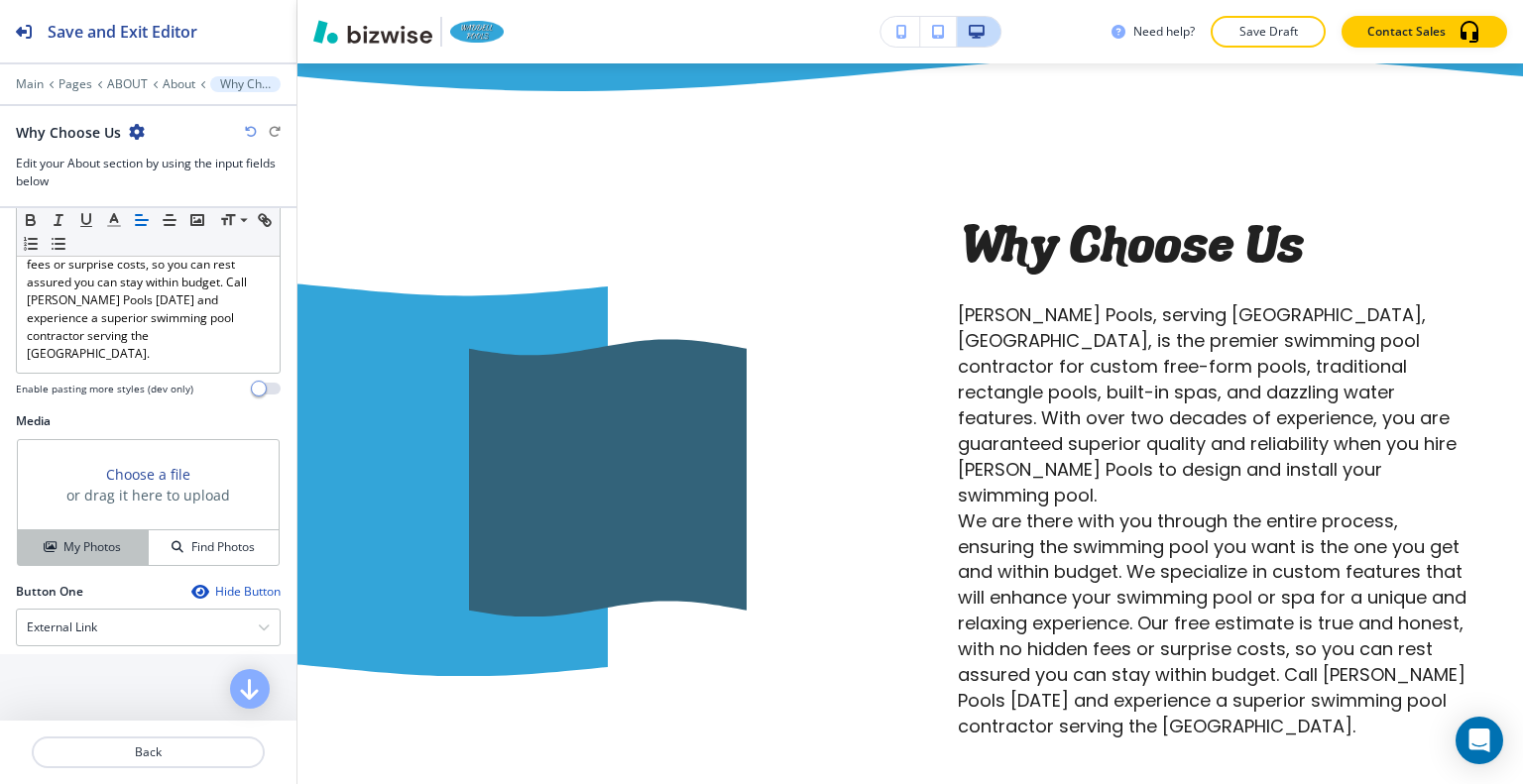 click on "My Photos" at bounding box center [92, 547] 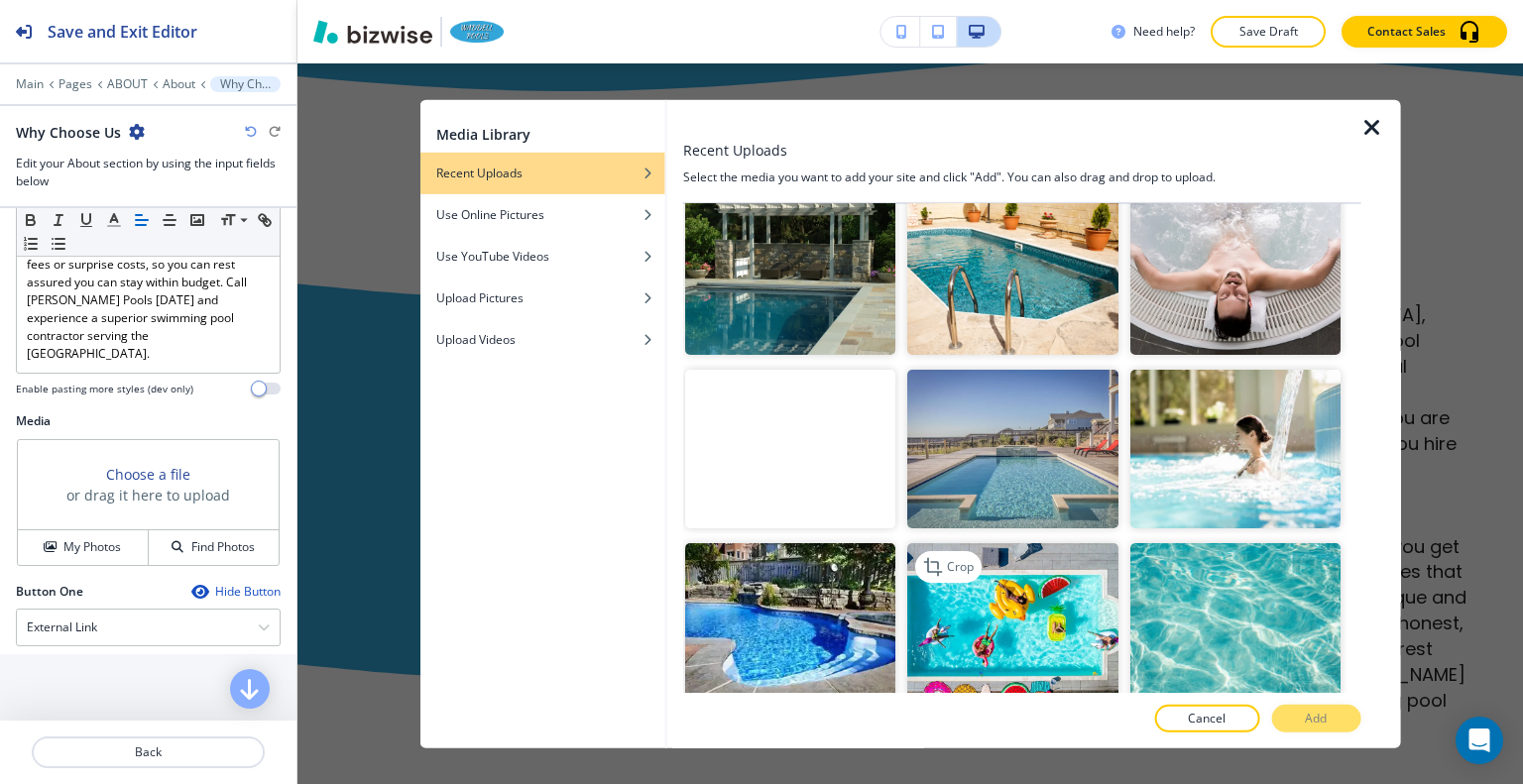 scroll, scrollTop: 3275, scrollLeft: 0, axis: vertical 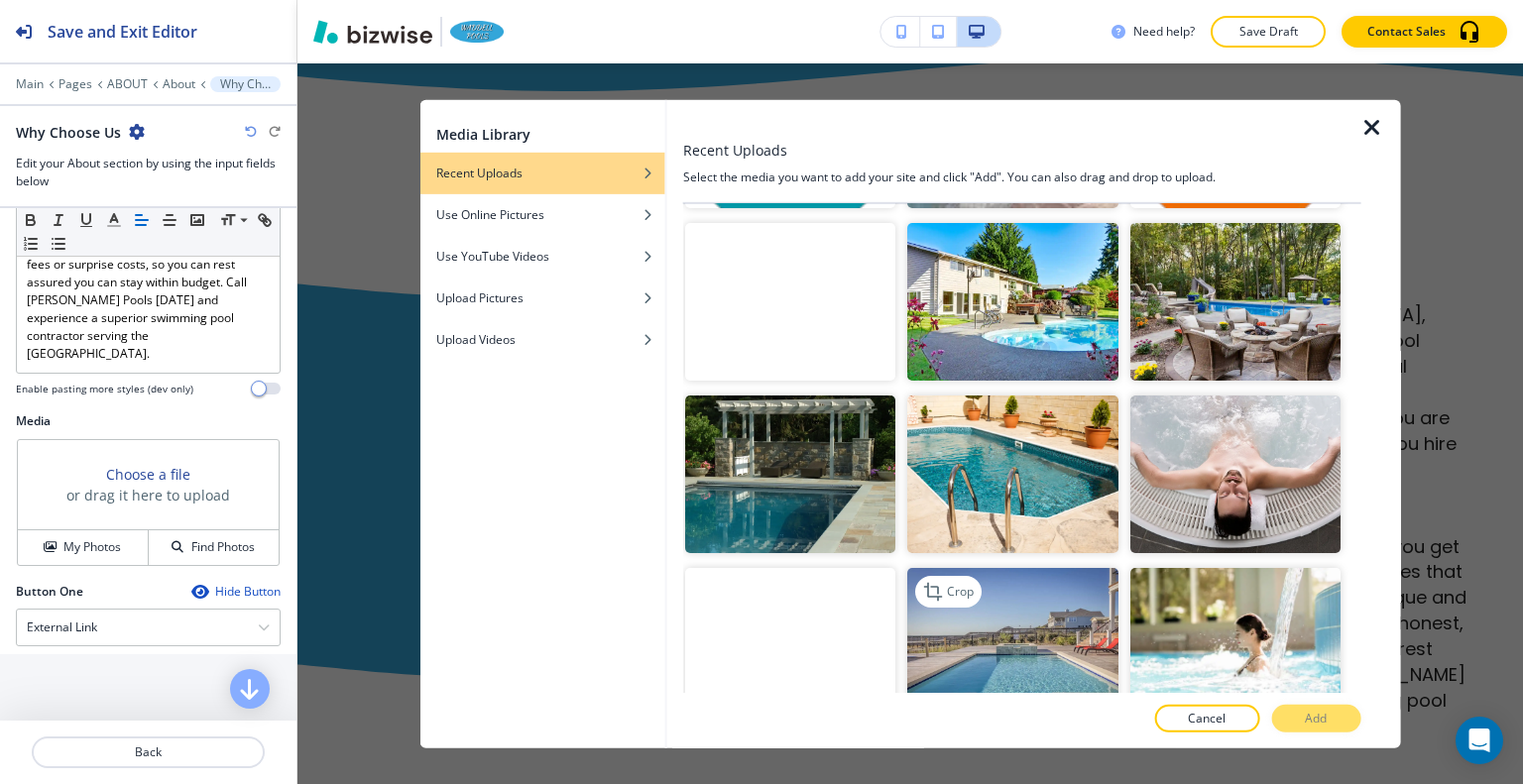 click at bounding box center [1012, 646] 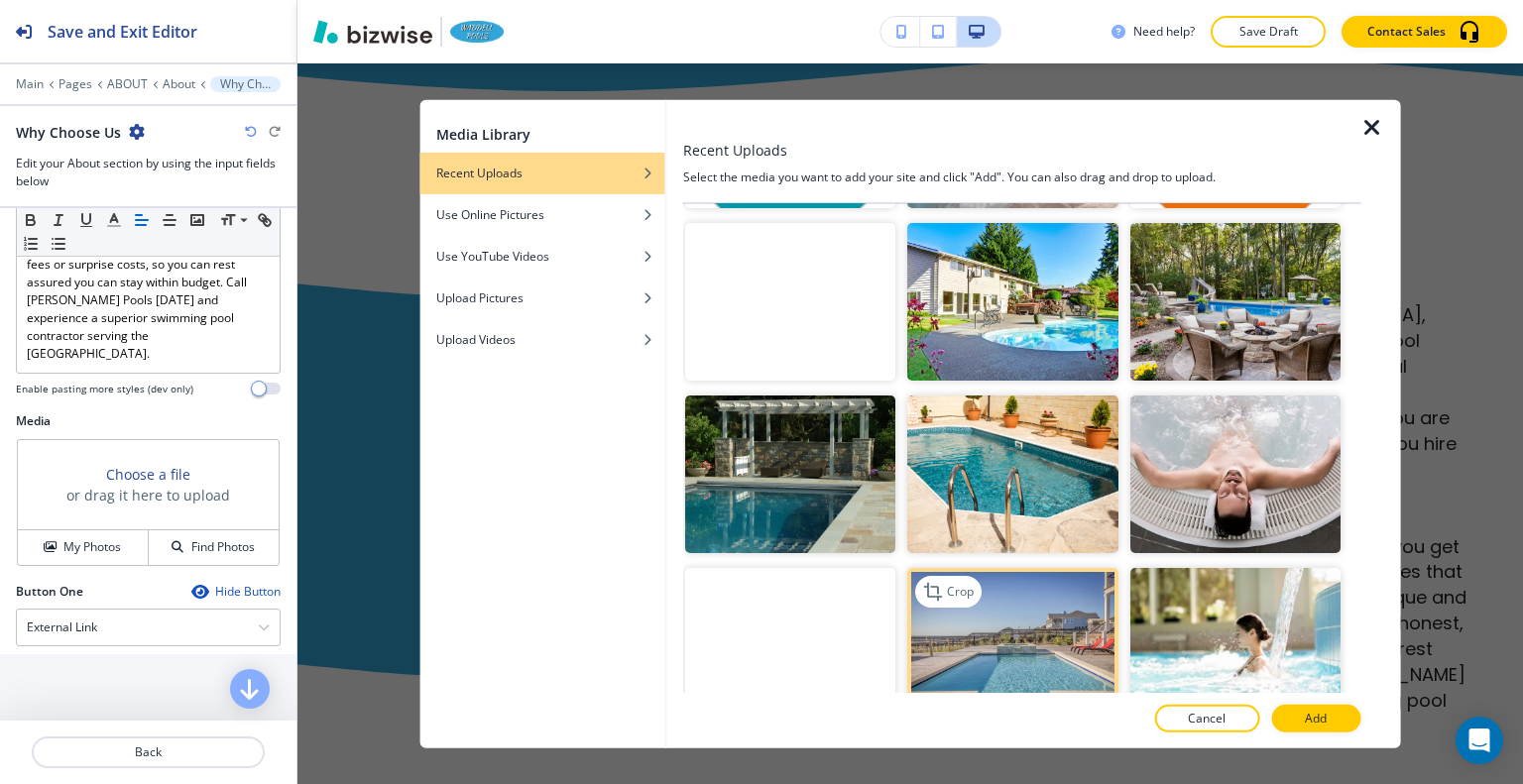 click at bounding box center (1012, 646) 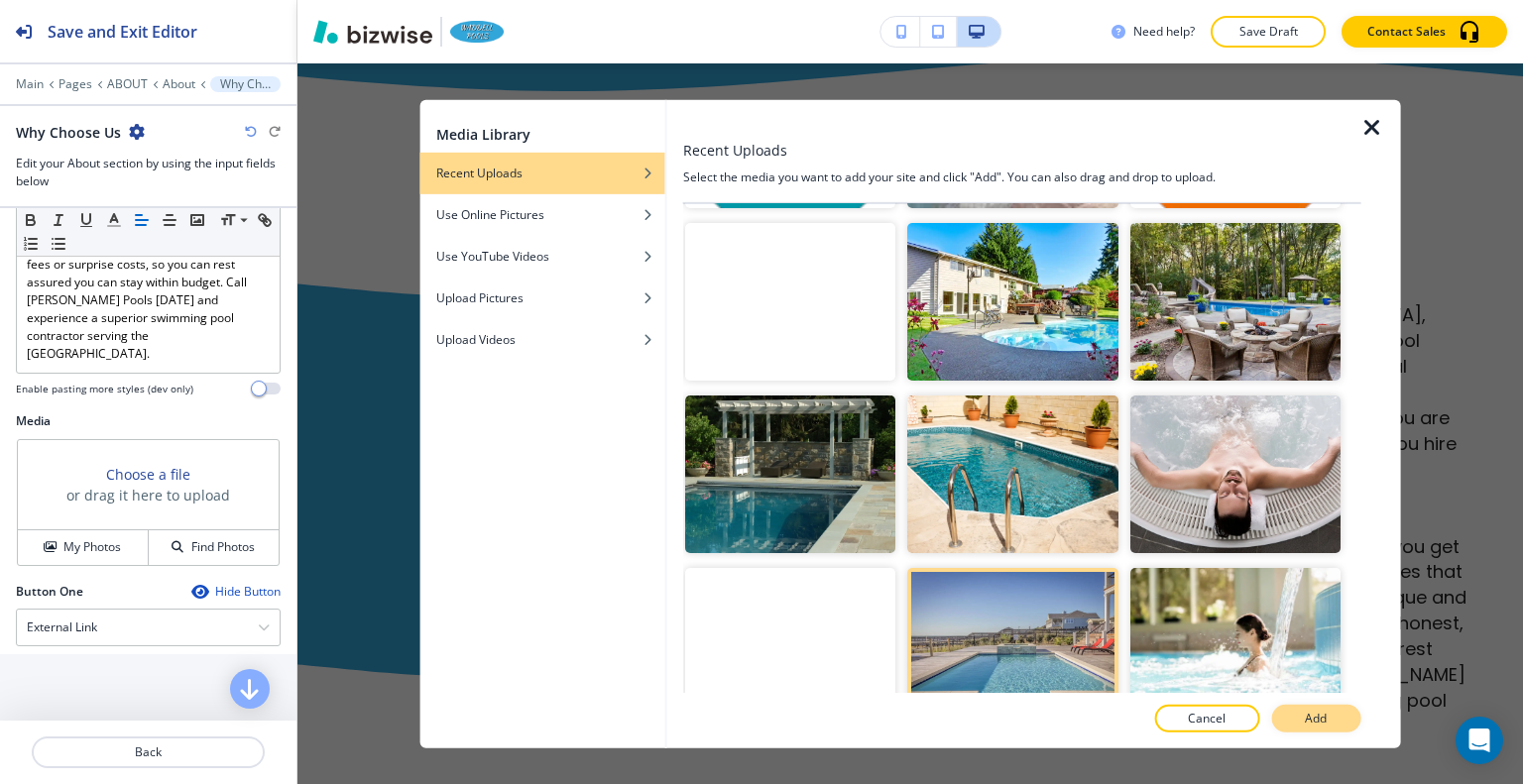 click on "Add" at bounding box center (1316, 719) 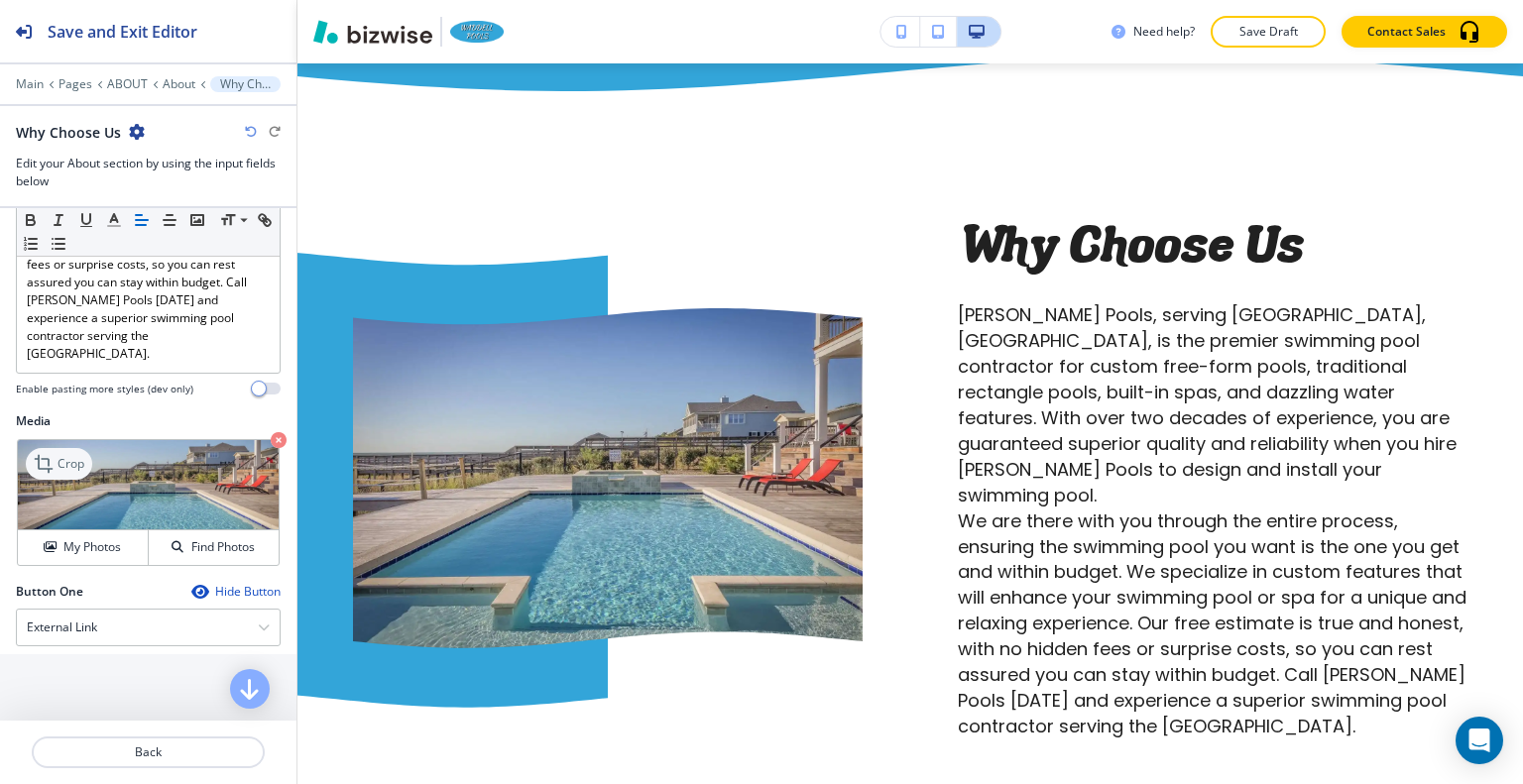 click on "Crop" at bounding box center [59, 464] 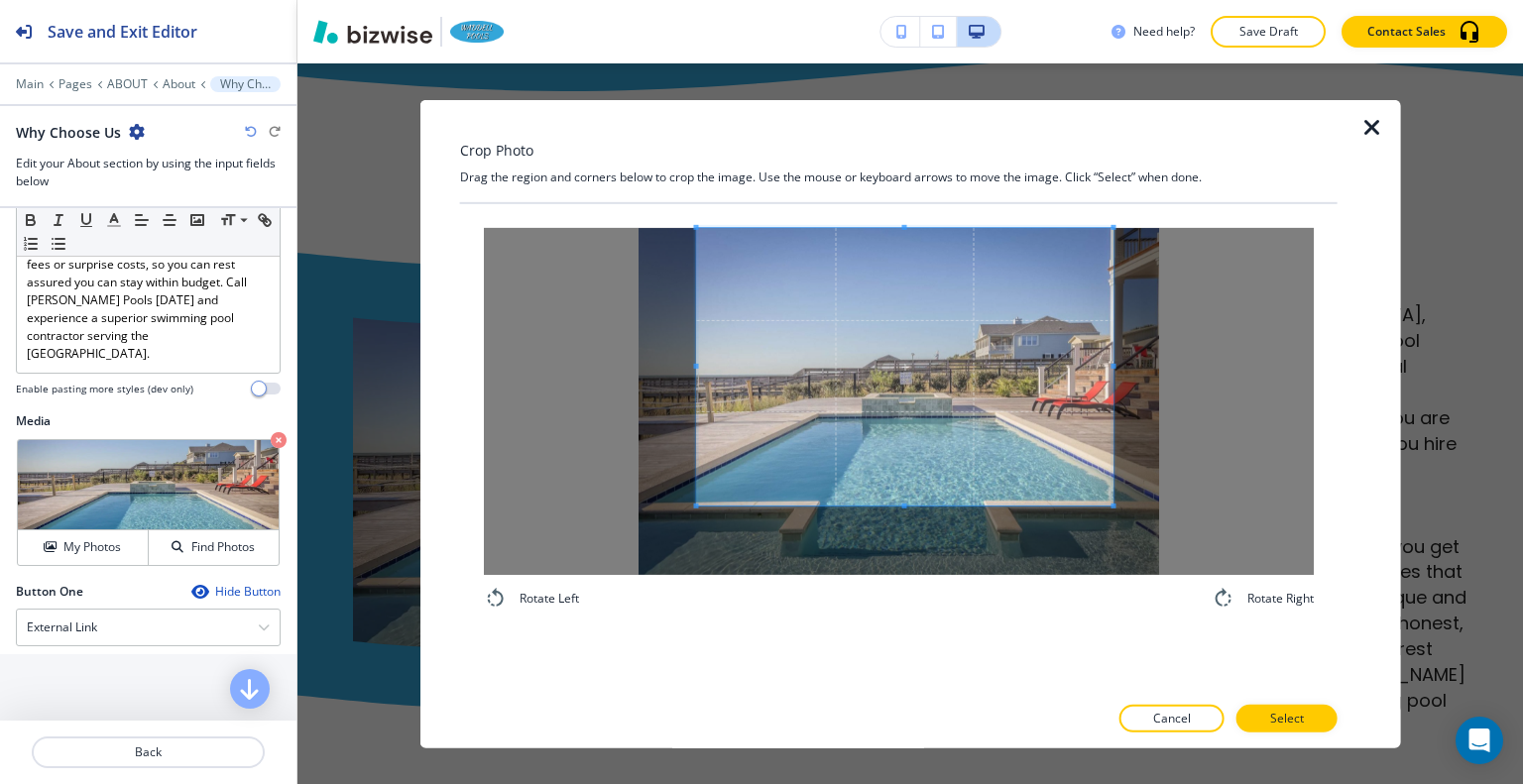 click at bounding box center (905, 366) 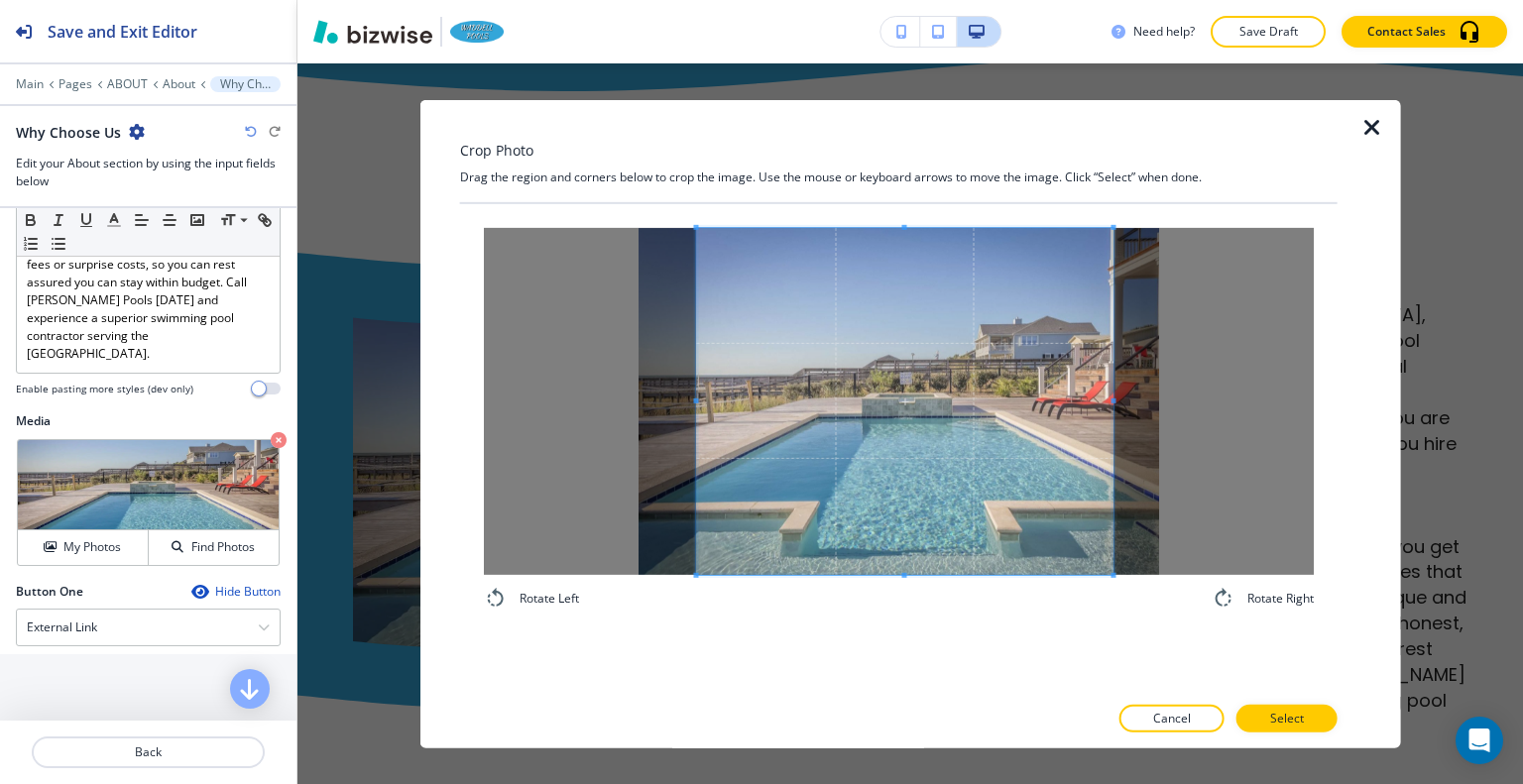click on "Rotate Left Rotate Right" at bounding box center (898, 418) 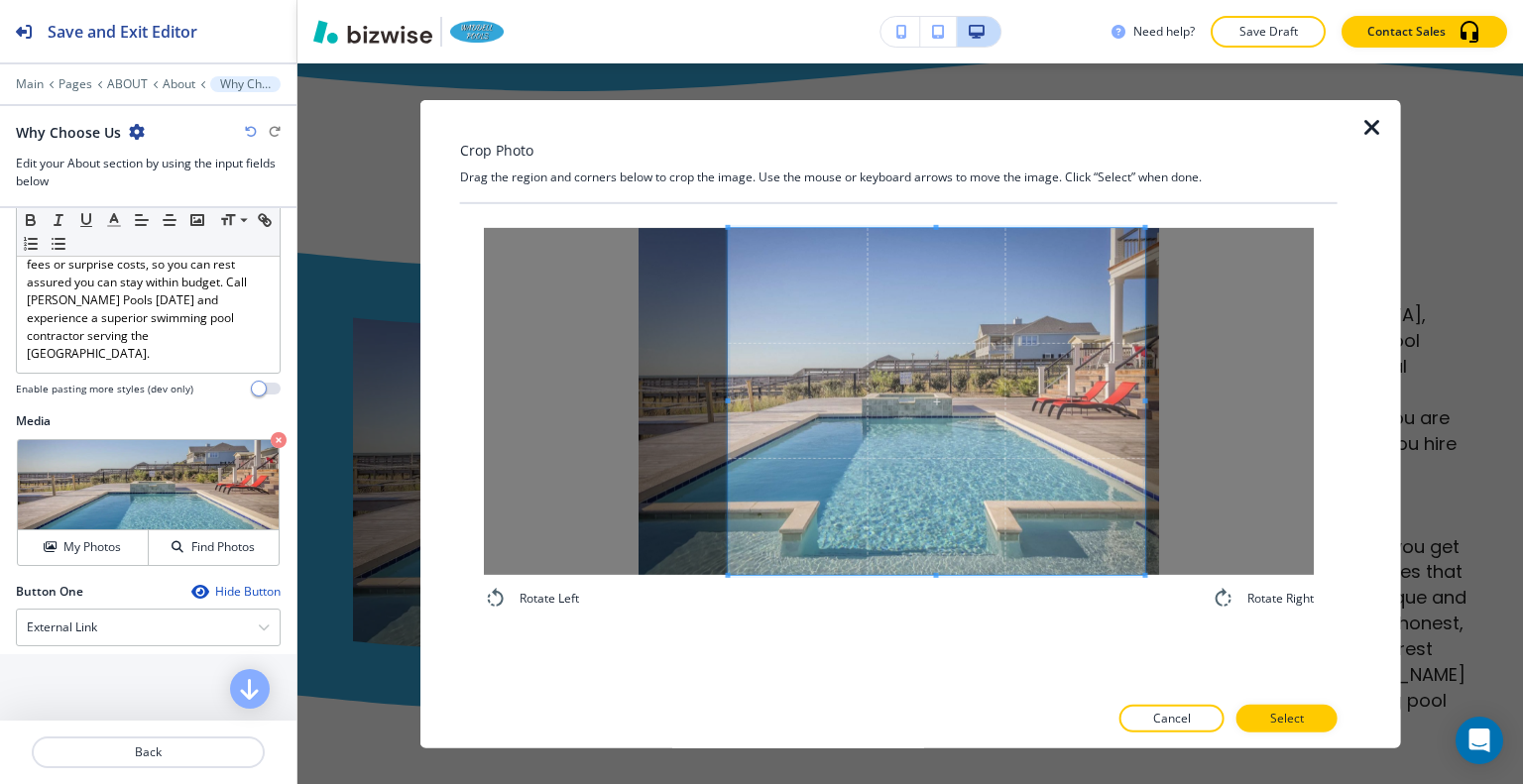 click at bounding box center [937, 400] 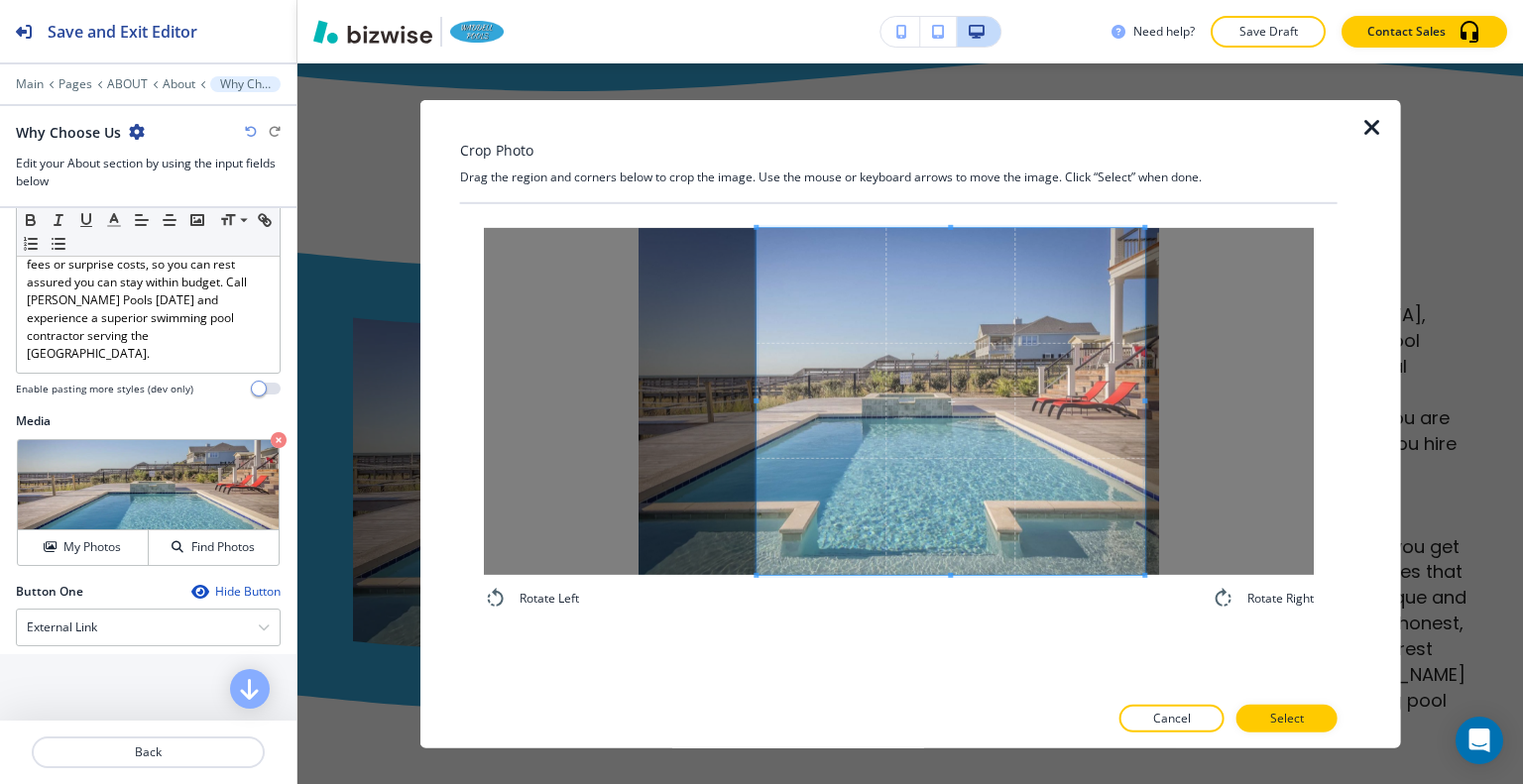 click at bounding box center (950, 400) 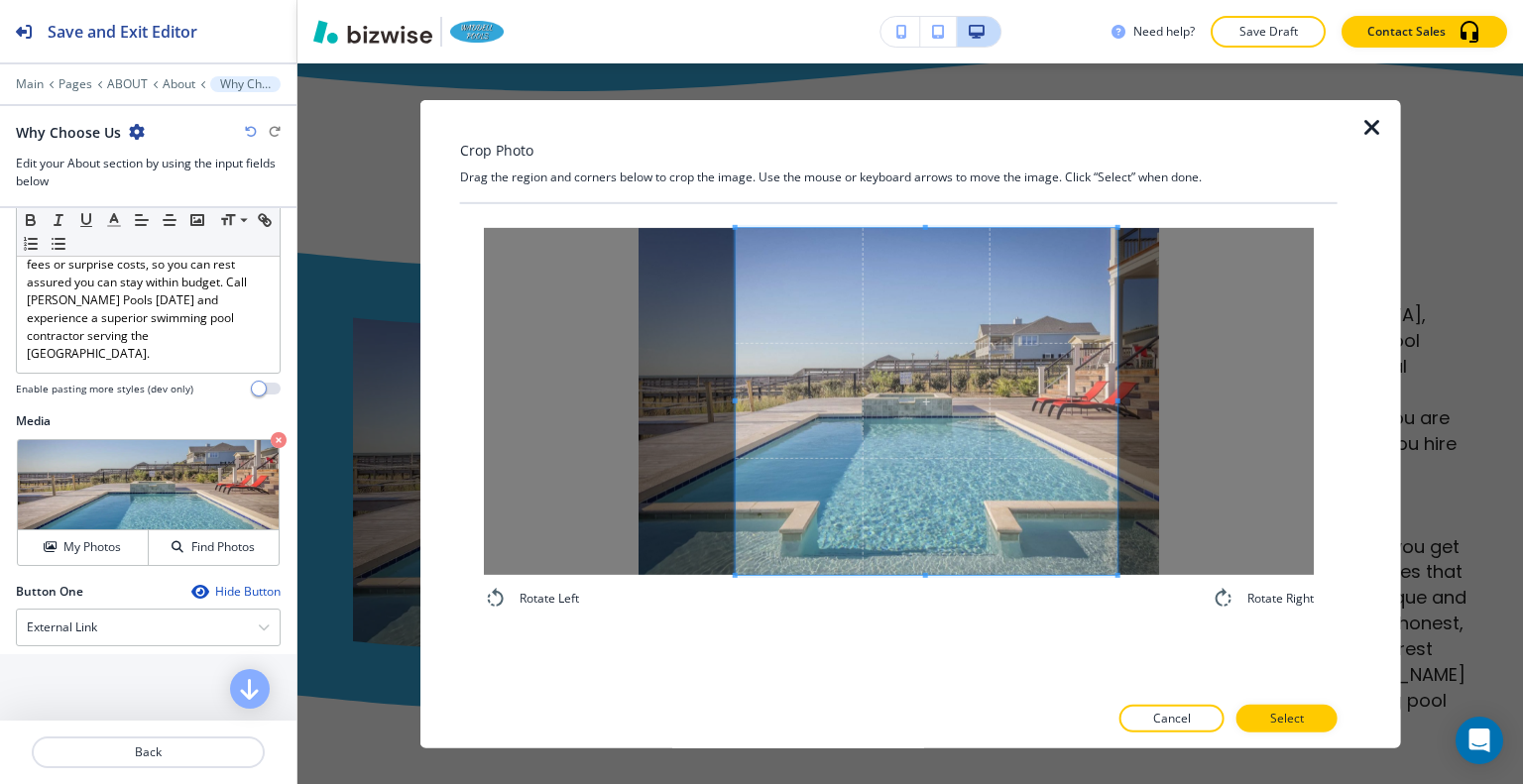 click at bounding box center [926, 400] 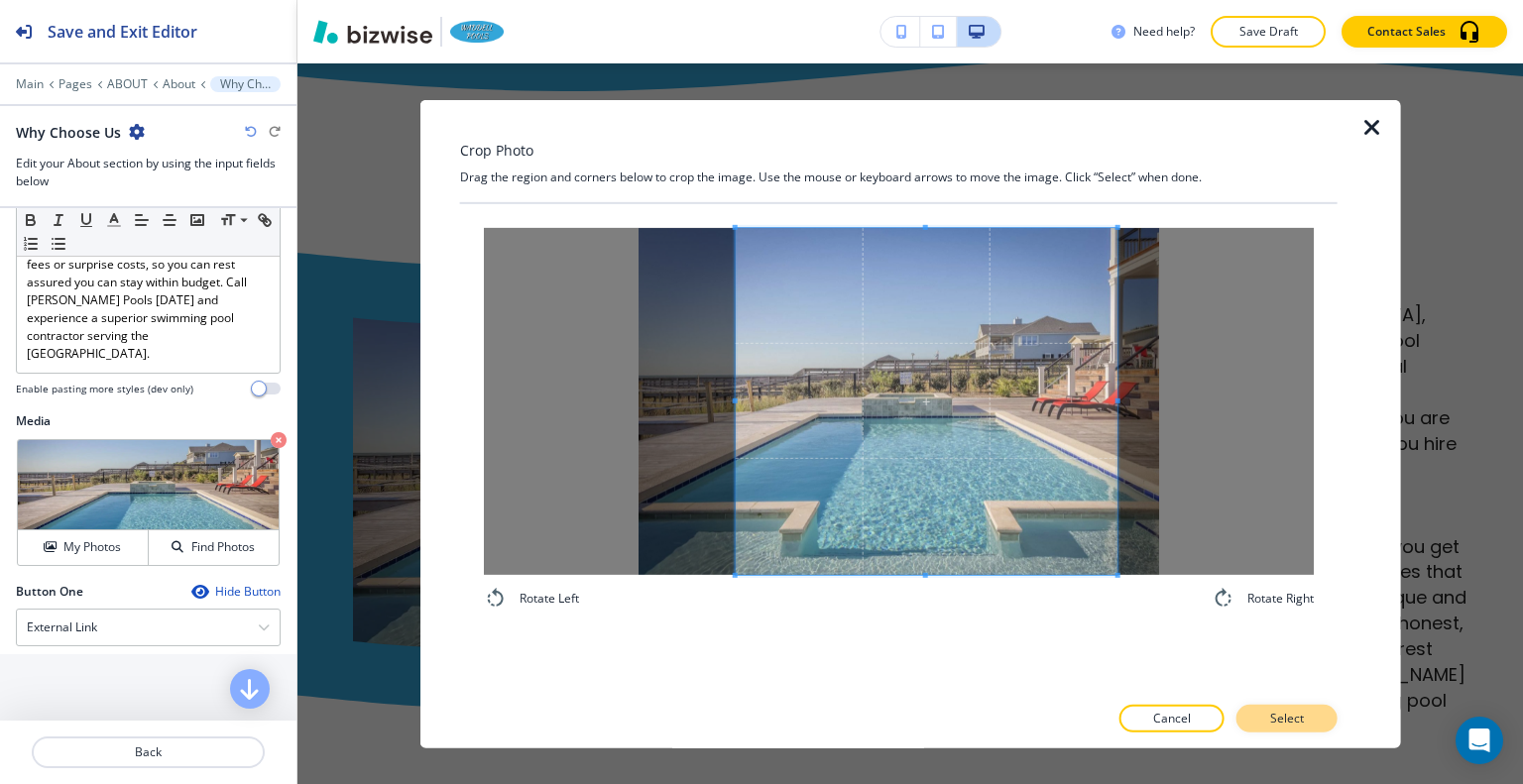 click on "Select" at bounding box center [1287, 719] 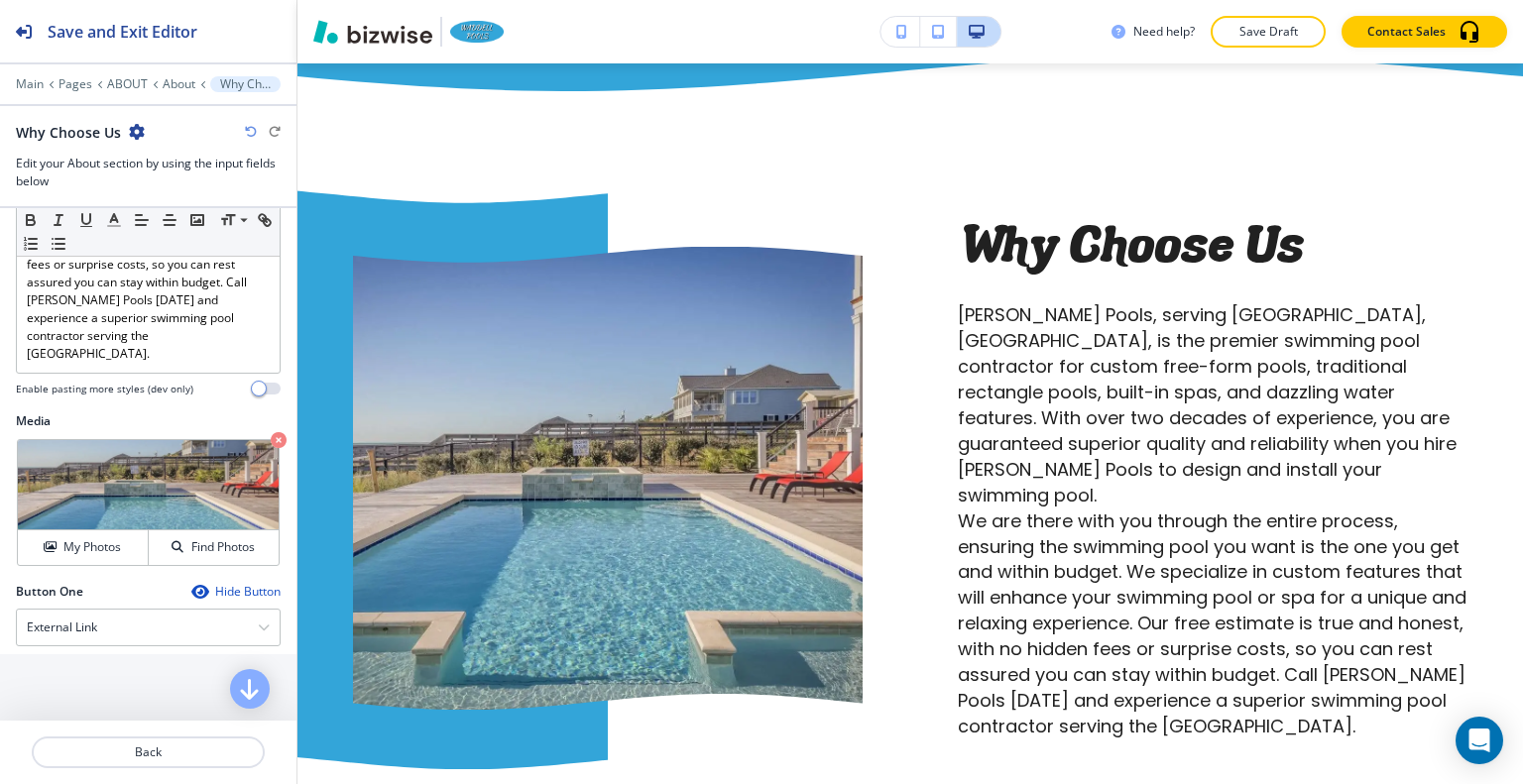 scroll, scrollTop: 793, scrollLeft: 0, axis: vertical 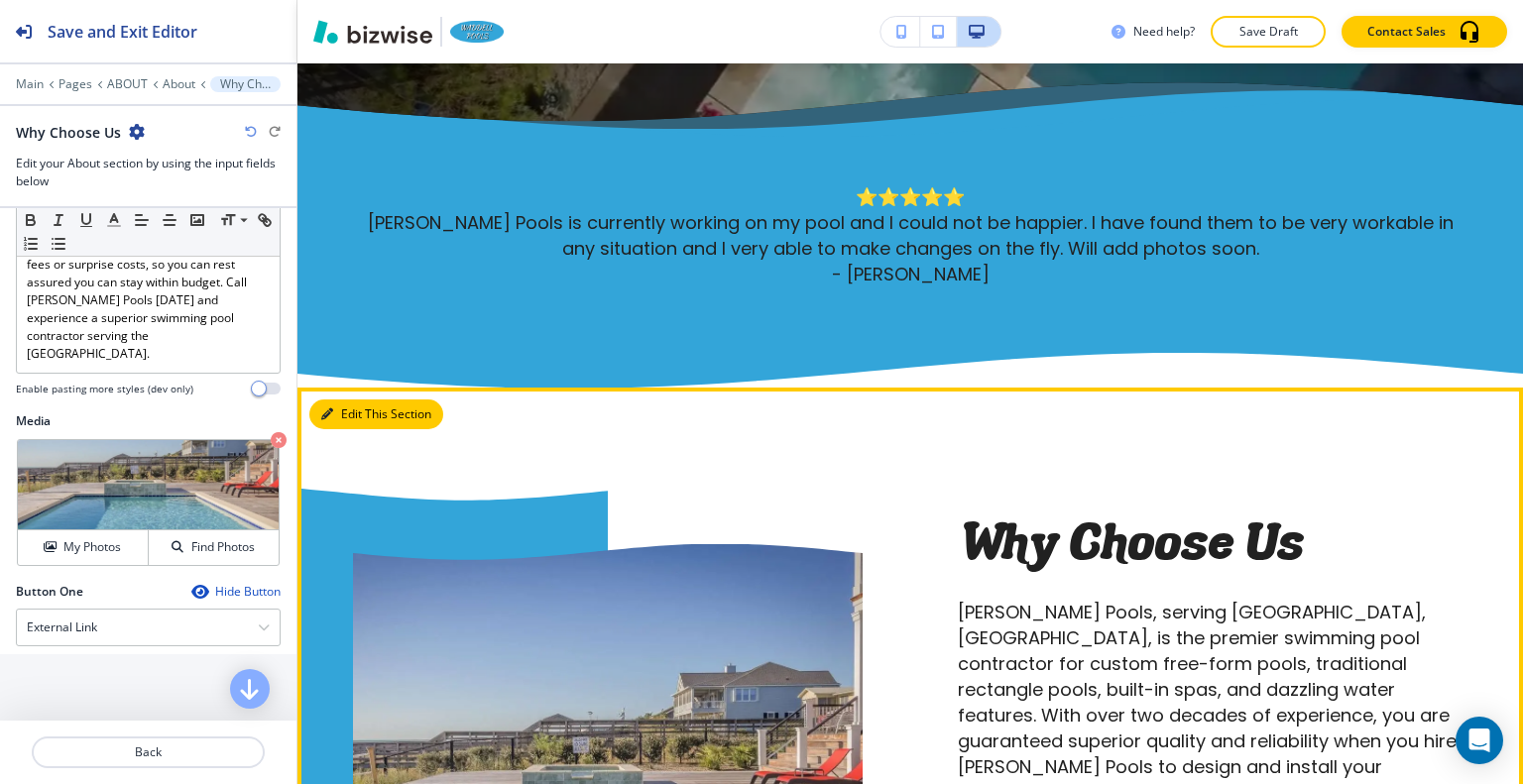click on "Edit This Section" at bounding box center [376, 414] 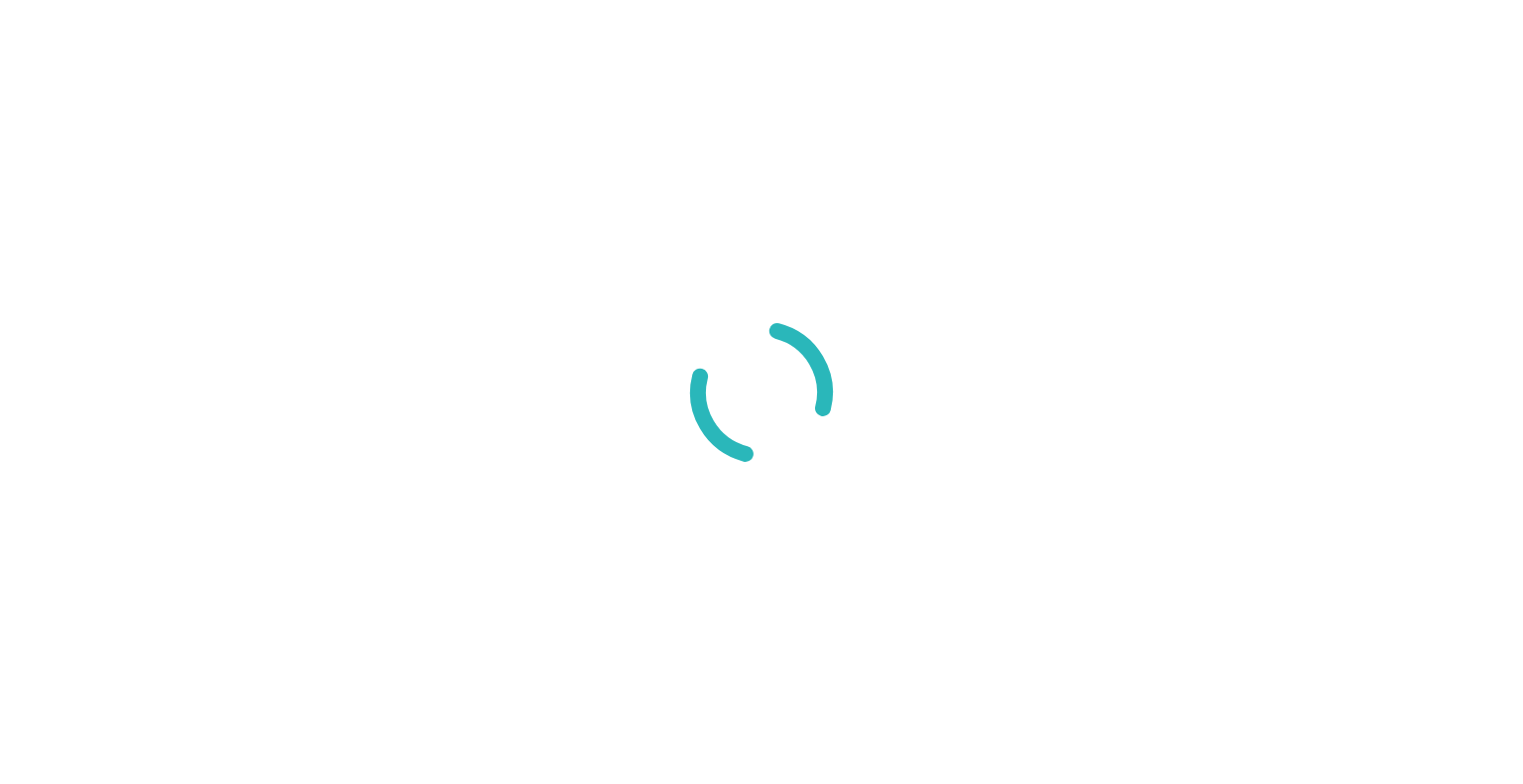 scroll, scrollTop: 0, scrollLeft: 0, axis: both 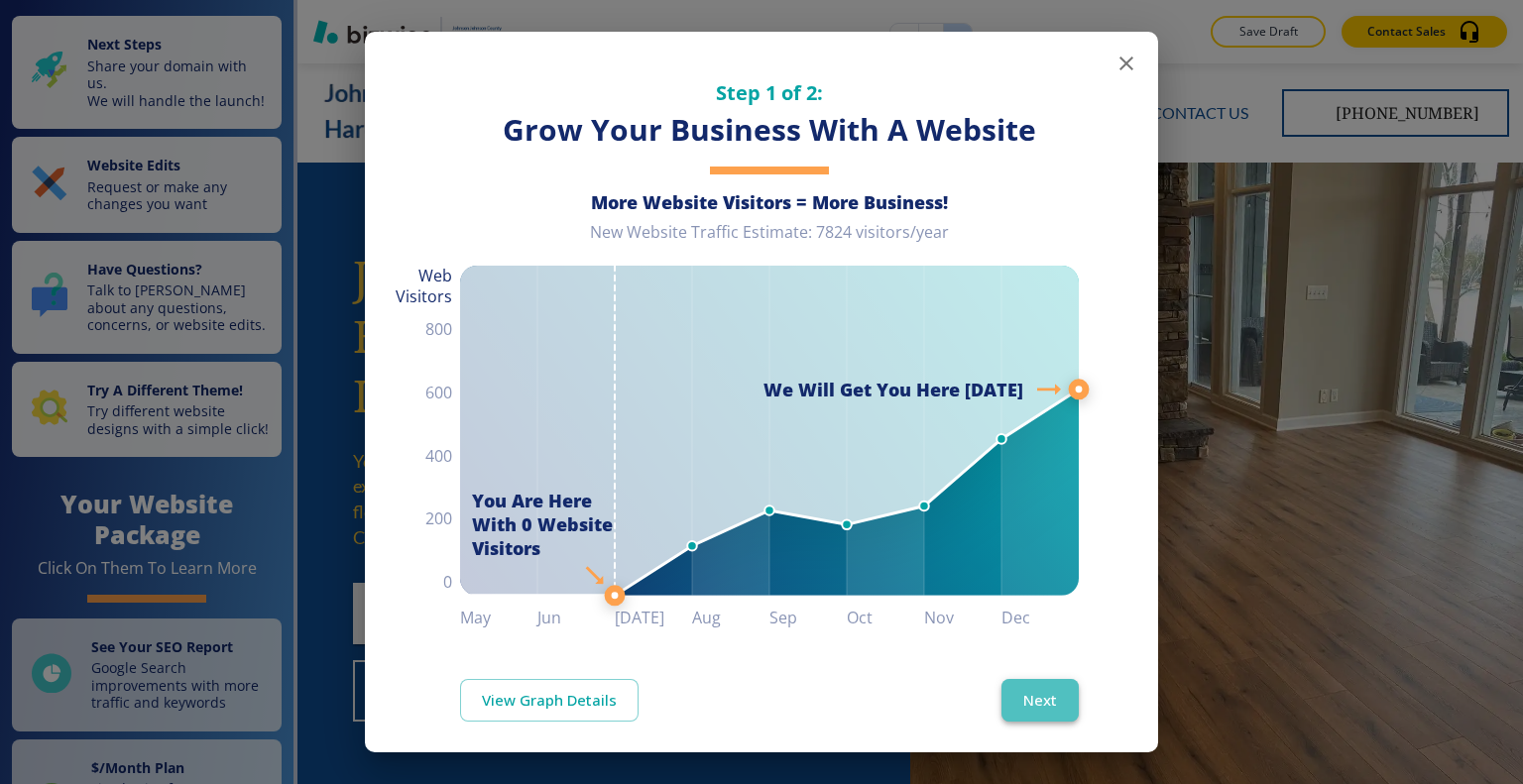 click on "Next" at bounding box center (1040, 700) 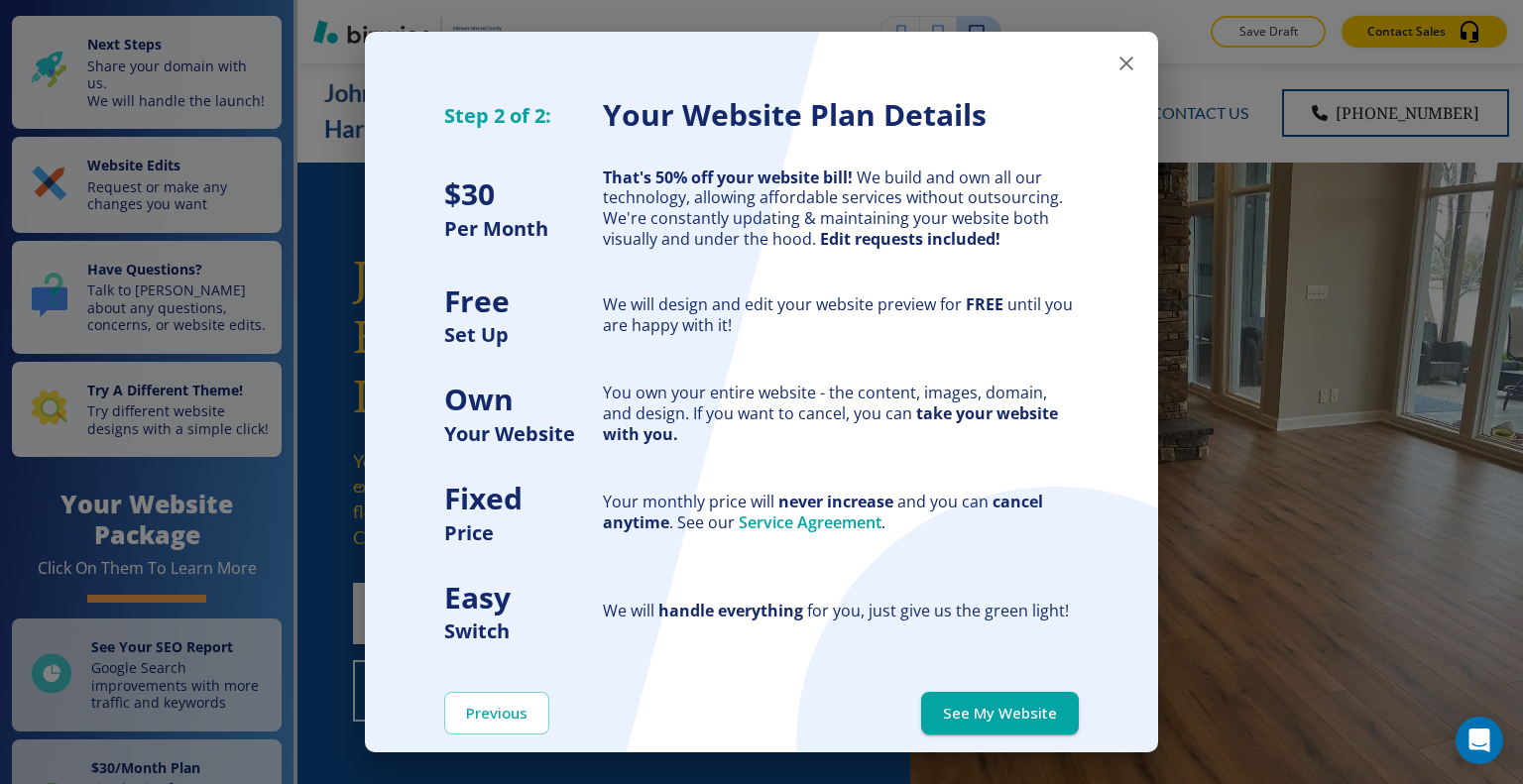 click on "Previous See My Website" at bounding box center [762, 713] 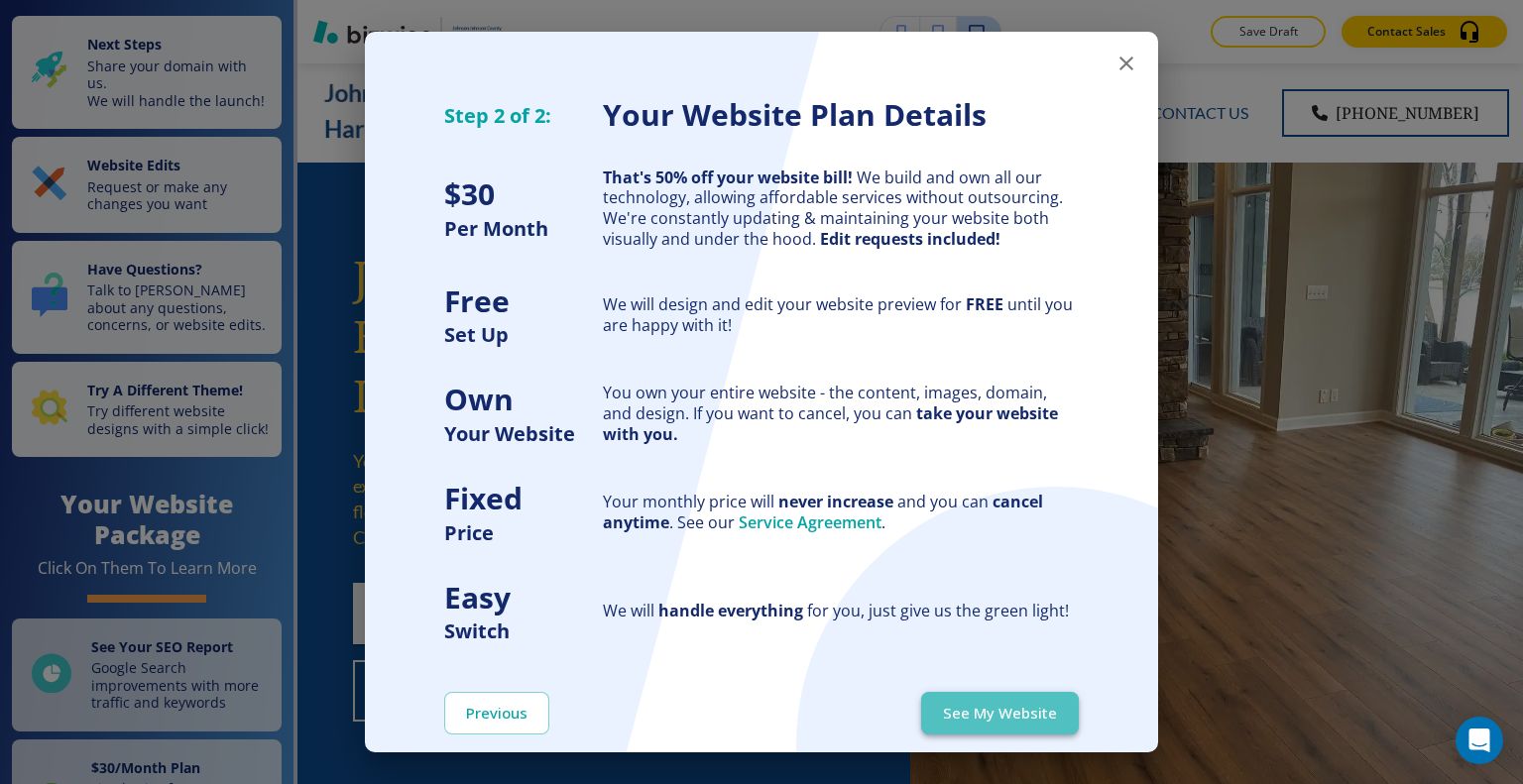 click on "See My Website" at bounding box center [999, 713] 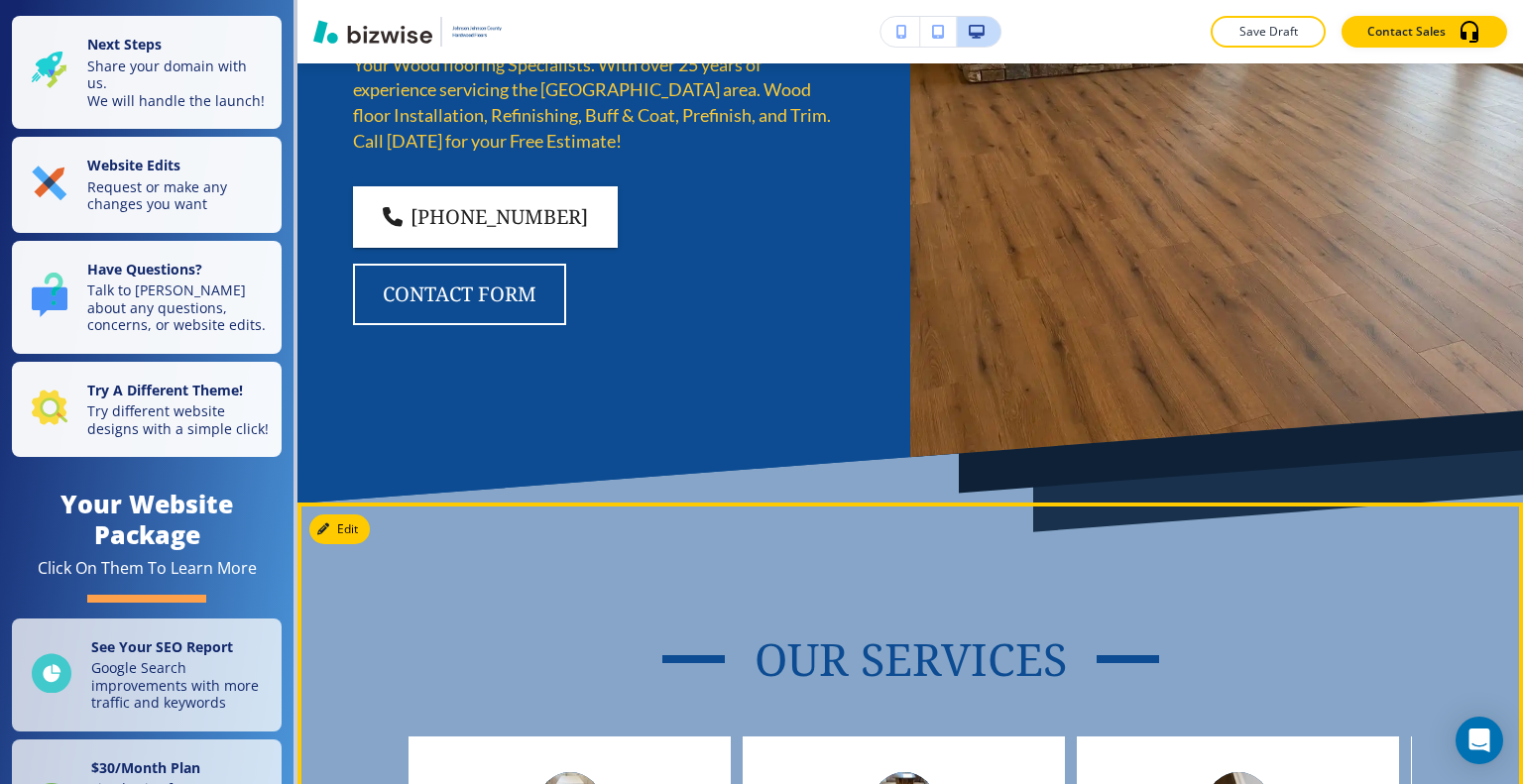 scroll, scrollTop: 694, scrollLeft: 0, axis: vertical 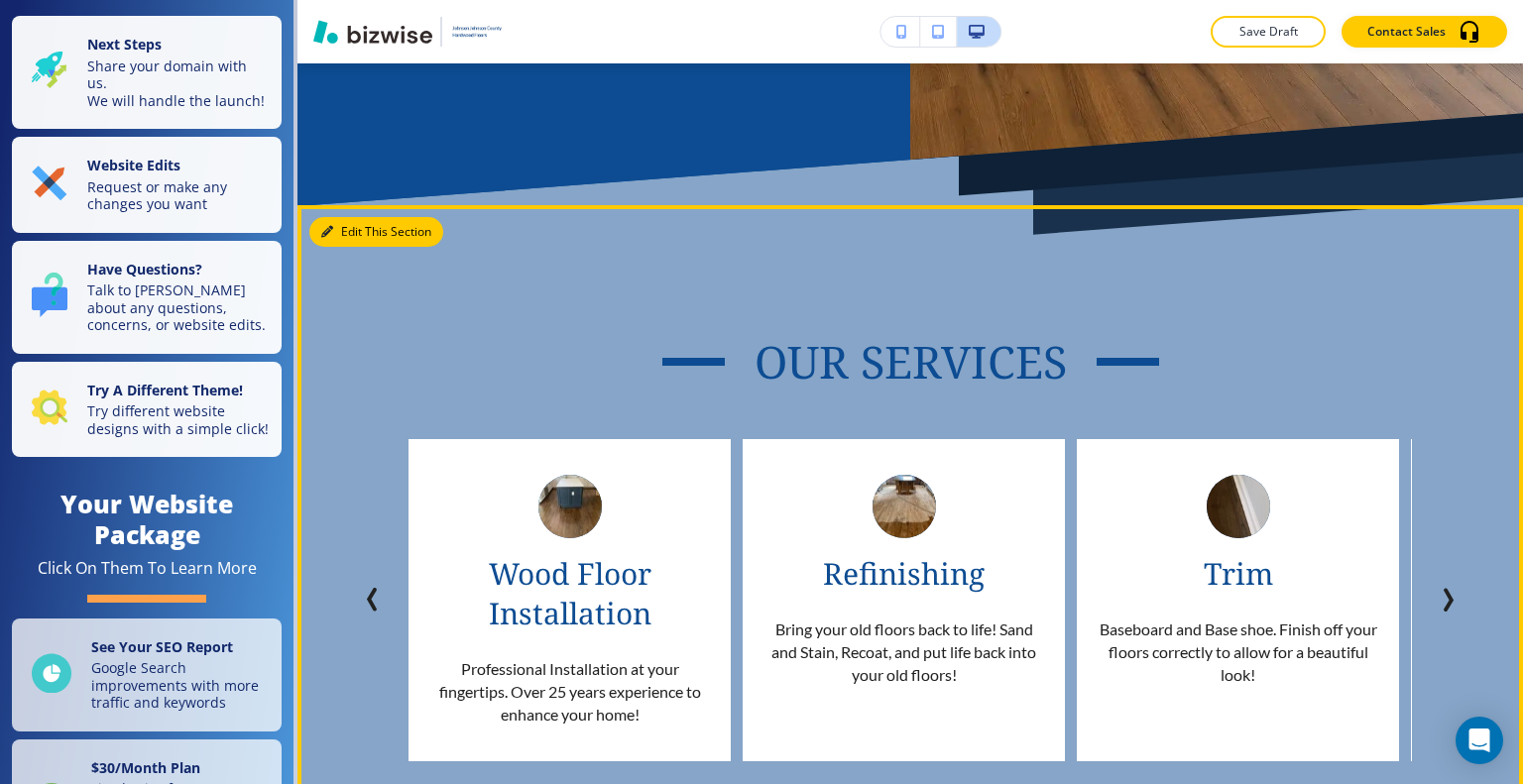 click on "Edit This Section" at bounding box center [376, 232] 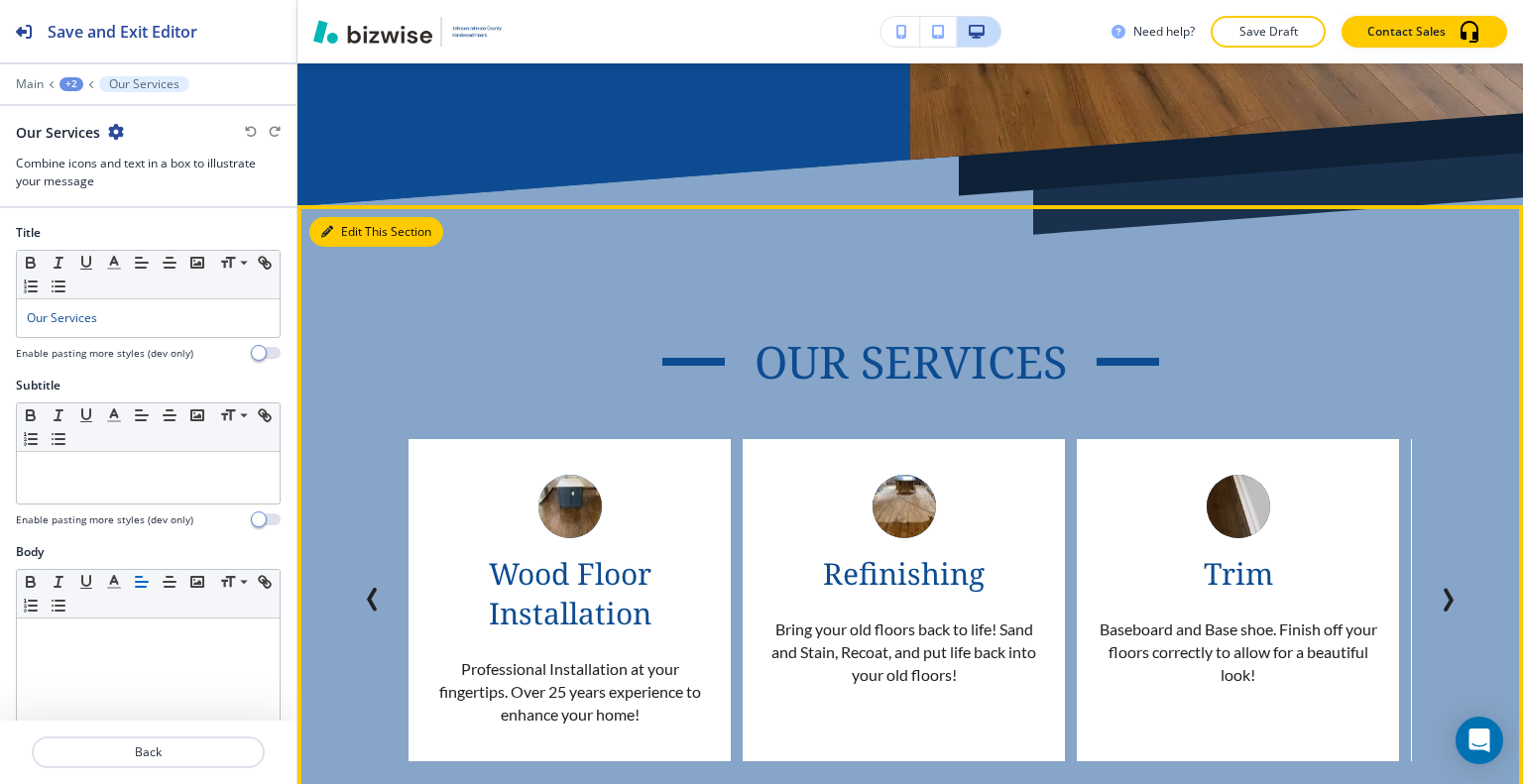scroll, scrollTop: 757, scrollLeft: 0, axis: vertical 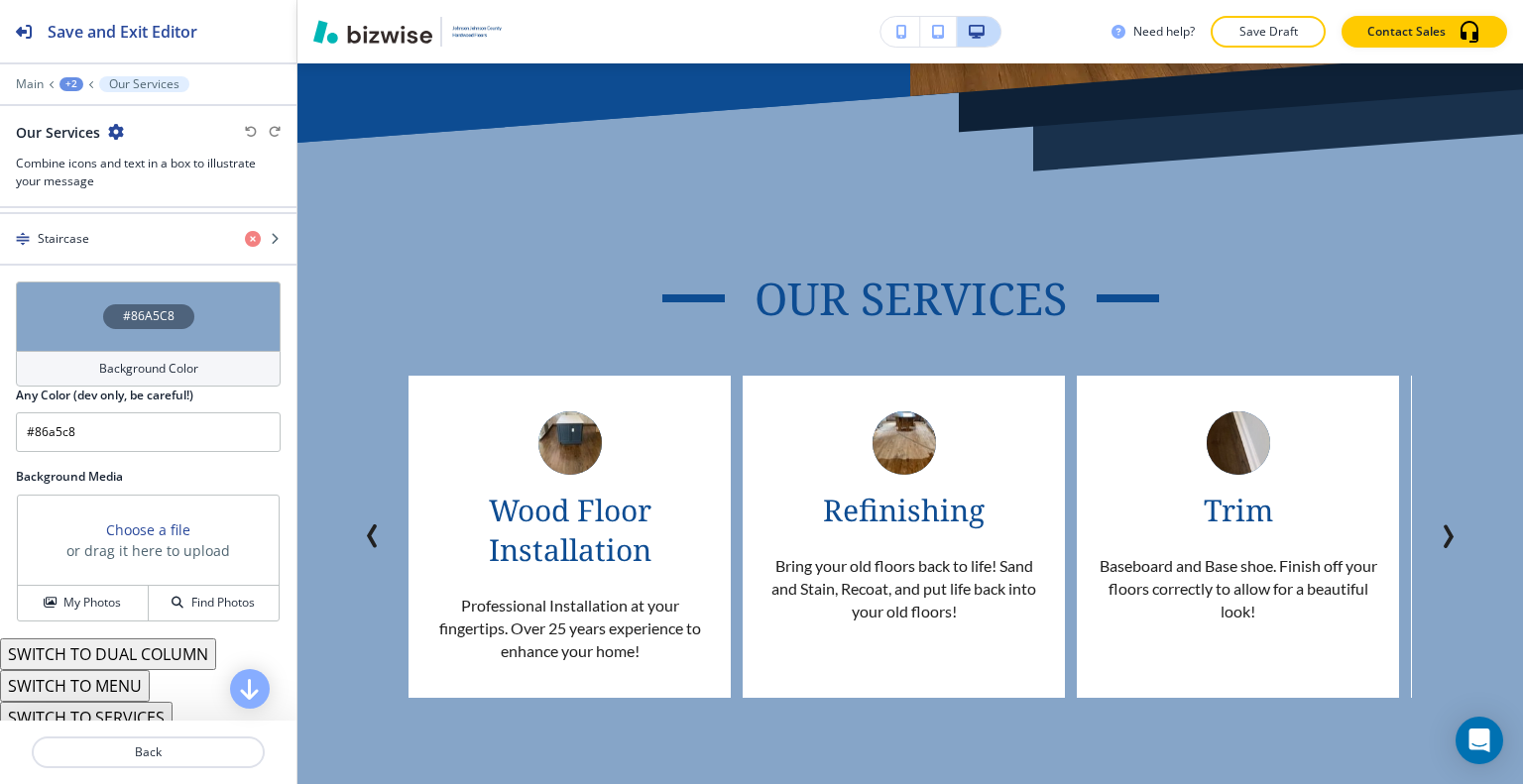 click on "#86A5C8" at bounding box center (148, 316) 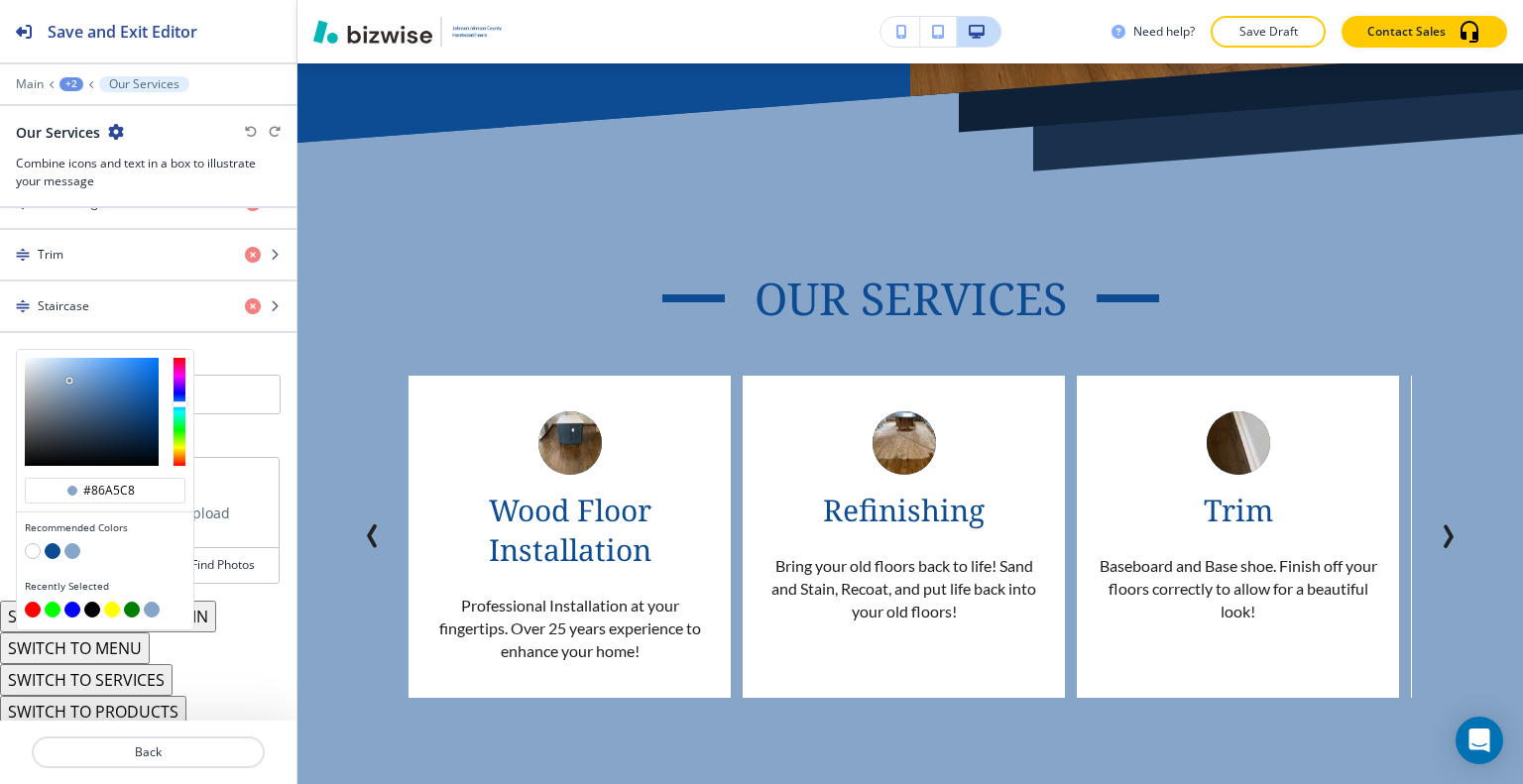 click at bounding box center [53, 551] 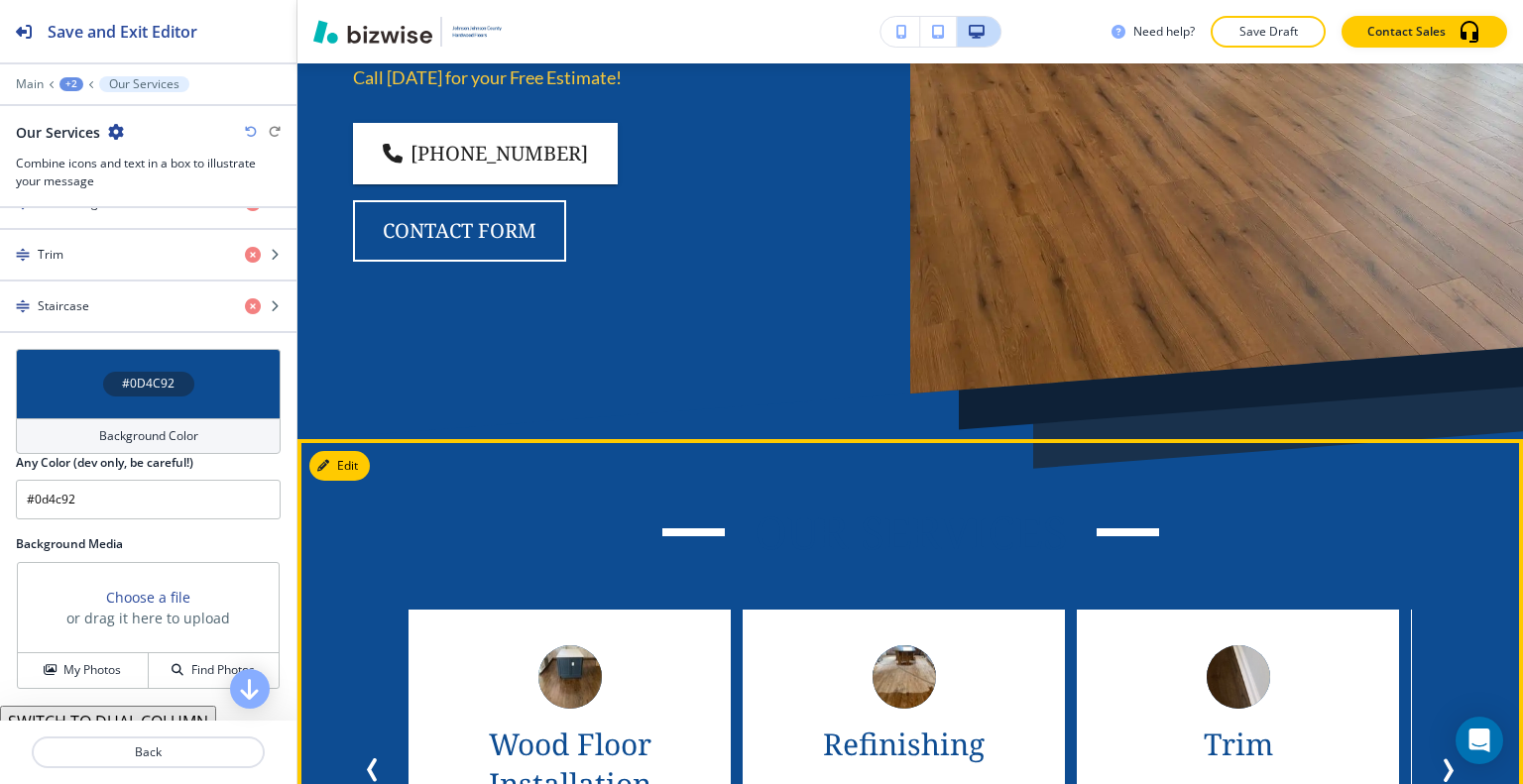 scroll, scrollTop: 163, scrollLeft: 0, axis: vertical 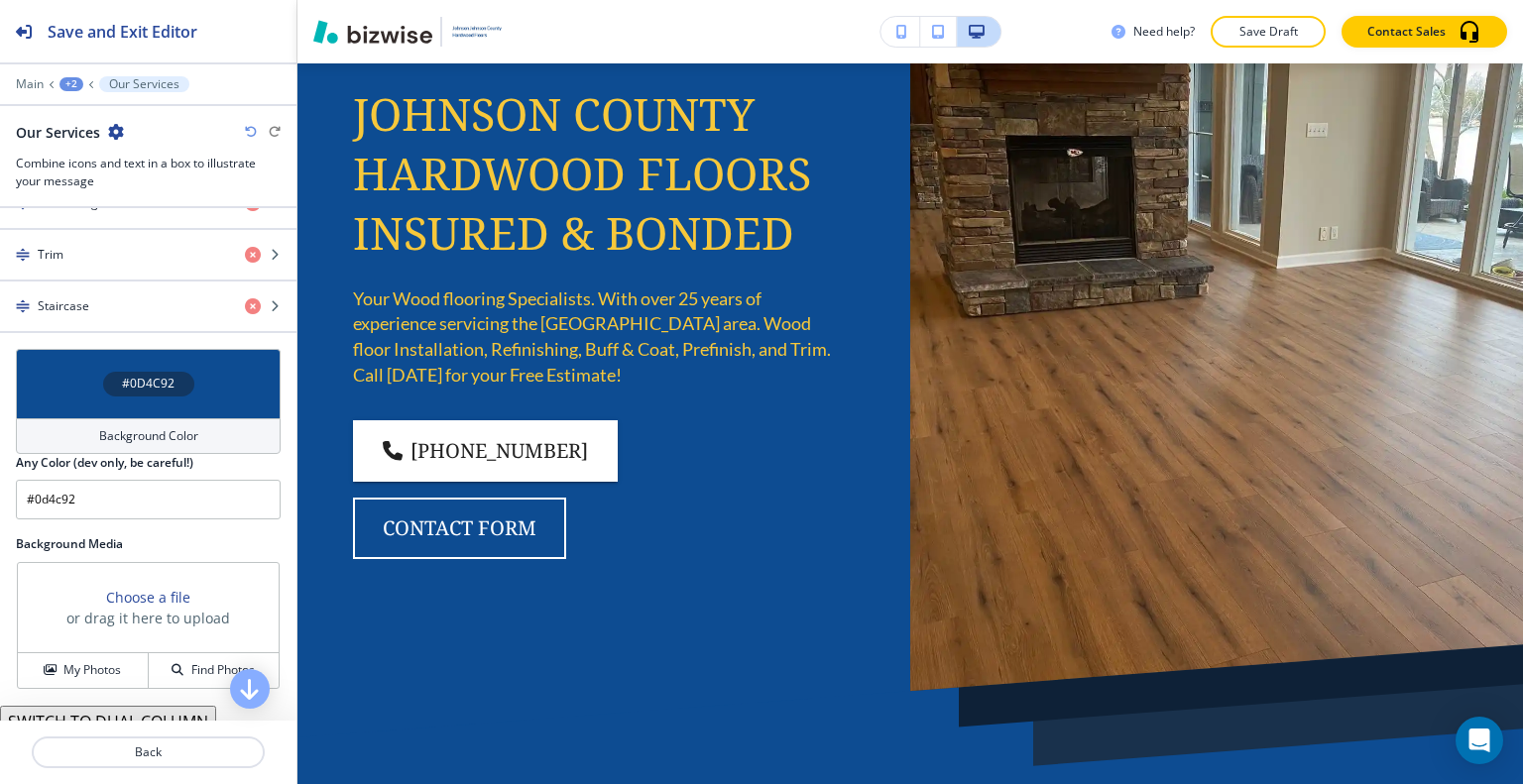 click on "#0D4C92" at bounding box center [148, 384] 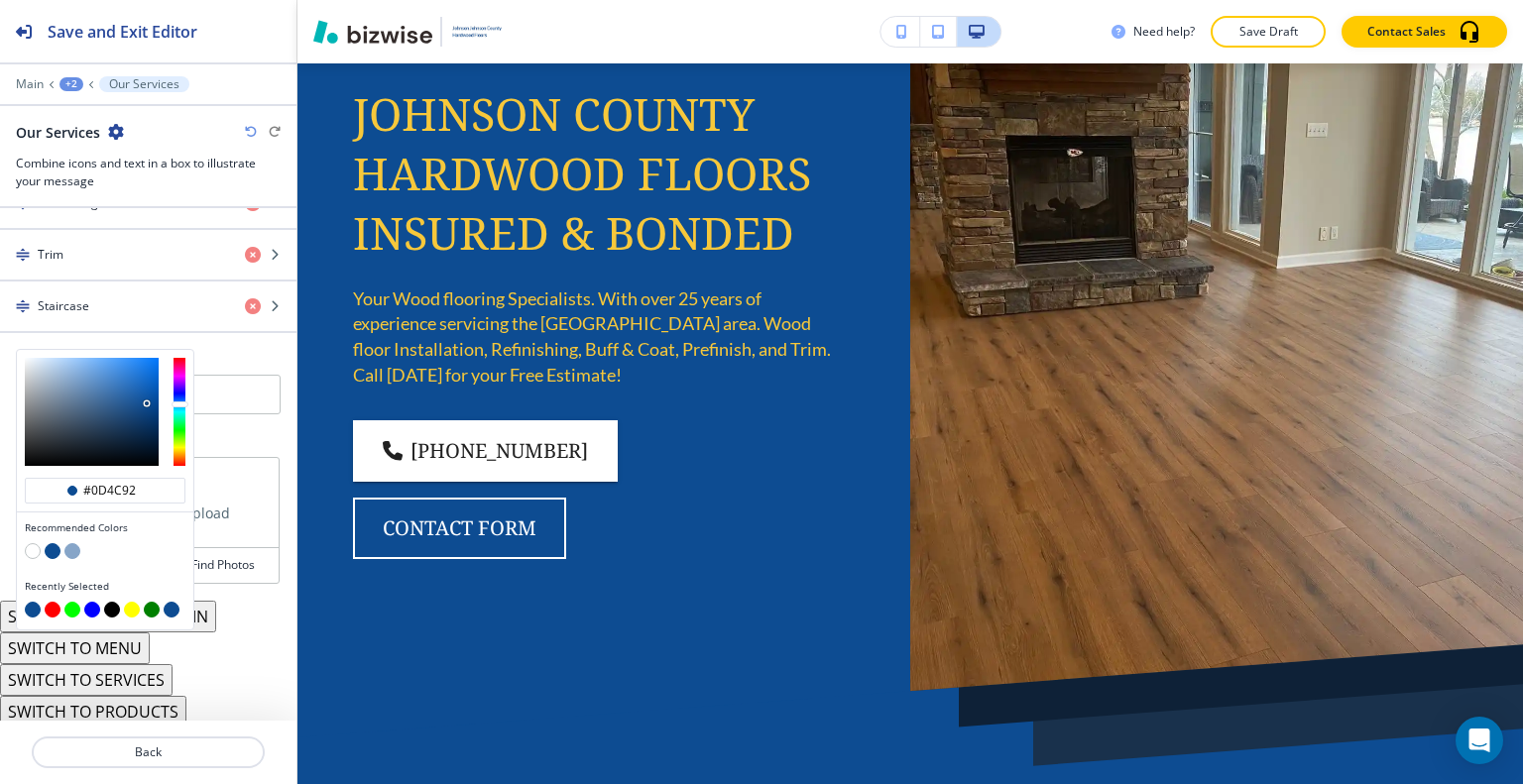 scroll, scrollTop: 0, scrollLeft: 0, axis: both 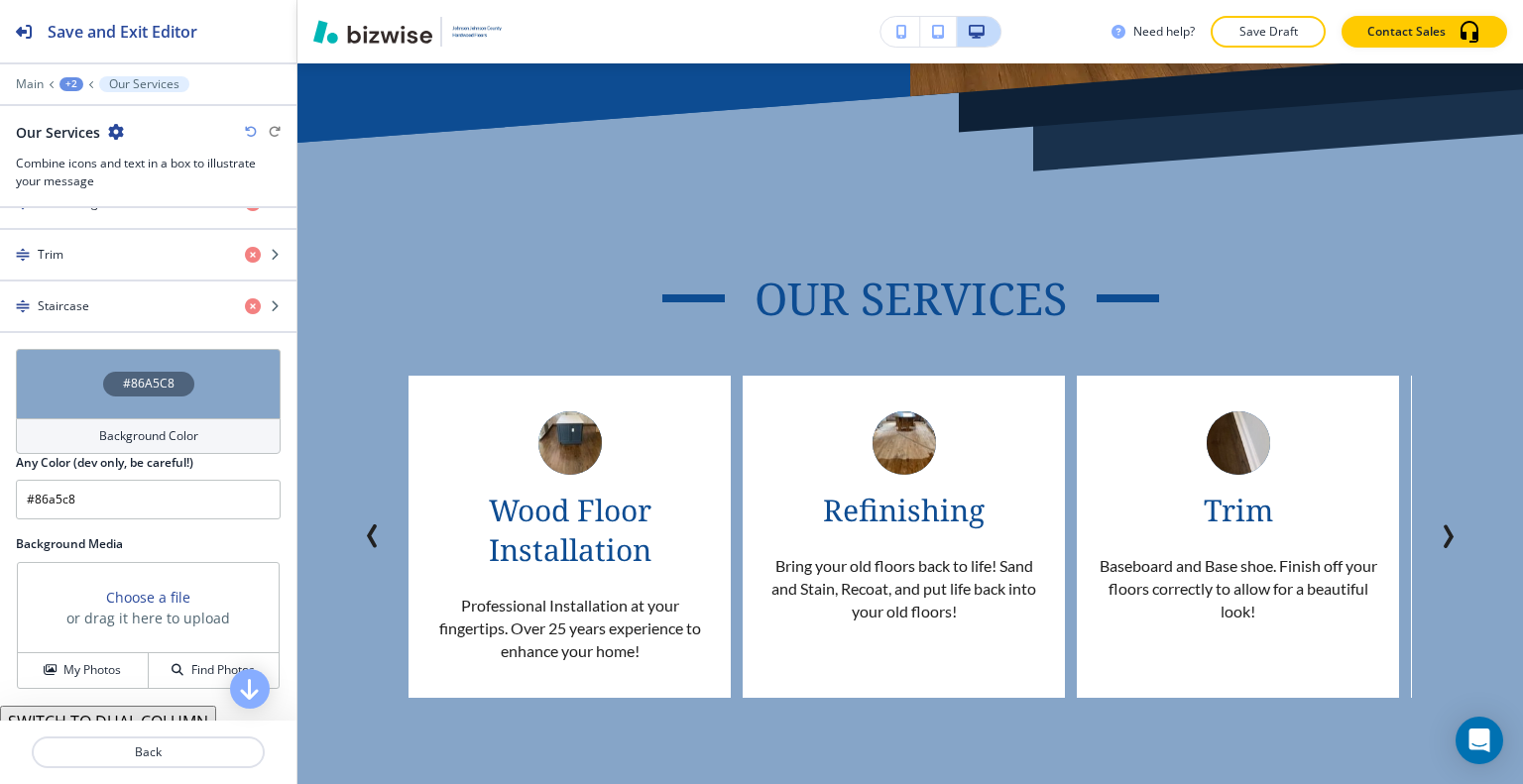 click on "#86A5C8" at bounding box center (148, 384) 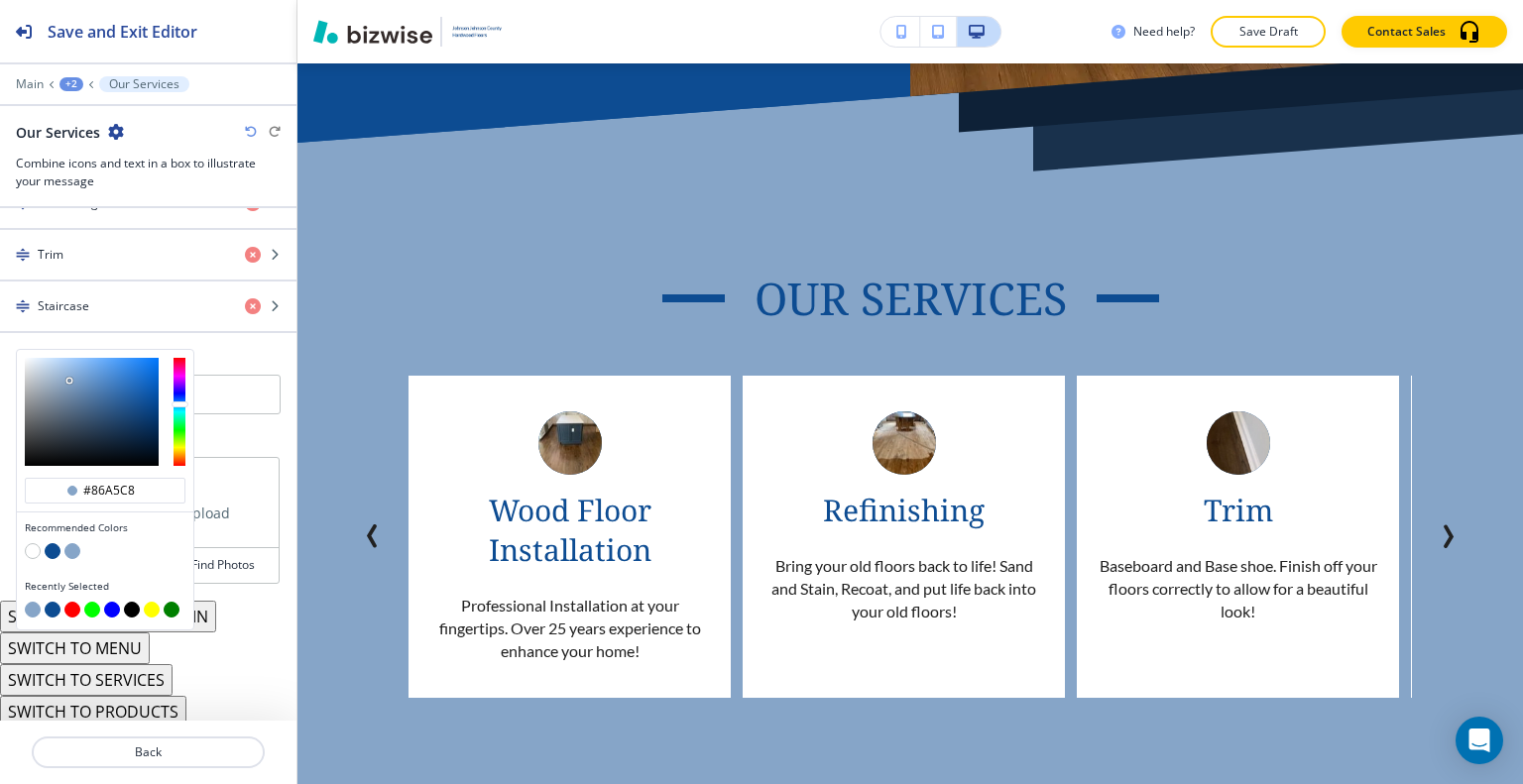 type on "#bfd1e6" 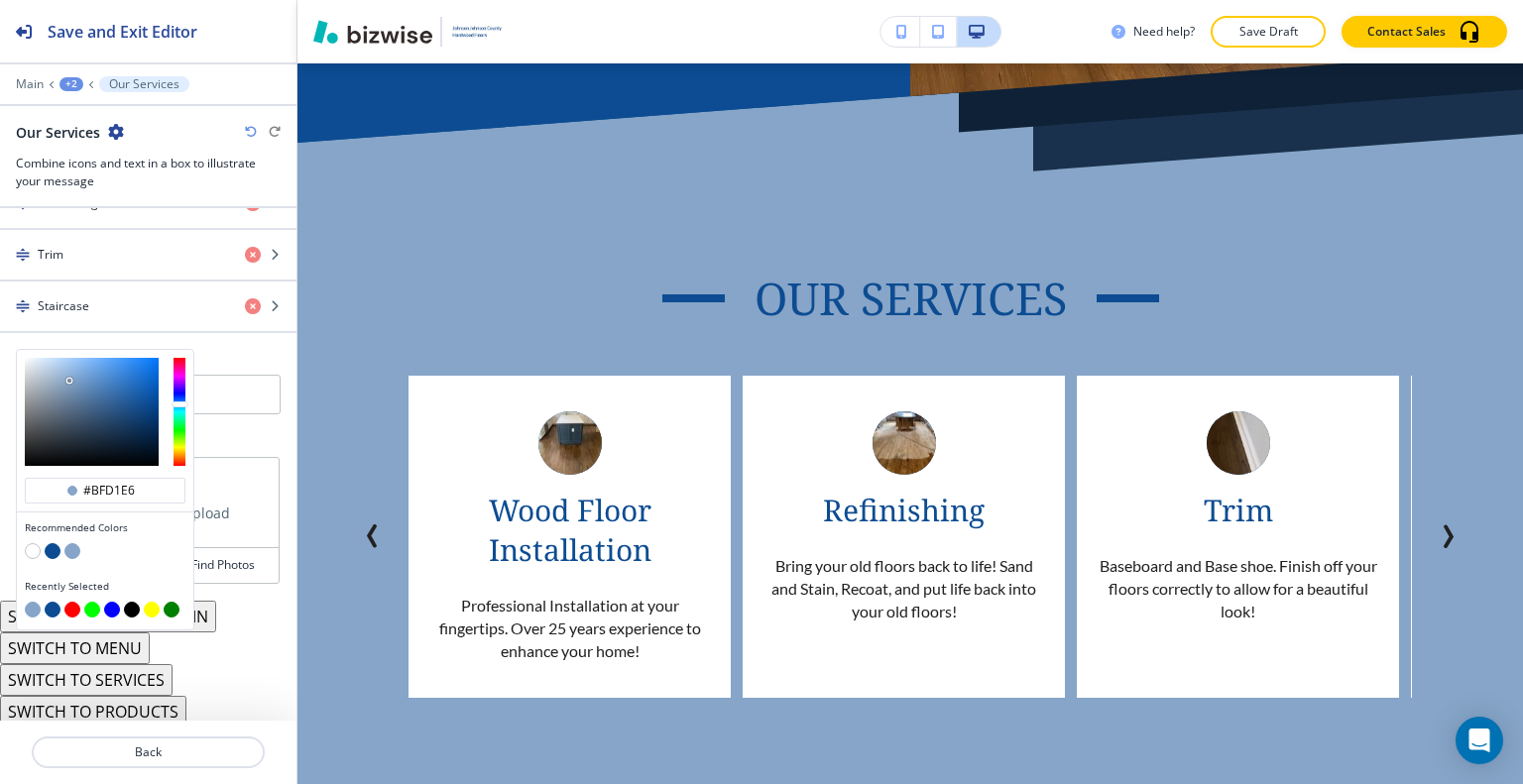 click at bounding box center [91, 411] 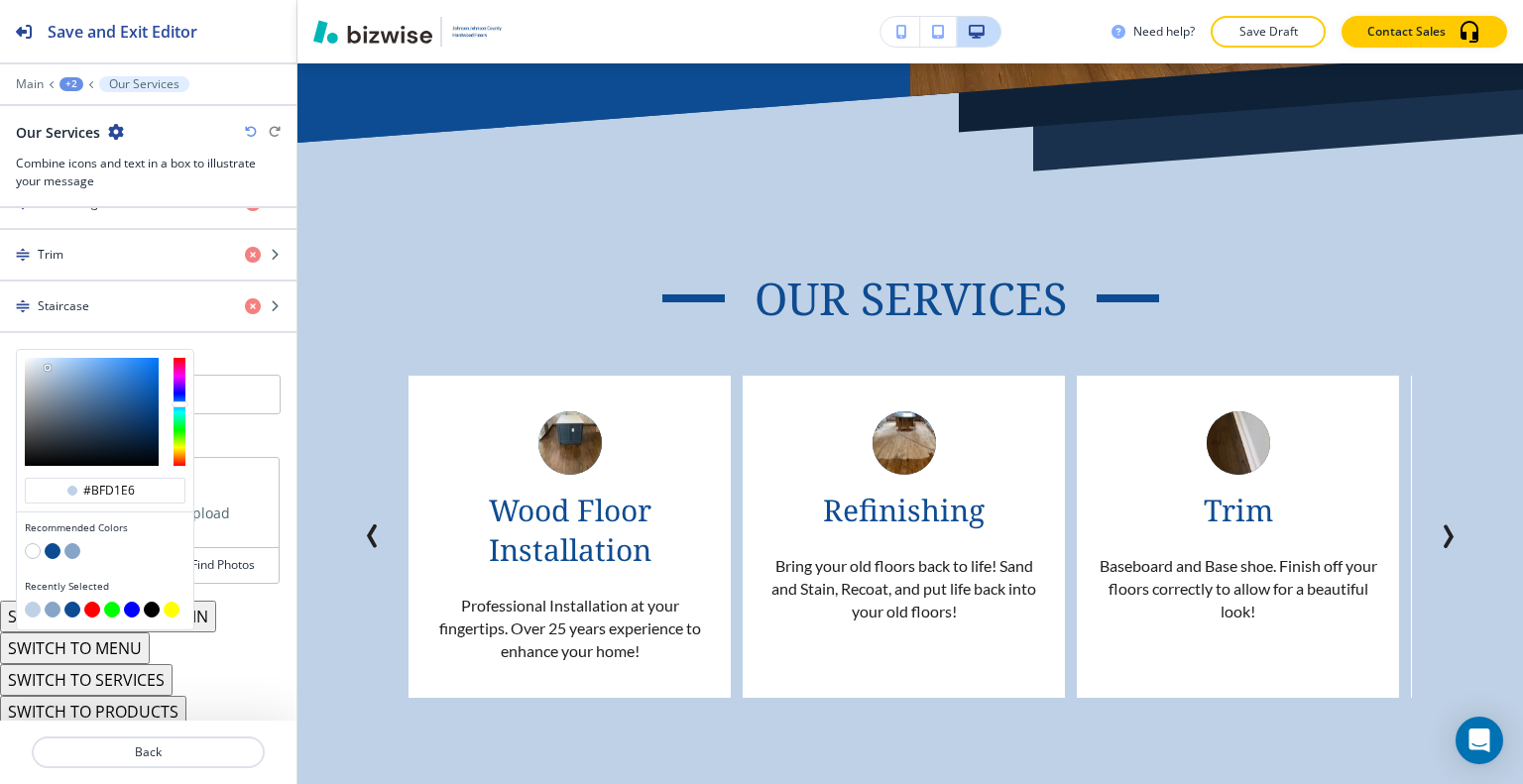 type on "#aac2dd" 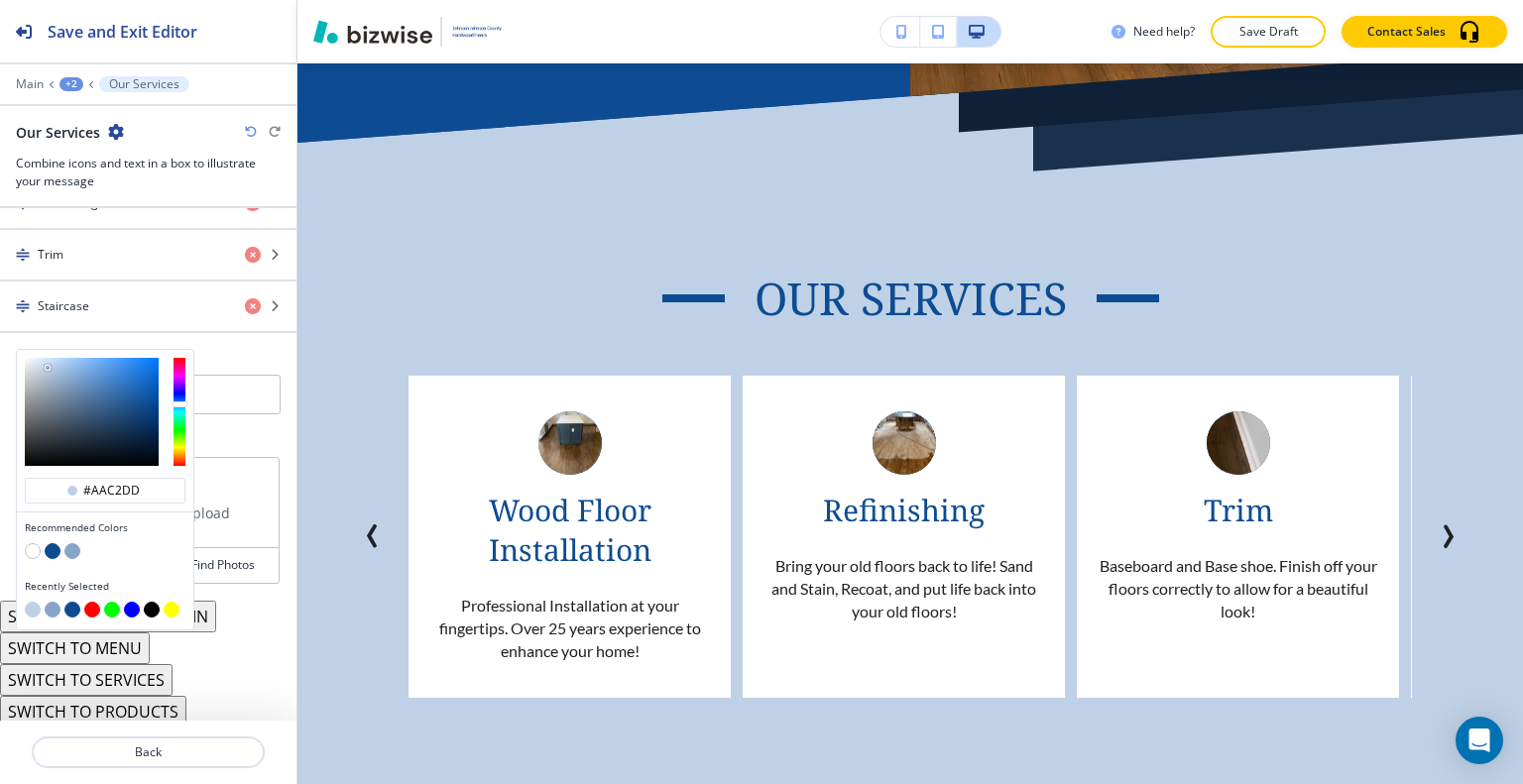 click at bounding box center [91, 411] 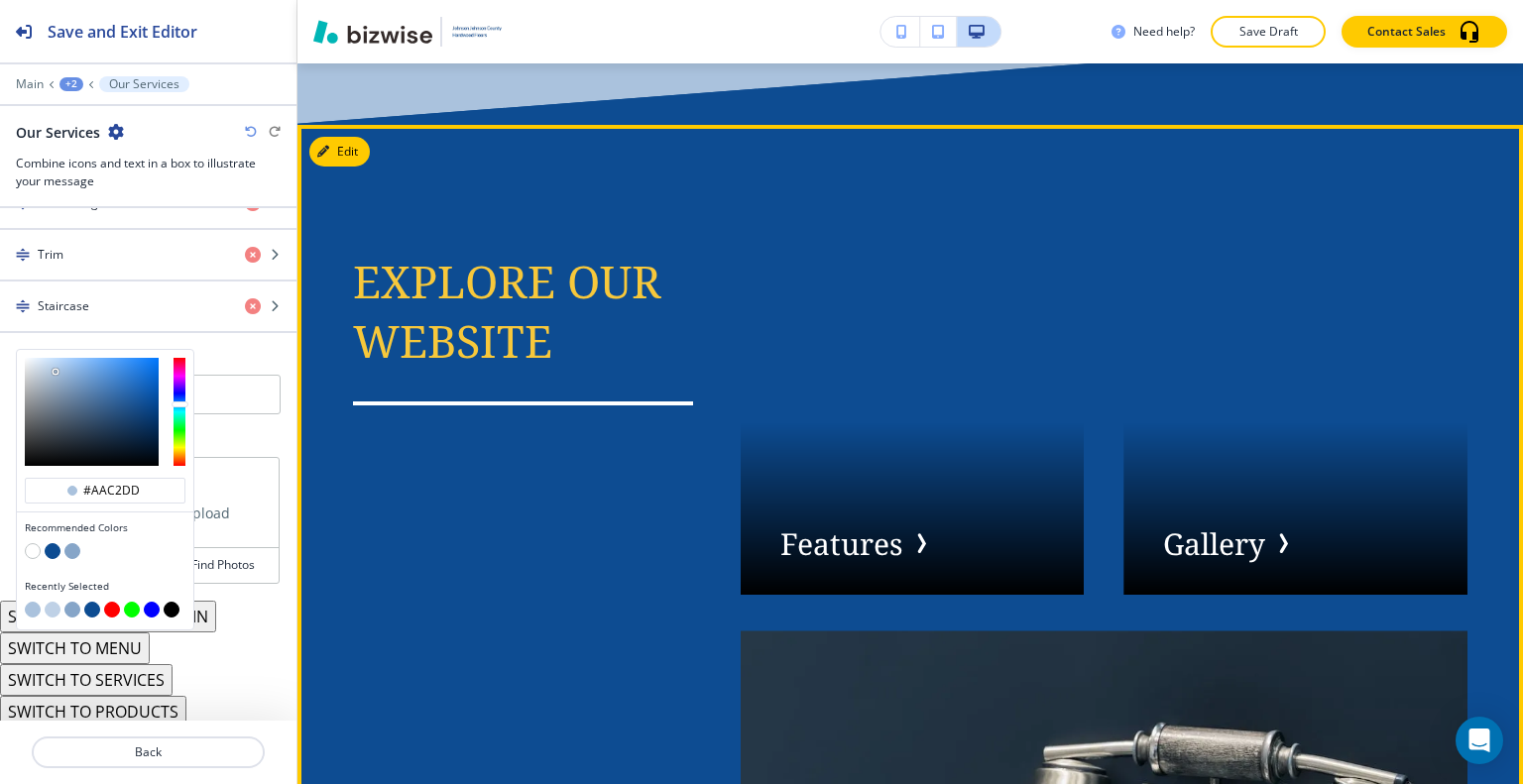 scroll, scrollTop: 1253, scrollLeft: 0, axis: vertical 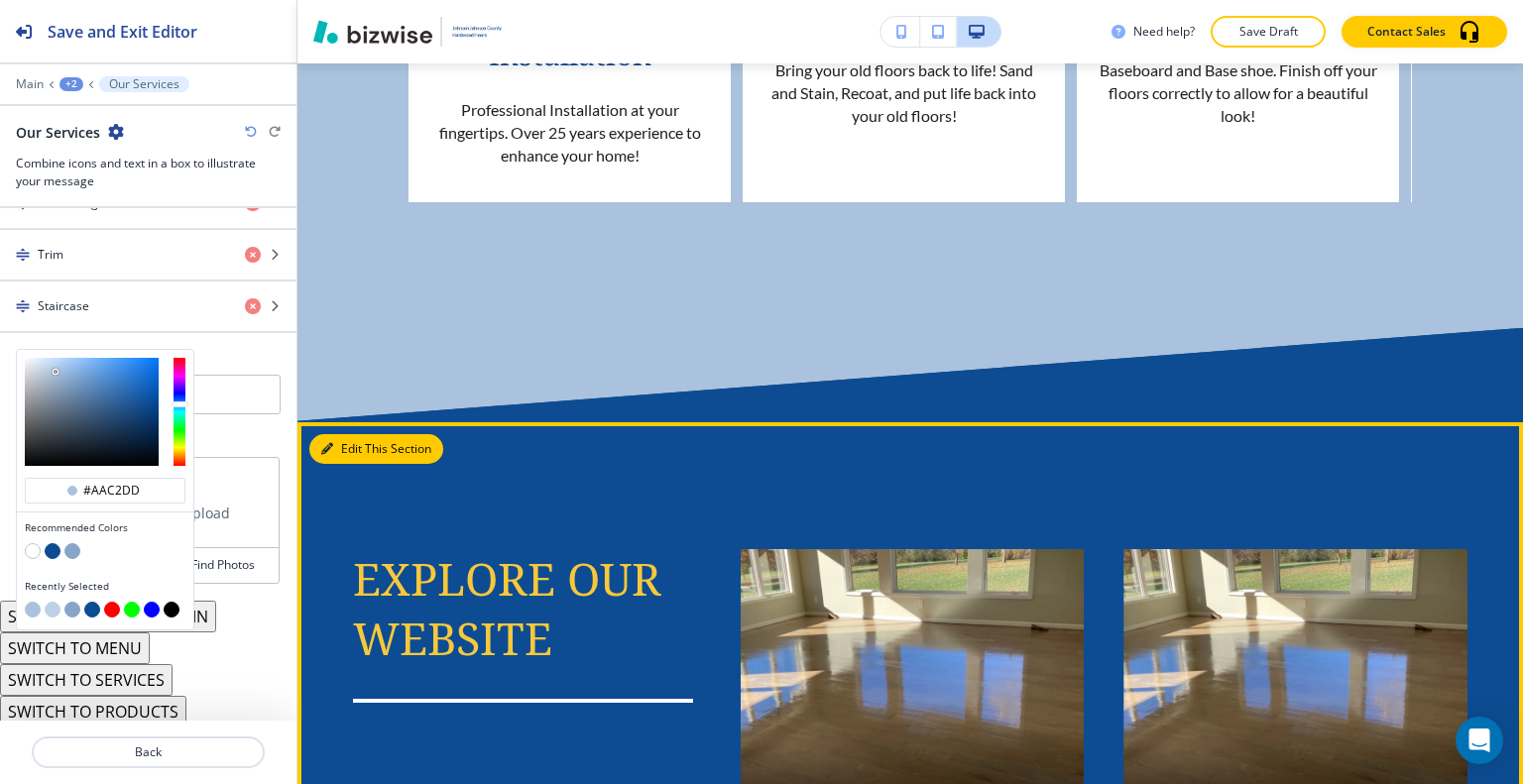 click on "Edit This Section" at bounding box center [376, 449] 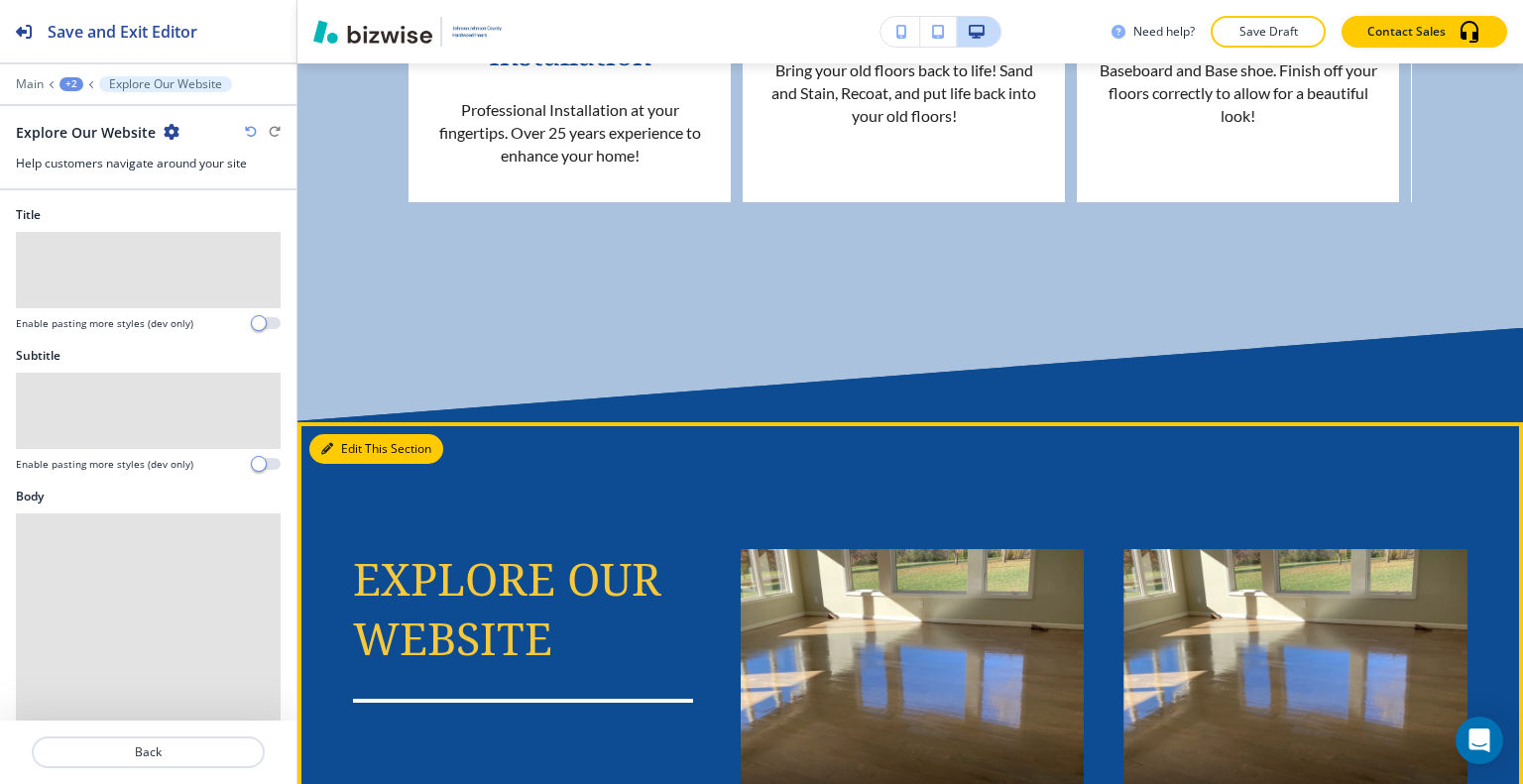 scroll, scrollTop: 1533, scrollLeft: 0, axis: vertical 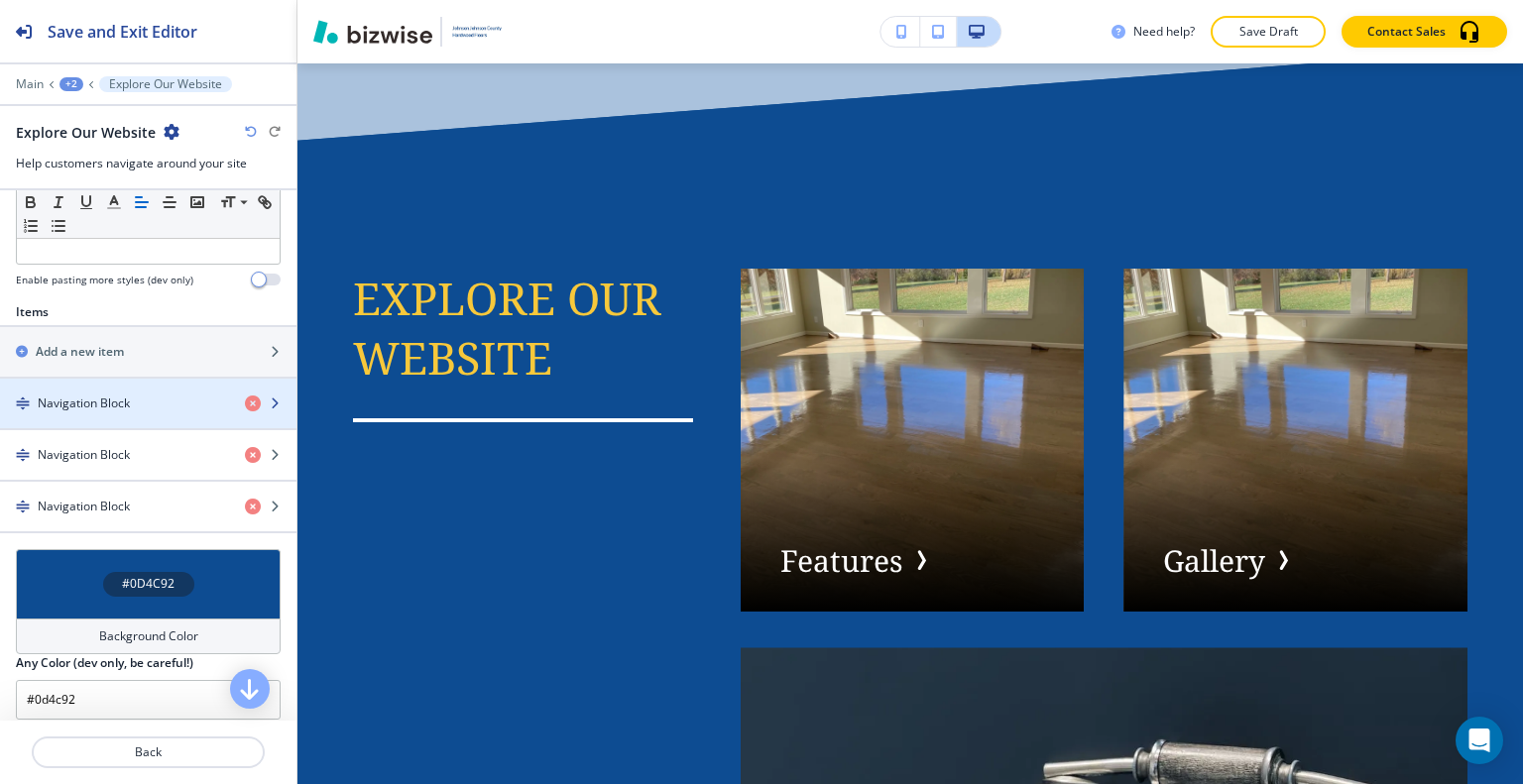 click on "Navigation Block" at bounding box center [83, 403] 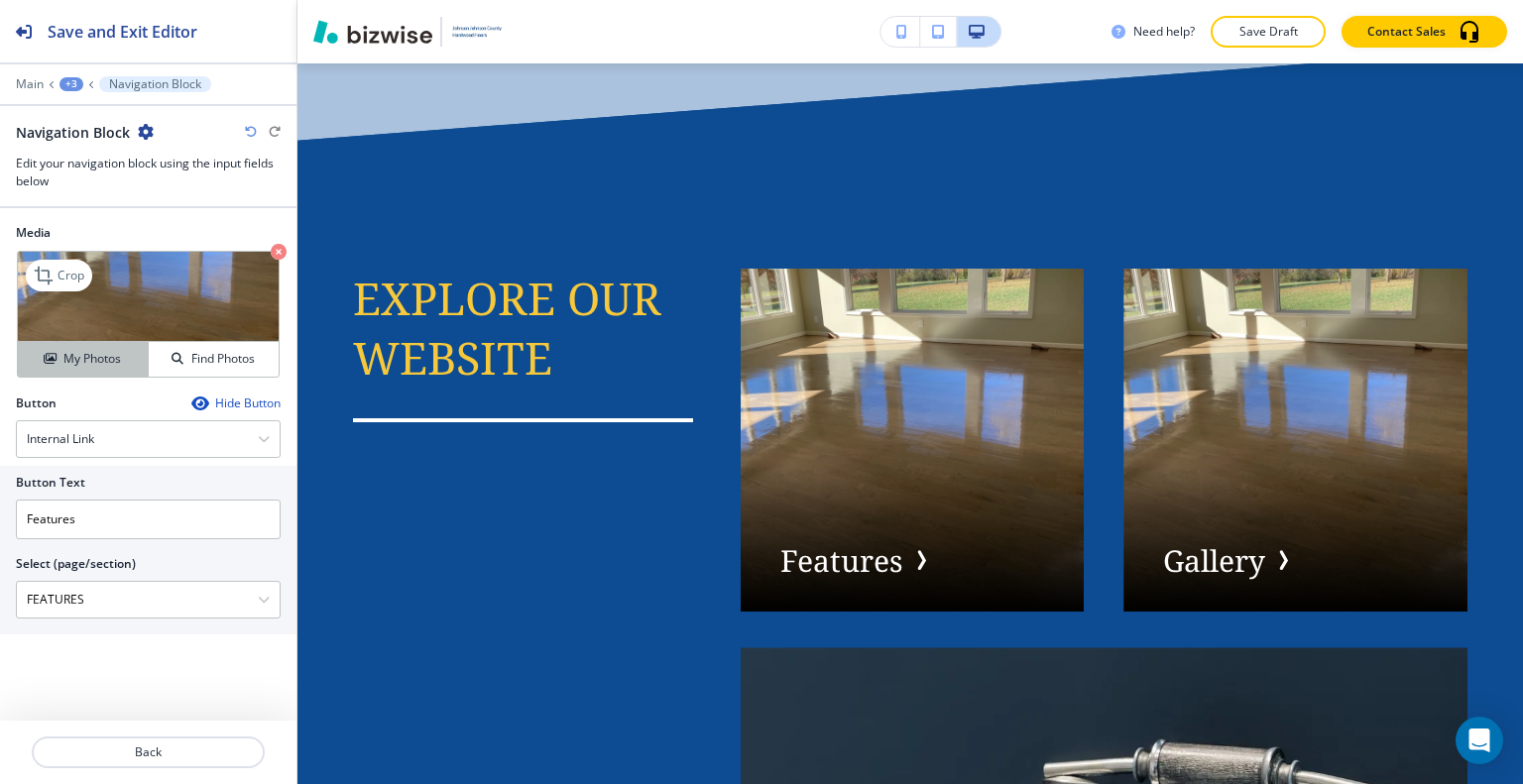 drag, startPoint x: 132, startPoint y: 475, endPoint x: 94, endPoint y: 360, distance: 121.11565 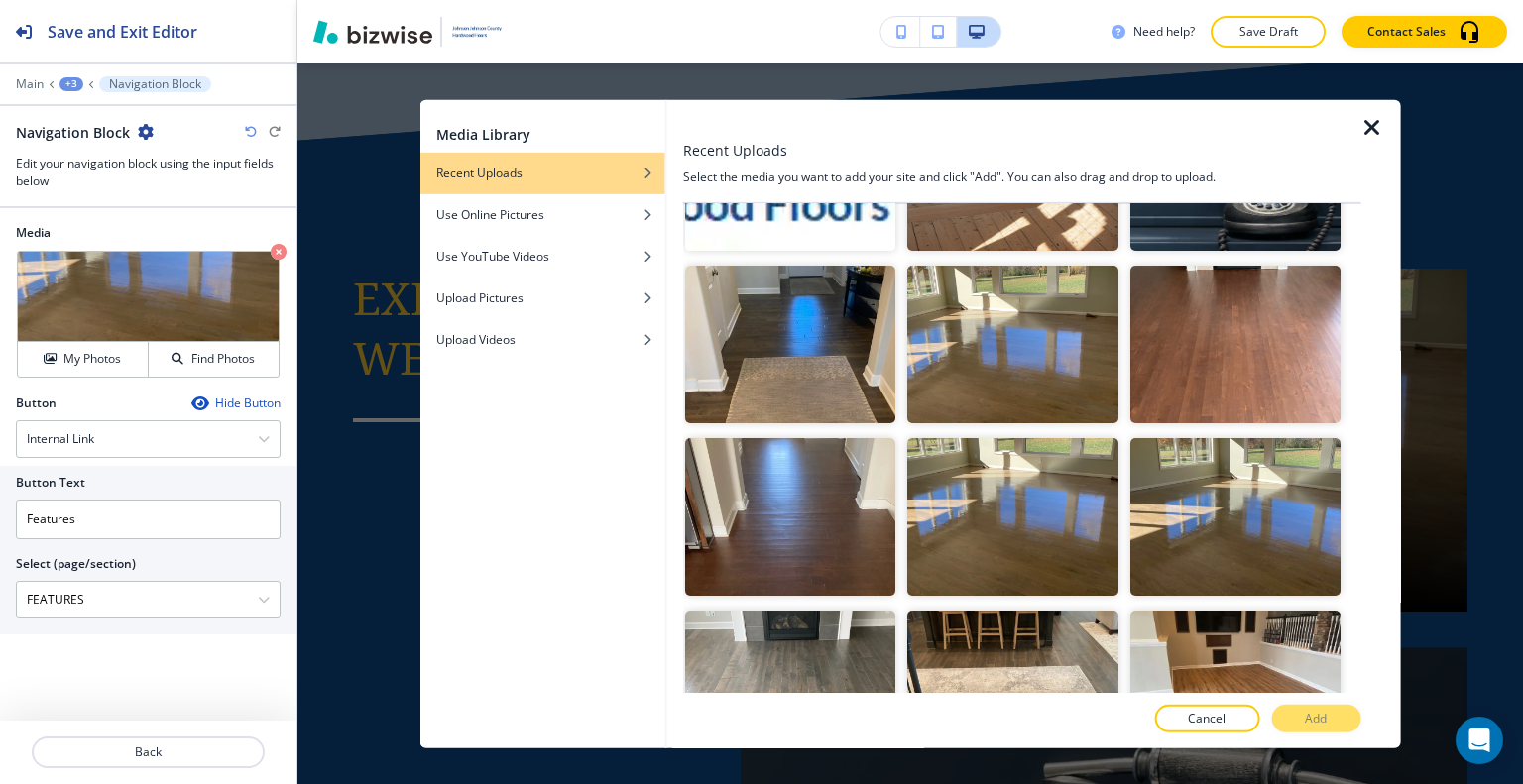 scroll, scrollTop: 595, scrollLeft: 0, axis: vertical 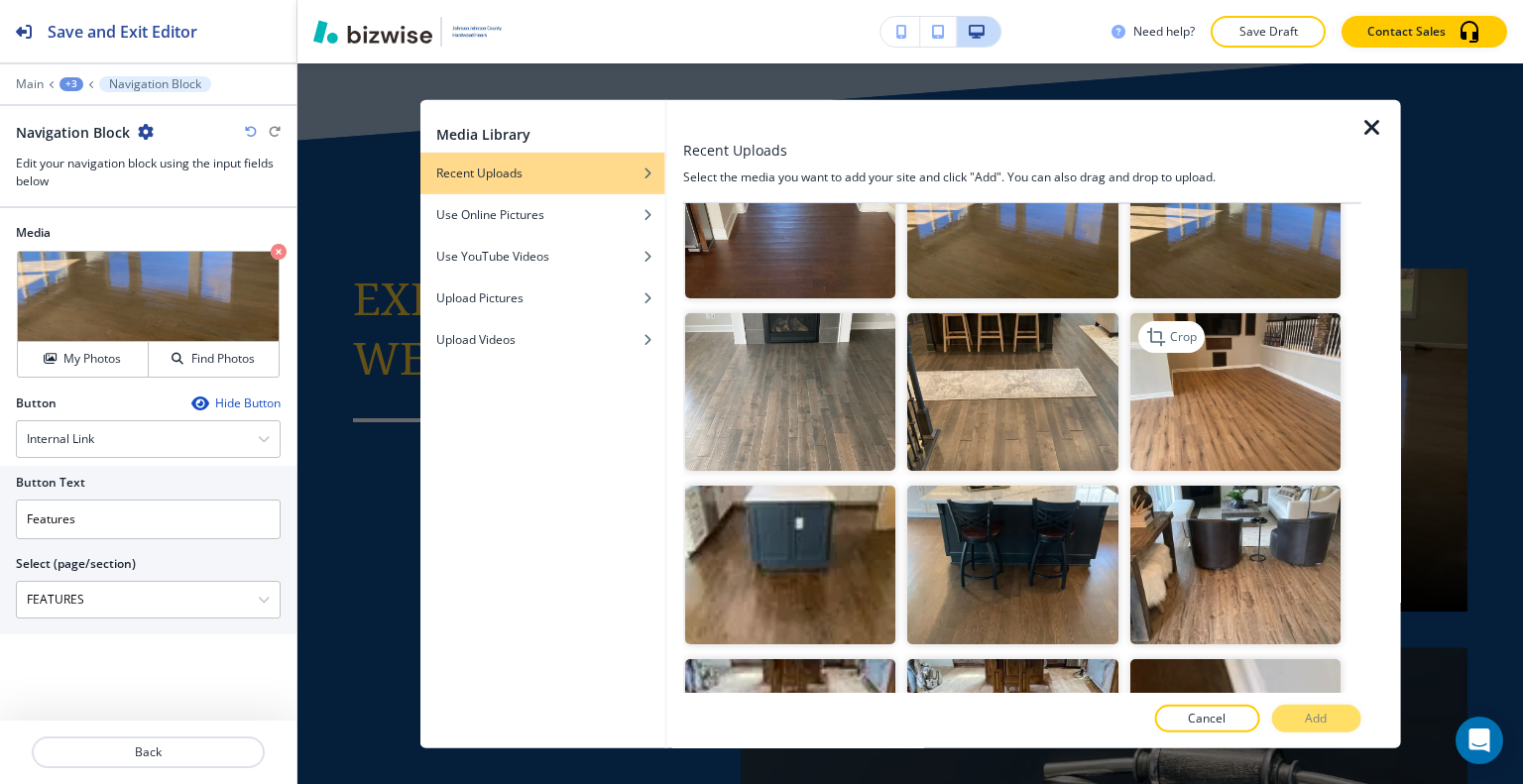 click at bounding box center (1234, 392) 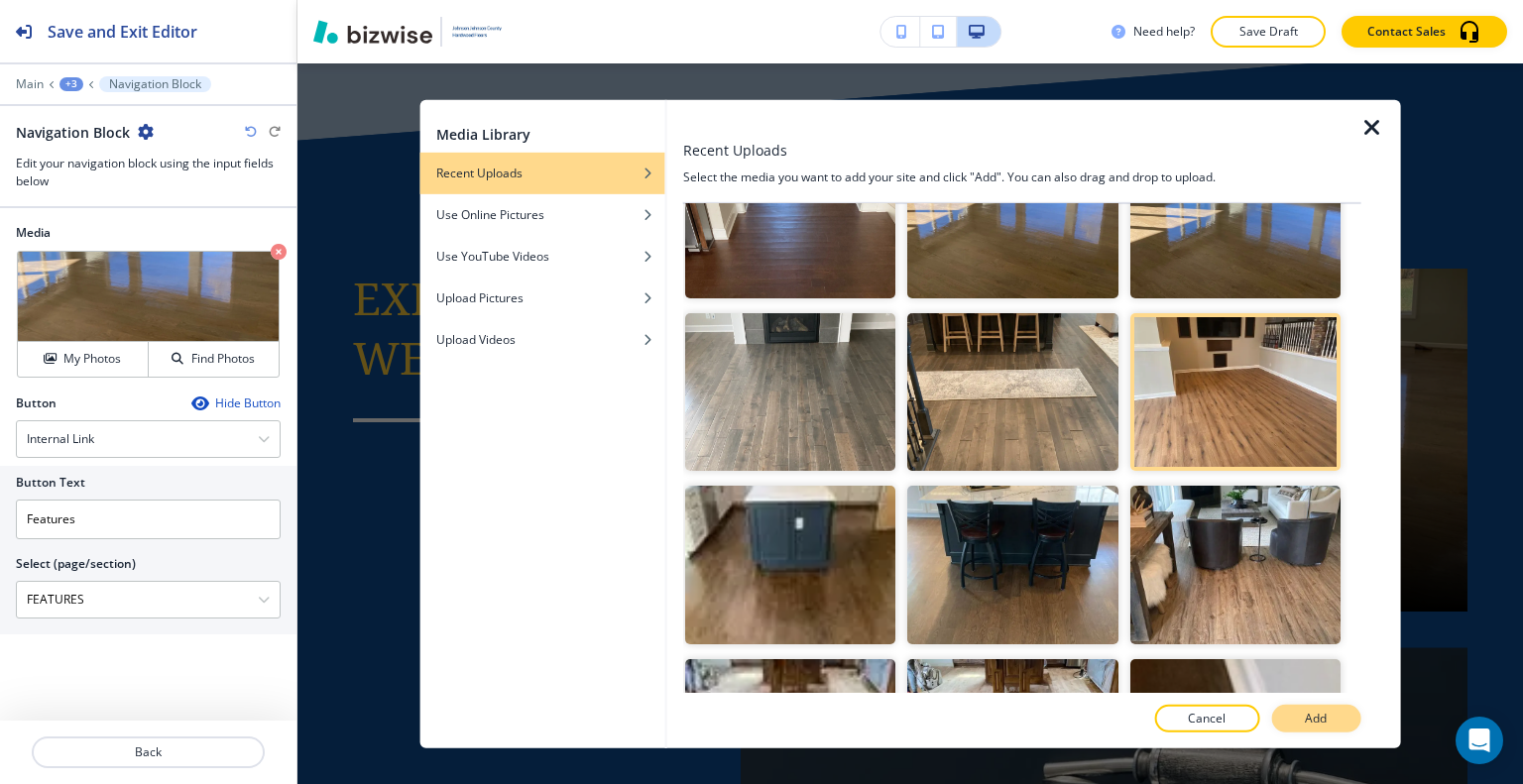 click on "Add" at bounding box center [1316, 719] 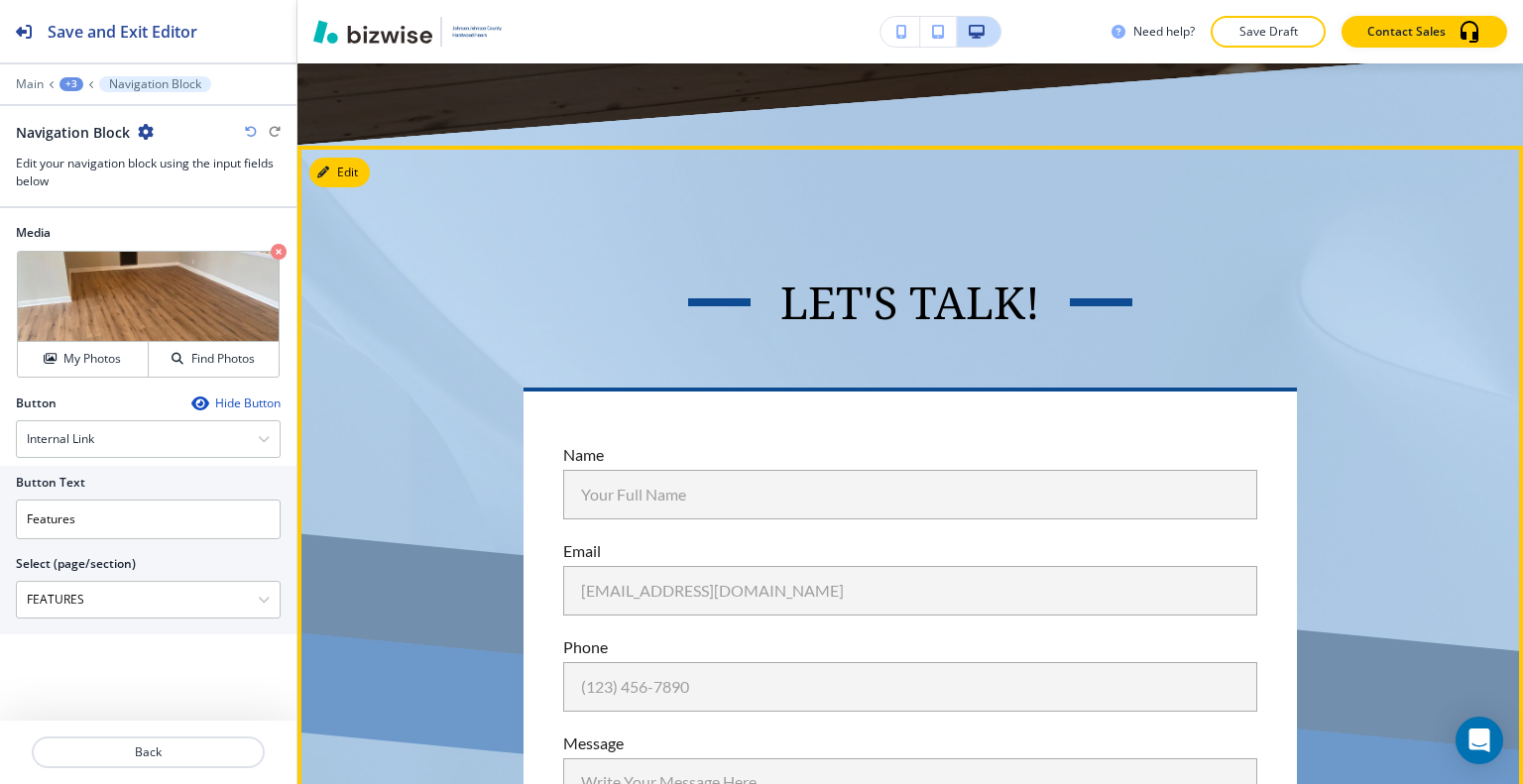 scroll, scrollTop: 3119, scrollLeft: 0, axis: vertical 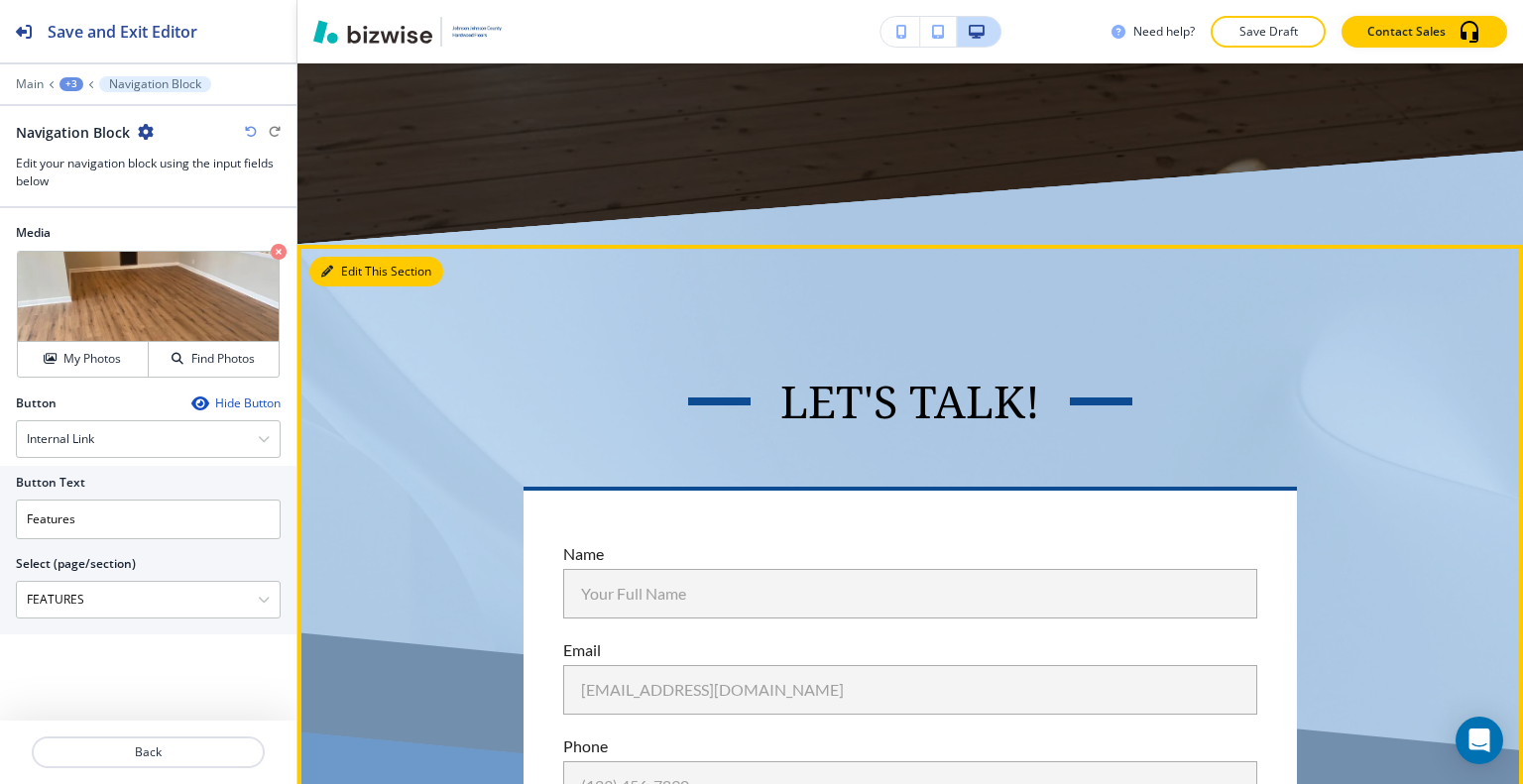 click on "Edit This Section" at bounding box center (376, 272) 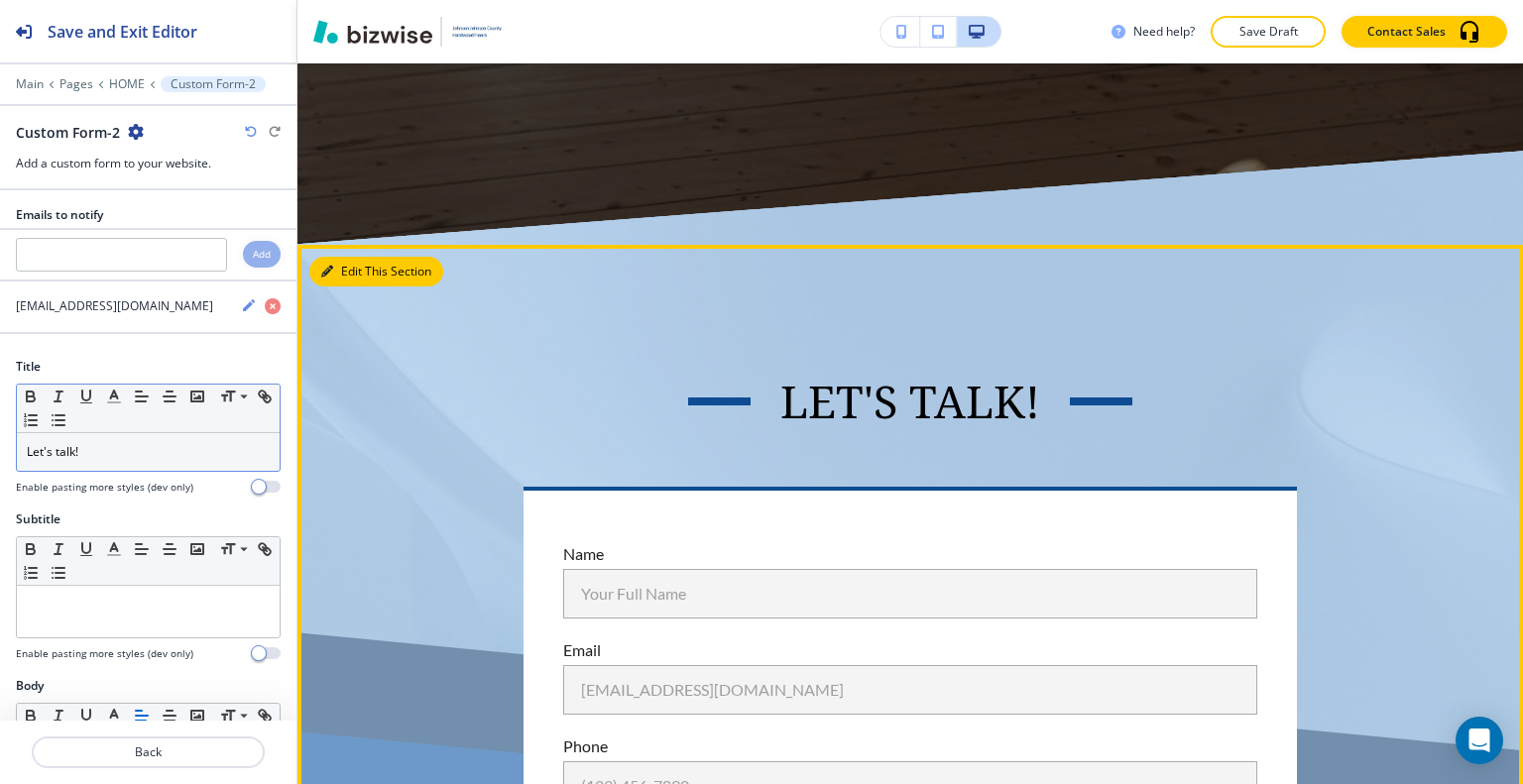 scroll, scrollTop: 3217, scrollLeft: 0, axis: vertical 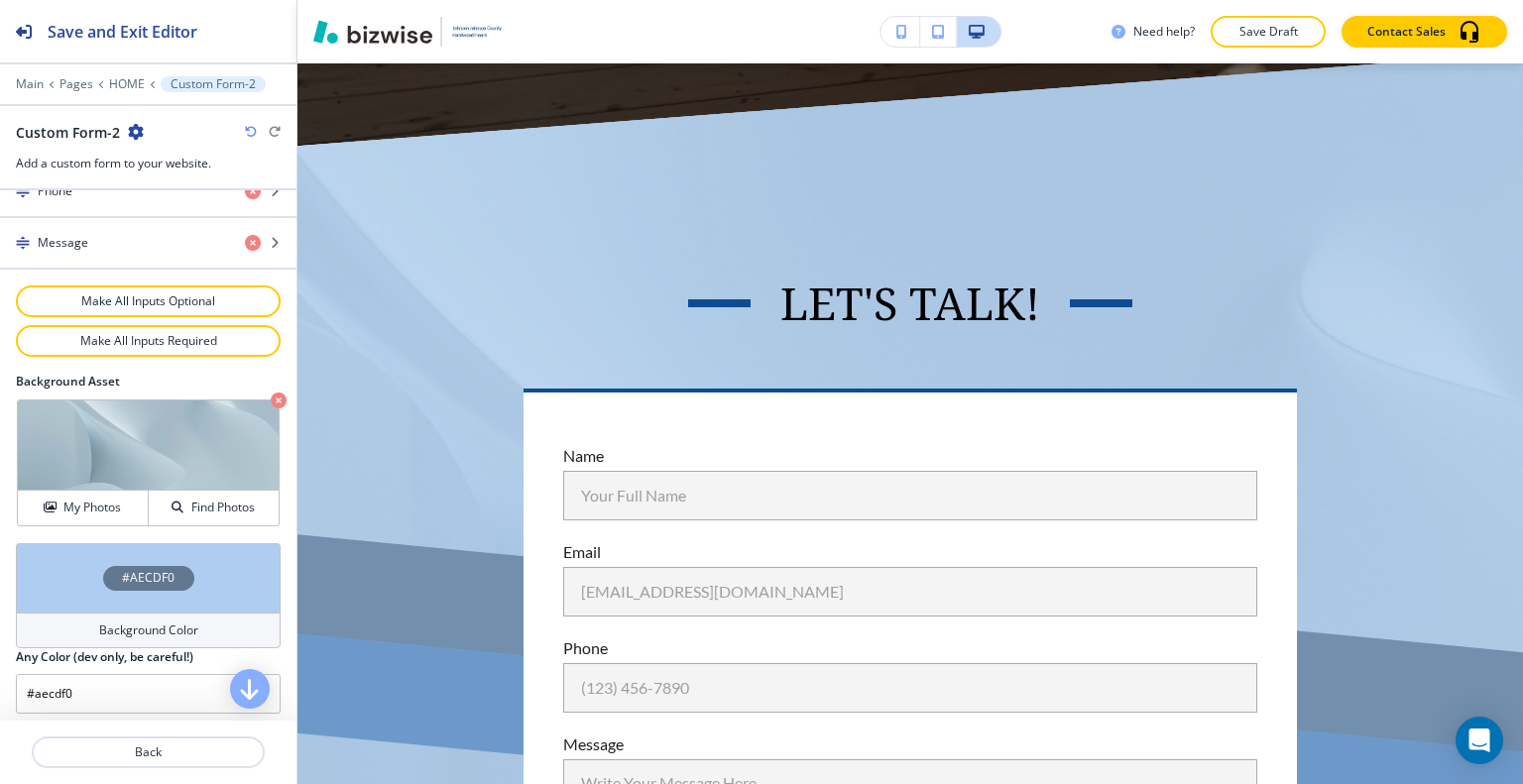 click on "#AECDF0" at bounding box center [148, 578] 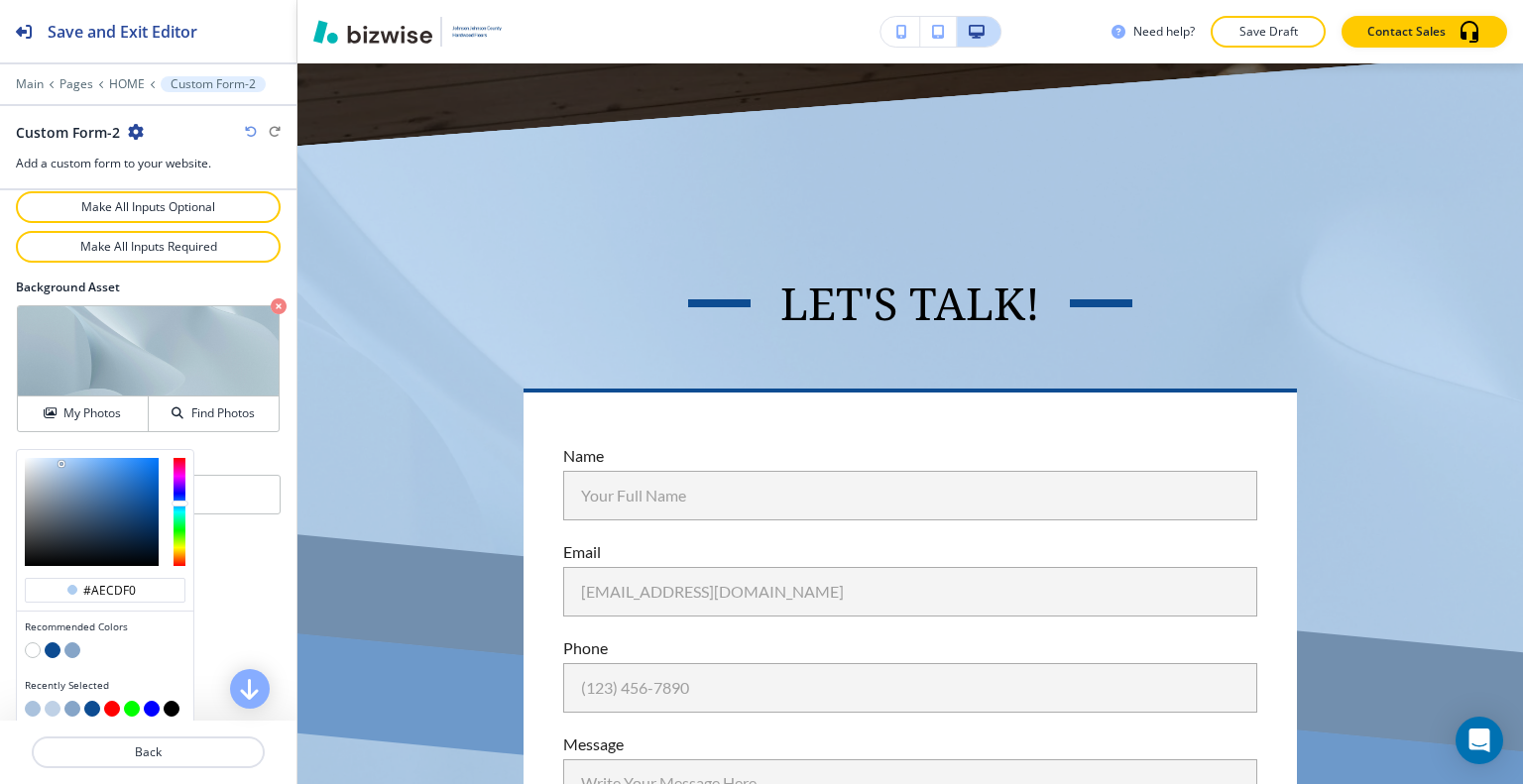 click at bounding box center (53, 650) 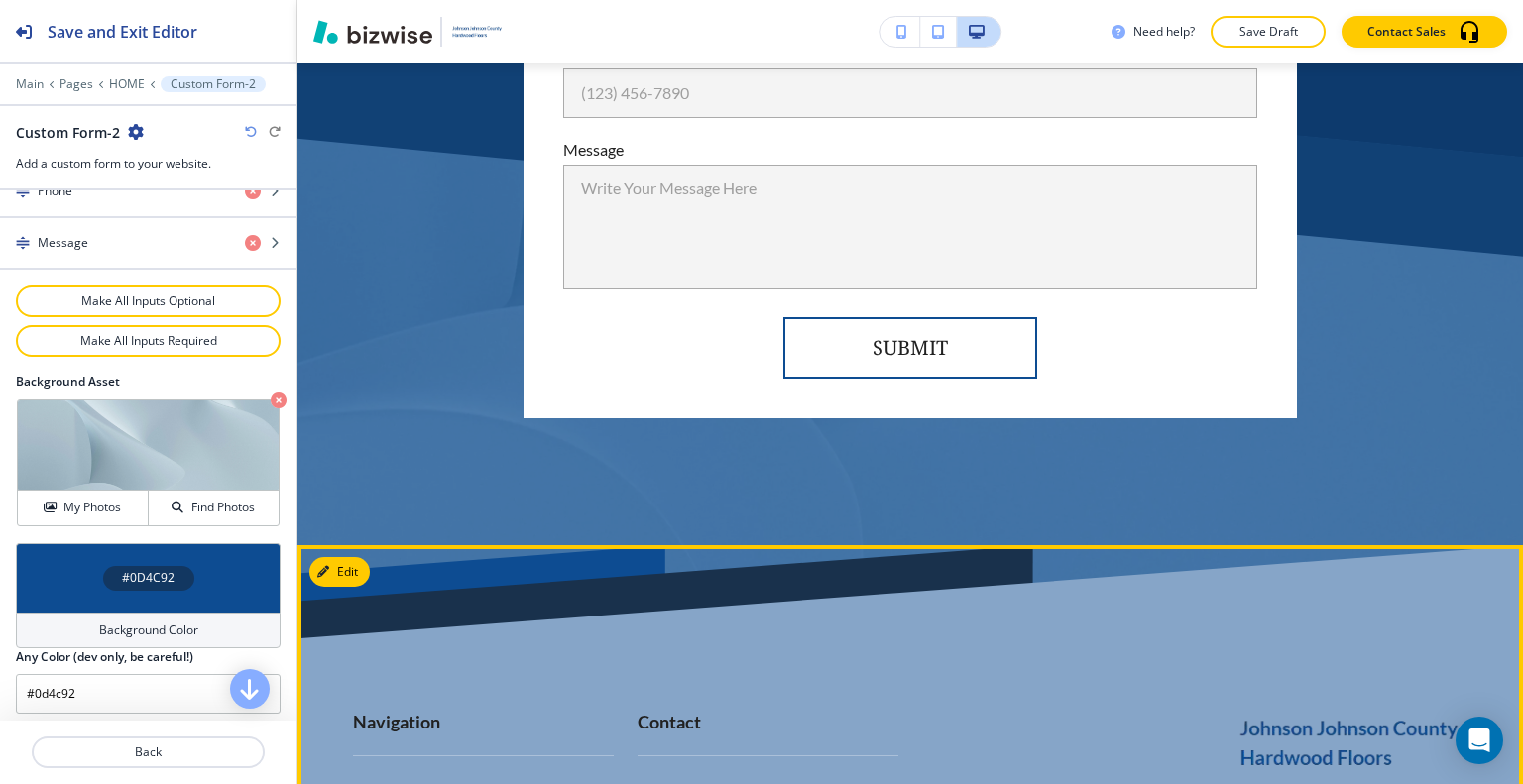 scroll, scrollTop: 3911, scrollLeft: 0, axis: vertical 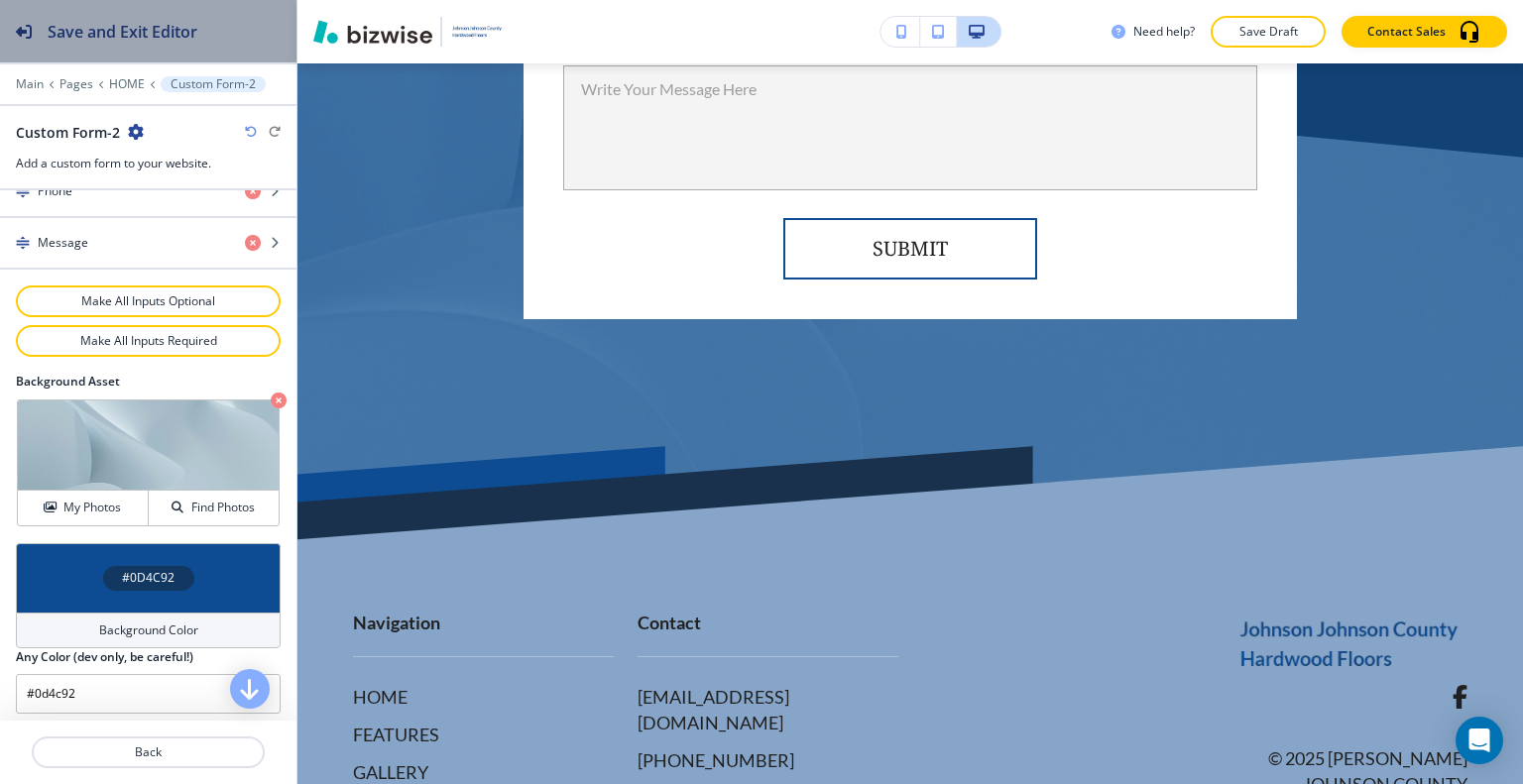 click on "Save and Exit Editor" at bounding box center [122, 32] 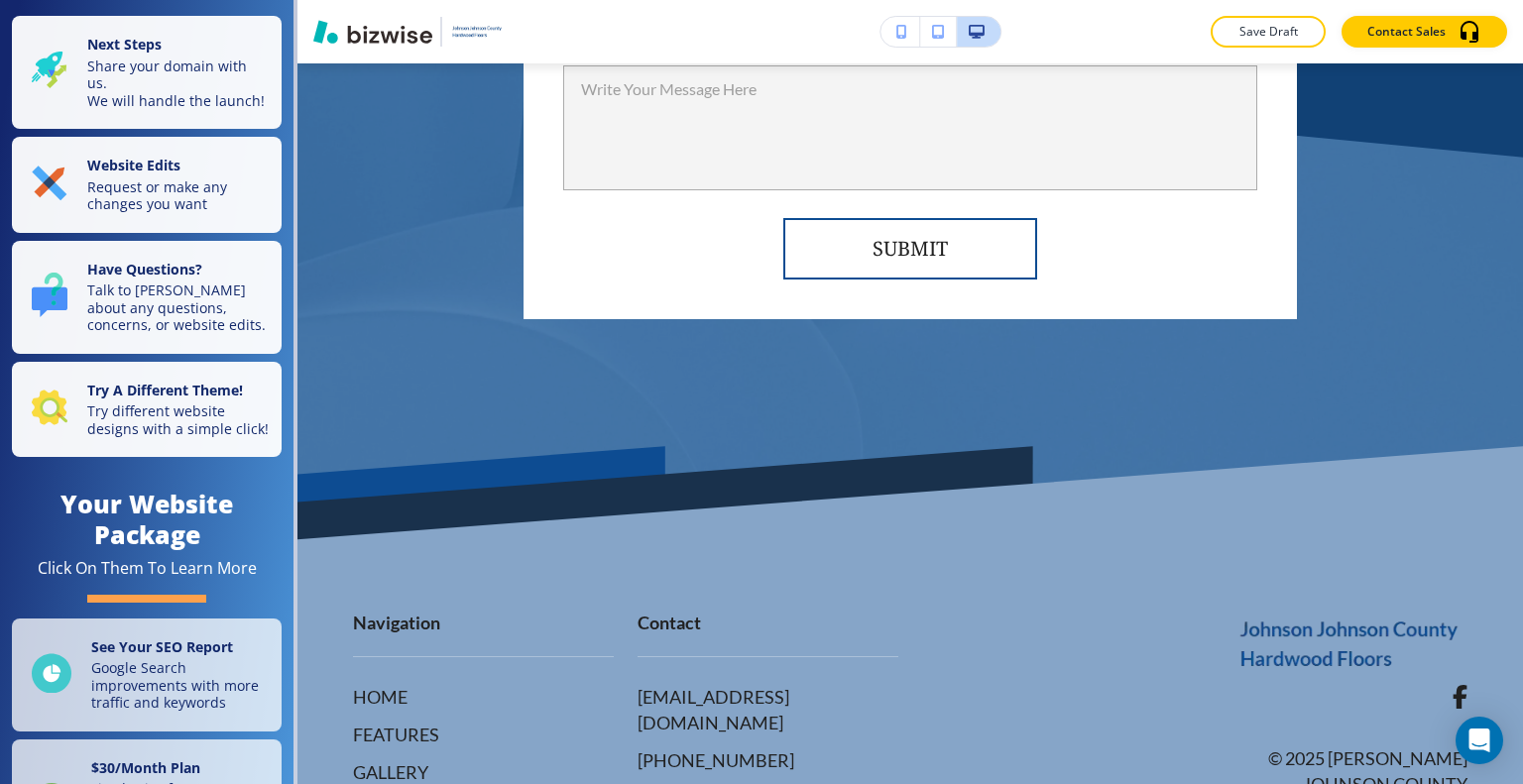 click on "Save Draft" at bounding box center [1268, 32] 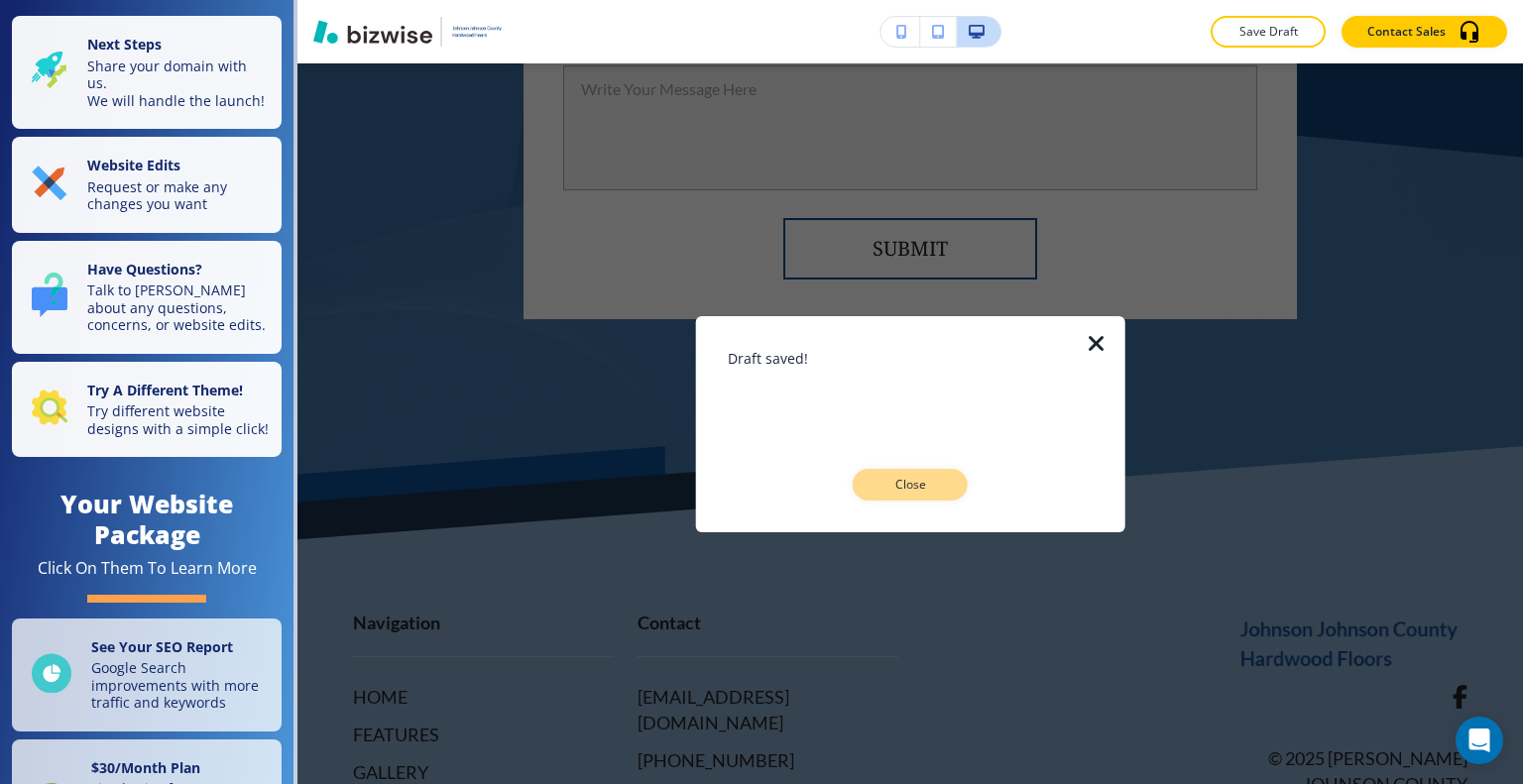 click on "Close" at bounding box center [910, 485] 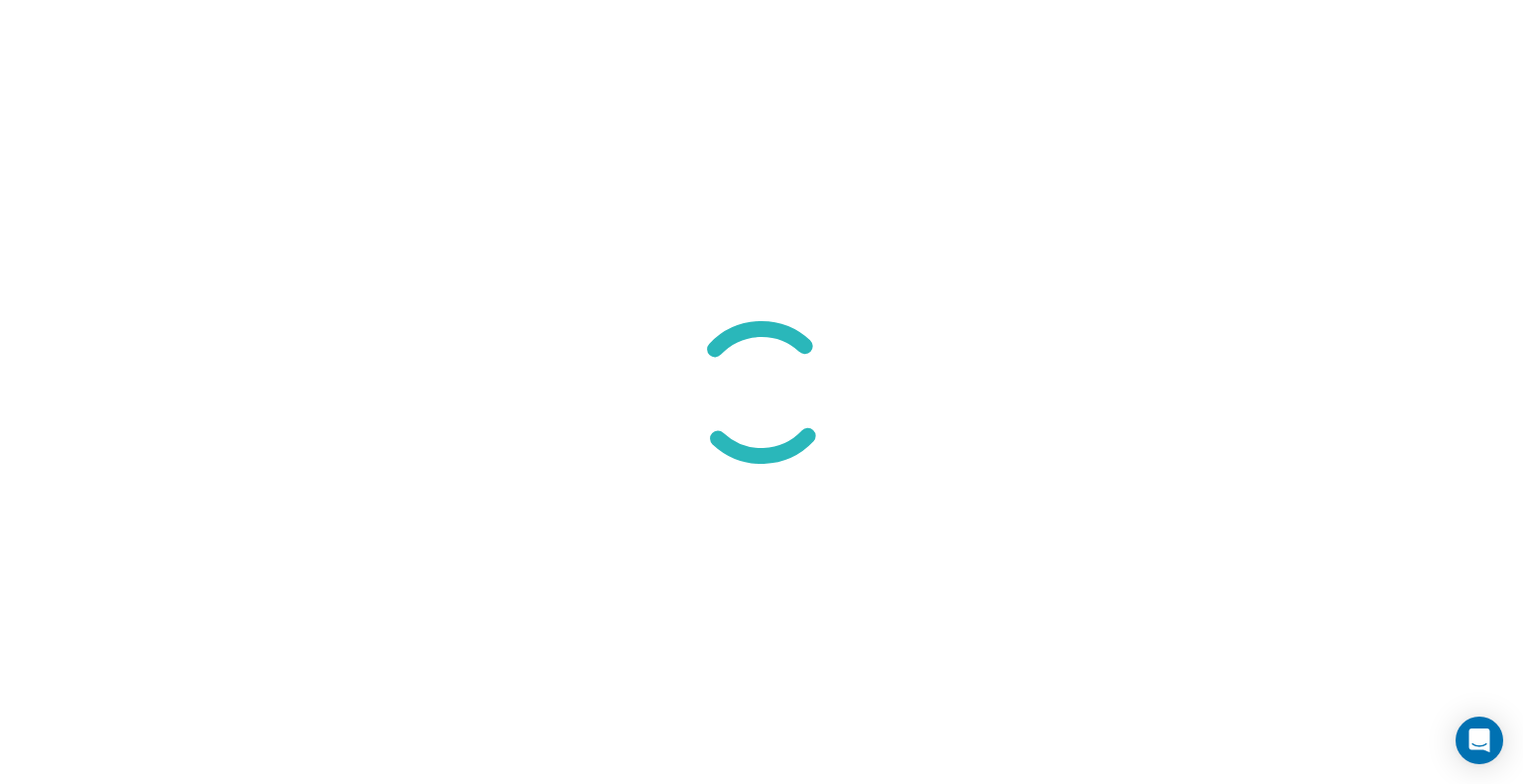 scroll, scrollTop: 0, scrollLeft: 0, axis: both 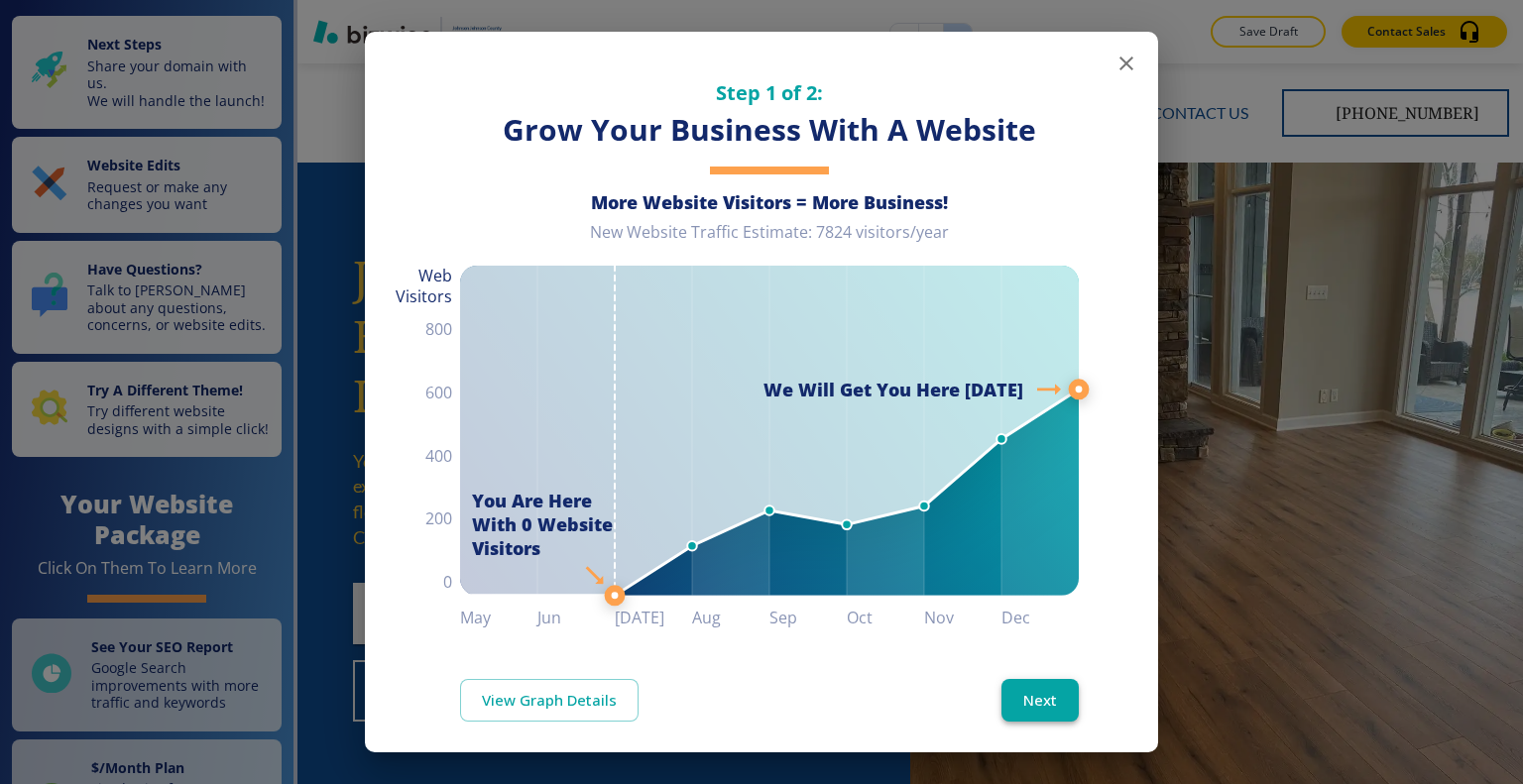 click on "Next" at bounding box center [1040, 700] 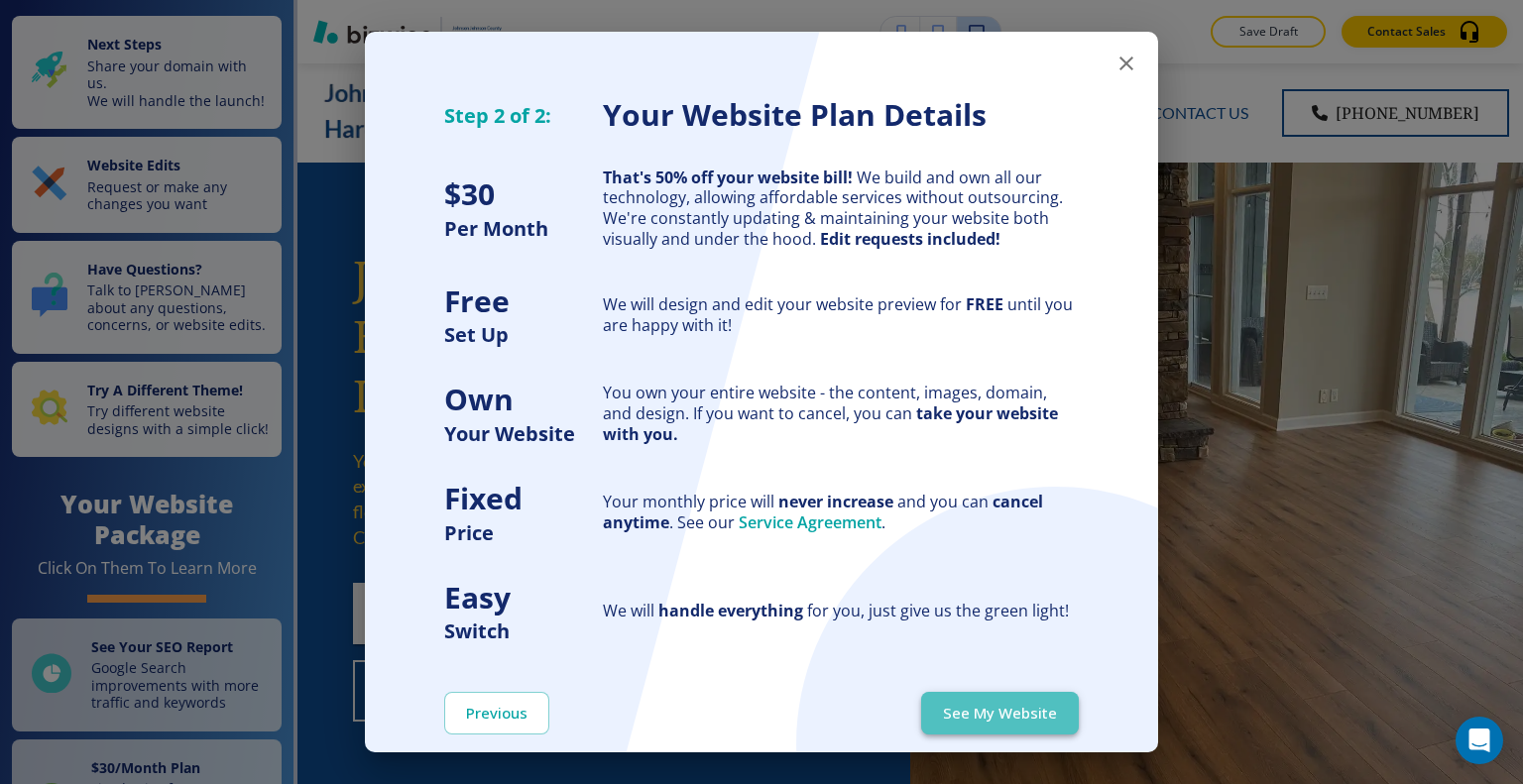 click on "See My Website" at bounding box center (999, 713) 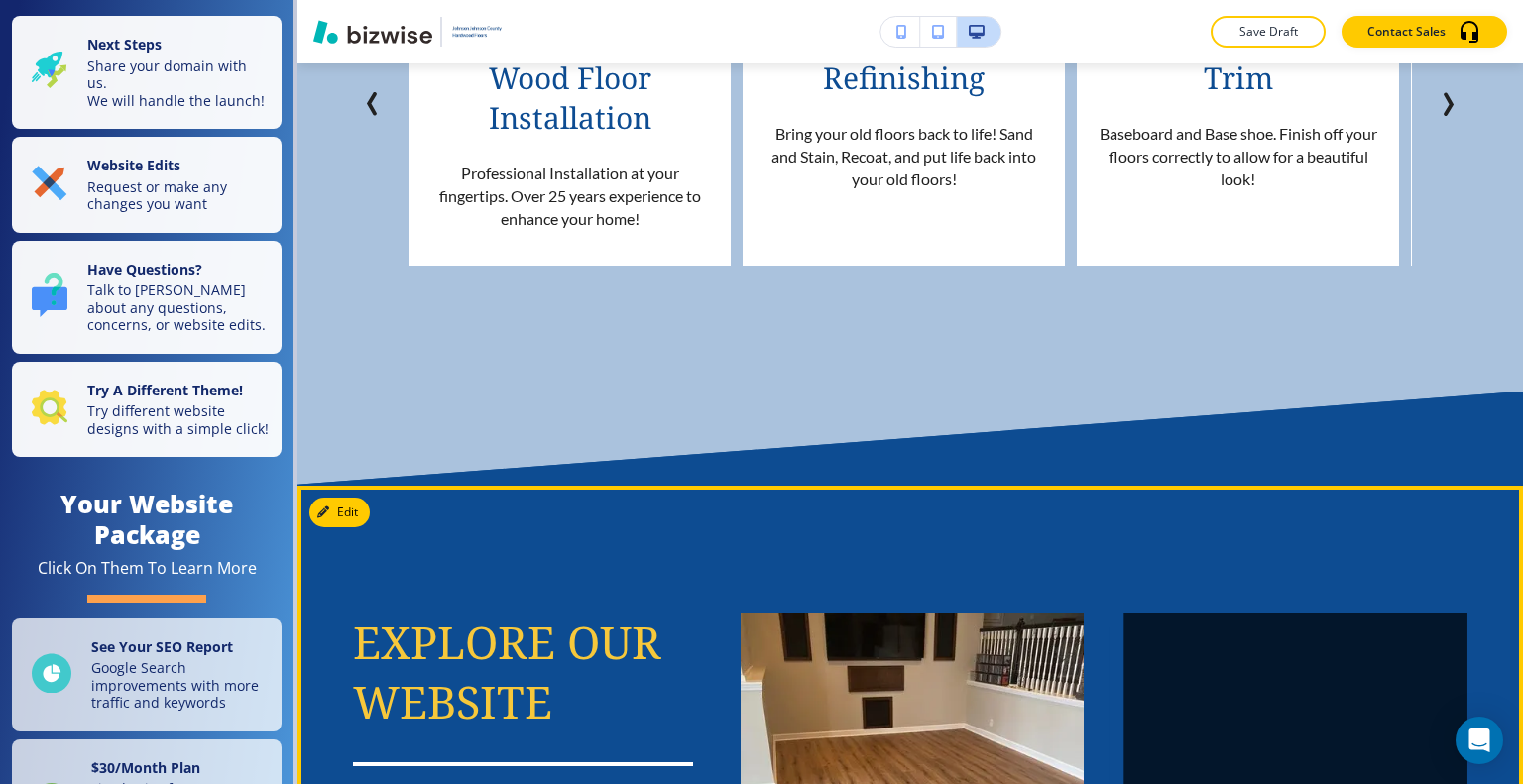 scroll, scrollTop: 793, scrollLeft: 0, axis: vertical 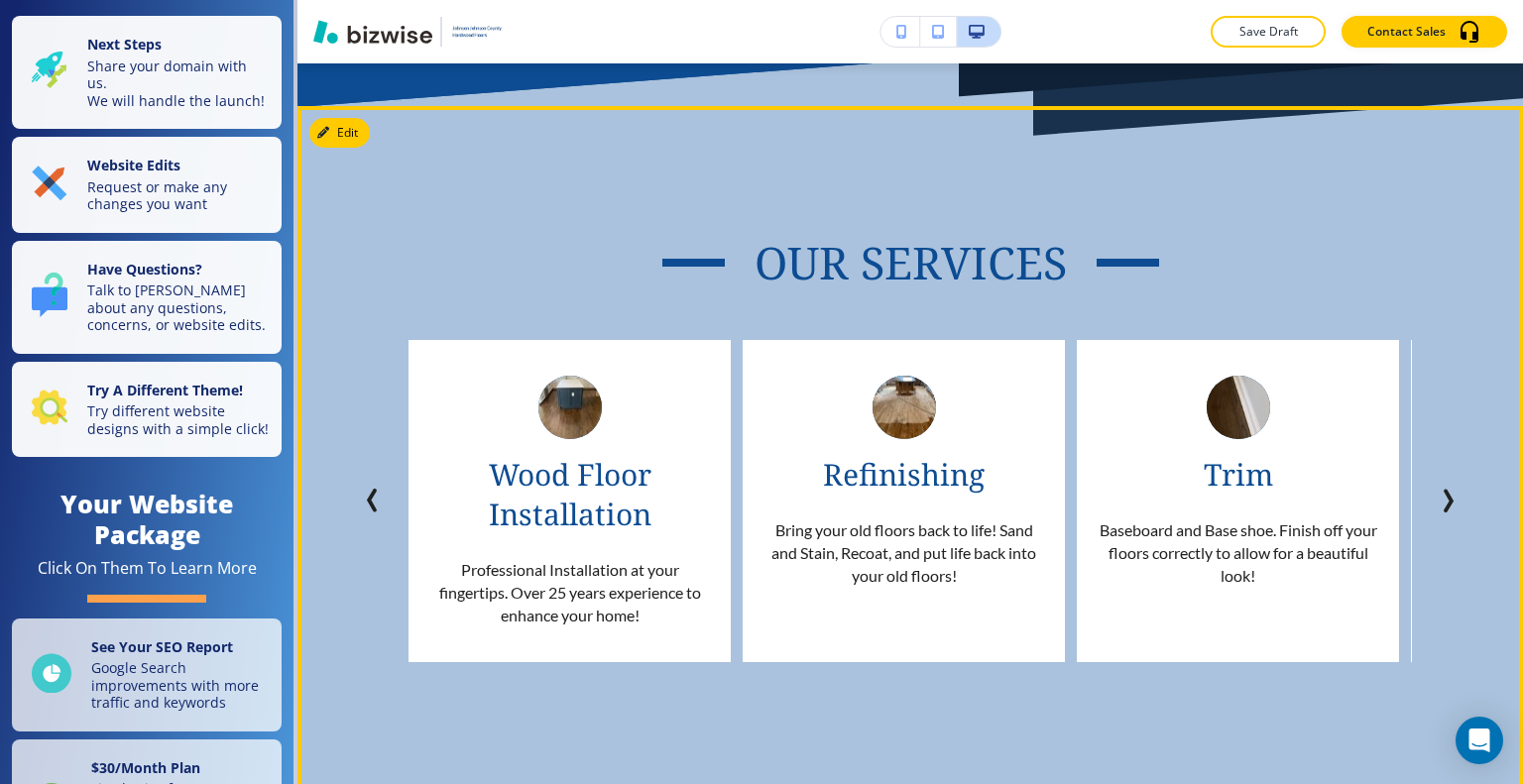 click 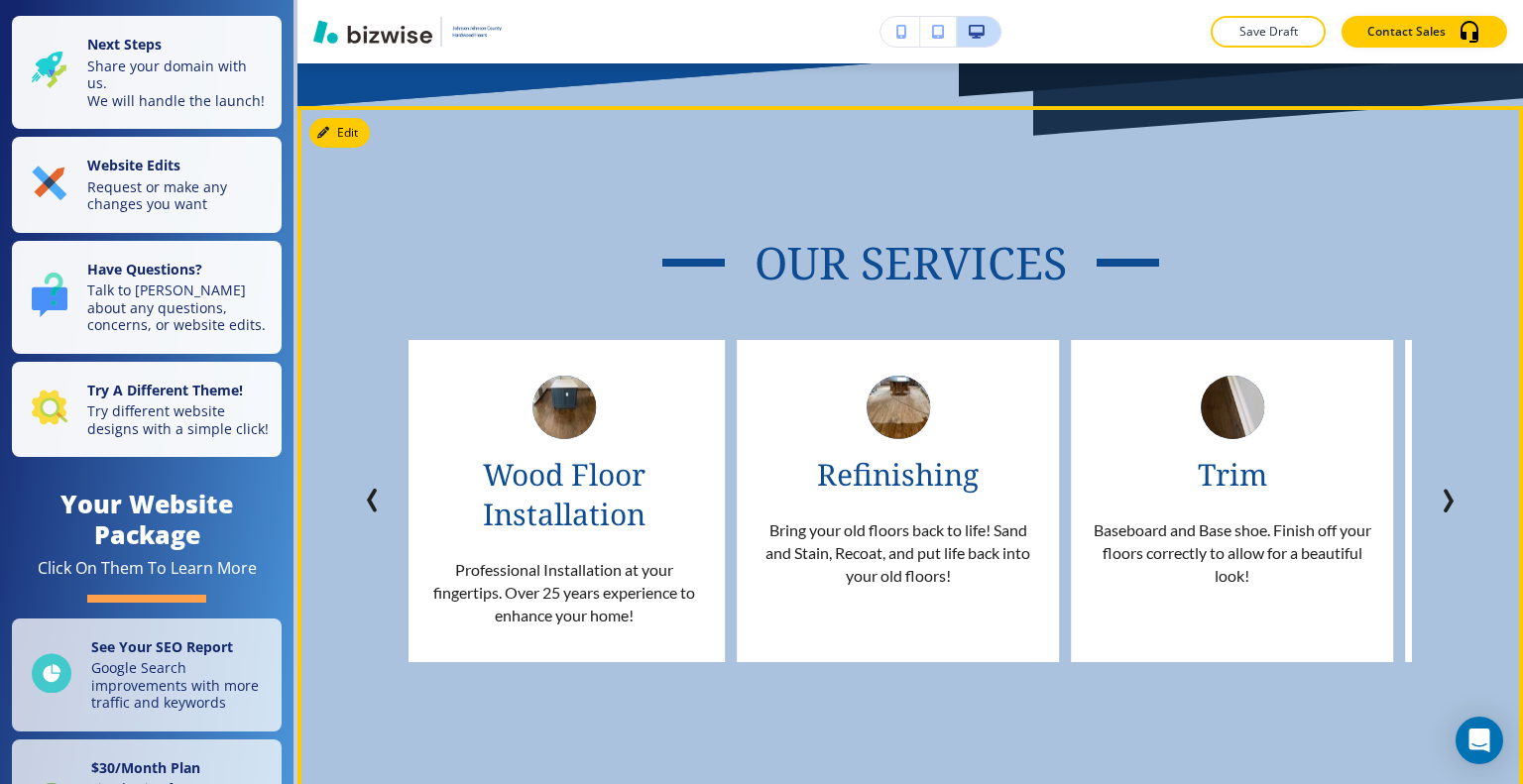 click 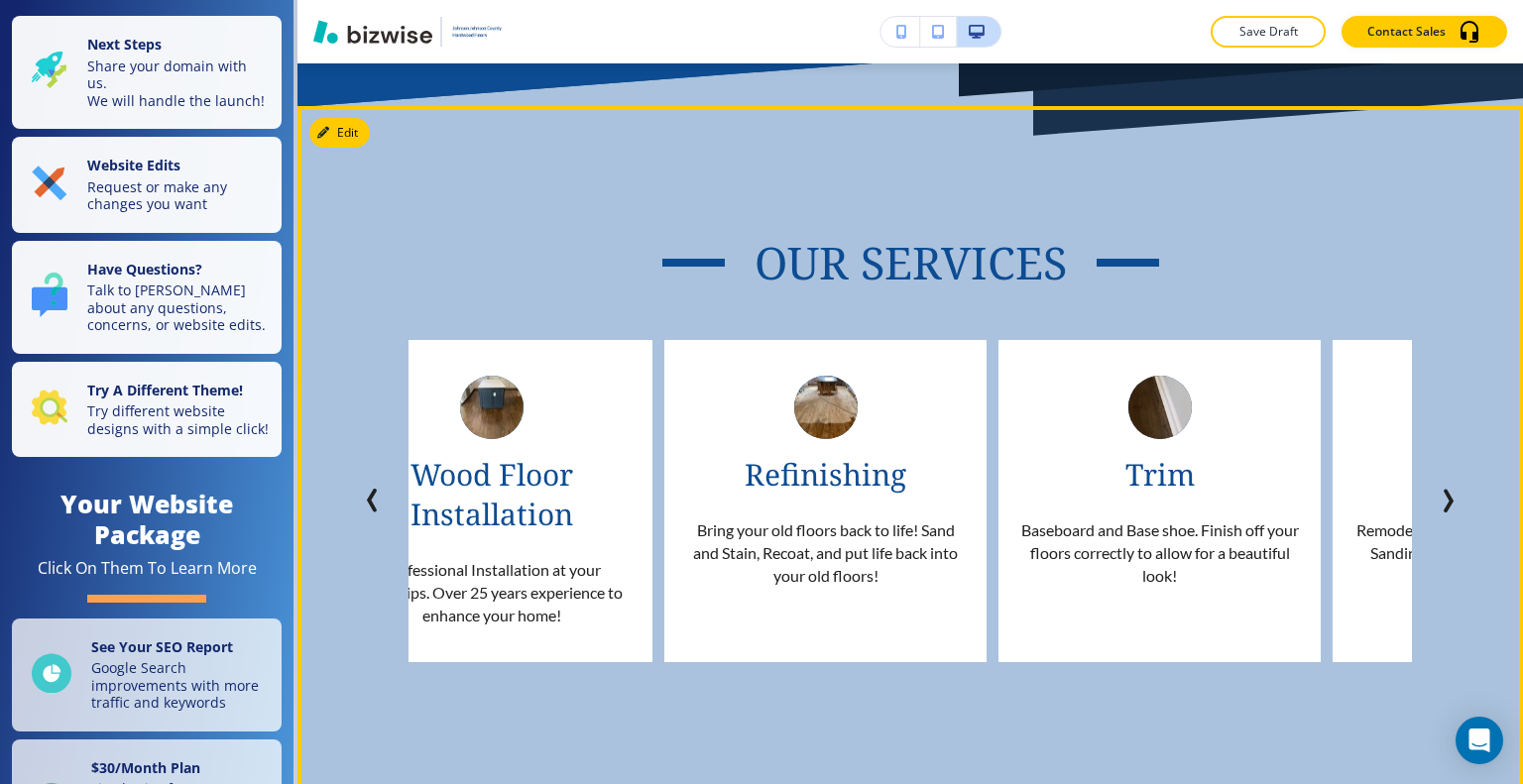 click 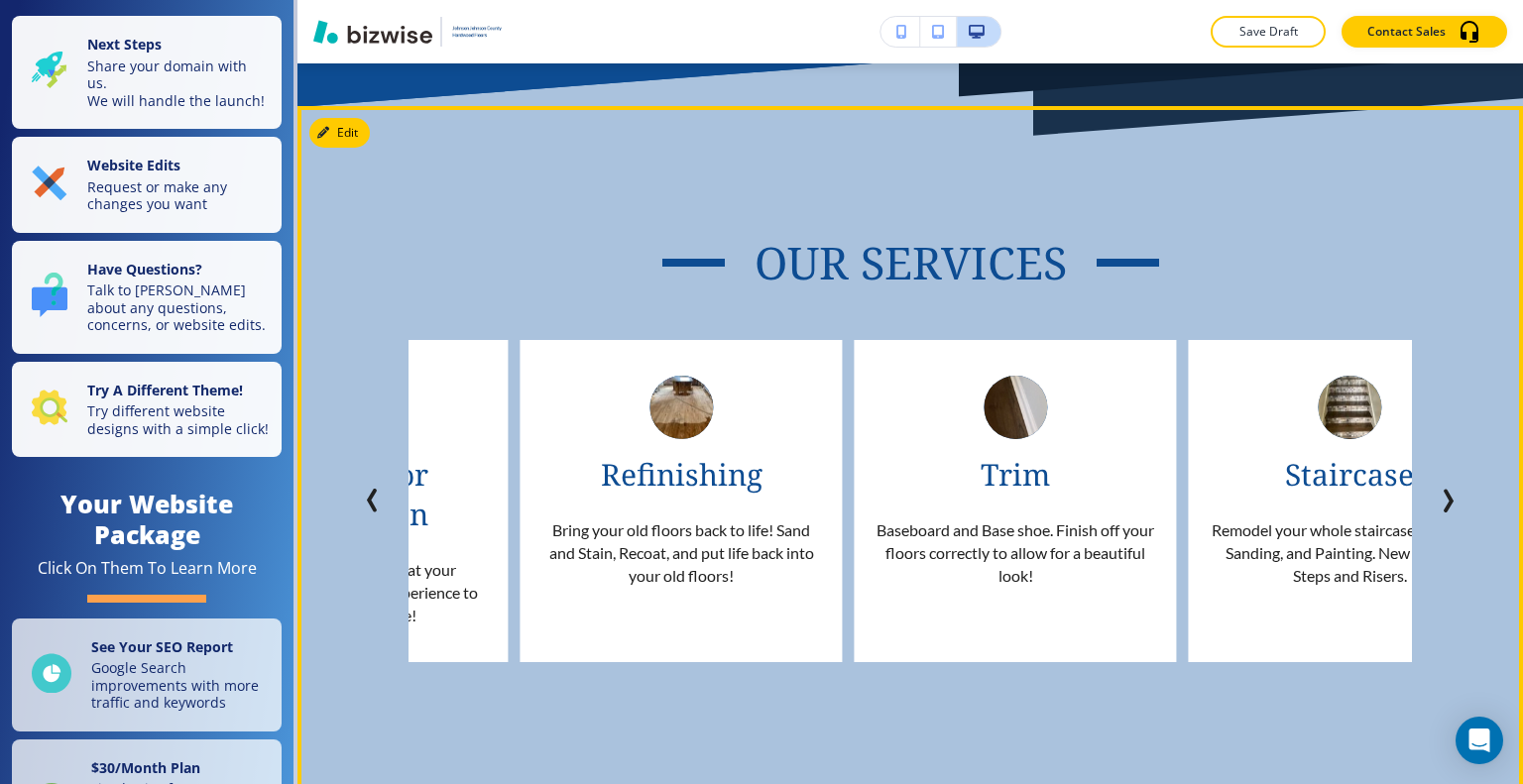 click 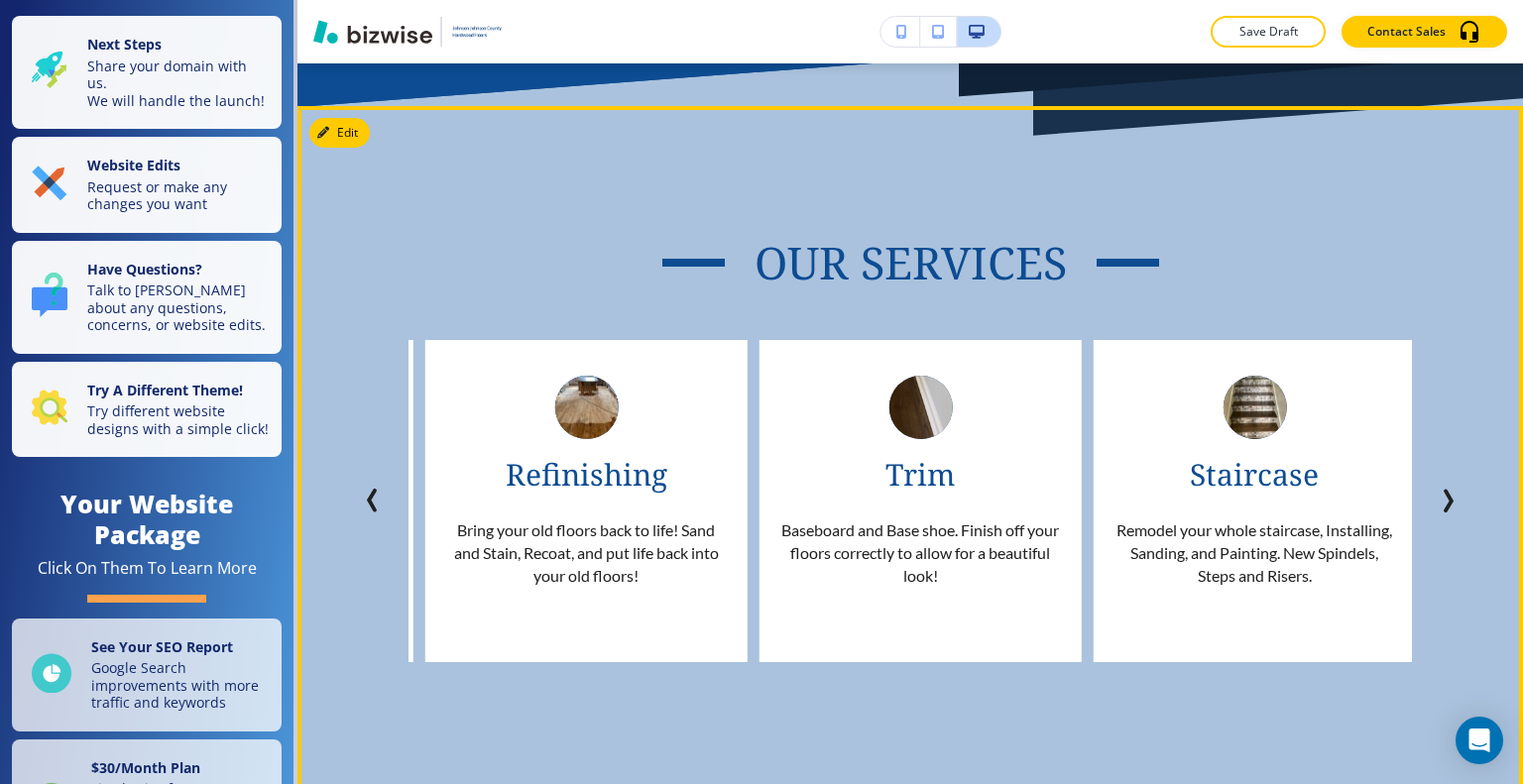 click 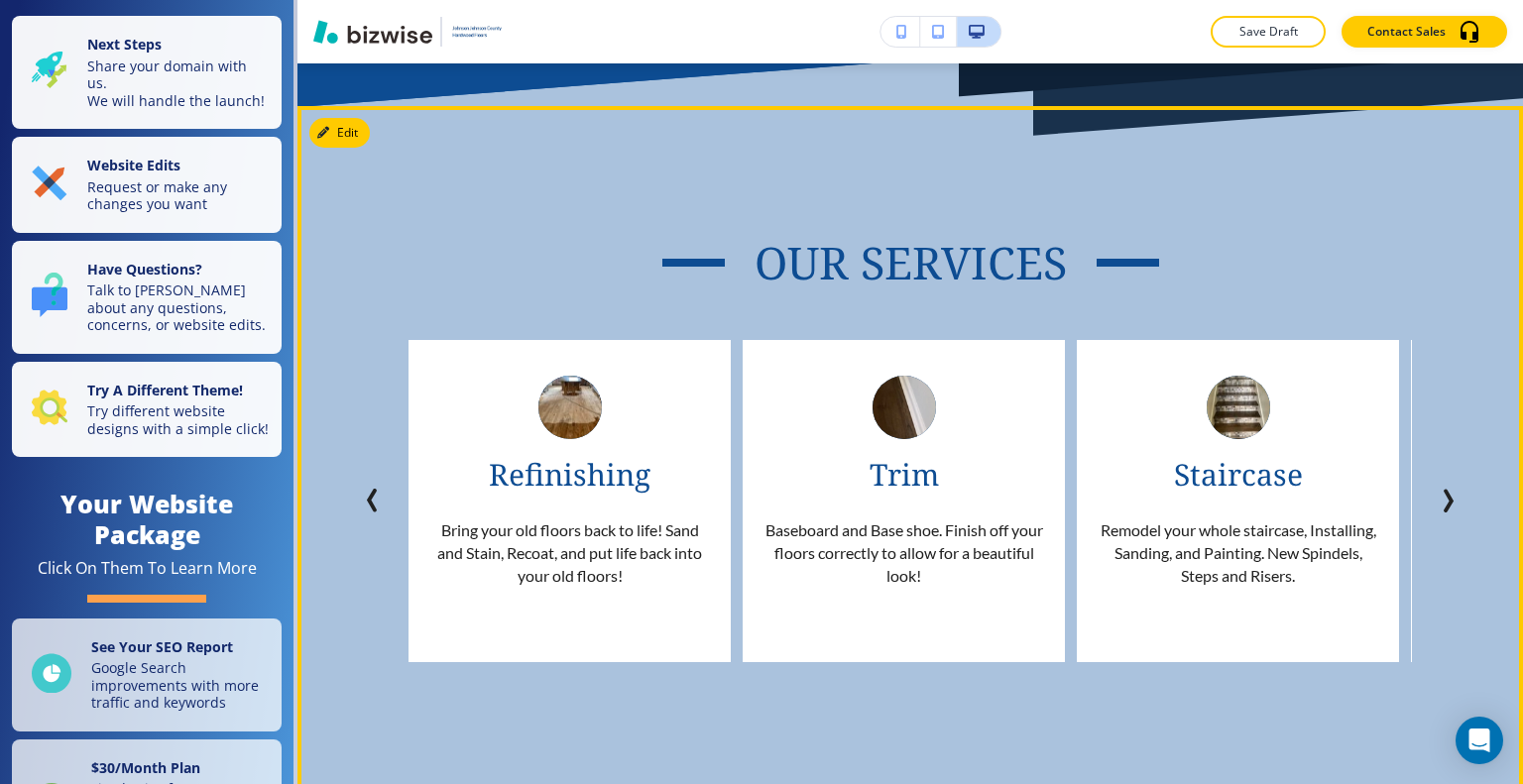 click 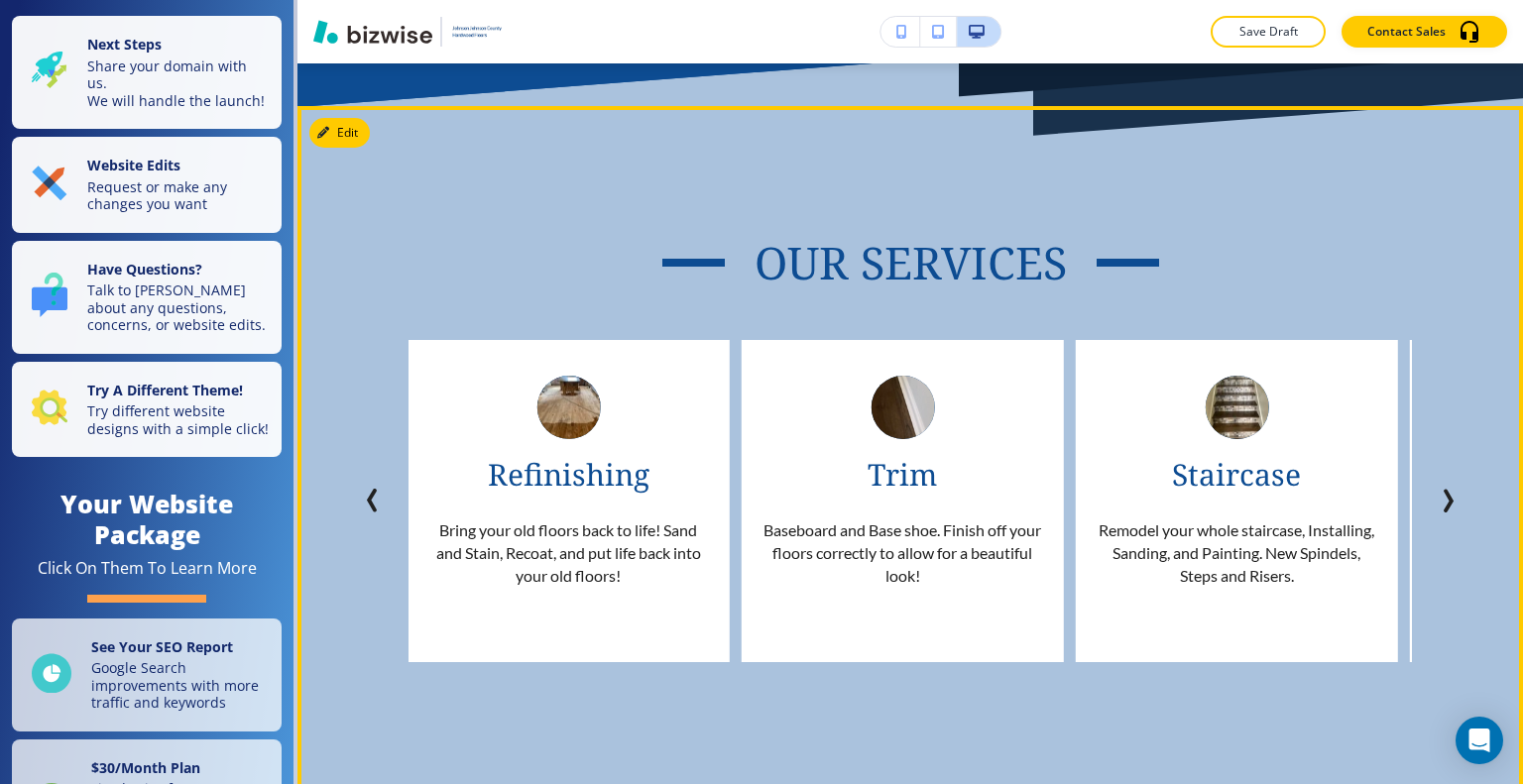 click 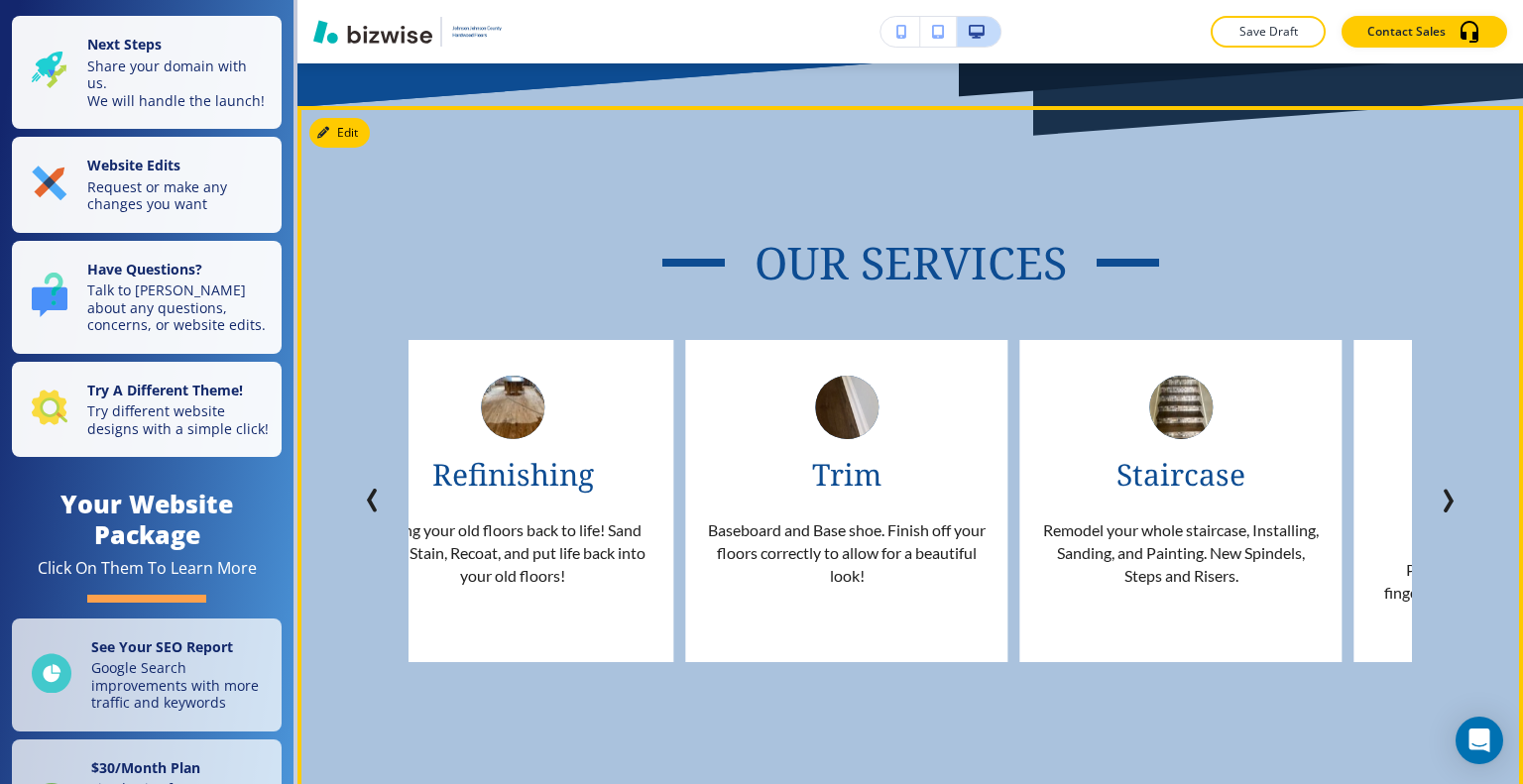 click 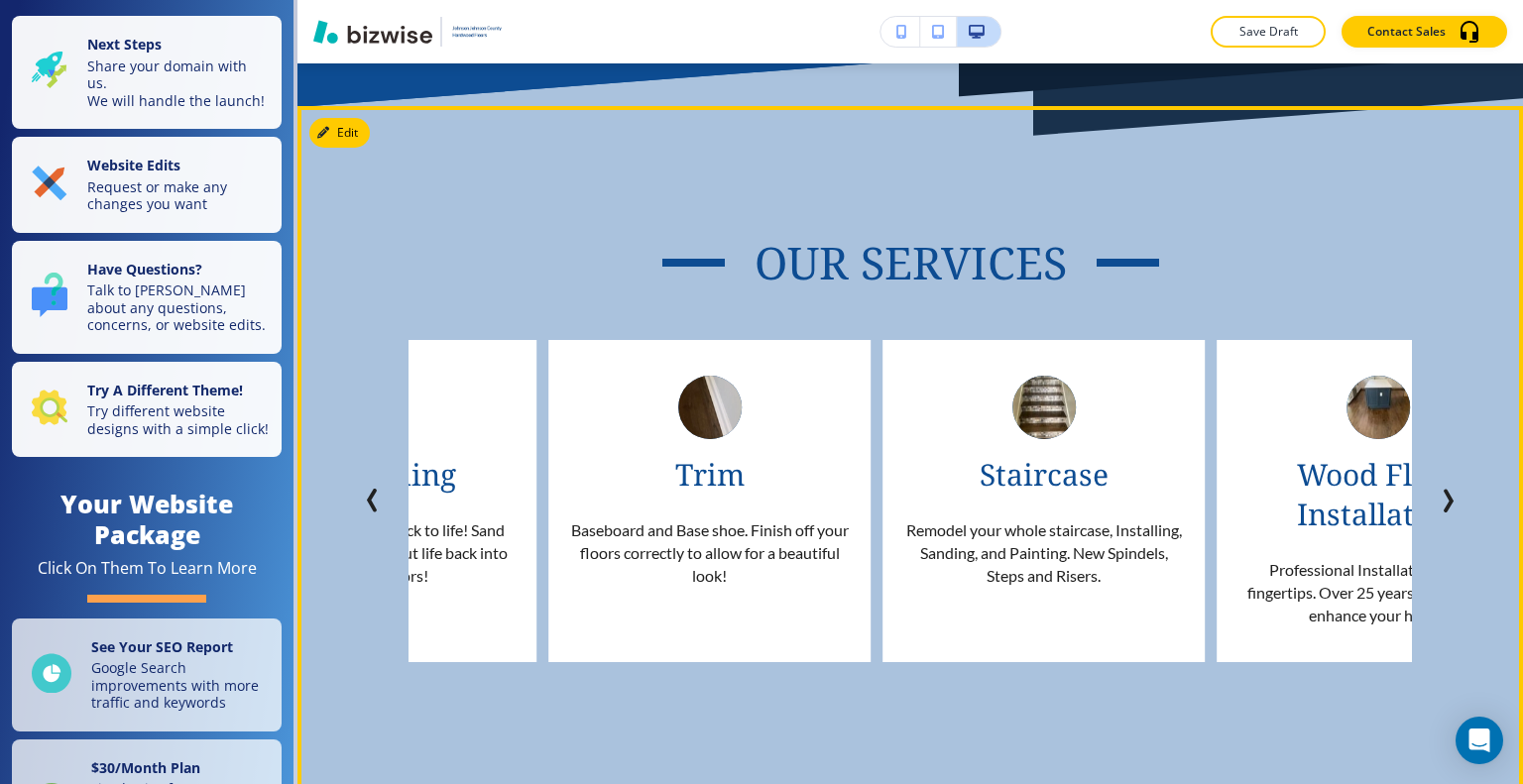 click 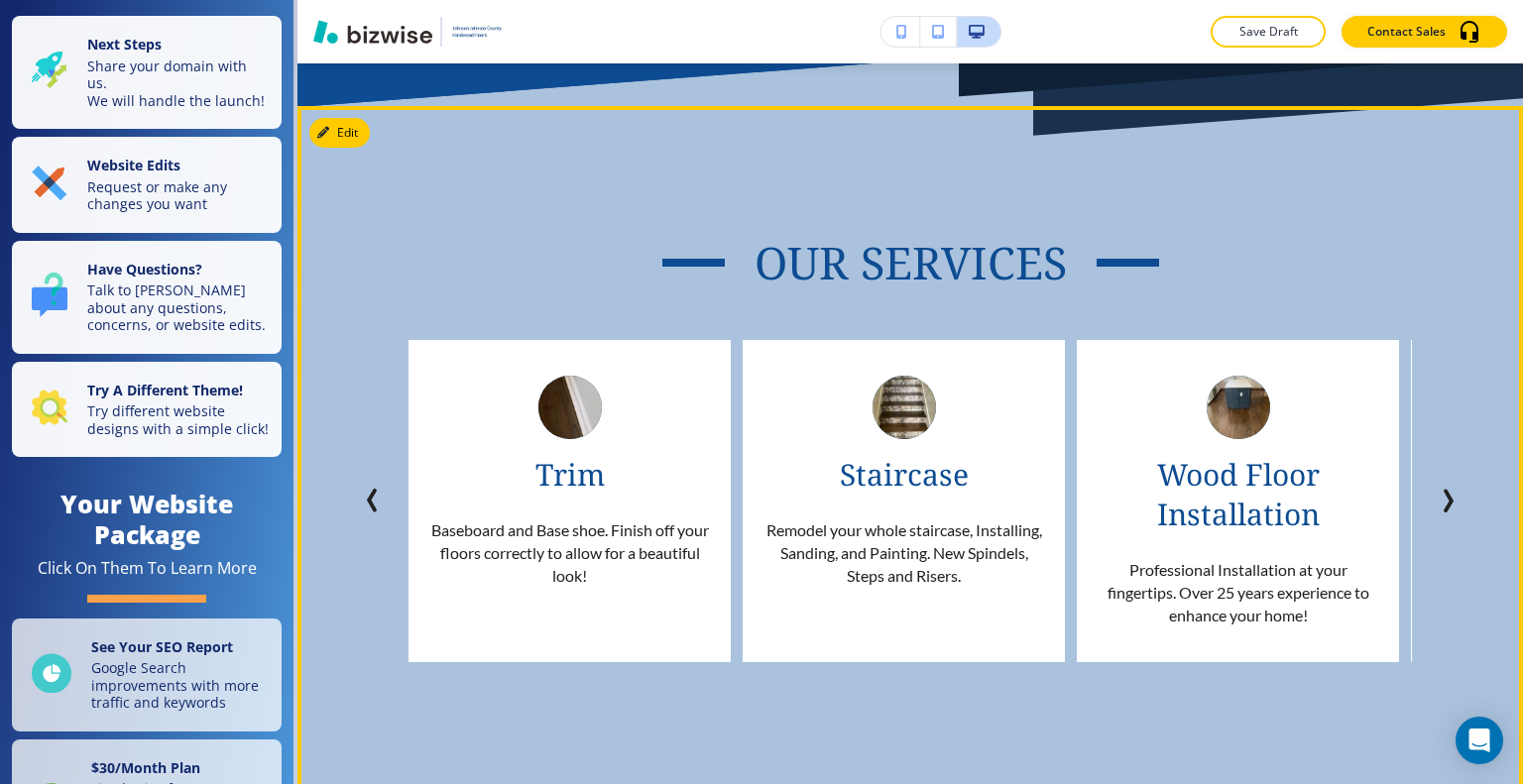 click 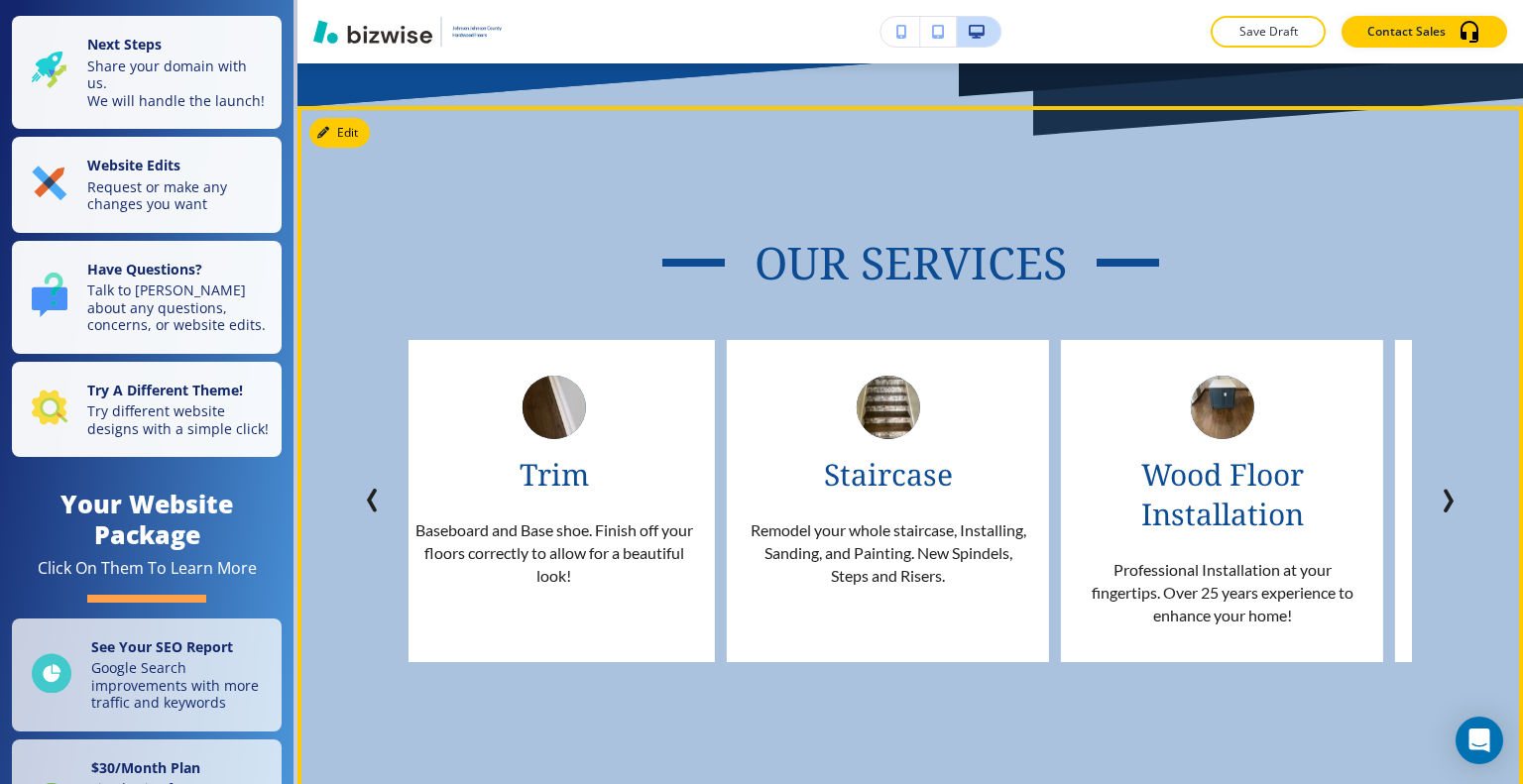 click 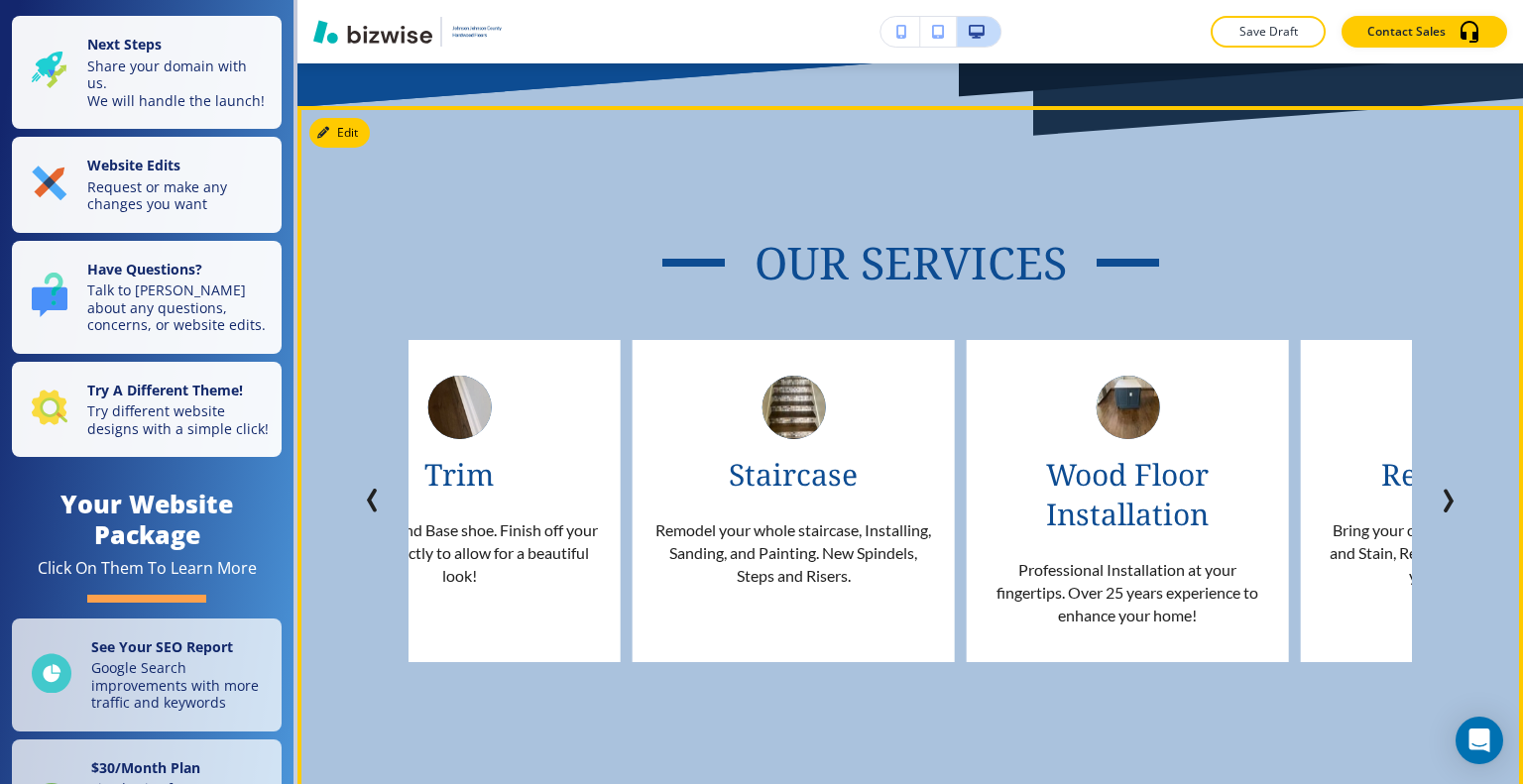 click 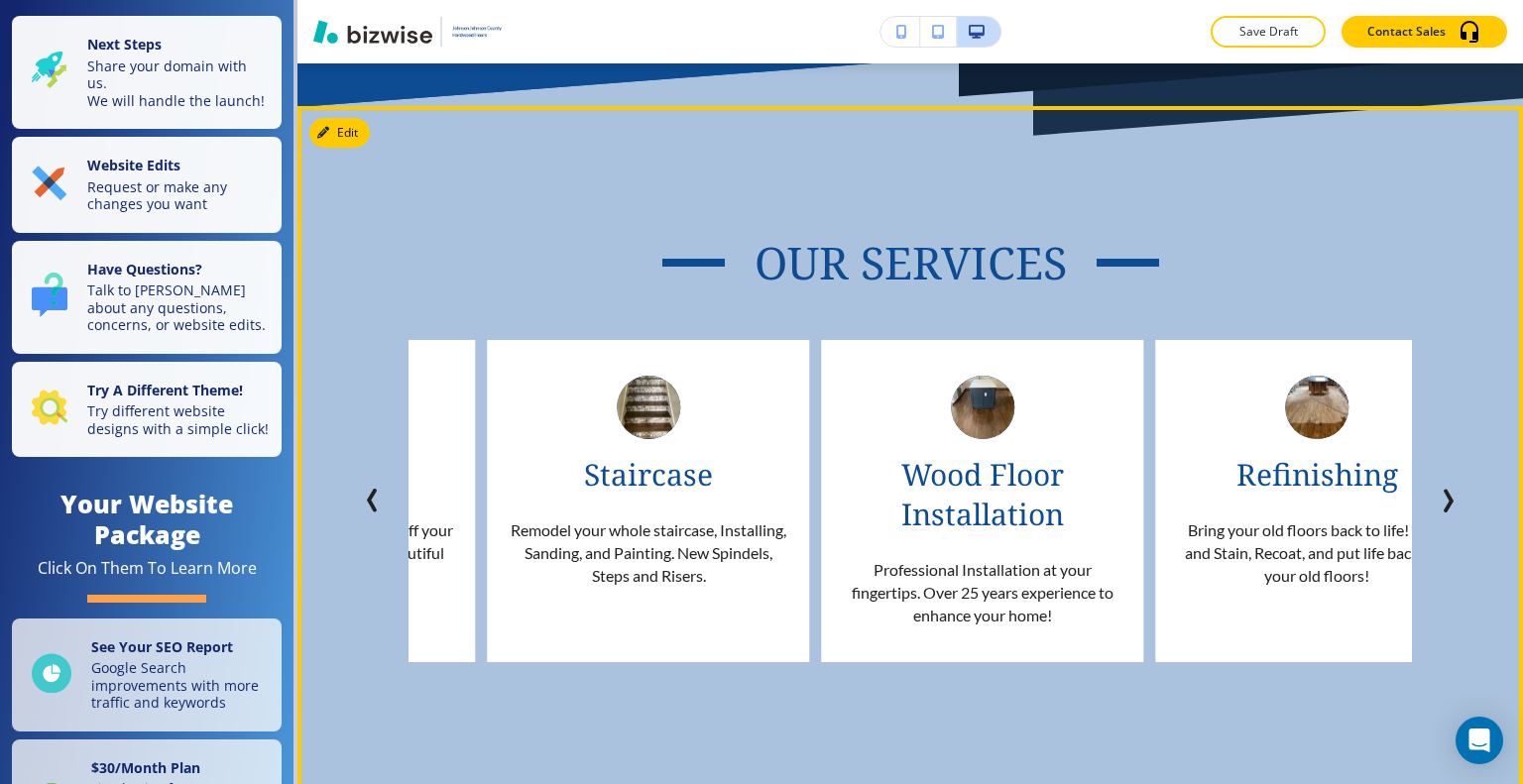 click 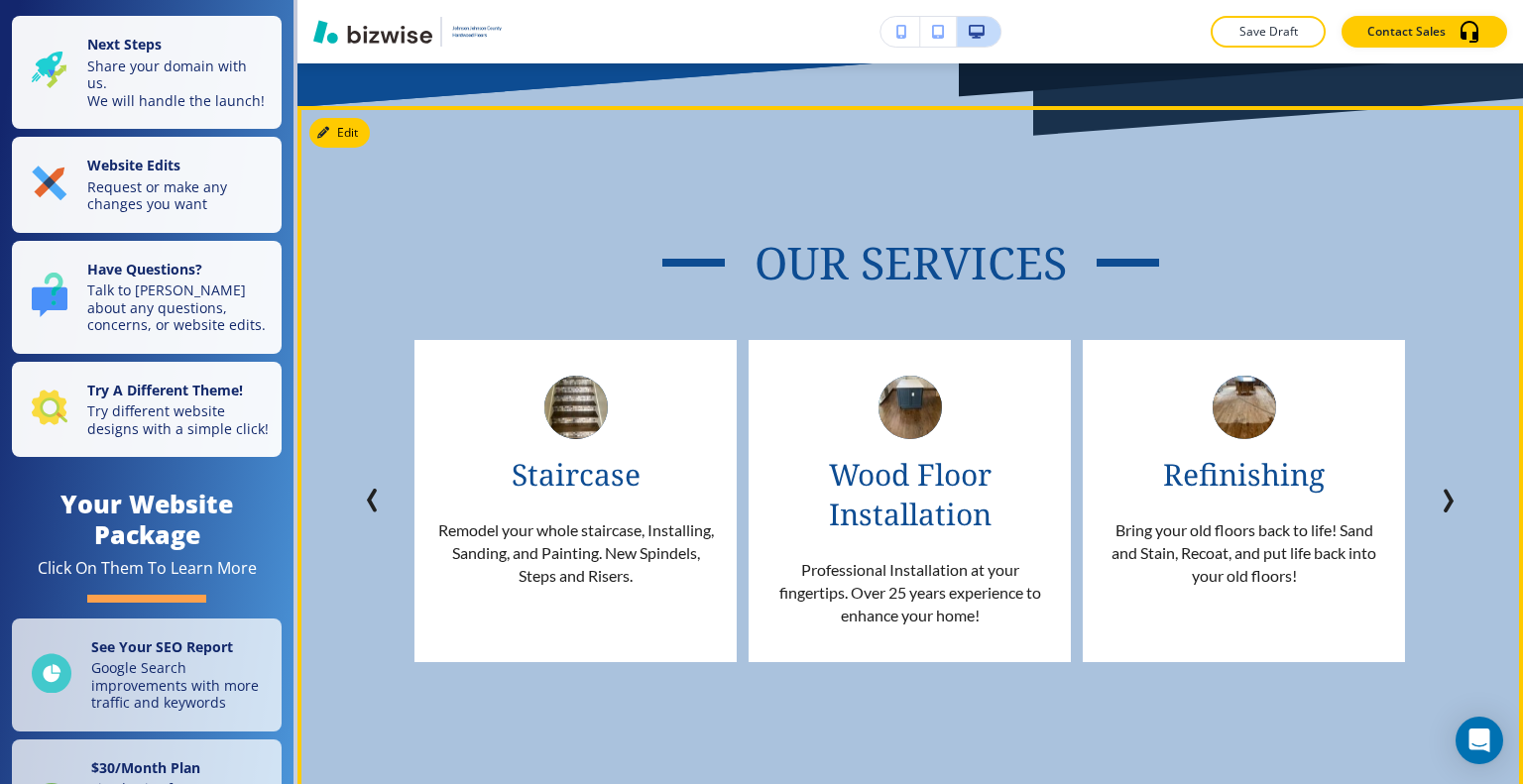 click 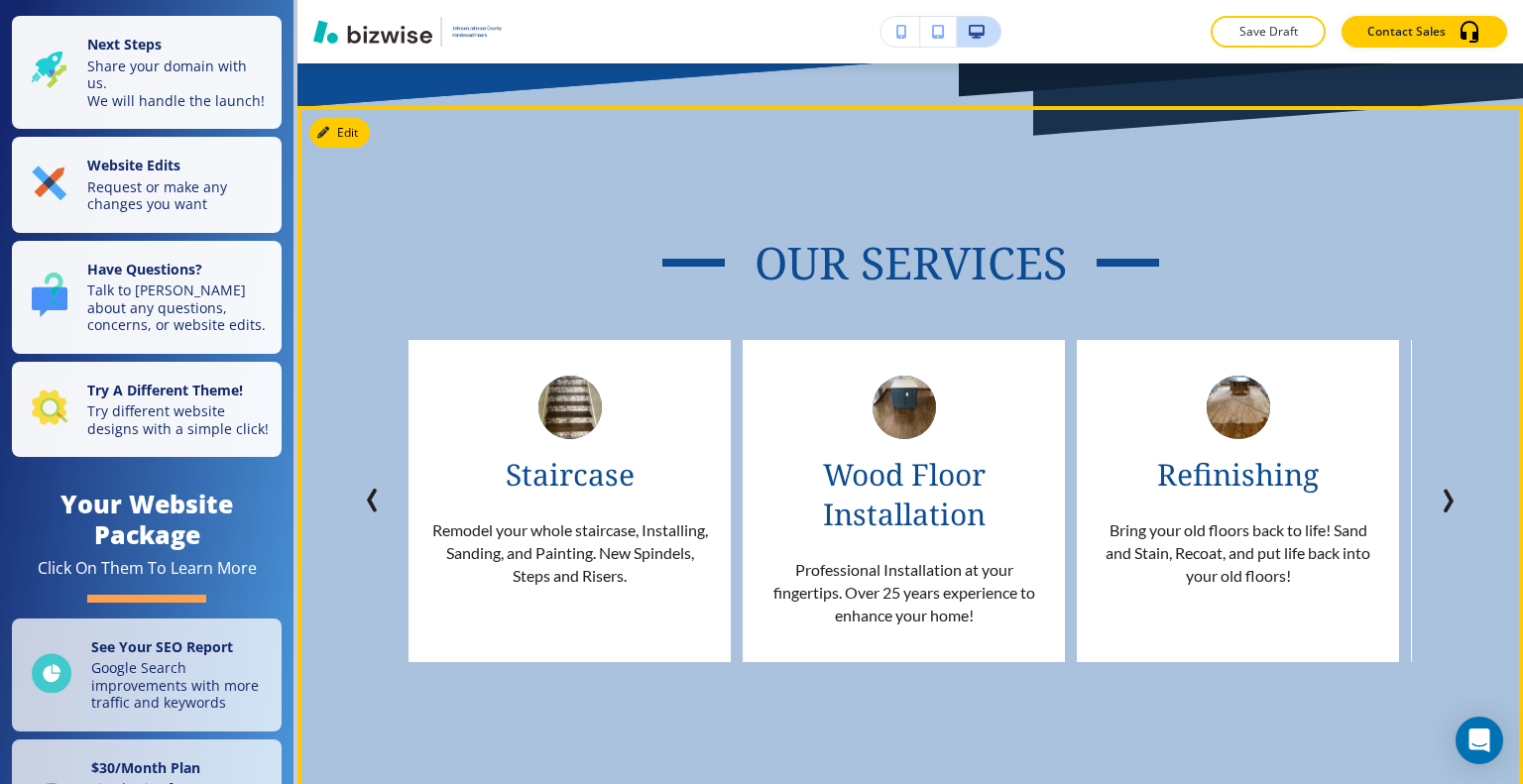 click 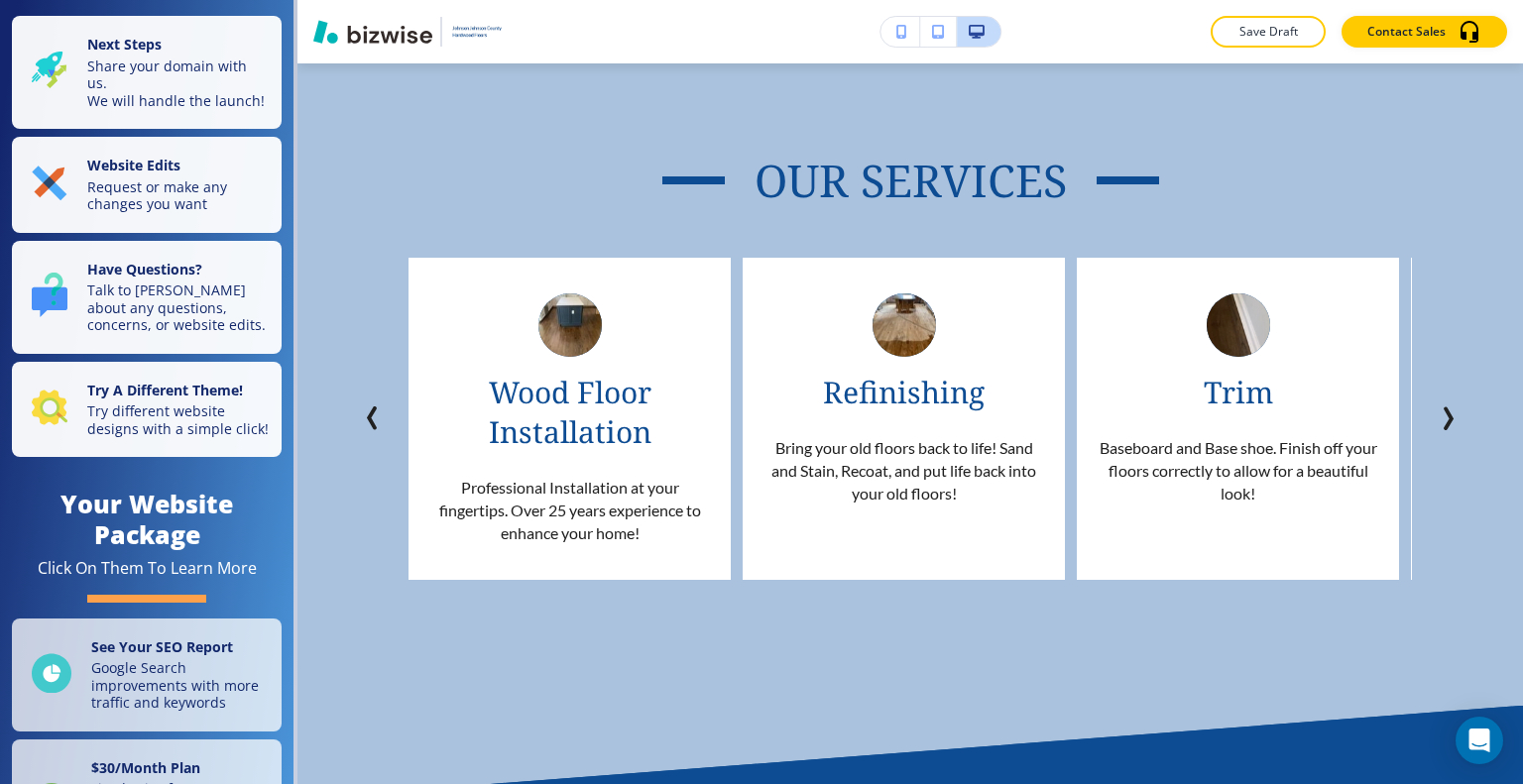 scroll, scrollTop: 0, scrollLeft: 0, axis: both 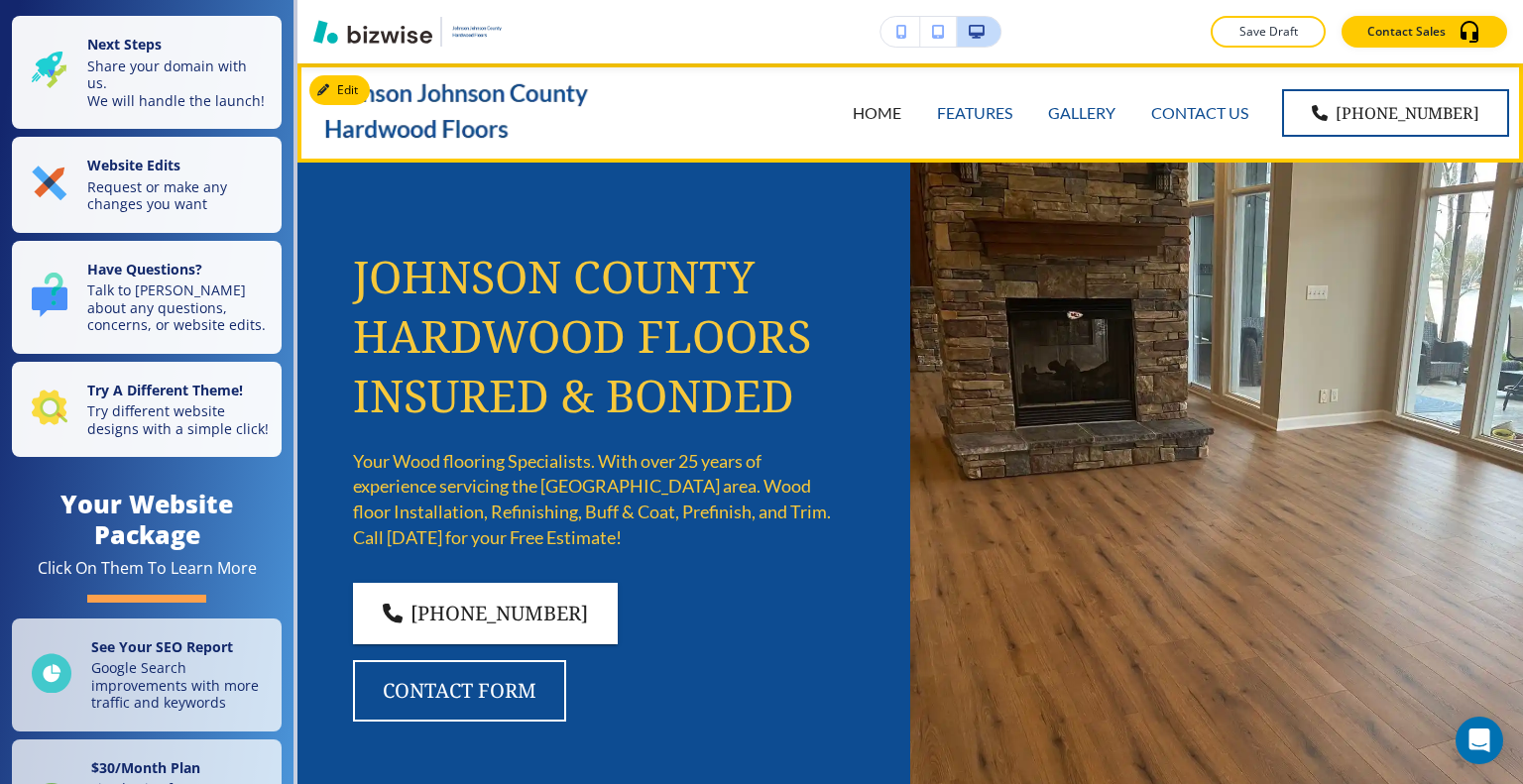click on "FEATURES" at bounding box center (975, 112) 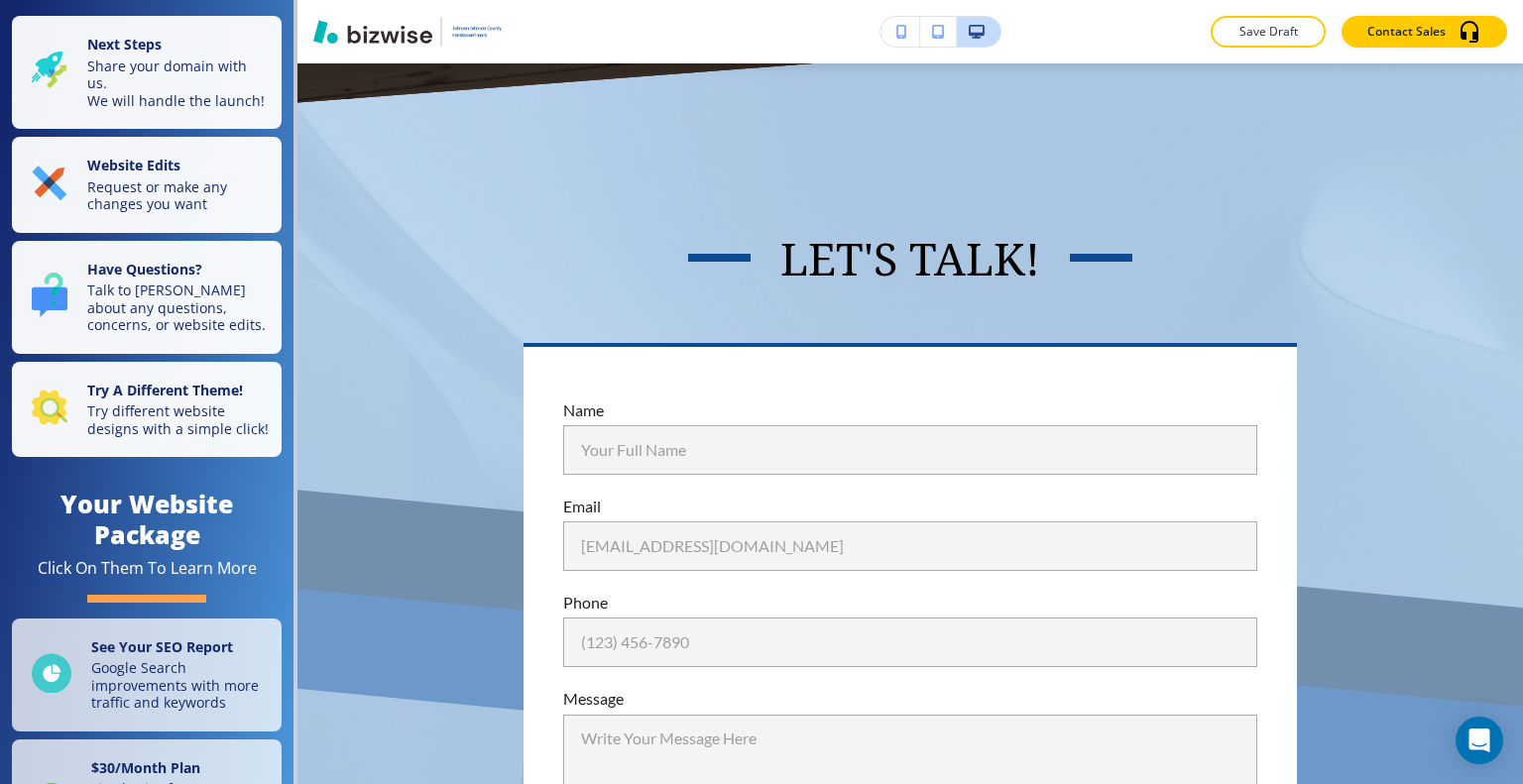 scroll, scrollTop: 2173, scrollLeft: 0, axis: vertical 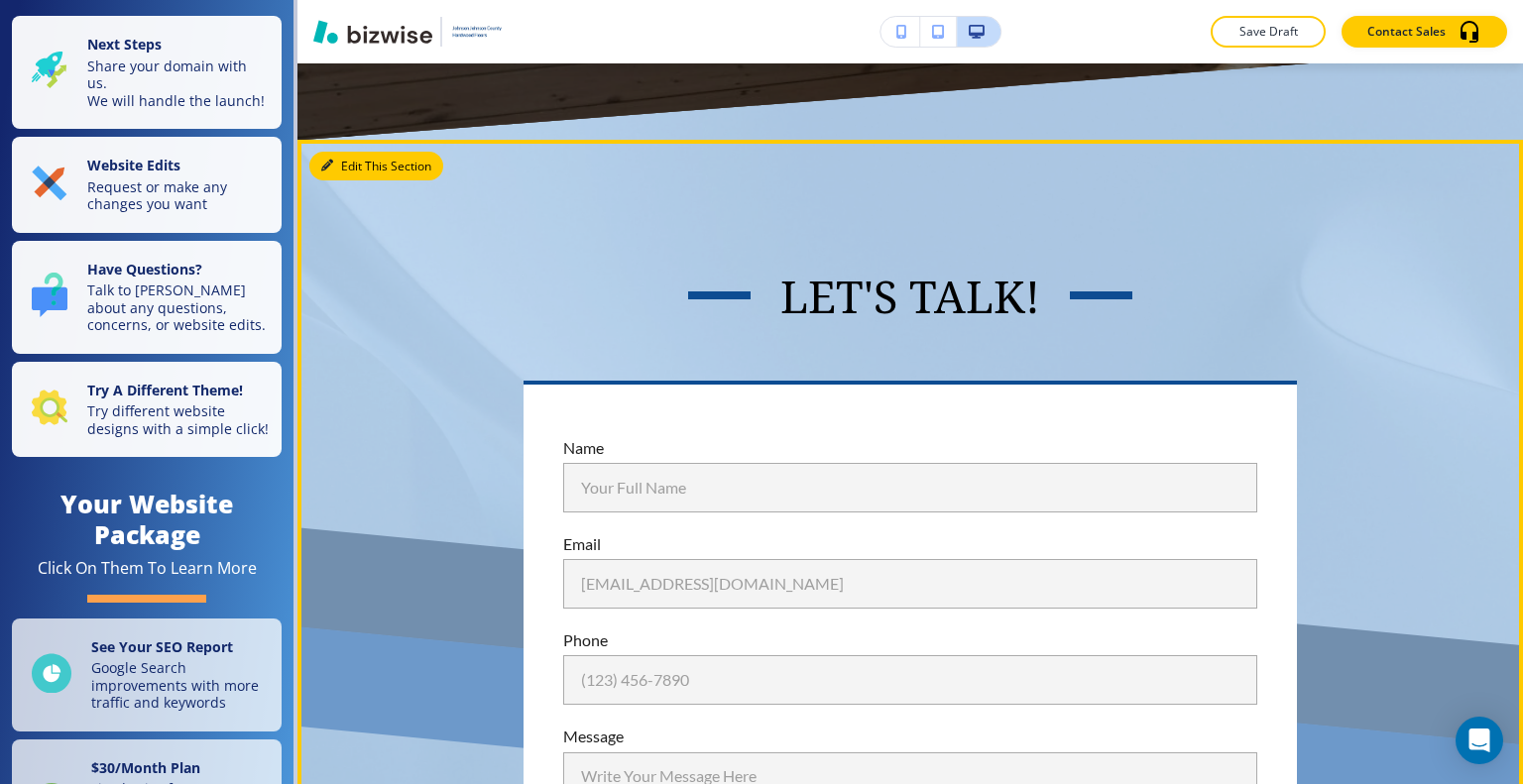 click on "Edit This Section" at bounding box center (376, 167) 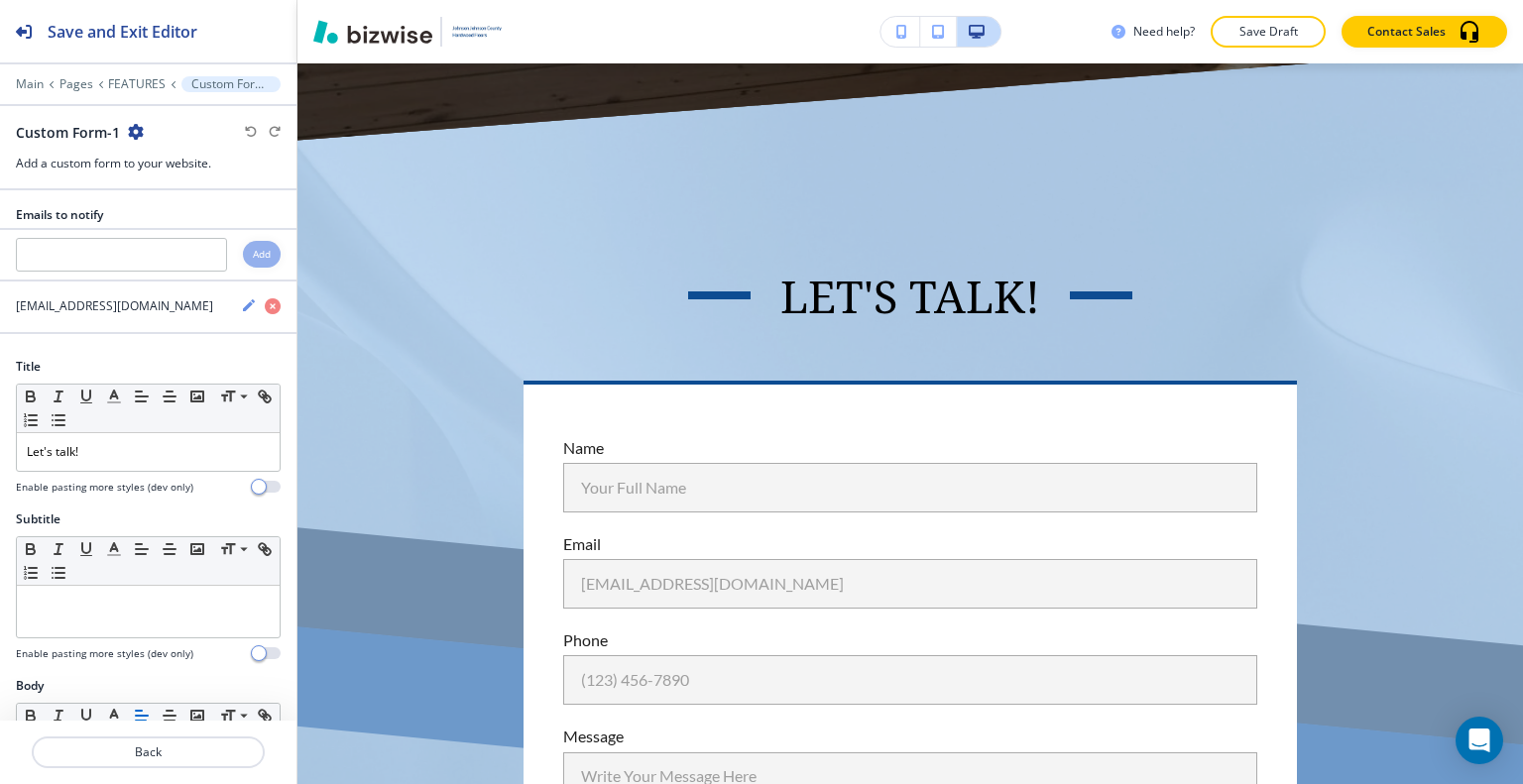 scroll, scrollTop: 2248, scrollLeft: 0, axis: vertical 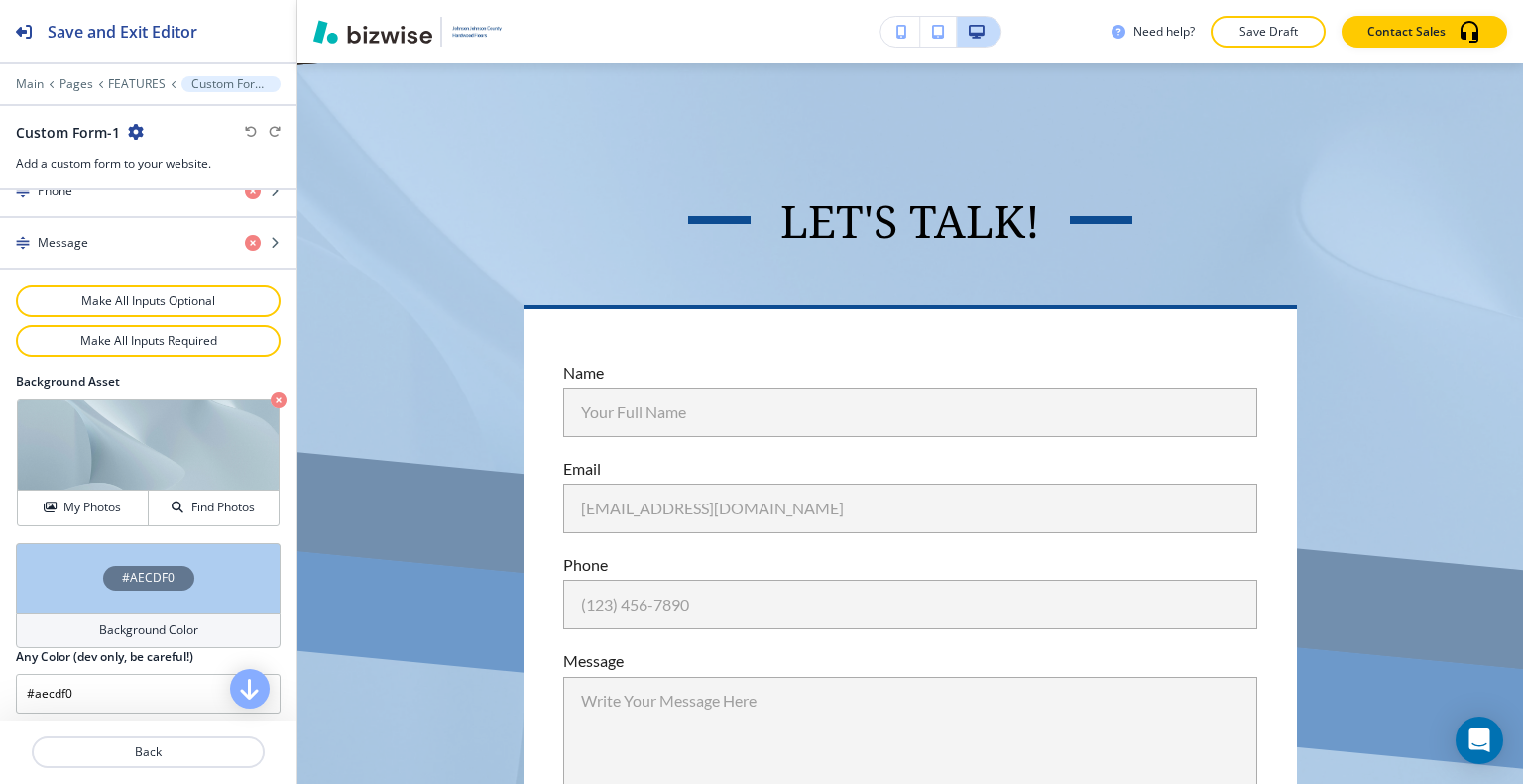 click on "#AECDF0" at bounding box center [148, 578] 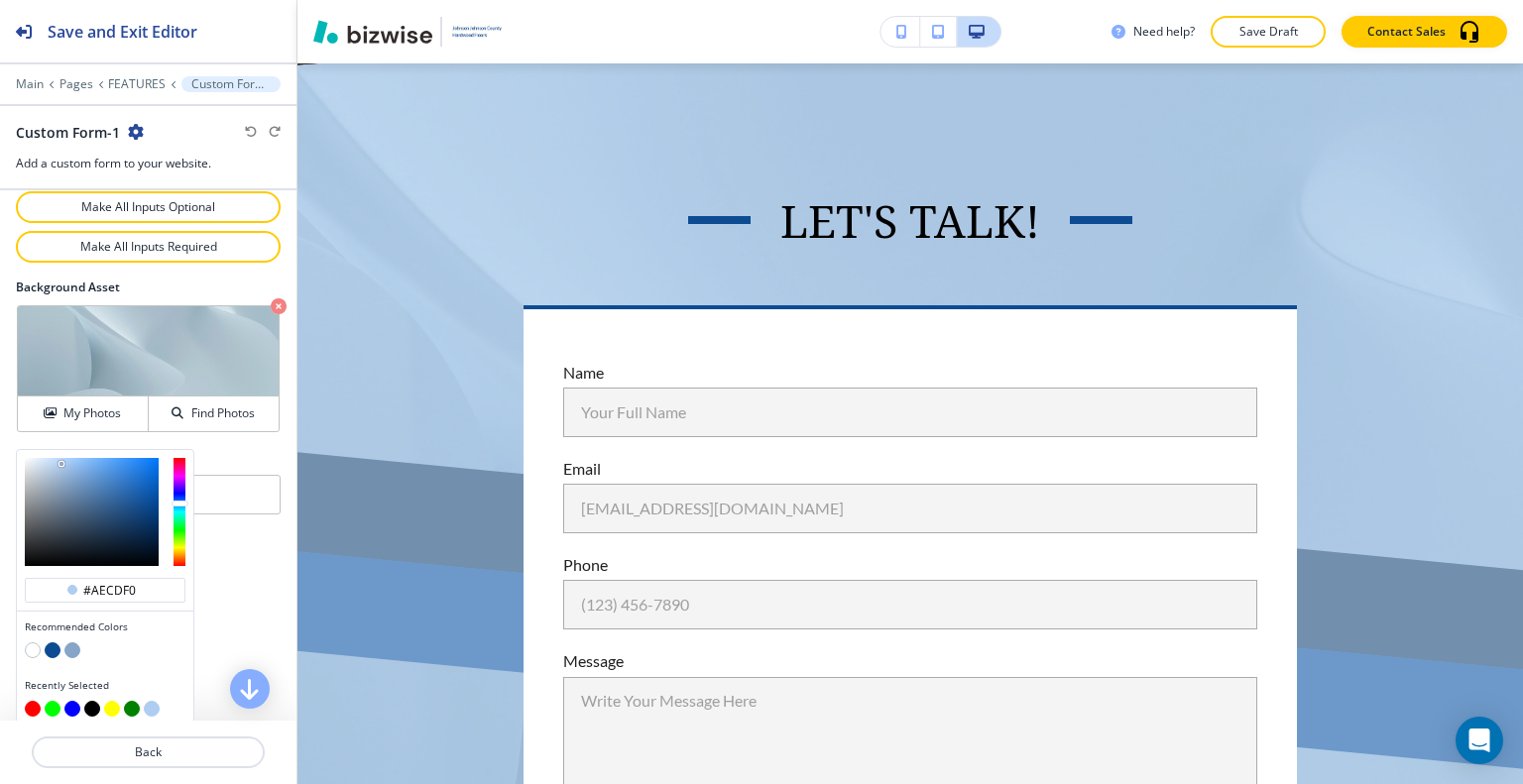 click at bounding box center [53, 650] 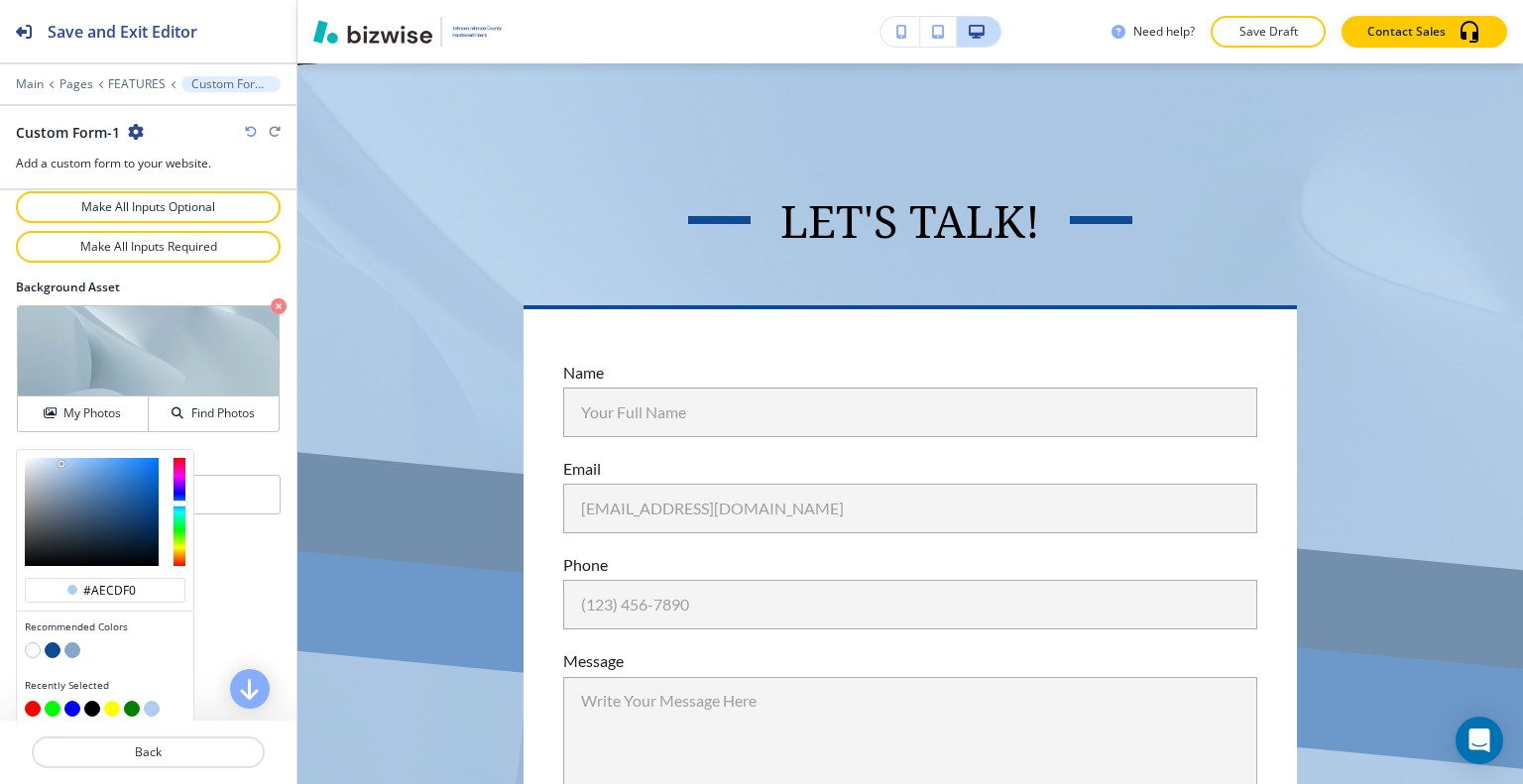 scroll, scrollTop: 1040, scrollLeft: 0, axis: vertical 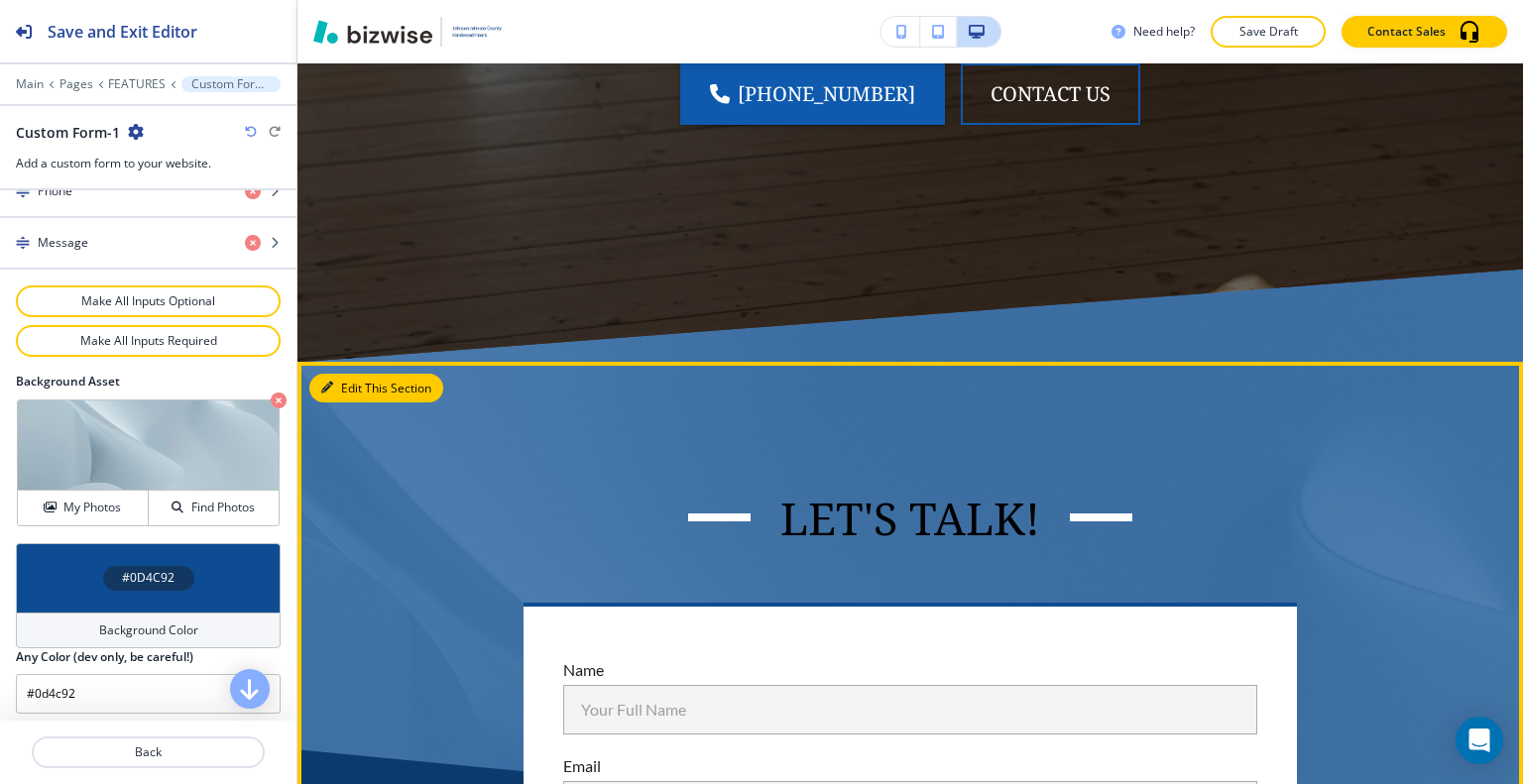 click on "Edit This Section" at bounding box center [376, 389] 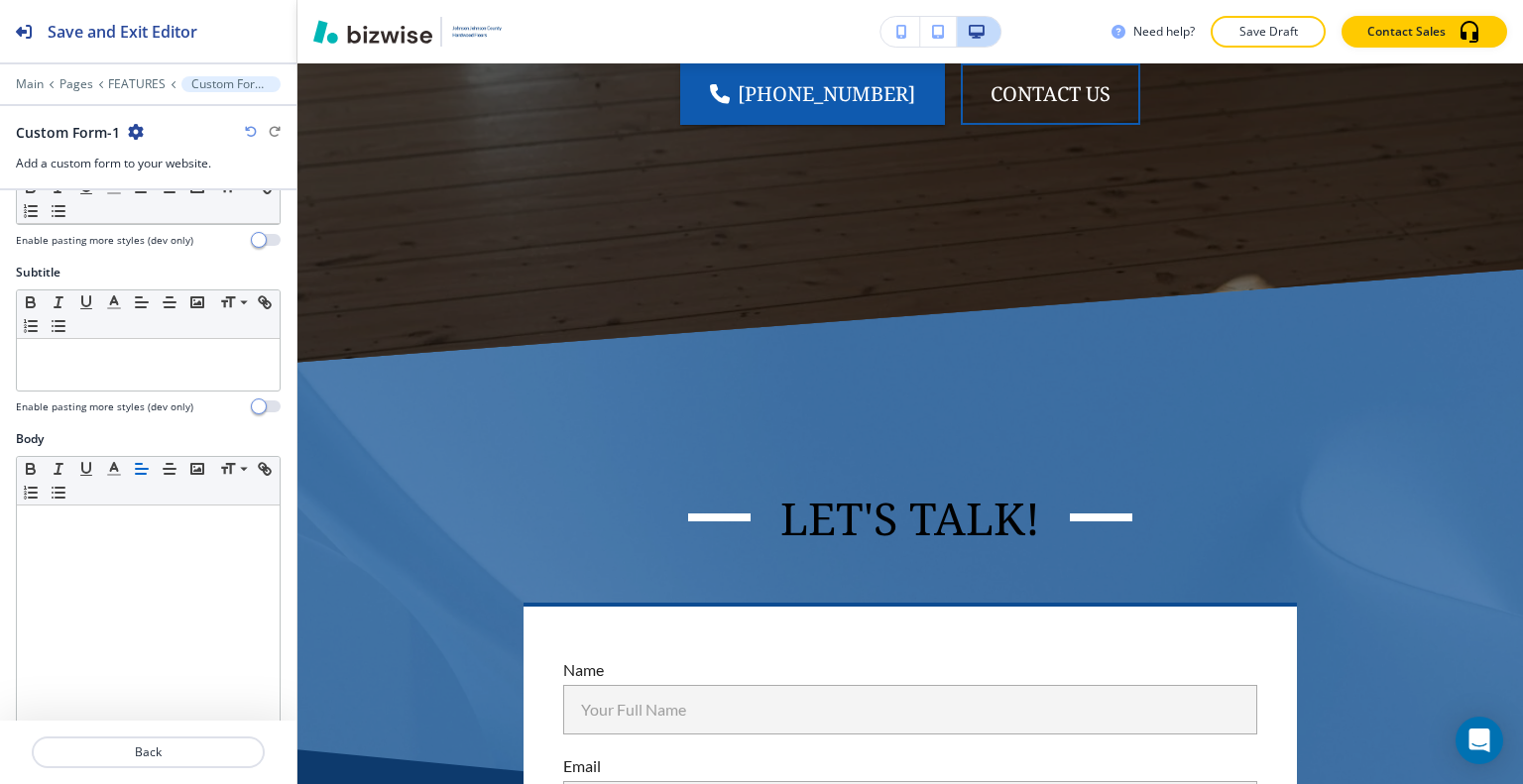 scroll, scrollTop: 0, scrollLeft: 0, axis: both 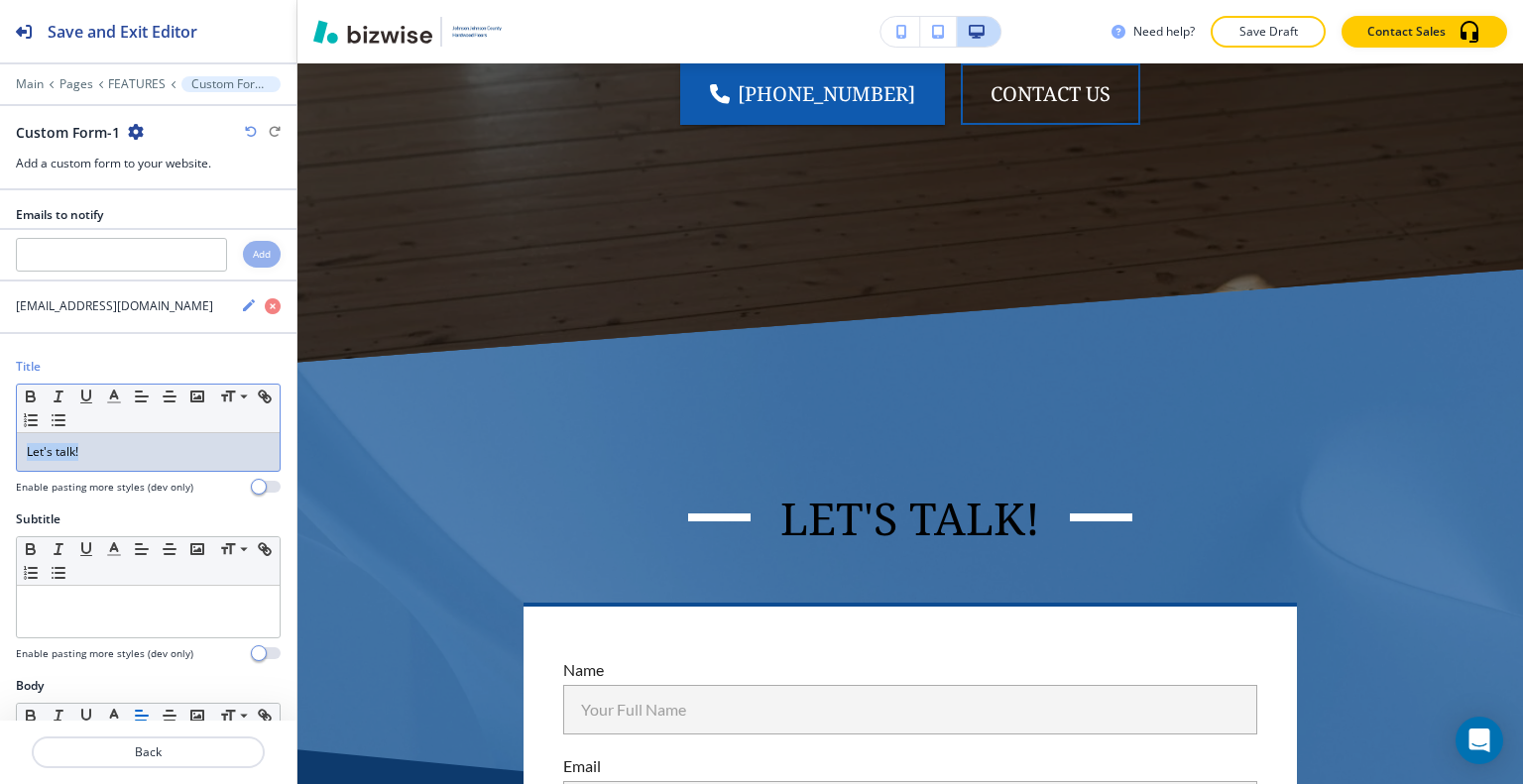 drag, startPoint x: 71, startPoint y: 445, endPoint x: 0, endPoint y: 446, distance: 71.00704 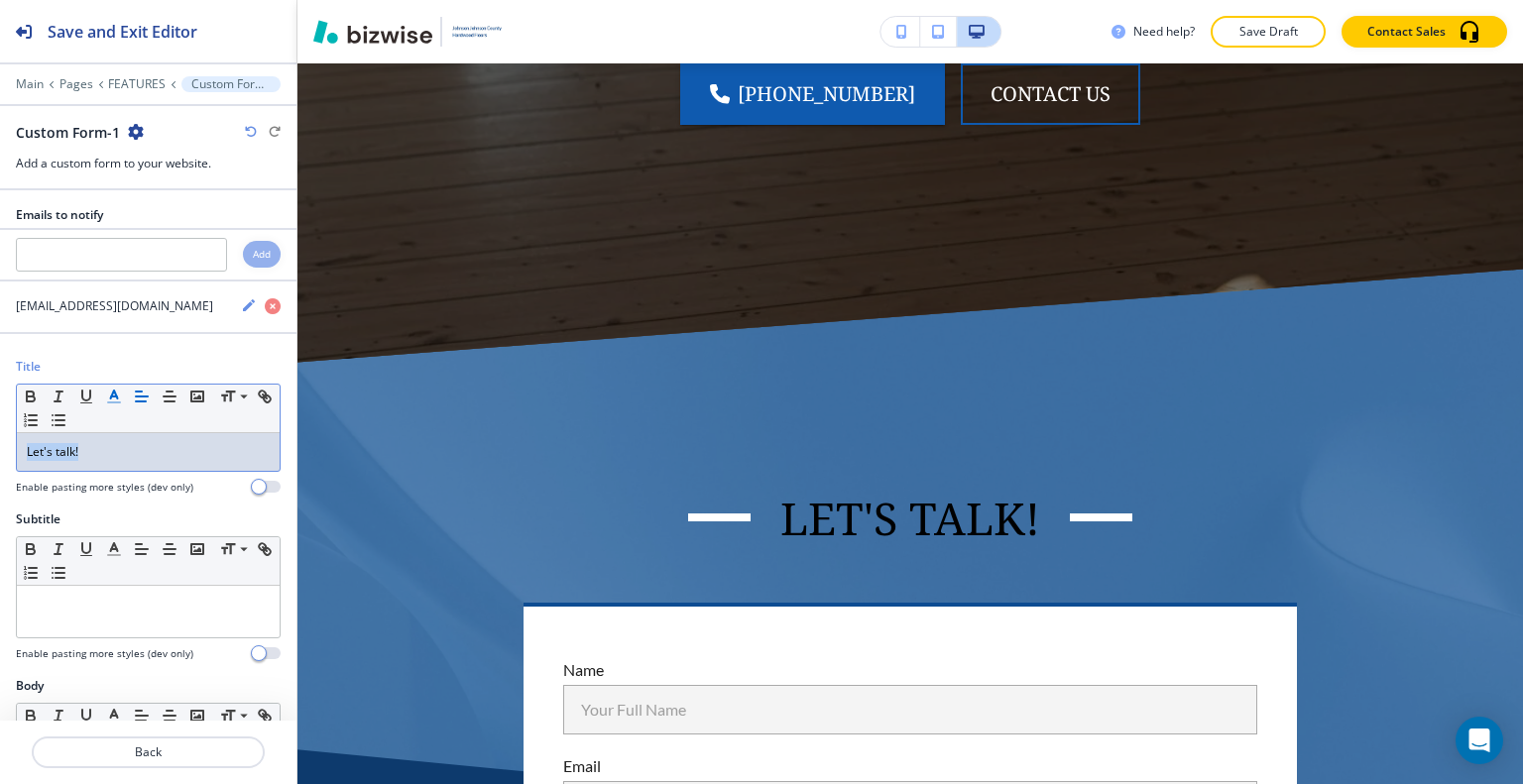 click 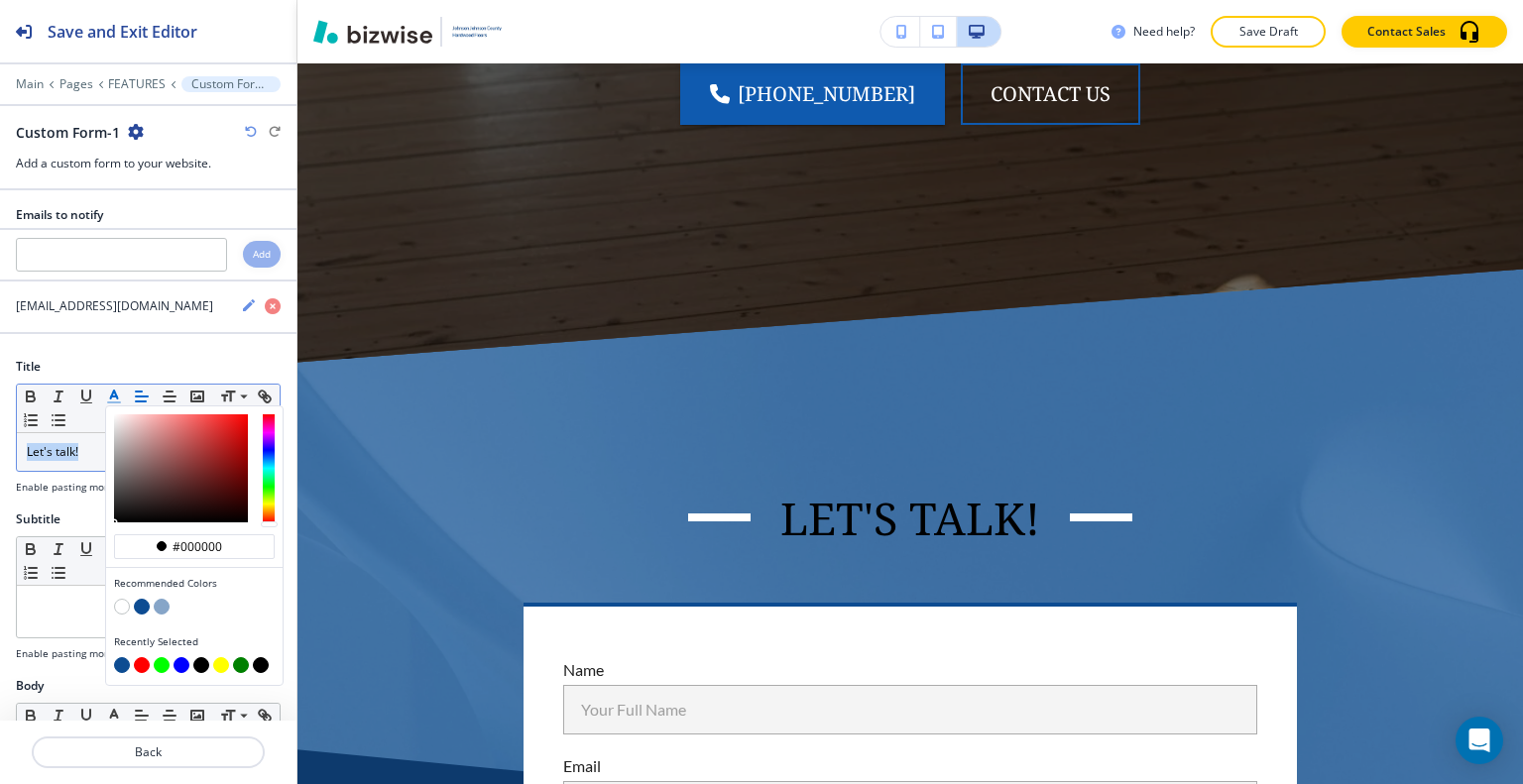 click at bounding box center [122, 607] 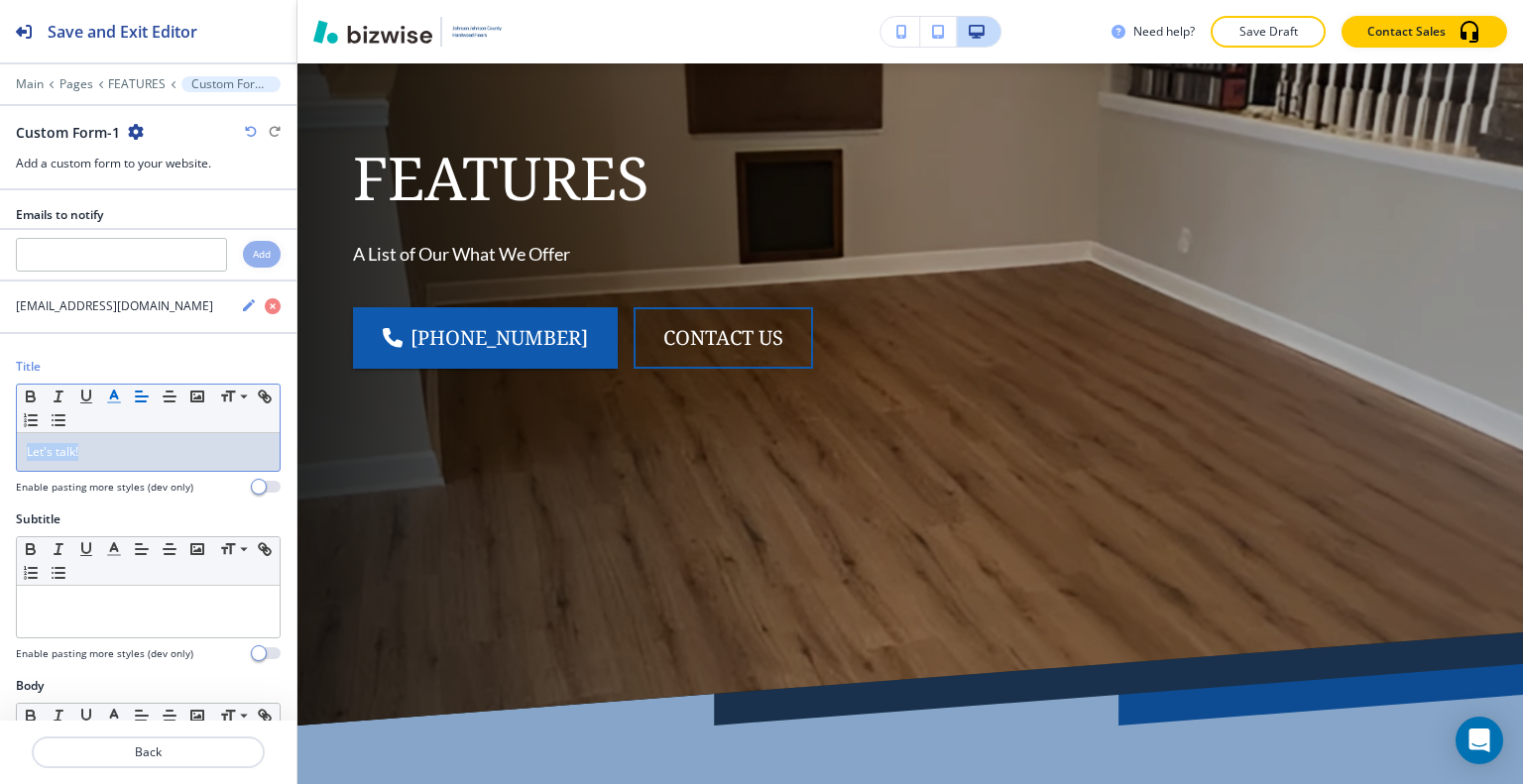 scroll, scrollTop: 0, scrollLeft: 0, axis: both 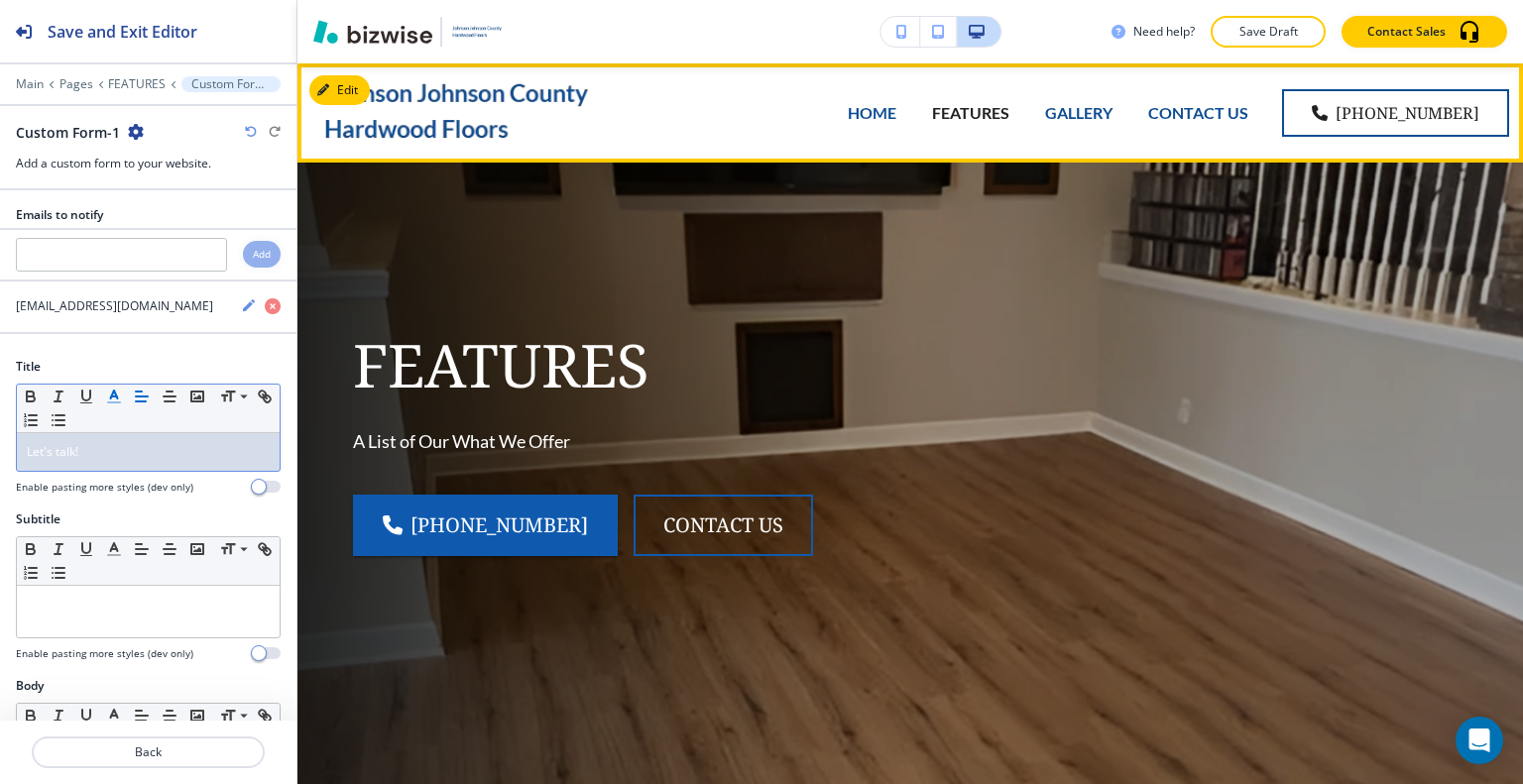 click on "HOME" at bounding box center (872, 112) 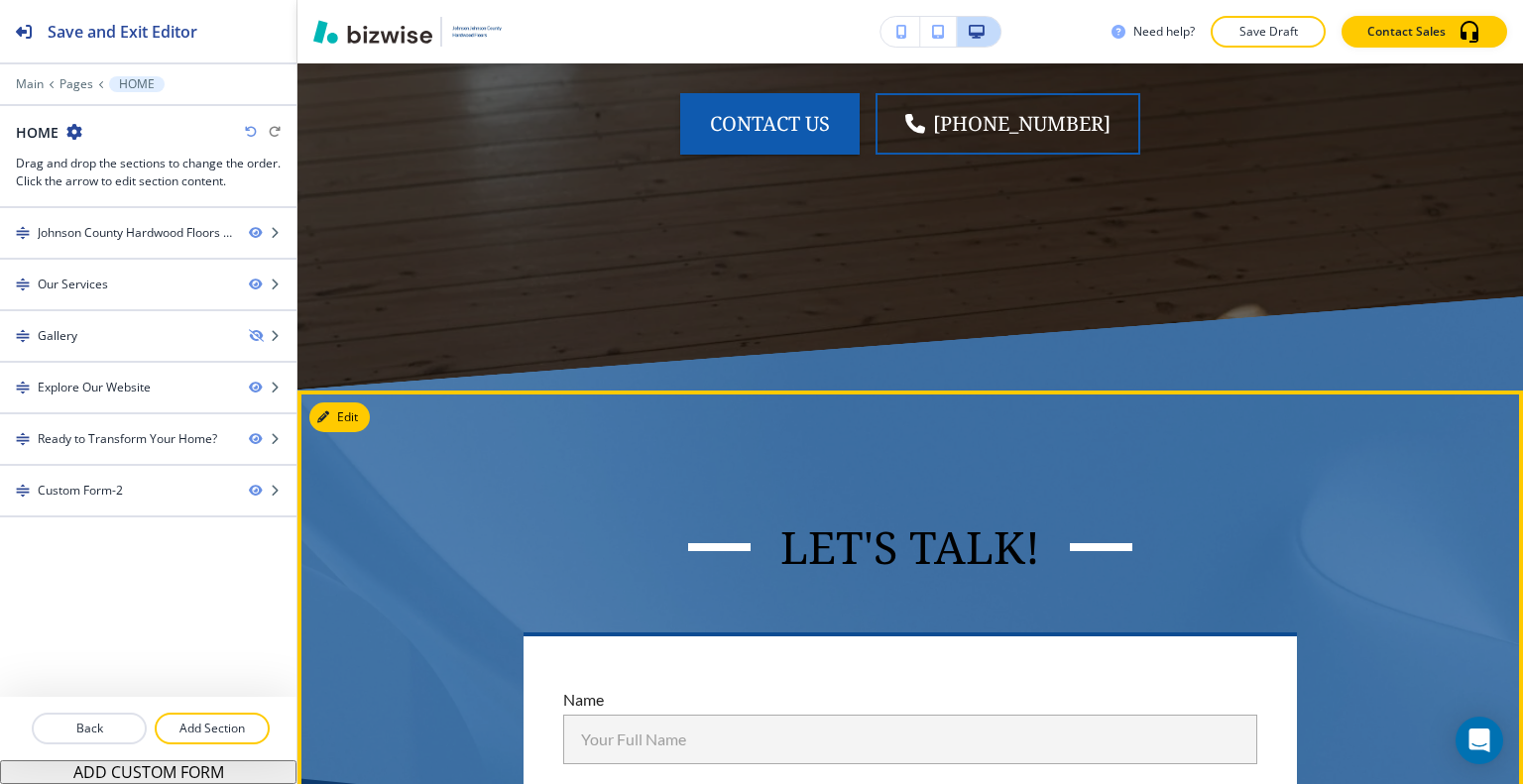 scroll, scrollTop: 3172, scrollLeft: 0, axis: vertical 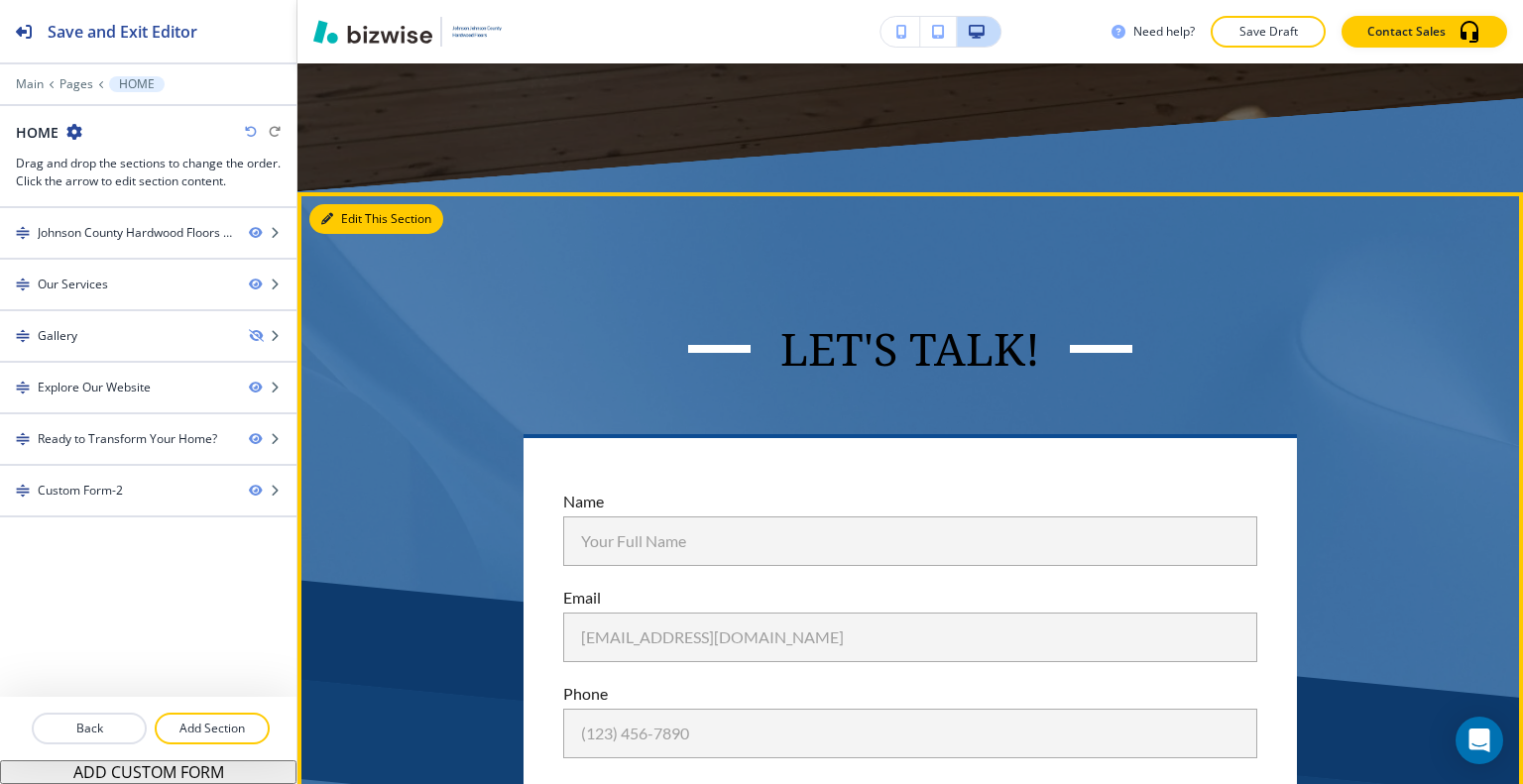 click on "Edit This Section" at bounding box center [376, 219] 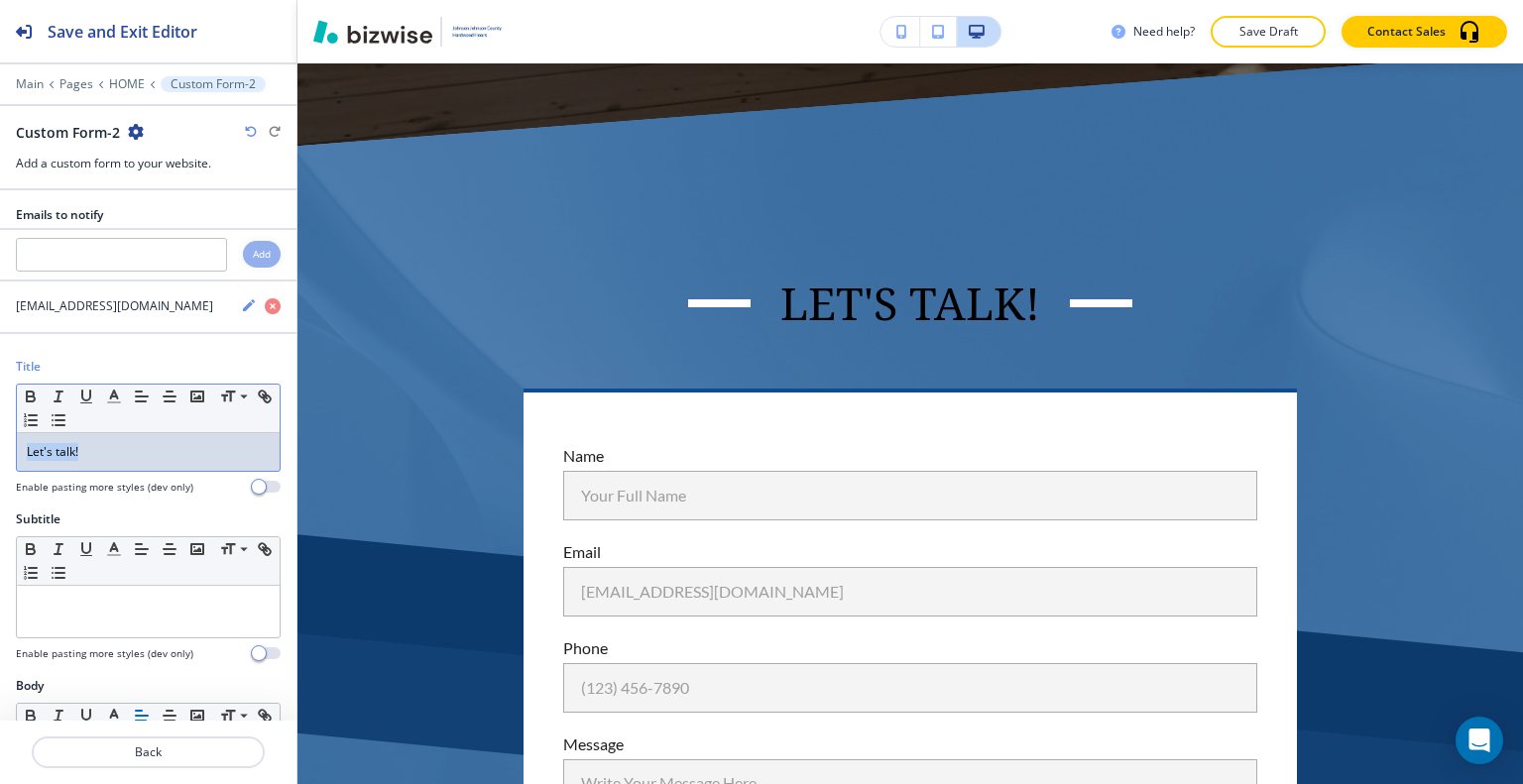 drag, startPoint x: 147, startPoint y: 466, endPoint x: 4, endPoint y: 446, distance: 144.39183 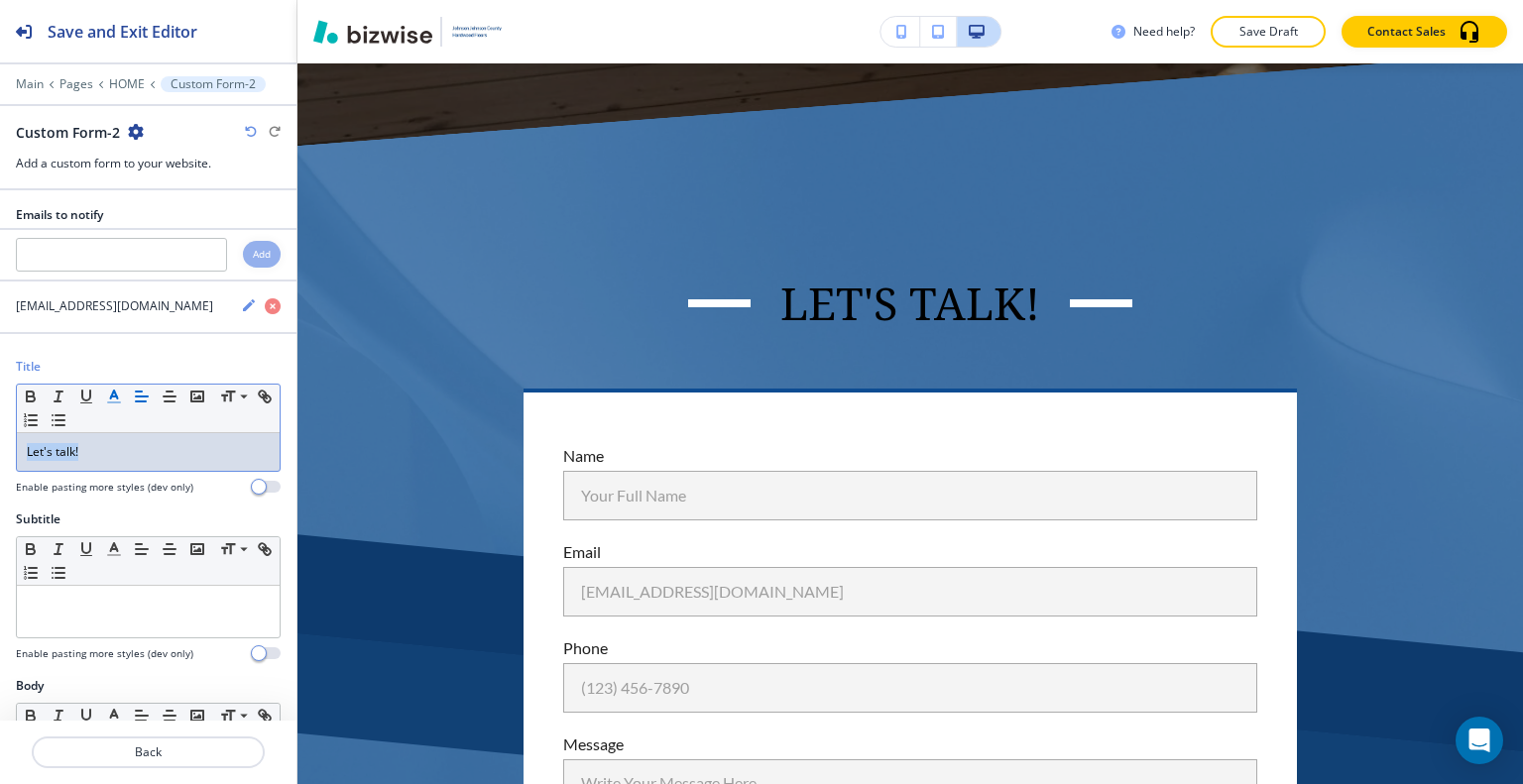 click at bounding box center [114, 396] 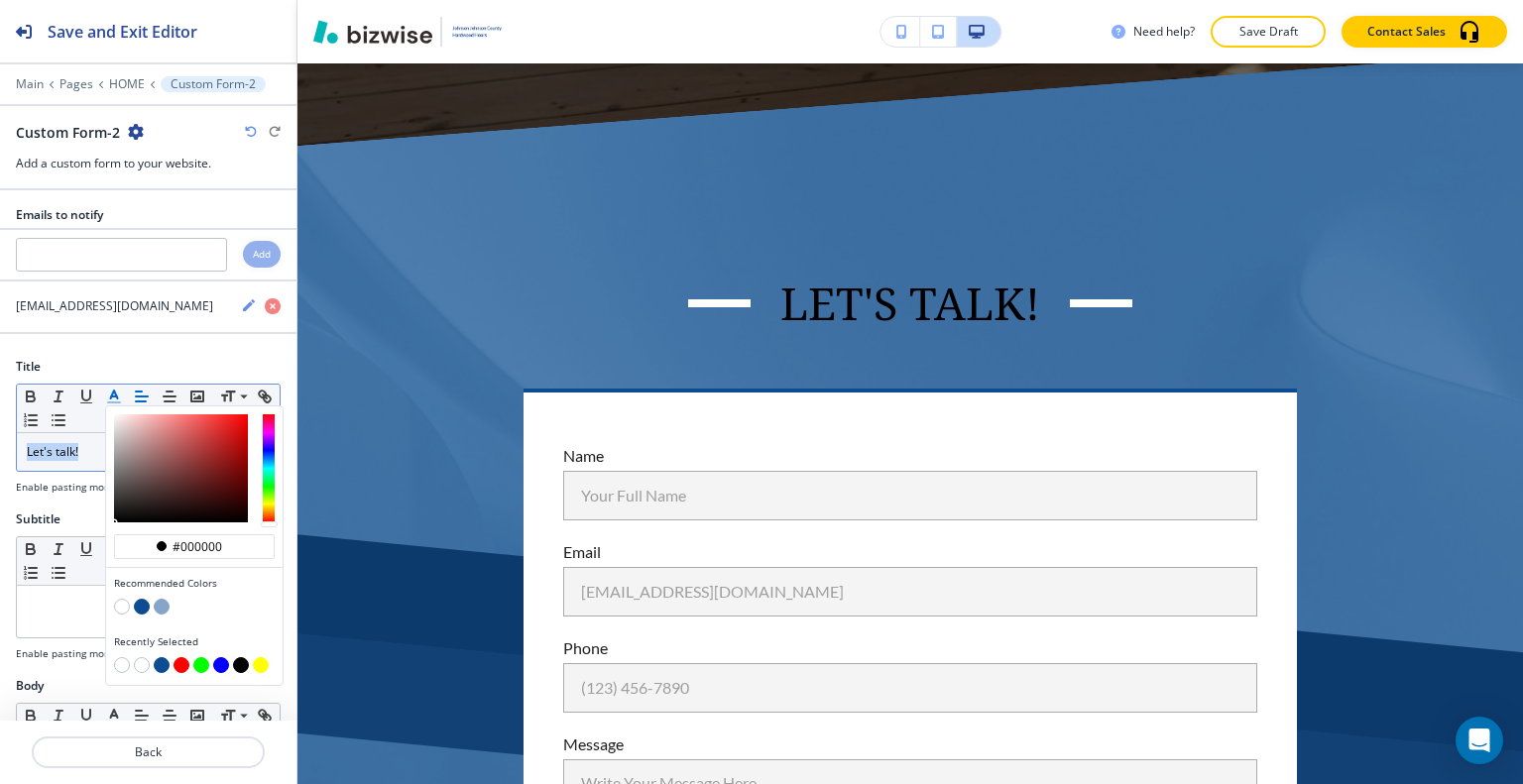 click at bounding box center (122, 607) 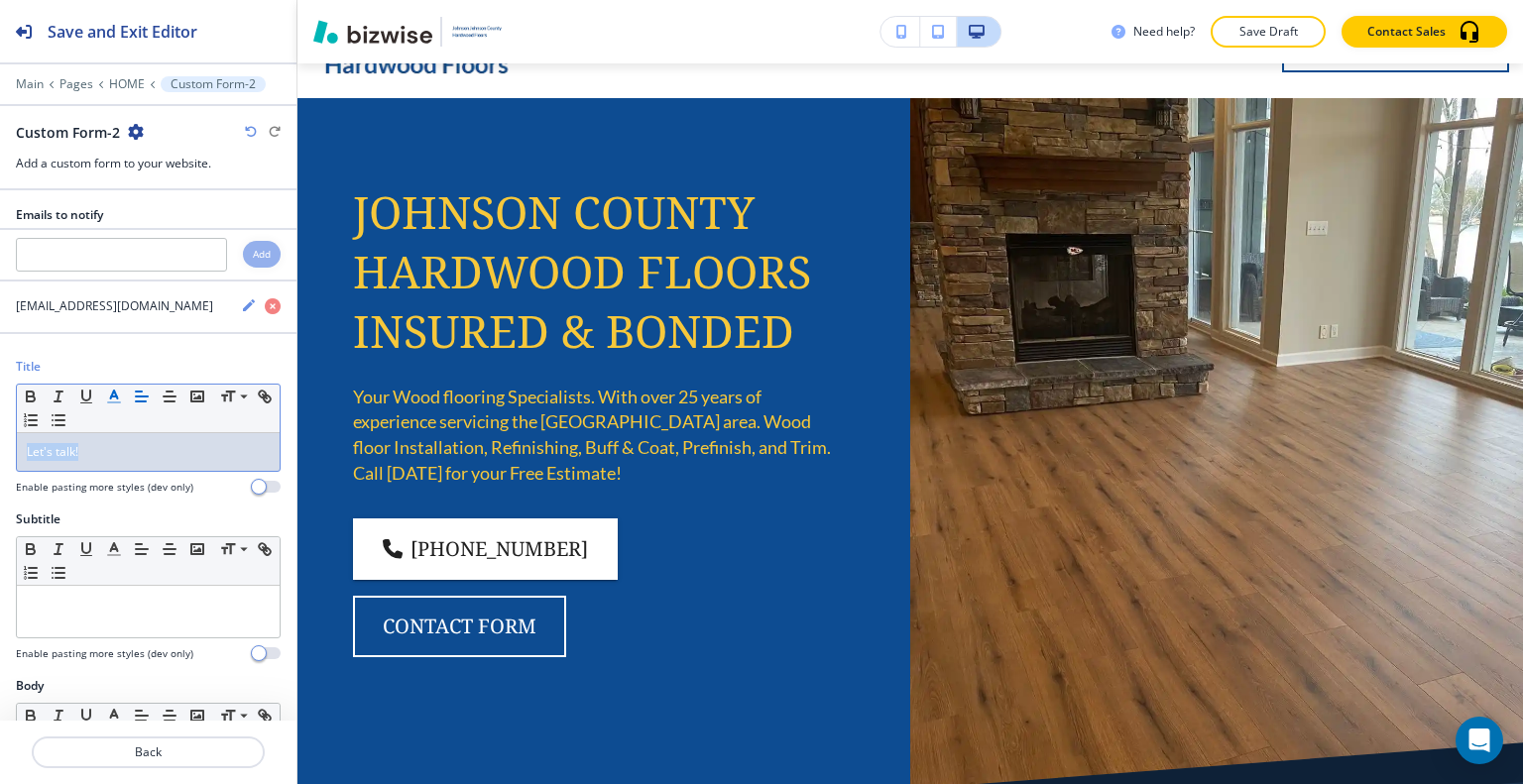 scroll, scrollTop: 0, scrollLeft: 0, axis: both 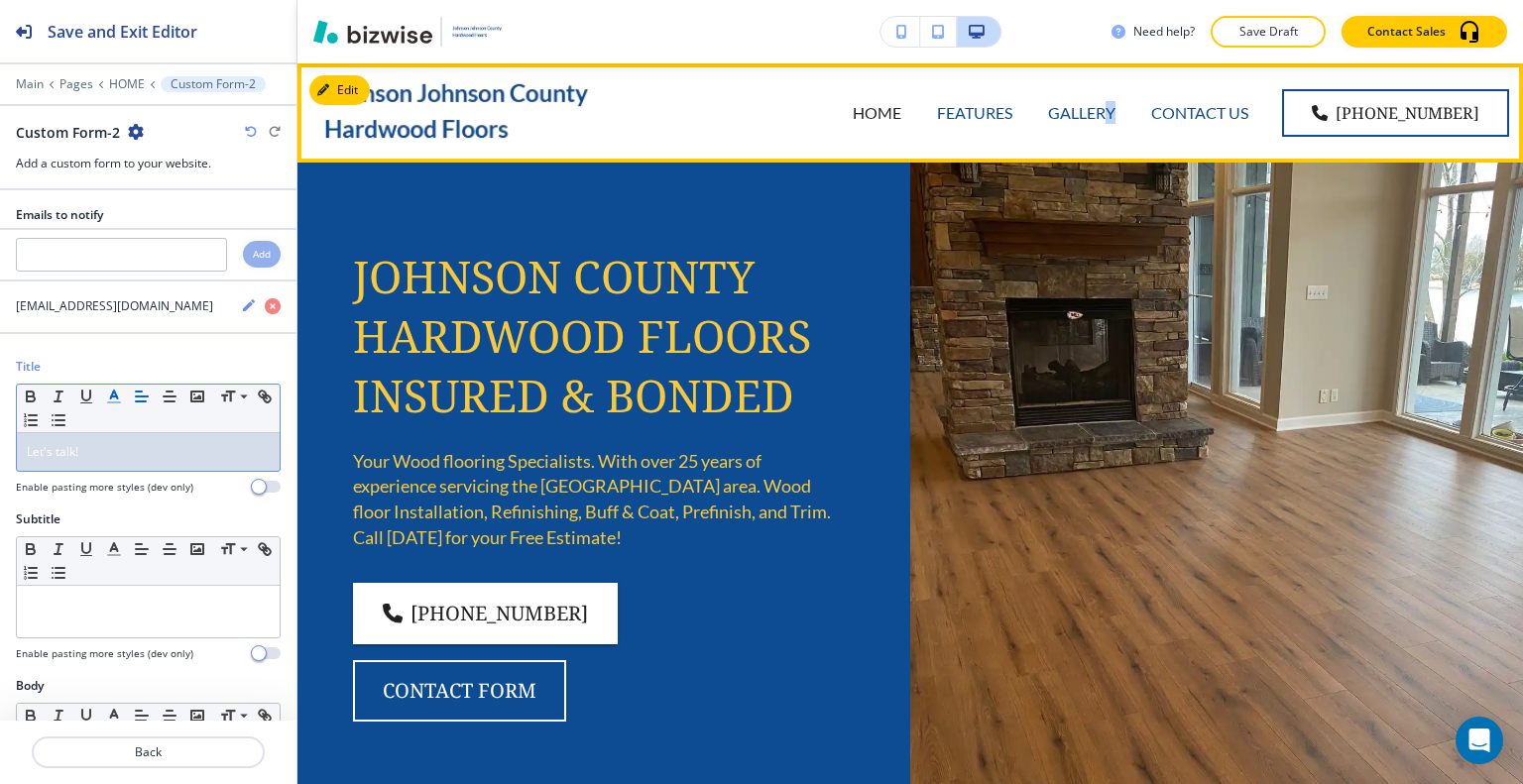 click on "GALLERY" at bounding box center [1082, 112] 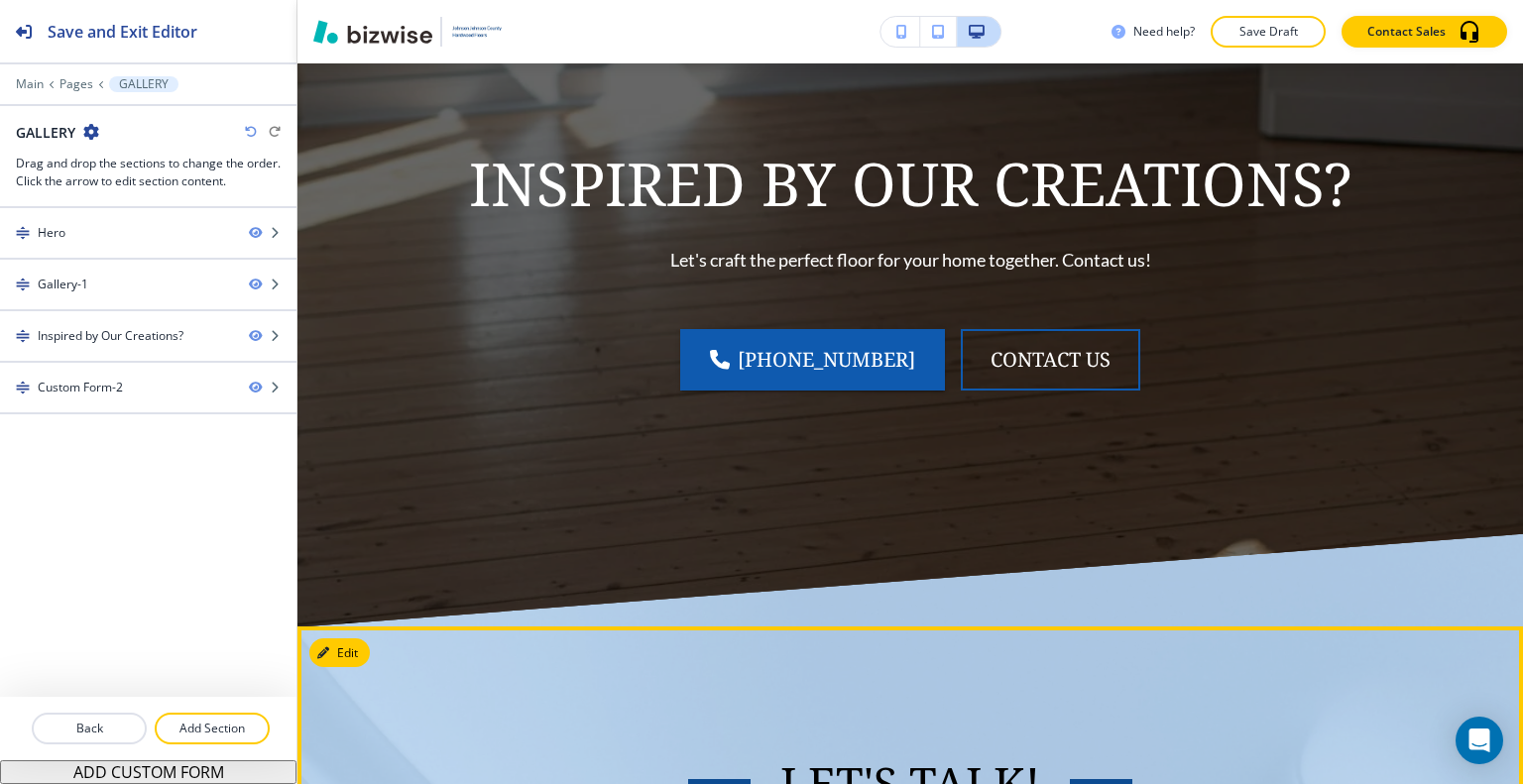 scroll, scrollTop: 2973, scrollLeft: 0, axis: vertical 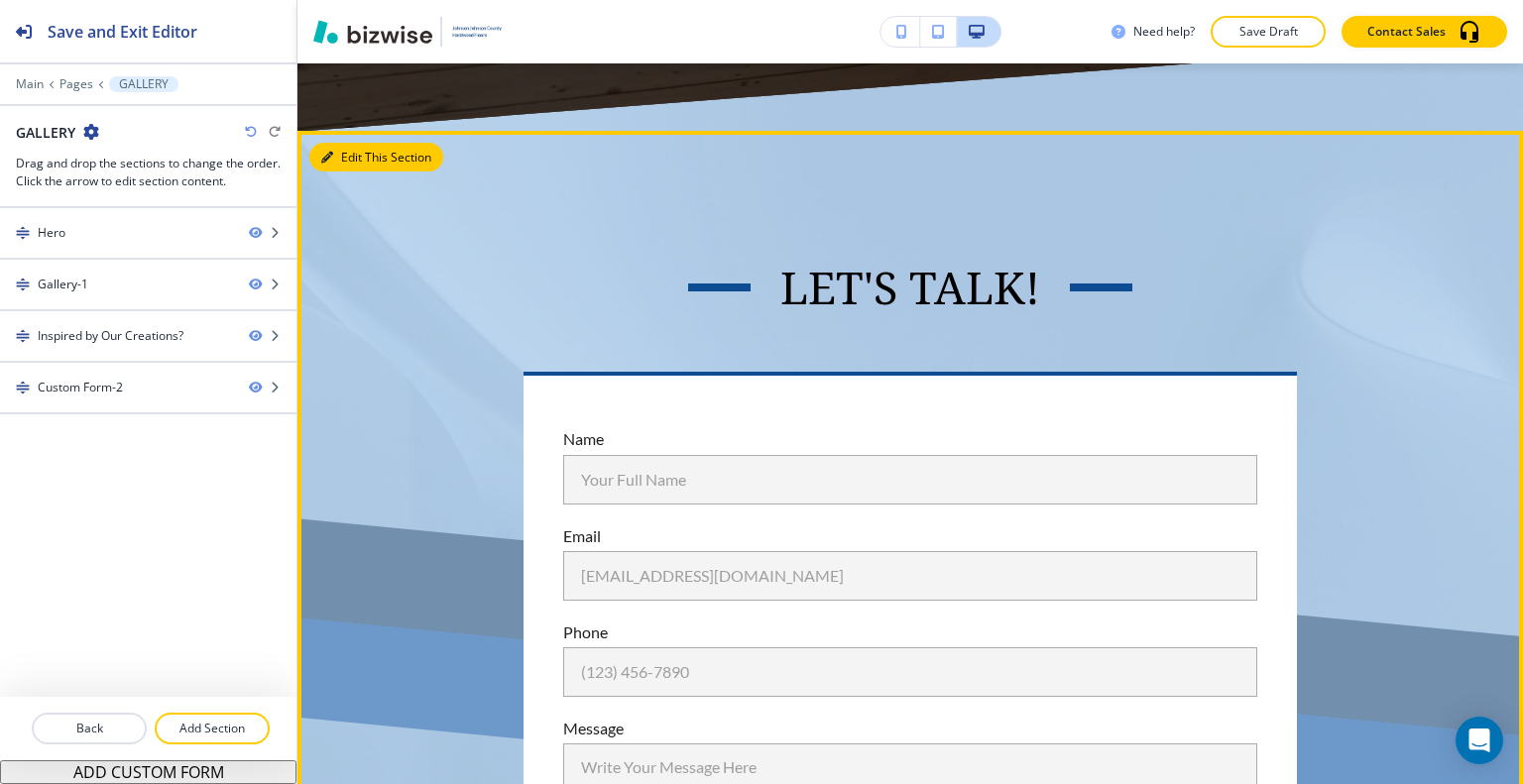 click on "Edit This Section" at bounding box center (376, 158) 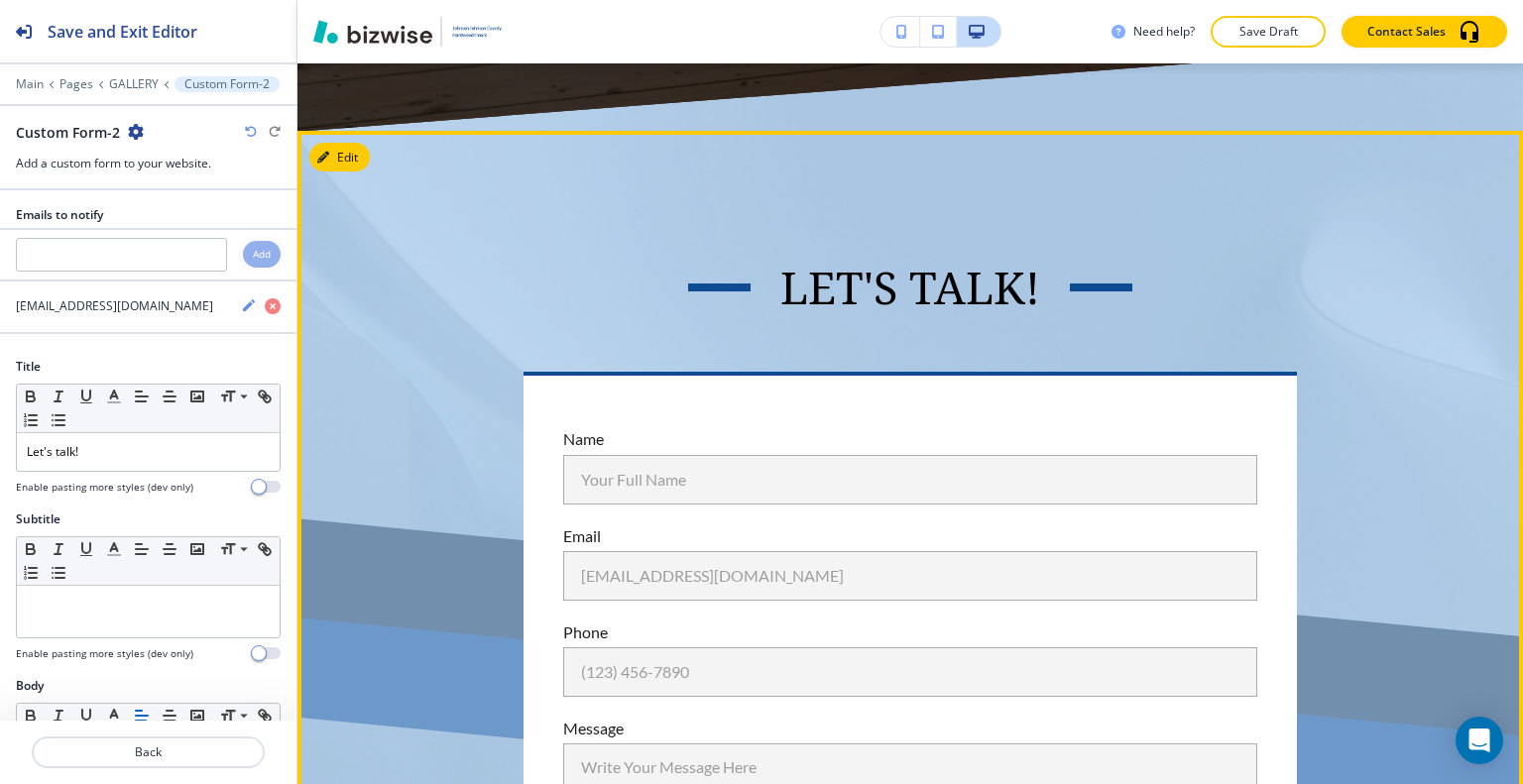 scroll, scrollTop: 3025, scrollLeft: 0, axis: vertical 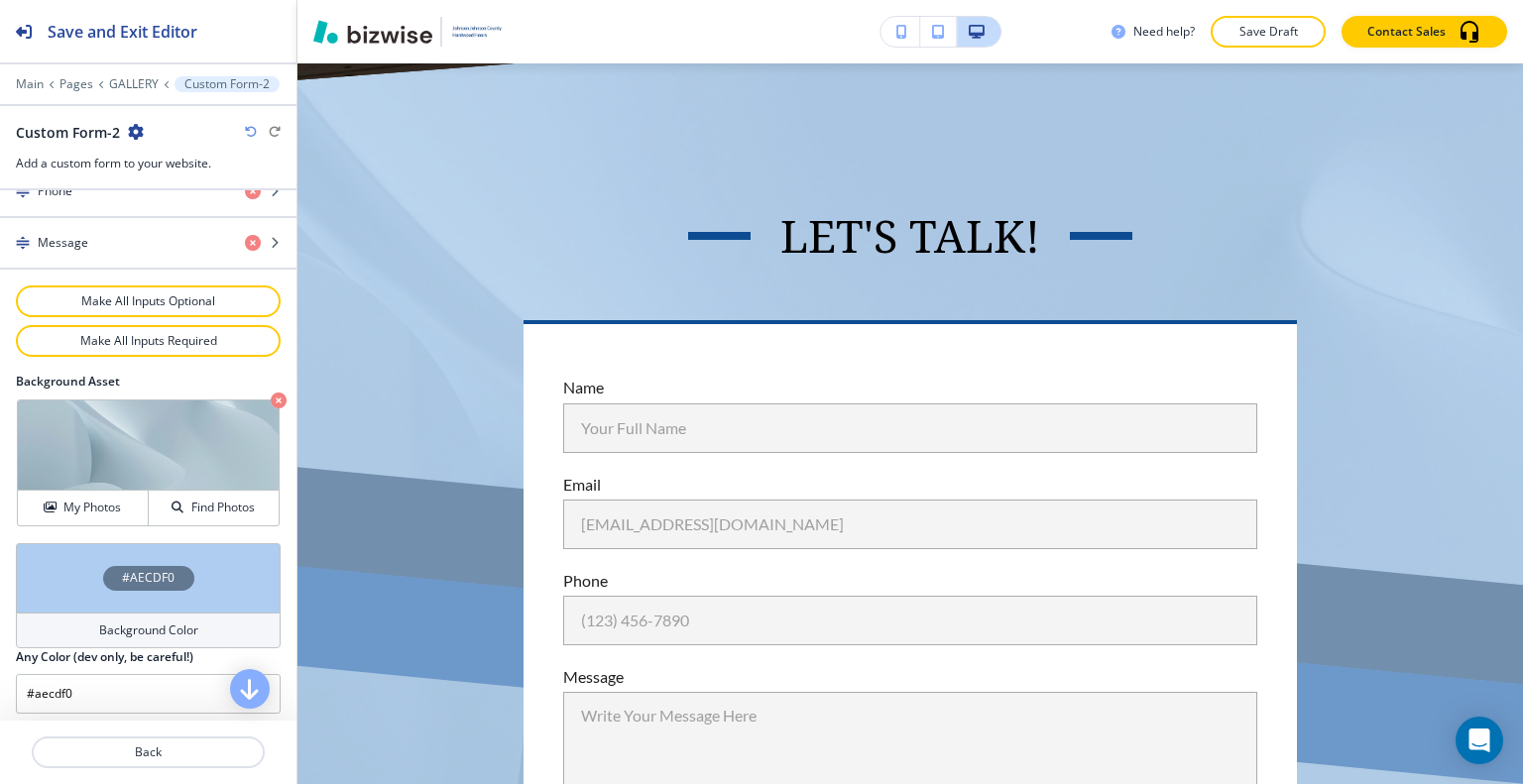 click on "#AECDF0" at bounding box center [148, 578] 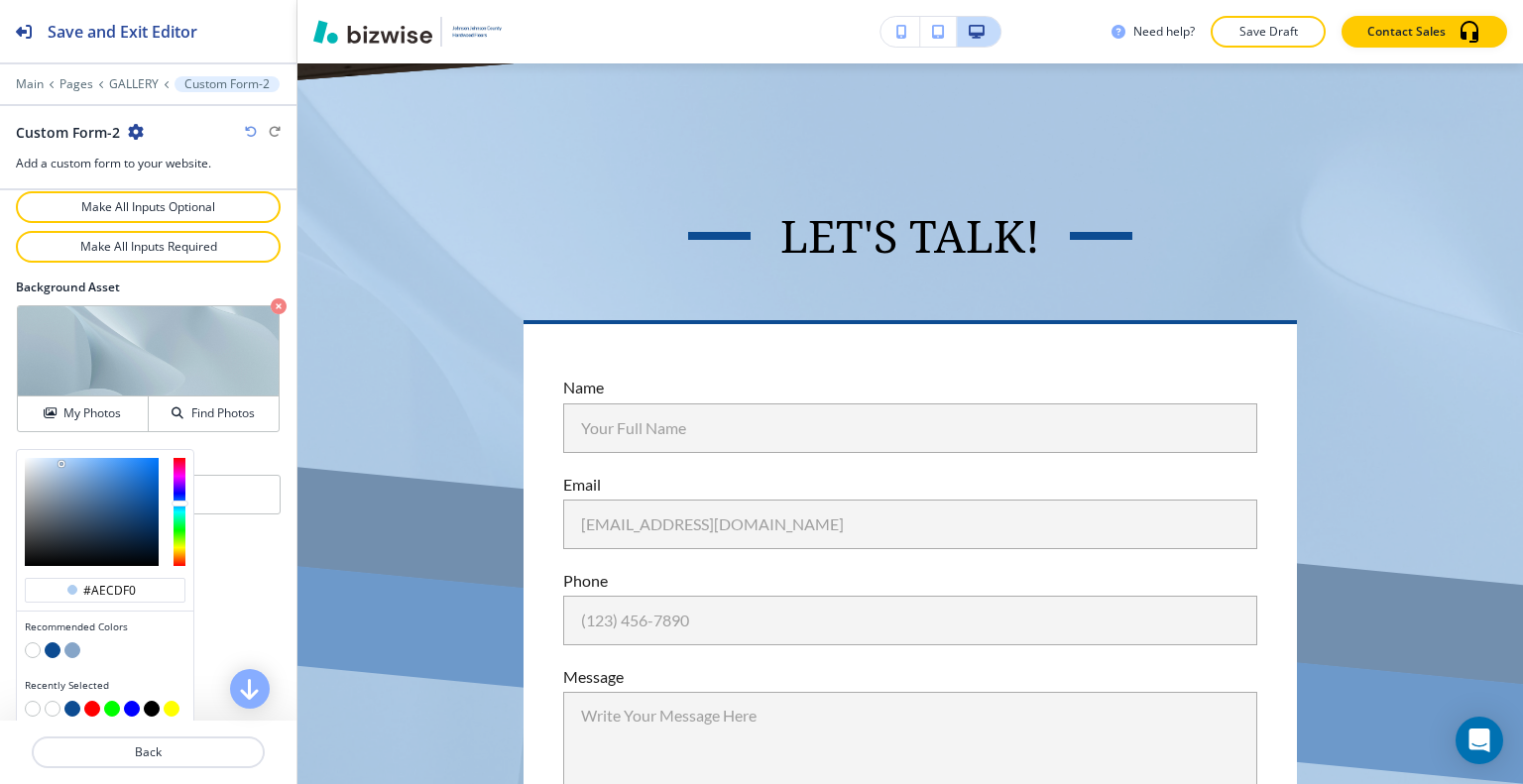 click at bounding box center (53, 650) 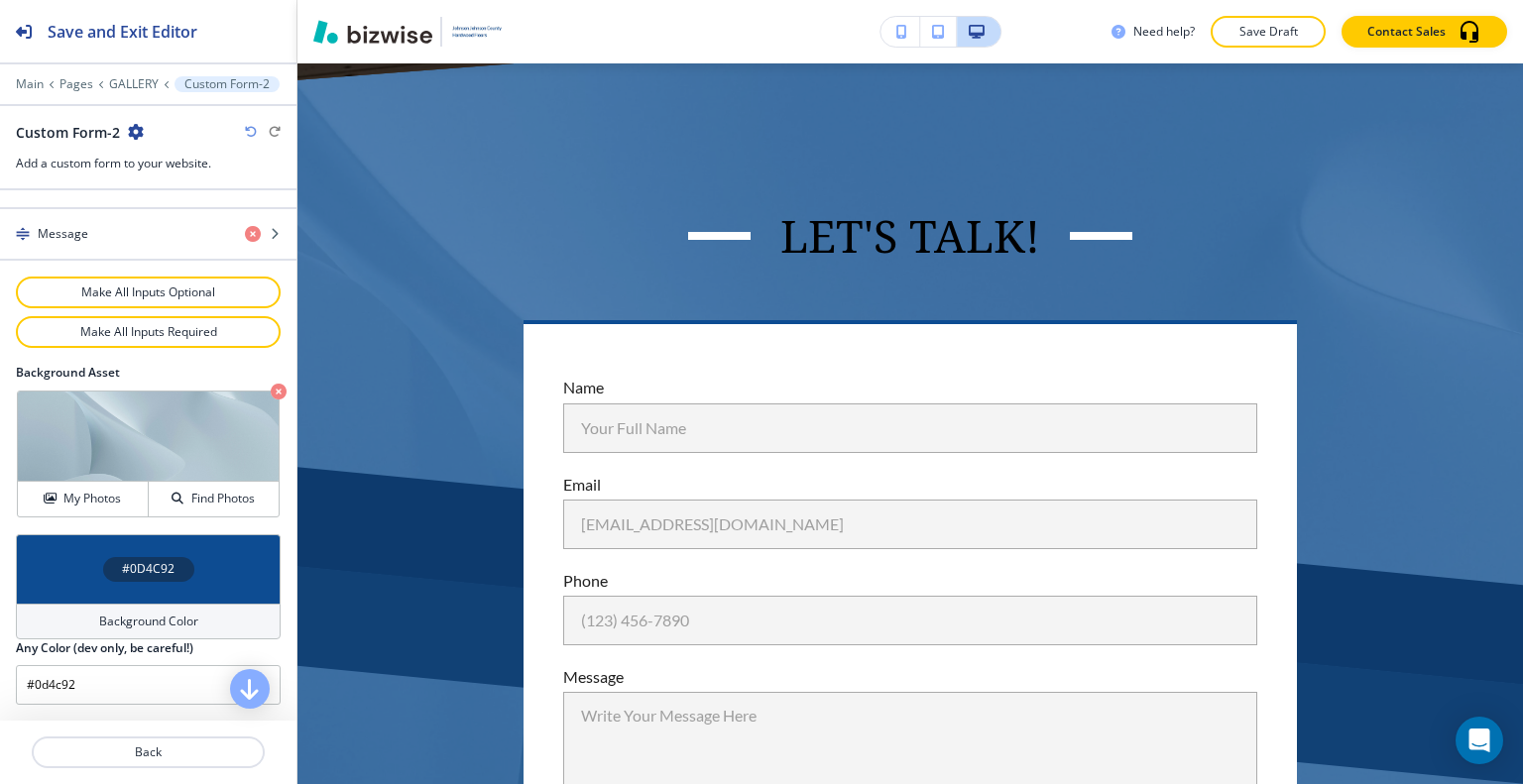scroll, scrollTop: 1040, scrollLeft: 0, axis: vertical 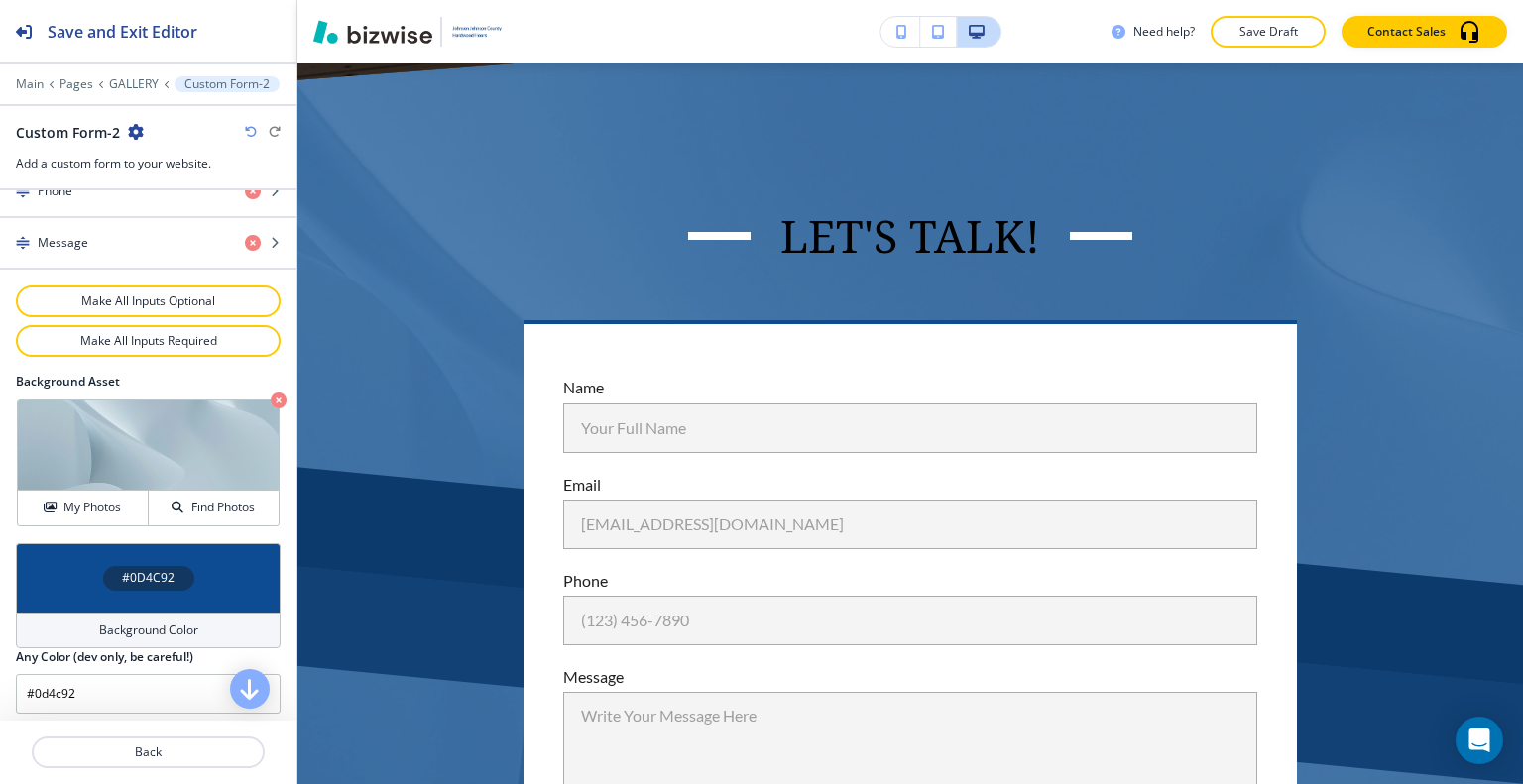 click on "#0D4C92" at bounding box center [148, 578] 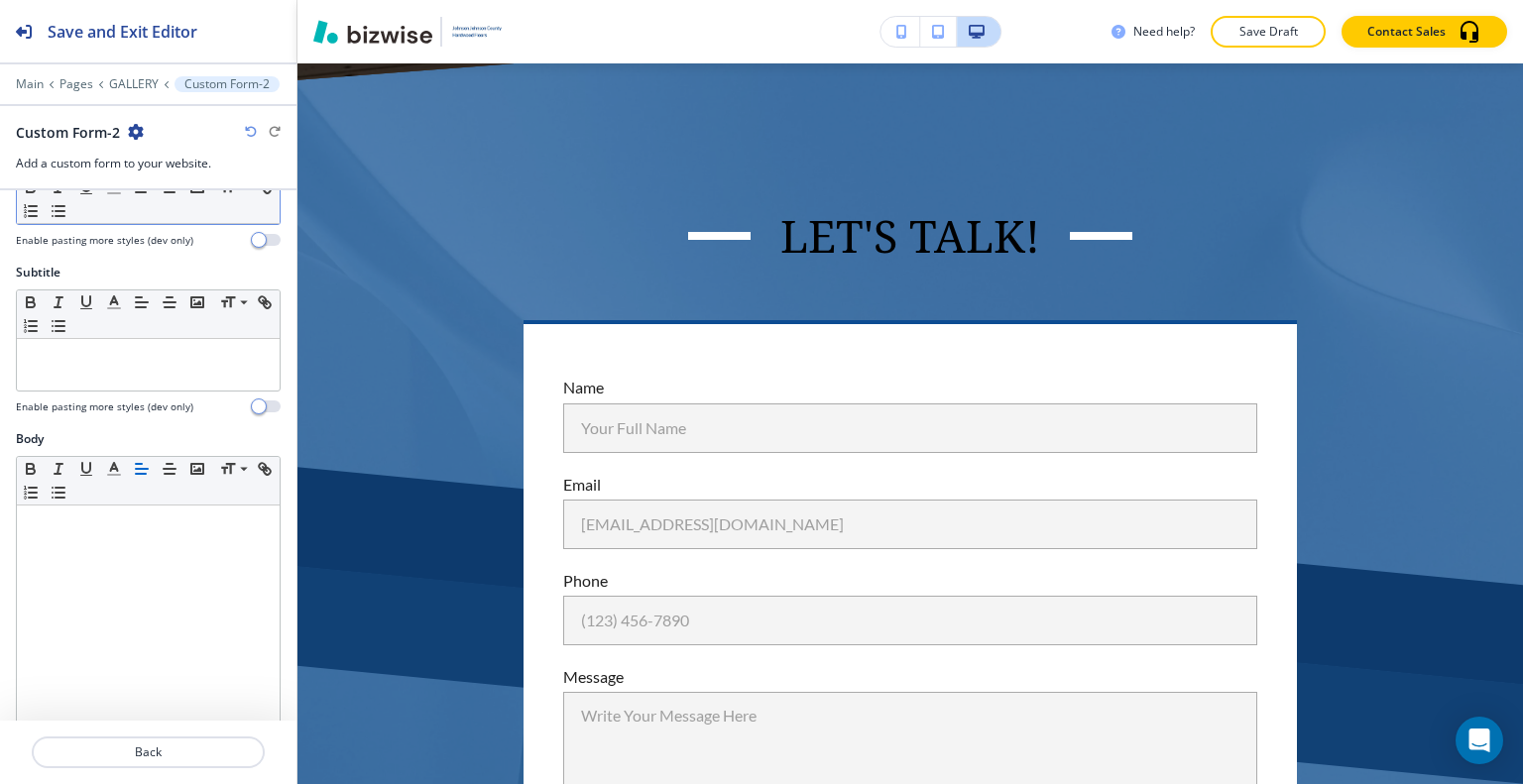 scroll, scrollTop: 0, scrollLeft: 0, axis: both 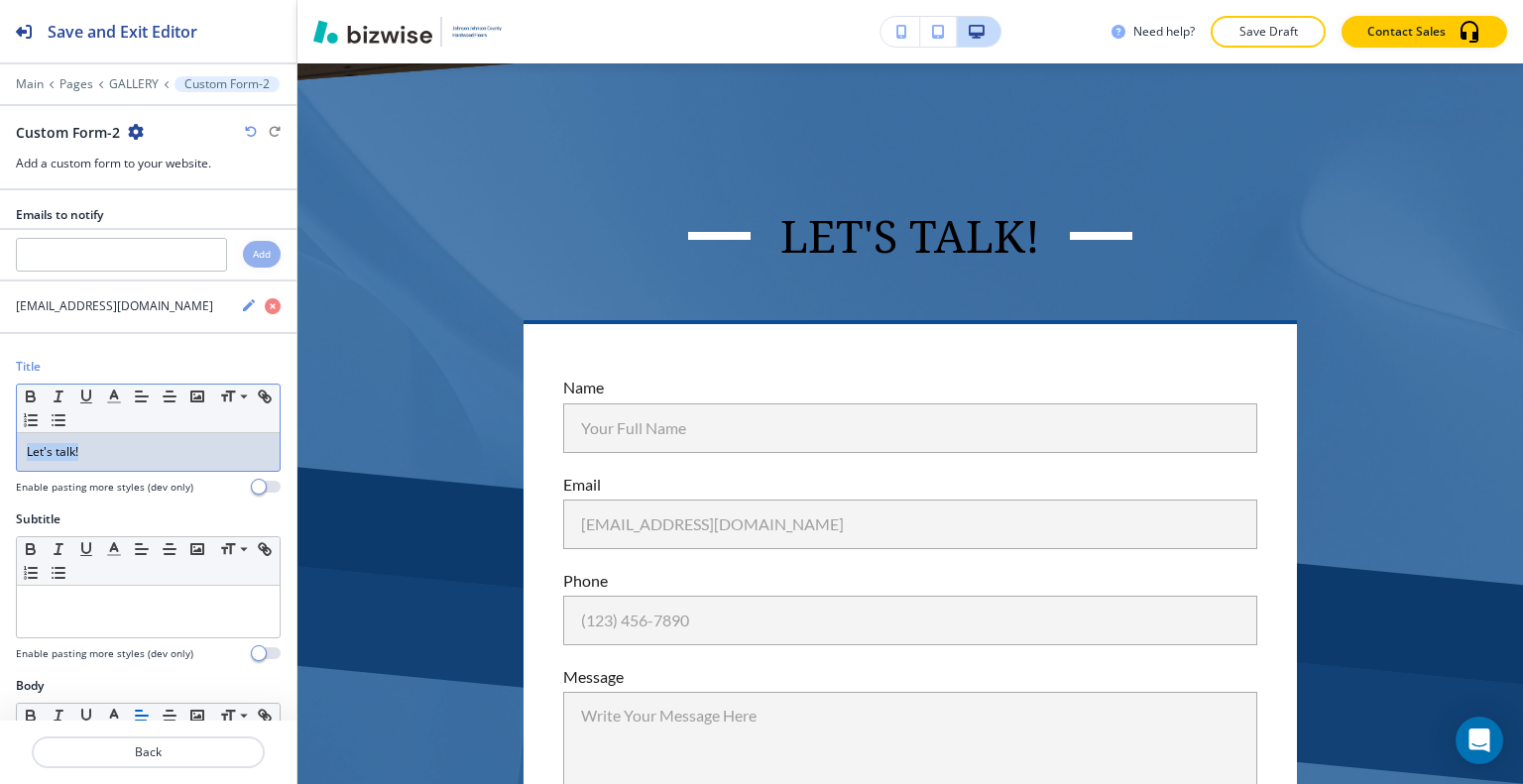 drag, startPoint x: 111, startPoint y: 462, endPoint x: 28, endPoint y: 431, distance: 88.600226 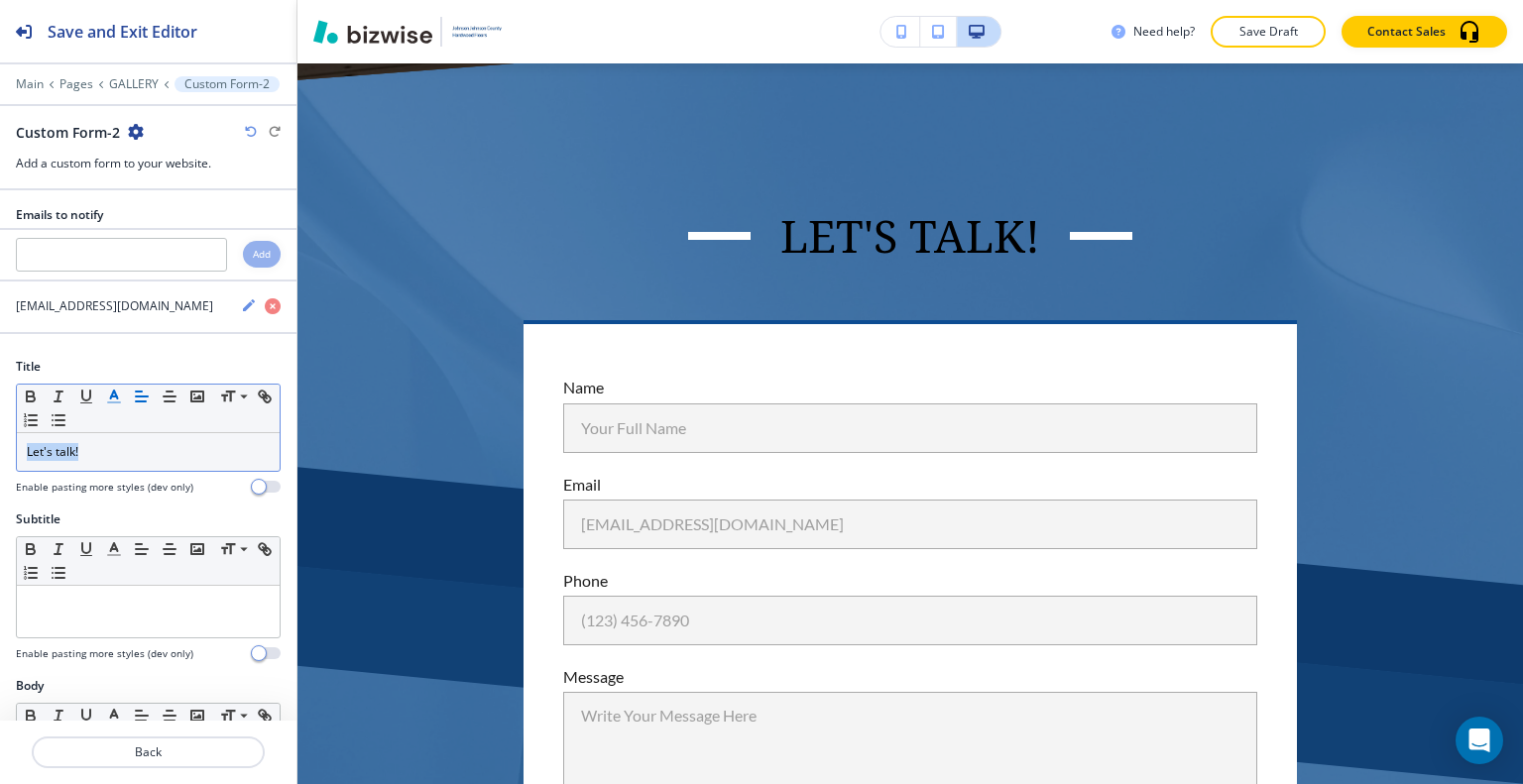 click 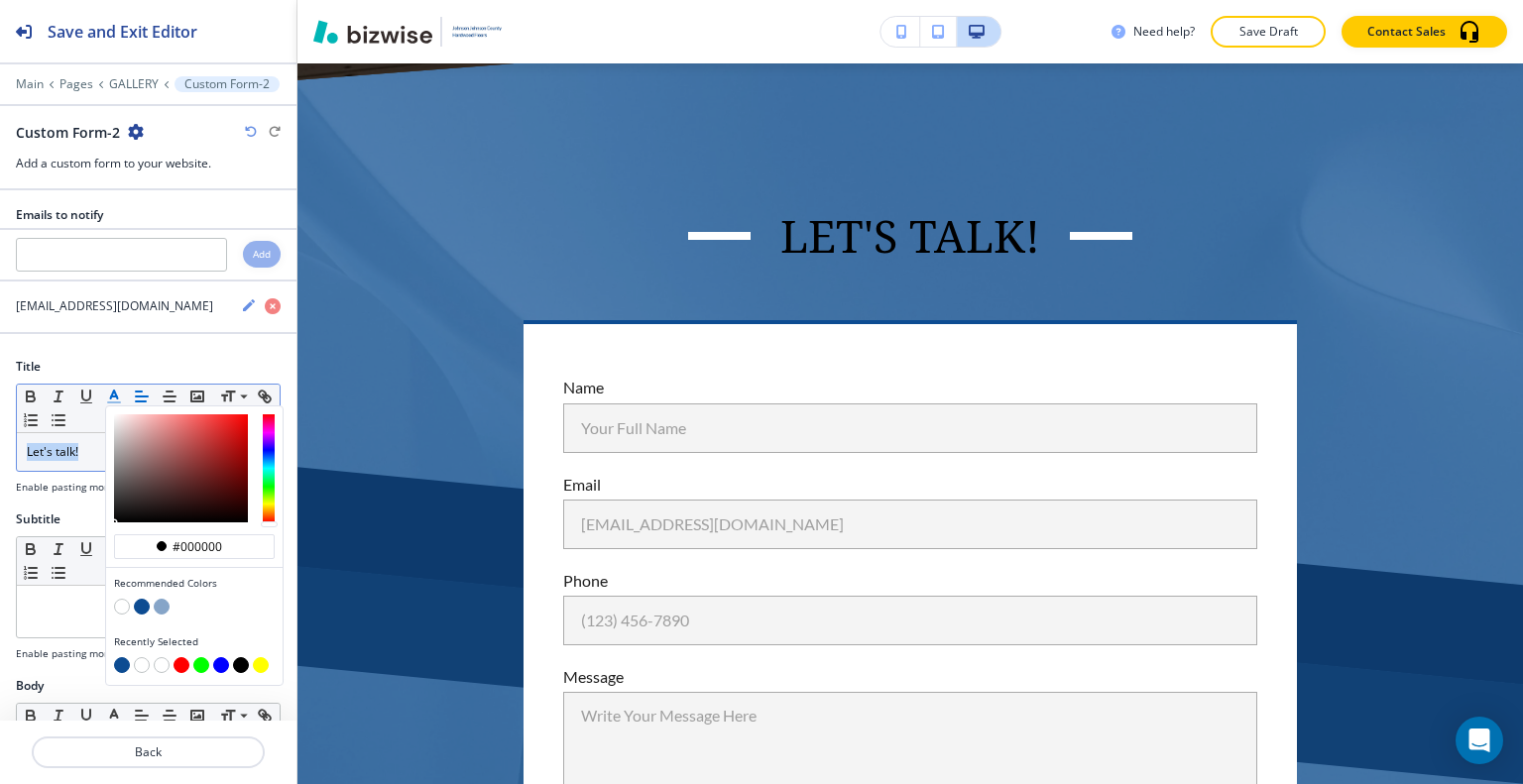 click at bounding box center (122, 607) 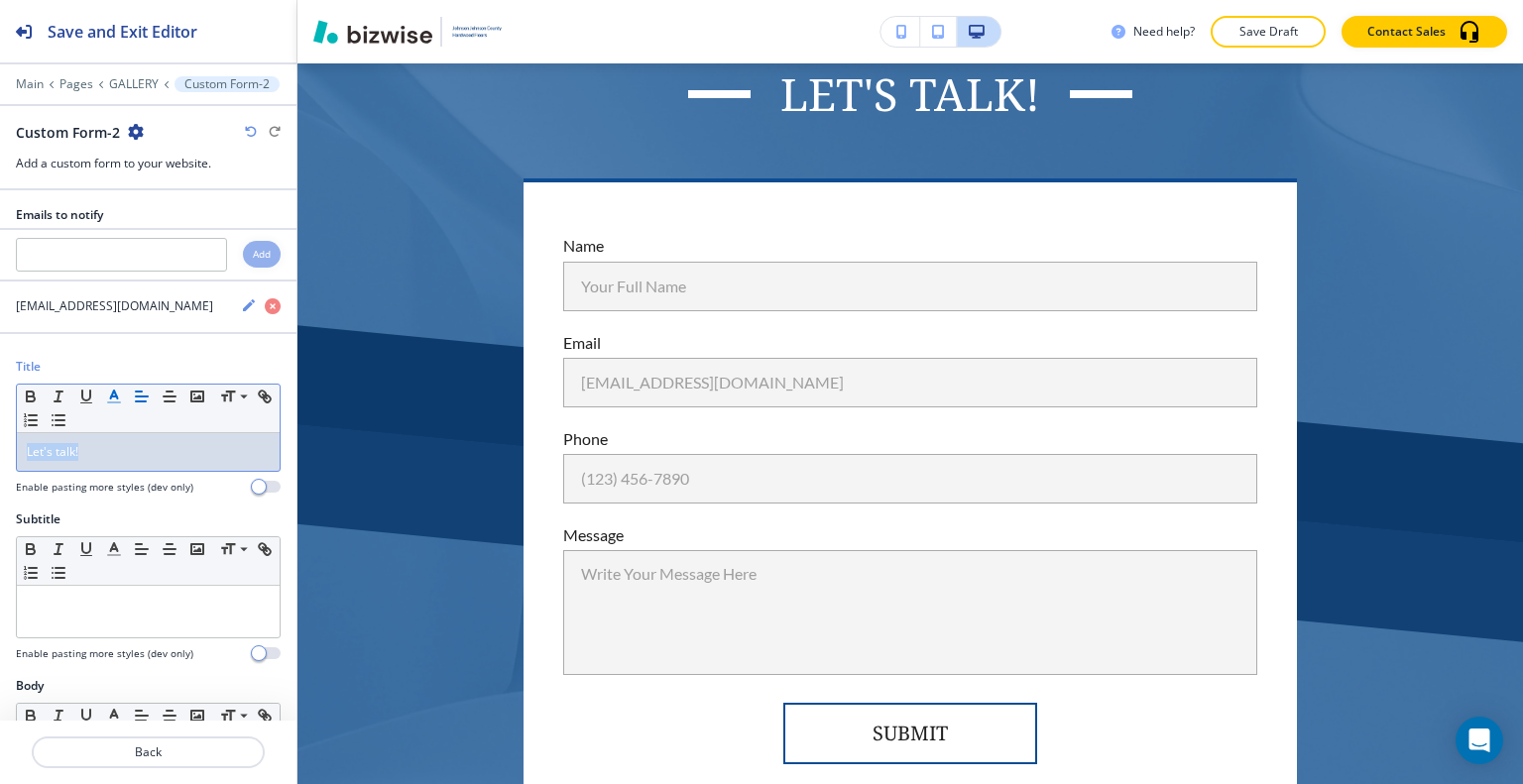 scroll, scrollTop: 0, scrollLeft: 0, axis: both 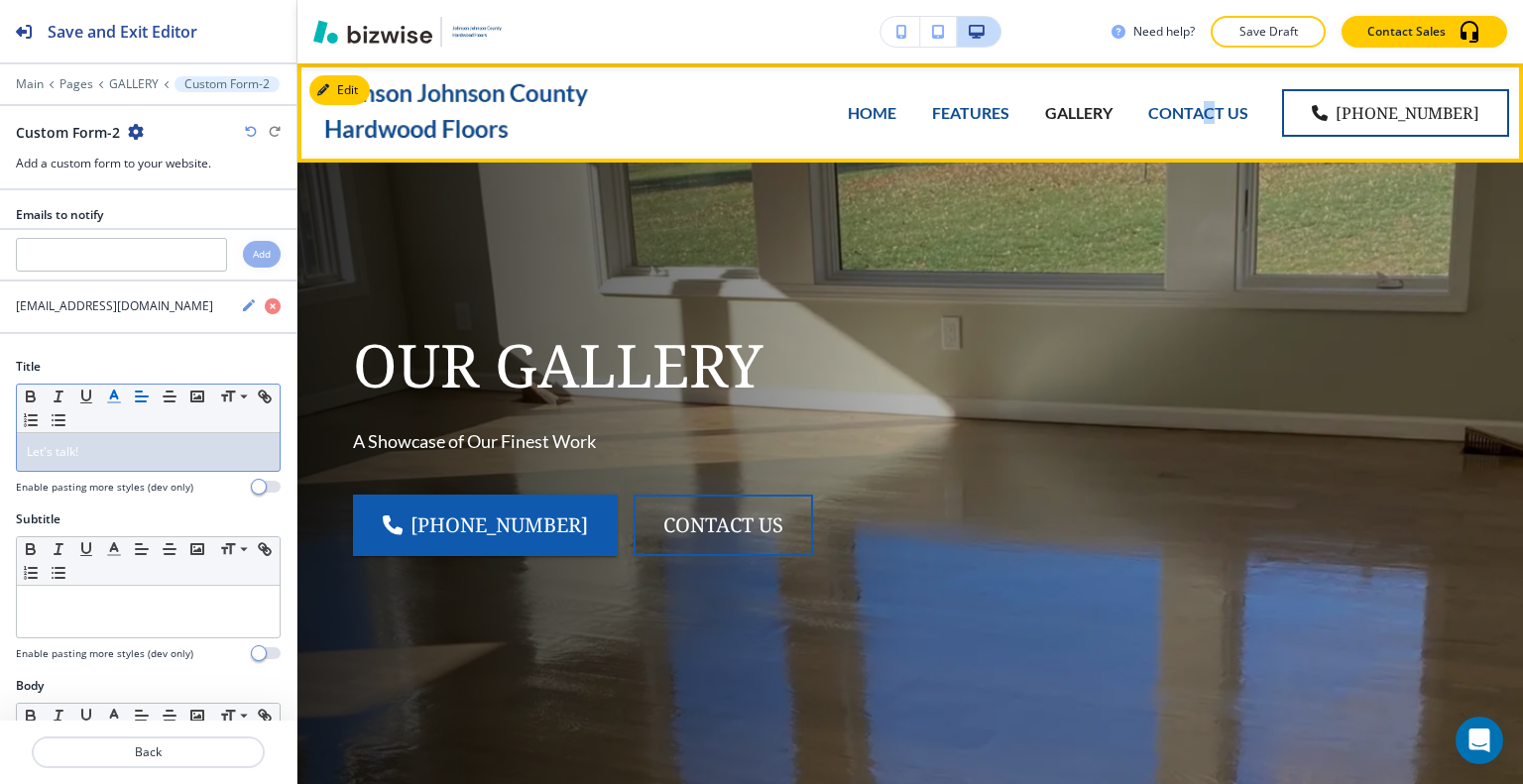 click on "CONTACT US" at bounding box center (1198, 113) 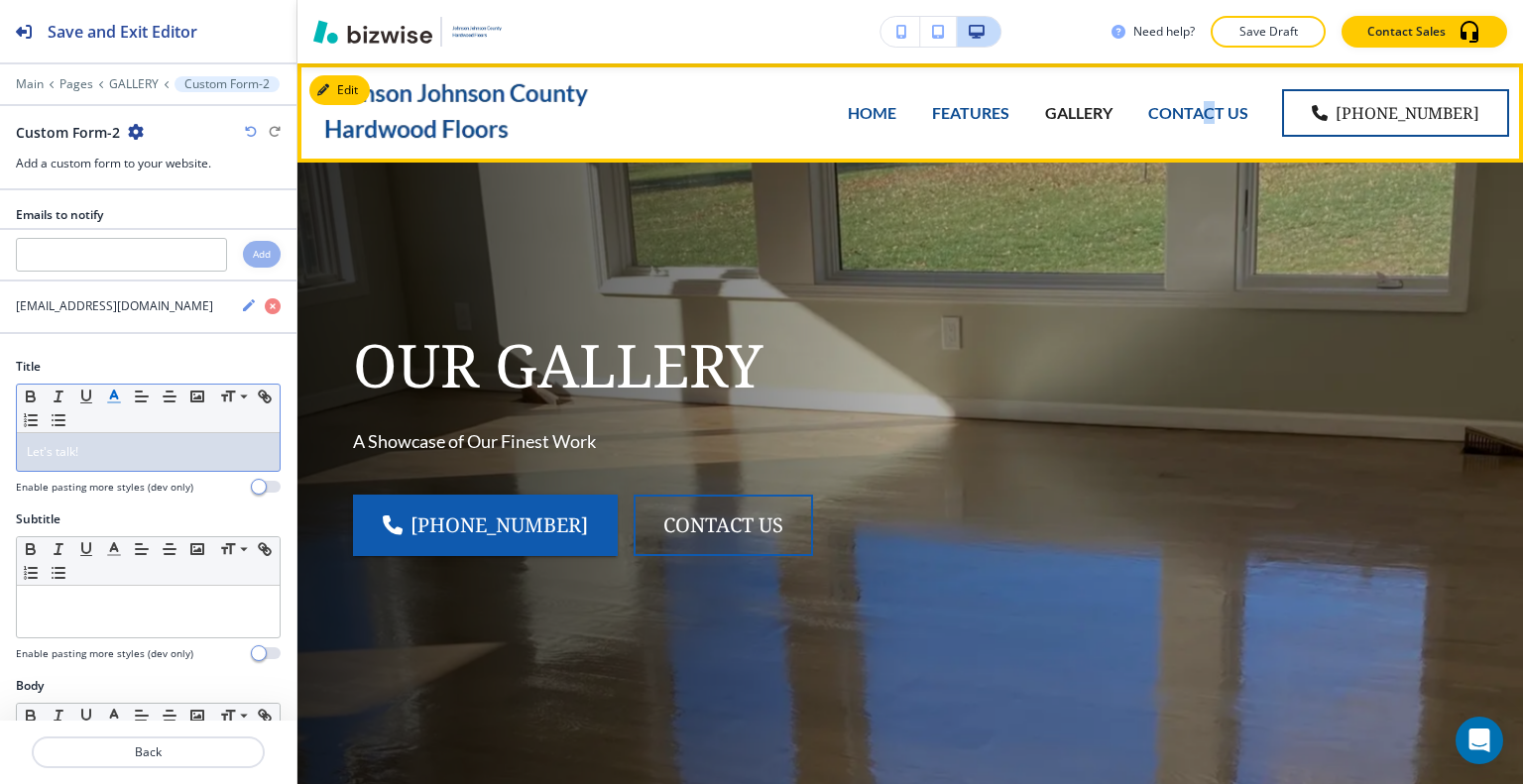 click on "CONTACT US" at bounding box center (1198, 112) 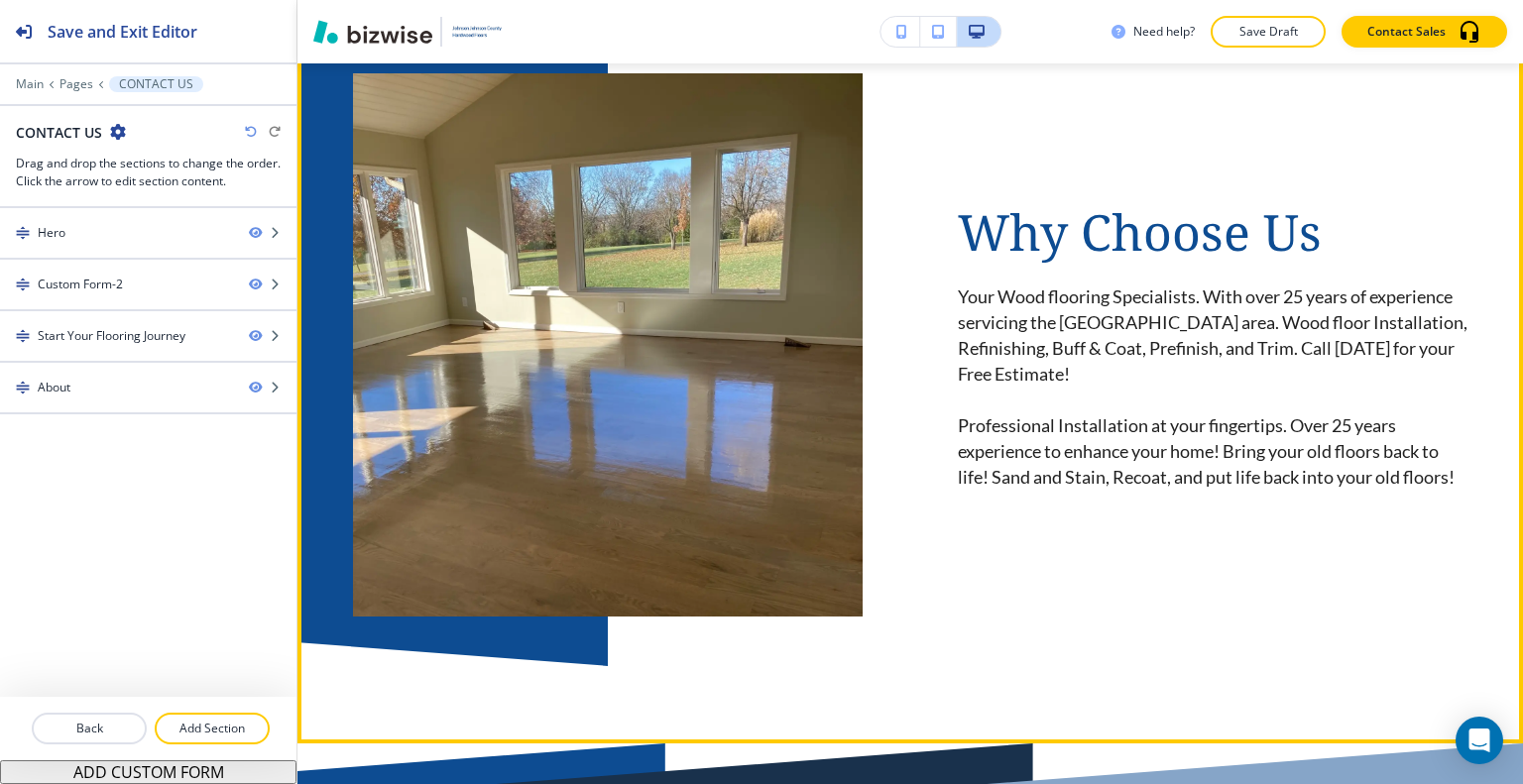 scroll, scrollTop: 3075, scrollLeft: 0, axis: vertical 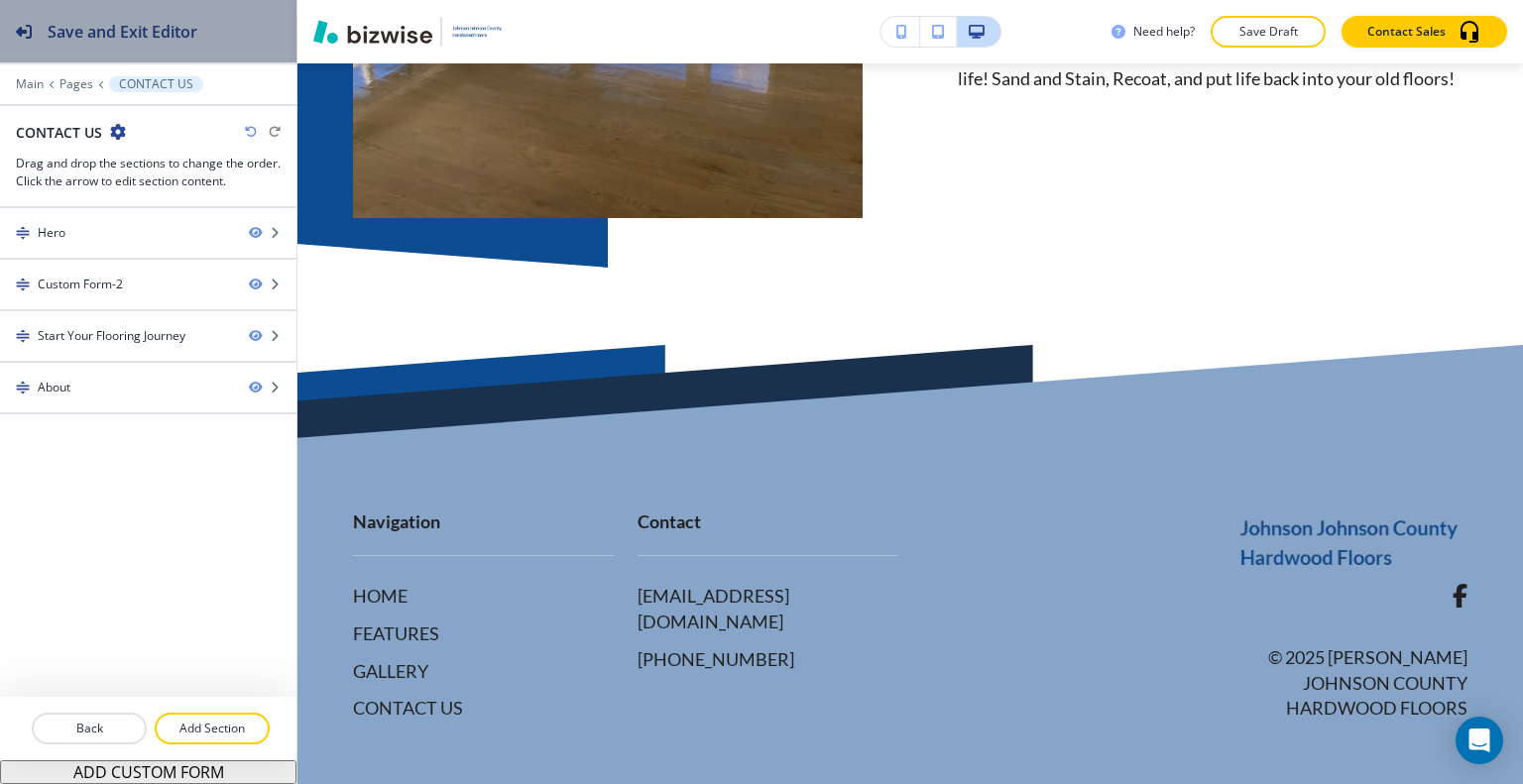 click on "Save and Exit Editor" at bounding box center (148, 31) 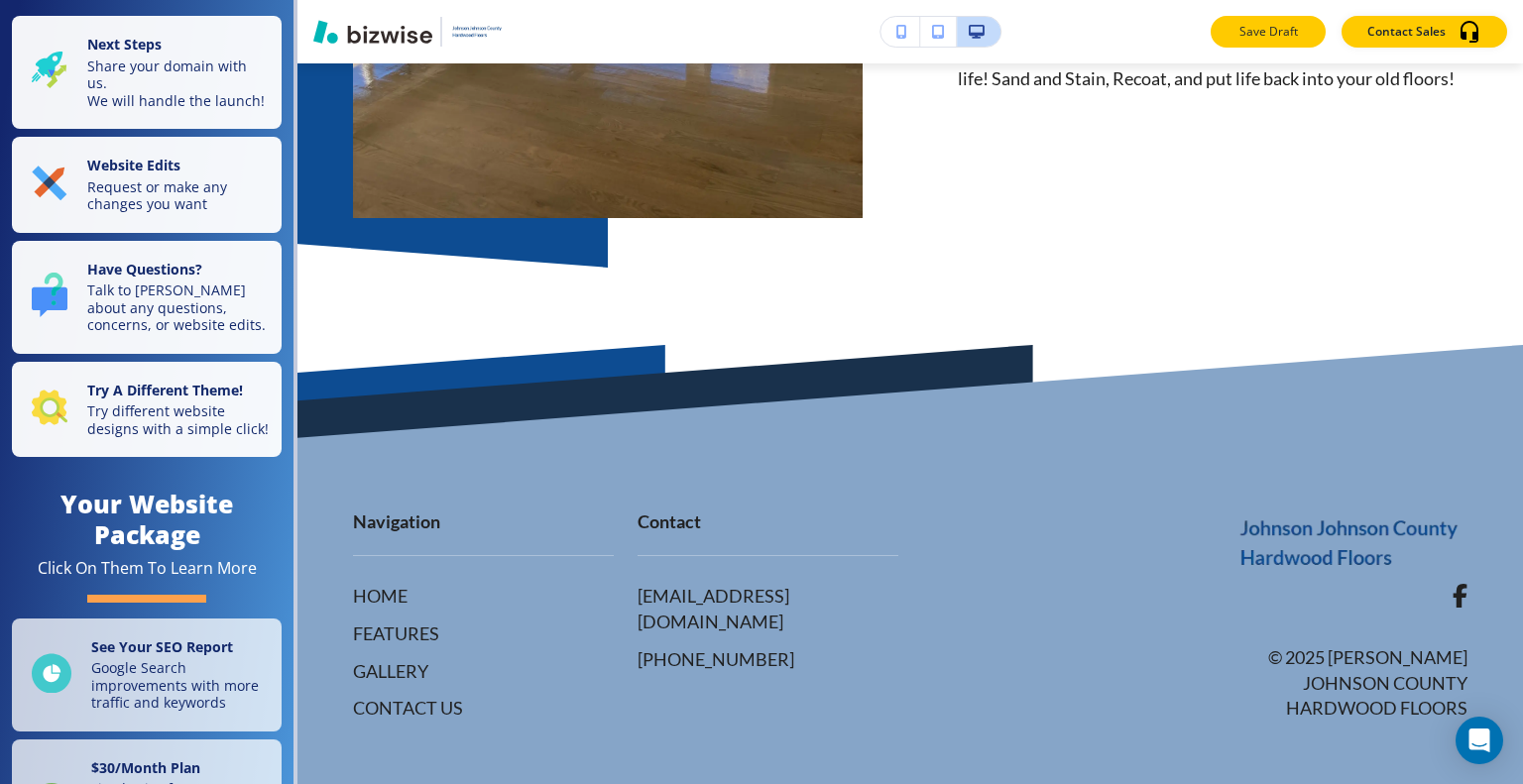 click on "Save Draft" at bounding box center [1268, 32] 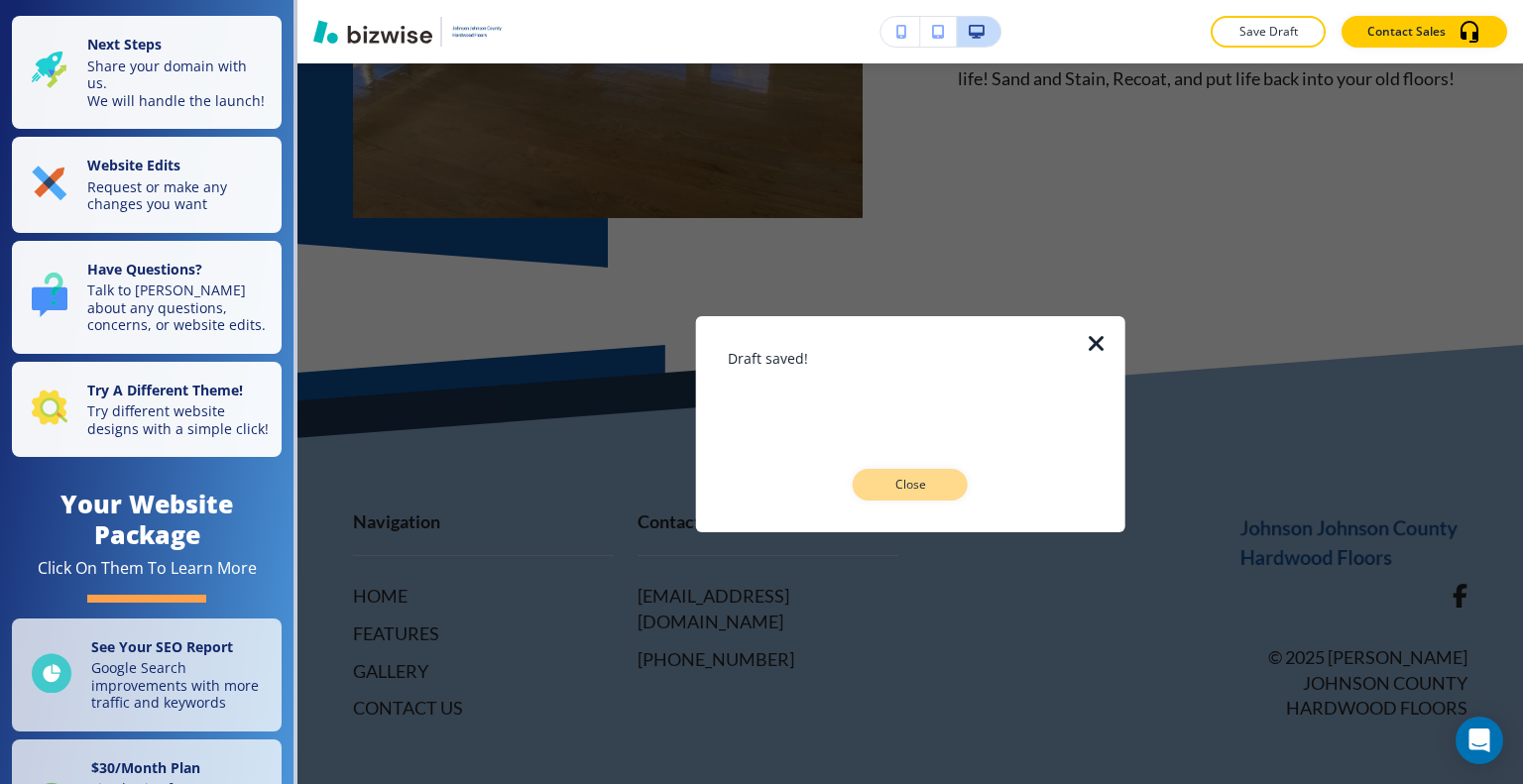 click on "Close" at bounding box center [910, 485] 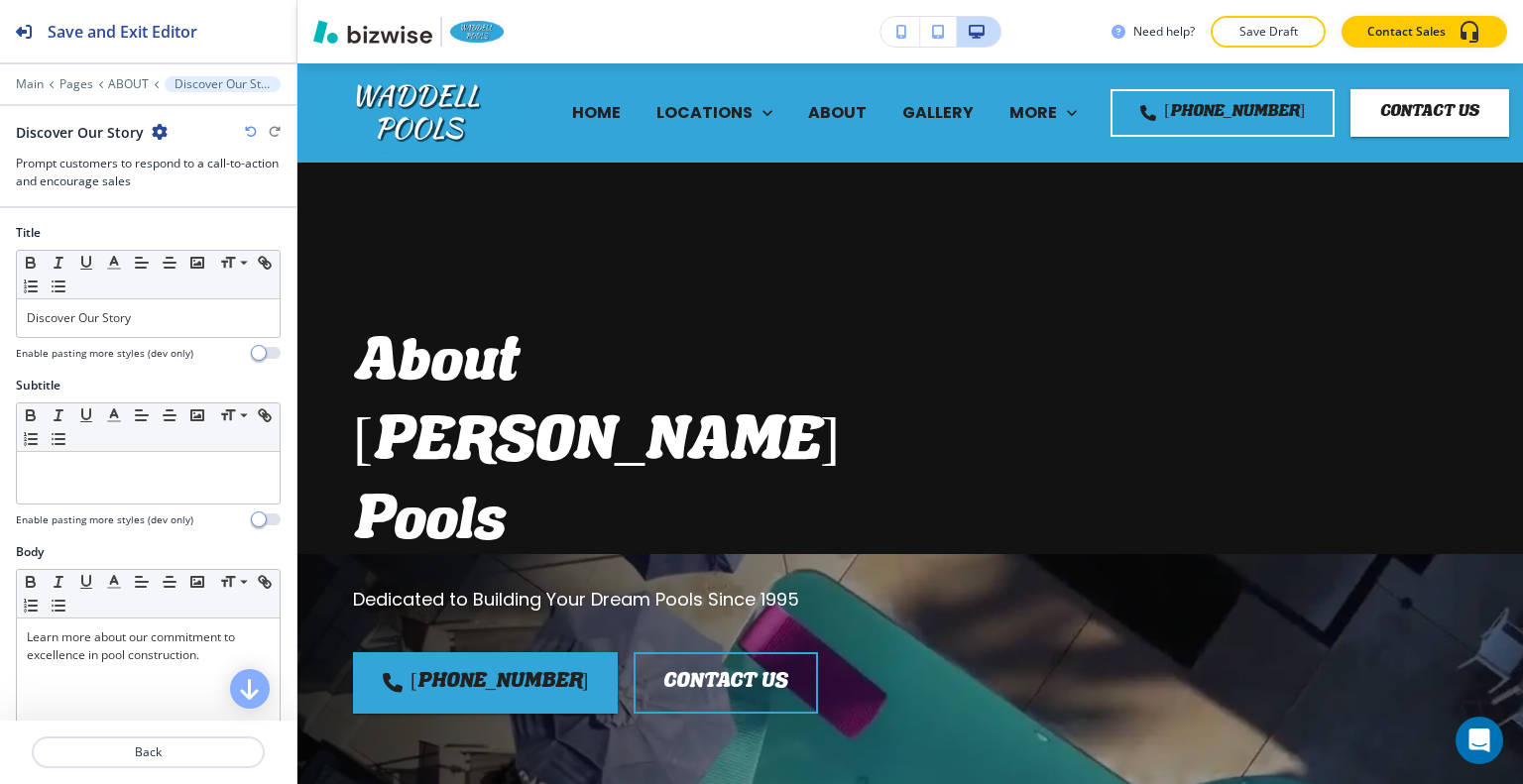 click at bounding box center (137, 1121) 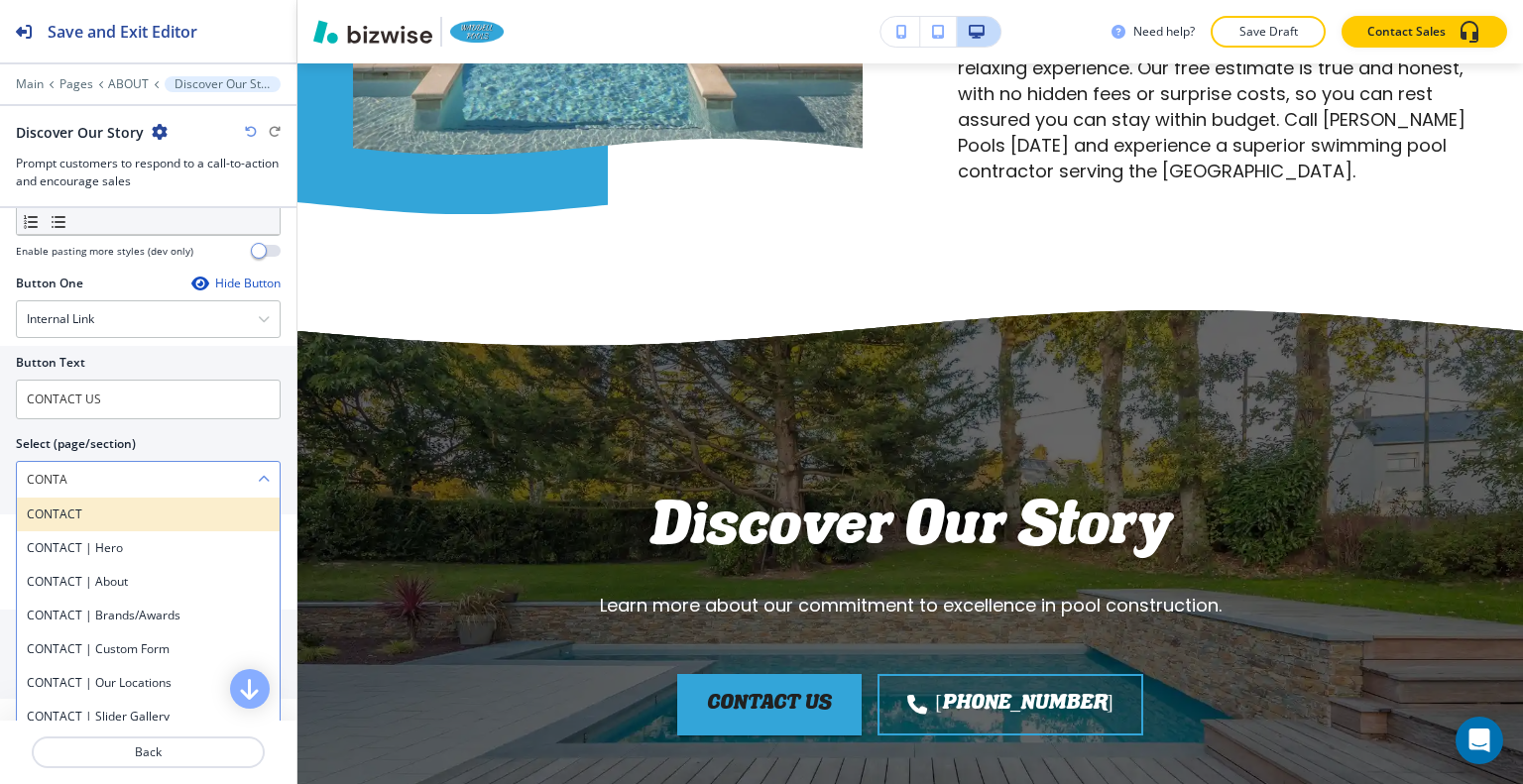 type on "CONTA" 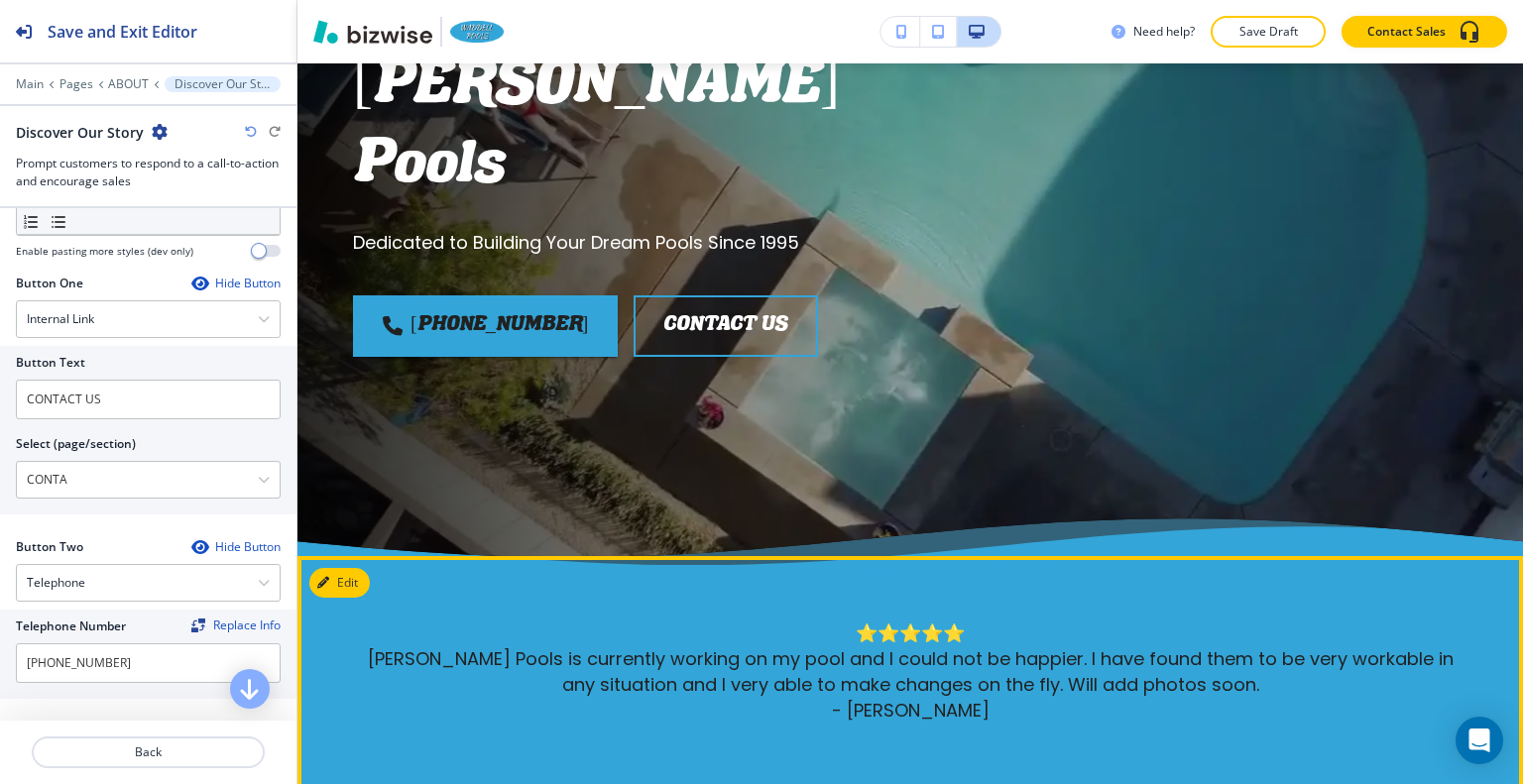 scroll, scrollTop: 0, scrollLeft: 0, axis: both 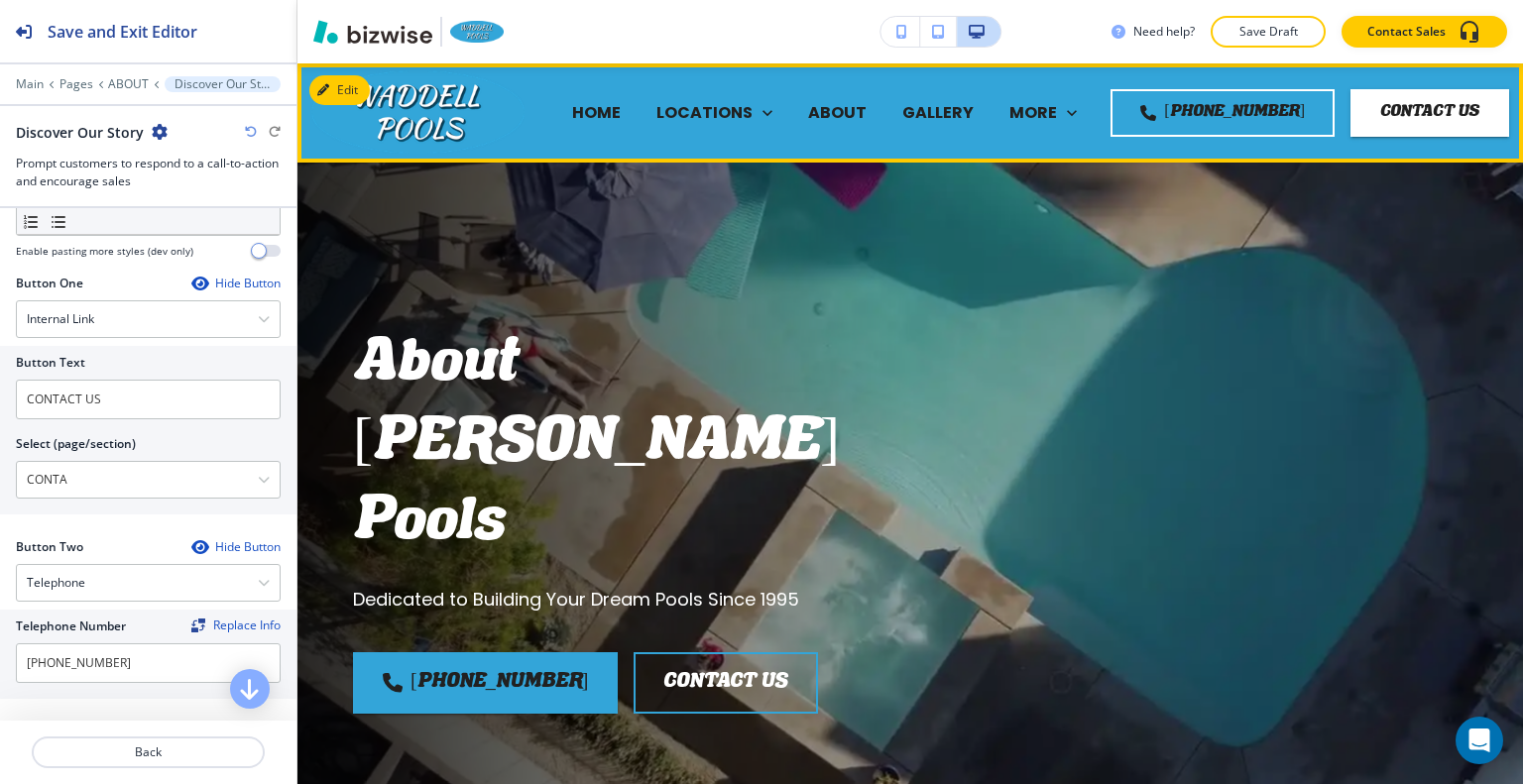 click on "HOME" at bounding box center (596, 112) 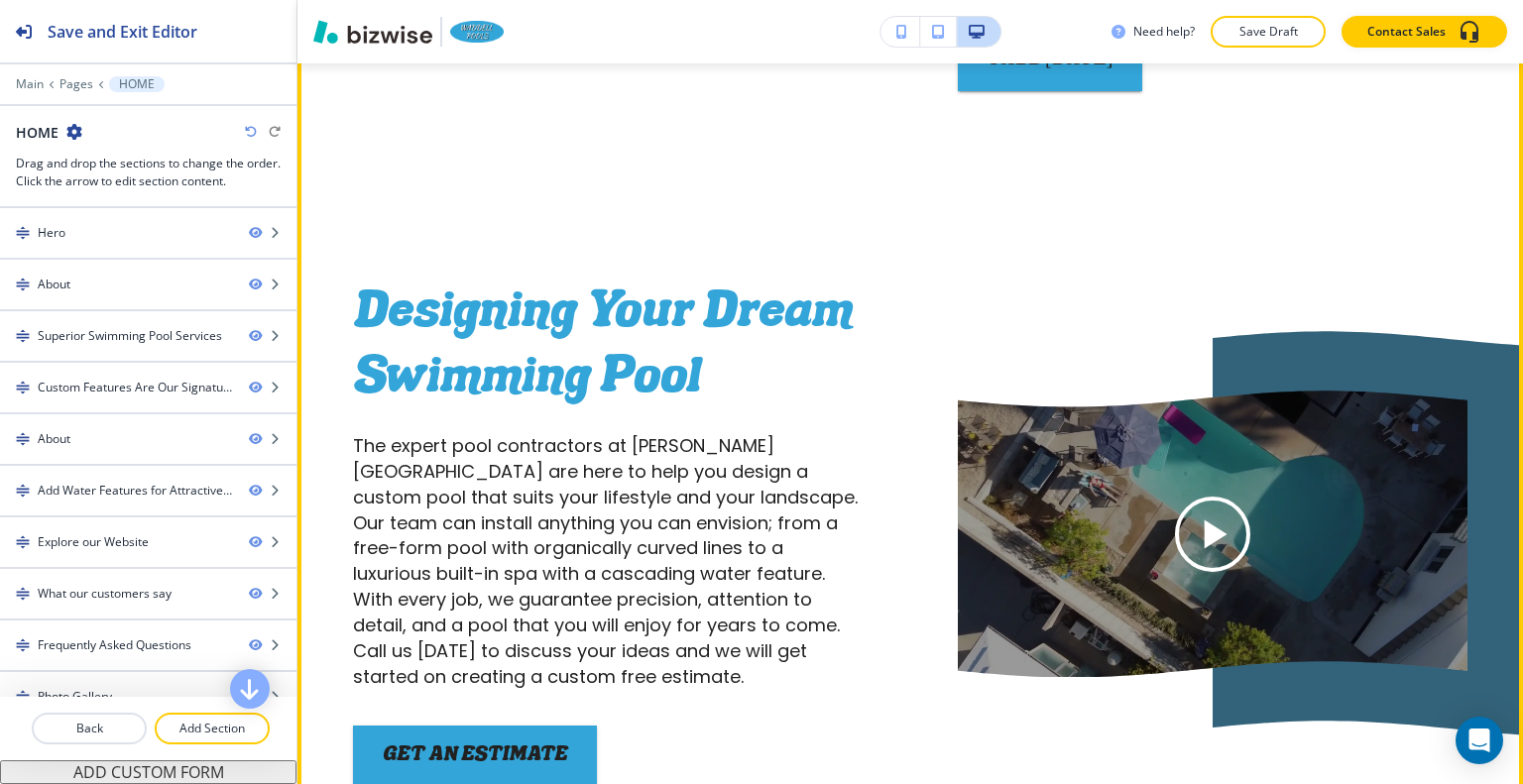 scroll, scrollTop: 1685, scrollLeft: 0, axis: vertical 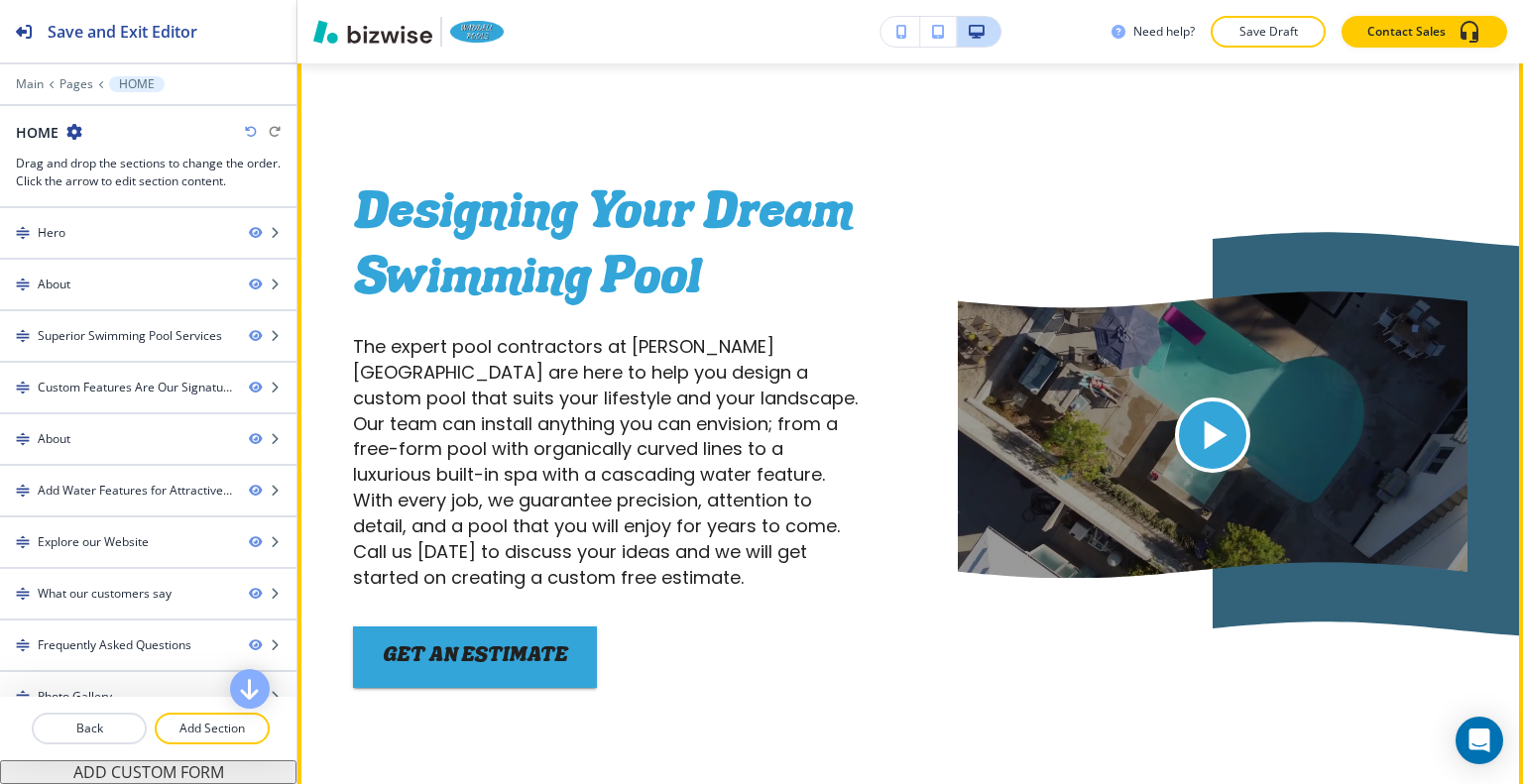 click 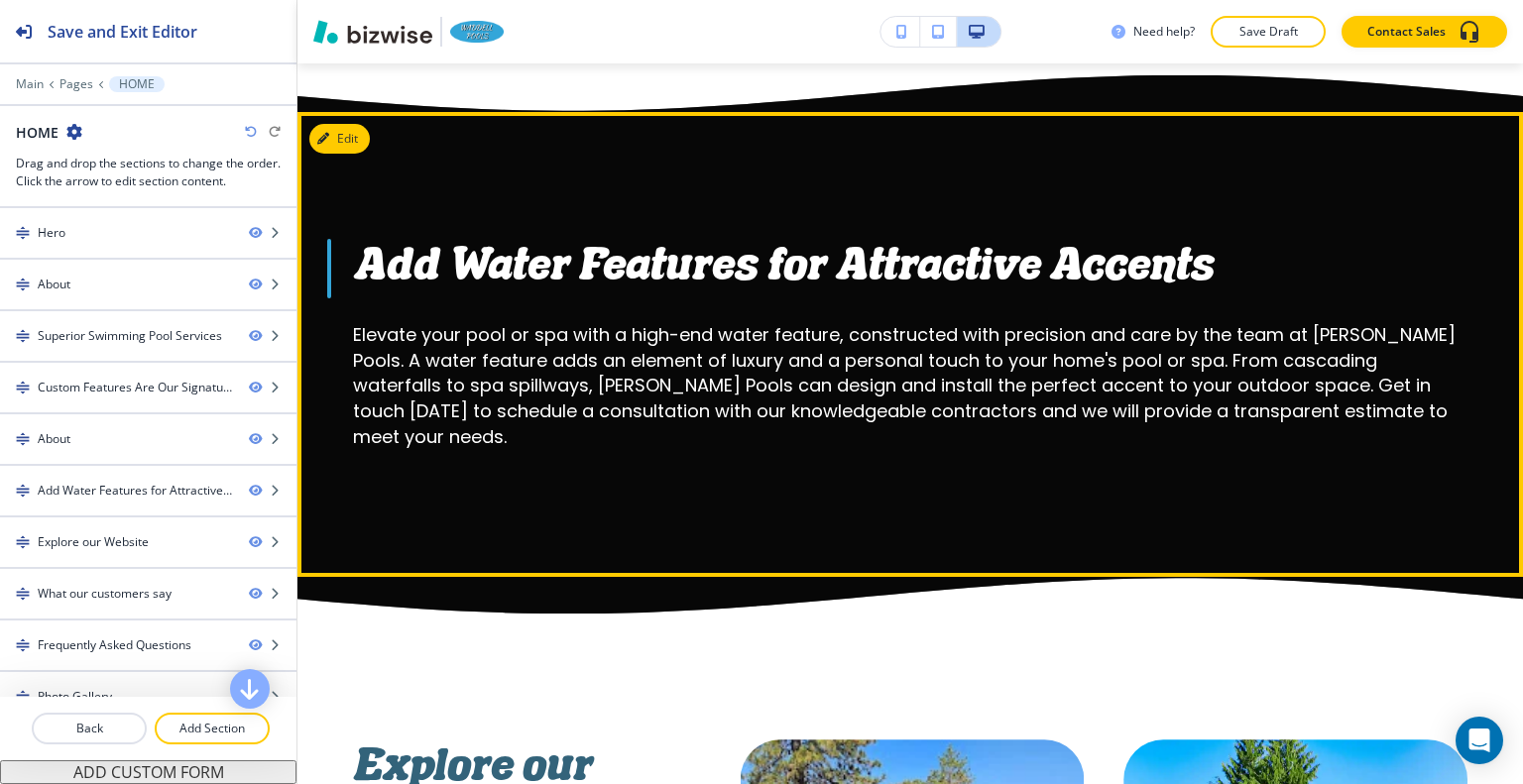 scroll, scrollTop: 7632, scrollLeft: 0, axis: vertical 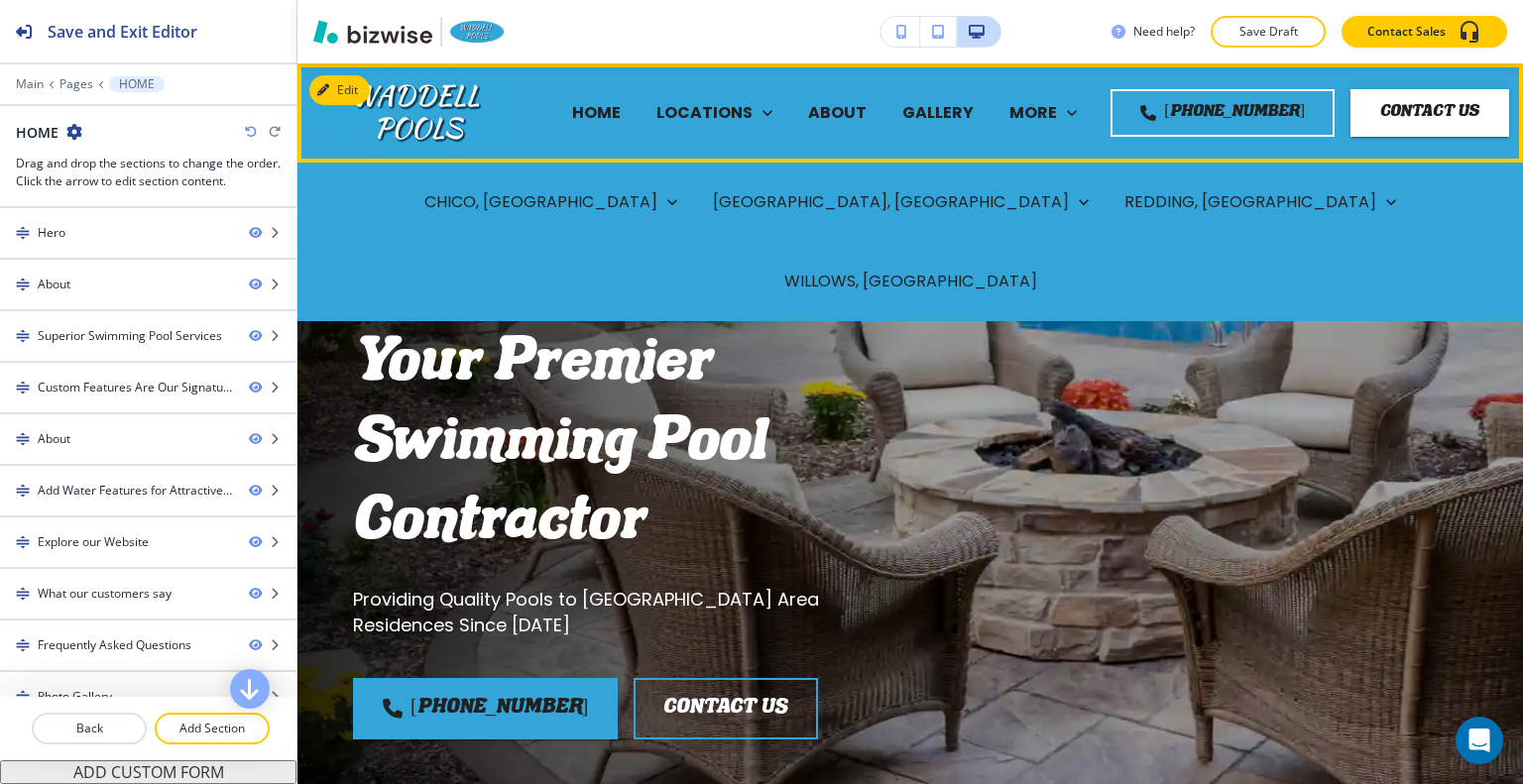 click on "ABOUT" at bounding box center [837, 112] 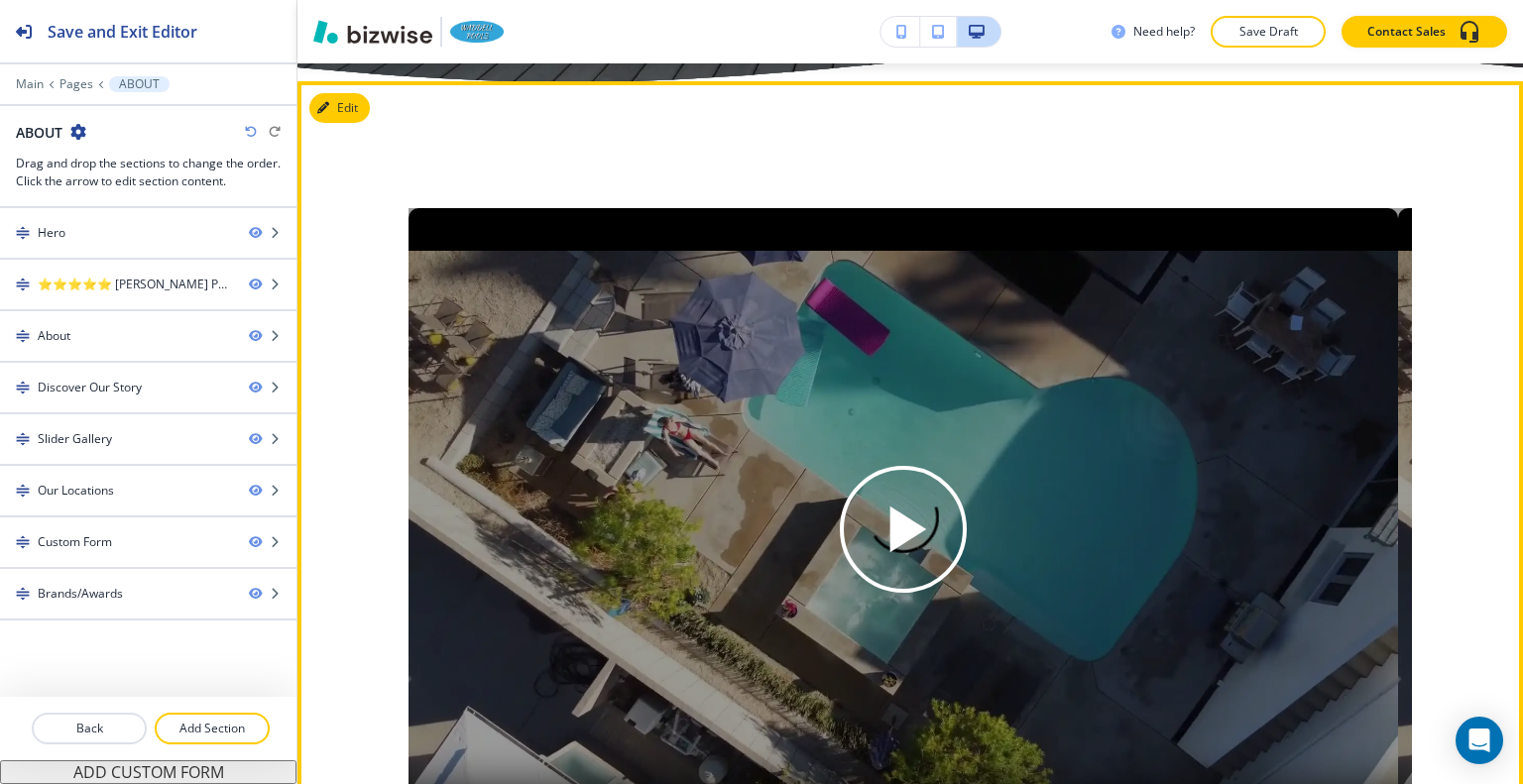 scroll, scrollTop: 2379, scrollLeft: 0, axis: vertical 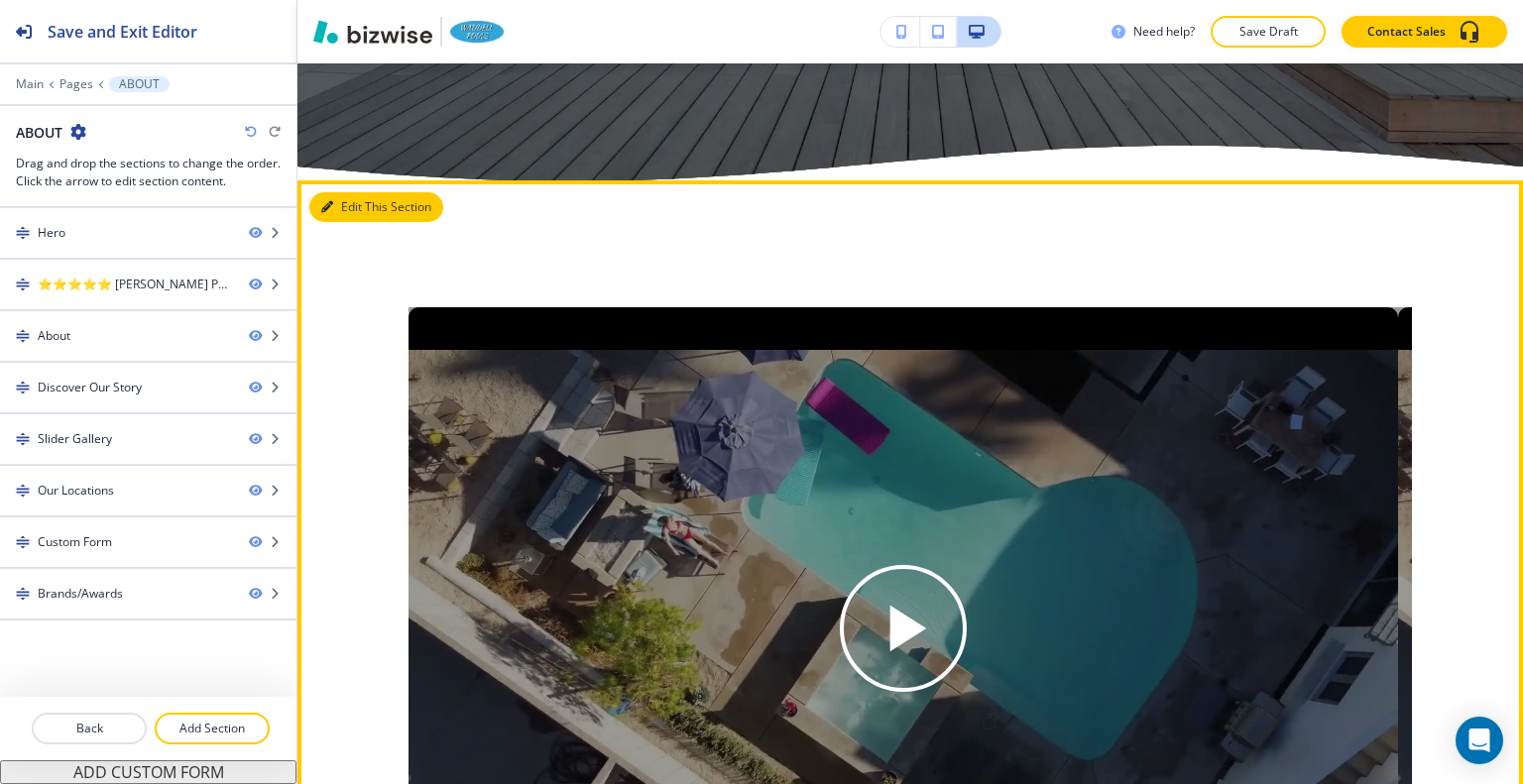 click on "Edit This Section" at bounding box center [376, 207] 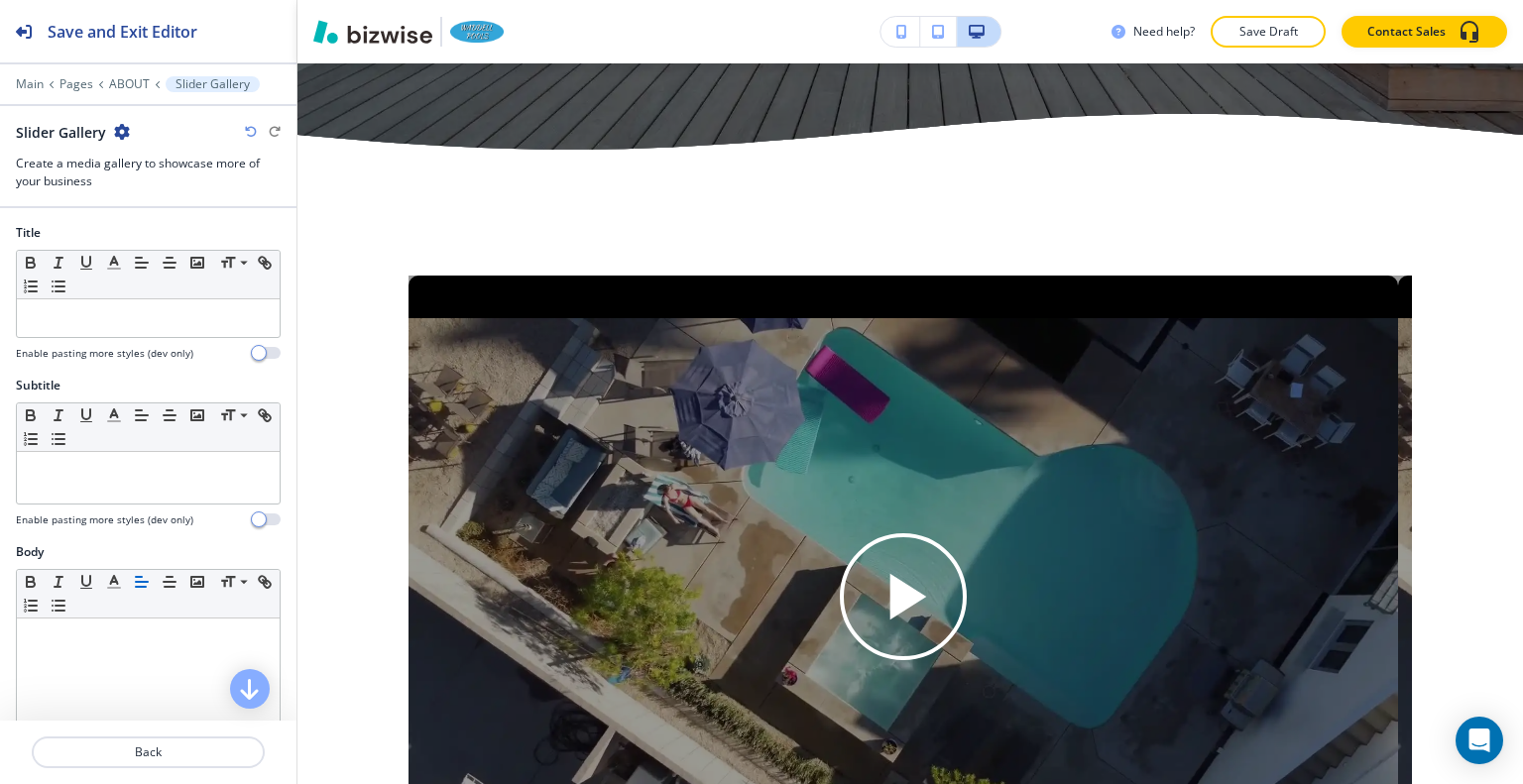 click at bounding box center [122, 132] 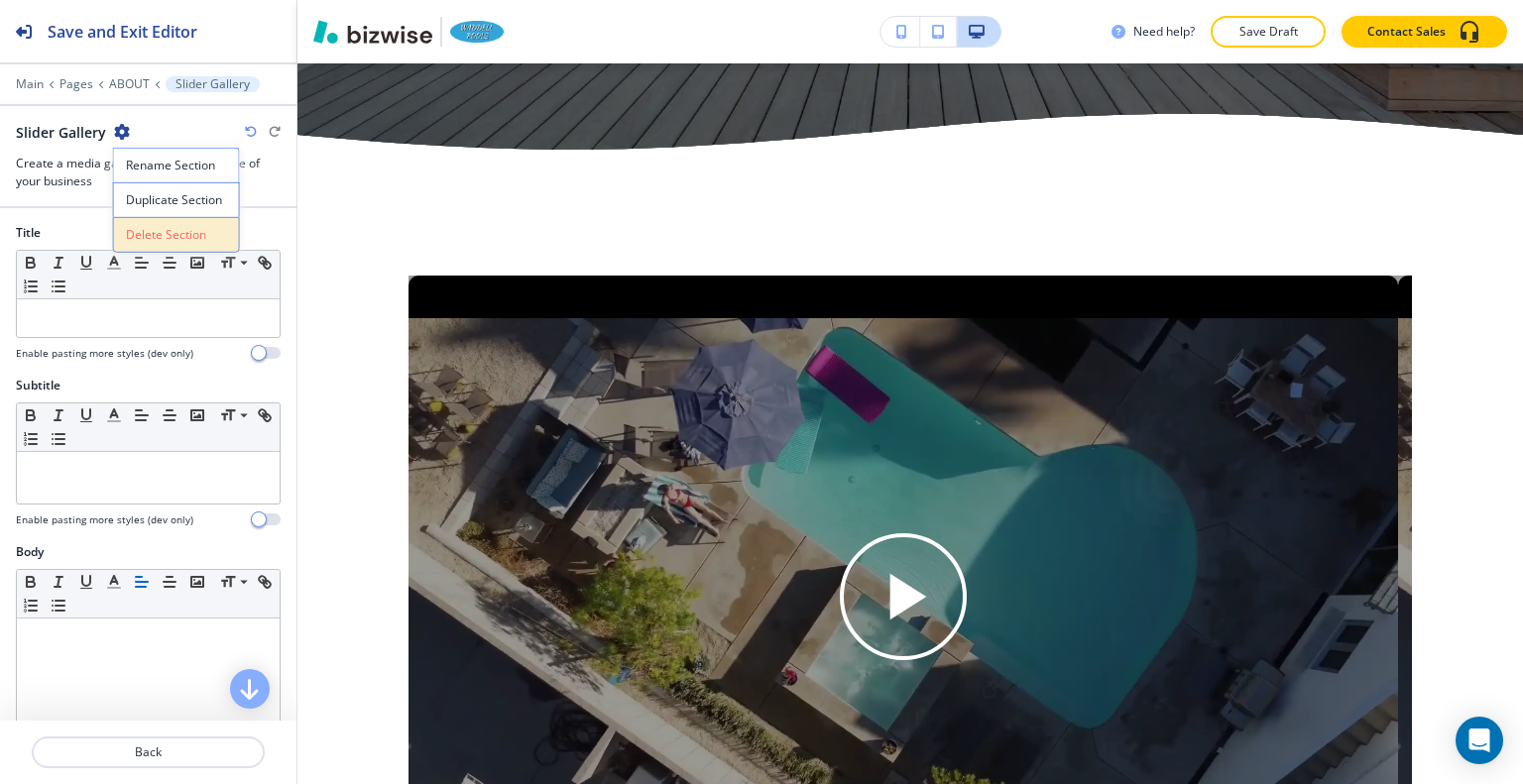 click on "Delete Section" at bounding box center (176, 235) 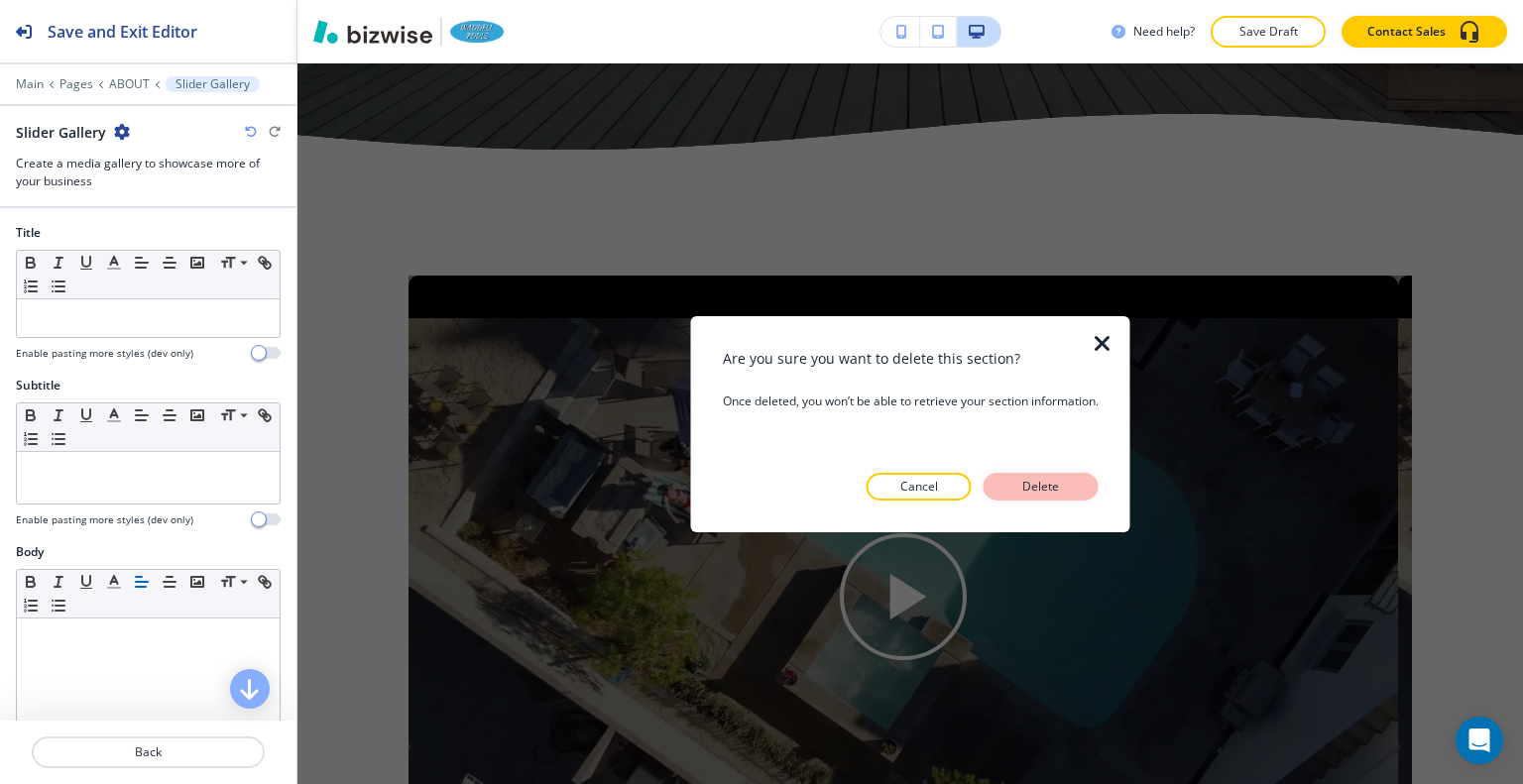 click on "Delete" at bounding box center [1041, 487] 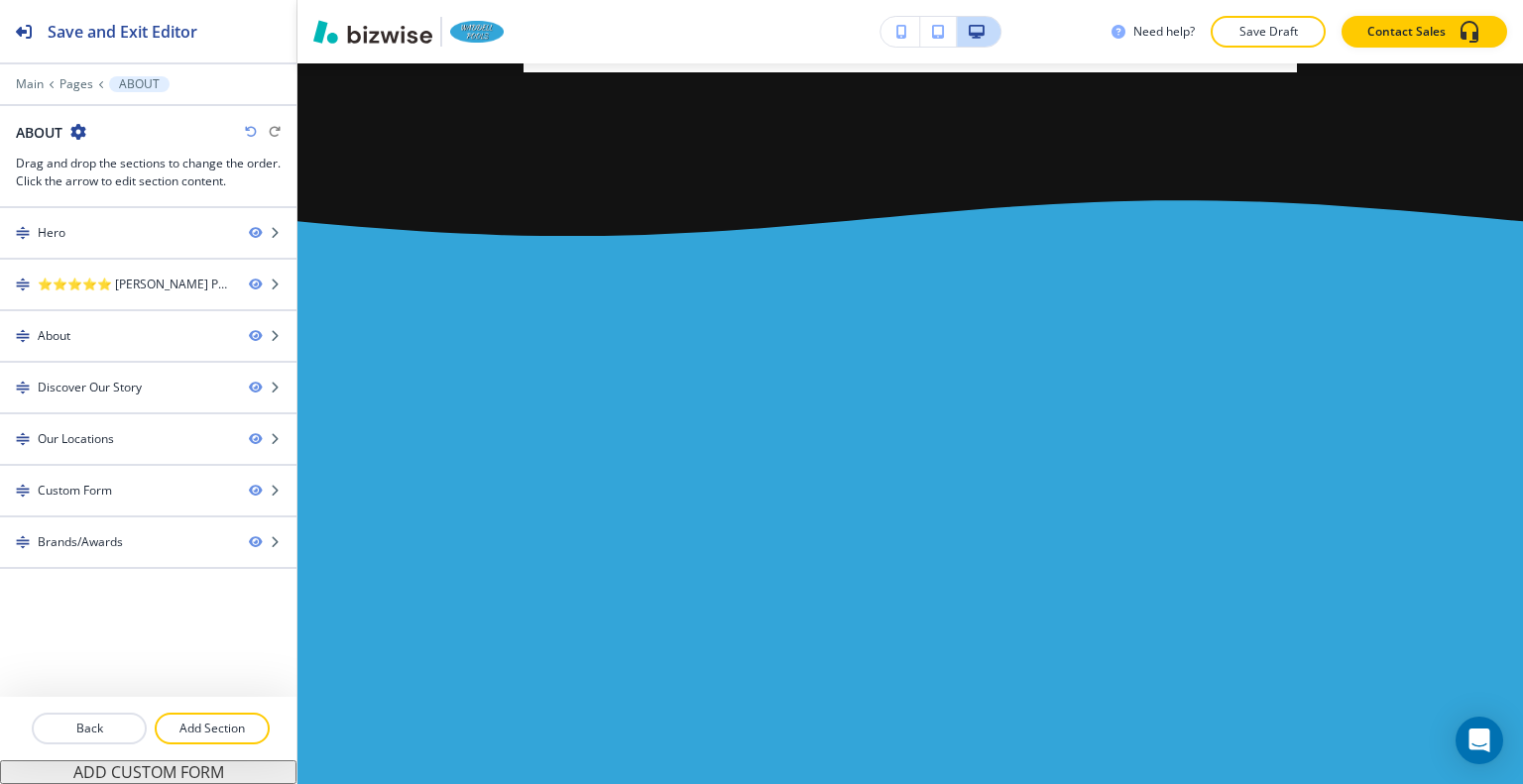 scroll, scrollTop: 4599, scrollLeft: 0, axis: vertical 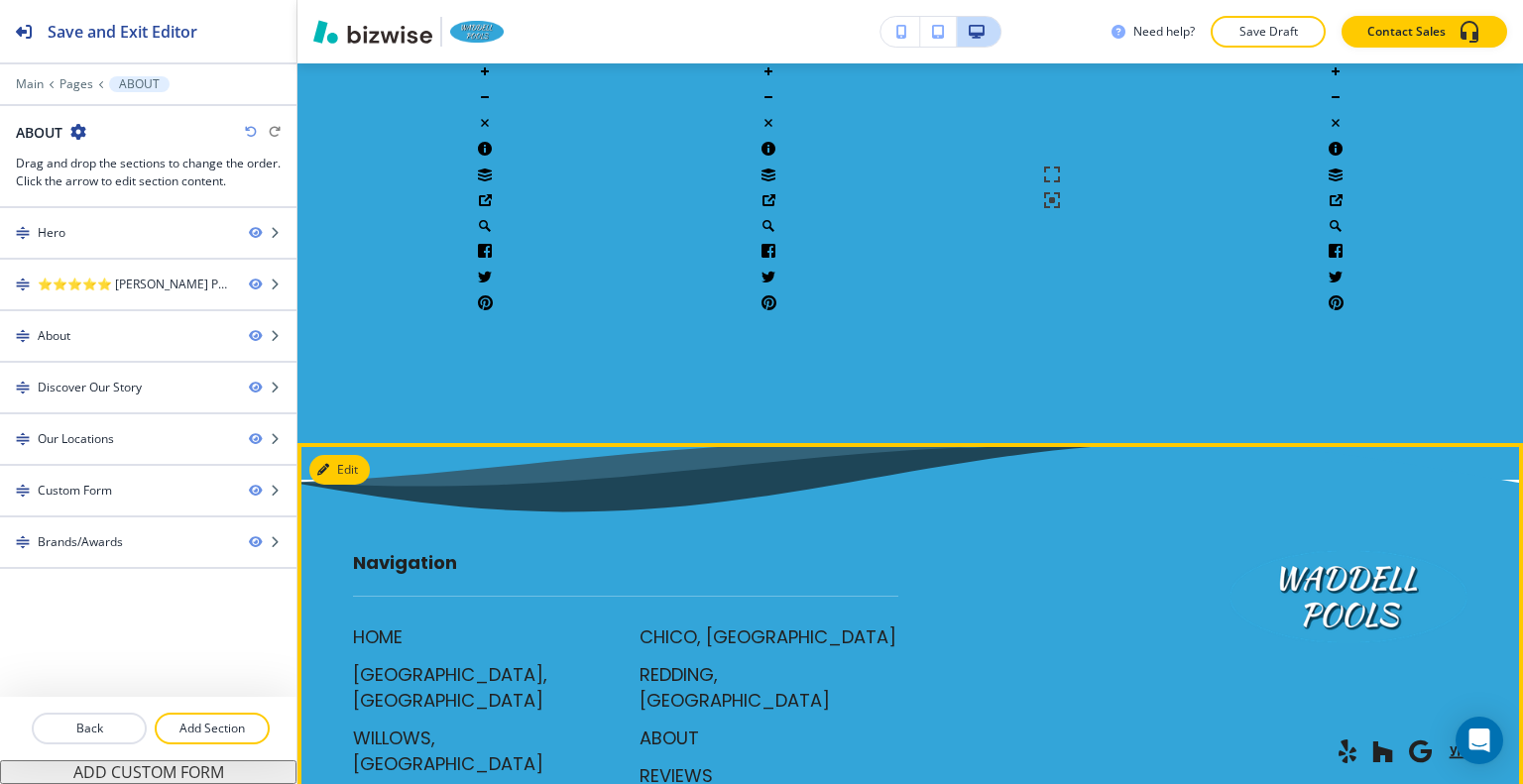 drag, startPoint x: 1449, startPoint y: 696, endPoint x: 1308, endPoint y: 693, distance: 141.0319 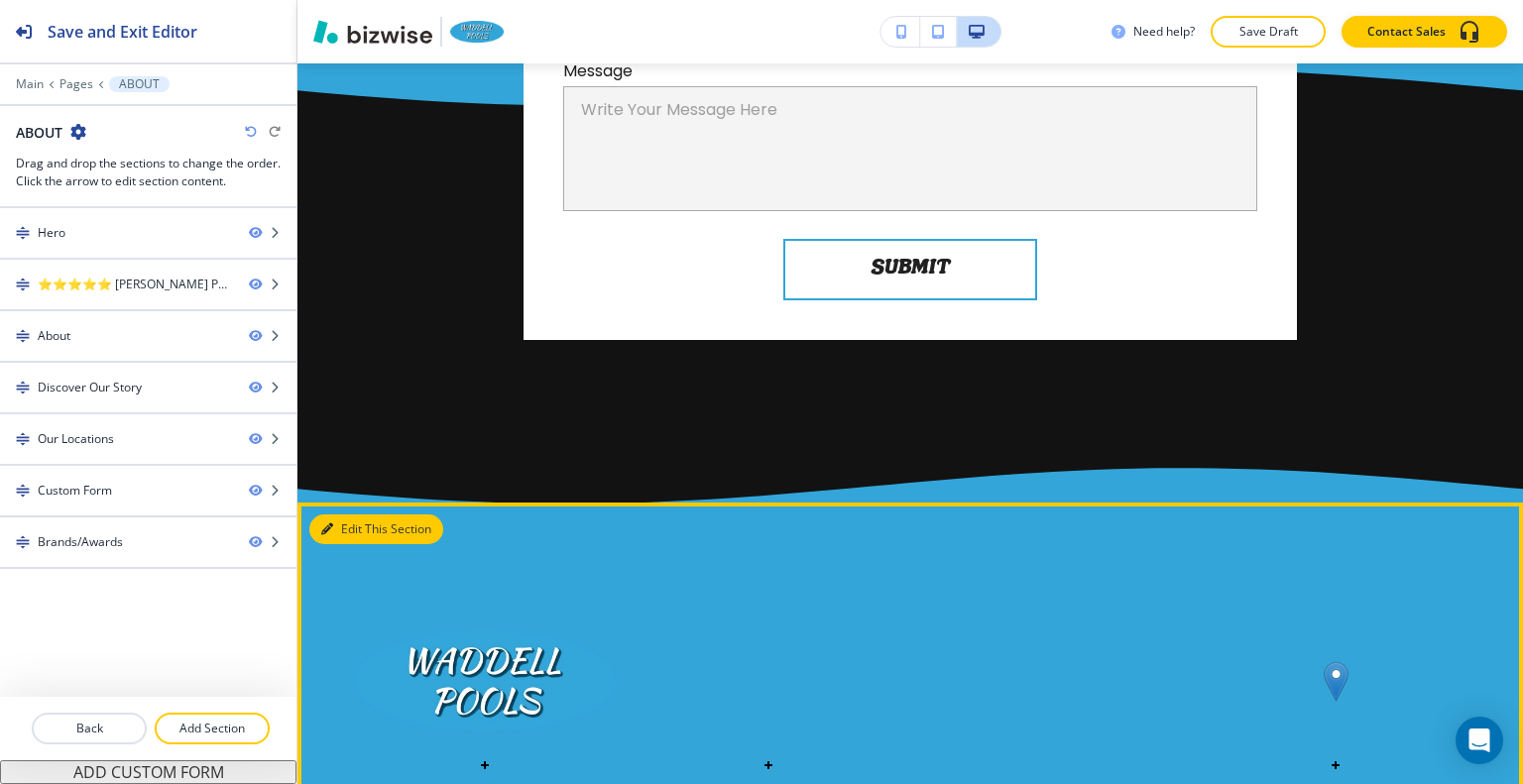 click on "Edit This Section" at bounding box center (376, 529) 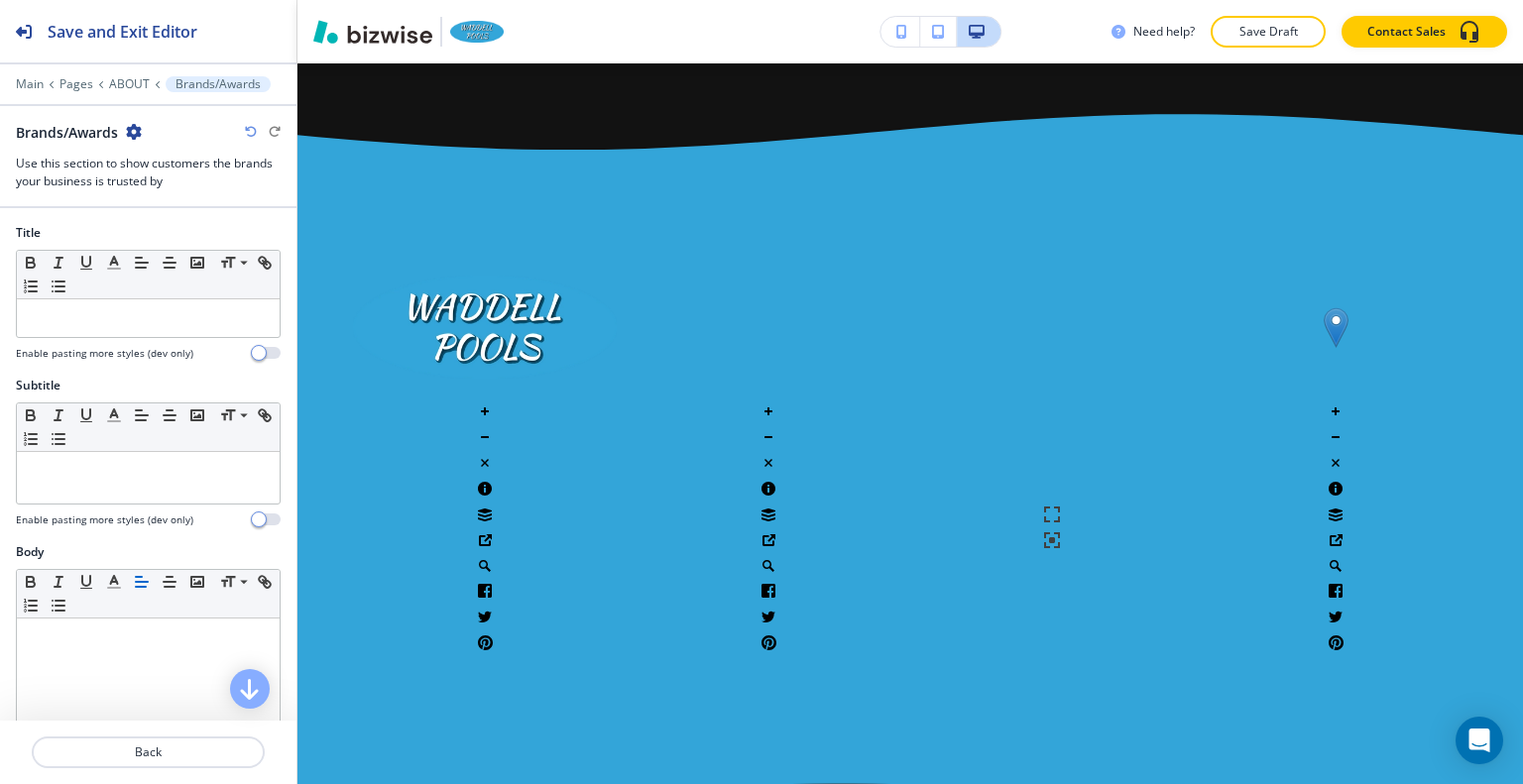 click on "Brands/Awards" at bounding box center (78, 132) 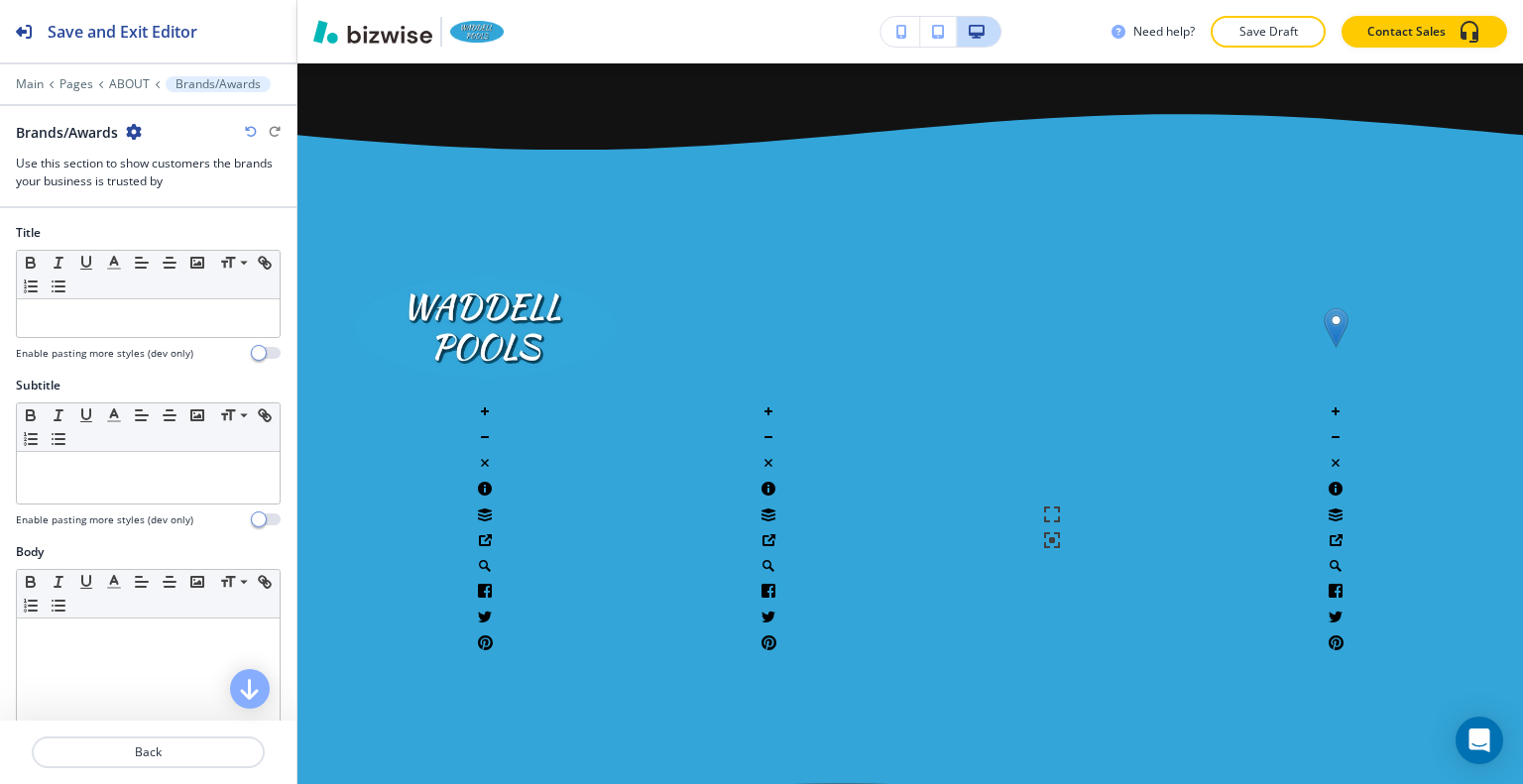 click at bounding box center [134, 132] 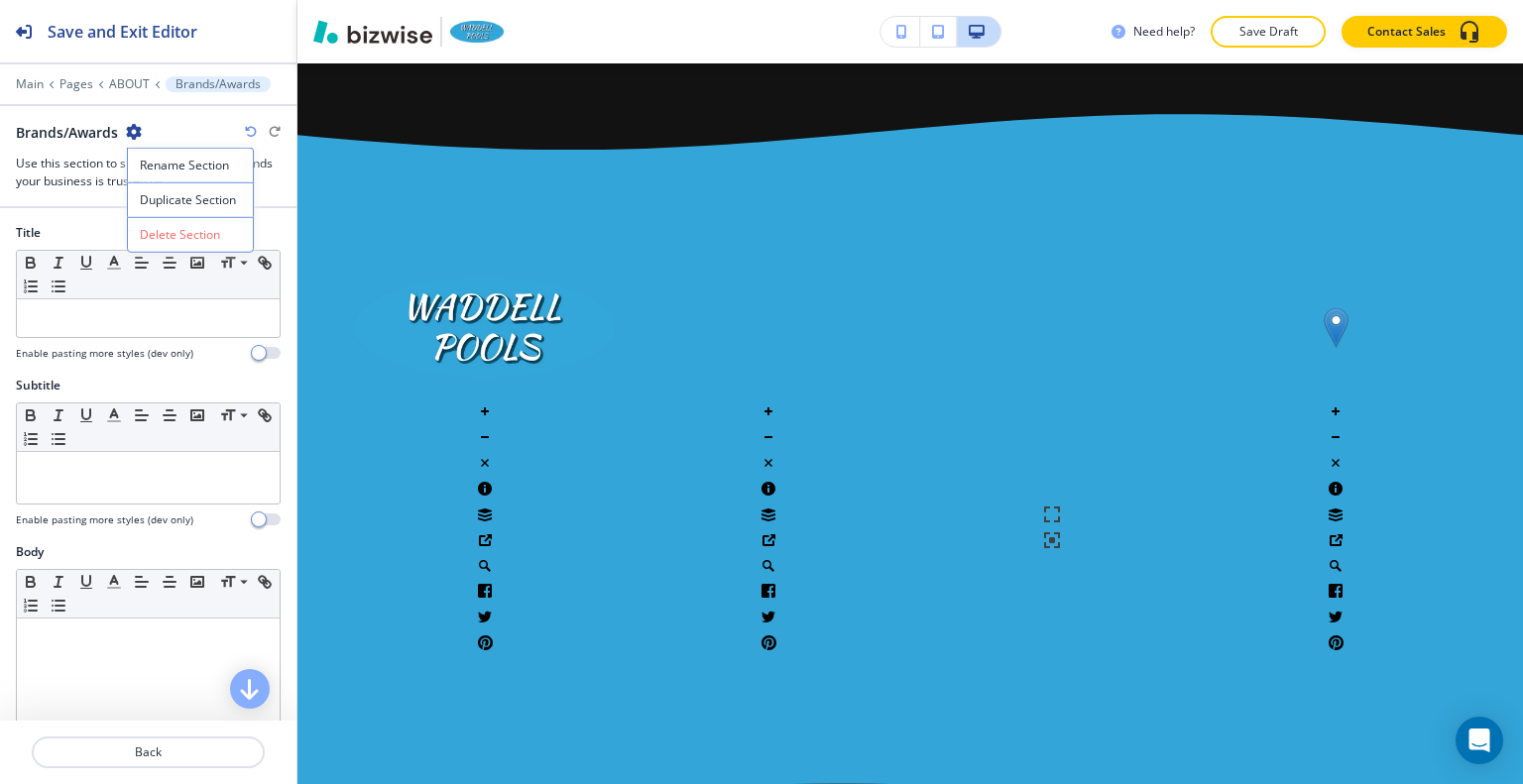 click on "Delete Section" at bounding box center (190, 235) 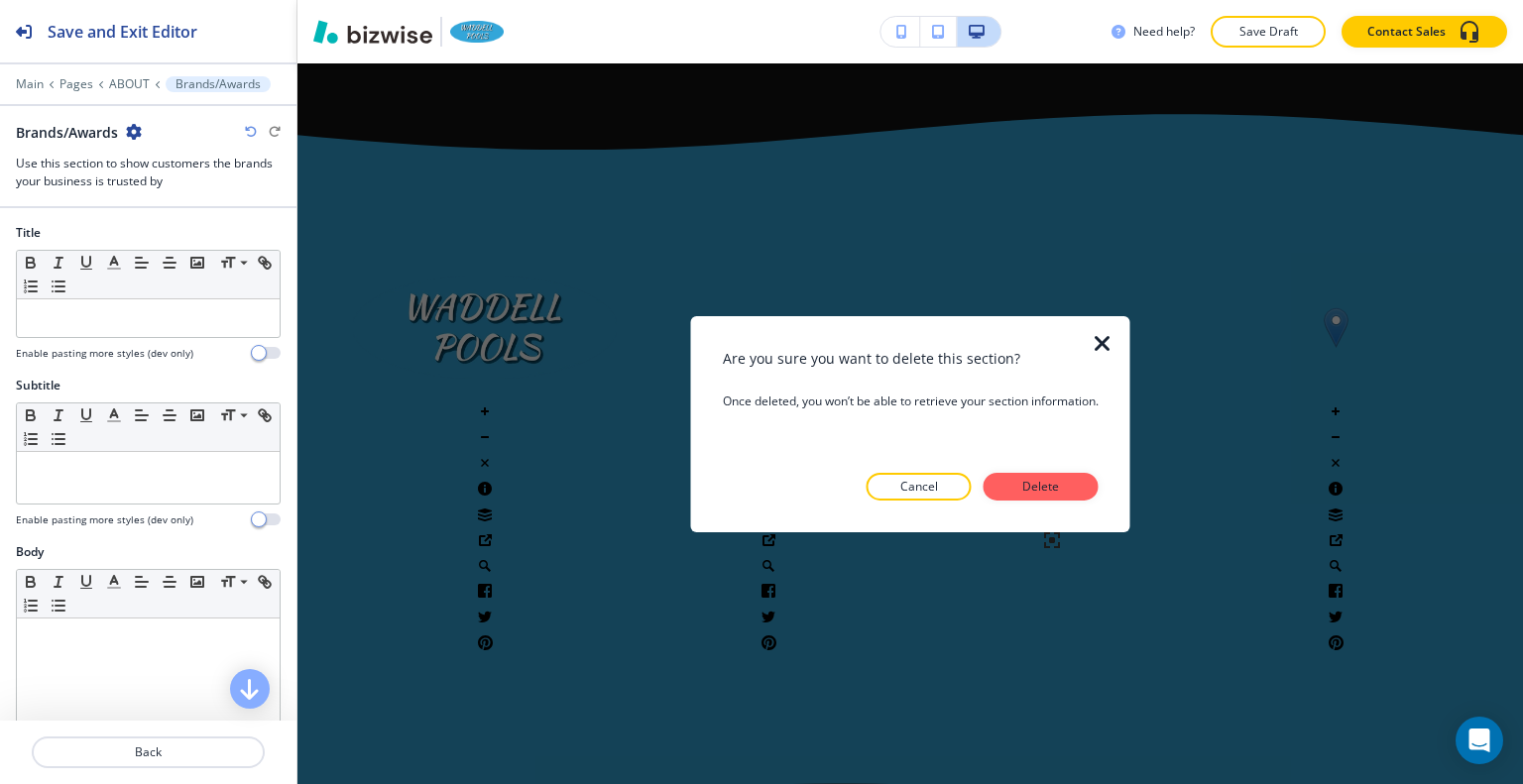 click on "Delete" at bounding box center [1041, 487] 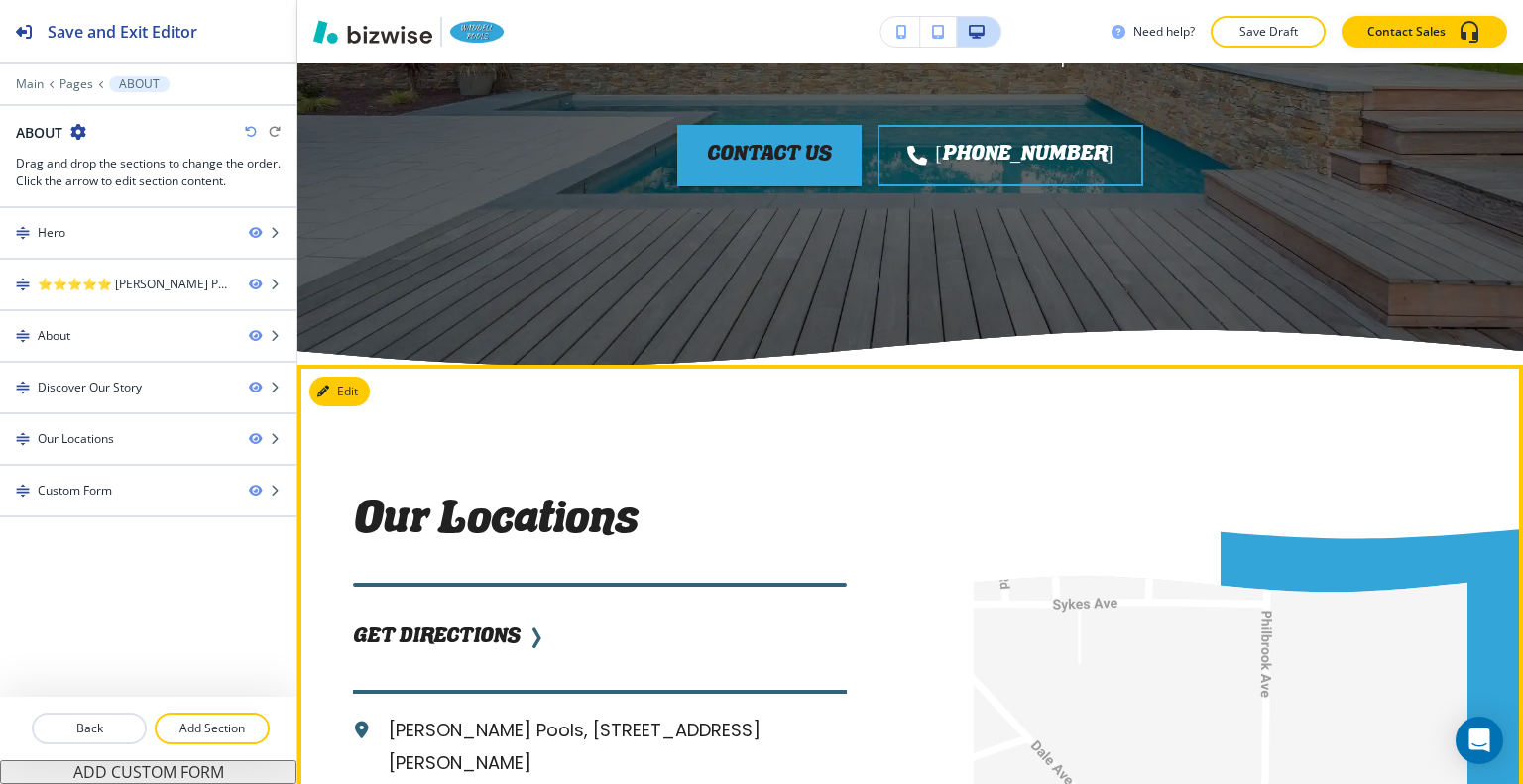scroll, scrollTop: 2294, scrollLeft: 0, axis: vertical 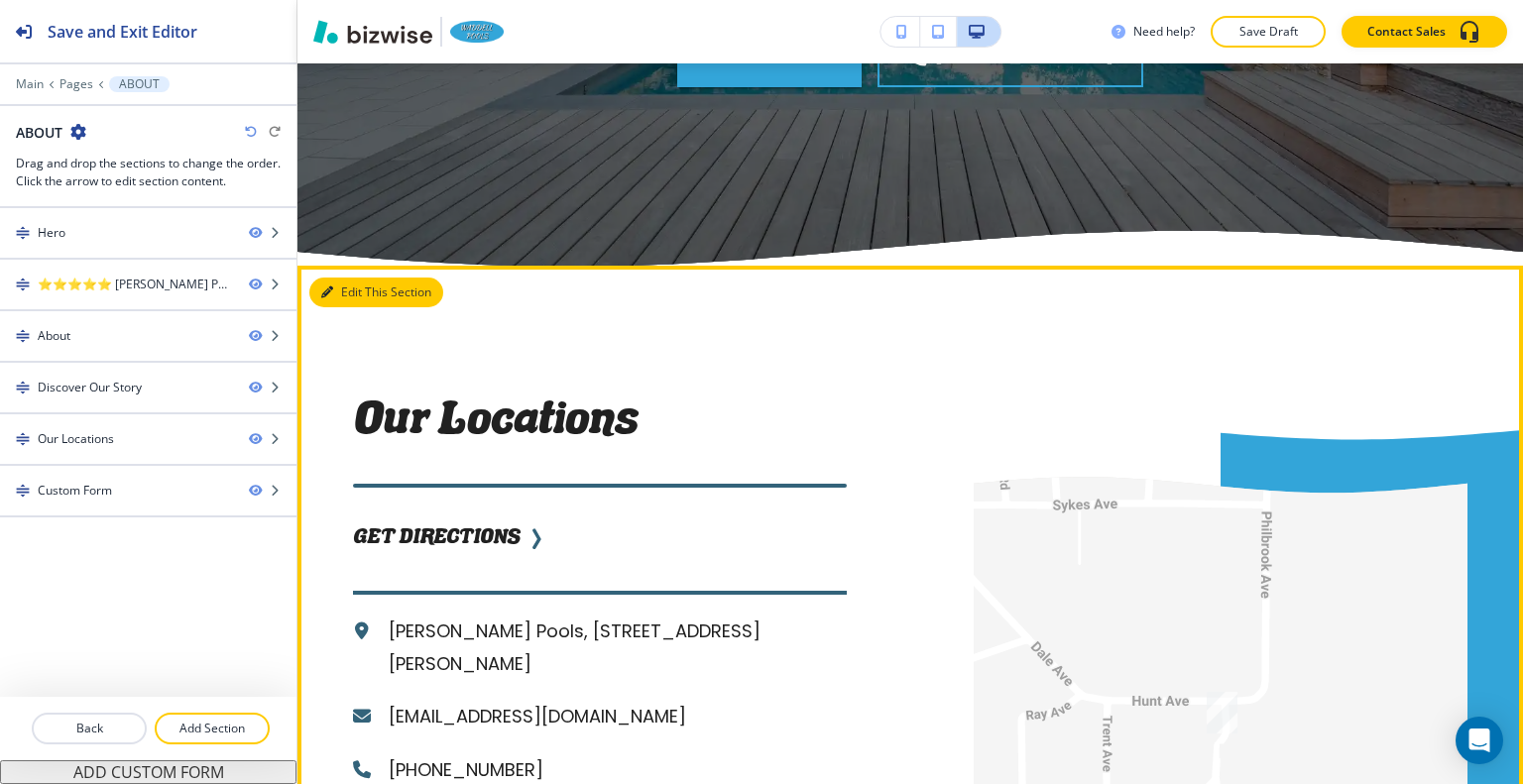 click on "Edit This Section" at bounding box center (376, 292) 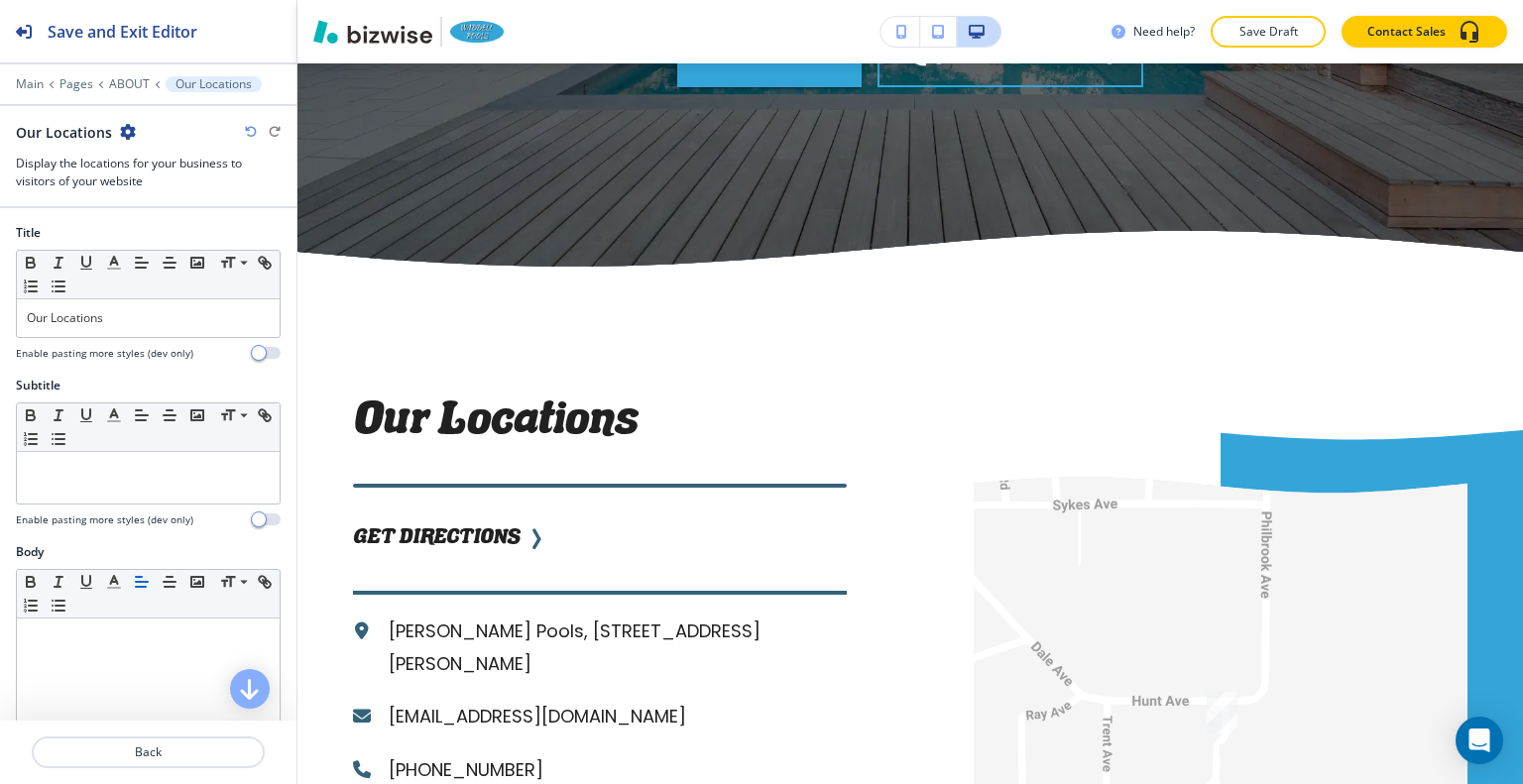 scroll, scrollTop: 2410, scrollLeft: 0, axis: vertical 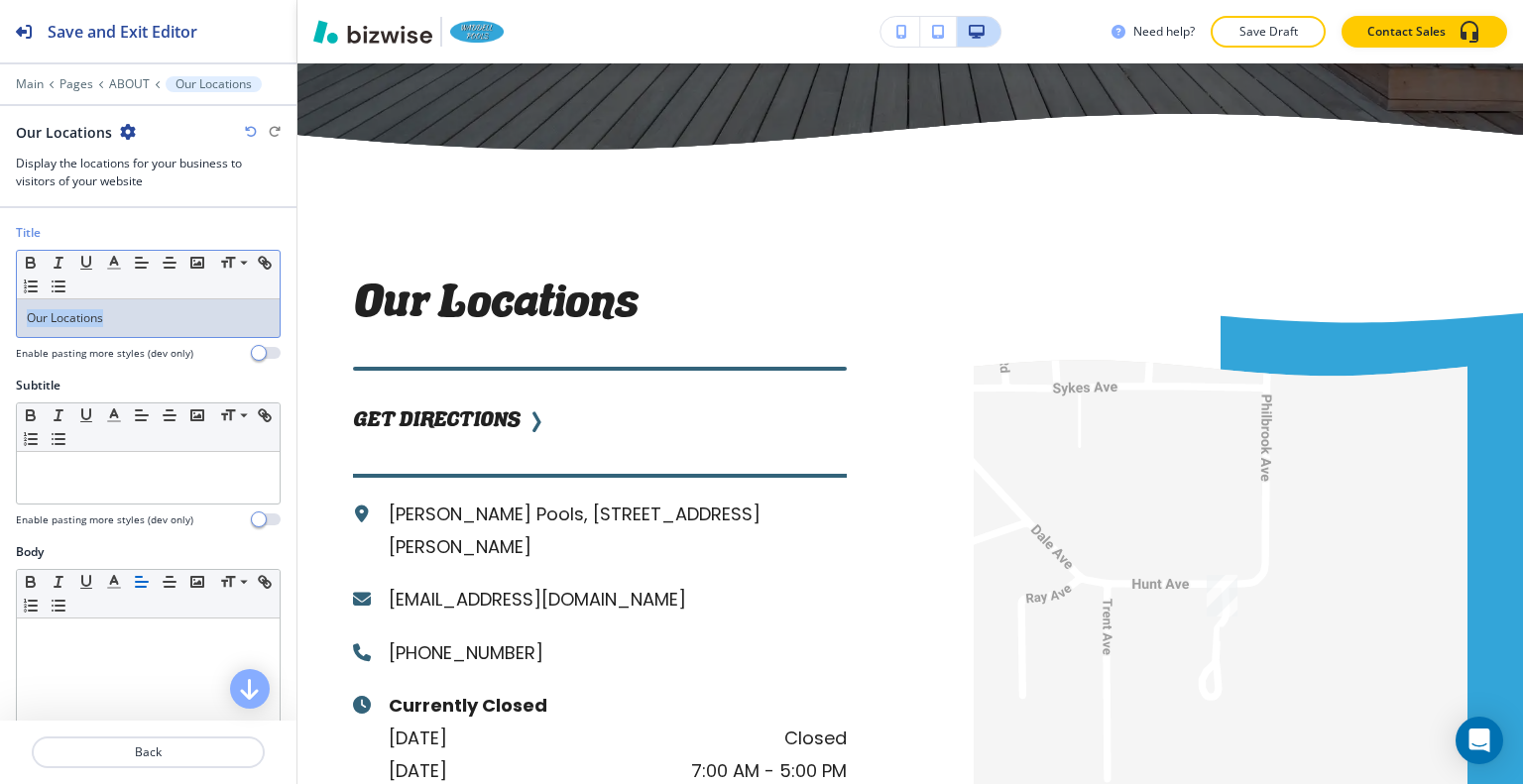 drag, startPoint x: 183, startPoint y: 320, endPoint x: 75, endPoint y: 305, distance: 109.03669 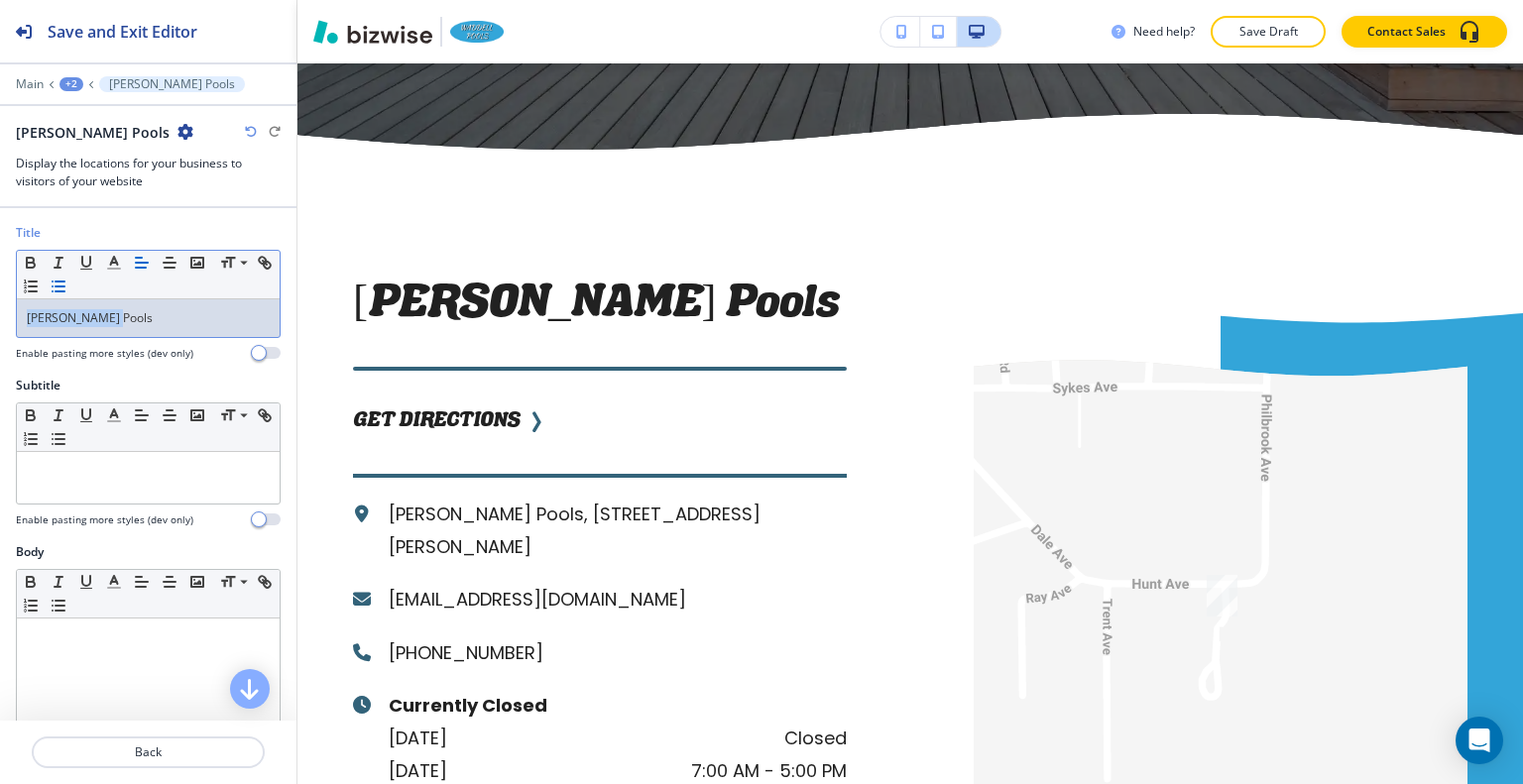 drag, startPoint x: 153, startPoint y: 320, endPoint x: 78, endPoint y: 281, distance: 84.53402 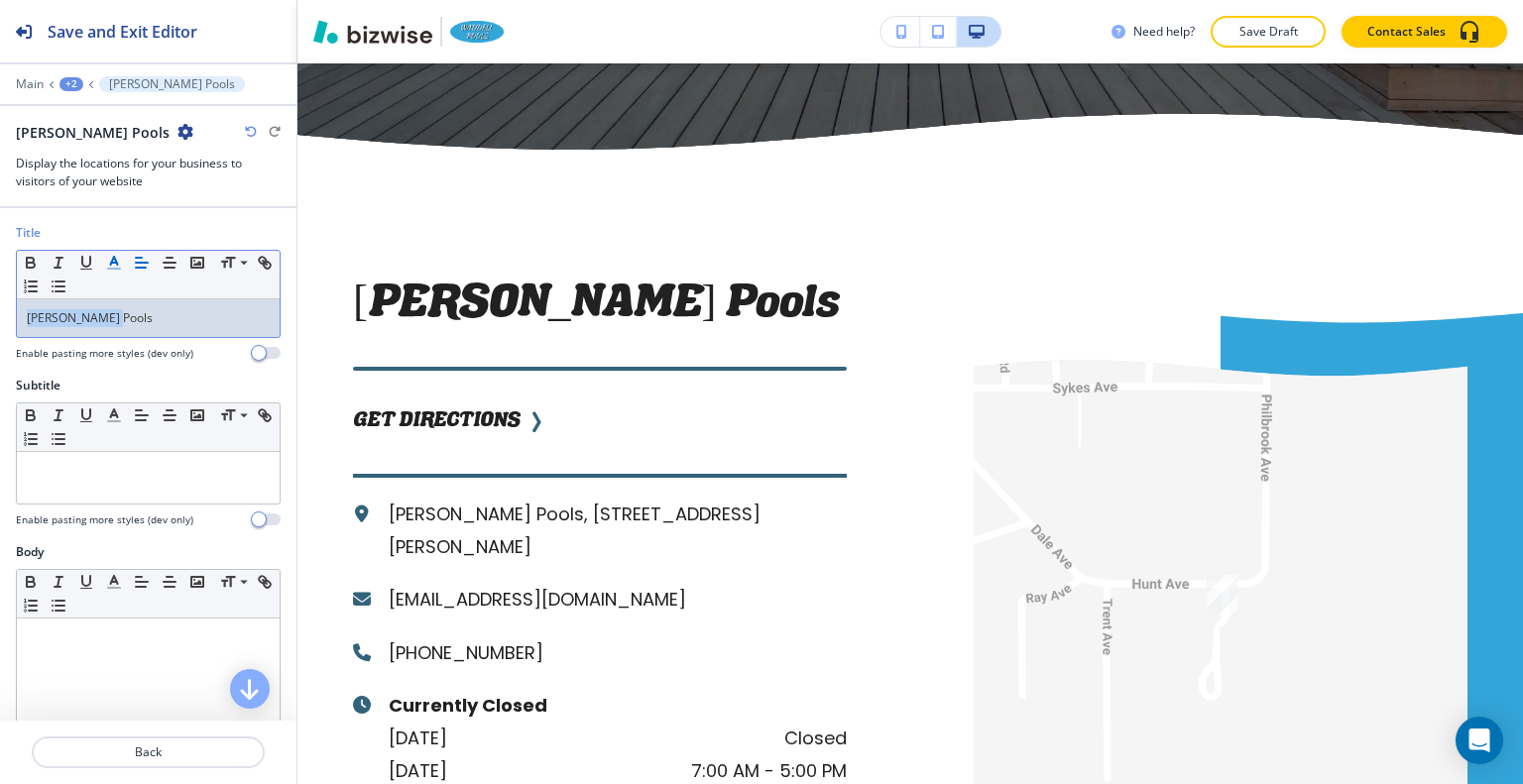 click 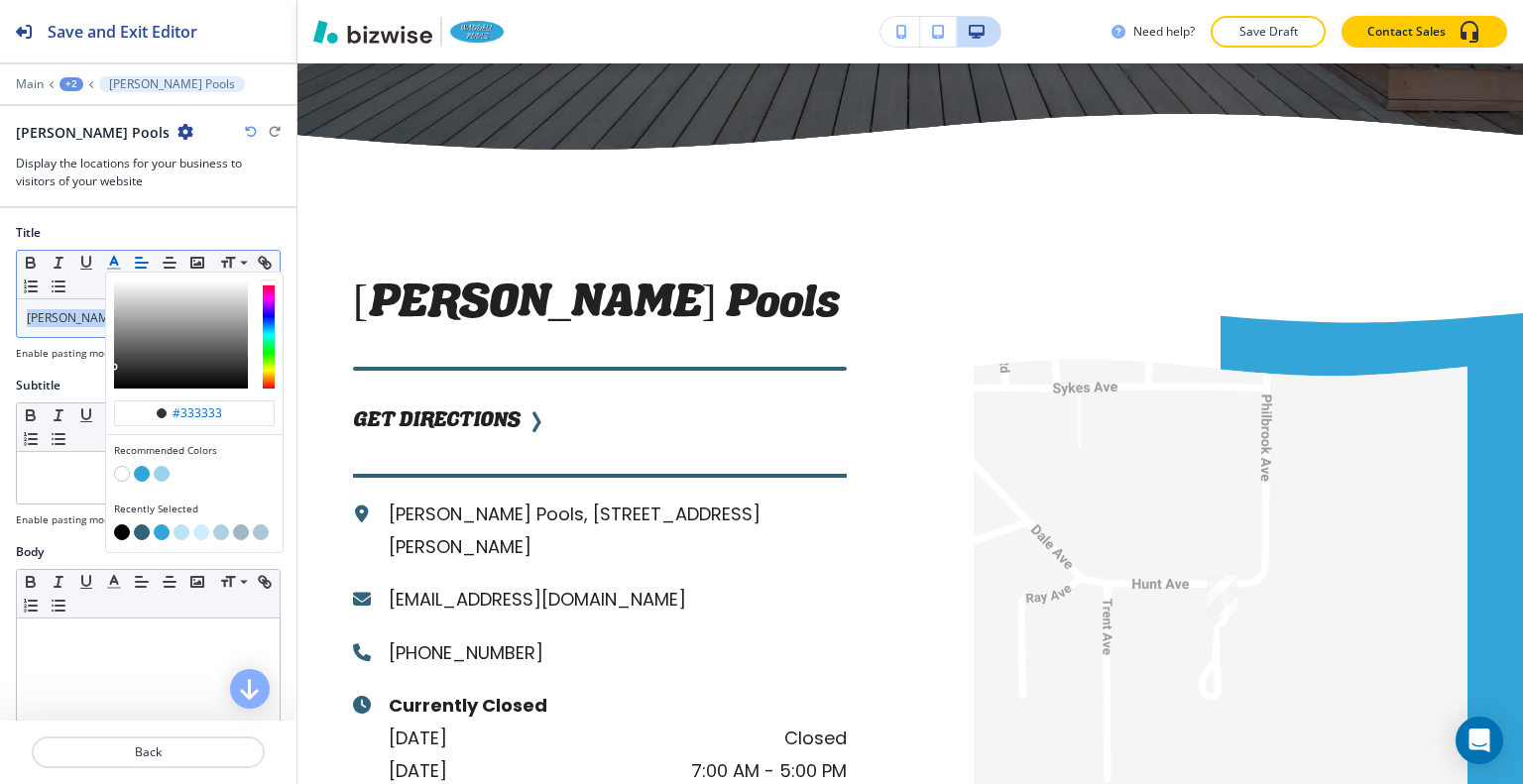 click at bounding box center [142, 532] 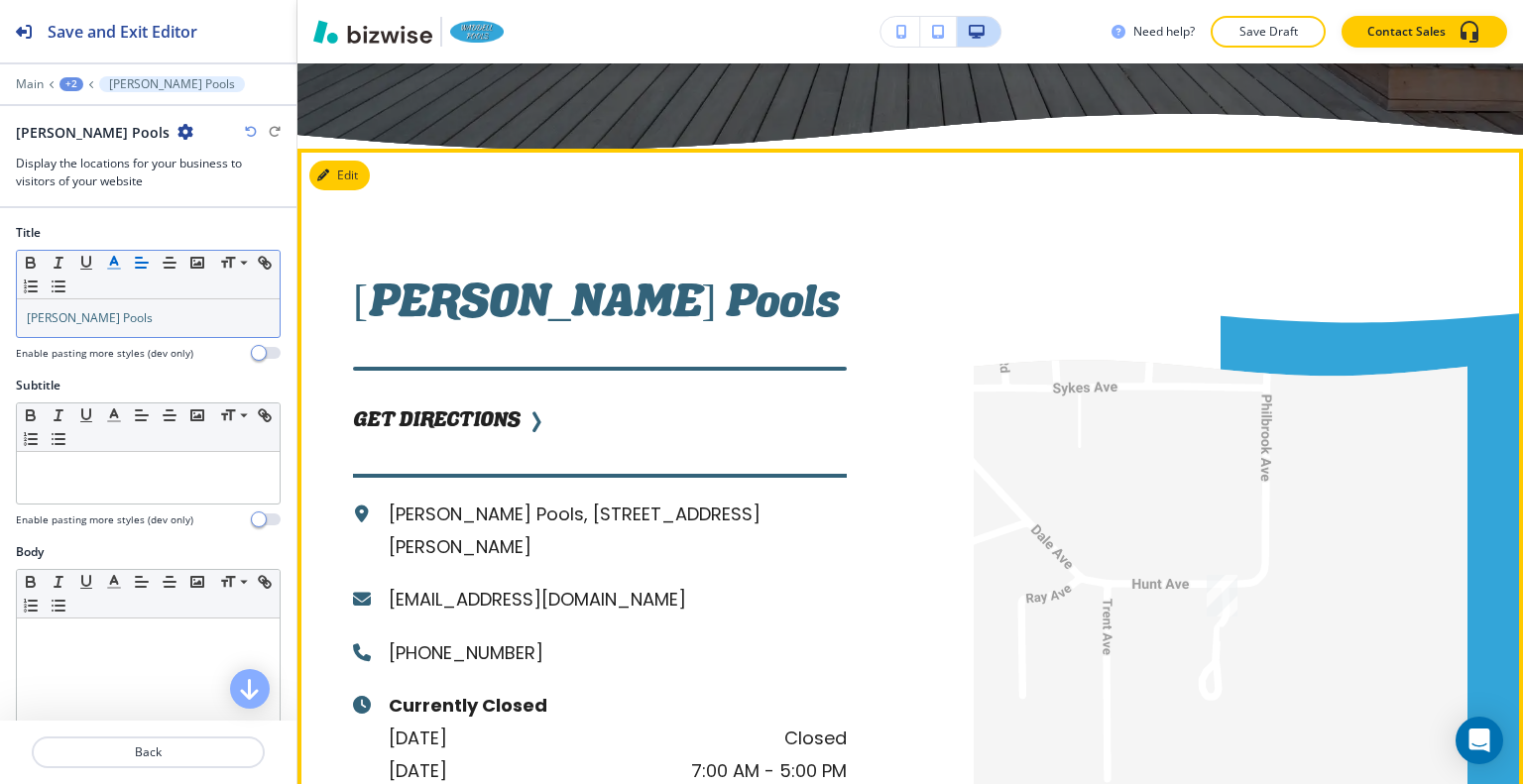 click on "← Move left → Move right ↑ Move up ↓ Move down + Zoom in - Zoom out Home Jump left by 75% End Jump right by 75% Page Up Jump up by 75% Page Down Jump down by 75% To navigate, press the arrow keys. Keyboard shortcuts Map Data Map data ©2025 Map data ©2025 50 m  Click to toggle between metric and imperial units Terms Report a map error" at bounding box center (1157, 550) 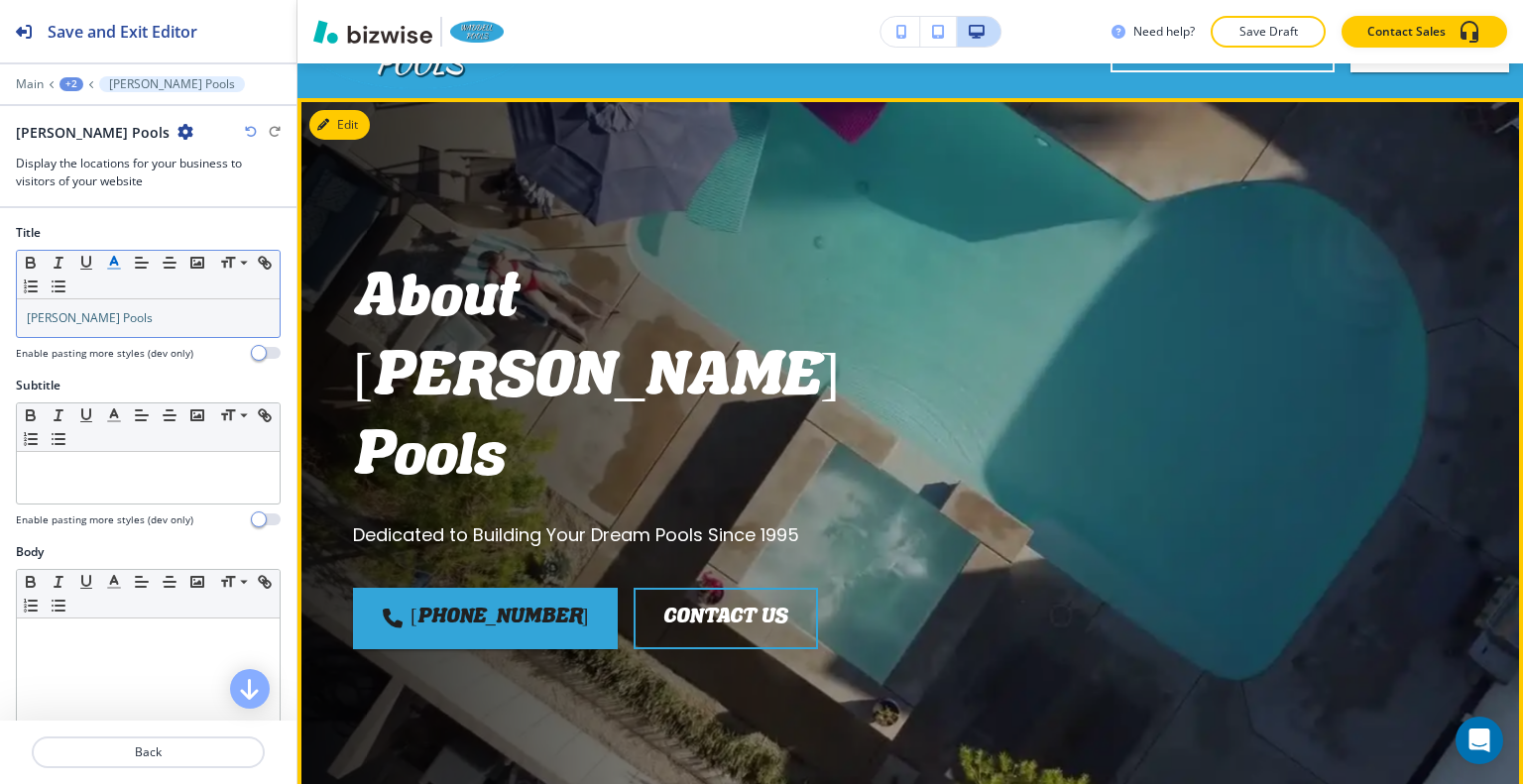 scroll, scrollTop: 0, scrollLeft: 0, axis: both 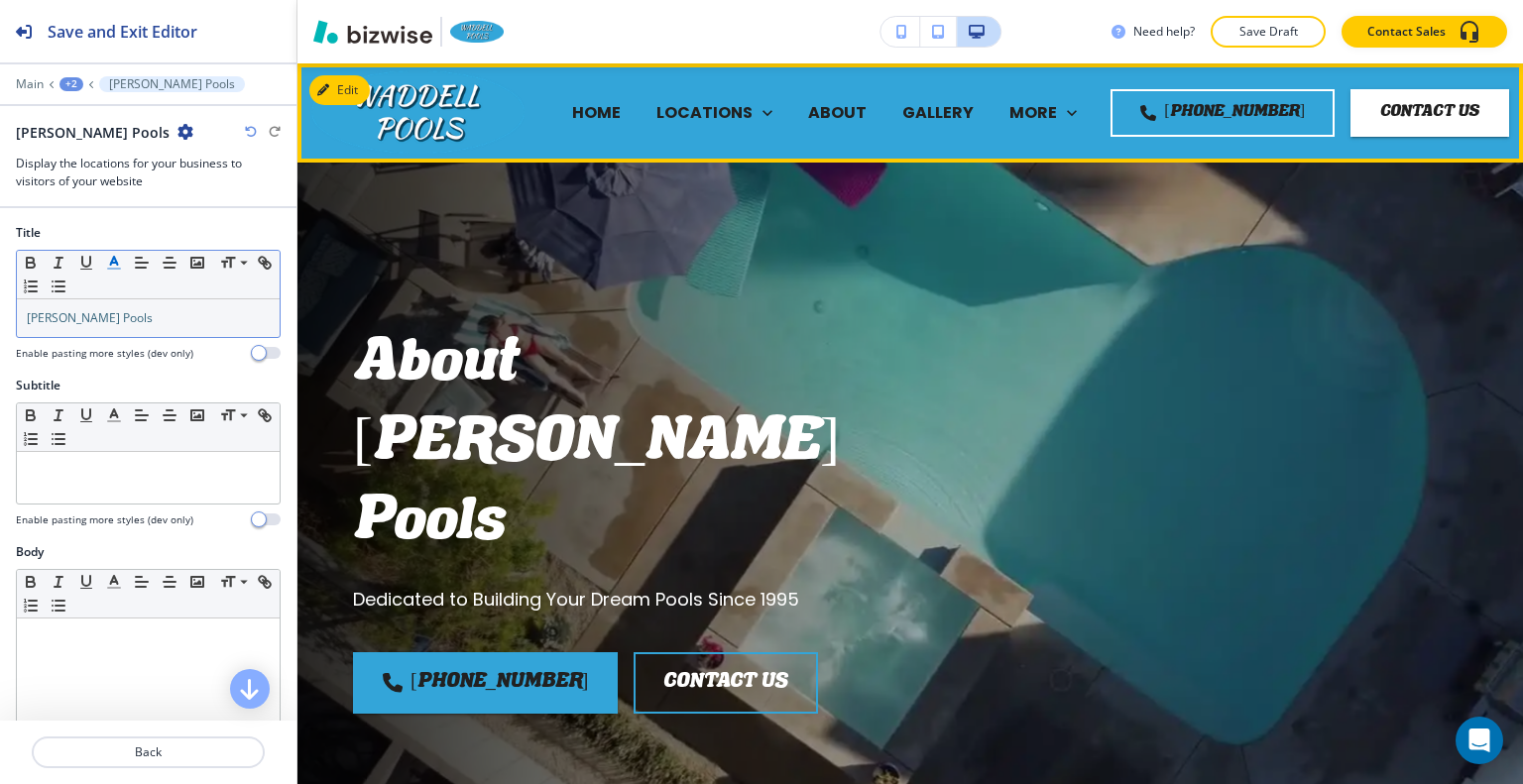 click on "ABOUT" at bounding box center (837, 112) 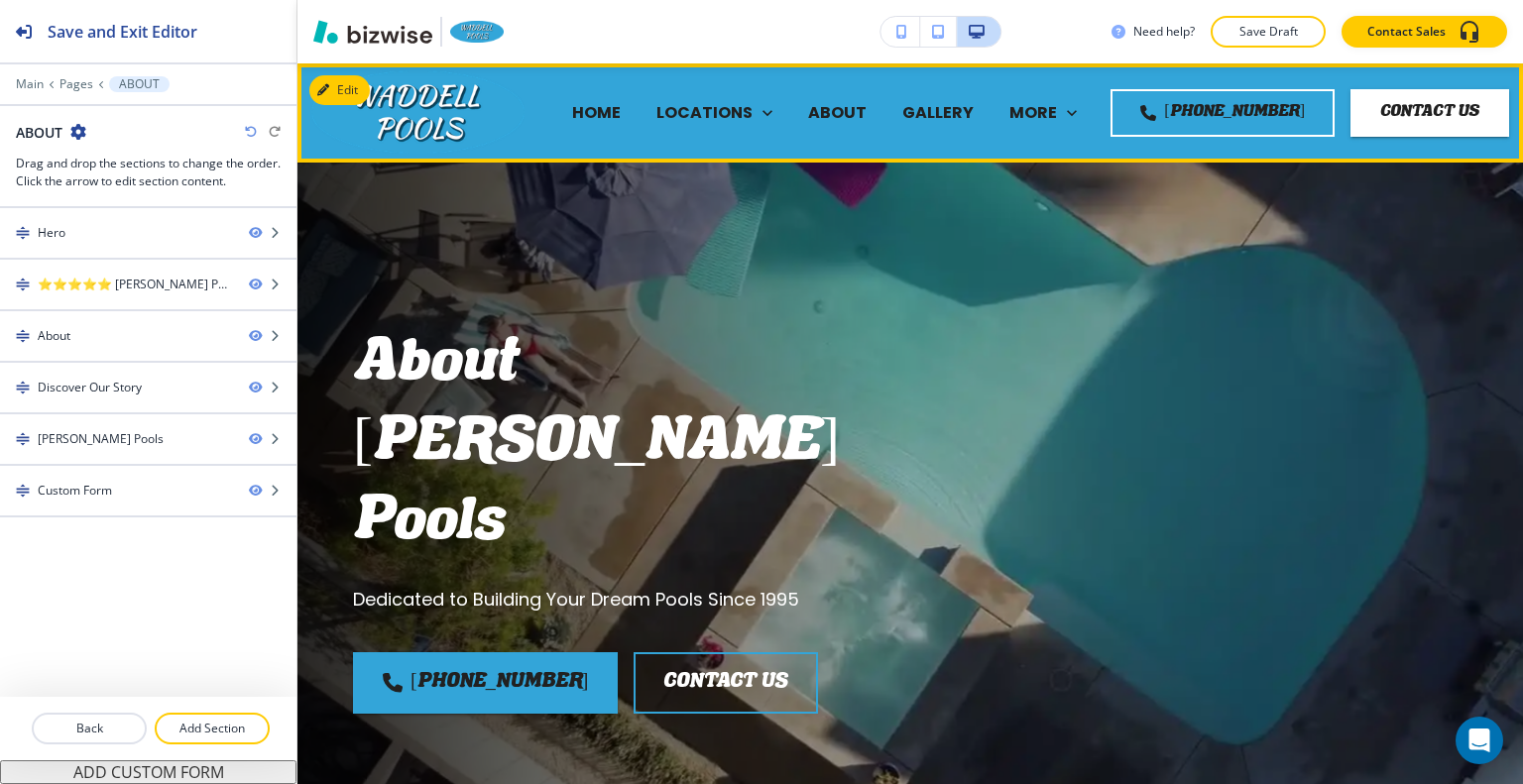 click on "GALLERY" at bounding box center (938, 112) 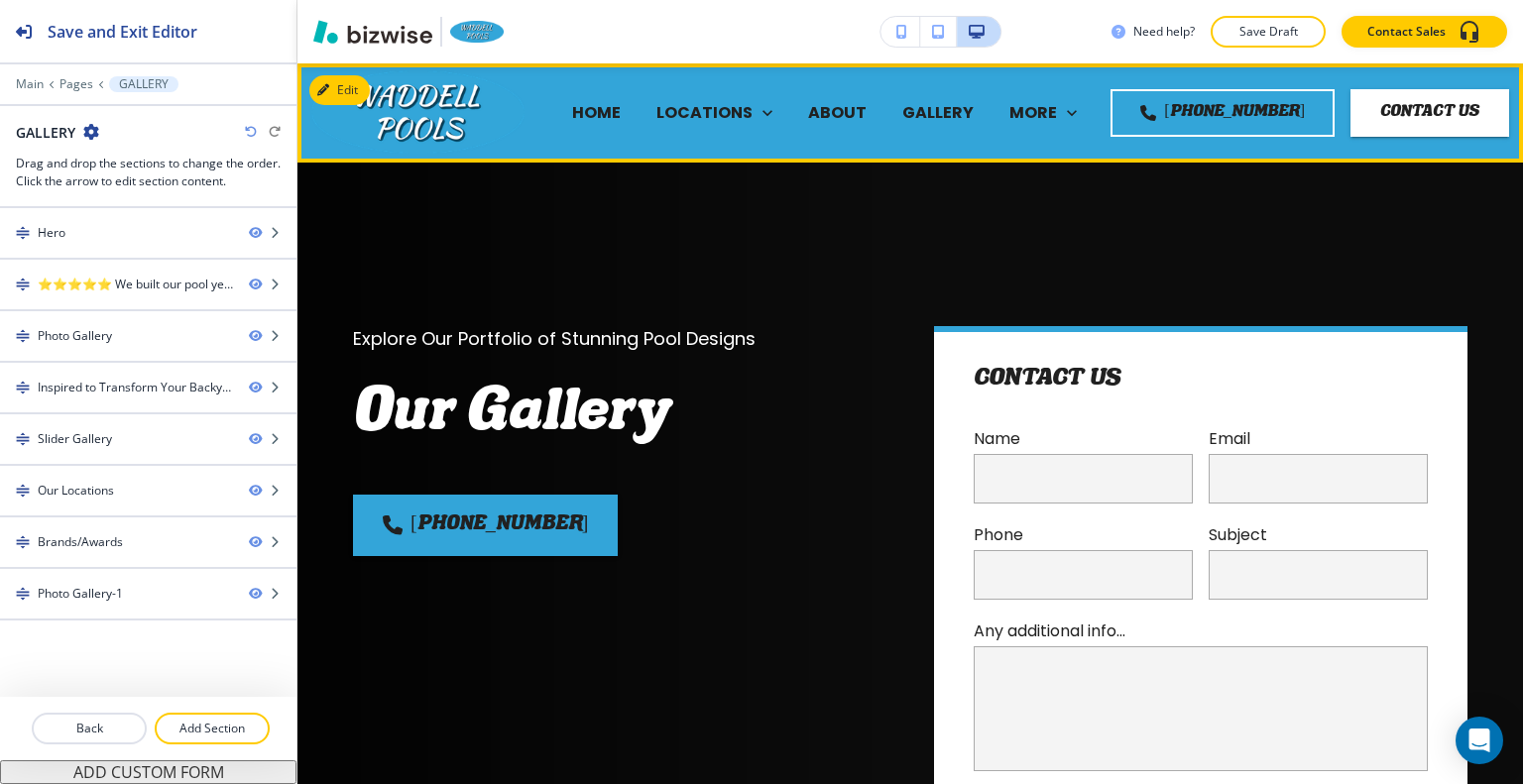 click on "ABOUT" at bounding box center [837, 112] 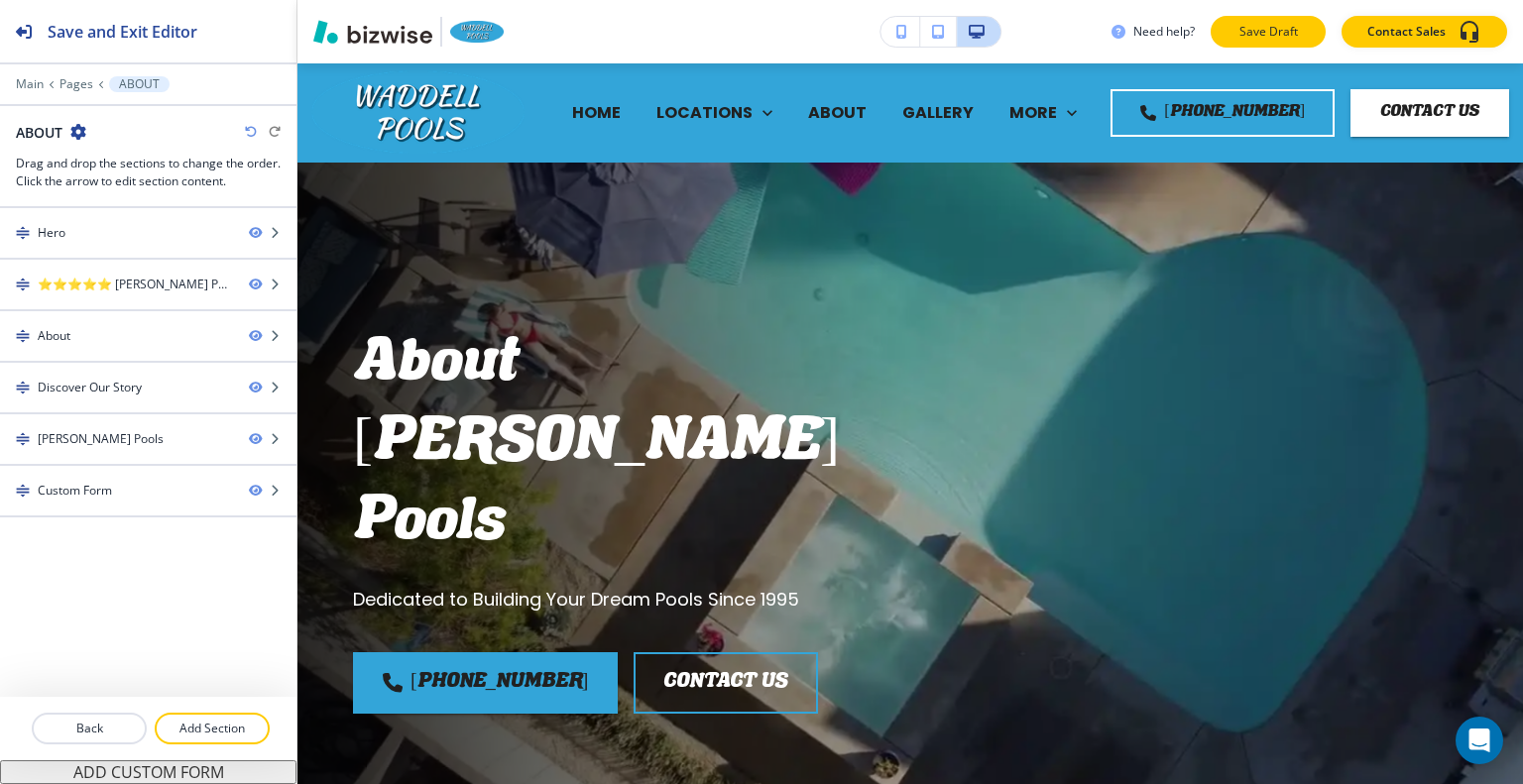 click on "Save Draft" at bounding box center [1268, 32] 